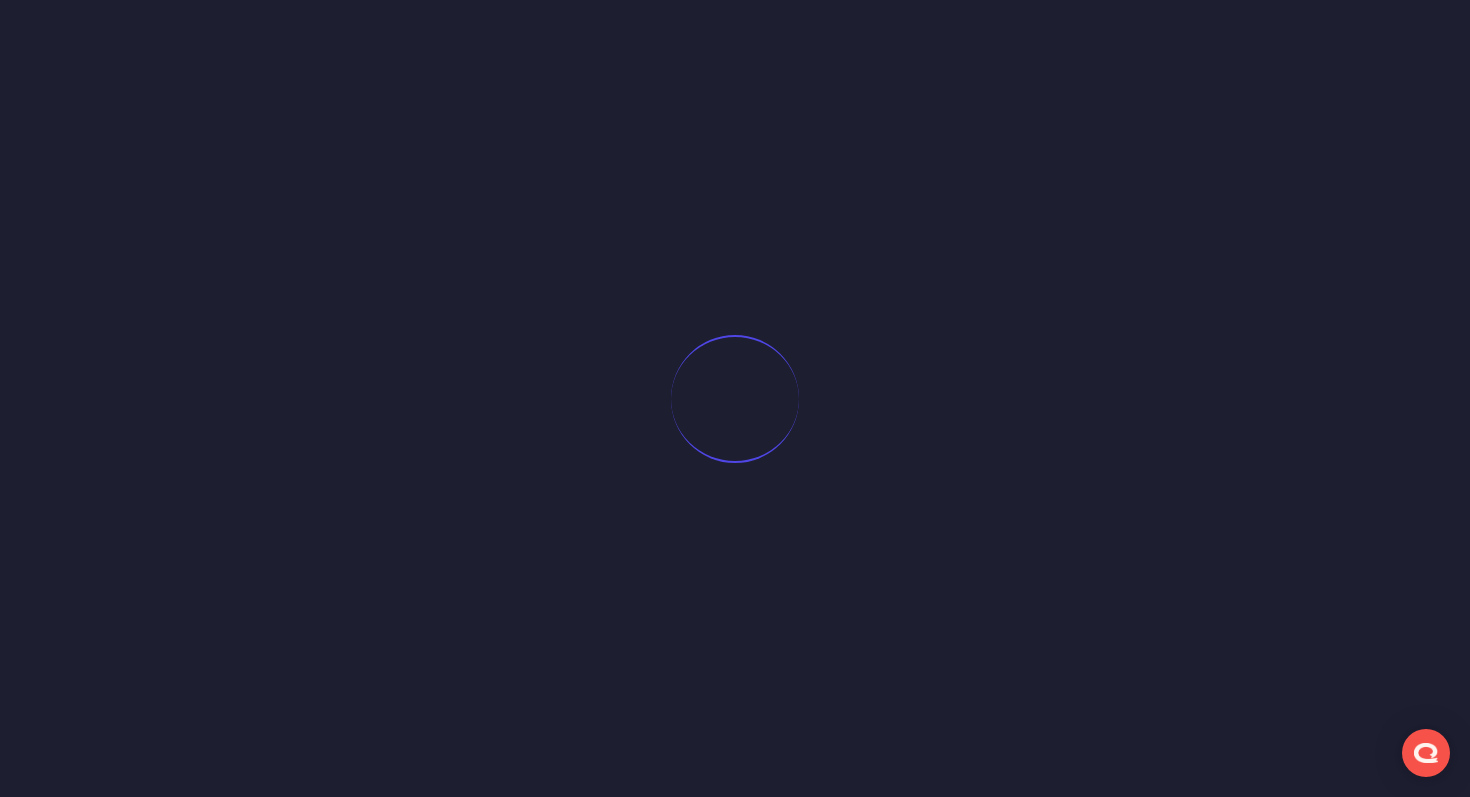 scroll, scrollTop: 0, scrollLeft: 0, axis: both 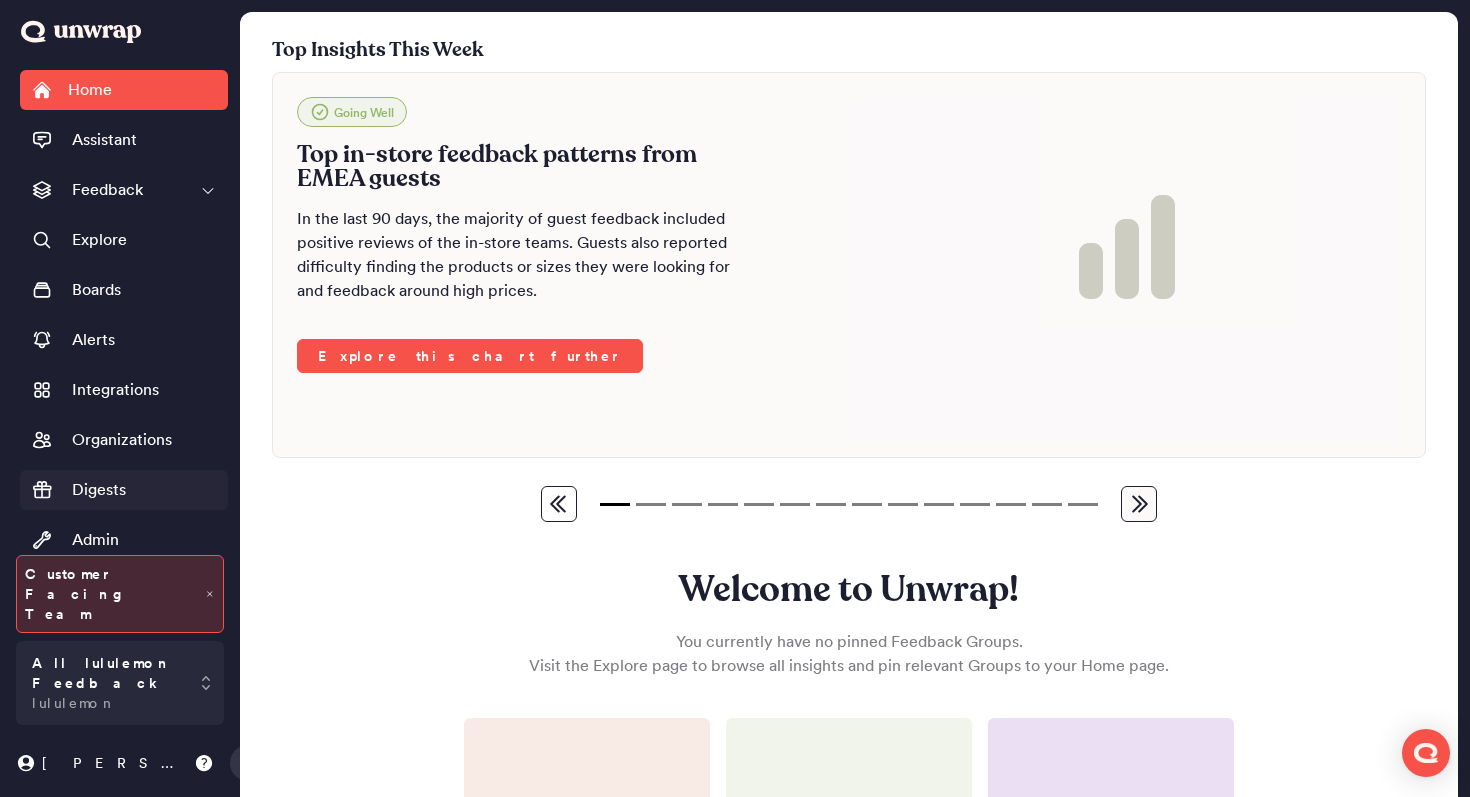 click on "Digests" at bounding box center [124, 490] 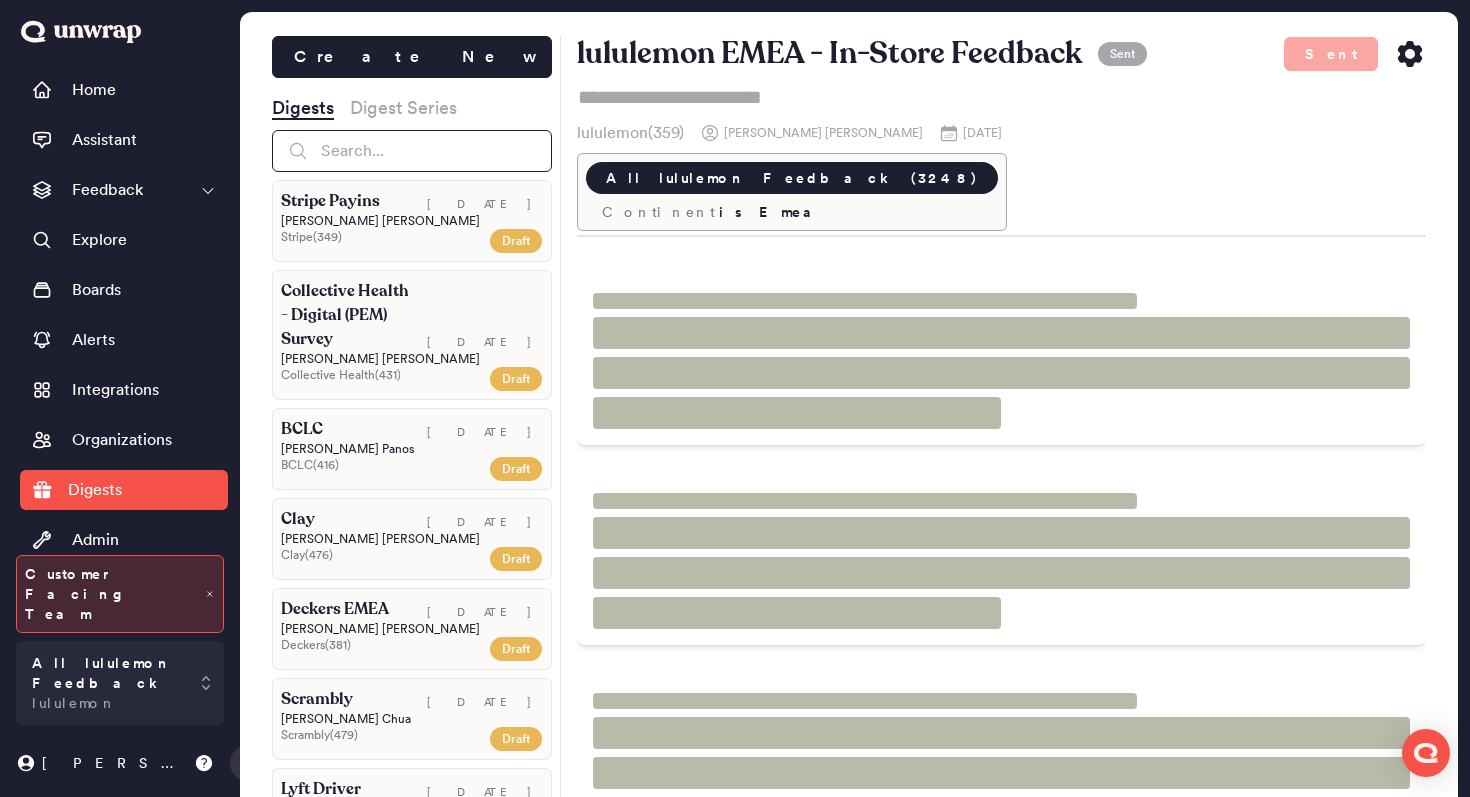 click at bounding box center (412, 151) 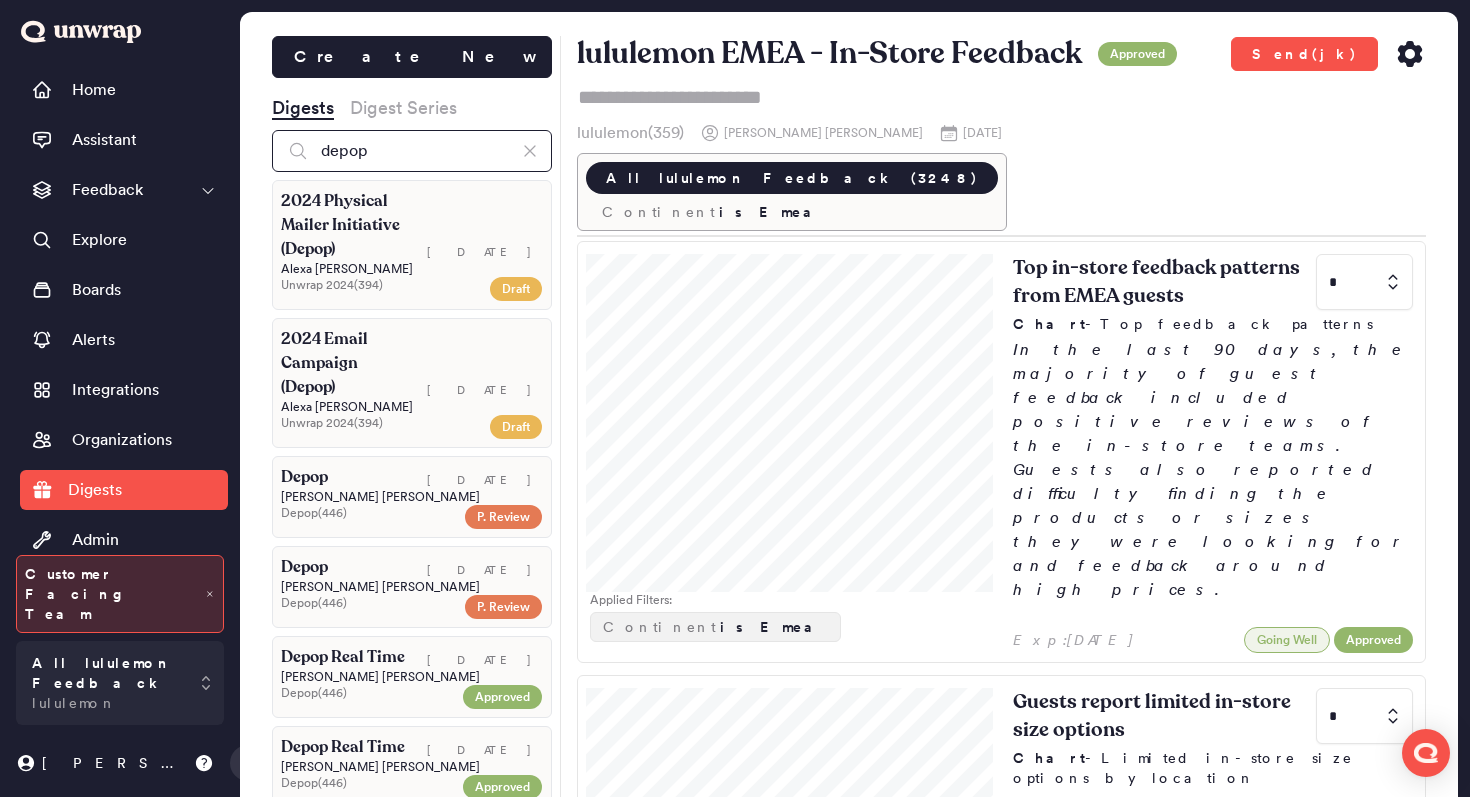 type on "depop" 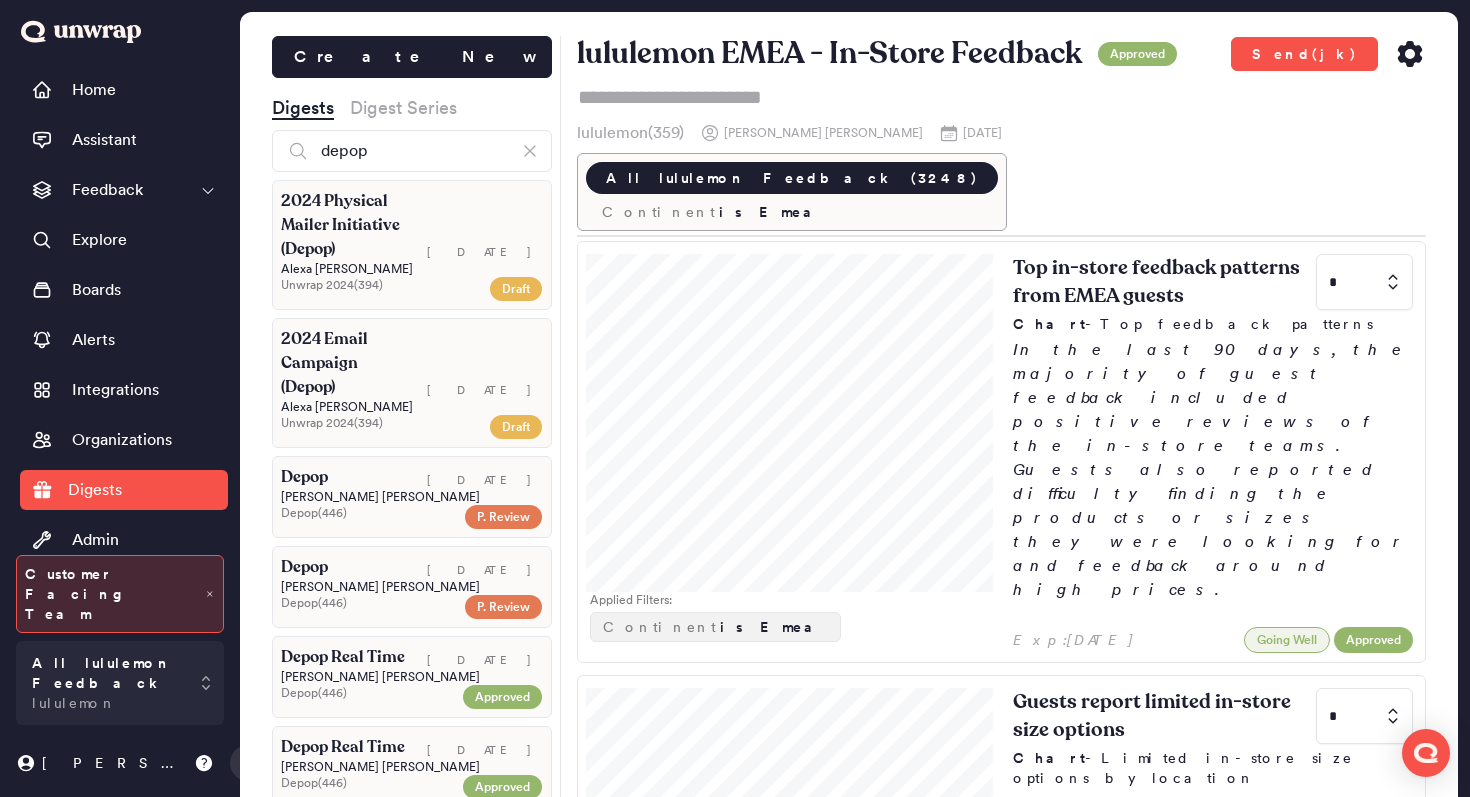 click on "Depop  ( 446 )" at bounding box center [368, 513] 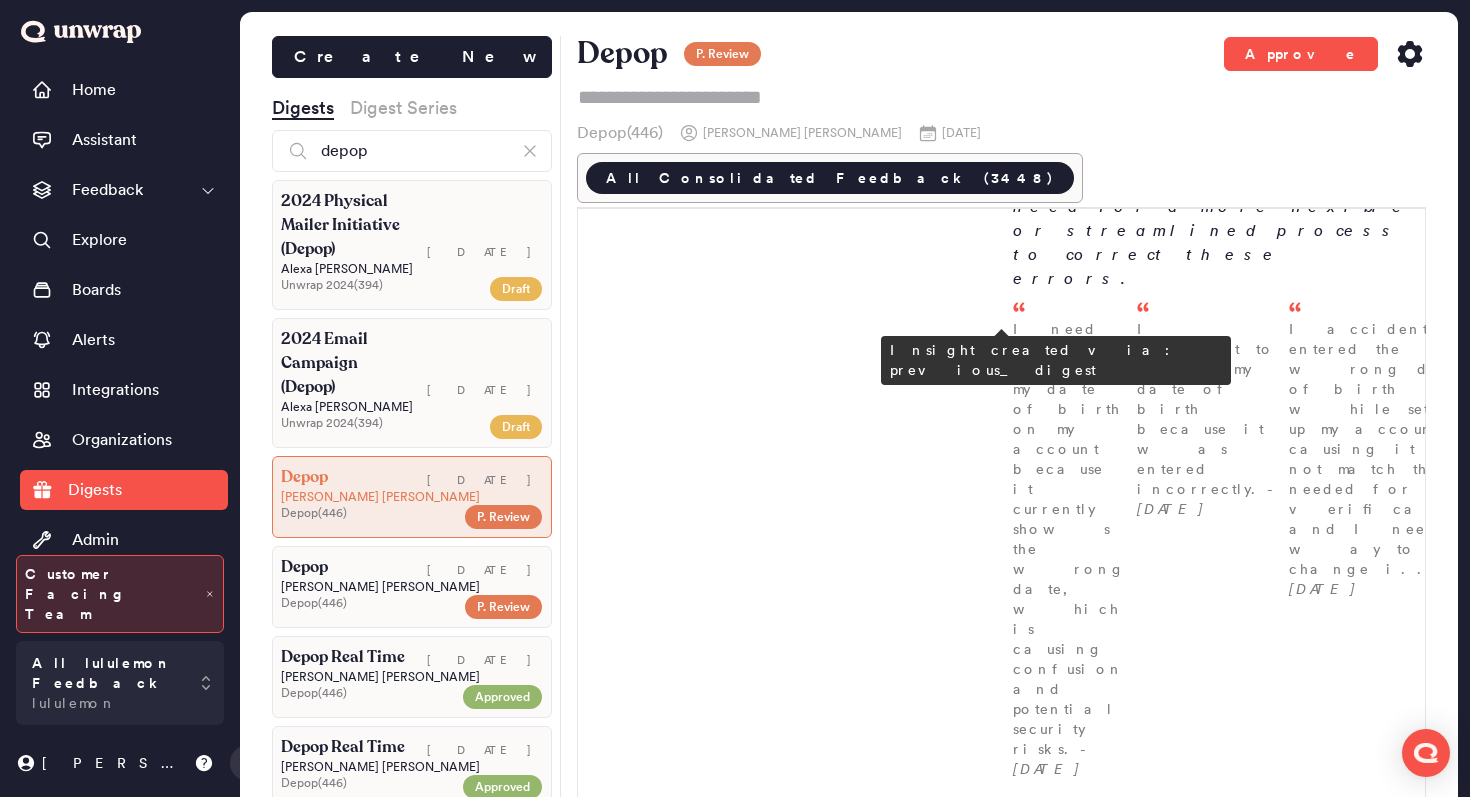 scroll, scrollTop: 428, scrollLeft: 0, axis: vertical 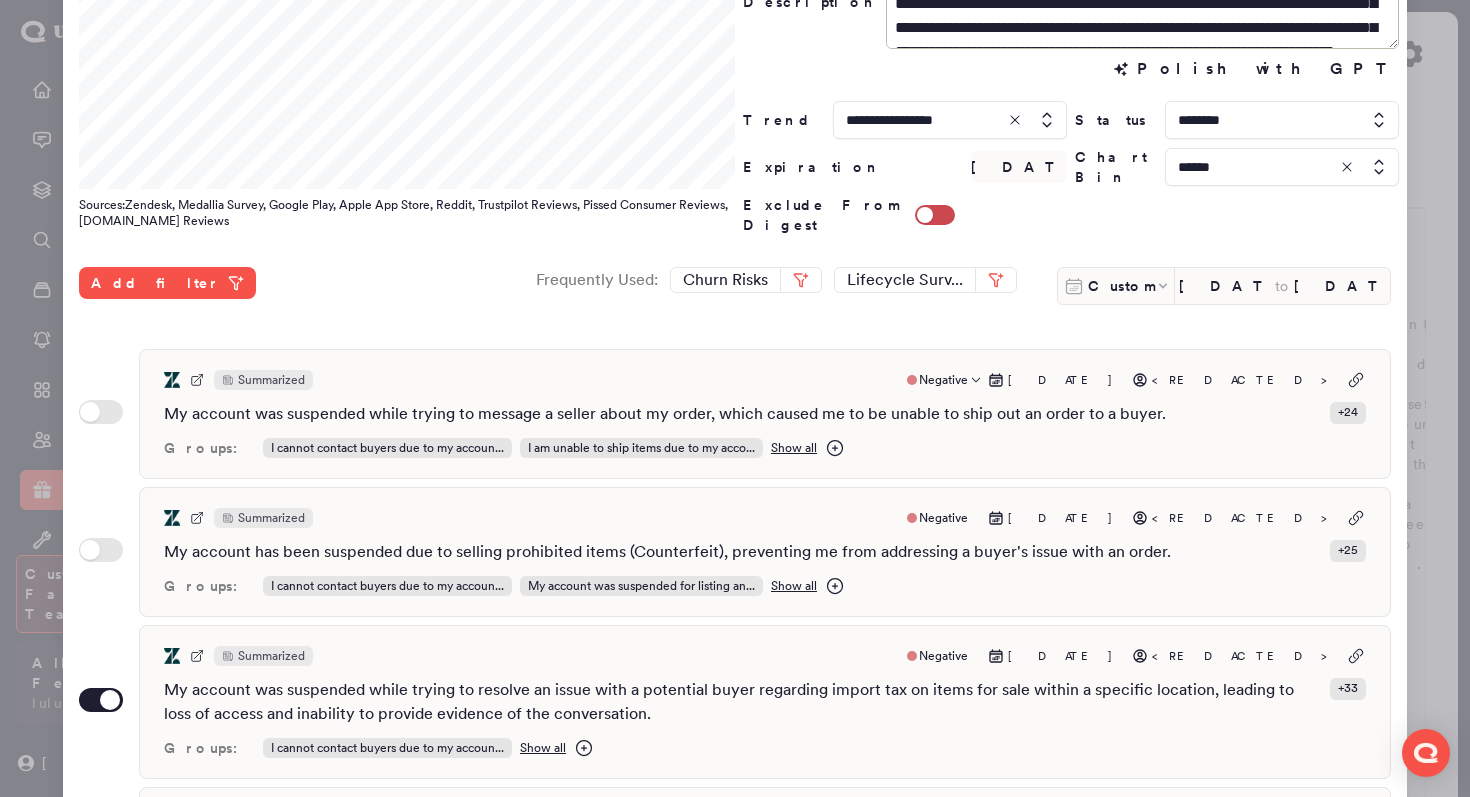 click on "Summarized Negative Jul 6, 2025 <REDACTED>" at bounding box center (765, 380) 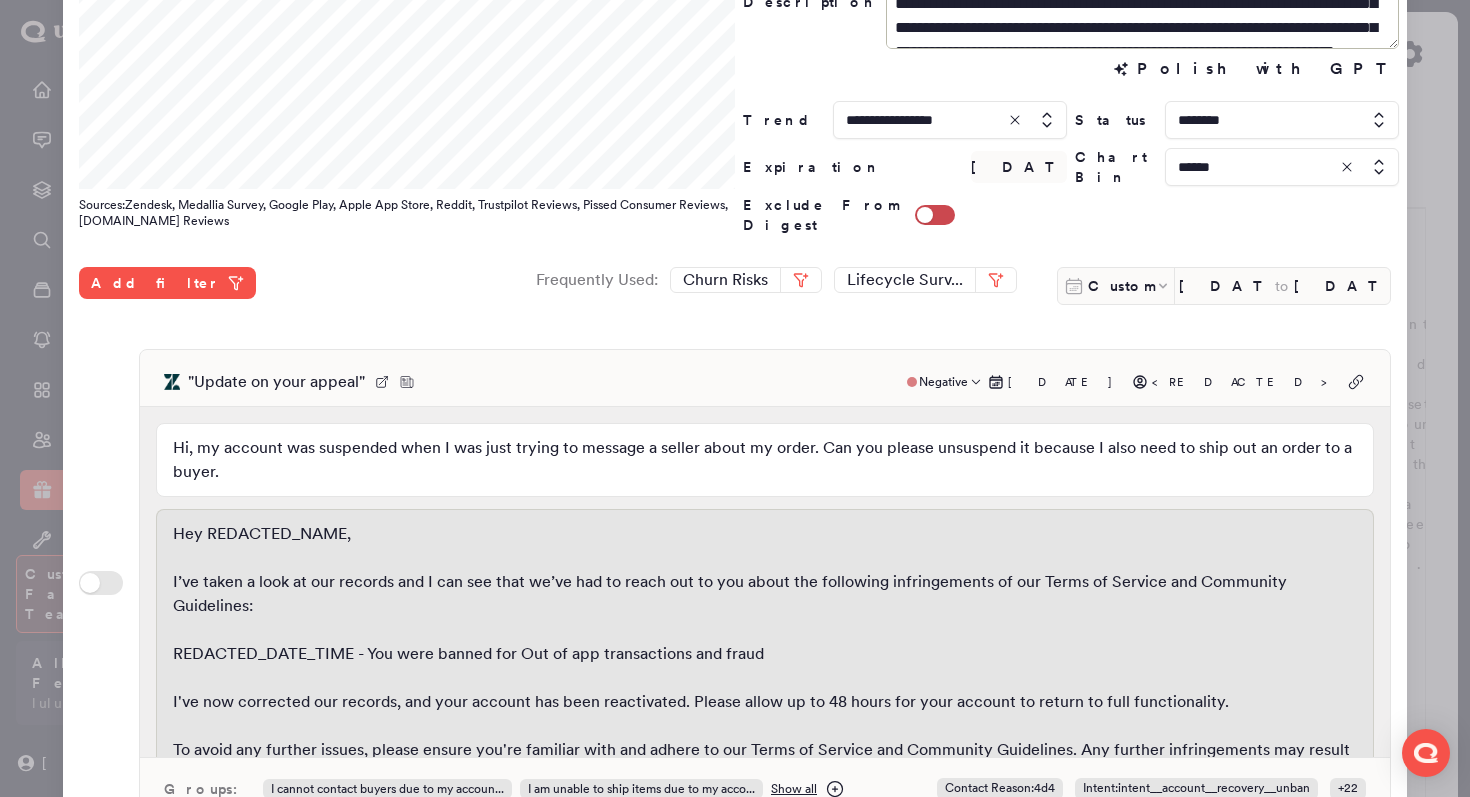 scroll, scrollTop: 238, scrollLeft: 0, axis: vertical 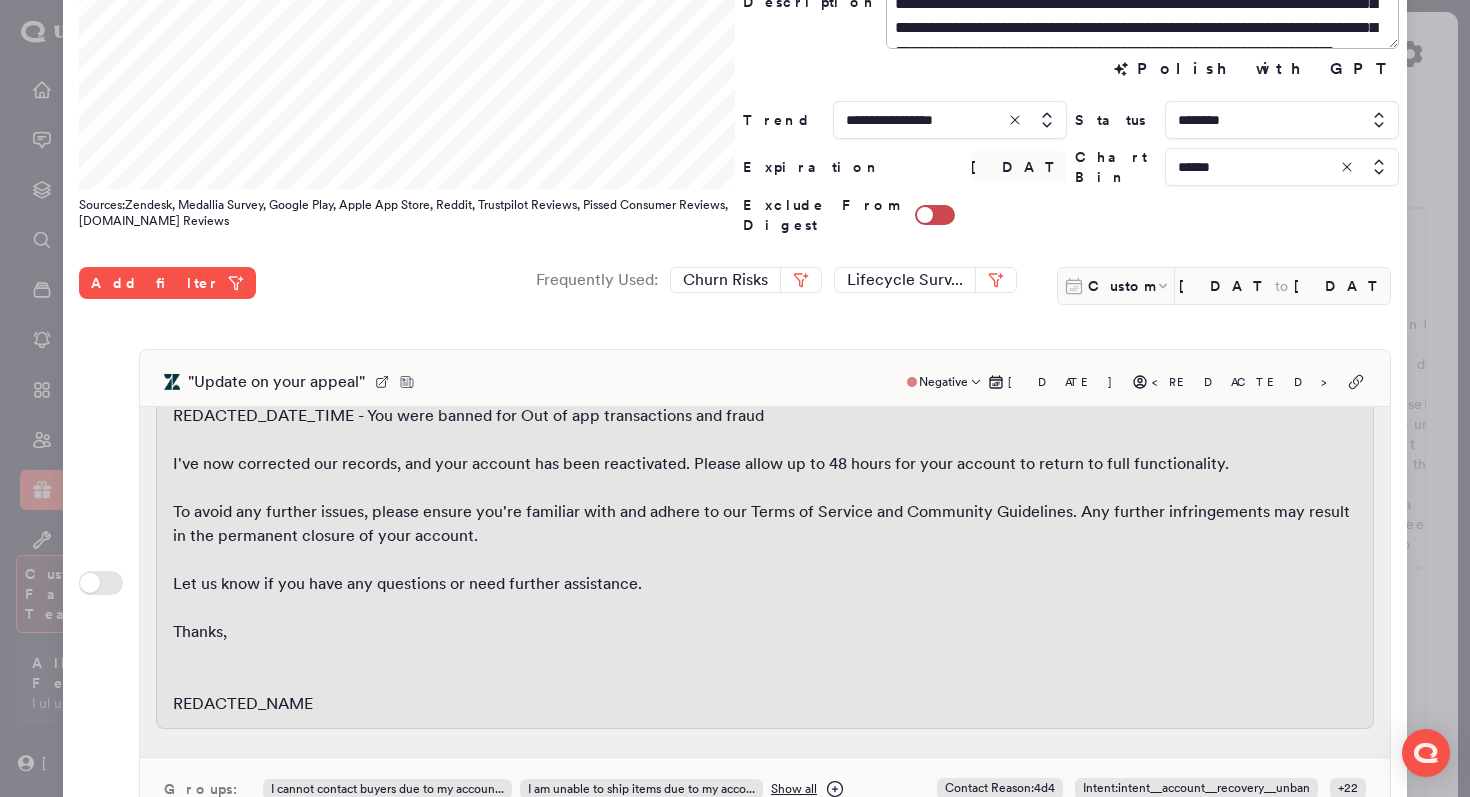 click on "" Update on your appeal " Negative Jul 6, 2025 <REDACTED>" at bounding box center [765, 382] 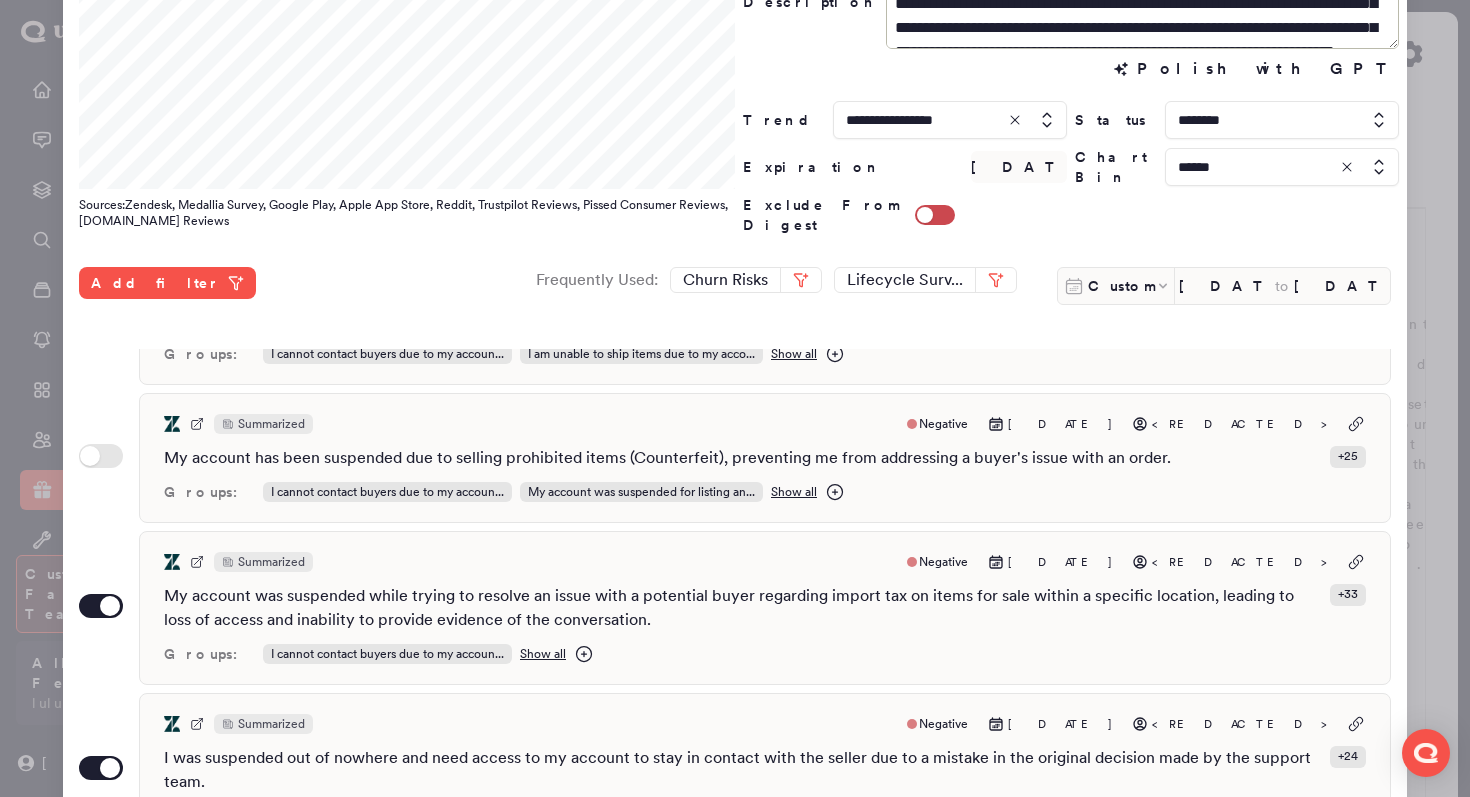 scroll, scrollTop: 96, scrollLeft: 0, axis: vertical 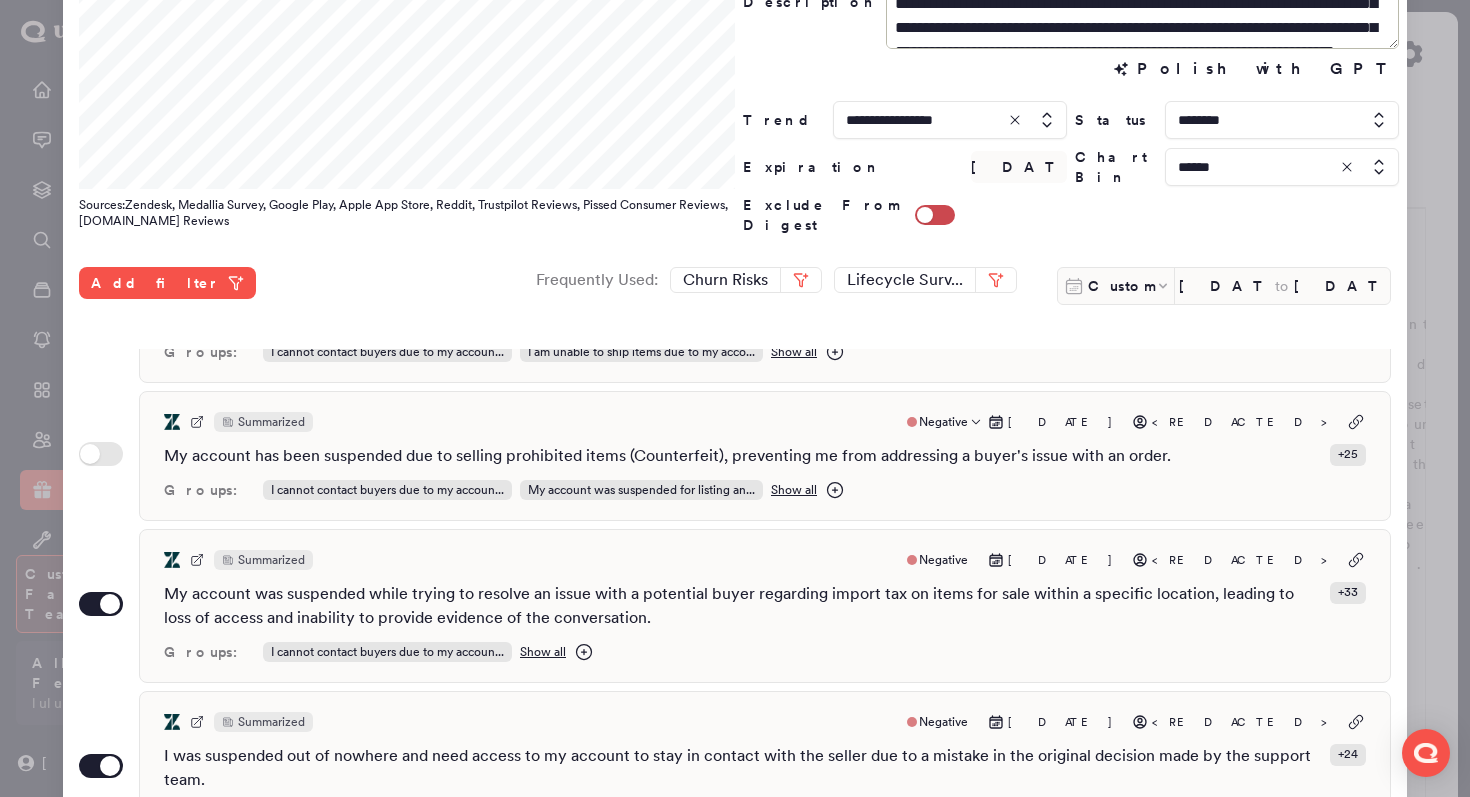 click on "Summarized Negative Jul 6, 2025 <REDACTED>" at bounding box center [765, 422] 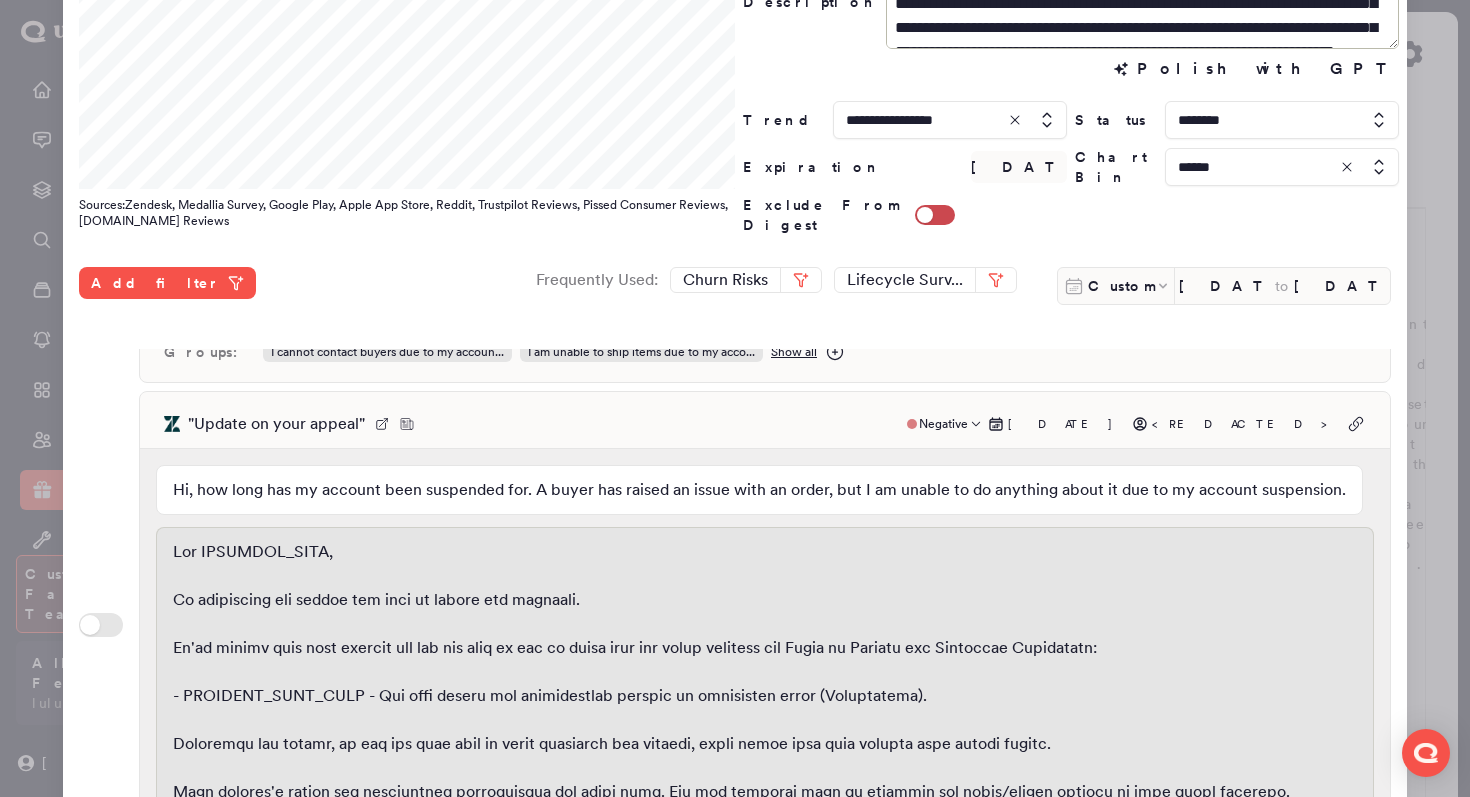click on "" Update on your appeal " Negative Jul 6, 2025 <REDACTED>" at bounding box center [765, 424] 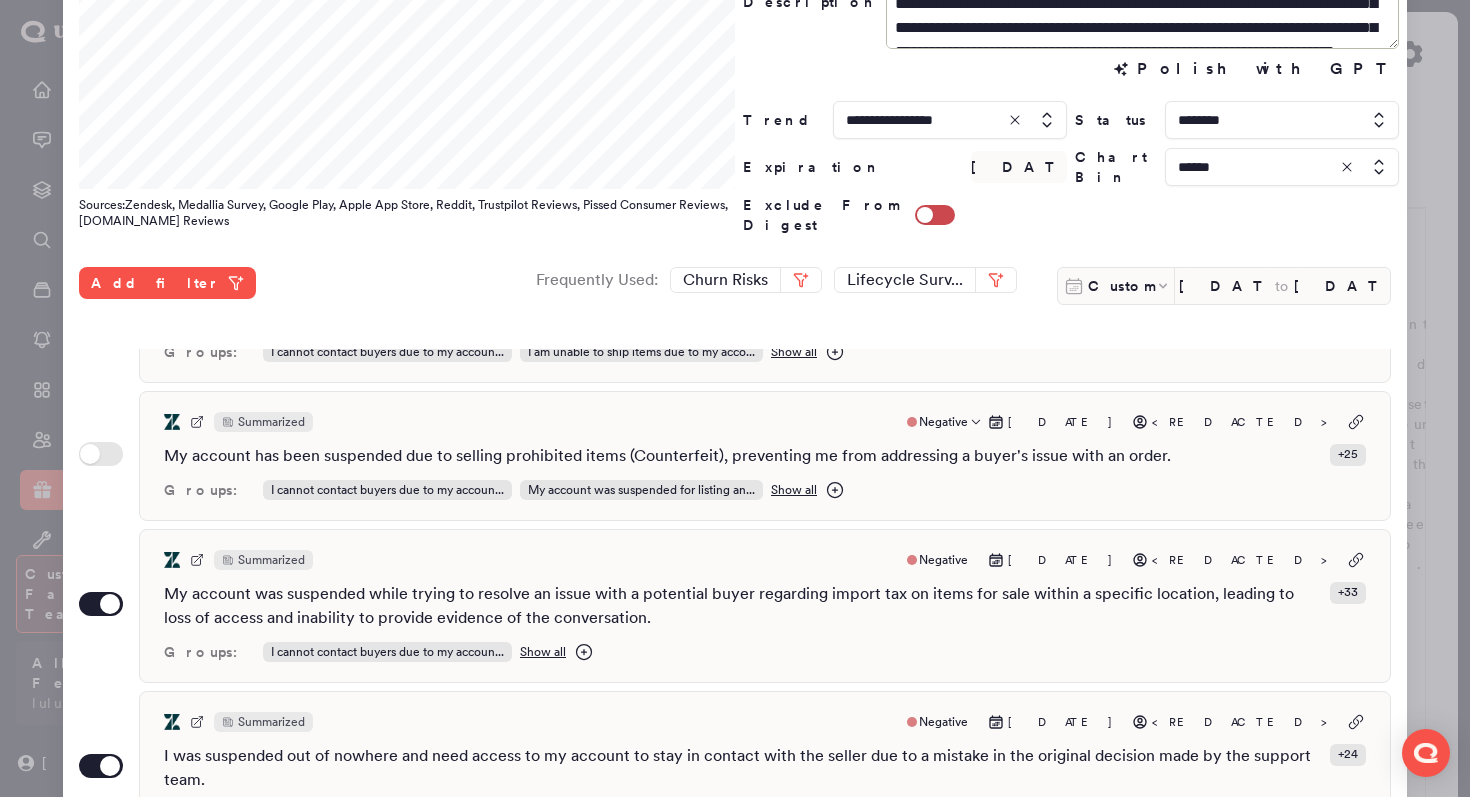 scroll, scrollTop: 0, scrollLeft: 0, axis: both 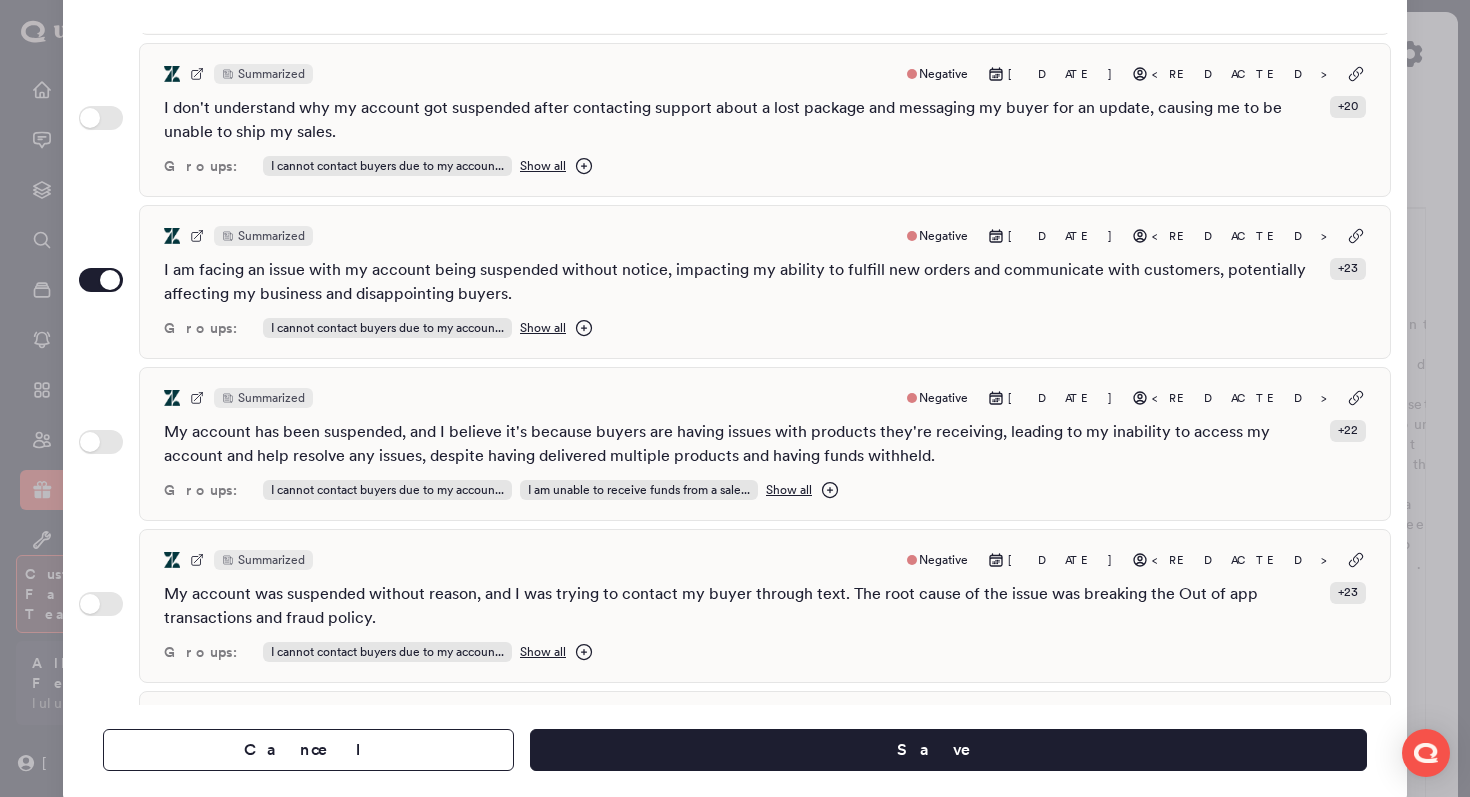 click at bounding box center (735, 398) 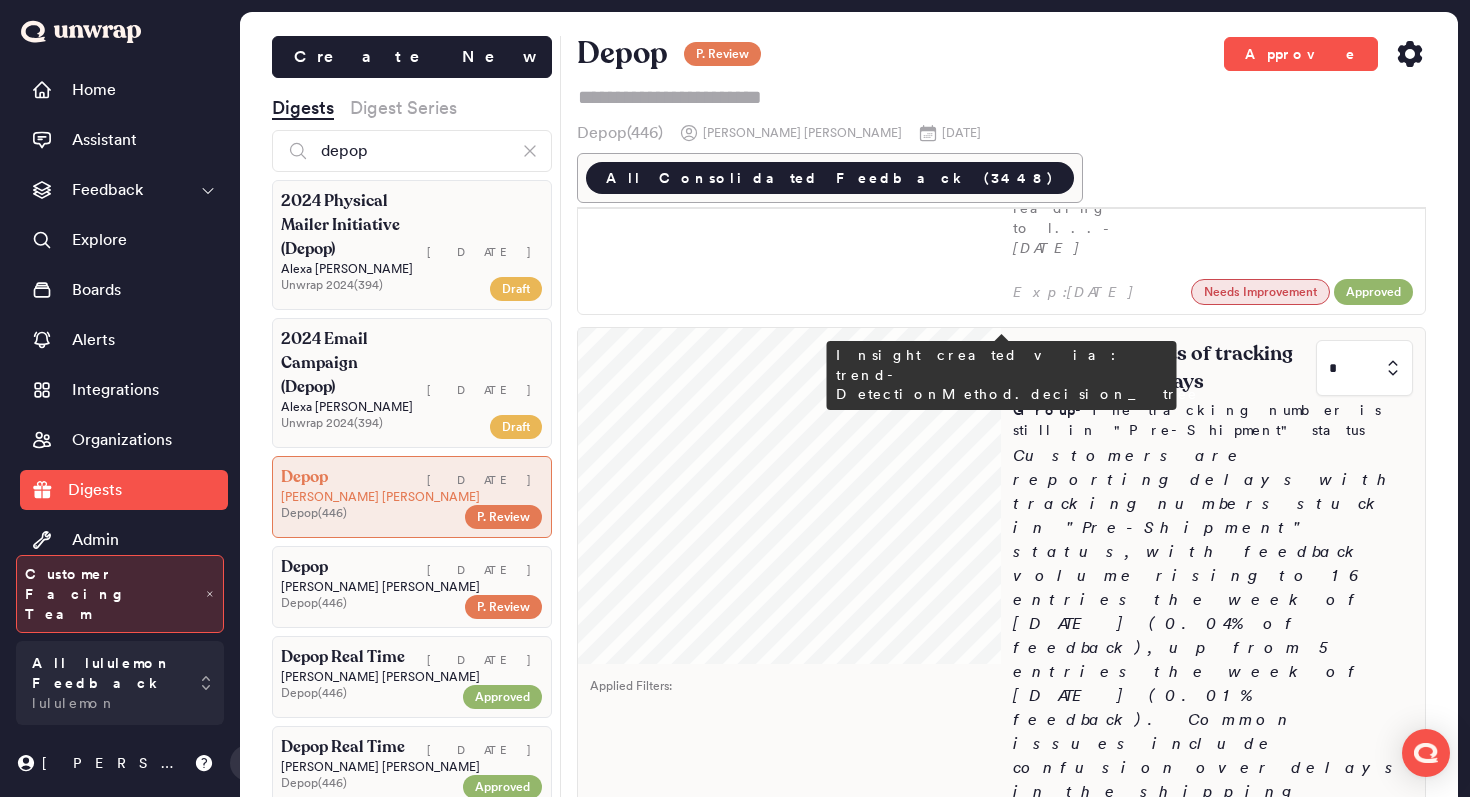 scroll, scrollTop: 2149, scrollLeft: 0, axis: vertical 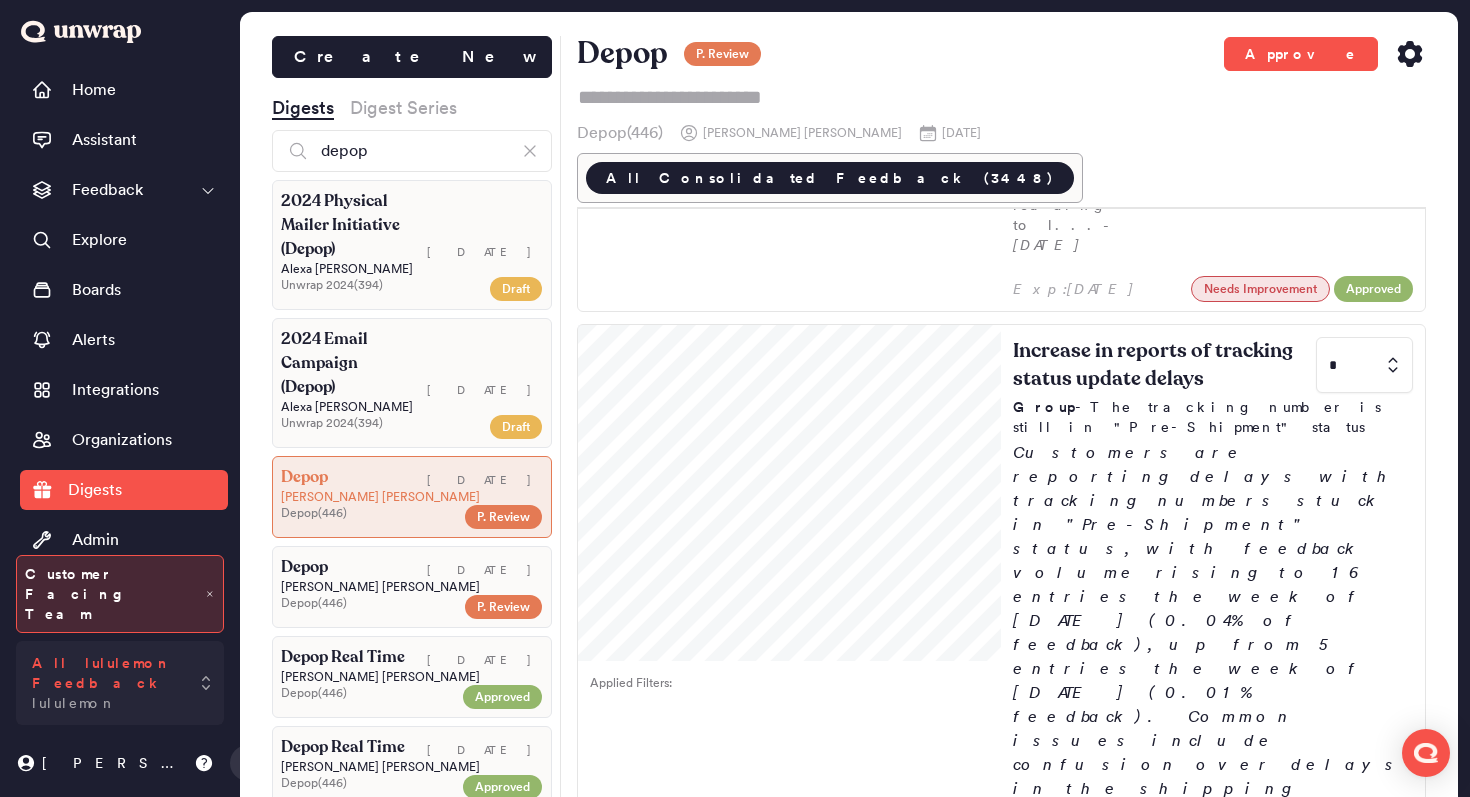 click on "lululemon" at bounding box center (74, 703) 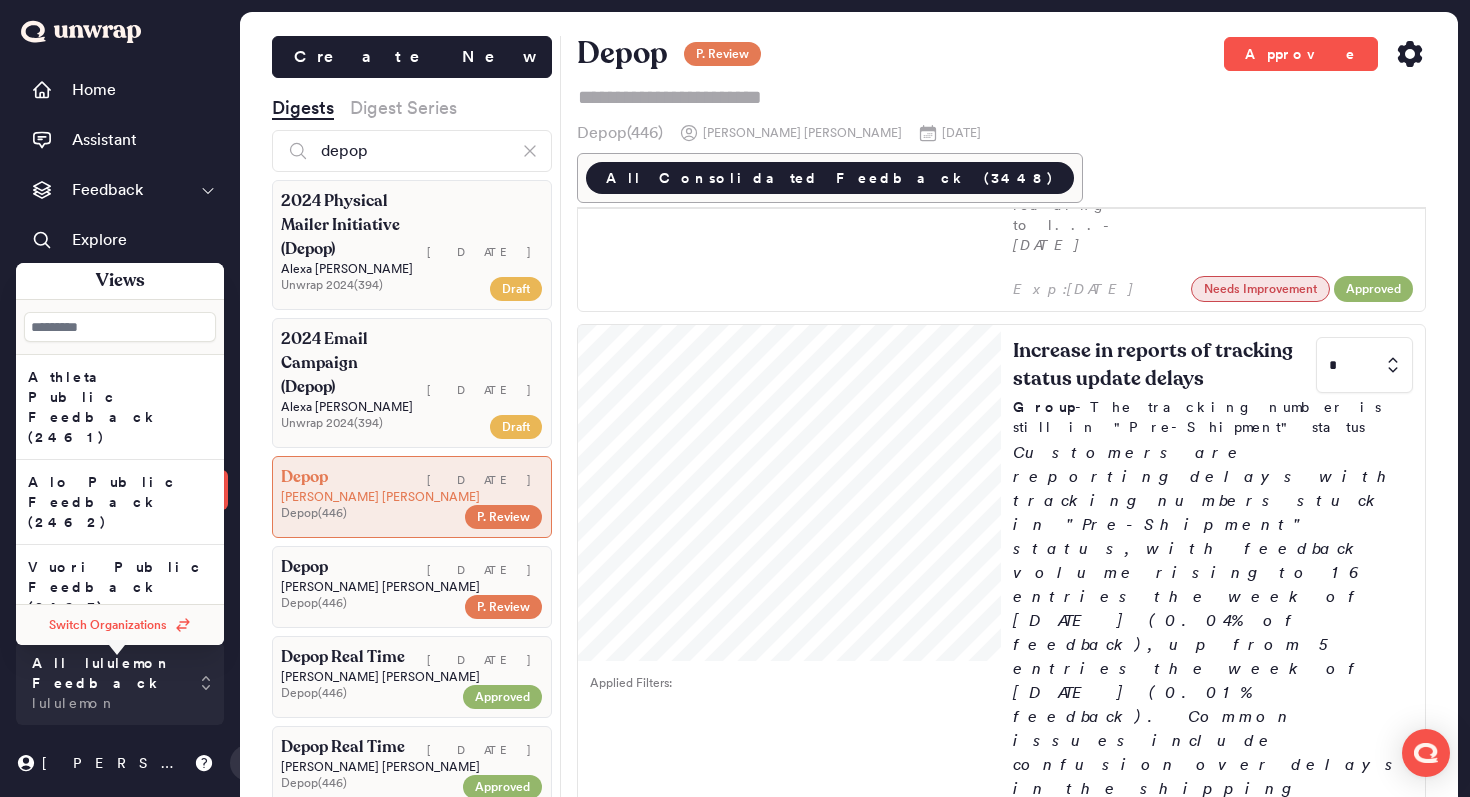 click on "Switch Organizations" at bounding box center (108, 625) 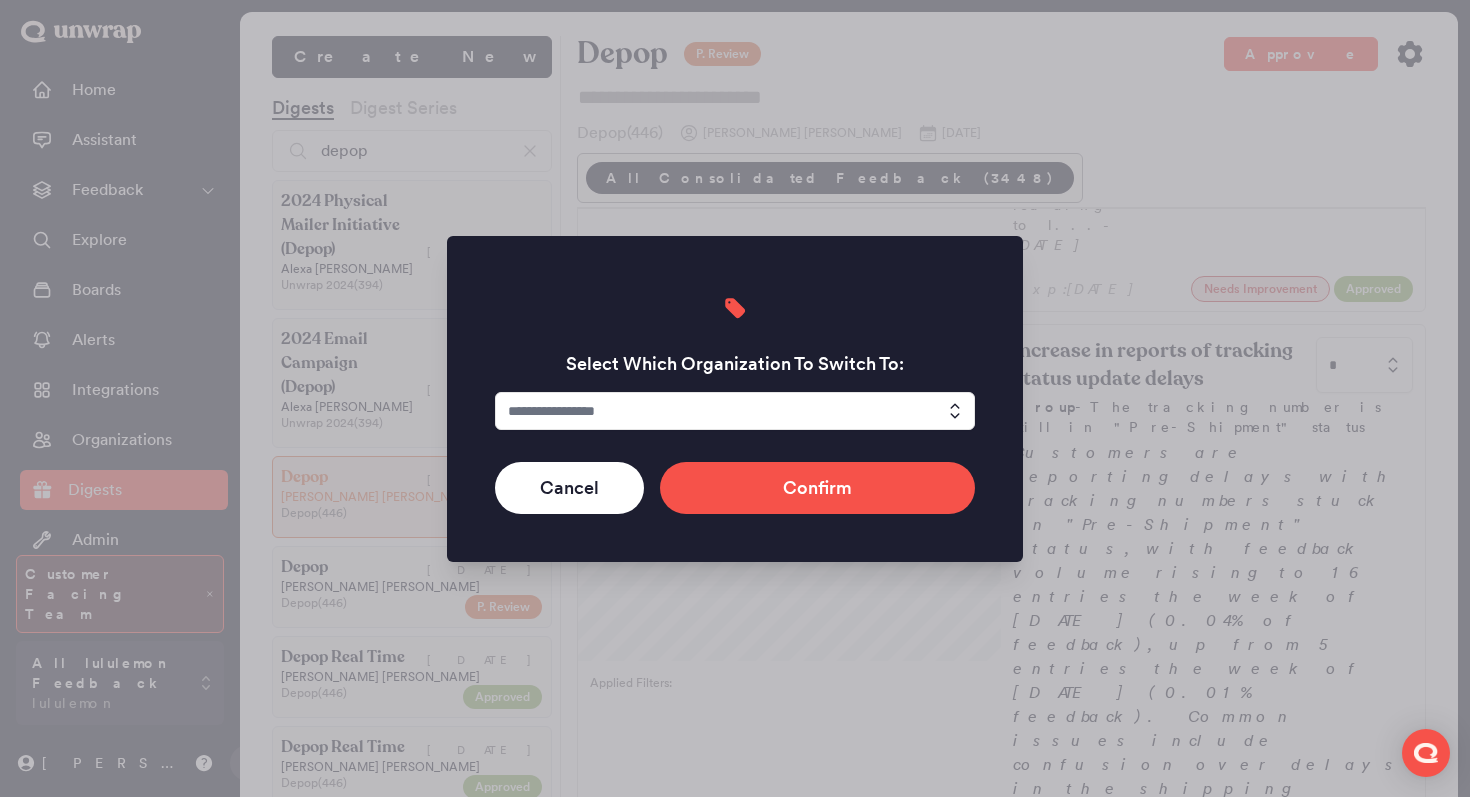 click at bounding box center (735, 411) 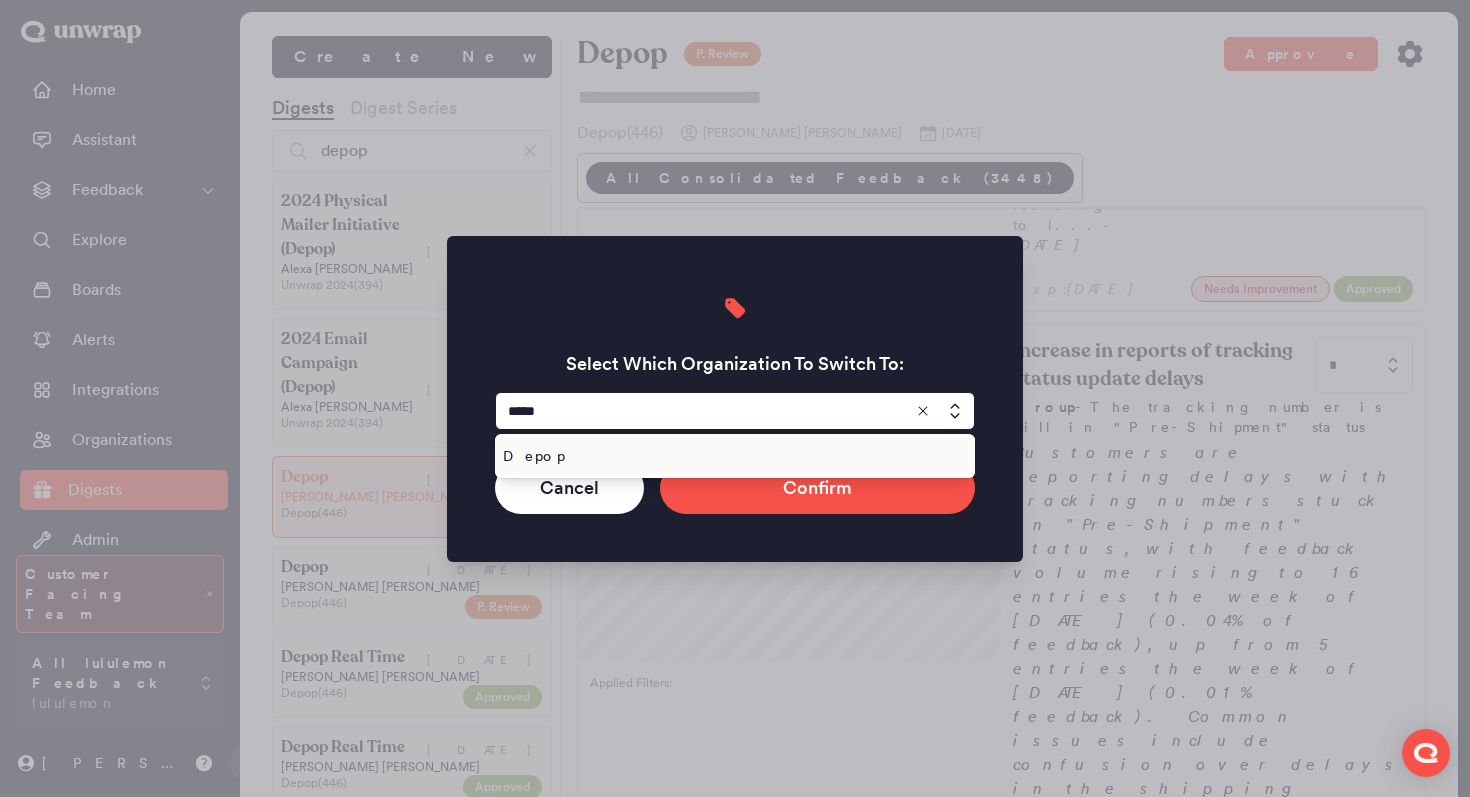 type on "*****" 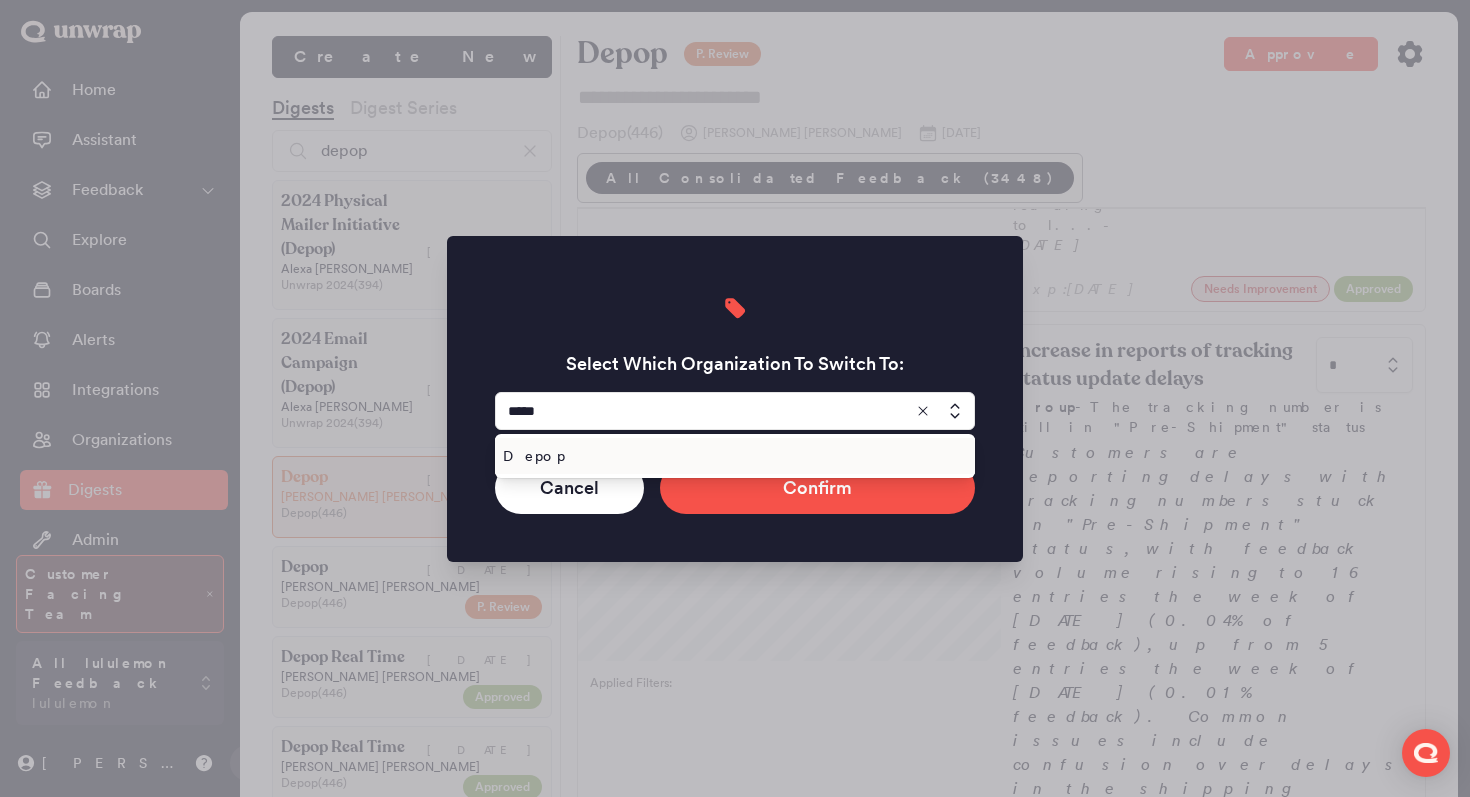 click on "Depop" at bounding box center (735, 456) 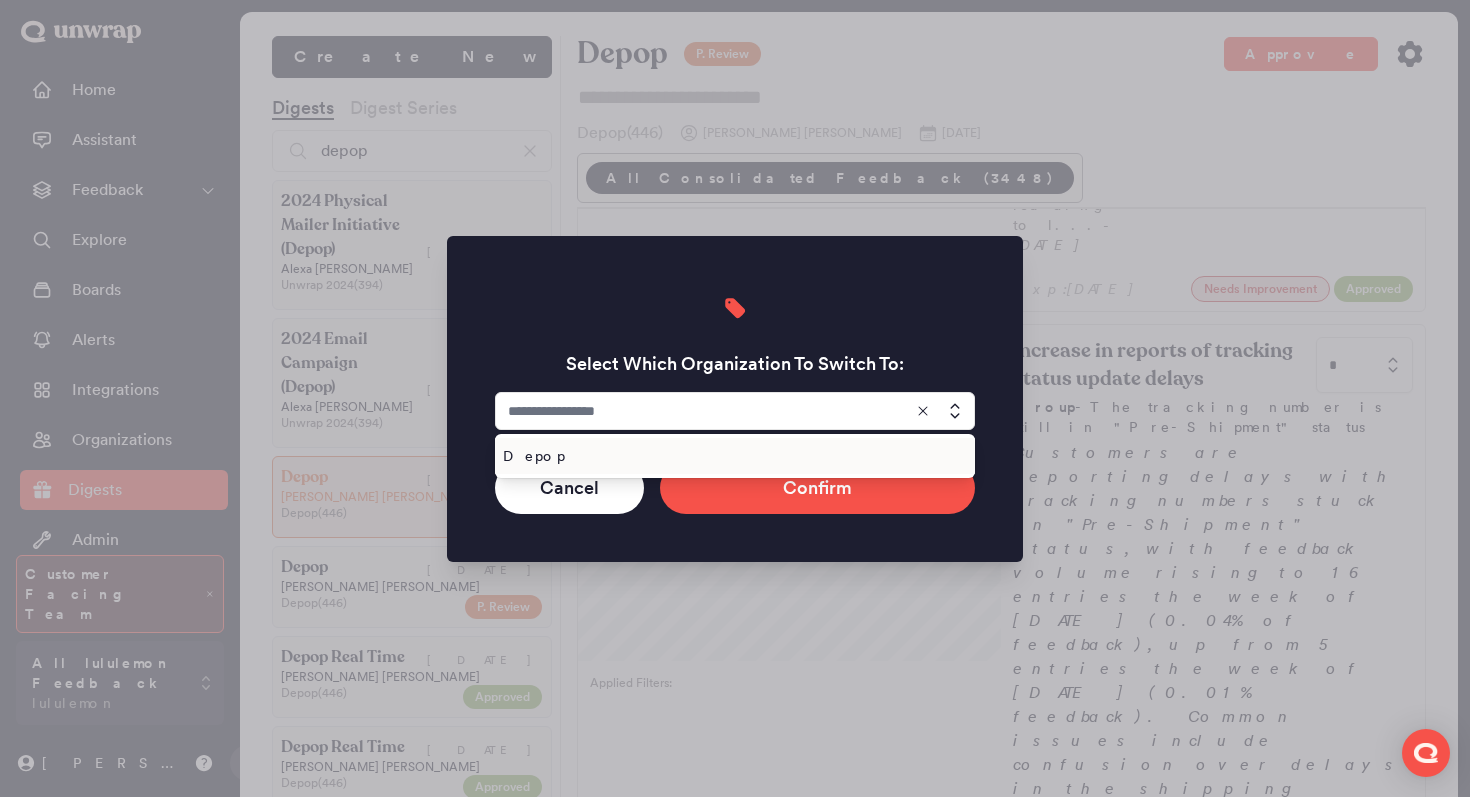 type on "*****" 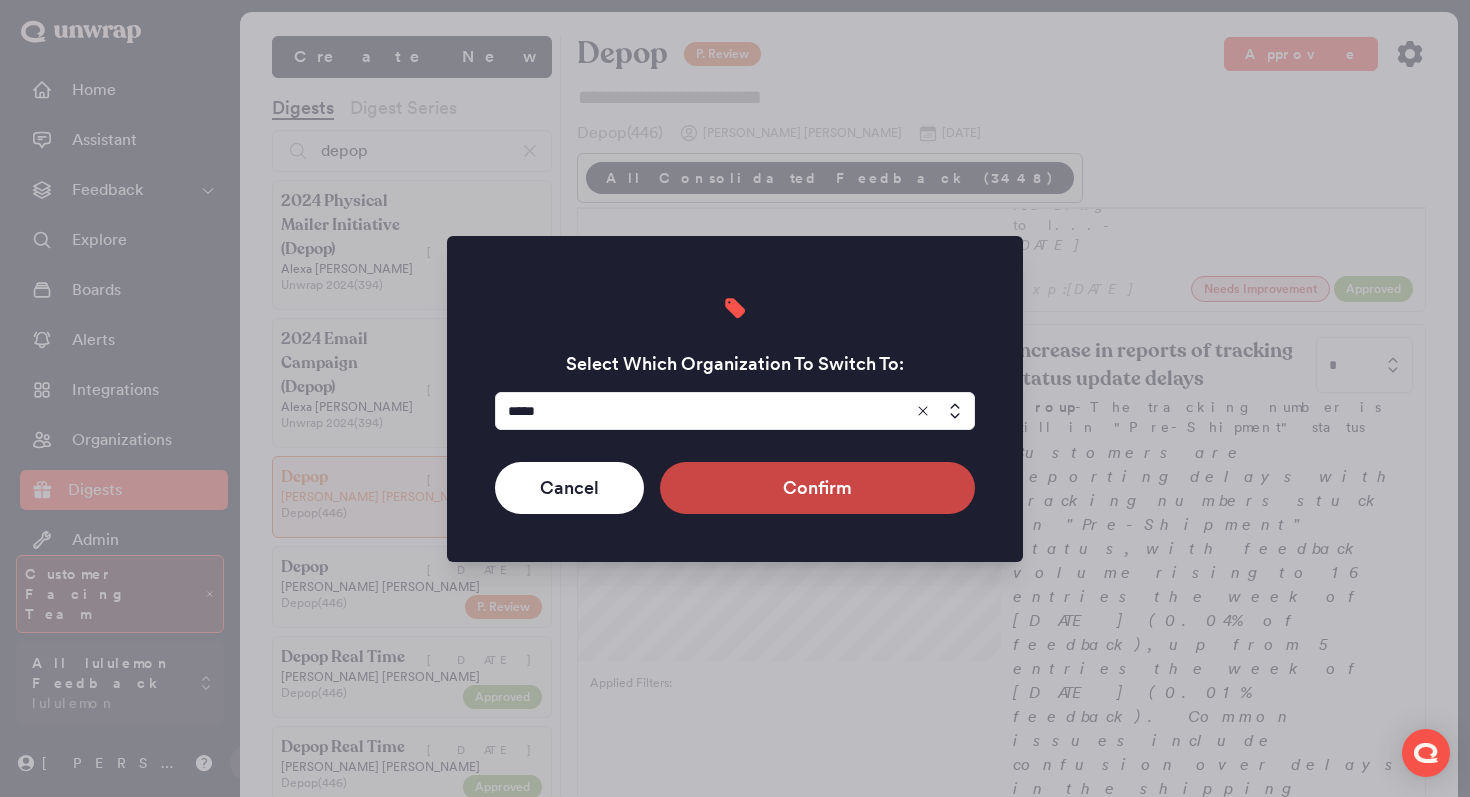 click on "Confirm" at bounding box center [817, 488] 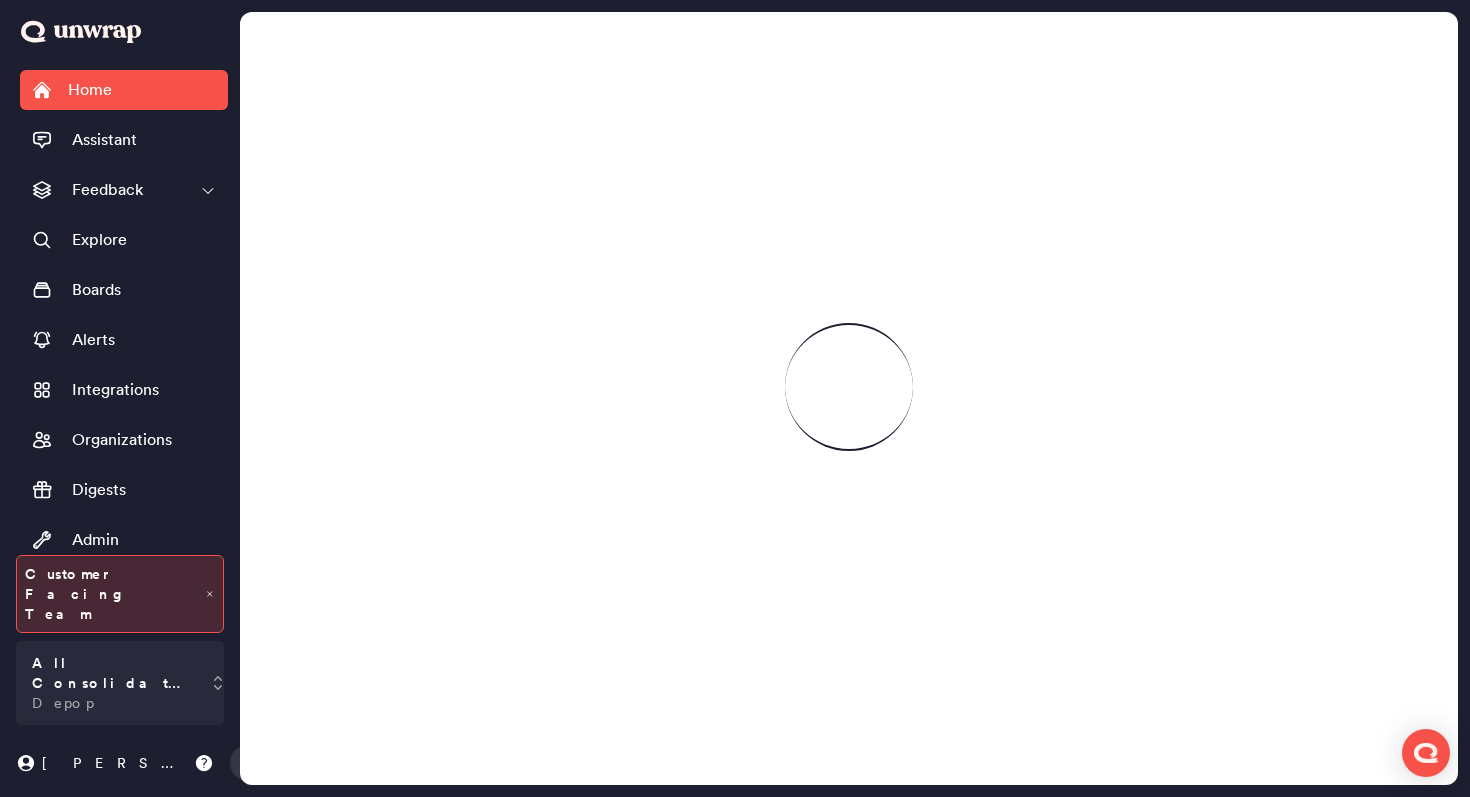 click on "Home Assistant Feedback Explore Boards Alerts Integrations Organizations Digests Admin Group List" at bounding box center (124, 307) 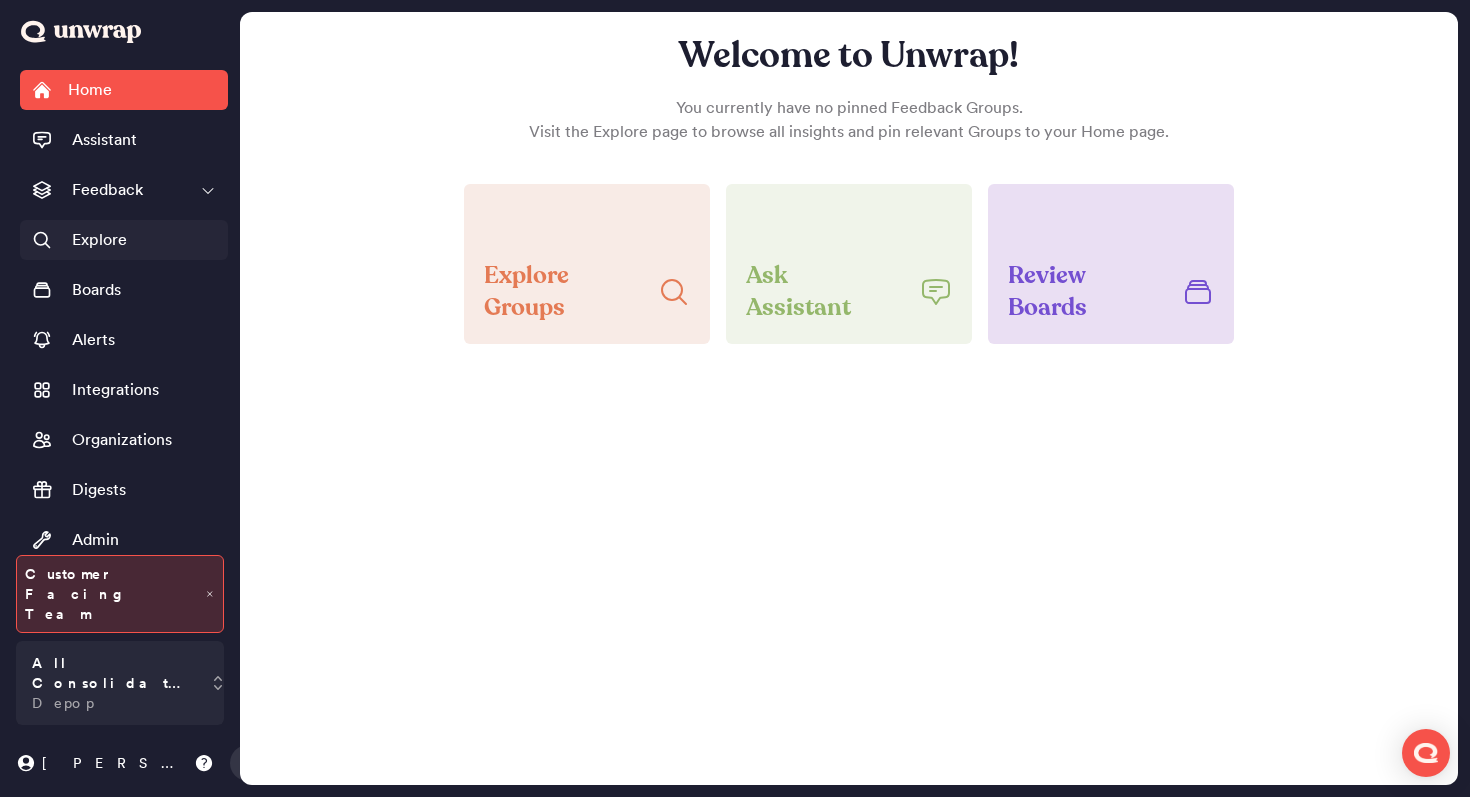 click on "Explore" at bounding box center (124, 240) 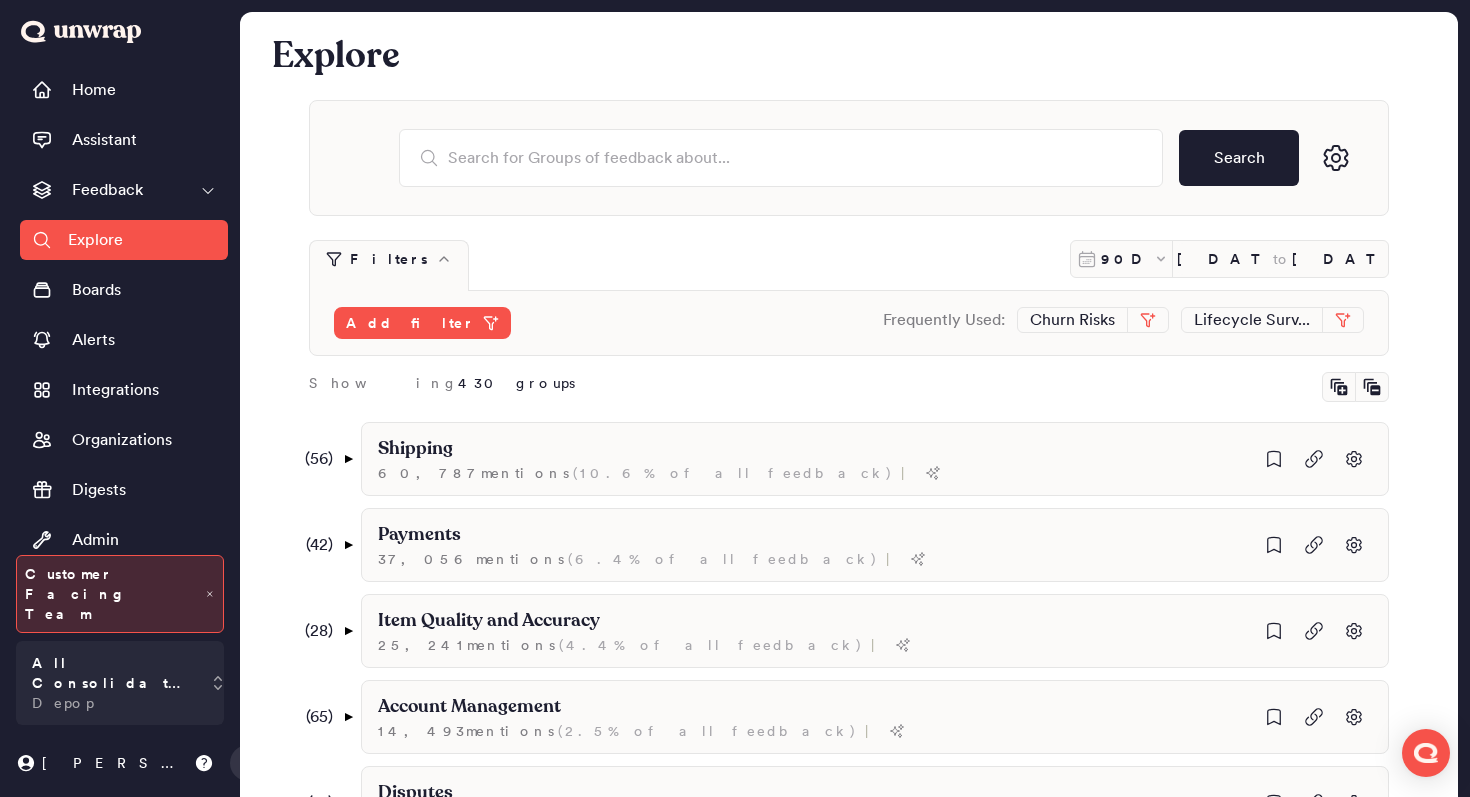 scroll, scrollTop: 138, scrollLeft: 0, axis: vertical 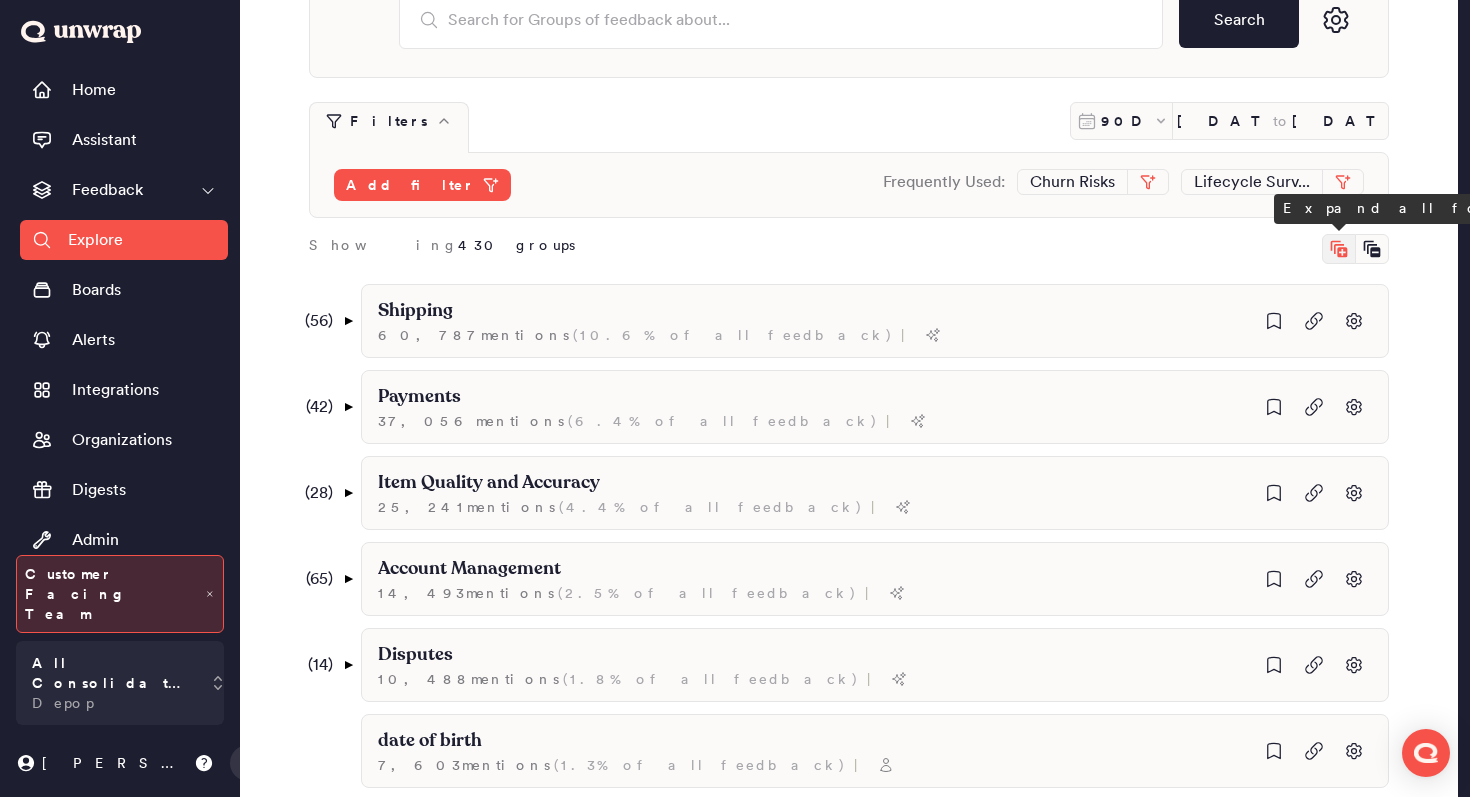 click at bounding box center [1339, 249] 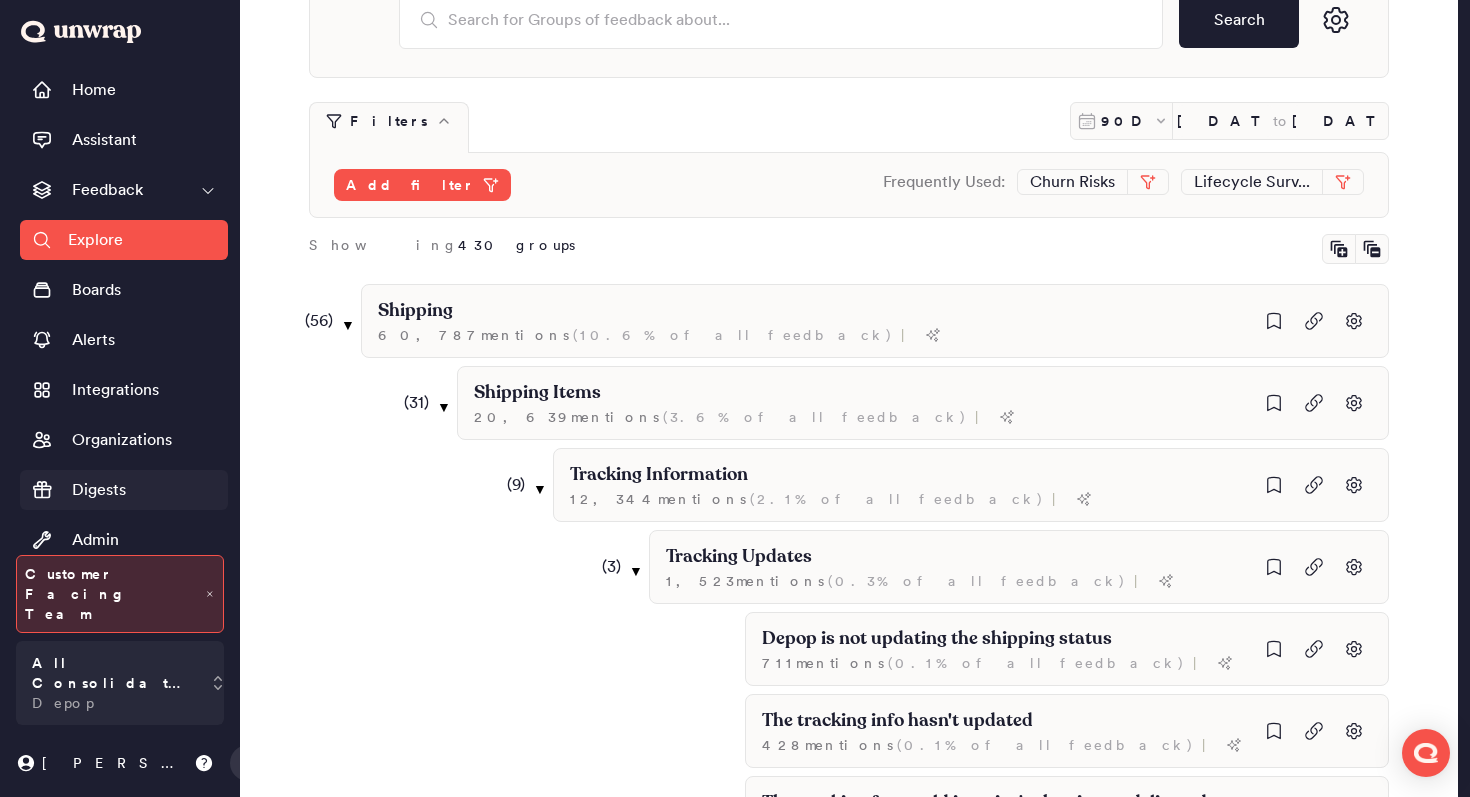 click on "Digests" at bounding box center (99, 490) 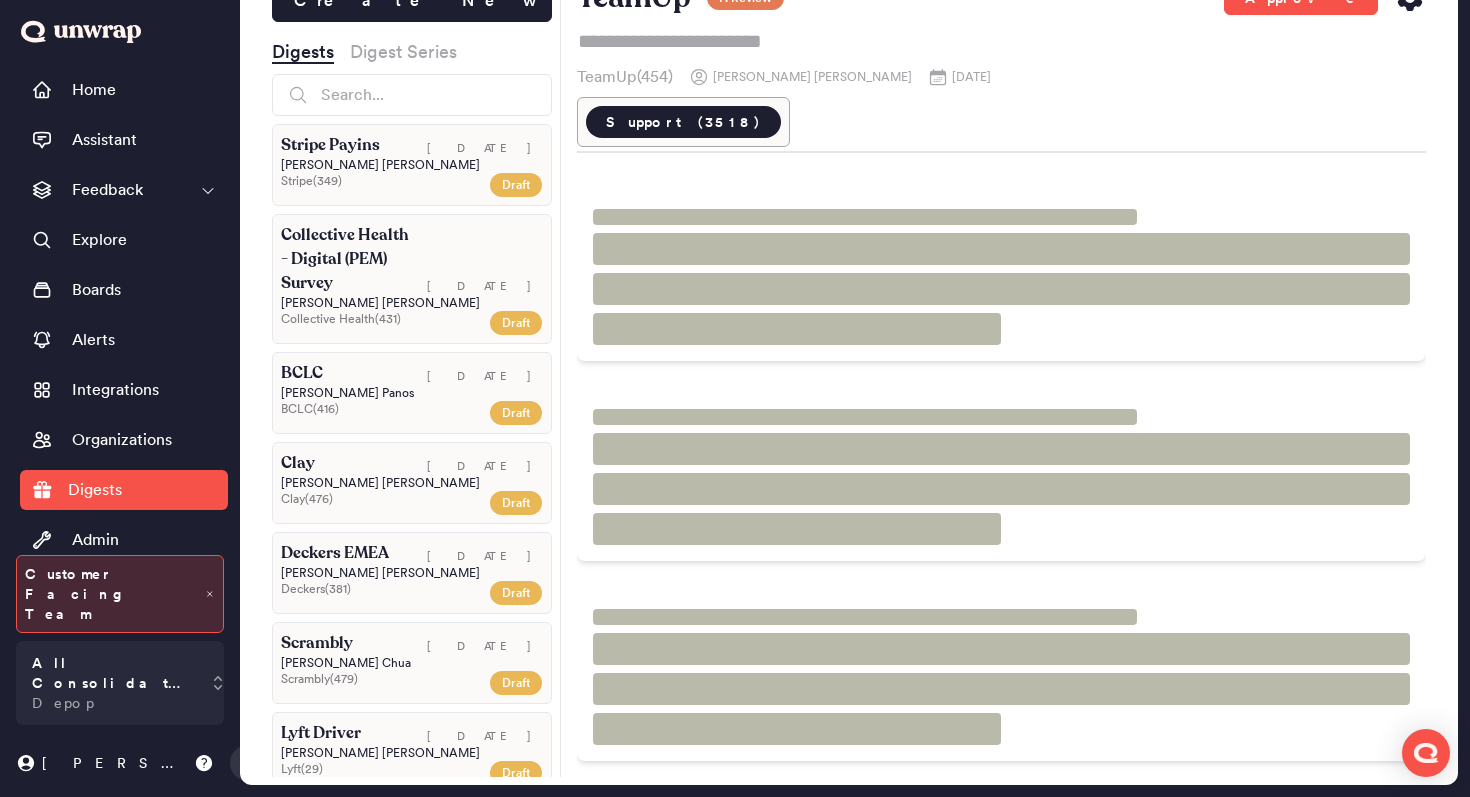 scroll, scrollTop: 56, scrollLeft: 0, axis: vertical 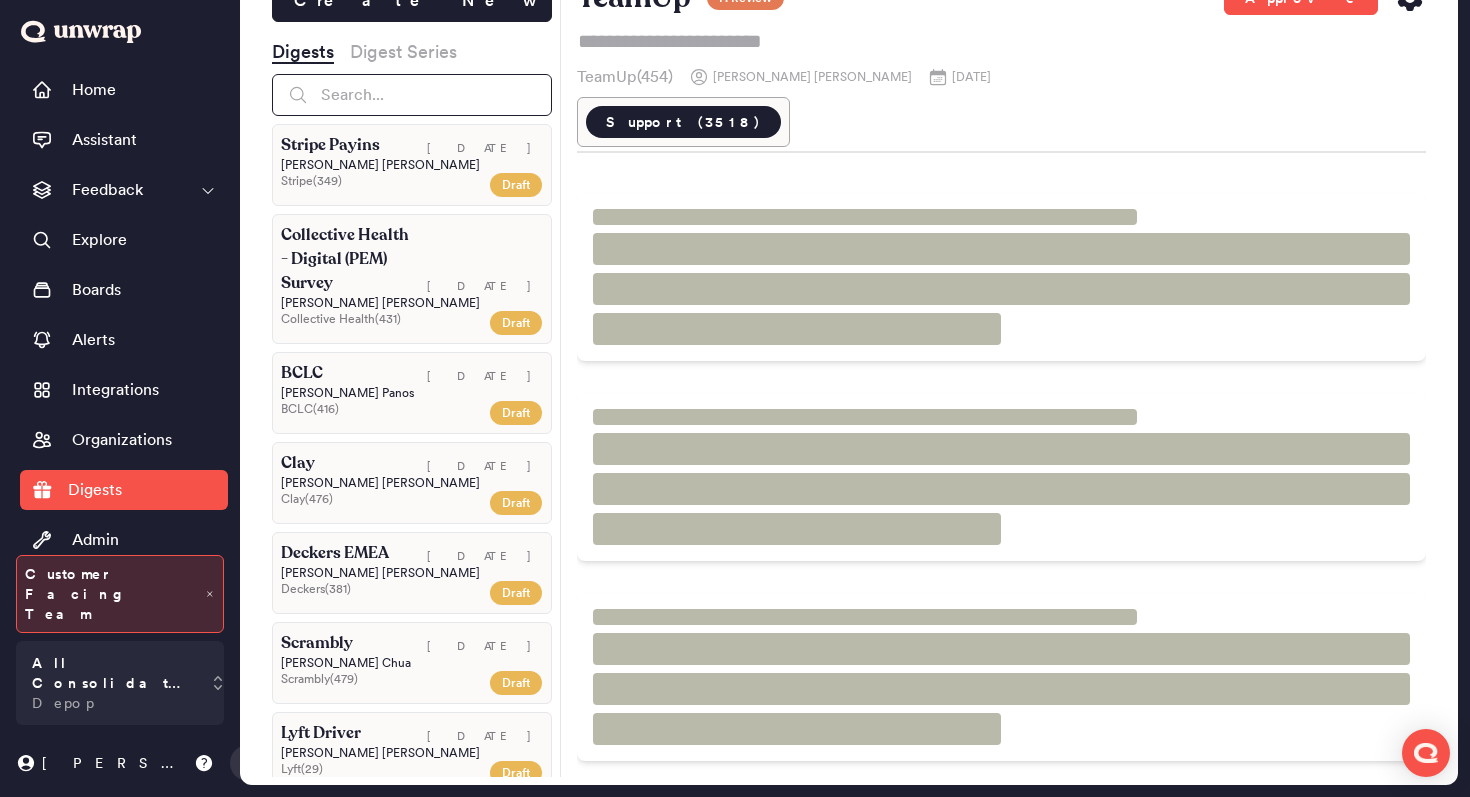 click at bounding box center [412, 95] 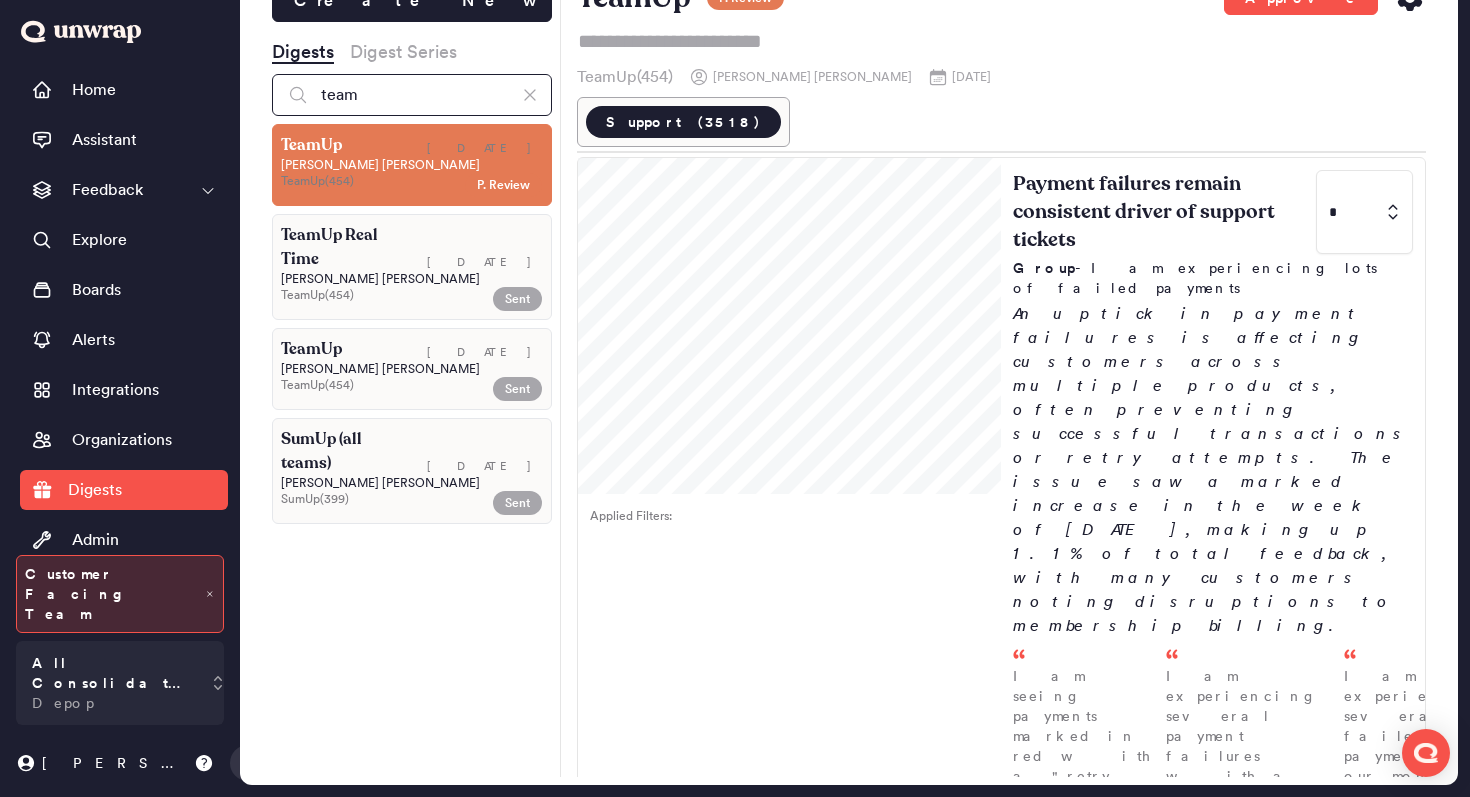 type on "team" 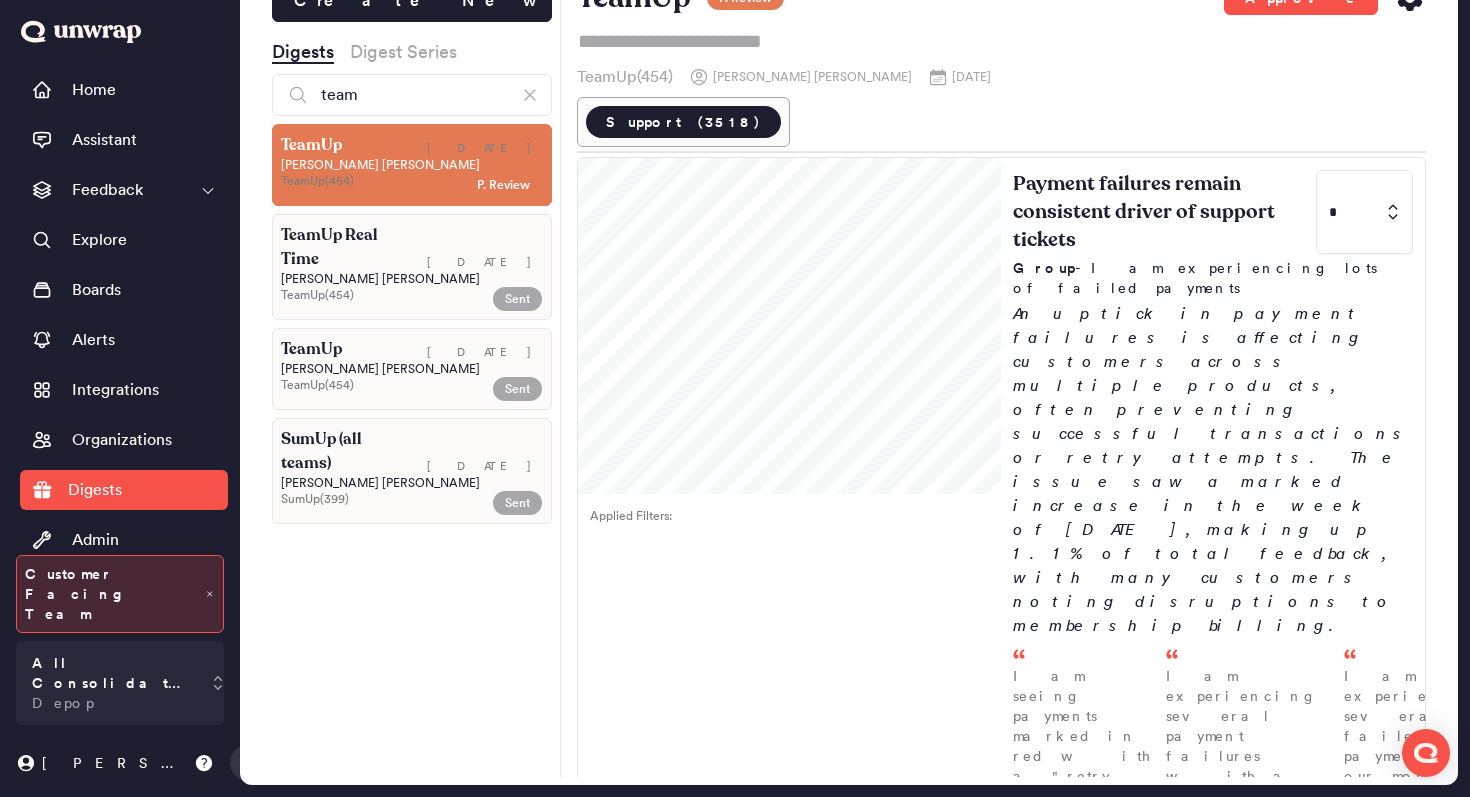 click on "Anthony   Jin" at bounding box center (412, 165) 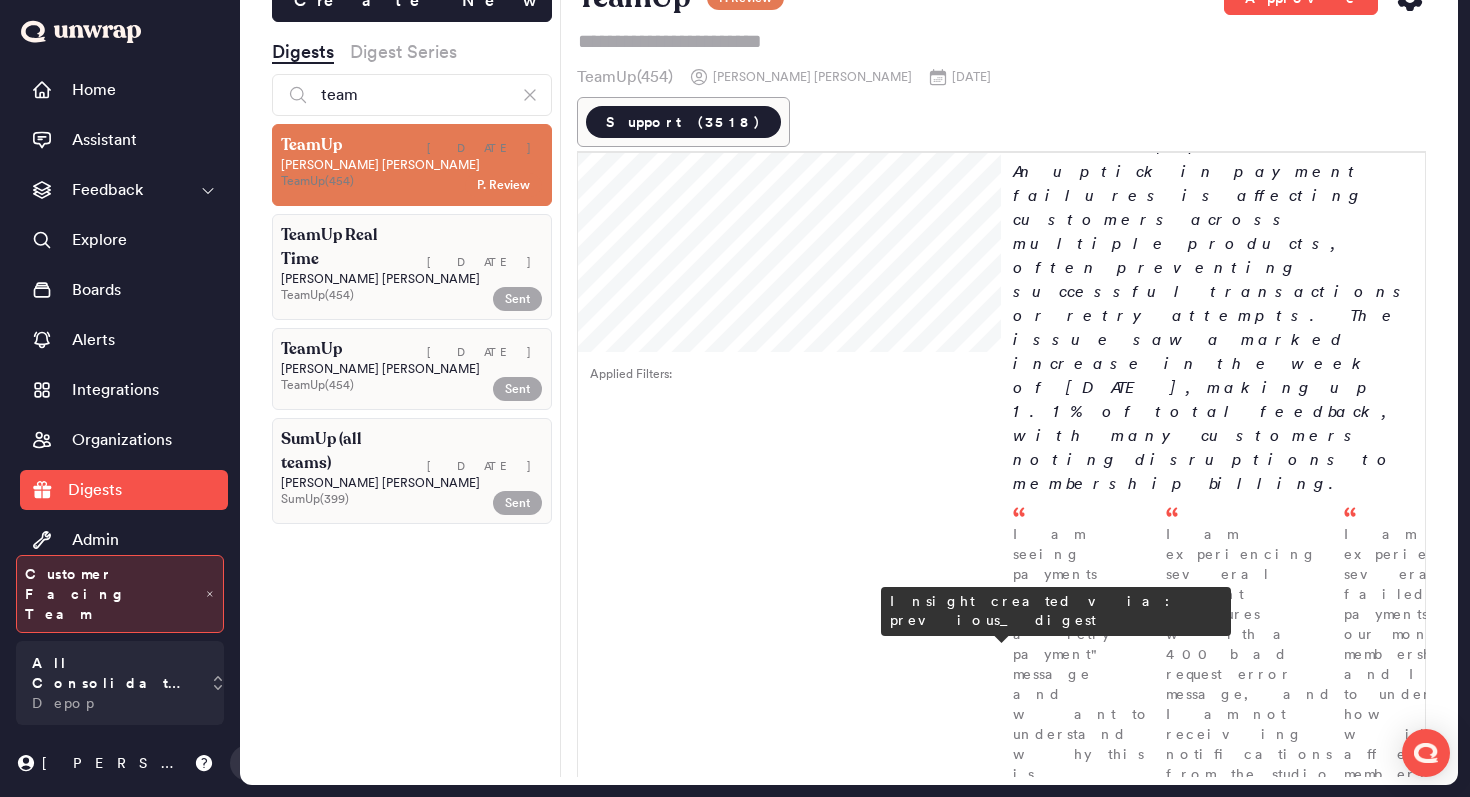 scroll, scrollTop: 0, scrollLeft: 0, axis: both 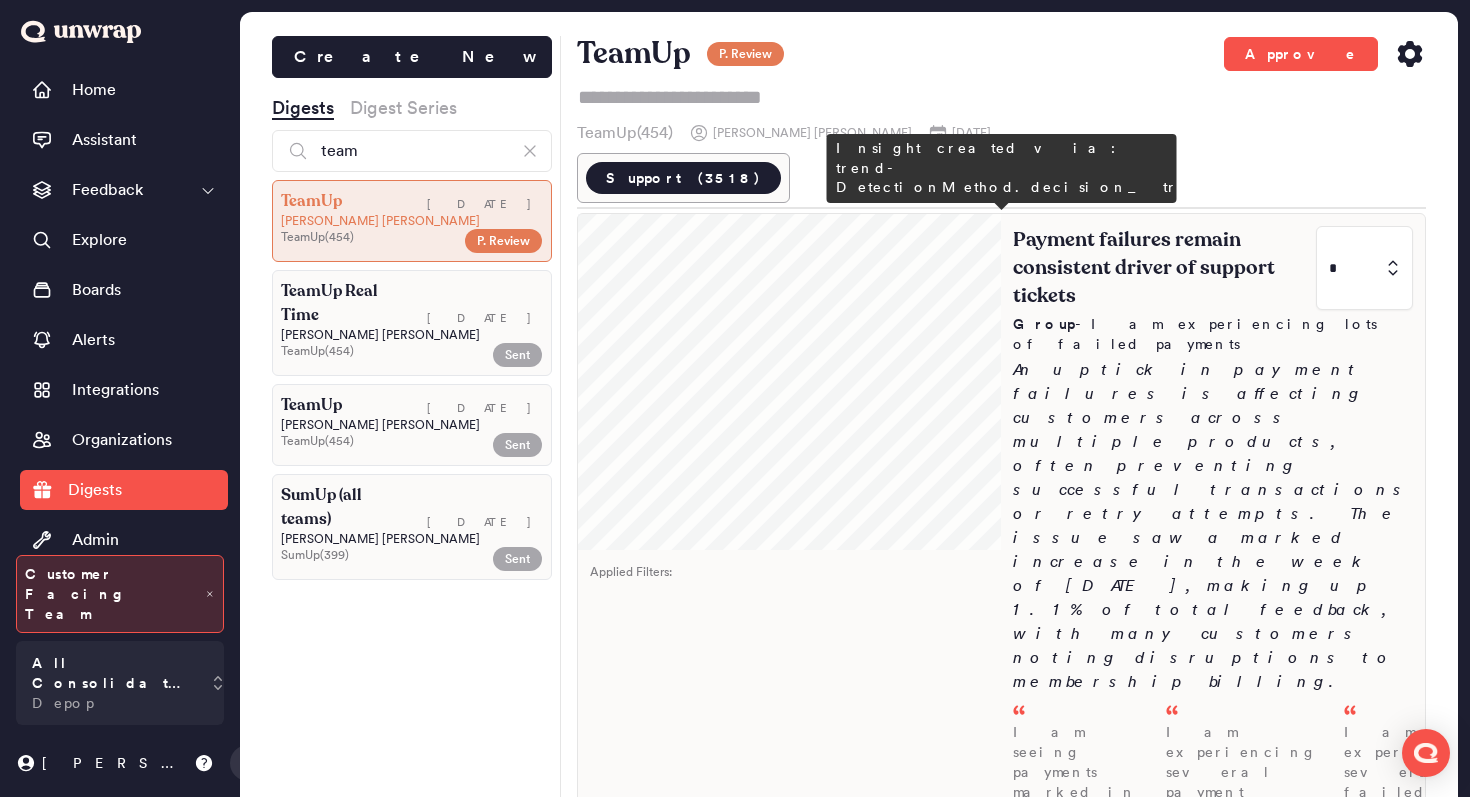 click at bounding box center (1364, 268) 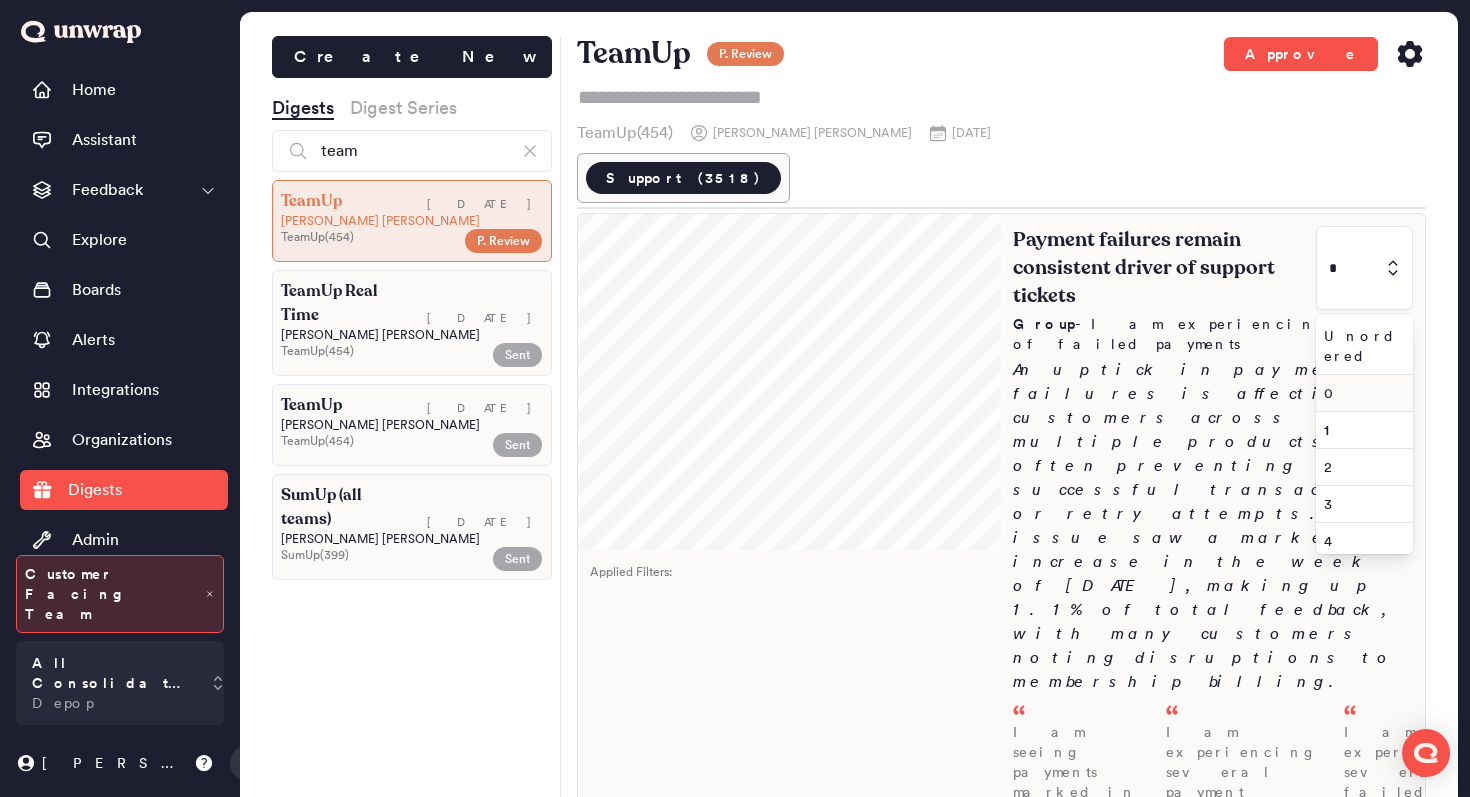 click on "0" at bounding box center [1364, 393] 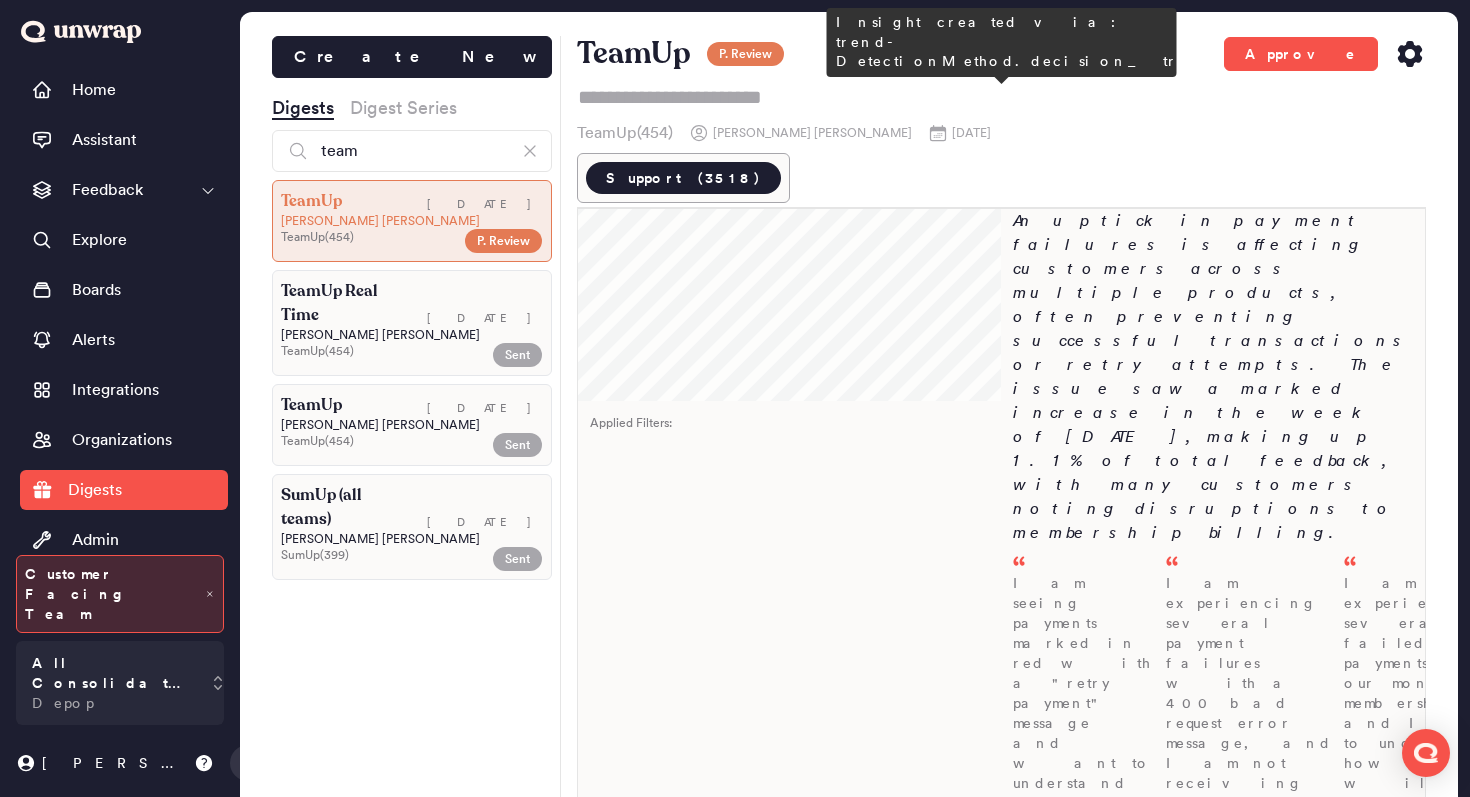 scroll, scrollTop: 152, scrollLeft: 0, axis: vertical 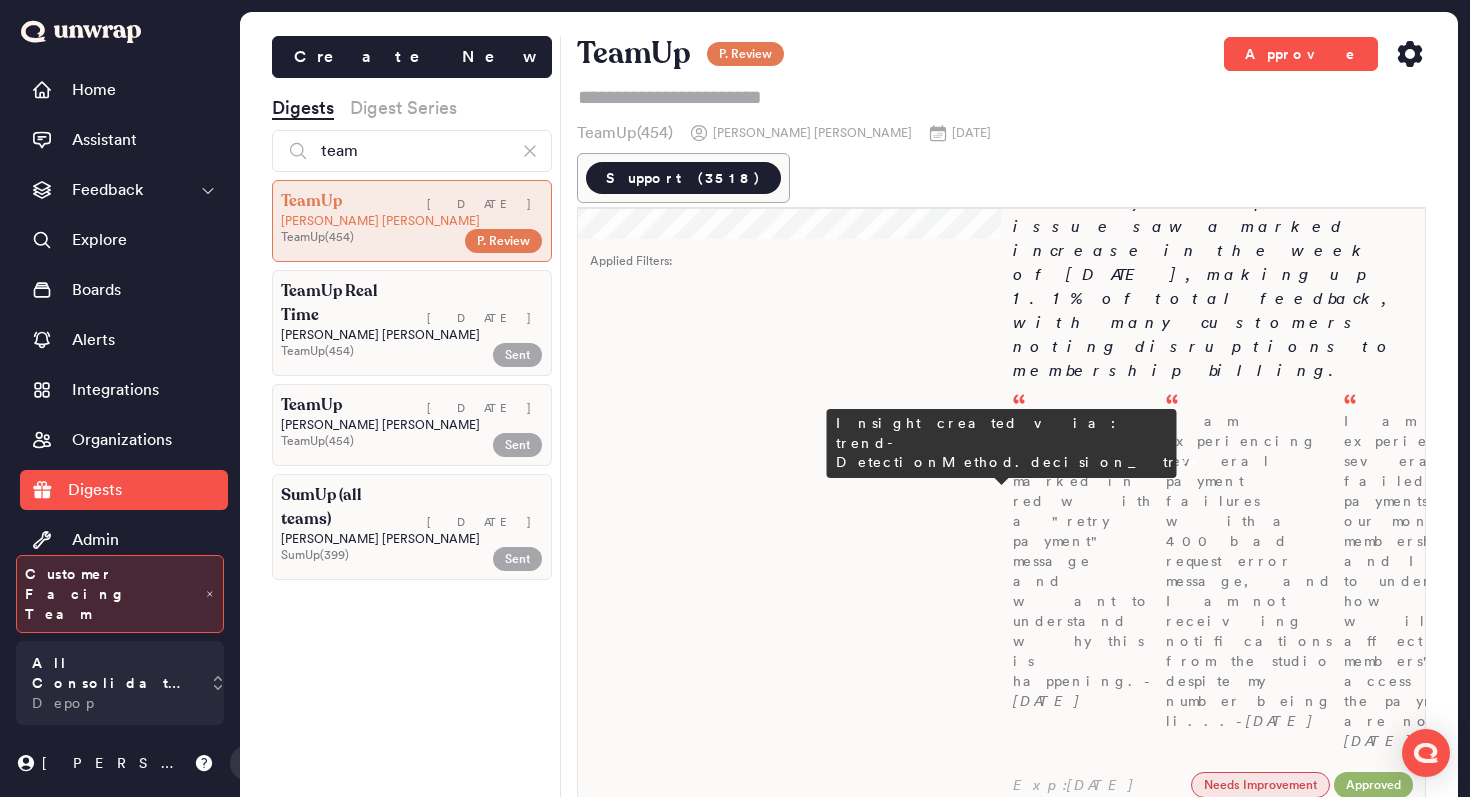 click at bounding box center [1364, 861] 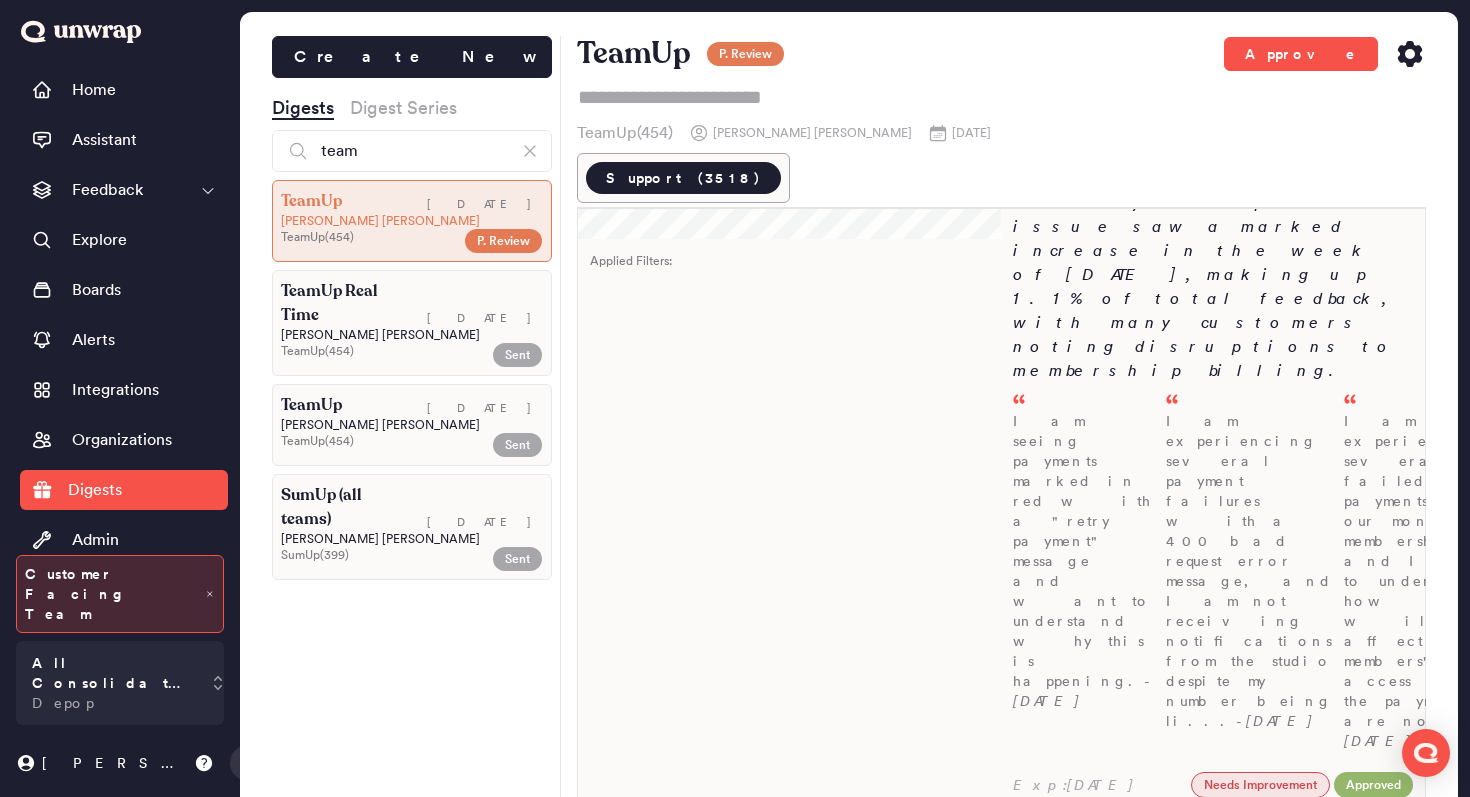 click on "1" at bounding box center [1360, 1009] 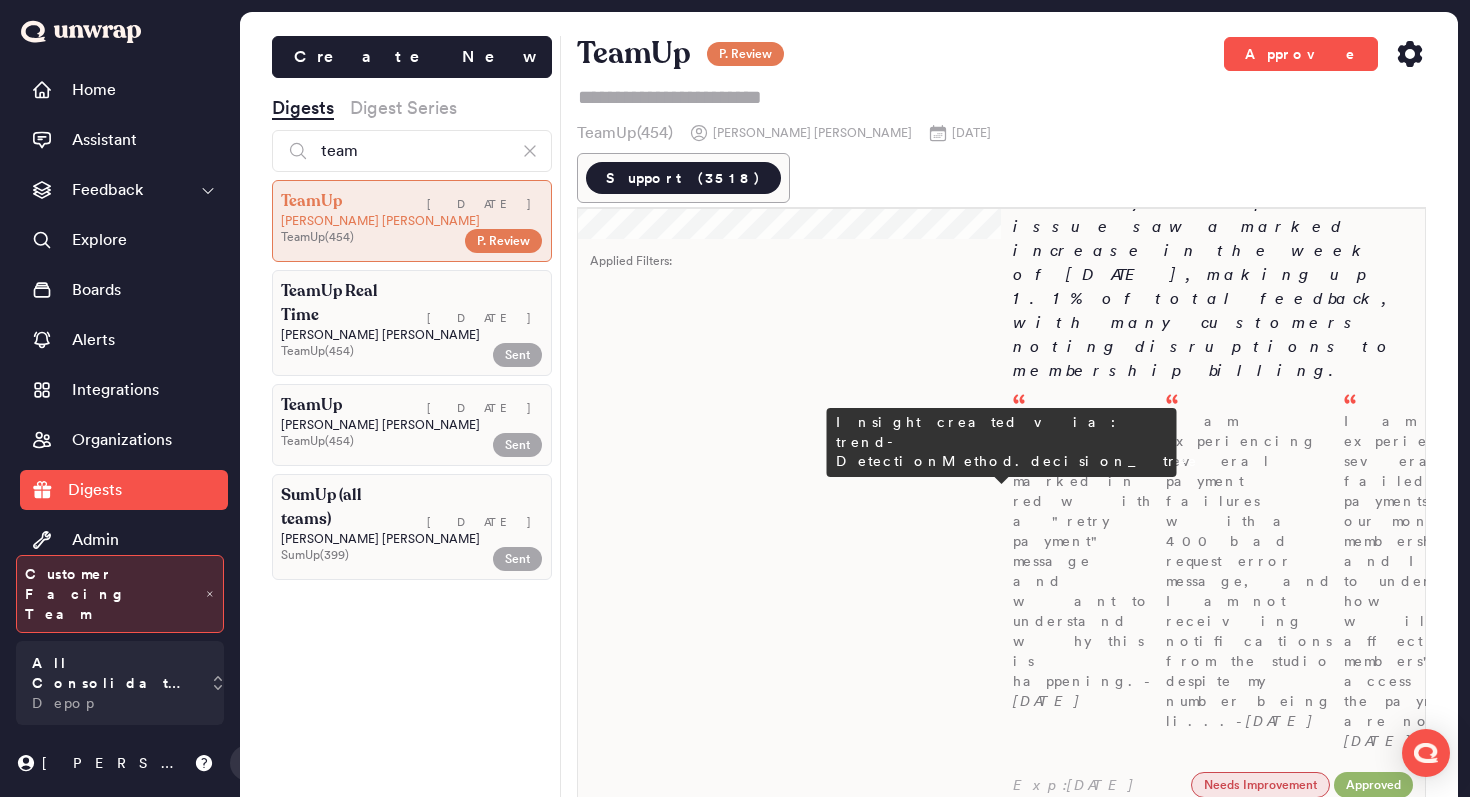 type on "*" 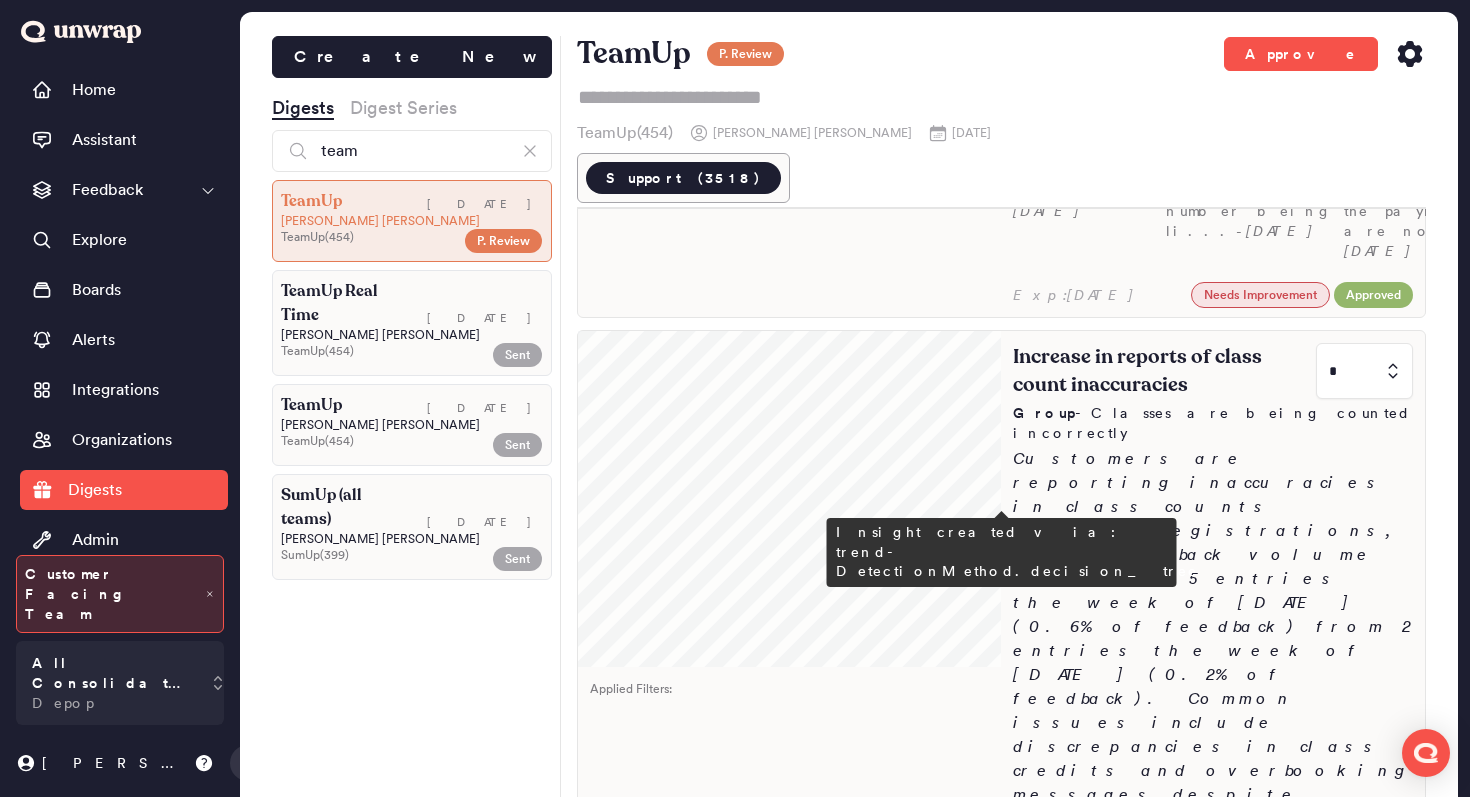 scroll, scrollTop: 817, scrollLeft: 0, axis: vertical 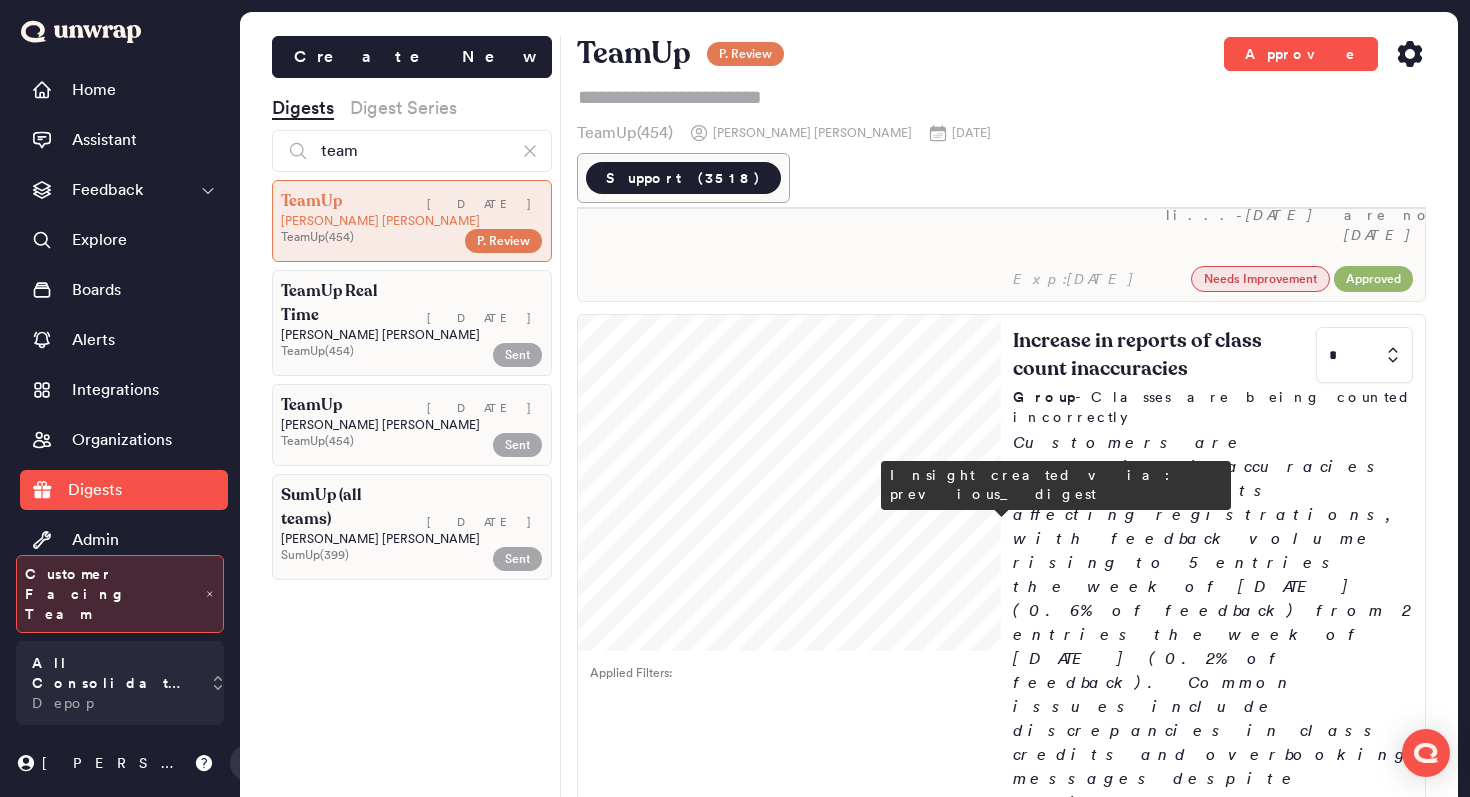 click at bounding box center [1364, 1373] 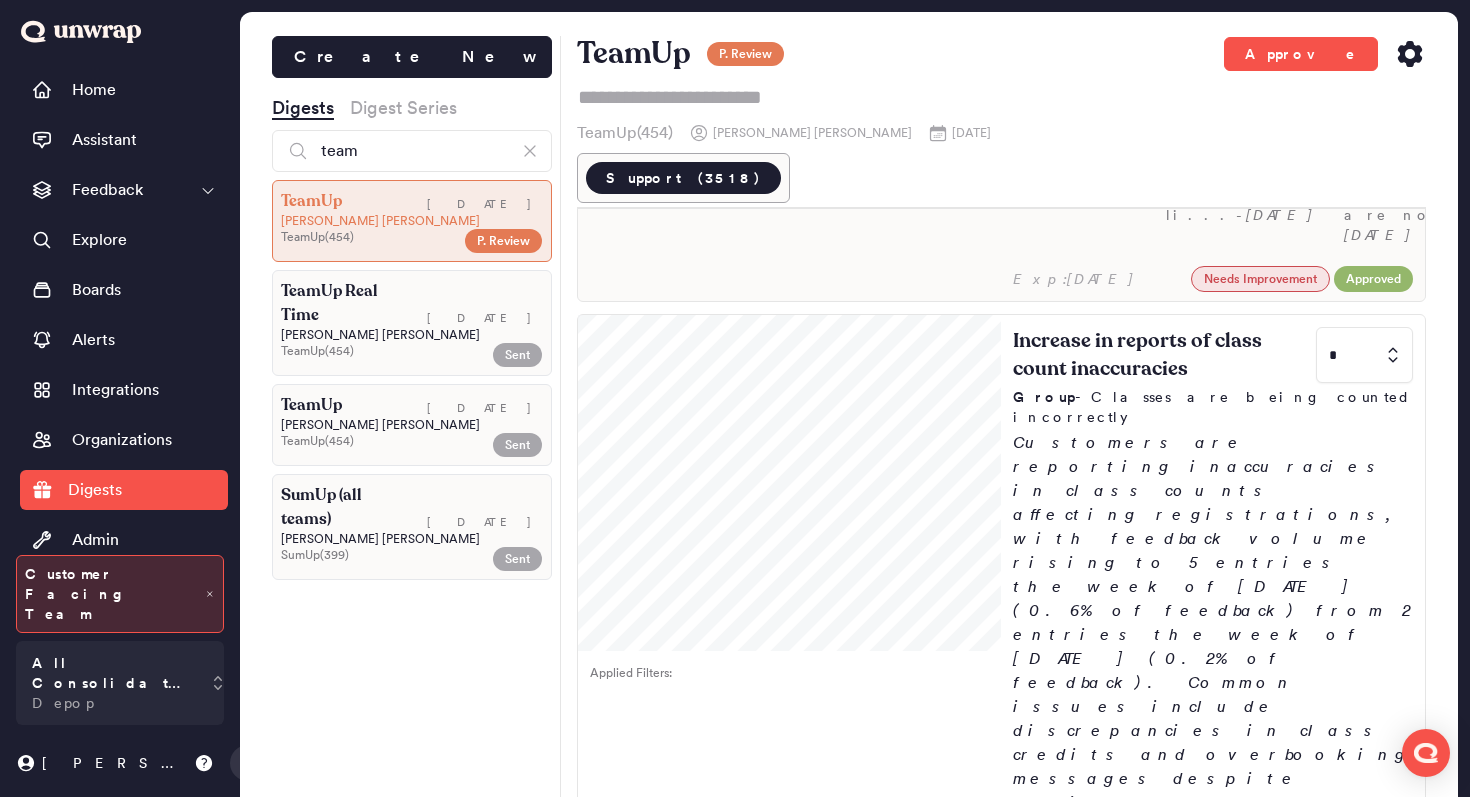 scroll, scrollTop: 36, scrollLeft: 0, axis: vertical 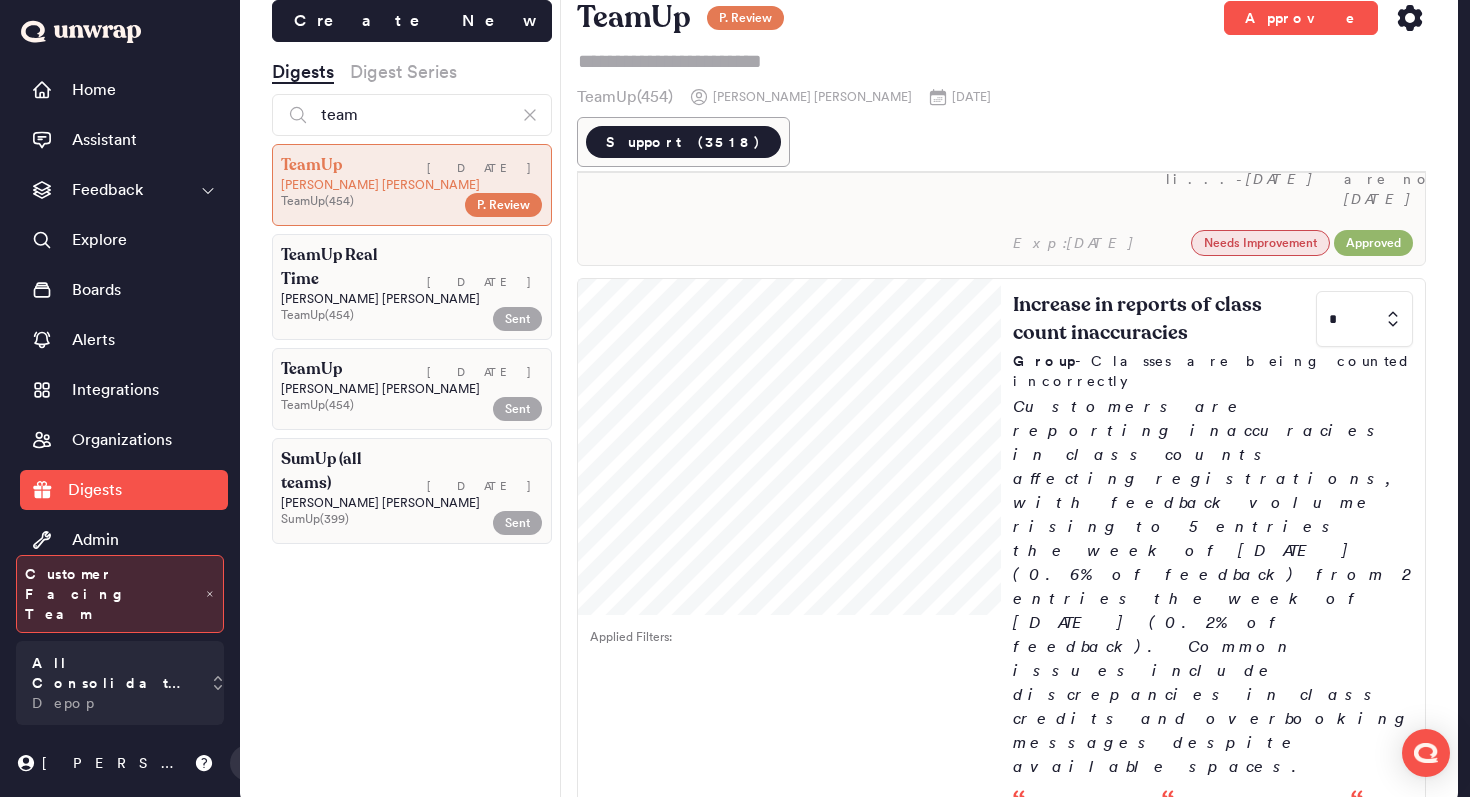 click on "2" at bounding box center (1360, 1500) 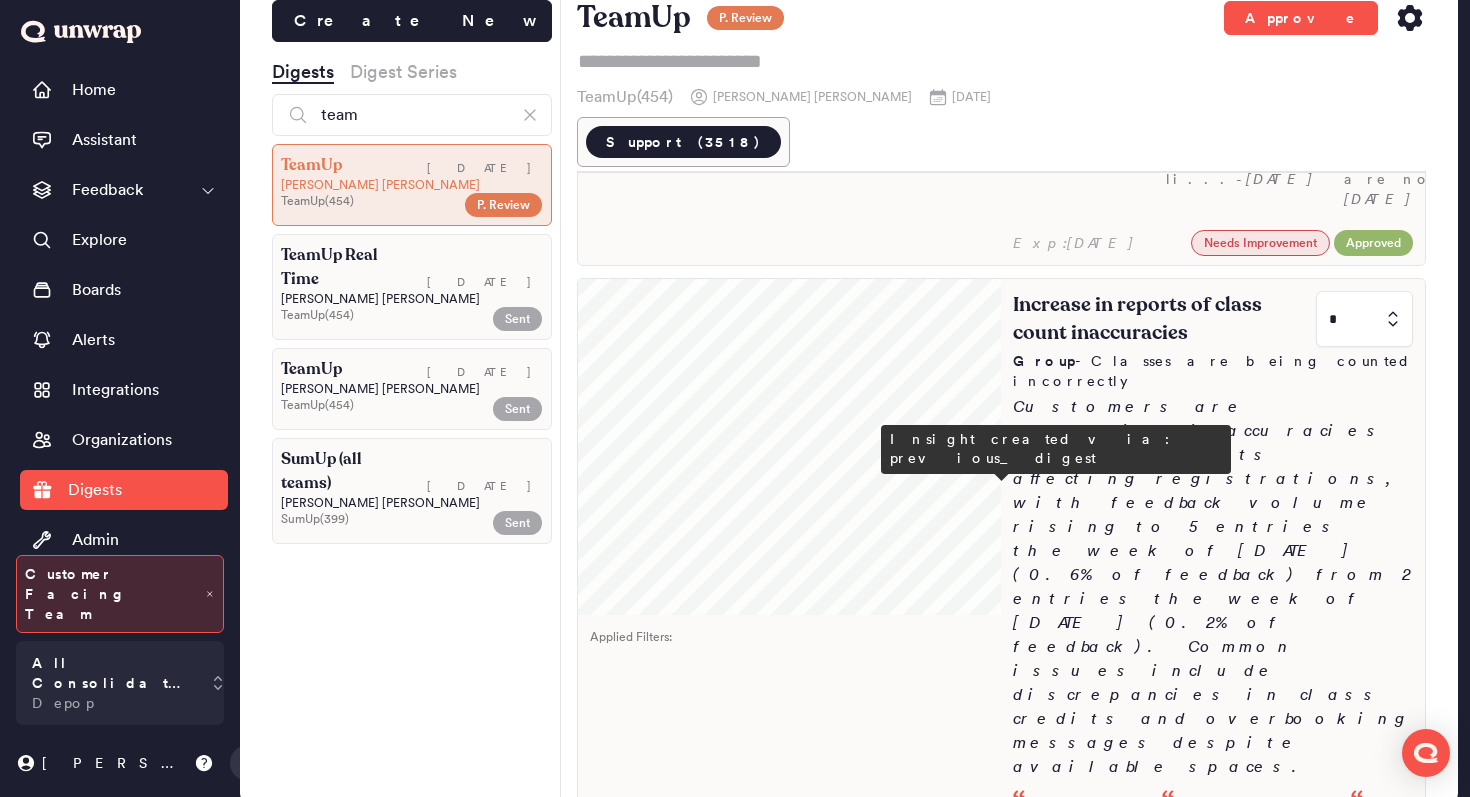 type on "*" 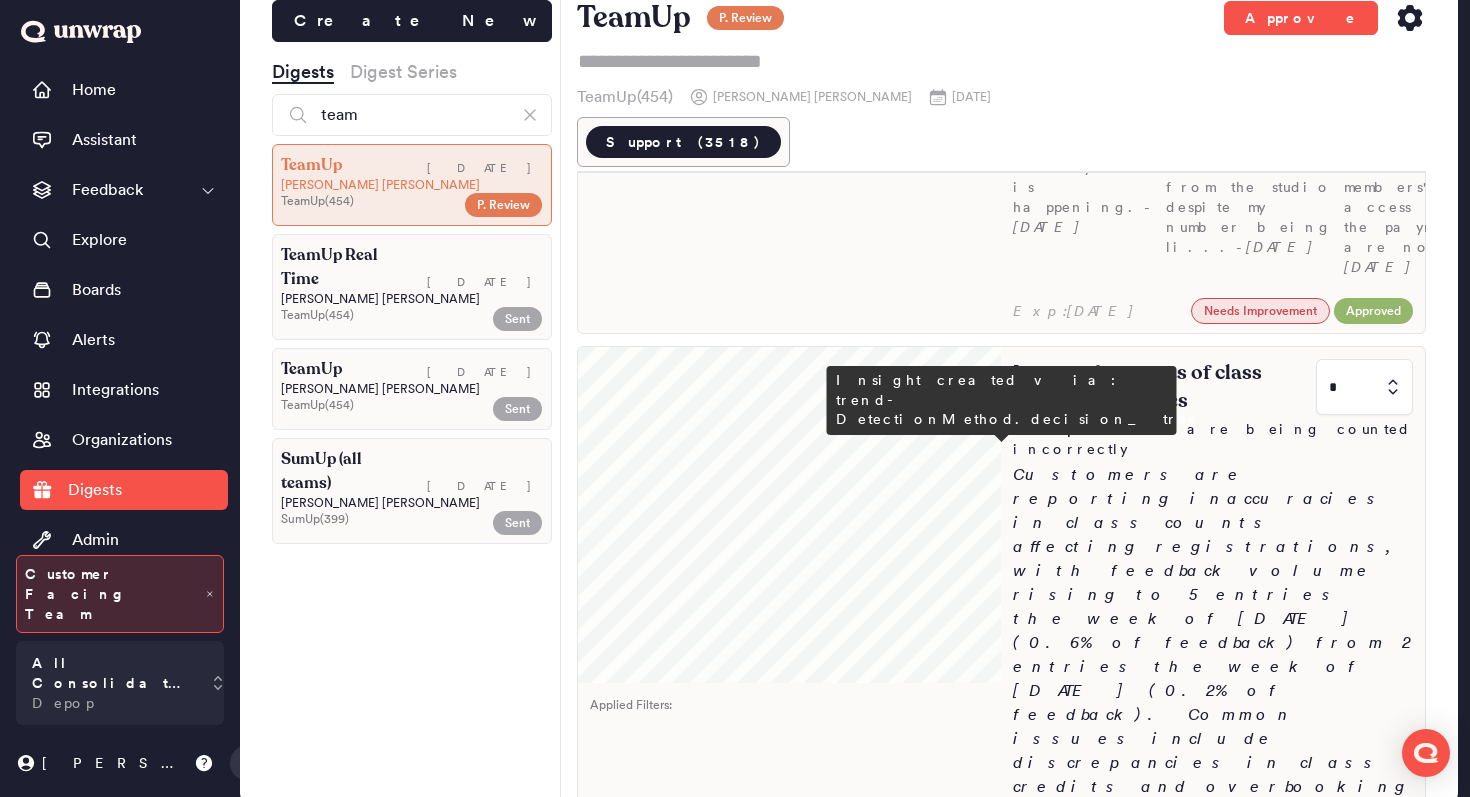 scroll, scrollTop: 0, scrollLeft: 0, axis: both 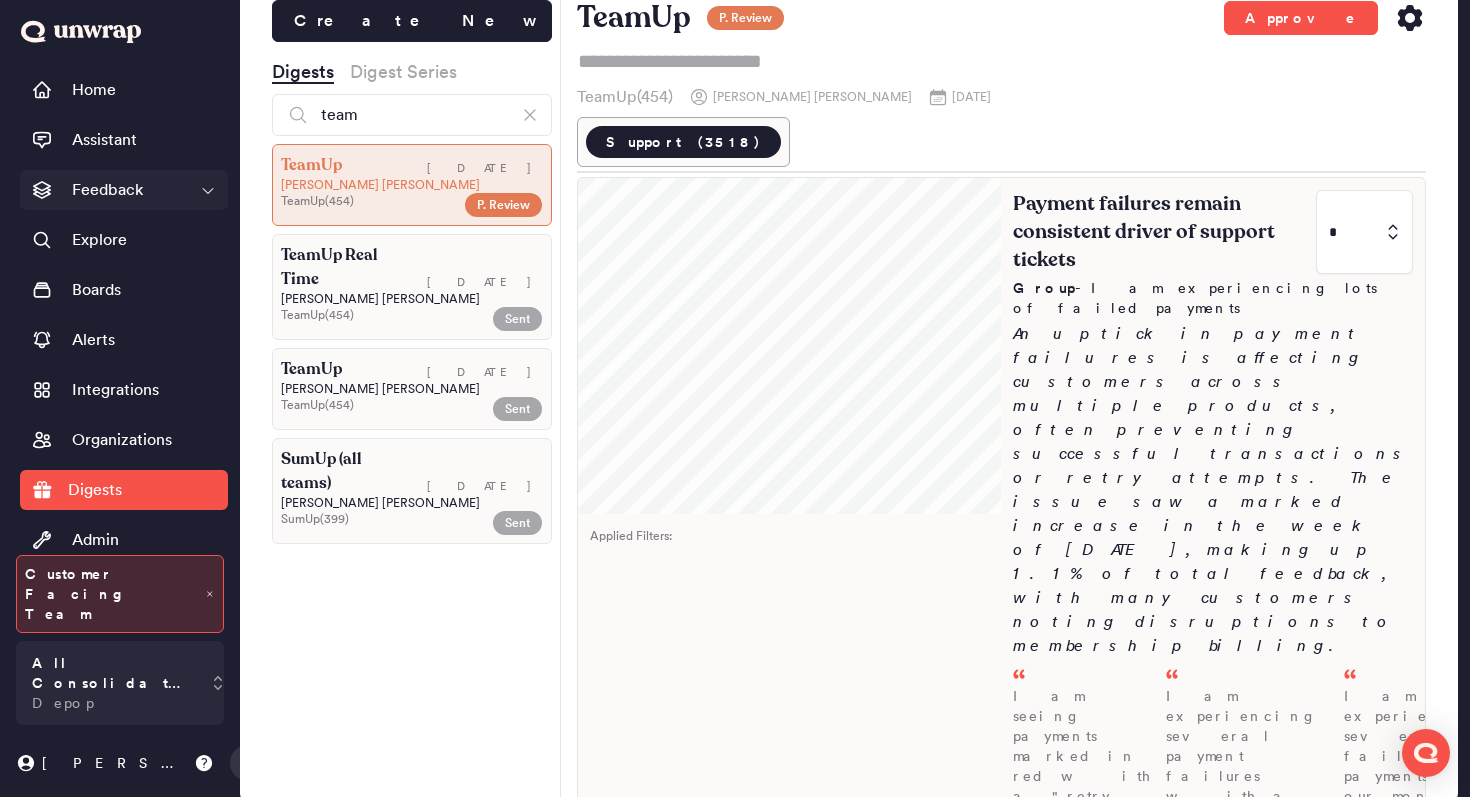 click on "Feedback" at bounding box center [124, 190] 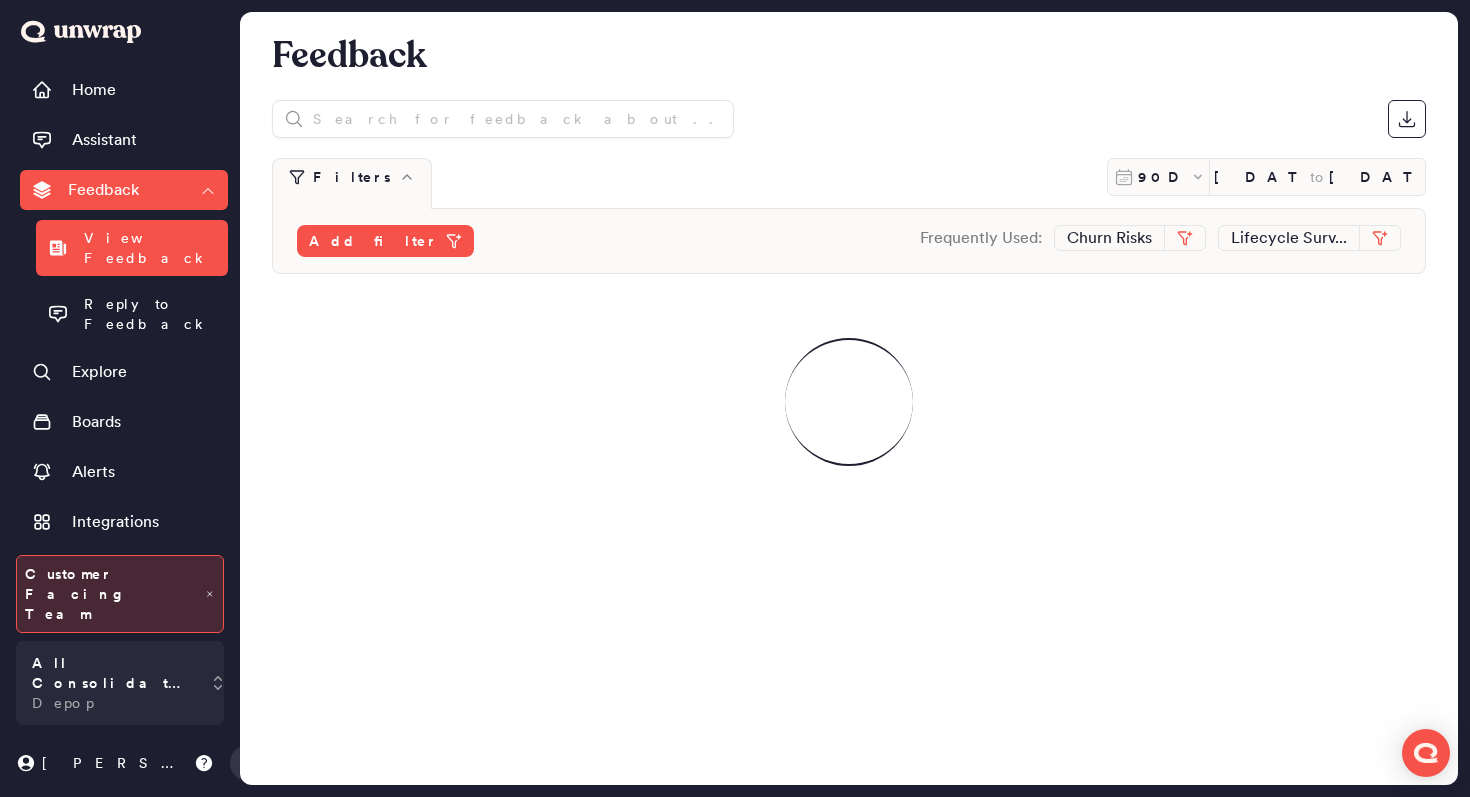 click on "Add filter Frequently Used: Churn Risks Lifecycle Surv..." at bounding box center (849, 241) 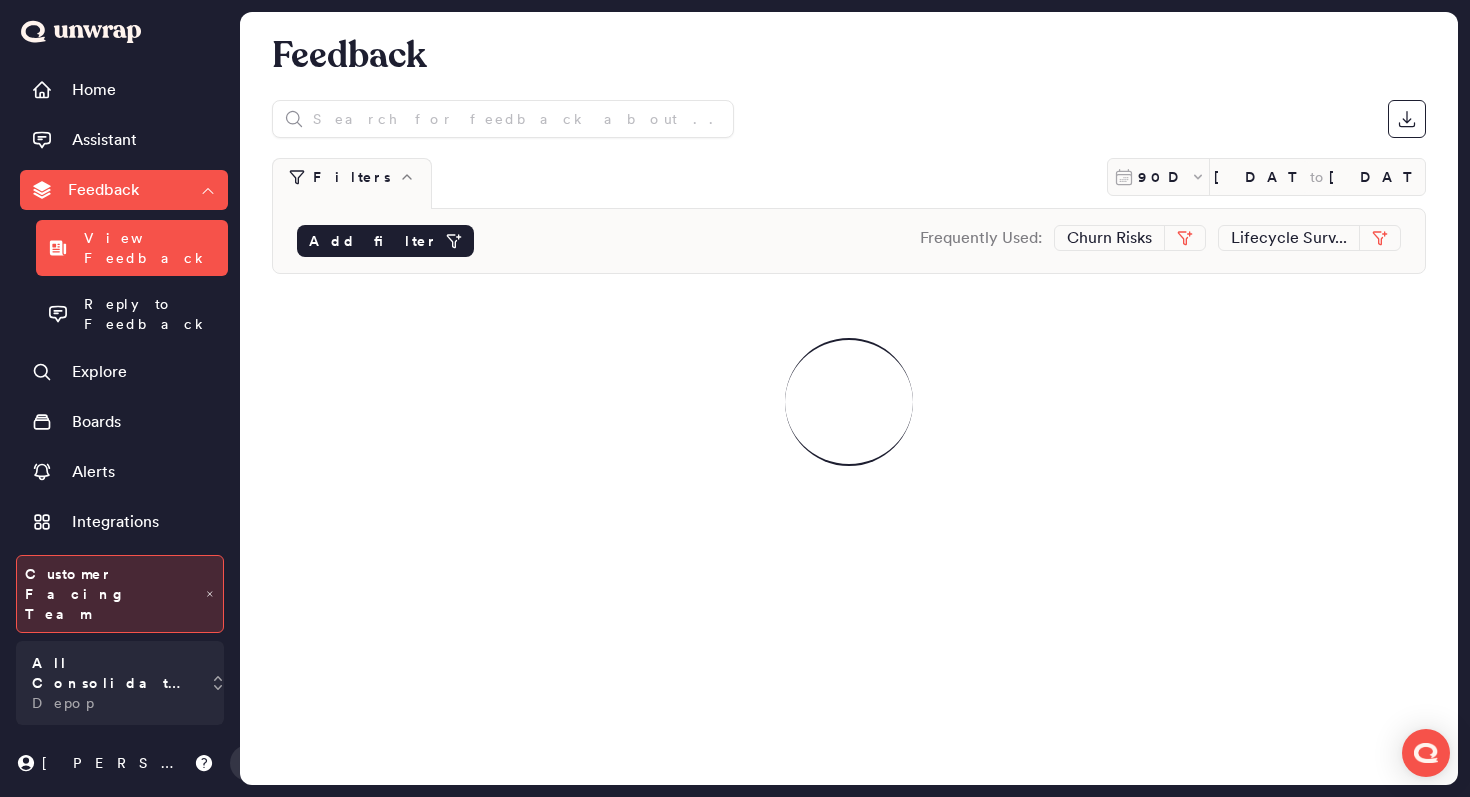 click on "Add filter" at bounding box center [373, 241] 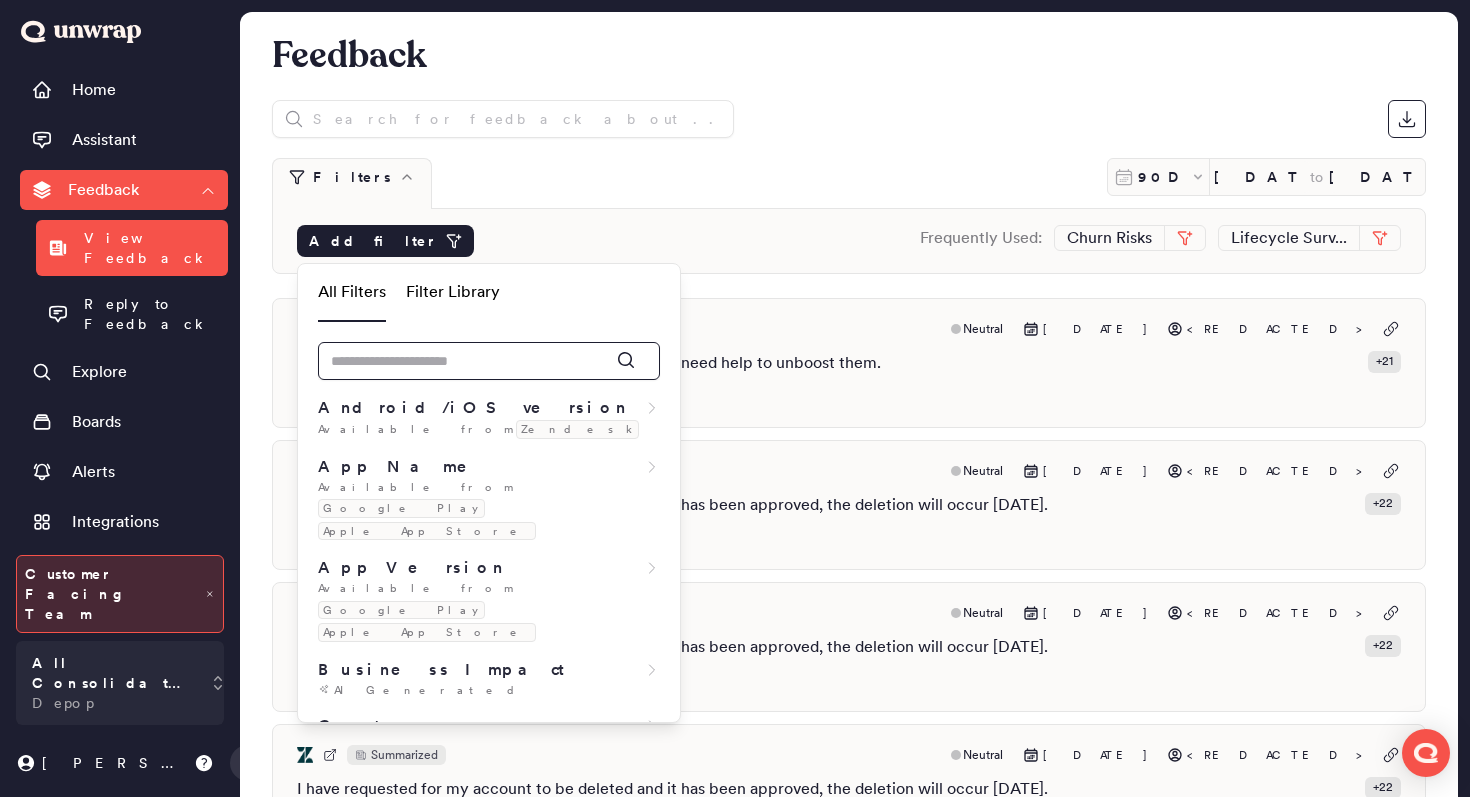 click at bounding box center [489, 361] 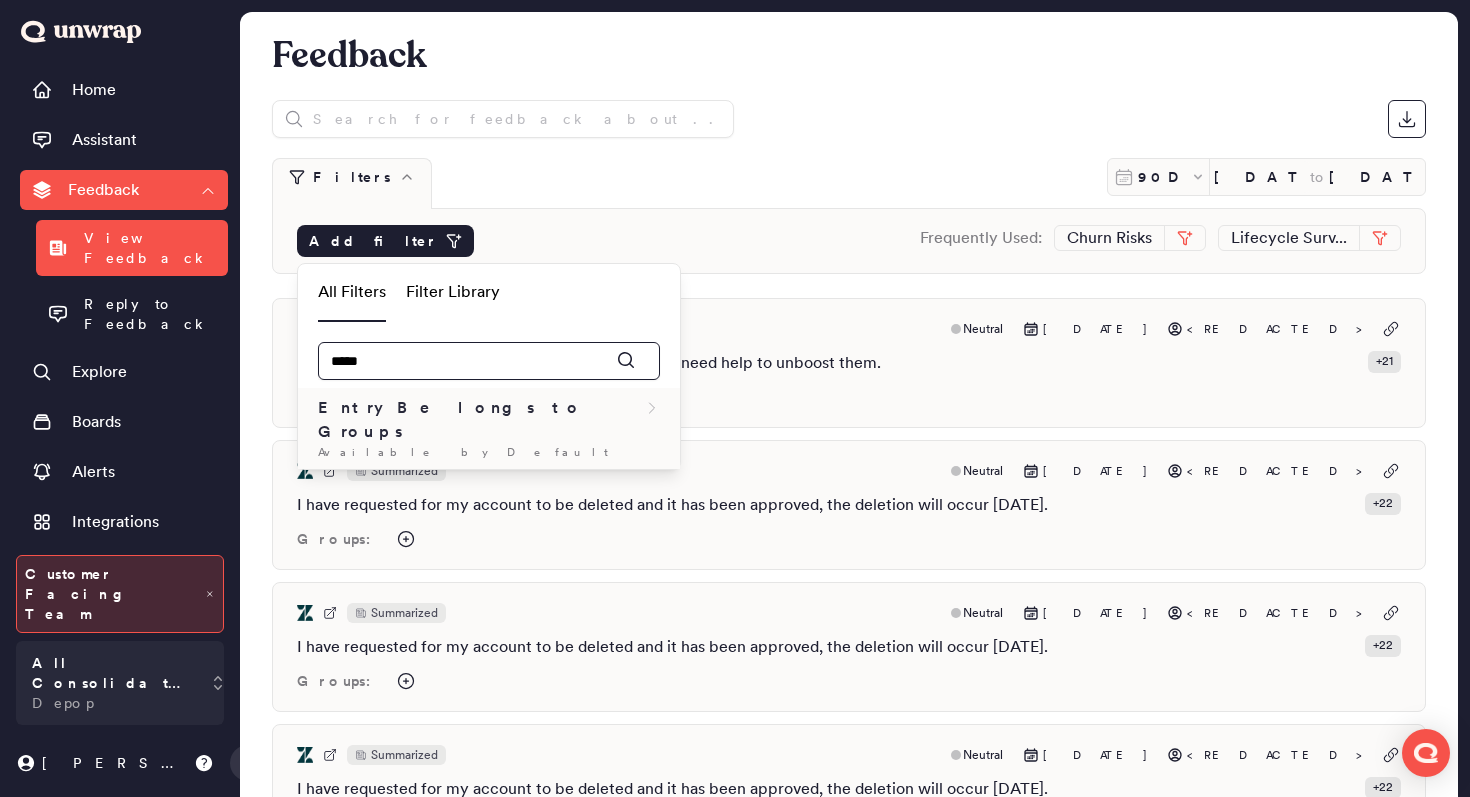 type on "*****" 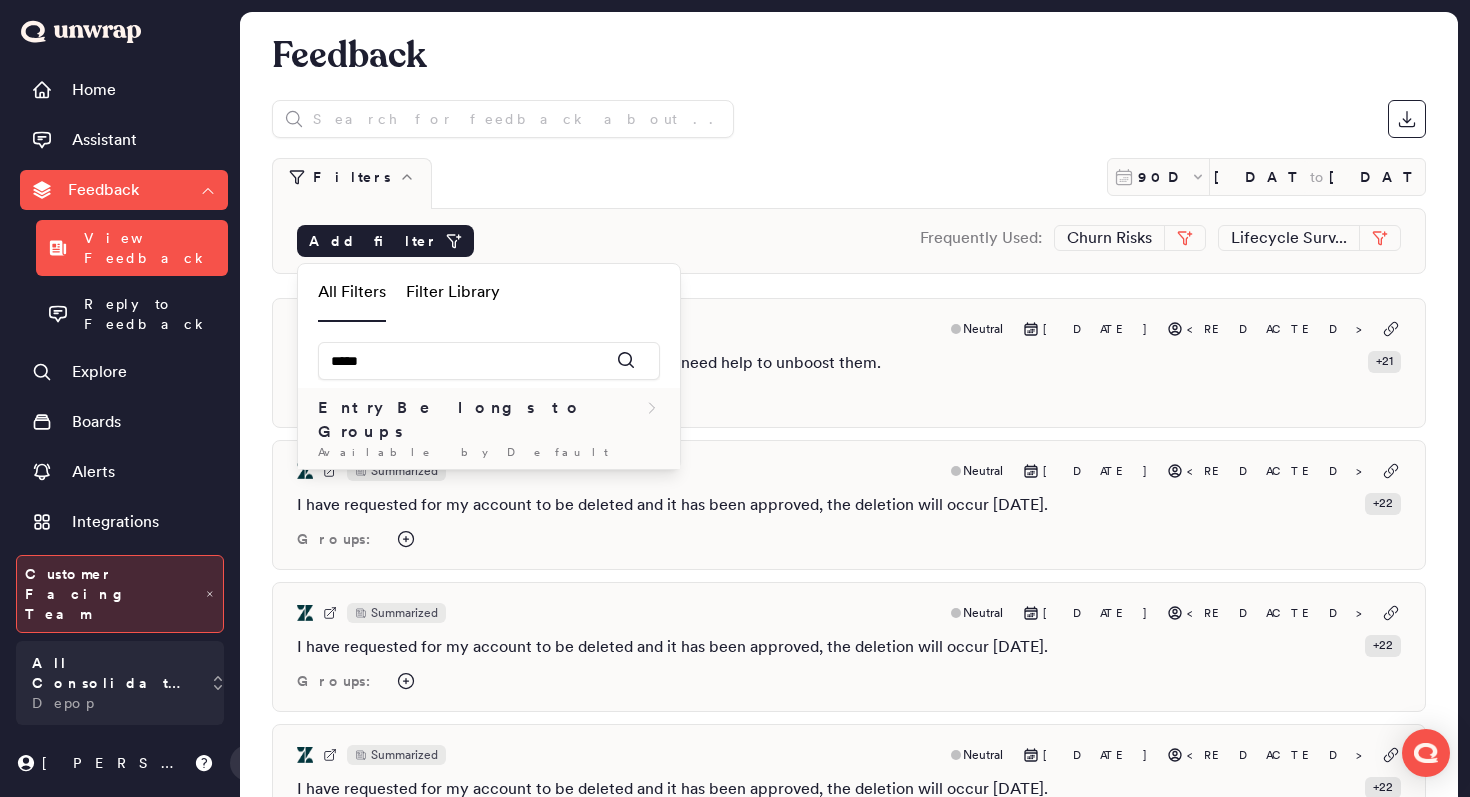 click on "Available by Default" at bounding box center (489, 452) 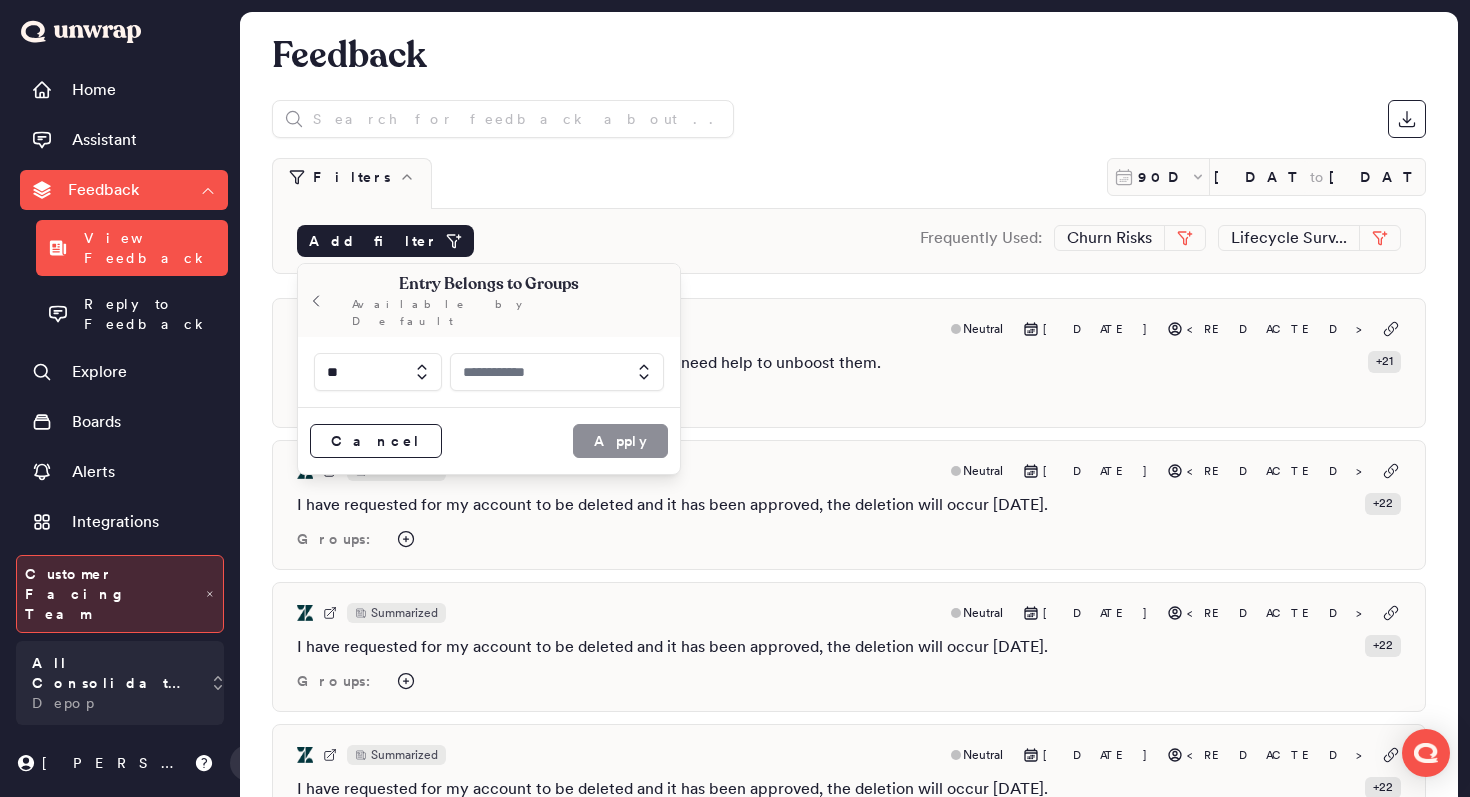 click at bounding box center (557, 372) 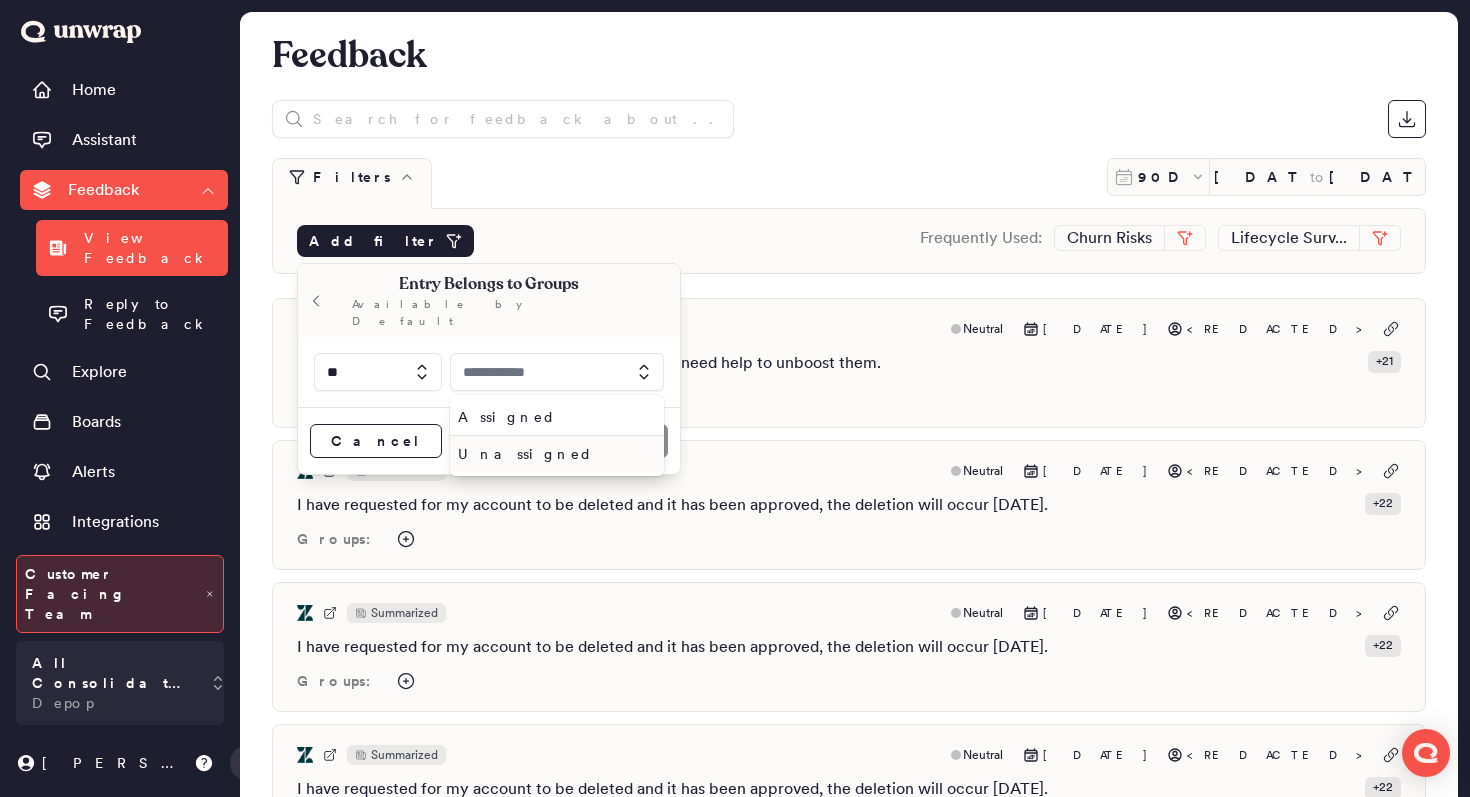 click on "Unassigned" at bounding box center [553, 454] 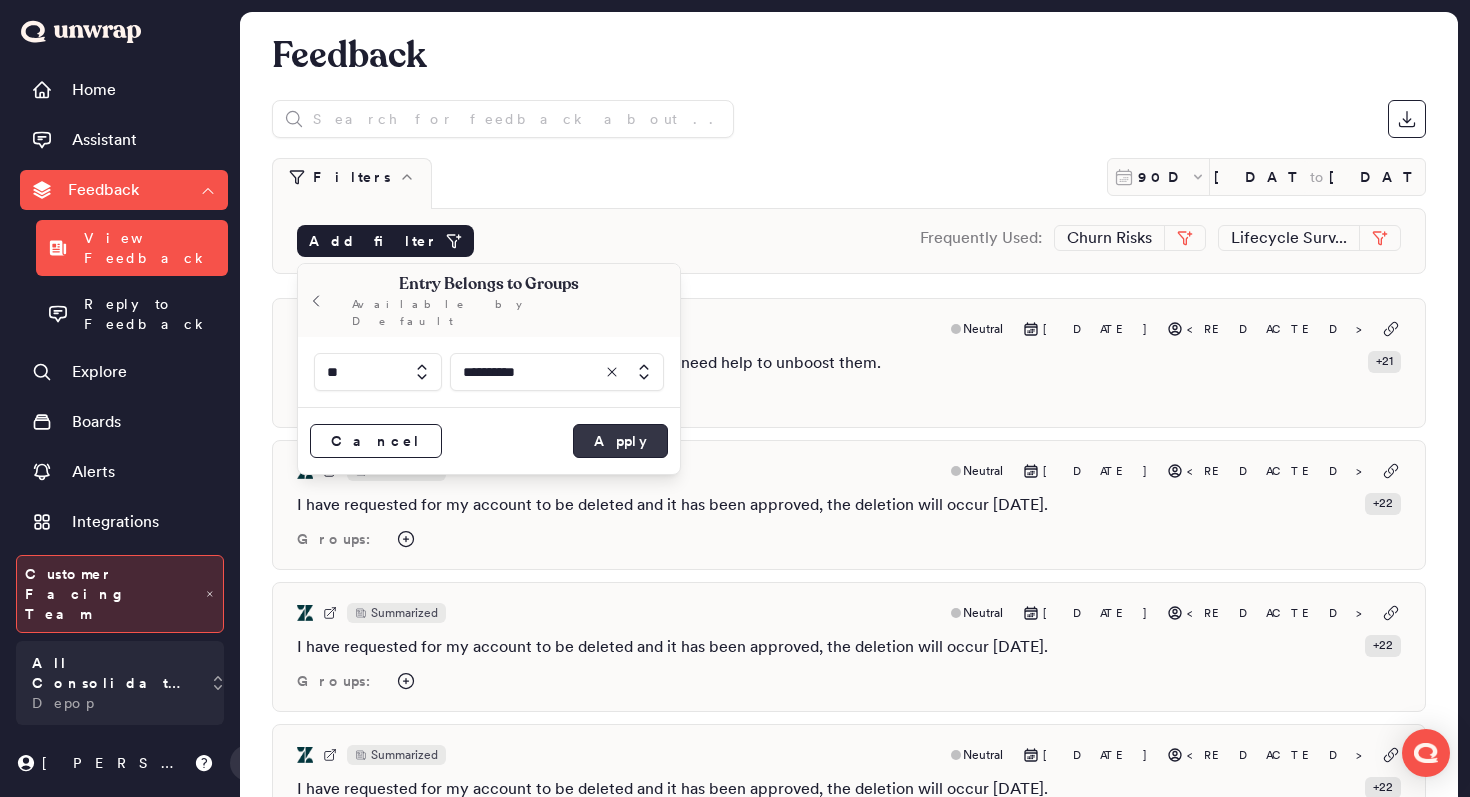 click on "Apply" at bounding box center (620, 441) 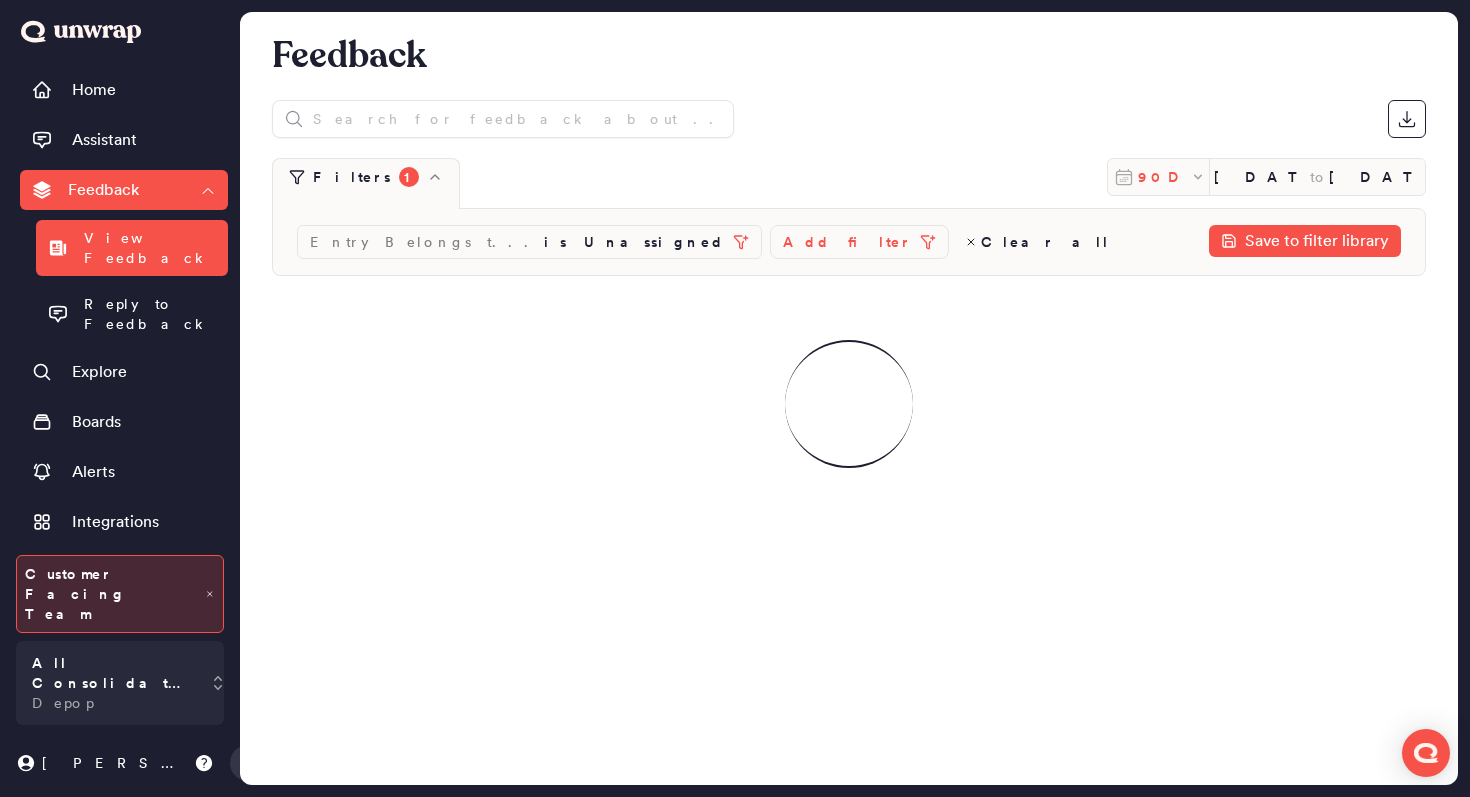 click 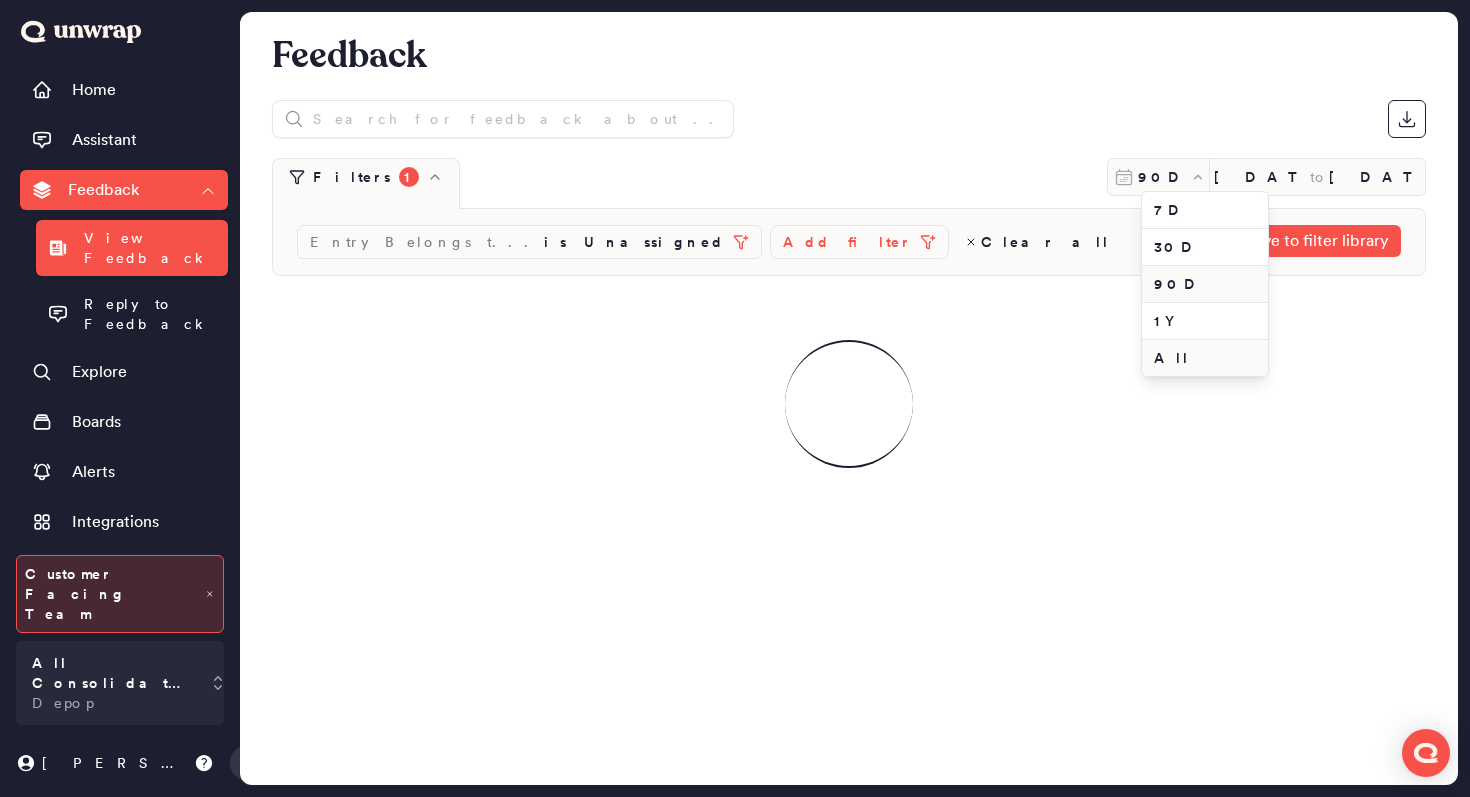 click on "All" at bounding box center (1205, 358) 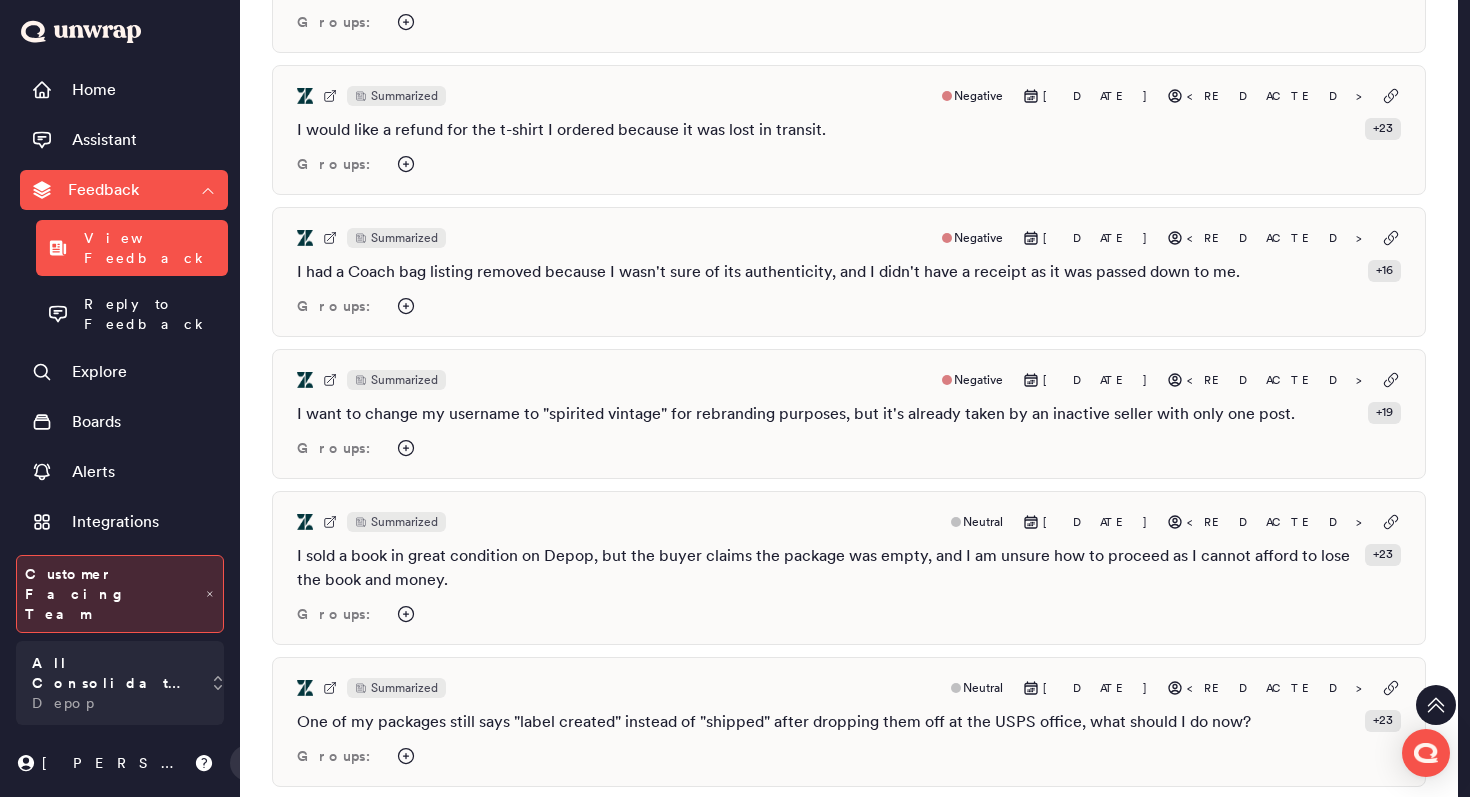 scroll, scrollTop: 0, scrollLeft: 0, axis: both 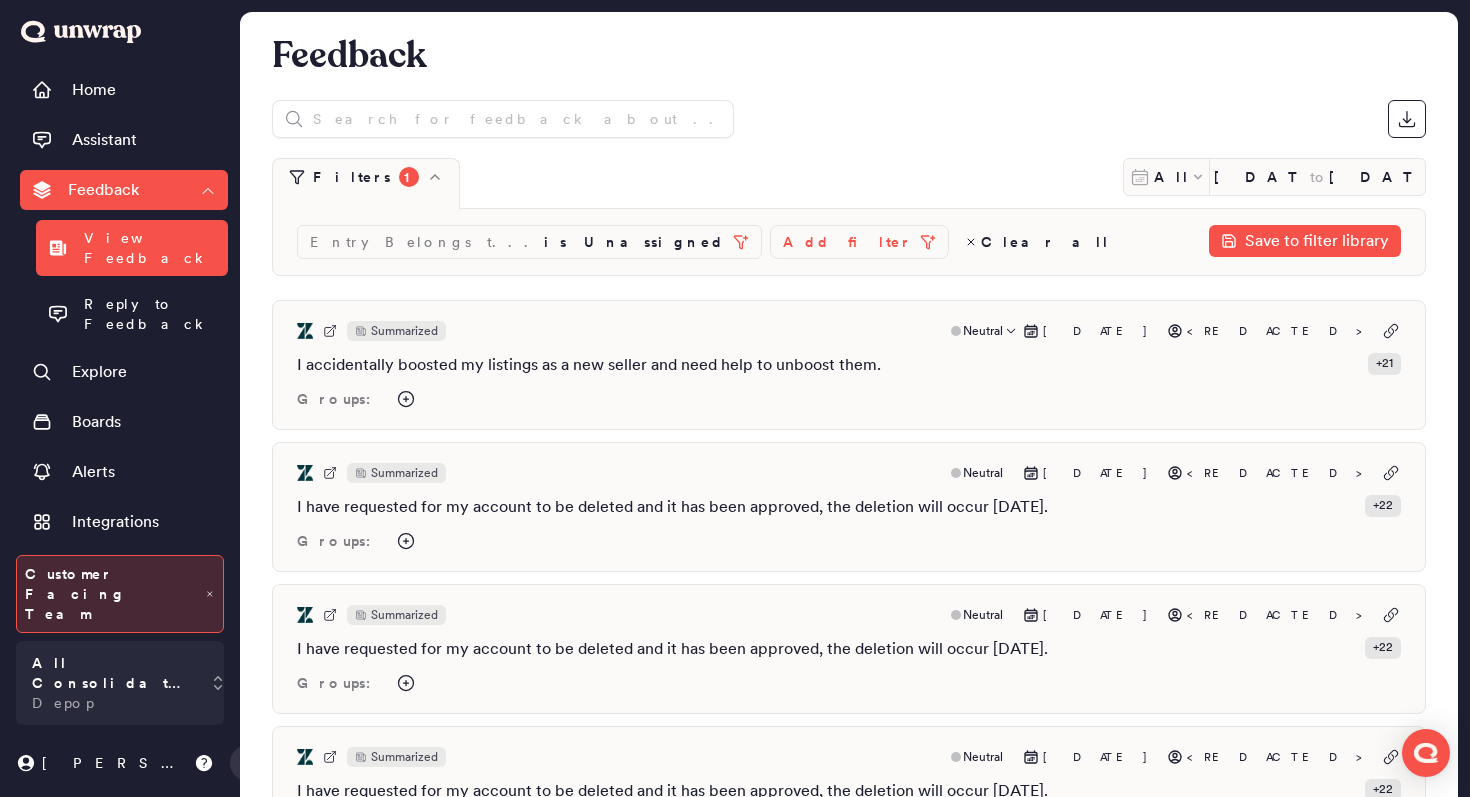 click on "Summarized Neutral Jul 8, 2025 <REDACTED> I accidentally boosted my listings as a new seller and need help to unboost them.    + 21 Groups:" at bounding box center (849, 365) 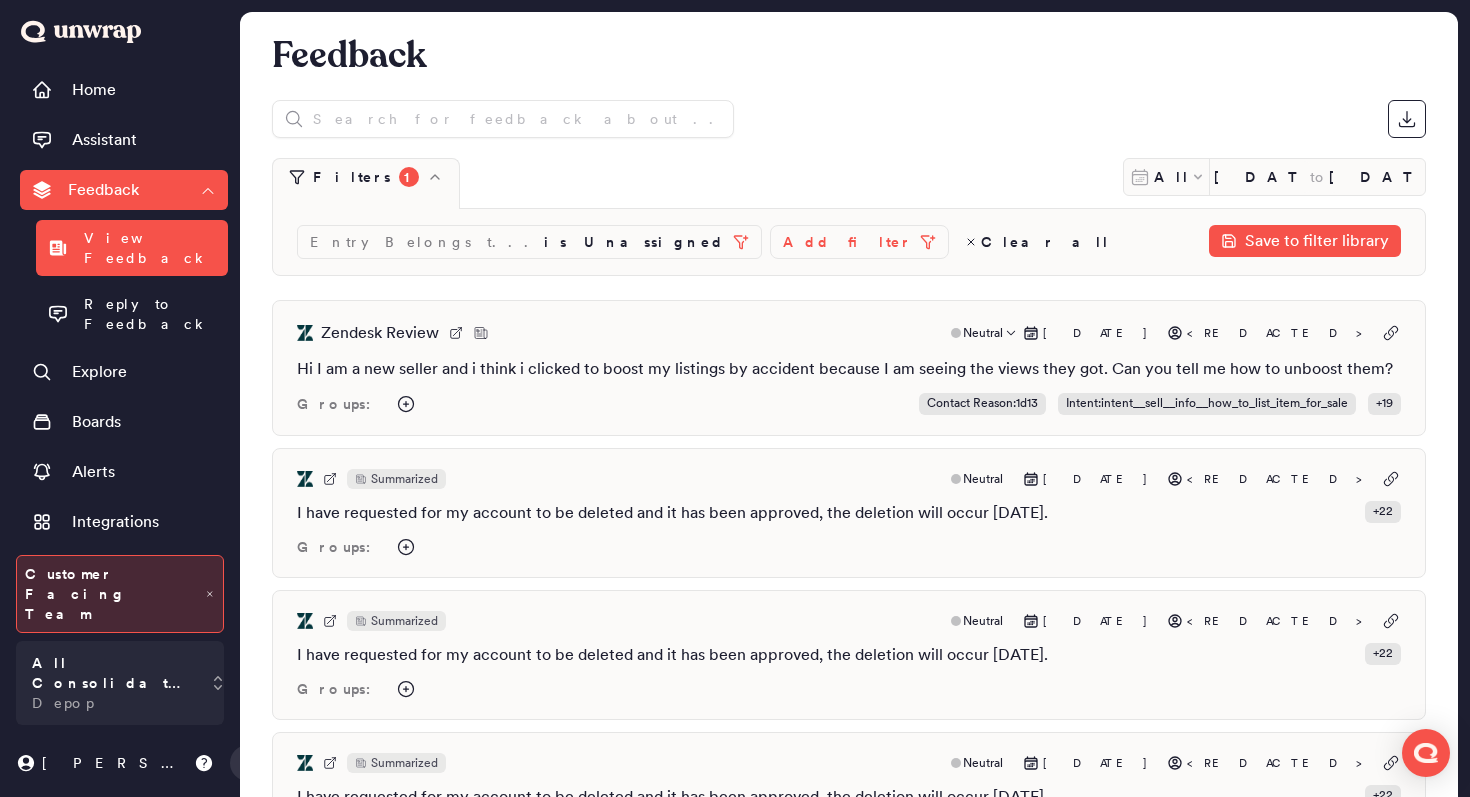 click on "Zendesk Review Neutral Jul 8, 2025 <REDACTED>" at bounding box center [849, 333] 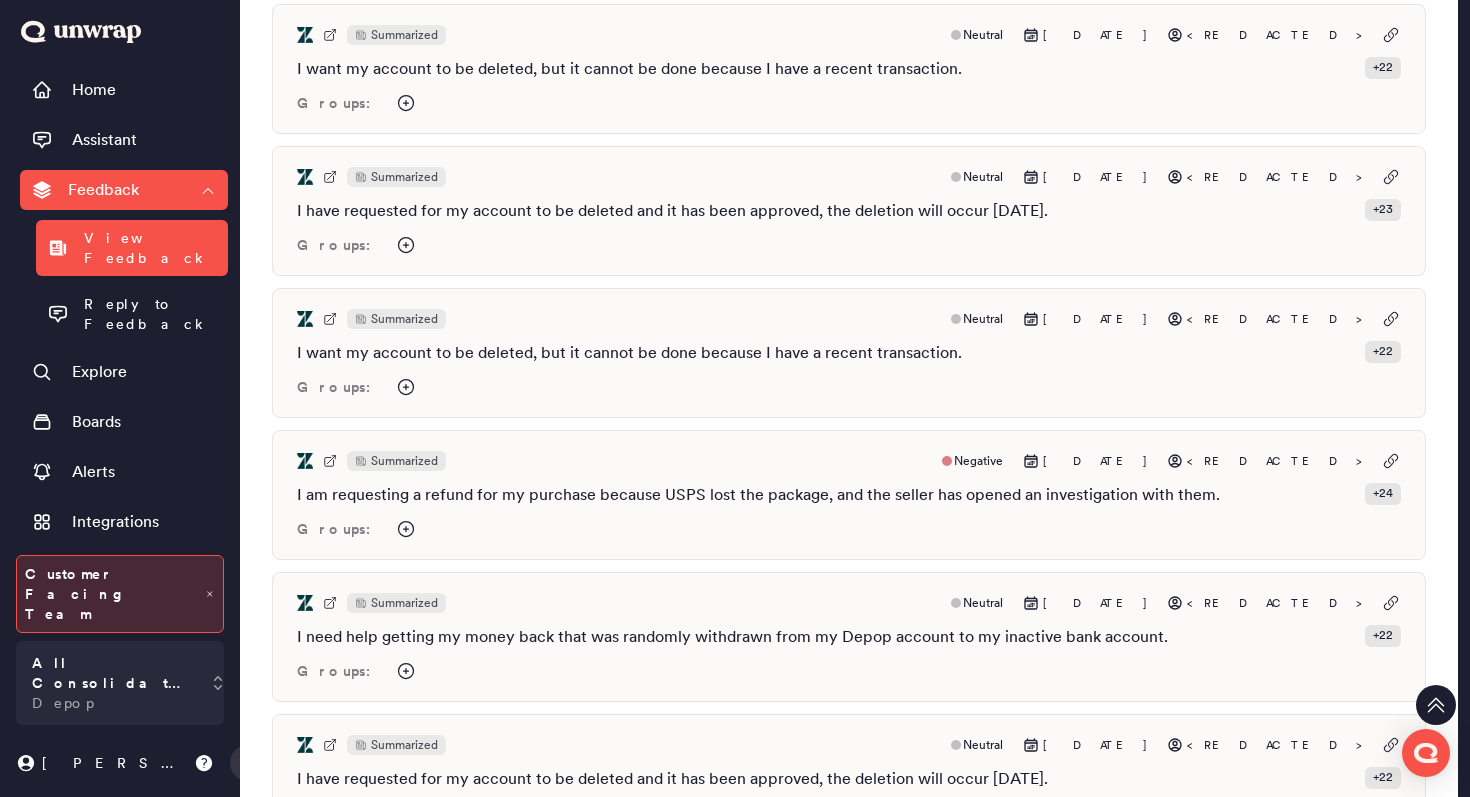 scroll, scrollTop: 6937, scrollLeft: 0, axis: vertical 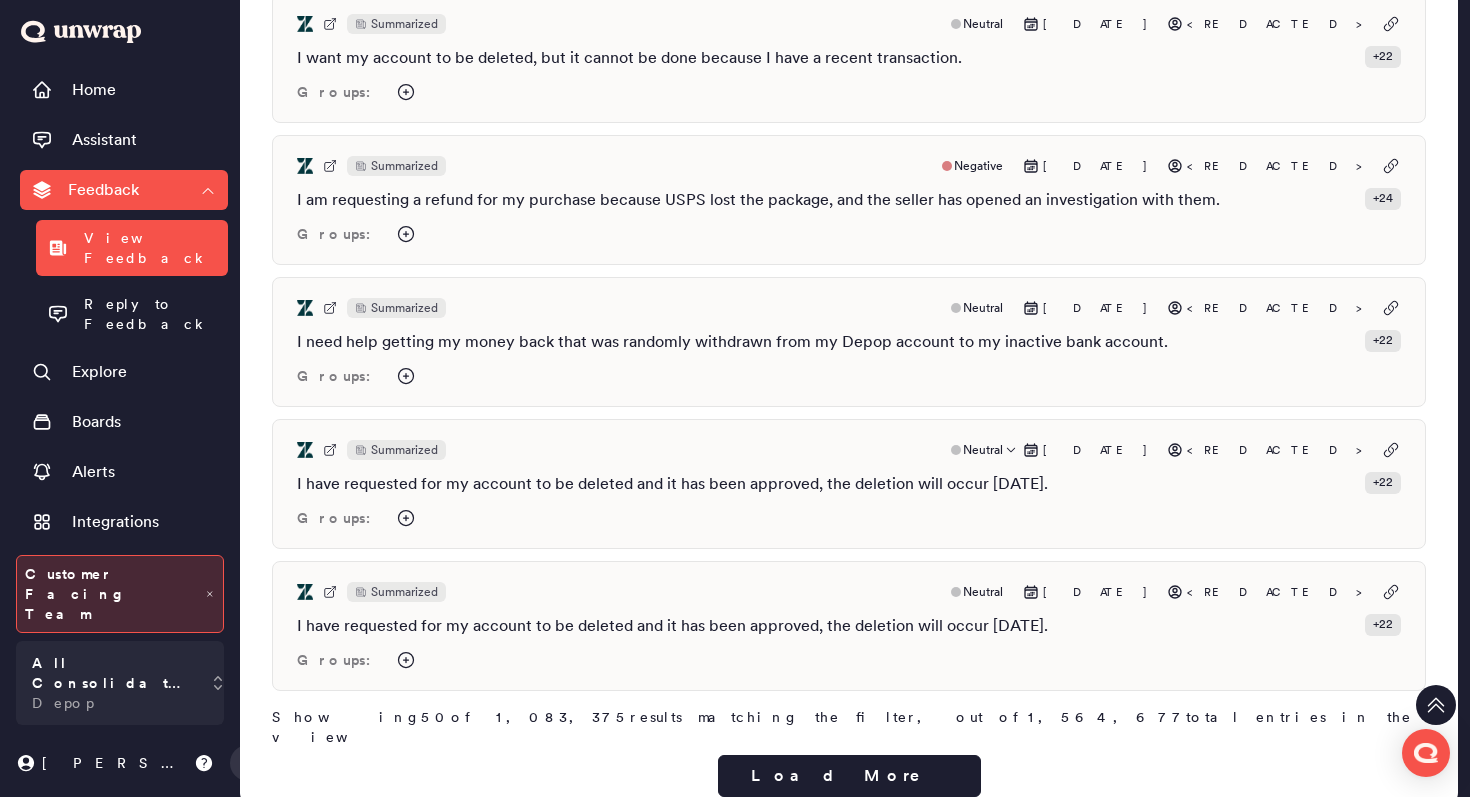 click on "Summarized Neutral Jul 8, 2025 <REDACTED>" at bounding box center (849, 450) 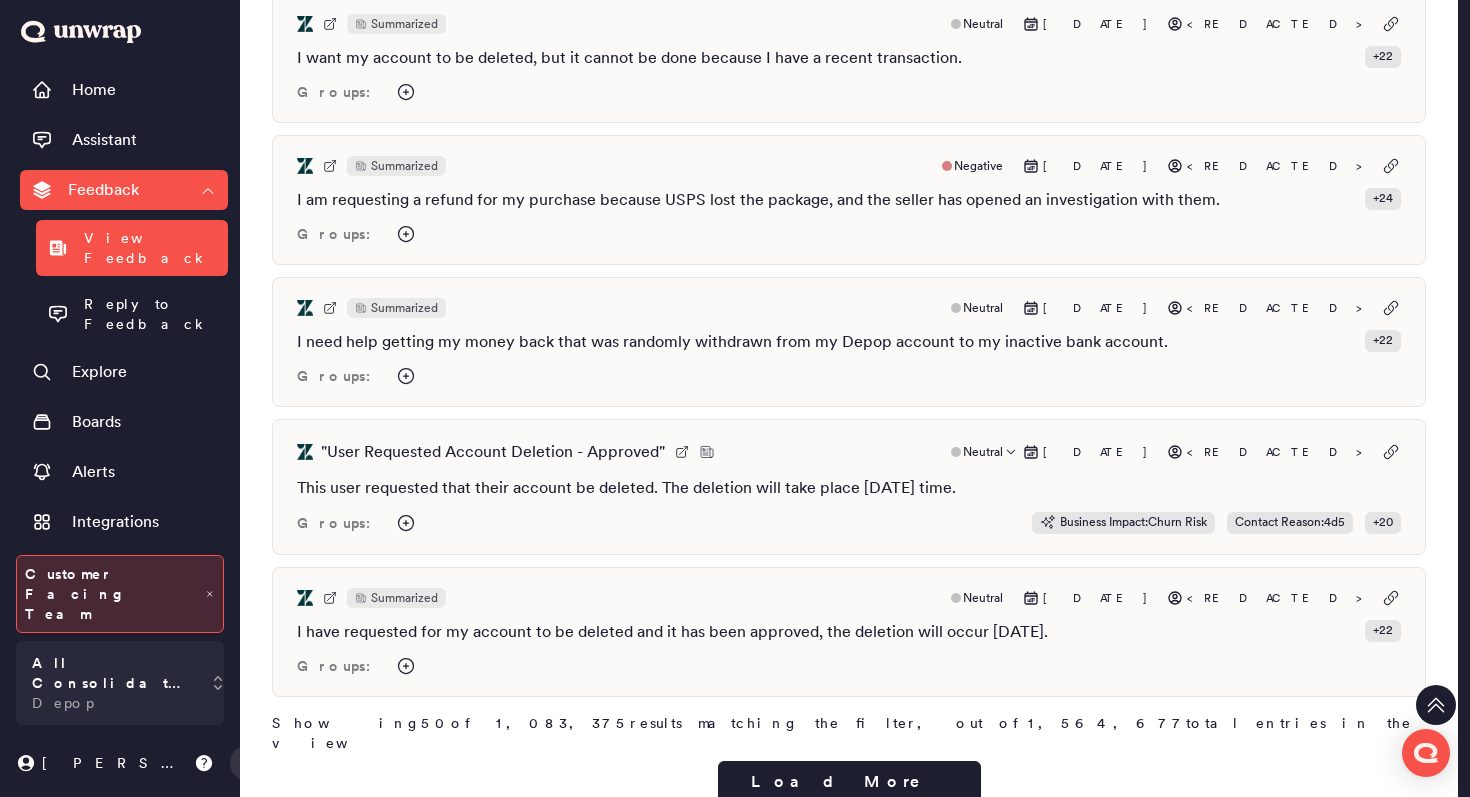 click on "" User Requested Account Deletion - Approved " Neutral Jul 8, 2025 <REDACTED>" at bounding box center (849, 452) 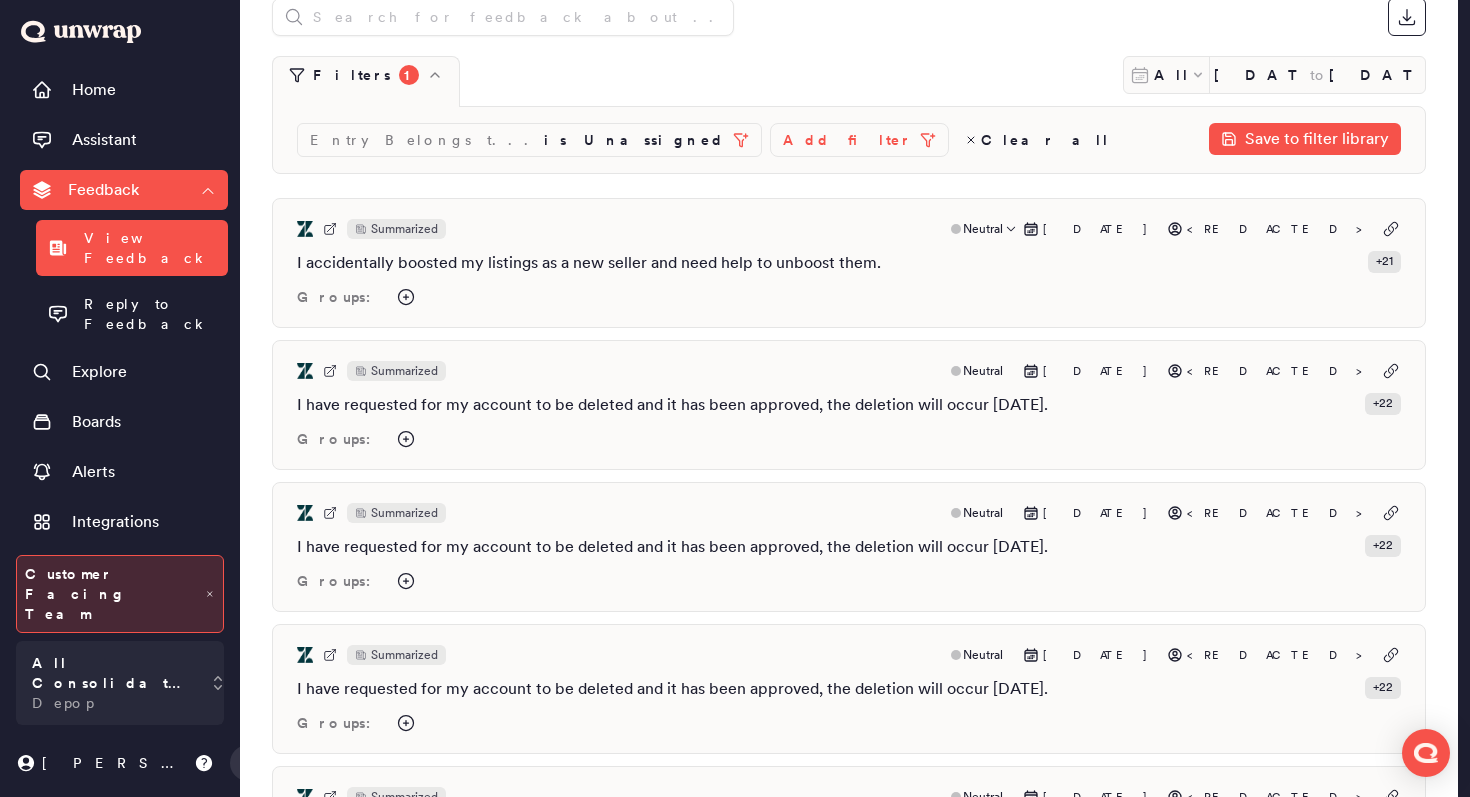 scroll, scrollTop: 0, scrollLeft: 0, axis: both 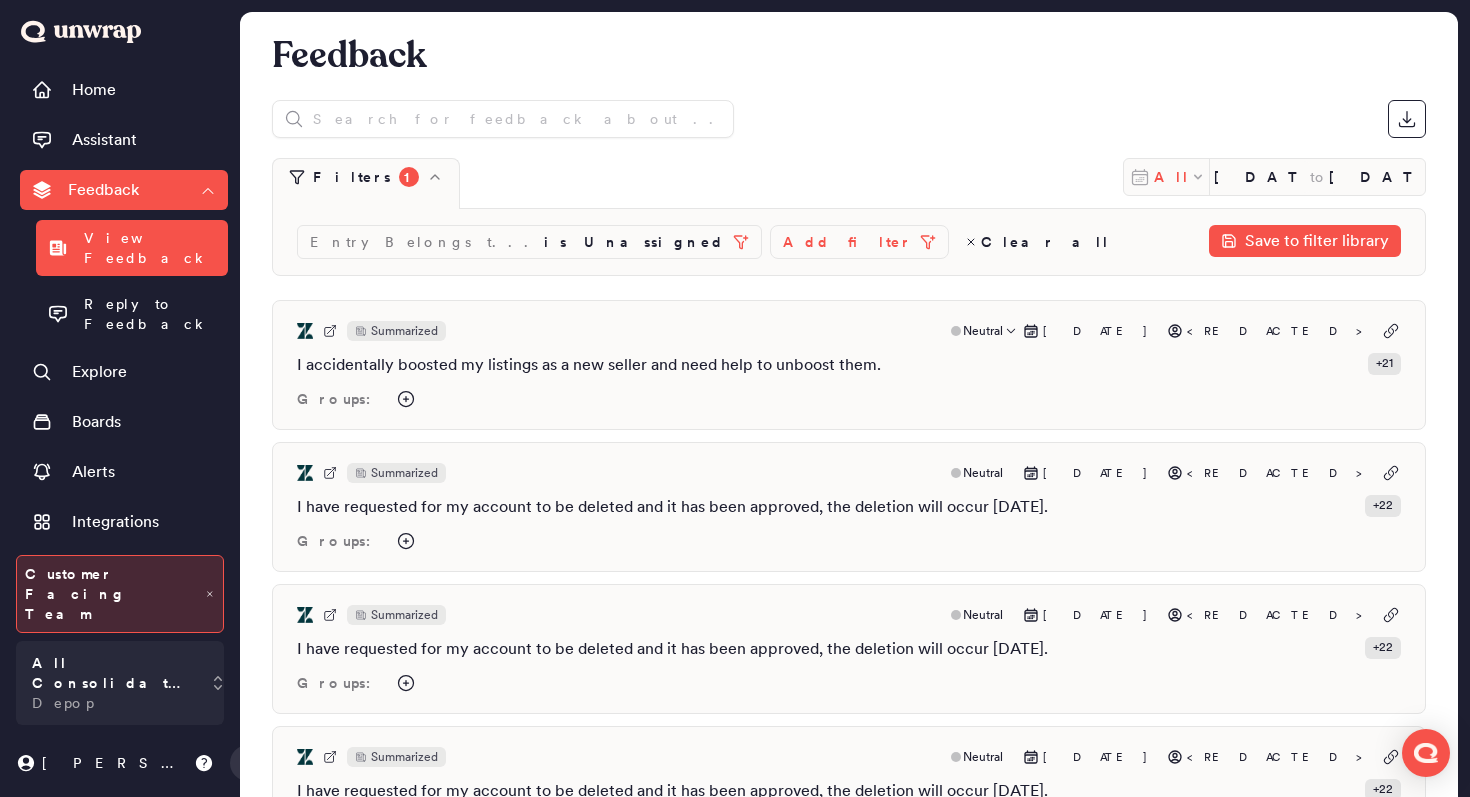 click on "All Jul 1, 2024 to Jul 9, 2025" at bounding box center [1274, 177] 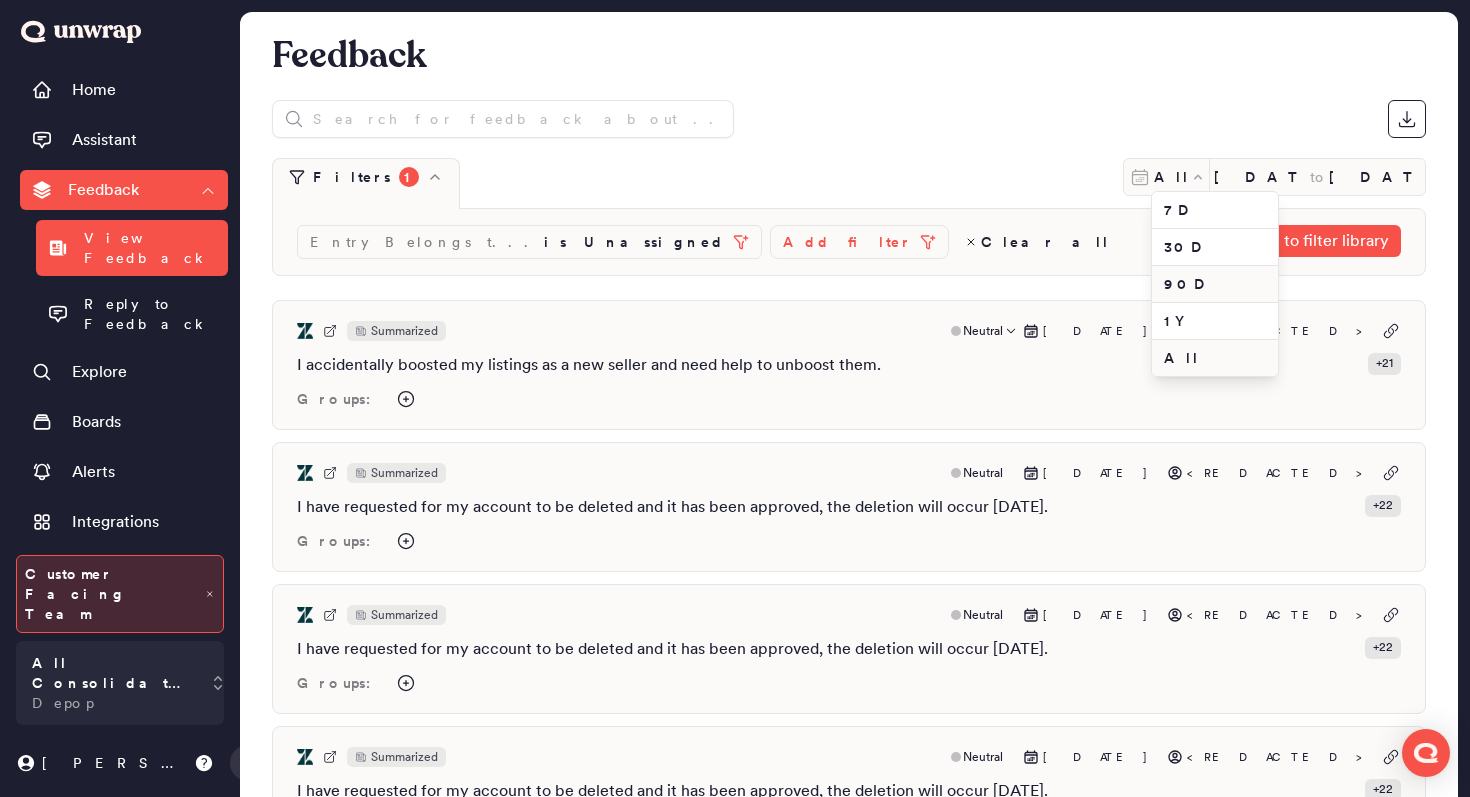 click on "90D" at bounding box center [1215, 284] 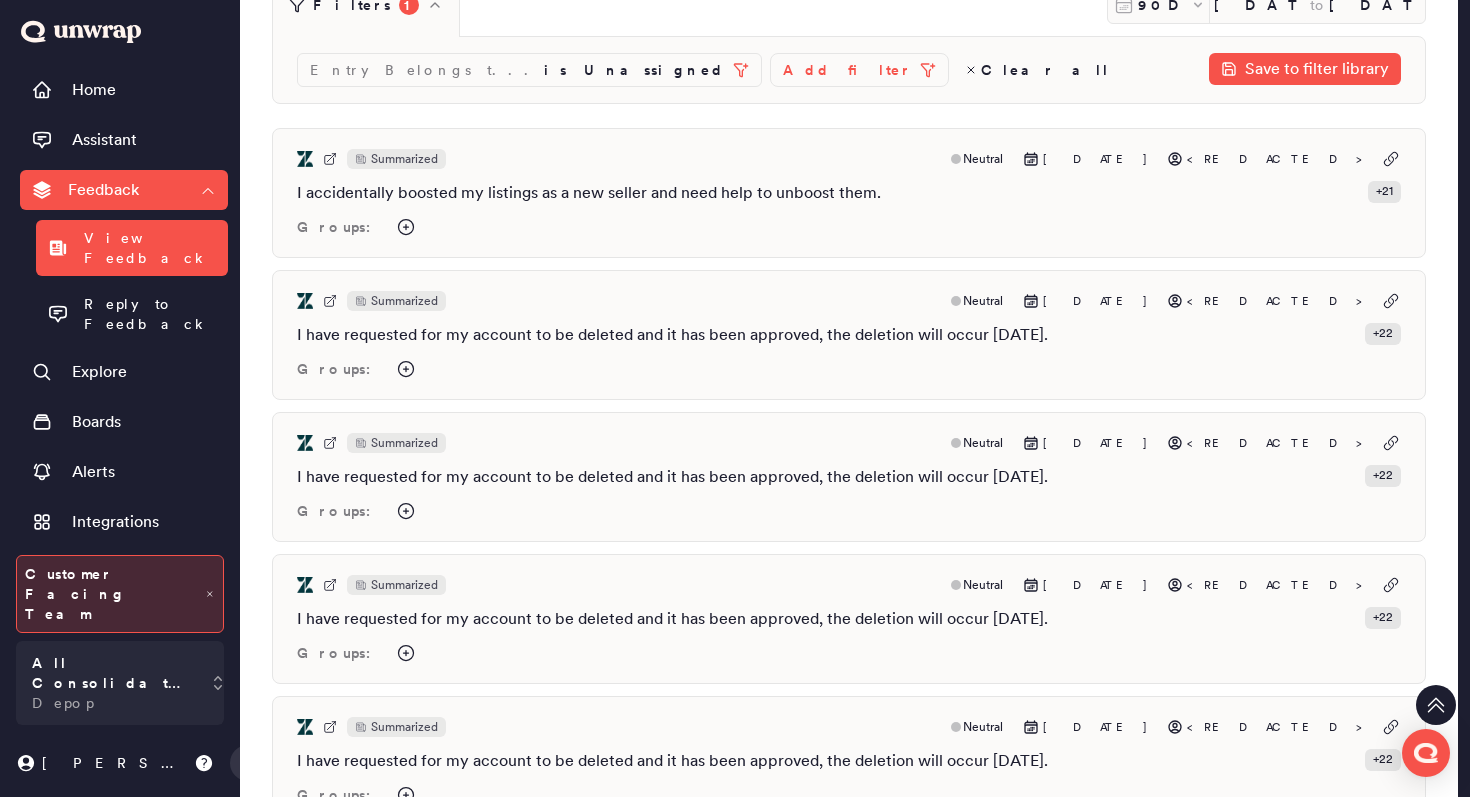 scroll, scrollTop: 0, scrollLeft: 0, axis: both 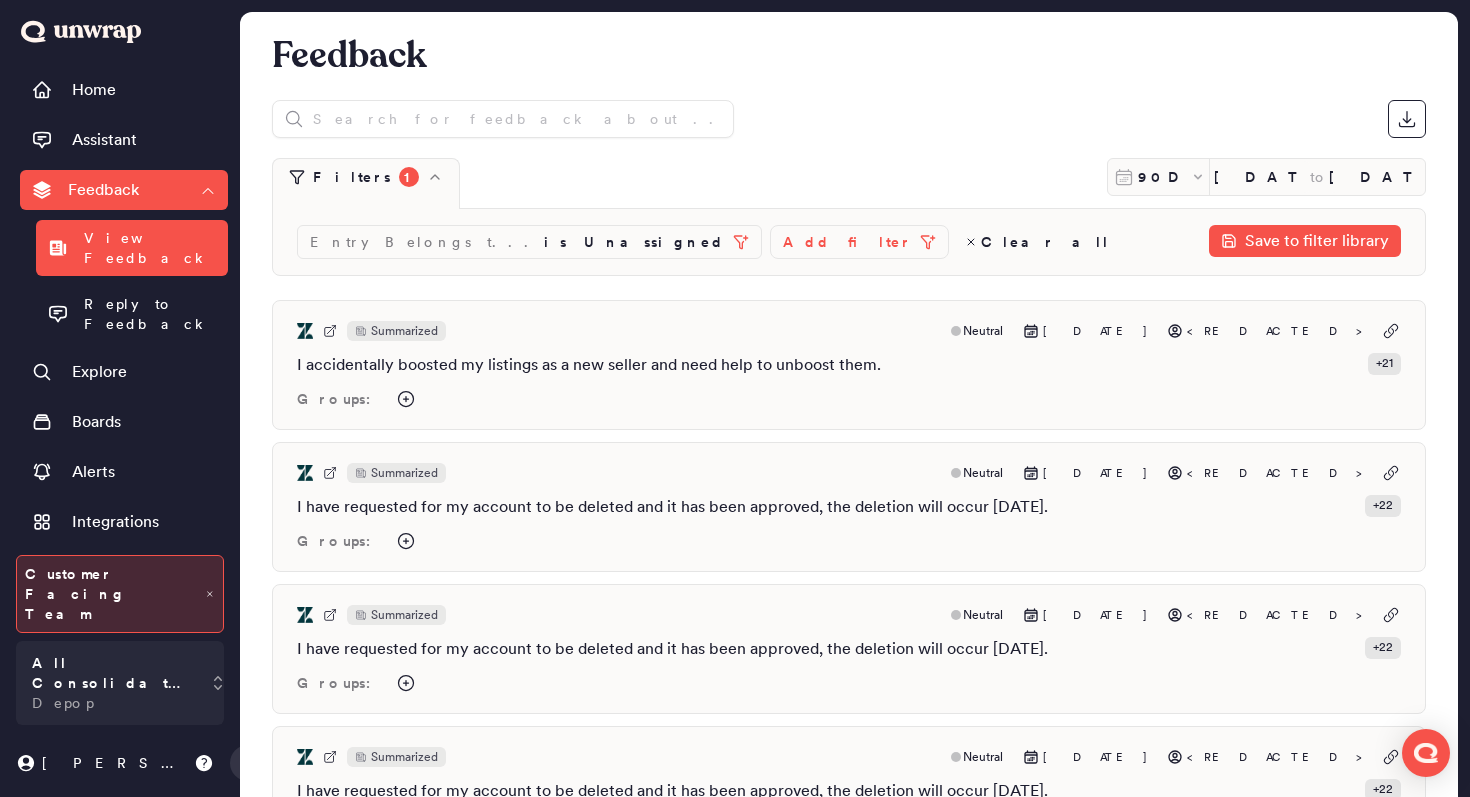click on "Apr 10, 2025 to Jul 9, 2025" at bounding box center [1317, 177] 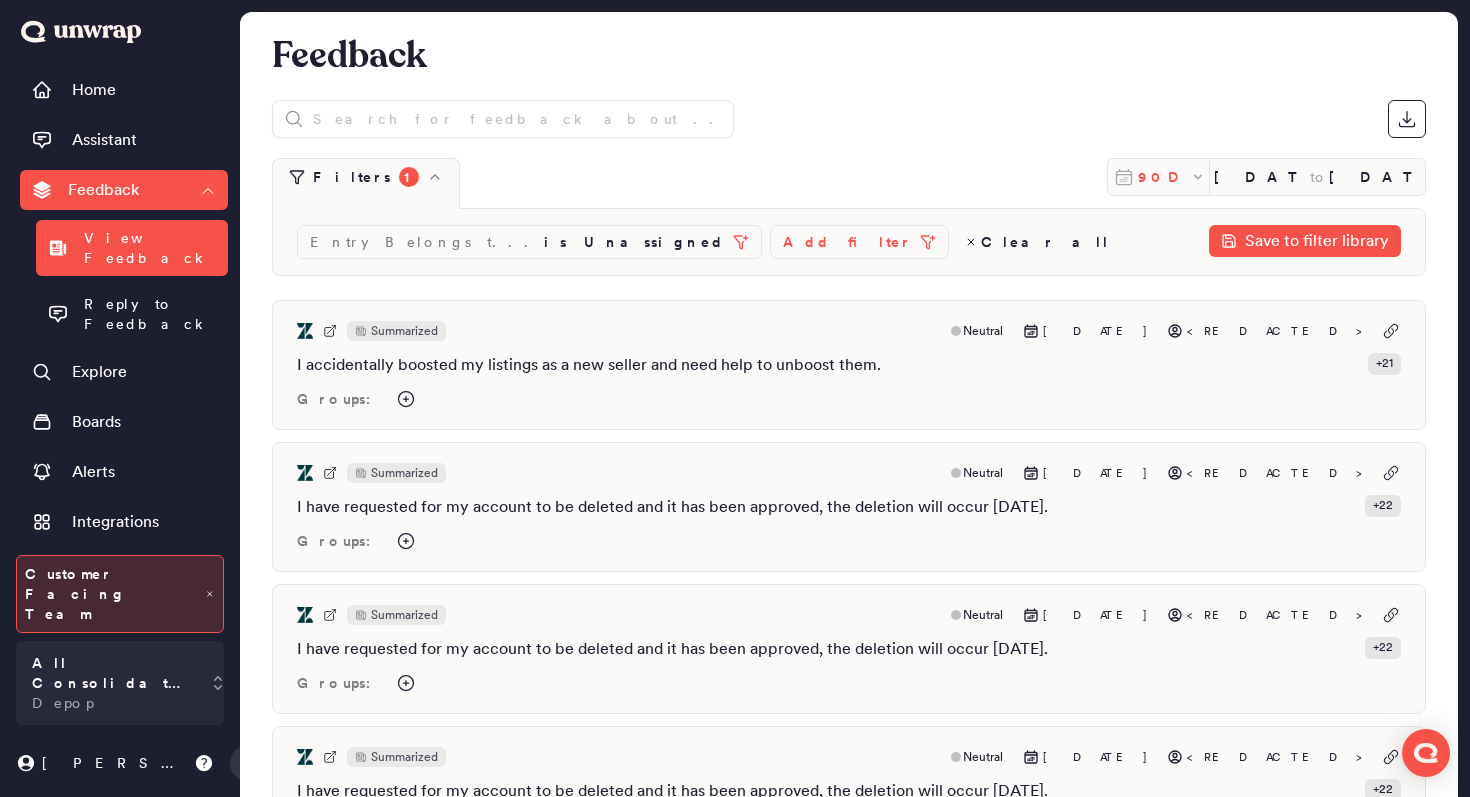 click 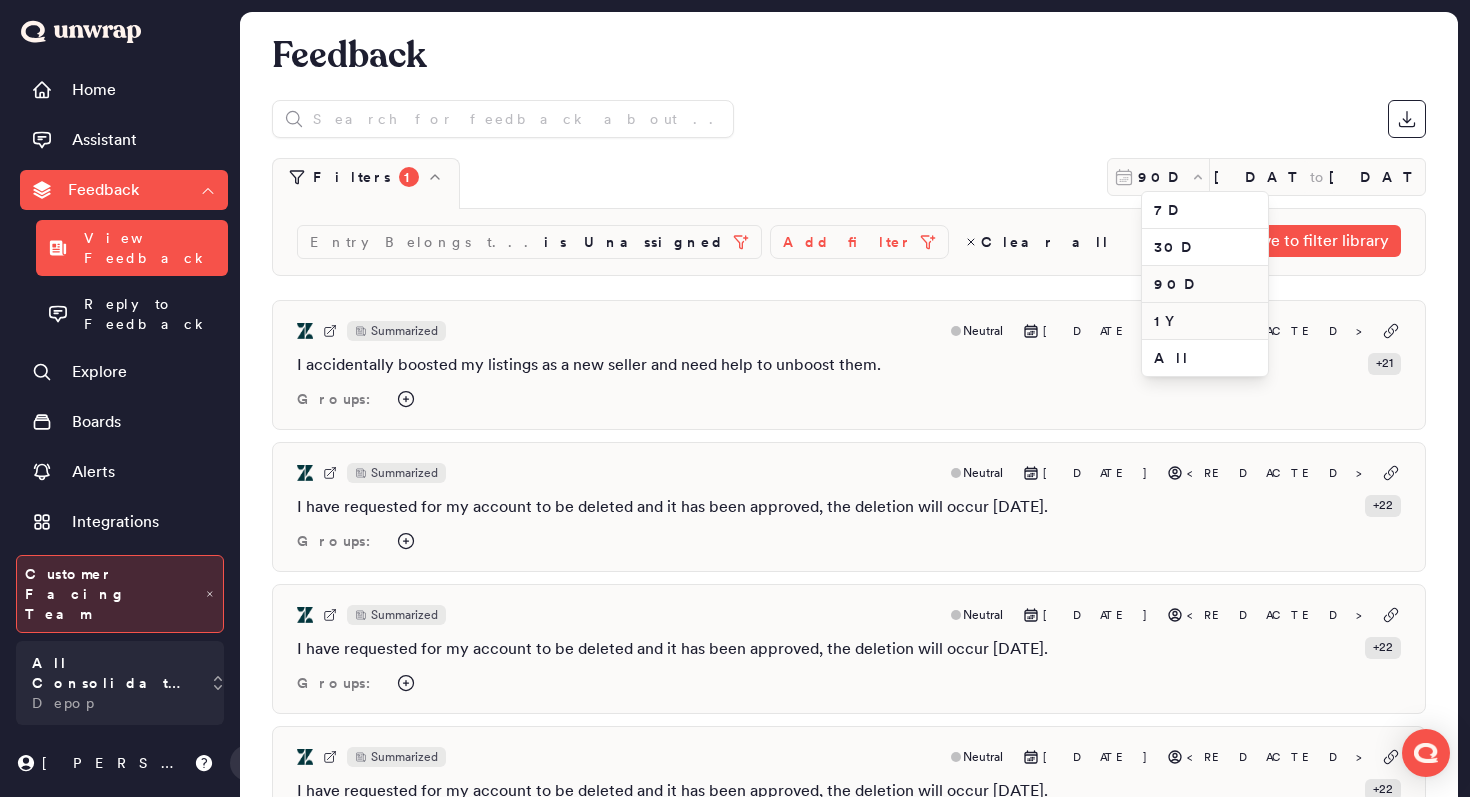 click on "1Y" at bounding box center (1205, 321) 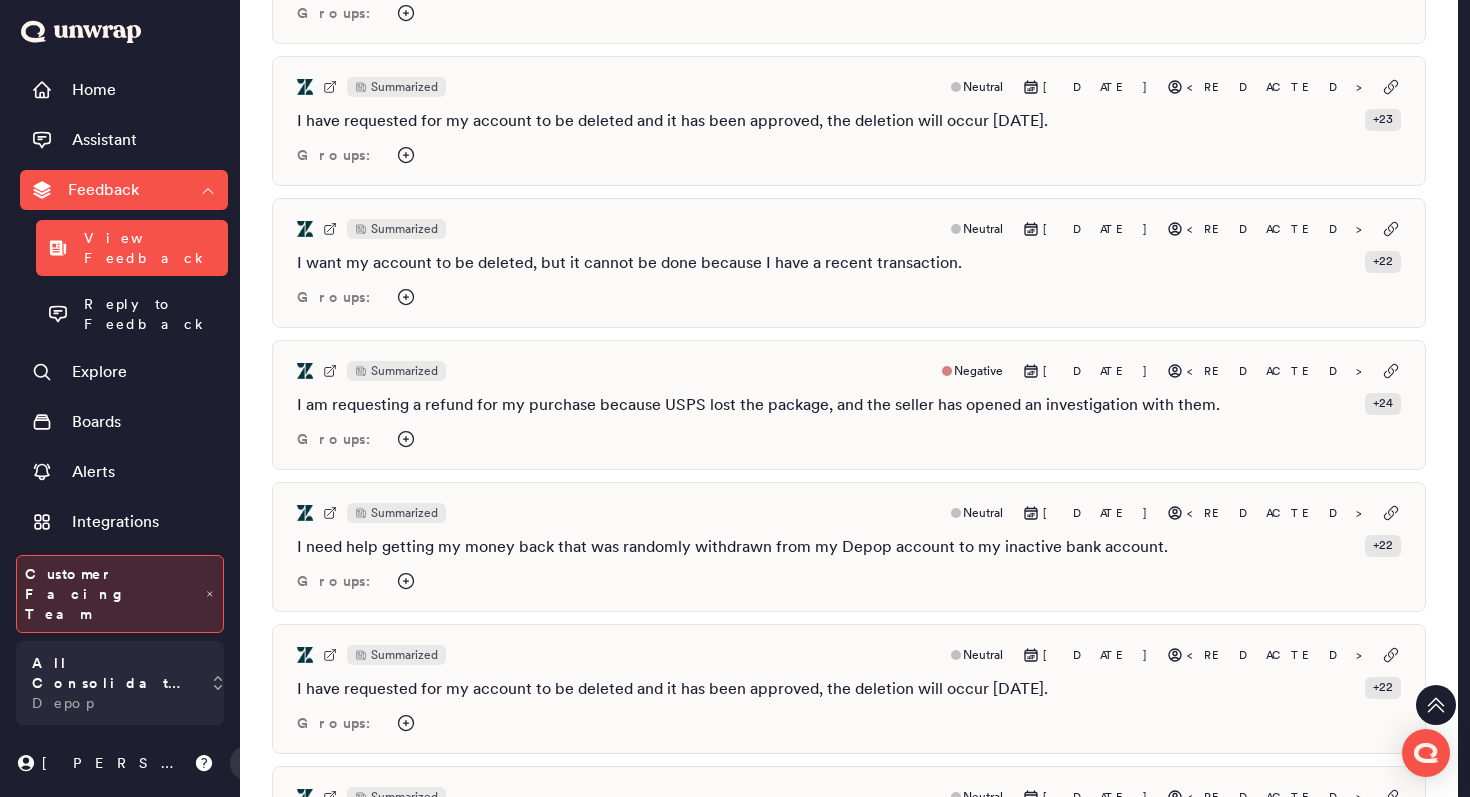 scroll, scrollTop: 6937, scrollLeft: 0, axis: vertical 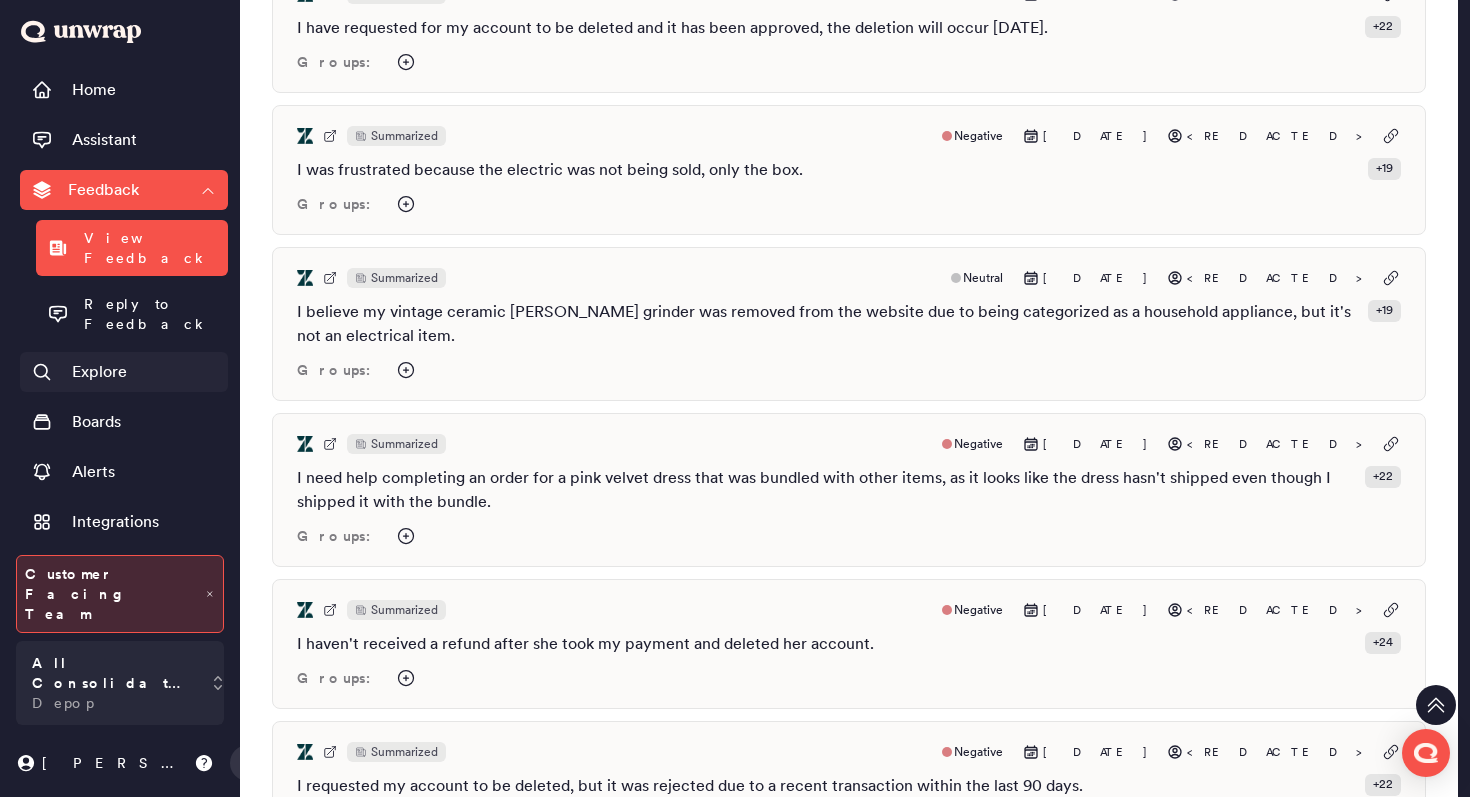 click on "Explore" at bounding box center [99, 372] 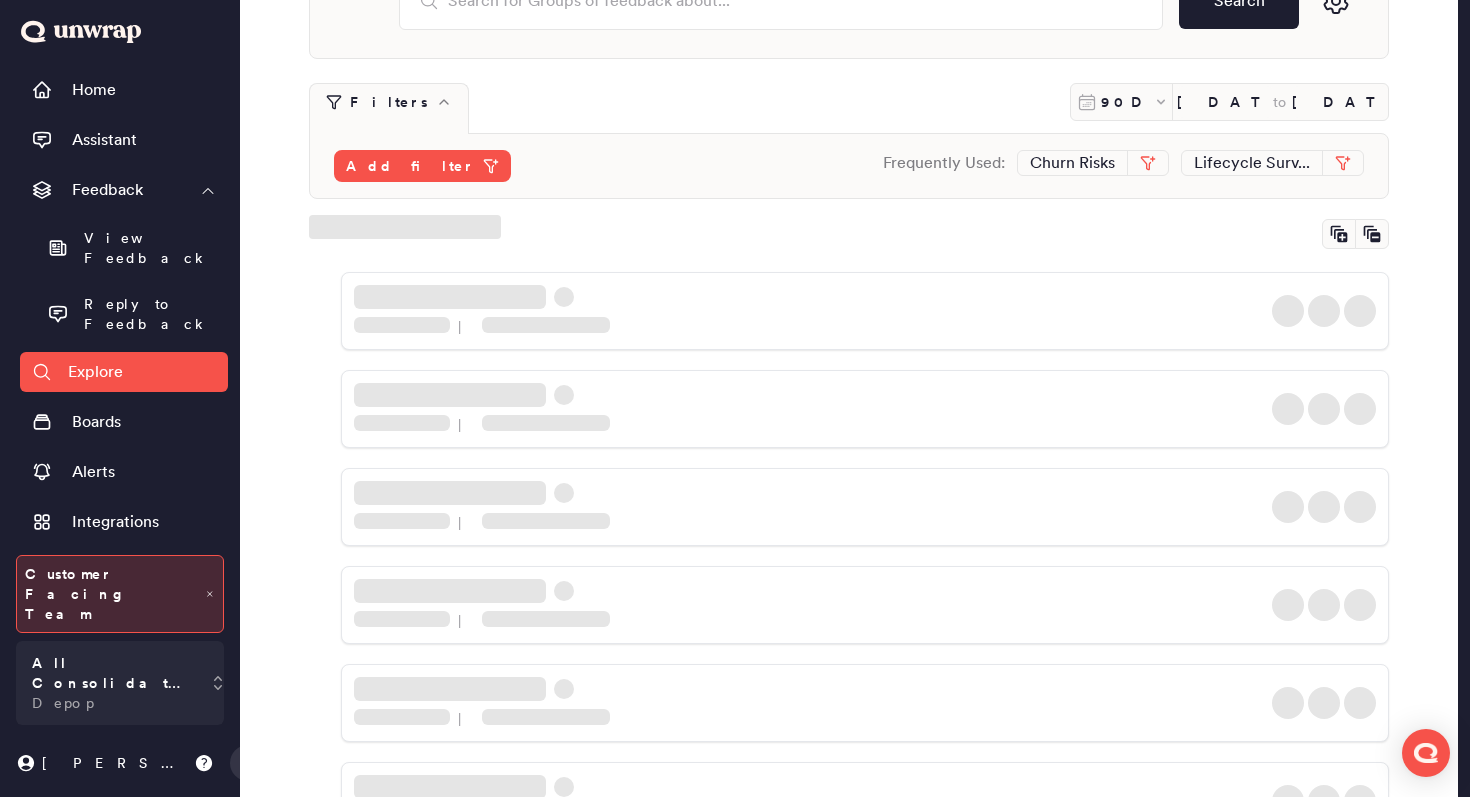scroll, scrollTop: 0, scrollLeft: 0, axis: both 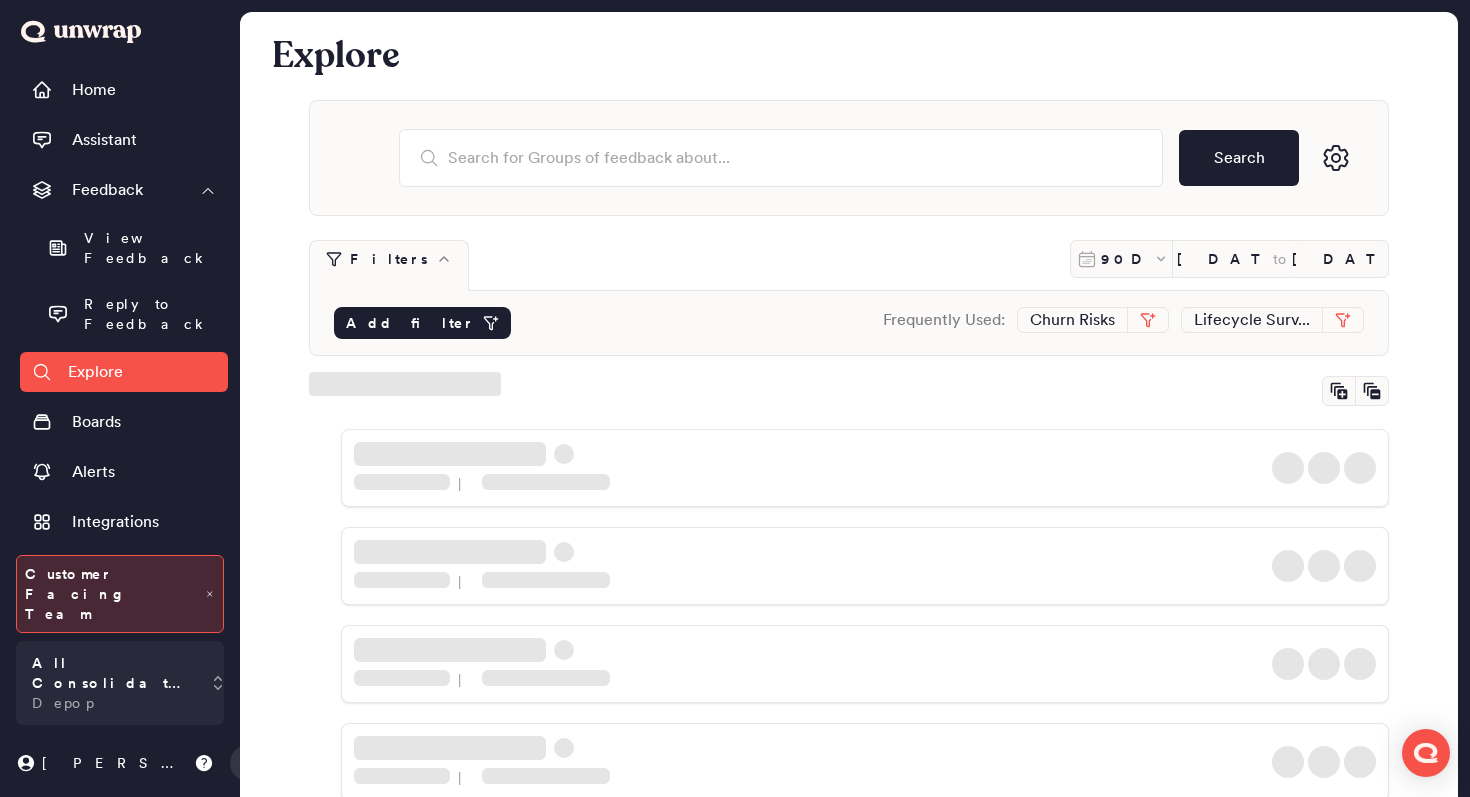 click on "Add filter" at bounding box center [422, 323] 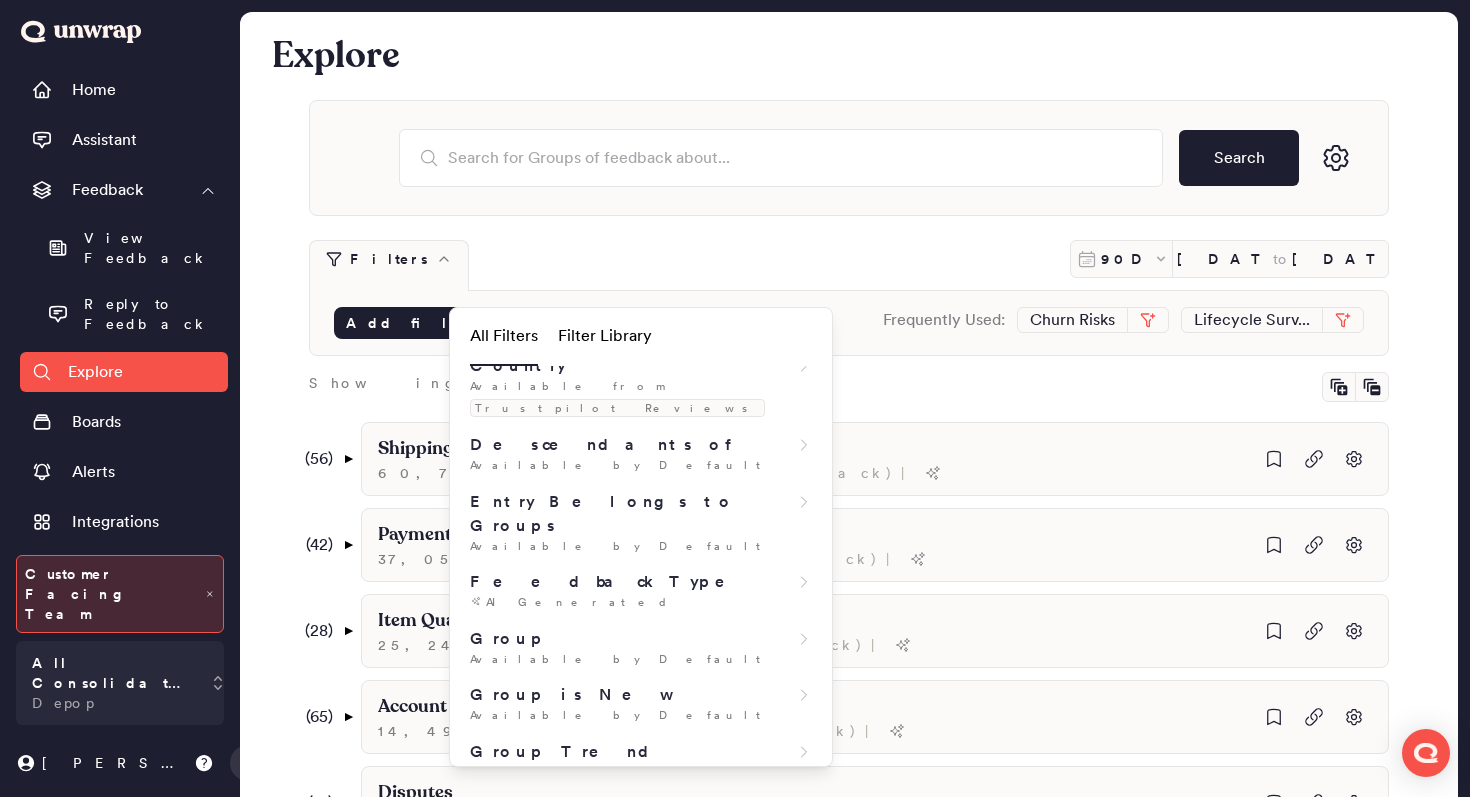 scroll, scrollTop: 543, scrollLeft: 0, axis: vertical 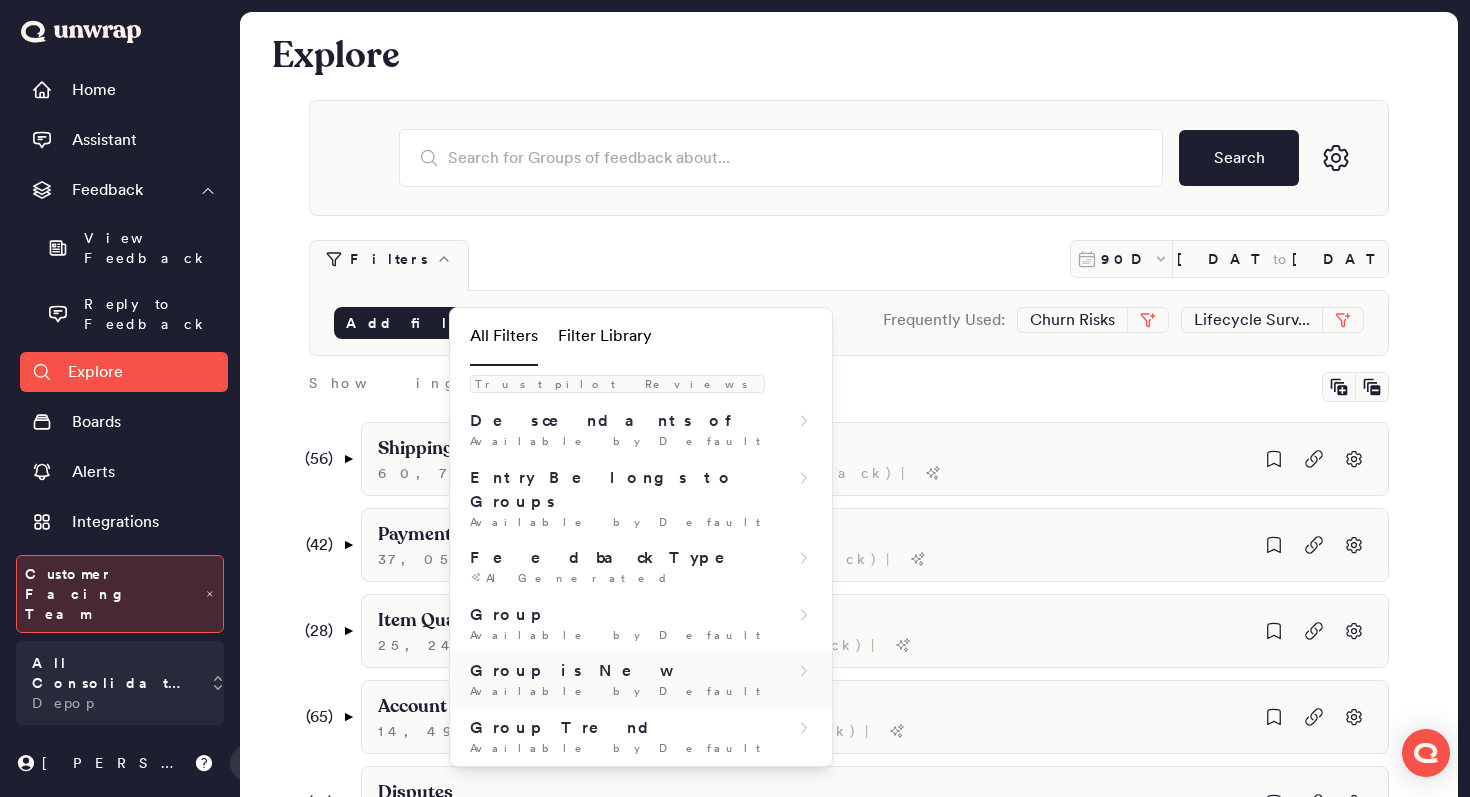 click on "Group is New" at bounding box center [568, 671] 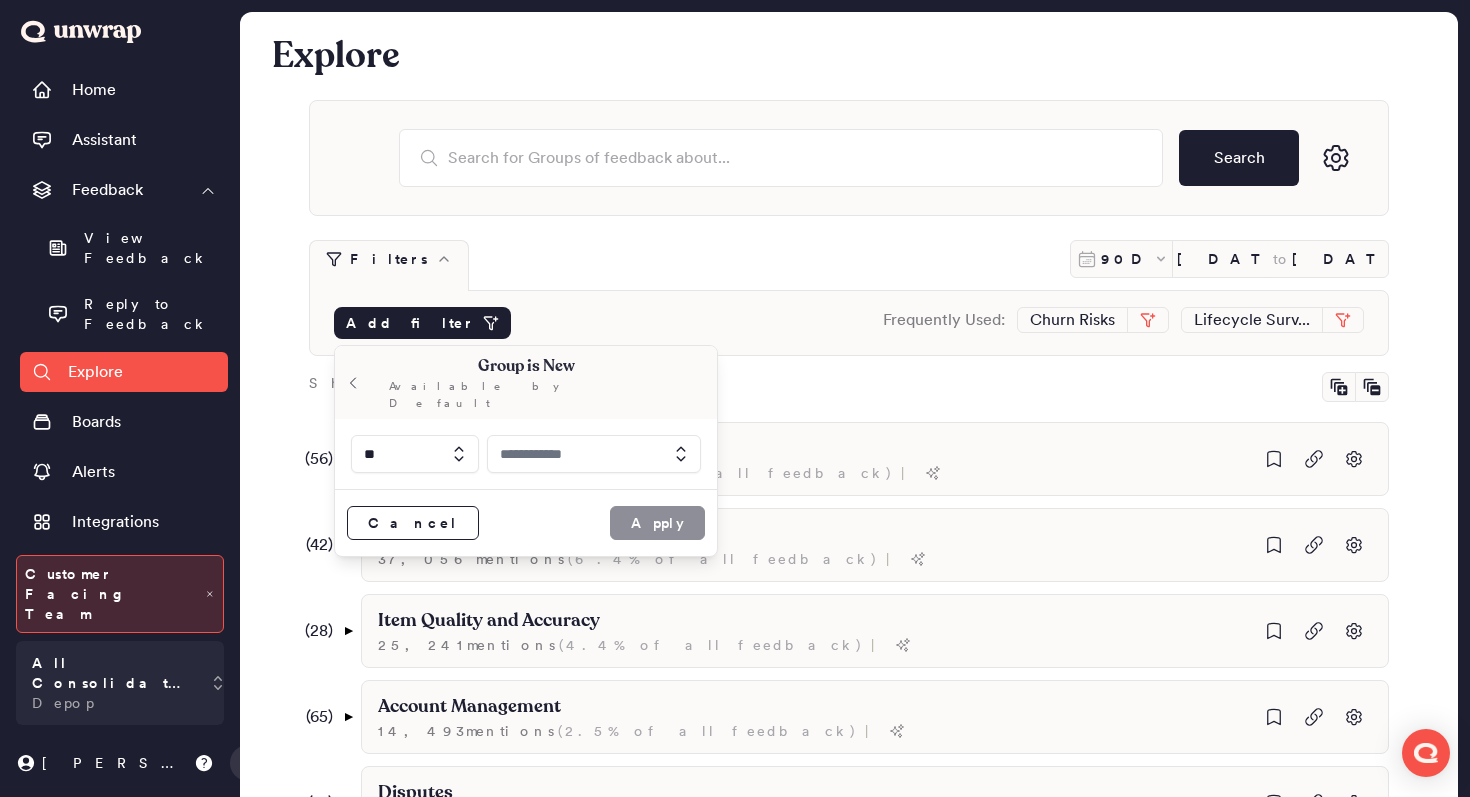 click at bounding box center [594, 454] 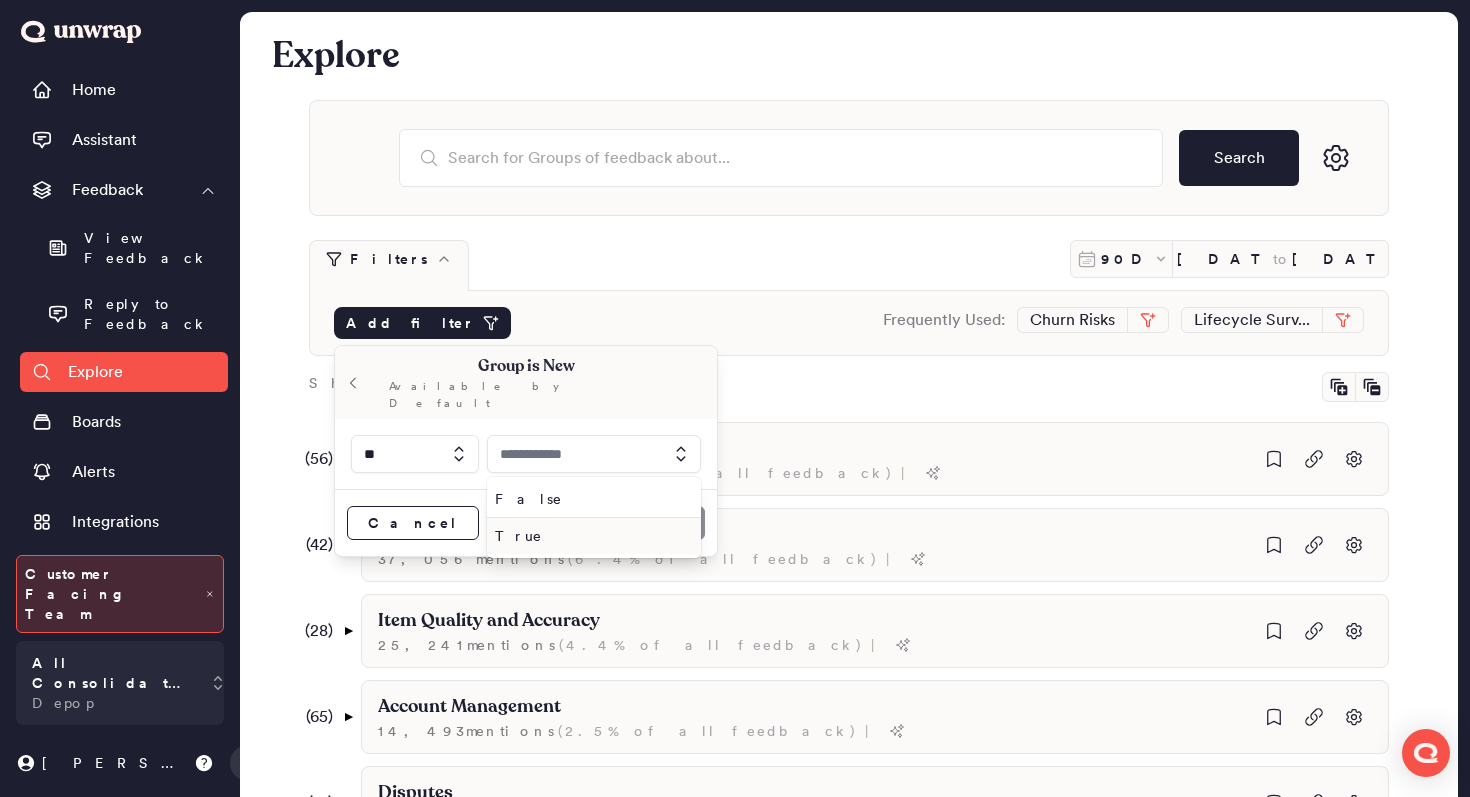 click on "True" at bounding box center [590, 536] 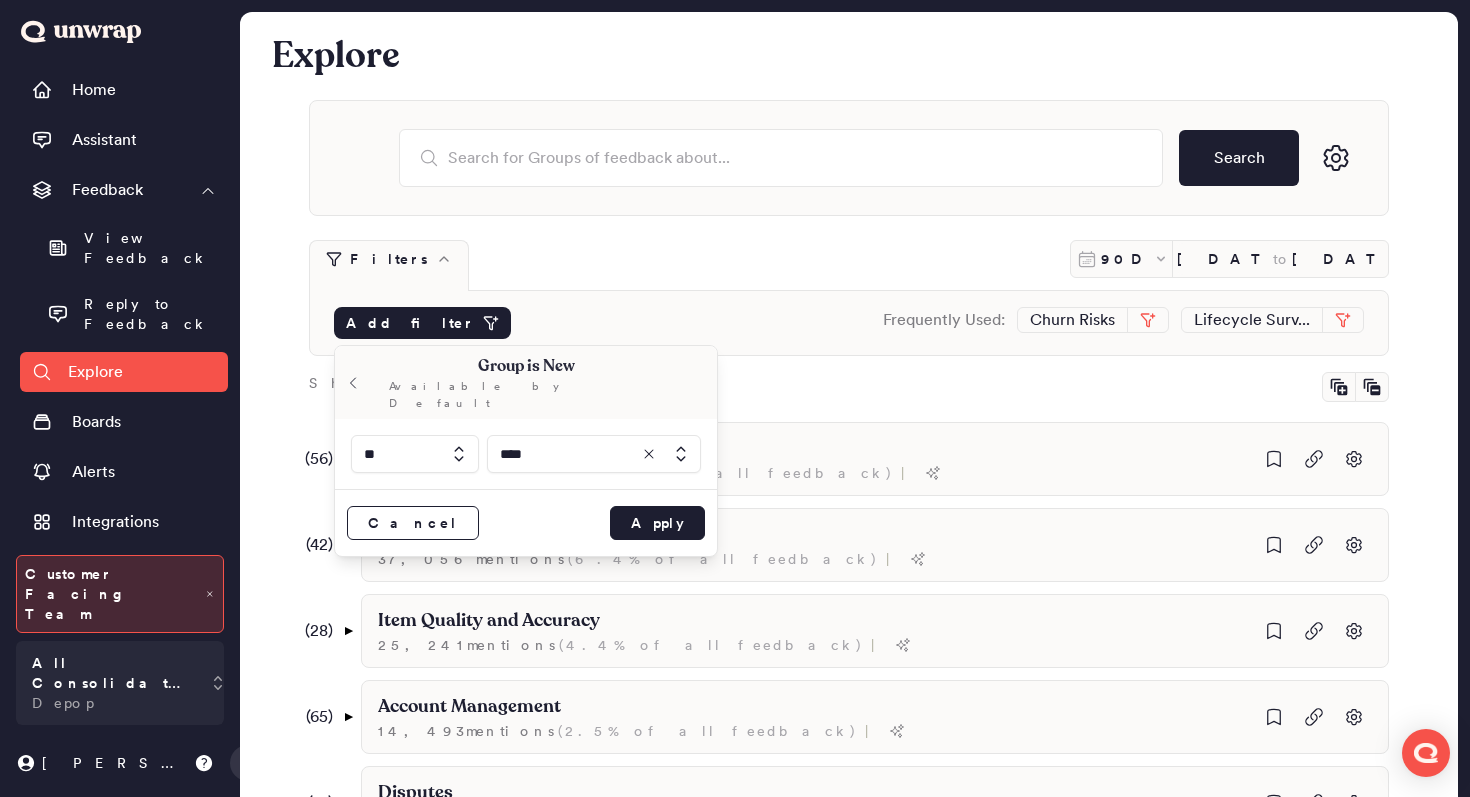 click on "Apply" at bounding box center (657, 523) 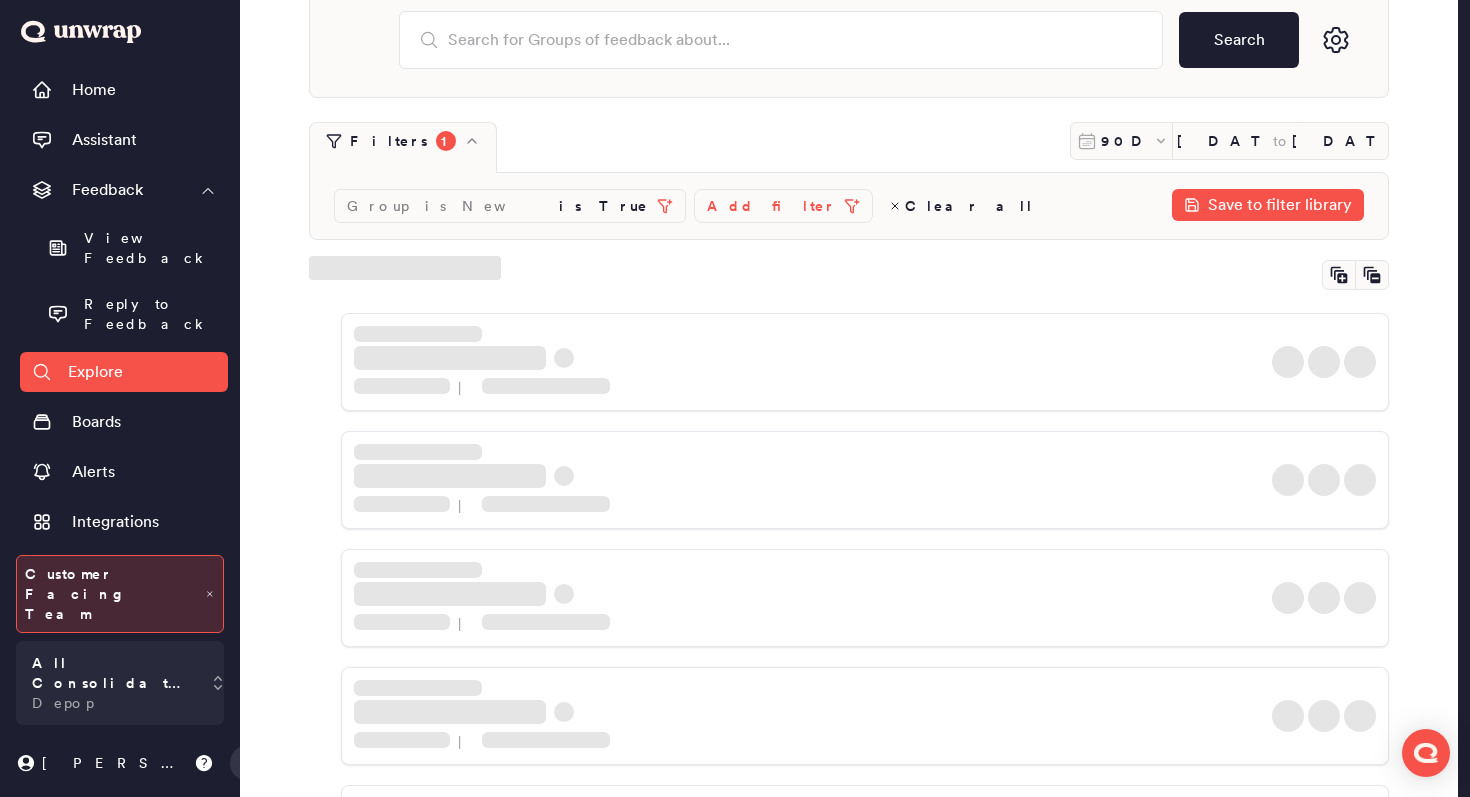 scroll, scrollTop: 120, scrollLeft: 0, axis: vertical 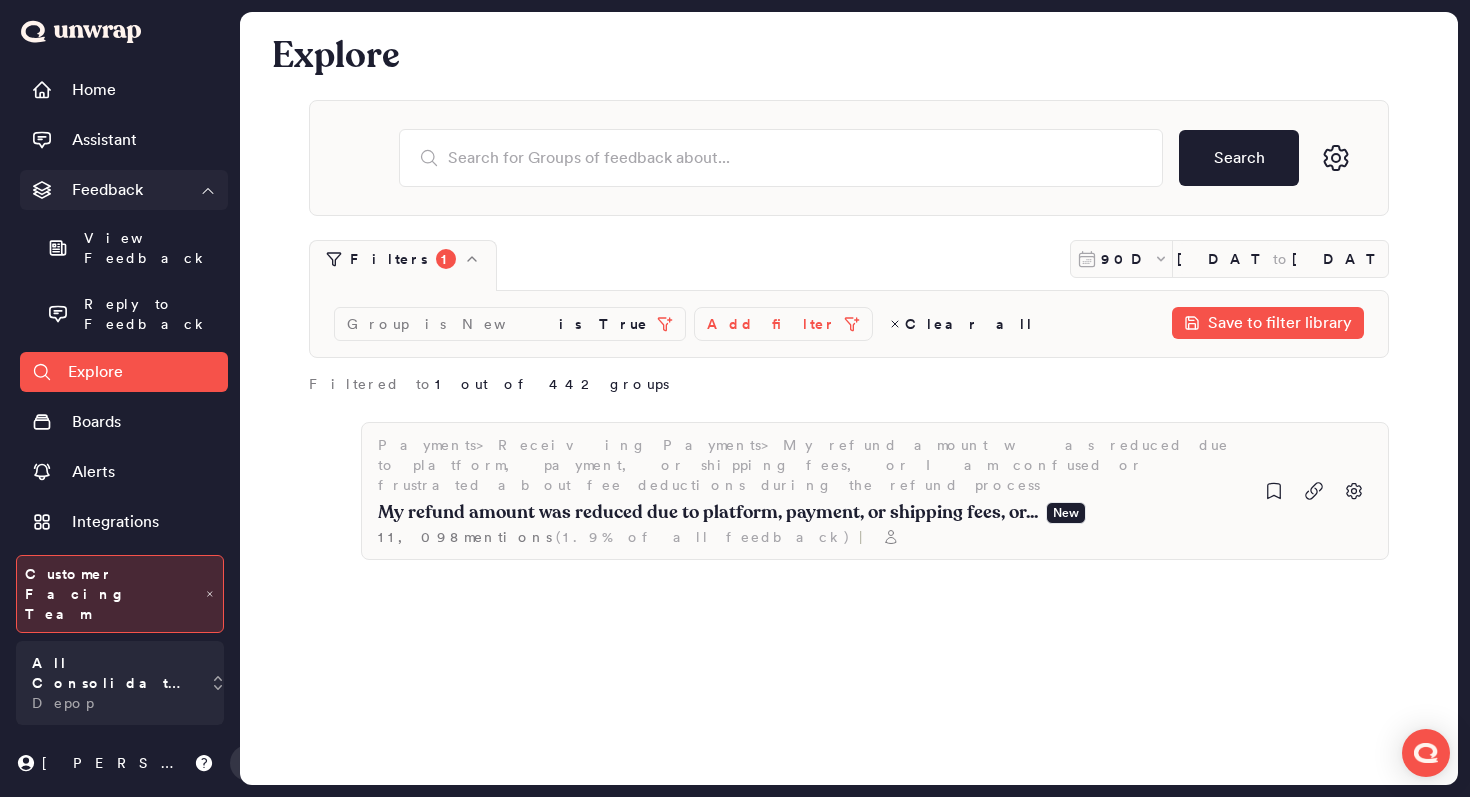 click on "Feedback" at bounding box center (124, 190) 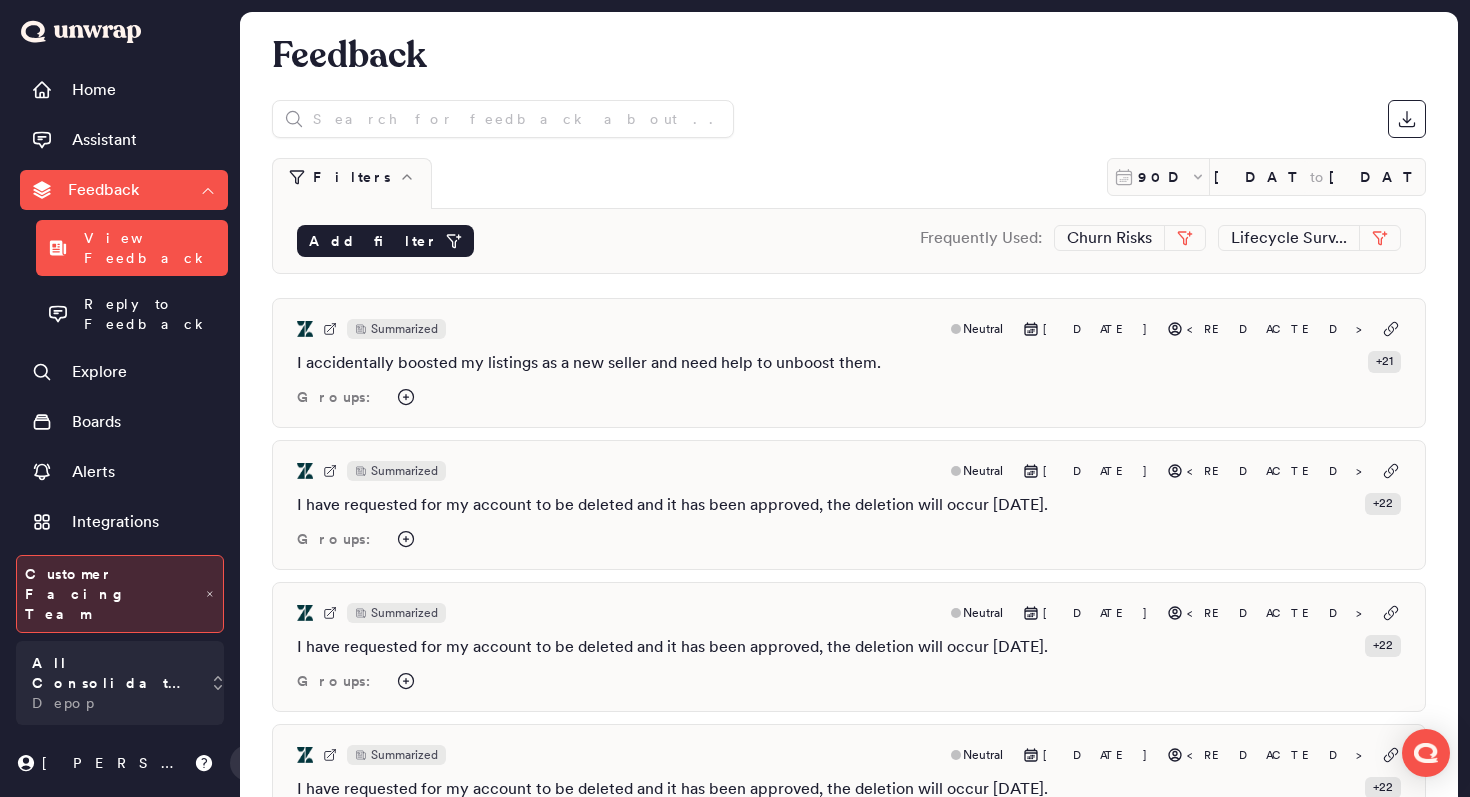 click on "Add filter" at bounding box center [373, 241] 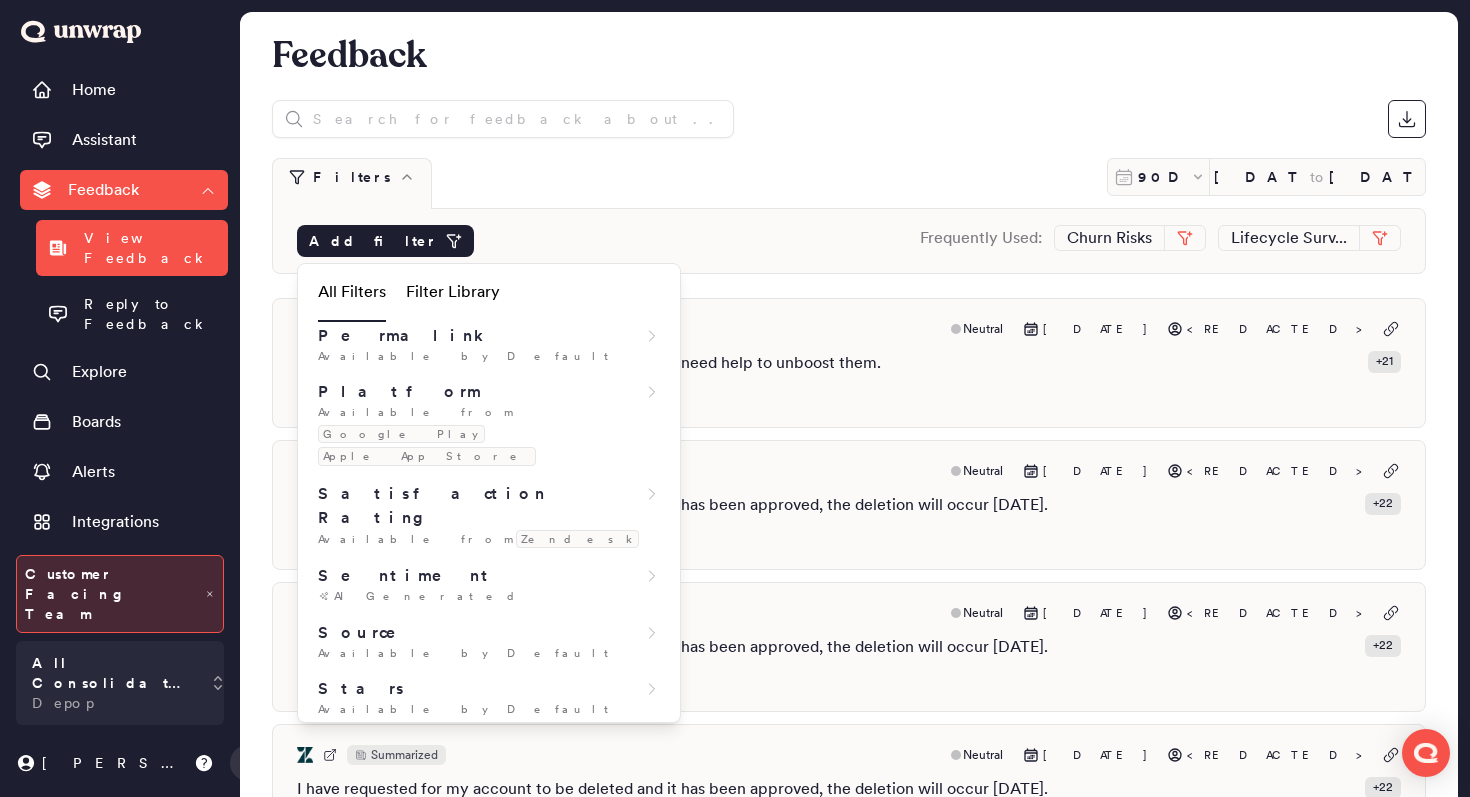 scroll, scrollTop: 1132, scrollLeft: 0, axis: vertical 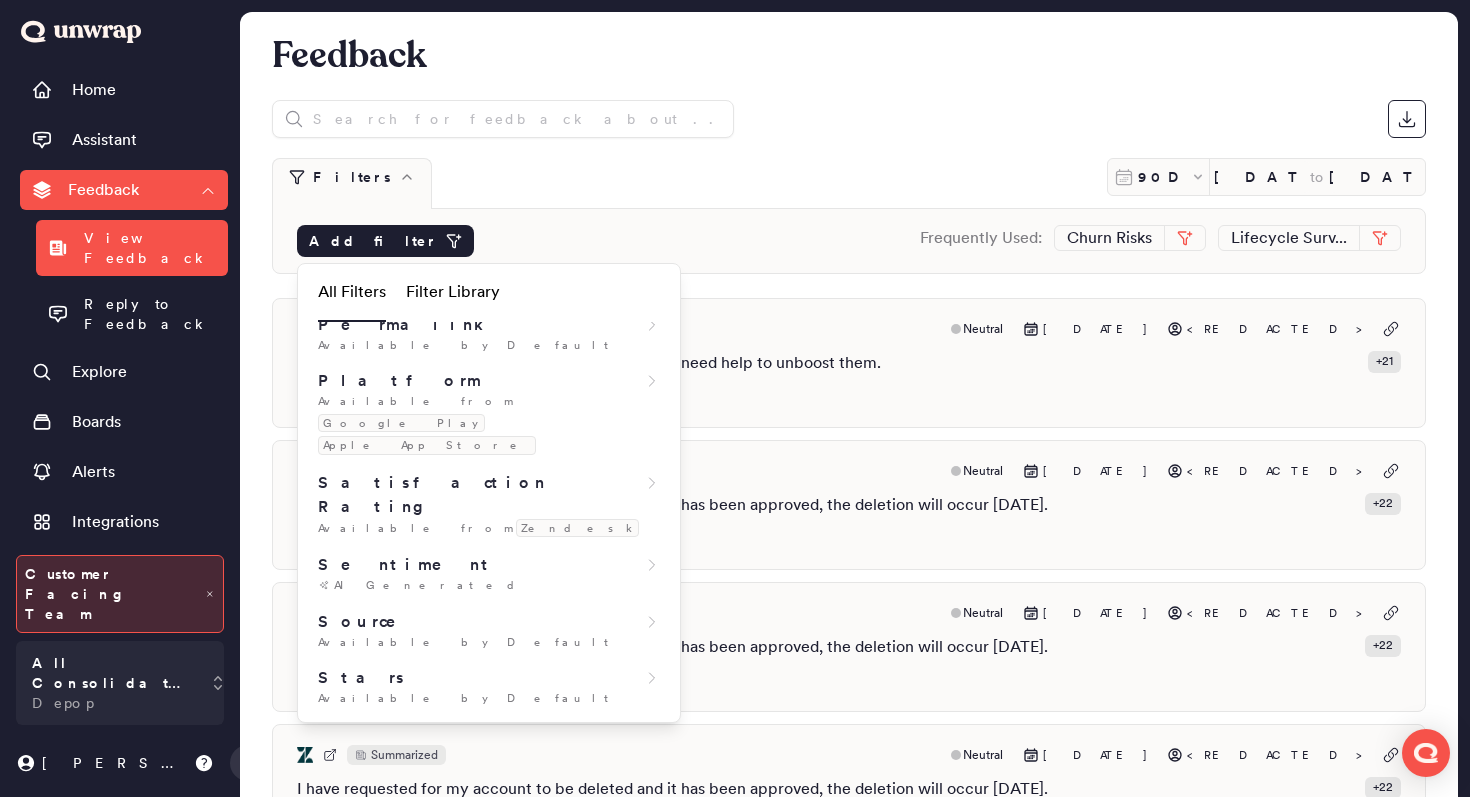 click on "Filters 90D Apr 10, 2025 to Jul 9, 2025" at bounding box center [849, 183] 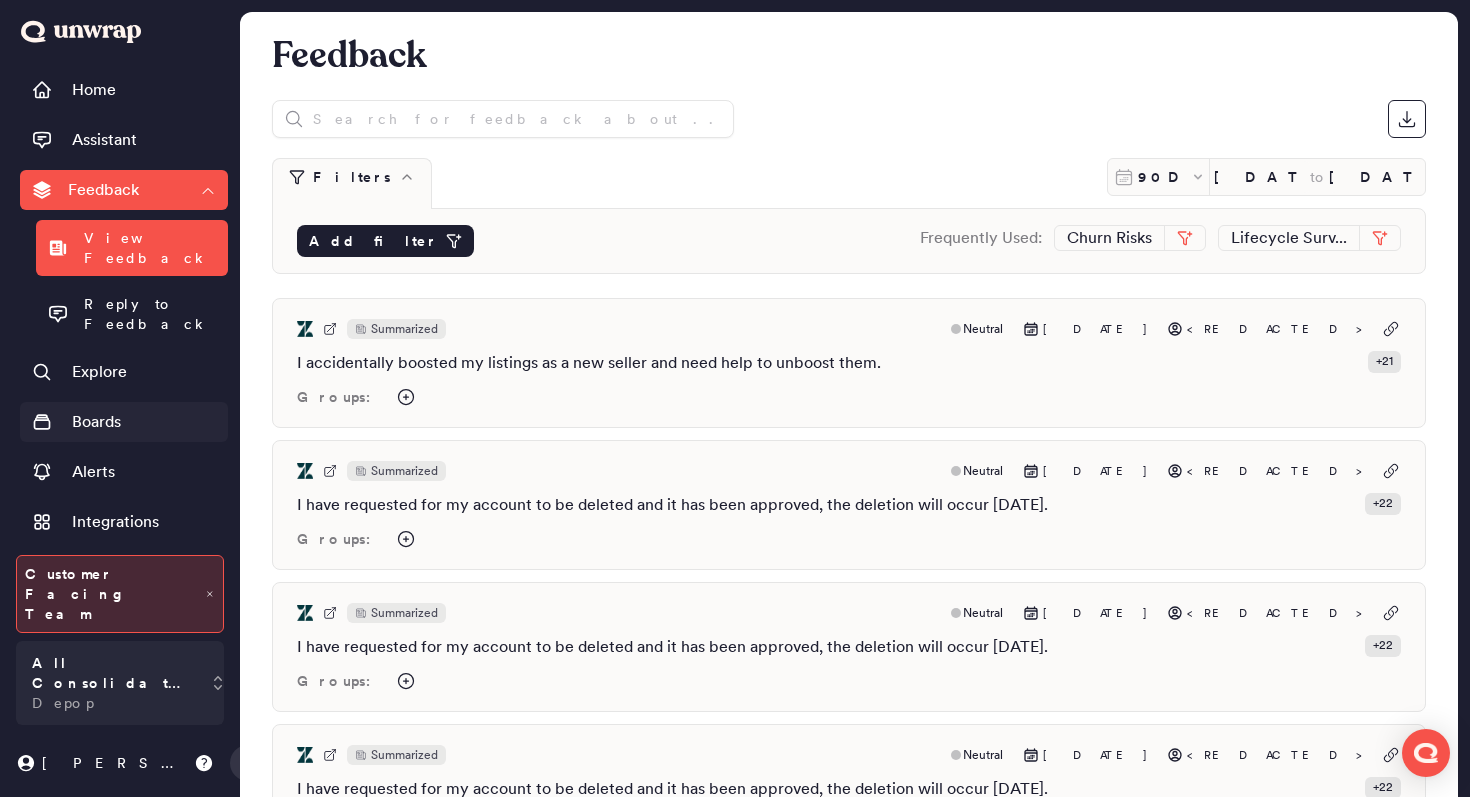 click on "Boards" at bounding box center (124, 422) 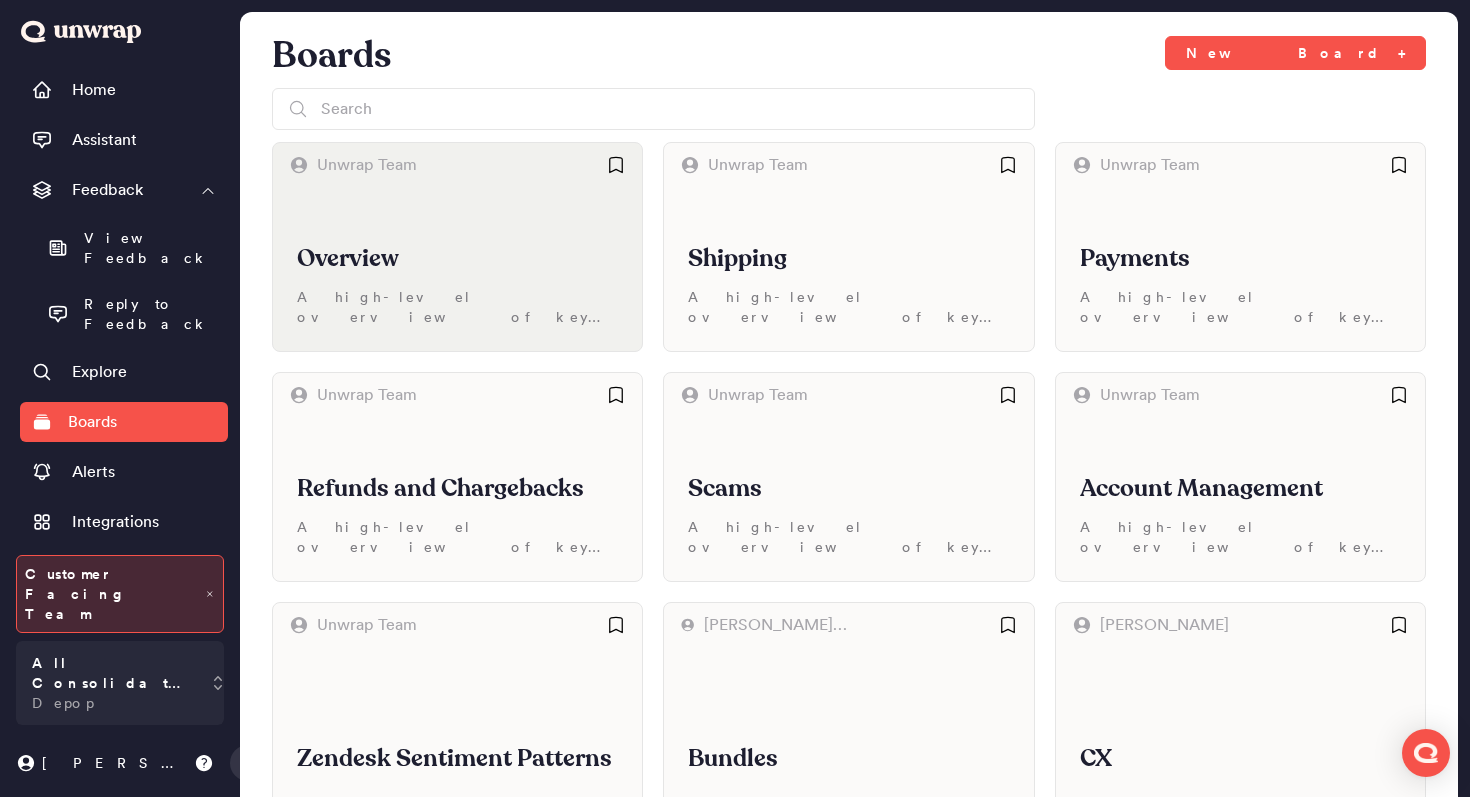 click on "Overview A high-level overview of key trends across Zendesk" at bounding box center (457, 269) 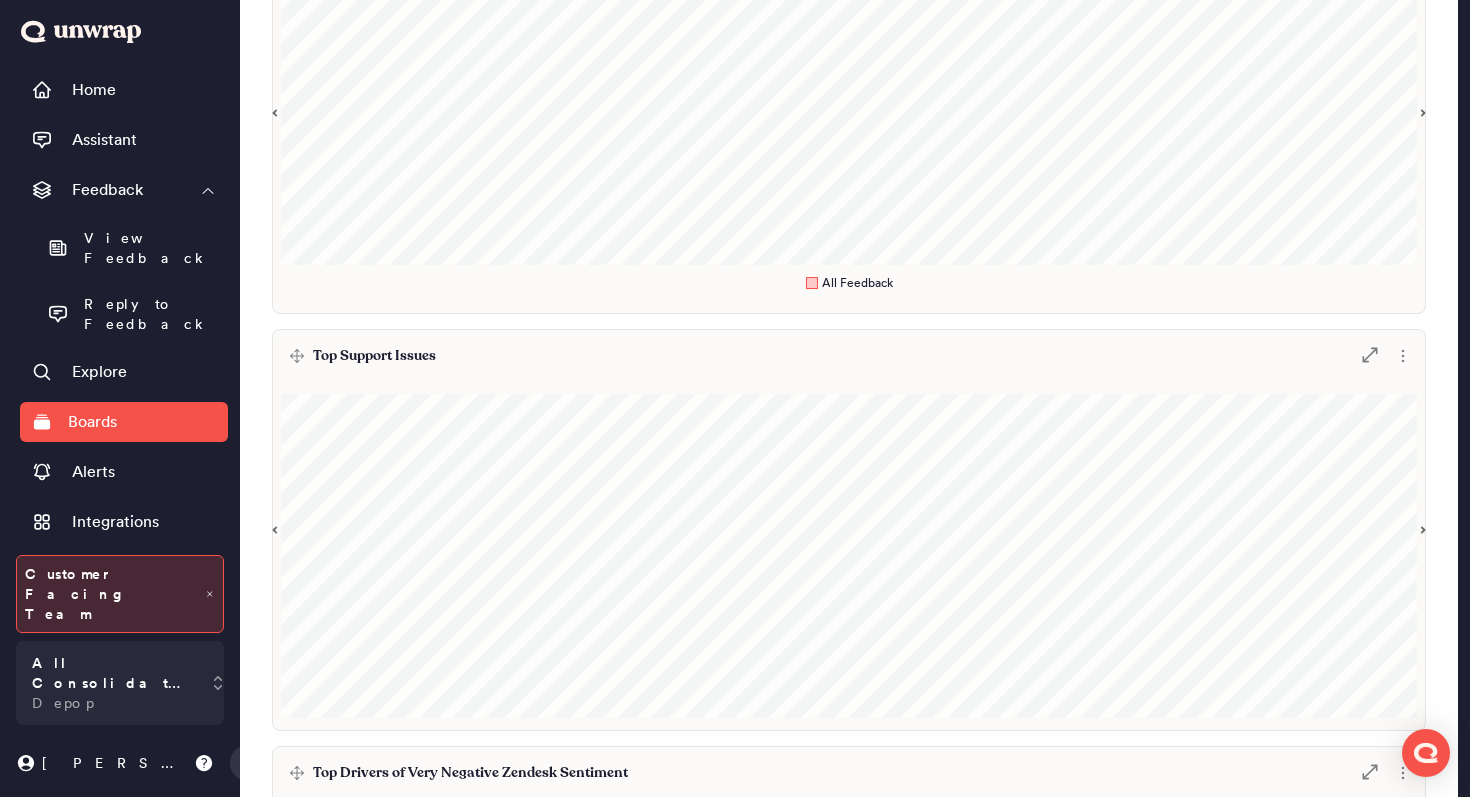 scroll, scrollTop: 102, scrollLeft: 0, axis: vertical 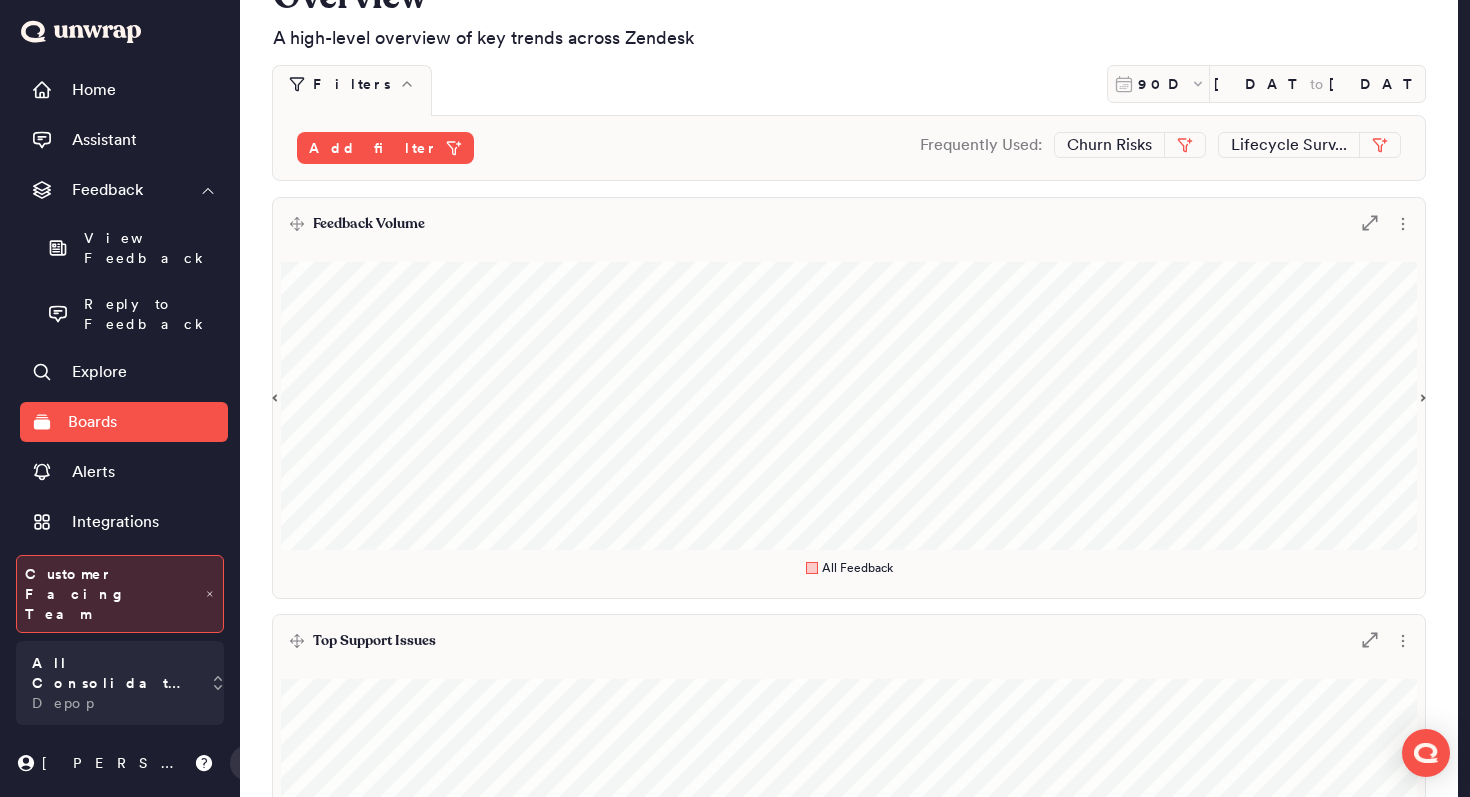 click on "Feedback Volume
.st0 {
fill: #7e7d82;
}" at bounding box center (849, 224) 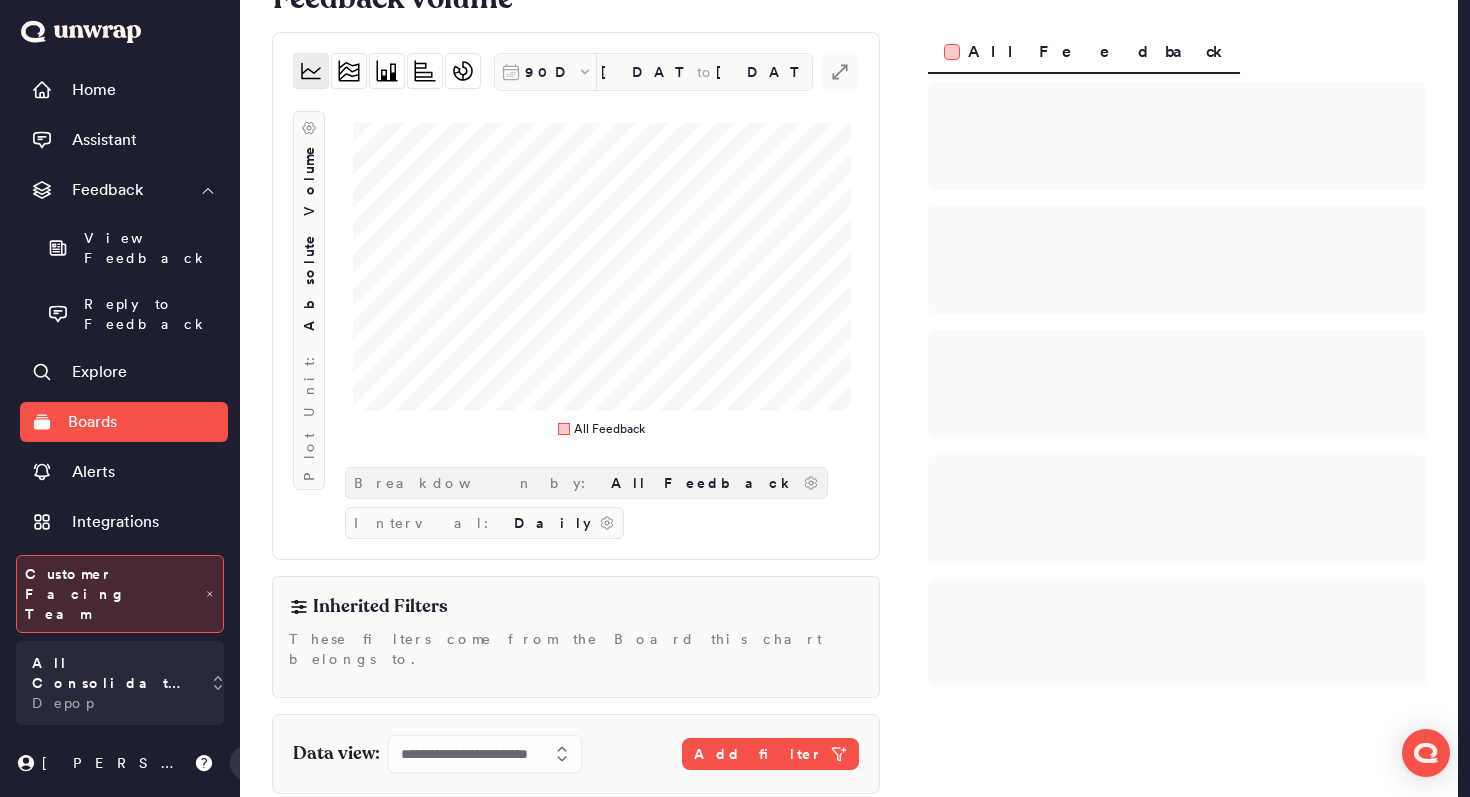 click on "All Feedback" at bounding box center (703, 483) 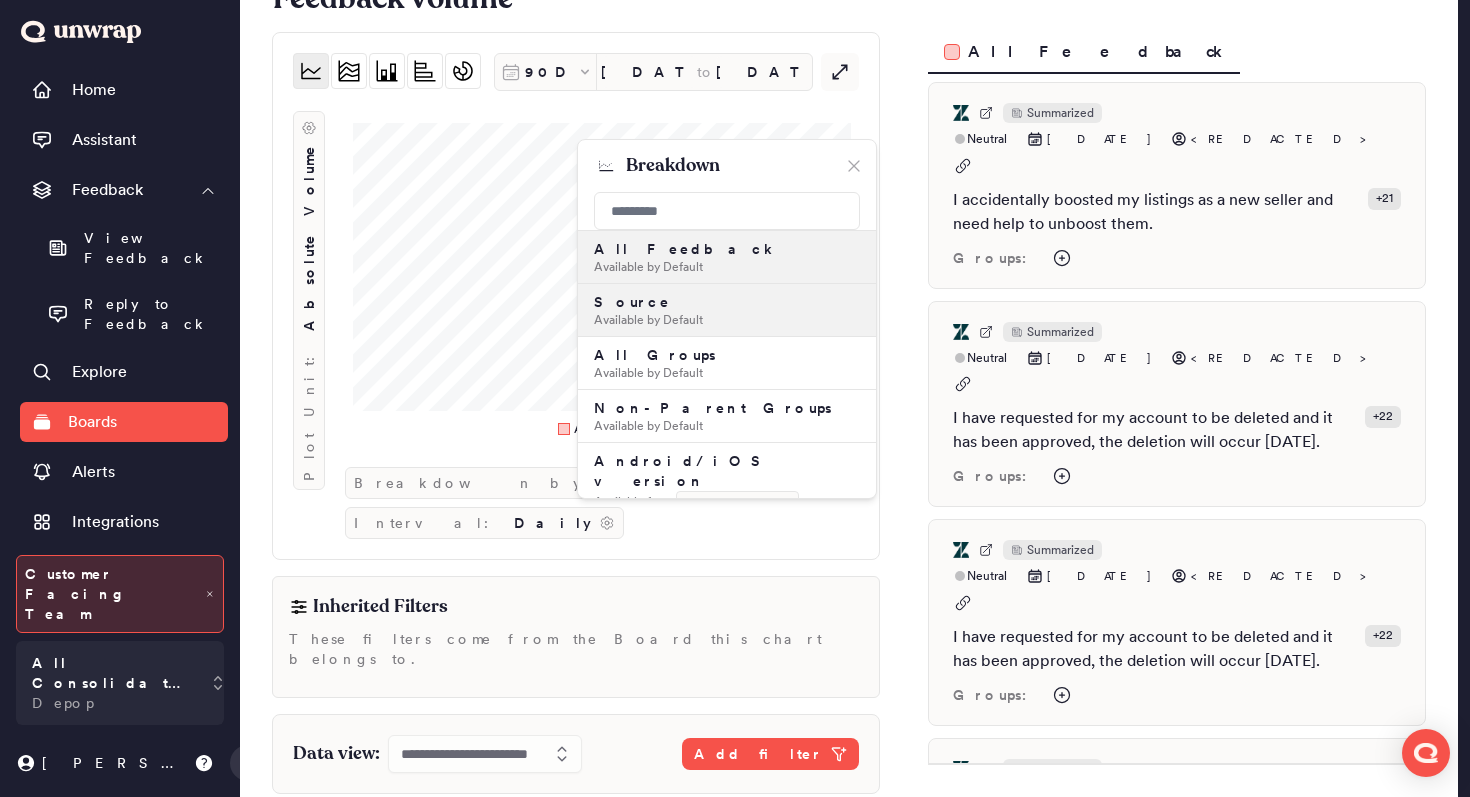 click on "Available by Default" at bounding box center [727, 320] 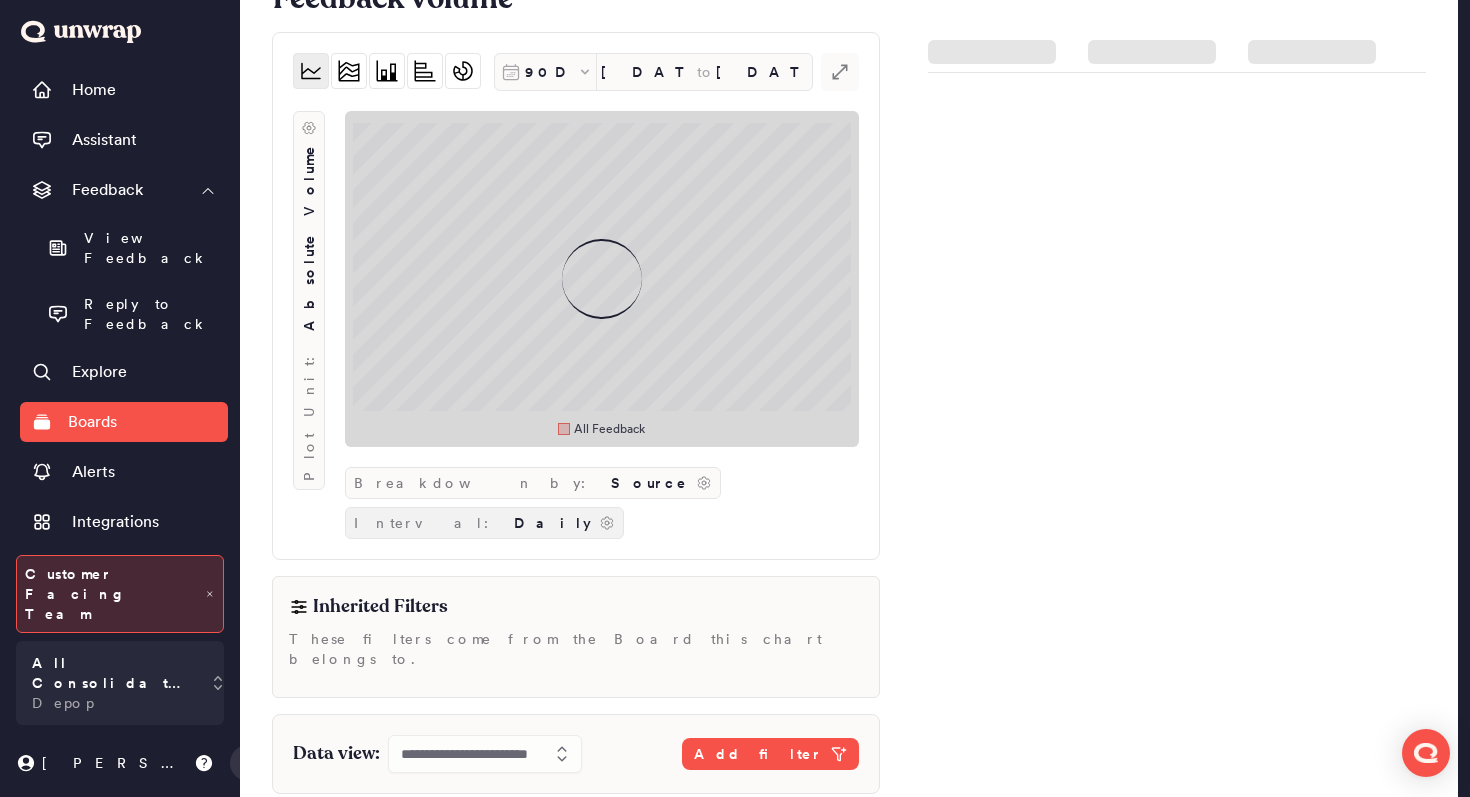 click on "Daily" at bounding box center [552, 523] 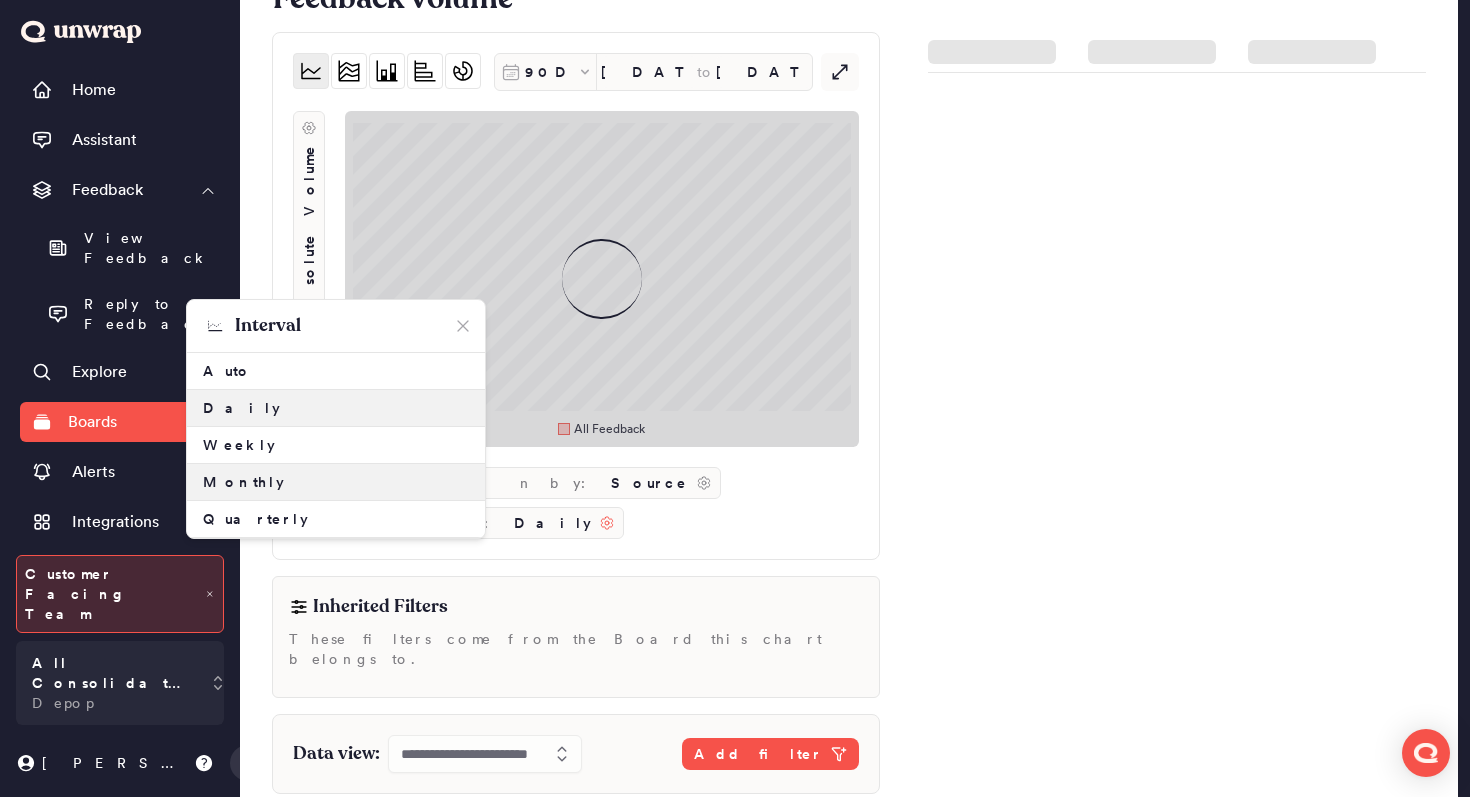 click on "Monthly" at bounding box center (336, 482) 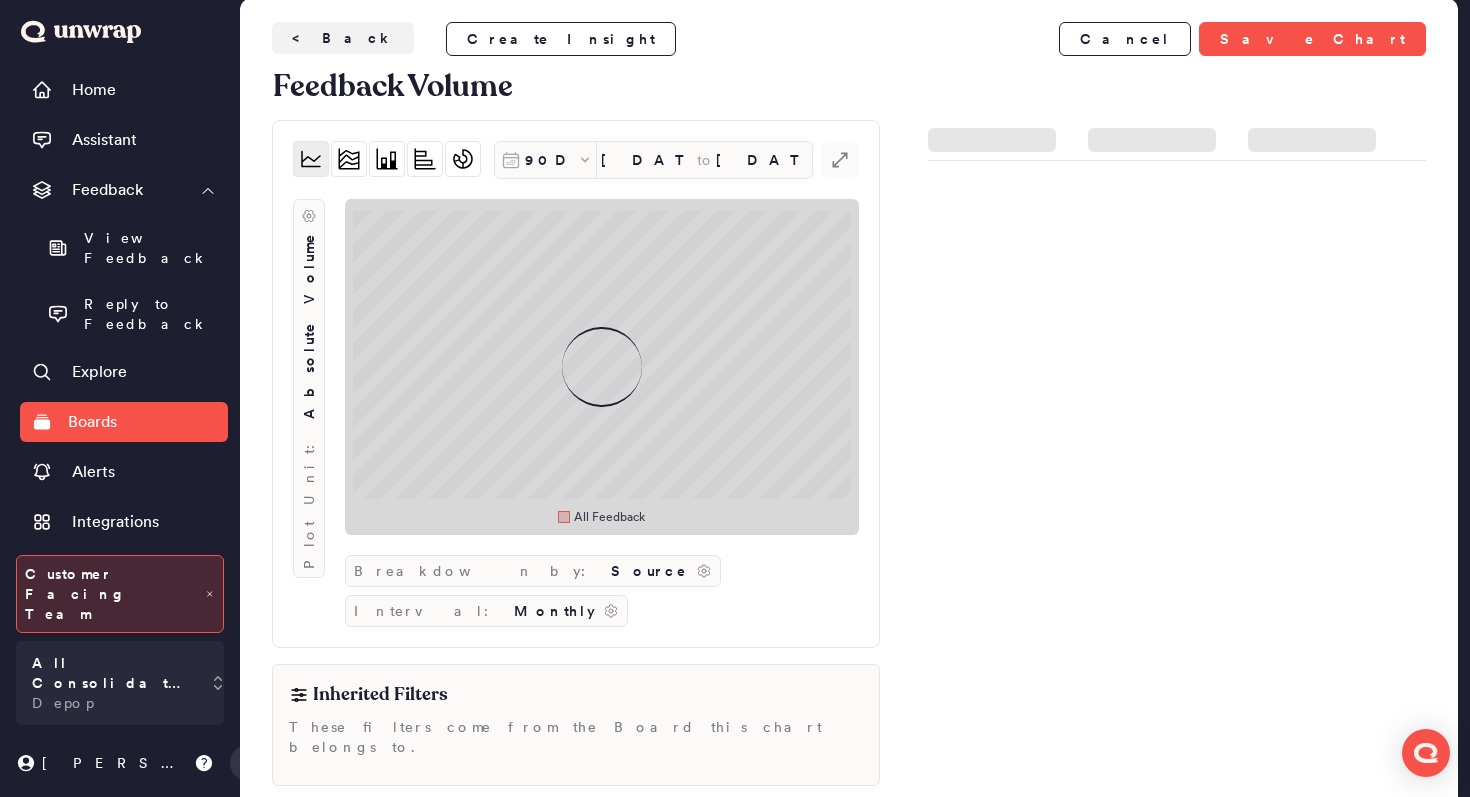 scroll, scrollTop: 0, scrollLeft: 0, axis: both 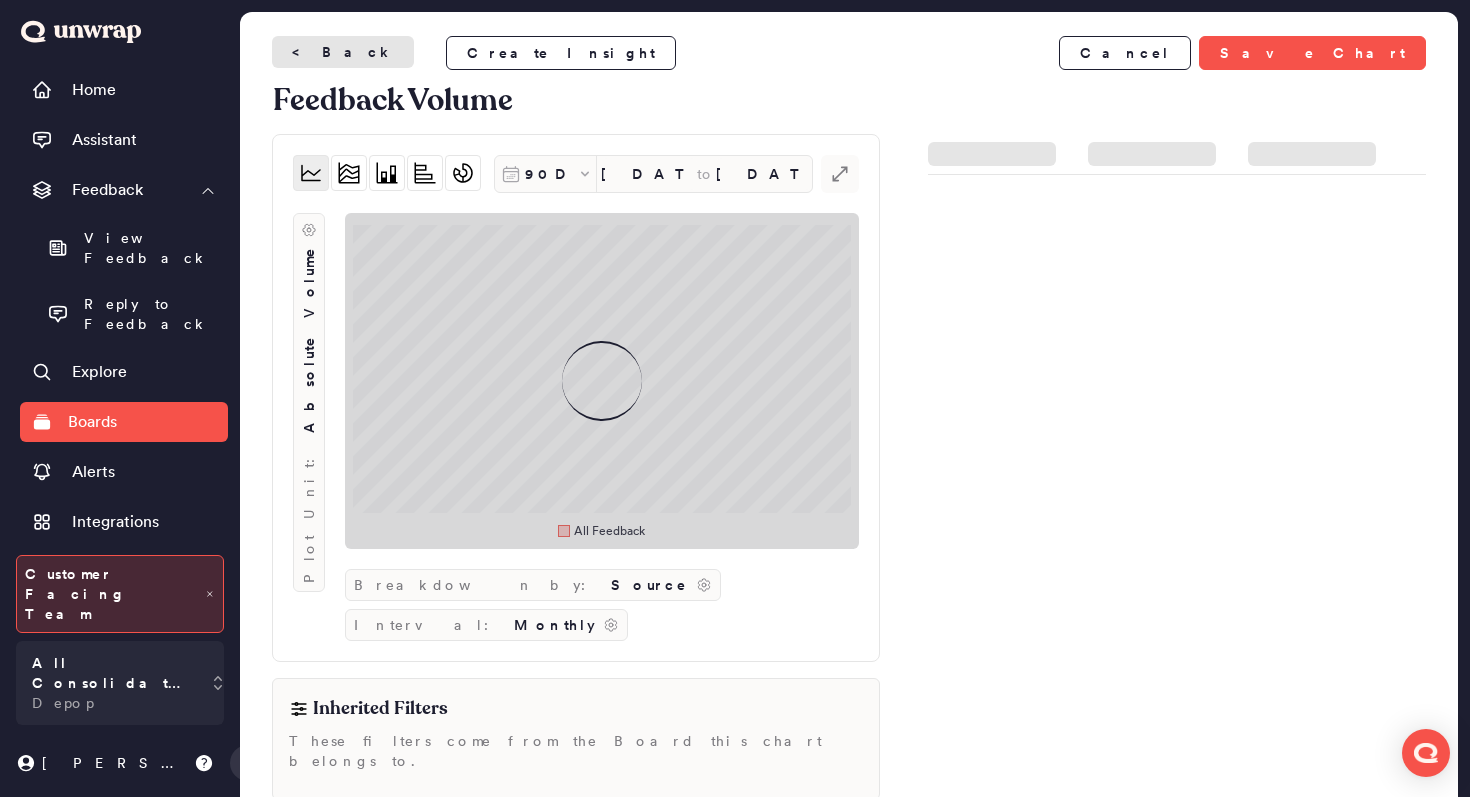 click on "< Back" at bounding box center (343, 52) 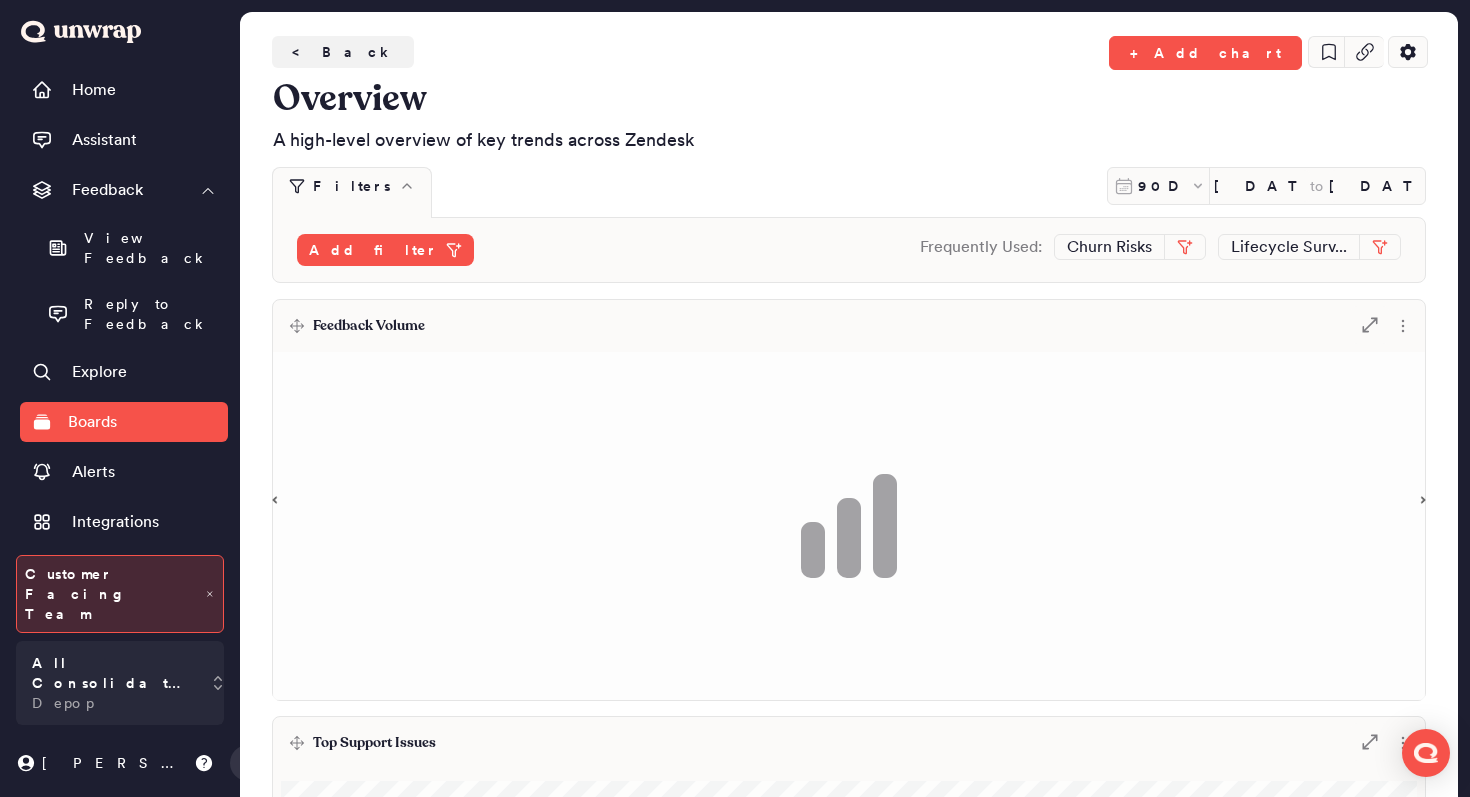 click on "Feedback Volume
.st0 {
fill: #7e7d82;
}" at bounding box center [849, 326] 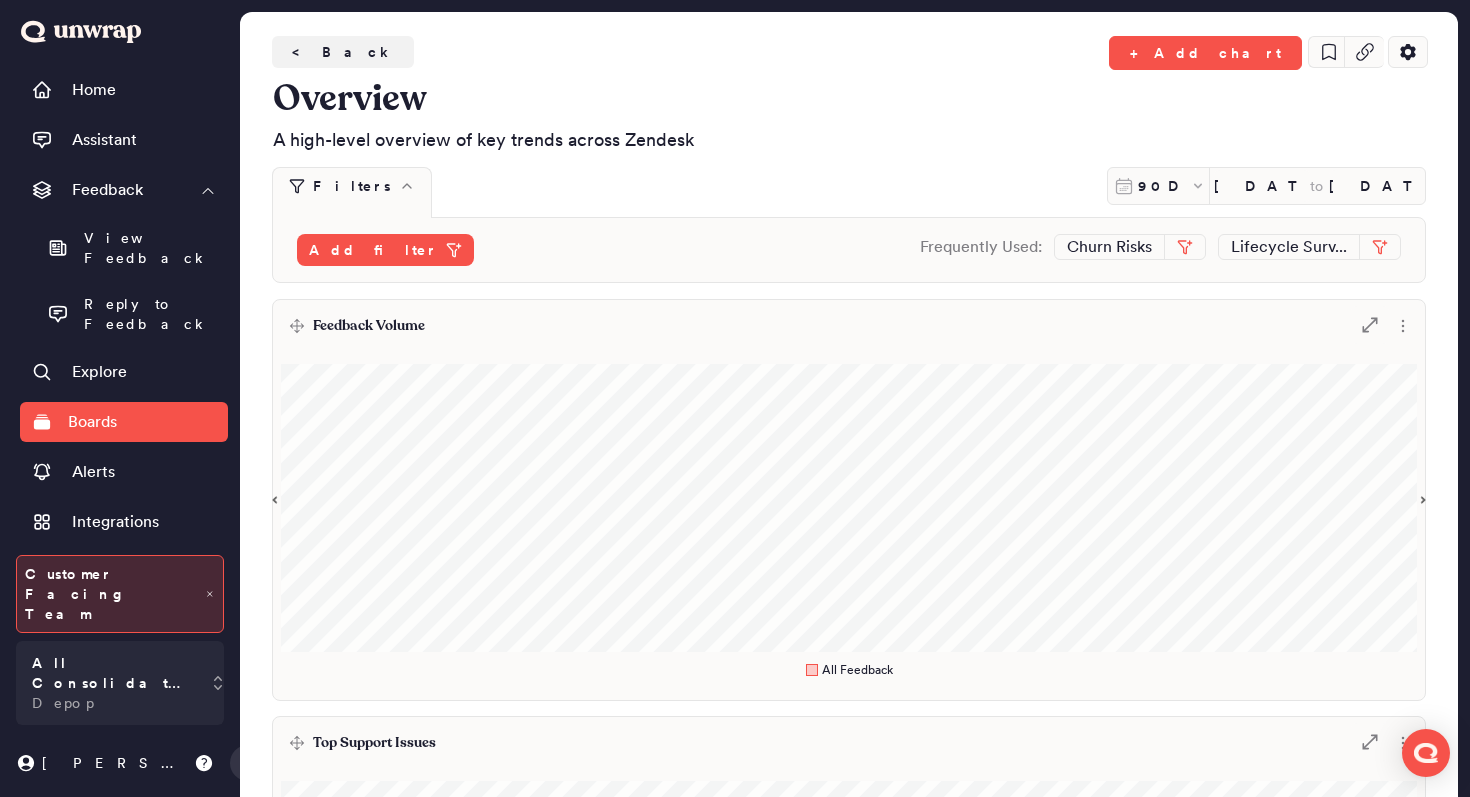 click on "Feedback Volume
.st0 {
fill: #7e7d82;
}" at bounding box center [849, 326] 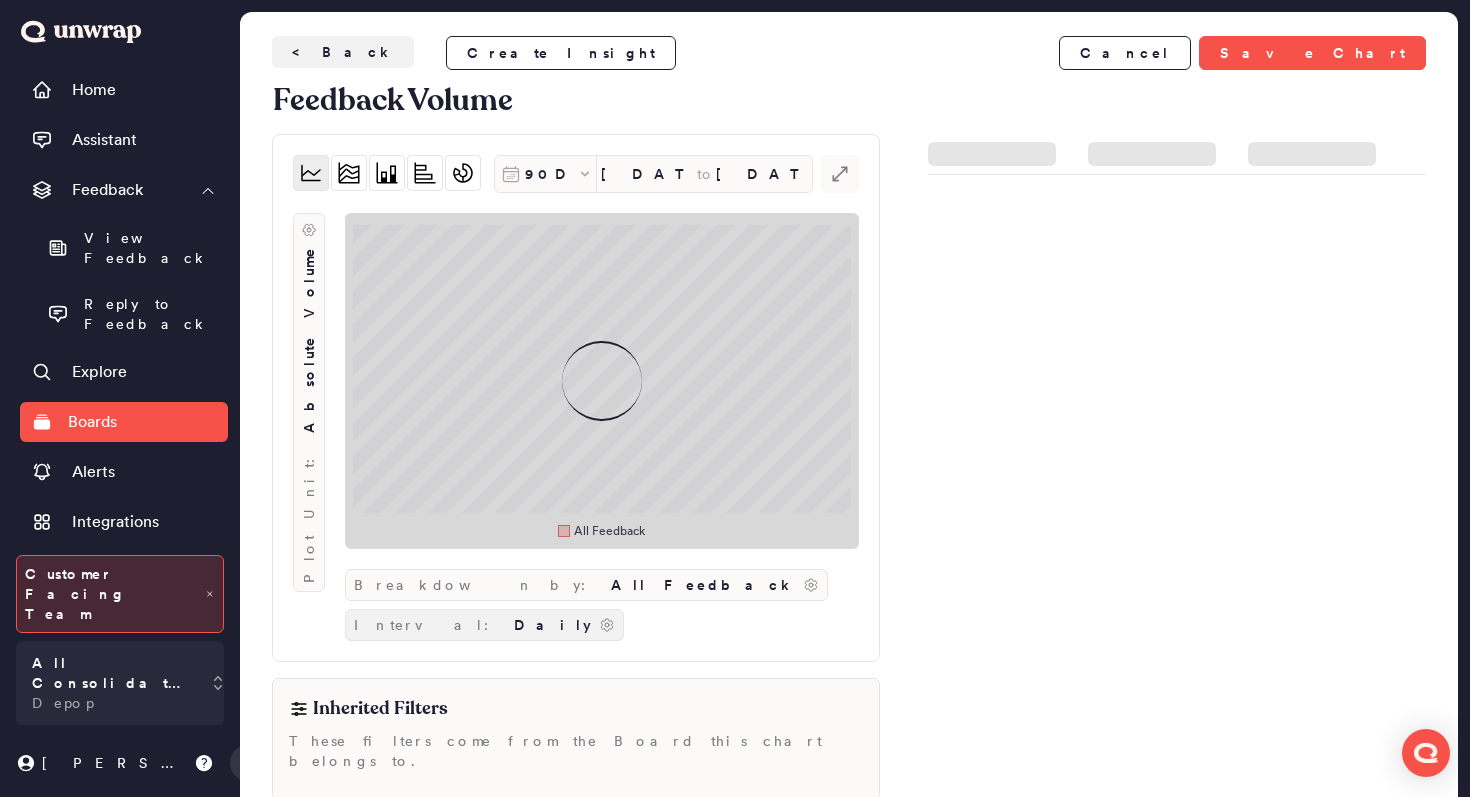click on "Interval:" at bounding box center (430, 625) 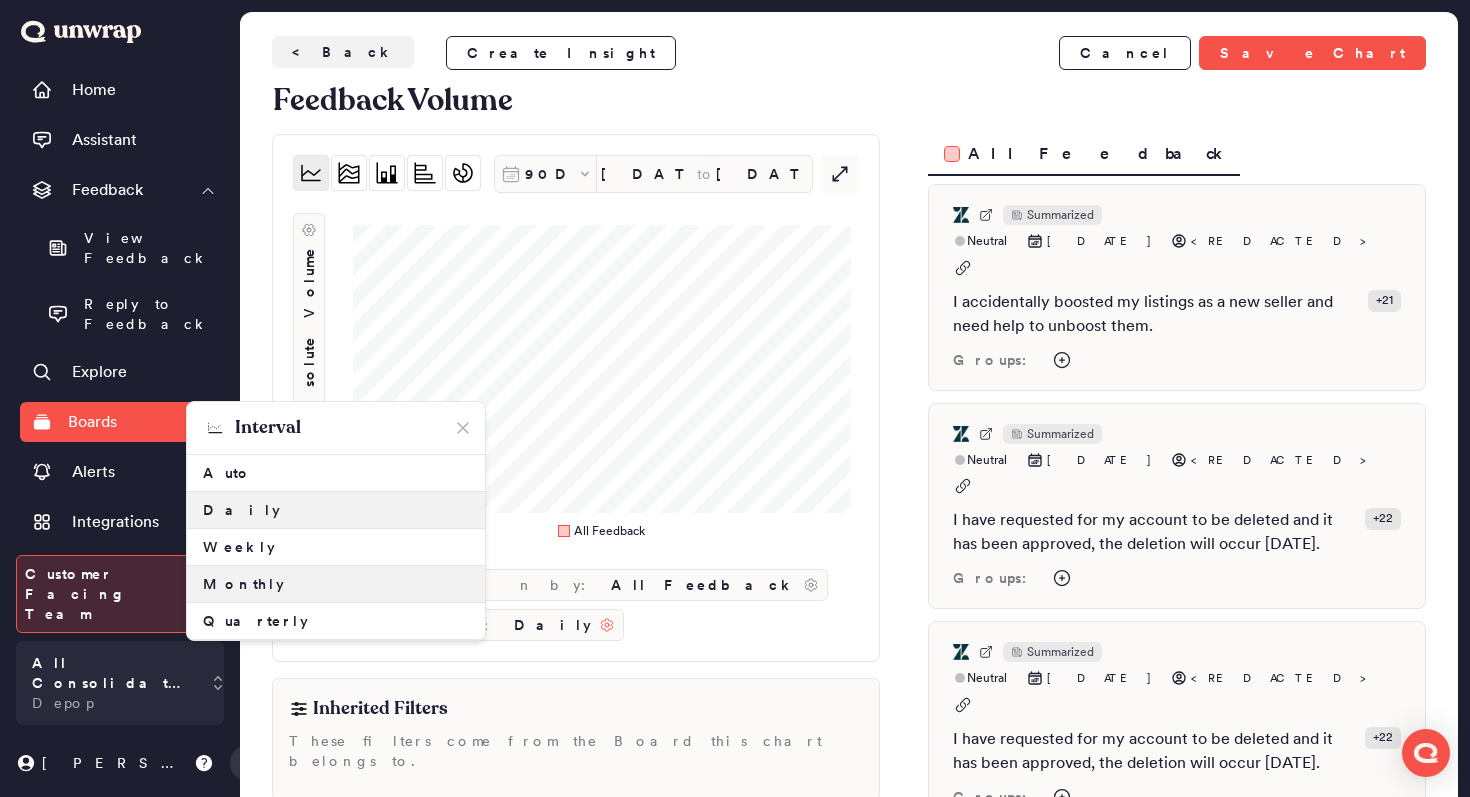 click on "Monthly" at bounding box center [336, 584] 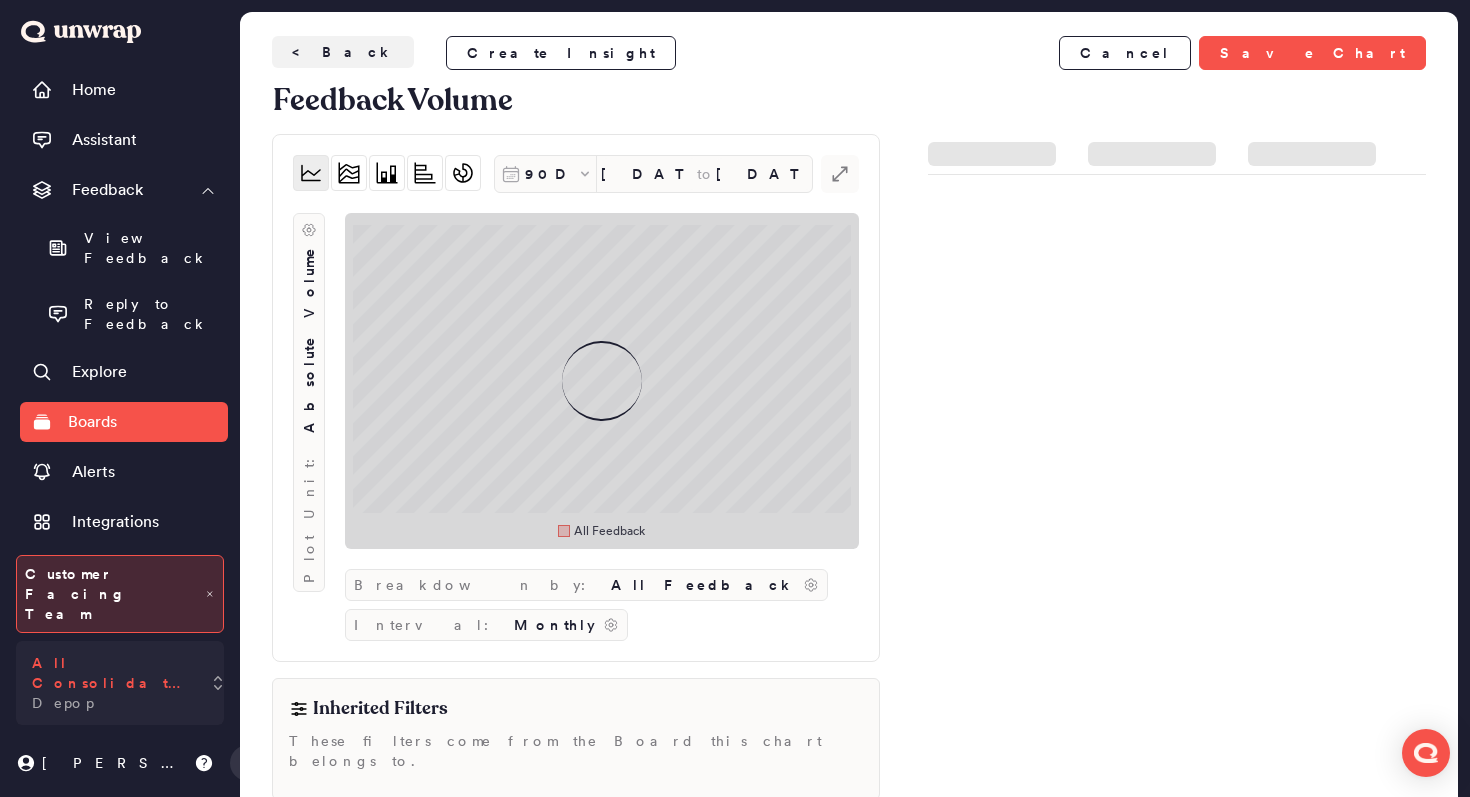 click on "All Consolidated Feedback" at bounding box center [112, 673] 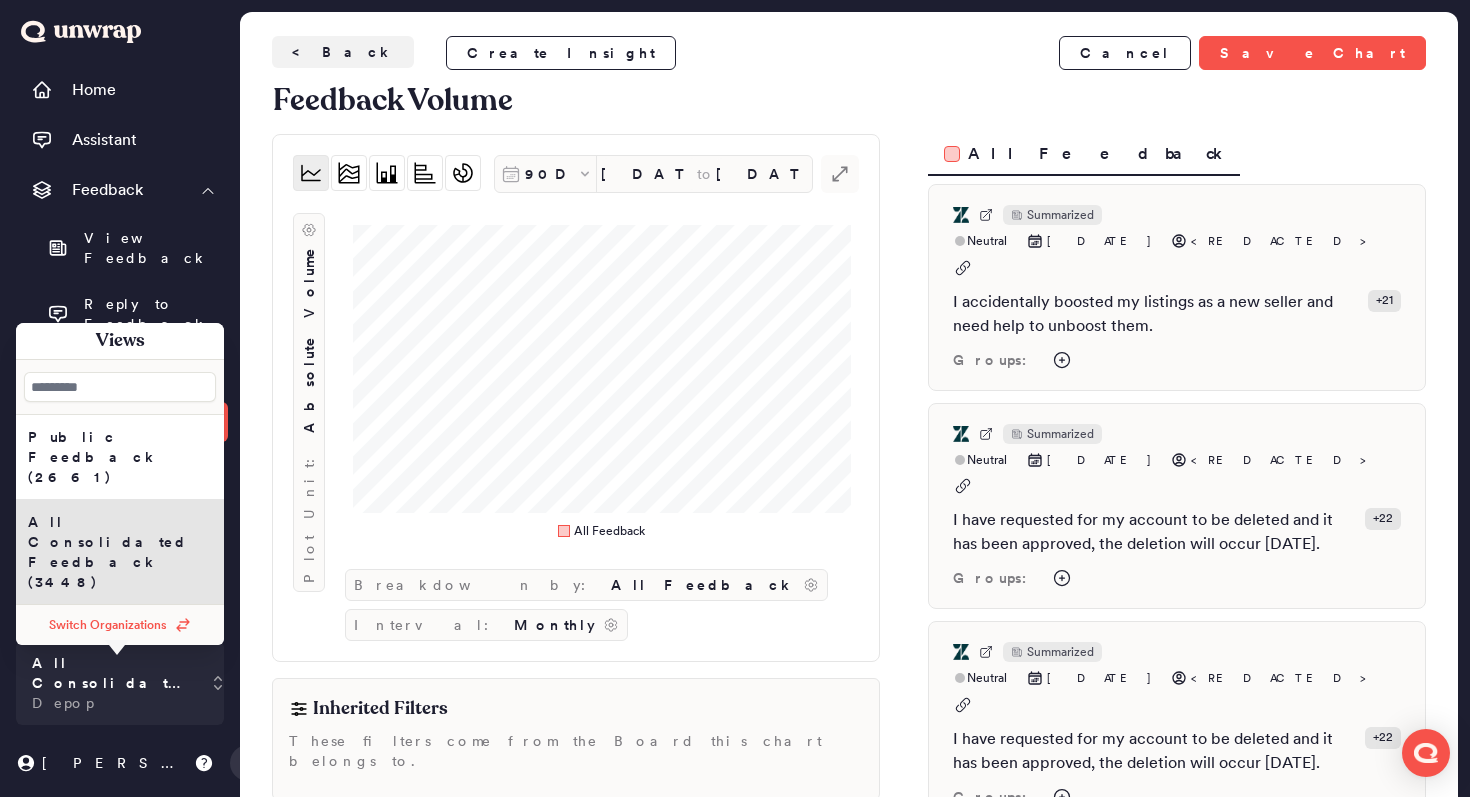 click on "< Back Create Insight Cancel Save Chart" at bounding box center (849, 53) 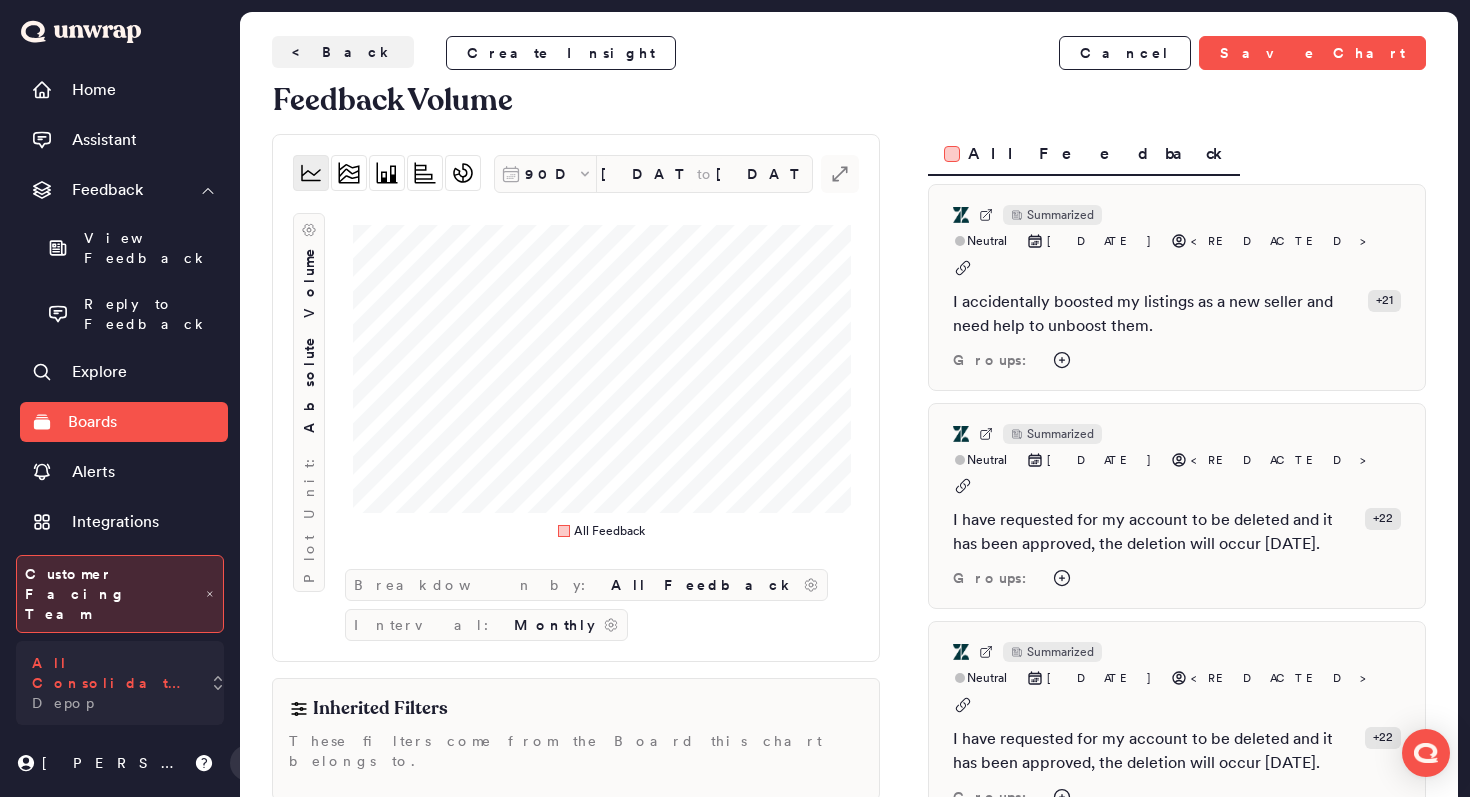 click on "All Consolidated Feedback" at bounding box center [112, 673] 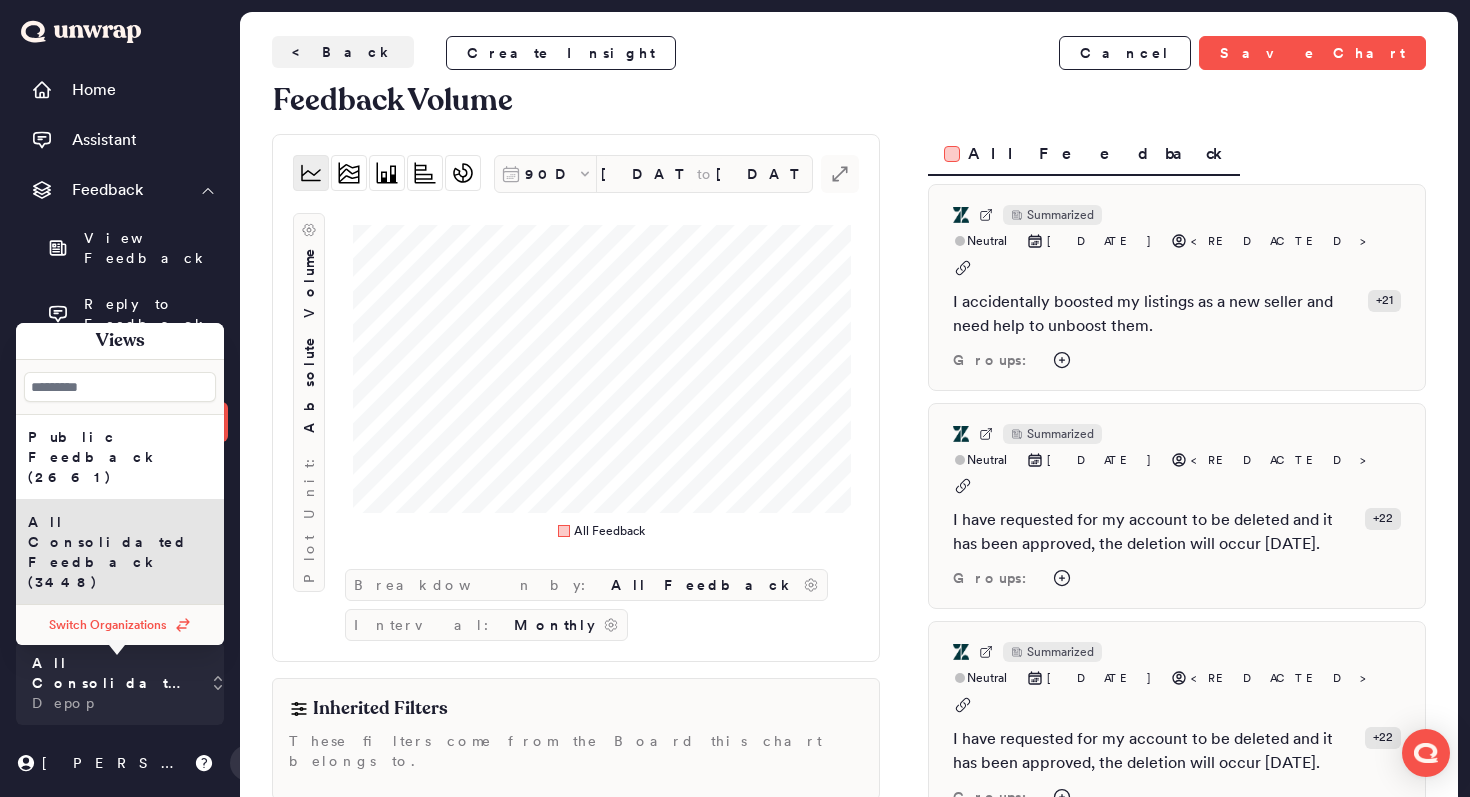 click on "< Back Create Insight Cancel Save Chart" at bounding box center (849, 53) 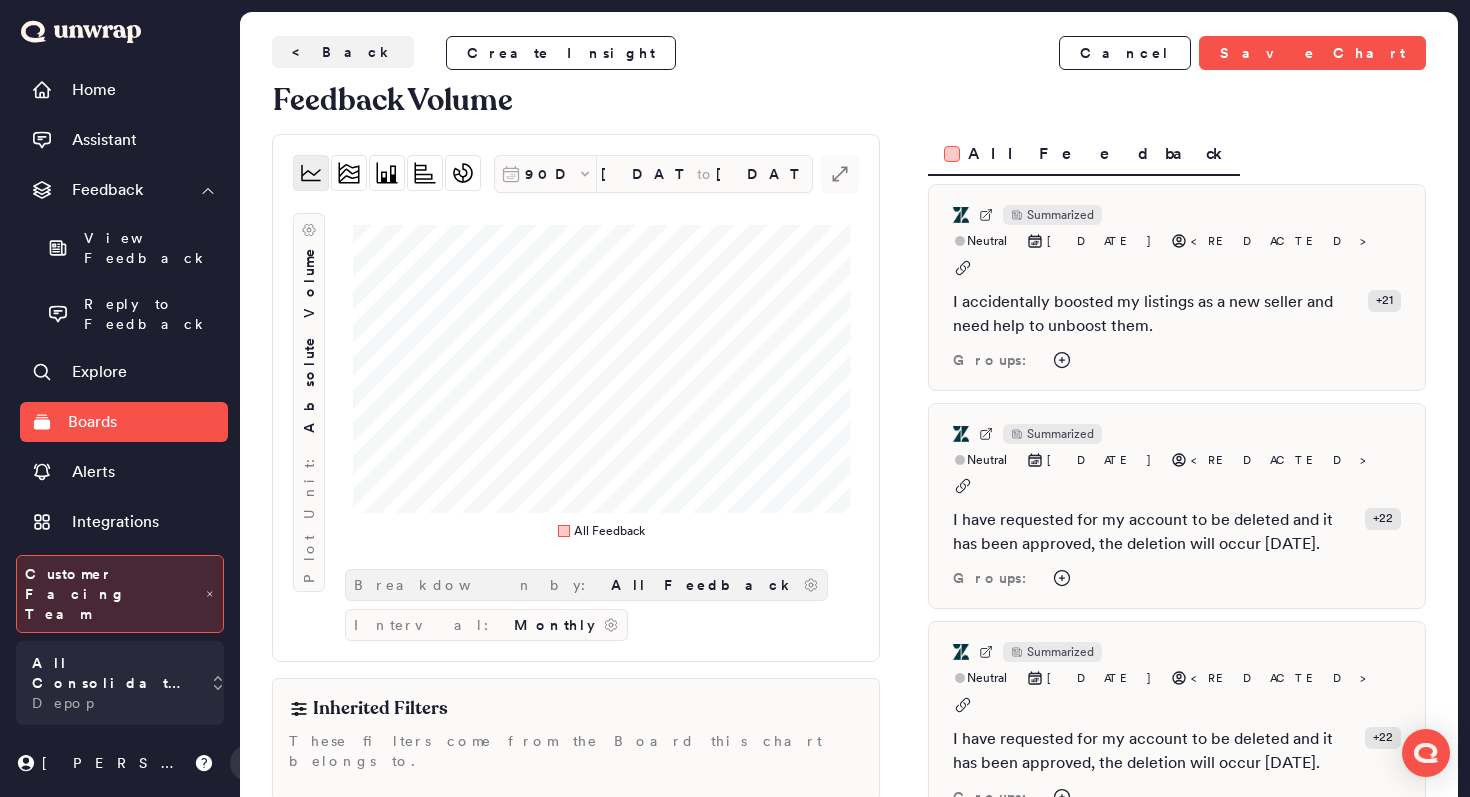 click on "All Feedback" at bounding box center [703, 585] 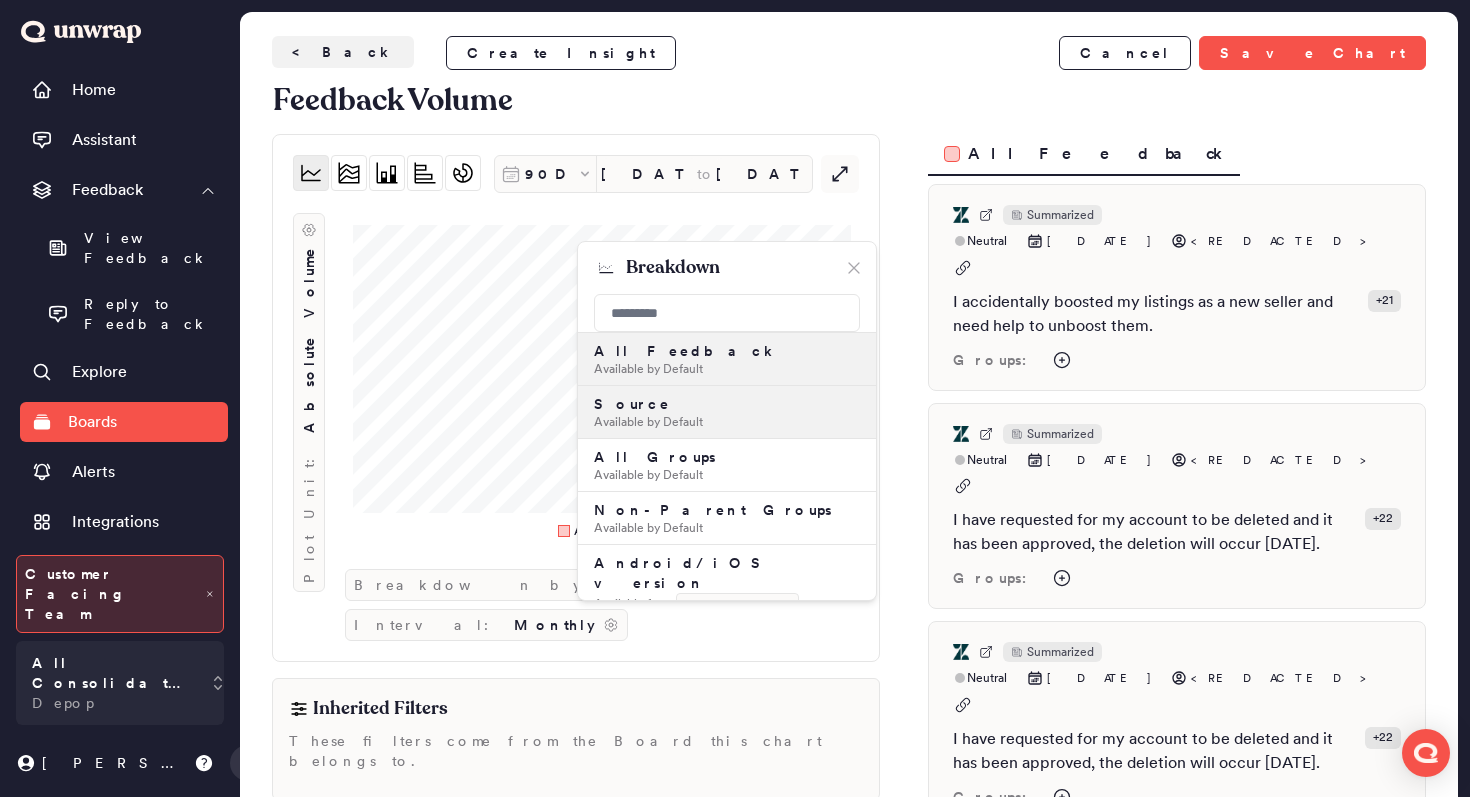 click on "Source Available by Default" at bounding box center [727, 412] 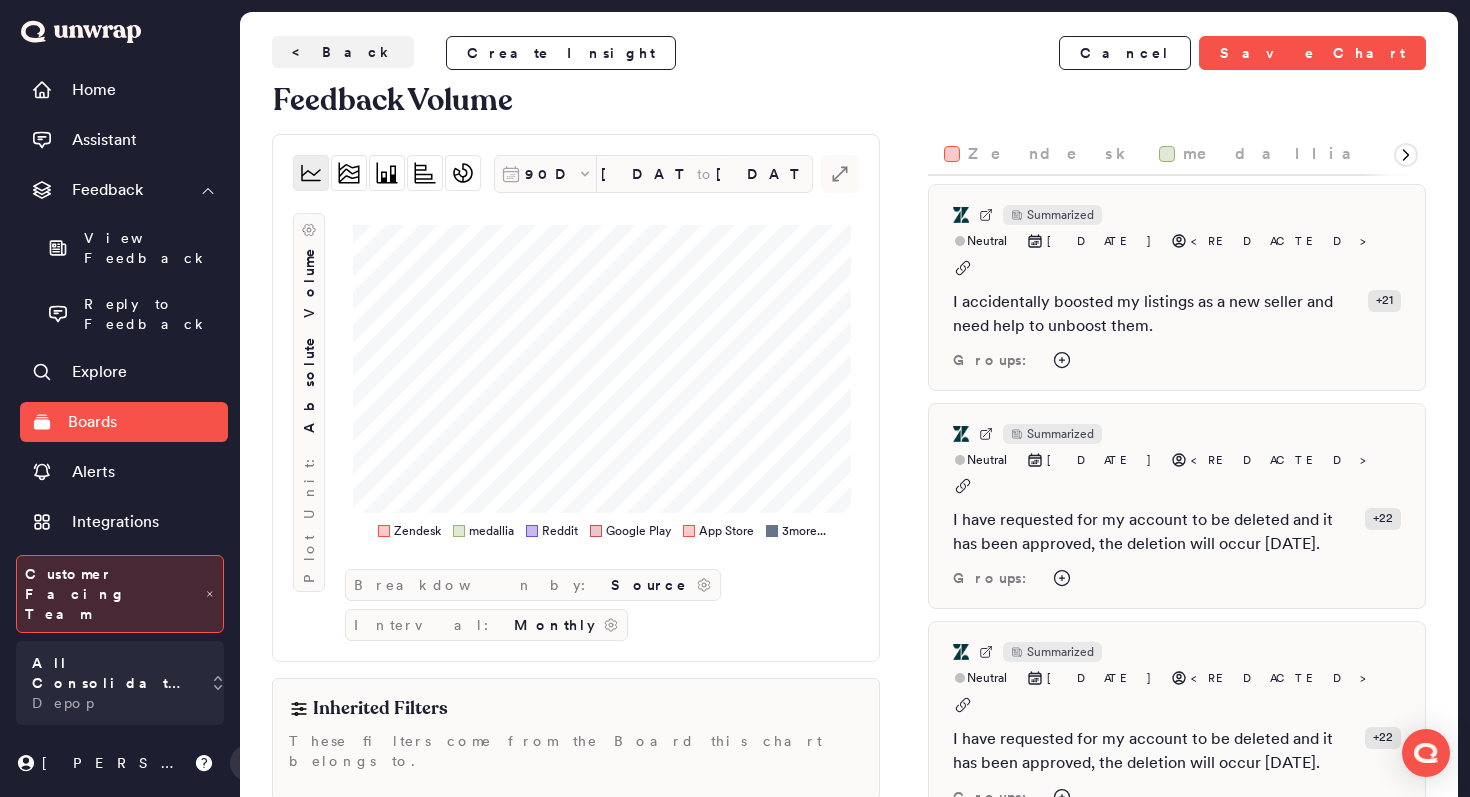 click on "90D Apr 10, 2025 to Jul 9, 2025" at bounding box center [653, 174] 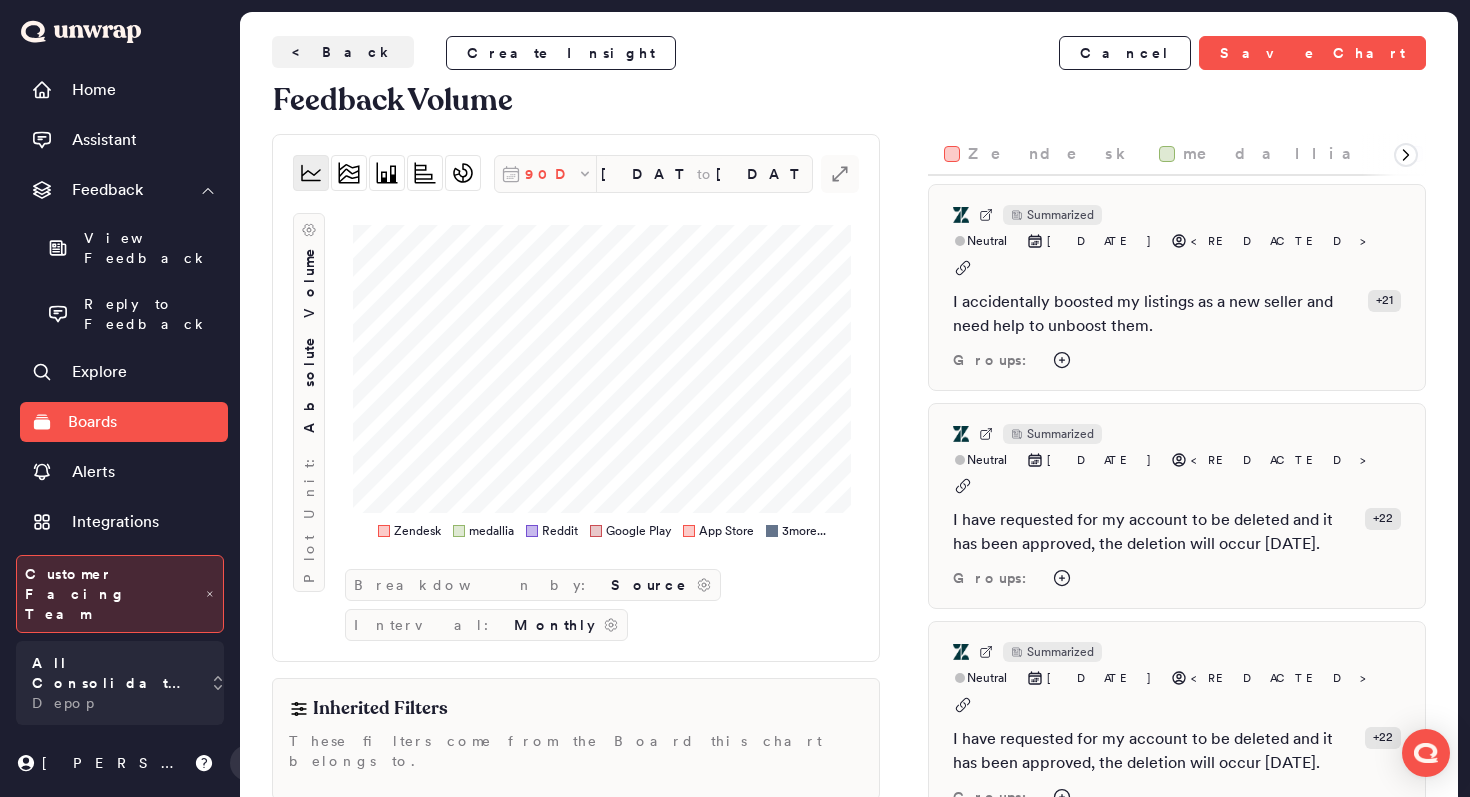 click on "90D" at bounding box center (551, 174) 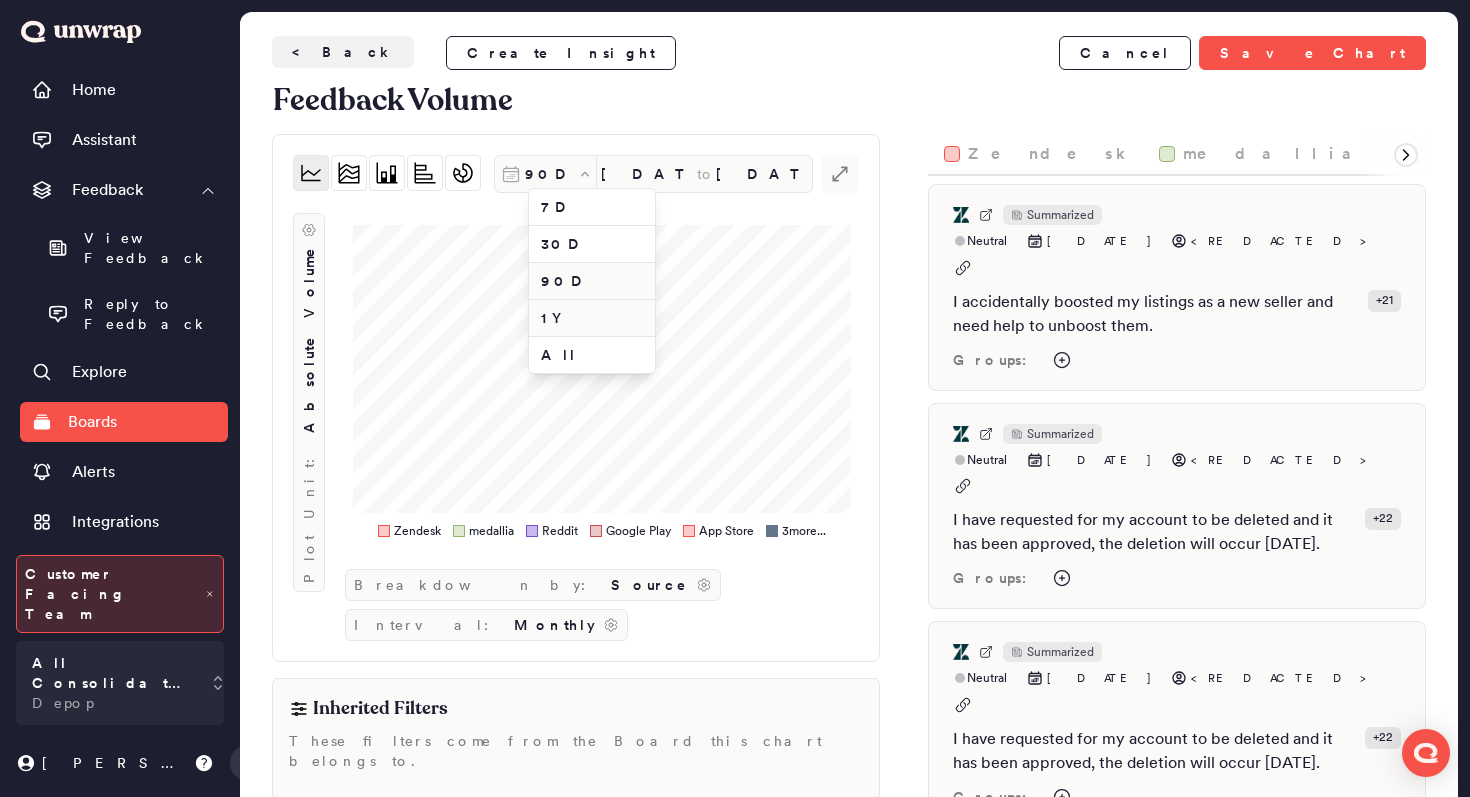 click on "1Y" at bounding box center [592, 318] 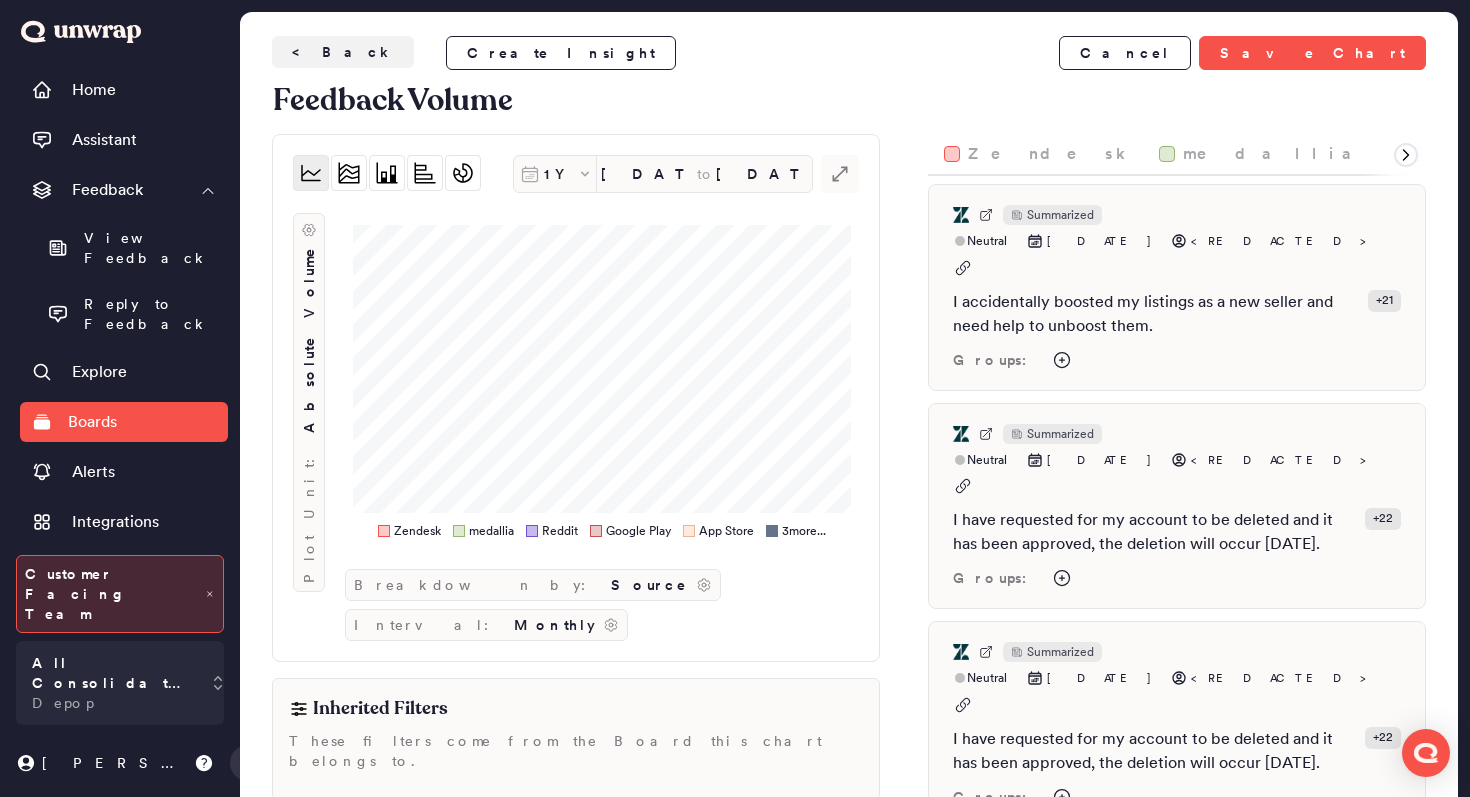 click on "Digests" at bounding box center [99, 622] 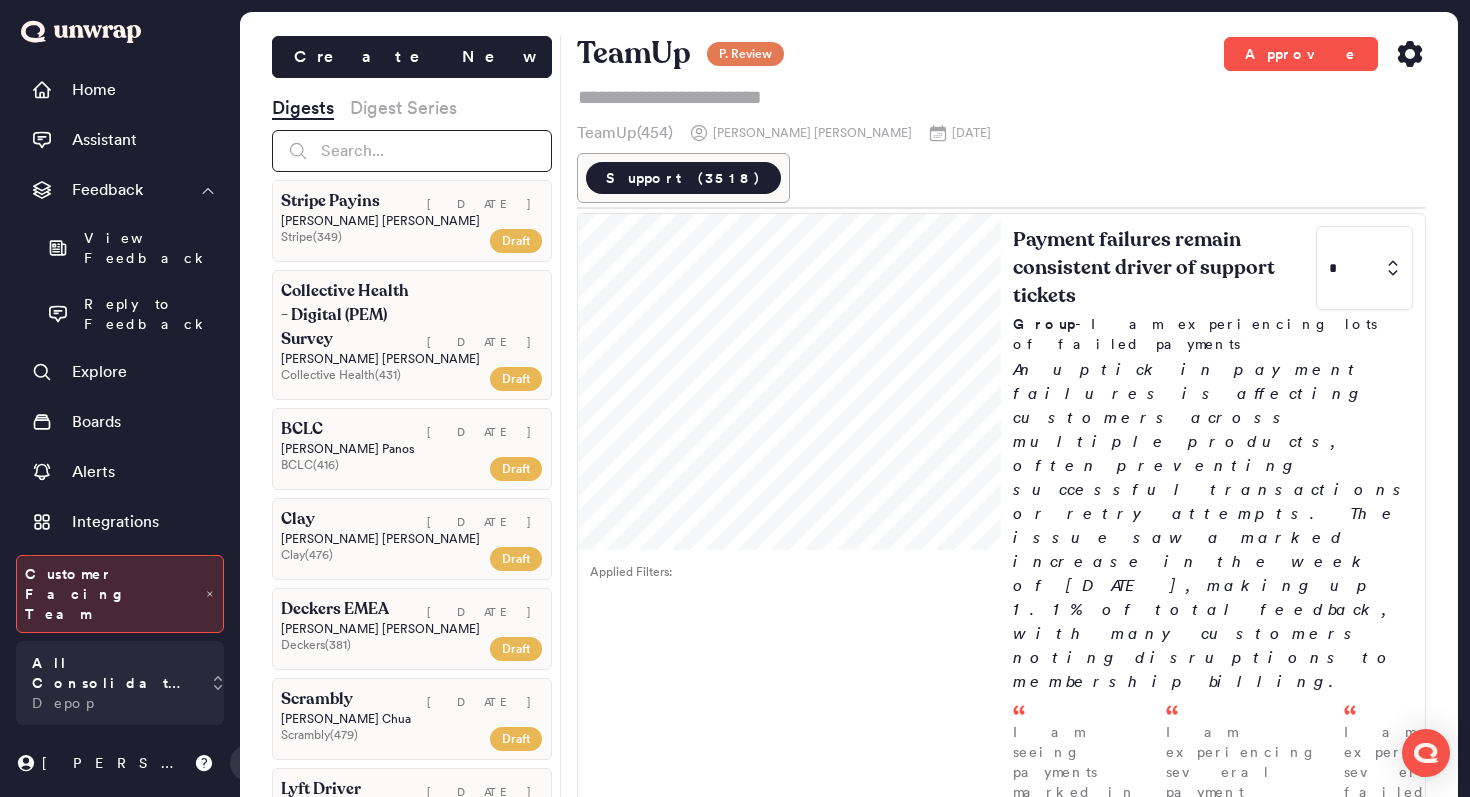 click at bounding box center (412, 151) 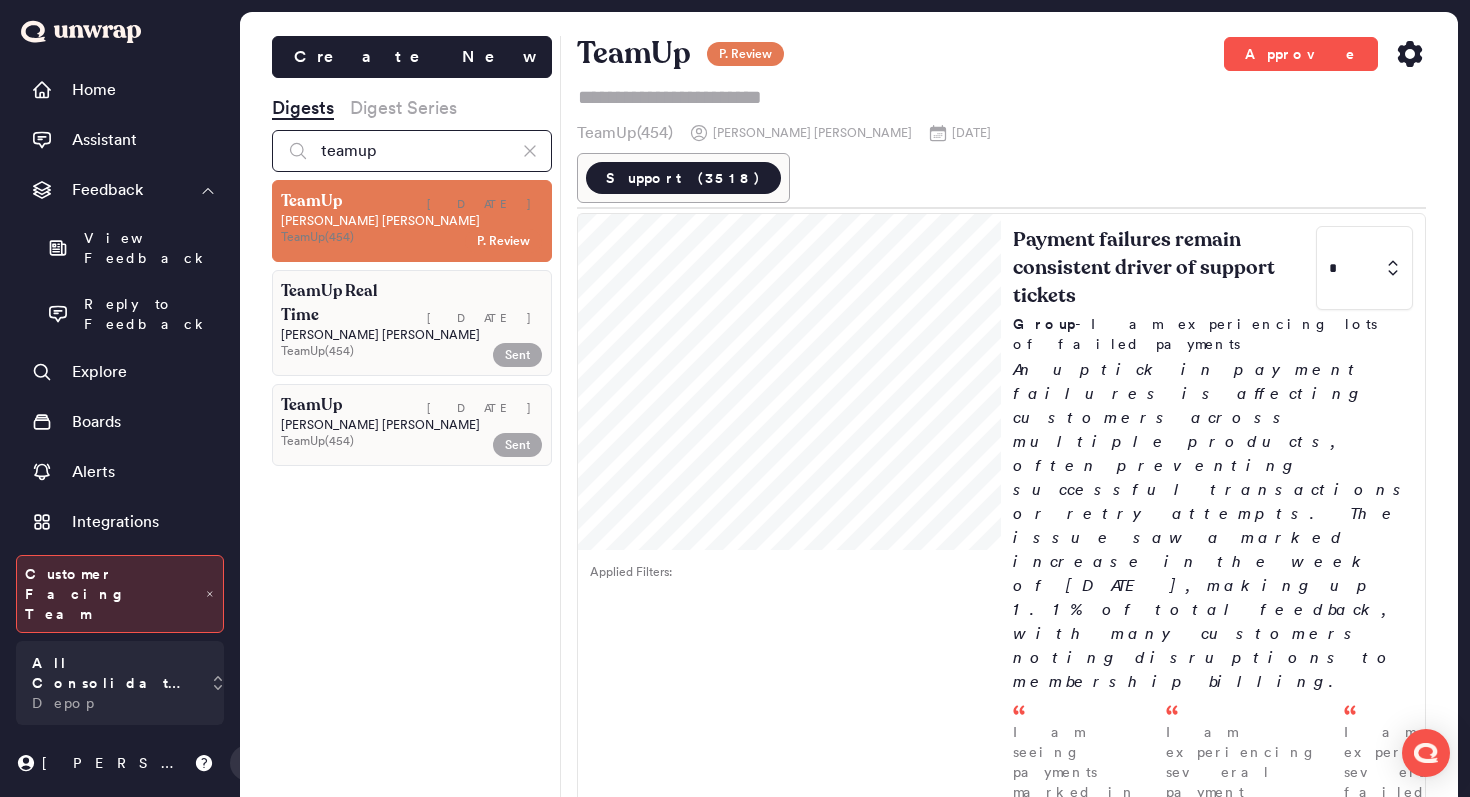 type on "teamup" 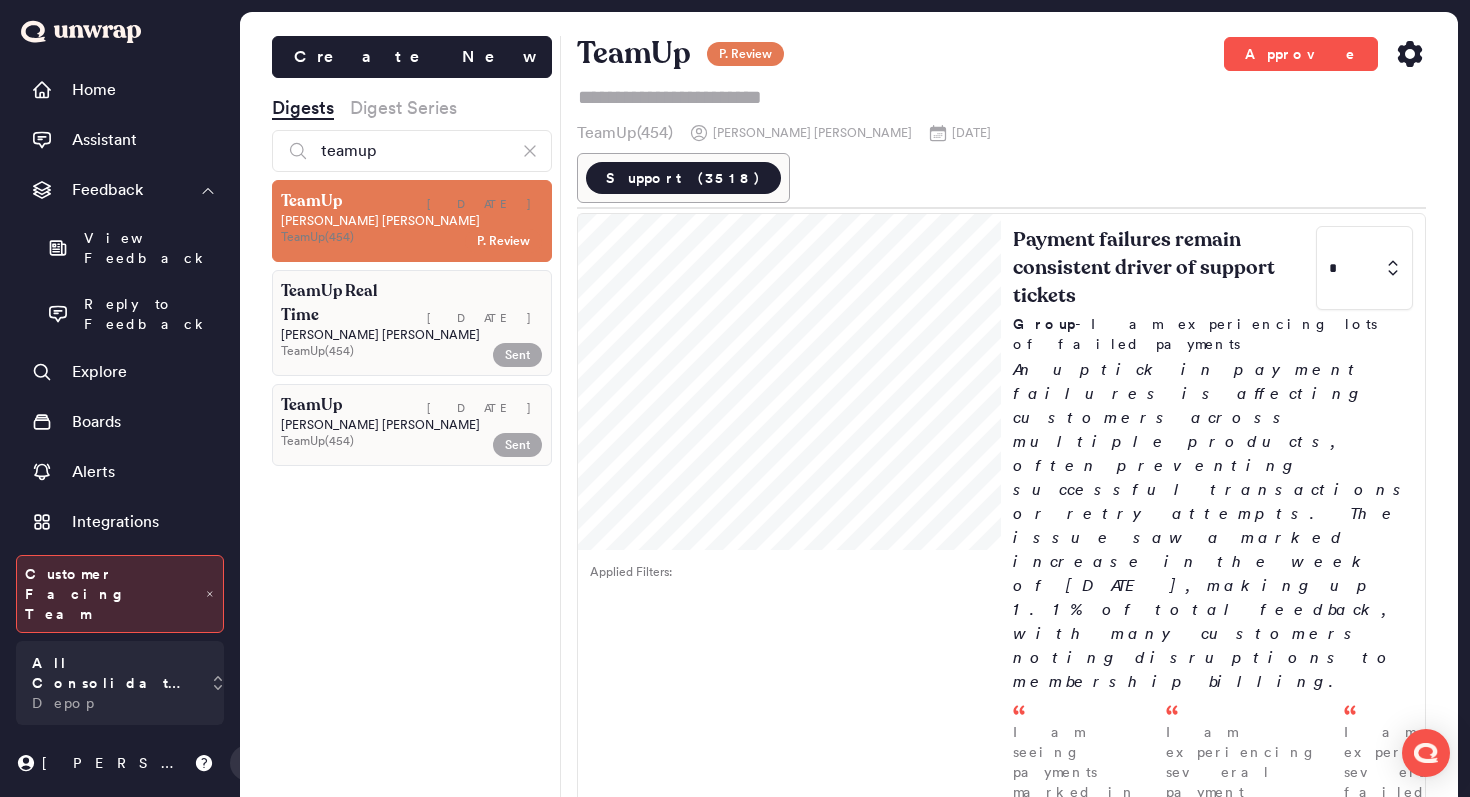 click on "[DATE]" at bounding box center (485, 204) 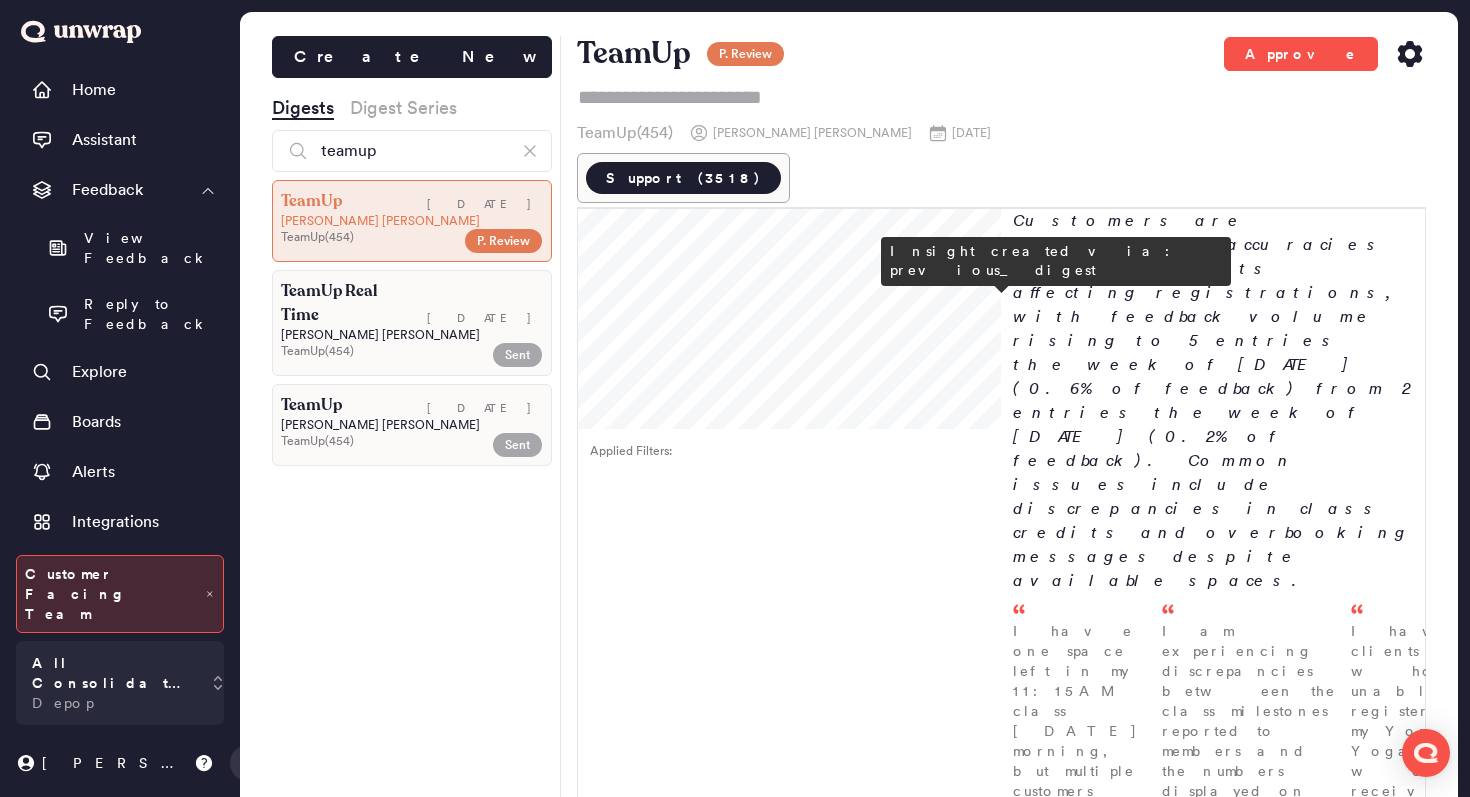 scroll, scrollTop: 1041, scrollLeft: 0, axis: vertical 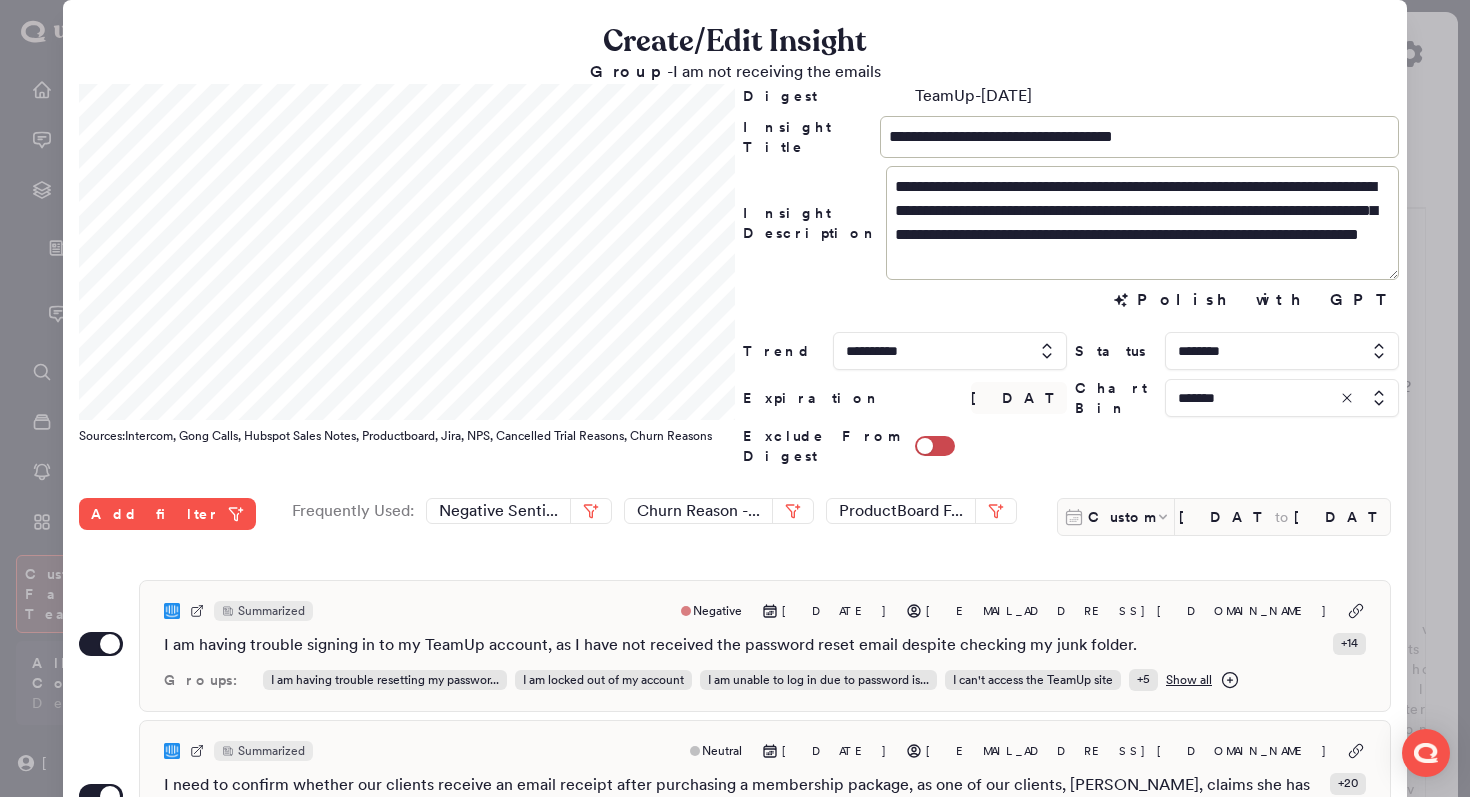 click at bounding box center (1282, 398) 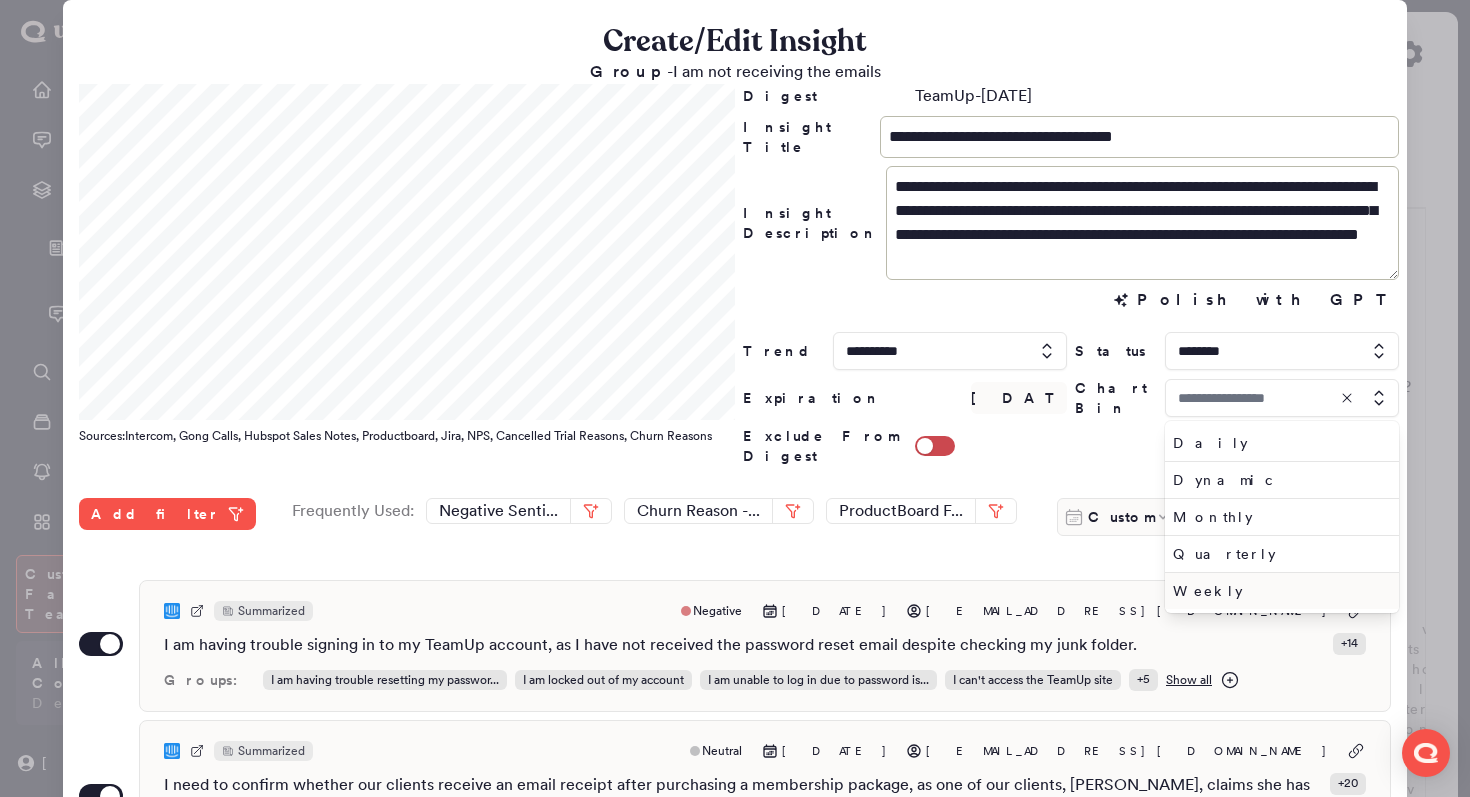 type on "*******" 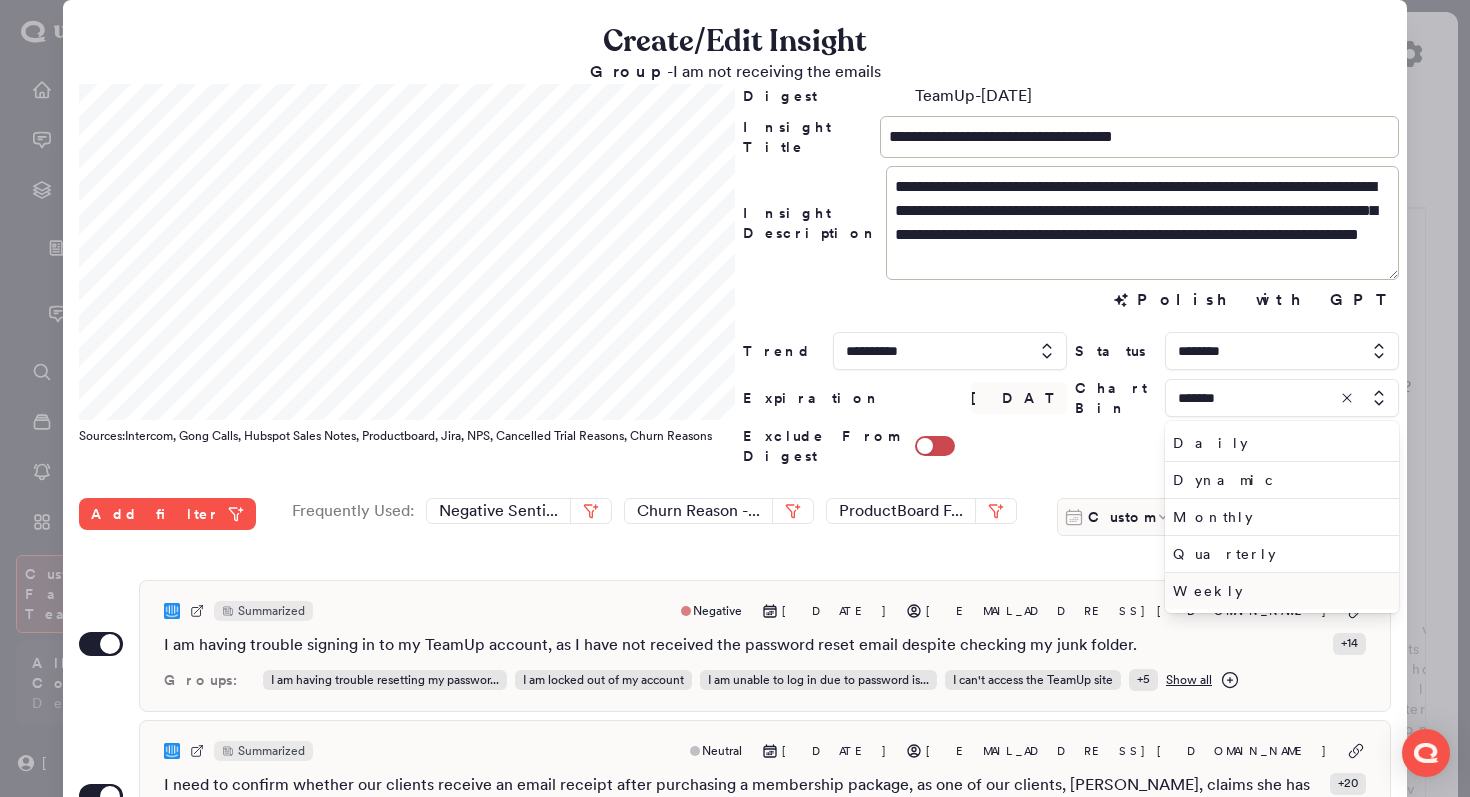 click on "Weekly" at bounding box center [1278, 591] 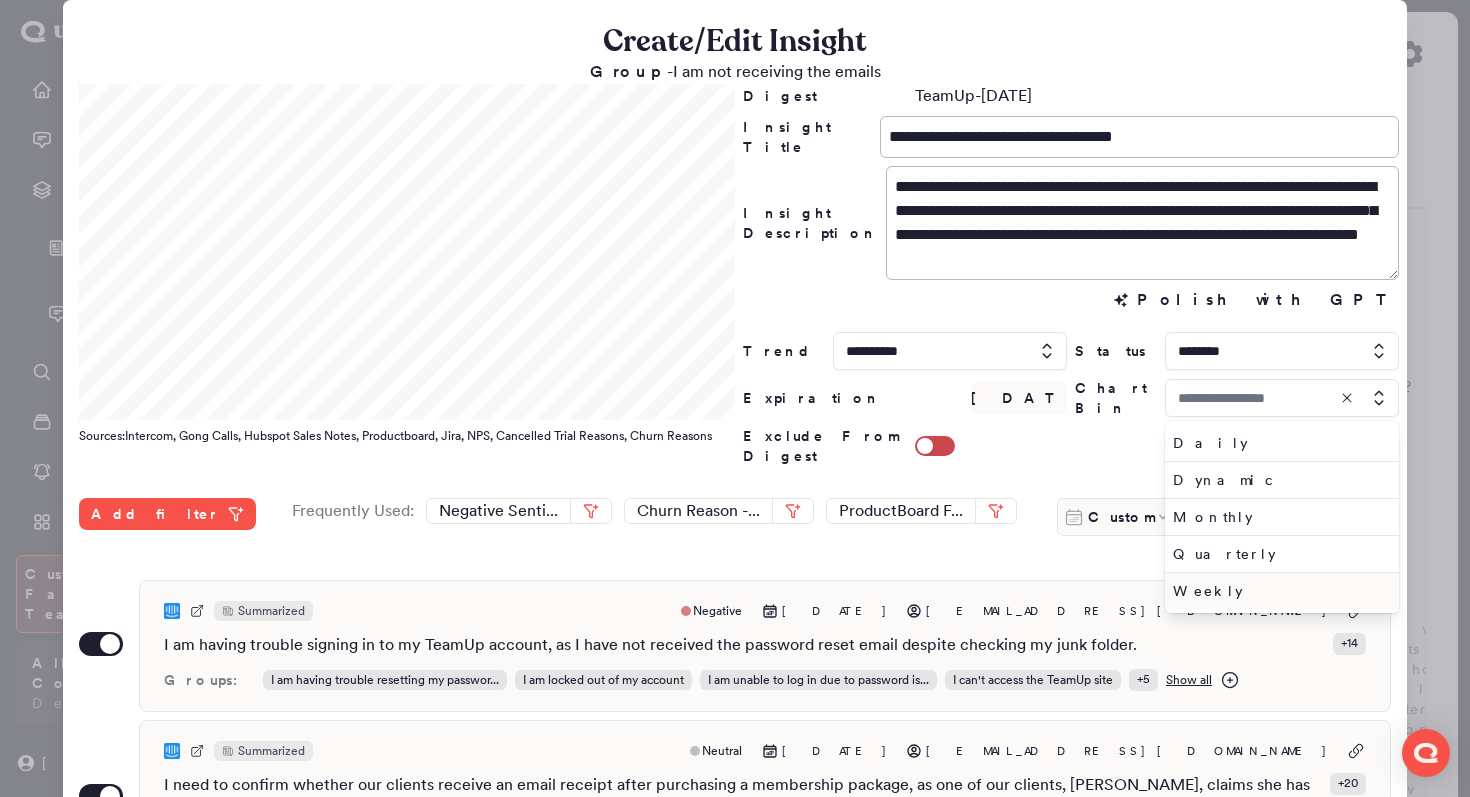 type on "******" 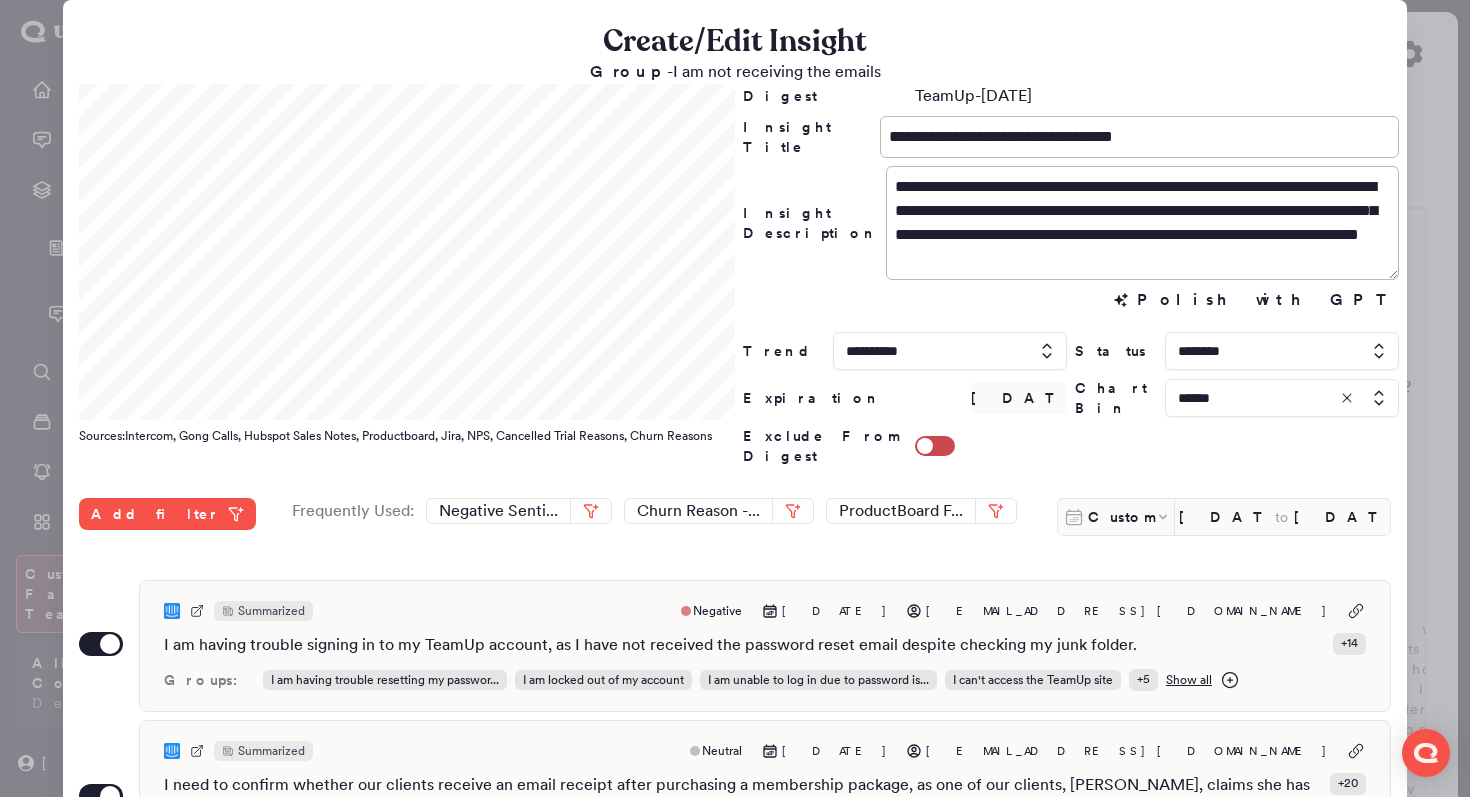 click at bounding box center (735, 398) 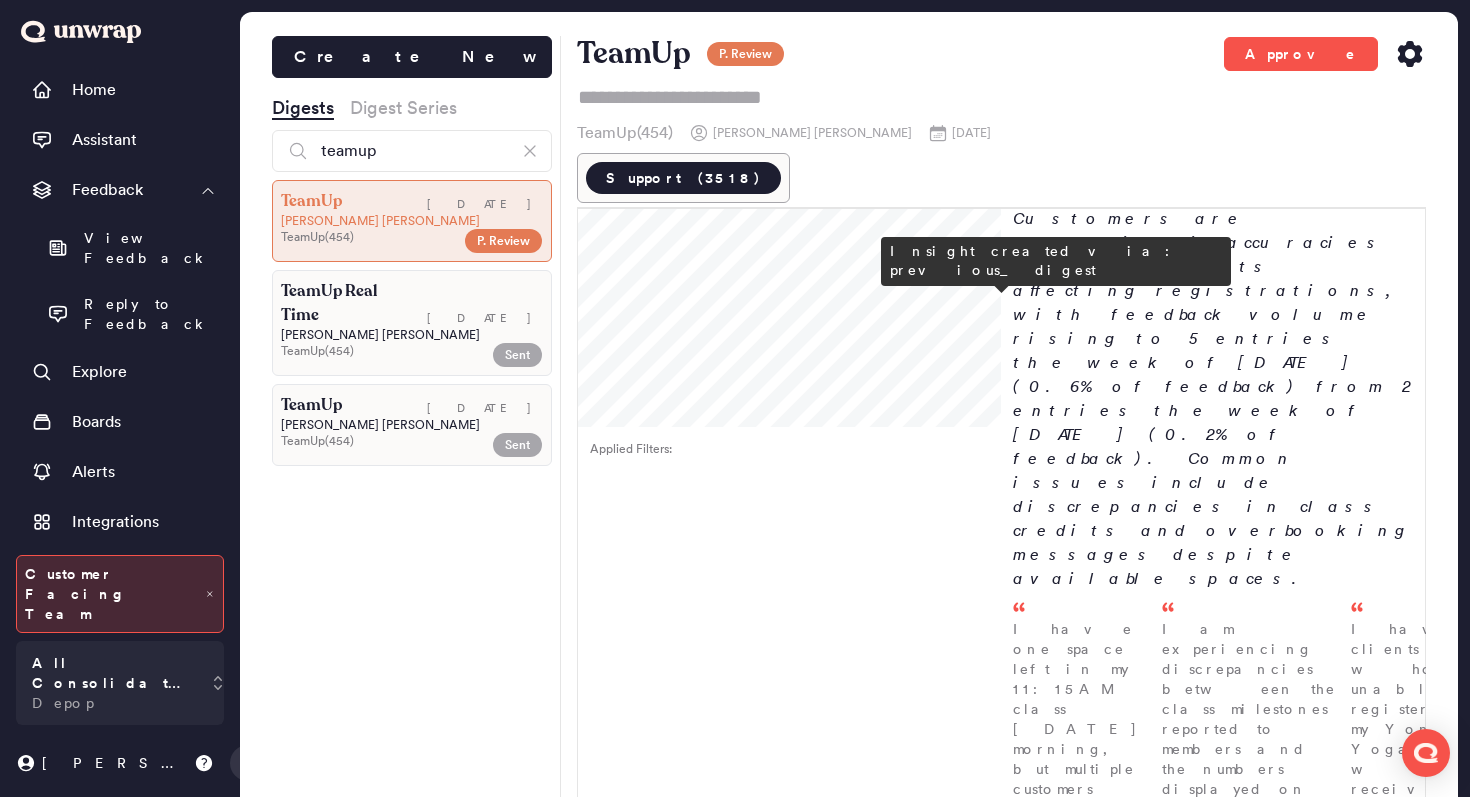 scroll, scrollTop: 1128, scrollLeft: 0, axis: vertical 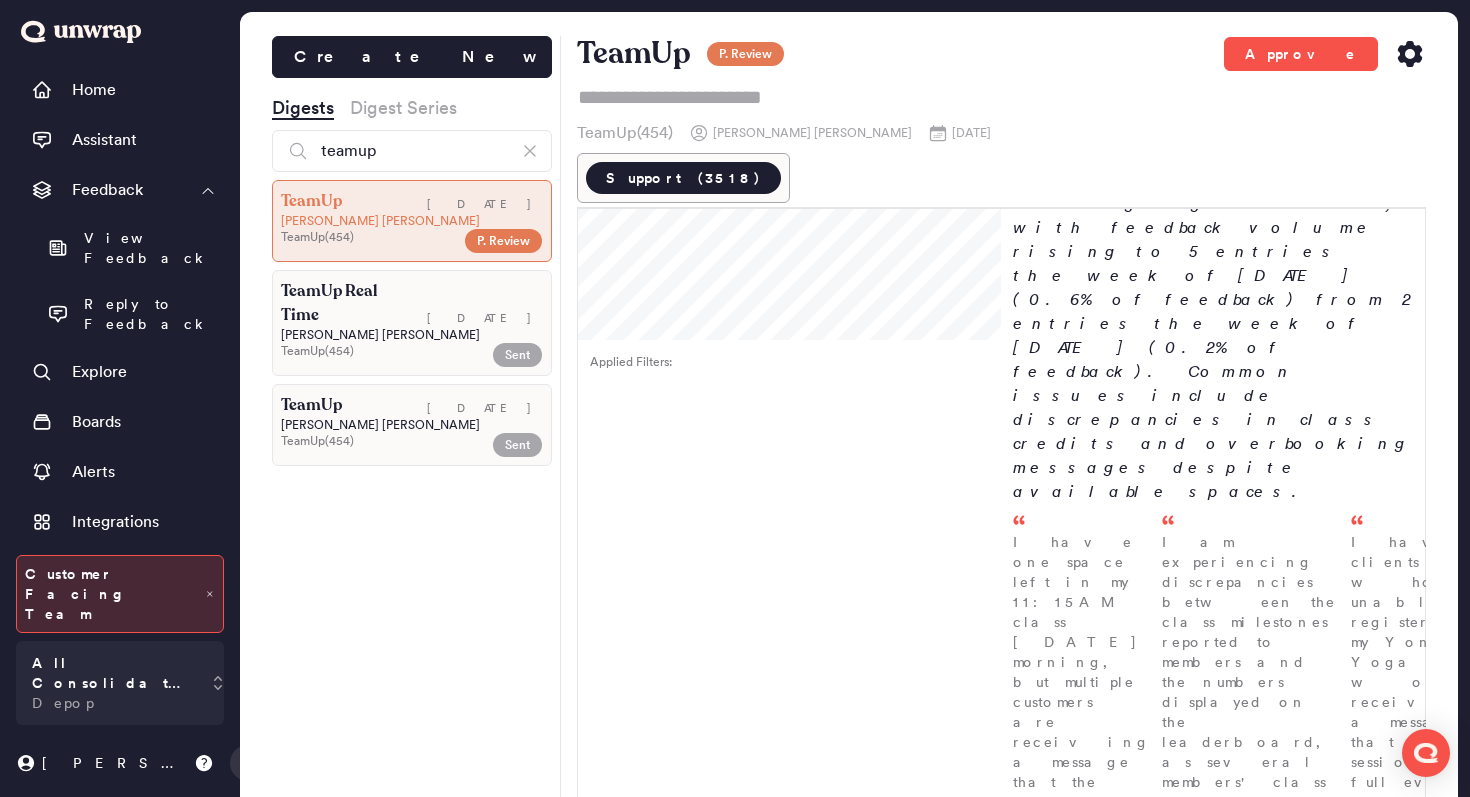 click on "Natalie   Hubbard" at bounding box center [412, 335] 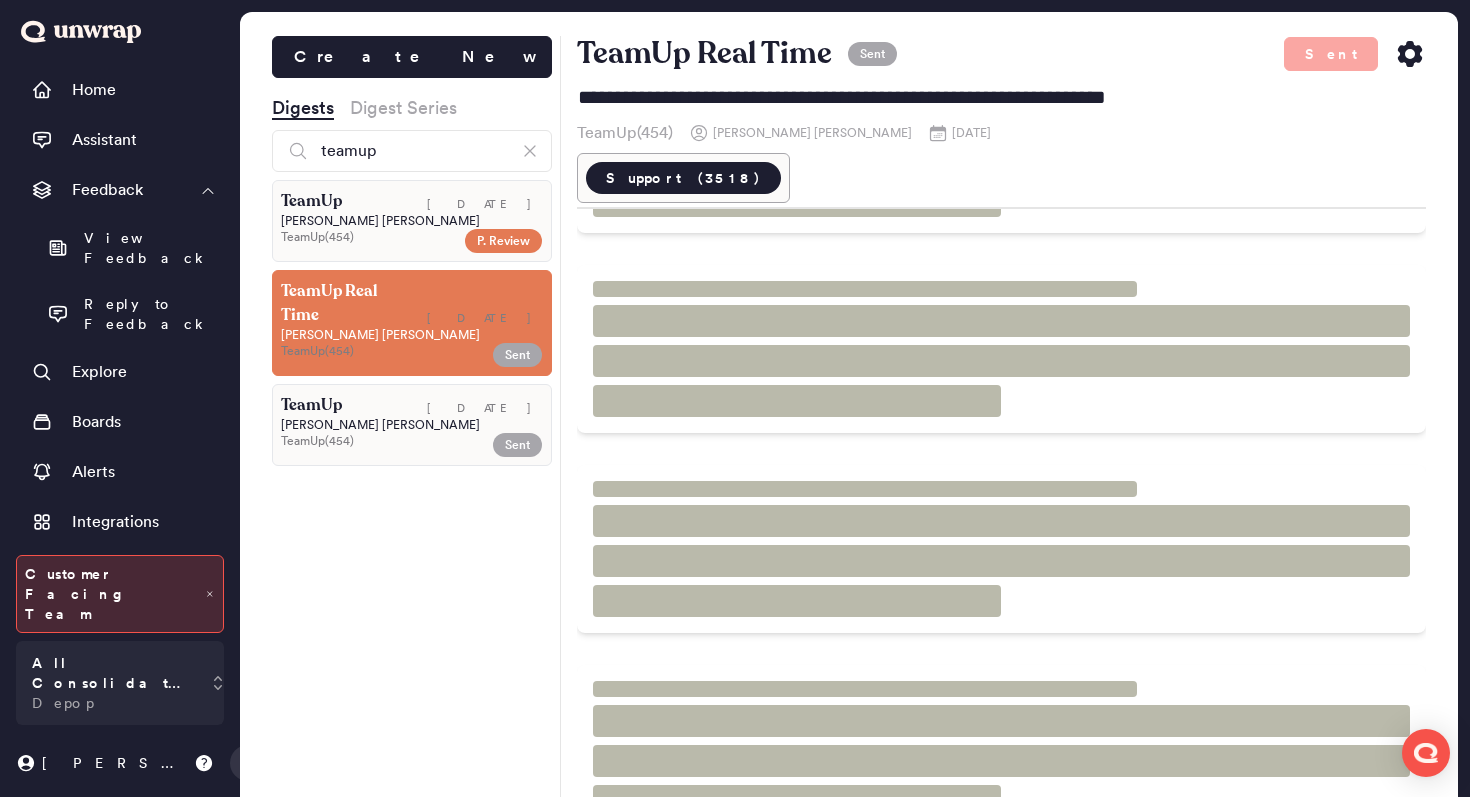 scroll, scrollTop: 384, scrollLeft: 0, axis: vertical 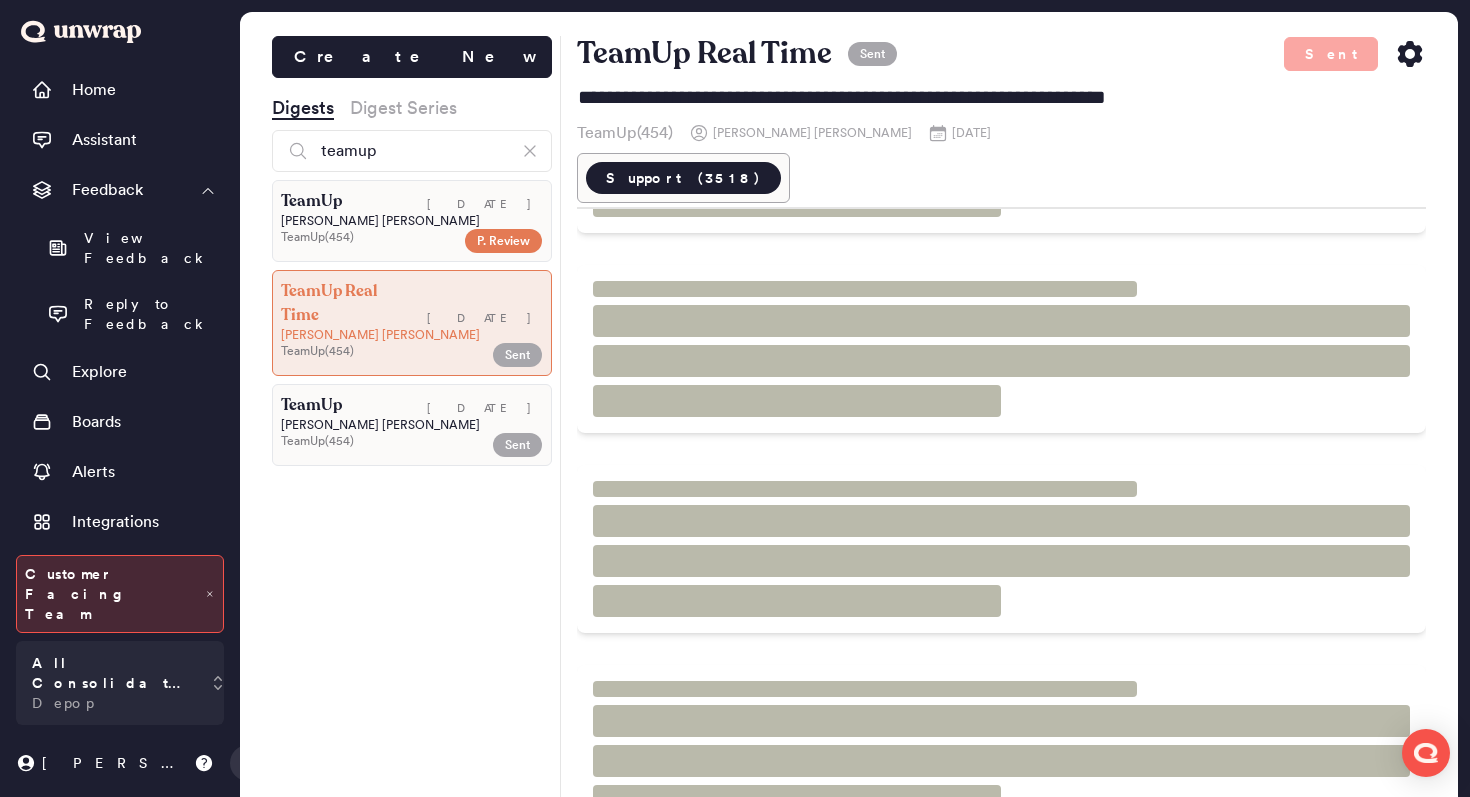 click on "TeamUp" at bounding box center [346, 405] 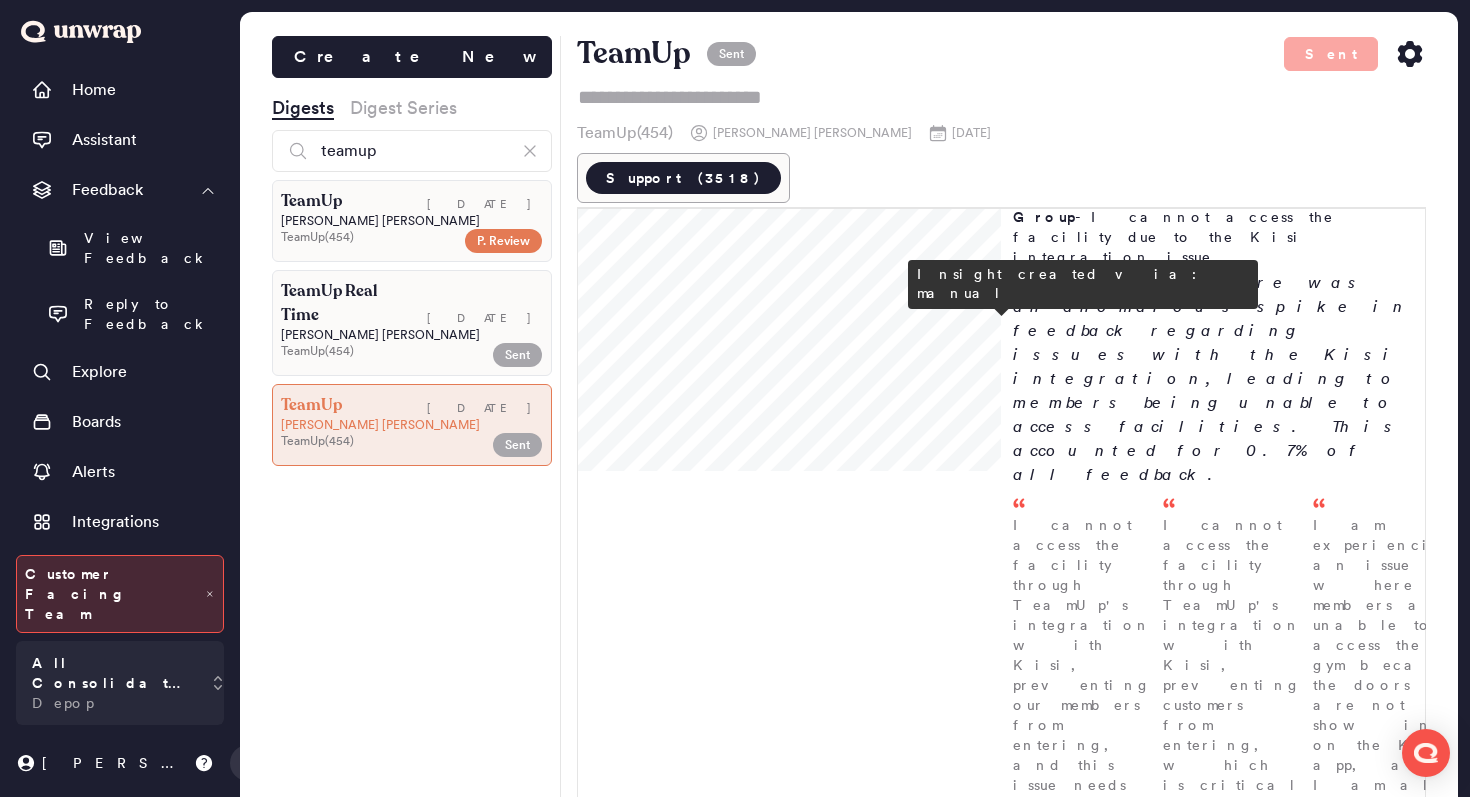 scroll, scrollTop: 2700, scrollLeft: 0, axis: vertical 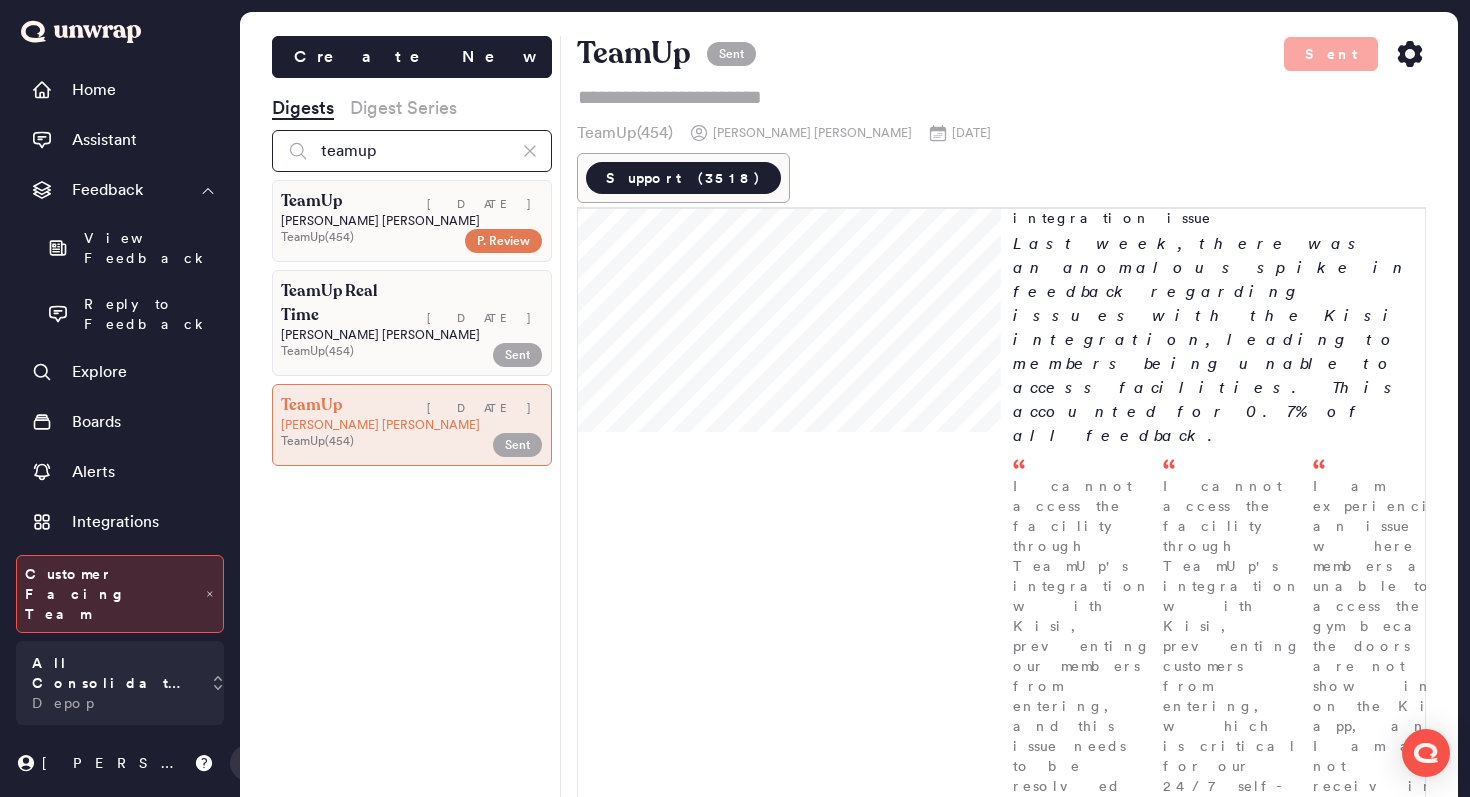 click on "teamup" at bounding box center (412, 151) 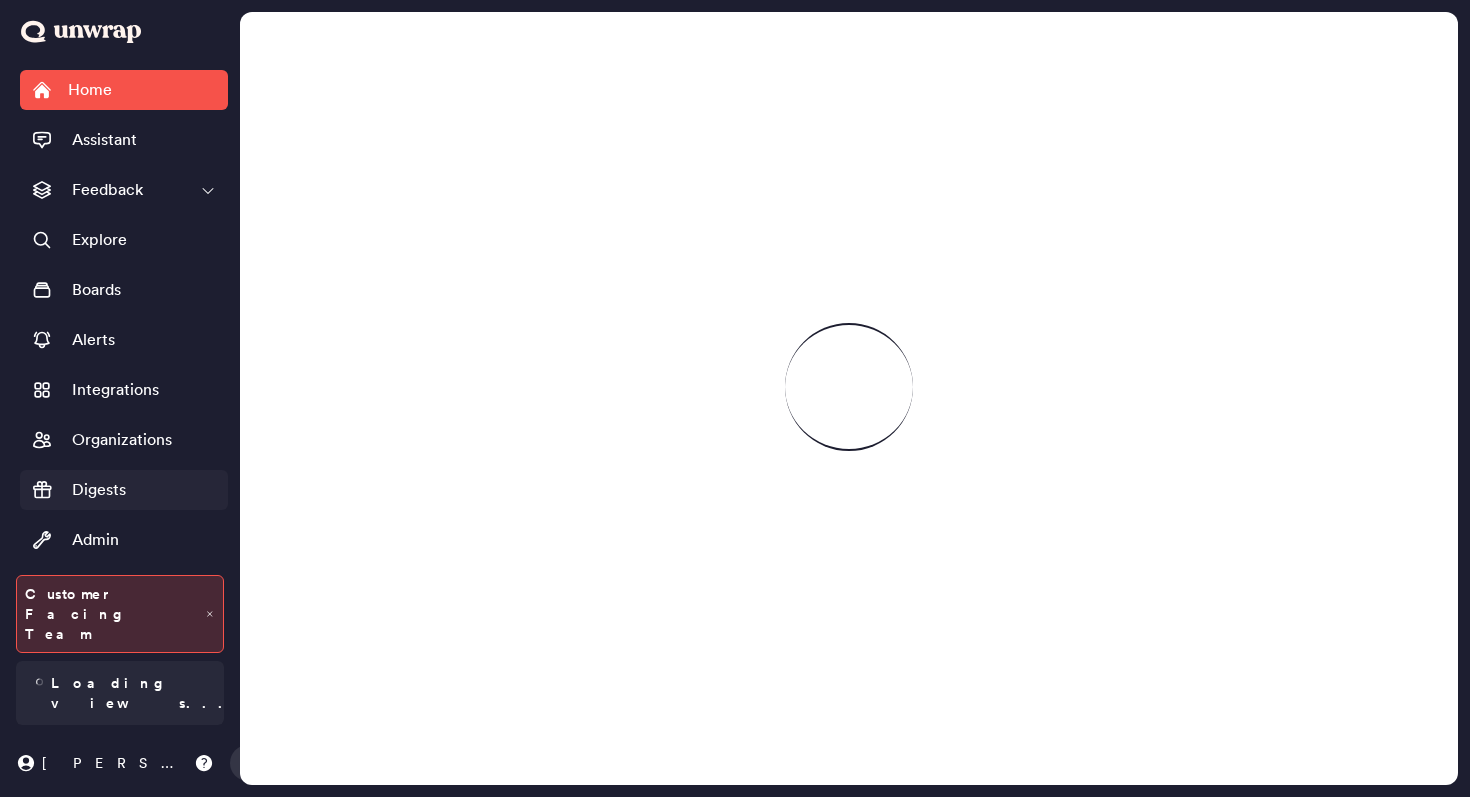 scroll, scrollTop: 0, scrollLeft: 0, axis: both 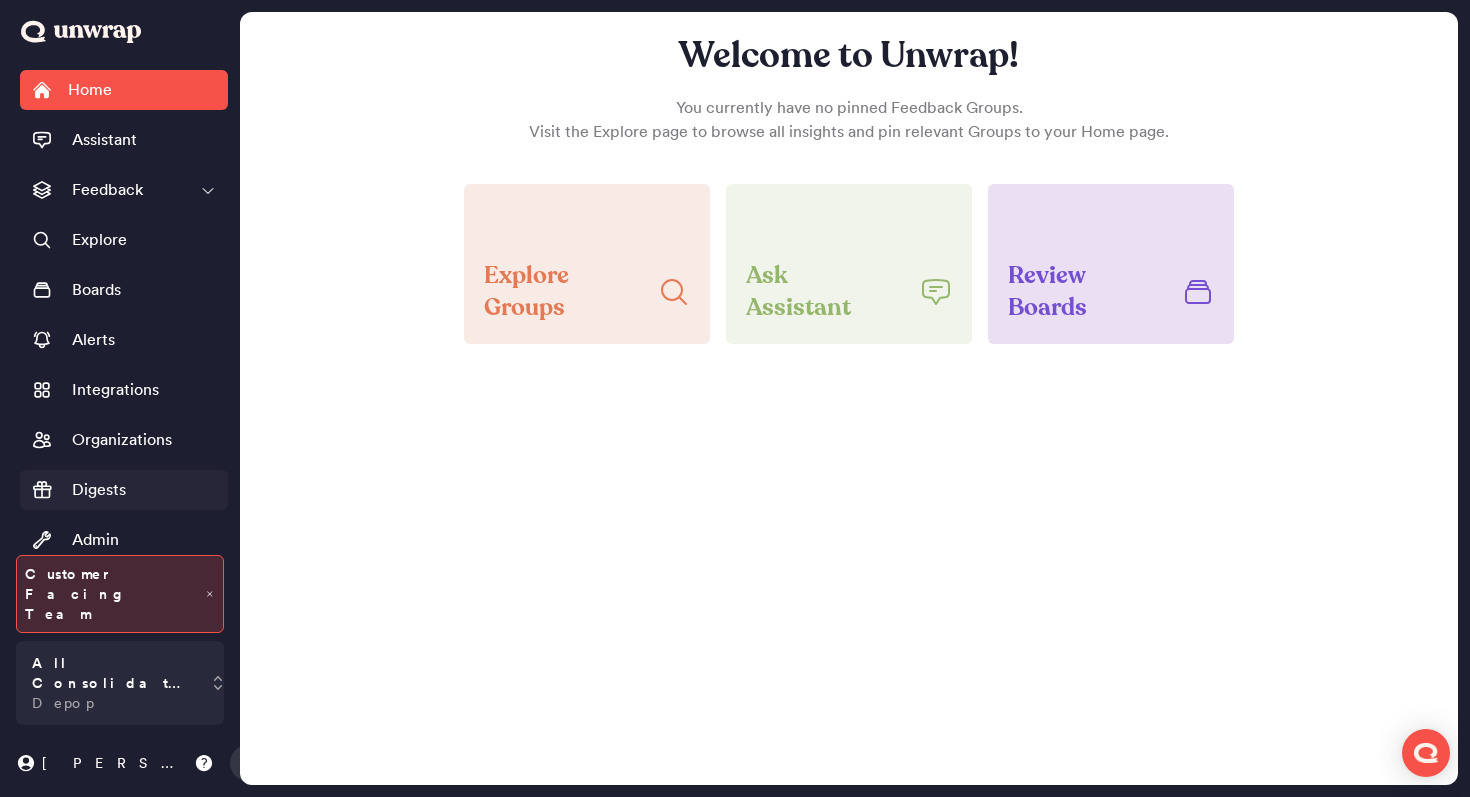 click on "Digests" at bounding box center [99, 490] 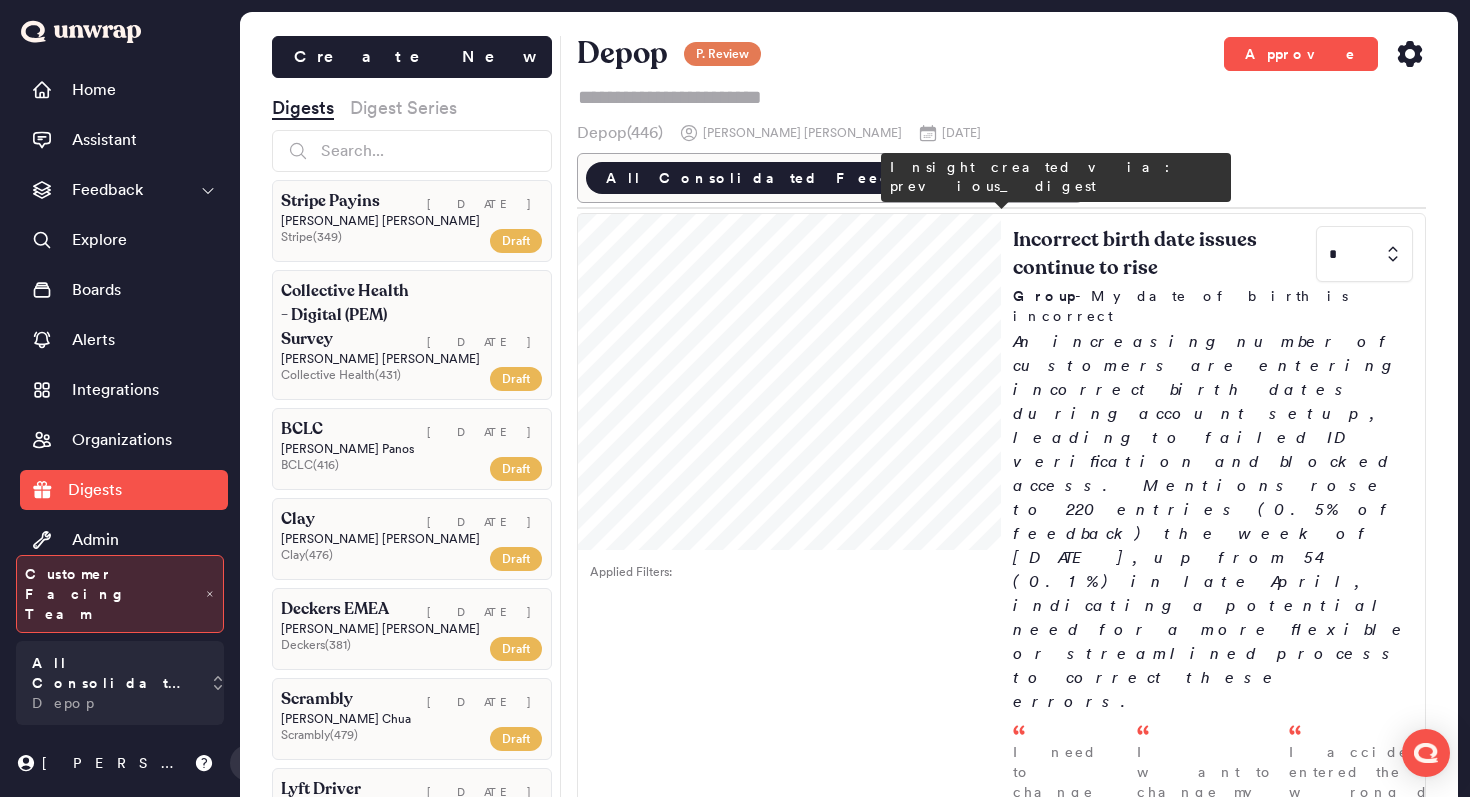 scroll, scrollTop: 758, scrollLeft: 0, axis: vertical 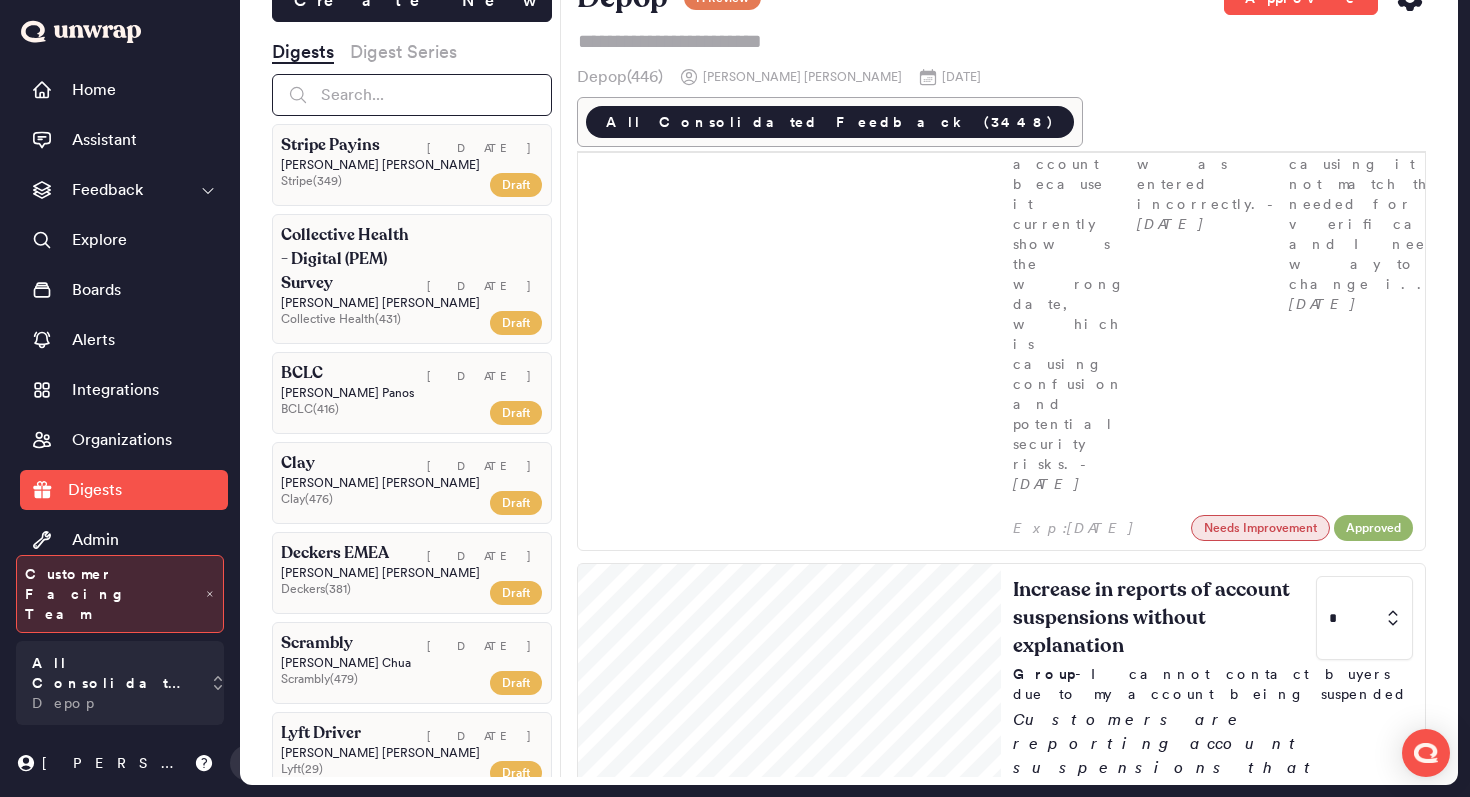 click at bounding box center (412, 95) 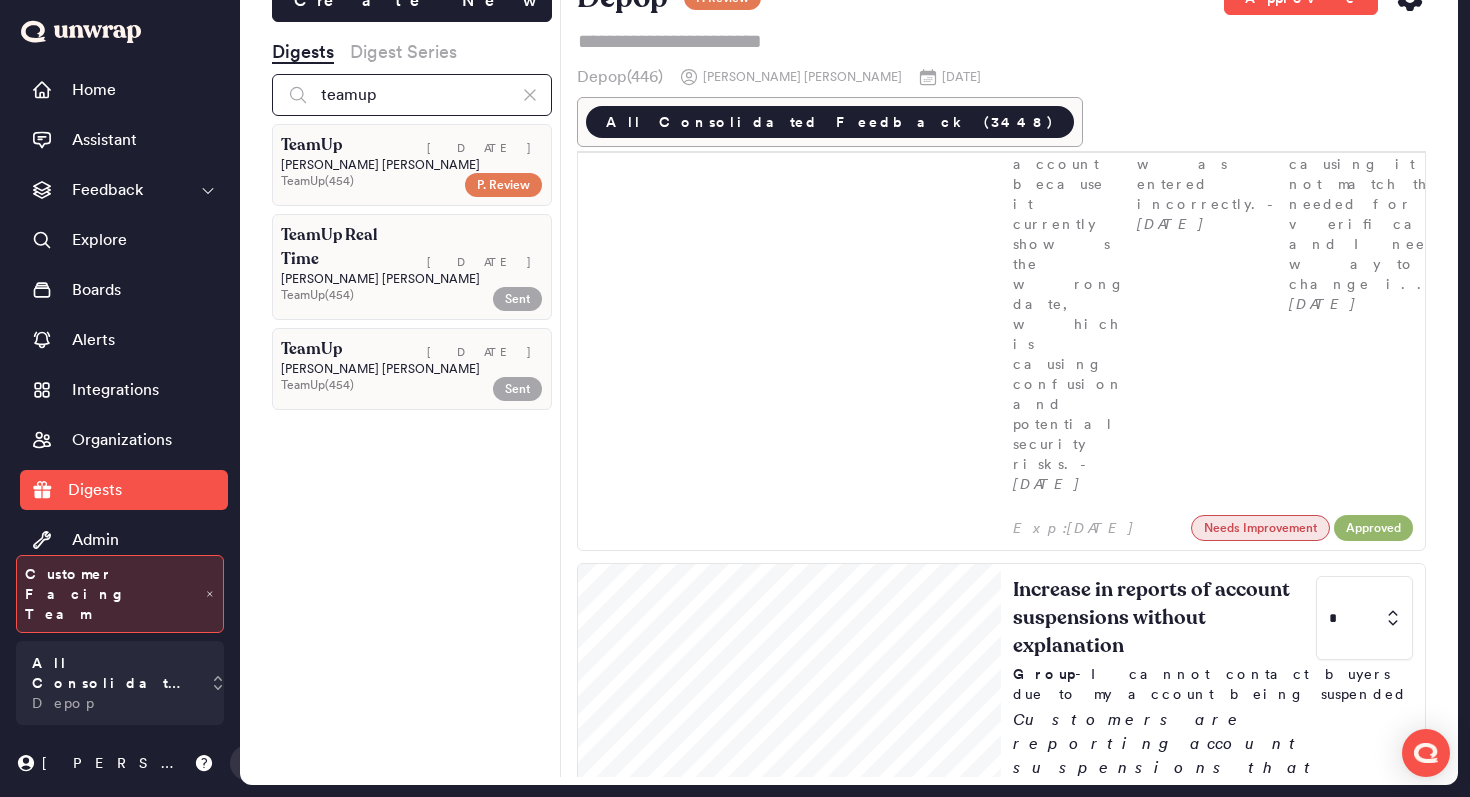 type on "teamup" 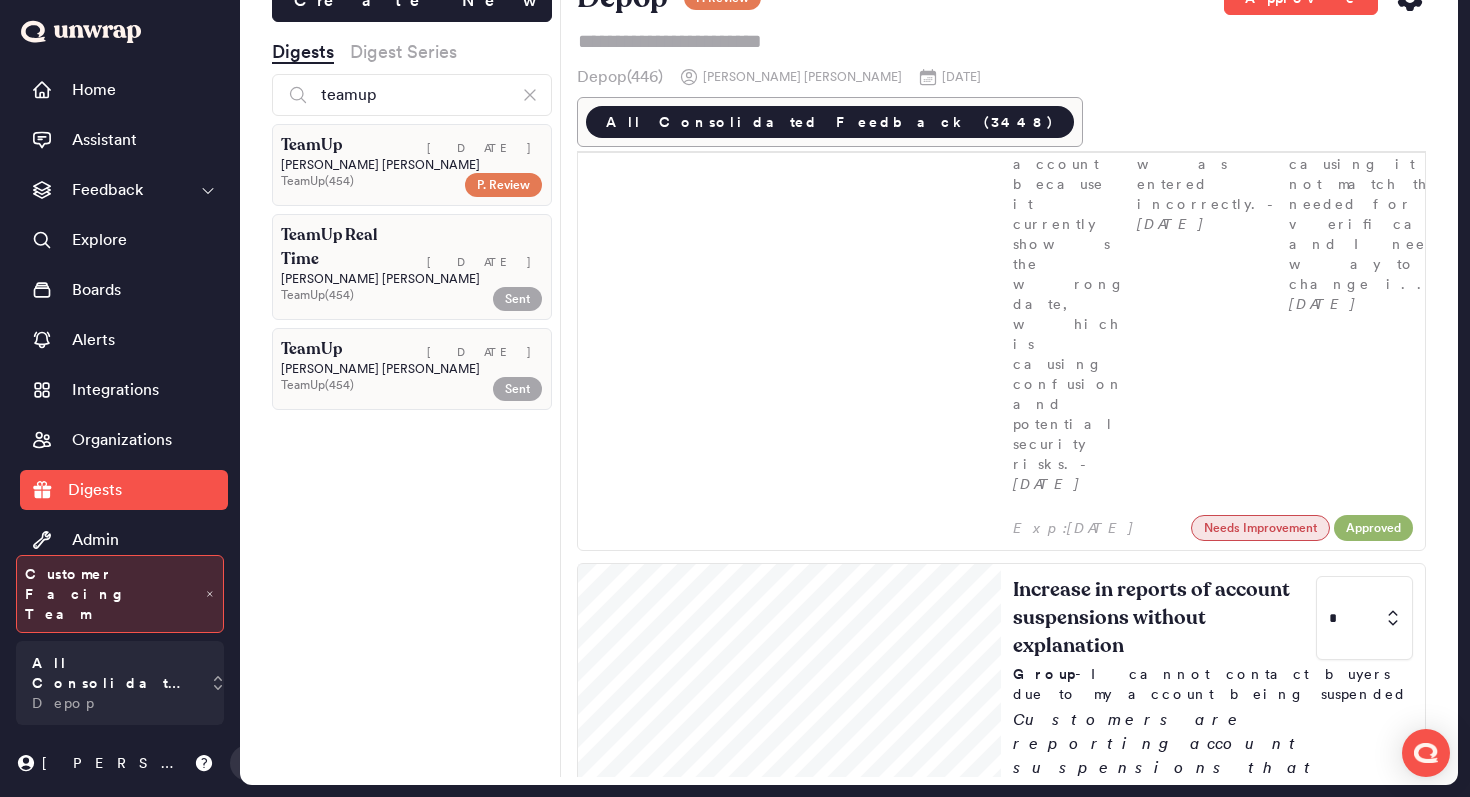 click on "TeamUp  ( 454 )" at bounding box center [368, 181] 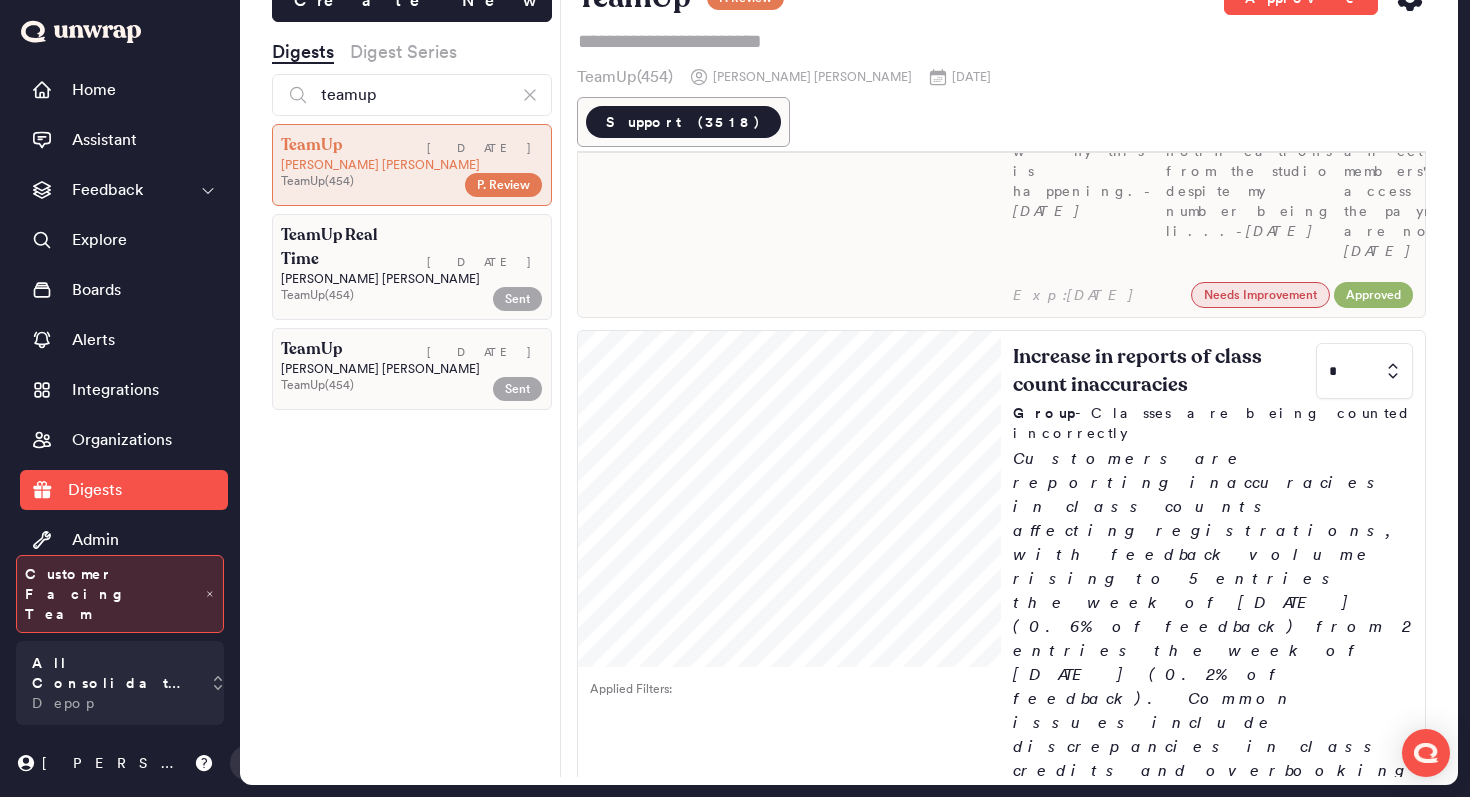 scroll, scrollTop: 0, scrollLeft: 0, axis: both 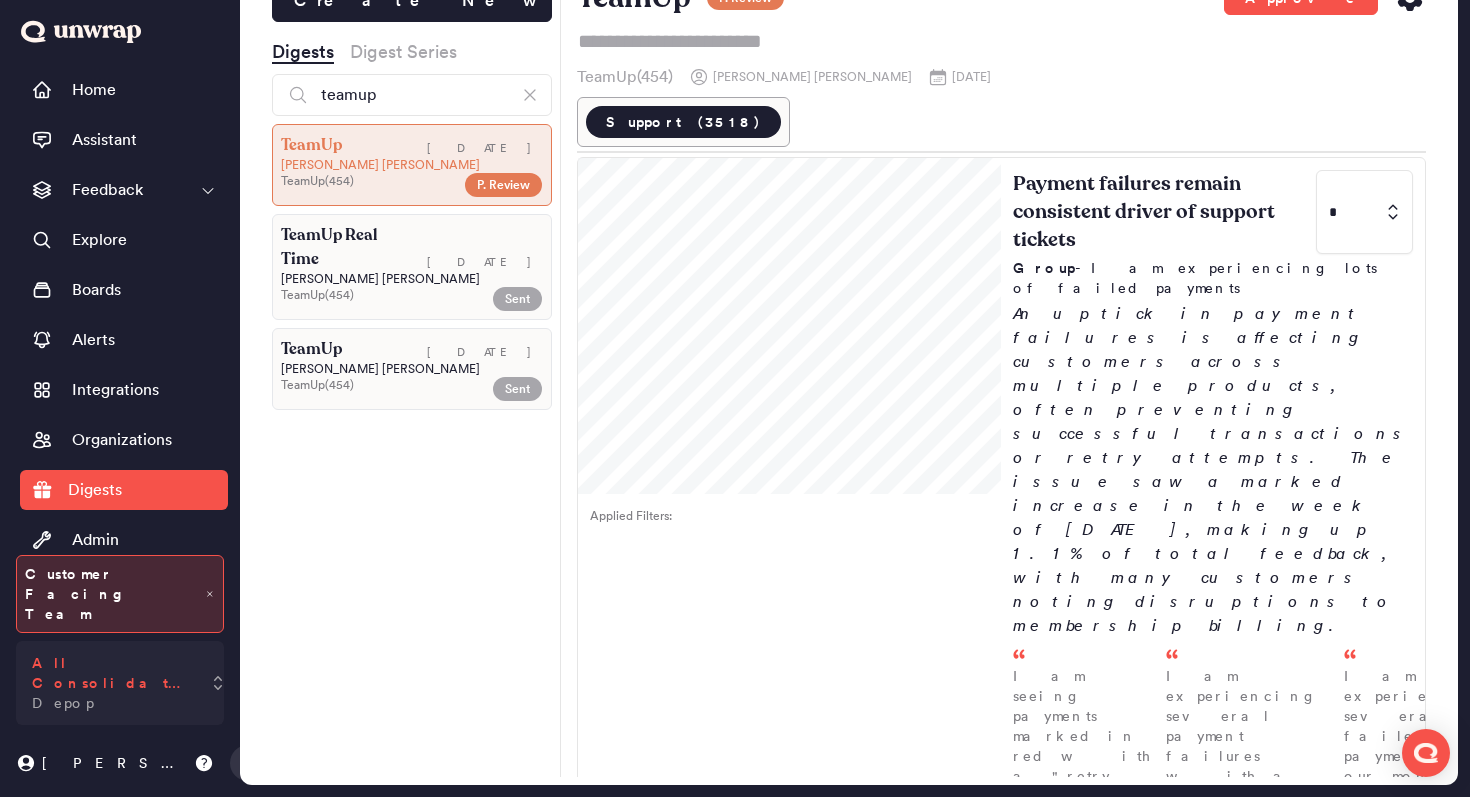 click on "All Consolidated Feedback" at bounding box center [112, 673] 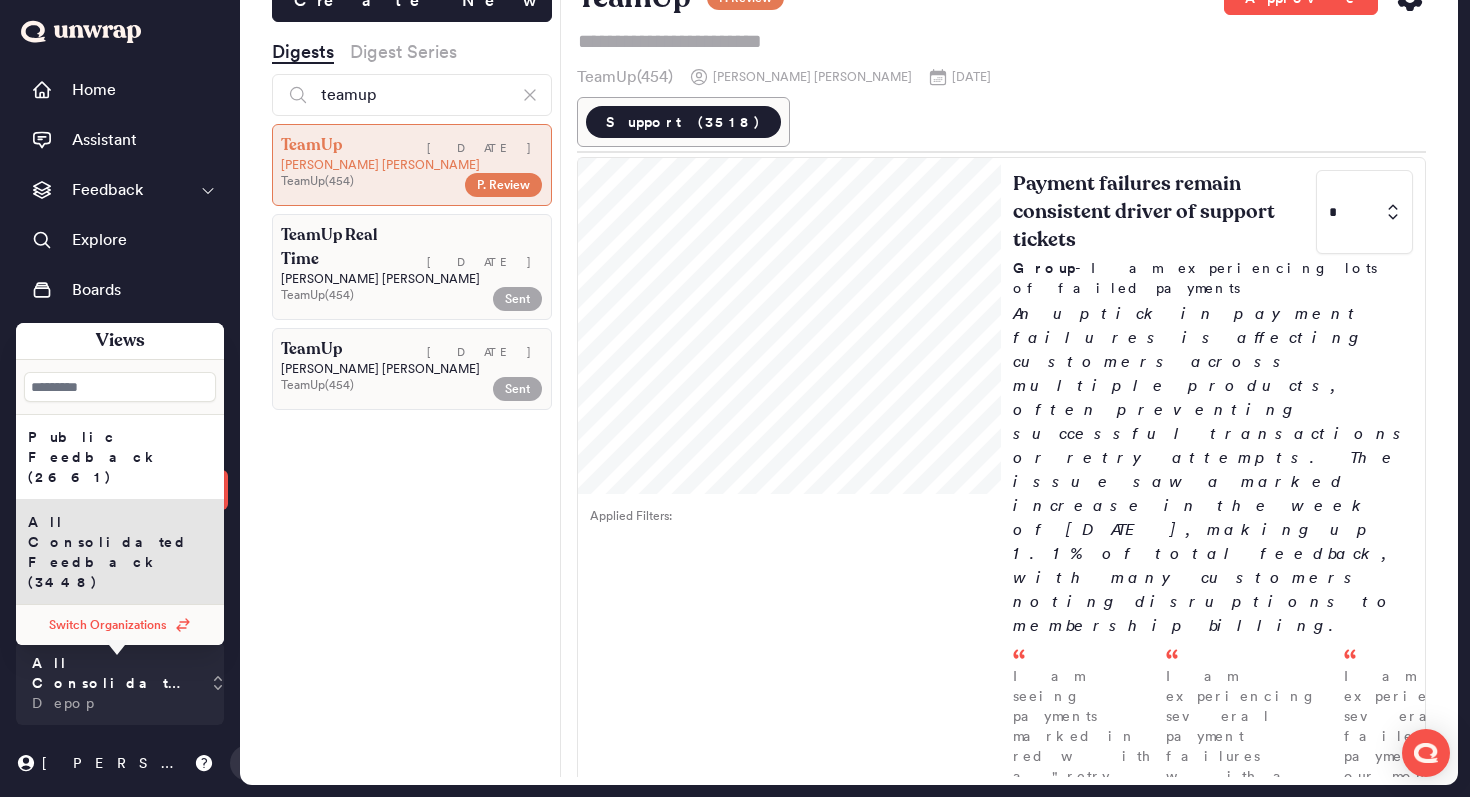 click on "Switch Organizations" at bounding box center (108, 625) 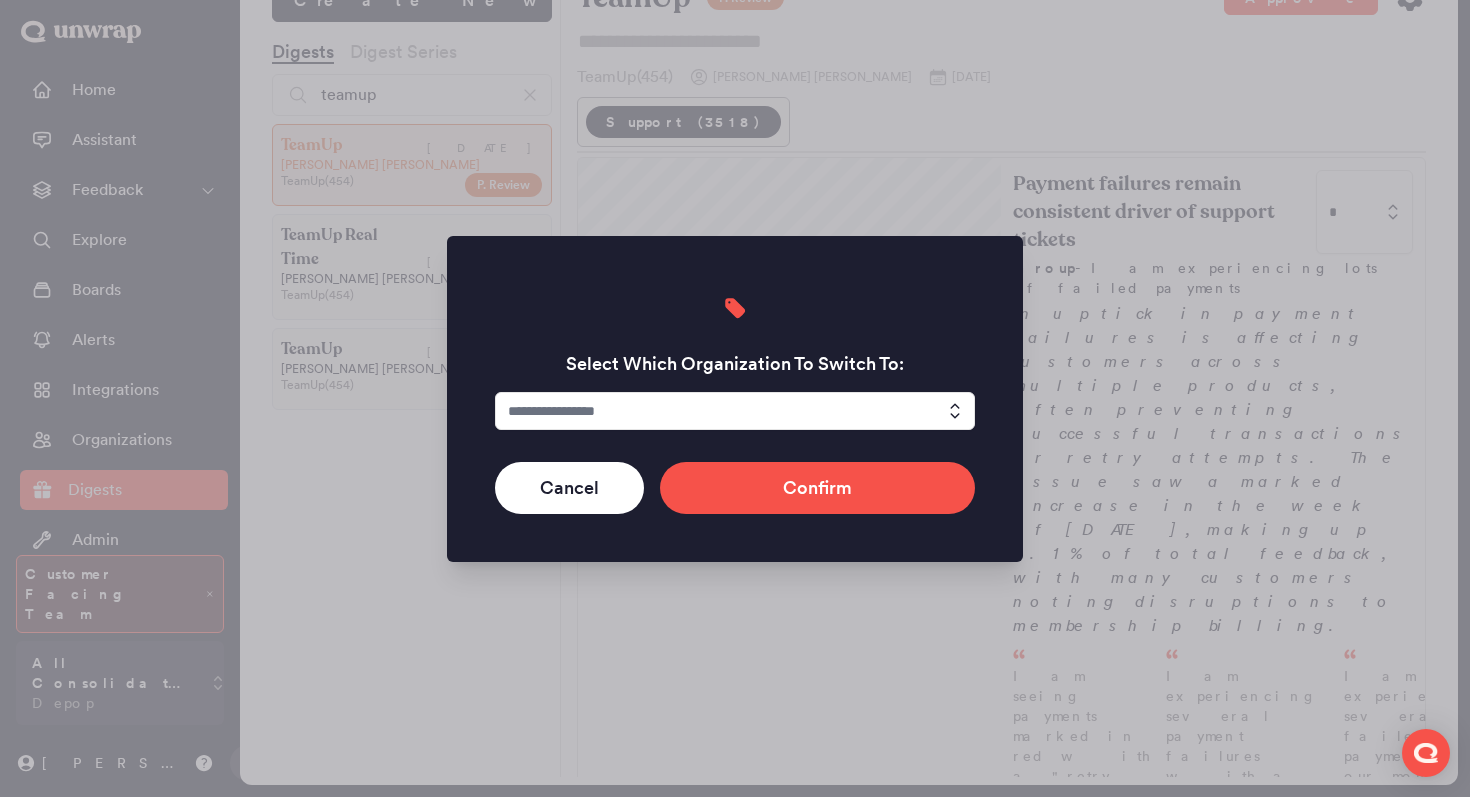 click at bounding box center (735, 411) 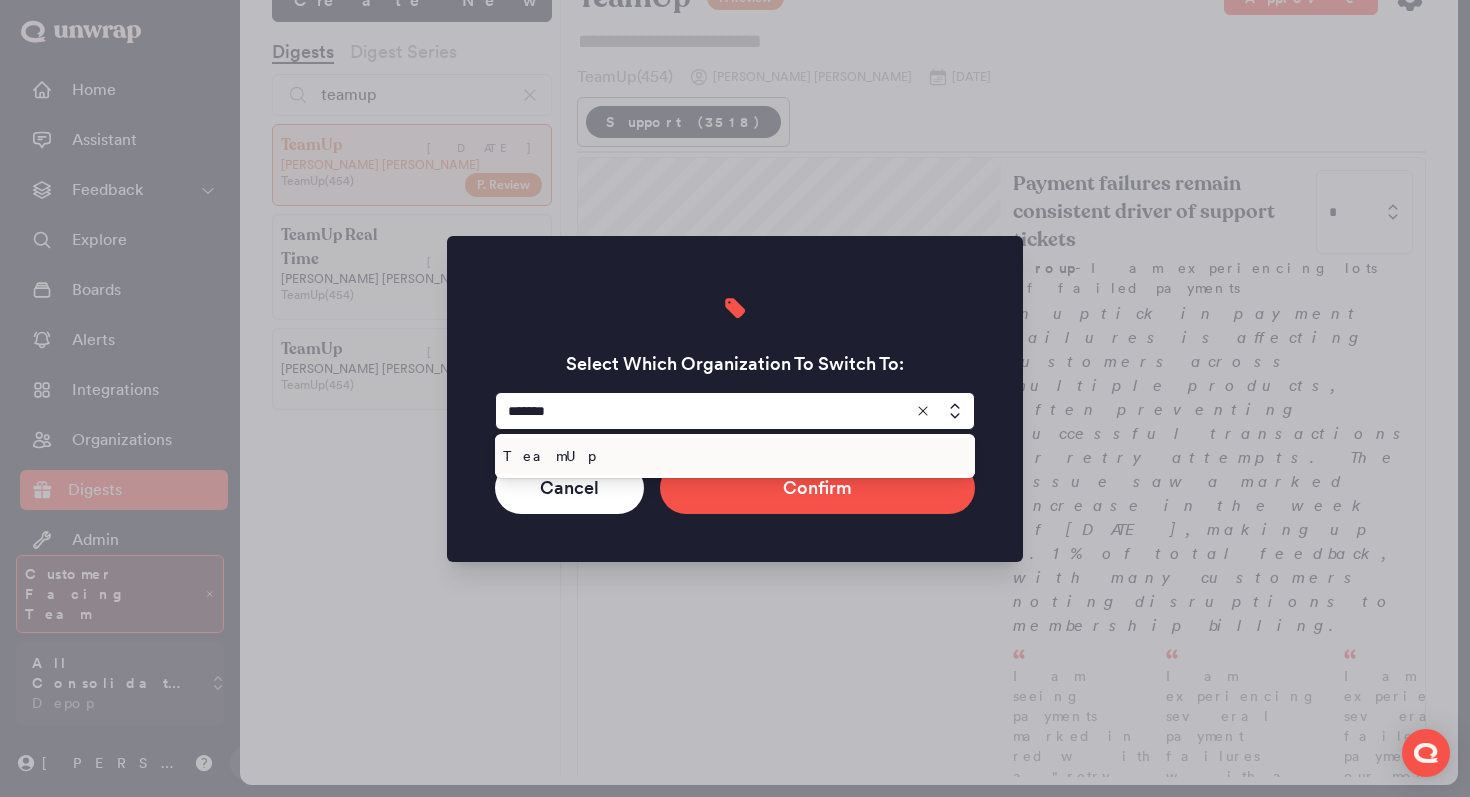 type on "*******" 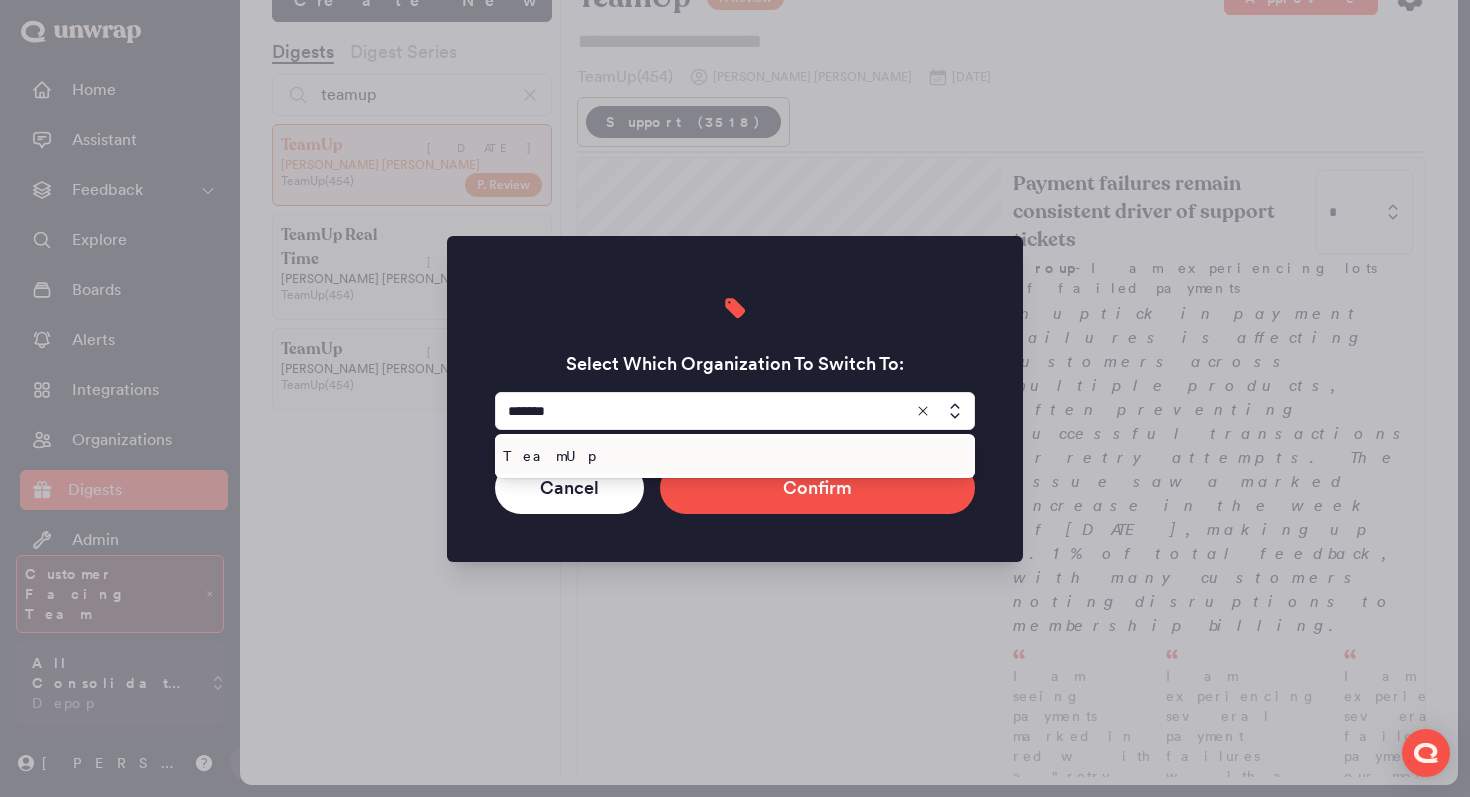click on "TeamUp" at bounding box center (731, 456) 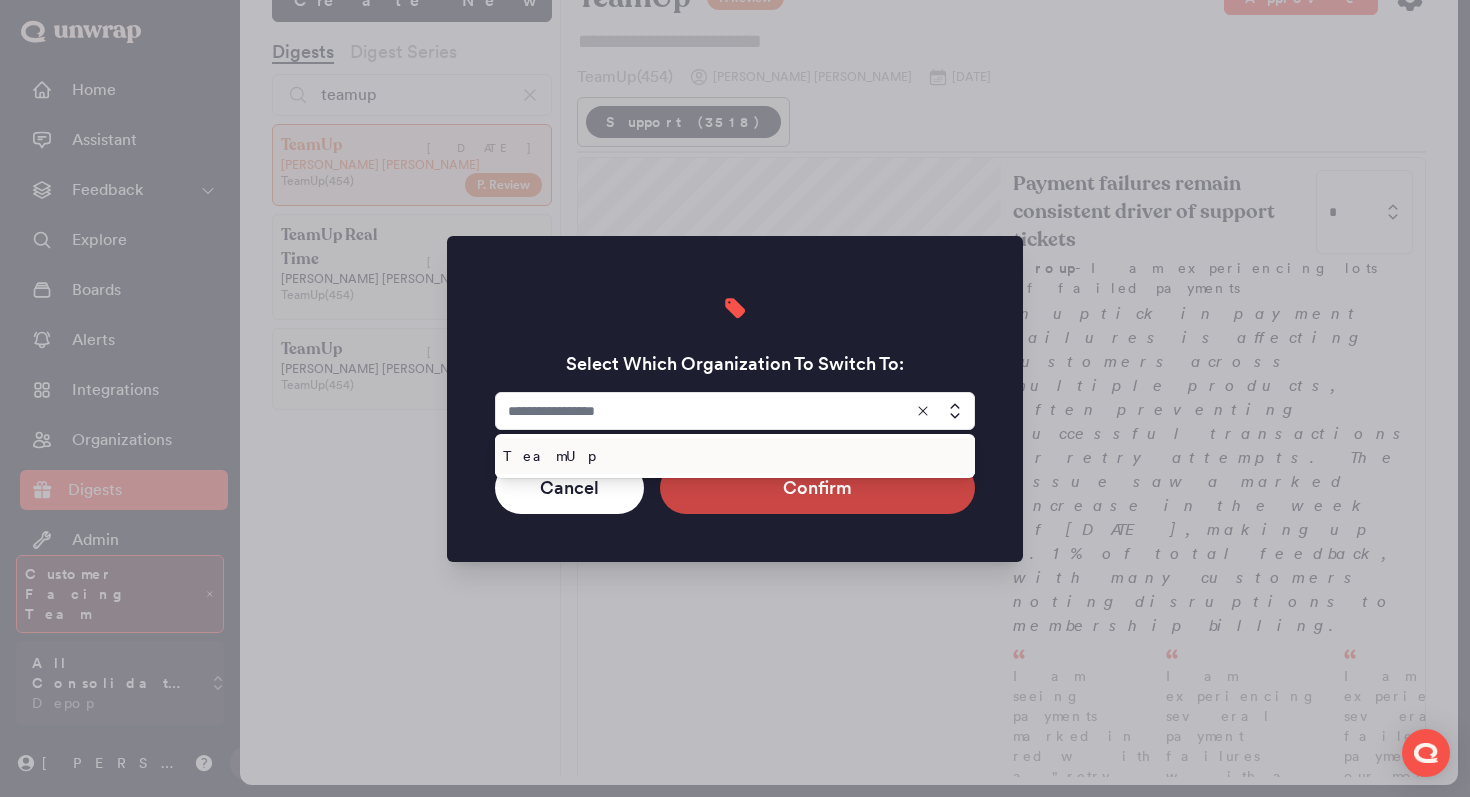 type on "******" 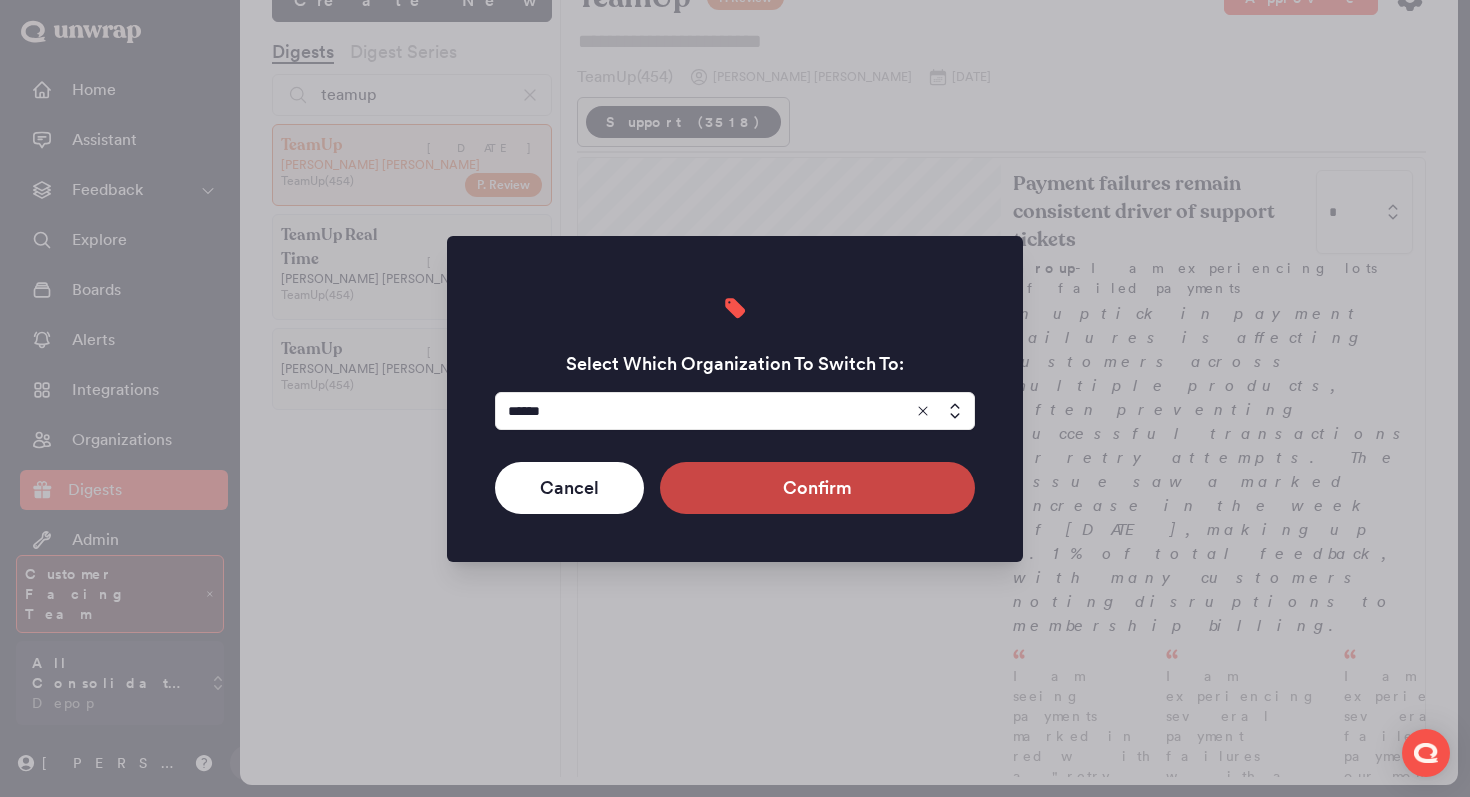 click on "Confirm" at bounding box center [817, 488] 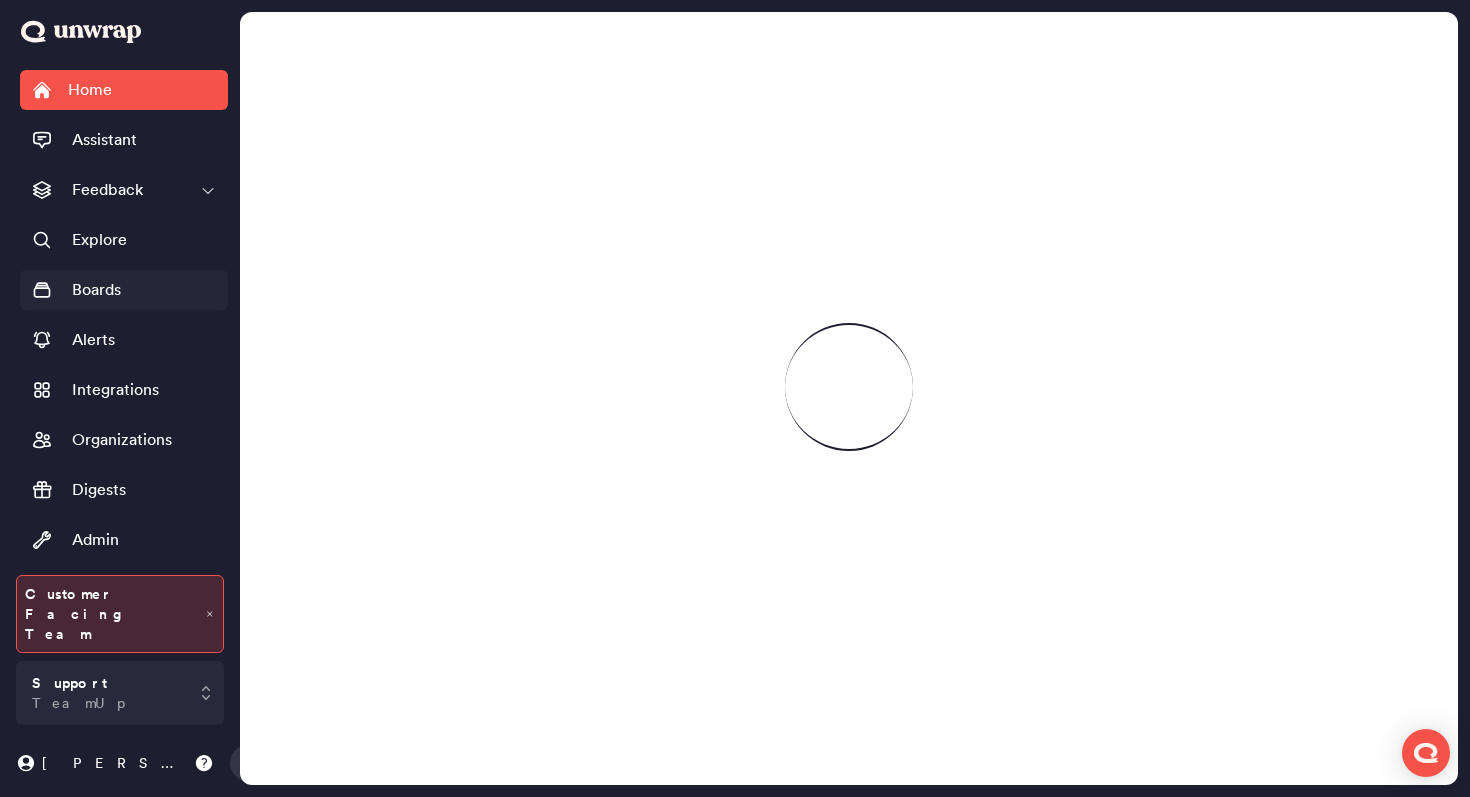 scroll, scrollTop: 0, scrollLeft: 0, axis: both 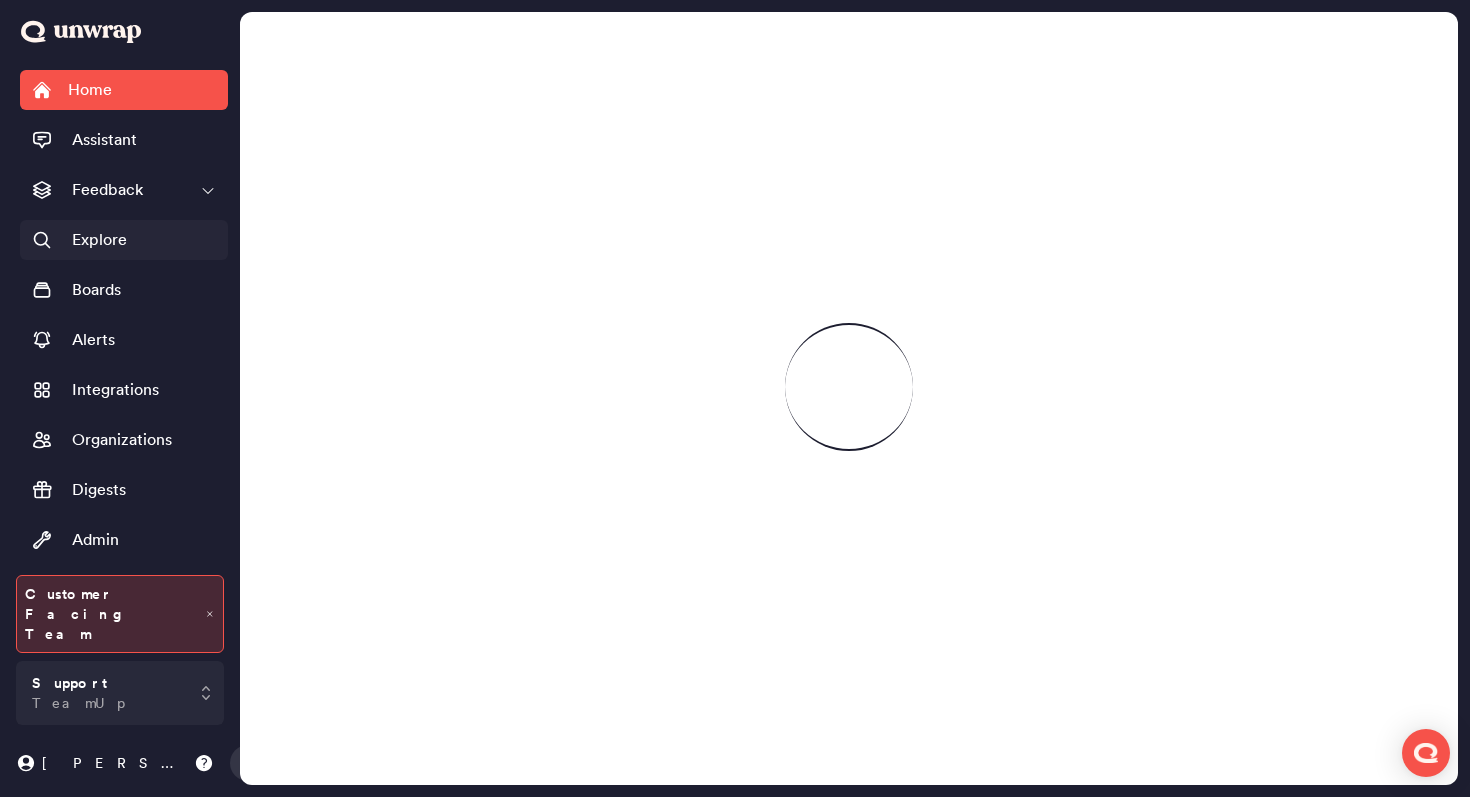 click on "Explore" at bounding box center (99, 240) 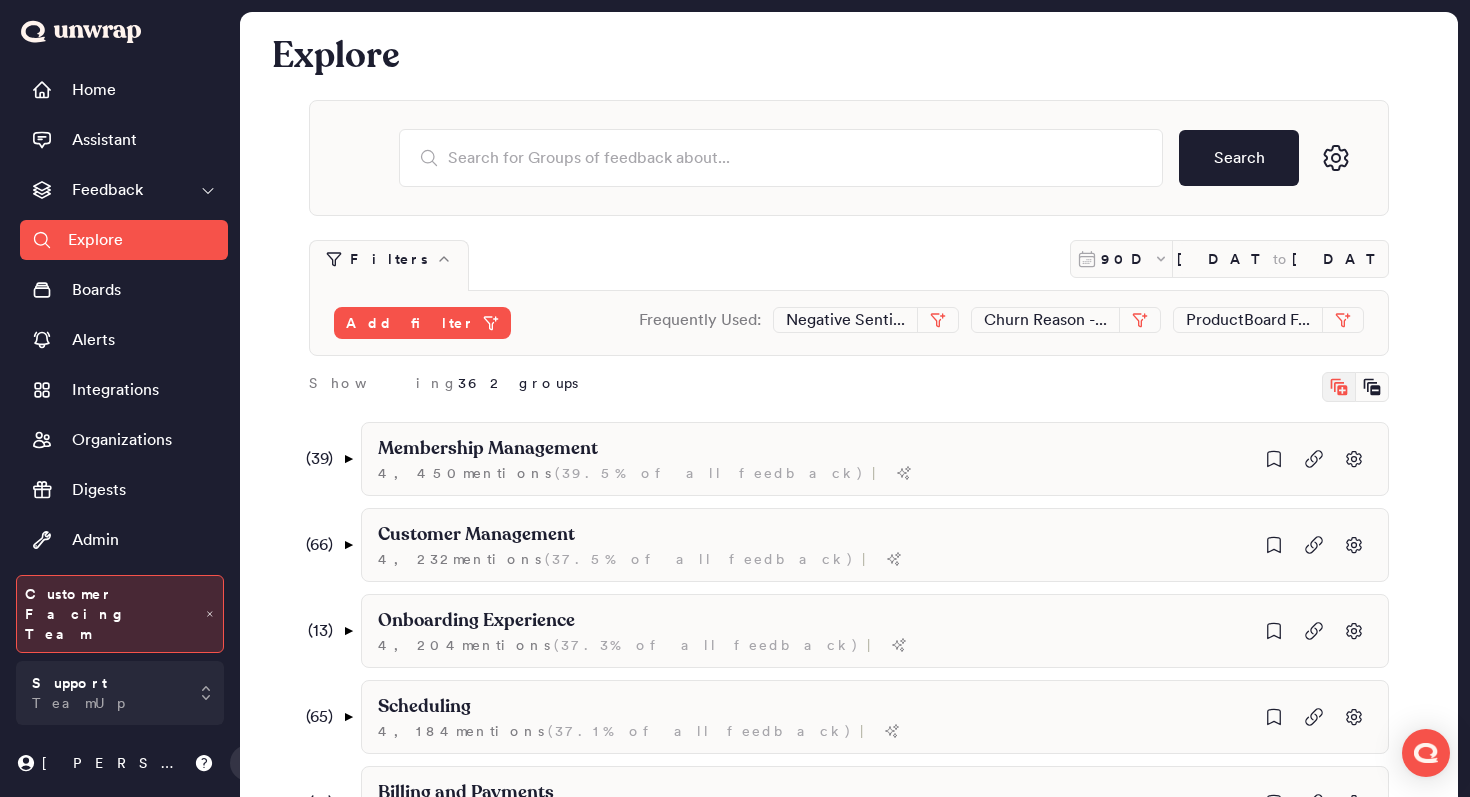 click 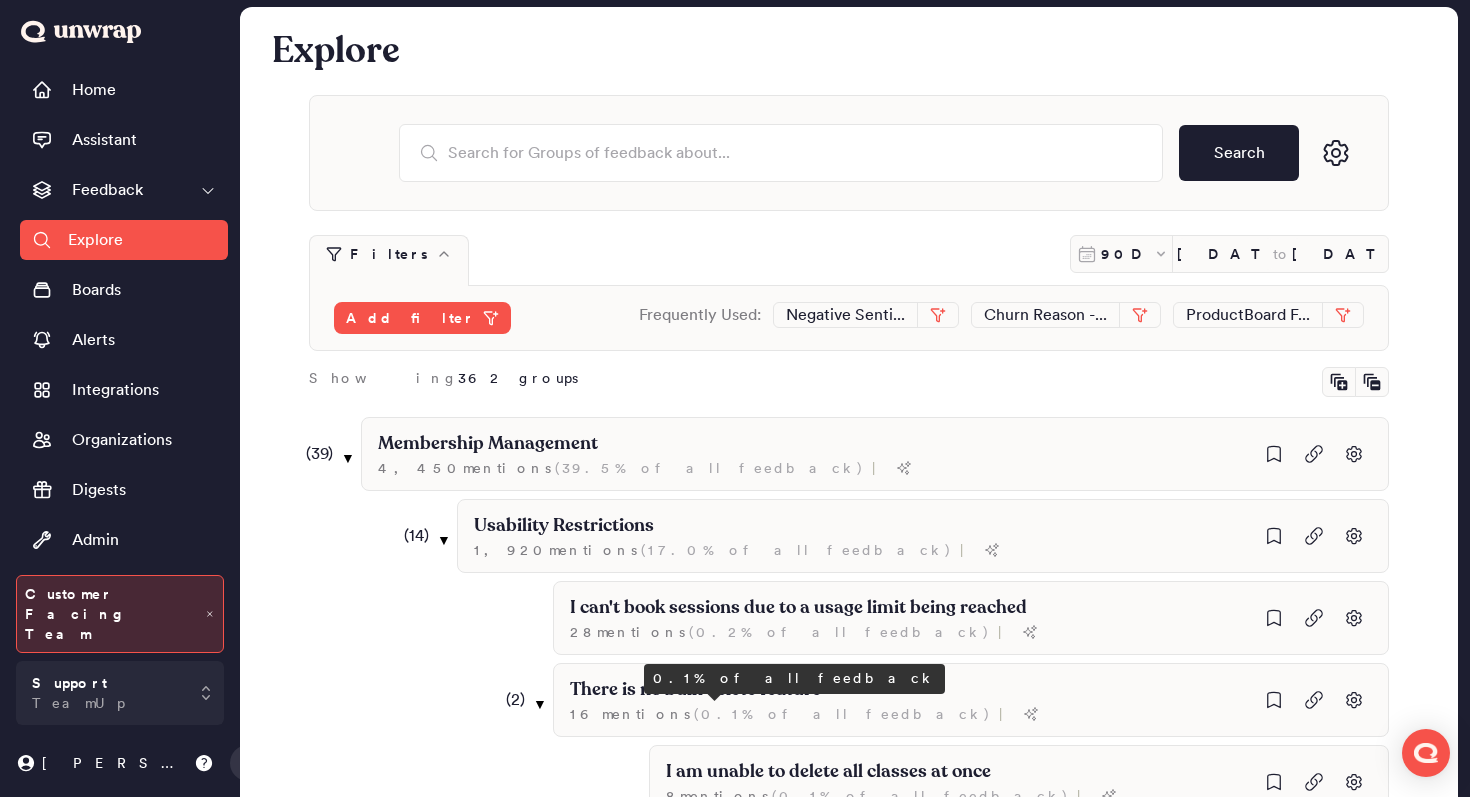 scroll, scrollTop: 0, scrollLeft: 0, axis: both 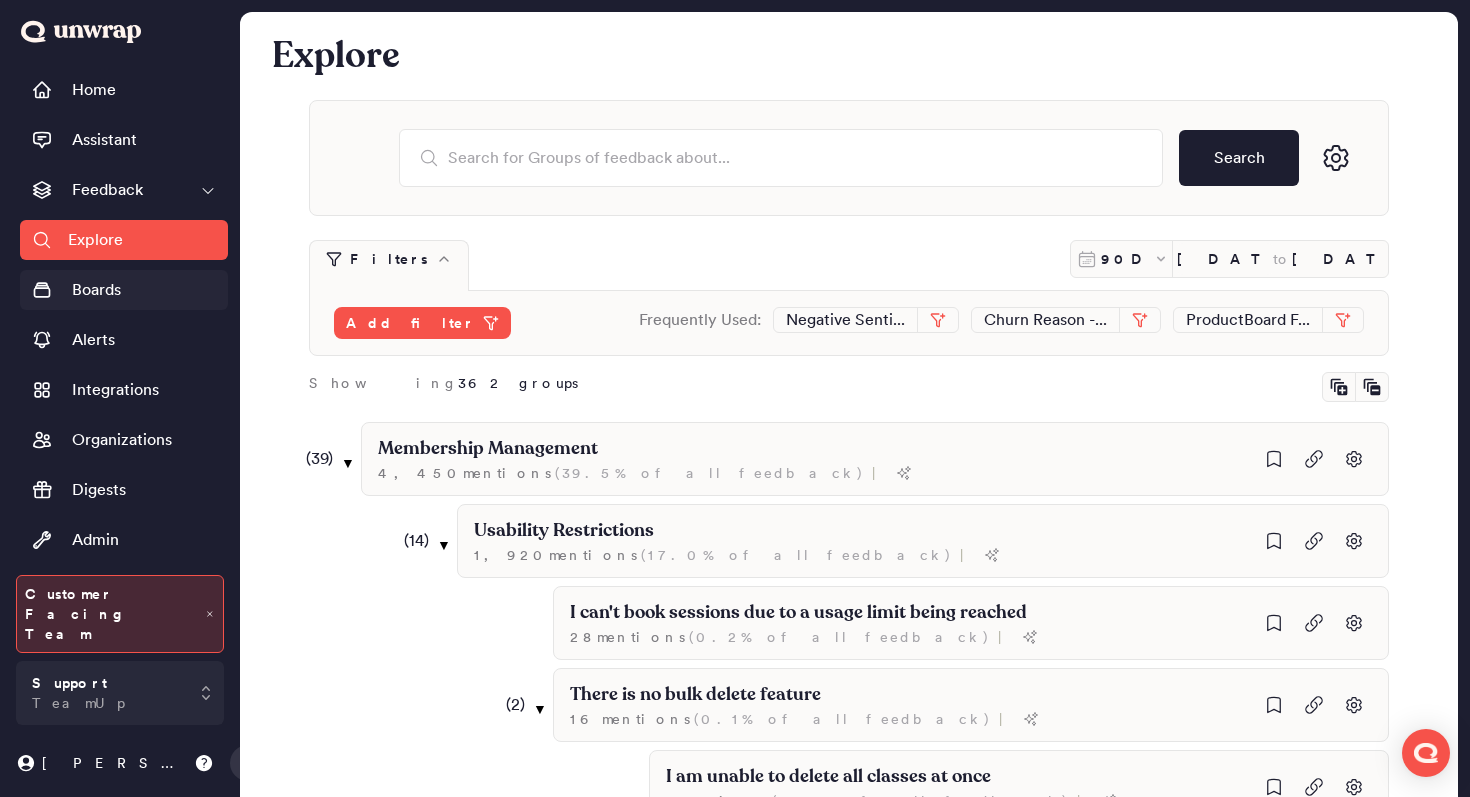 click on "Boards" at bounding box center [76, 290] 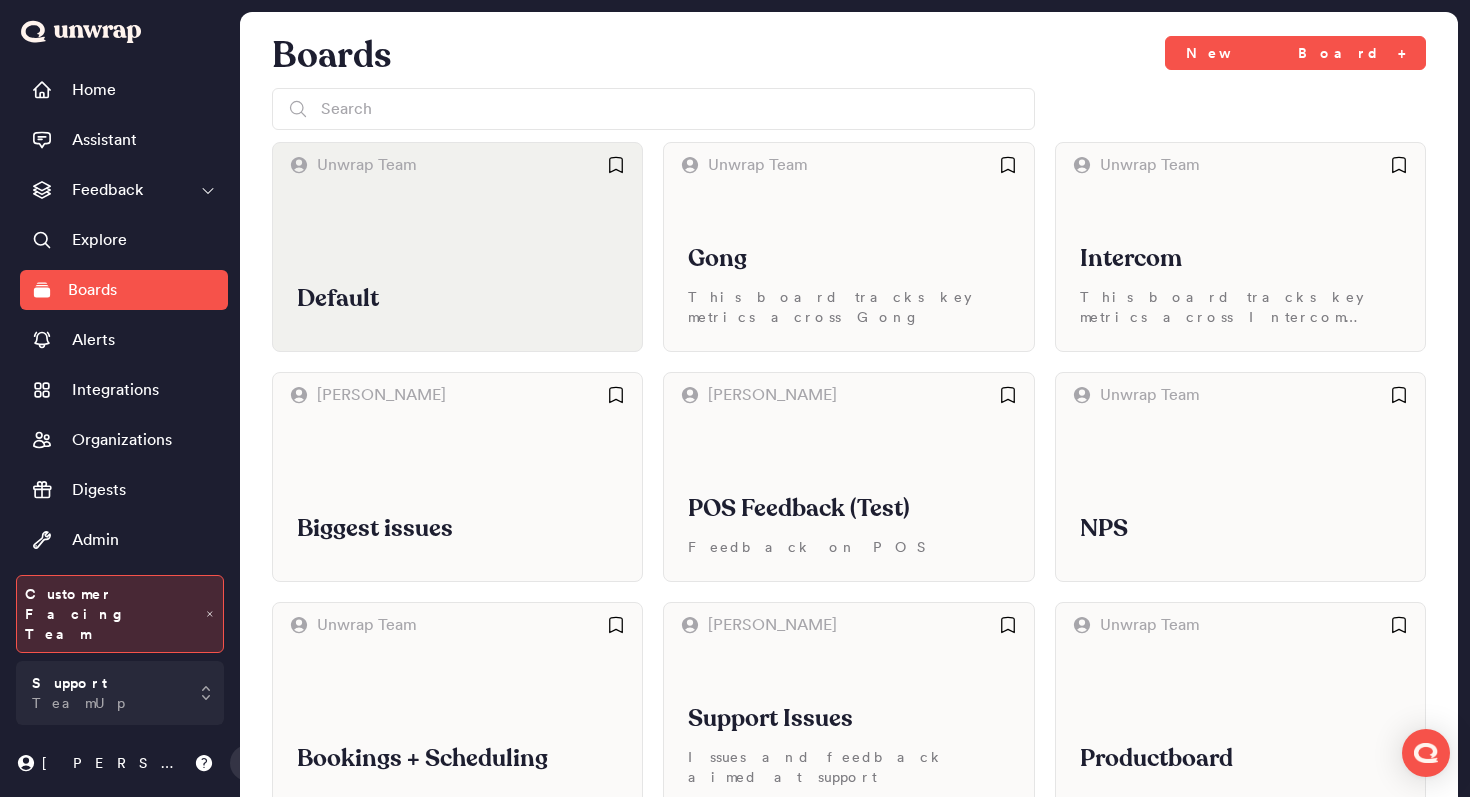 click on "Default" at bounding box center (457, 269) 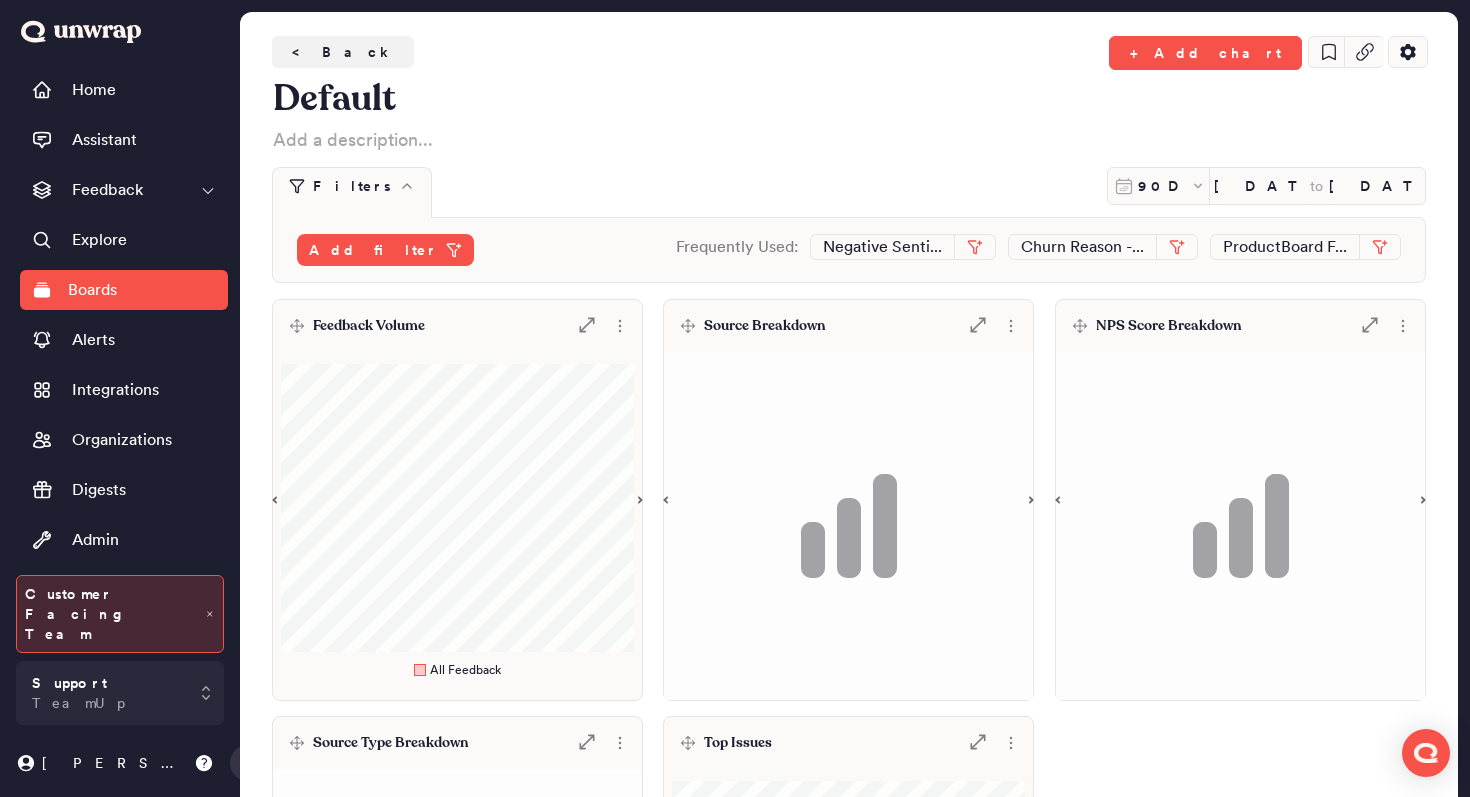 click on "Feedback Volume
.st0 {
fill: #7e7d82;
}" at bounding box center (457, 326) 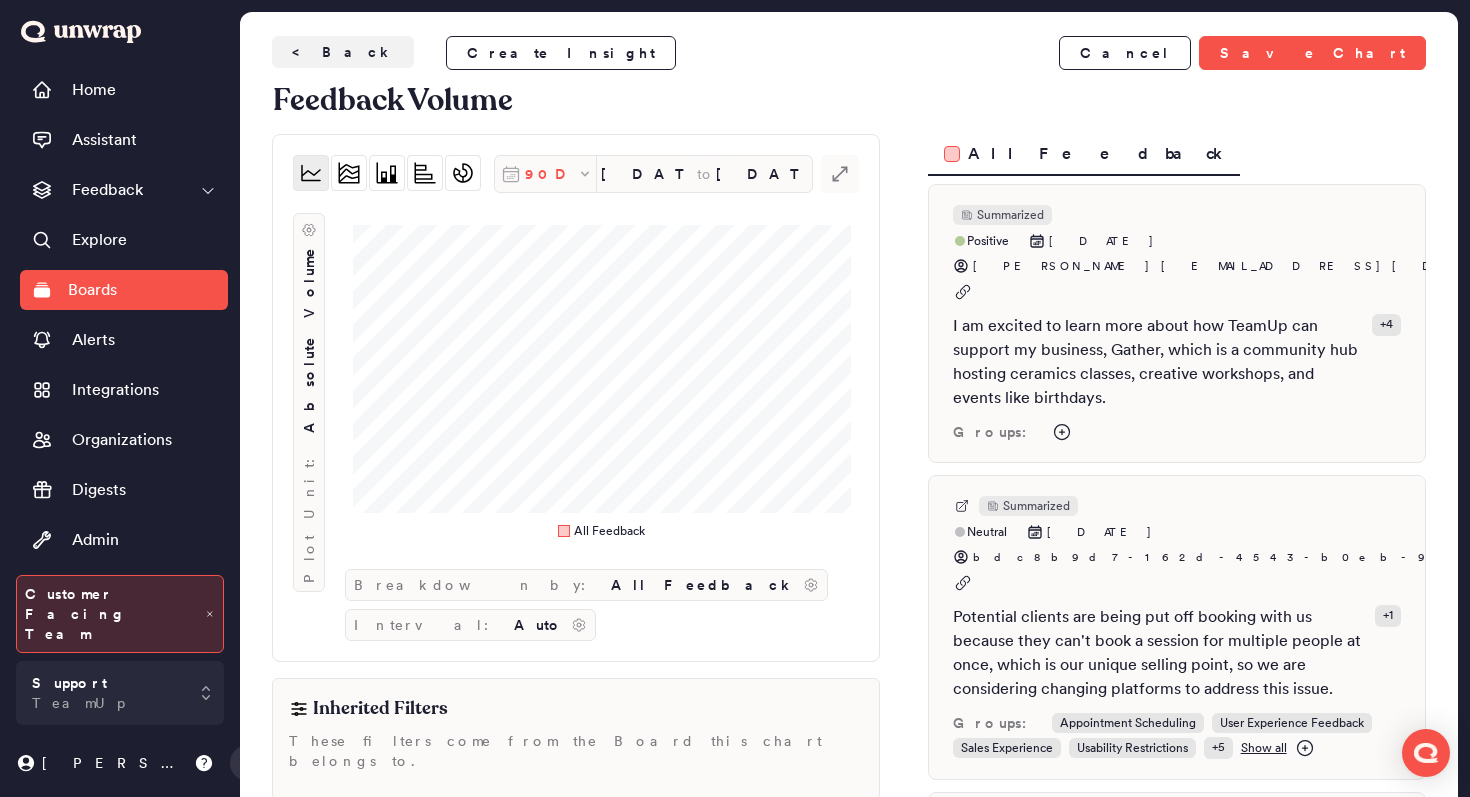 click 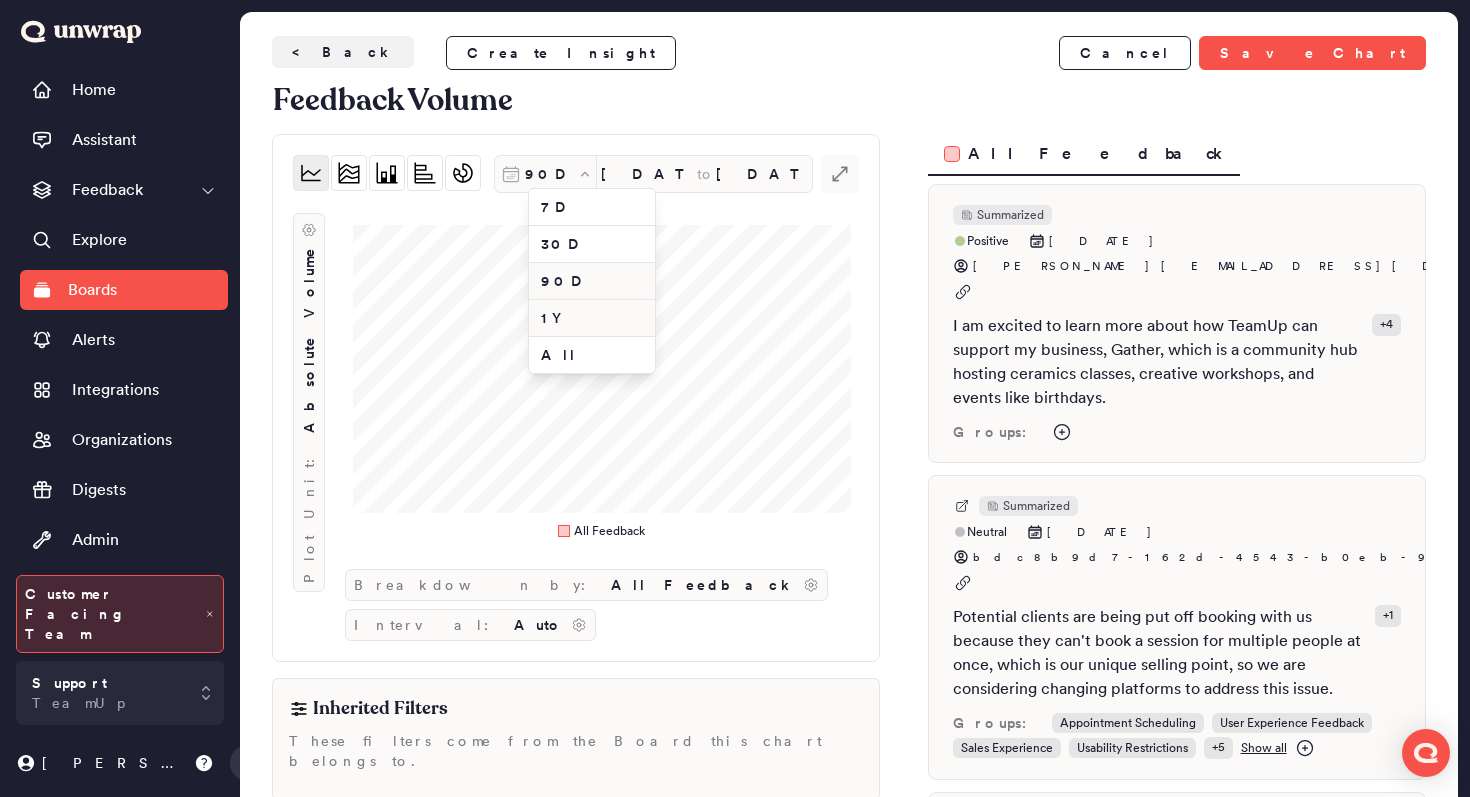 click on "1Y" at bounding box center (592, 318) 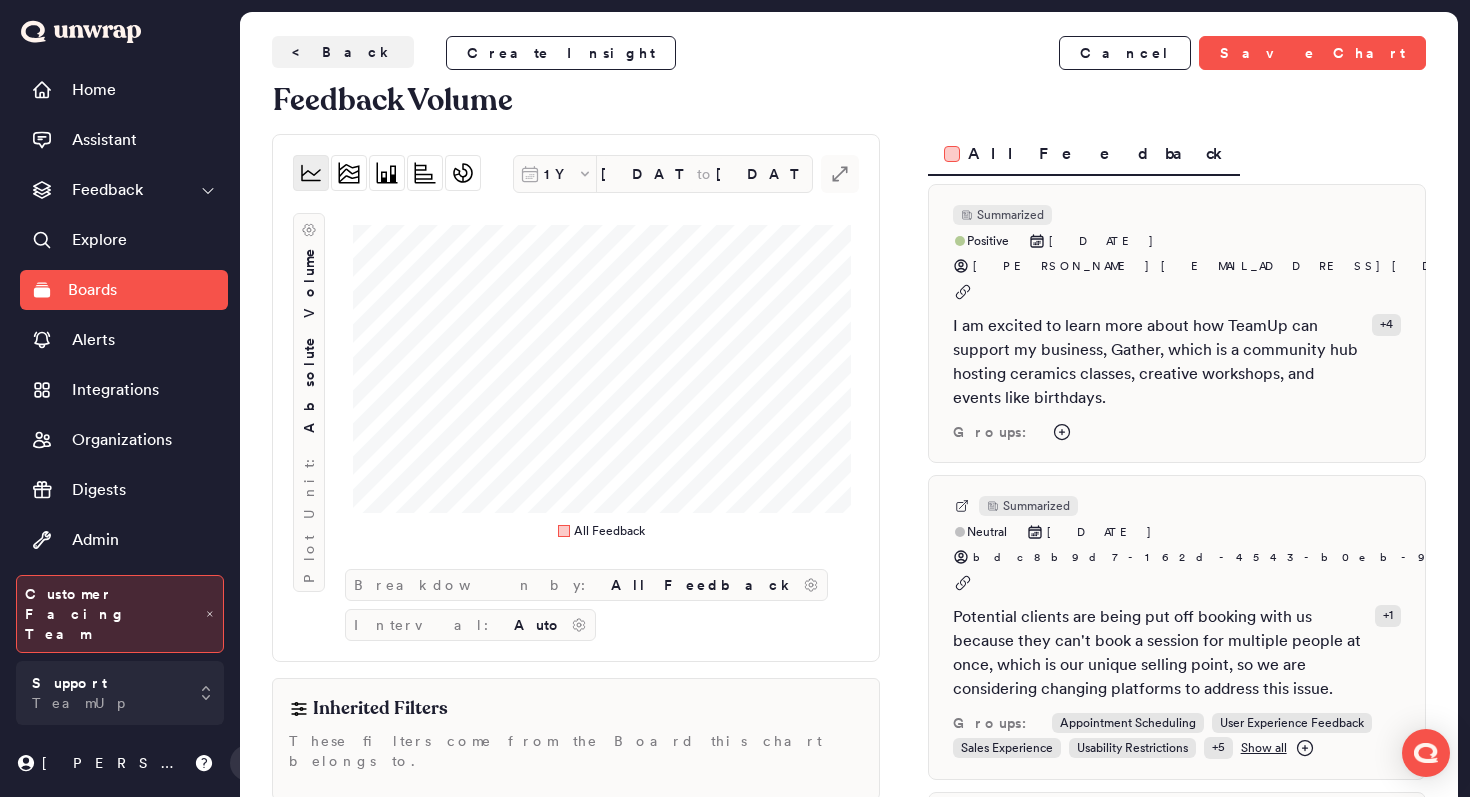 click on "Plot Unit: Absolute Volume" at bounding box center [309, 381] 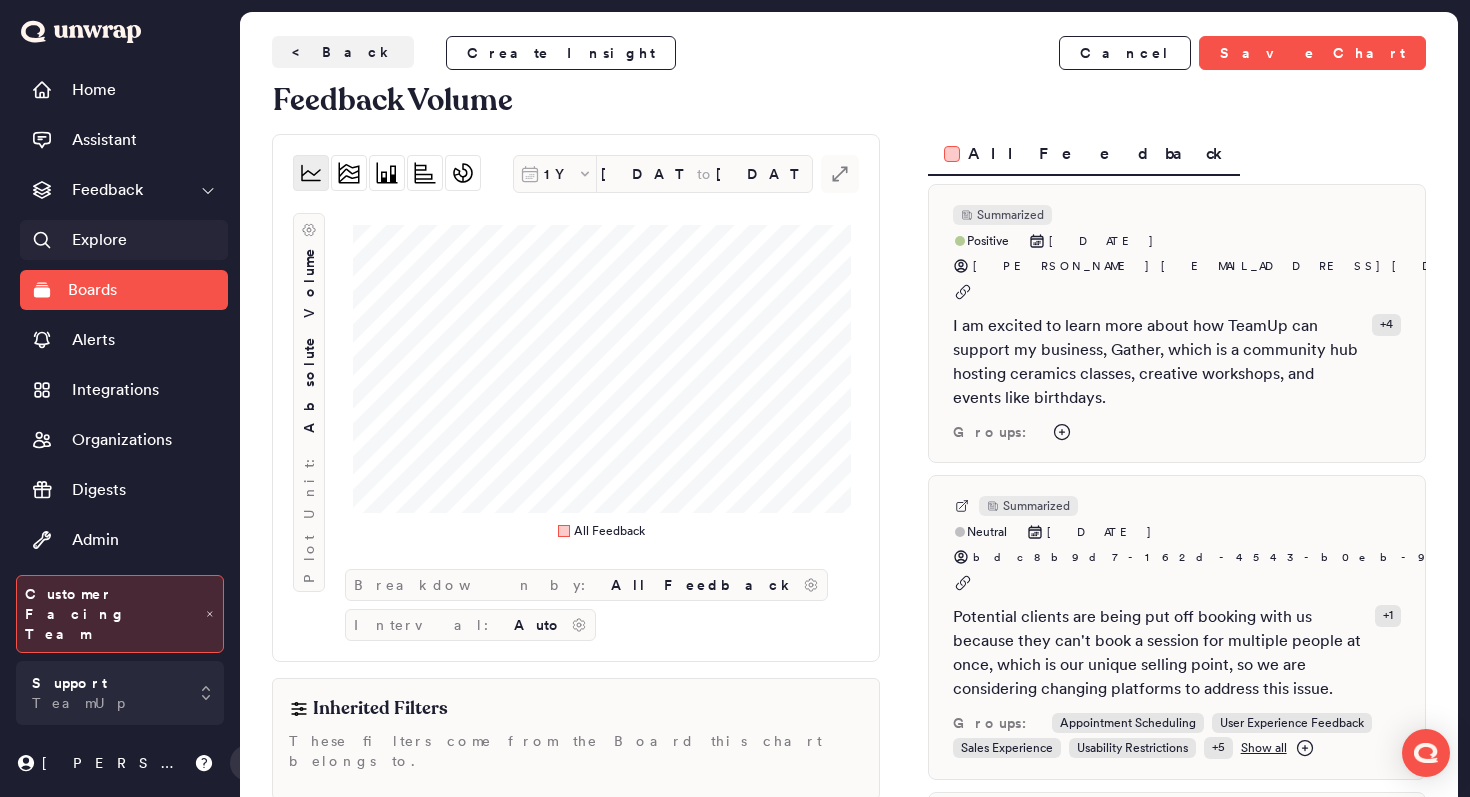 click on "Explore" at bounding box center [99, 240] 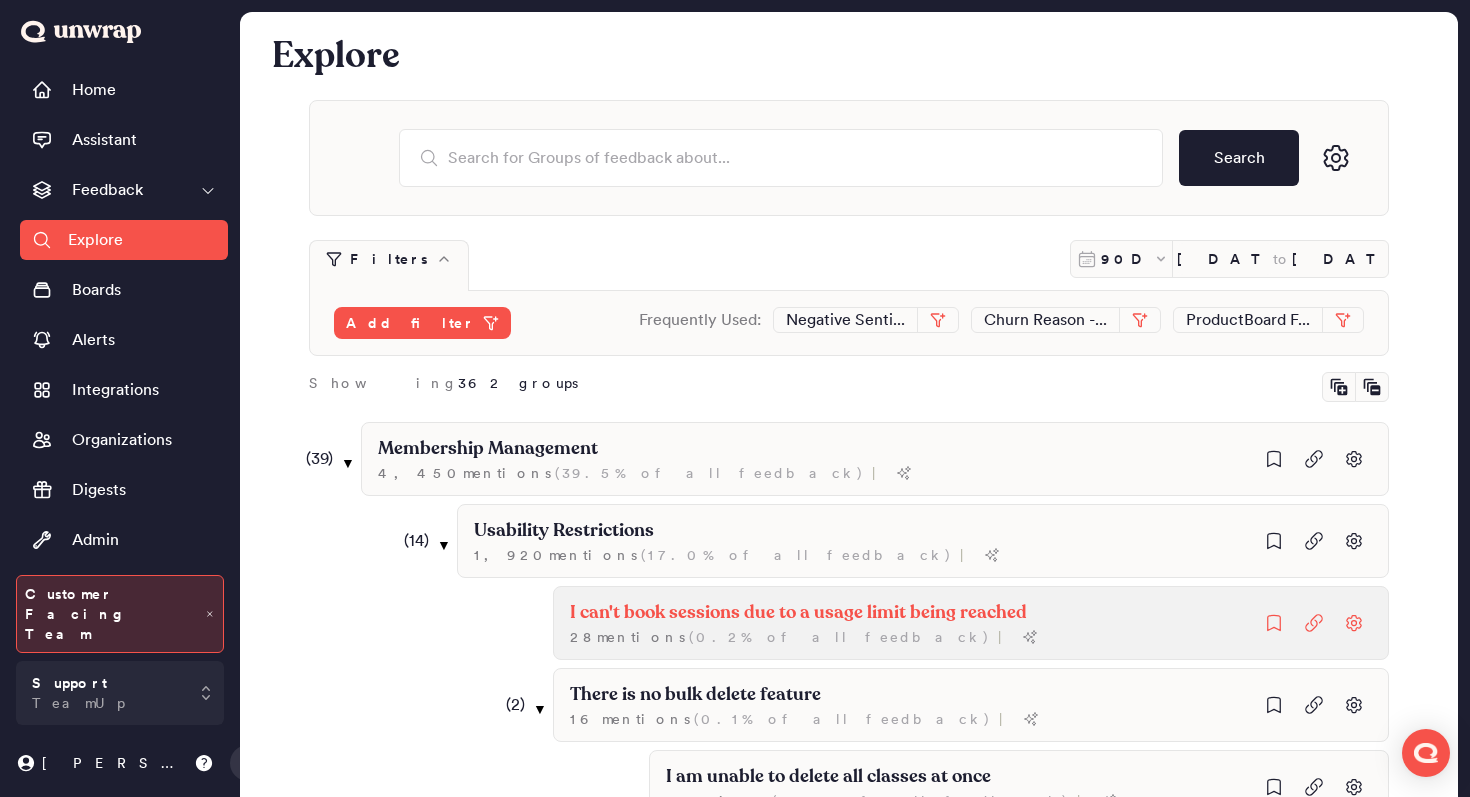 click on "I can't book sessions due to a usage limit being reached" at bounding box center (798, 613) 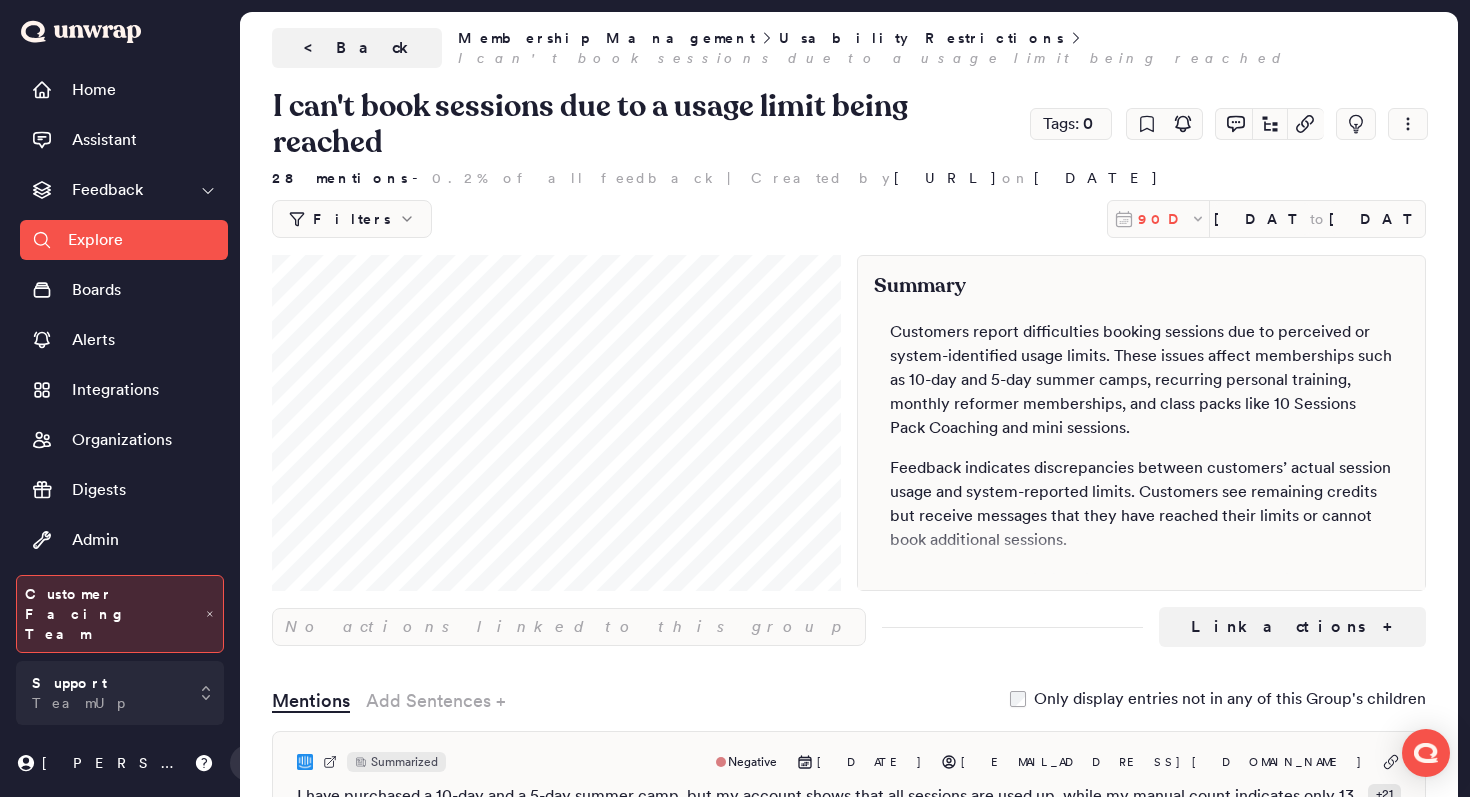 click 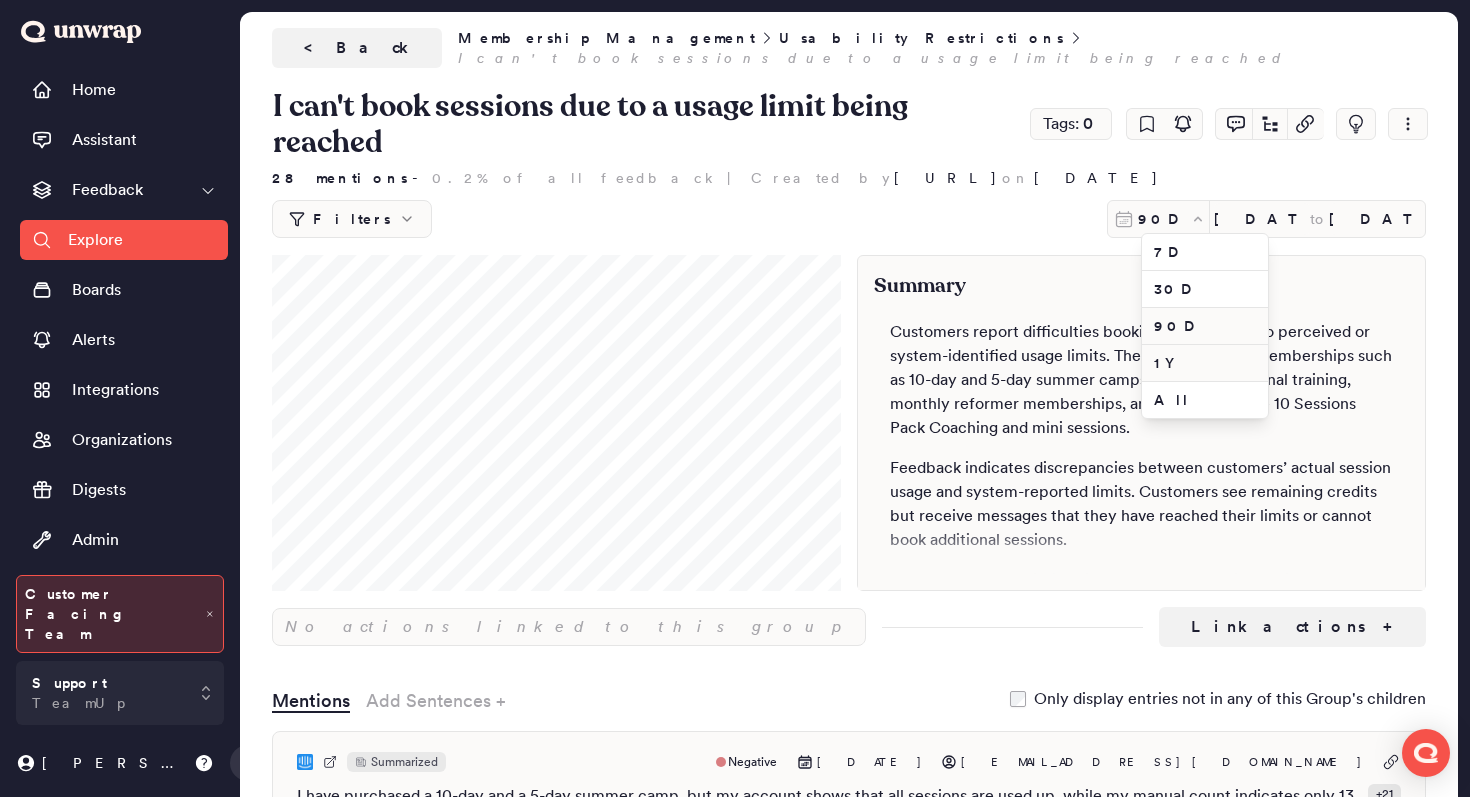click on "1Y" at bounding box center [1205, 363] 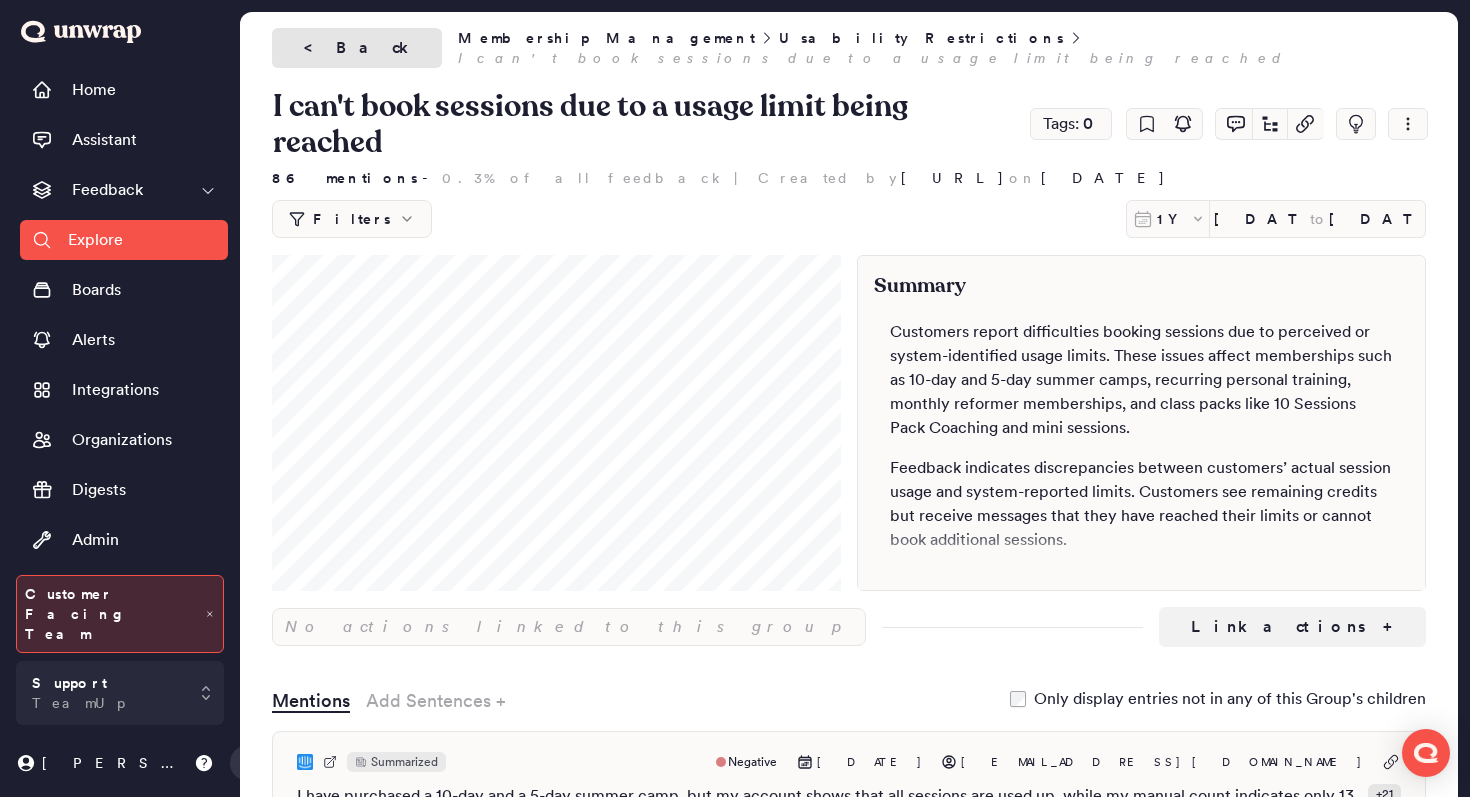 click on "< Back" at bounding box center [357, 48] 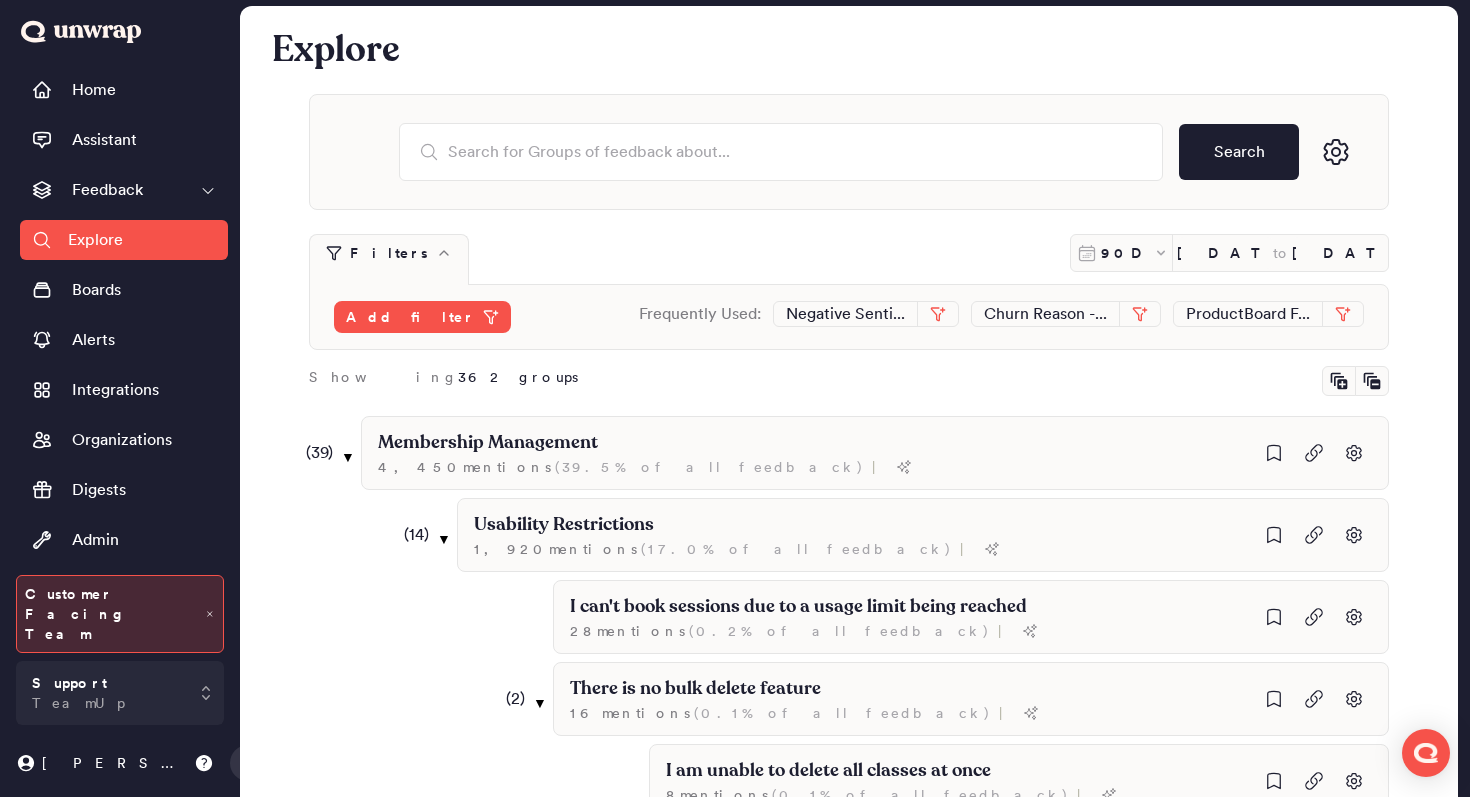 scroll, scrollTop: 0, scrollLeft: 0, axis: both 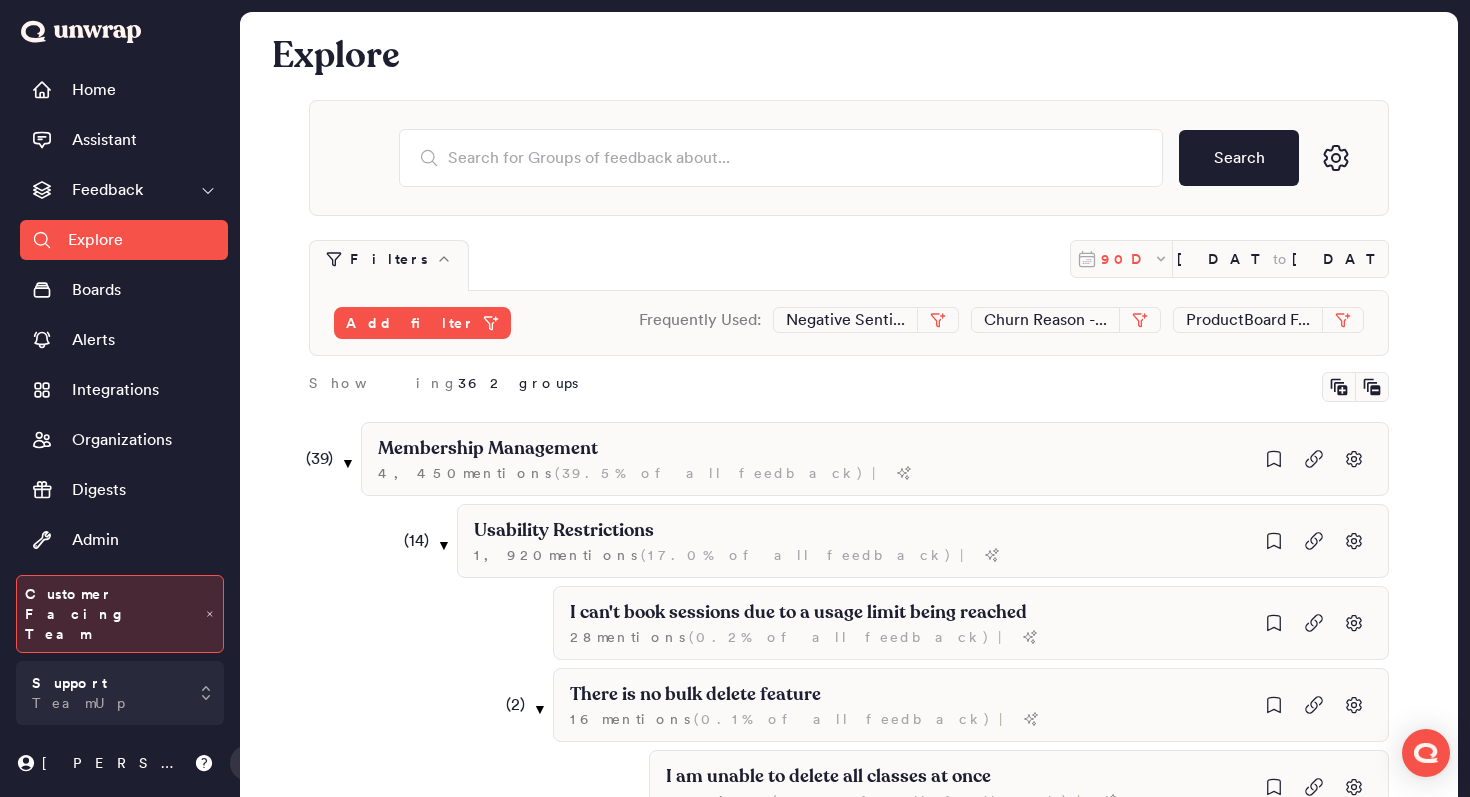 click 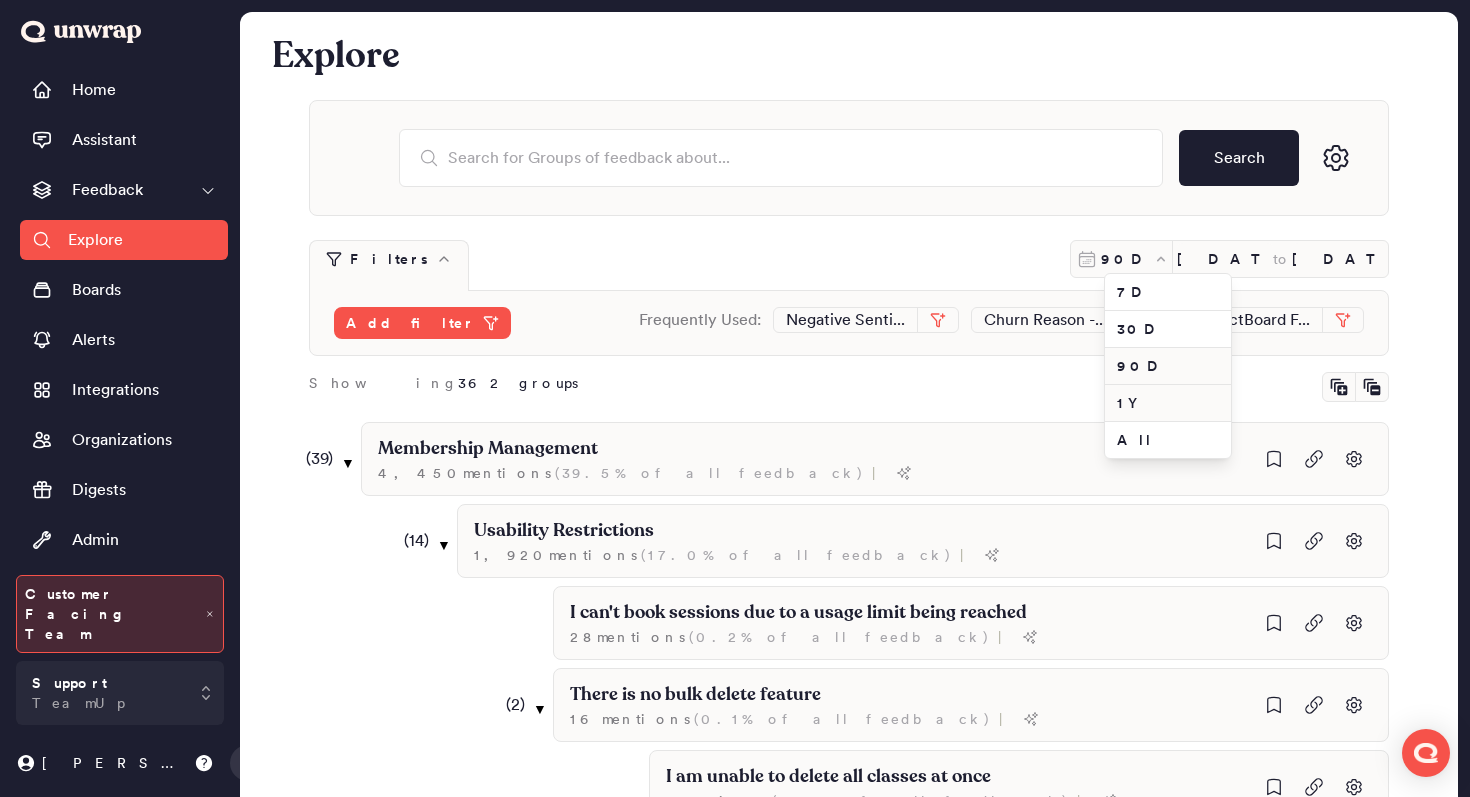 click on "1Y" at bounding box center (1168, 403) 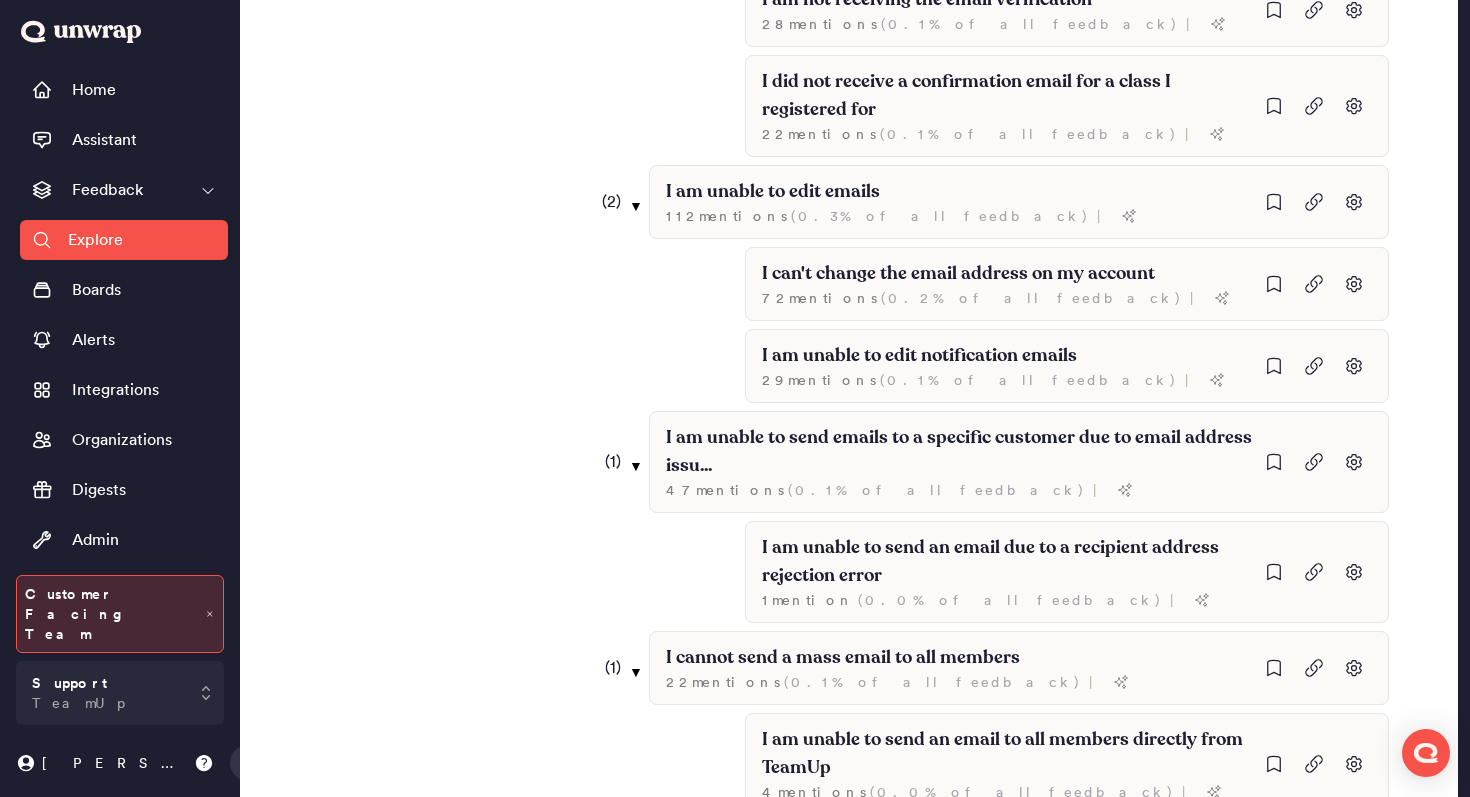 scroll, scrollTop: 10782, scrollLeft: 0, axis: vertical 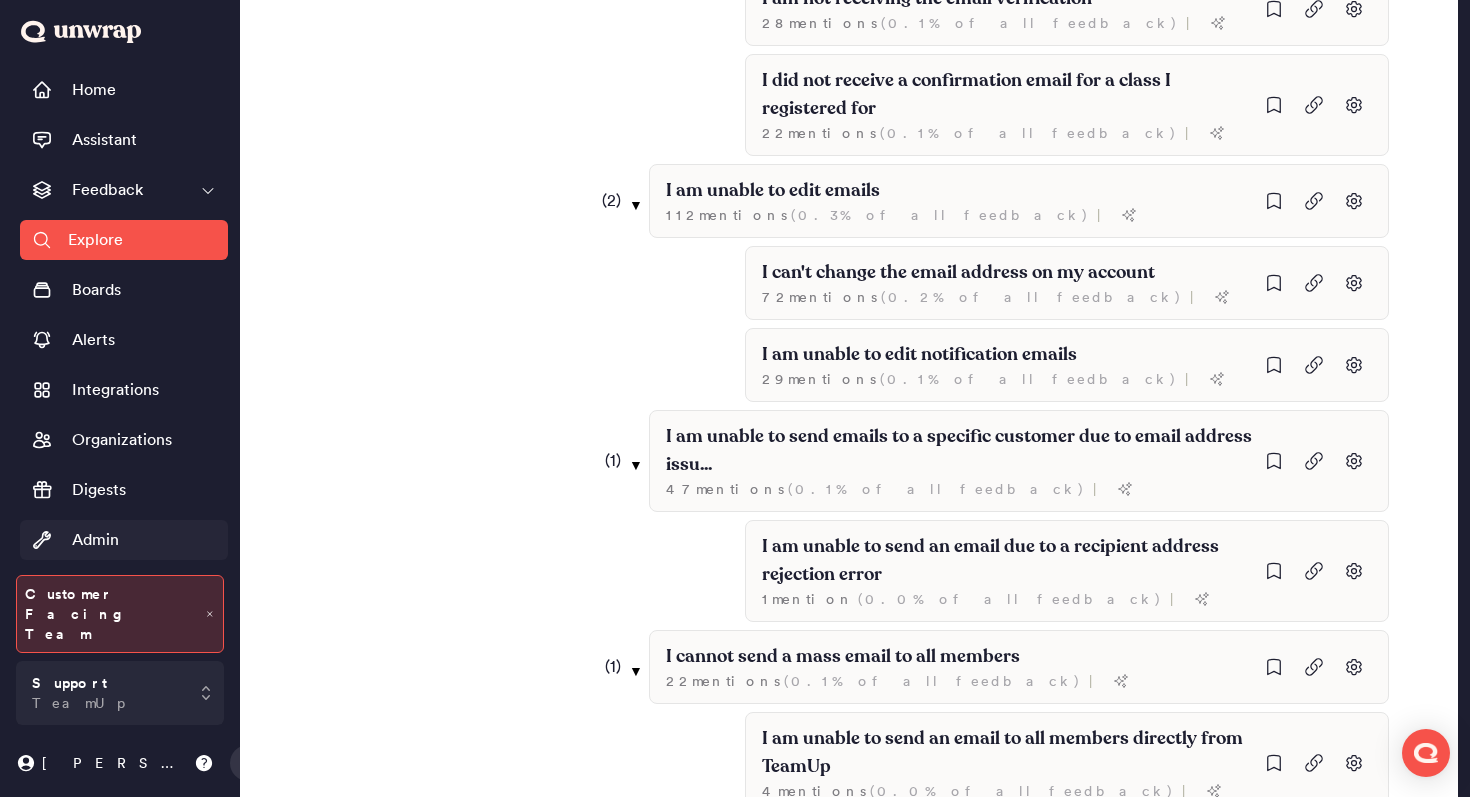 click on "Group List" at bounding box center [110, 590] 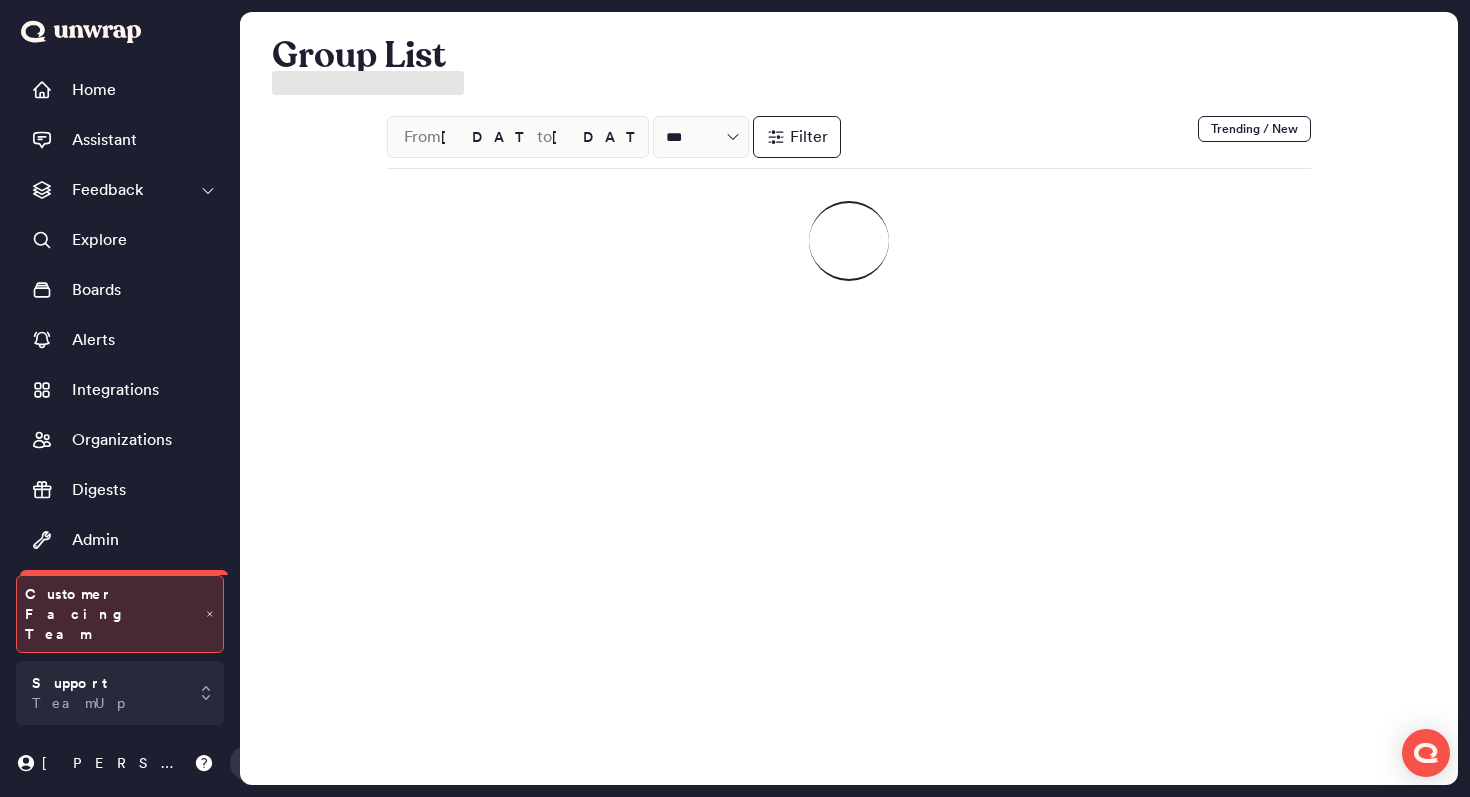 scroll, scrollTop: 0, scrollLeft: 0, axis: both 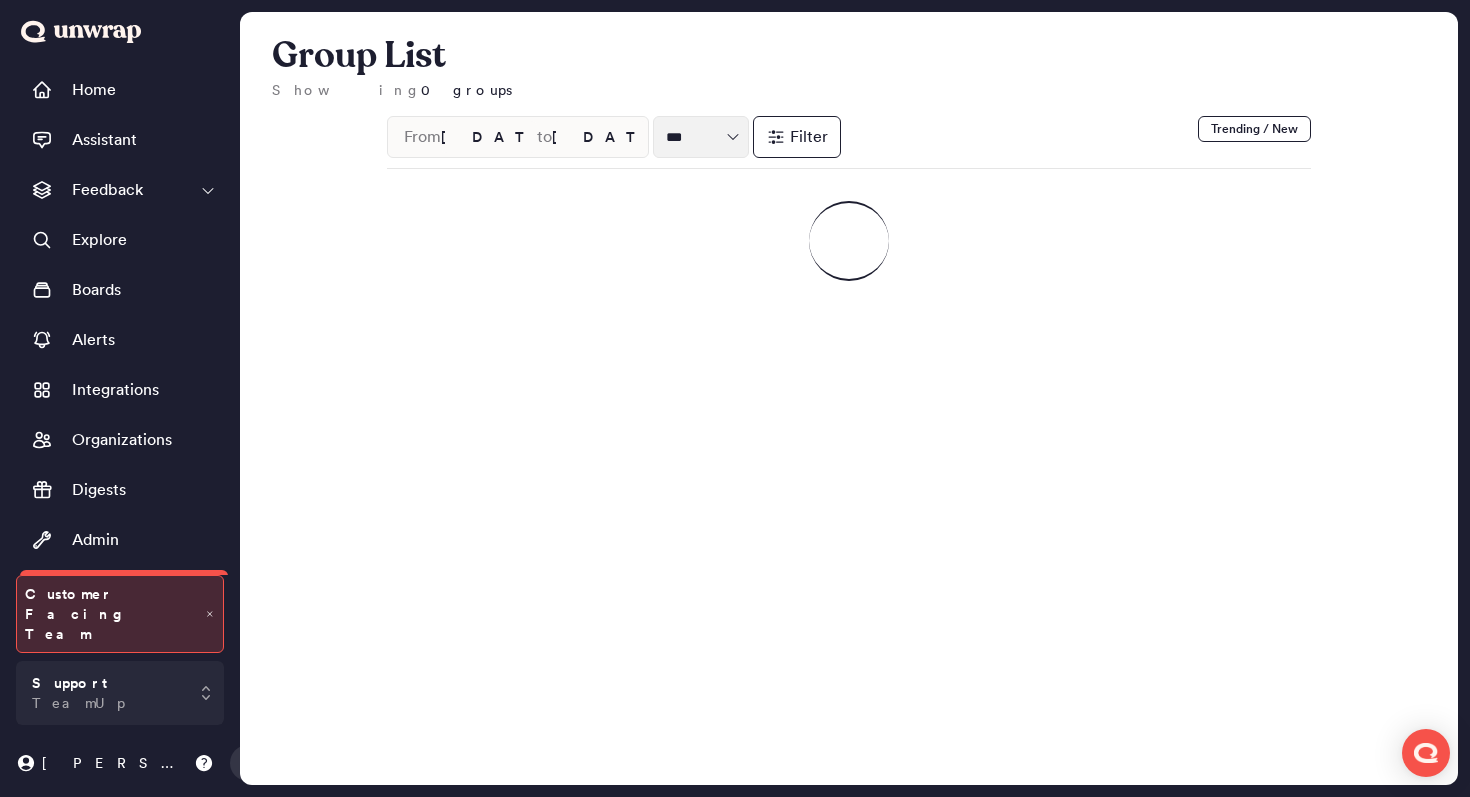 click at bounding box center (701, 137) 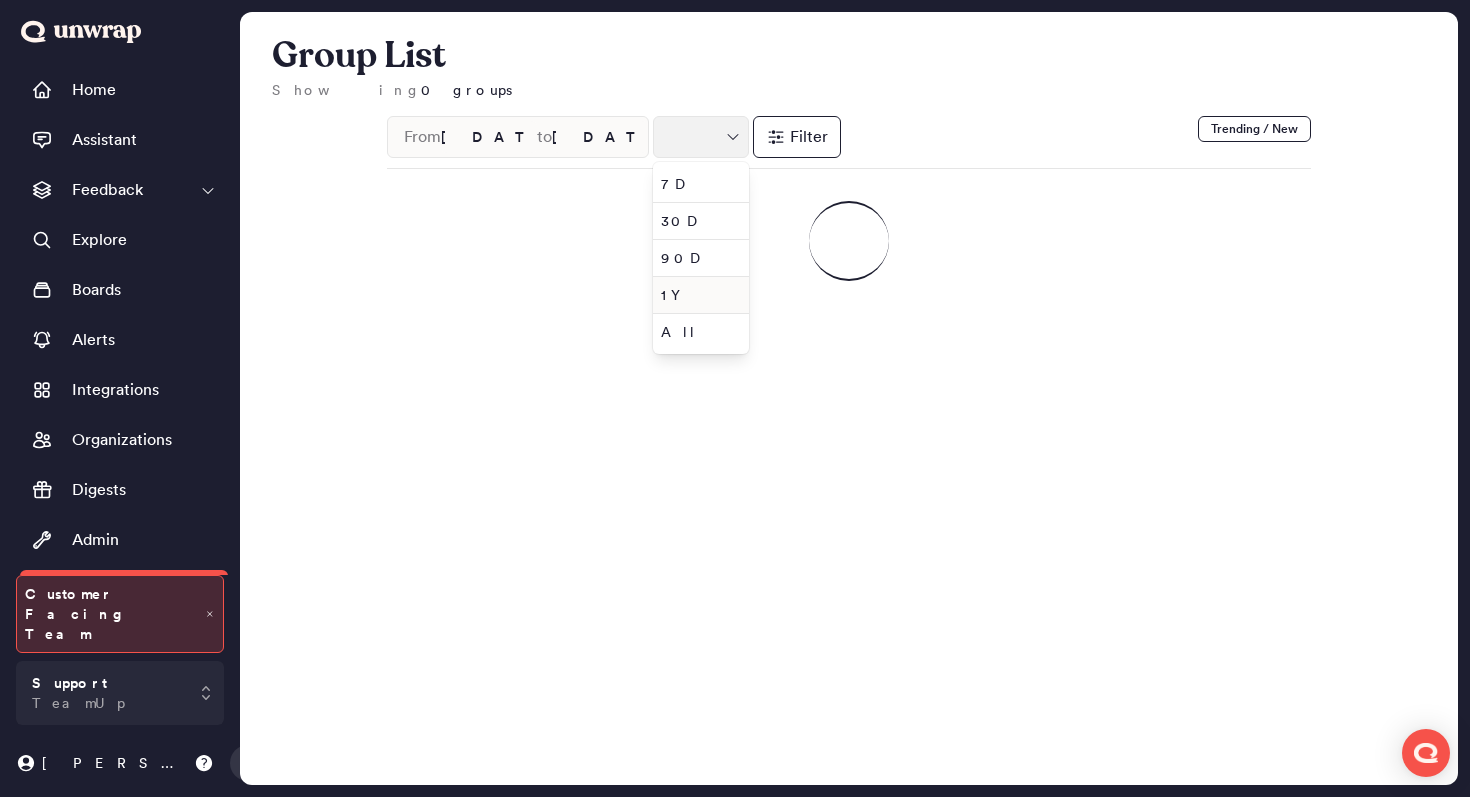 type on "***" 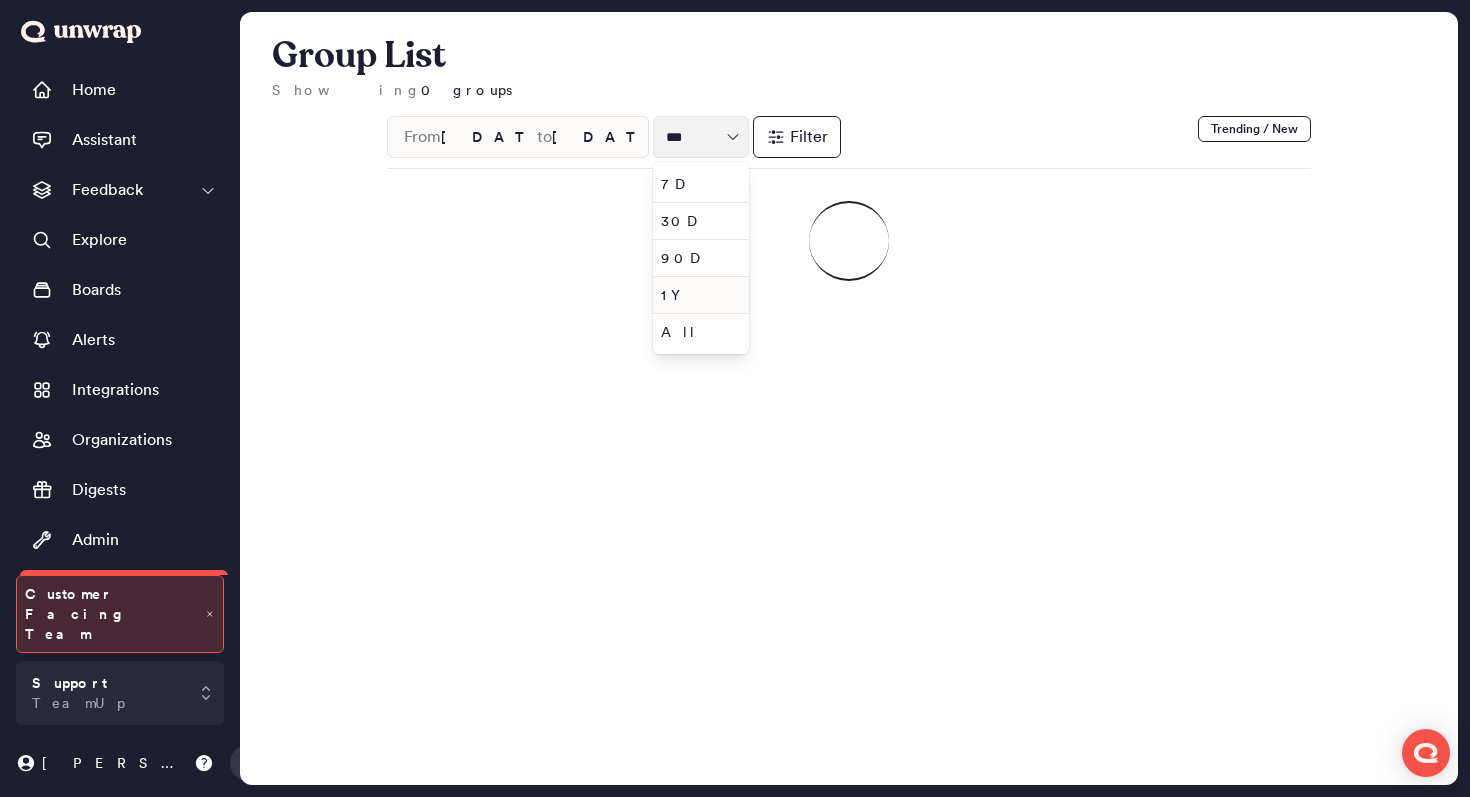 click on "1Y" at bounding box center [697, 295] 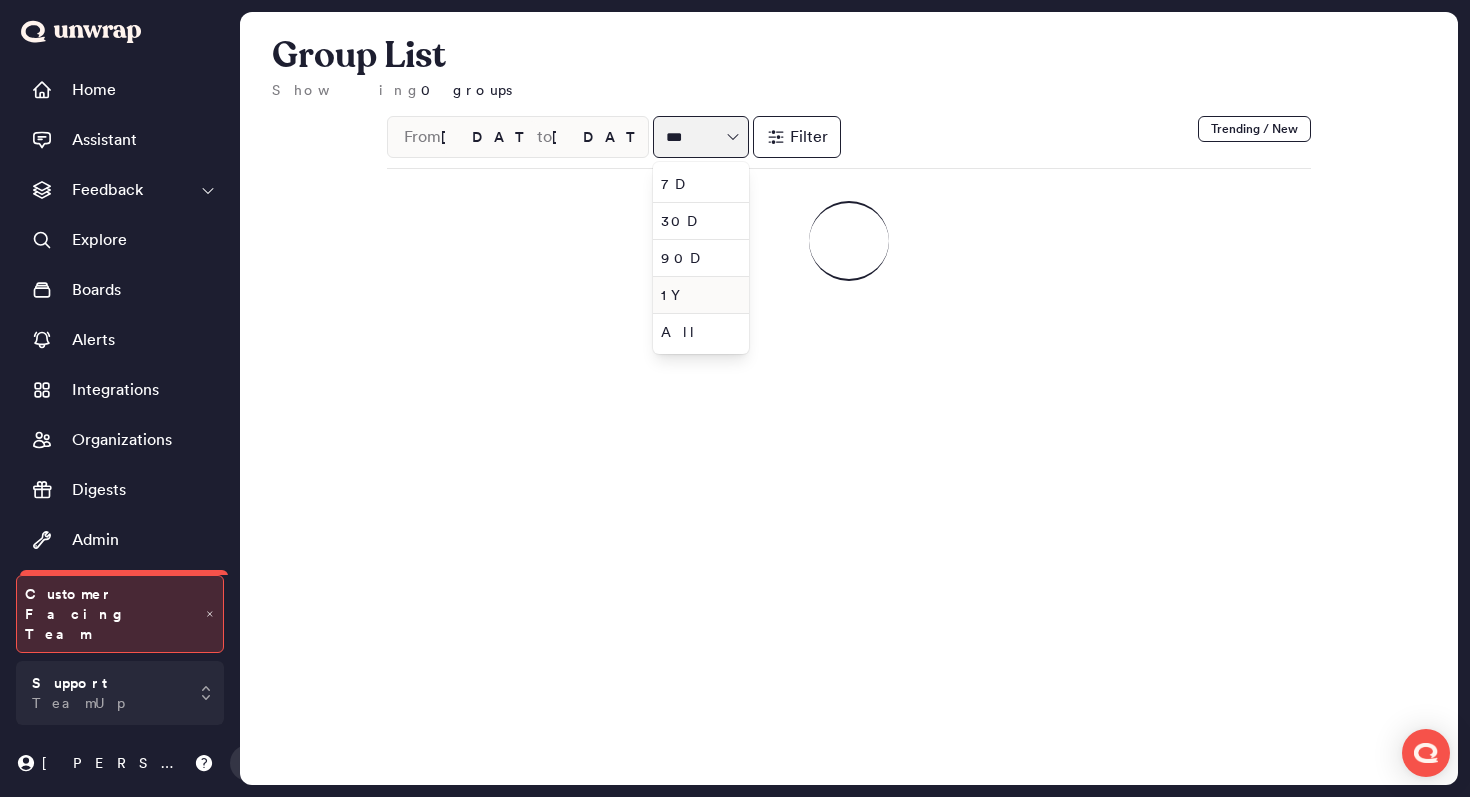 type on "[DATE]" 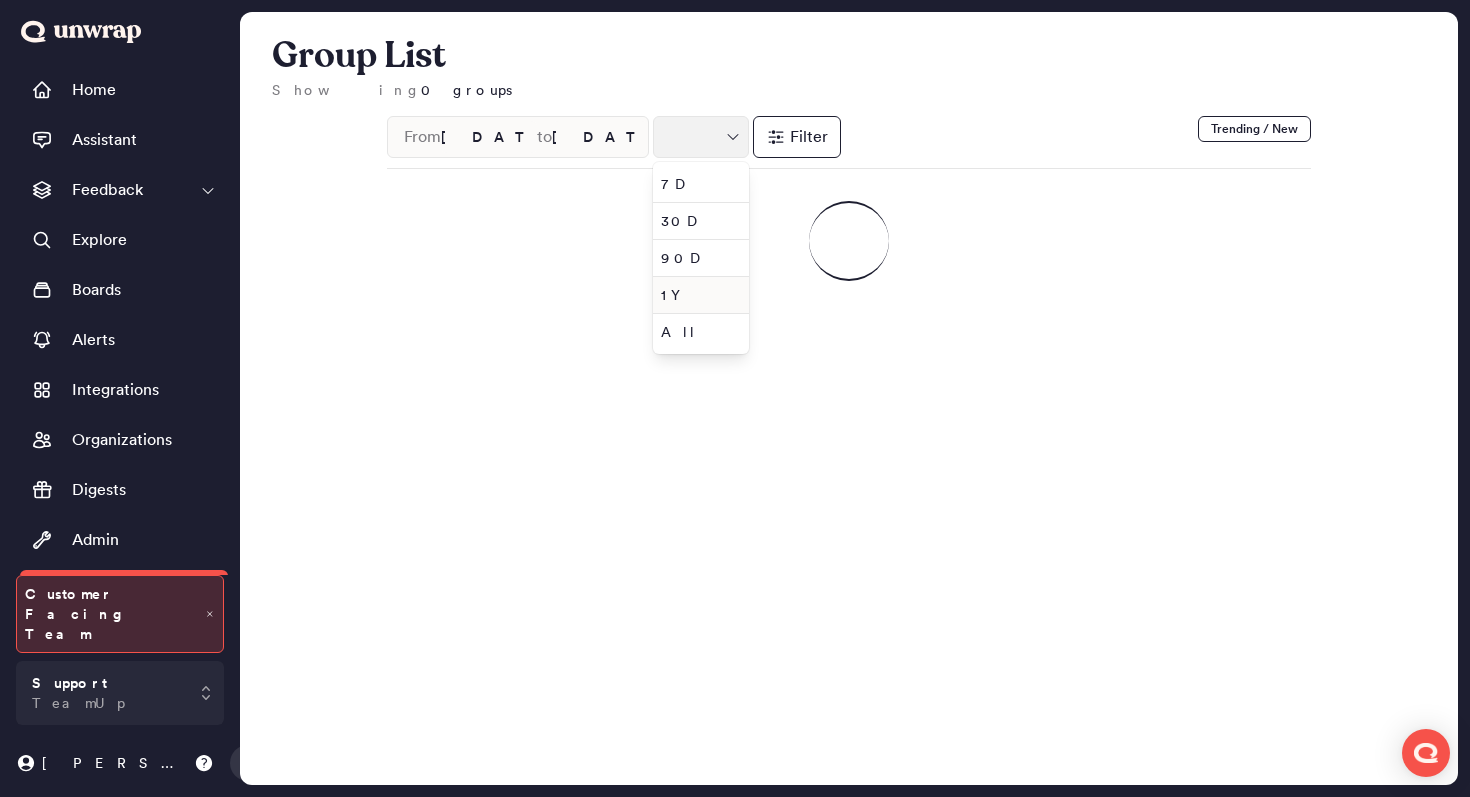 type on "**" 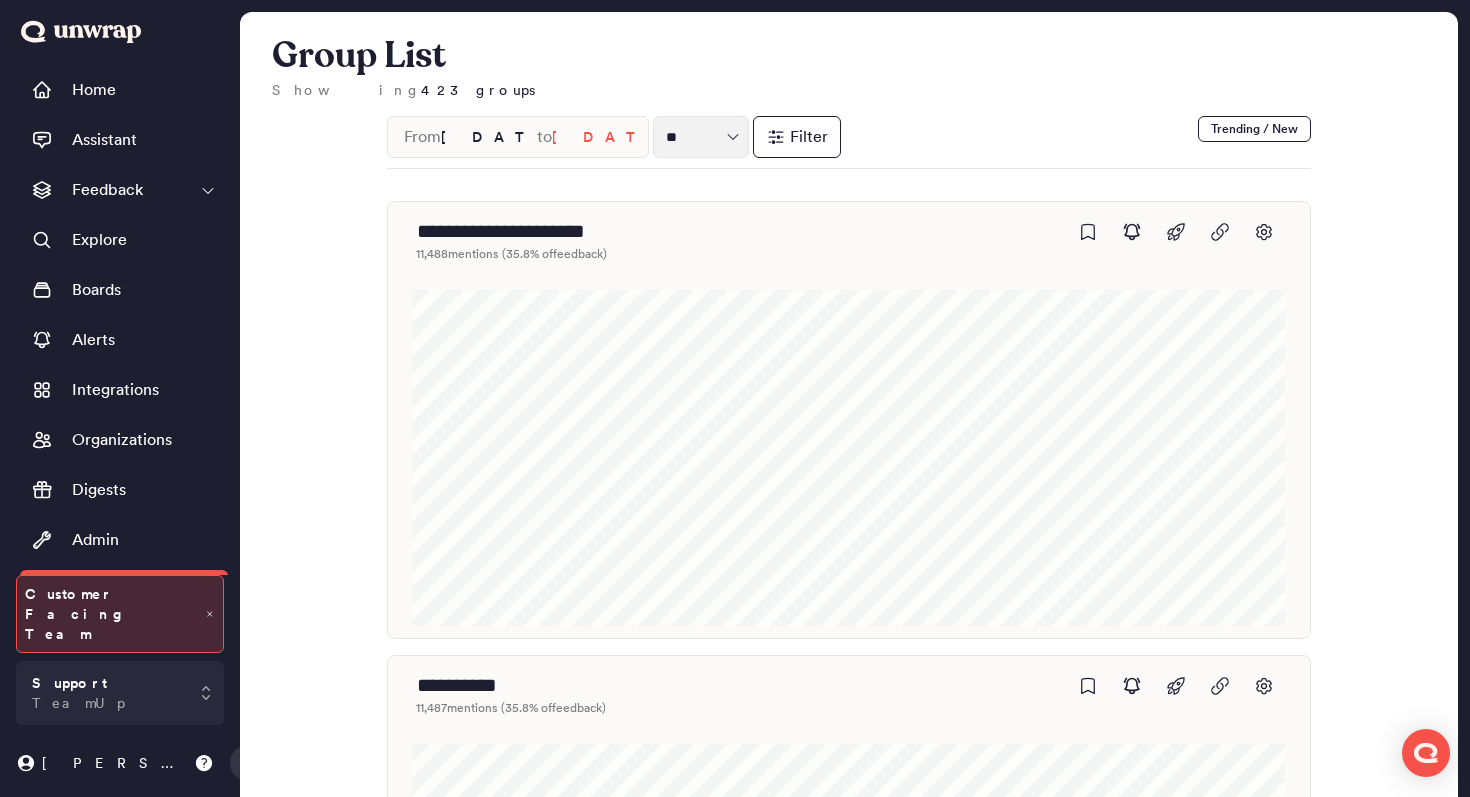 click on "[DATE]" at bounding box center [489, 137] 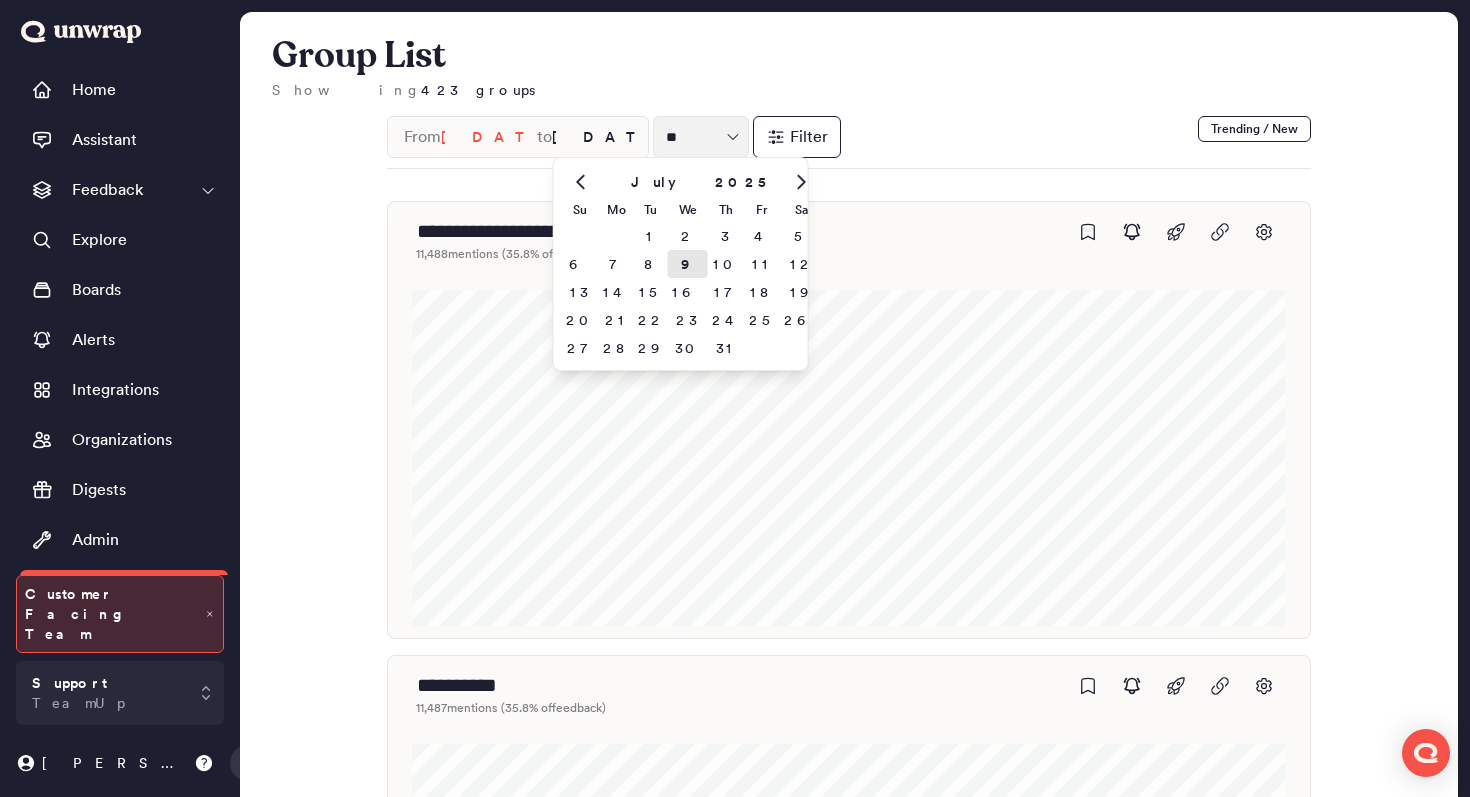 click on "[DATE]" at bounding box center (489, 137) 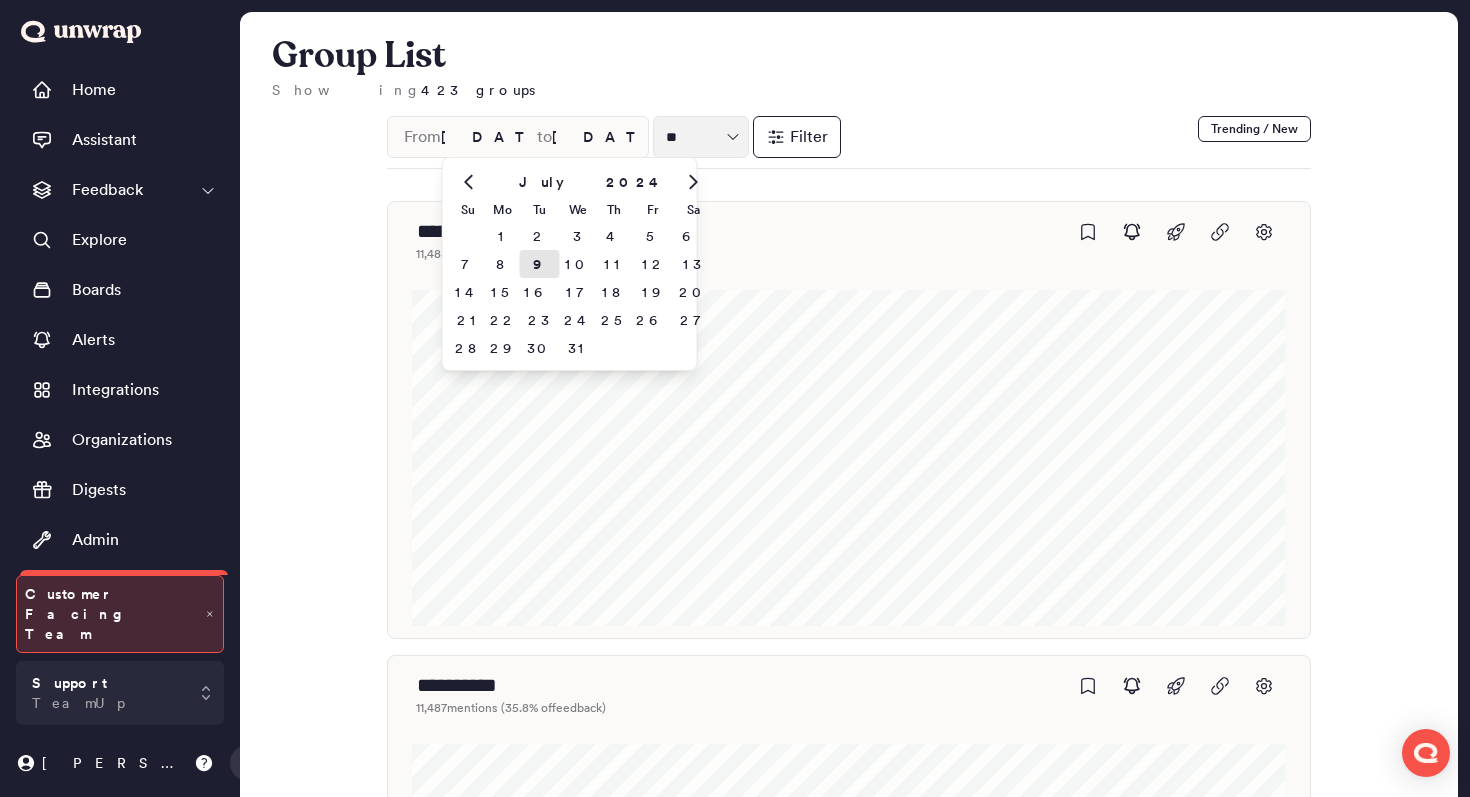 click 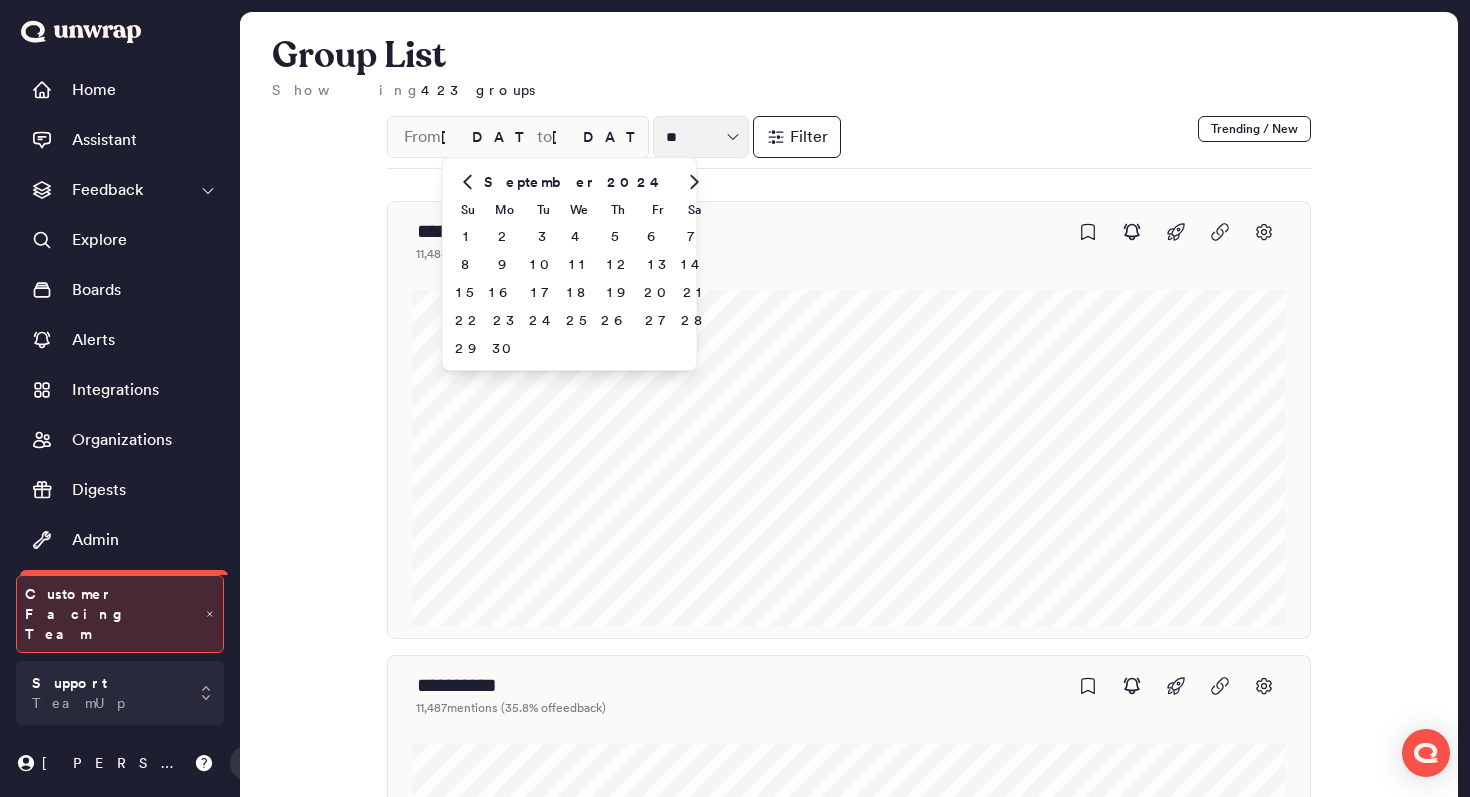 click 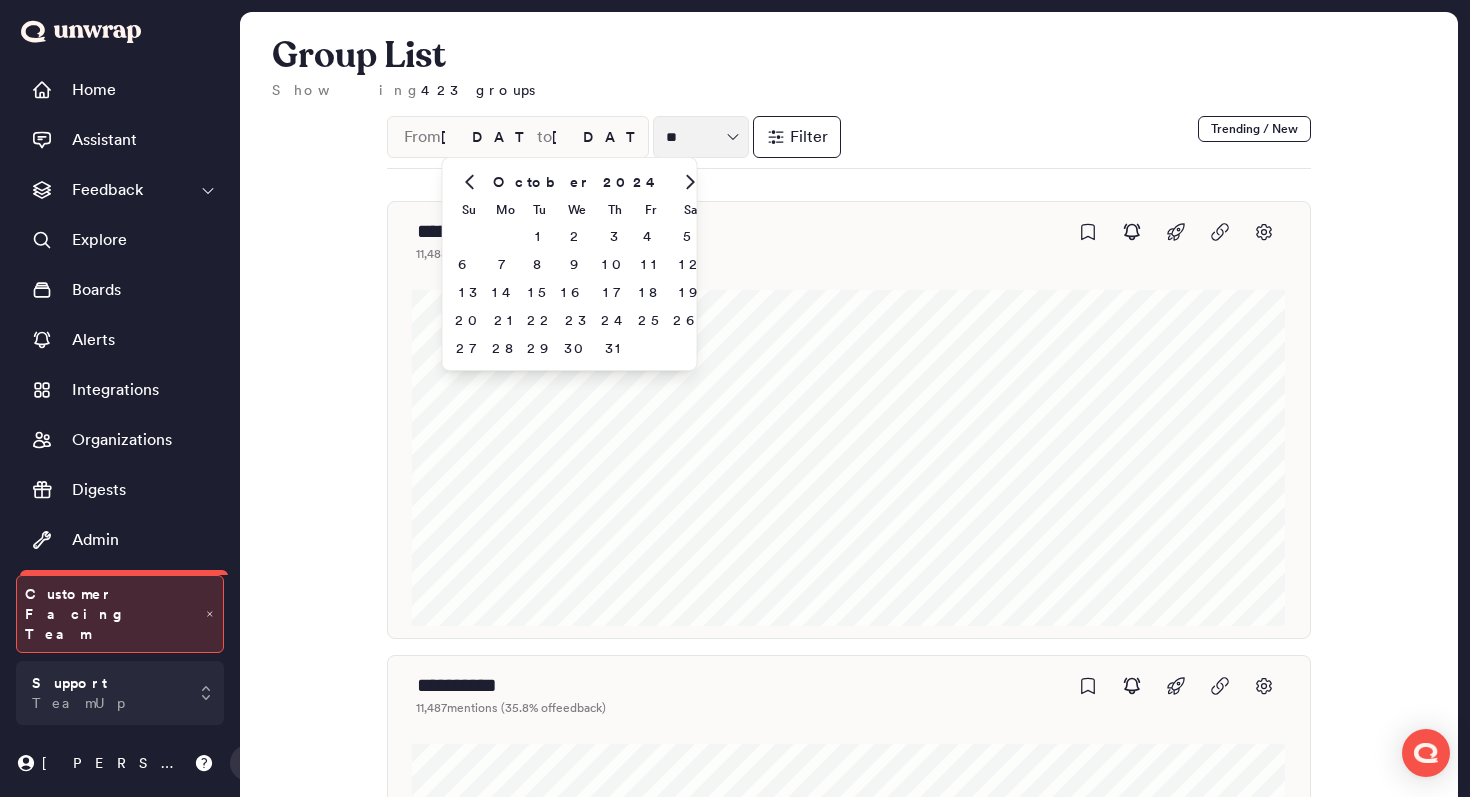 click at bounding box center [690, 182] 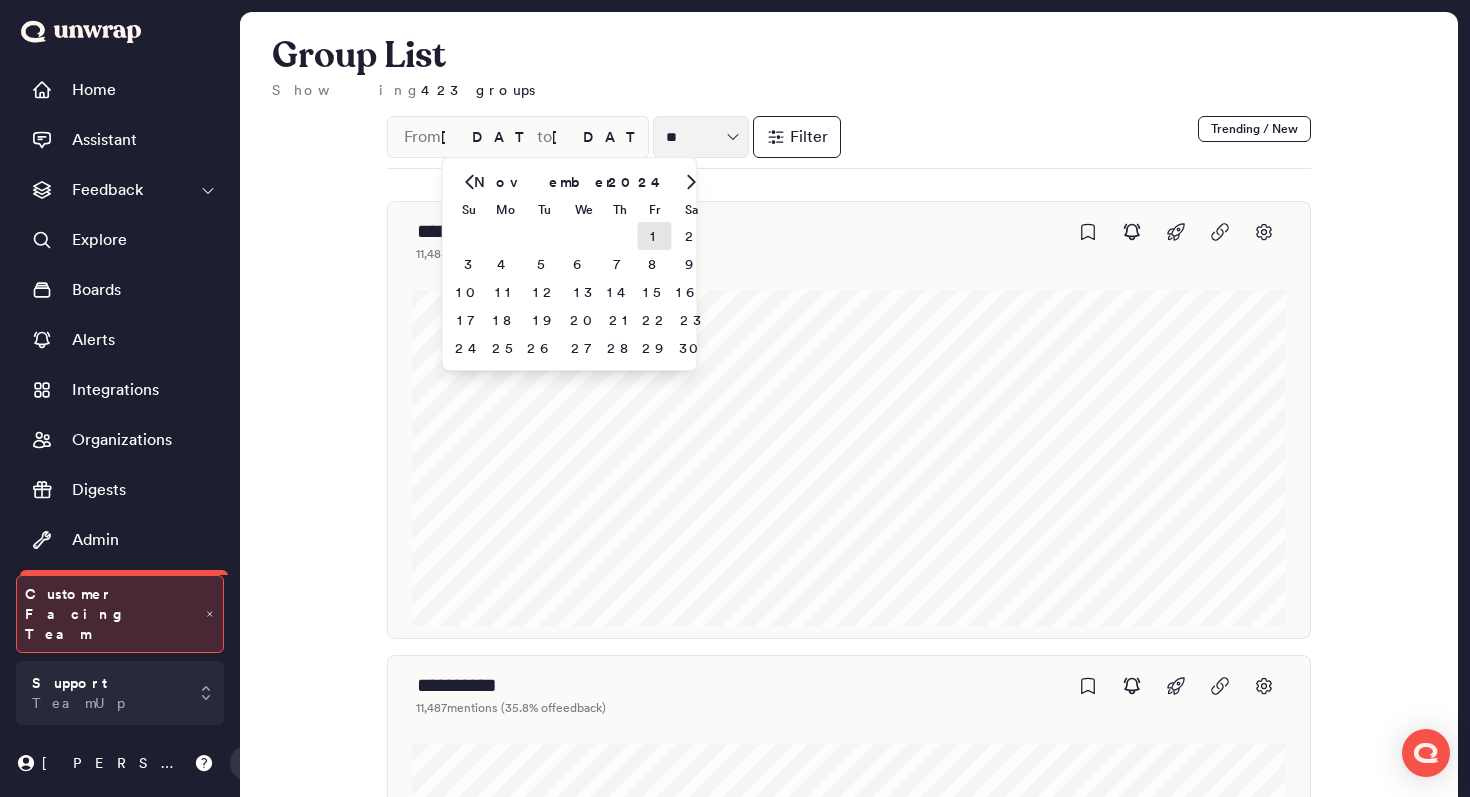 click on "1" at bounding box center (655, 236) 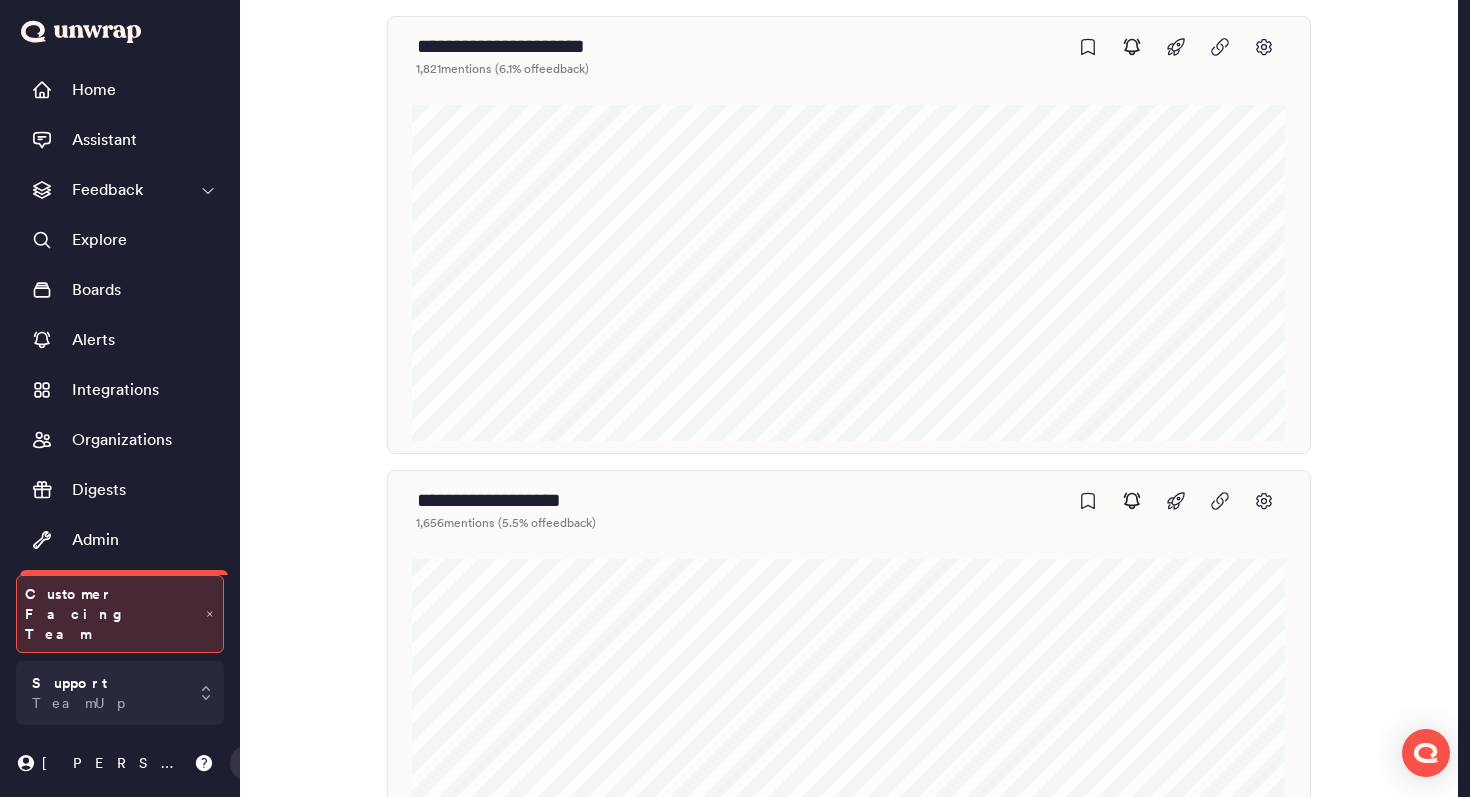 scroll, scrollTop: 12458, scrollLeft: 0, axis: vertical 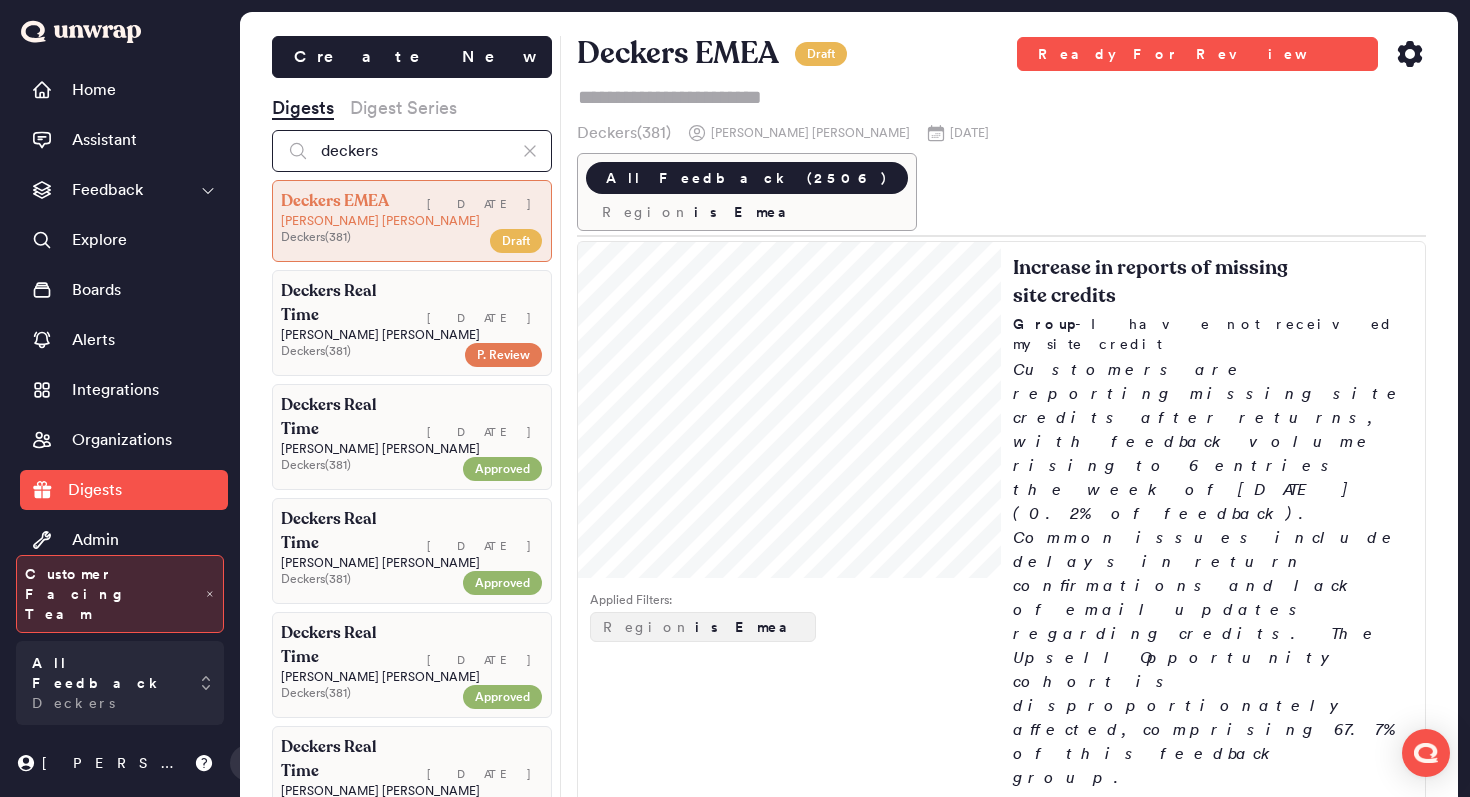 click on "deckers" at bounding box center [412, 151] 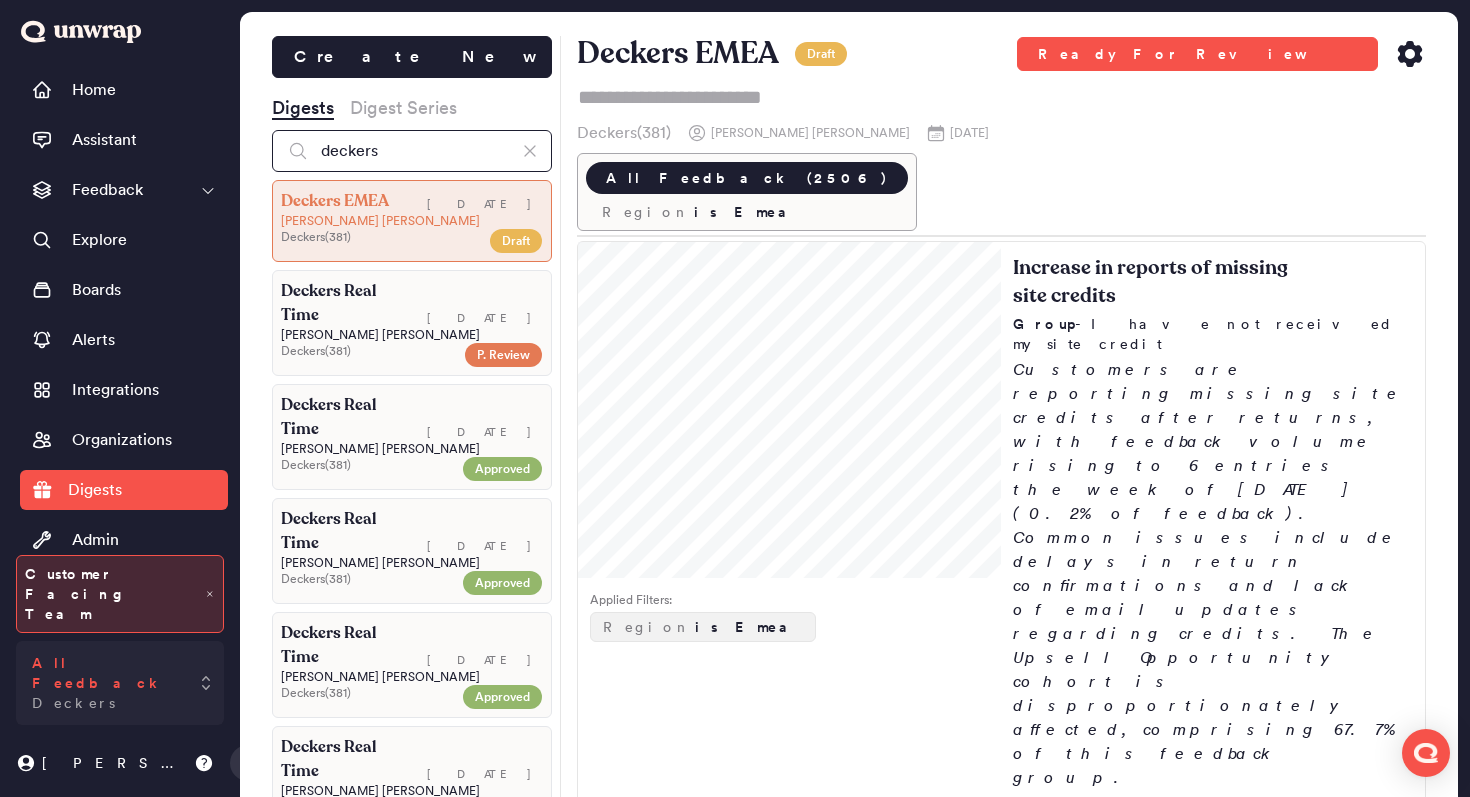 click on "All Feedback" at bounding box center (106, 673) 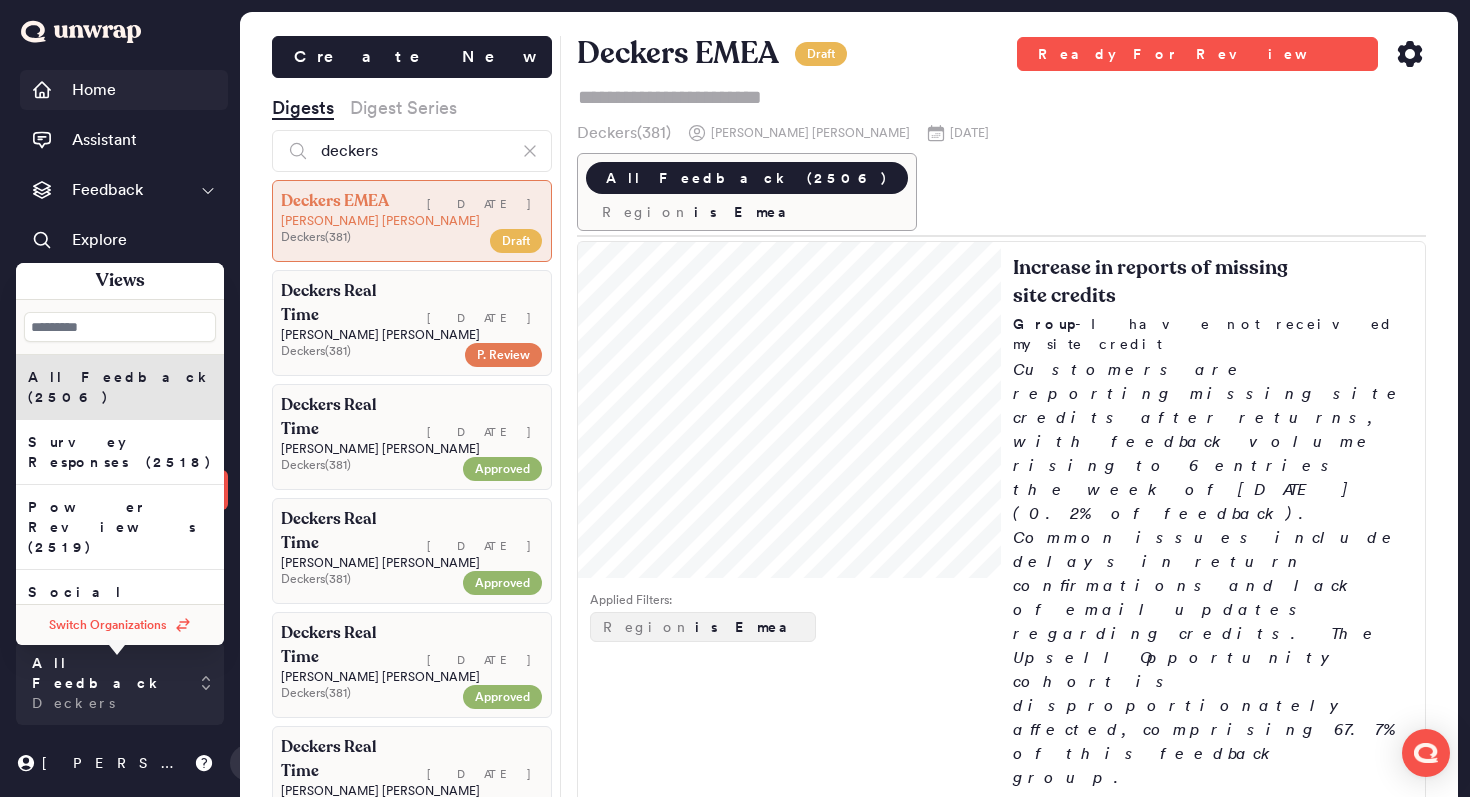 click on "Home" at bounding box center (124, 90) 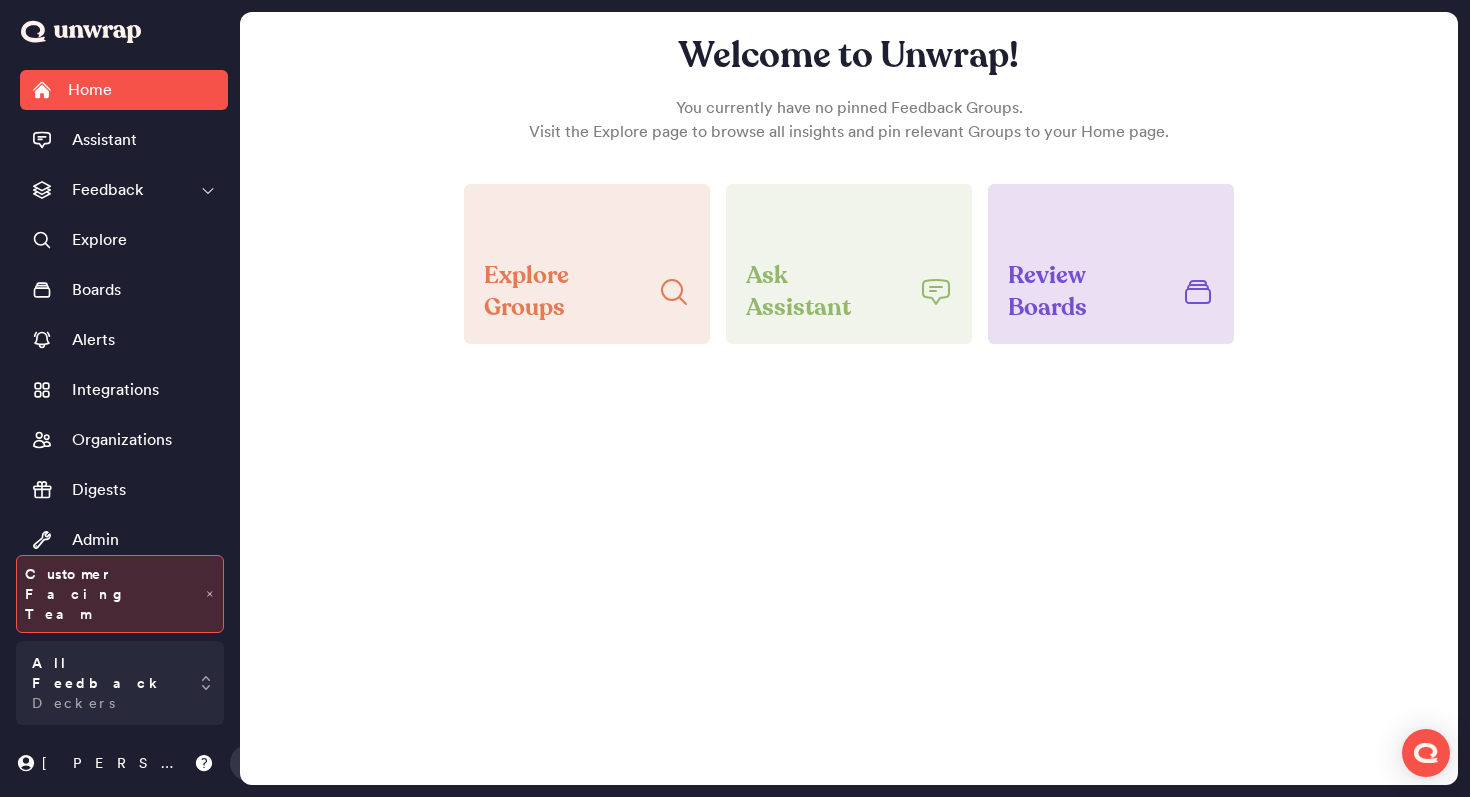 click on "Welcome to Unwrap! You currently have no pinned Feedback Groups. Visit the Explore page to browse all insights and pin relevant Groups to your Home page. Explore  Groups Ask  Assistant Review  Boards" at bounding box center [849, 190] 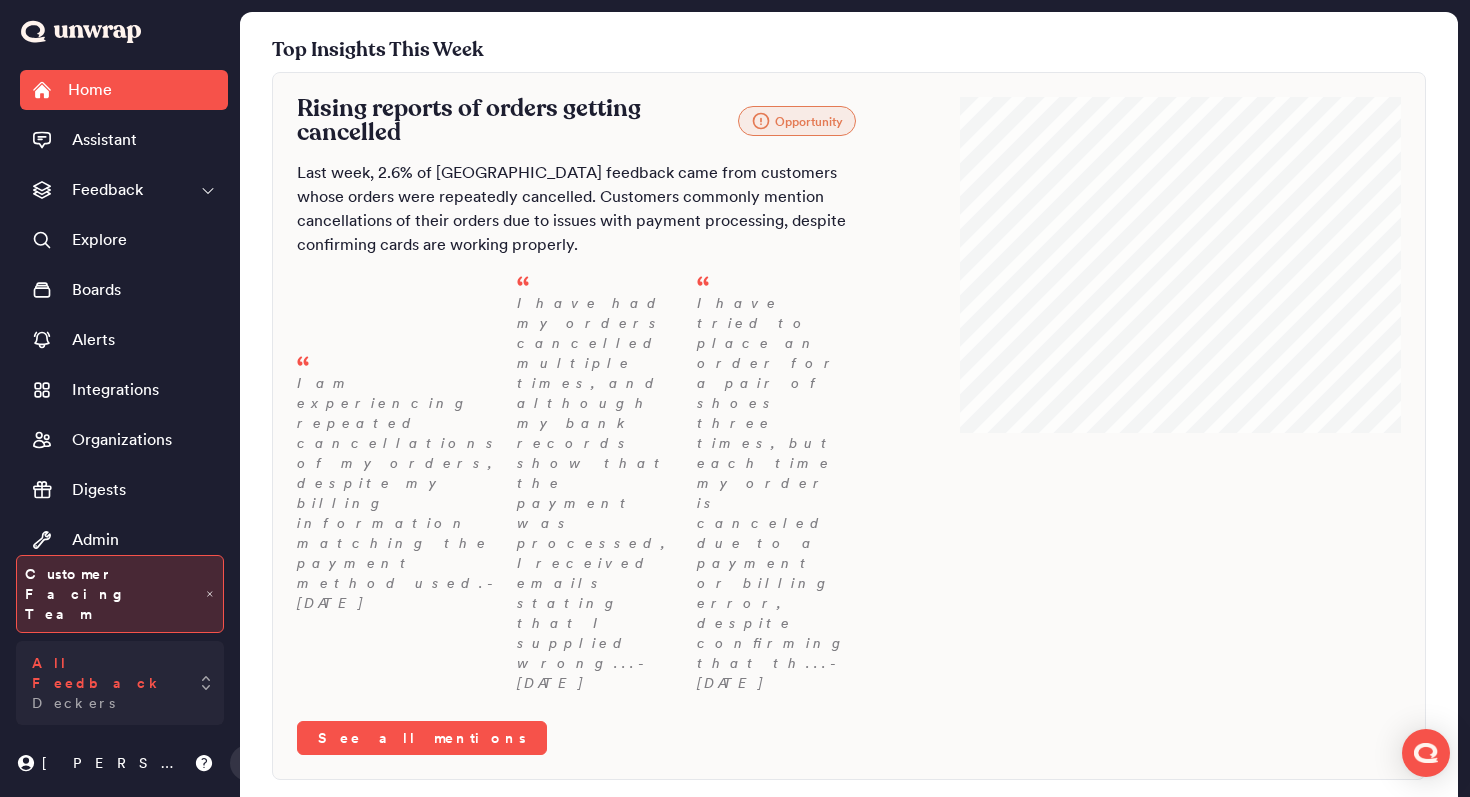 click on "All Feedback Deckers" at bounding box center (106, 683) 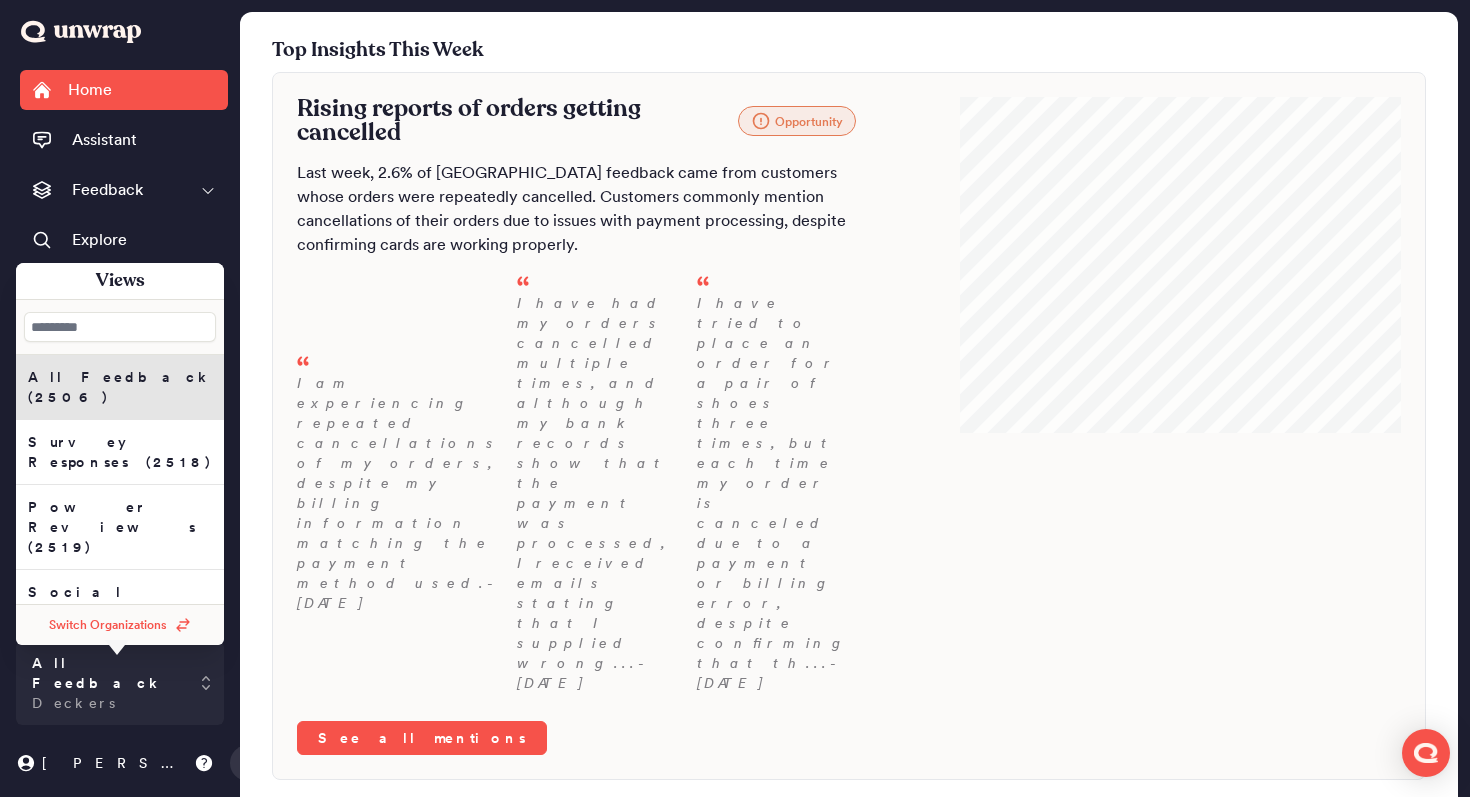 scroll, scrollTop: 143, scrollLeft: 0, axis: vertical 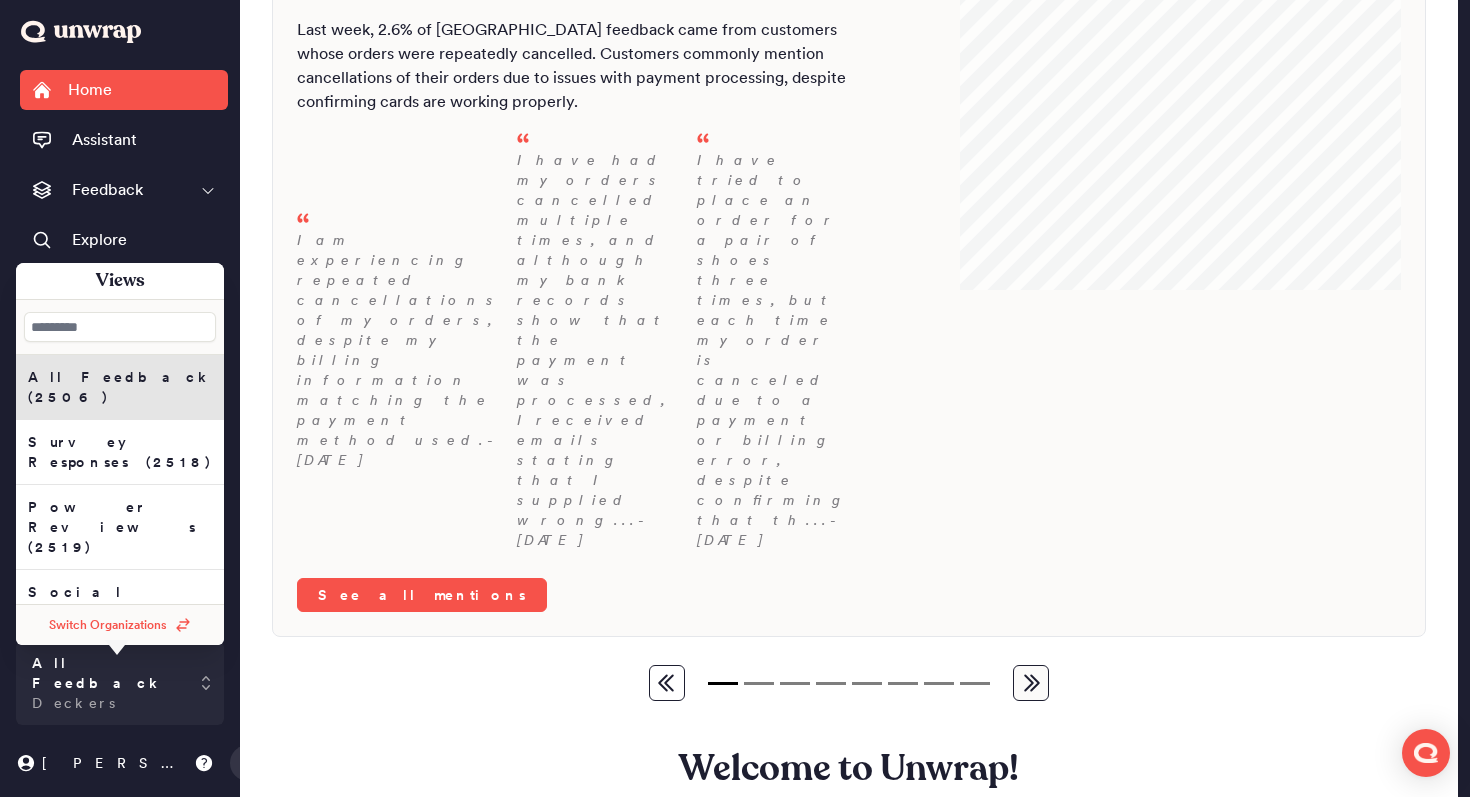 click on "Switch Organizations" at bounding box center (120, 625) 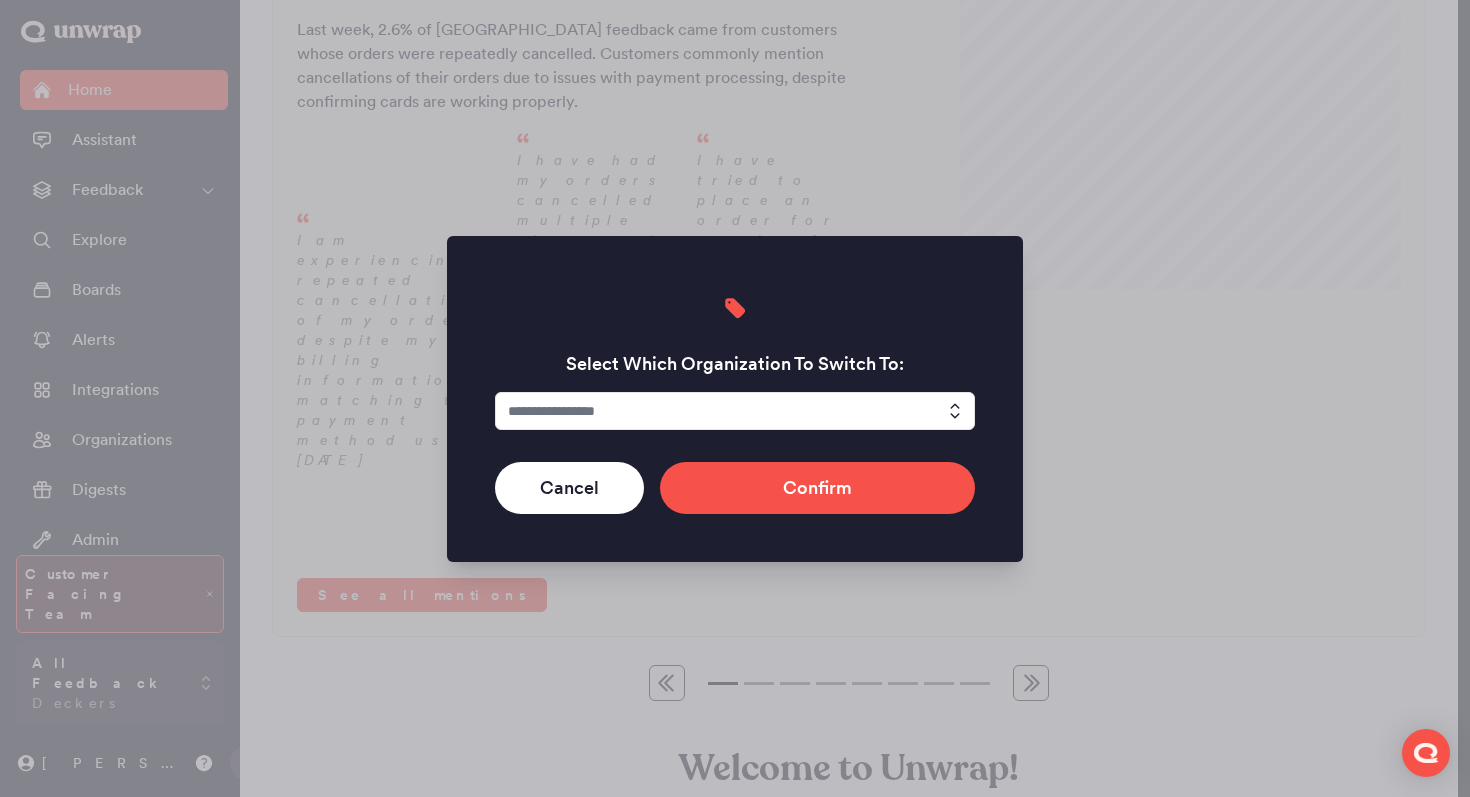 click at bounding box center (735, 411) 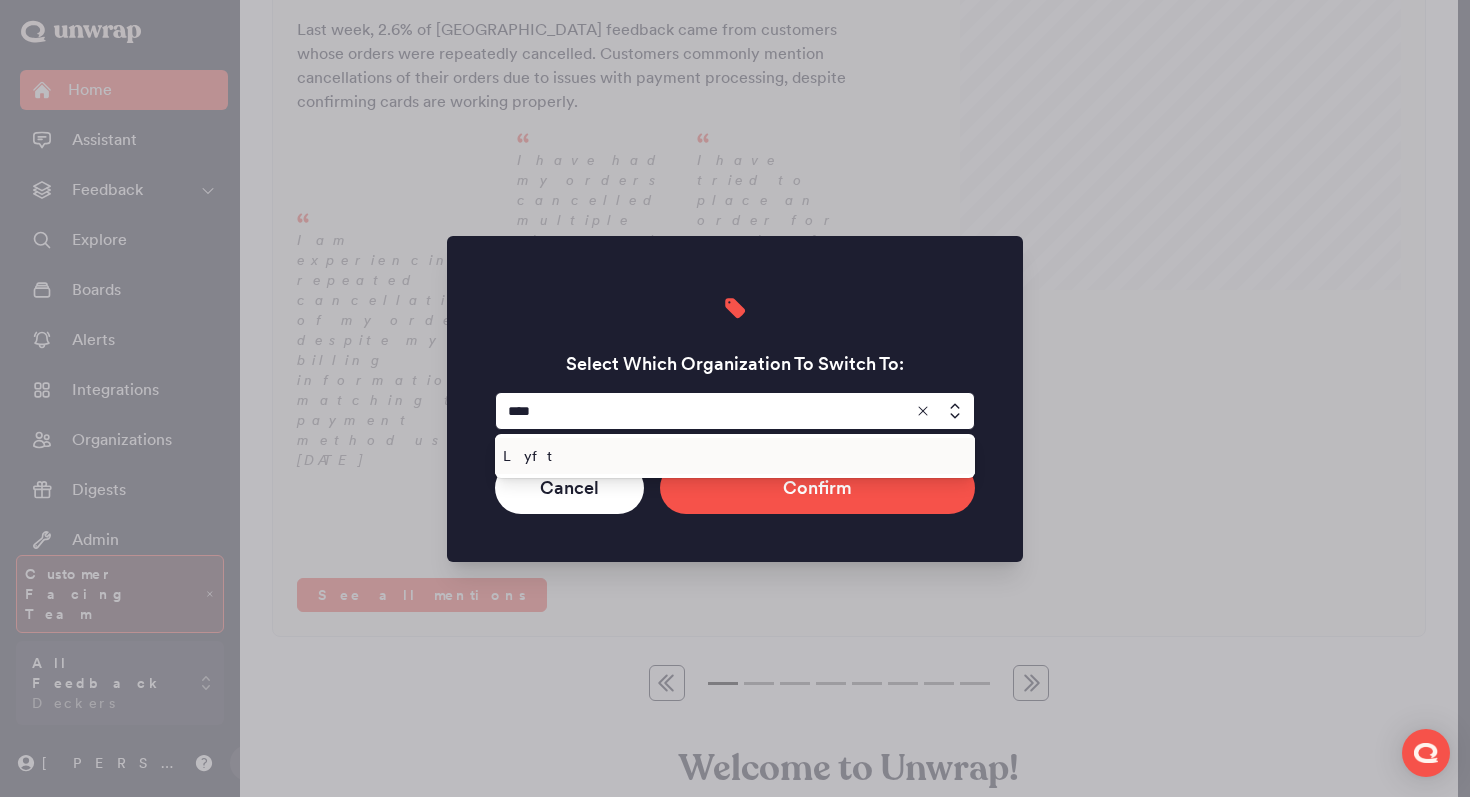 type on "****" 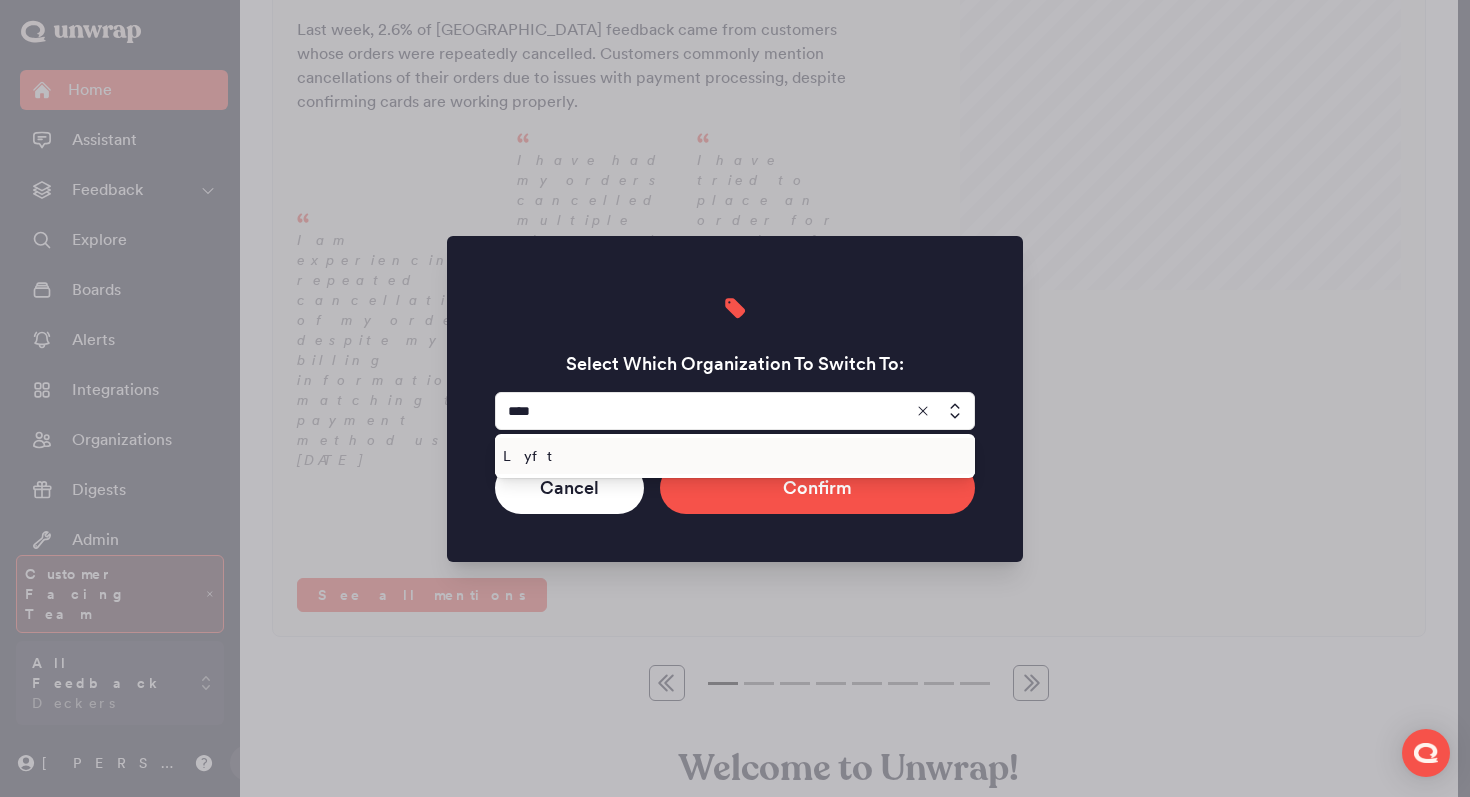 drag, startPoint x: 607, startPoint y: 453, endPoint x: 633, endPoint y: 456, distance: 26.172504 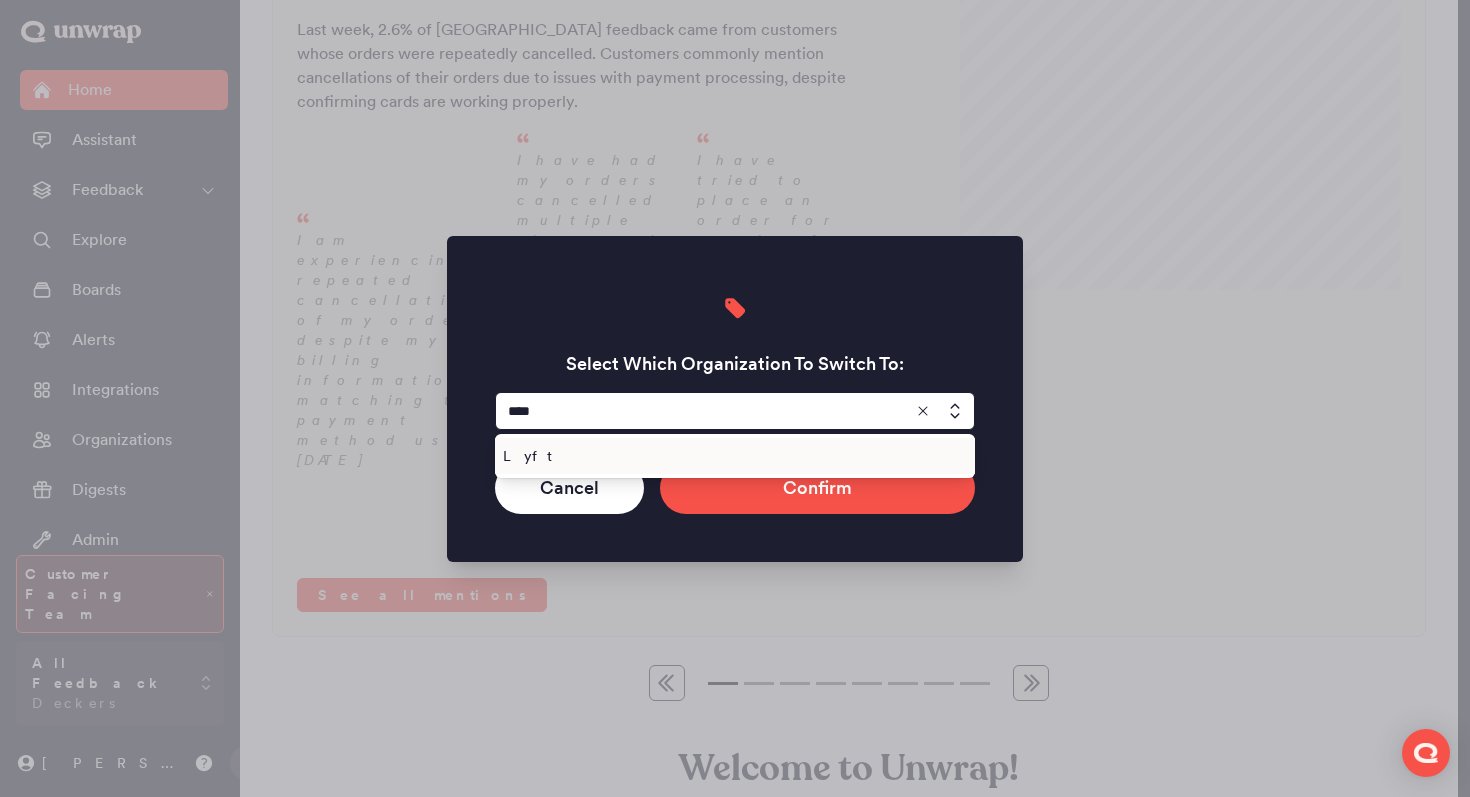 type on "****" 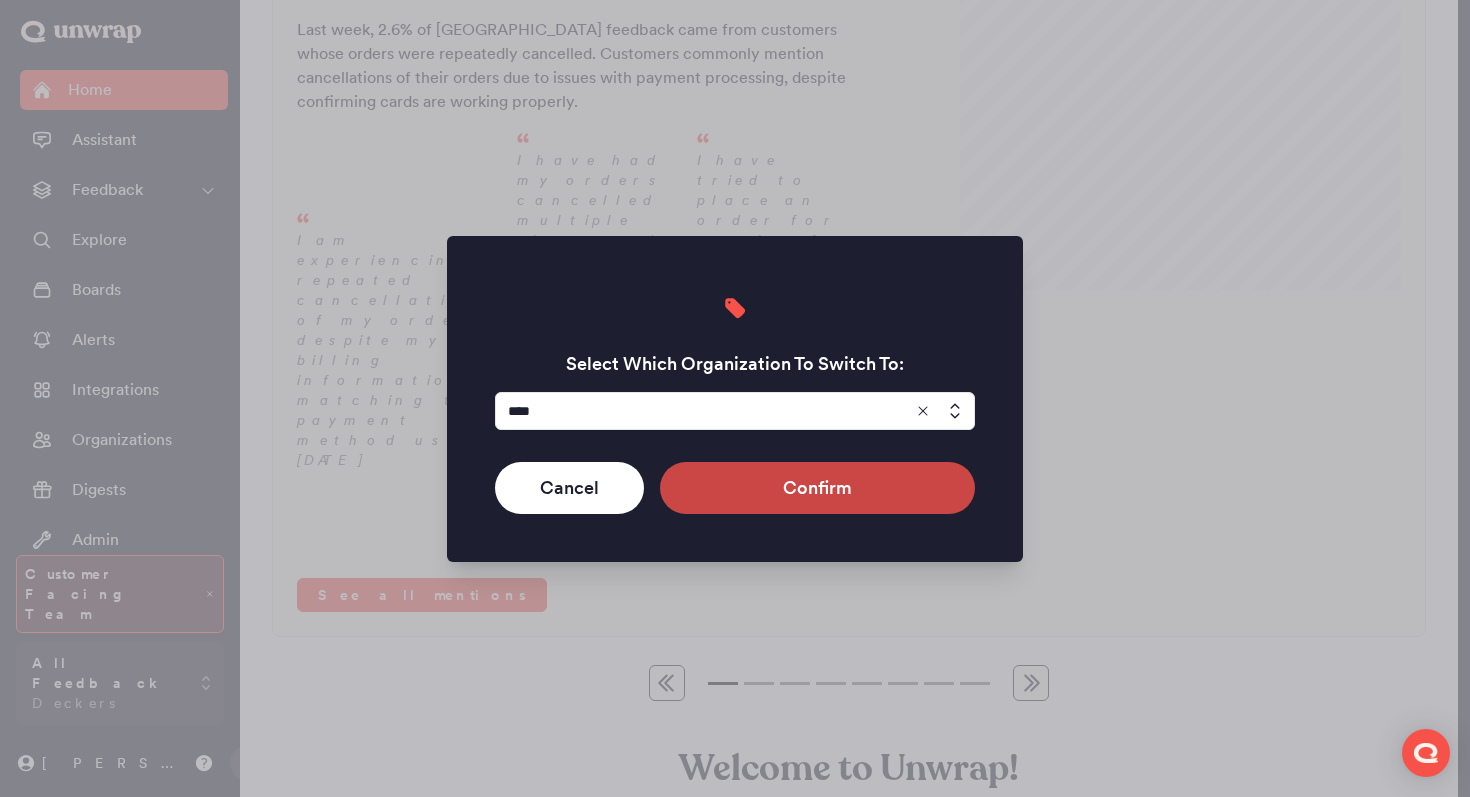 click on "Confirm" at bounding box center [817, 488] 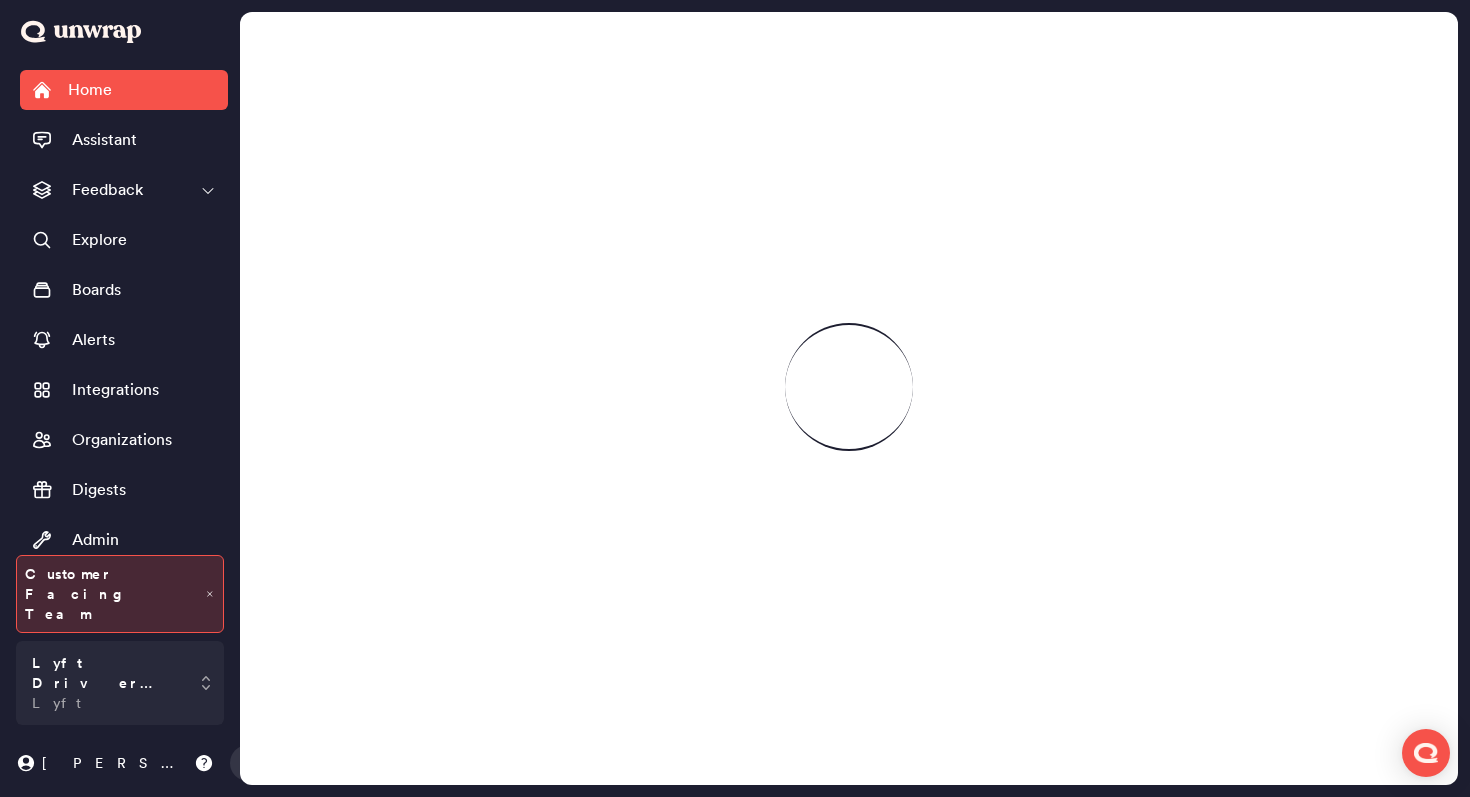scroll, scrollTop: 0, scrollLeft: 0, axis: both 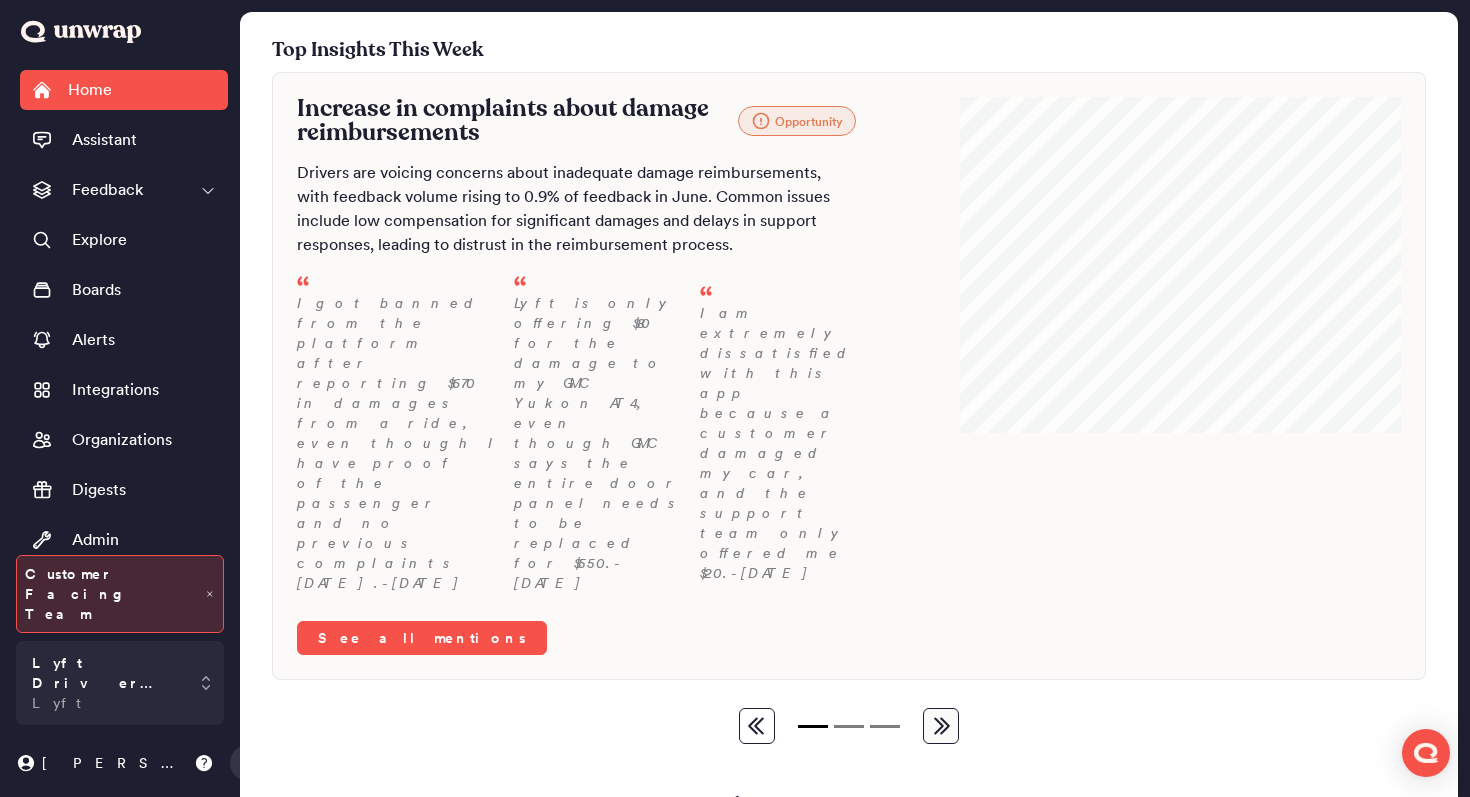 click on "Top Insights This Week Increase in complaints about damage reimbursements Opportunity Drivers are voicing concerns about inadequate damage reimbursements, with feedback volume rising to 0.9% of feedback in June. Common issues include low compensation for significant damages and delays in support responses, leading to distrust in the reimbursement process. I got banned from the platform after reporting $670 in damages from a ride, even though I have proof of the passenger and no previous complaints in 7 years.  -  Jun 13 Lyft is only offering $80 for the damage to my GMC Yukon AT4, even though GMC says the entire door panel needs to be replaced for $550.  -  Jun 12 I am extremely dissatisfied with this app because a customer damaged my car, and the support team only offered me $20.  -  May 26 See all mentions Inability to contact support drives low reviews Opportunity Lyft doesn't care about their drivers and it's nearly impossible to reach a live customer service representative.  -  Jun 28  -  Jun 21  -   -" at bounding box center (849, 560) 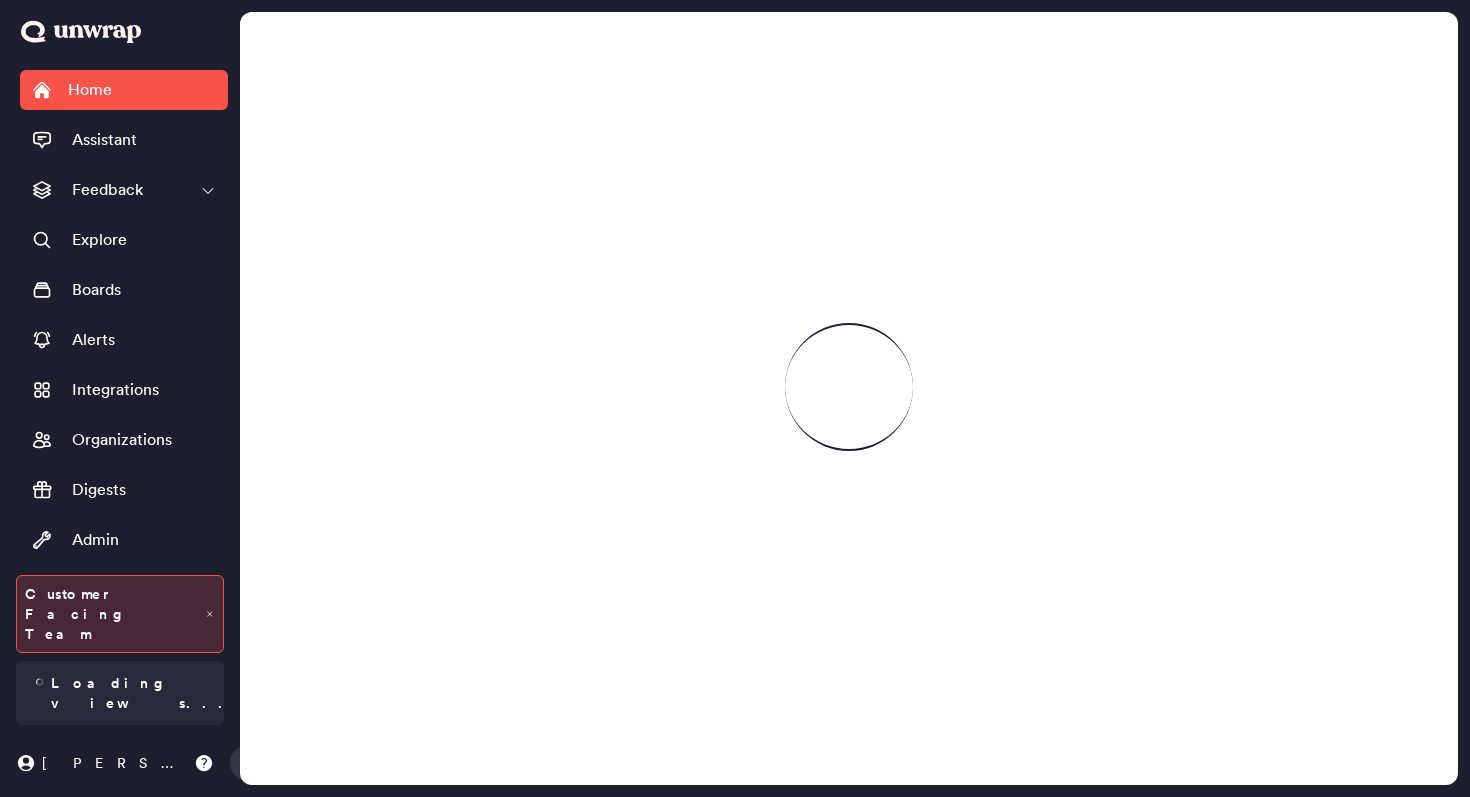 scroll, scrollTop: 0, scrollLeft: 0, axis: both 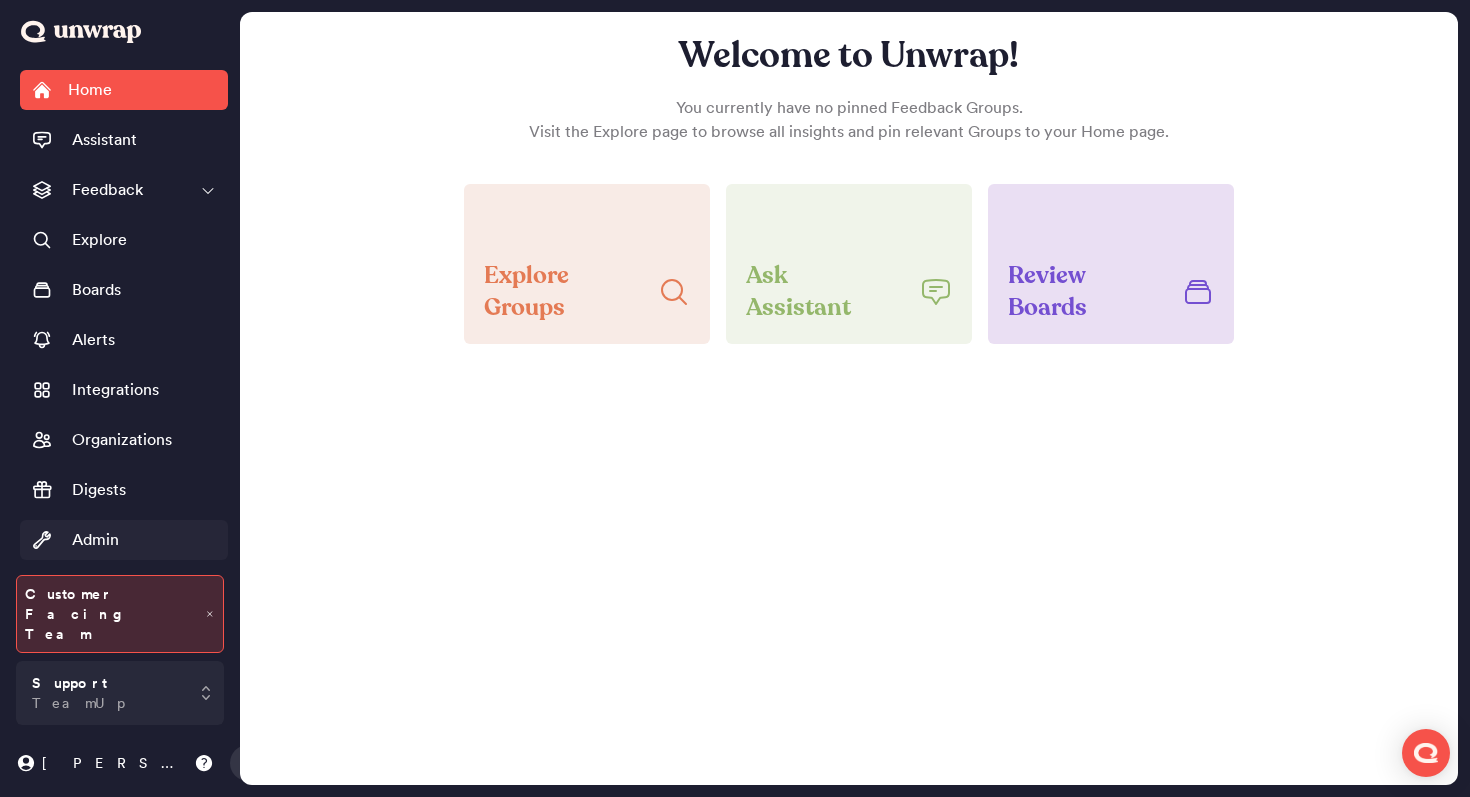 click on "Admin" at bounding box center (124, 540) 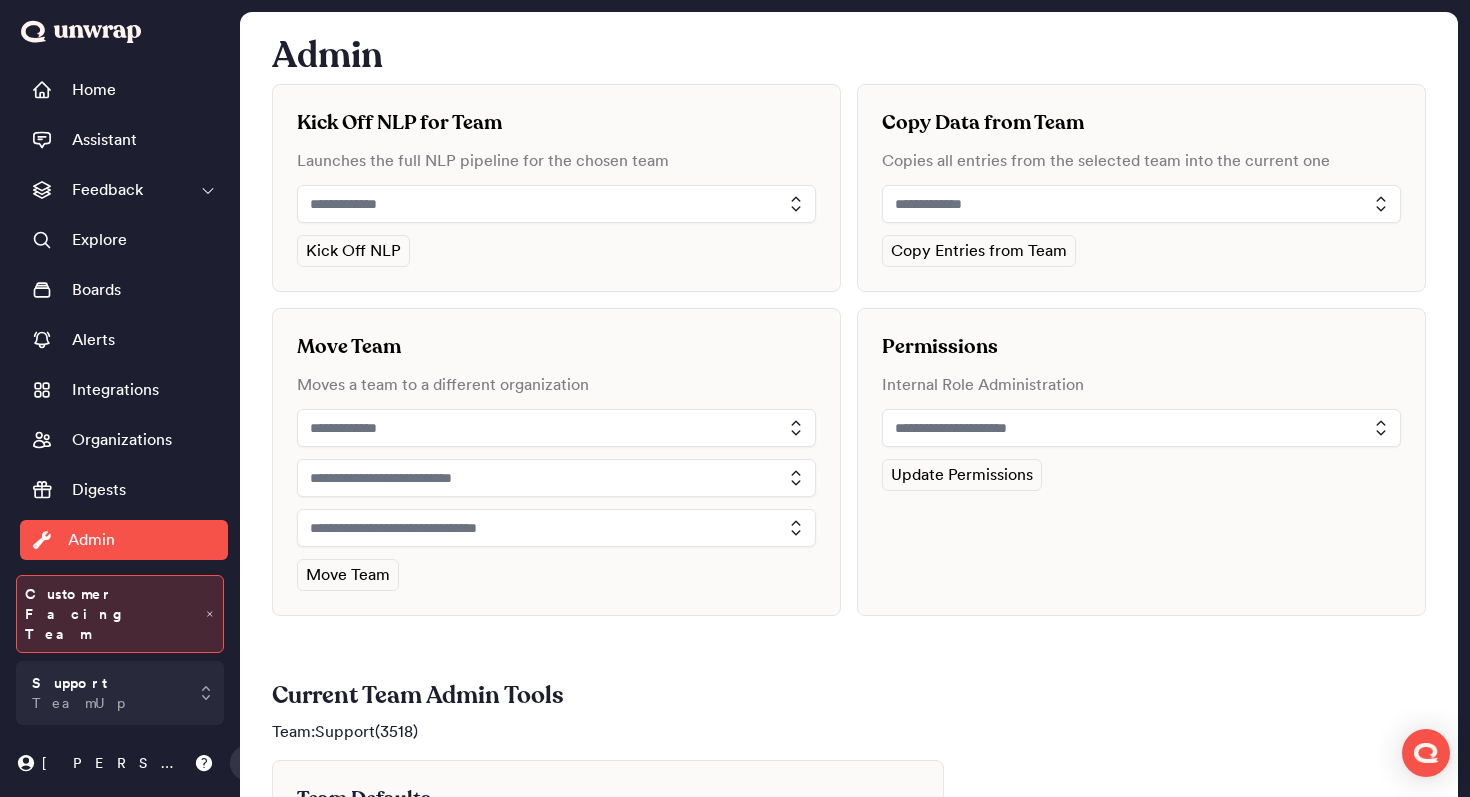 click at bounding box center [556, 204] 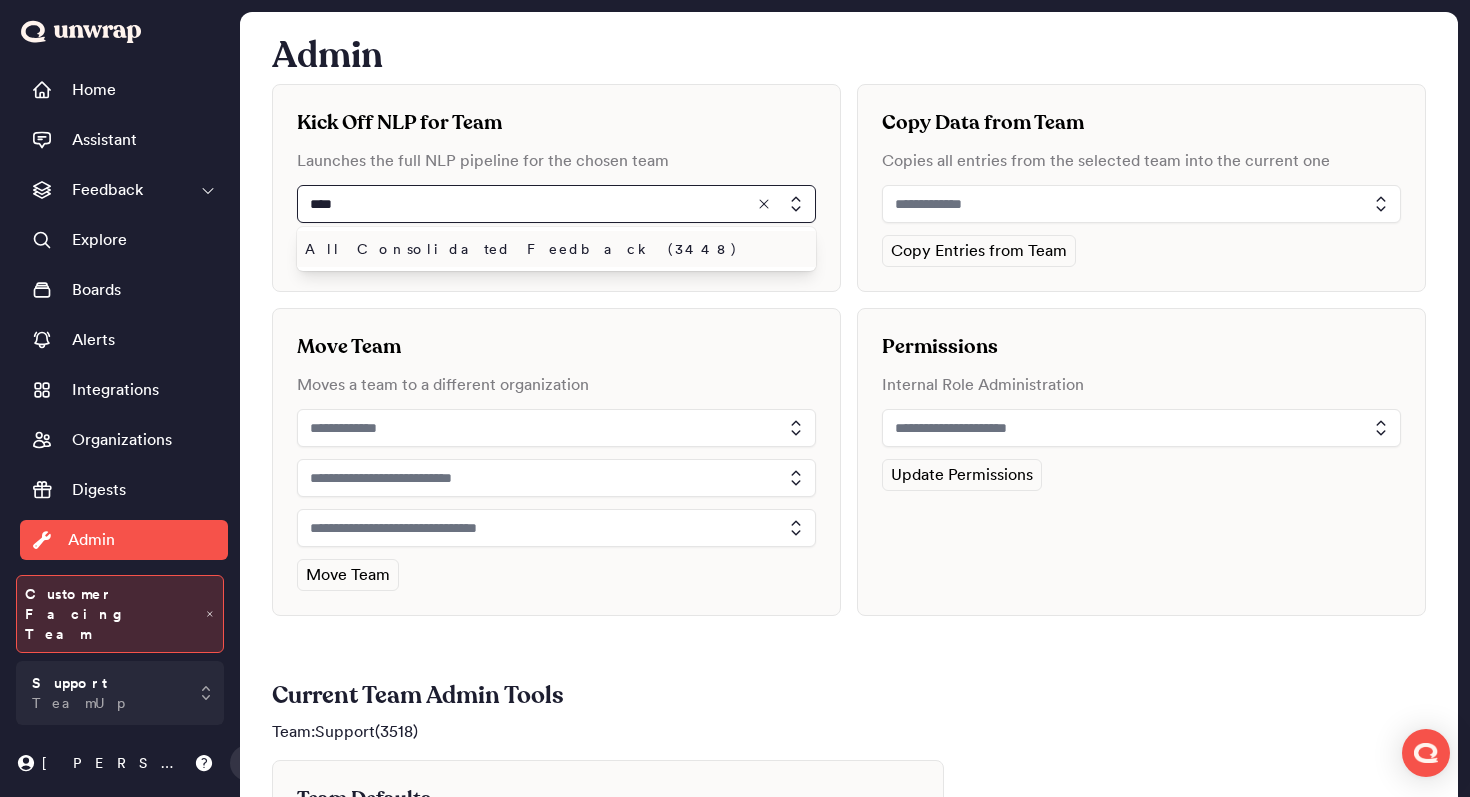 type on "****" 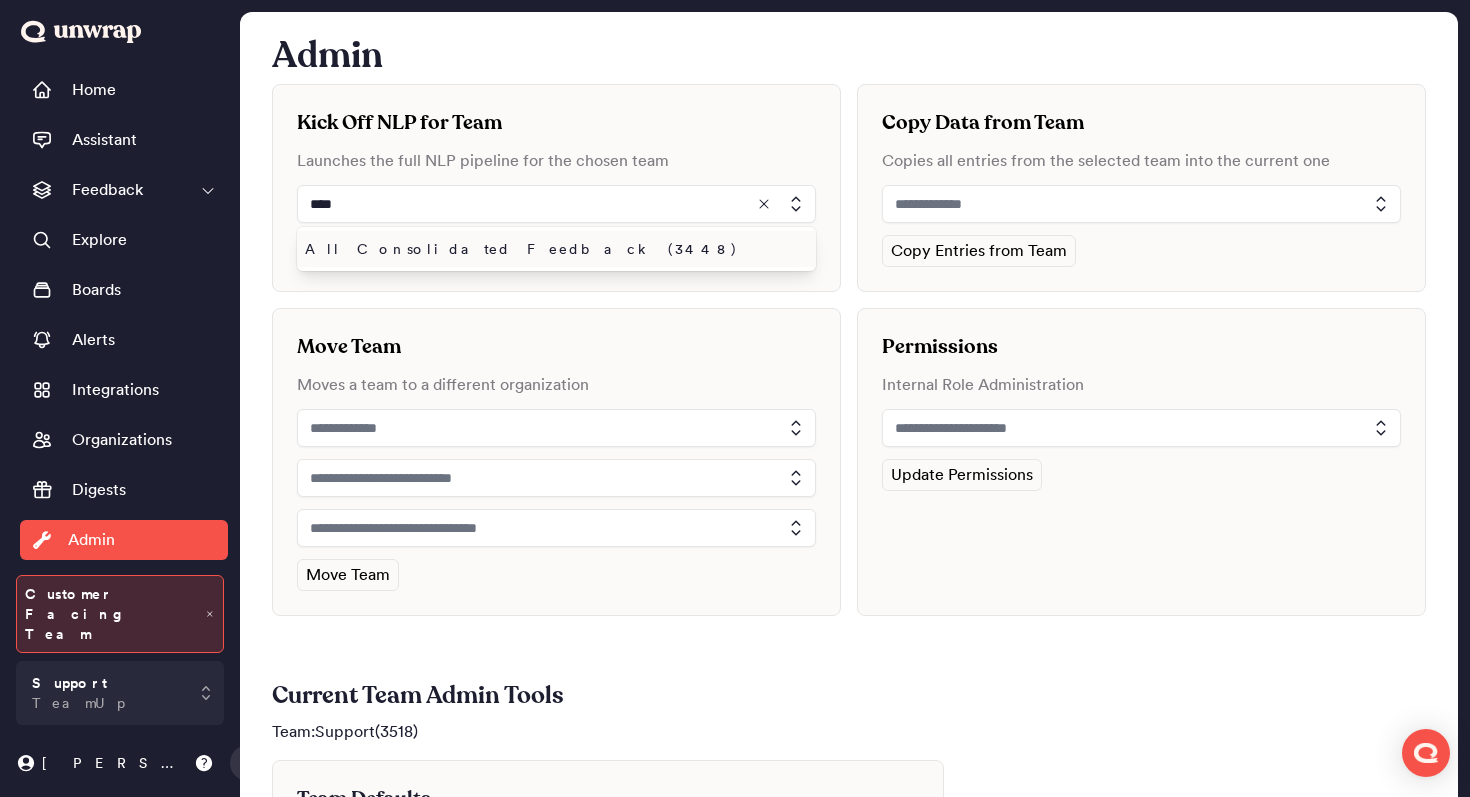 click on "All Consolidated Feedback (3448)" at bounding box center (552, 249) 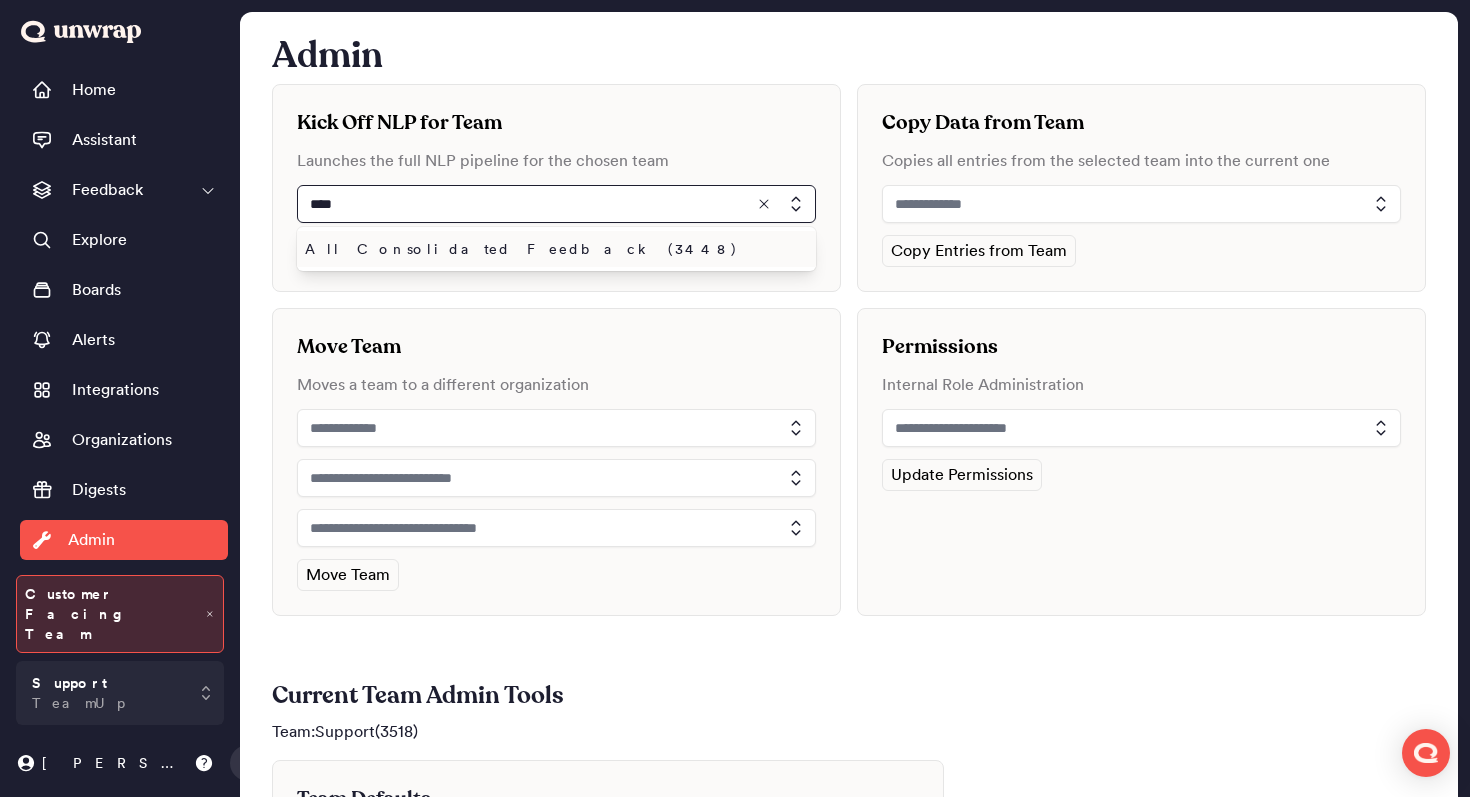 type on "**********" 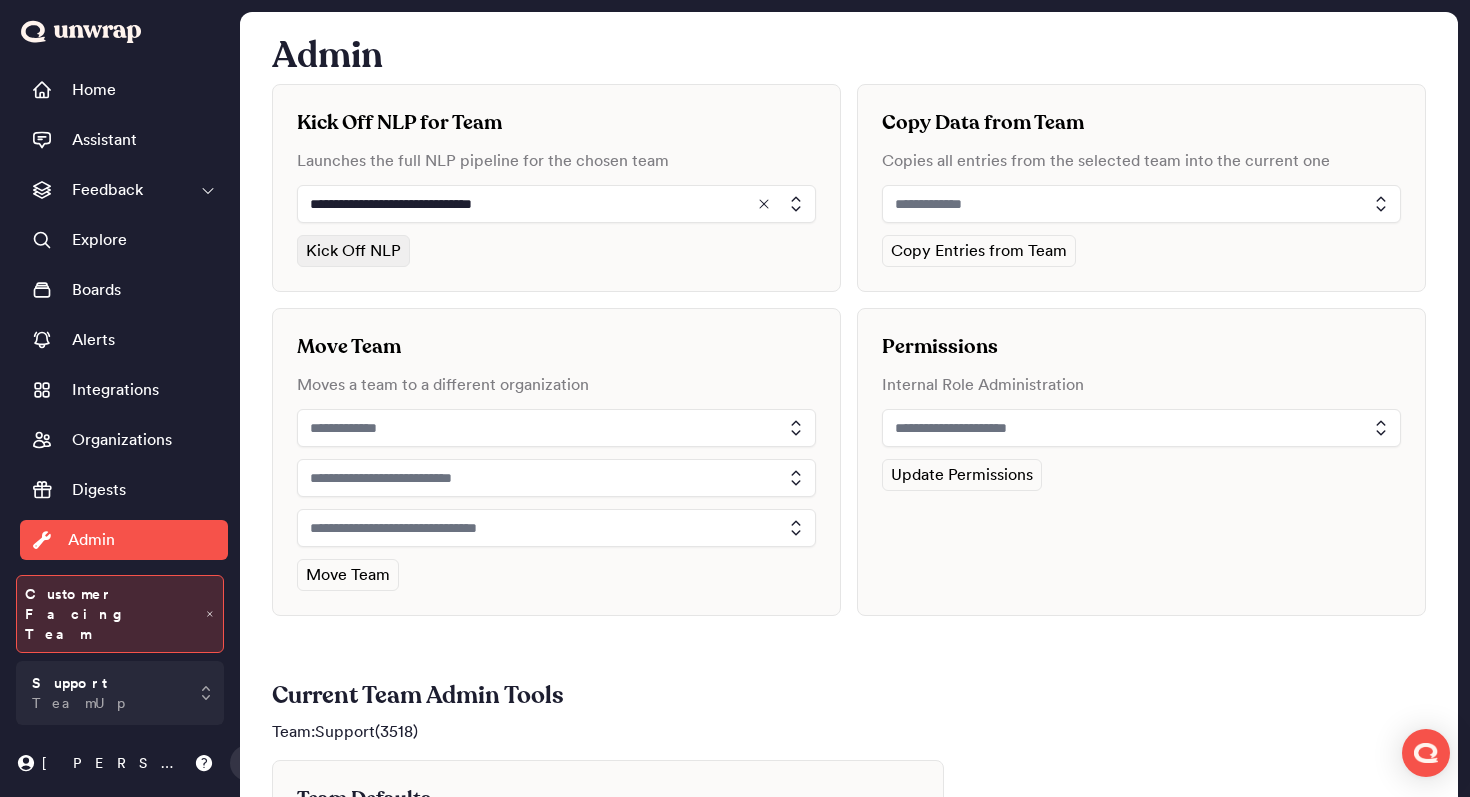 click on "Kick Off NLP" at bounding box center (353, 251) 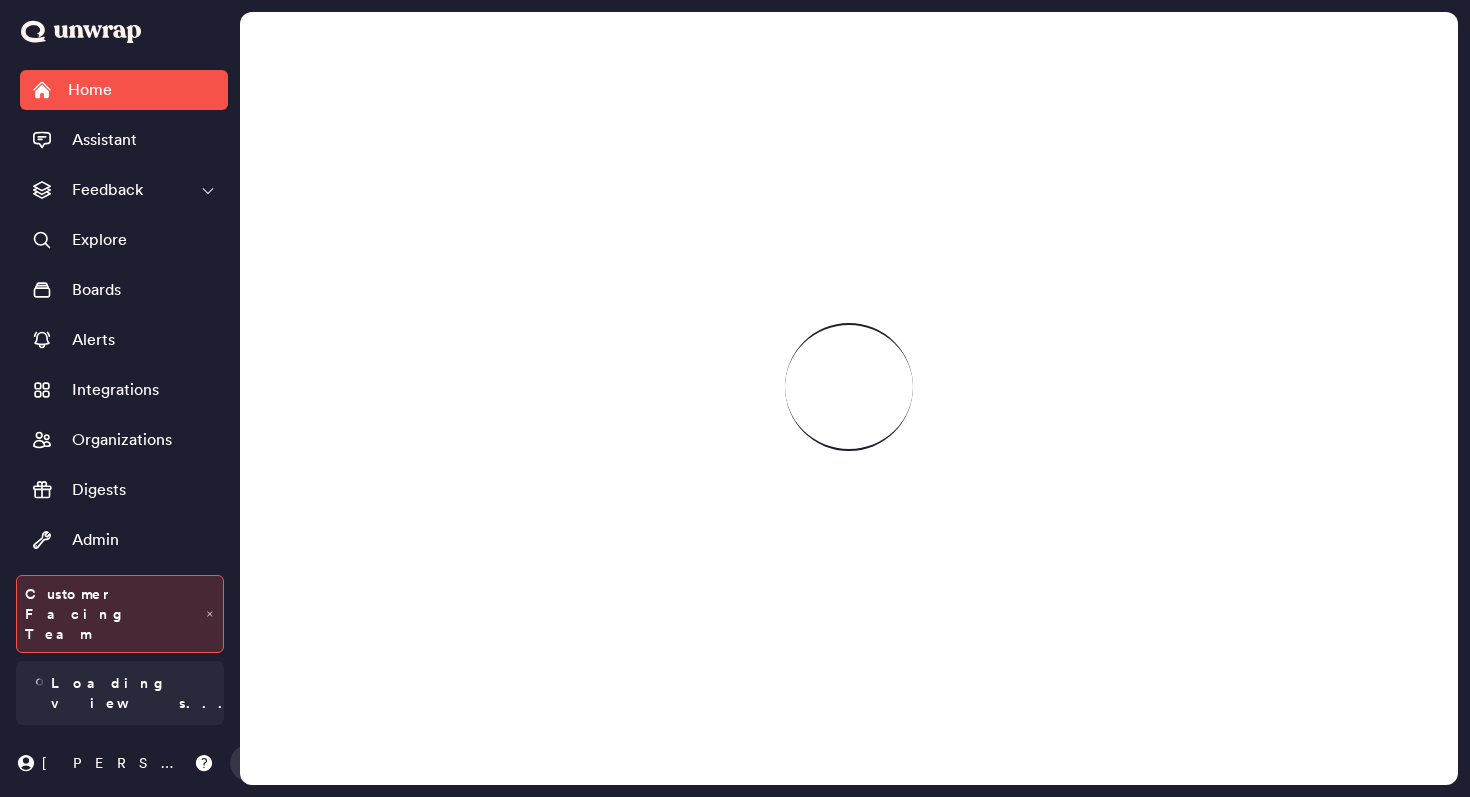 scroll, scrollTop: 0, scrollLeft: 0, axis: both 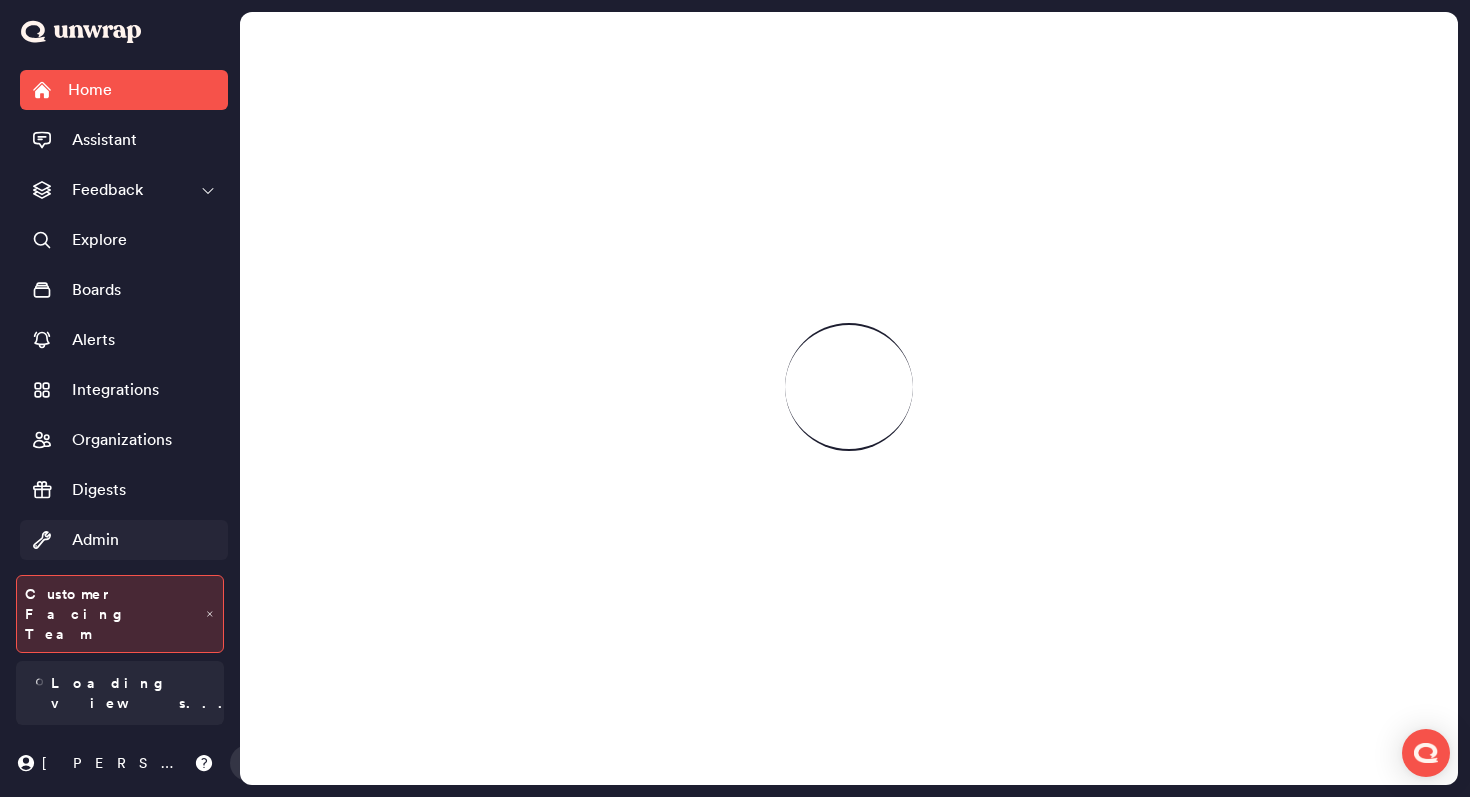 click on "Admin" at bounding box center [124, 540] 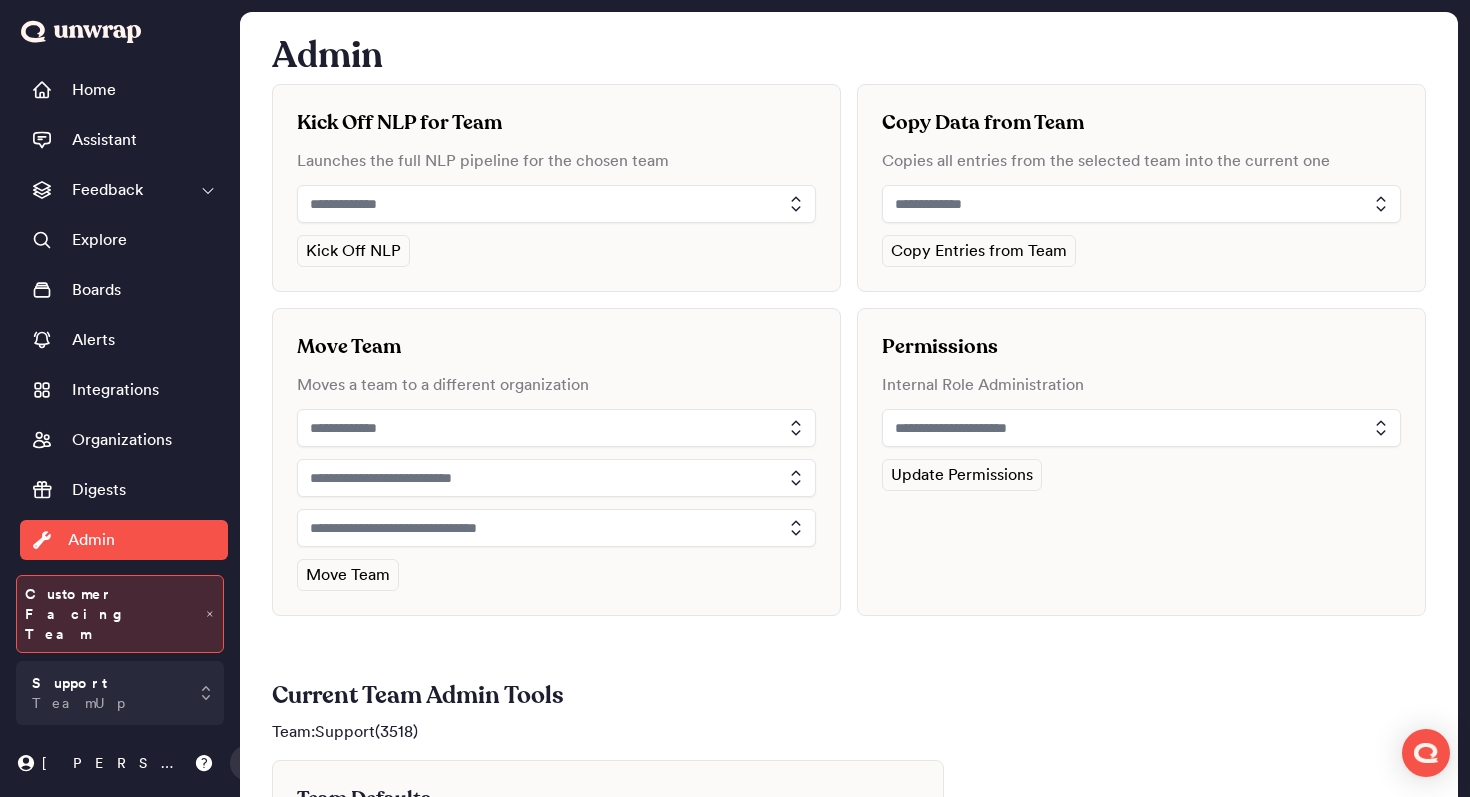 click on "Permissions Internal Role Administration Update Permissions" at bounding box center (1141, 462) 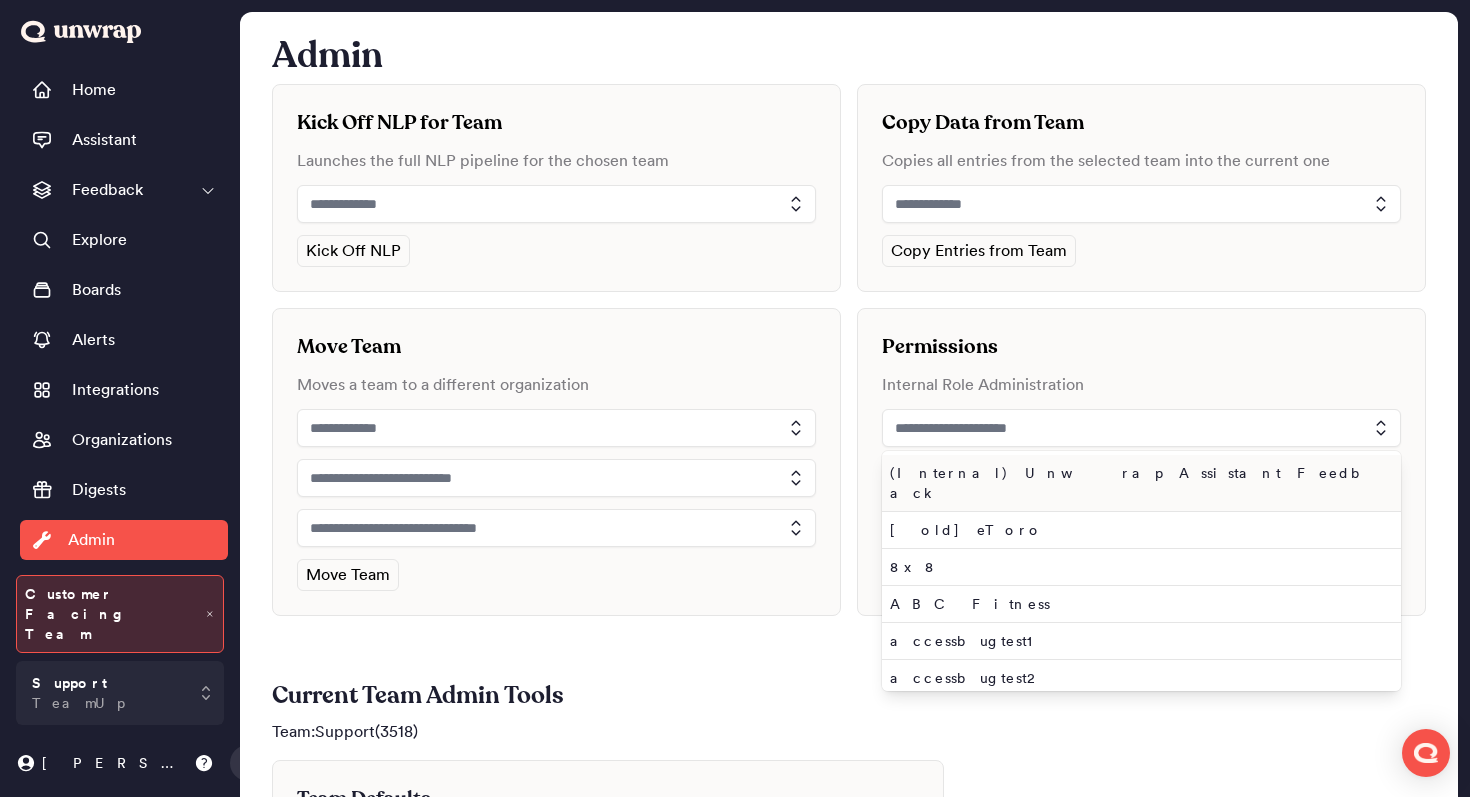click at bounding box center [1141, 428] 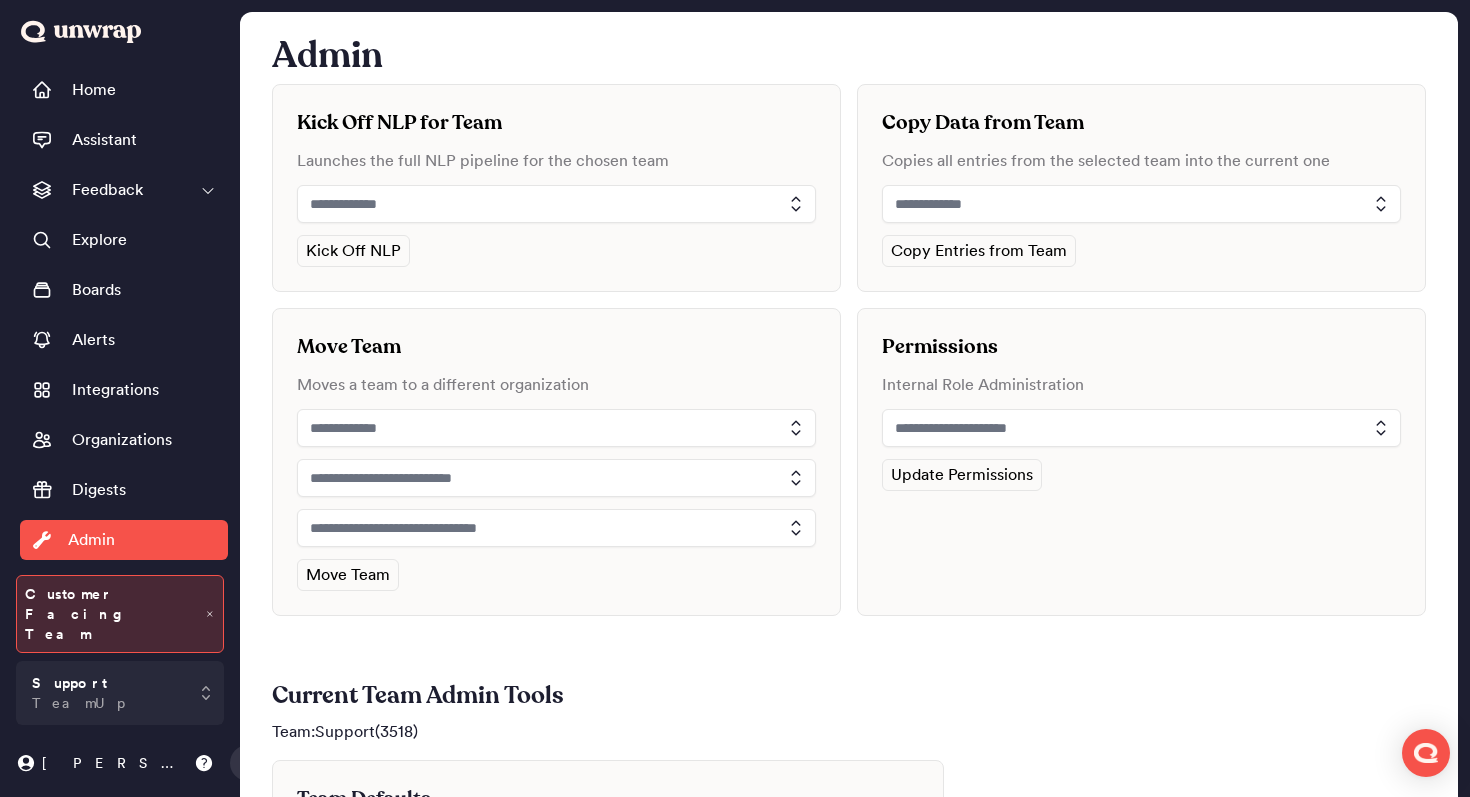 click at bounding box center (1141, 428) 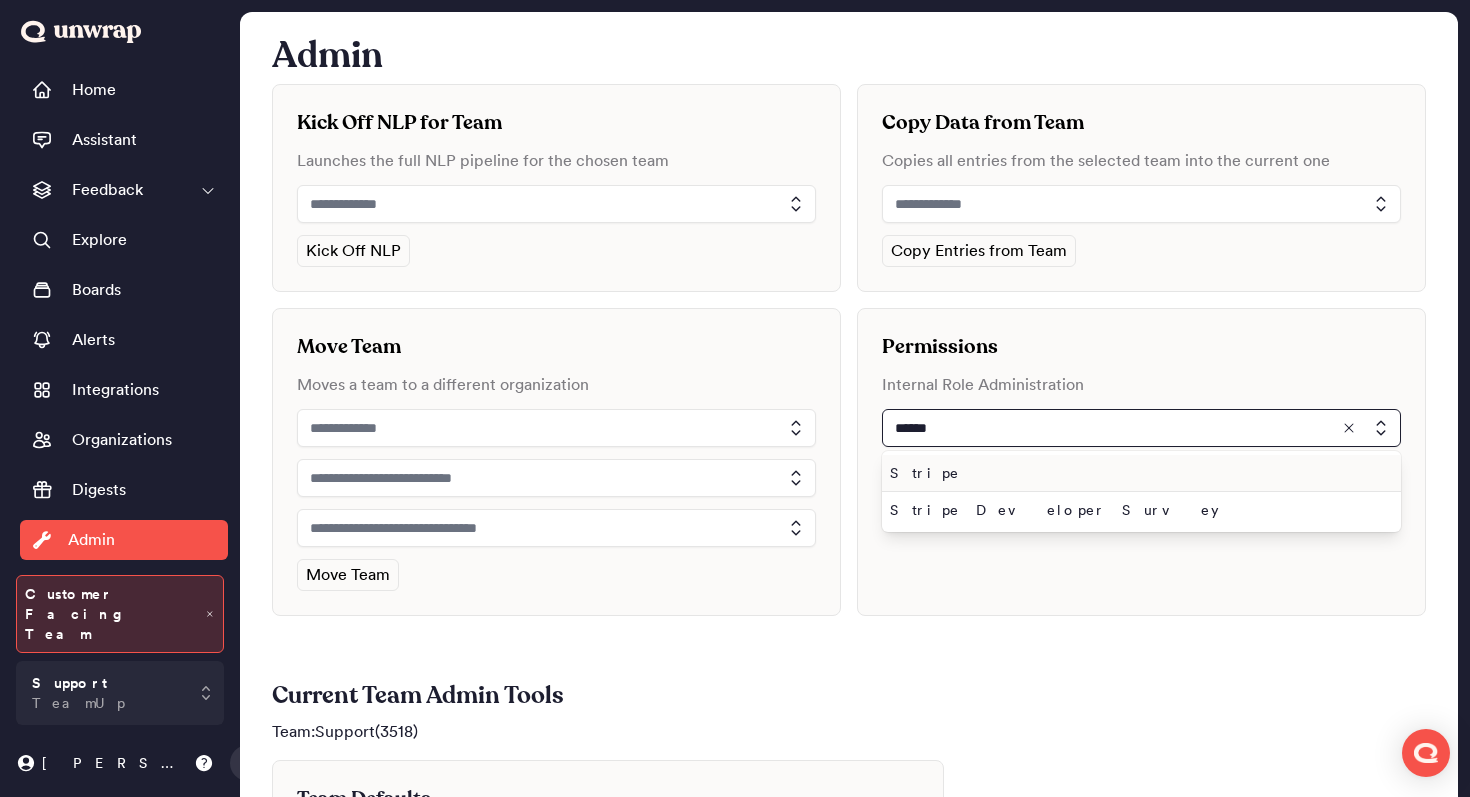 type on "******" 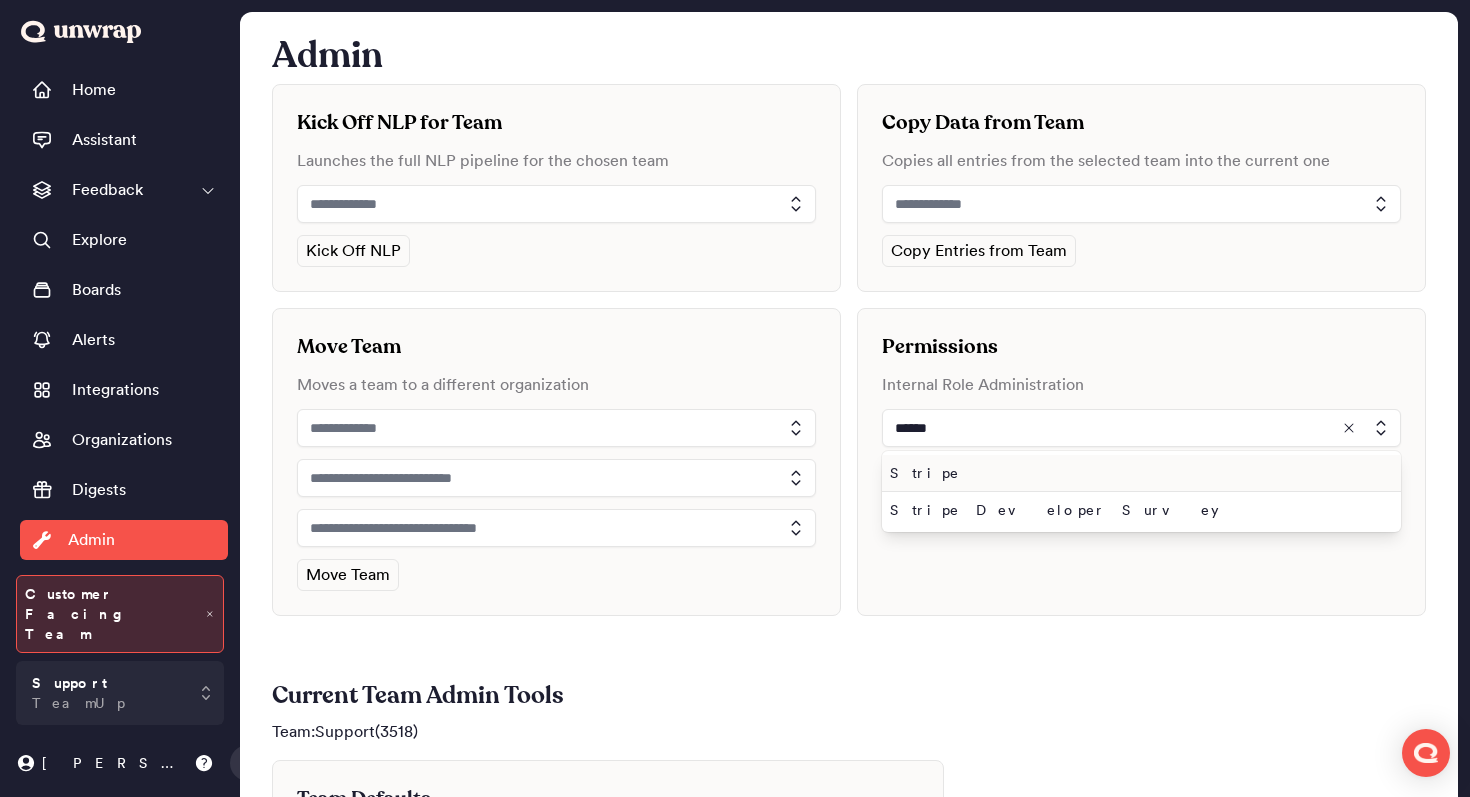 click on "Stripe" at bounding box center (1137, 473) 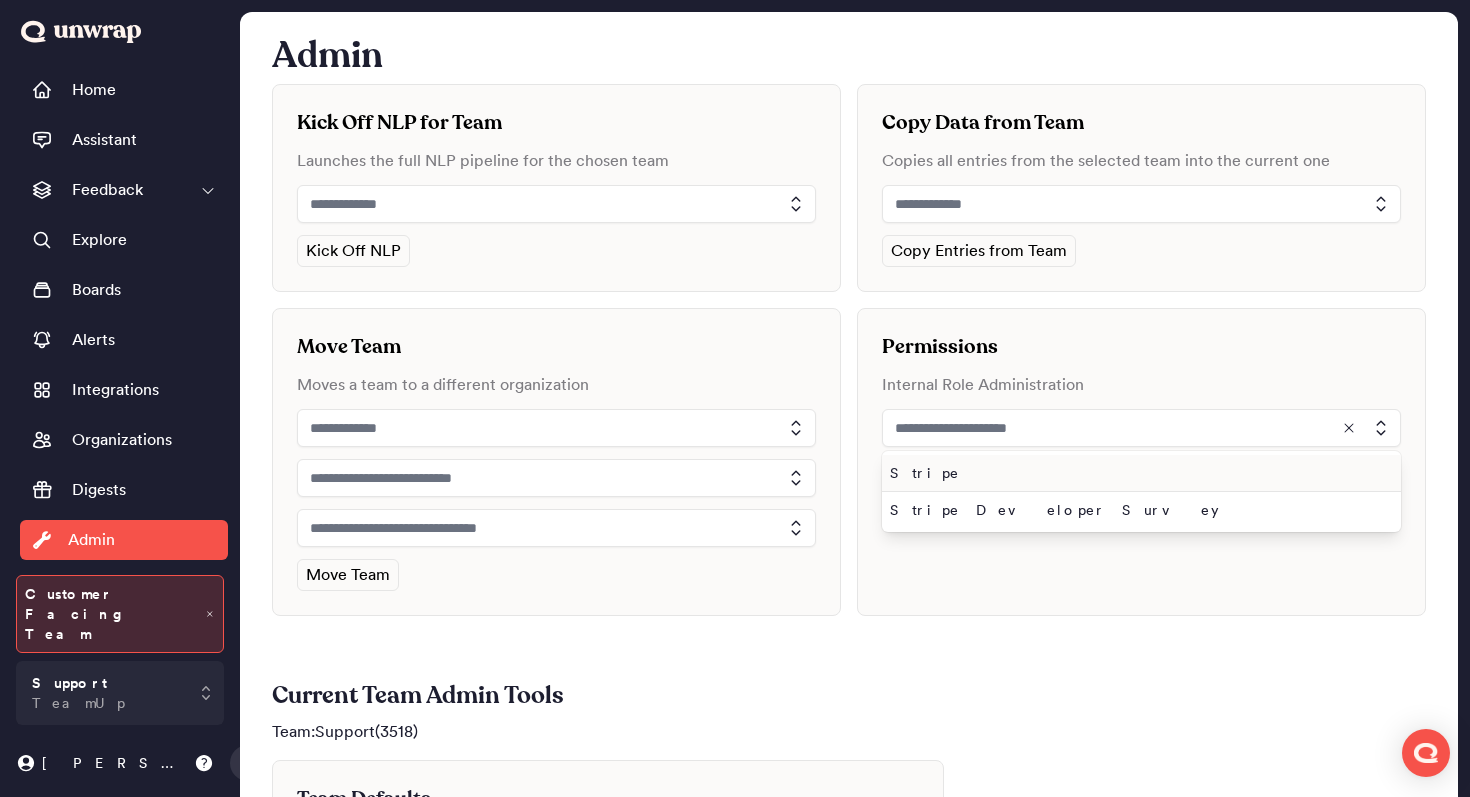 type on "******" 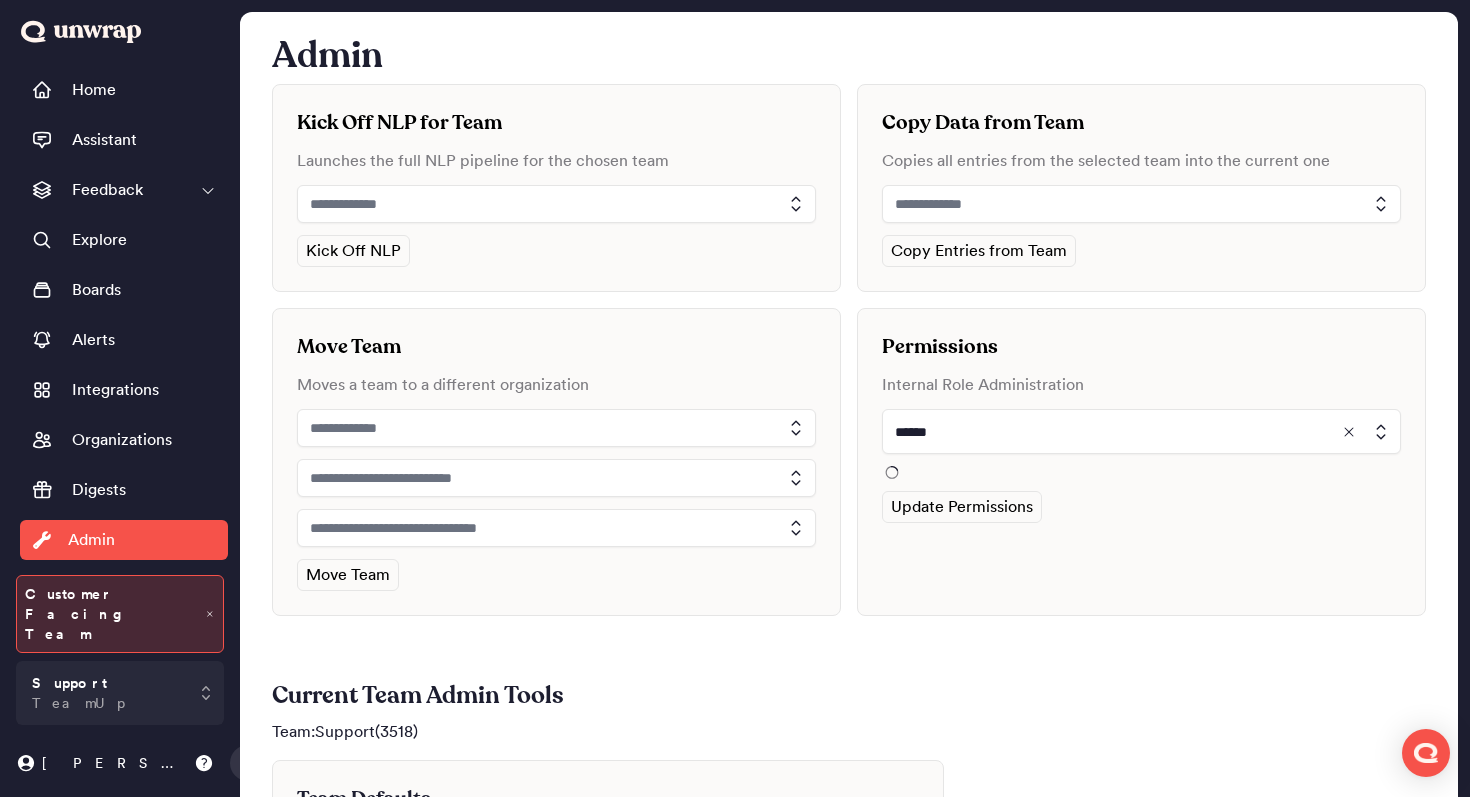 click on "******" at bounding box center (1141, 444) 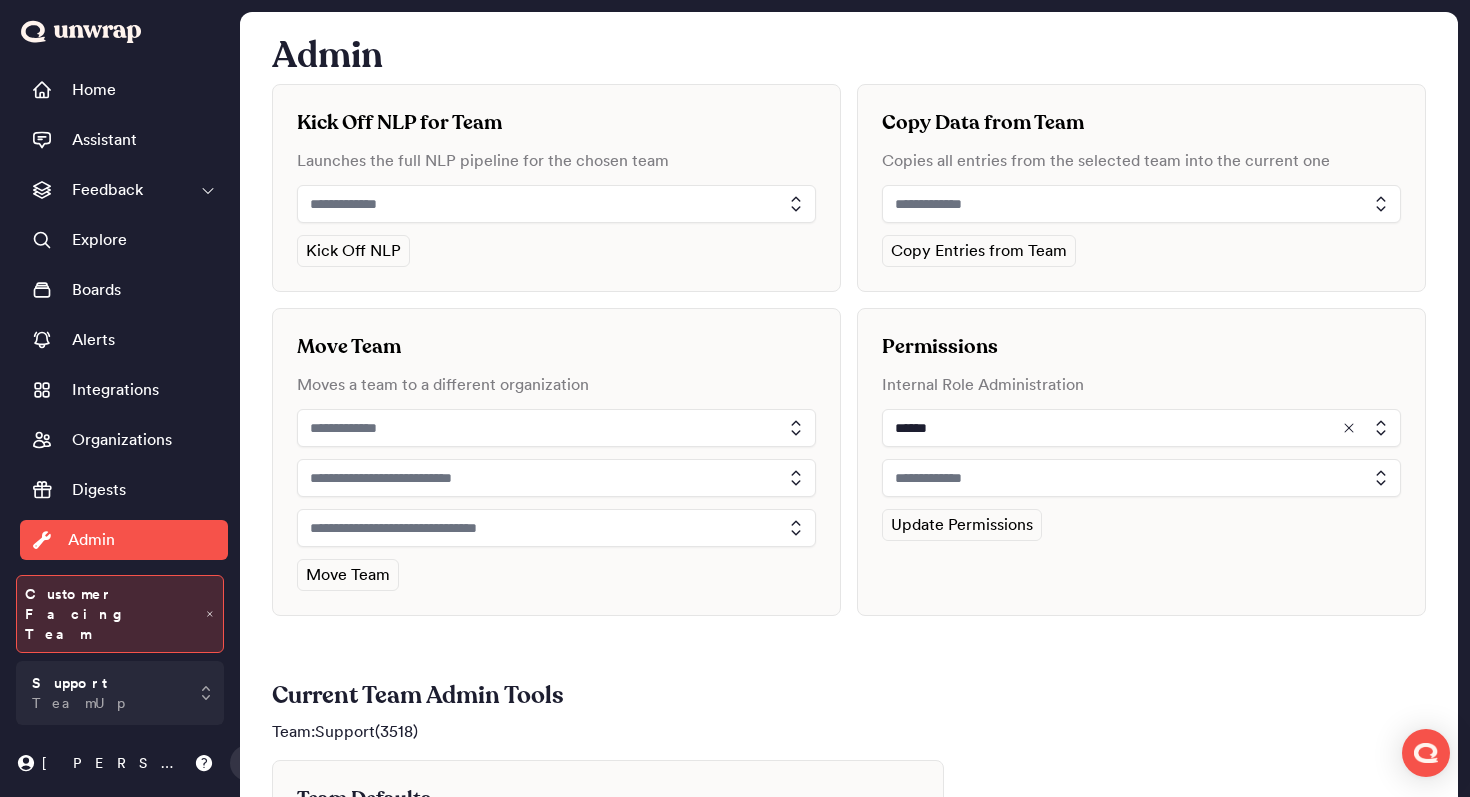 click at bounding box center (1141, 478) 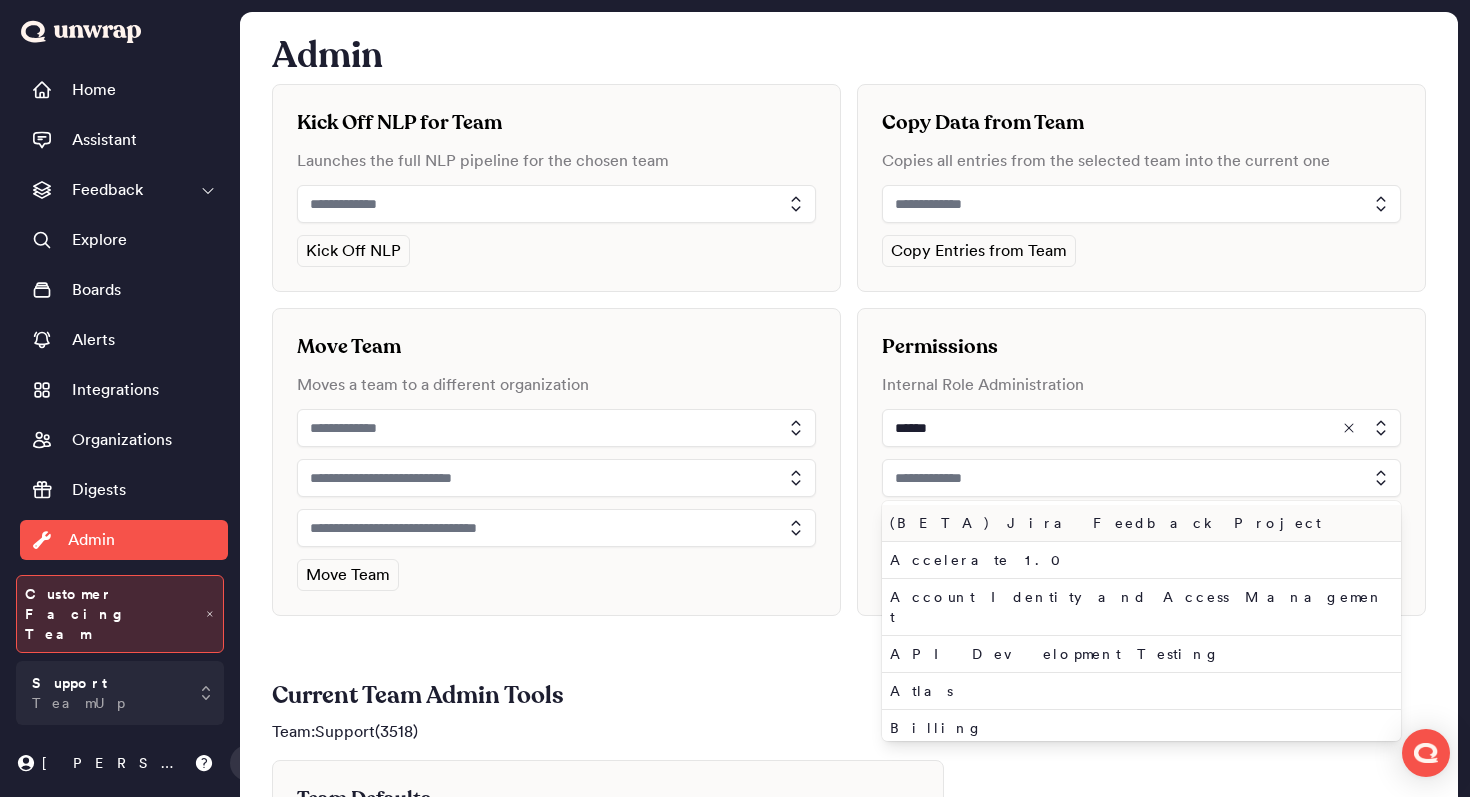 click at bounding box center [1141, 478] 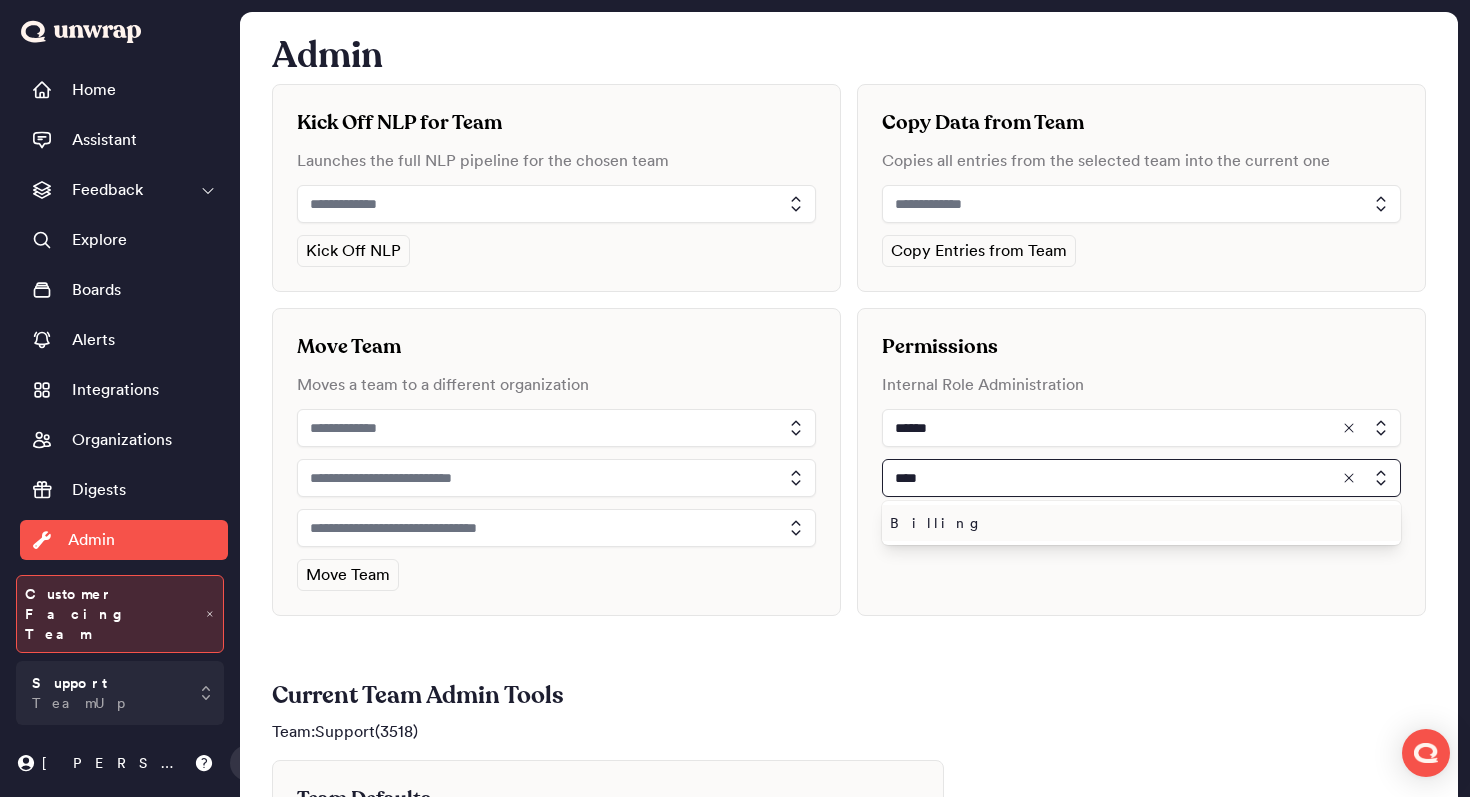 type on "****" 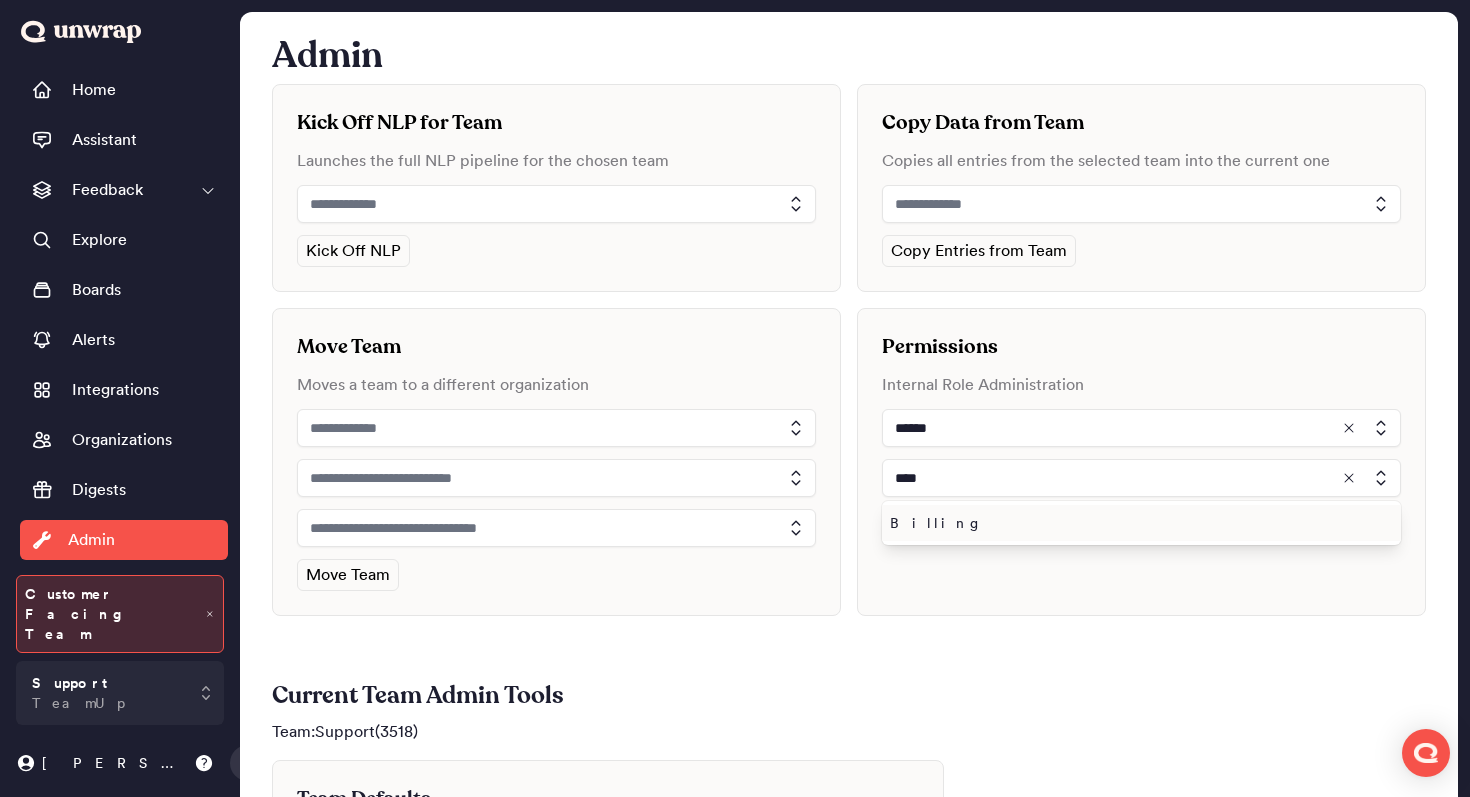 click on "Billing" at bounding box center [1137, 523] 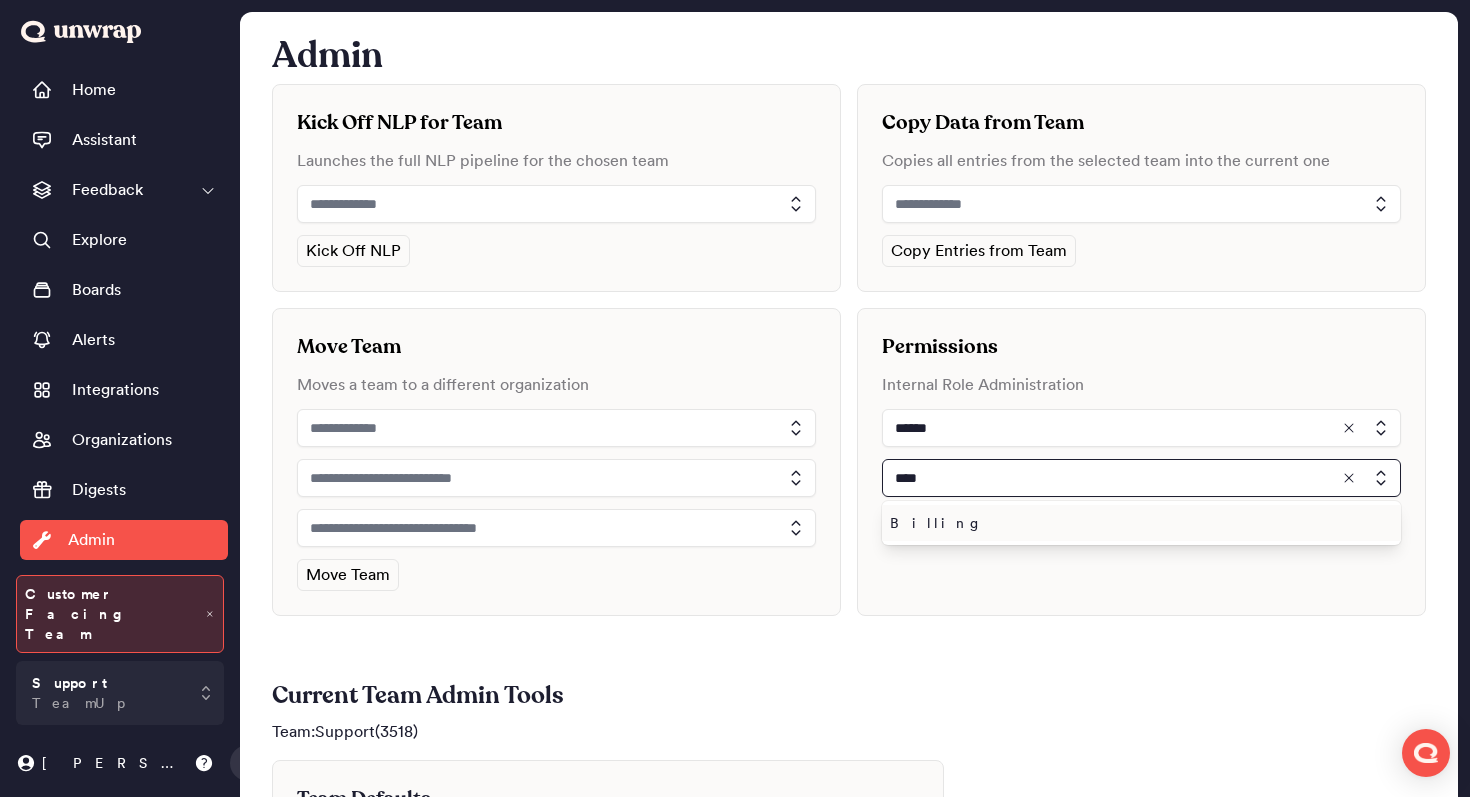 type on "*******" 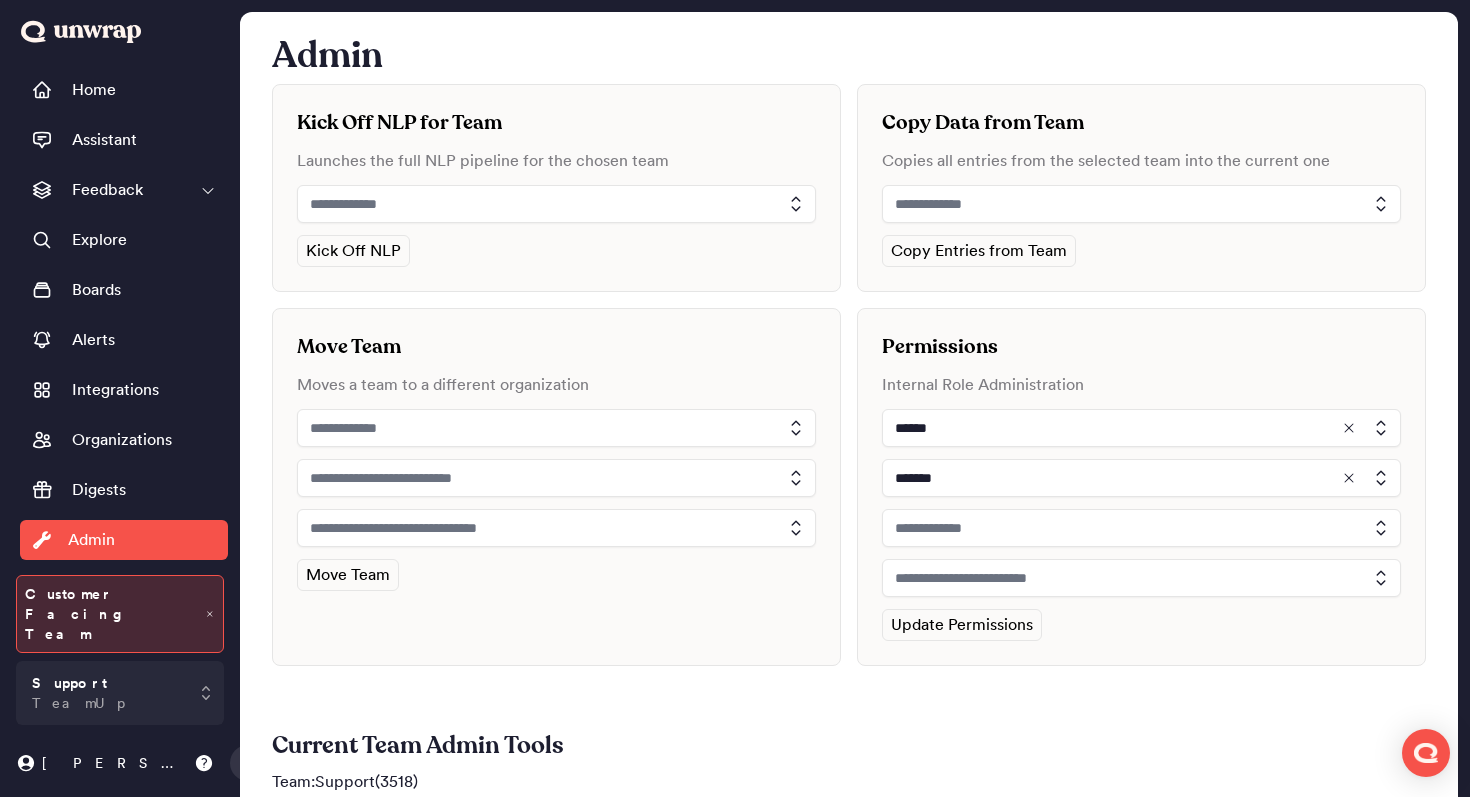 click at bounding box center [1141, 528] 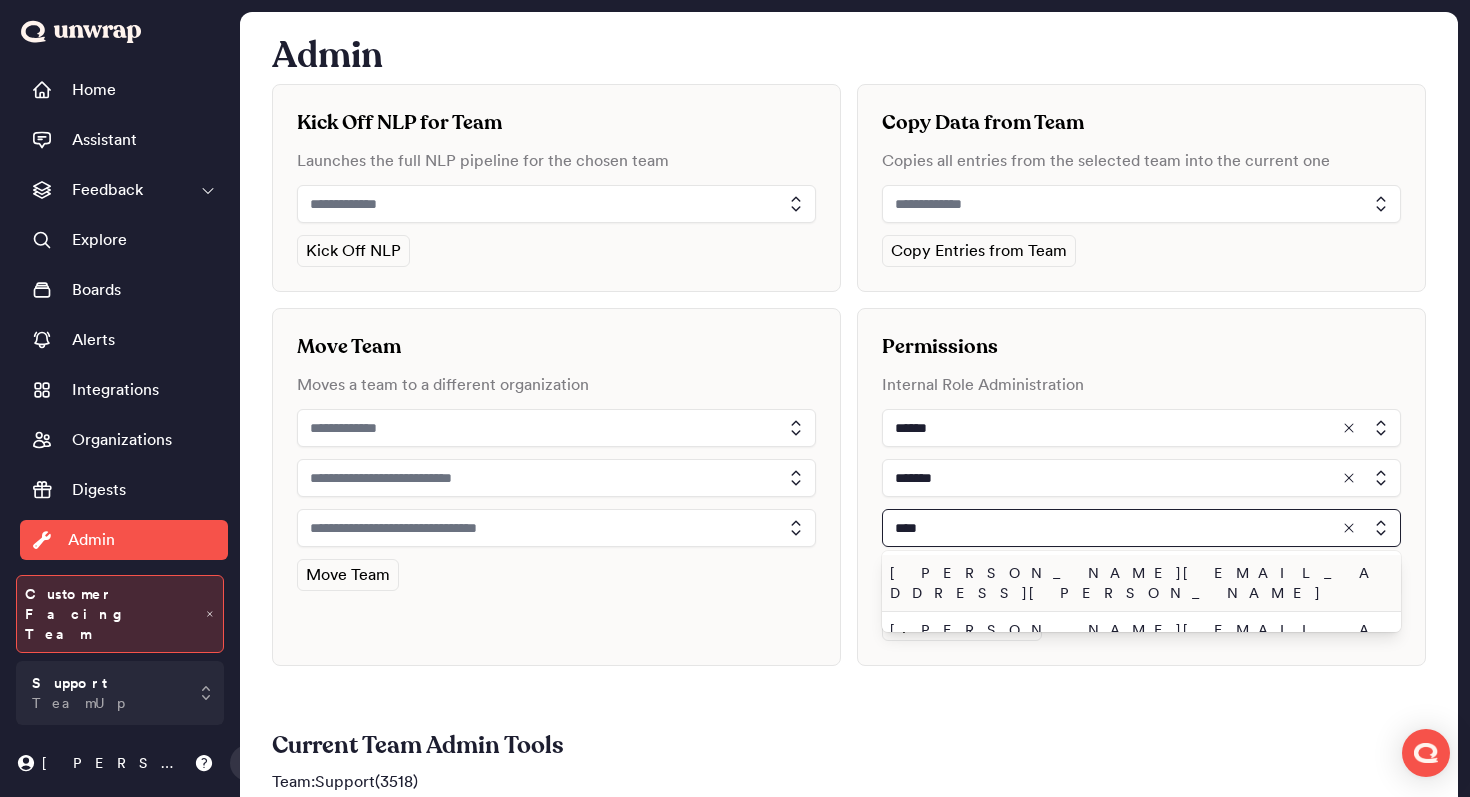 type on "**********" 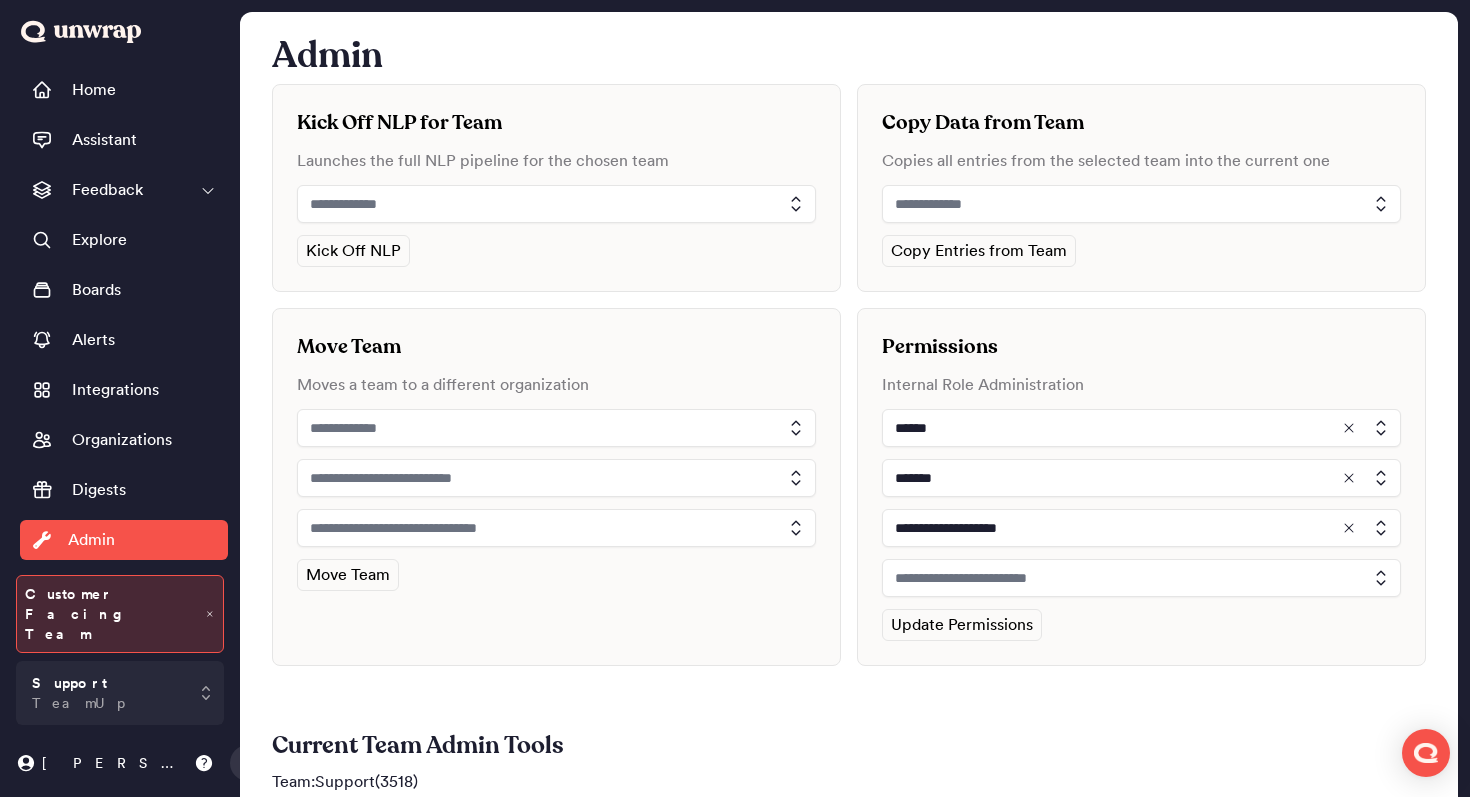 click at bounding box center [1141, 578] 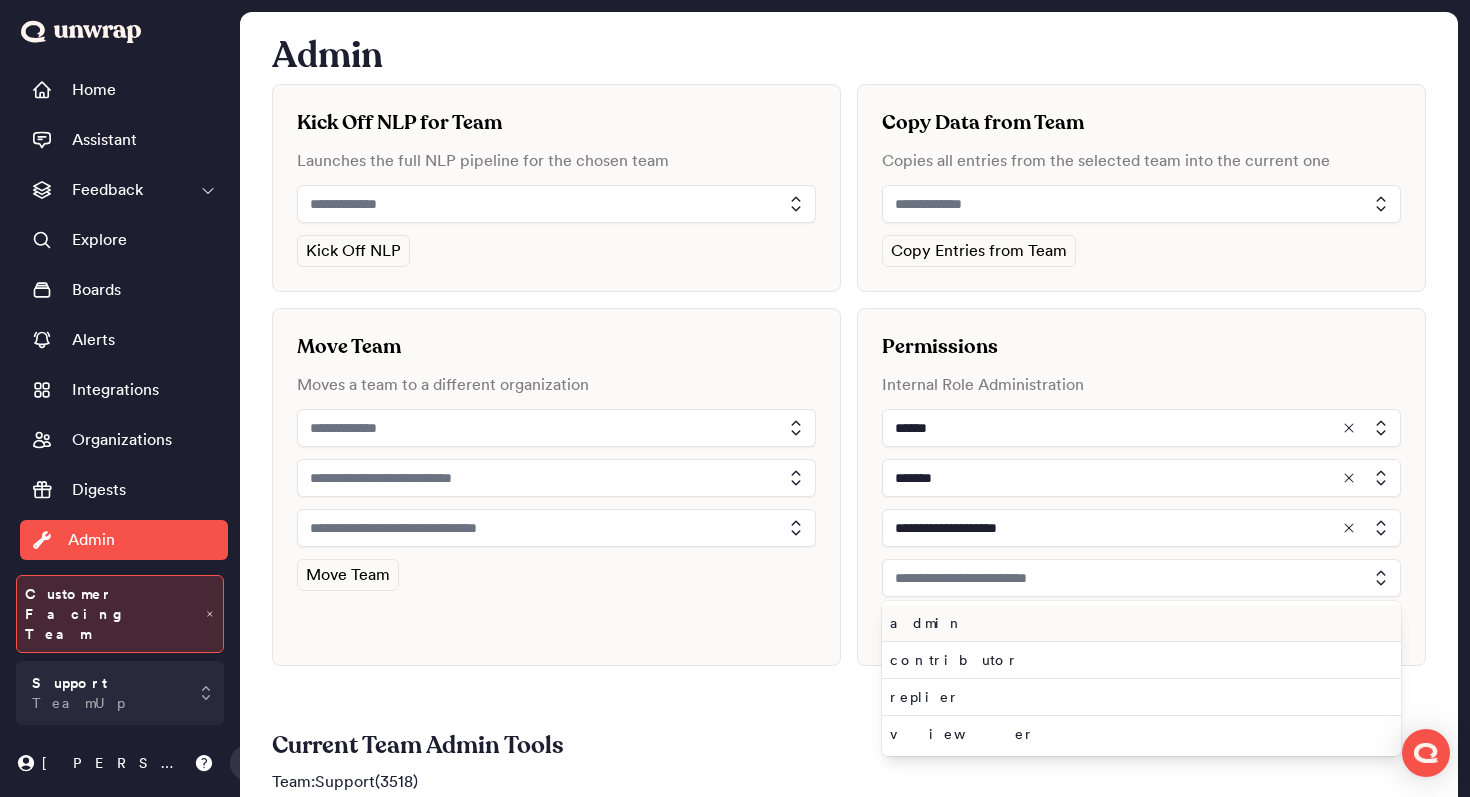 click on "admin" at bounding box center (1137, 623) 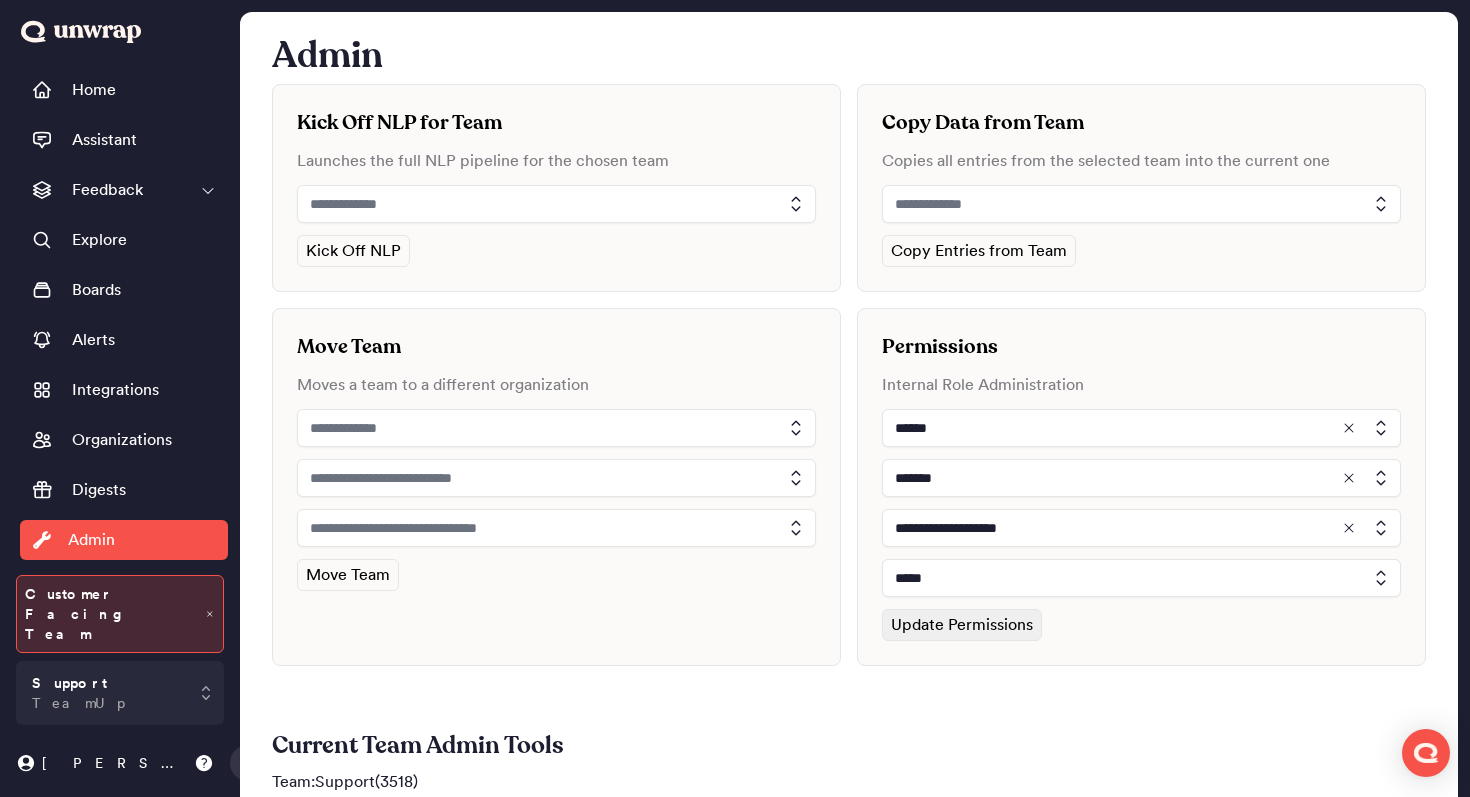 click on "Update Permissions" at bounding box center (962, 625) 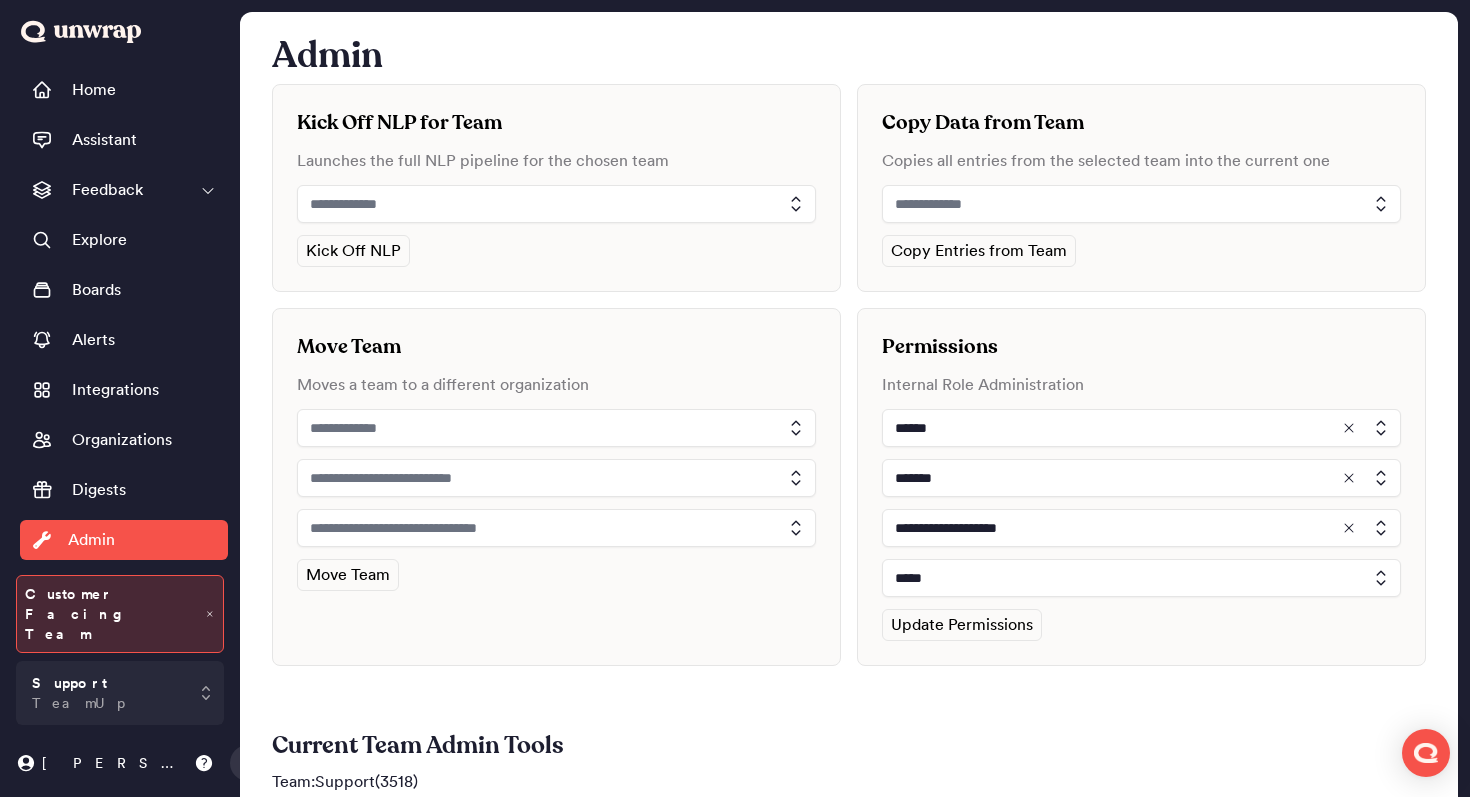 type 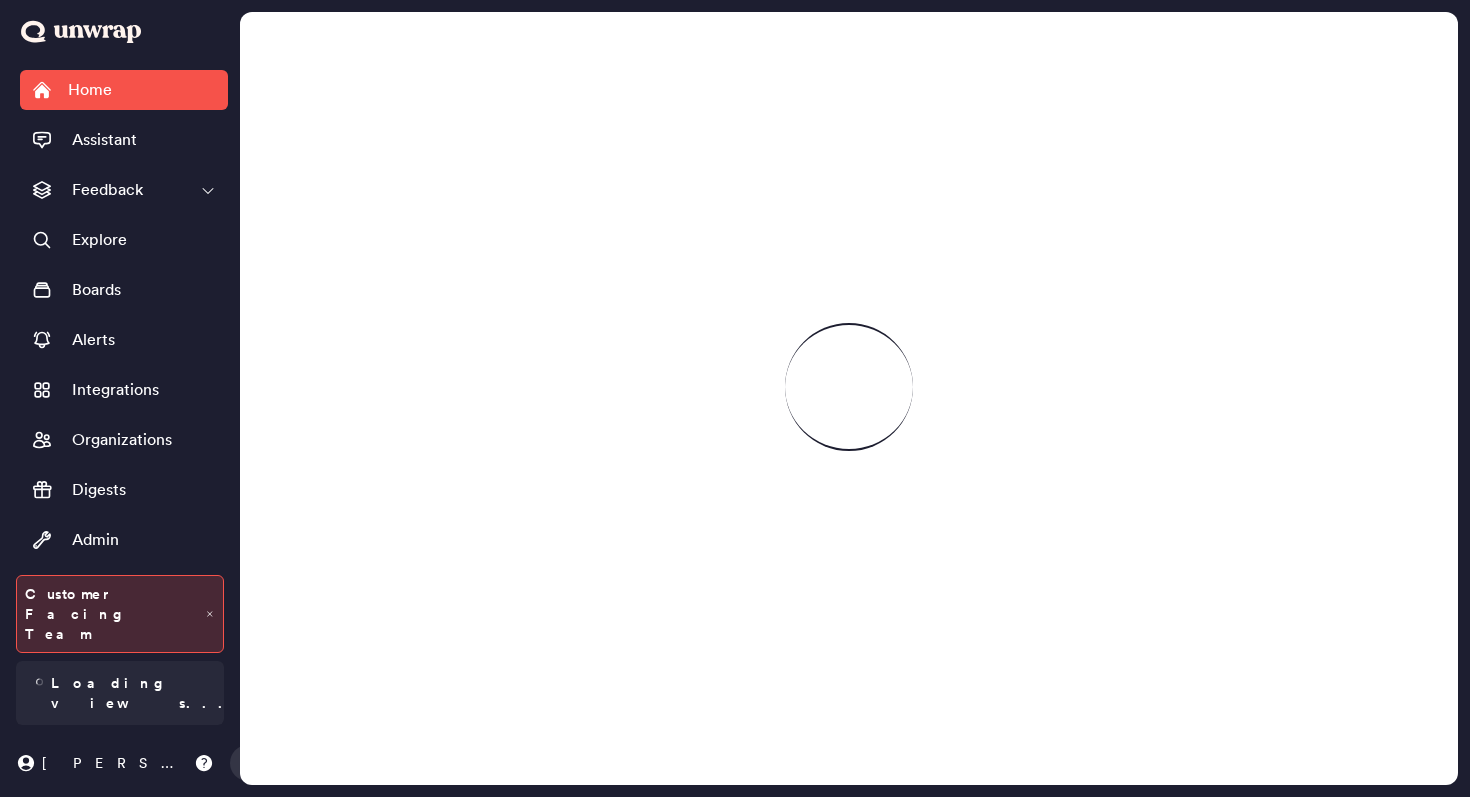 scroll, scrollTop: 0, scrollLeft: 0, axis: both 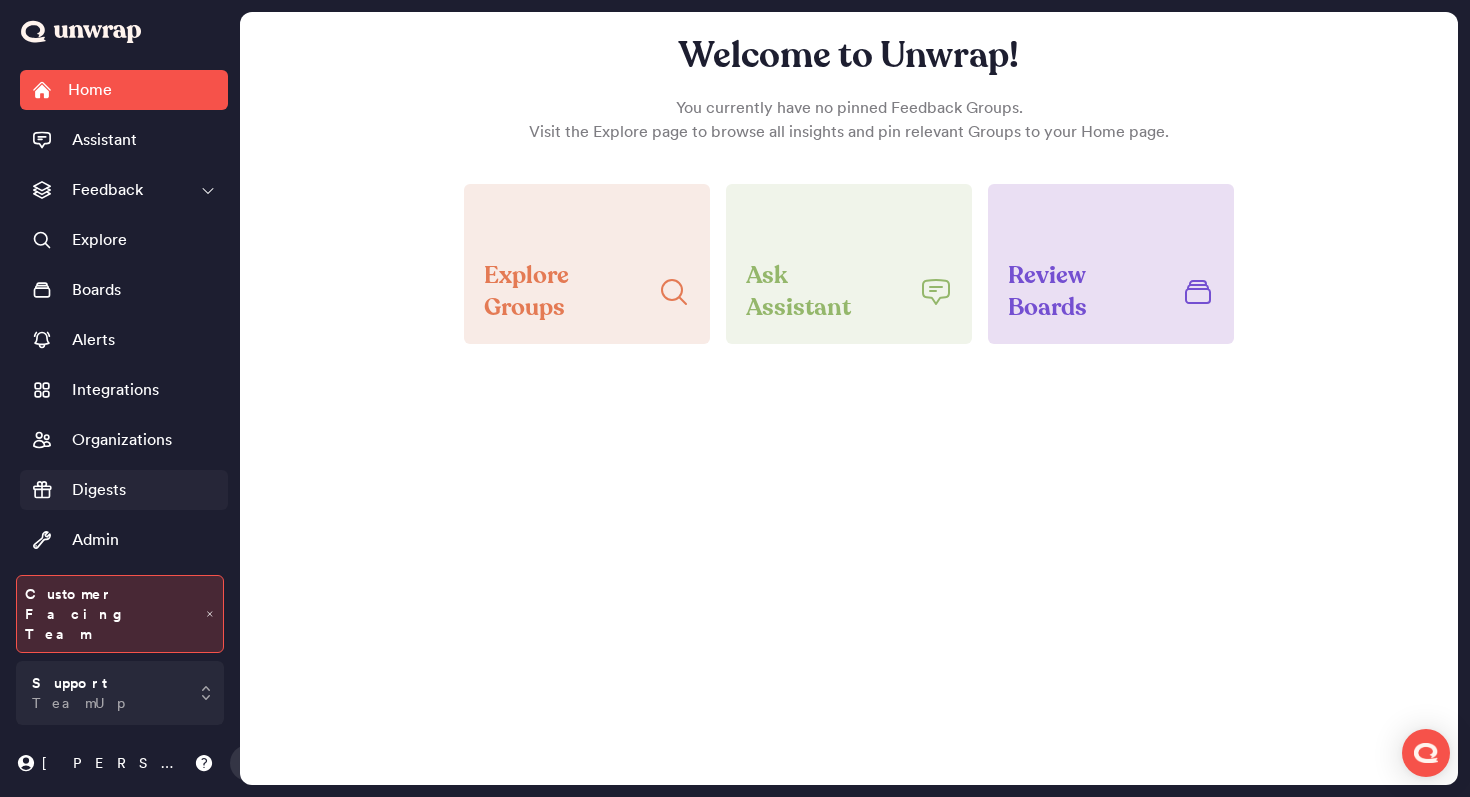 click on "Digests" at bounding box center [124, 490] 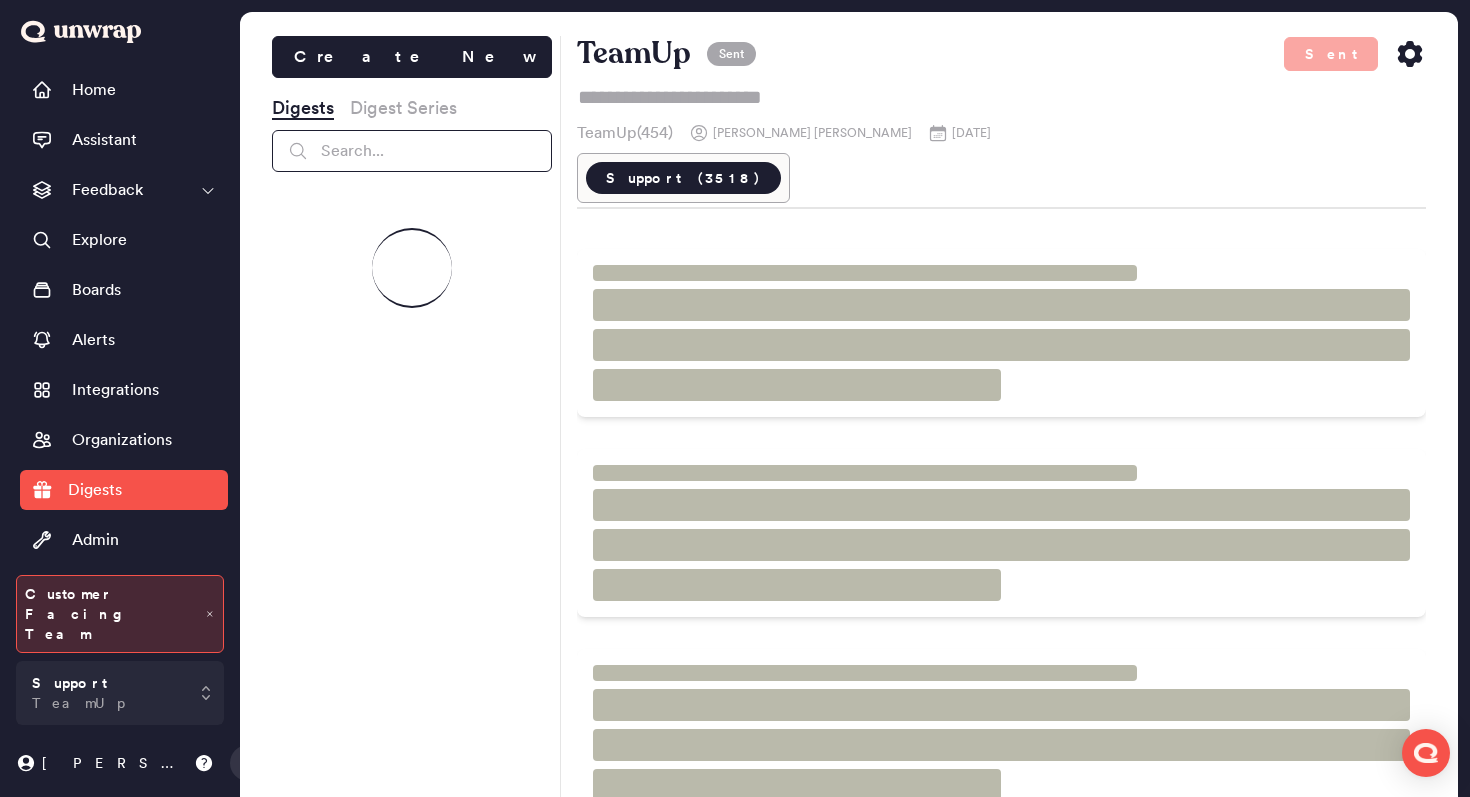 click at bounding box center (412, 151) 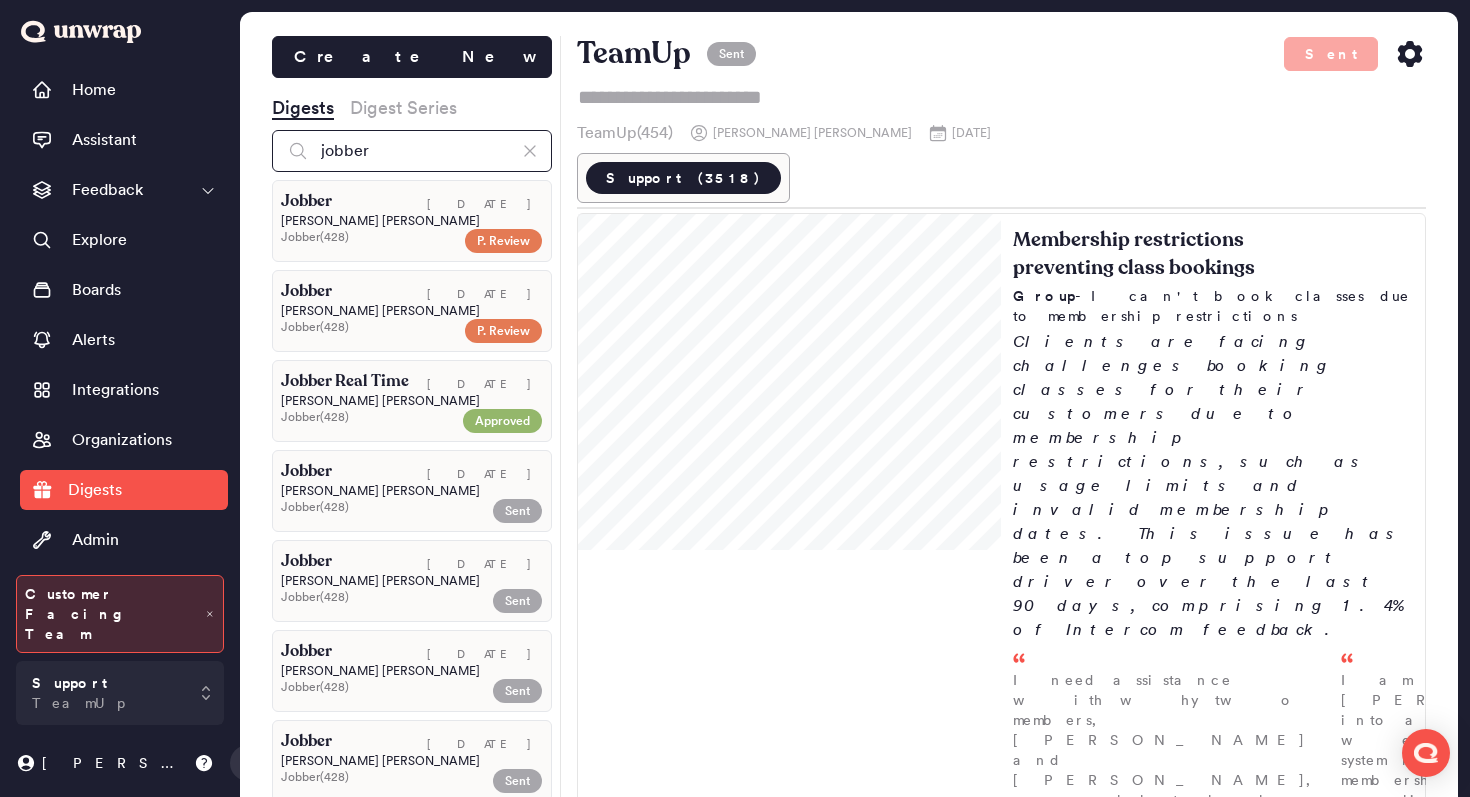 type on "jobber" 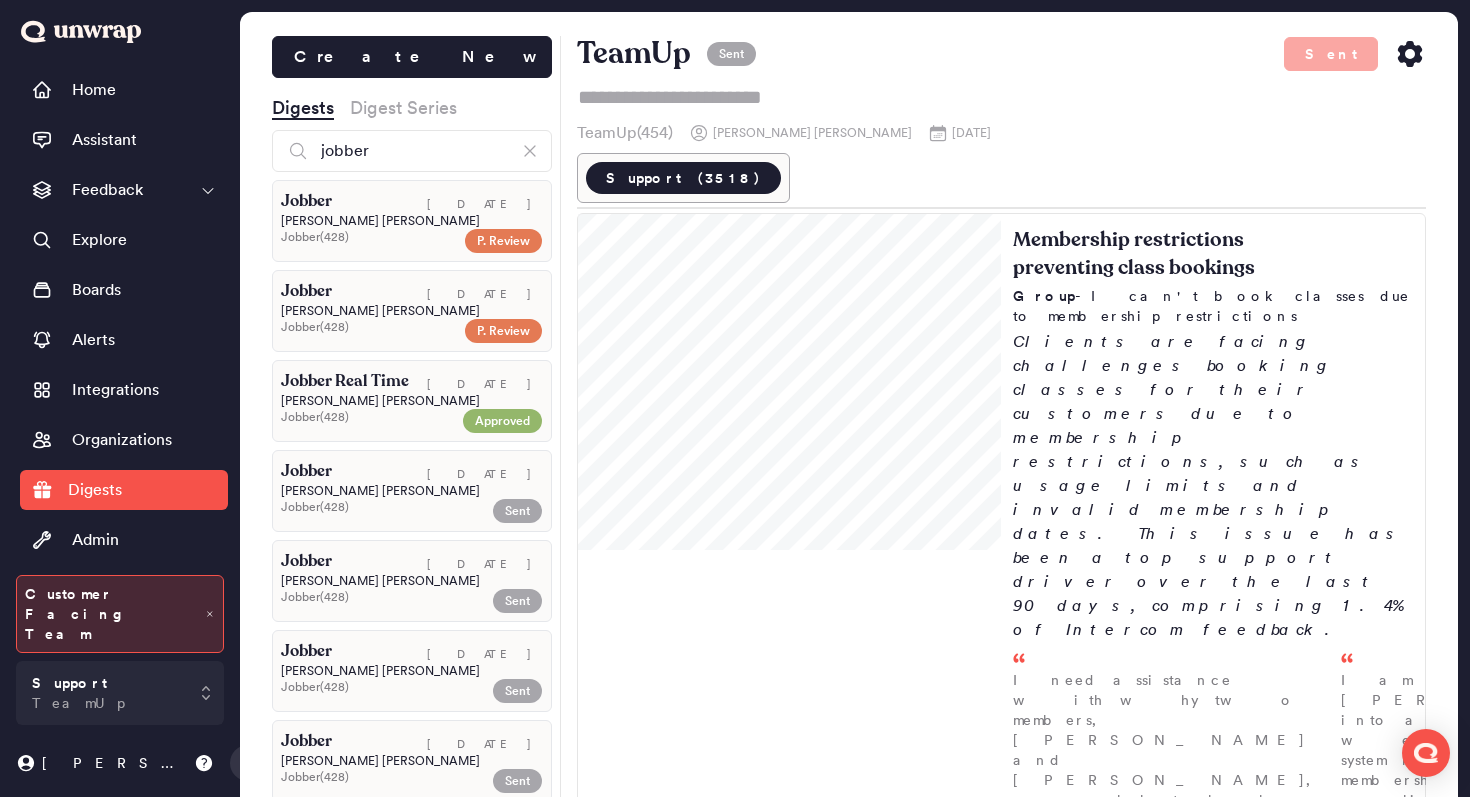 click on "Jobber" at bounding box center (346, 201) 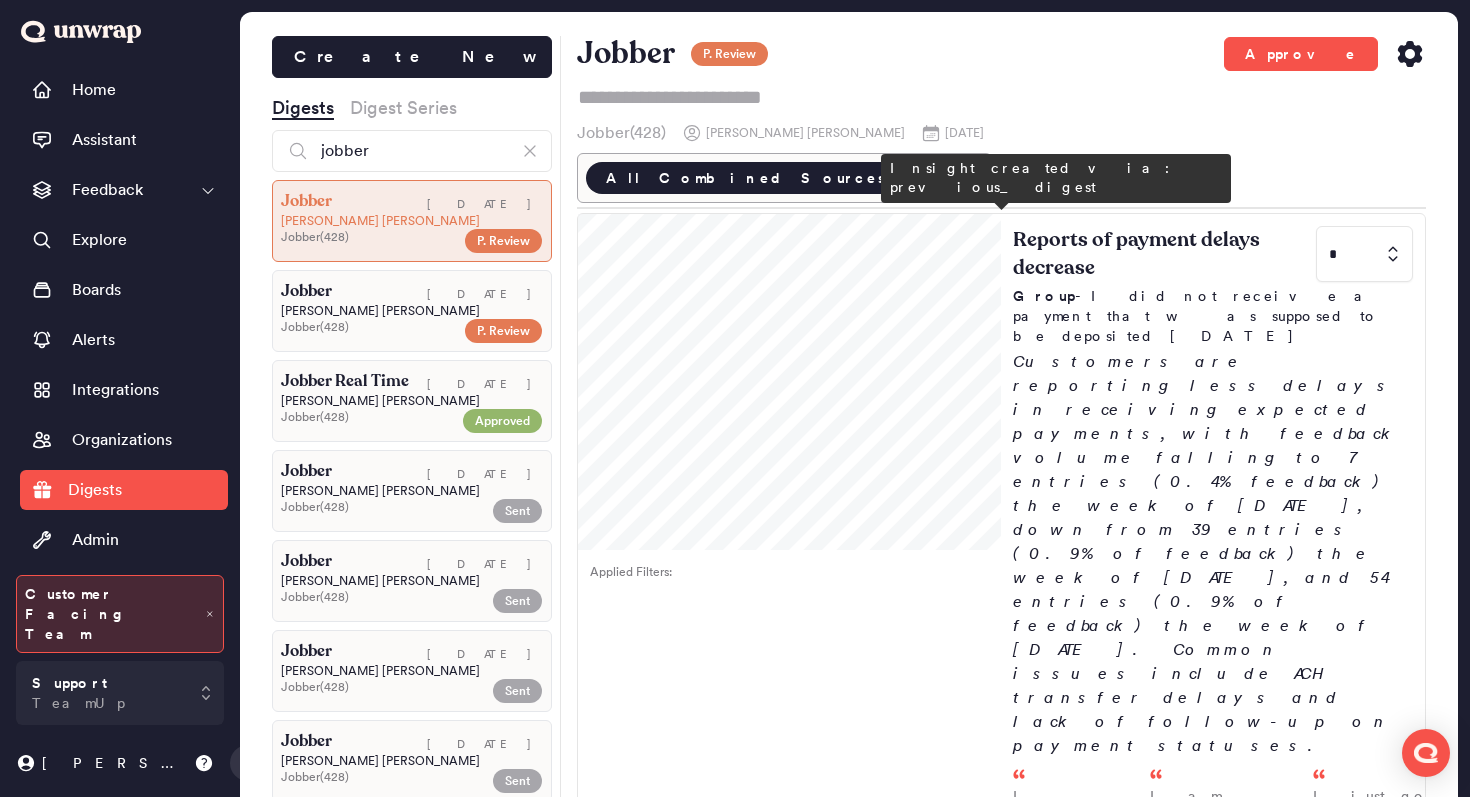 scroll, scrollTop: 154, scrollLeft: 0, axis: vertical 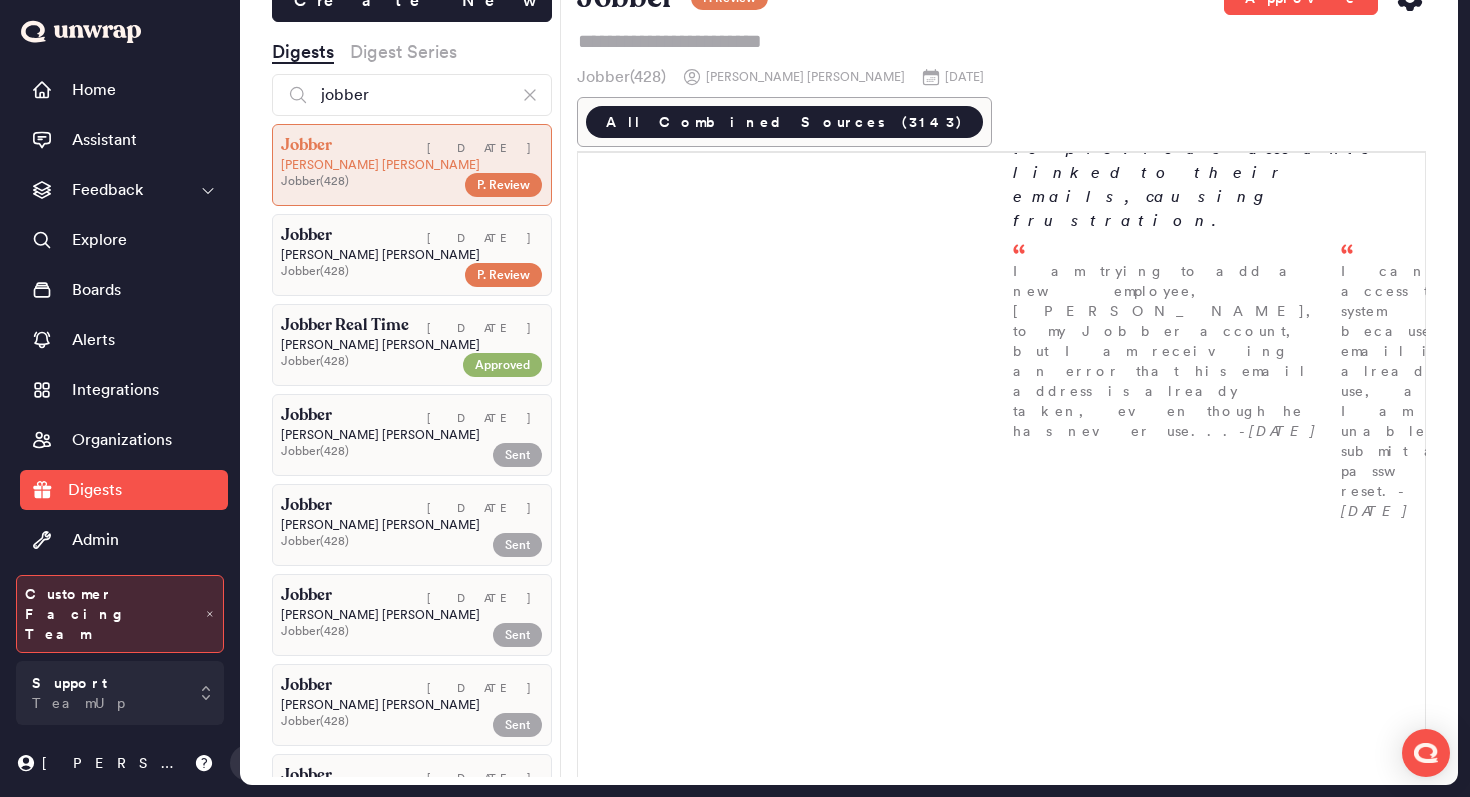 click on "Jobber" at bounding box center [346, 415] 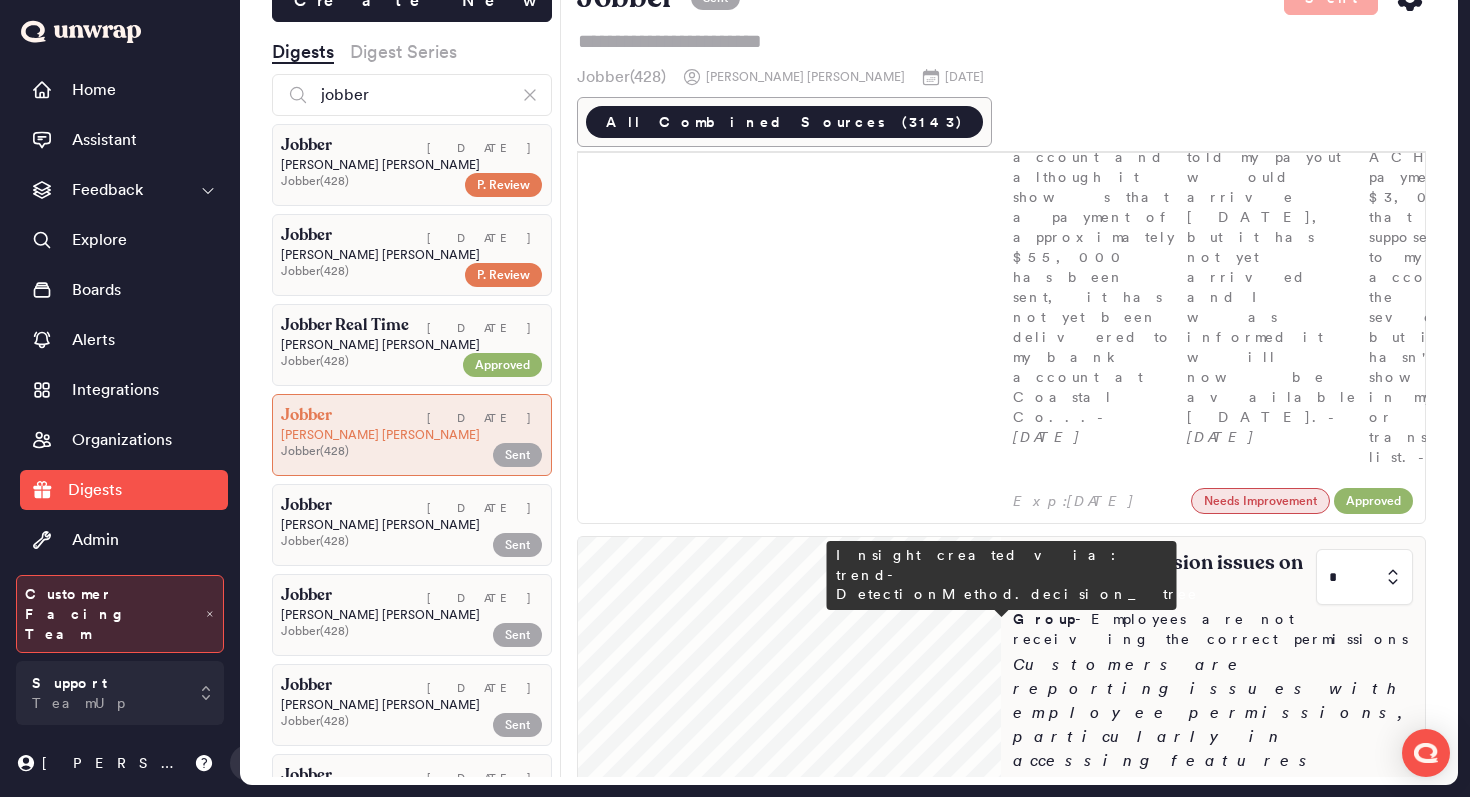 scroll, scrollTop: 0, scrollLeft: 0, axis: both 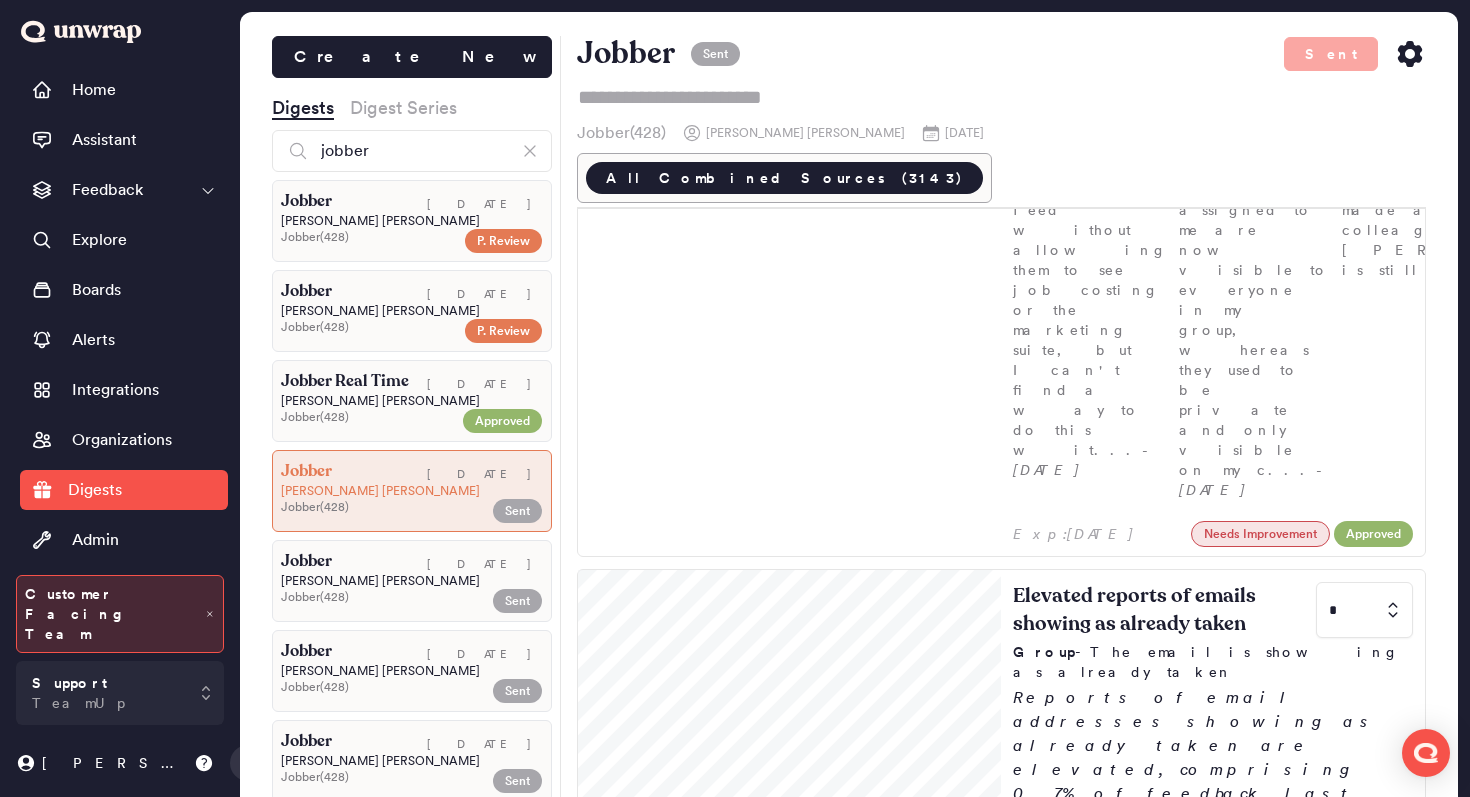 click on "Jobber  ( 428 )" at bounding box center (368, 327) 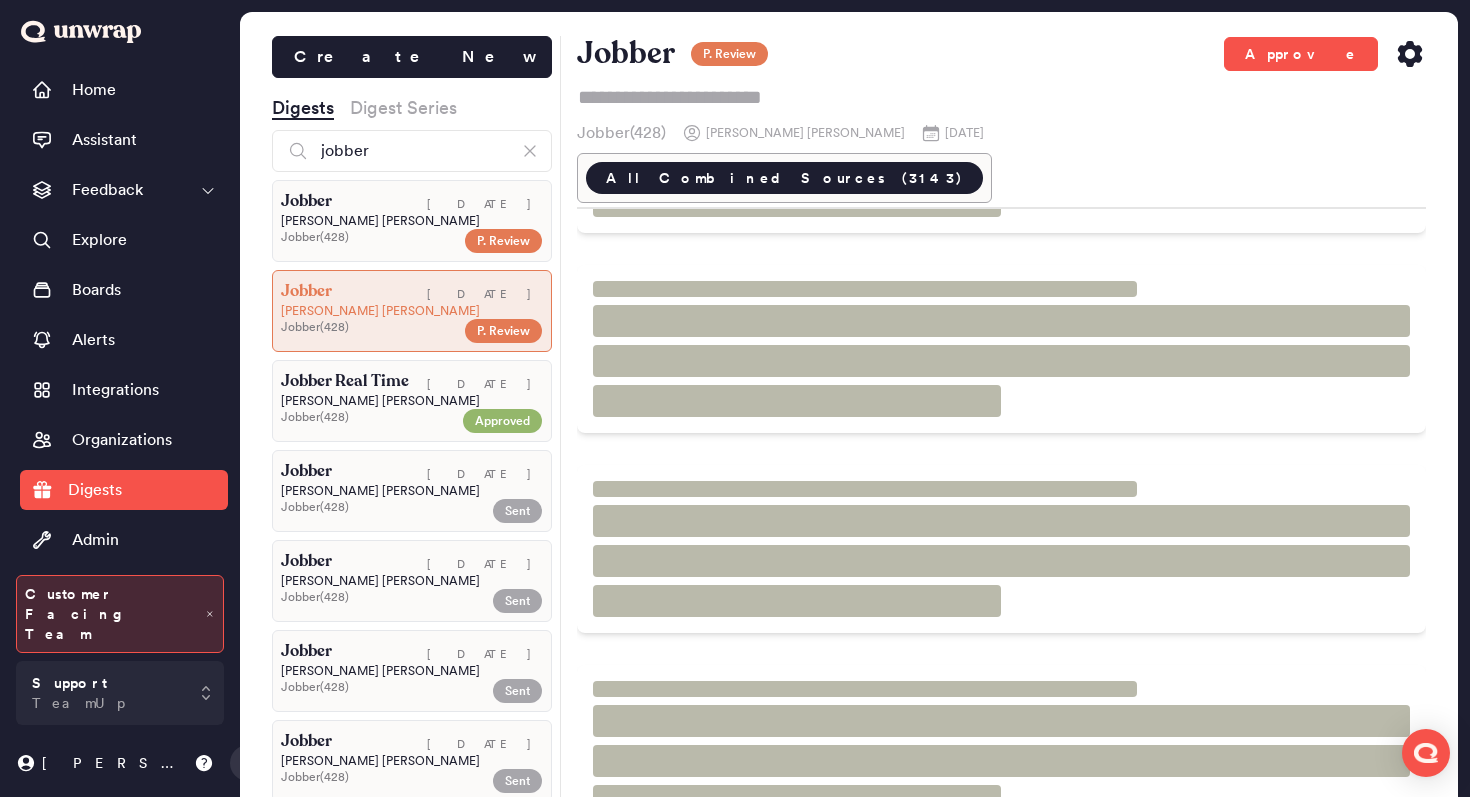 click on "Jobber  ( 428 )" at bounding box center (368, 237) 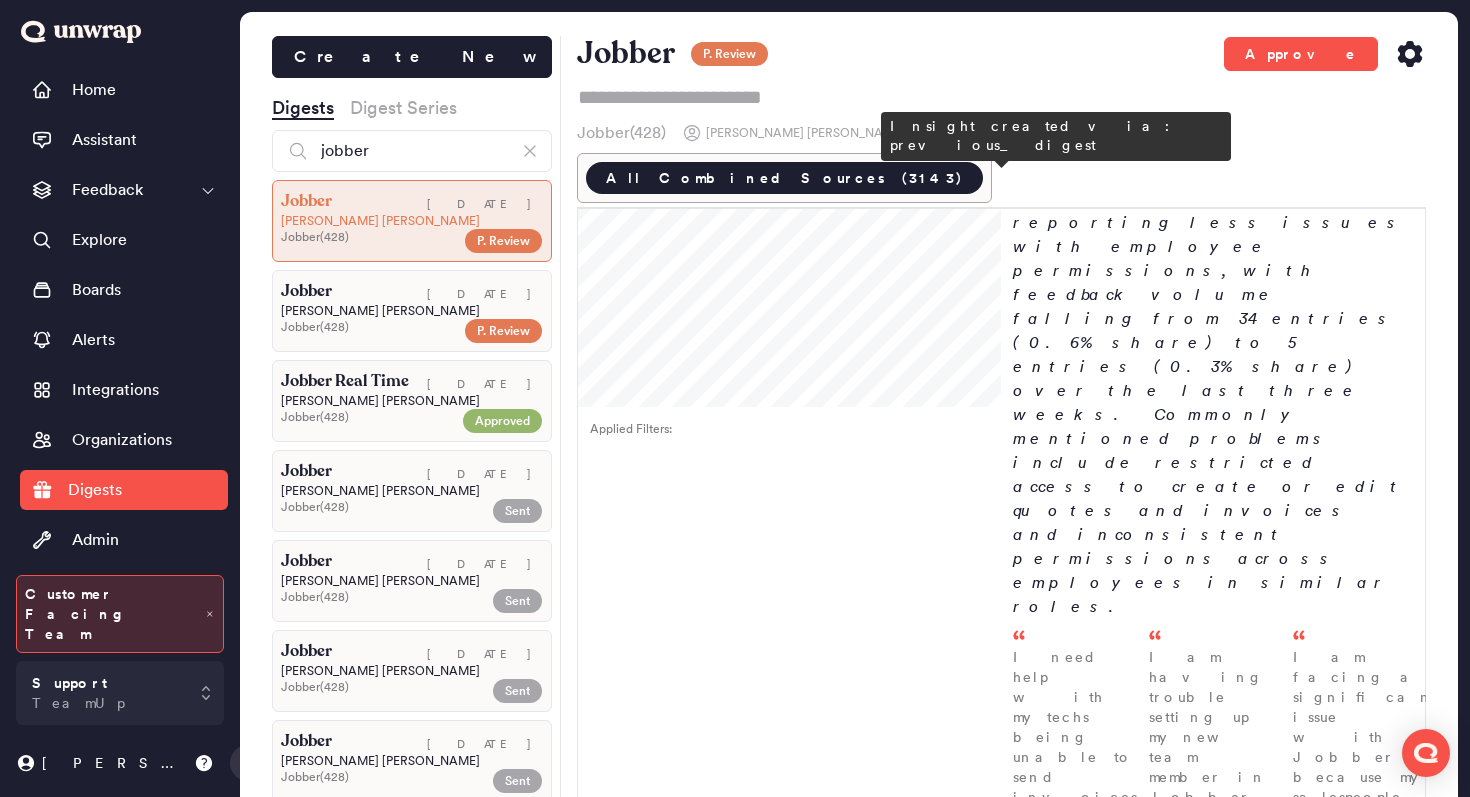 scroll, scrollTop: 999, scrollLeft: 0, axis: vertical 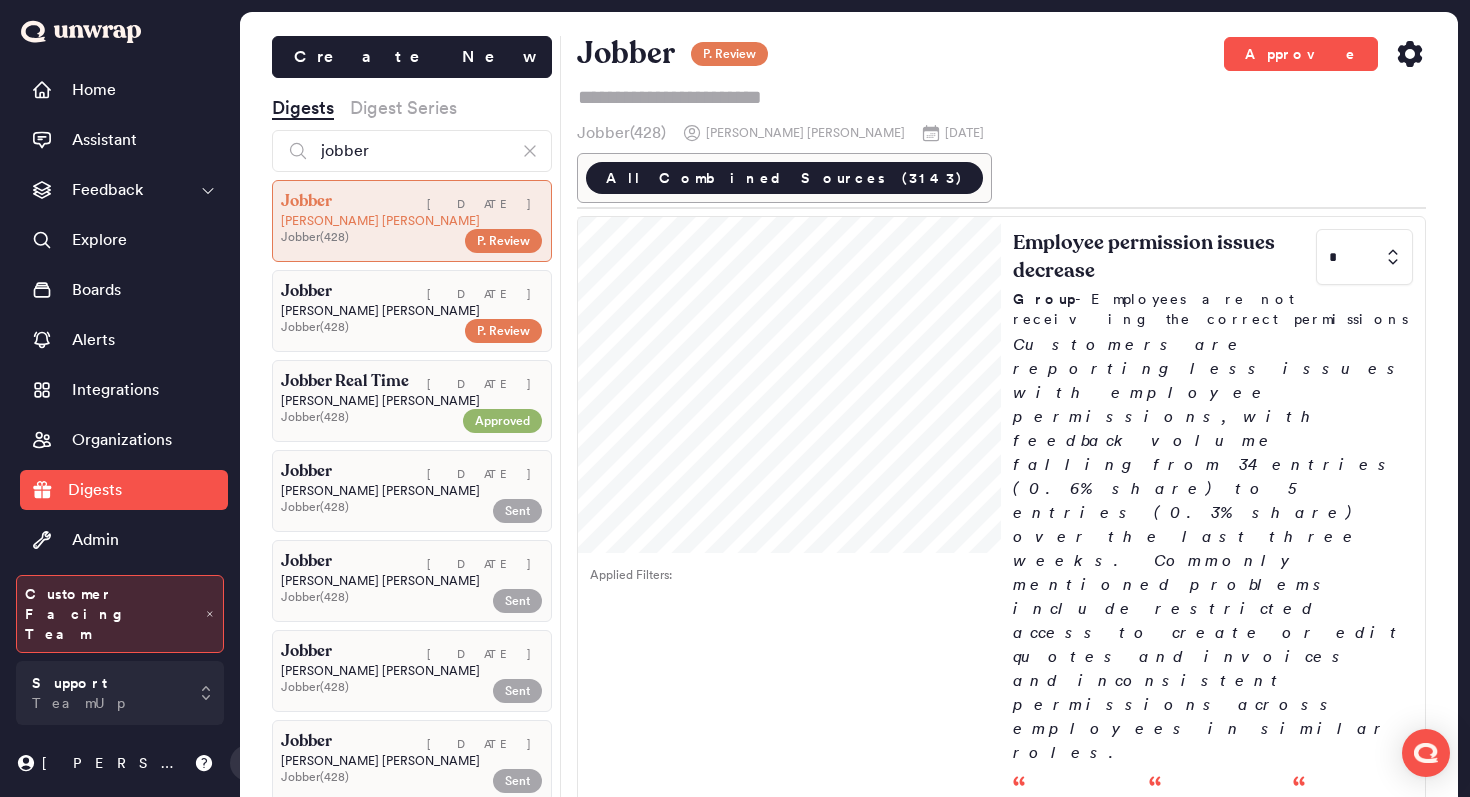 click at bounding box center [1364, 1303] 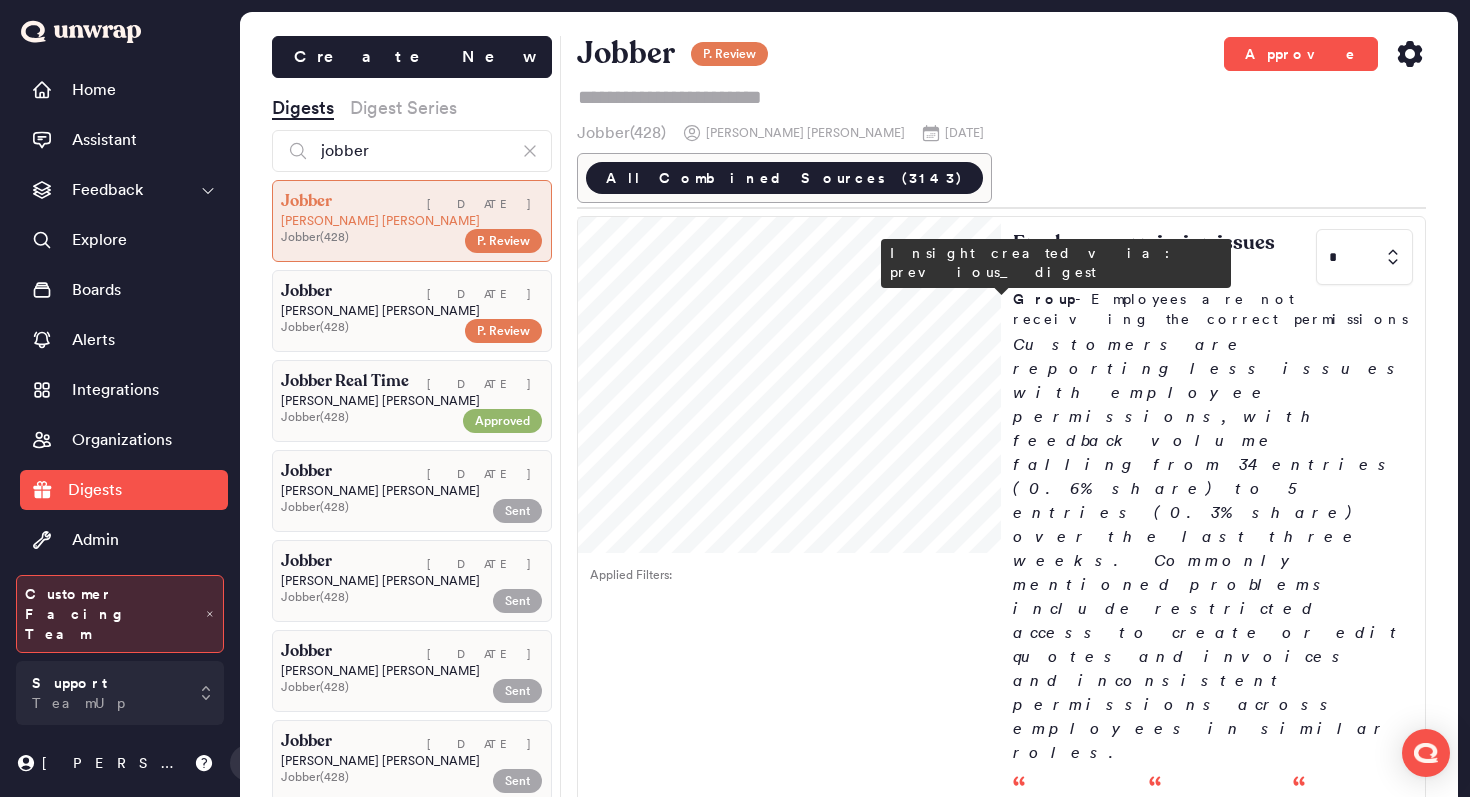 type on "*" 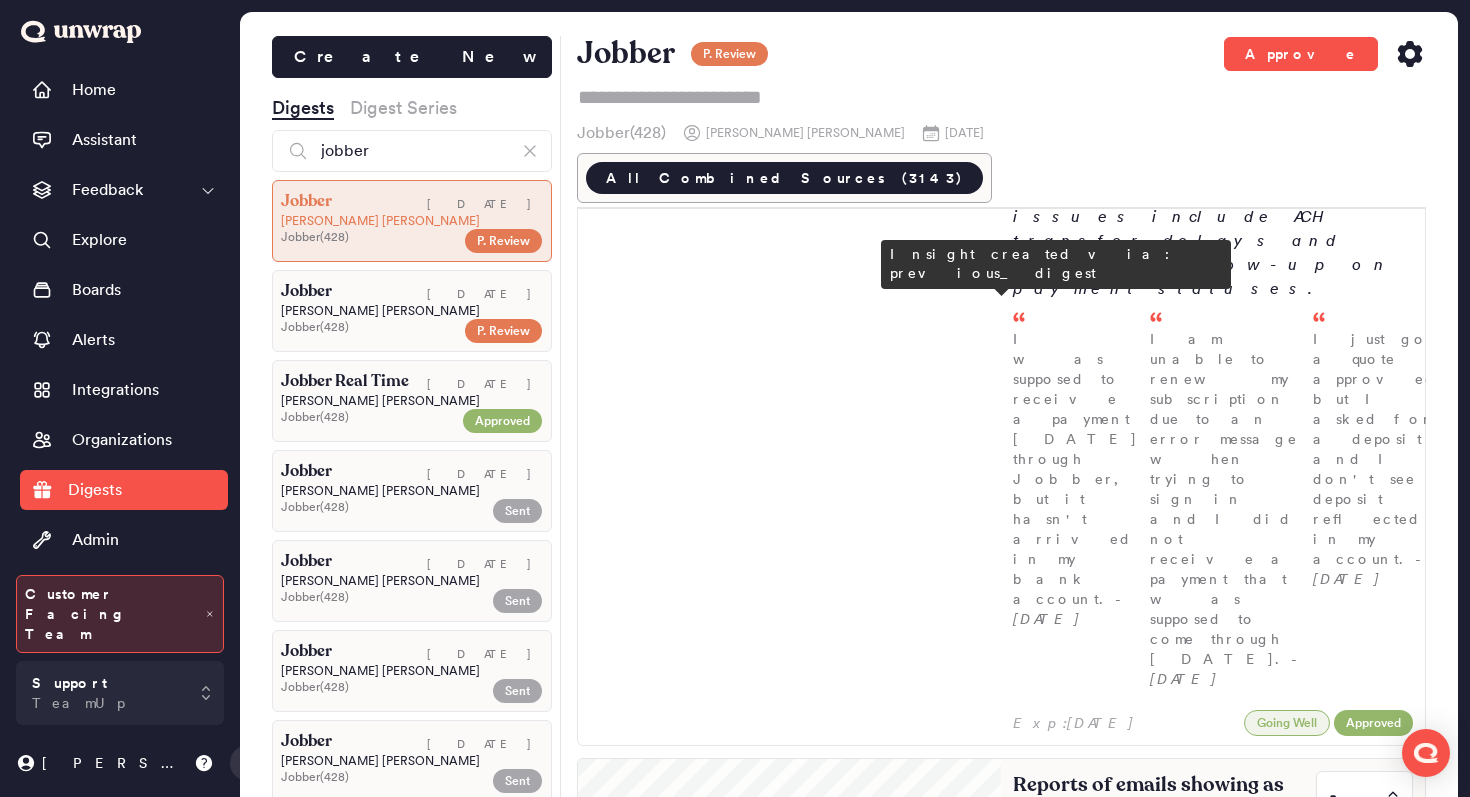 scroll, scrollTop: 0, scrollLeft: 0, axis: both 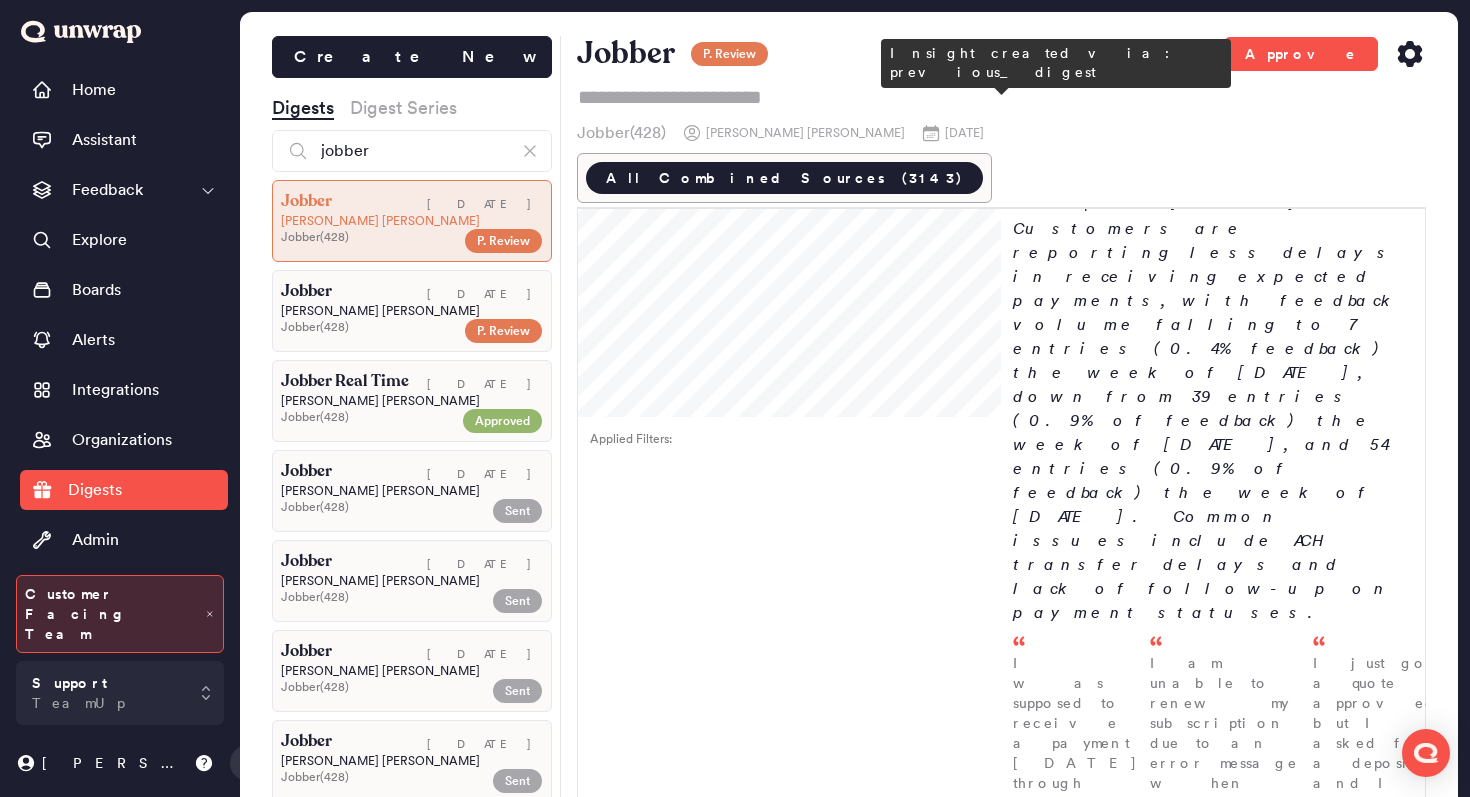 type on "*" 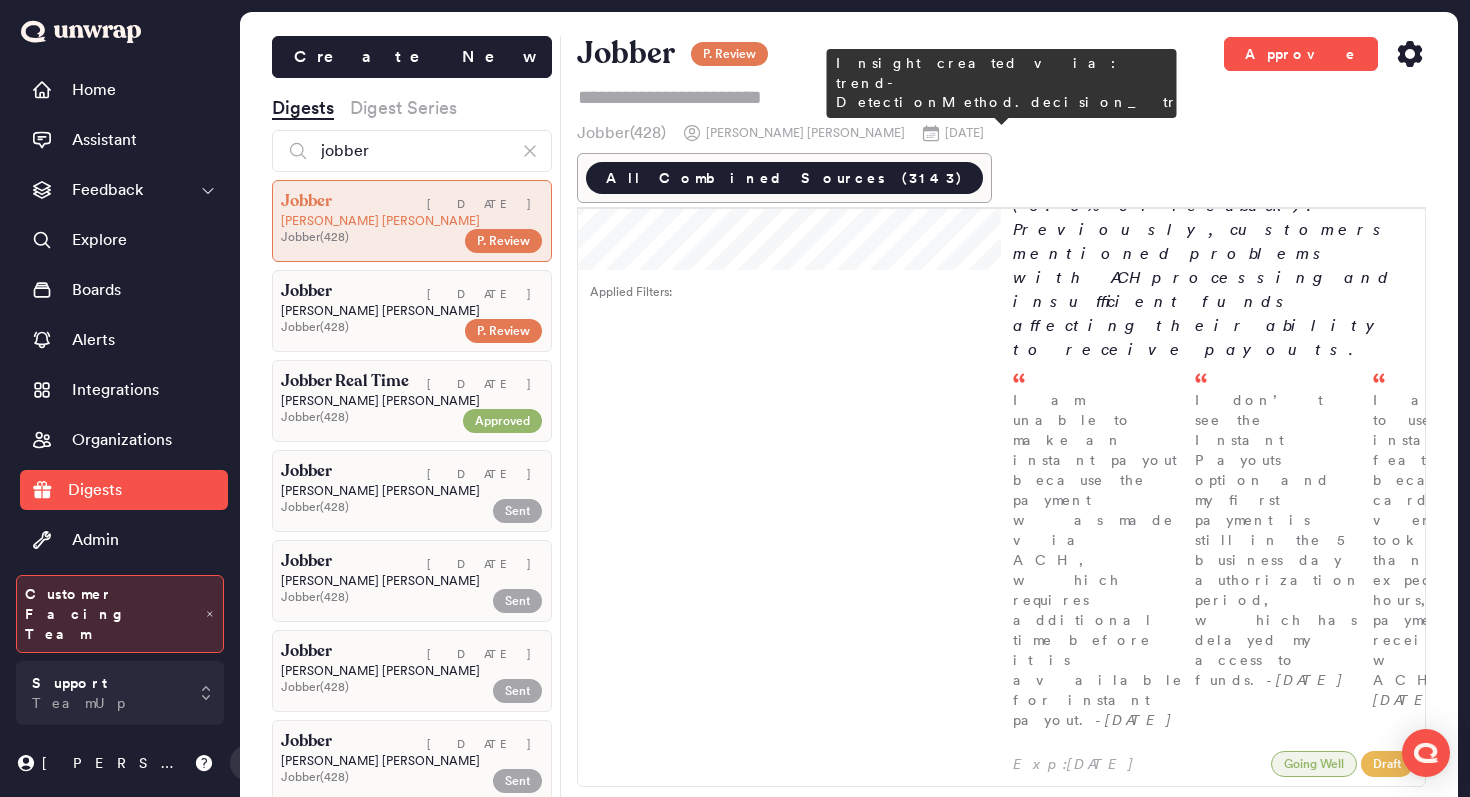scroll, scrollTop: 4495, scrollLeft: 0, axis: vertical 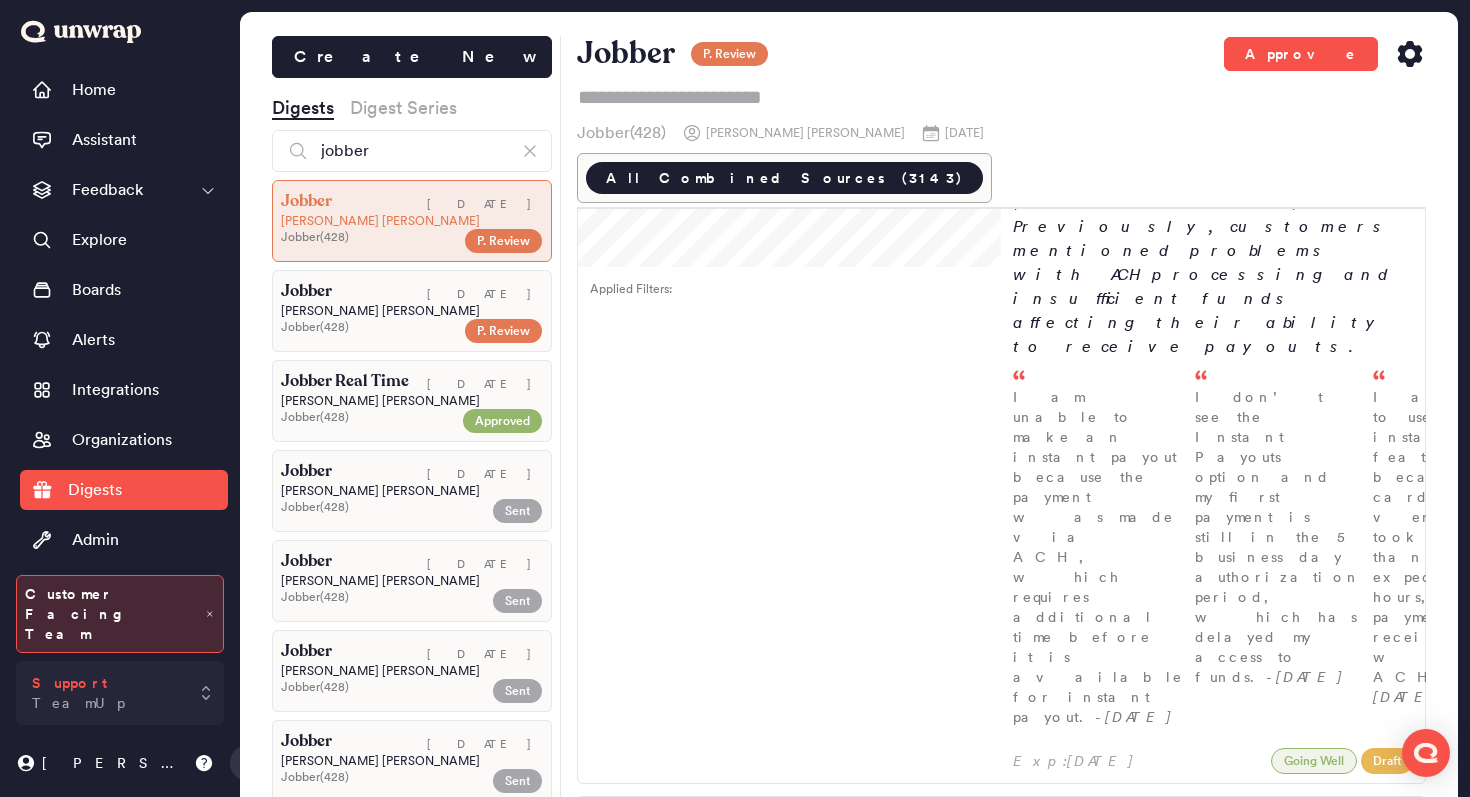 click on "Support TeamUp" at bounding box center (120, 693) 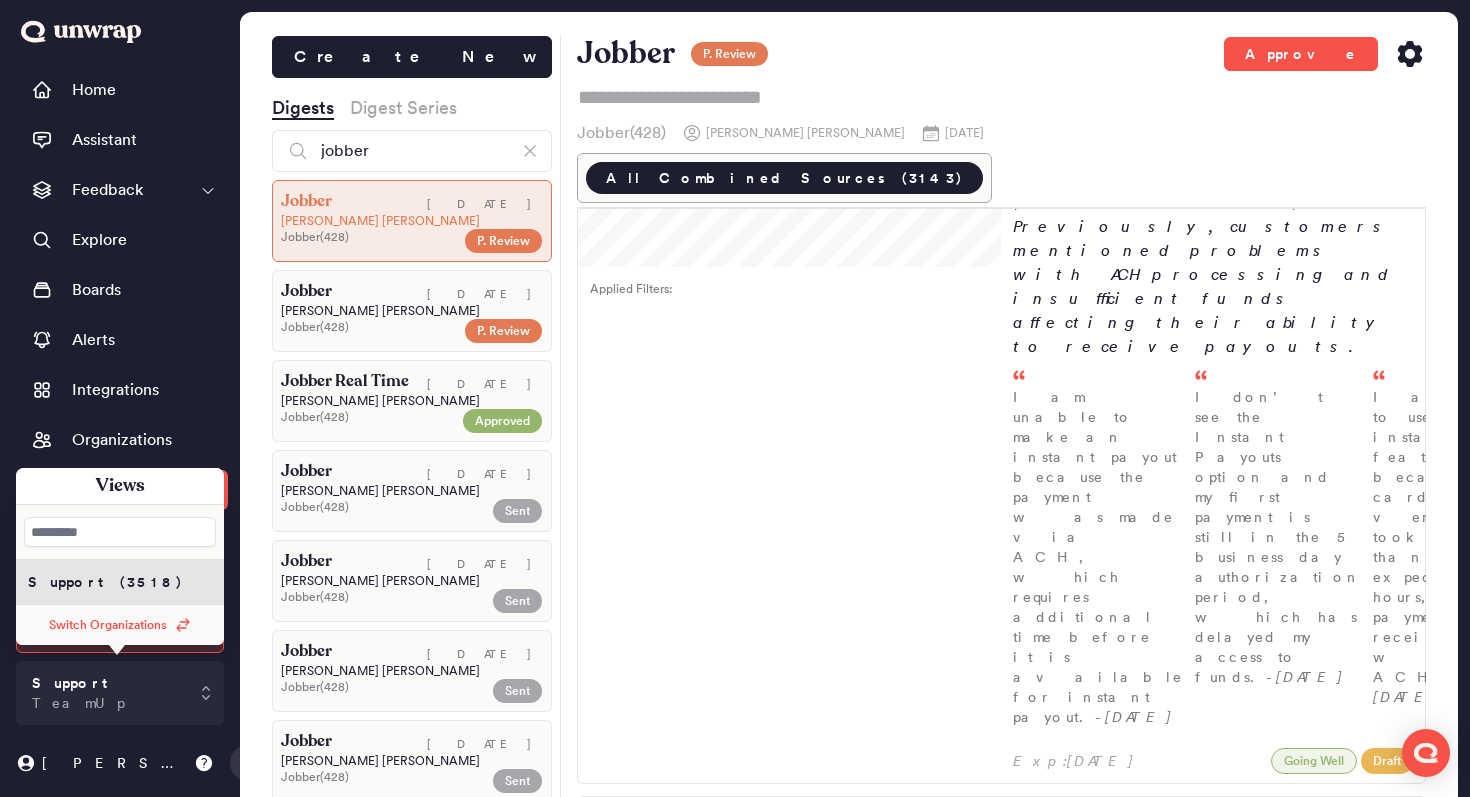 click on "Switch Organizations" at bounding box center [108, 625] 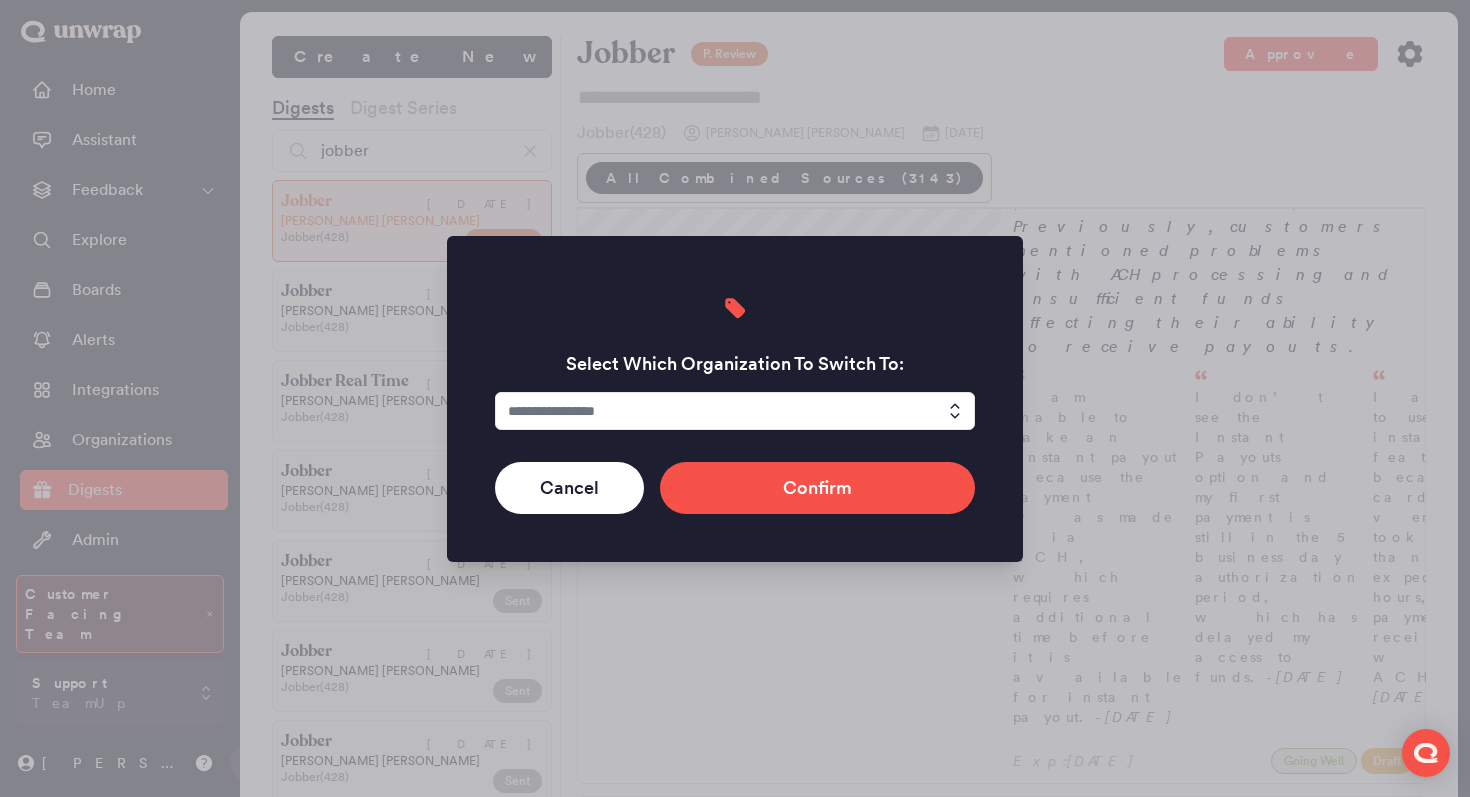 click at bounding box center (735, 411) 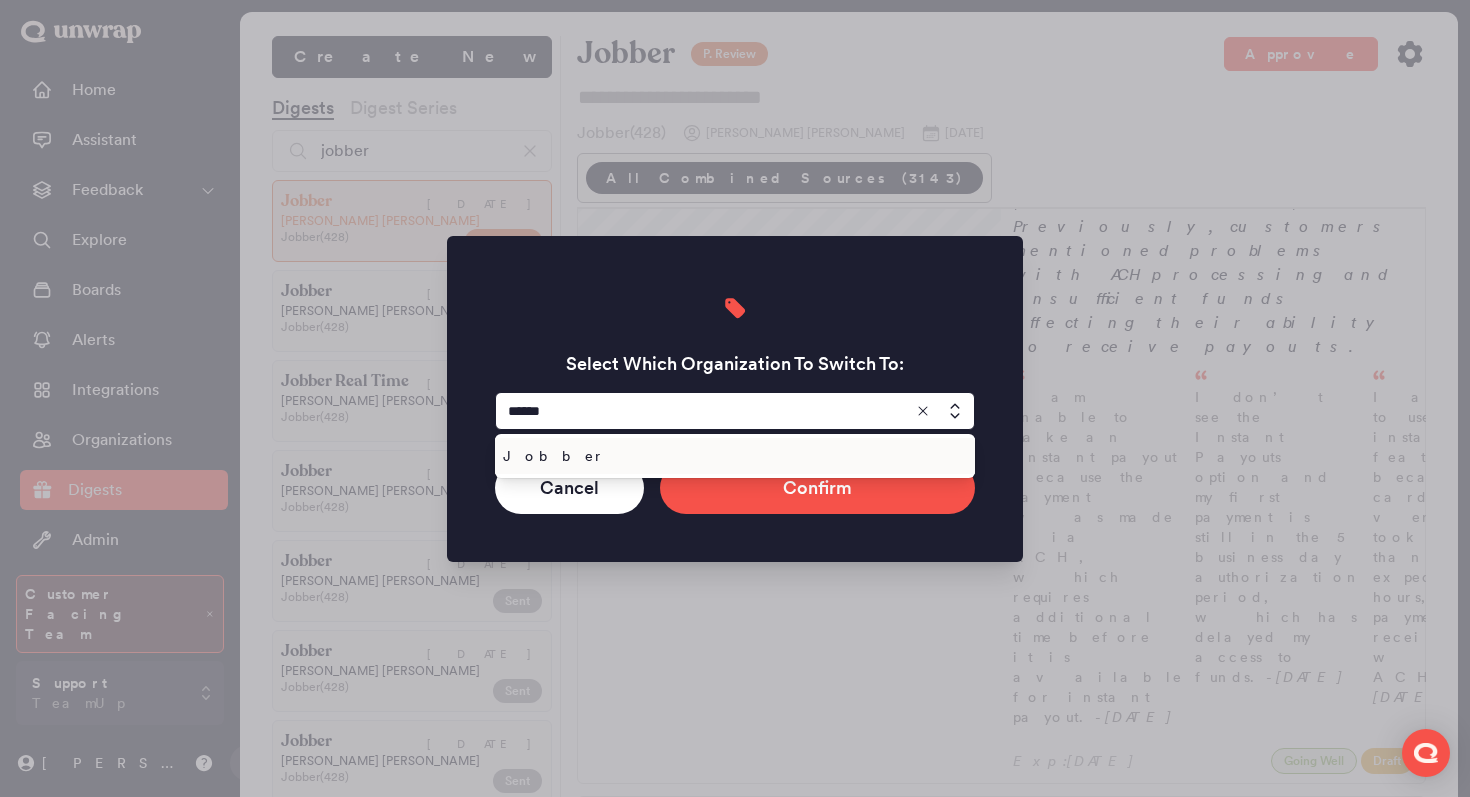 type on "******" 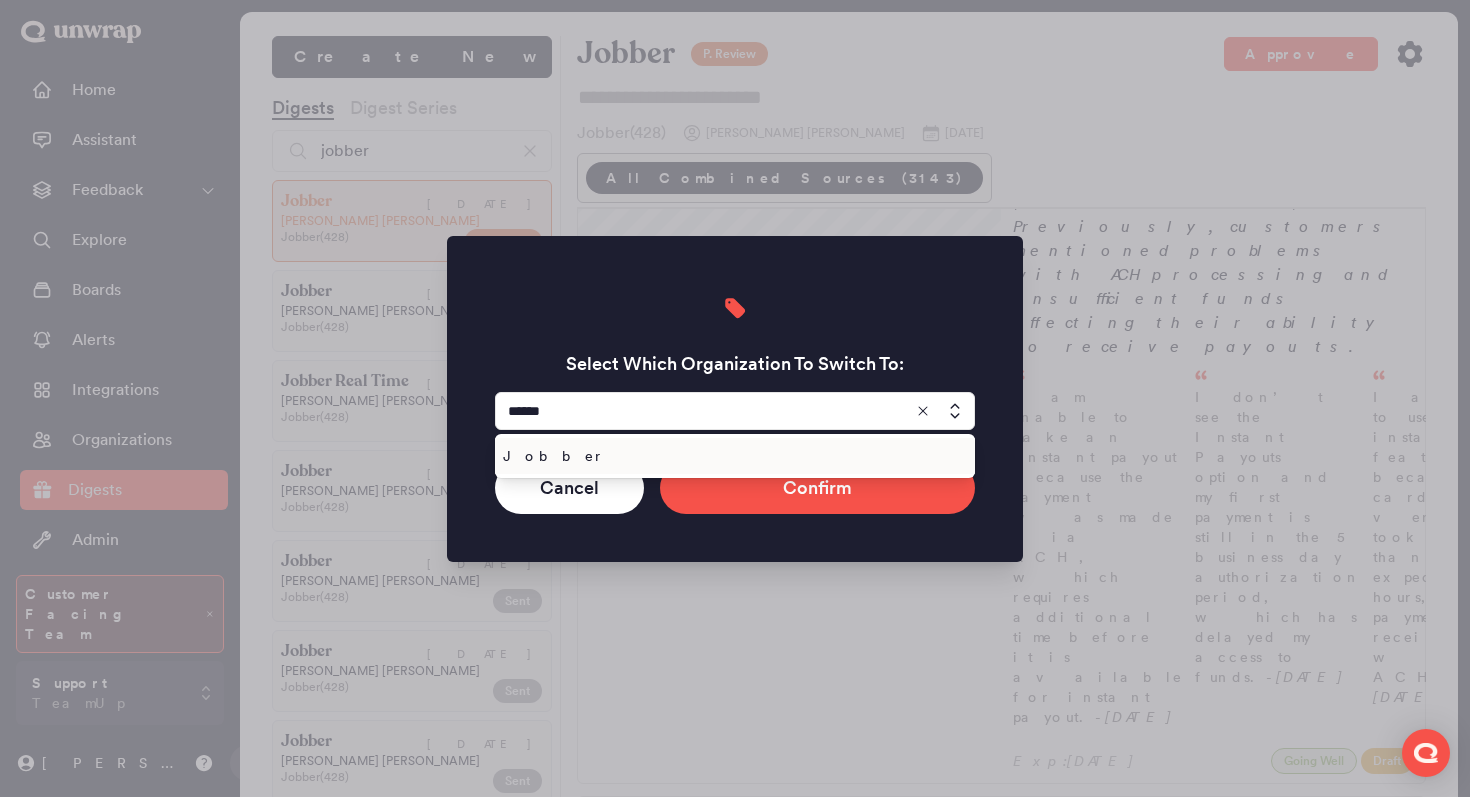 click on "Jobber" at bounding box center (735, 456) 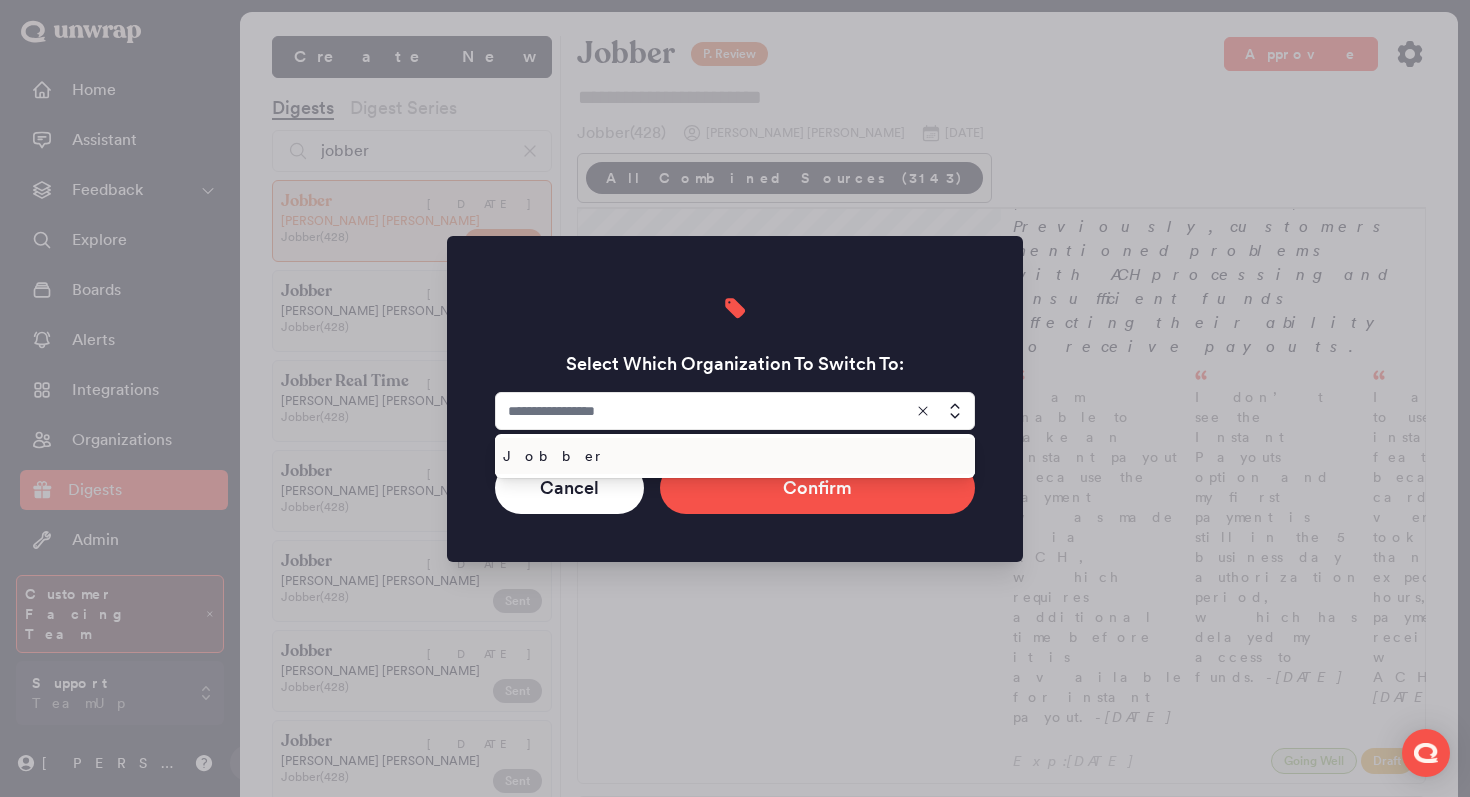 type on "******" 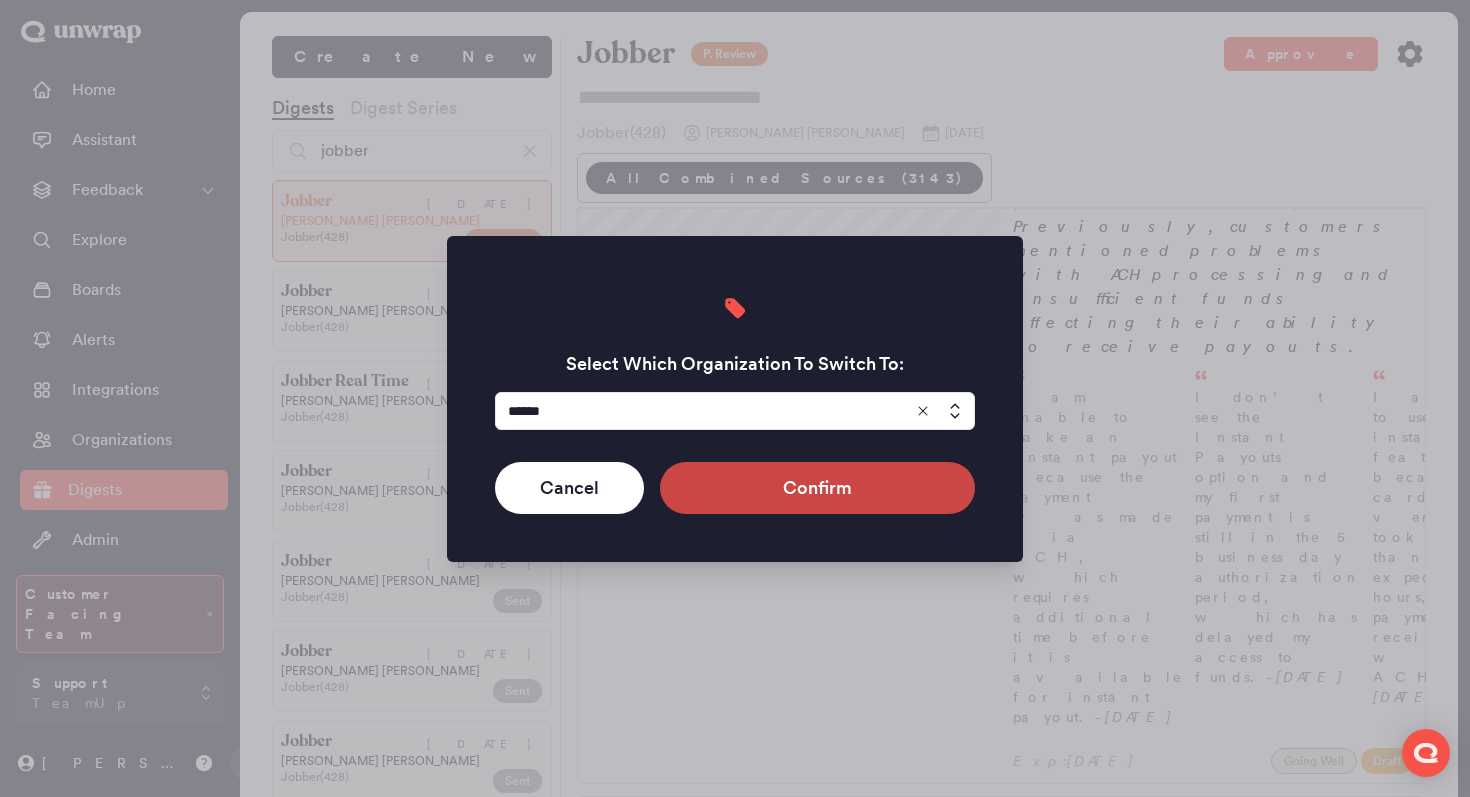 click on "Confirm" at bounding box center (817, 488) 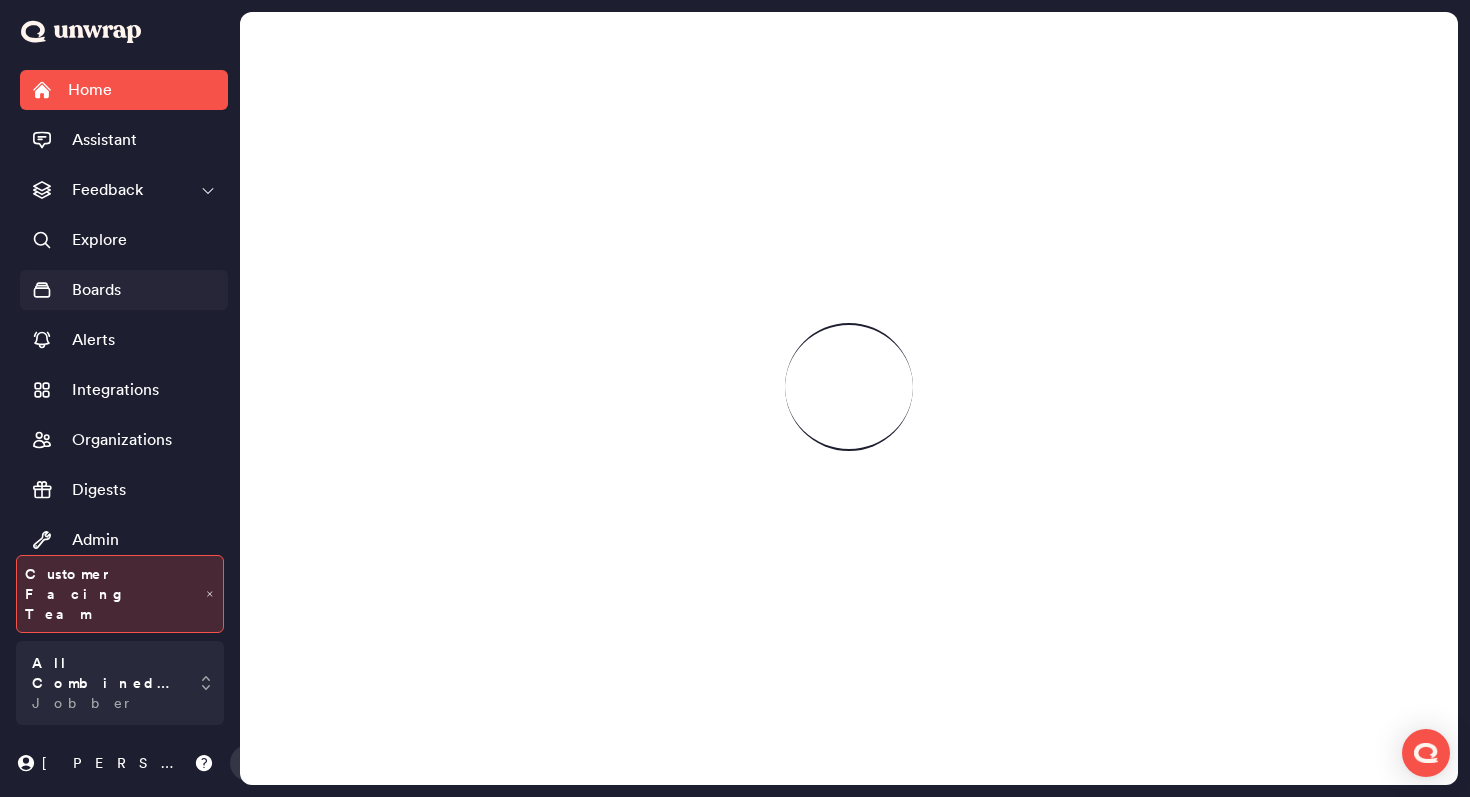 click on "Boards" at bounding box center [124, 290] 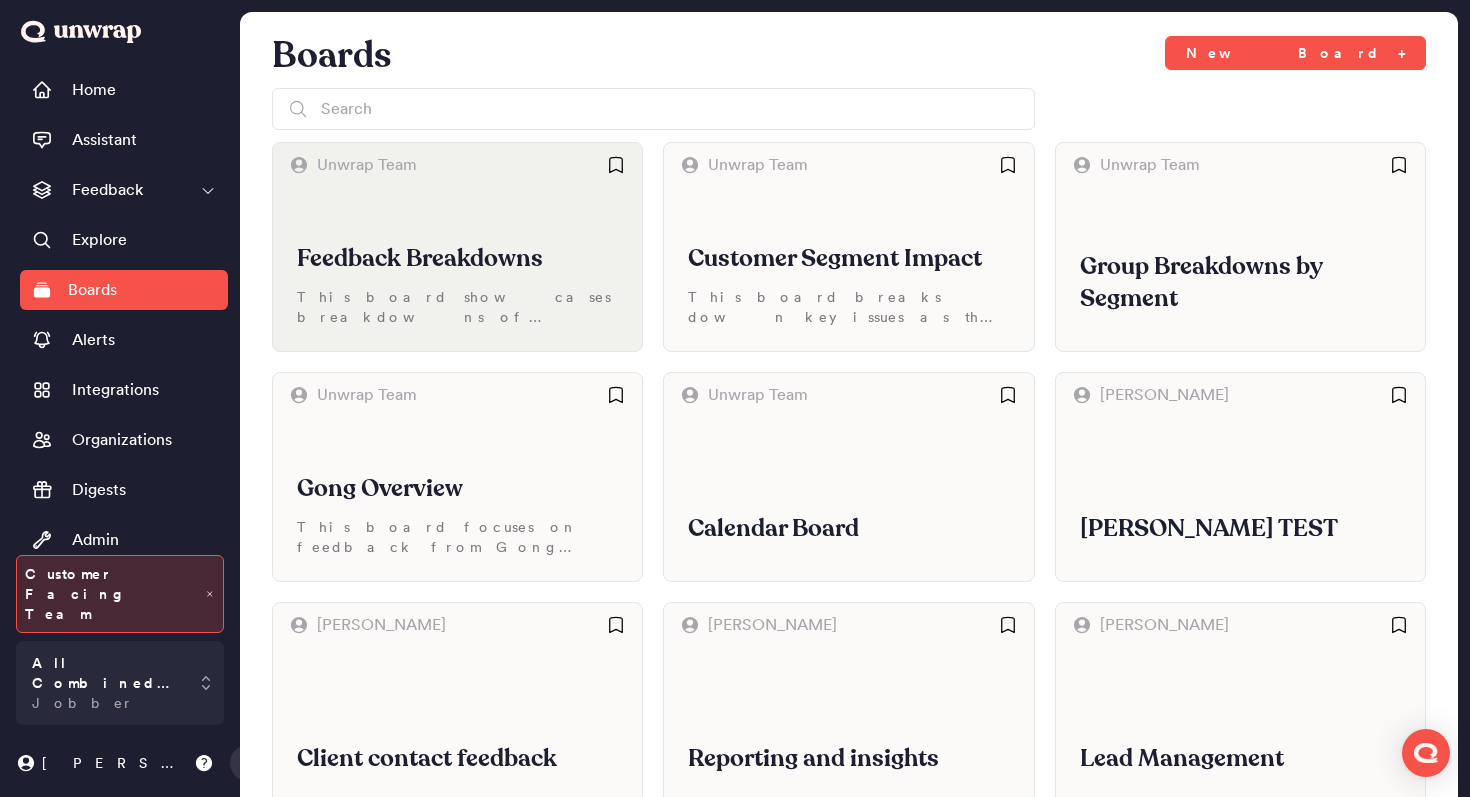 click on "Feedback Breakdowns" at bounding box center (457, 259) 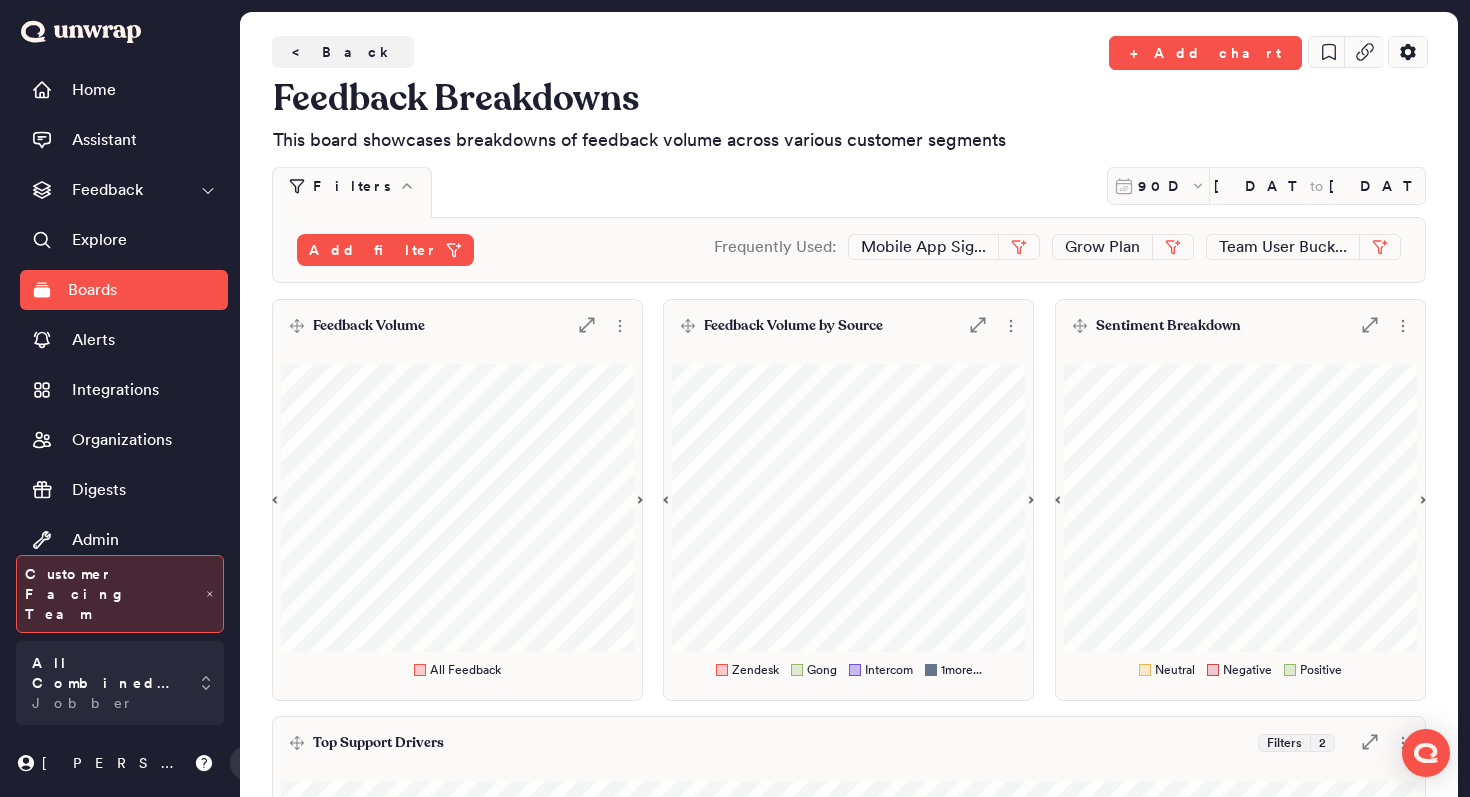 click on "Feedback Volume
.st0 {
fill: #7e7d82;
}" at bounding box center [457, 326] 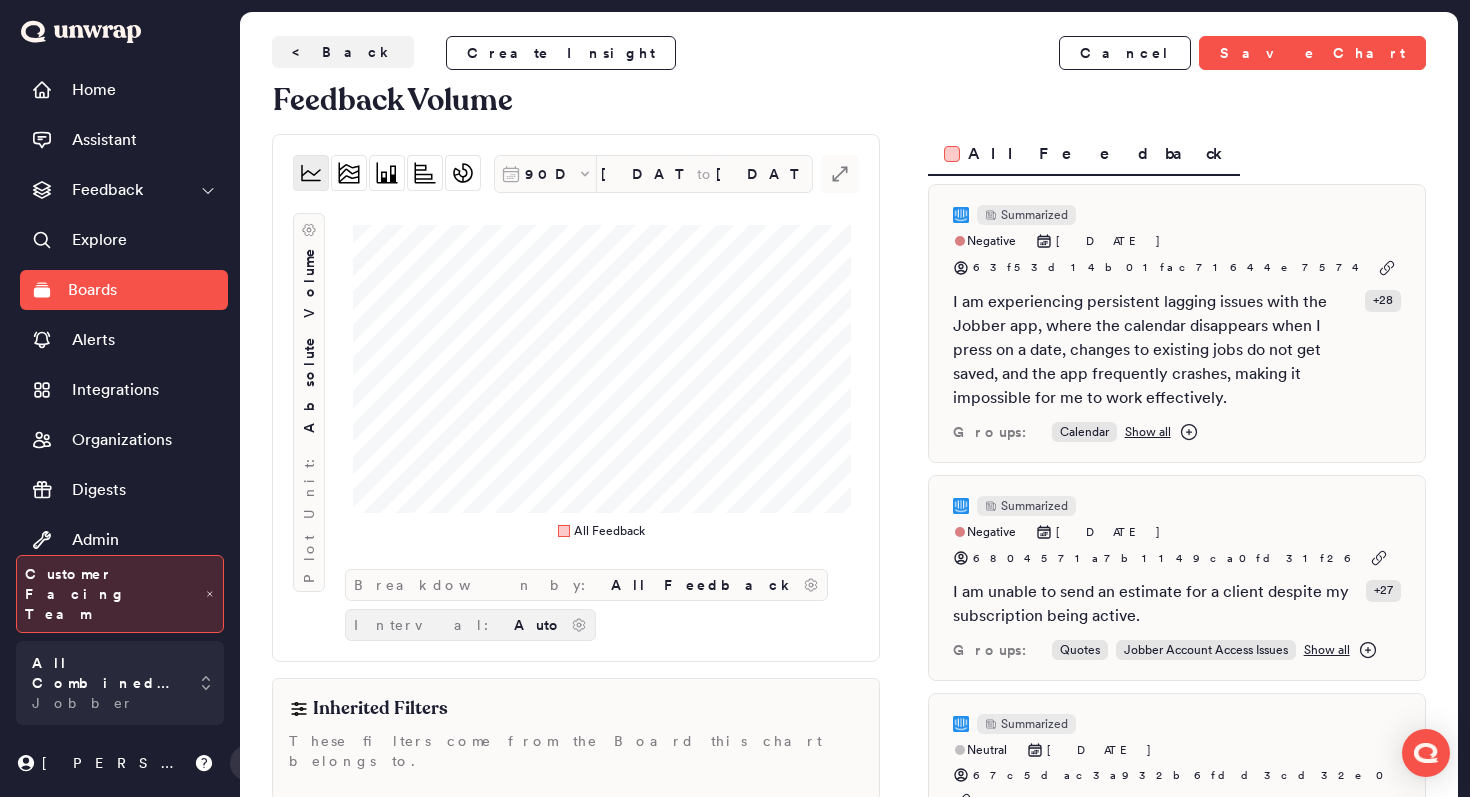 click on "Auto" at bounding box center [538, 625] 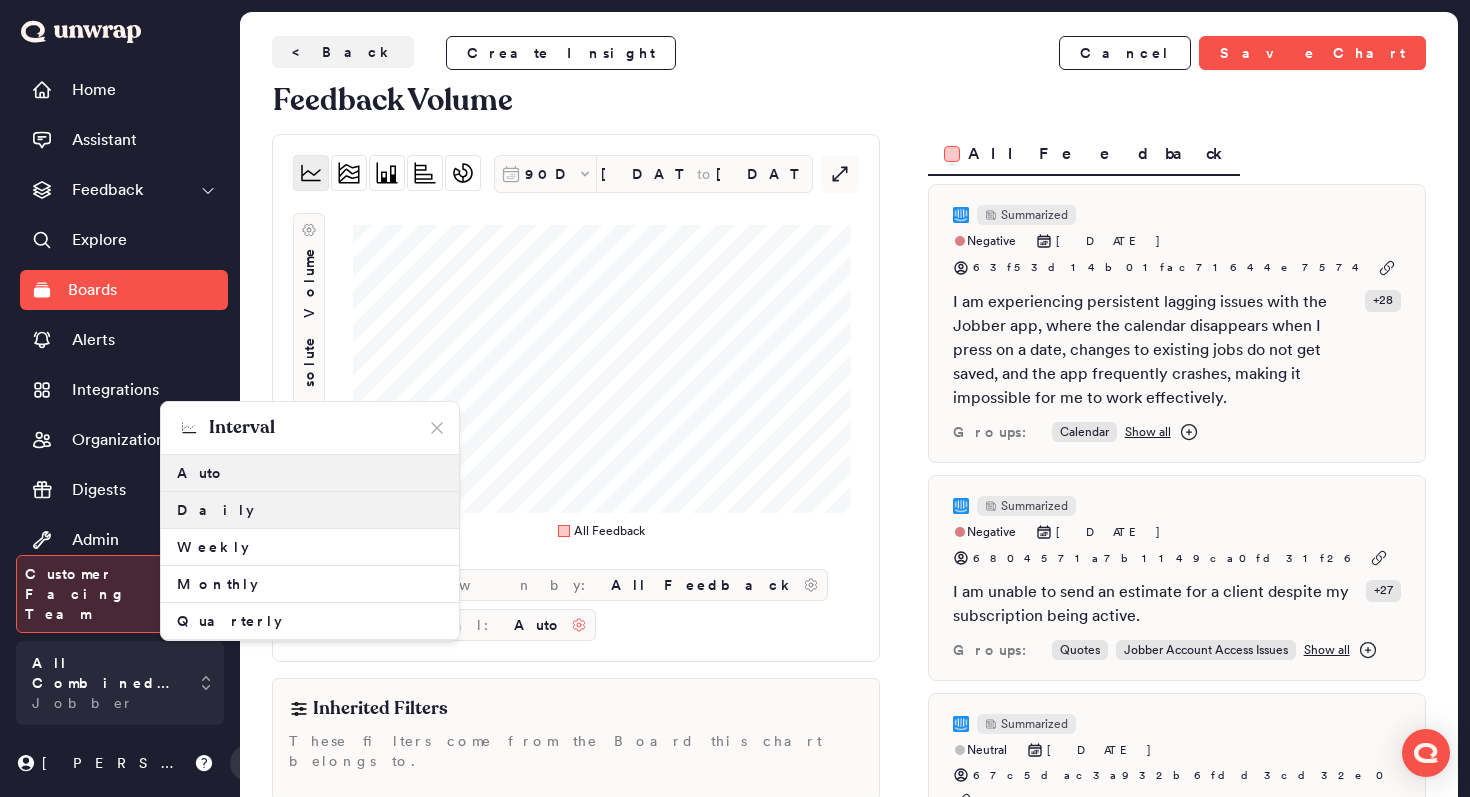 click on "Daily" at bounding box center (310, 510) 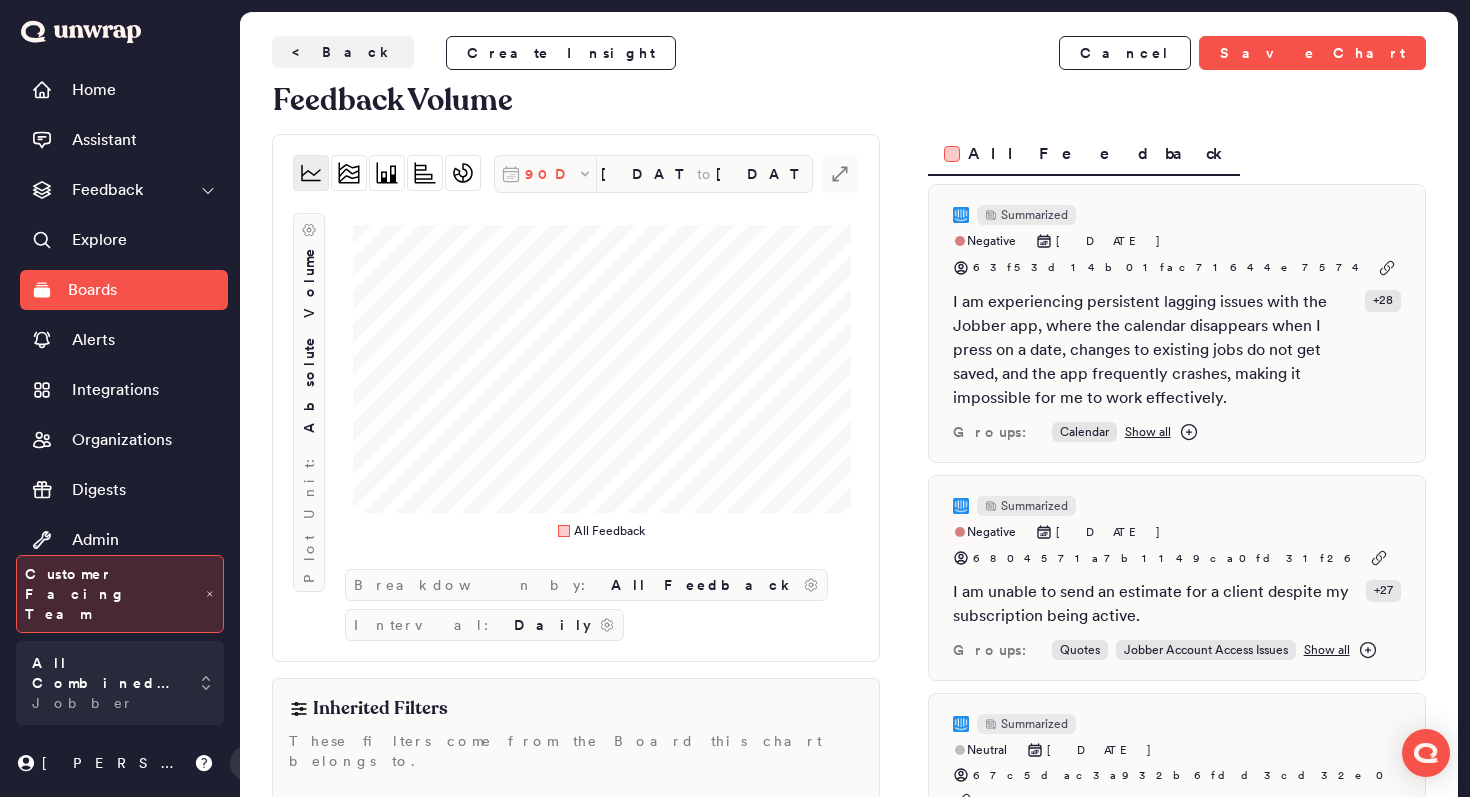 click on "90D" at bounding box center [551, 174] 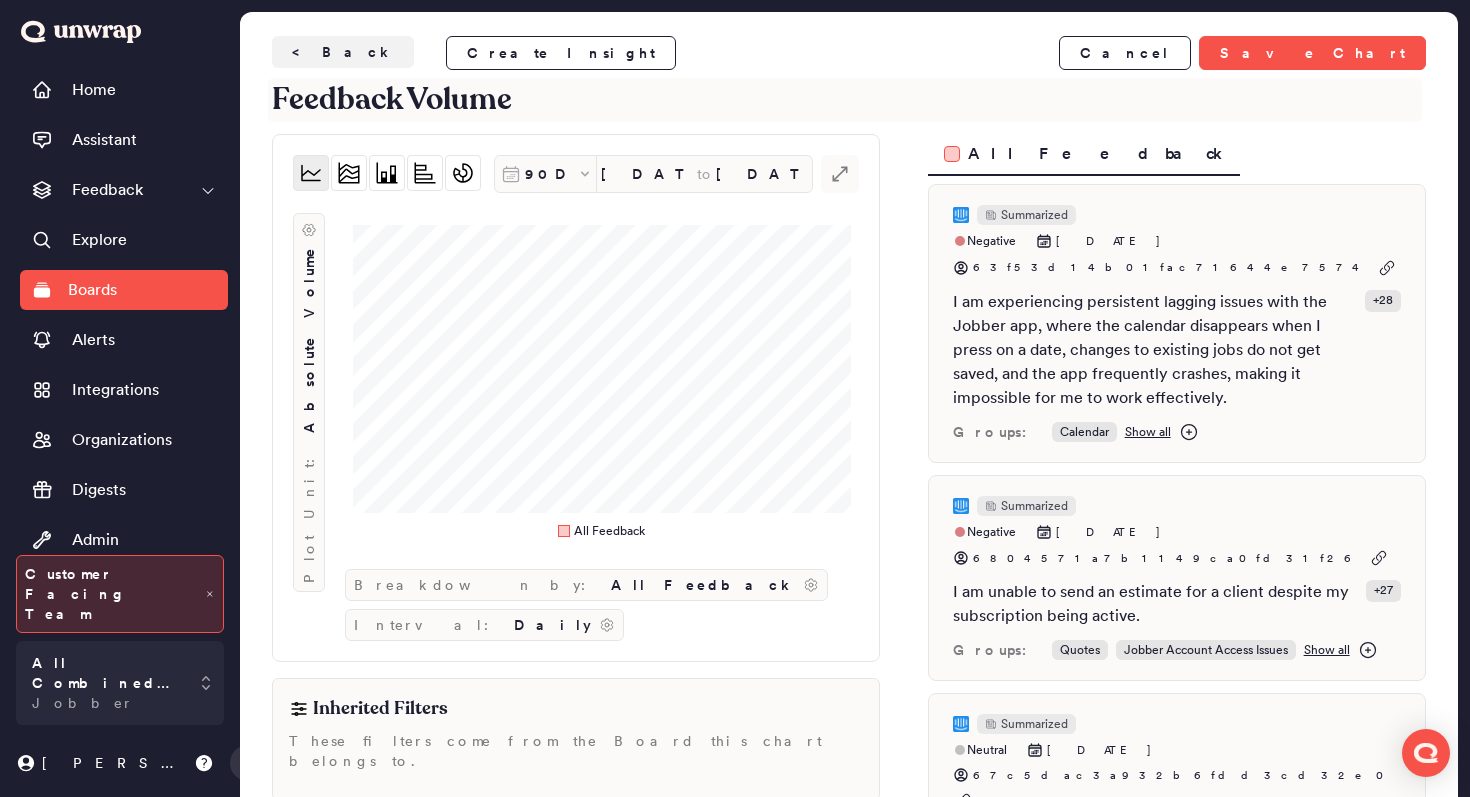 click on "Feedback Volume" at bounding box center (845, 100) 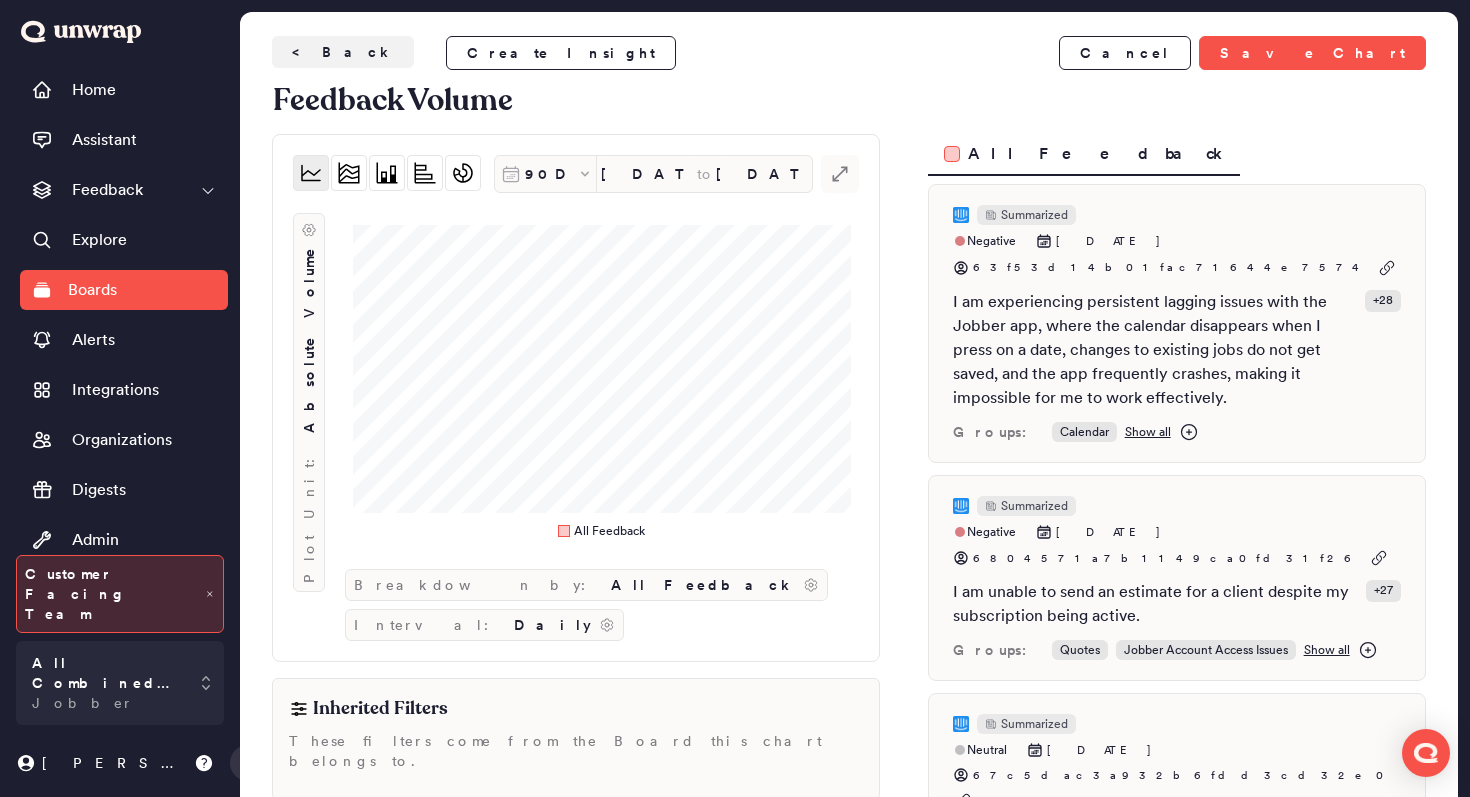 click on "< Back Create Insight Cancel Save Chart" at bounding box center [849, 53] 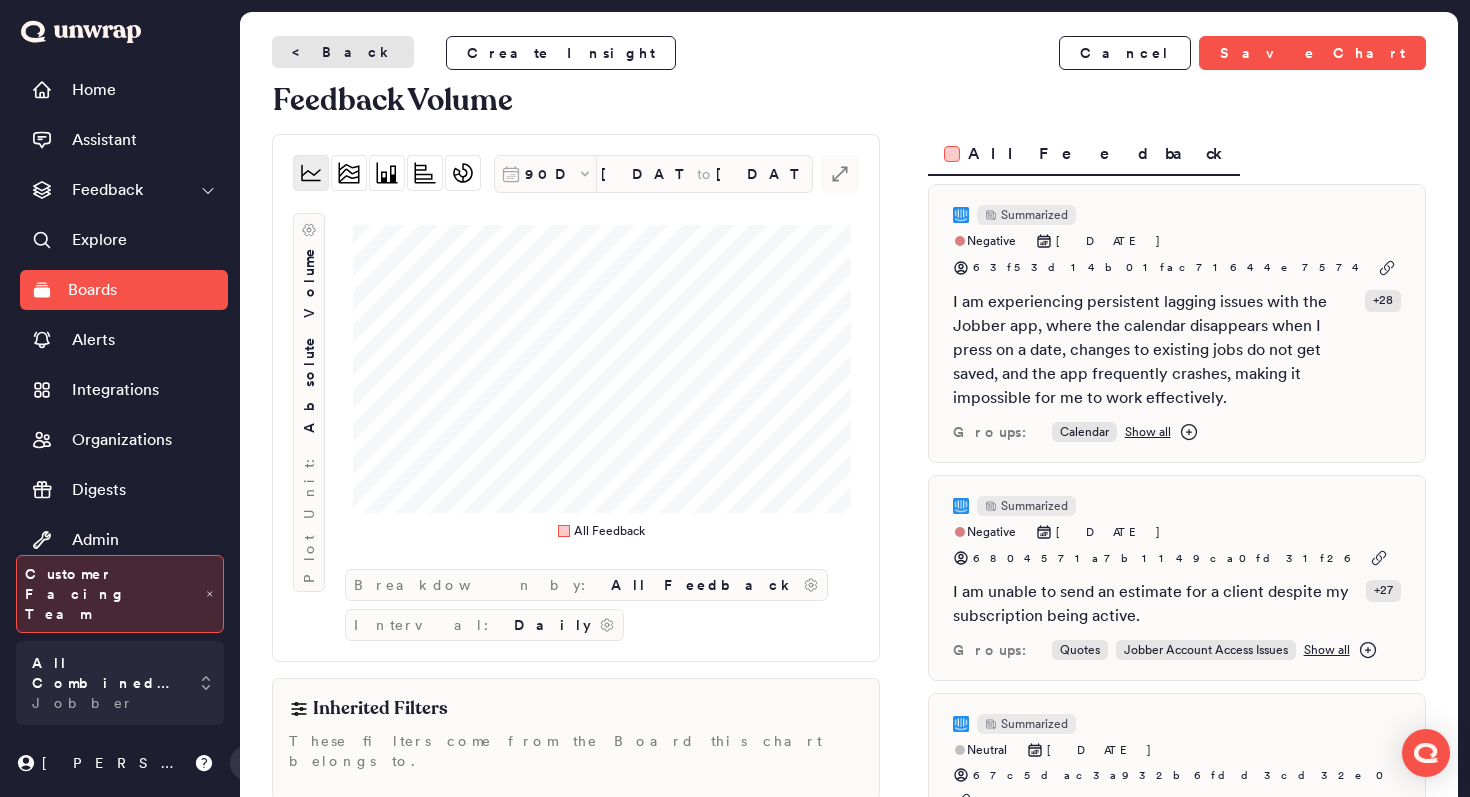 click on "< Back" at bounding box center (343, 52) 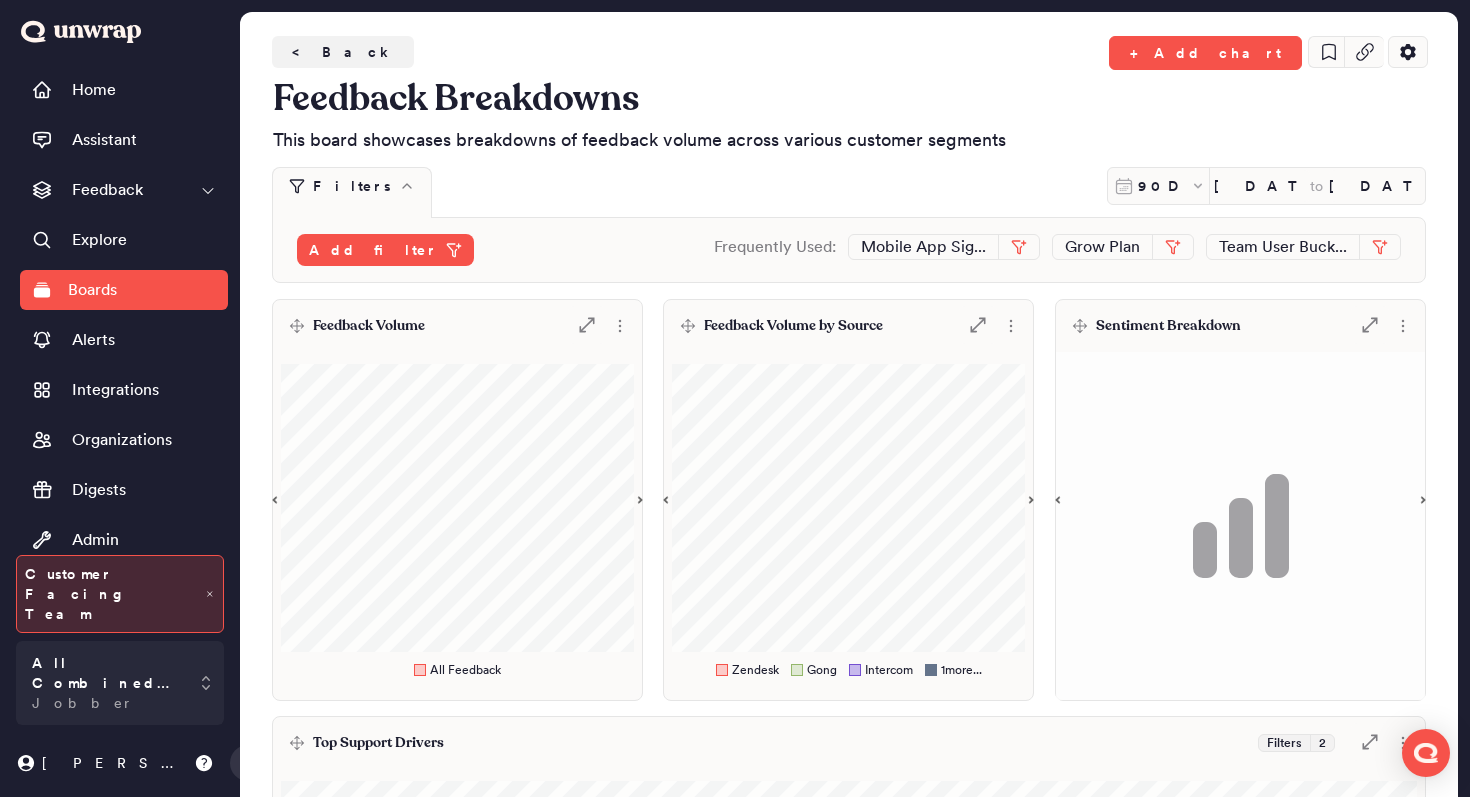 click on "Boards" at bounding box center [124, 290] 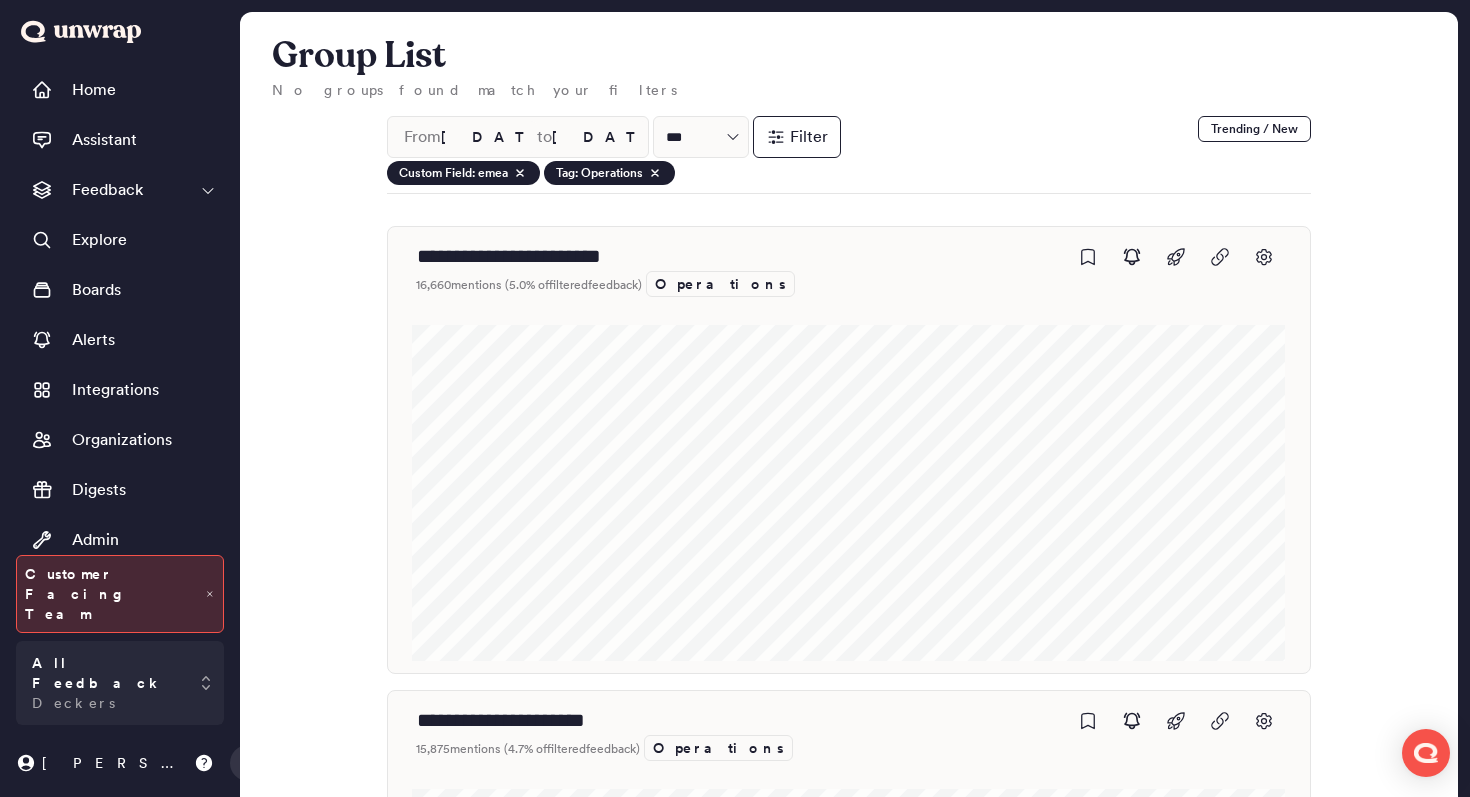 scroll, scrollTop: 17, scrollLeft: 0, axis: vertical 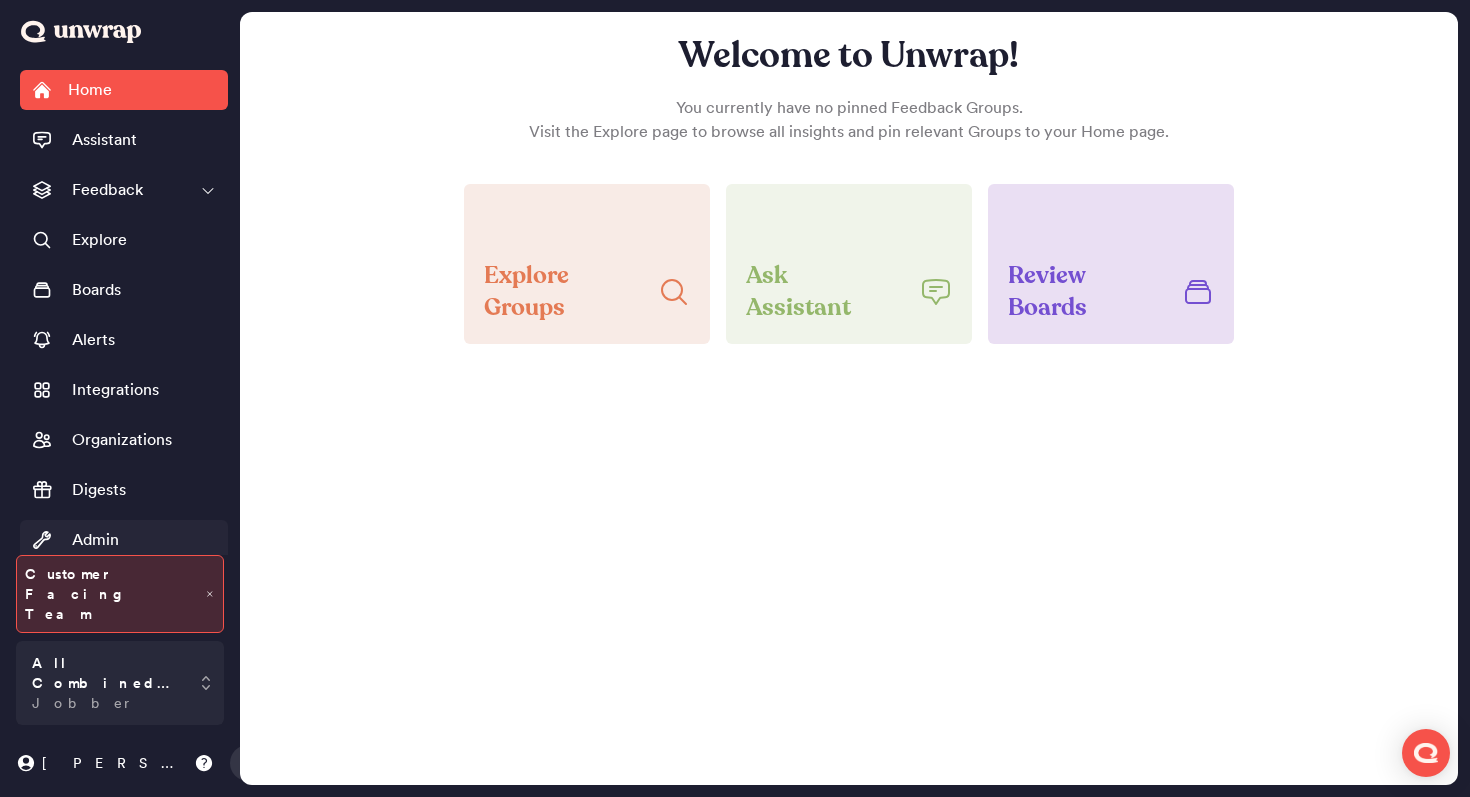 click on "Admin" at bounding box center (124, 540) 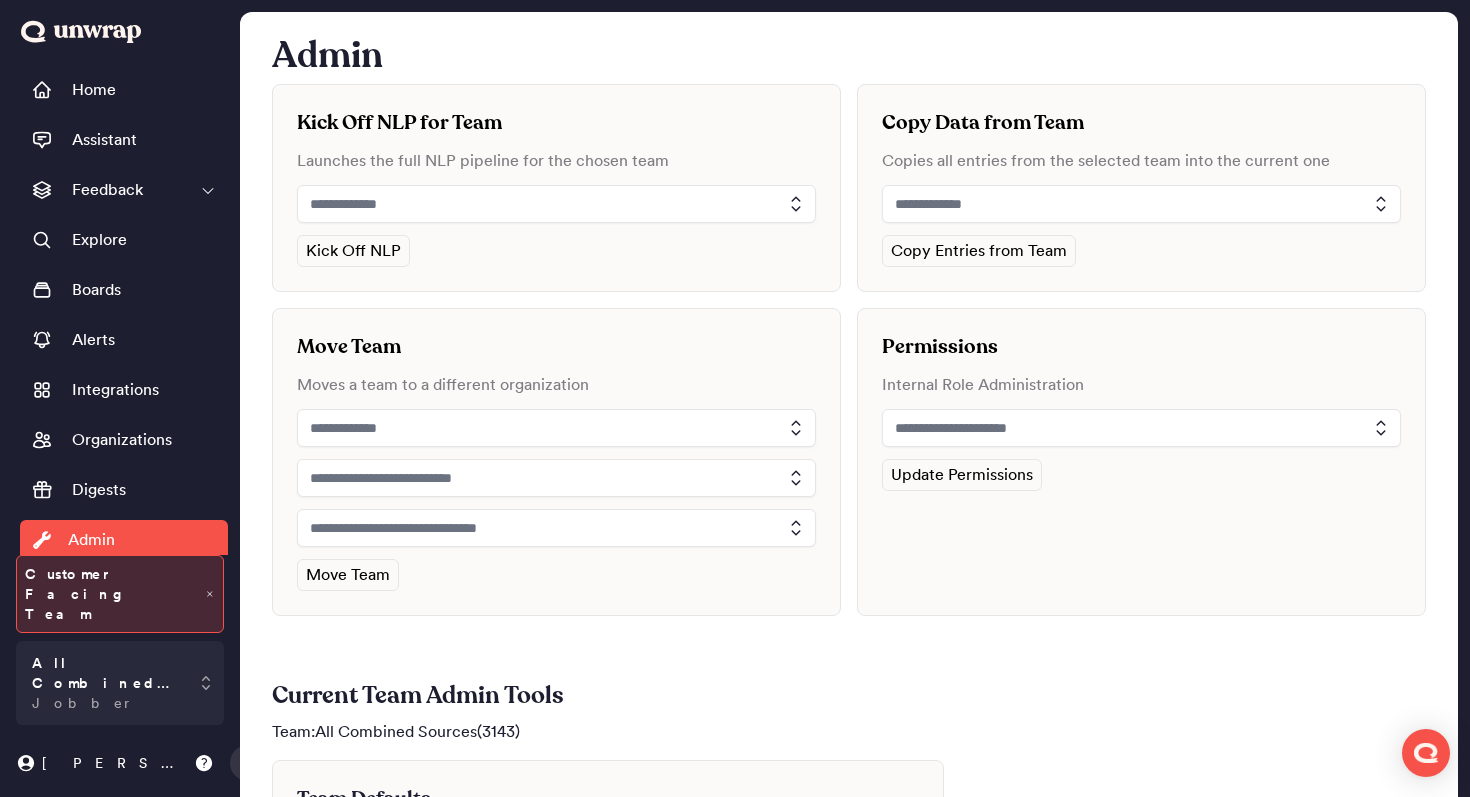 click at bounding box center (1141, 428) 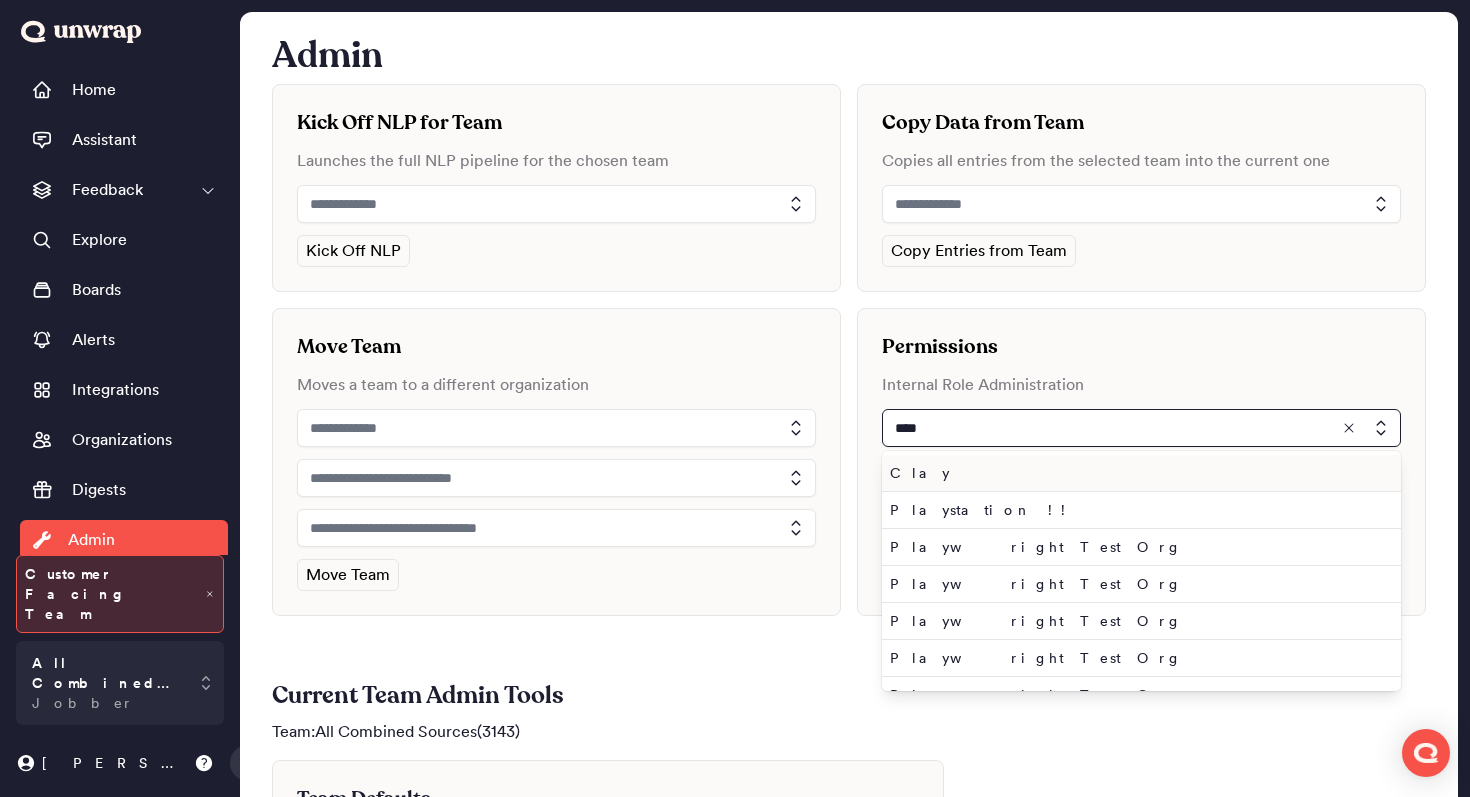 type on "****" 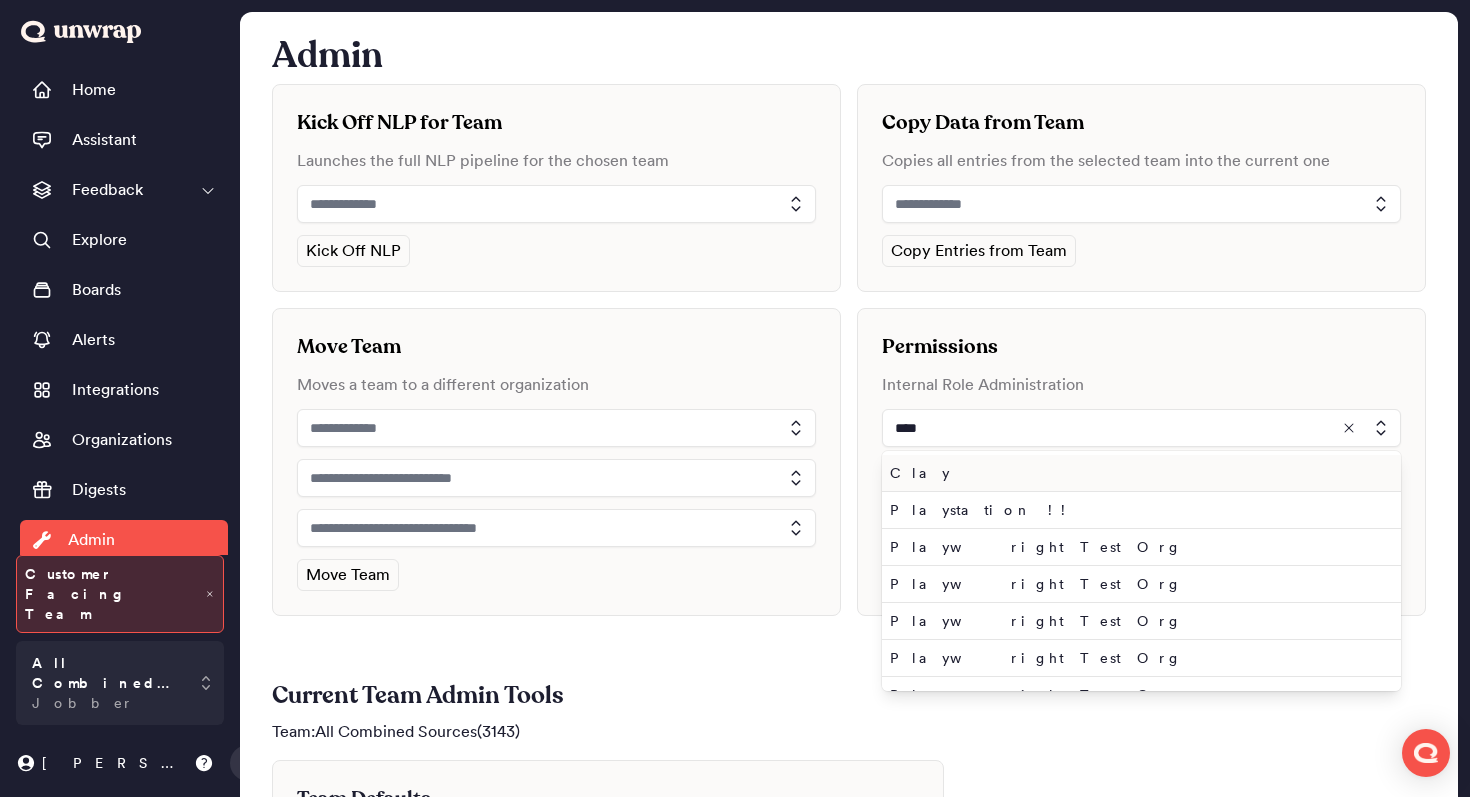 click on "Clay" at bounding box center [1137, 473] 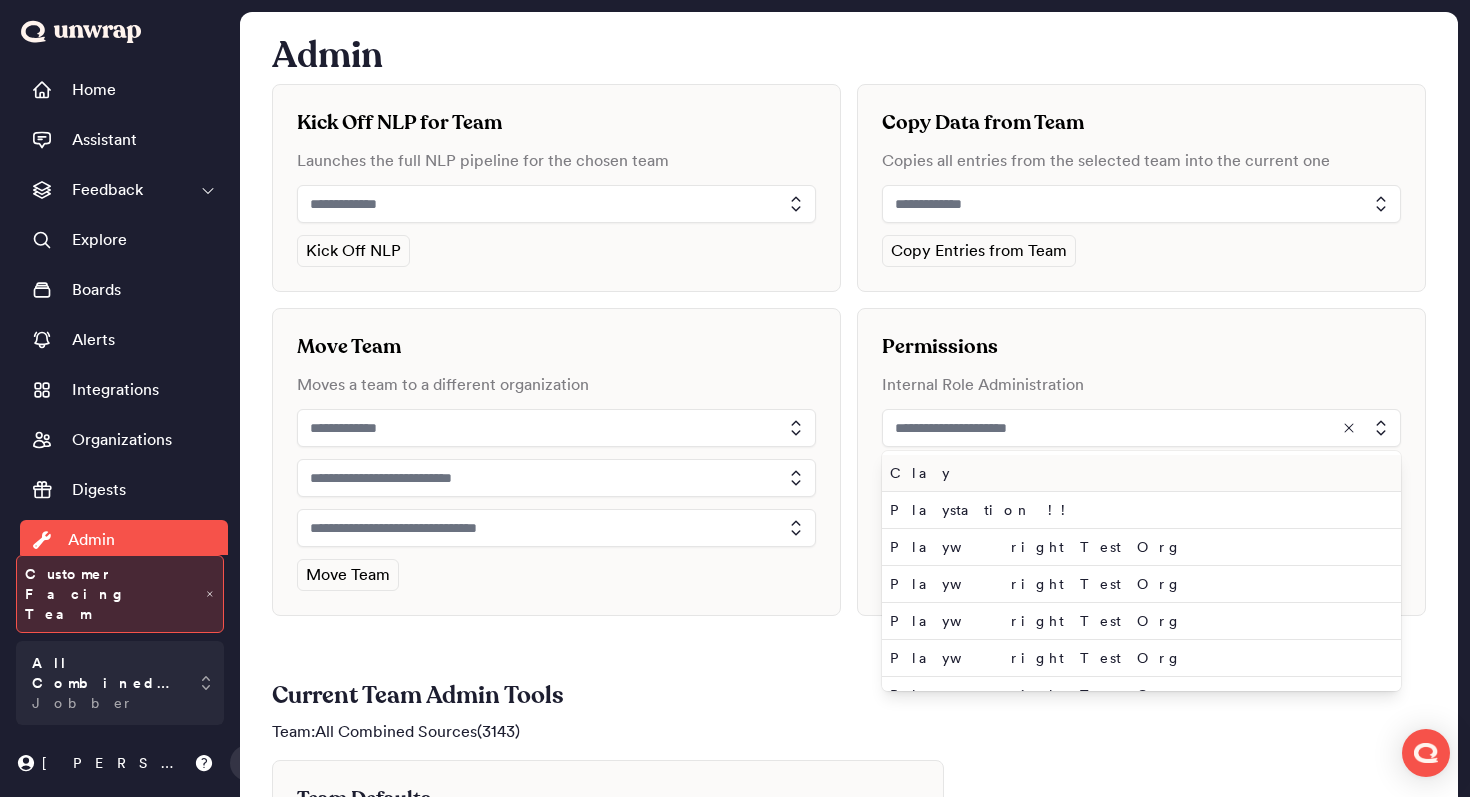 type on "****" 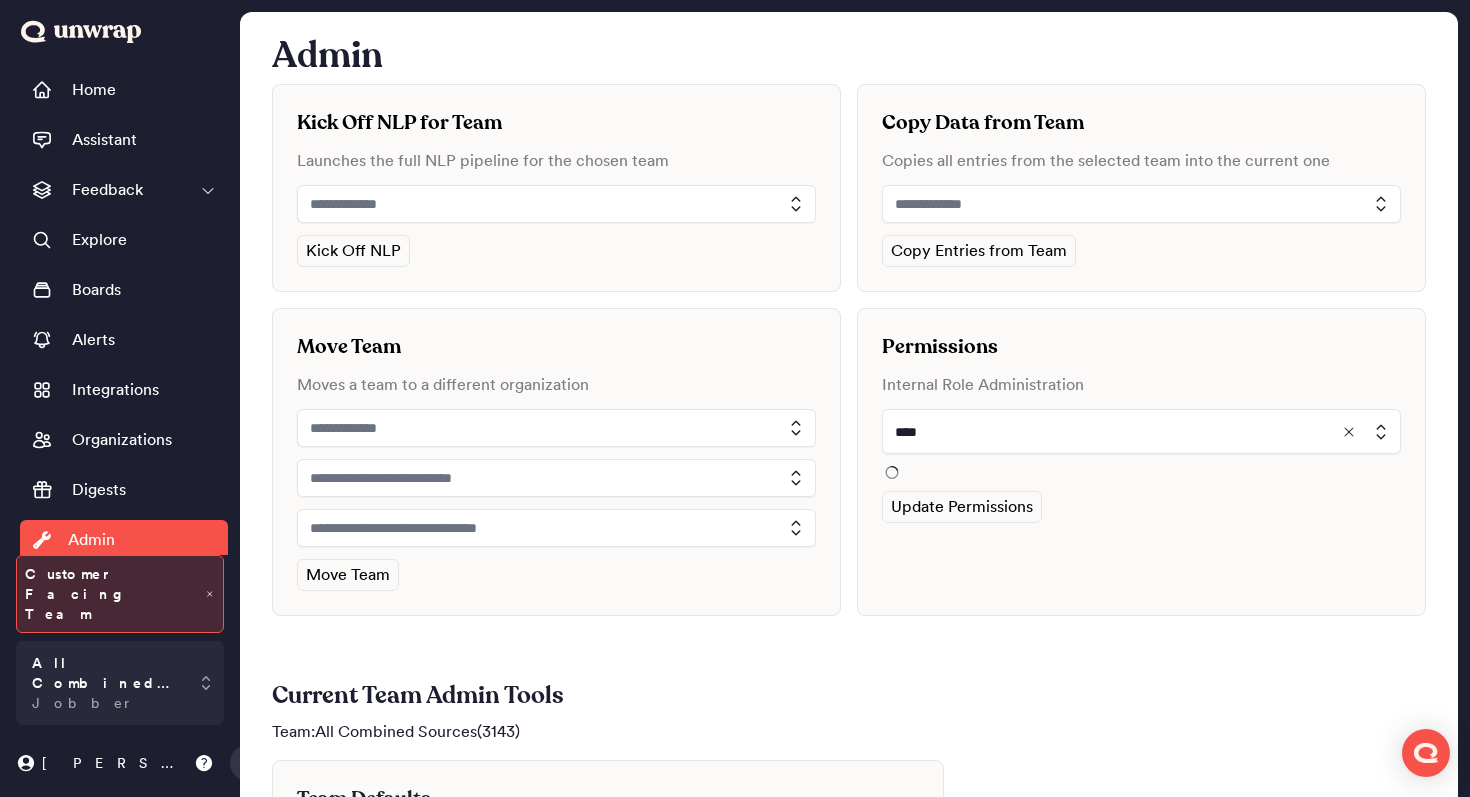 click on "Permissions Internal Role Administration **** Update Permissions" at bounding box center [1141, 462] 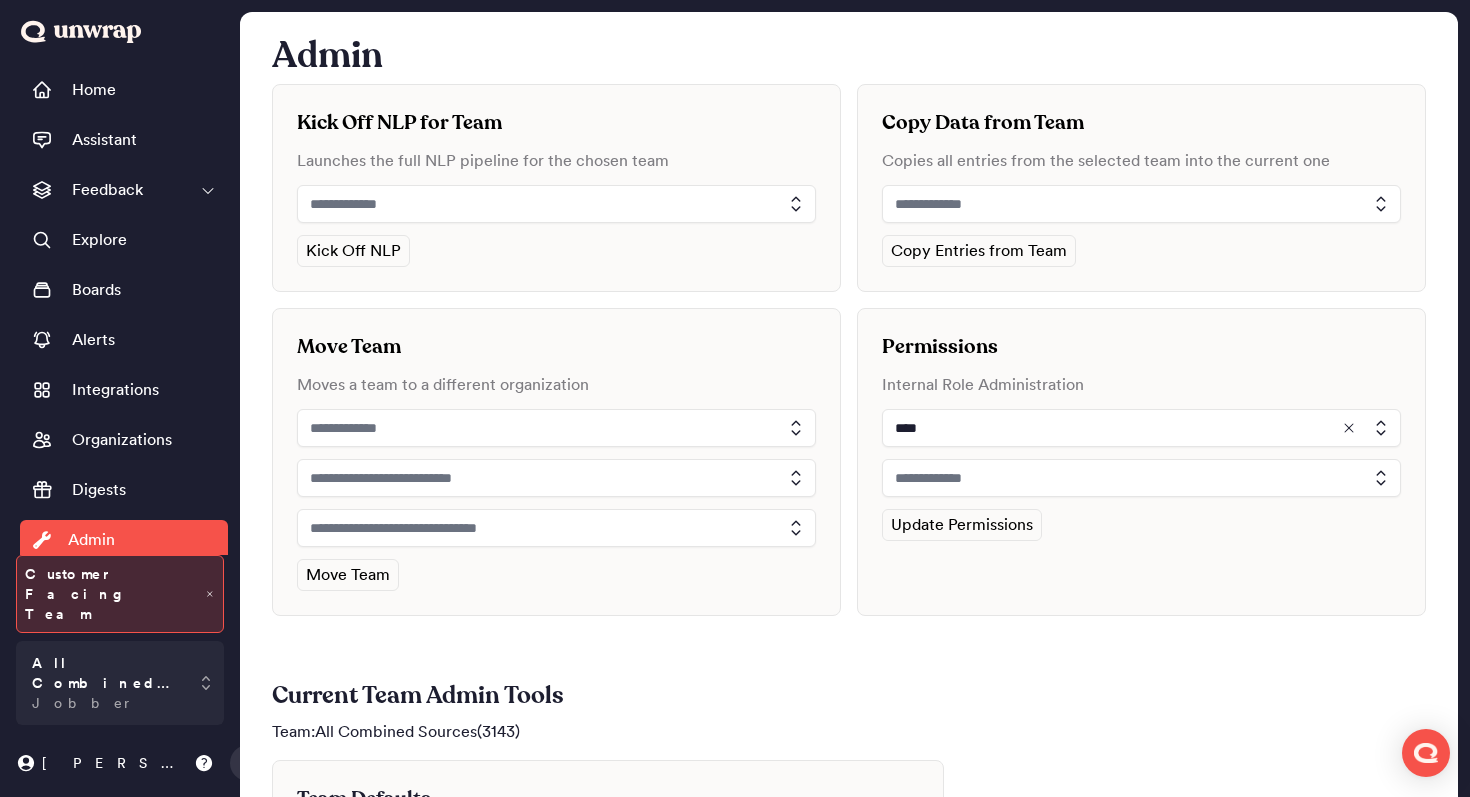 click at bounding box center (1141, 478) 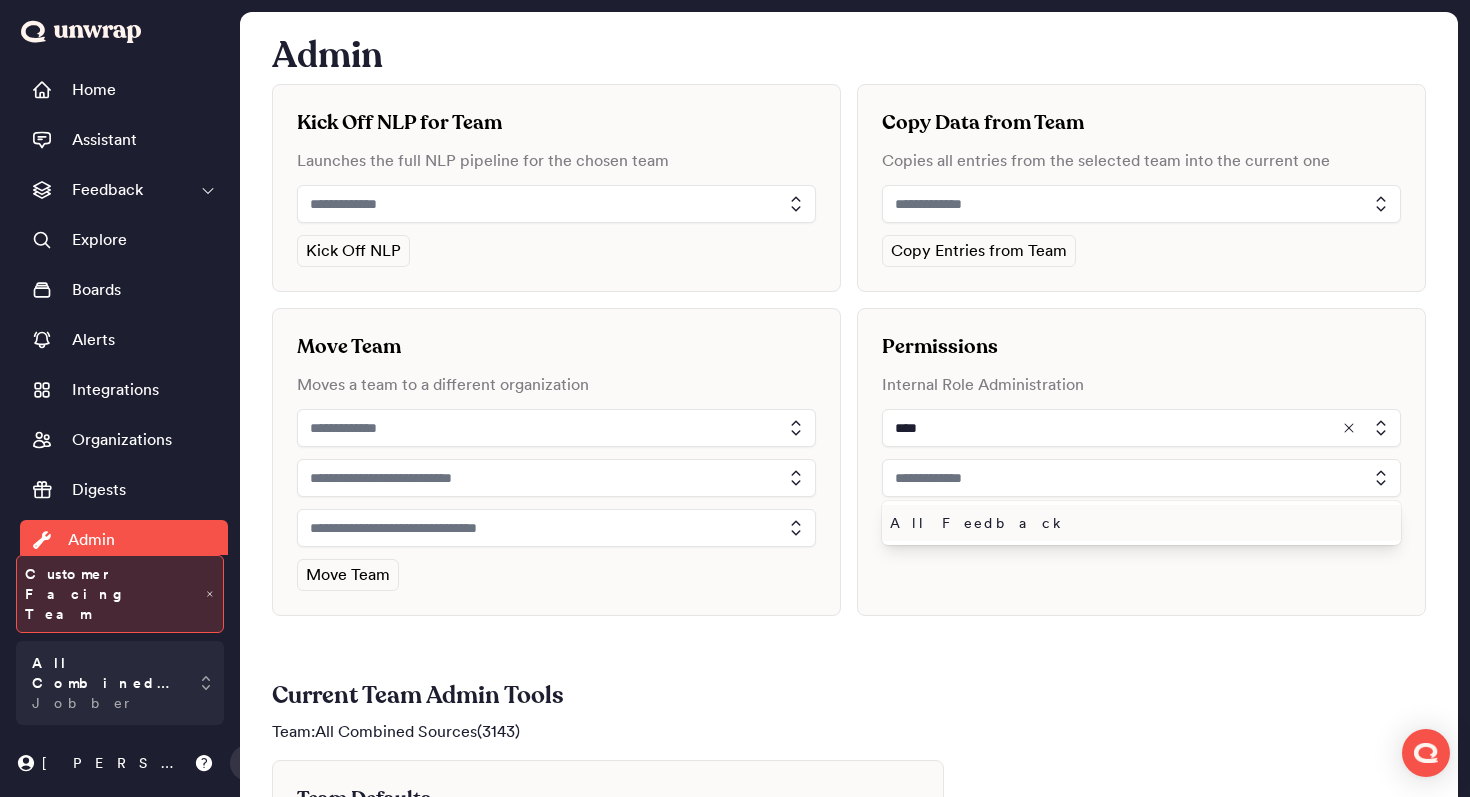 click on "All Feedback" at bounding box center (1137, 523) 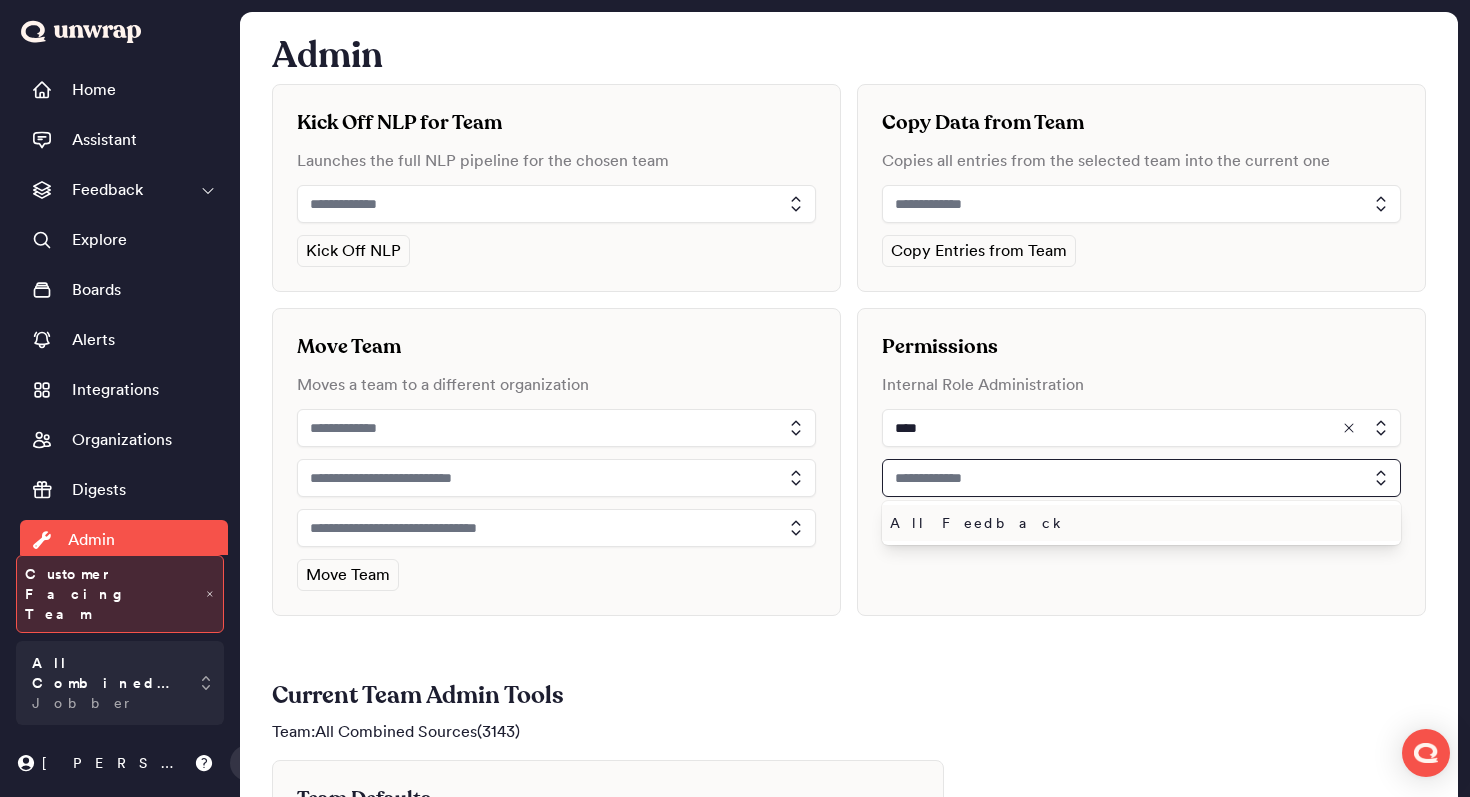 type on "**********" 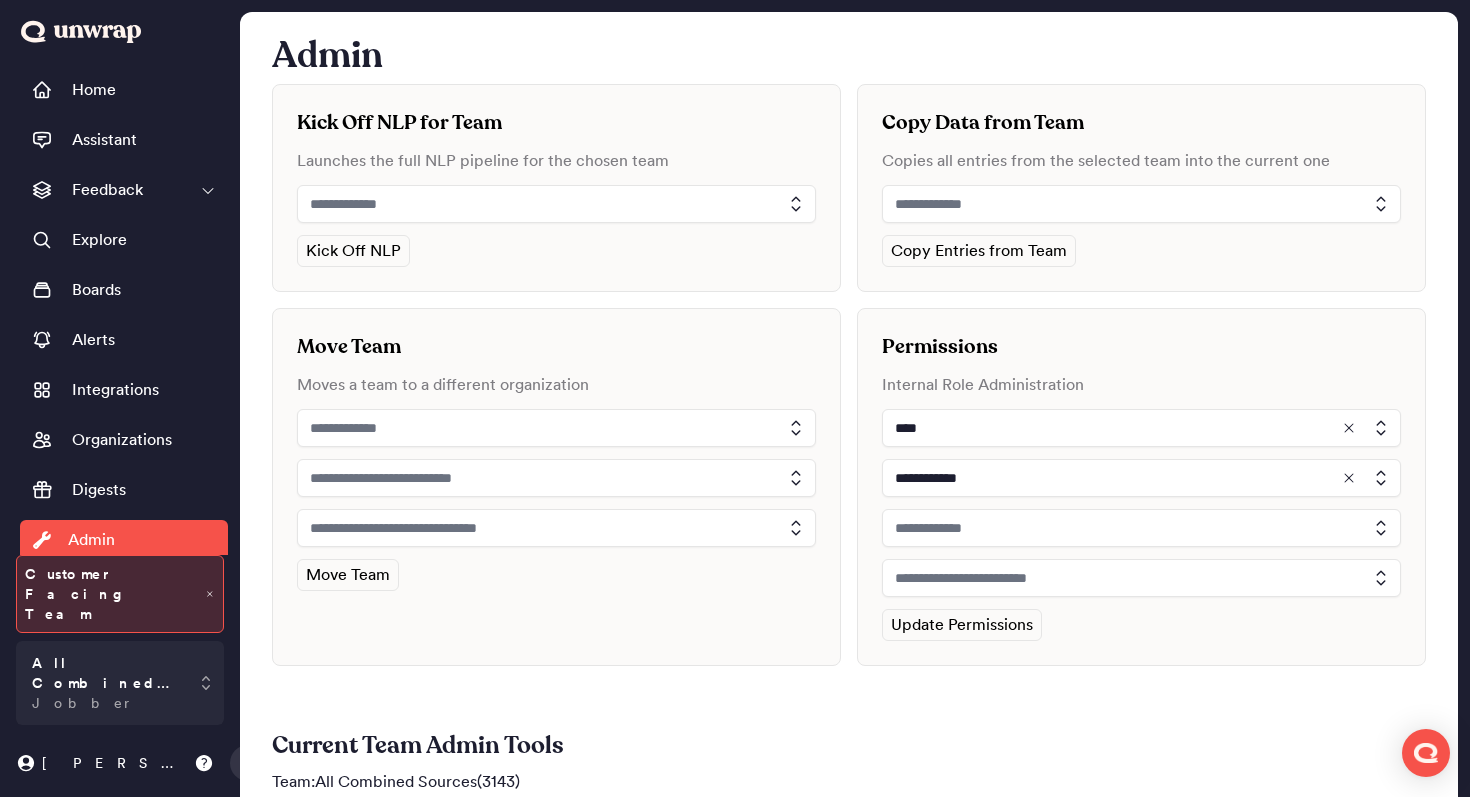 click at bounding box center (1141, 528) 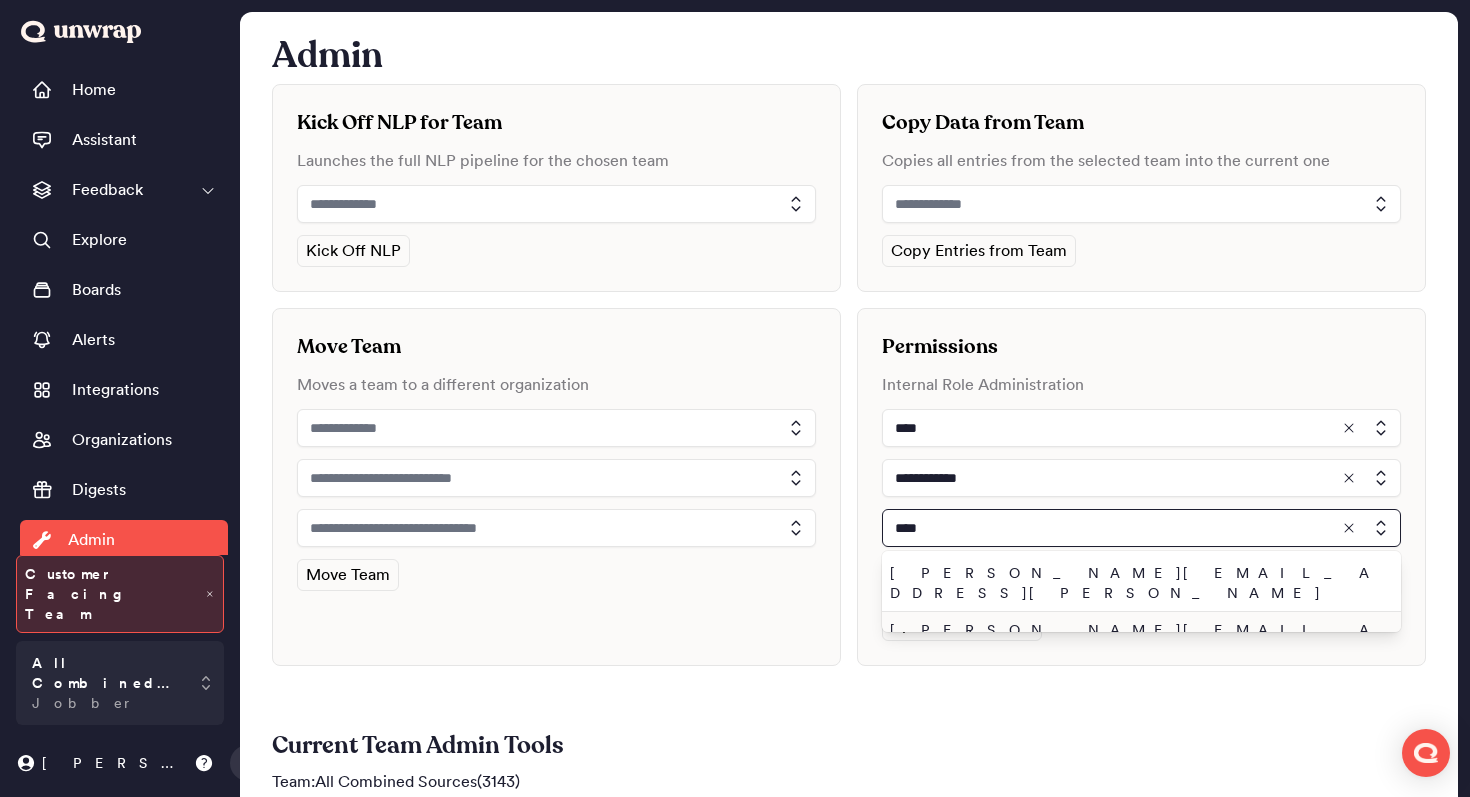 type on "****" 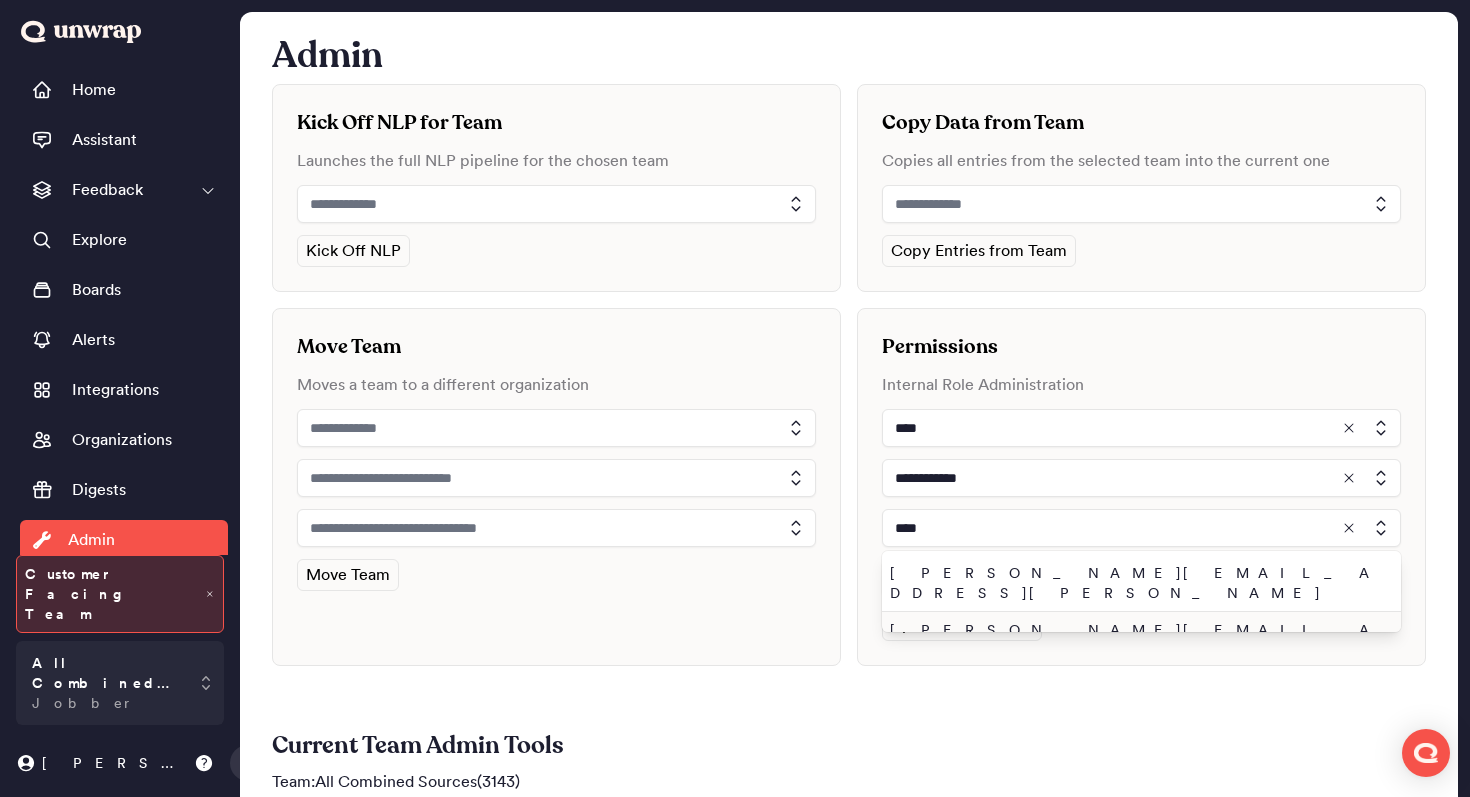 click on "[PERSON_NAME][EMAIL_ADDRESS]" at bounding box center [1137, 640] 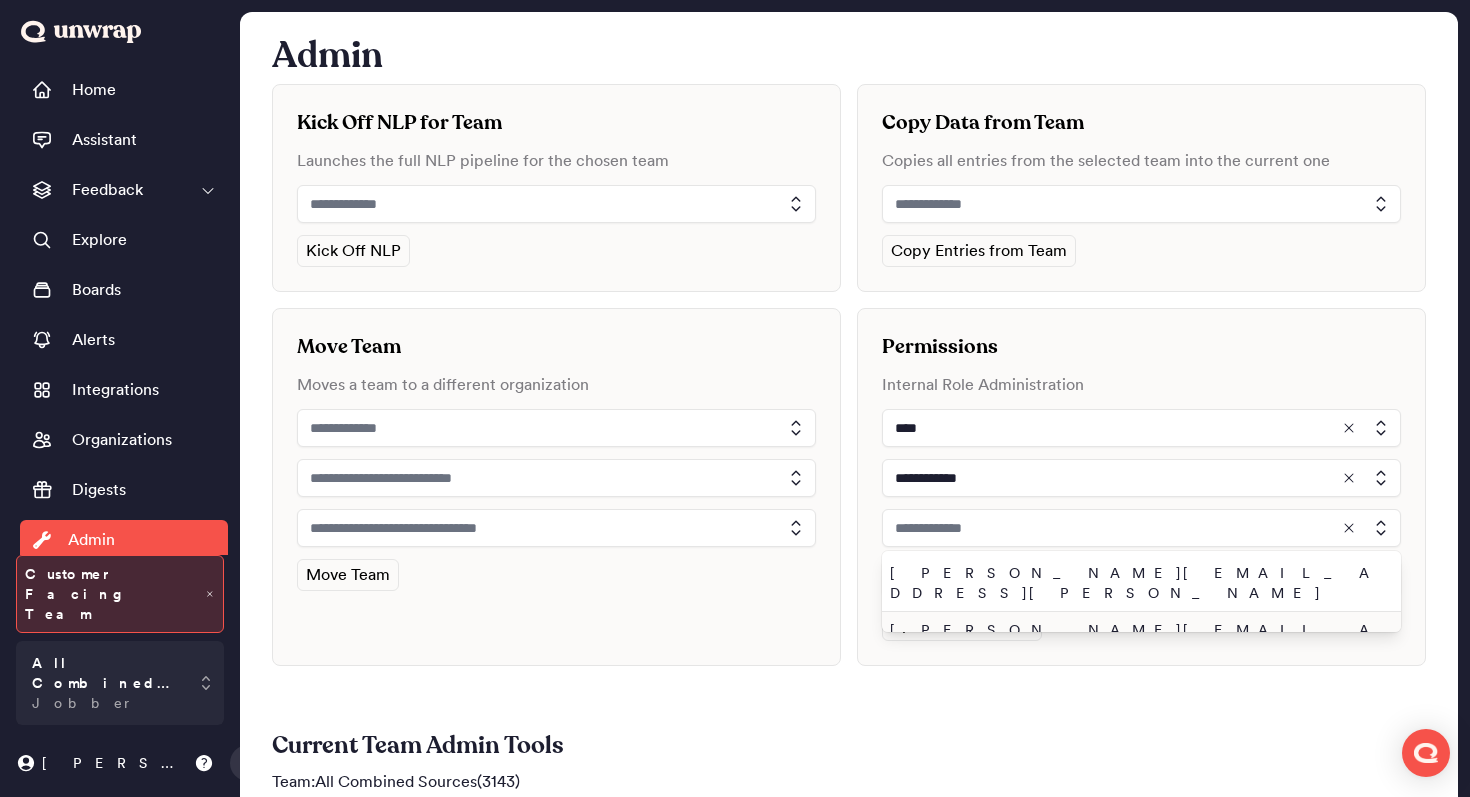 type on "**********" 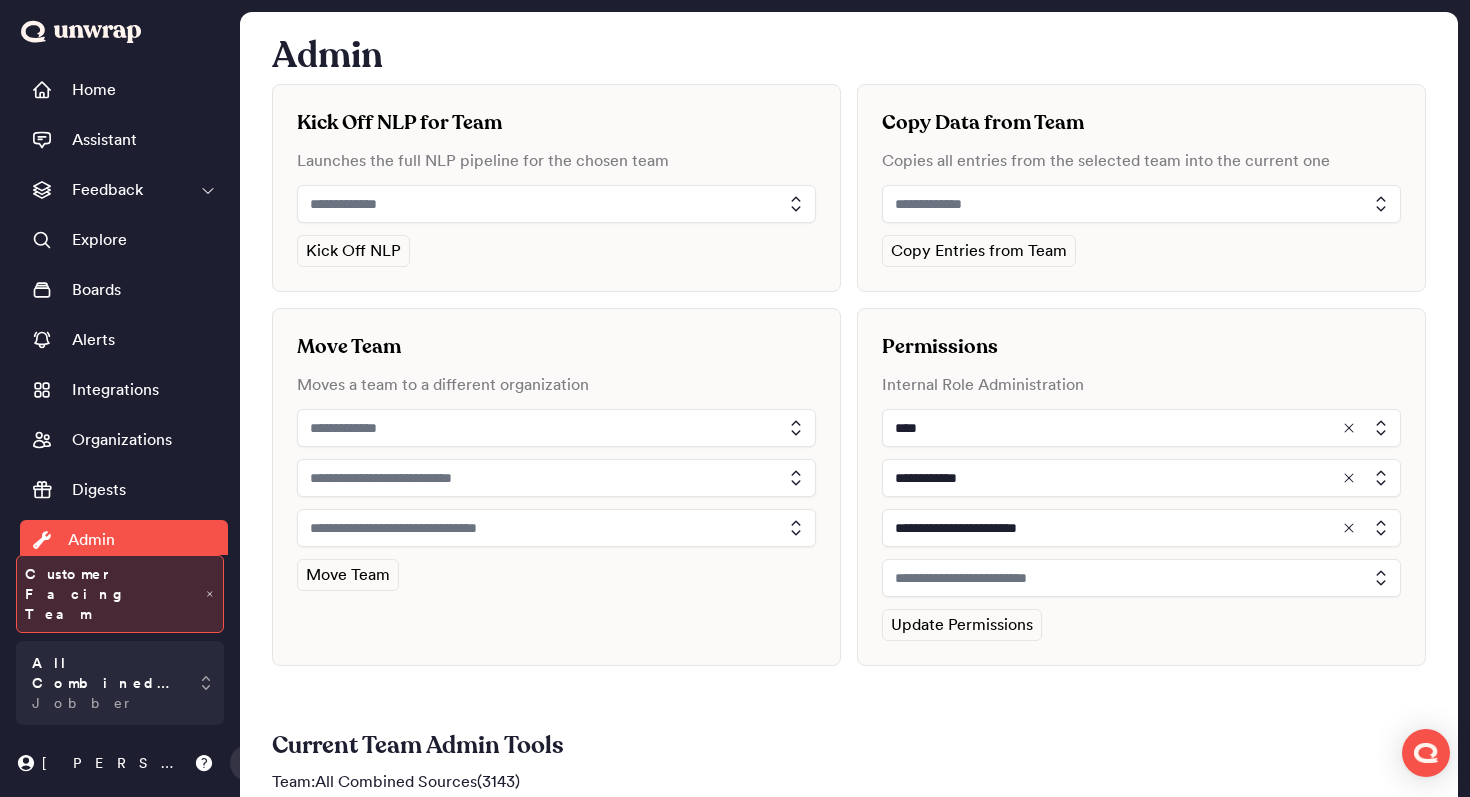 click at bounding box center [1141, 578] 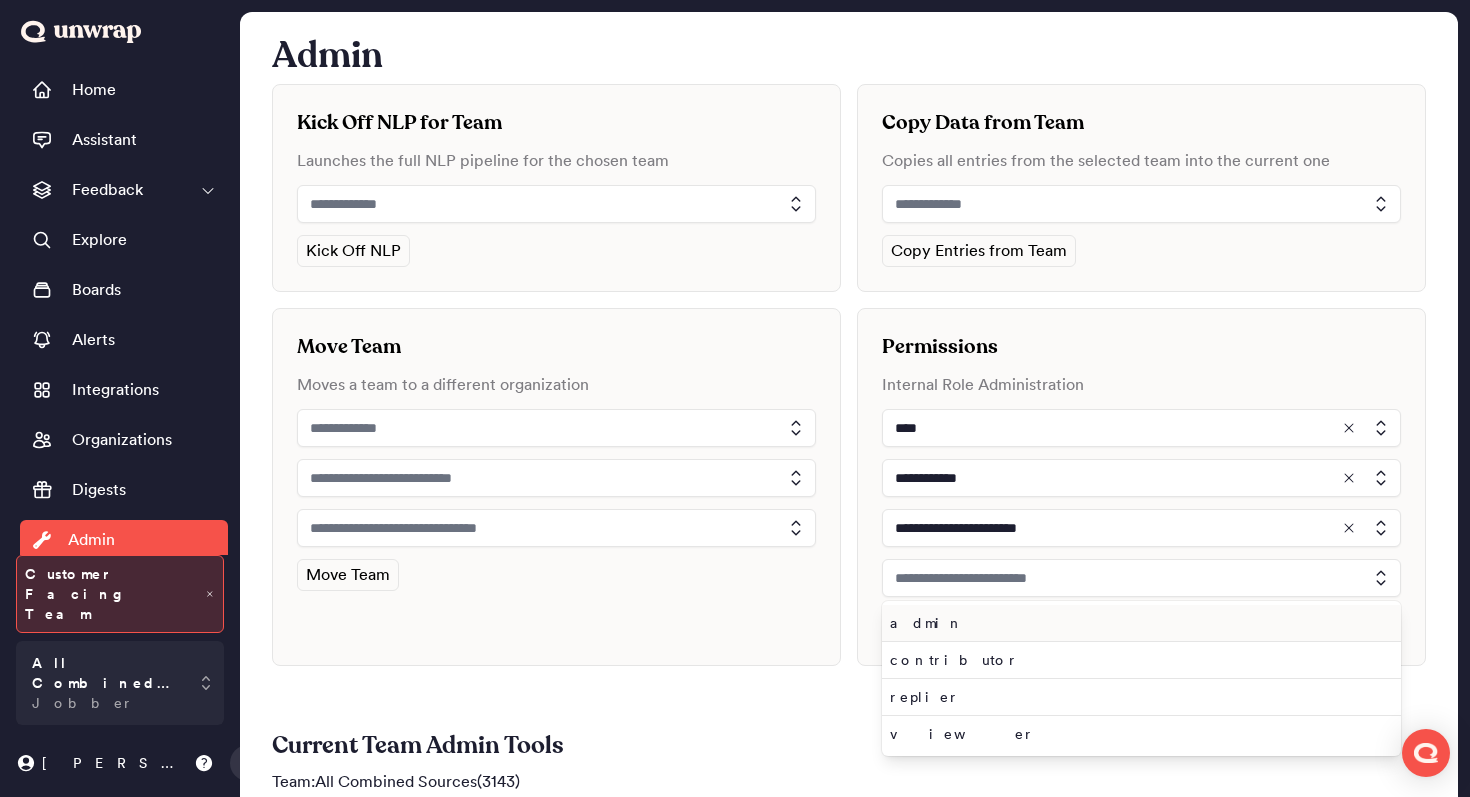 click on "admin" at bounding box center [1137, 623] 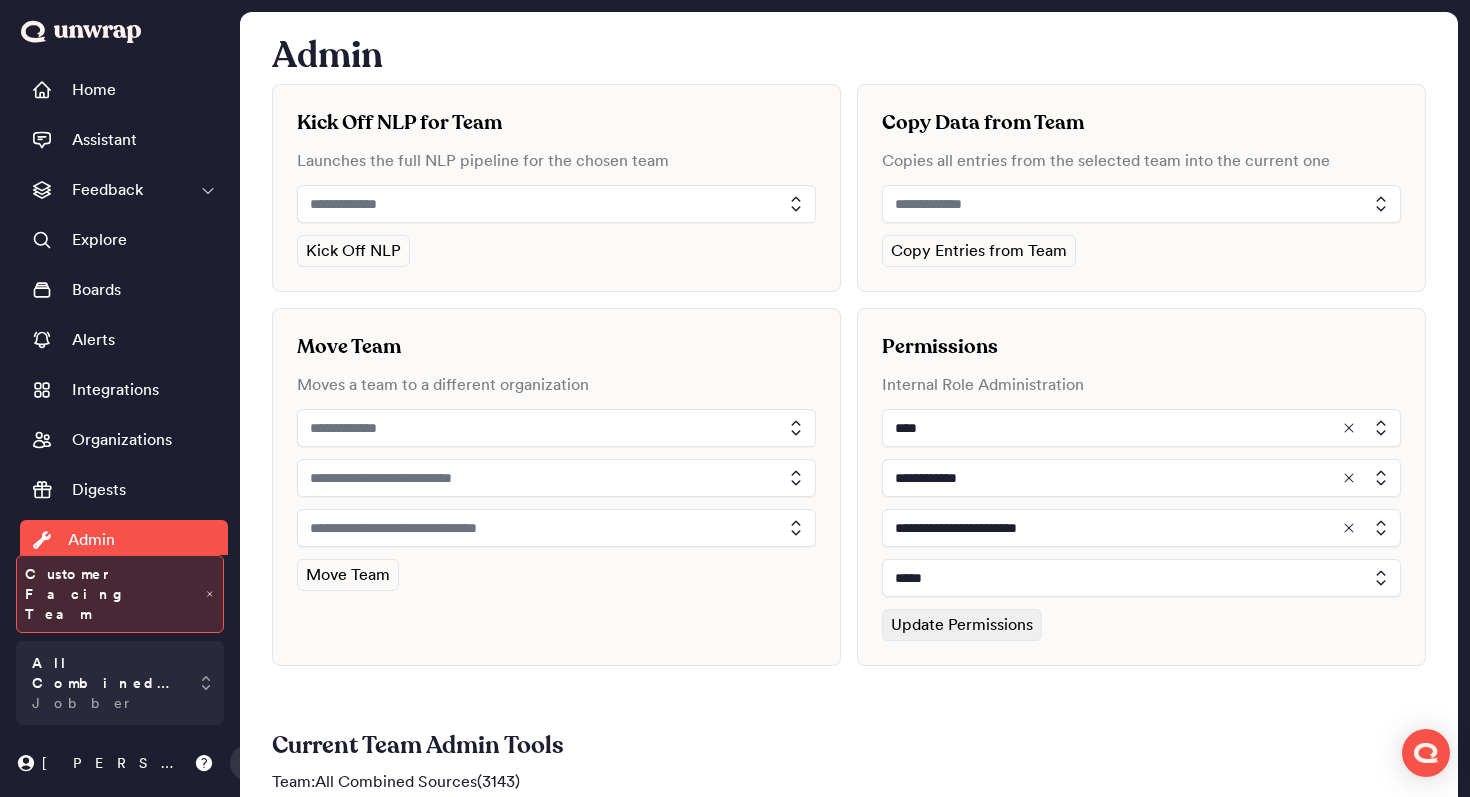 click on "Update Permissions" at bounding box center (962, 625) 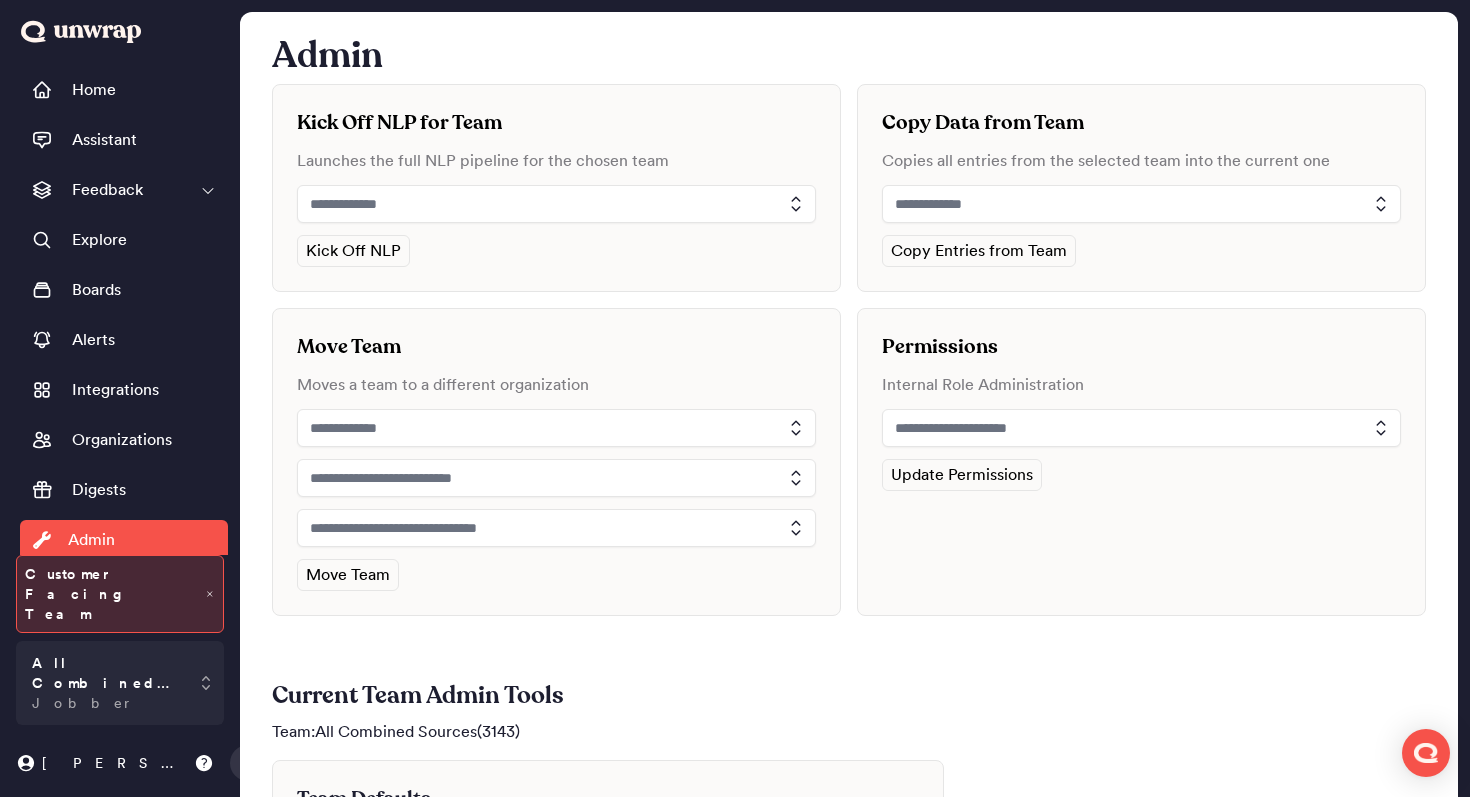 click at bounding box center (1141, 428) 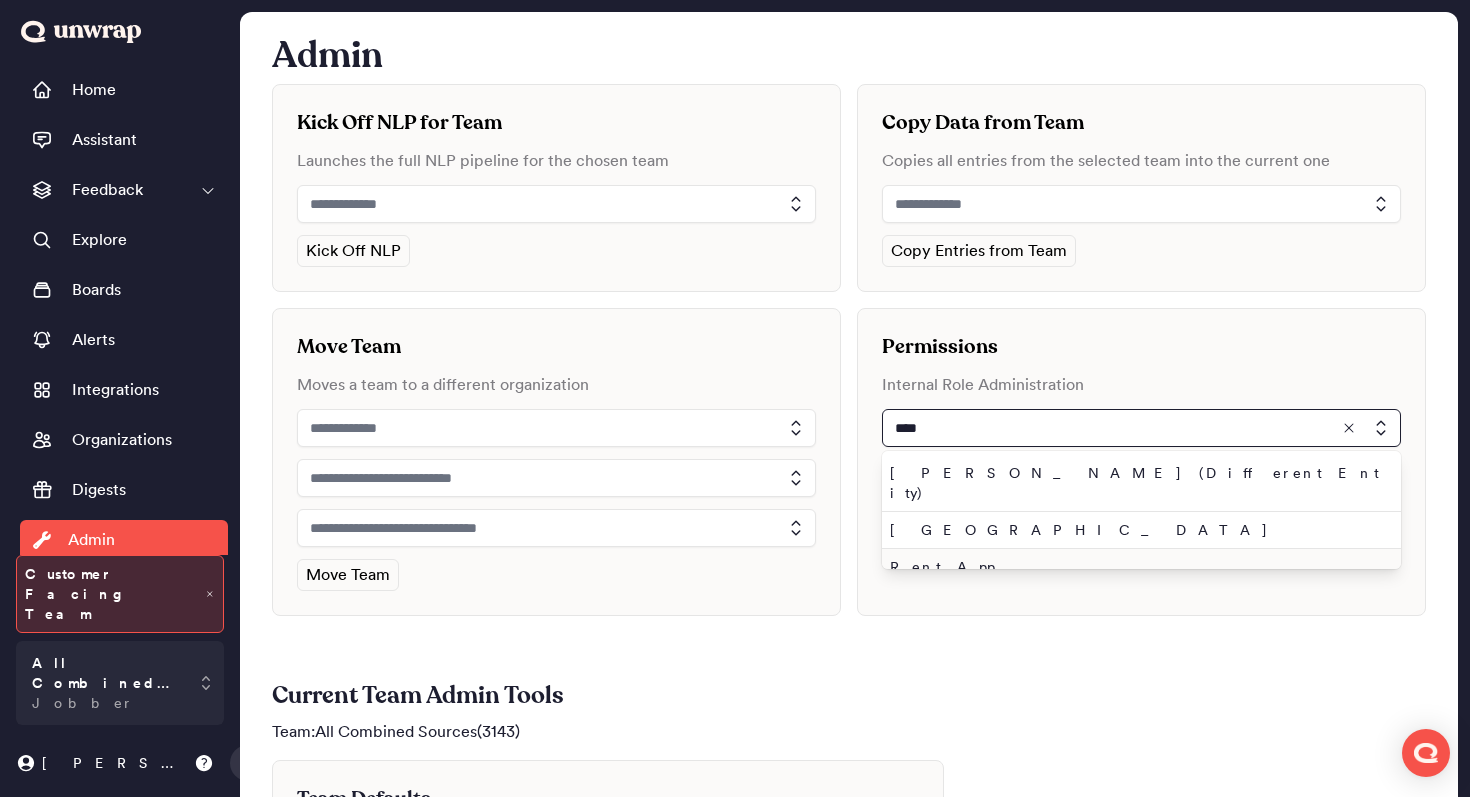 type on "****" 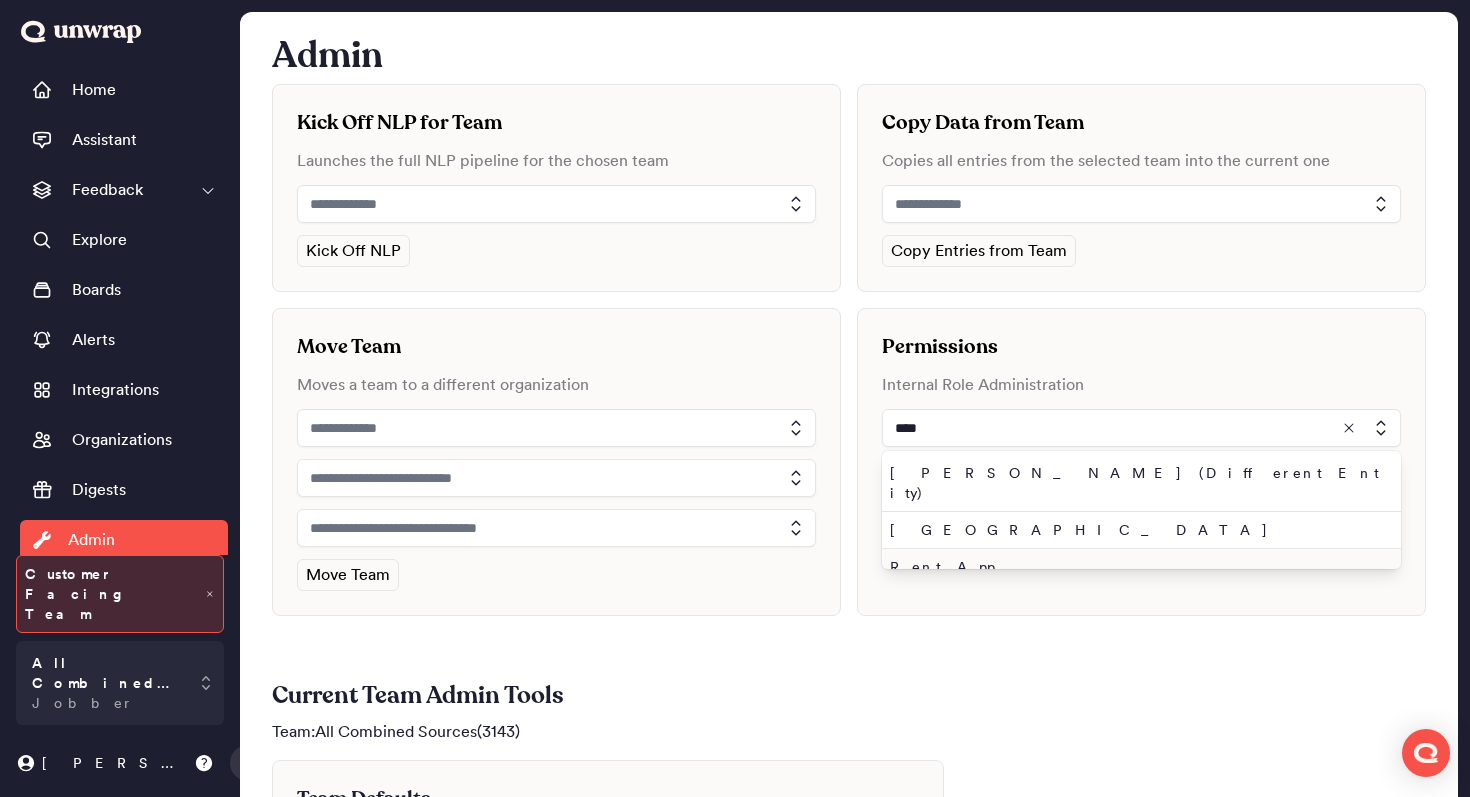 click on "Rent App" at bounding box center [1137, 567] 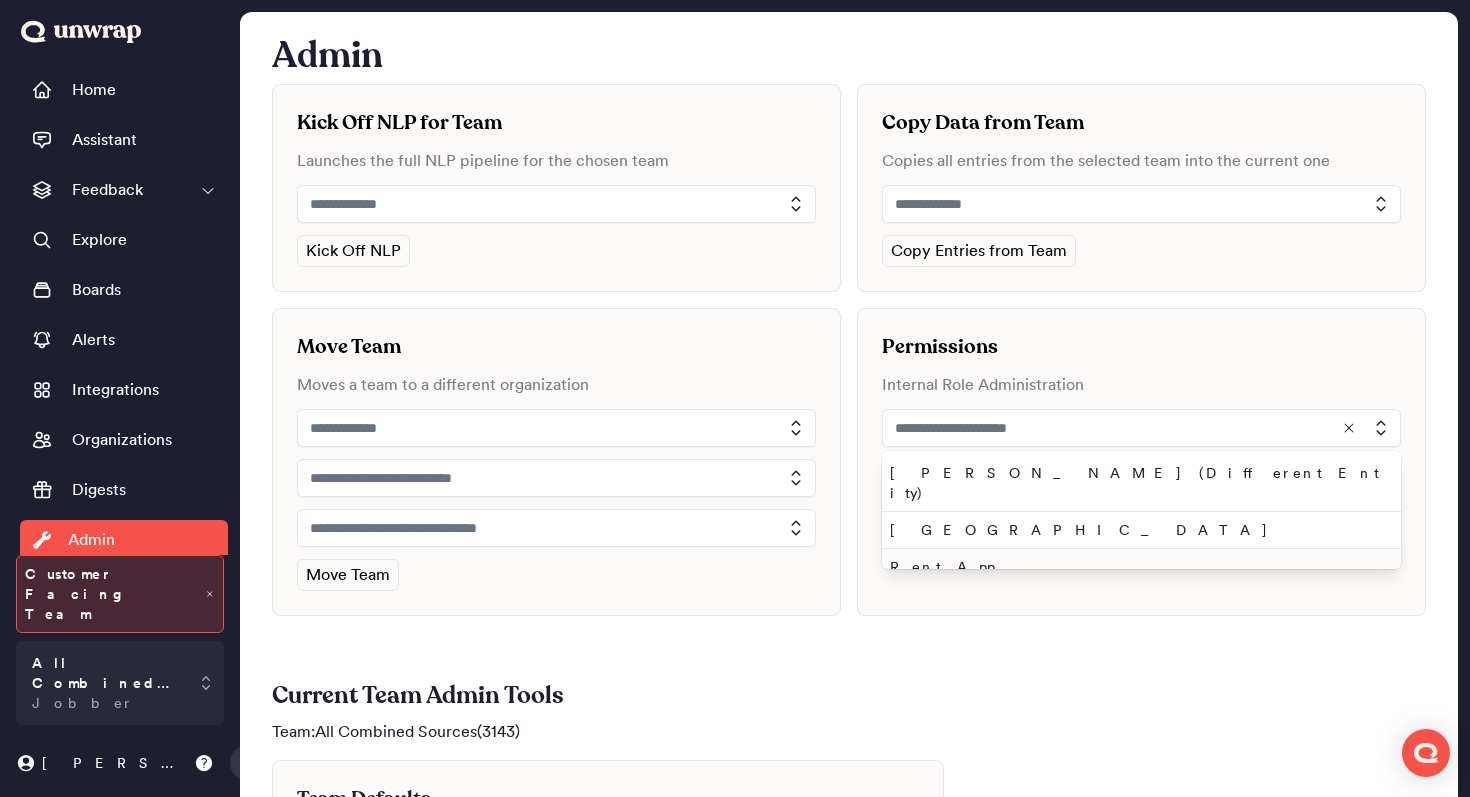 type on "********" 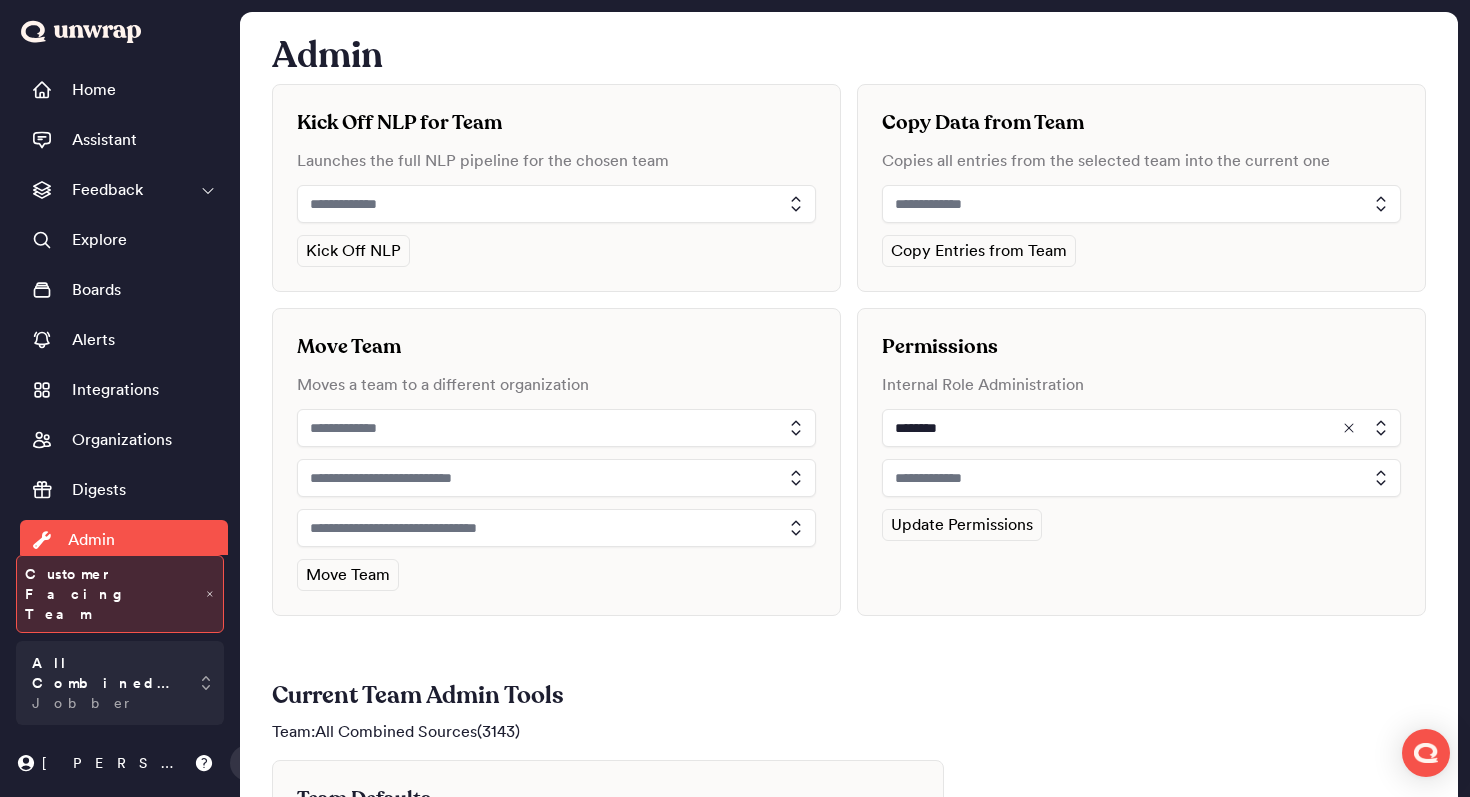 click at bounding box center (1141, 478) 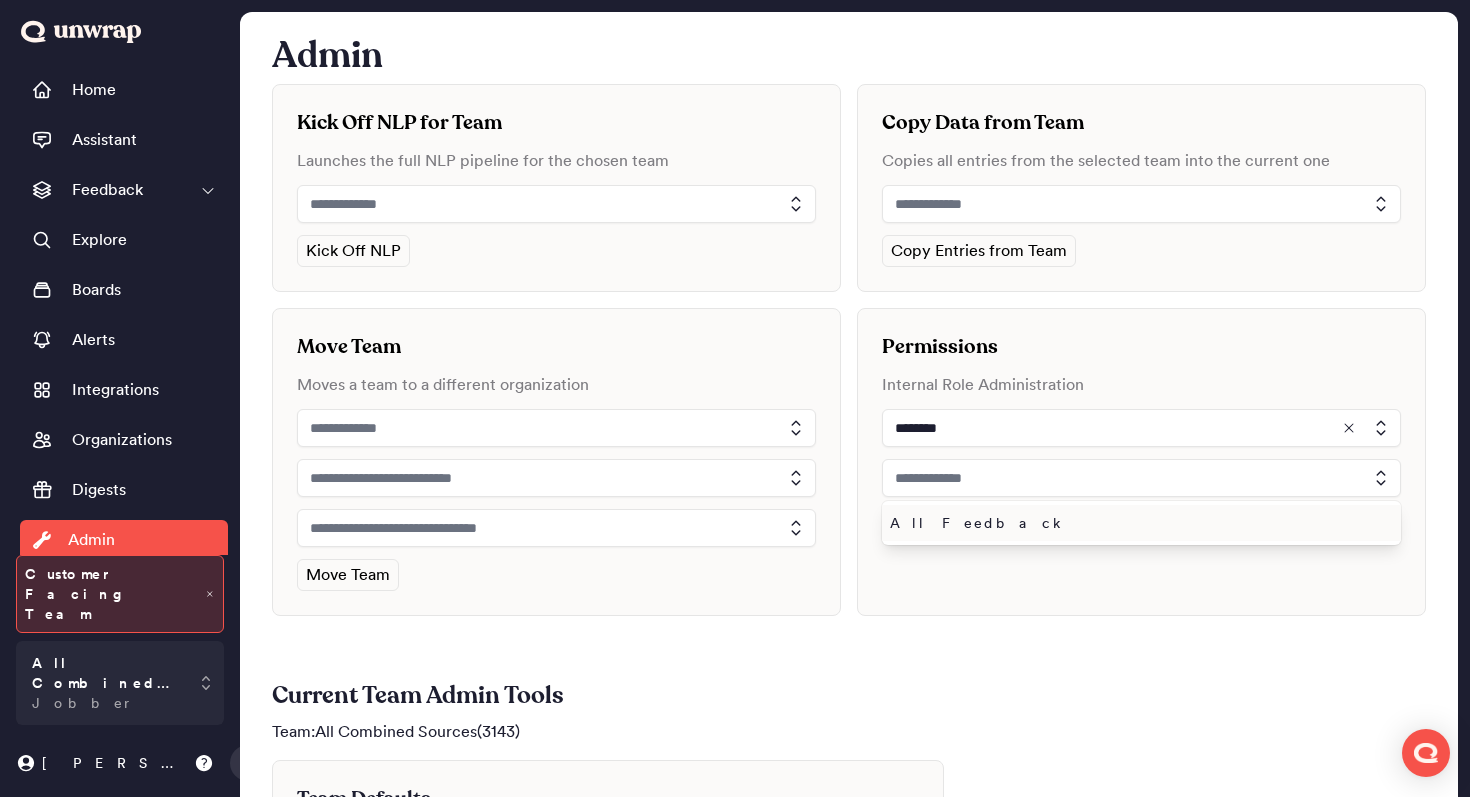 click on "All Feedback" at bounding box center [1137, 523] 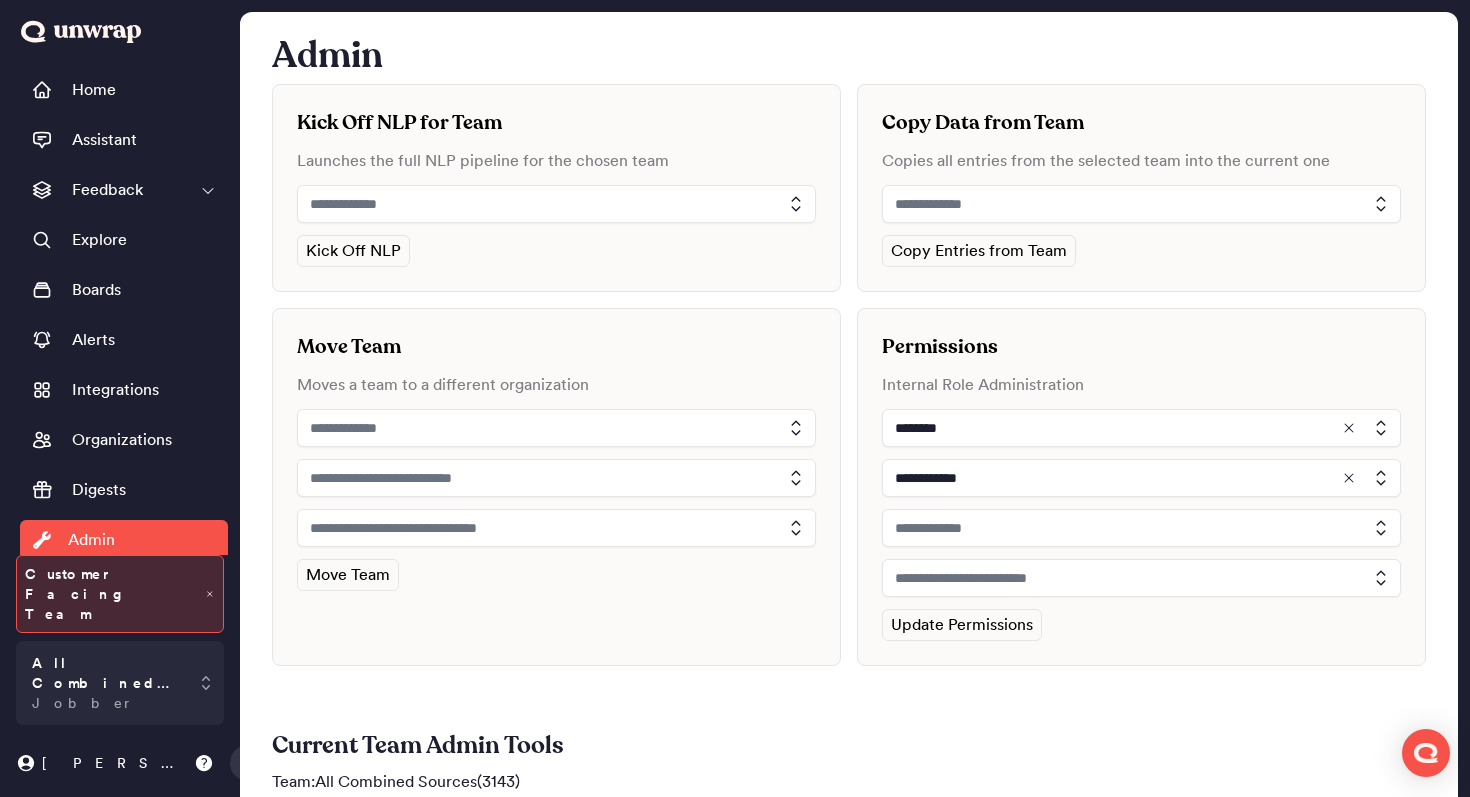 click at bounding box center [1141, 528] 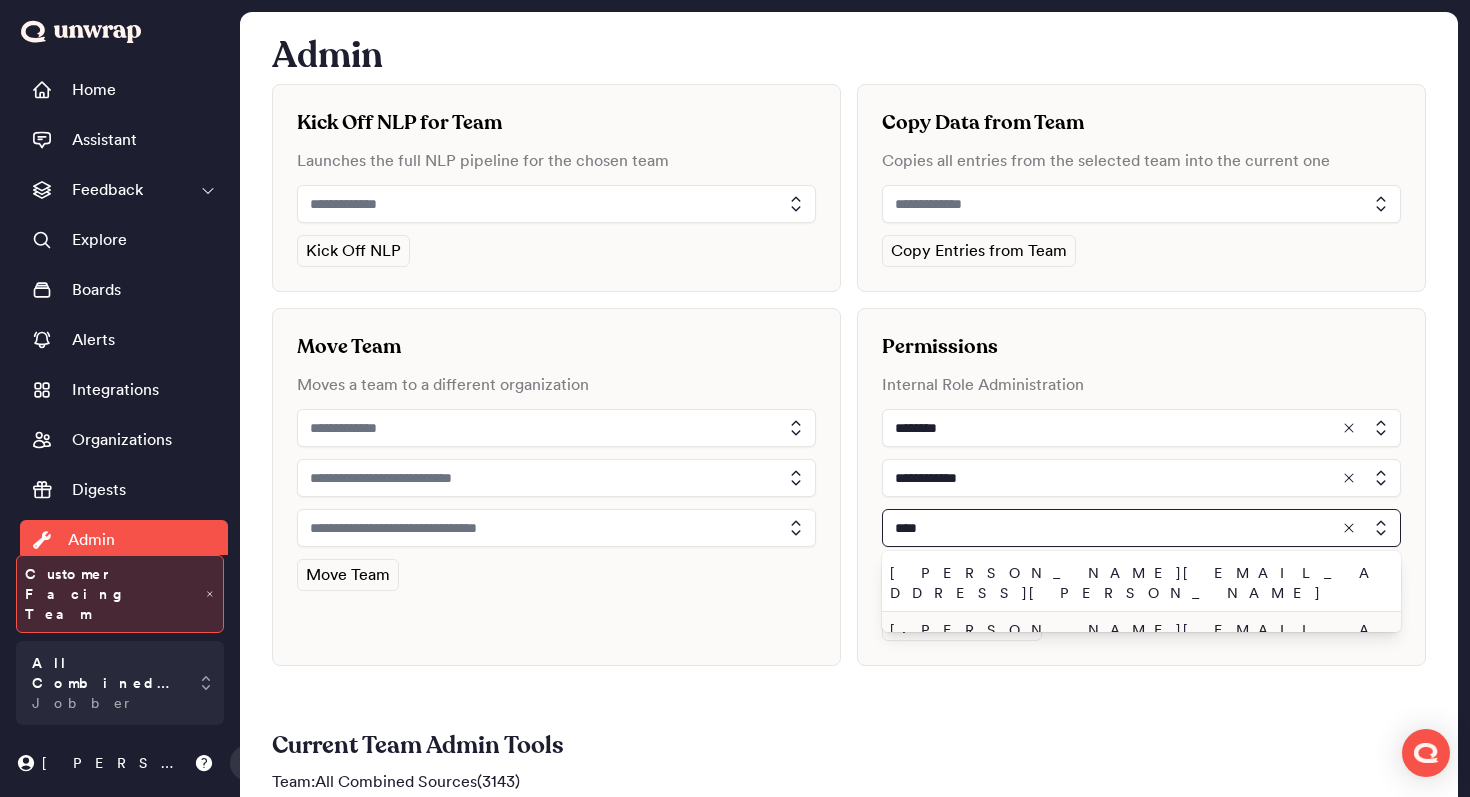type on "****" 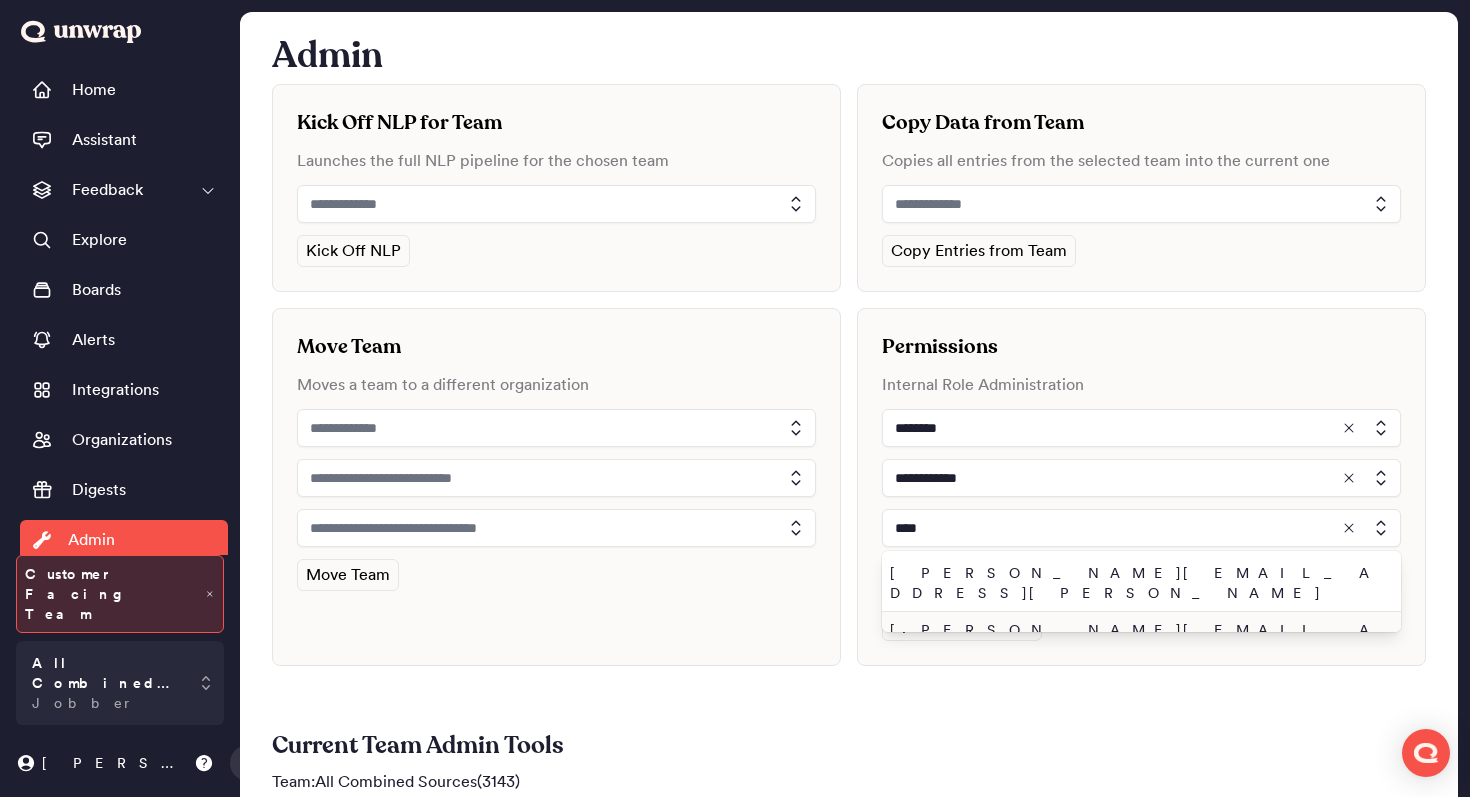click on "john.shelburne@unwrap.ai" at bounding box center (1137, 640) 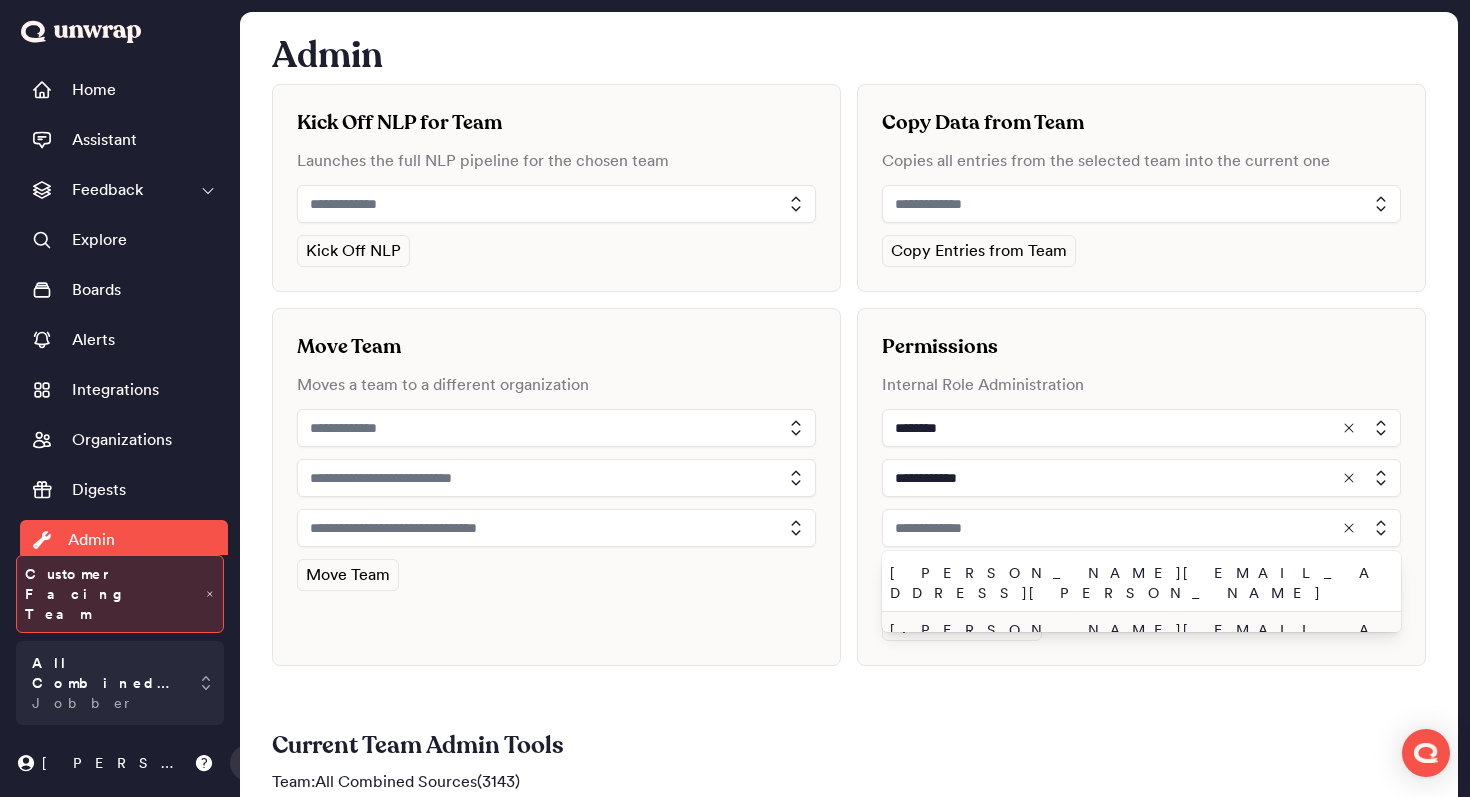 type on "**********" 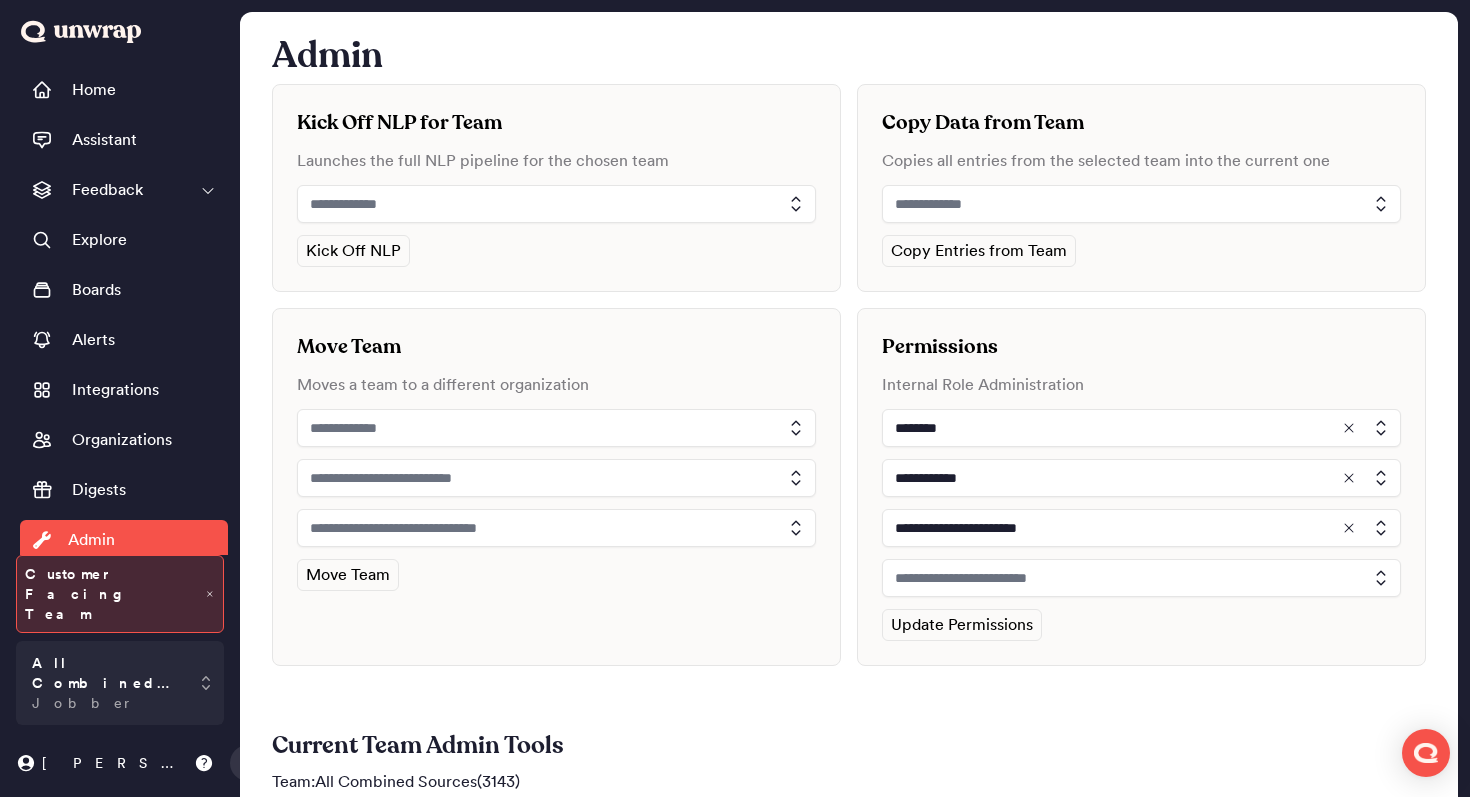 click at bounding box center (1141, 578) 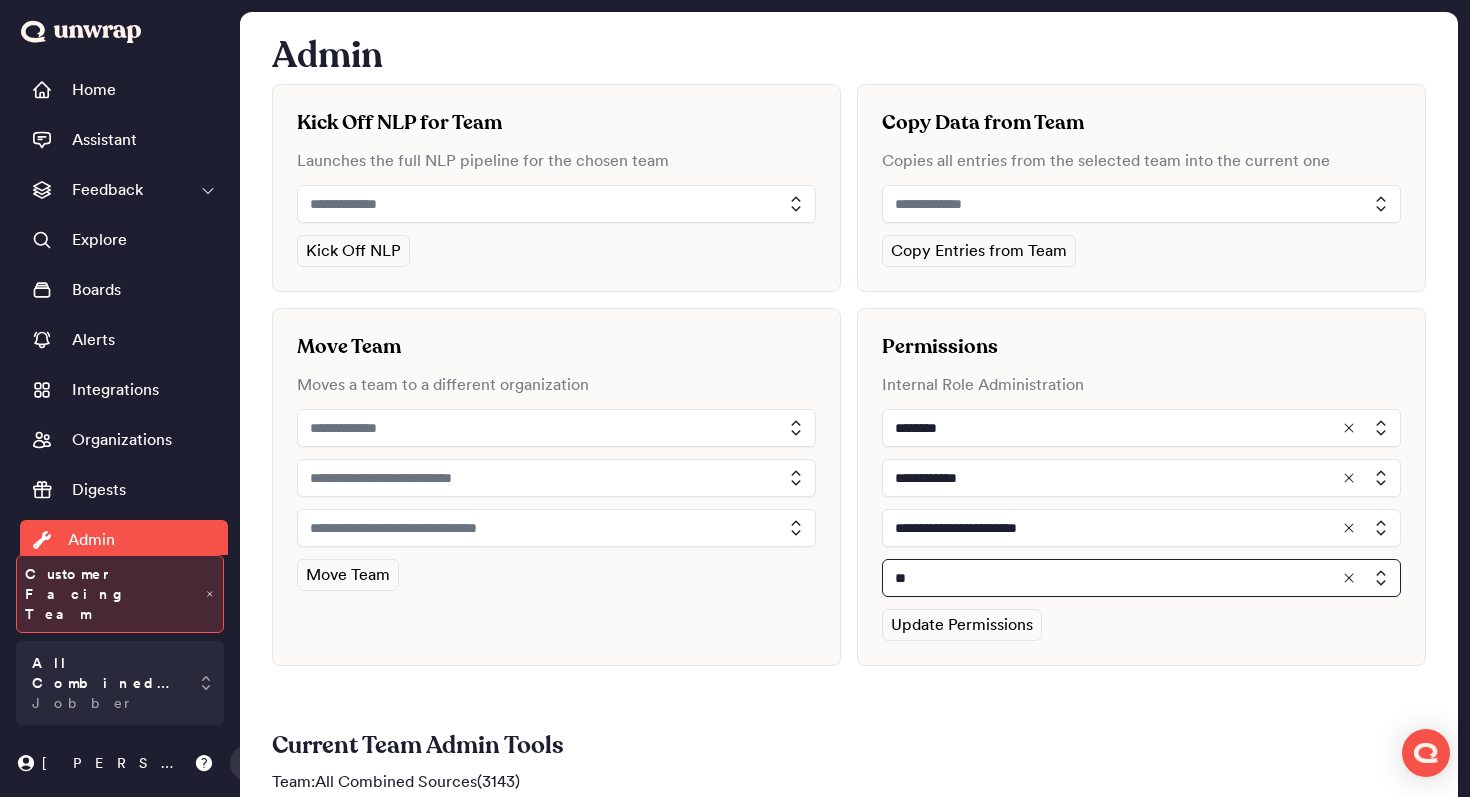 type on "*" 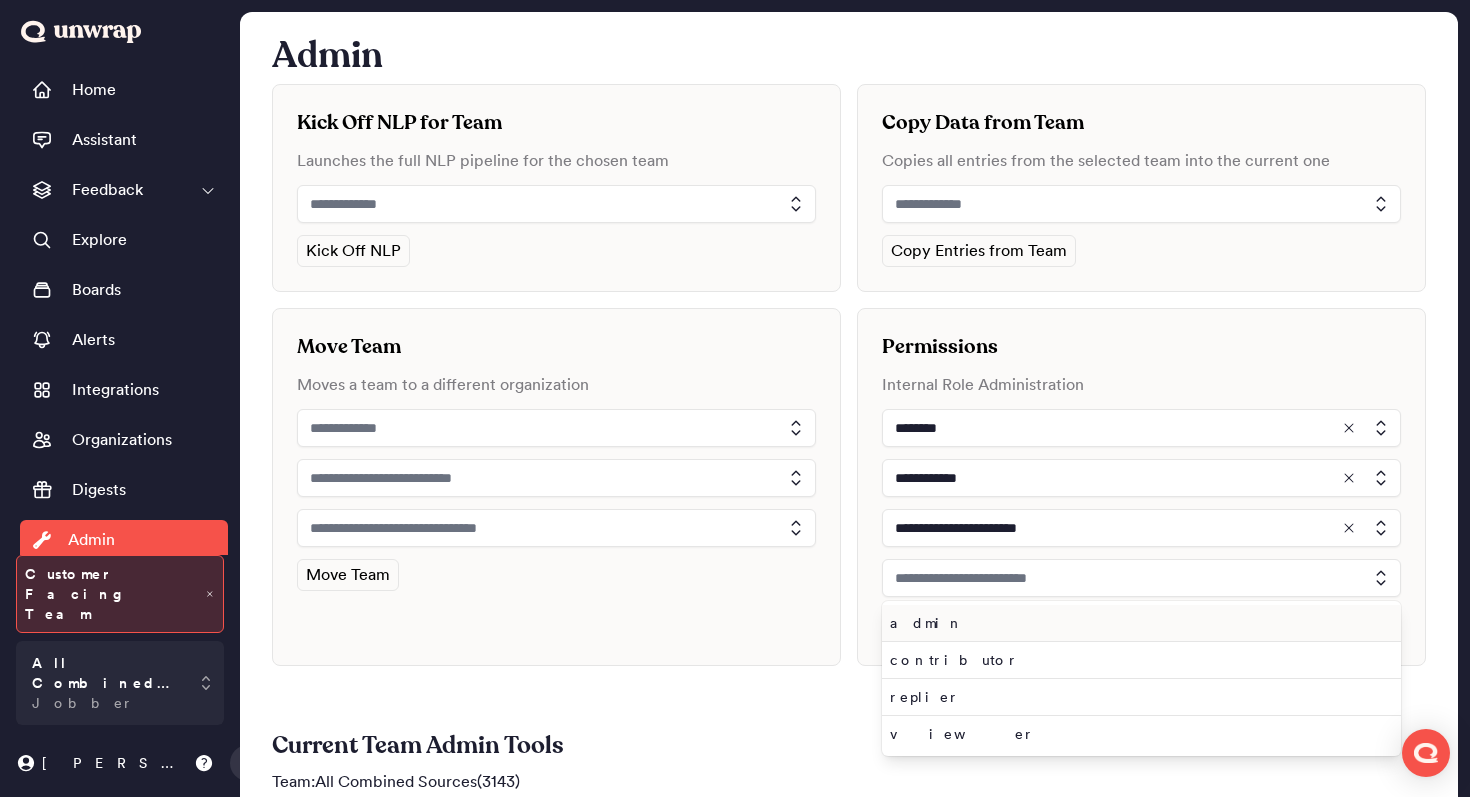 click on "admin" at bounding box center [1137, 623] 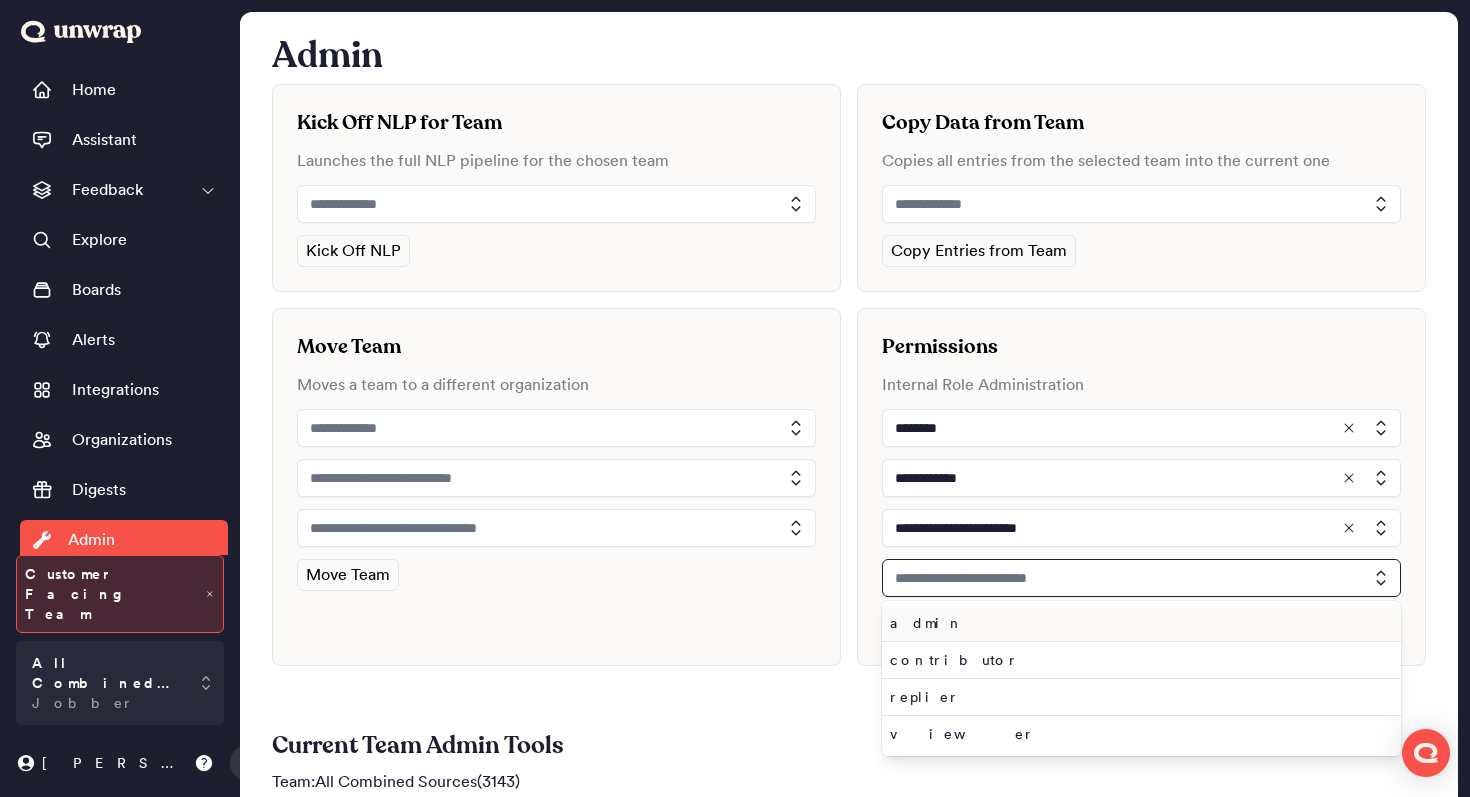 type on "*****" 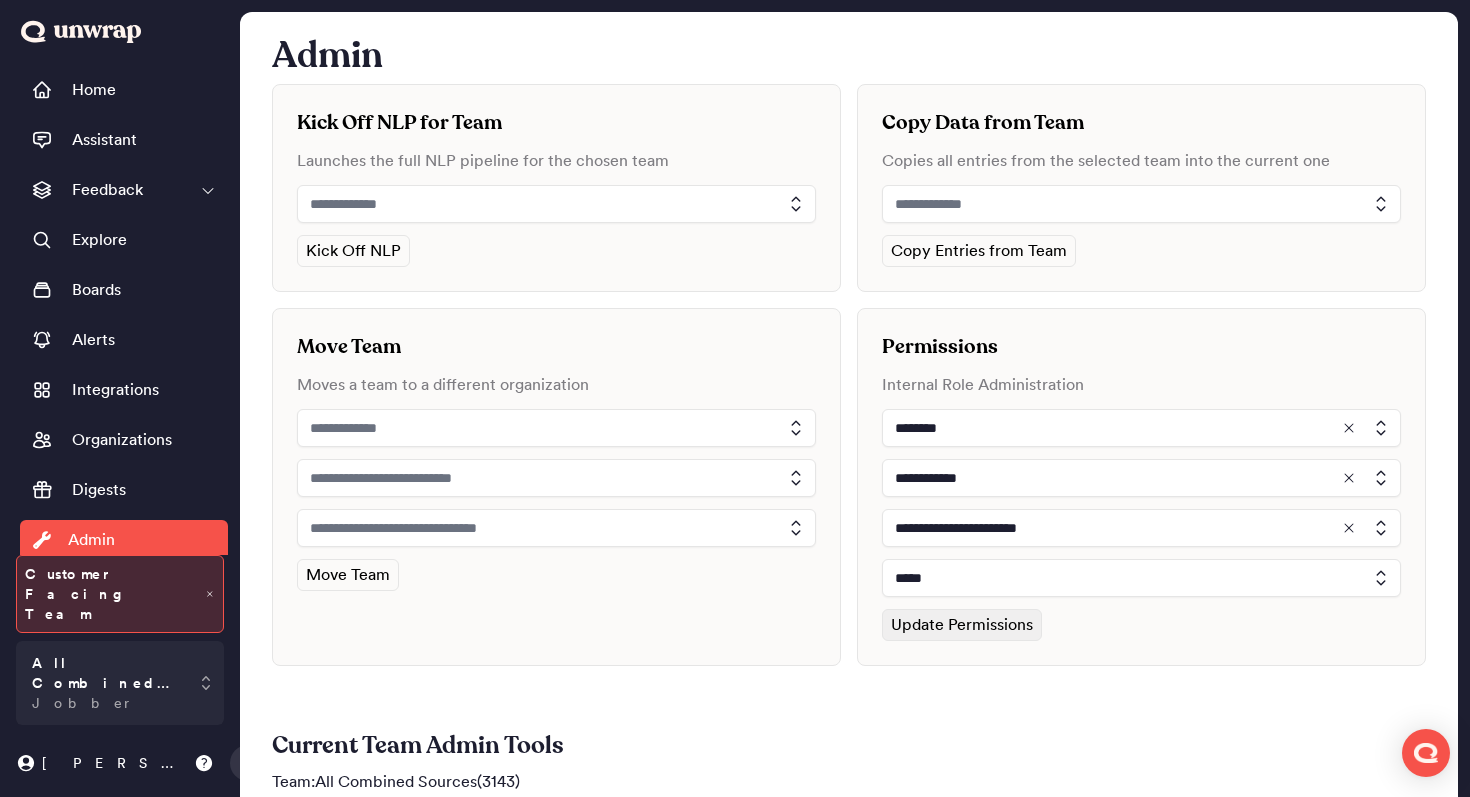 click on "Update Permissions" at bounding box center (962, 625) 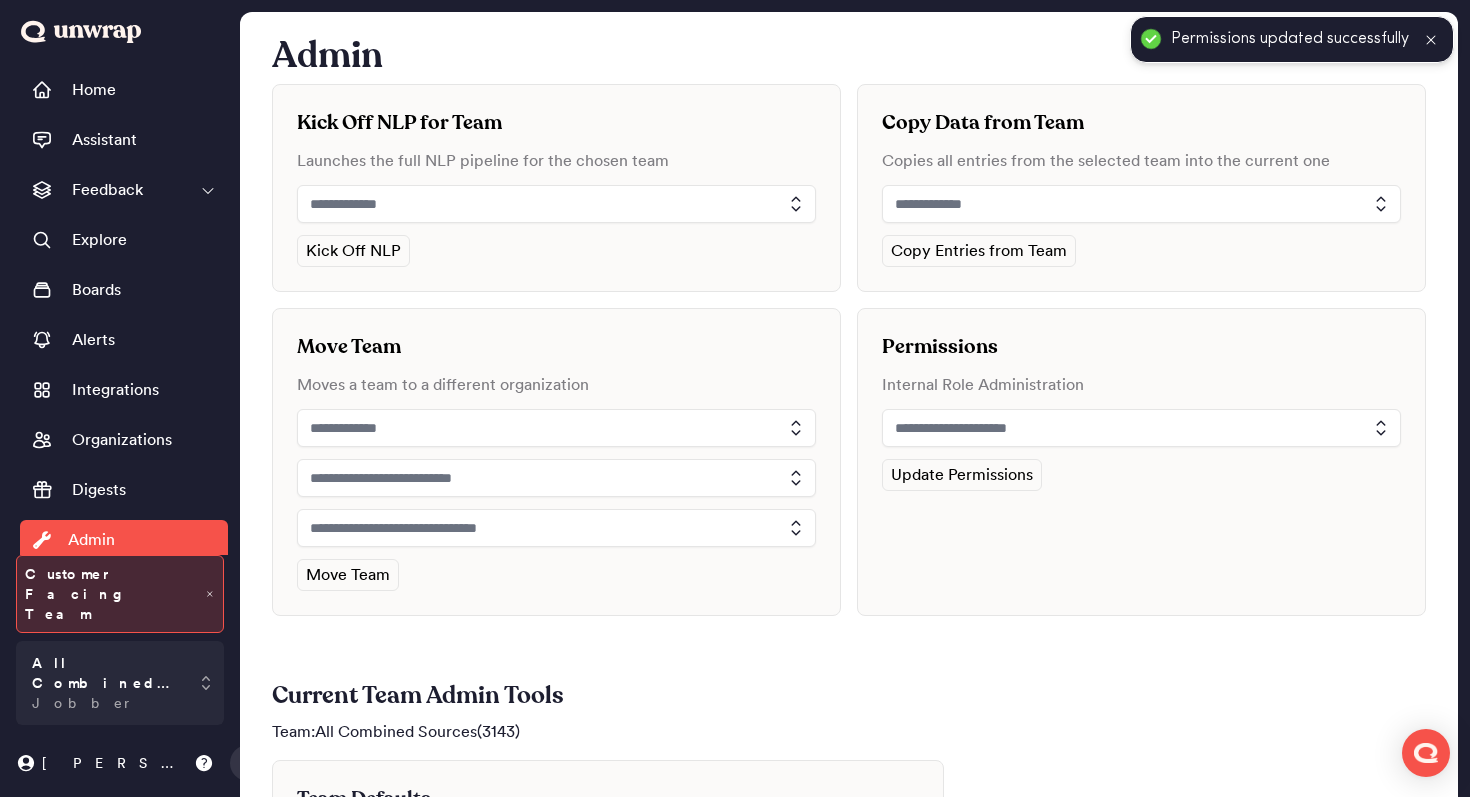 click at bounding box center (1141, 428) 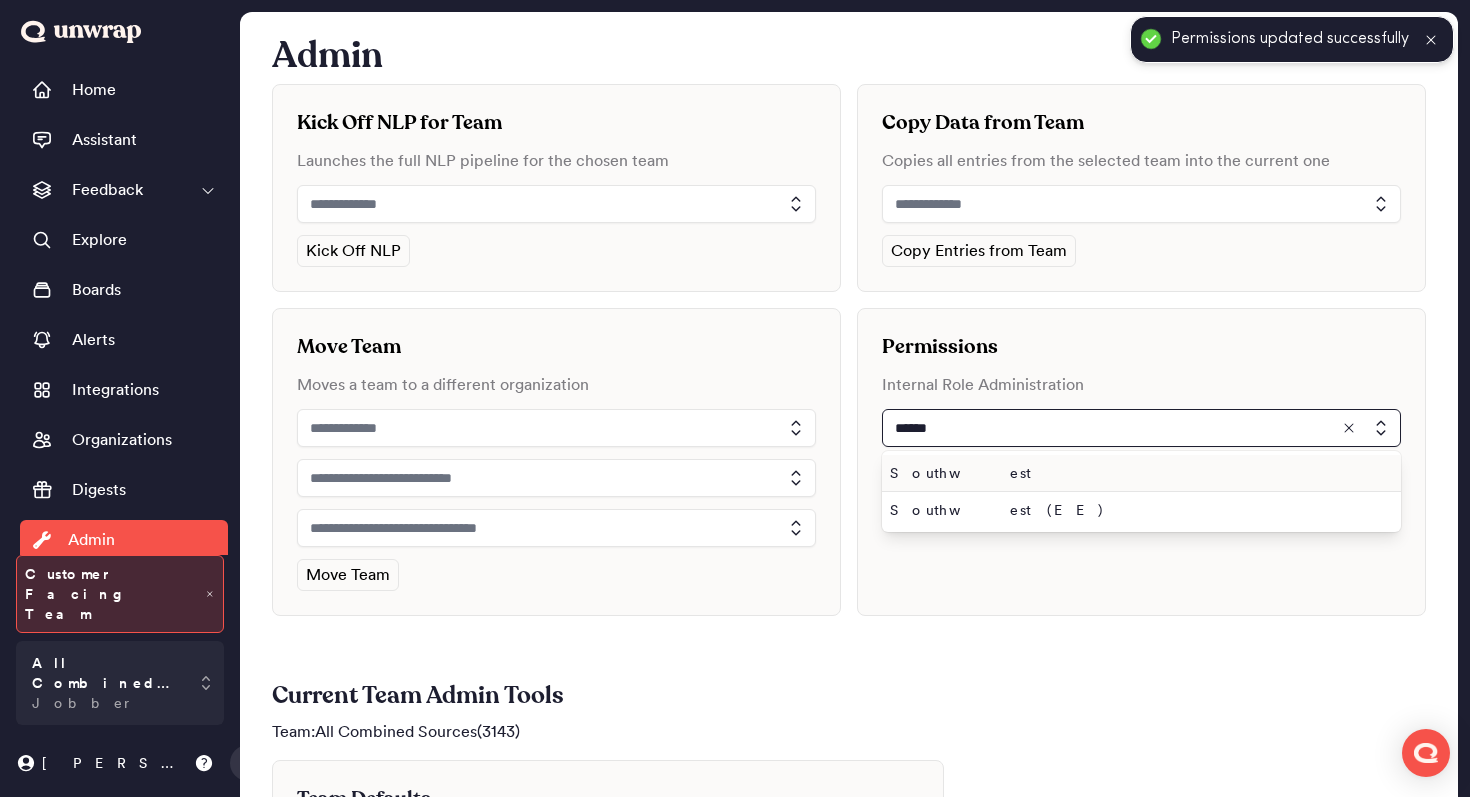 type on "******" 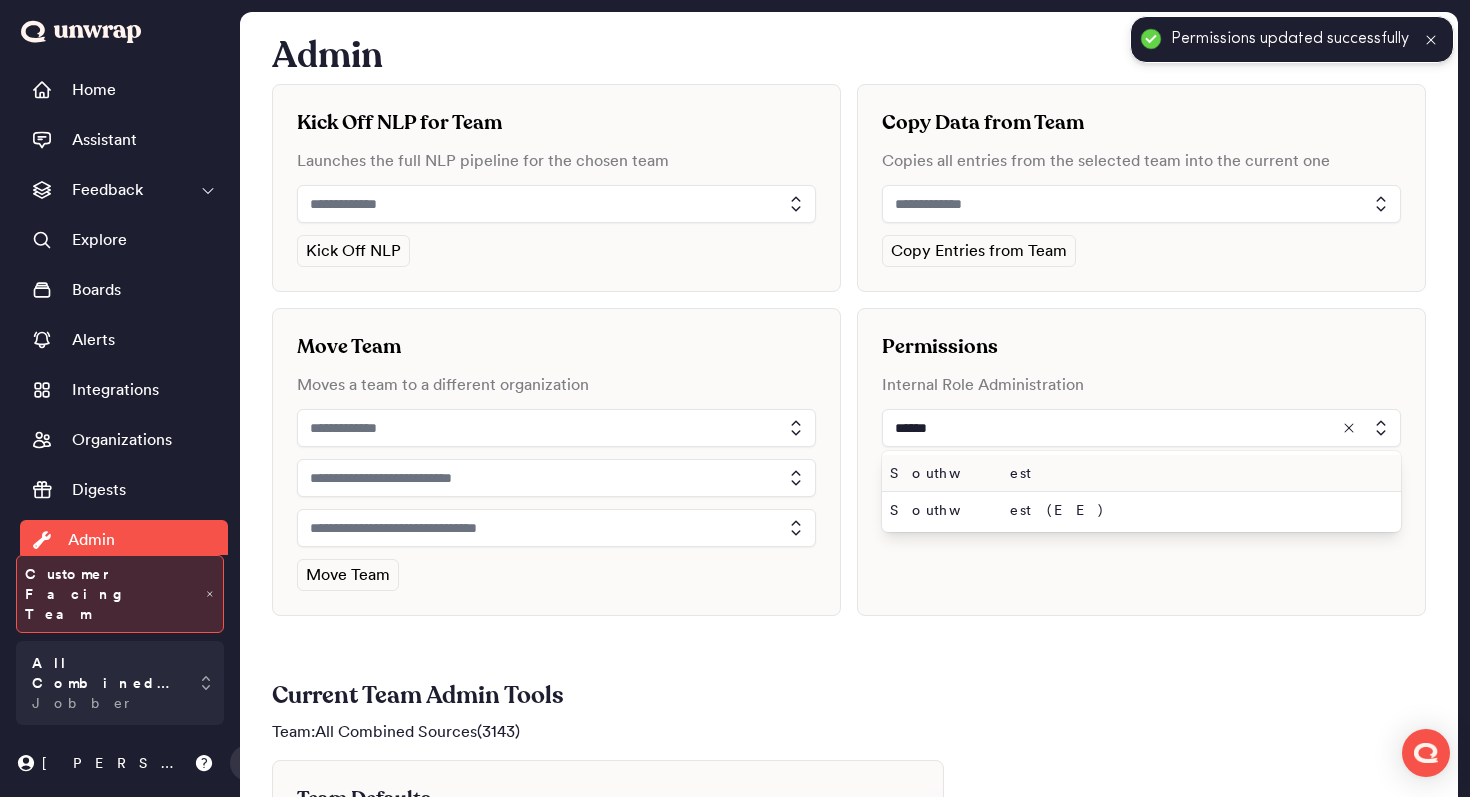 click on "Southwest" at bounding box center (1137, 473) 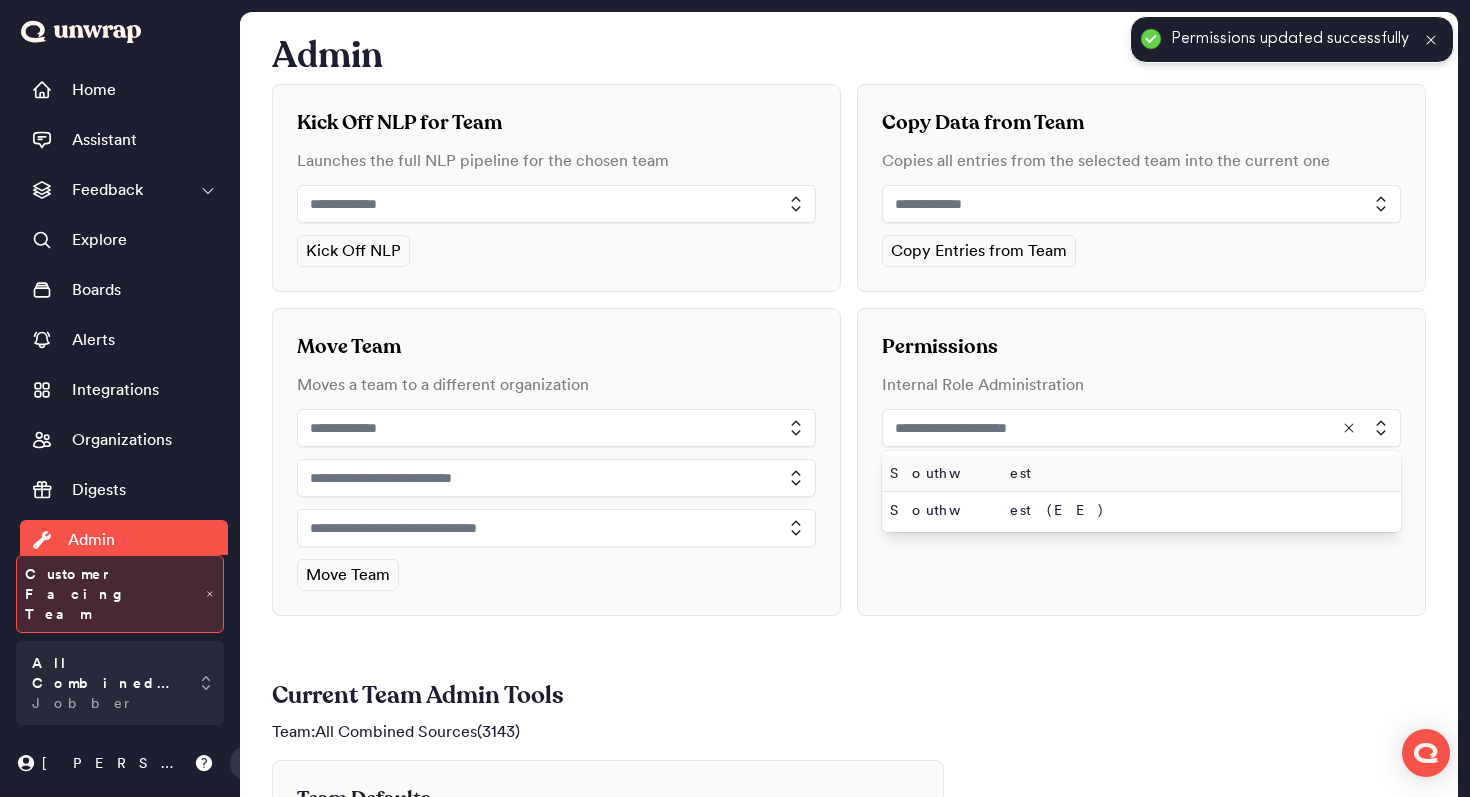 type on "*********" 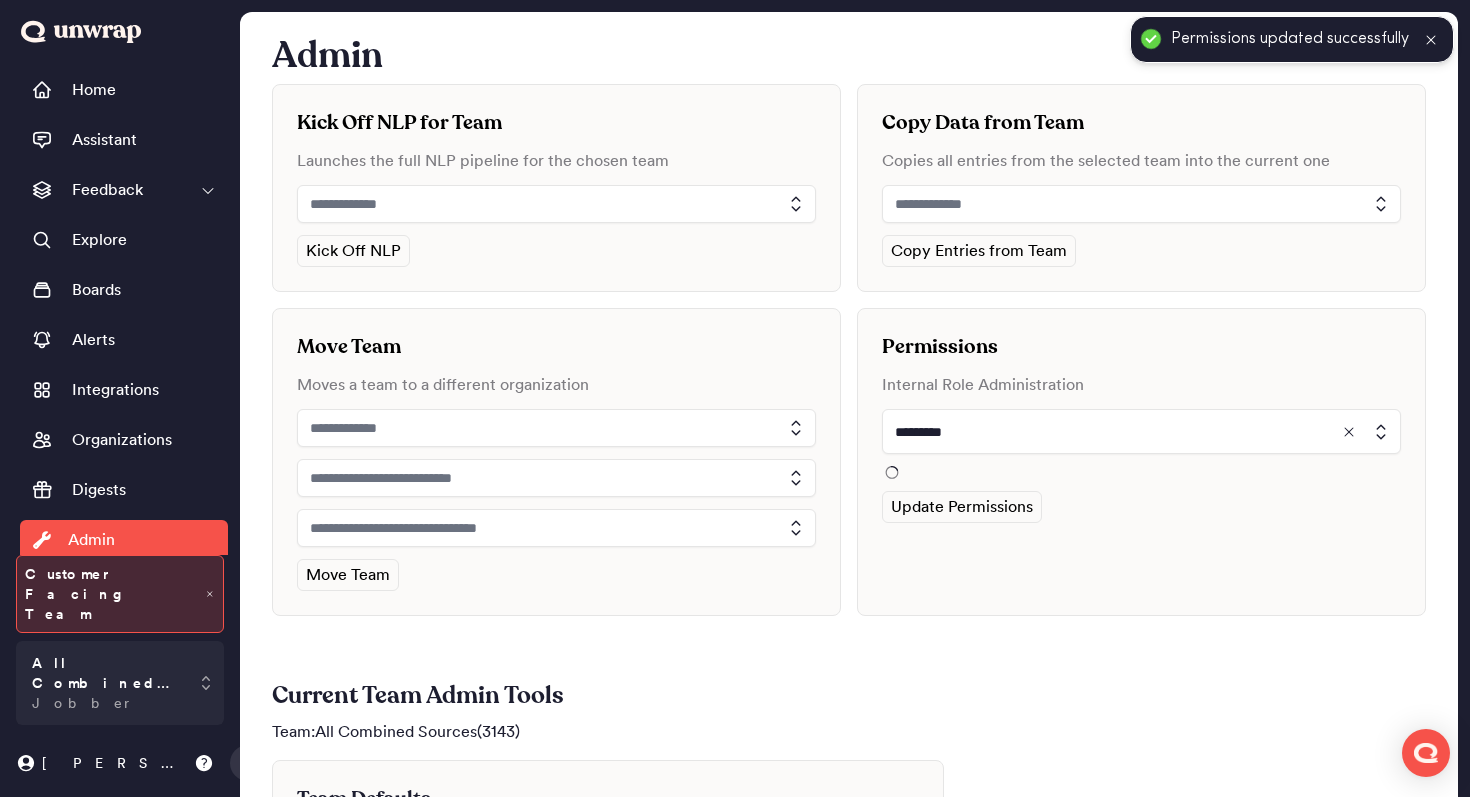click on "*********" at bounding box center (1141, 444) 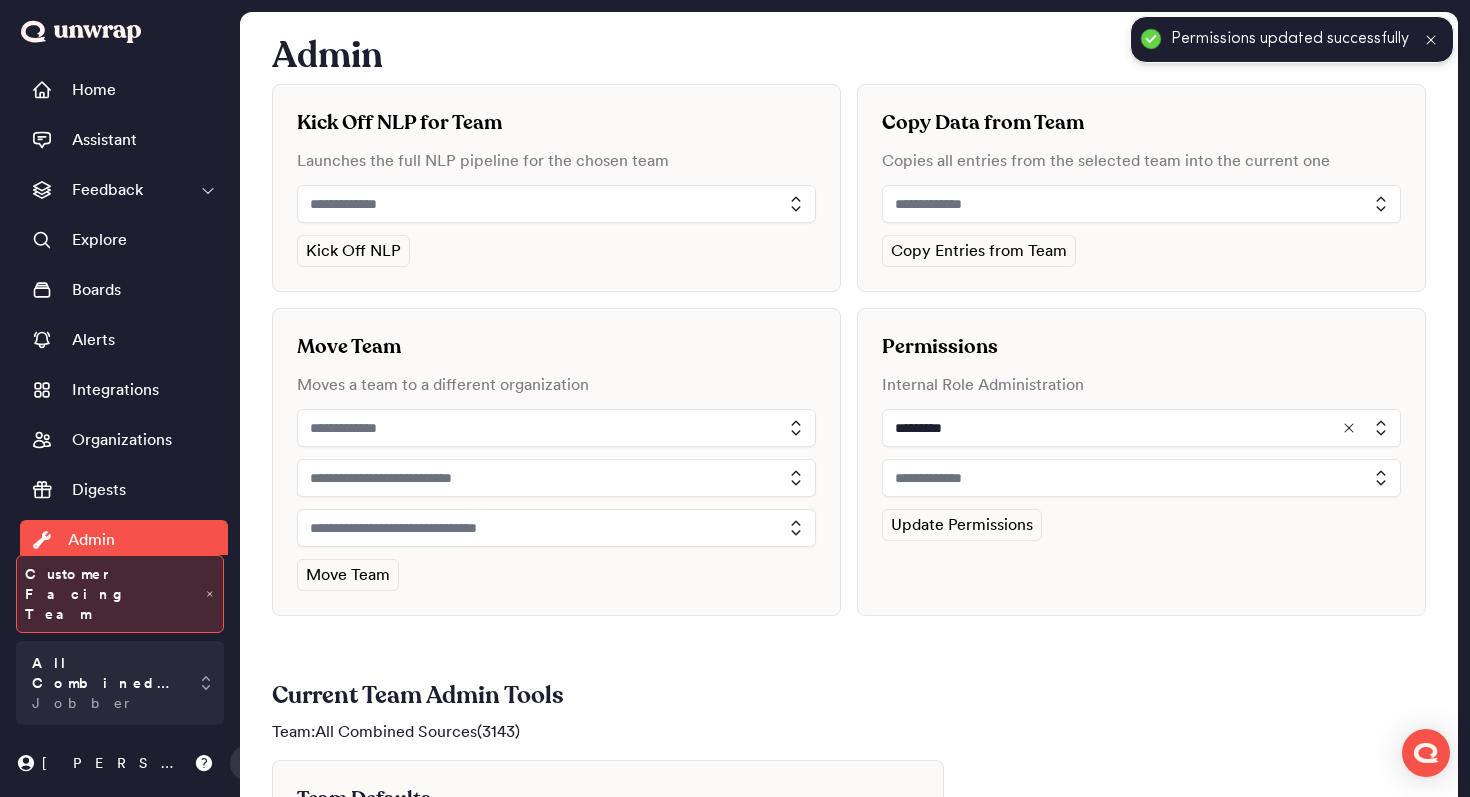 click at bounding box center (1141, 478) 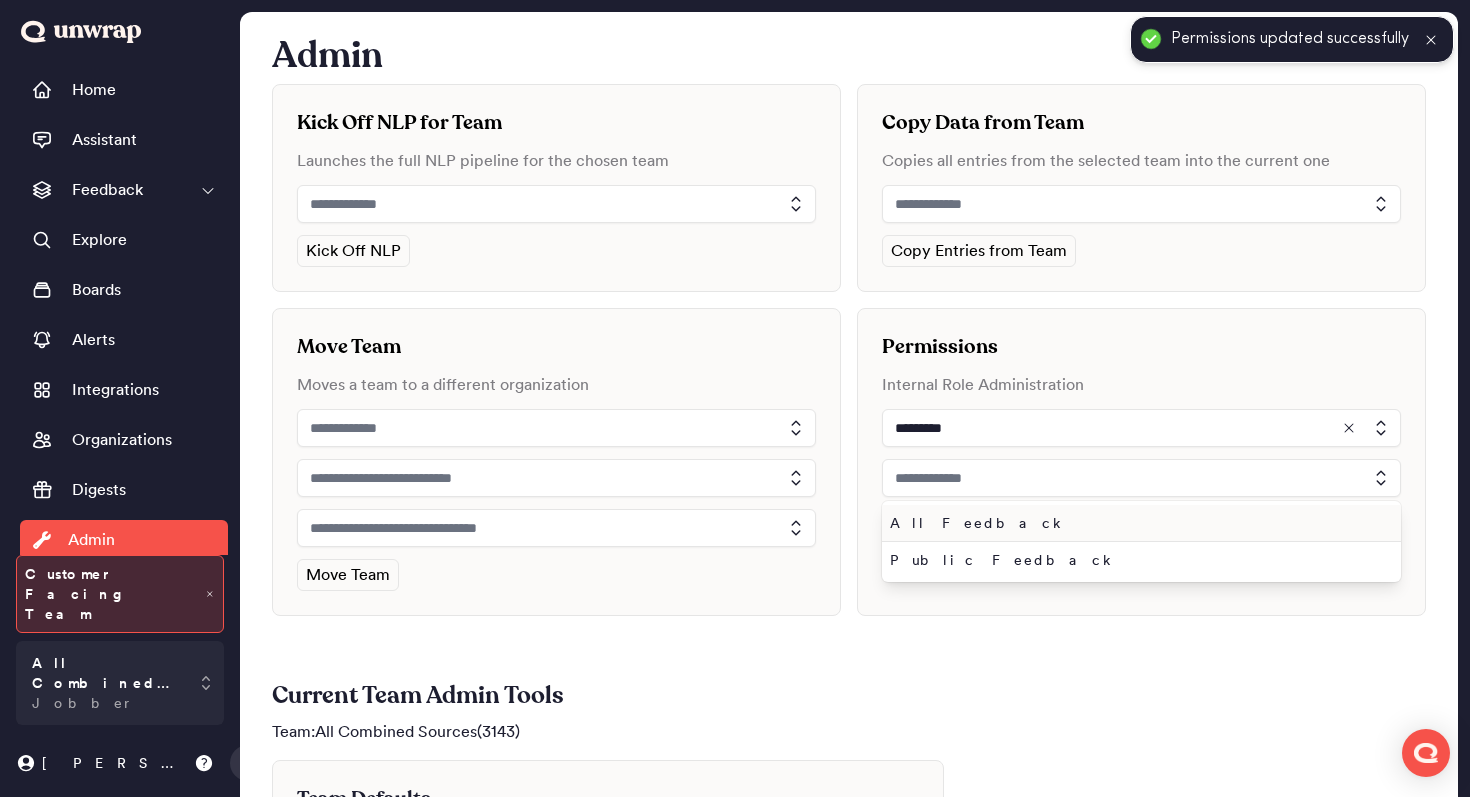 click on "All Feedback" at bounding box center (1137, 523) 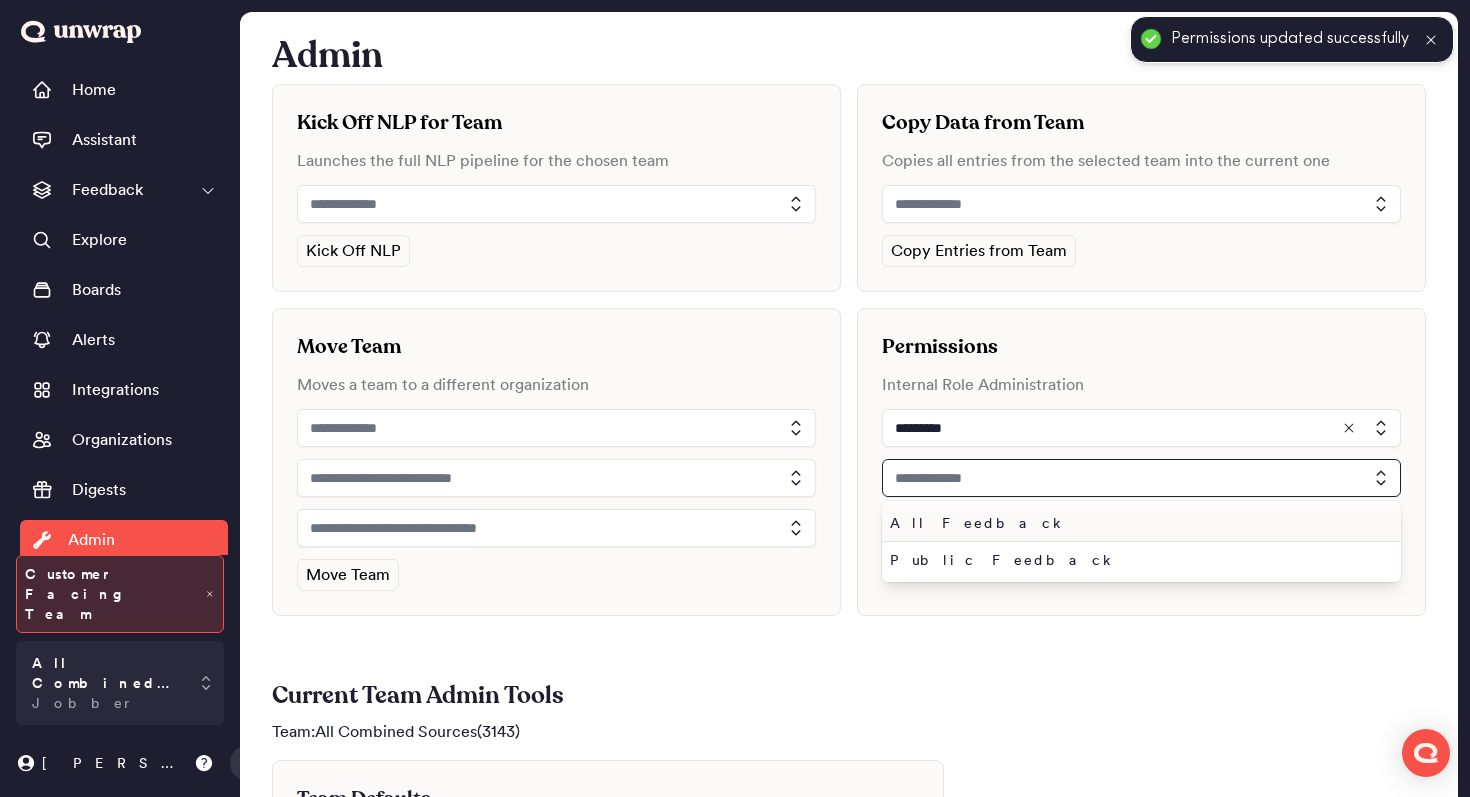 type on "**********" 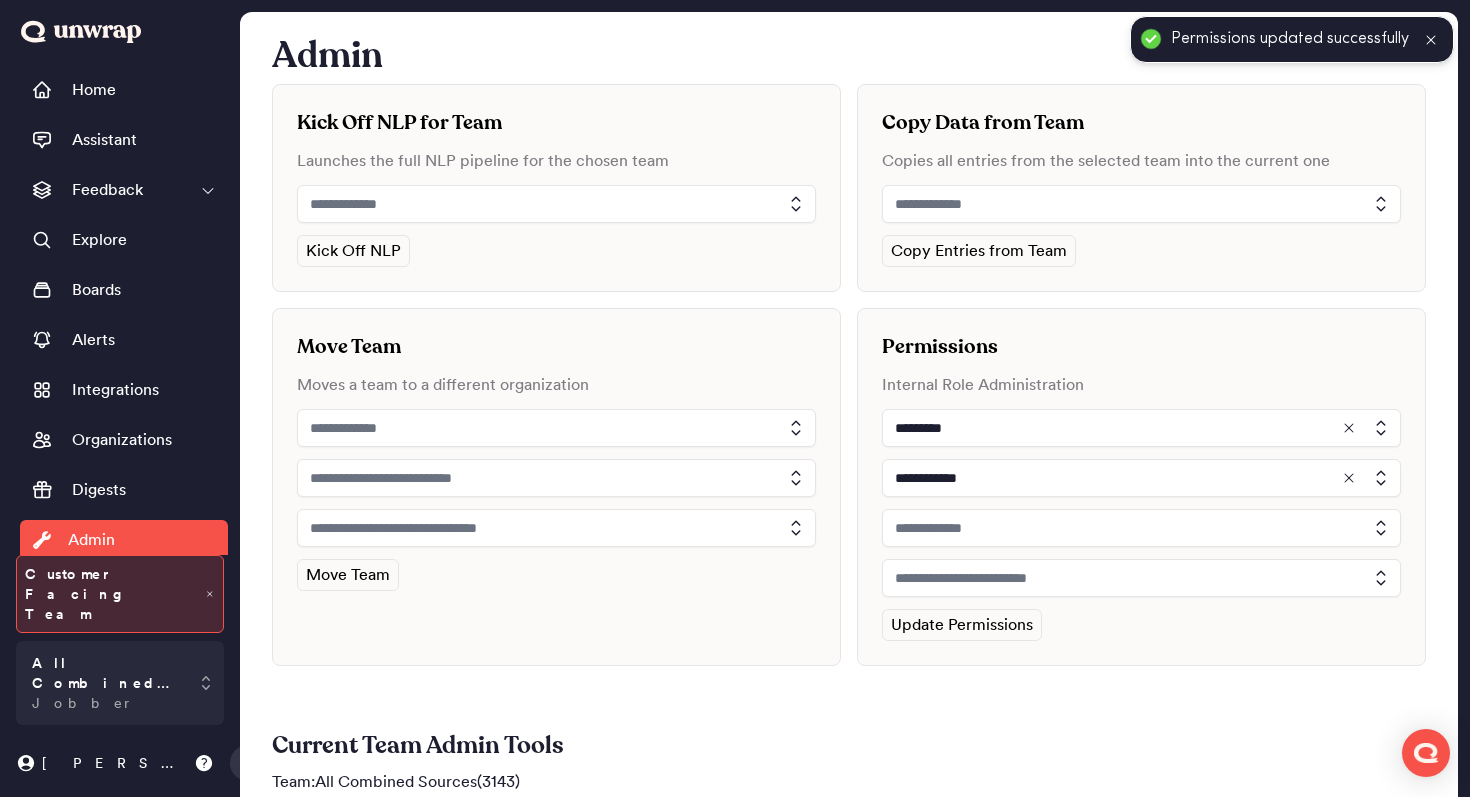 click at bounding box center [1141, 528] 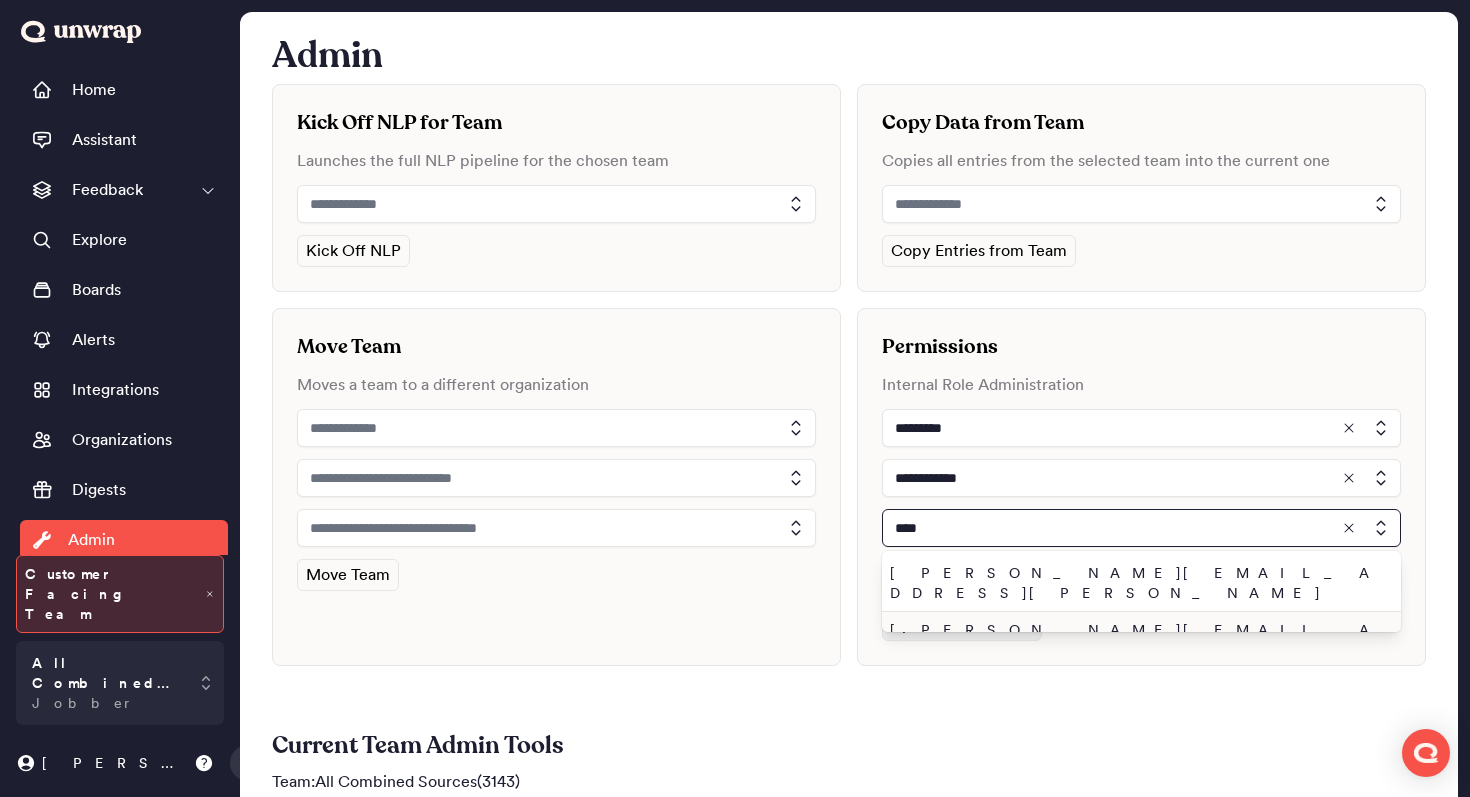 type on "****" 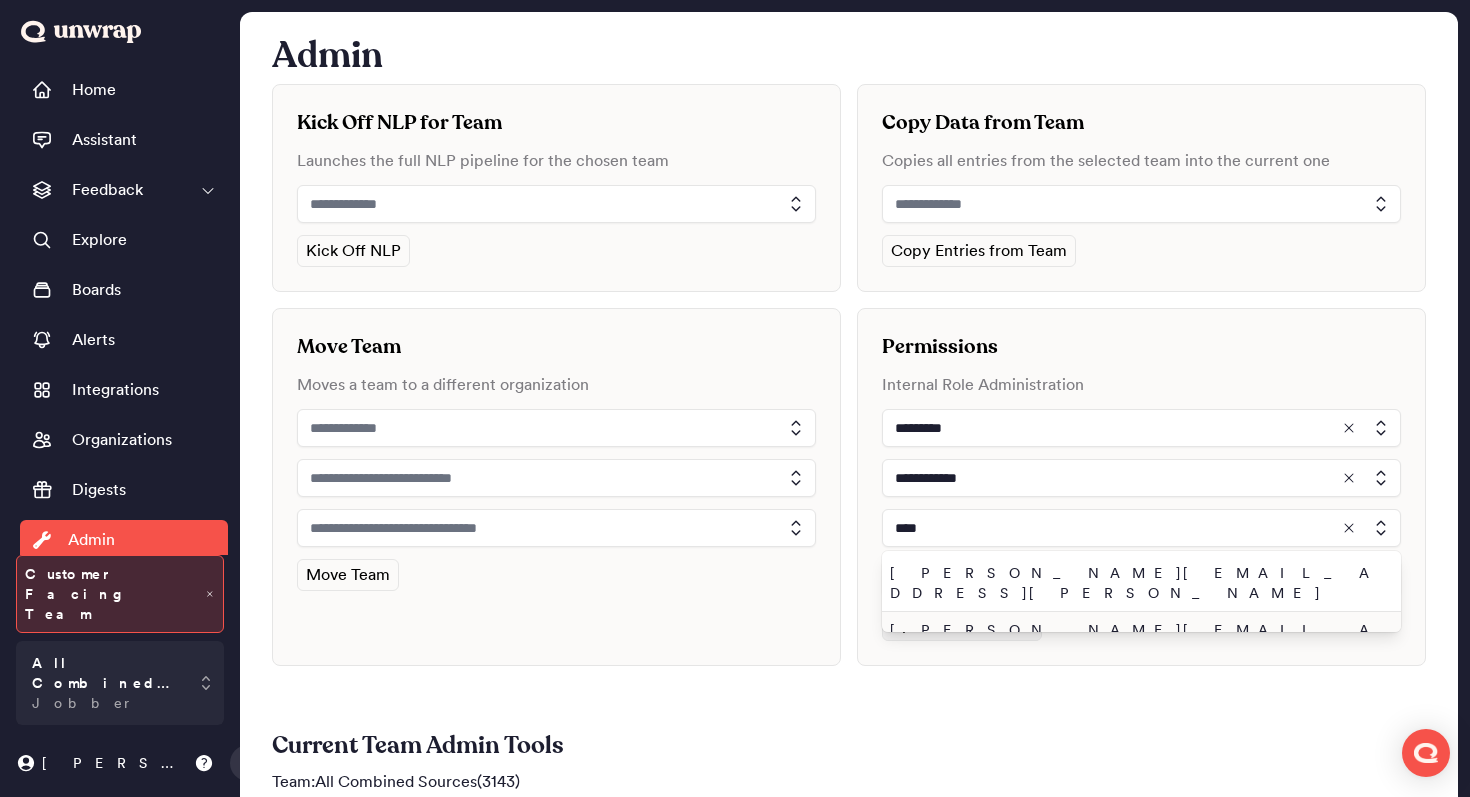 click on "john.shelburne@unwrap.ai" at bounding box center (1137, 640) 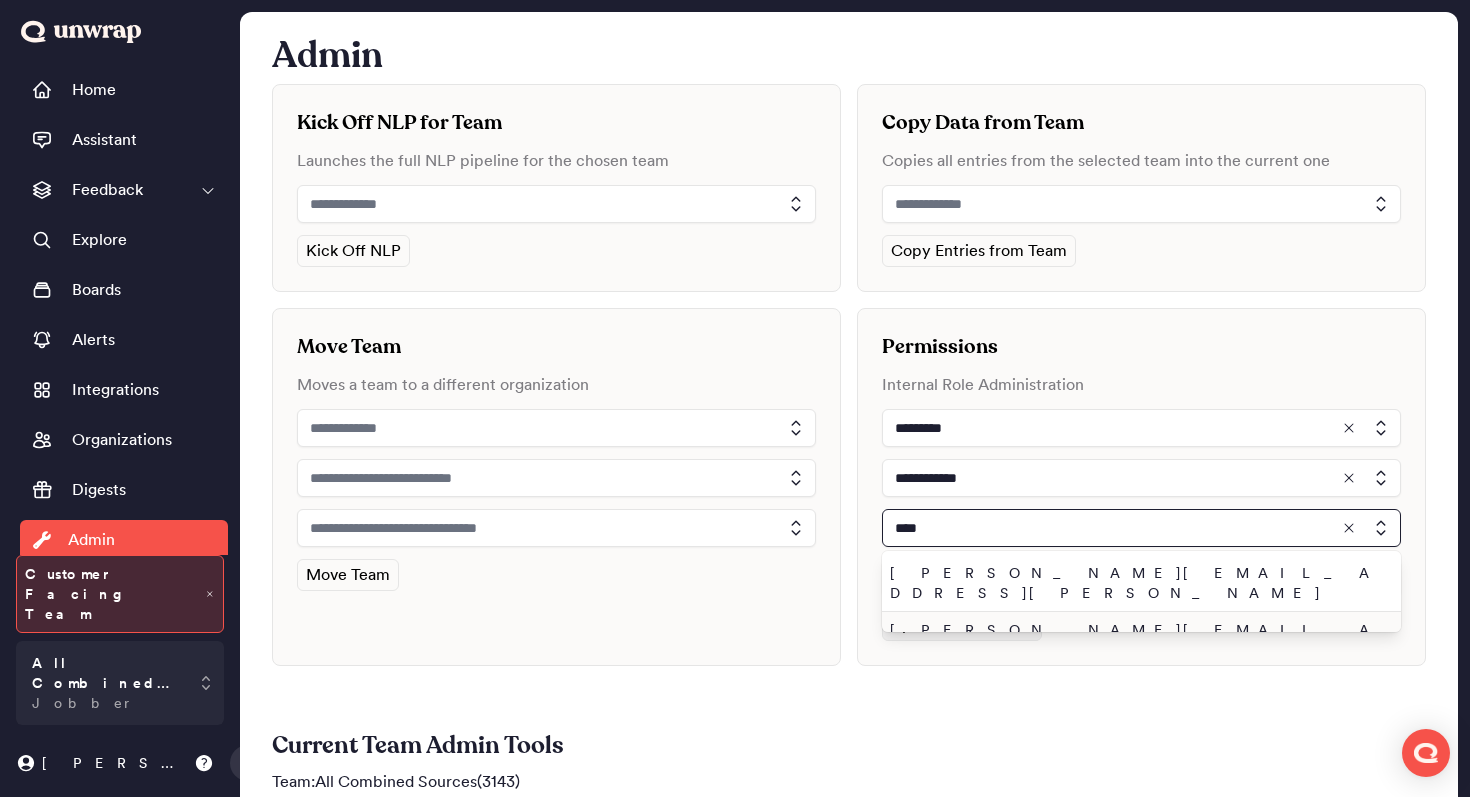 type on "**********" 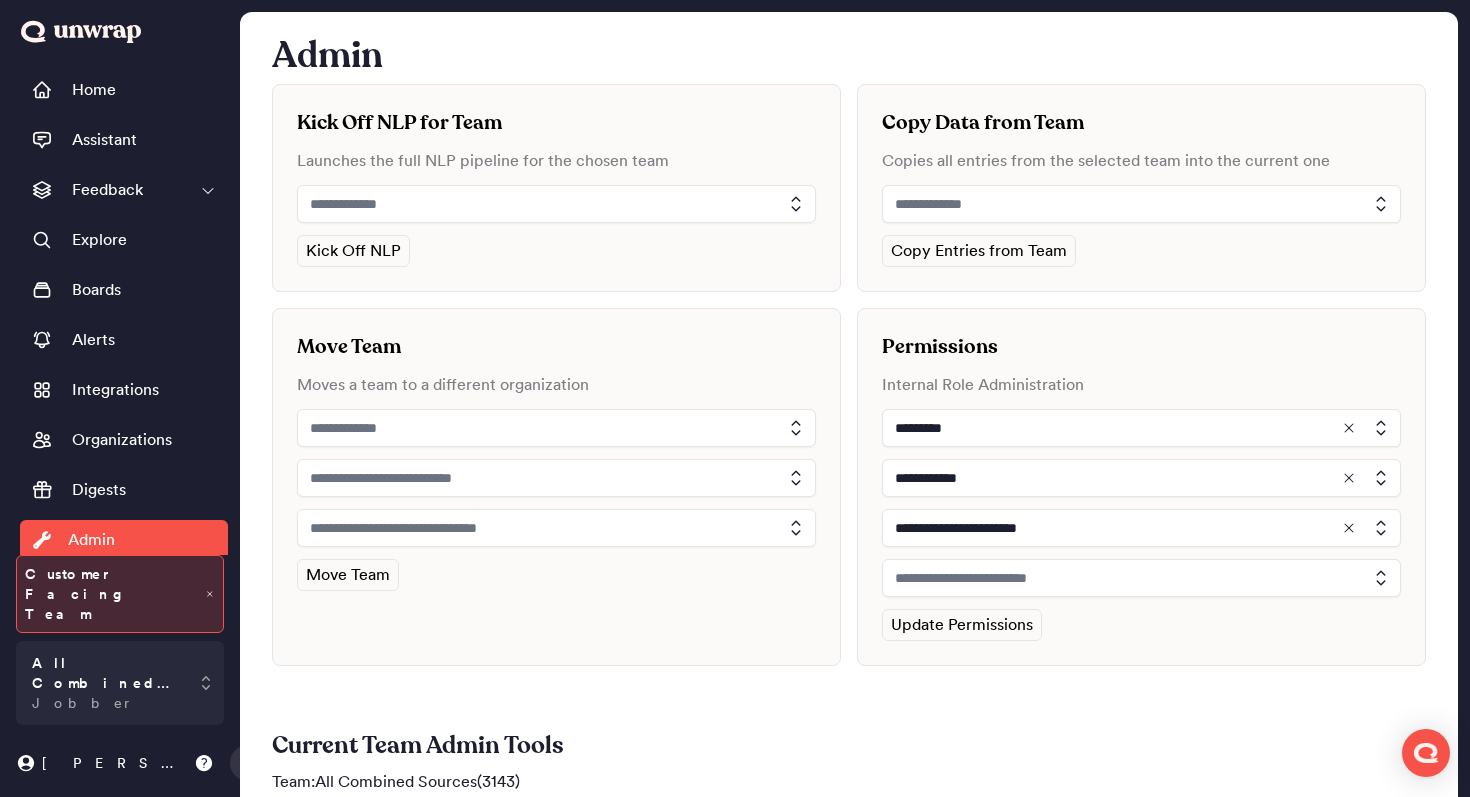 click at bounding box center (1141, 578) 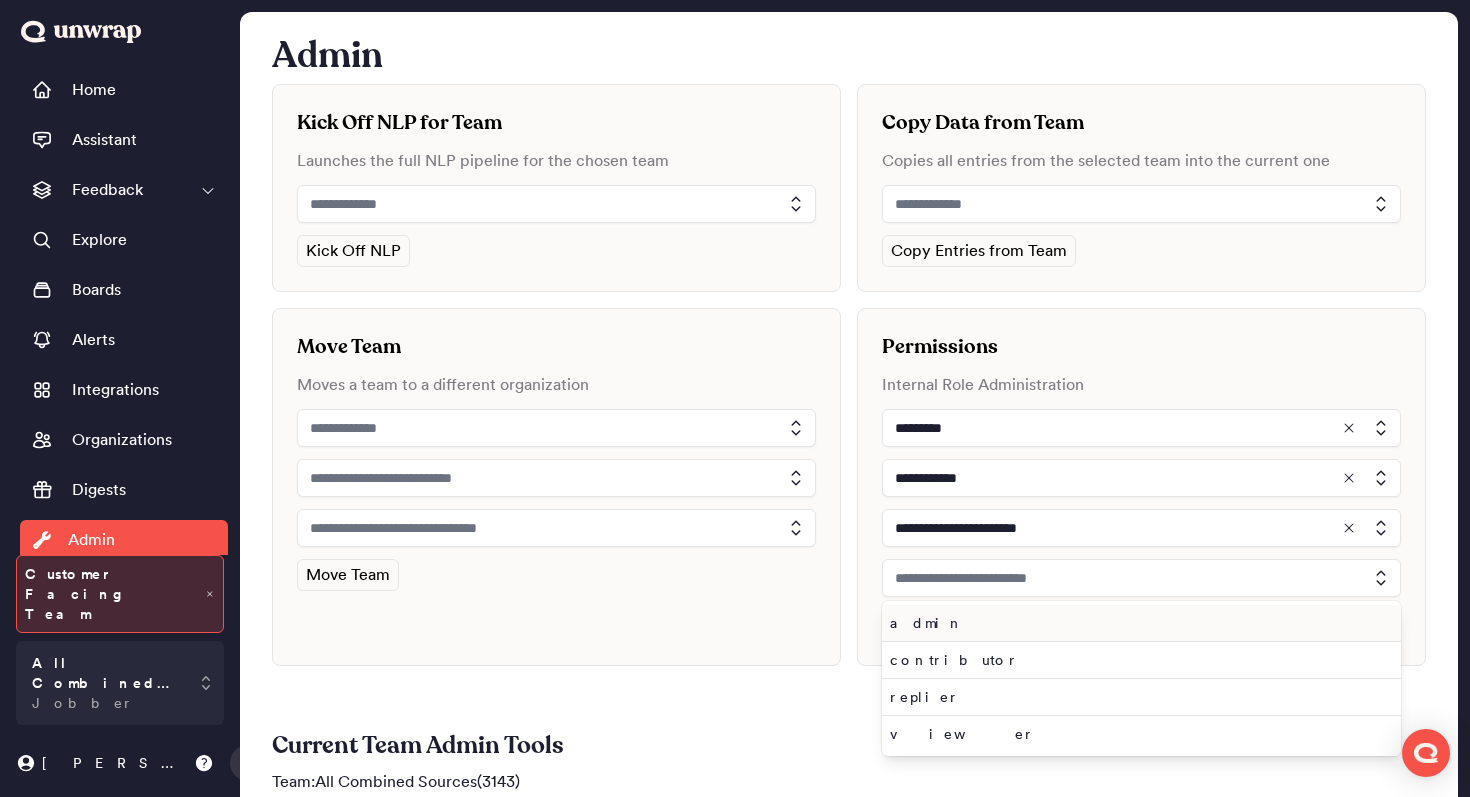 click on "admin" at bounding box center (1141, 623) 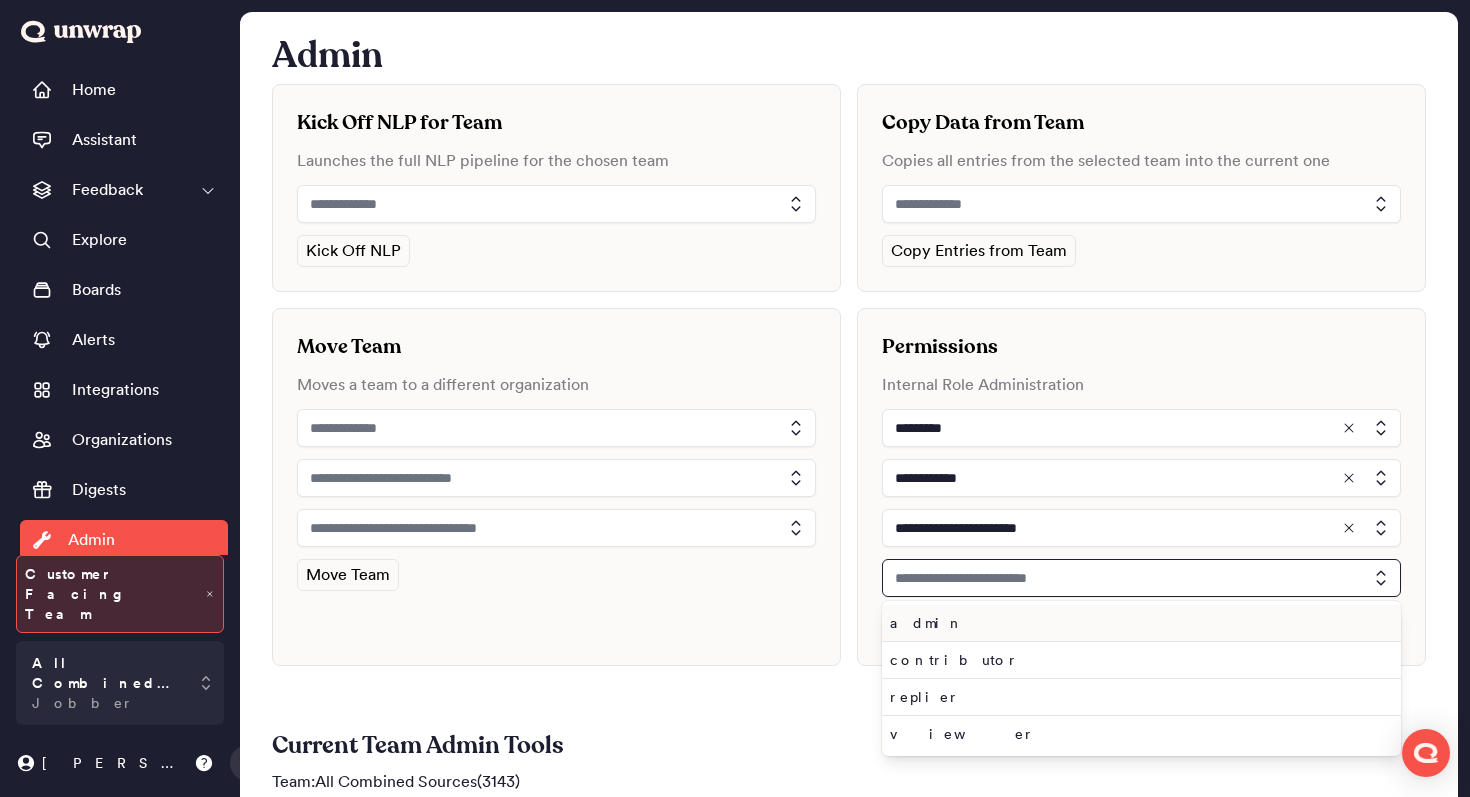 type on "*****" 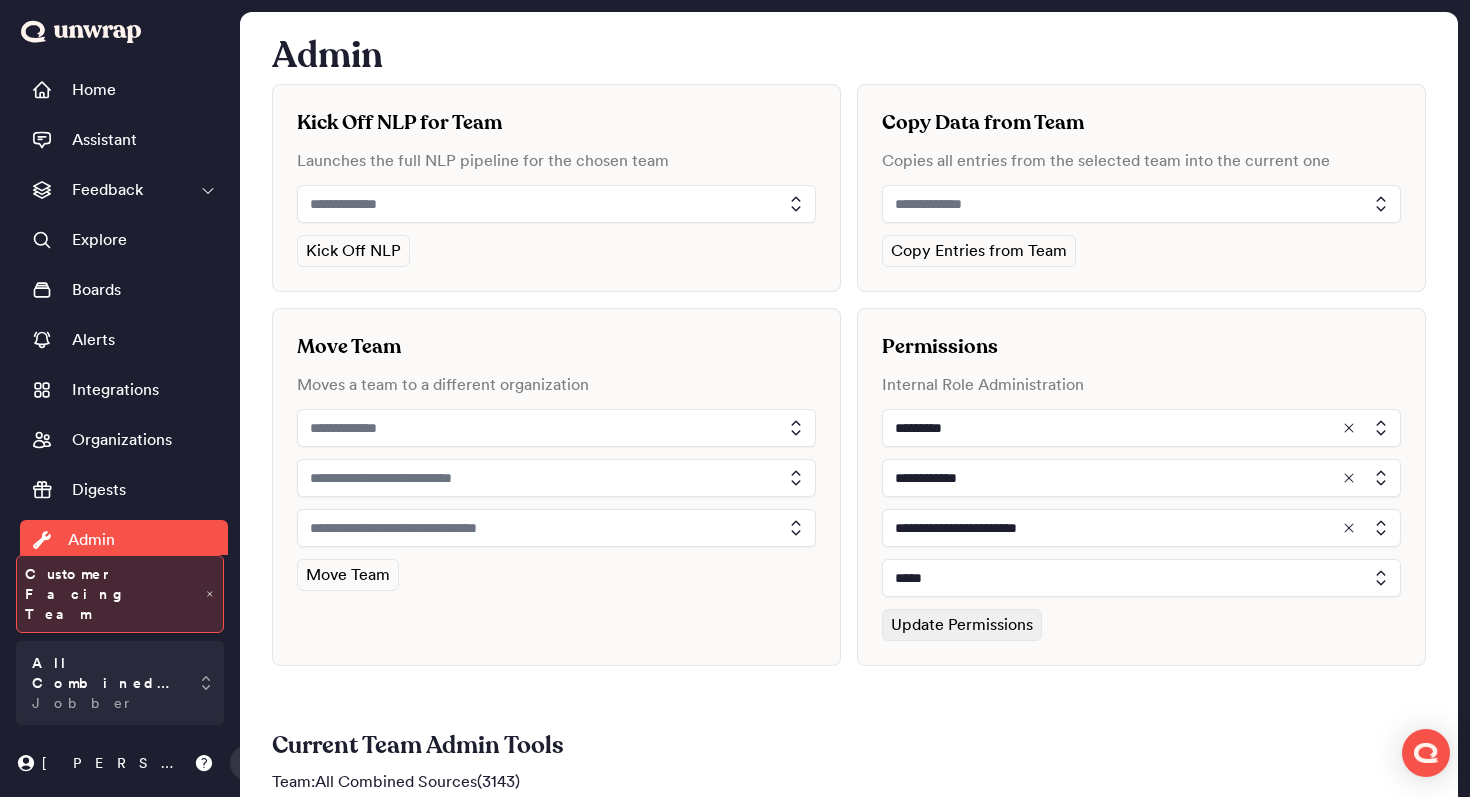 click on "Update Permissions" at bounding box center (962, 625) 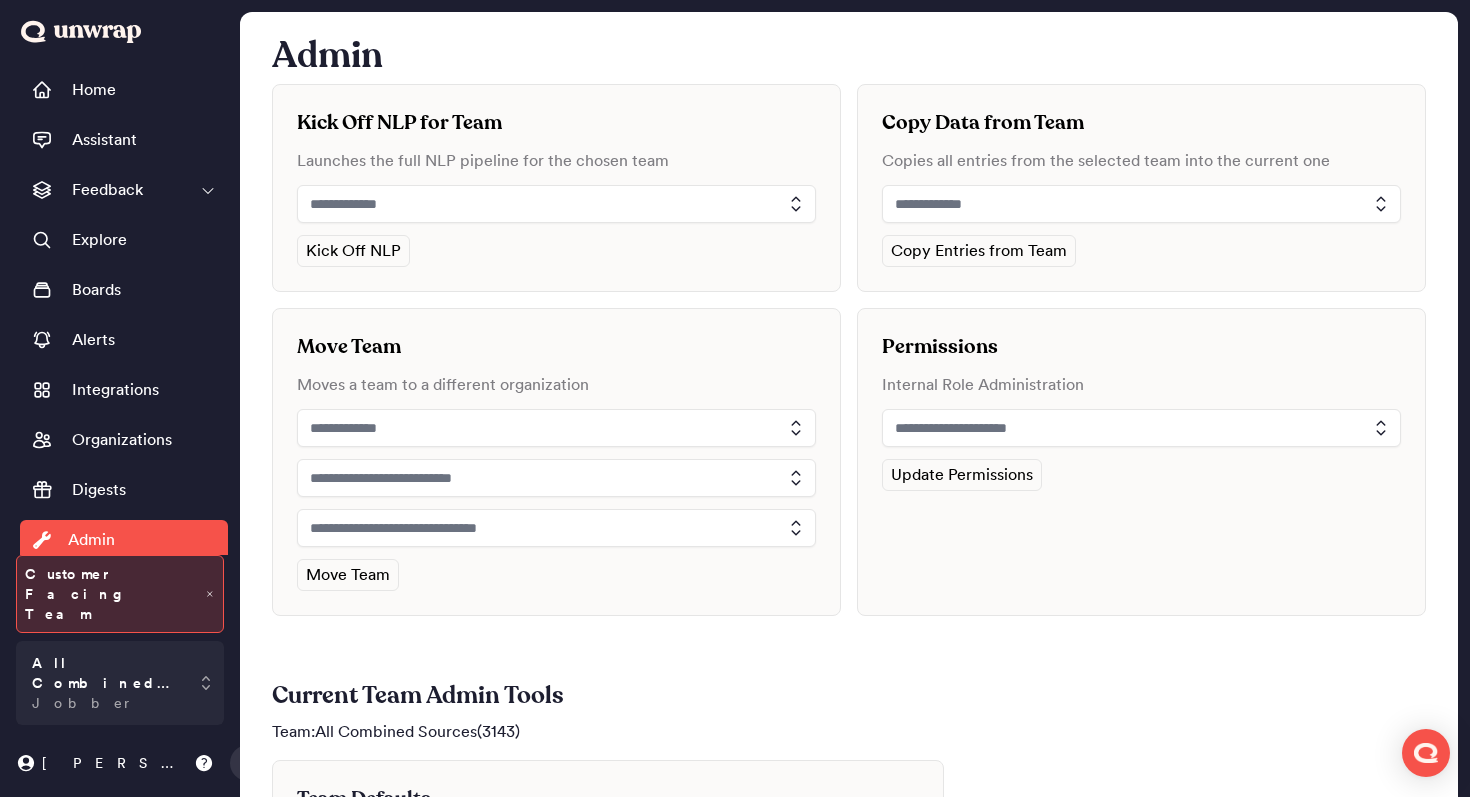click at bounding box center [1141, 428] 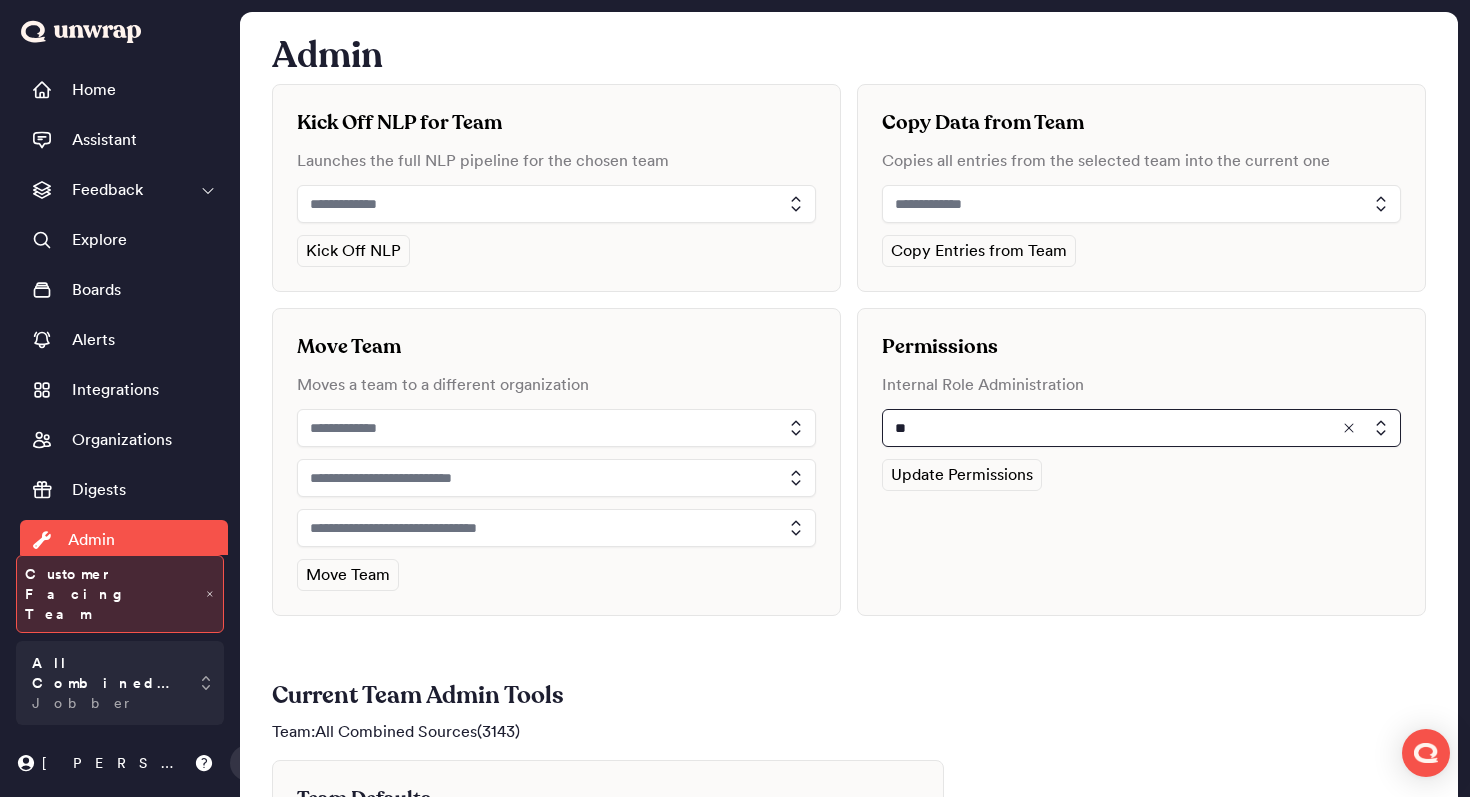 type on "*" 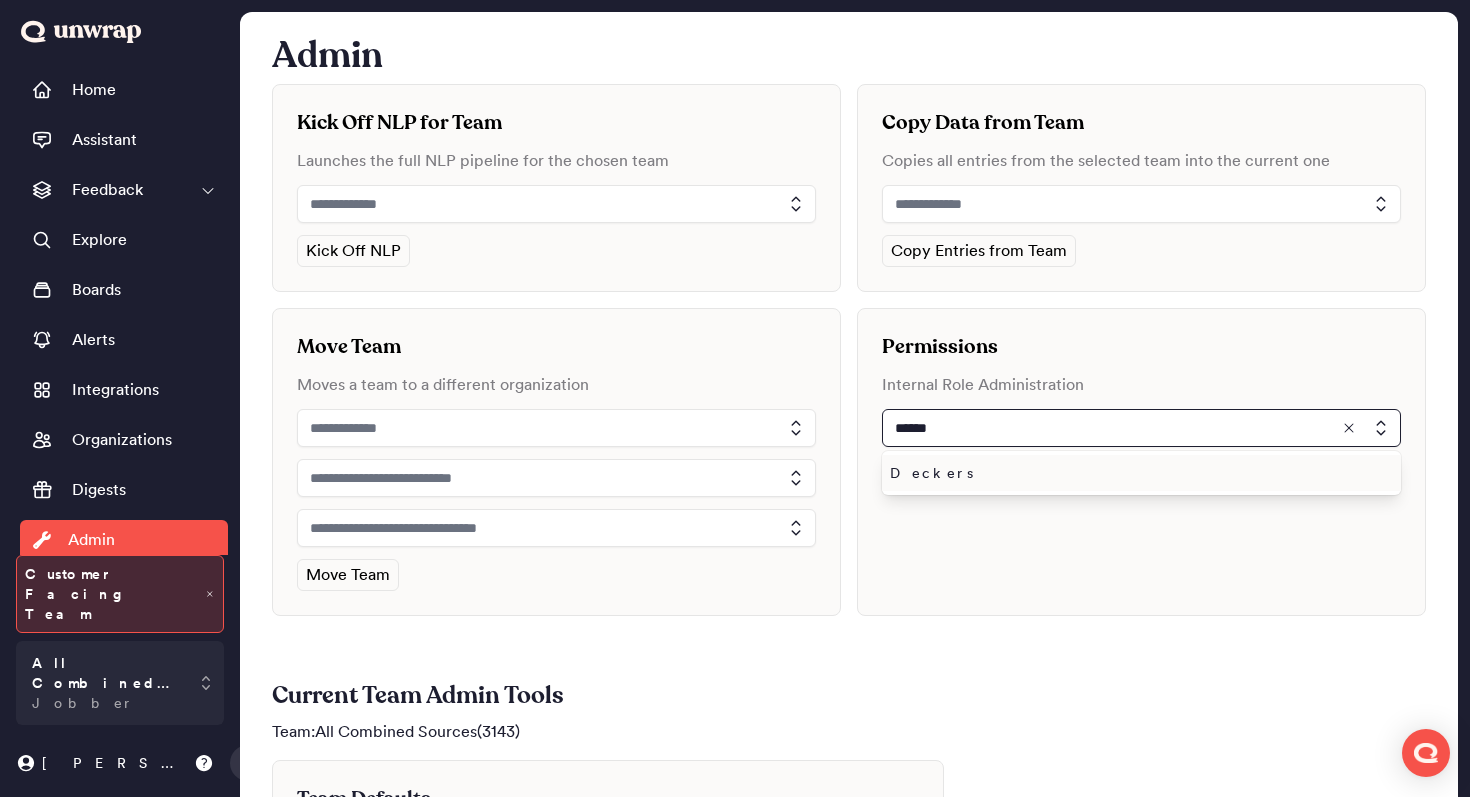 type on "******" 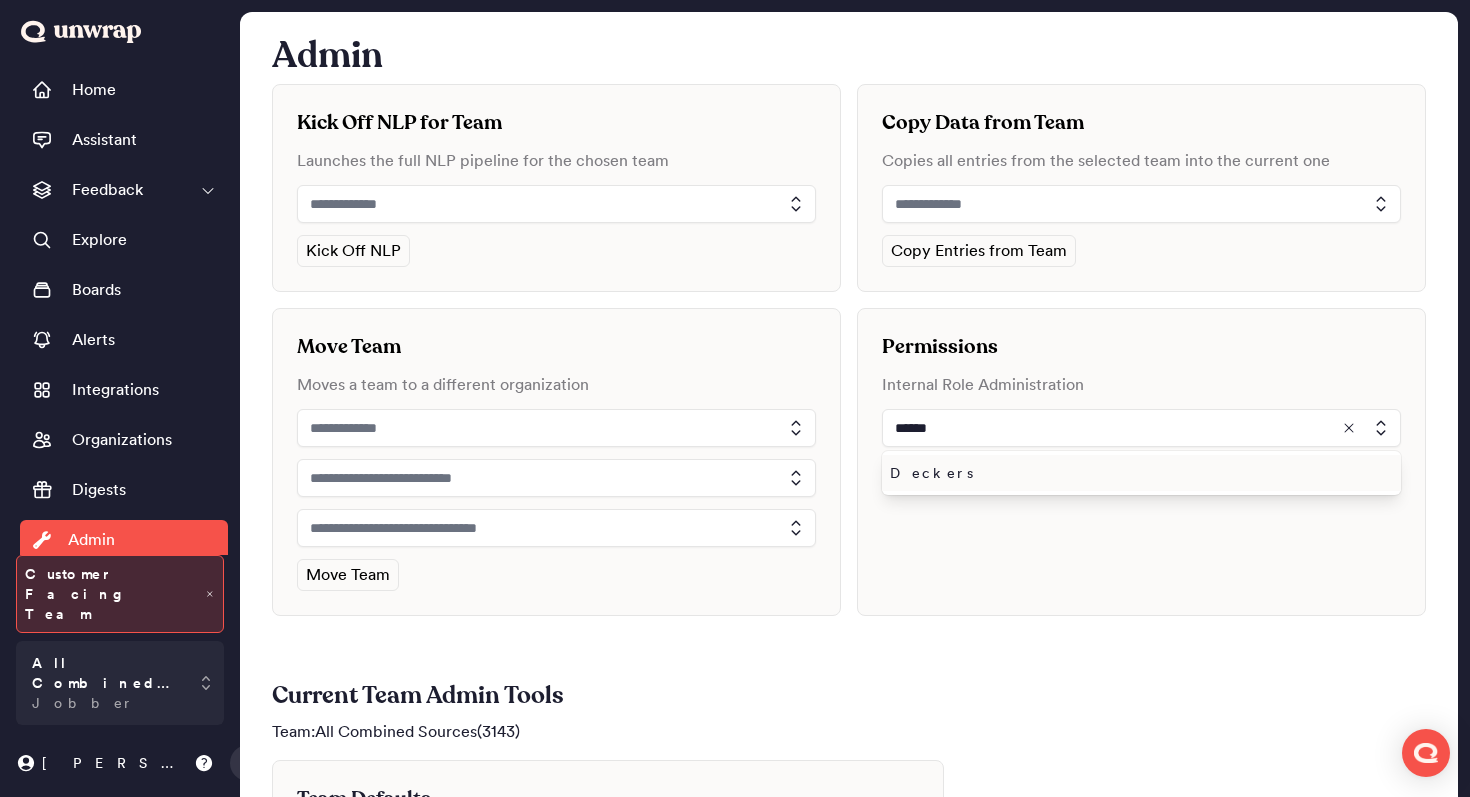 click on "Deckers" at bounding box center (1141, 473) 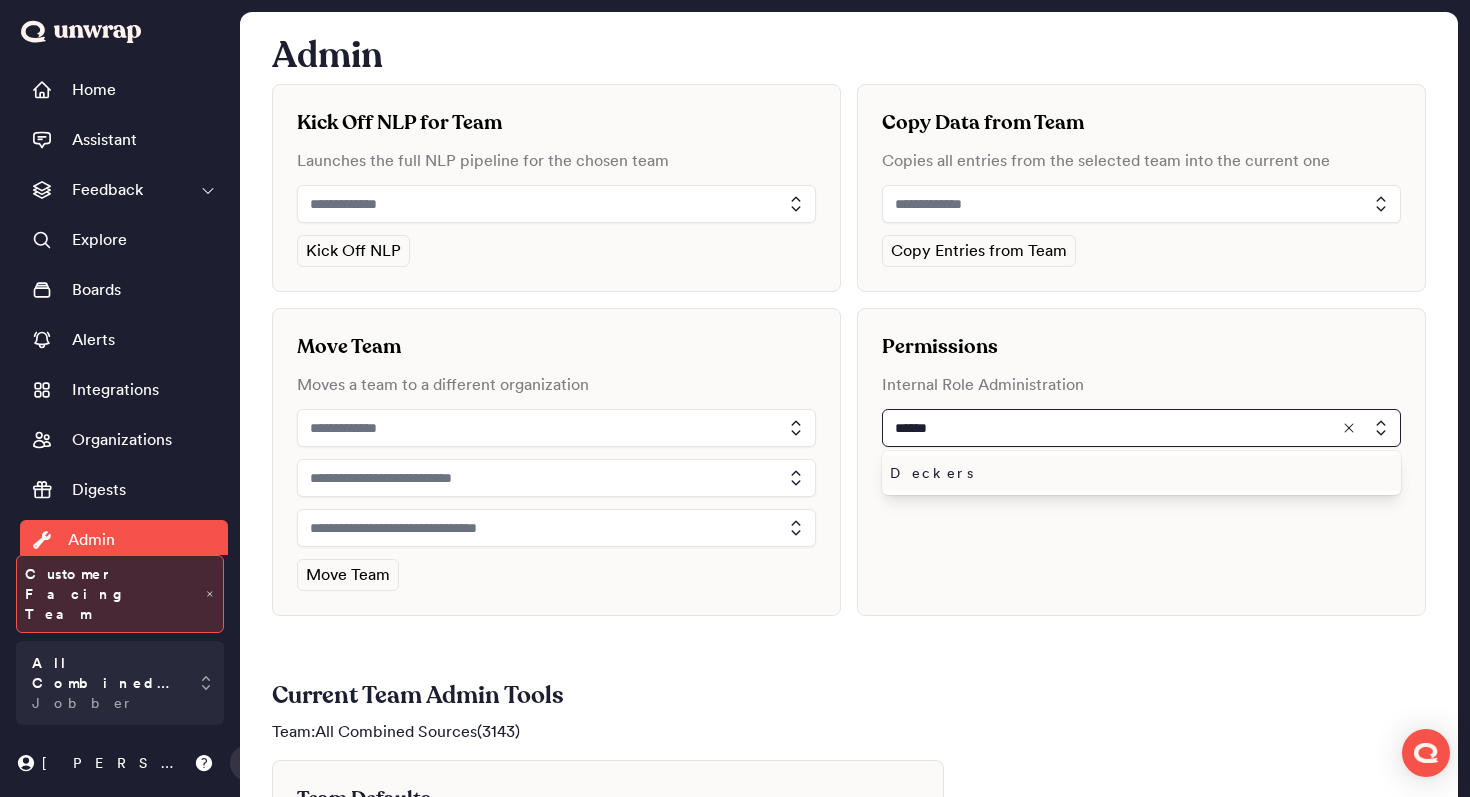 type on "*******" 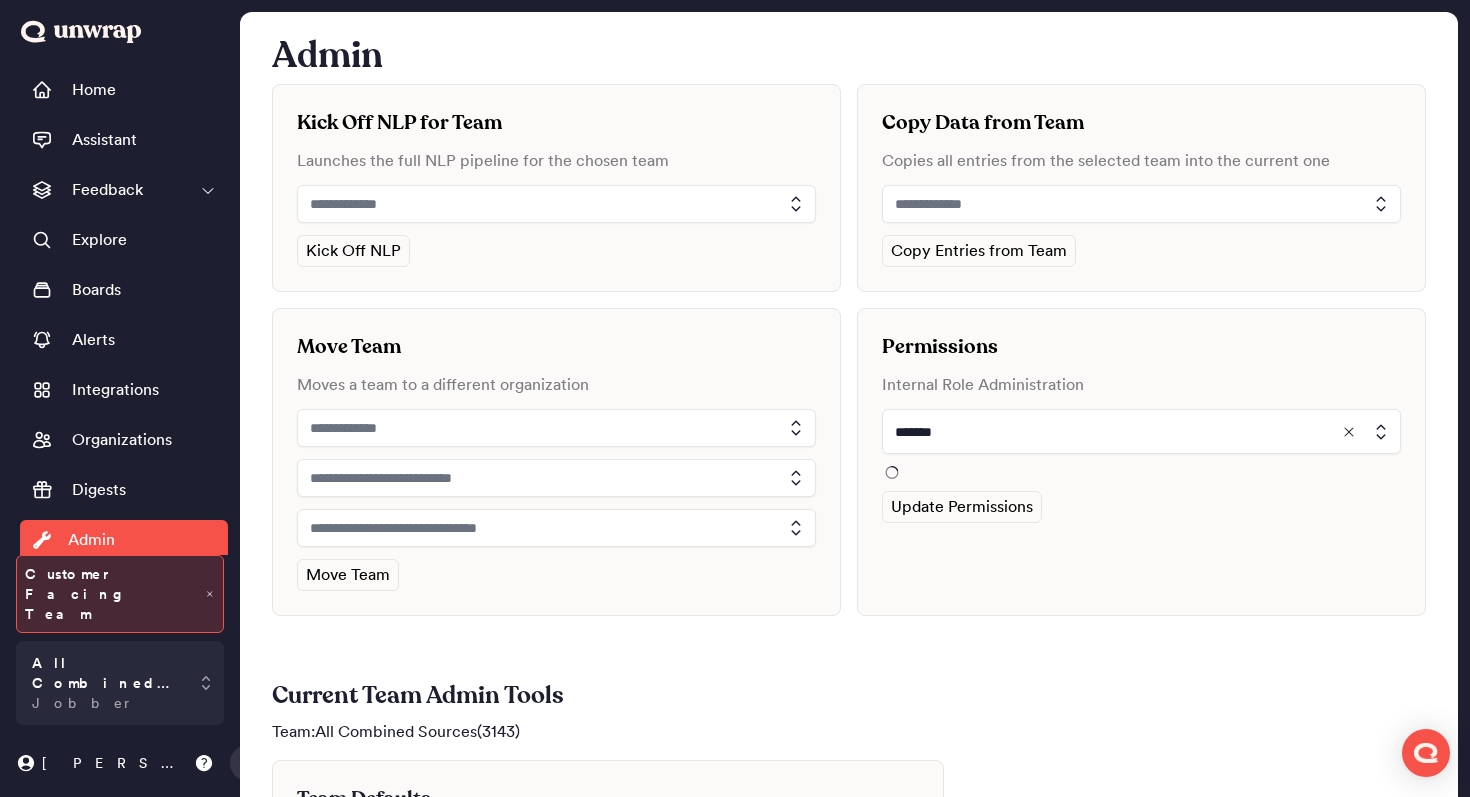click on "*******" at bounding box center (1141, 444) 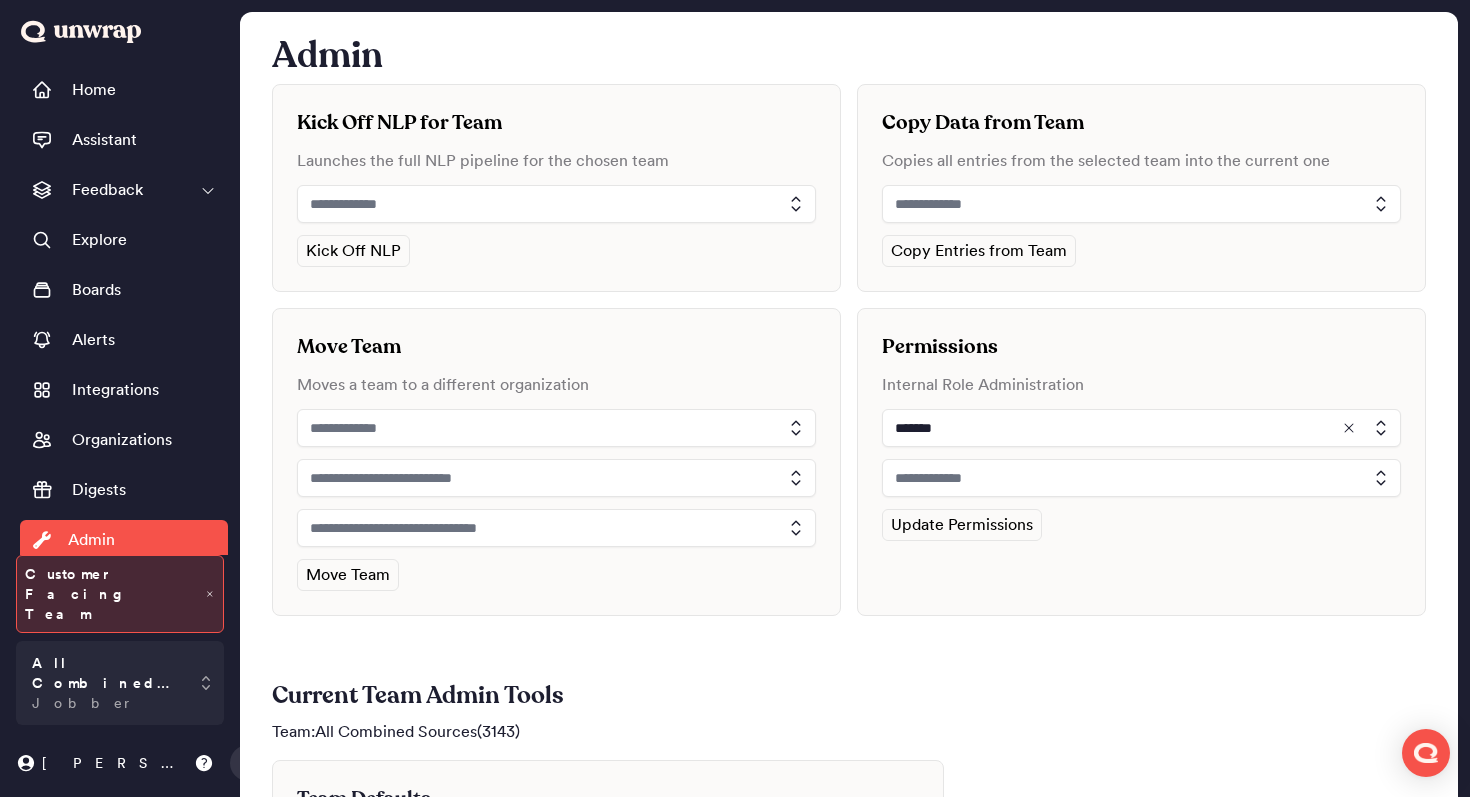 click at bounding box center [1141, 478] 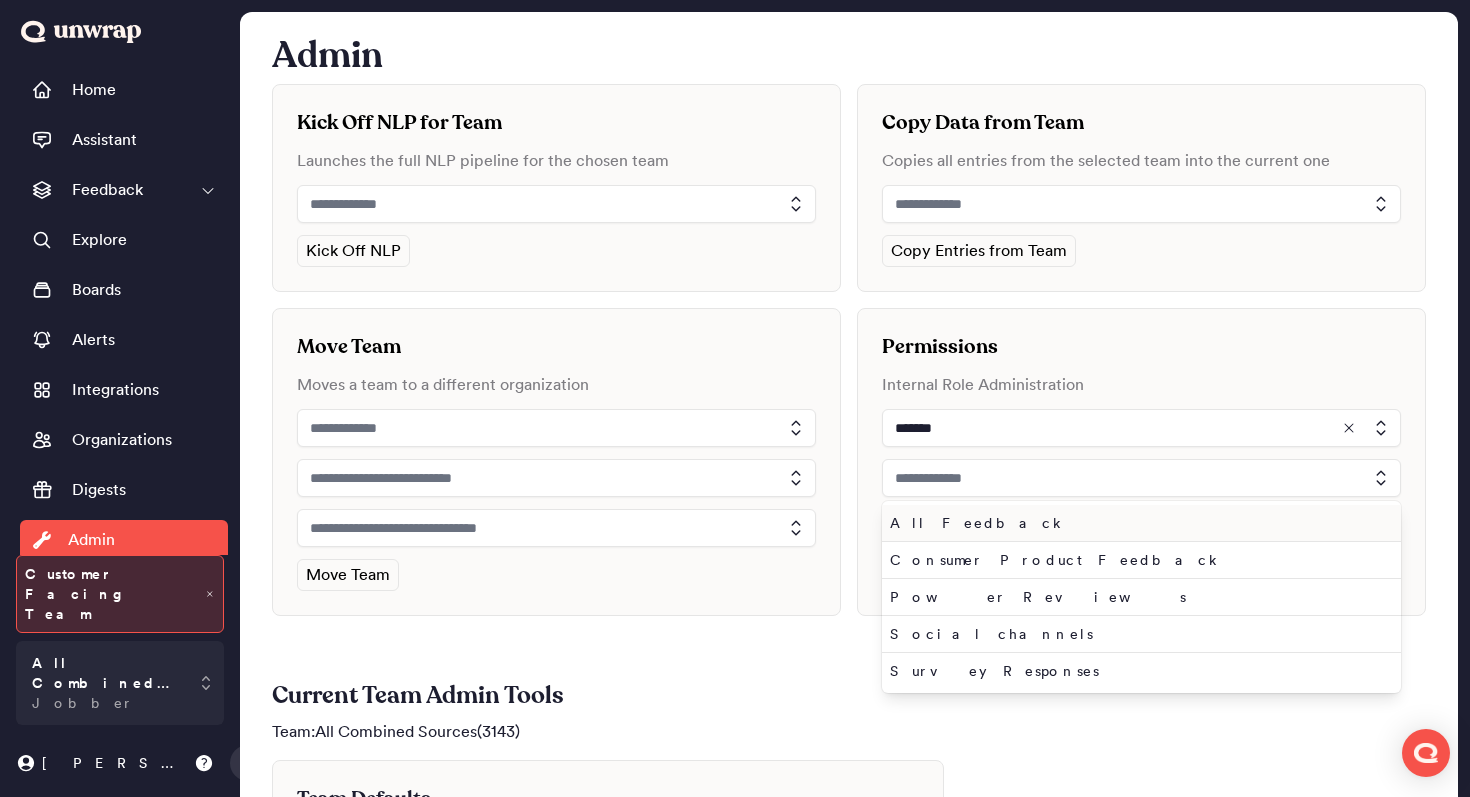 click on "All Feedback" at bounding box center (1137, 523) 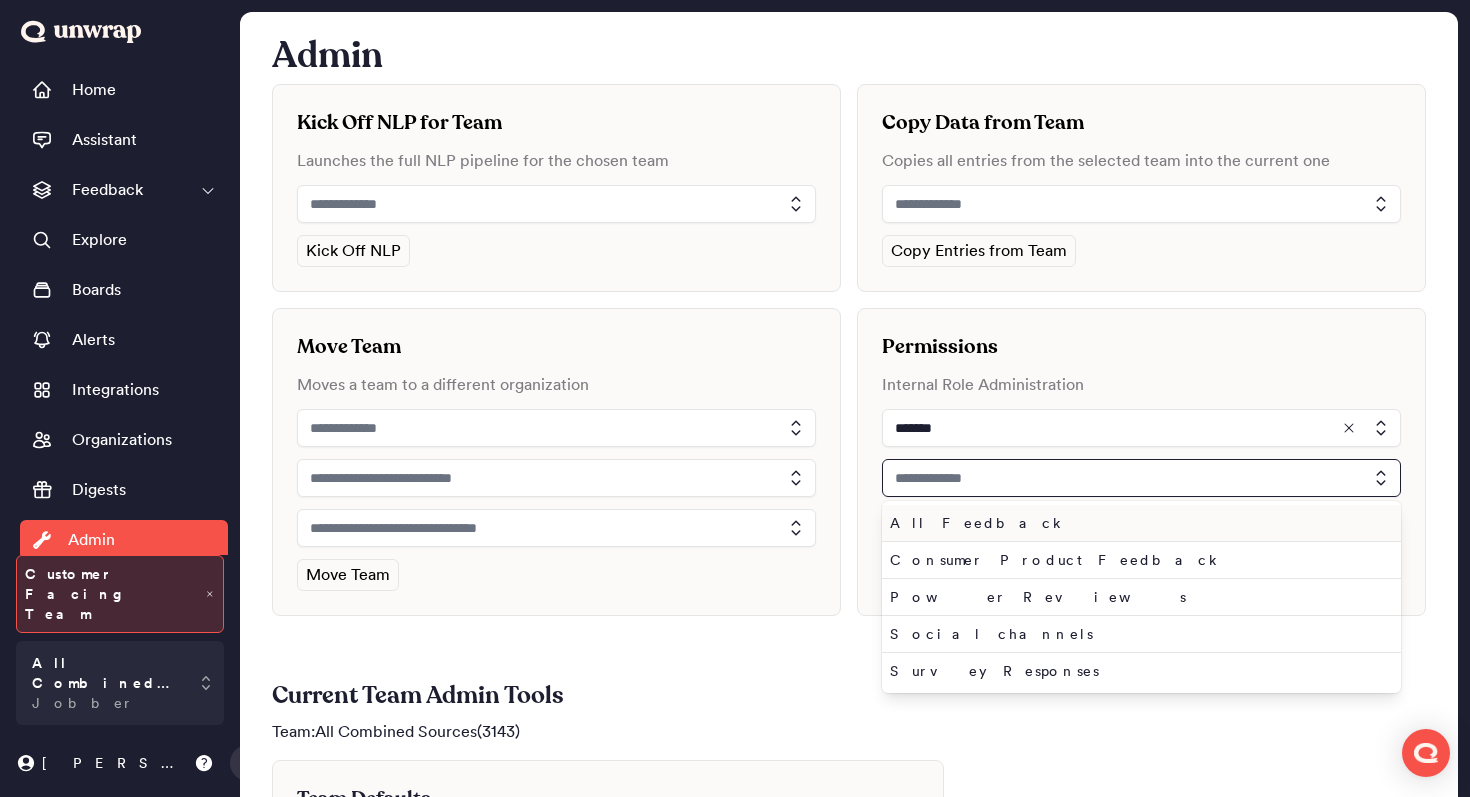 type on "**********" 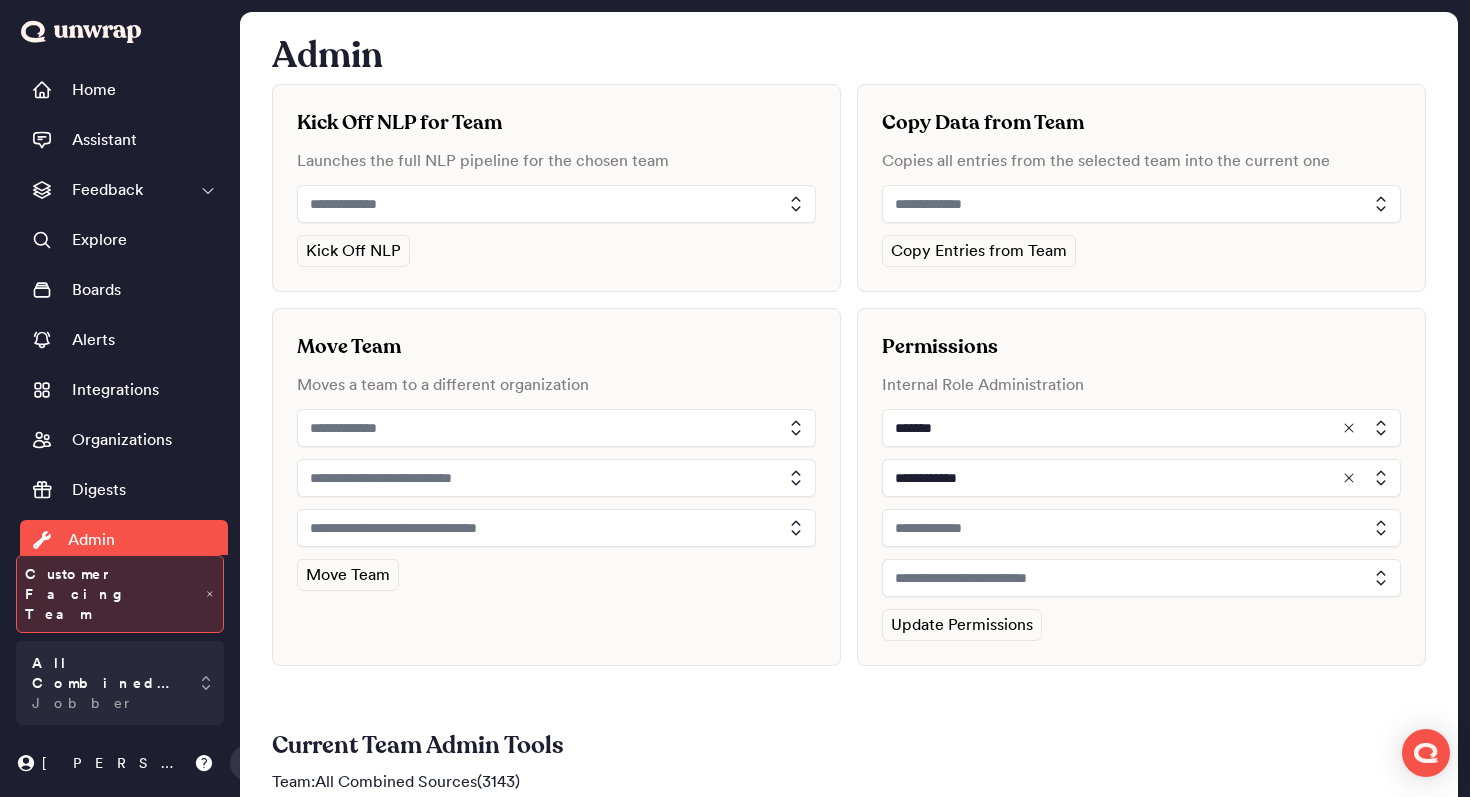 click at bounding box center [1141, 528] 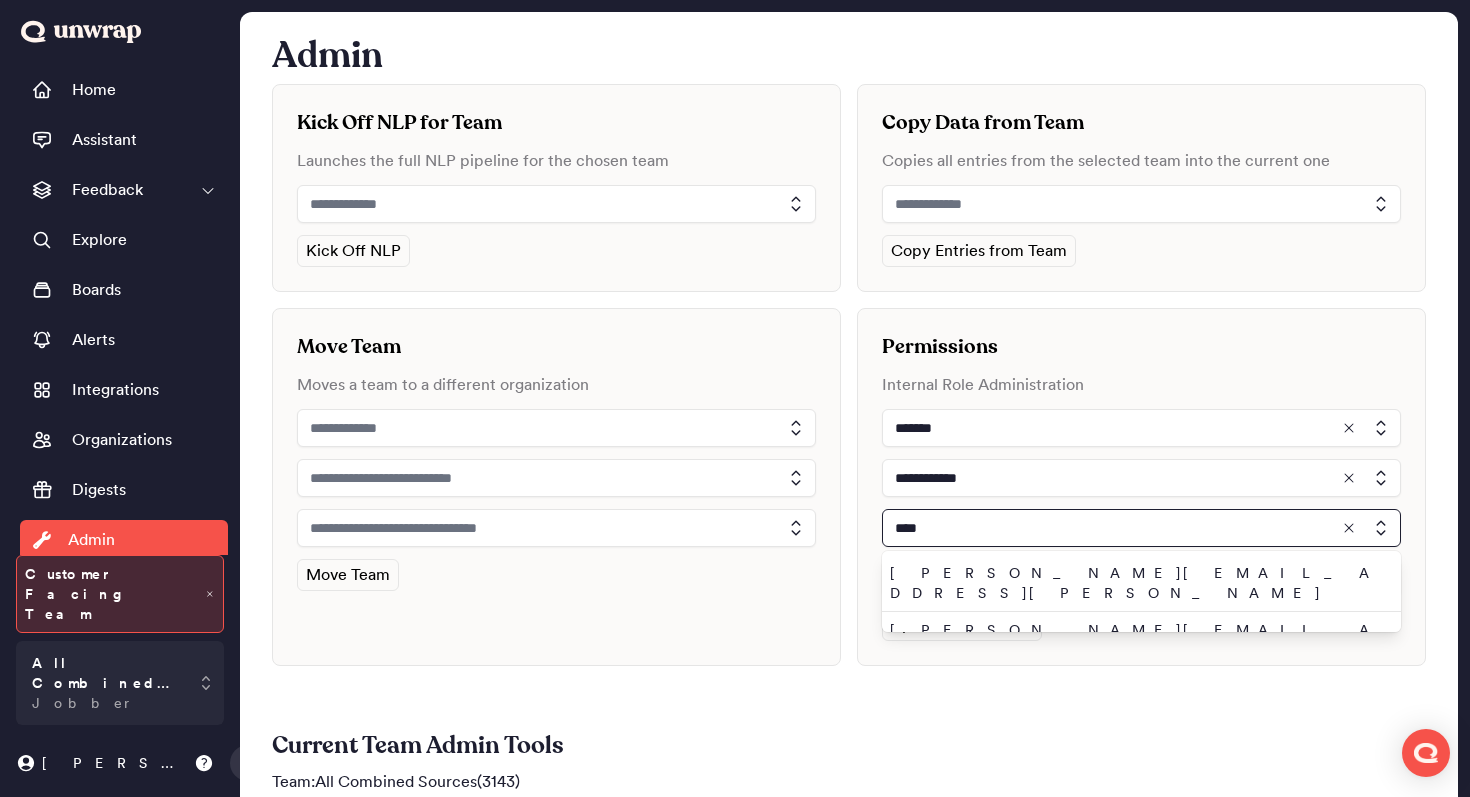type on "****" 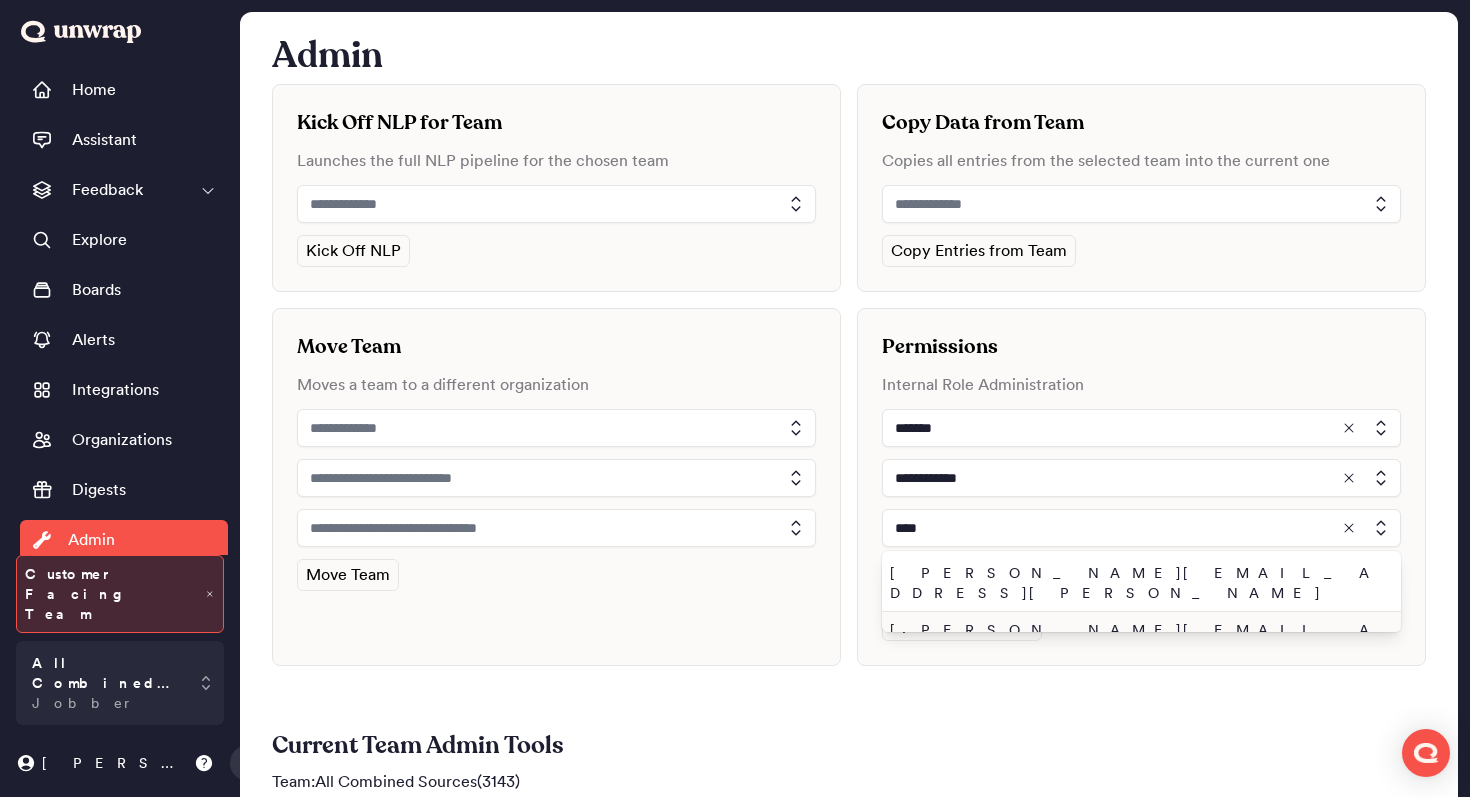 click on "john.shelburne@unwrap.ai" at bounding box center [1137, 640] 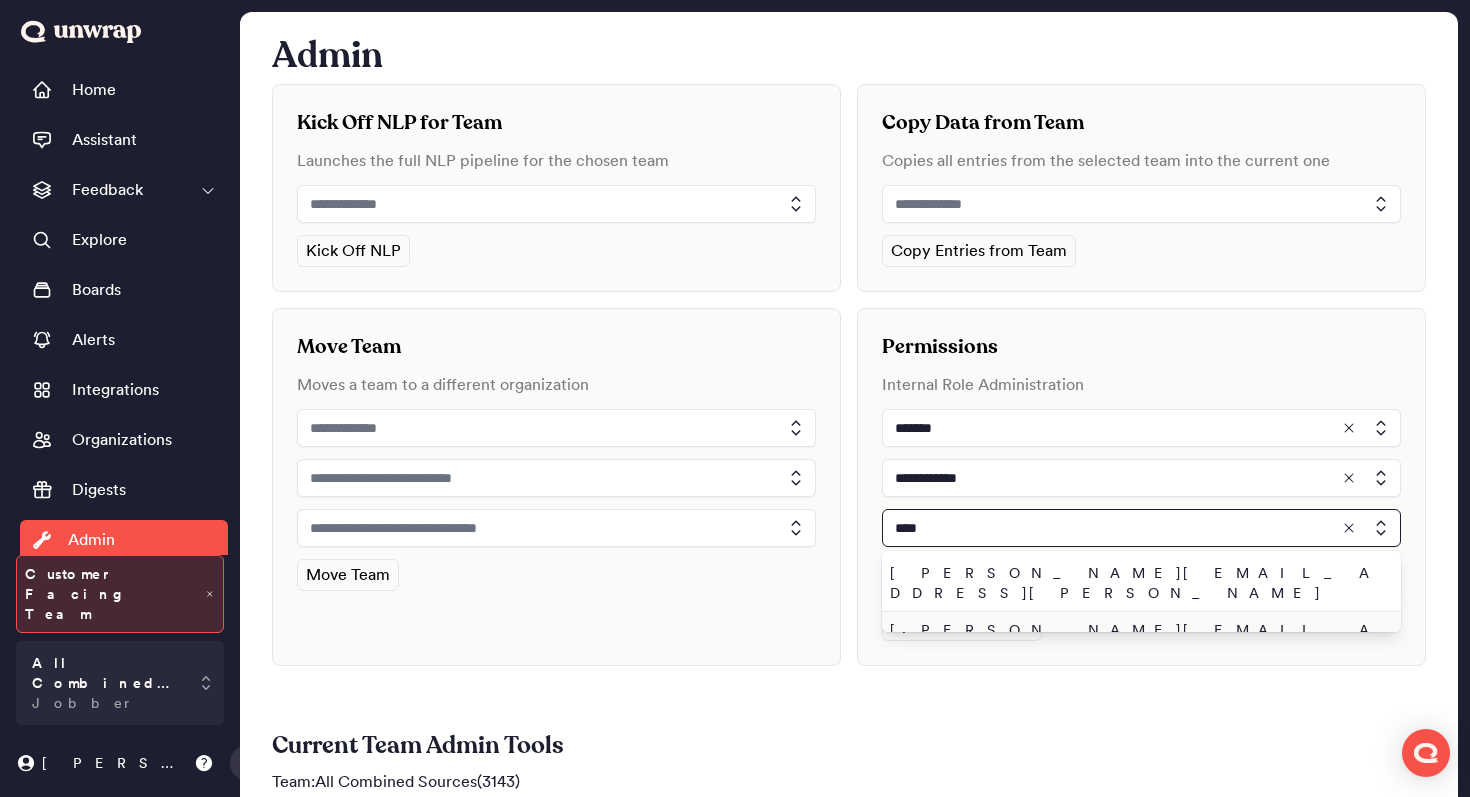 type on "**********" 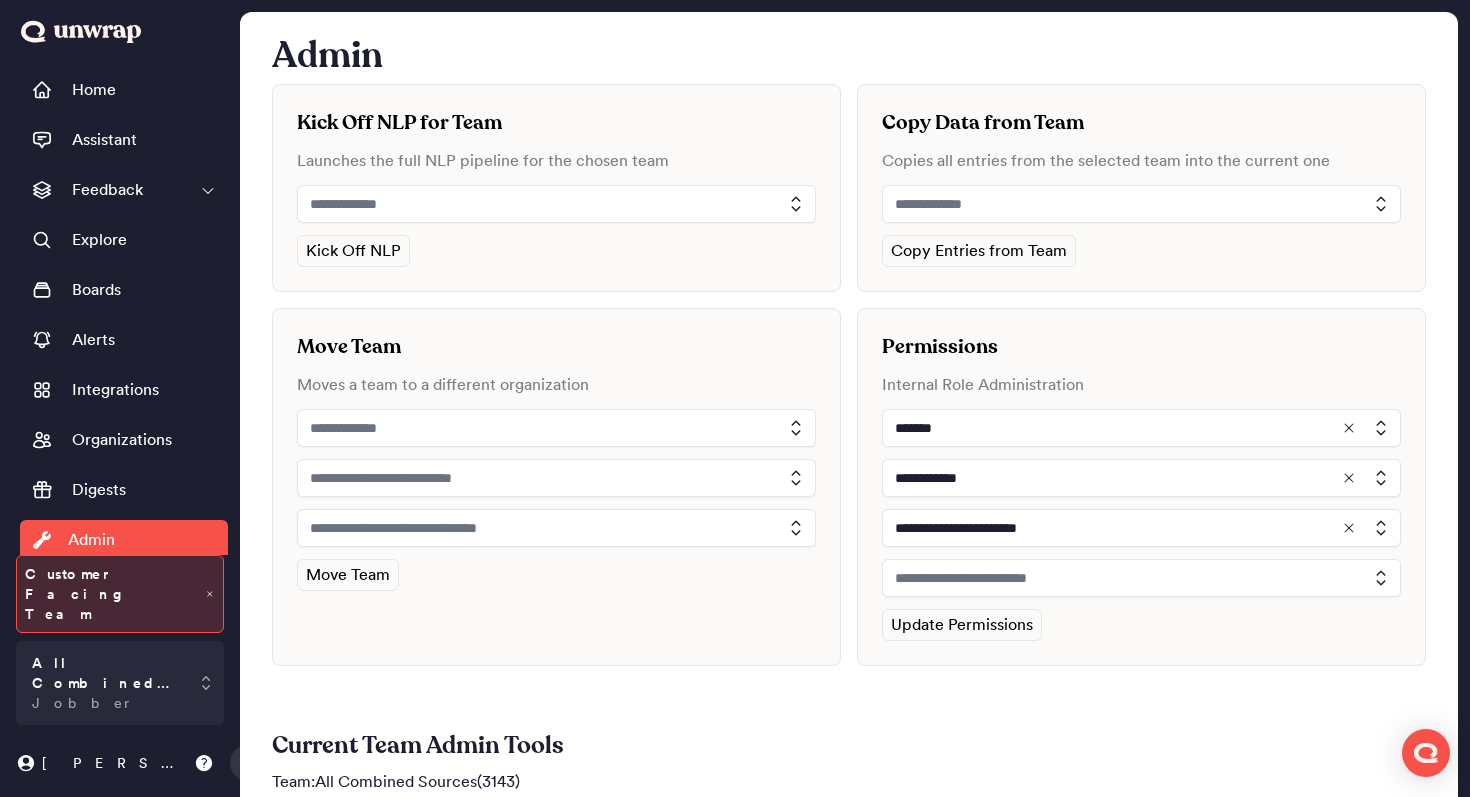 click at bounding box center [1141, 578] 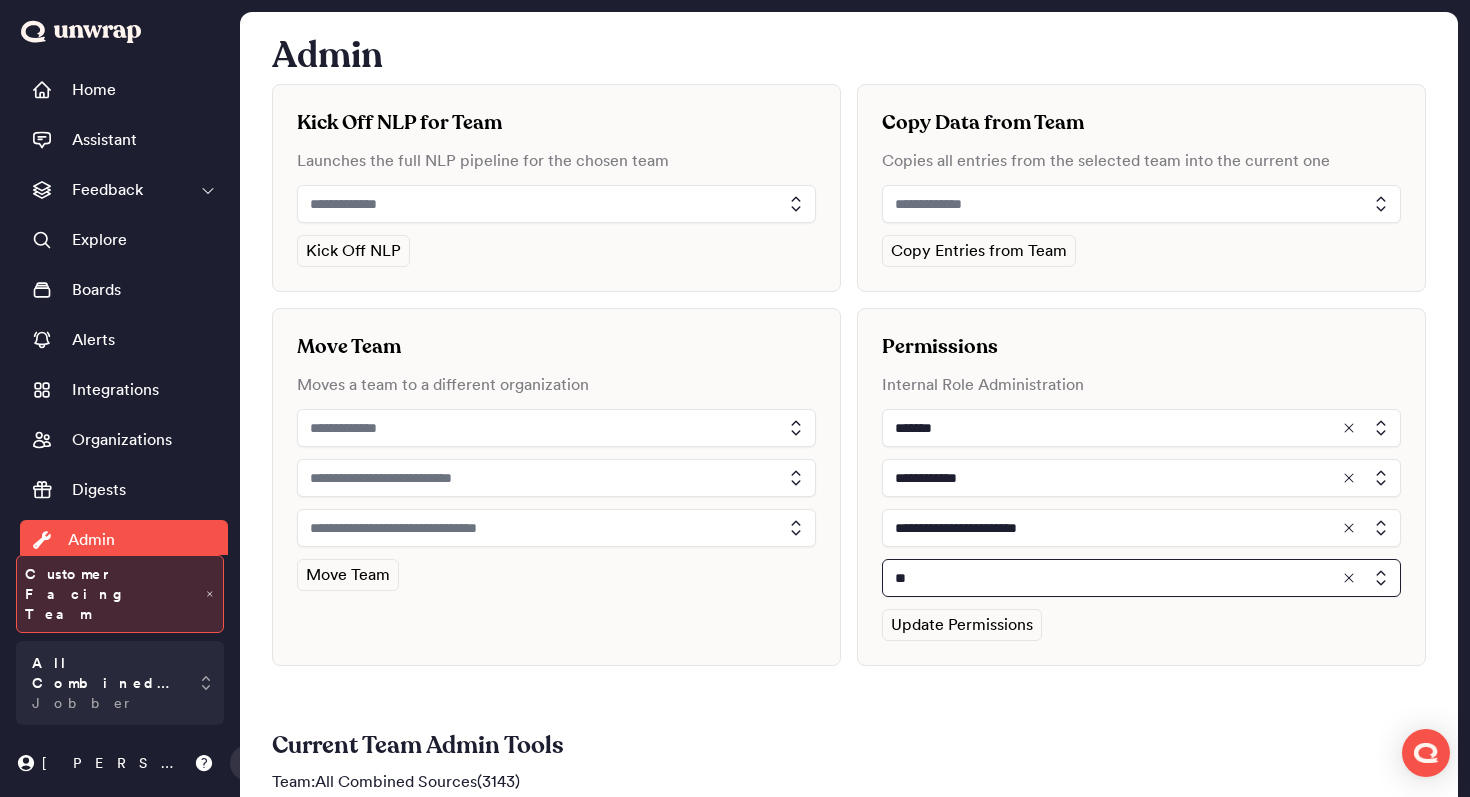 type on "*" 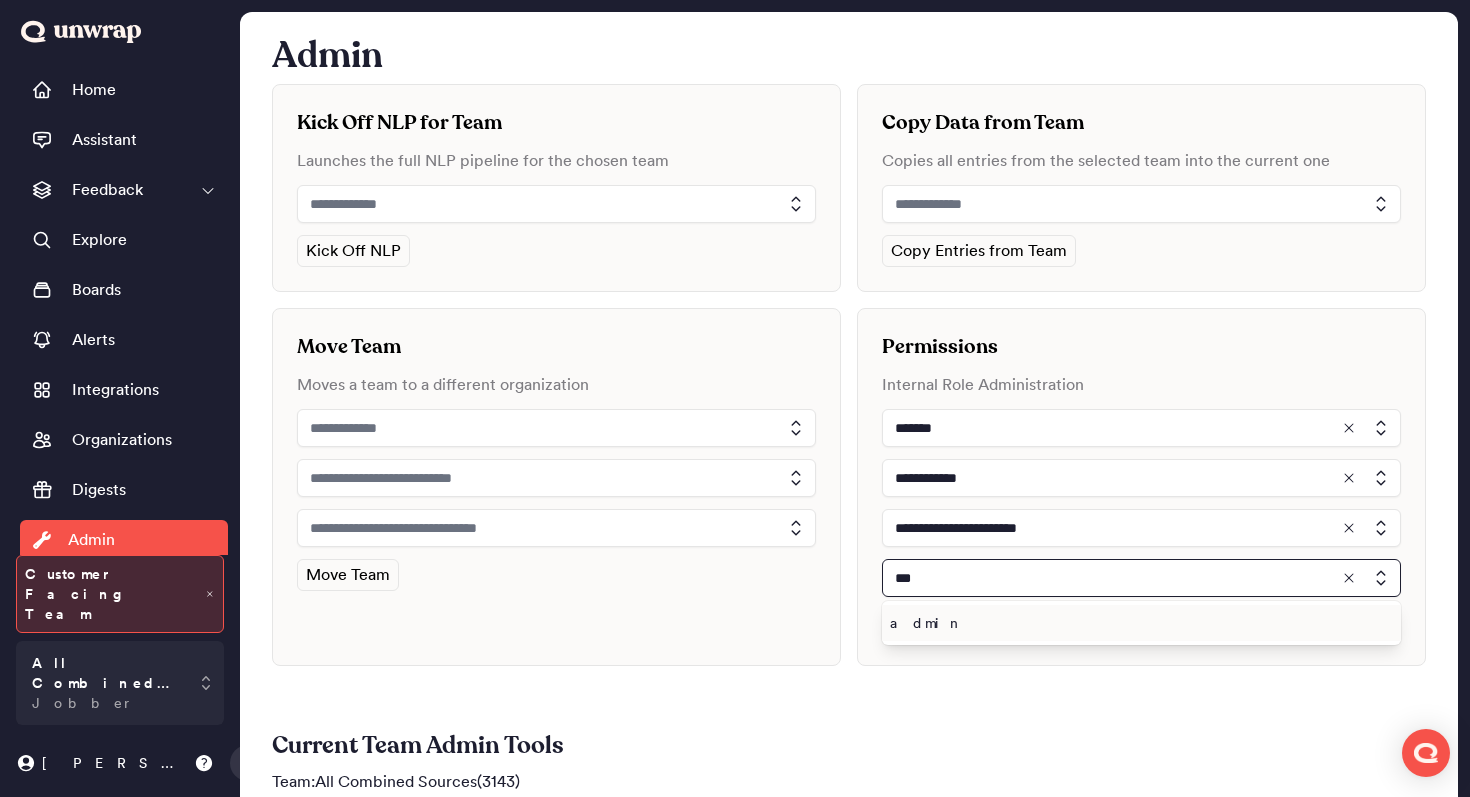 type on "***" 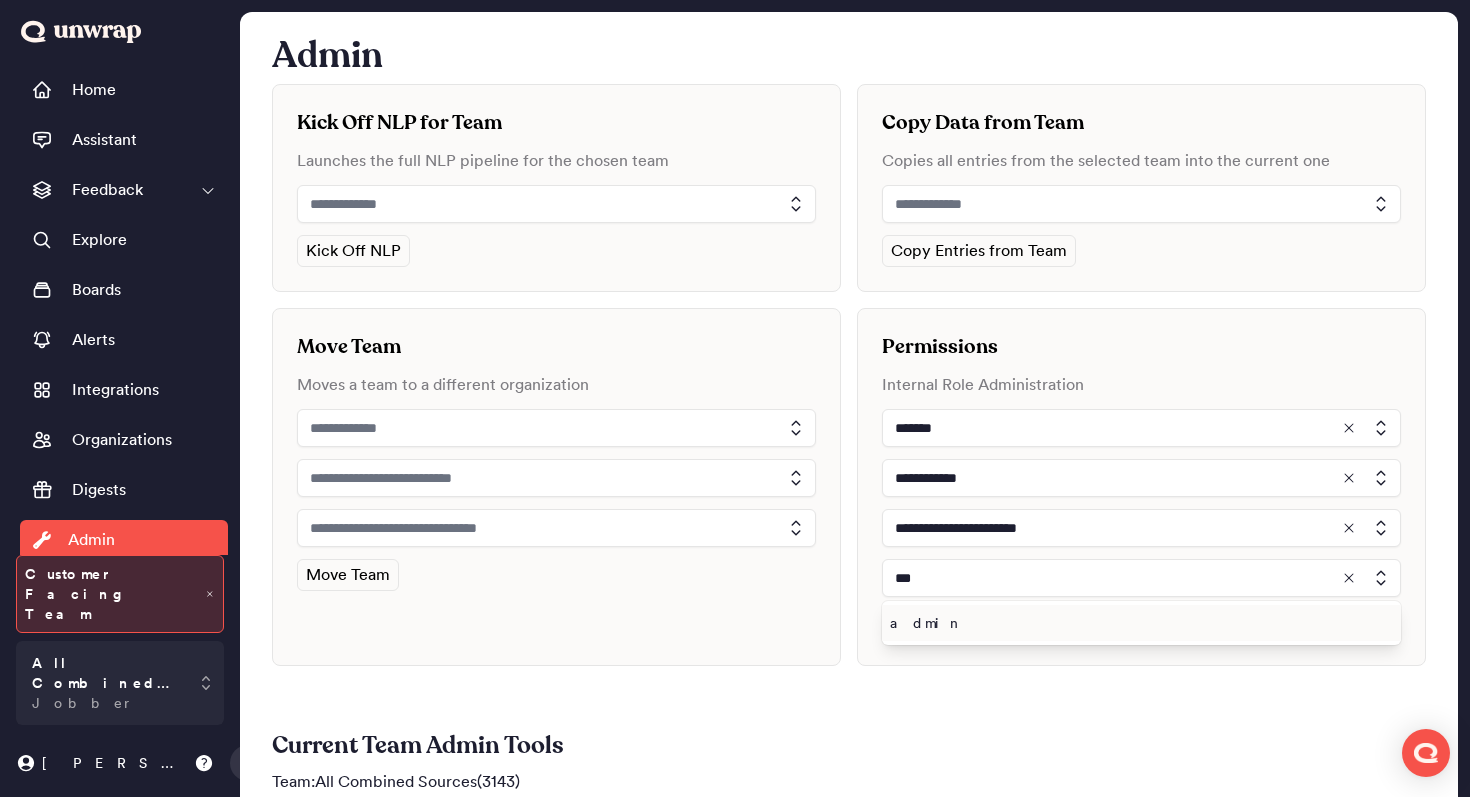 click on "admin" at bounding box center (1141, 623) 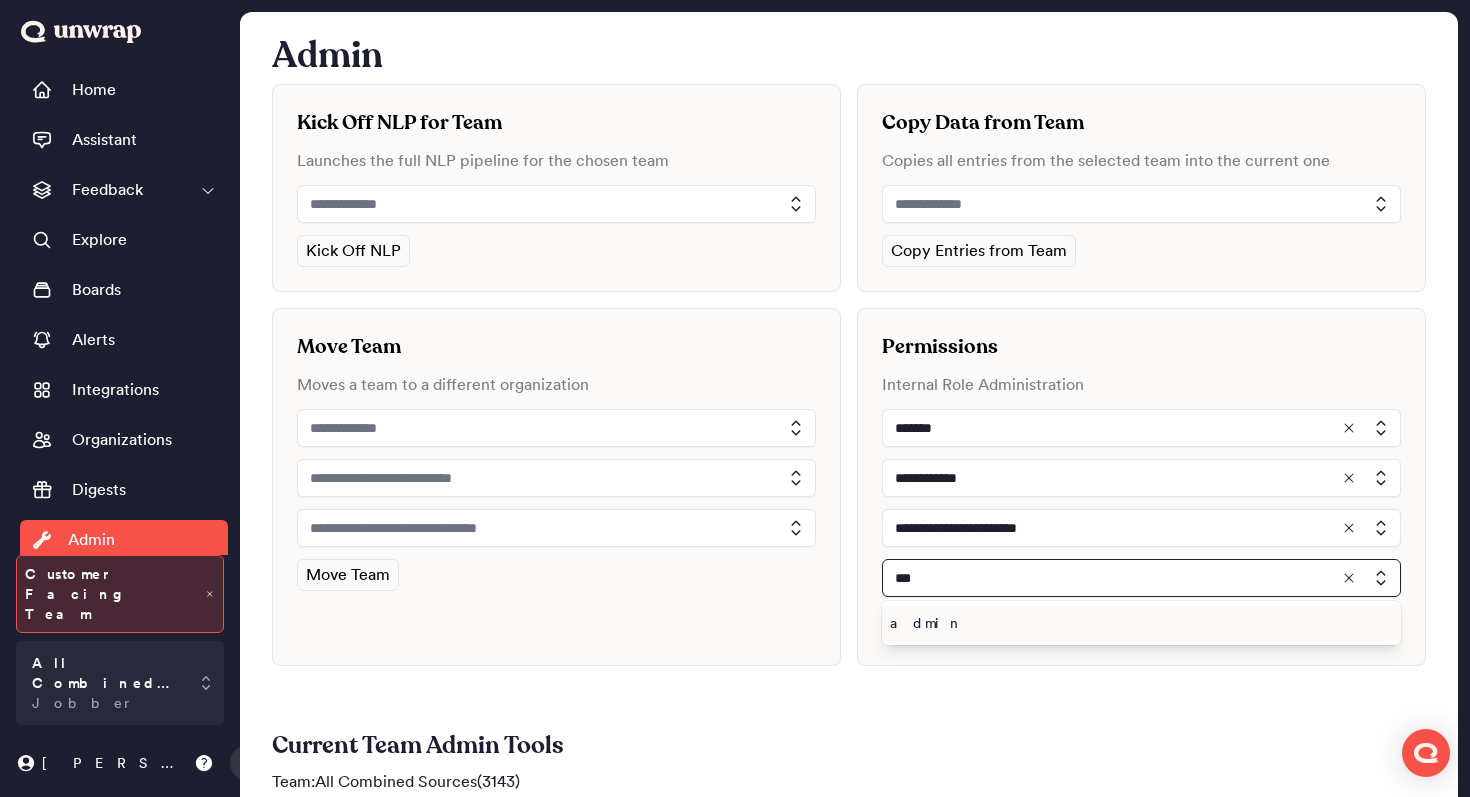 type on "*****" 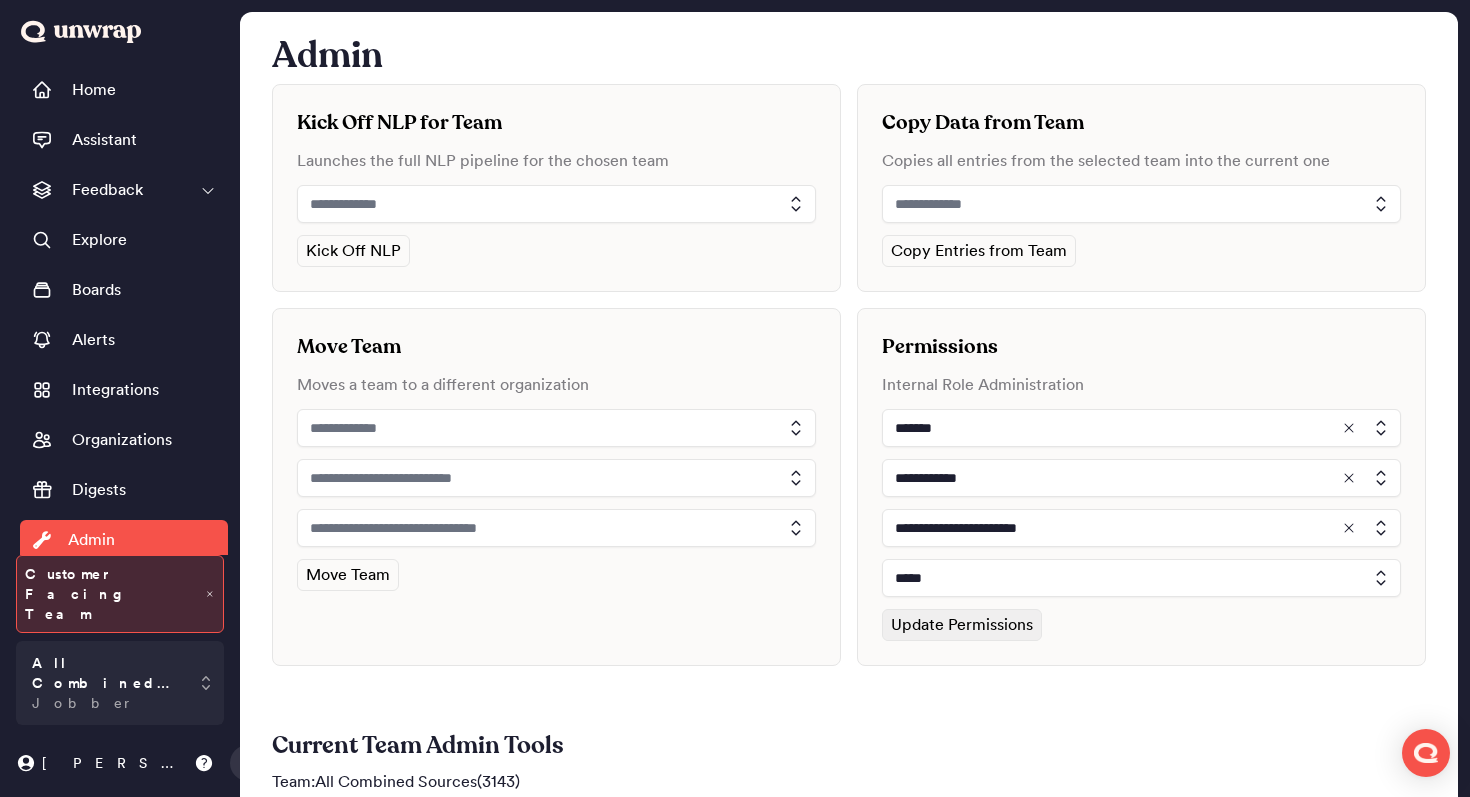 click on "Update Permissions" at bounding box center (962, 625) 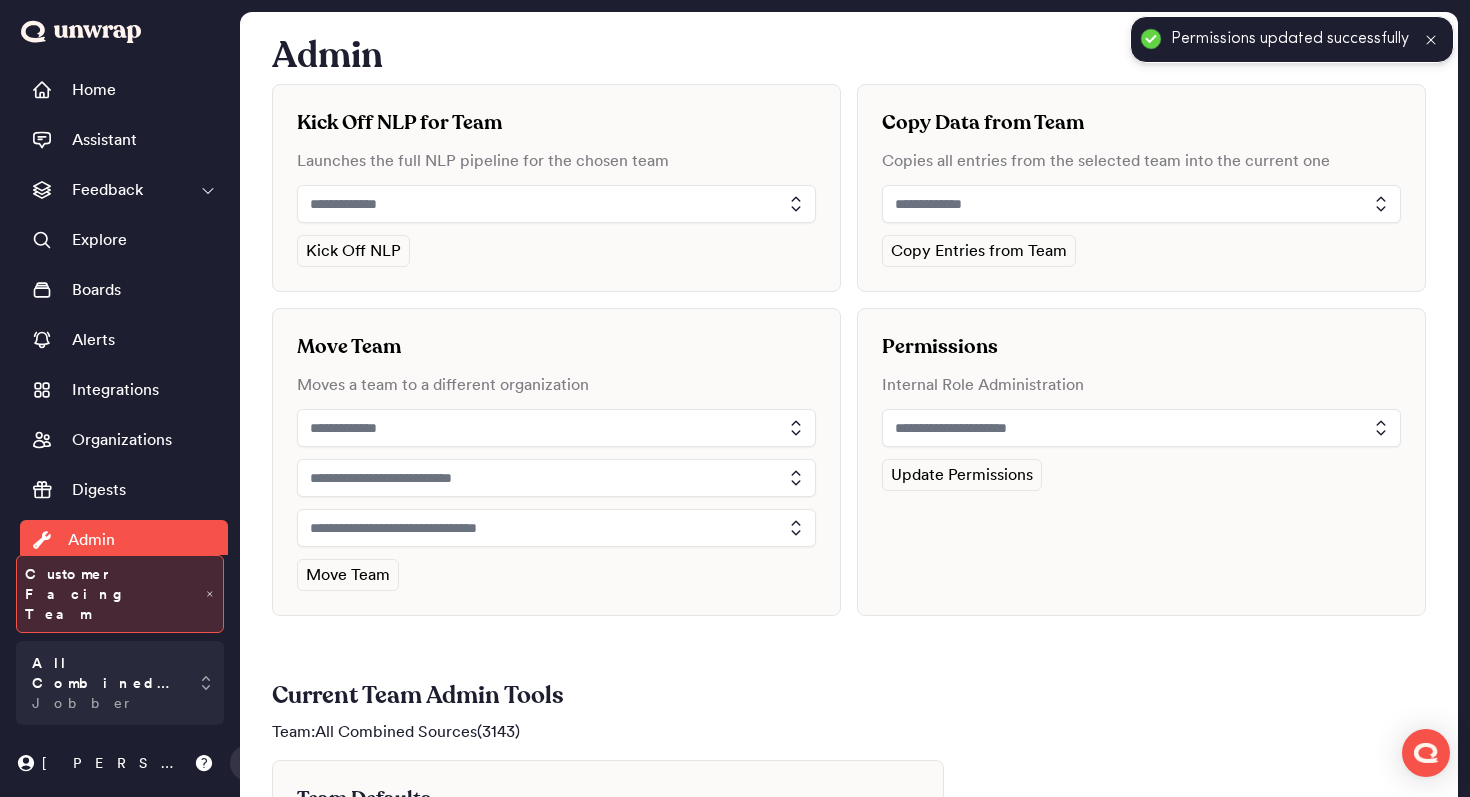 click on "Permissions Internal Role Administration Update Permissions" at bounding box center [1141, 462] 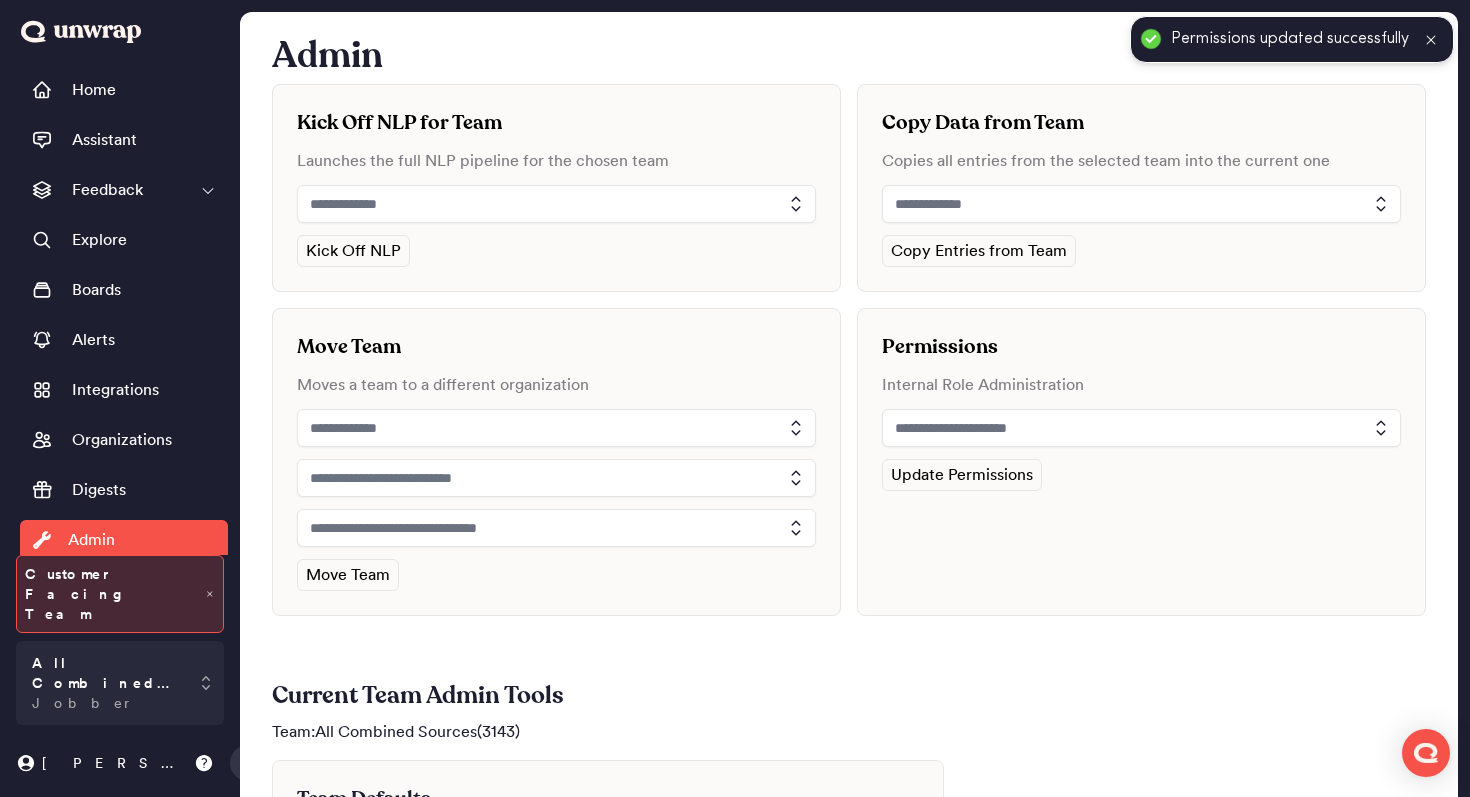 click at bounding box center [1141, 428] 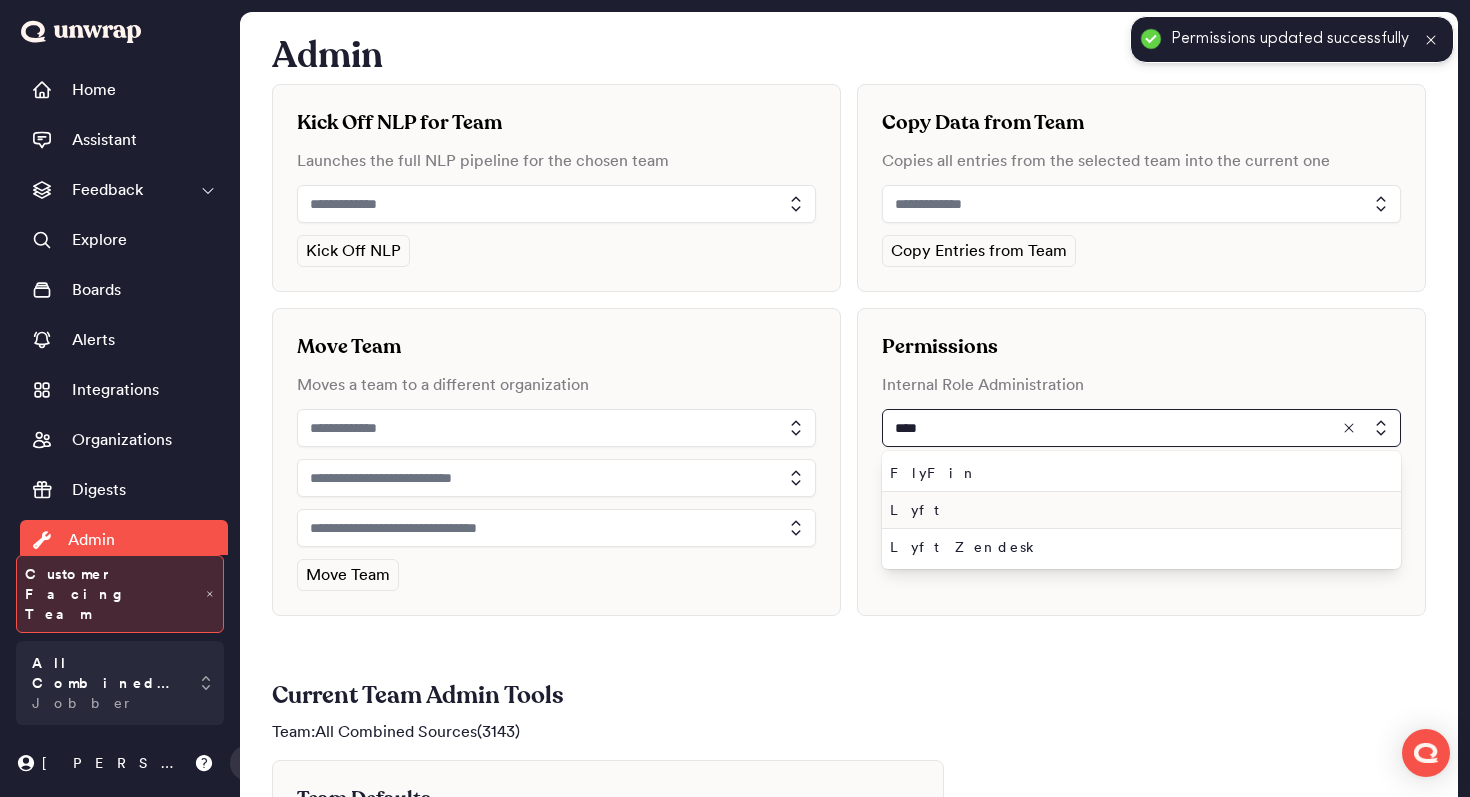 type on "****" 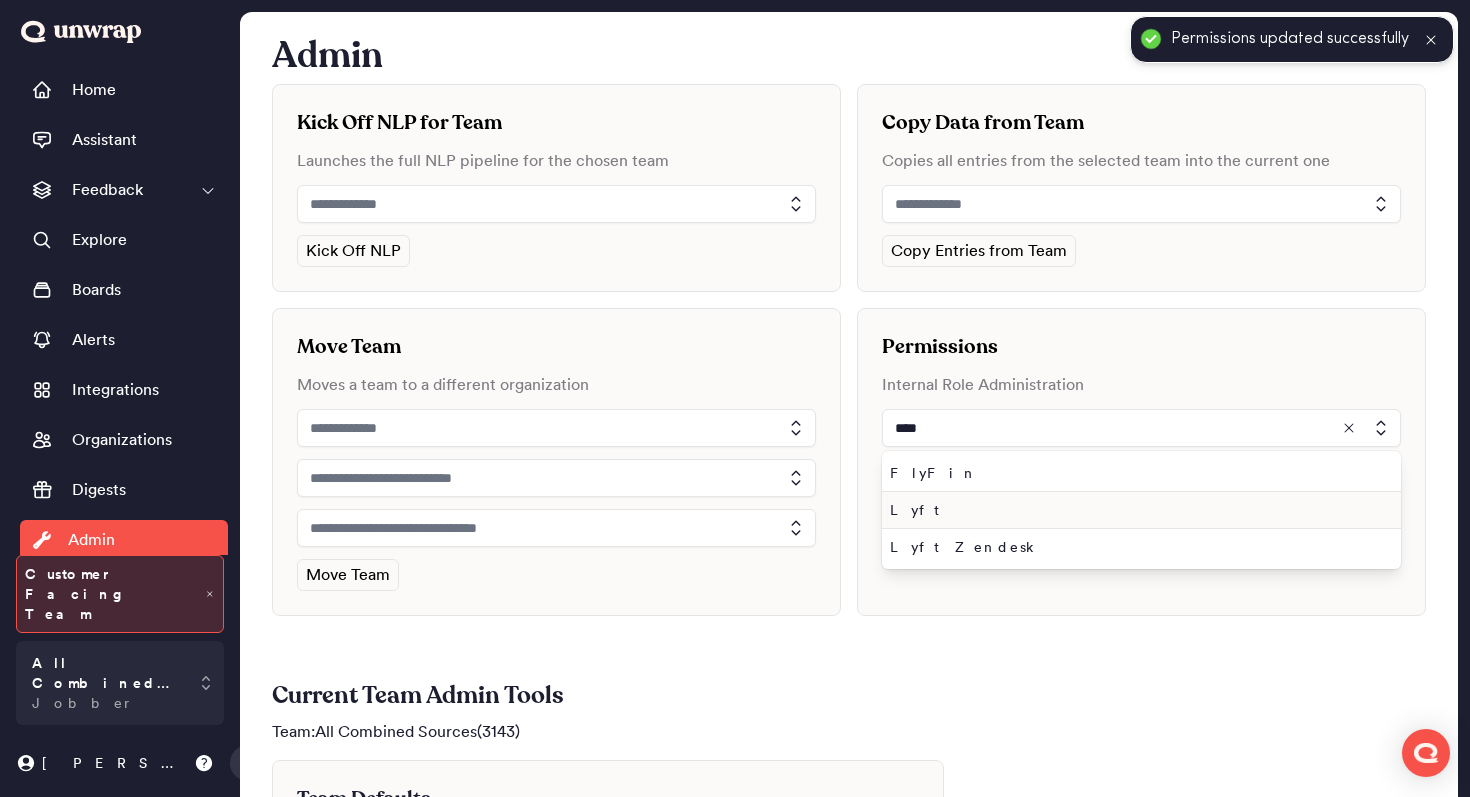 click on "Lyft" at bounding box center [1137, 510] 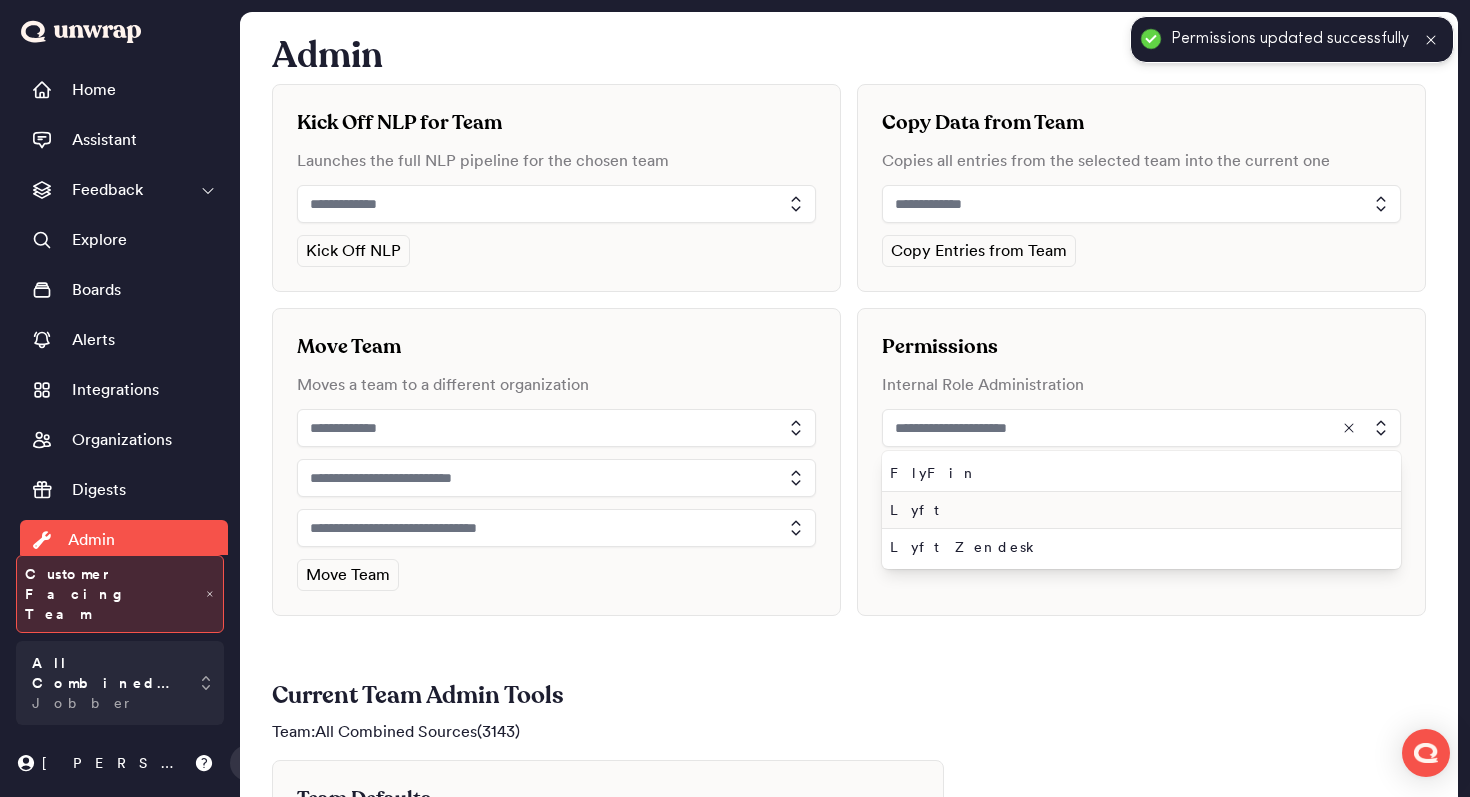 type on "****" 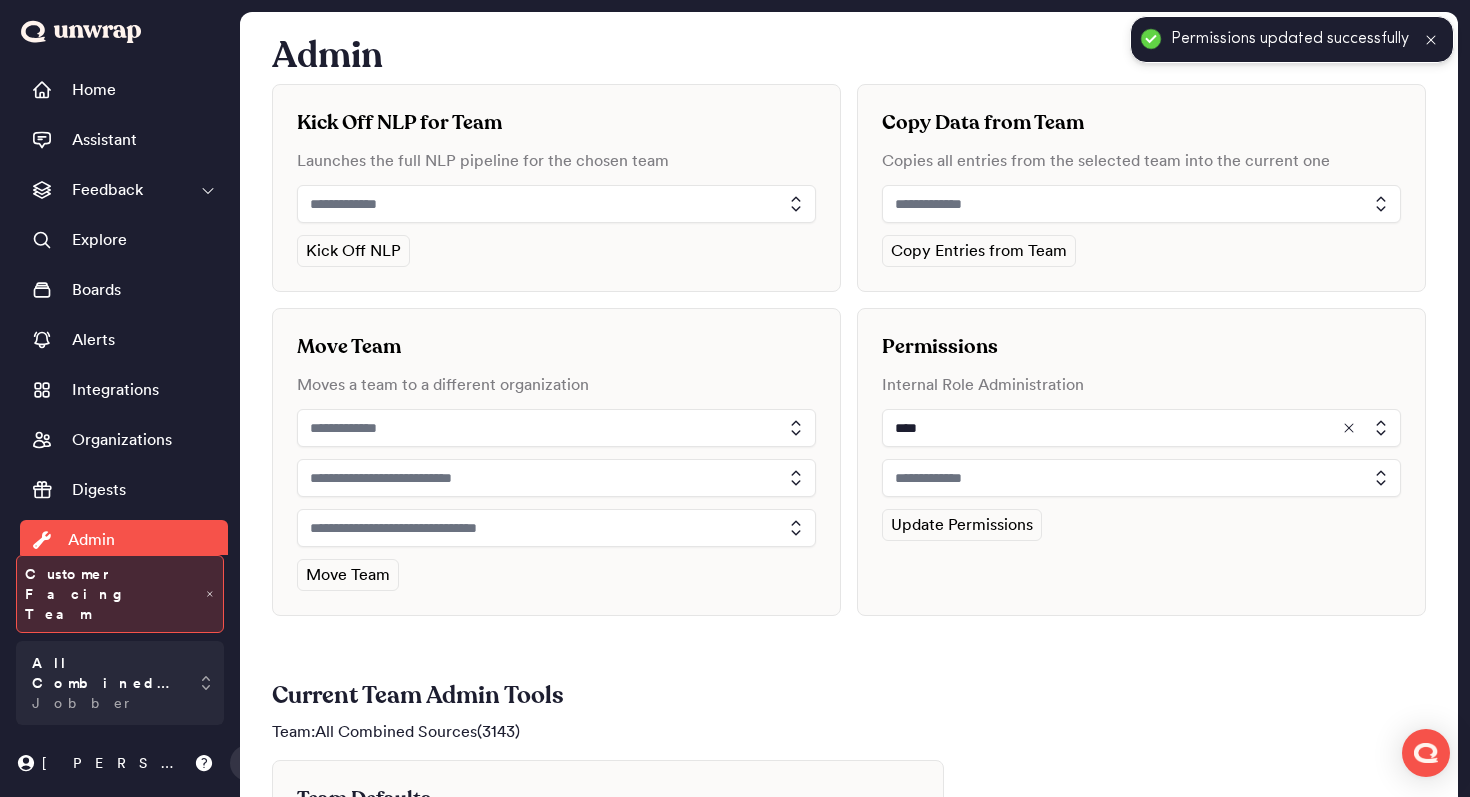click at bounding box center [1141, 478] 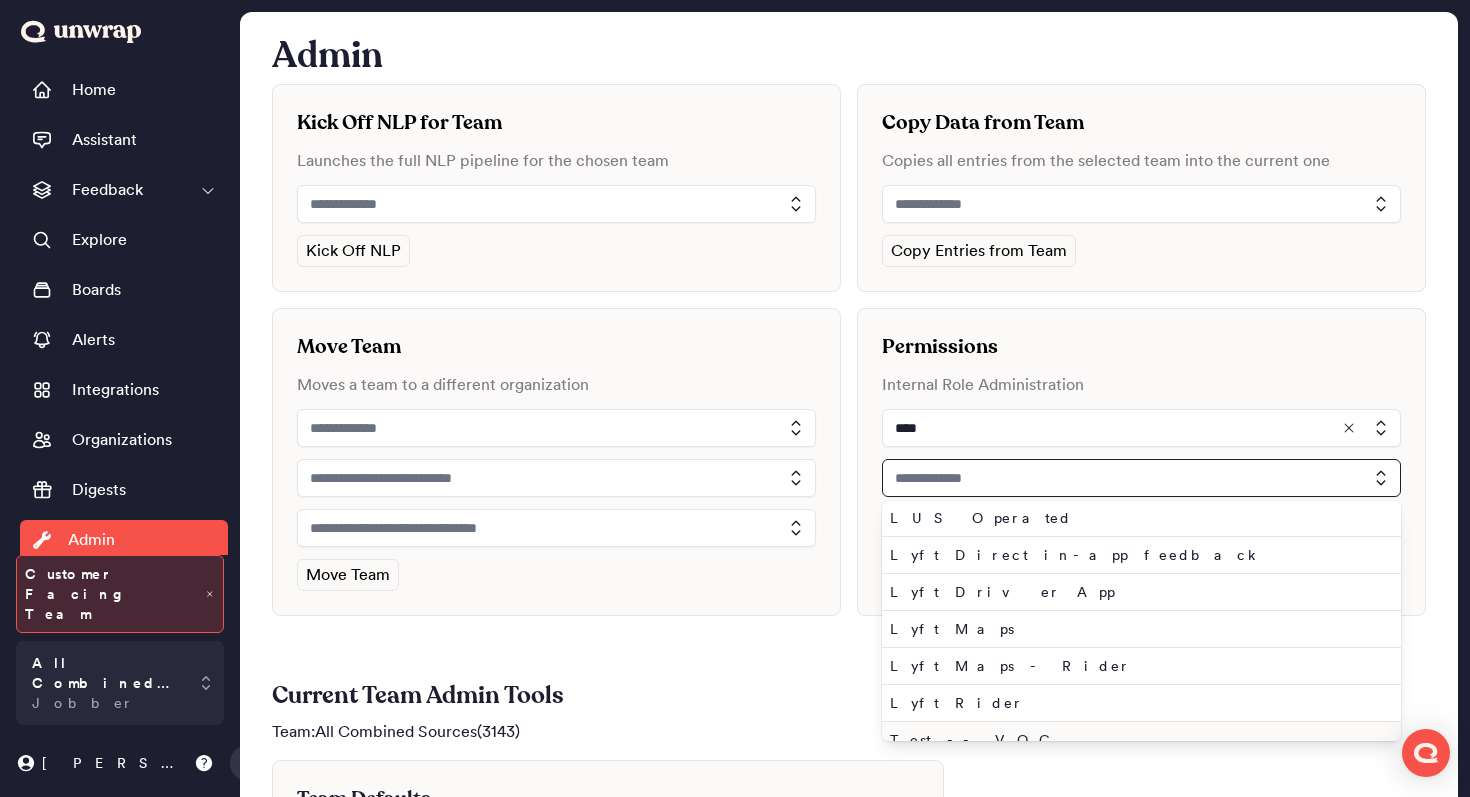 scroll, scrollTop: 185, scrollLeft: 0, axis: vertical 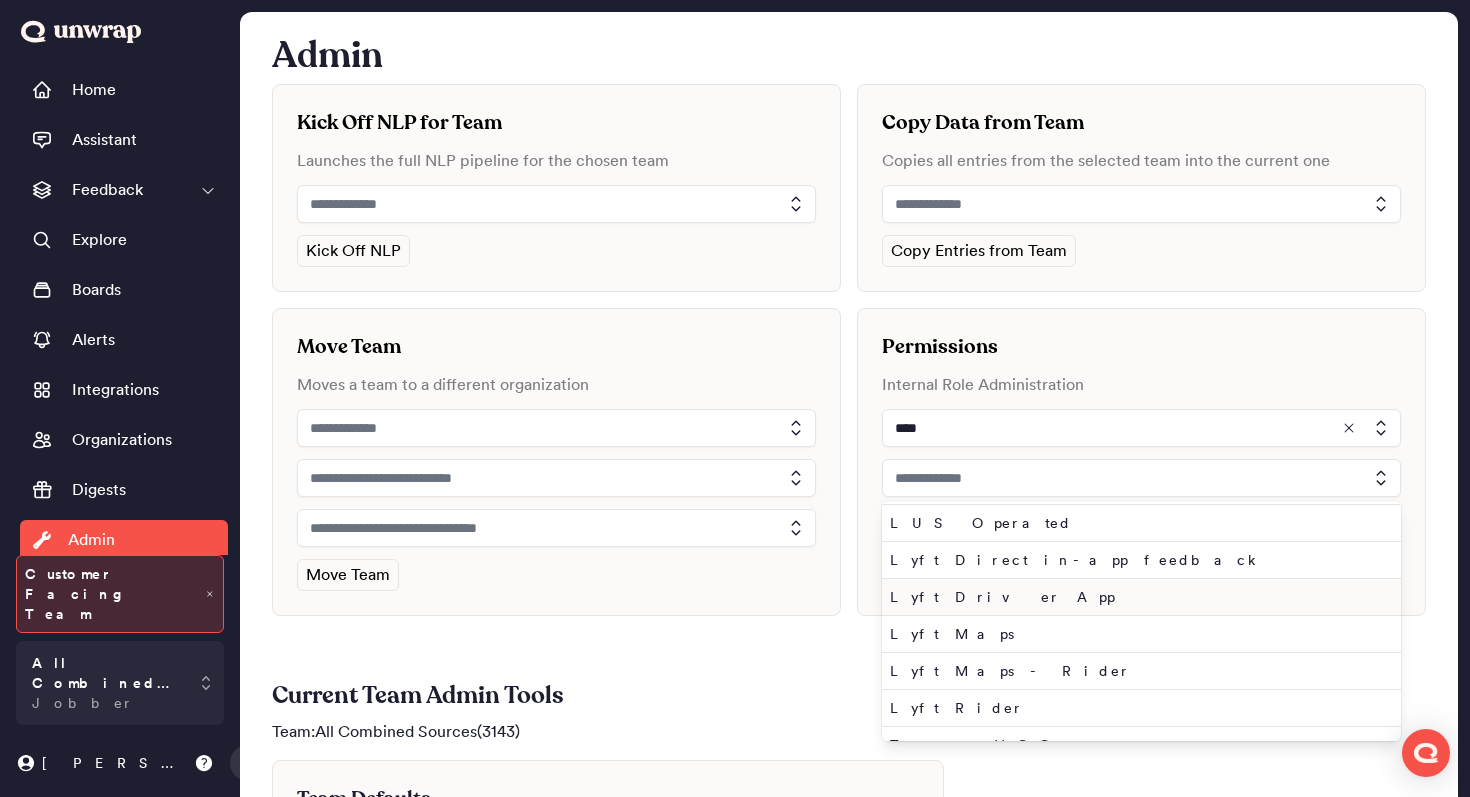 click on "Lyft Driver App" at bounding box center [1137, 597] 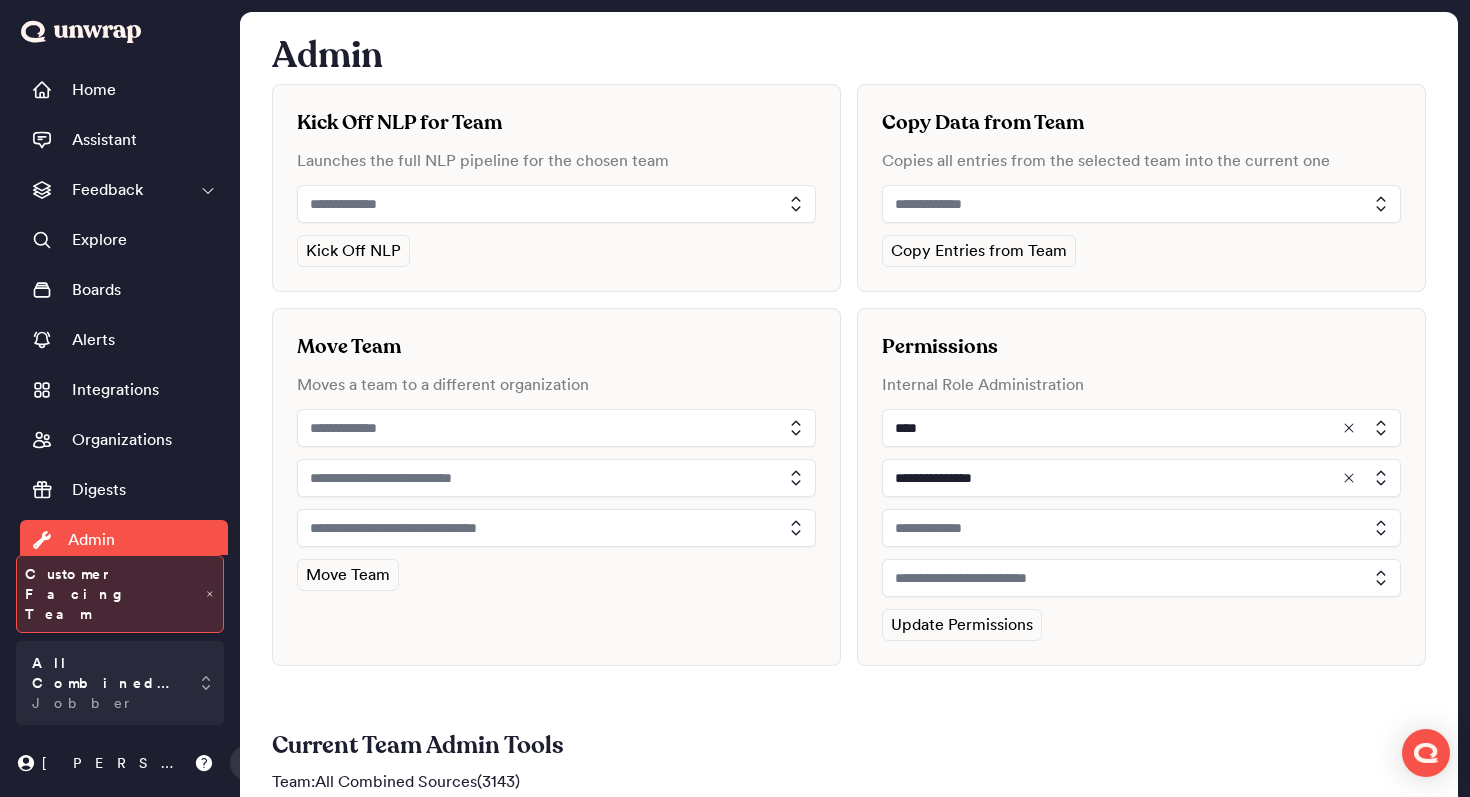 click at bounding box center [1141, 528] 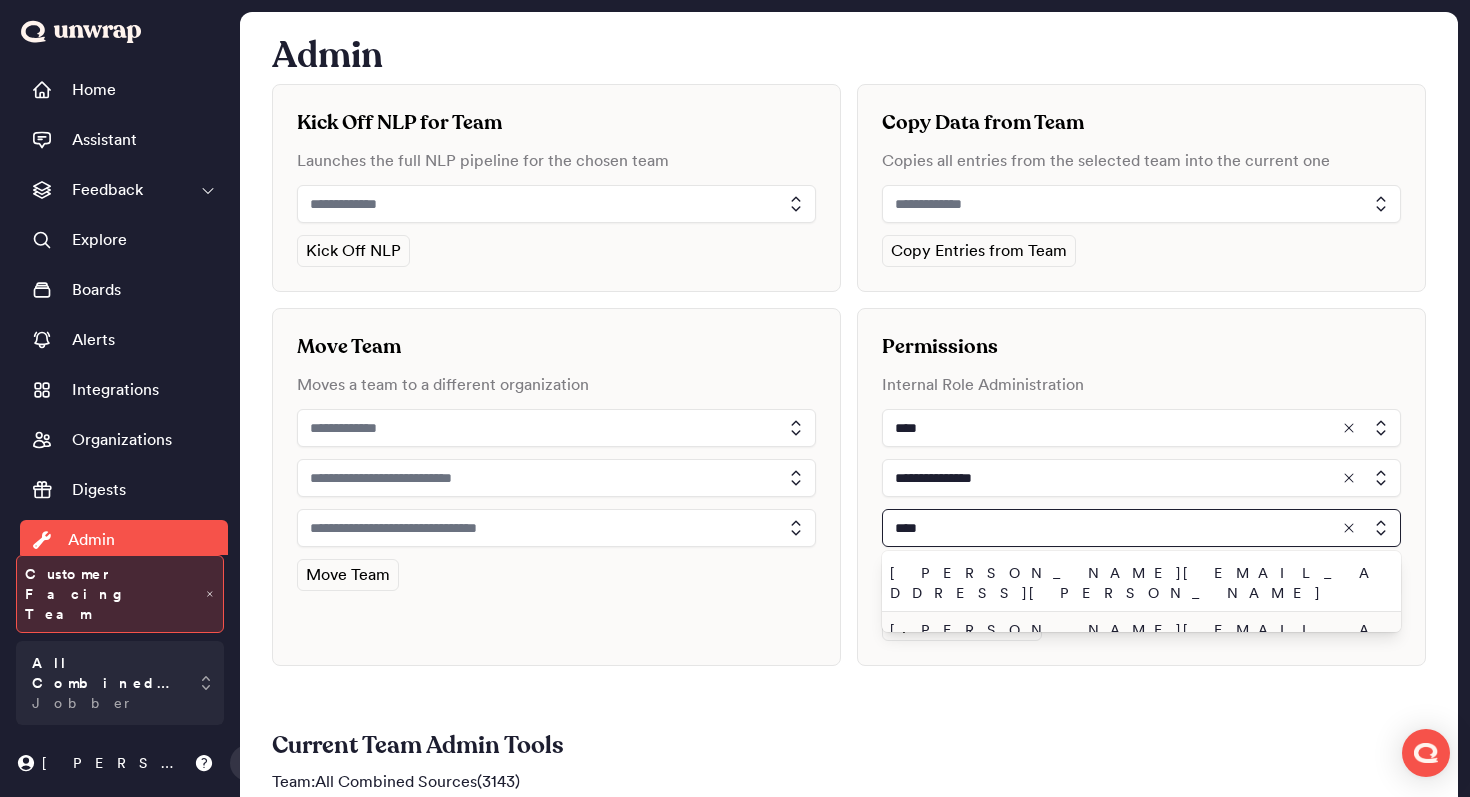 type on "****" 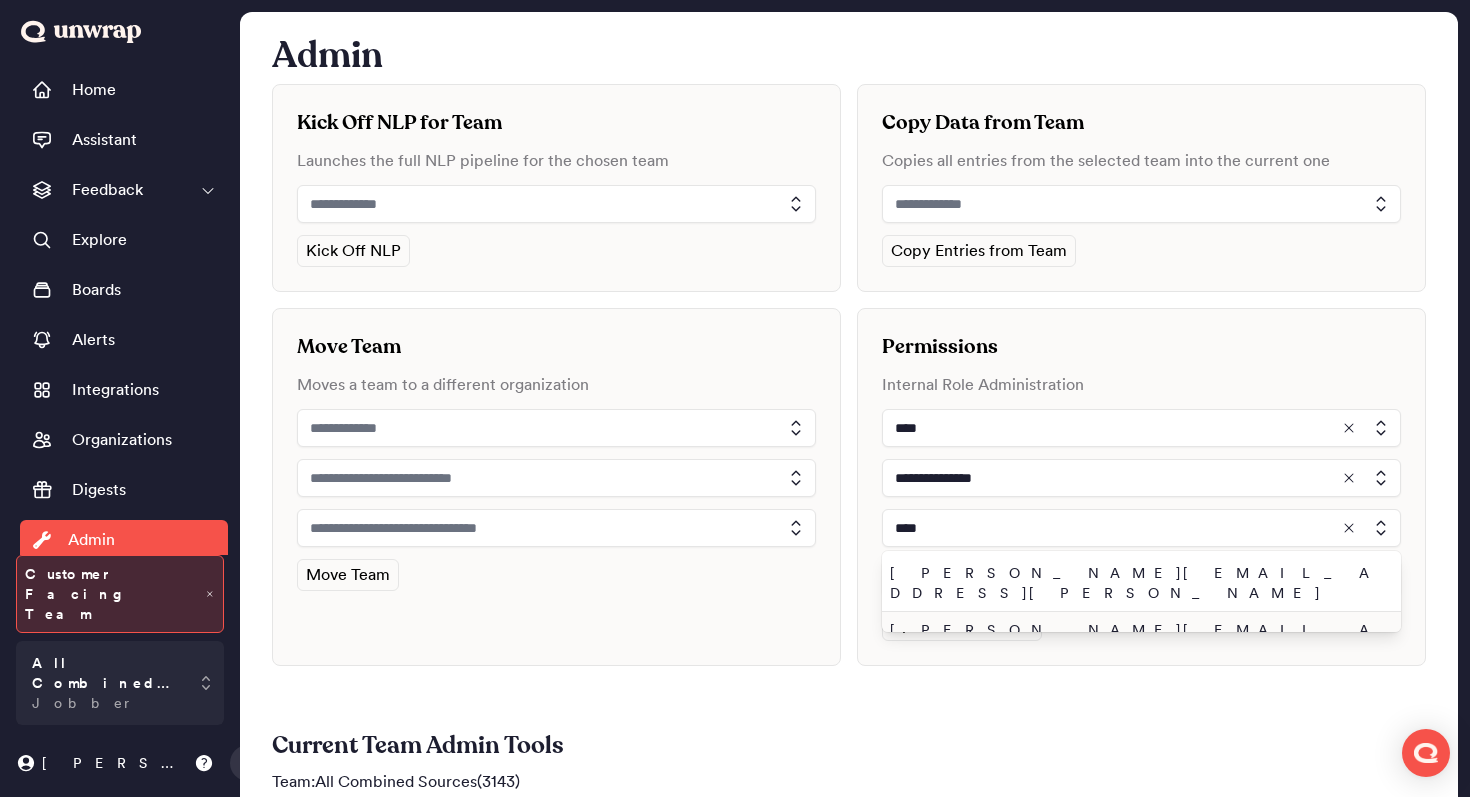 click on "john.shelburne@unwrap.ai" at bounding box center [1137, 640] 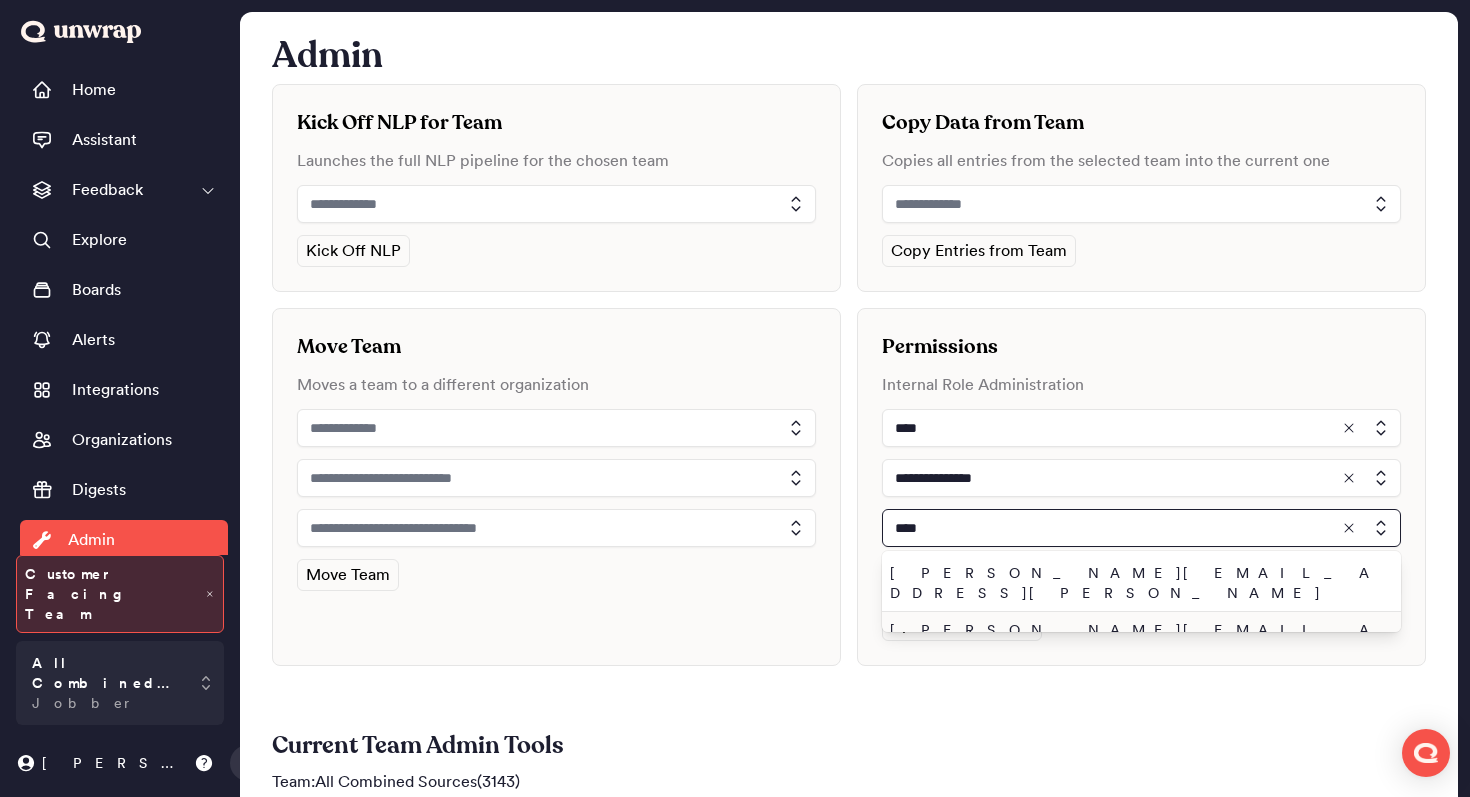 type on "**********" 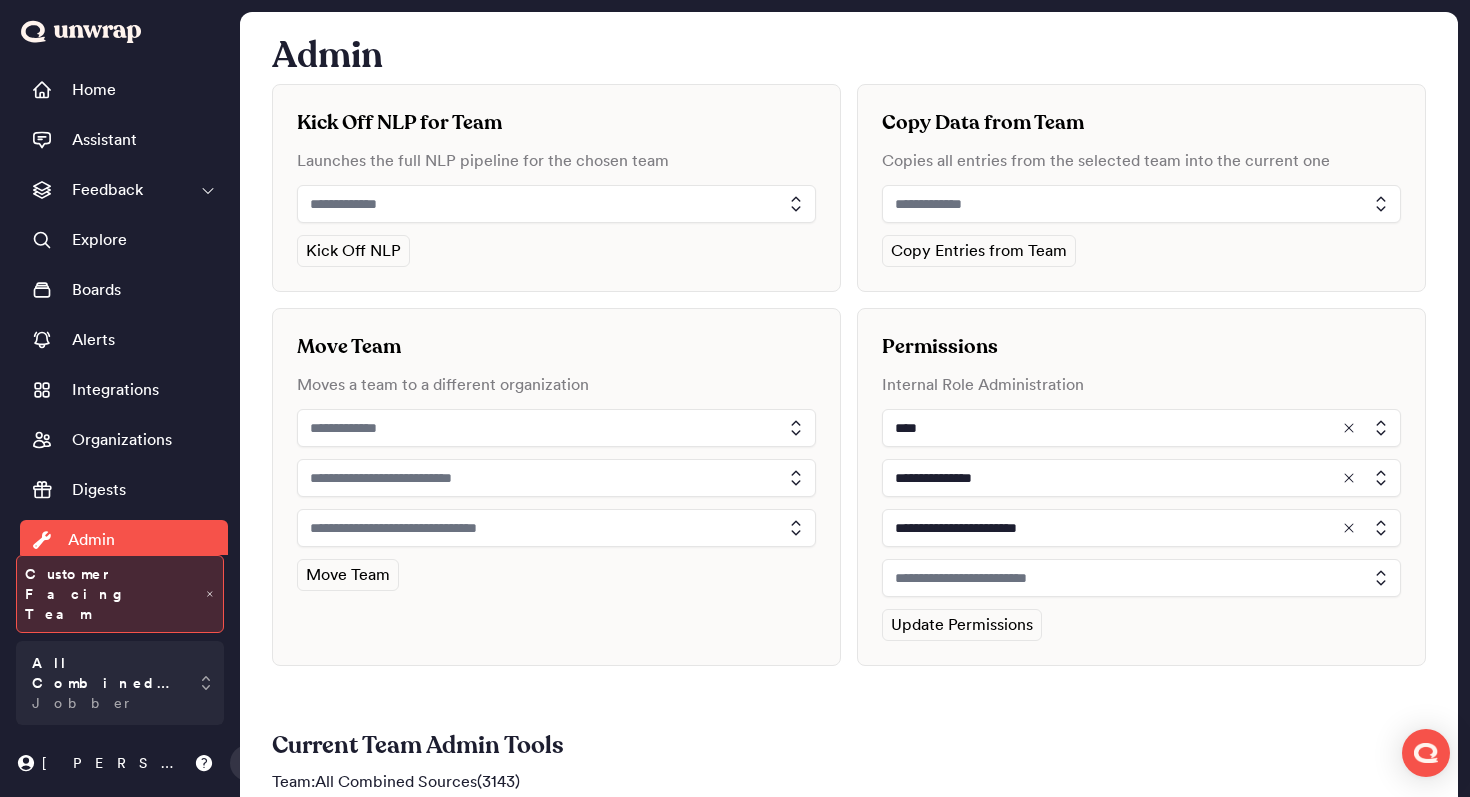 click at bounding box center [1141, 578] 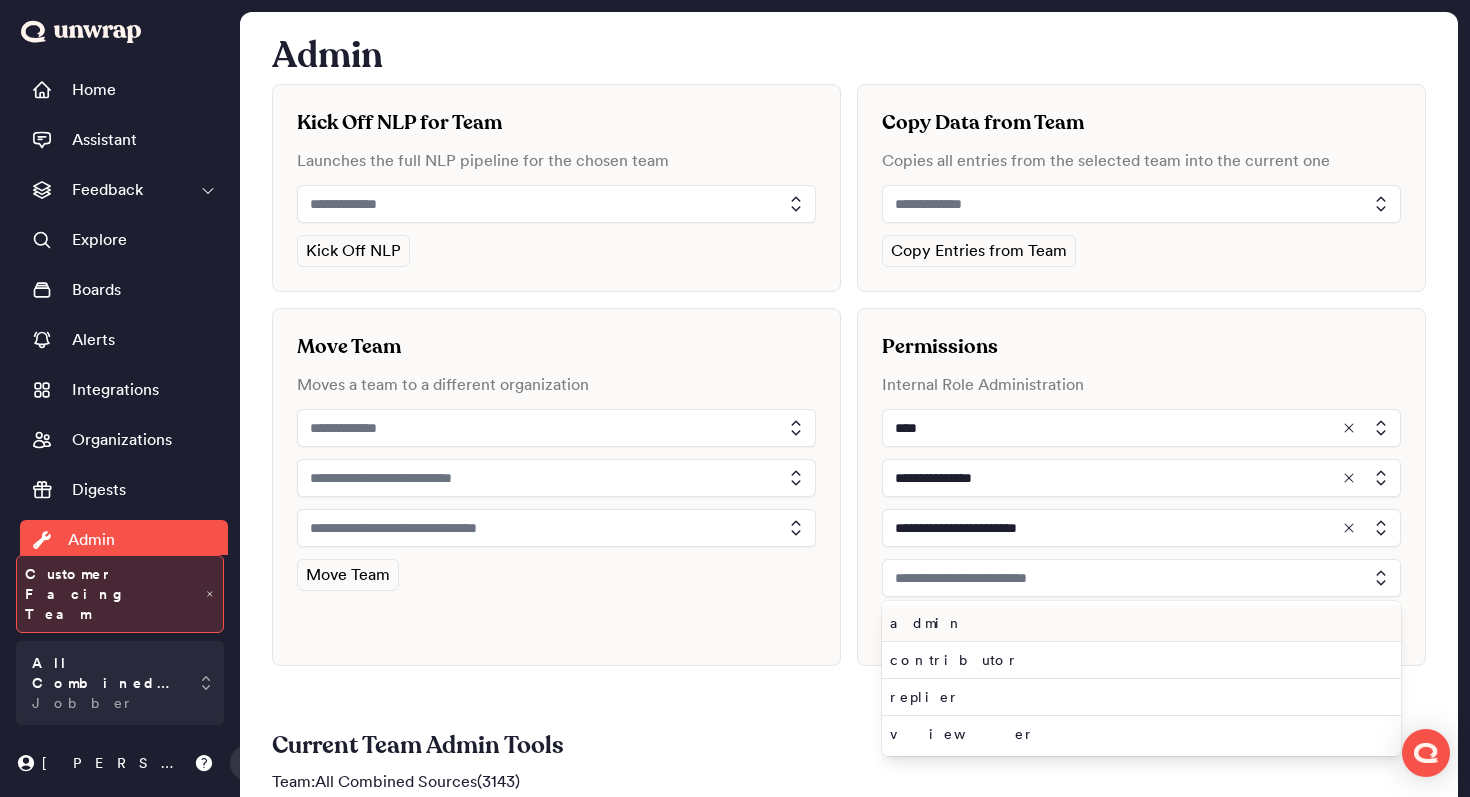 click on "admin" at bounding box center [1137, 623] 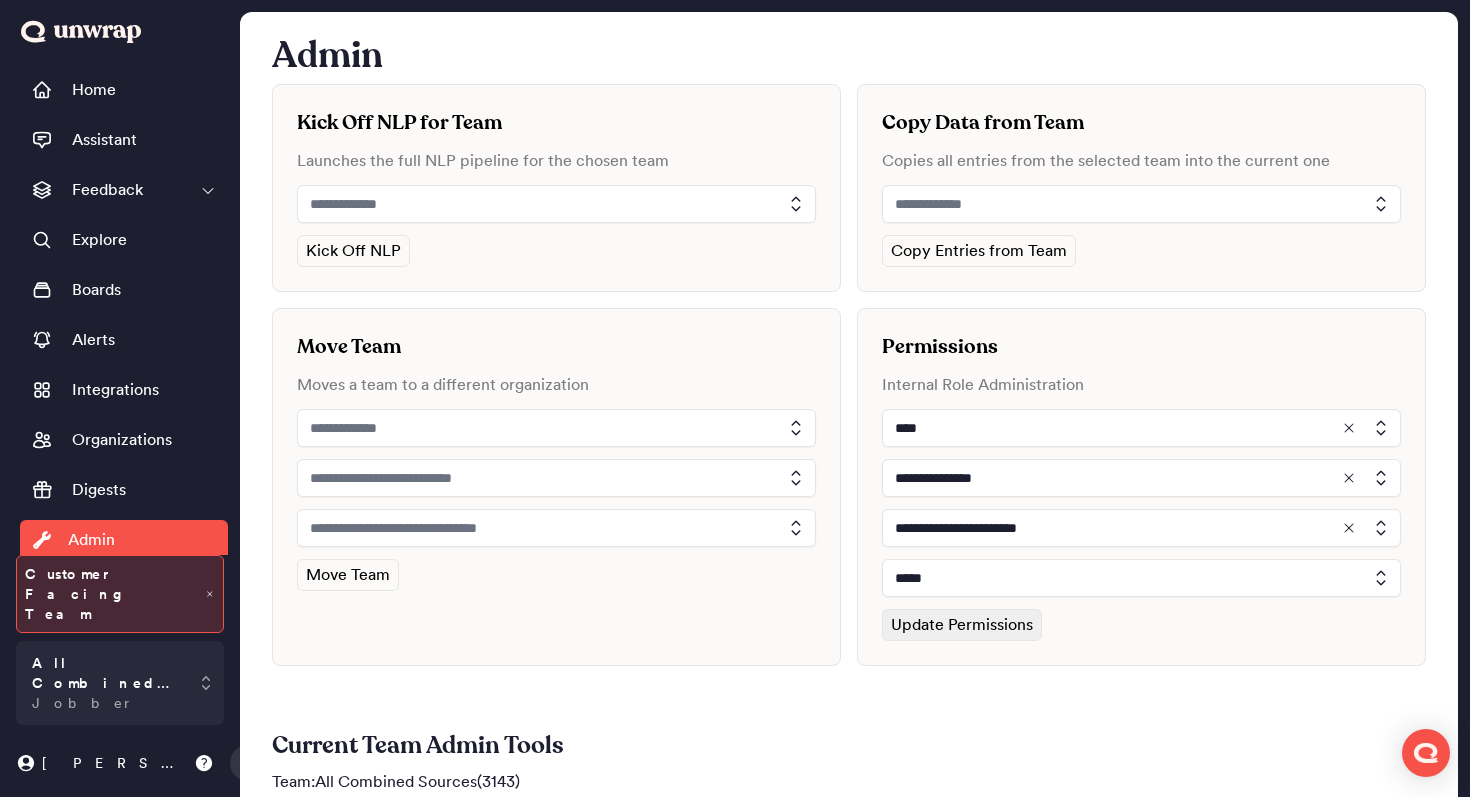 click on "Update Permissions" at bounding box center [962, 625] 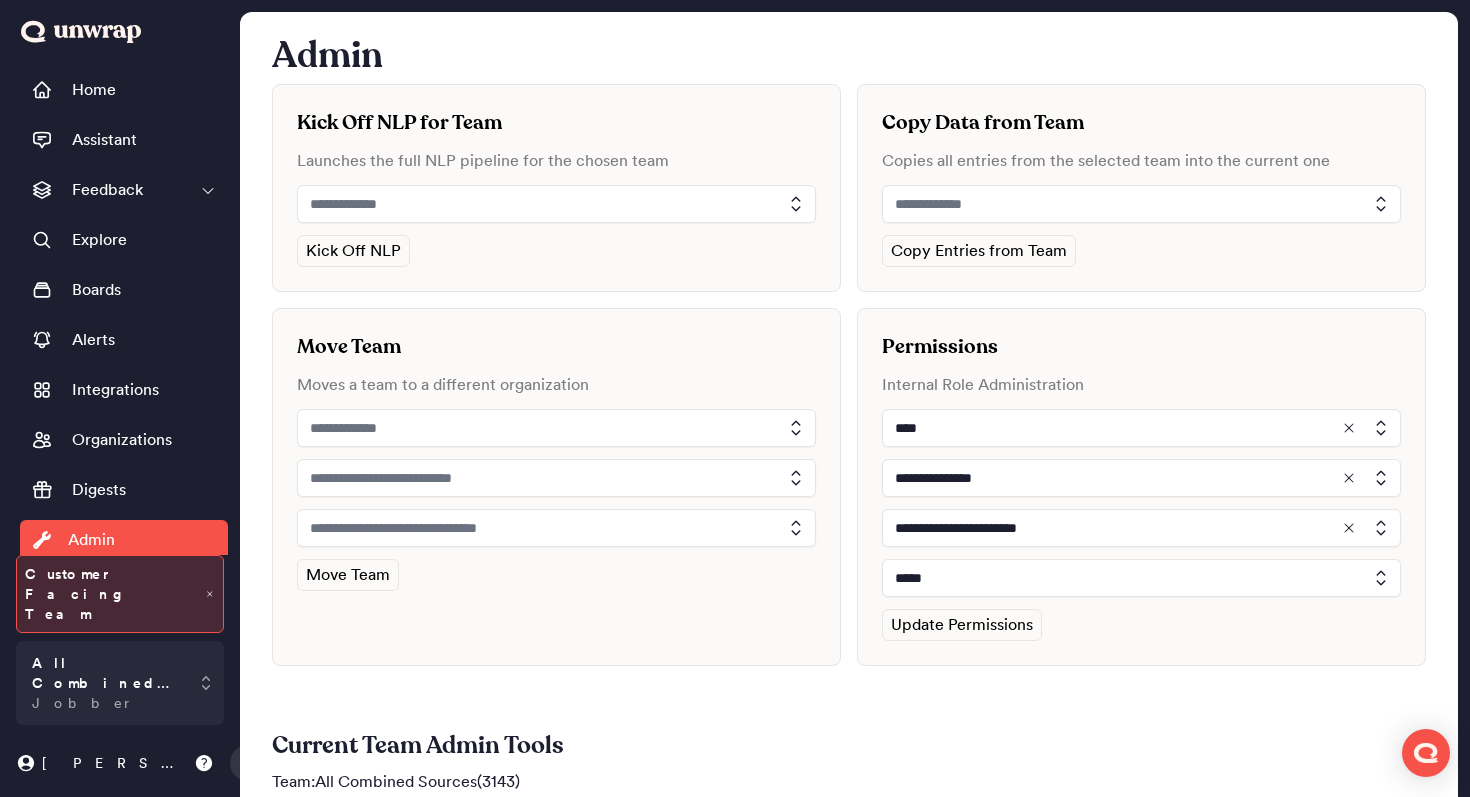 click at bounding box center [1141, 478] 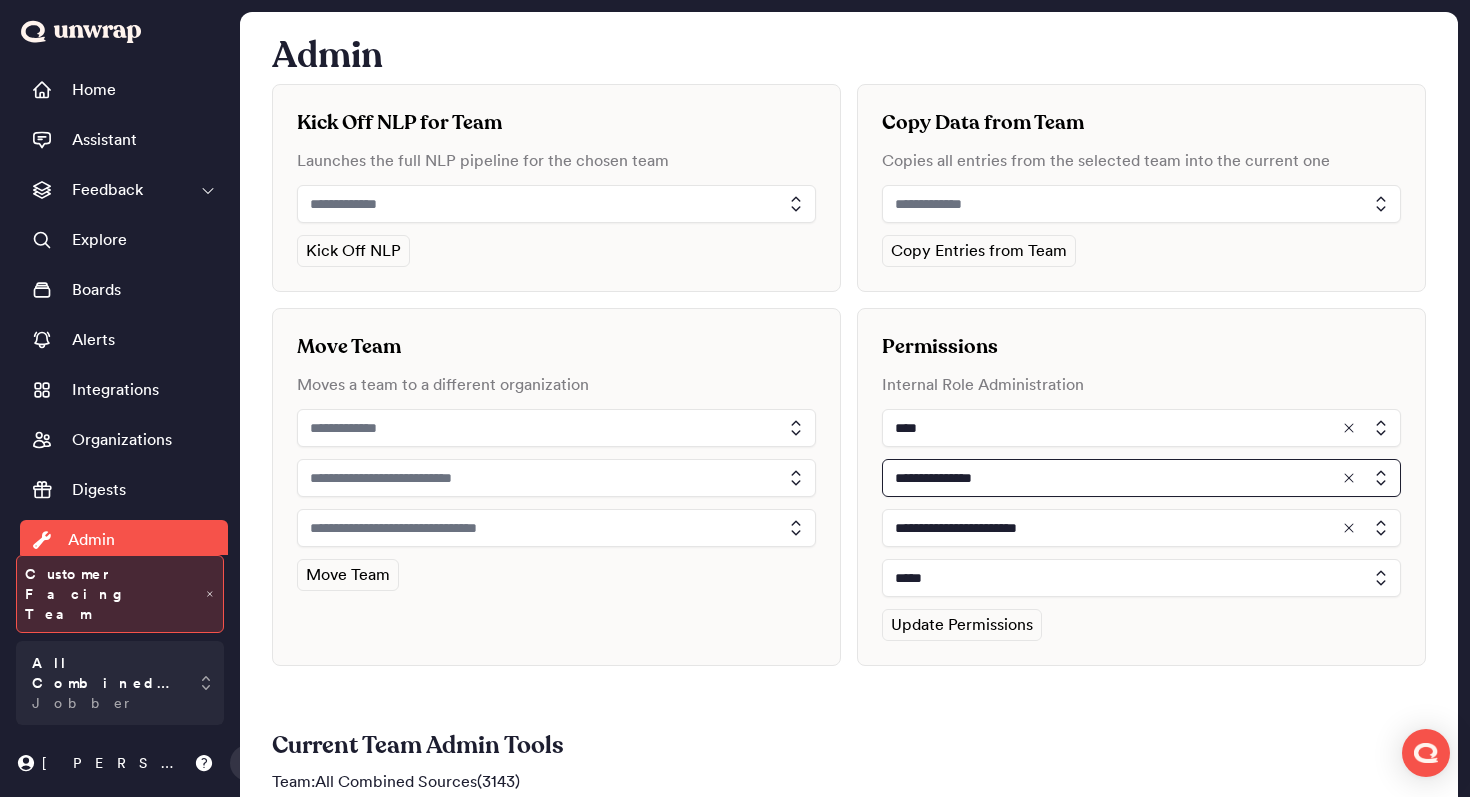 type 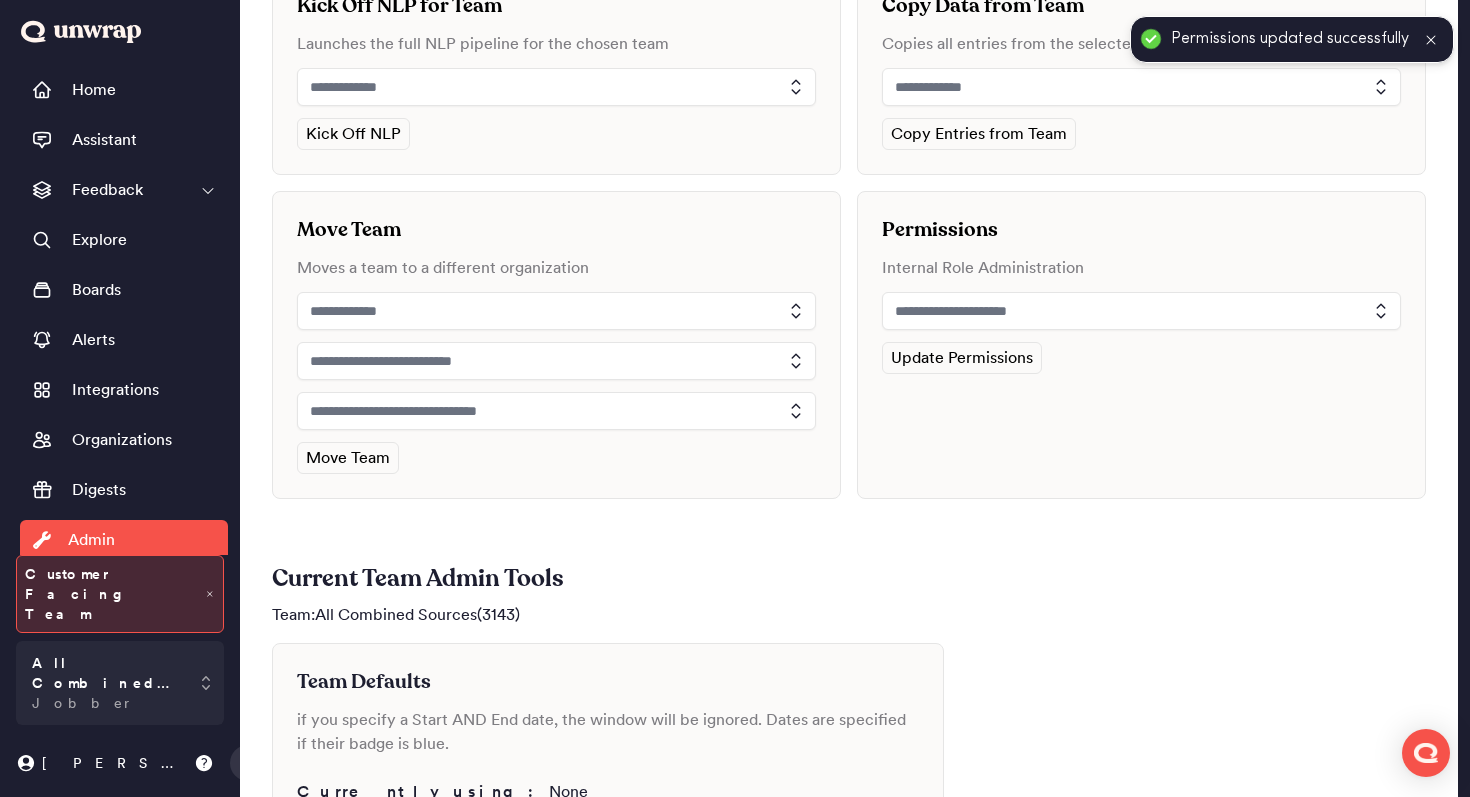scroll, scrollTop: 120, scrollLeft: 0, axis: vertical 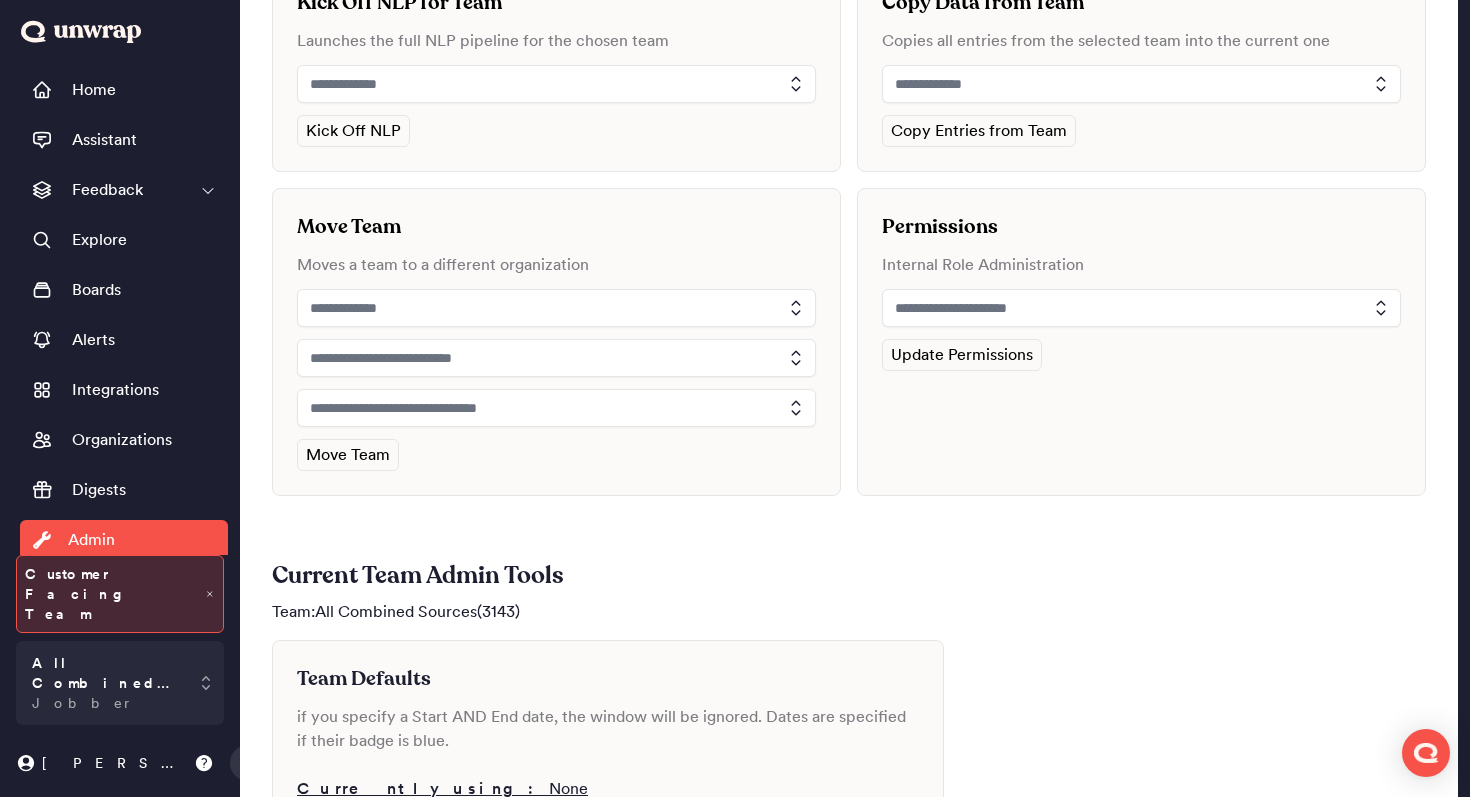 click at bounding box center [1141, 308] 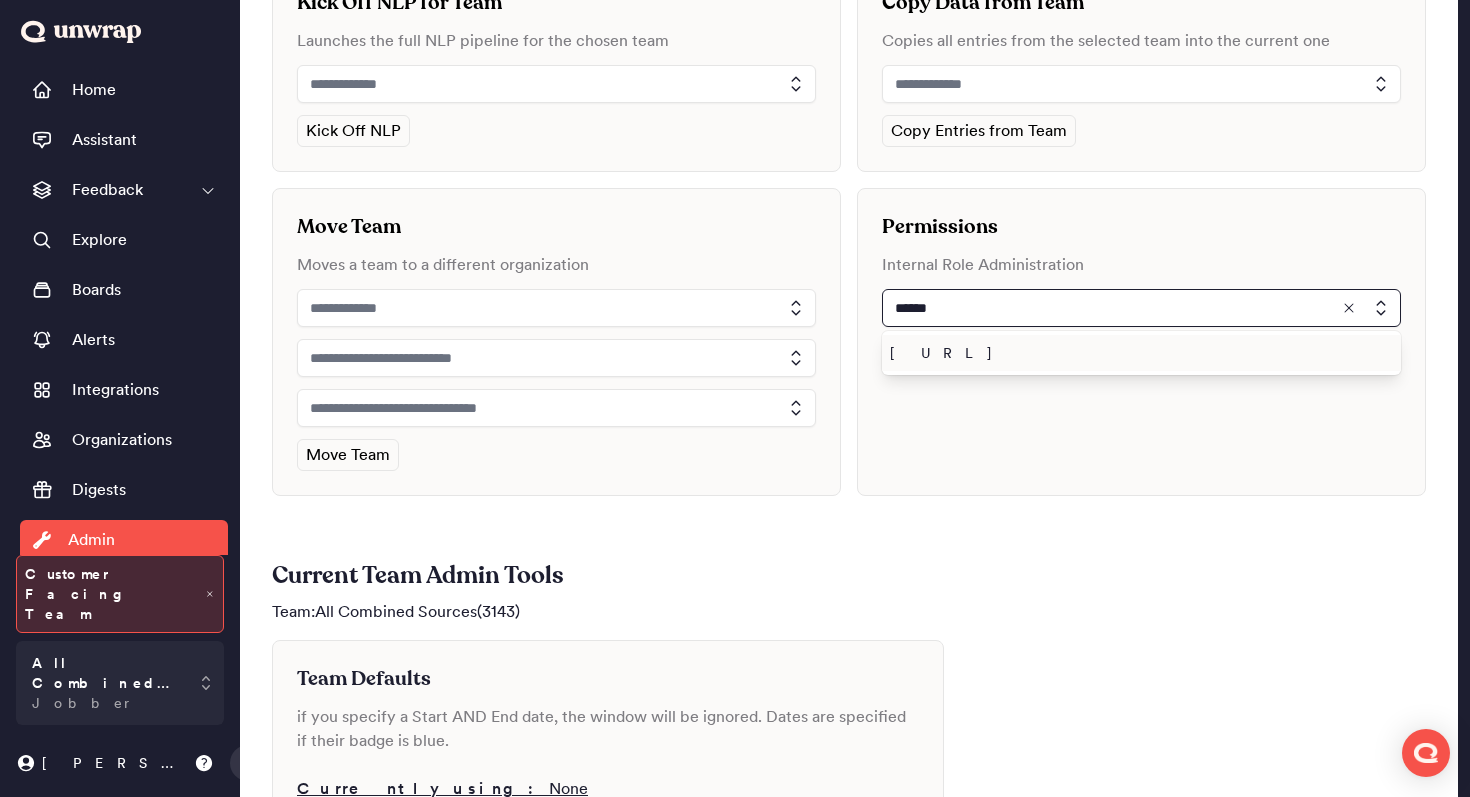type on "******" 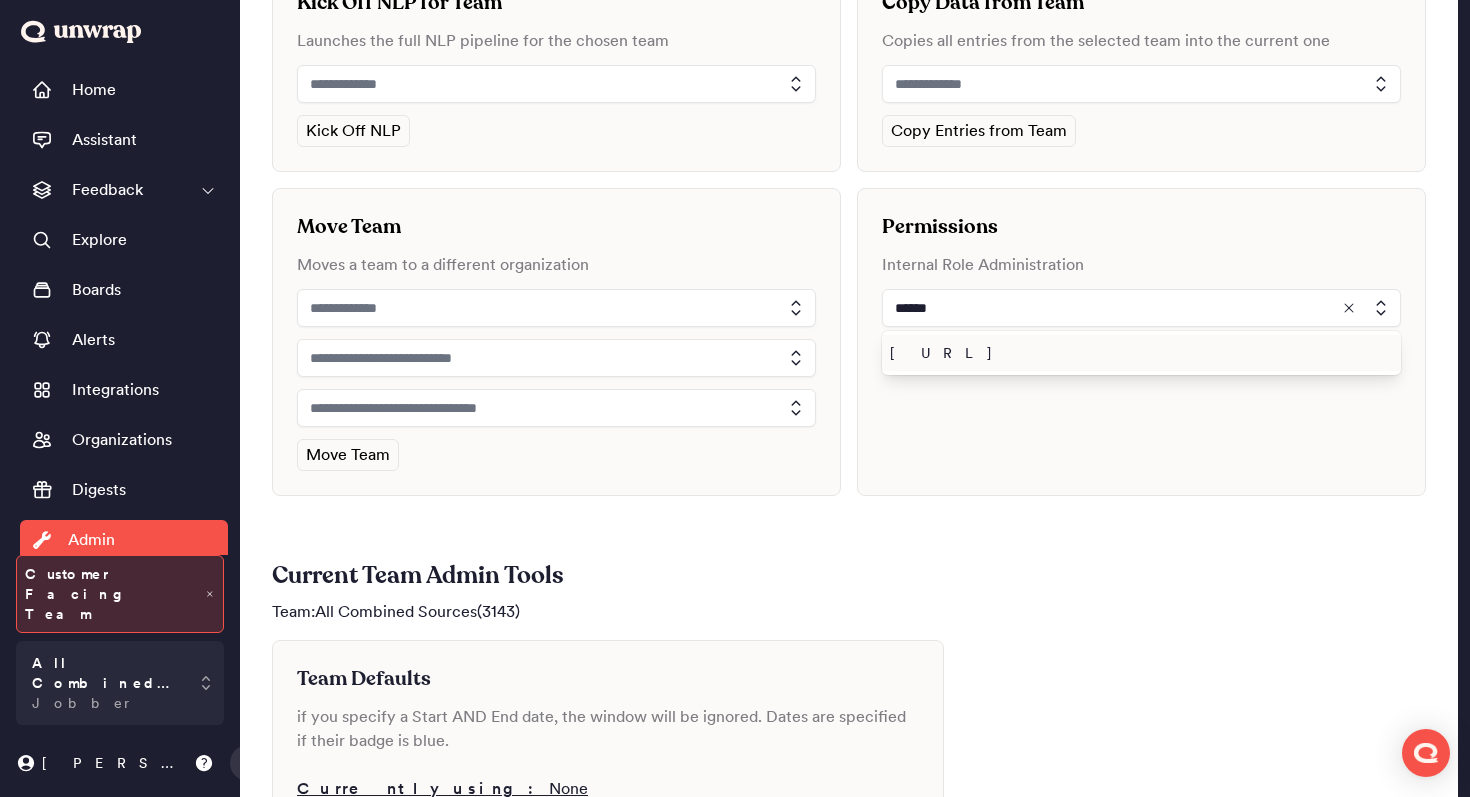 click on "[URL]" at bounding box center [1137, 353] 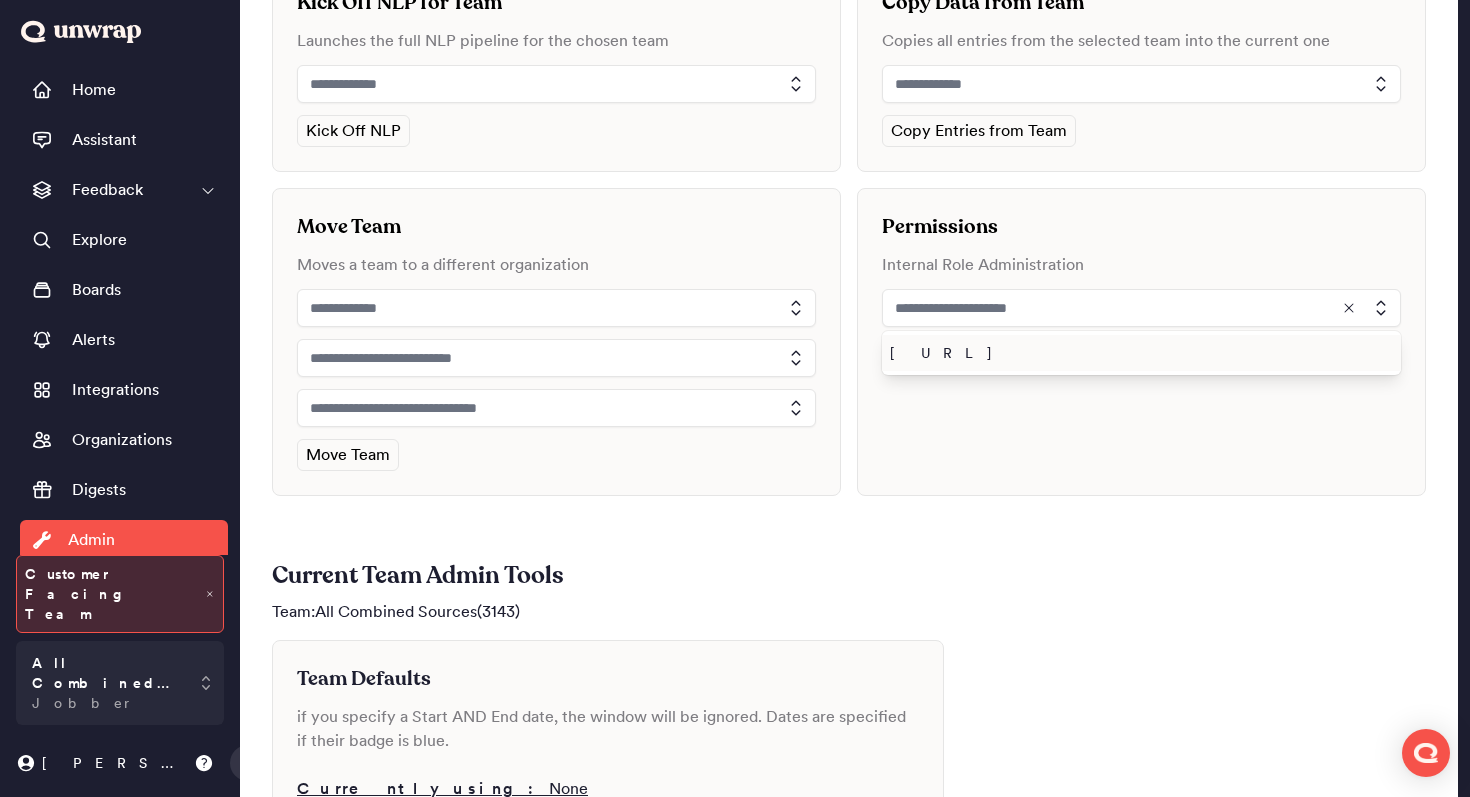 type on "**********" 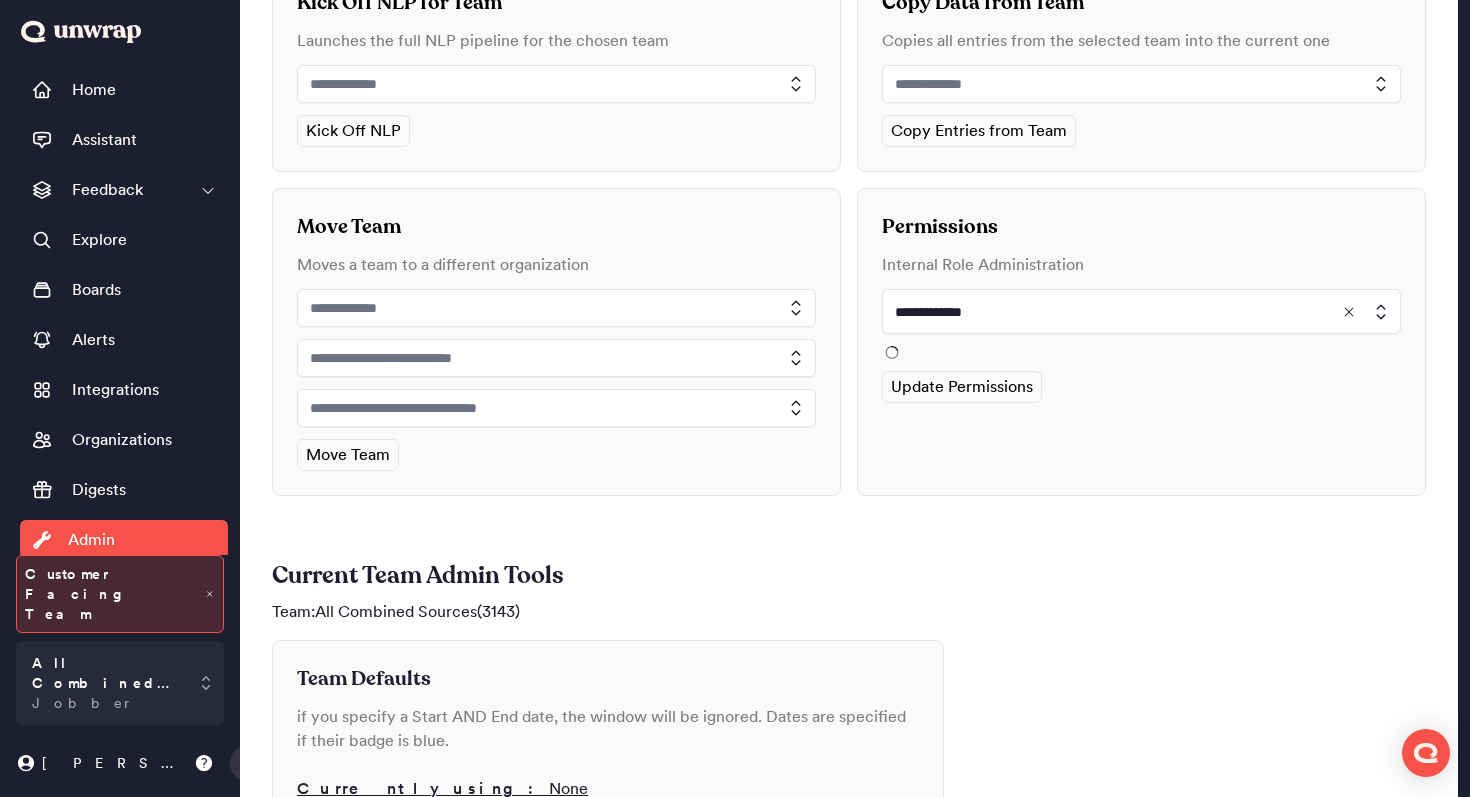 click on "**********" at bounding box center [1141, 342] 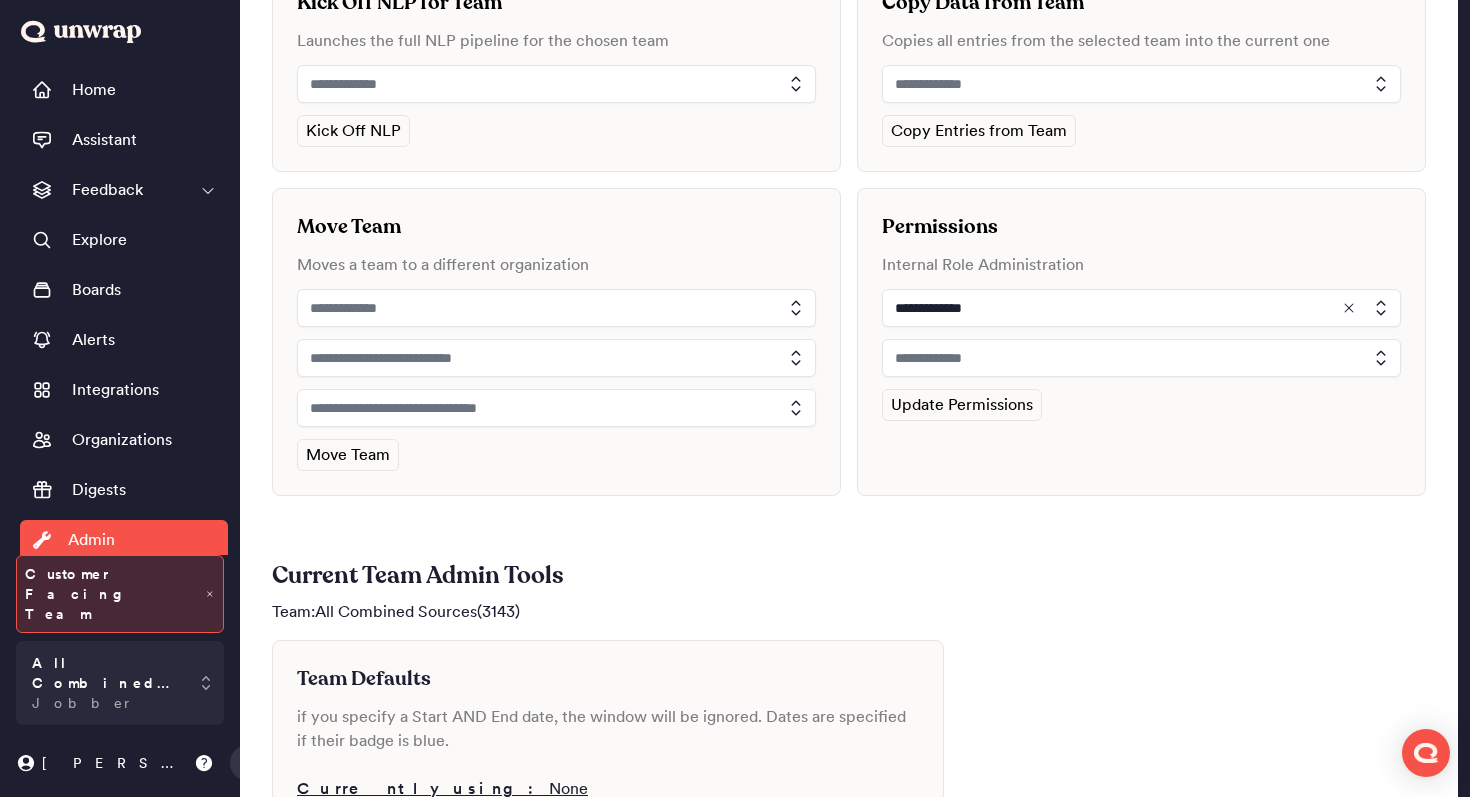 click at bounding box center (1141, 358) 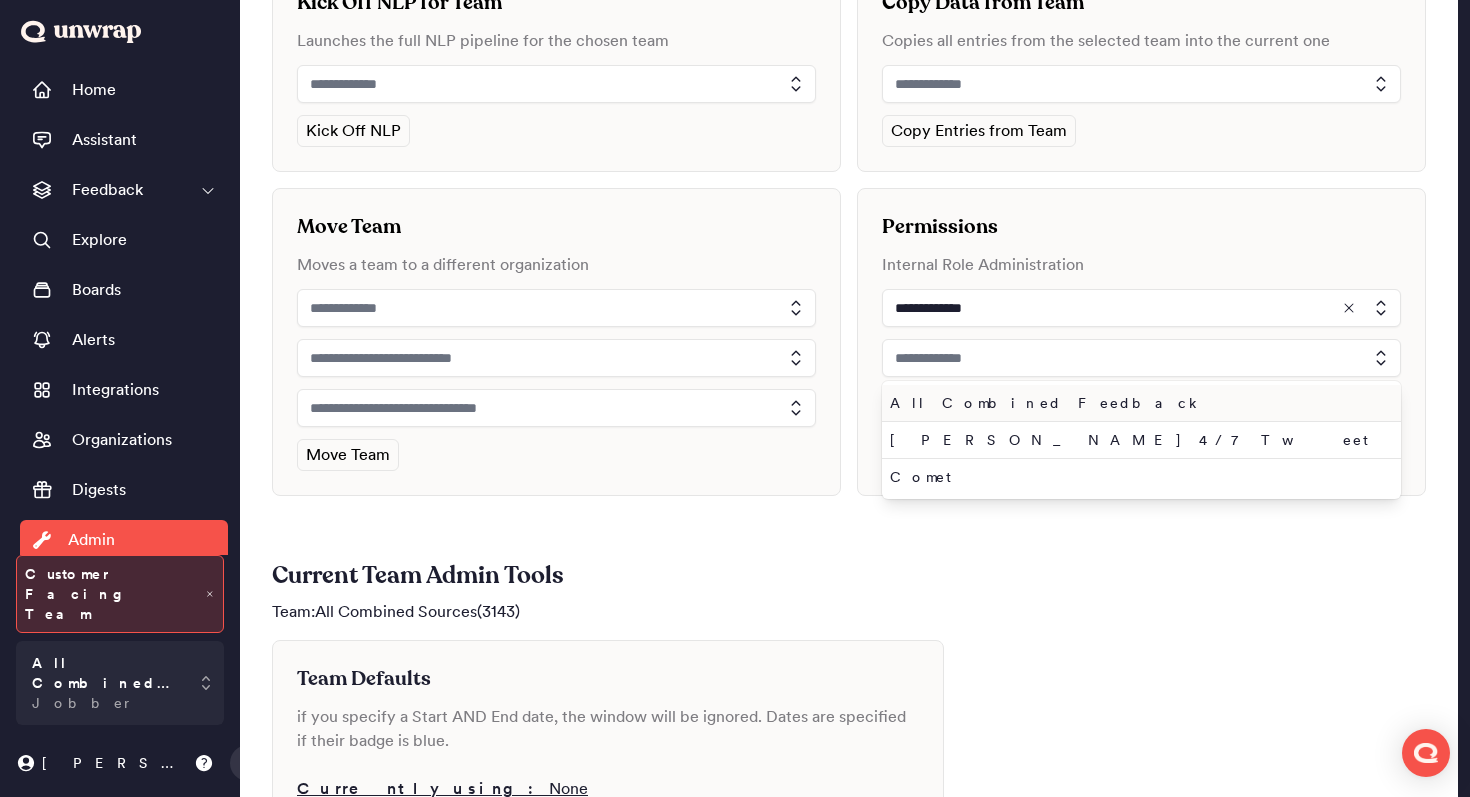 click on "All Combined Feedback" at bounding box center (1137, 403) 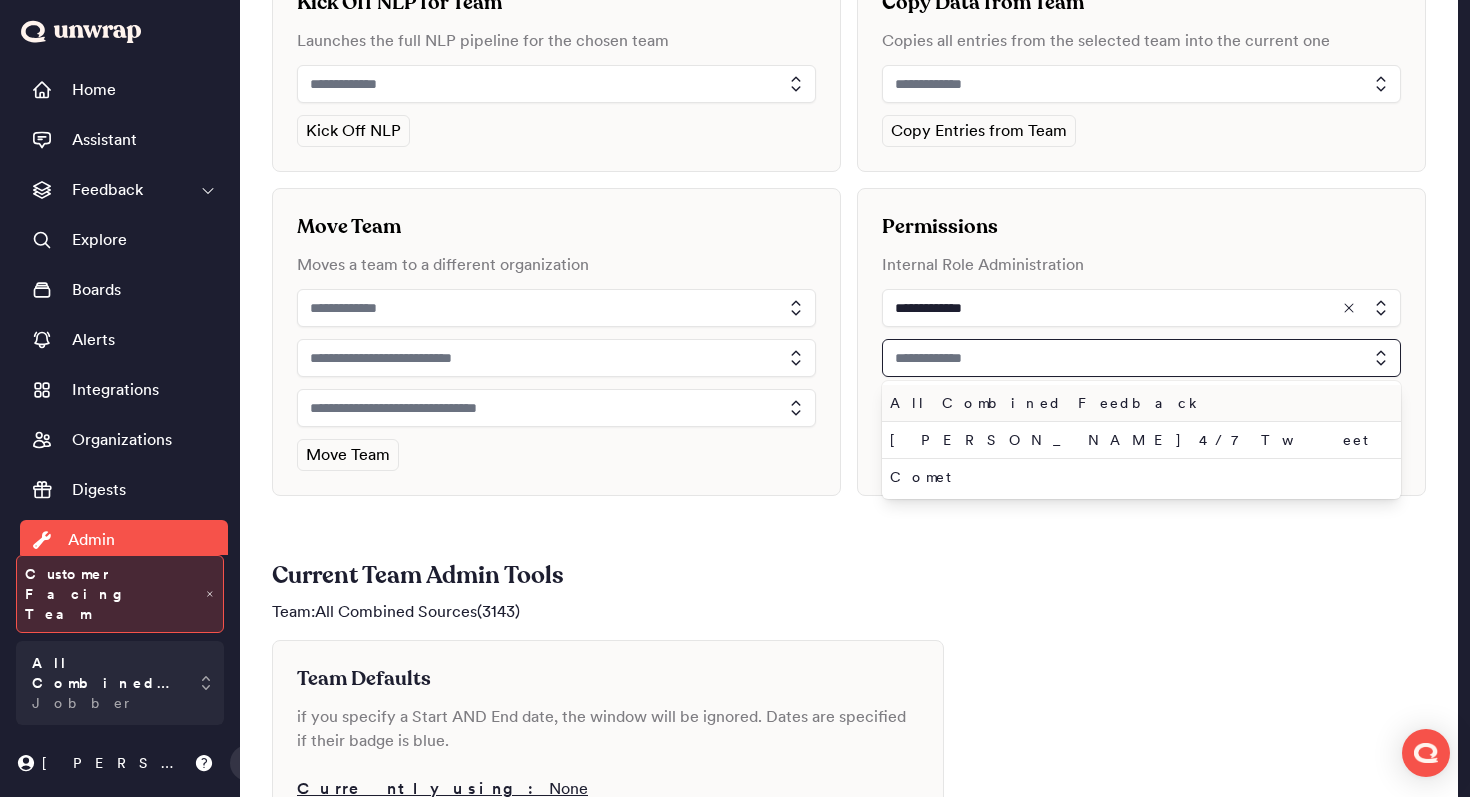 type on "**********" 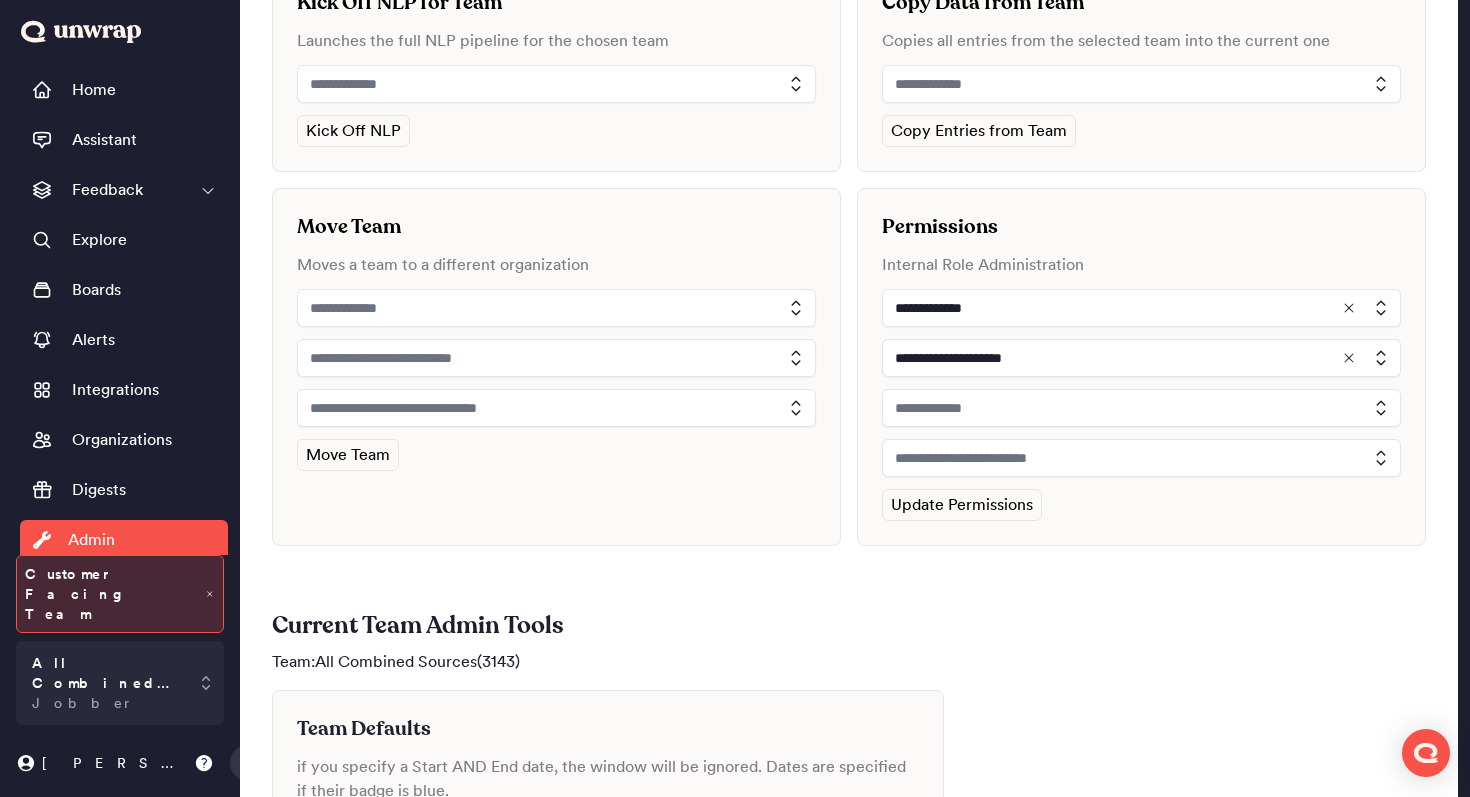 click at bounding box center (1141, 408) 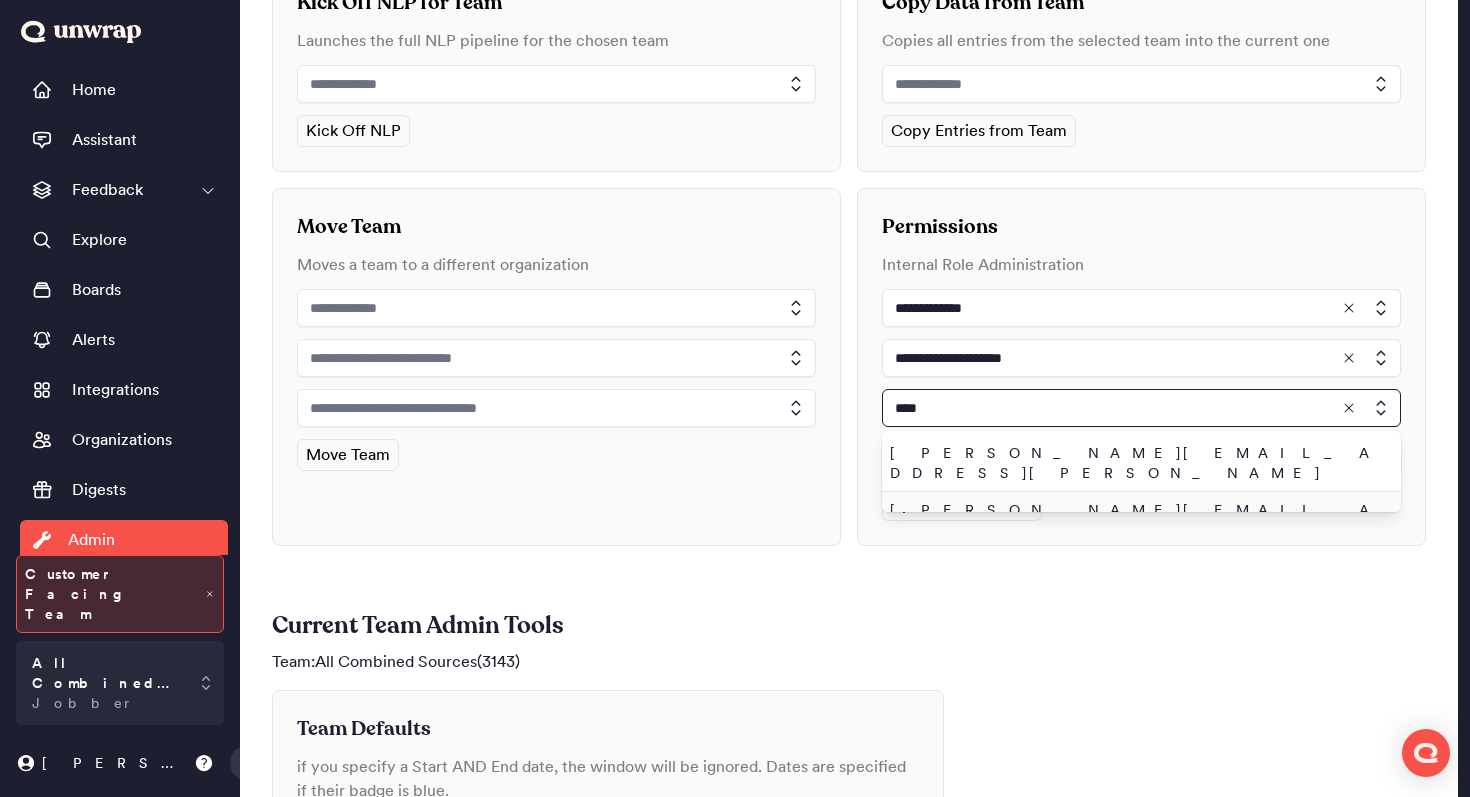 type on "****" 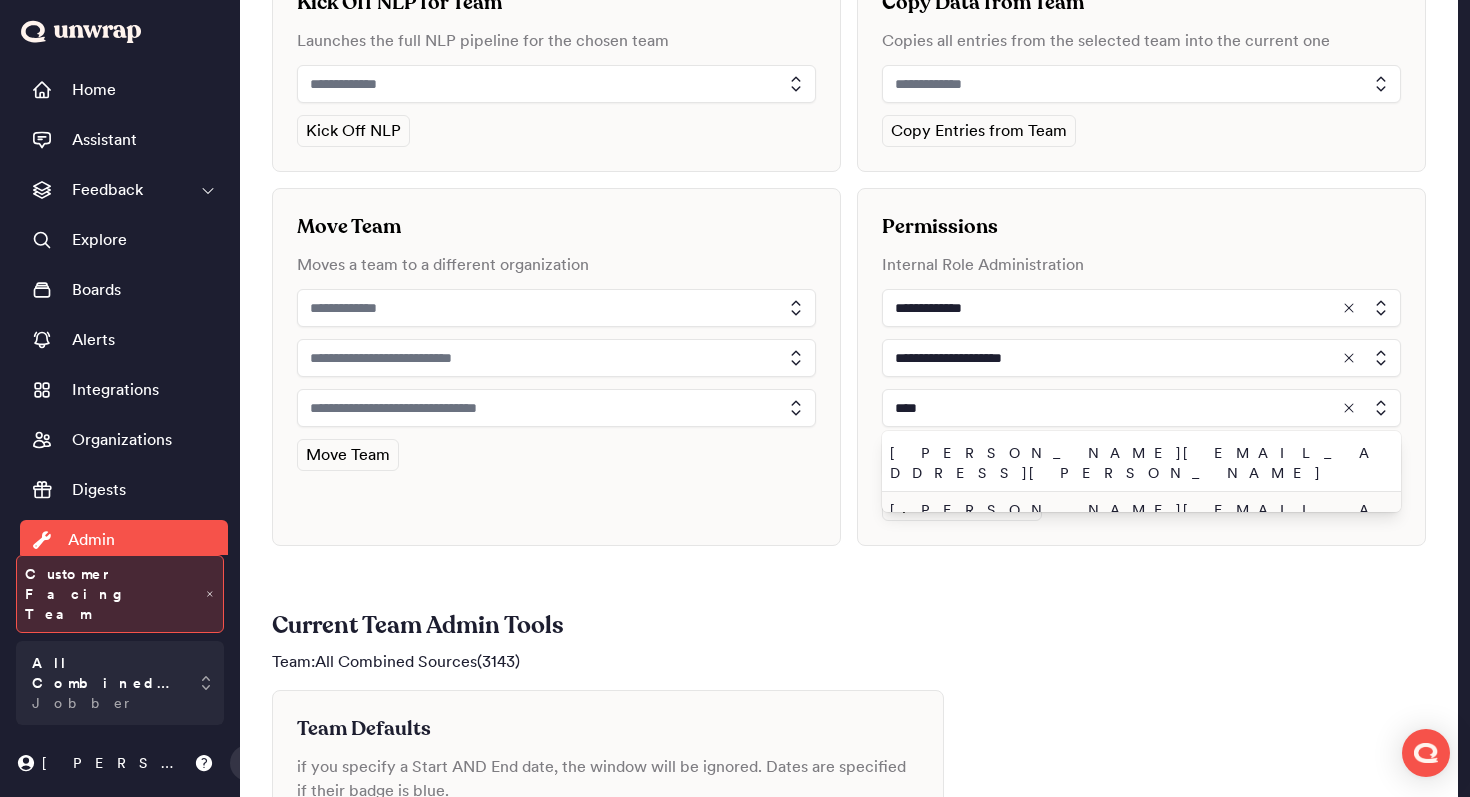 click on "john.shelburne@unwrap.ai" at bounding box center (1137, 520) 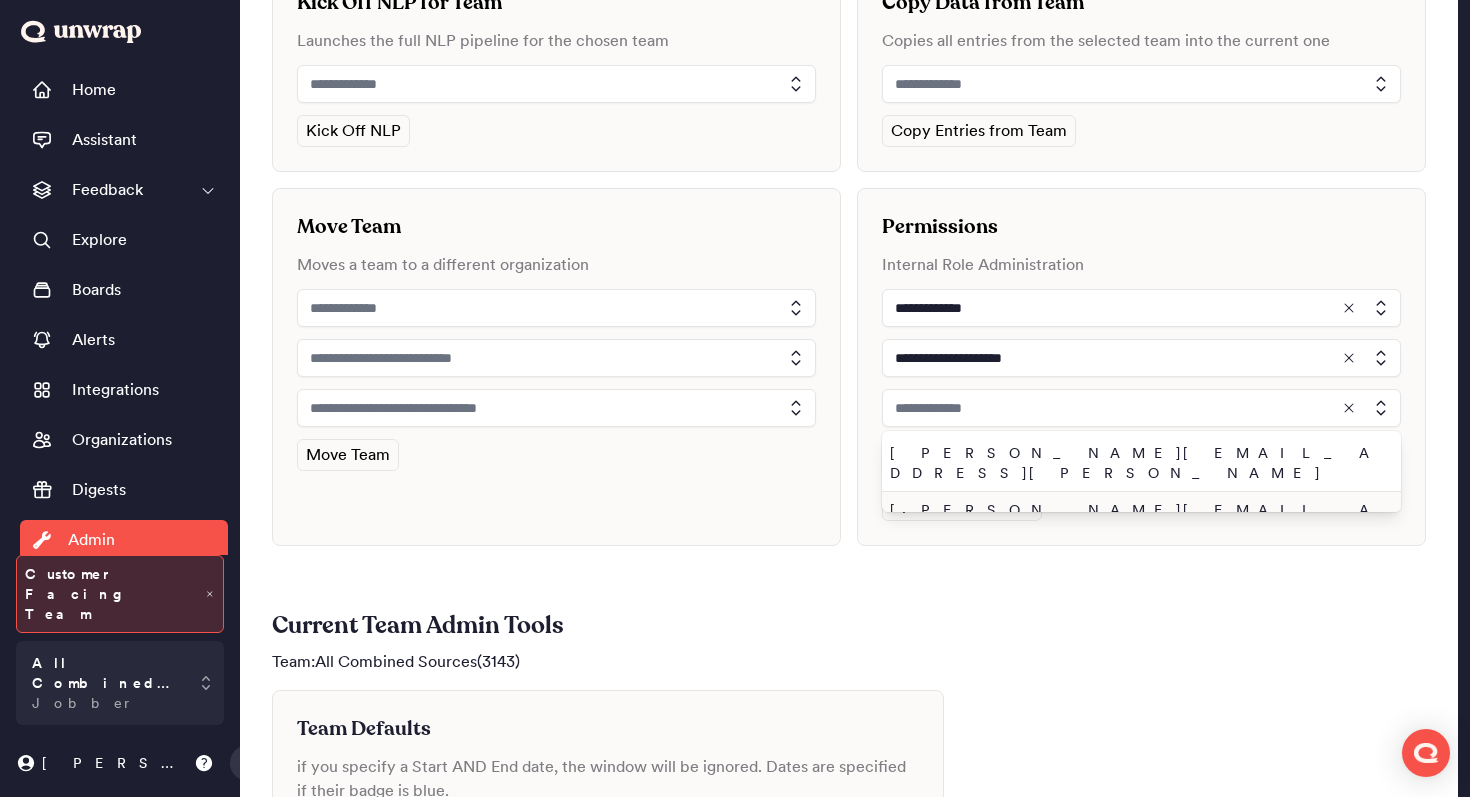 type on "**********" 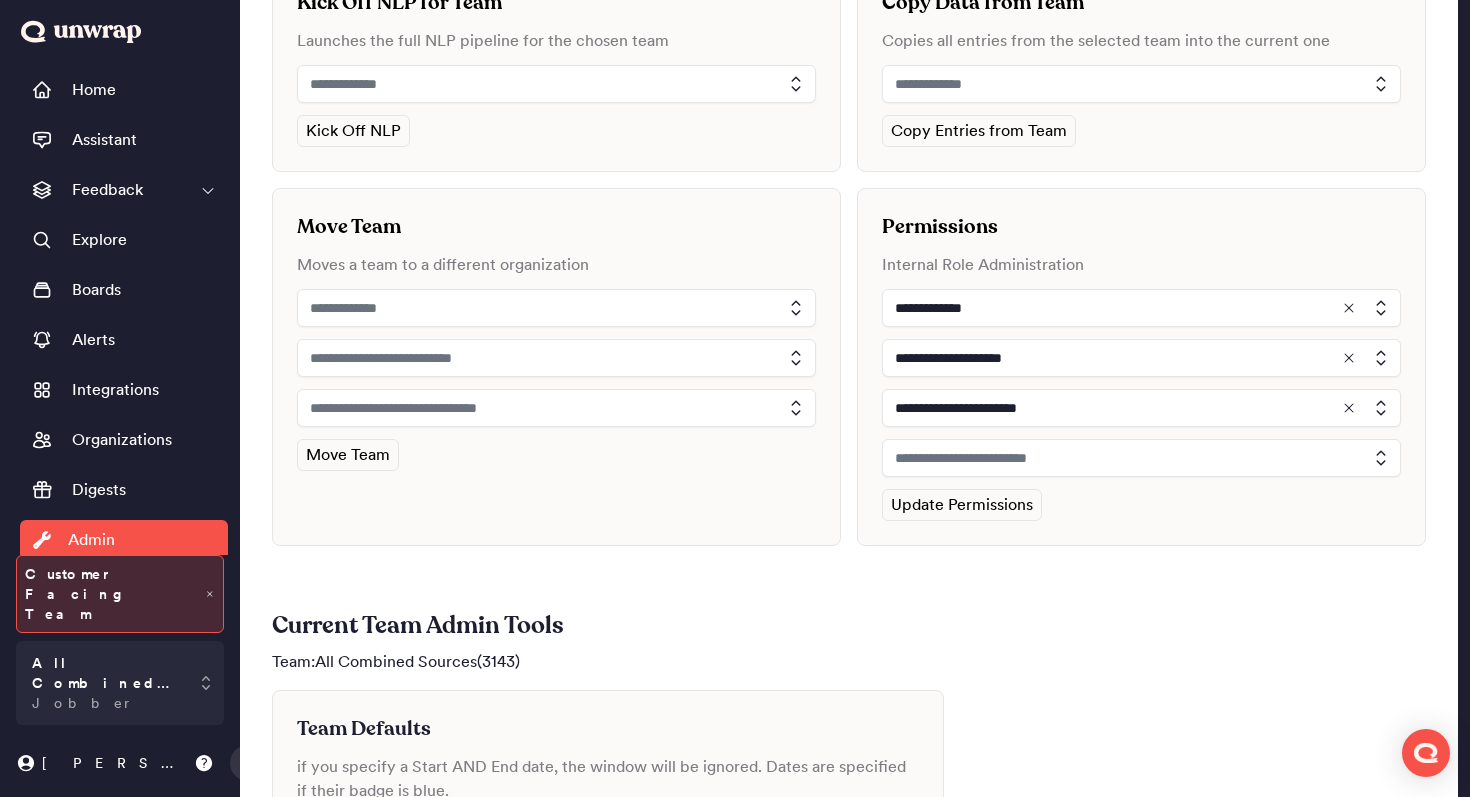click at bounding box center (1141, 458) 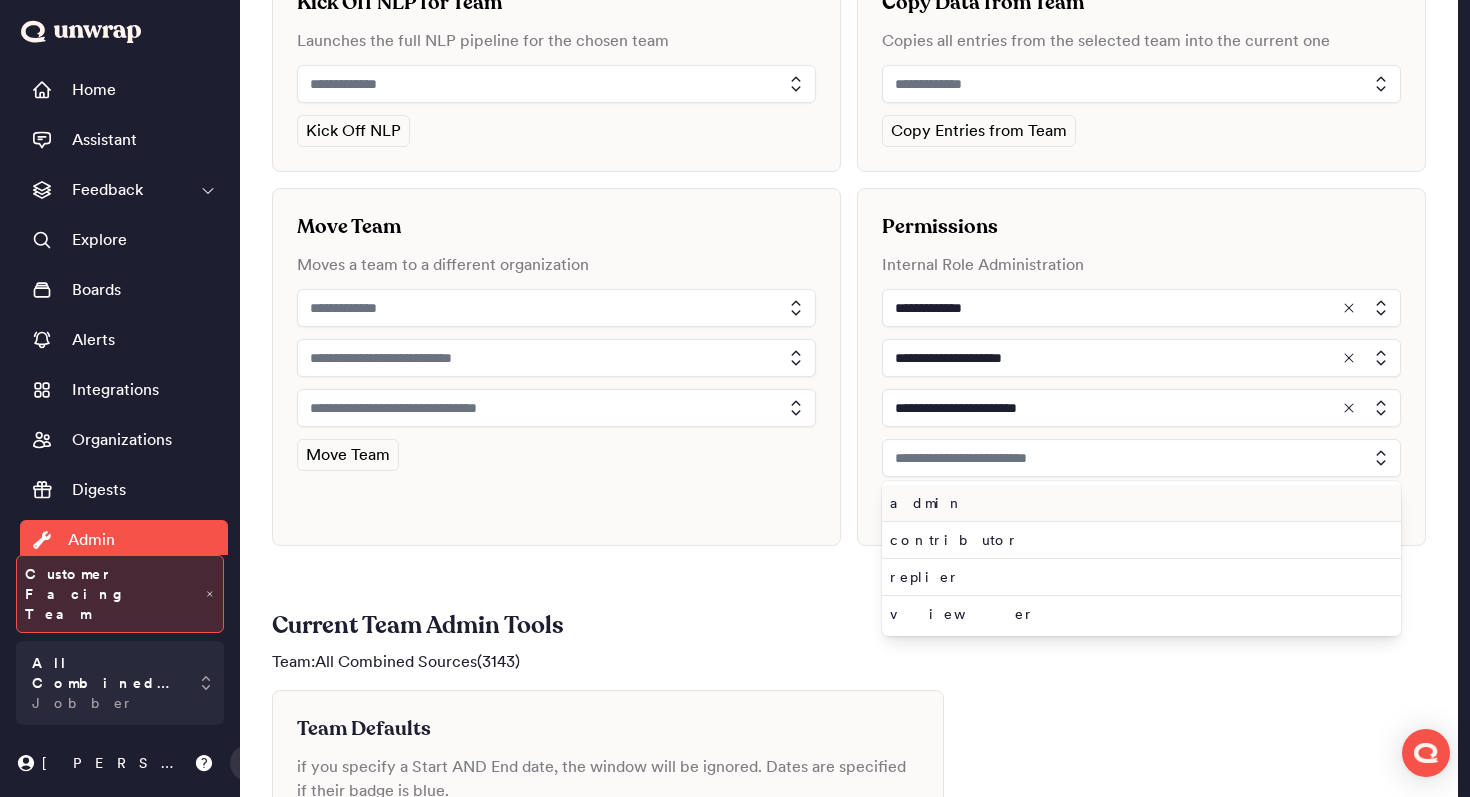click on "admin" at bounding box center (1137, 503) 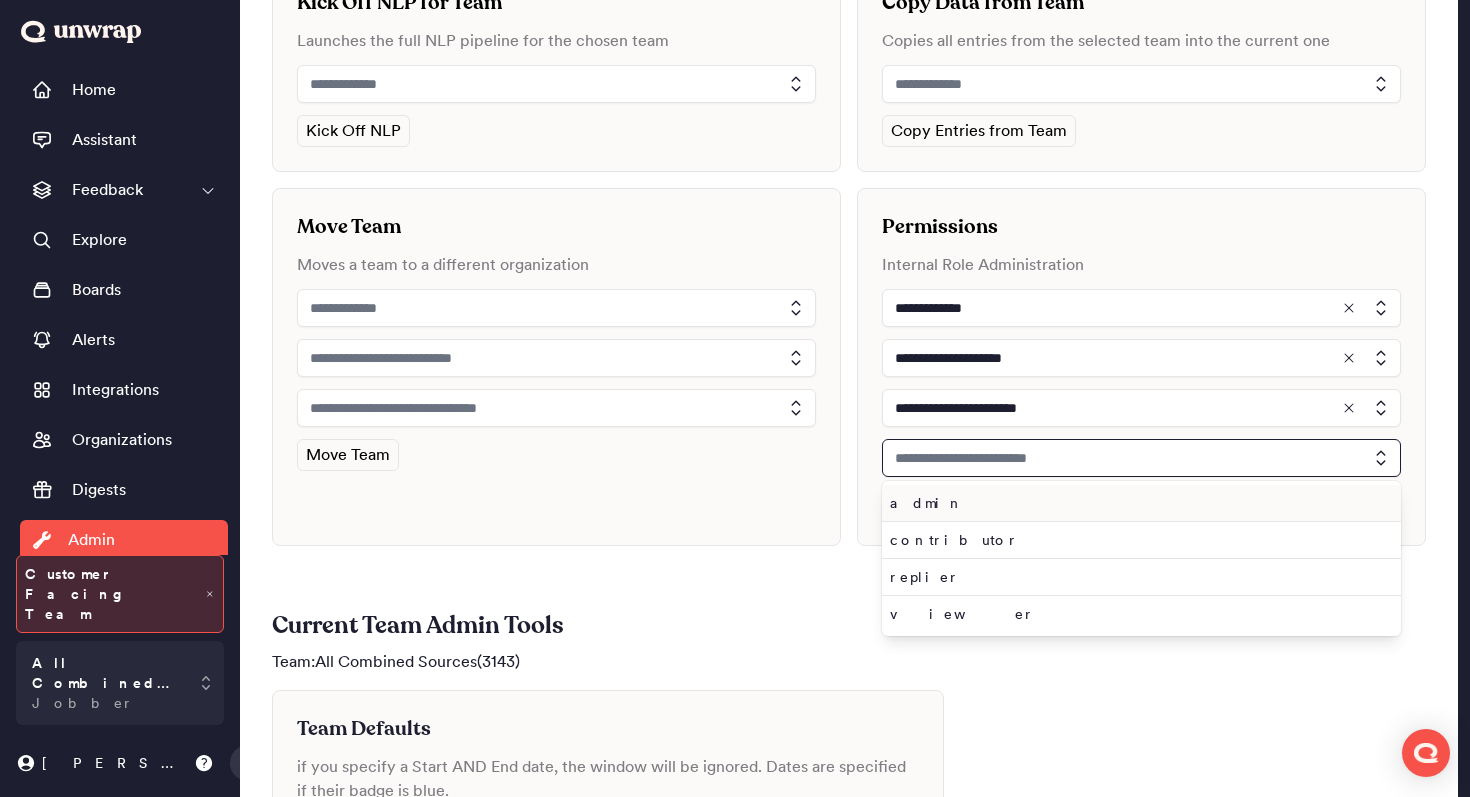 type on "*****" 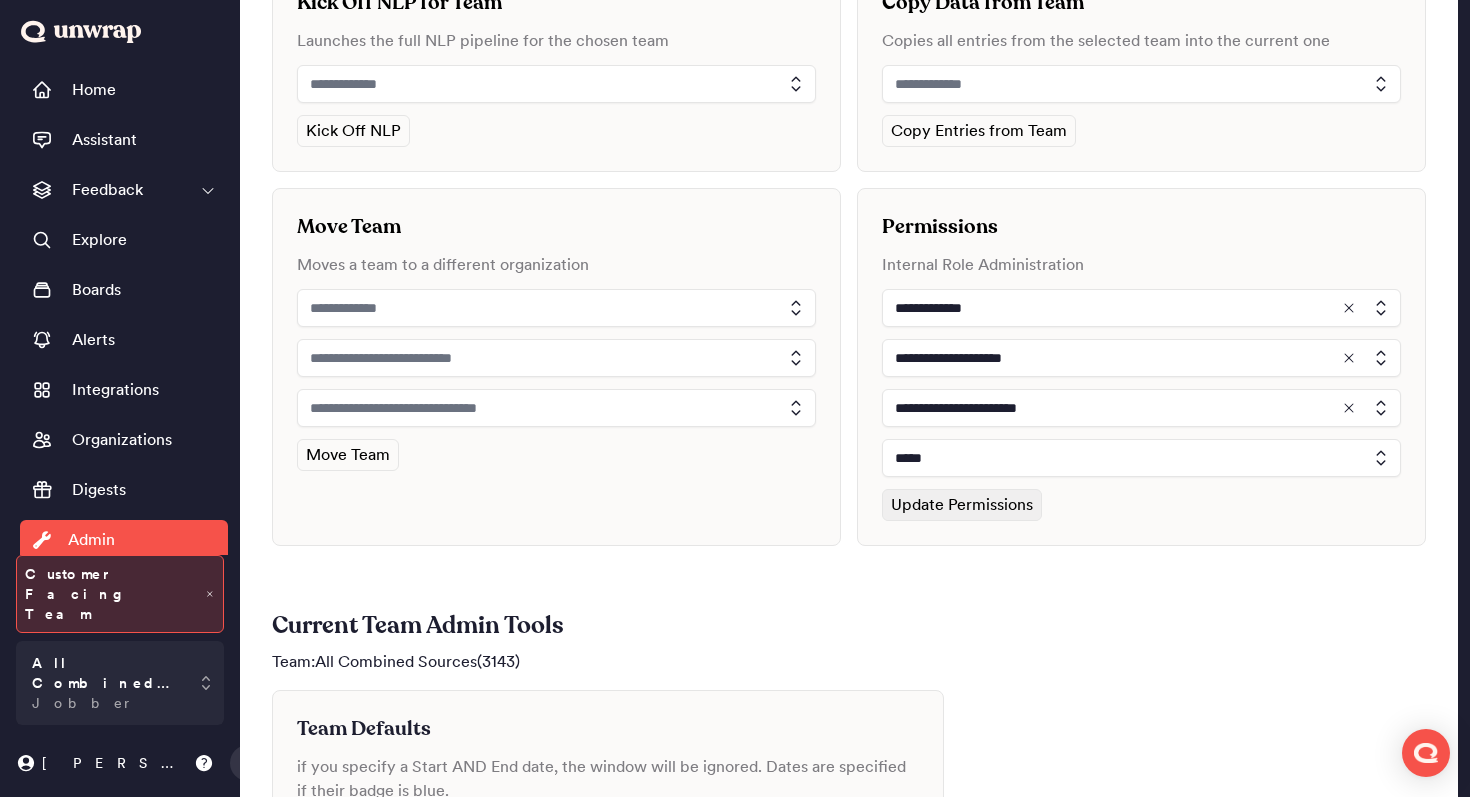click on "Update Permissions" at bounding box center [962, 505] 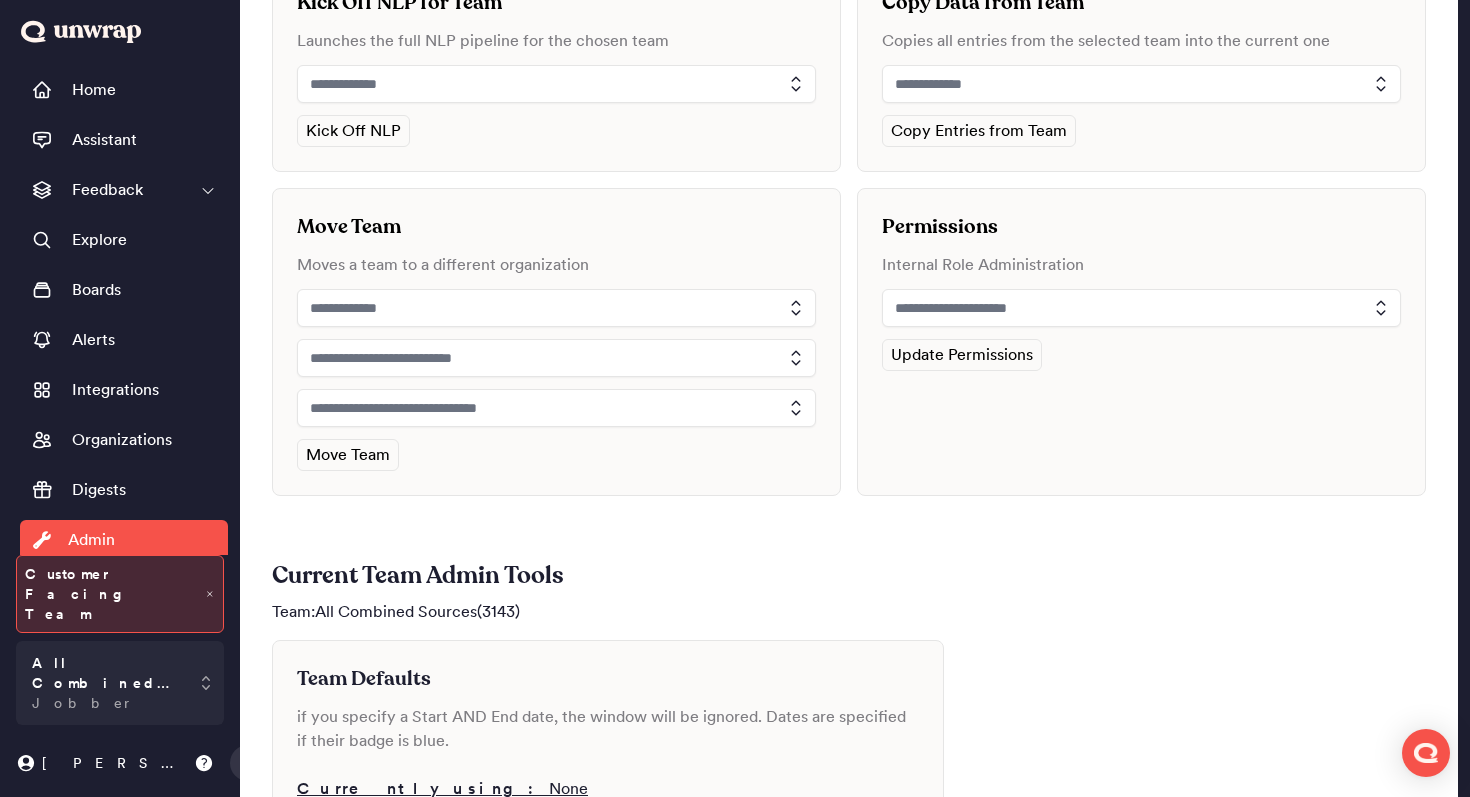 click at bounding box center [1141, 308] 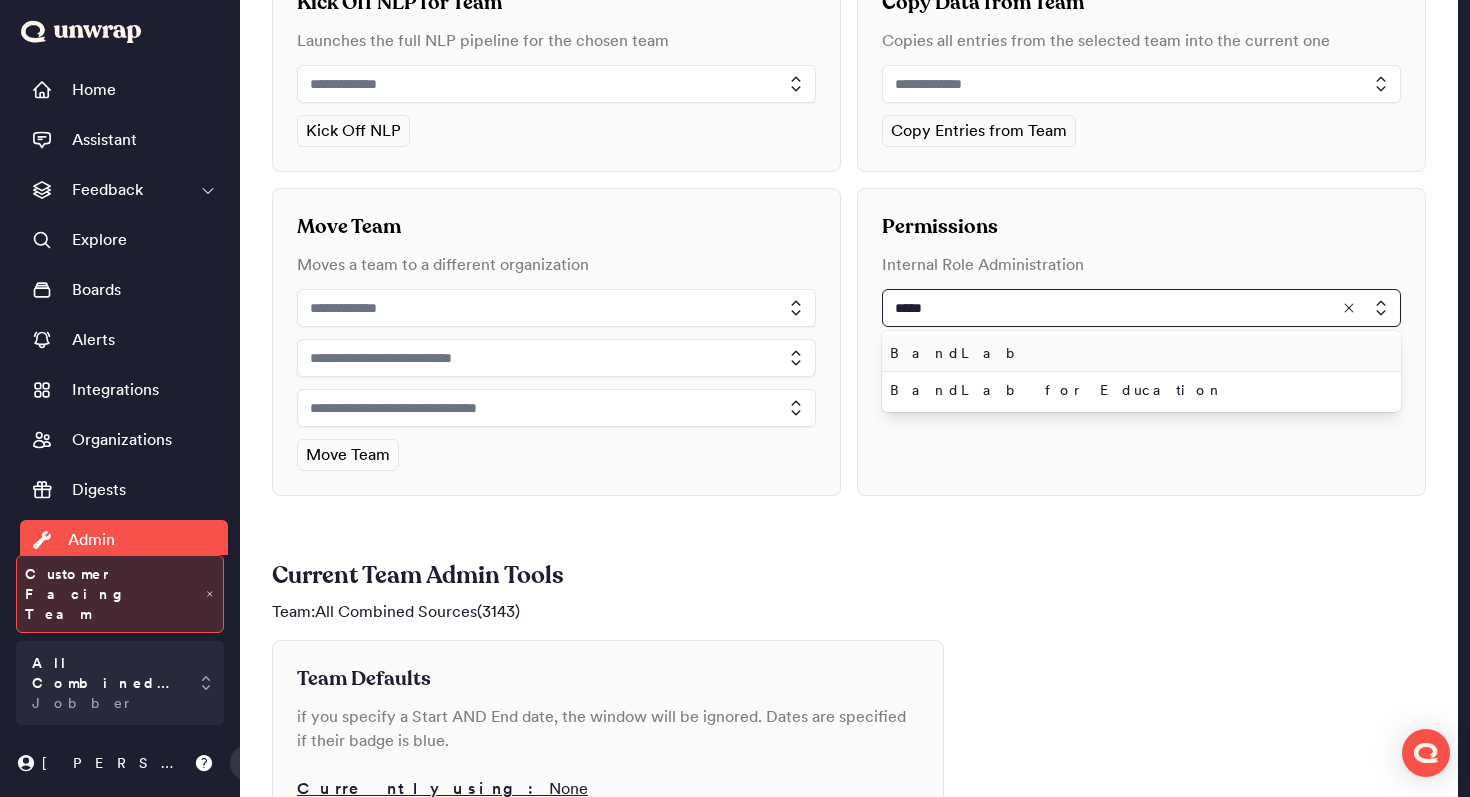 type on "*****" 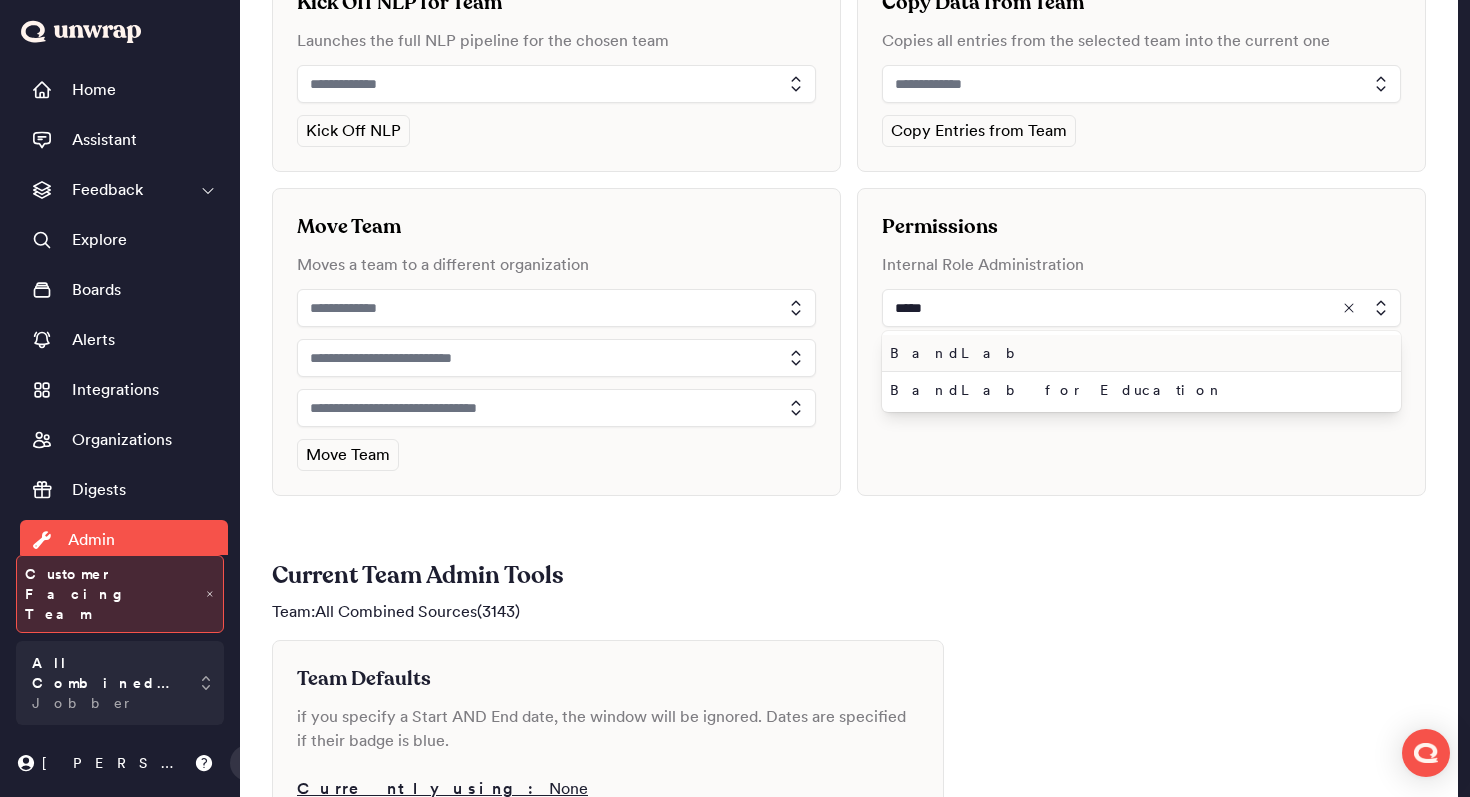 click on "BandLab" at bounding box center [1141, 353] 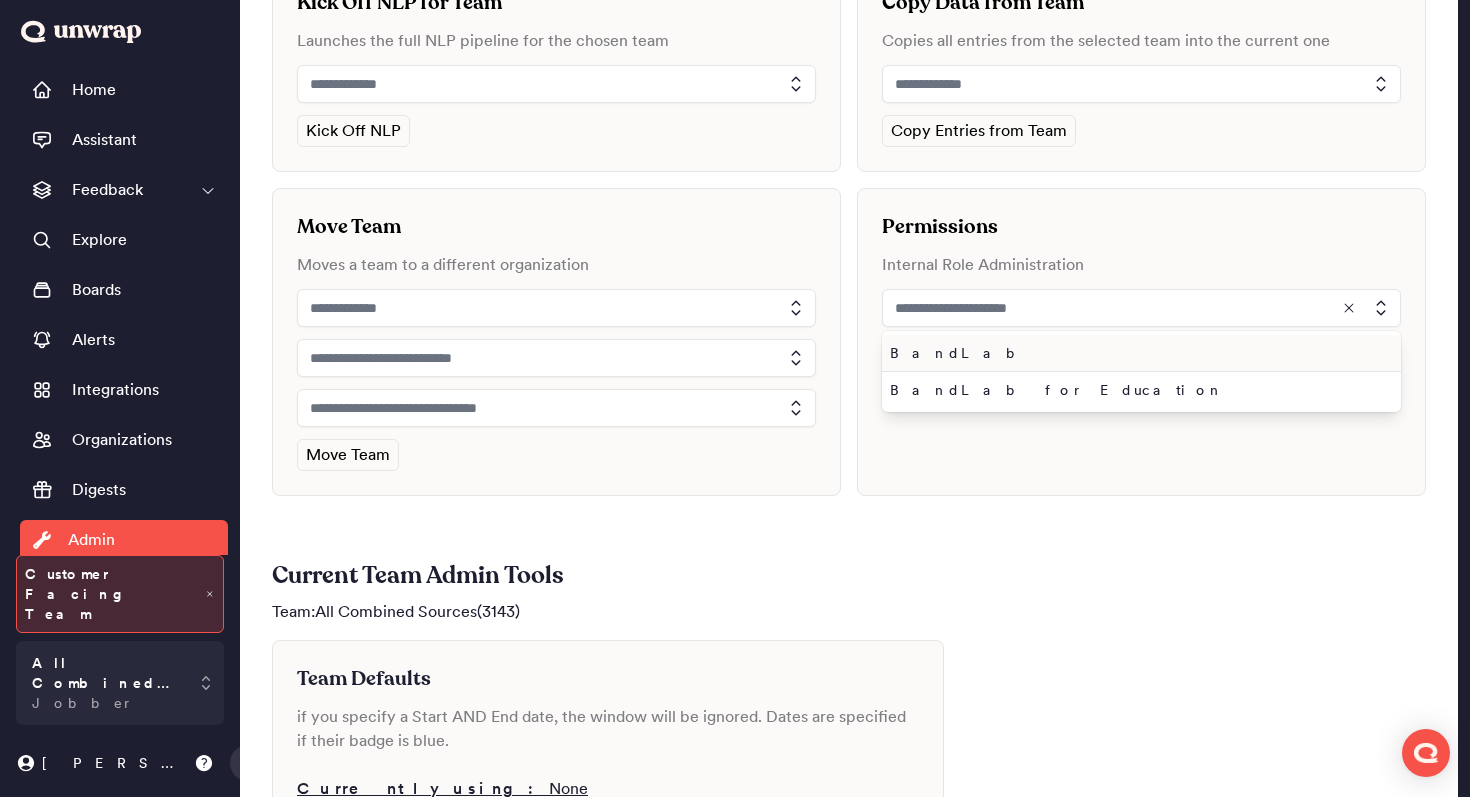 type on "*******" 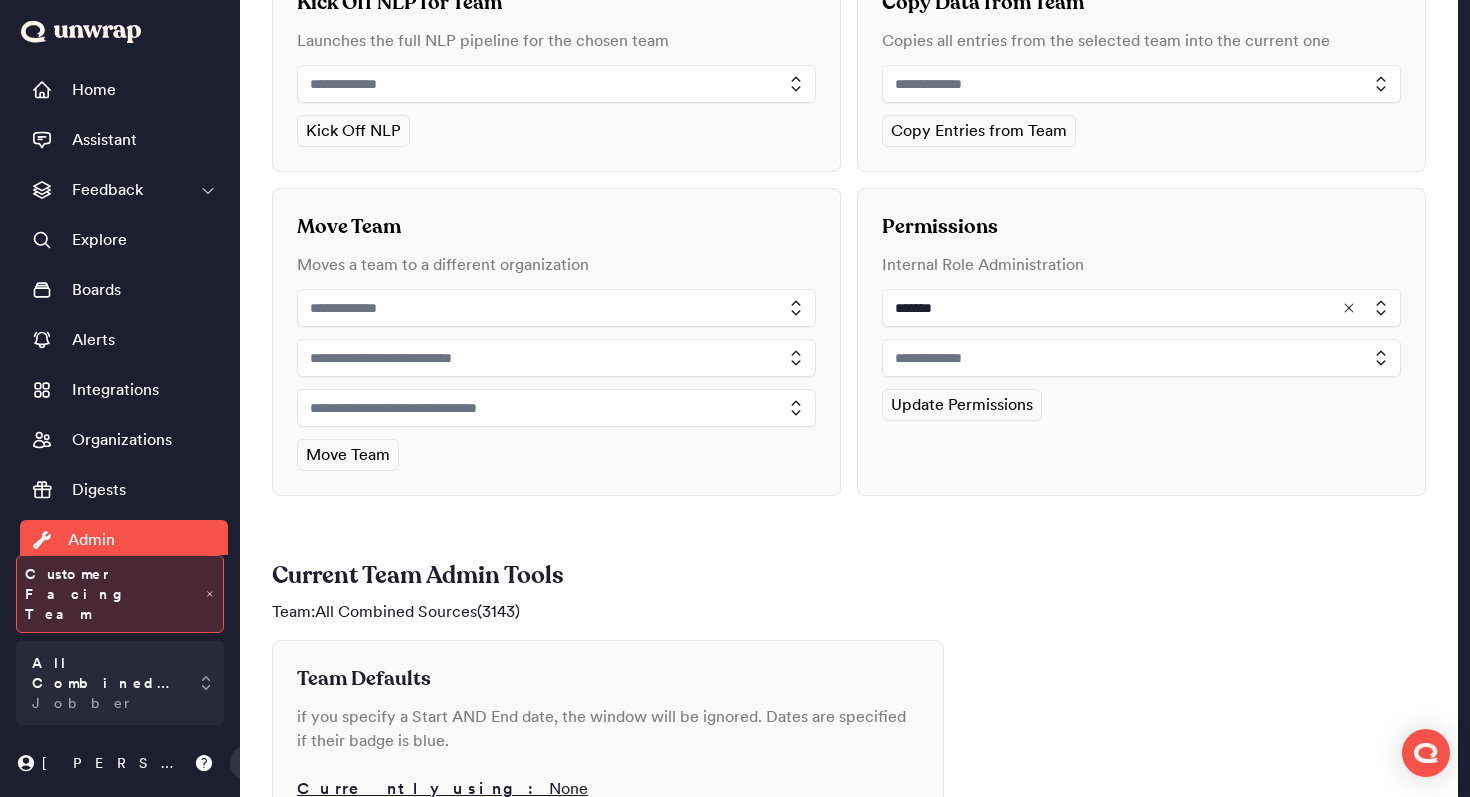 click at bounding box center (1141, 358) 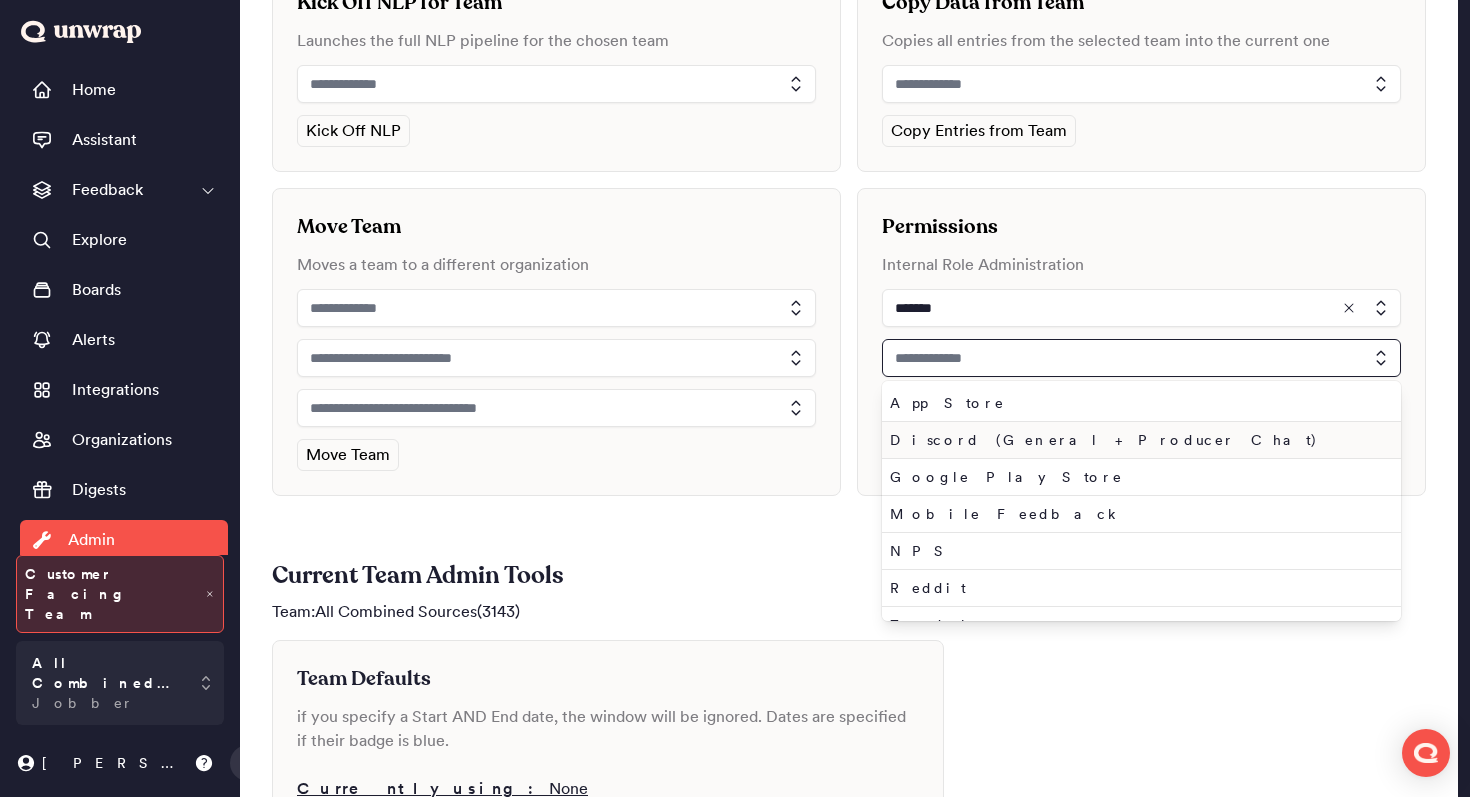 scroll, scrollTop: 26, scrollLeft: 0, axis: vertical 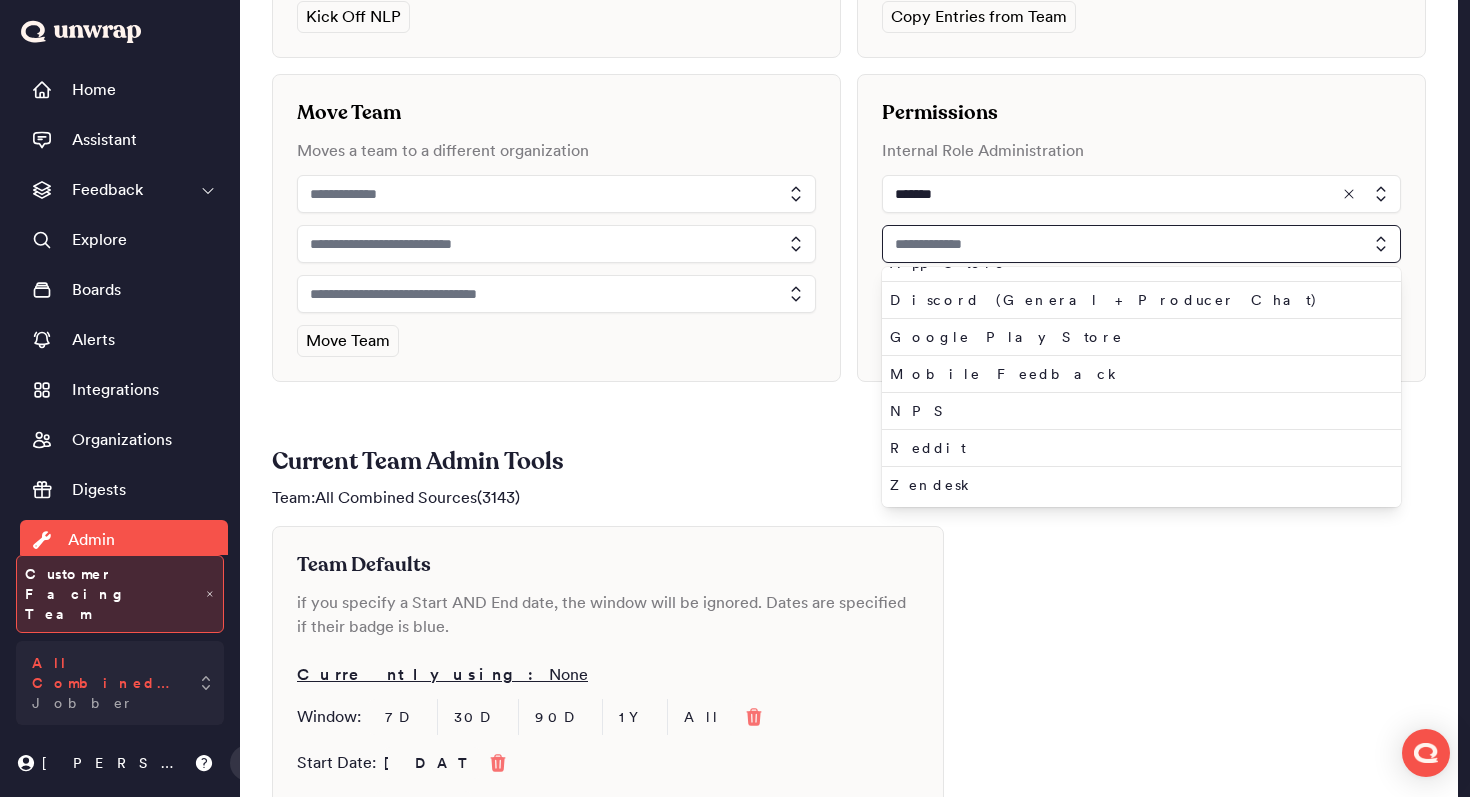 click on "All Combined Sources Jobber" at bounding box center [106, 683] 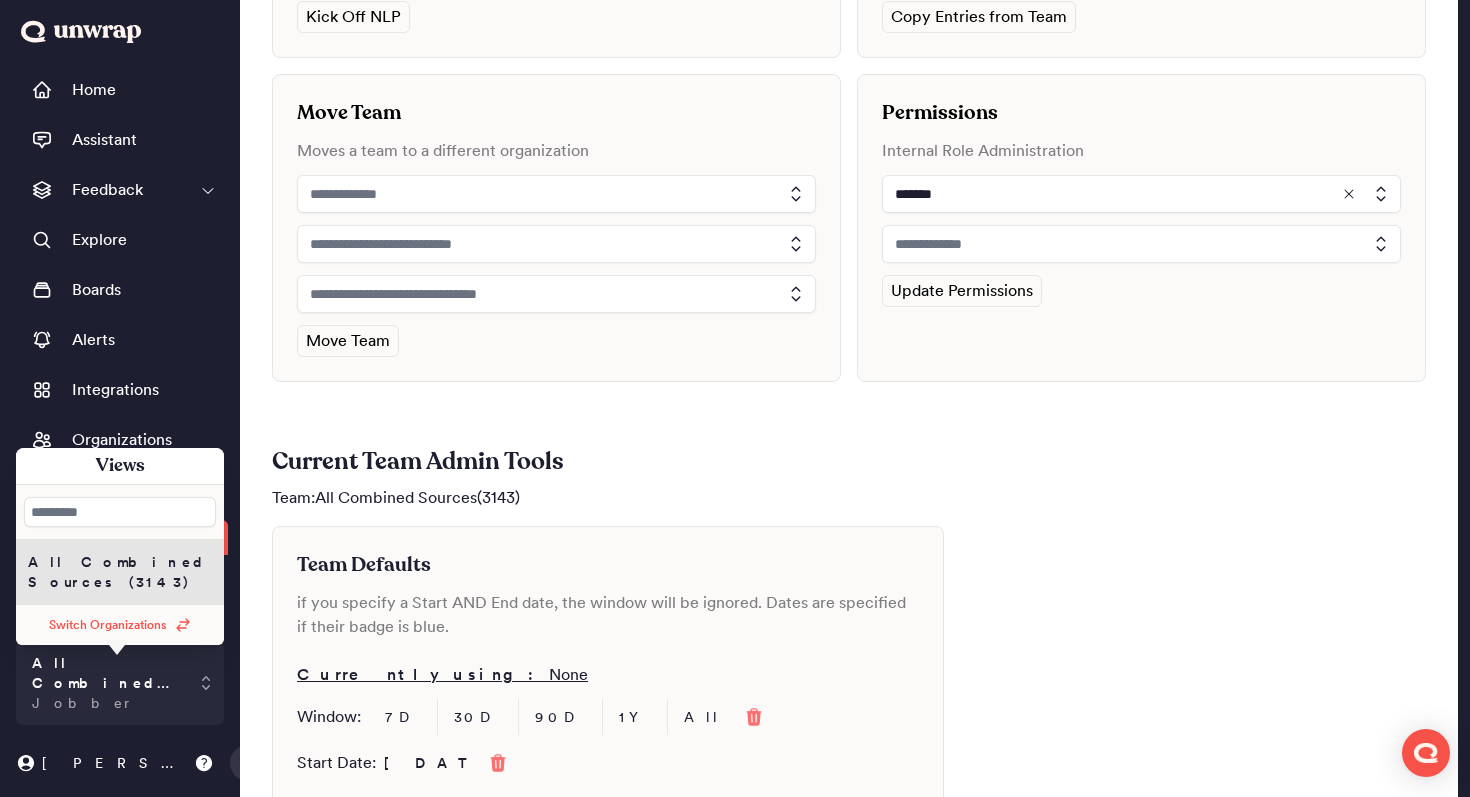 click on "Switch Organizations" at bounding box center (120, 625) 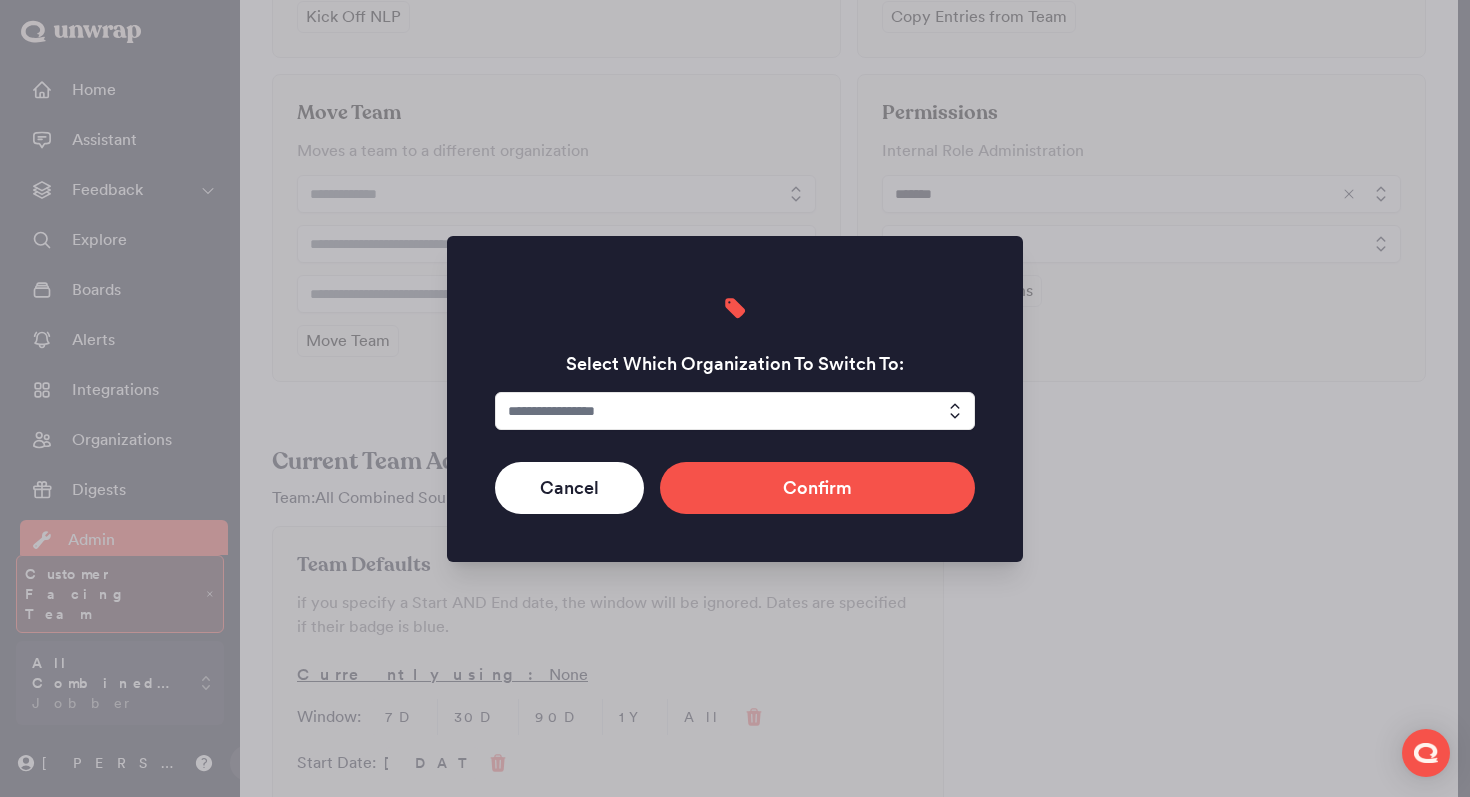 click at bounding box center (735, 411) 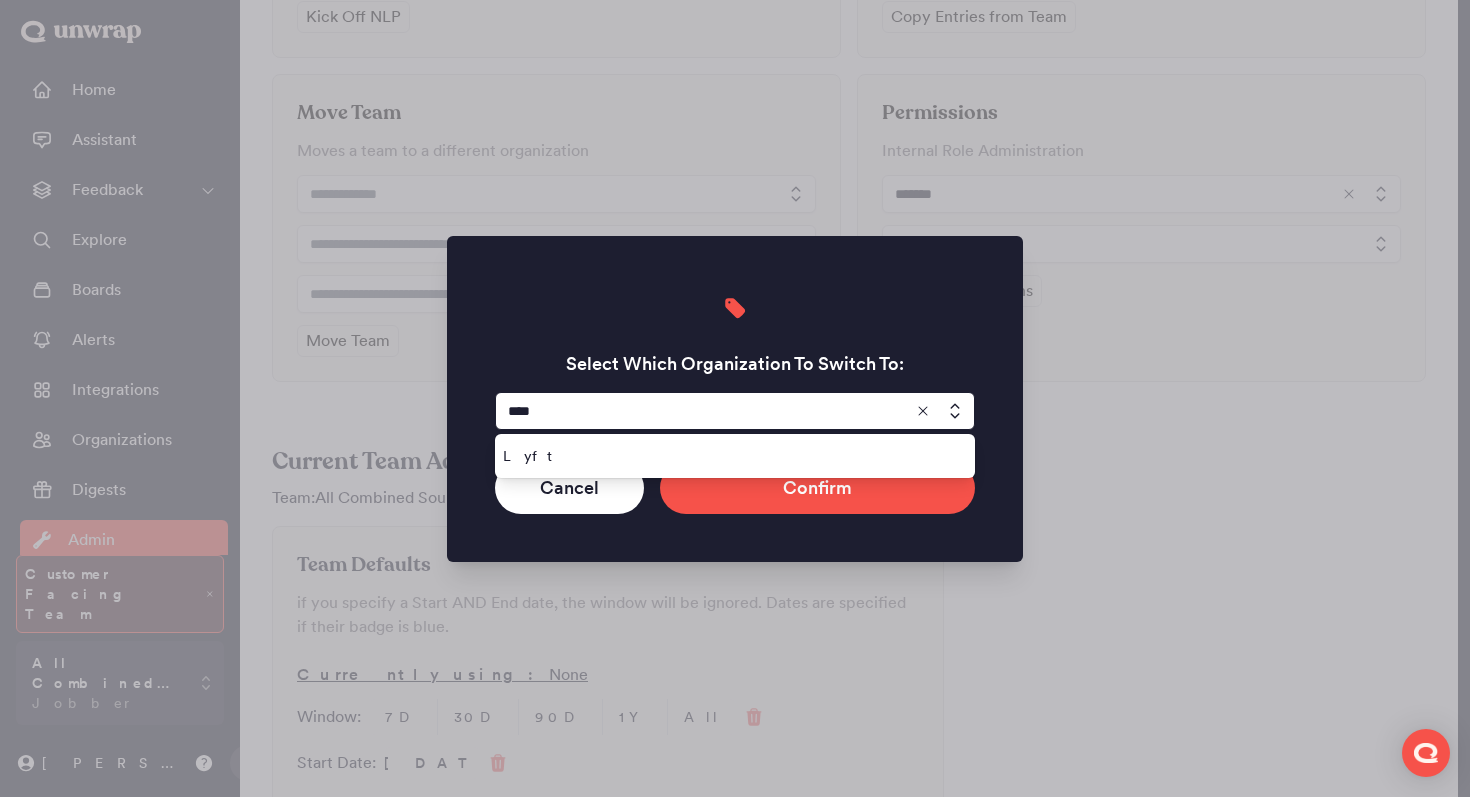type on "****" 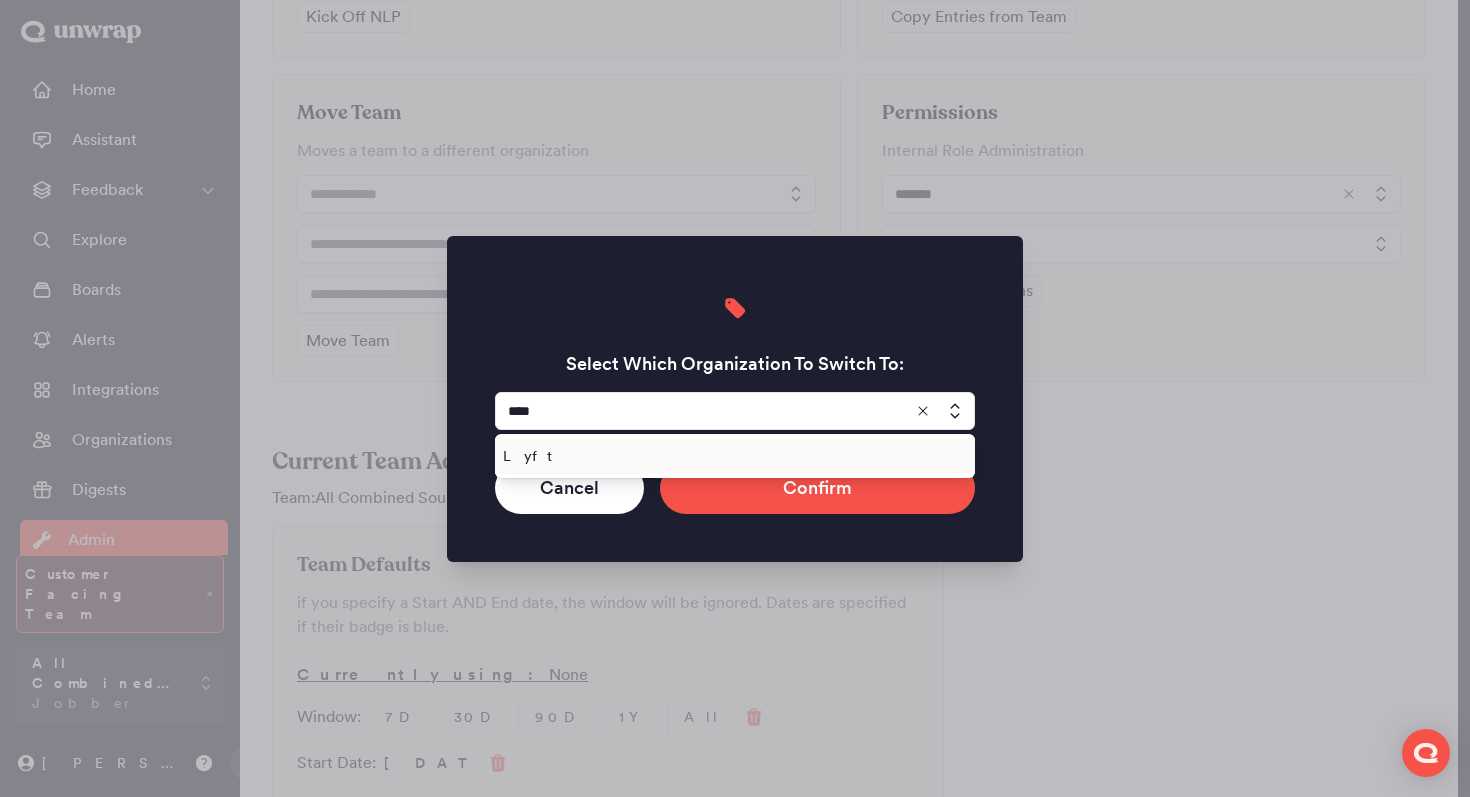 click on "Lyft" at bounding box center [731, 456] 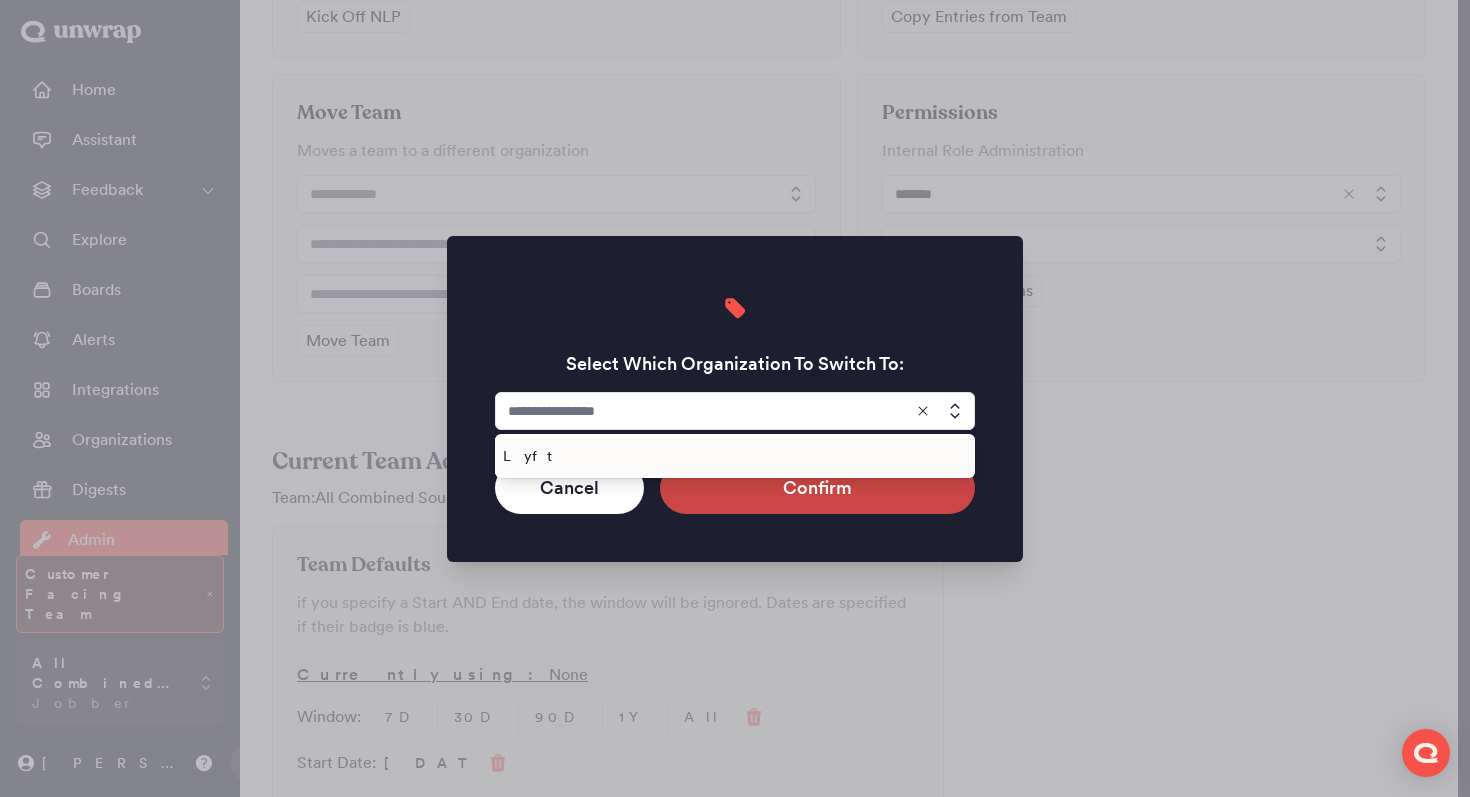 type on "****" 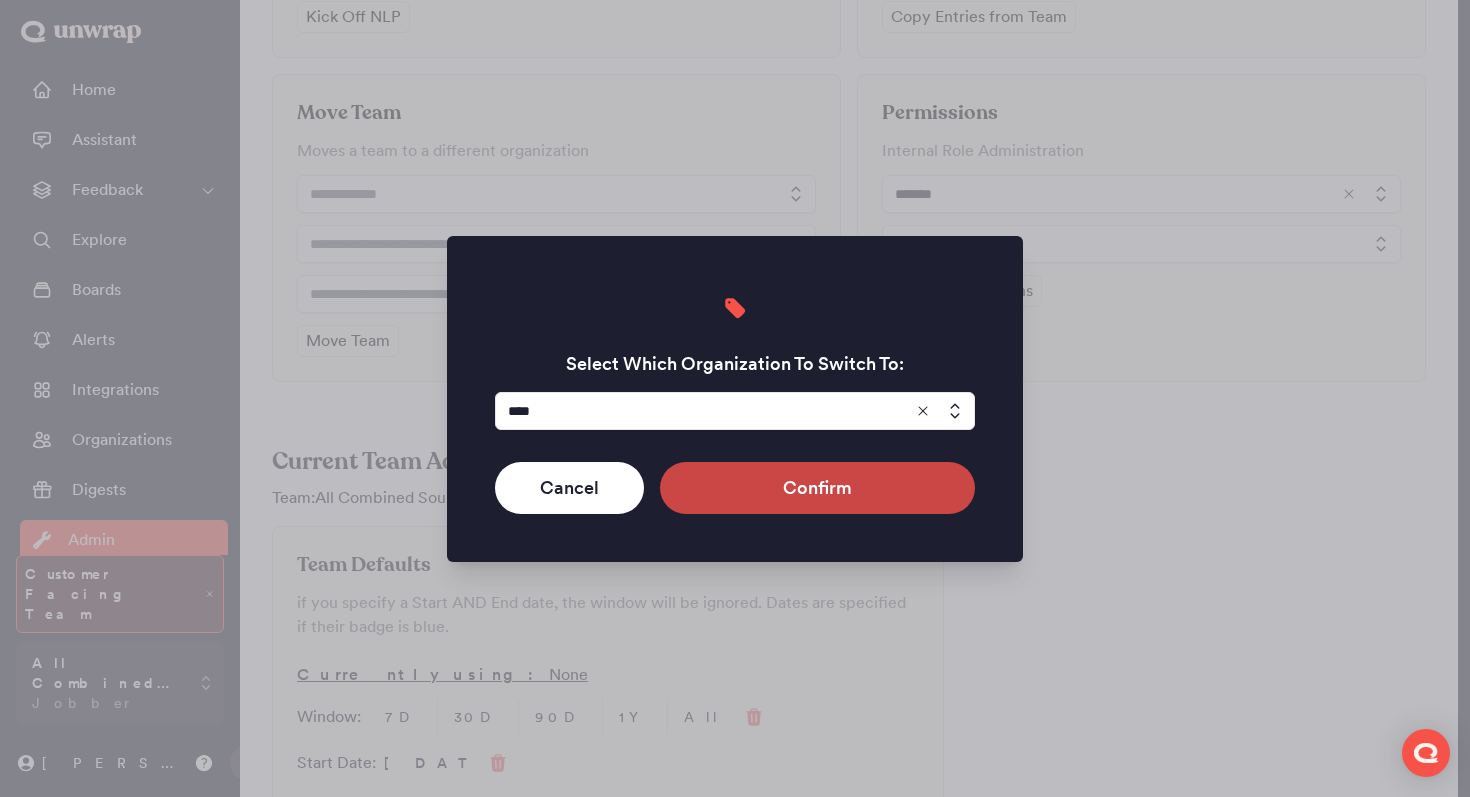 click on "Confirm" at bounding box center [817, 488] 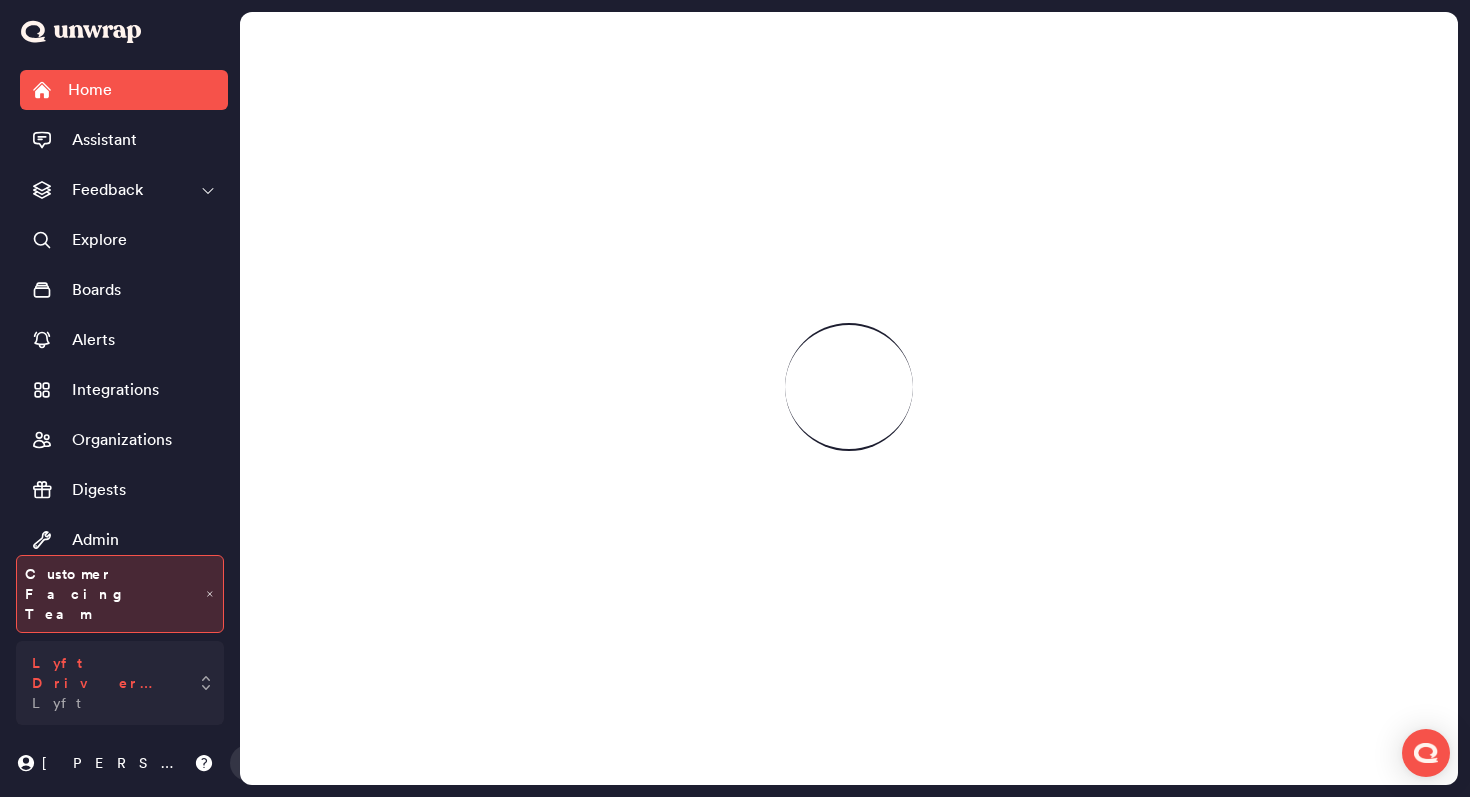 click on "Lyft Driver App" at bounding box center [106, 673] 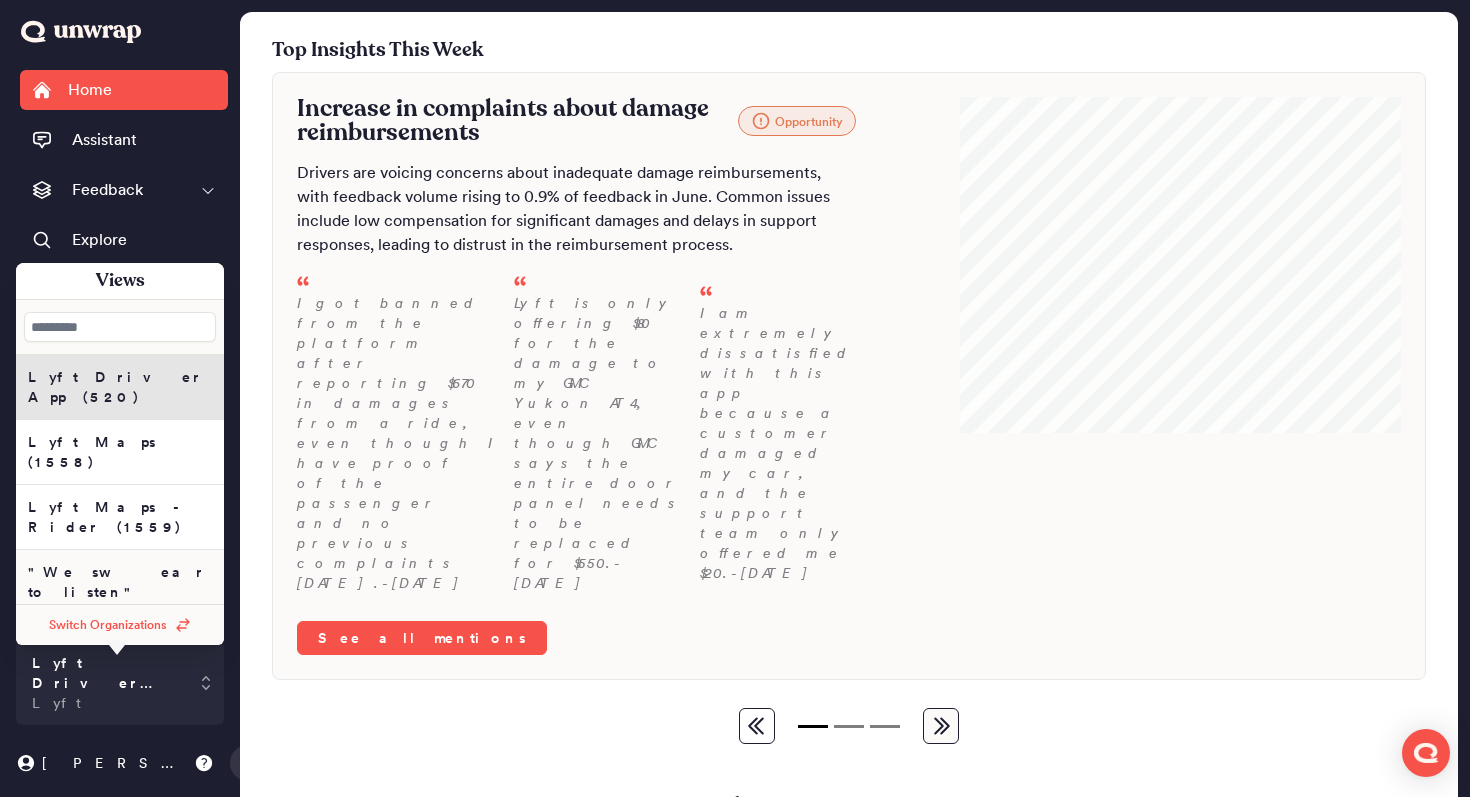 scroll, scrollTop: 69, scrollLeft: 0, axis: vertical 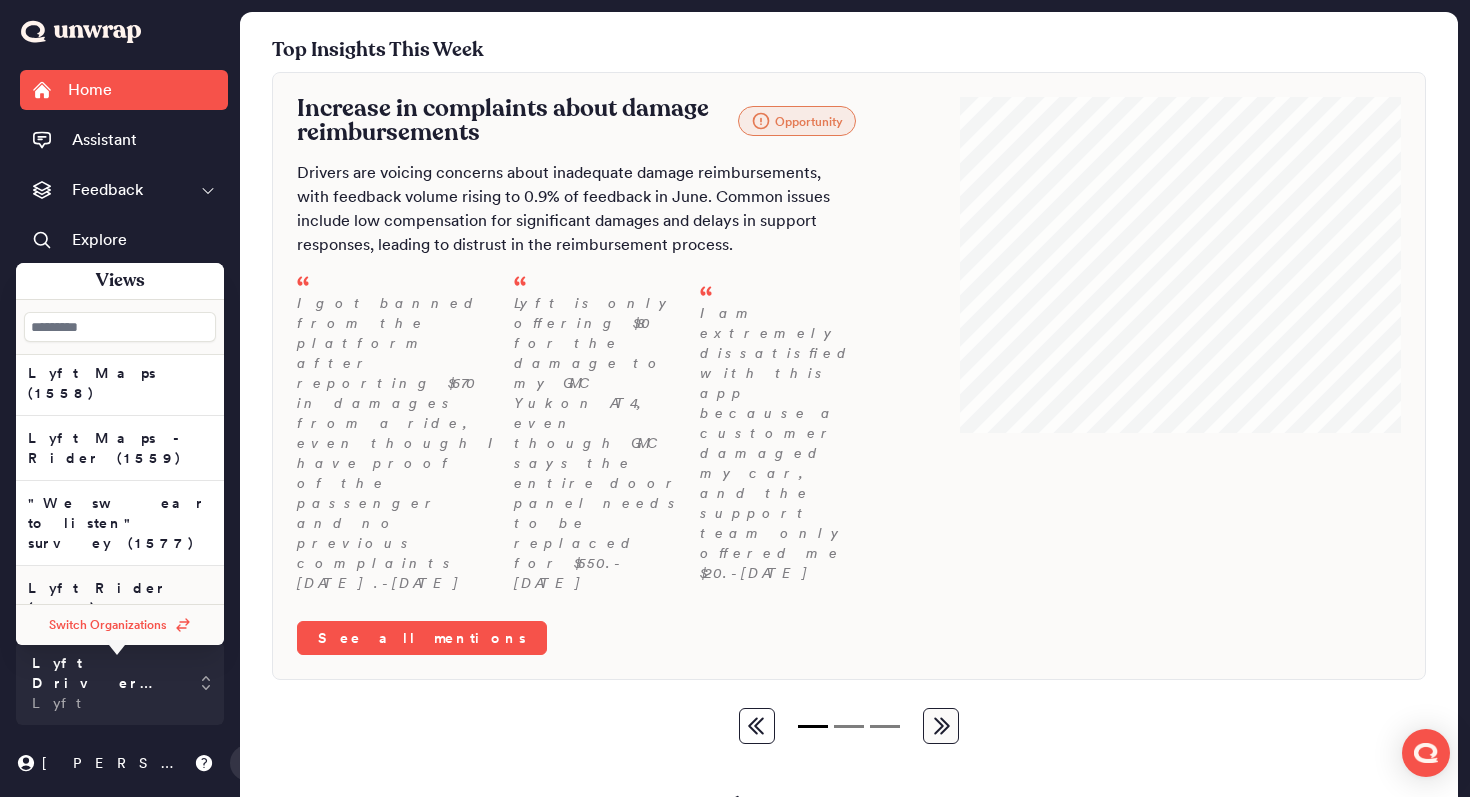 click on "Lyft Rider (1880)" at bounding box center [120, 383] 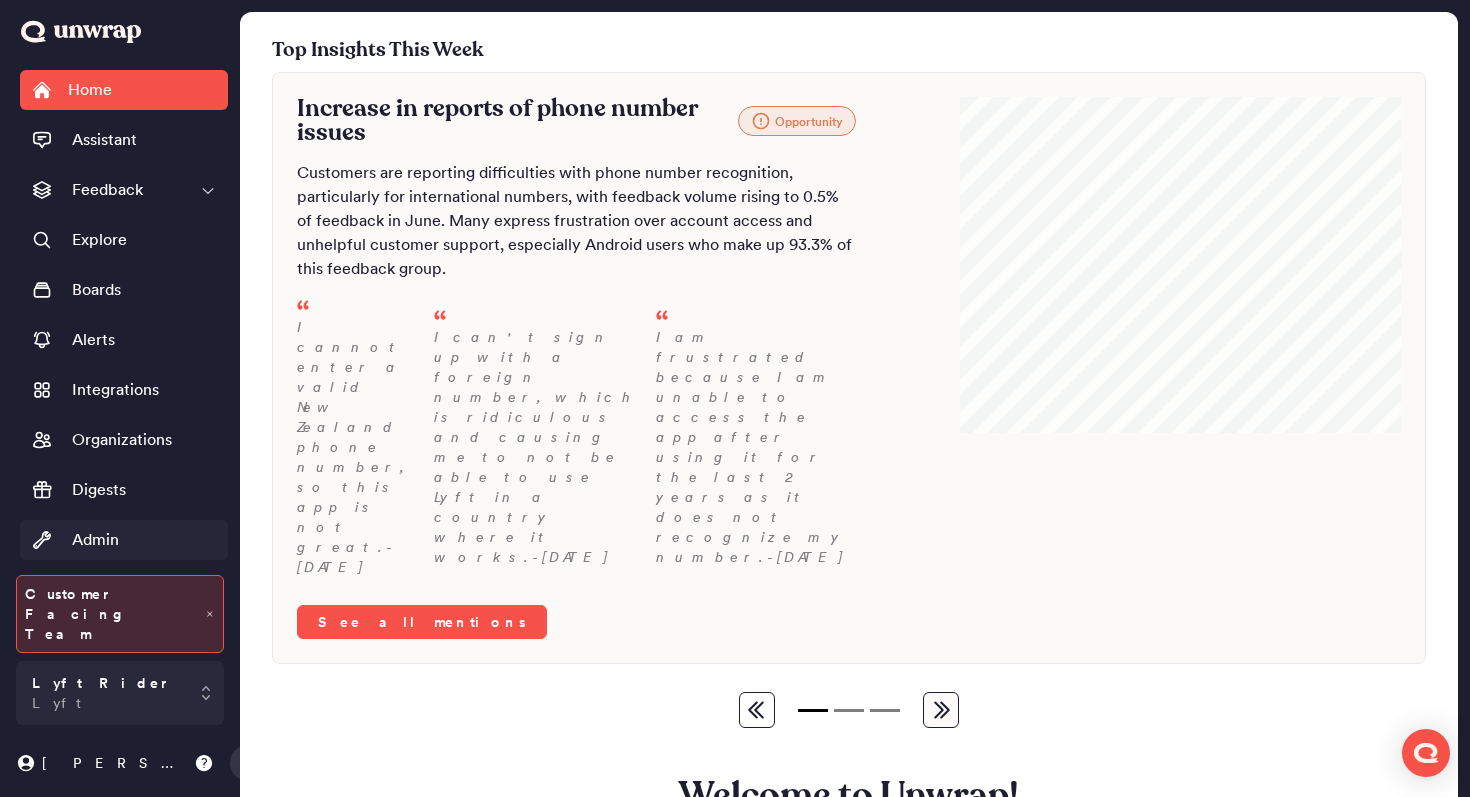click on "Admin" at bounding box center (124, 540) 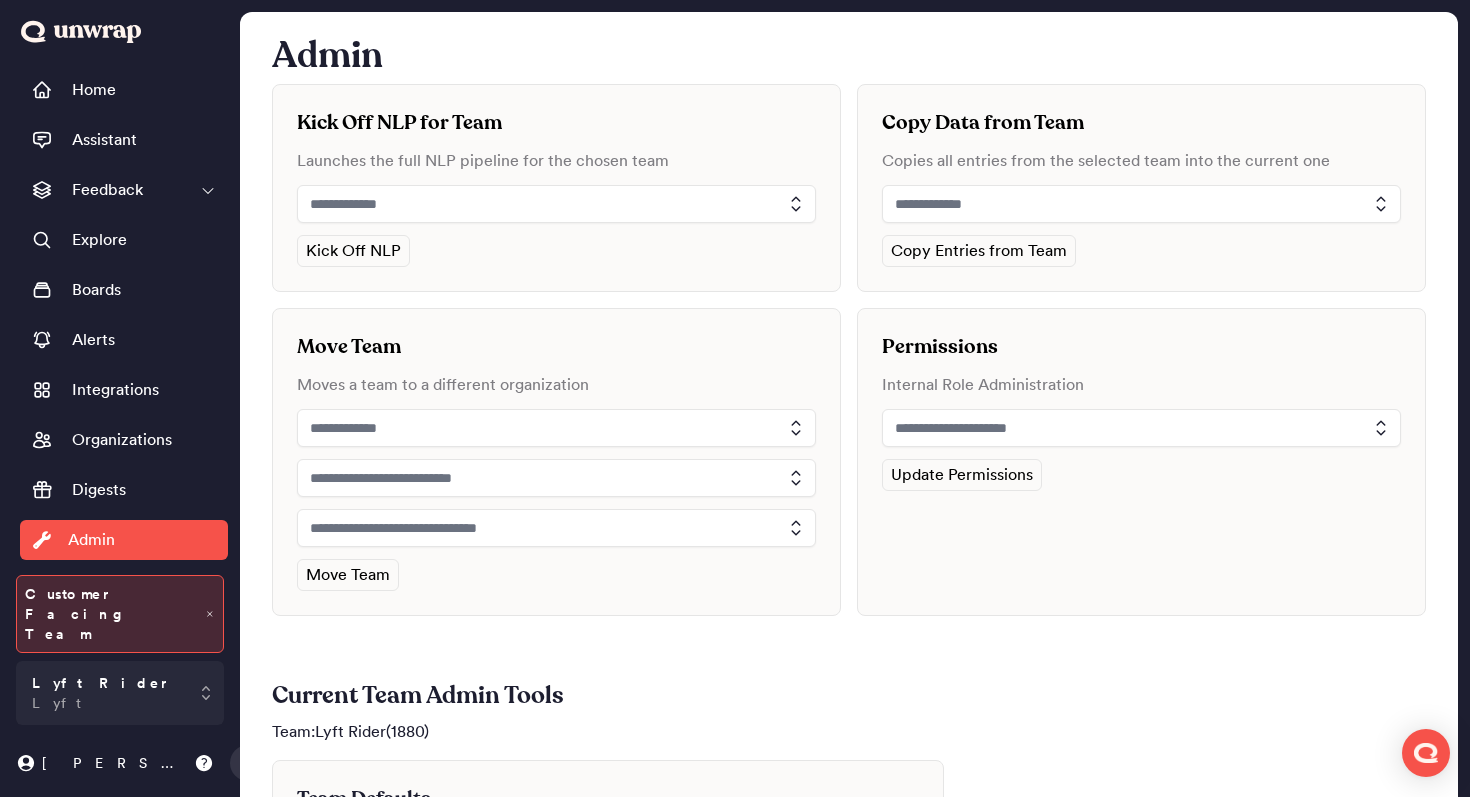 click at bounding box center (1141, 428) 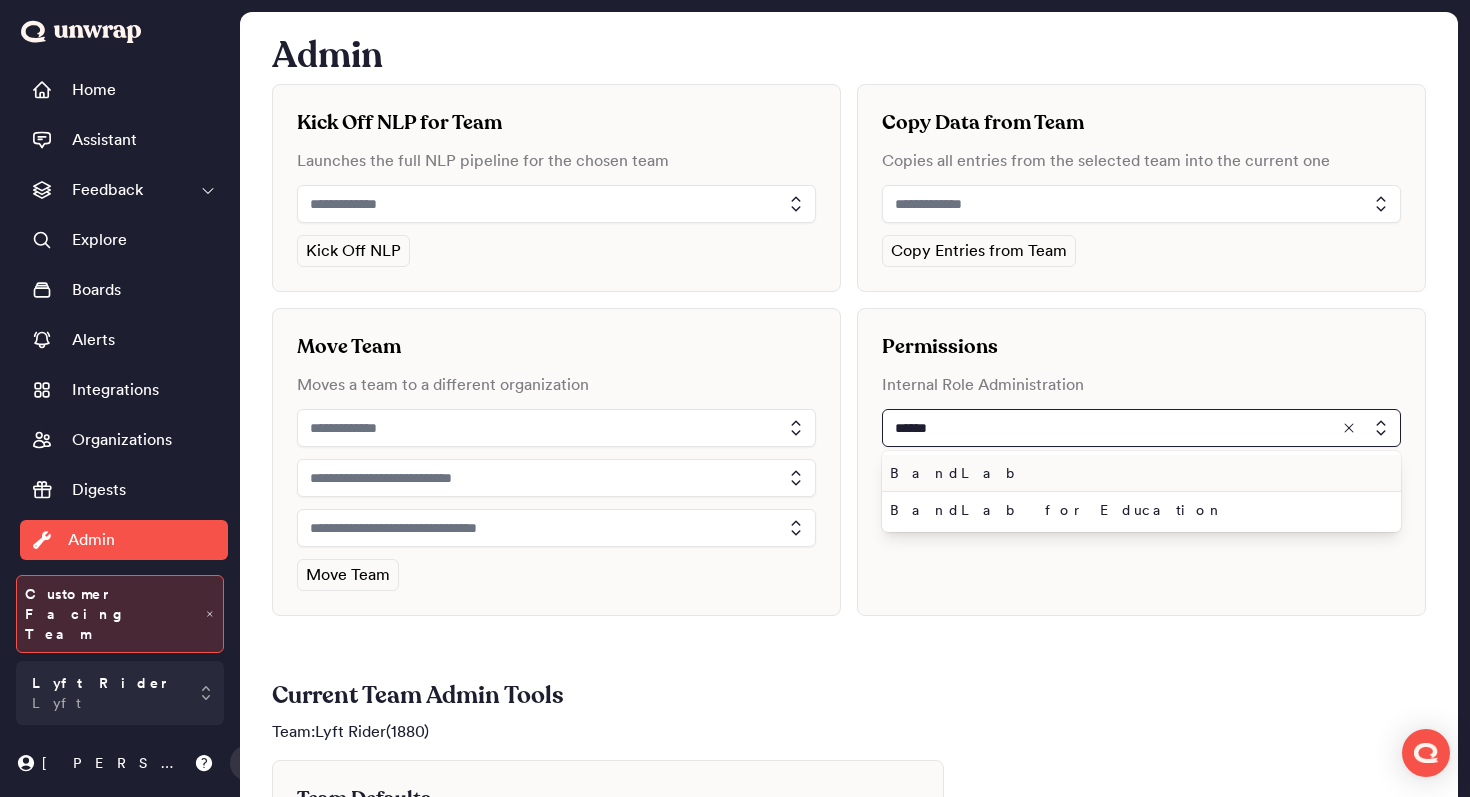 type on "******" 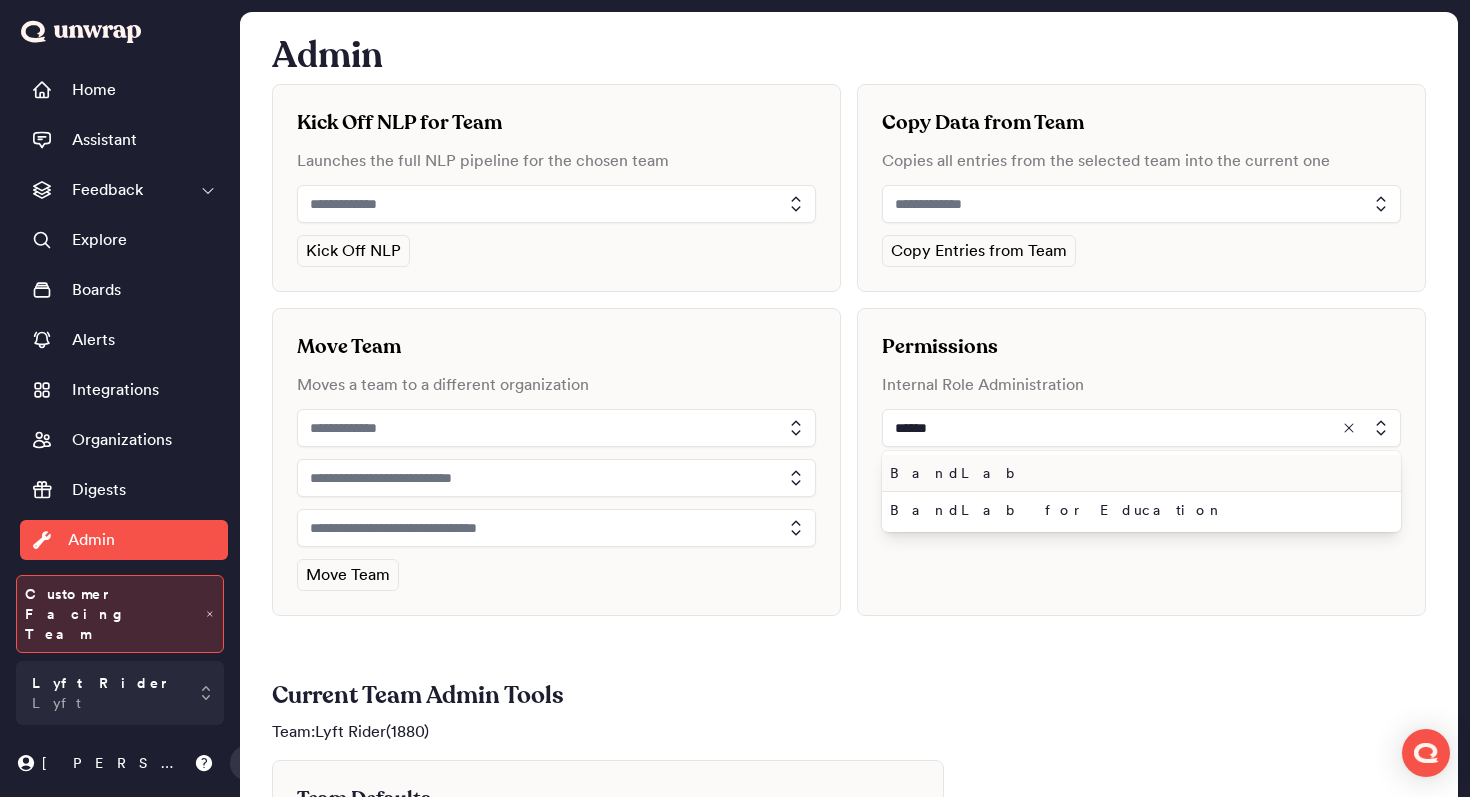 click on "BandLab" at bounding box center (1137, 473) 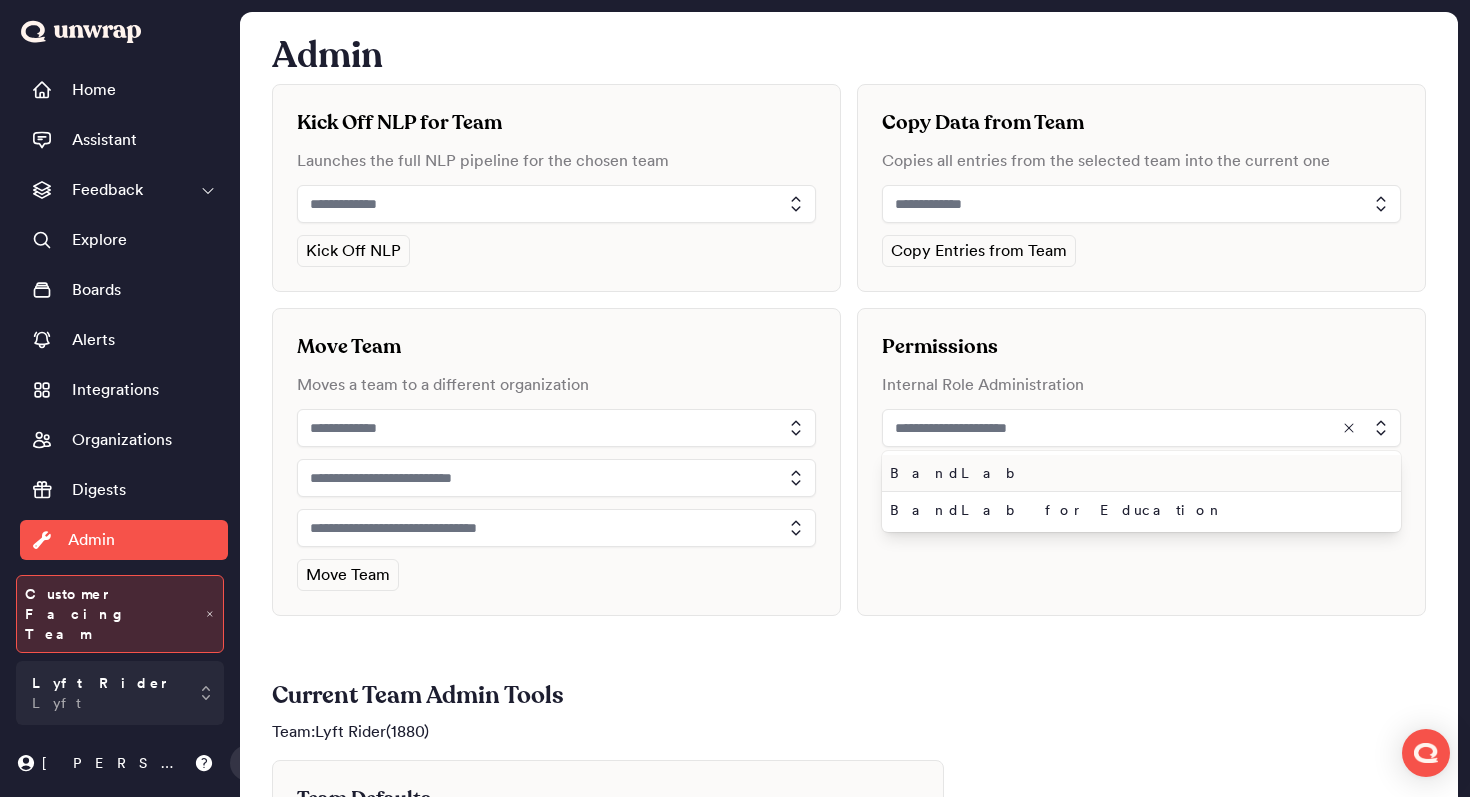 type on "*******" 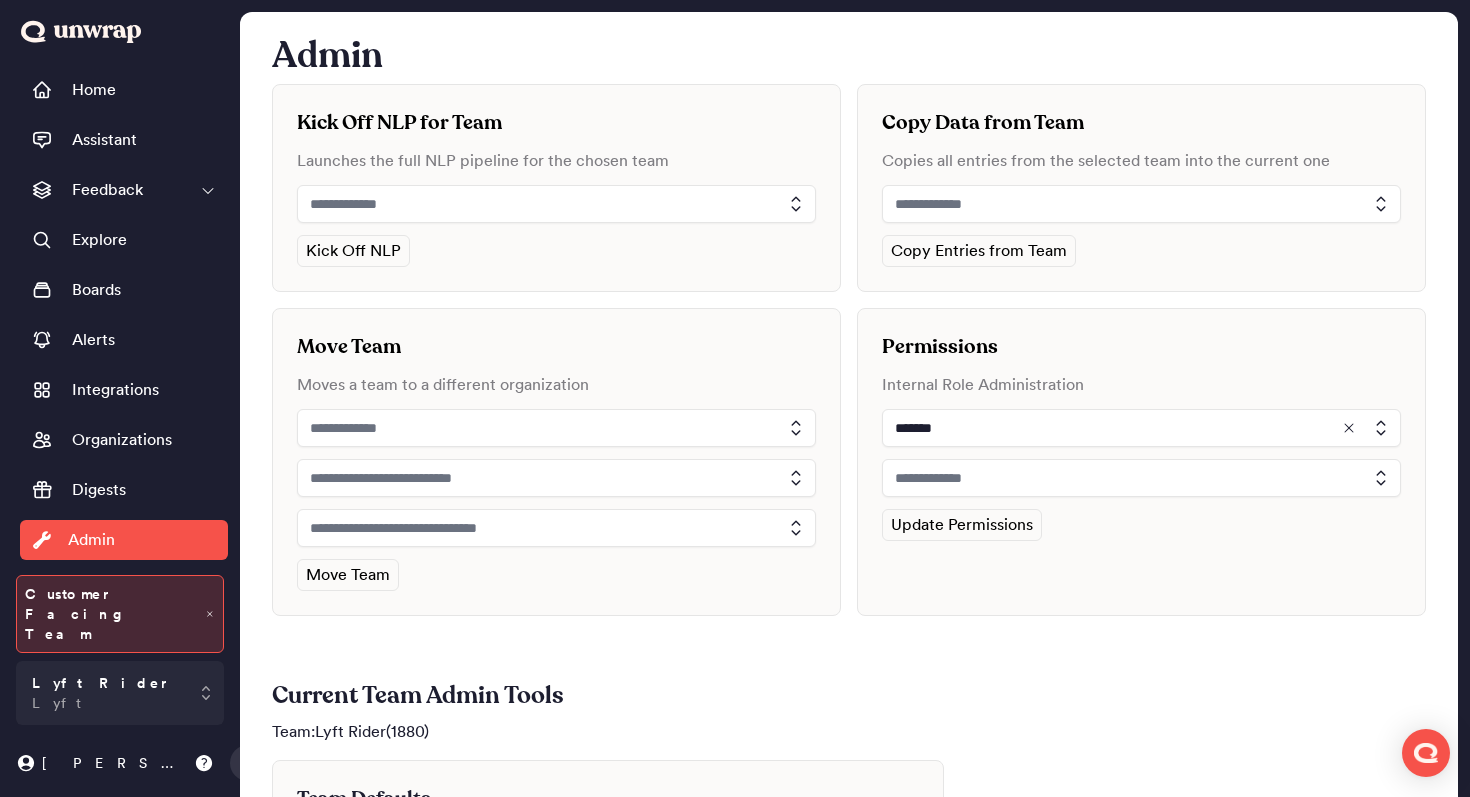 click at bounding box center [1141, 478] 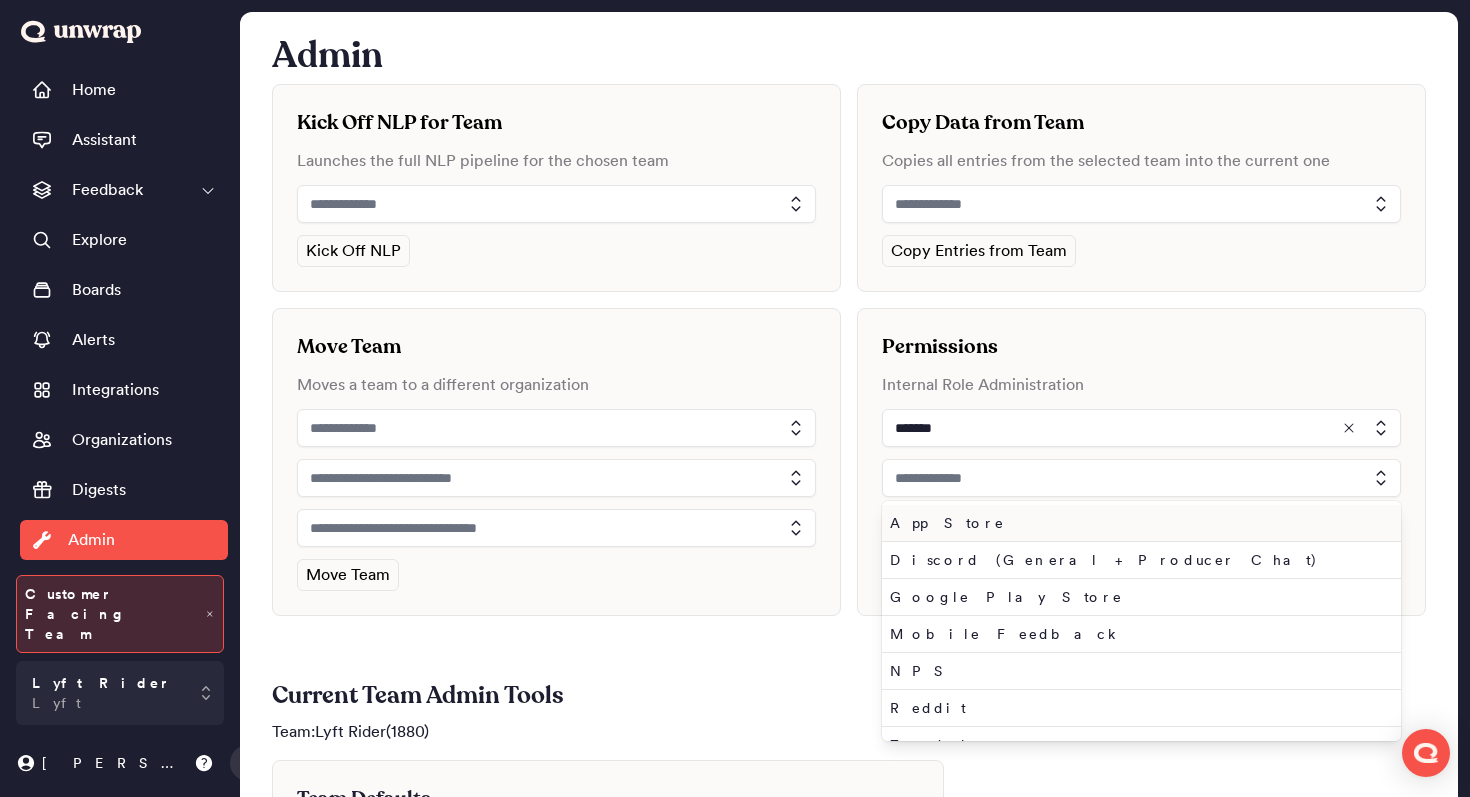 click on "App Store" at bounding box center (1137, 523) 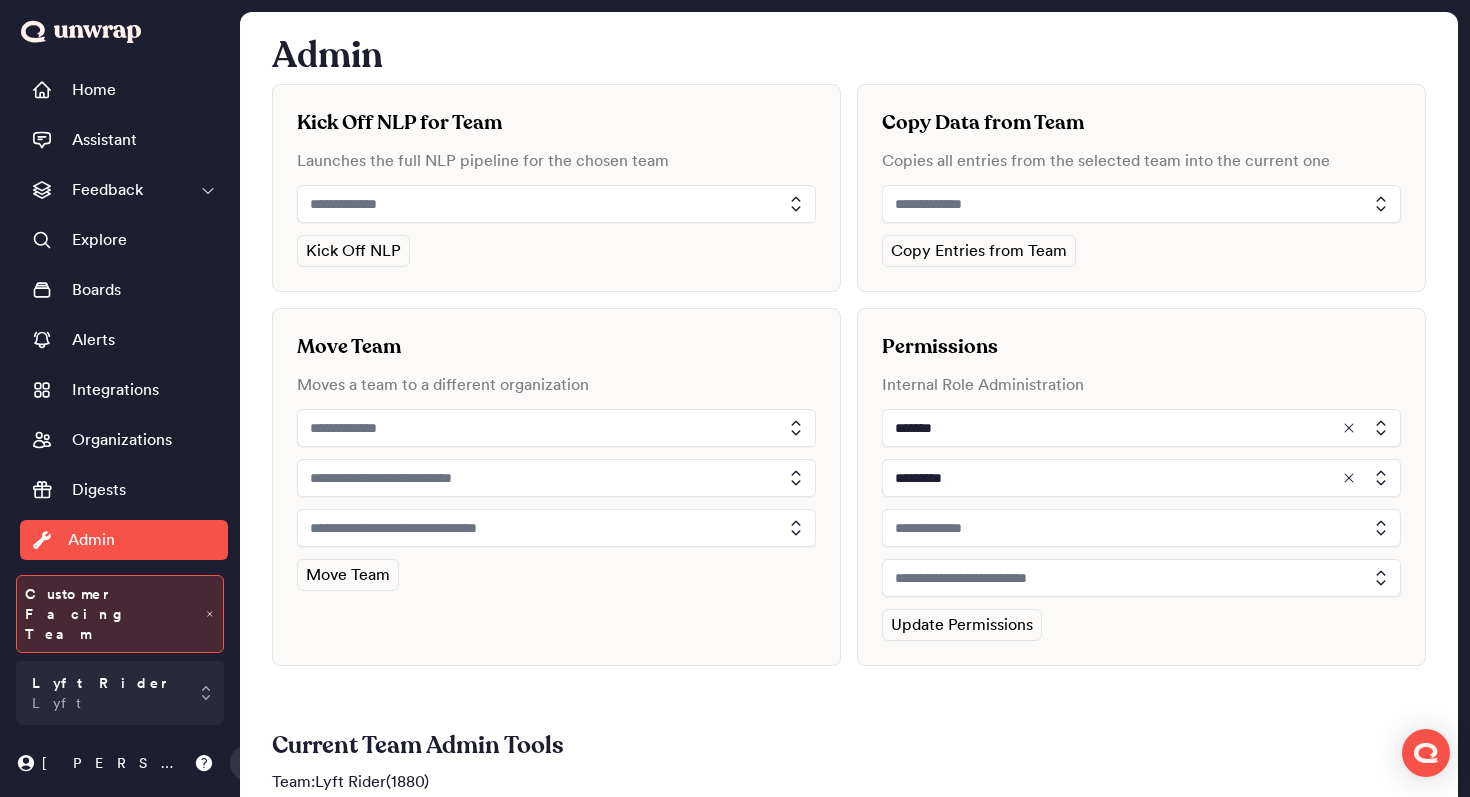 click at bounding box center (1141, 528) 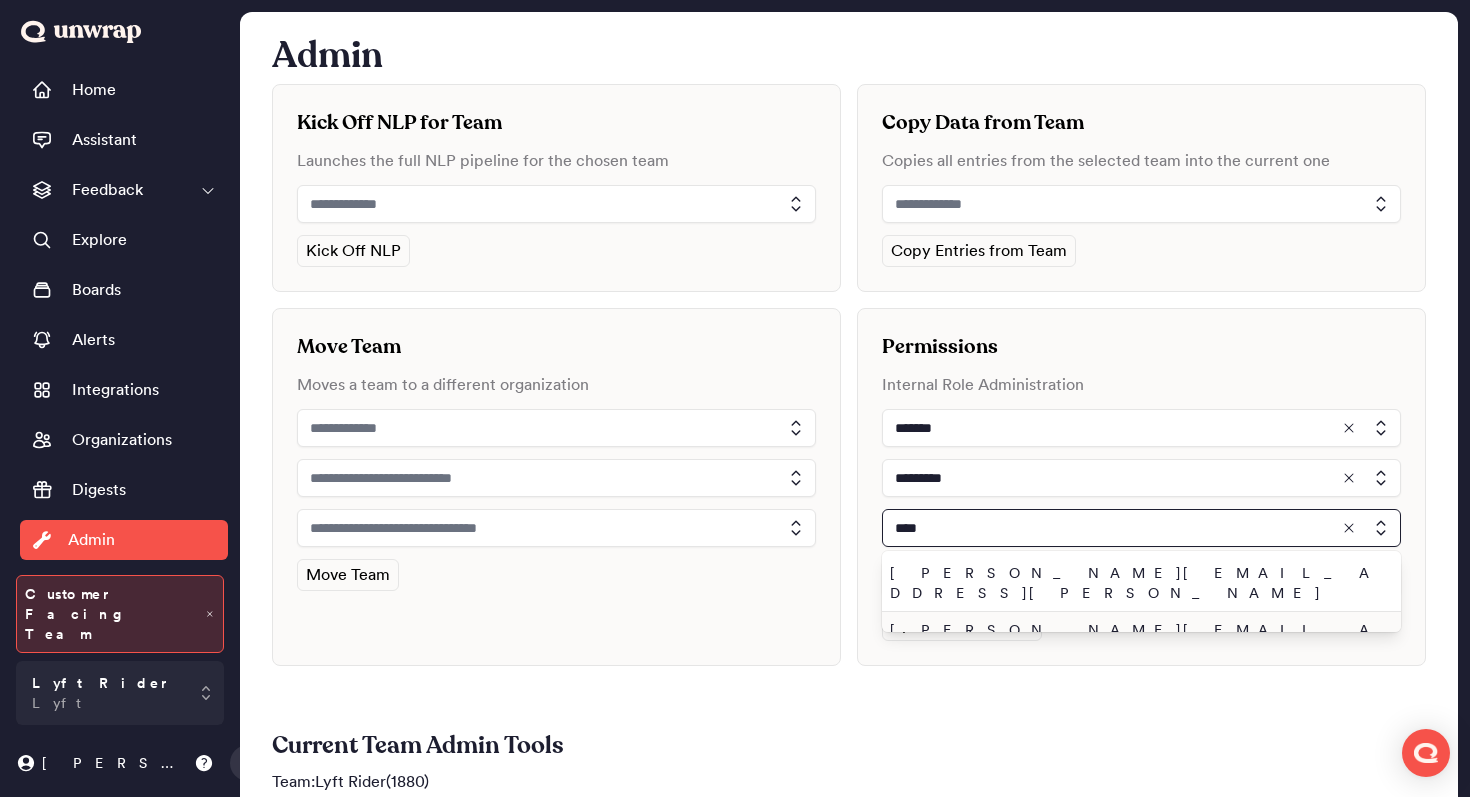 type on "****" 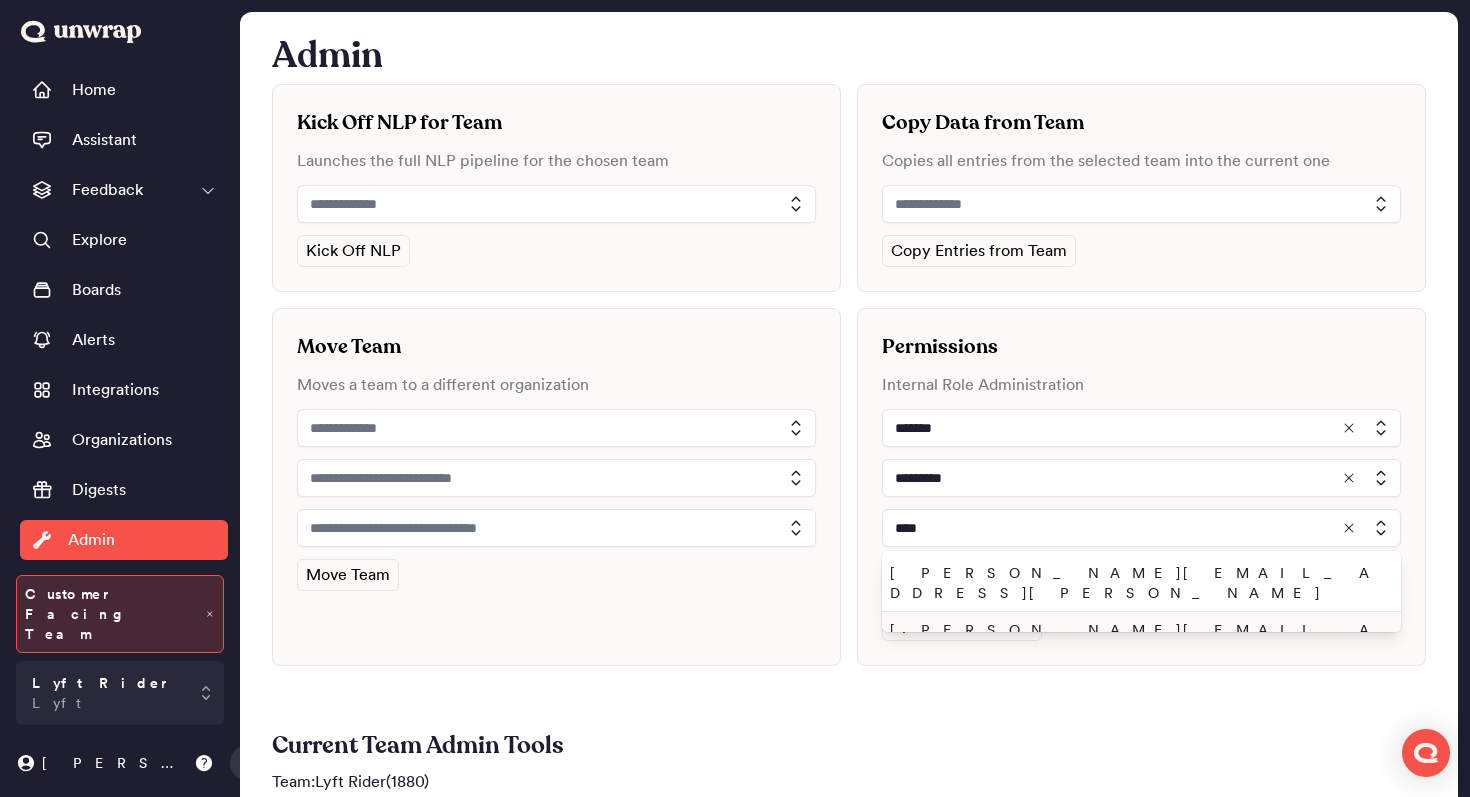 click on "john.shelburne@unwrap.ai" at bounding box center [1137, 640] 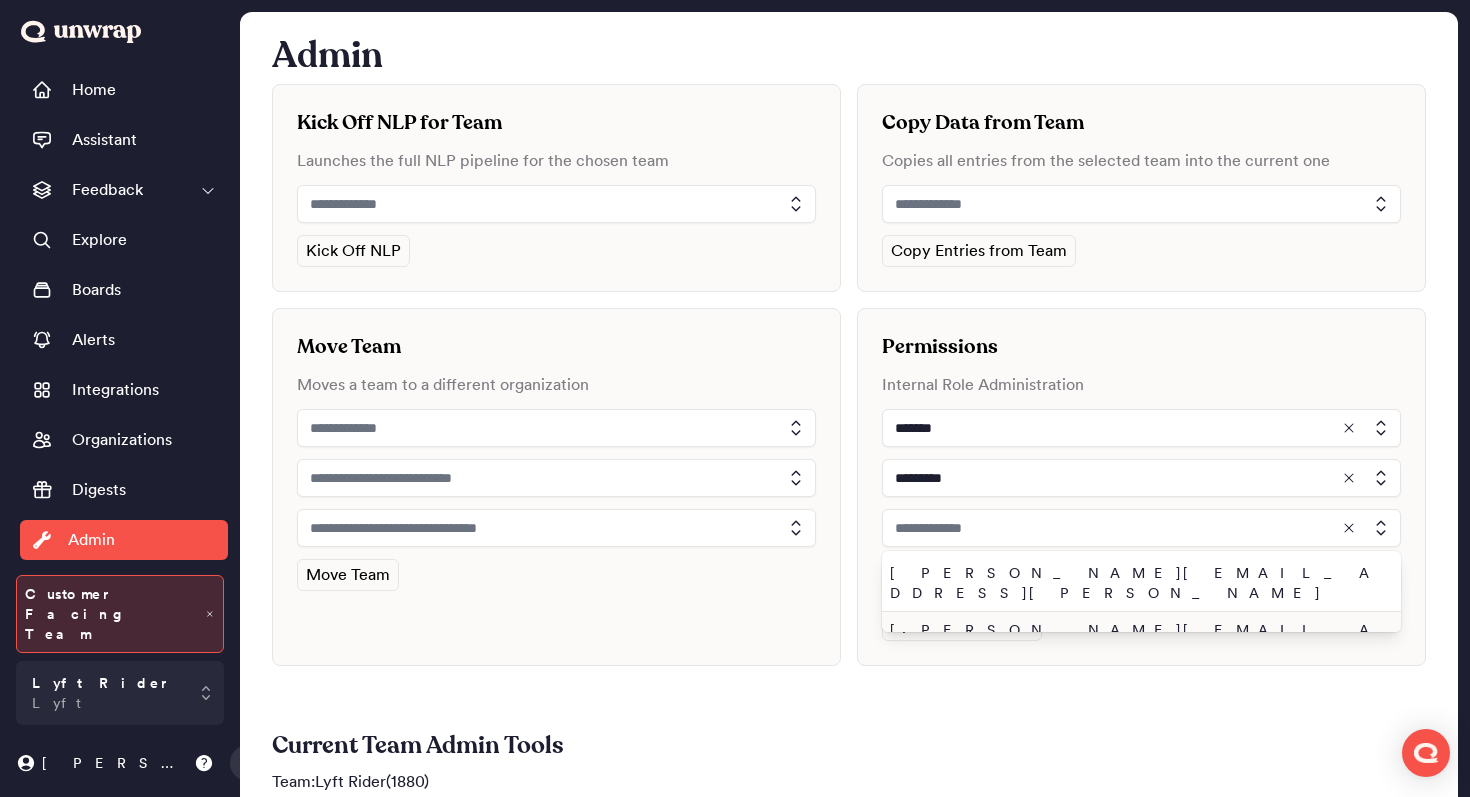 type on "**********" 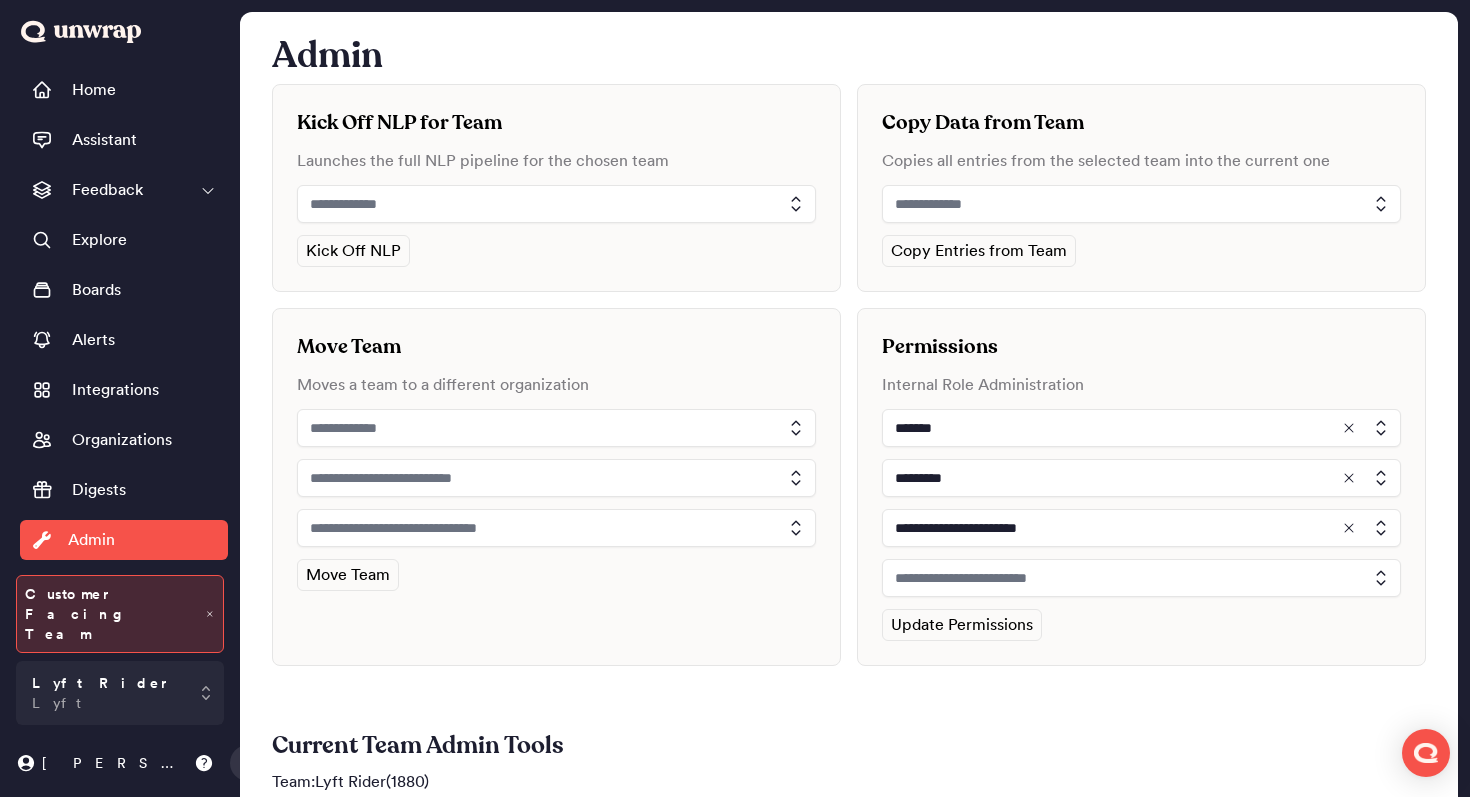 click at bounding box center [1141, 578] 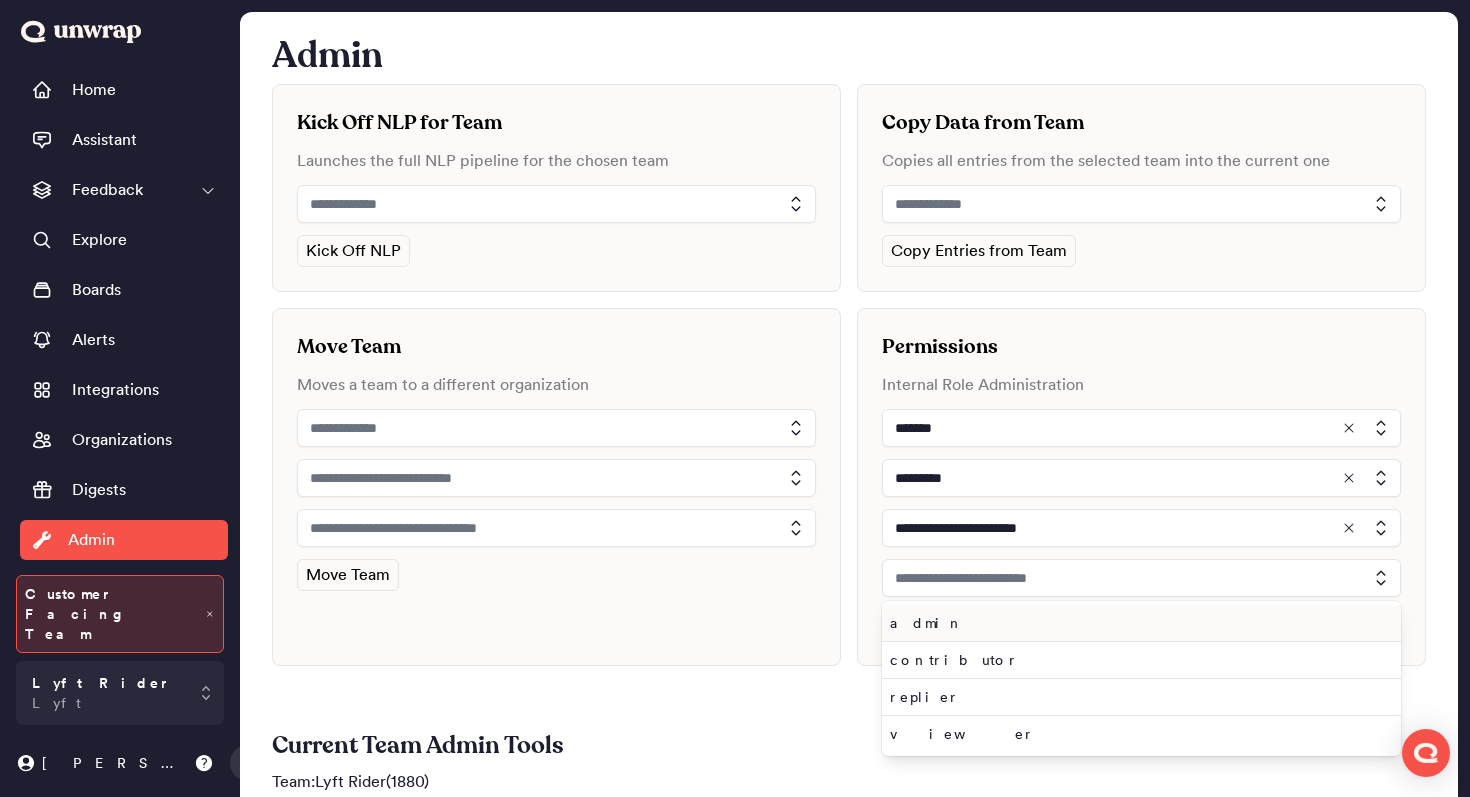 click on "admin" at bounding box center [1137, 623] 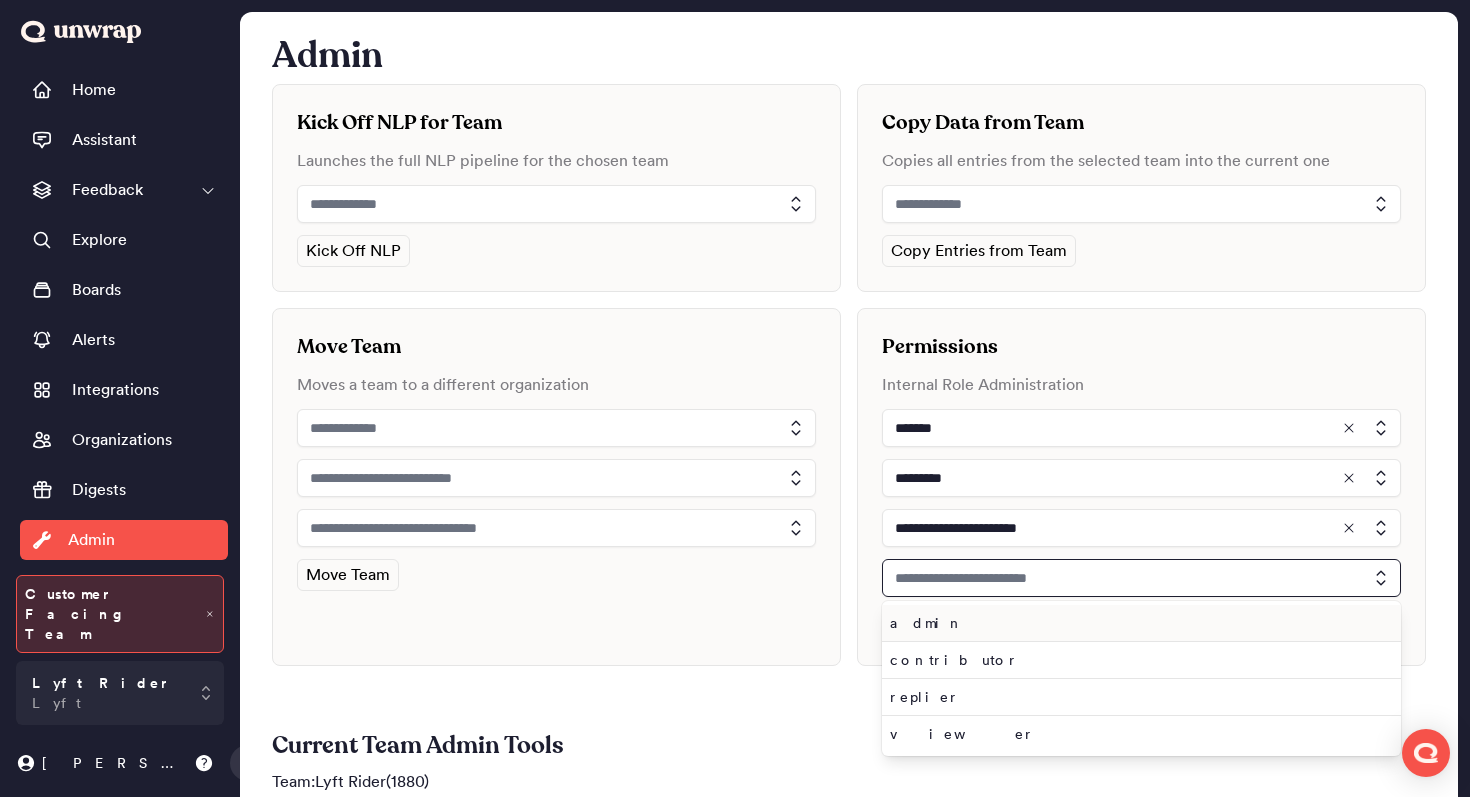 type on "*****" 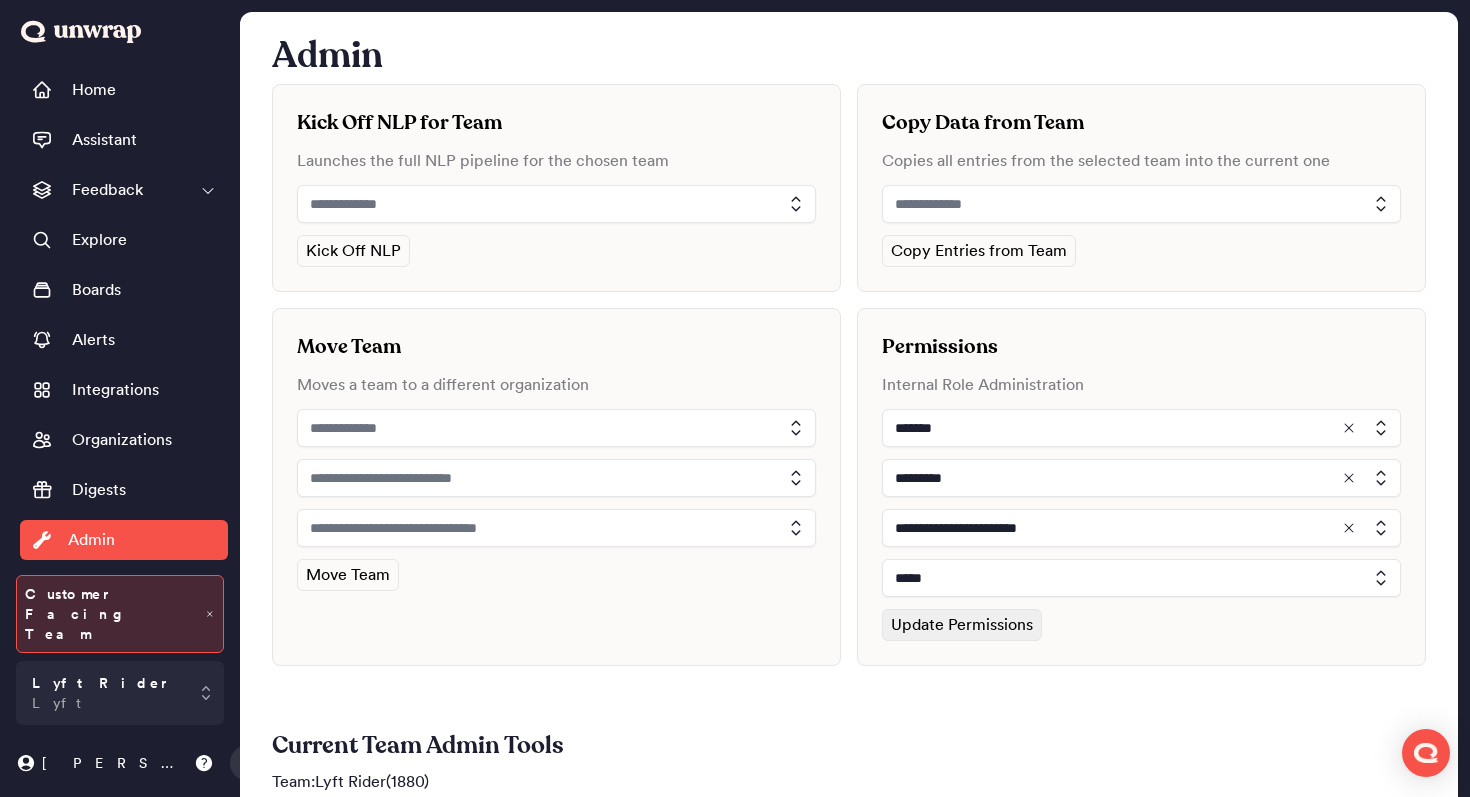 click on "Update Permissions" at bounding box center [962, 625] 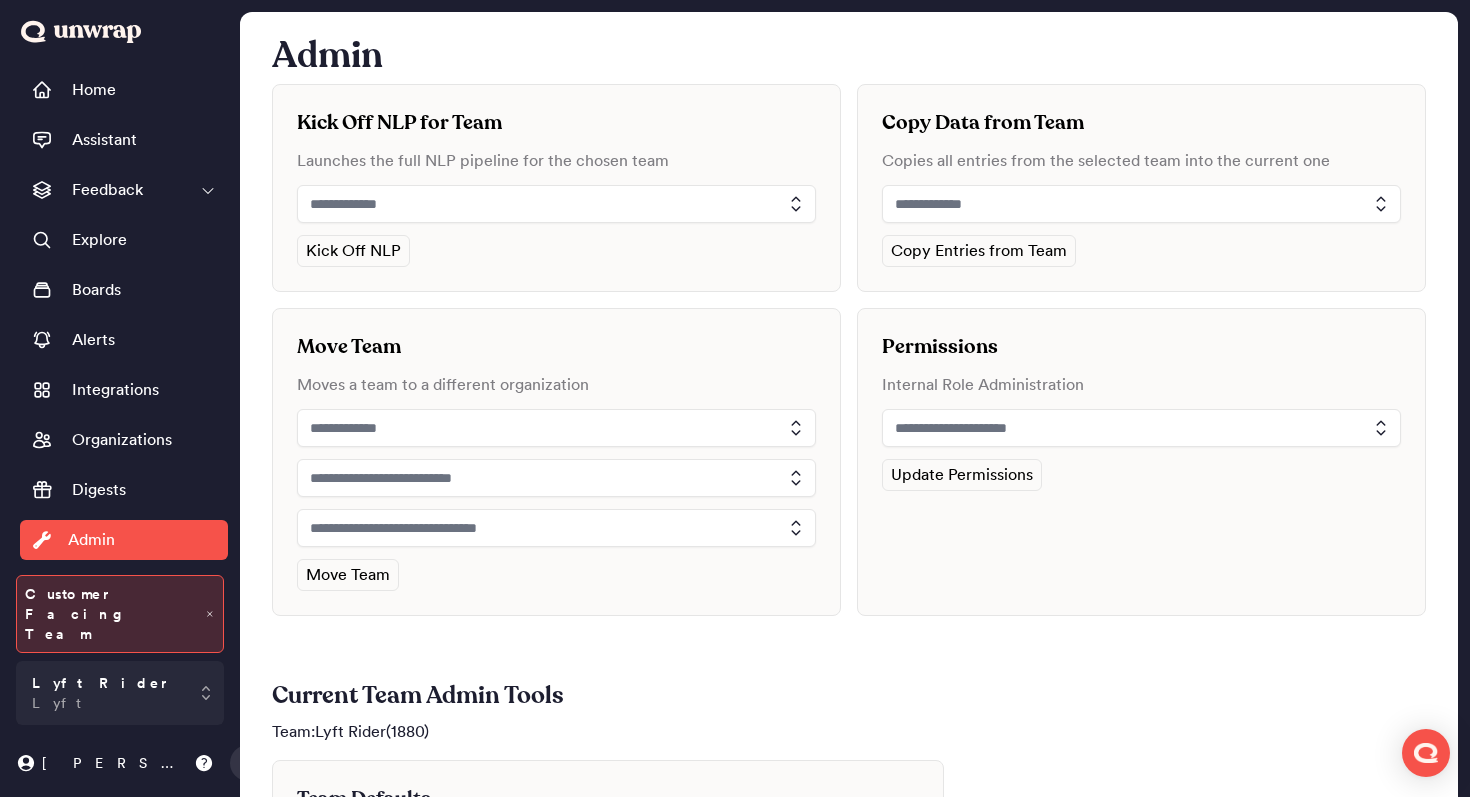 click at bounding box center (1141, 428) 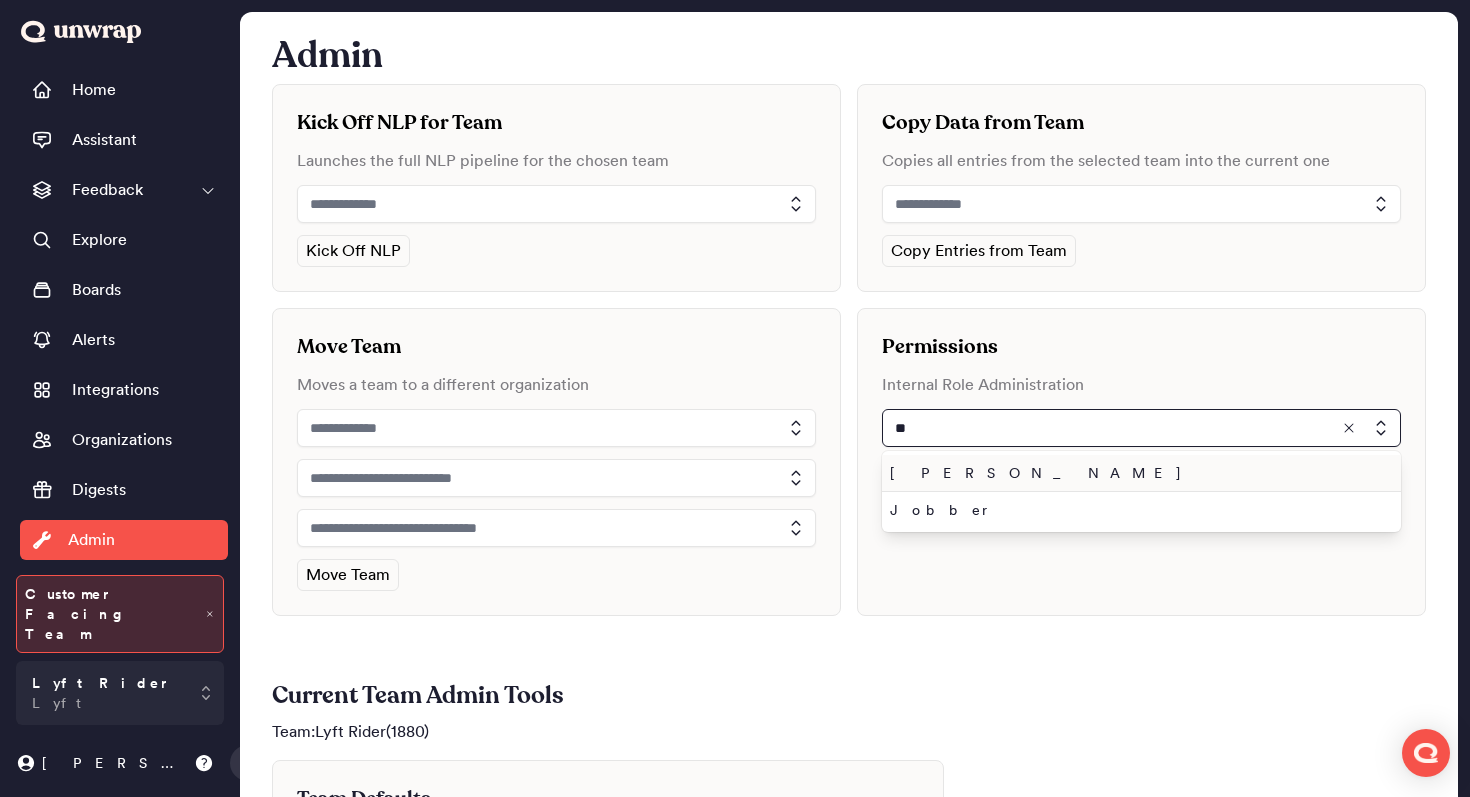 type on "*" 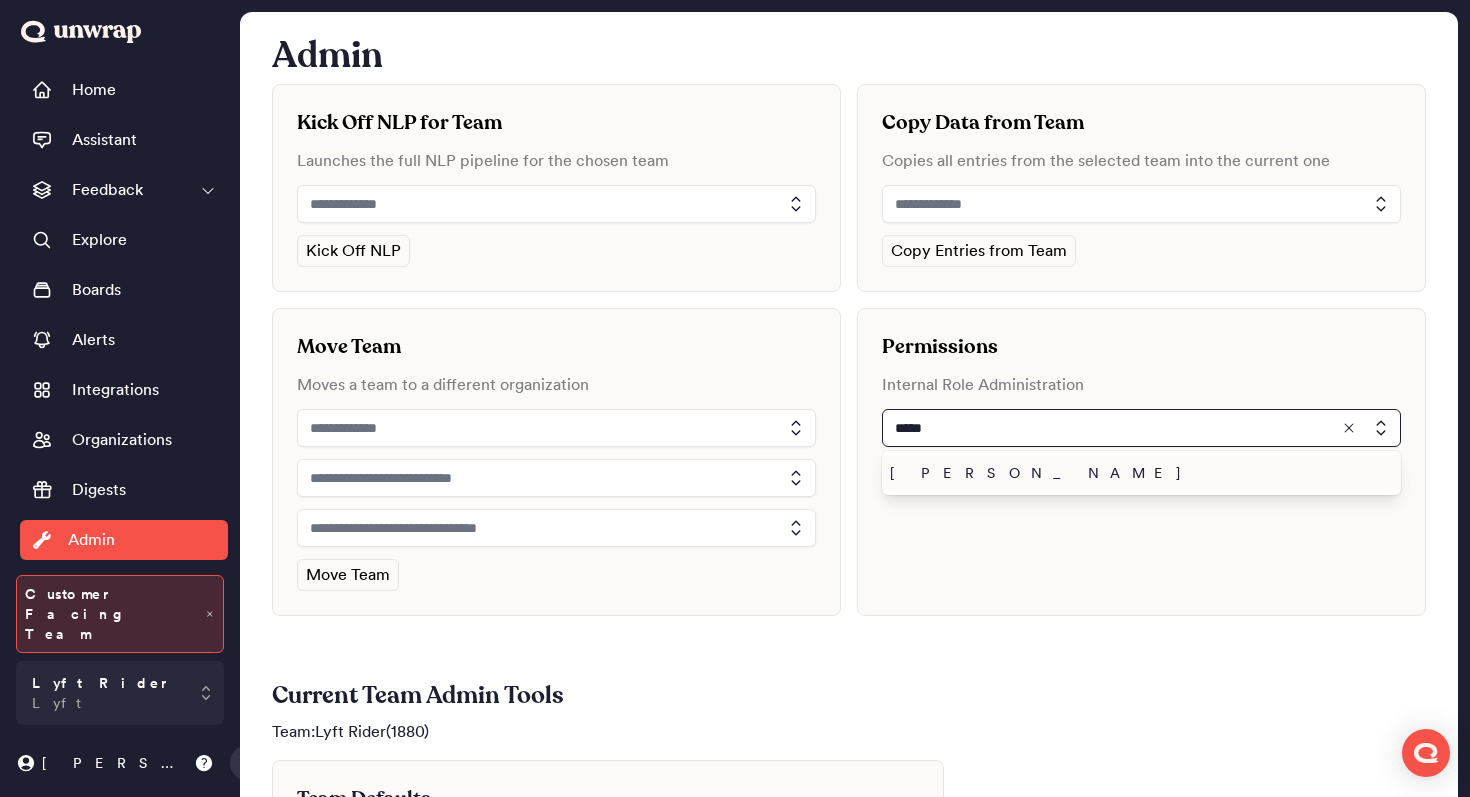 type on "*****" 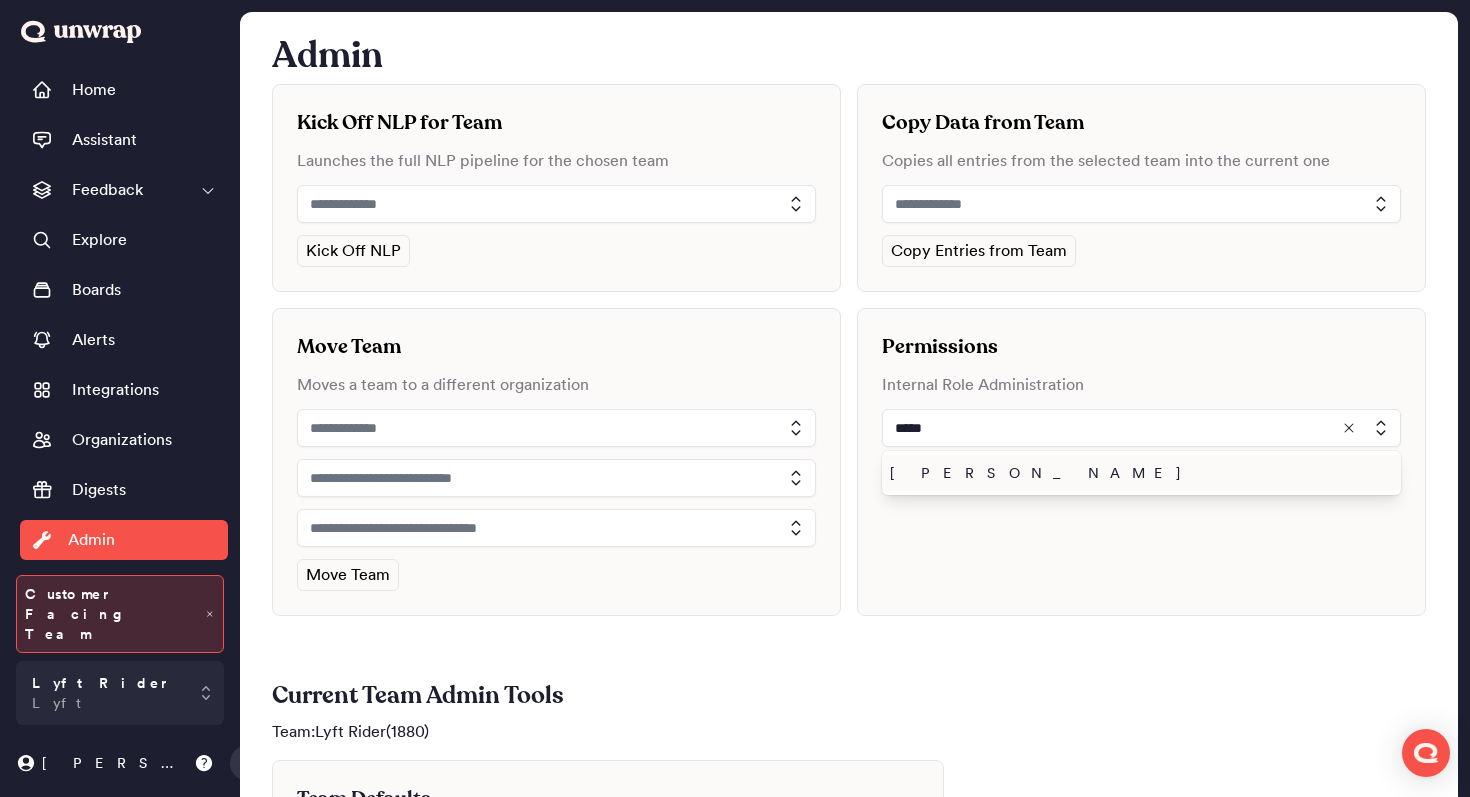 click on "[PERSON_NAME]" at bounding box center [1137, 473] 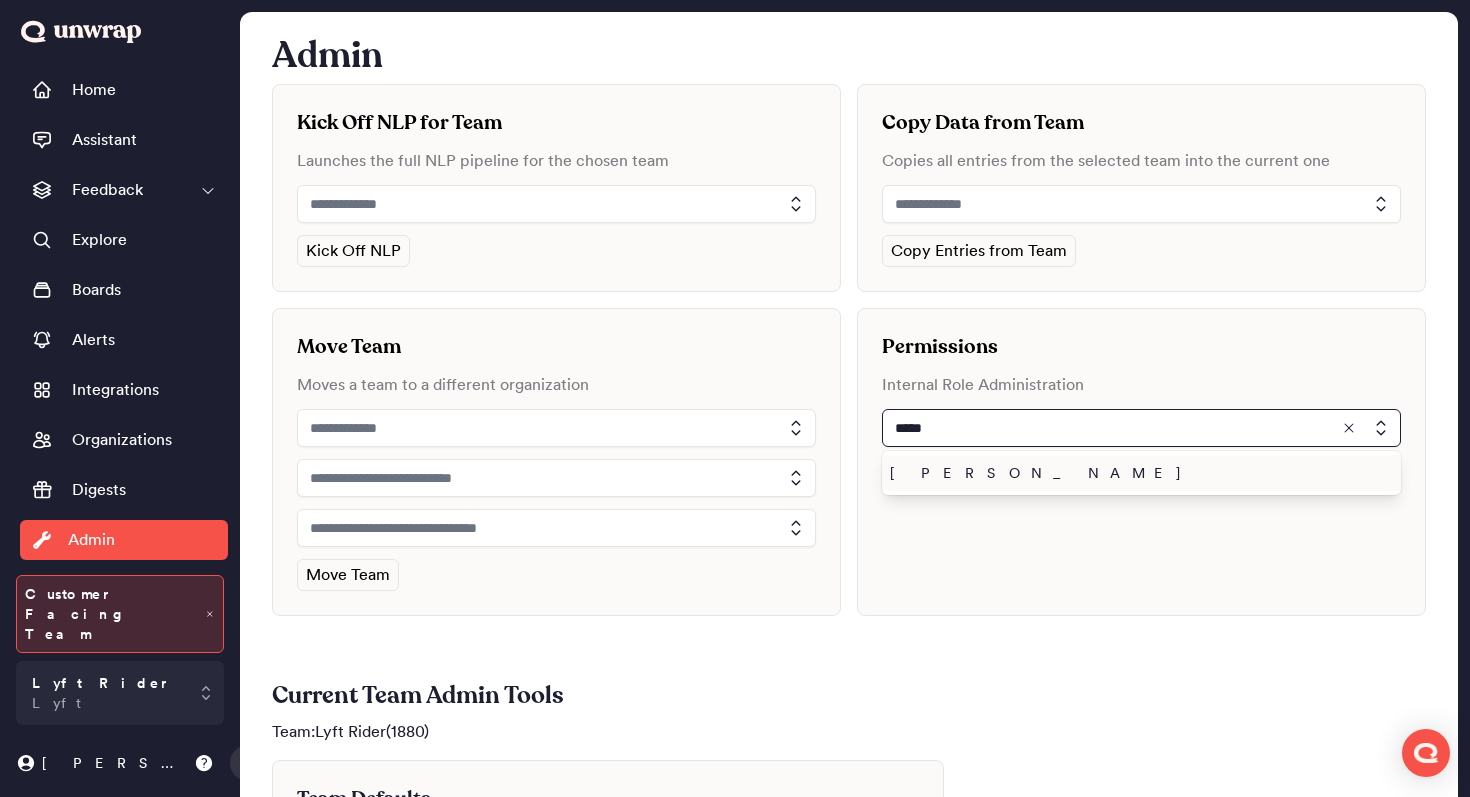type on "******" 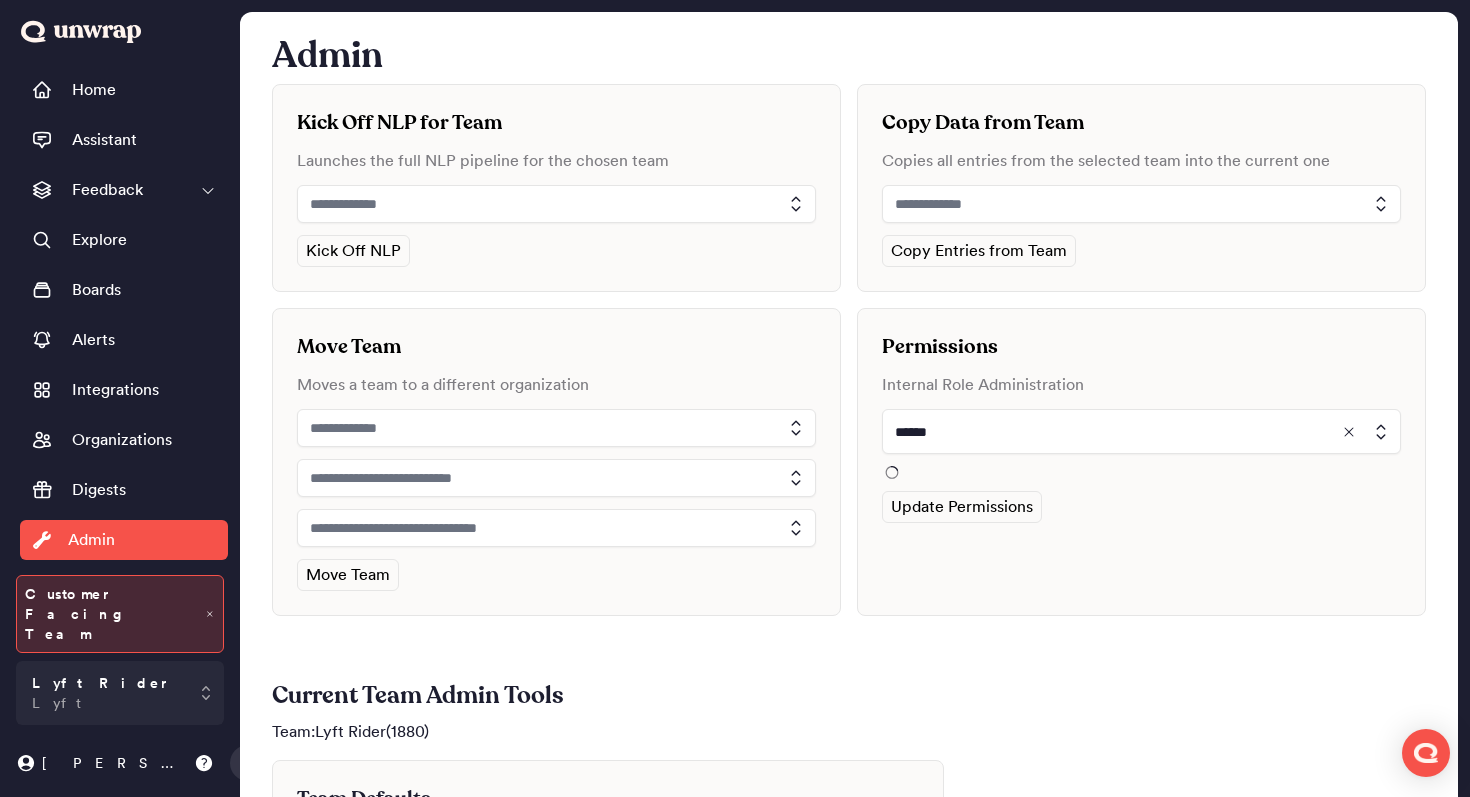 click on "Permissions Internal Role Administration ****** Update Permissions" at bounding box center (1141, 462) 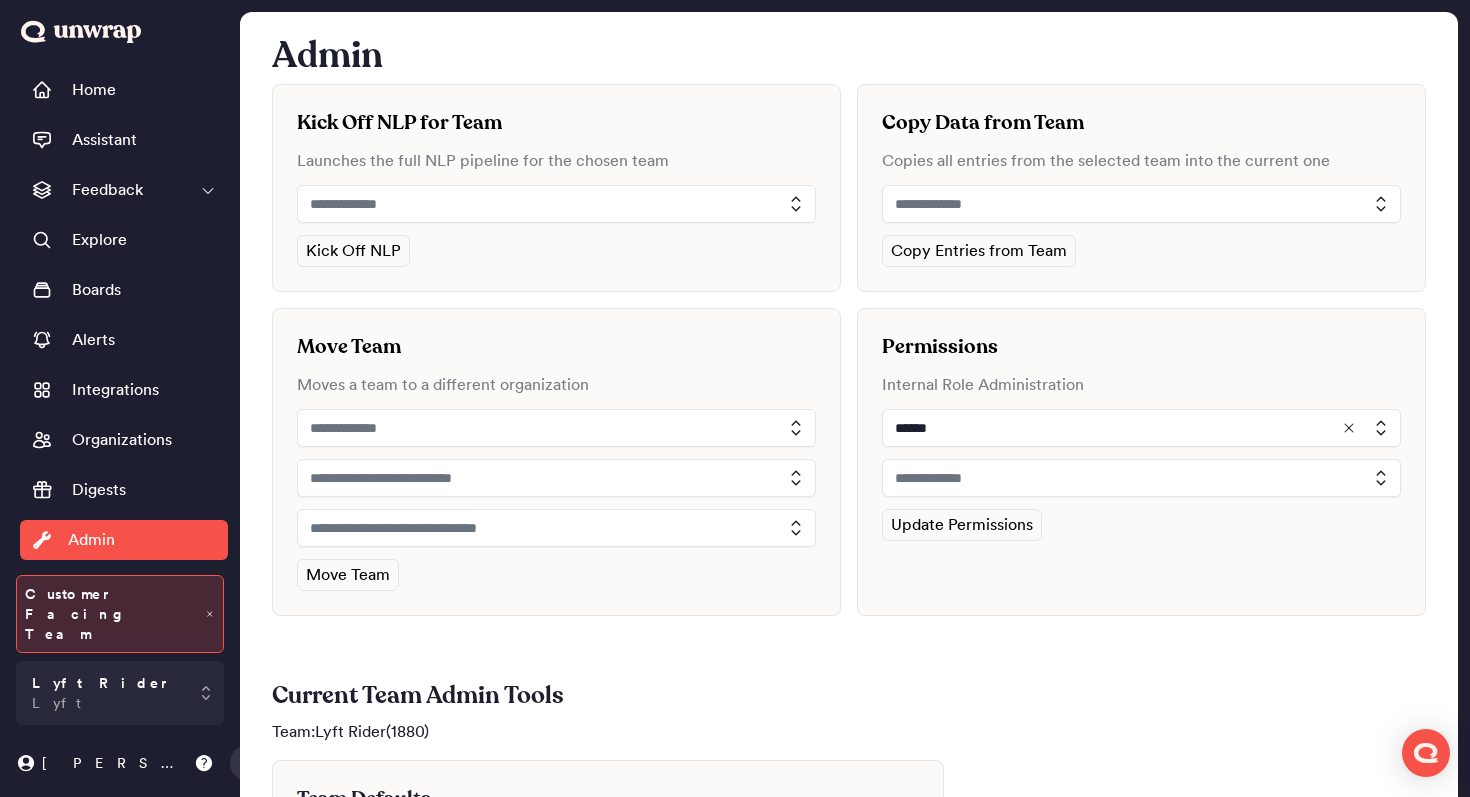 click at bounding box center (1141, 478) 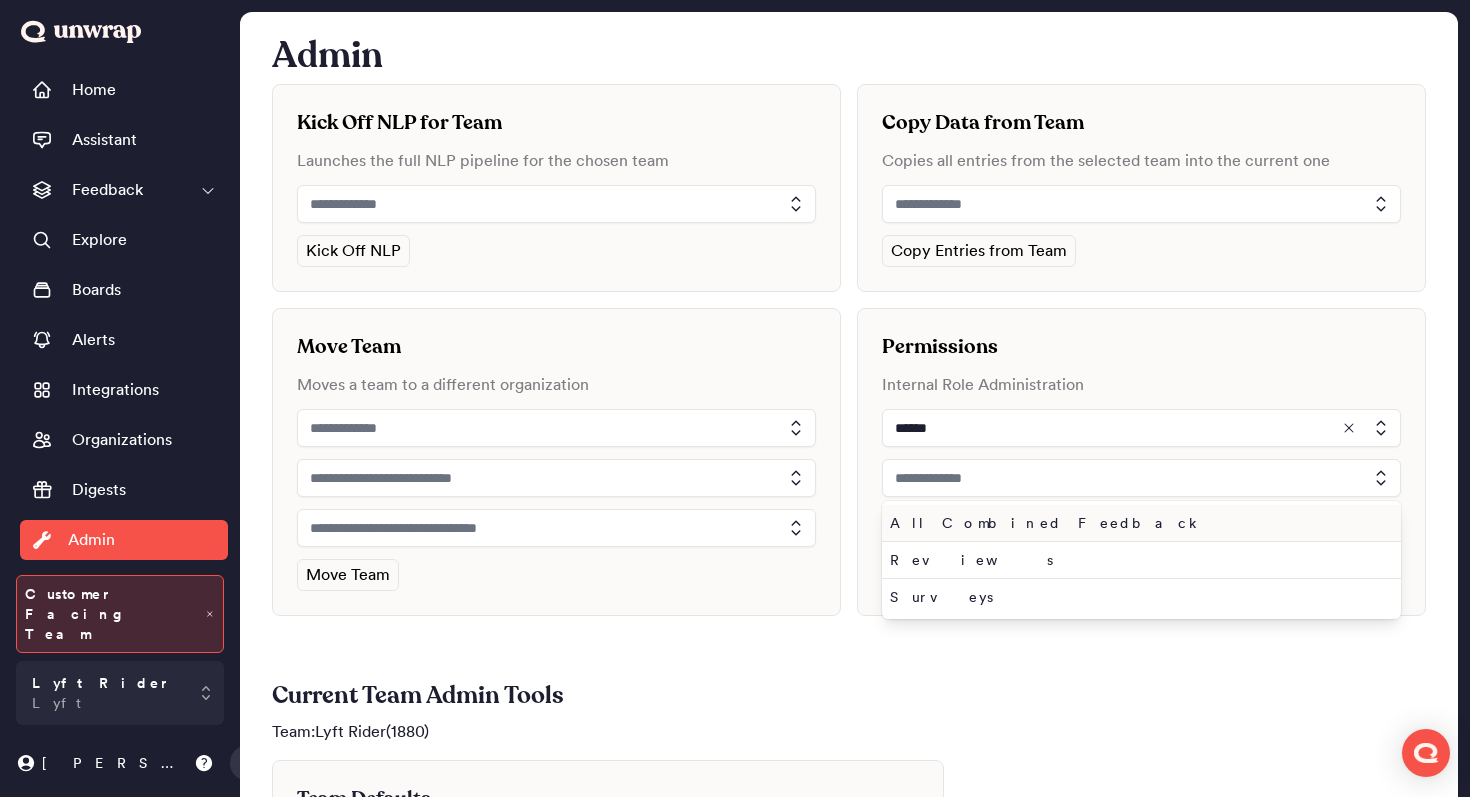 click on "All Combined Feedback" at bounding box center (1137, 523) 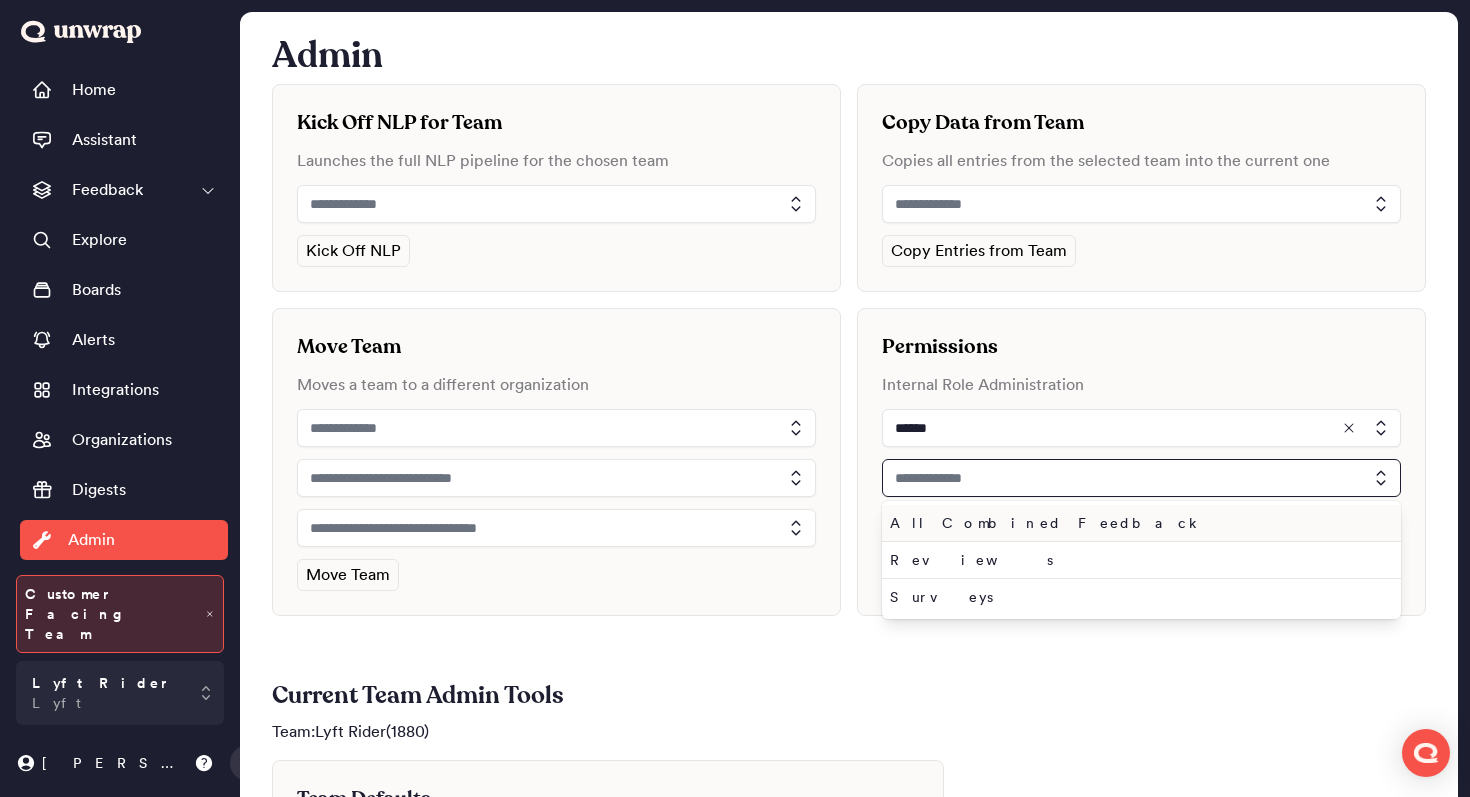type on "**********" 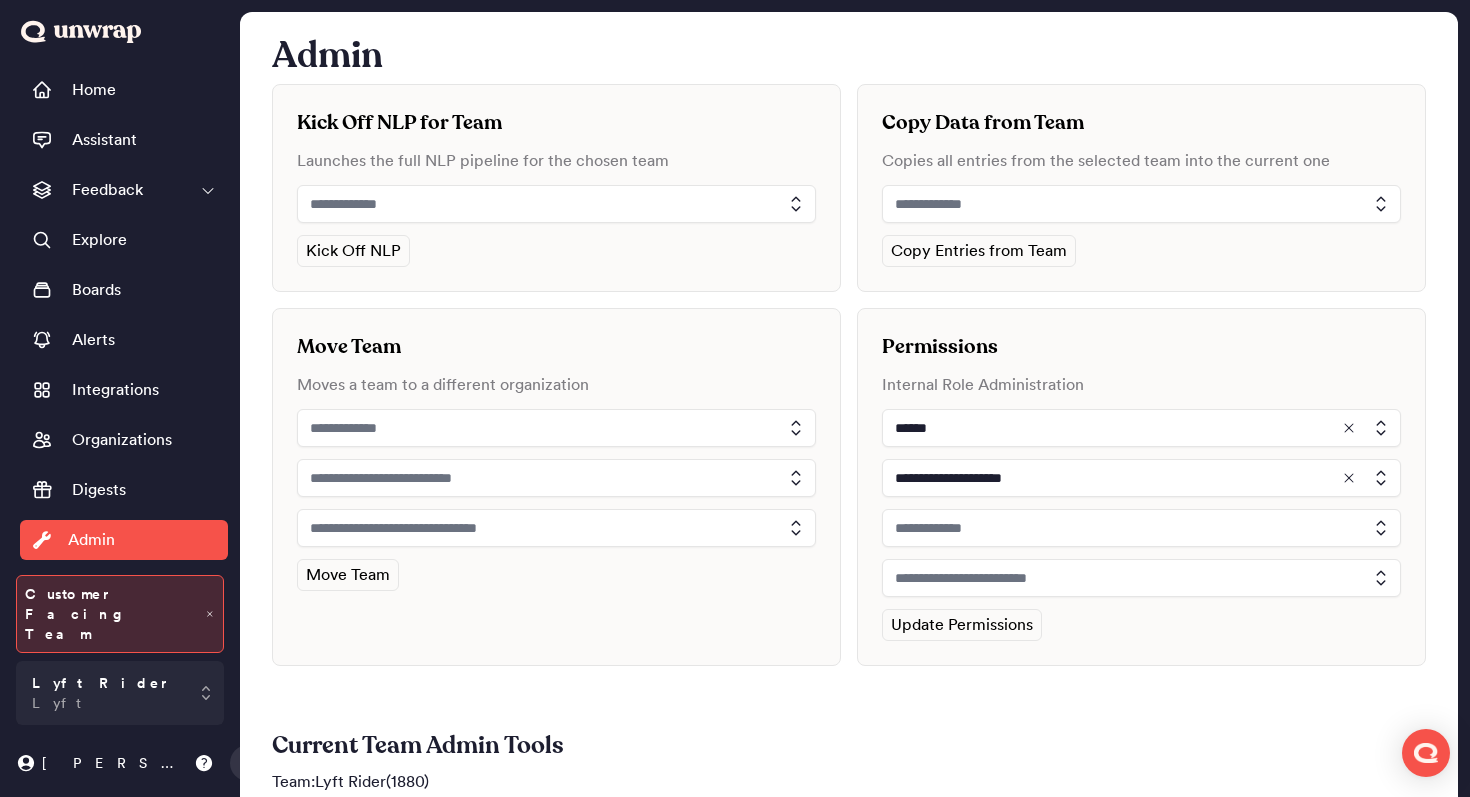 click at bounding box center [1141, 528] 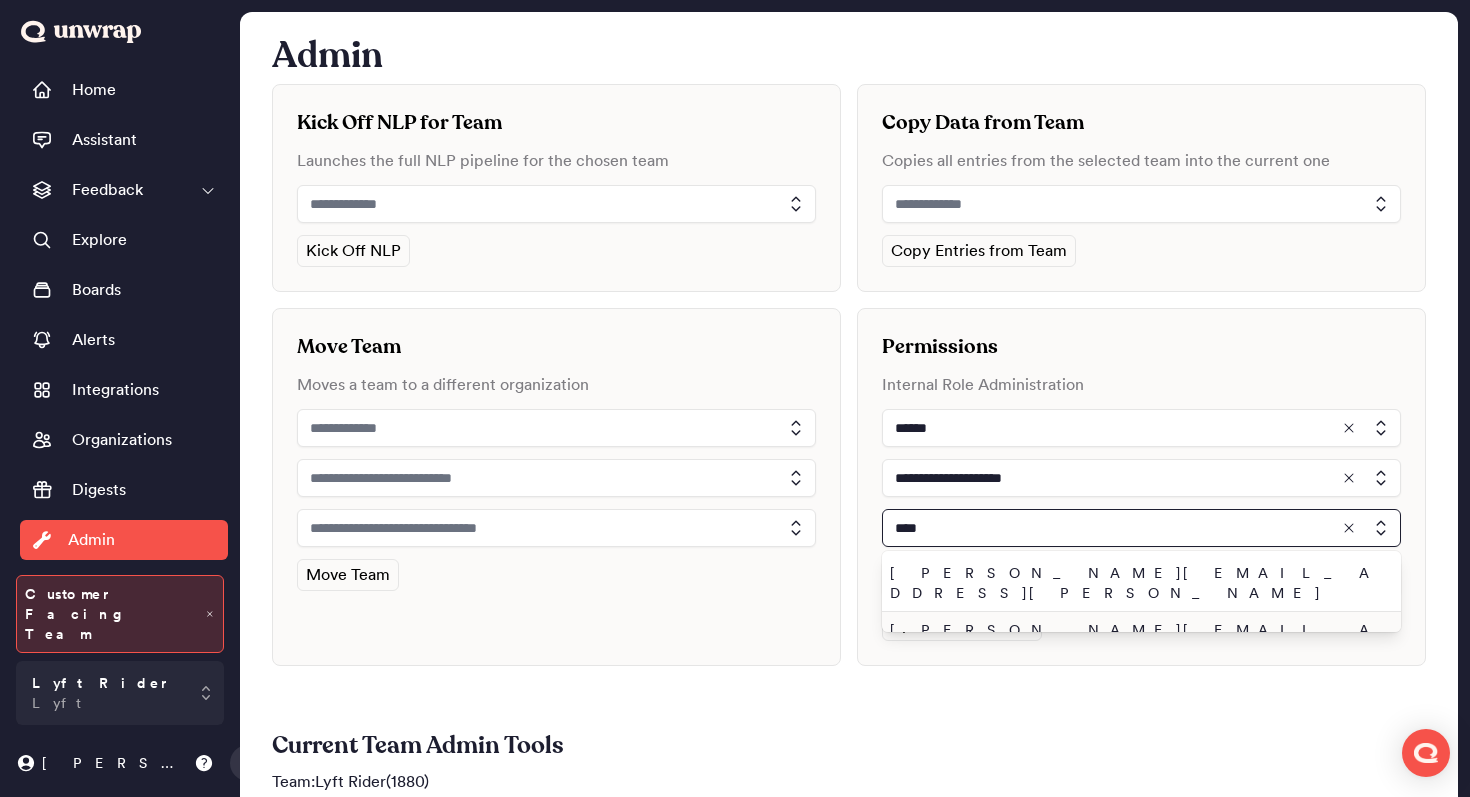 type on "****" 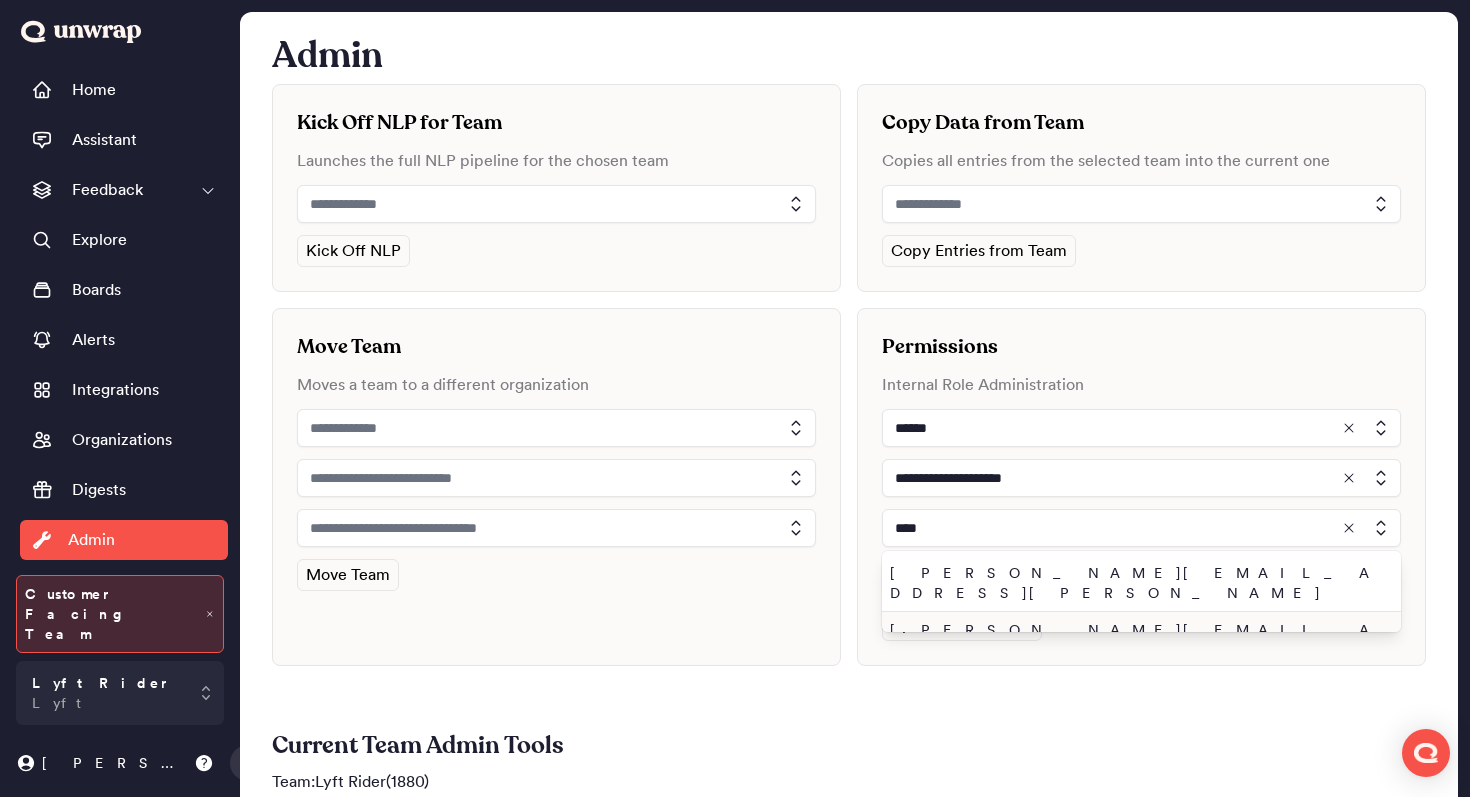 click on "john.shelburne@unwrap.ai" at bounding box center (1137, 640) 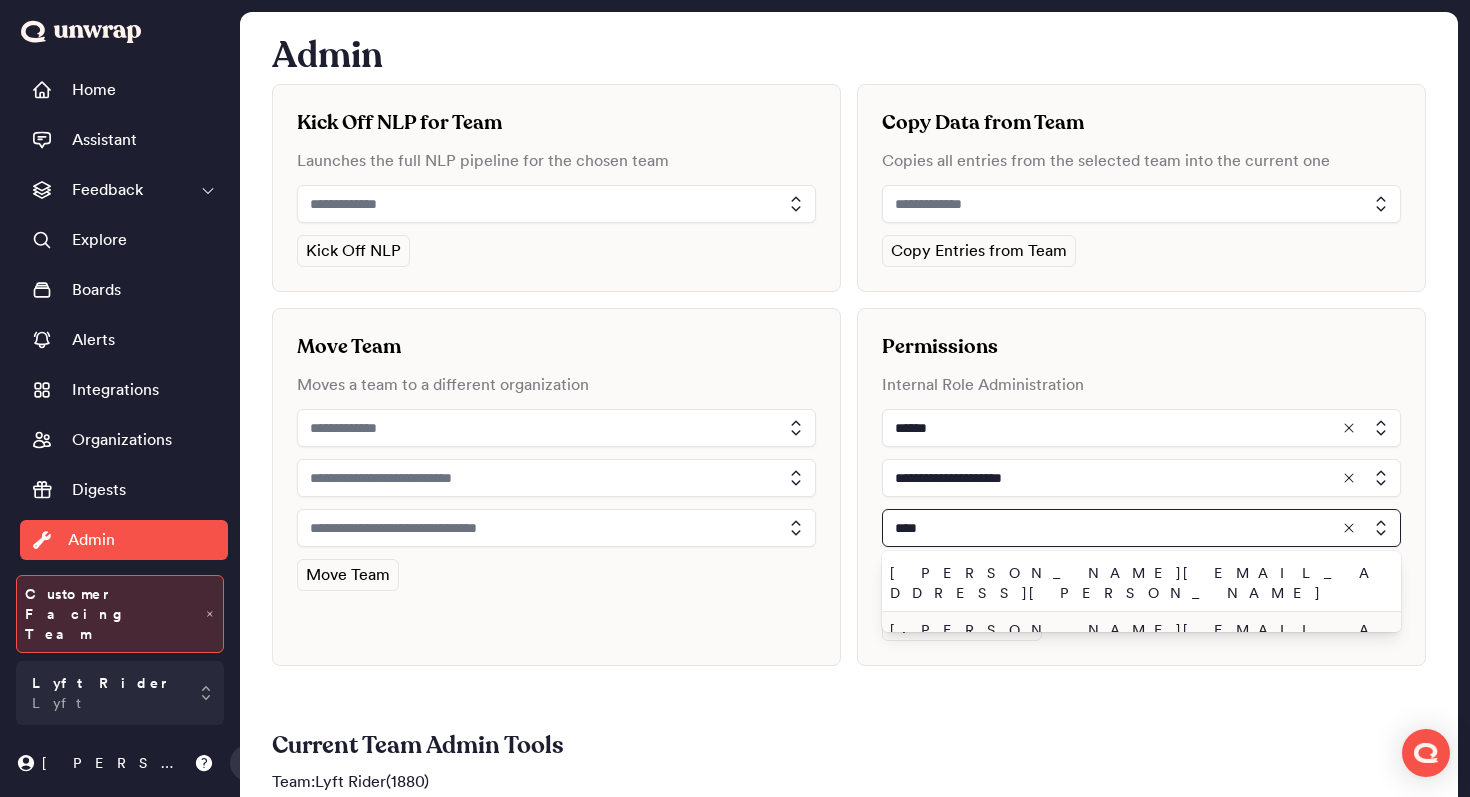 type on "**********" 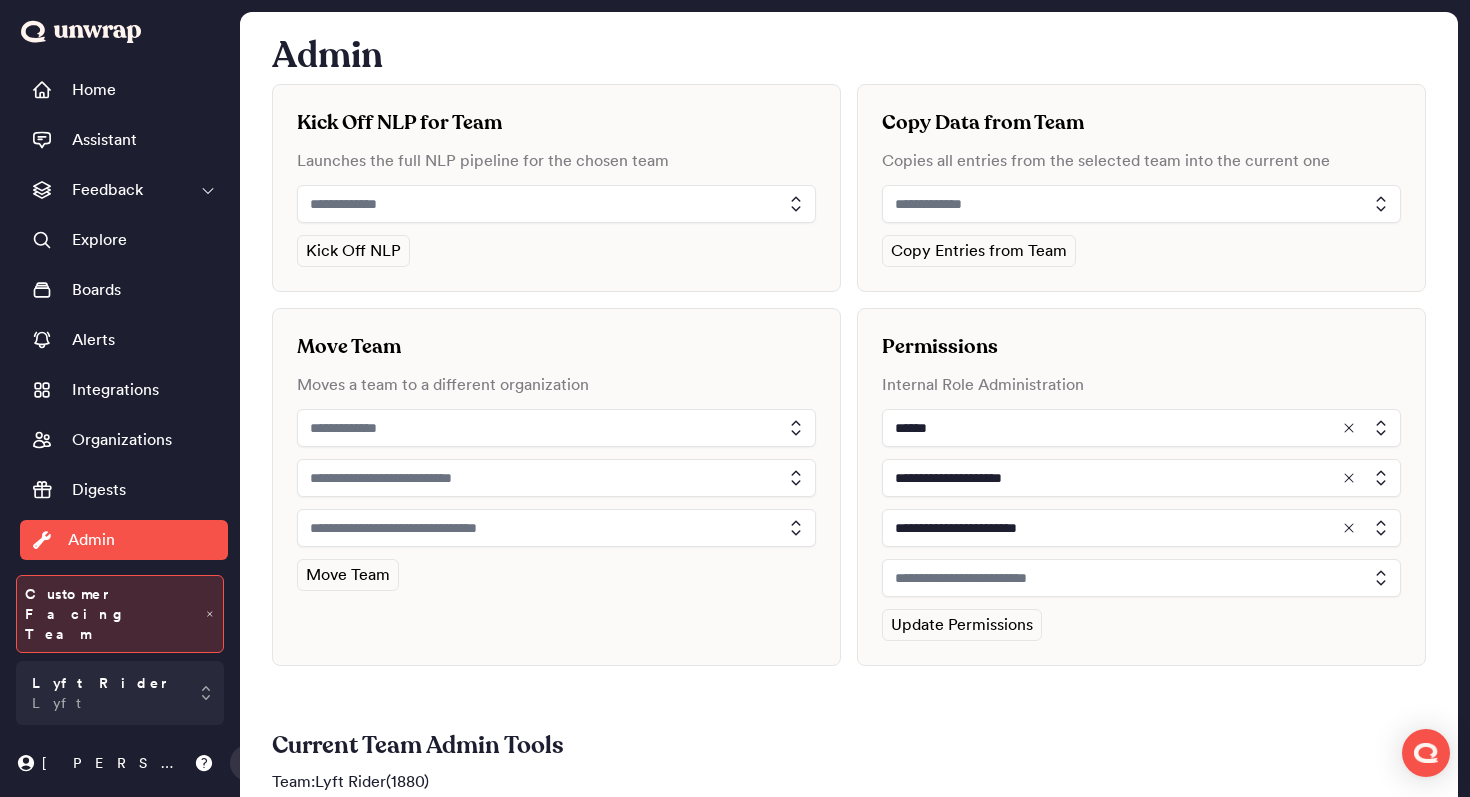 click at bounding box center (1141, 578) 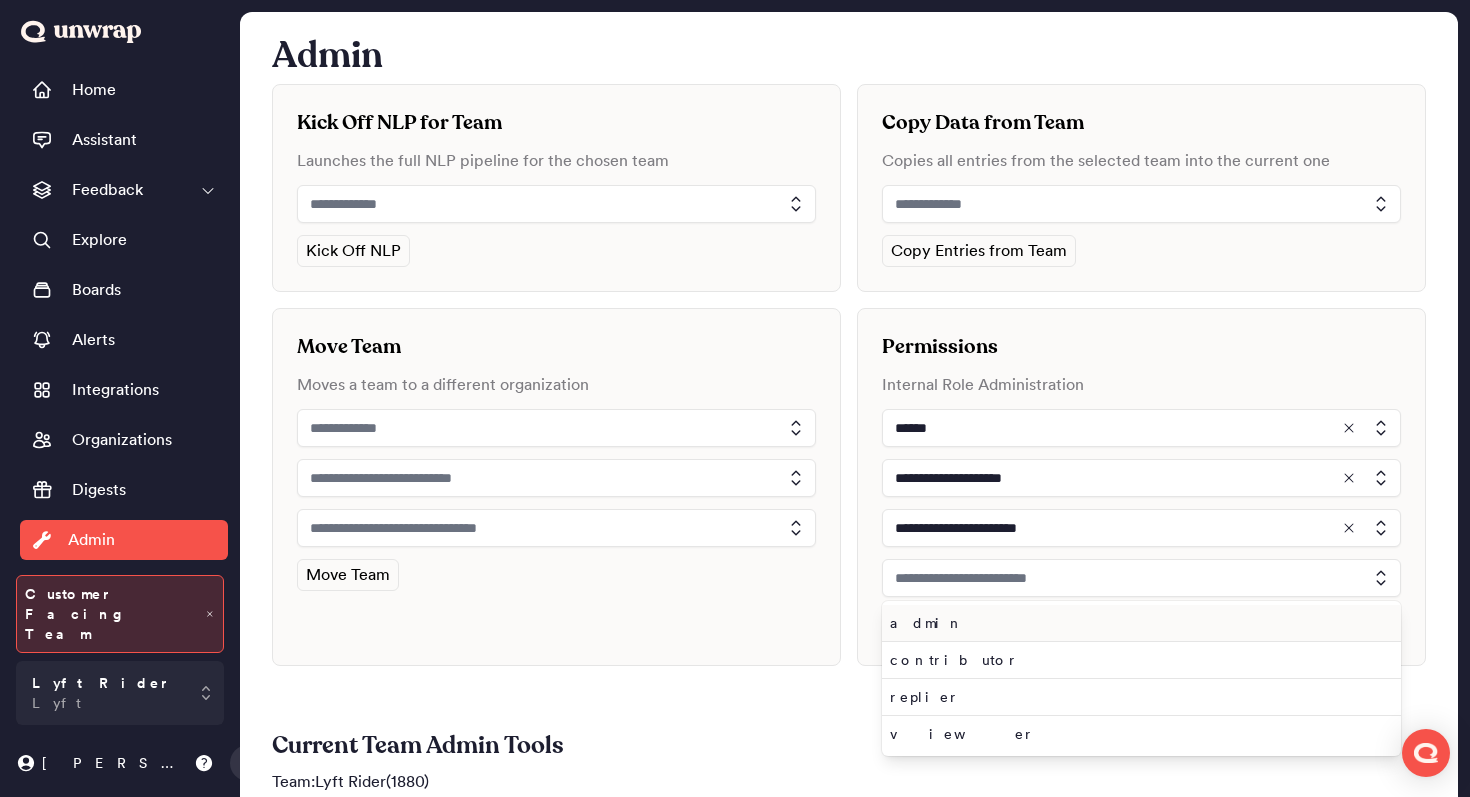 click on "admin" at bounding box center (1141, 623) 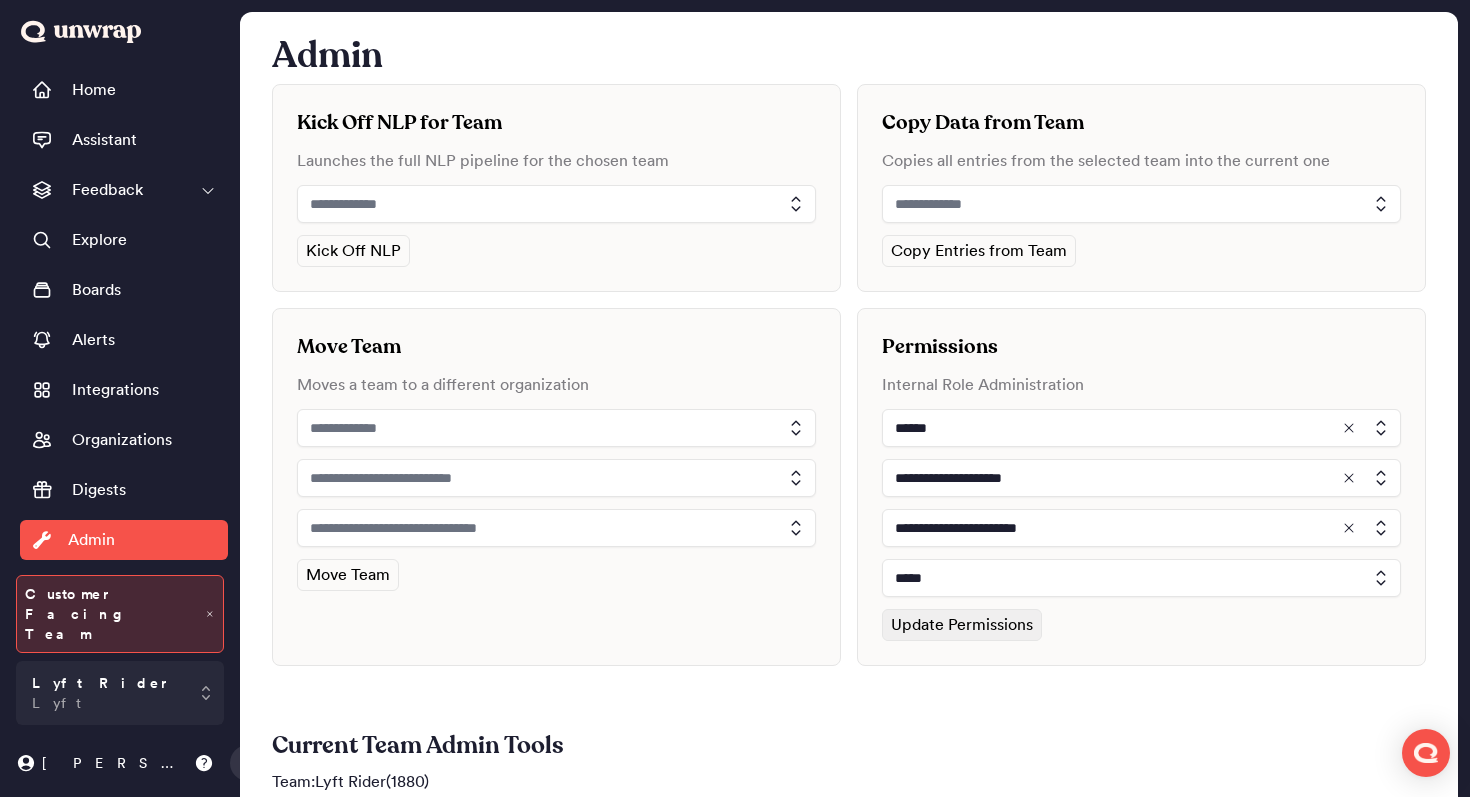 click on "Update Permissions" at bounding box center [962, 625] 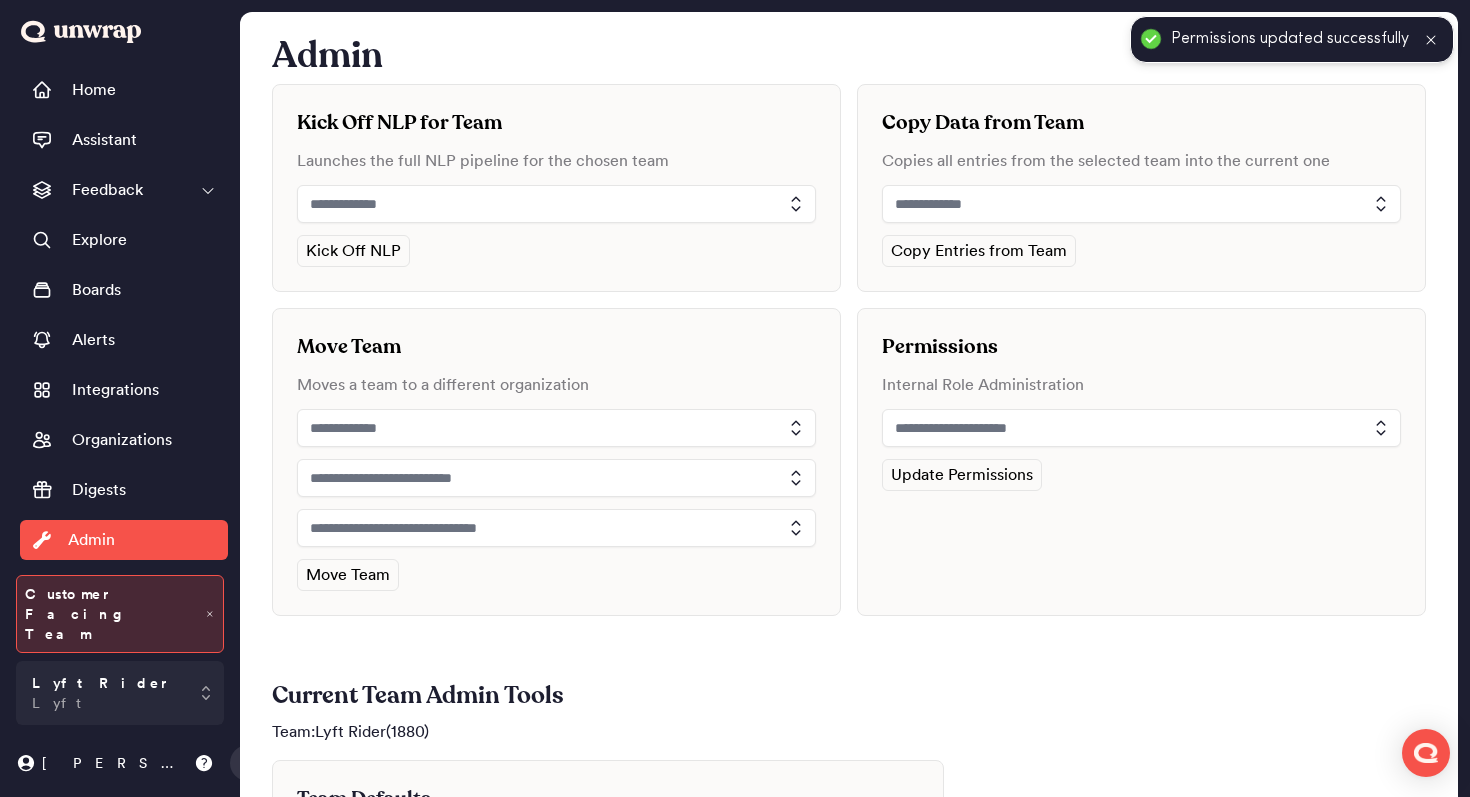 click at bounding box center (1141, 428) 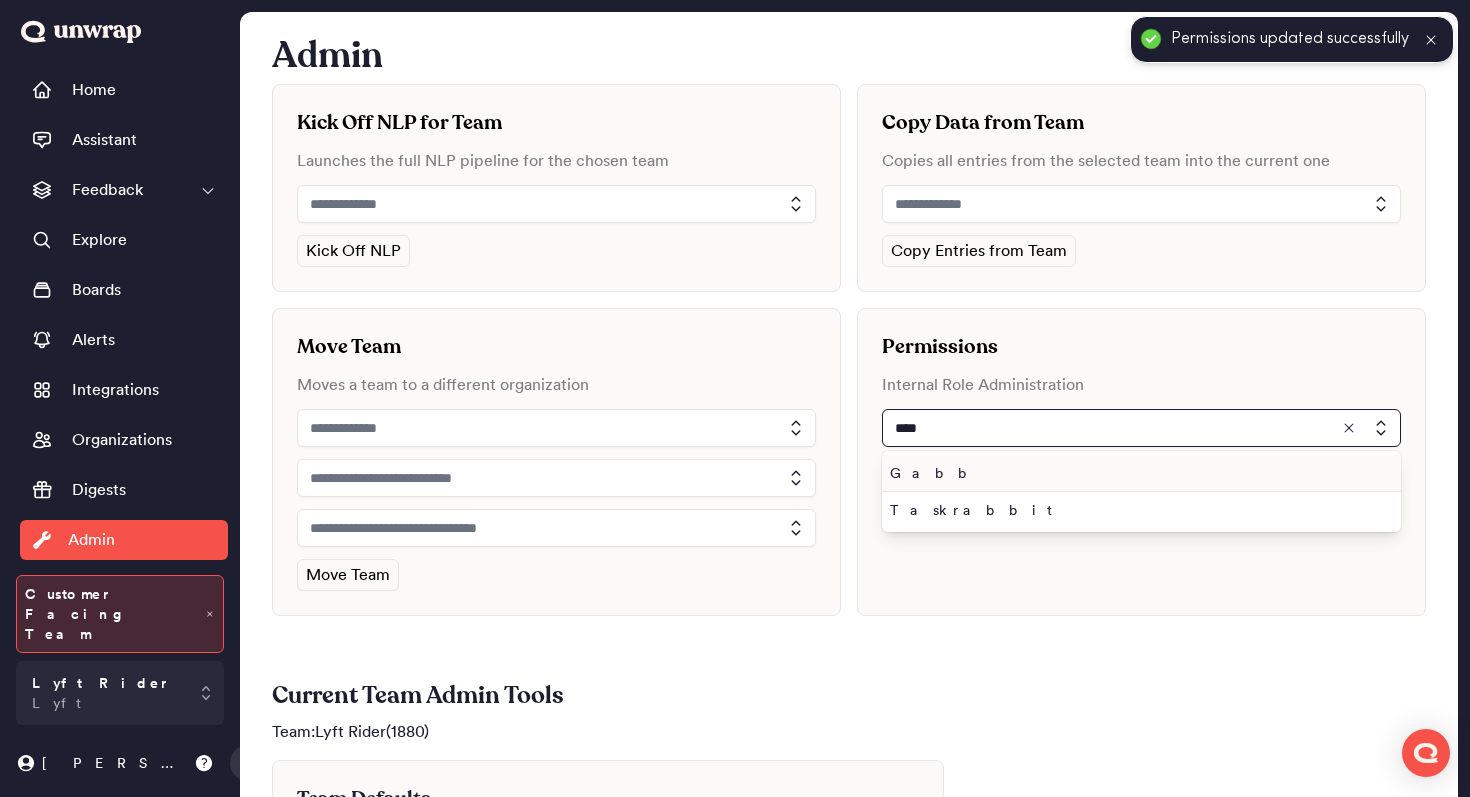 type on "****" 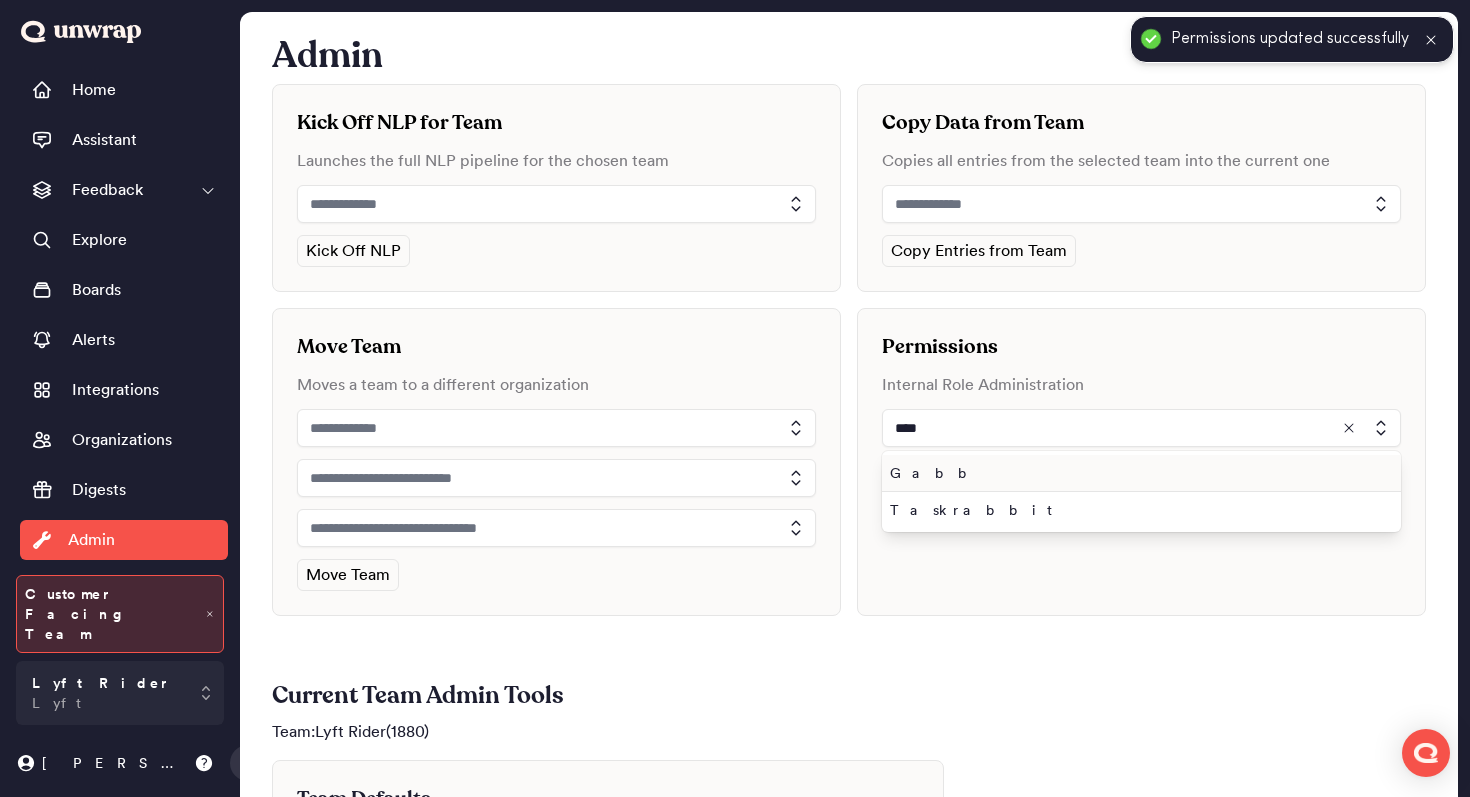 click on "Gabb" at bounding box center (1137, 473) 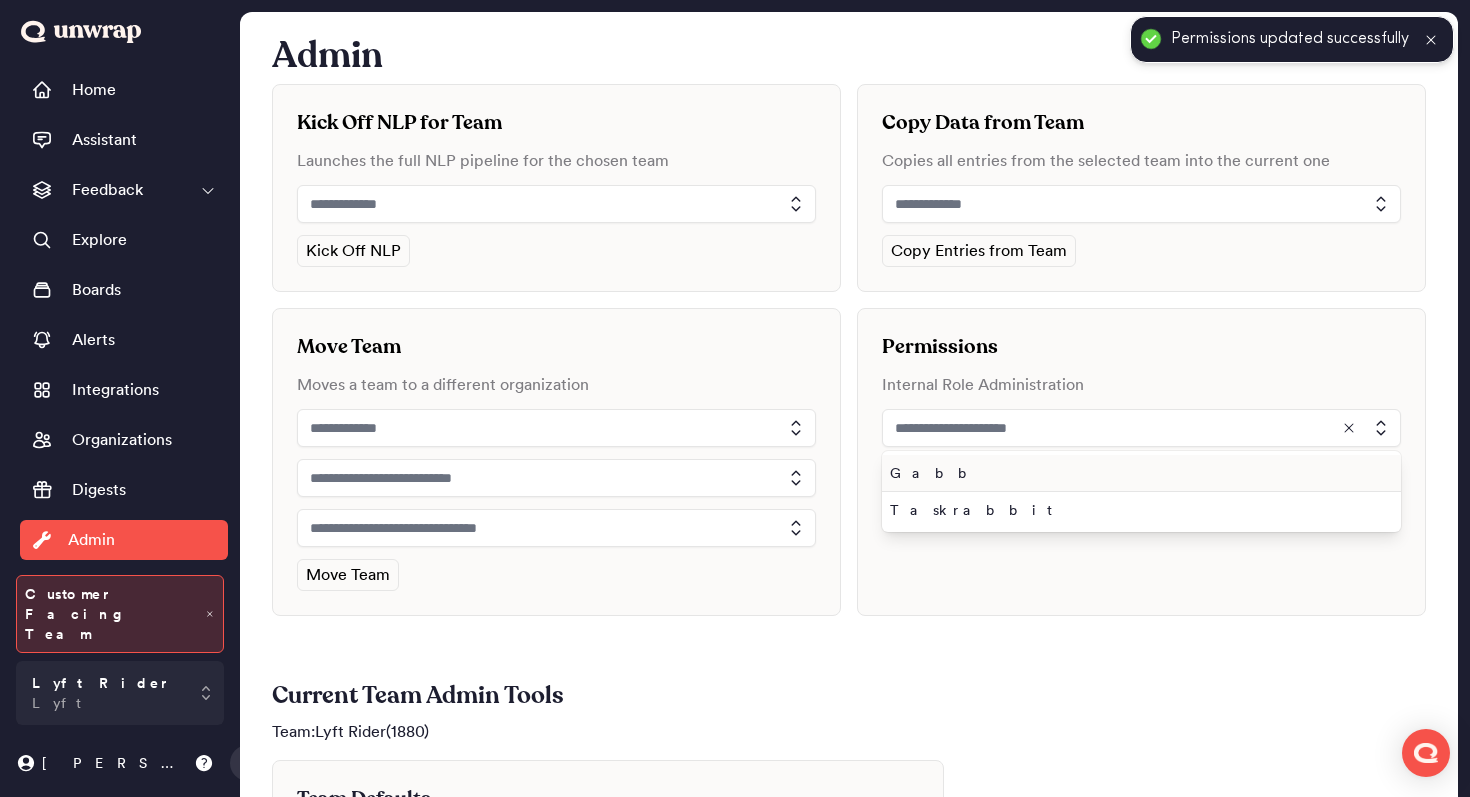 type on "****" 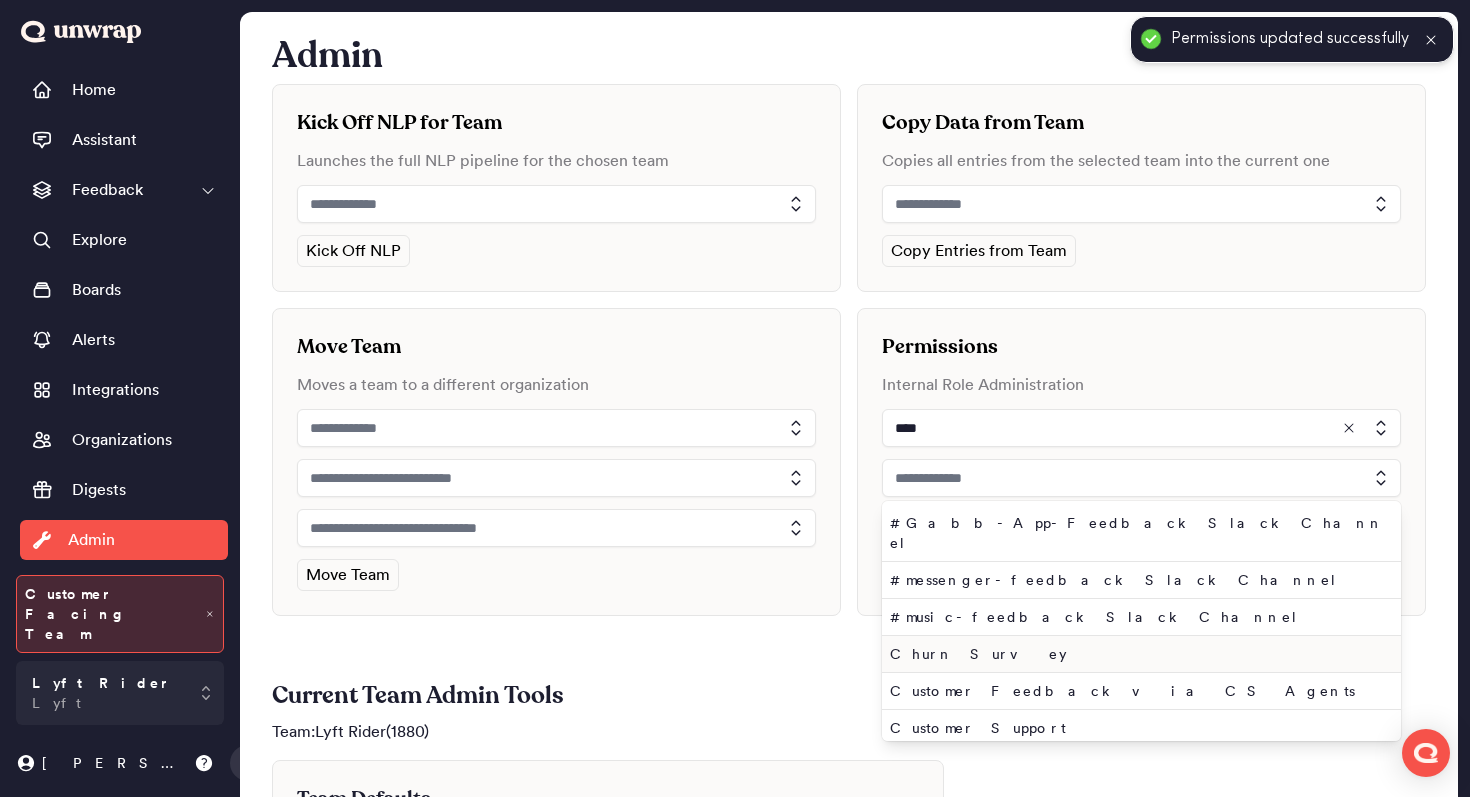 click on "Churn Survey" at bounding box center [1137, 654] 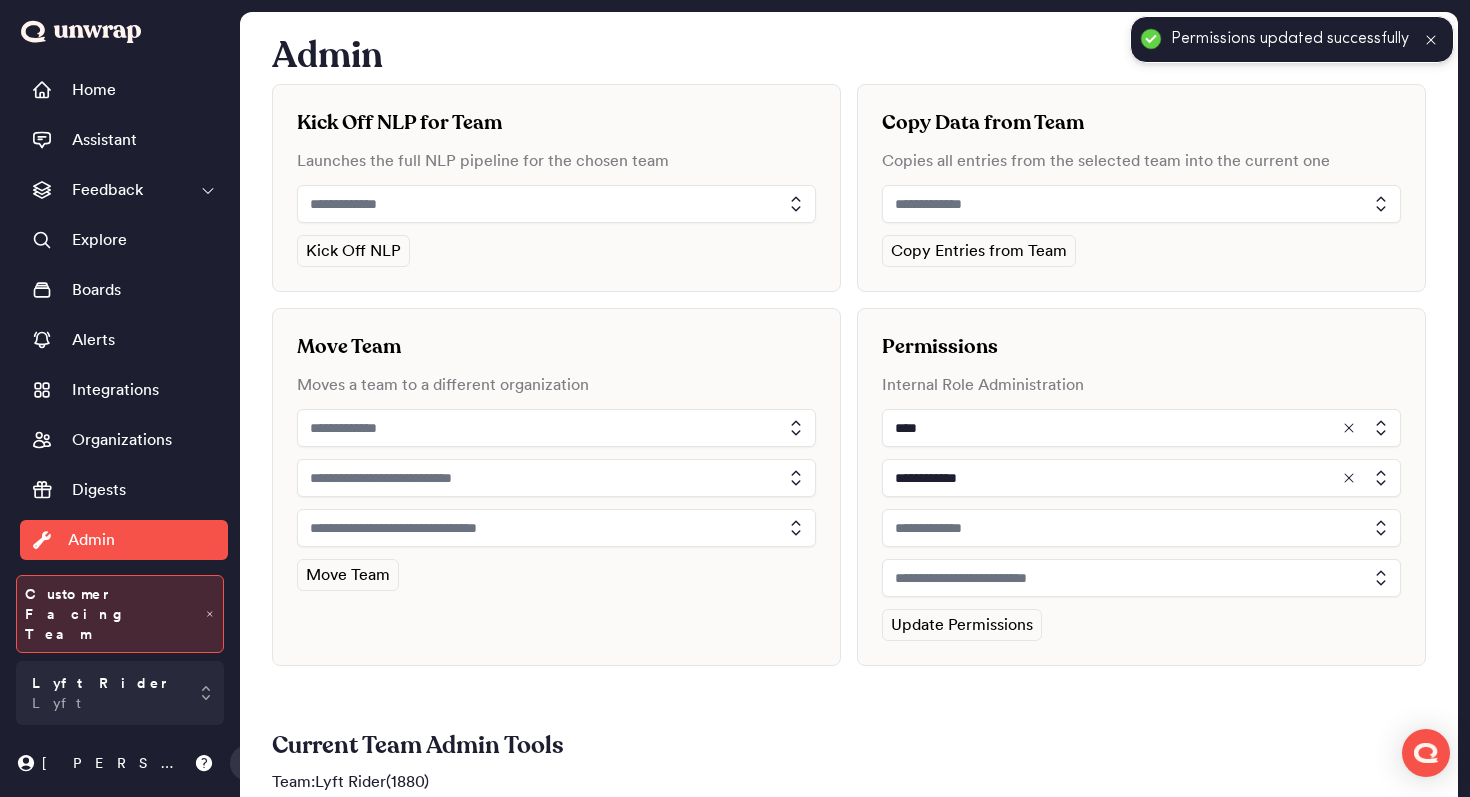 click at bounding box center [1141, 528] 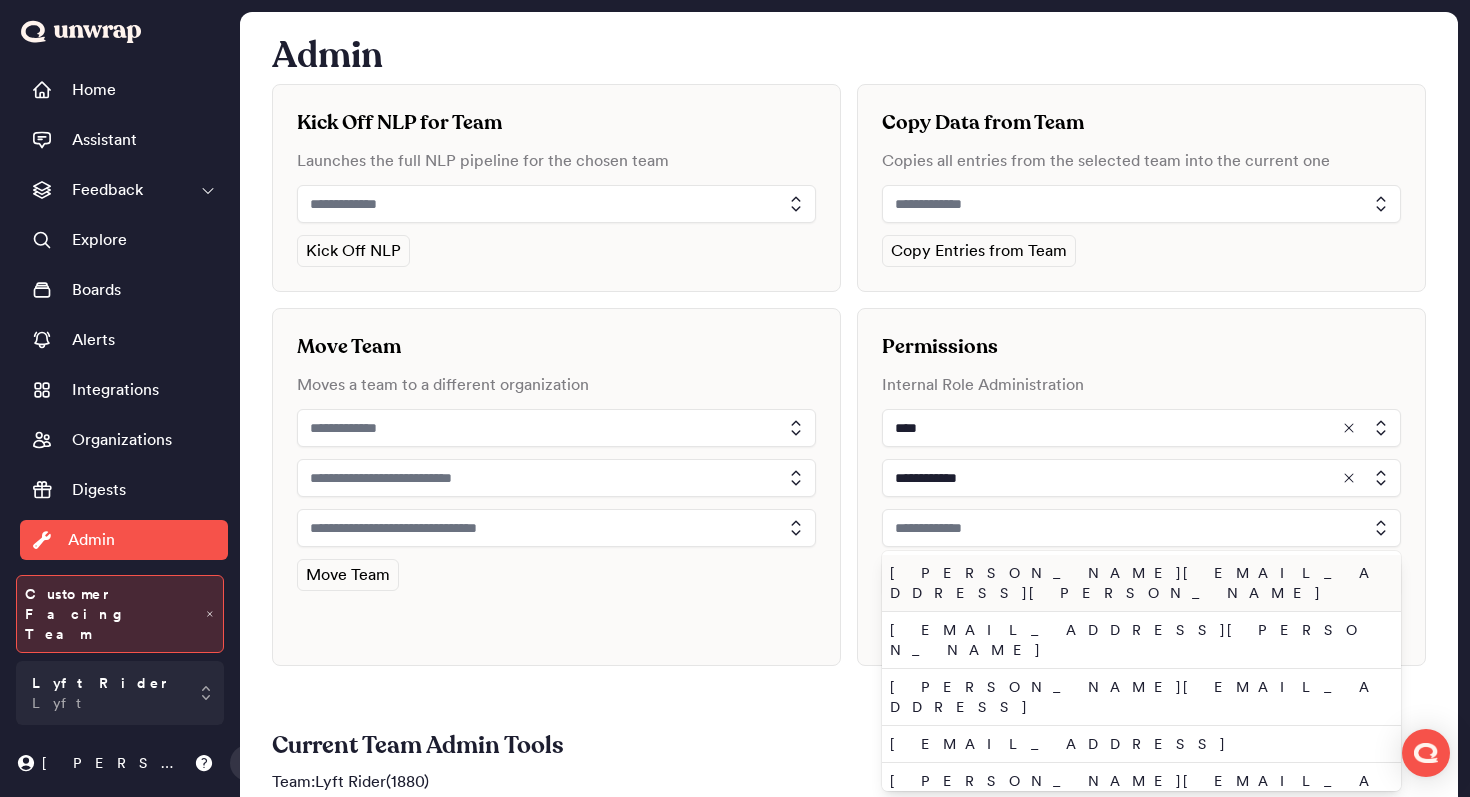 click at bounding box center (1141, 528) 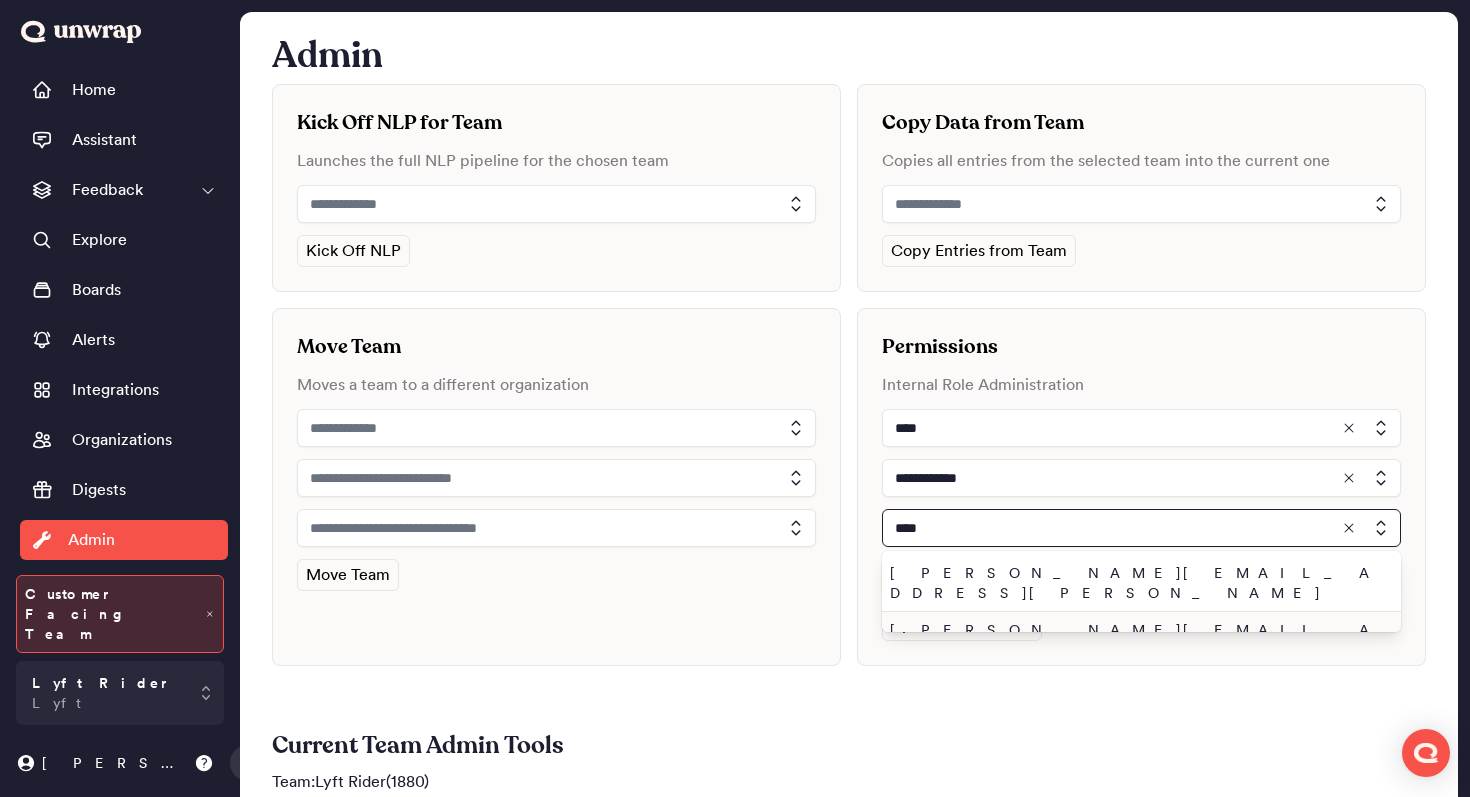 type on "****" 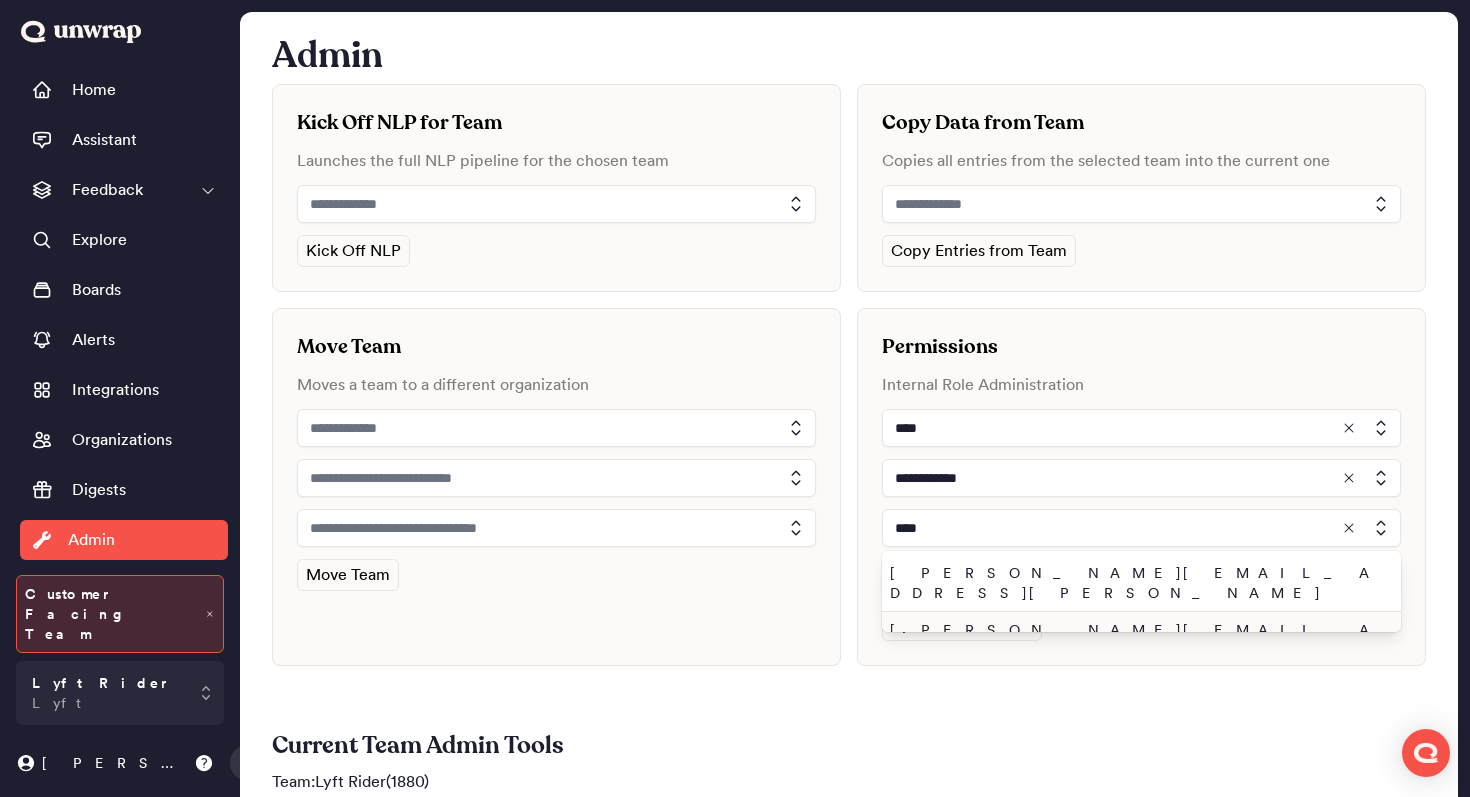 click on "john.shelburne@unwrap.ai" at bounding box center [1137, 640] 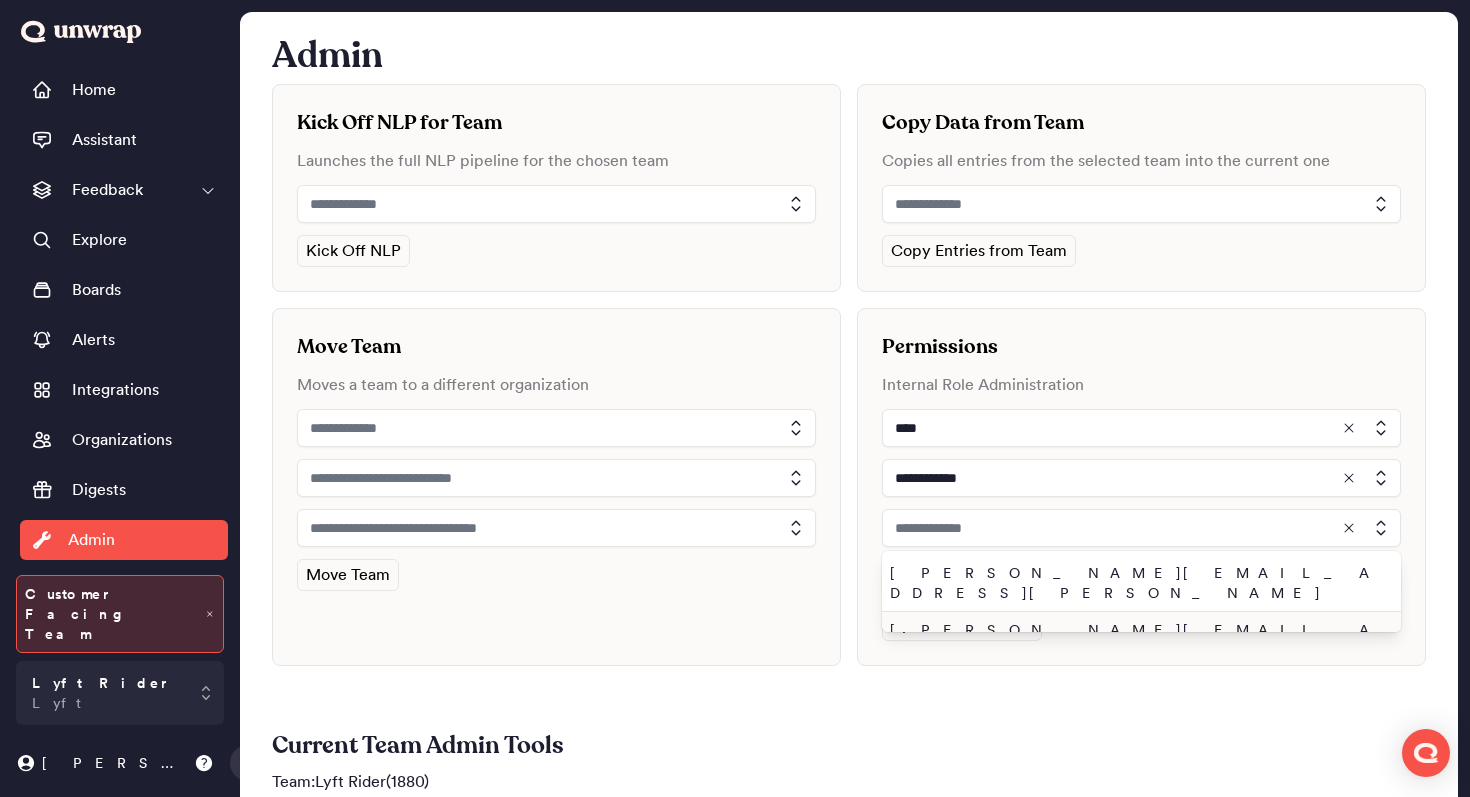 type on "**********" 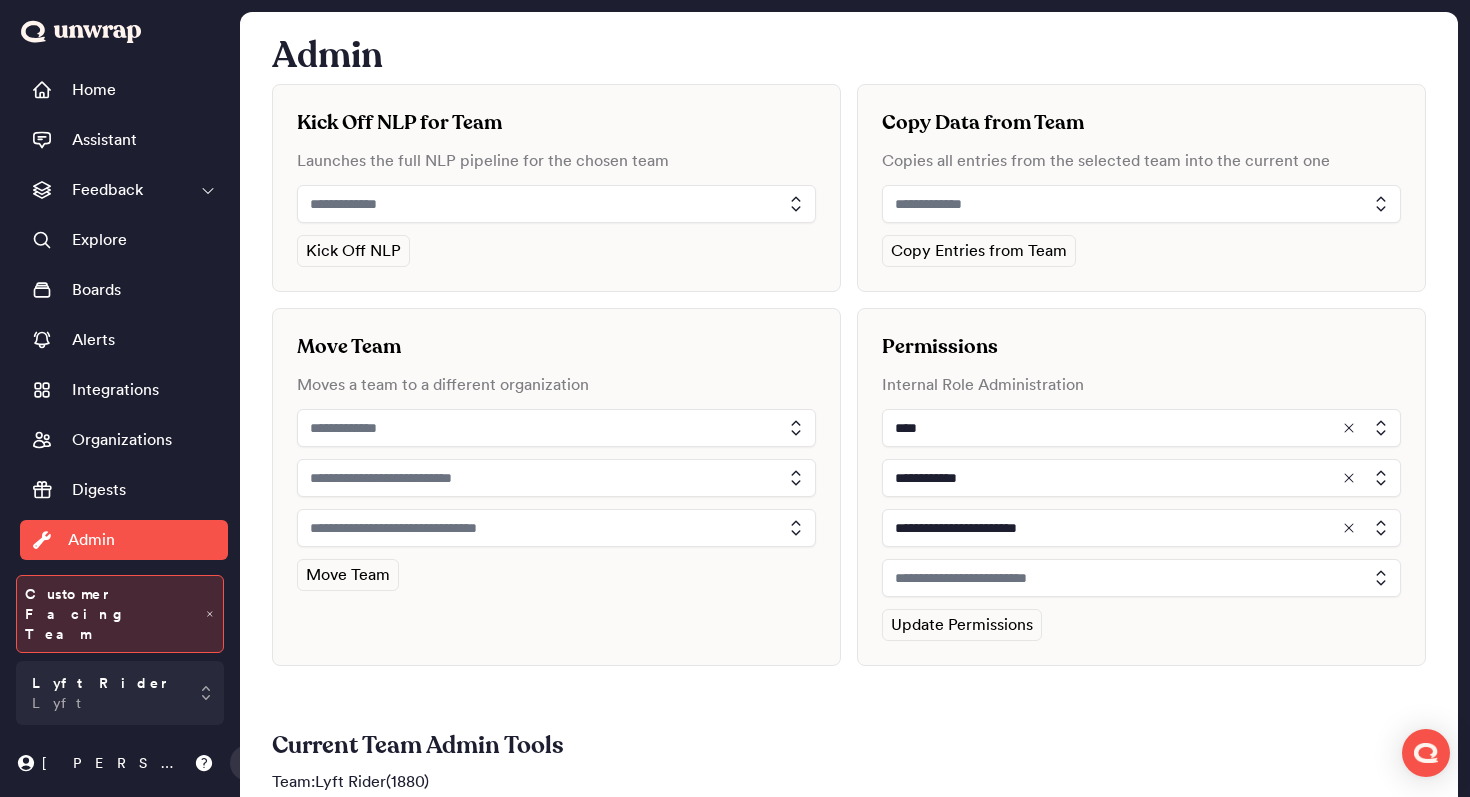 click on "**********" at bounding box center (1141, 487) 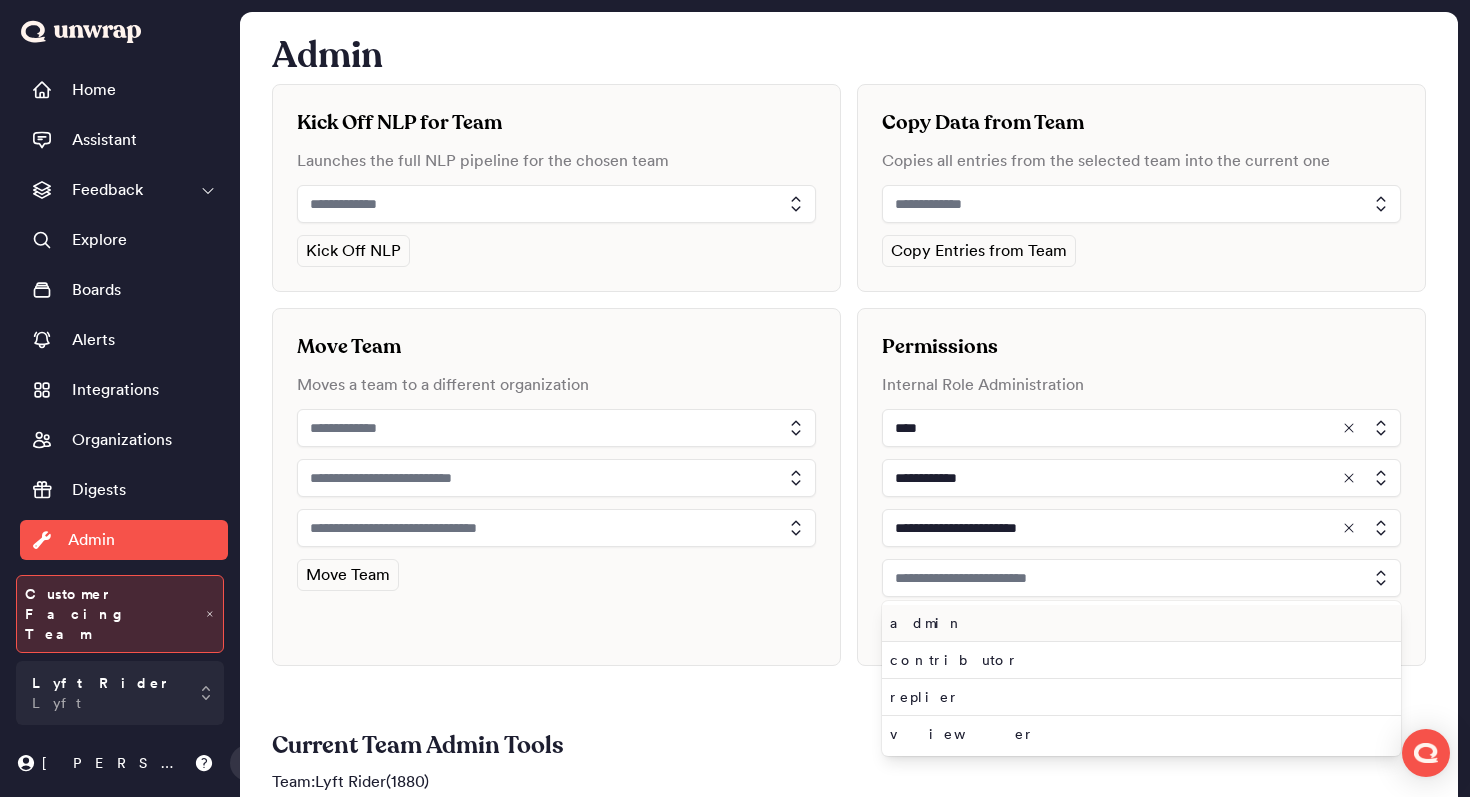 click on "admin" at bounding box center (1137, 623) 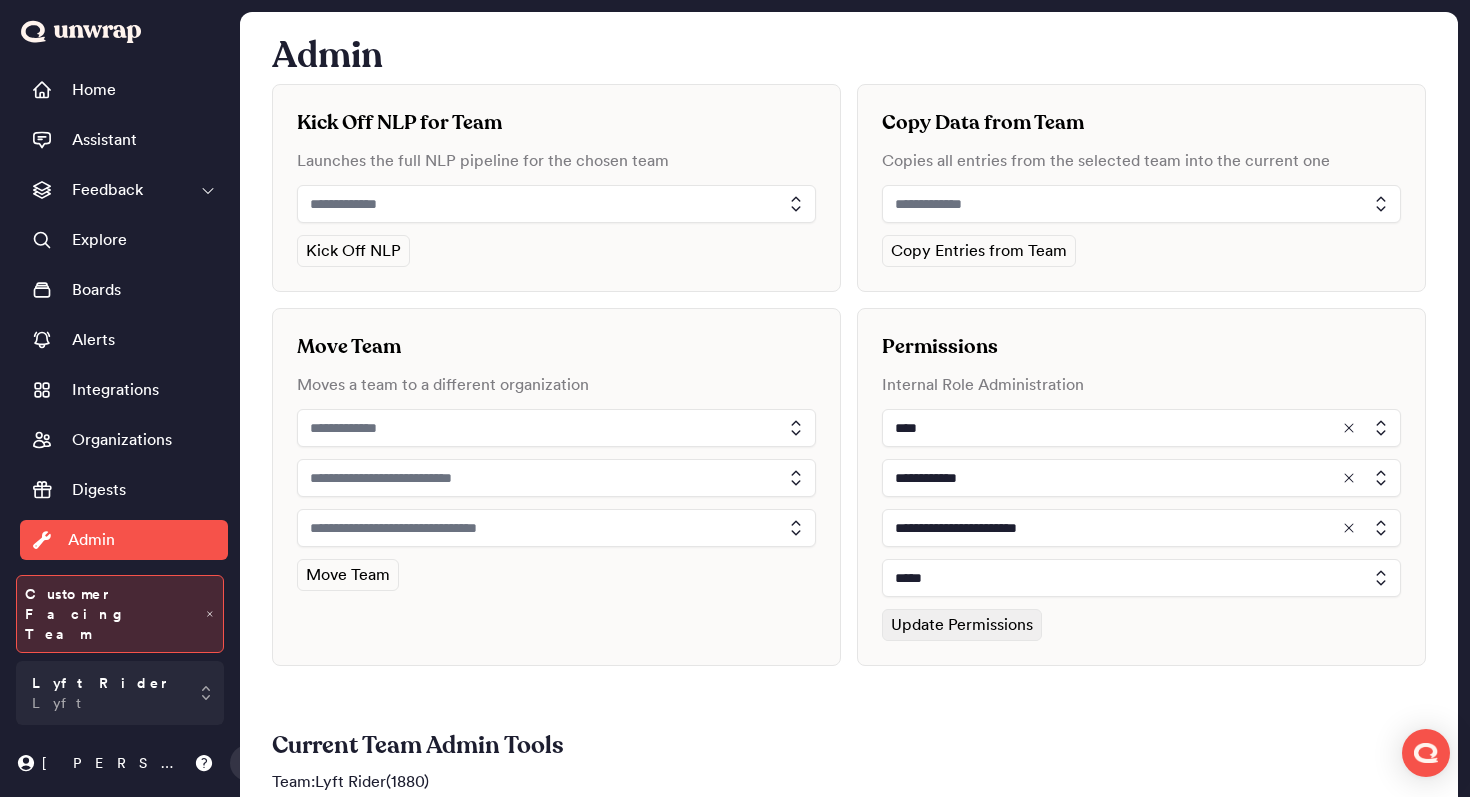 click on "Update Permissions" at bounding box center [962, 625] 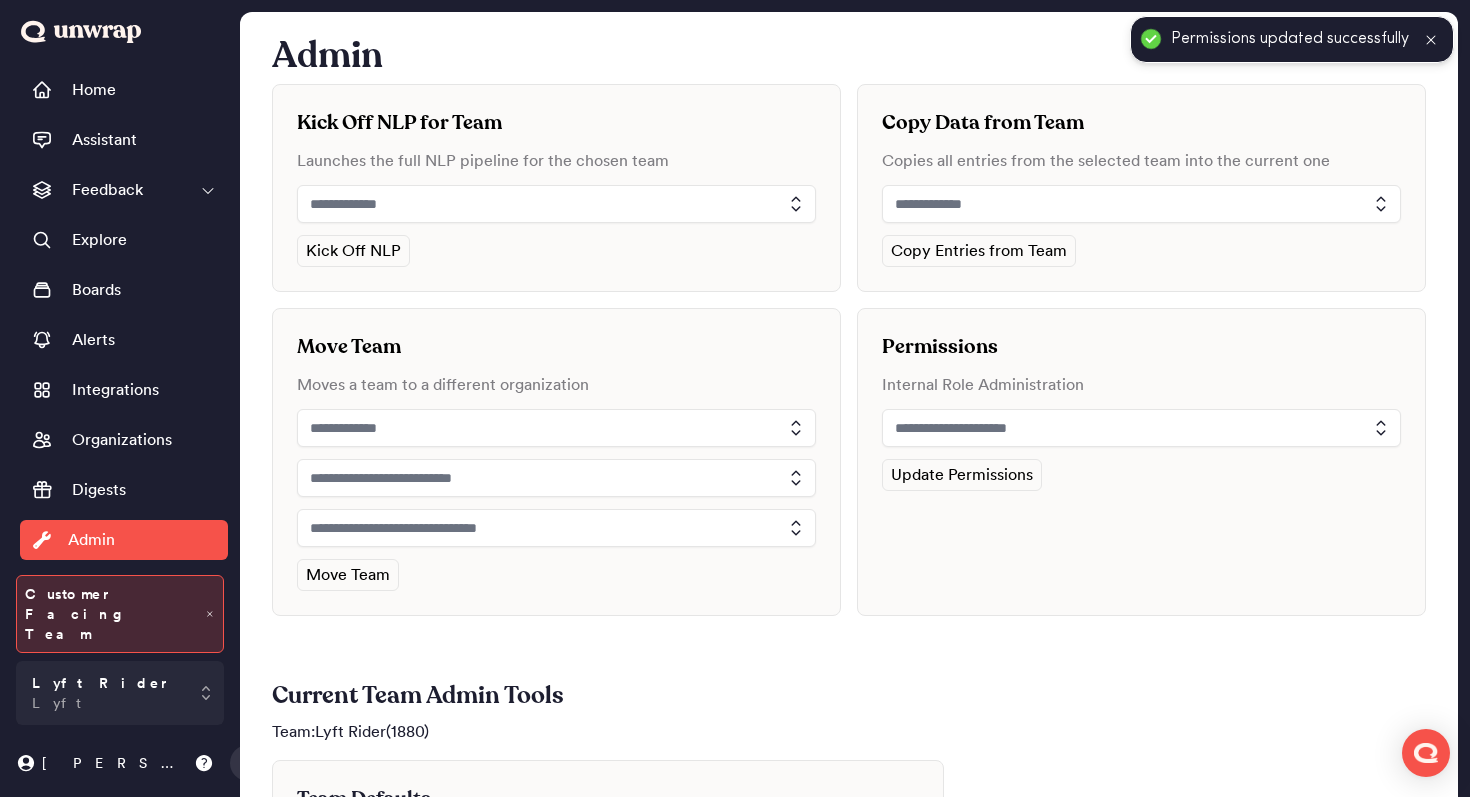 click at bounding box center [1141, 428] 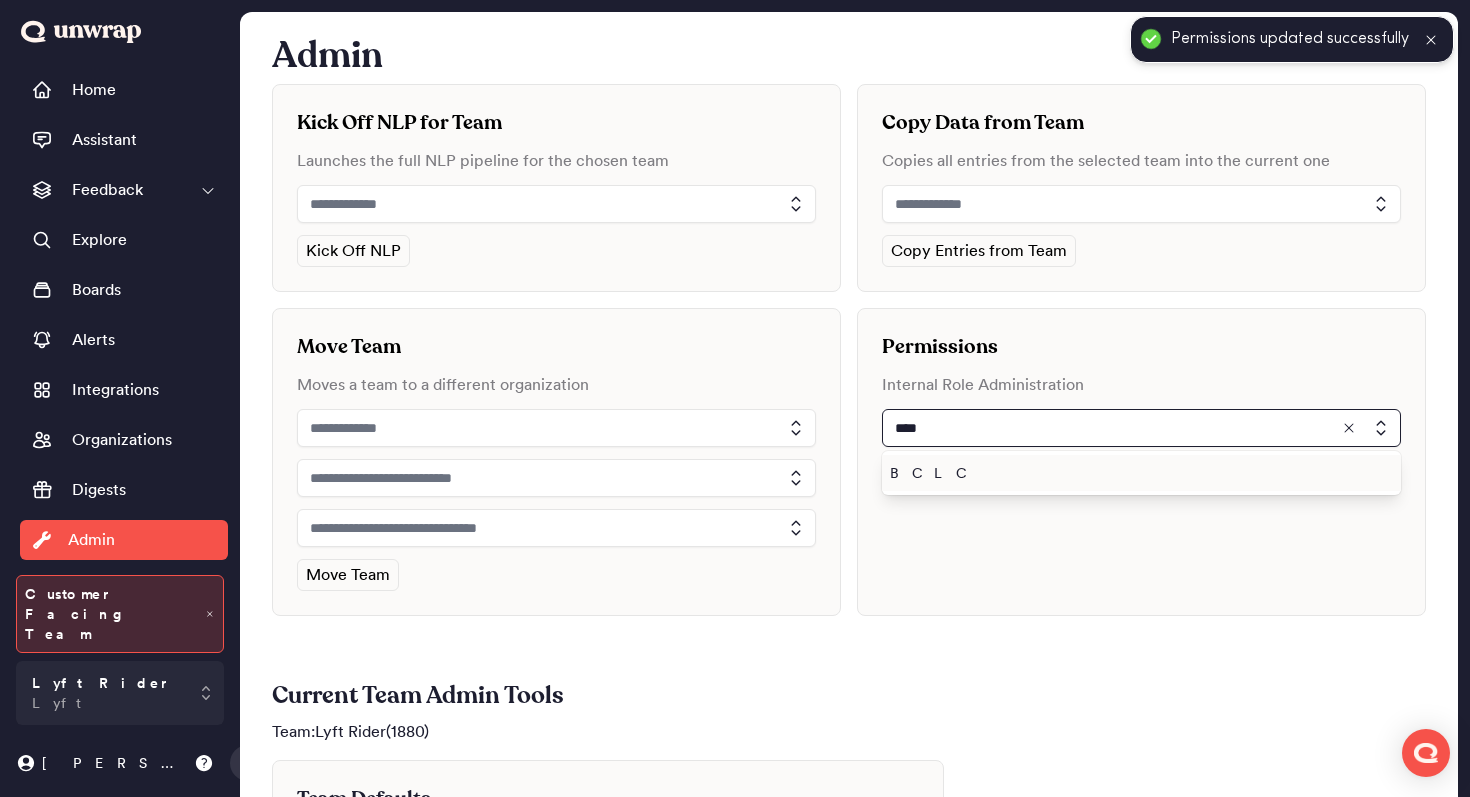 type on "****" 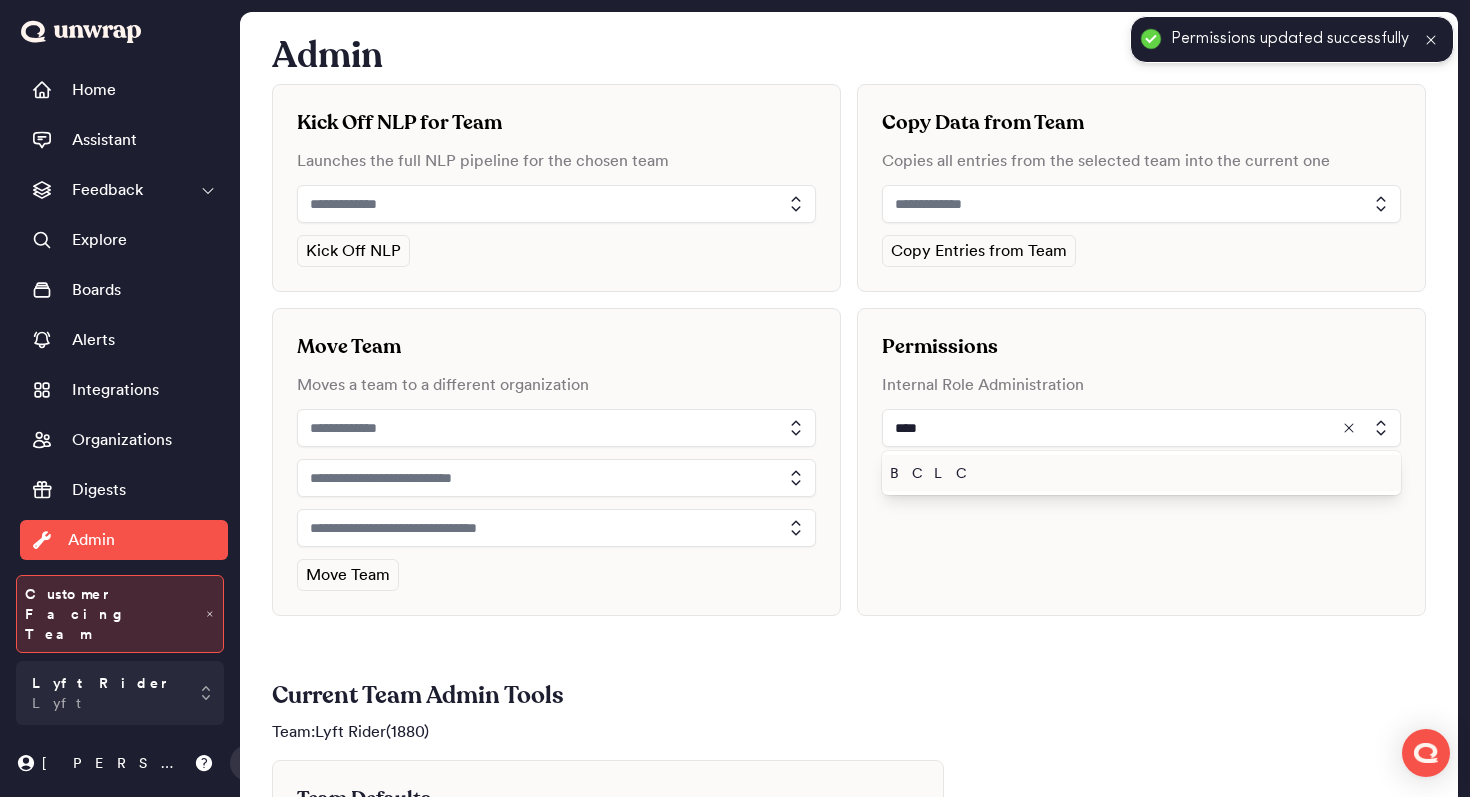 click on "BCLC" at bounding box center (1137, 473) 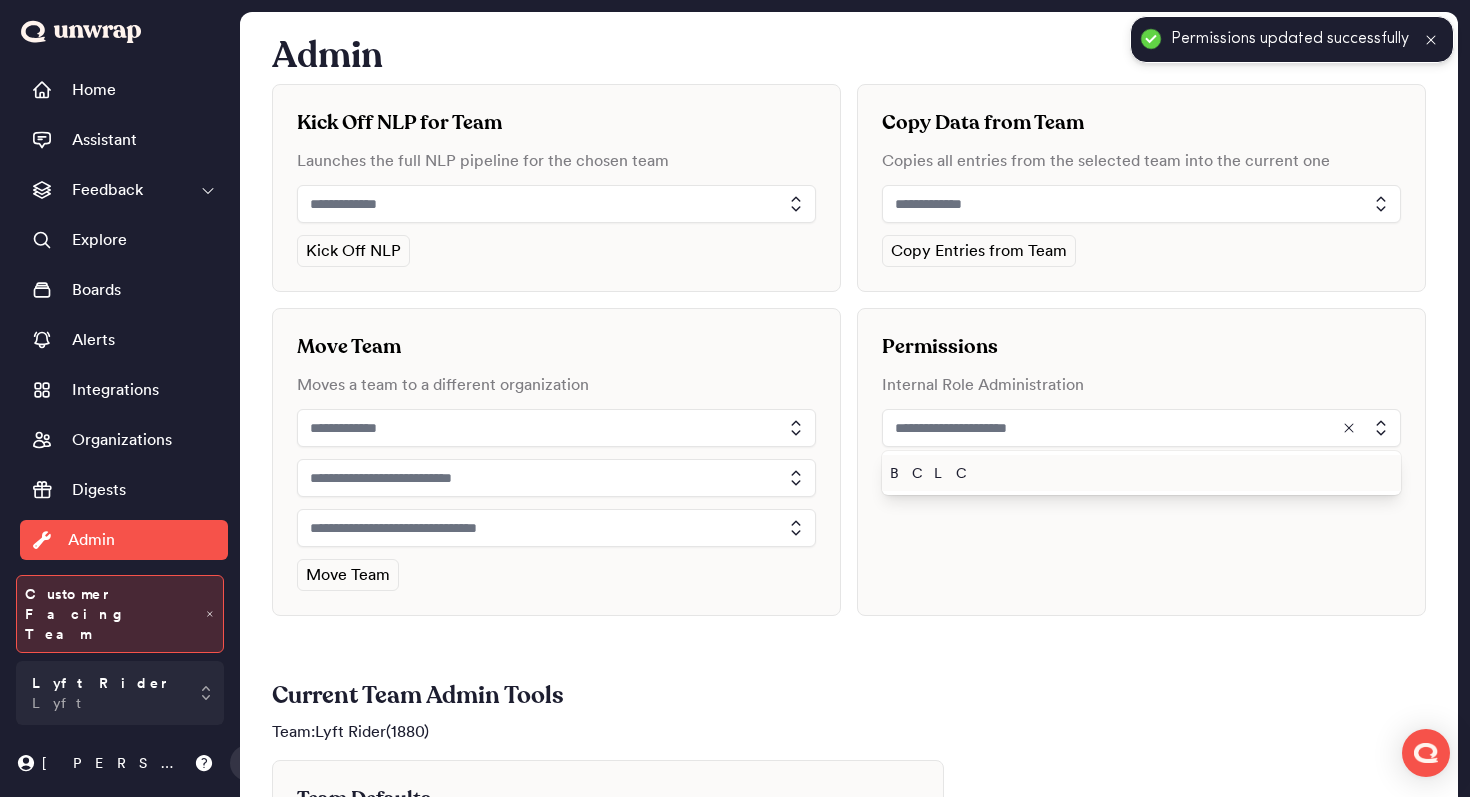 type on "****" 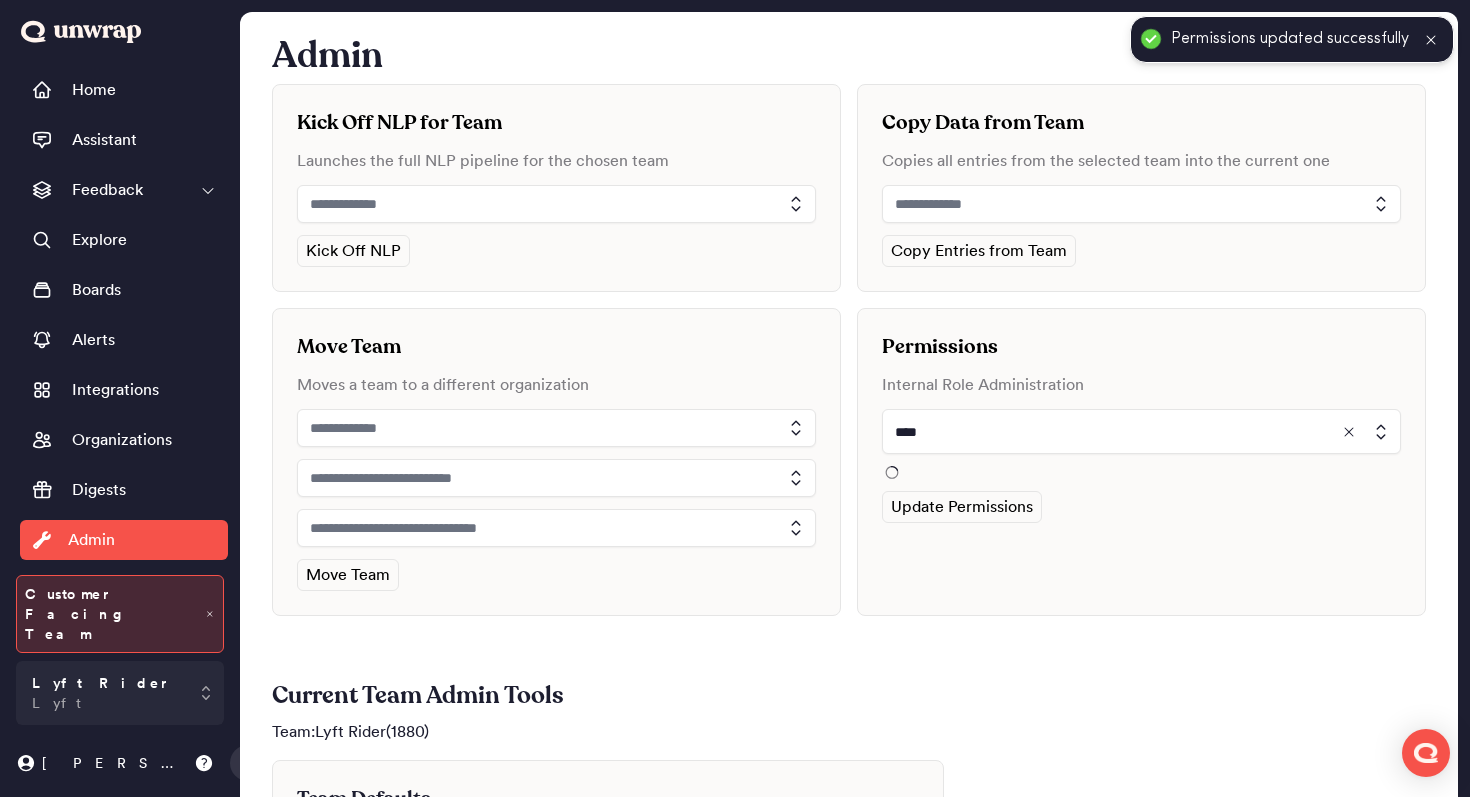 click on "Permissions Internal Role Administration **** Update Permissions" at bounding box center [1141, 462] 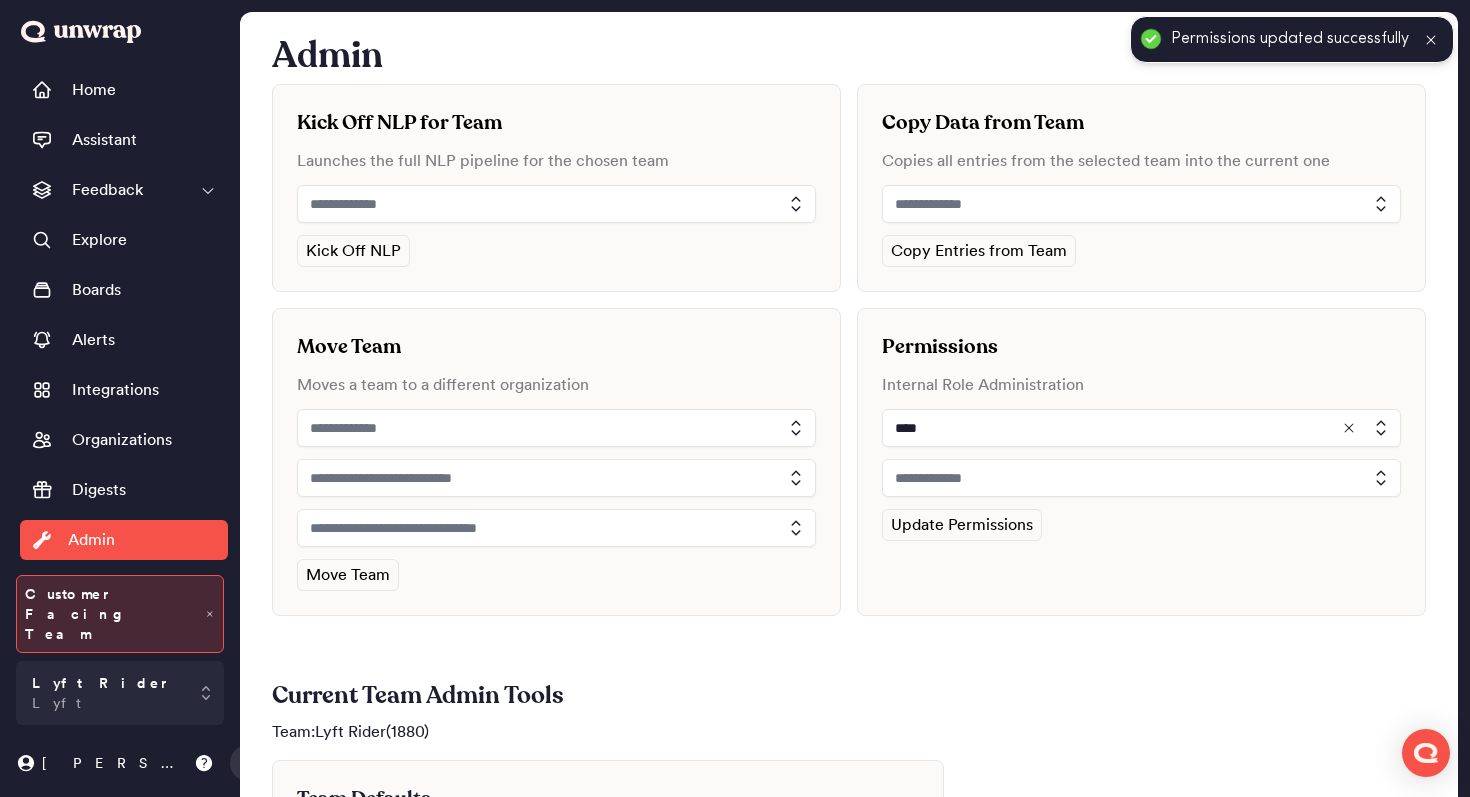 click at bounding box center [1141, 478] 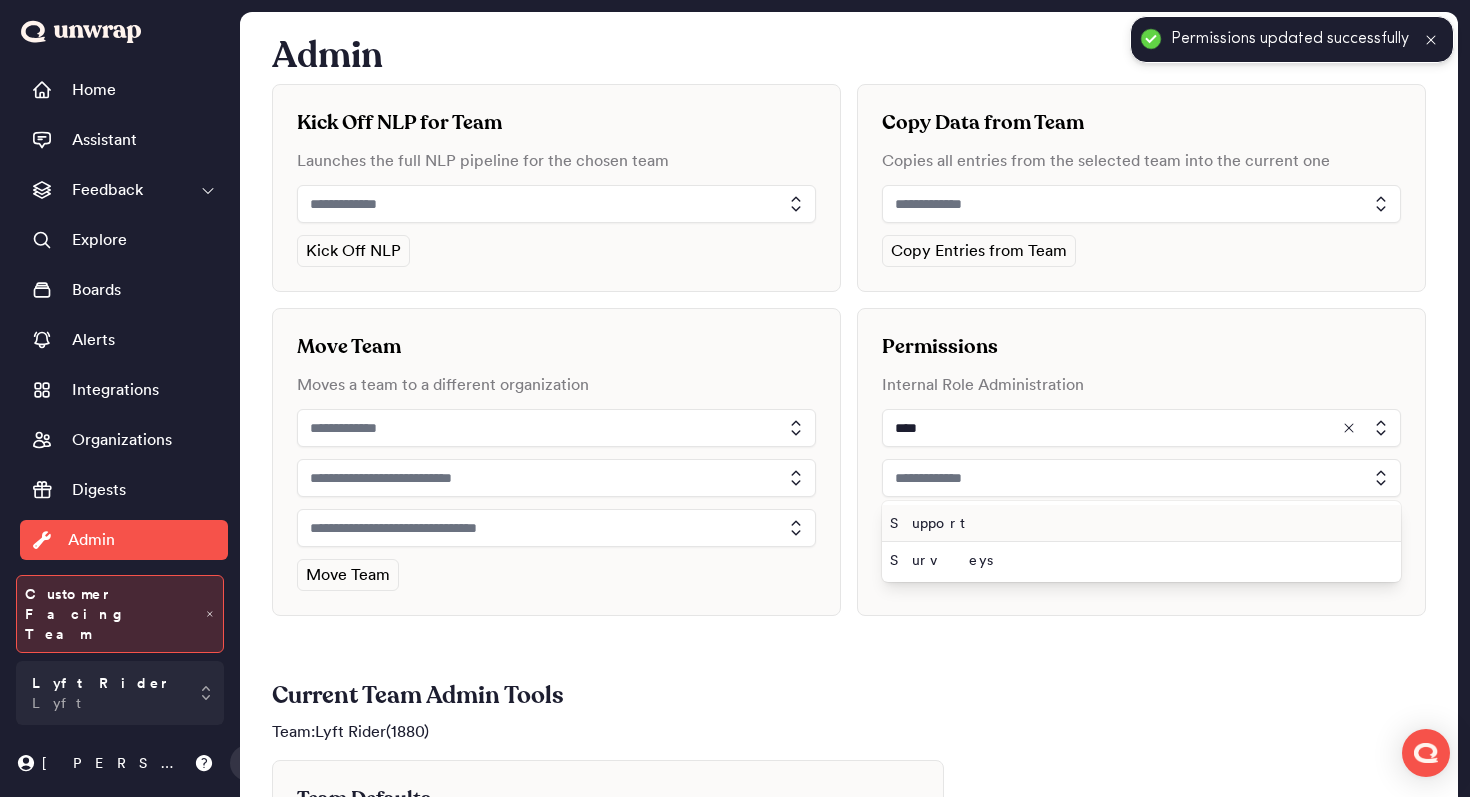 click on "Support" at bounding box center [1137, 523] 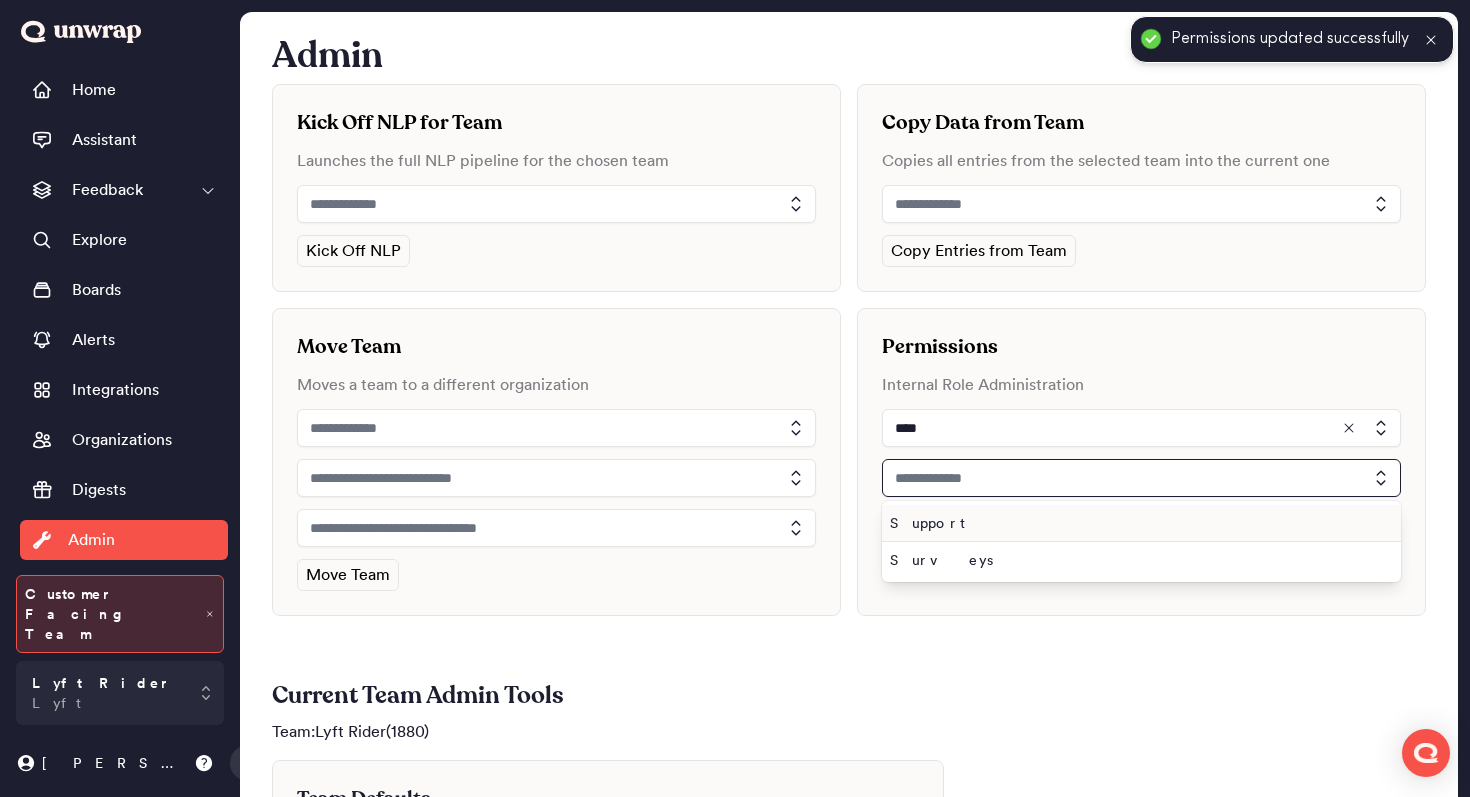 type on "*******" 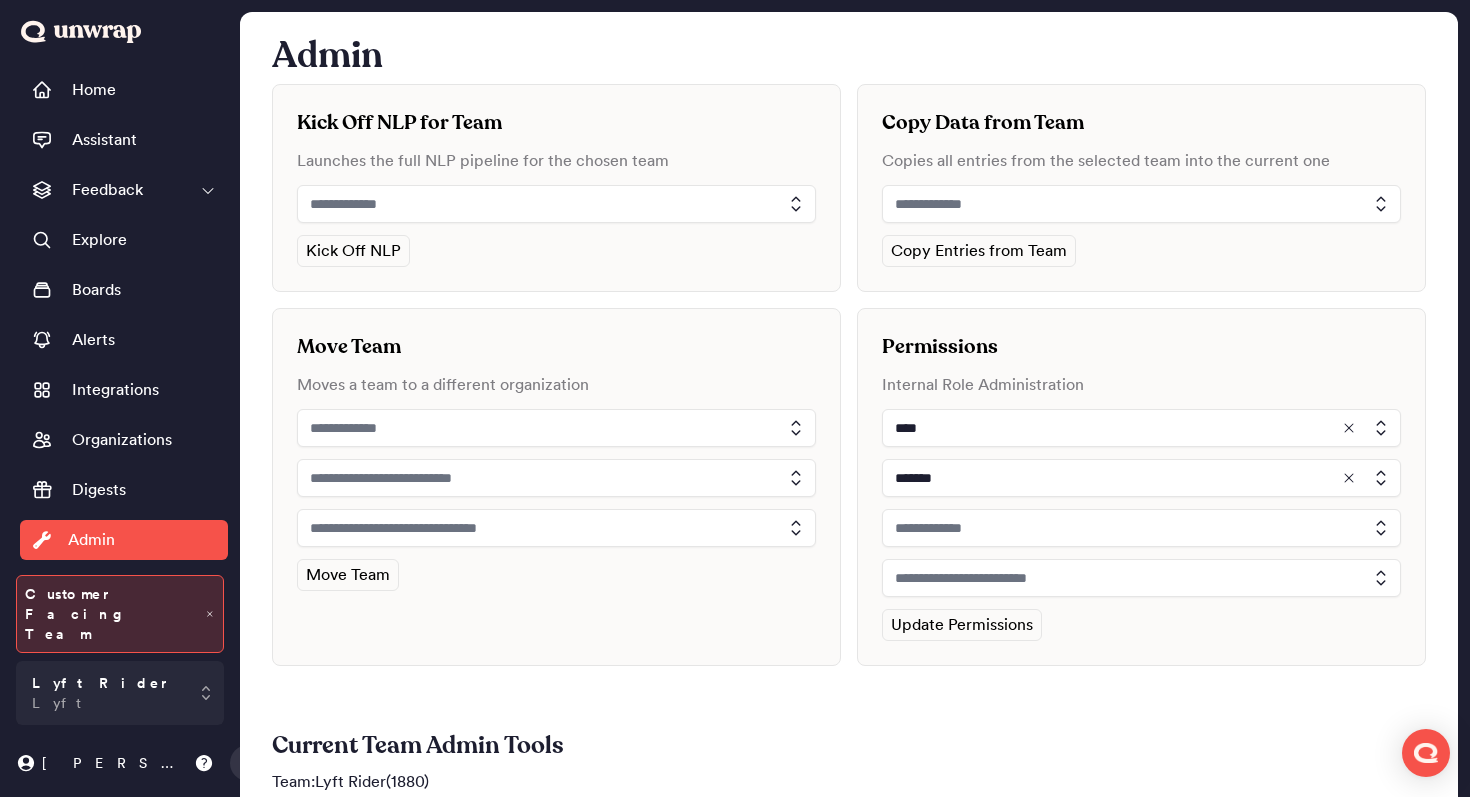 click at bounding box center (1141, 528) 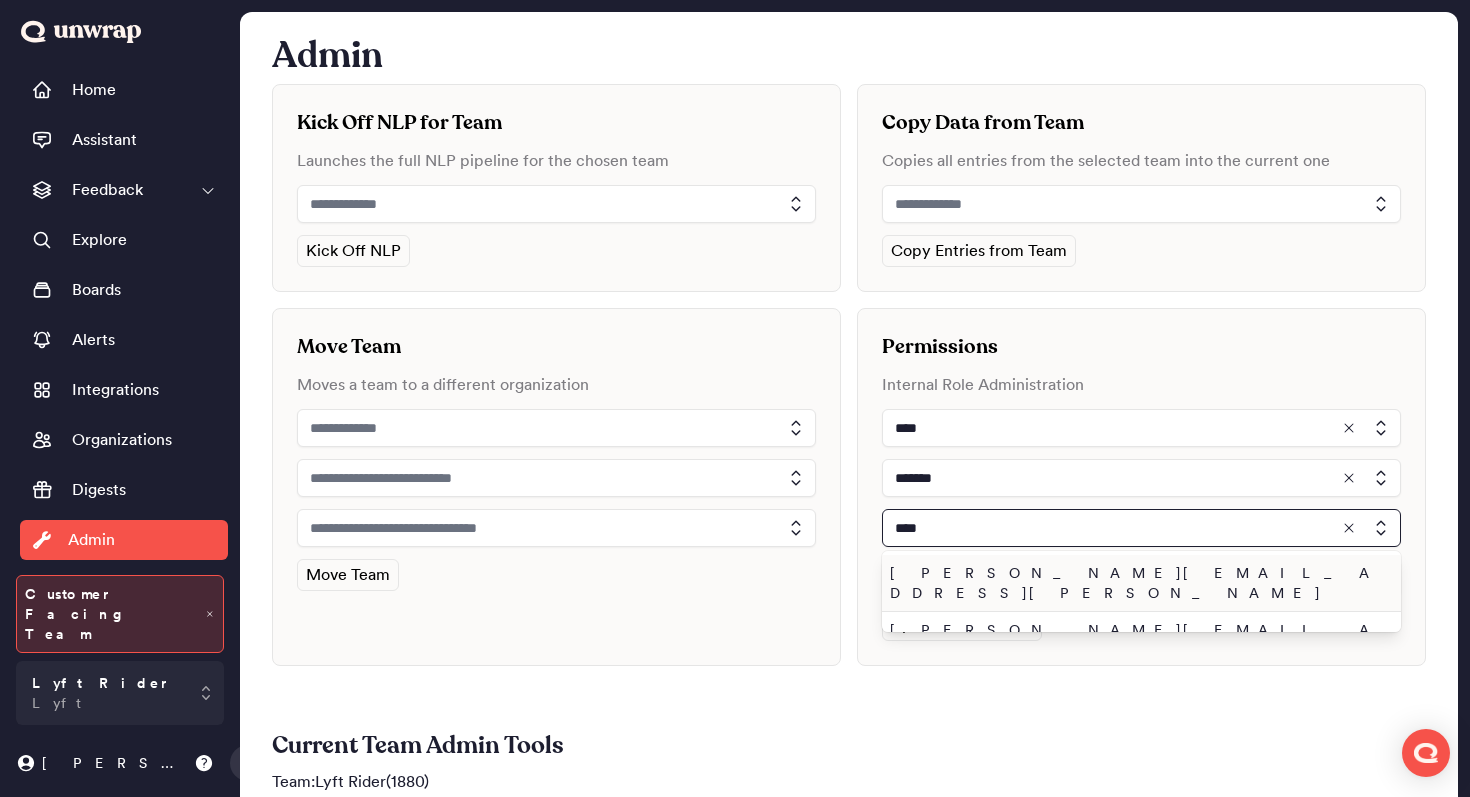 type on "****" 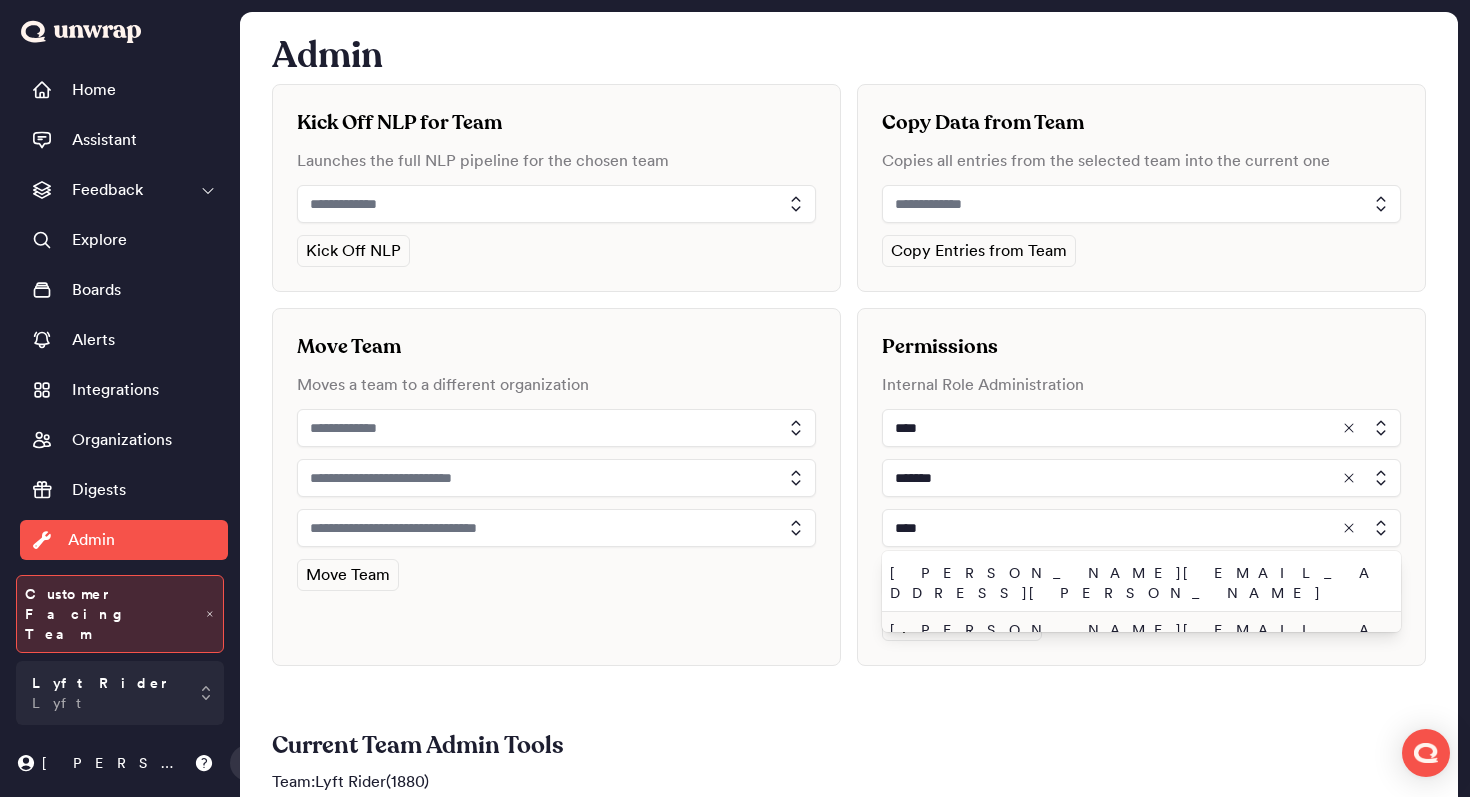 click on "john.shelburne@unwrap.ai" at bounding box center [1137, 640] 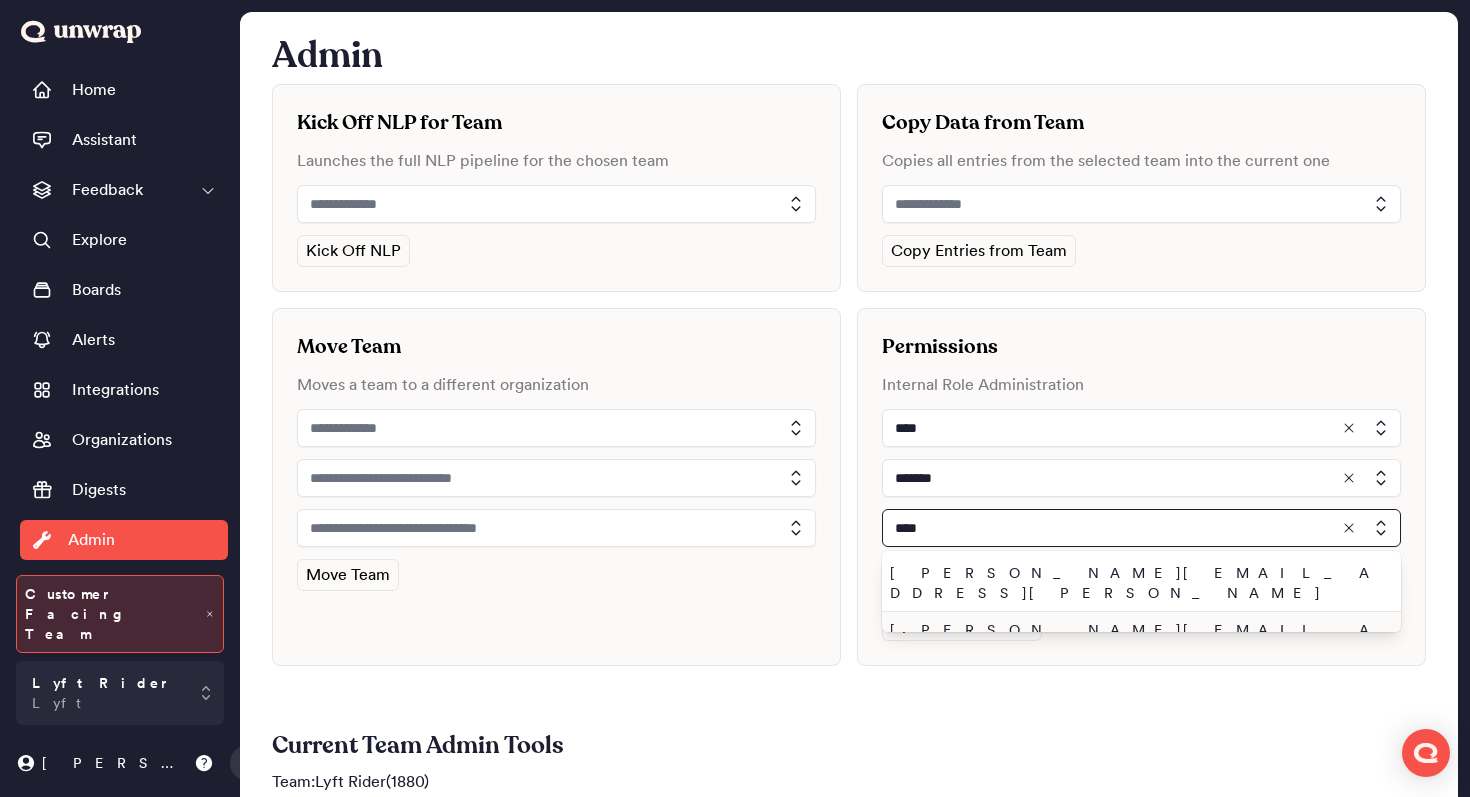 type on "**********" 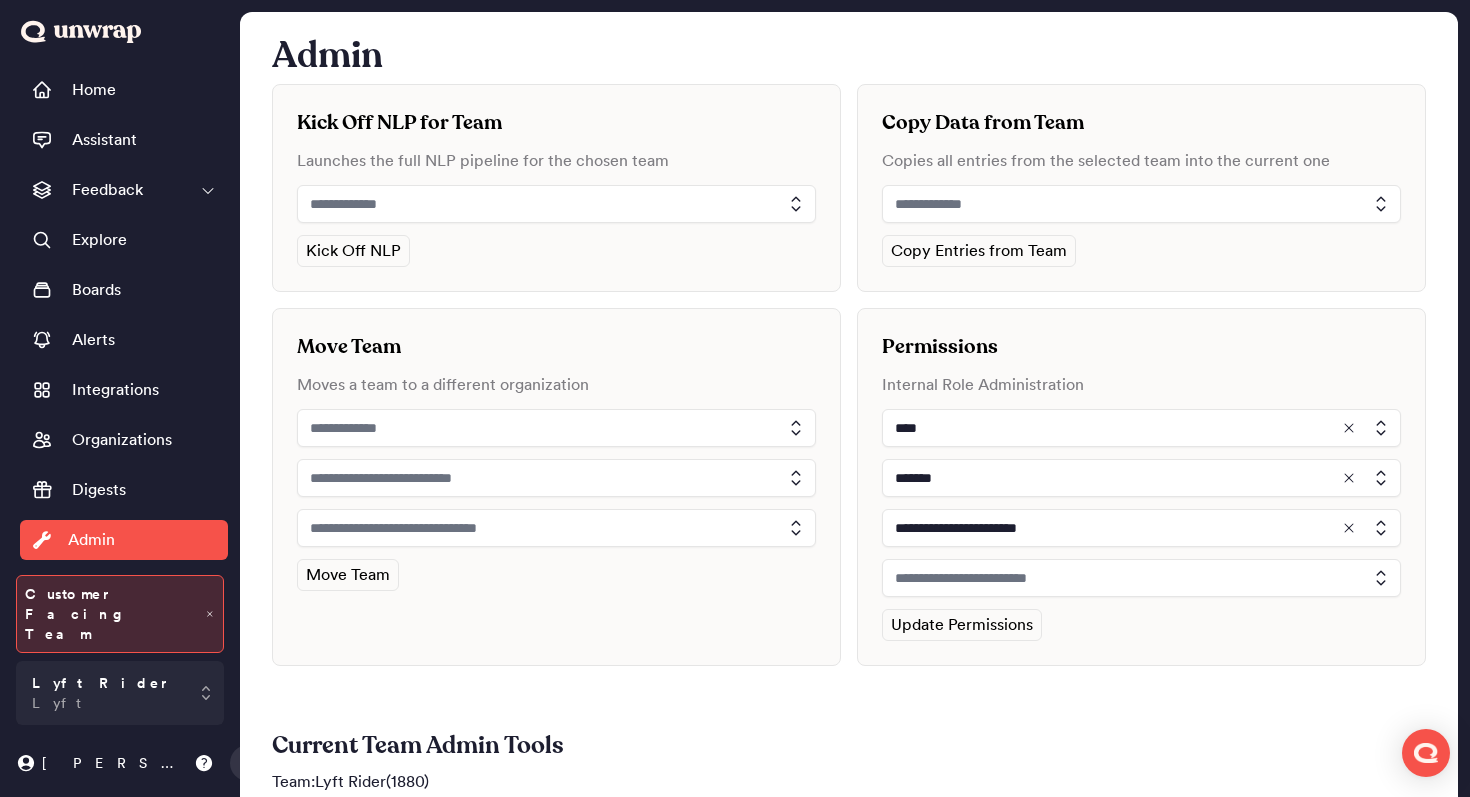 click at bounding box center (1141, 578) 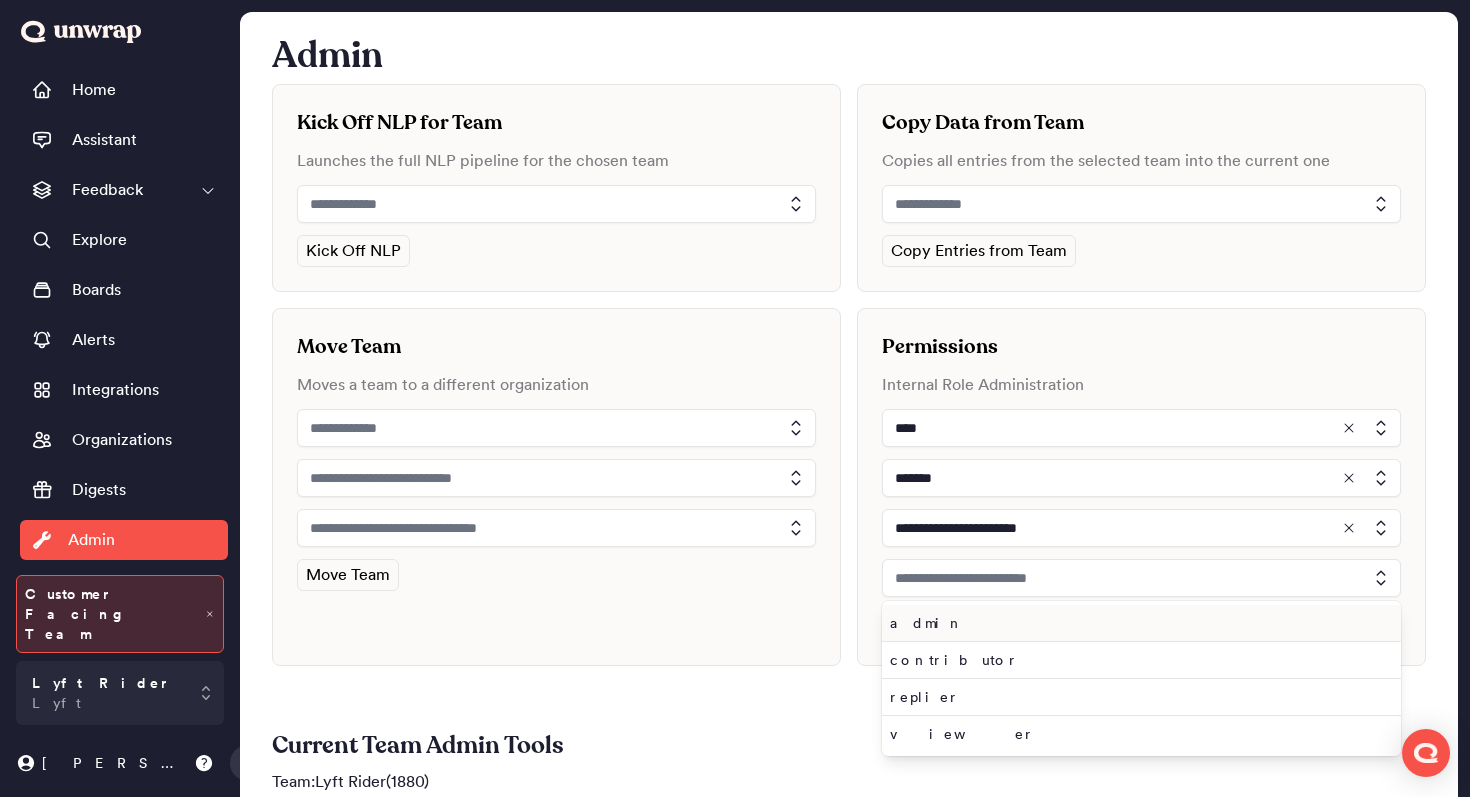 click on "admin" at bounding box center [1137, 623] 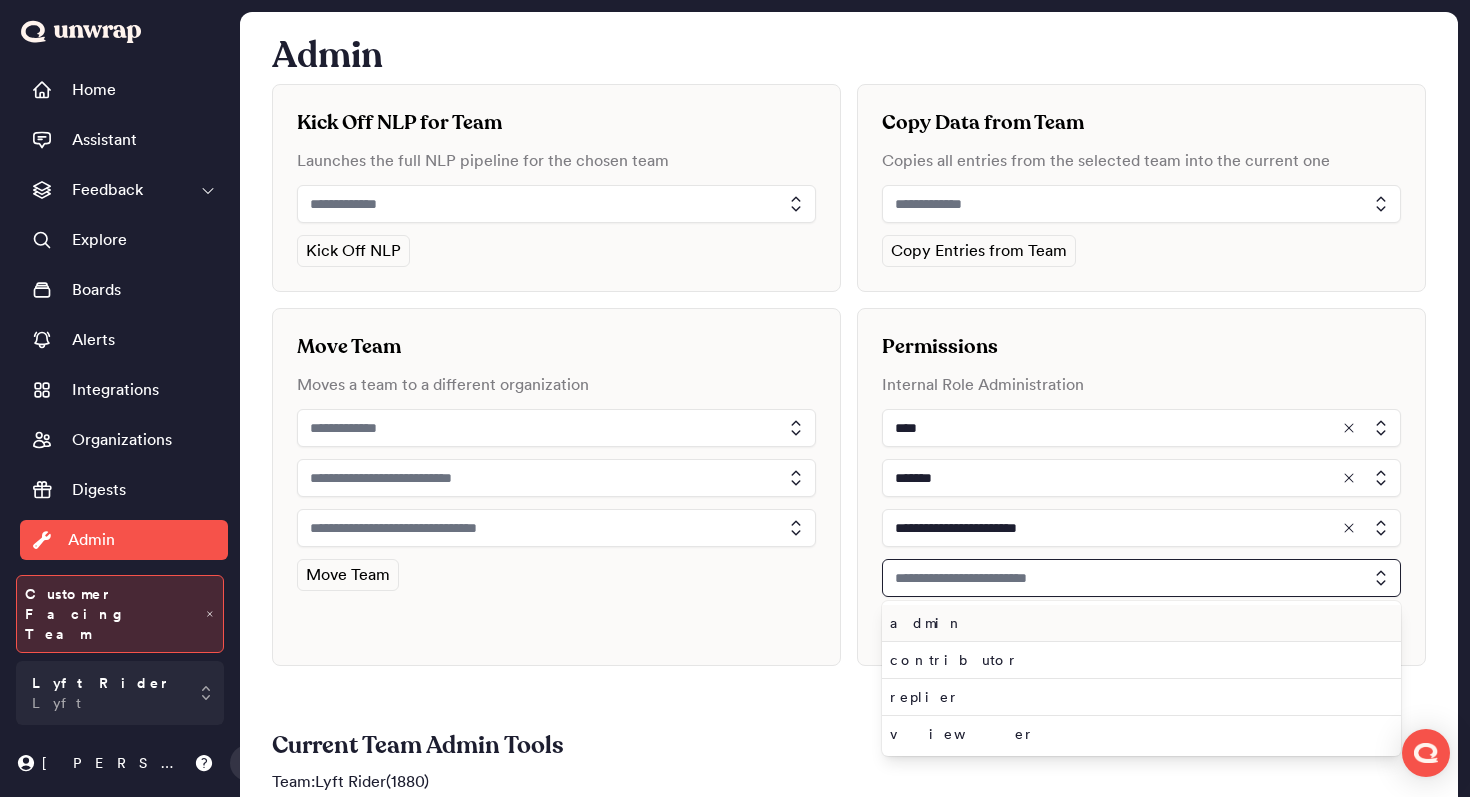 type on "*****" 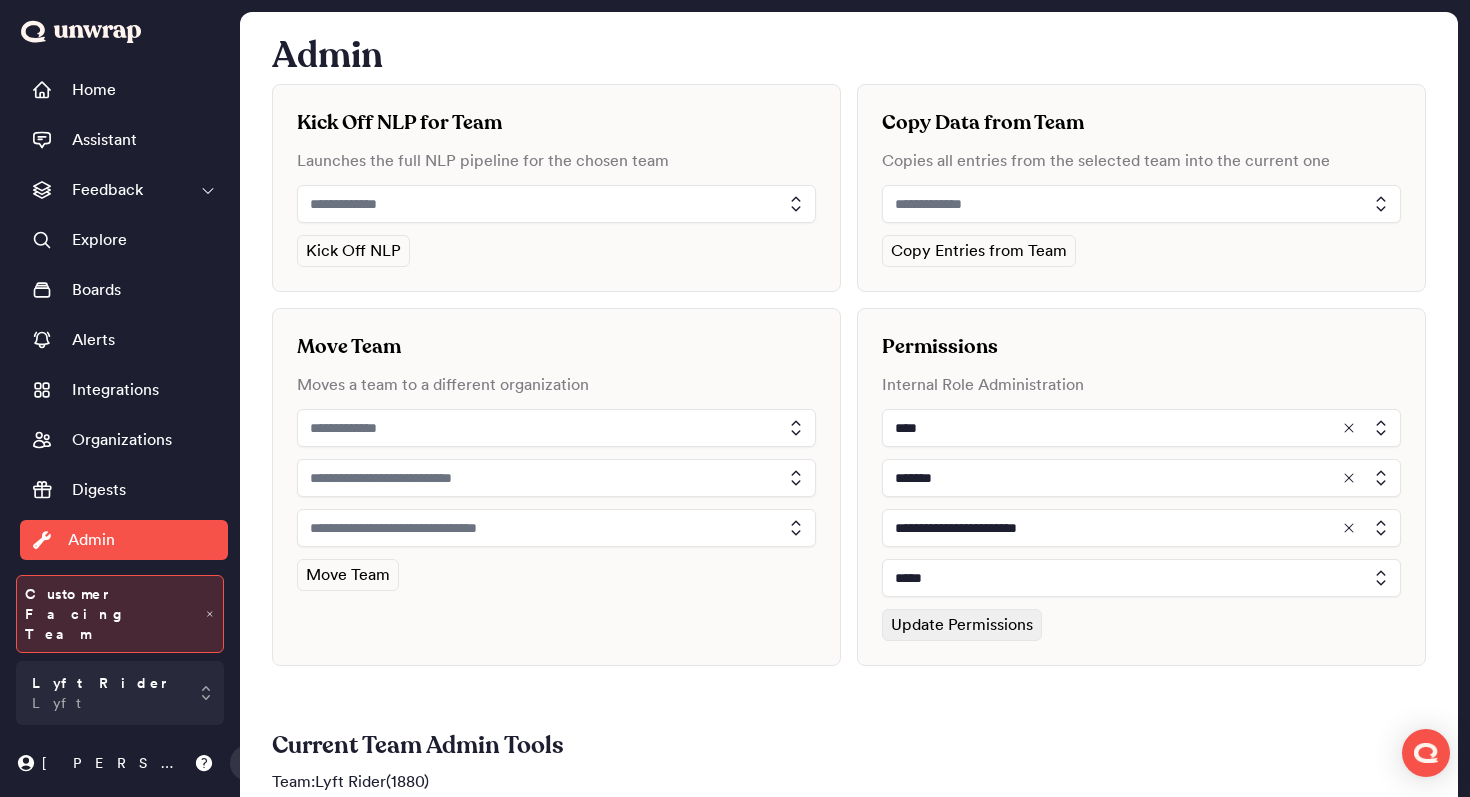 click on "Update Permissions" at bounding box center [962, 625] 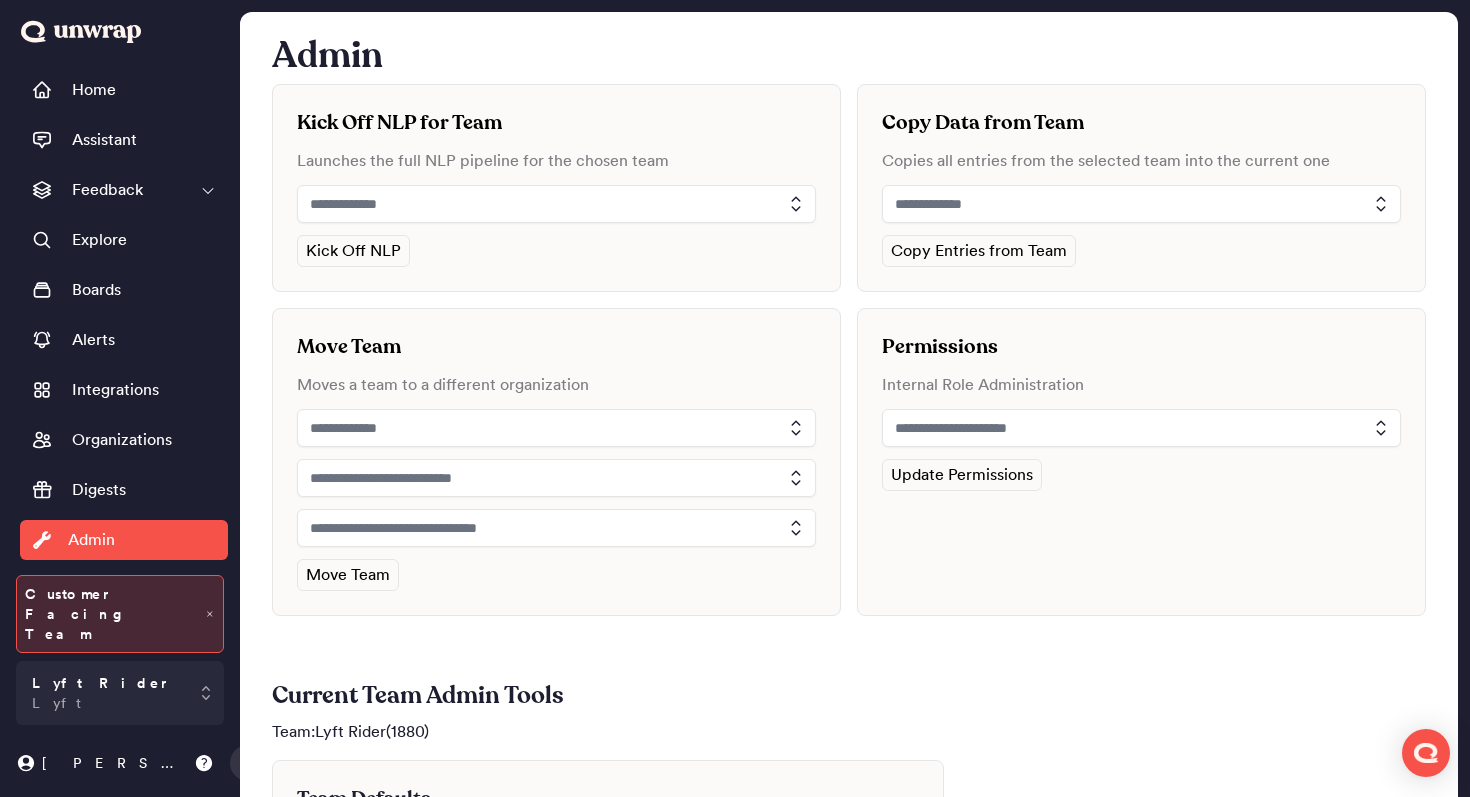 click at bounding box center [1141, 428] 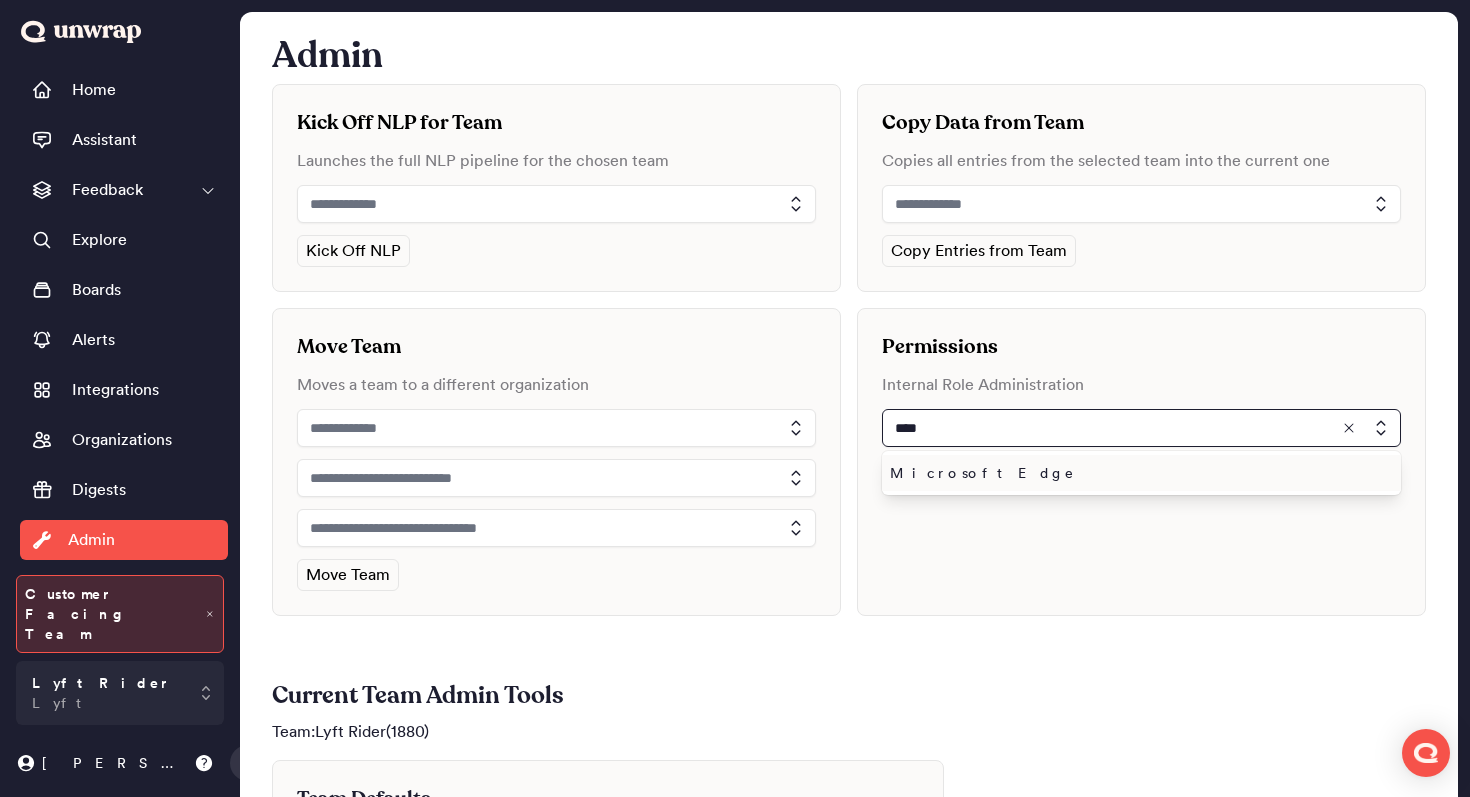 type on "****" 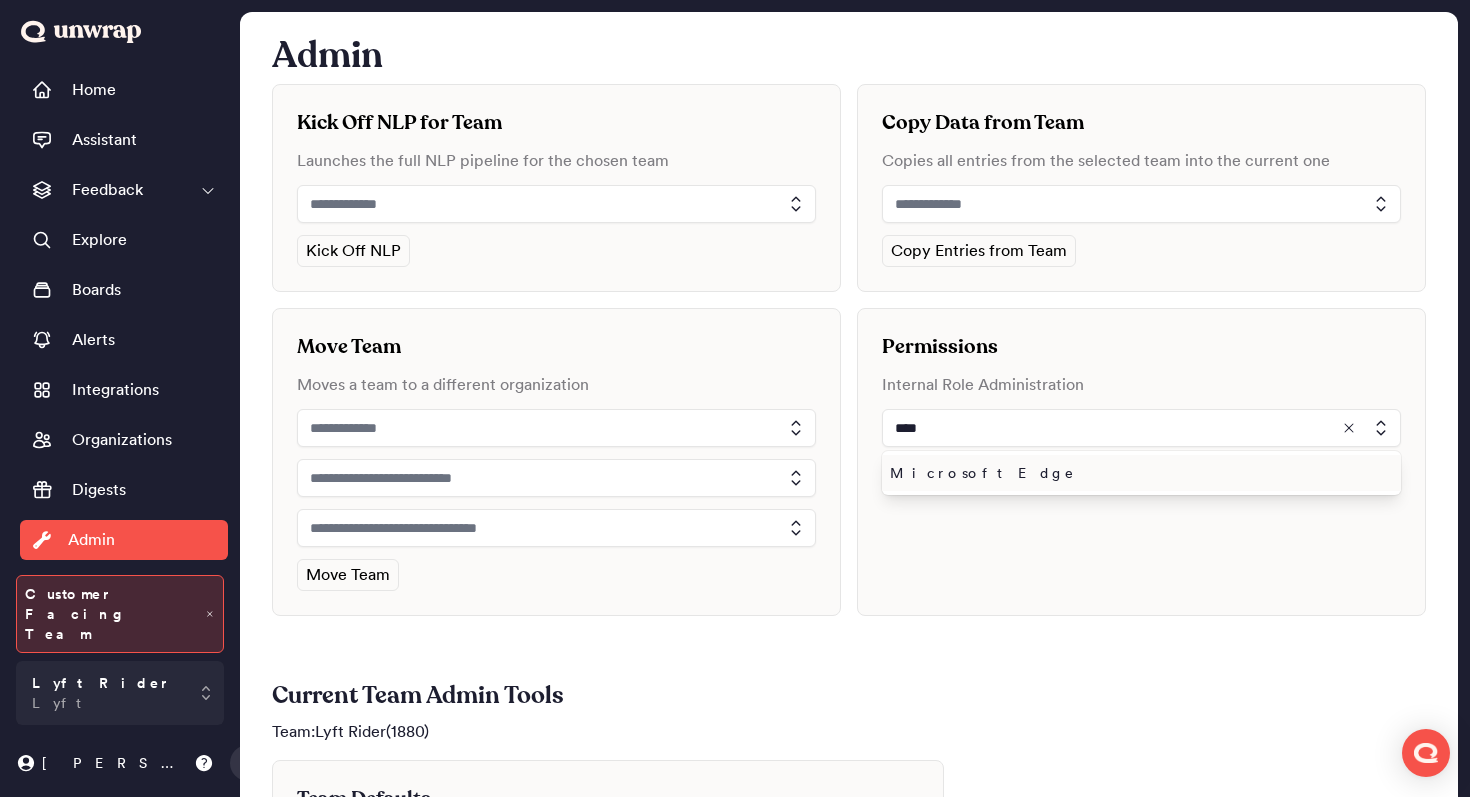 click on "Microsoft Edge" at bounding box center [1137, 473] 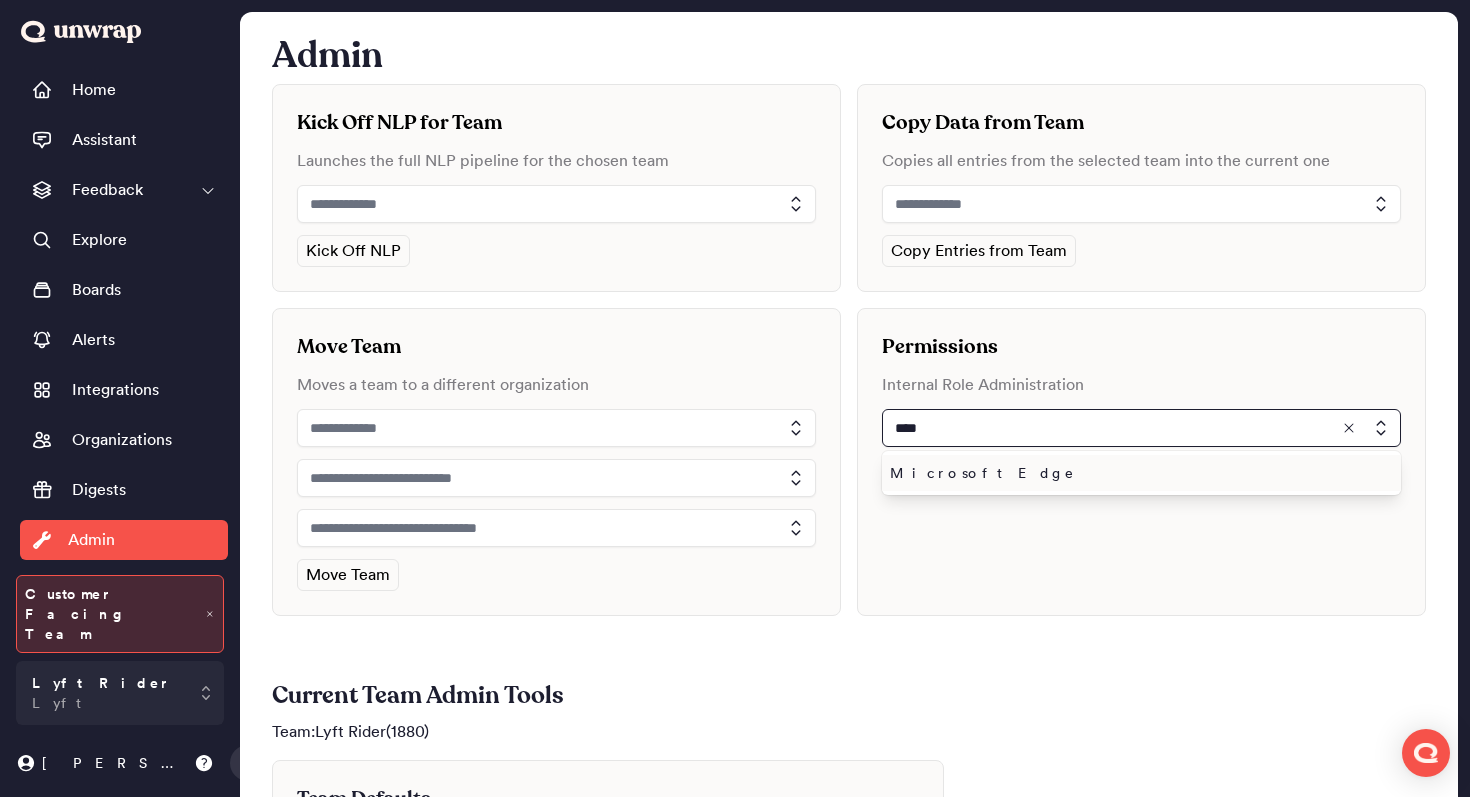 type on "**********" 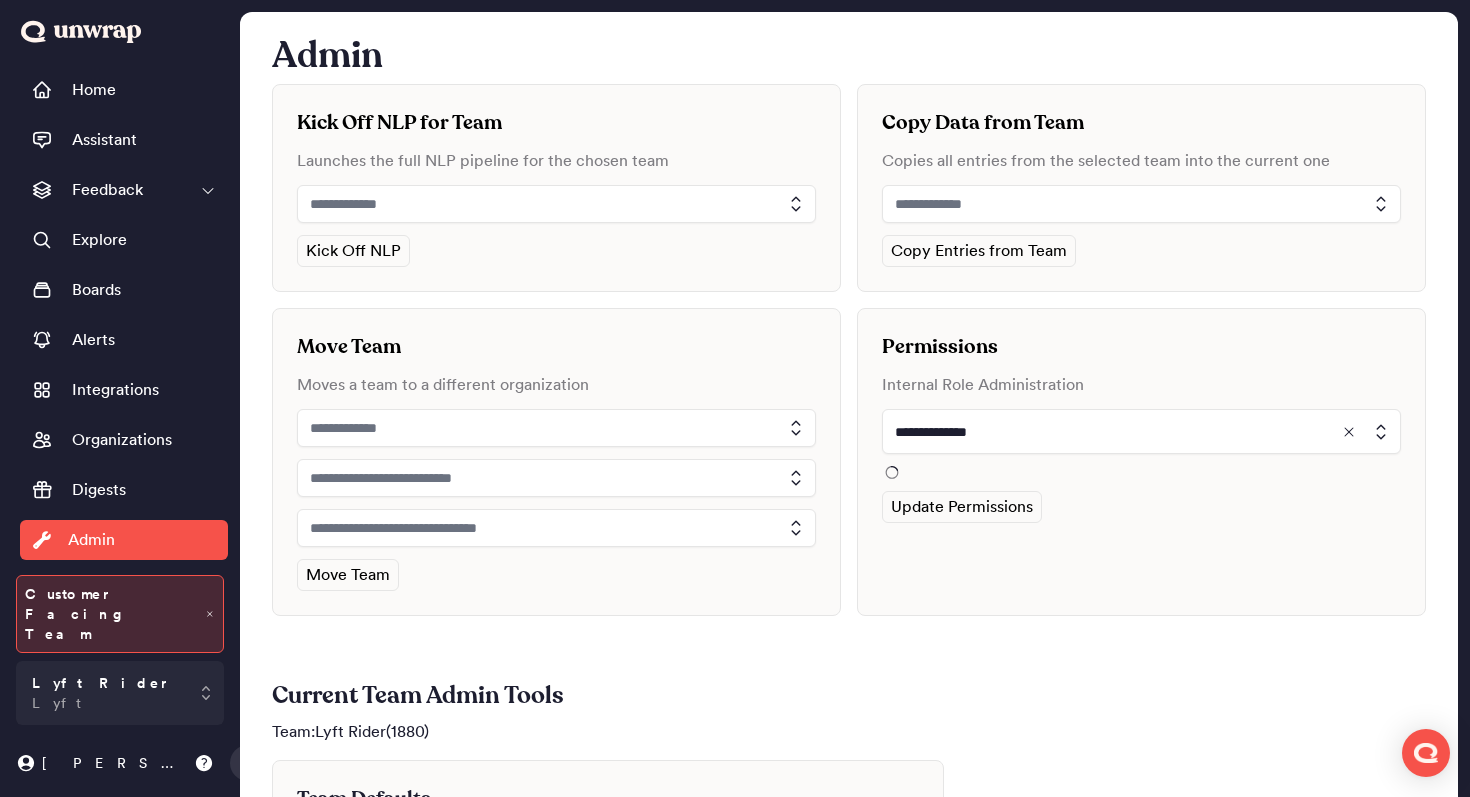 click on "**********" at bounding box center [1141, 444] 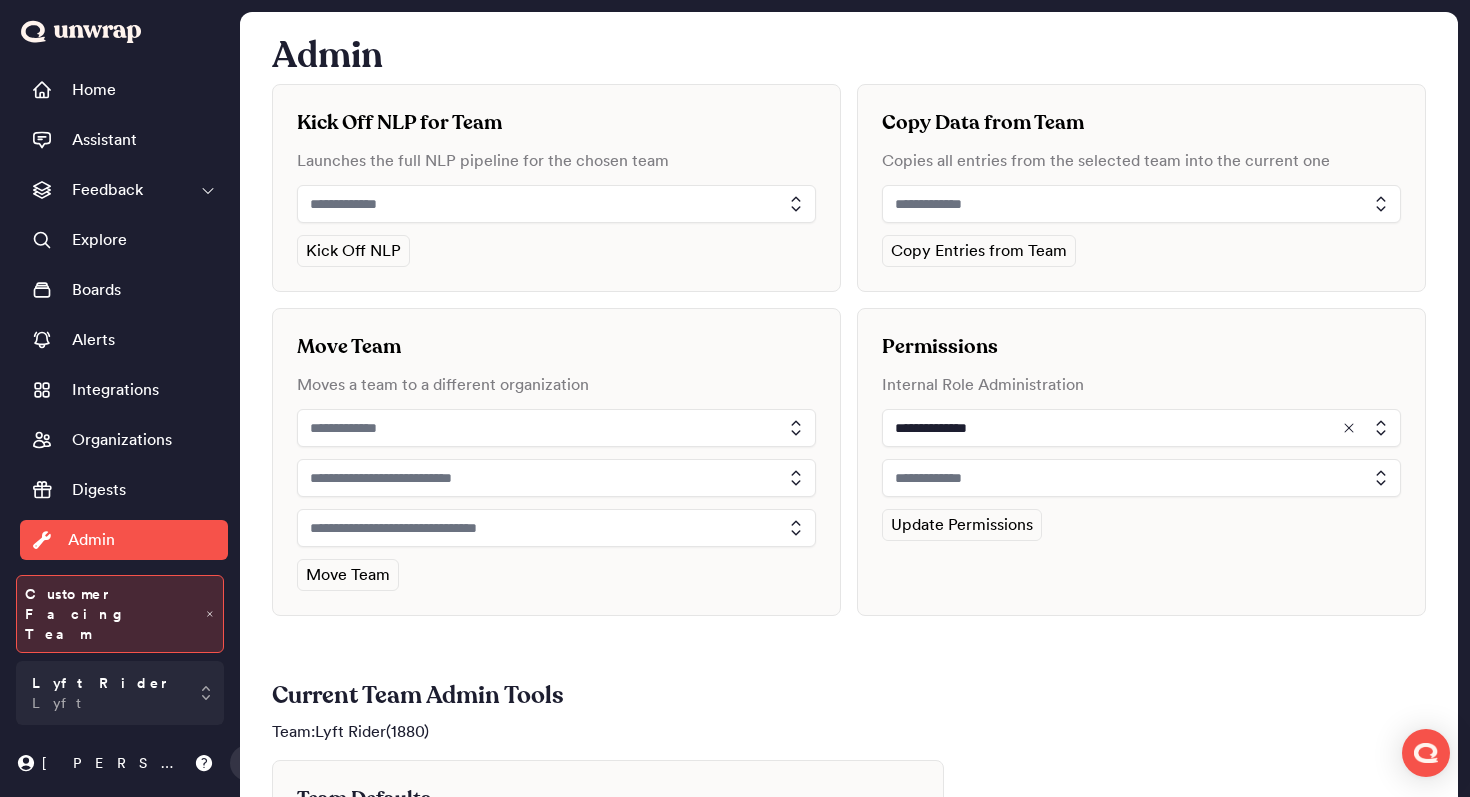 click at bounding box center [1141, 478] 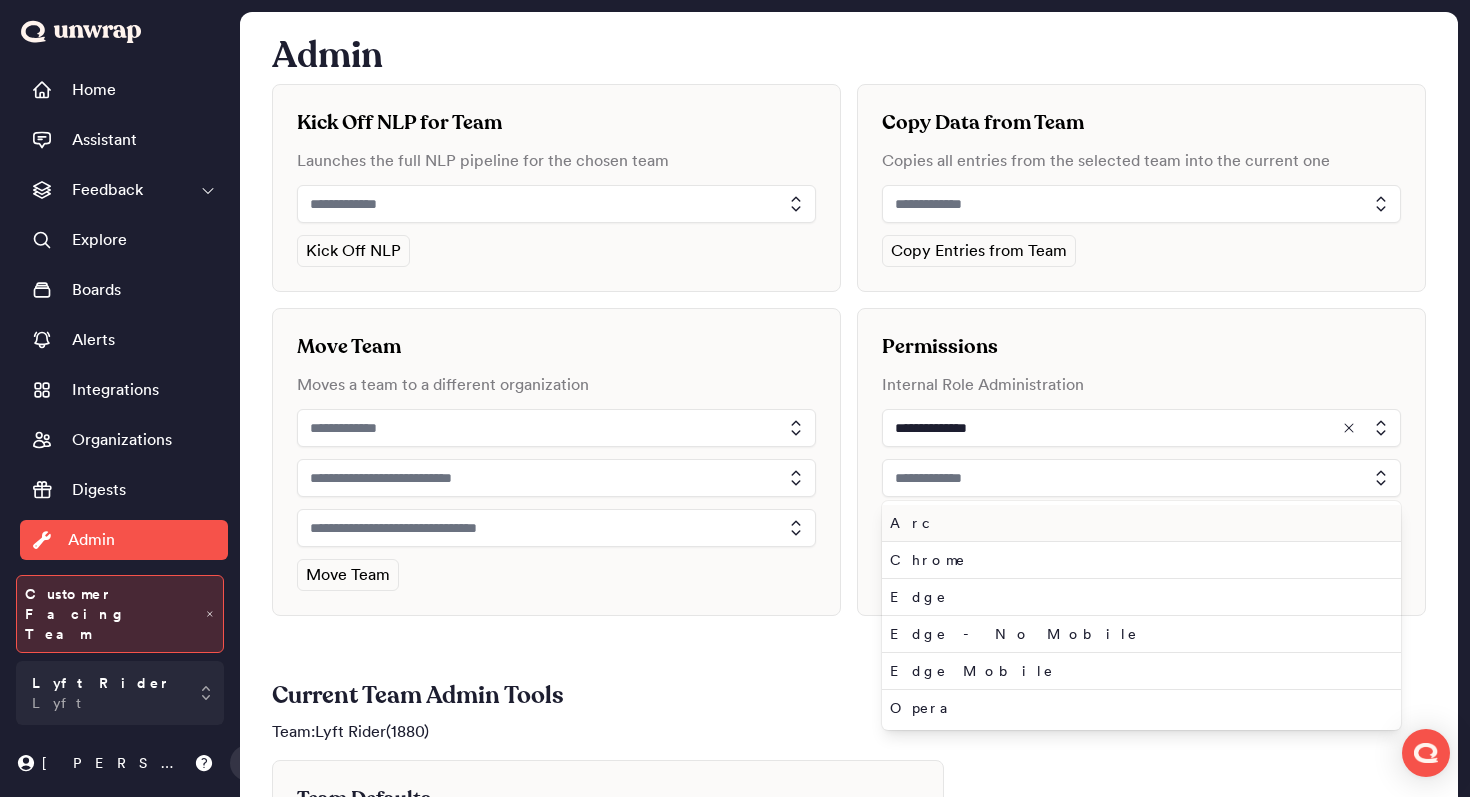 click on "Arc" at bounding box center [1141, 523] 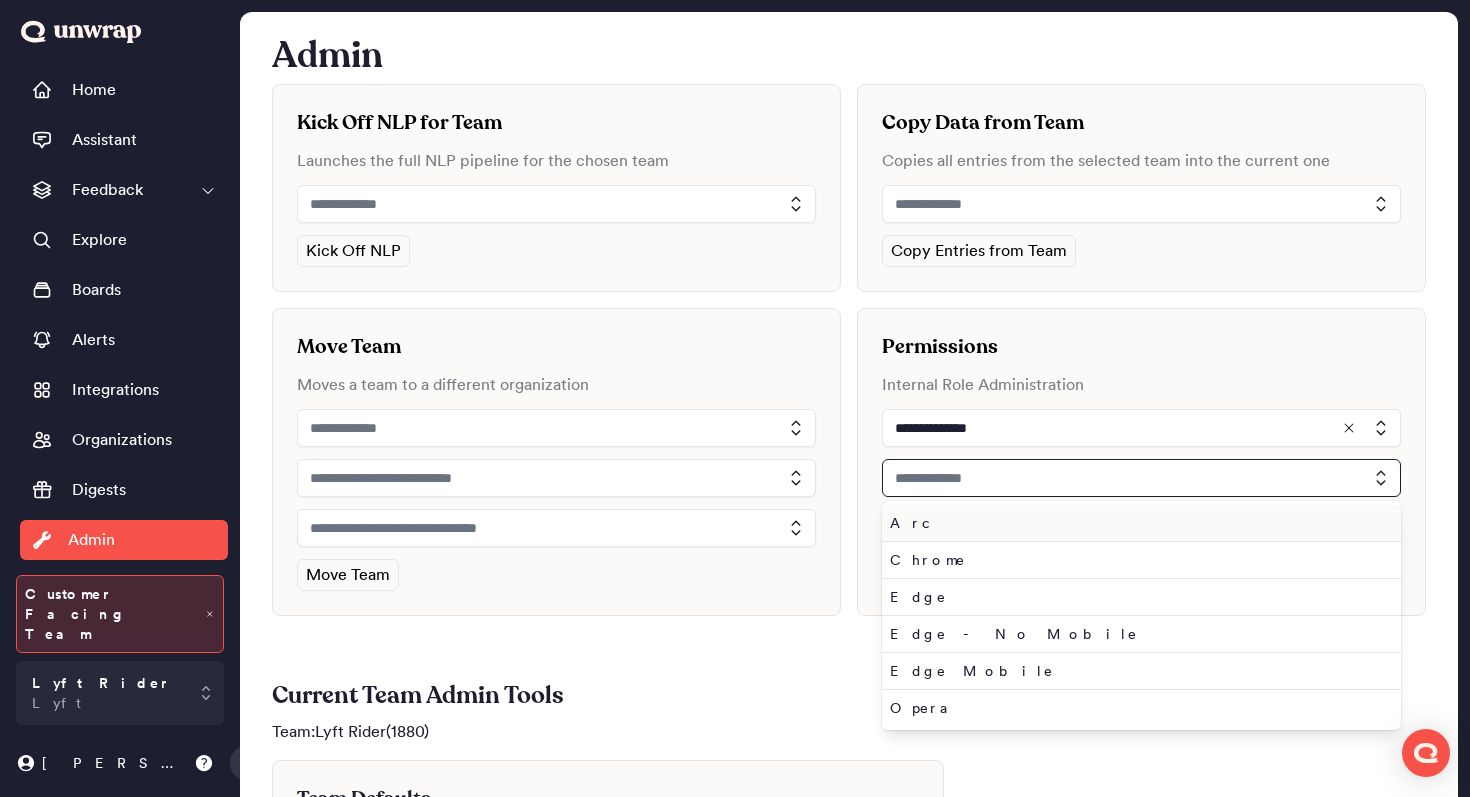 type on "***" 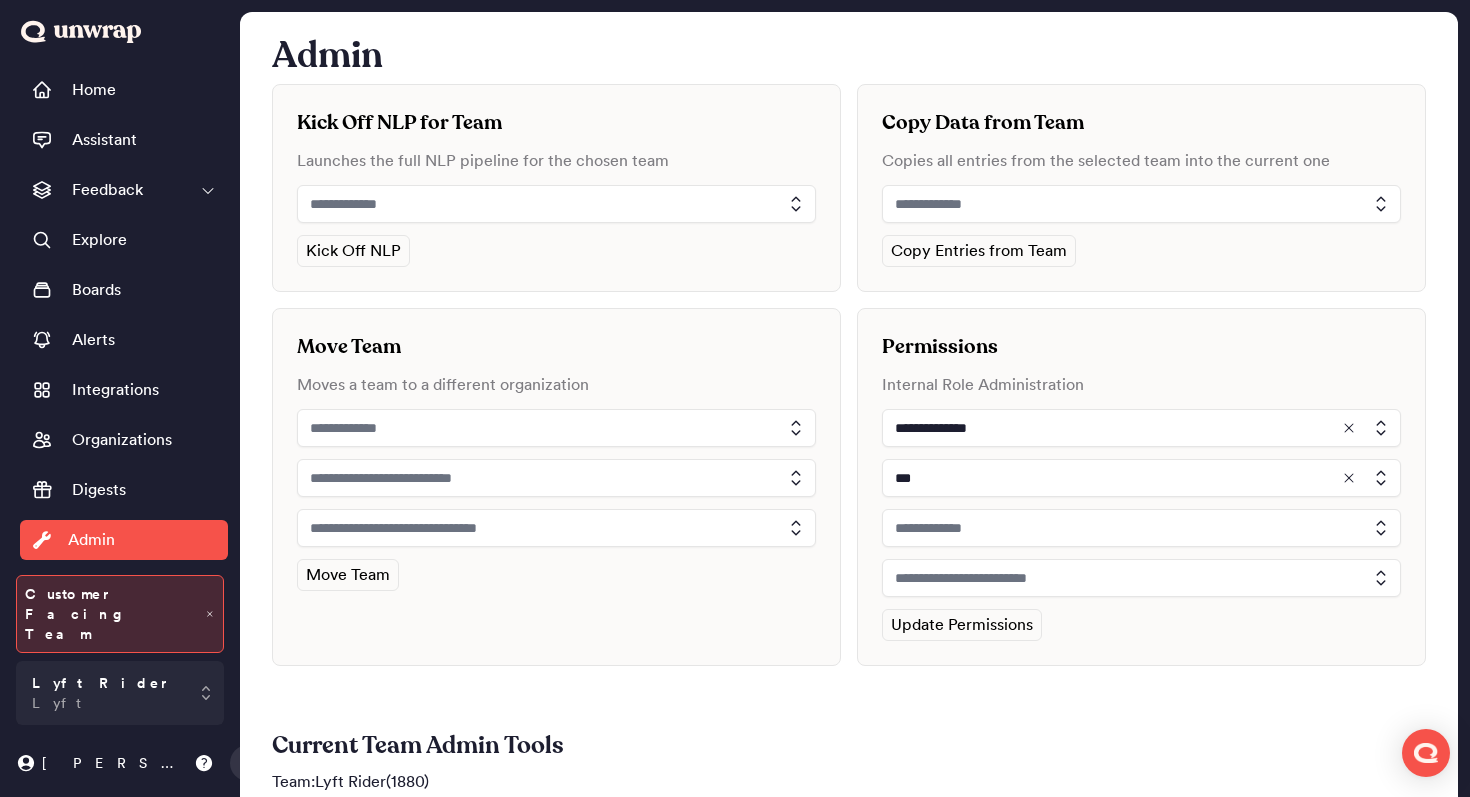 click at bounding box center (1141, 528) 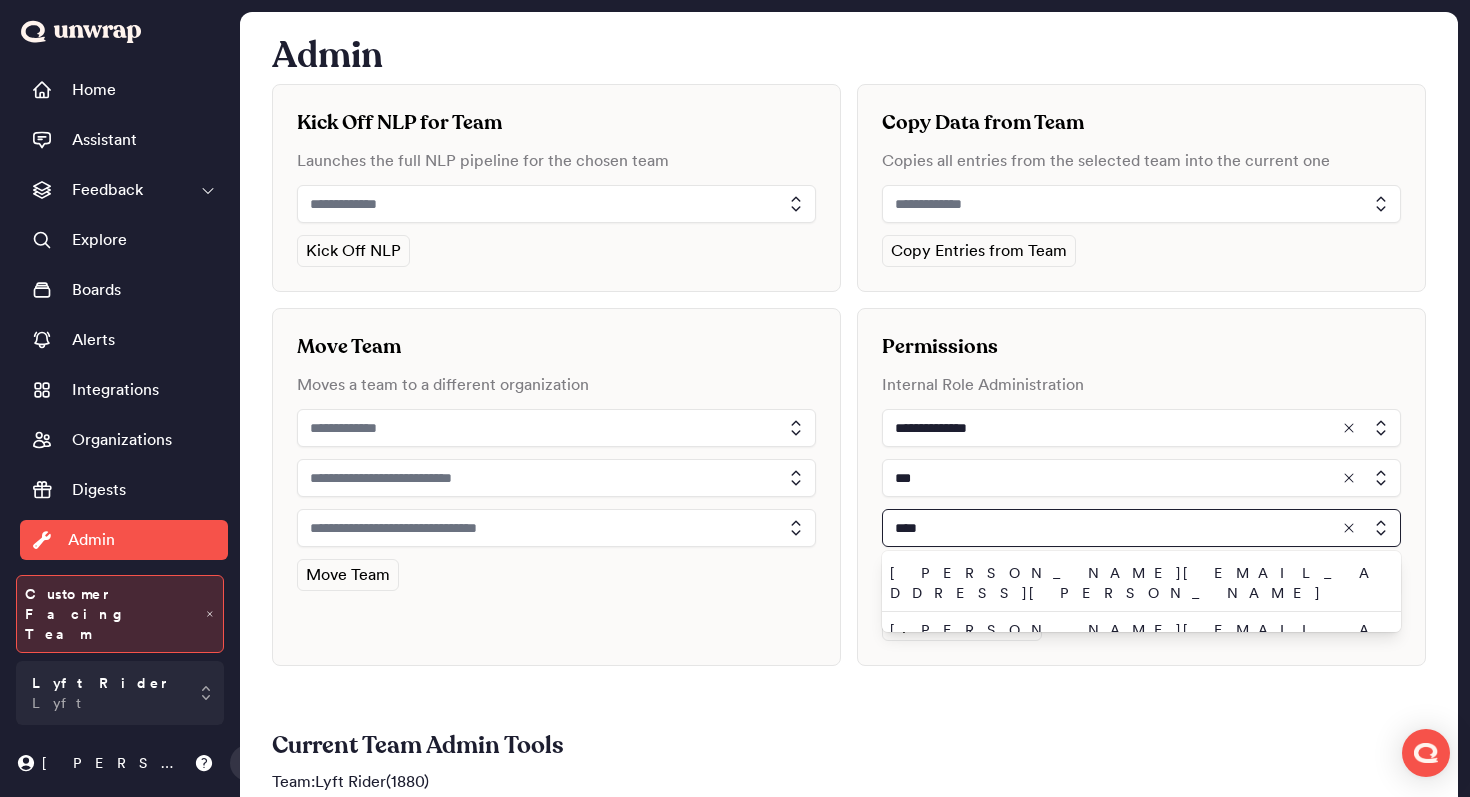 type on "****" 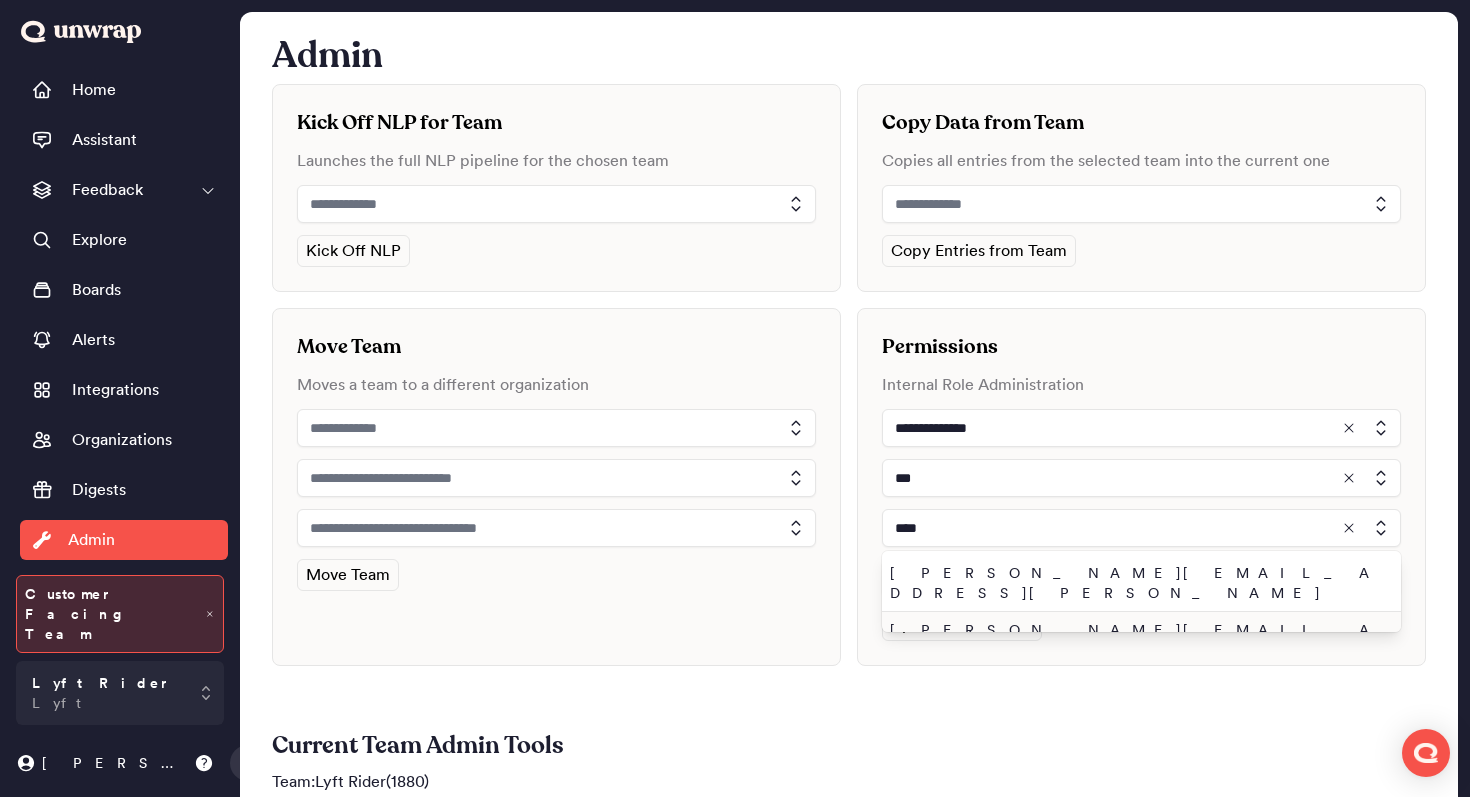 click on "john.shelburne@unwrap.ai" at bounding box center [1141, 640] 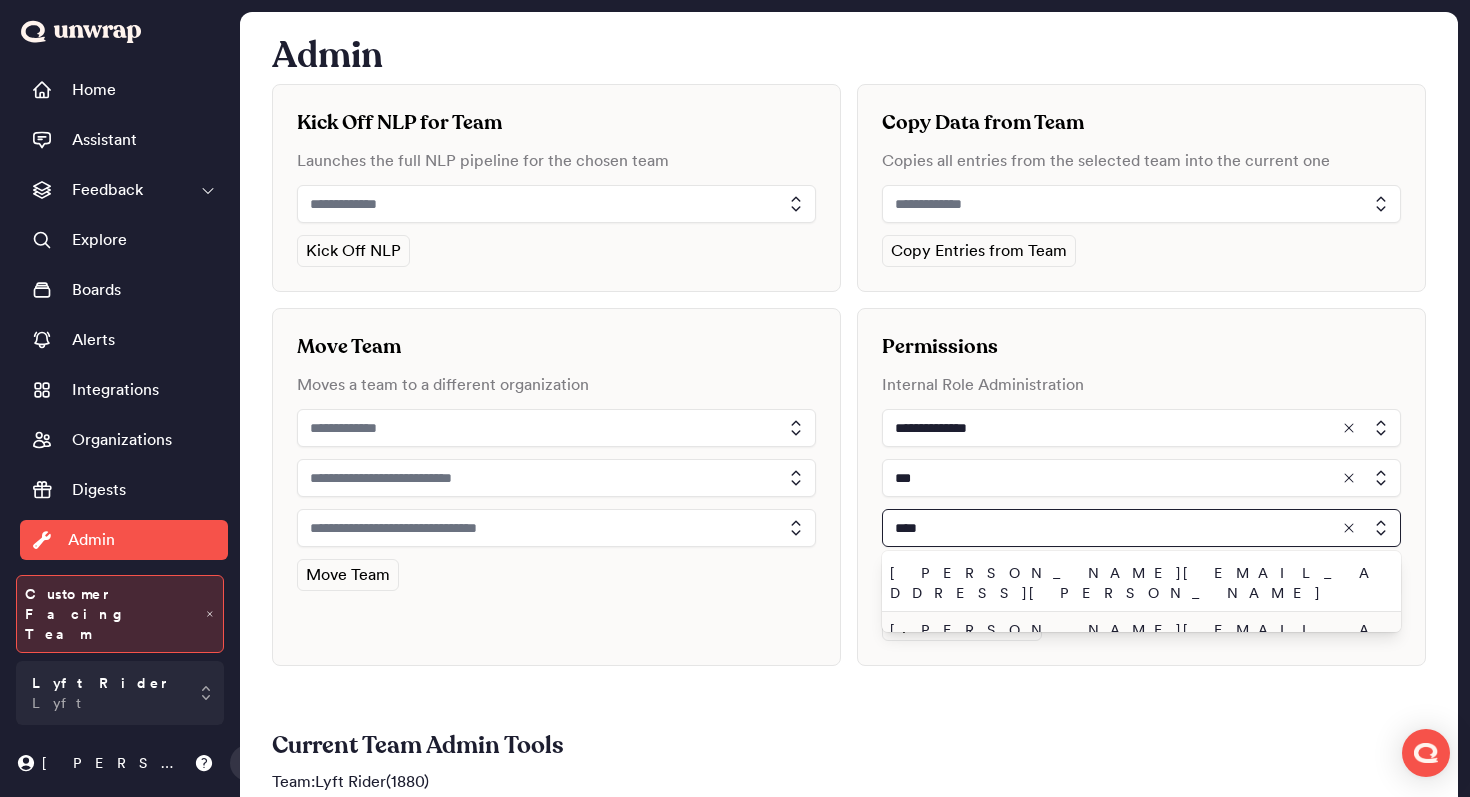 type on "**********" 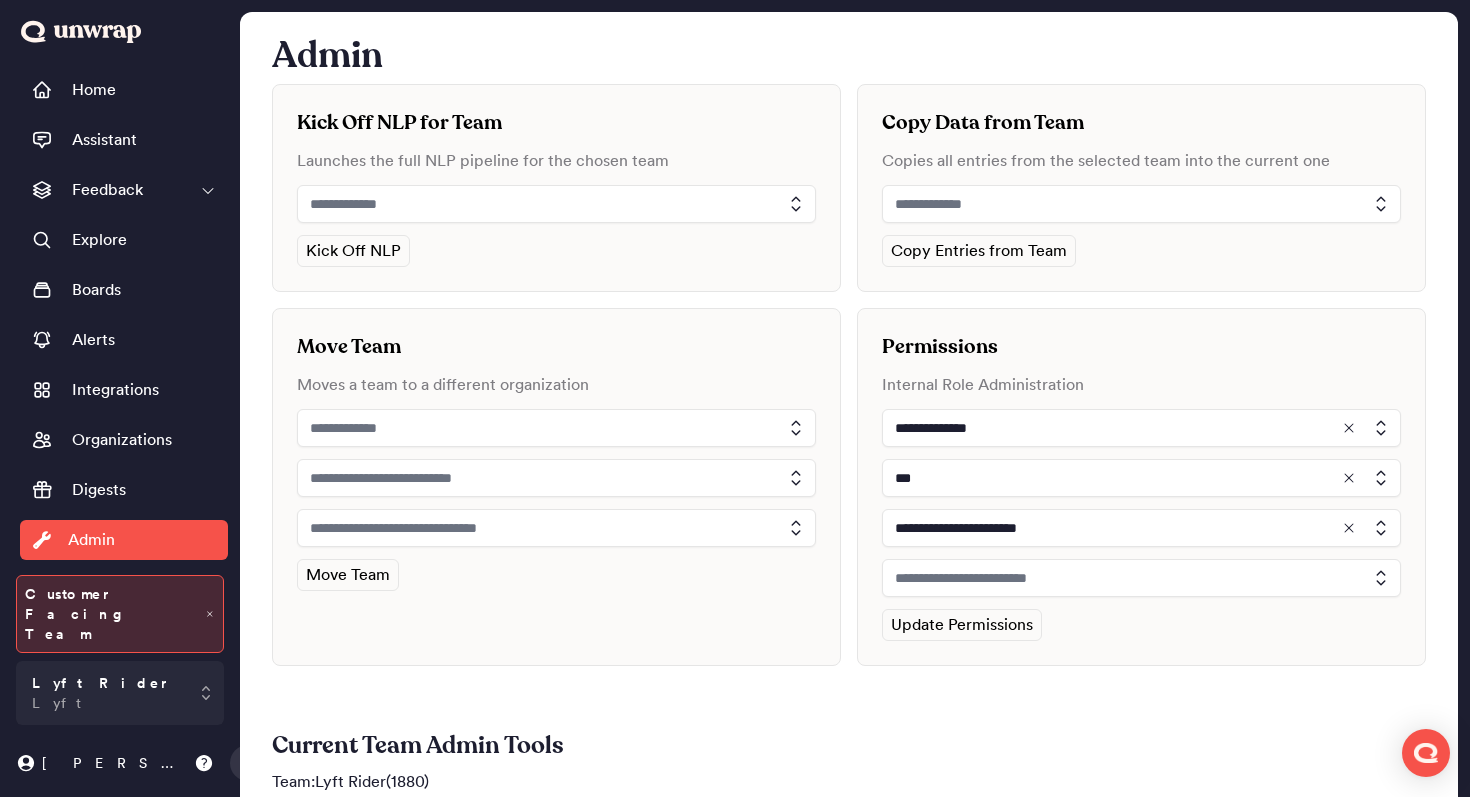 click at bounding box center (1141, 578) 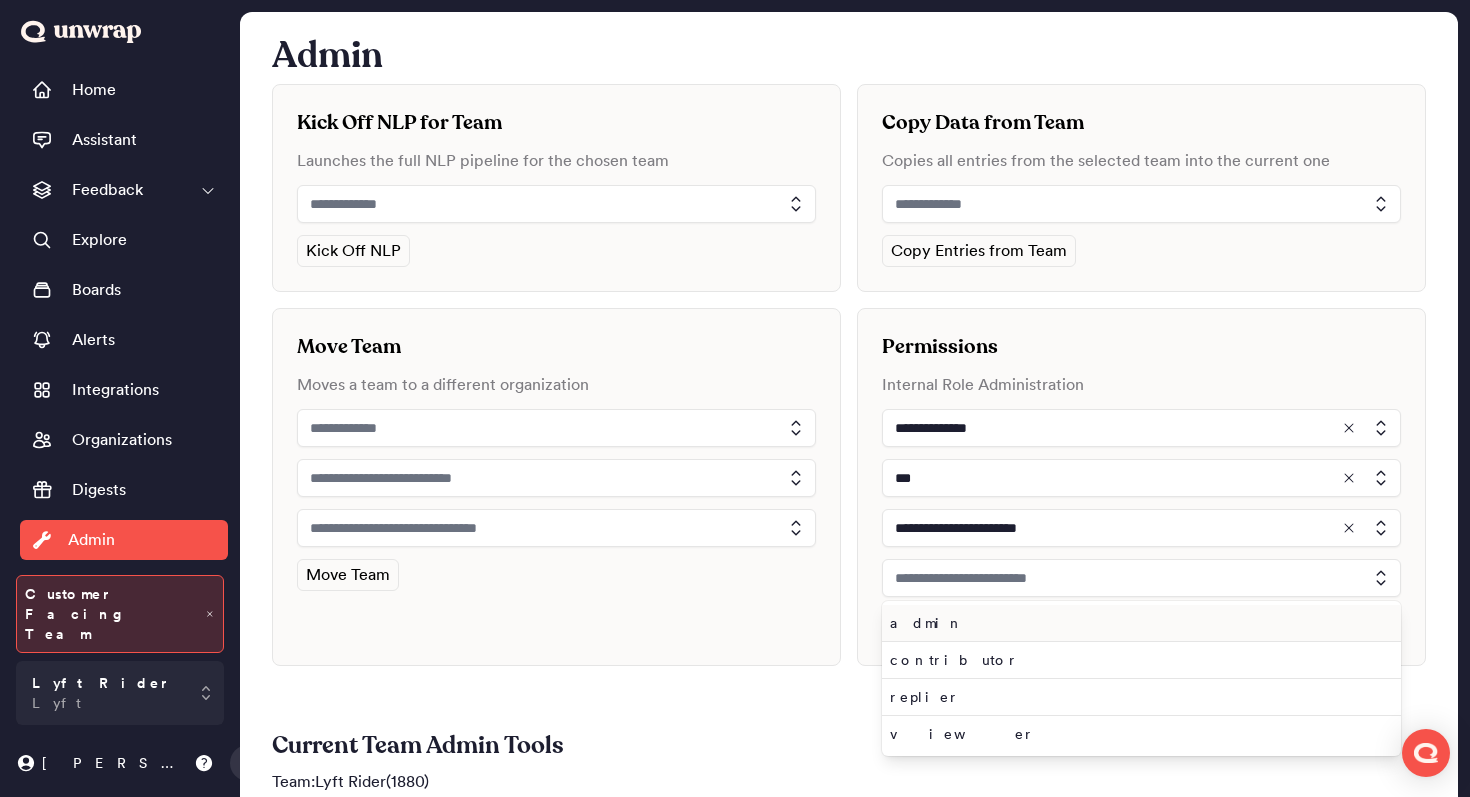 click on "admin" at bounding box center (1137, 623) 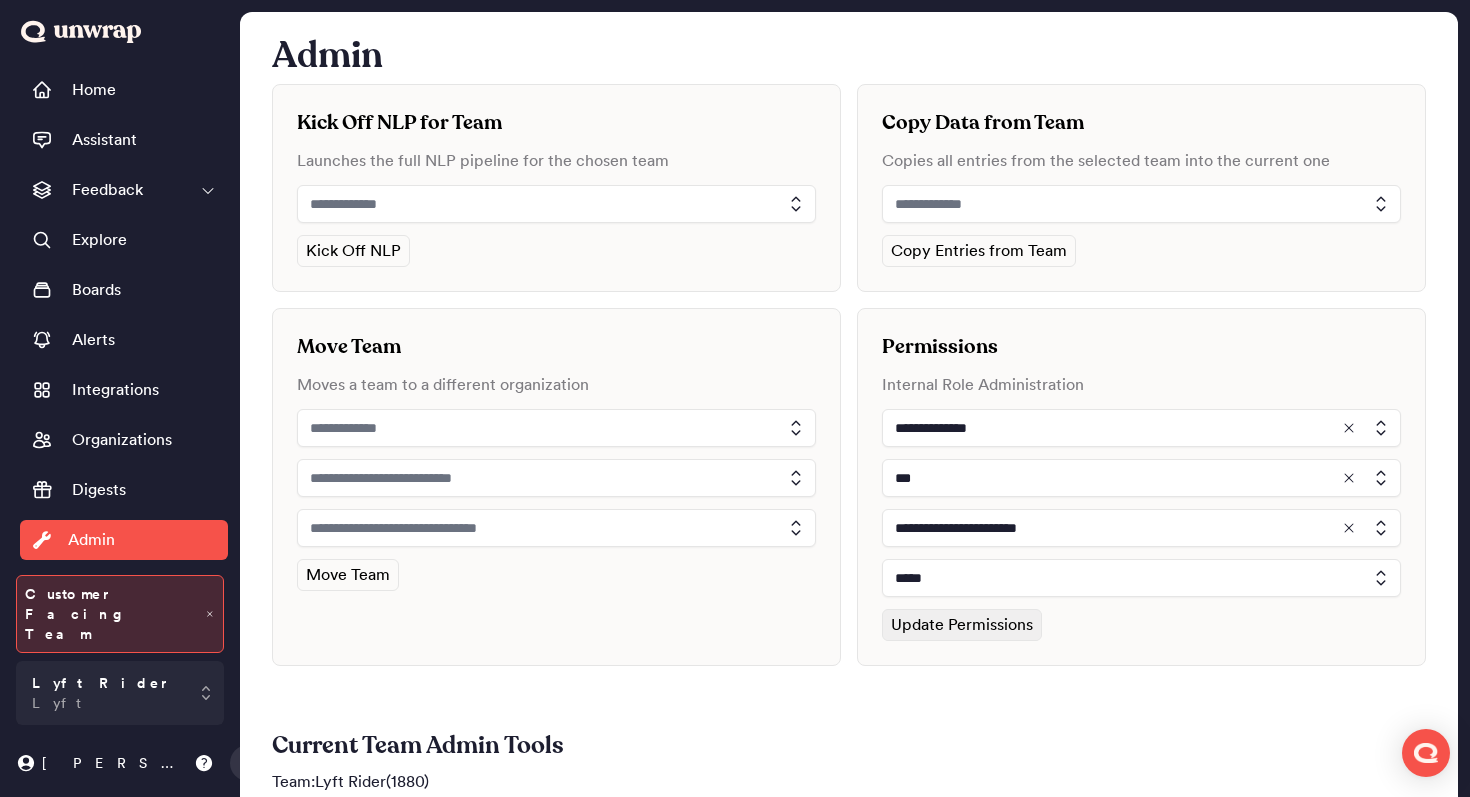 click on "Update Permissions" at bounding box center [962, 625] 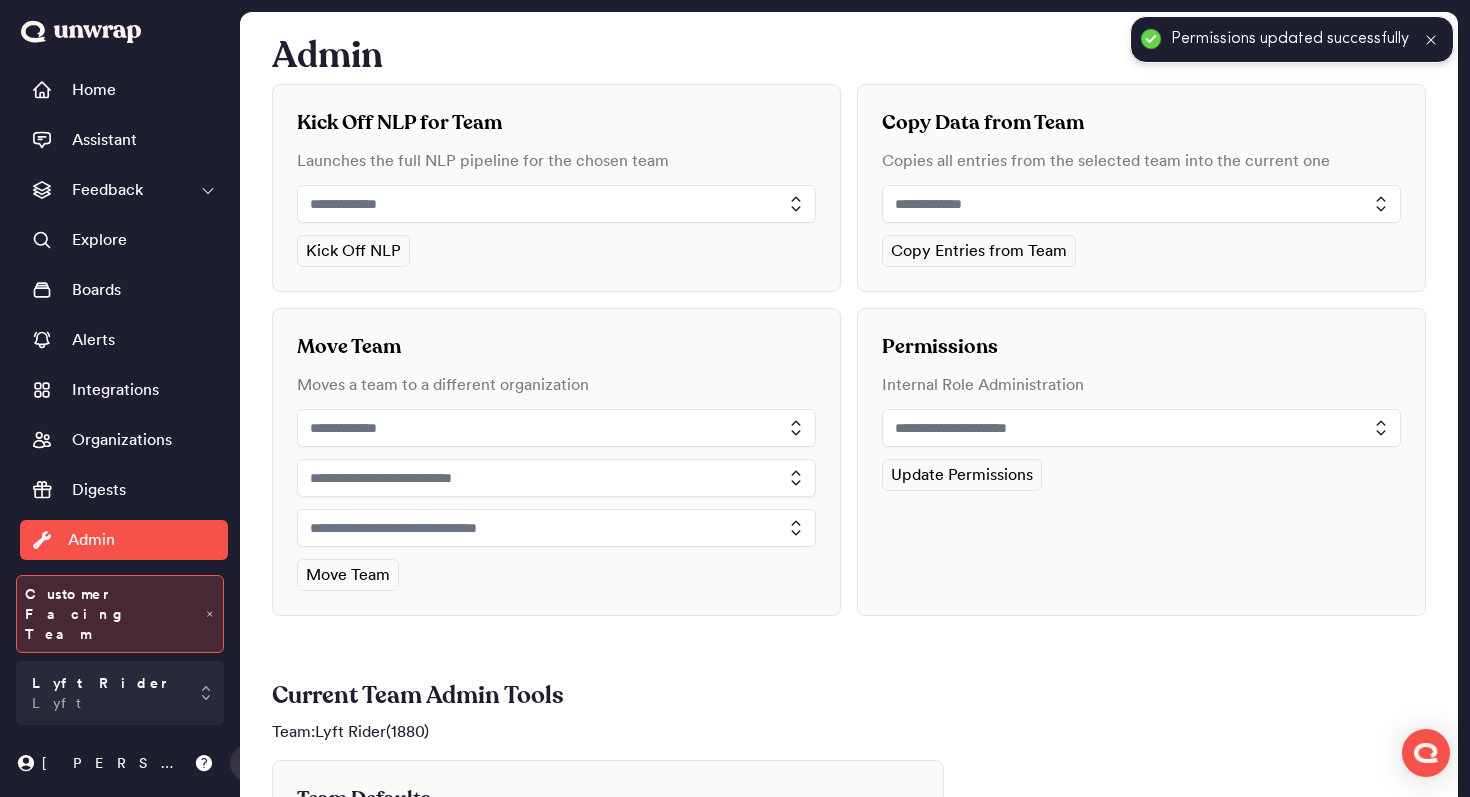click at bounding box center (1141, 428) 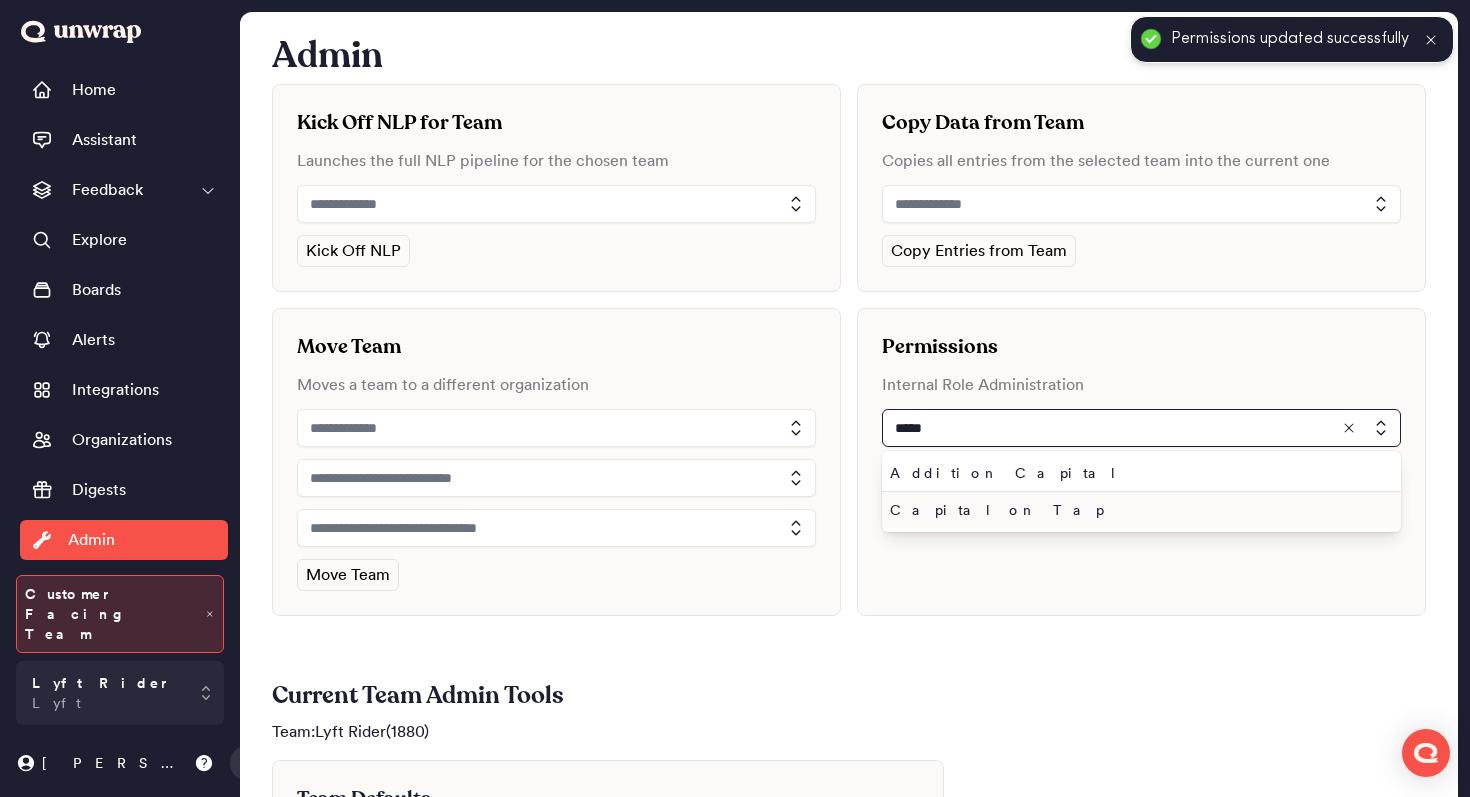 type on "*****" 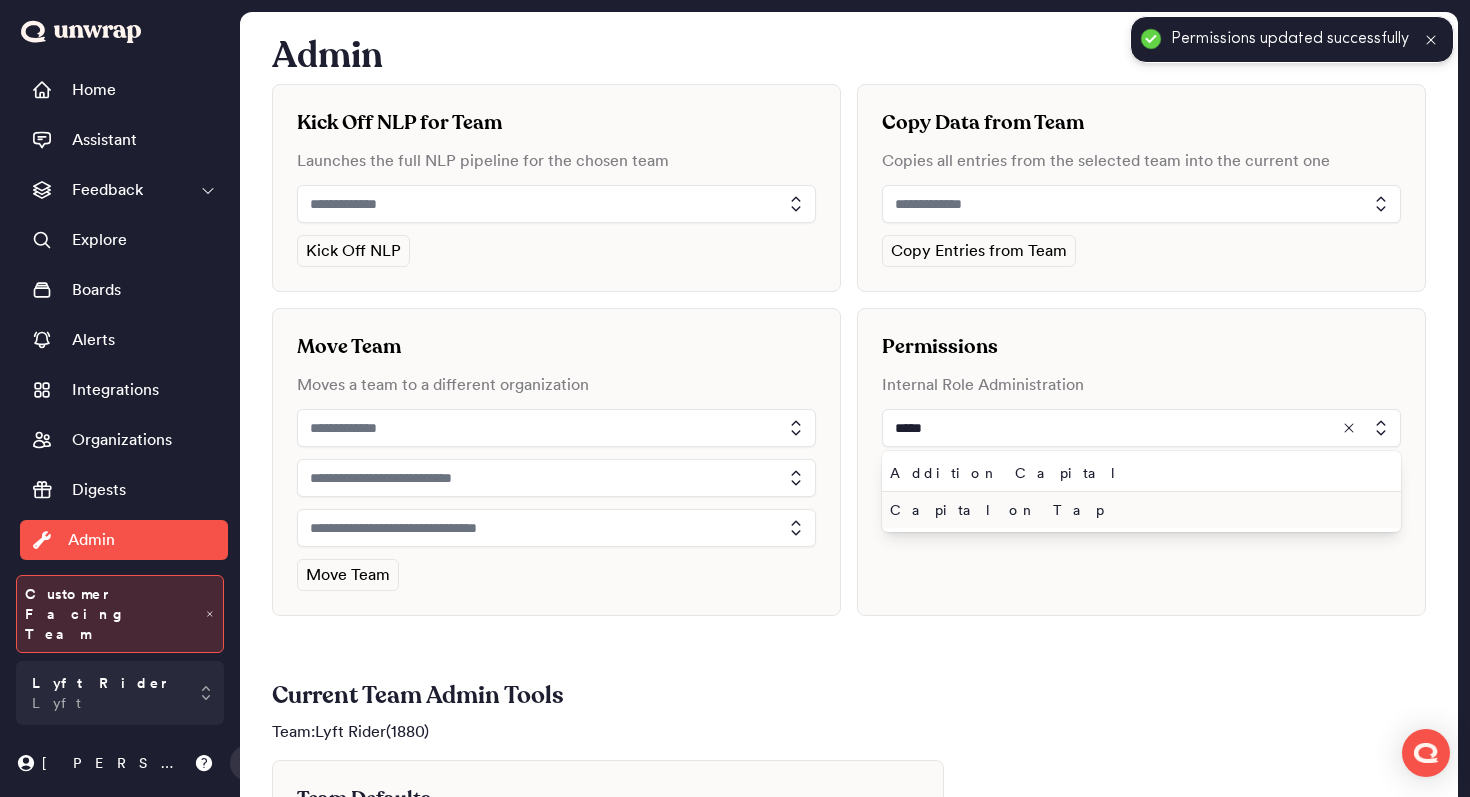 click on "Capital on Tap" at bounding box center [1137, 510] 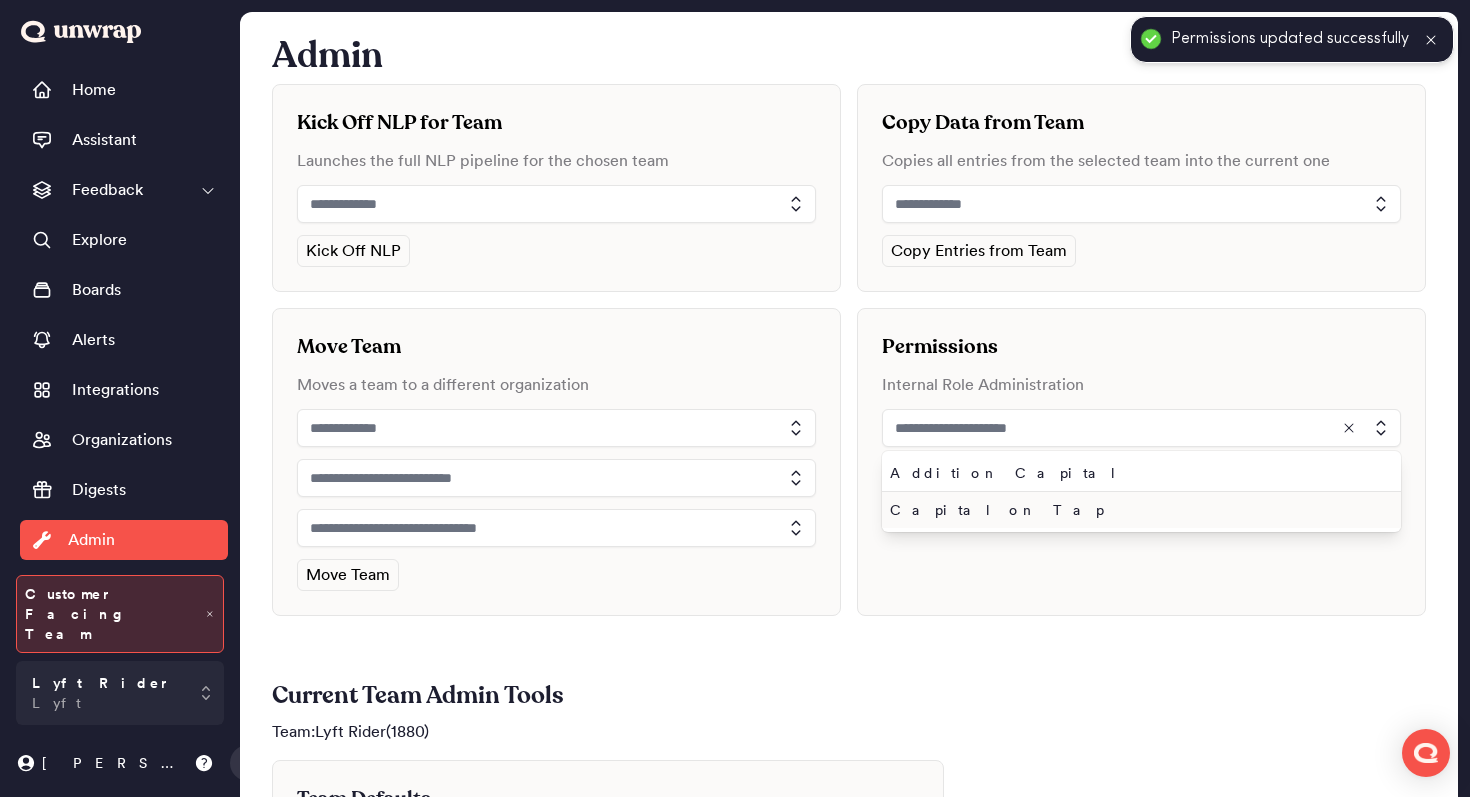 type on "**********" 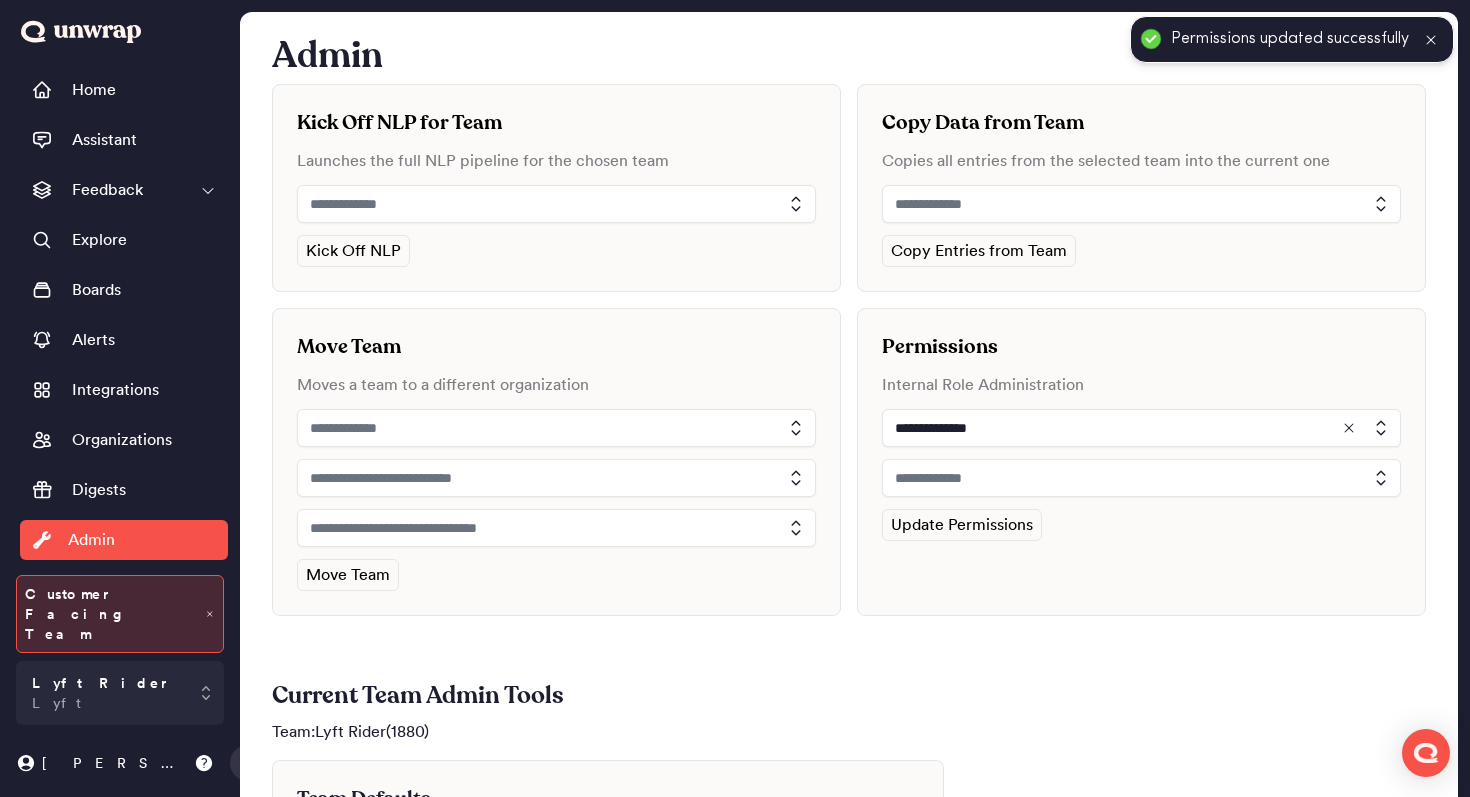 click at bounding box center [1141, 478] 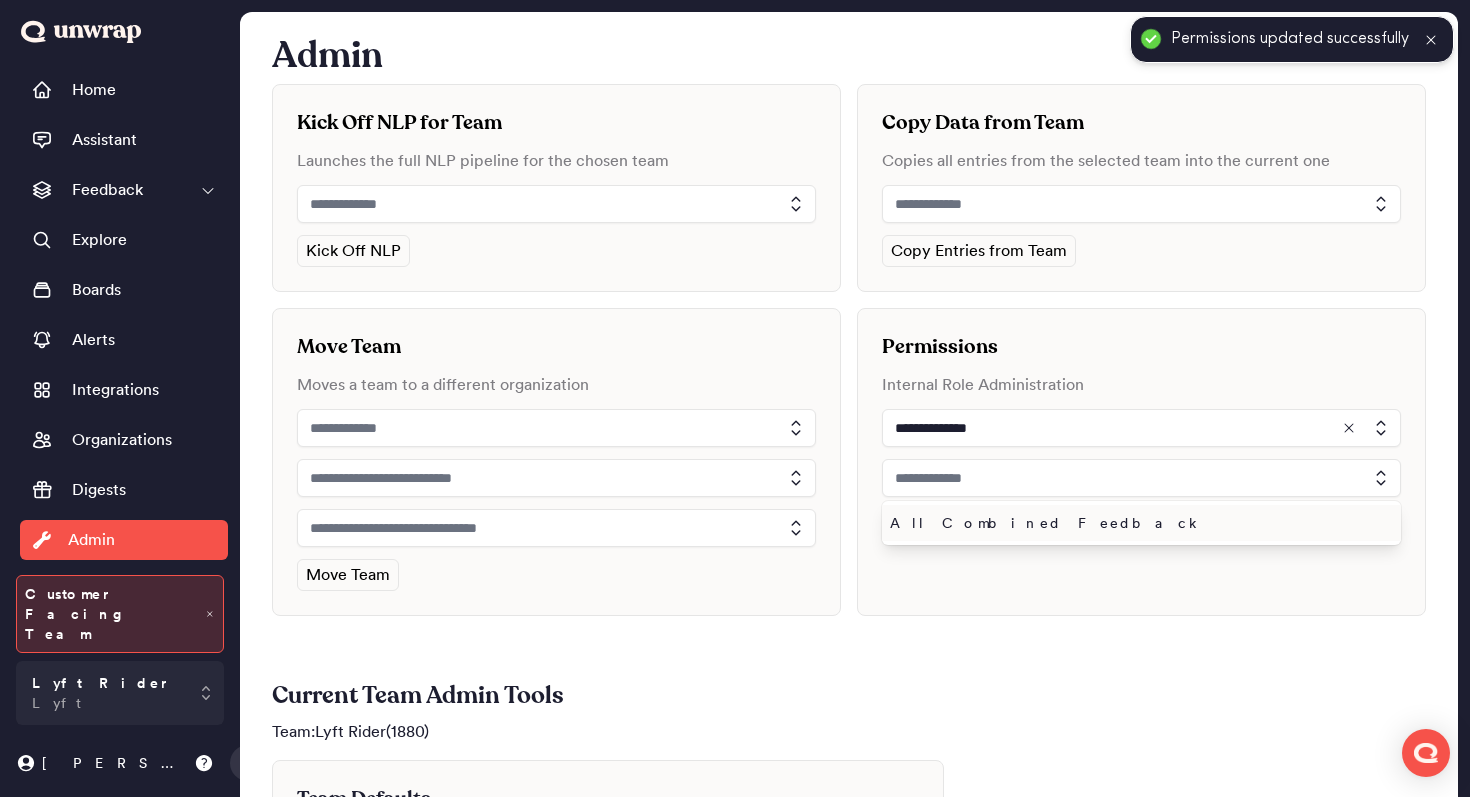 click on "All Combined Feedback" at bounding box center (1137, 523) 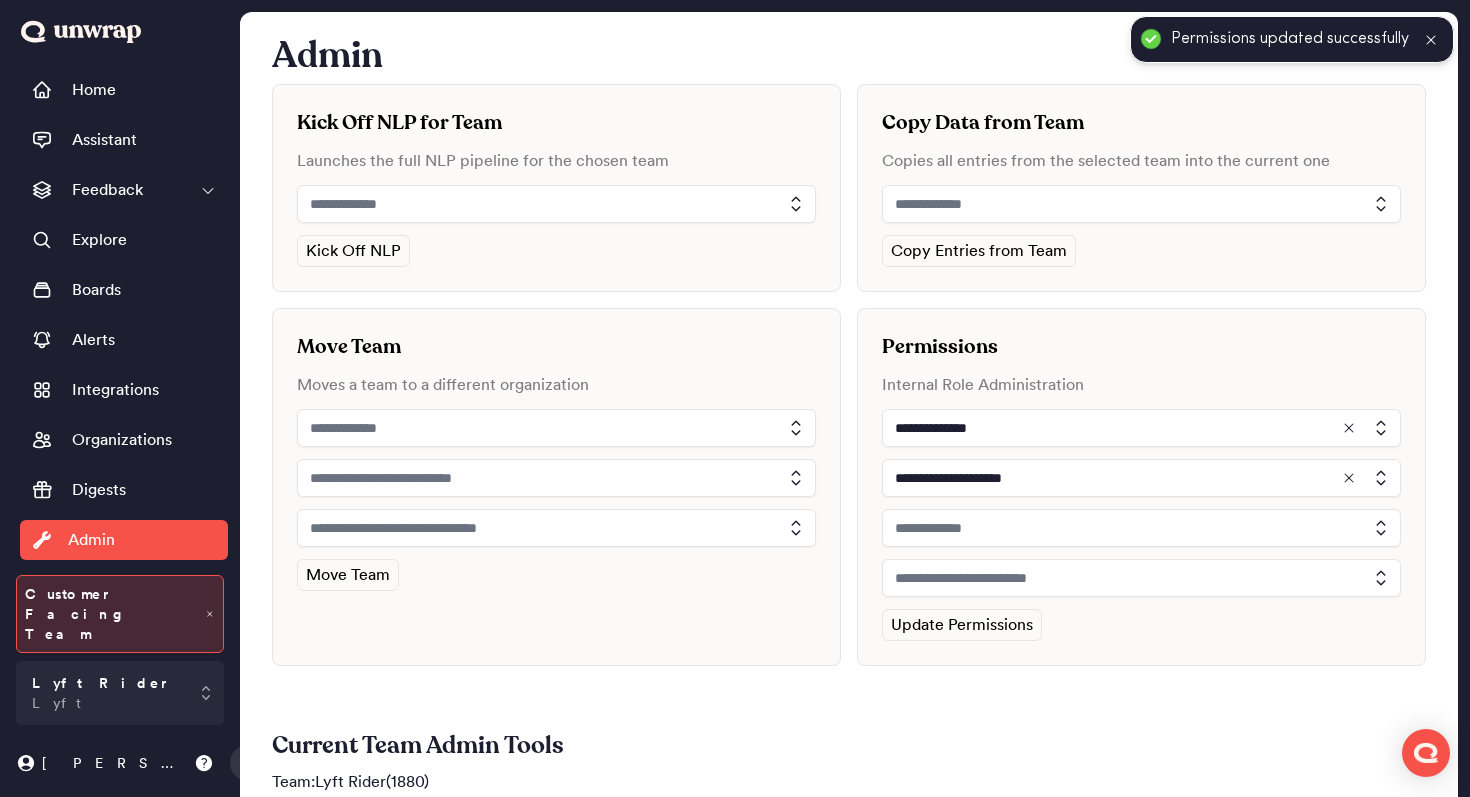 click at bounding box center [1141, 528] 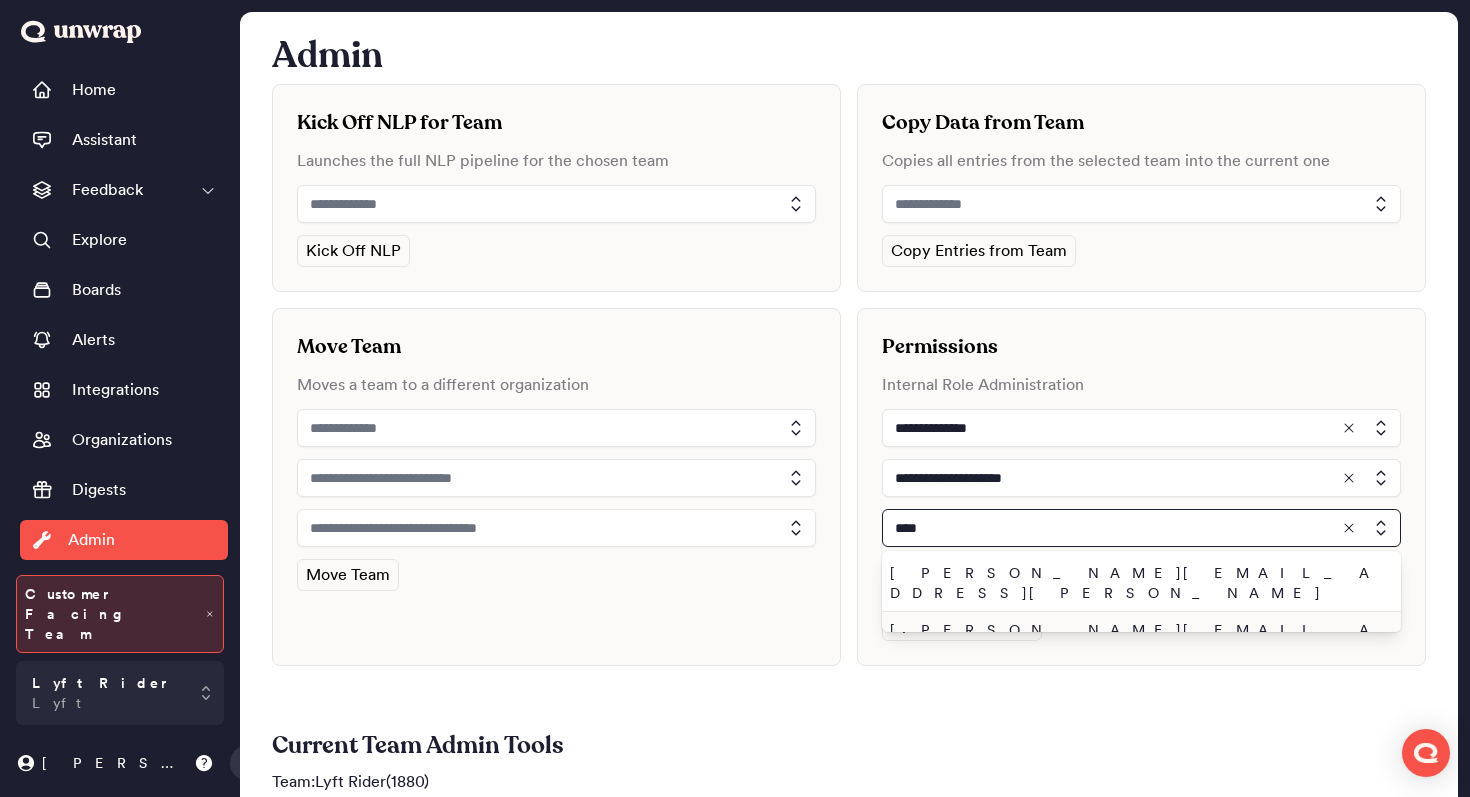 type on "****" 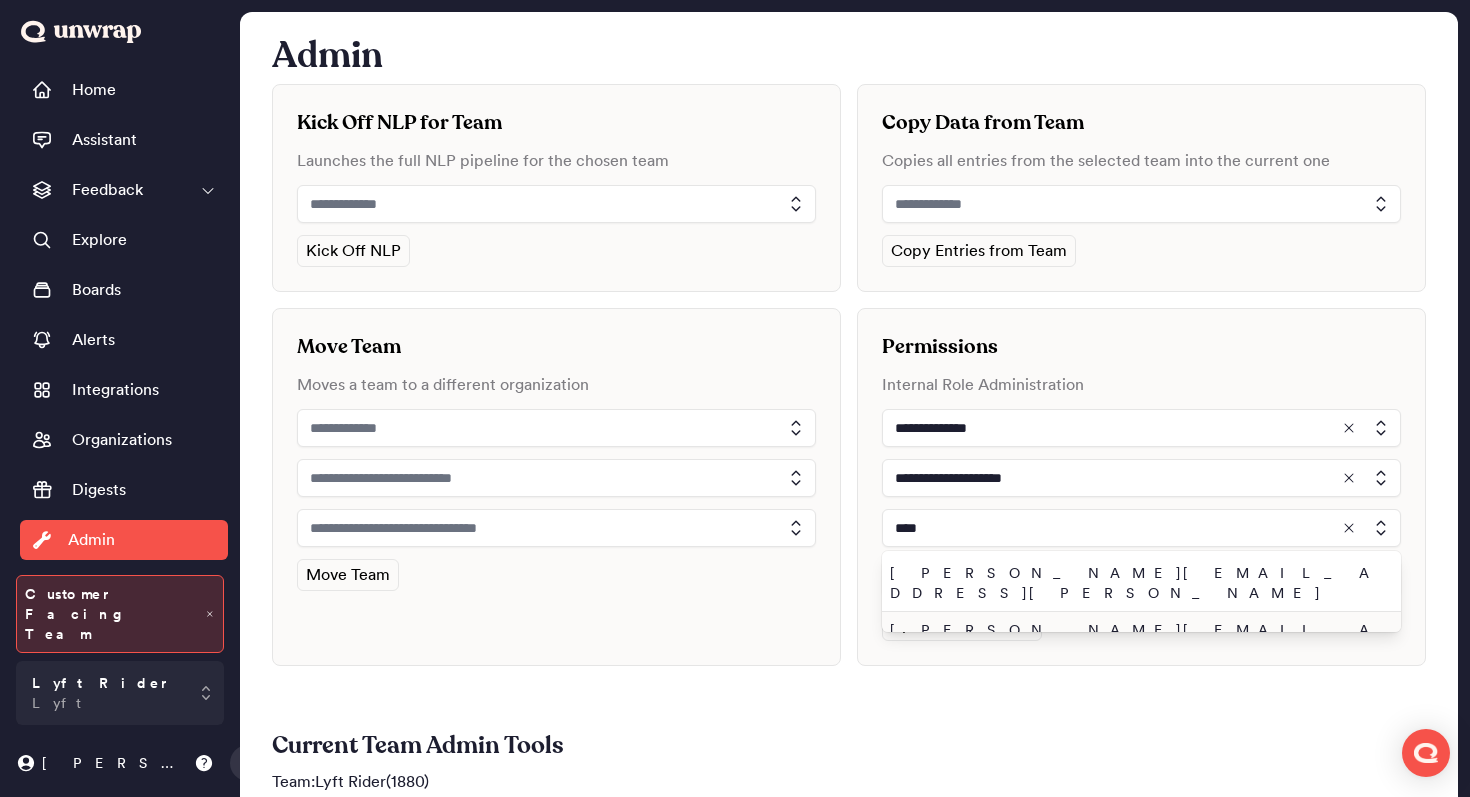 click on "john.shelburne@unwrap.ai" at bounding box center [1137, 640] 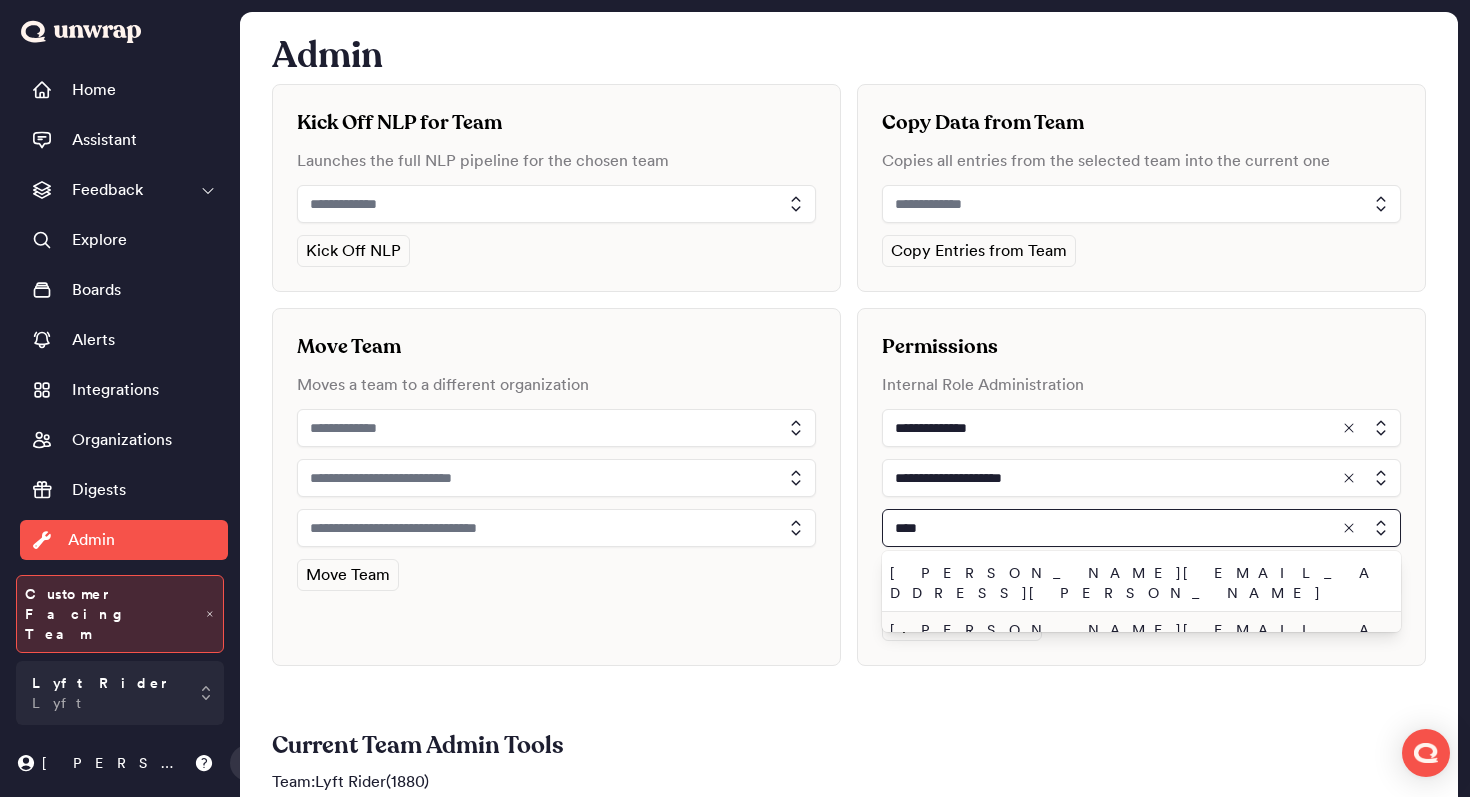 type on "**********" 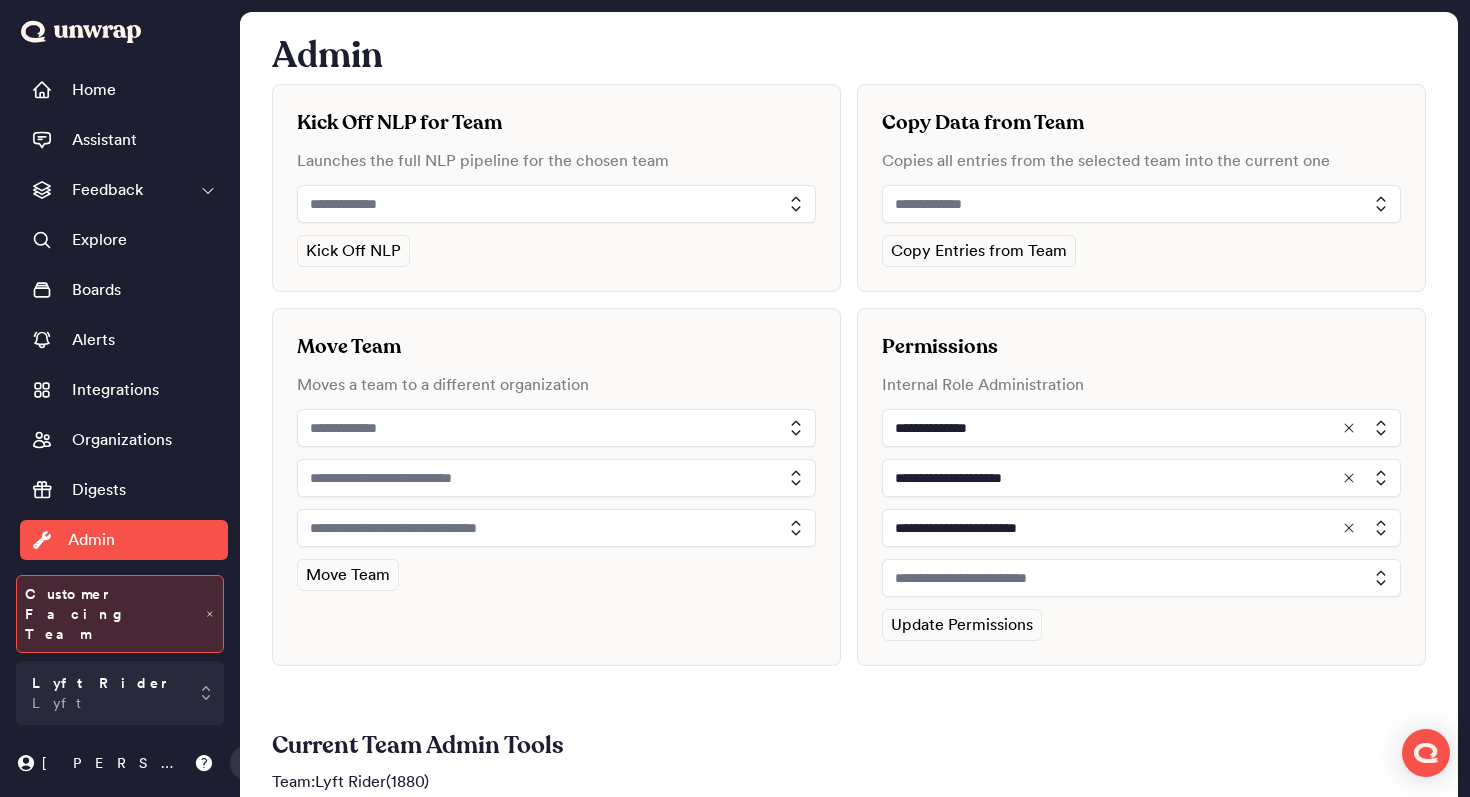 click at bounding box center [1141, 578] 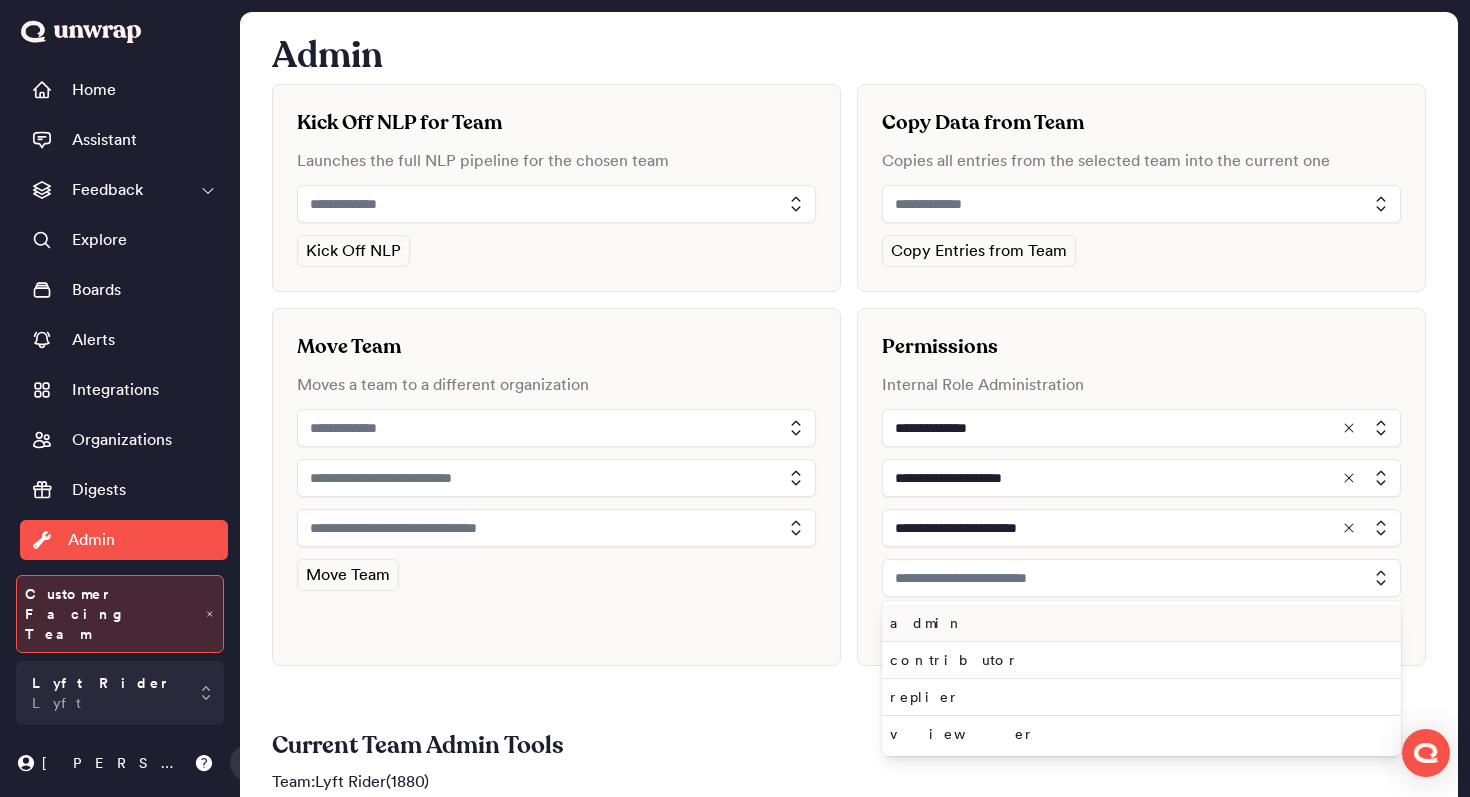 click on "admin" at bounding box center (1137, 623) 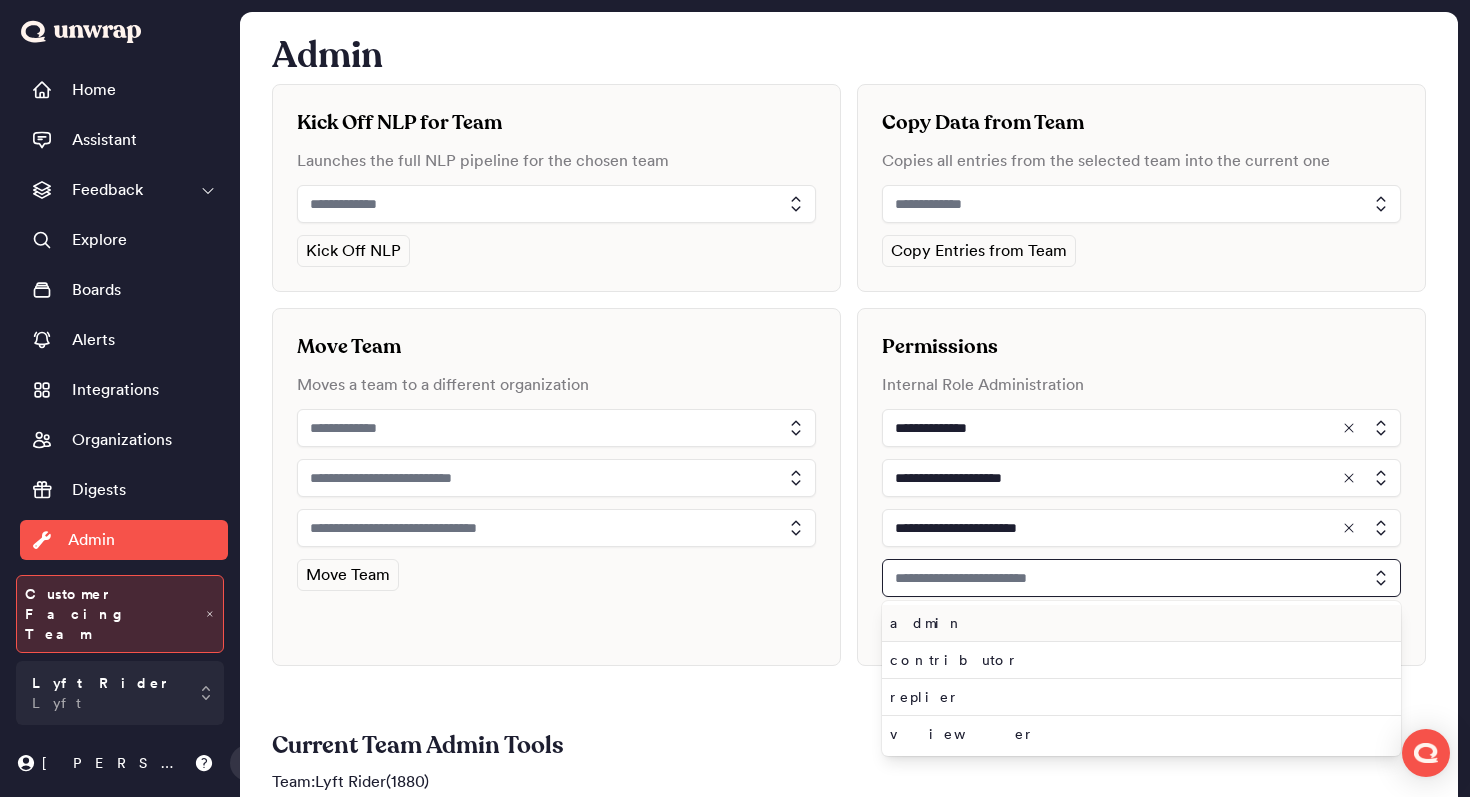 type on "*****" 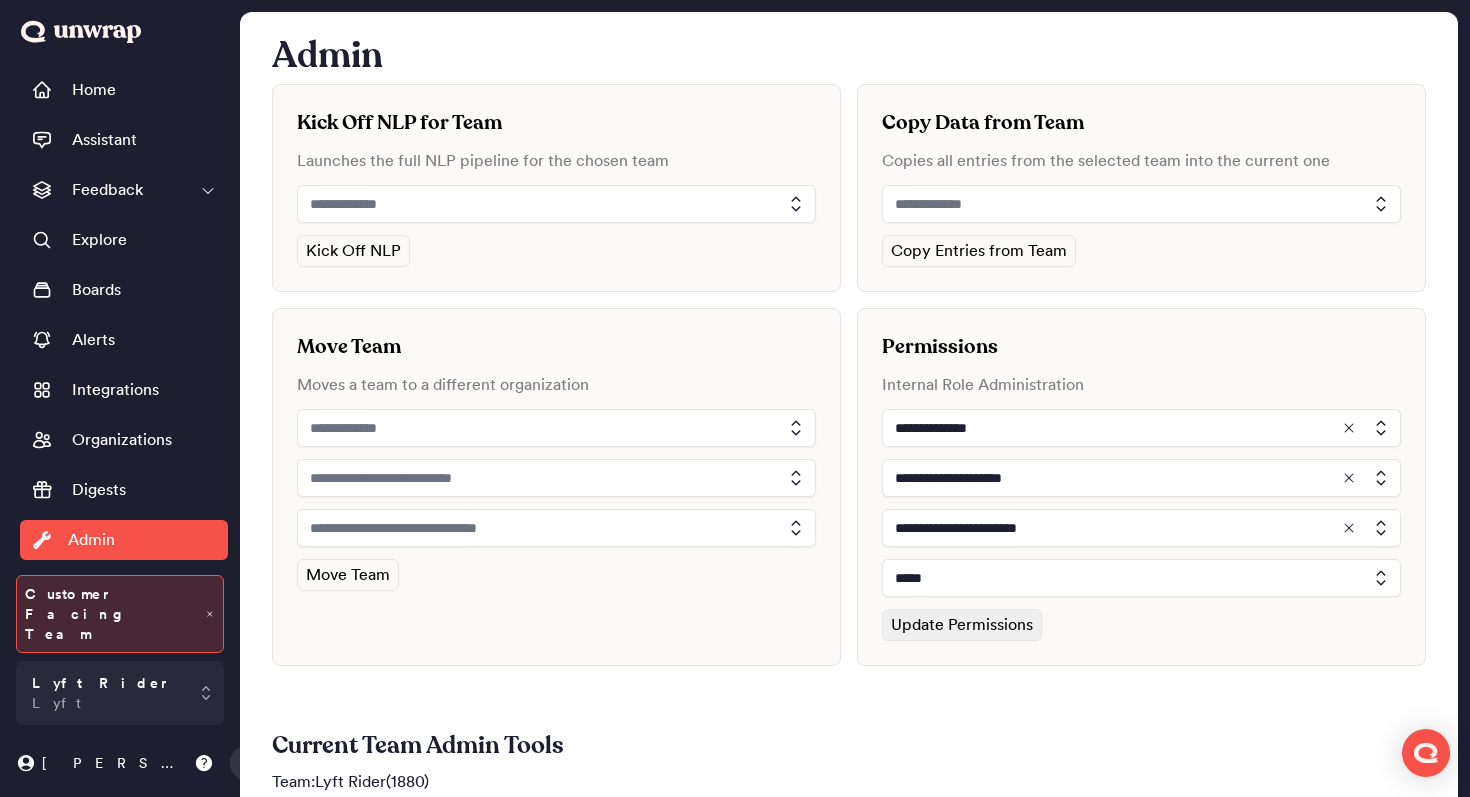 click on "Update Permissions" at bounding box center [962, 625] 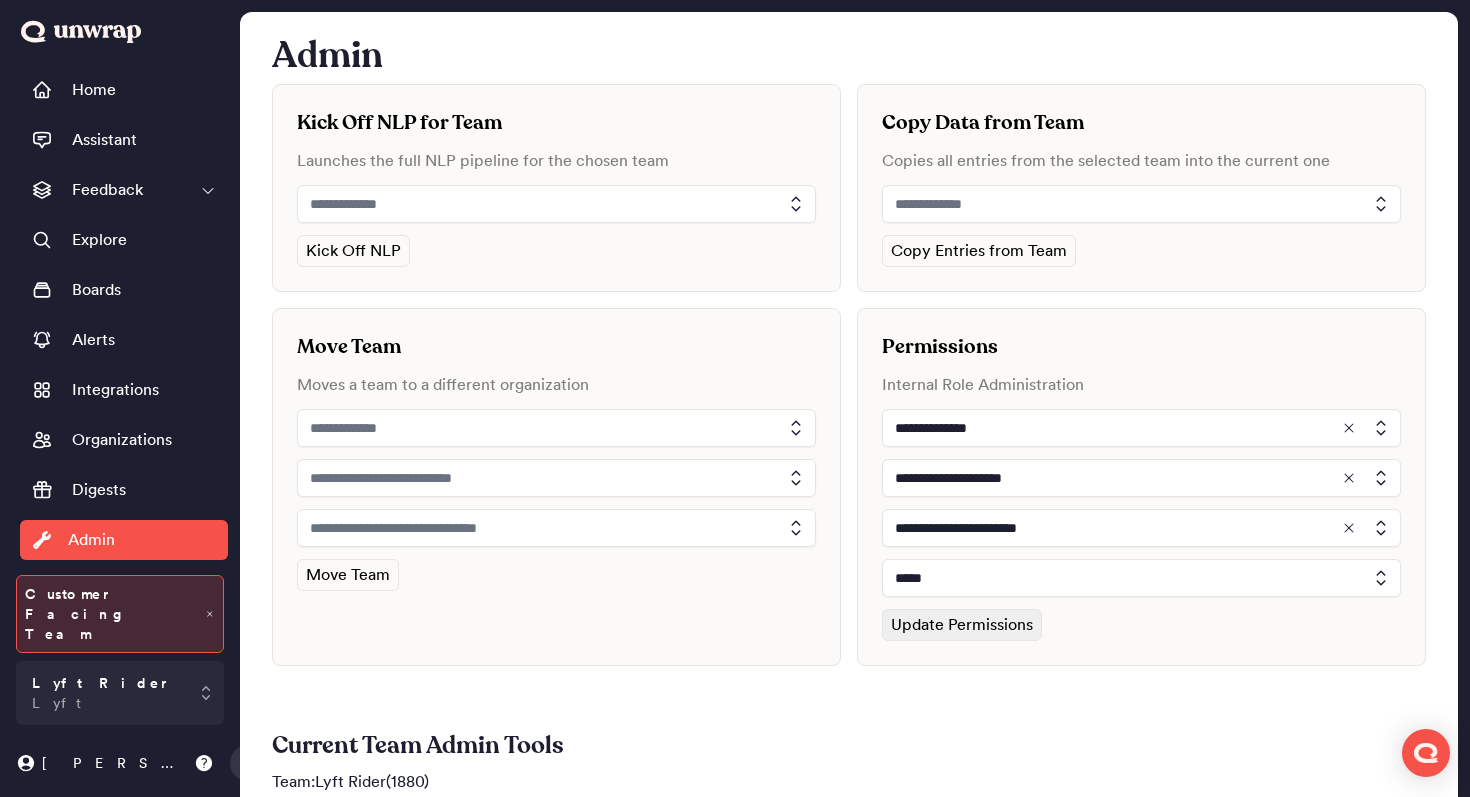 click on "Update Permissions" at bounding box center [962, 625] 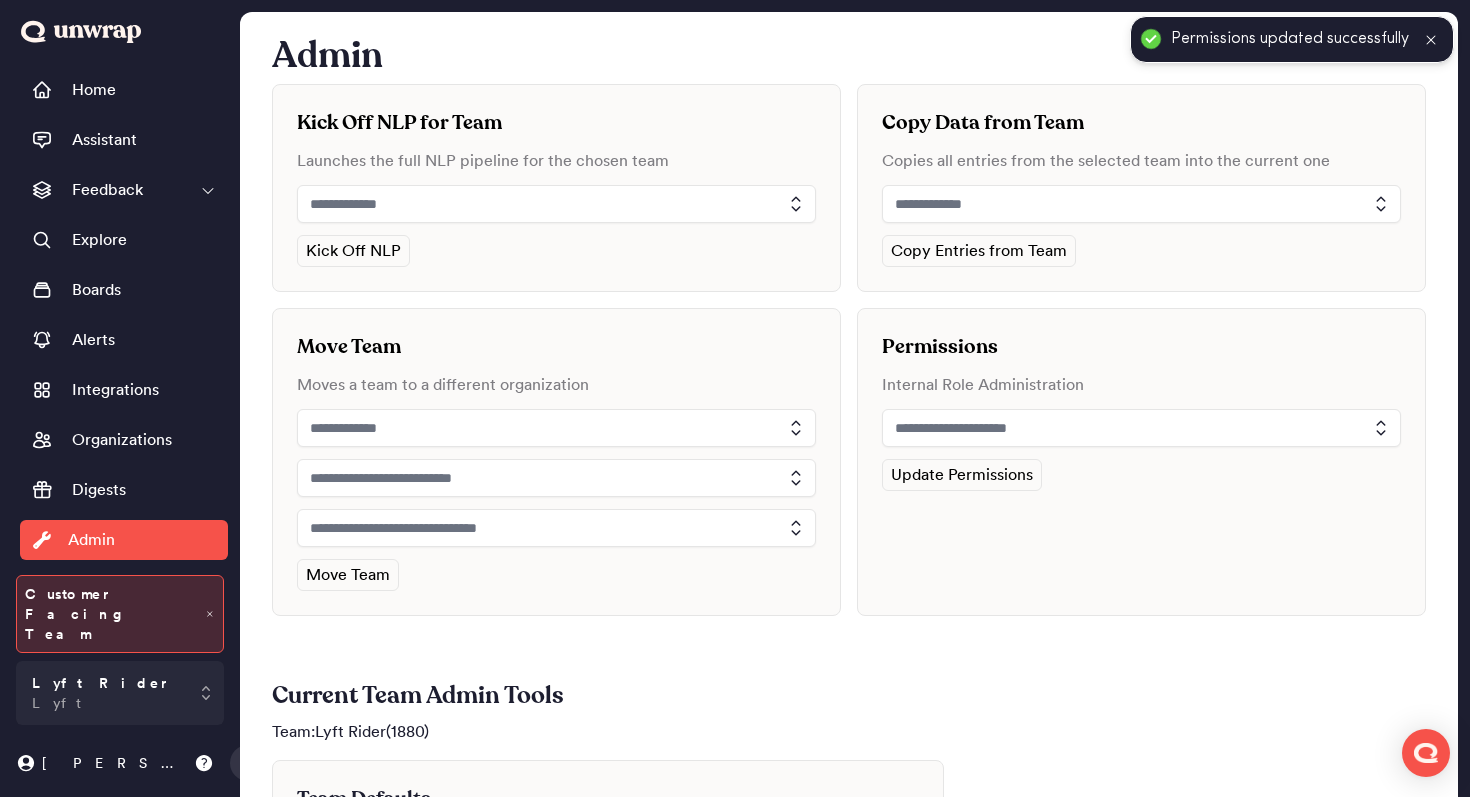 click at bounding box center [1141, 428] 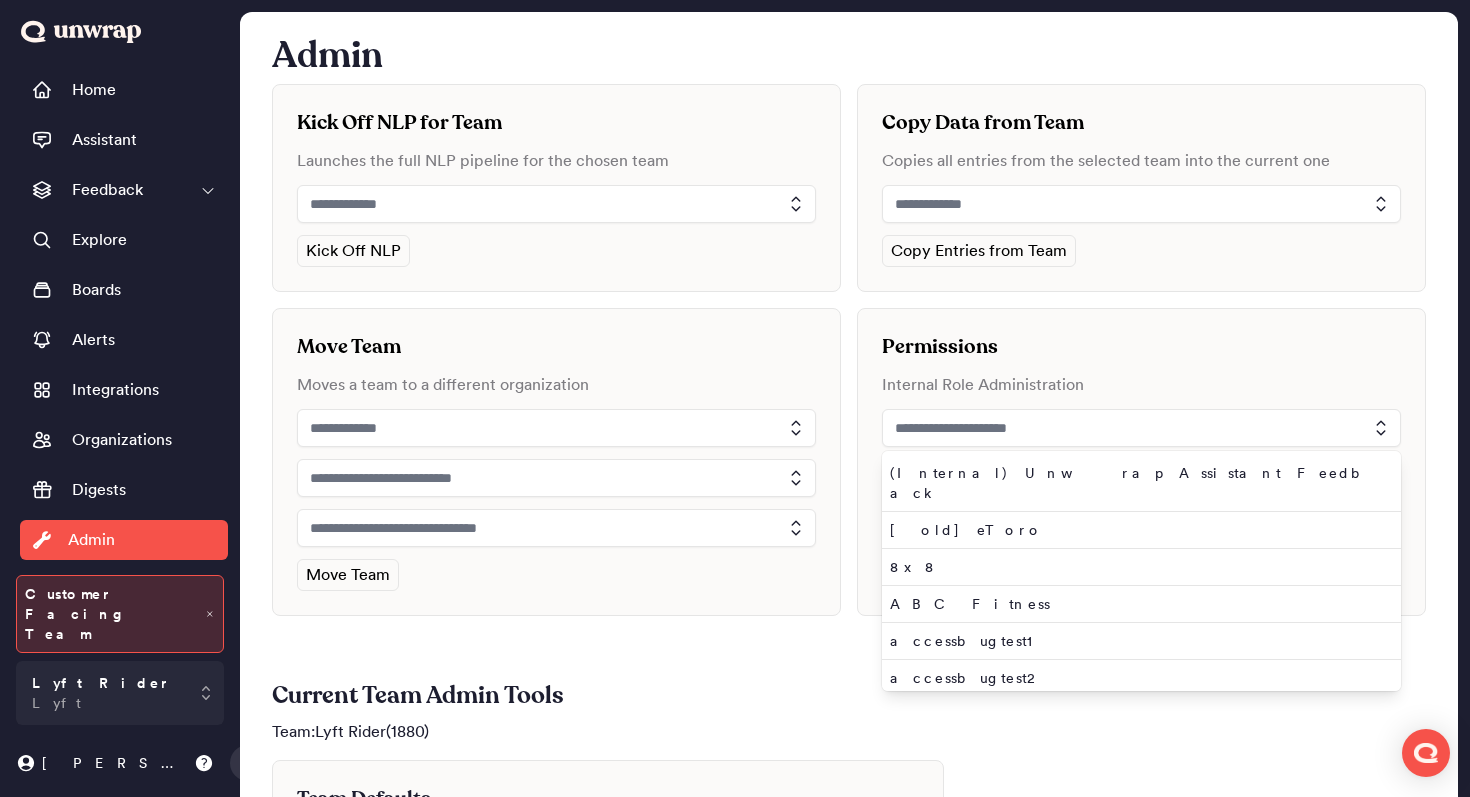 click at bounding box center (1141, 428) 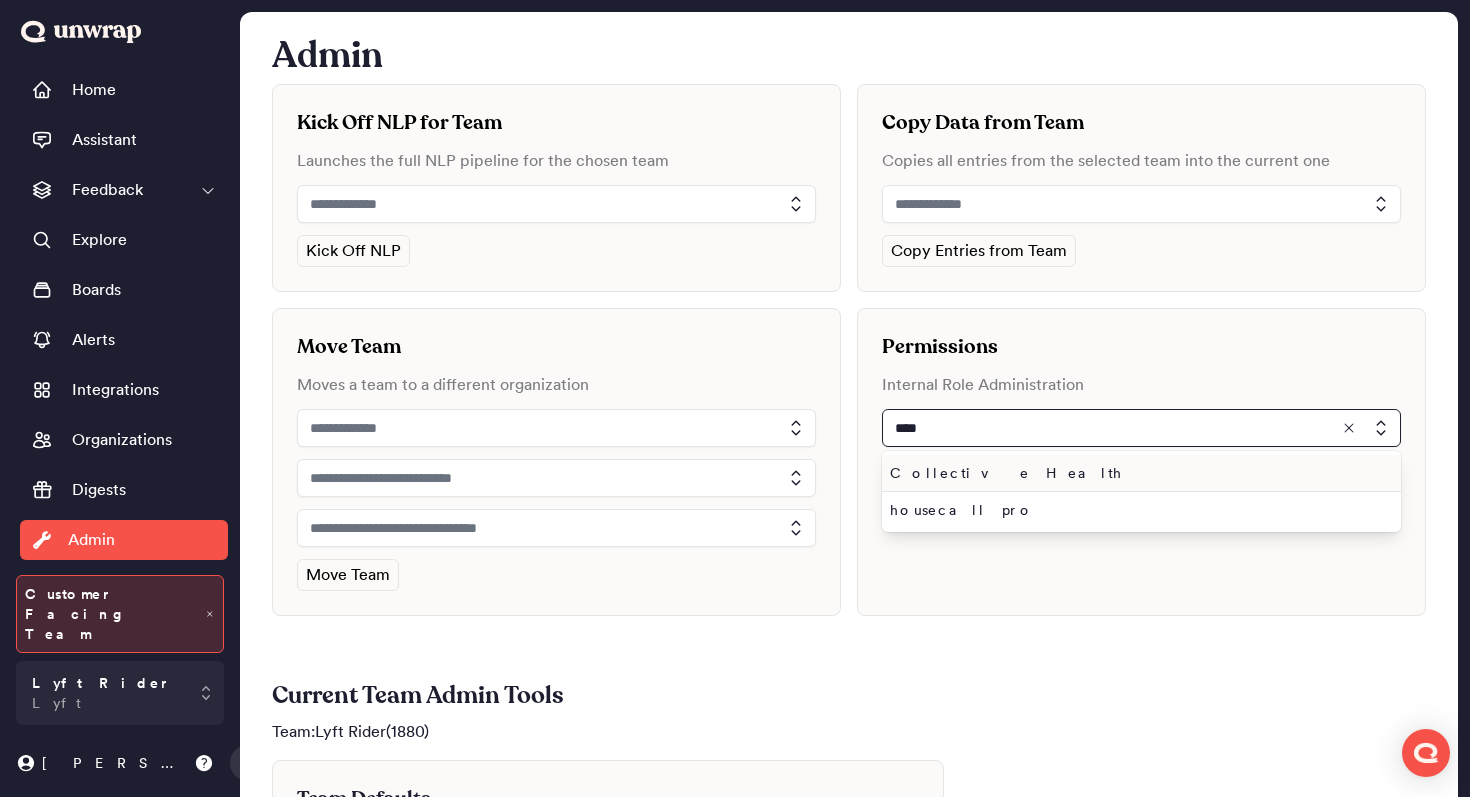 type on "****" 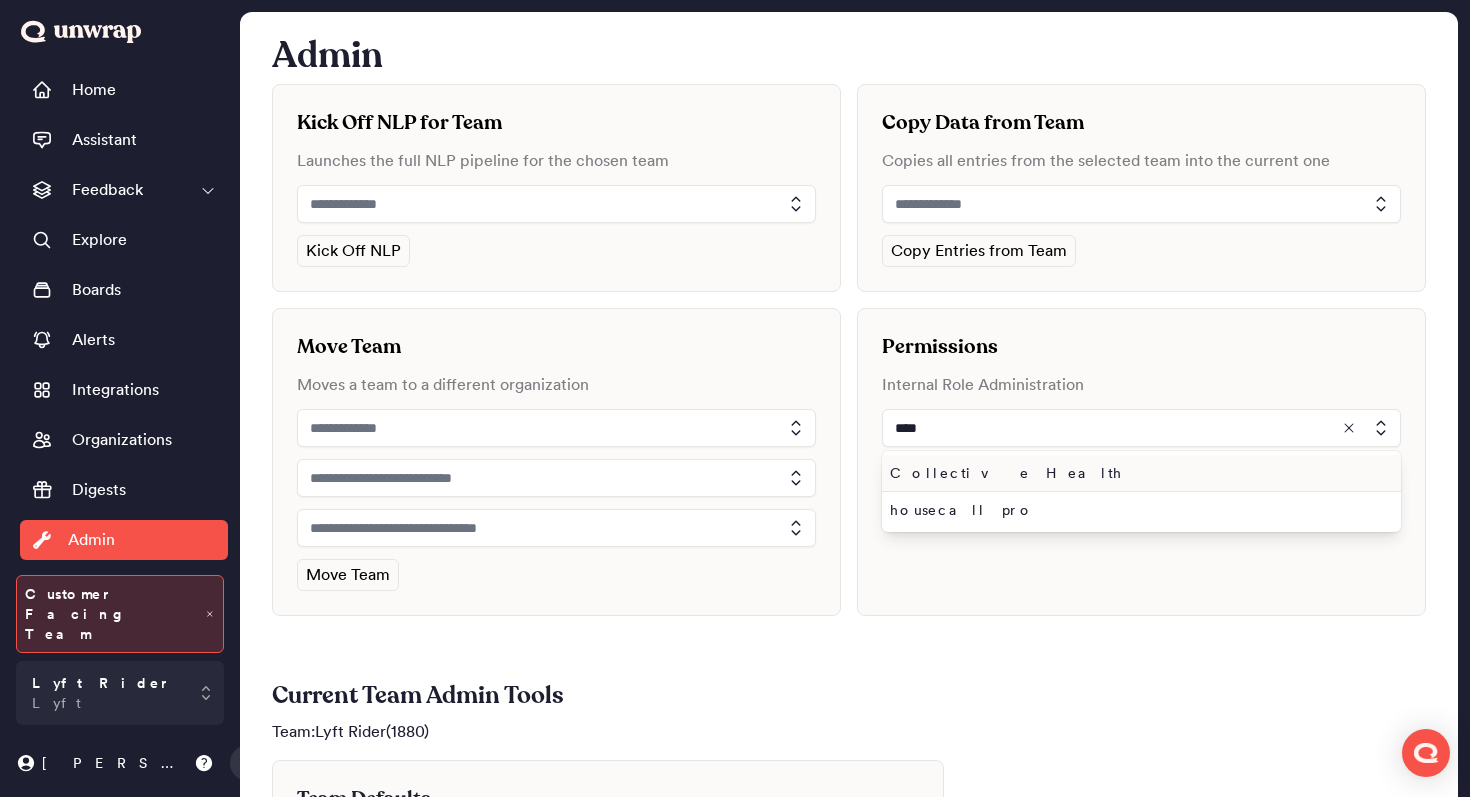 click on "Collective Health" at bounding box center (1141, 473) 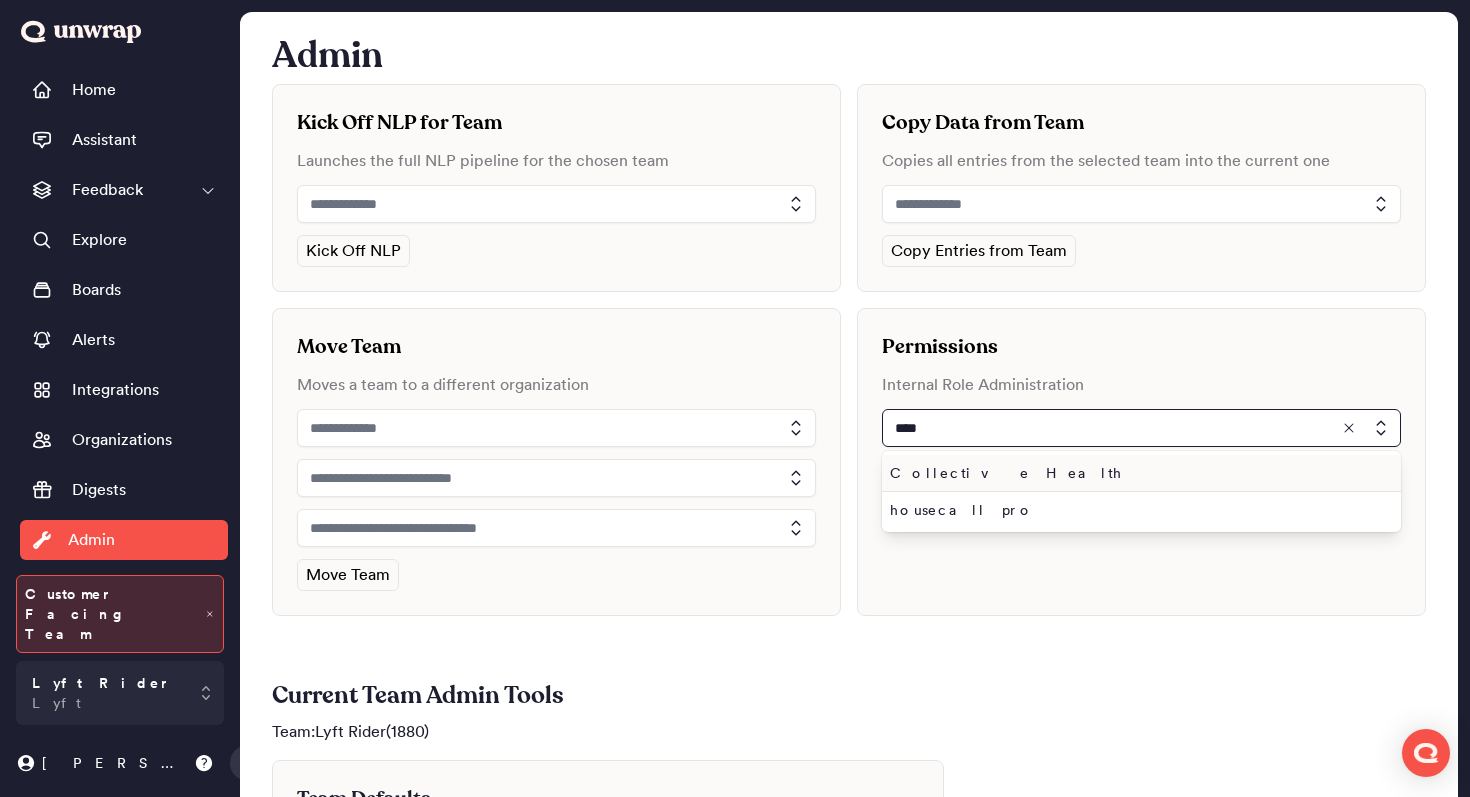 type on "**********" 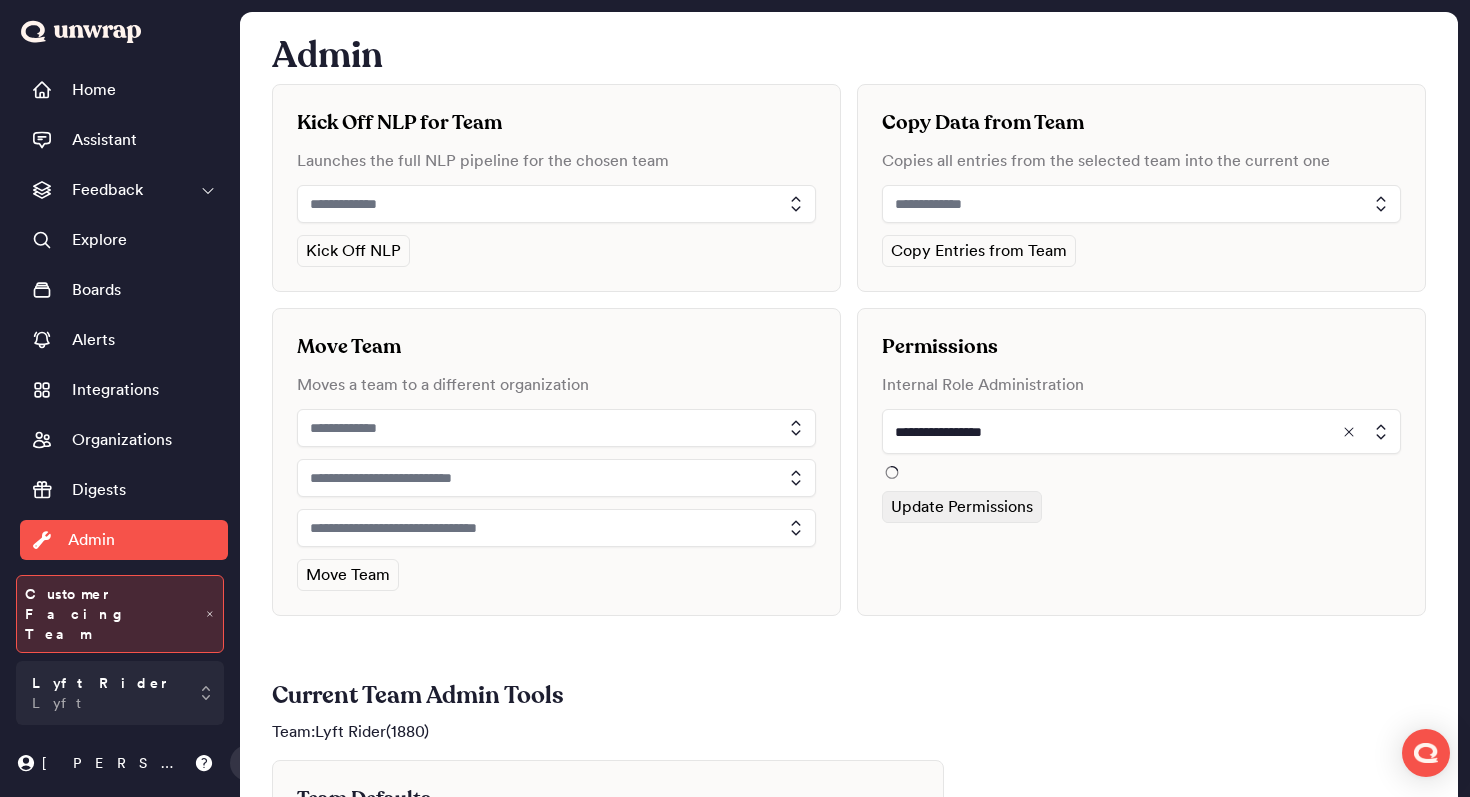 click on "**********" at bounding box center (1141, 462) 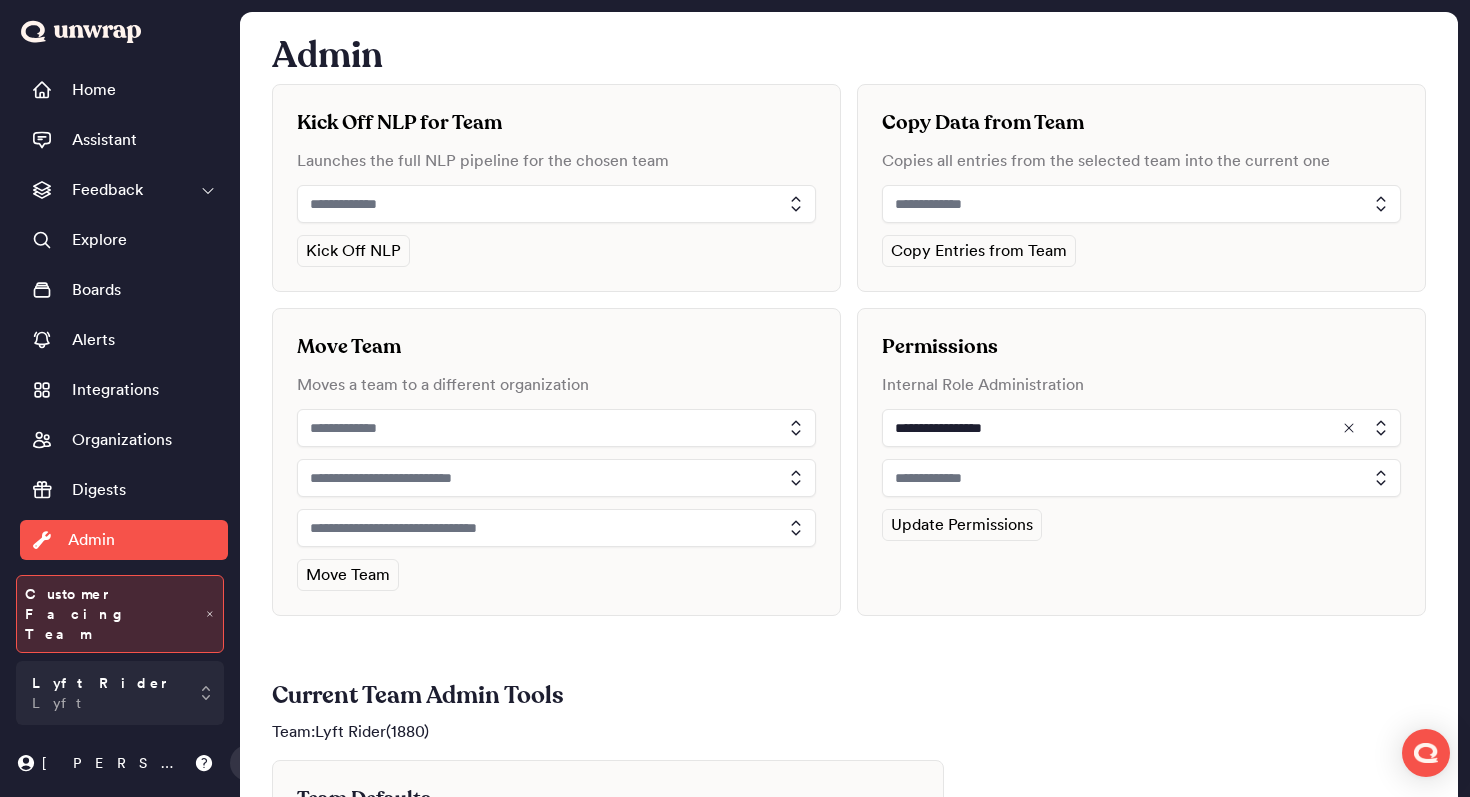click at bounding box center [1141, 478] 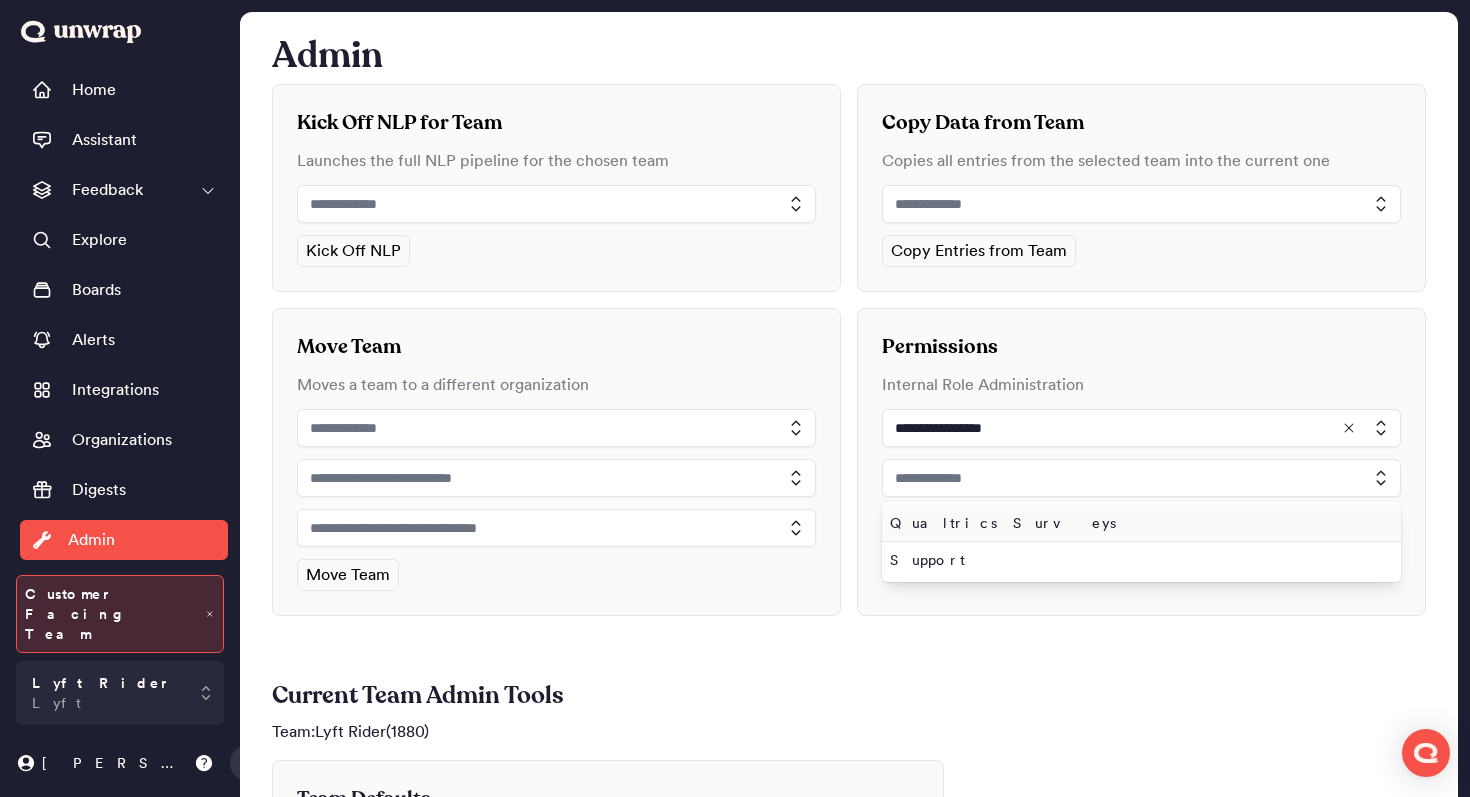 click on "Qualtrics Surveys" at bounding box center [1141, 523] 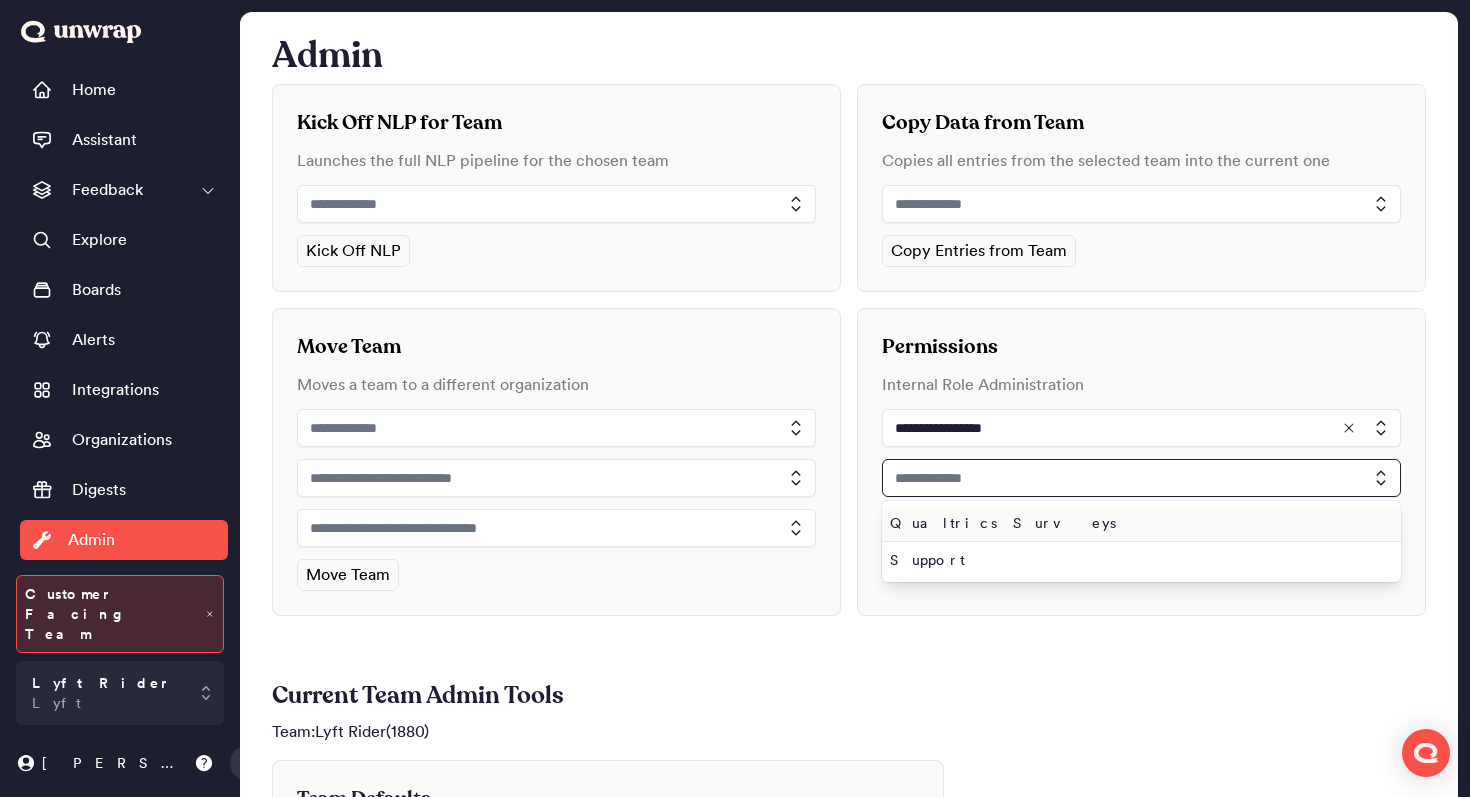 type on "**********" 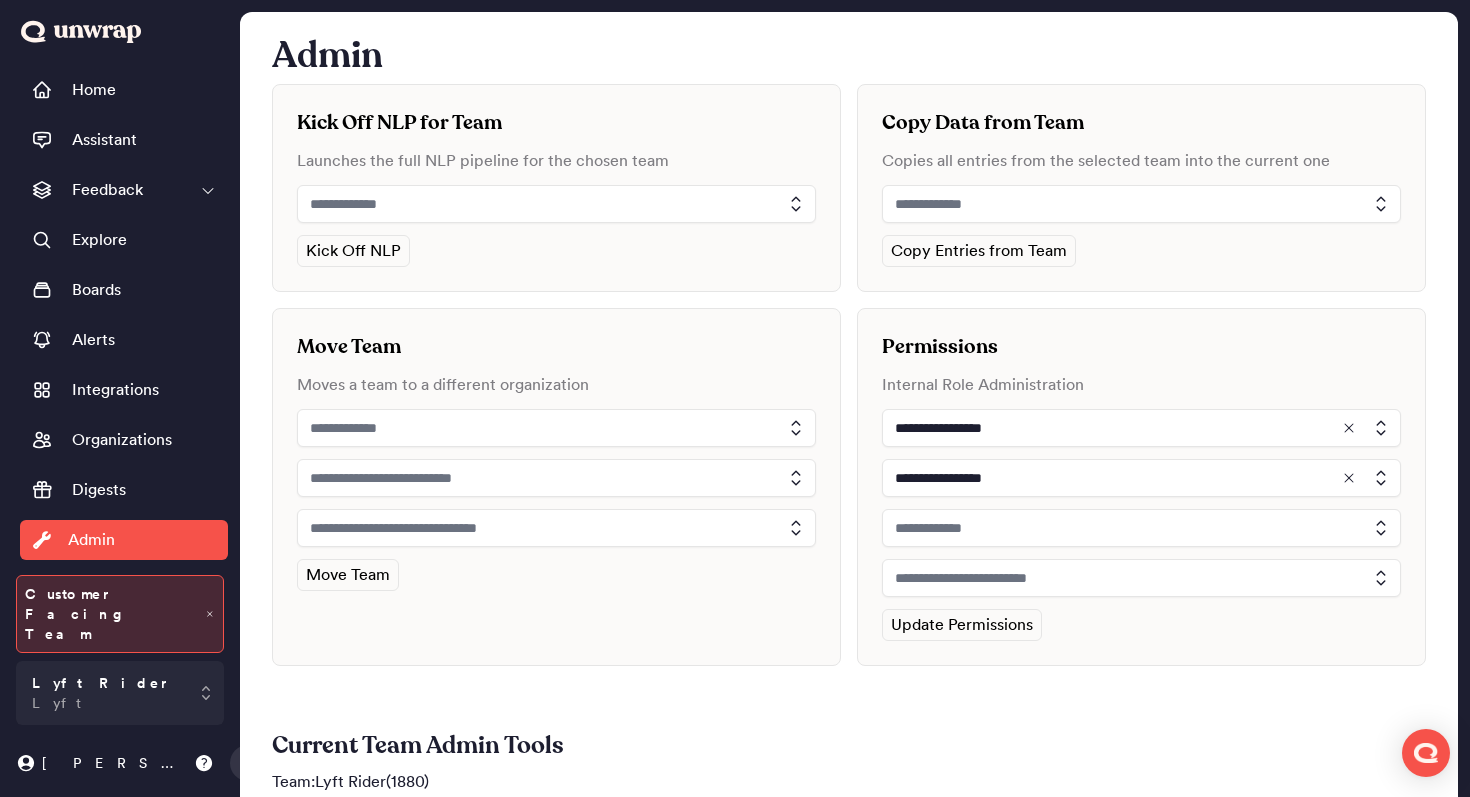 click at bounding box center [1141, 528] 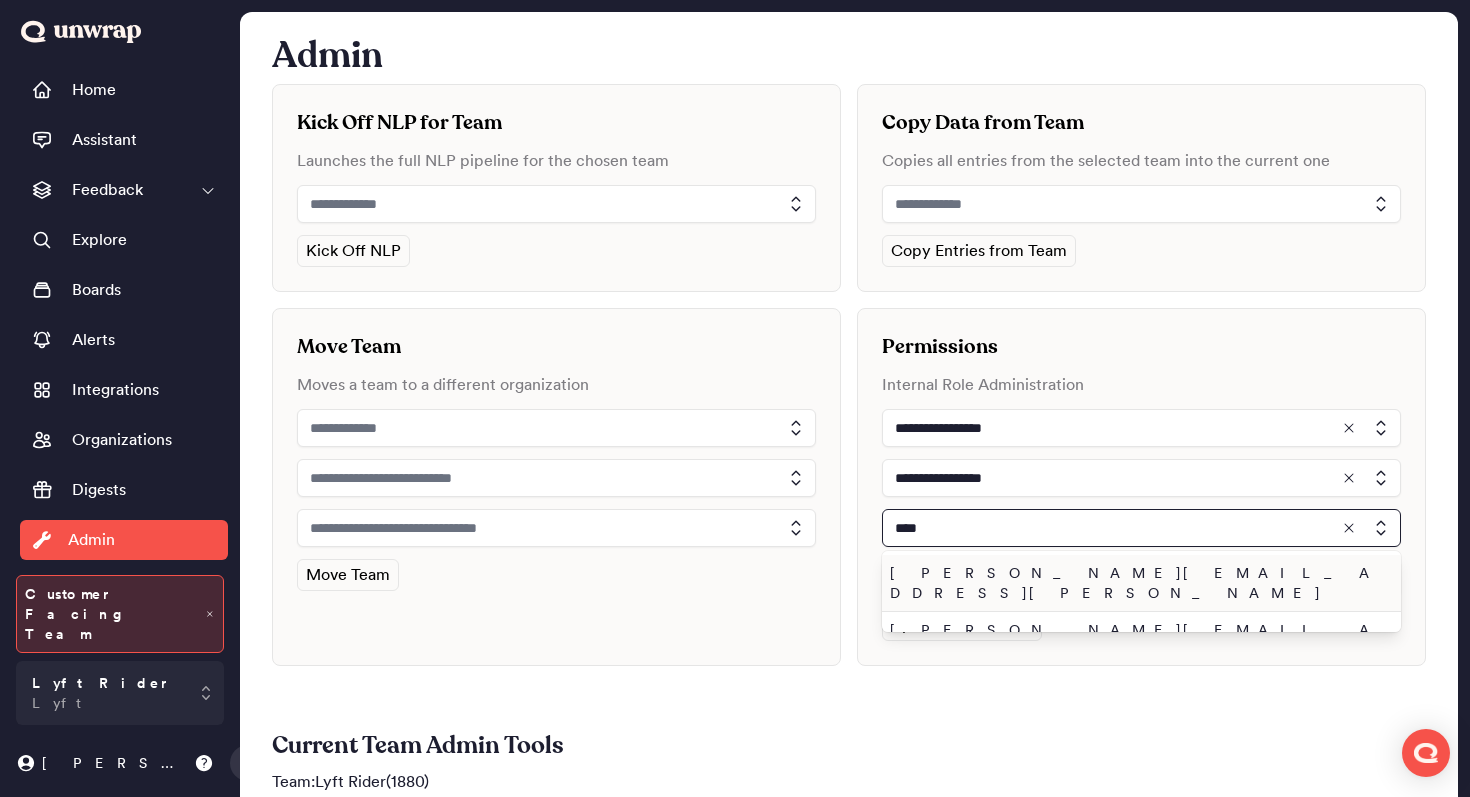 type on "****" 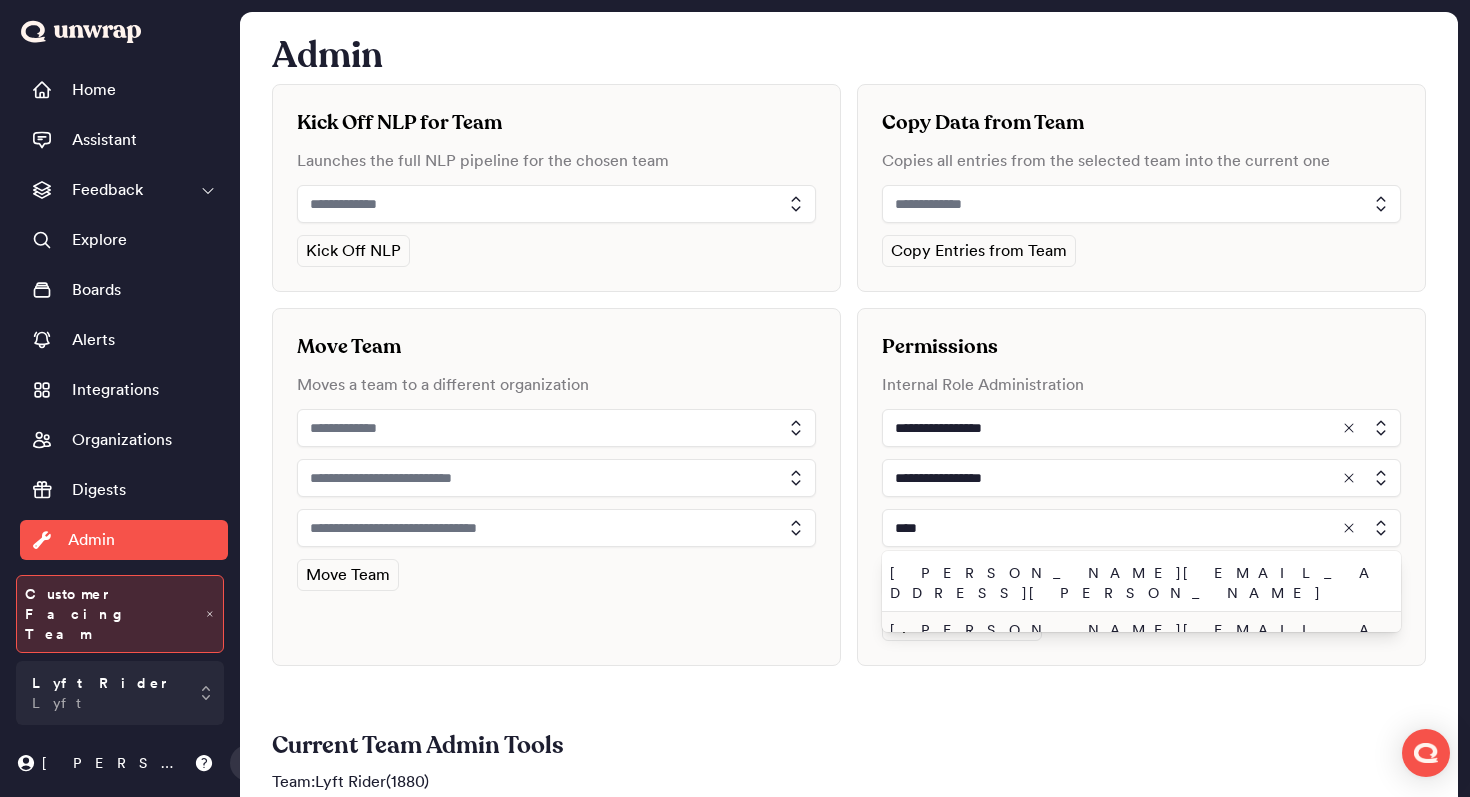 click on "john.shelburne@unwrap.ai" at bounding box center [1137, 640] 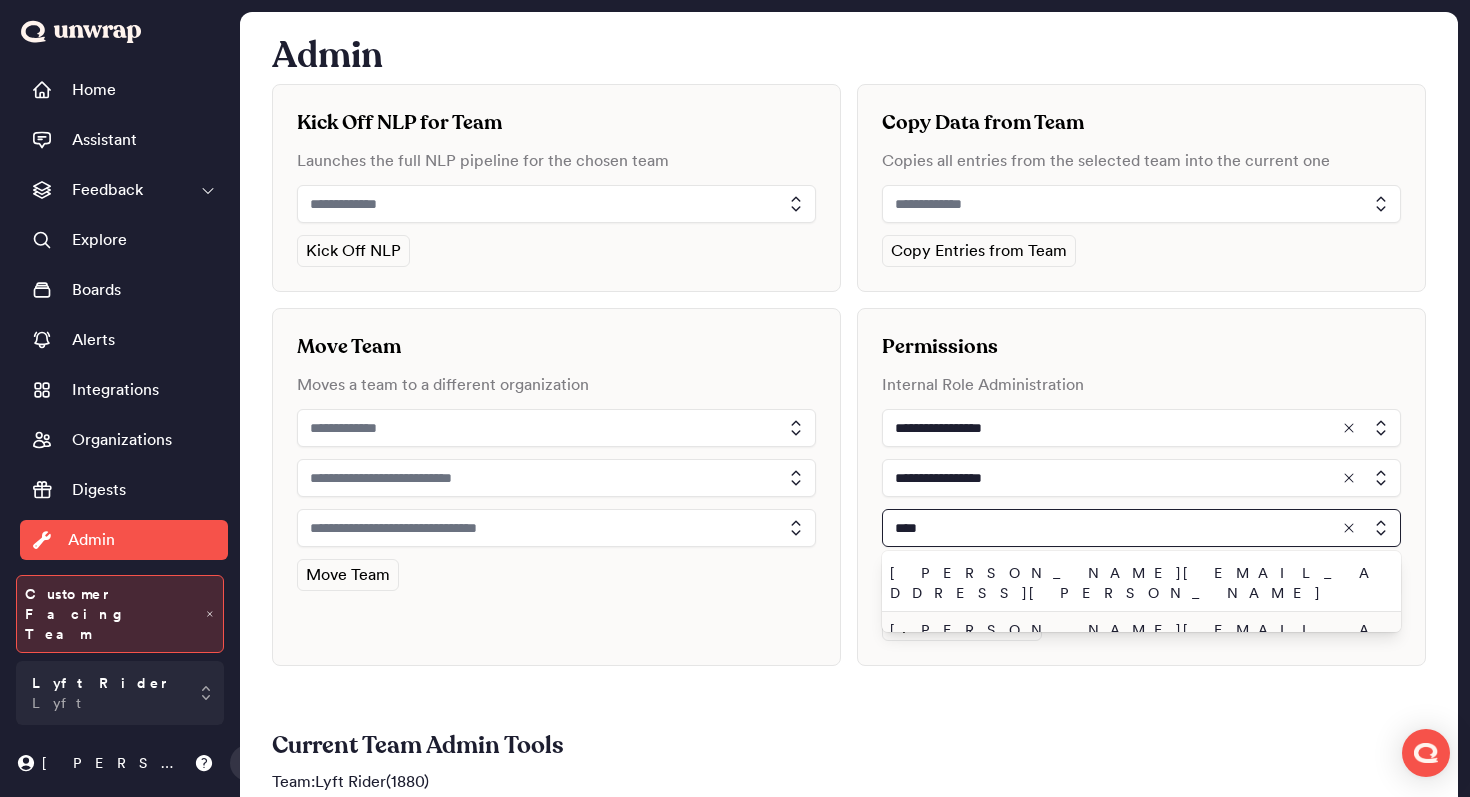 type on "**********" 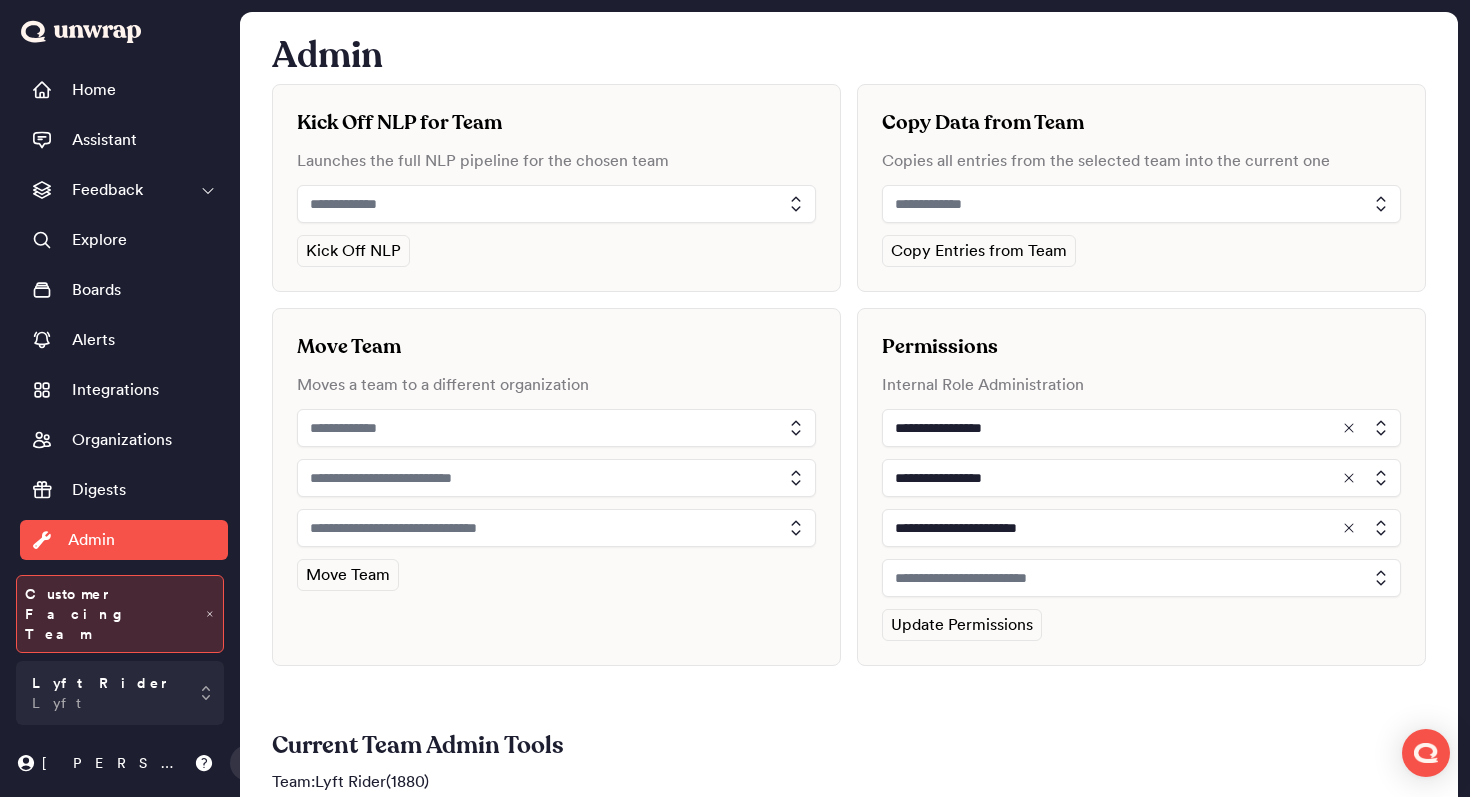 click at bounding box center [1141, 578] 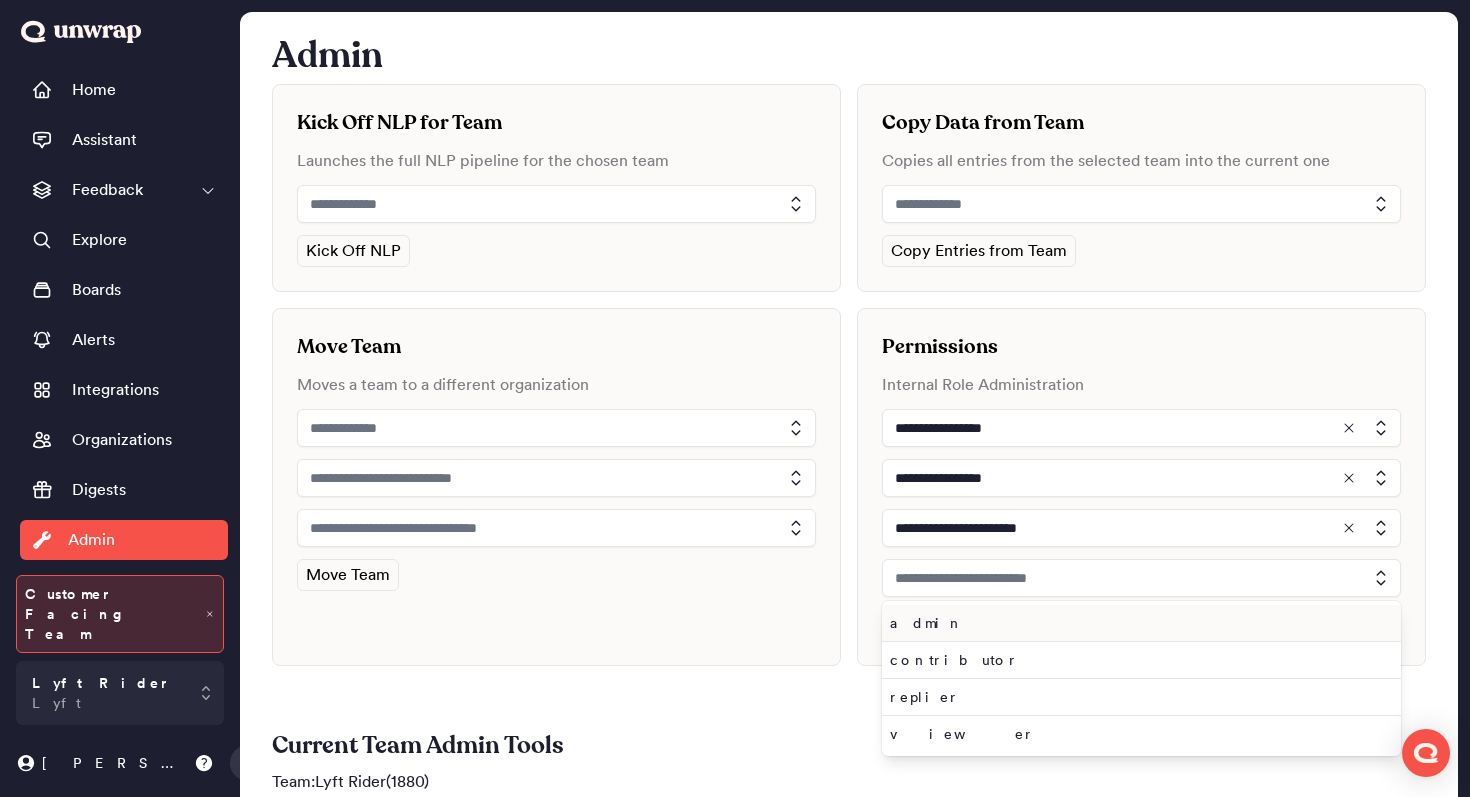 click on "admin" at bounding box center (1137, 623) 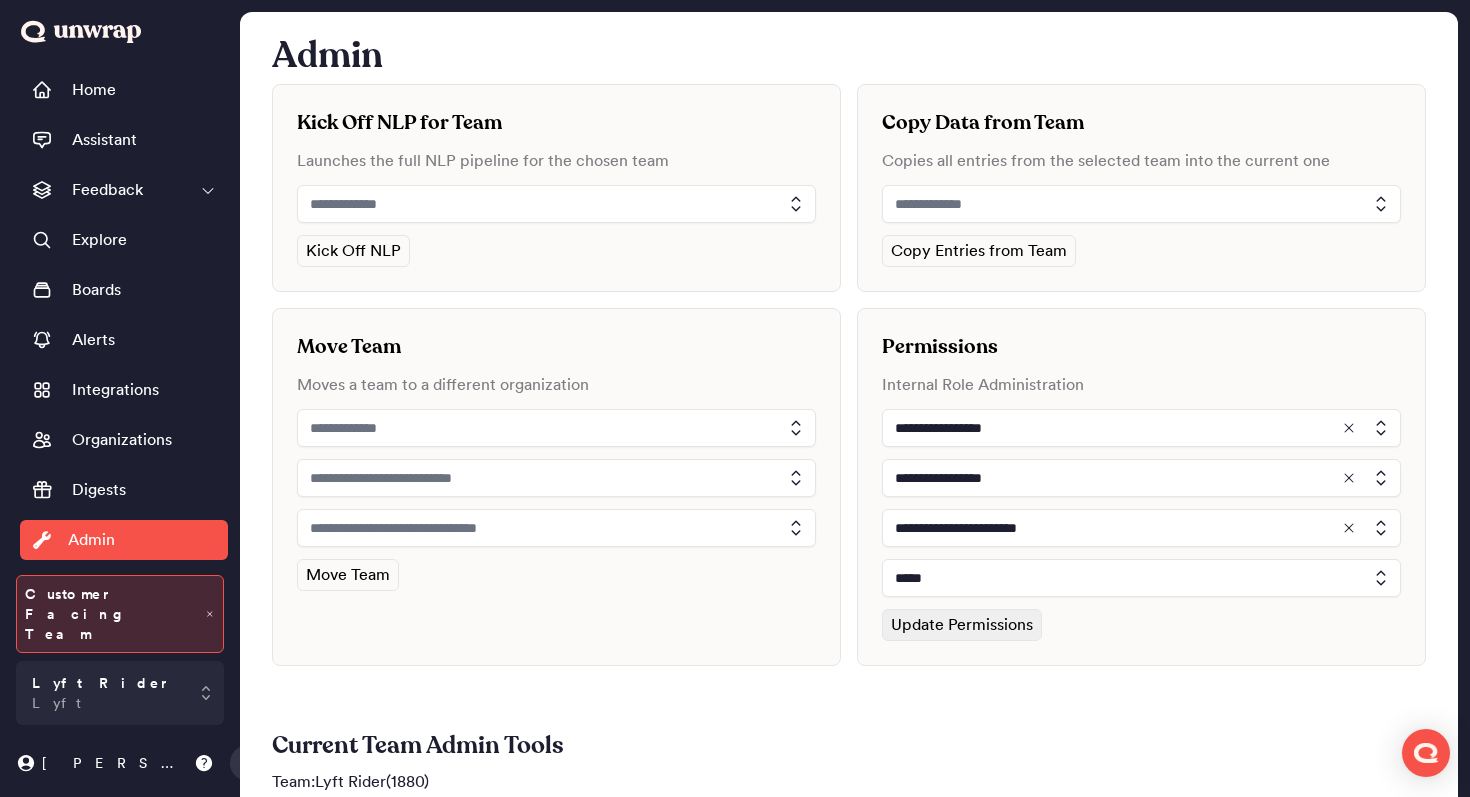 click on "Update Permissions" at bounding box center (962, 625) 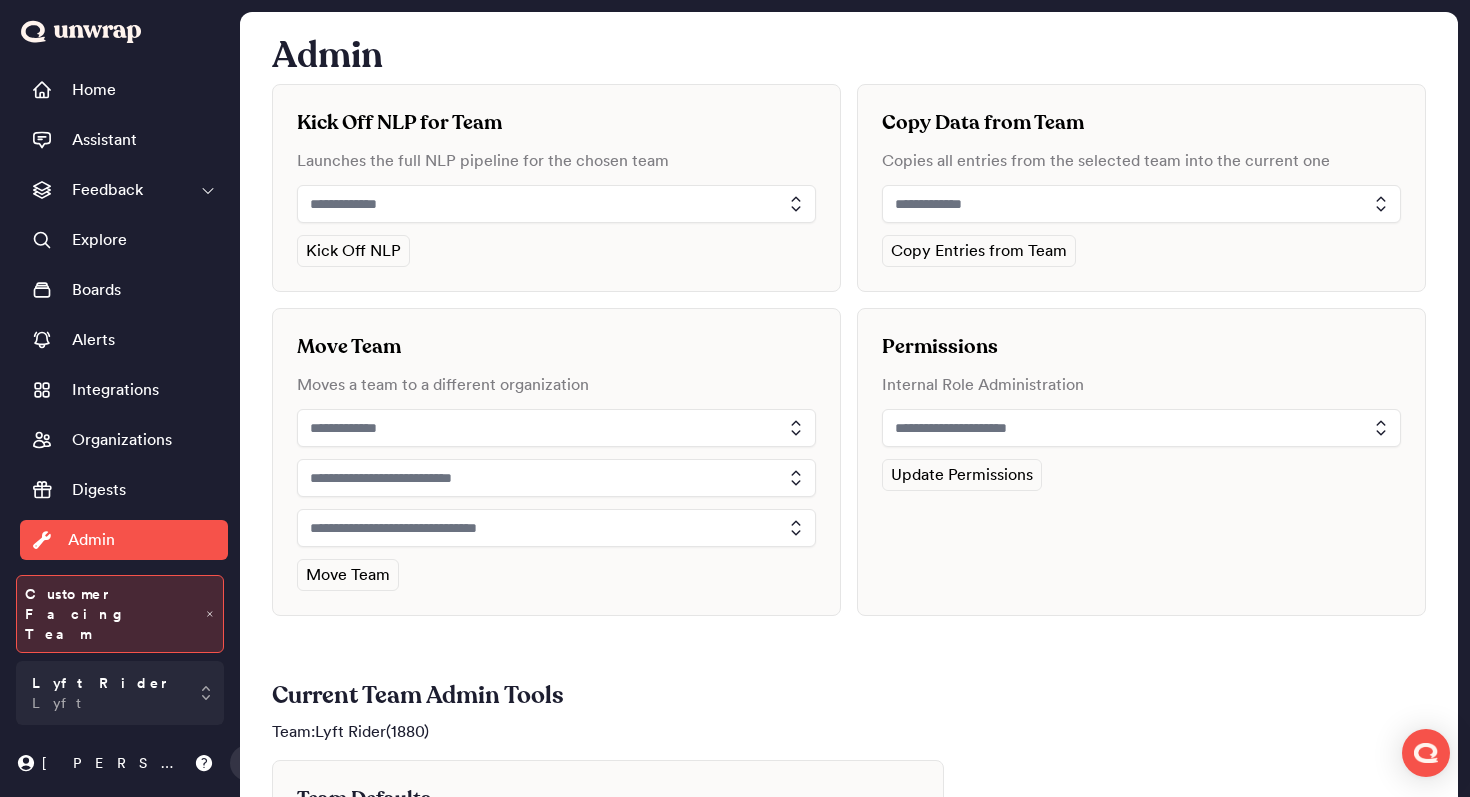 click at bounding box center [1141, 428] 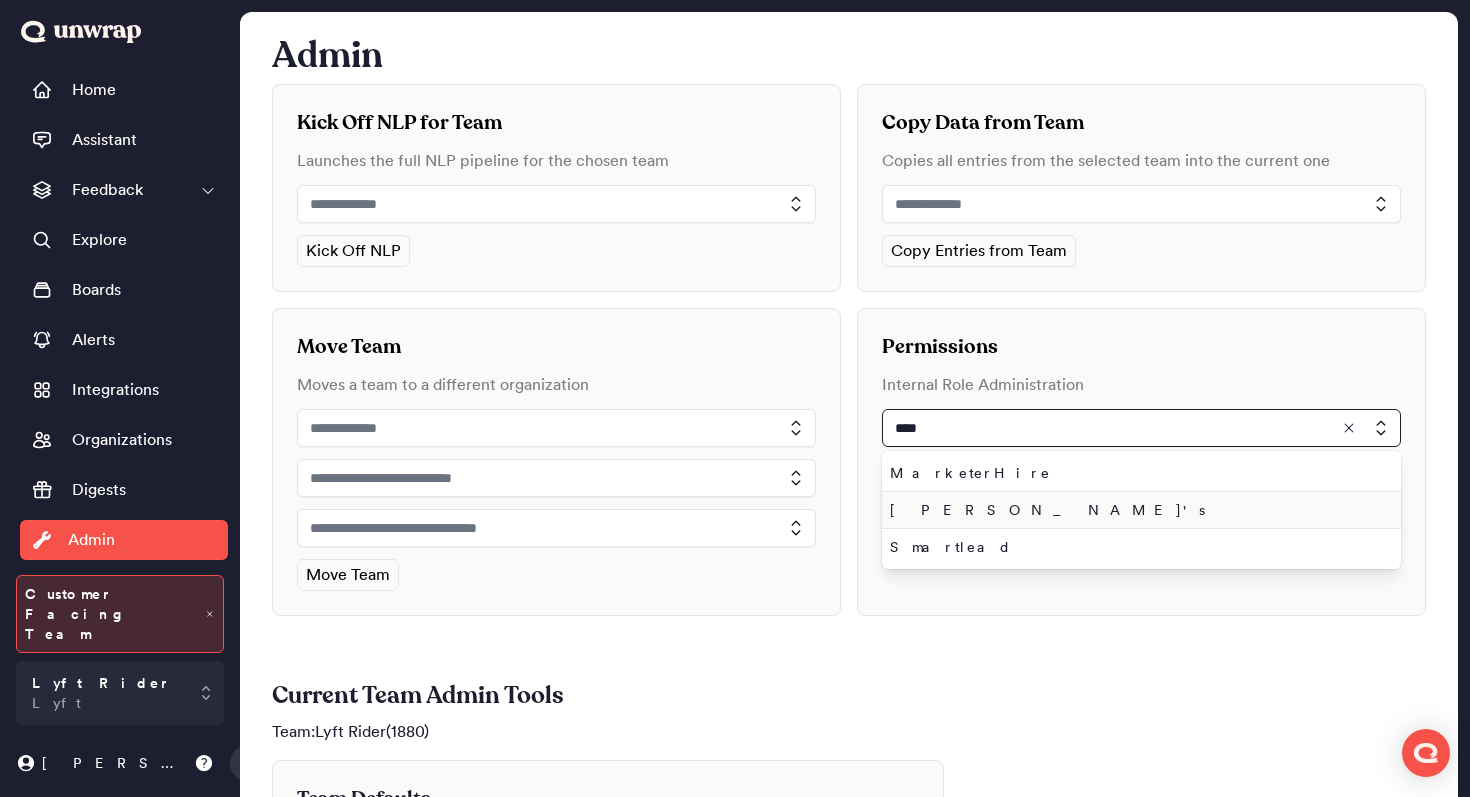 type on "****" 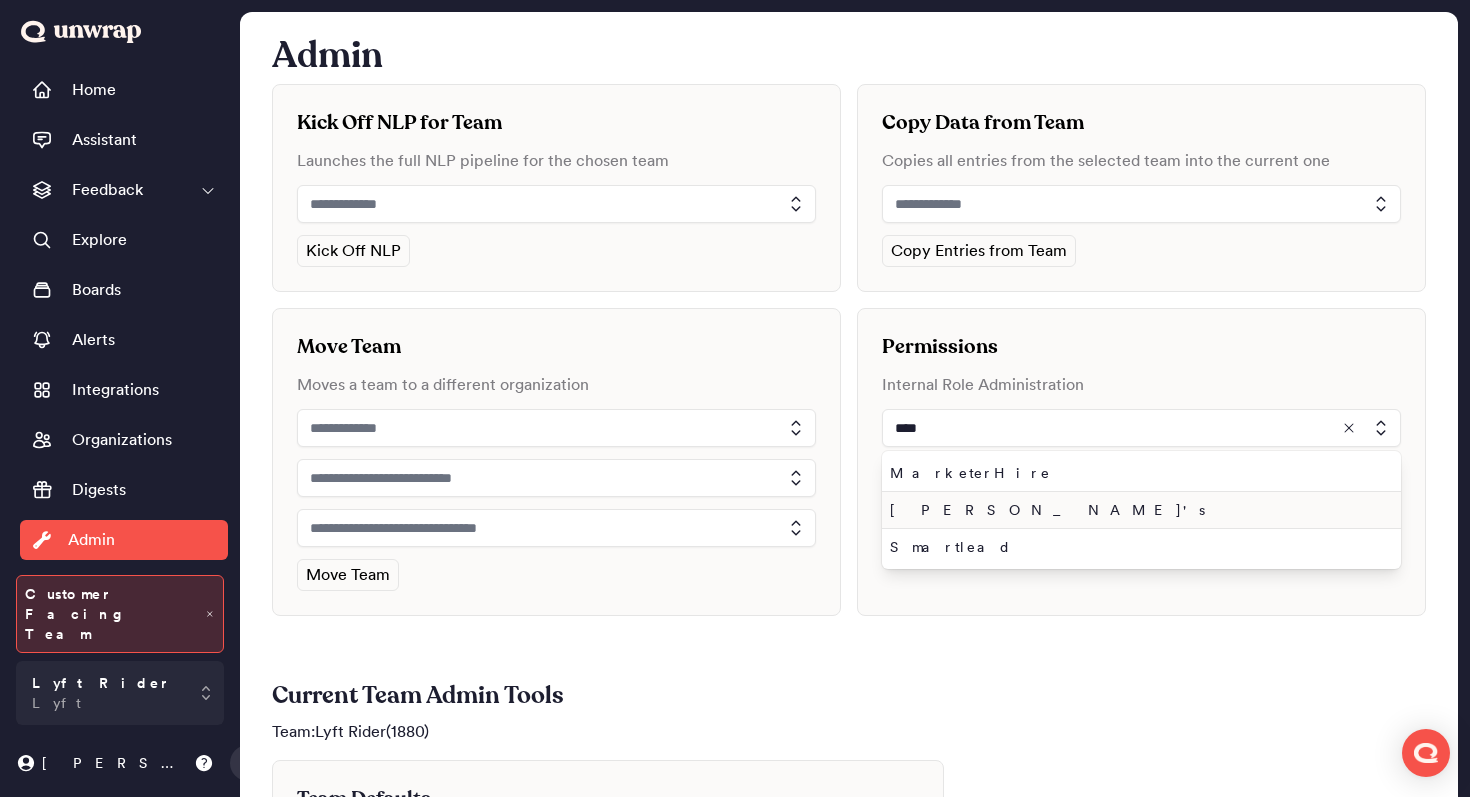 click on "[PERSON_NAME]'s" at bounding box center (1137, 510) 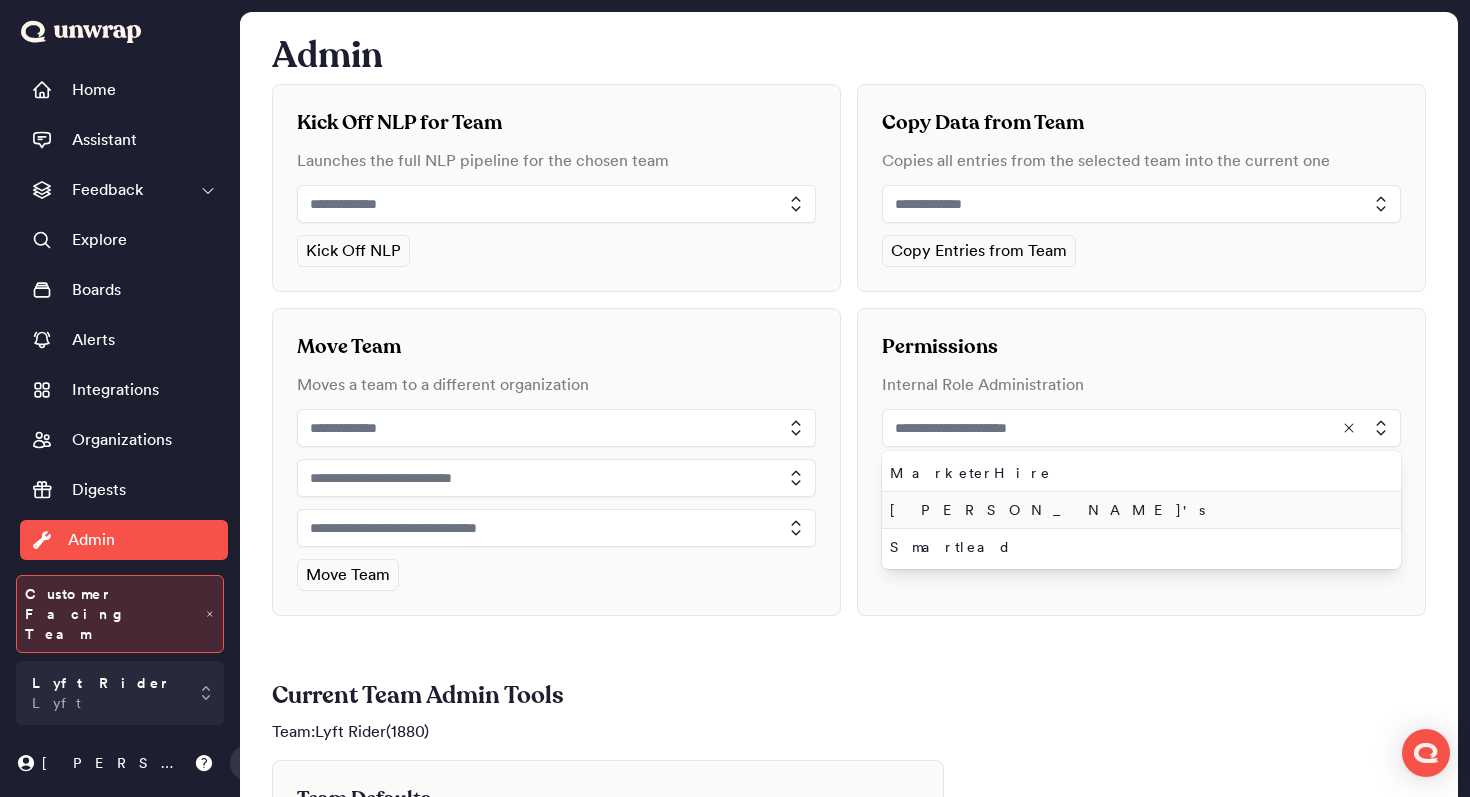 type on "**********" 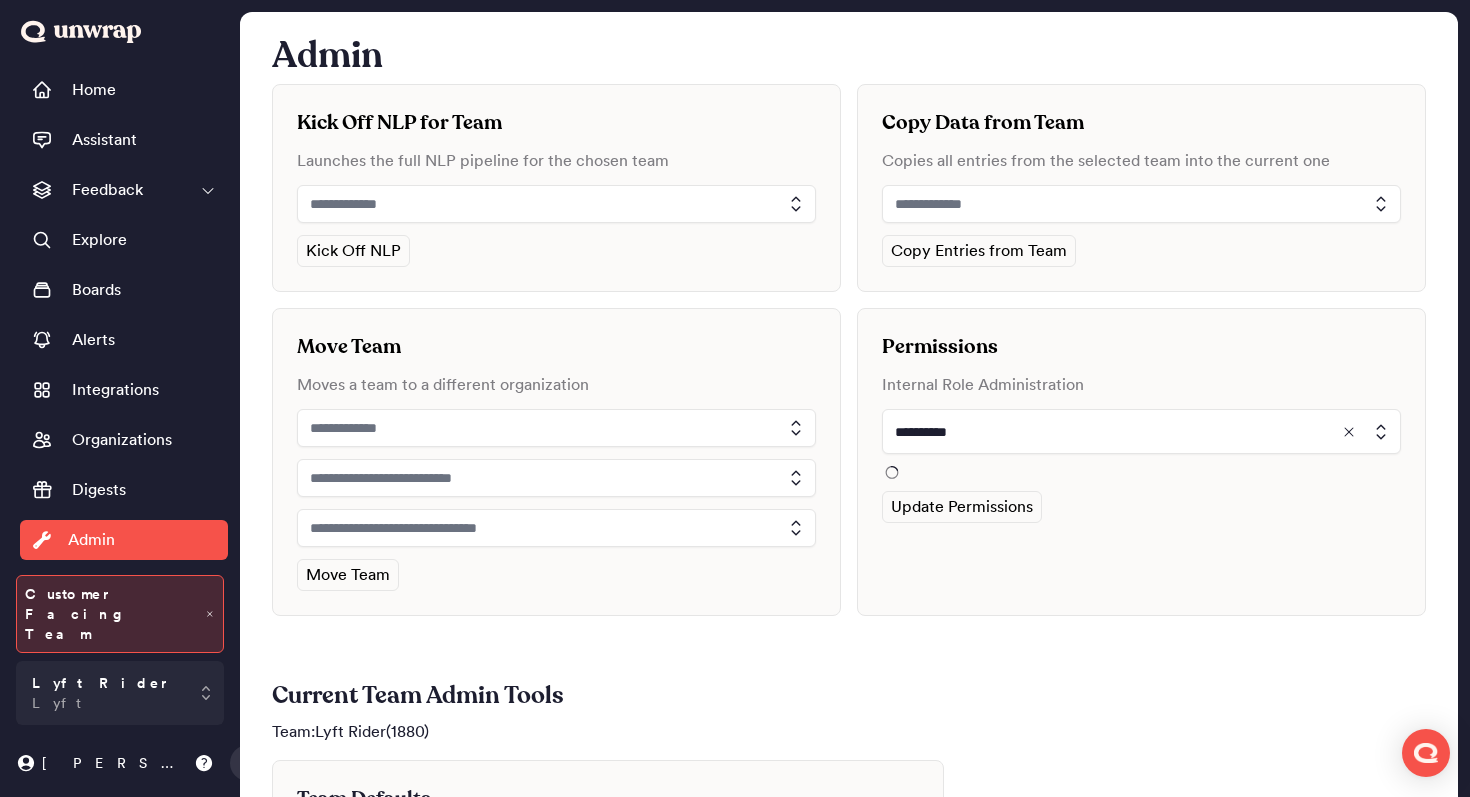 click on "**********" at bounding box center [1141, 462] 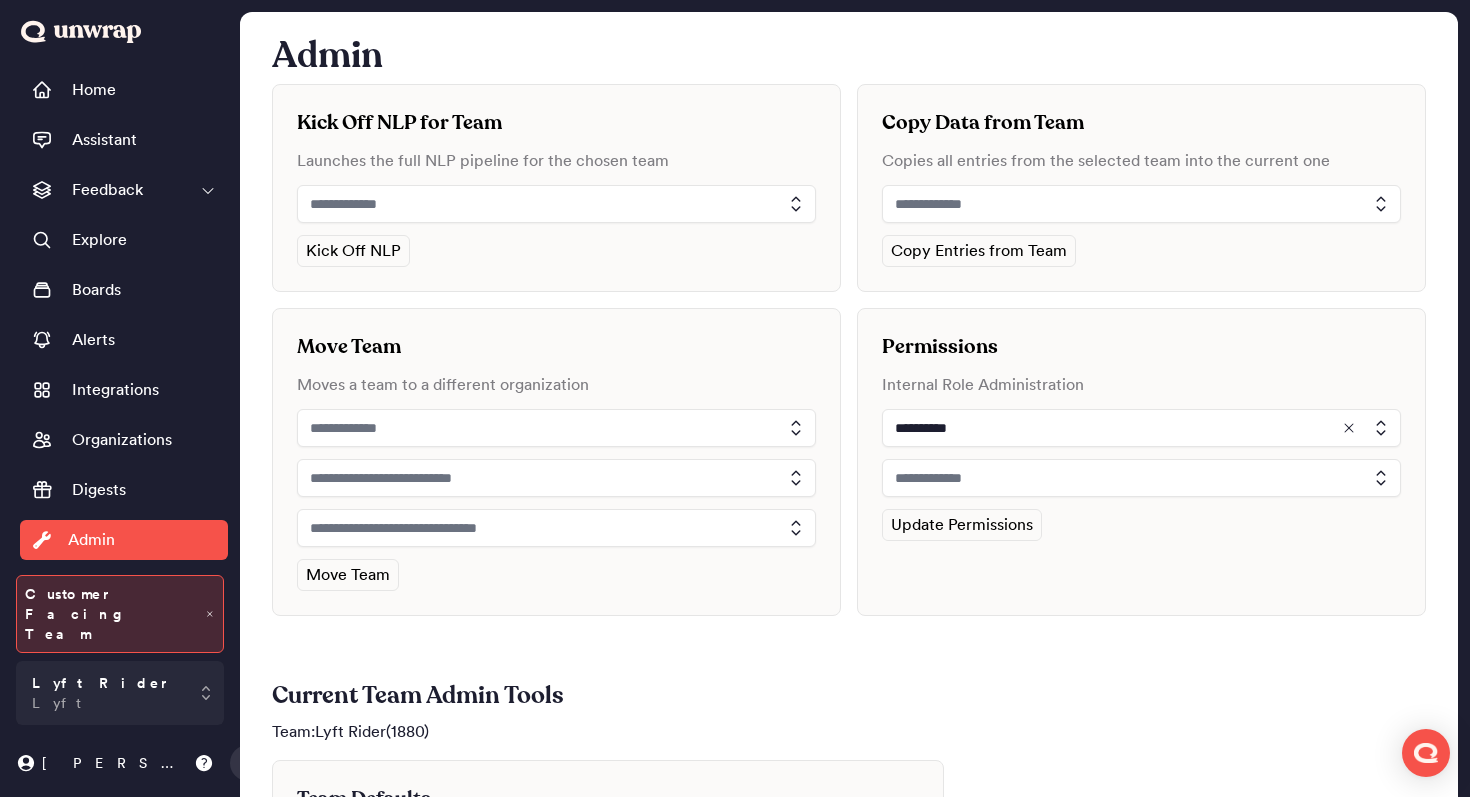 click at bounding box center (1141, 478) 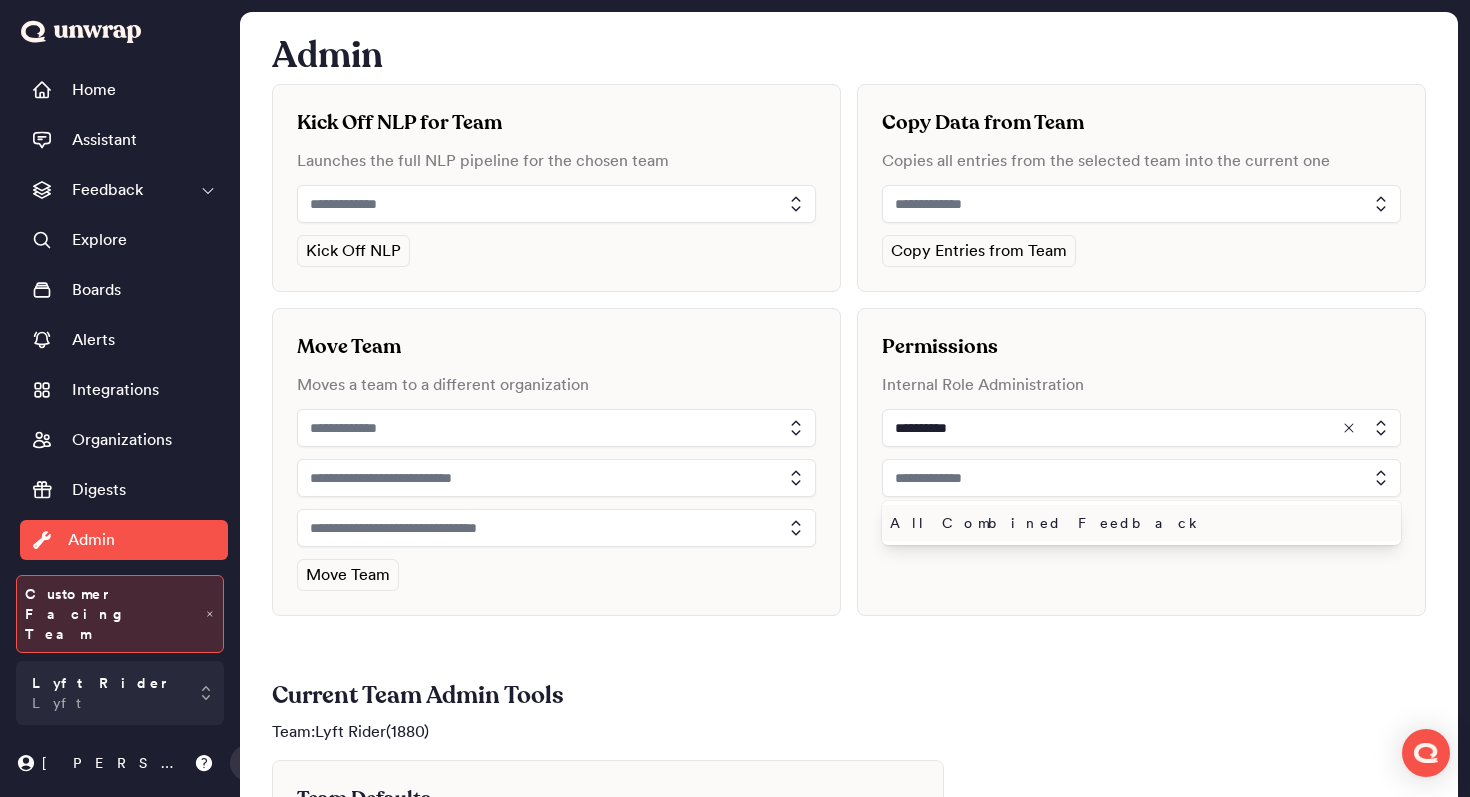 click on "All Combined Feedback" at bounding box center [1137, 523] 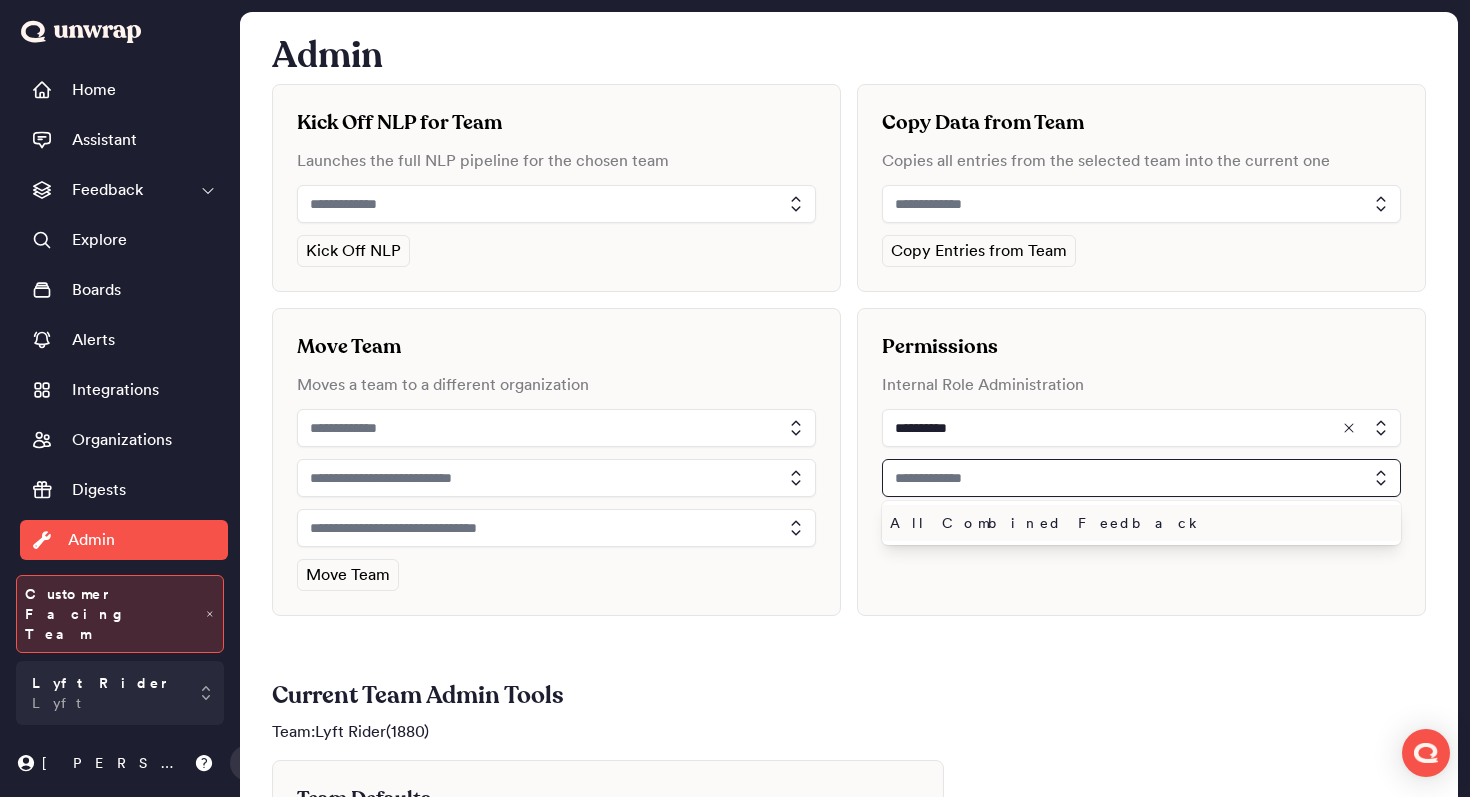 type on "**********" 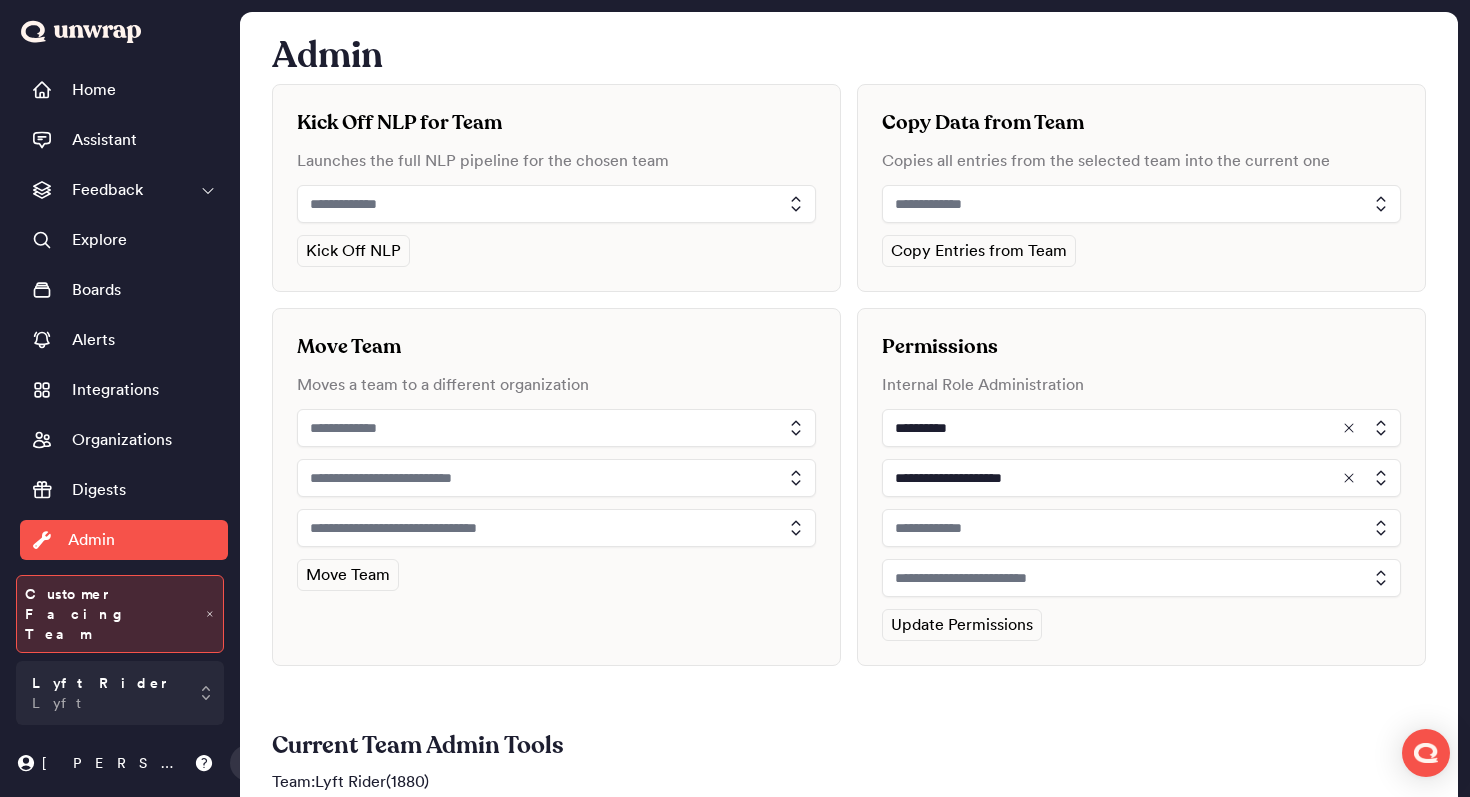 click at bounding box center [1141, 528] 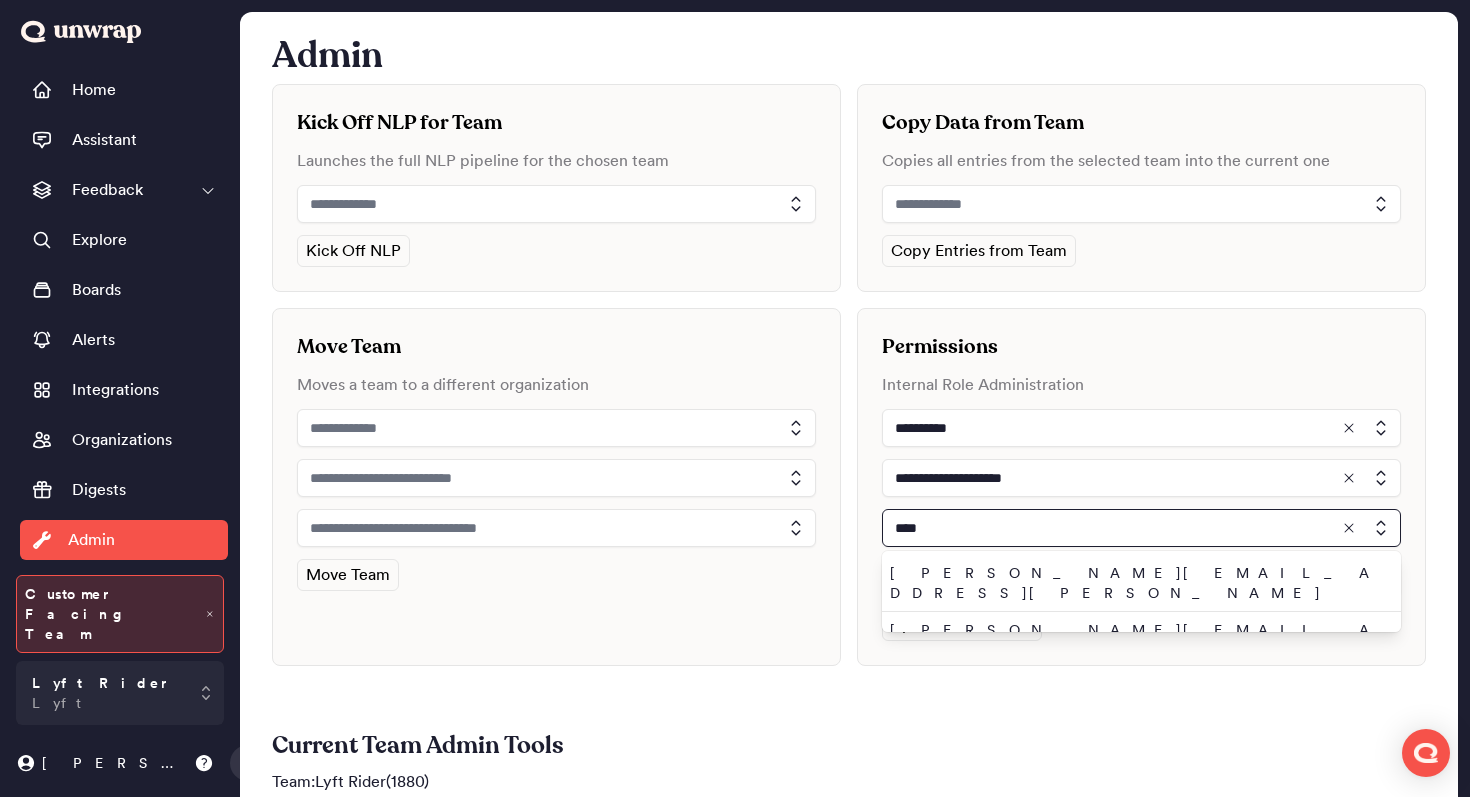 type on "****" 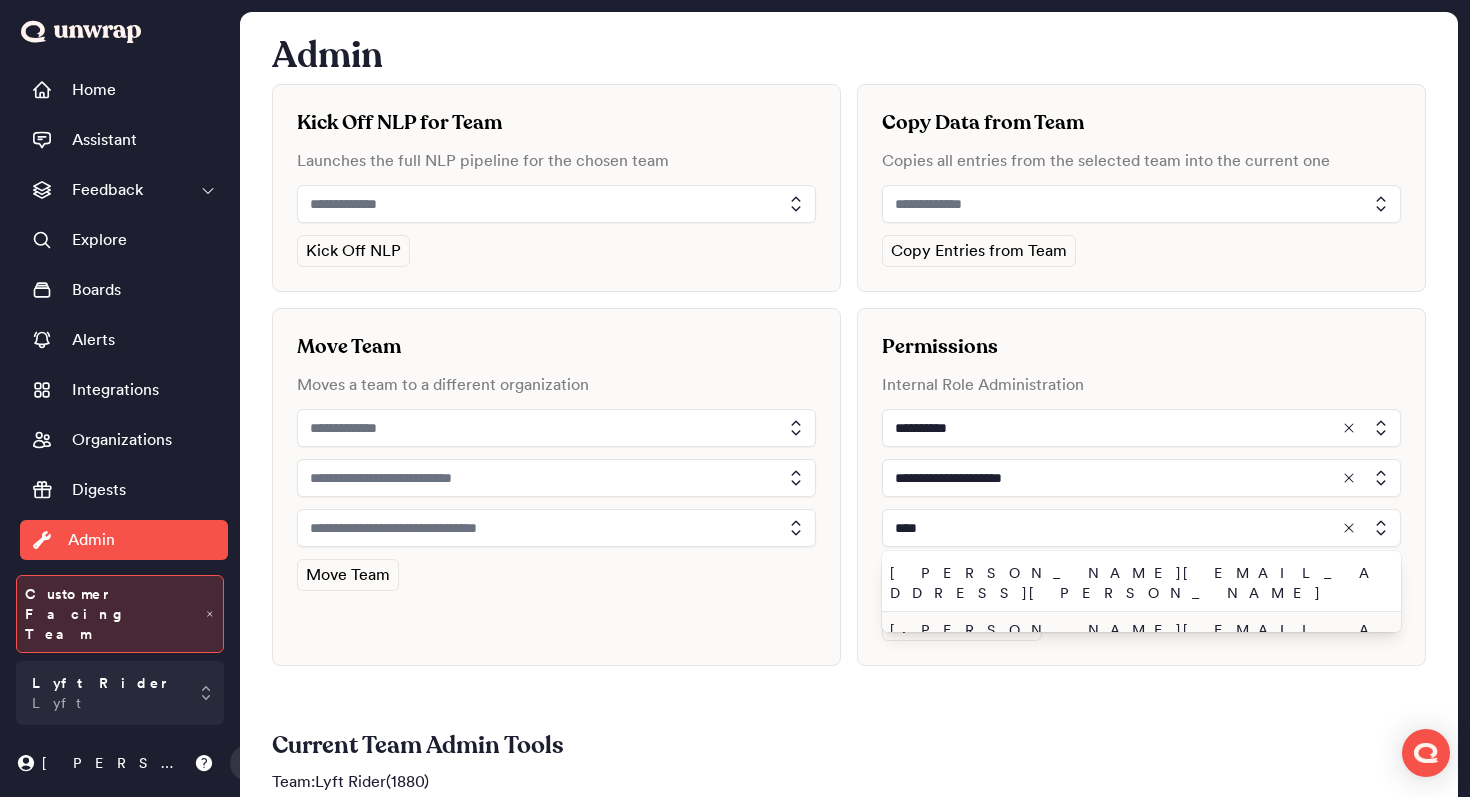 click on "john.shelburne@unwrap.ai" at bounding box center (1137, 640) 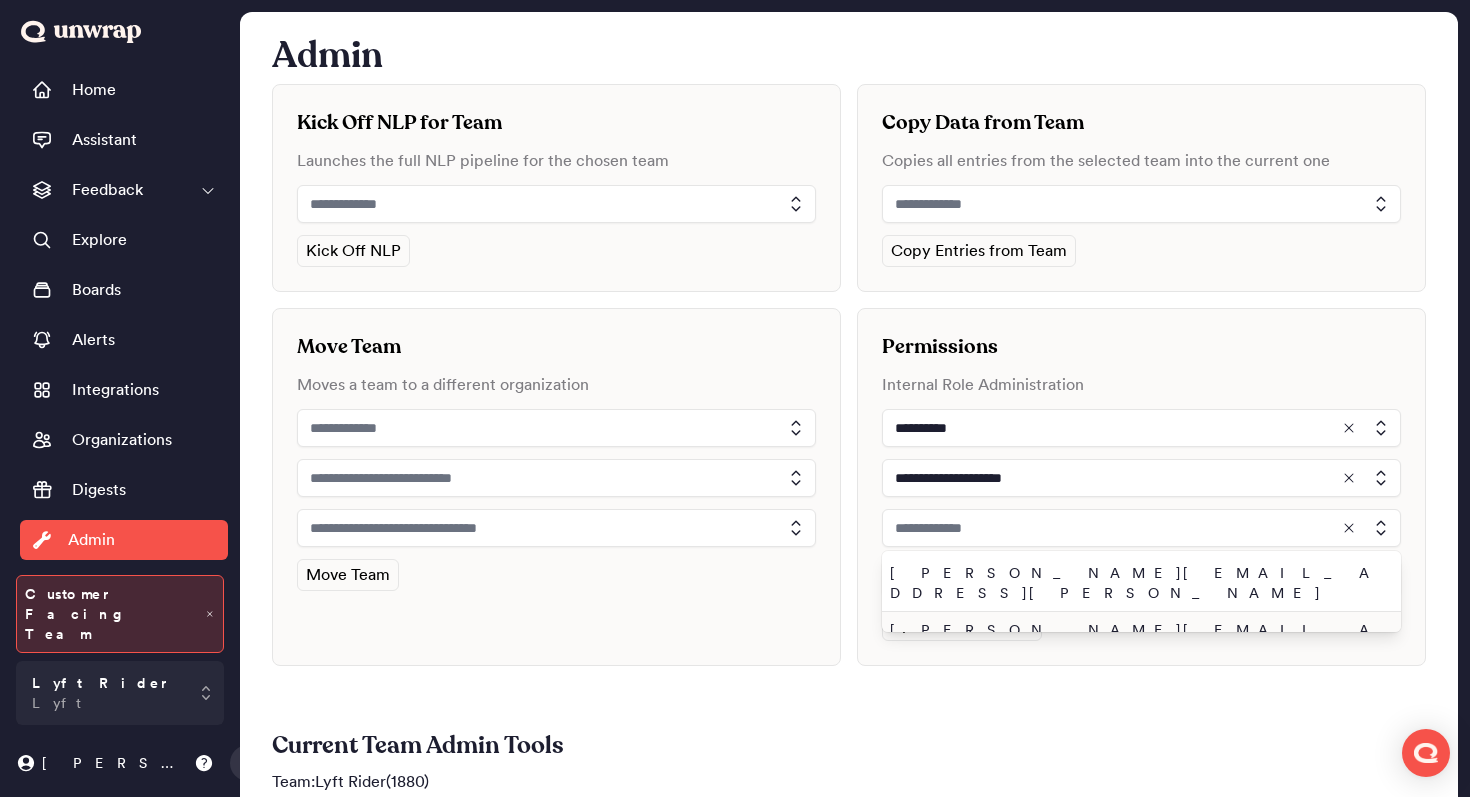 type on "**********" 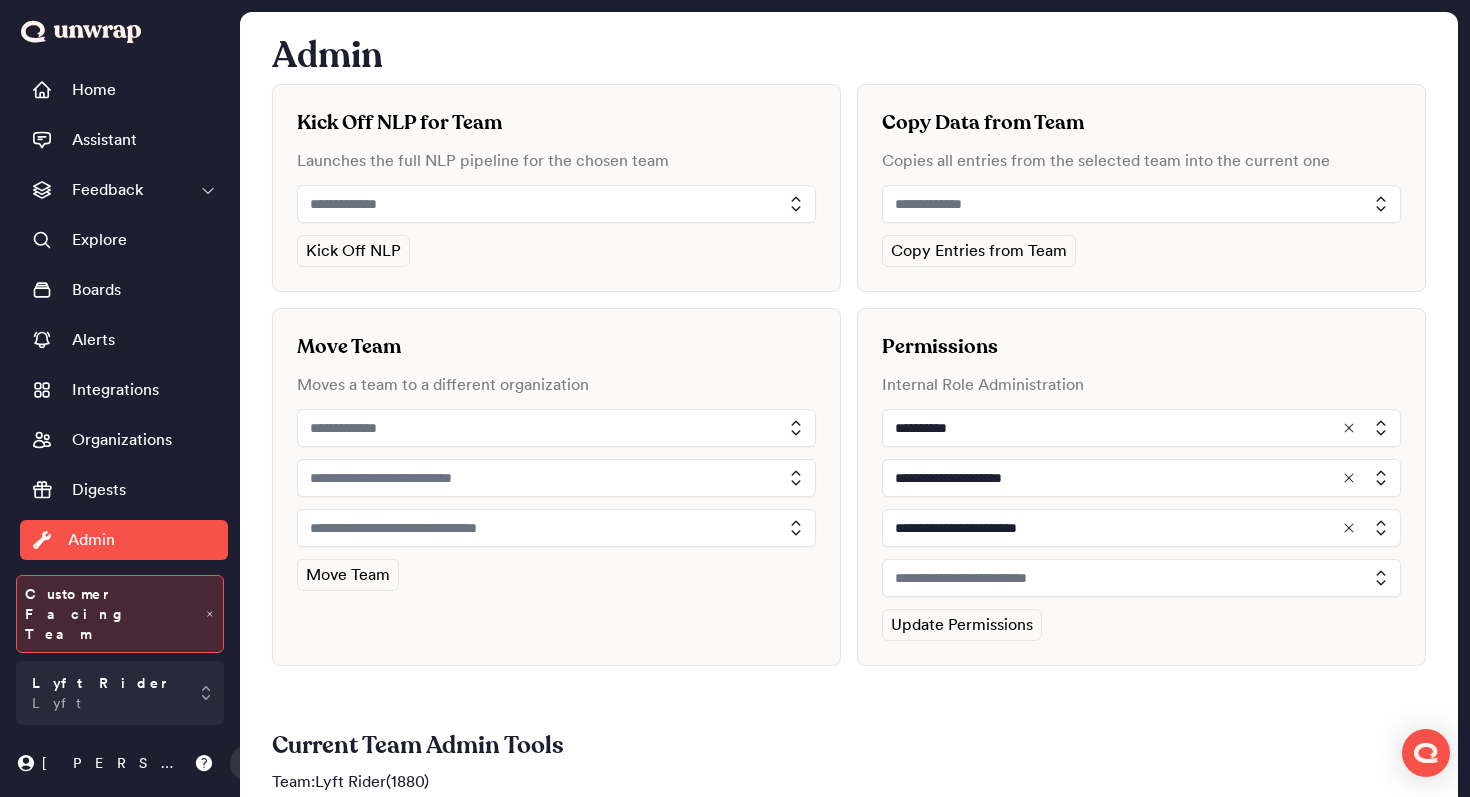 click at bounding box center (1141, 578) 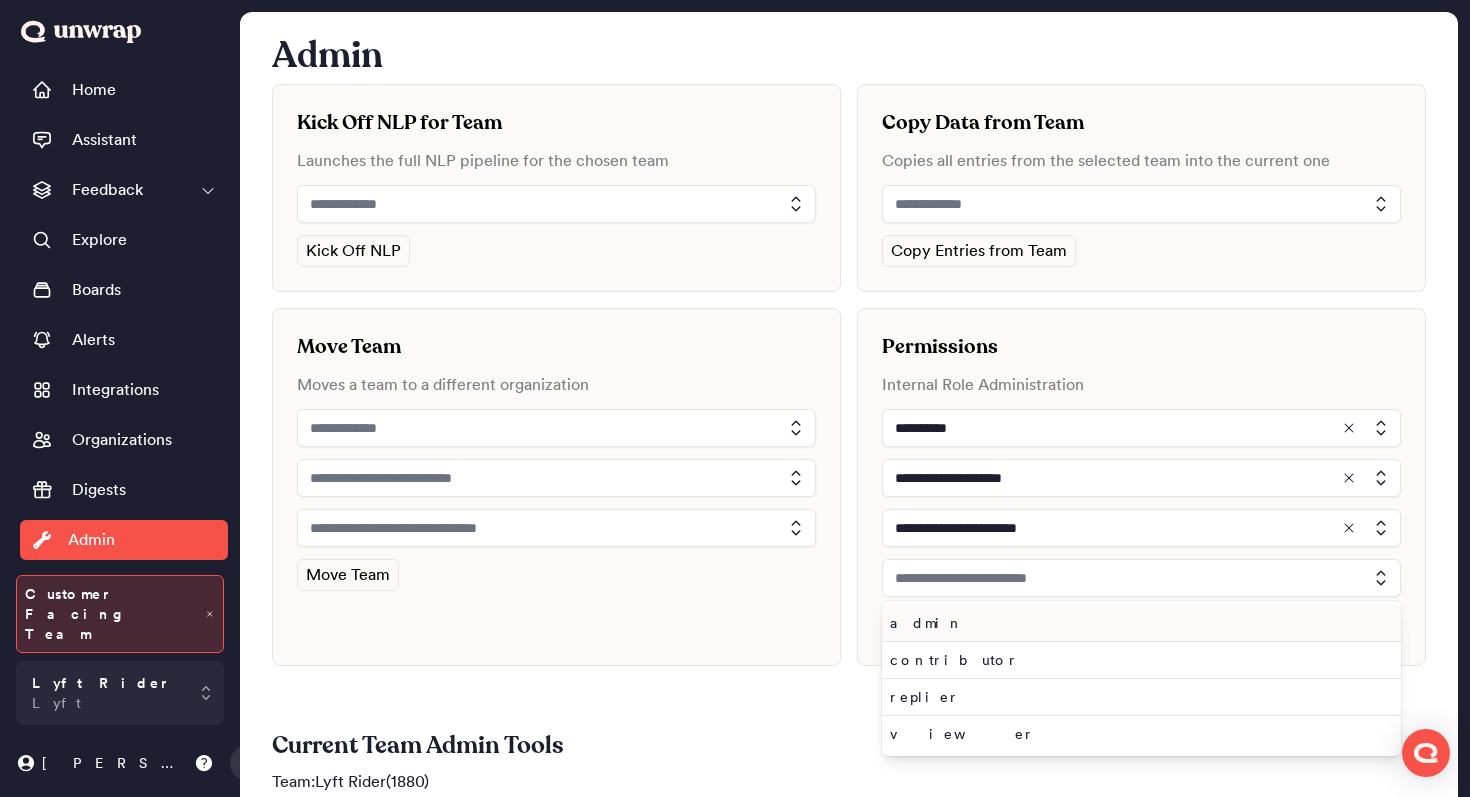 click on "admin" at bounding box center (1137, 623) 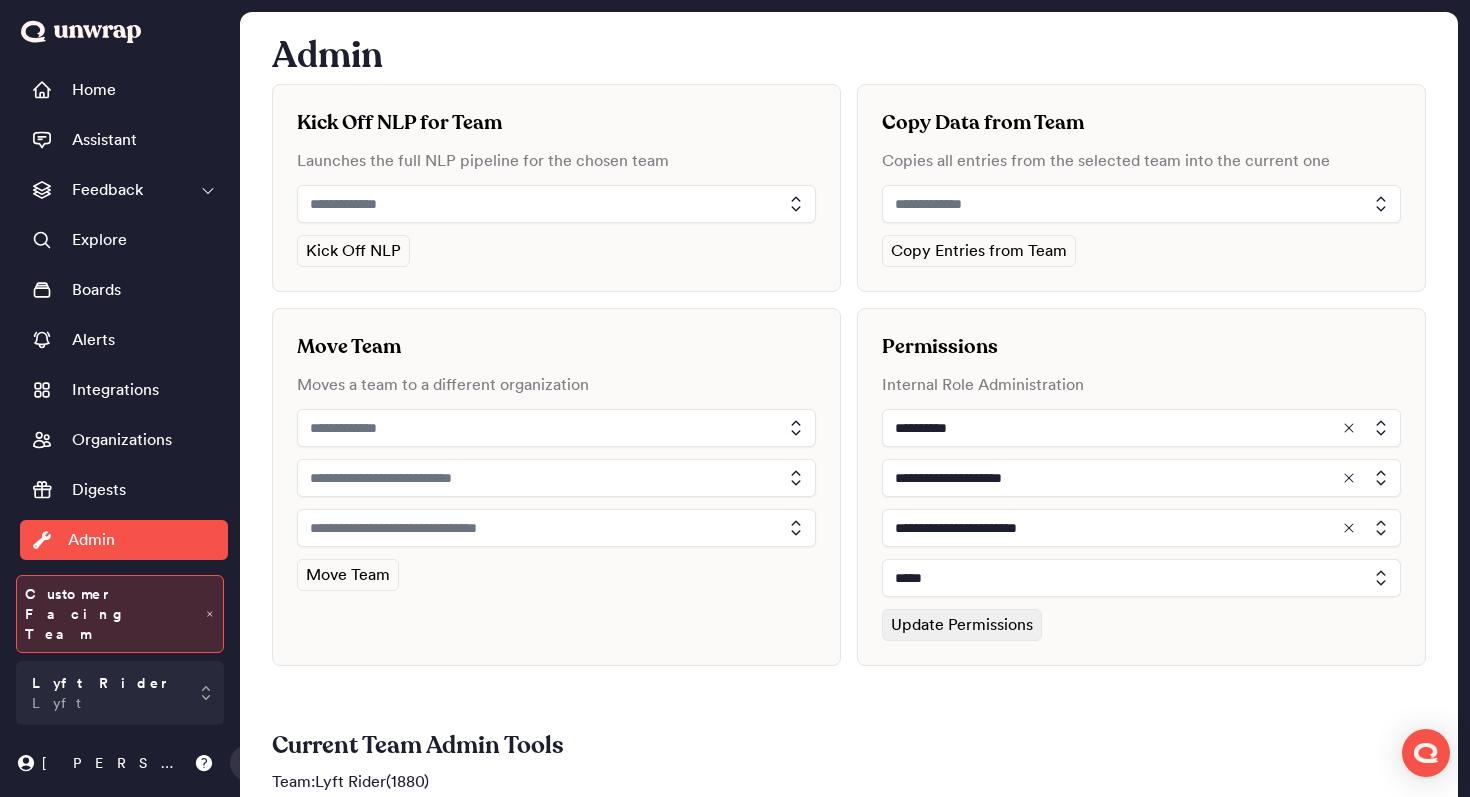 click on "Update Permissions" at bounding box center (962, 625) 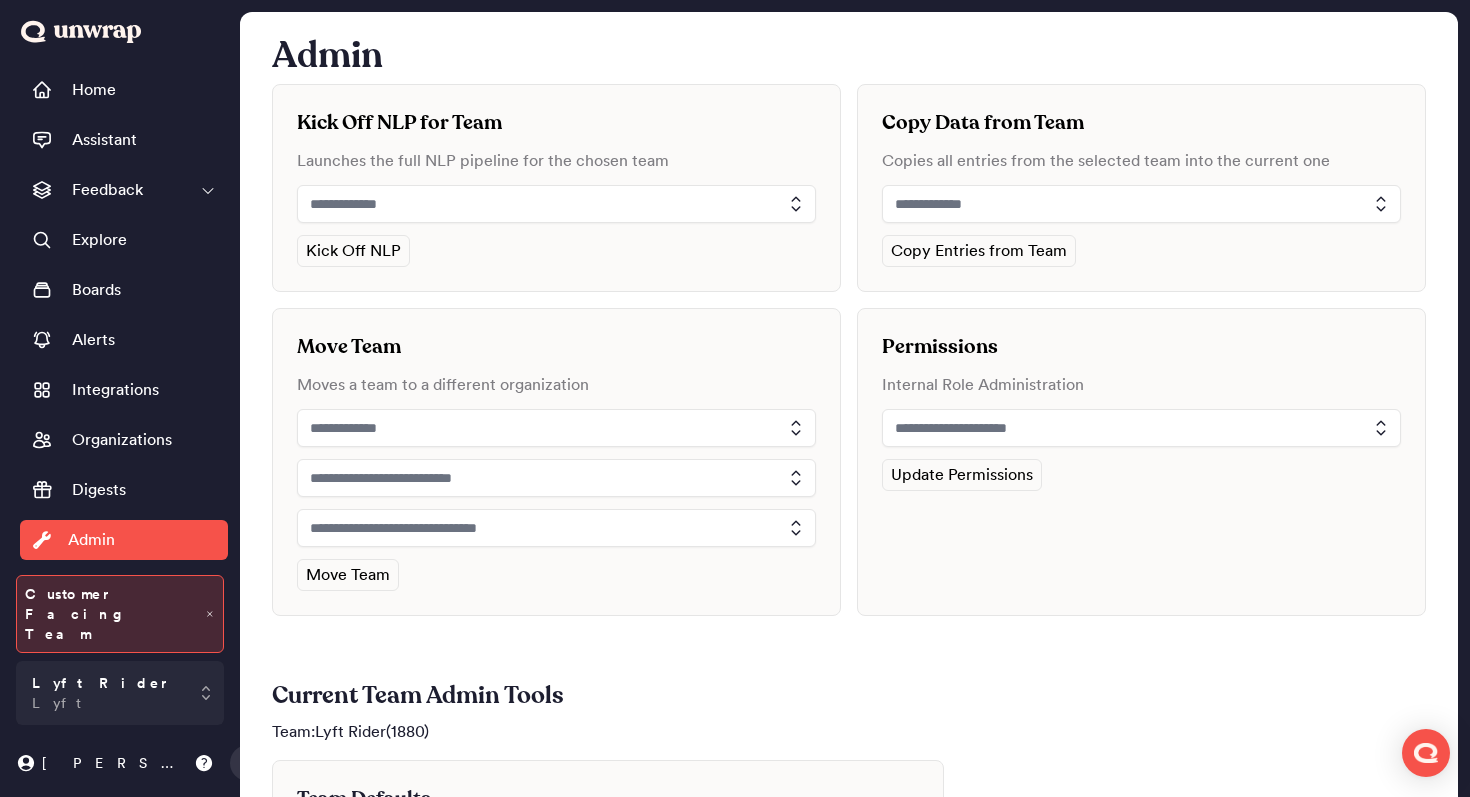click at bounding box center (1141, 428) 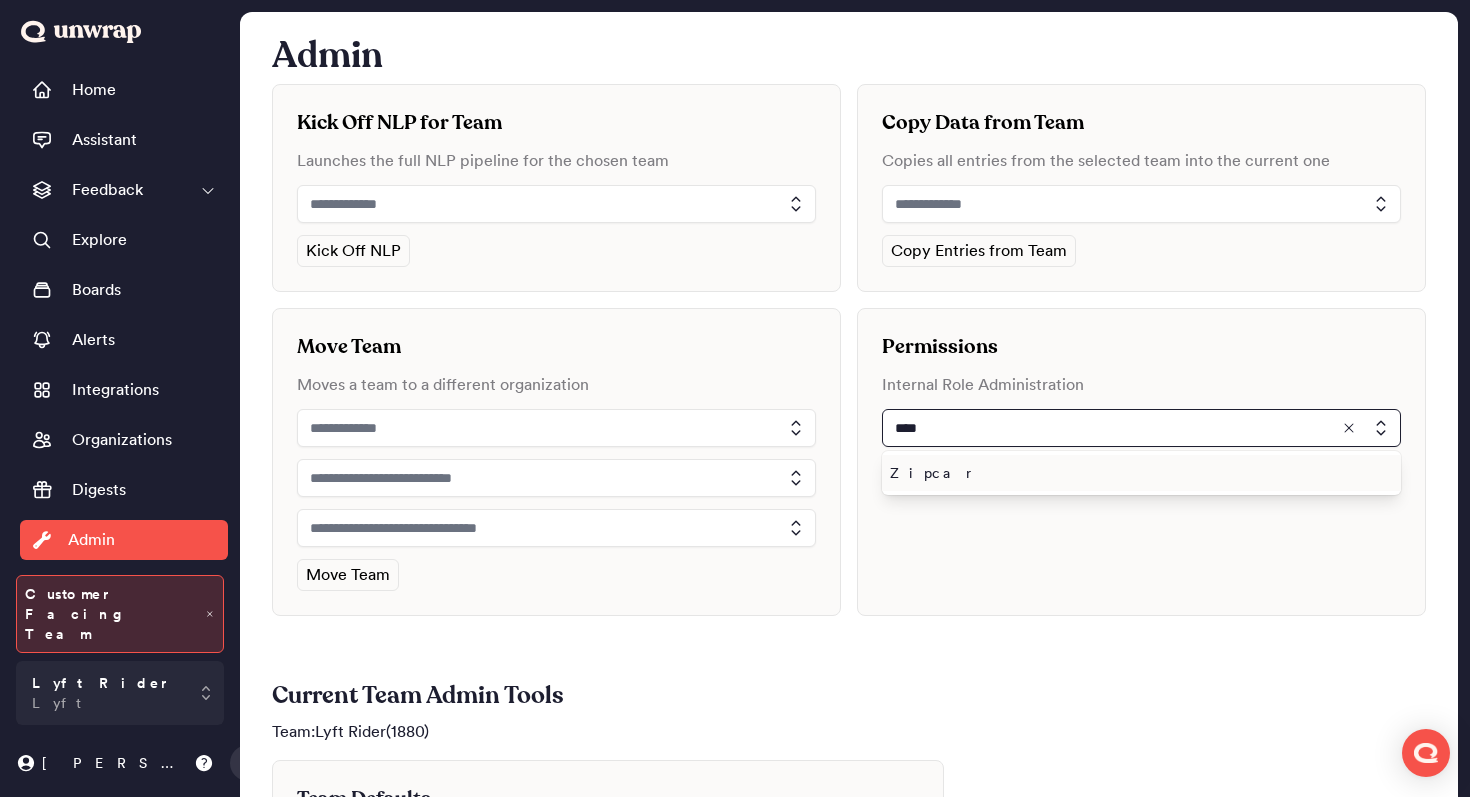 type on "****" 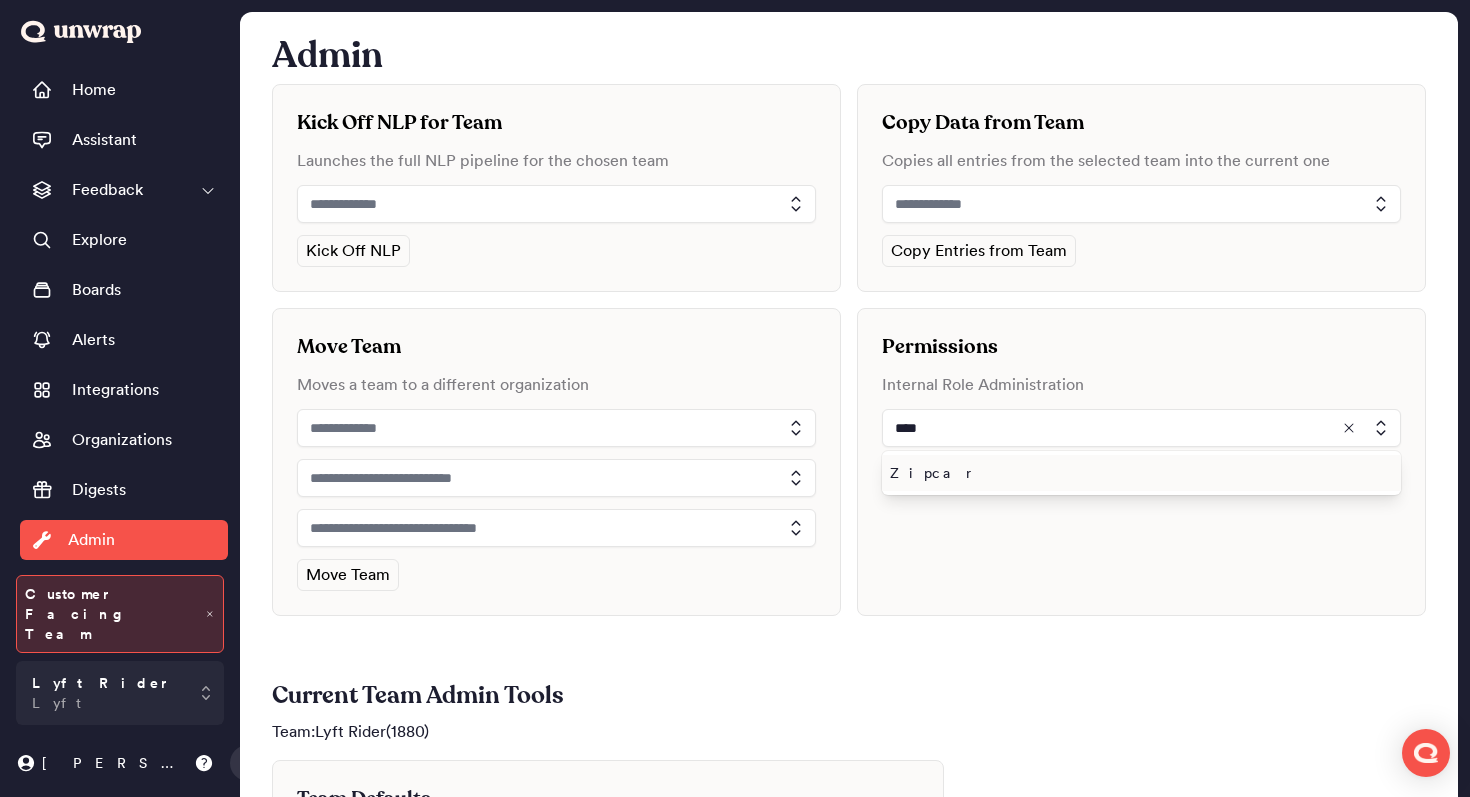 click on "Zipcar" at bounding box center (1141, 473) 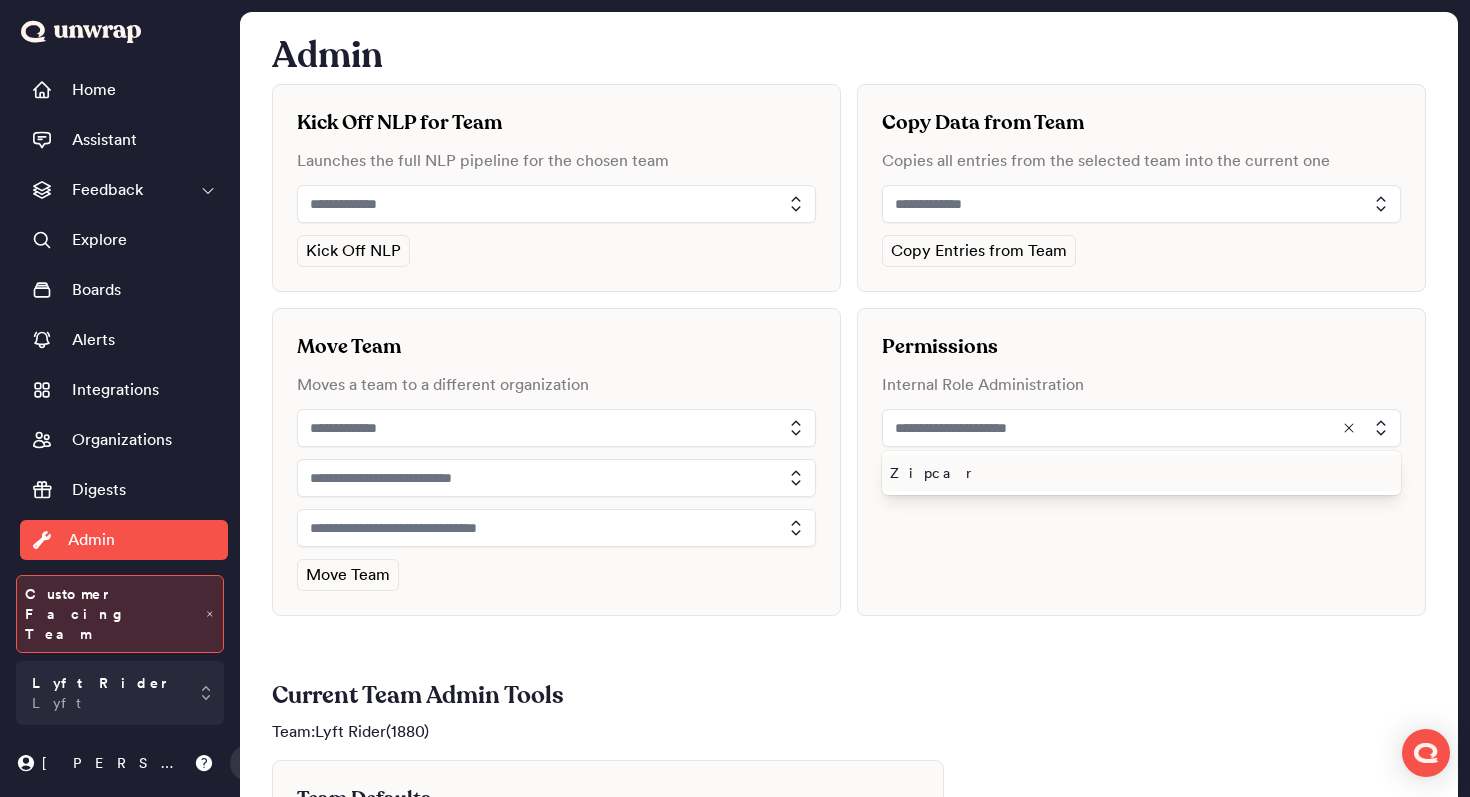 type on "******" 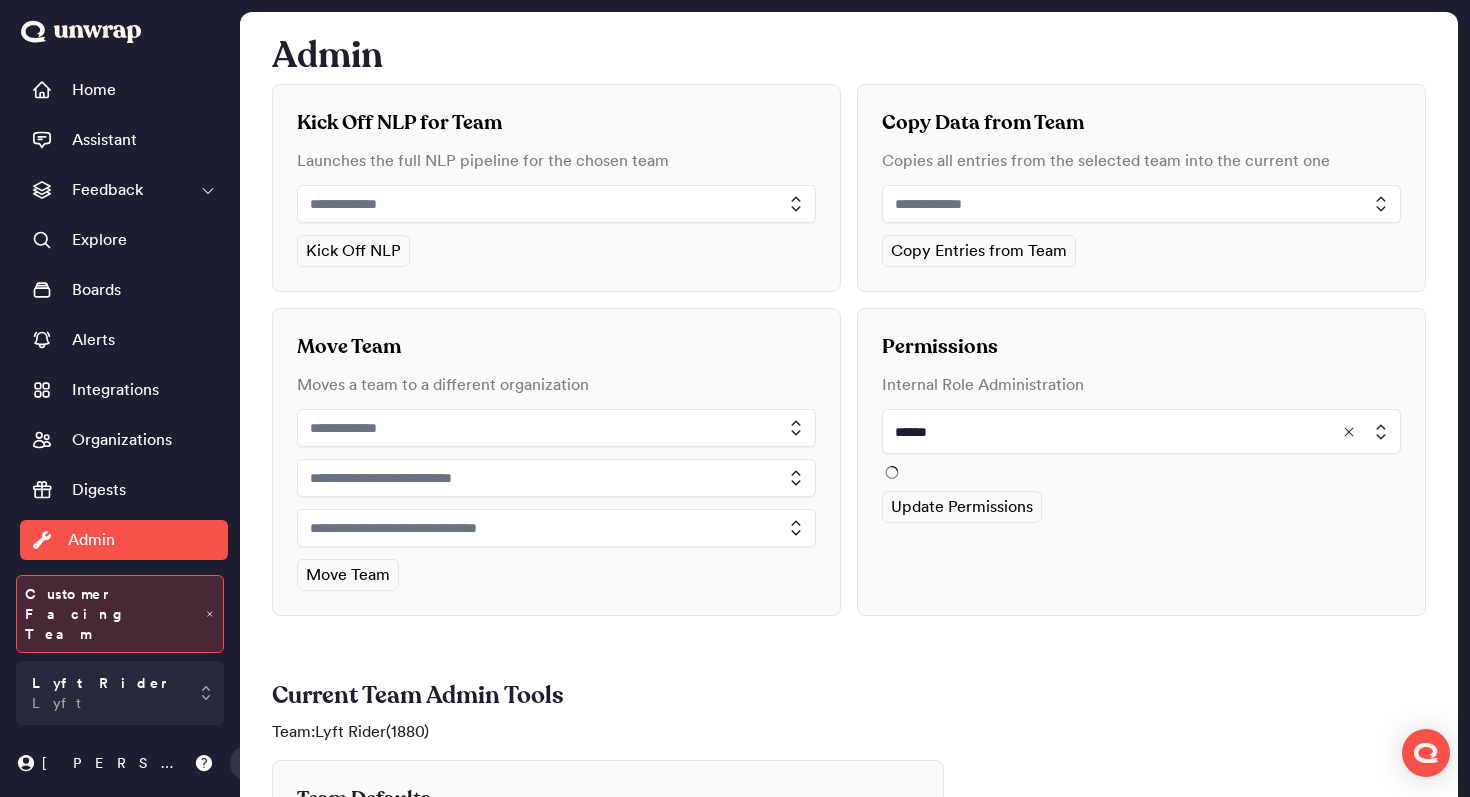 click on "Permissions Internal Role Administration ****** Update Permissions" at bounding box center [1141, 462] 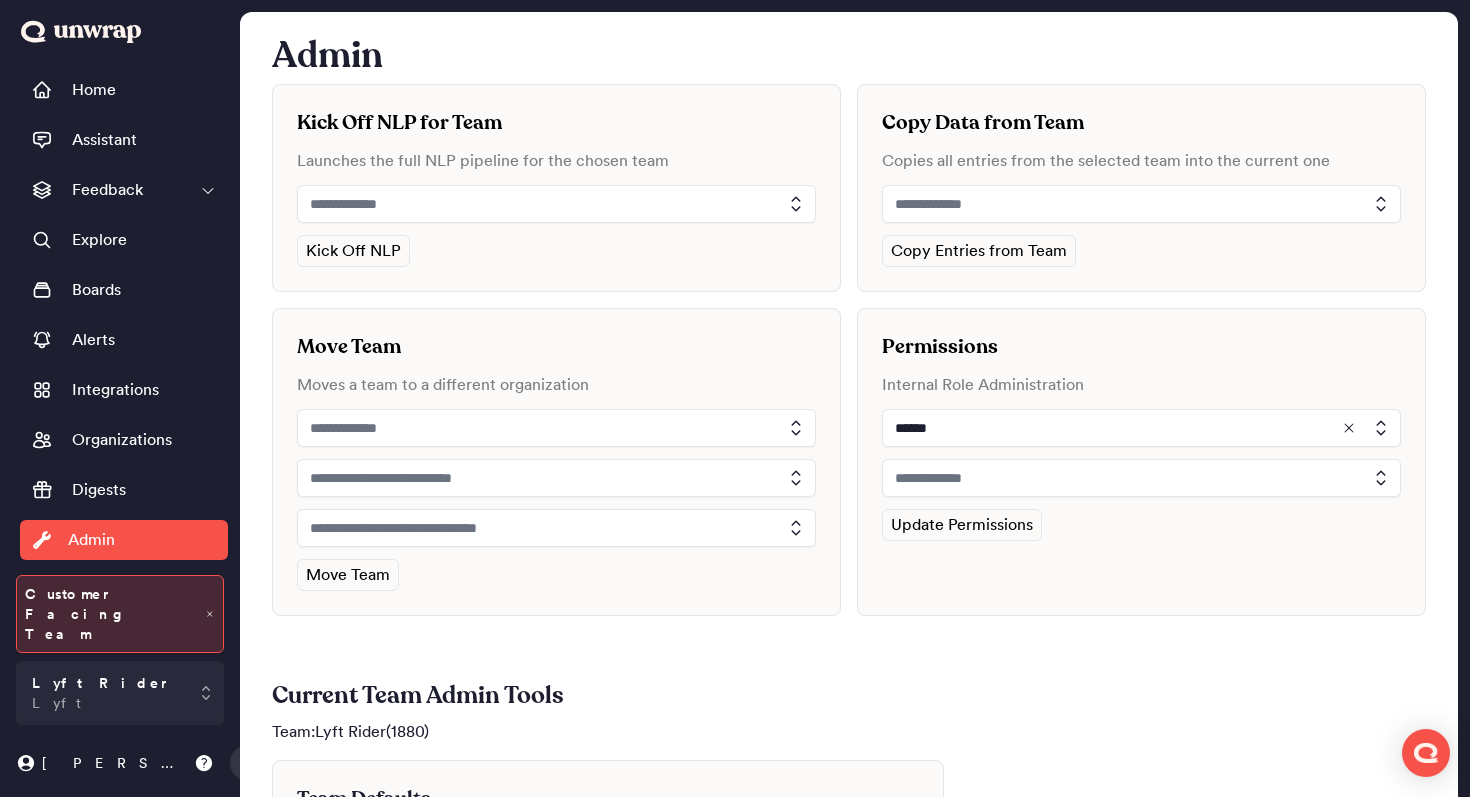 click at bounding box center [1141, 478] 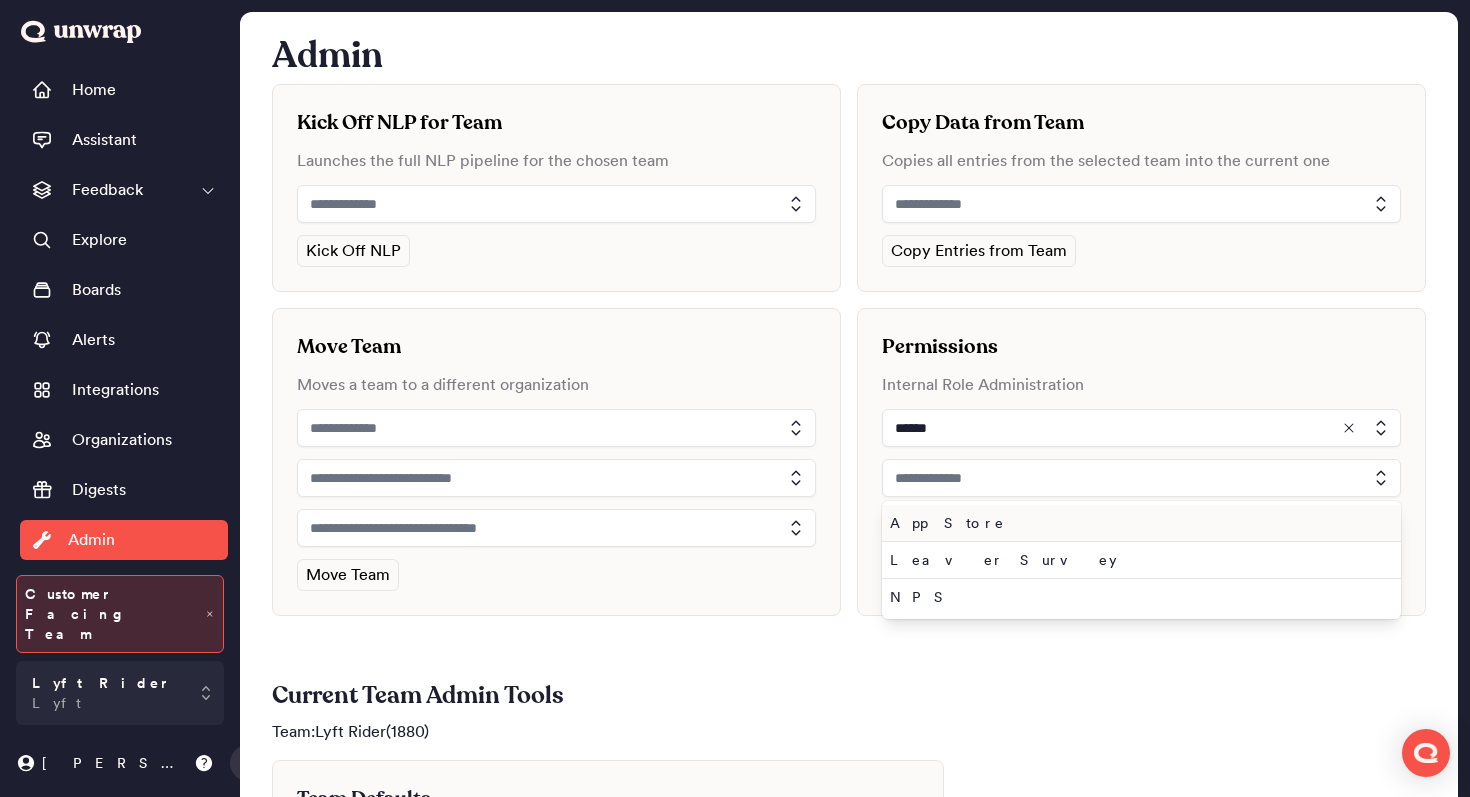 click on "App Store" at bounding box center [1137, 523] 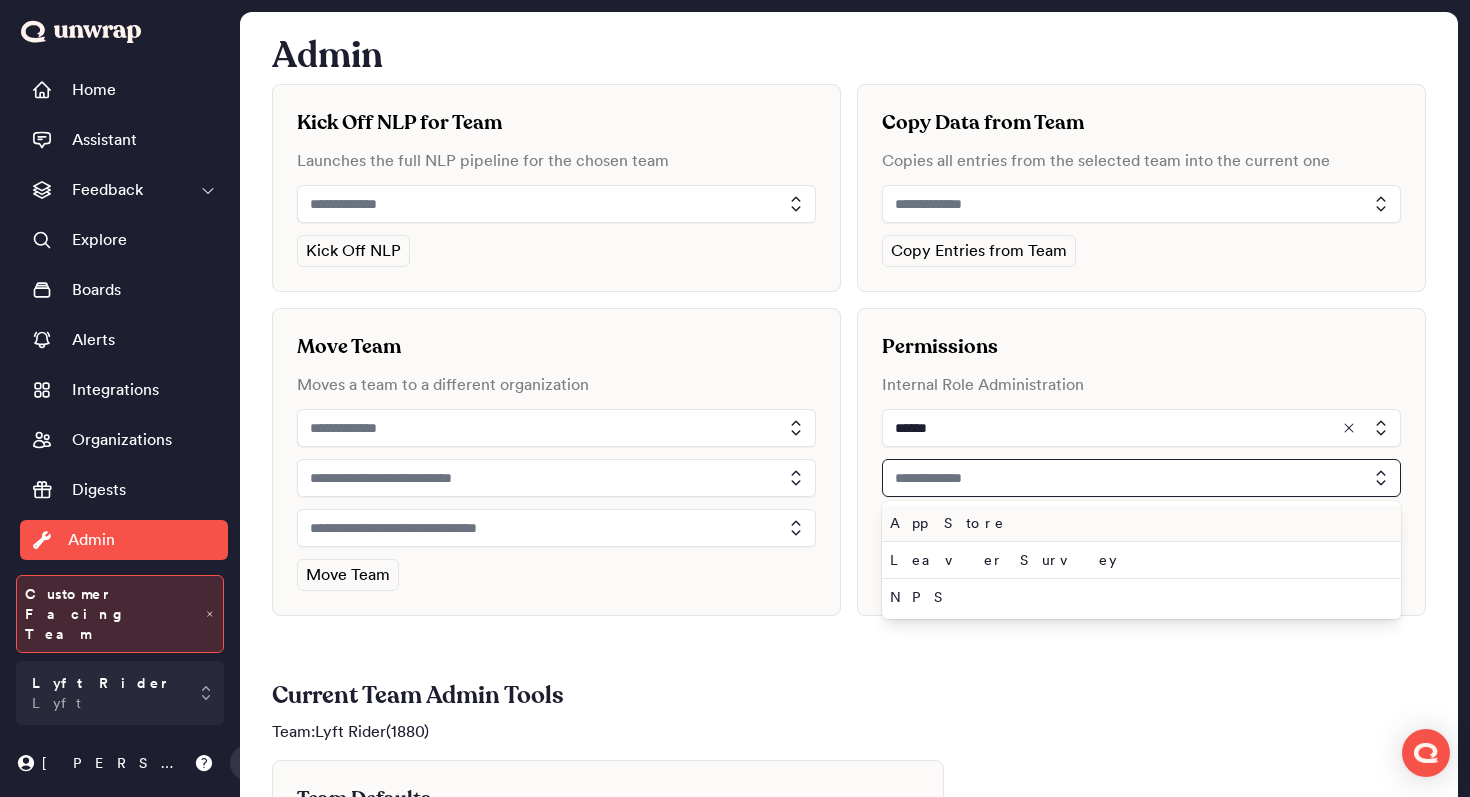 type on "*********" 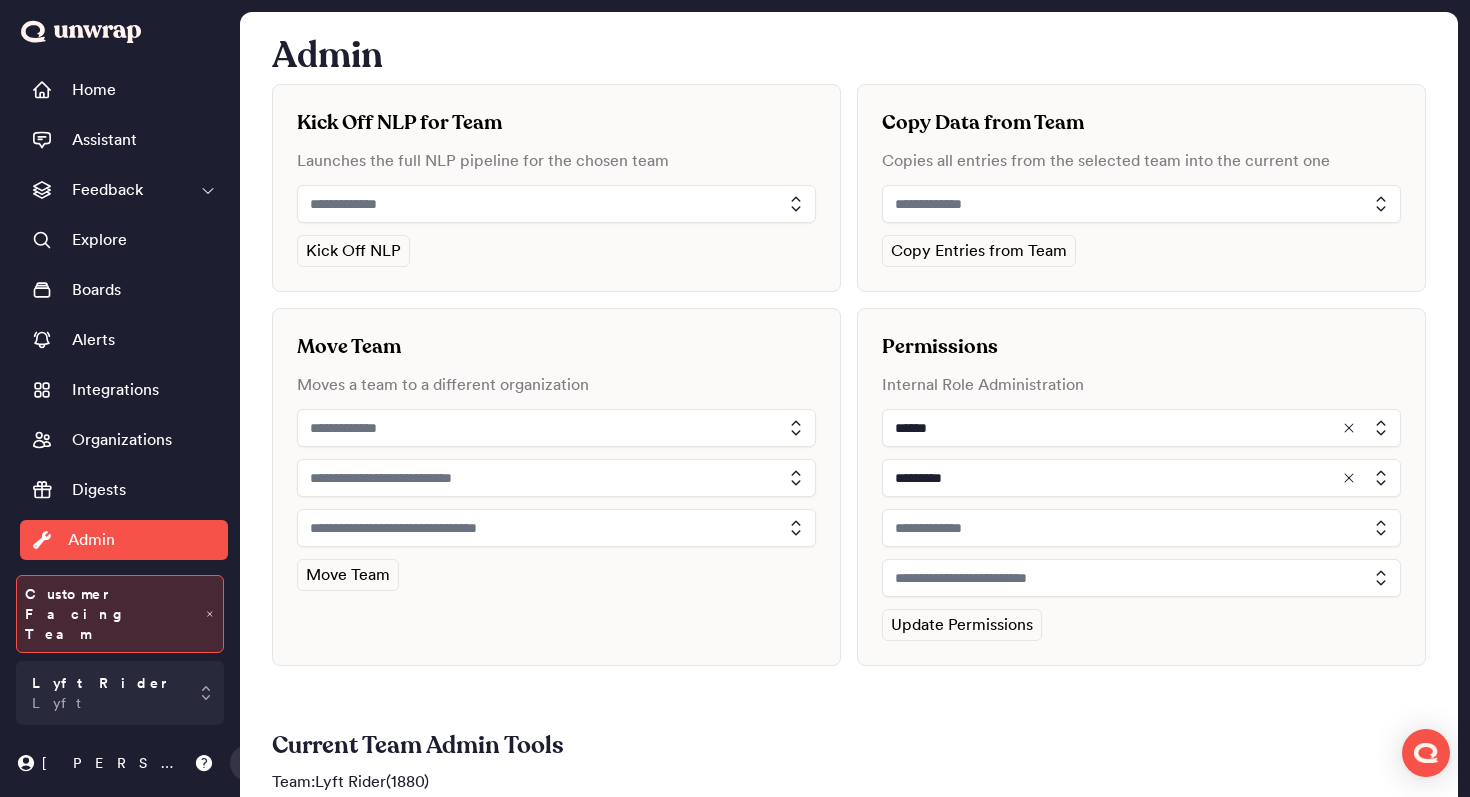 click at bounding box center [1141, 528] 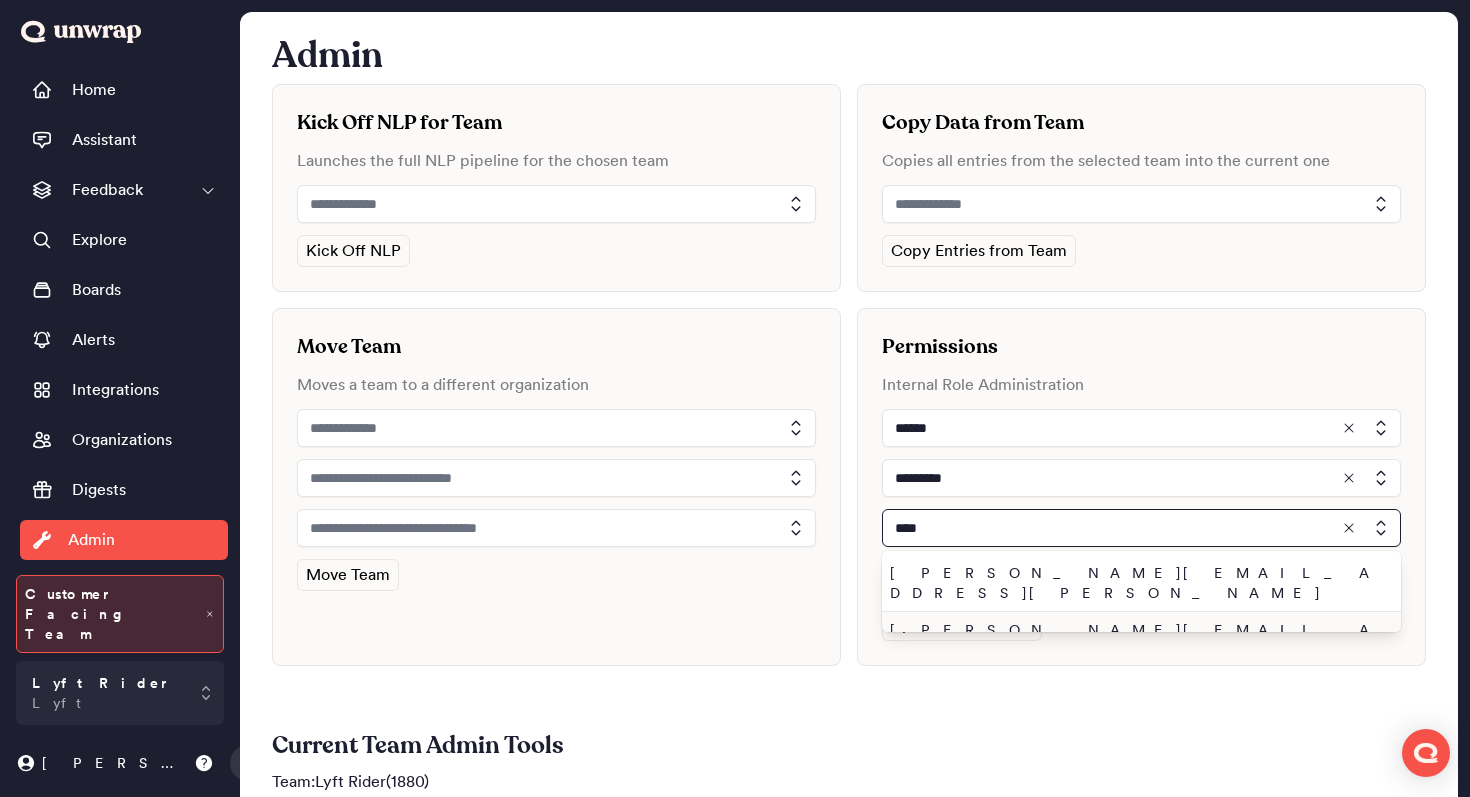 type on "****" 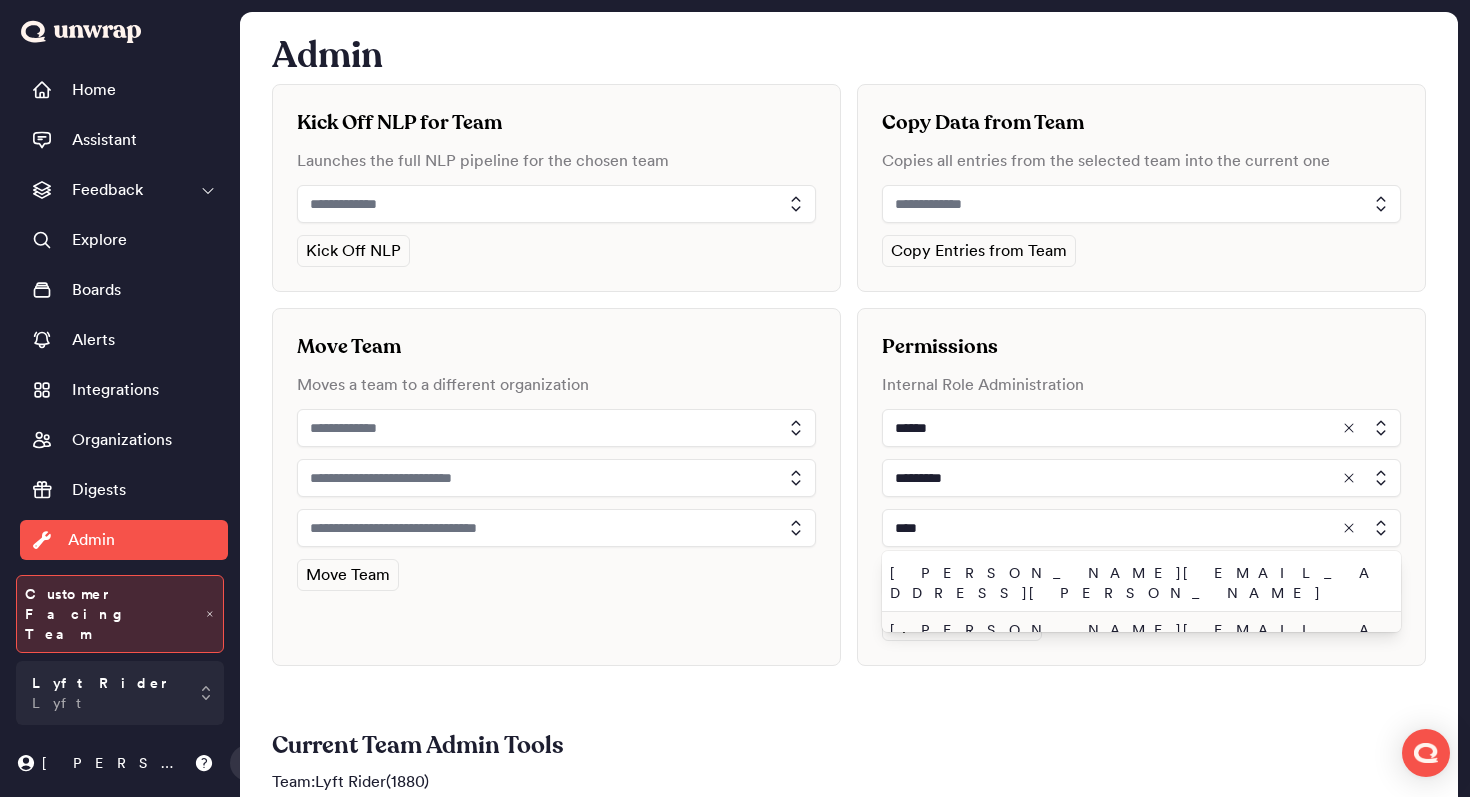 click on "john.shelburne@unwrap.ai" at bounding box center (1137, 640) 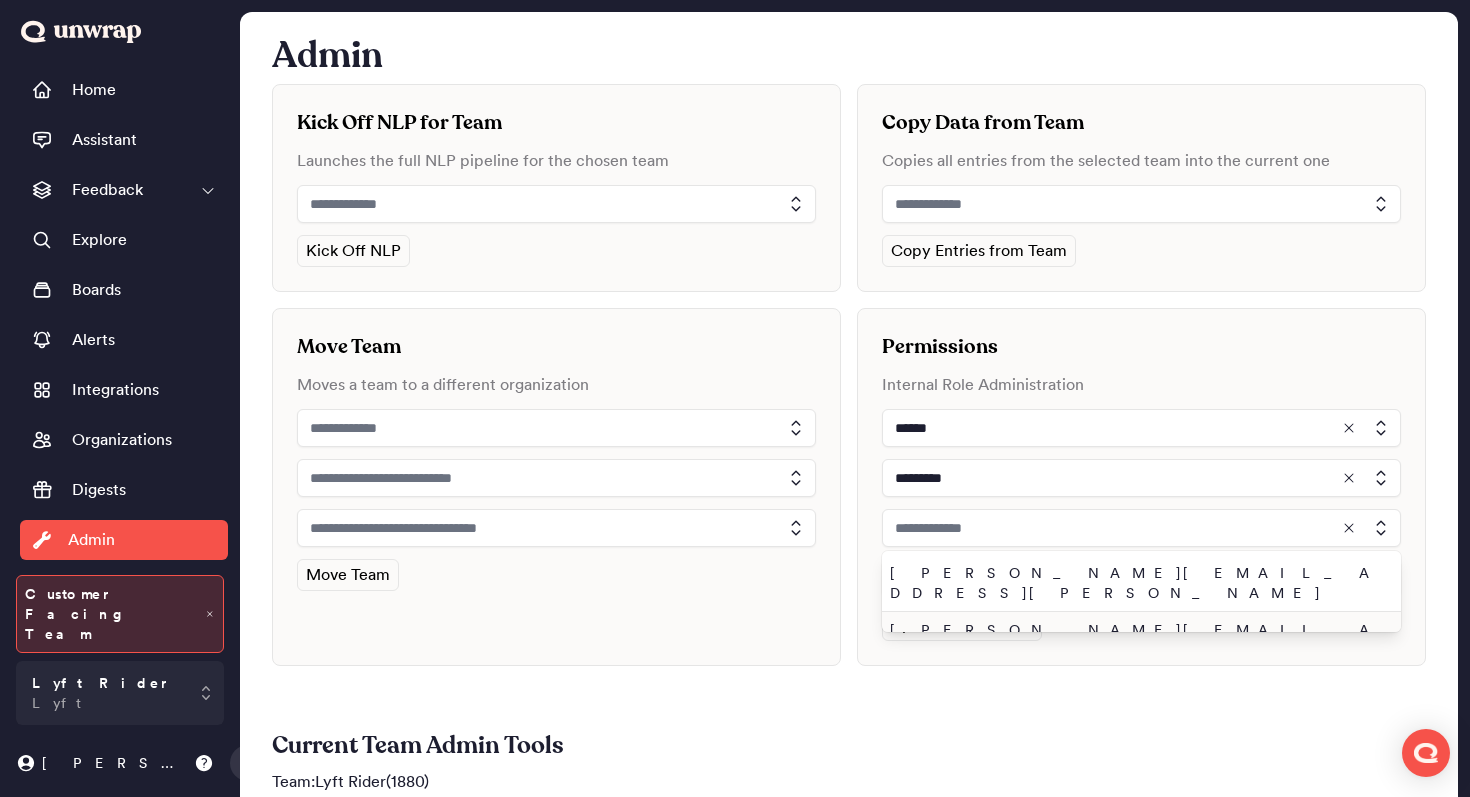 type on "**********" 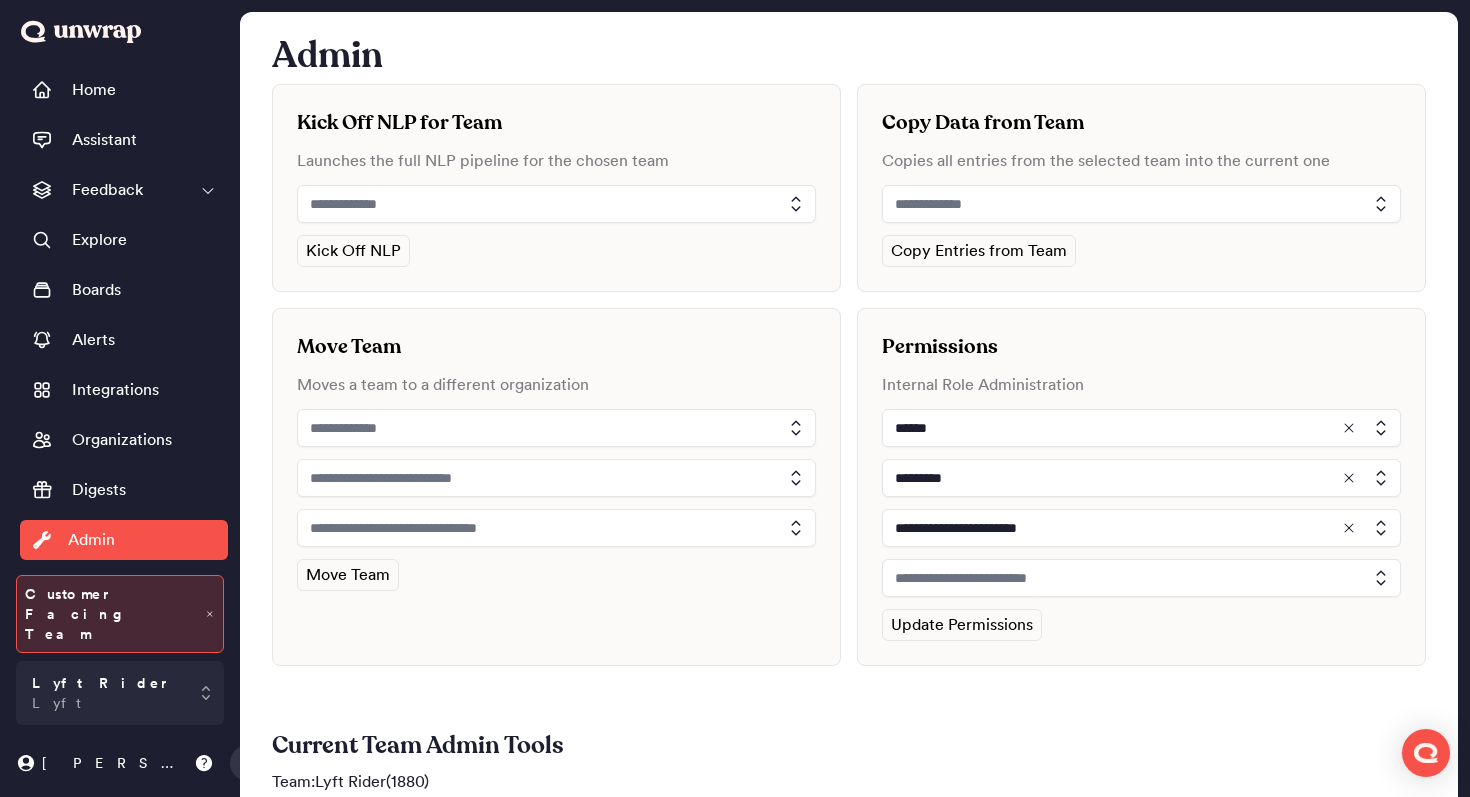 click at bounding box center [1141, 578] 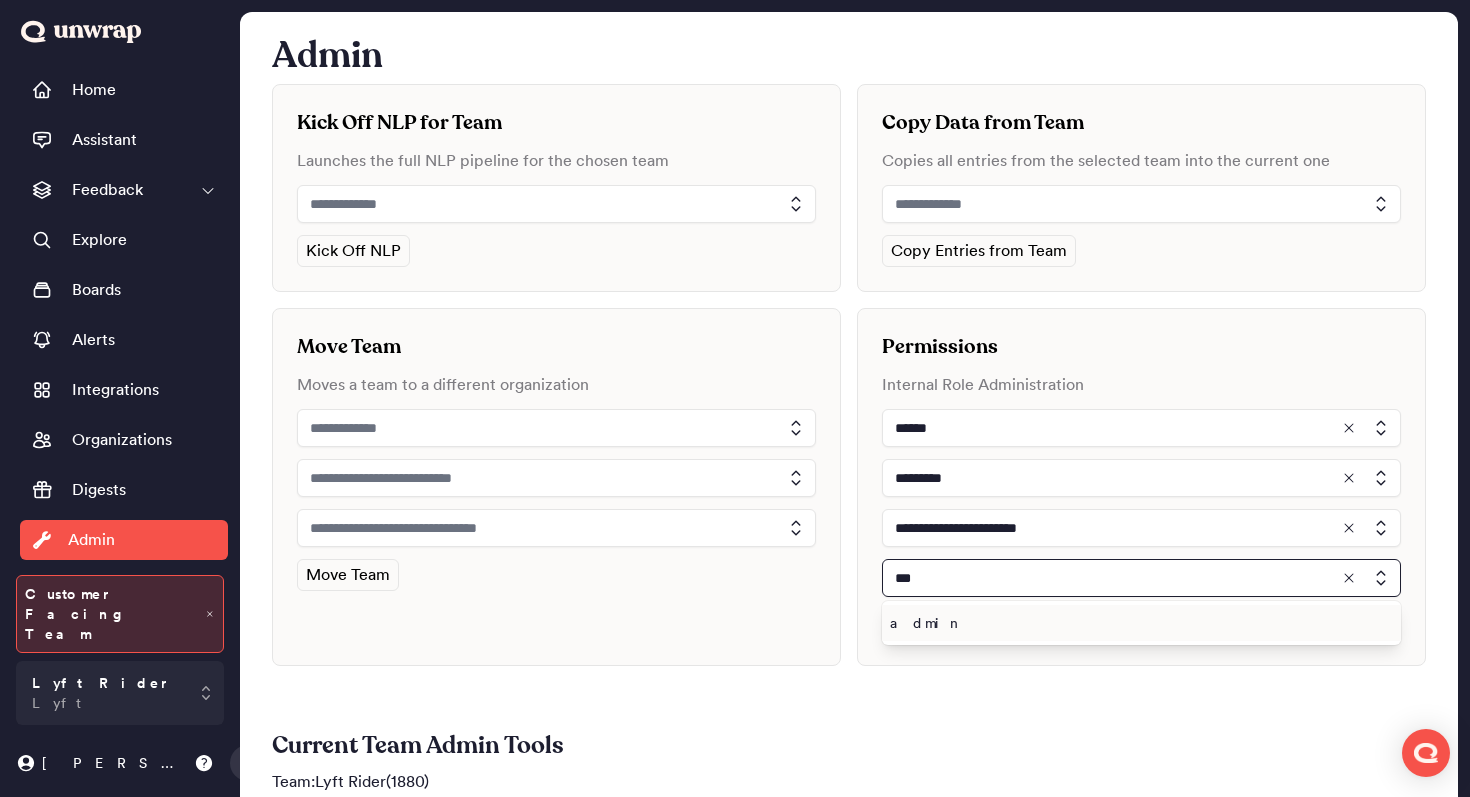 type on "***" 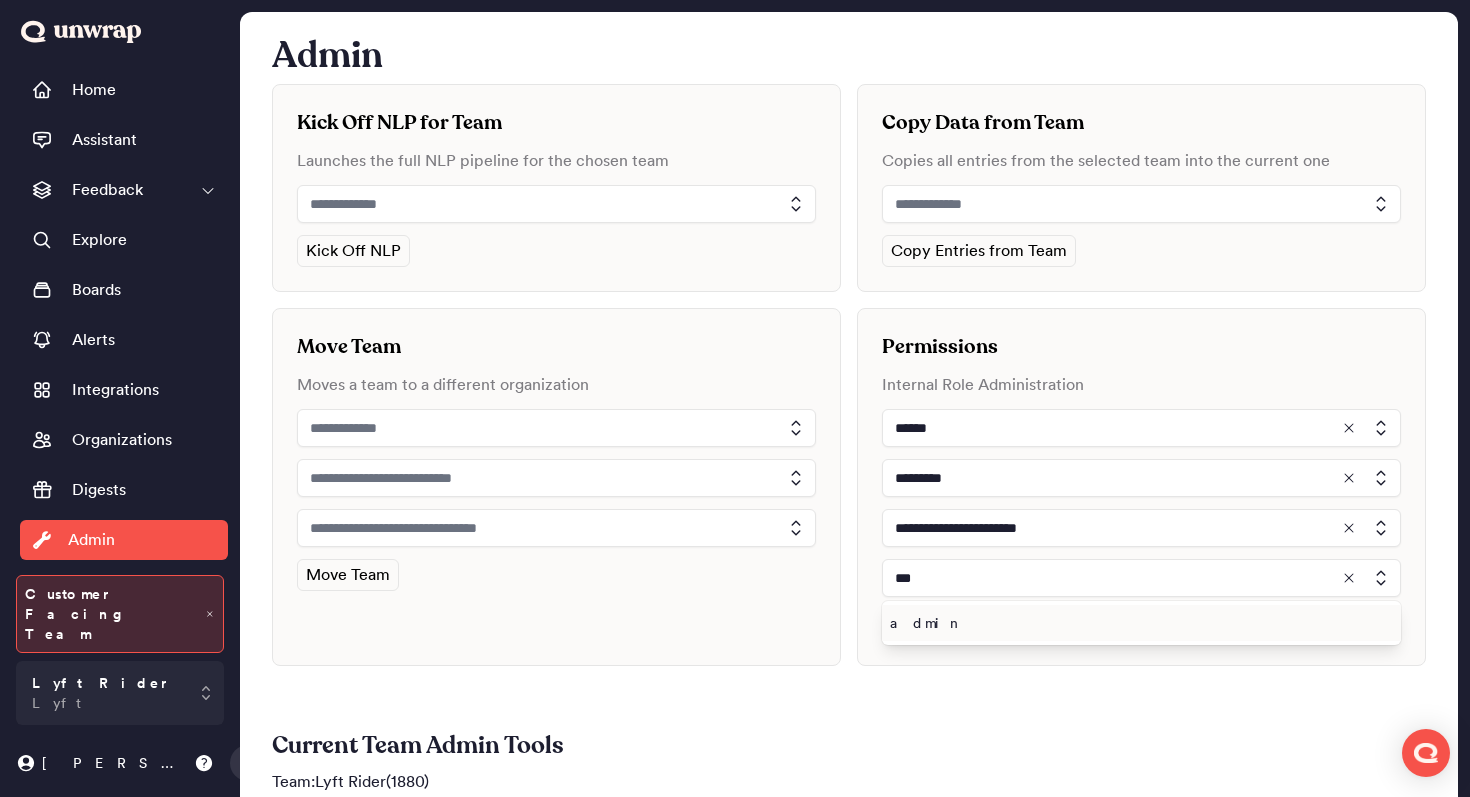 click on "admin" at bounding box center (1141, 623) 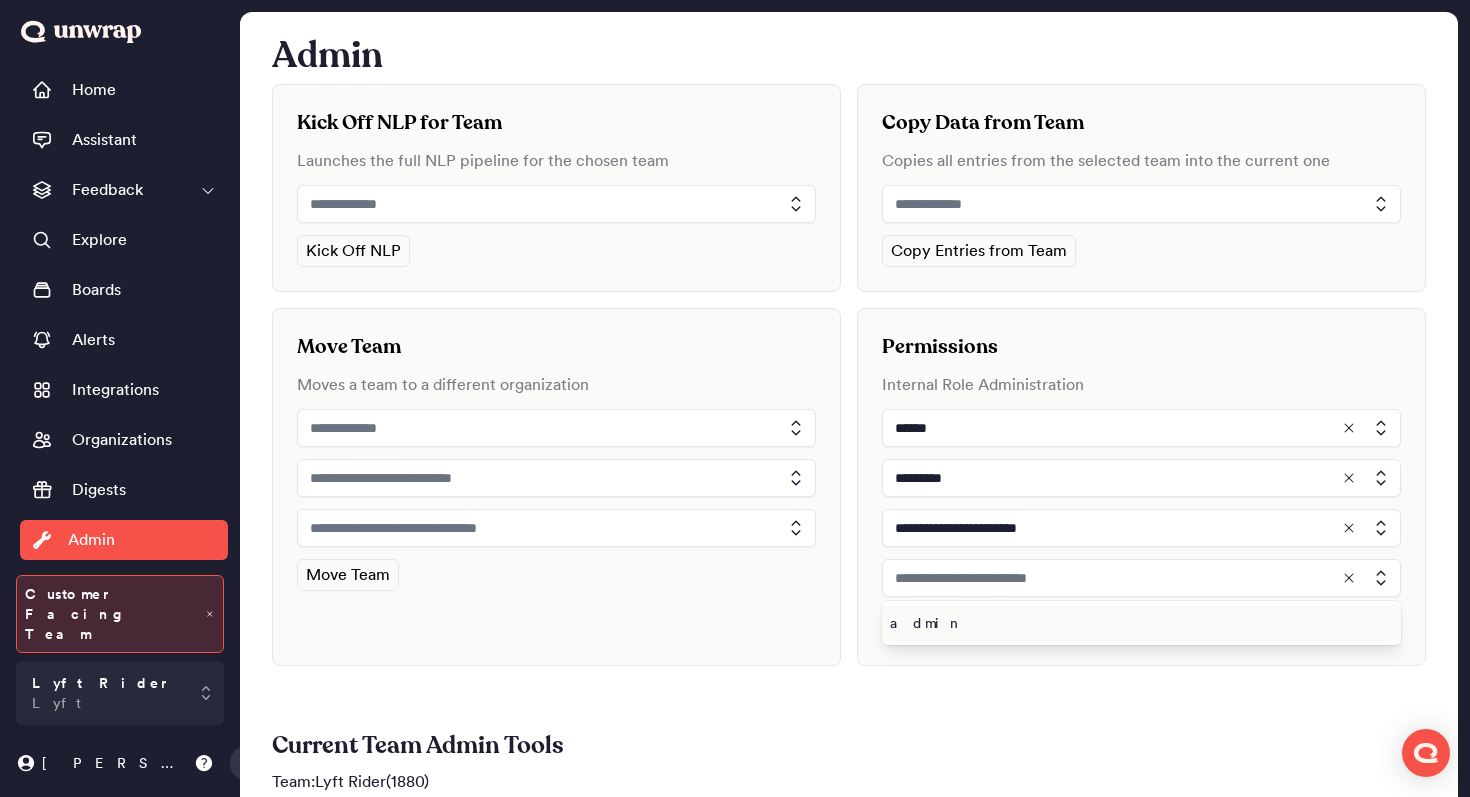 type on "*****" 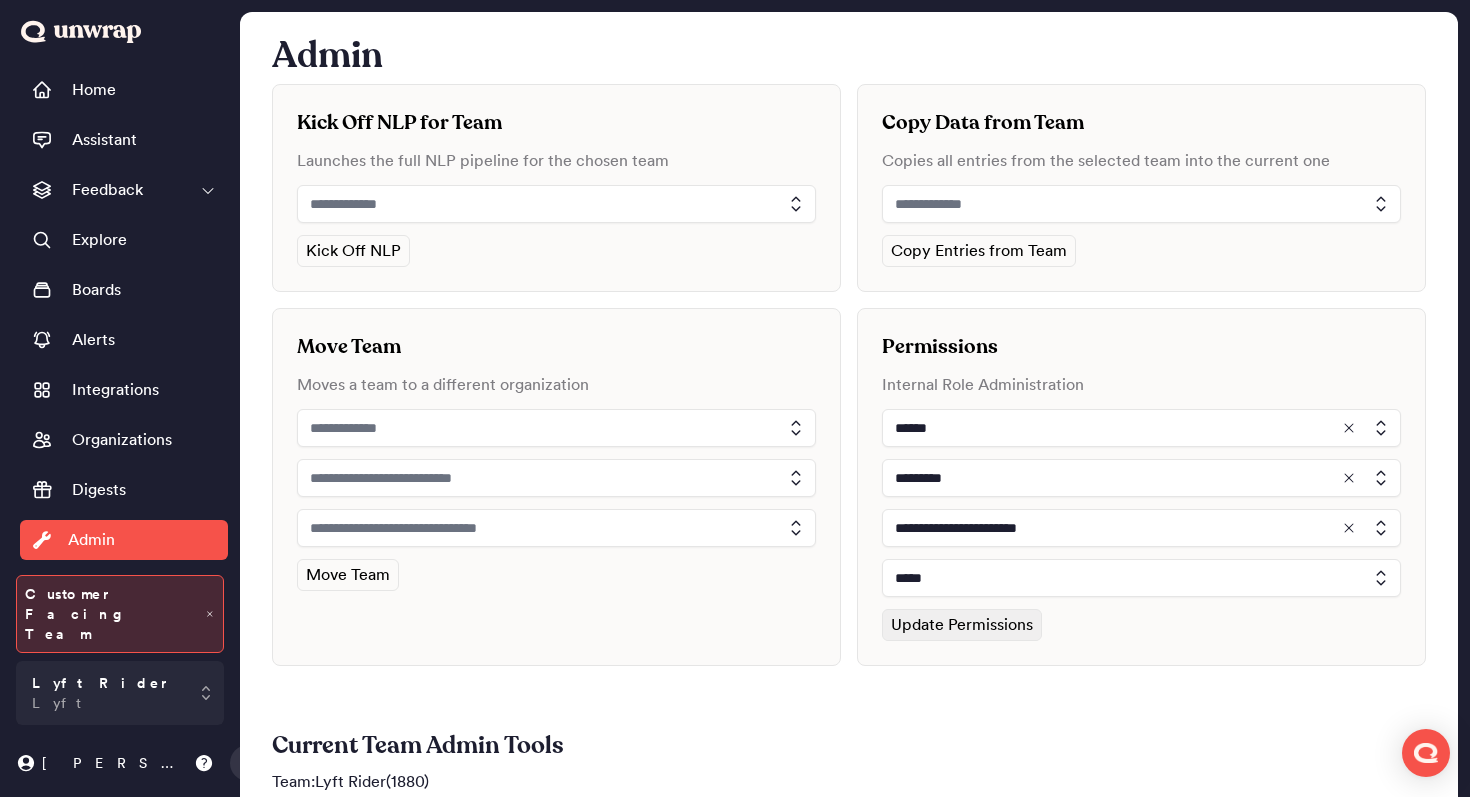 click on "Update Permissions" at bounding box center (962, 625) 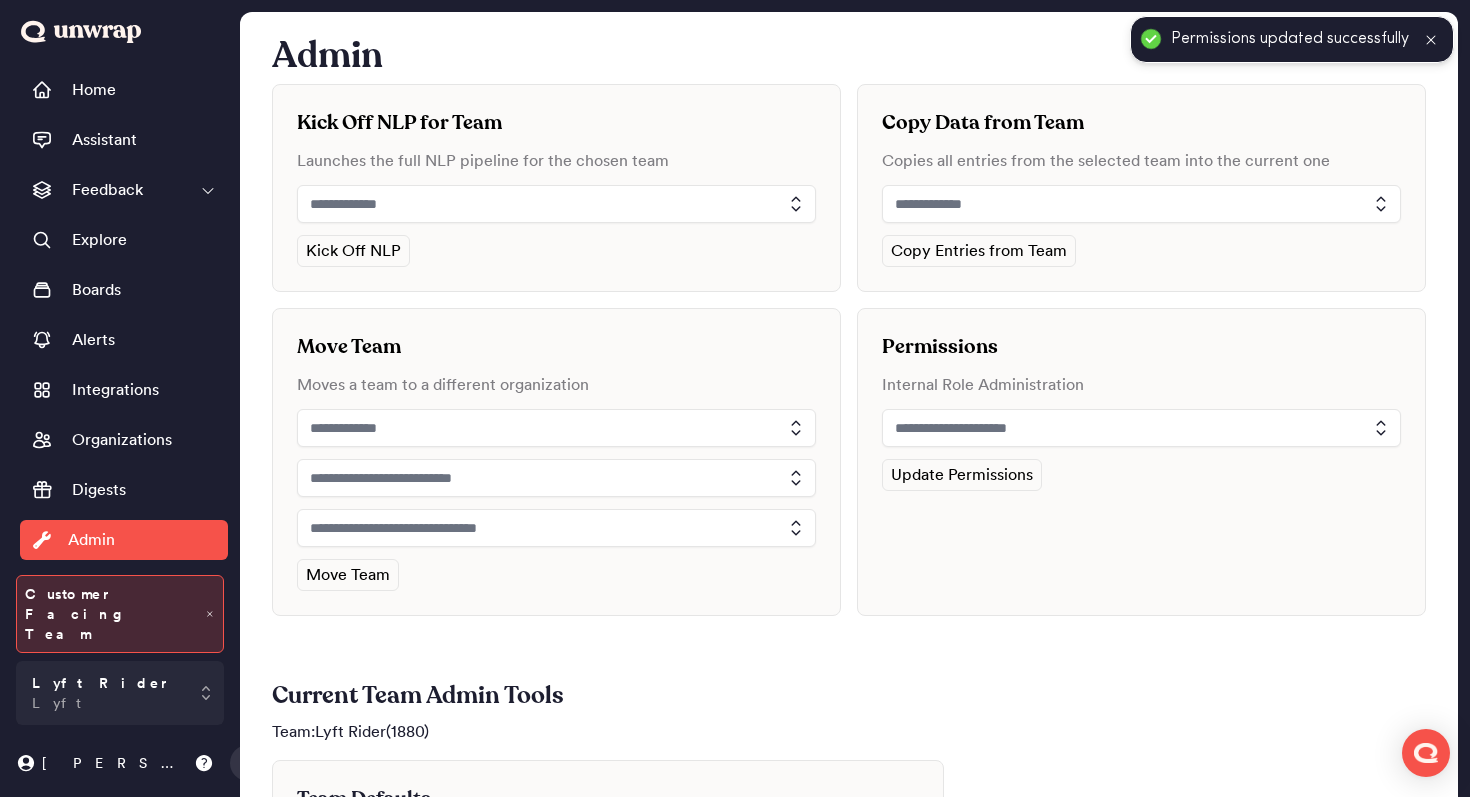 click at bounding box center (1141, 428) 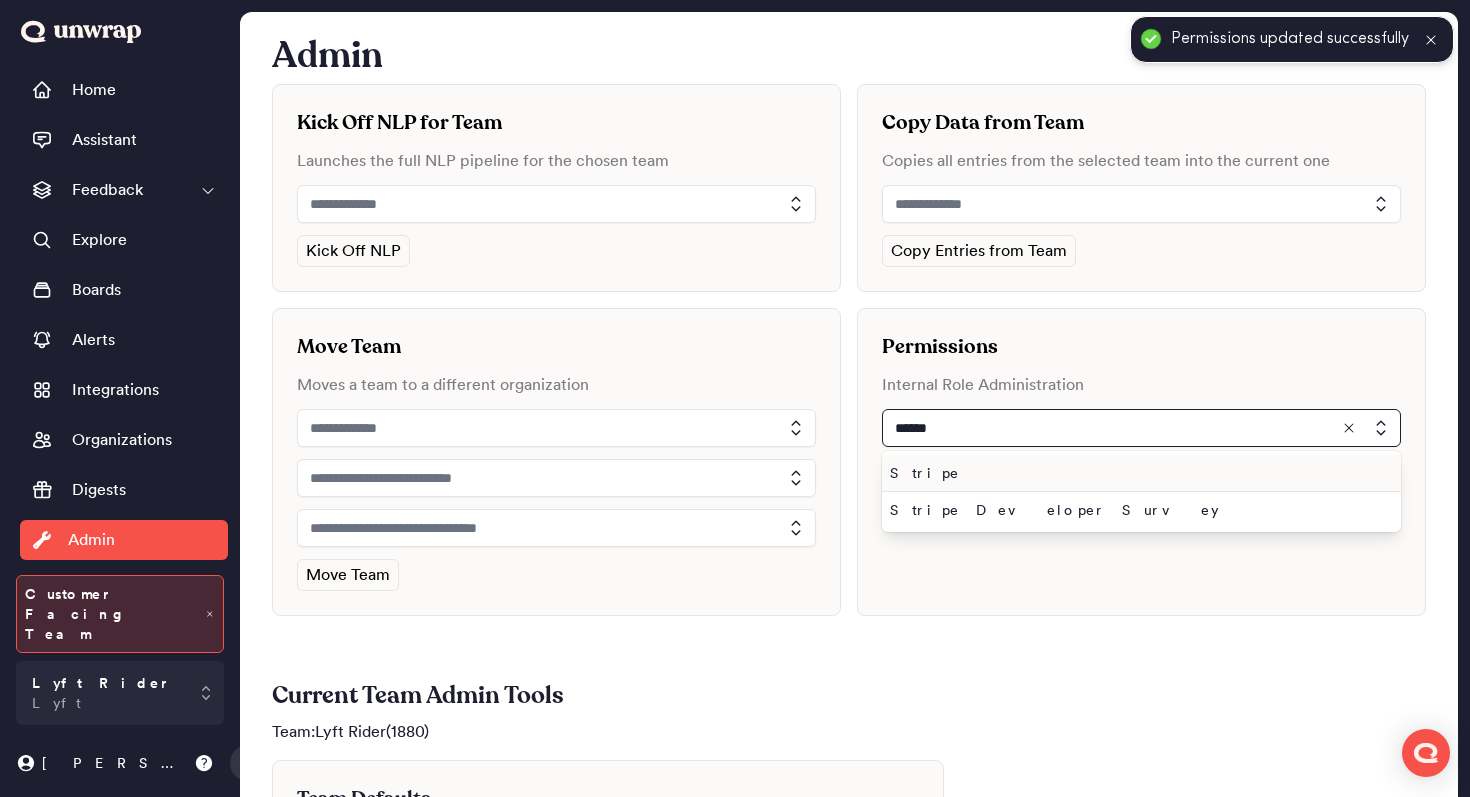type on "******" 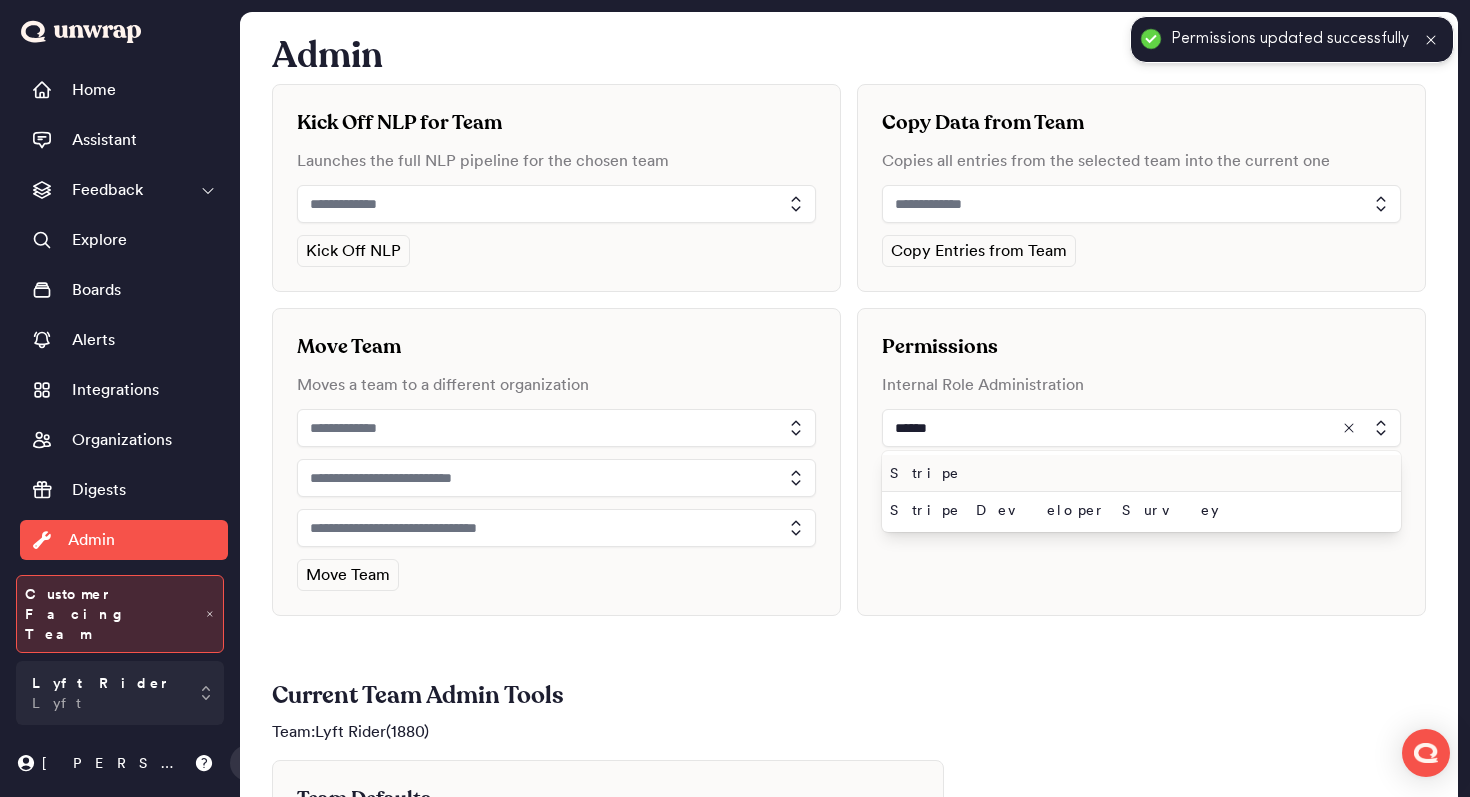 click on "Stripe" at bounding box center (1137, 473) 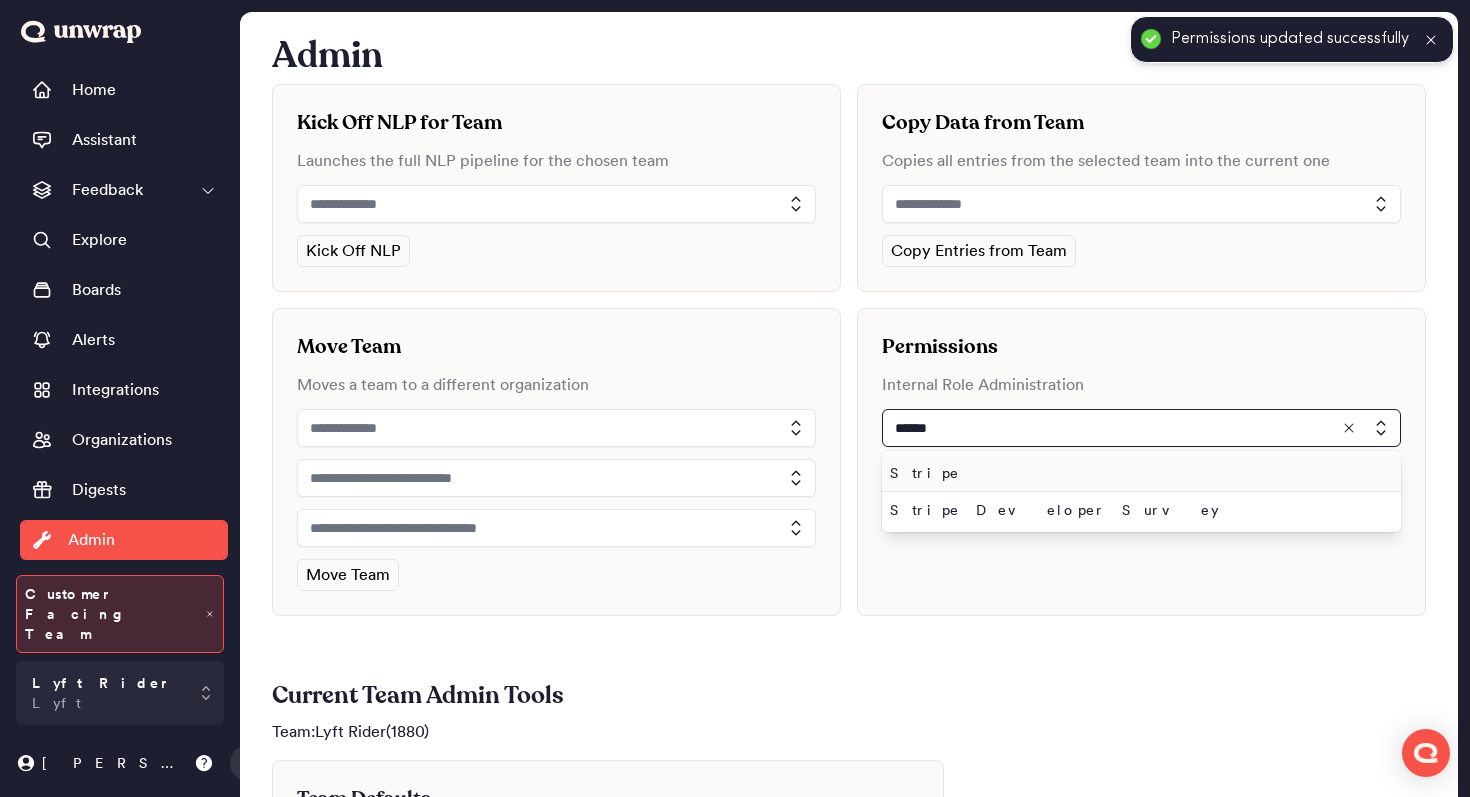 type on "******" 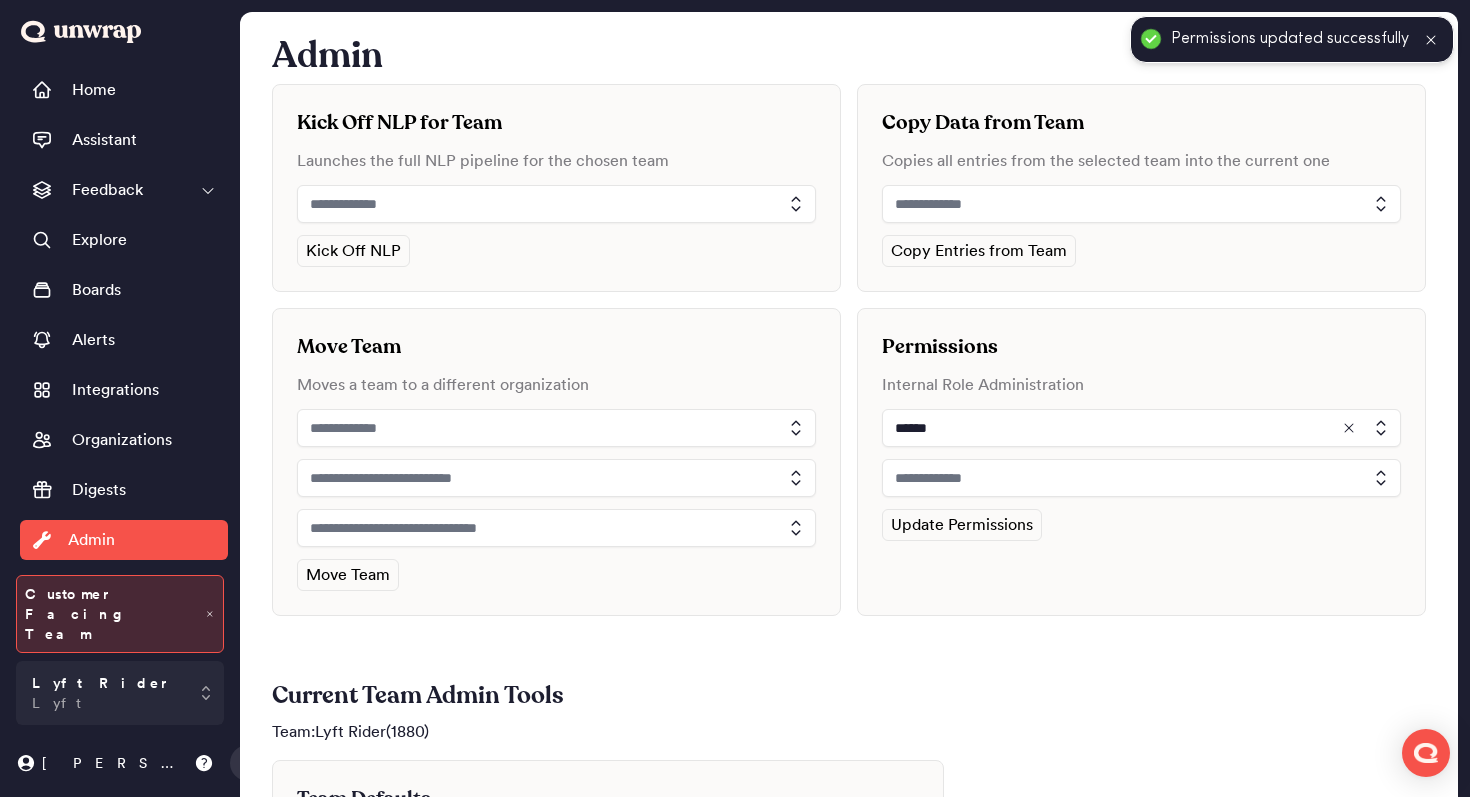 click at bounding box center [1141, 478] 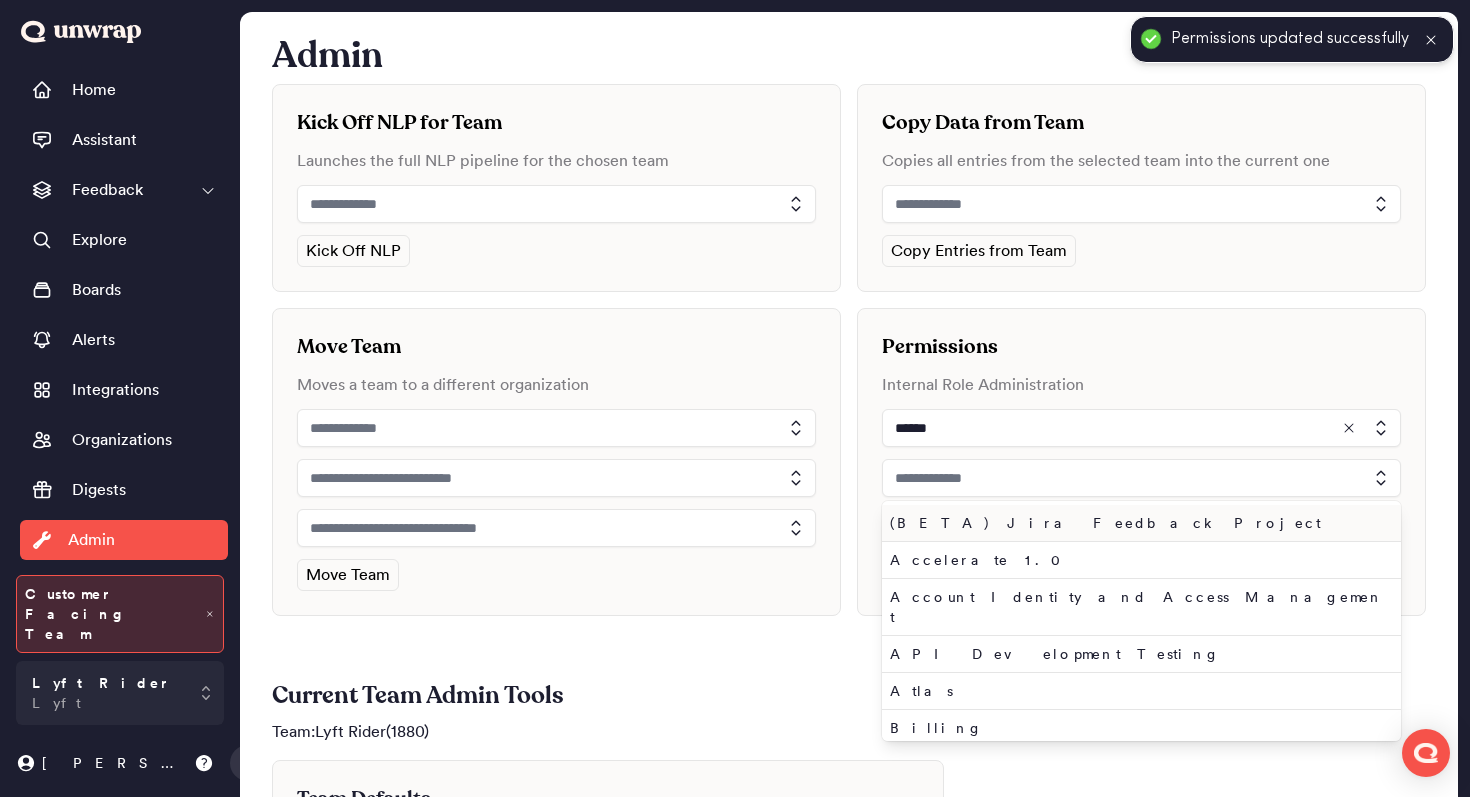 click on "(BETA) Jira Feedback Project" at bounding box center (1137, 523) 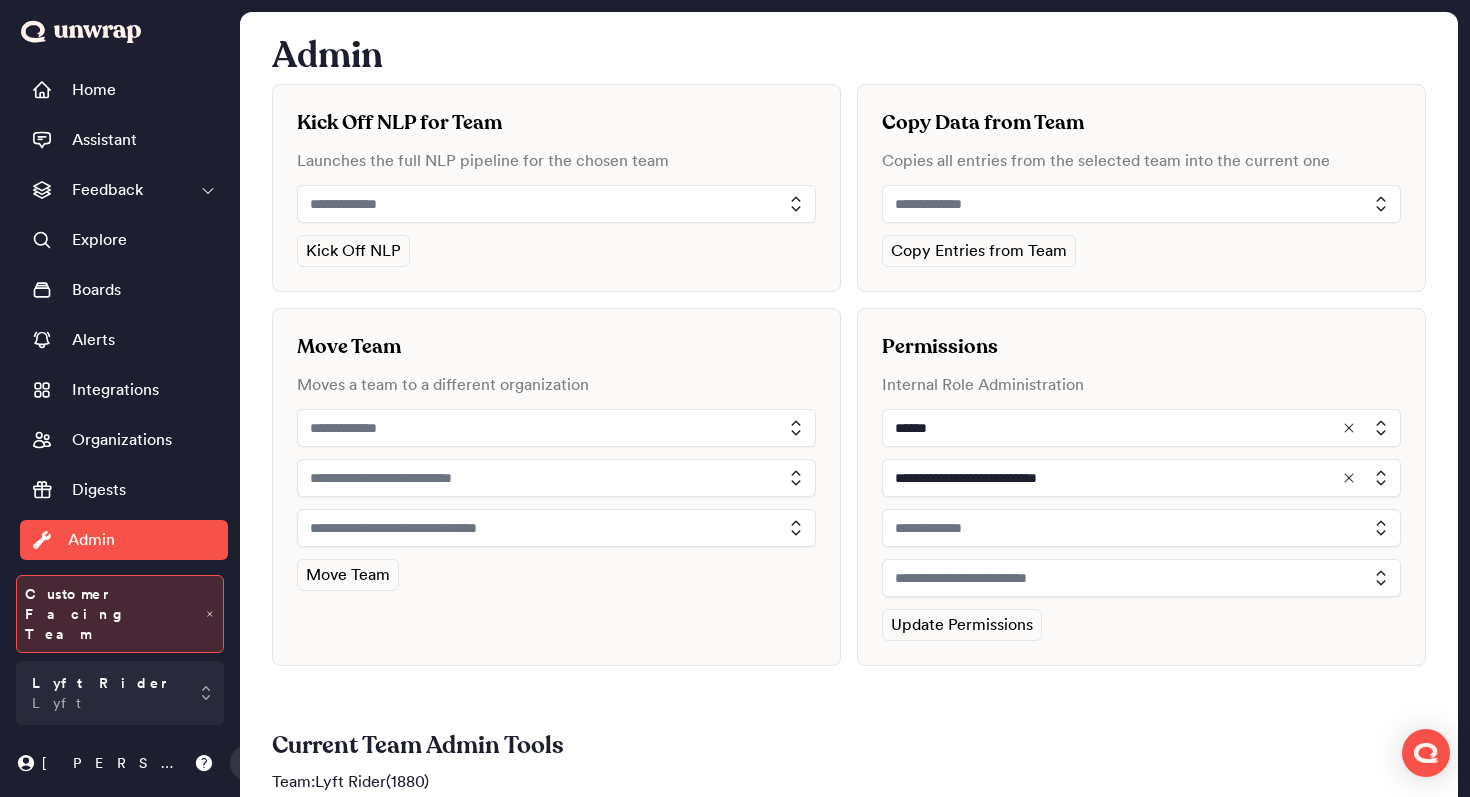 click at bounding box center [1141, 478] 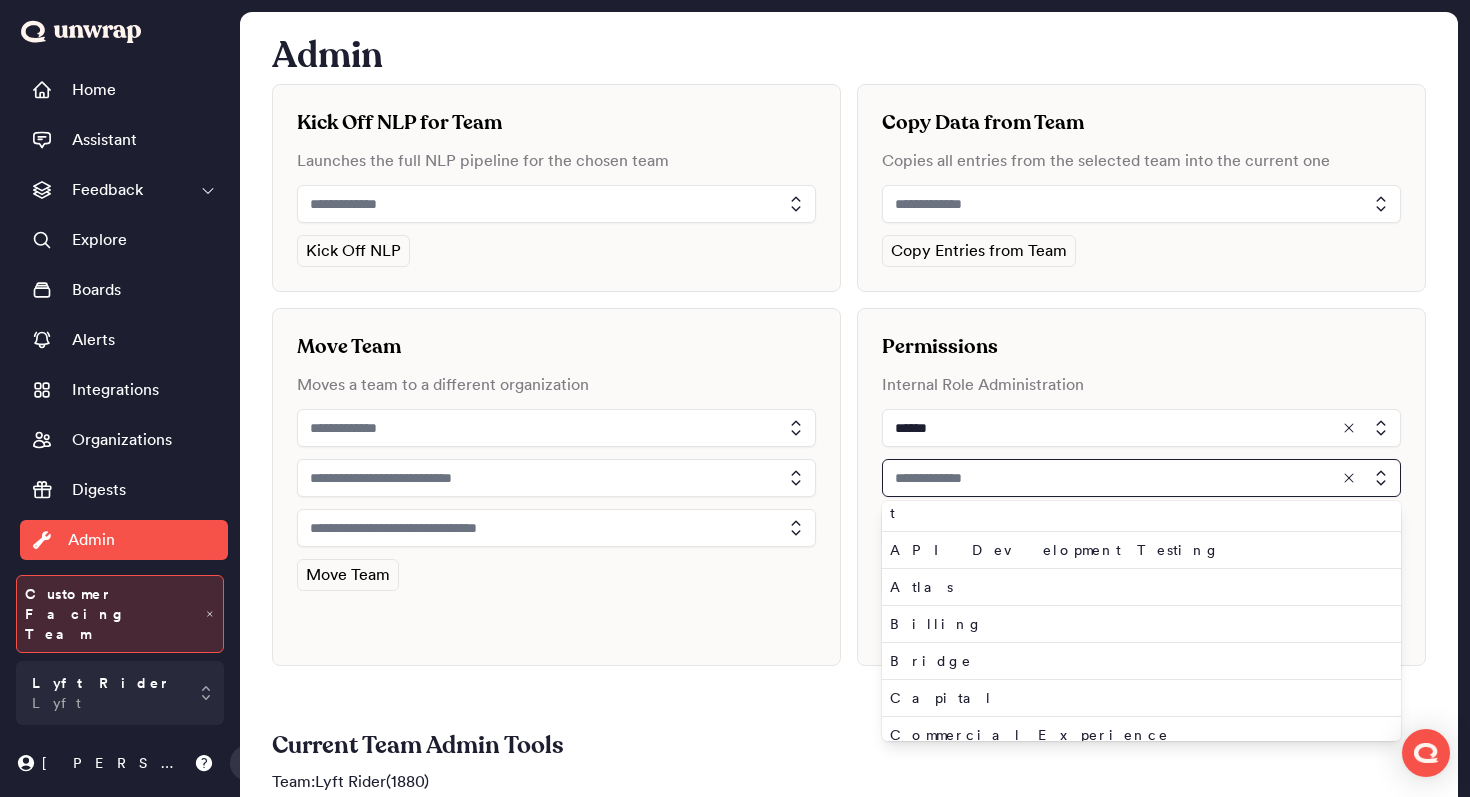scroll, scrollTop: 105, scrollLeft: 0, axis: vertical 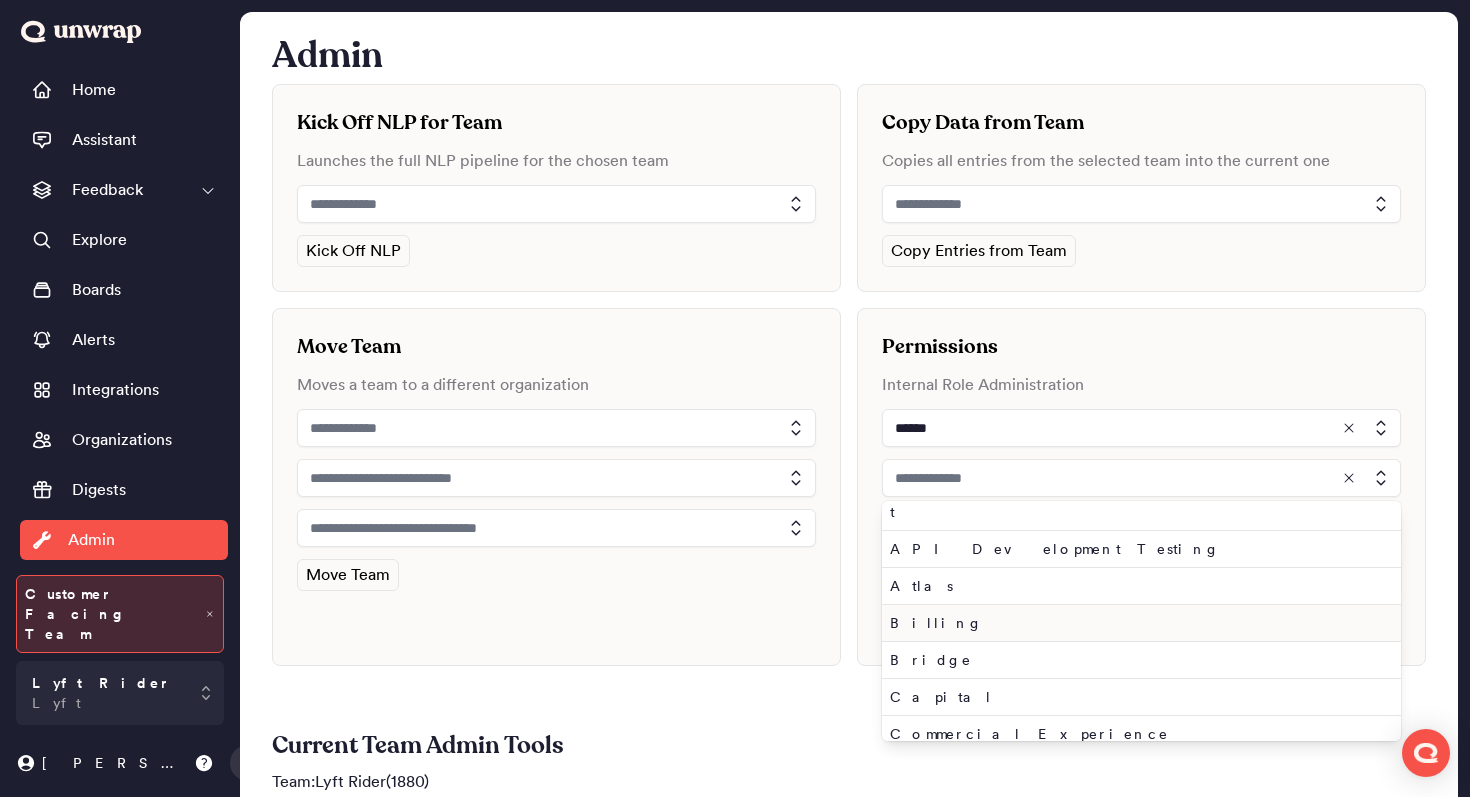 type on "**********" 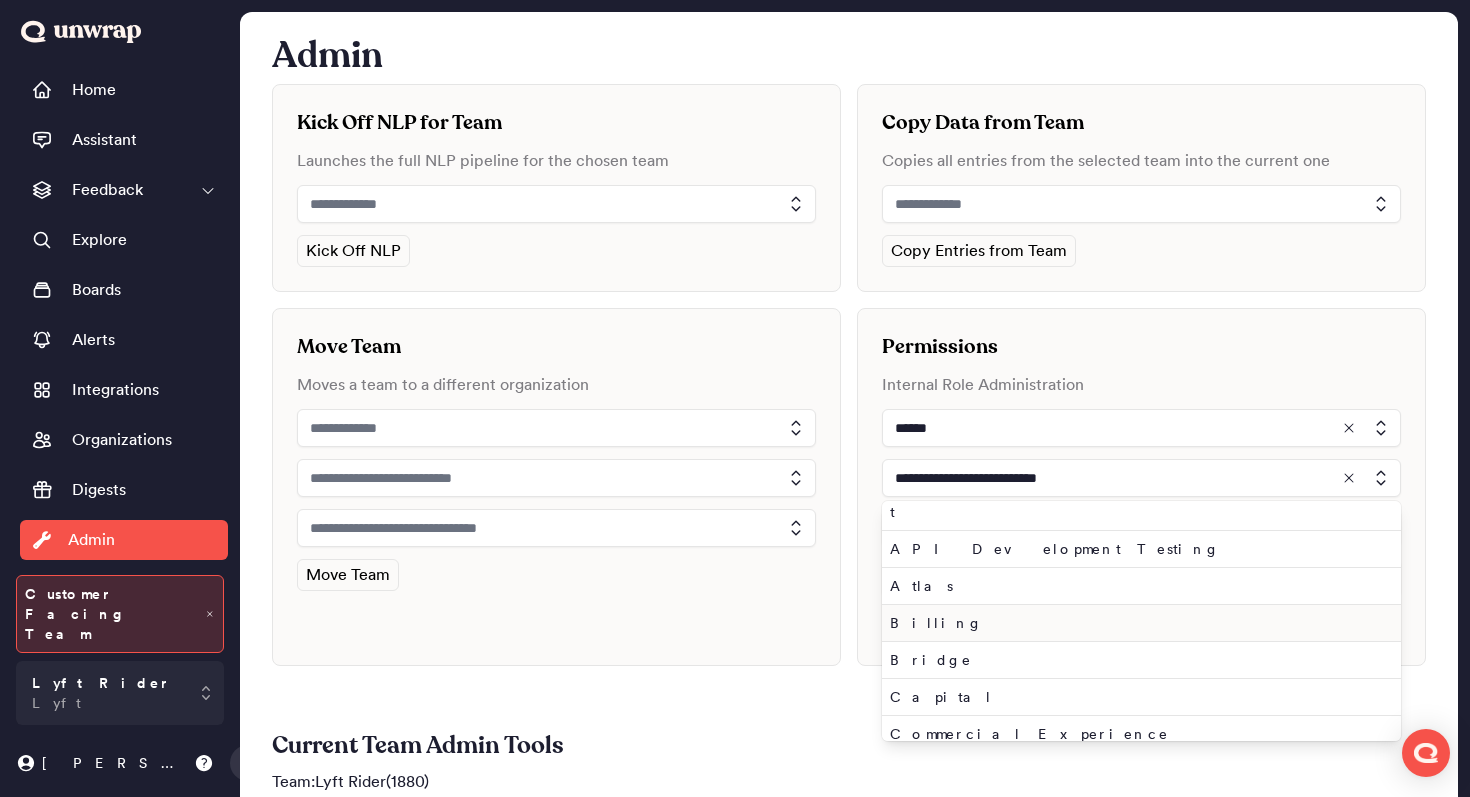 click on "Billing" at bounding box center [1137, 623] 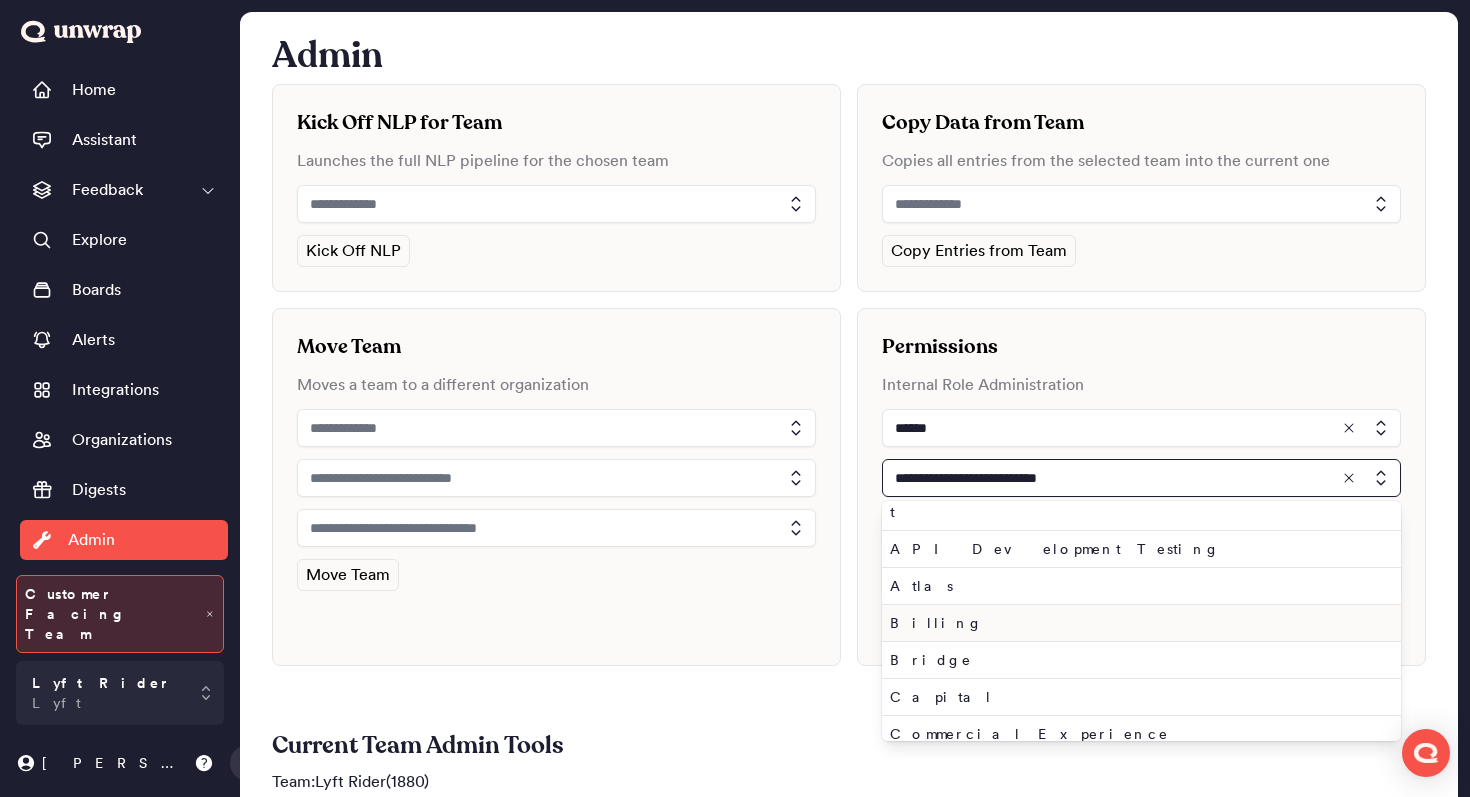 type on "*******" 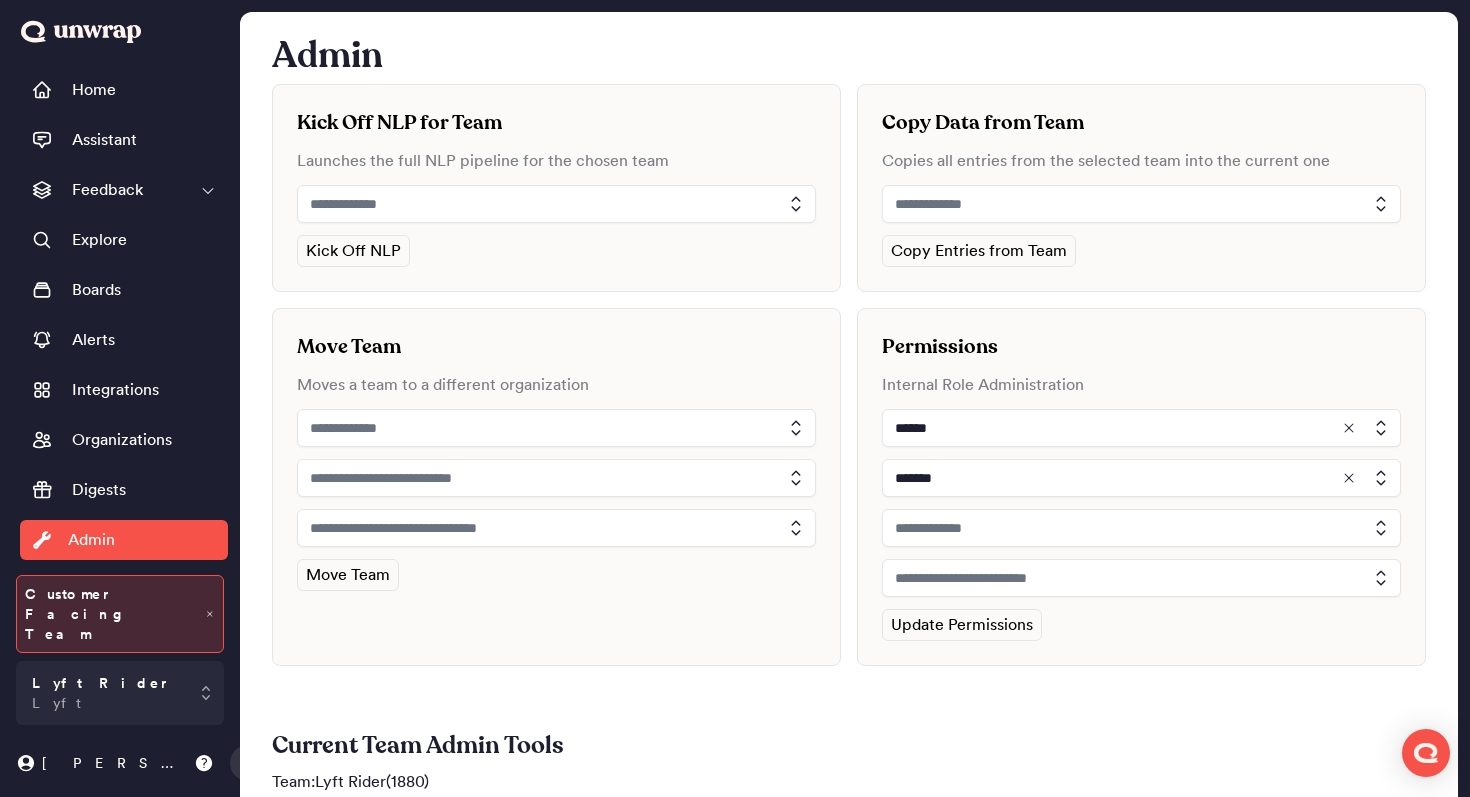 click at bounding box center [1141, 528] 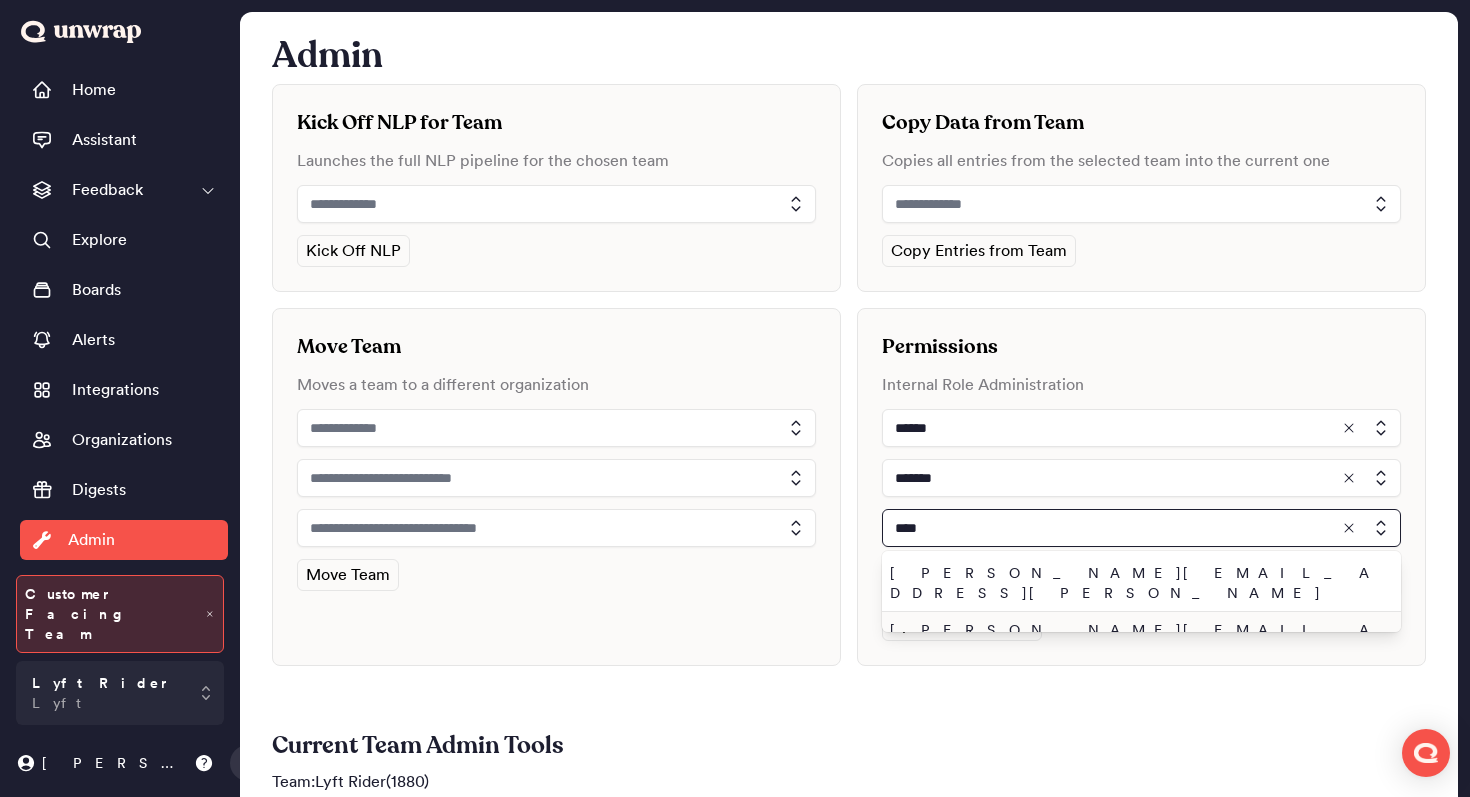 type on "****" 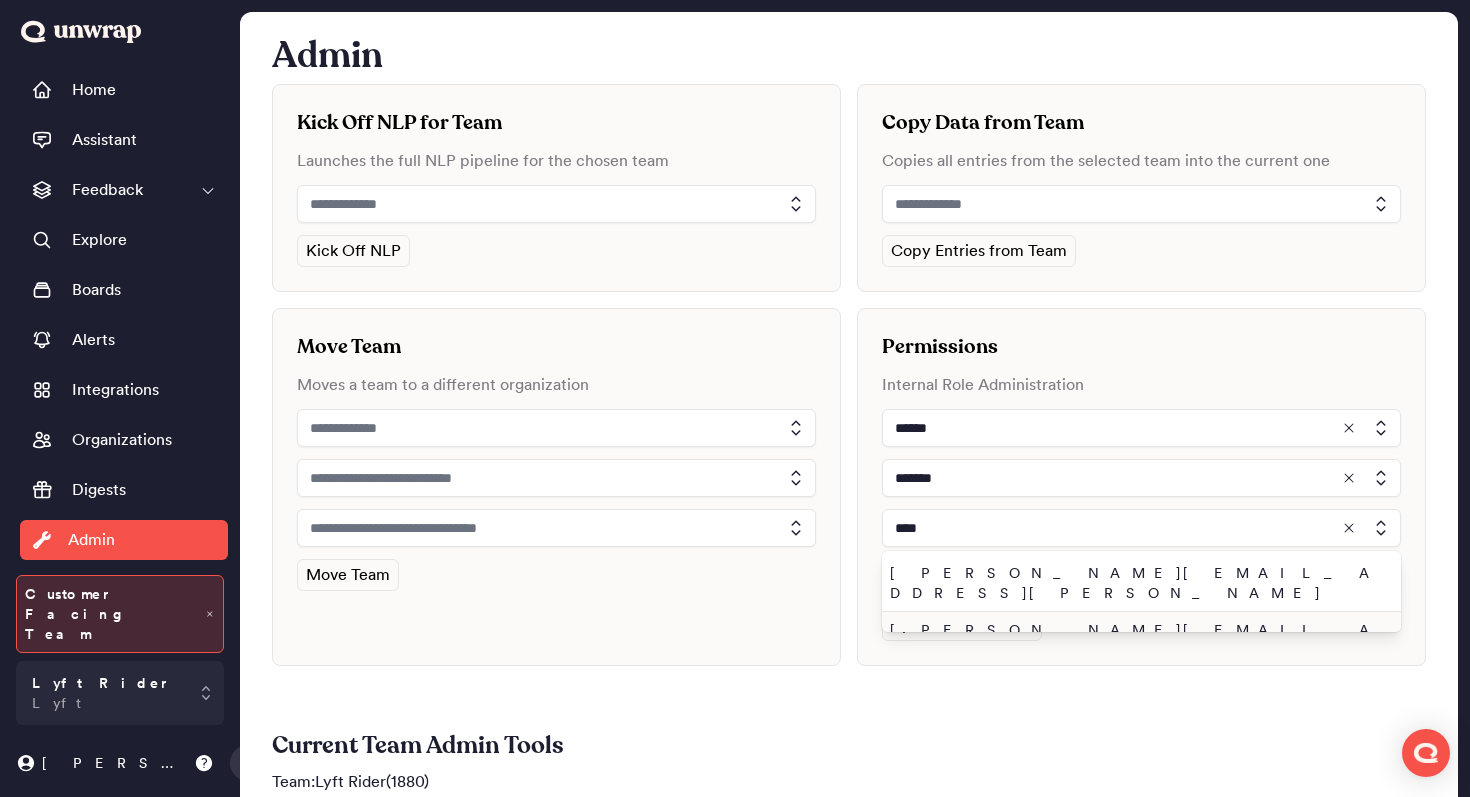 click on "john.shelburne@unwrap.ai" at bounding box center [1137, 640] 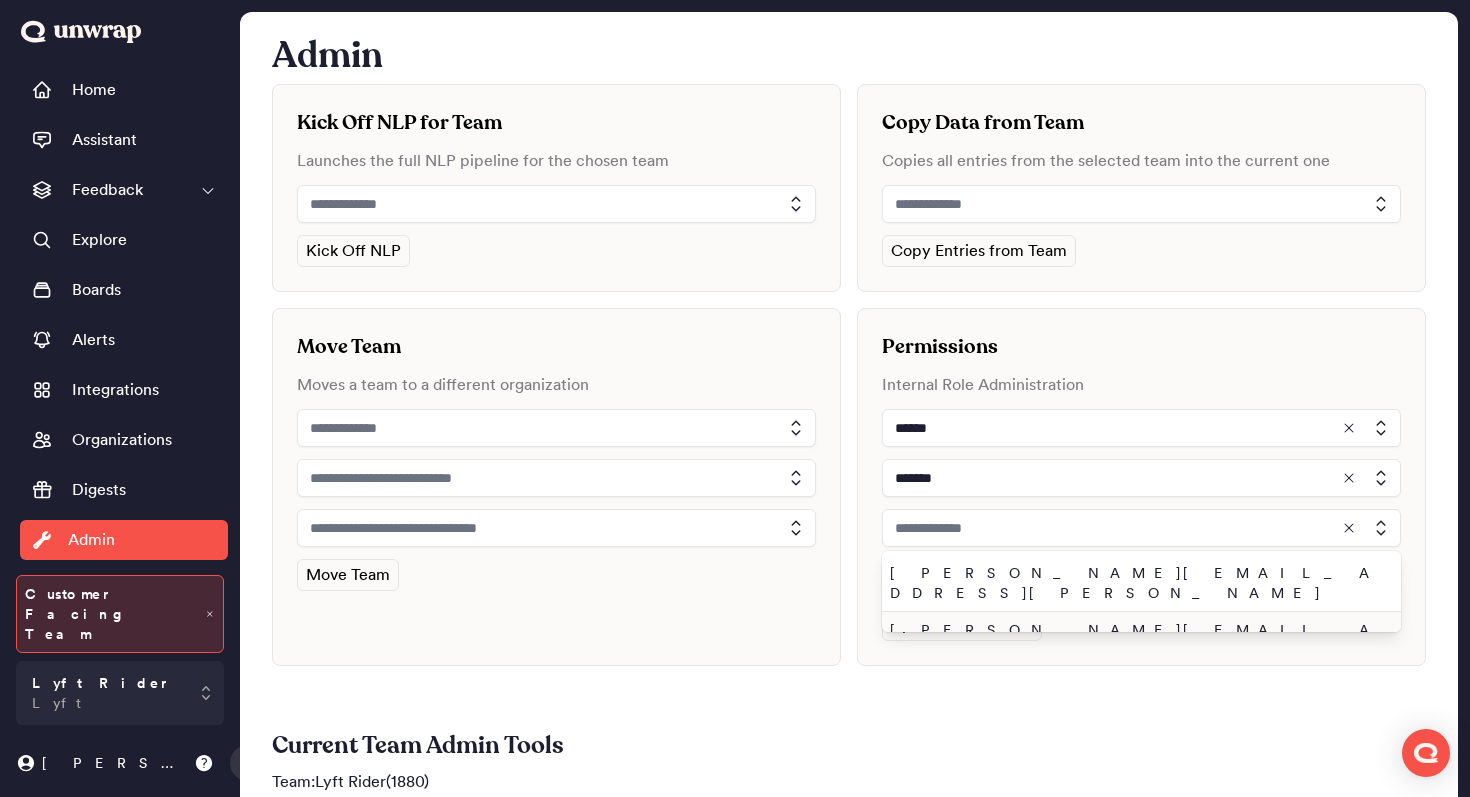 type on "**********" 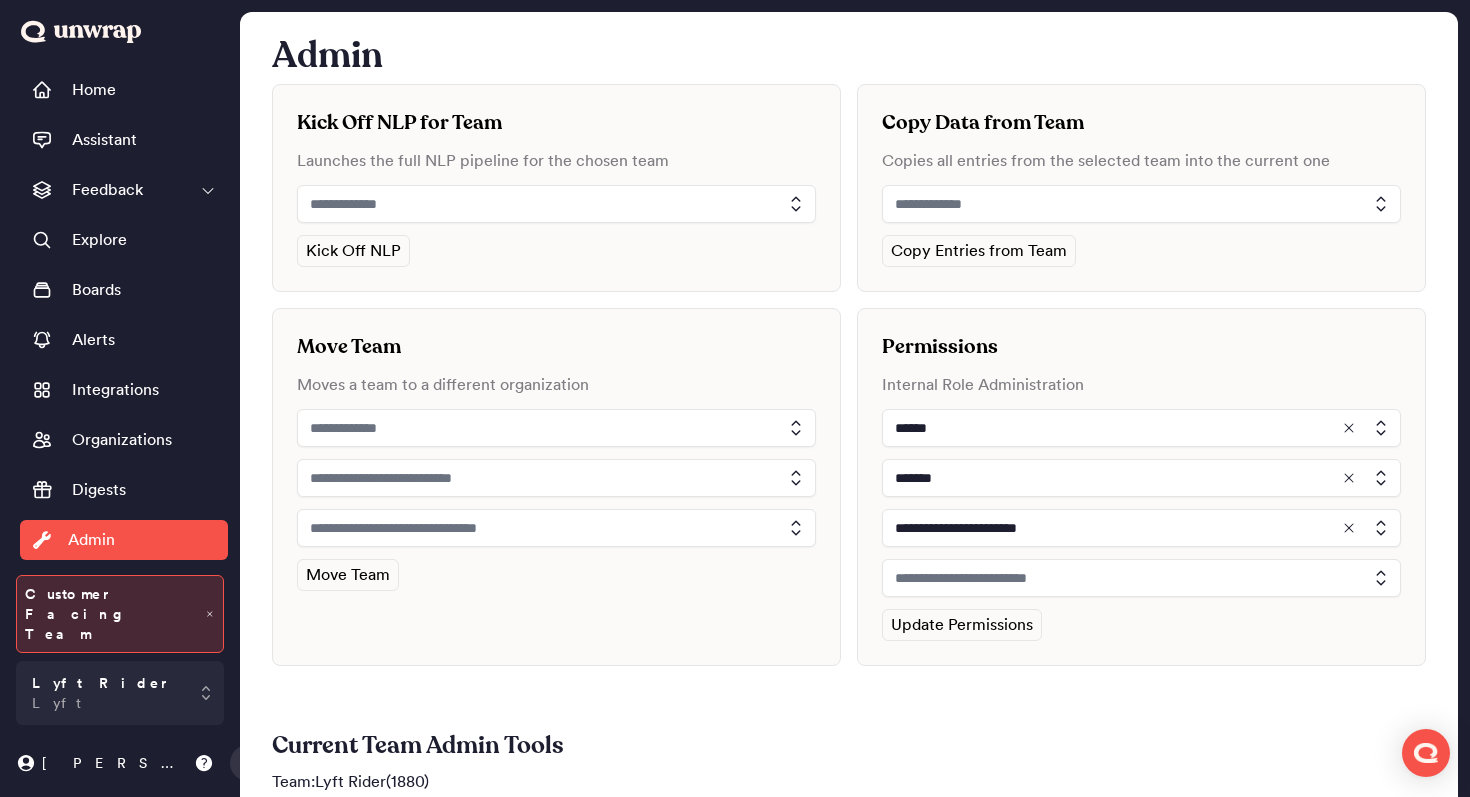 click at bounding box center [1141, 578] 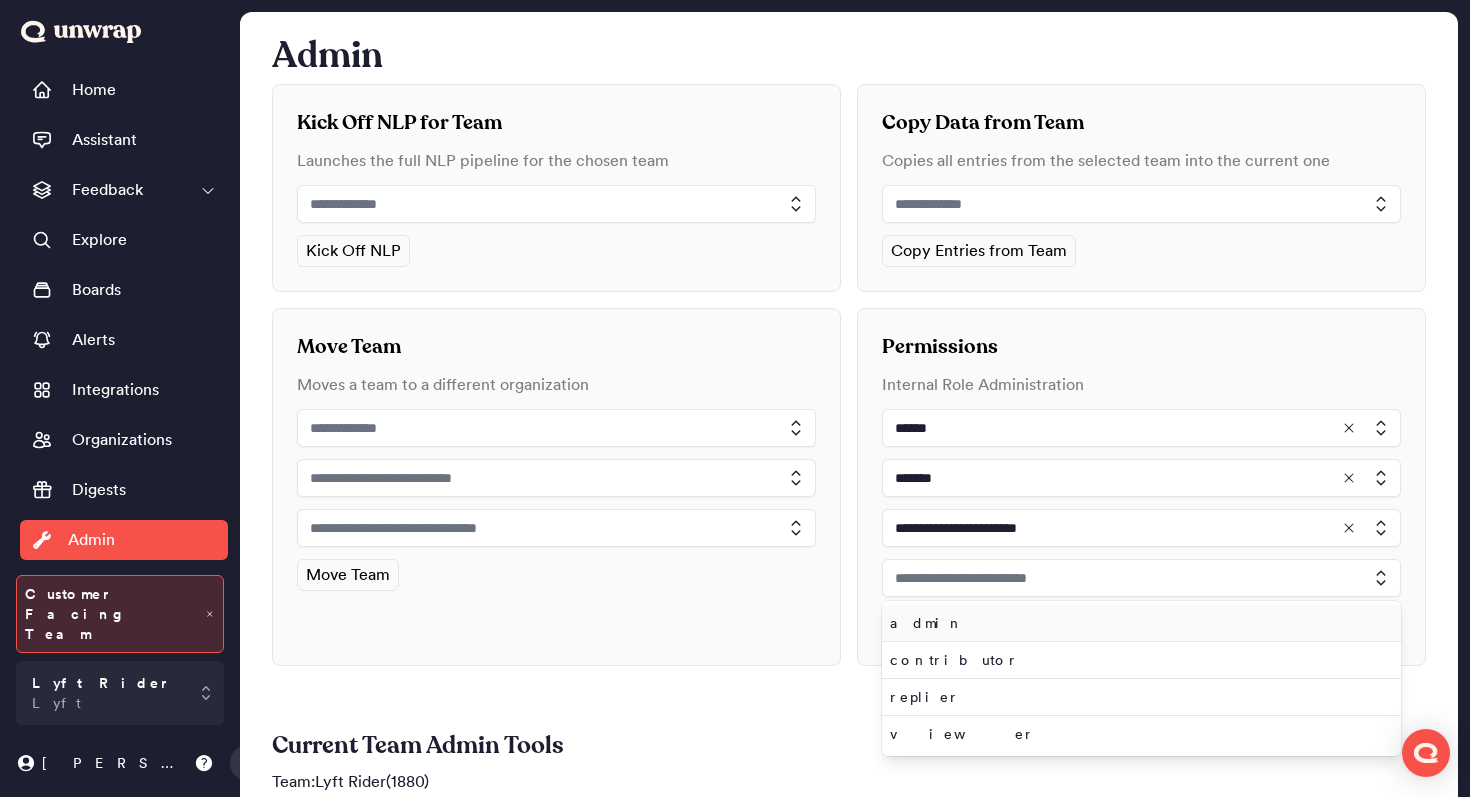 click on "admin" at bounding box center [1137, 623] 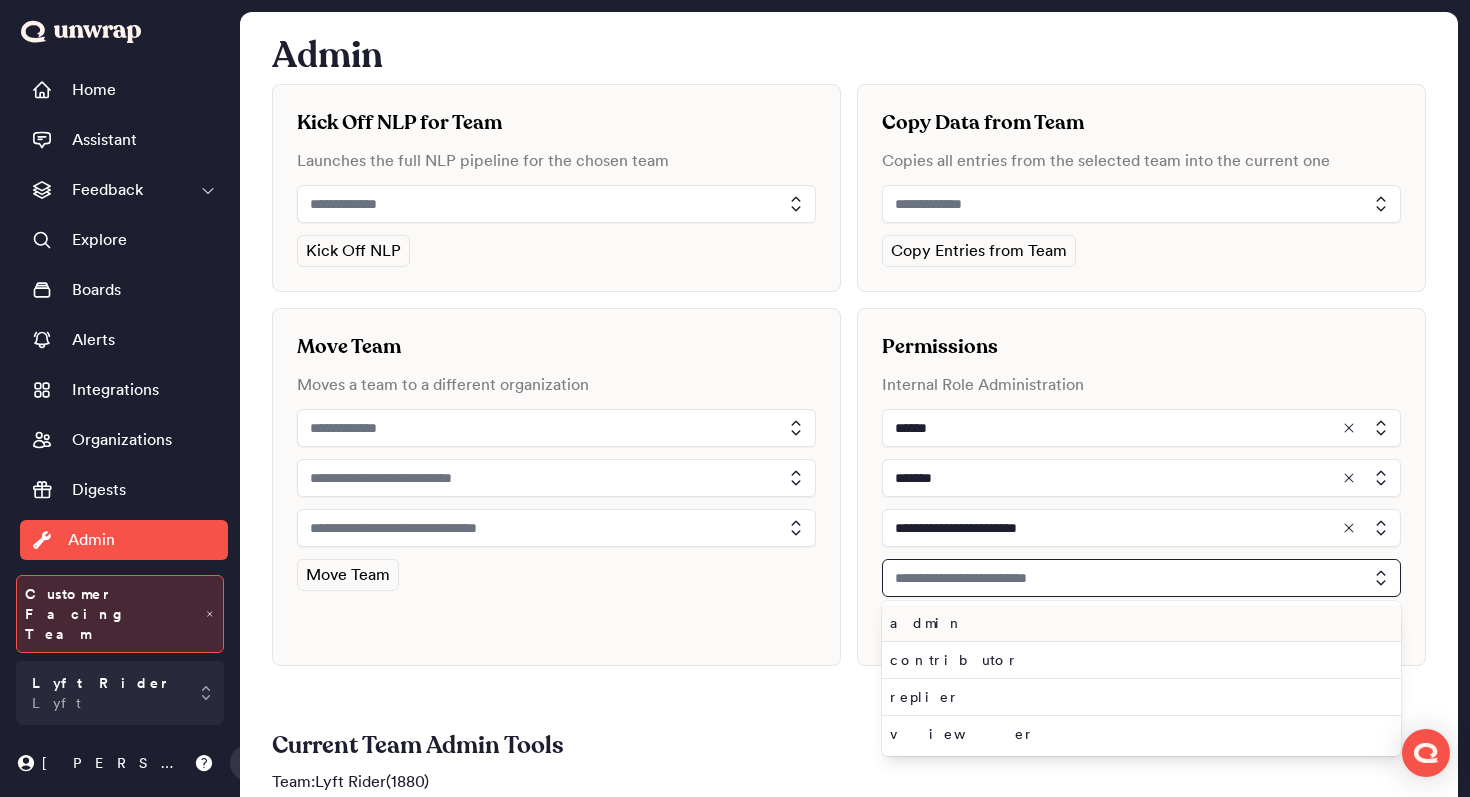 type on "*****" 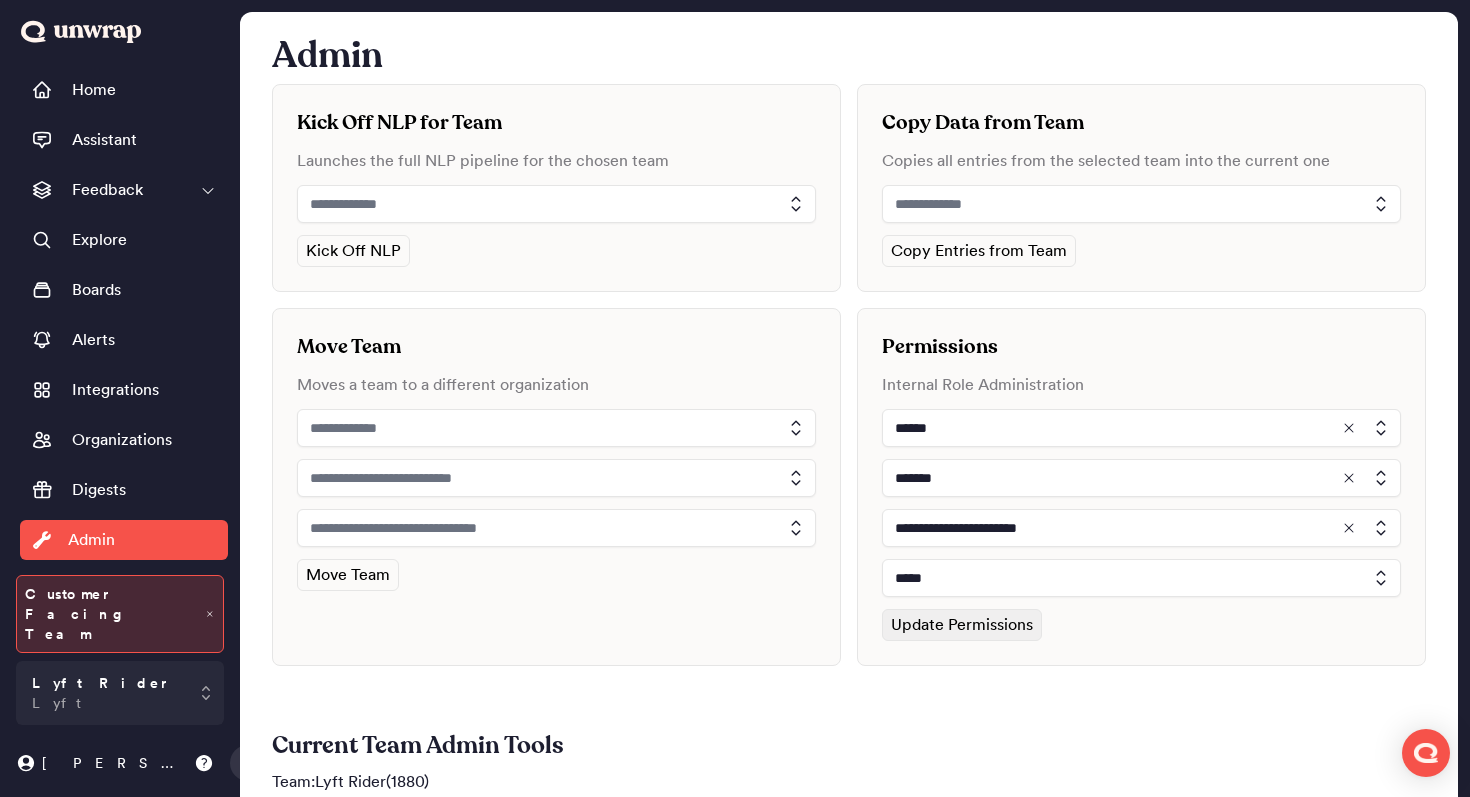 click on "Update Permissions" at bounding box center (962, 625) 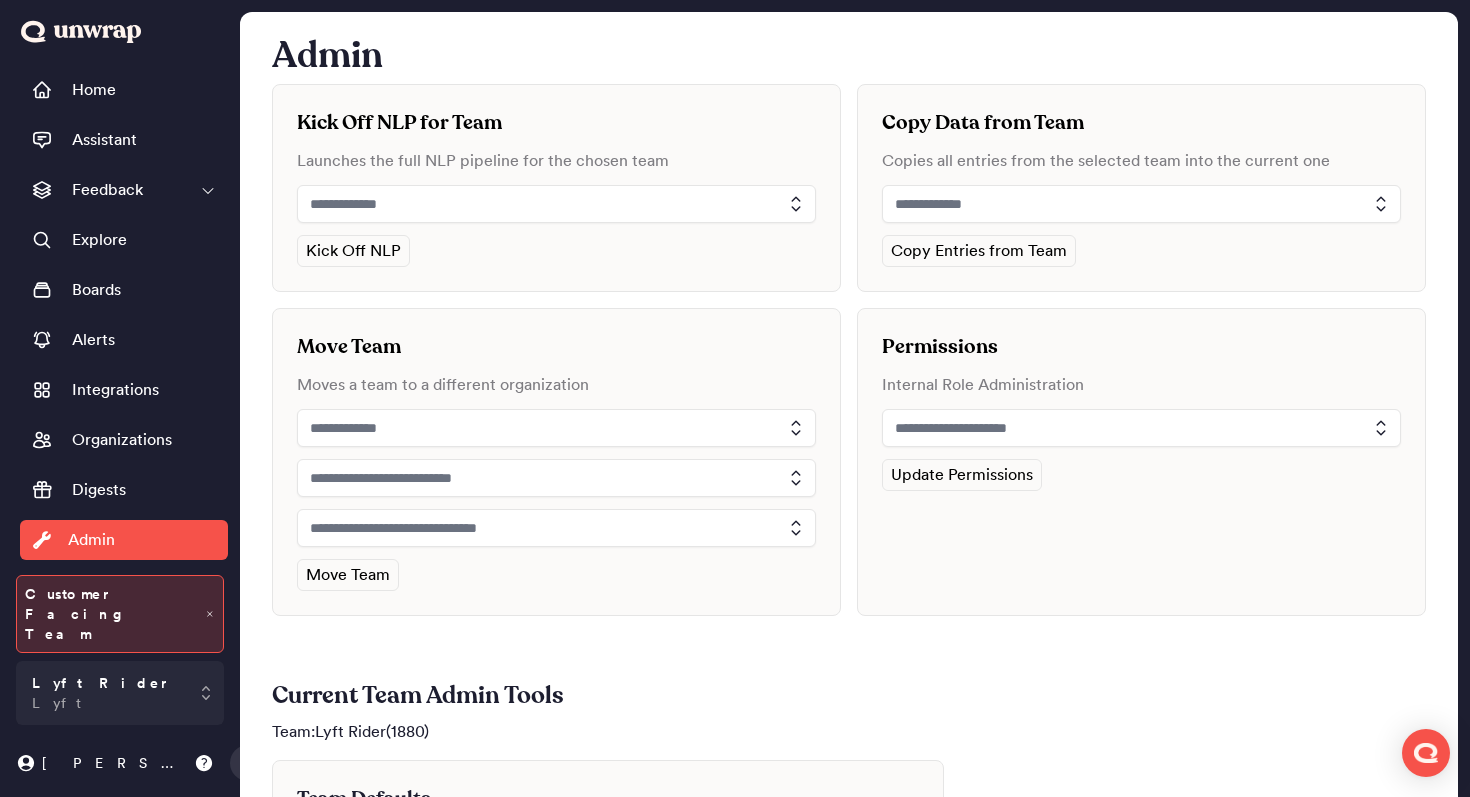 click at bounding box center [1141, 428] 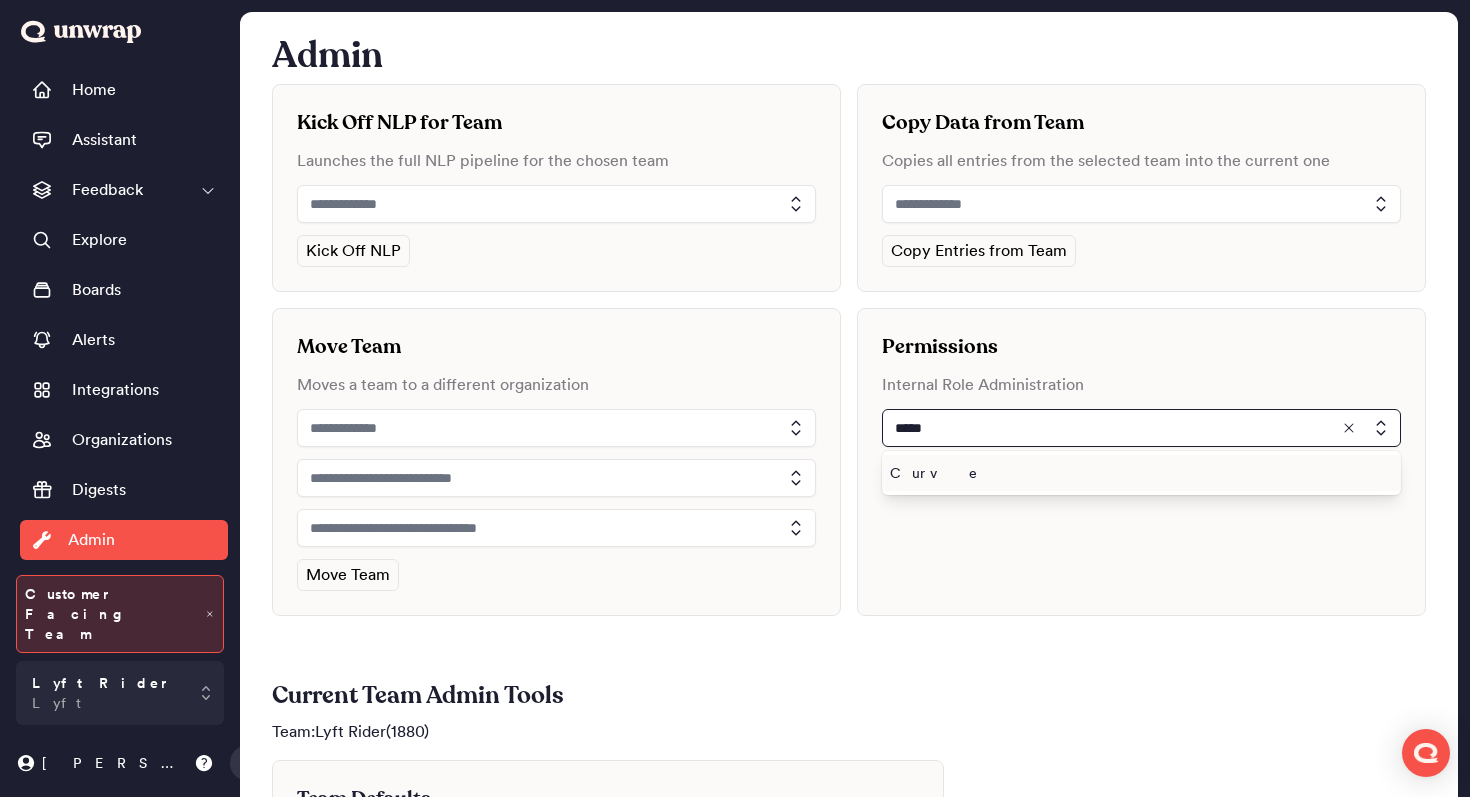 type on "*****" 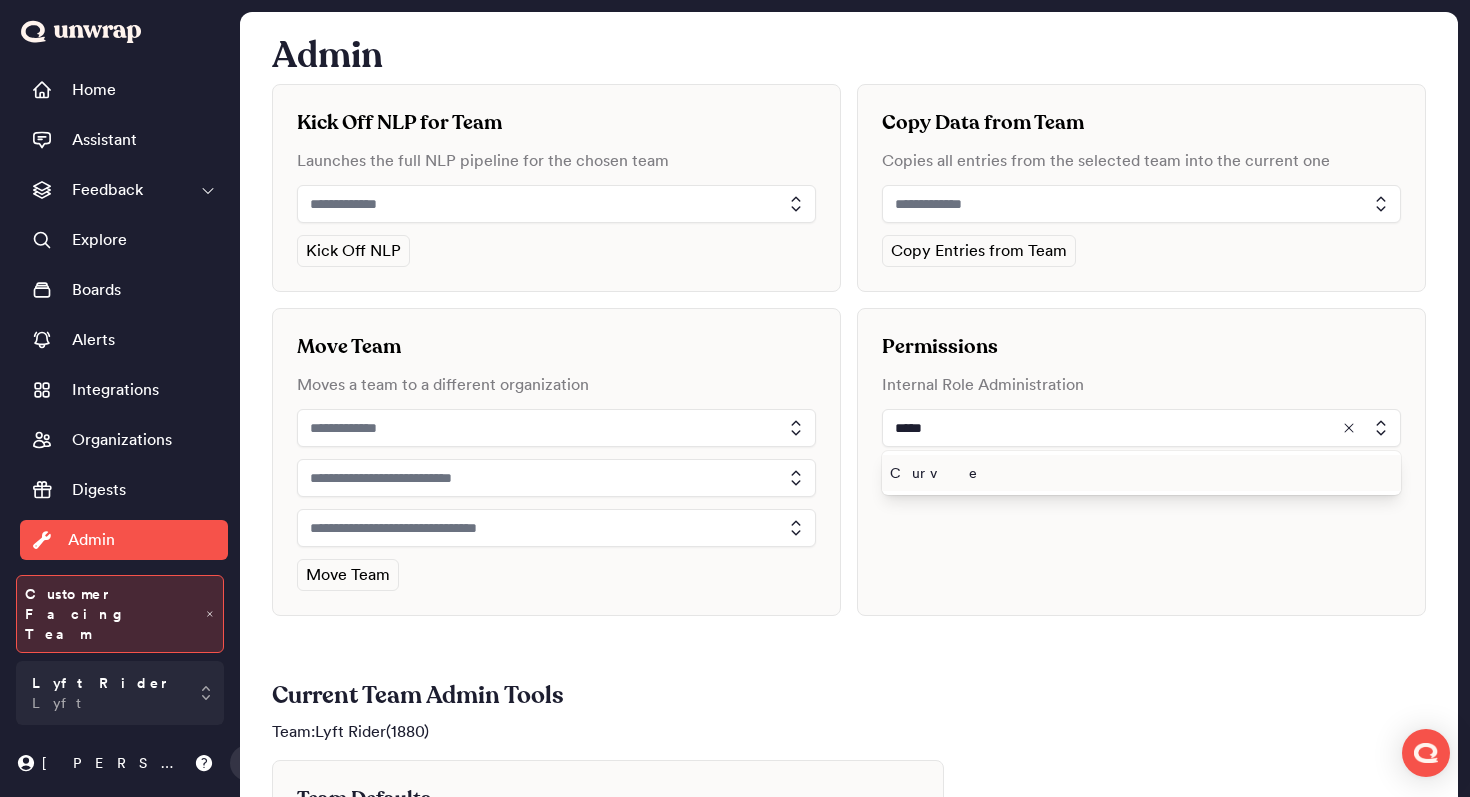 click on "Curve" at bounding box center [1141, 473] 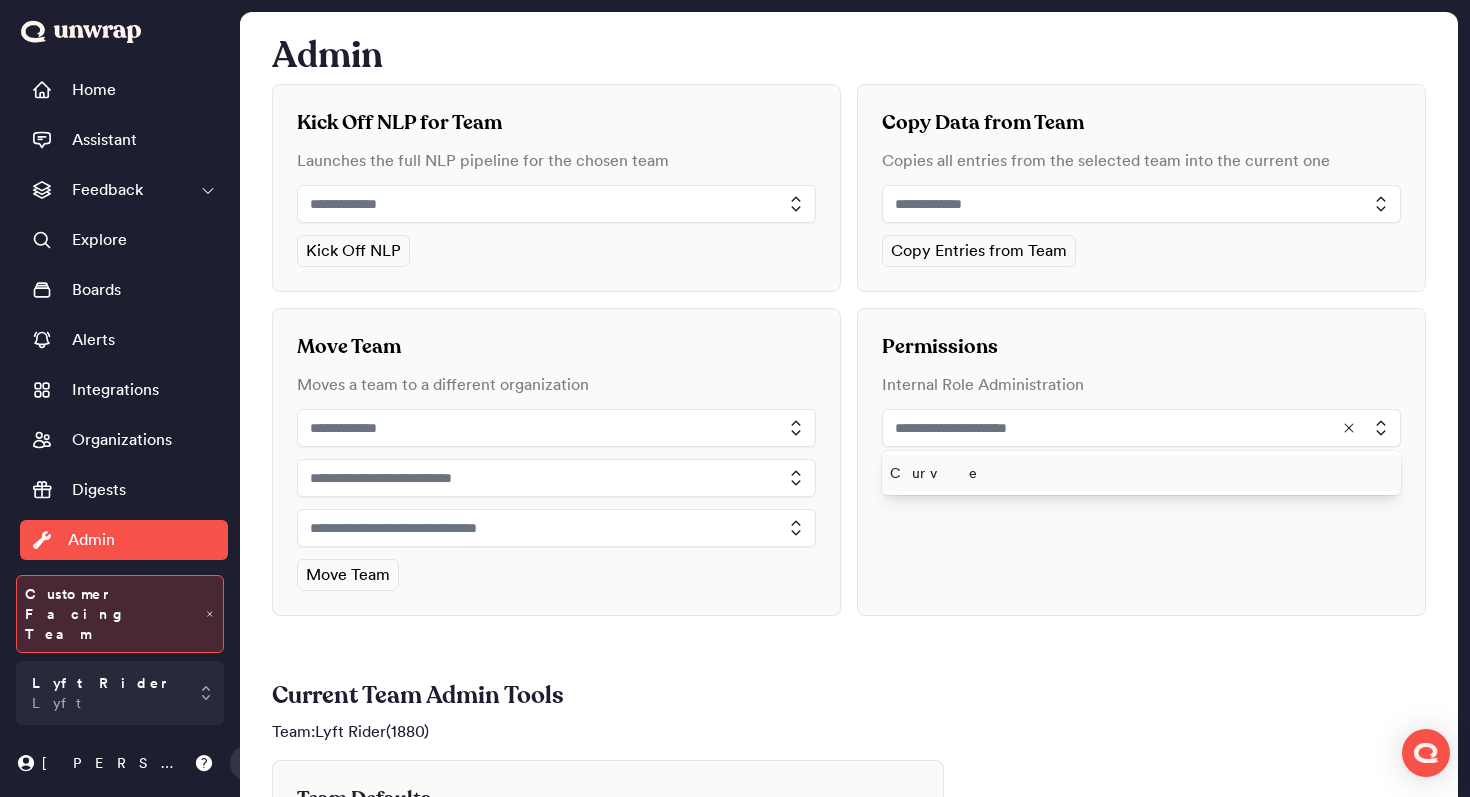 type on "*****" 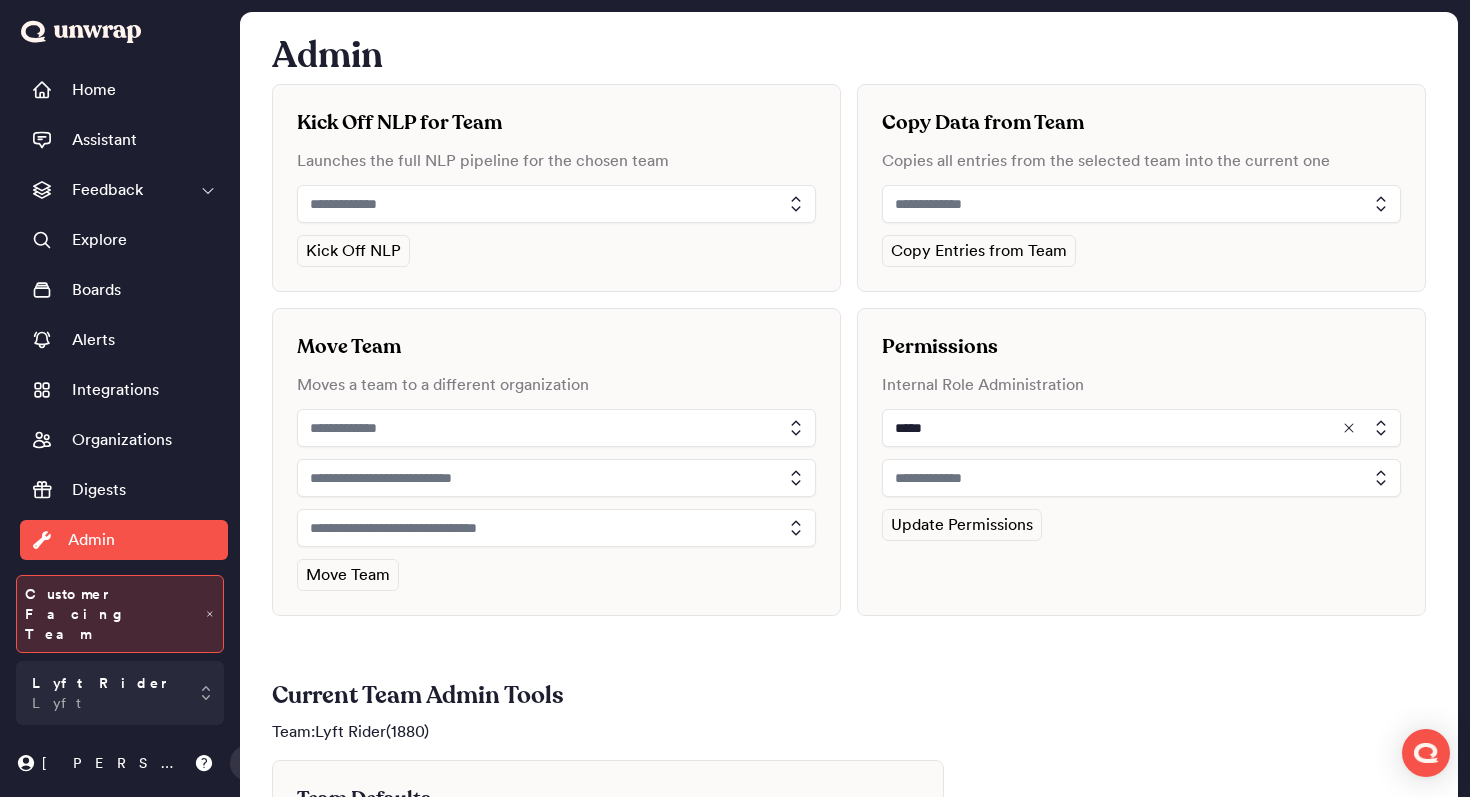 click at bounding box center [1141, 478] 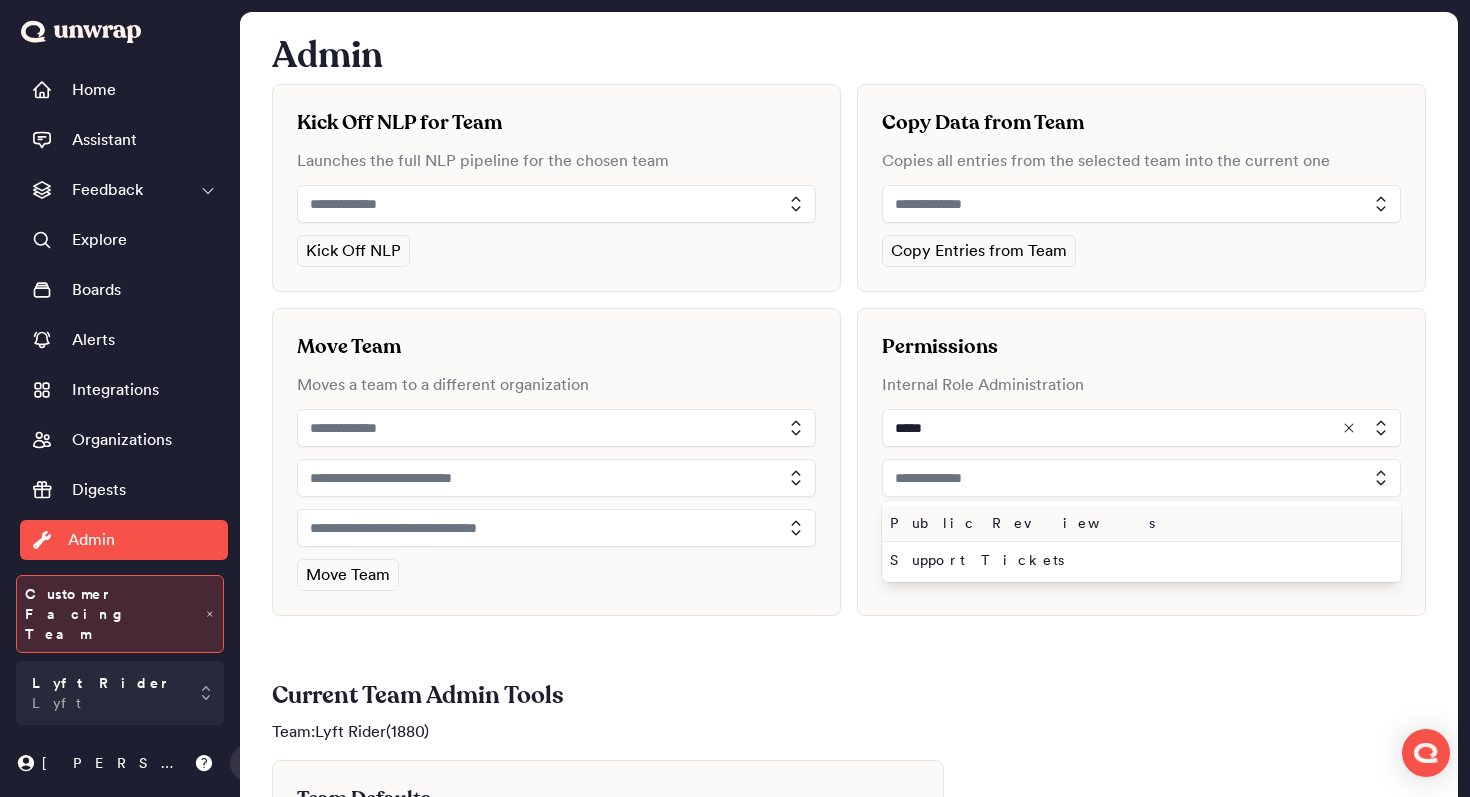 click on "Public Reviews" at bounding box center [1137, 523] 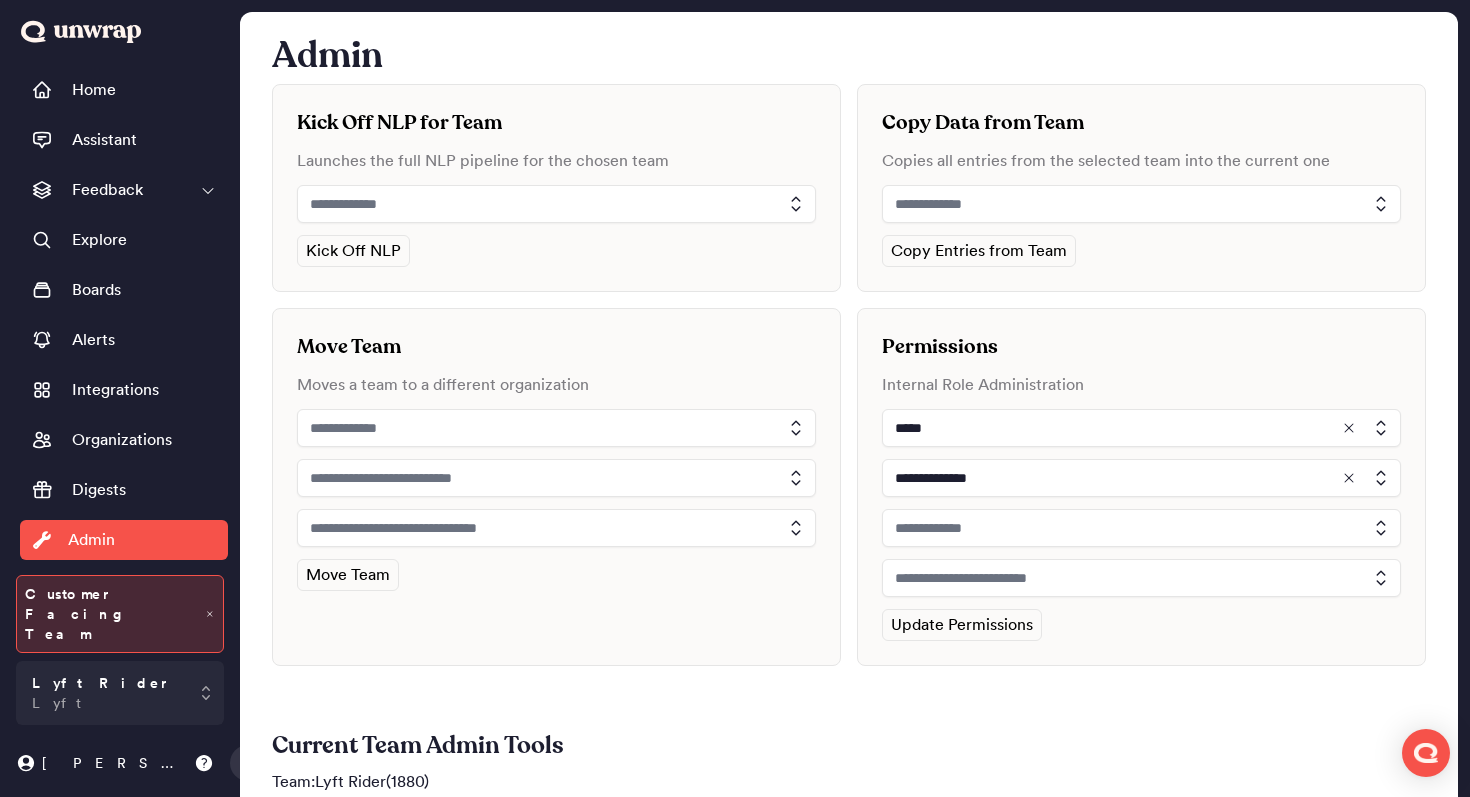 click at bounding box center (1141, 528) 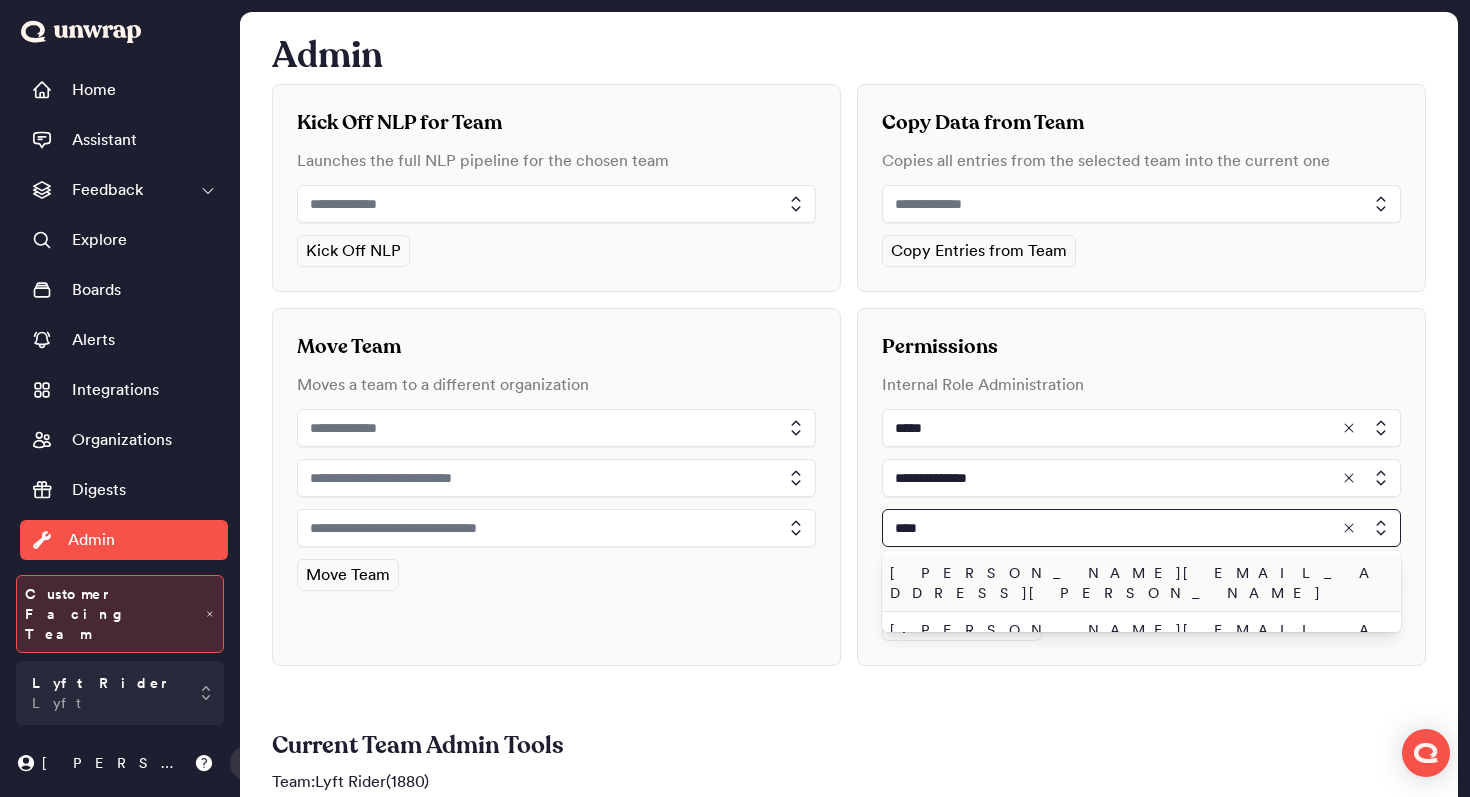 type on "****" 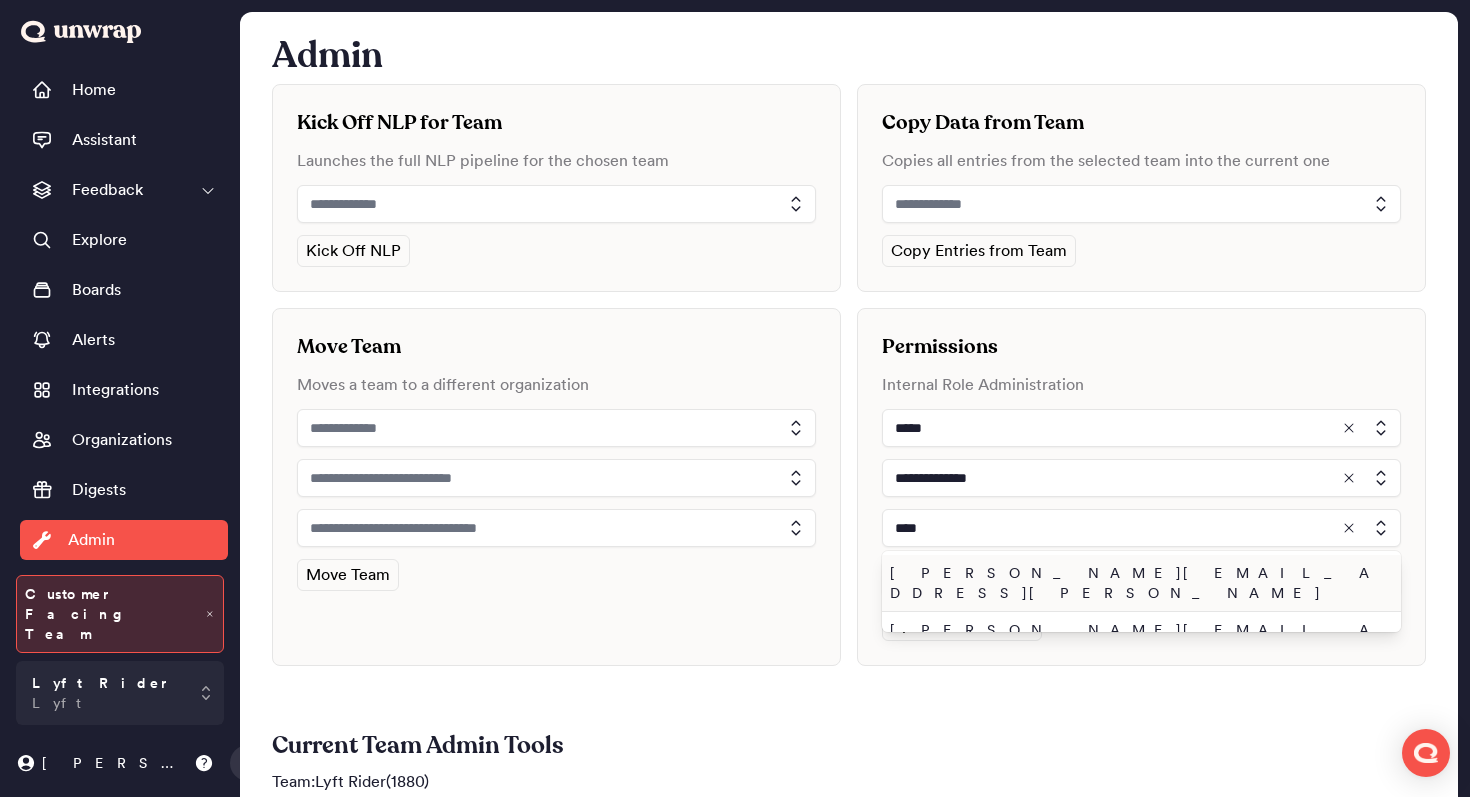 click on "john.shelburne@unwrap.ai" at bounding box center (1141, 640) 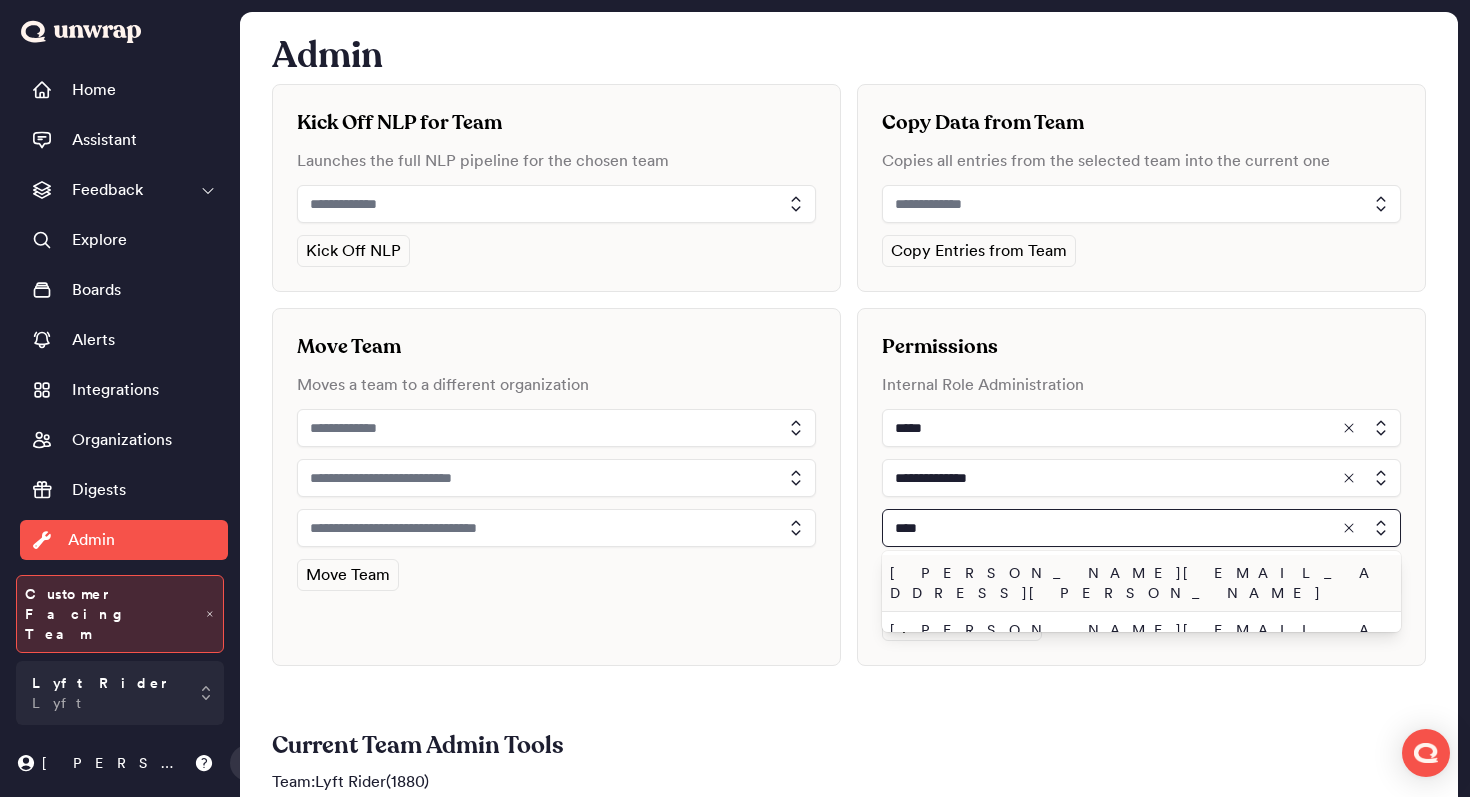 type on "**********" 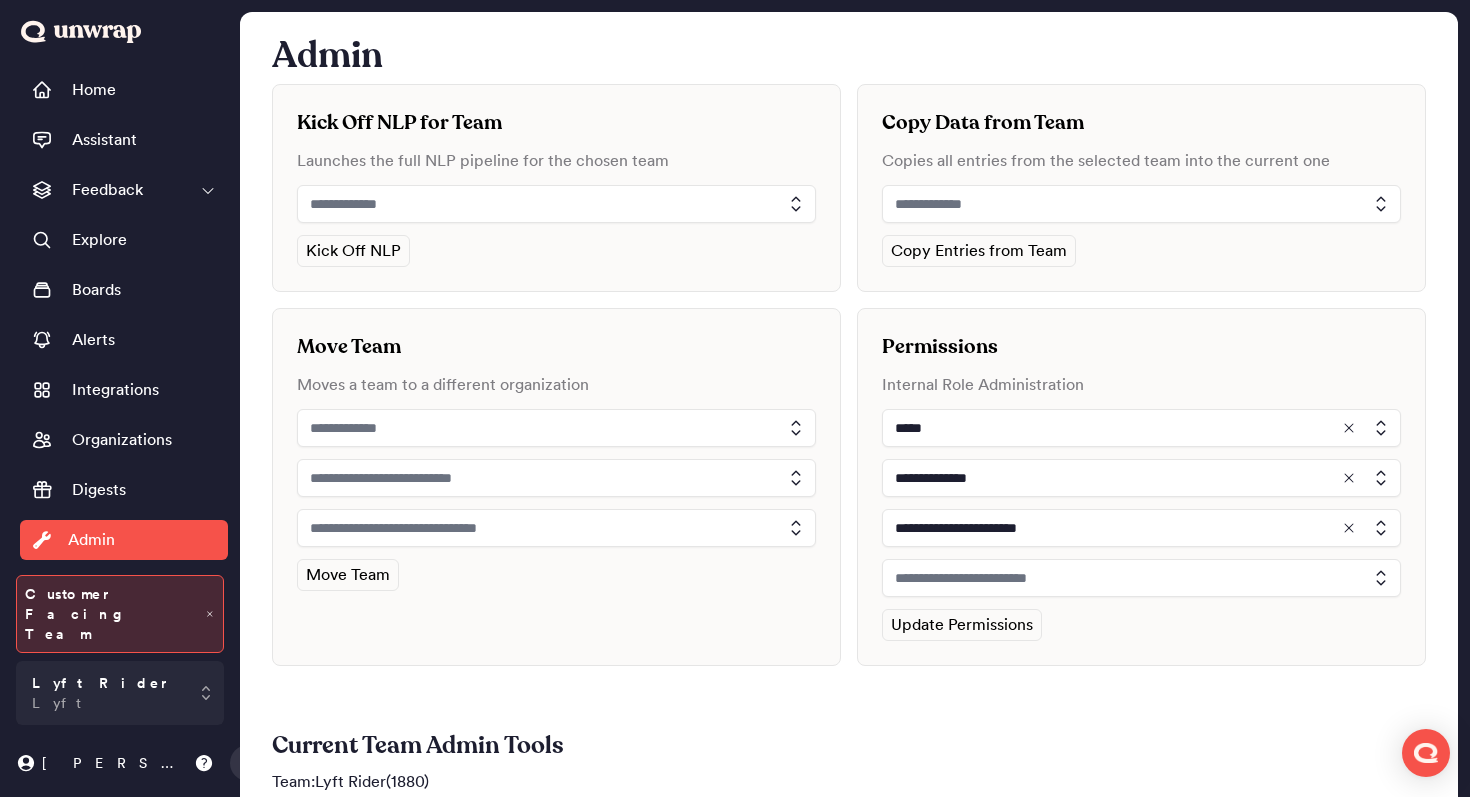 click at bounding box center [1141, 578] 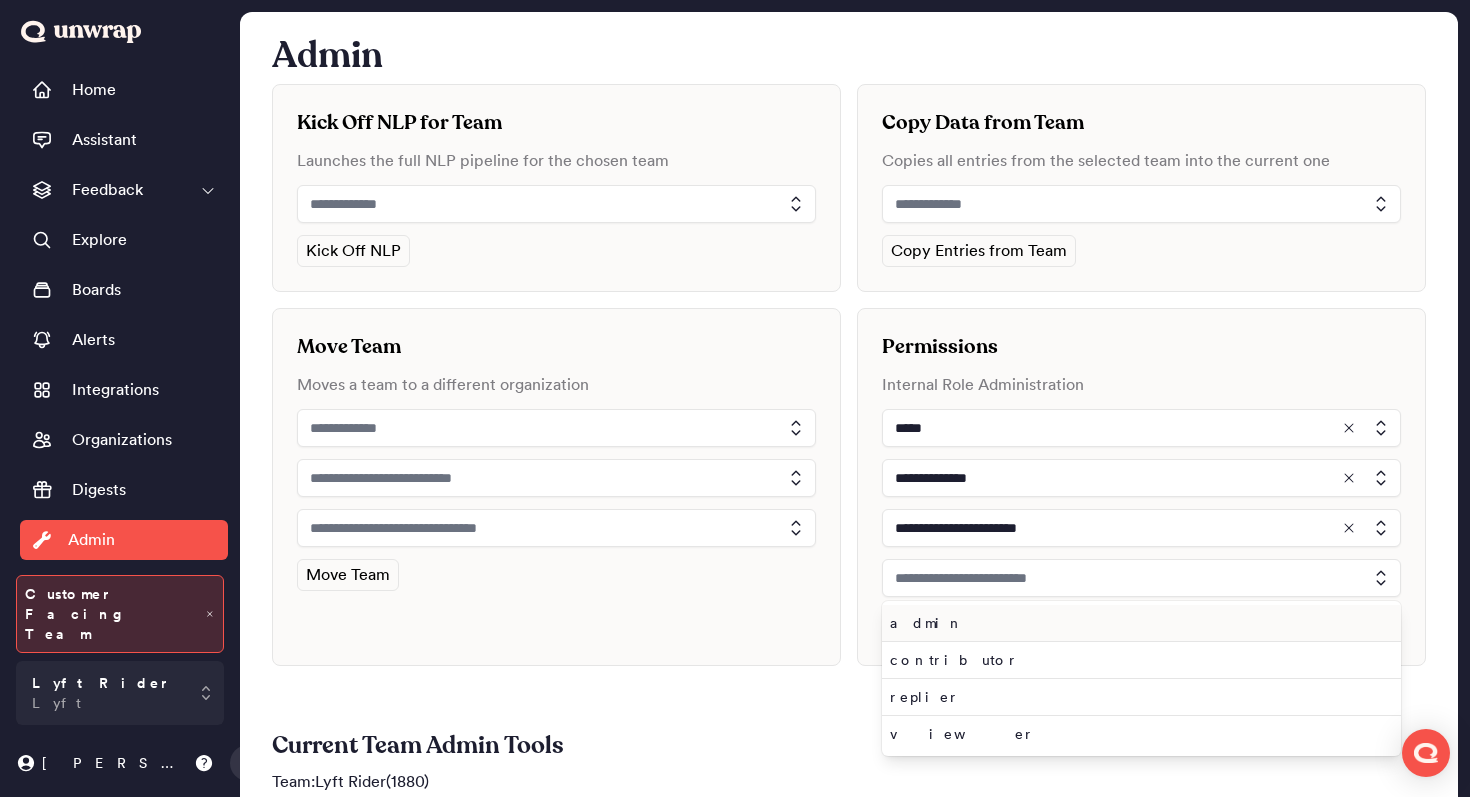 click on "admin" at bounding box center (1137, 623) 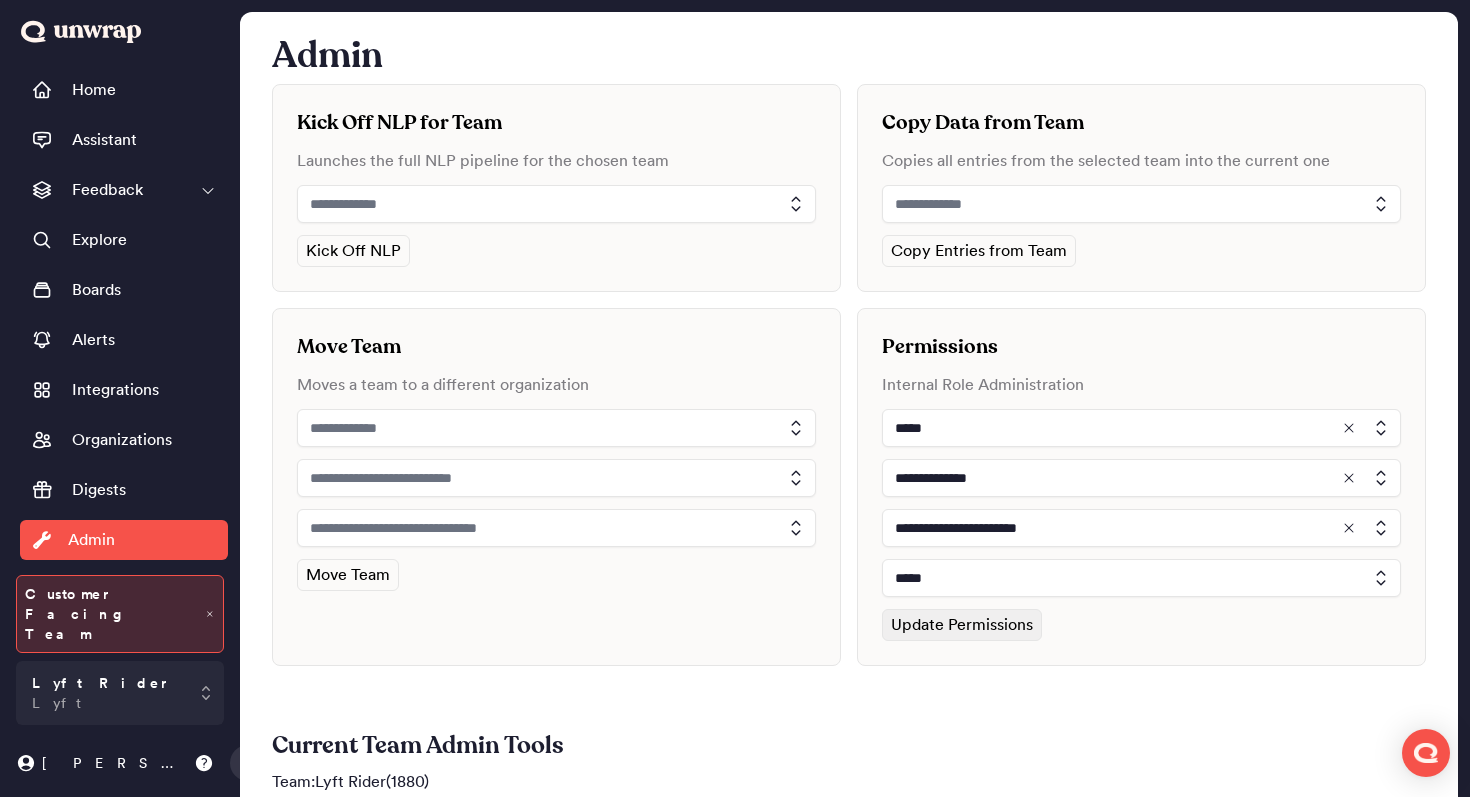 click on "Update Permissions" at bounding box center [962, 625] 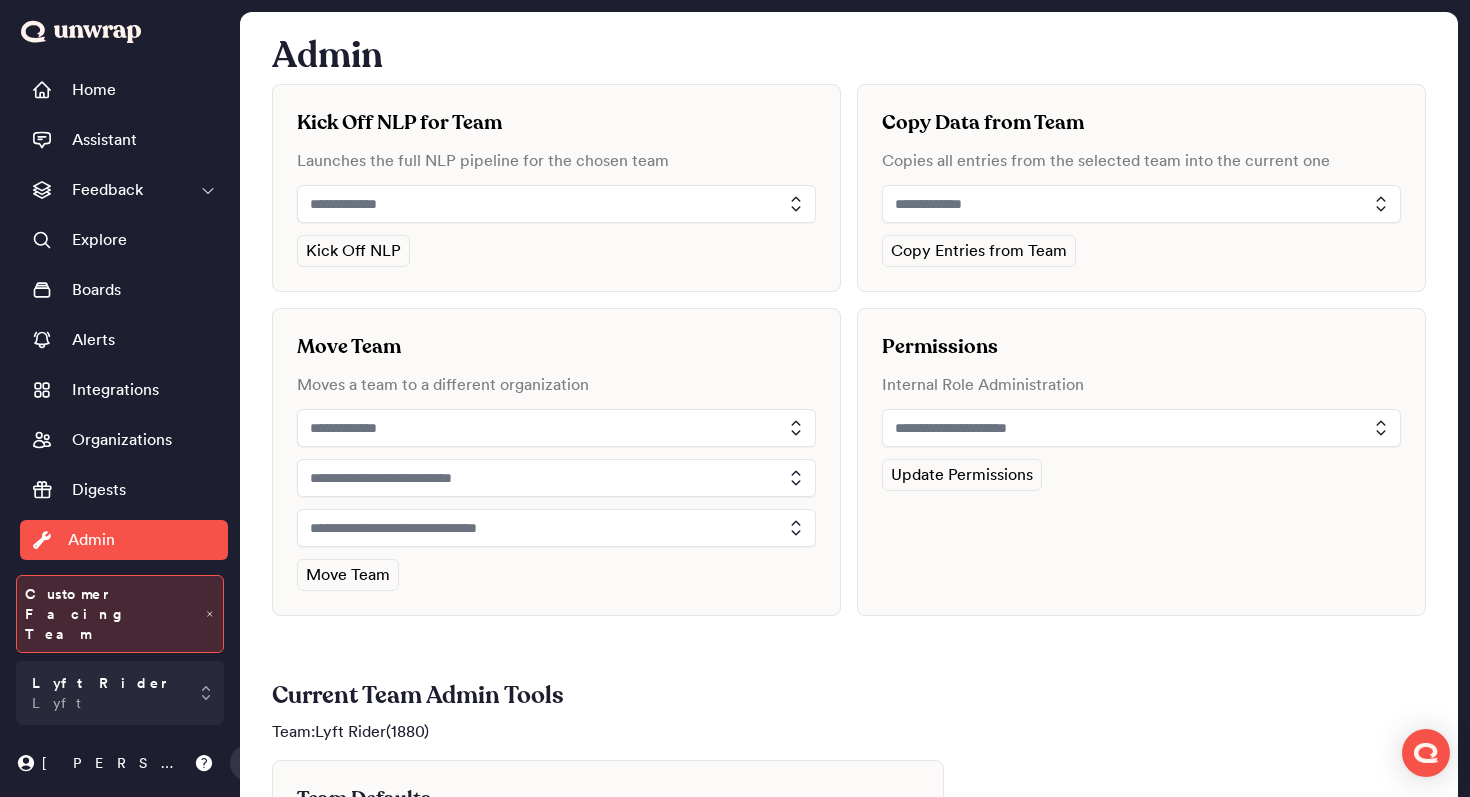 click at bounding box center (1141, 428) 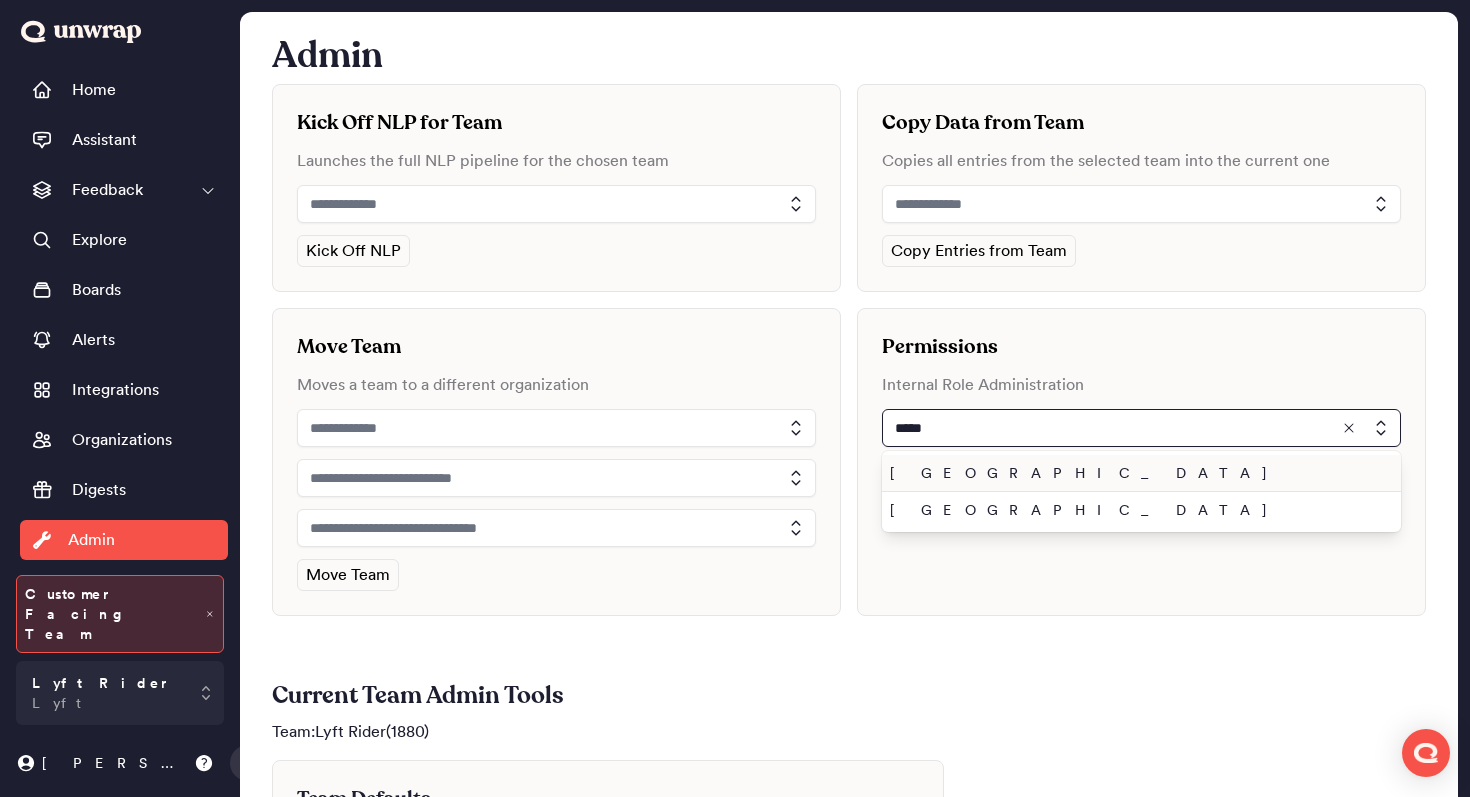 type on "*****" 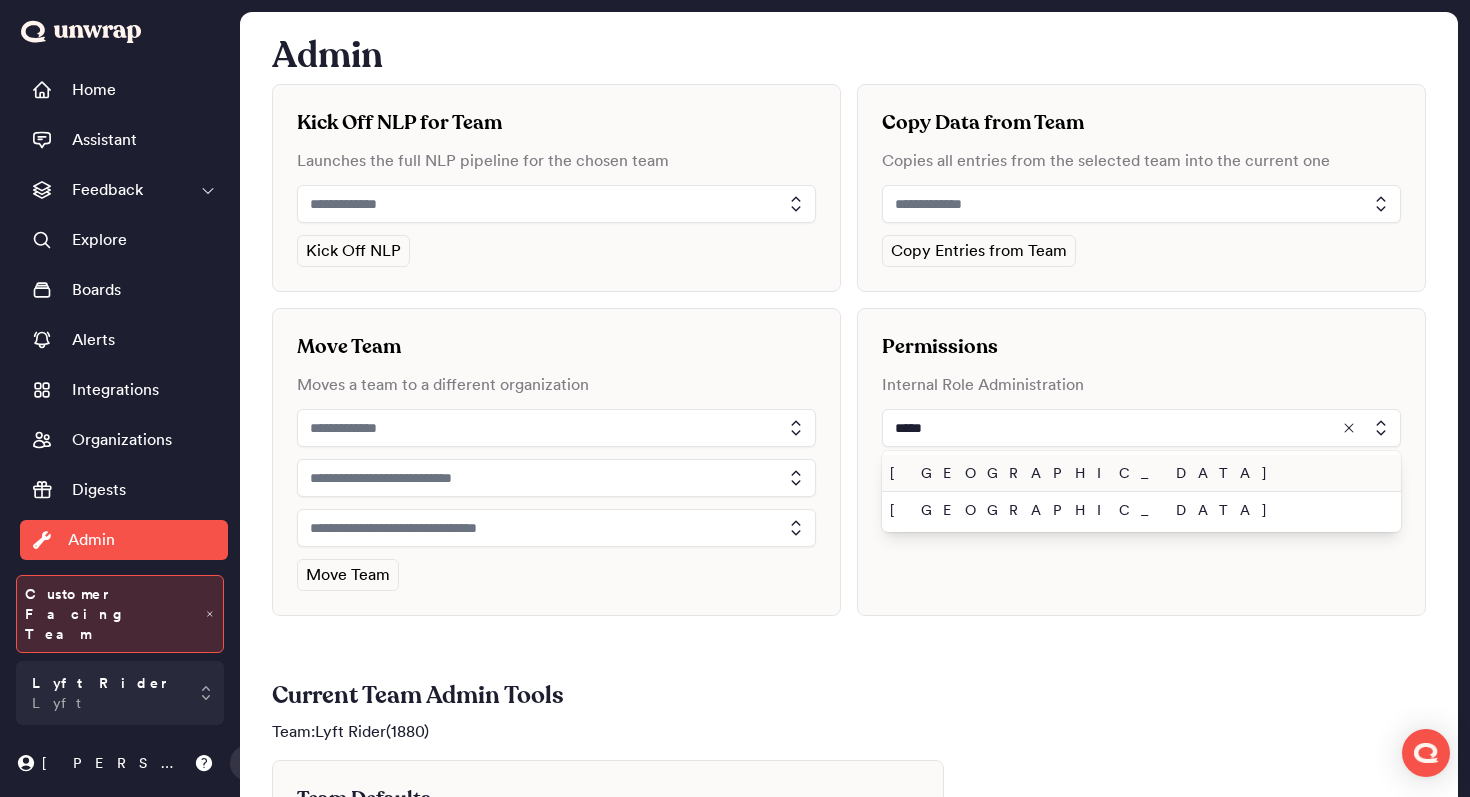 click on "[GEOGRAPHIC_DATA]" at bounding box center (1137, 473) 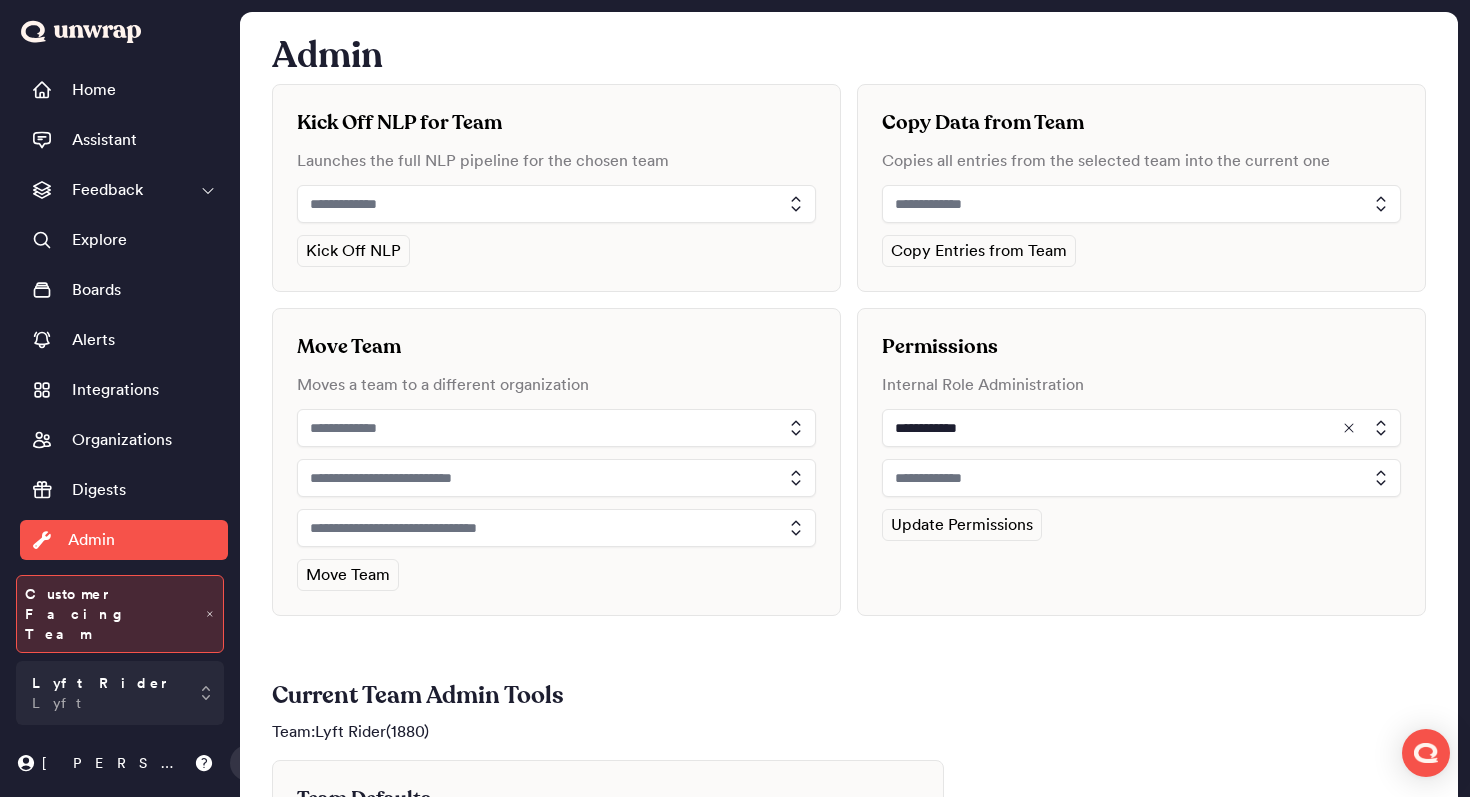 click at bounding box center [1141, 478] 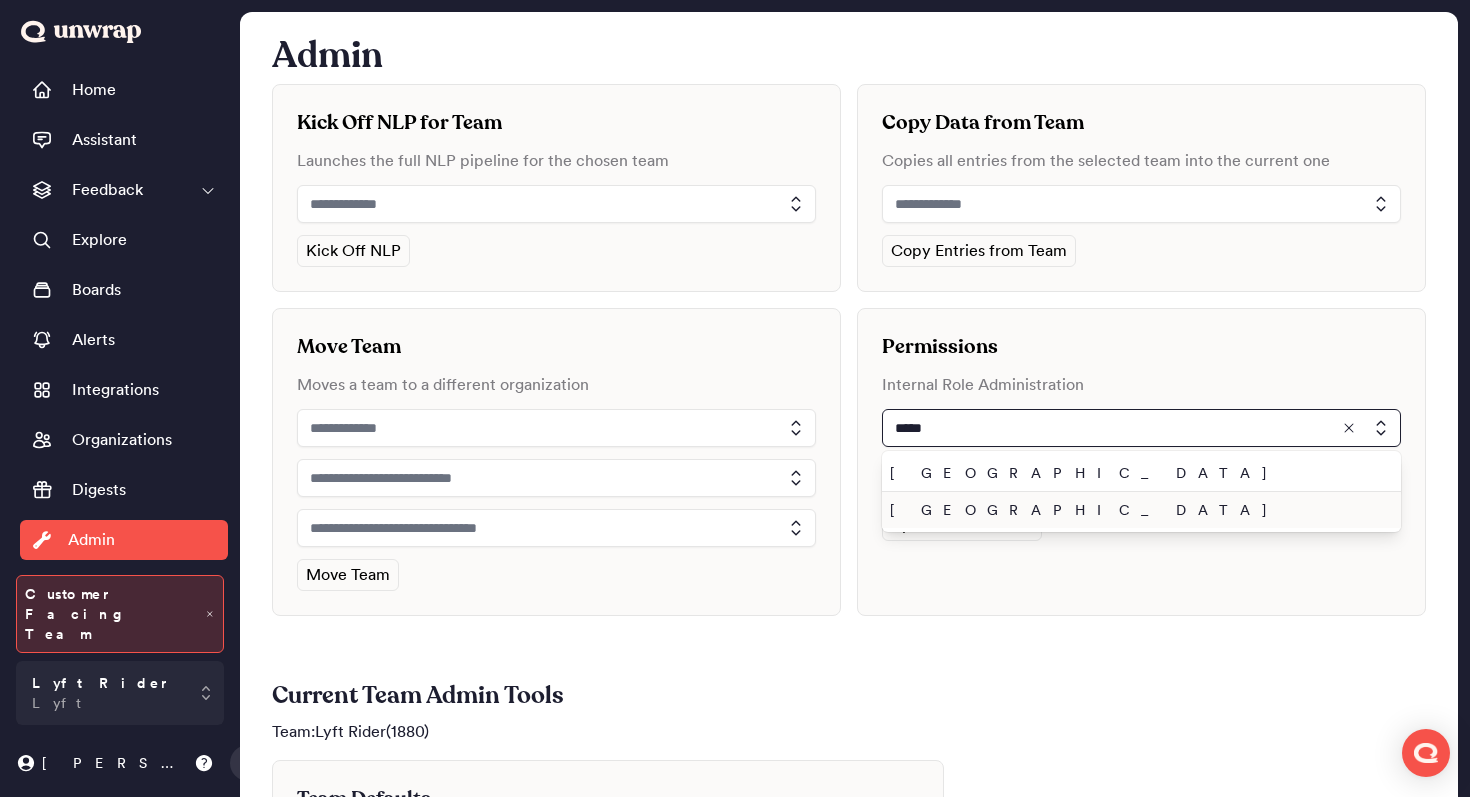 type on "*****" 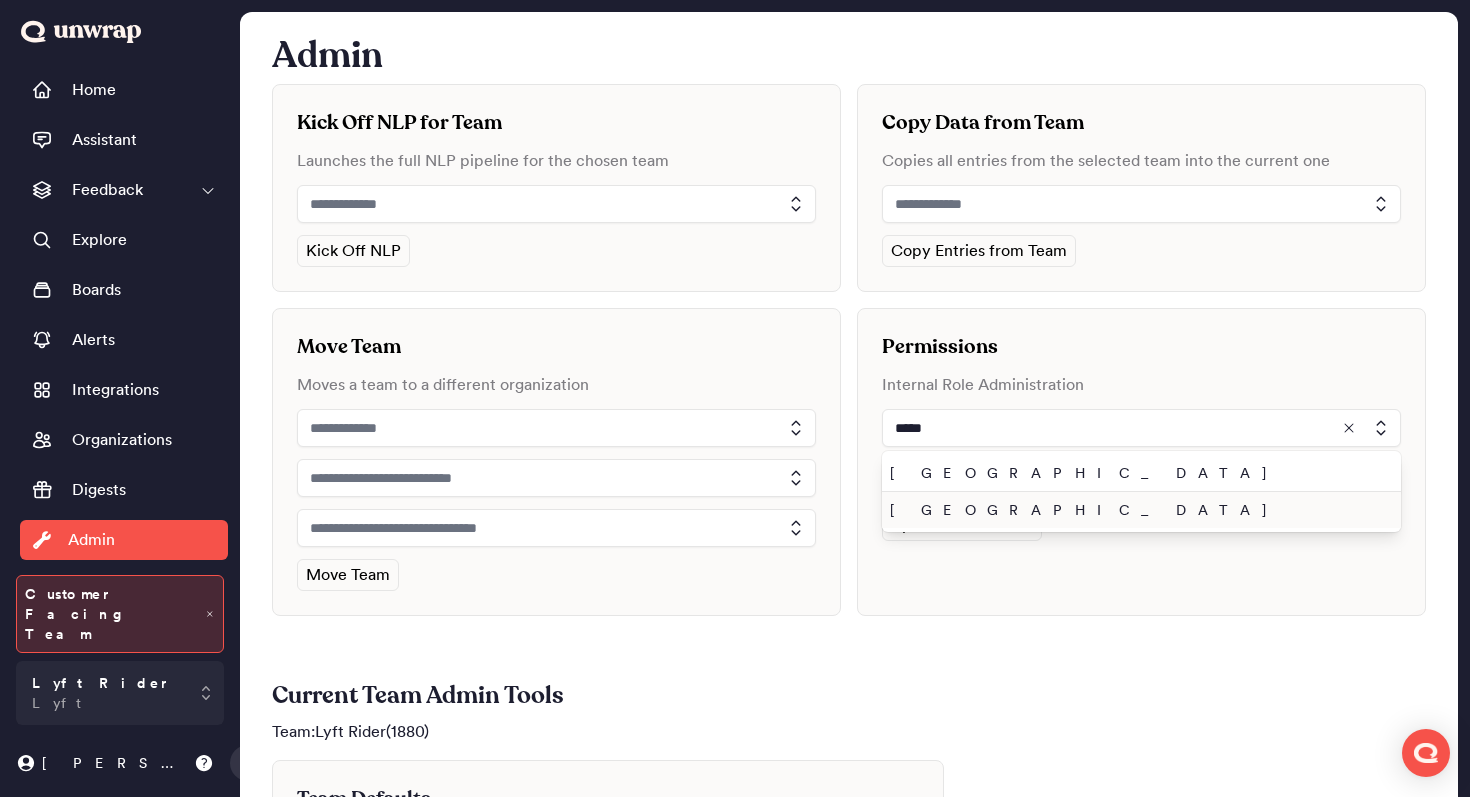 click on "[GEOGRAPHIC_DATA]" at bounding box center (1137, 510) 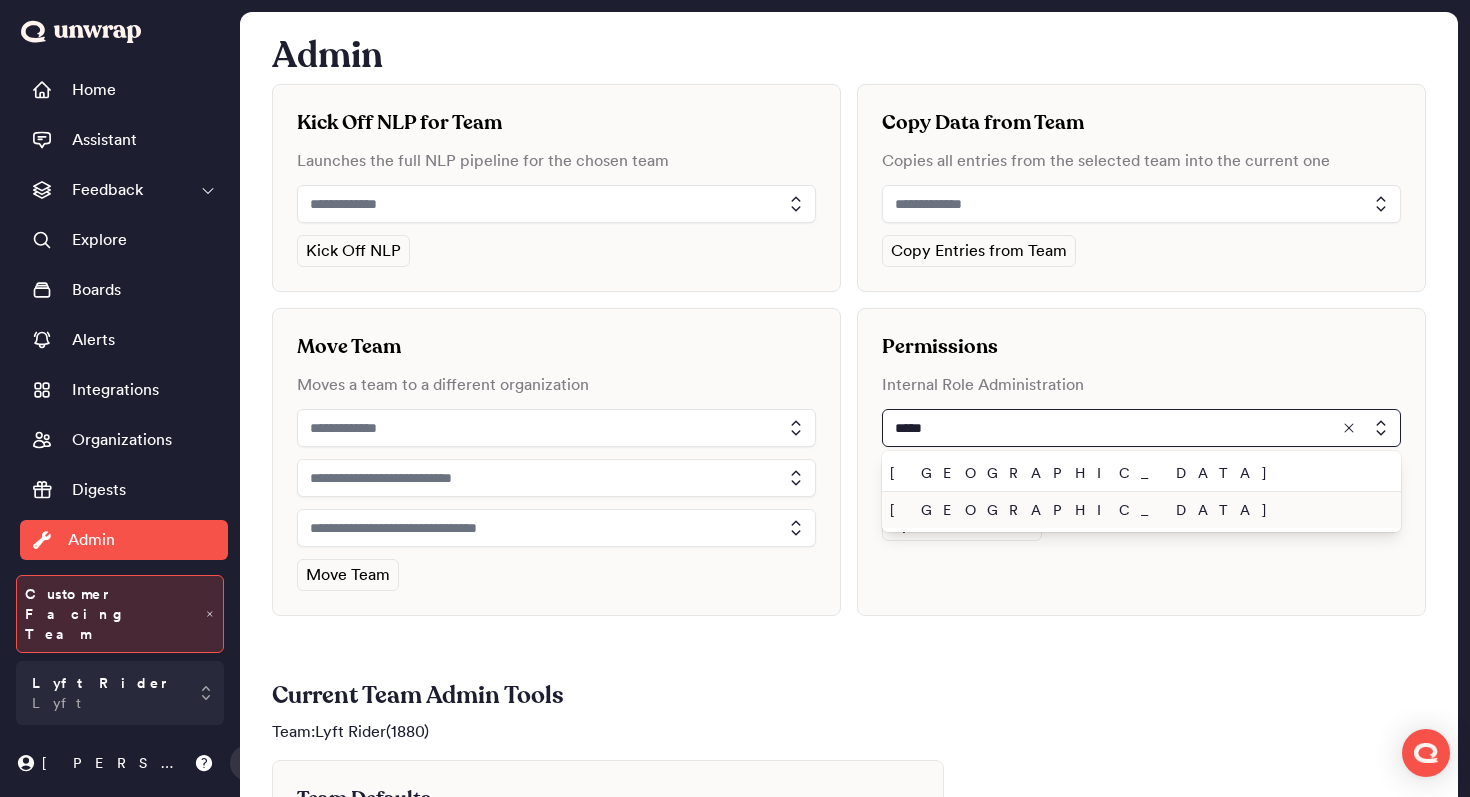 type on "**********" 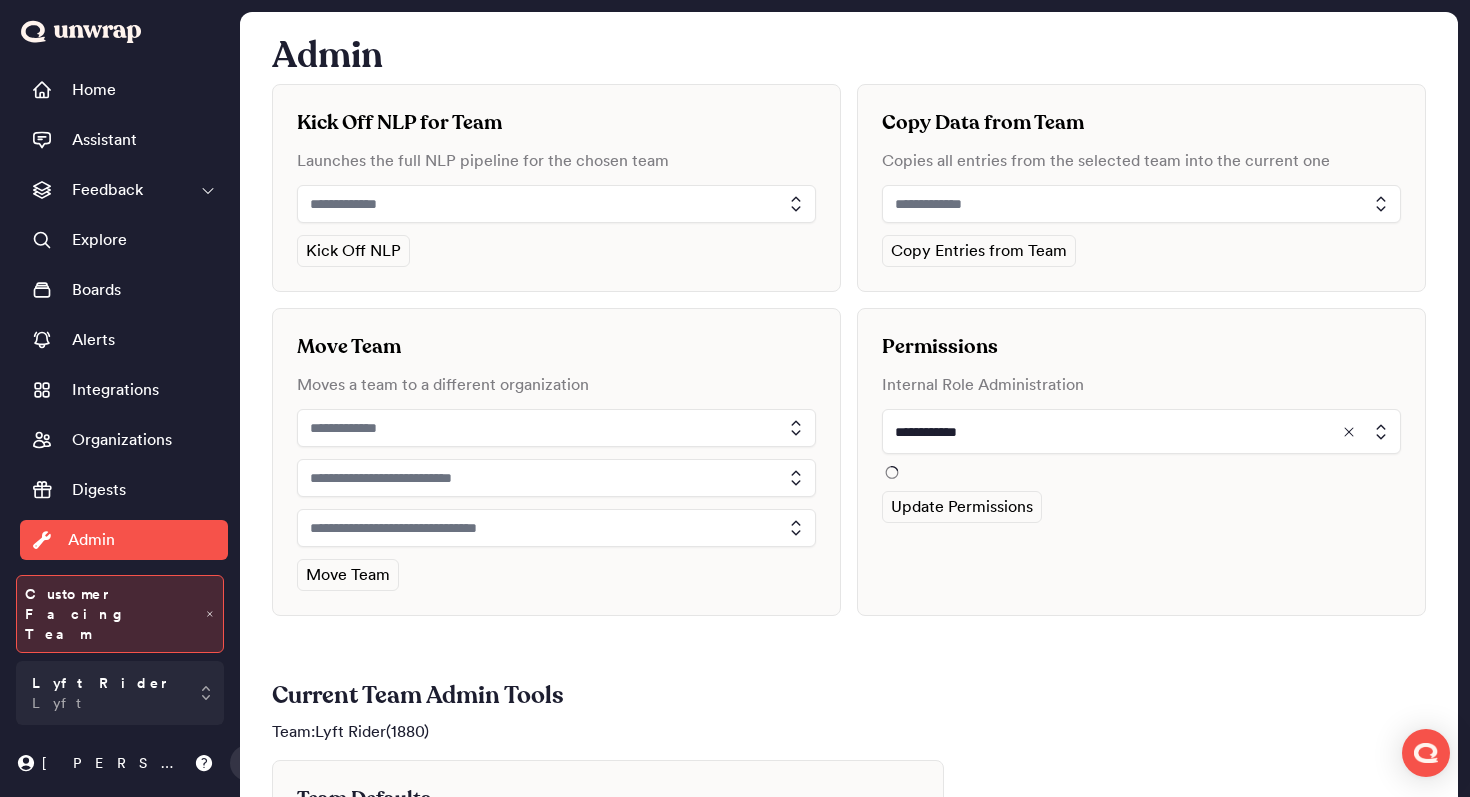 click on "**********" at bounding box center (1141, 444) 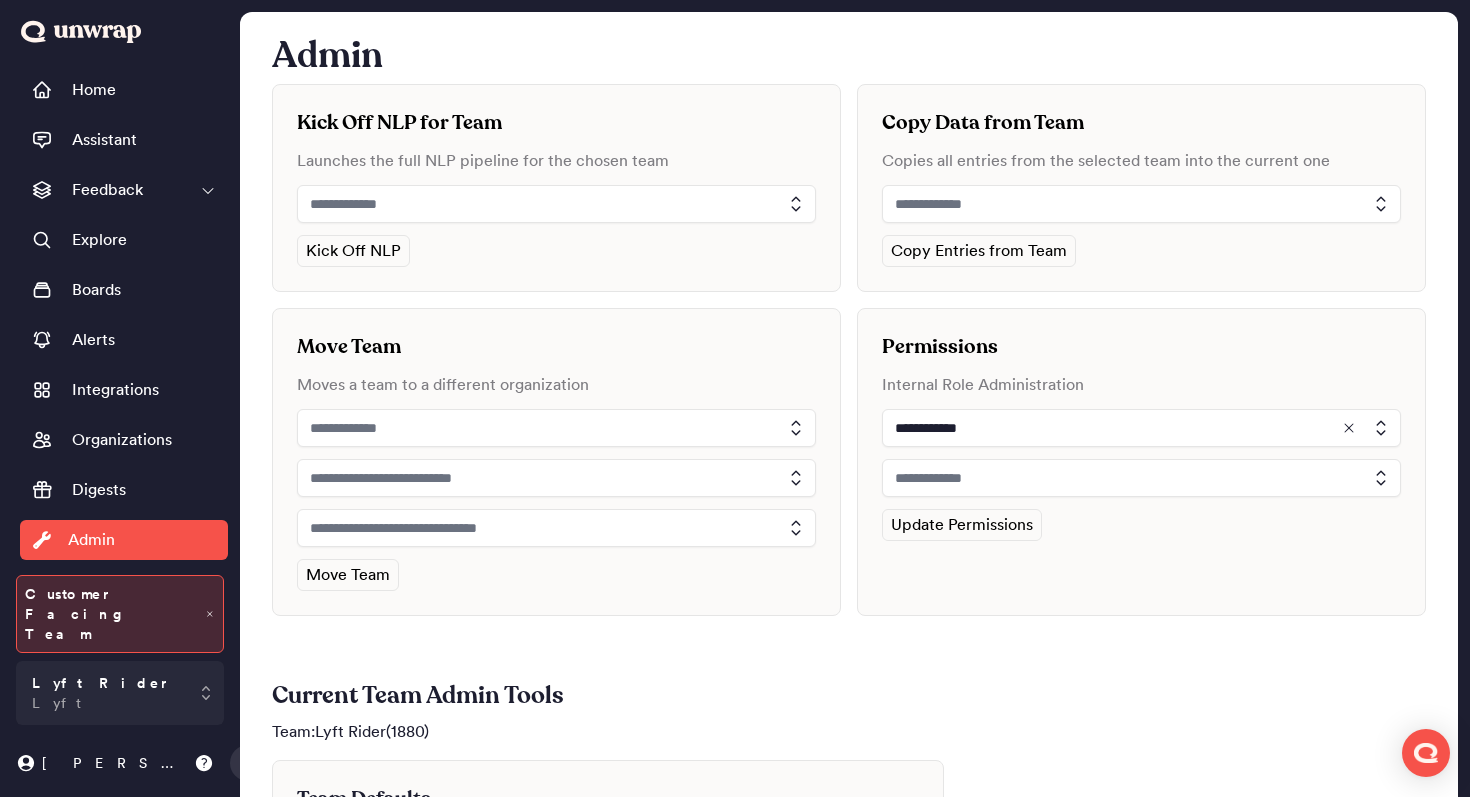 click at bounding box center [1141, 478] 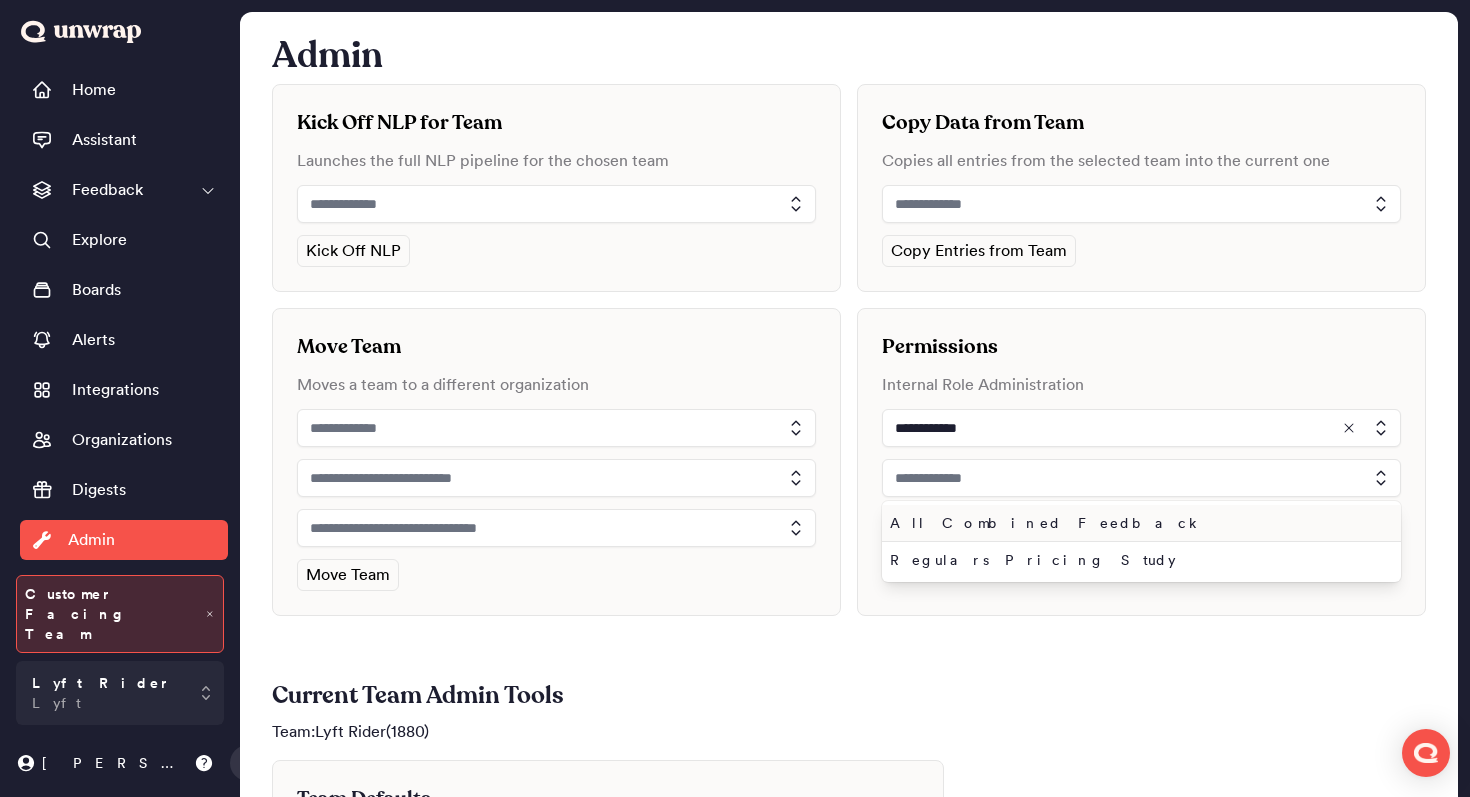 click on "All Combined Feedback" at bounding box center [1141, 523] 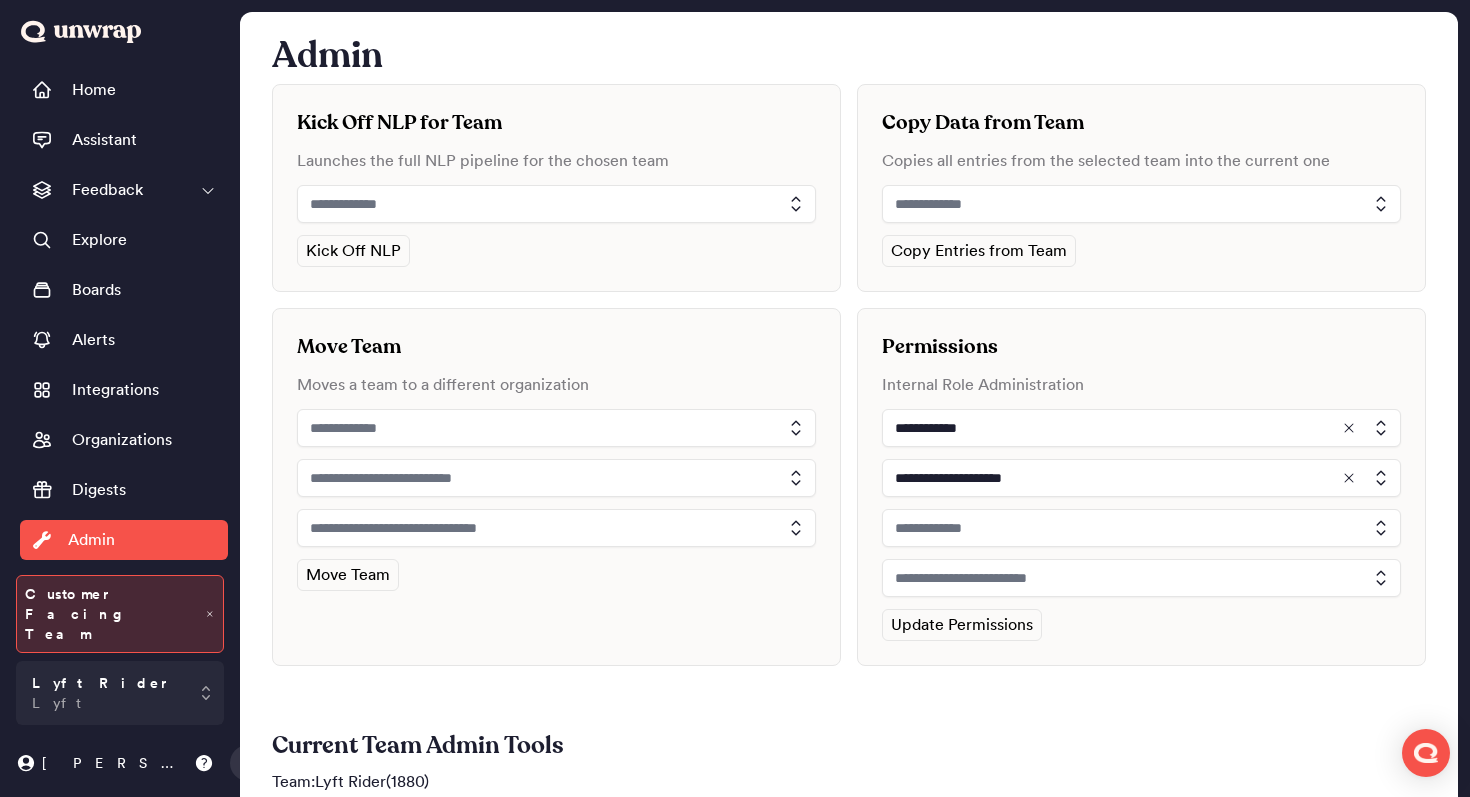 click at bounding box center (1141, 528) 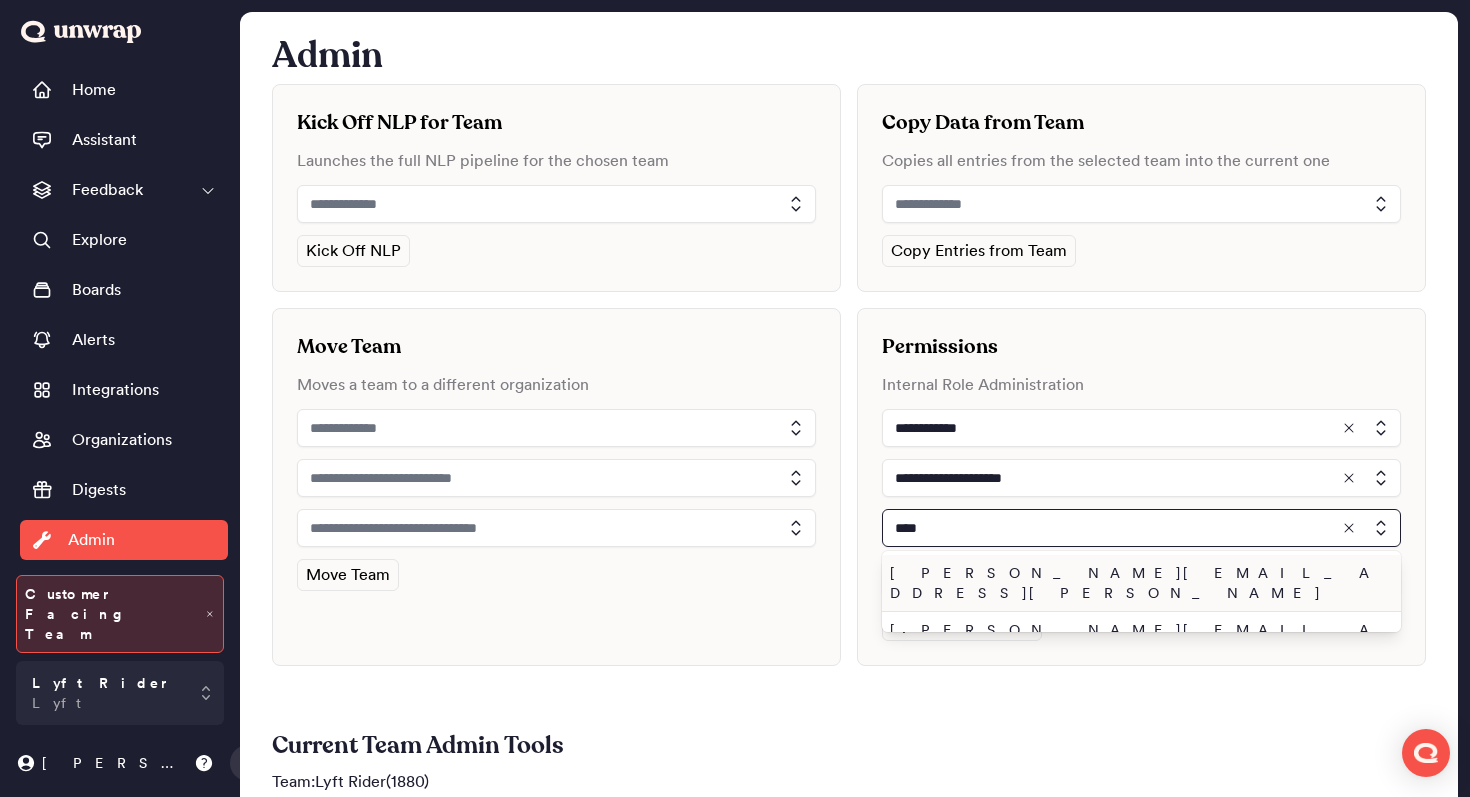 type on "****" 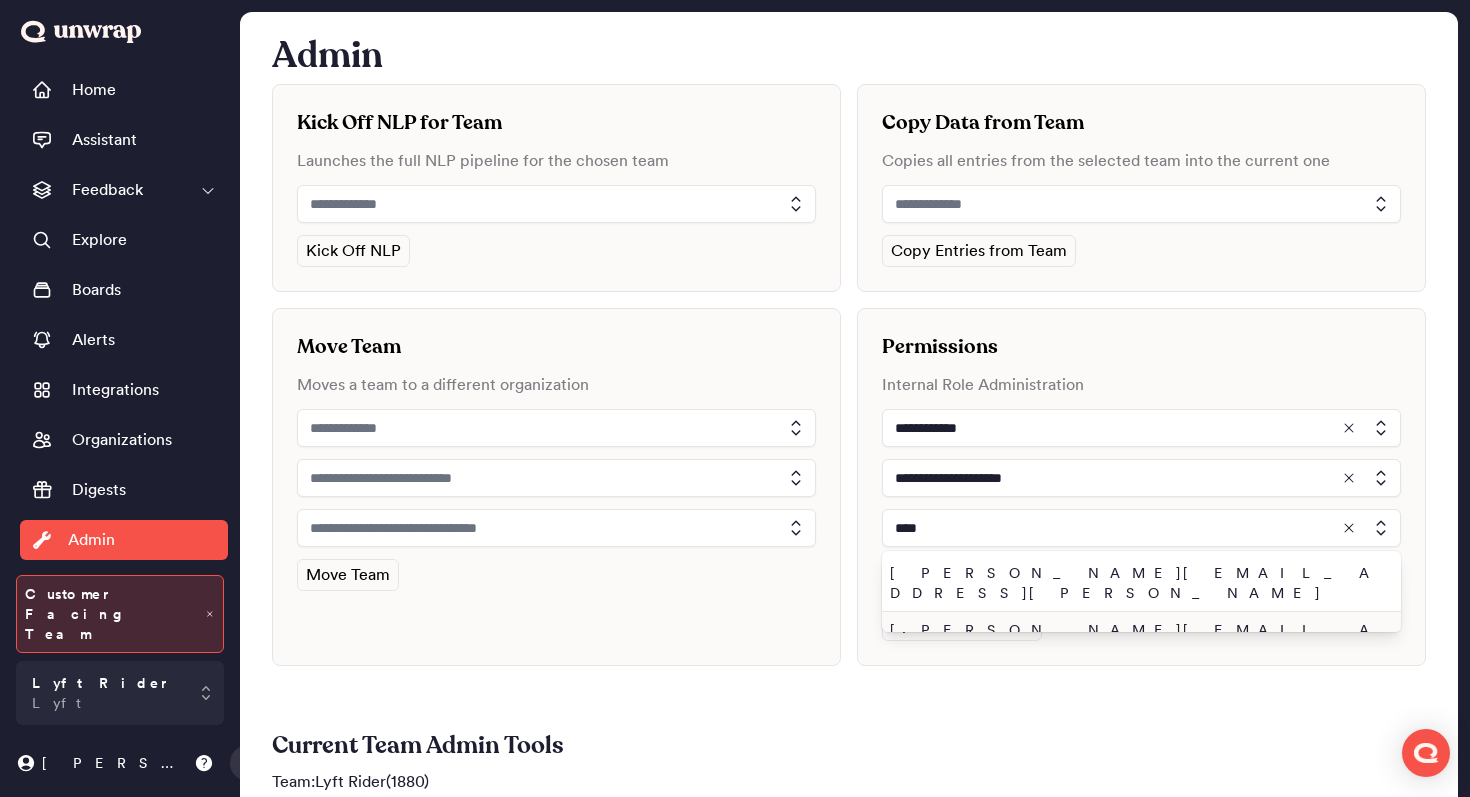 click on "john.shelburne@unwrap.ai" at bounding box center (1137, 640) 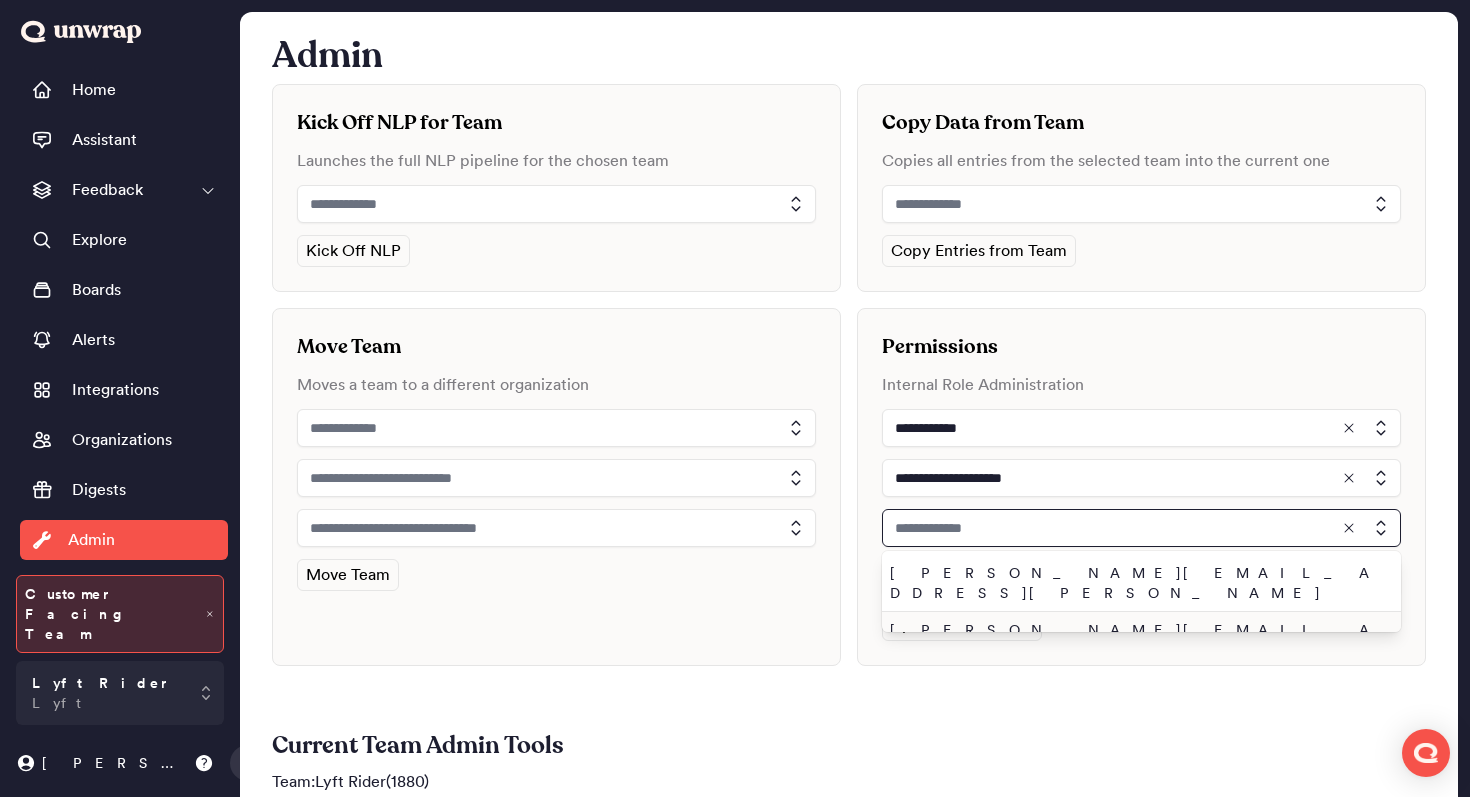 type on "**********" 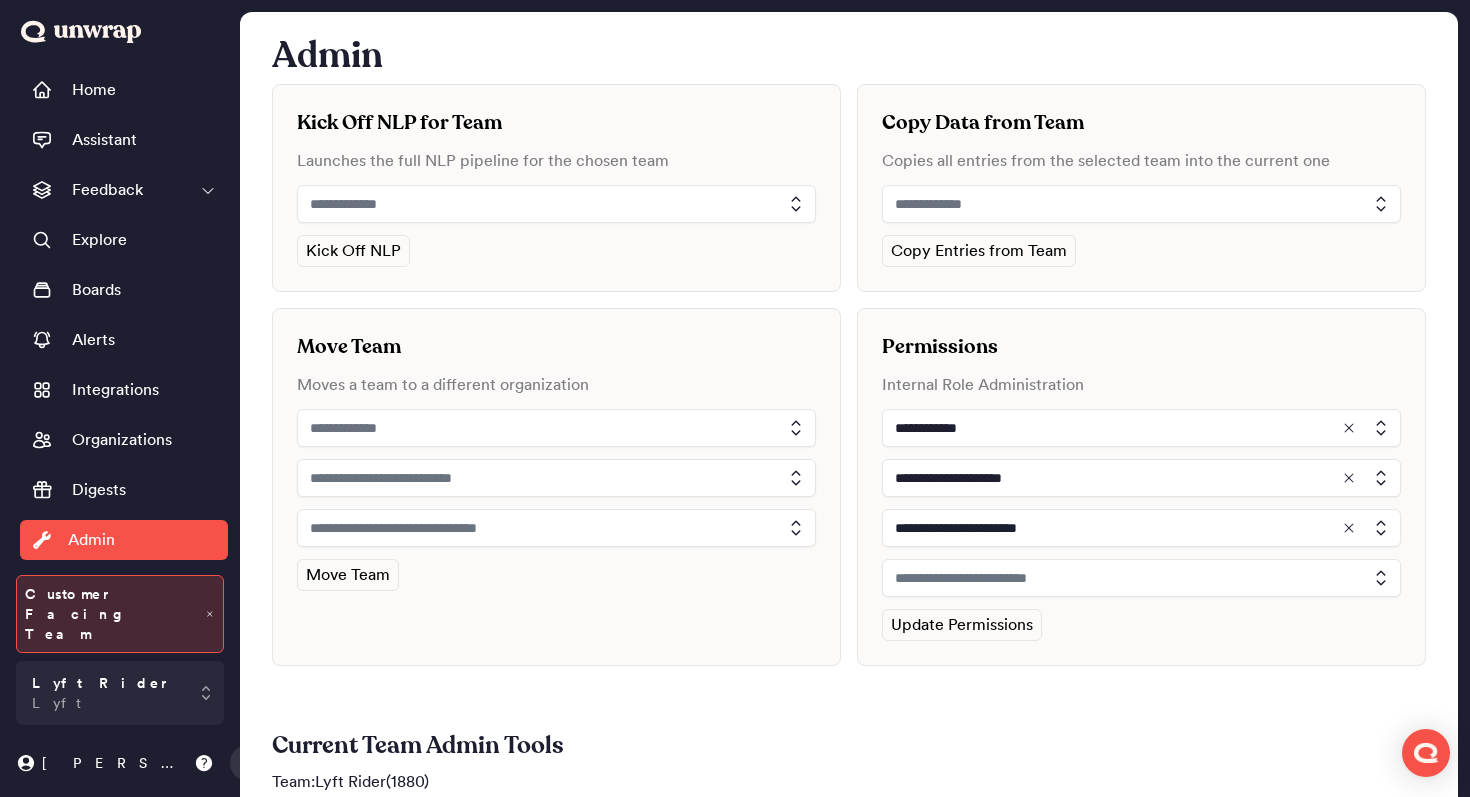 click at bounding box center [1141, 578] 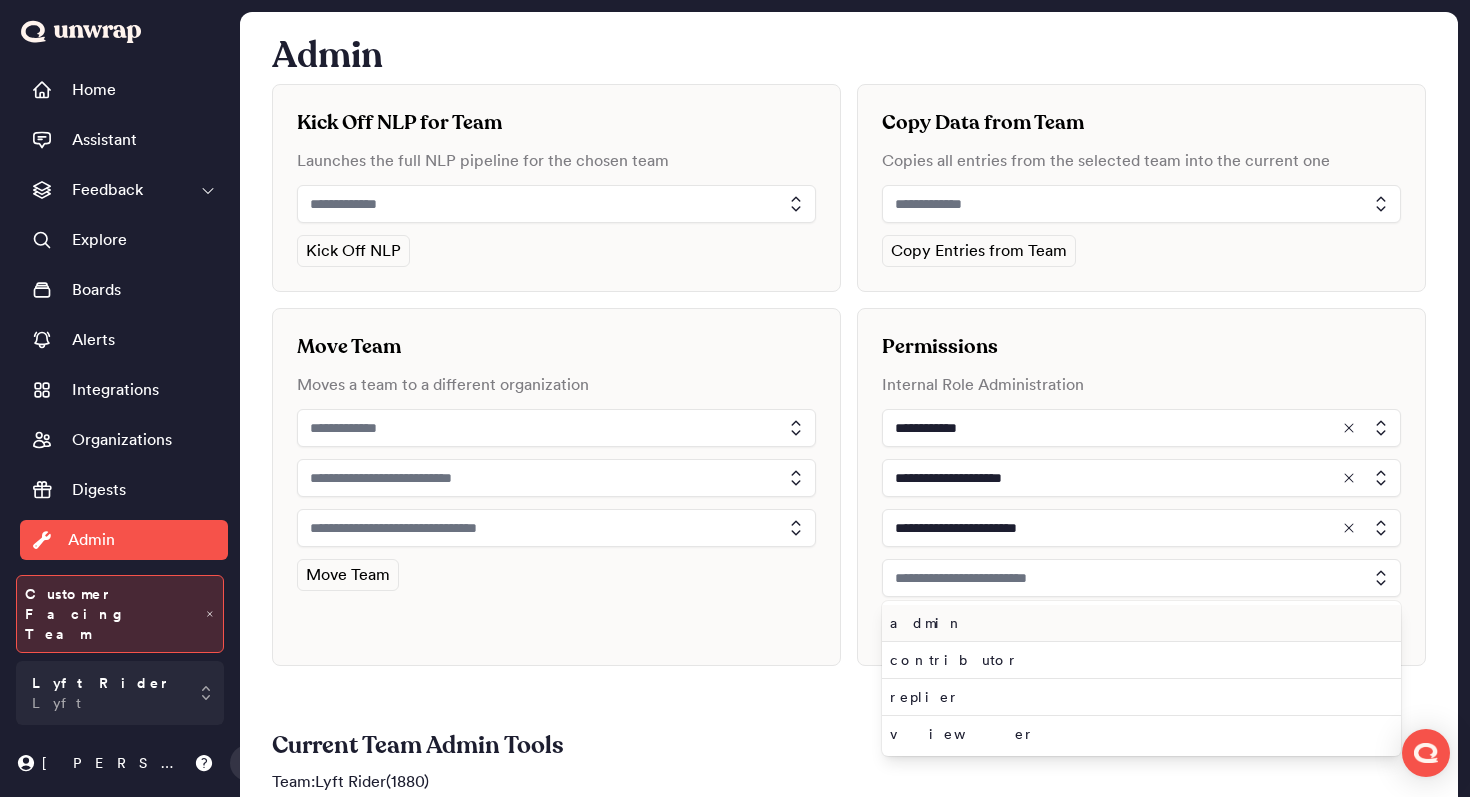 click on "admin" at bounding box center (1137, 623) 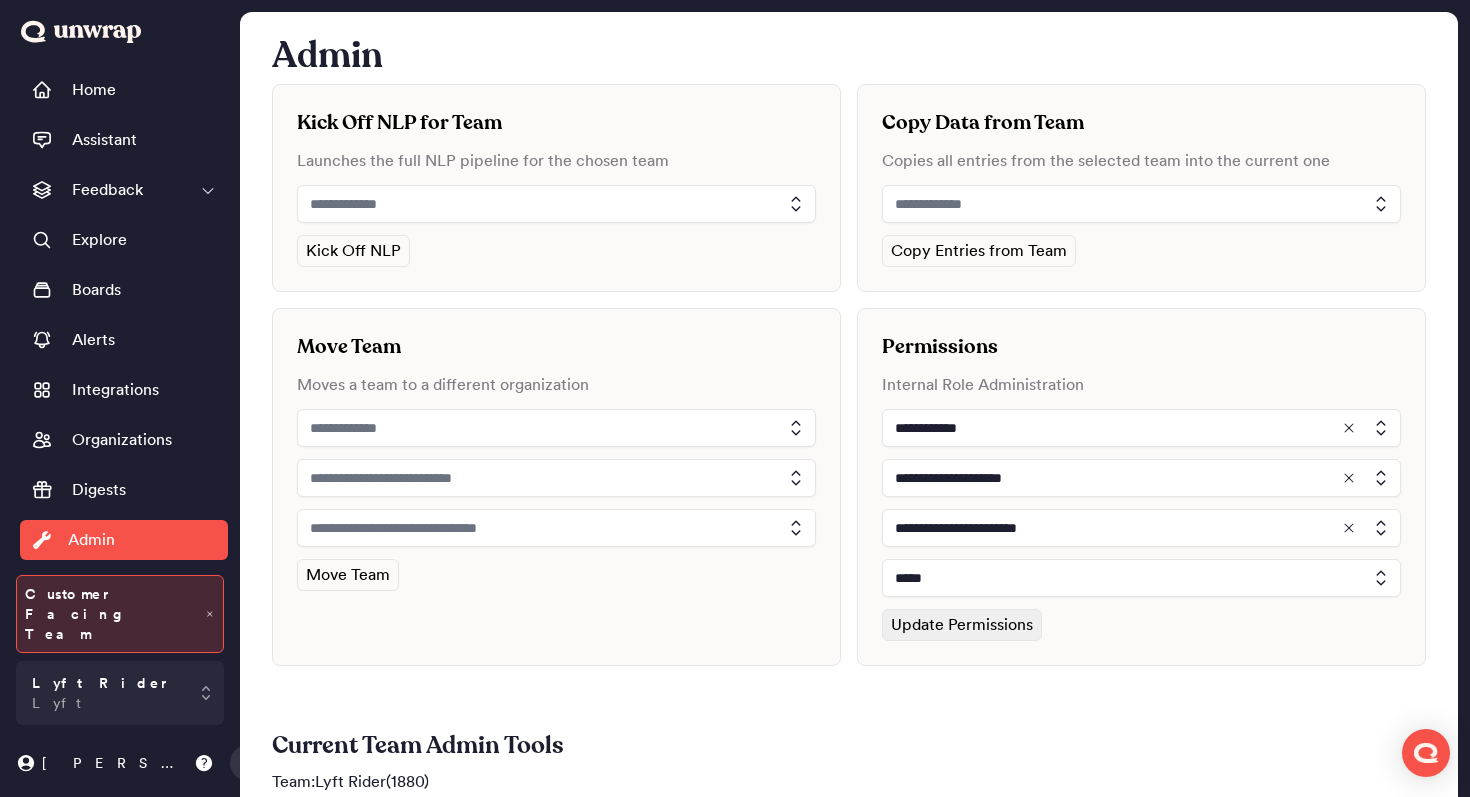 click on "Update Permissions" at bounding box center (962, 625) 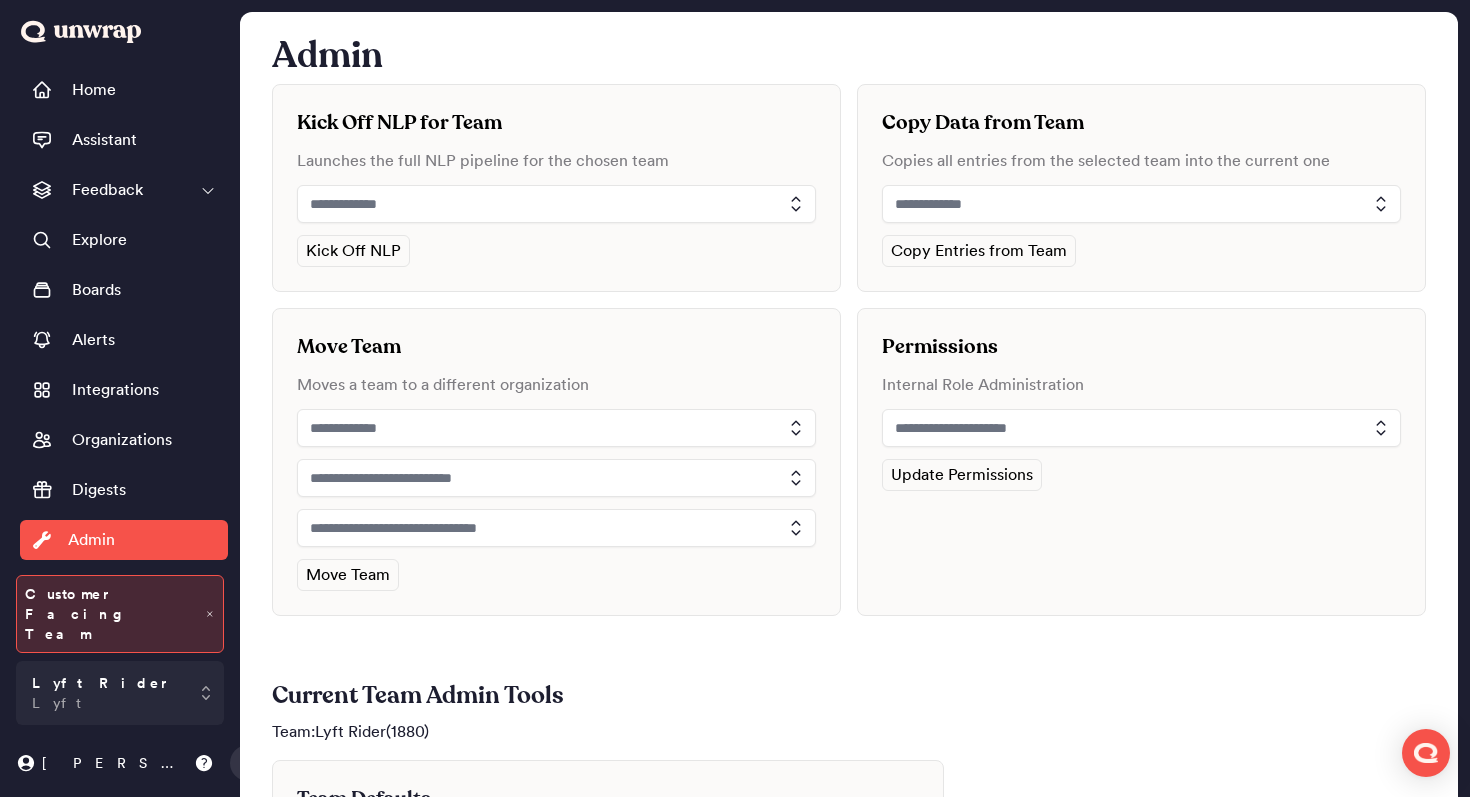 click on "Permissions Internal Role Administration Update Permissions" at bounding box center [1141, 462] 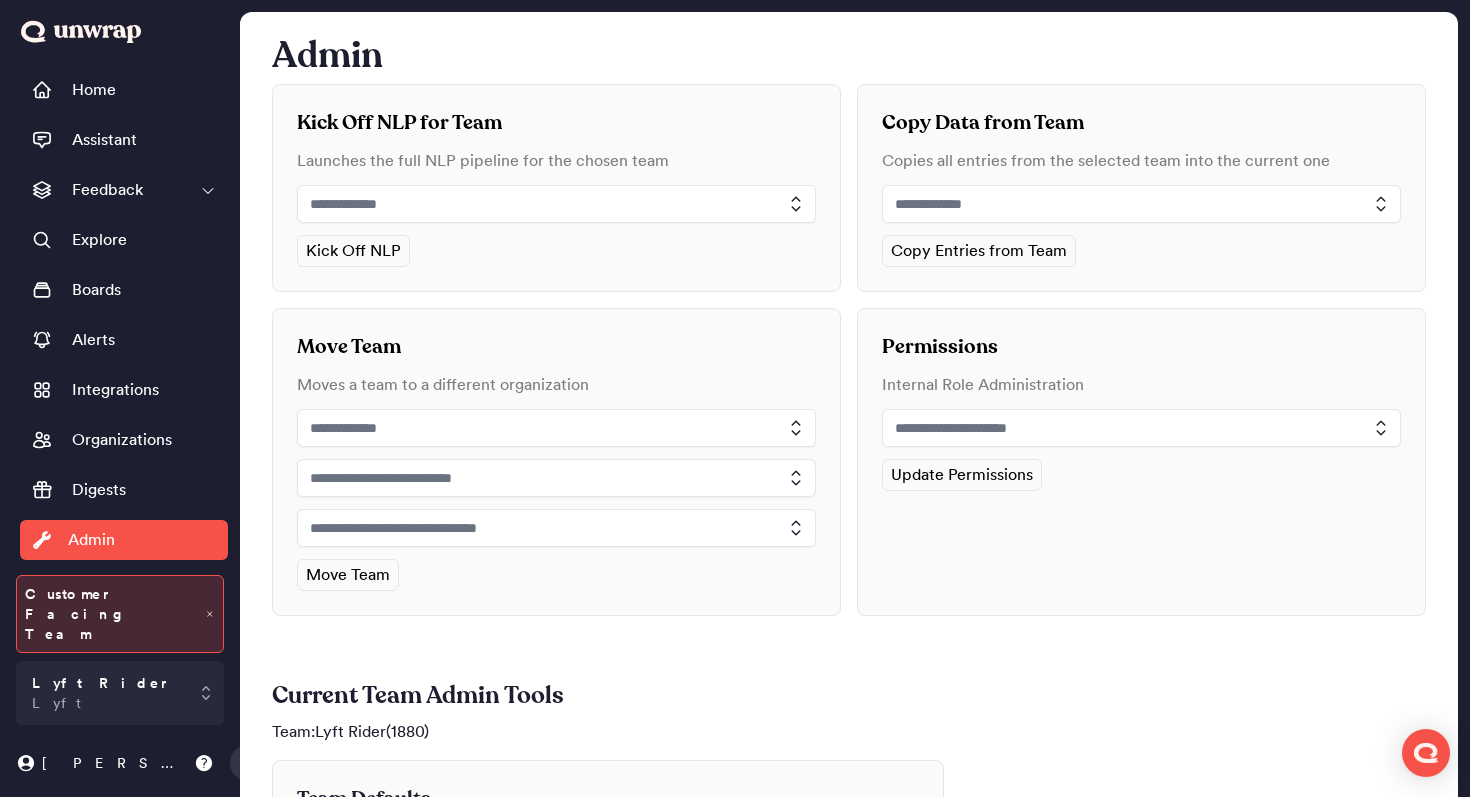 click at bounding box center (1141, 428) 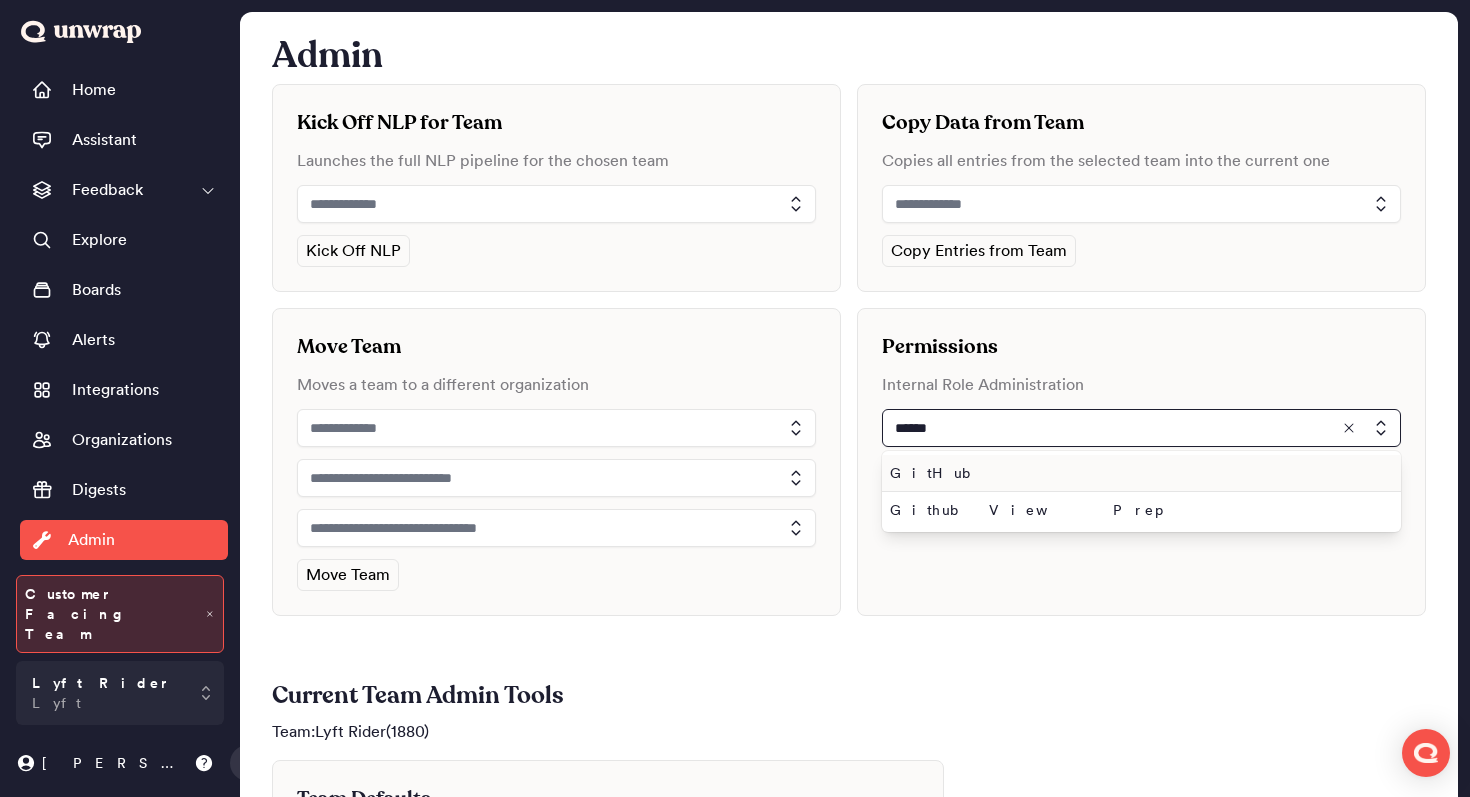 type on "******" 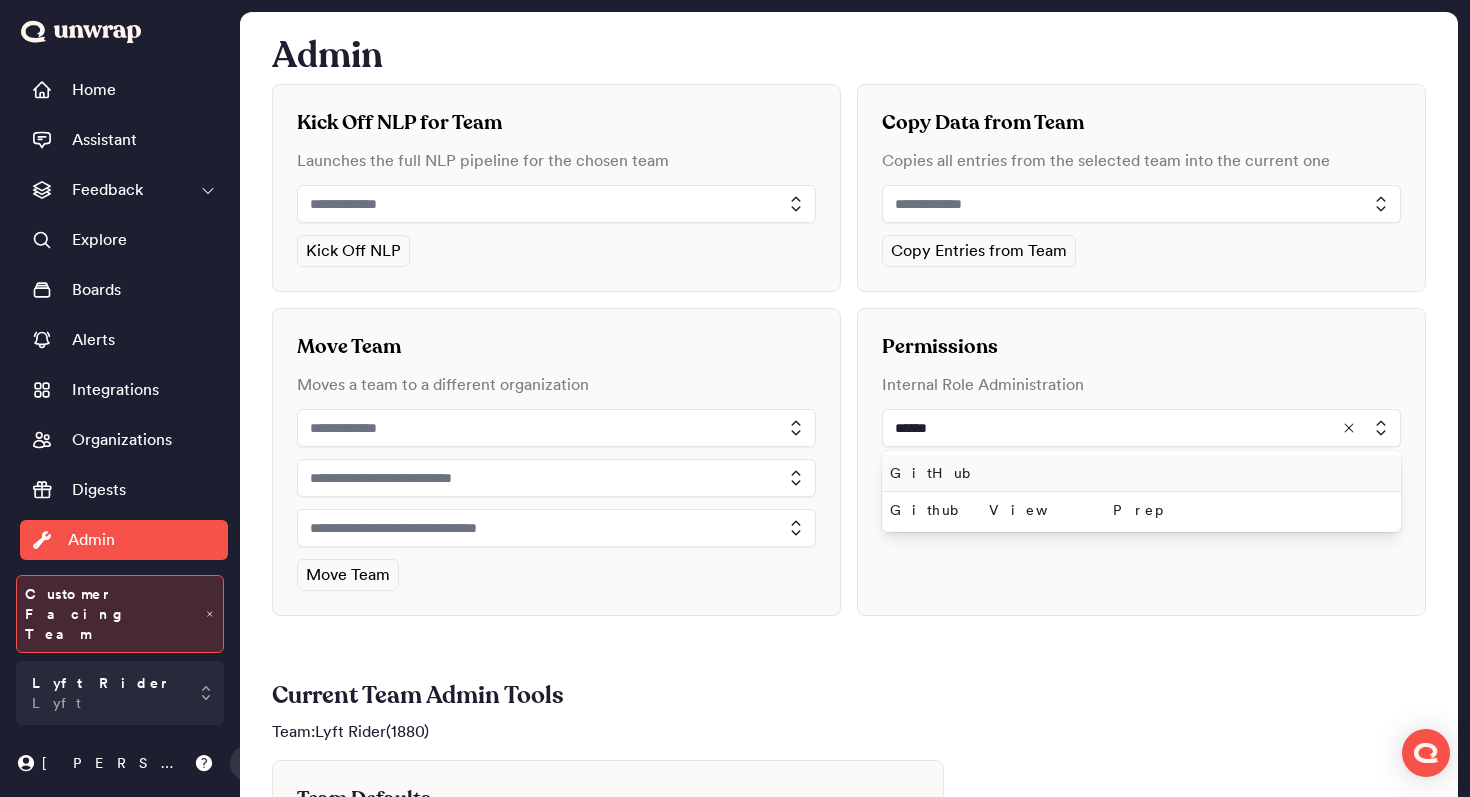 click on "GitHub" at bounding box center [1137, 473] 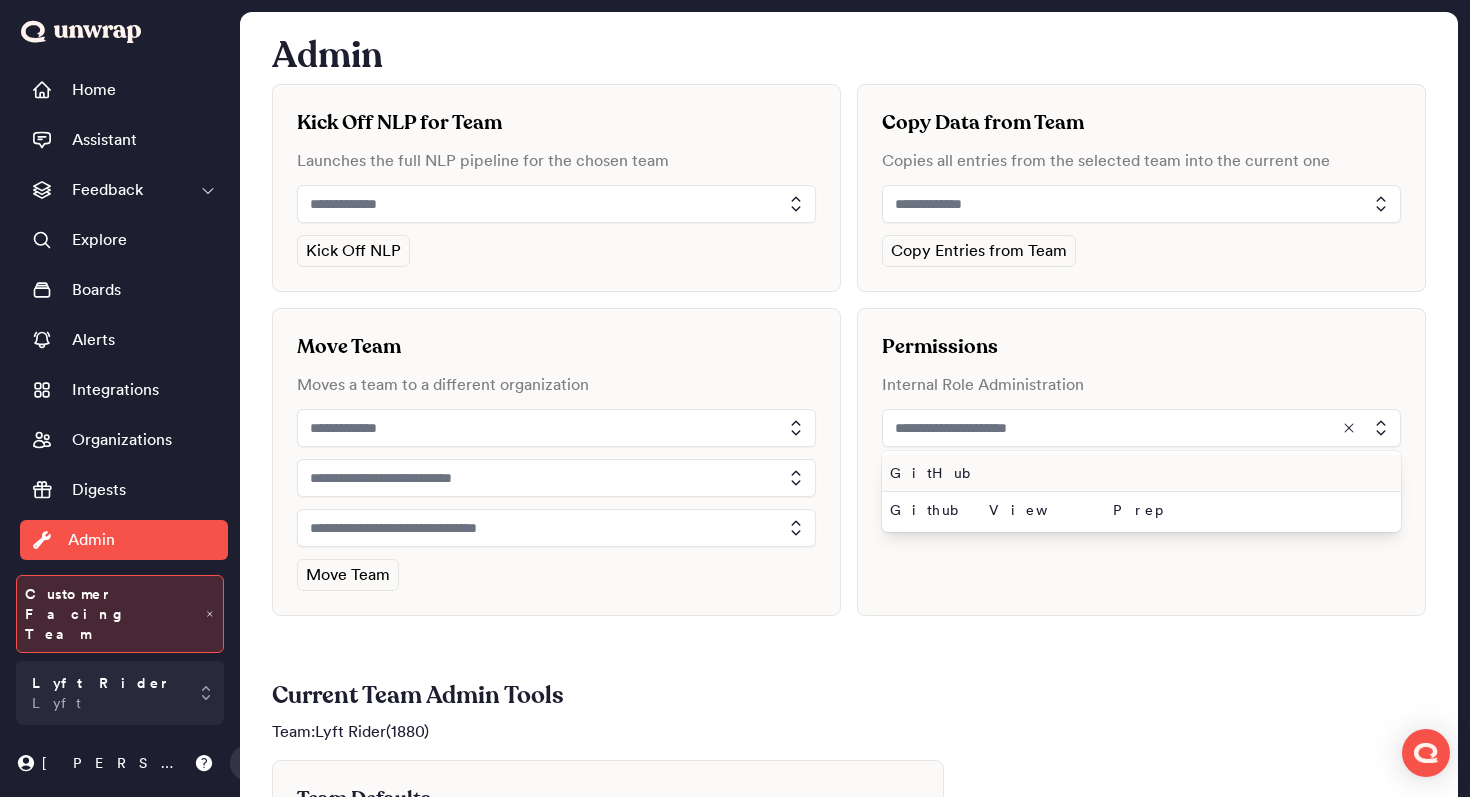 type on "******" 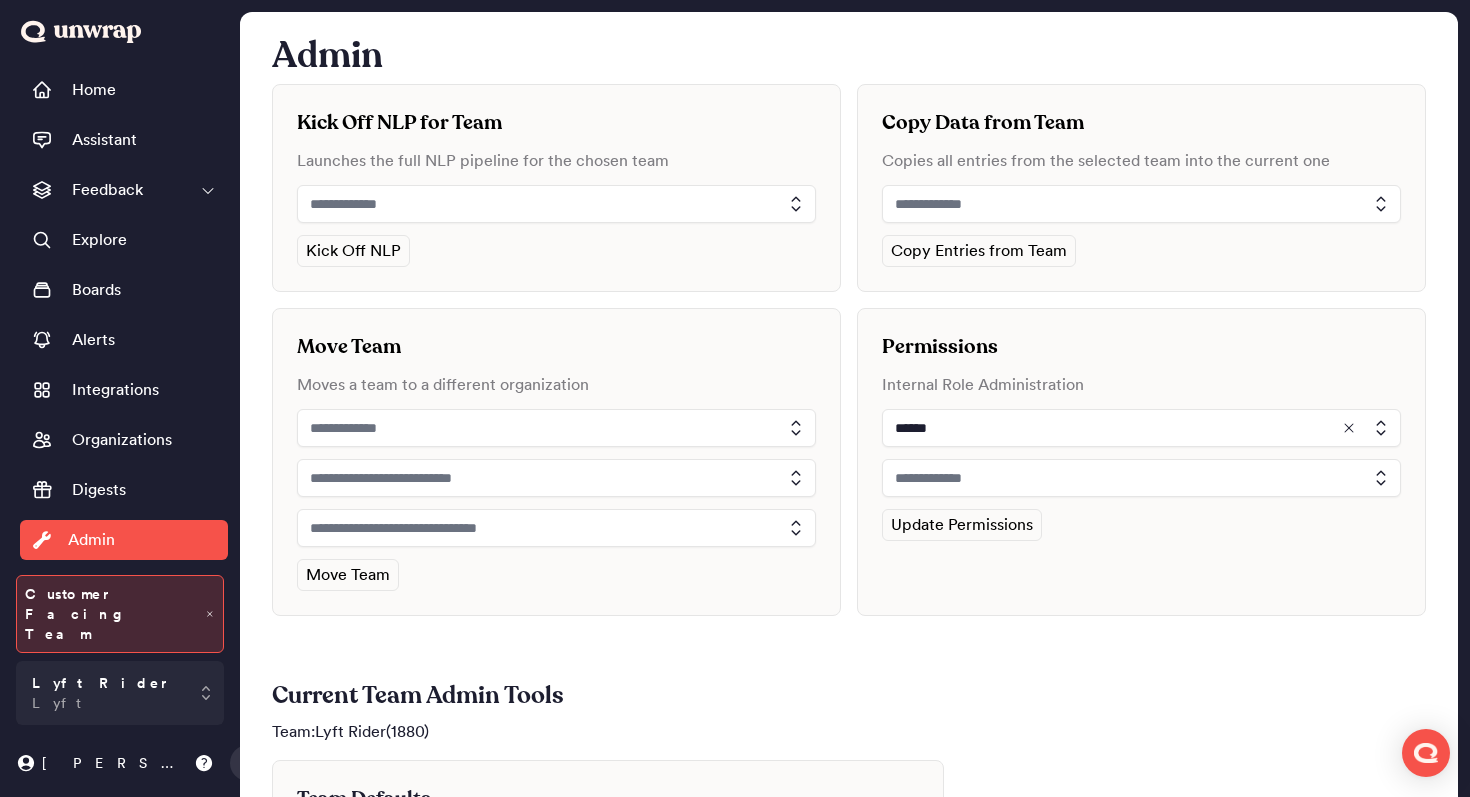 click at bounding box center [1141, 478] 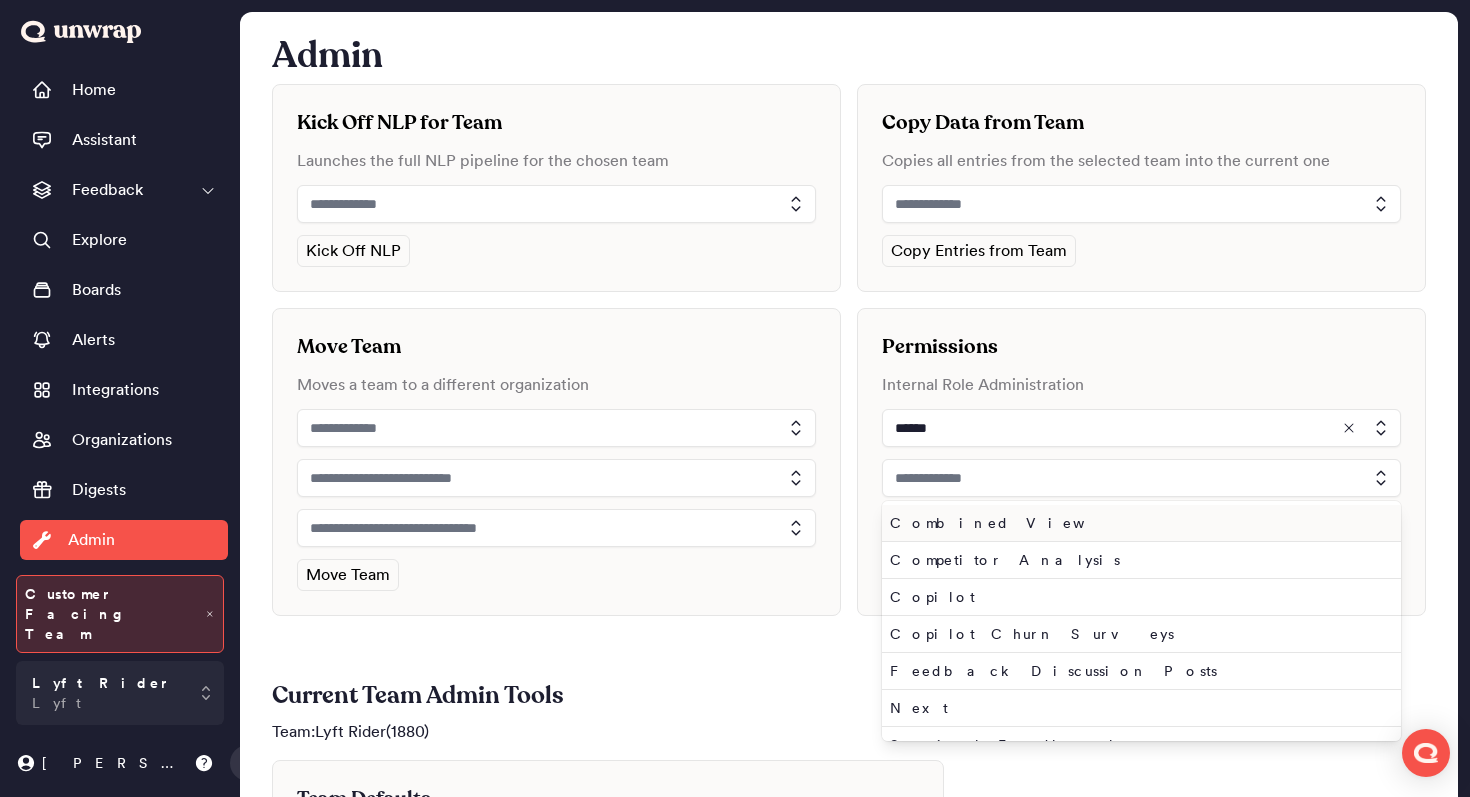 click on "Combined View" at bounding box center [1137, 523] 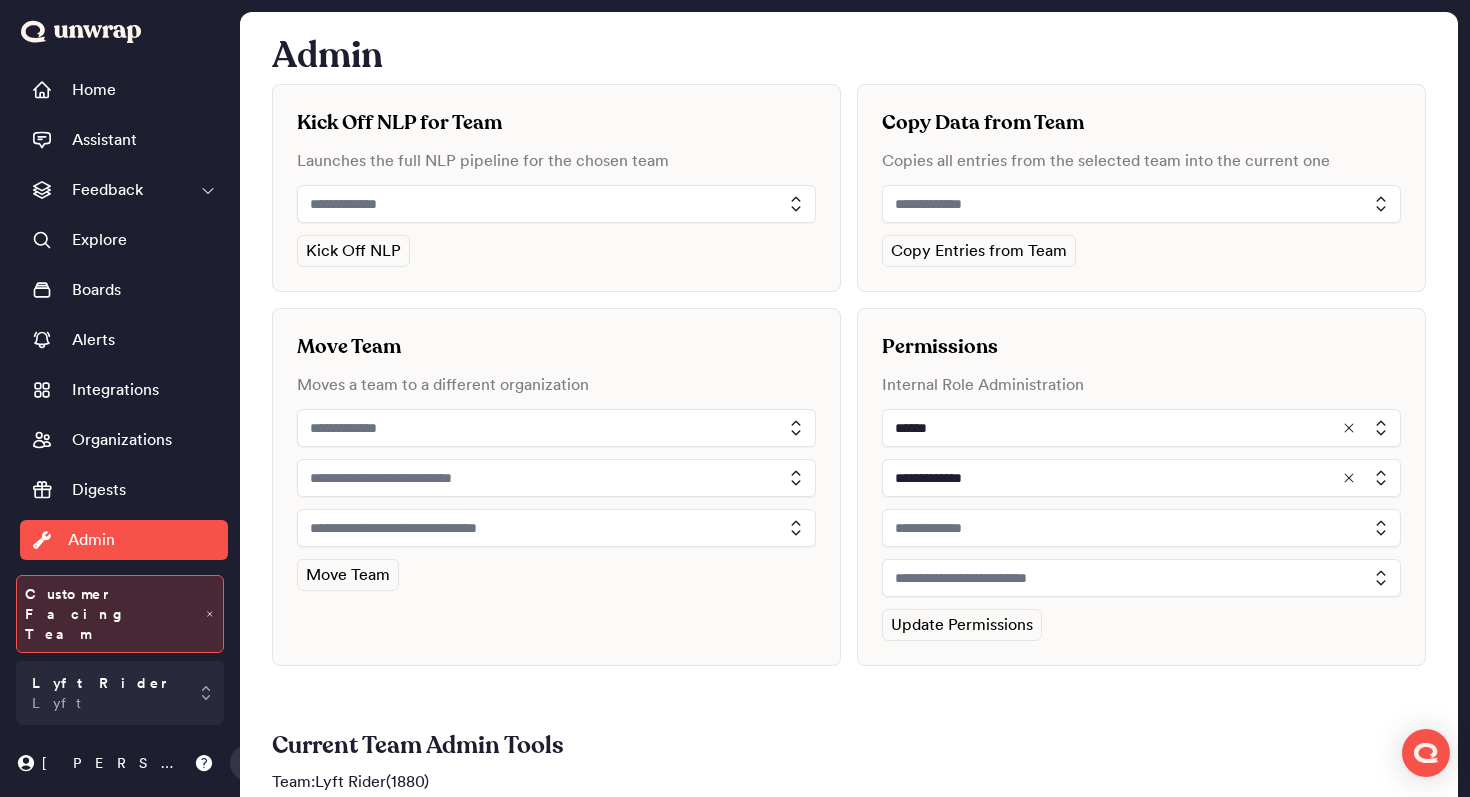 click at bounding box center [1141, 528] 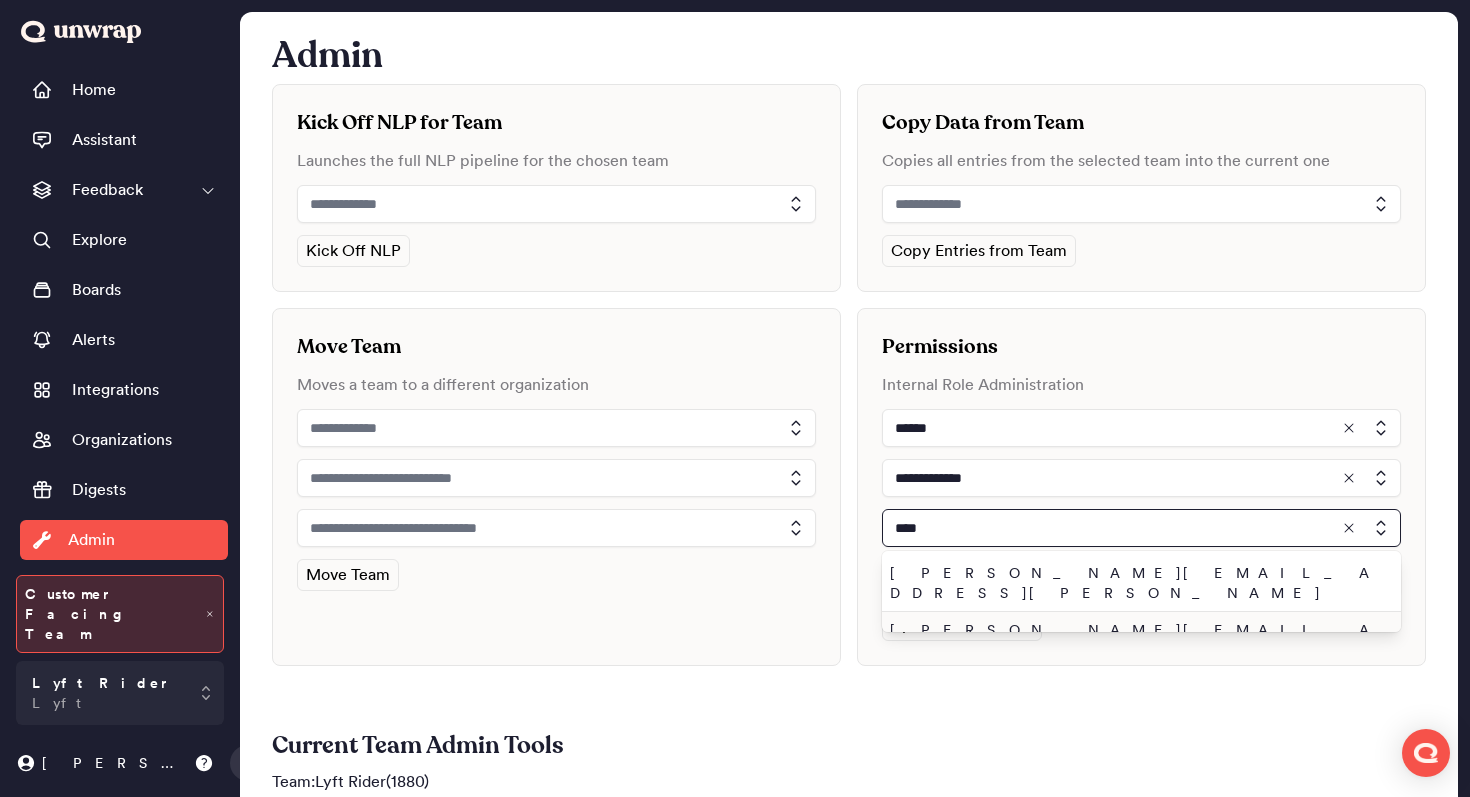type on "****" 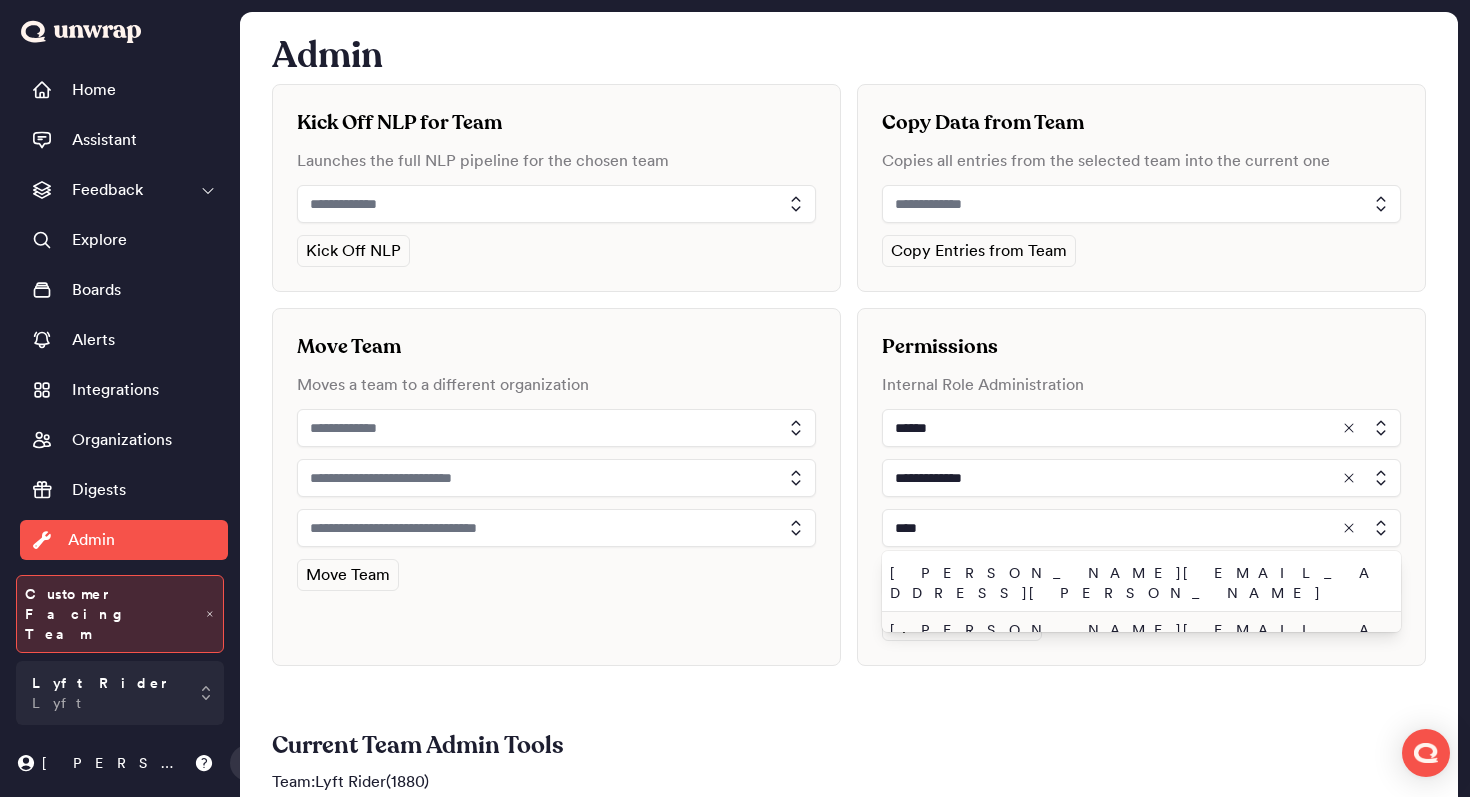 click on "john.shelburne@unwrap.ai" at bounding box center (1137, 640) 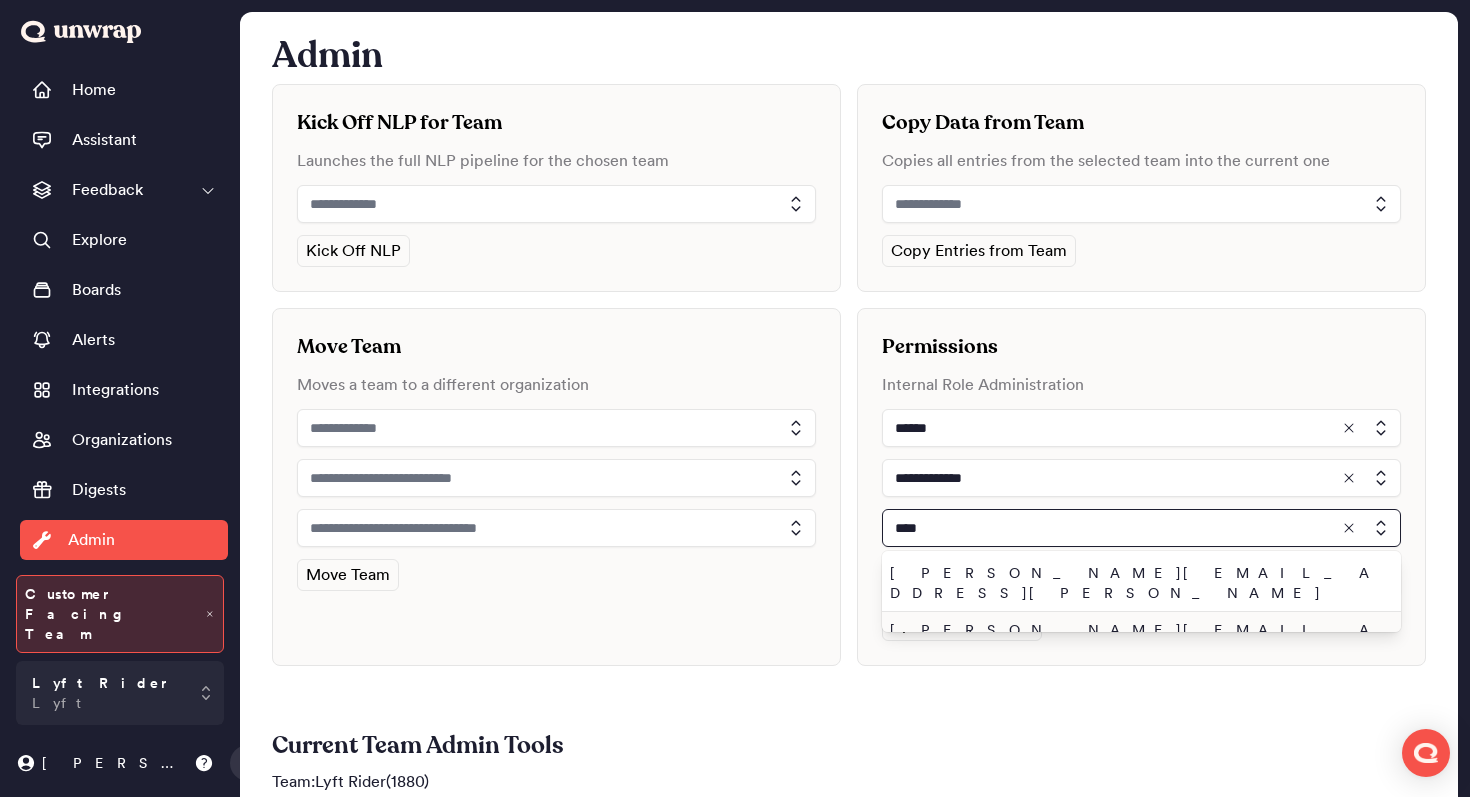 type on "**********" 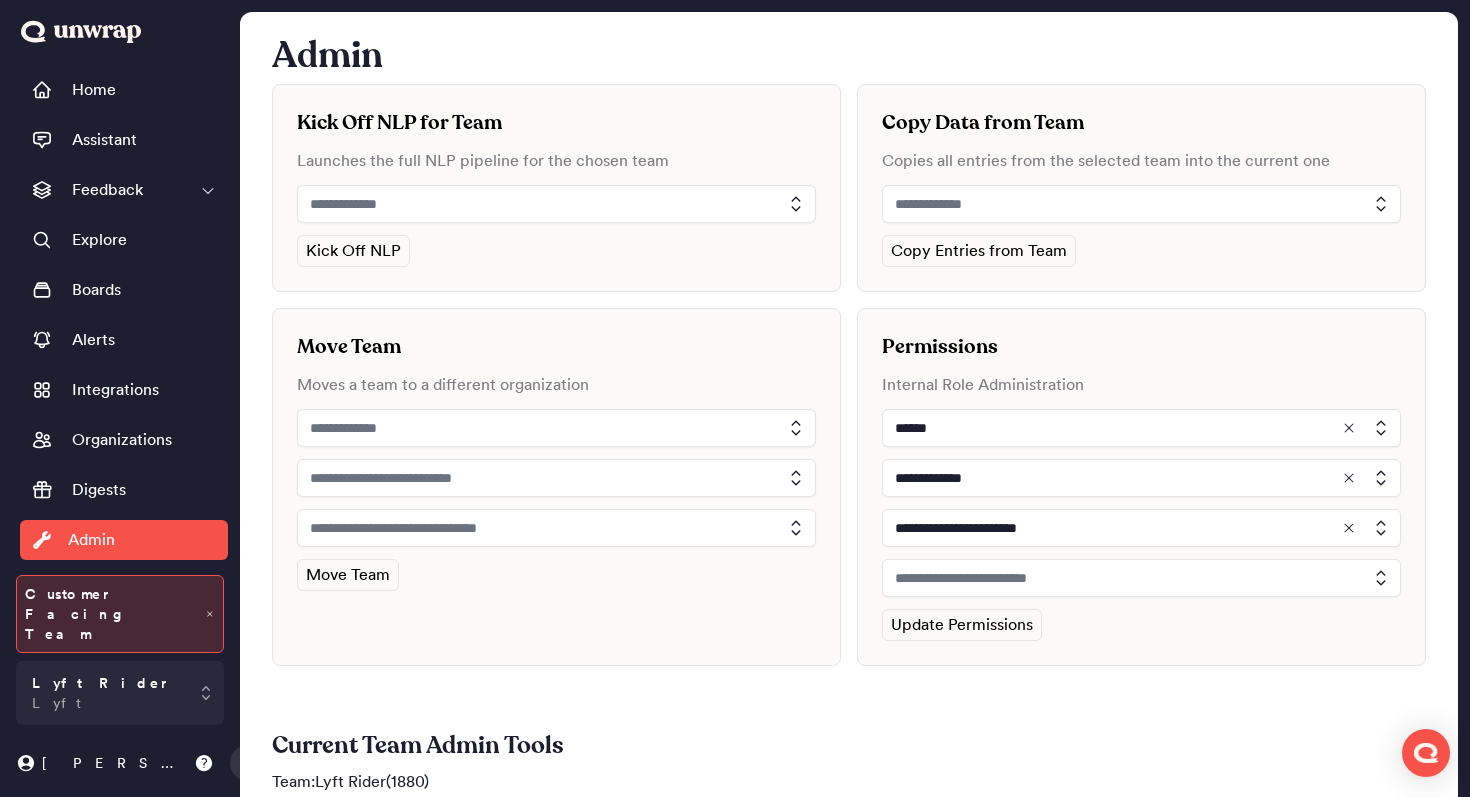 click at bounding box center [1141, 578] 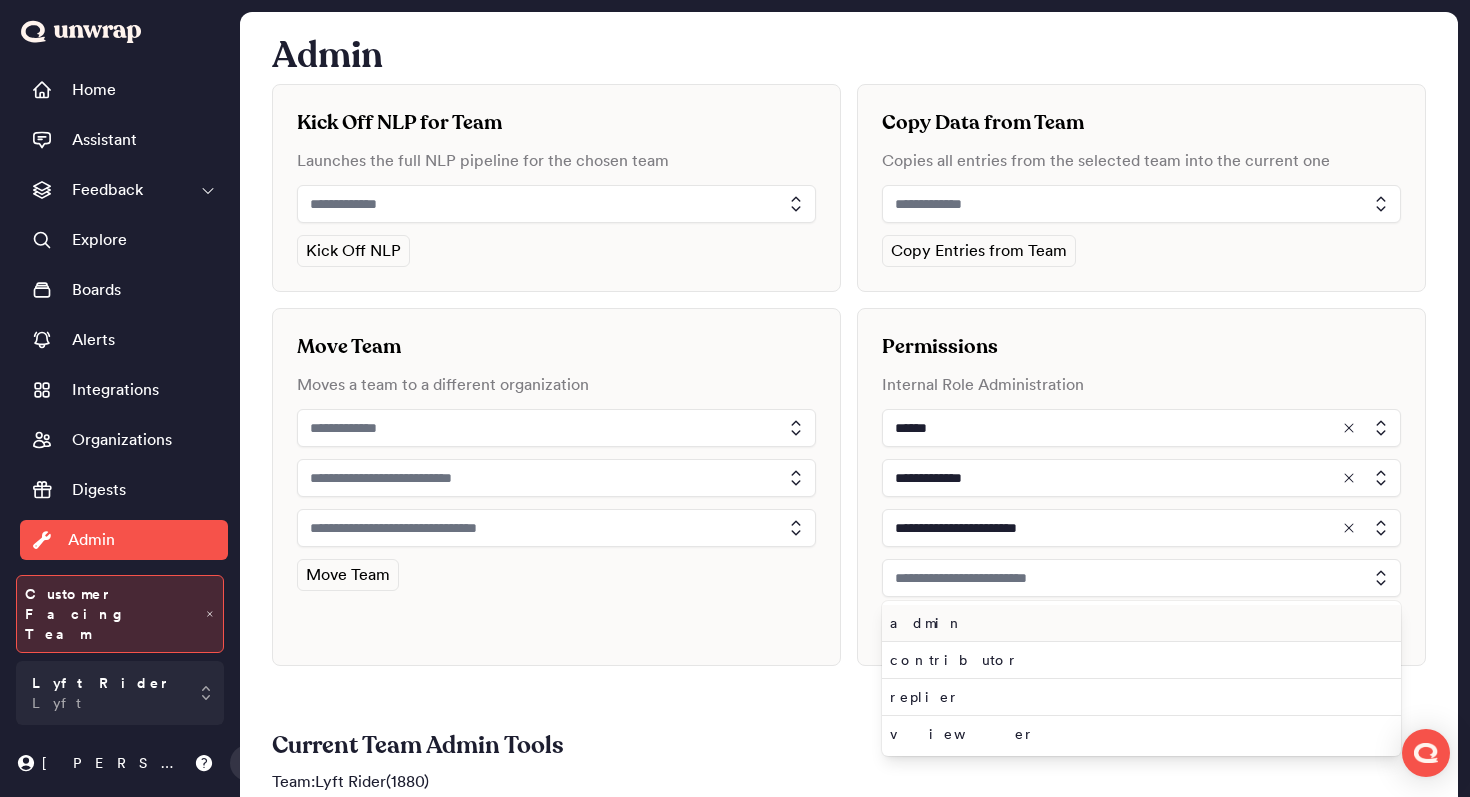 click on "admin" at bounding box center [1137, 623] 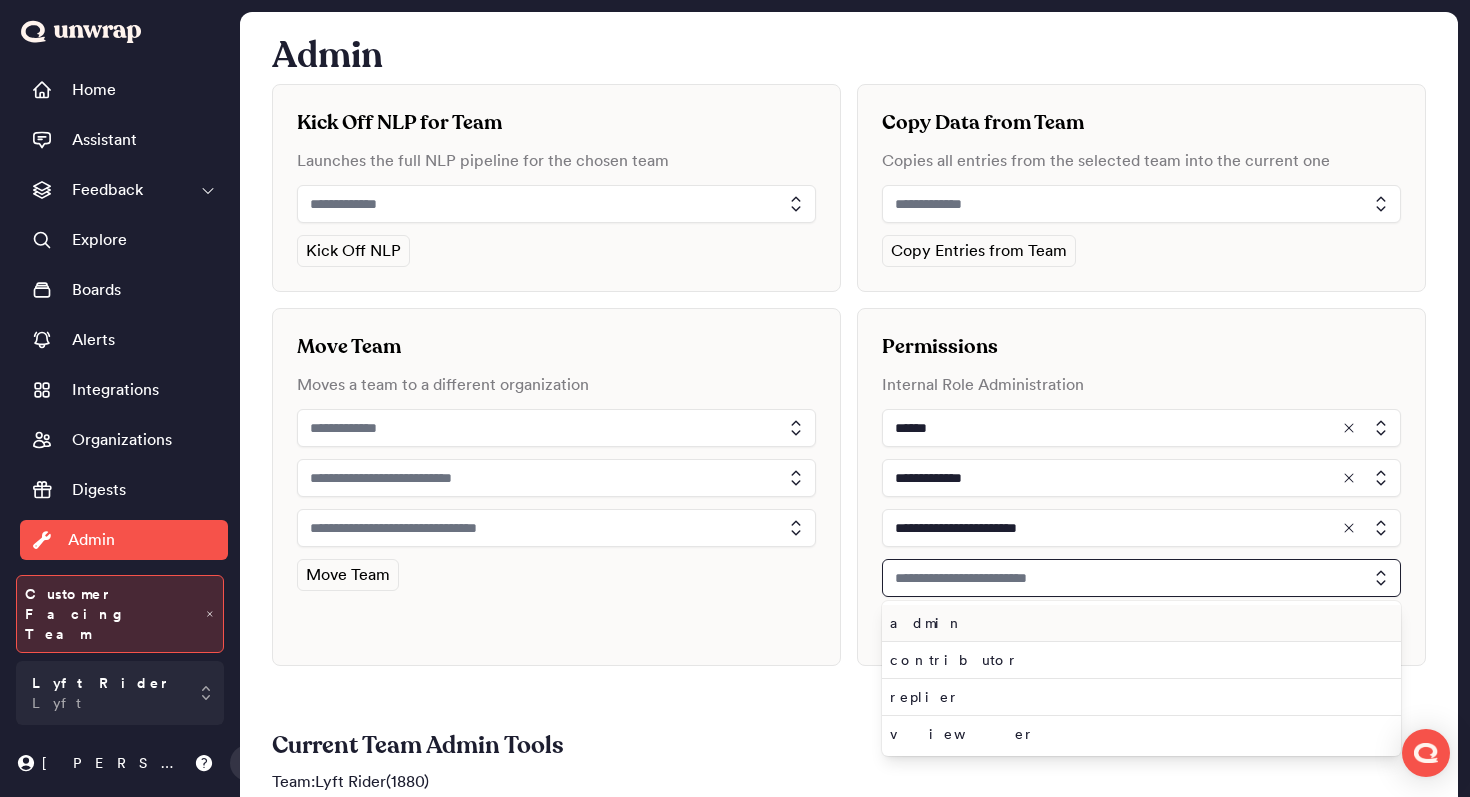 type on "*****" 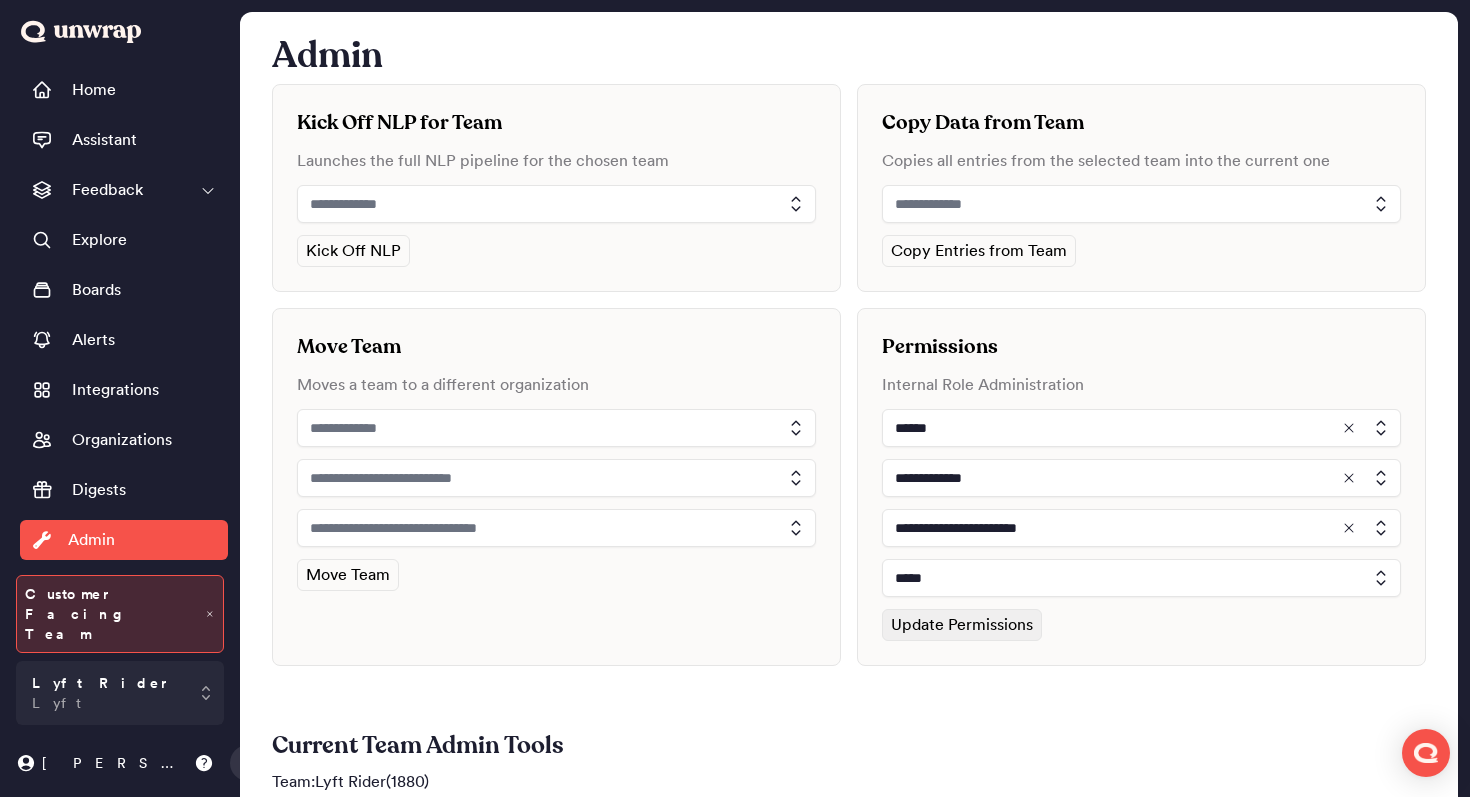 click on "Update Permissions" at bounding box center [962, 625] 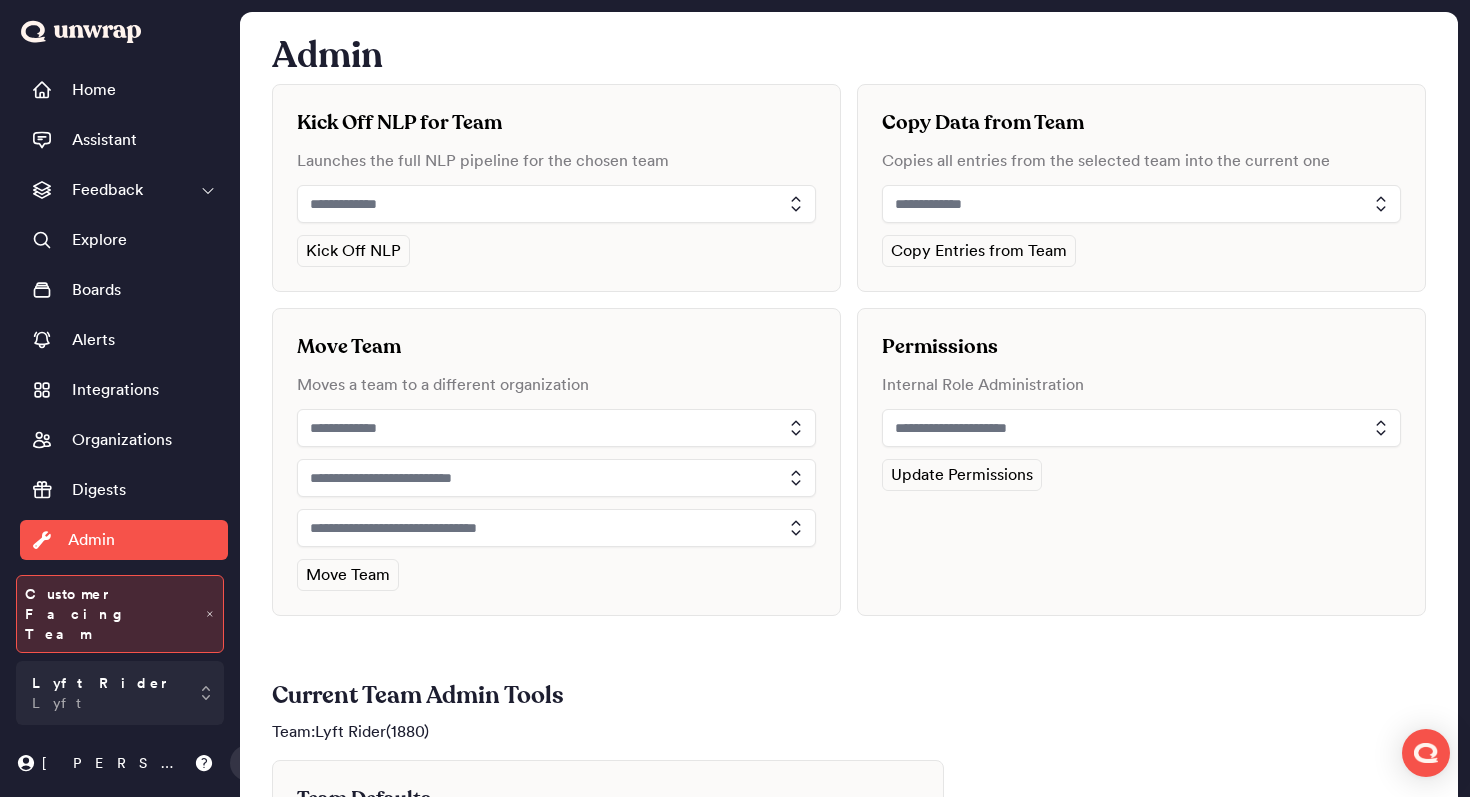 click at bounding box center (1141, 428) 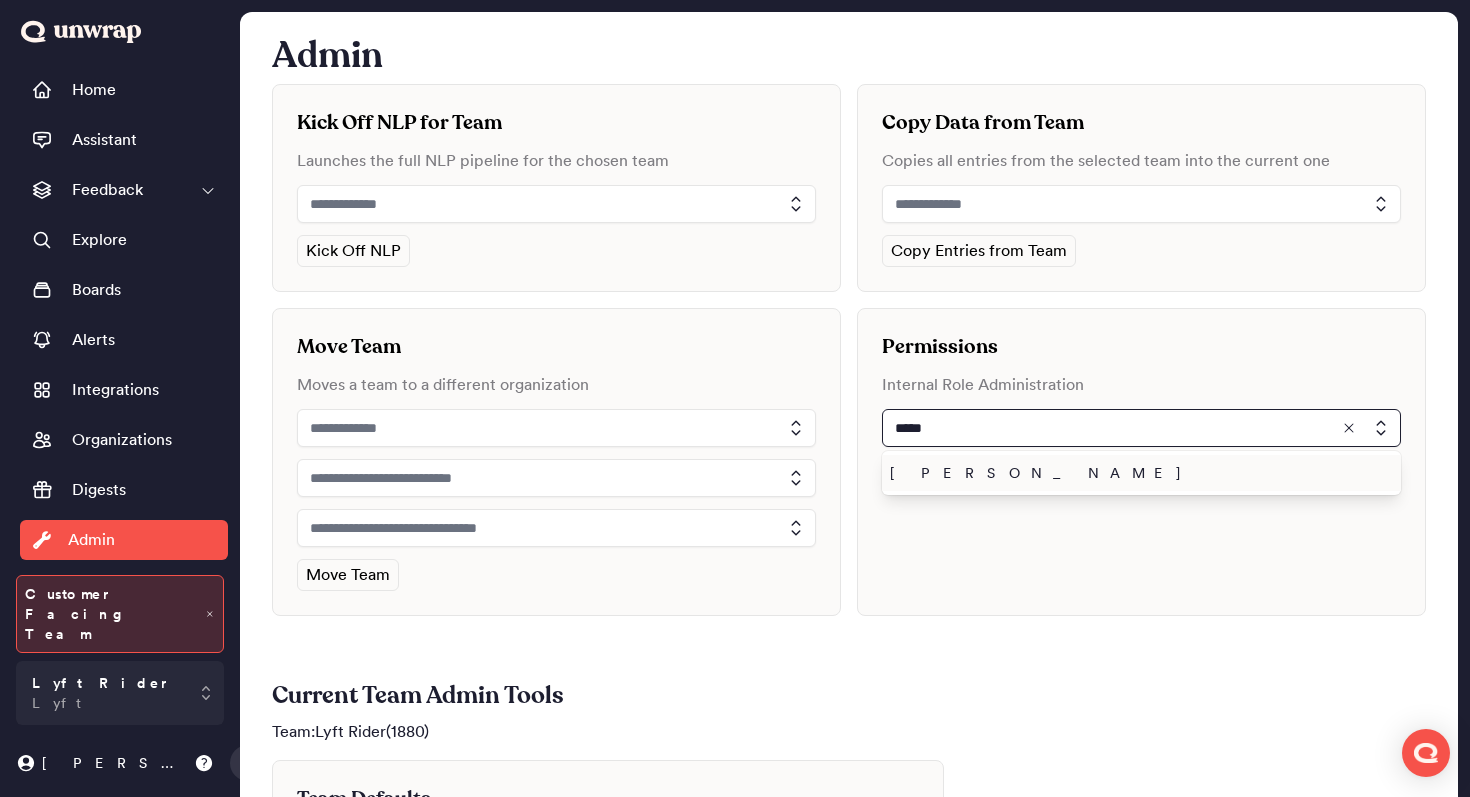 type on "*****" 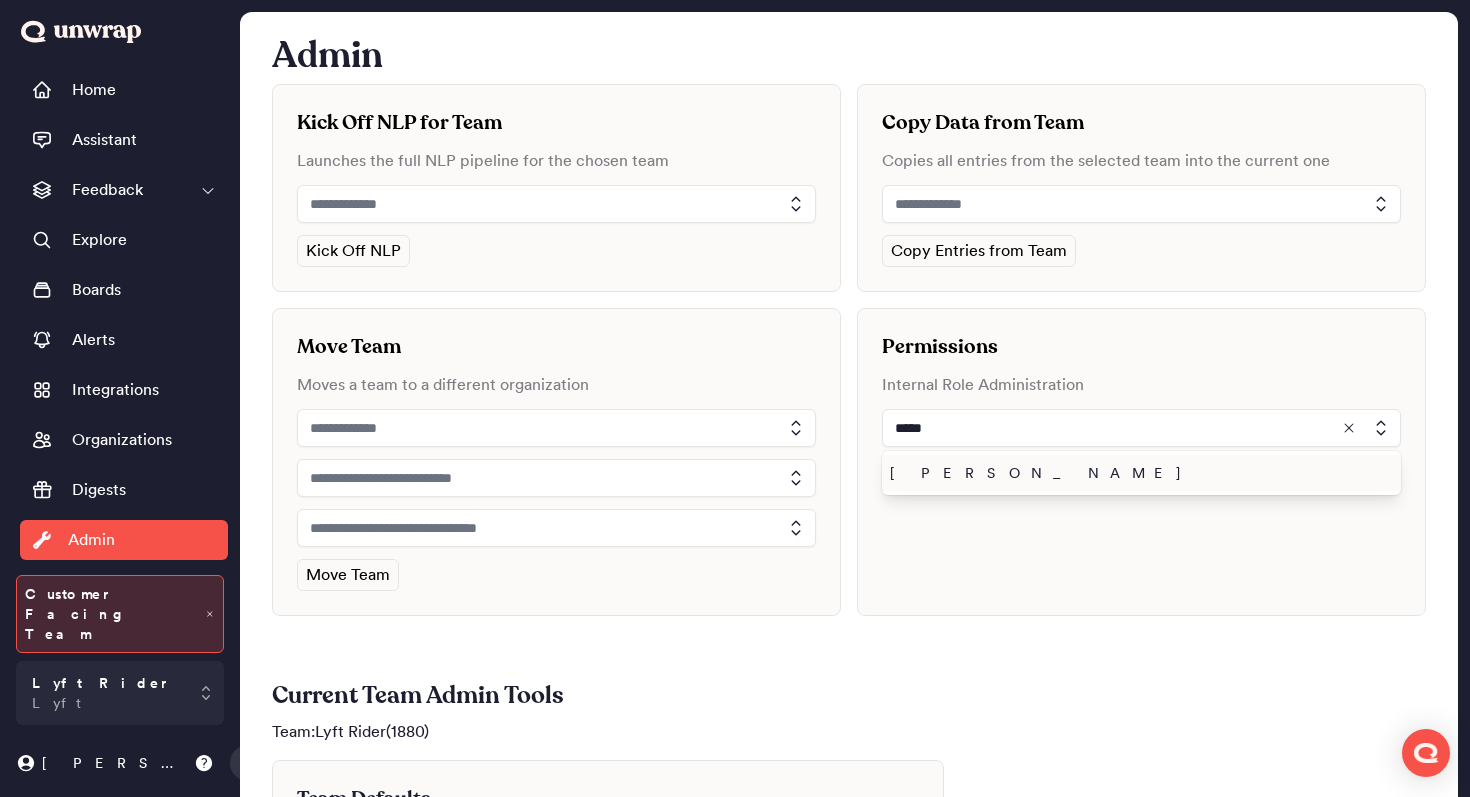 click on "[PERSON_NAME]" at bounding box center (1137, 473) 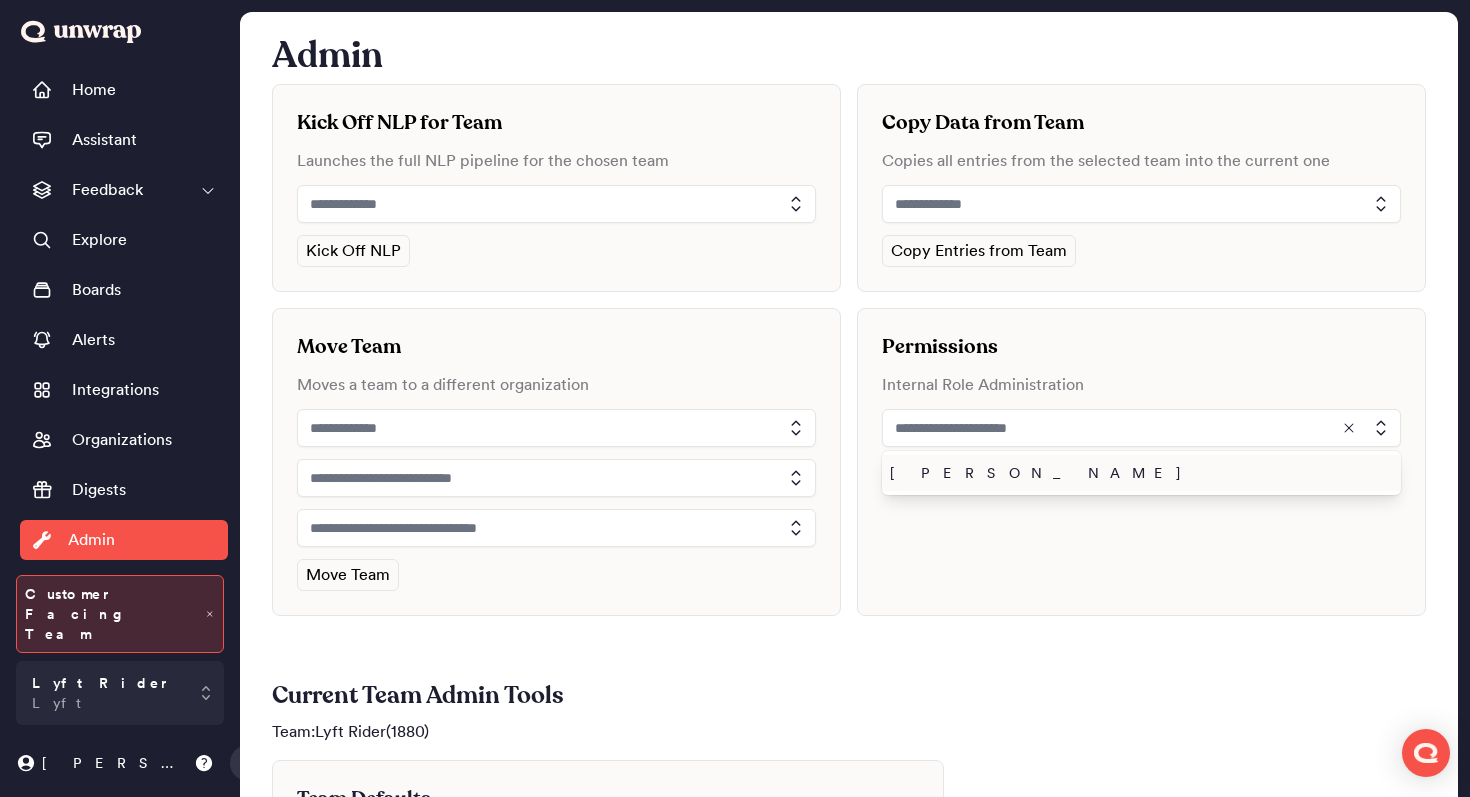 type on "*****" 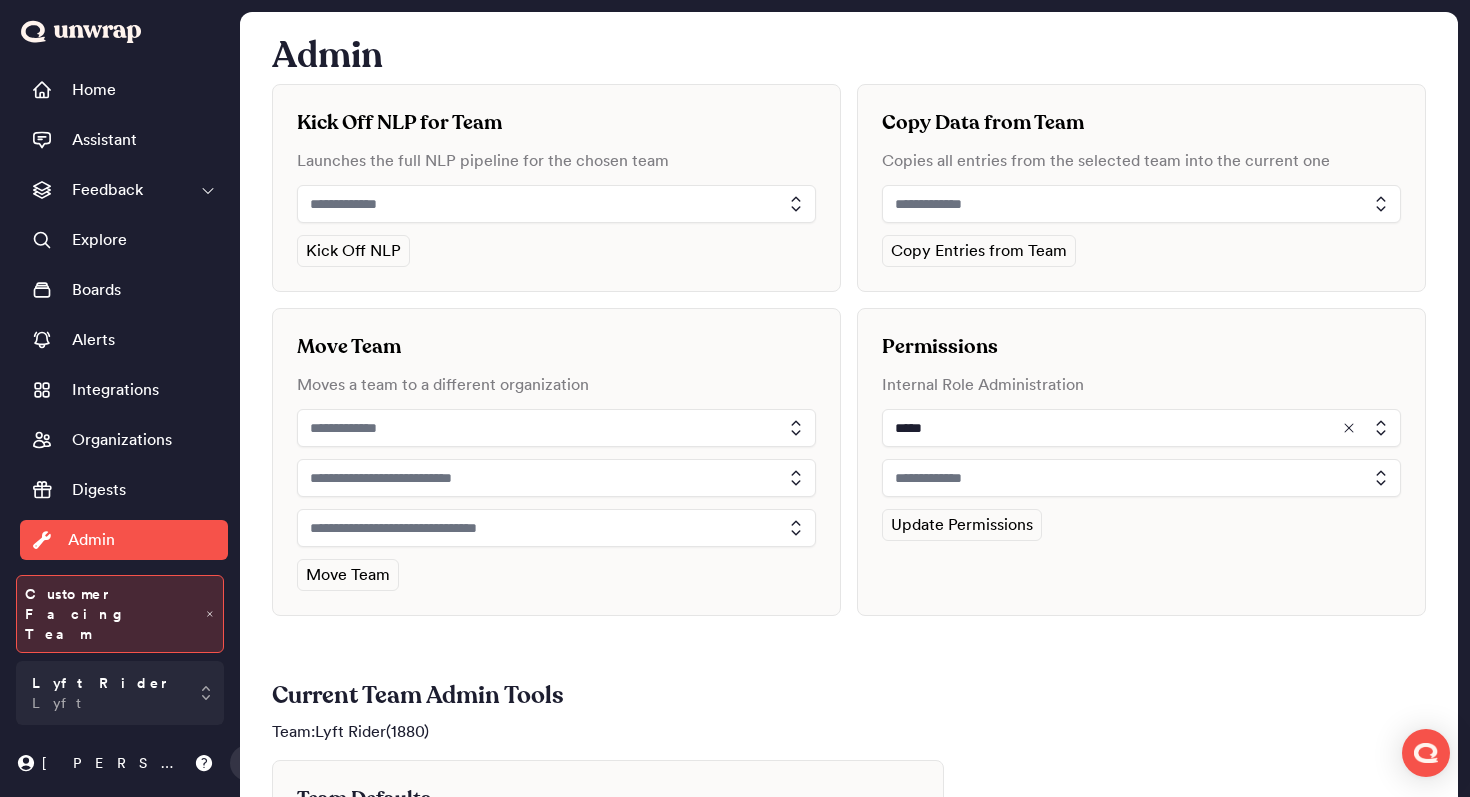 click at bounding box center [1141, 478] 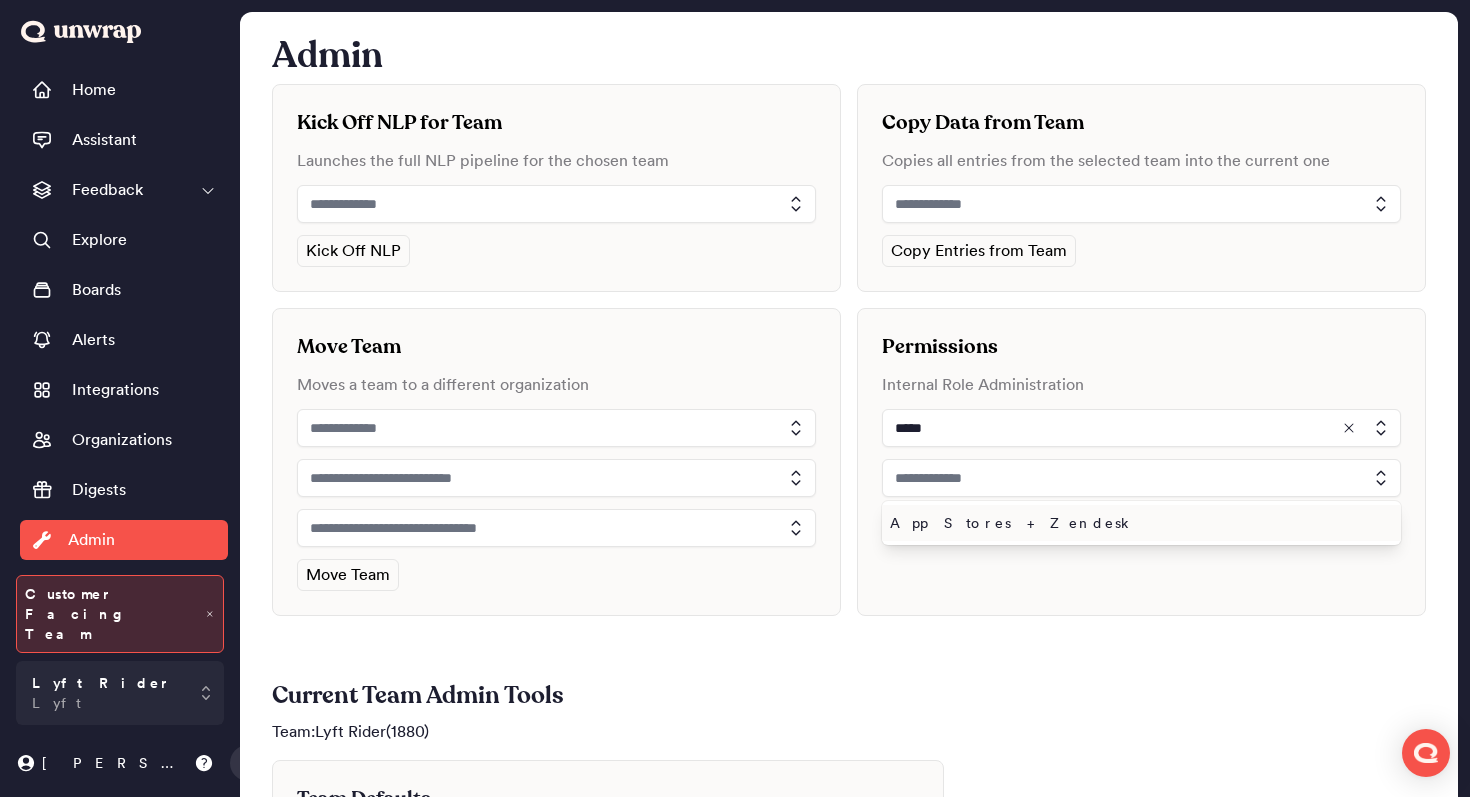 click on "App Stores + Zendesk" at bounding box center [1137, 523] 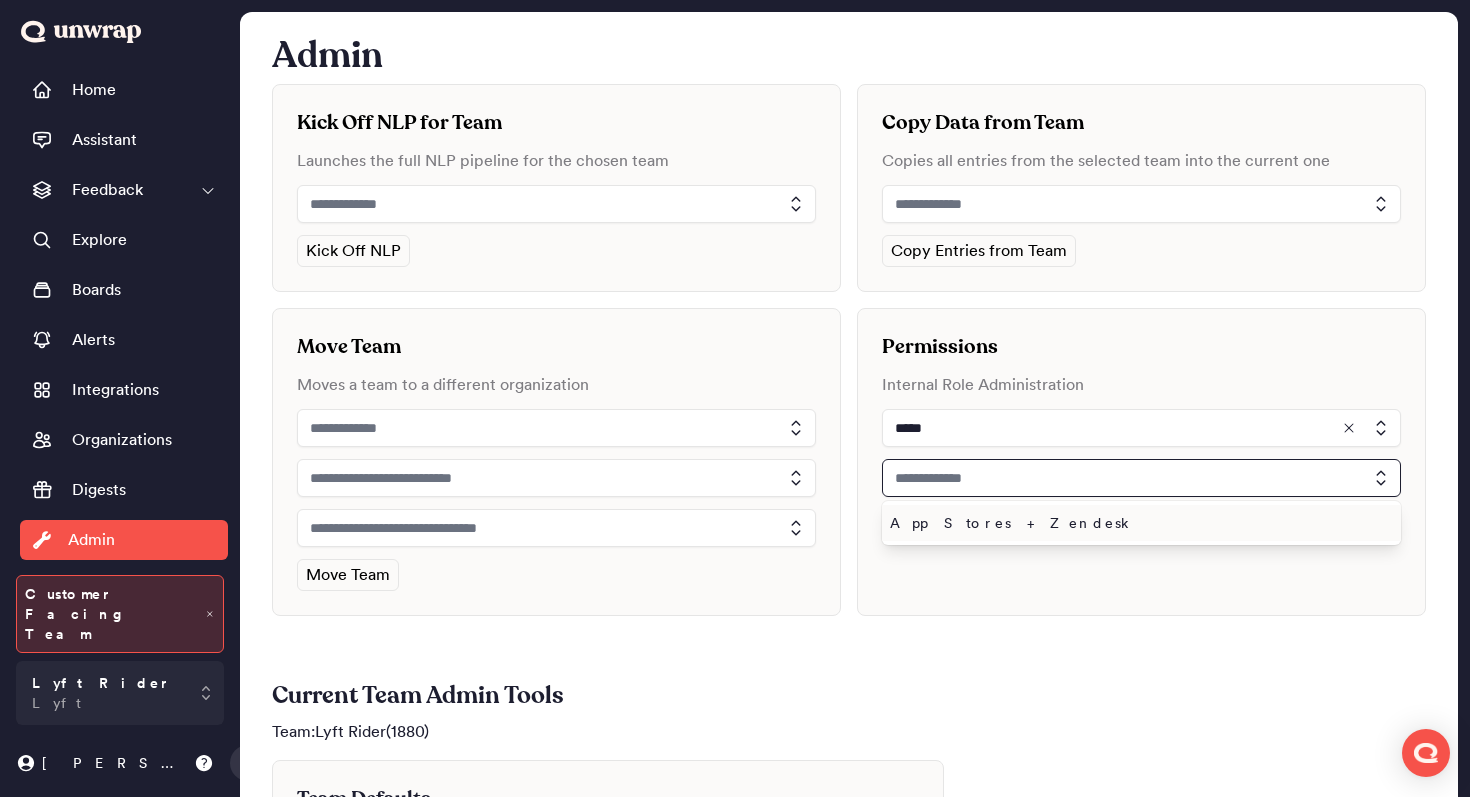 type on "**********" 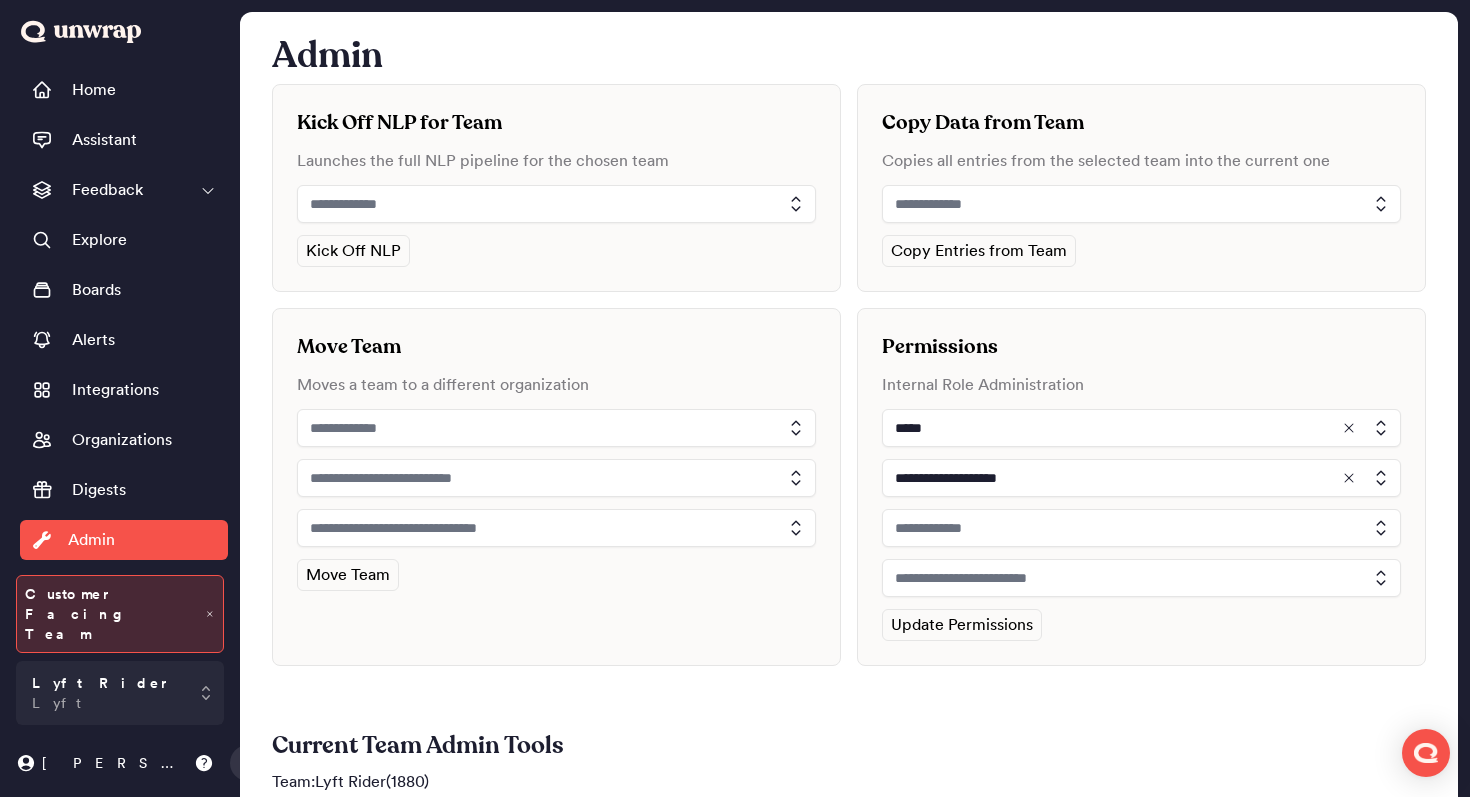 click at bounding box center [1141, 528] 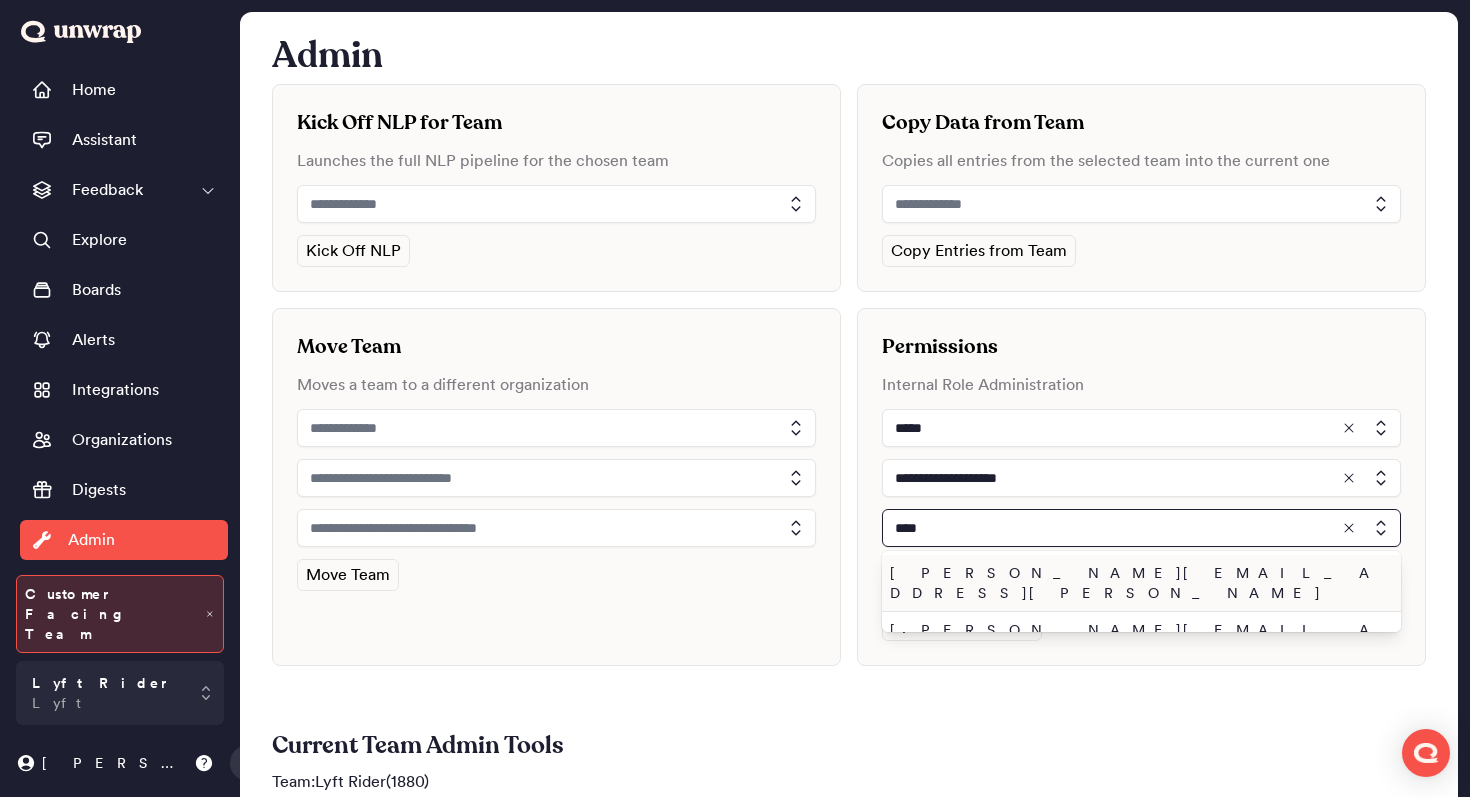 type on "****" 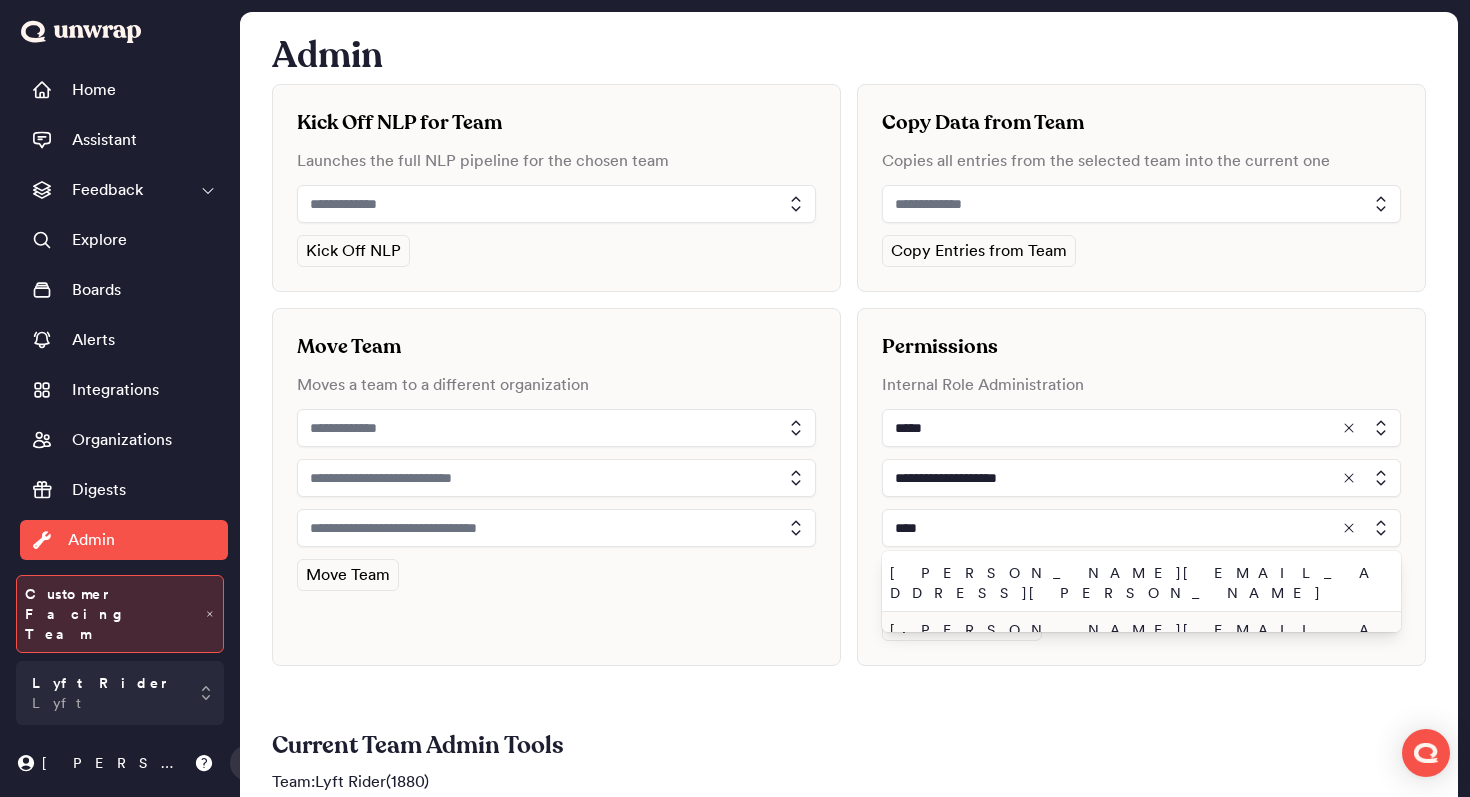 click on "john.shelburne@unwrap.ai" at bounding box center (1137, 640) 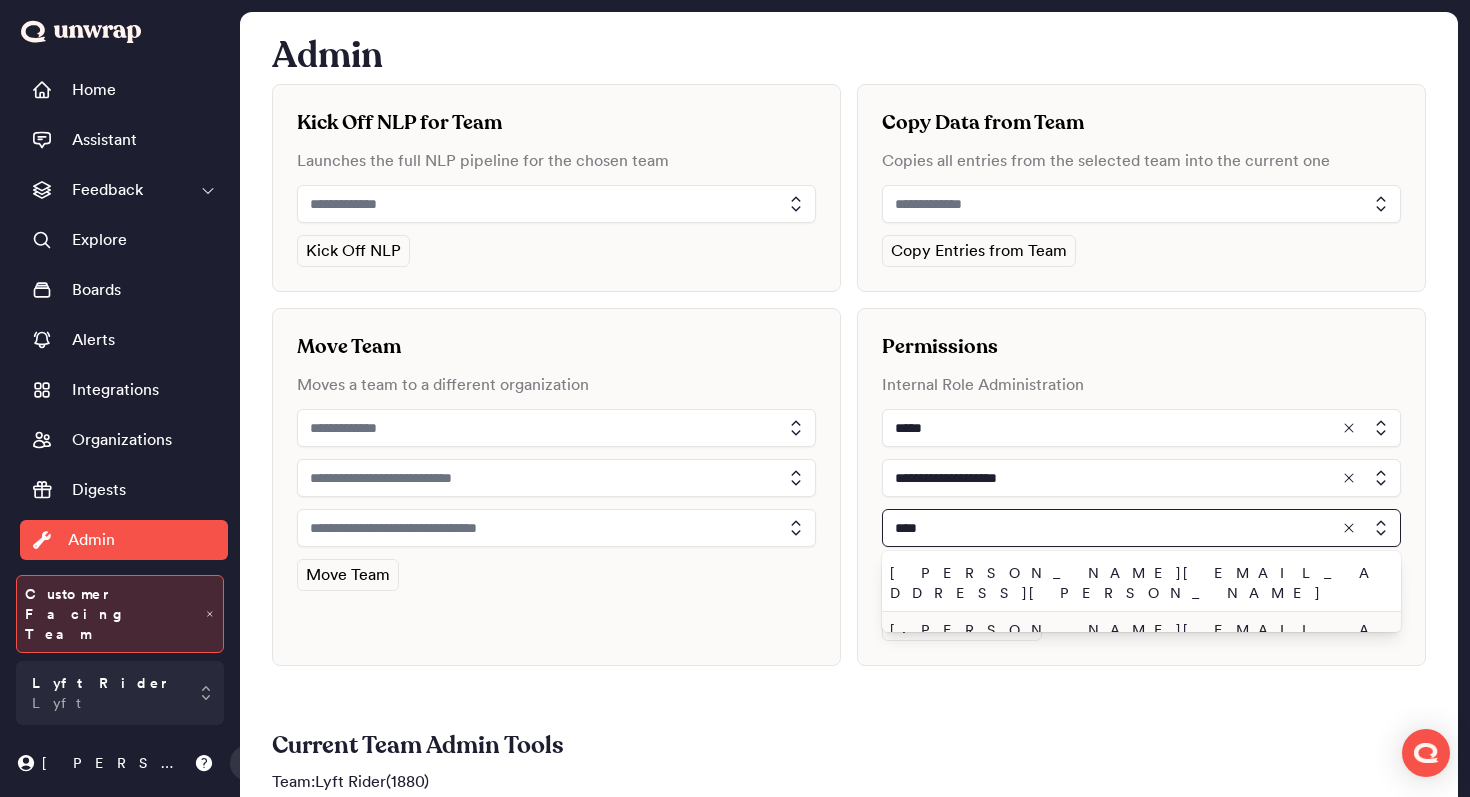 type on "**********" 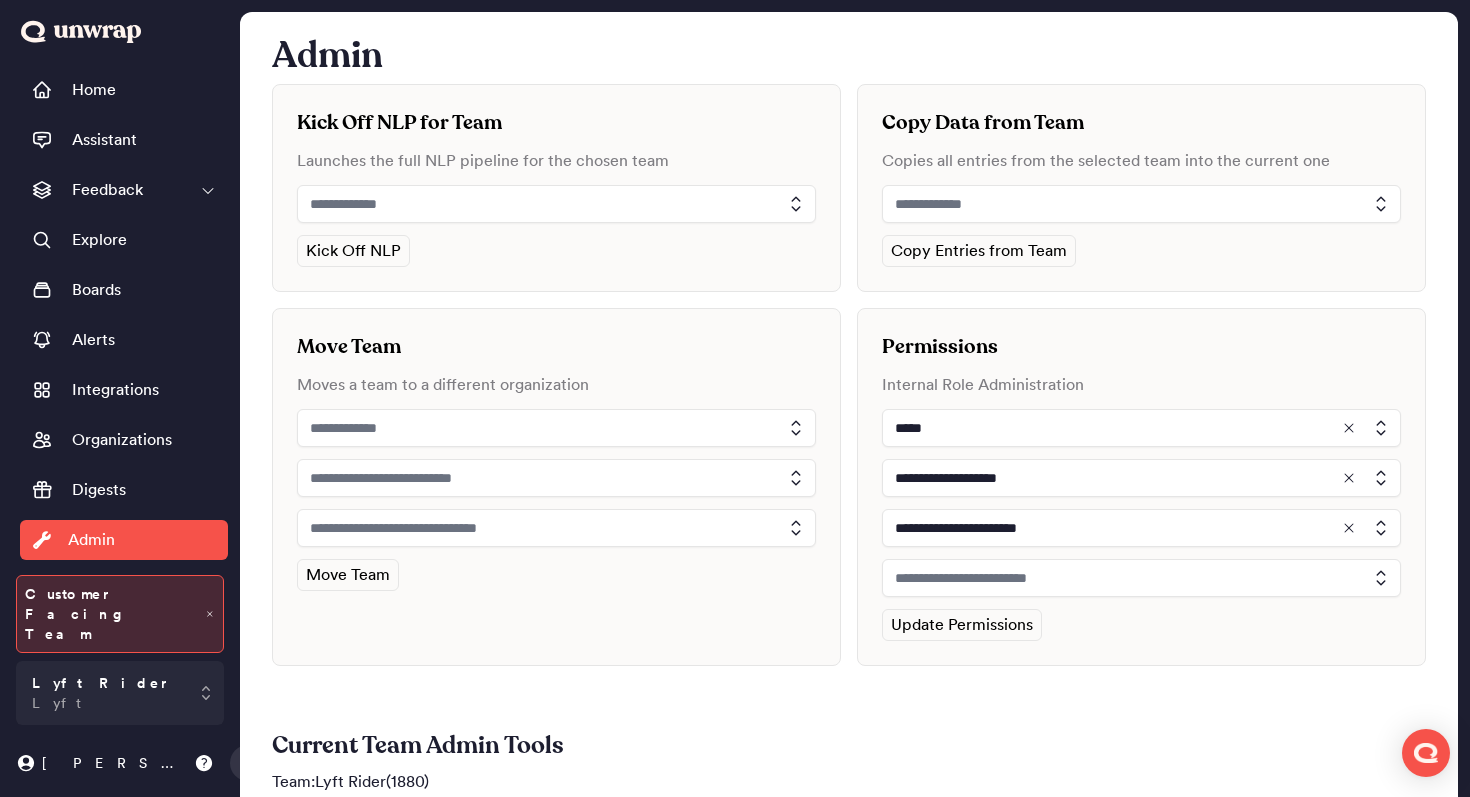 click at bounding box center [1141, 578] 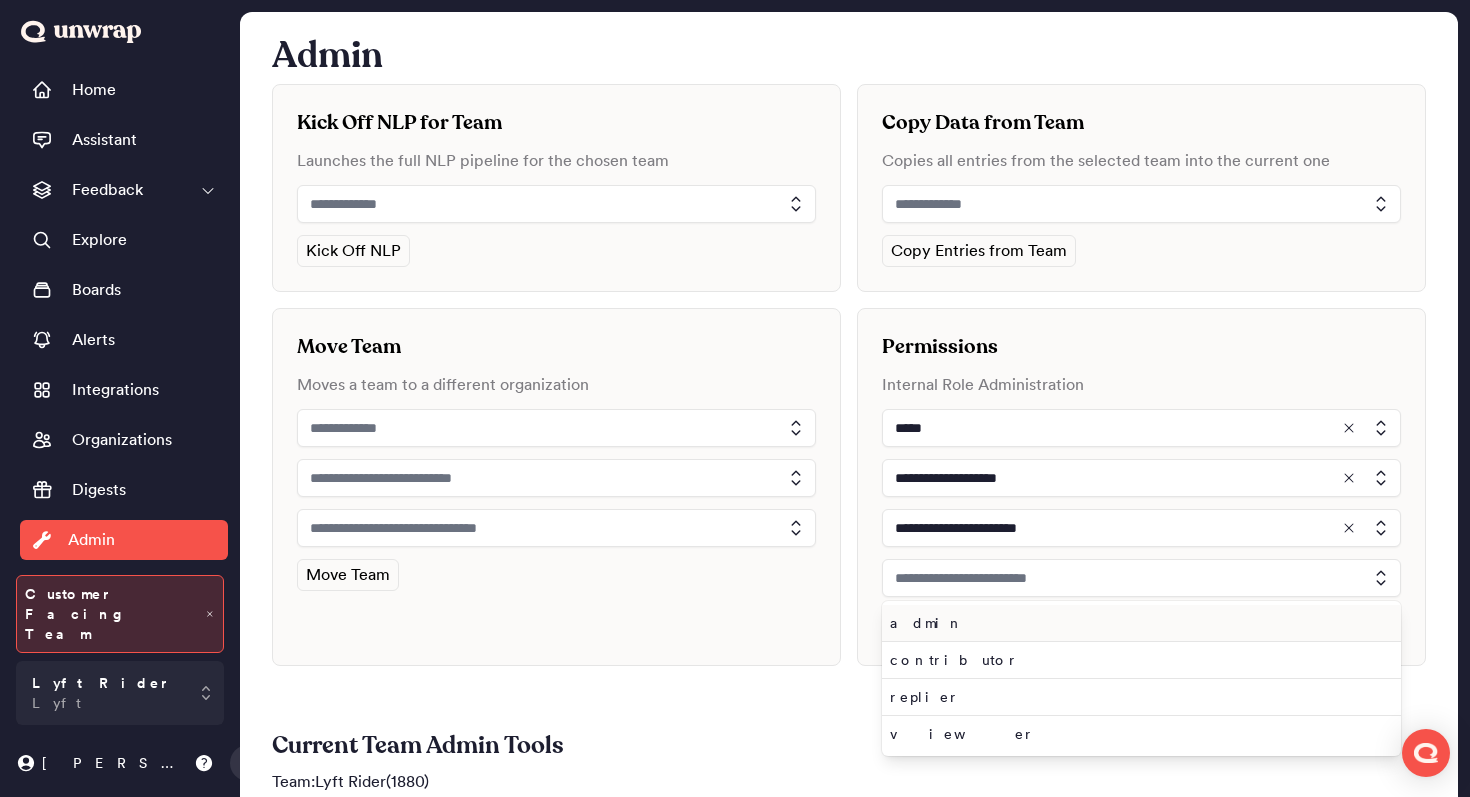 click on "admin" at bounding box center (1137, 623) 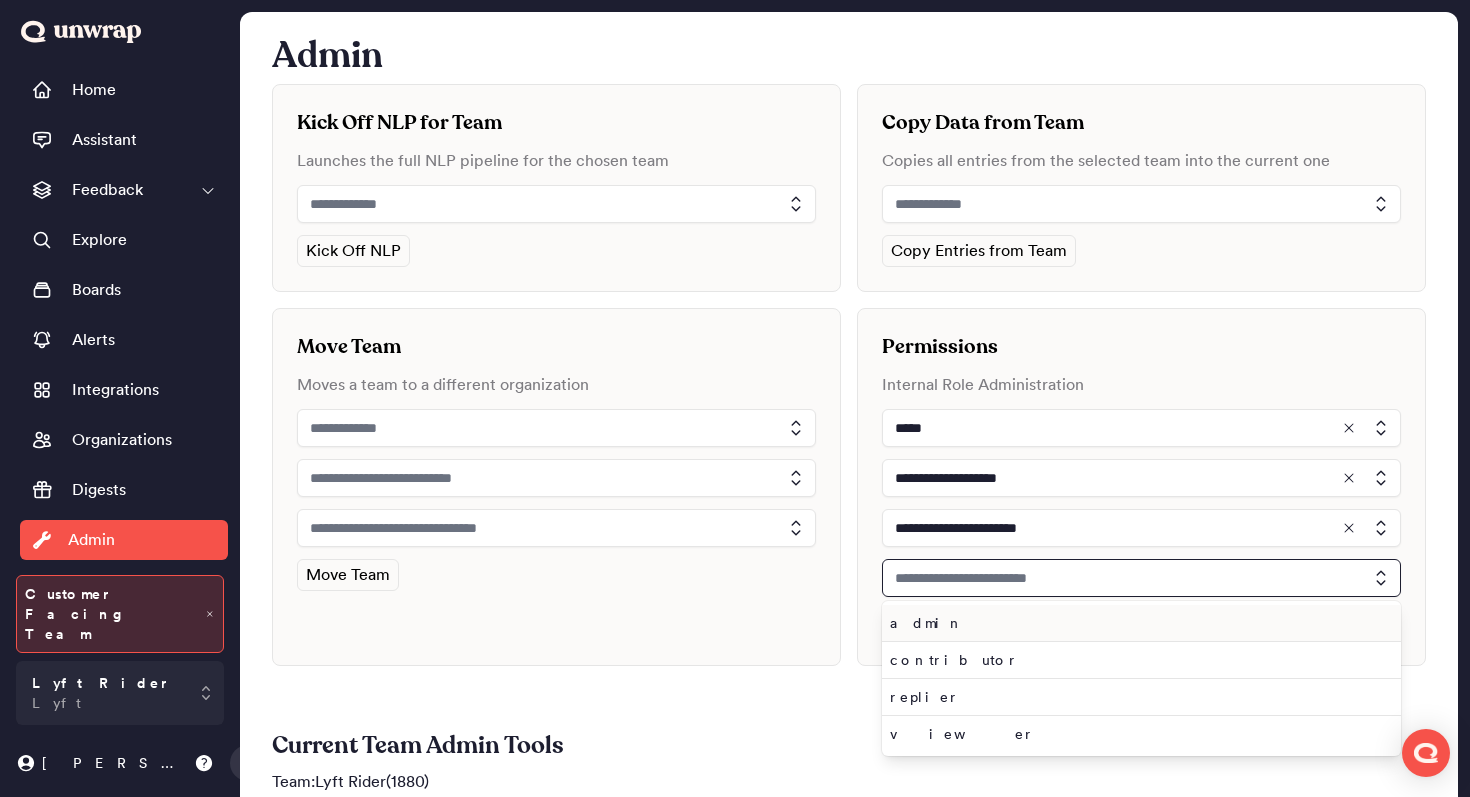 type on "*****" 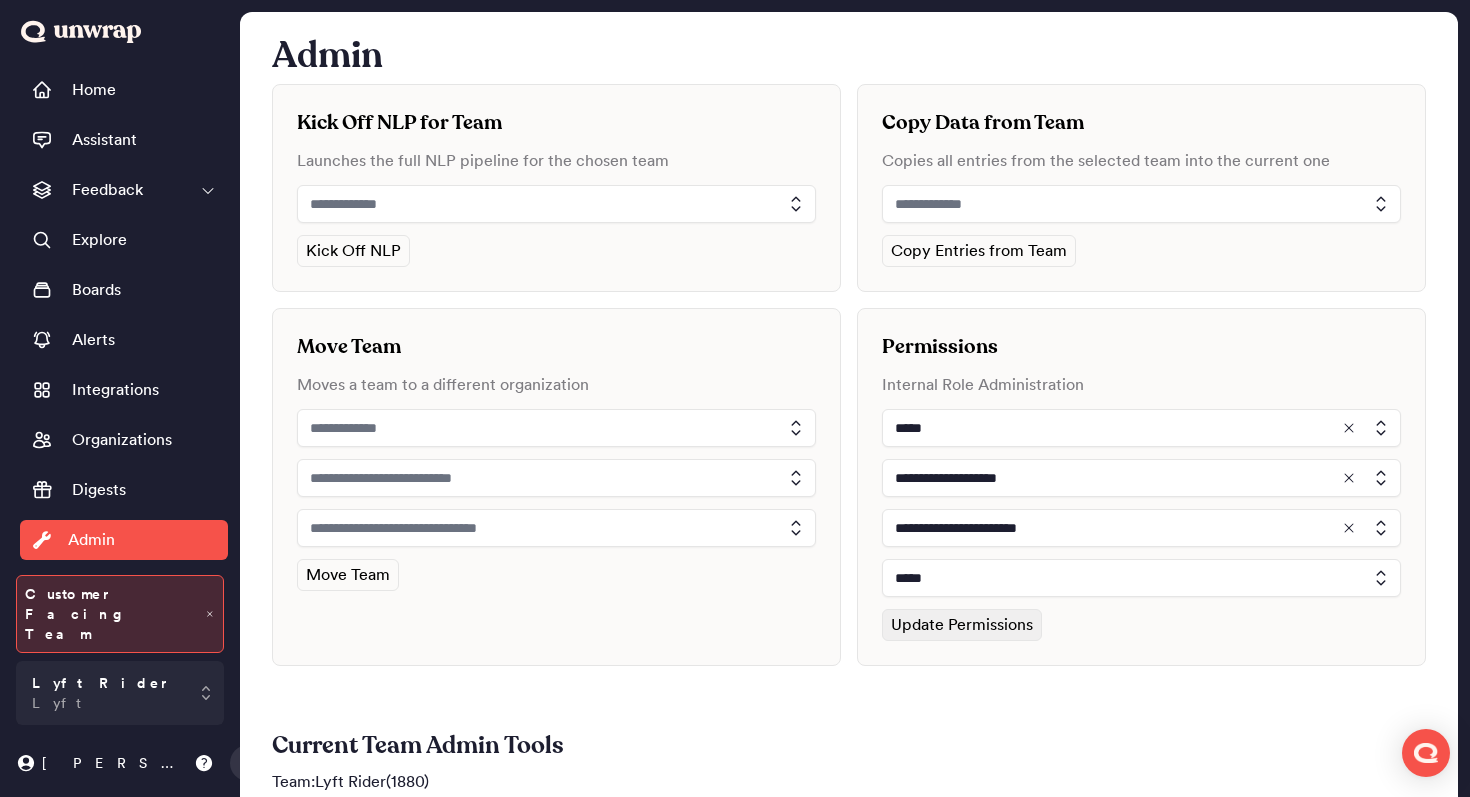 click on "Update Permissions" at bounding box center [962, 625] 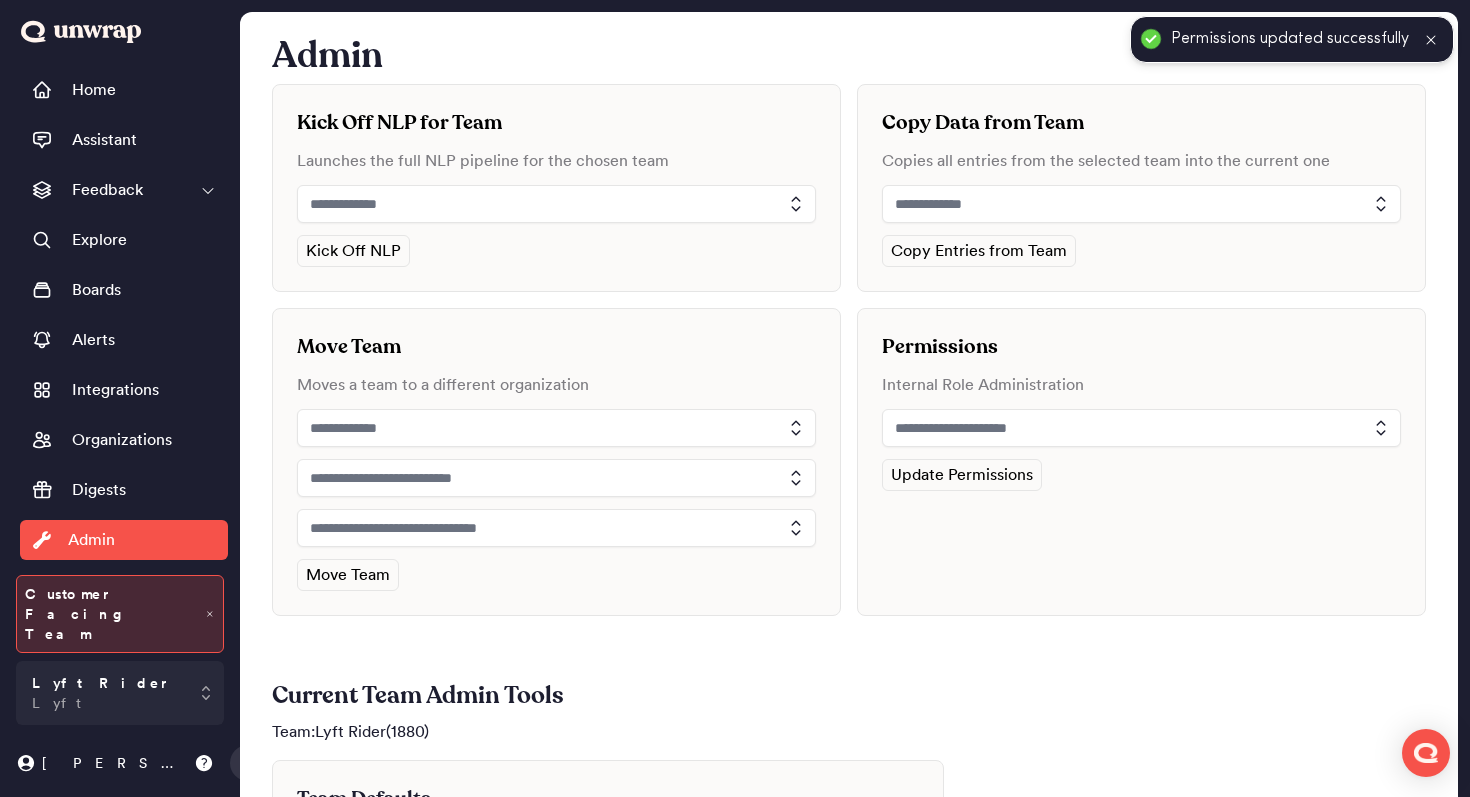 click at bounding box center (1141, 428) 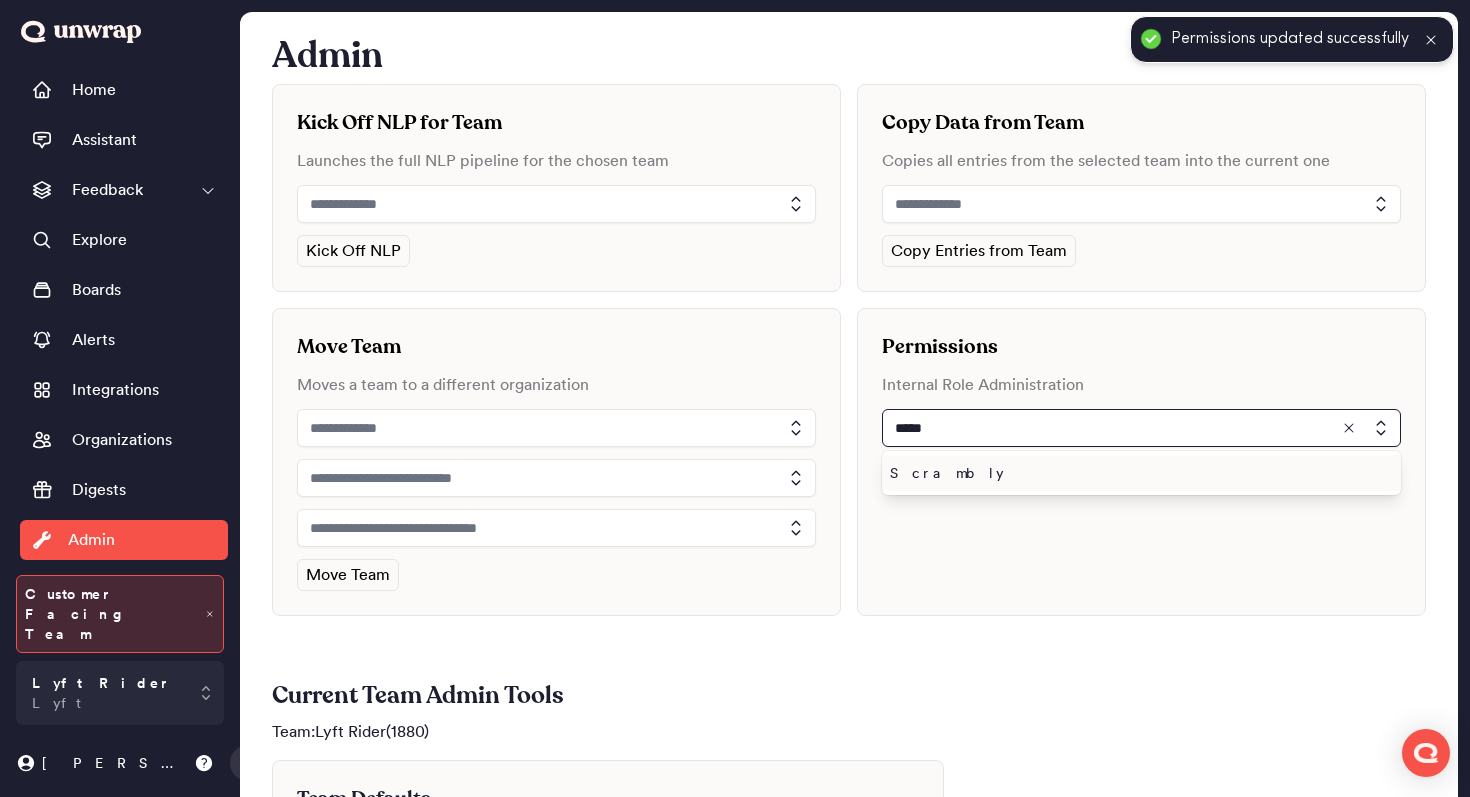 type on "*****" 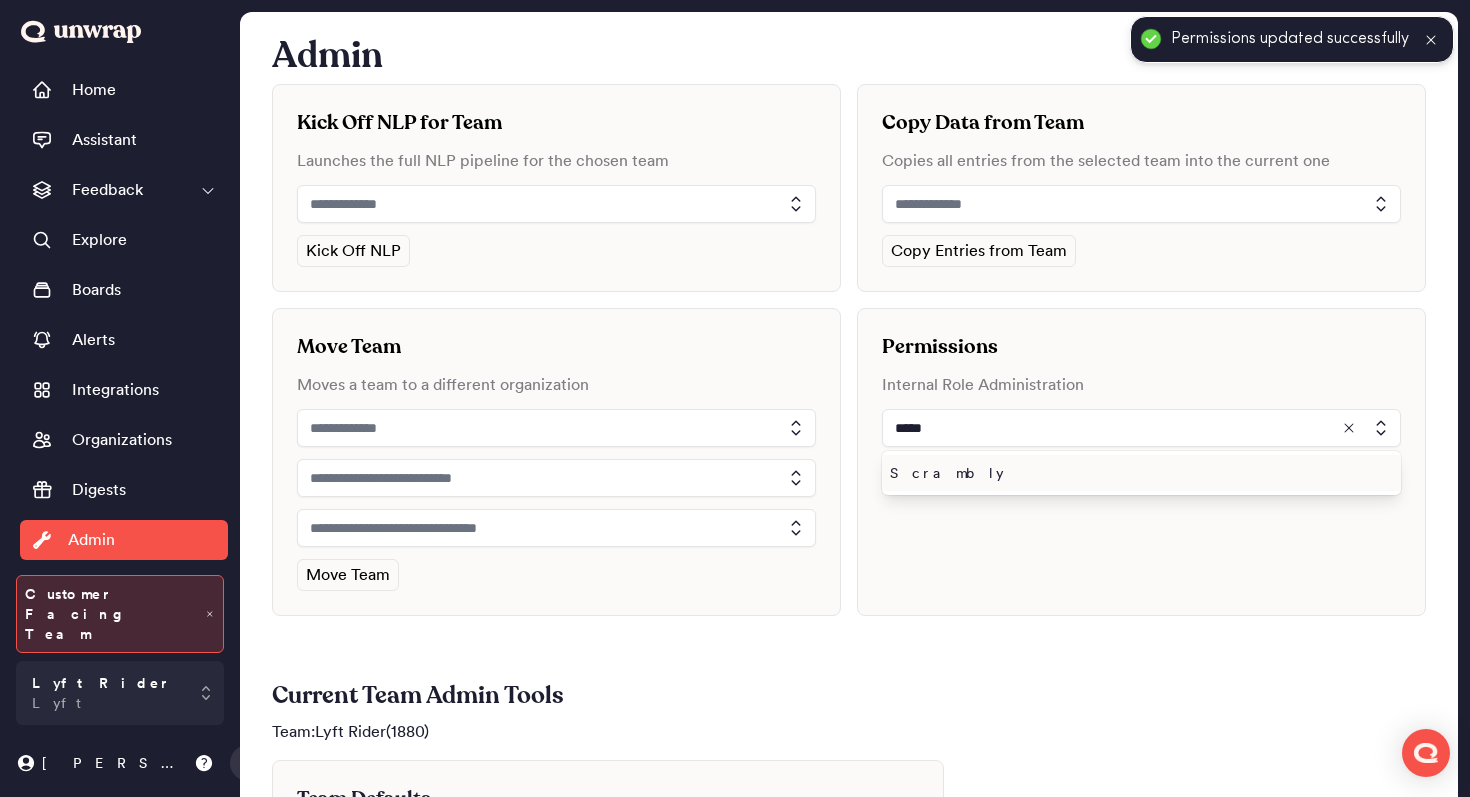 click on "Scrambly" at bounding box center (1137, 473) 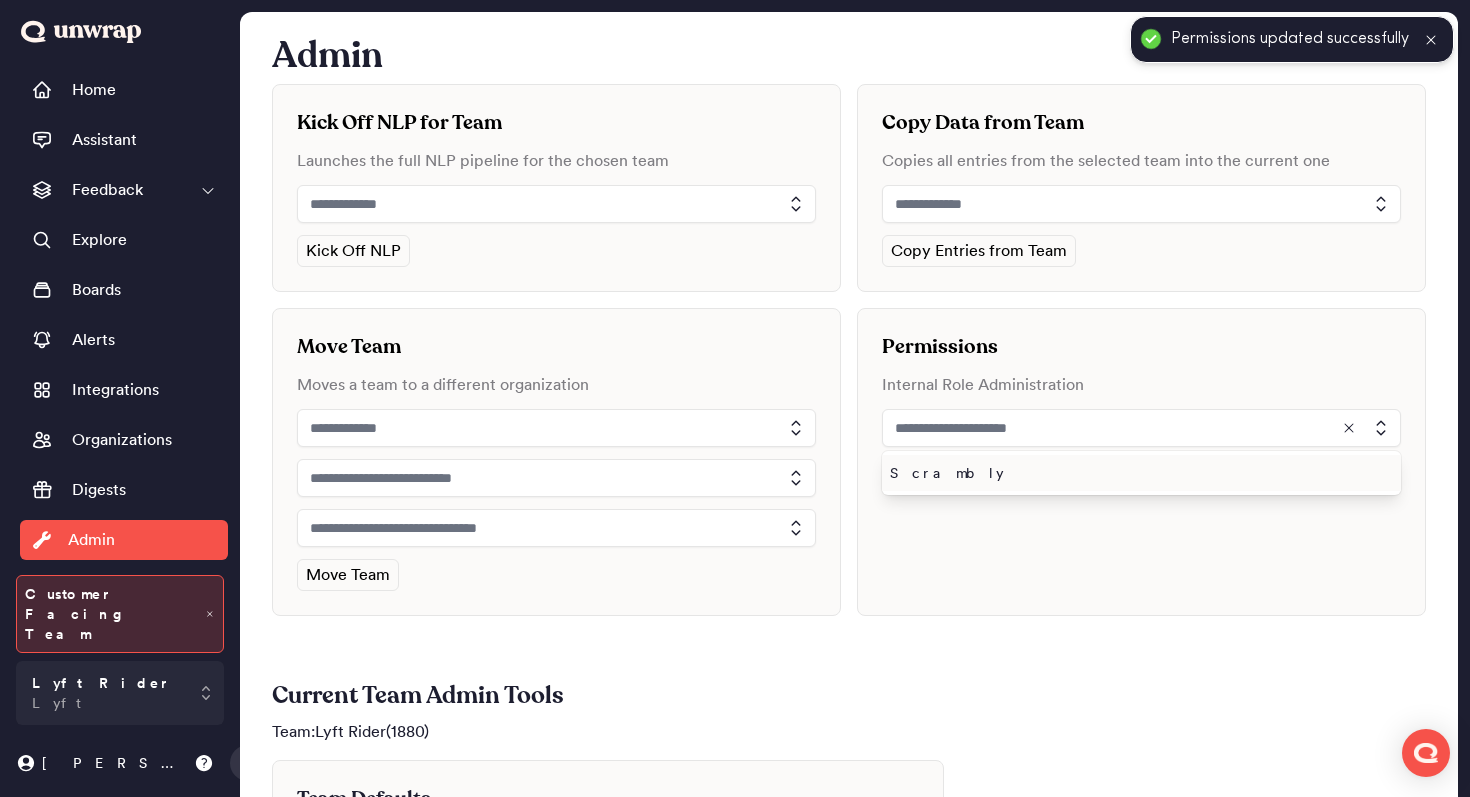 type on "********" 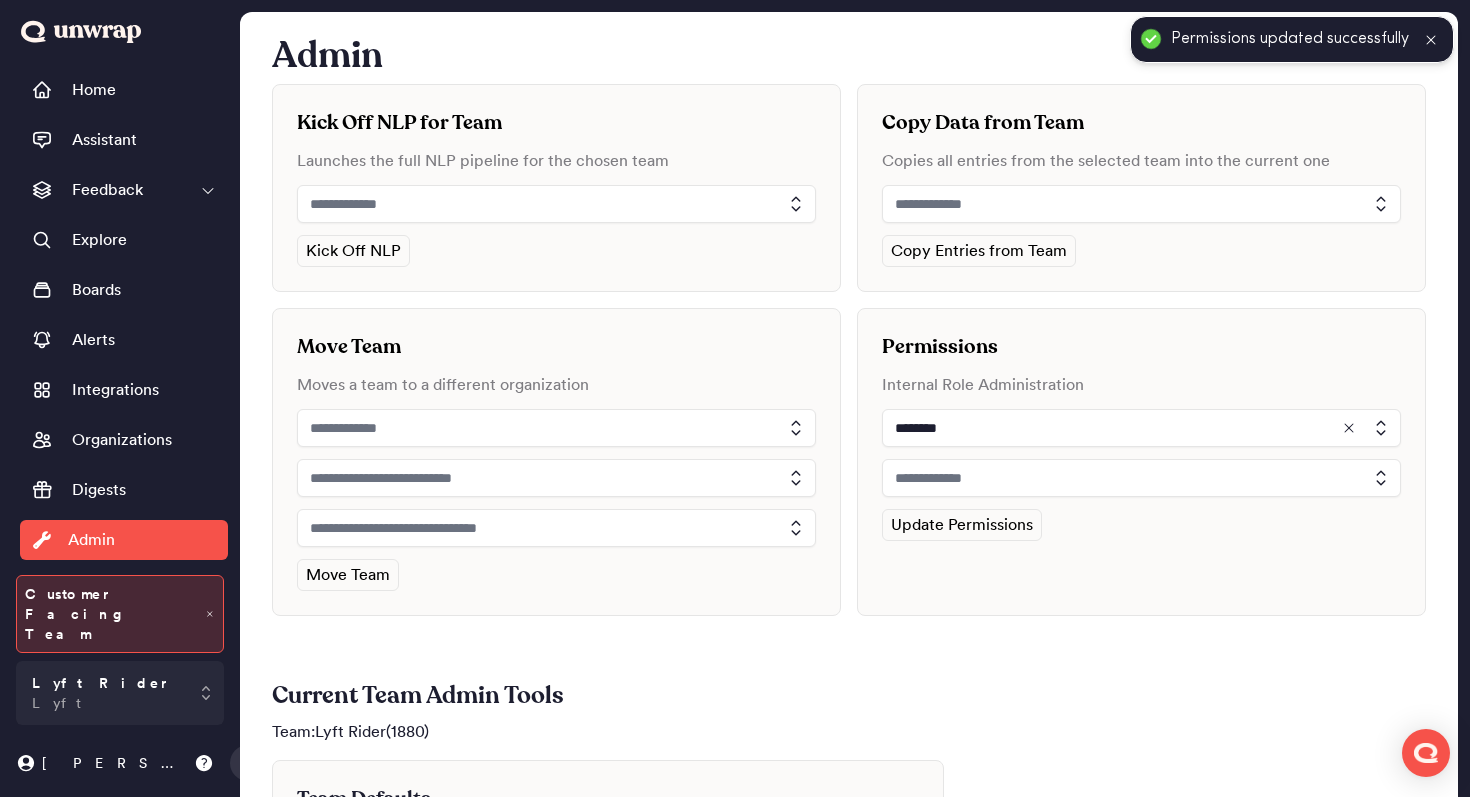 click at bounding box center (1141, 478) 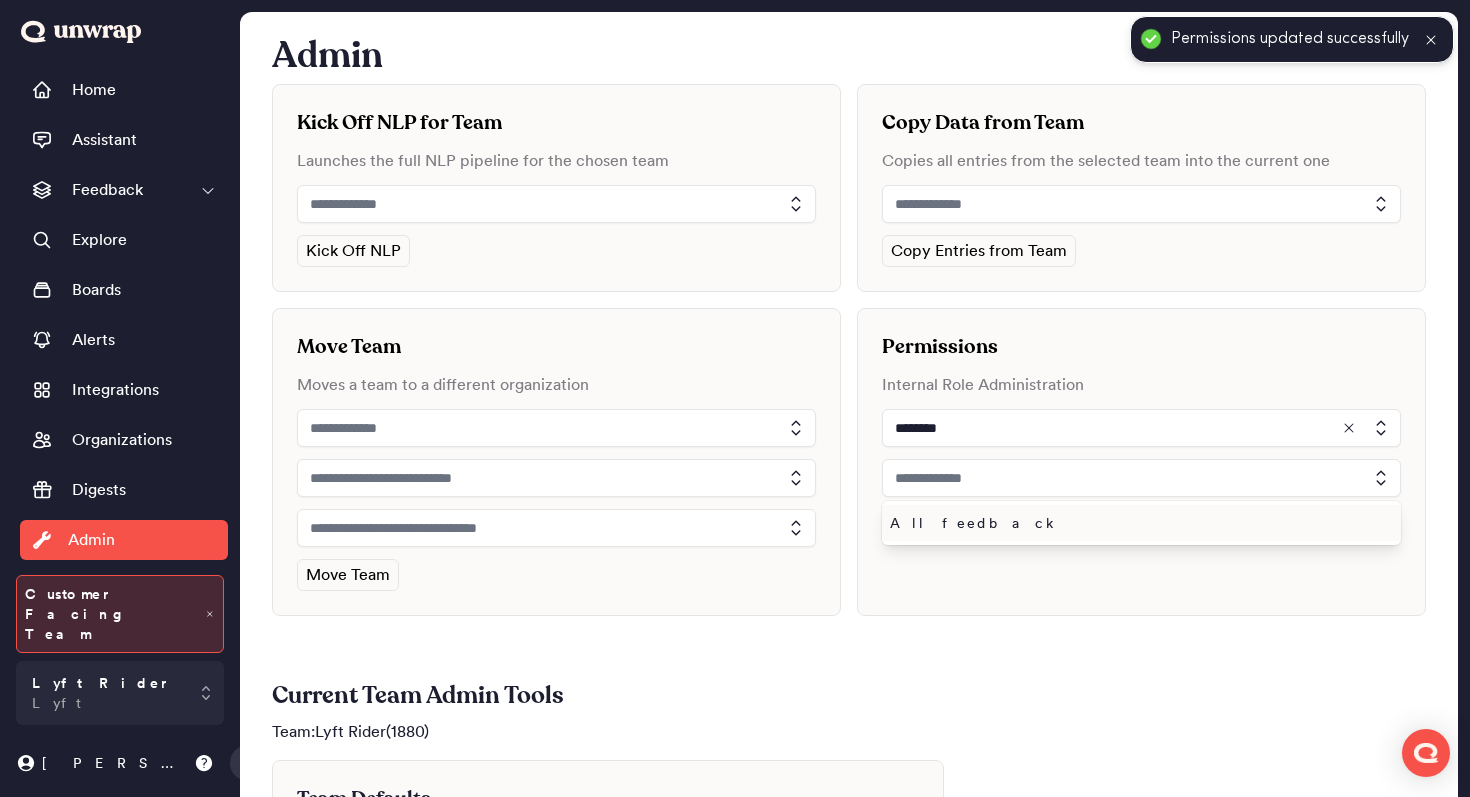 click on "All feedback" at bounding box center (1137, 523) 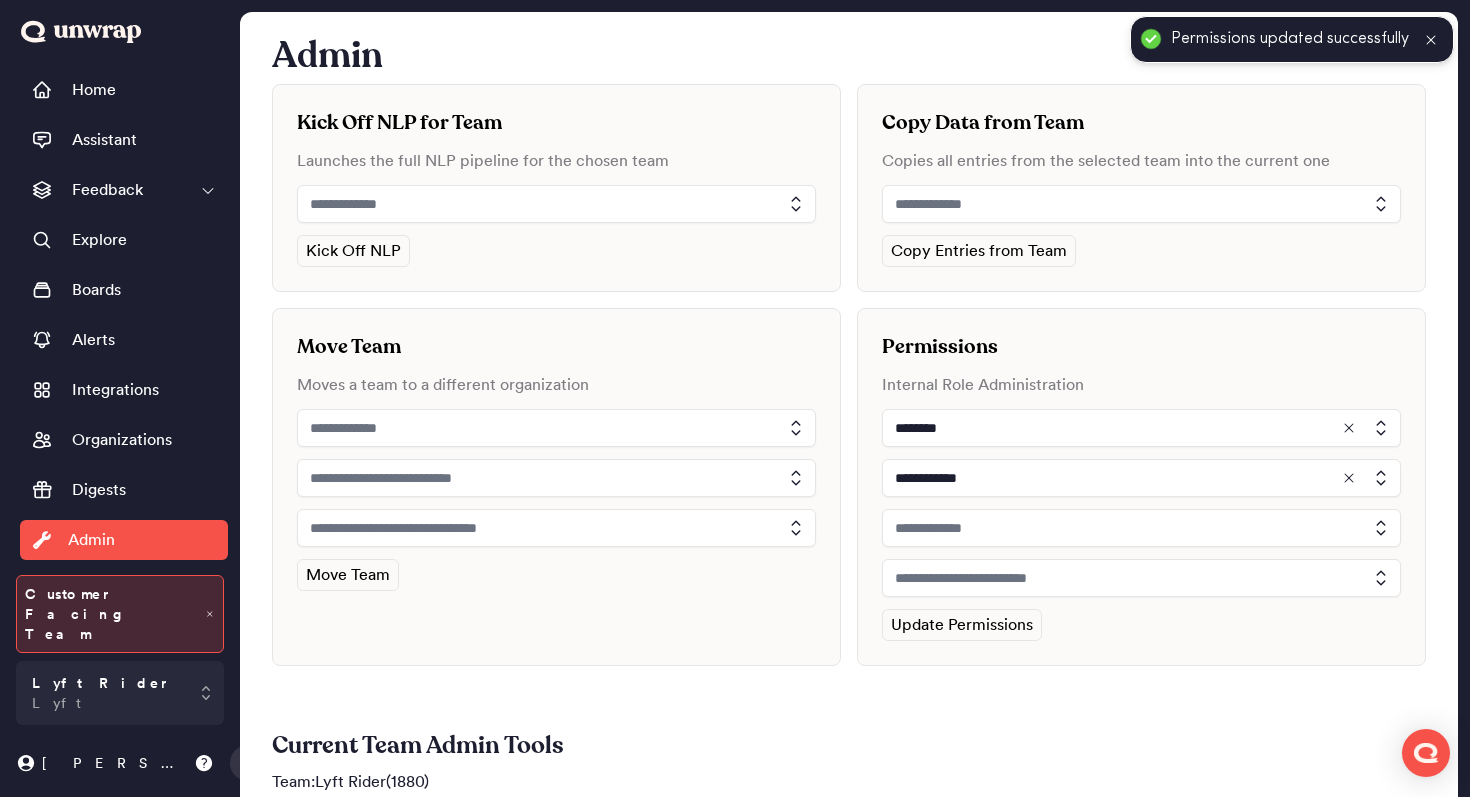 click at bounding box center [1141, 528] 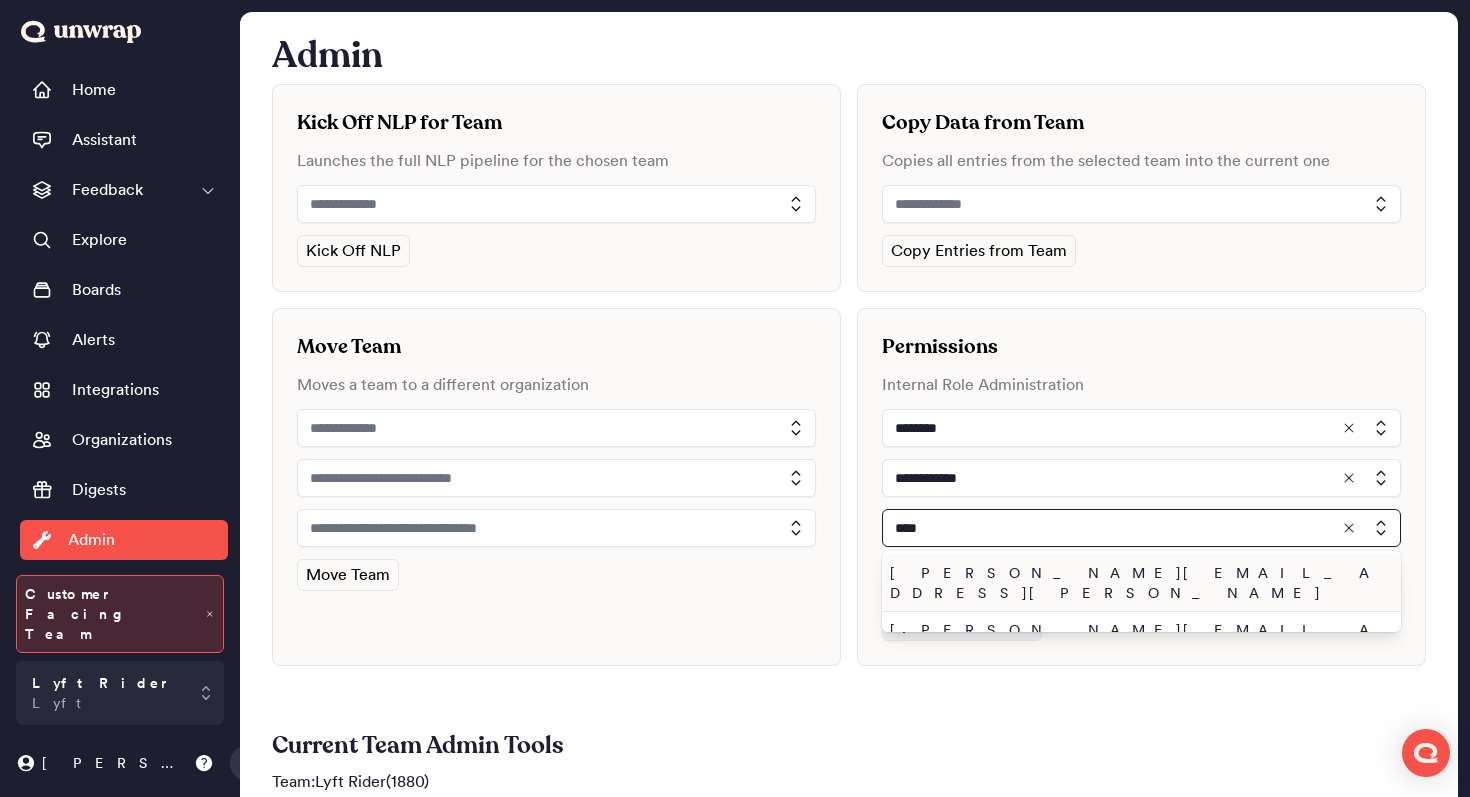 type on "****" 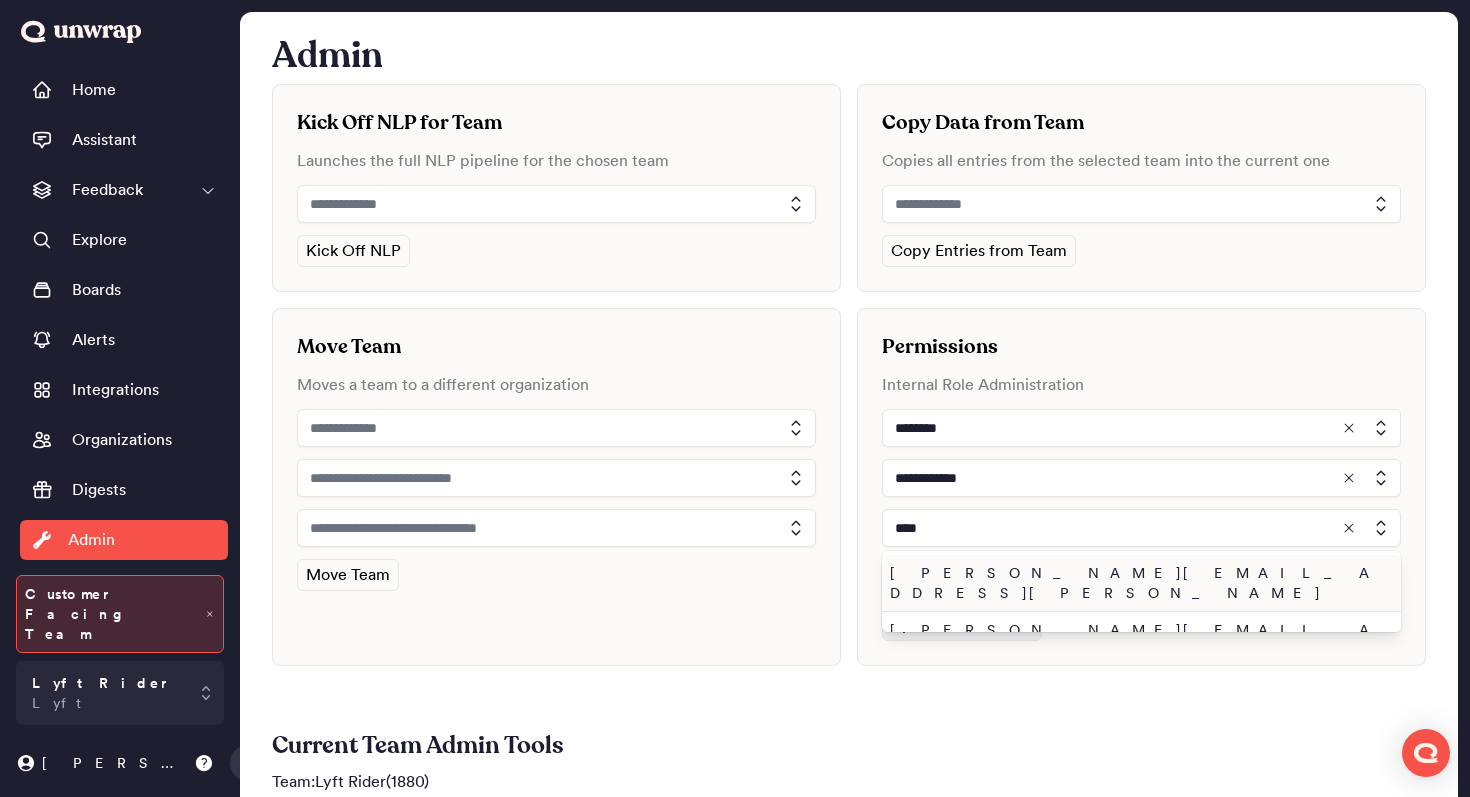 click on "john.shelburne@unwrap.ai" at bounding box center [1137, 640] 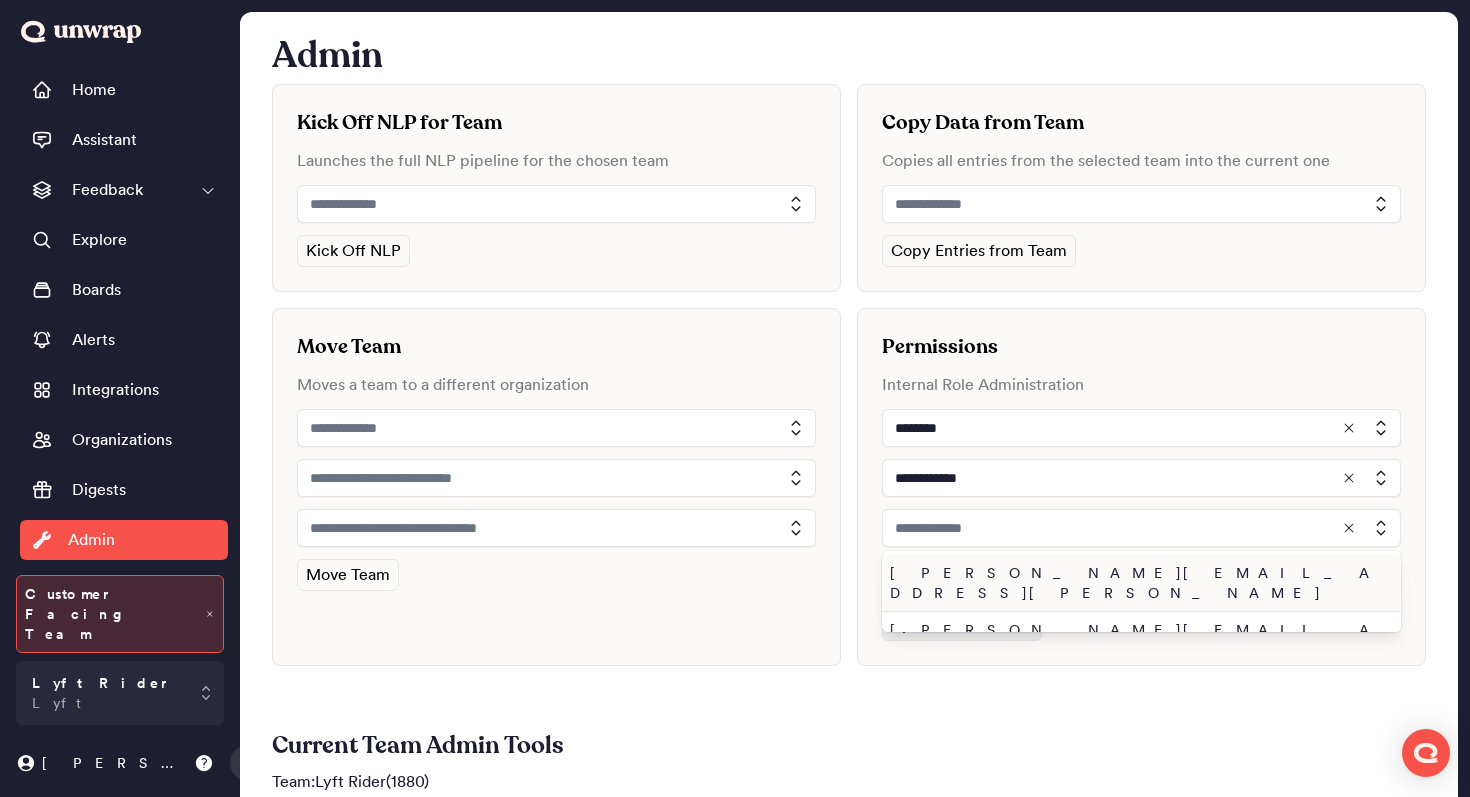 type on "**********" 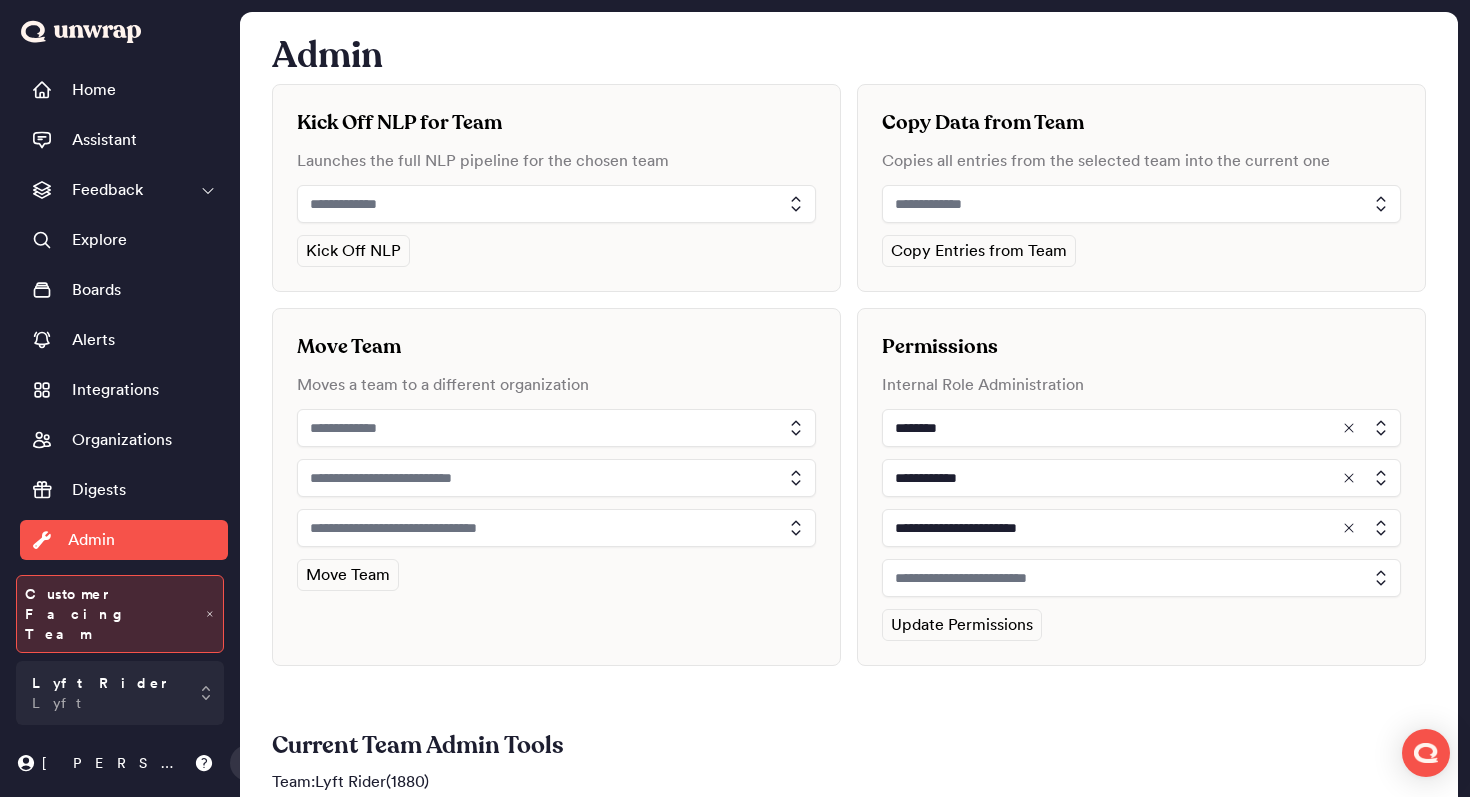 click at bounding box center (1141, 578) 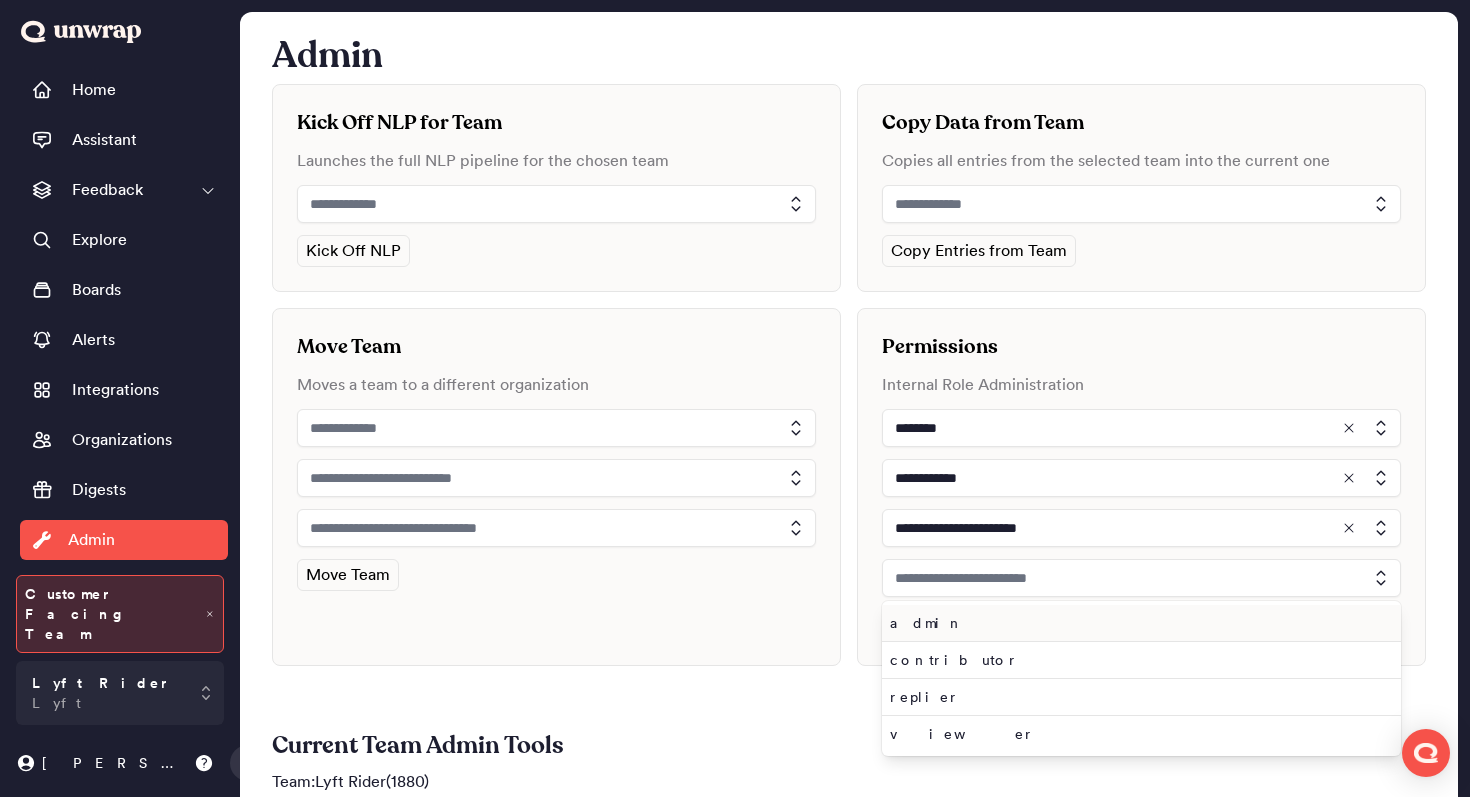 click on "admin" at bounding box center [1137, 623] 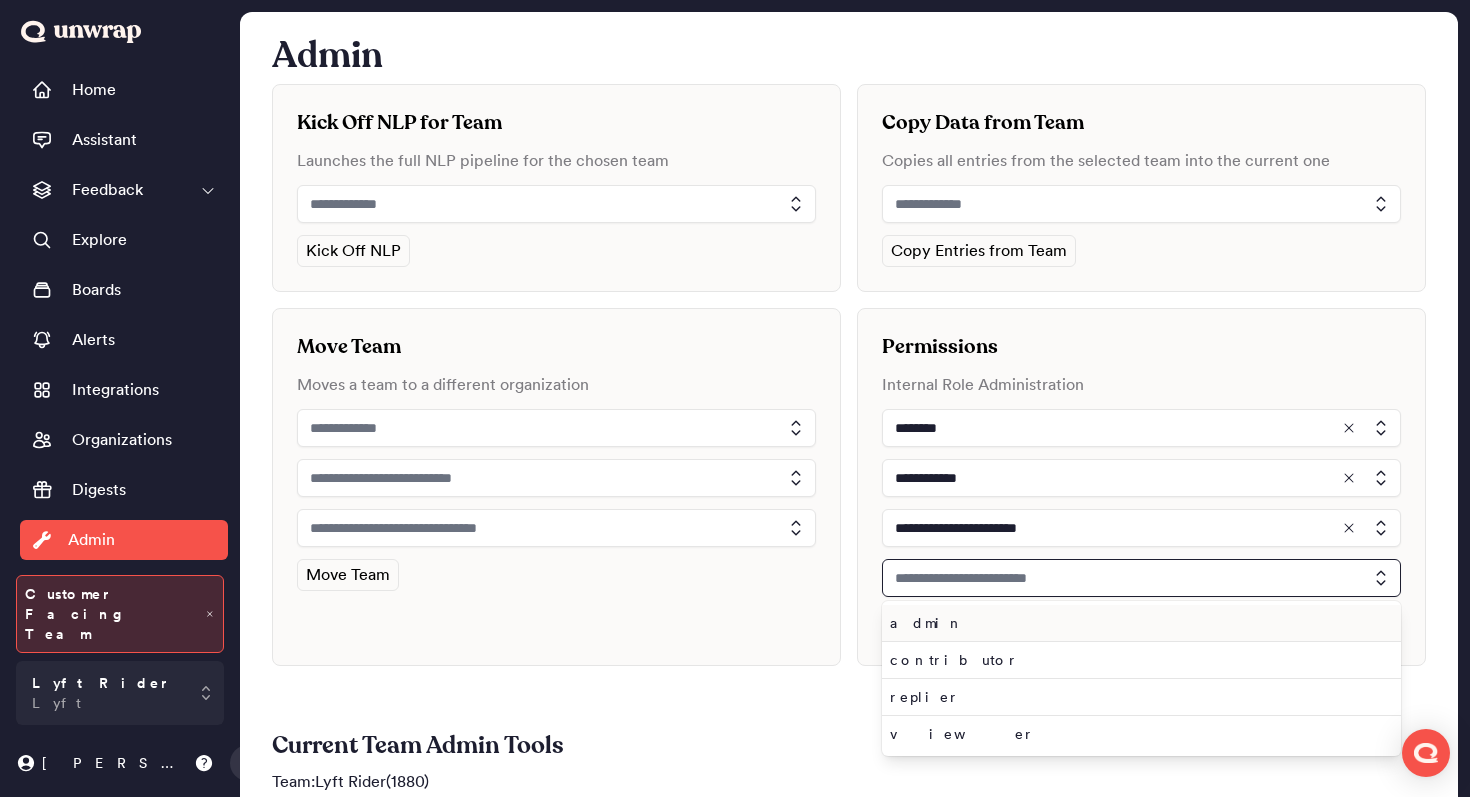 type on "*****" 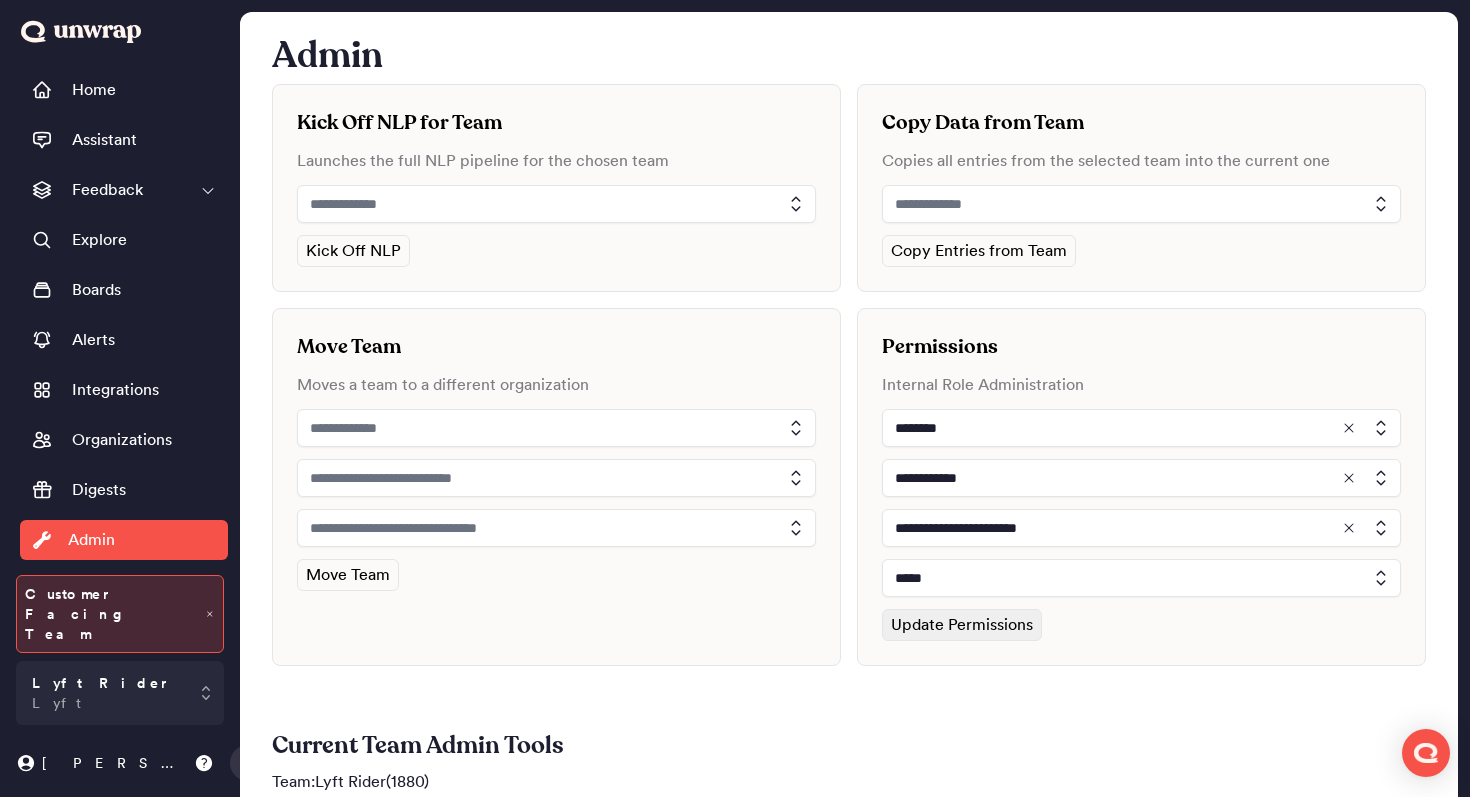 click on "Update Permissions" at bounding box center (962, 625) 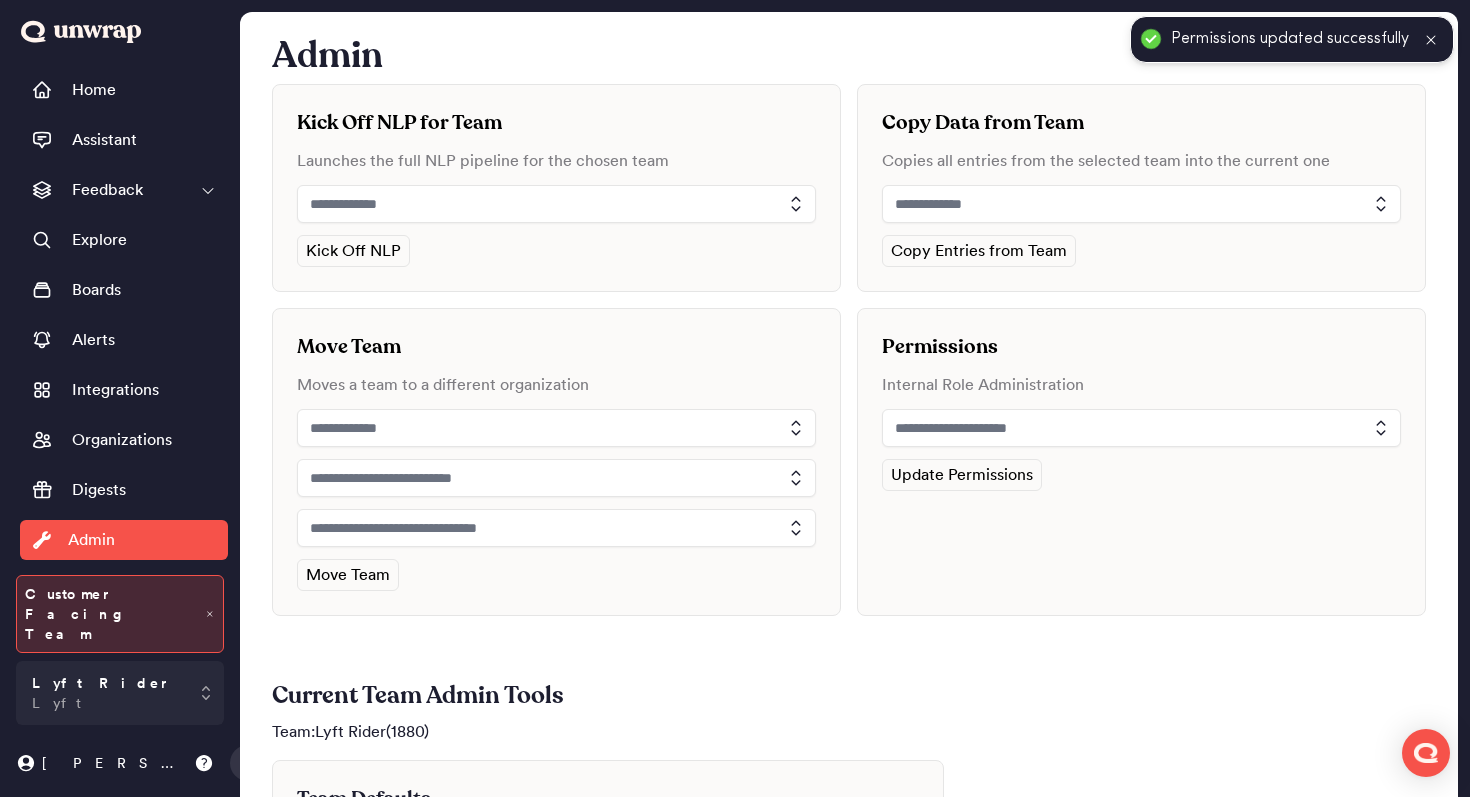 click at bounding box center [1141, 428] 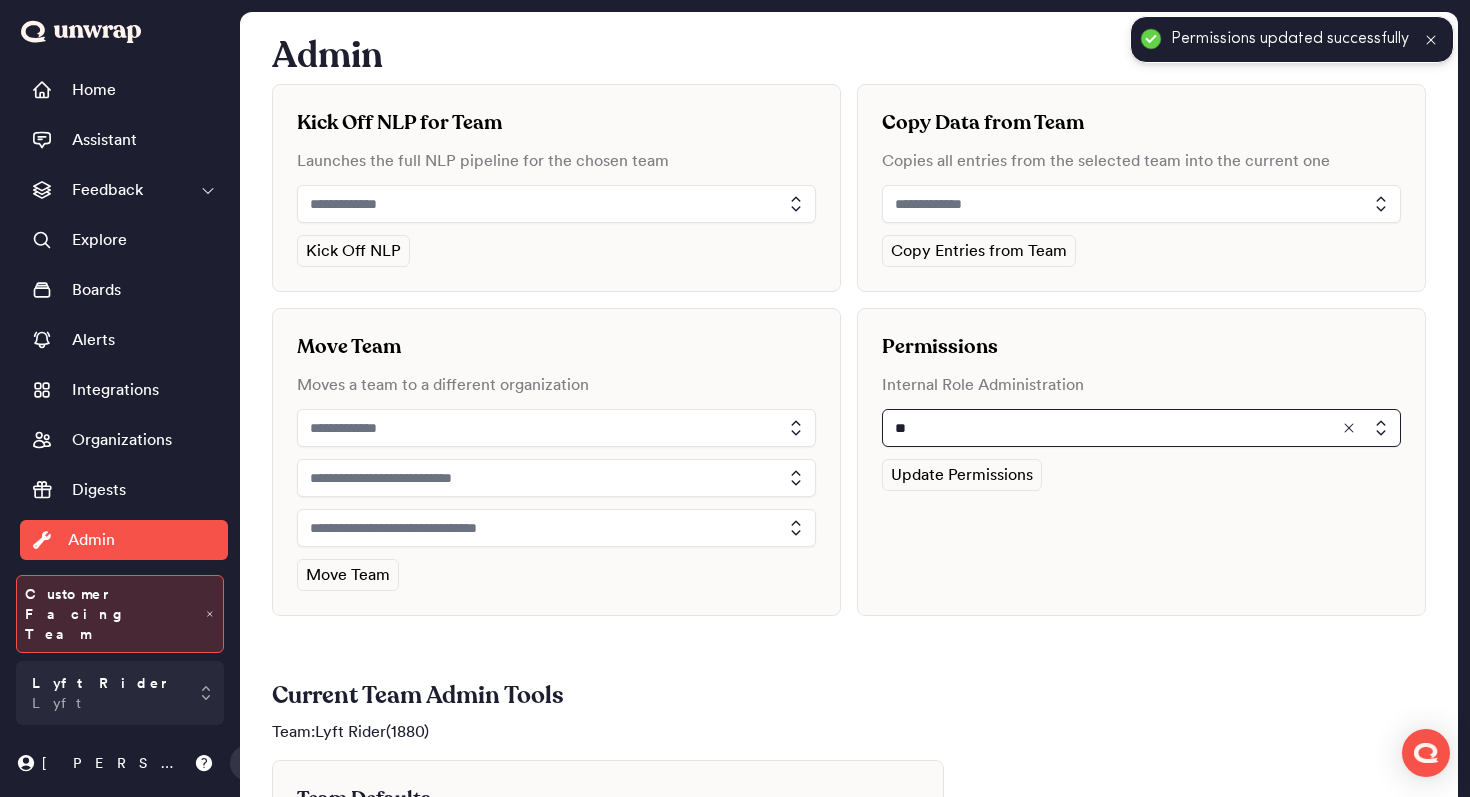 type on "*" 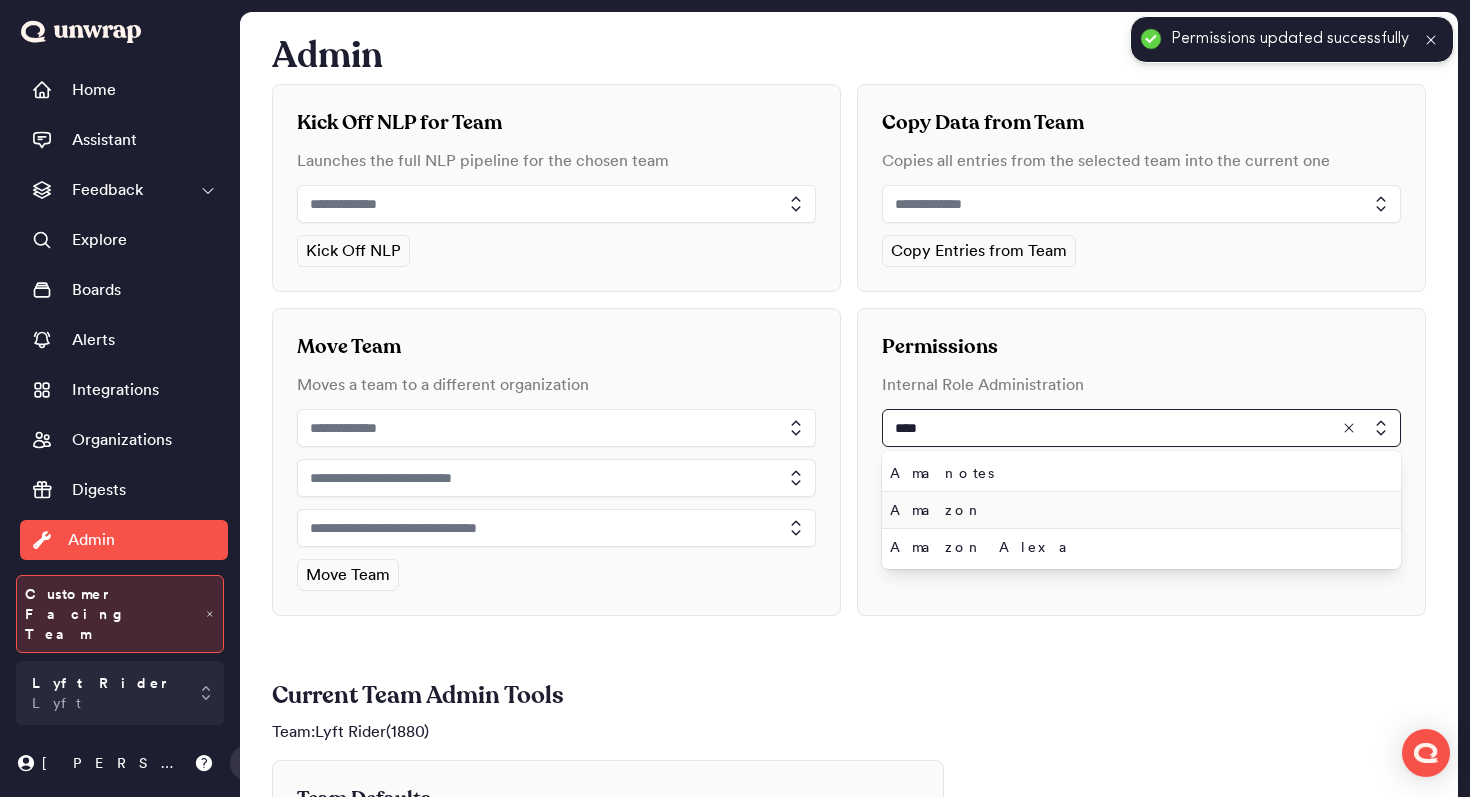 type on "****" 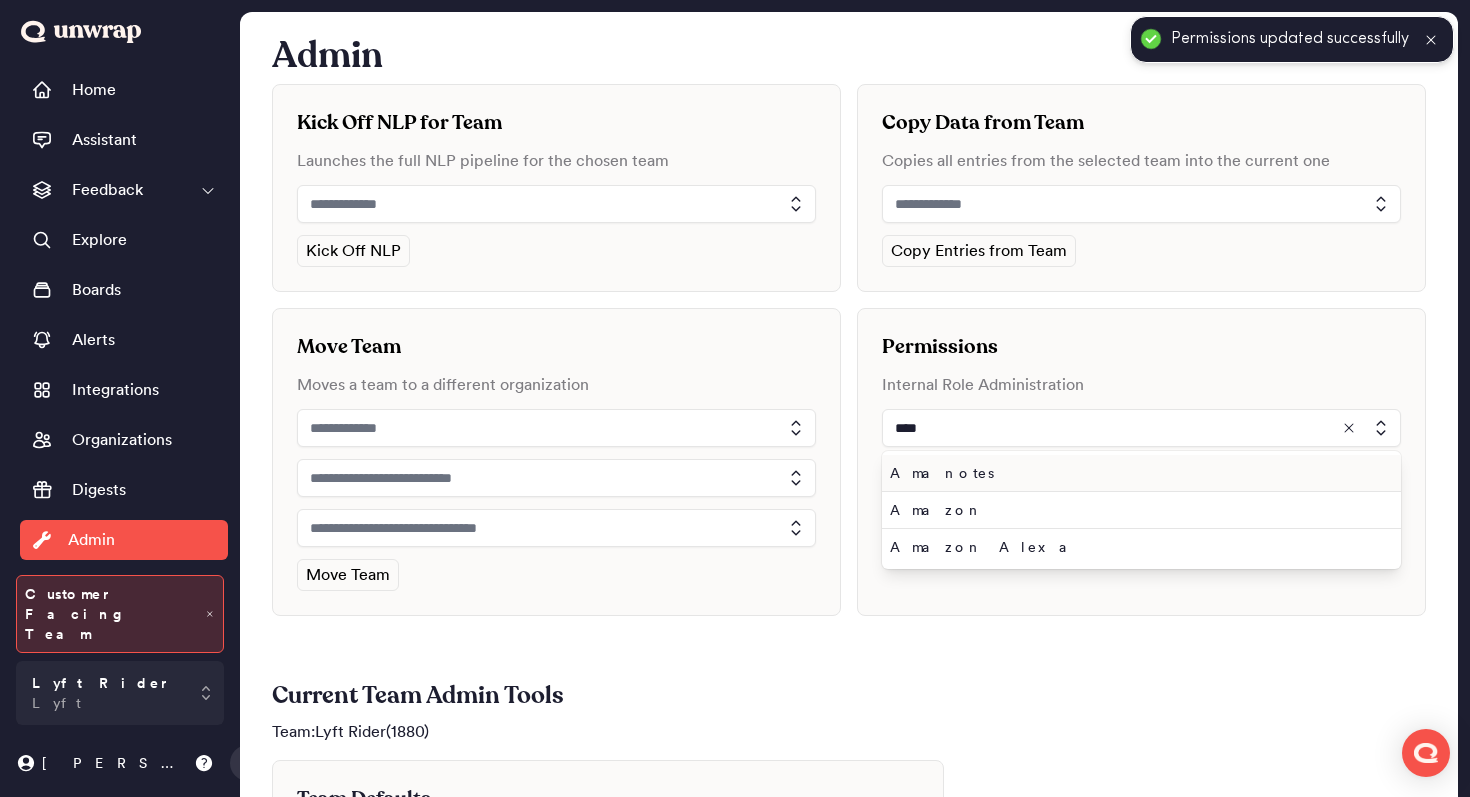 click on "Amanotes" at bounding box center [1137, 473] 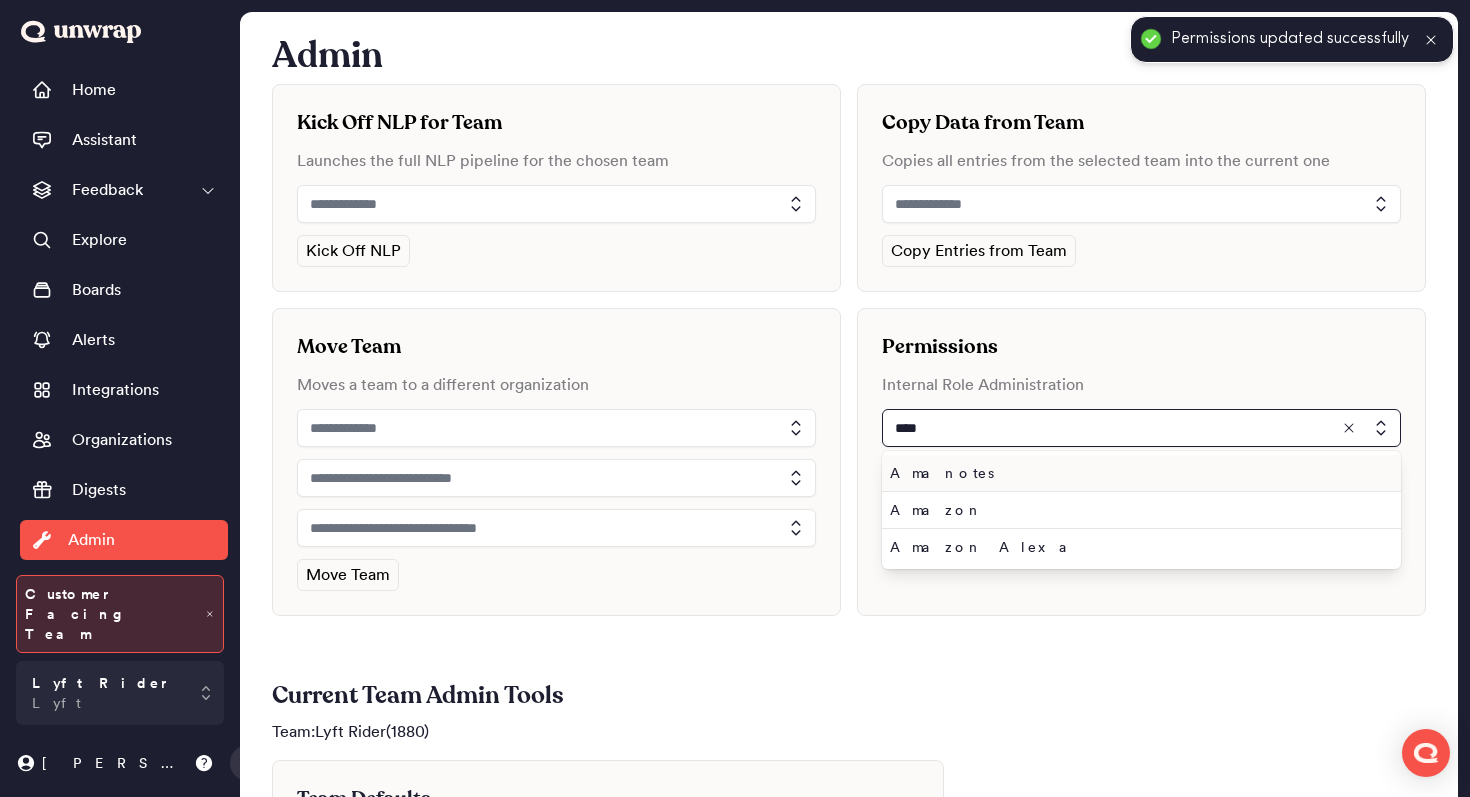 type on "********" 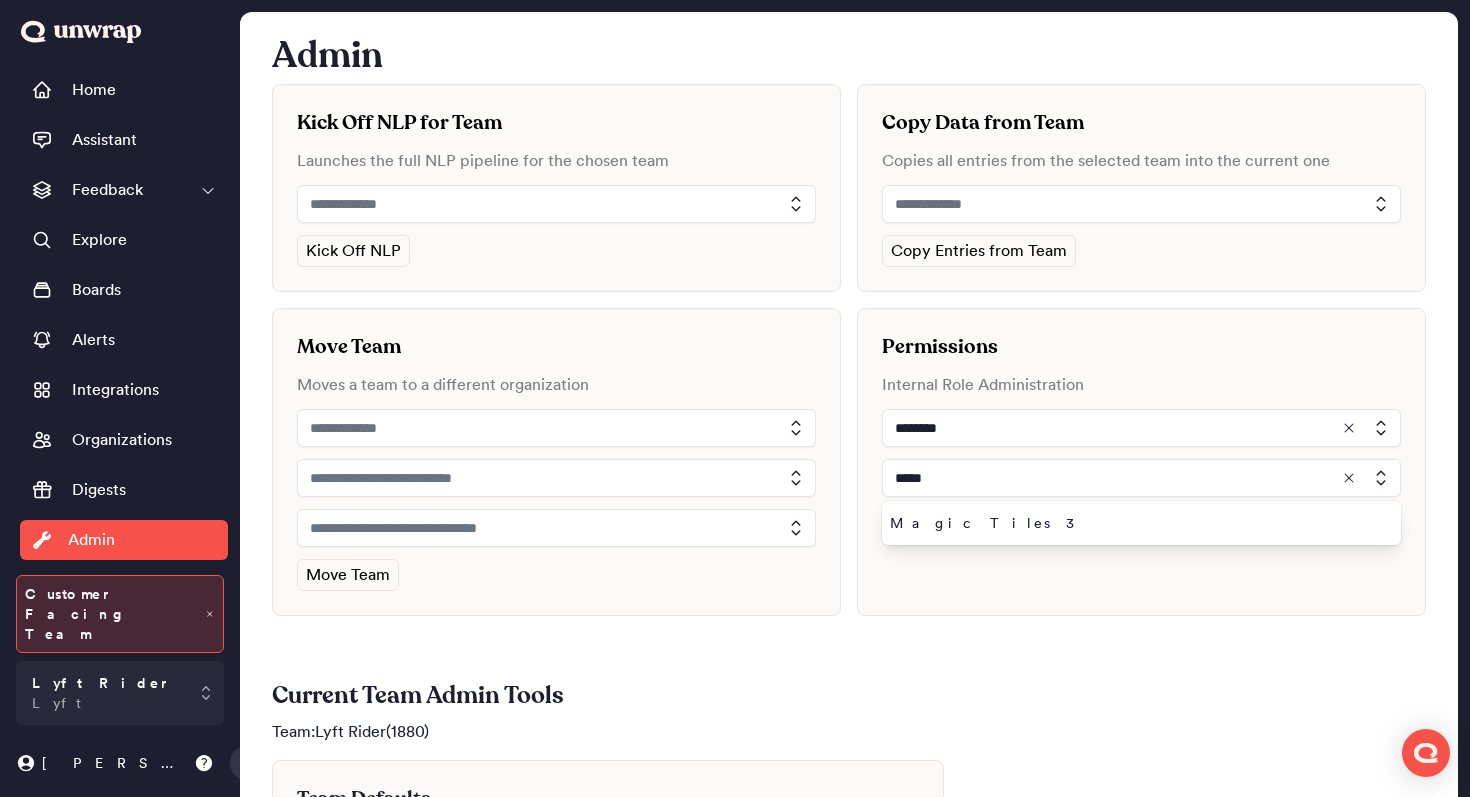 type on "*****" 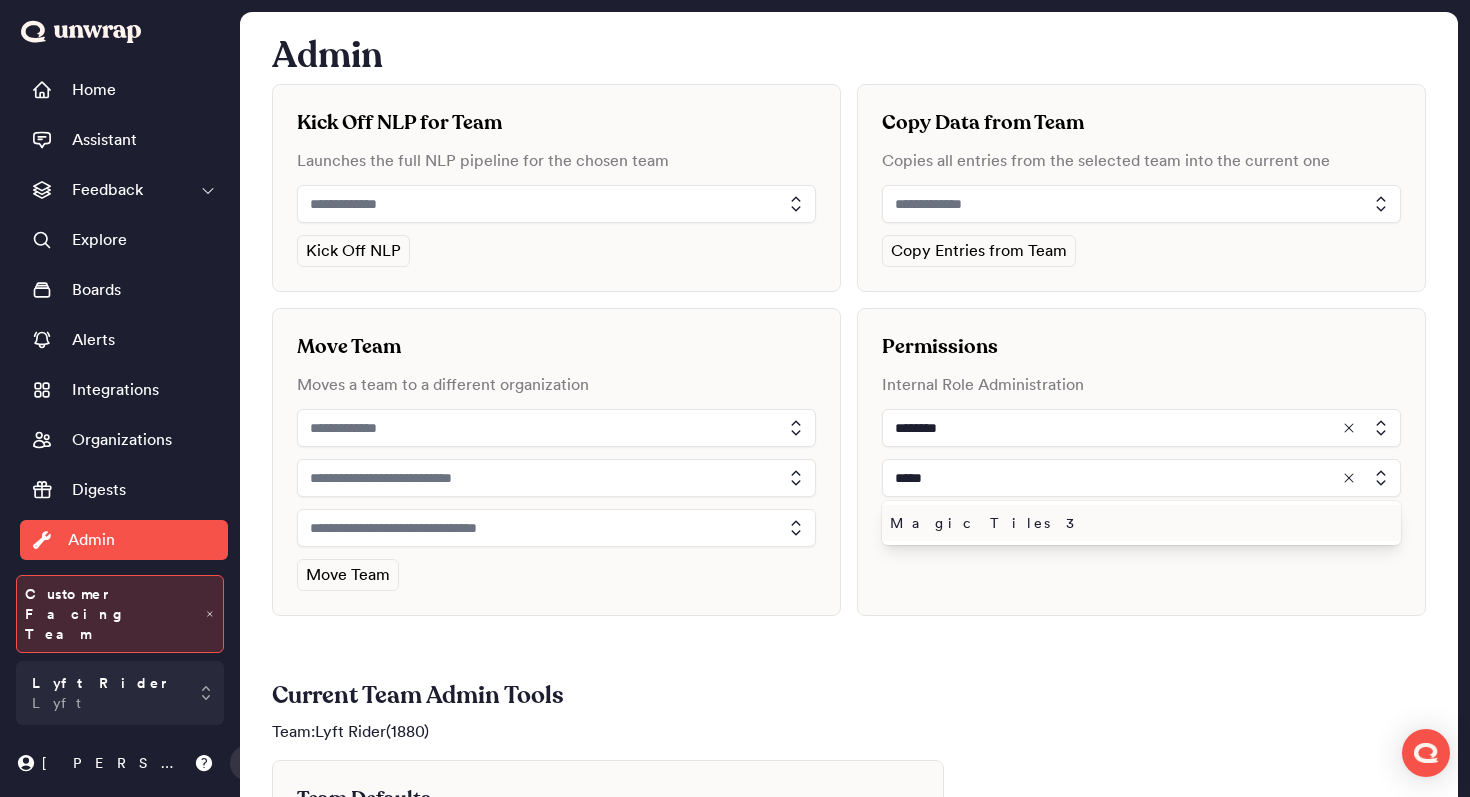 click on "Magic Tiles 3" at bounding box center (1141, 523) 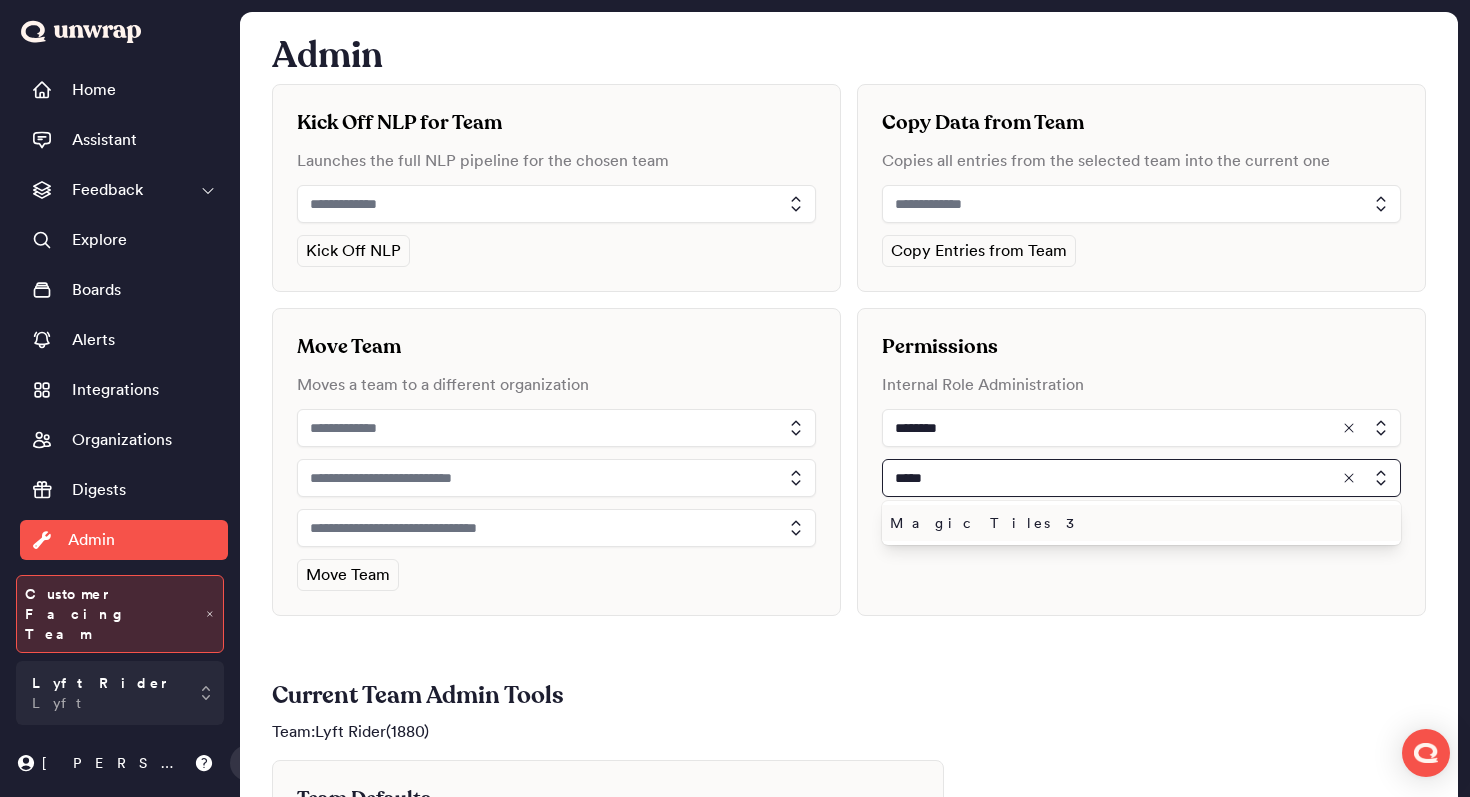 type on "**********" 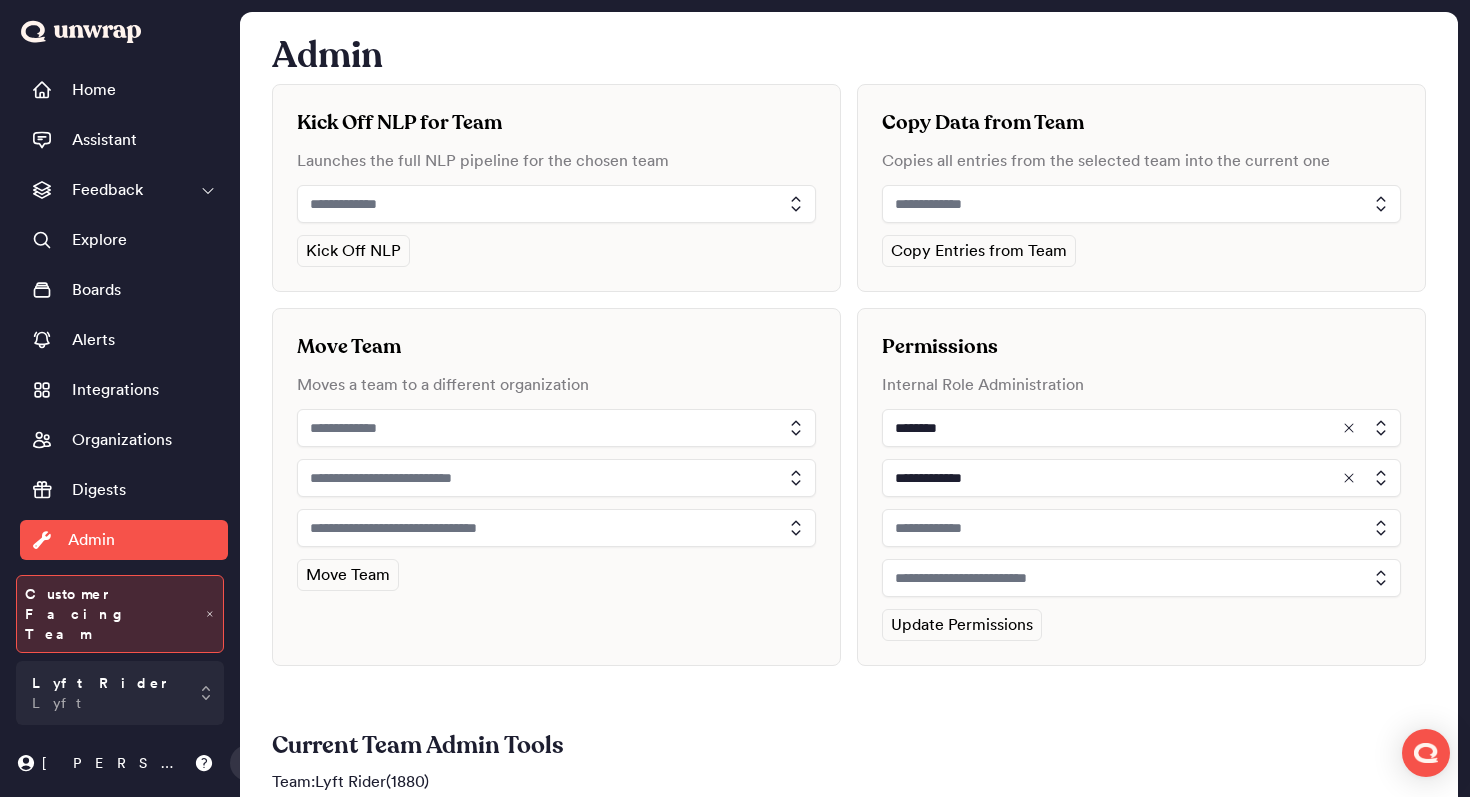 click at bounding box center (1141, 528) 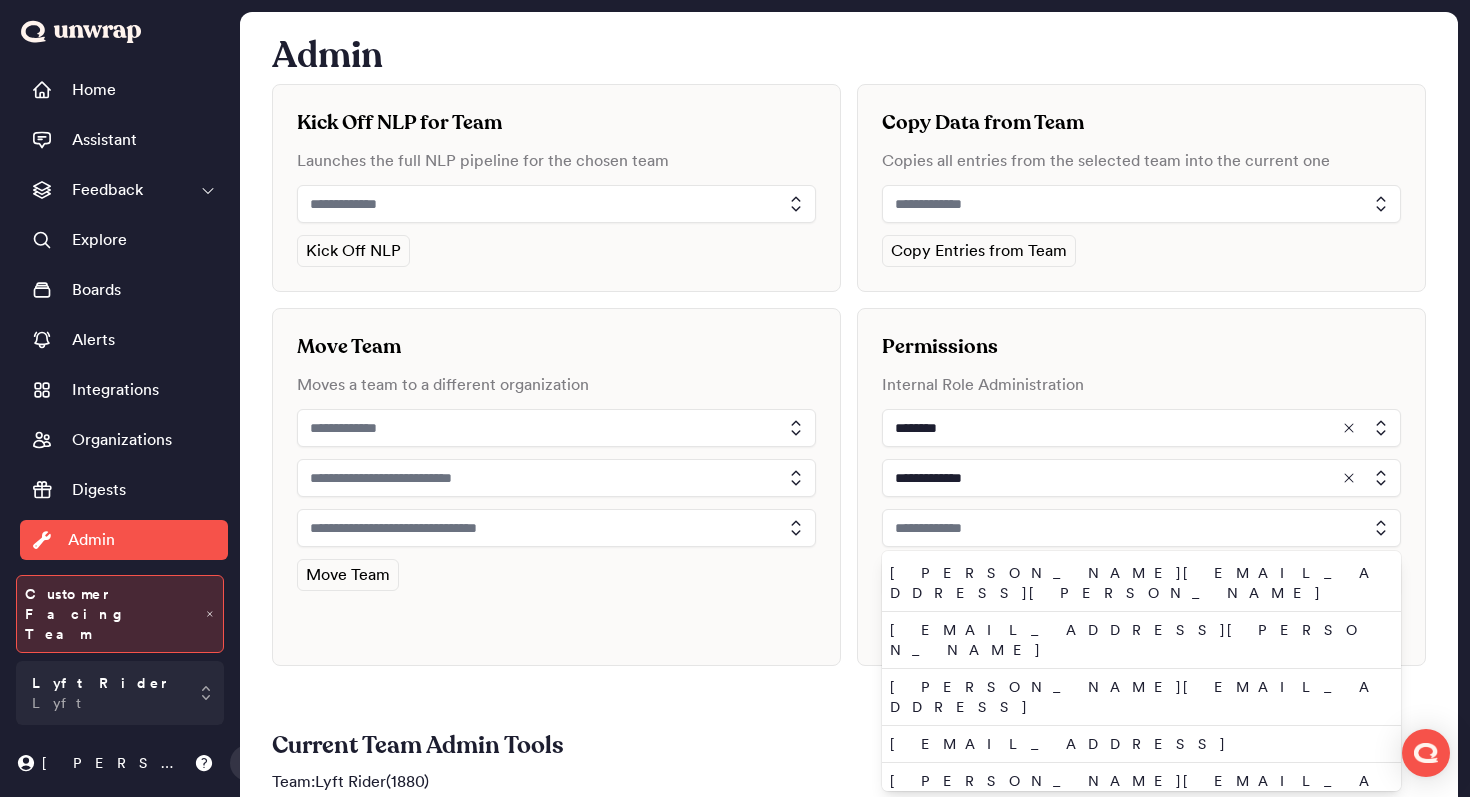 click at bounding box center (1141, 528) 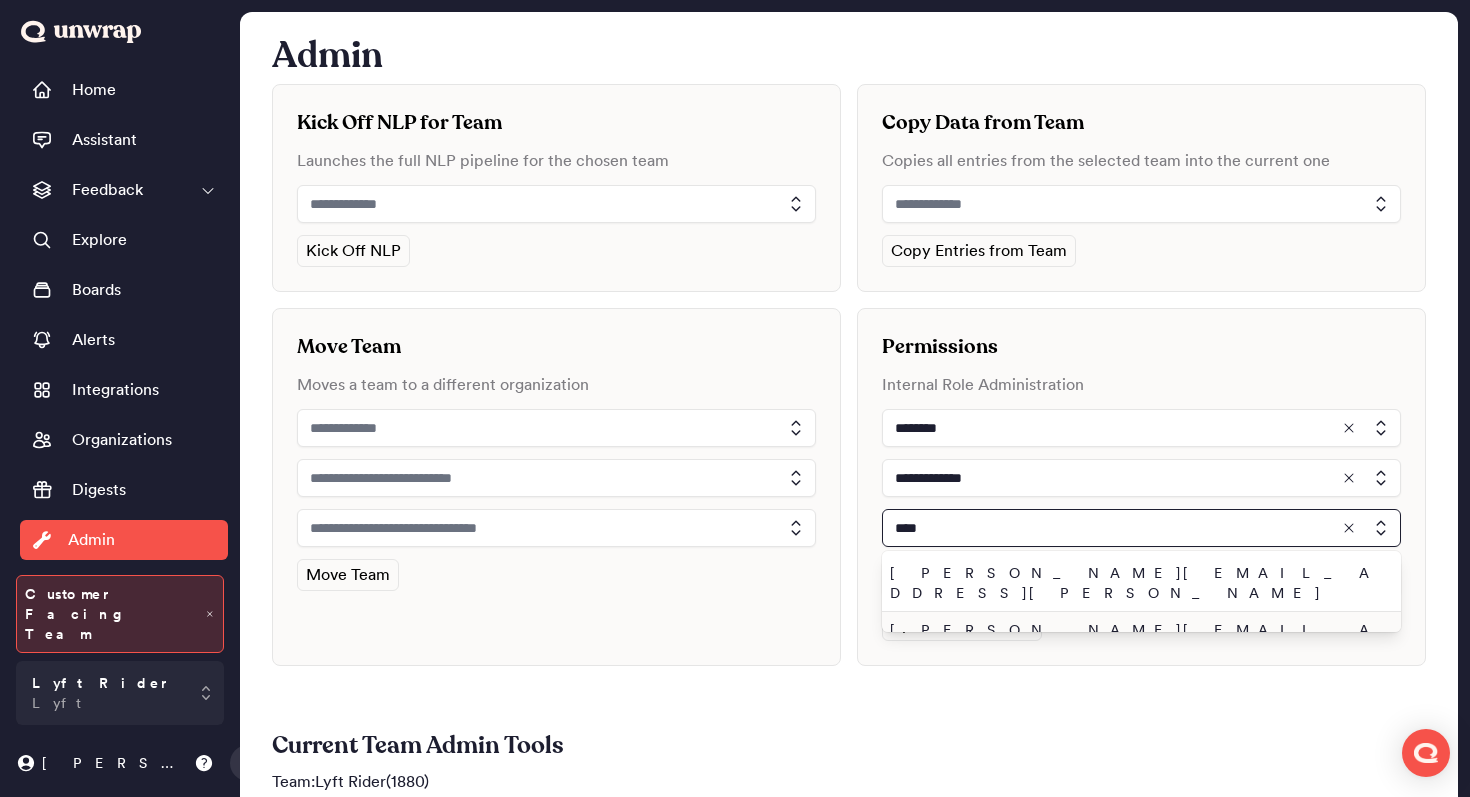type on "****" 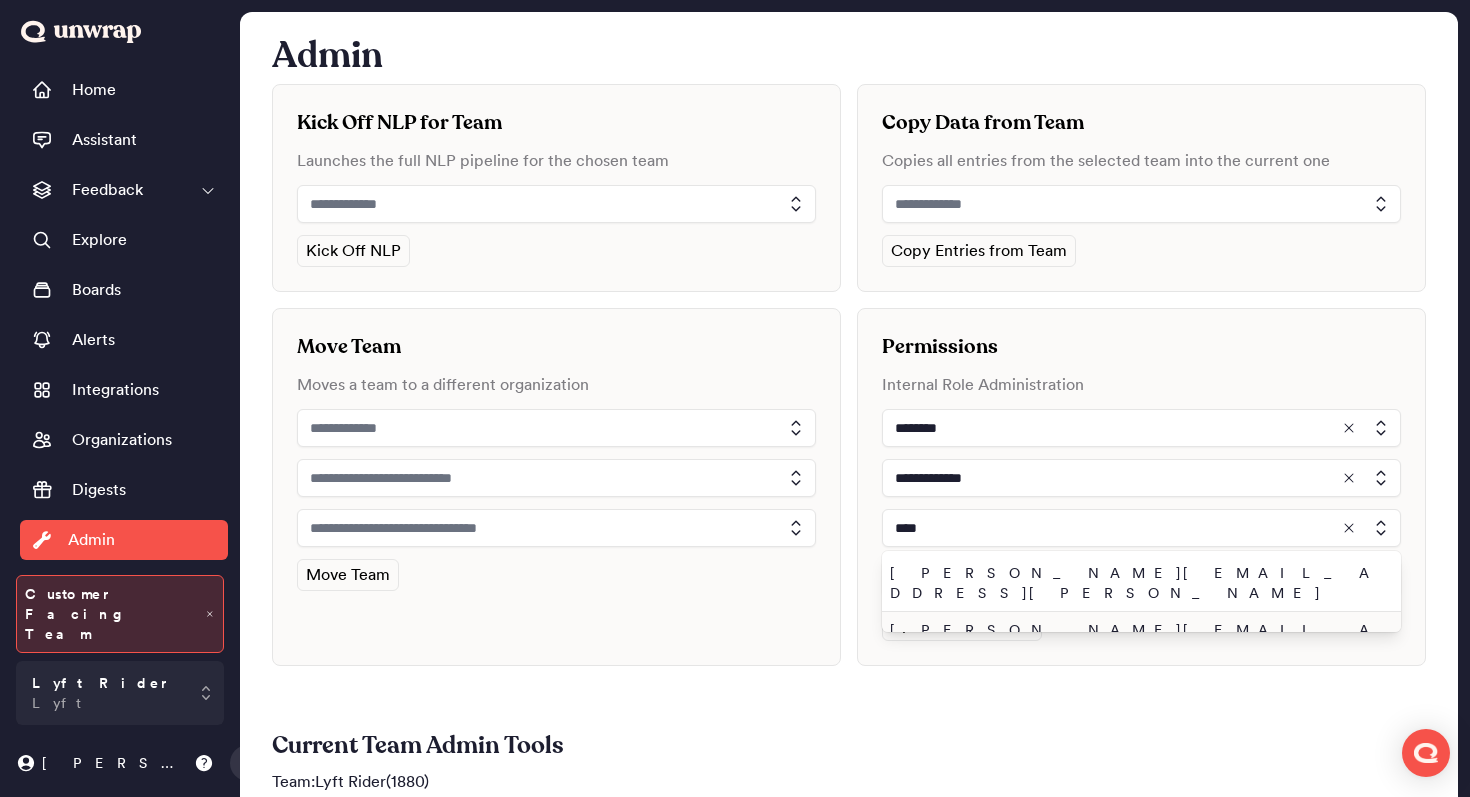 click on "john.shelburne@unwrap.ai" at bounding box center [1137, 640] 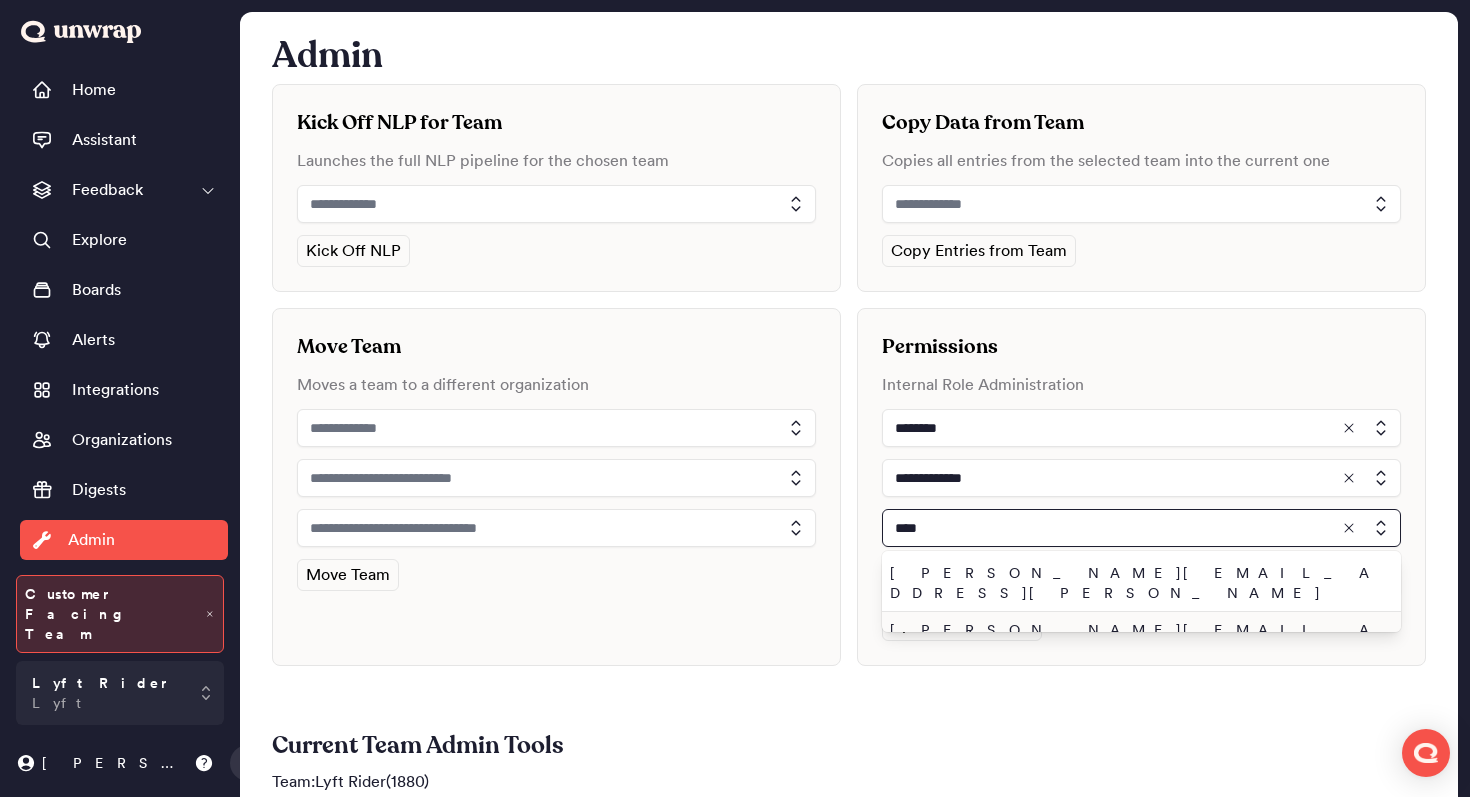 type on "**********" 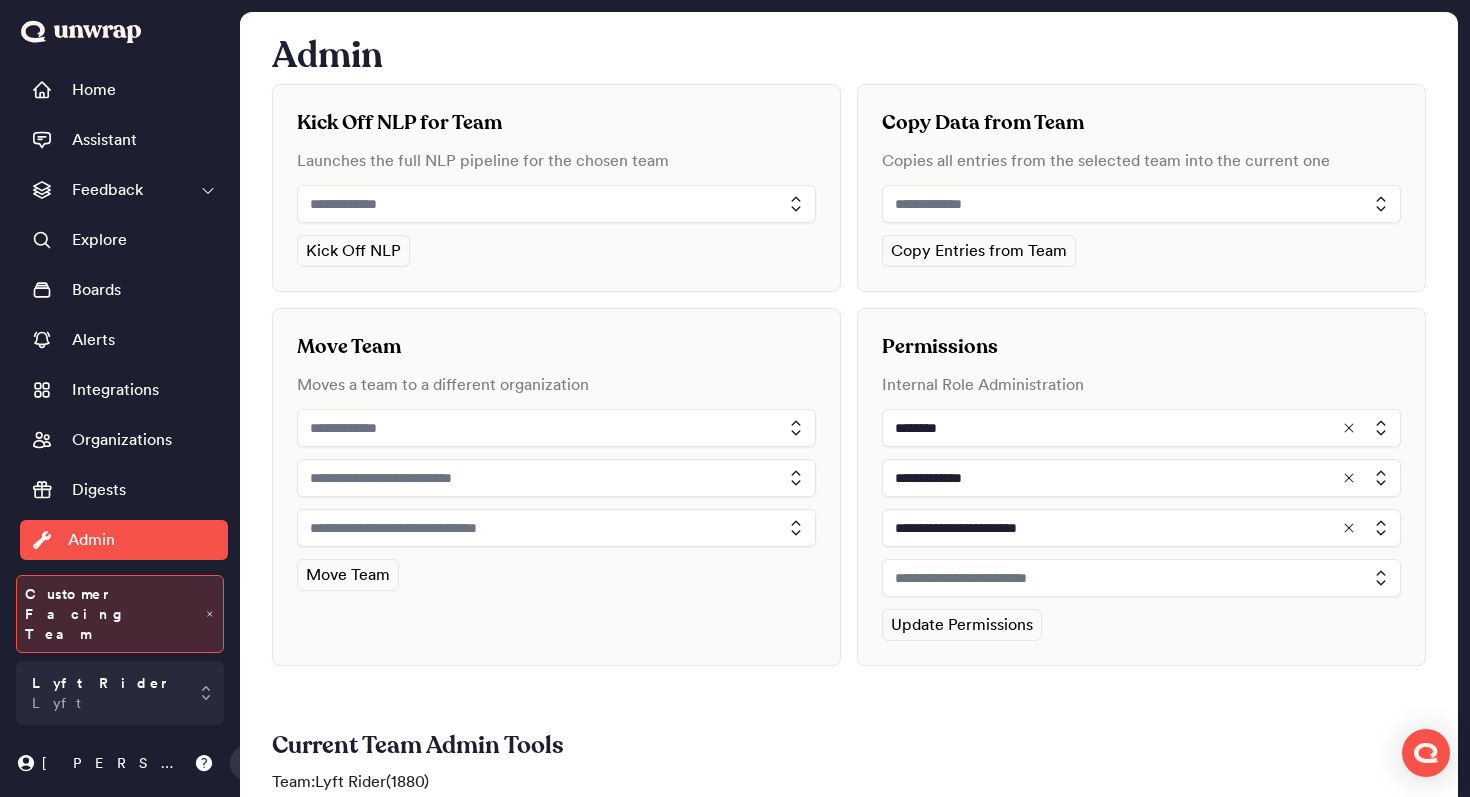 click at bounding box center [1141, 578] 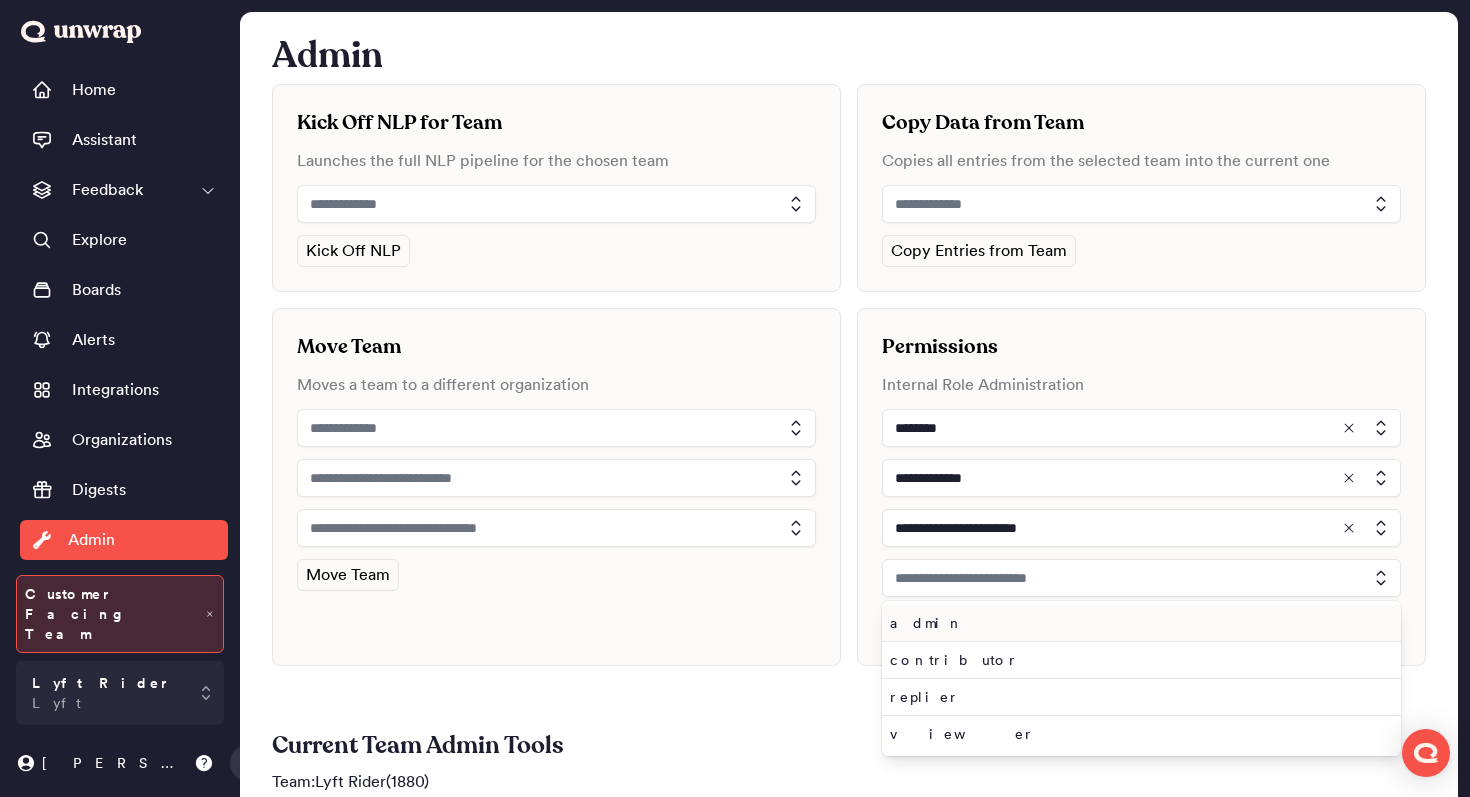click on "admin" at bounding box center (1137, 623) 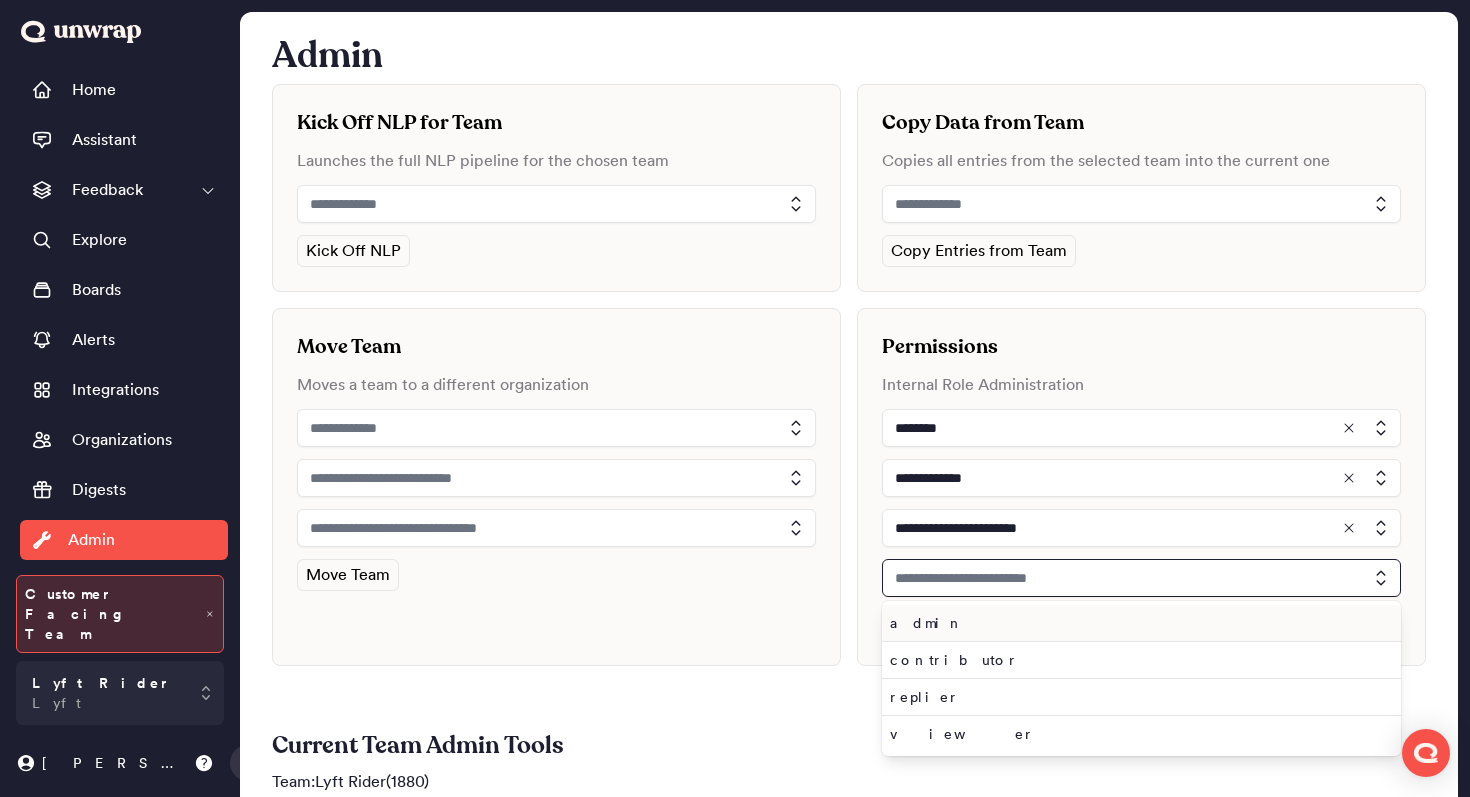 type on "*****" 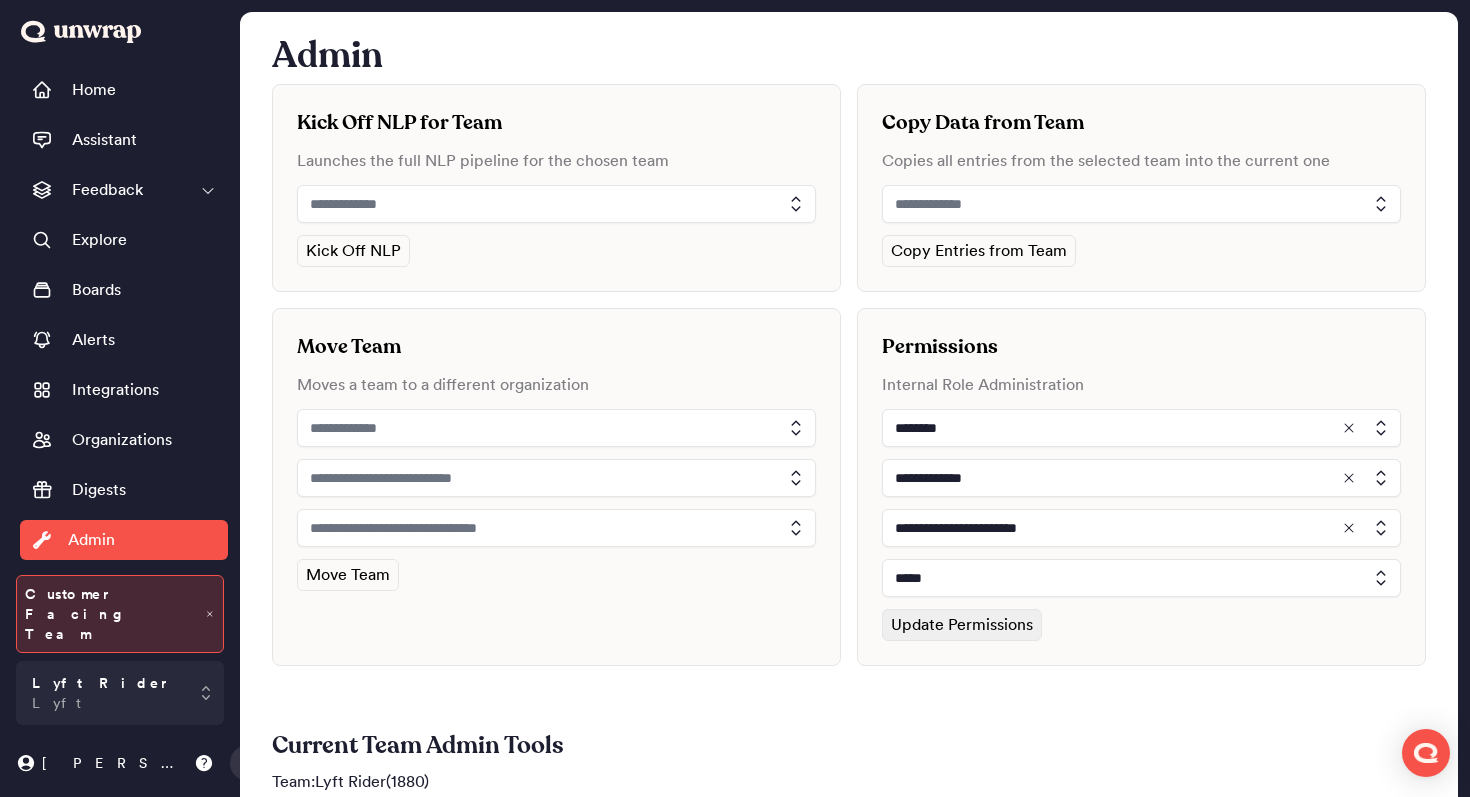 click on "Update Permissions" at bounding box center [962, 625] 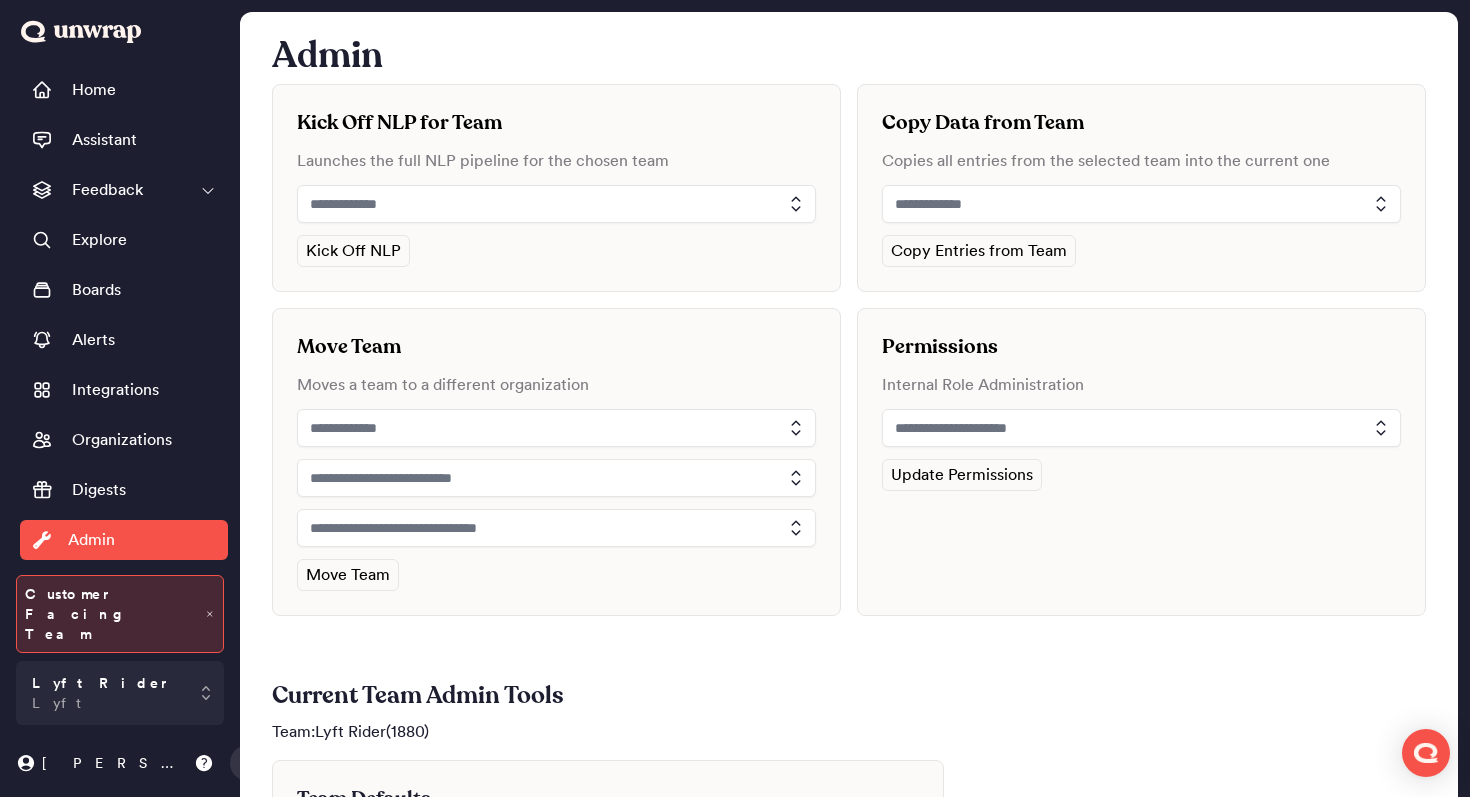 click at bounding box center (1141, 428) 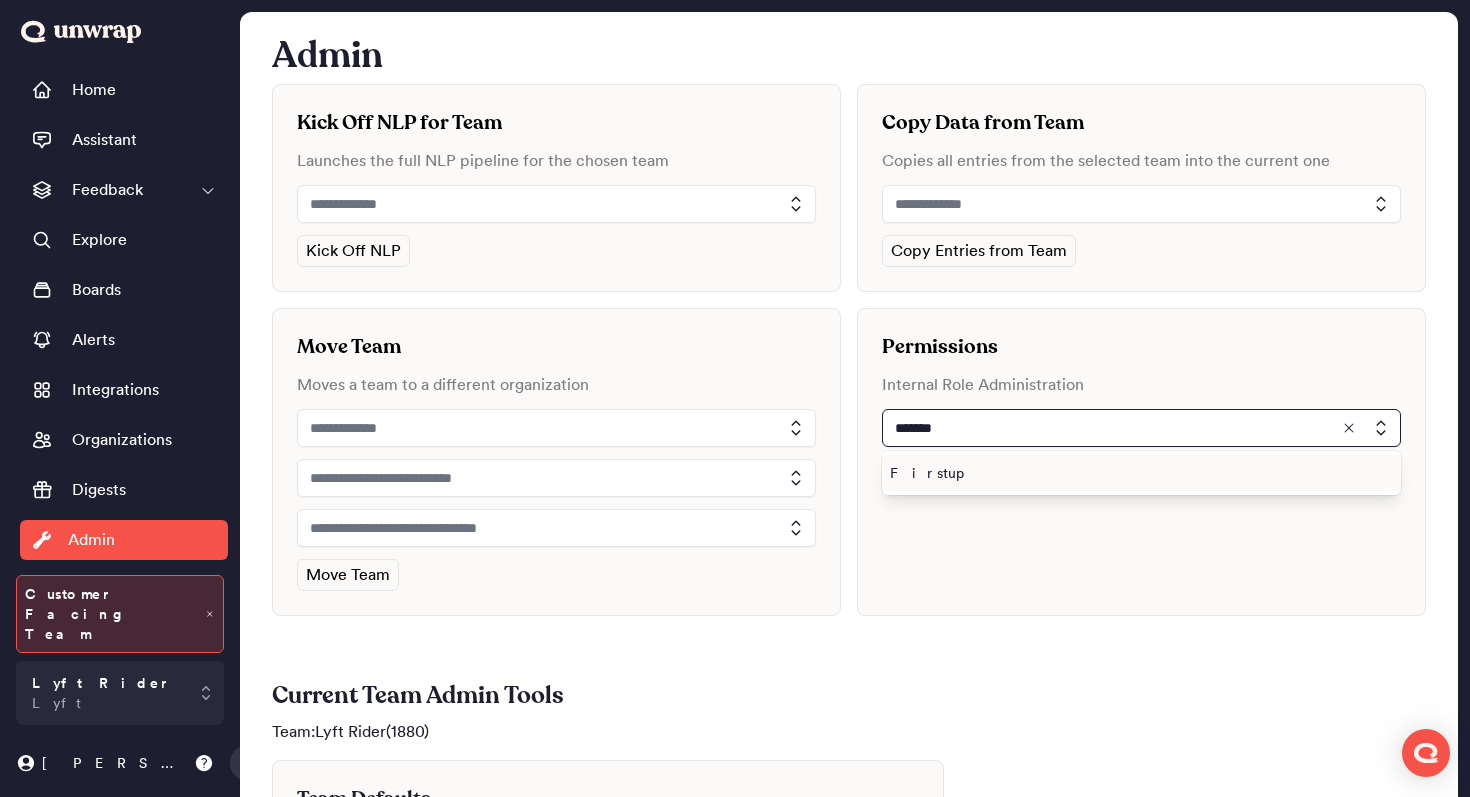 type on "*******" 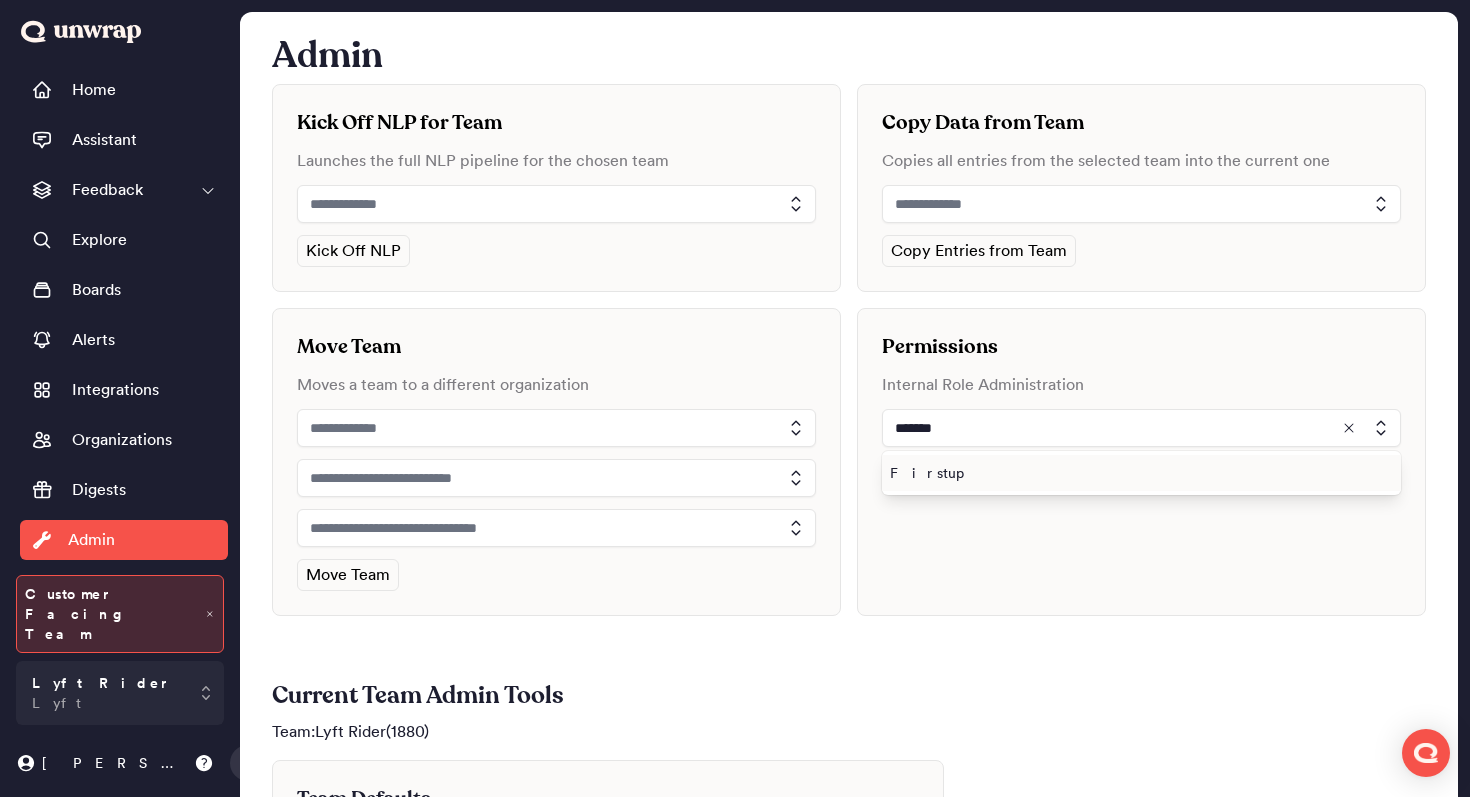 click on "Firstup" at bounding box center [1137, 473] 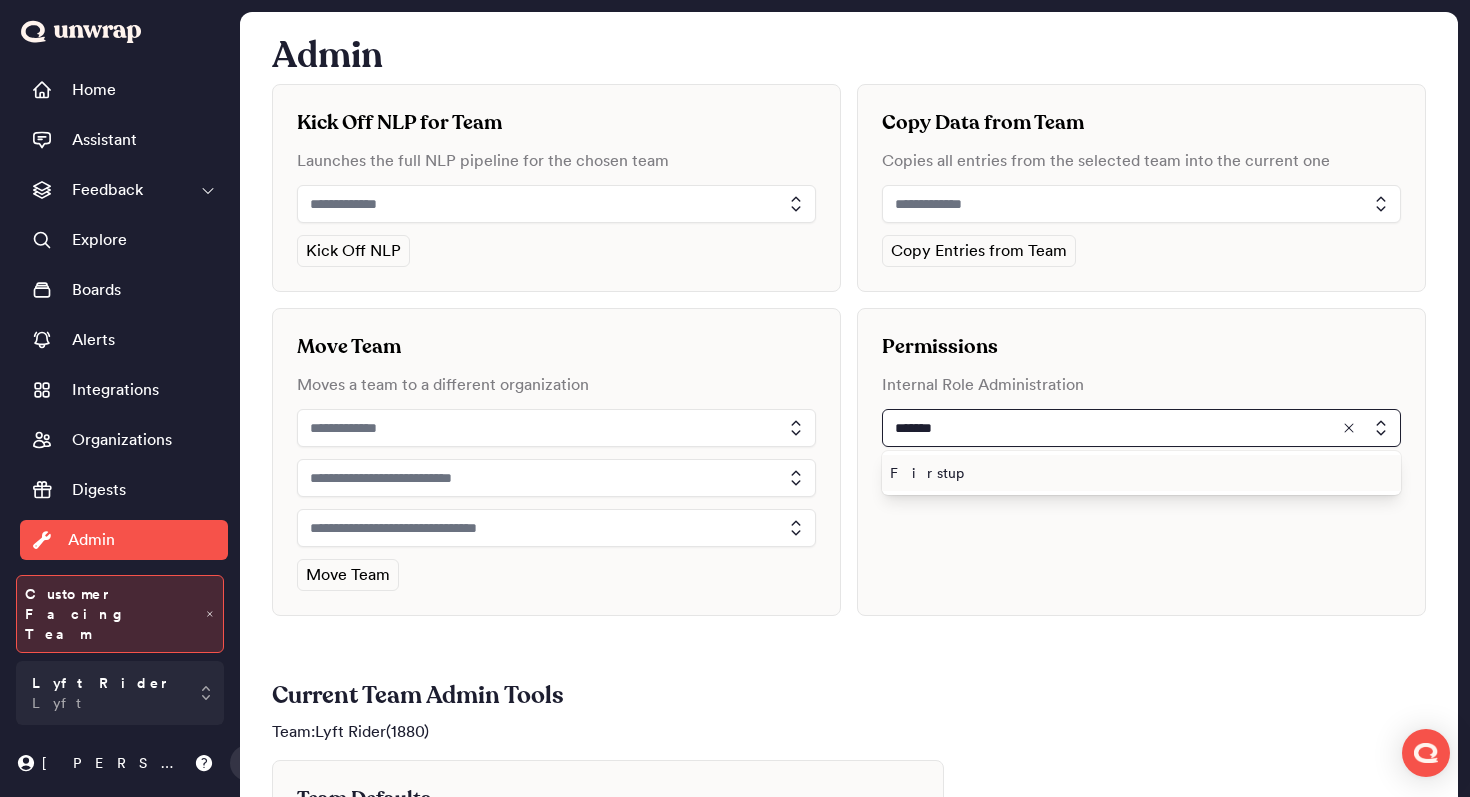 type on "*******" 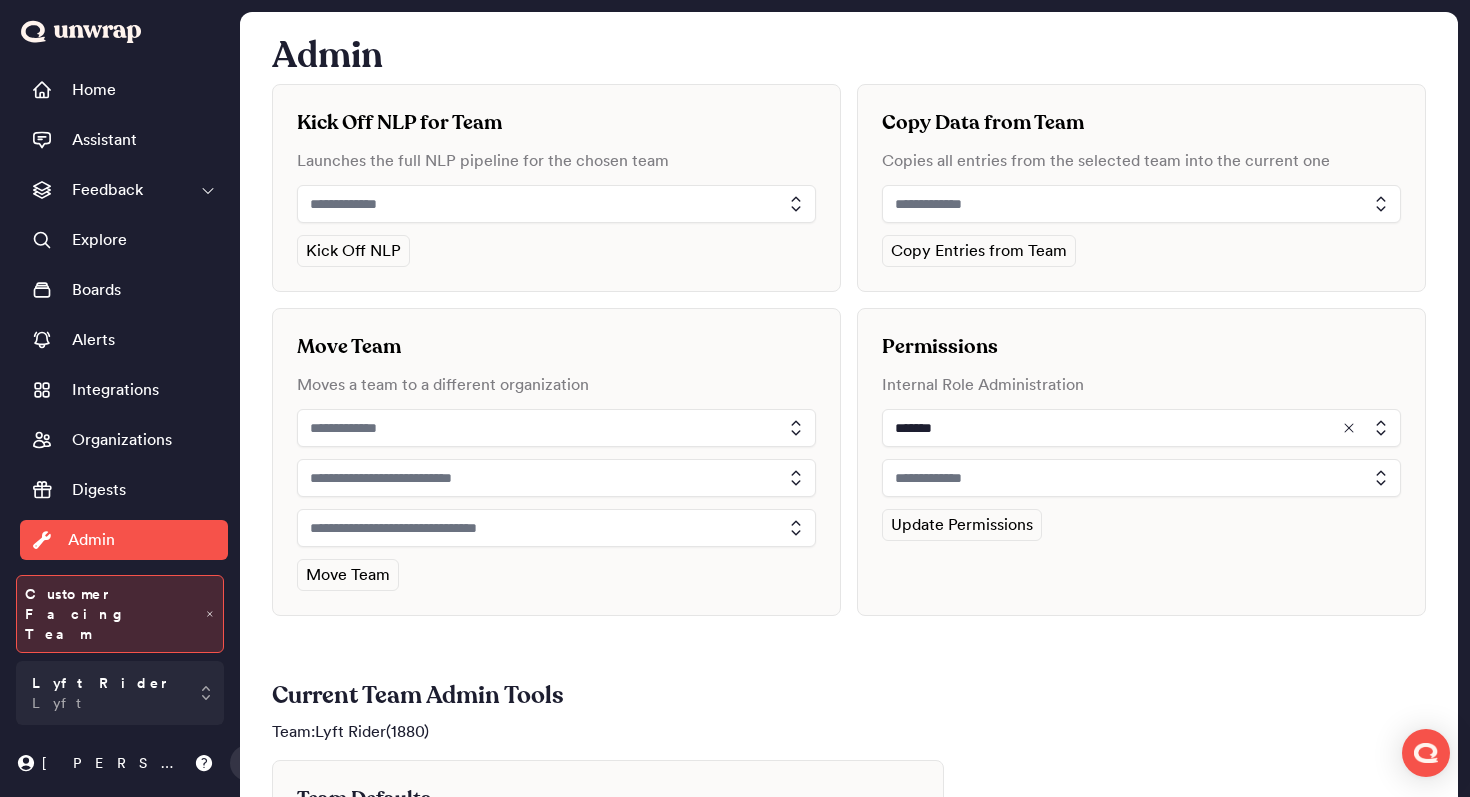 click at bounding box center (1141, 478) 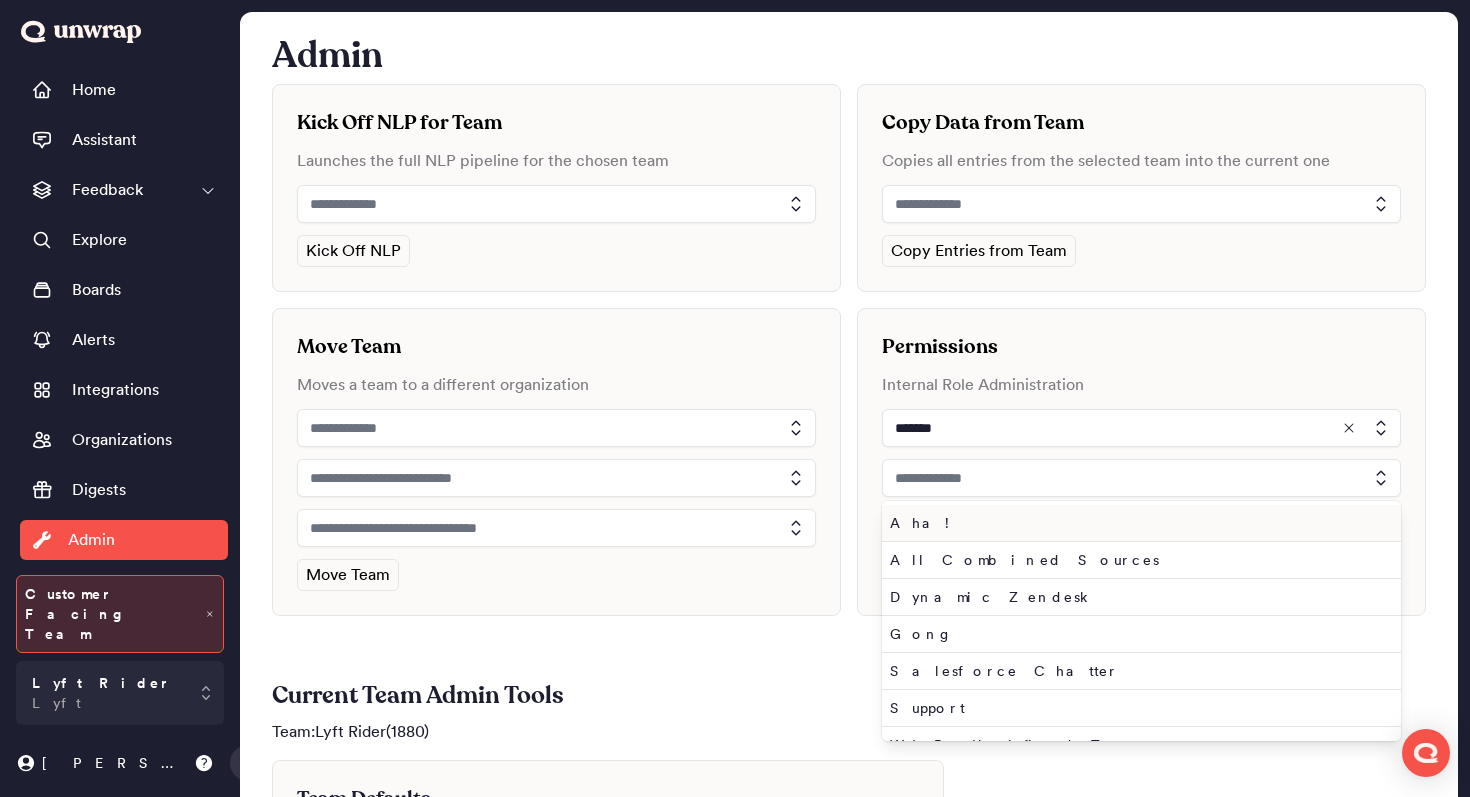 click on "Aha!" at bounding box center [1137, 523] 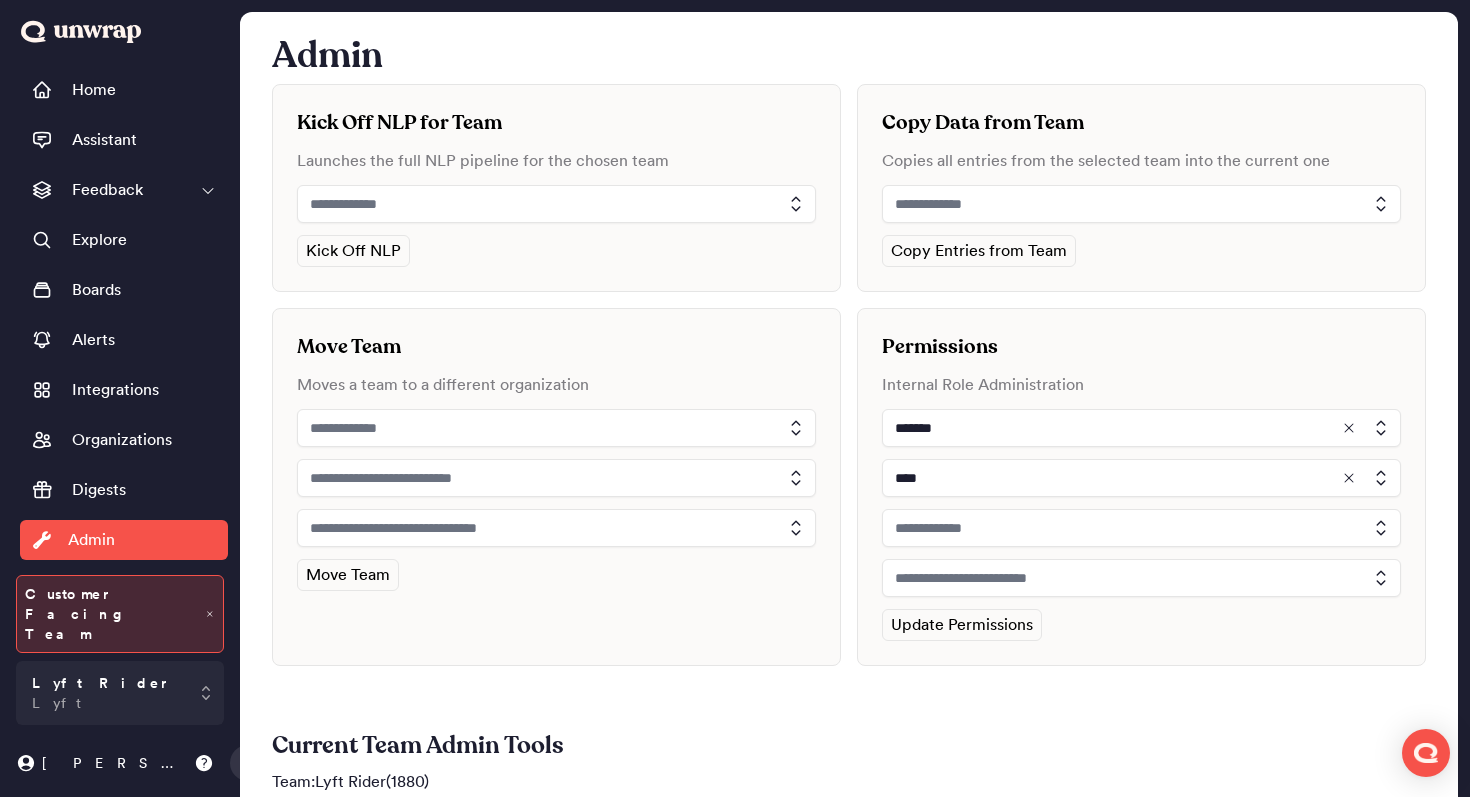 click at bounding box center (1141, 528) 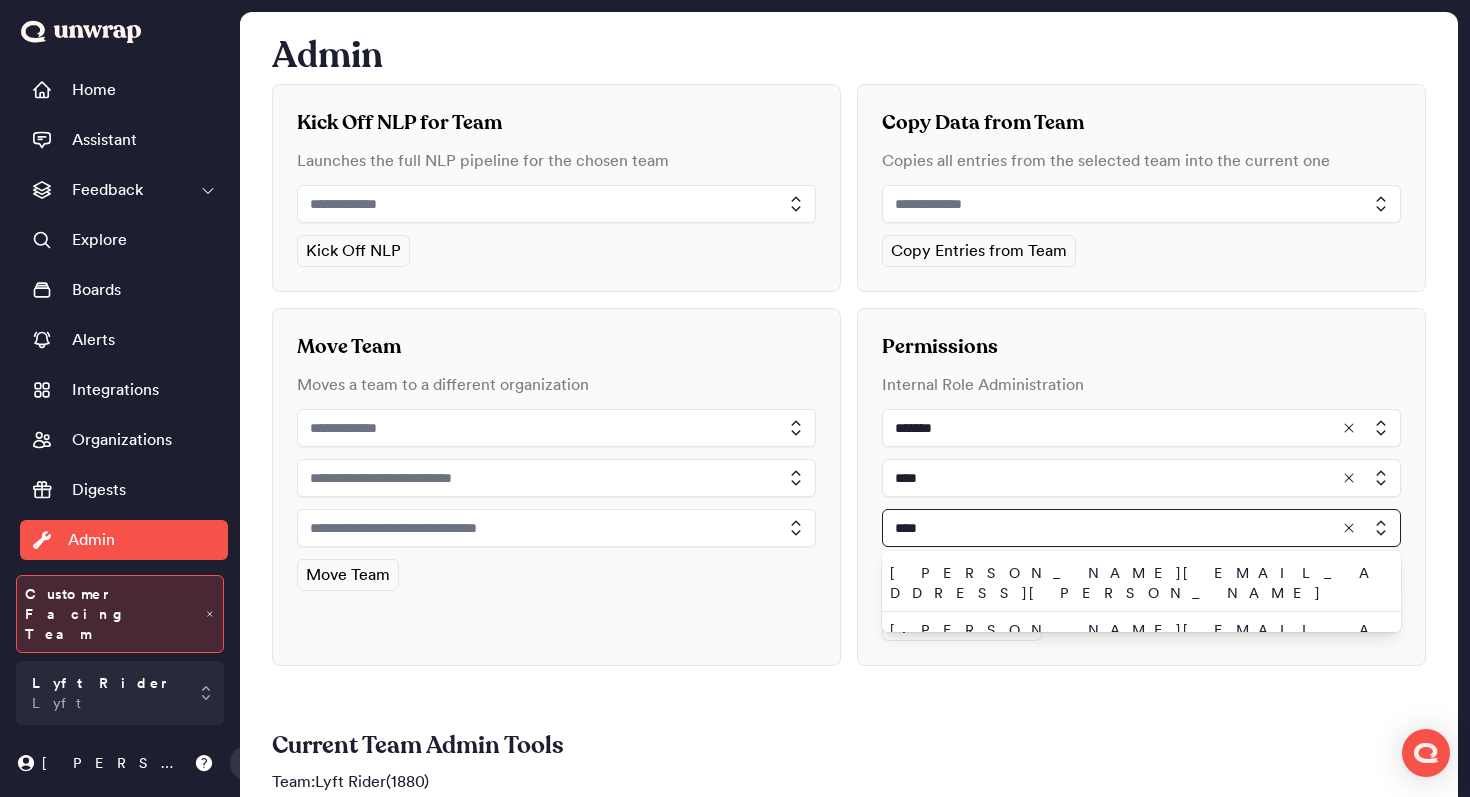 type on "****" 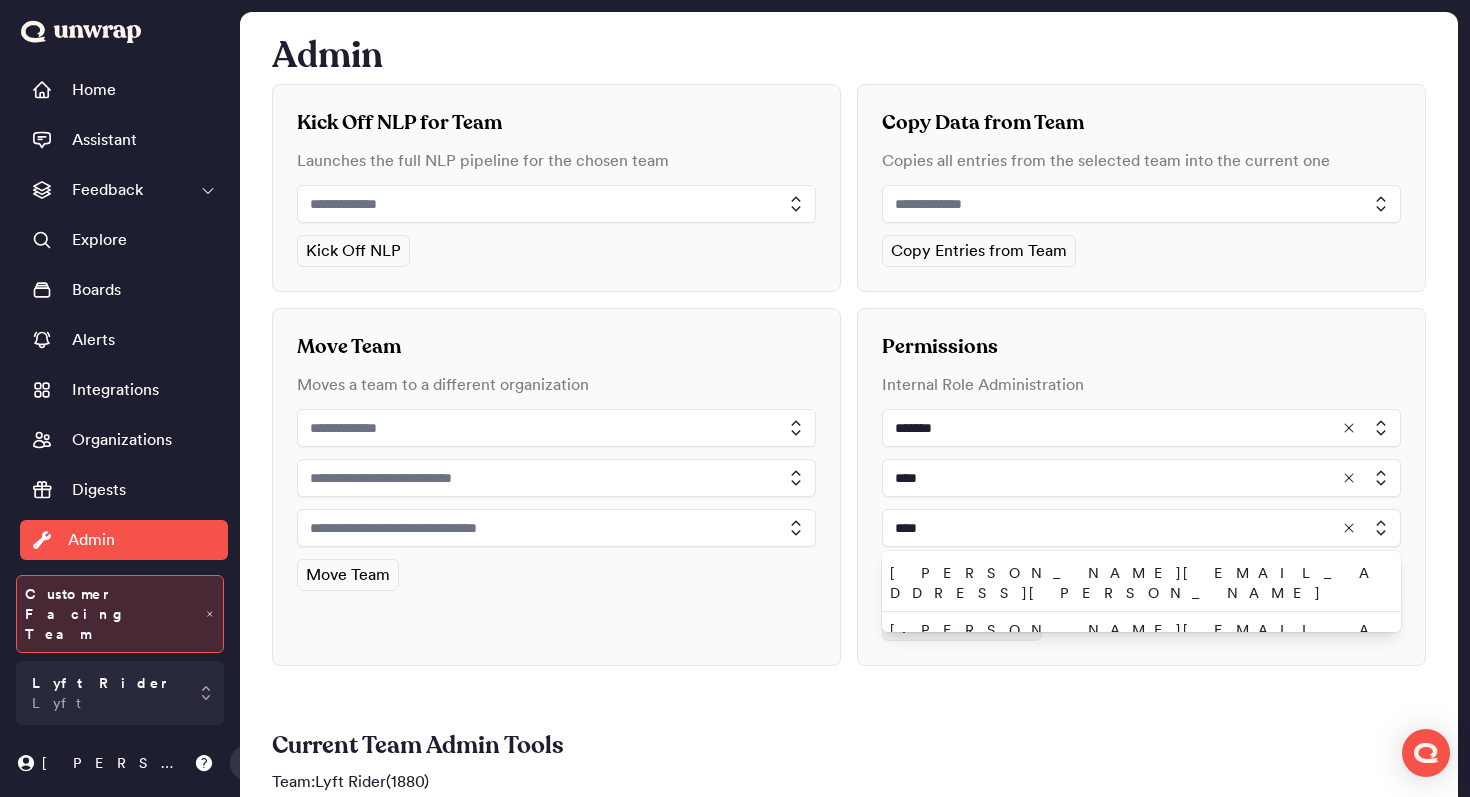 click on "john.shelburne@unwrap.ai" at bounding box center (1137, 640) 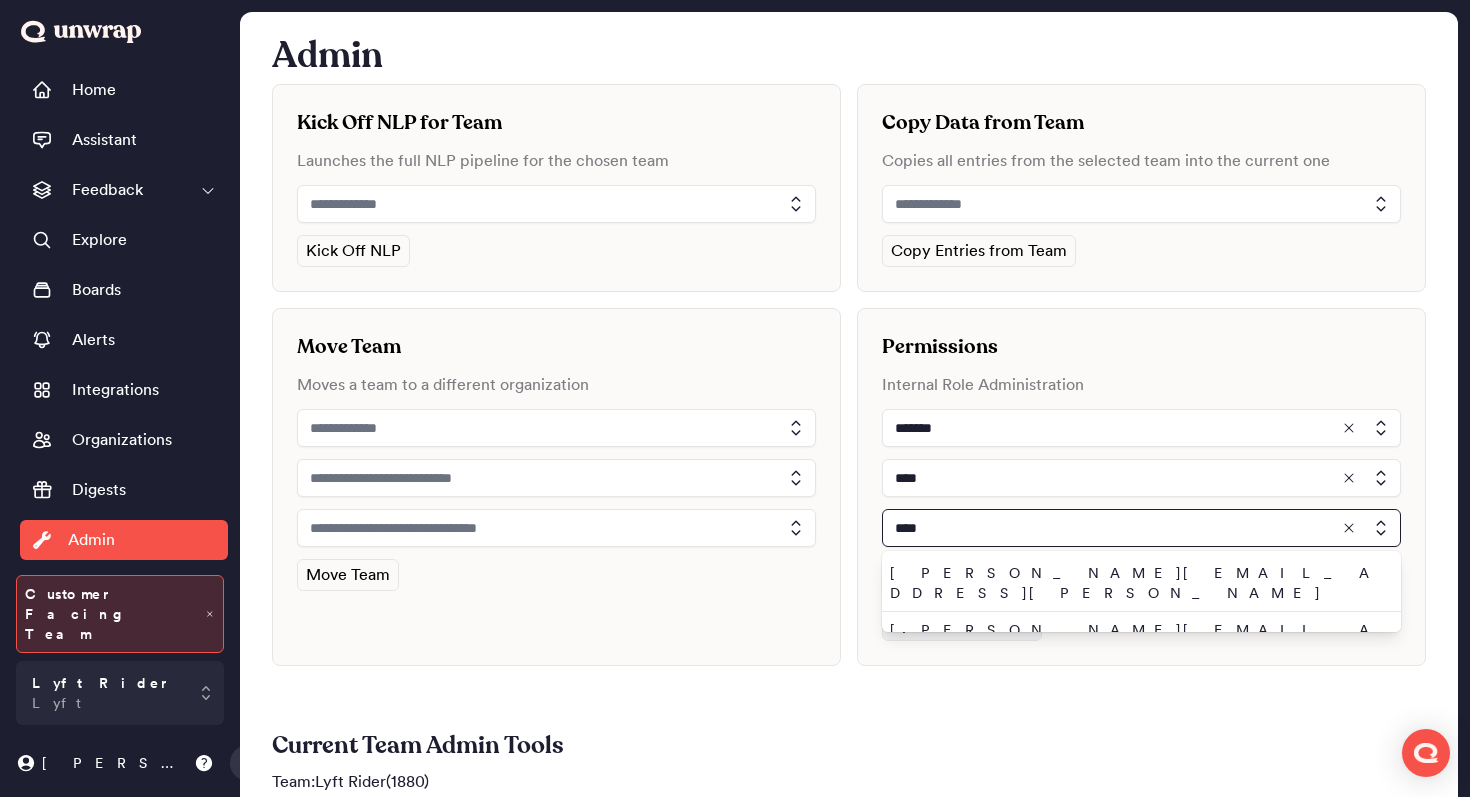 type on "**********" 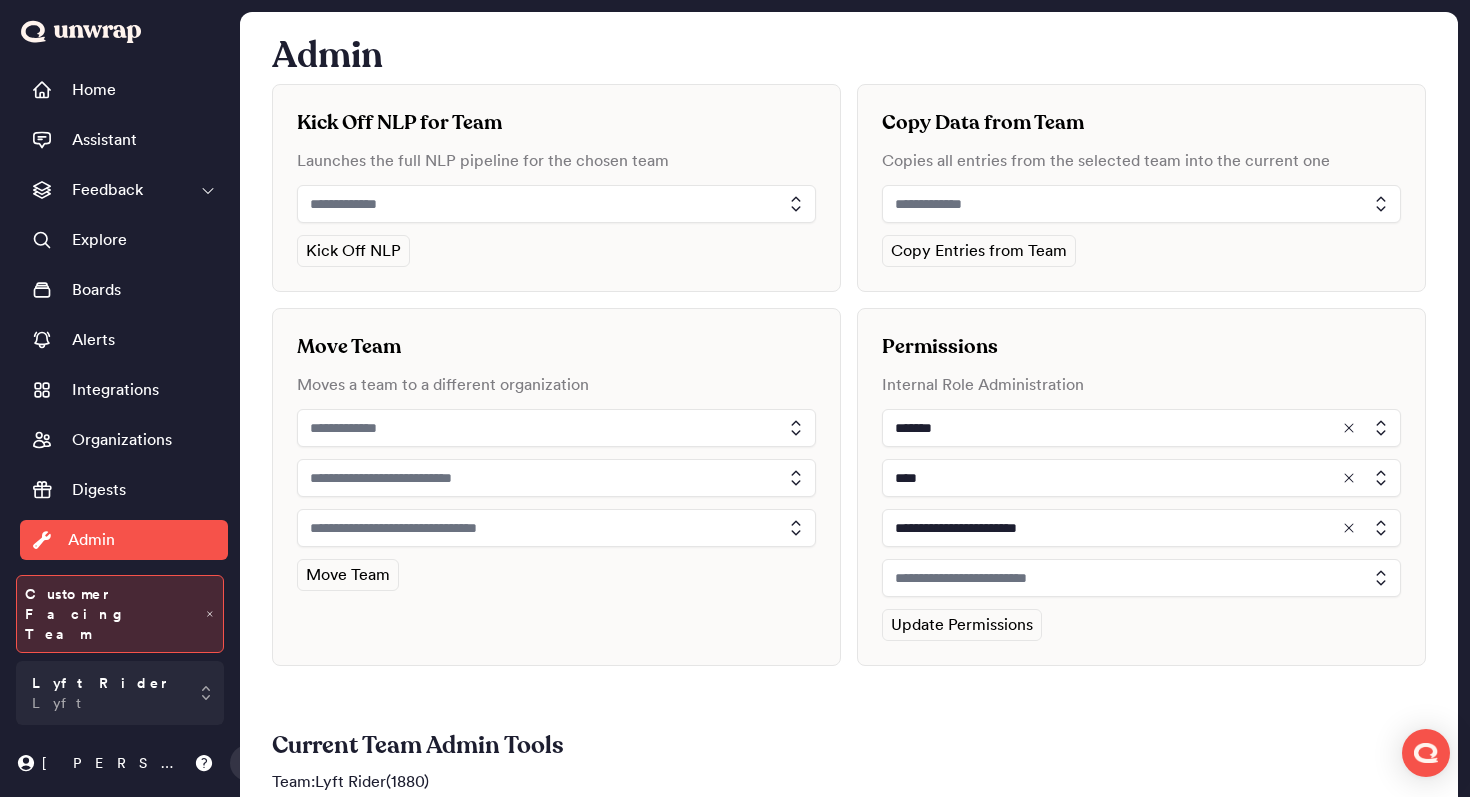 click at bounding box center (1141, 578) 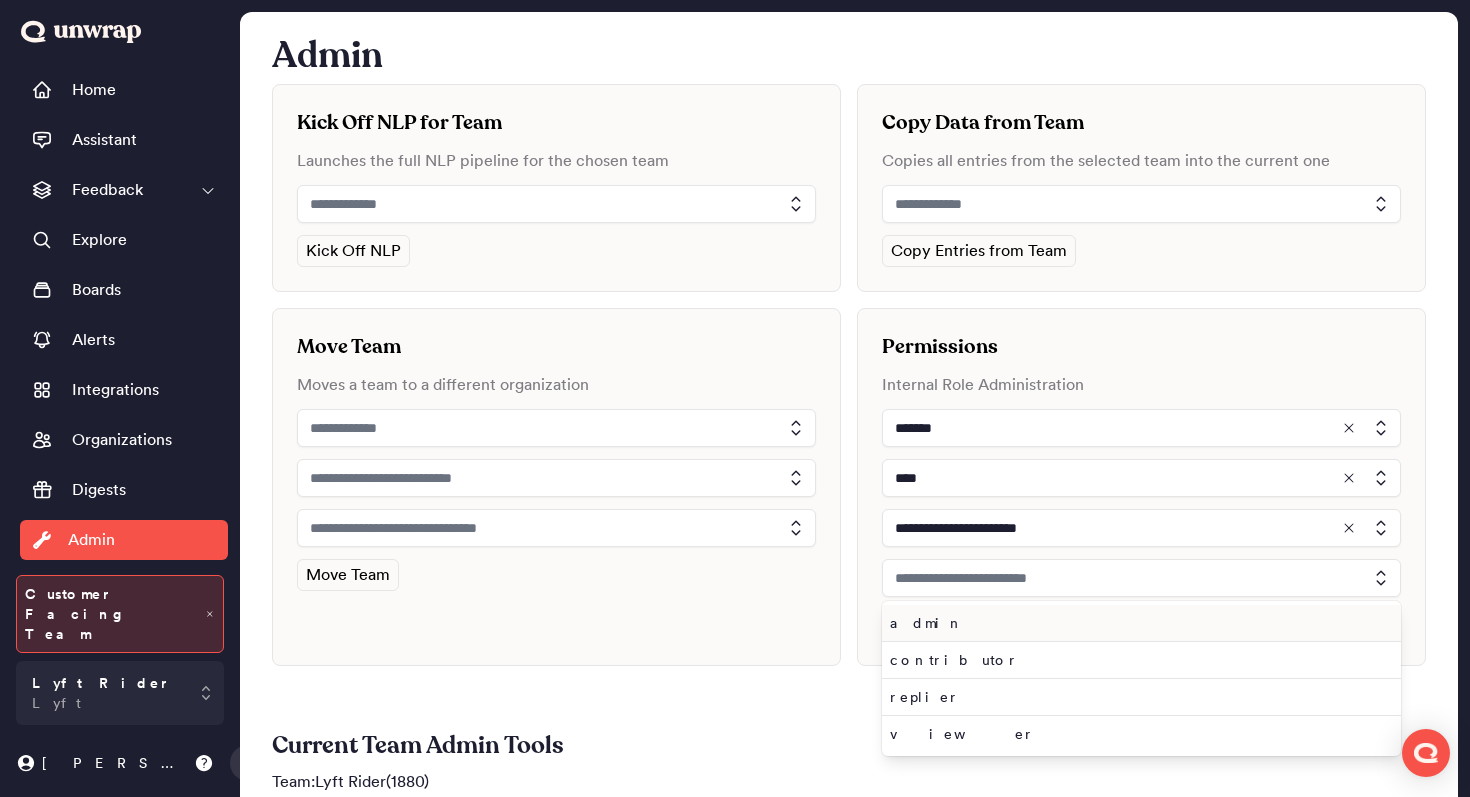 click on "admin" at bounding box center (1137, 623) 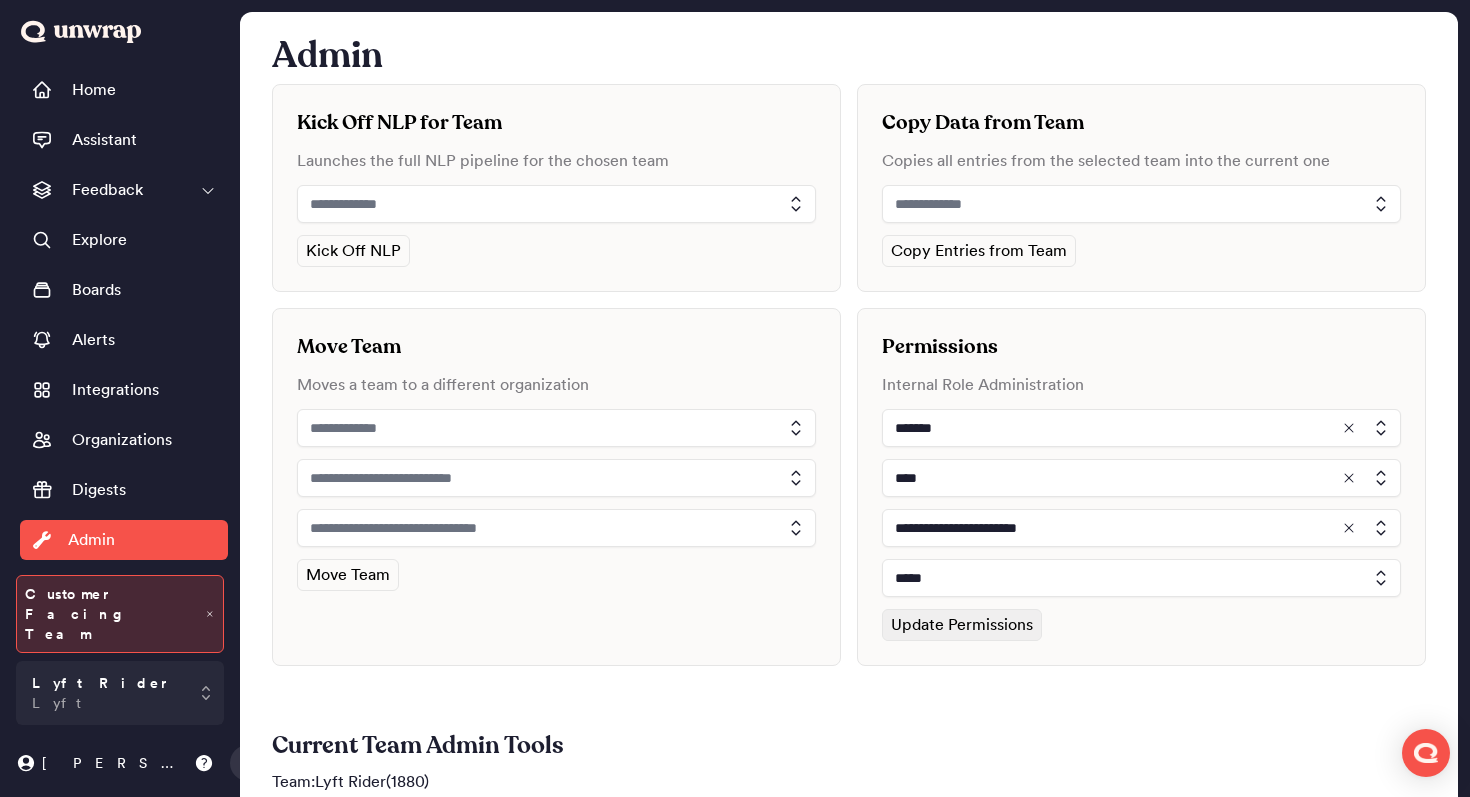 click on "Update Permissions" at bounding box center [962, 625] 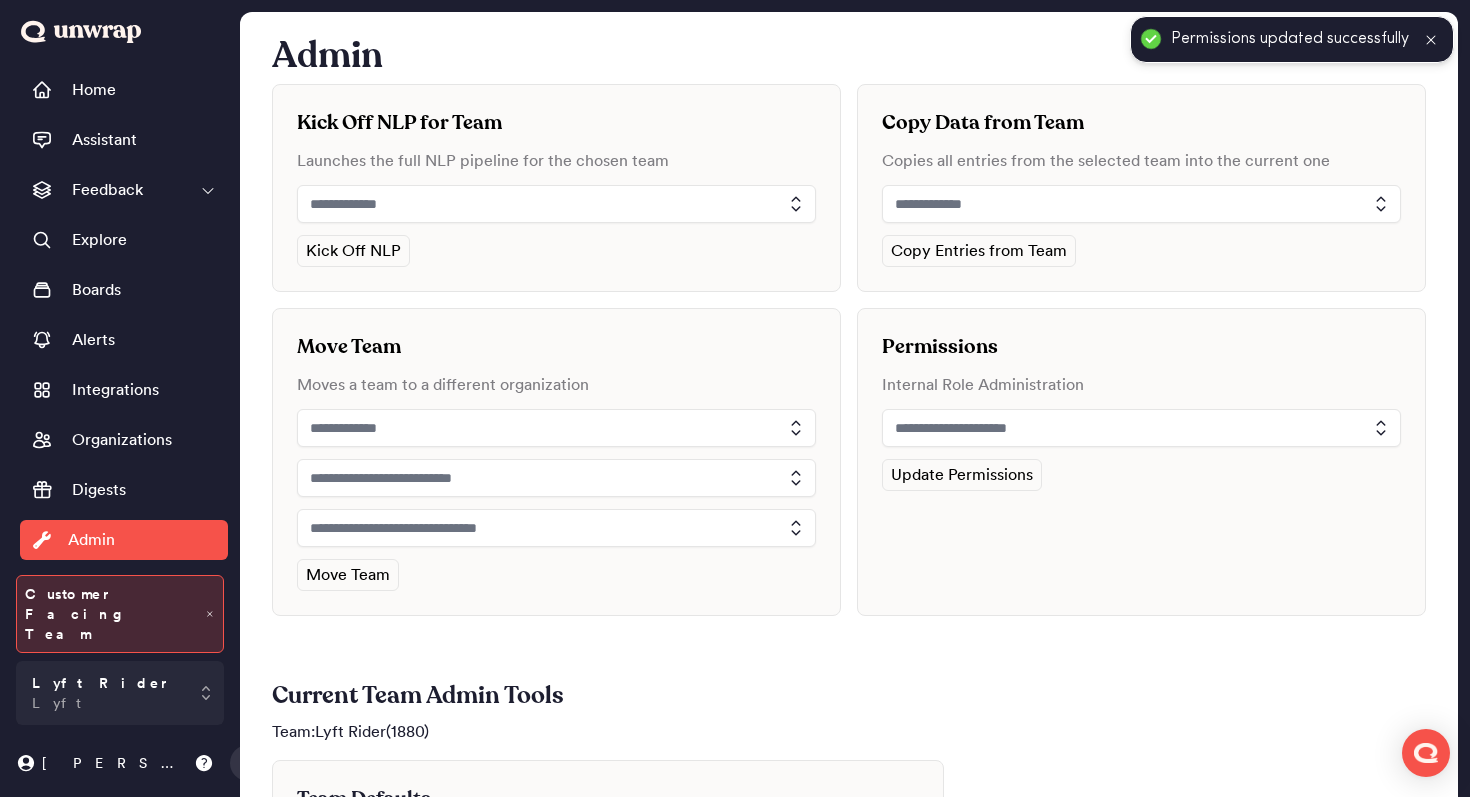 click at bounding box center (1141, 428) 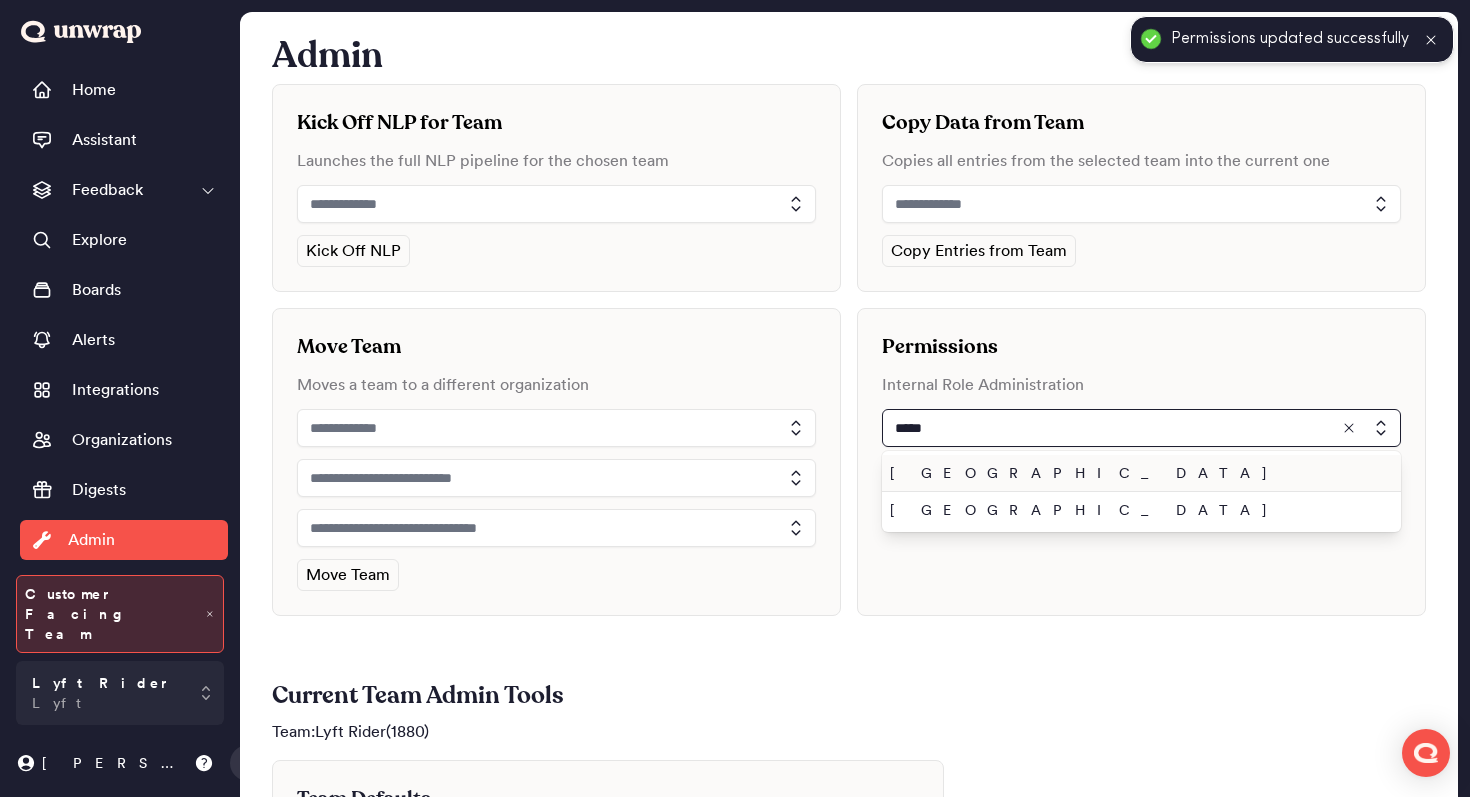 type on "*****" 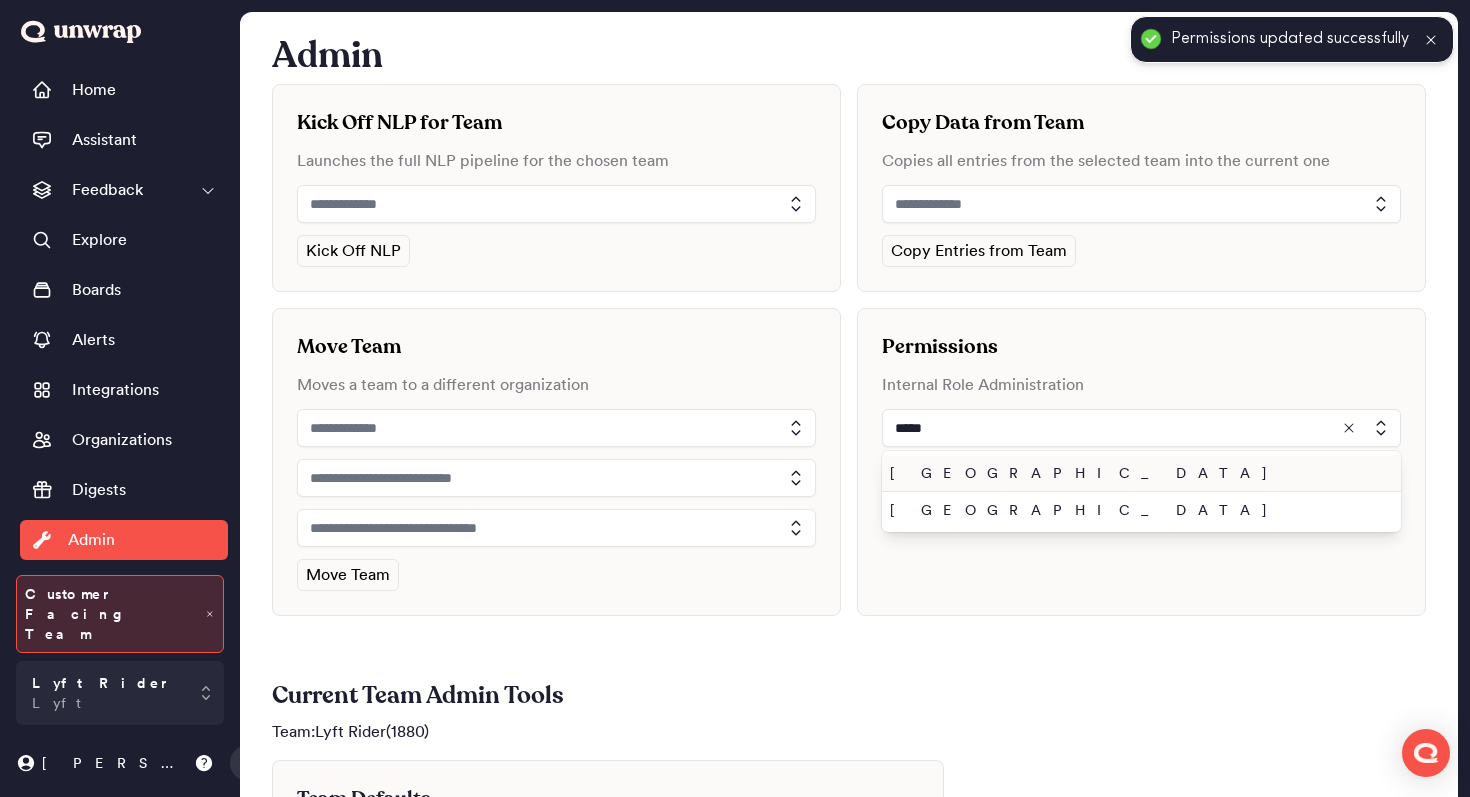 click on "Blank Street" at bounding box center (1137, 510) 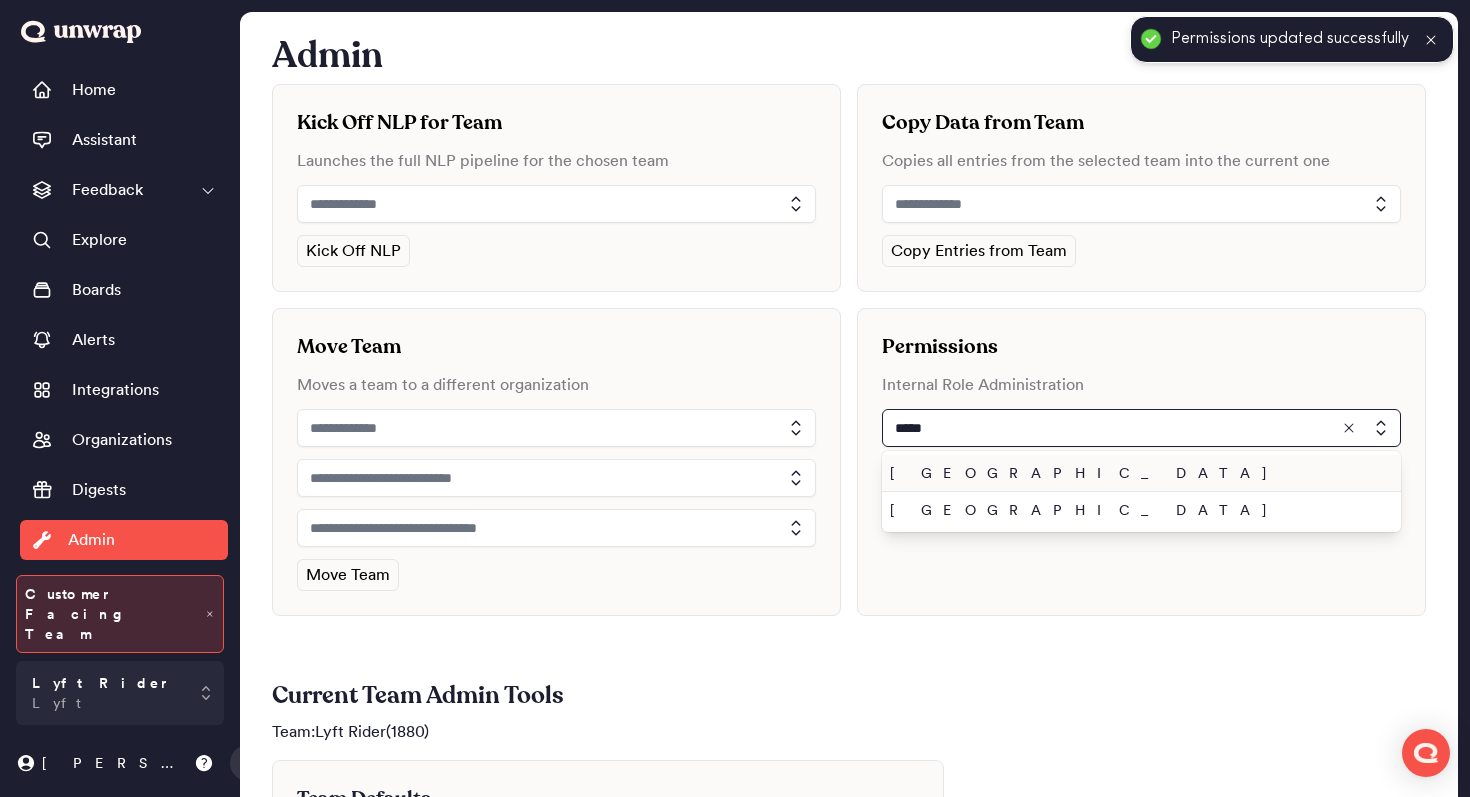 type on "**********" 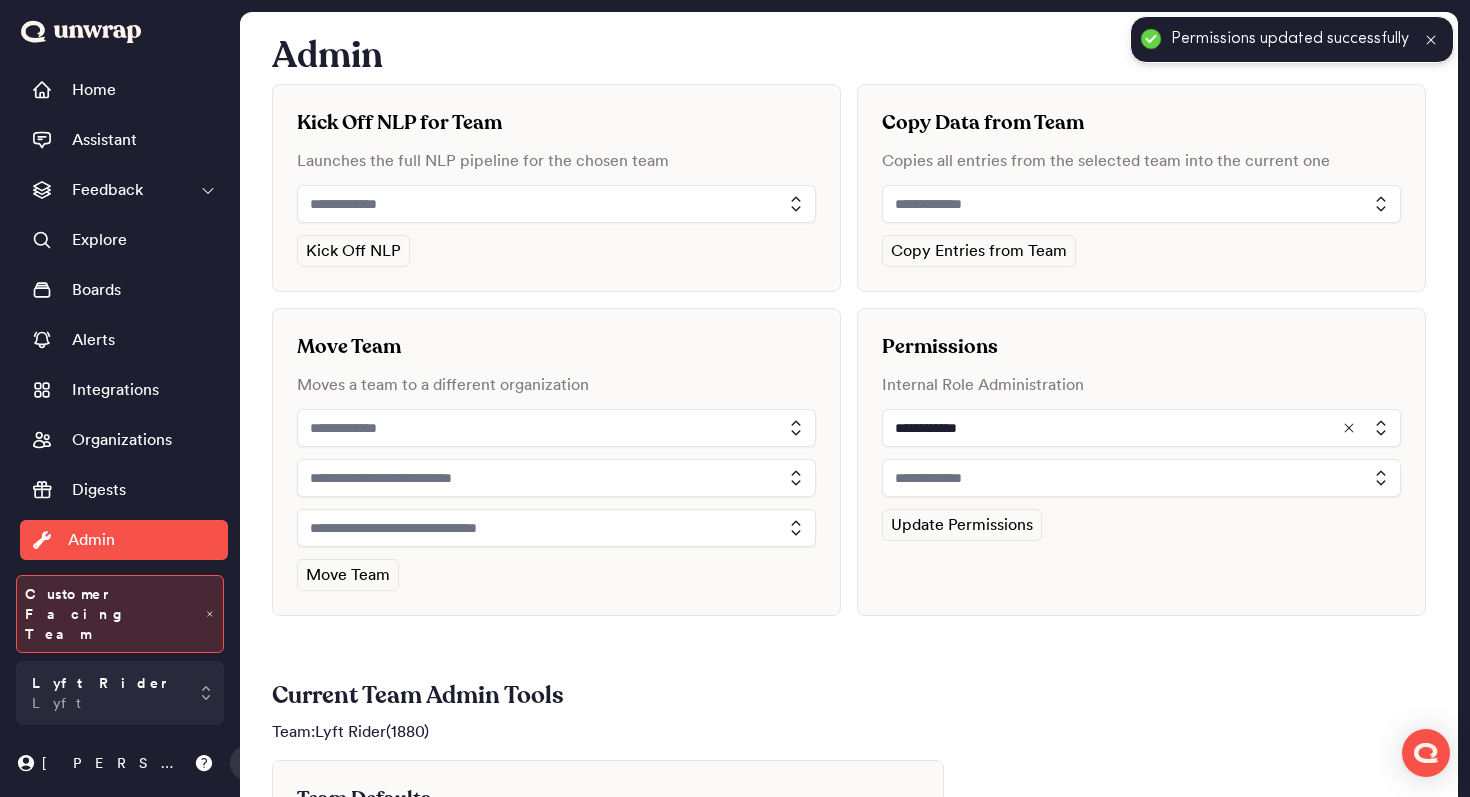 click at bounding box center [1141, 478] 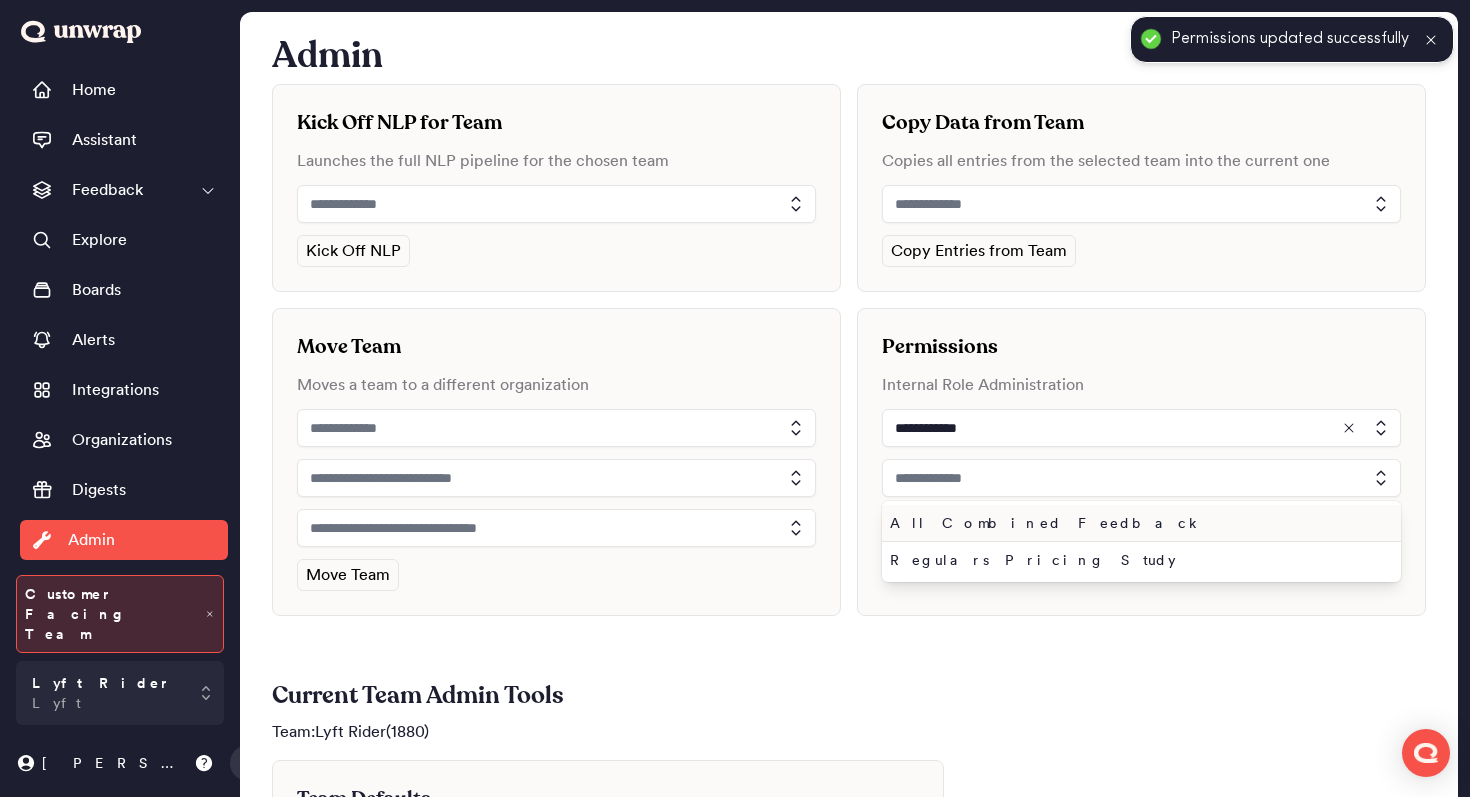 click on "All Combined Feedback" at bounding box center (1141, 523) 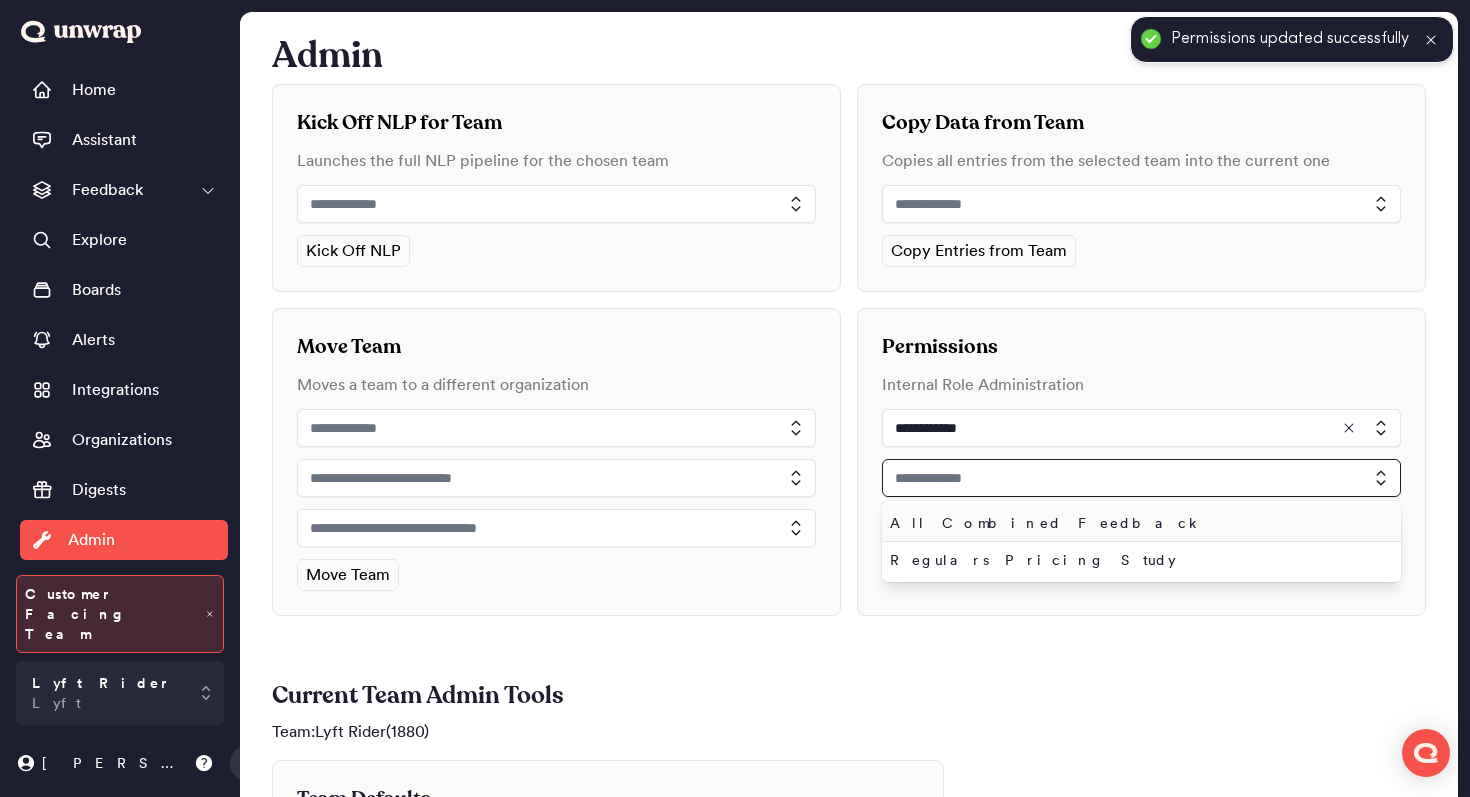 type on "**********" 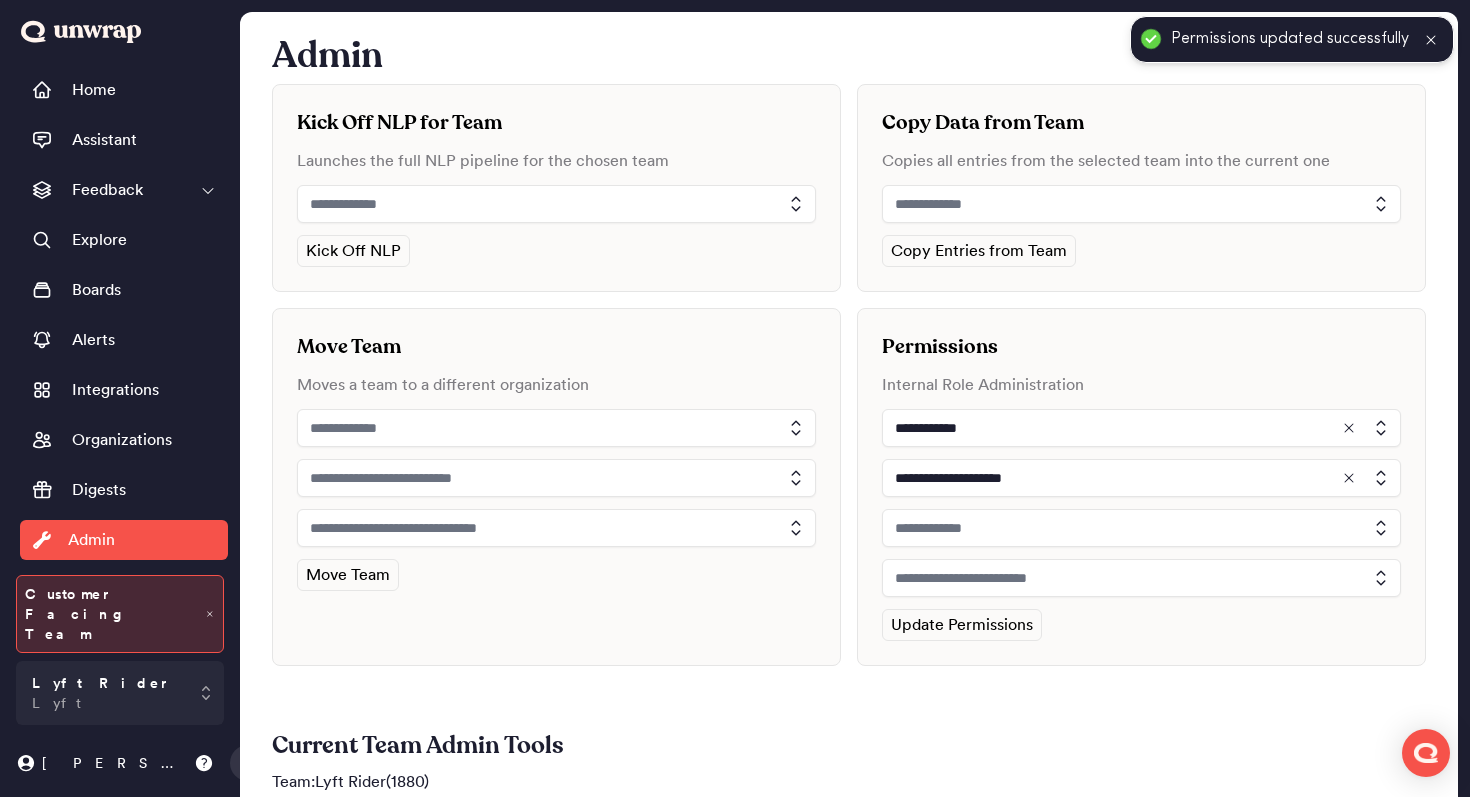 click at bounding box center [1141, 528] 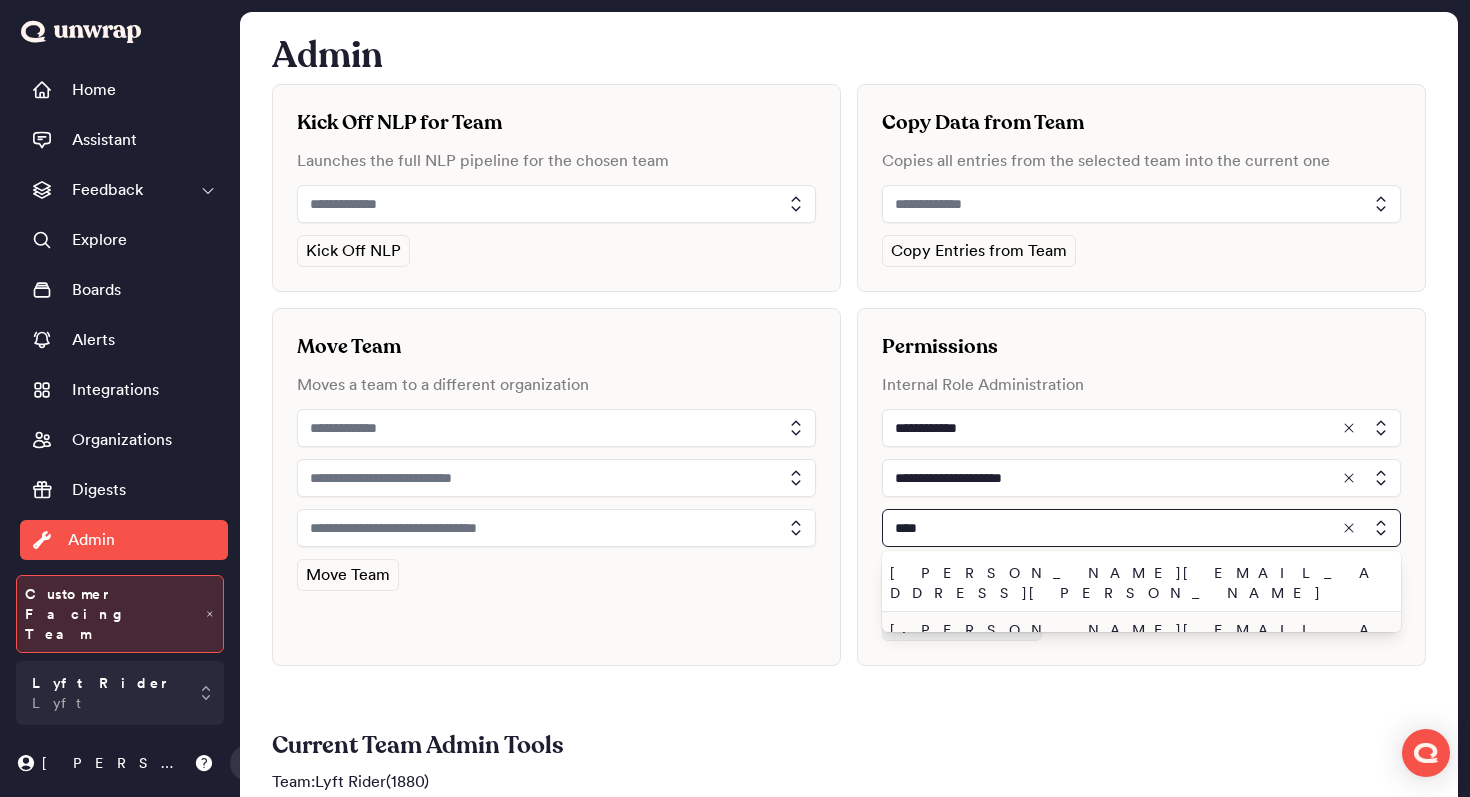 type on "****" 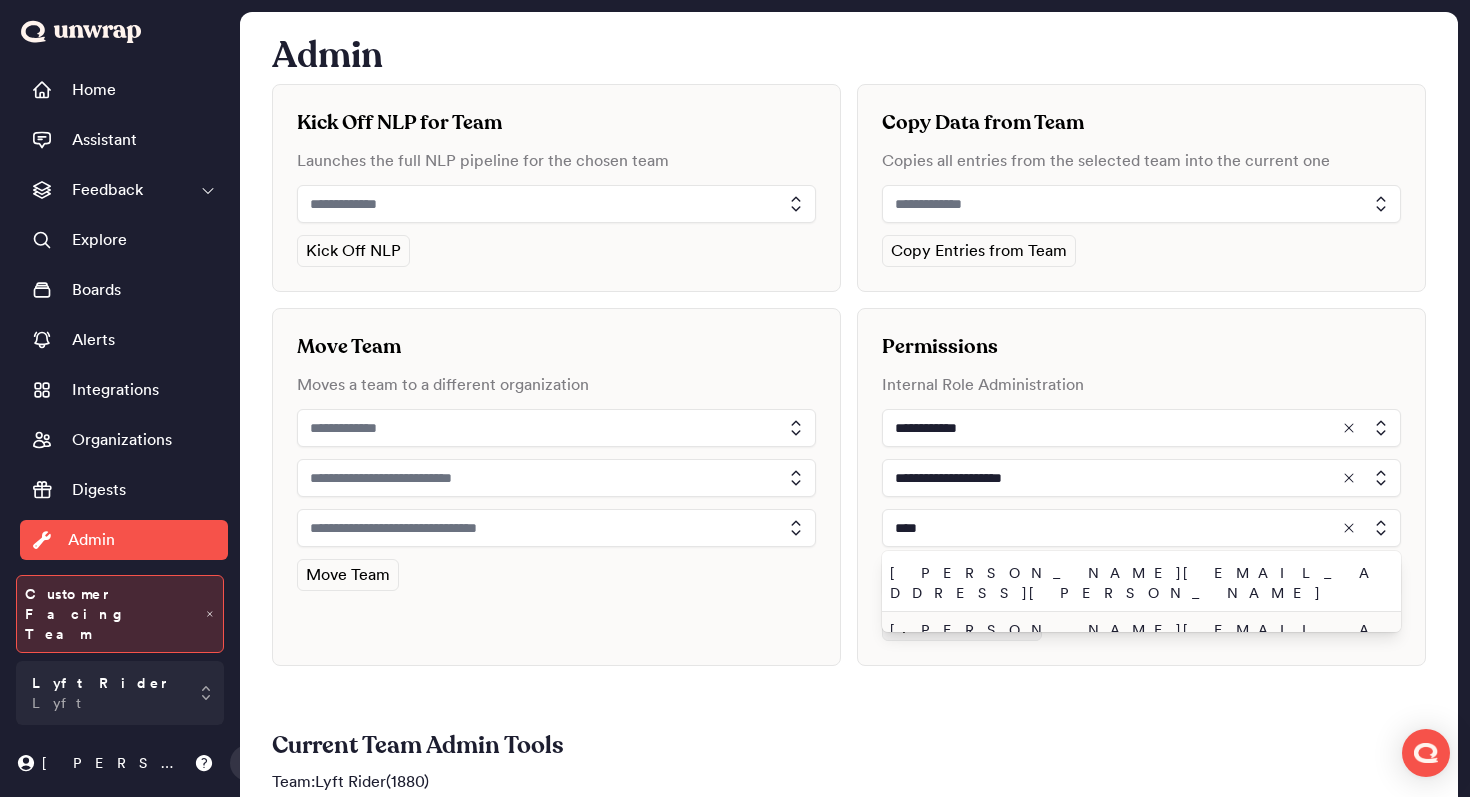 click on "john.shelburne@unwrap.ai" at bounding box center [1137, 640] 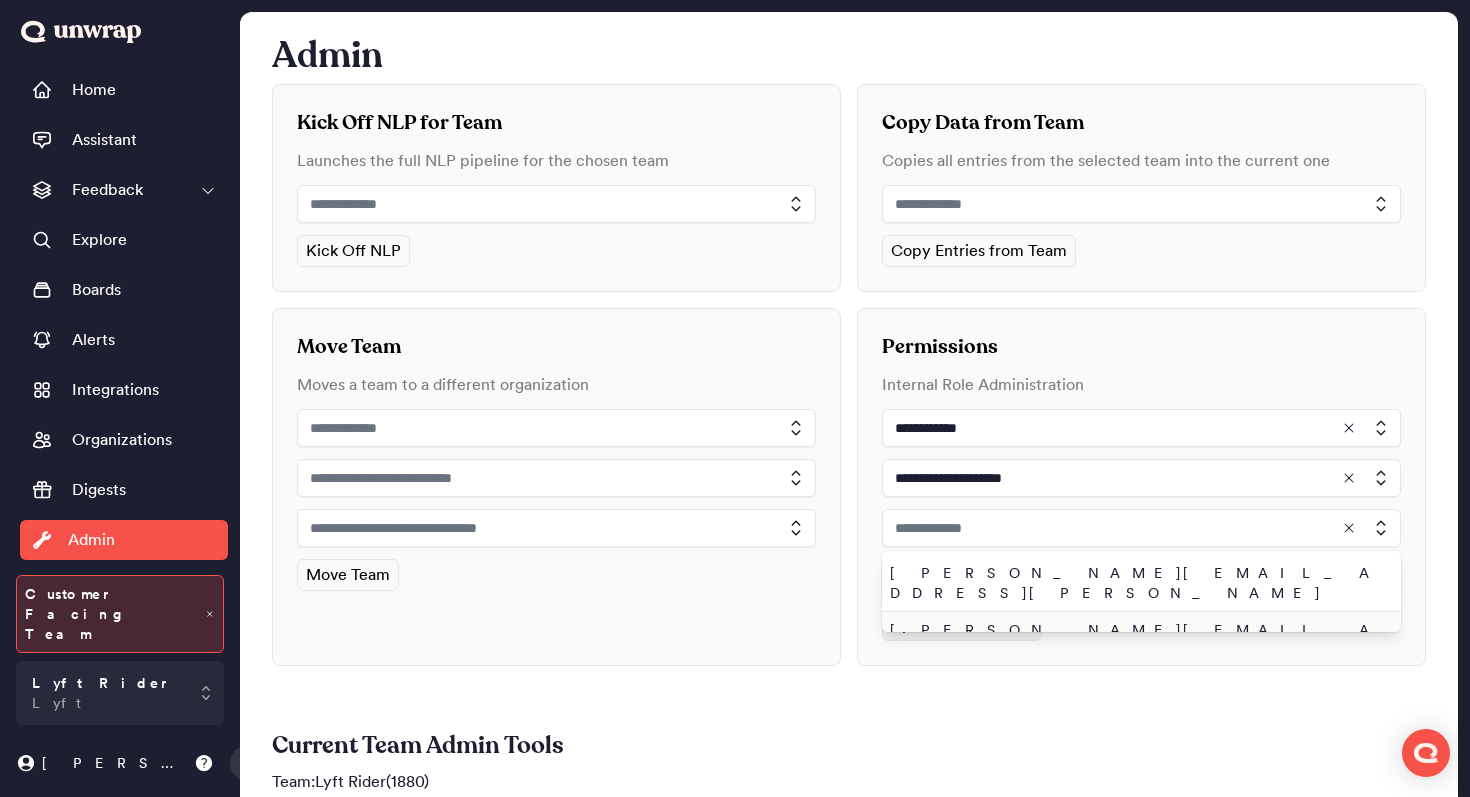 type on "**********" 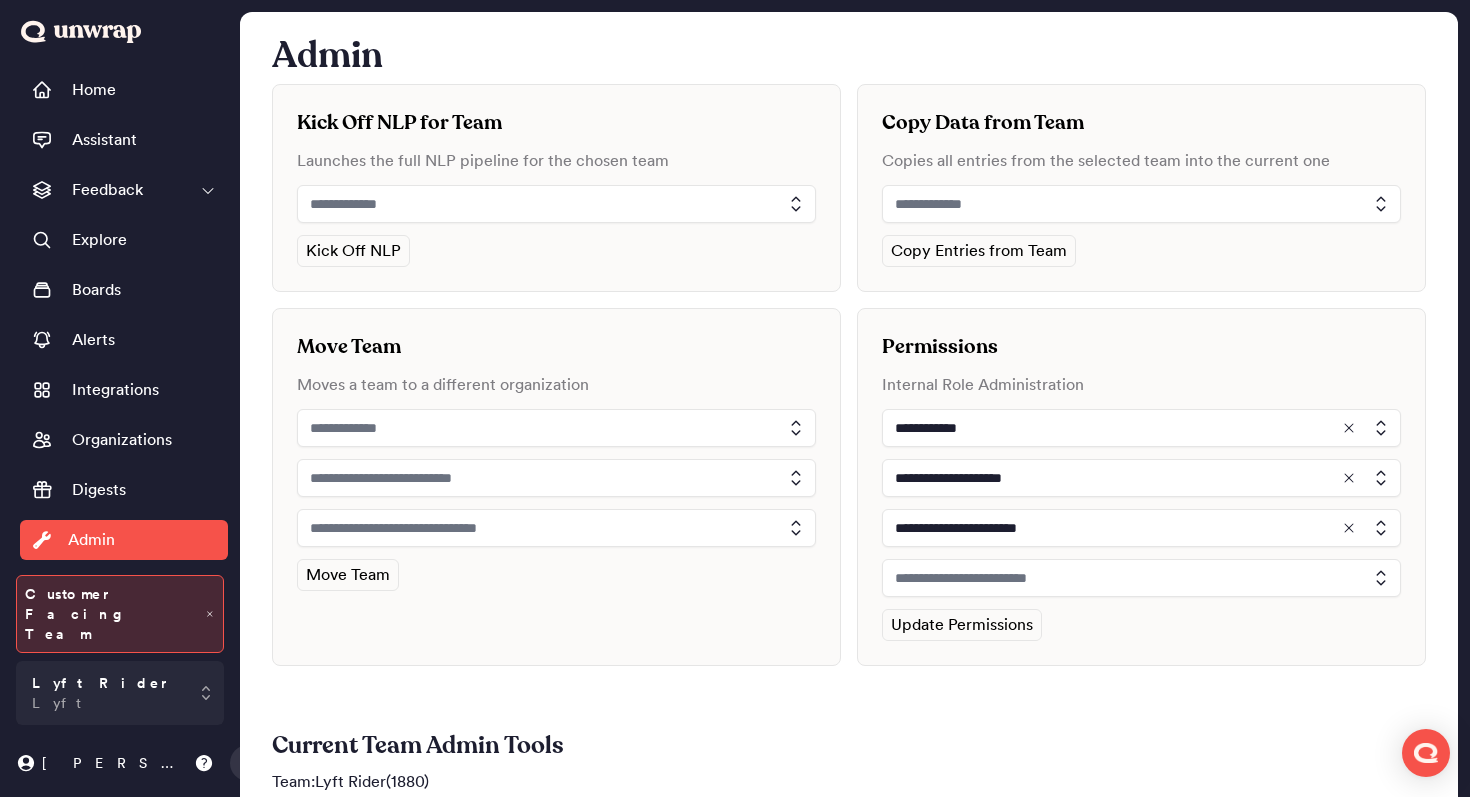click at bounding box center (1141, 578) 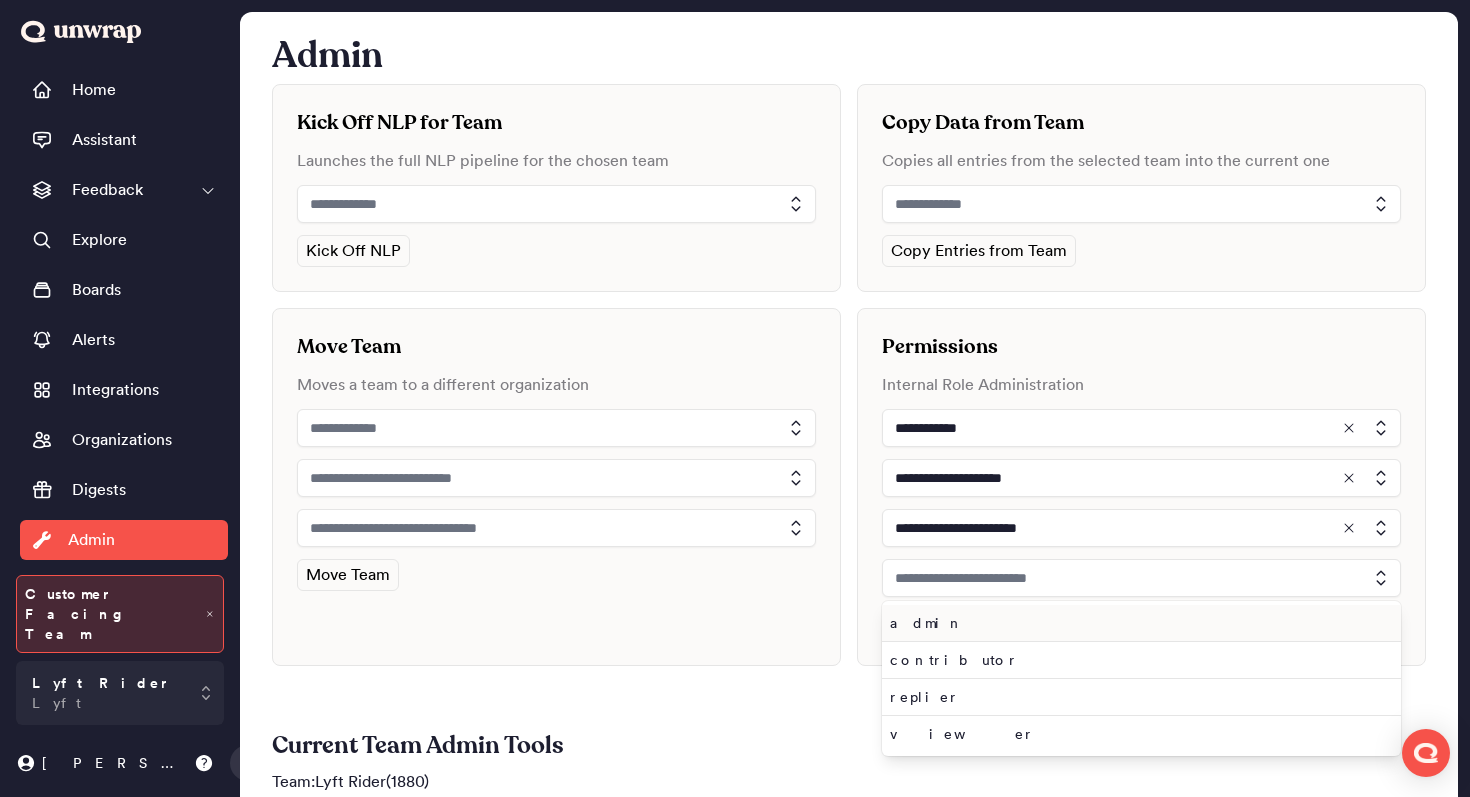 click on "admin" at bounding box center [1137, 623] 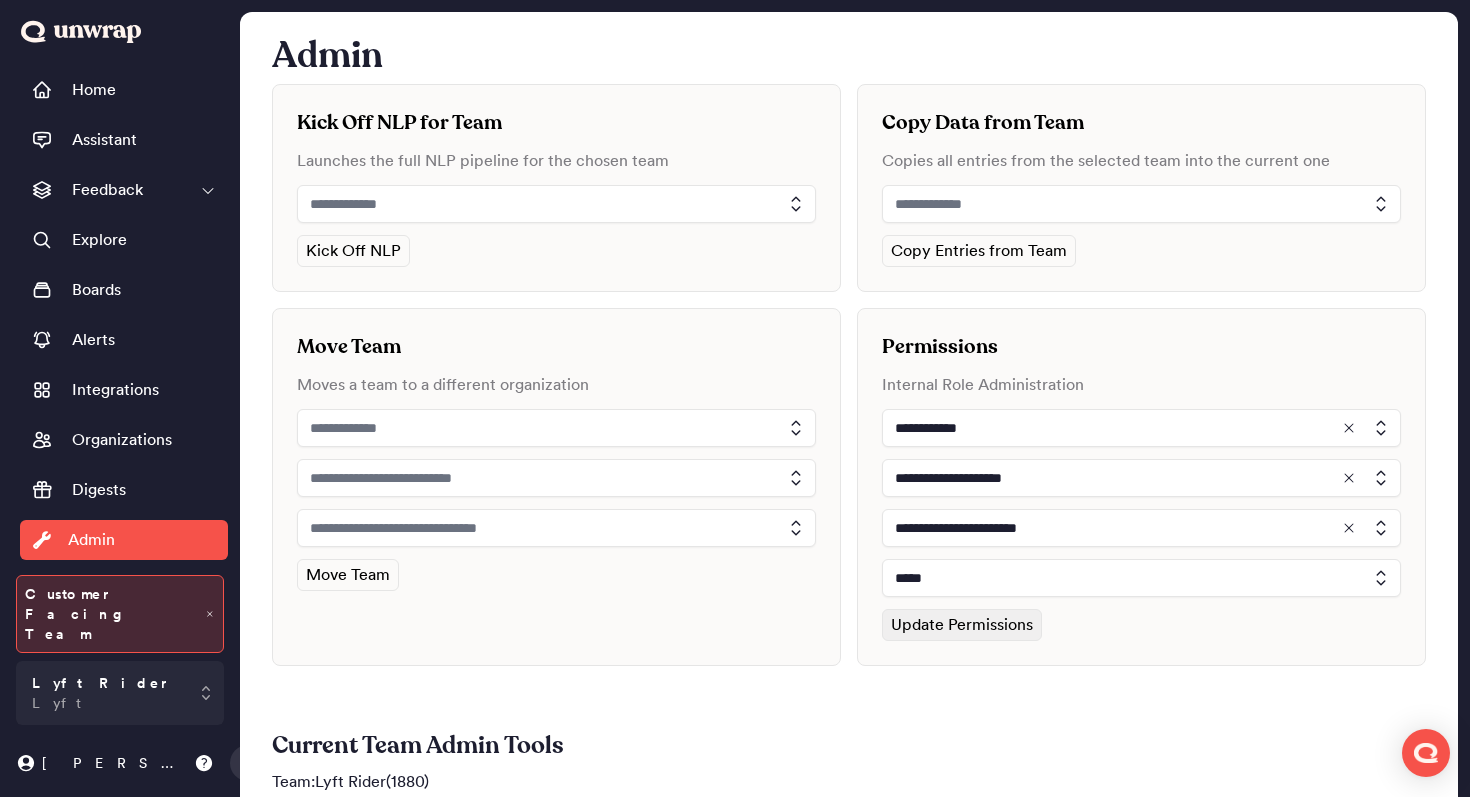 click on "Update Permissions" at bounding box center [962, 625] 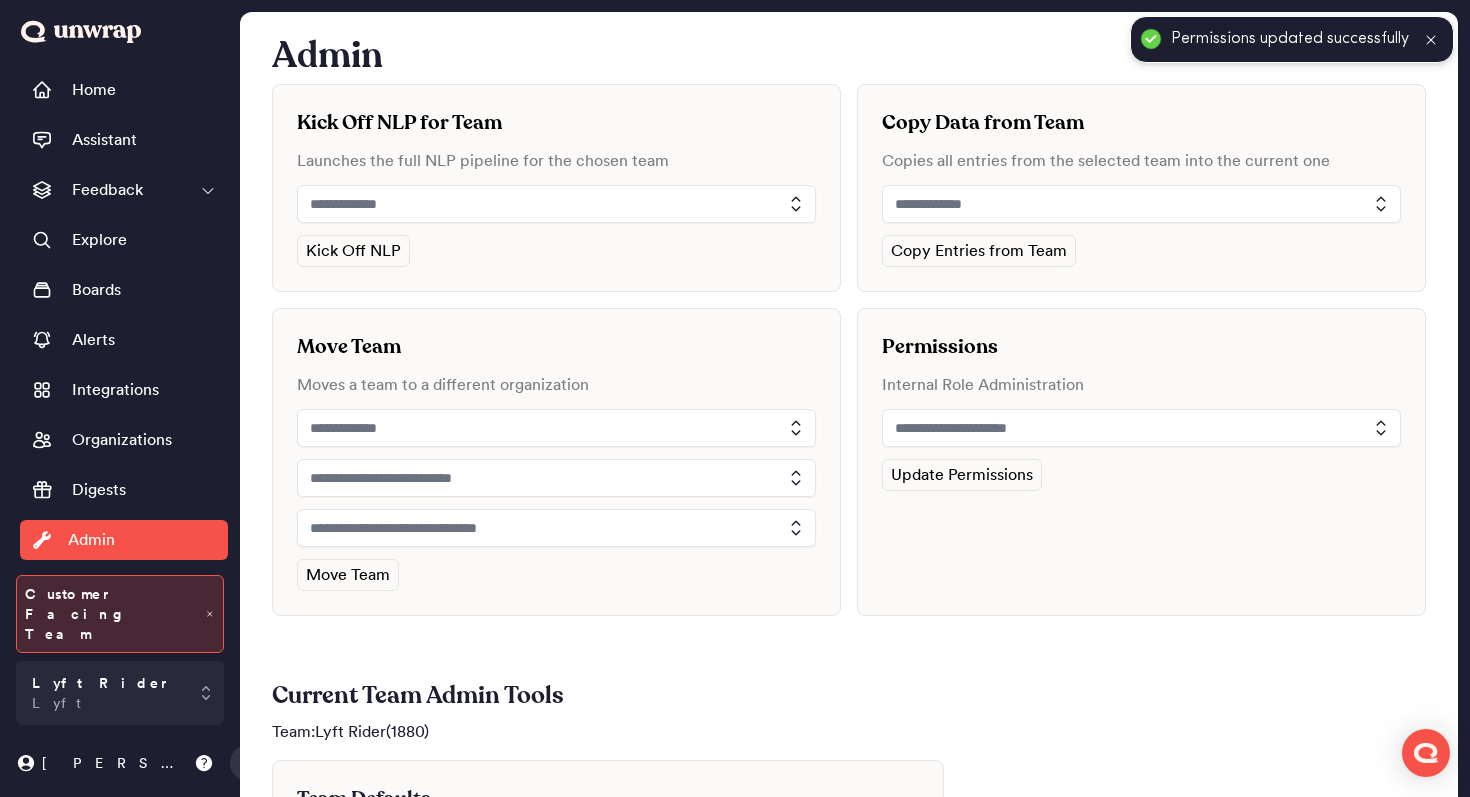 click at bounding box center [1141, 428] 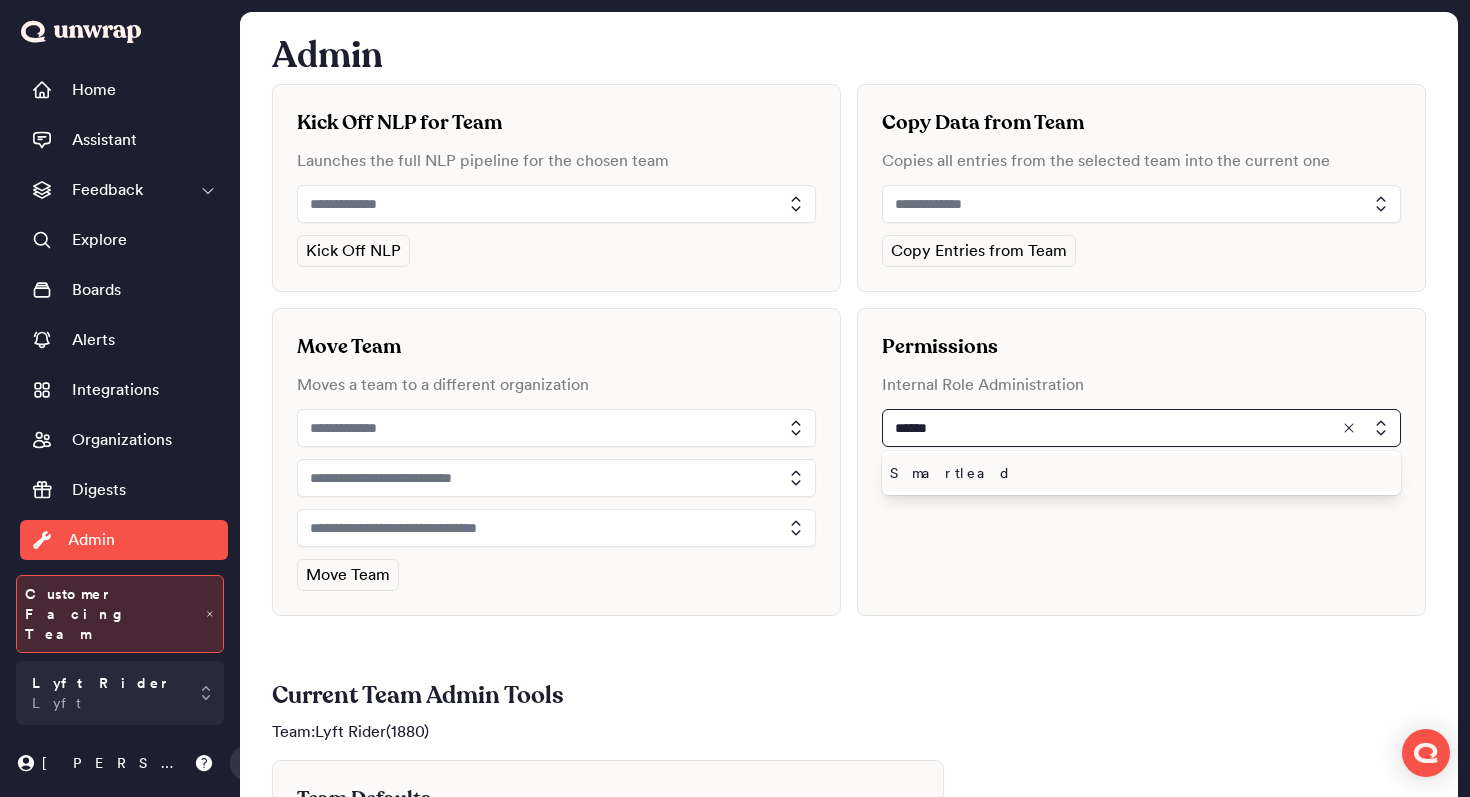 type on "******" 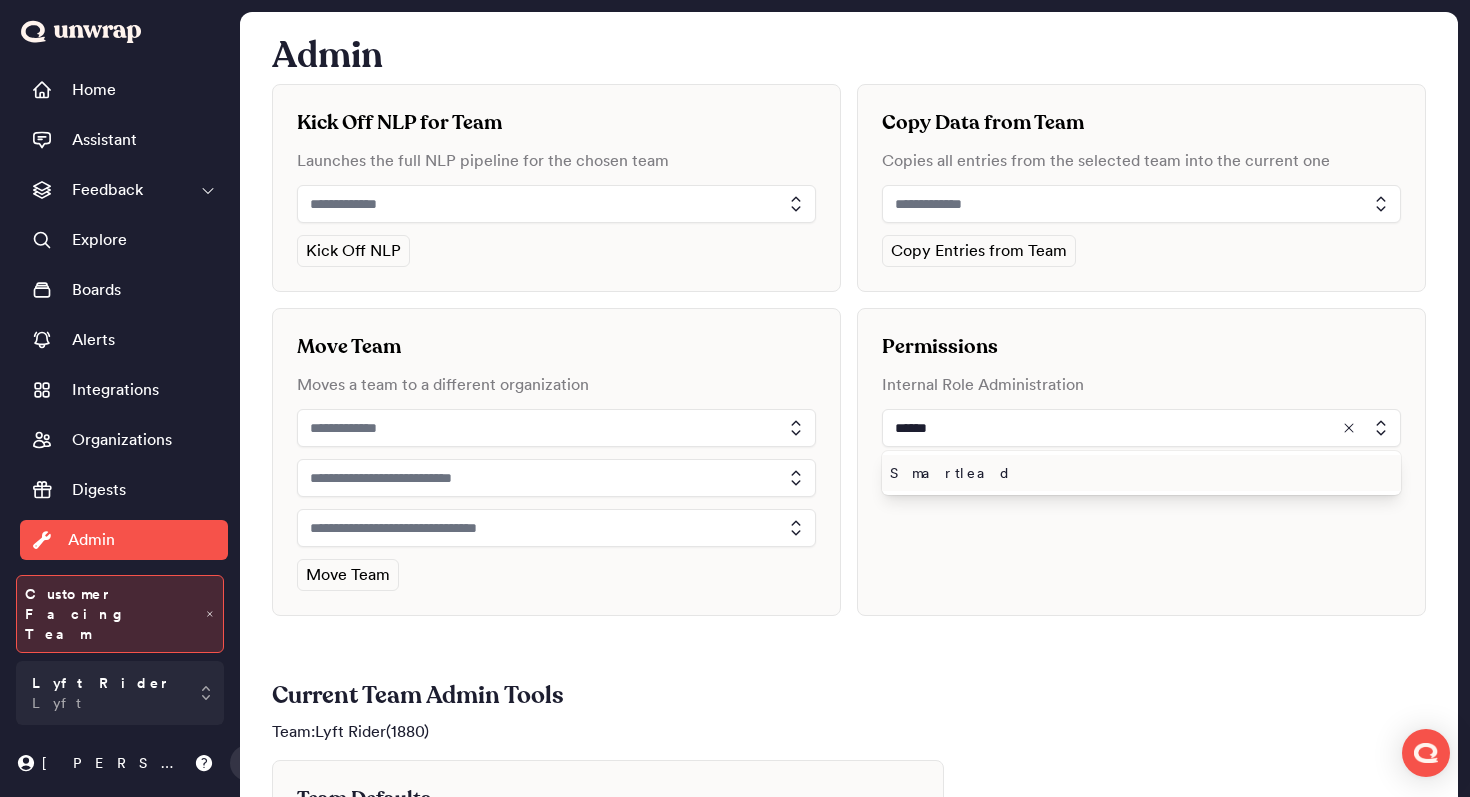 click on "Smartlead" at bounding box center (1137, 473) 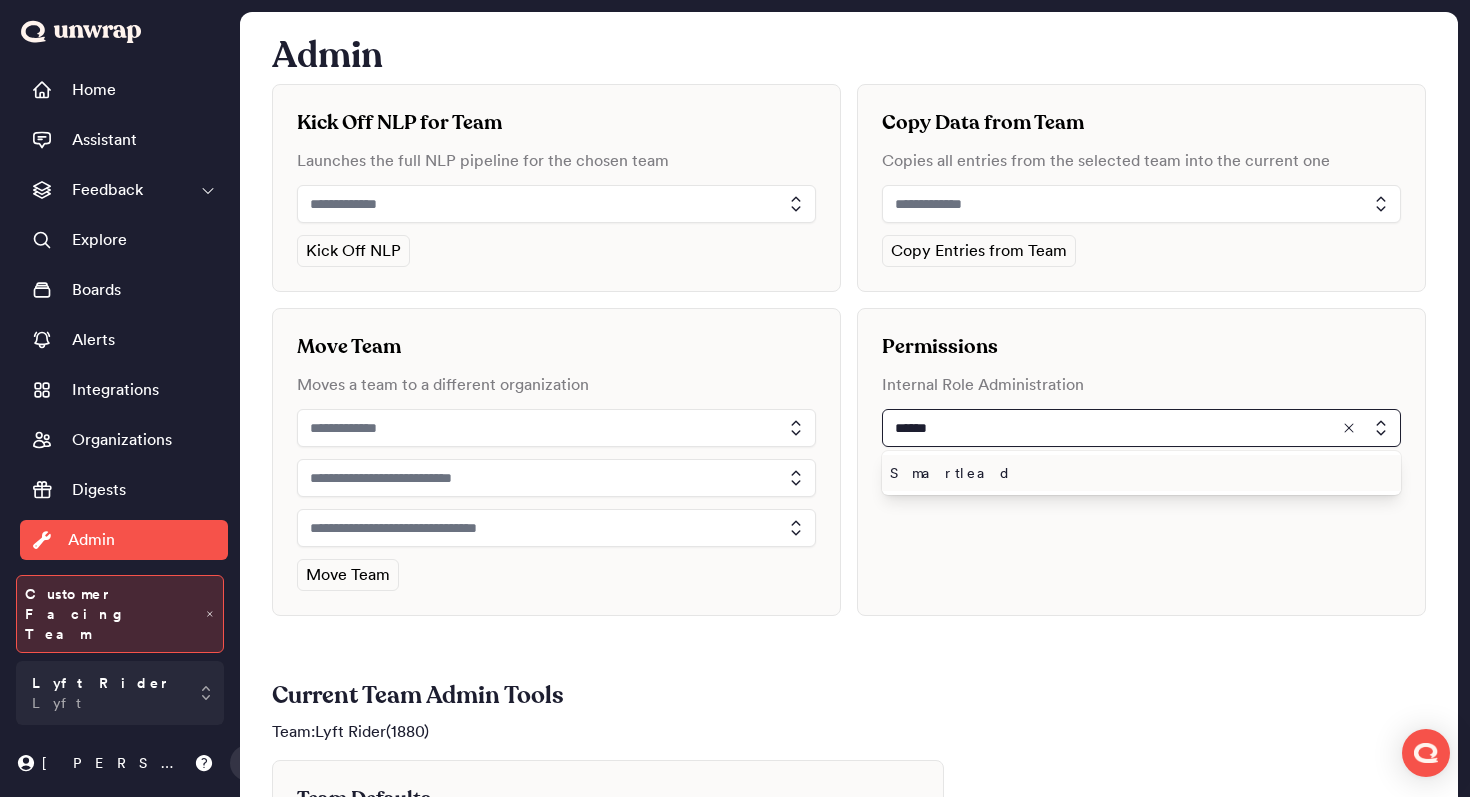 type on "*********" 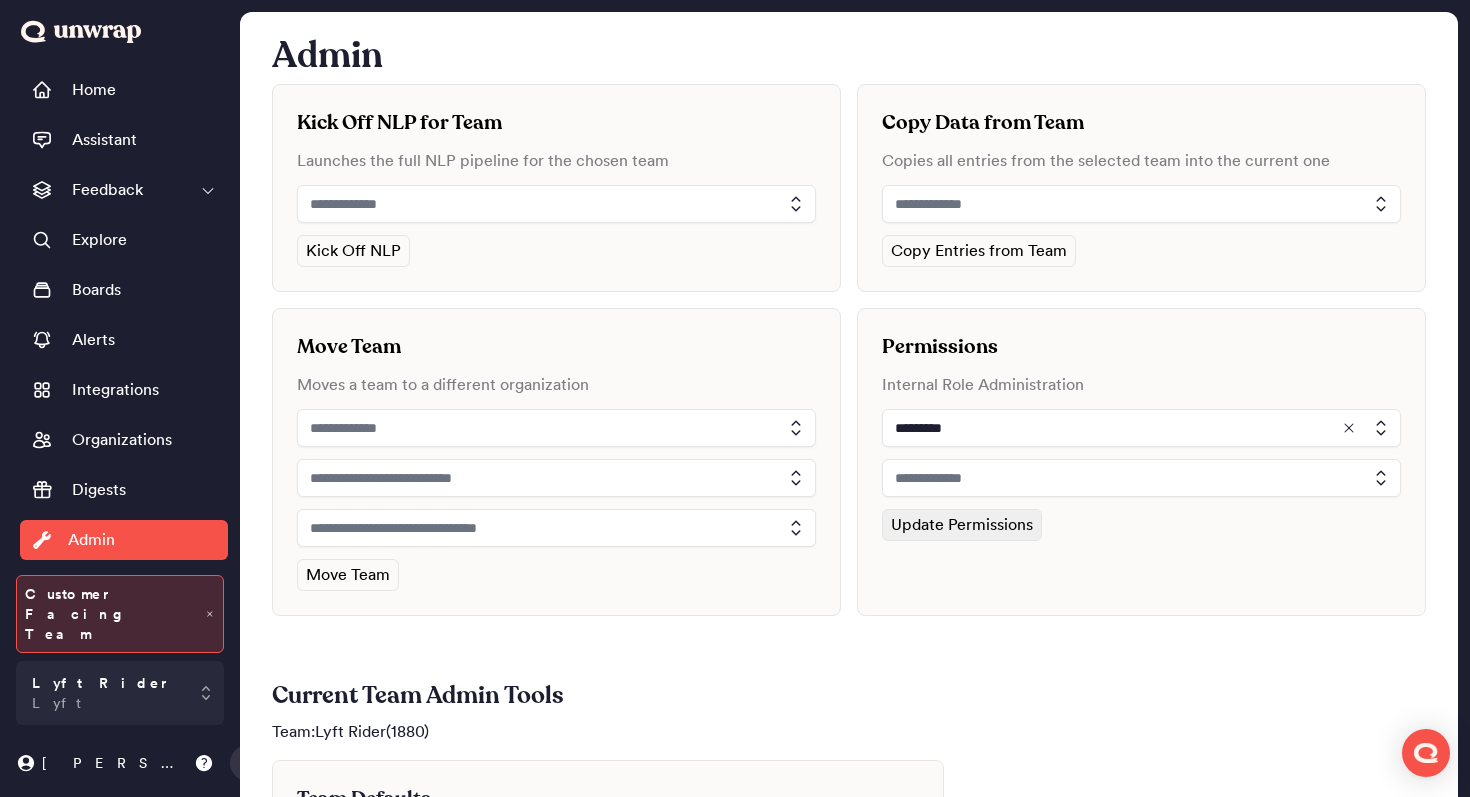 click at bounding box center (1141, 478) 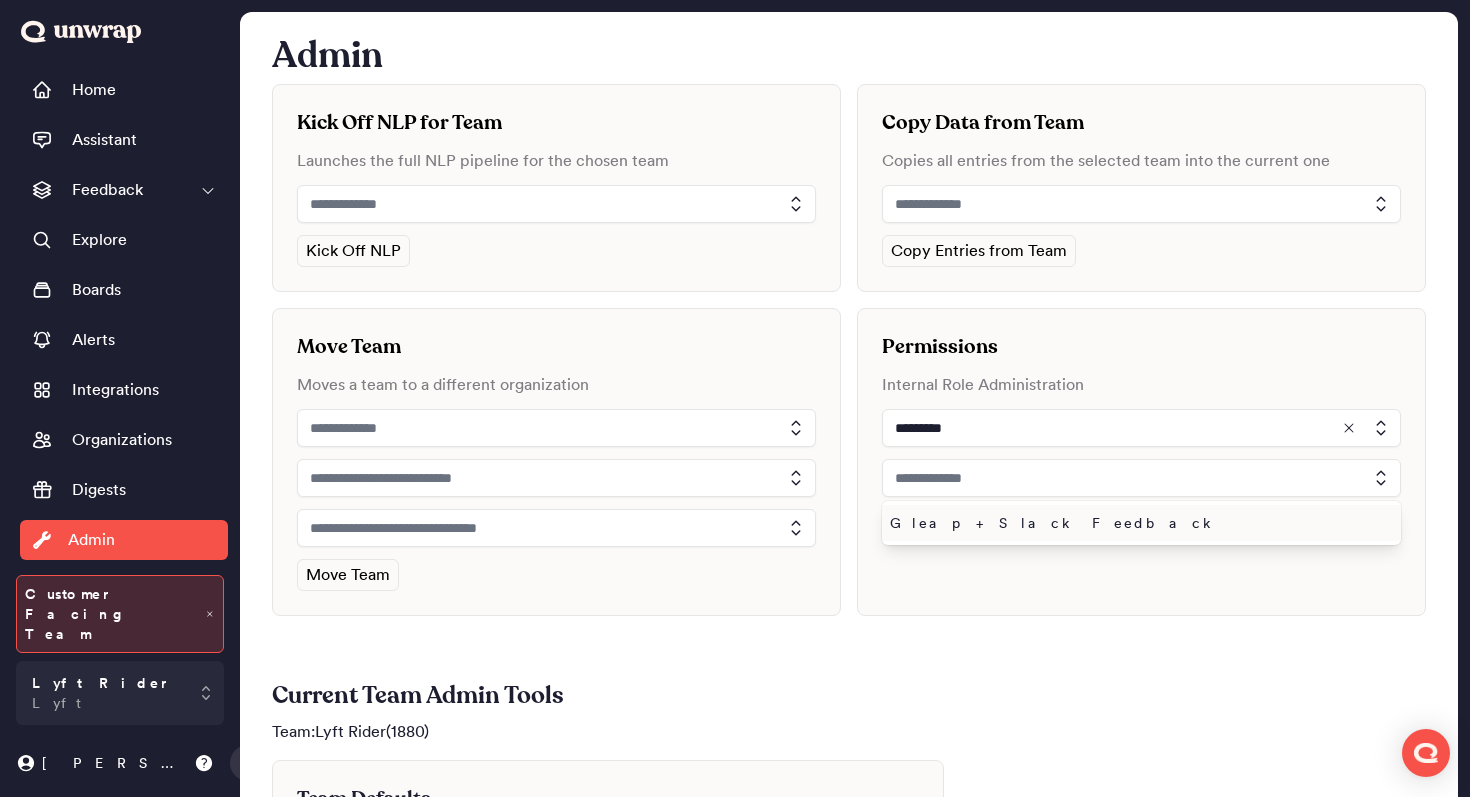 click on "Gleap + Slack Feedback" at bounding box center (1141, 523) 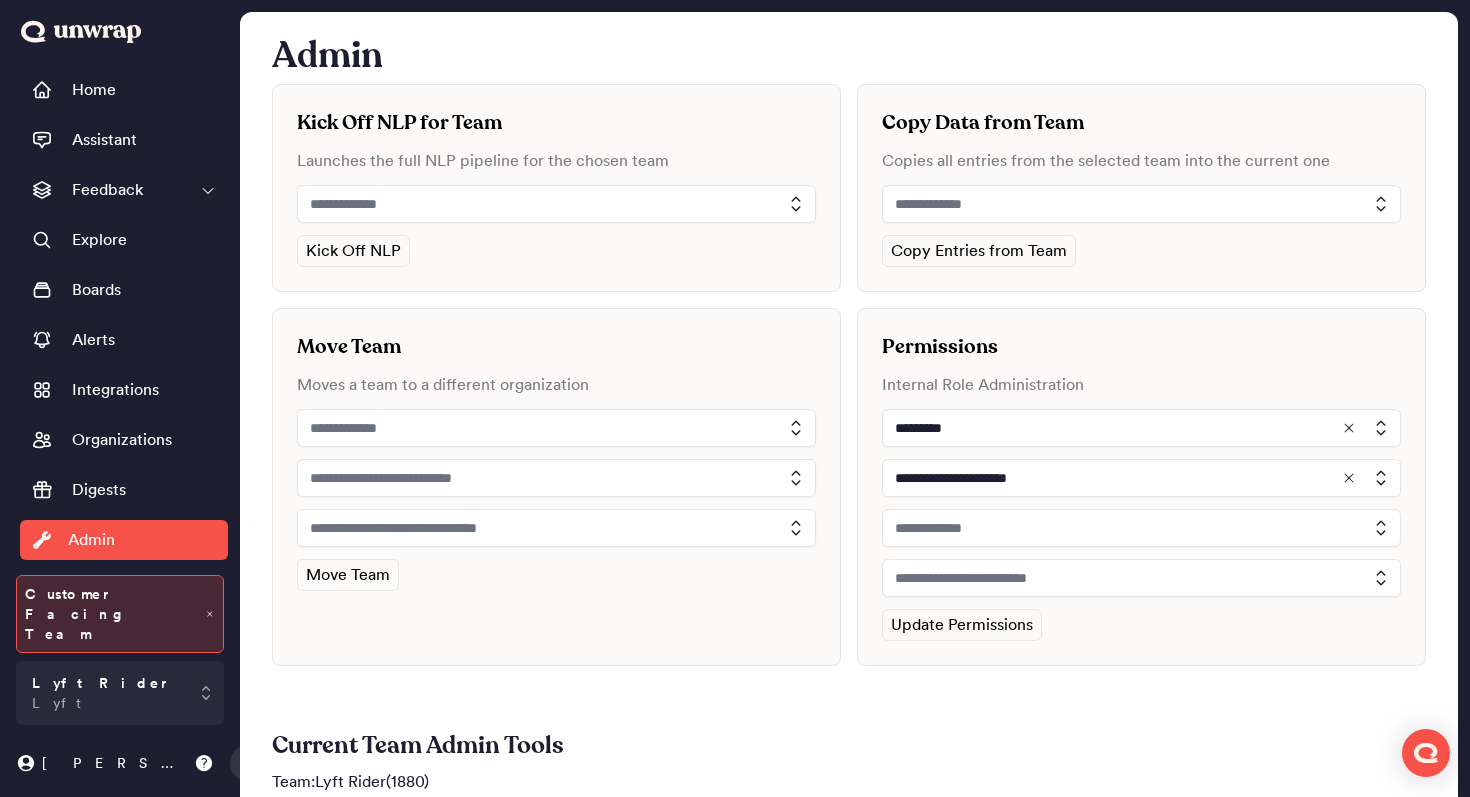 click at bounding box center (1141, 528) 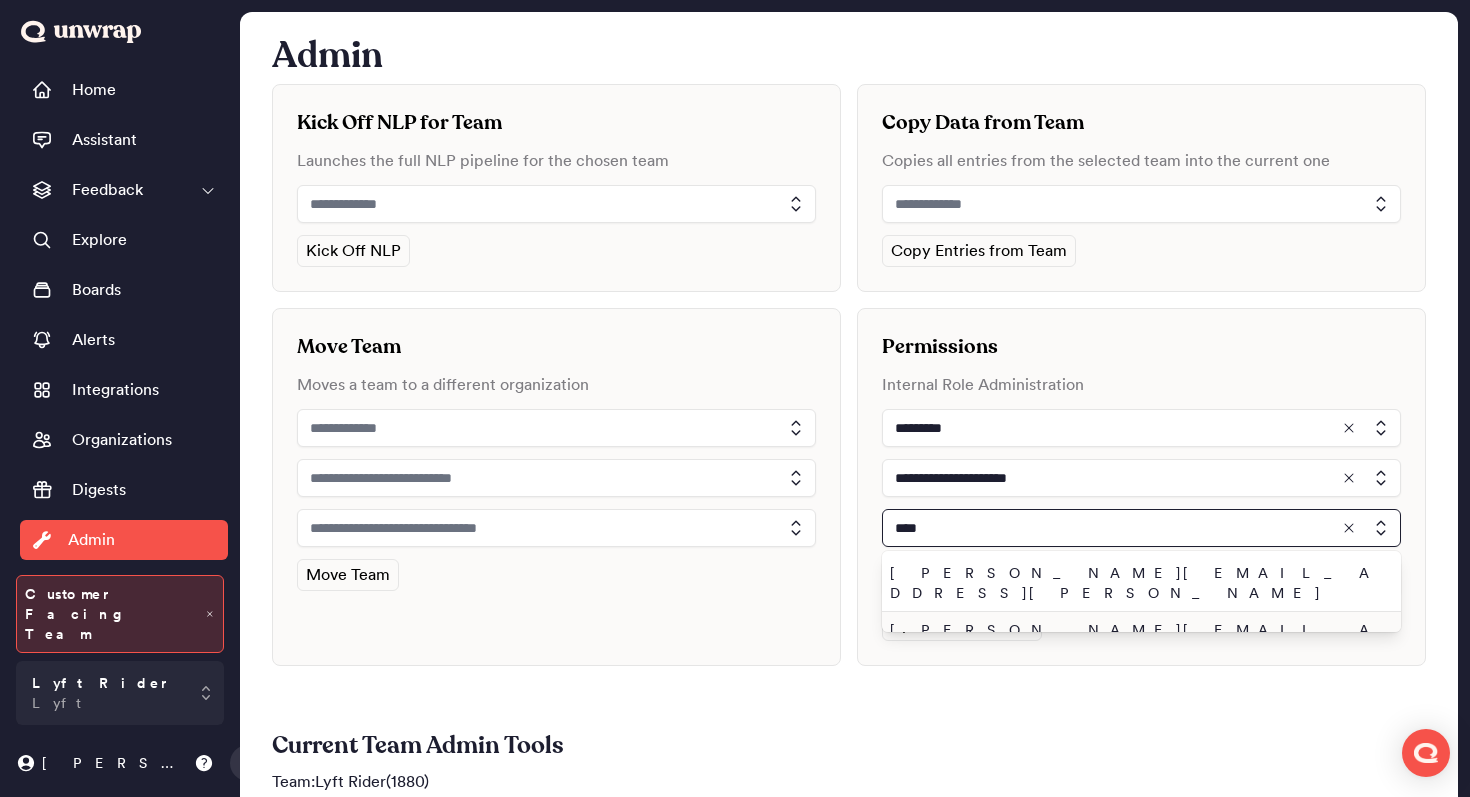 type on "****" 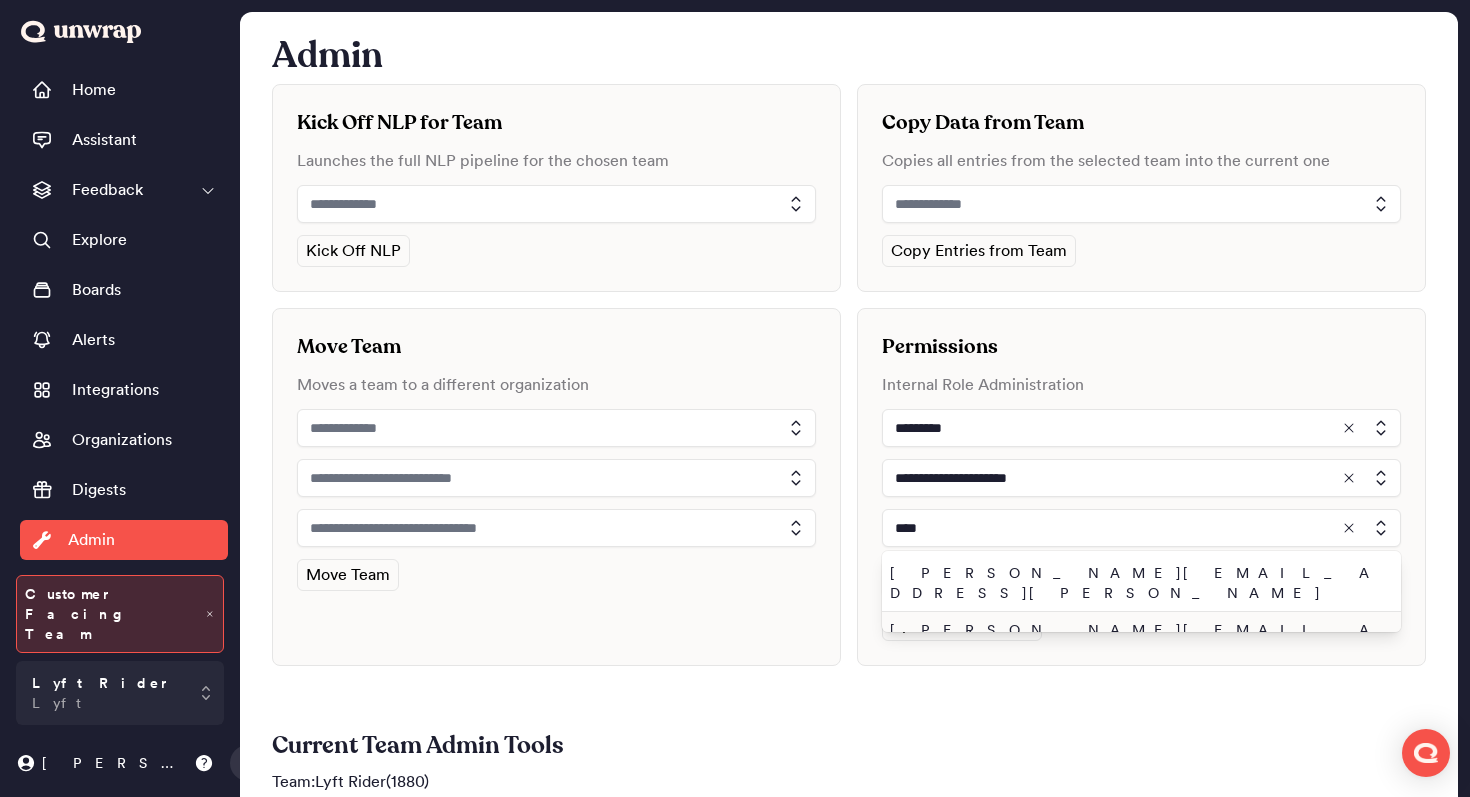 click on "john.shelburne@unwrap.ai" at bounding box center [1137, 640] 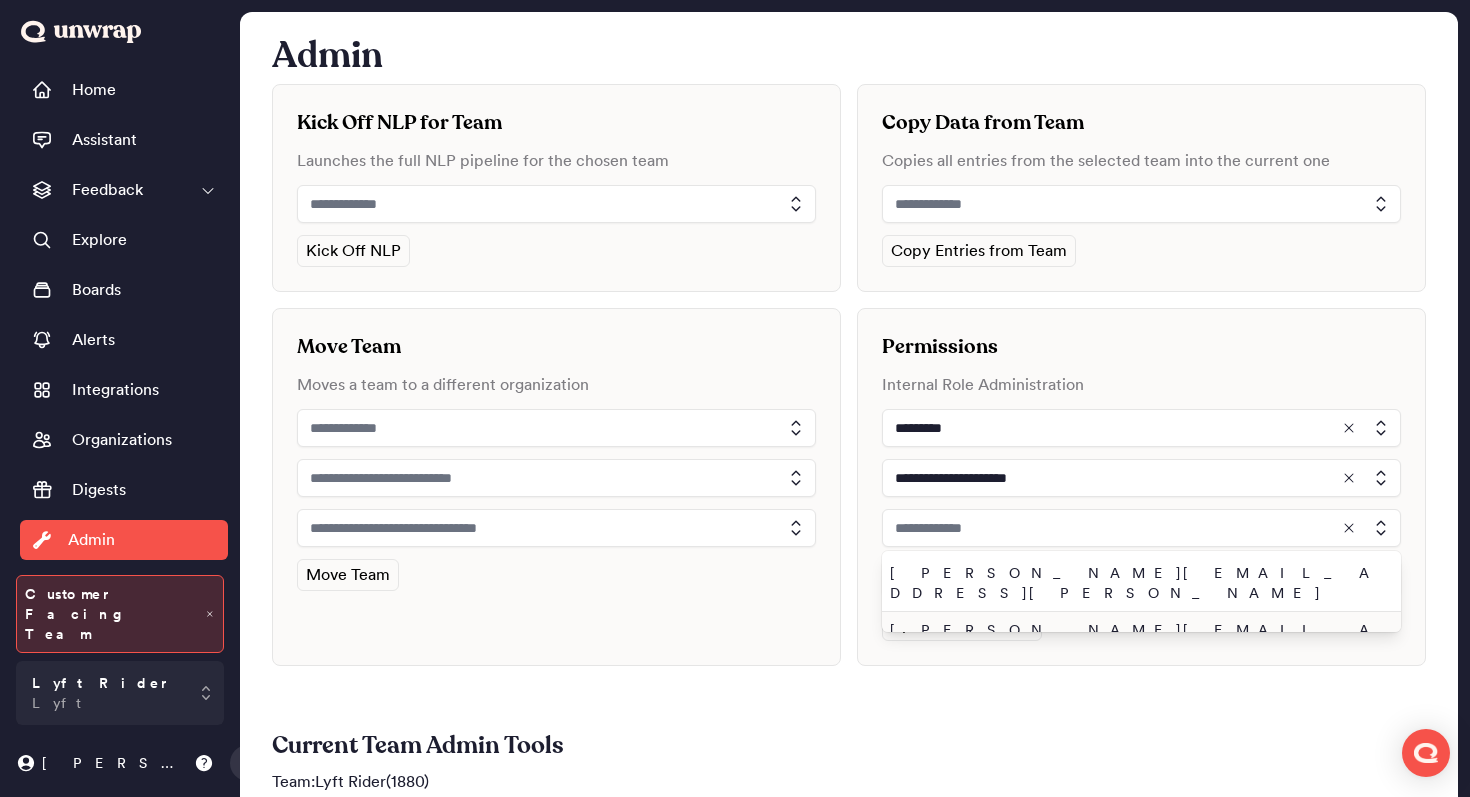 type on "**********" 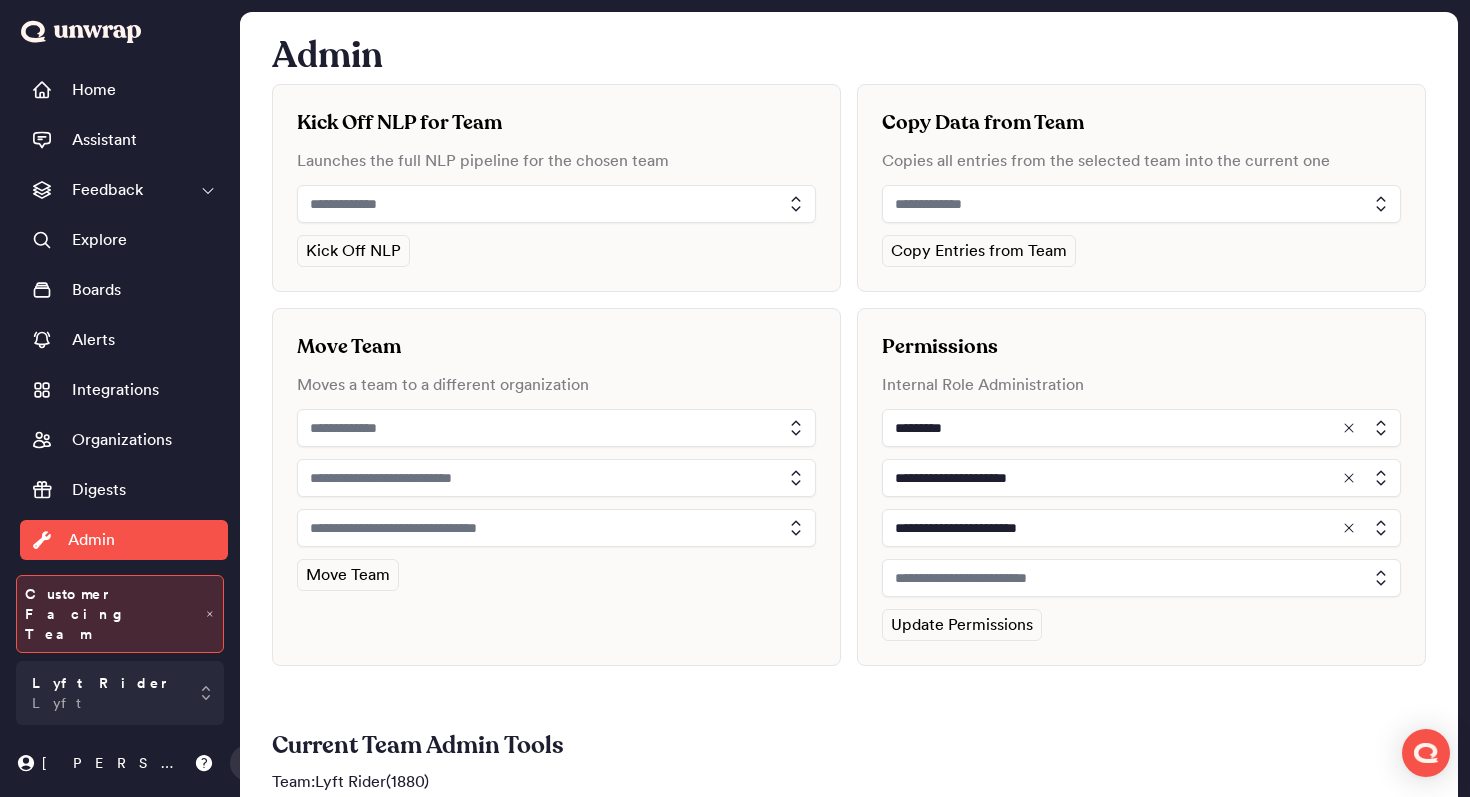 click at bounding box center (1141, 578) 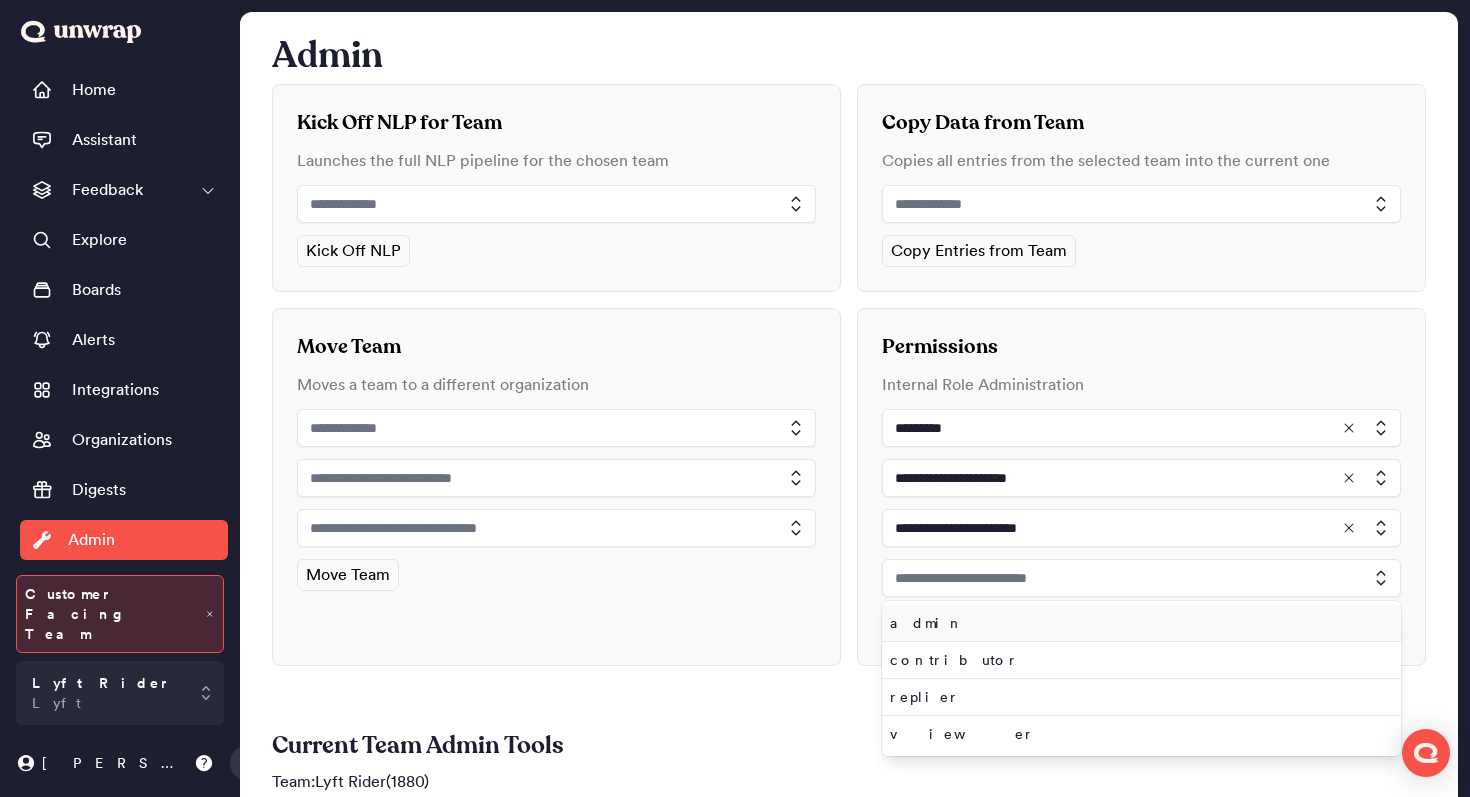 click on "admin" at bounding box center [1137, 623] 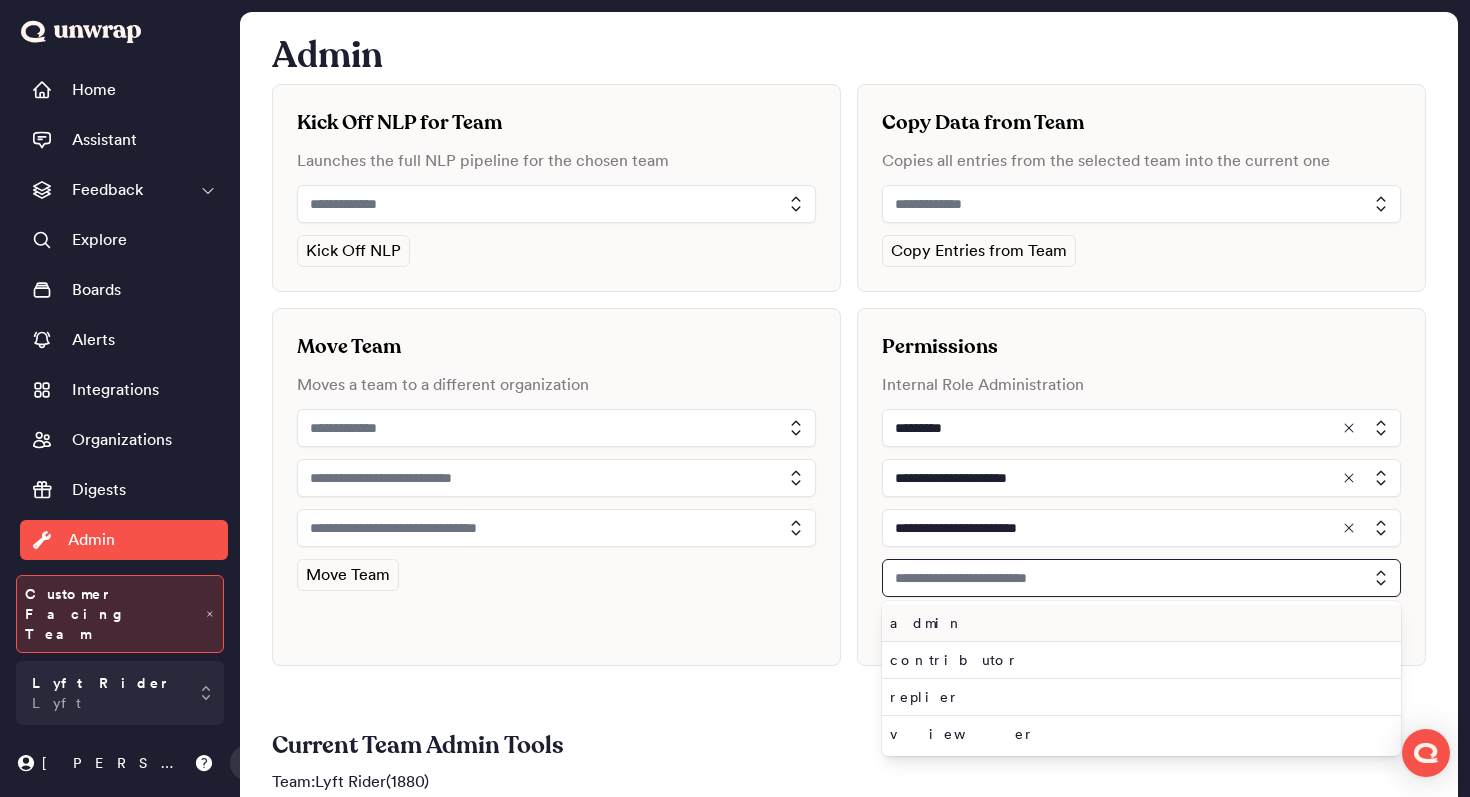 type on "*****" 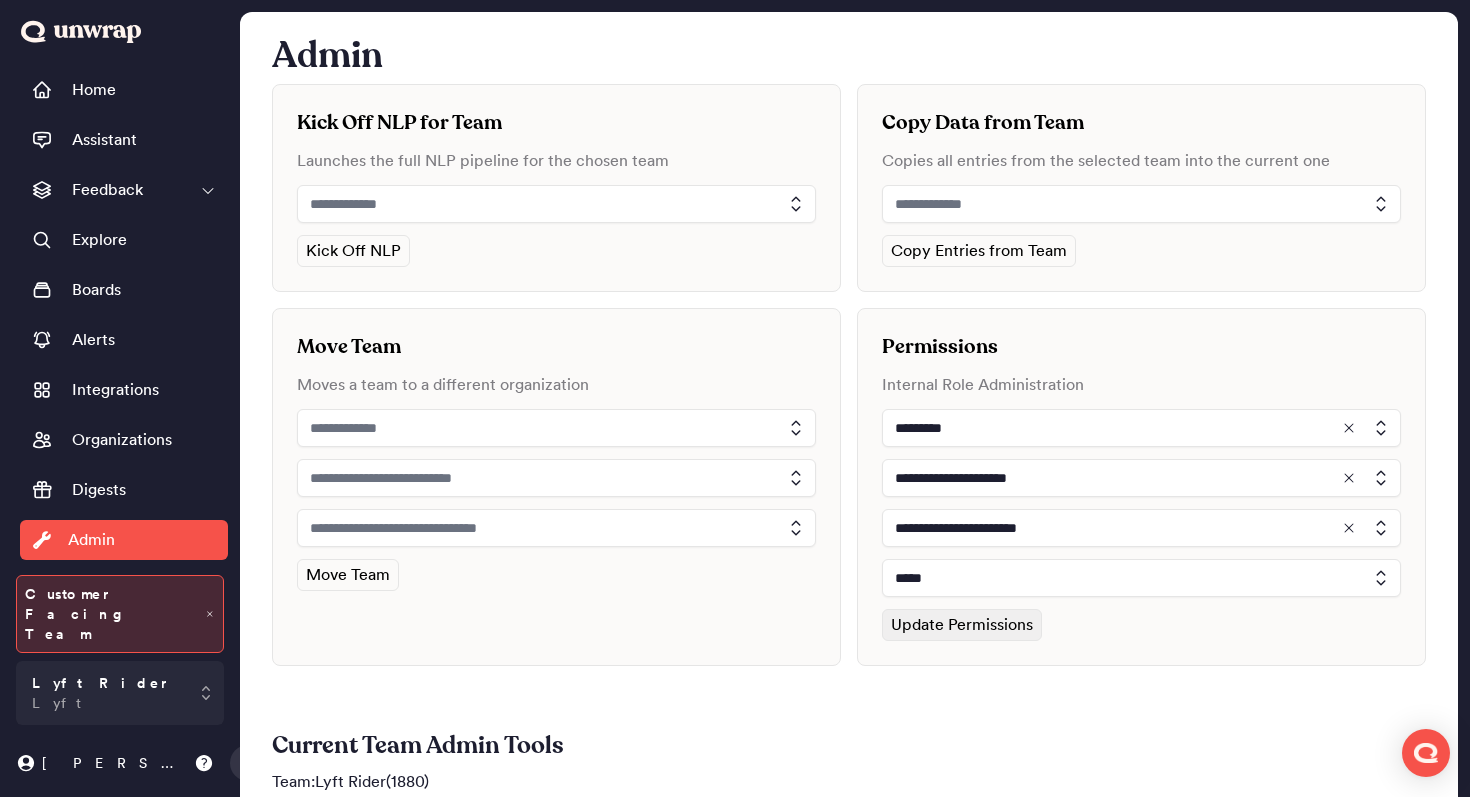 click on "Update Permissions" at bounding box center [962, 625] 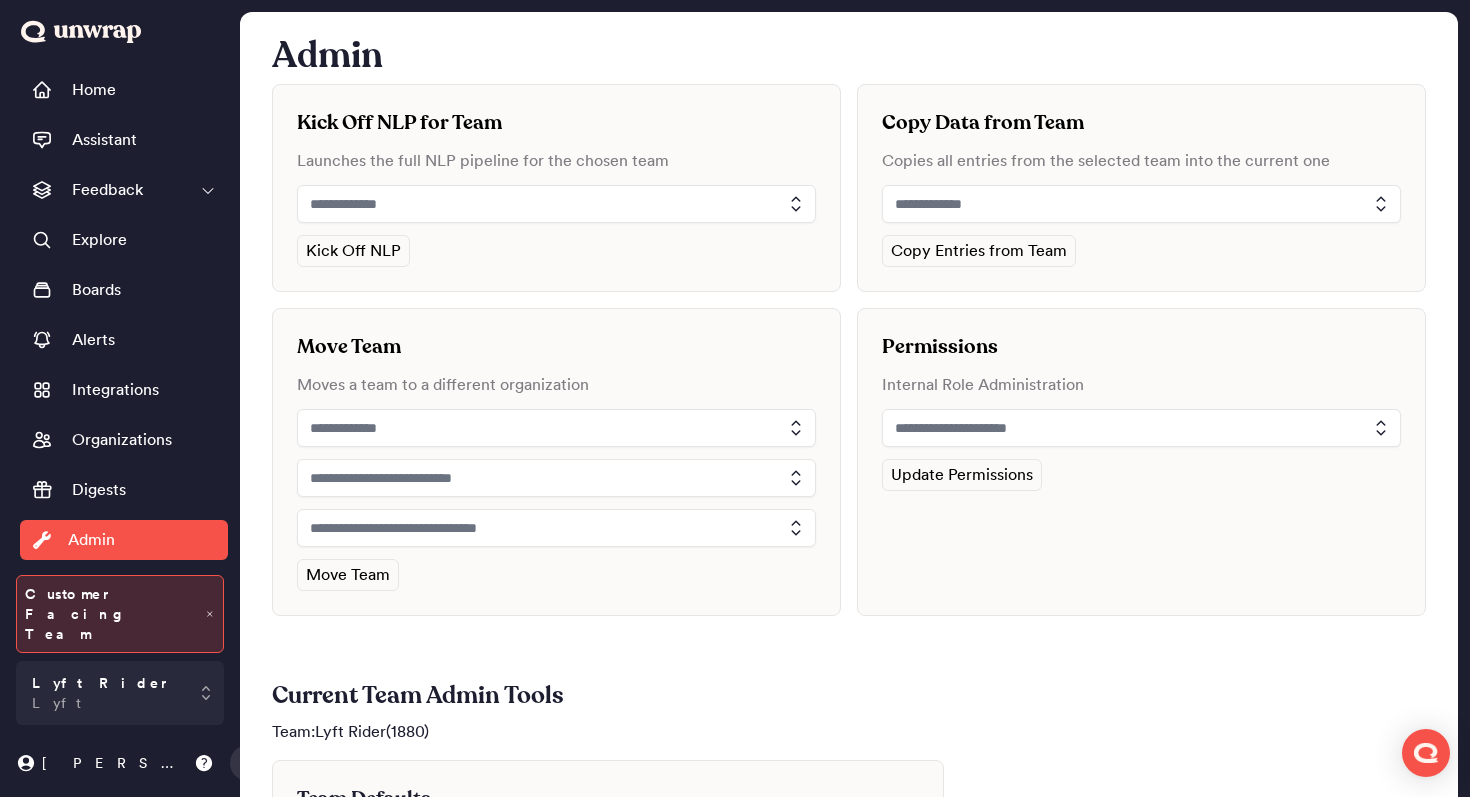 click at bounding box center (1141, 428) 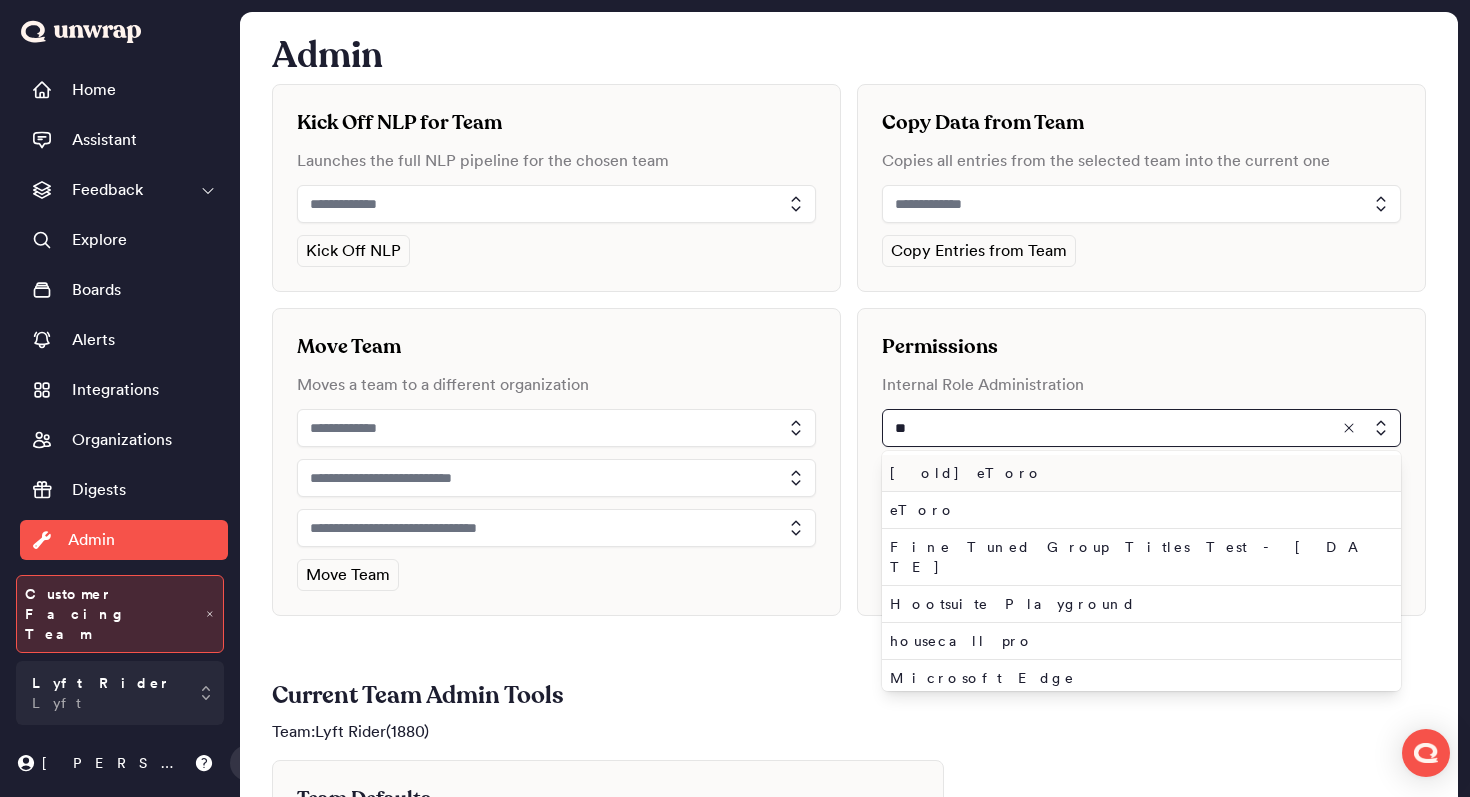 type on "*" 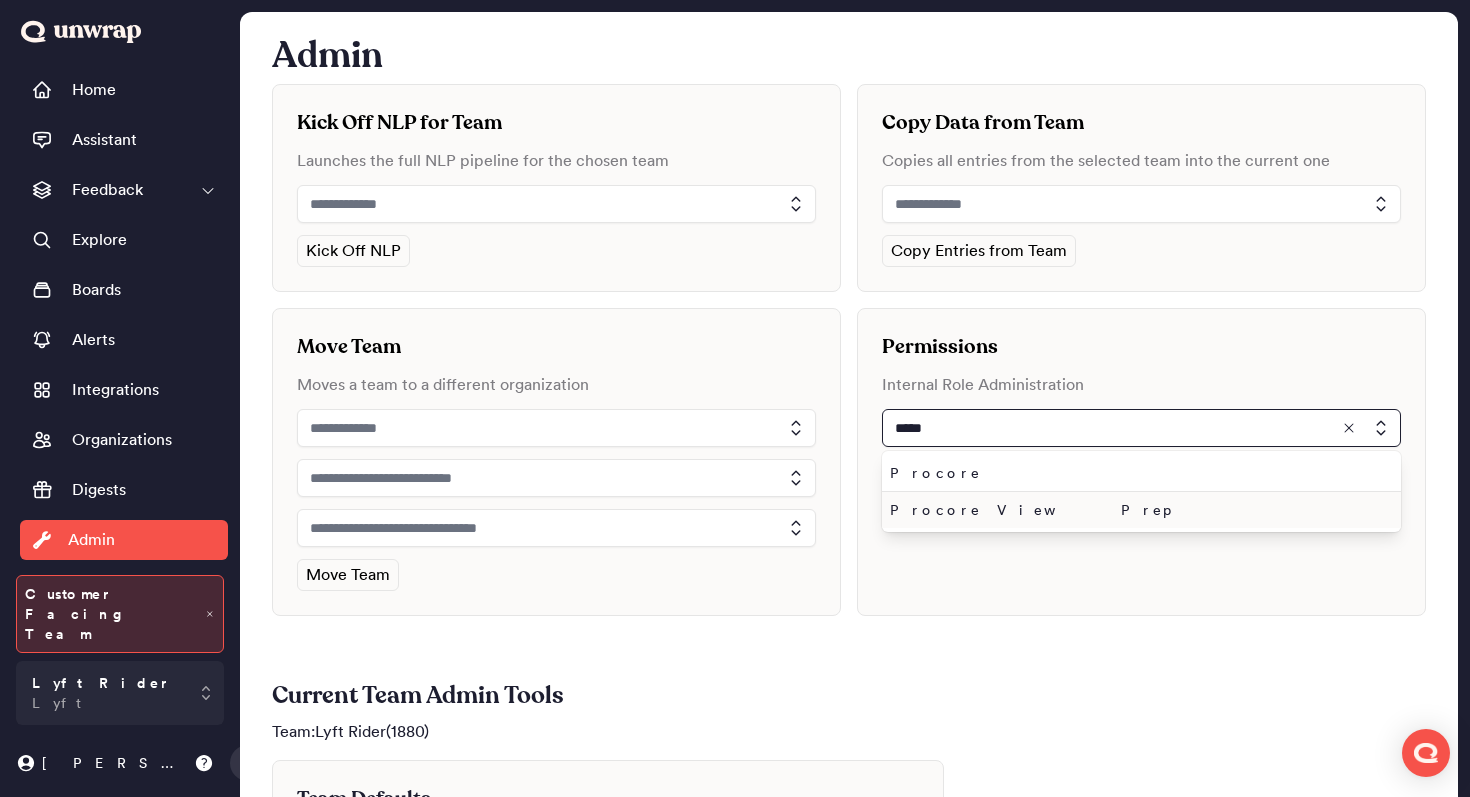 type on "*****" 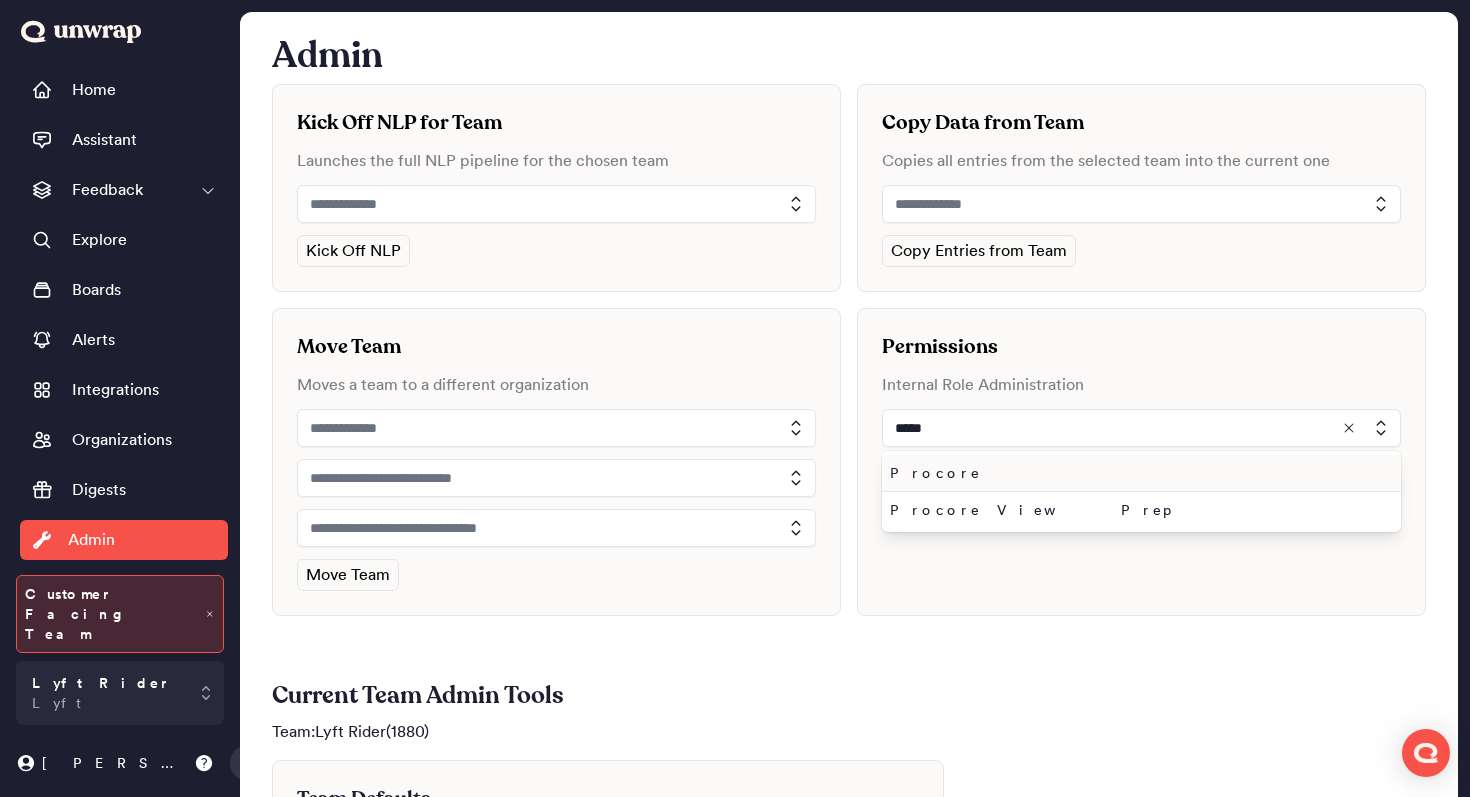 click on "Procore" at bounding box center (1137, 473) 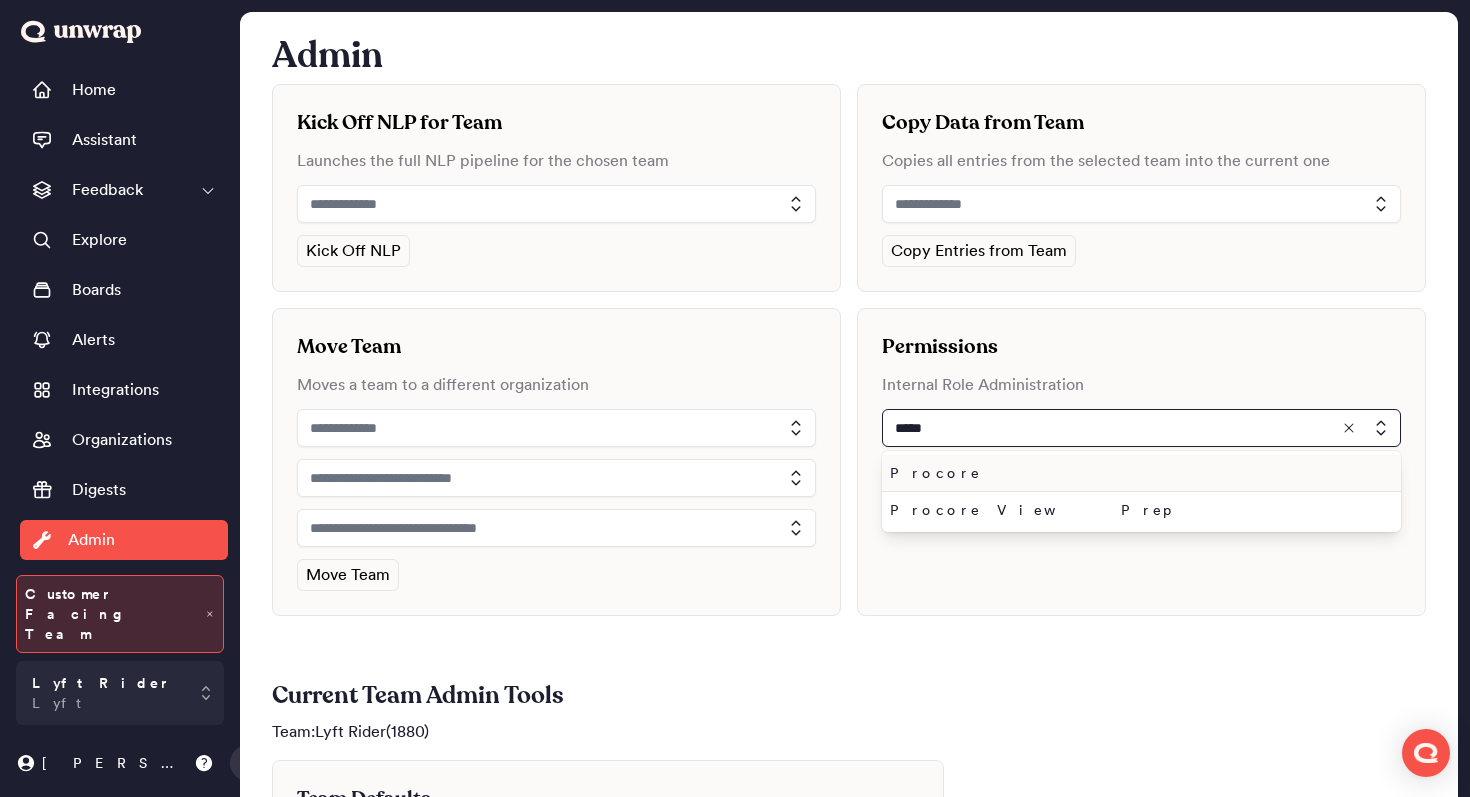 type on "*******" 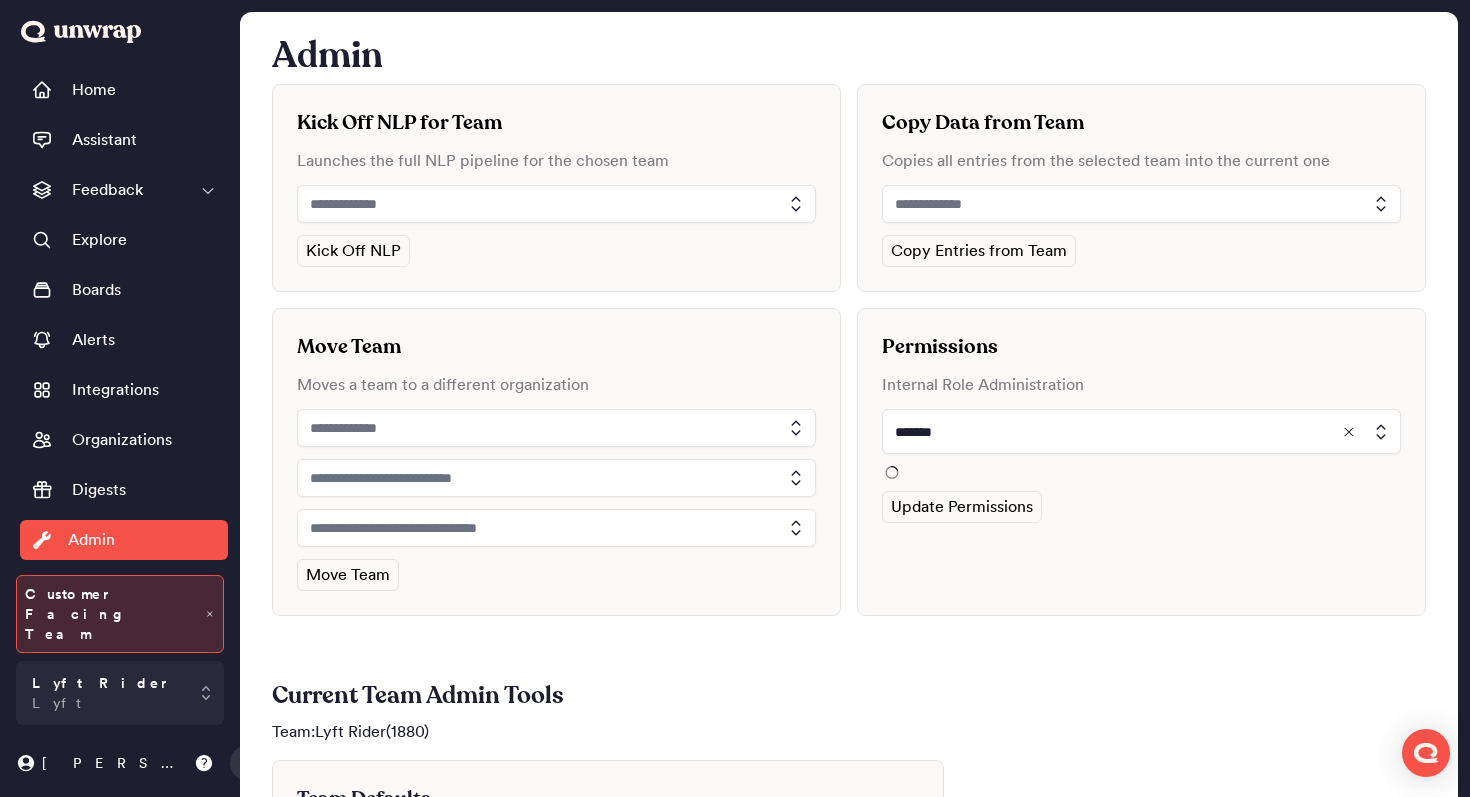 click on "*******" at bounding box center [1141, 444] 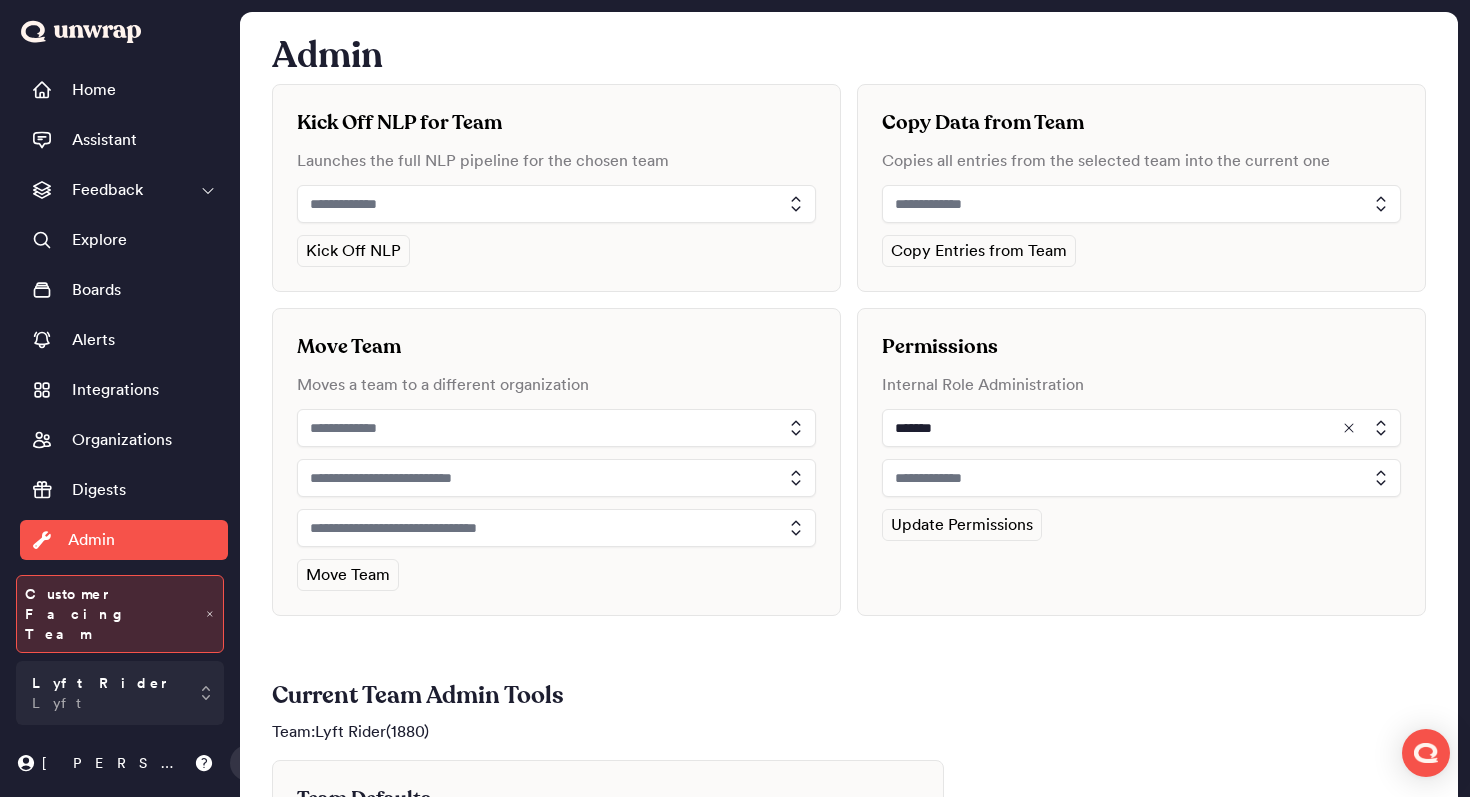 click at bounding box center [1141, 478] 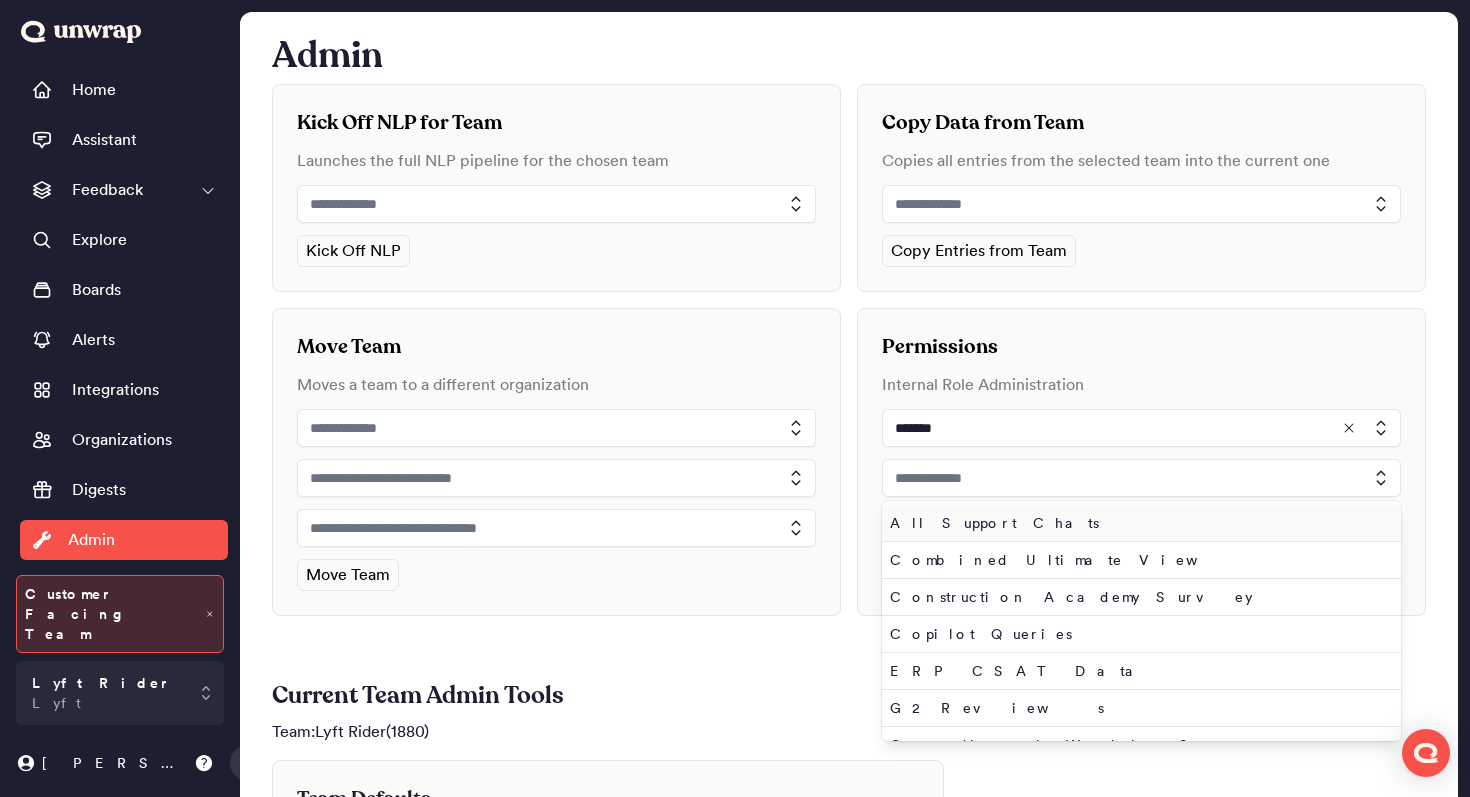click on "All Support Chats" at bounding box center [1137, 523] 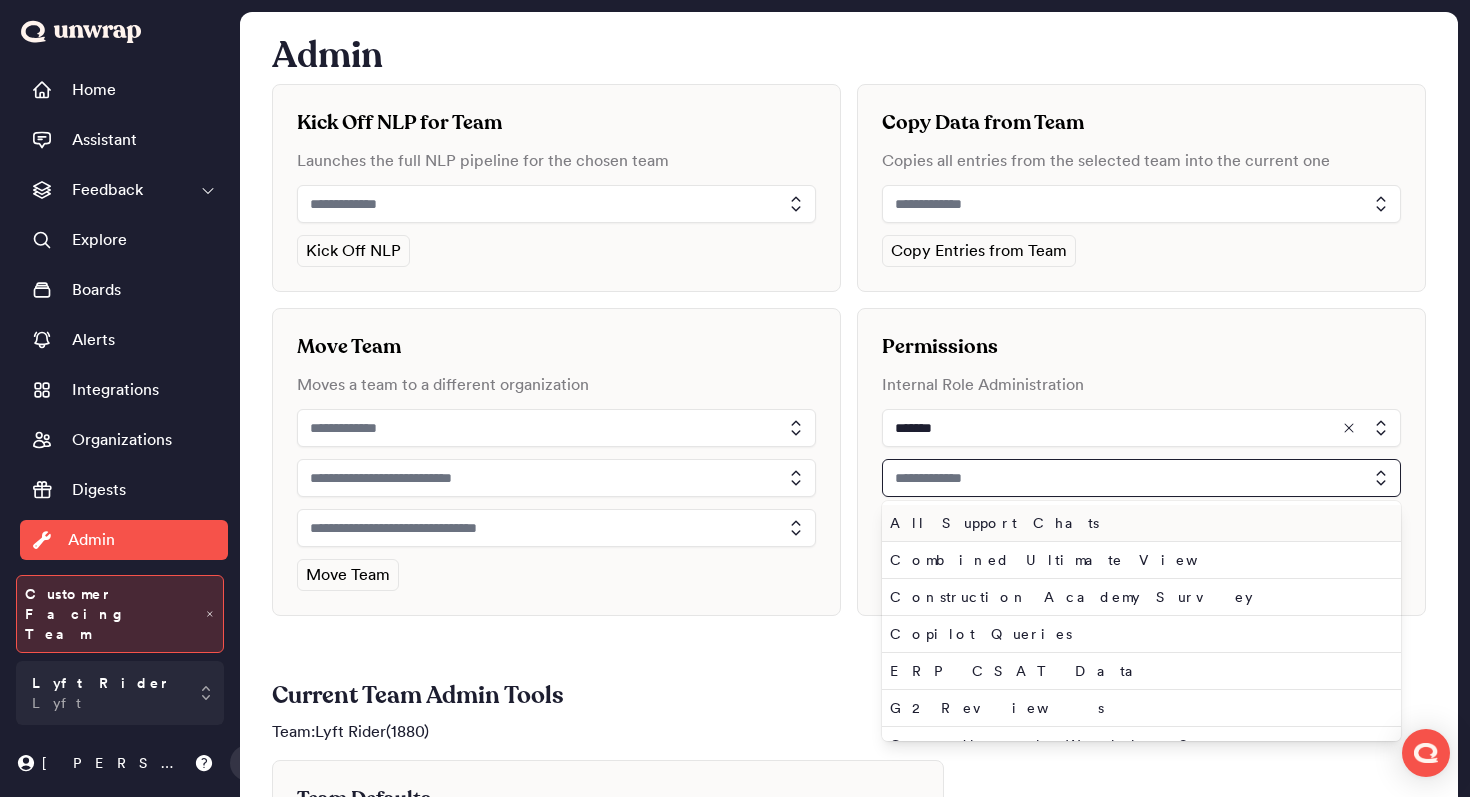 type on "**********" 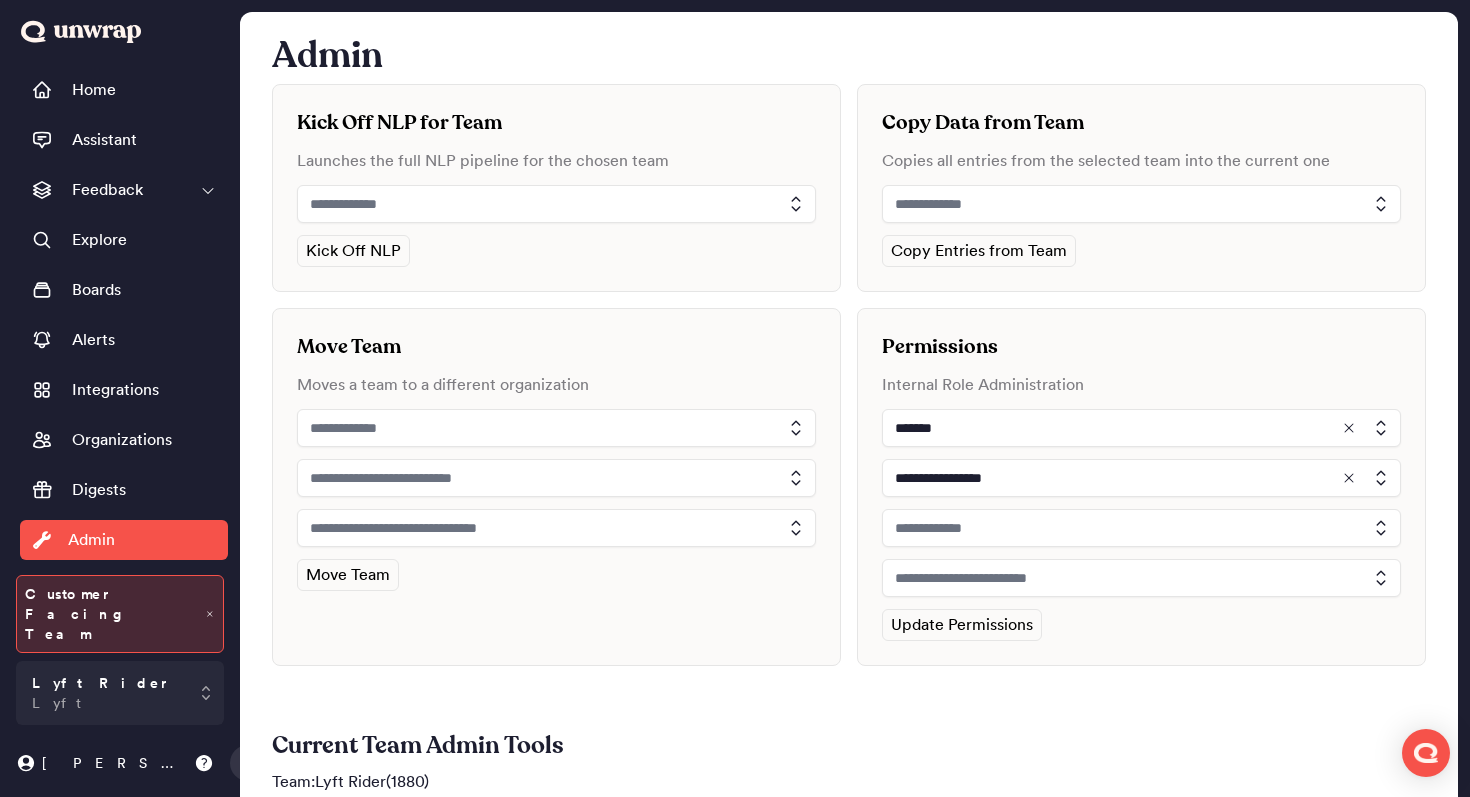 click at bounding box center (1141, 528) 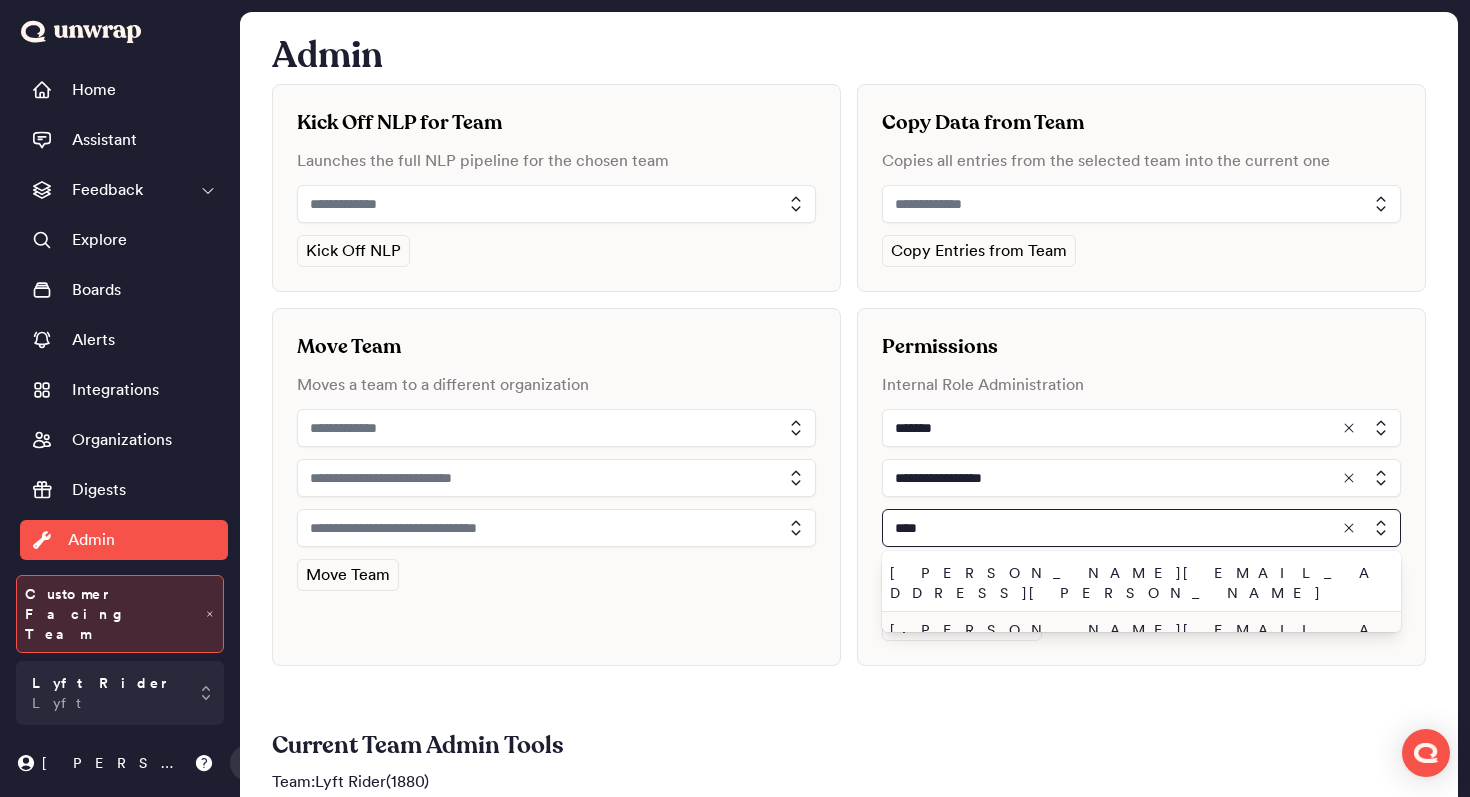 type on "****" 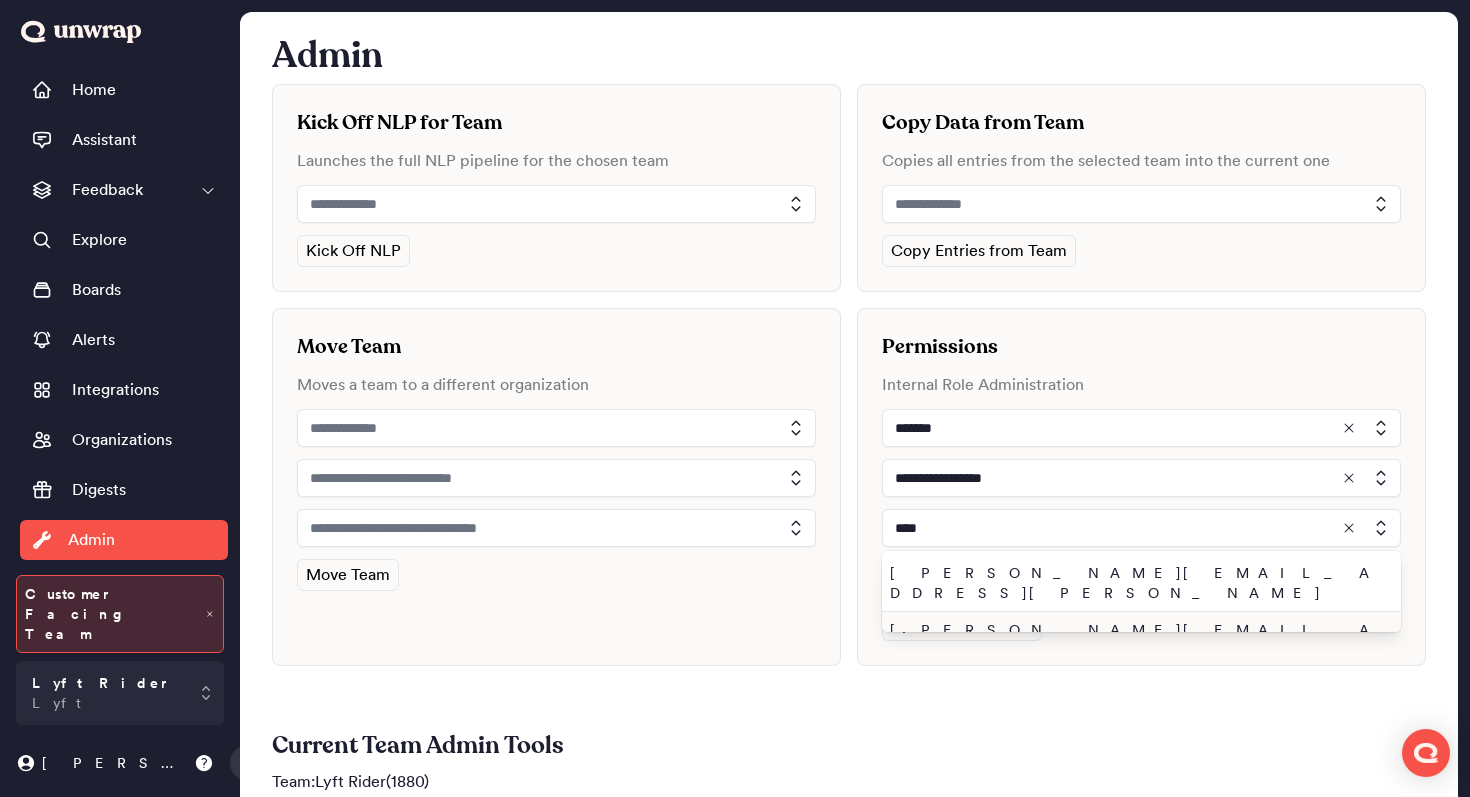 click on "john.shelburne@unwrap.ai" at bounding box center [1137, 640] 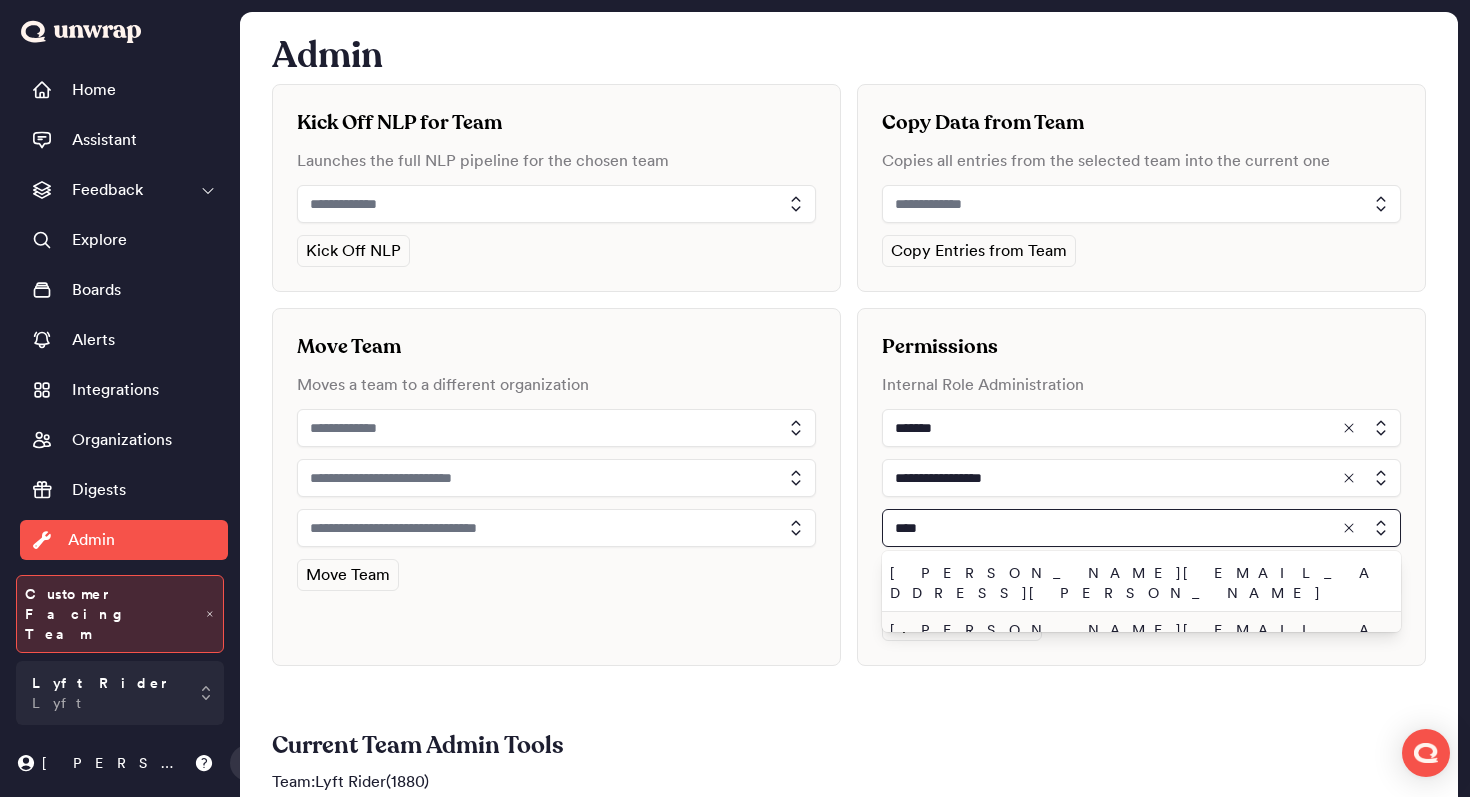 type on "**********" 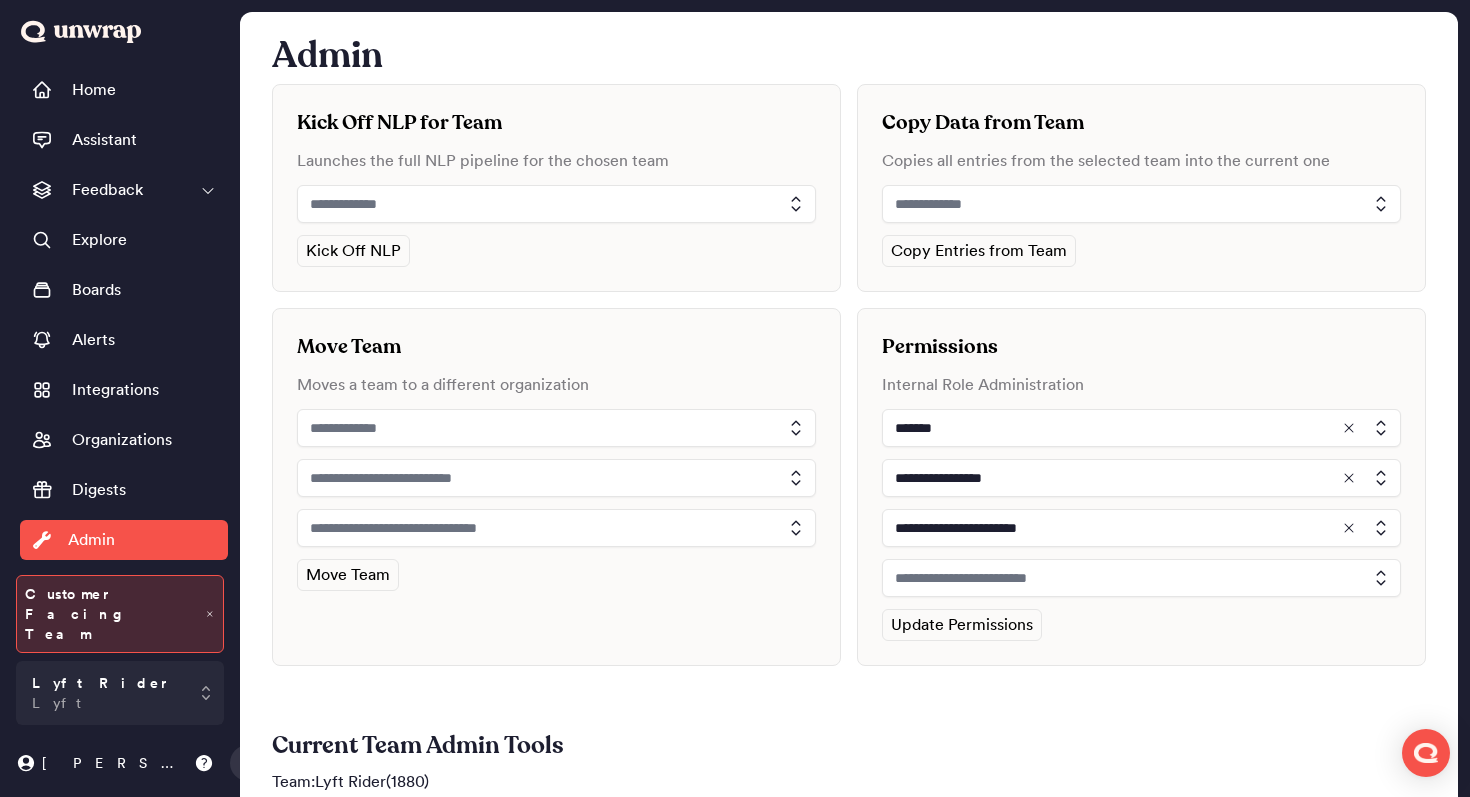 click at bounding box center [1141, 578] 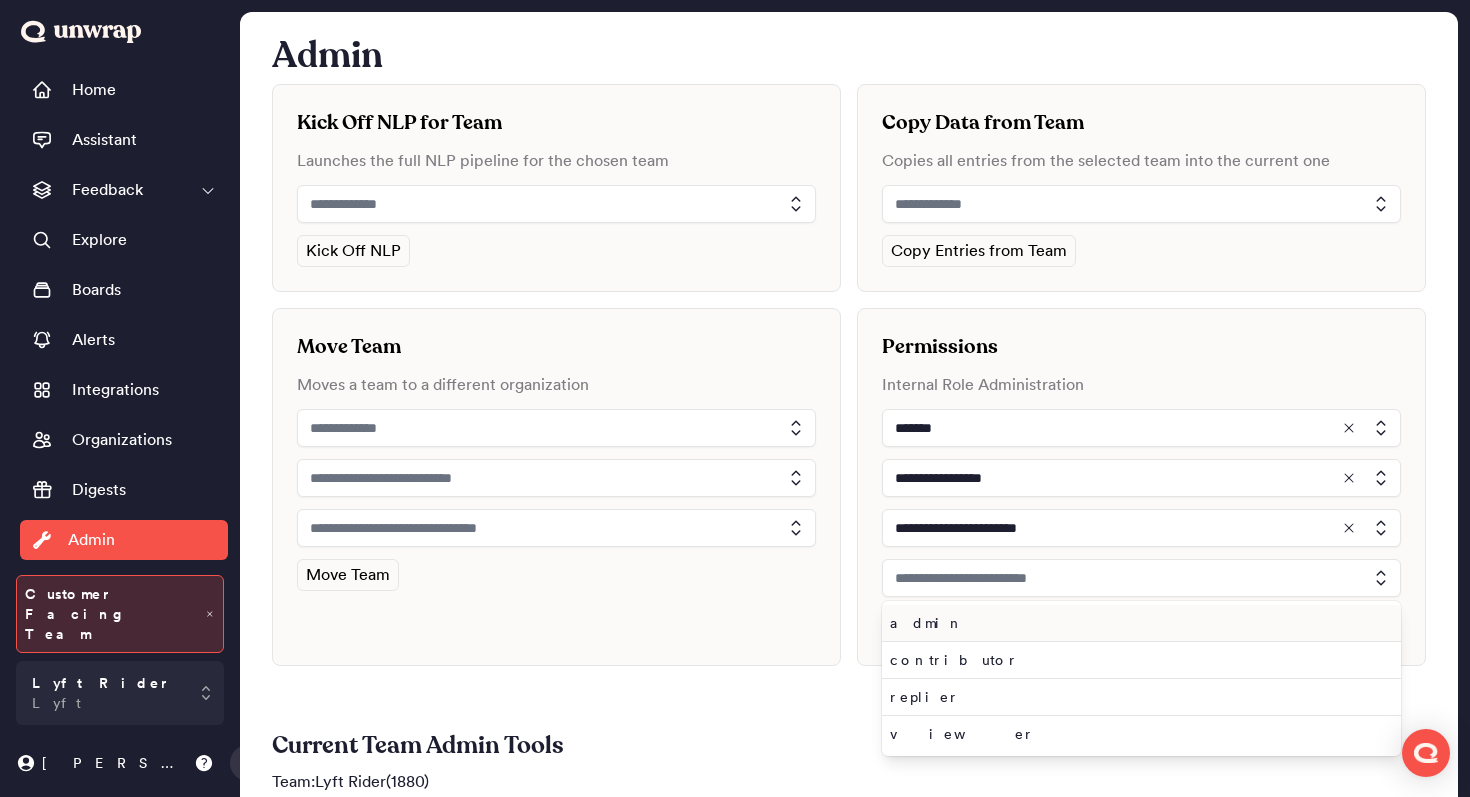 click on "admin" at bounding box center [1137, 623] 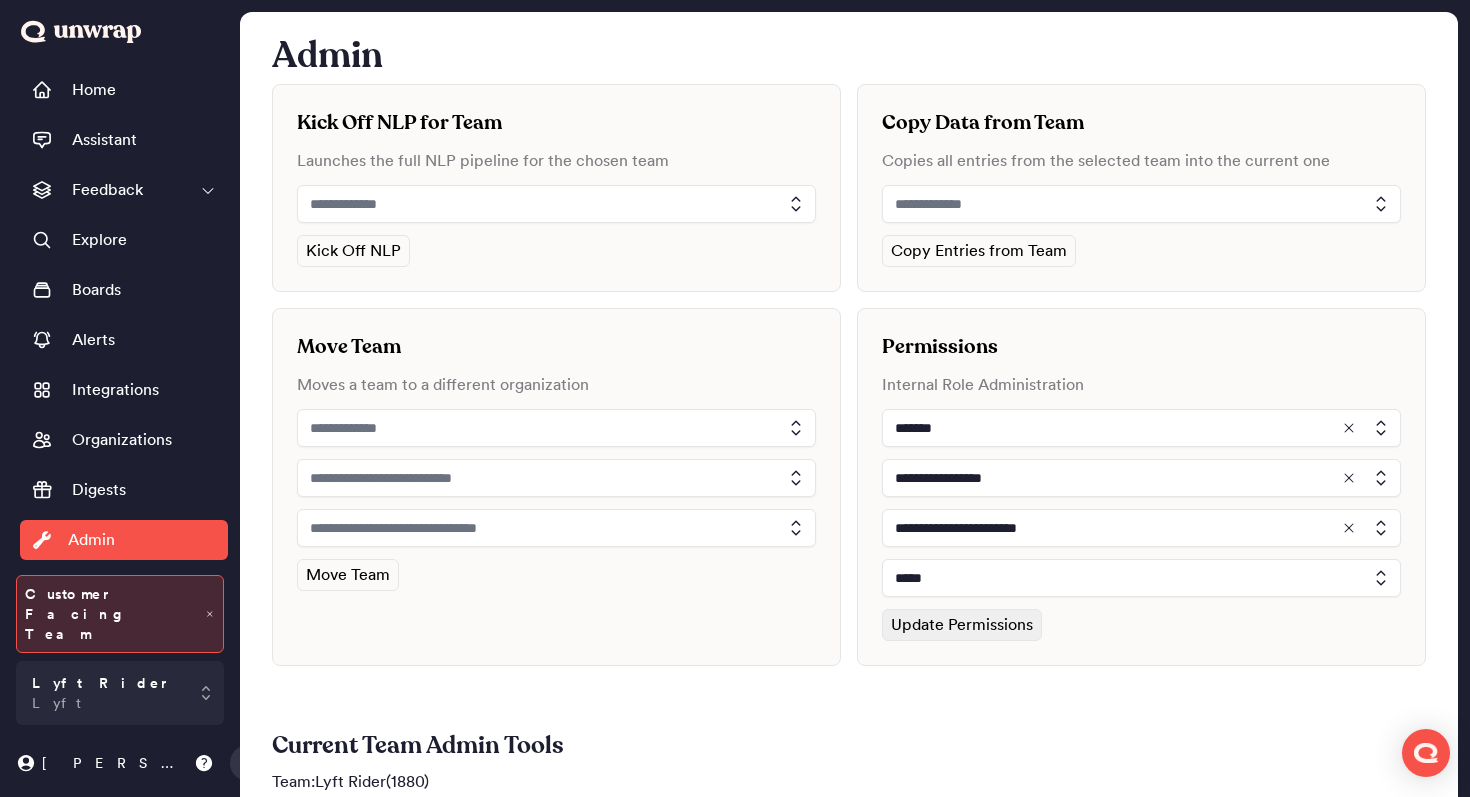 click on "Update Permissions" at bounding box center [962, 625] 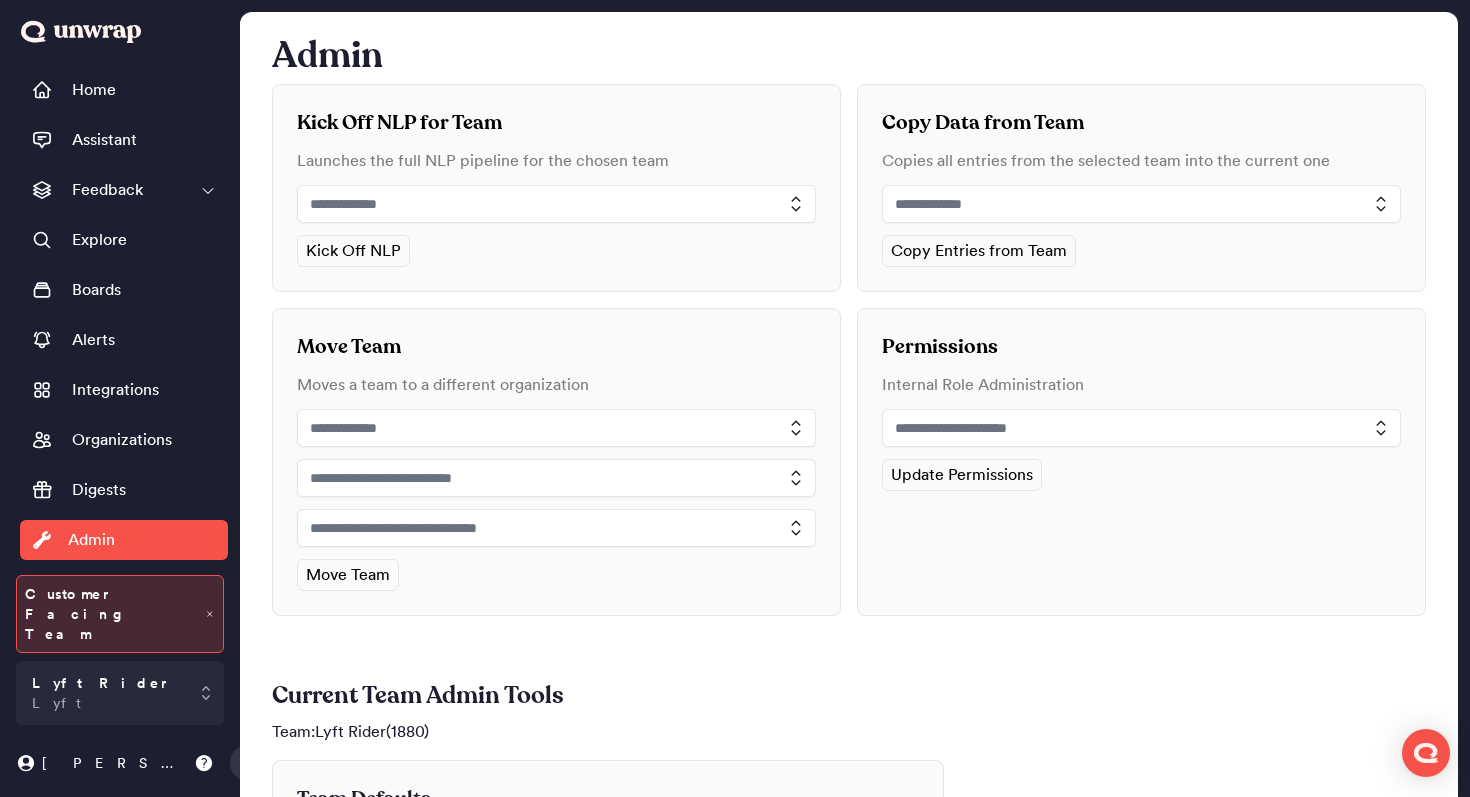 click at bounding box center (1141, 428) 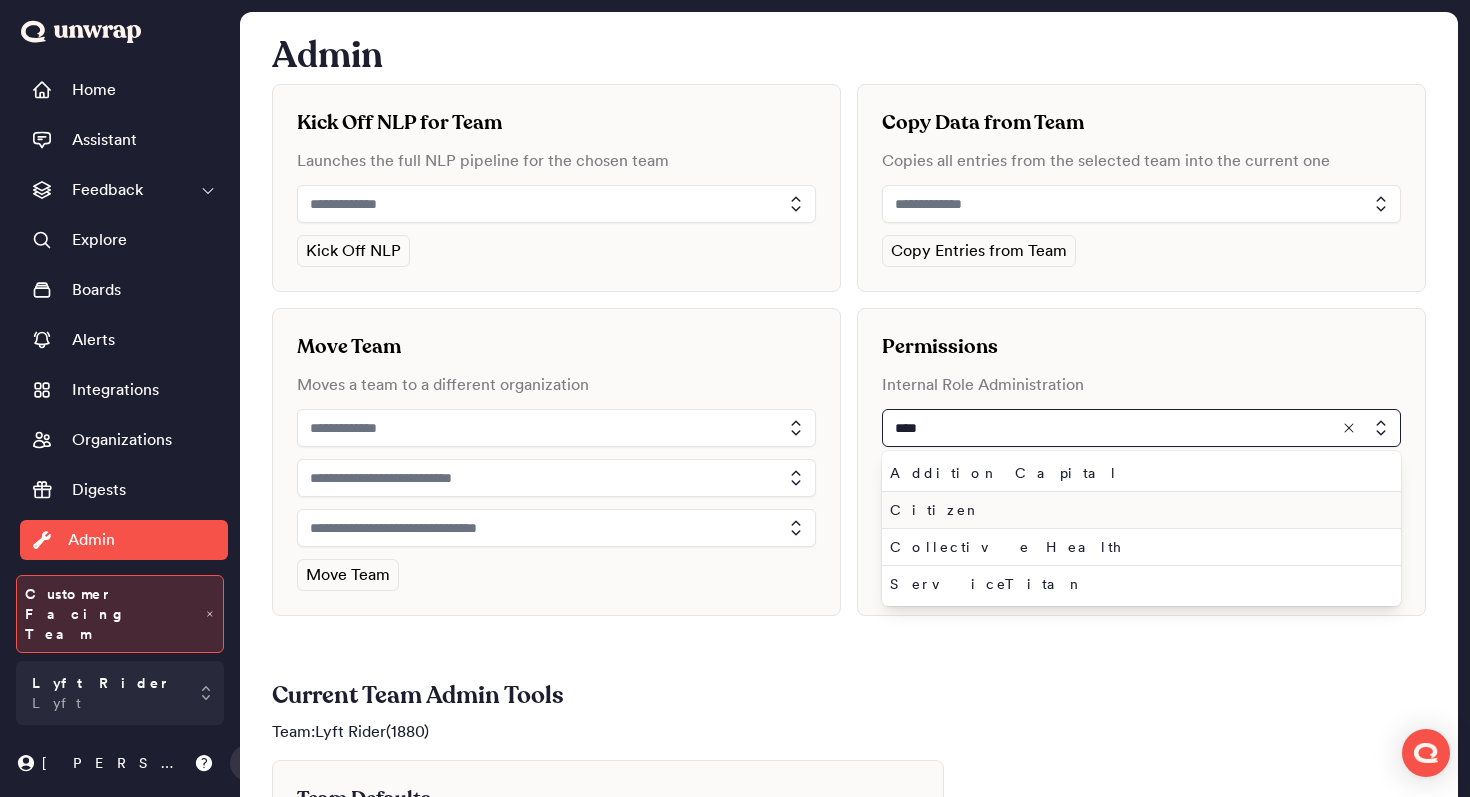 type on "****" 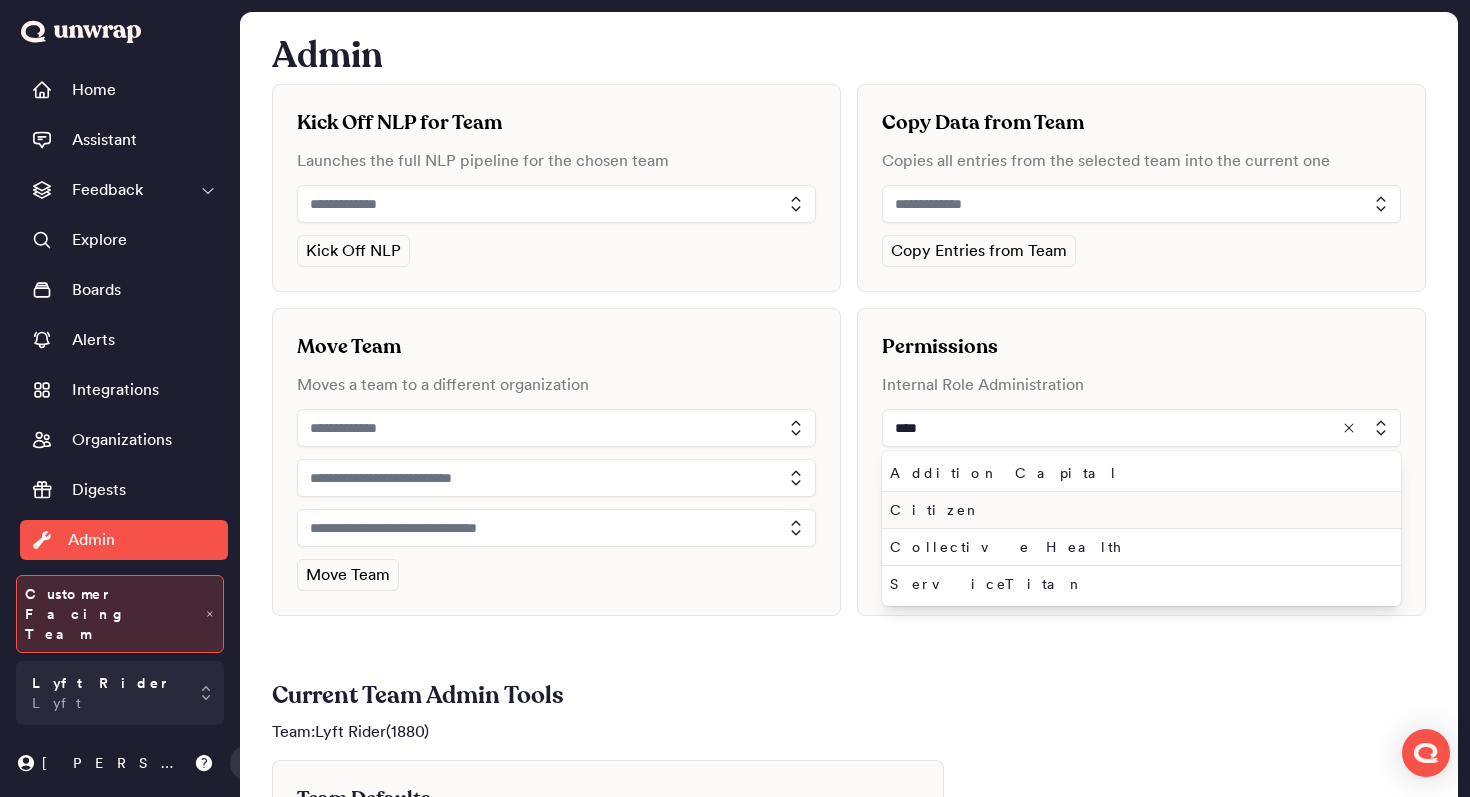 click on "Citizen" at bounding box center (1137, 510) 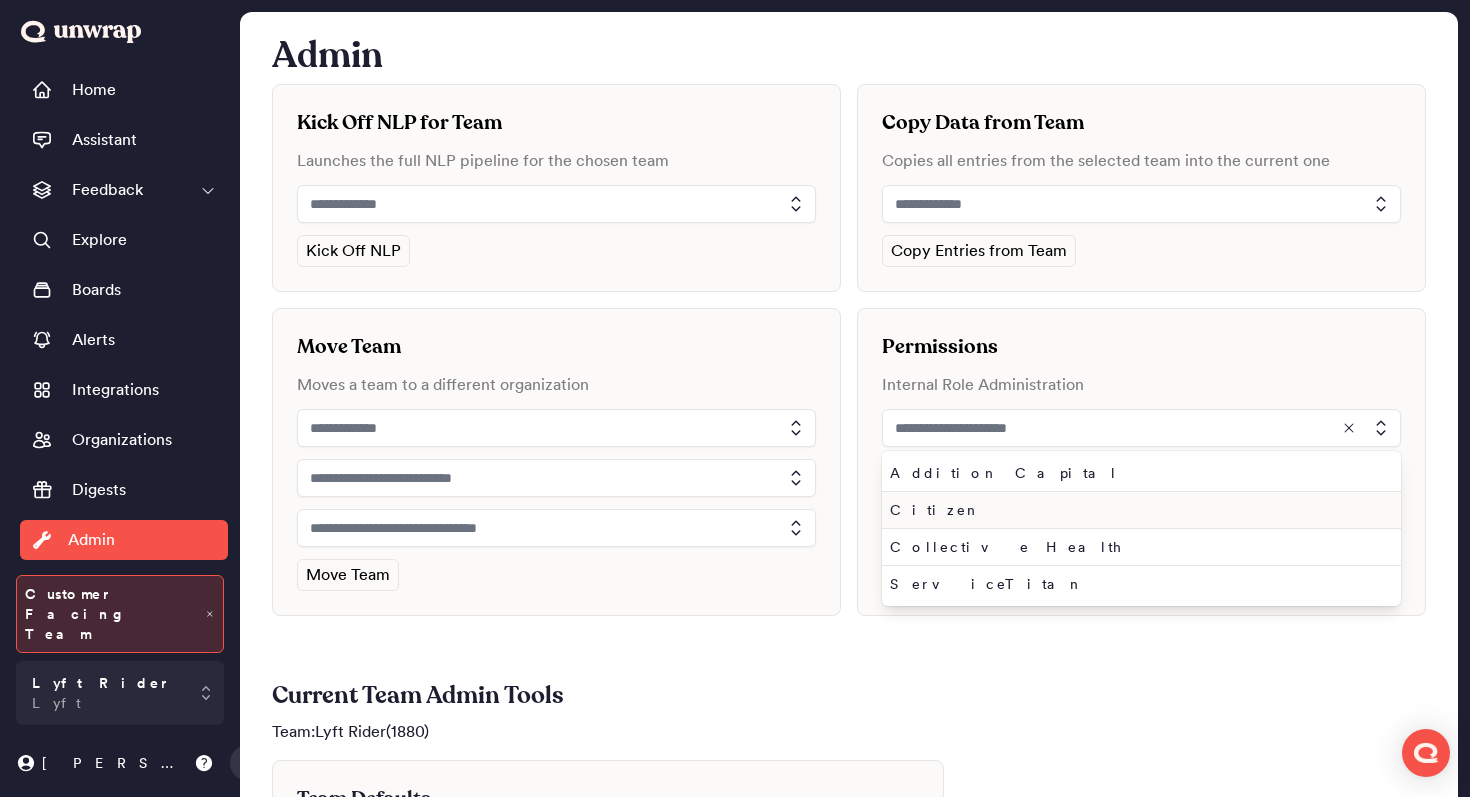type on "*******" 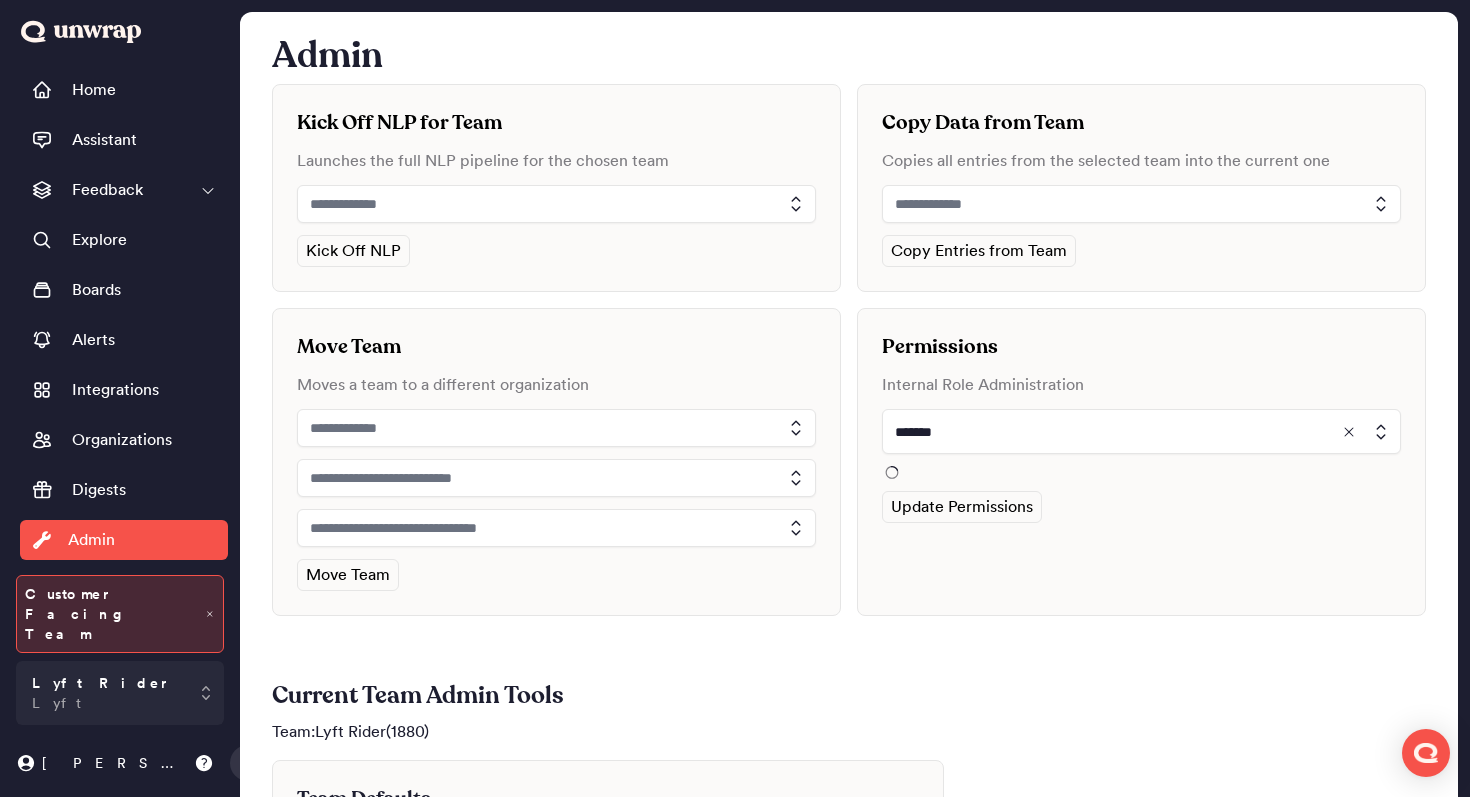 click on "*******" at bounding box center (1141, 444) 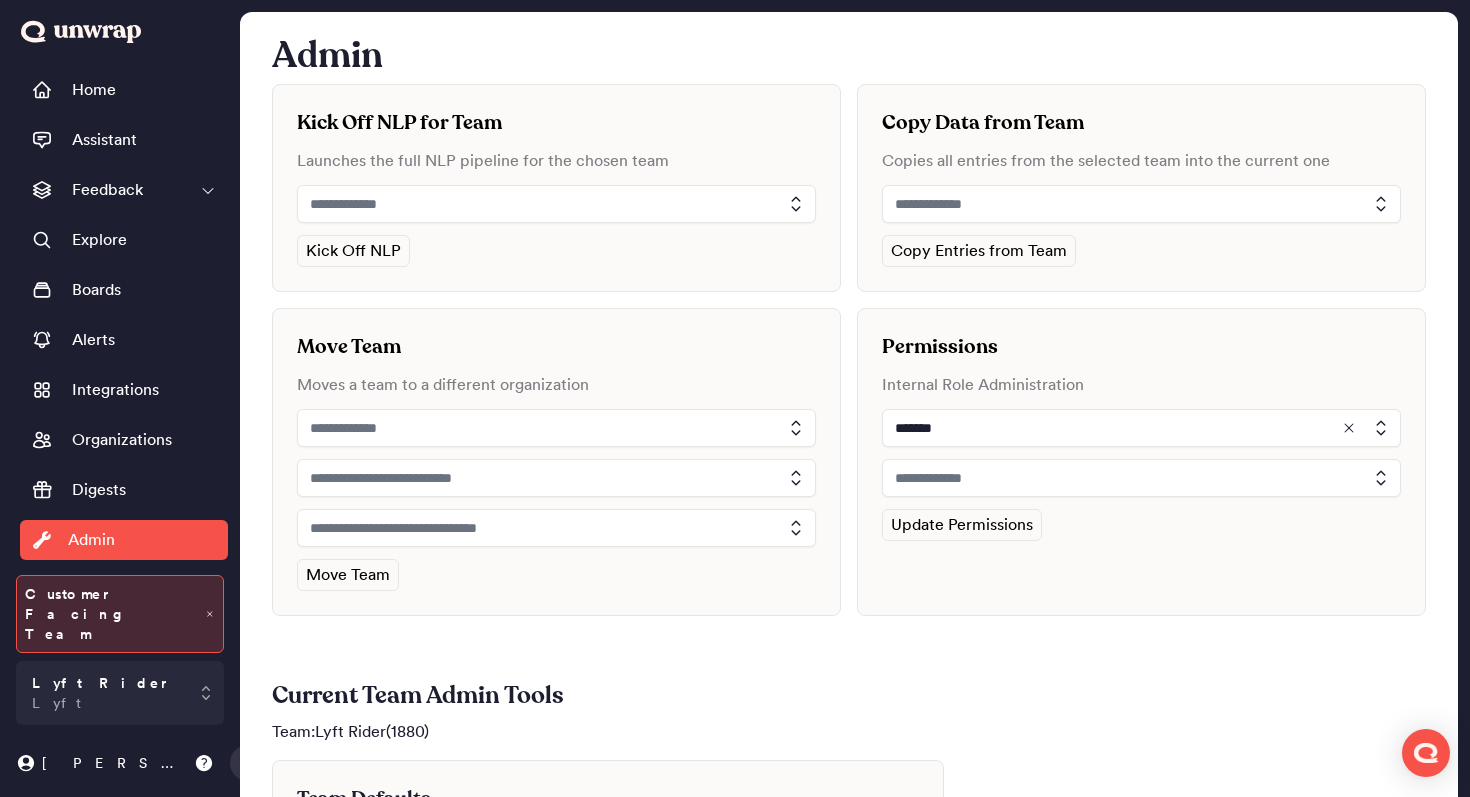 click at bounding box center (1141, 478) 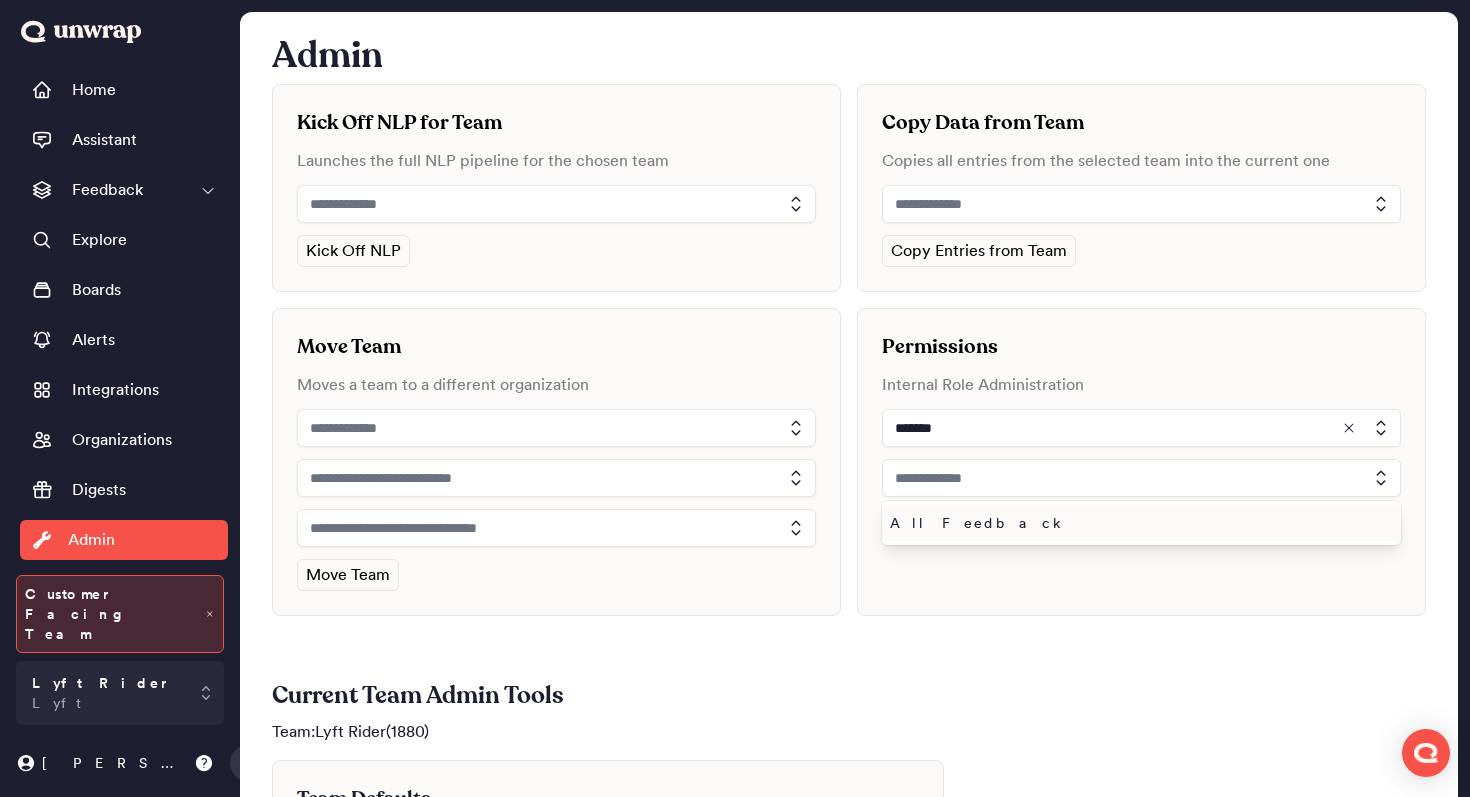 click on "All Feedback" at bounding box center [1137, 523] 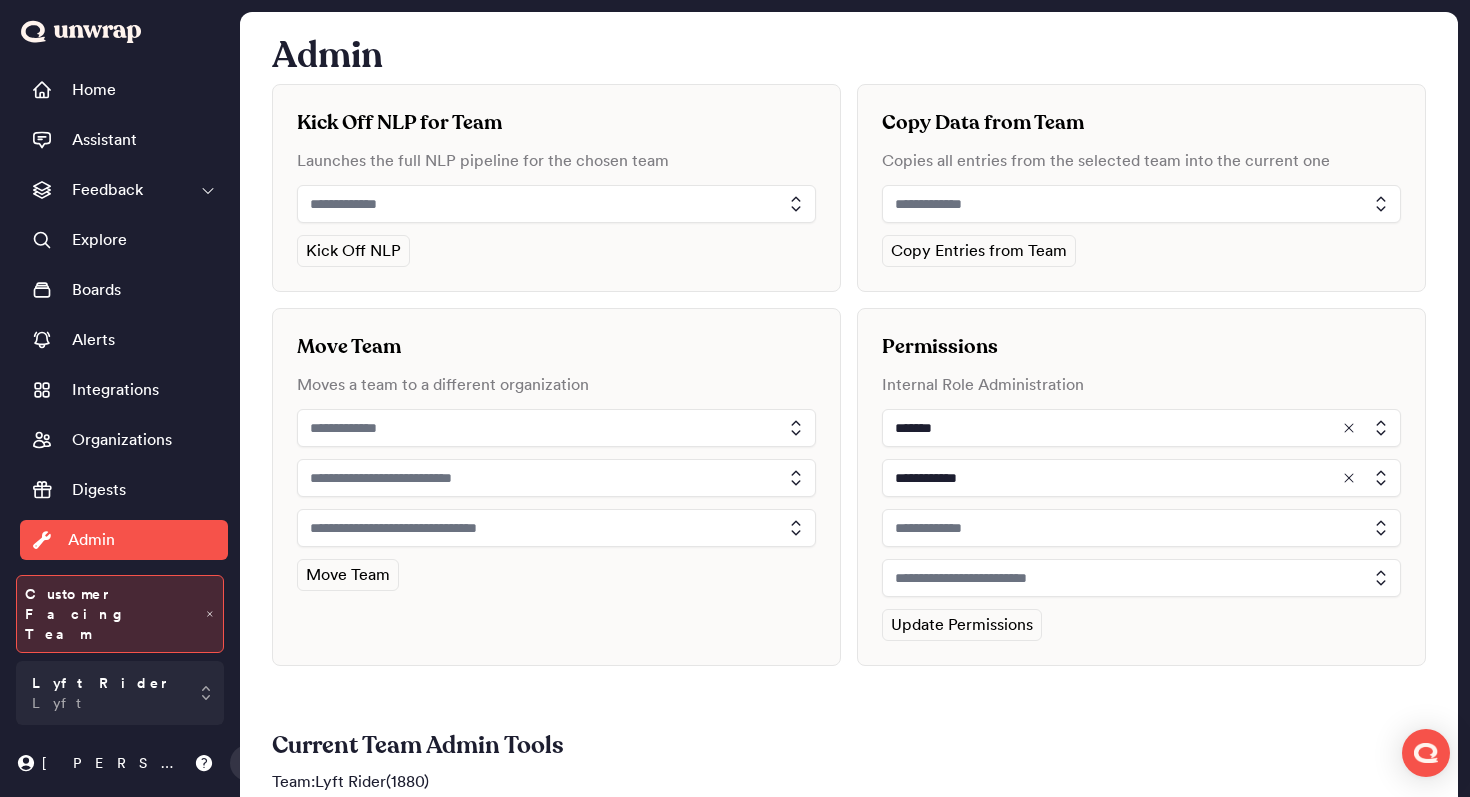 click at bounding box center (1141, 528) 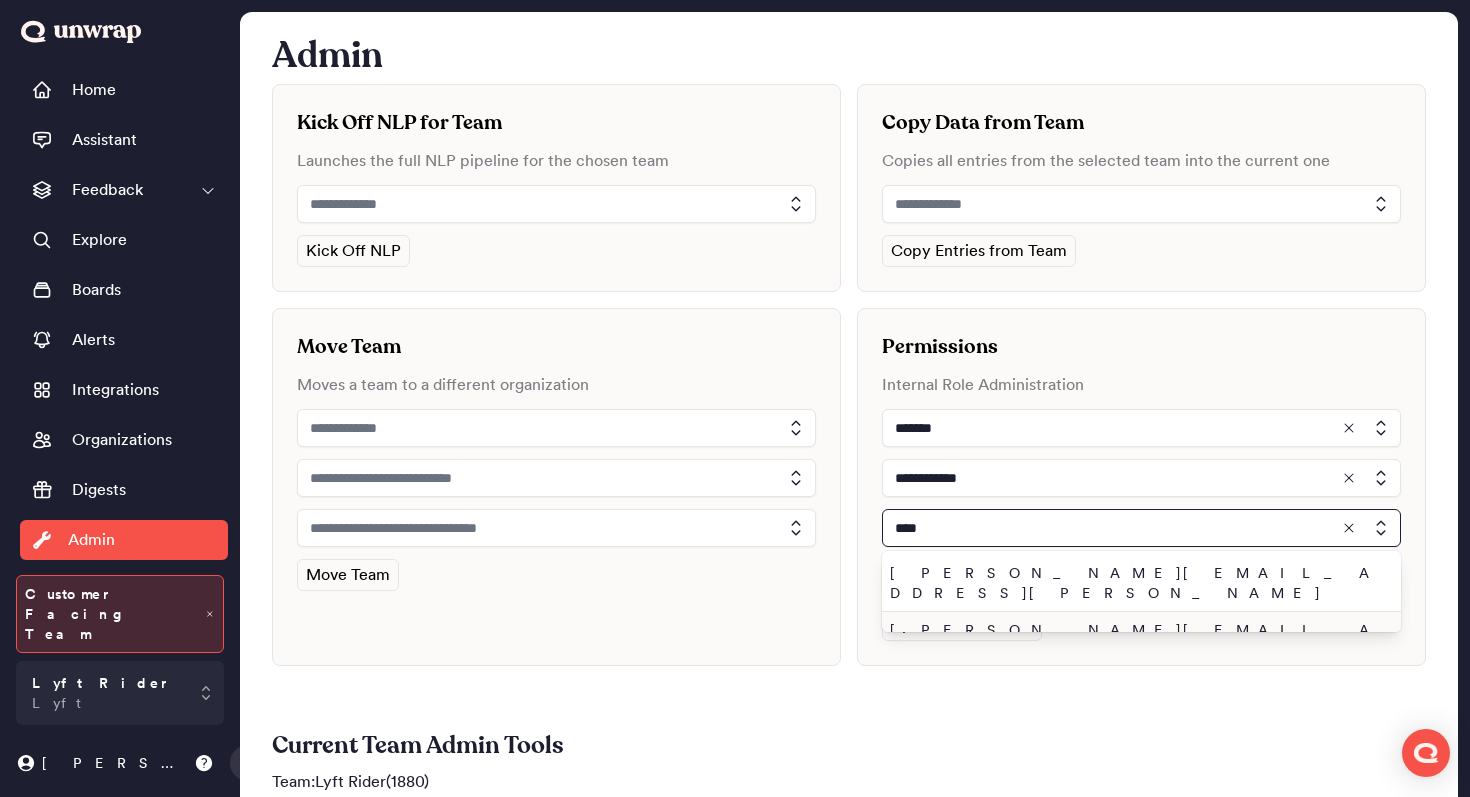 type on "****" 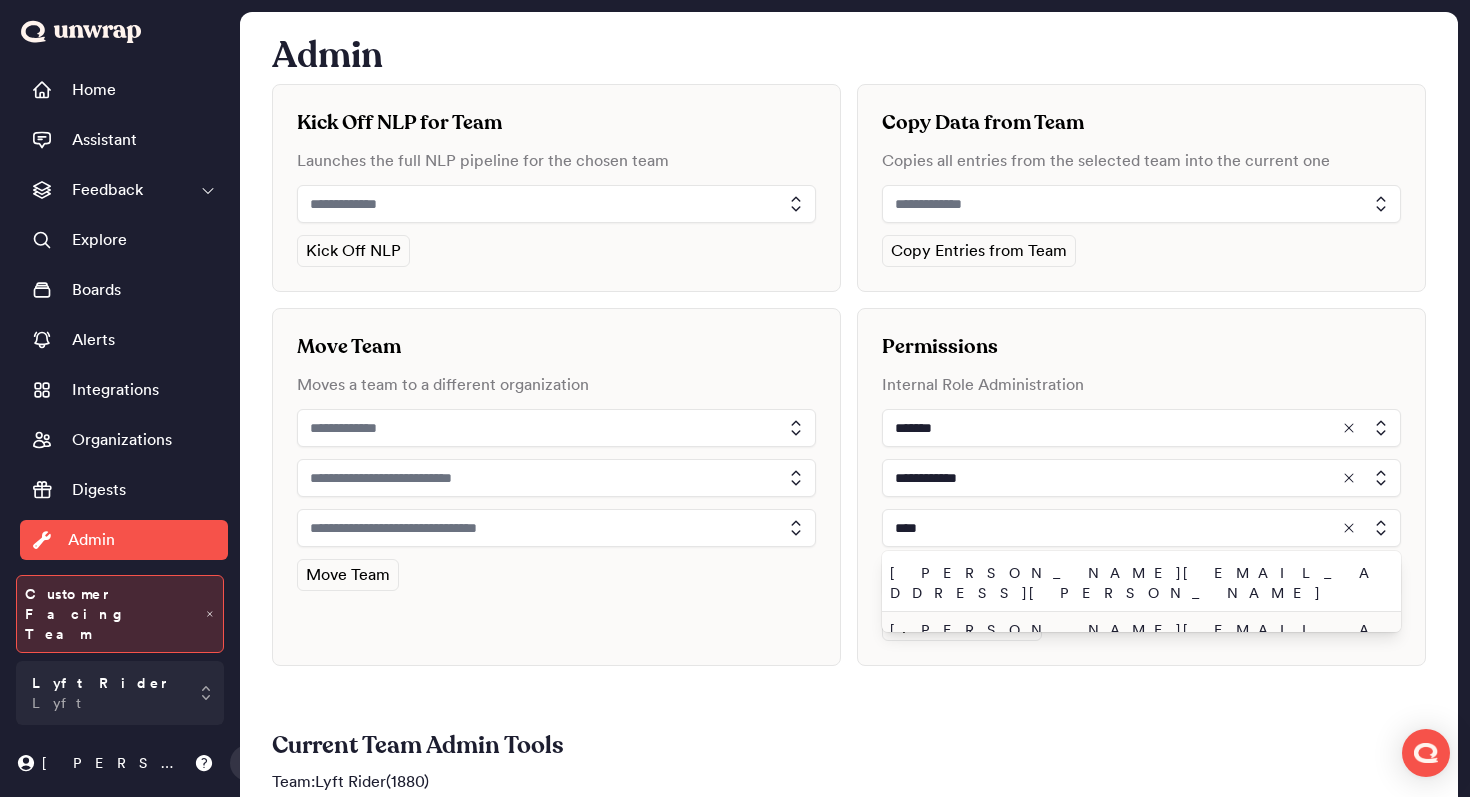 click on "john.shelburne@unwrap.ai" at bounding box center (1137, 640) 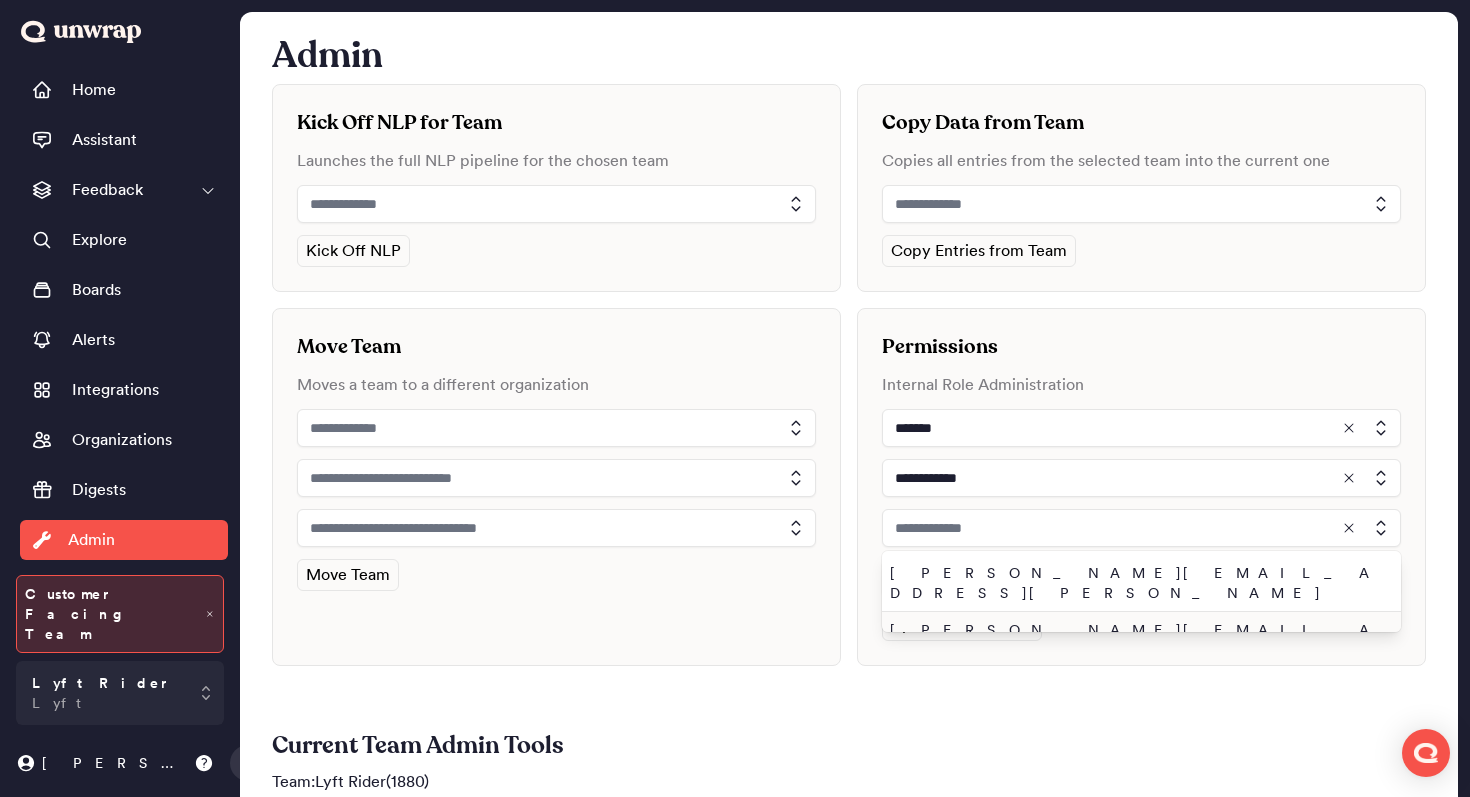 type on "**********" 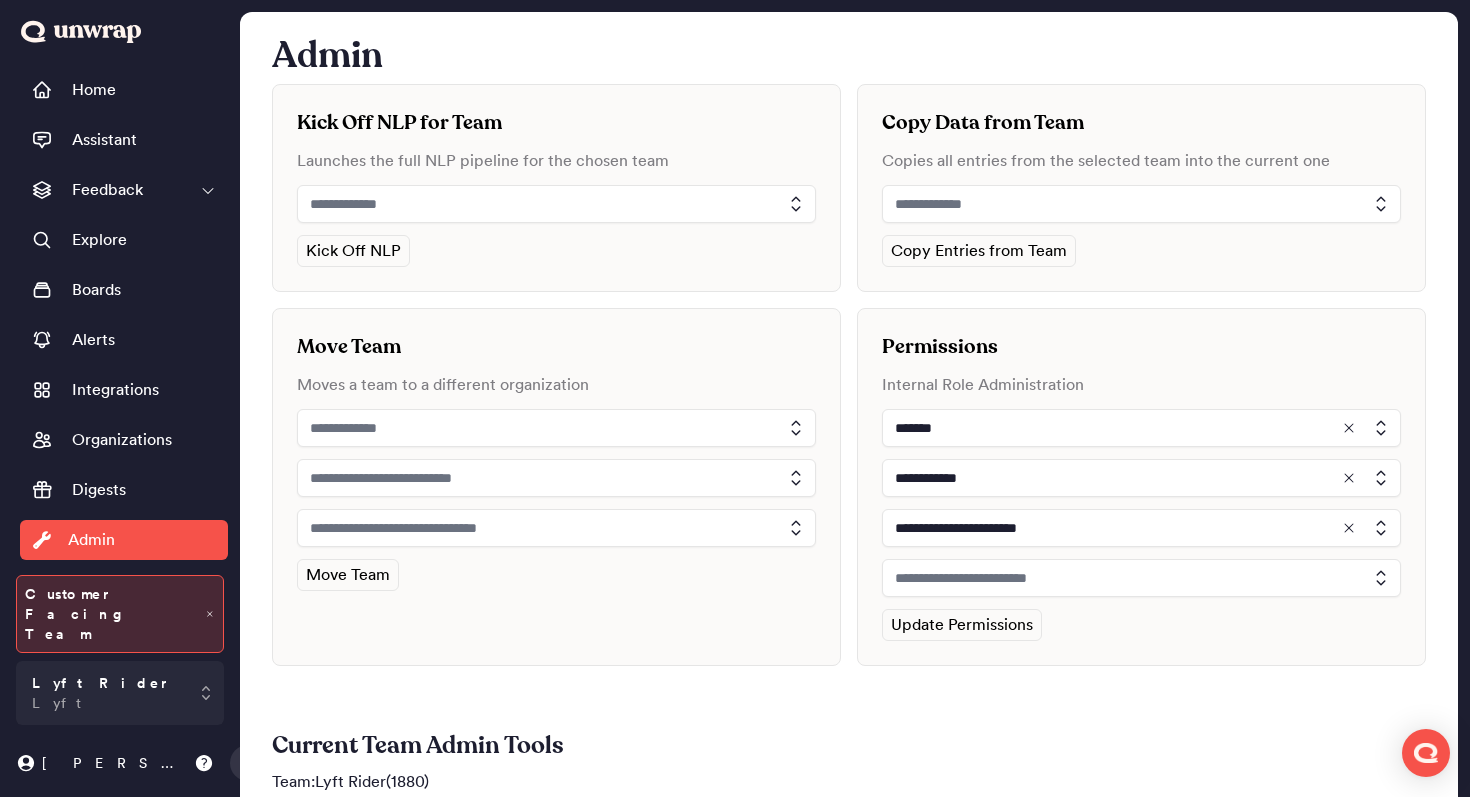 click at bounding box center [1141, 578] 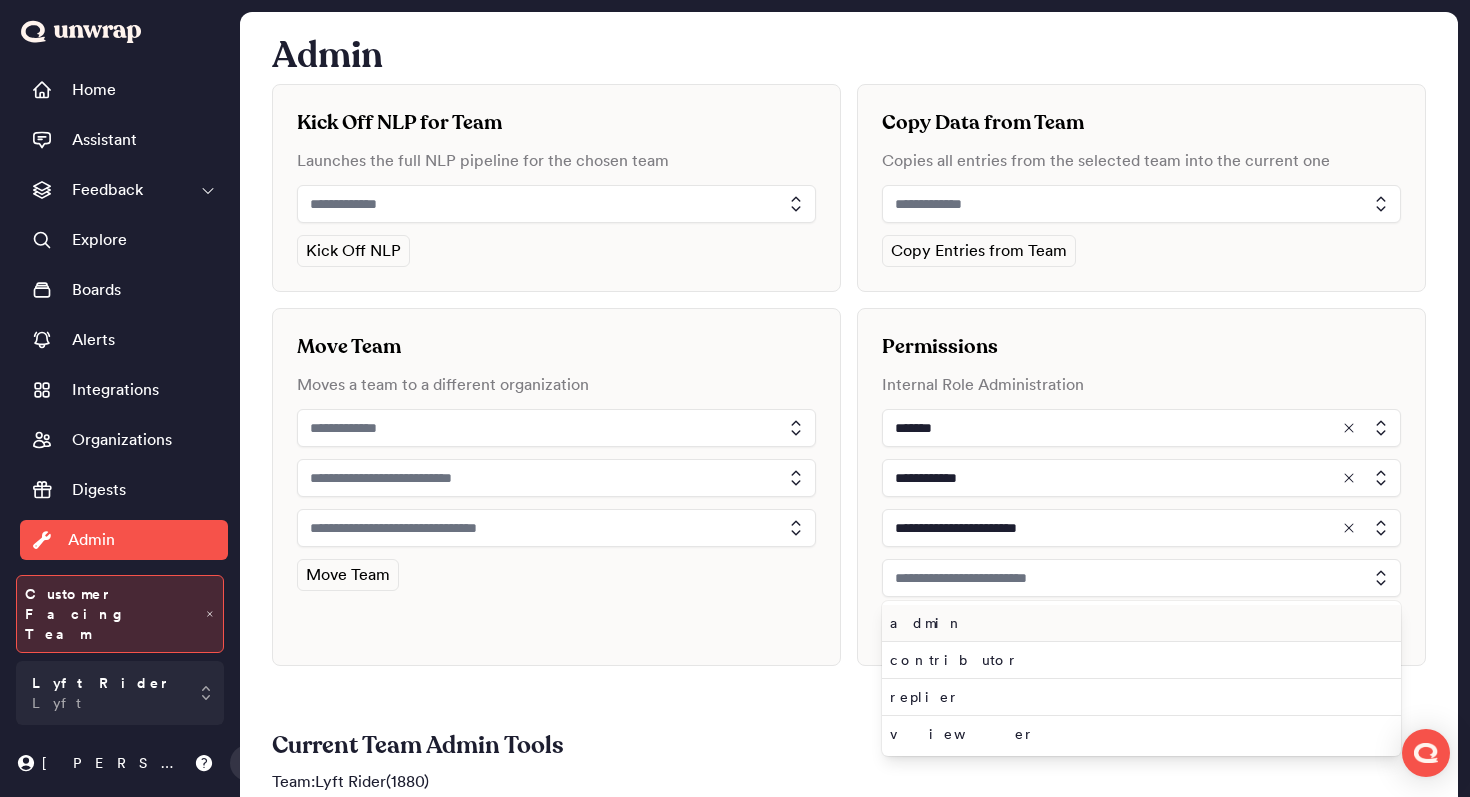 click on "admin" at bounding box center (1141, 623) 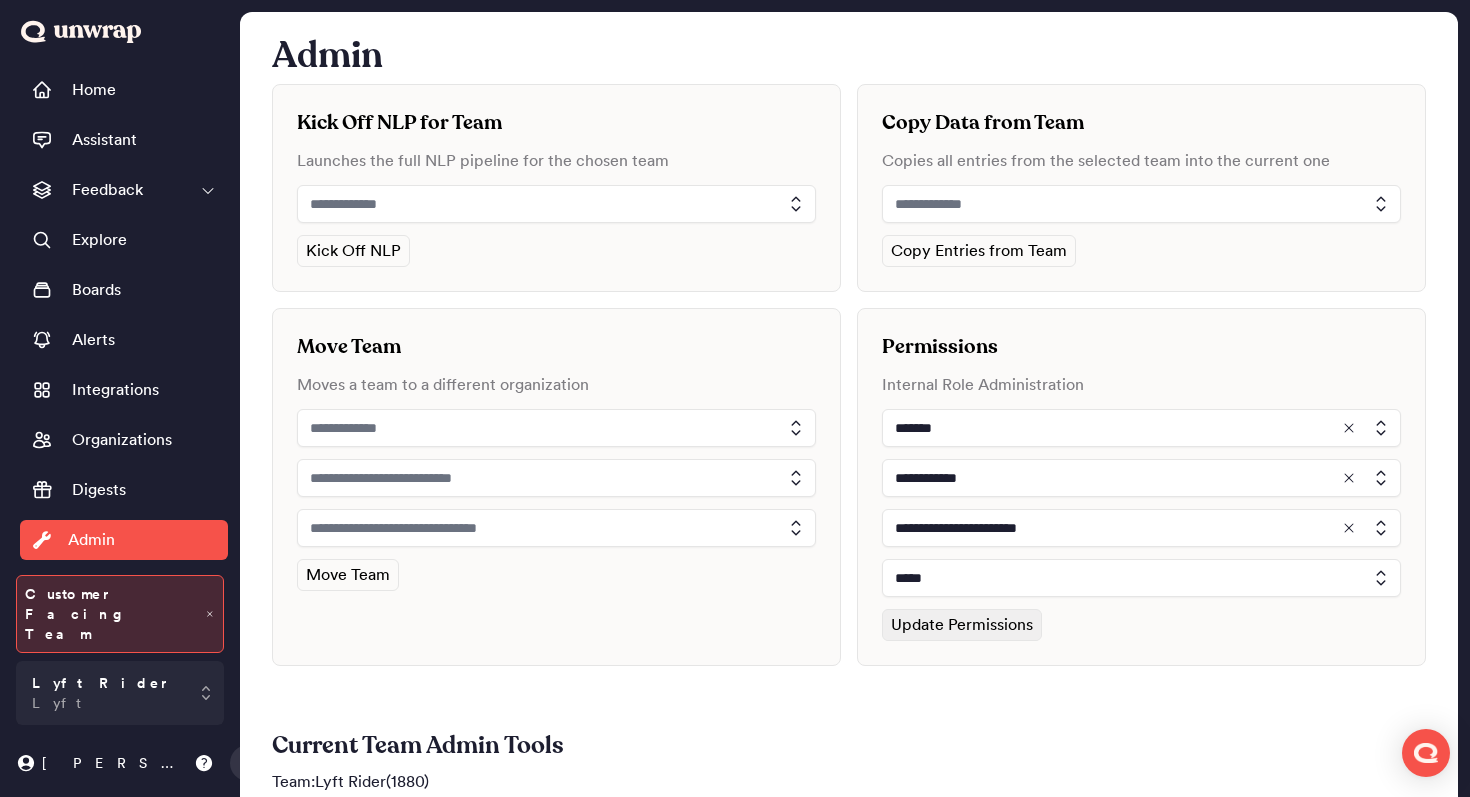 click on "Update Permissions" at bounding box center (962, 625) 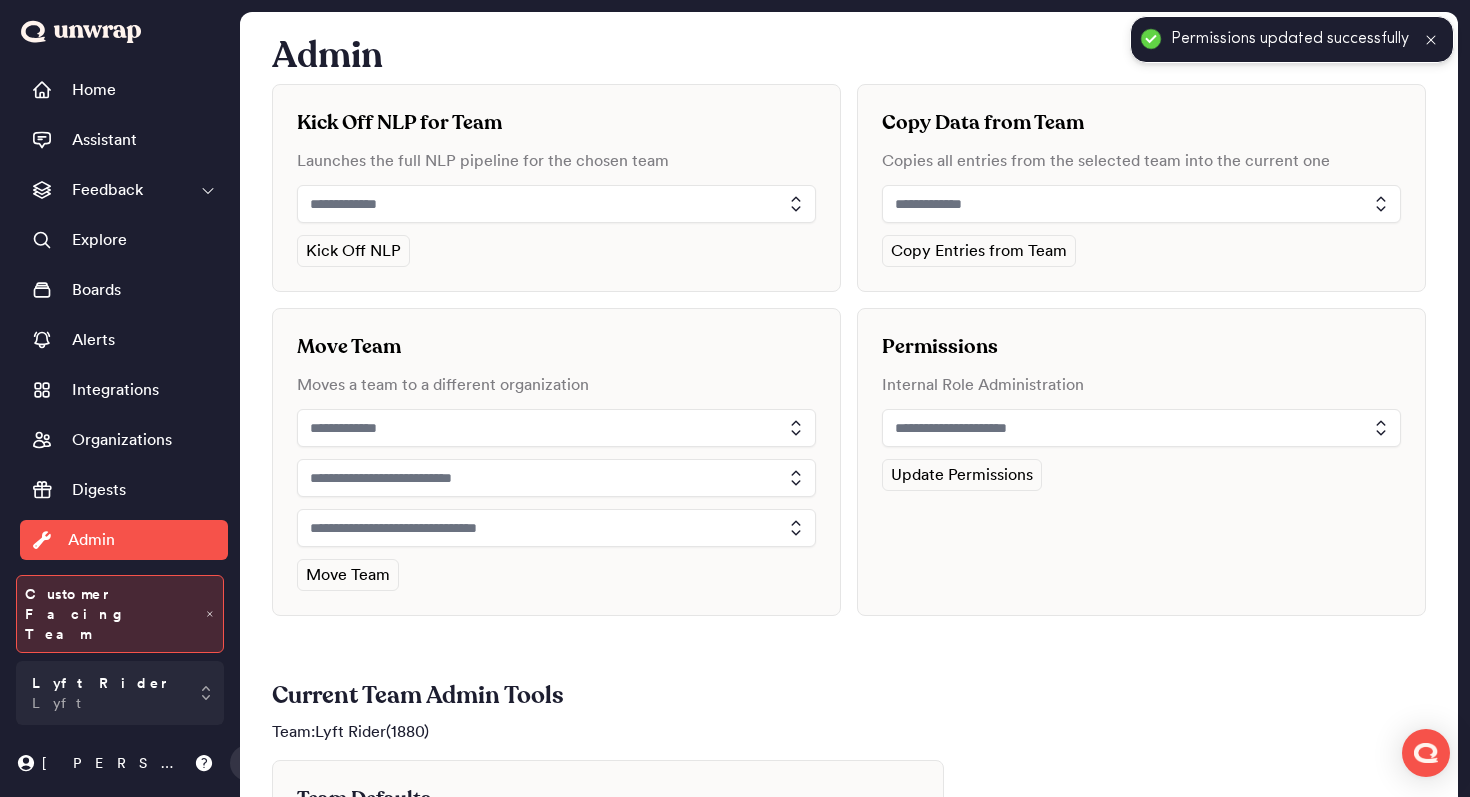 click at bounding box center (1141, 428) 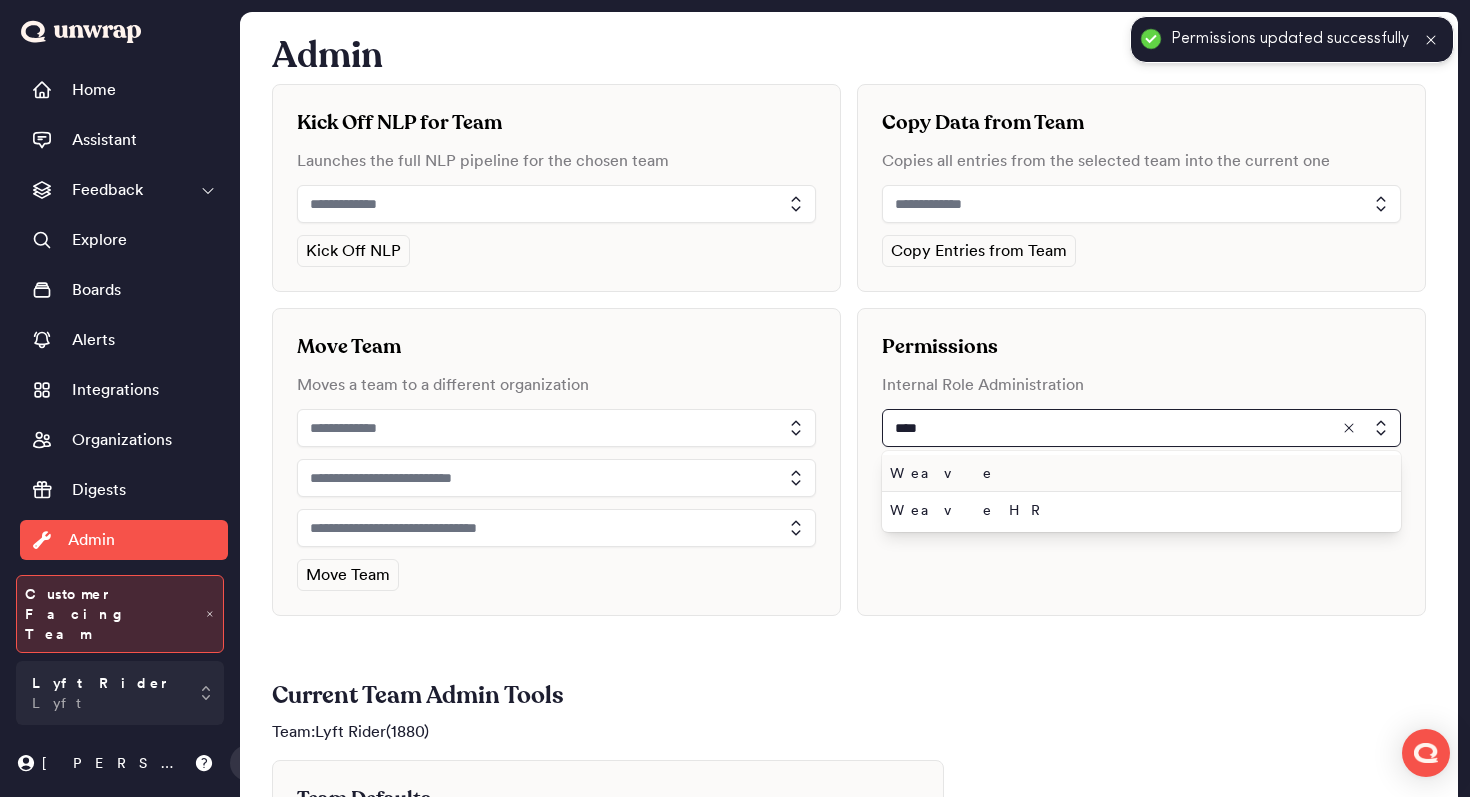 type on "****" 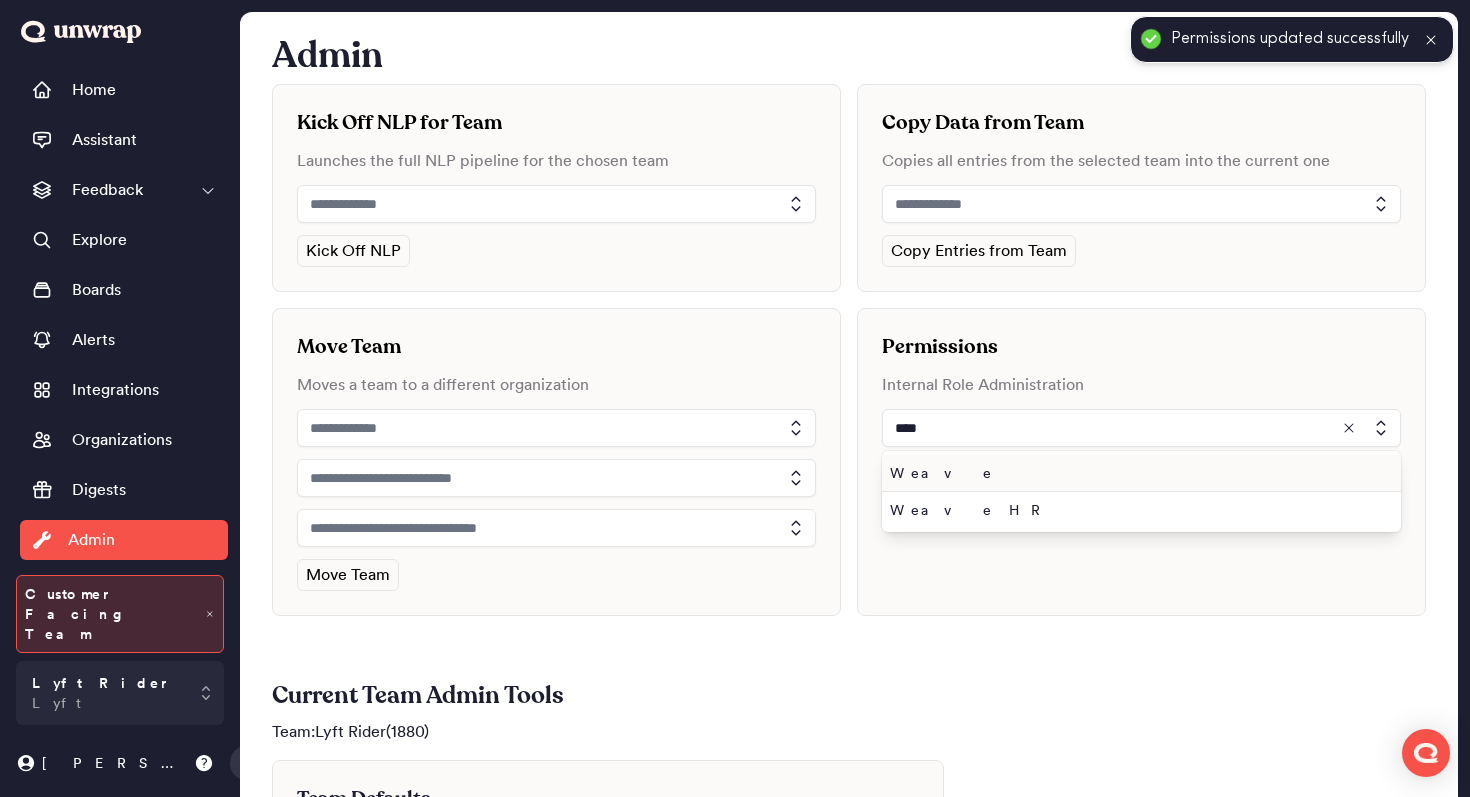 click on "Weave" at bounding box center (1137, 473) 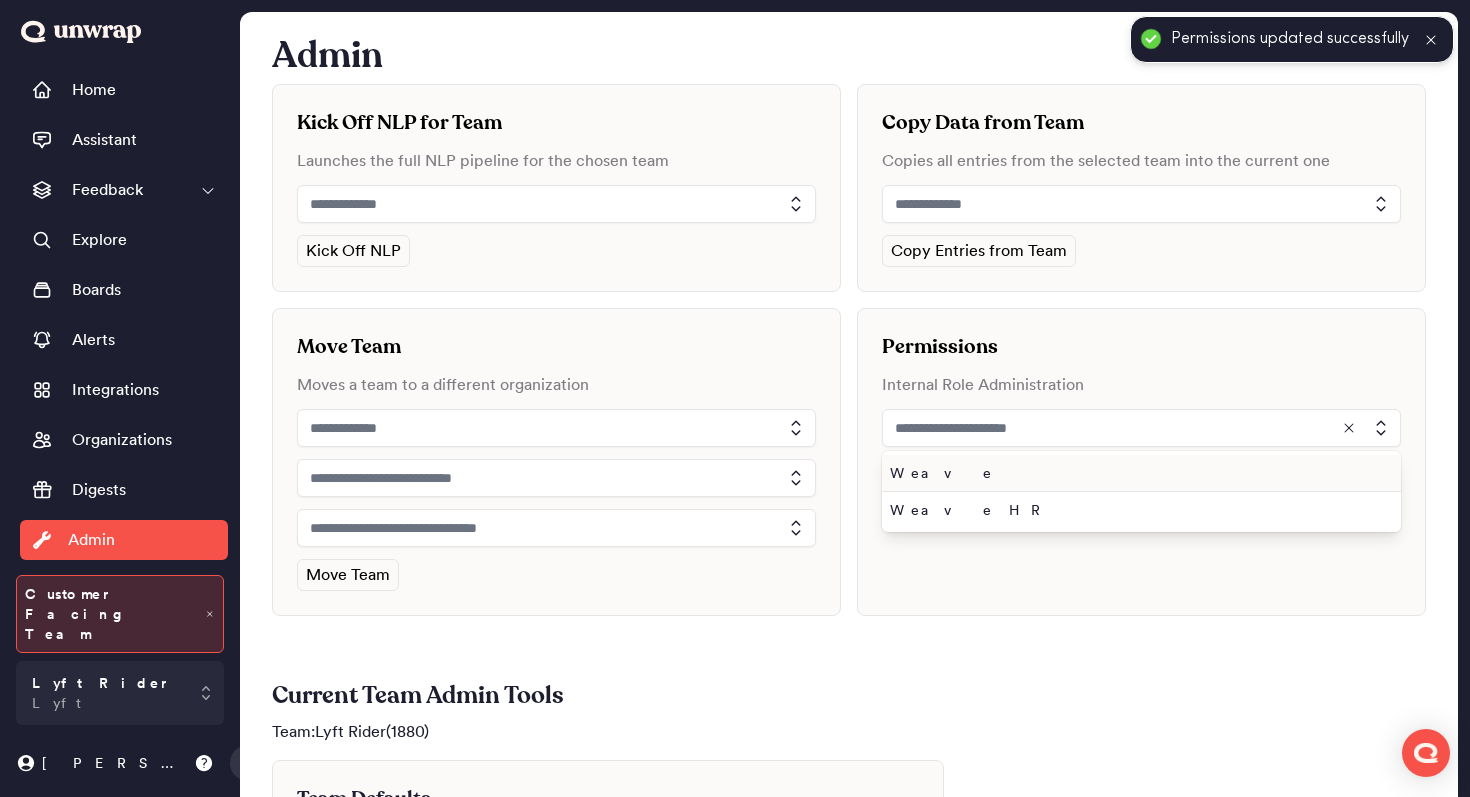 type on "*****" 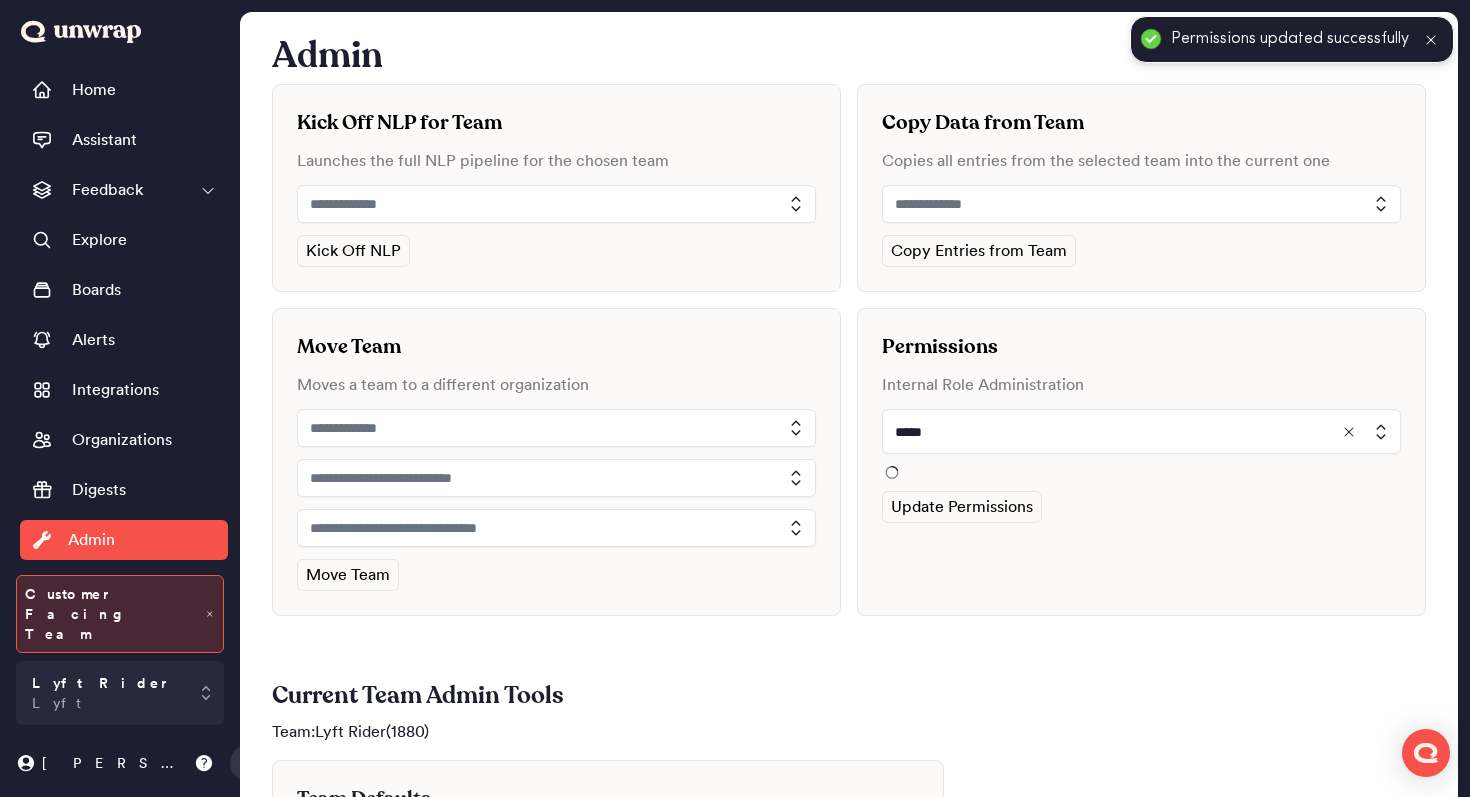 click on "Permissions Internal Role Administration ***** Update Permissions" at bounding box center (1141, 462) 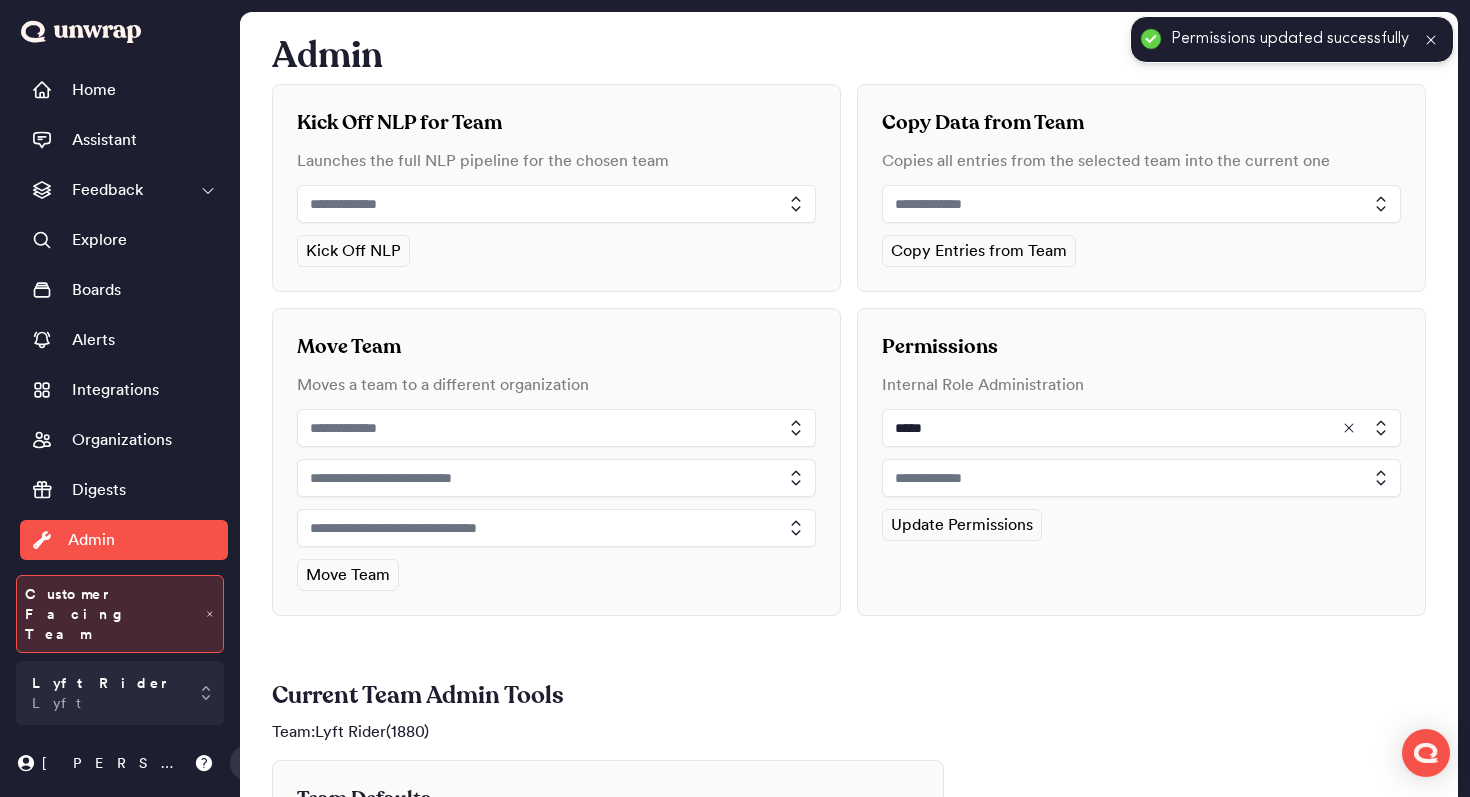 click at bounding box center (1141, 478) 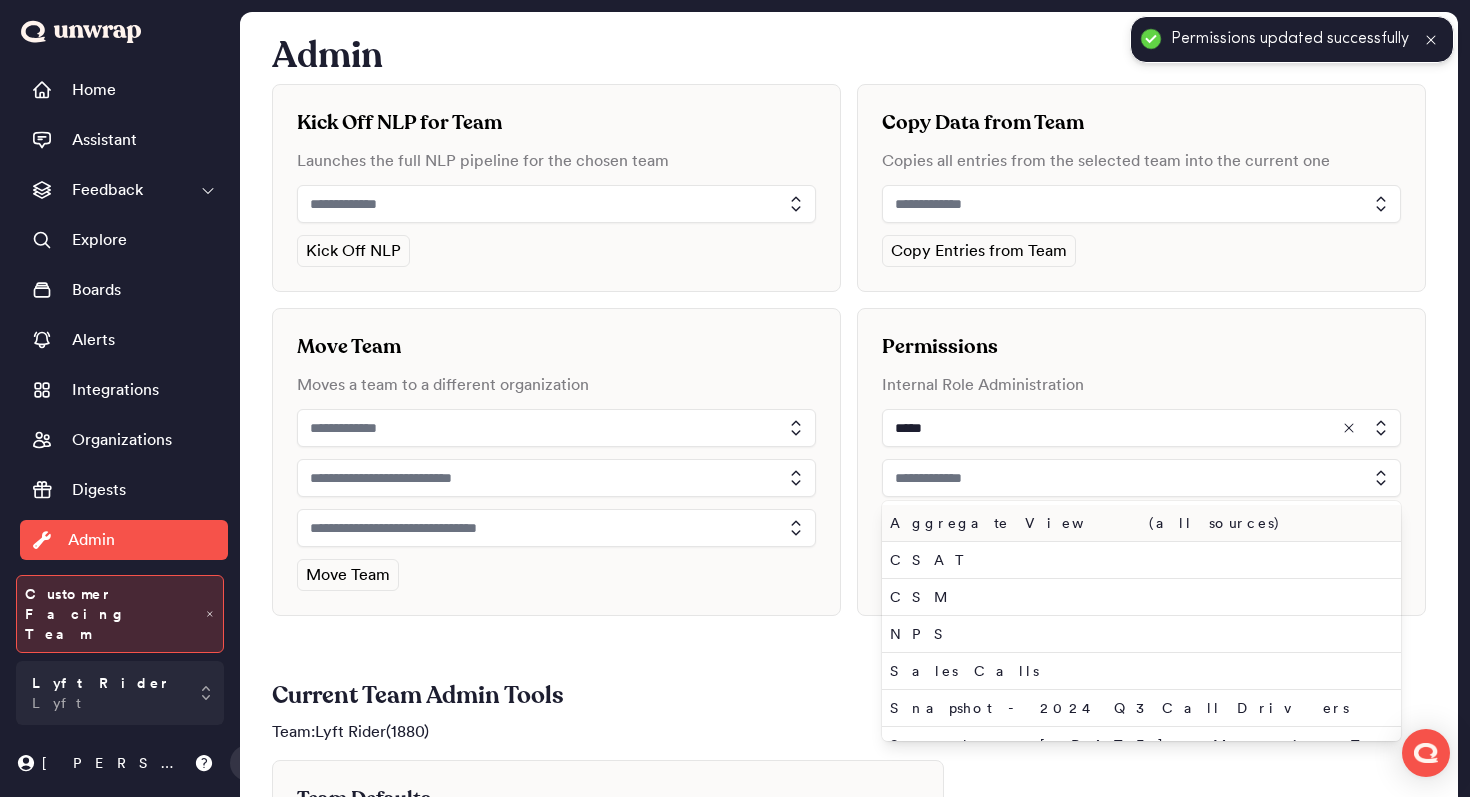 click on "Aggregate View (all sources)" at bounding box center (1137, 523) 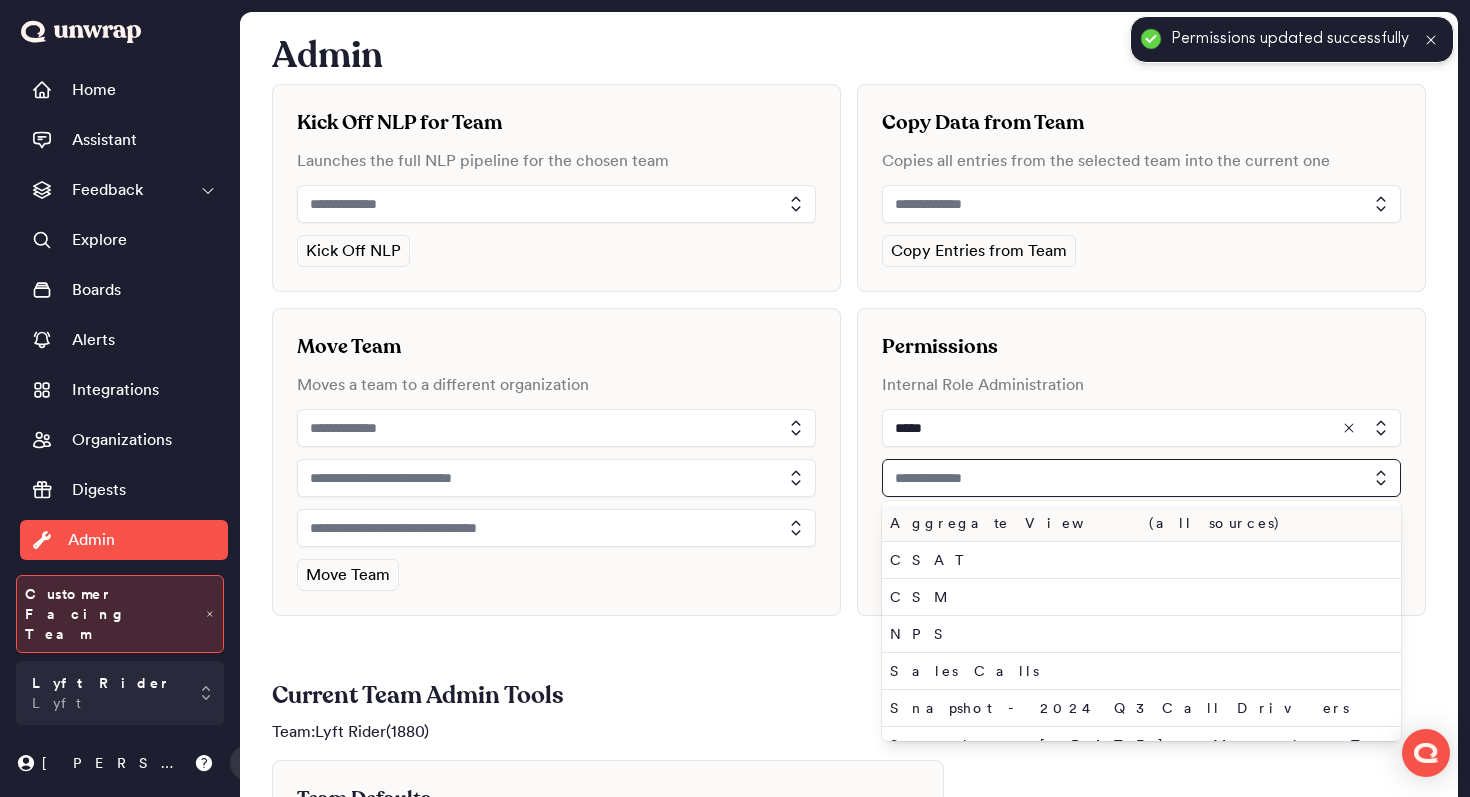 type on "**********" 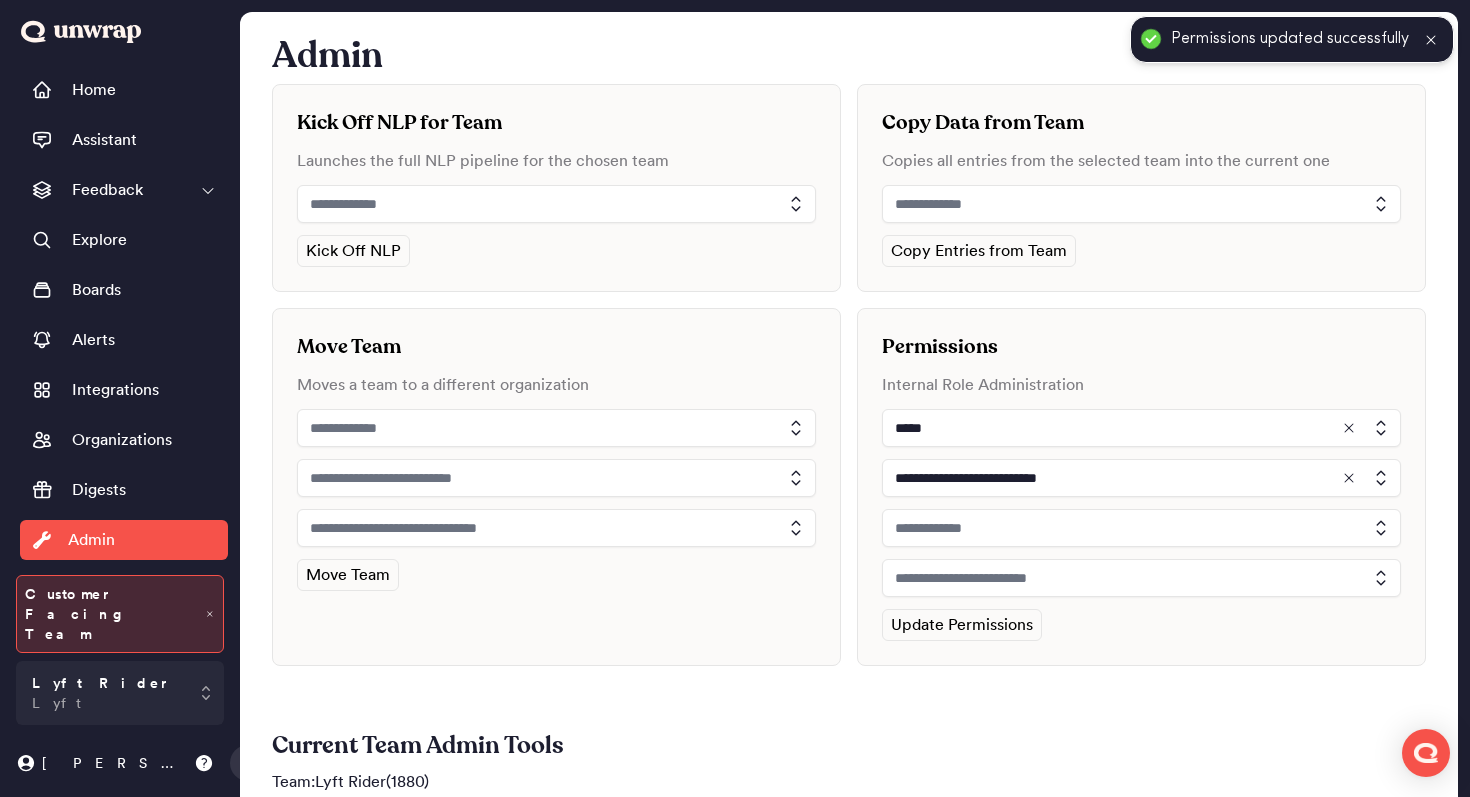 click at bounding box center (1141, 528) 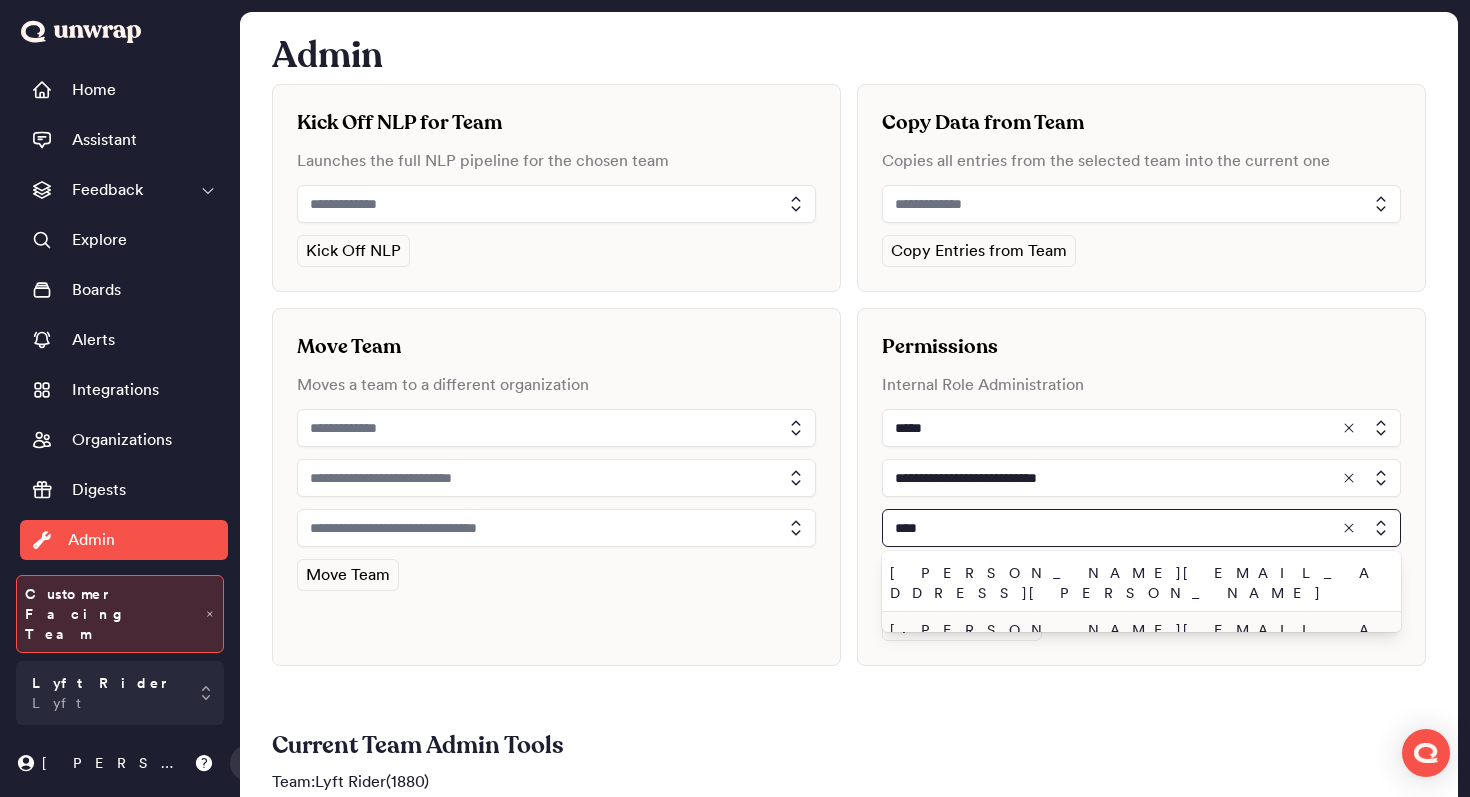 type on "****" 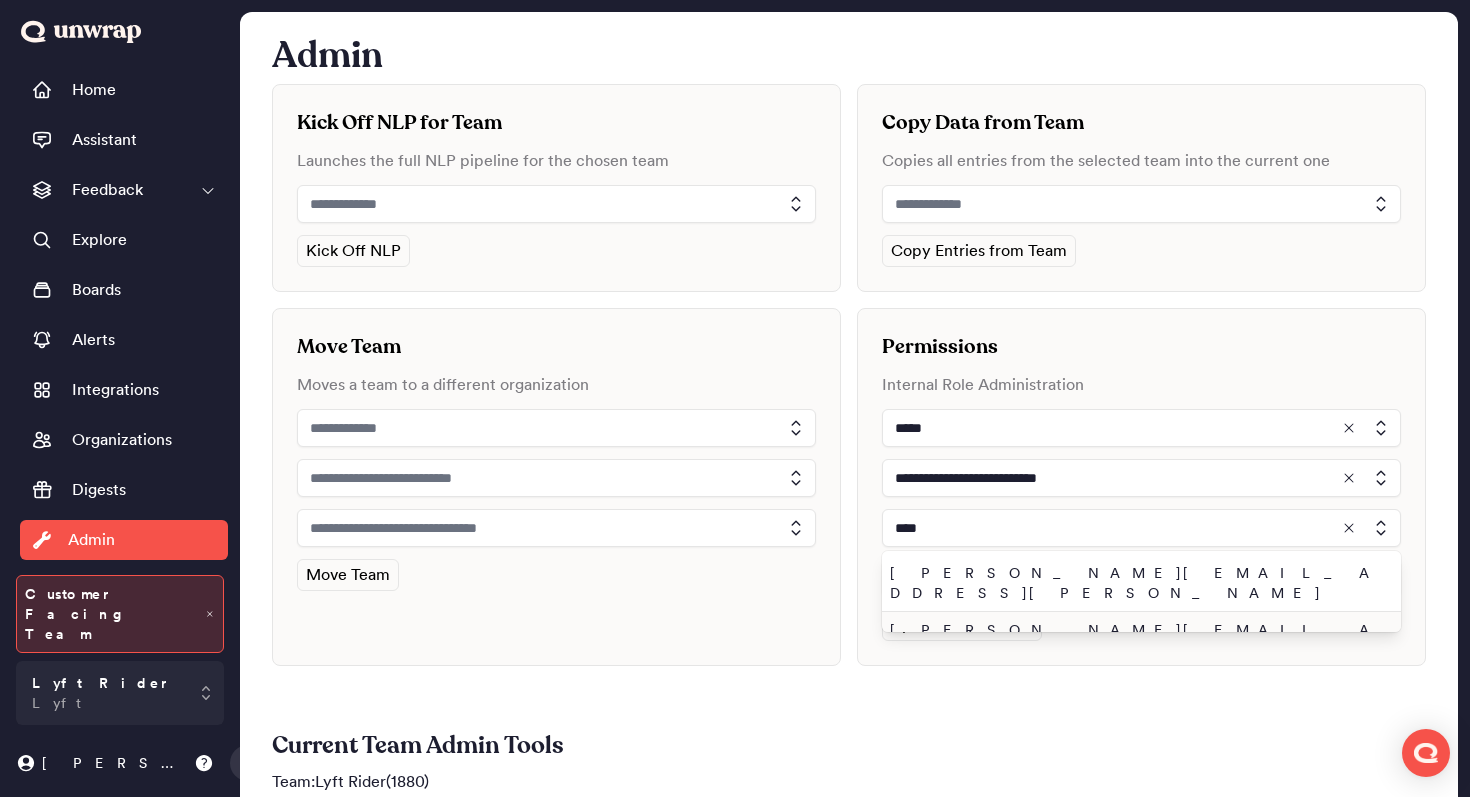 click on "john.shelburne@unwrap.ai" at bounding box center (1137, 640) 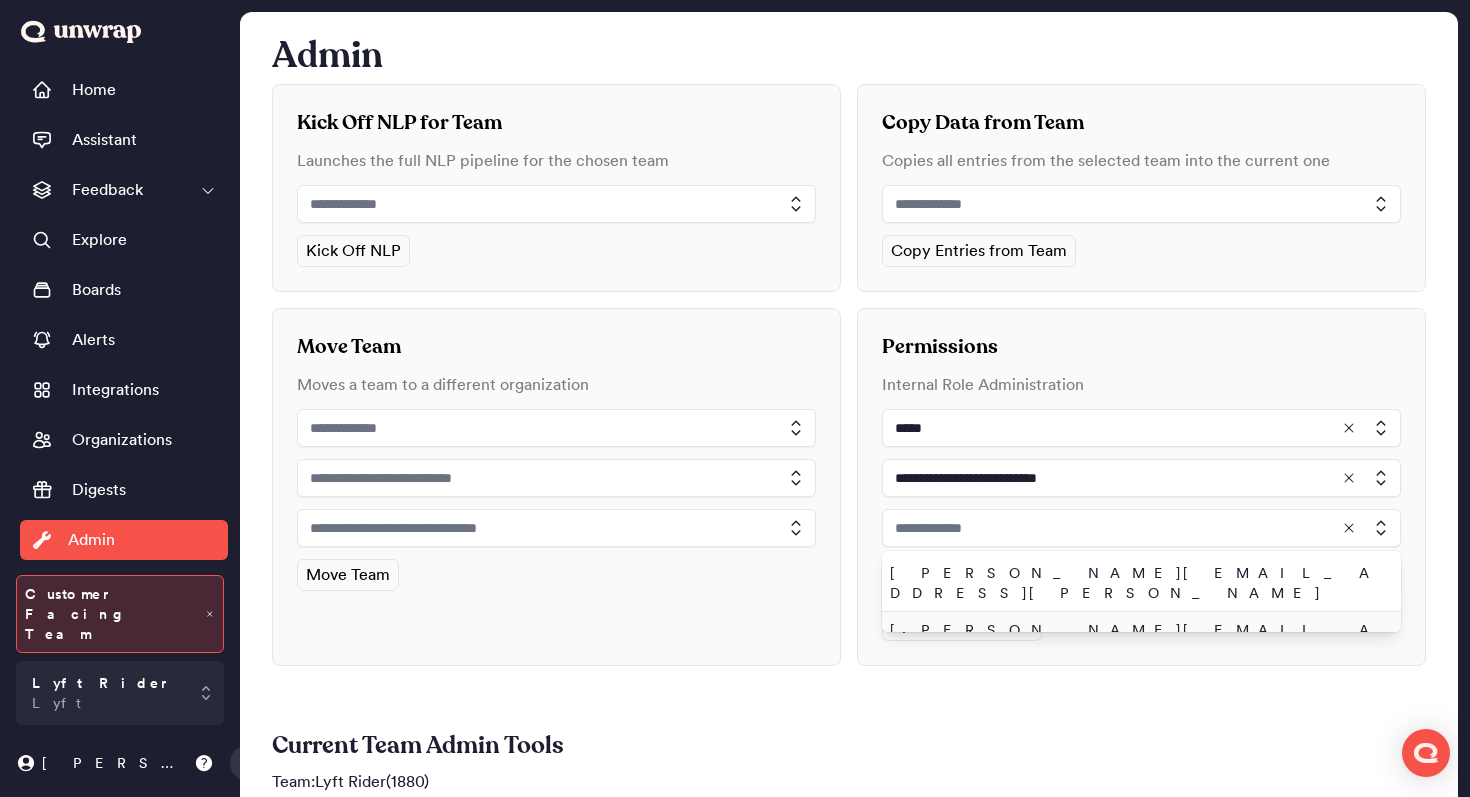 type on "**********" 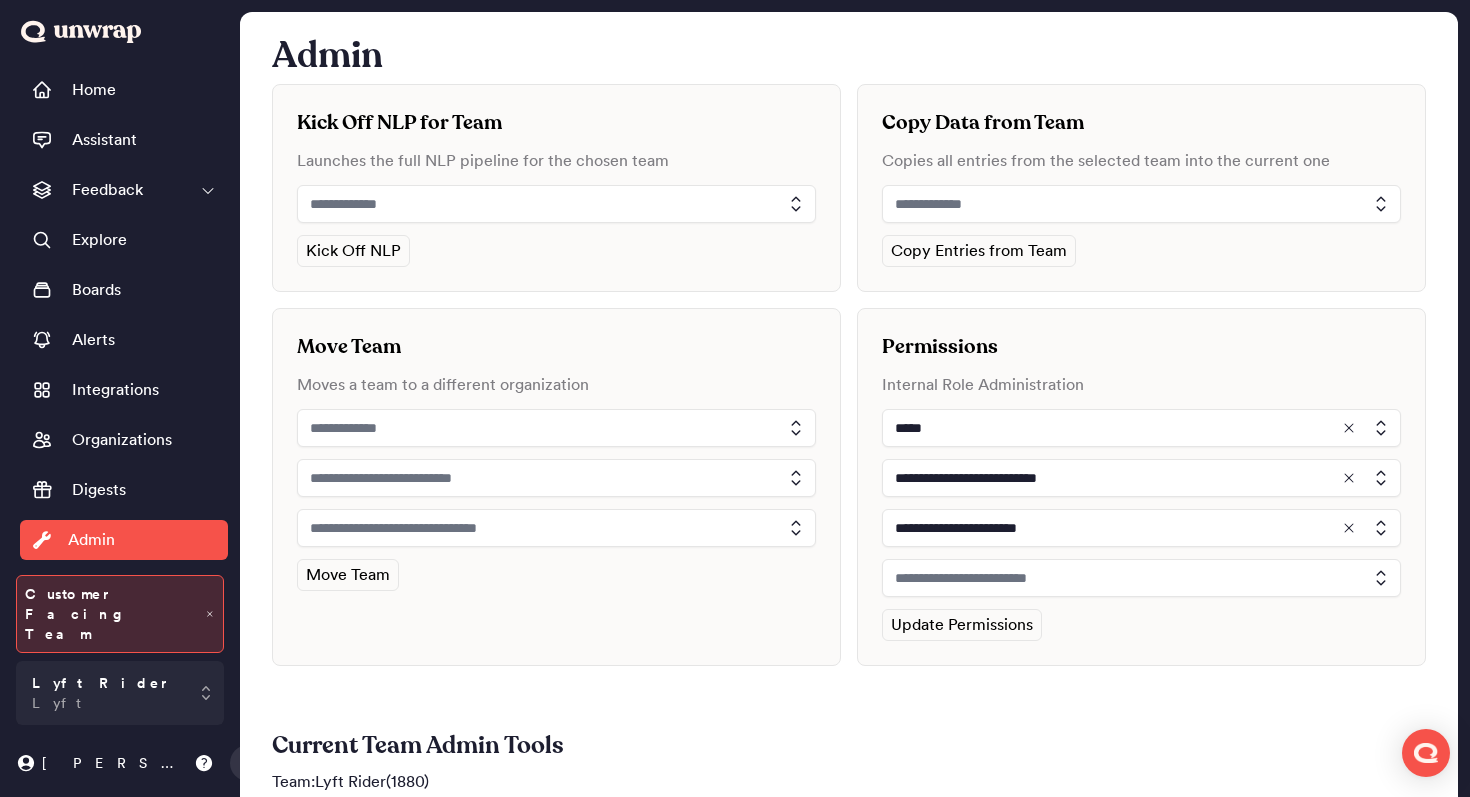 click at bounding box center [1141, 578] 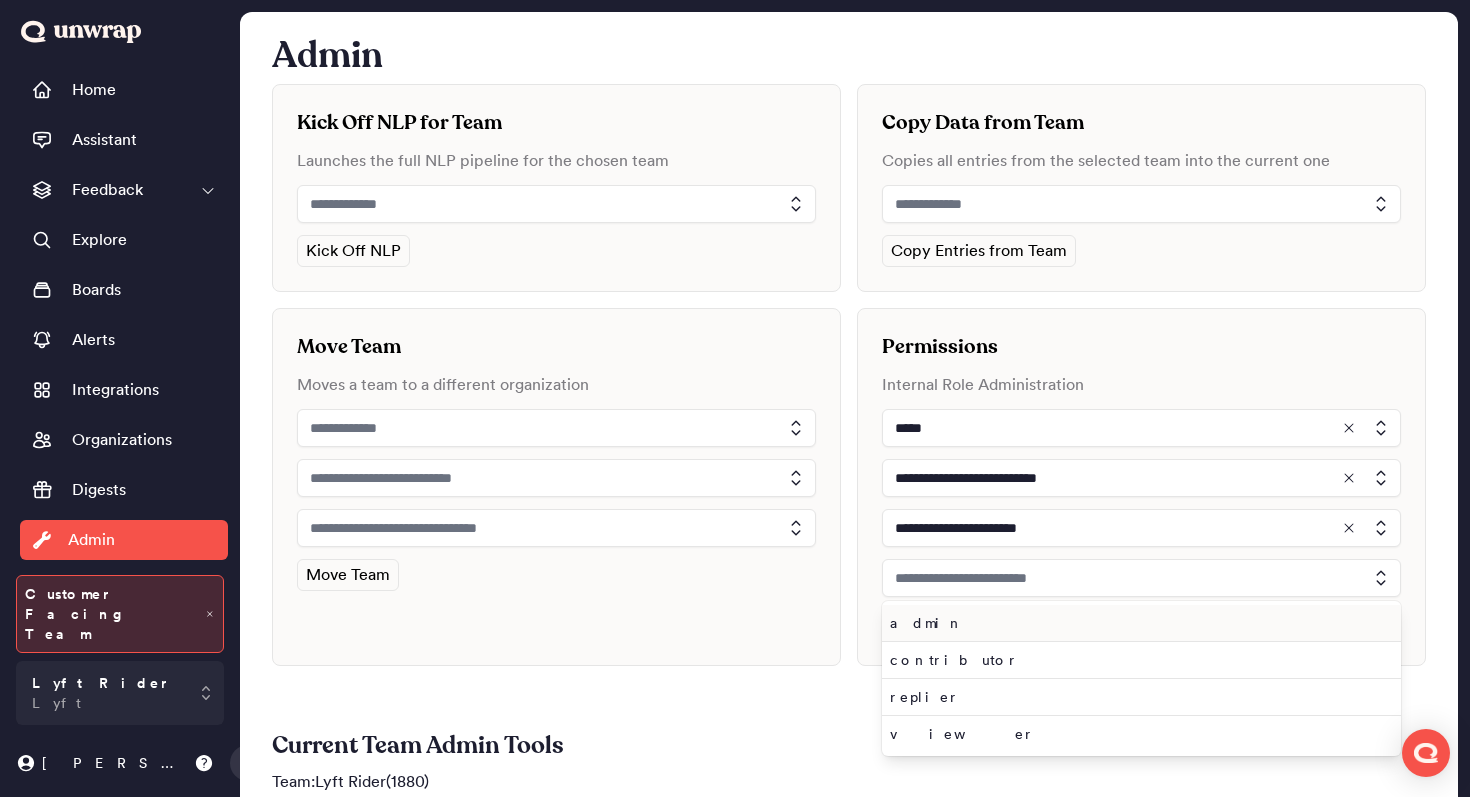 click on "admin" at bounding box center (1137, 623) 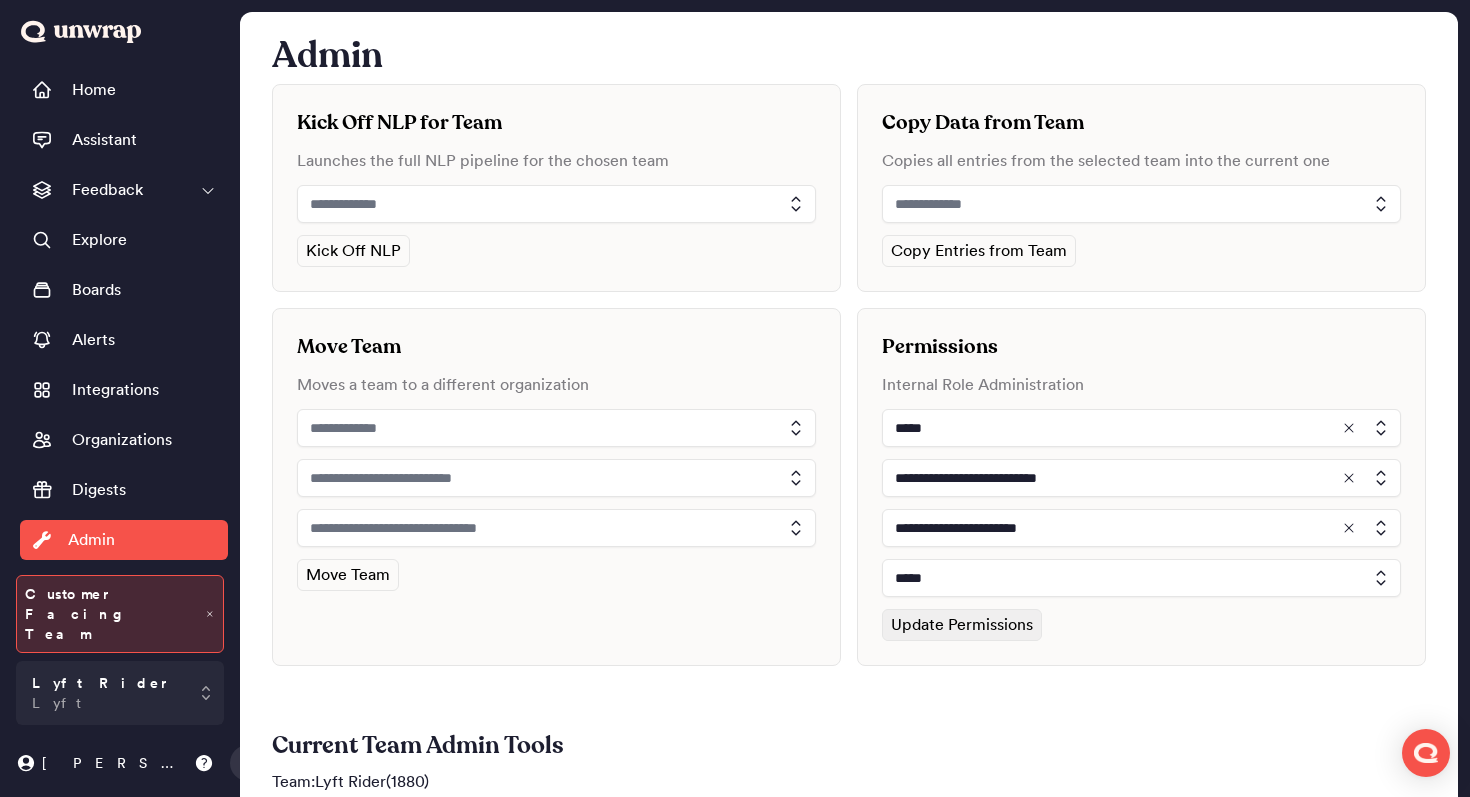 click on "Update Permissions" at bounding box center [962, 625] 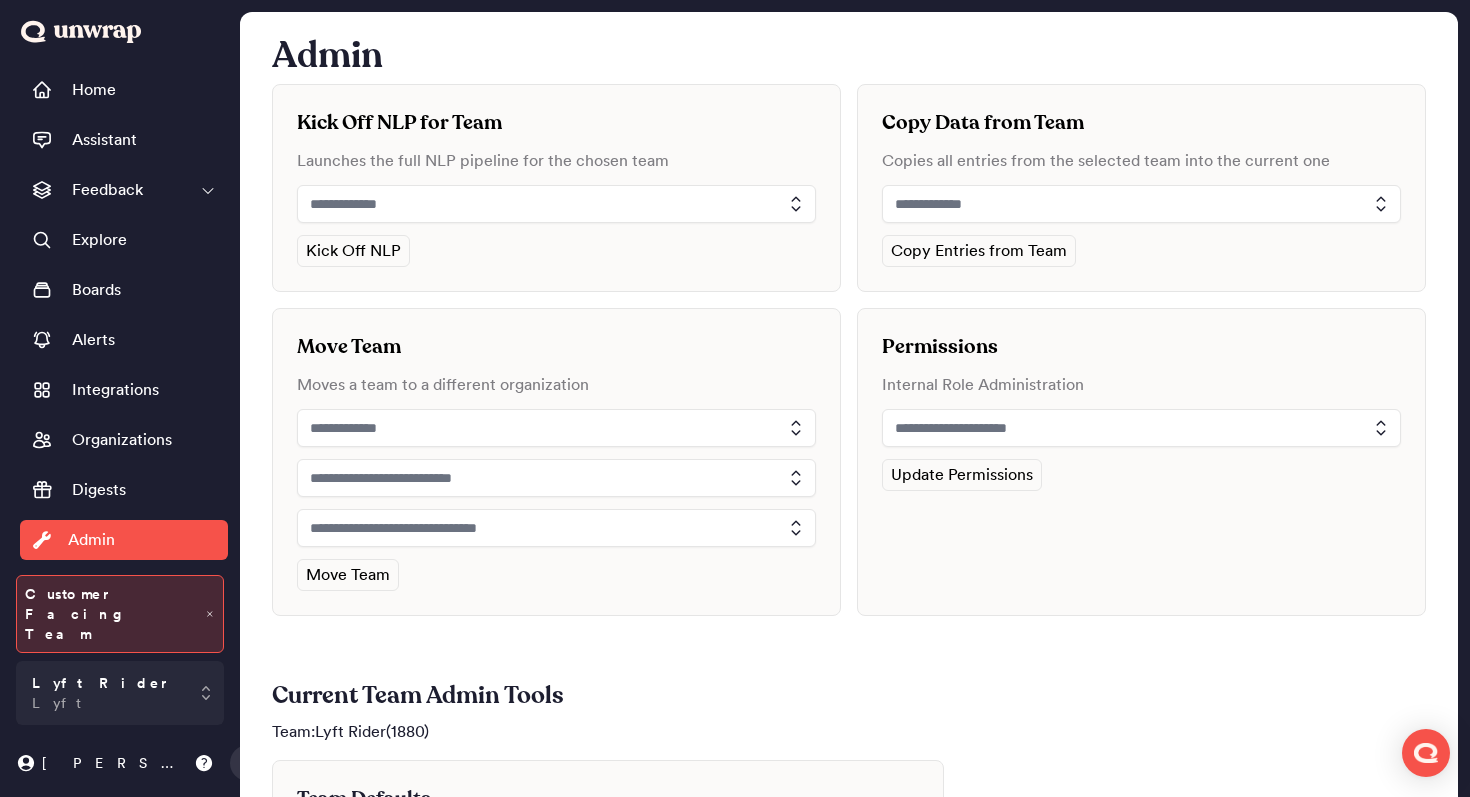 click at bounding box center [1141, 428] 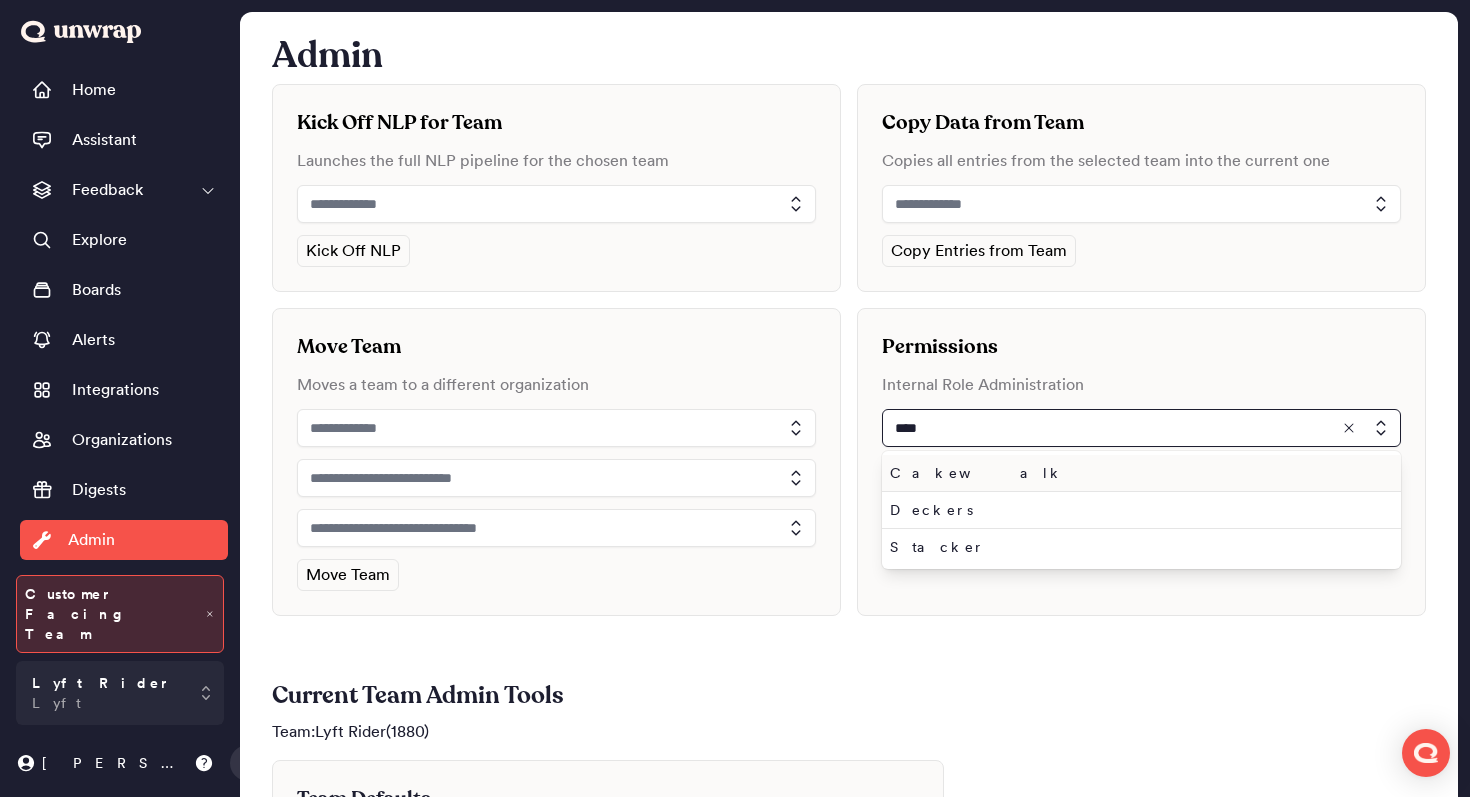 type on "****" 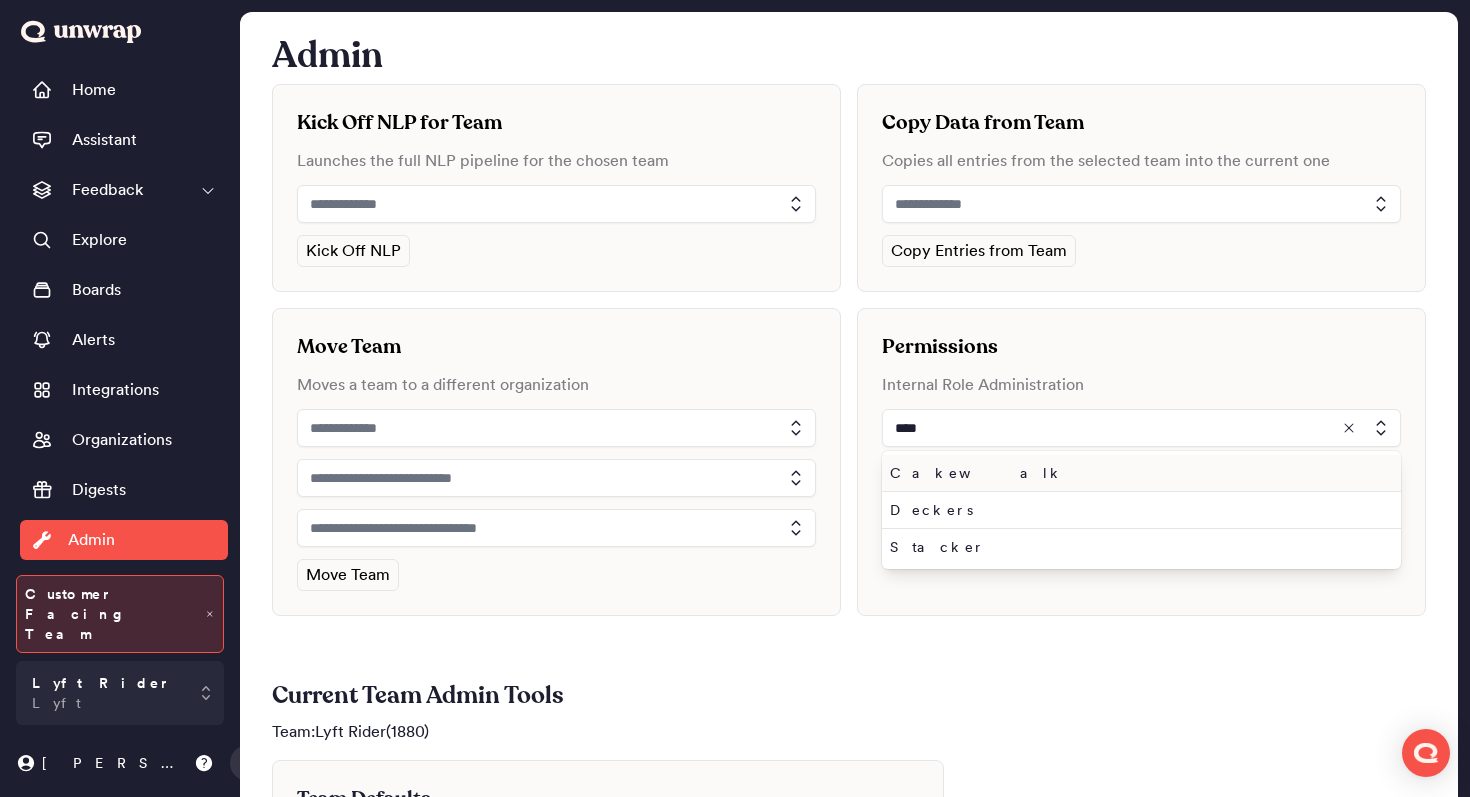 click on "Cakewalk" at bounding box center [1141, 473] 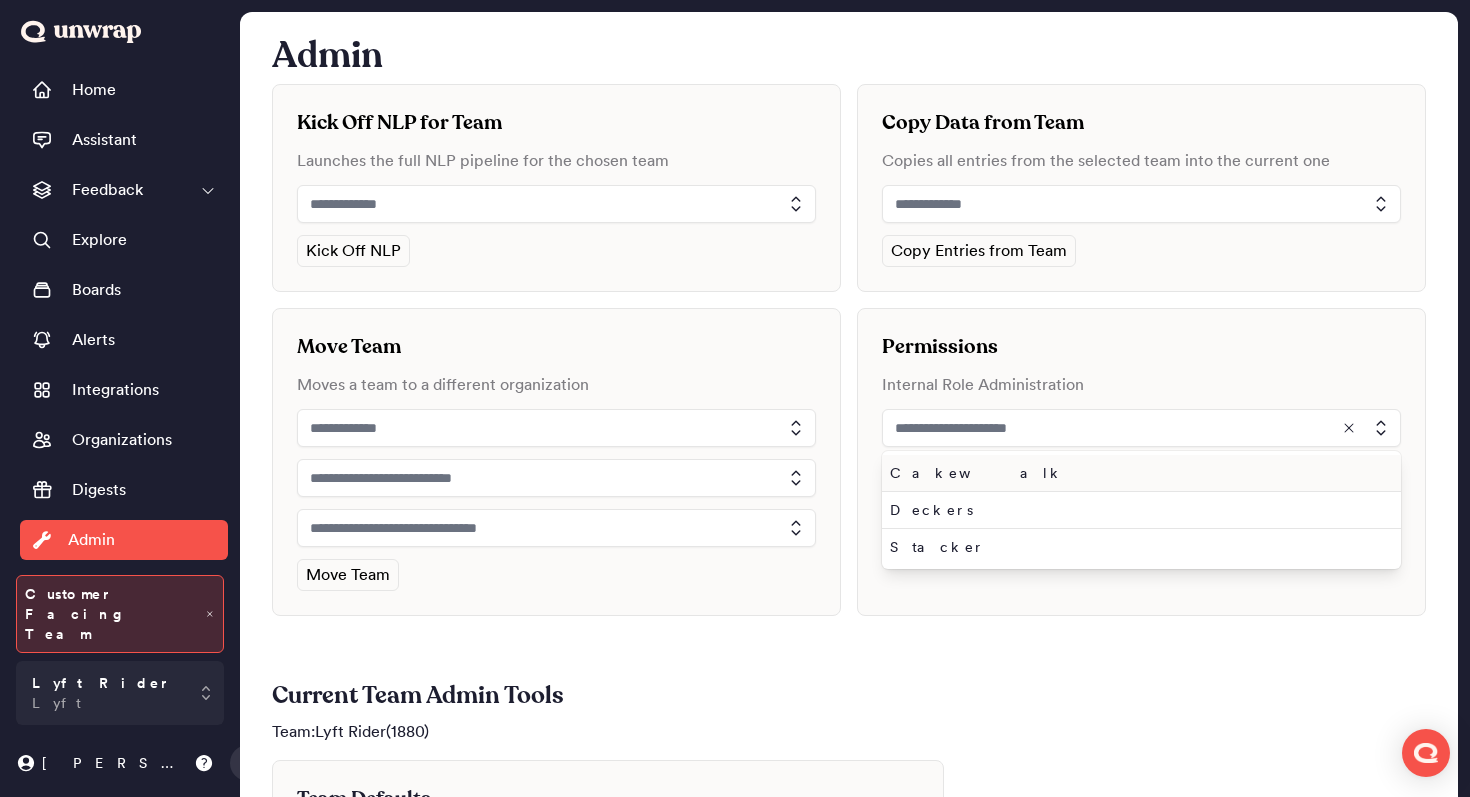 type on "********" 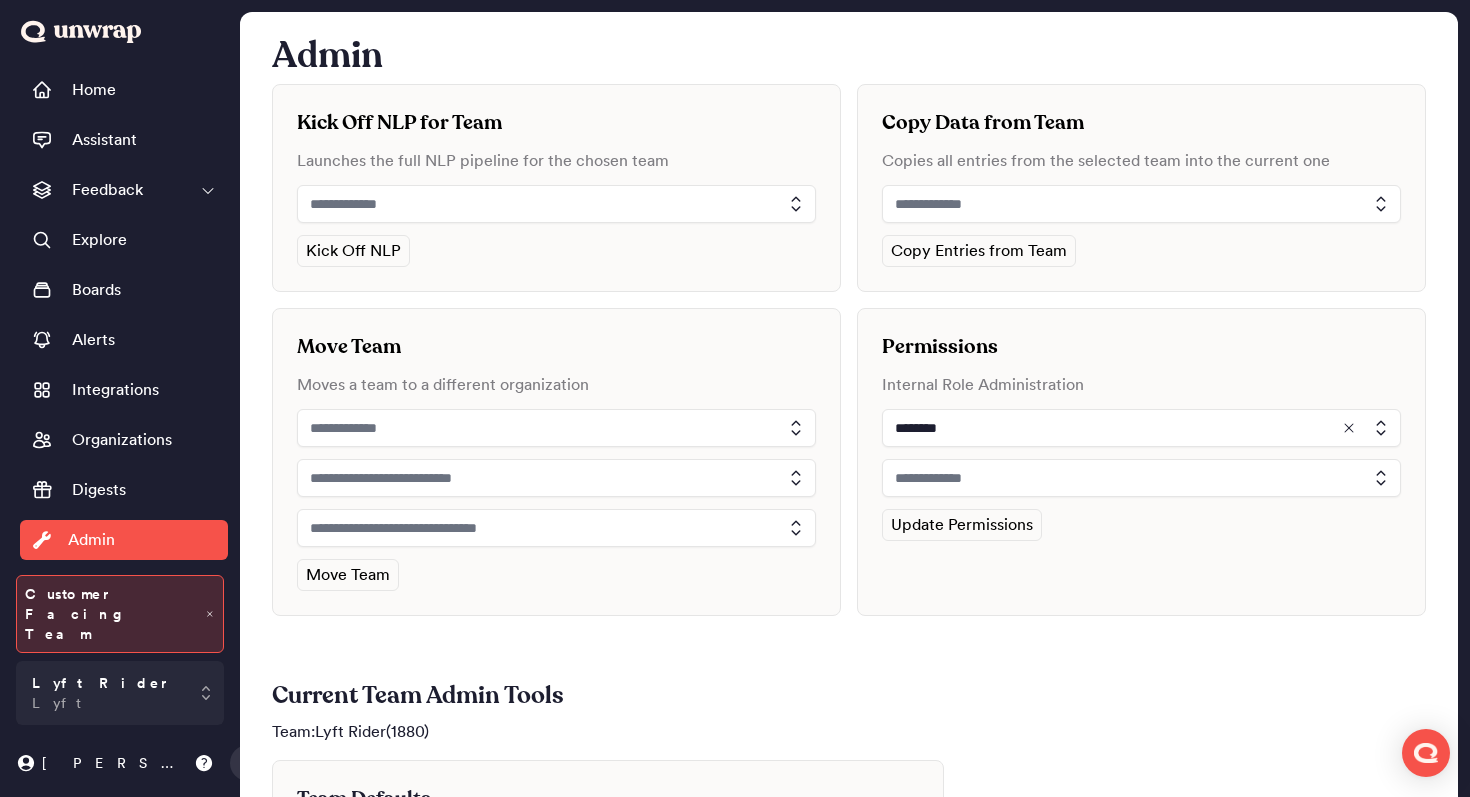 click at bounding box center [1141, 478] 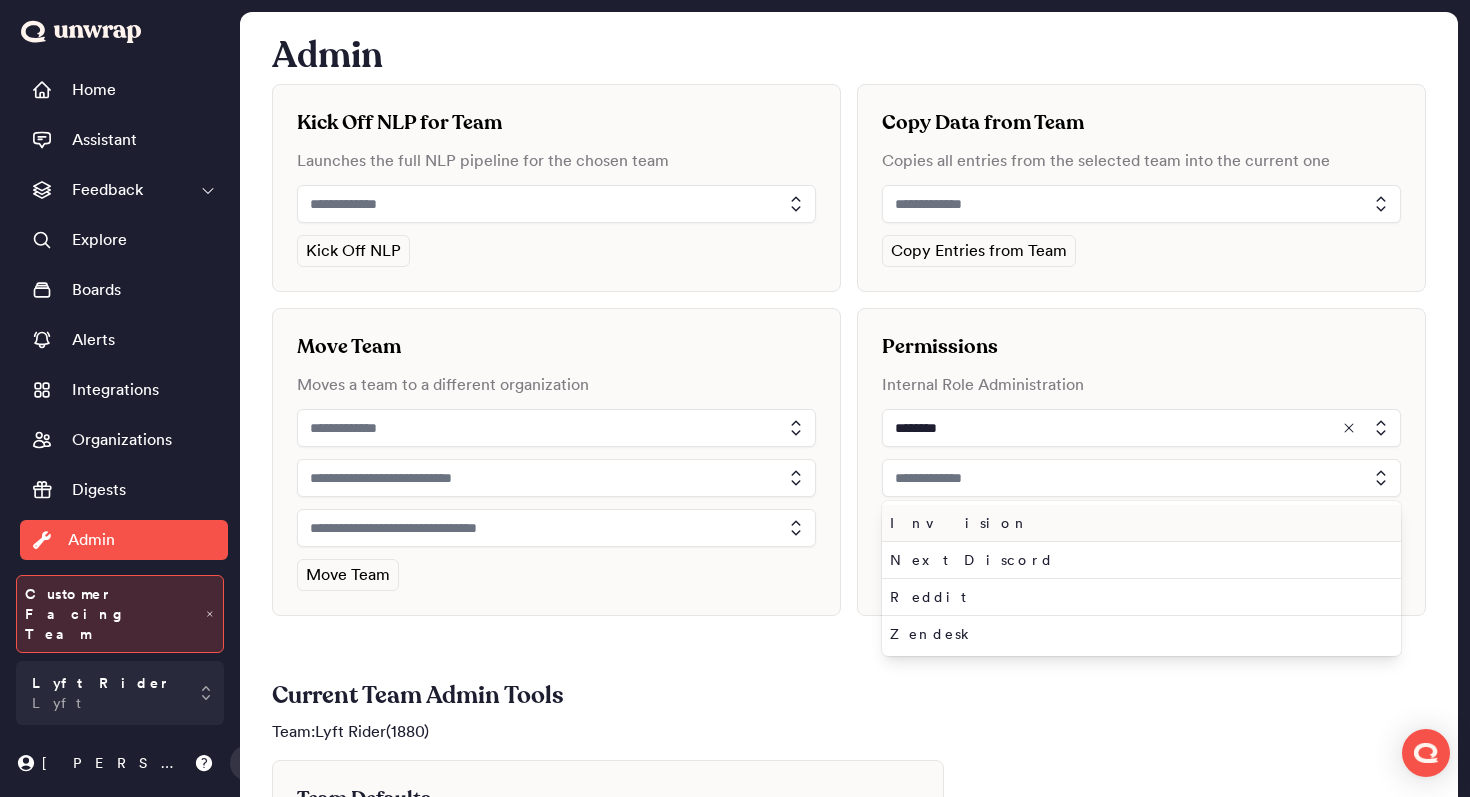 click on "Invision" at bounding box center [1137, 523] 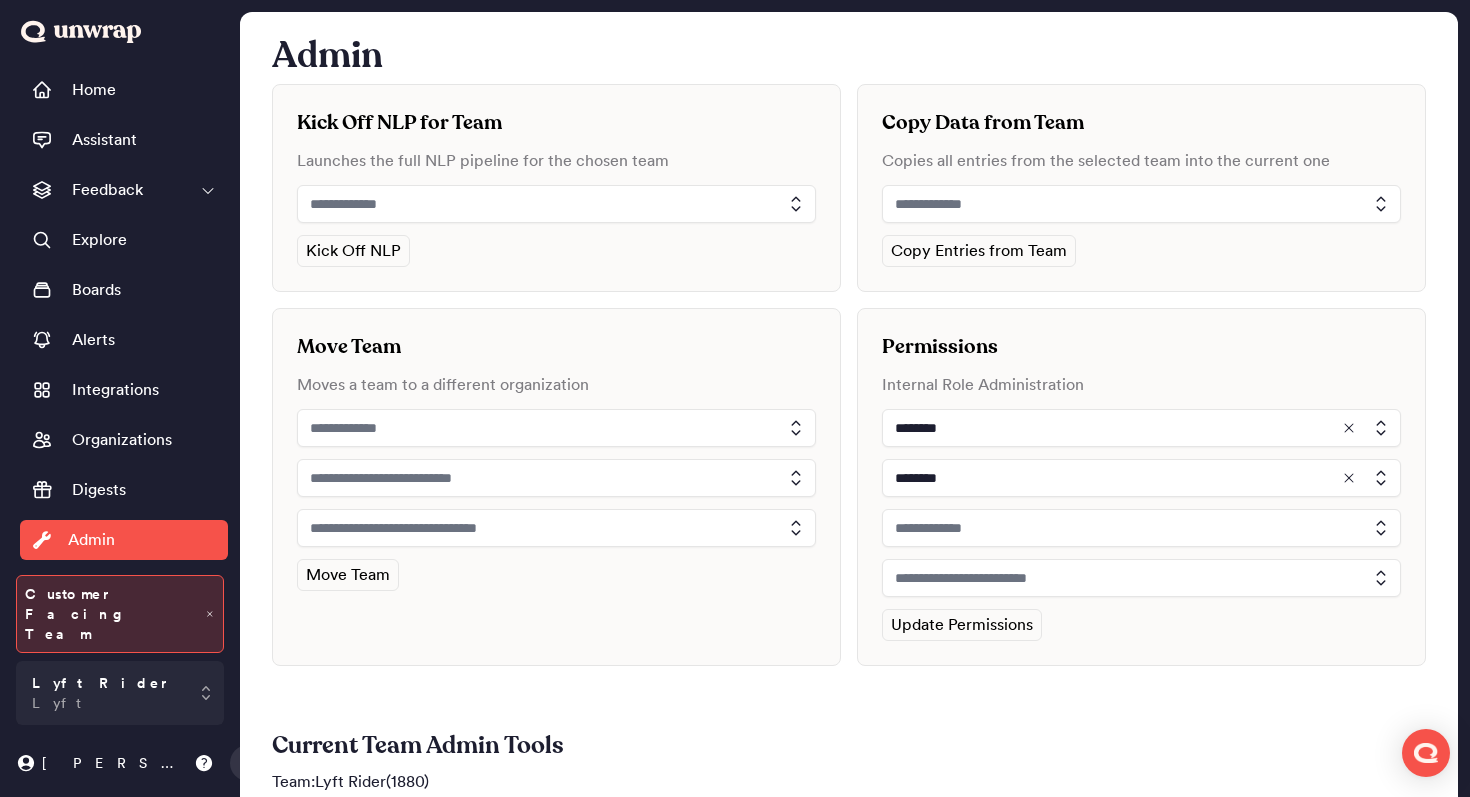 click at bounding box center (1141, 528) 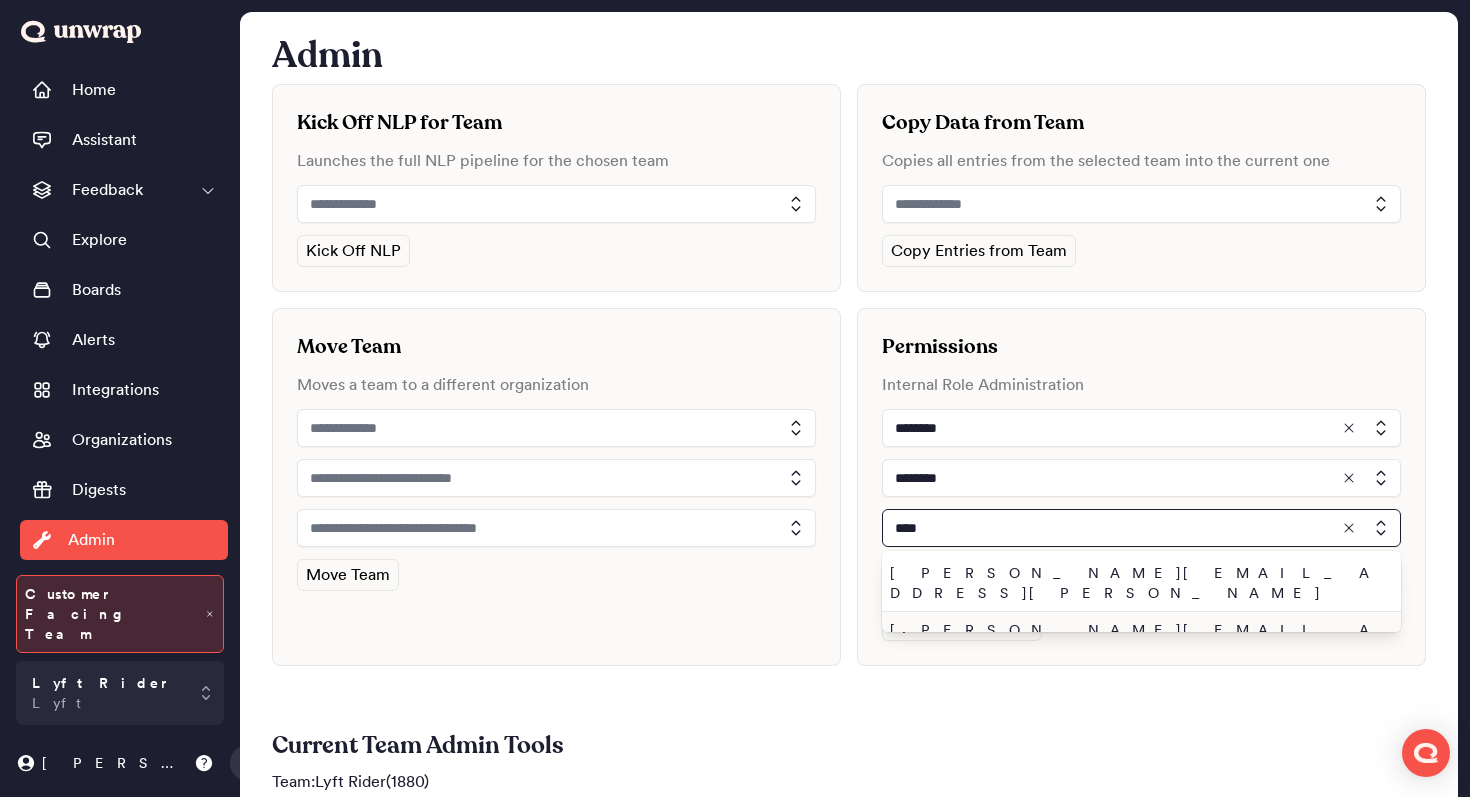 type on "****" 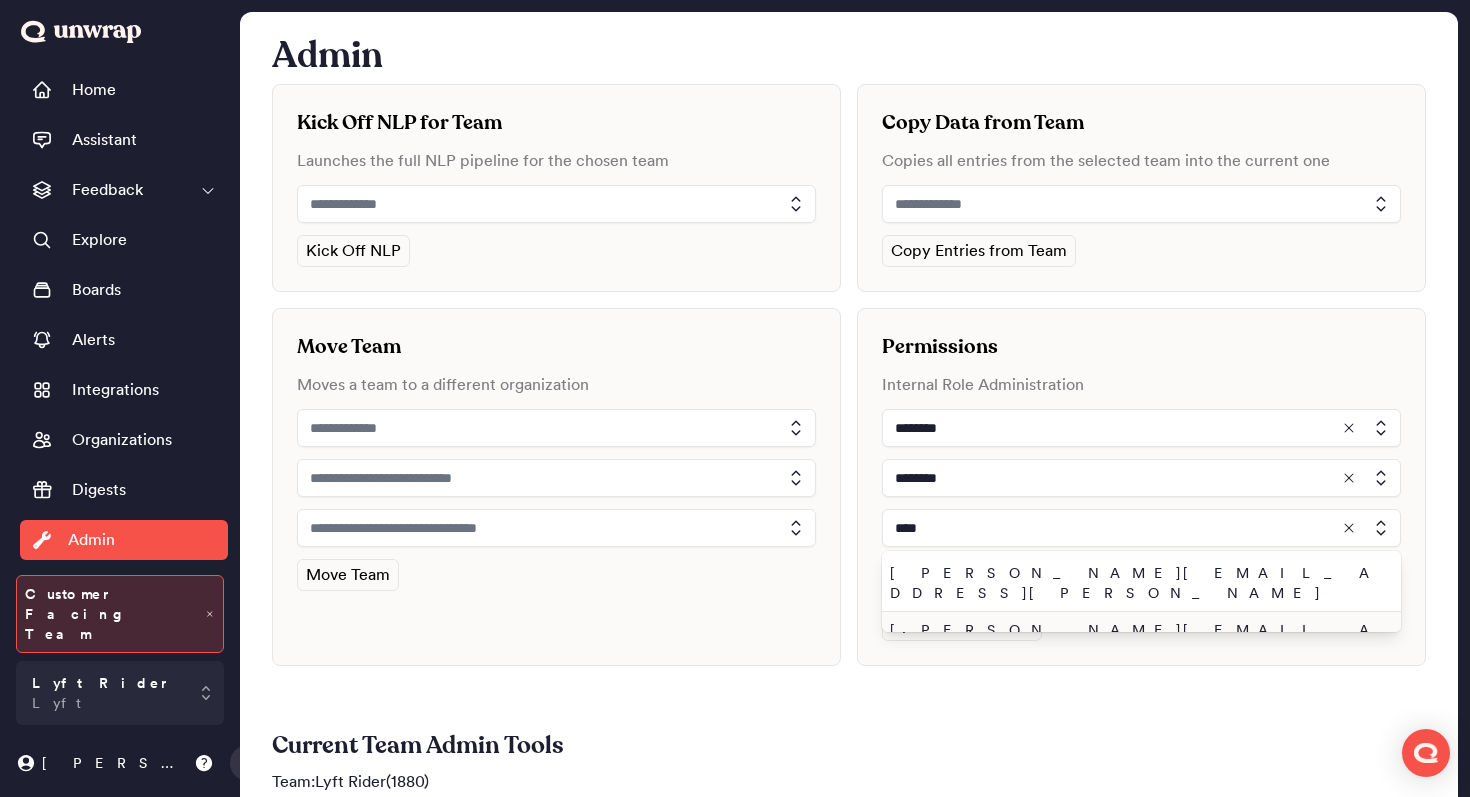 click on "john.shelburne@unwrap.ai" at bounding box center [1137, 640] 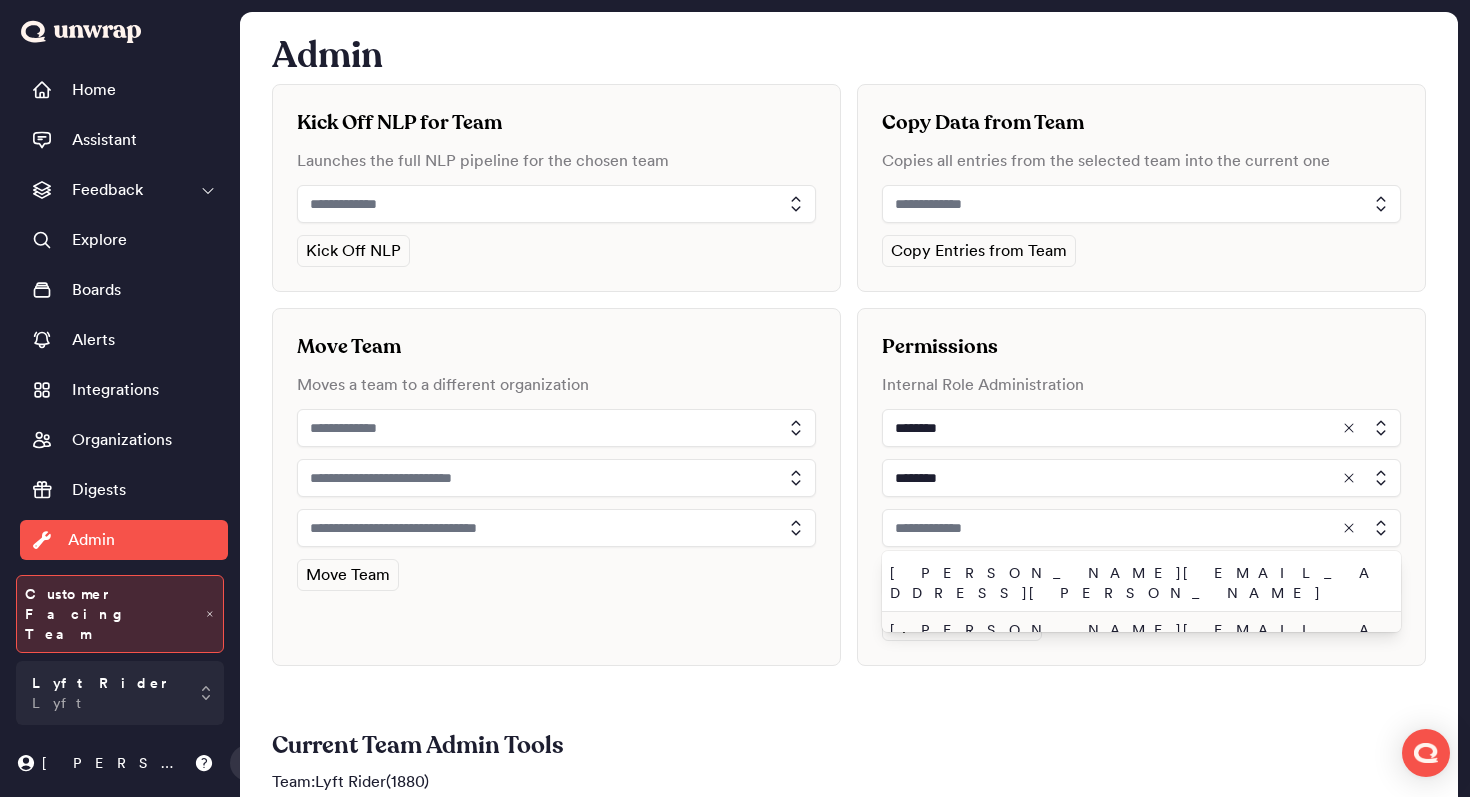 type on "**********" 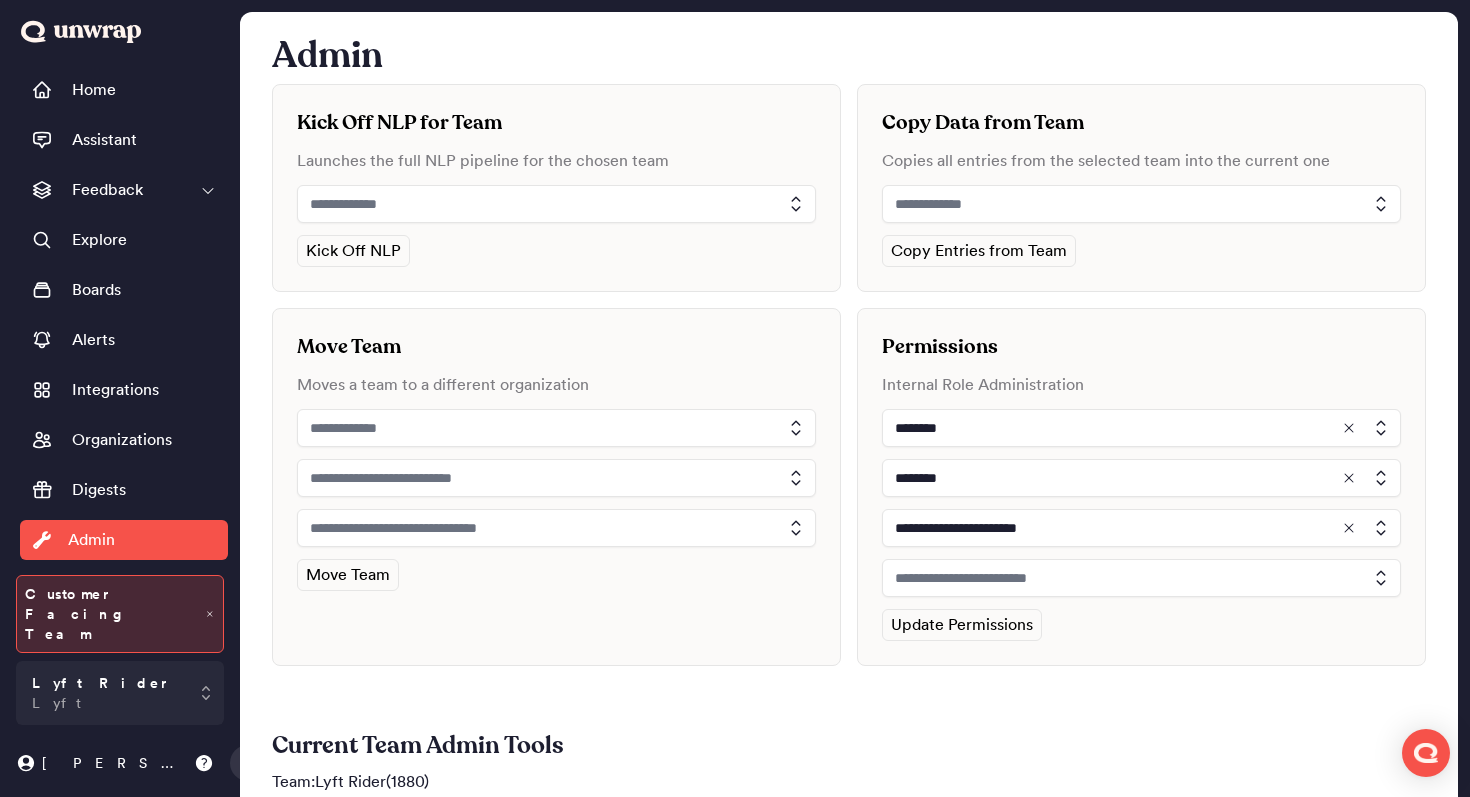 click at bounding box center (1141, 578) 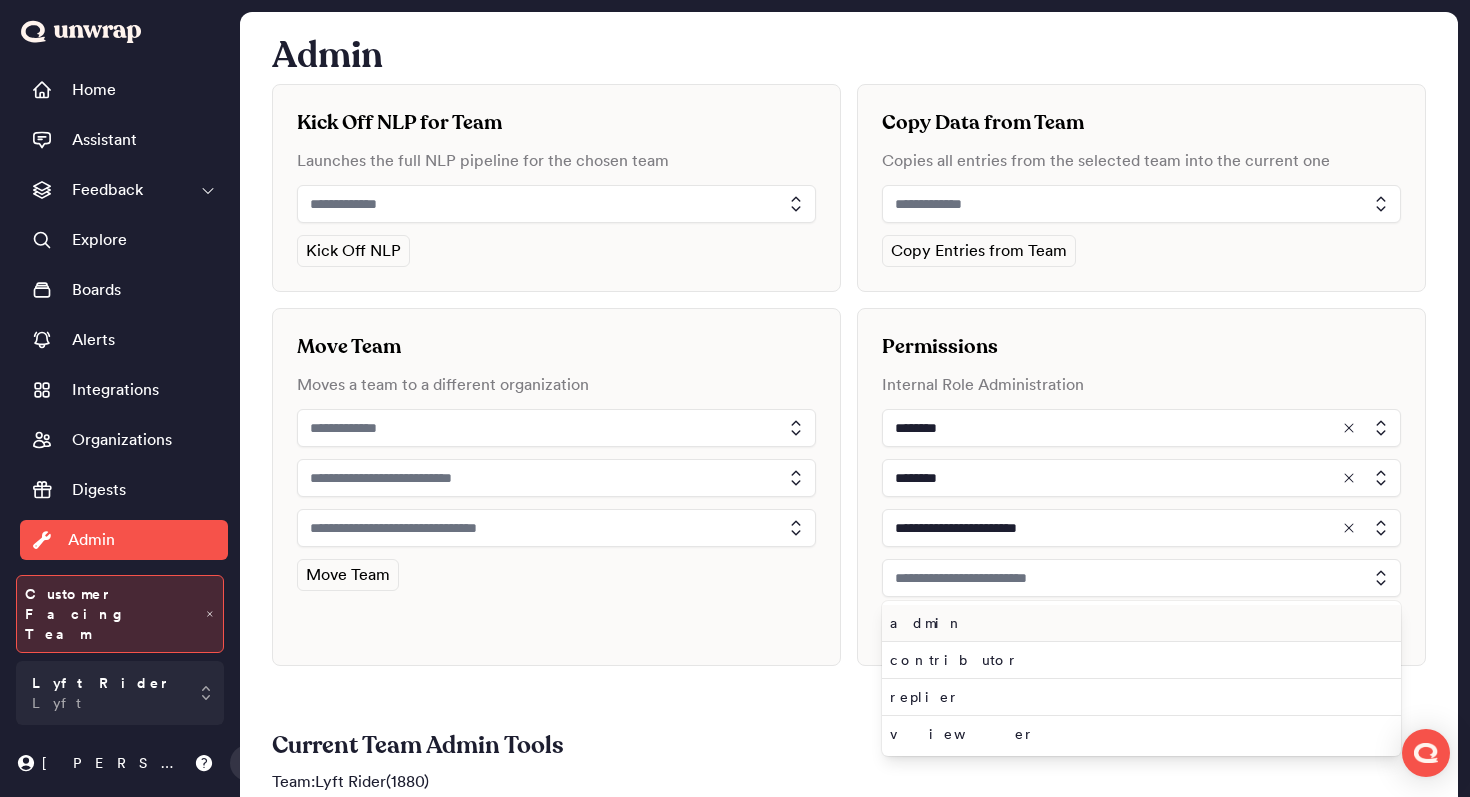 click on "admin" at bounding box center (1137, 623) 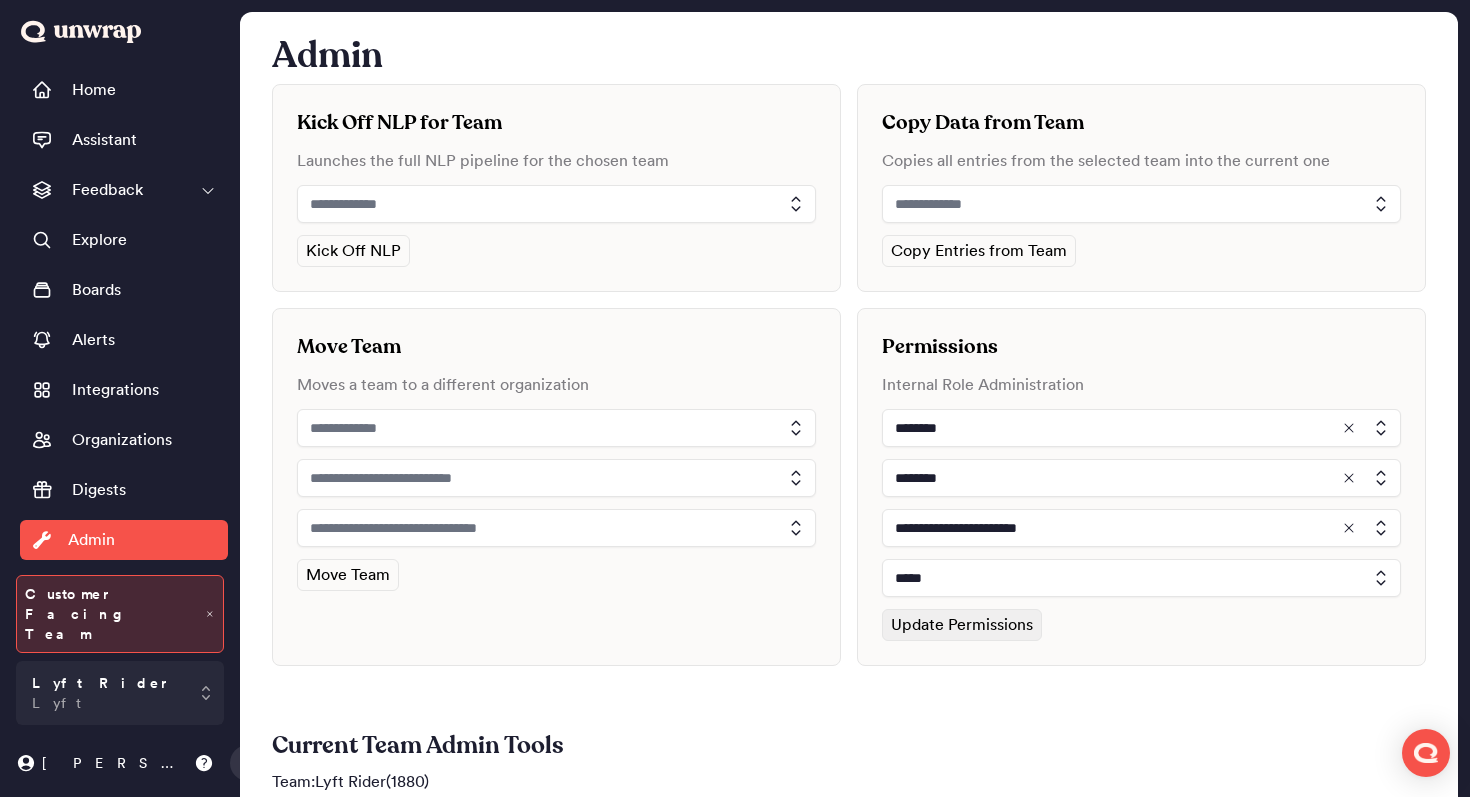click on "Update Permissions" at bounding box center [962, 625] 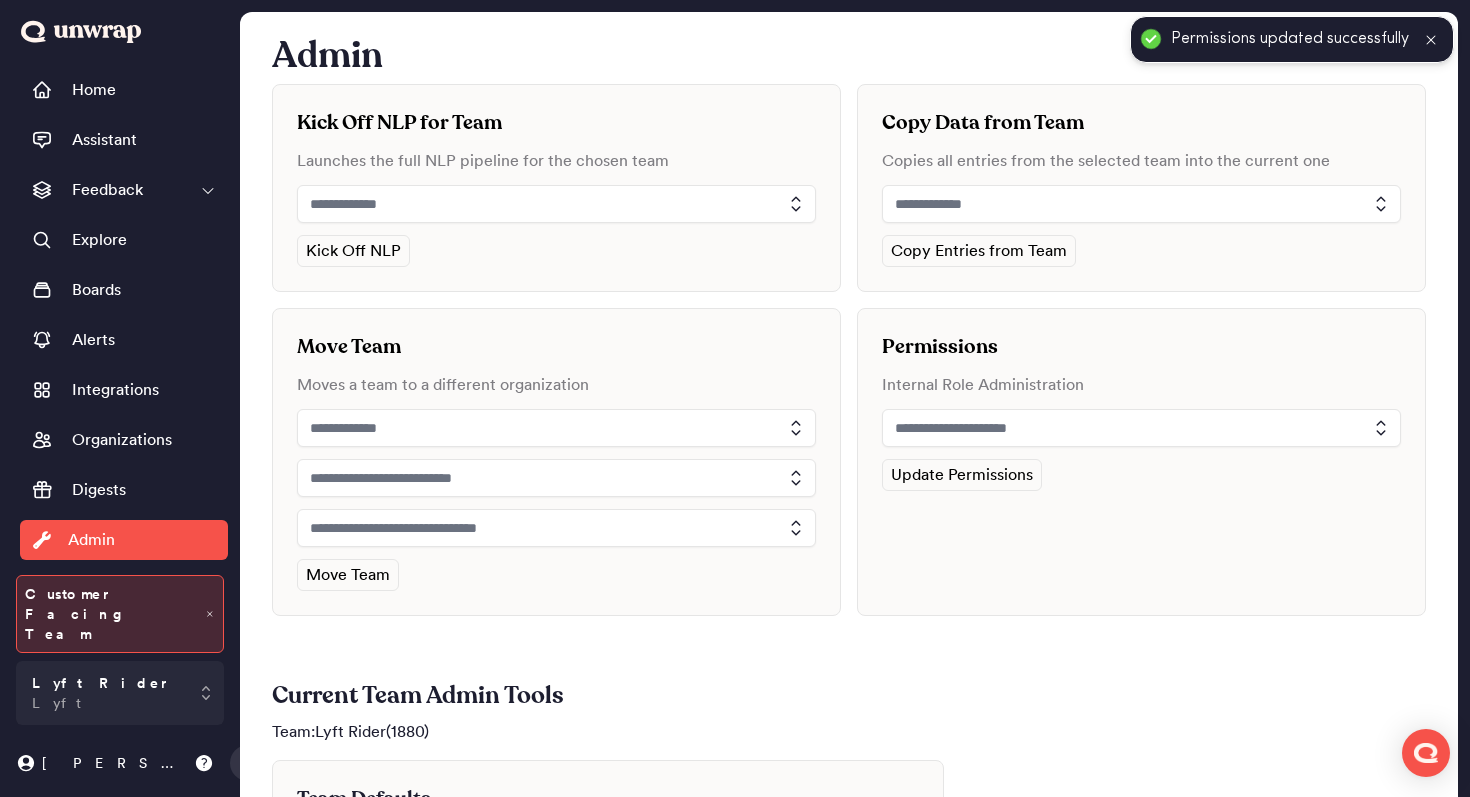 click at bounding box center (1141, 428) 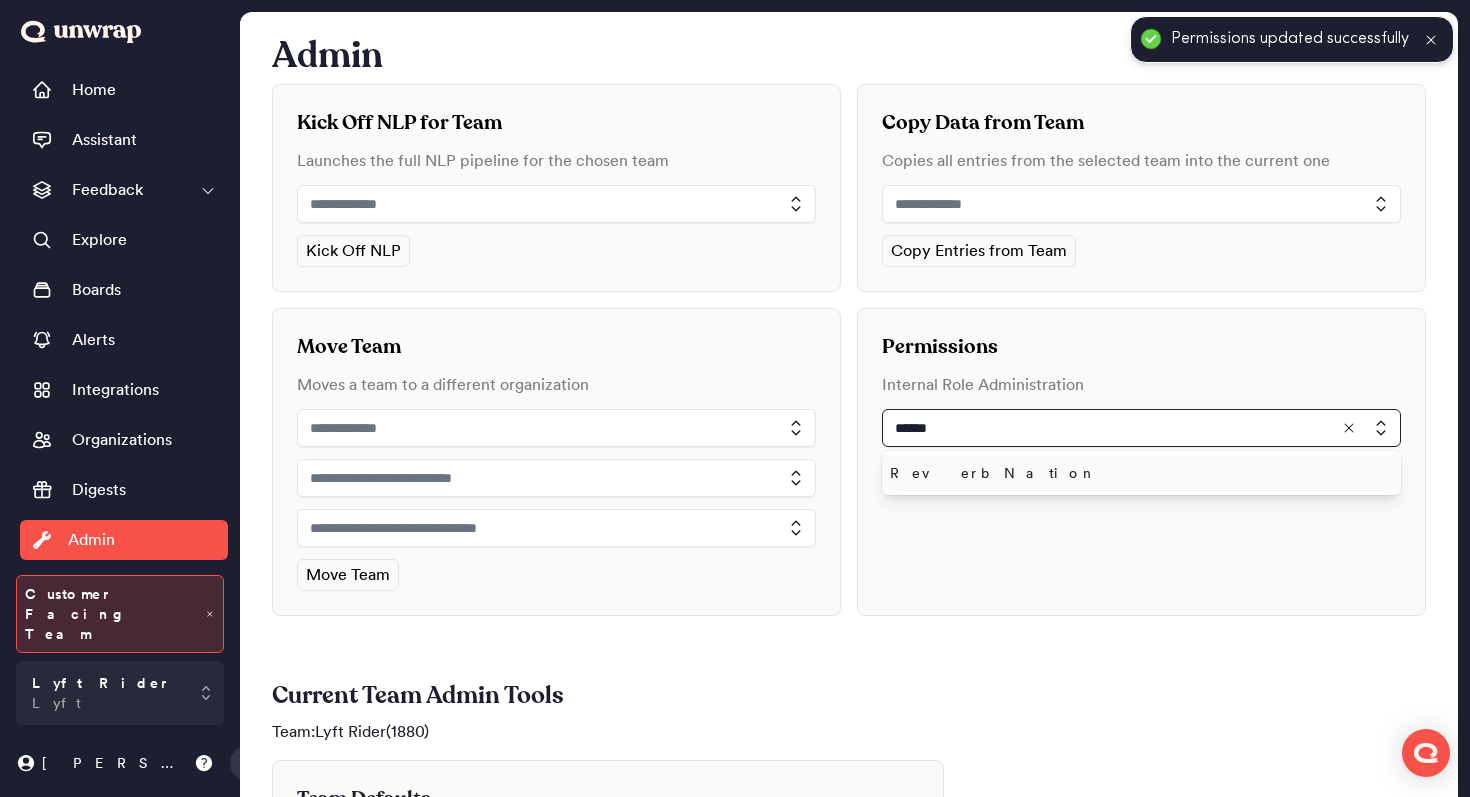 type on "******" 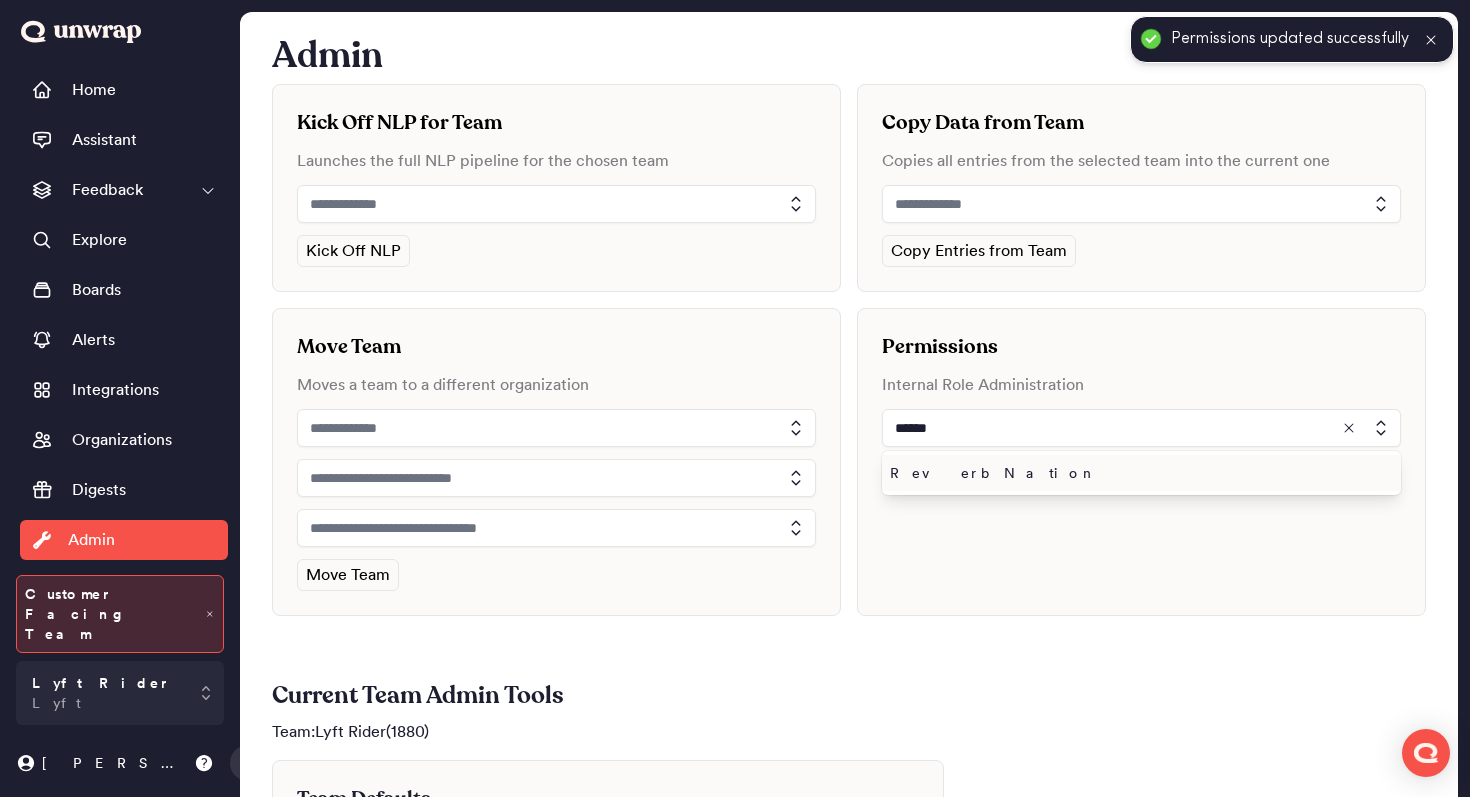 click on "ReverbNation" at bounding box center (1137, 473) 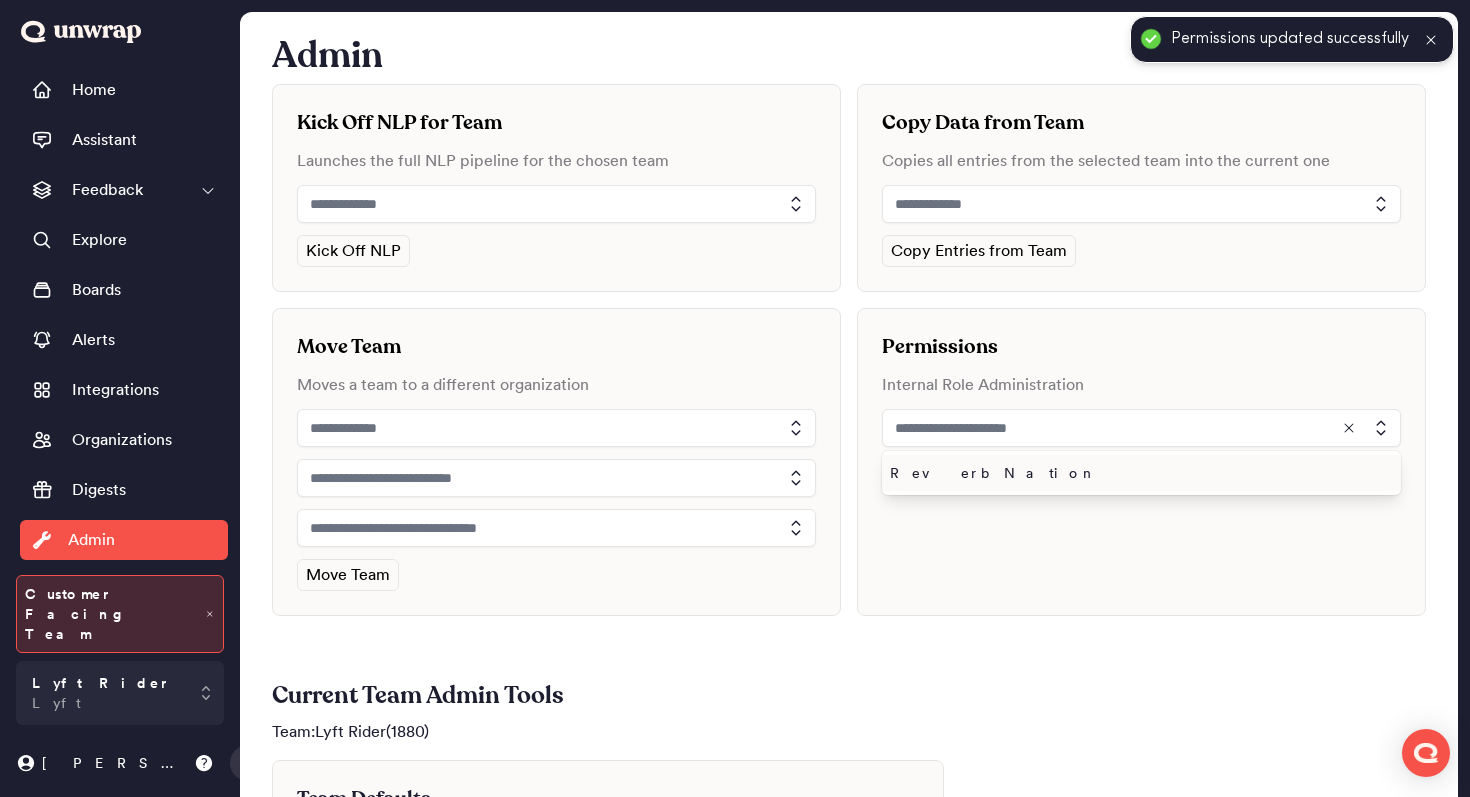type on "**********" 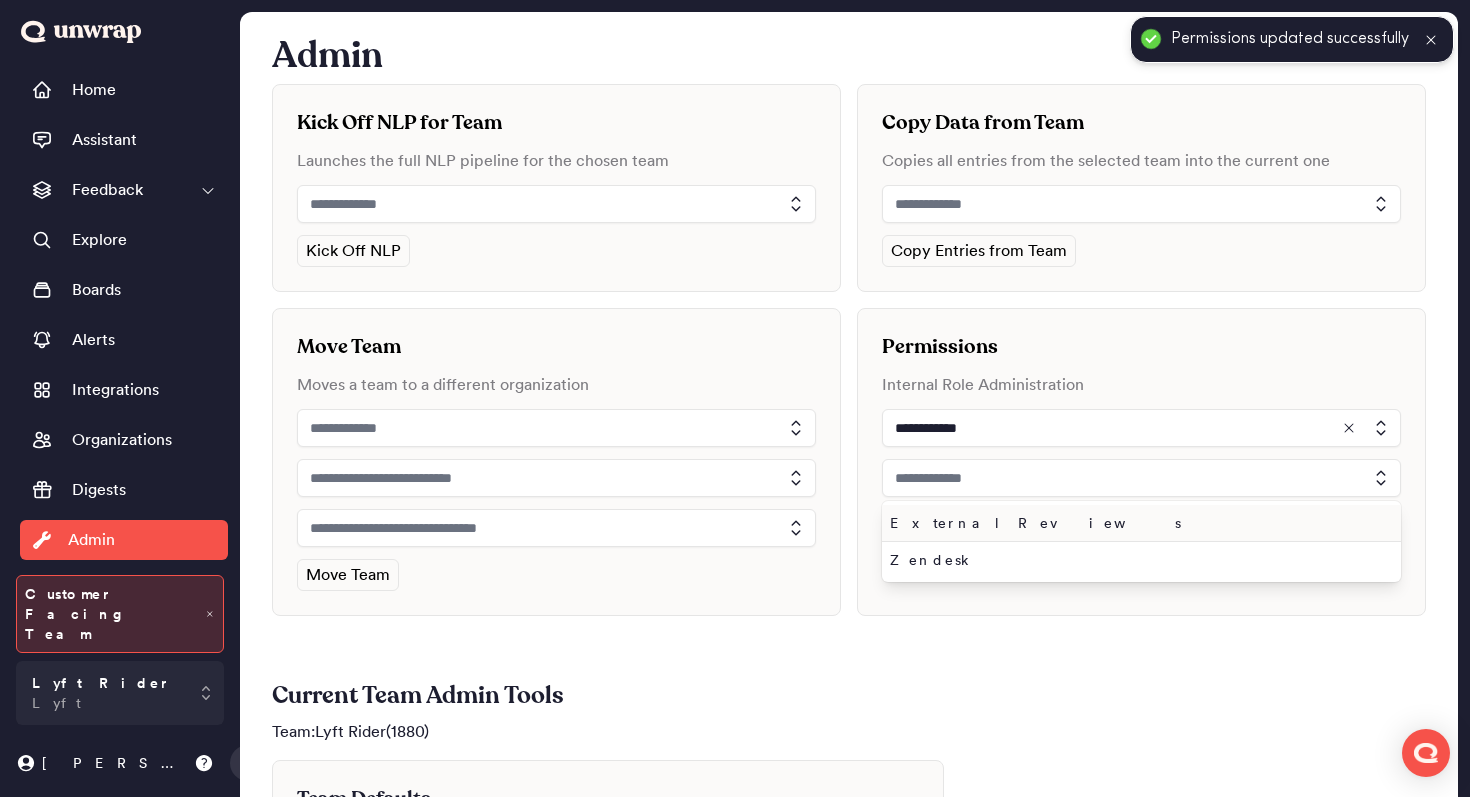 click on "External Reviews" at bounding box center (1137, 523) 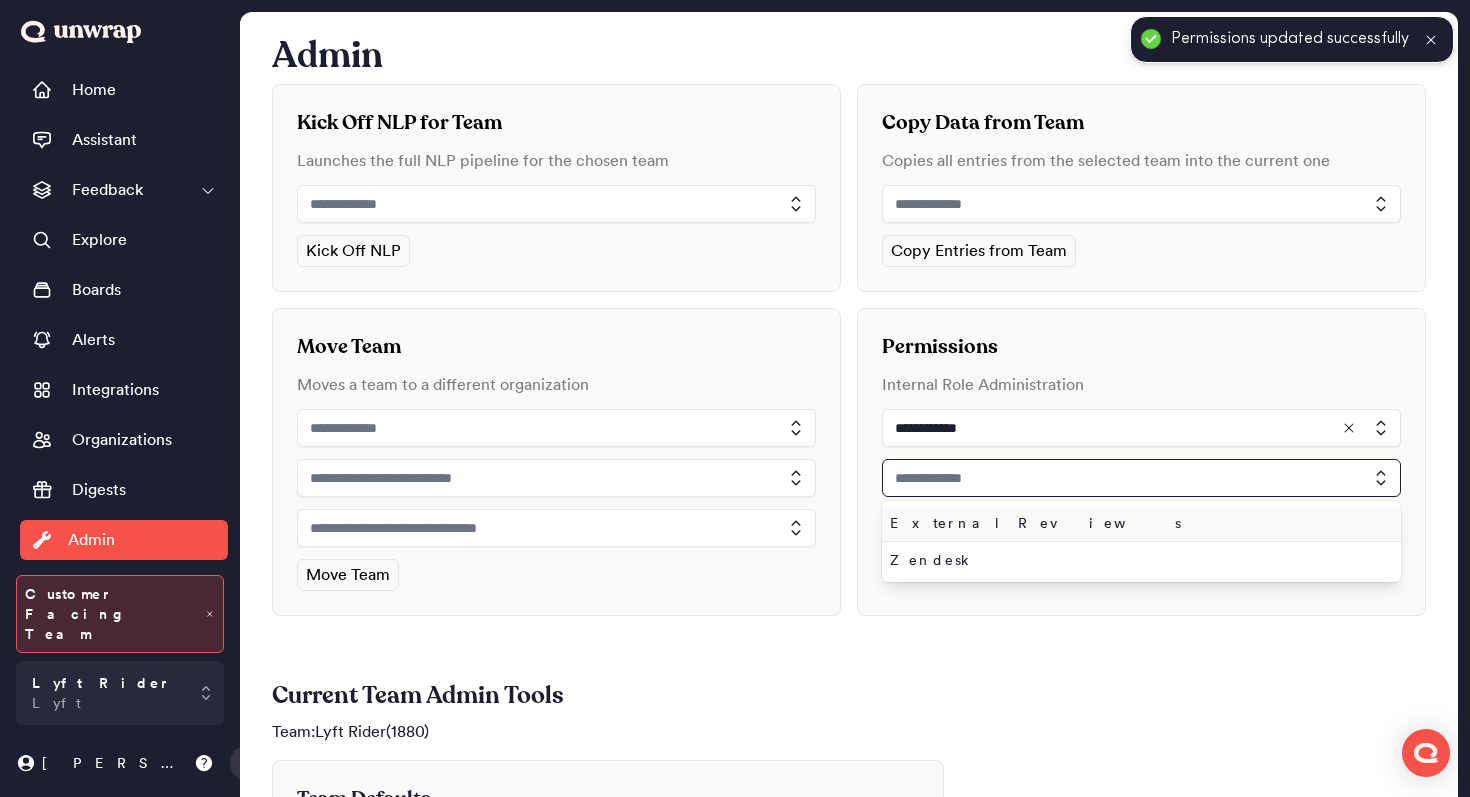 type on "**********" 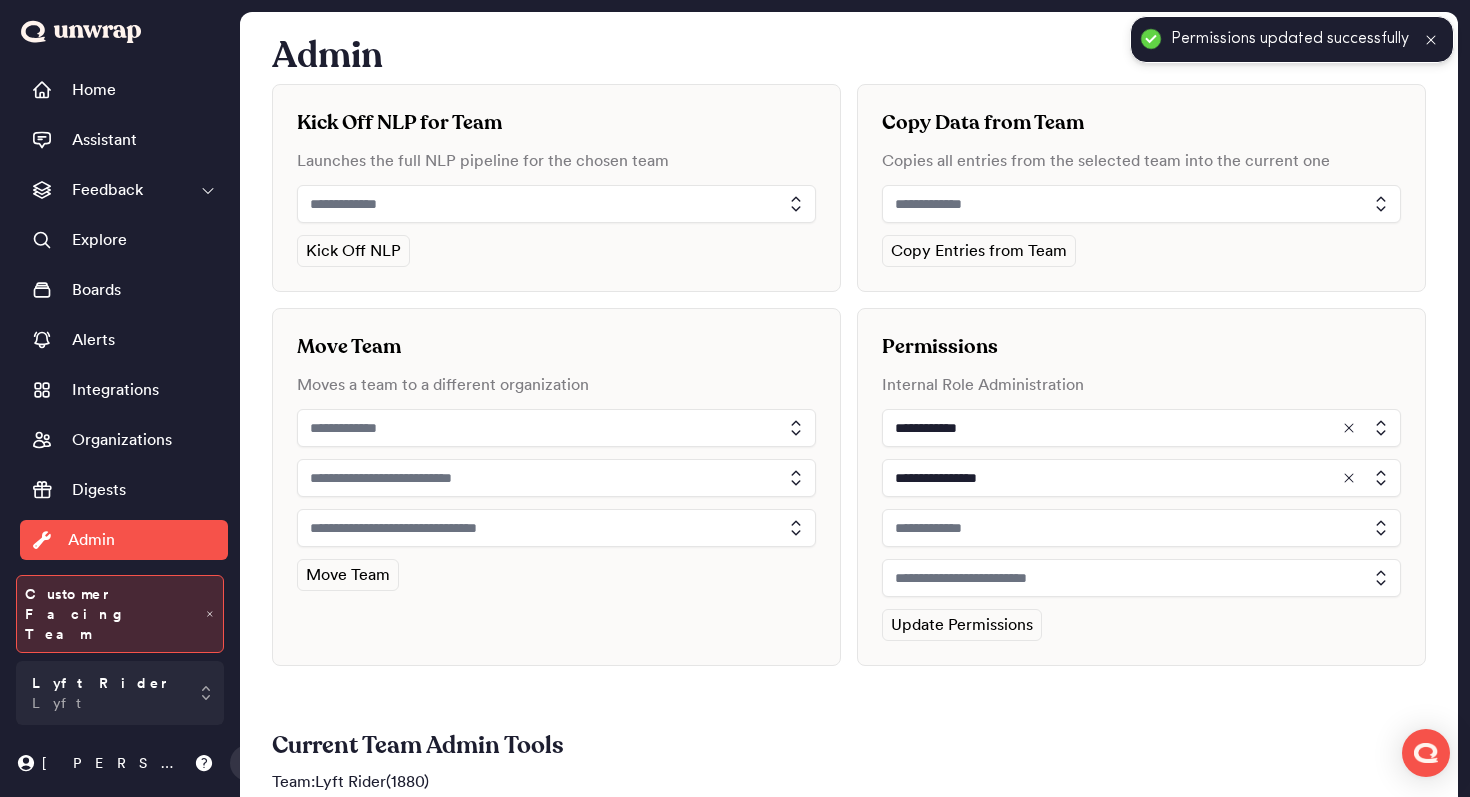 click at bounding box center (1141, 528) 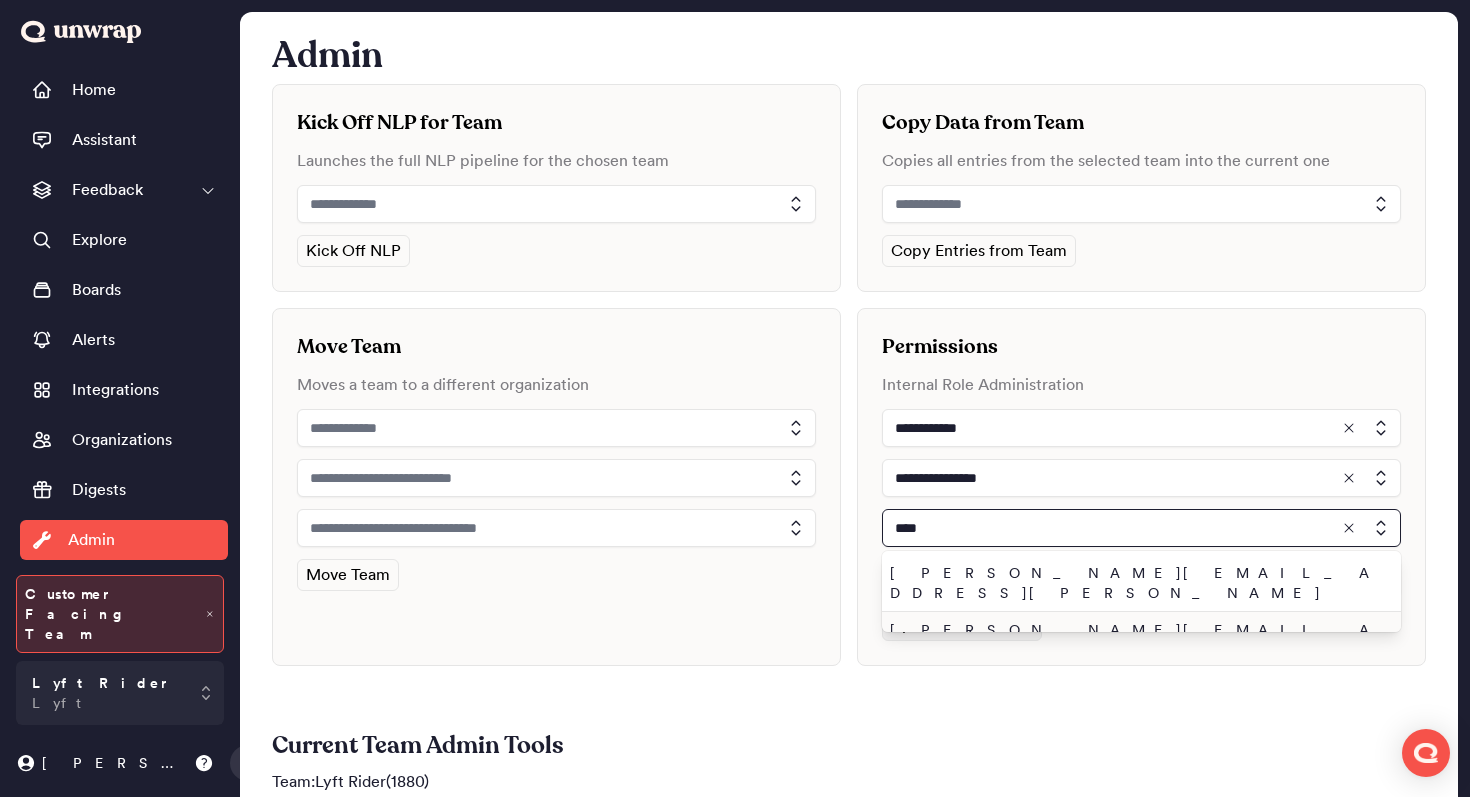 type on "****" 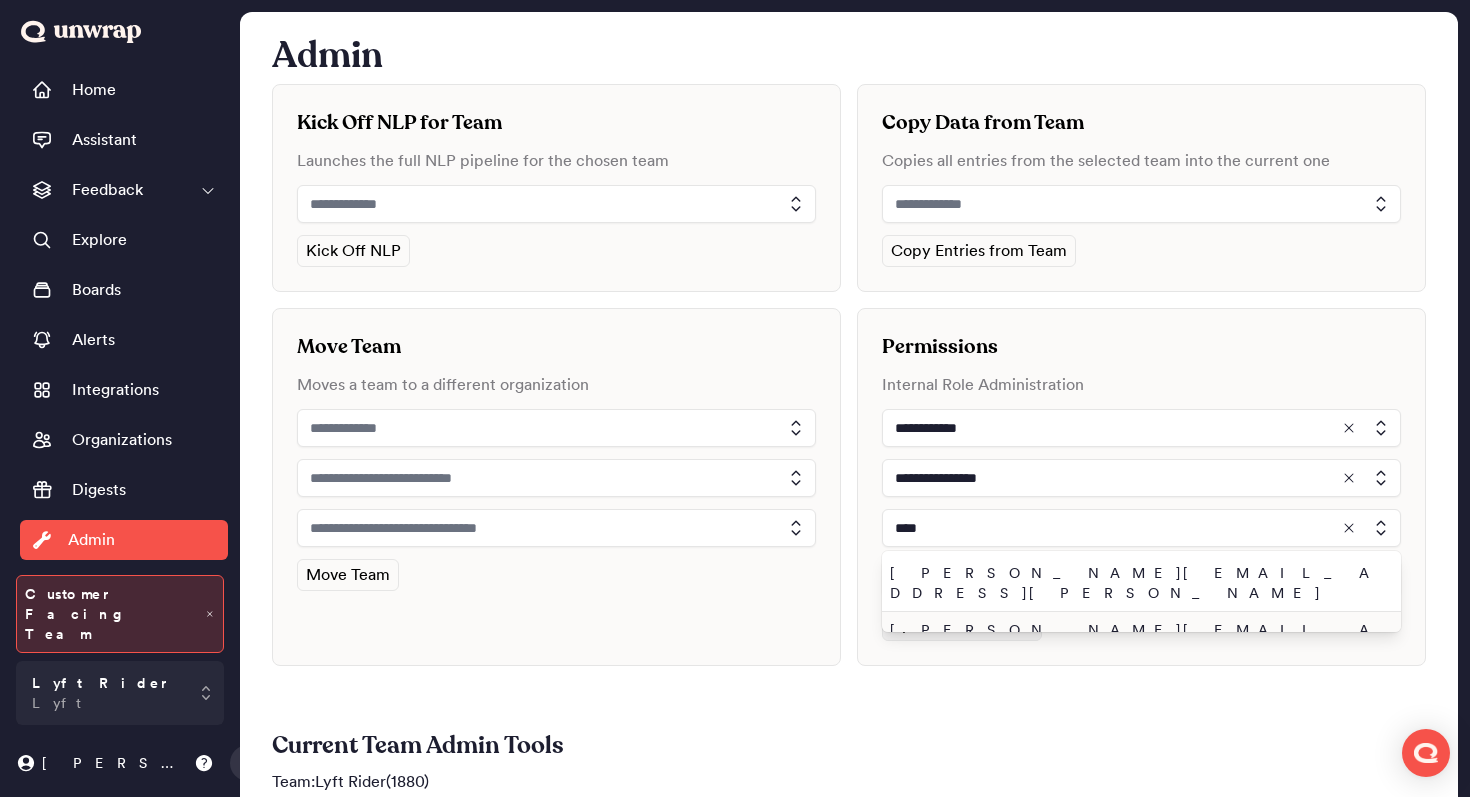click on "john.shelburne@unwrap.ai" at bounding box center [1137, 640] 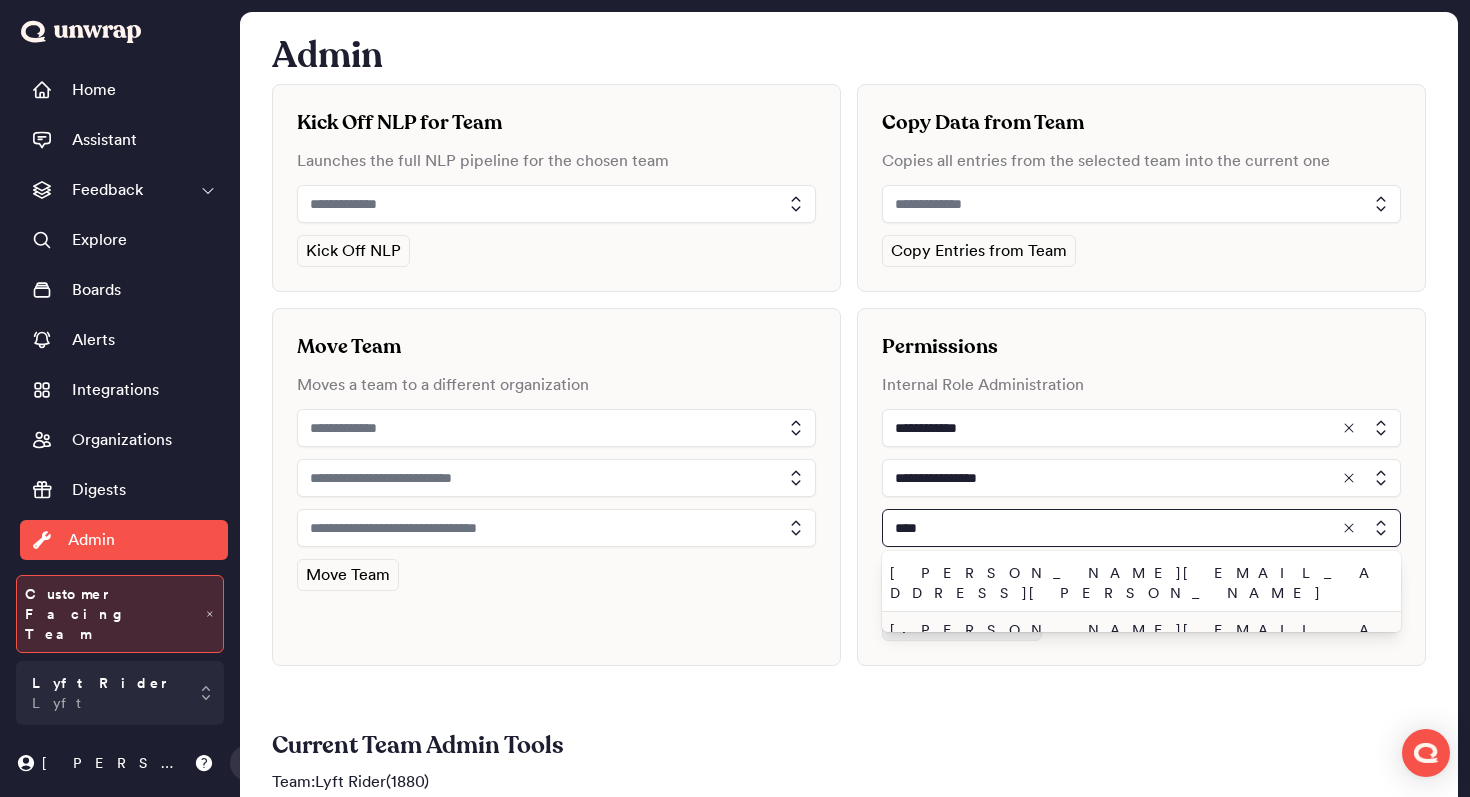 type on "**********" 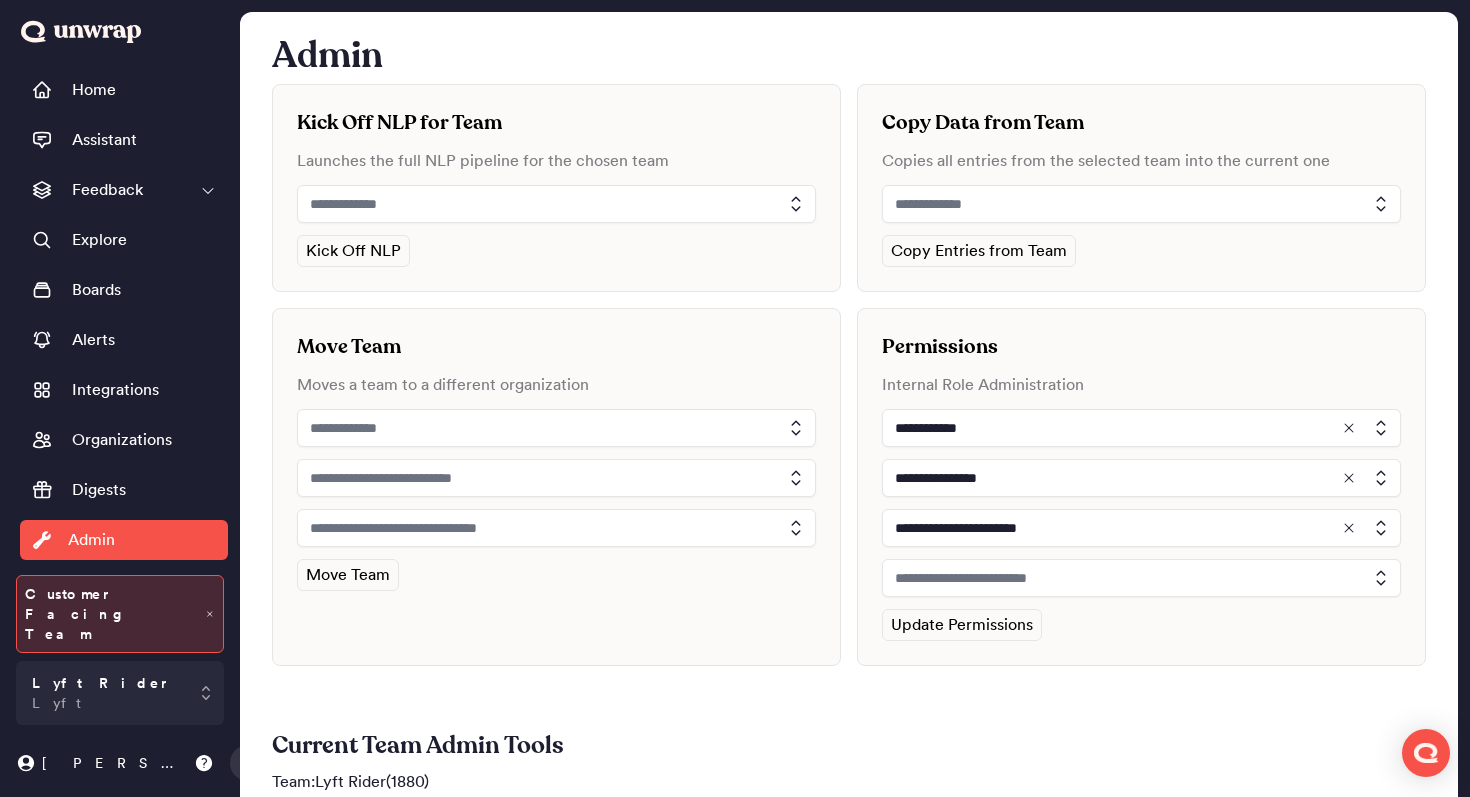 click at bounding box center [1141, 578] 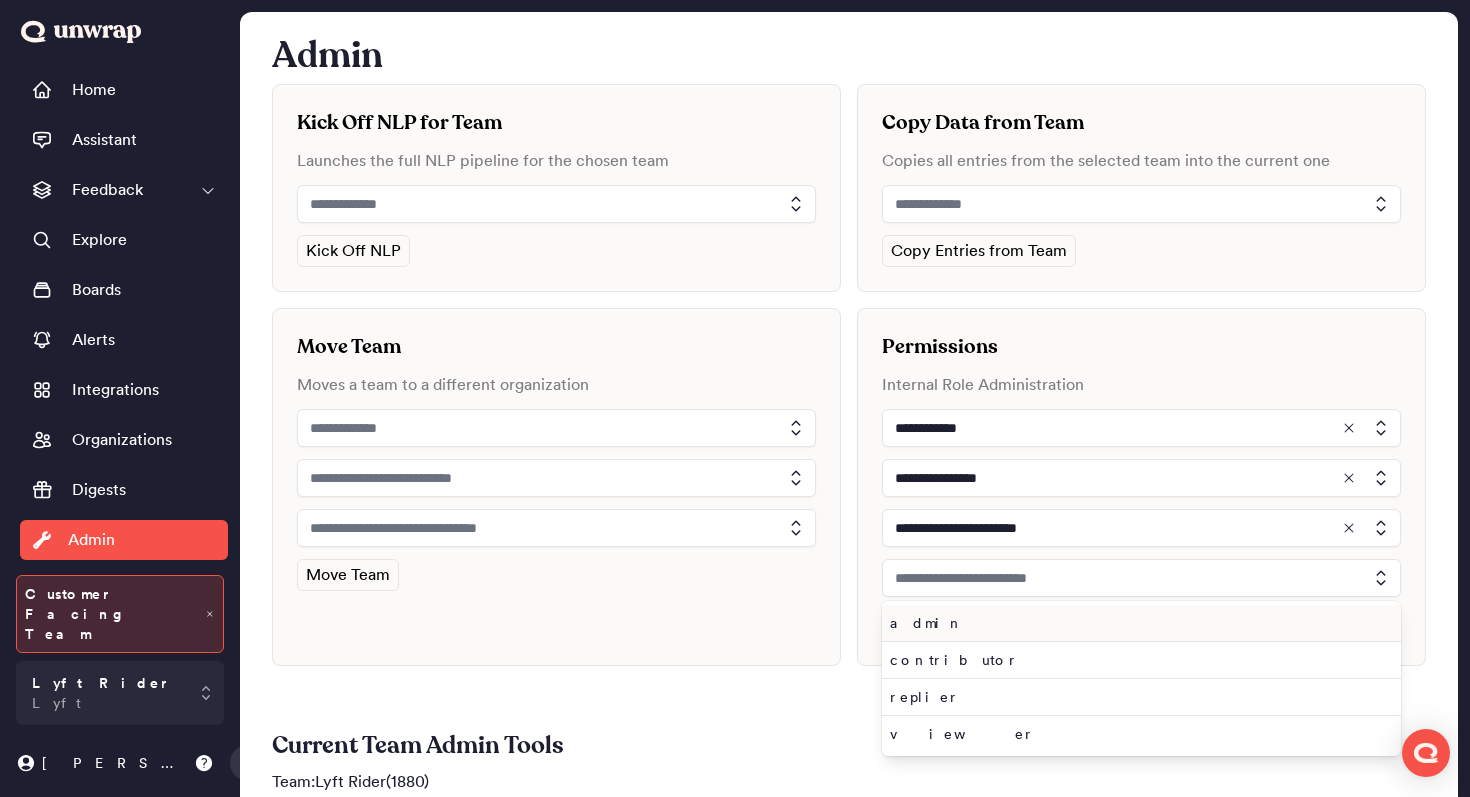 click on "admin" at bounding box center (1137, 623) 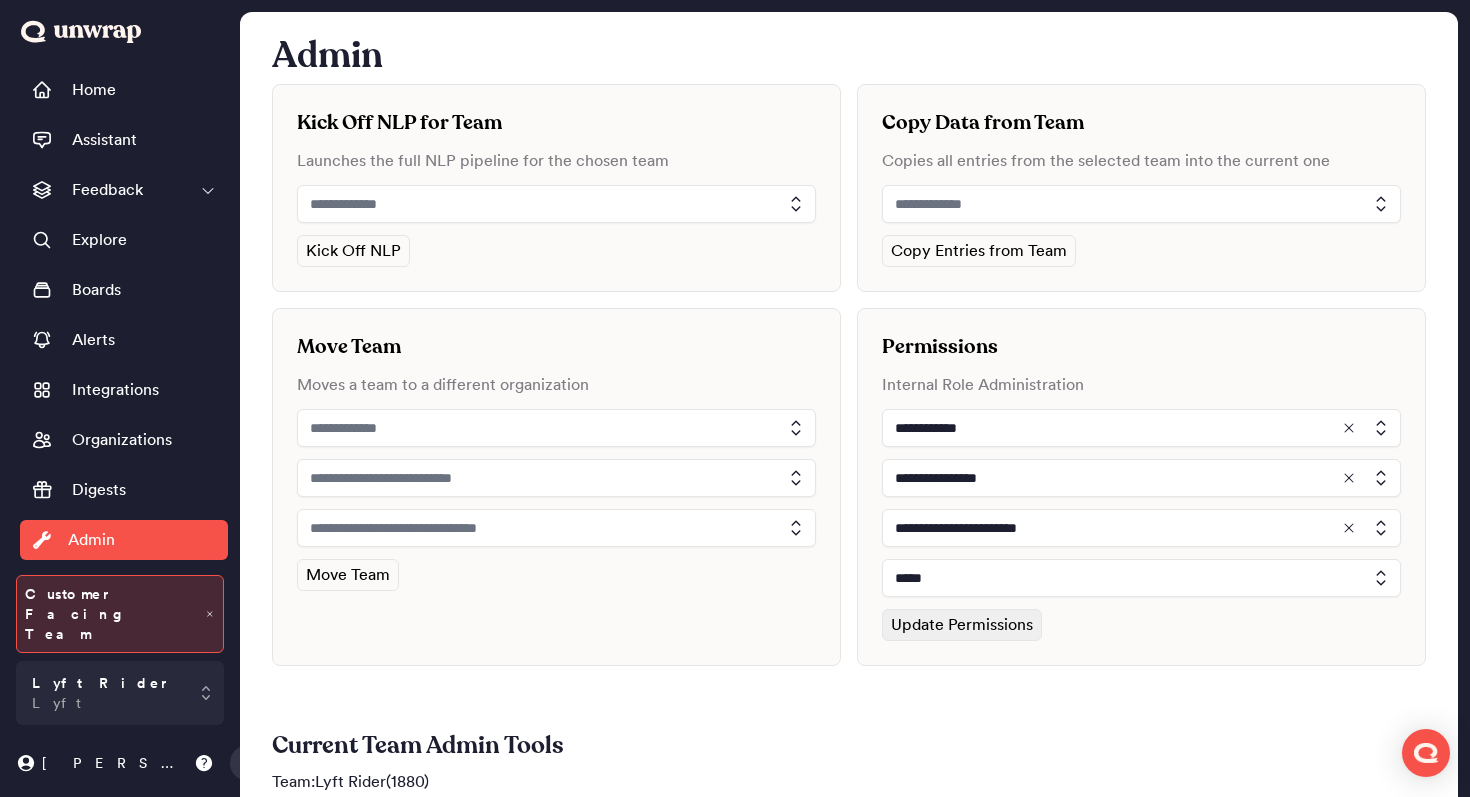 click on "Update Permissions" at bounding box center (962, 625) 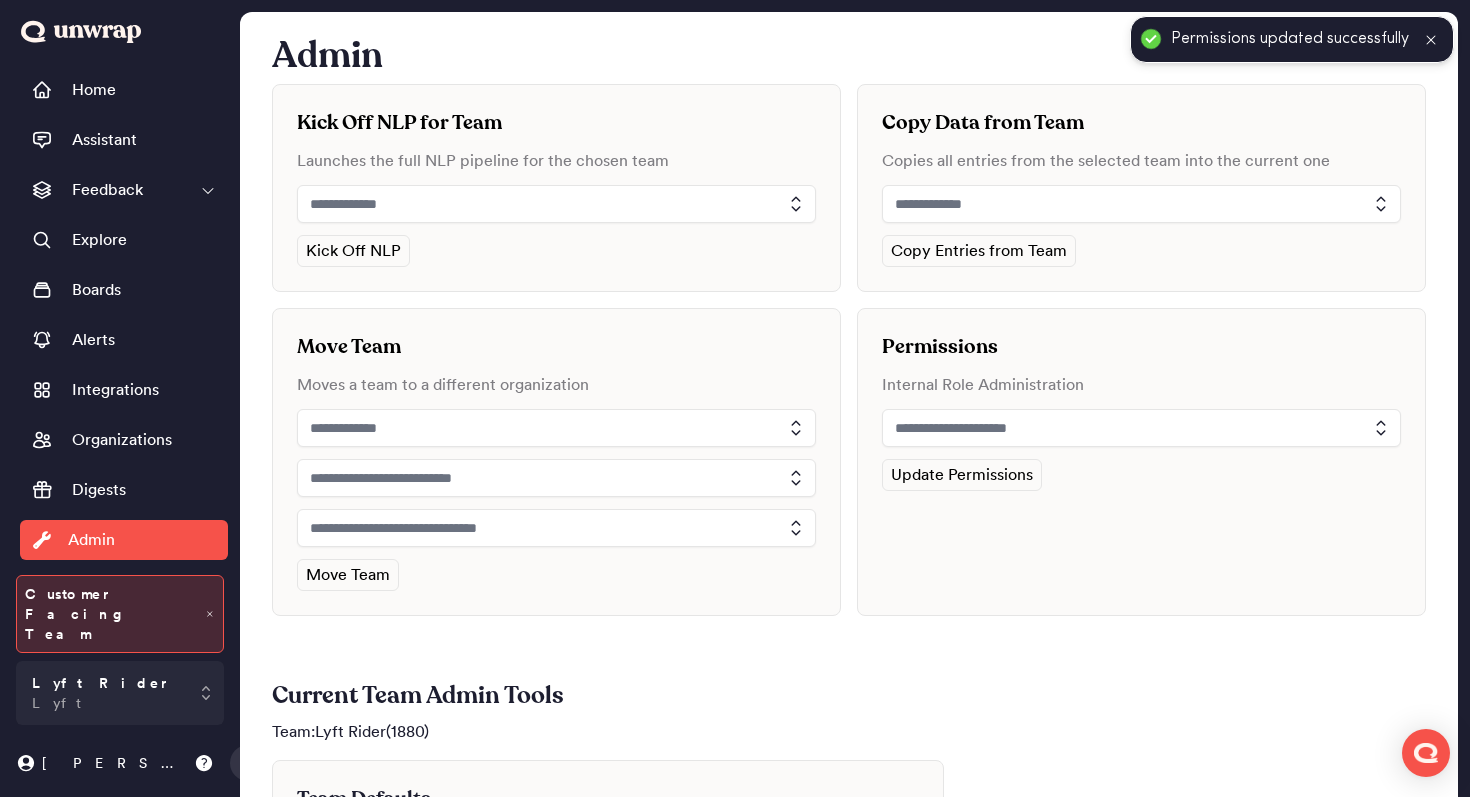click at bounding box center [1141, 428] 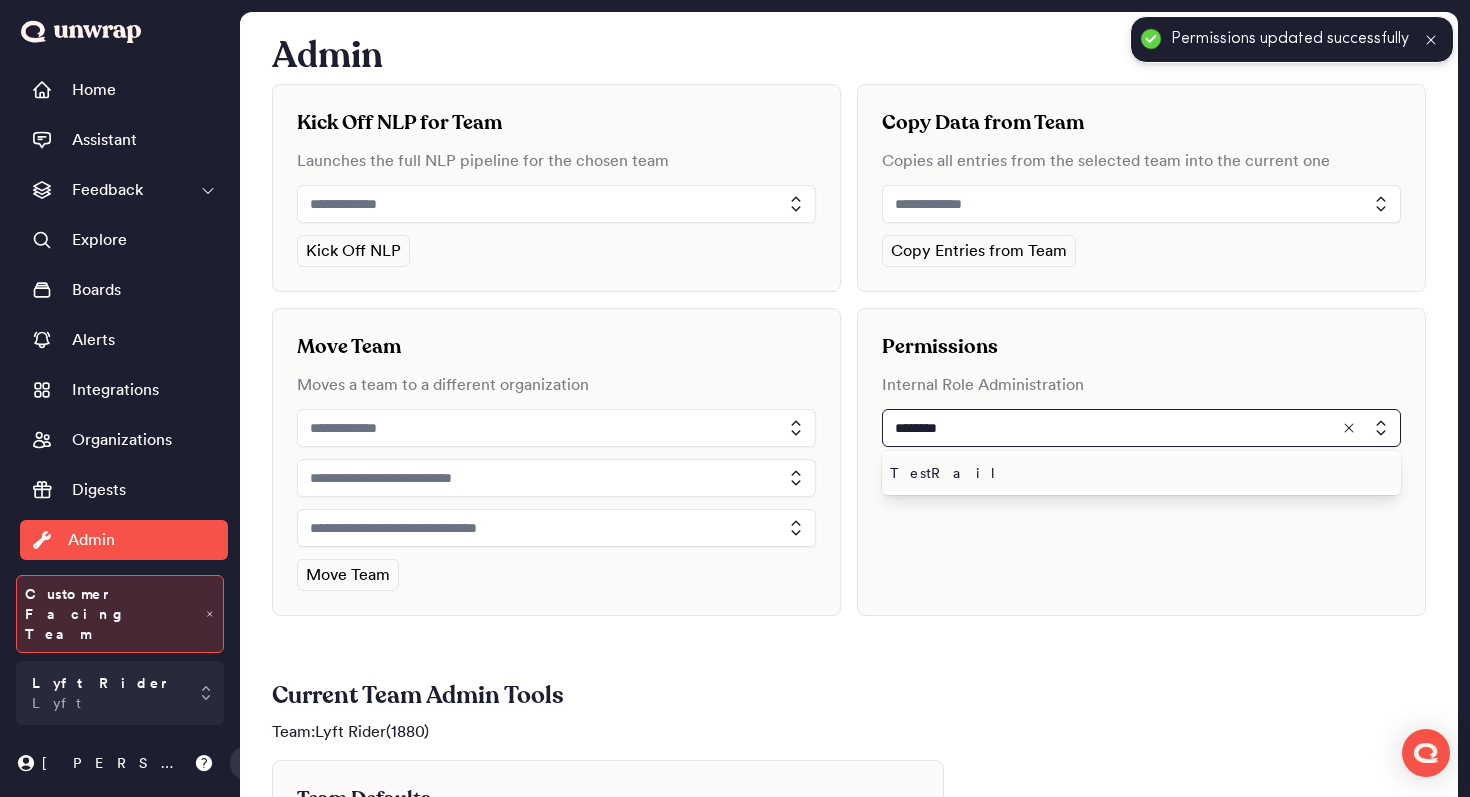 type on "********" 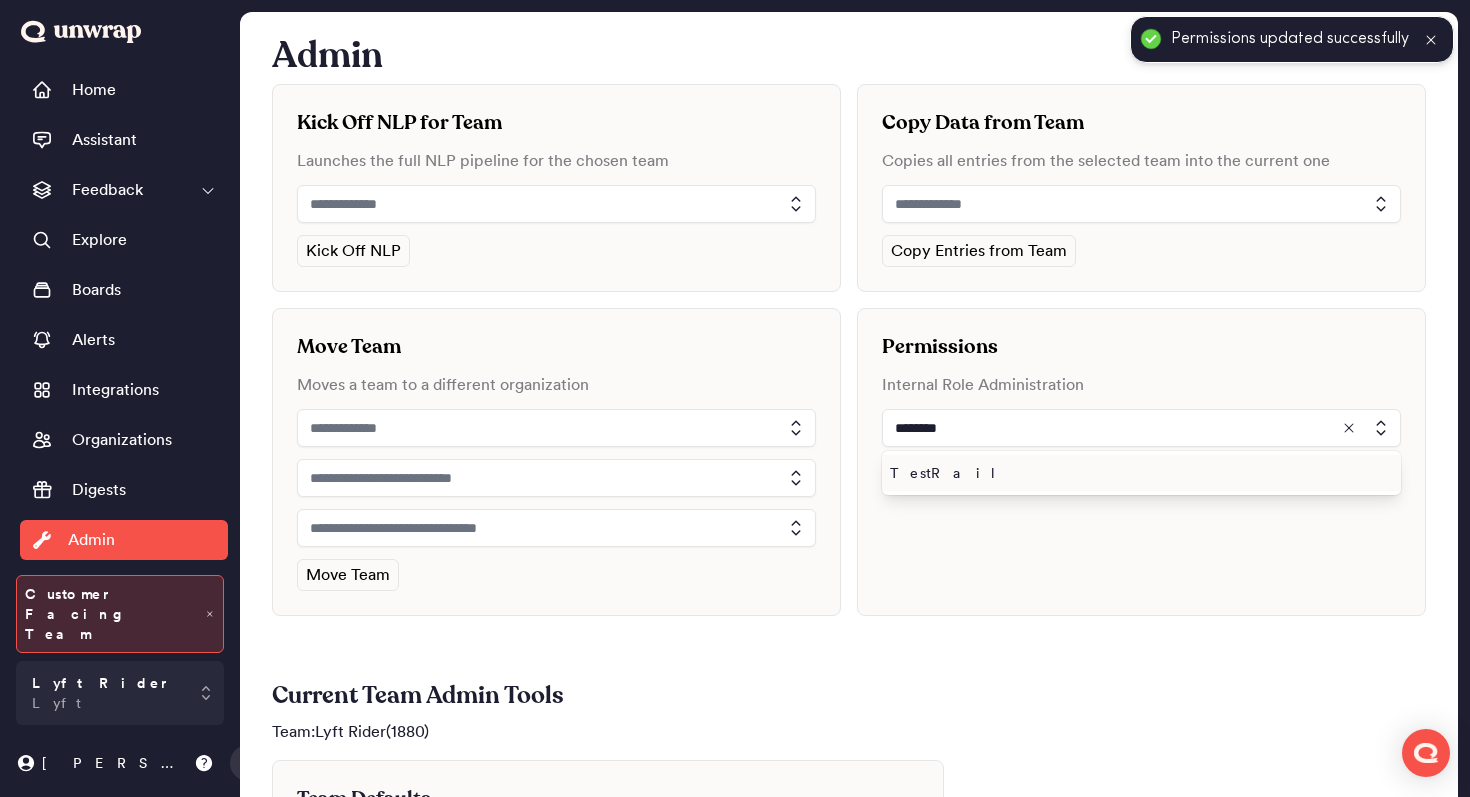 click on "TestRail" at bounding box center (1137, 473) 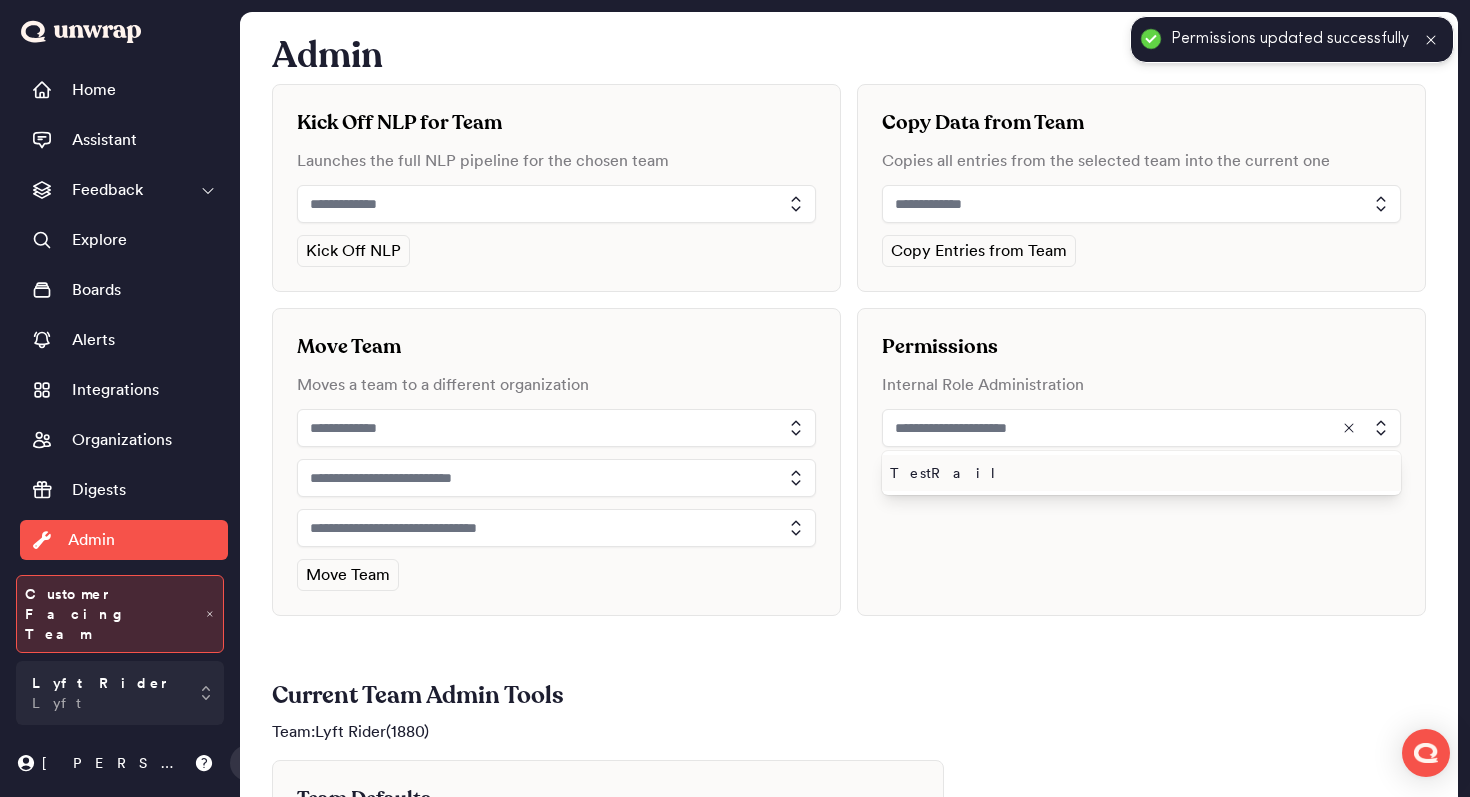 type 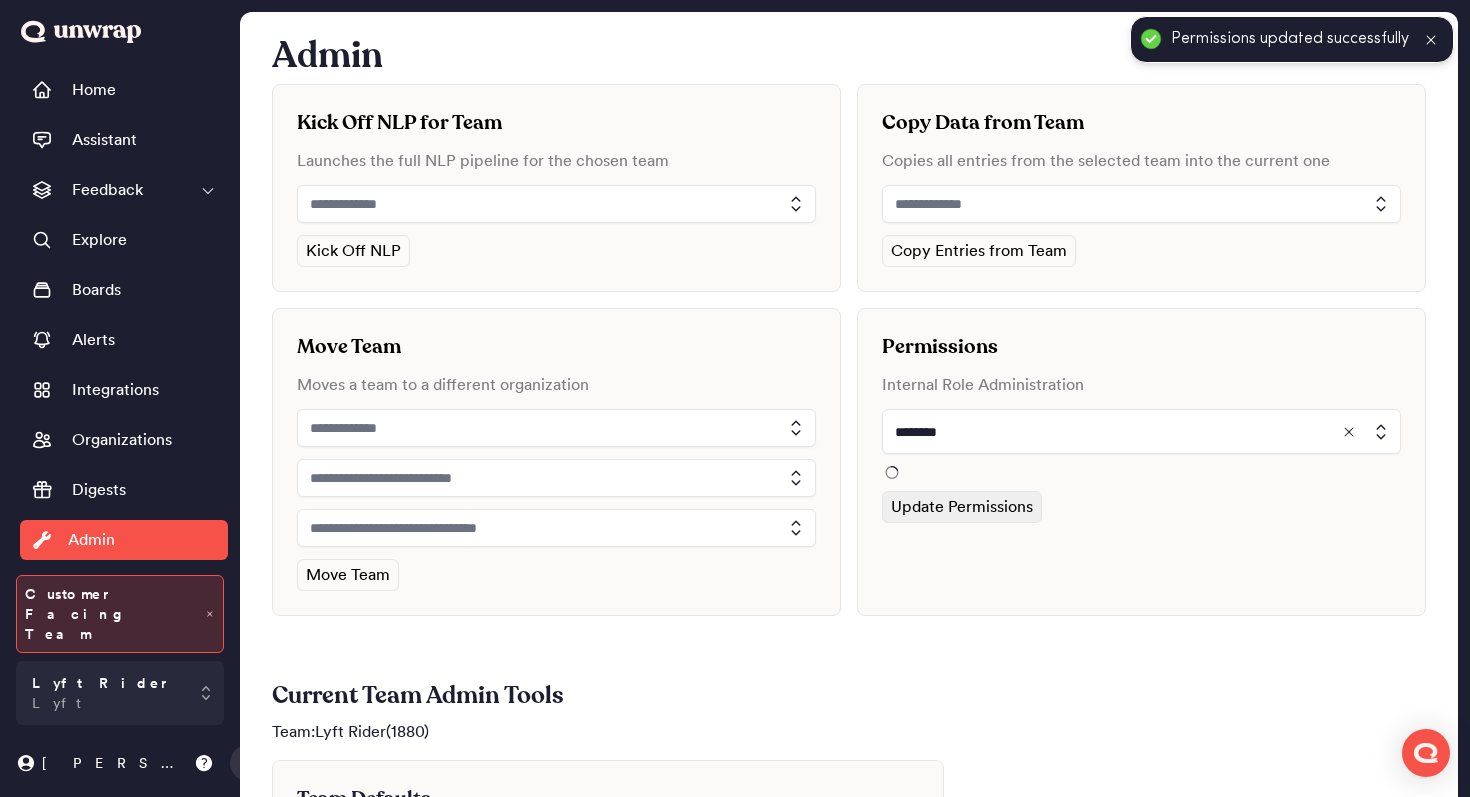 click on "Update Permissions" at bounding box center (962, 507) 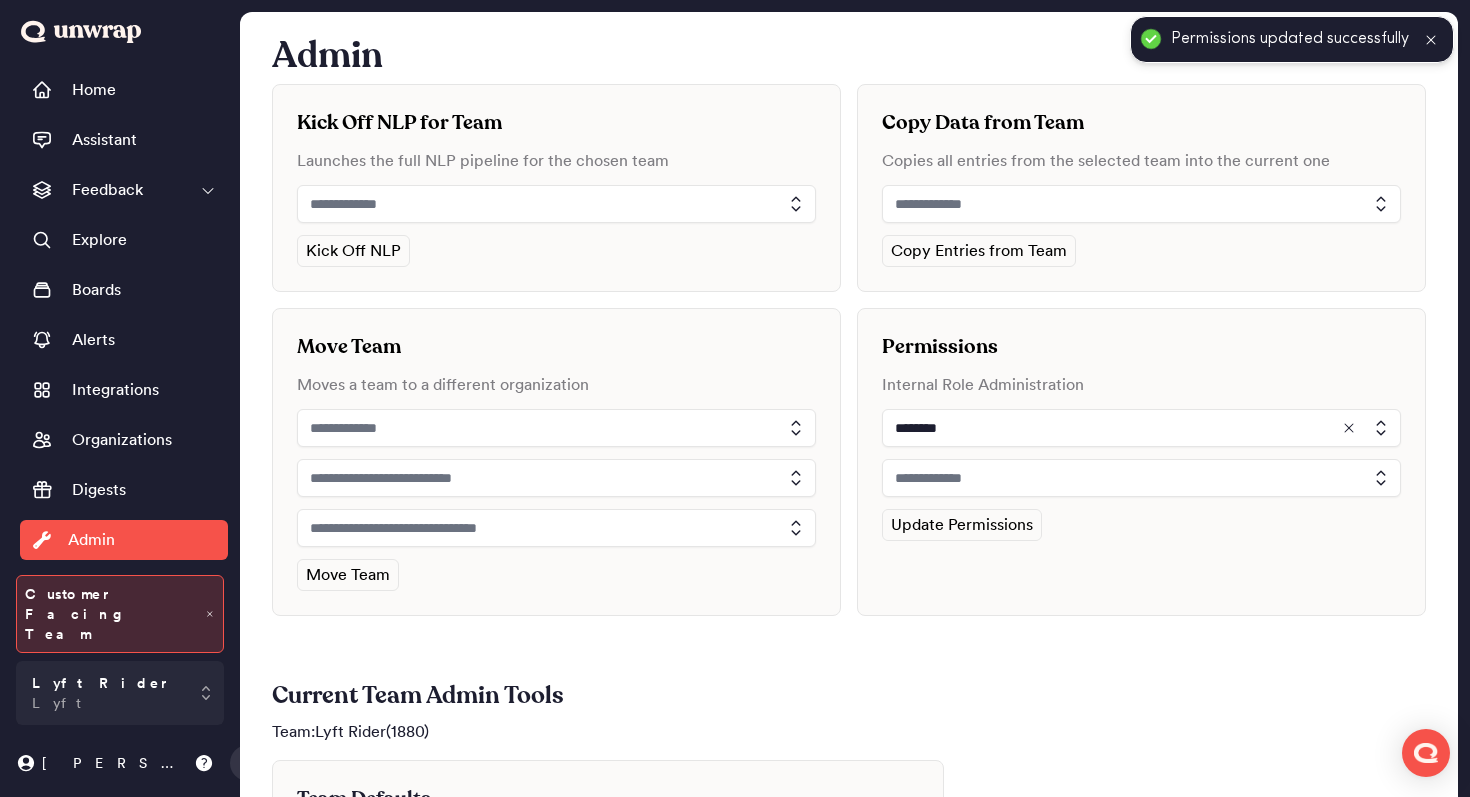click at bounding box center [1141, 478] 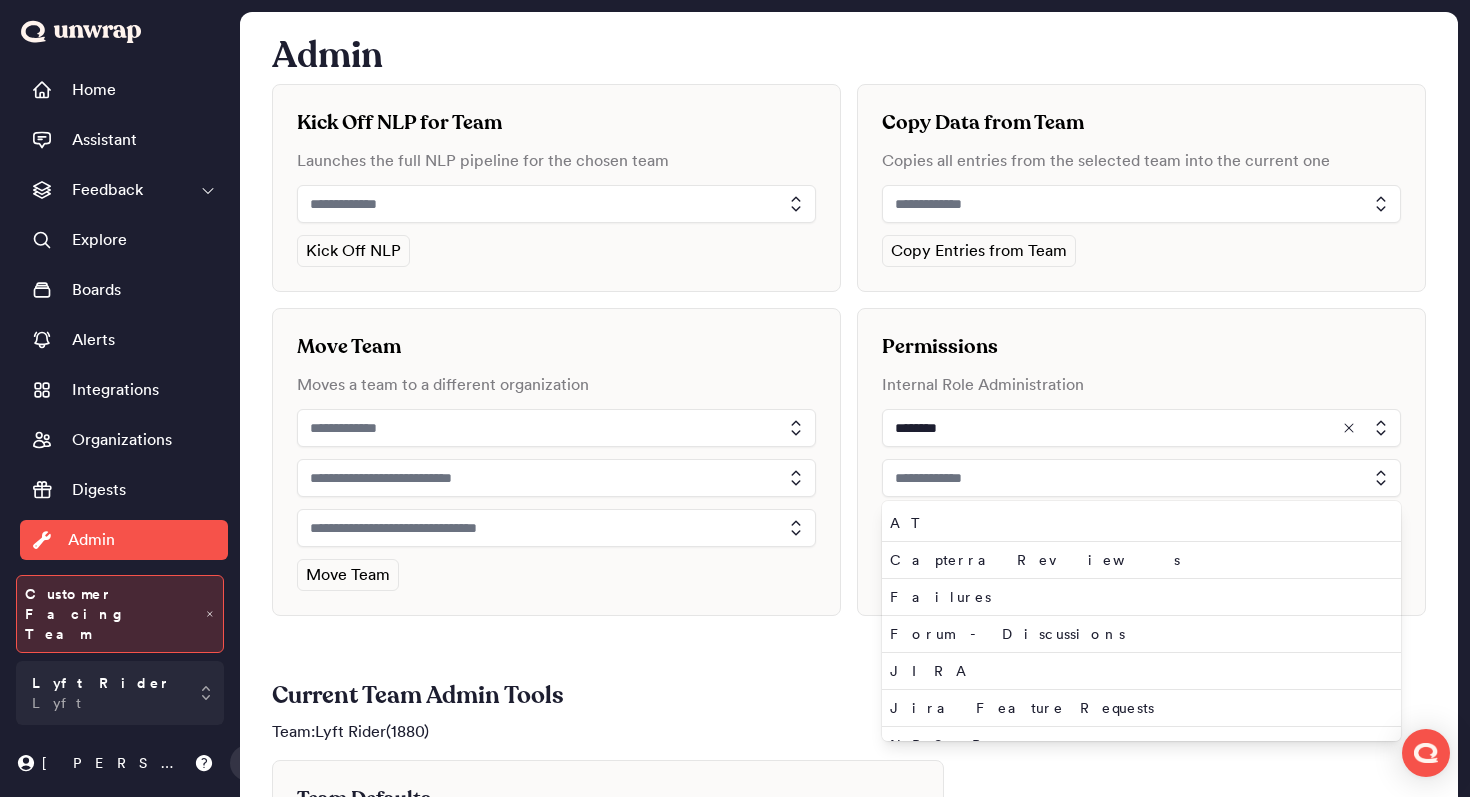 click at bounding box center [1141, 478] 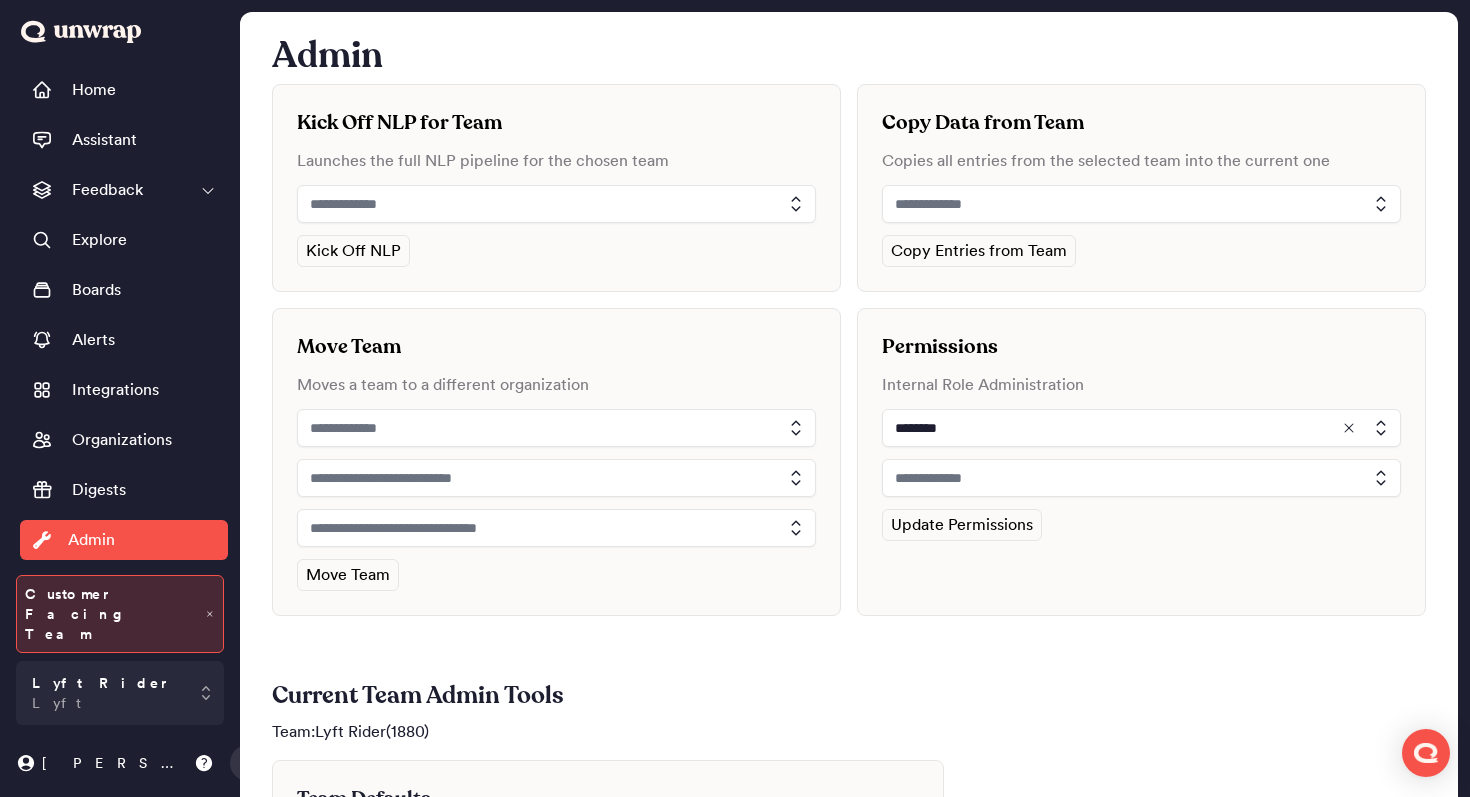drag, startPoint x: 934, startPoint y: 477, endPoint x: 933, endPoint y: 492, distance: 15.033297 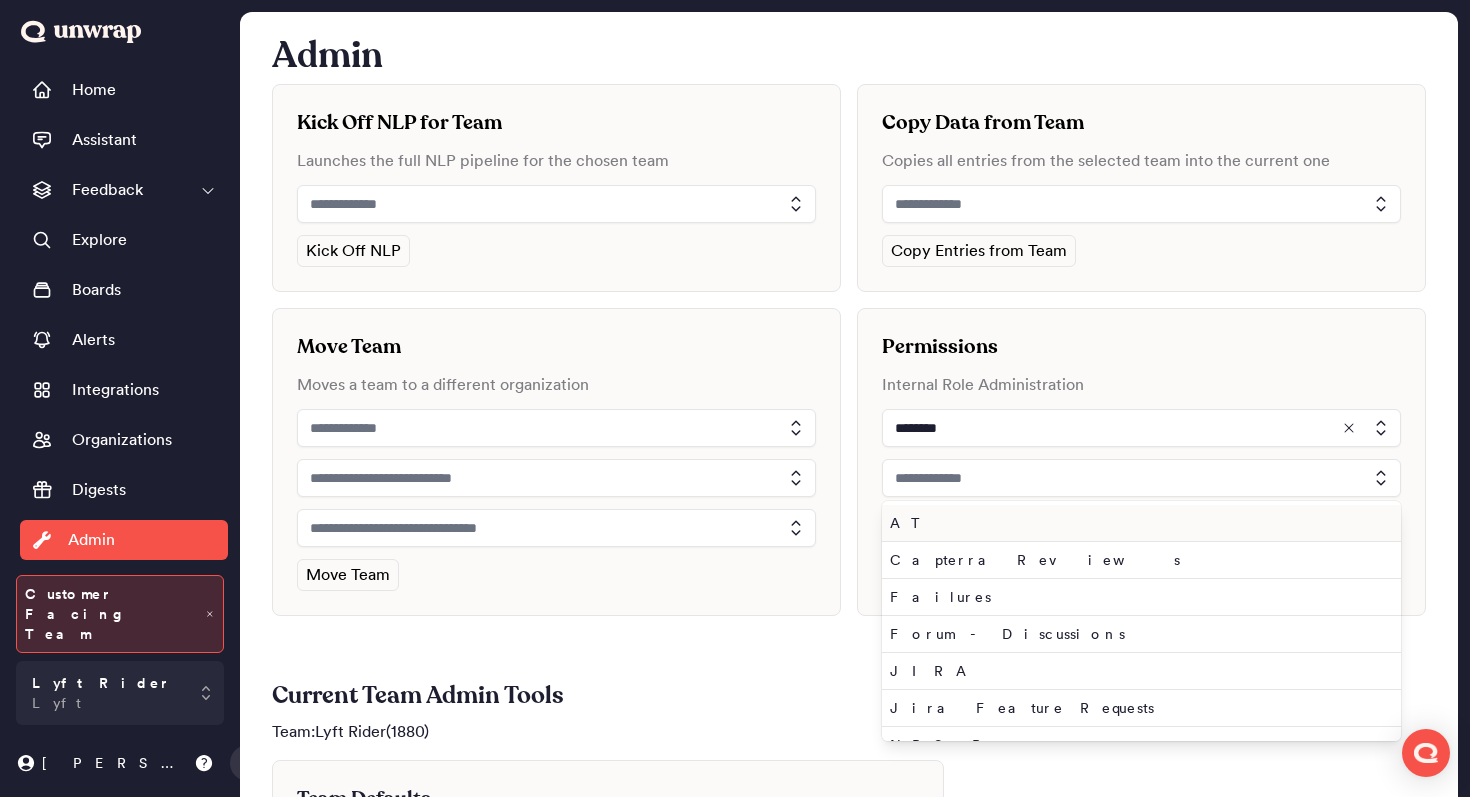 click on "AT" at bounding box center (1137, 523) 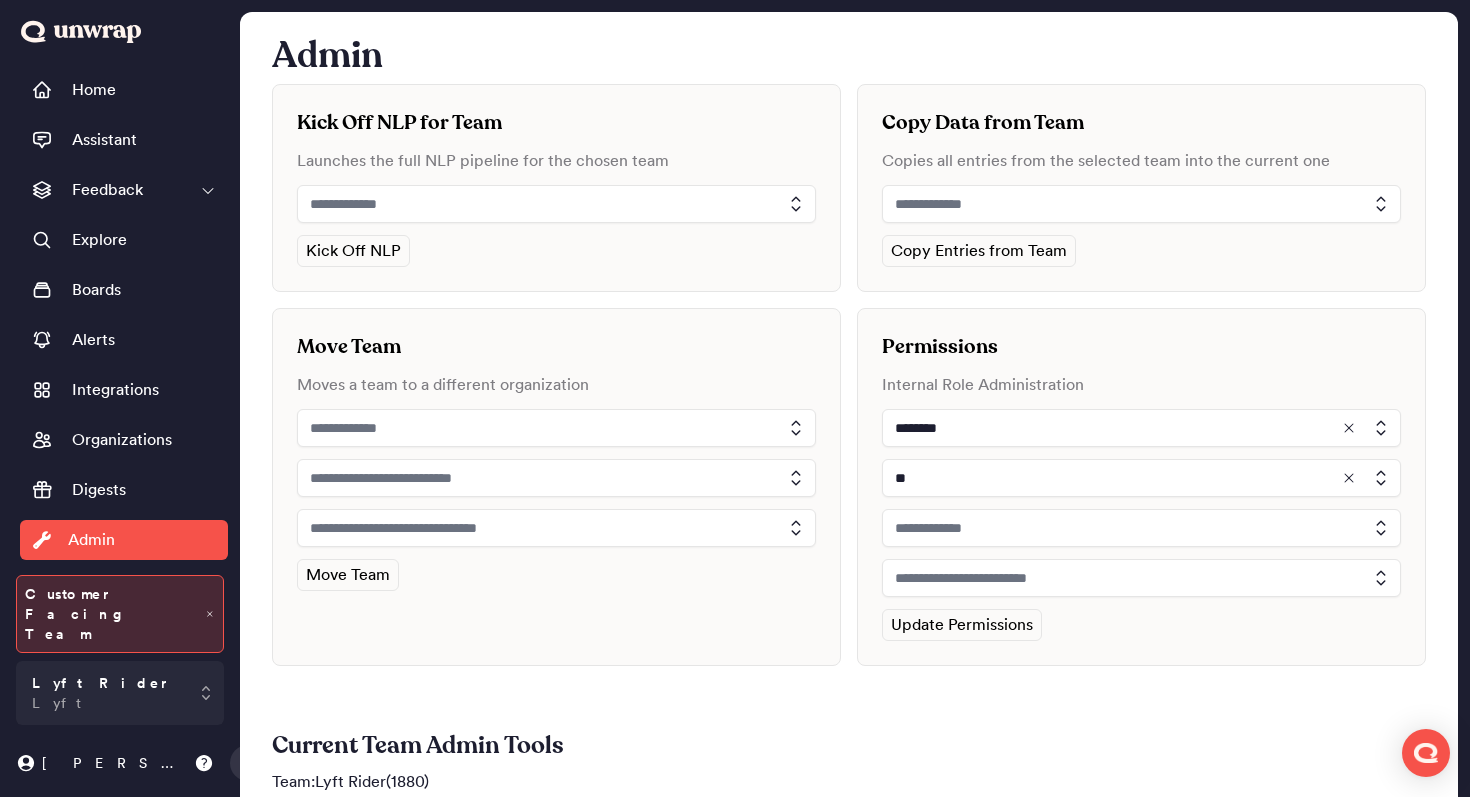 click at bounding box center (1141, 528) 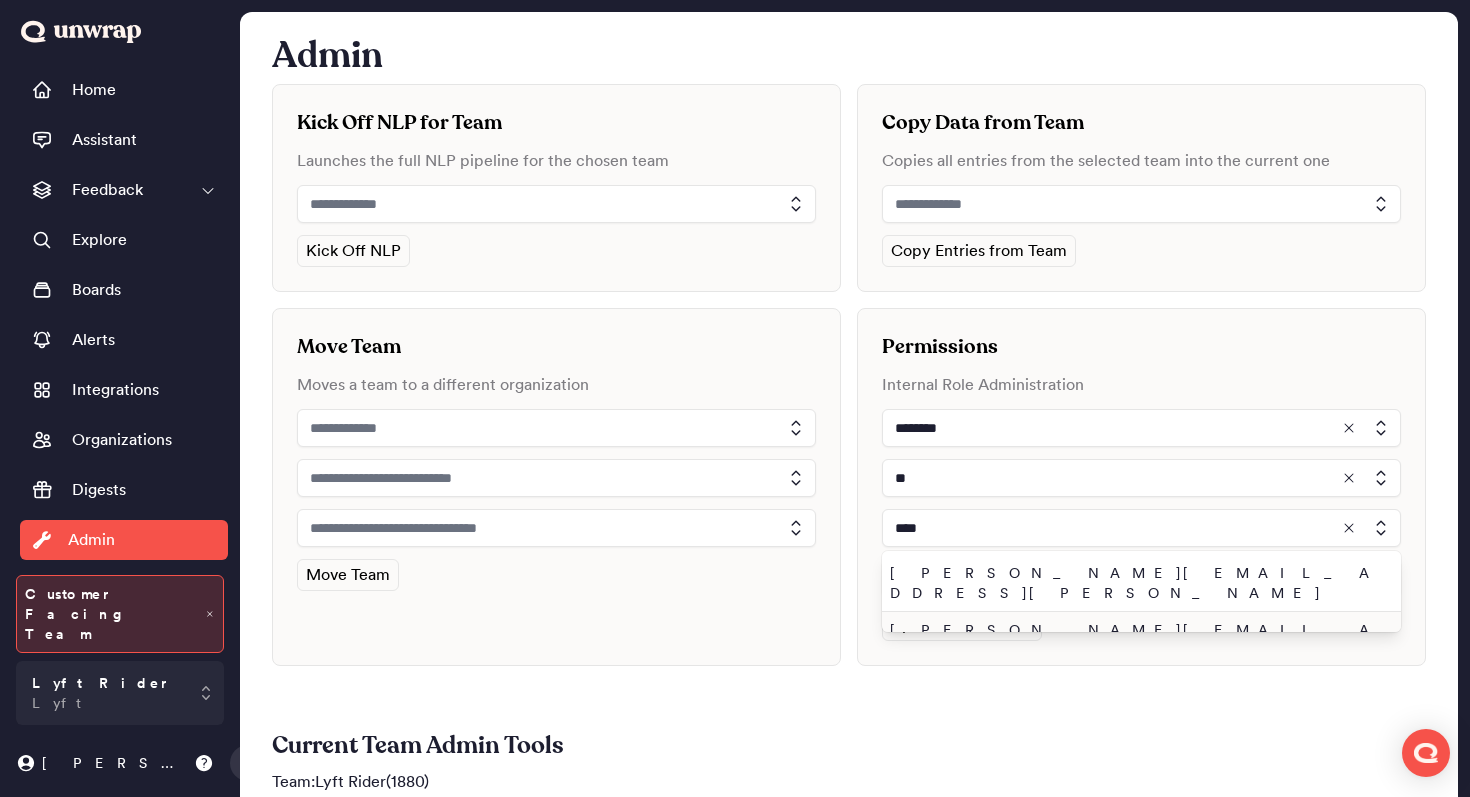 click on "john.shelburne@unwrap.ai" at bounding box center (1137, 640) 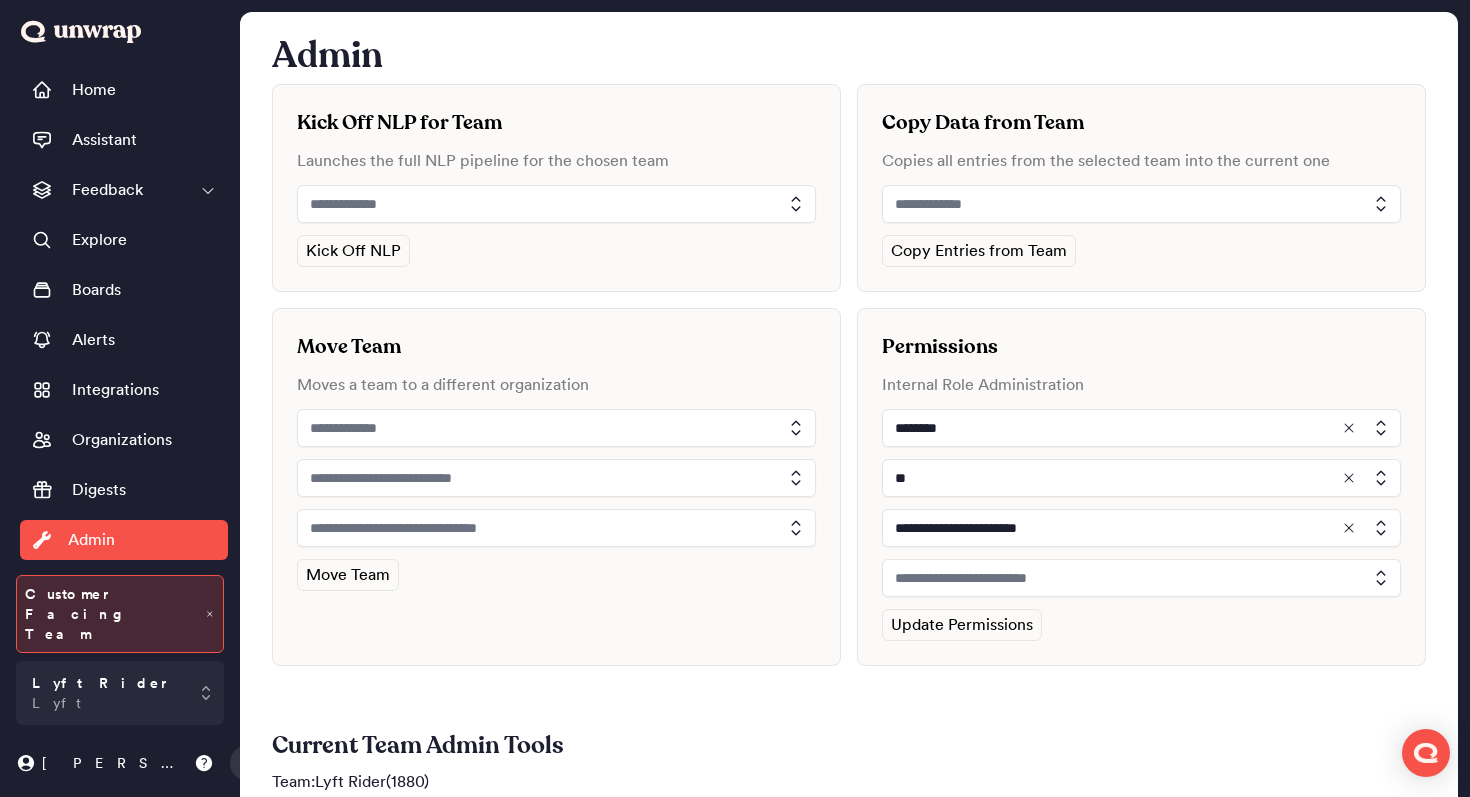 click at bounding box center (1141, 578) 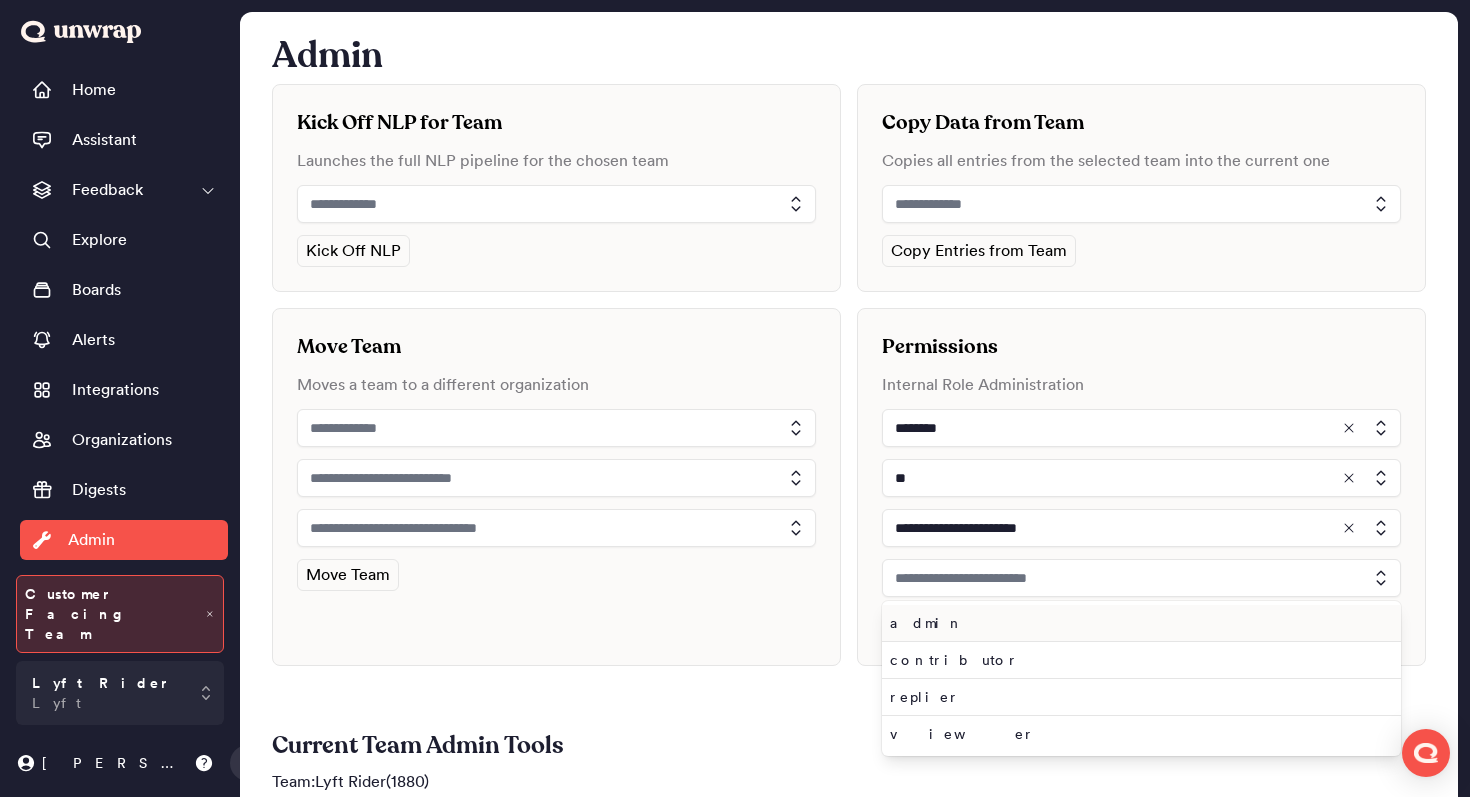 click on "admin" at bounding box center (1137, 623) 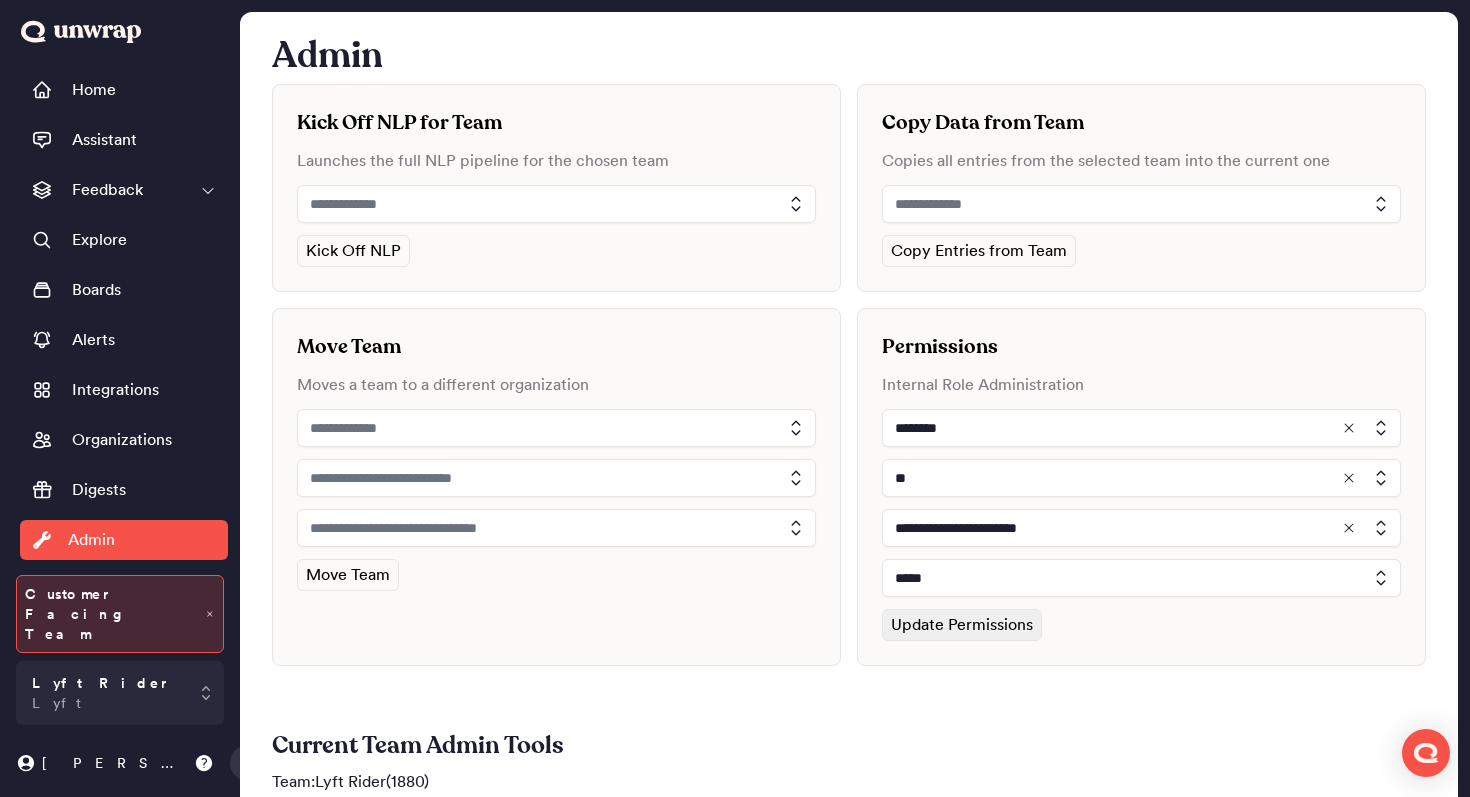 click on "Update Permissions" at bounding box center (962, 625) 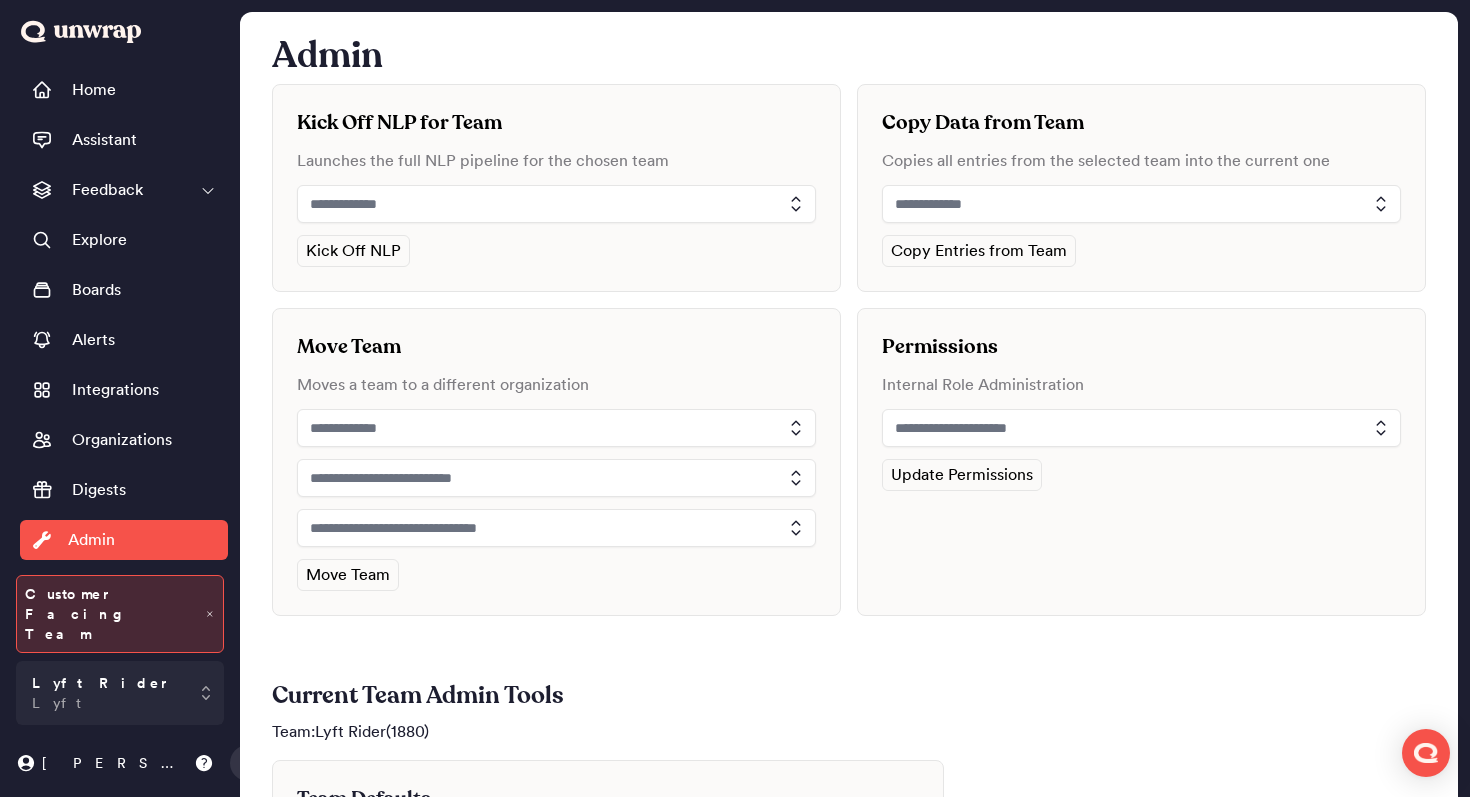 click at bounding box center (1141, 428) 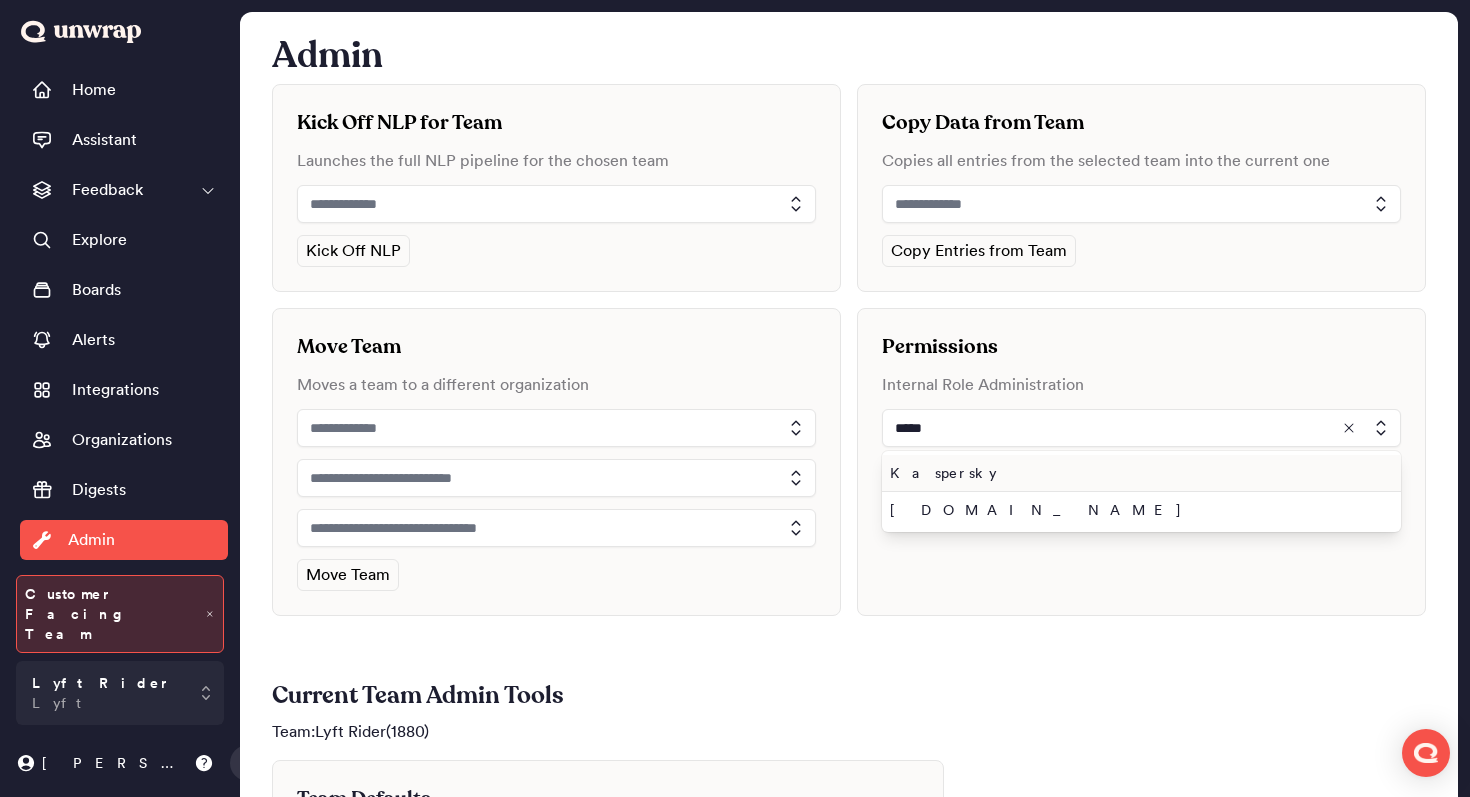 click on "[DOMAIN_NAME]" at bounding box center [1137, 510] 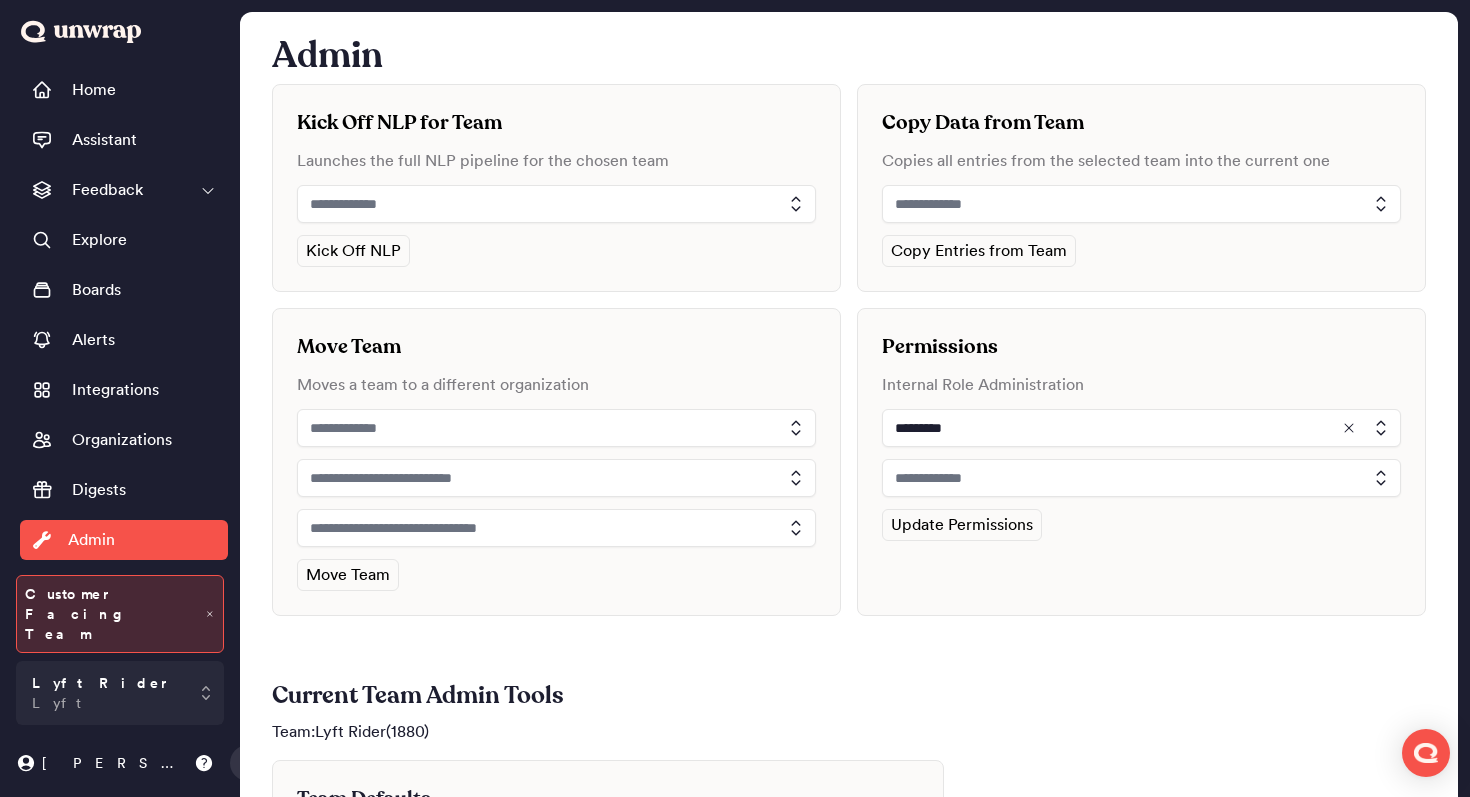 click on "Permissions Internal Role Administration ********* Update Permissions" at bounding box center [1141, 462] 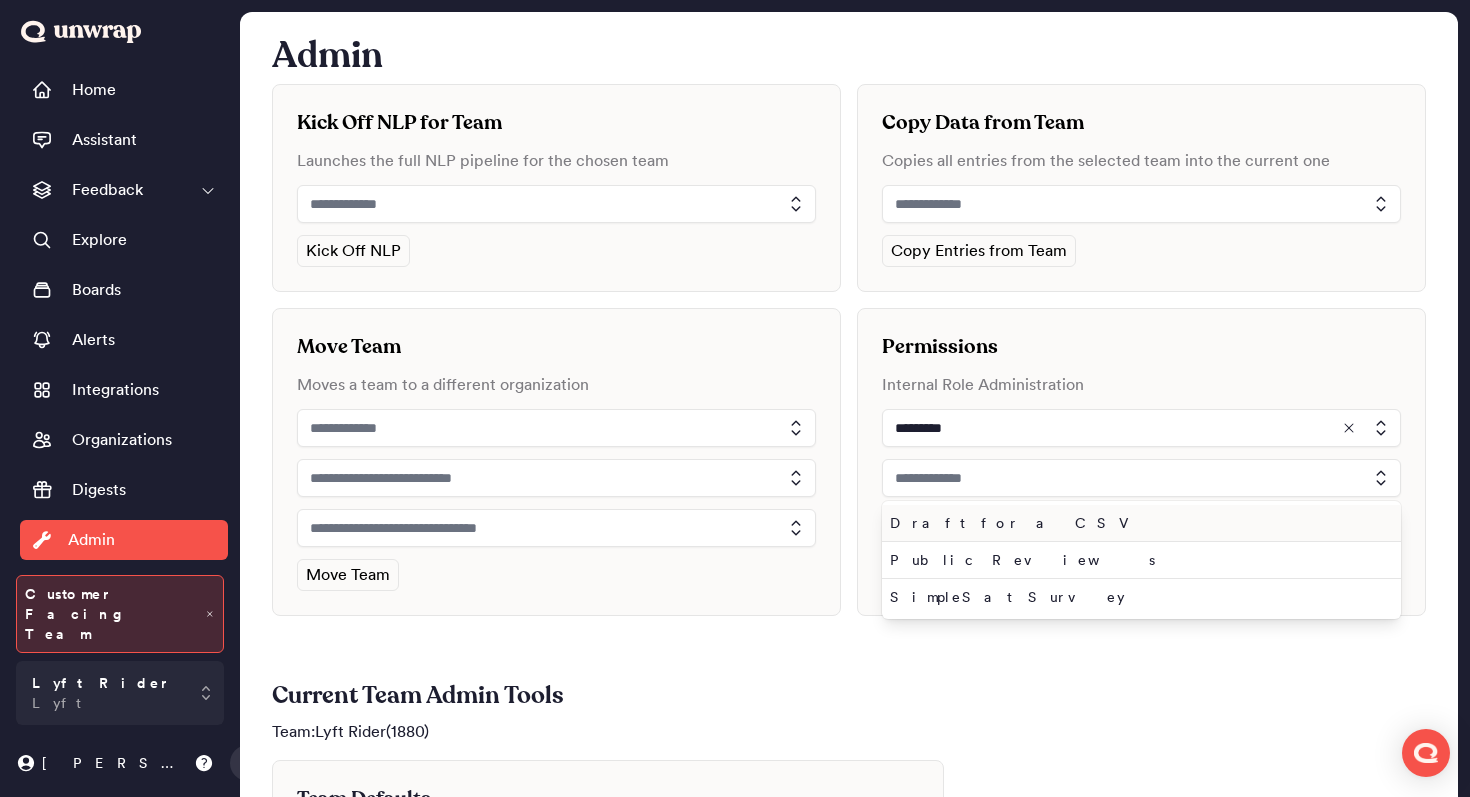click on "Draft for a CSV" at bounding box center (1137, 523) 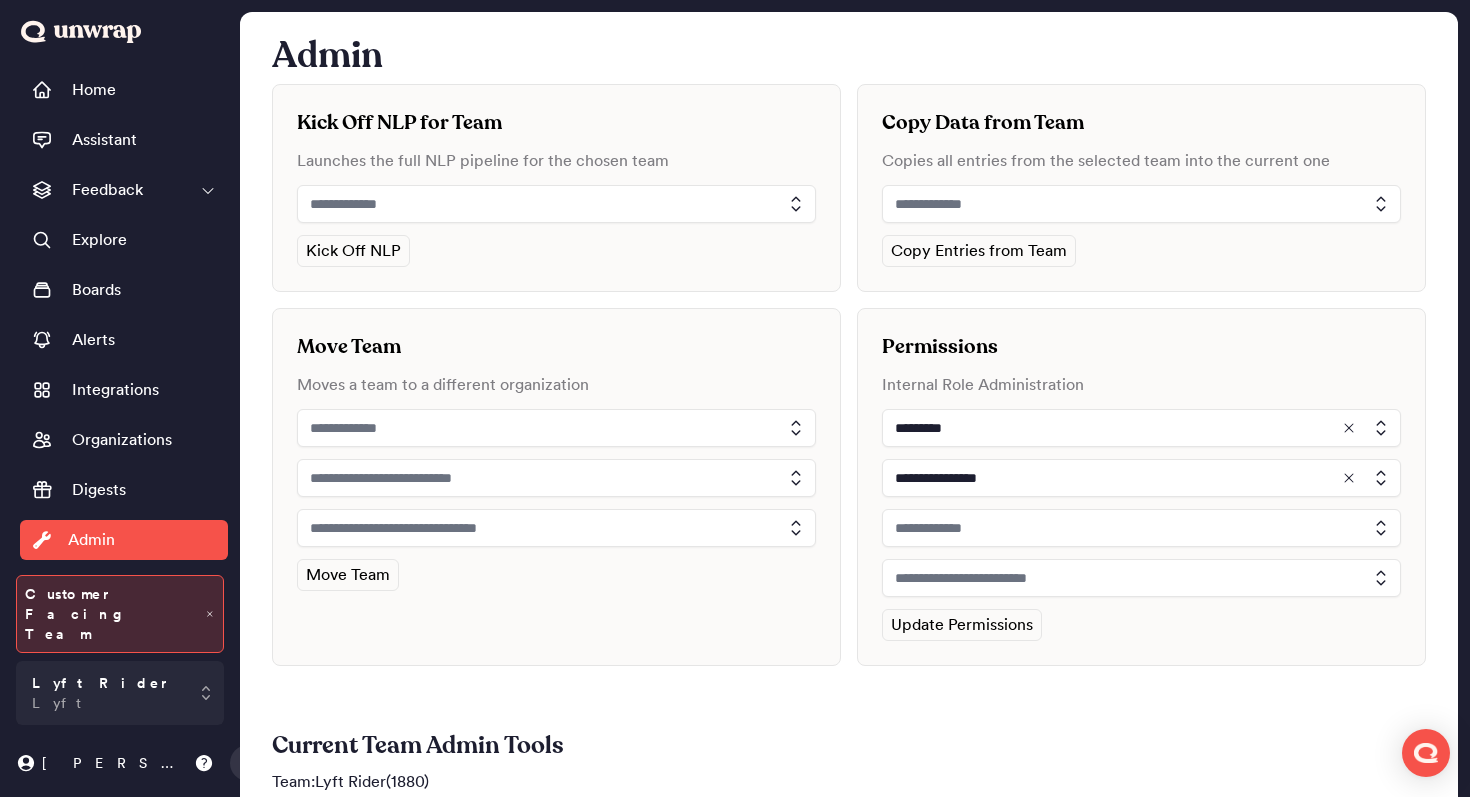 click at bounding box center (1141, 478) 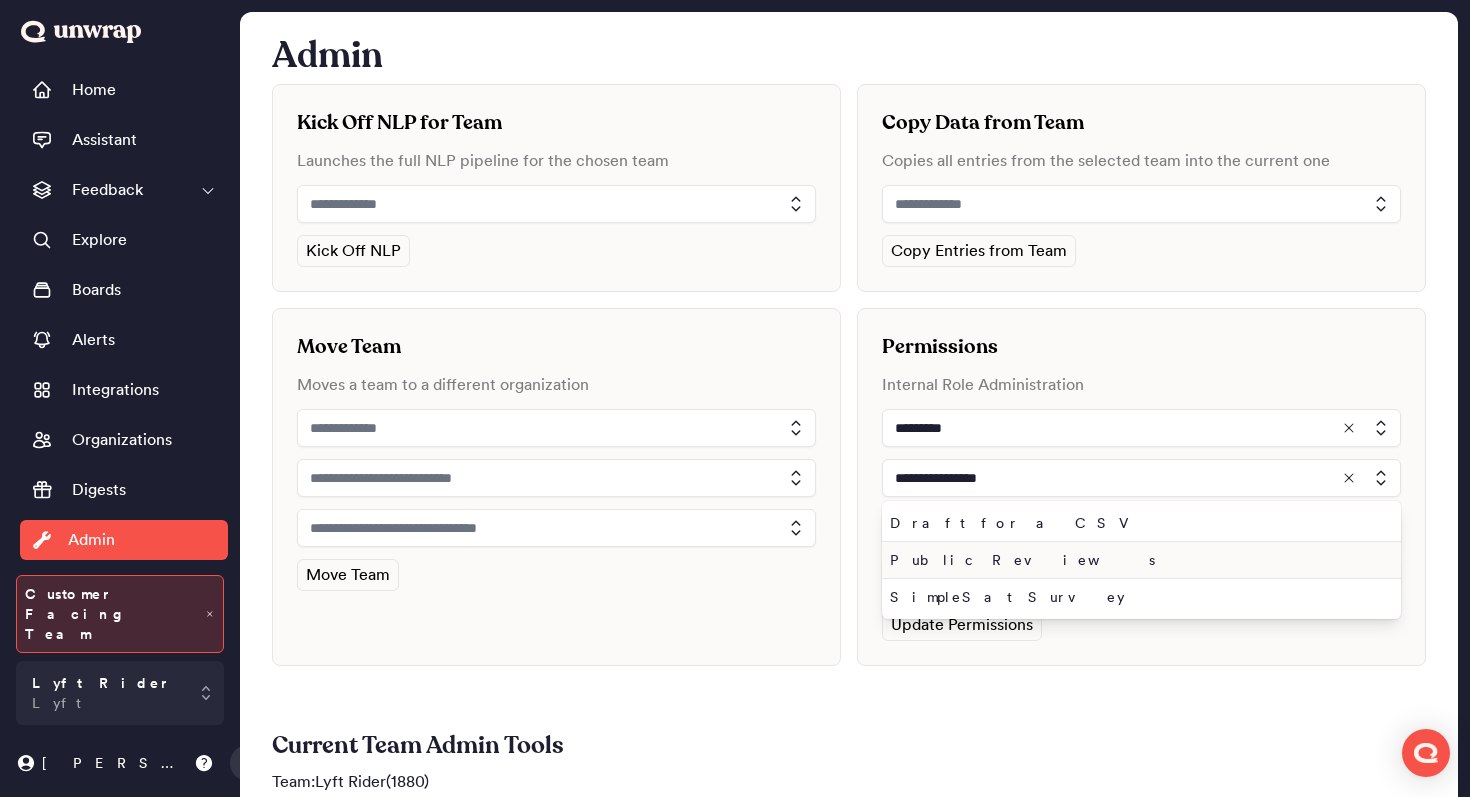 click on "Public Reviews" at bounding box center (1137, 560) 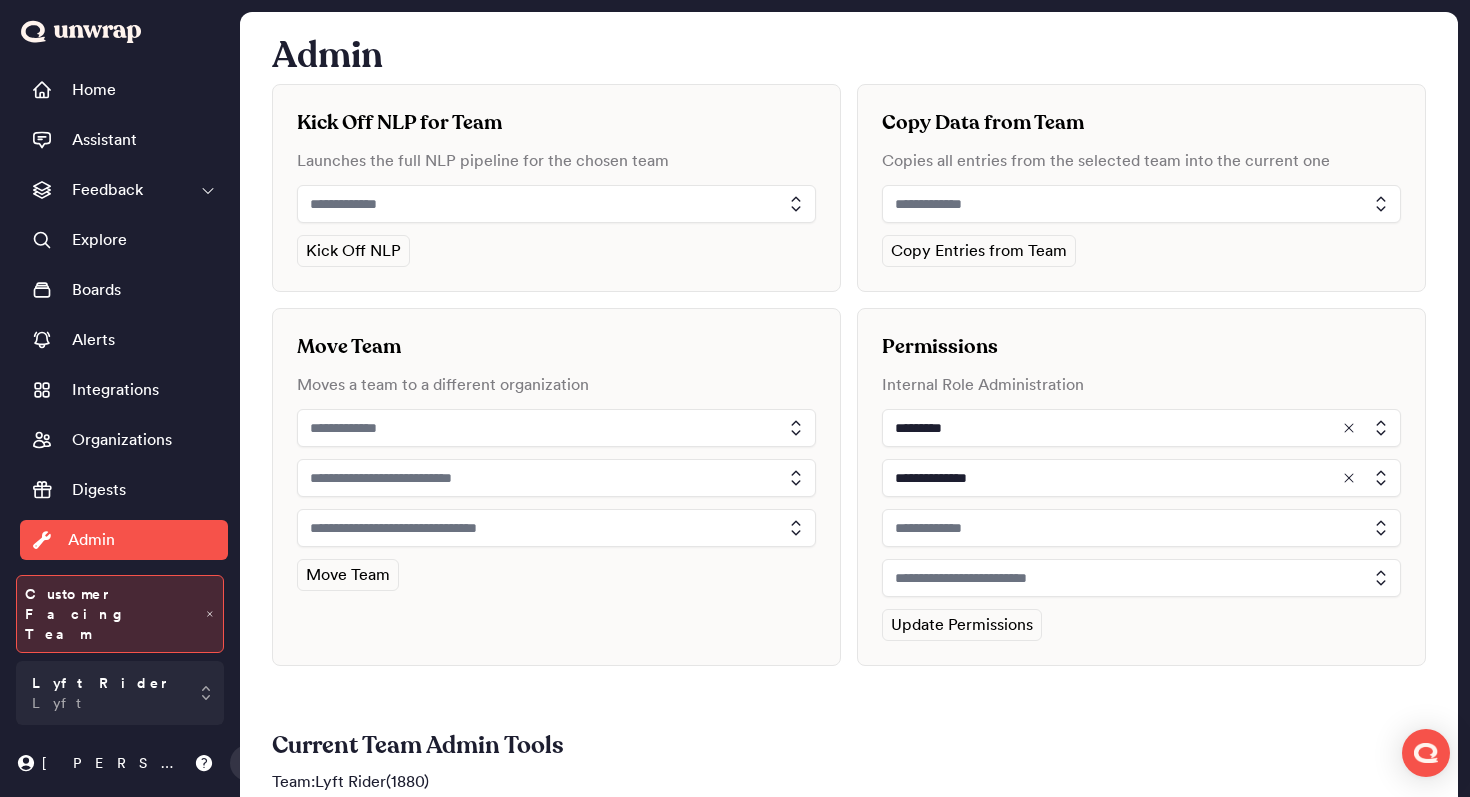 click at bounding box center [1141, 528] 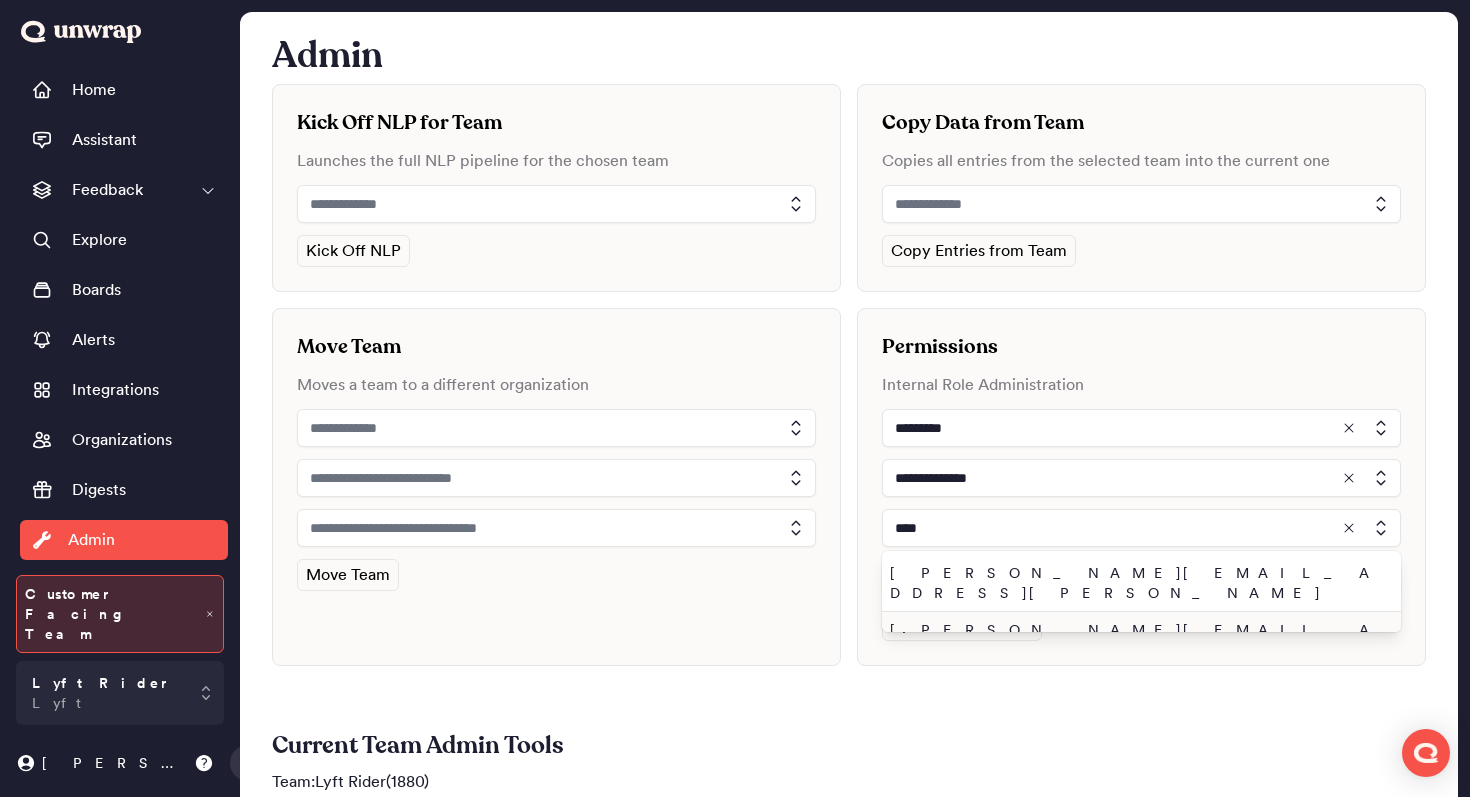 click on "john.shelburne@unwrap.ai" at bounding box center (1137, 640) 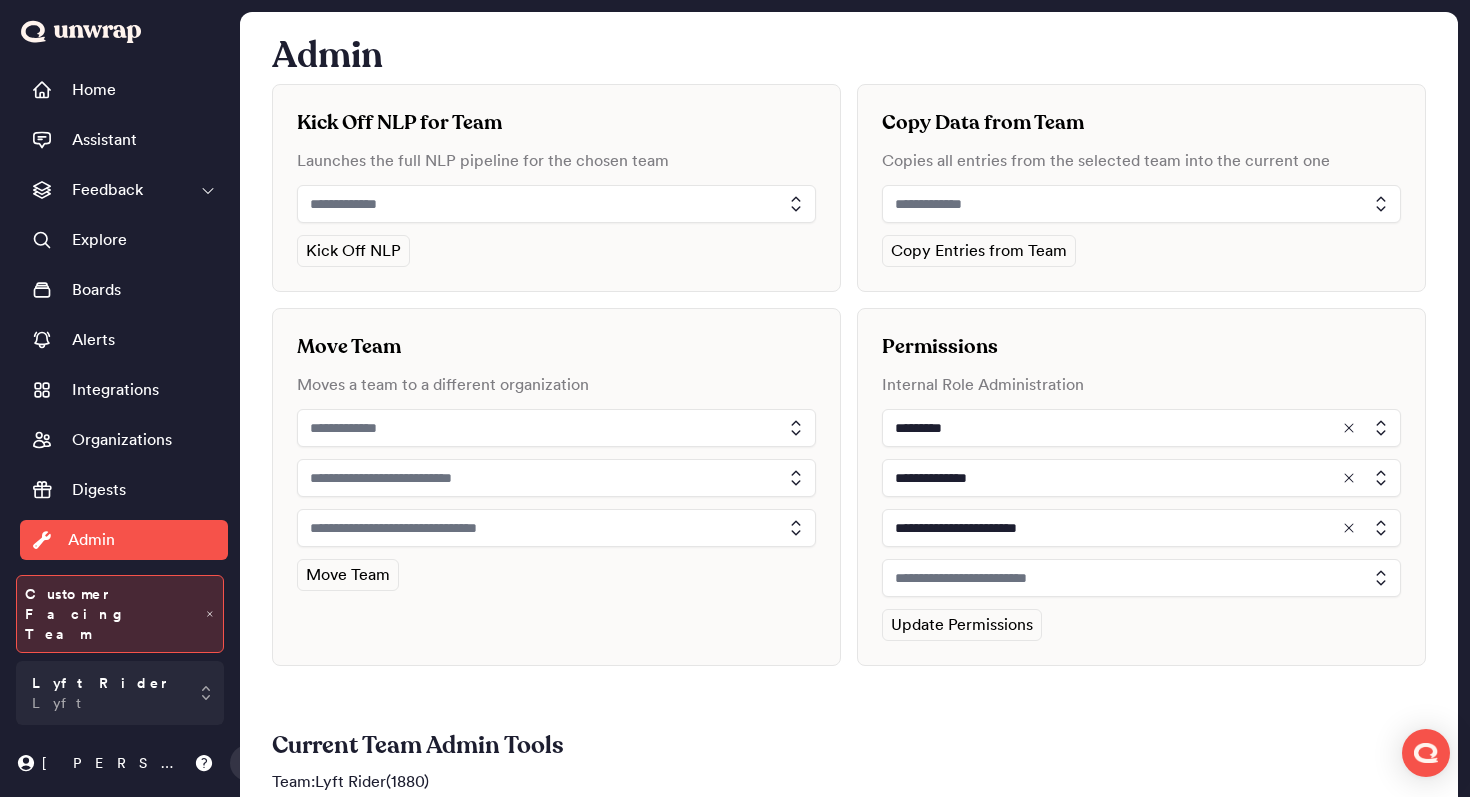 click at bounding box center (1141, 578) 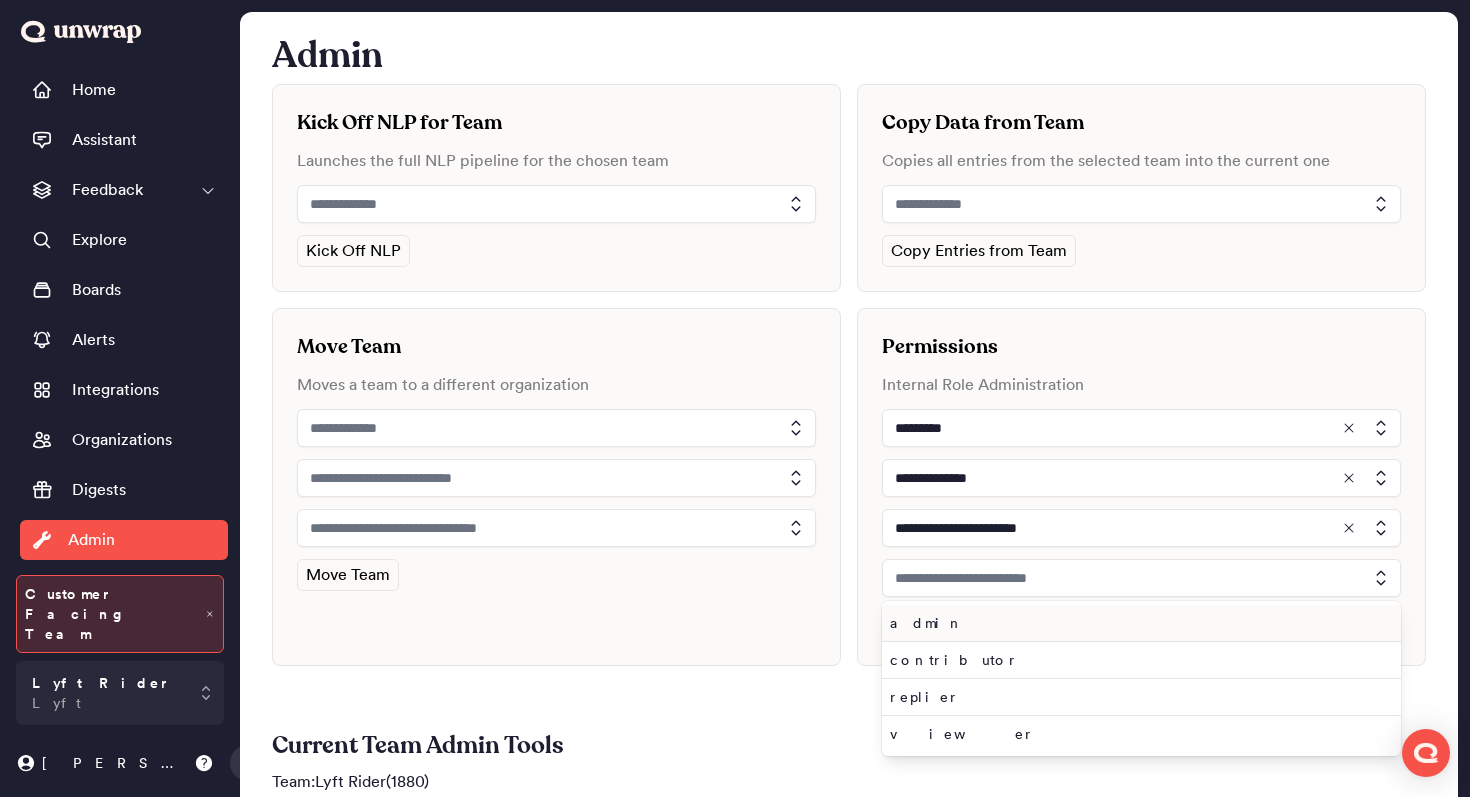 click on "admin" at bounding box center [1137, 623] 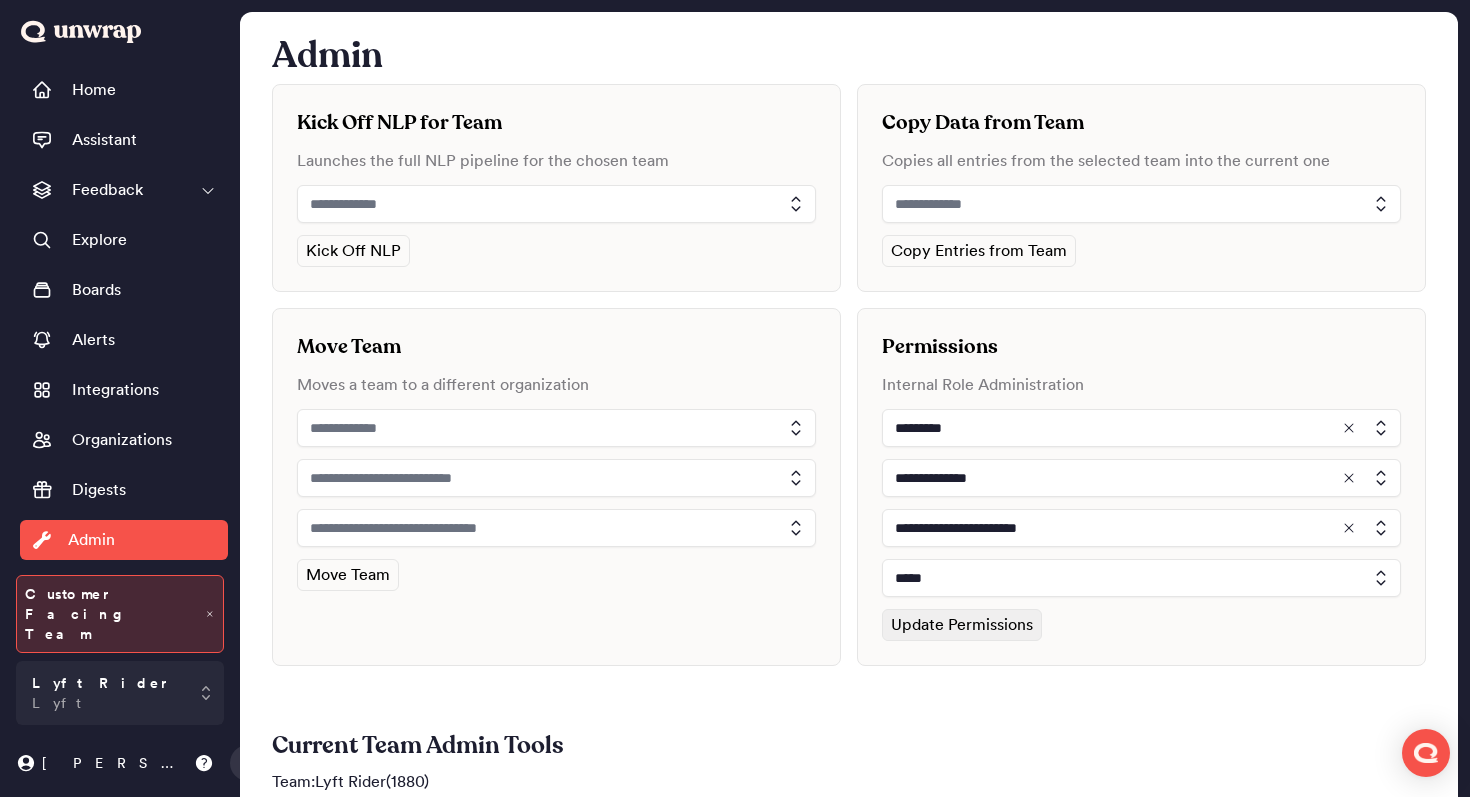 click on "Update Permissions" at bounding box center [962, 625] 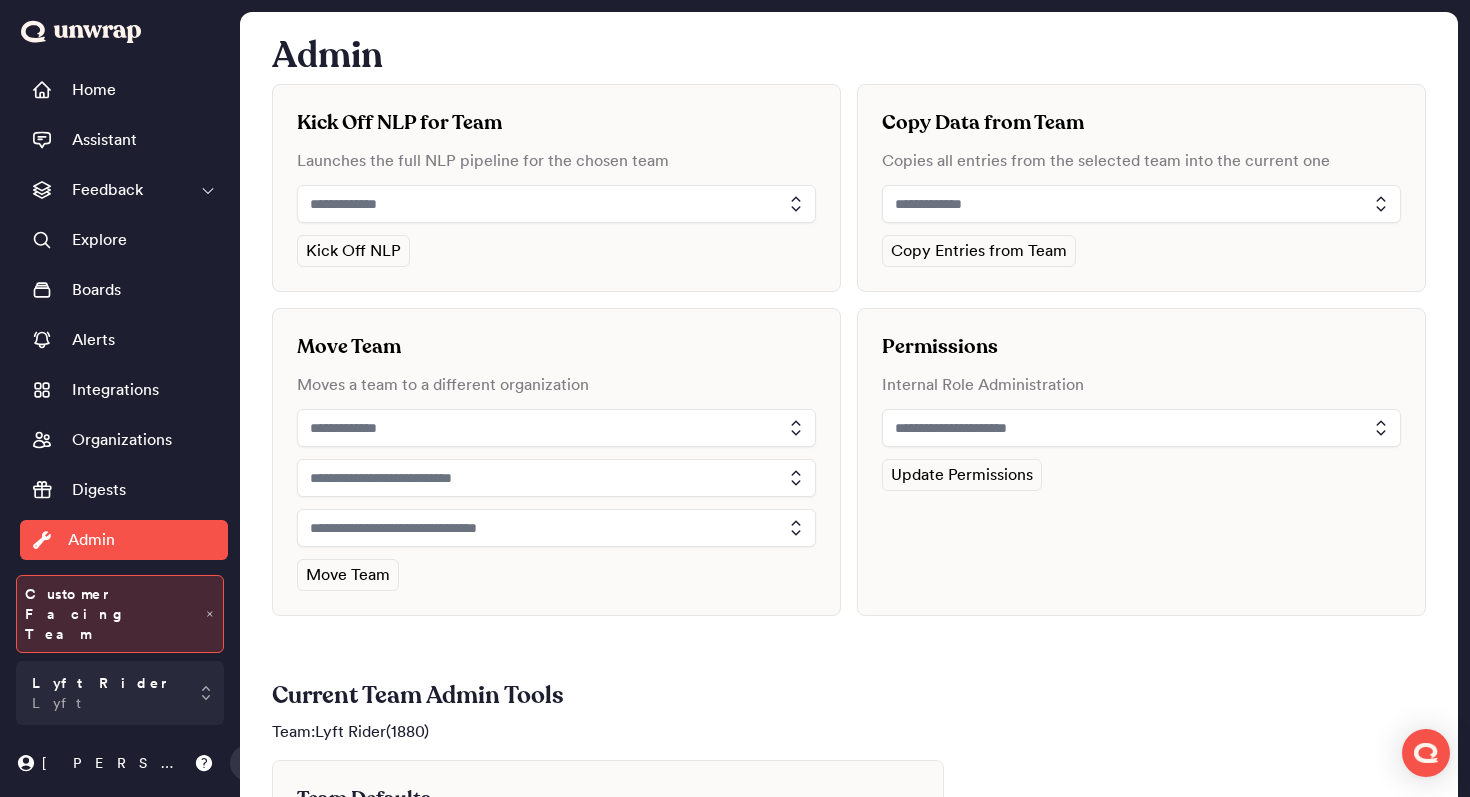 click at bounding box center [1141, 428] 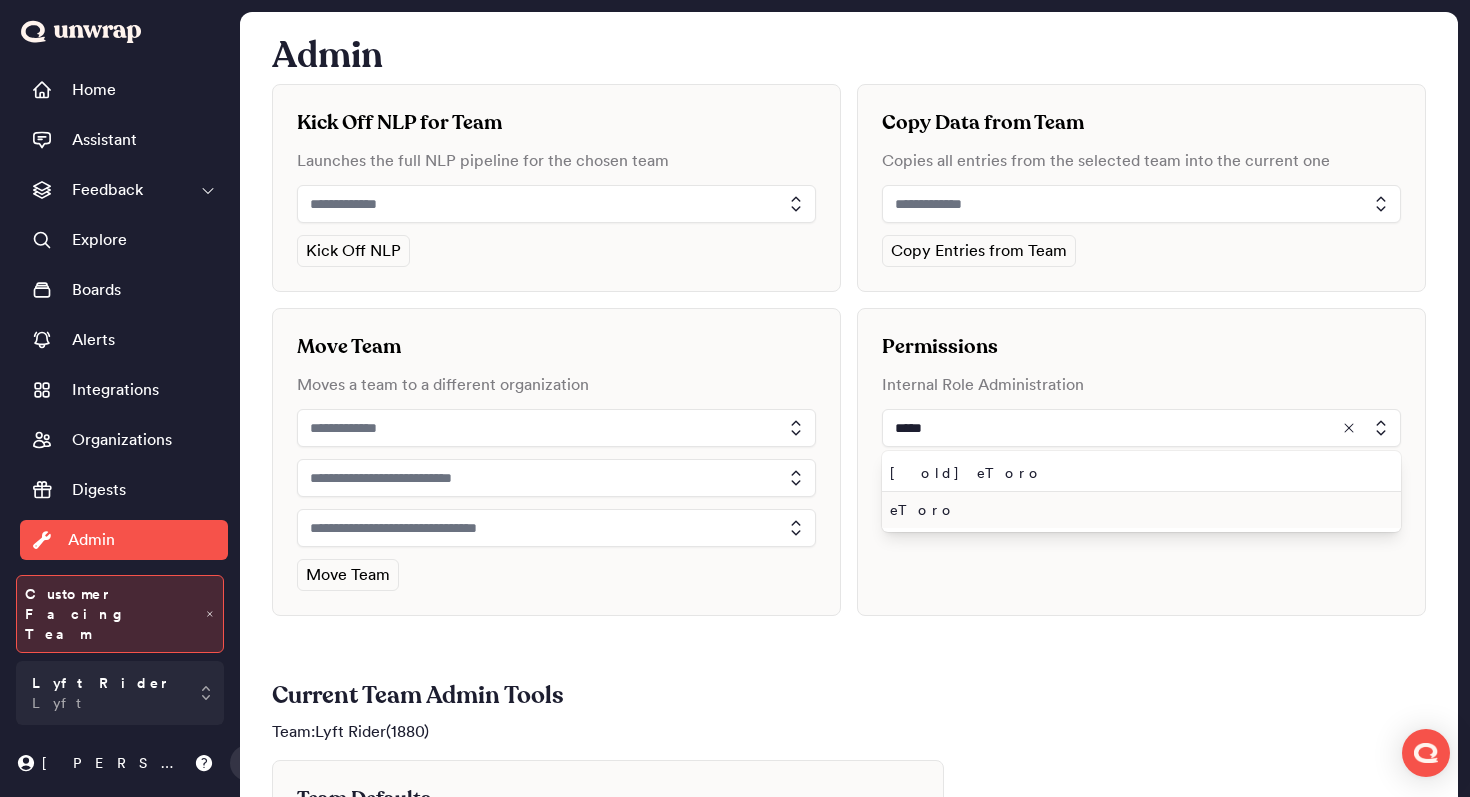 click on "eToro" at bounding box center (1137, 510) 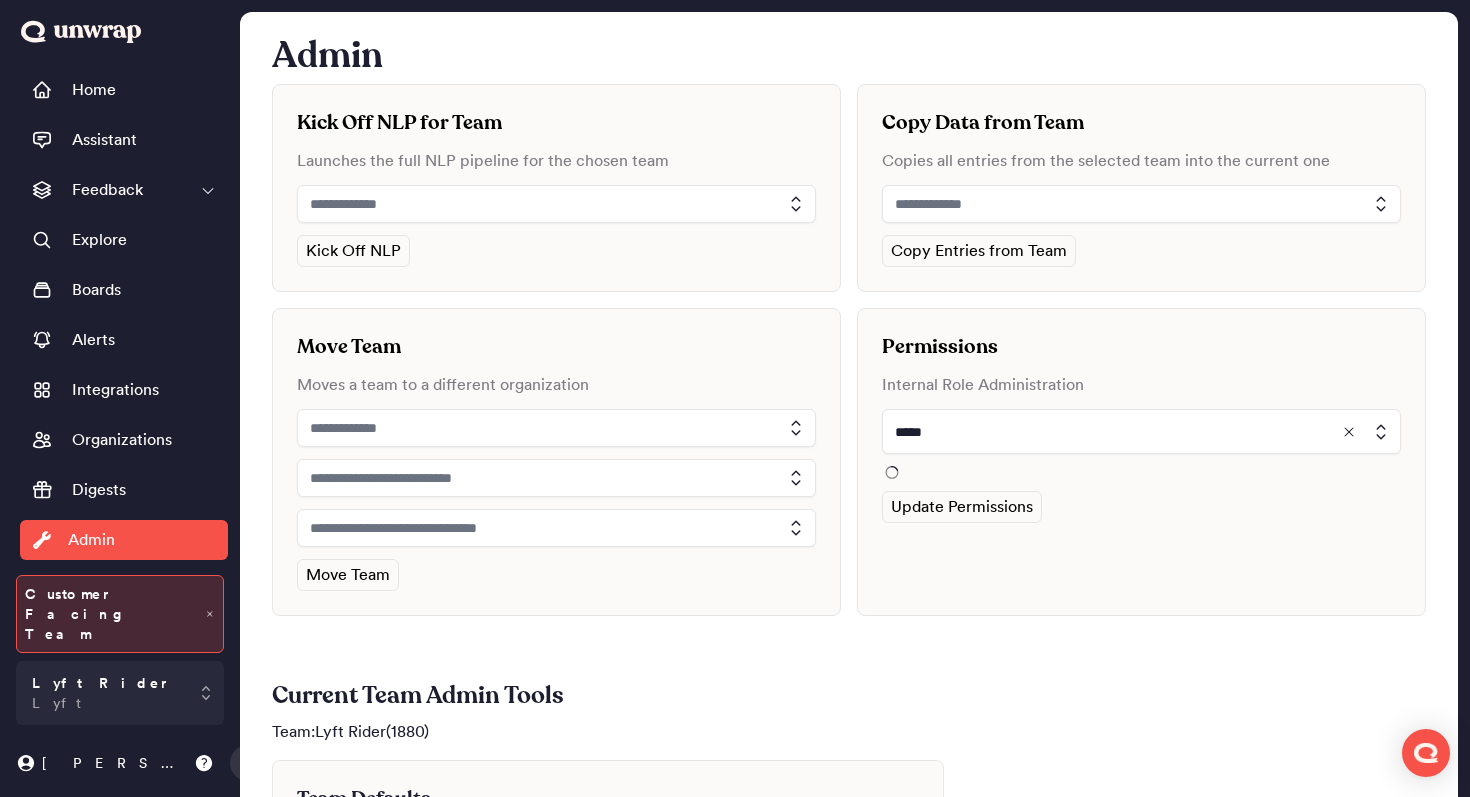 click on "Permissions Internal Role Administration ***** Update Permissions" at bounding box center (1141, 462) 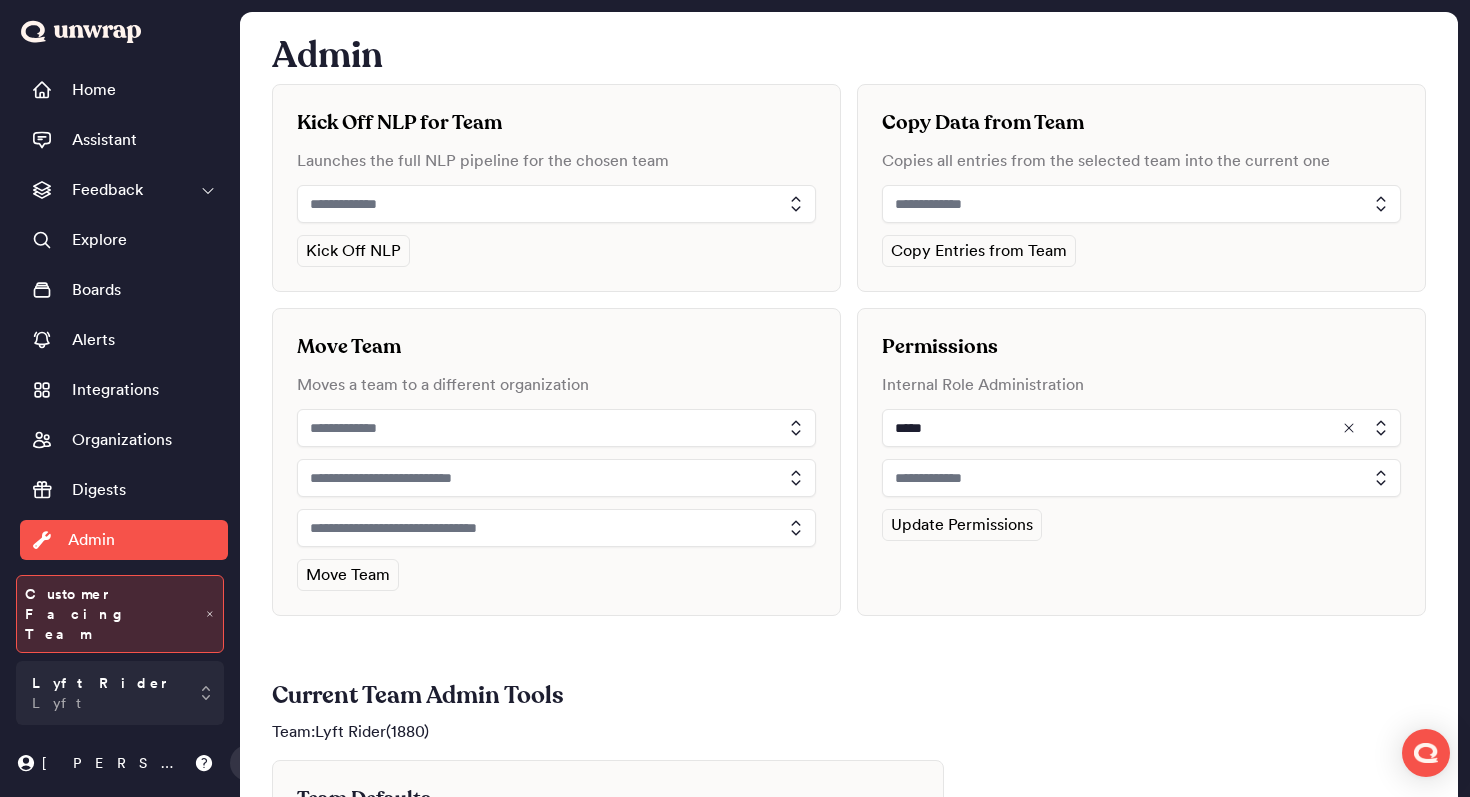 click at bounding box center [1141, 478] 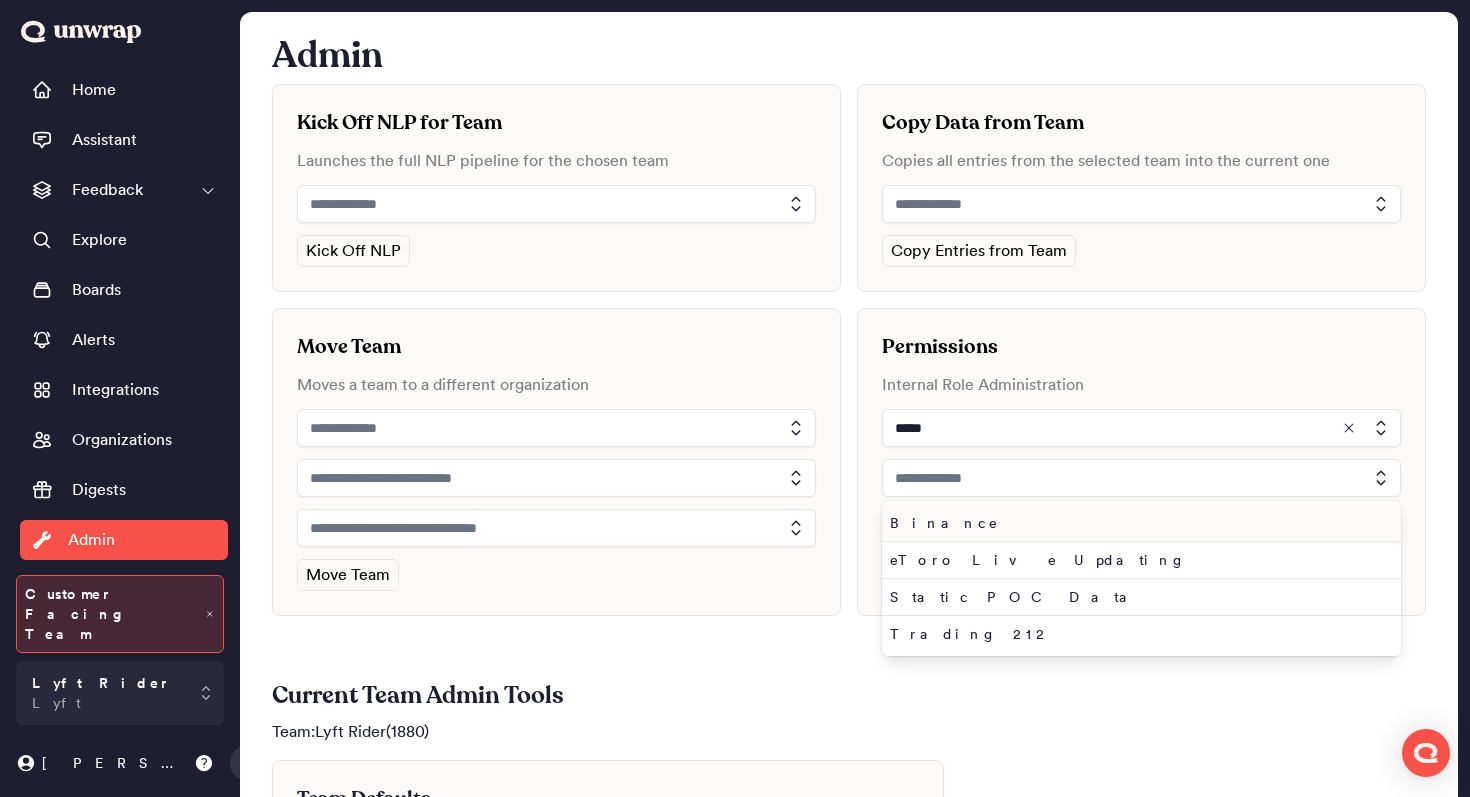 click on "Binance" at bounding box center [1137, 523] 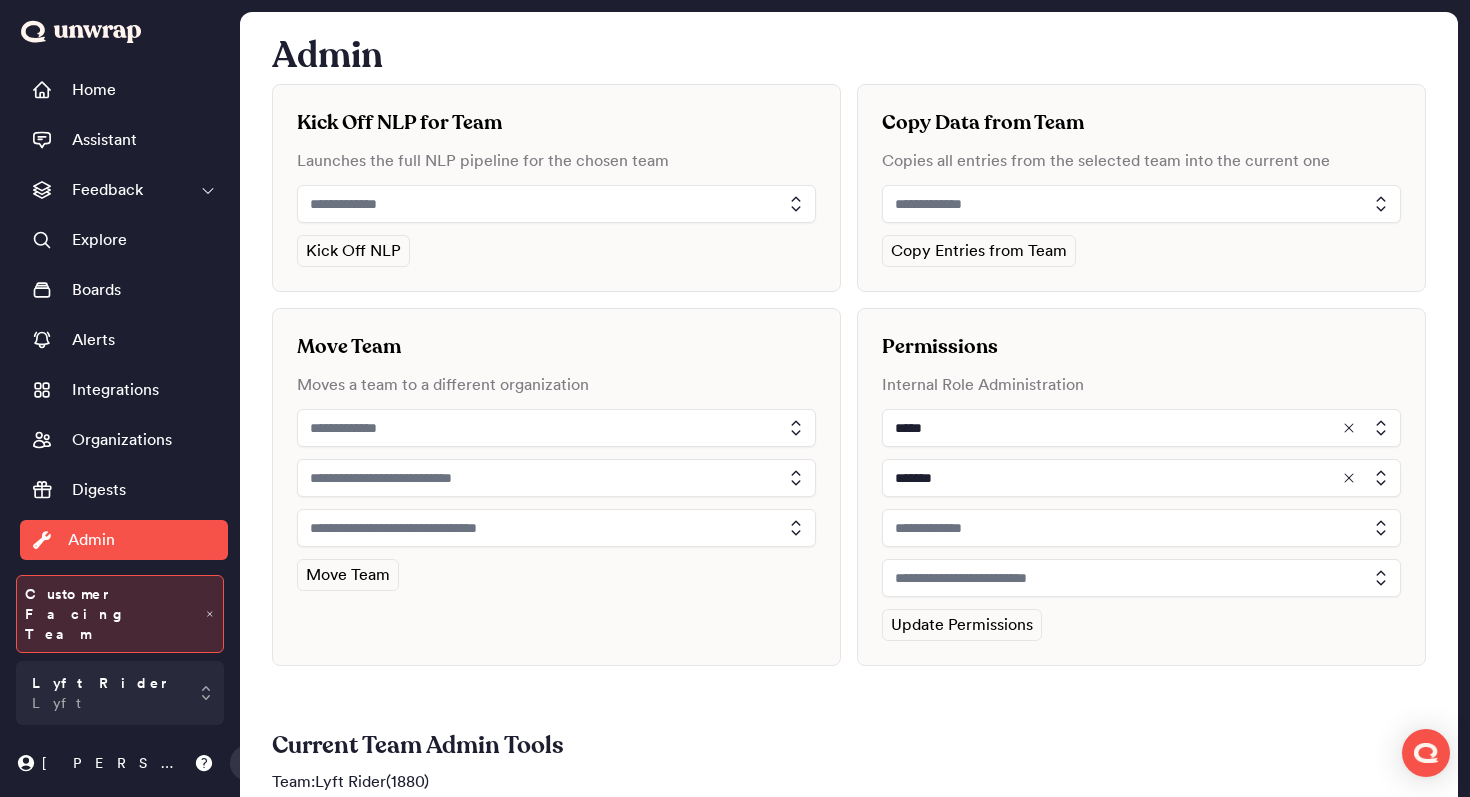 click at bounding box center (1141, 528) 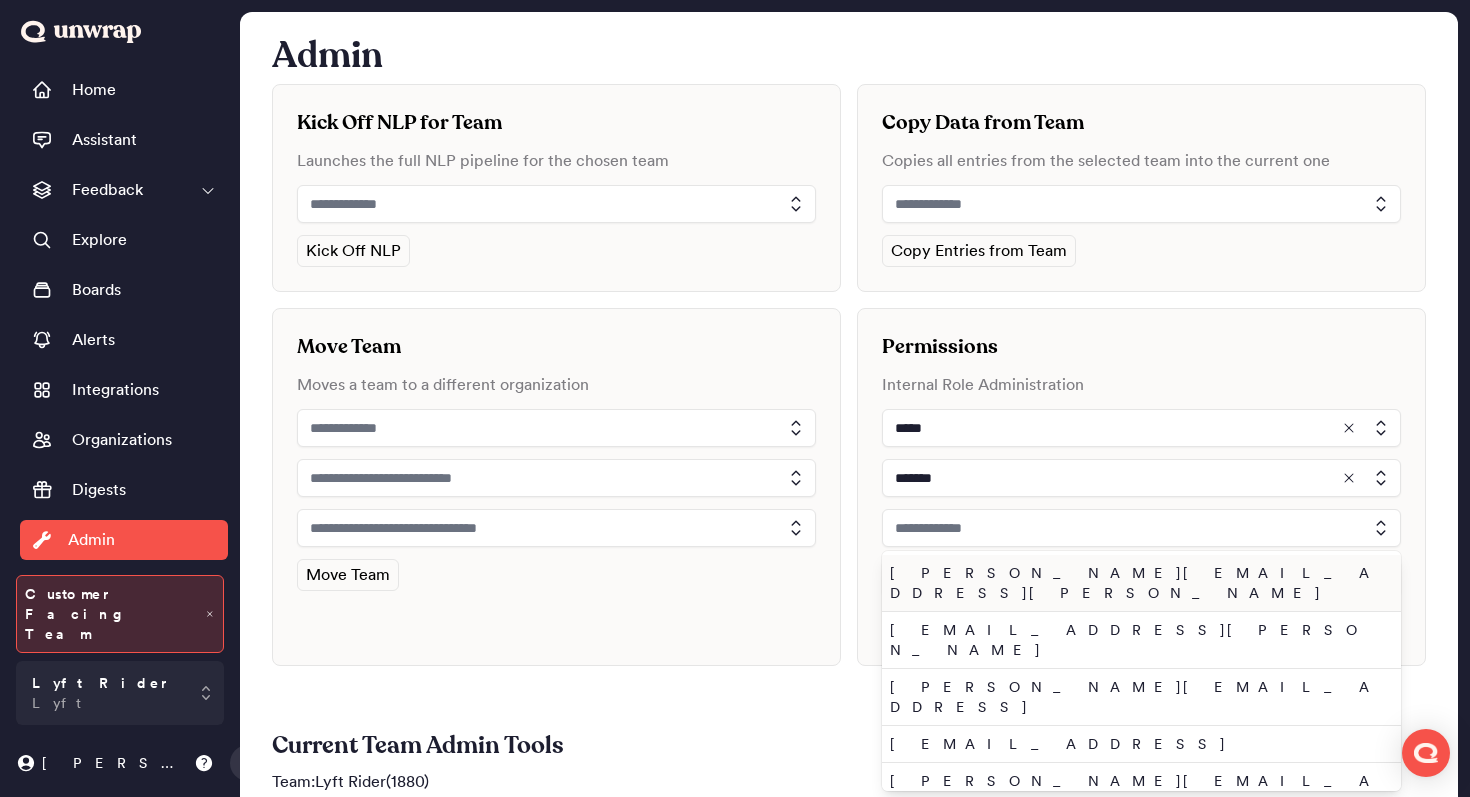 click at bounding box center (1141, 428) 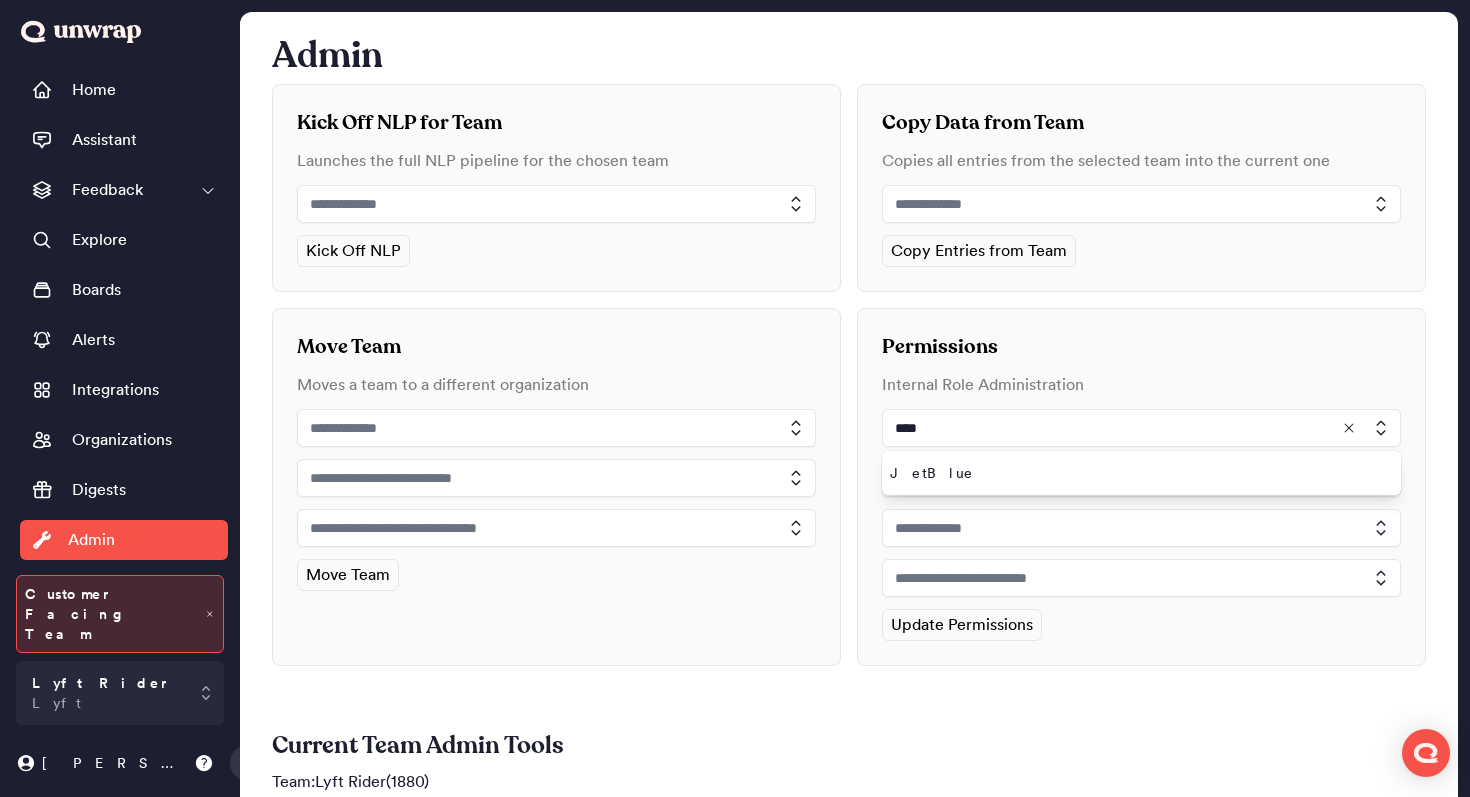 click on "JetBlue" at bounding box center [1141, 473] 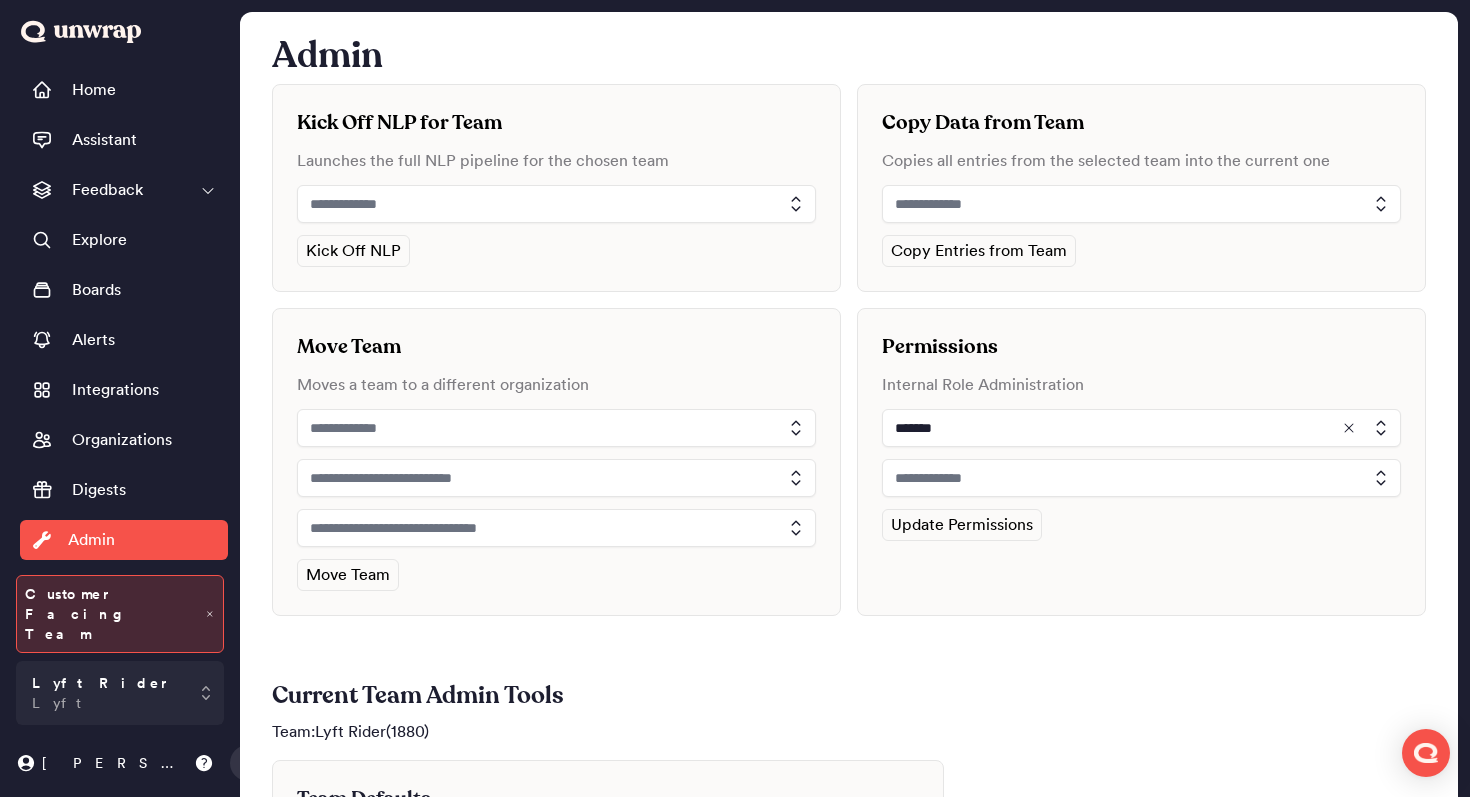 click at bounding box center [1141, 478] 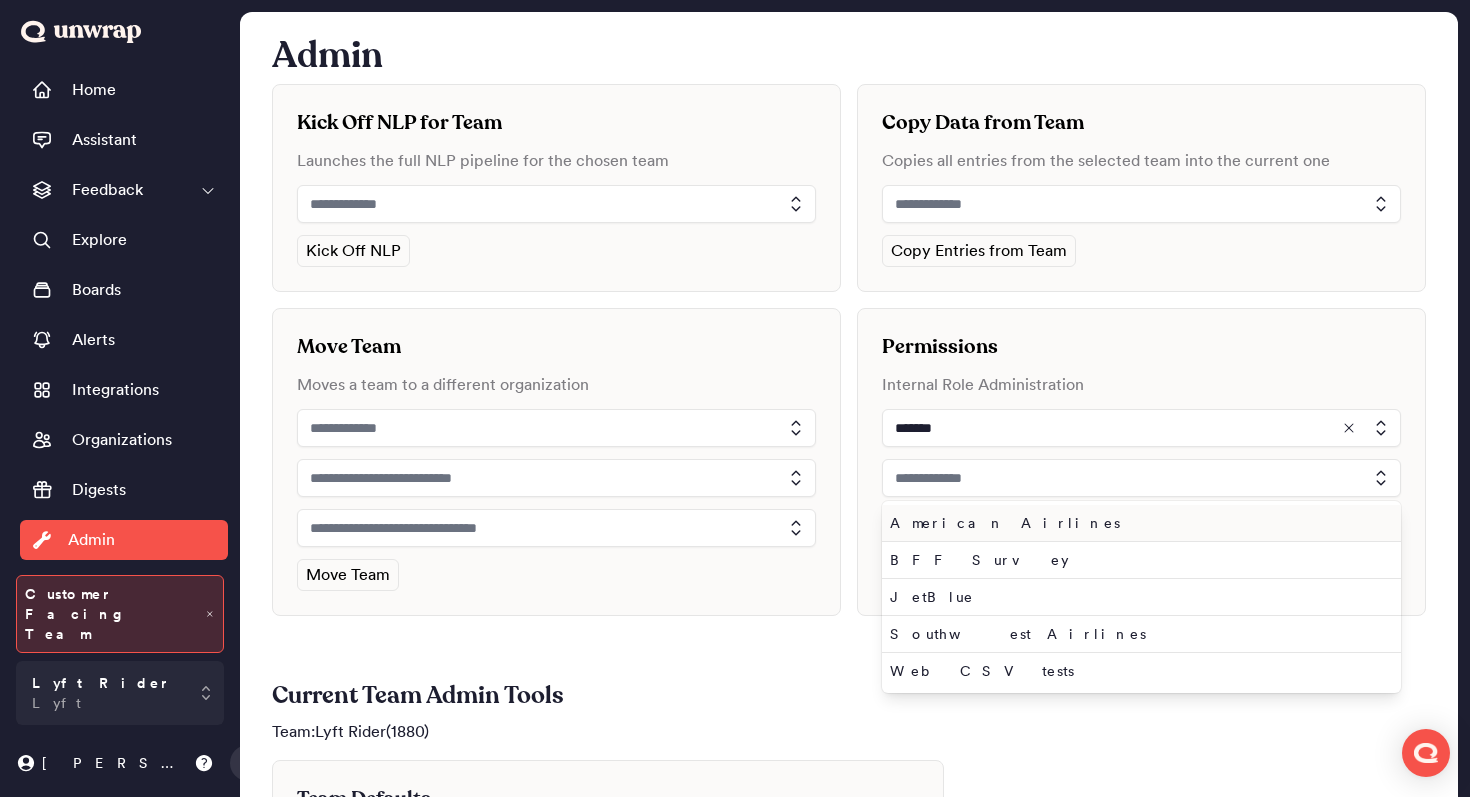 click on "American Airlines" at bounding box center [1137, 523] 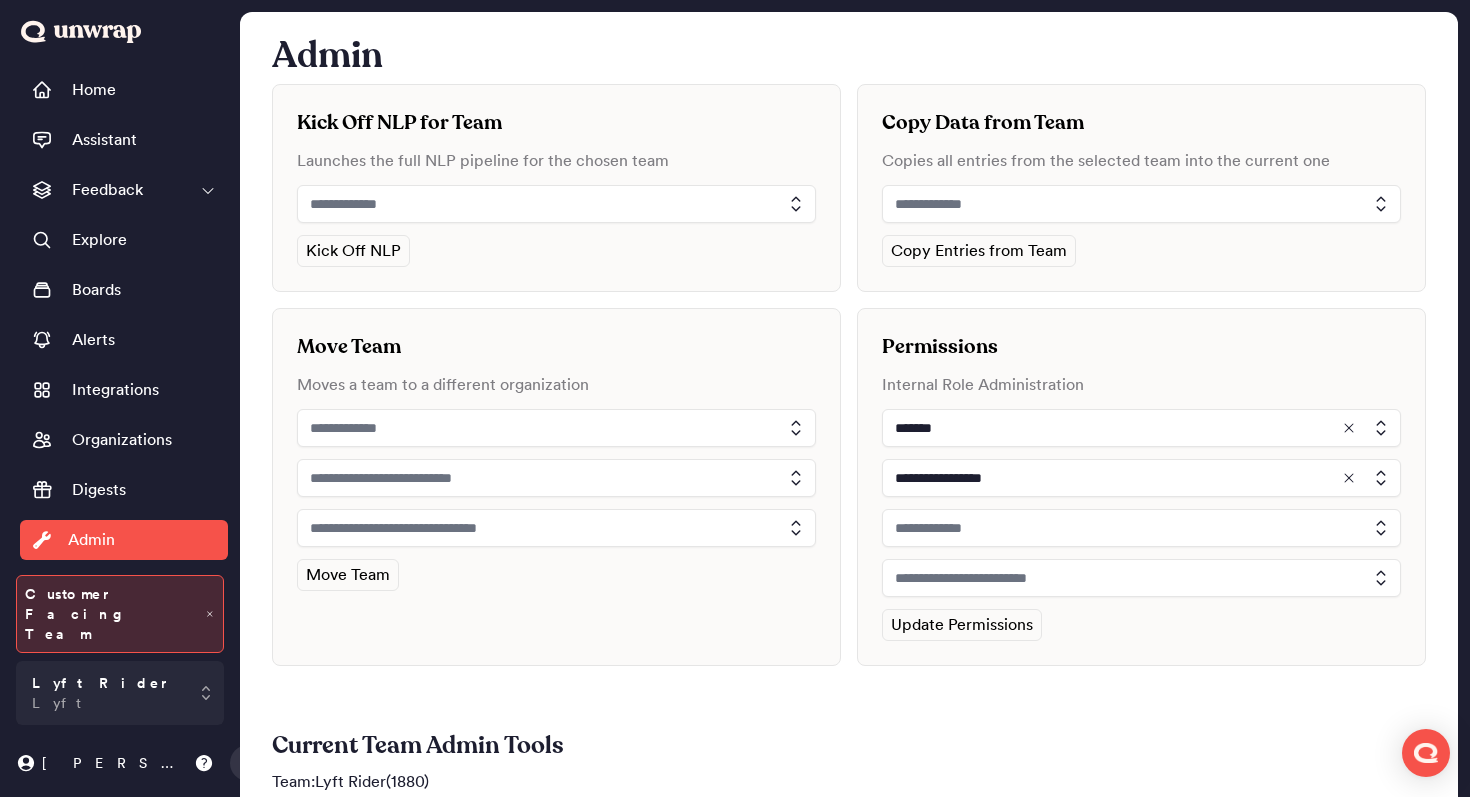 click at bounding box center [1141, 528] 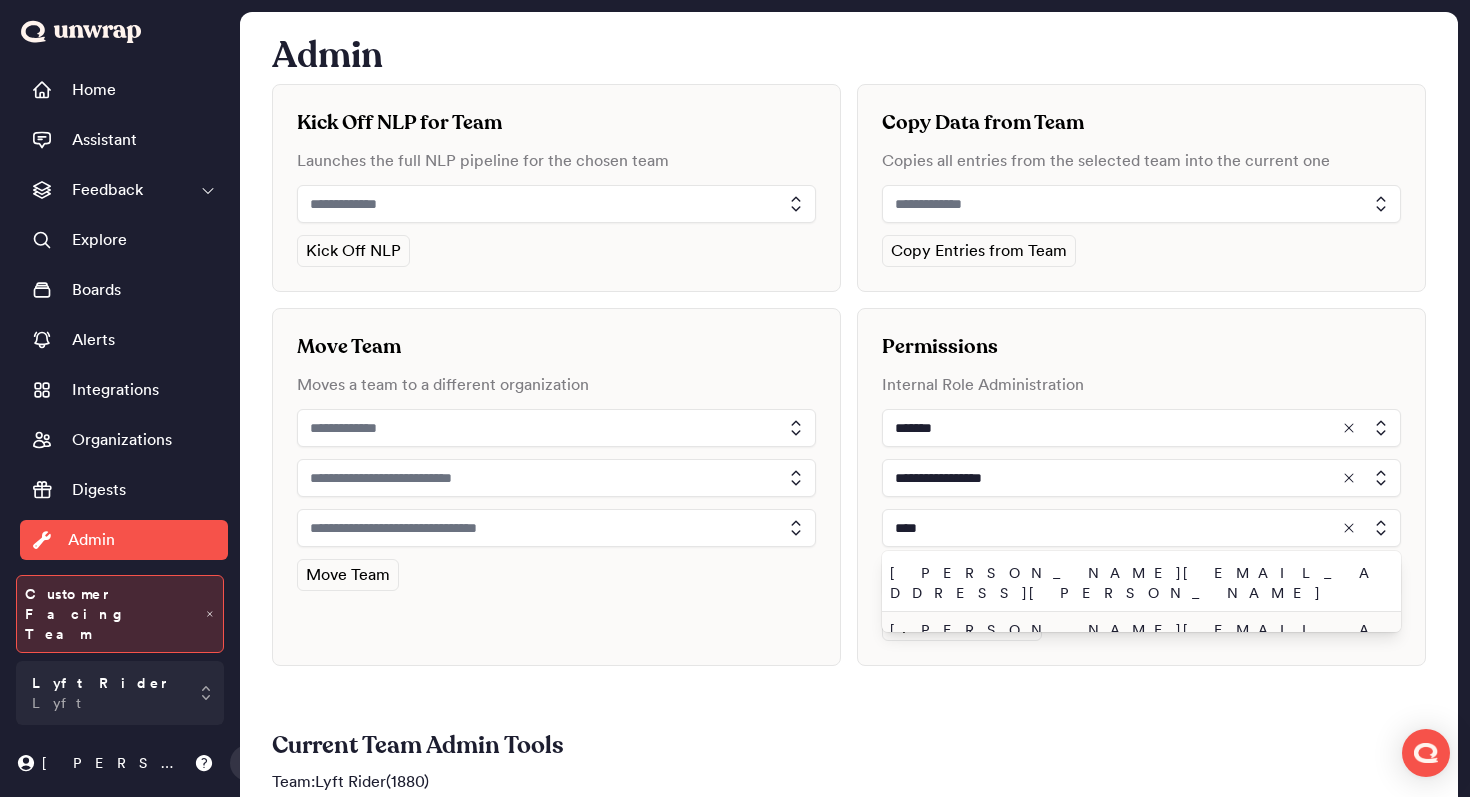 click on "john.shelburne@unwrap.ai" at bounding box center (1137, 640) 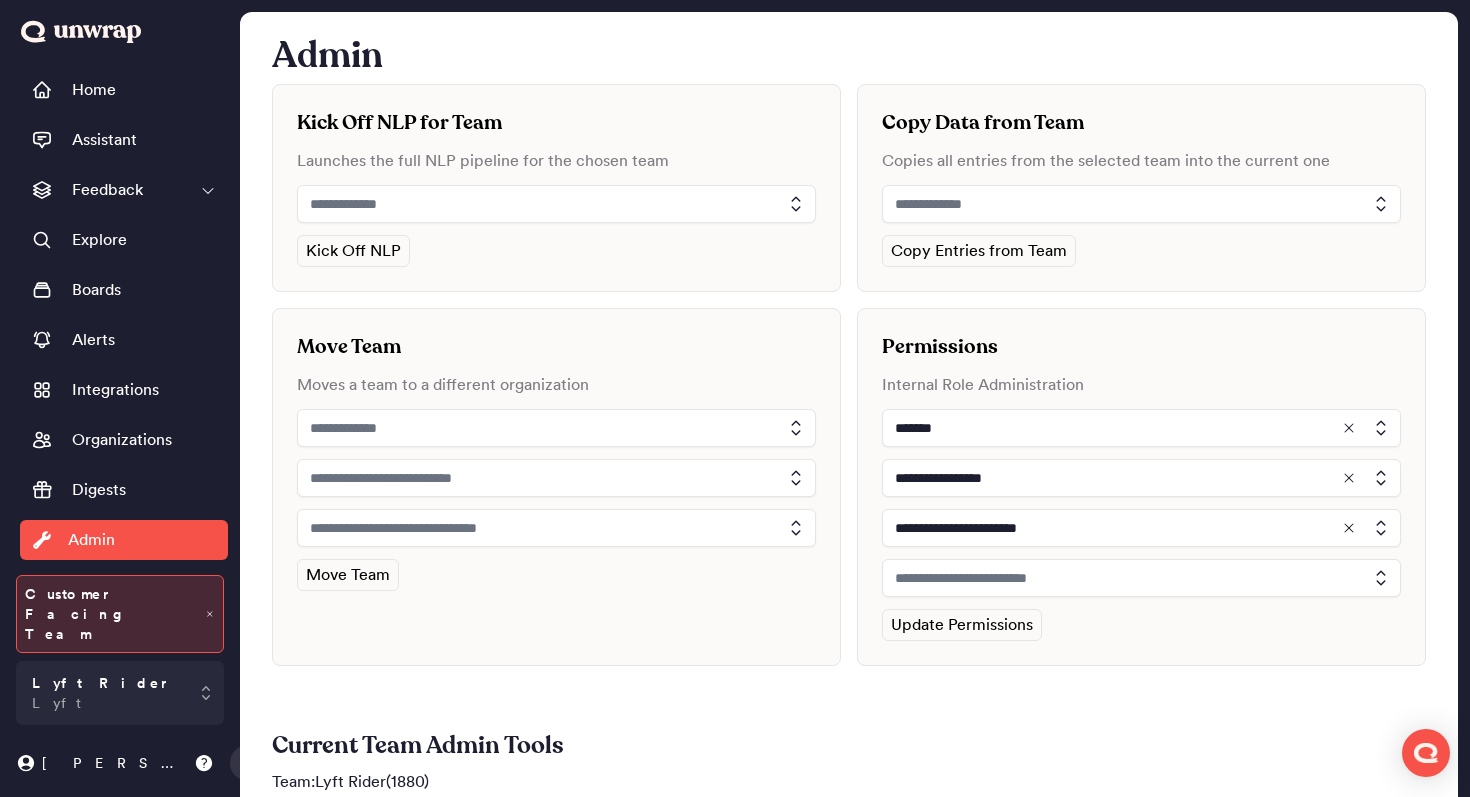 click on "**********" at bounding box center [1141, 487] 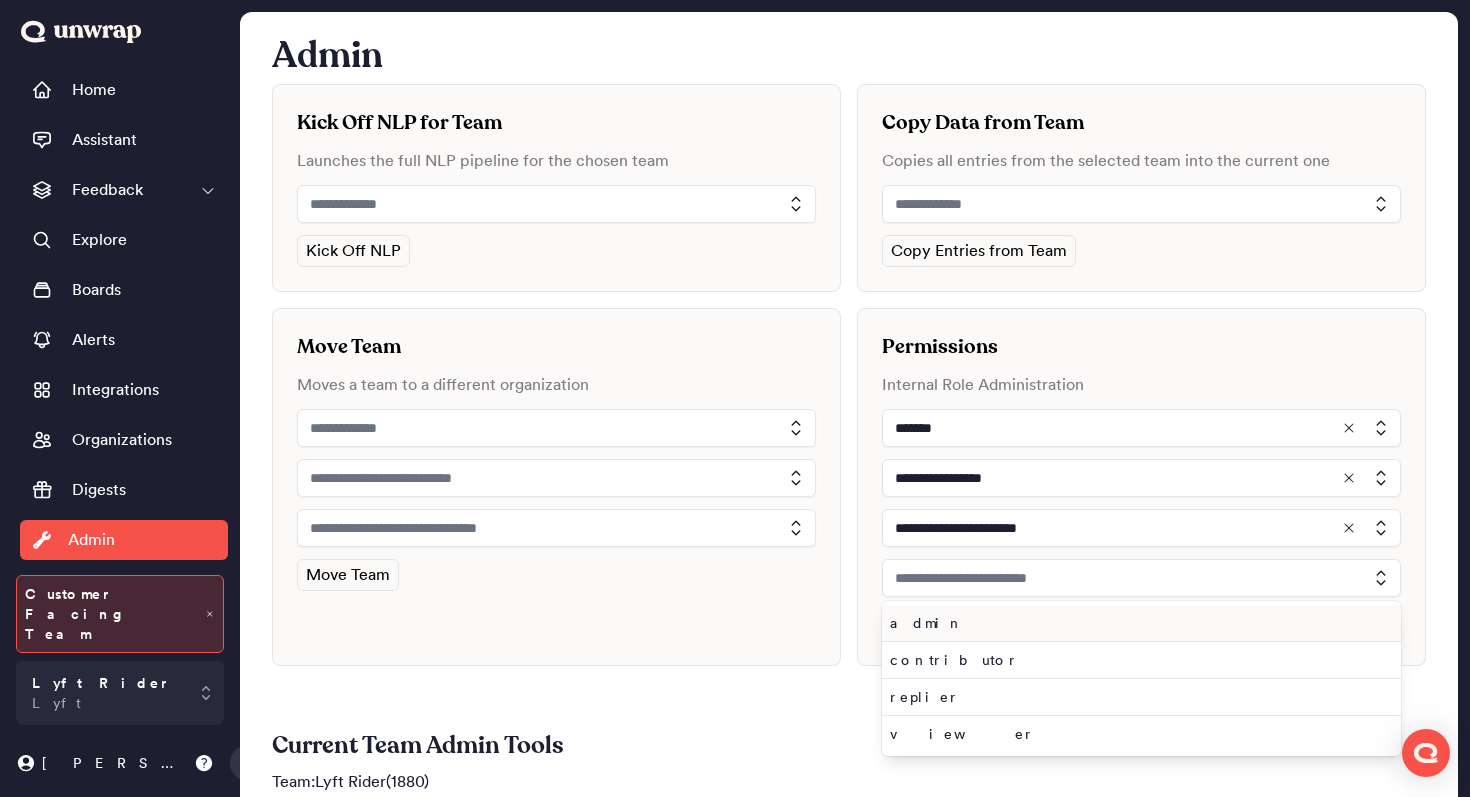 click on "admin" at bounding box center [1137, 623] 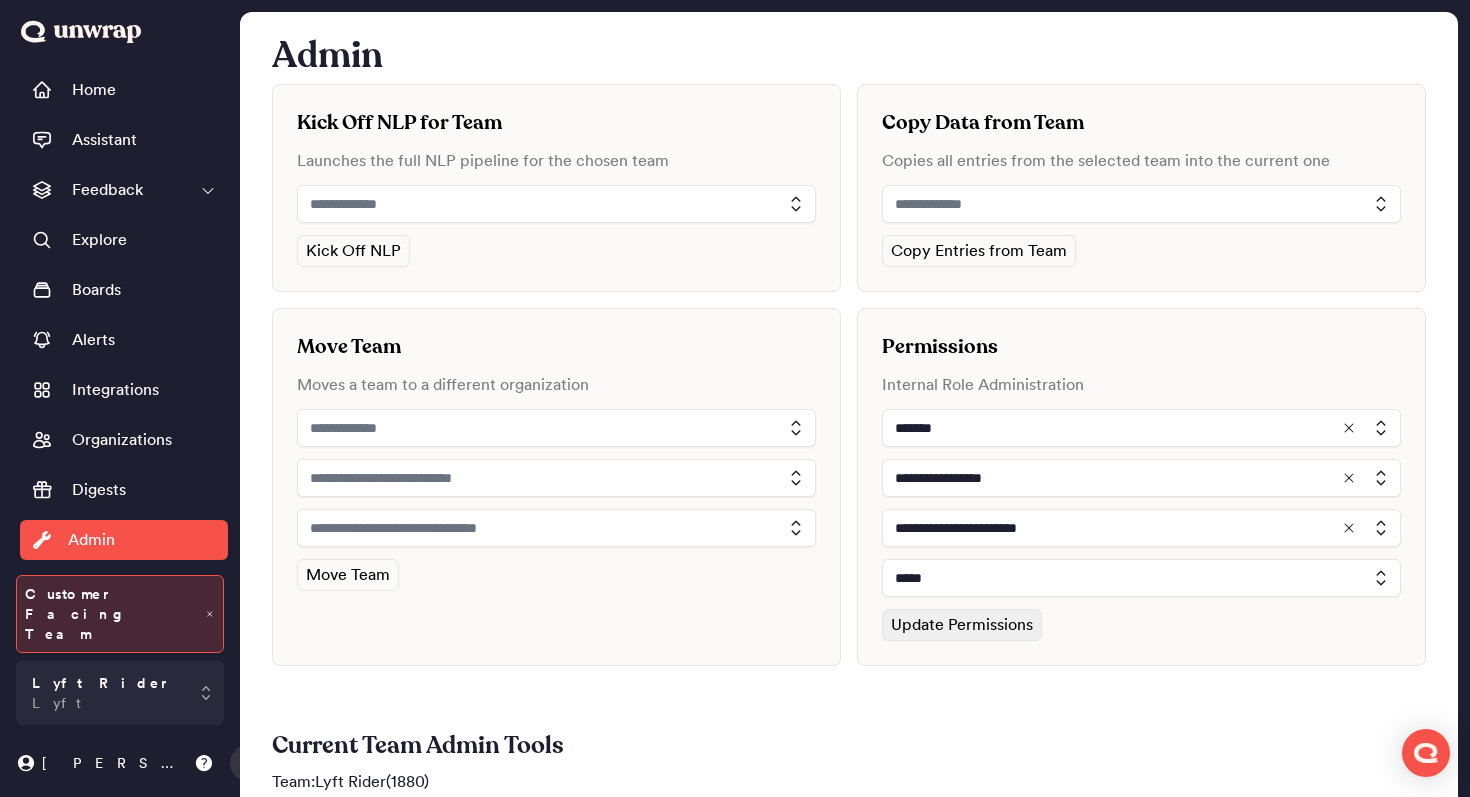 click on "Update Permissions" at bounding box center (962, 625) 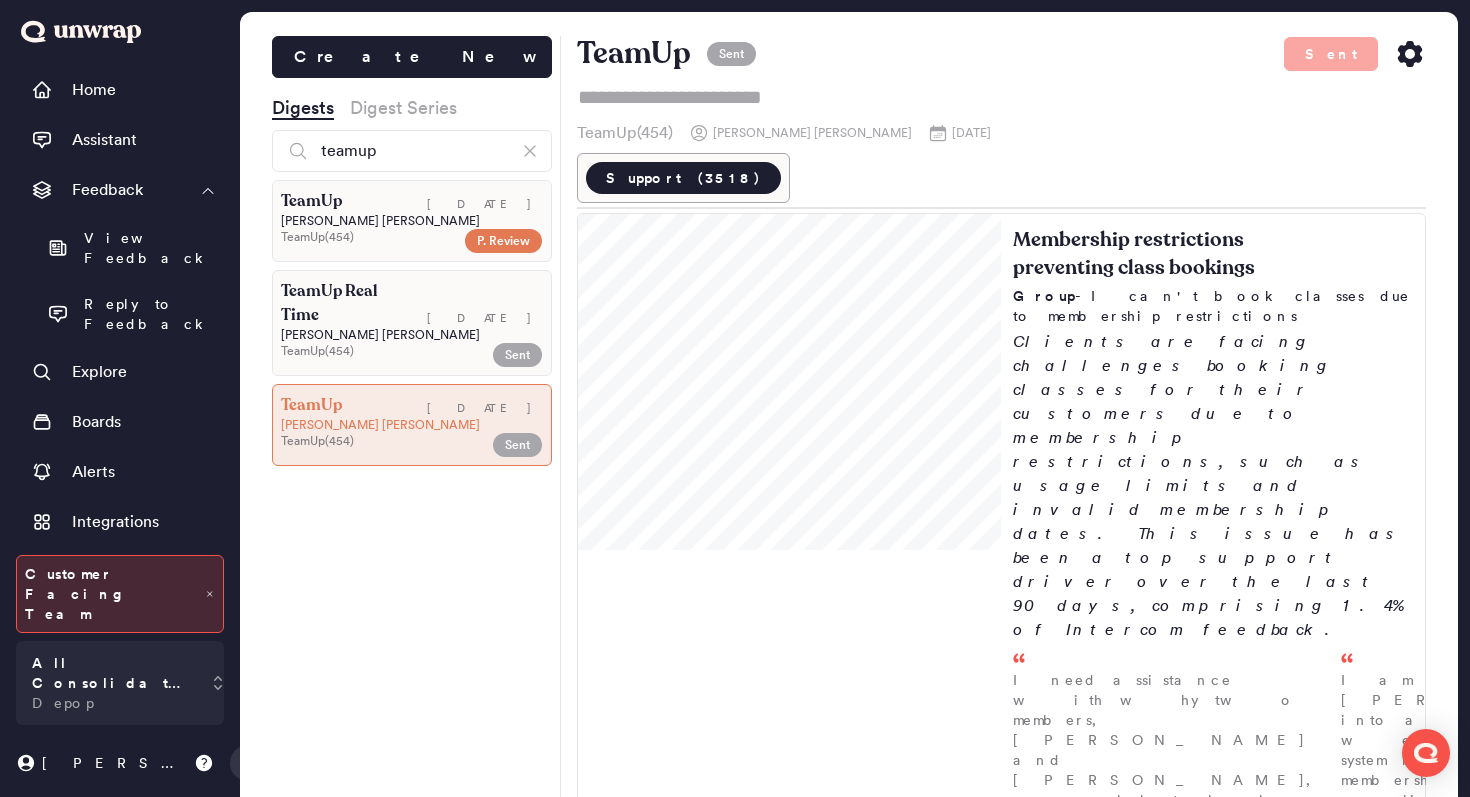 scroll, scrollTop: 0, scrollLeft: 0, axis: both 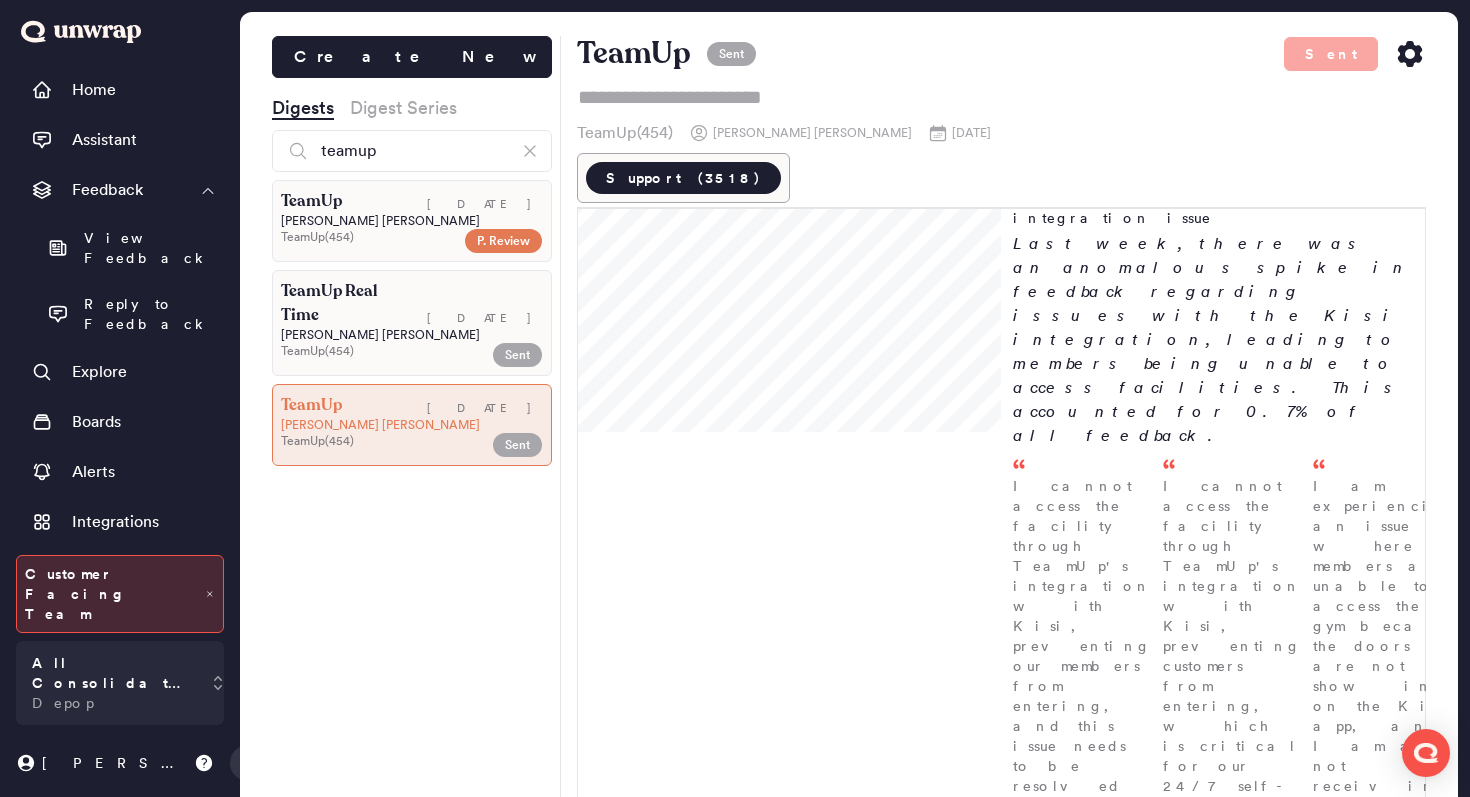 click on "teamup" at bounding box center [412, 151] 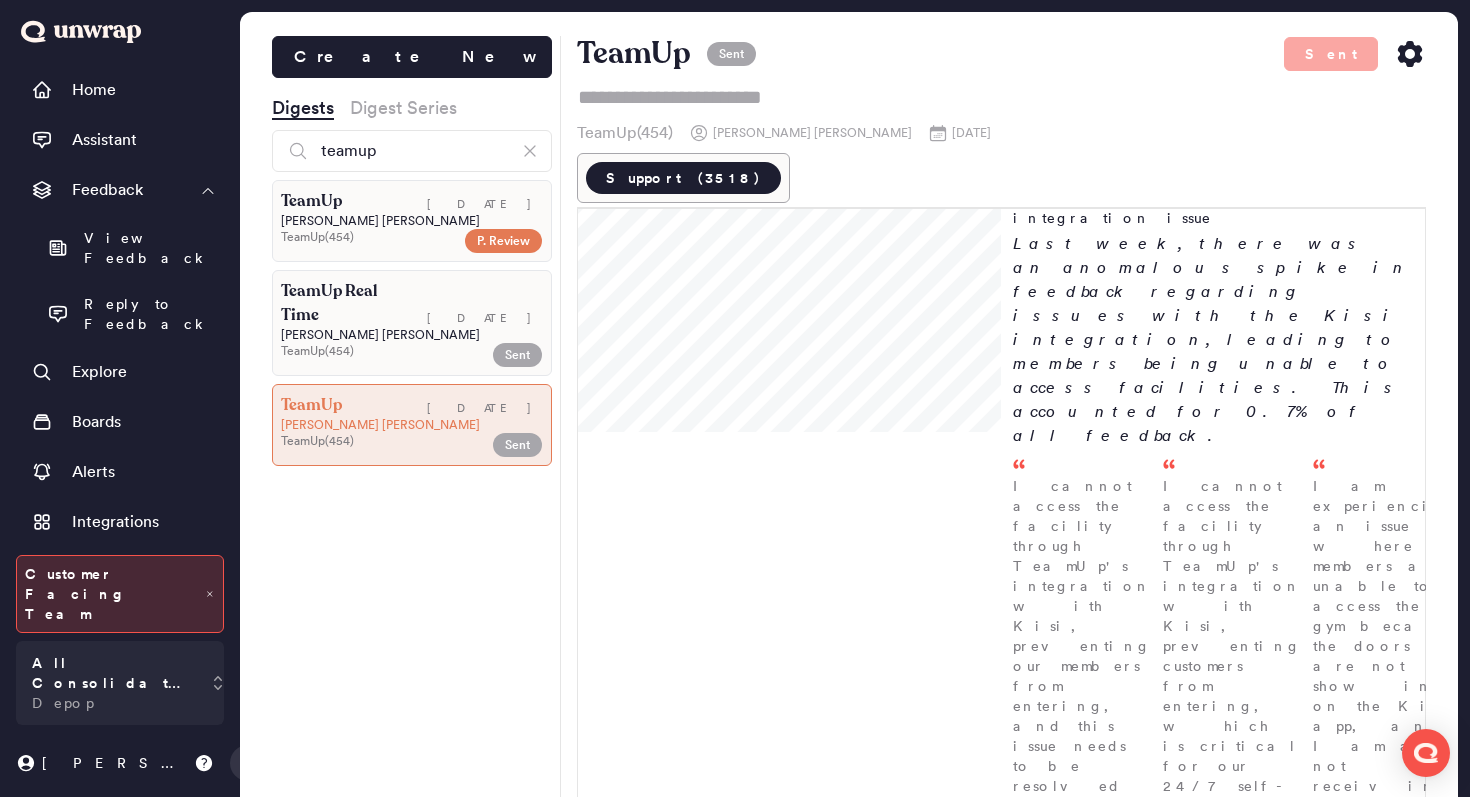 click on "Digest Series" at bounding box center [403, 108] 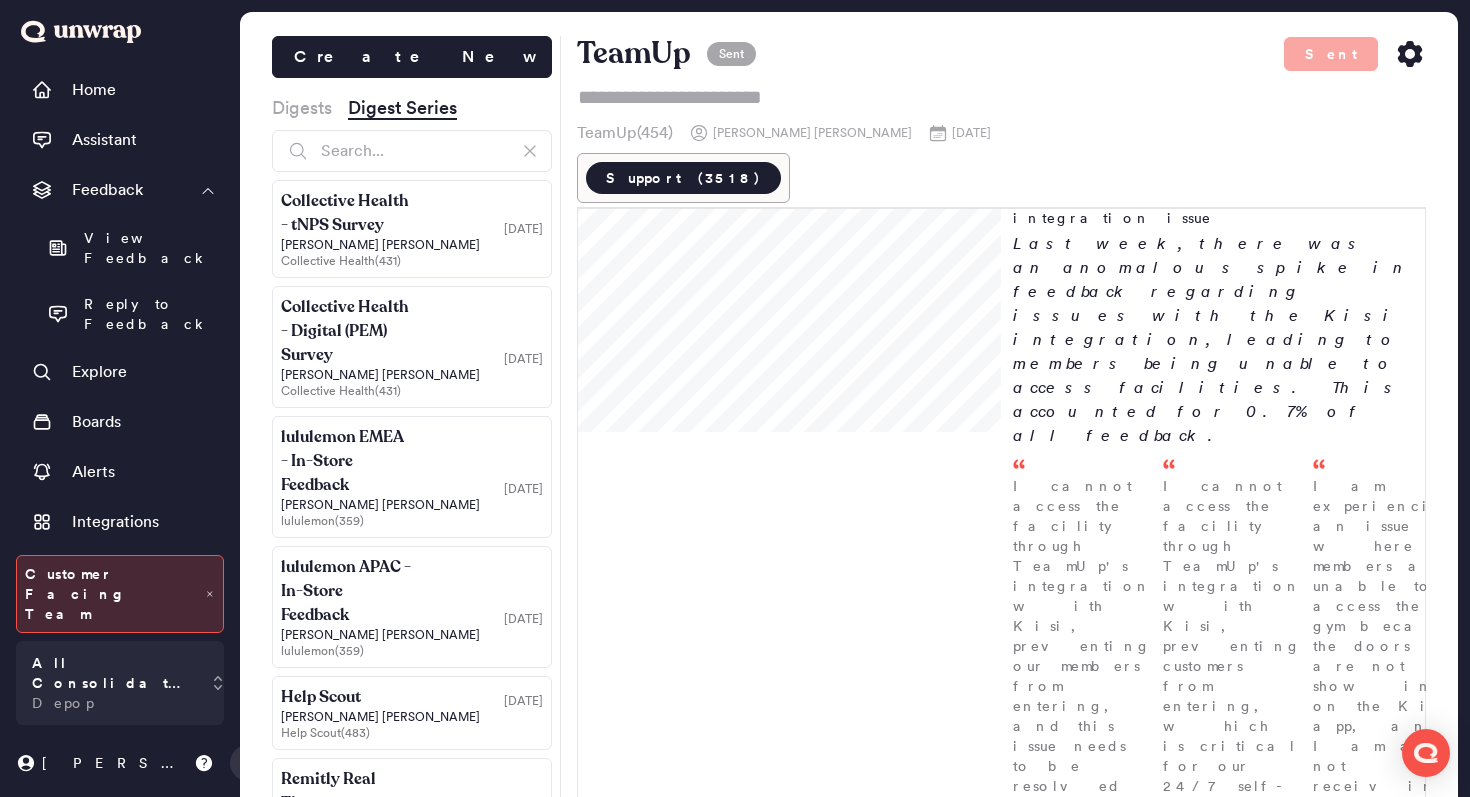 click on "Create New Digests Digest Series Collective Health - tNPS Survey [DATE] [PERSON_NAME] Collective Health  ( 431 ) Collective Health - Digital (PEM) Survey [DATE] [PERSON_NAME] Collective Health  ( 431 ) lululemon EMEA - In-Store Feedback [DATE] [PERSON_NAME]  ( 359 ) lululemon APAC - In-Store Feedback [DATE] [PERSON_NAME]  ( 359 ) Help Scout [DATE] [PERSON_NAME] Help Scout  ( 483 ) Remitly Real Time [DATE] [PERSON_NAME] Remitly  ( 32 ) Southwest Real Time [DATE] [PERSON_NAME] Southwest  ( 457 ) Southwest Employee Experience [DATE] [PERSON_NAME] (EE)  ( 486 ) Remitly [DATE] [PERSON_NAME] Remitly  ( 32 ) Remitly [DATE] [PERSON_NAME] Remitly  ( 32 ) Procore Pricing & Packaging [DATE] [PERSON_NAME]  ( 272 ) [GEOGRAPHIC_DATA] [DATE] [PERSON_NAME][GEOGRAPHIC_DATA]  ( 22 ) Deckers [GEOGRAPHIC_DATA] [DATE] [PERSON_NAME] Deckers  ( )" at bounding box center [412, 434] 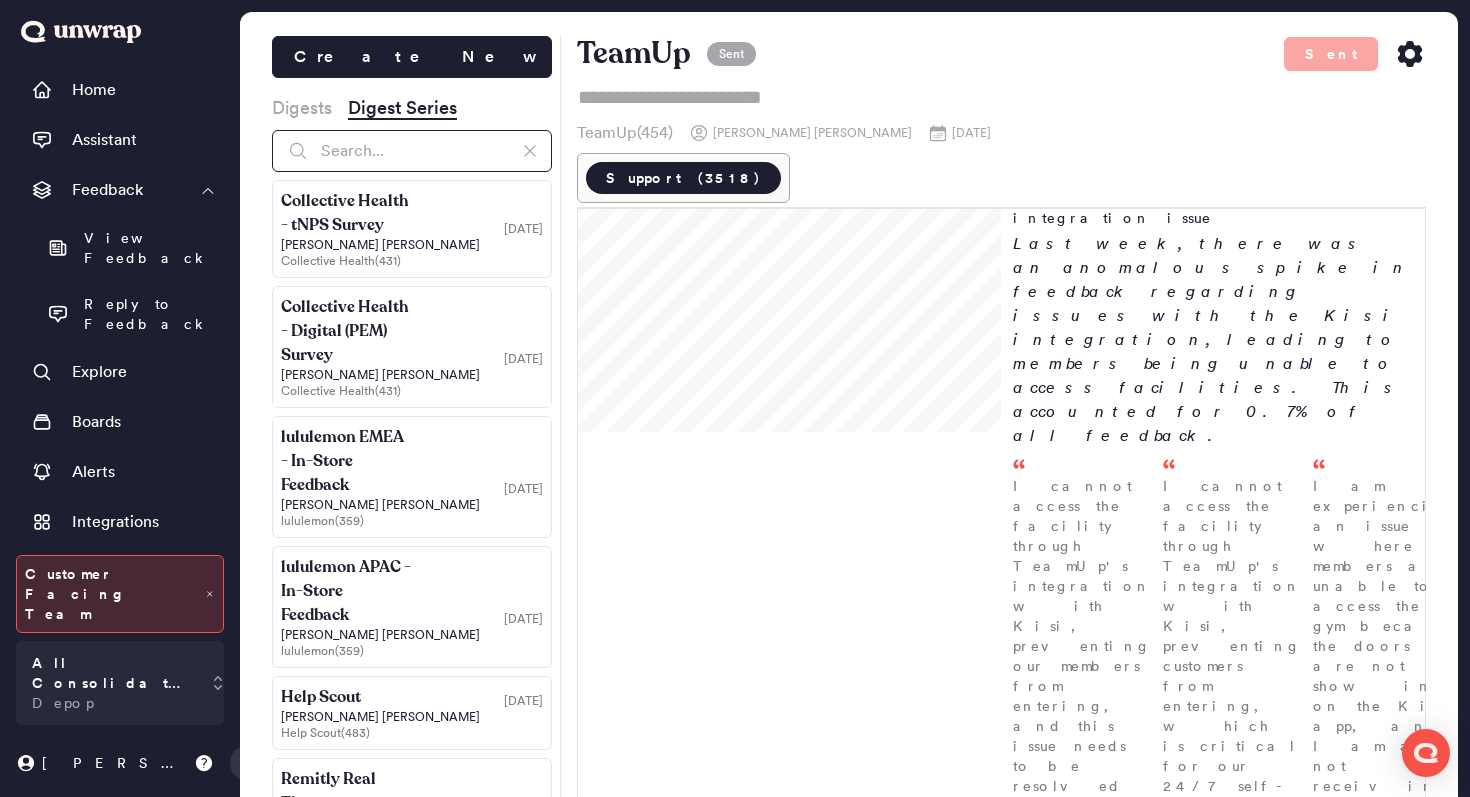 click at bounding box center [412, 151] 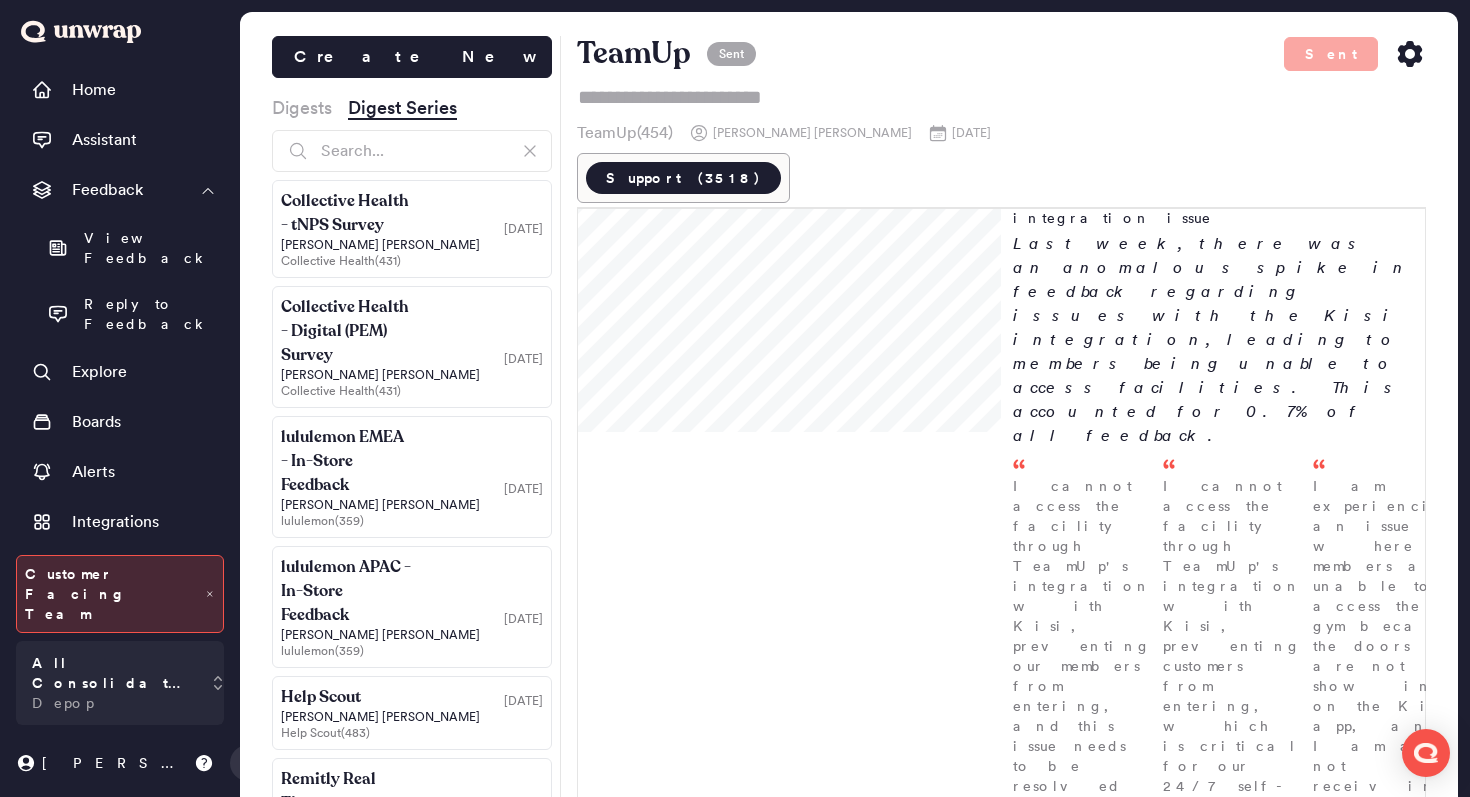 click on "Digest Series" at bounding box center (402, 108) 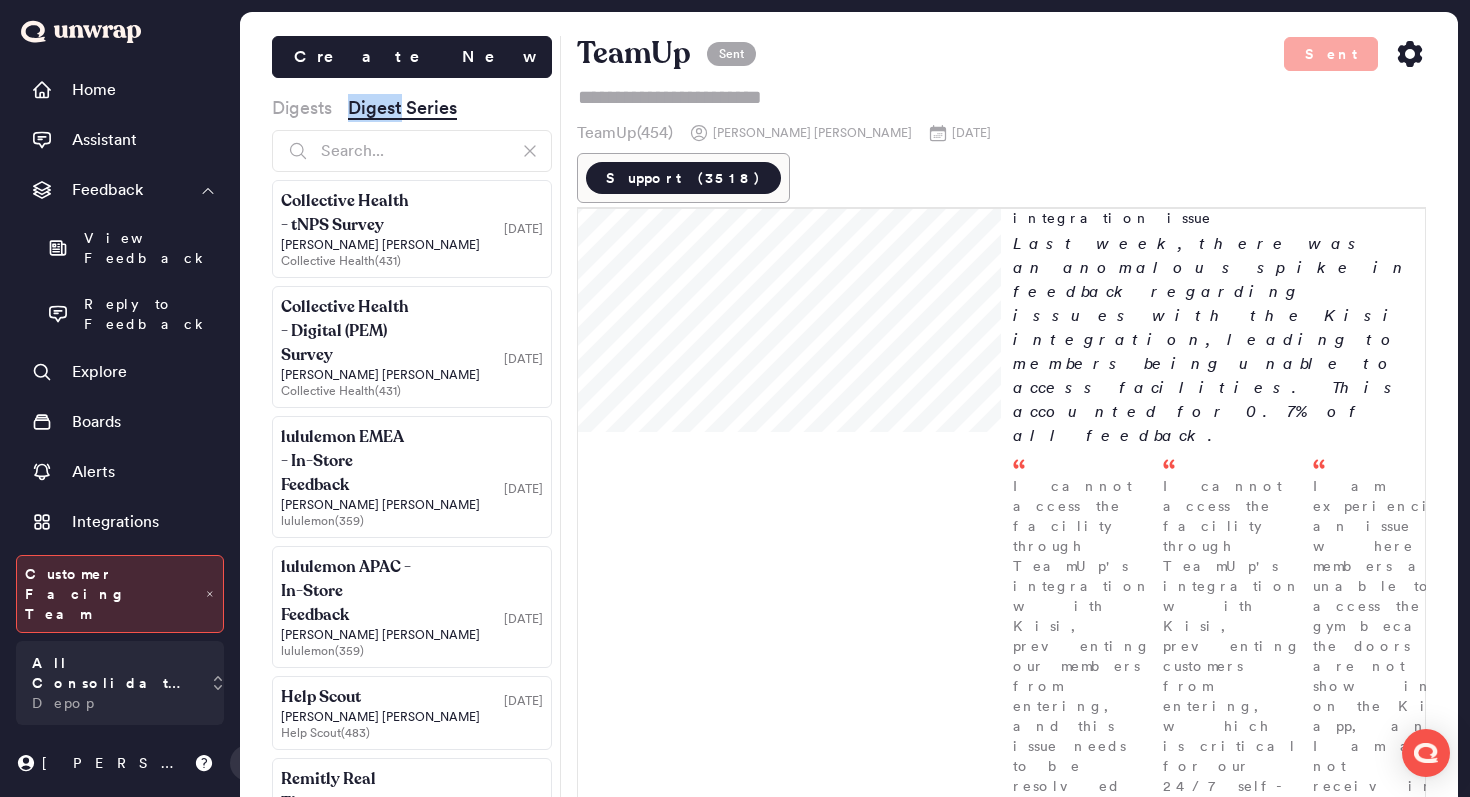 click on "Digest Series" at bounding box center (402, 108) 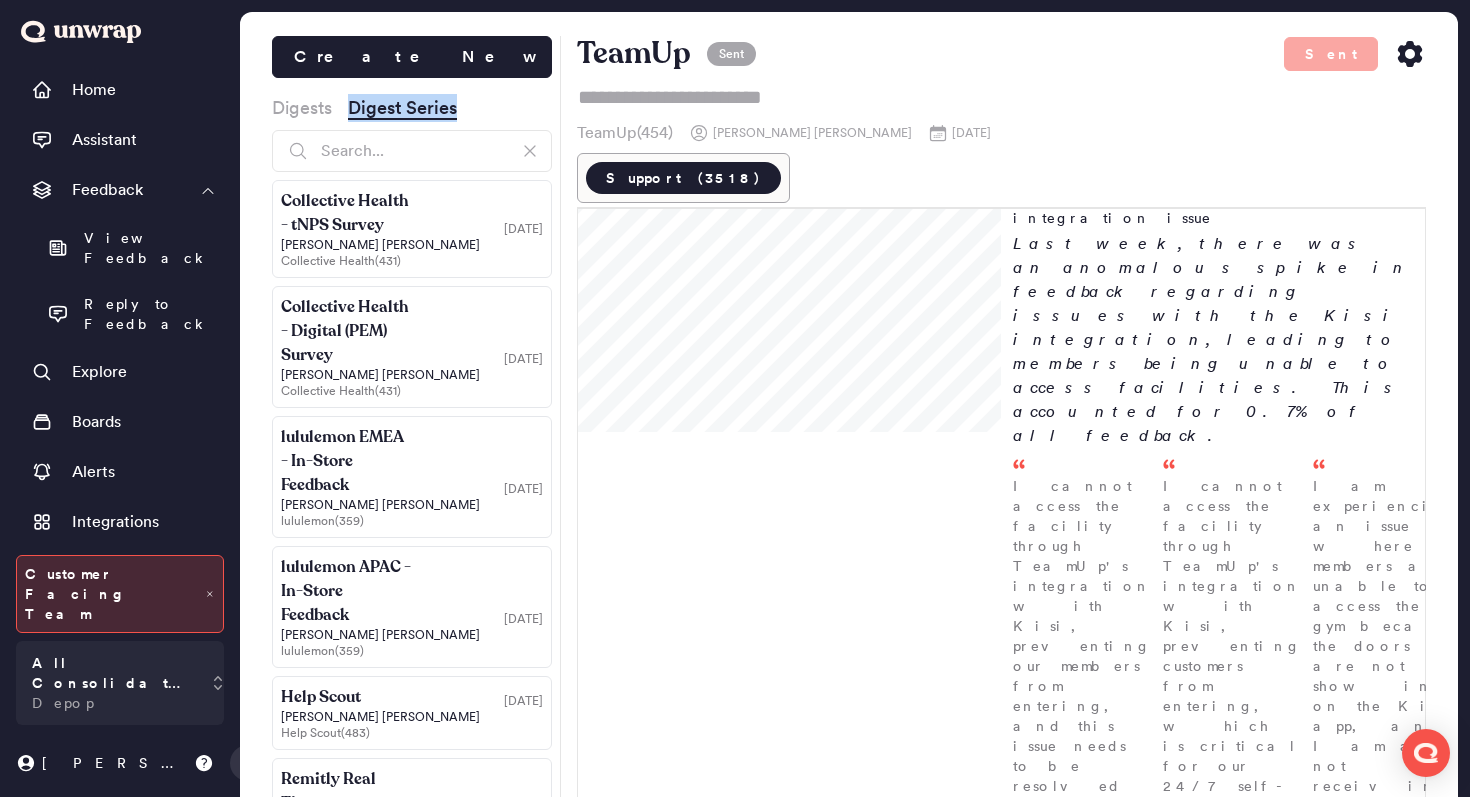 click on "Digest Series" at bounding box center [402, 108] 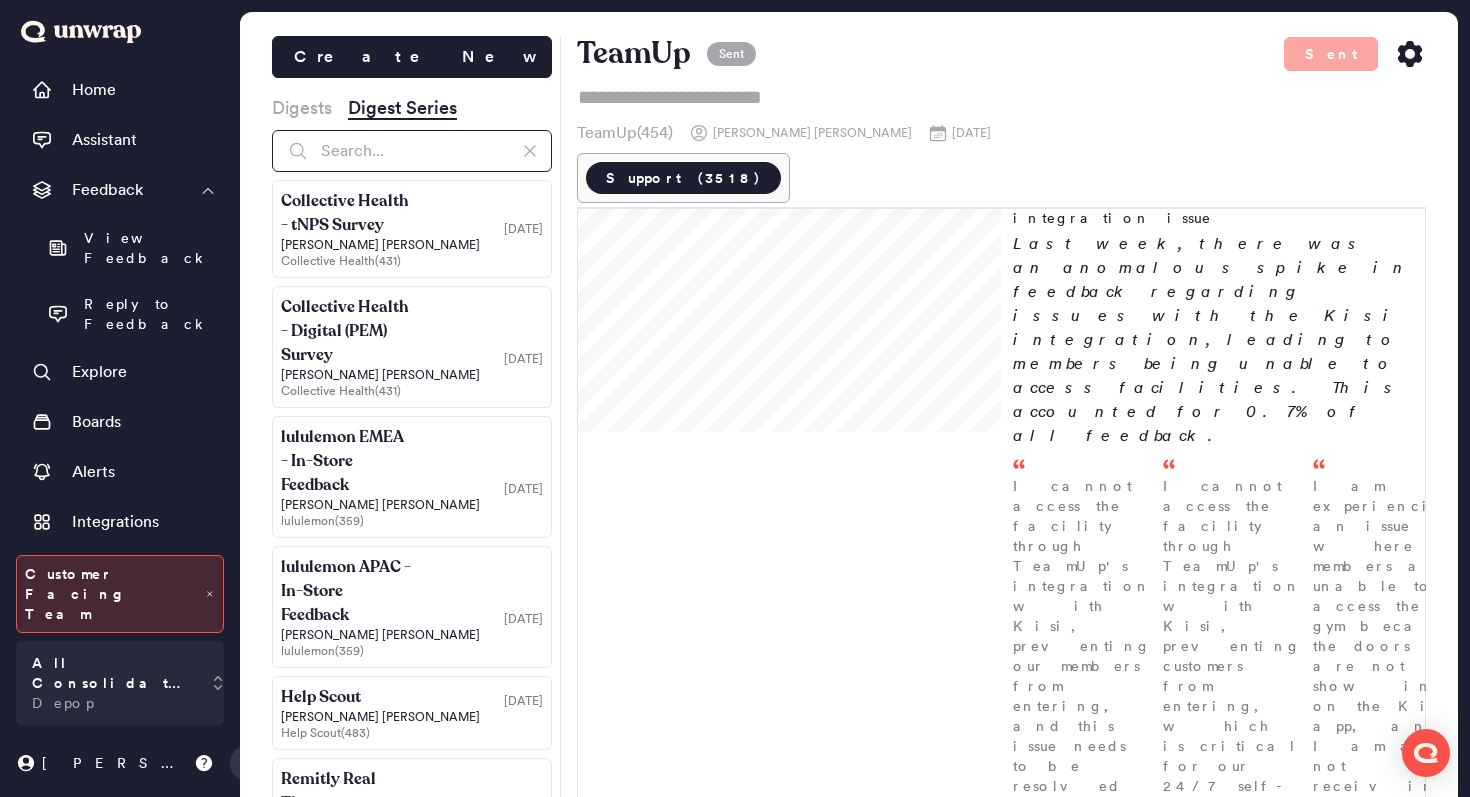 click at bounding box center (412, 151) 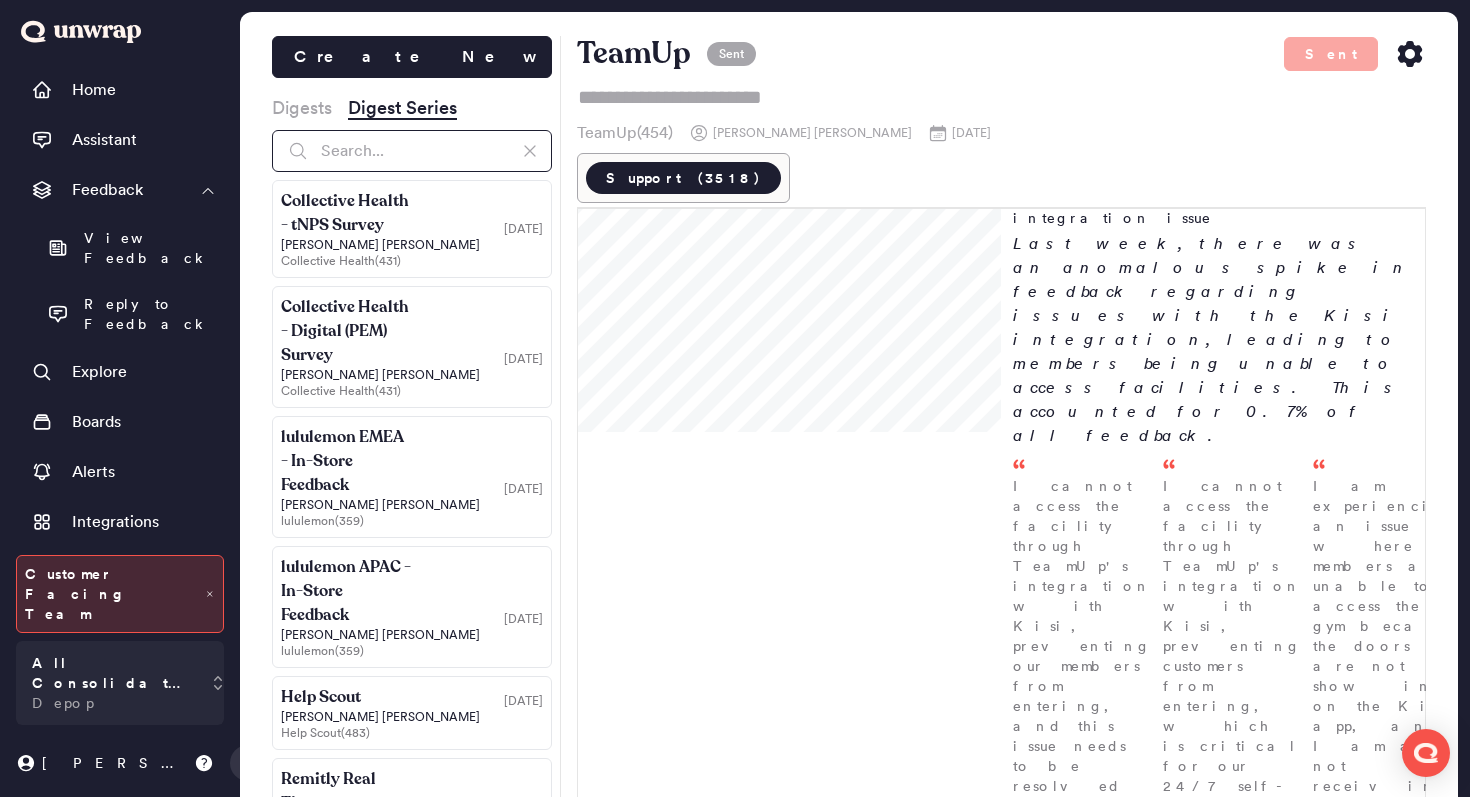 click at bounding box center [412, 151] 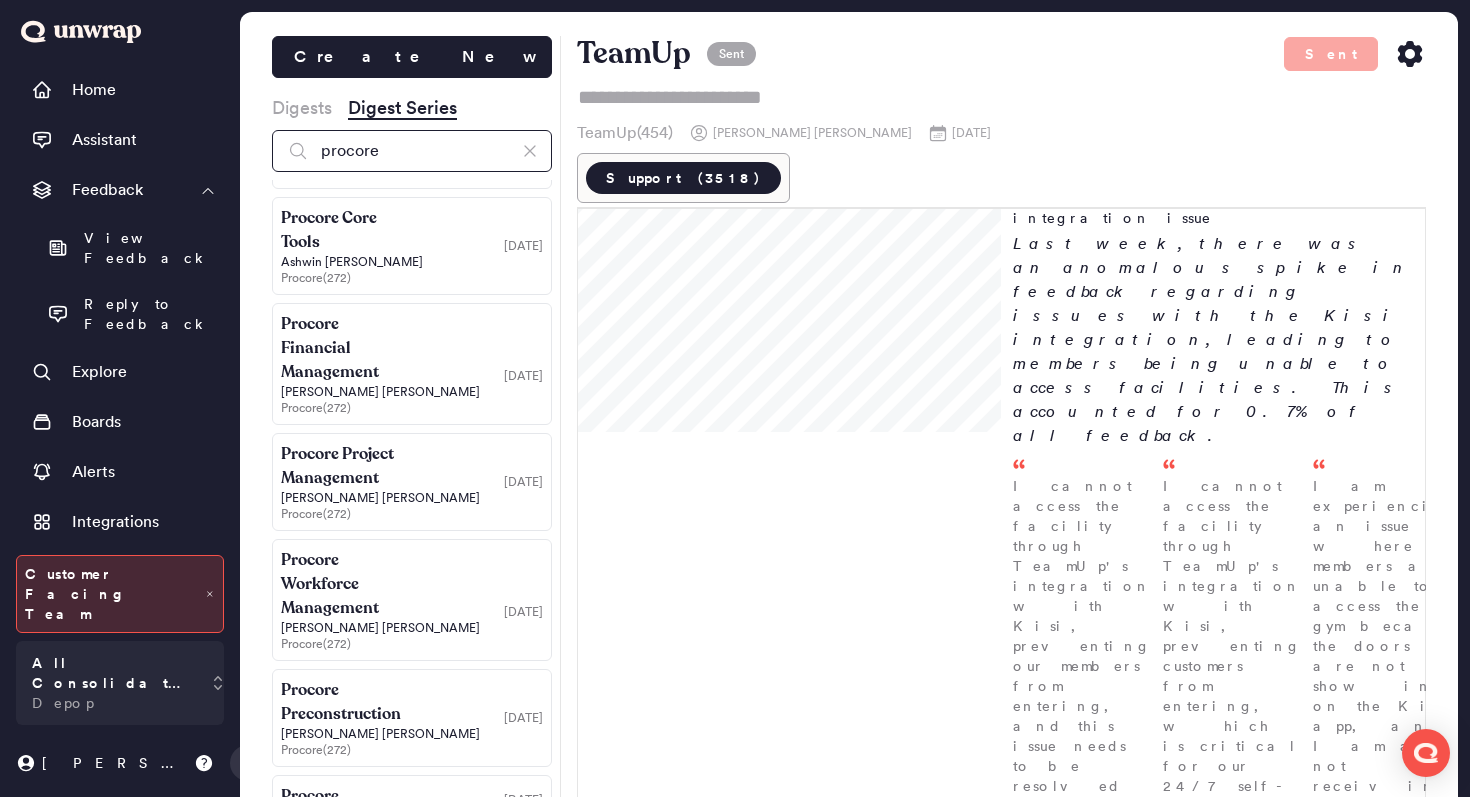 scroll, scrollTop: 0, scrollLeft: 0, axis: both 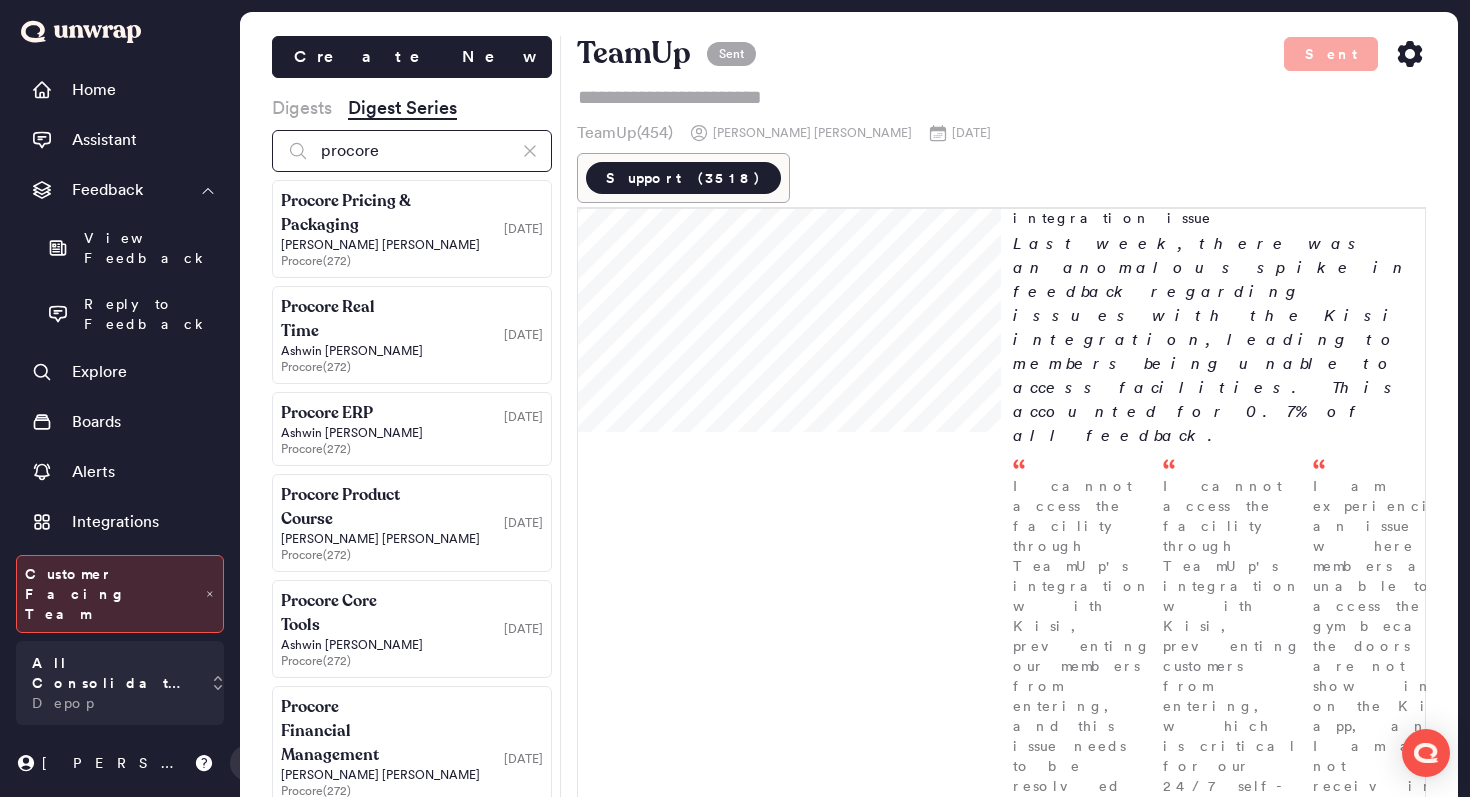 click on "procore" at bounding box center (412, 151) 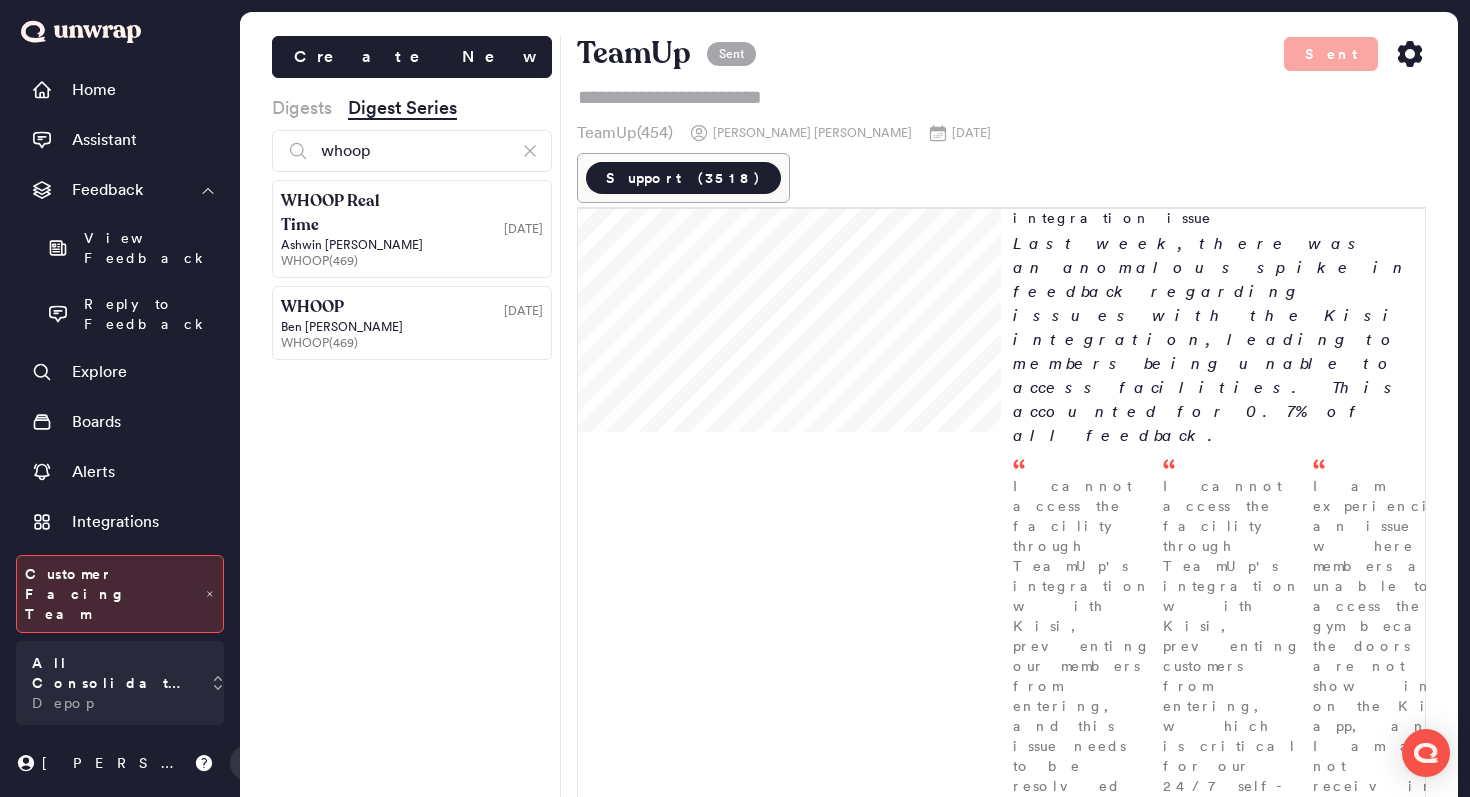 click on "WHOOP Real Time" at bounding box center [346, 213] 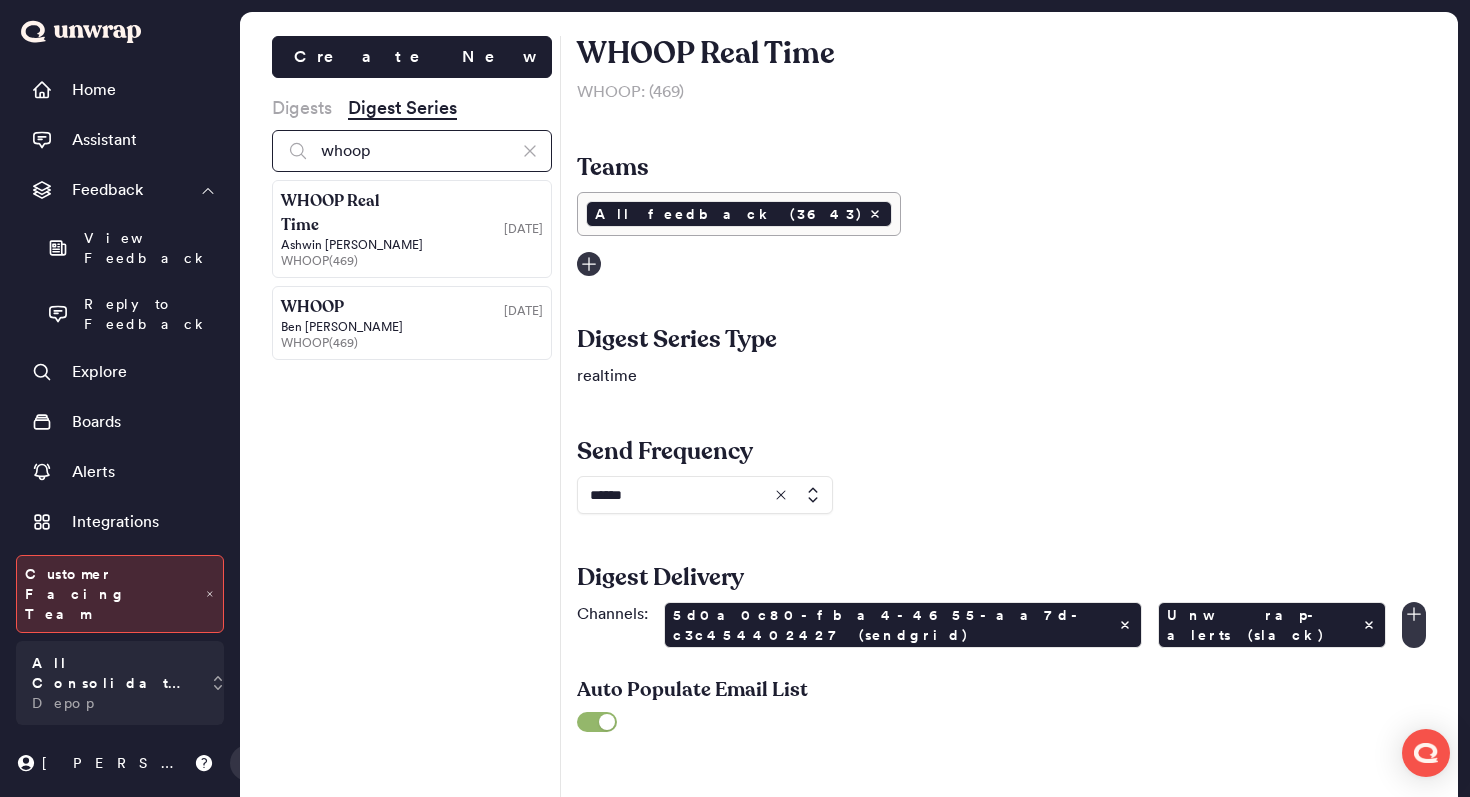 click on "whoop" at bounding box center (412, 151) 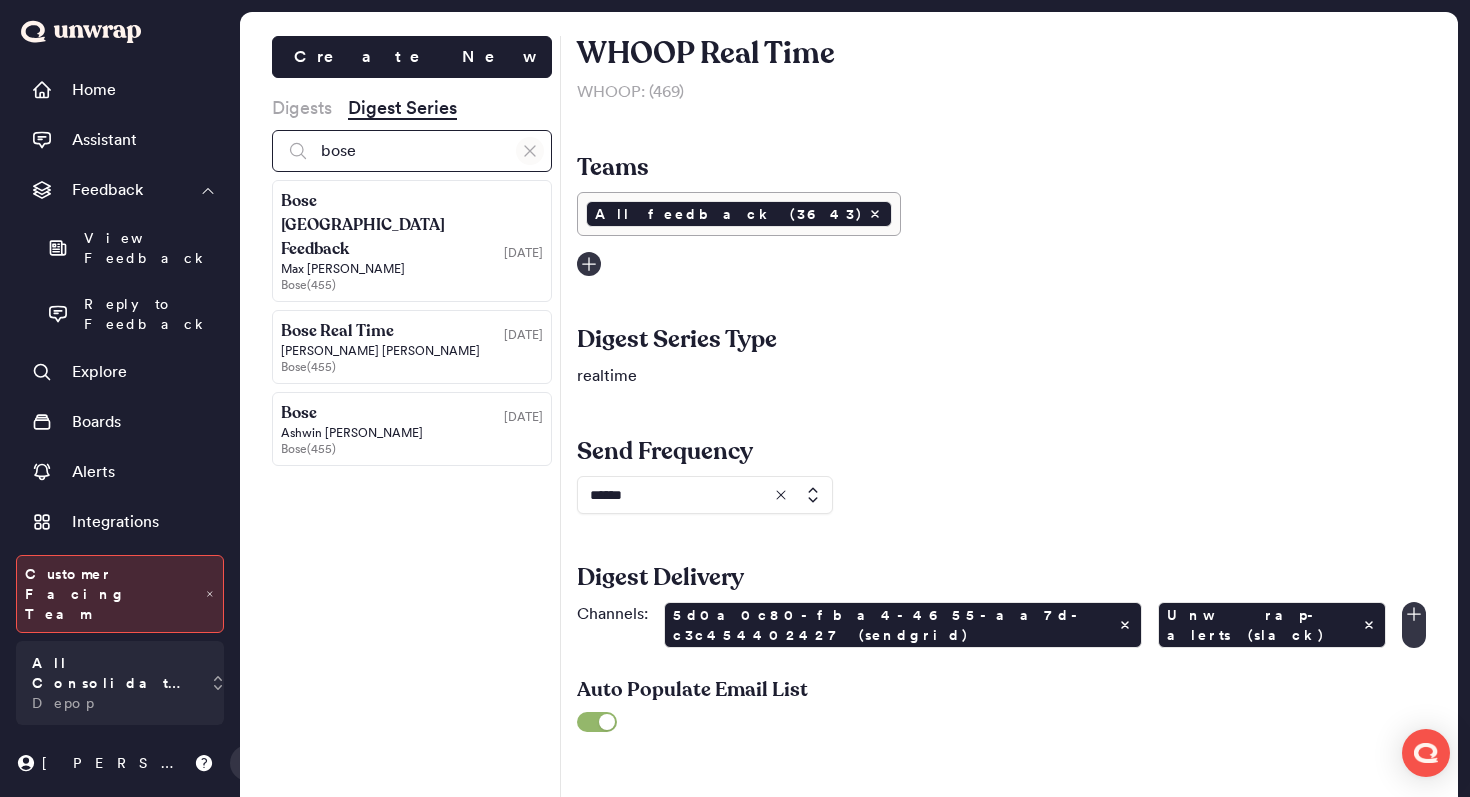 type on "bose" 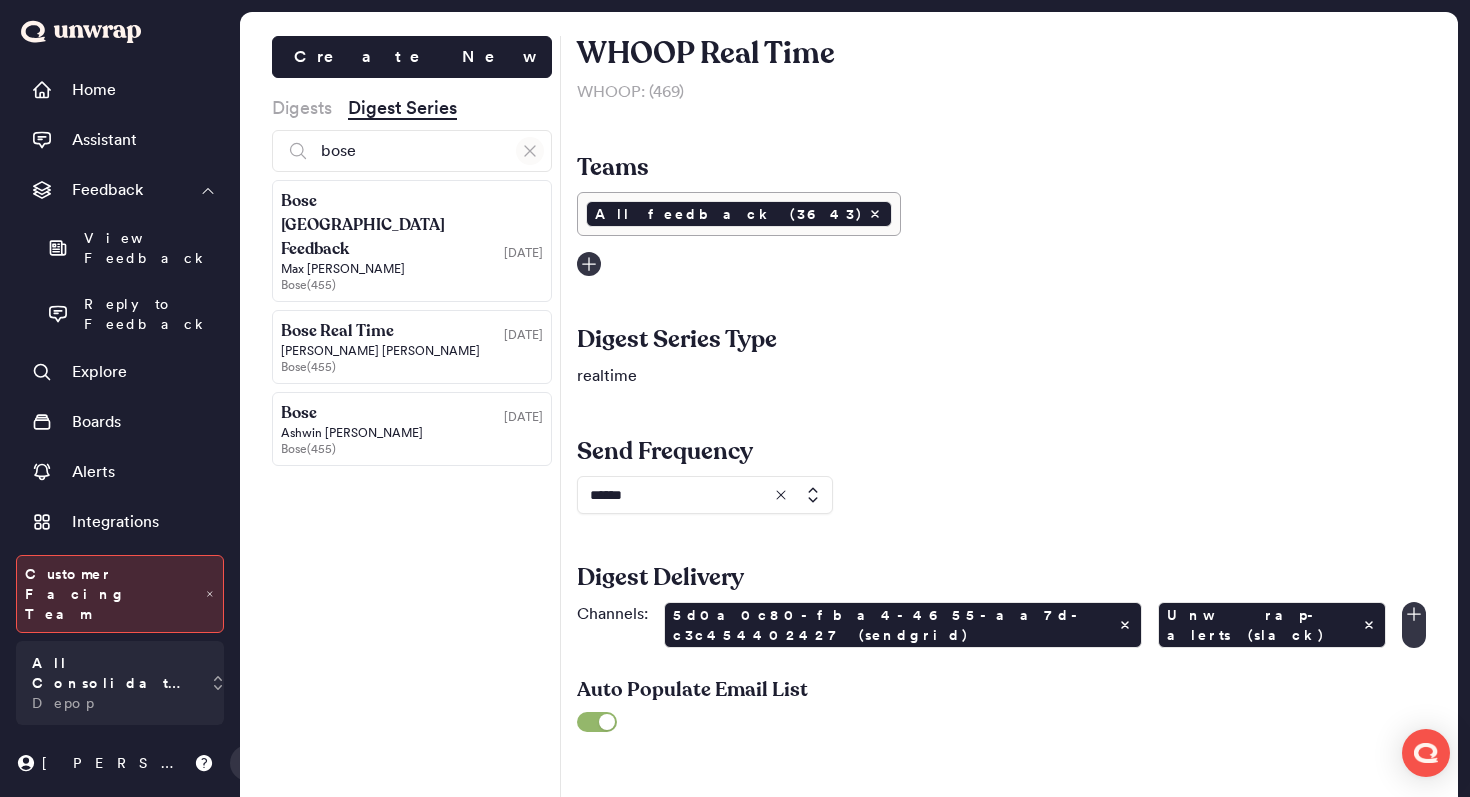 click 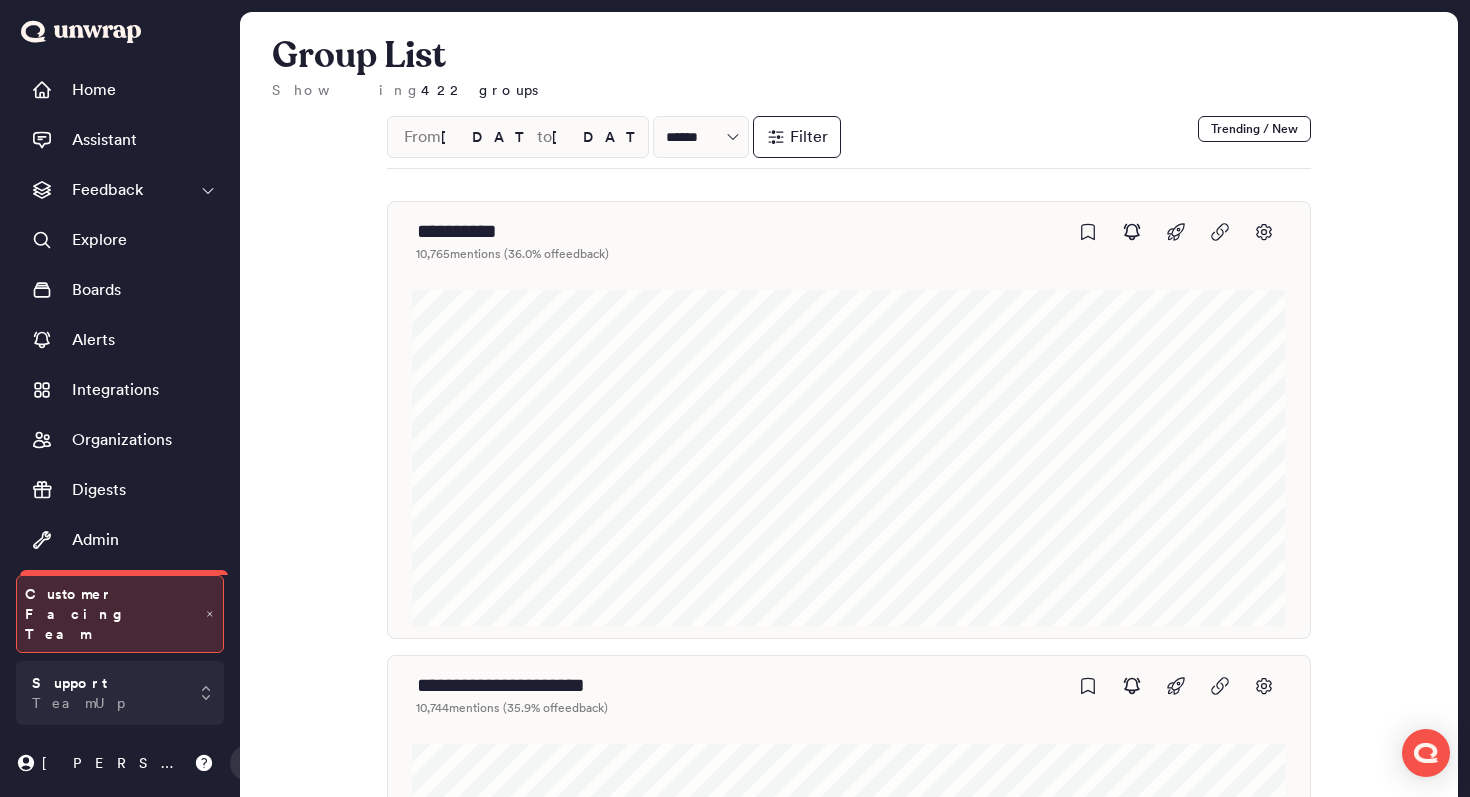 scroll, scrollTop: 12458, scrollLeft: 0, axis: vertical 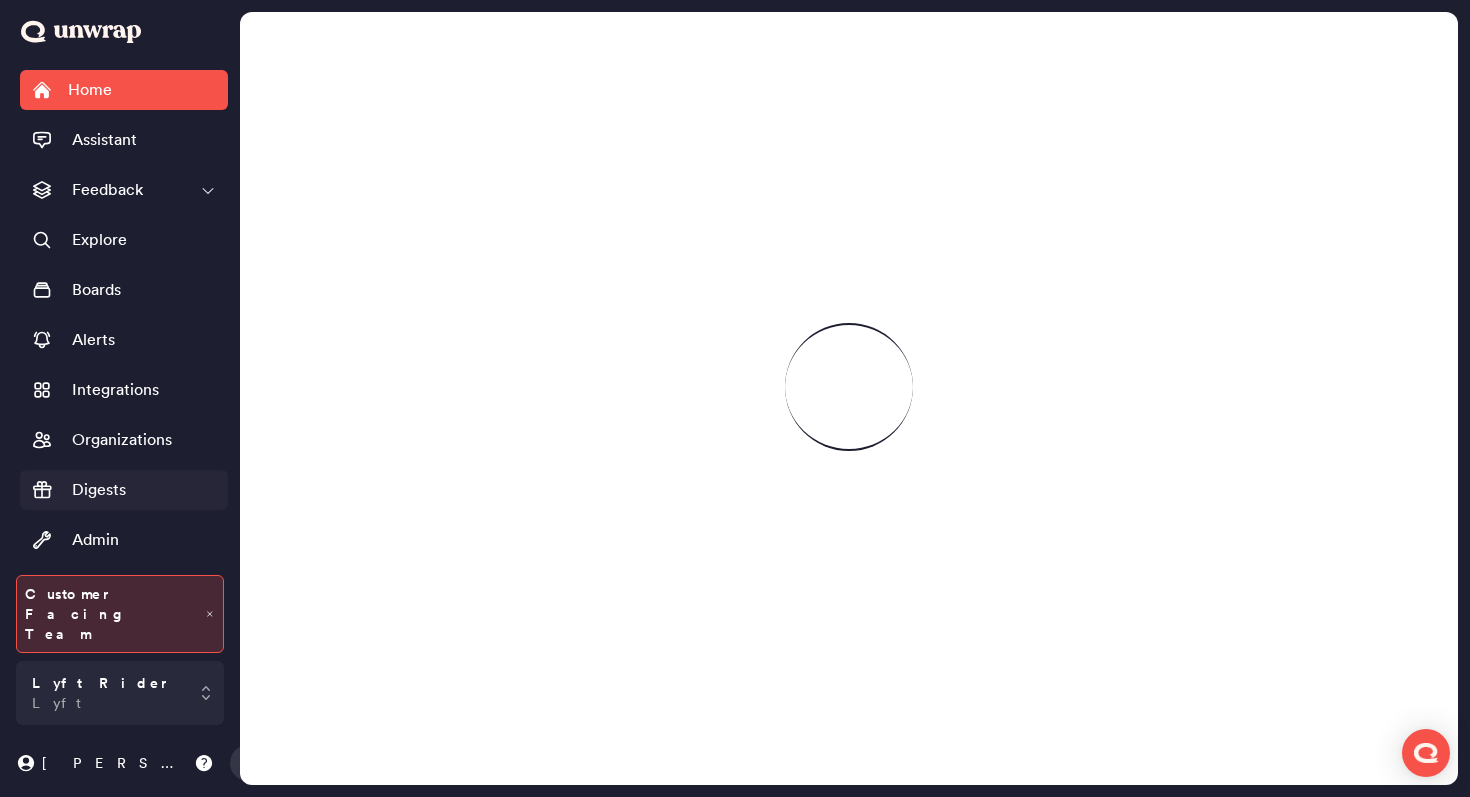 click on "Digests" at bounding box center [124, 490] 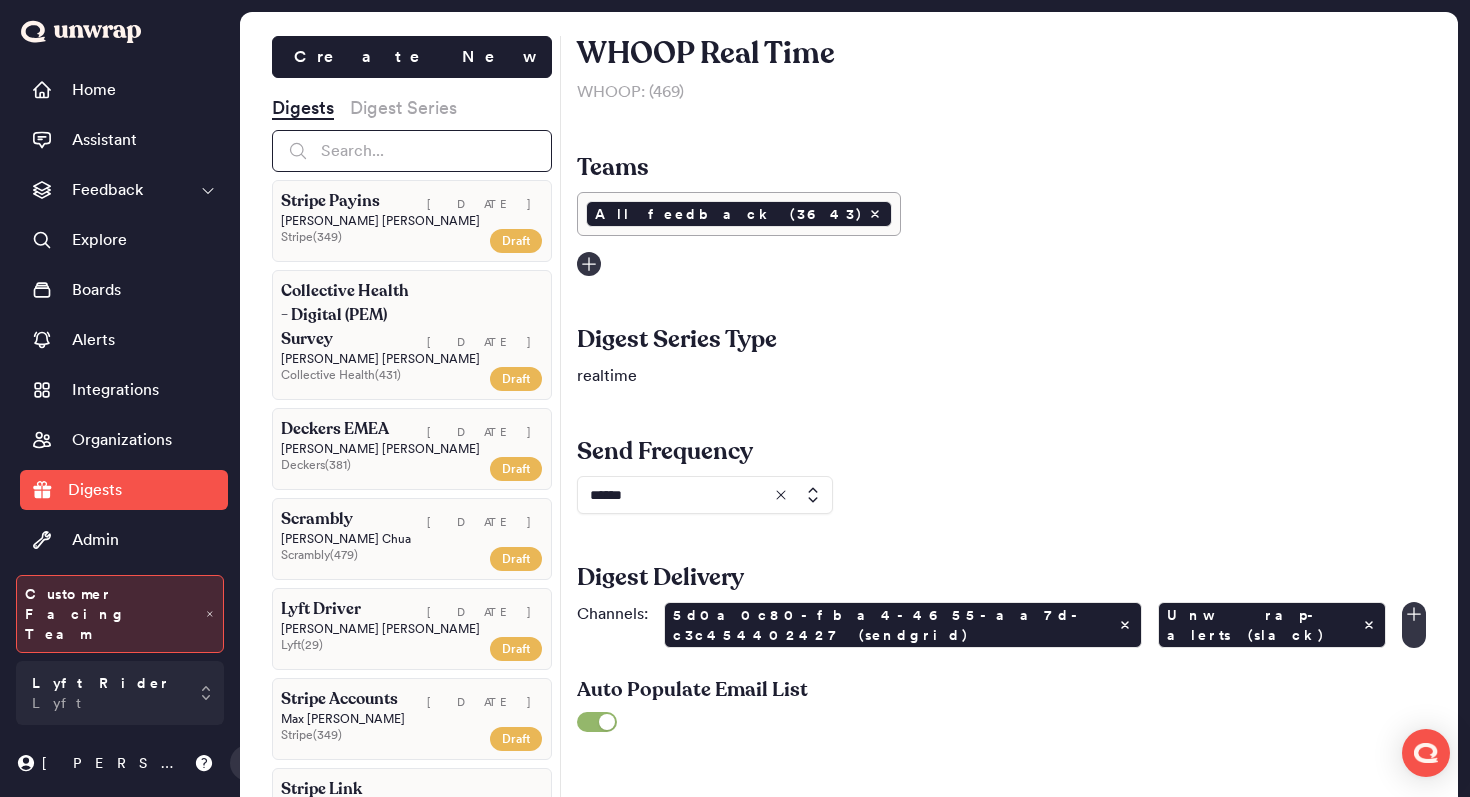 click at bounding box center [412, 151] 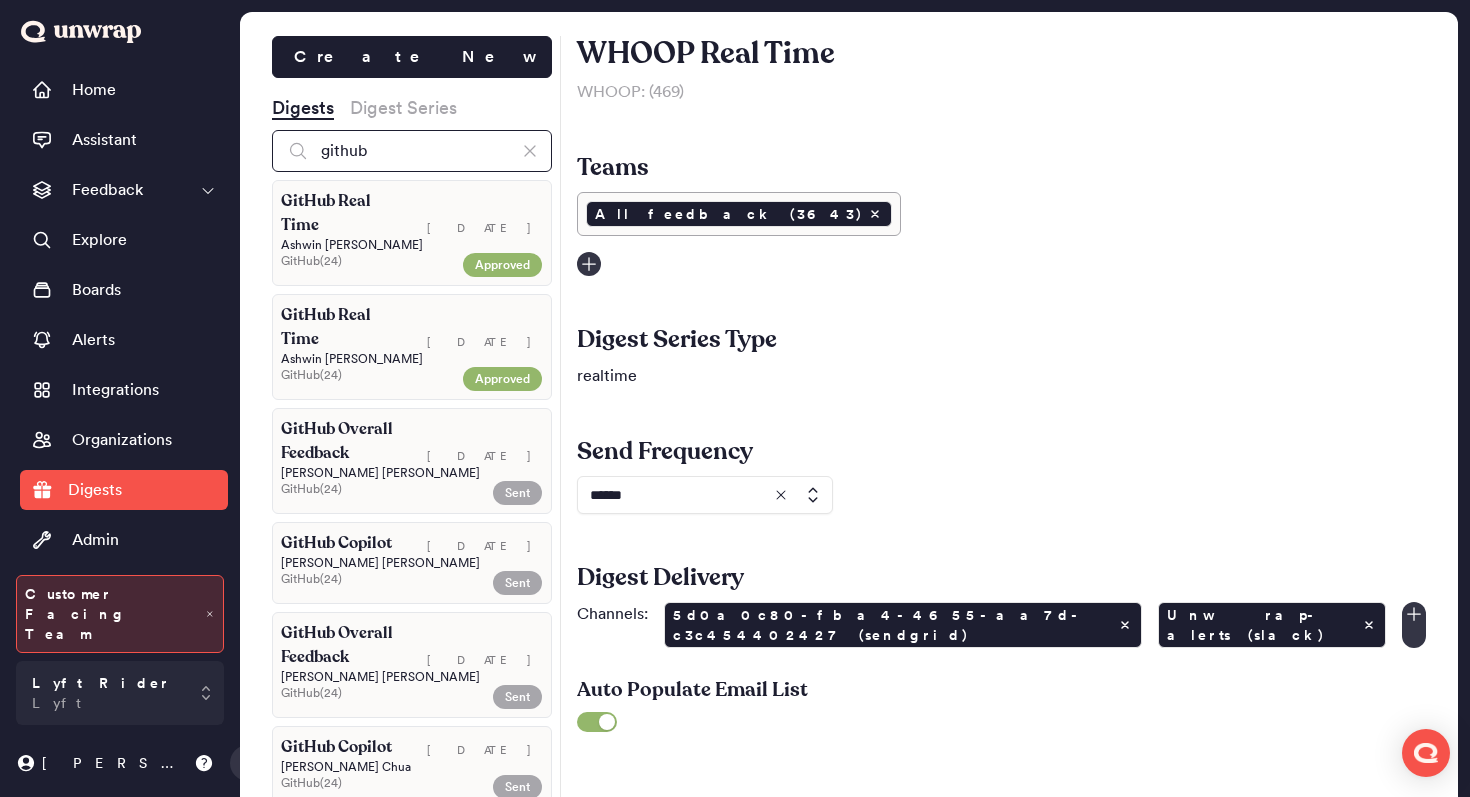 type on "github" 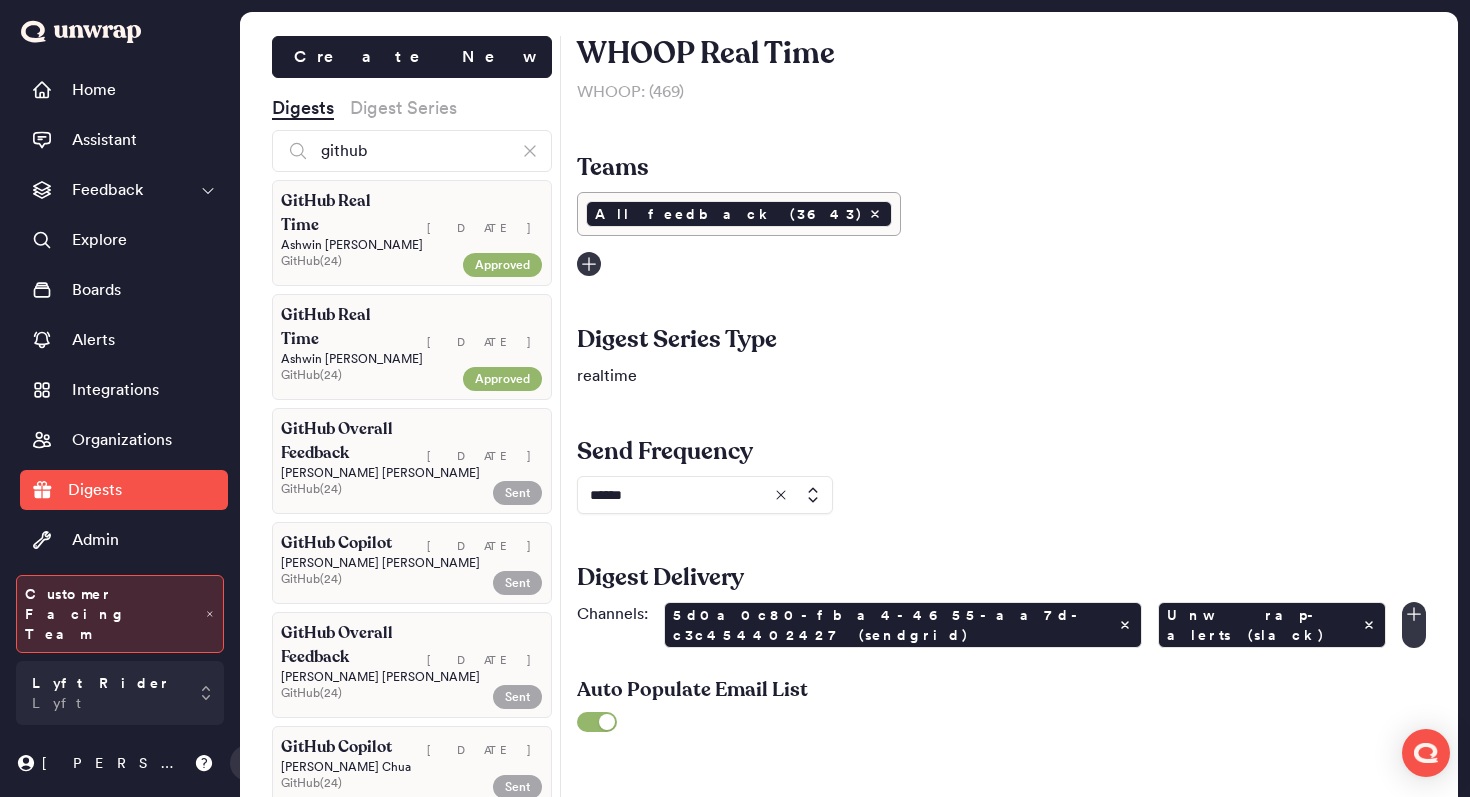 click on "[DATE]" at bounding box center (477, 213) 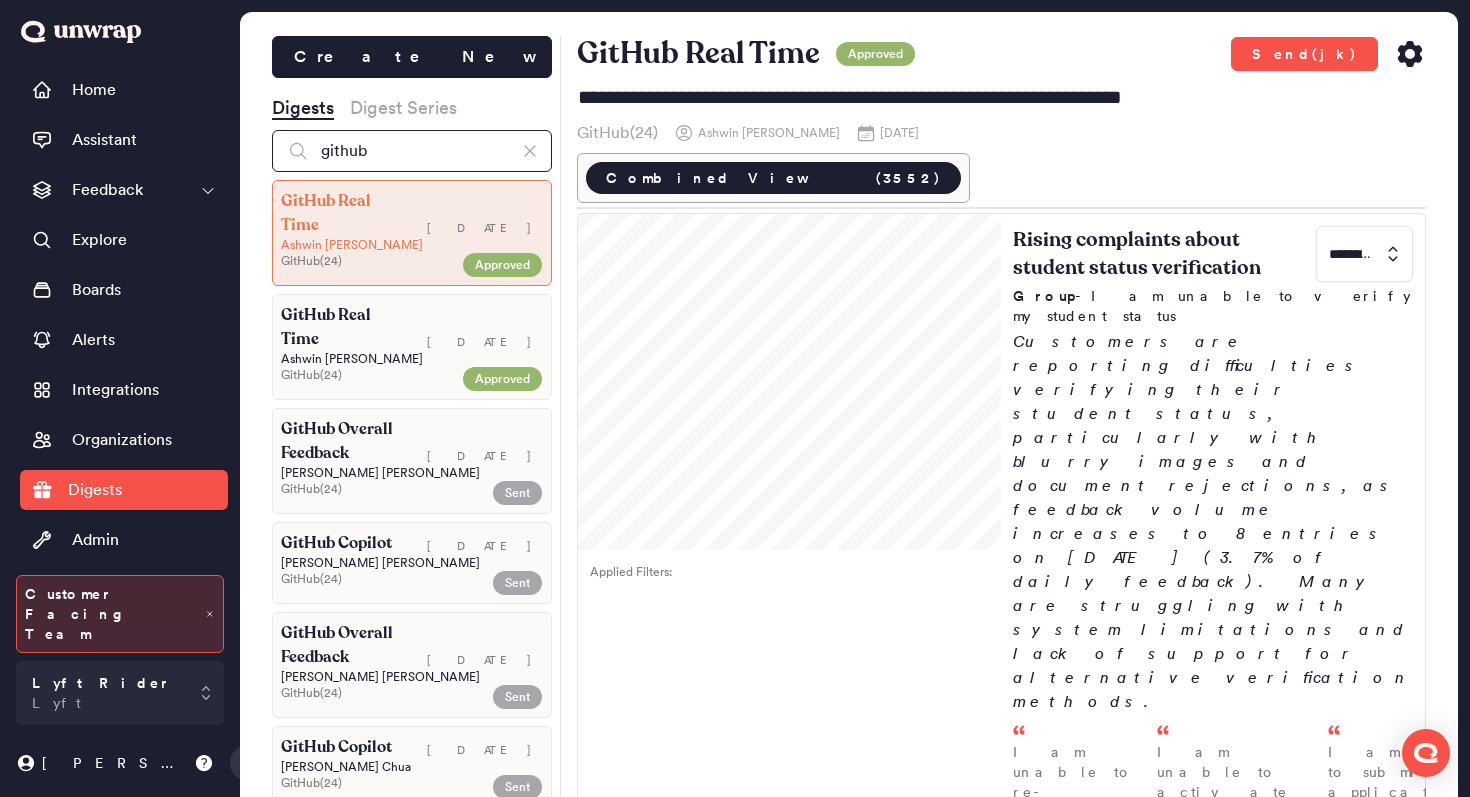 click on "github" at bounding box center [412, 151] 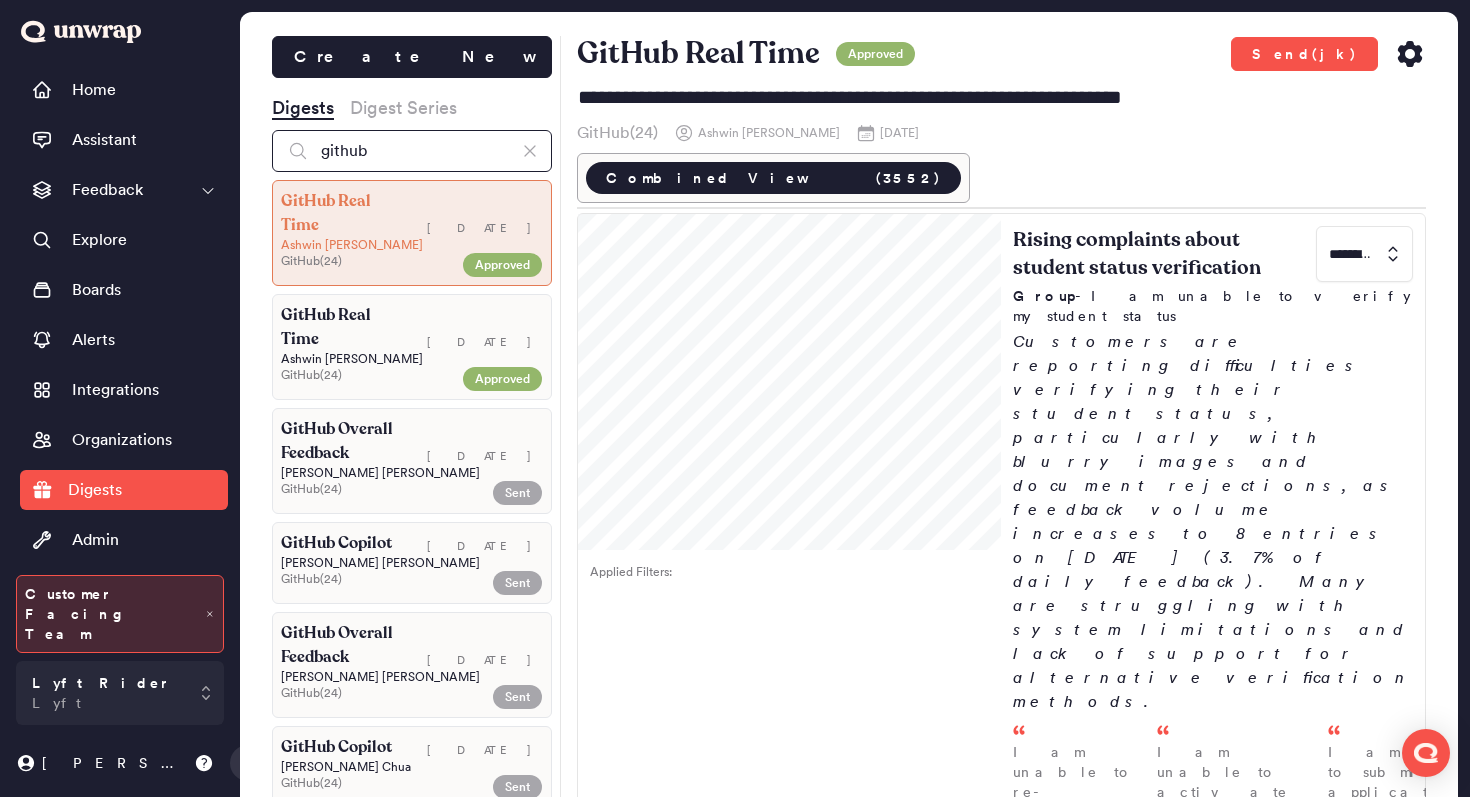 click on "github" at bounding box center (412, 151) 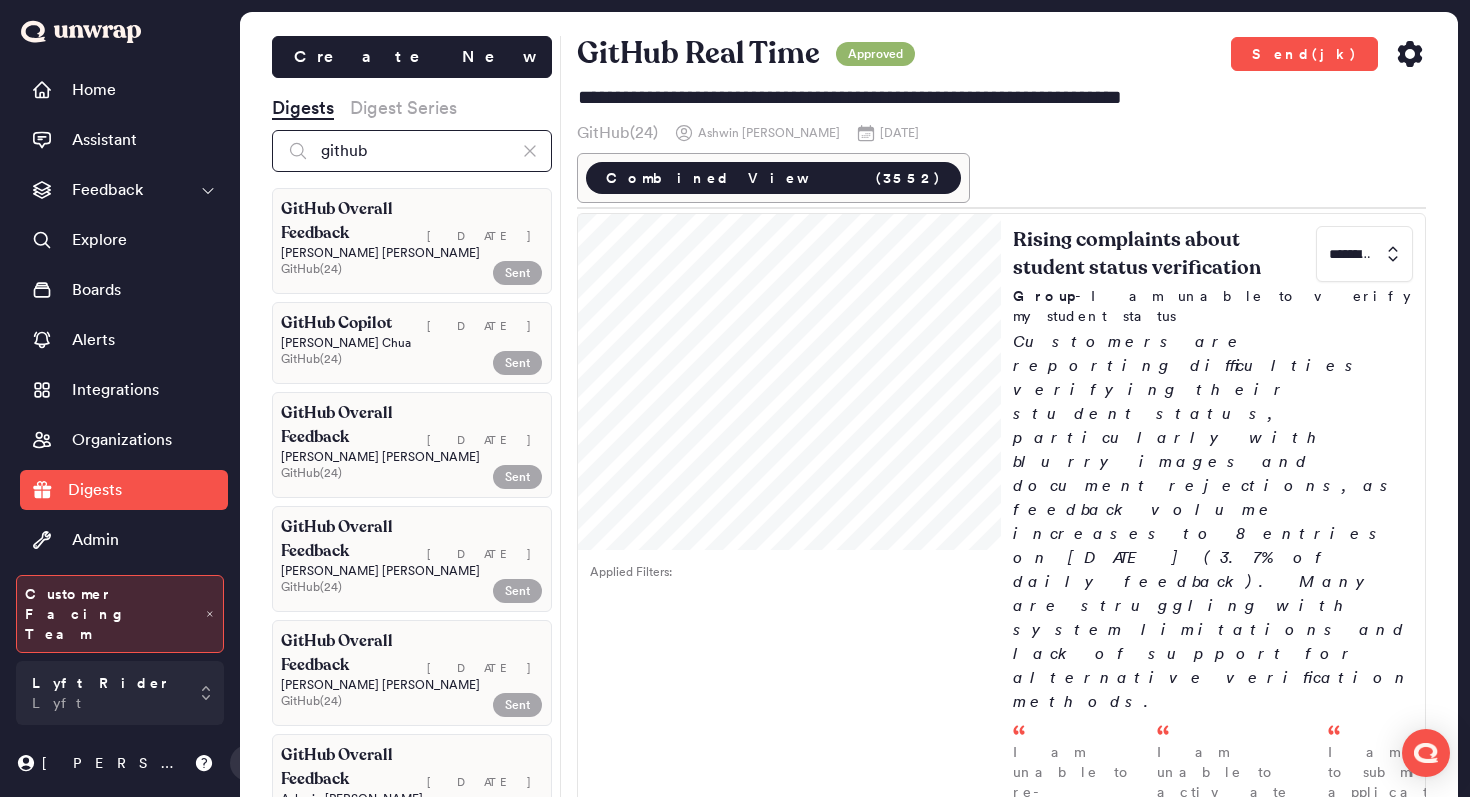 scroll, scrollTop: 497, scrollLeft: 0, axis: vertical 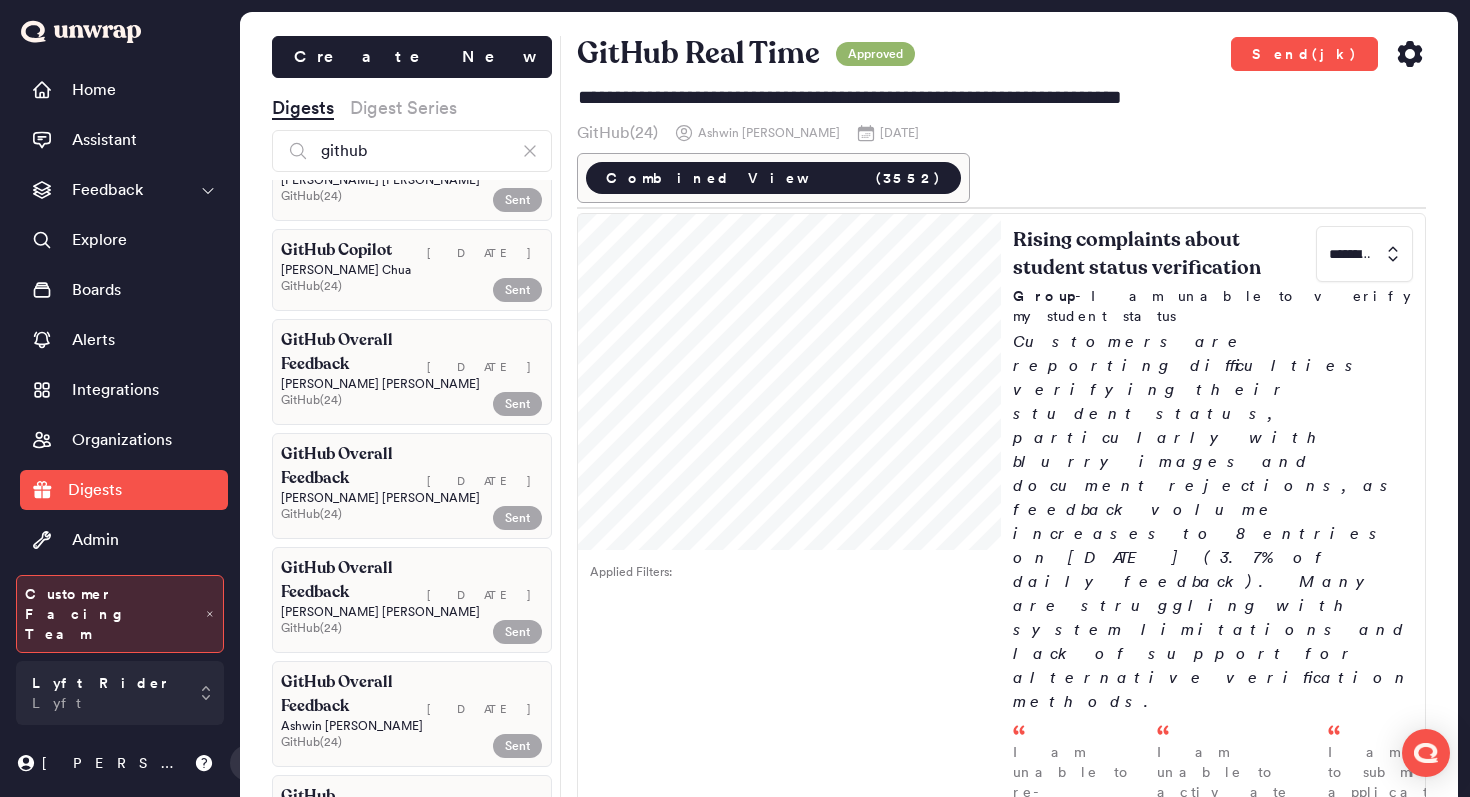 click on "Create New Digests Digest Series github GitHub Real Time [DATE] [PERSON_NAME] GitHub  ( 24 ) Approved GitHub Real Time [DATE] [PERSON_NAME] GitHub  ( 24 ) Approved GitHub Overall Feedback [DATE] [PERSON_NAME] GitHub  ( 24 ) Sent GitHub Copilot [DATE] [PERSON_NAME] GitHub  ( 24 ) Sent GitHub Overall Feedback [DATE] [PERSON_NAME] GitHub  ( 24 ) Sent GitHub Copilot [DATE] [PERSON_NAME] GitHub  ( 24 ) Sent GitHub Overall Feedback [DATE] [PERSON_NAME] GitHub  ( 24 ) Sent GitHub Overall Feedback [DATE] [PERSON_NAME] GitHub  ( 24 ) Sent GitHub Overall Feedback [DATE] [PERSON_NAME] GitHub  ( 24 ) Sent GitHub Overall Feedback [DATE] [PERSON_NAME] GitHub  ( 24 ) Sent GitHub Productivity [DATE] [PERSON_NAME] GitHub  ( 24 ) Sent GitHub Copilot [DATE] [PERSON_NAME]   [PERSON_NAME] GitHub  ( 24 ) Sent GitHub Compute Products [DATE] [PERSON_NAME] GitHub  ( 24 ) Sent GitHub Competitors Josh    (" at bounding box center [412, 434] 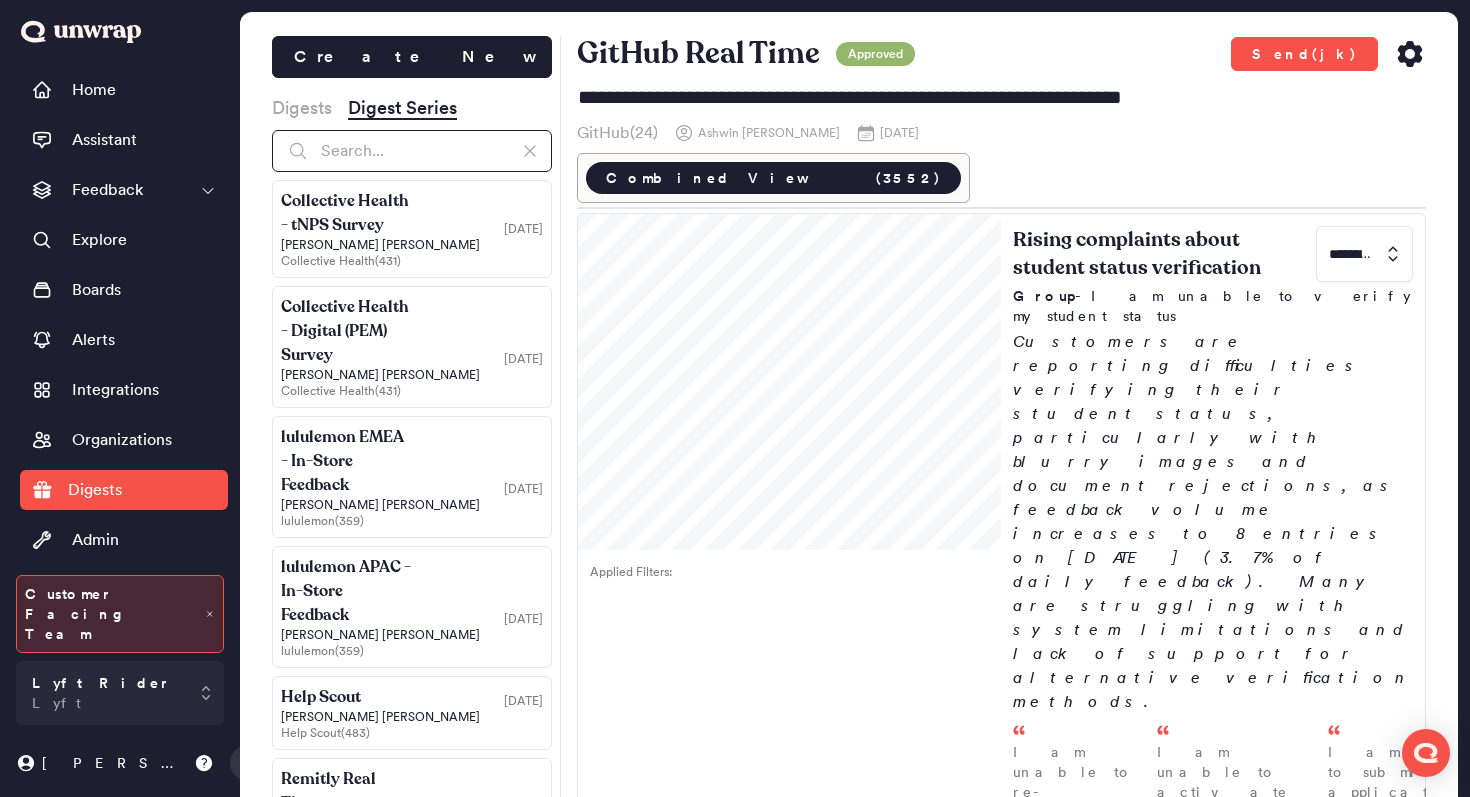 click at bounding box center (412, 151) 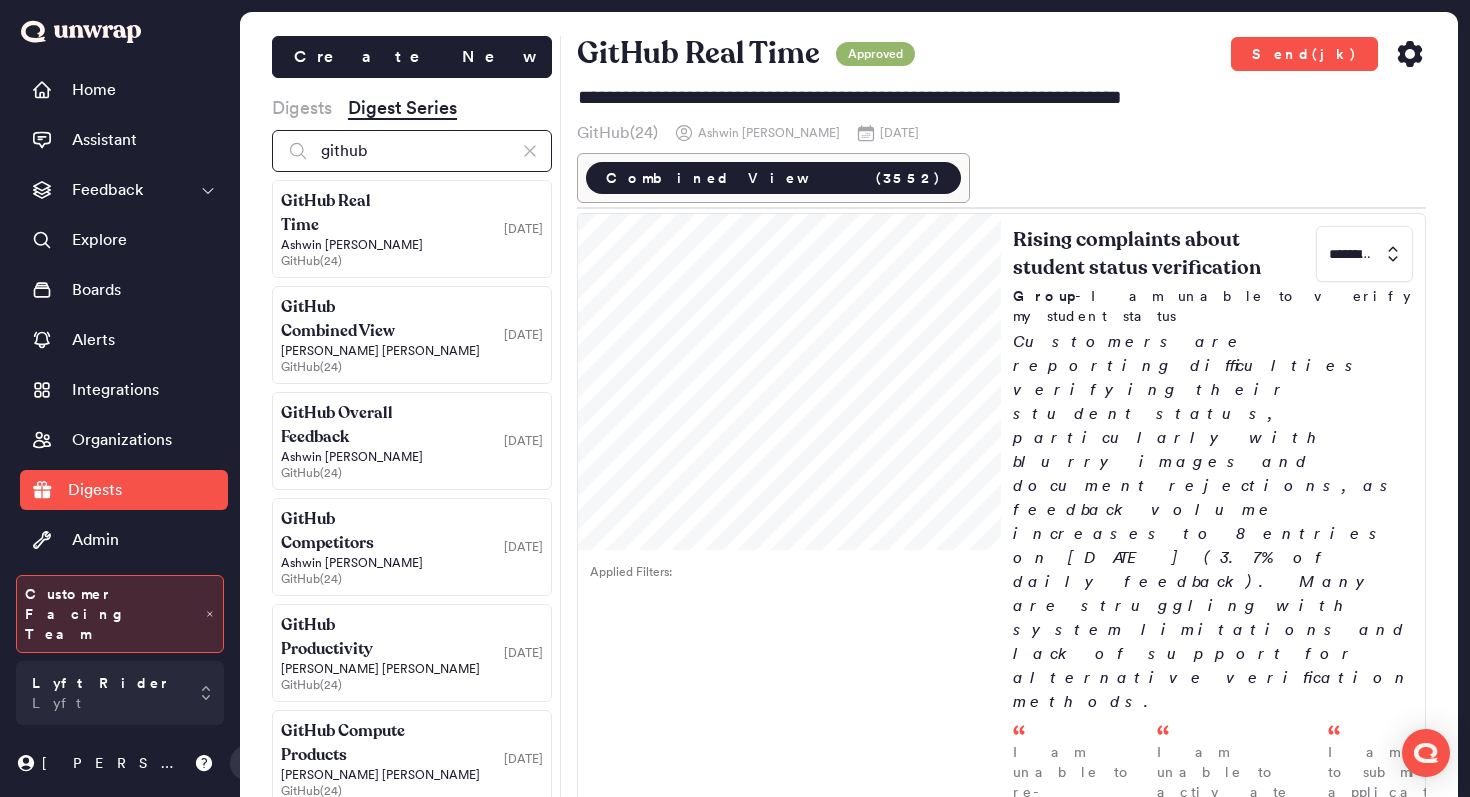 scroll, scrollTop: 41, scrollLeft: 0, axis: vertical 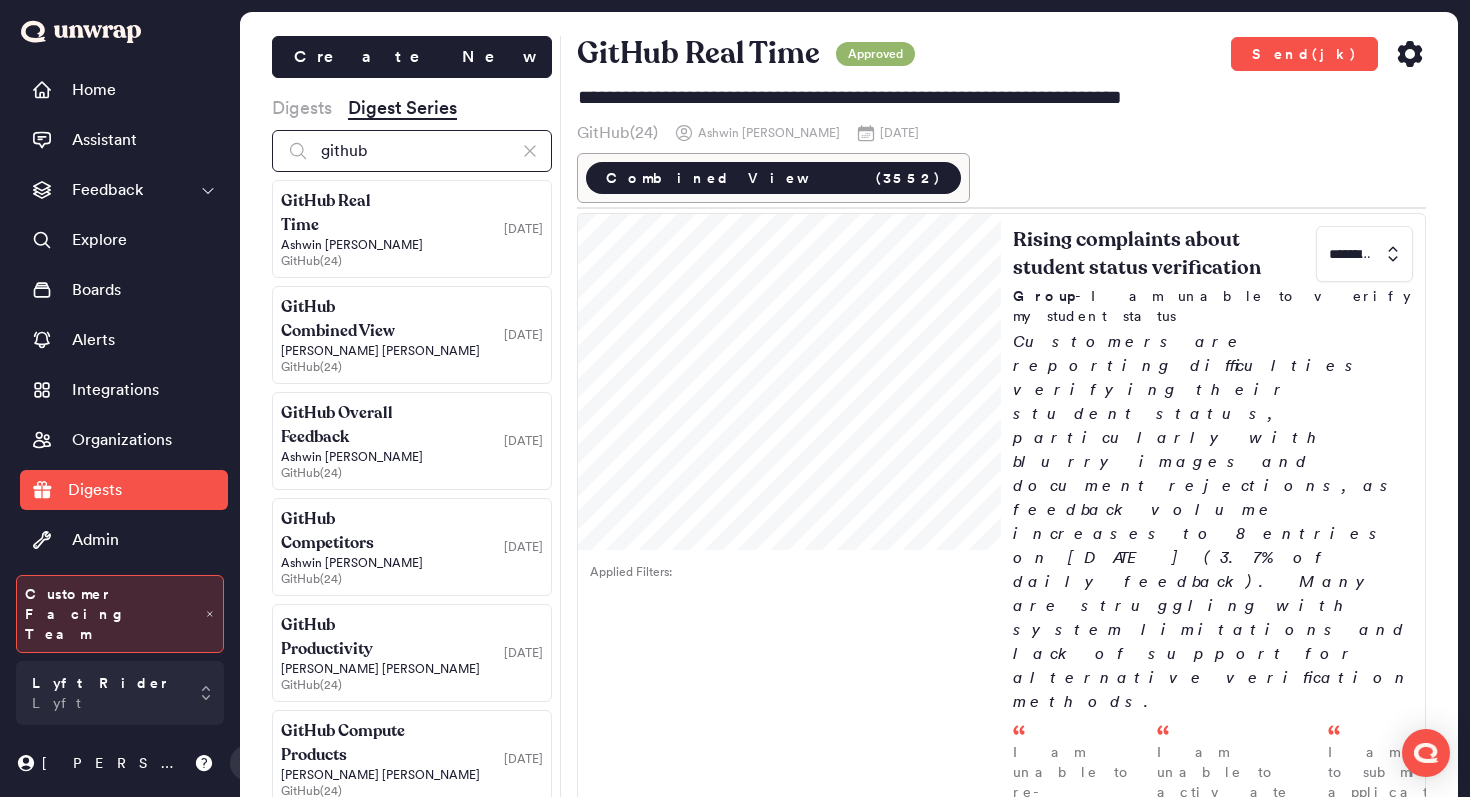 type on "github" 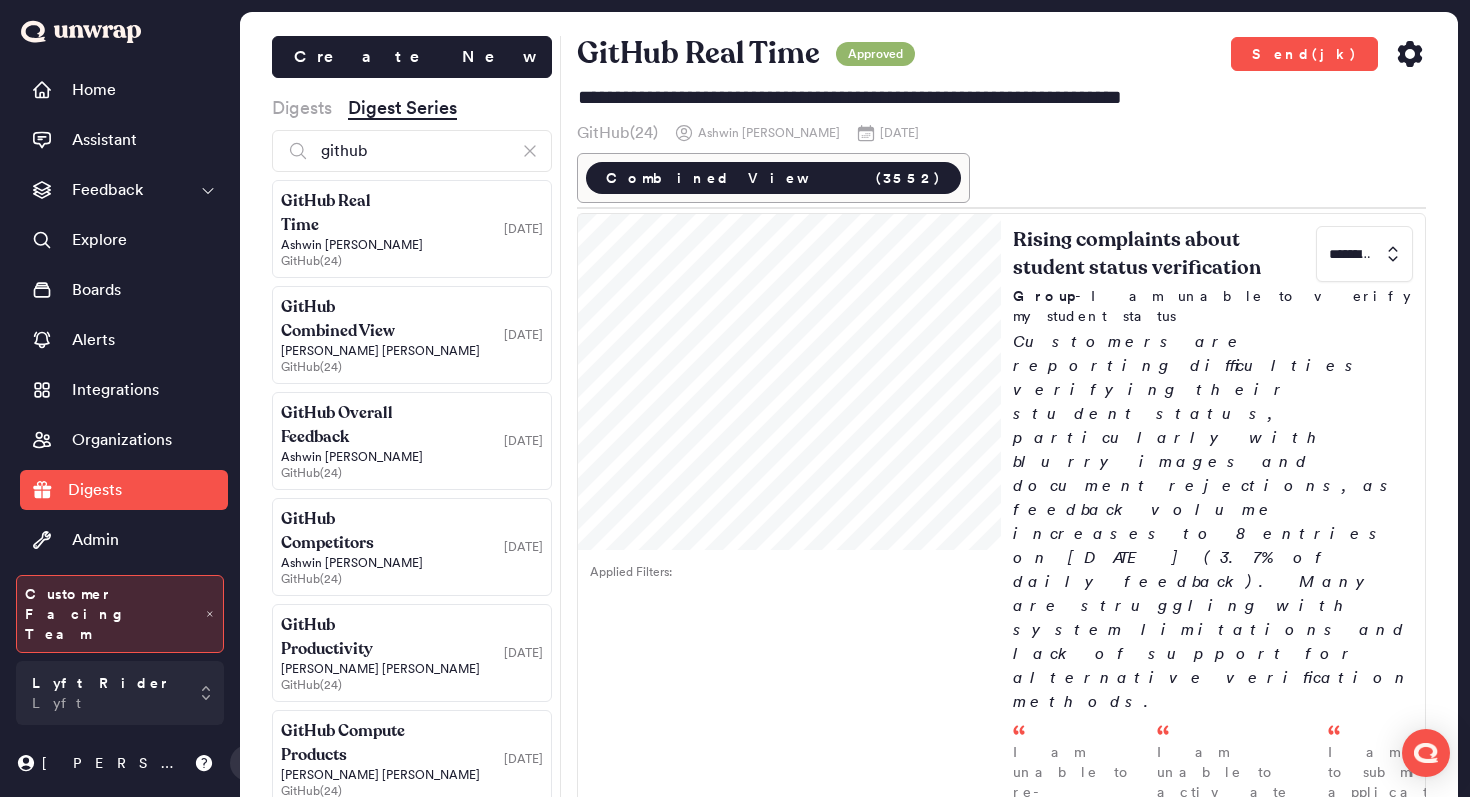 click on "Digests" at bounding box center (302, 108) 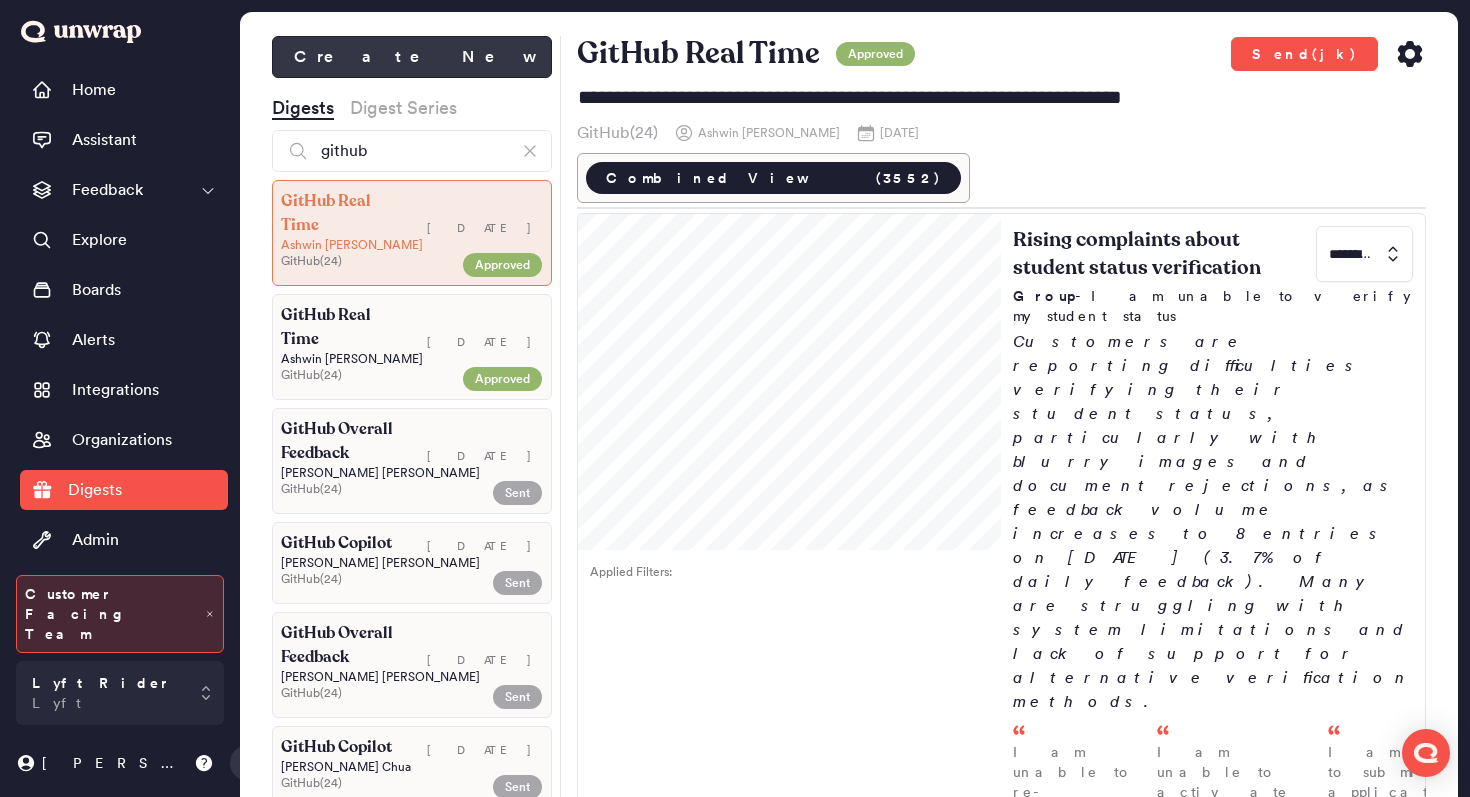 click on "Create New" at bounding box center [412, 57] 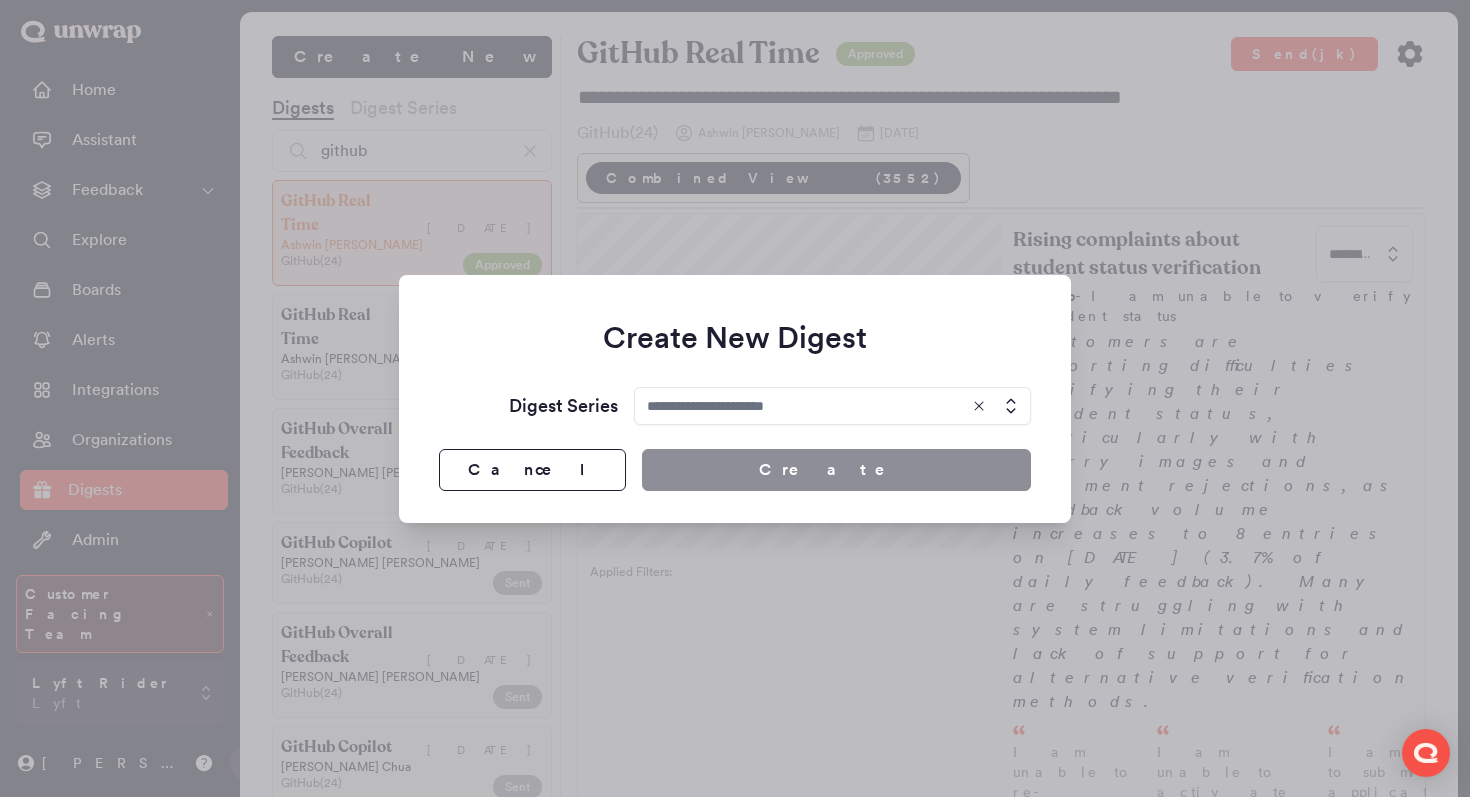click at bounding box center (735, 398) 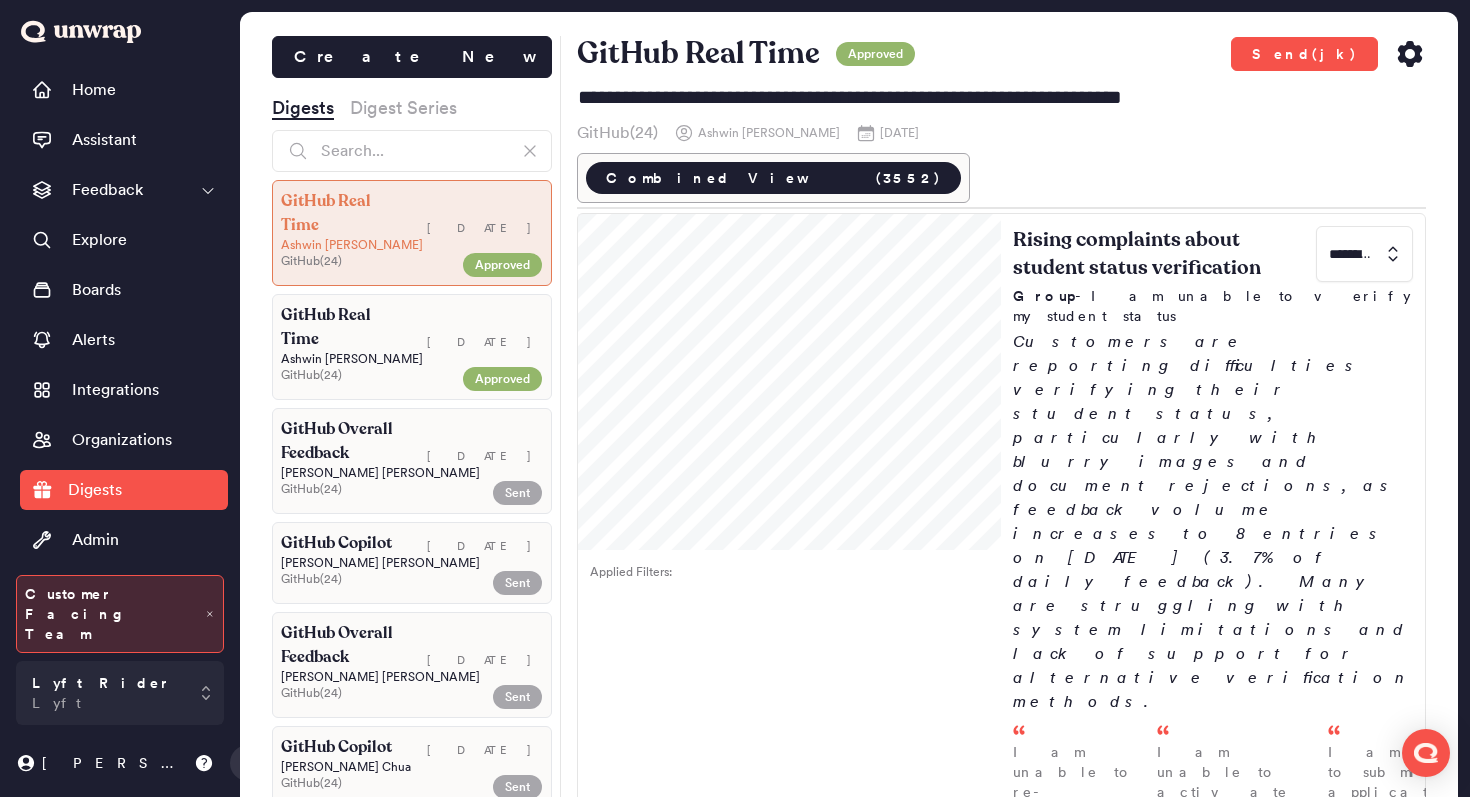 click on "Digest Series" at bounding box center [403, 108] 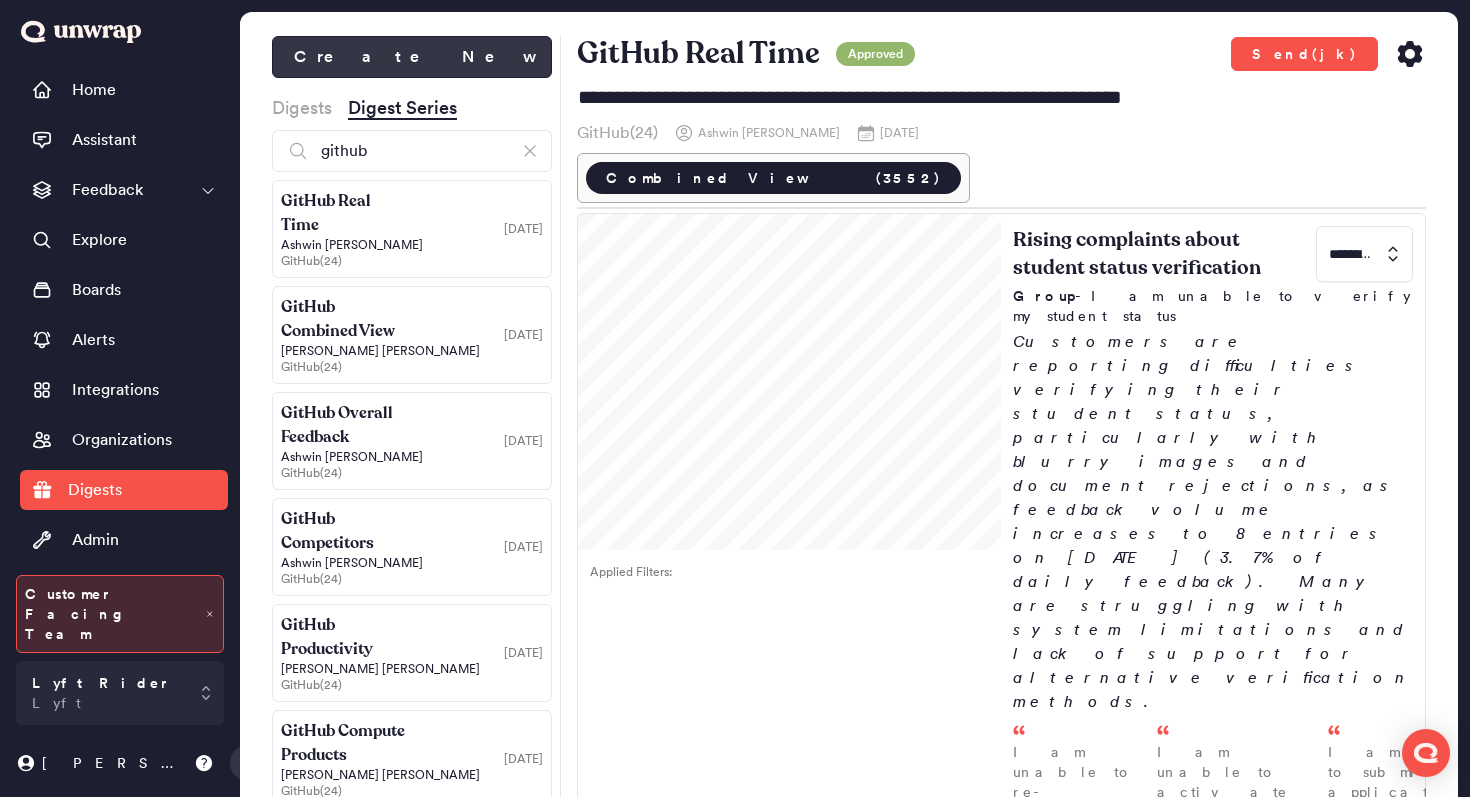 click on "Create New" at bounding box center (412, 57) 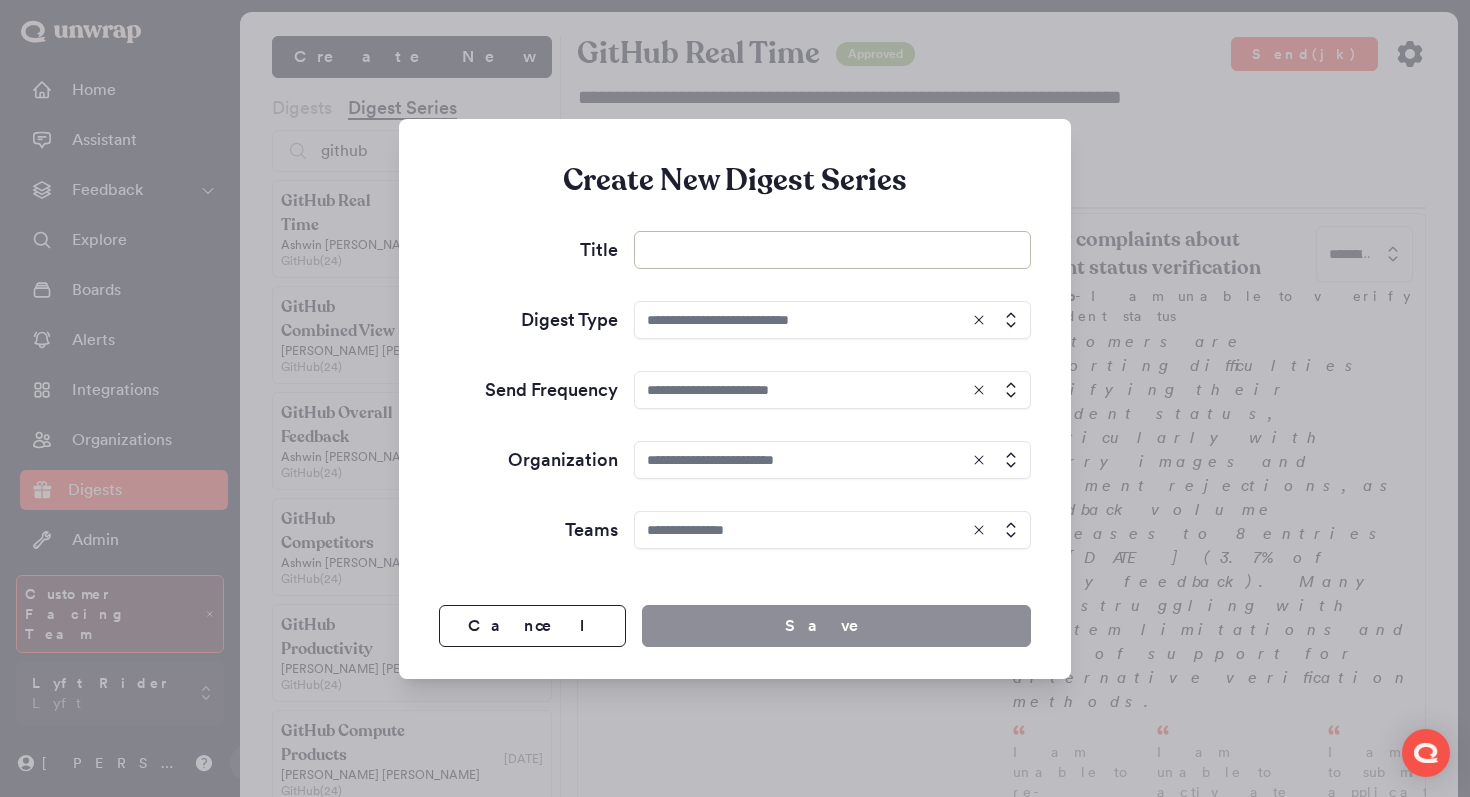 click at bounding box center (832, 250) 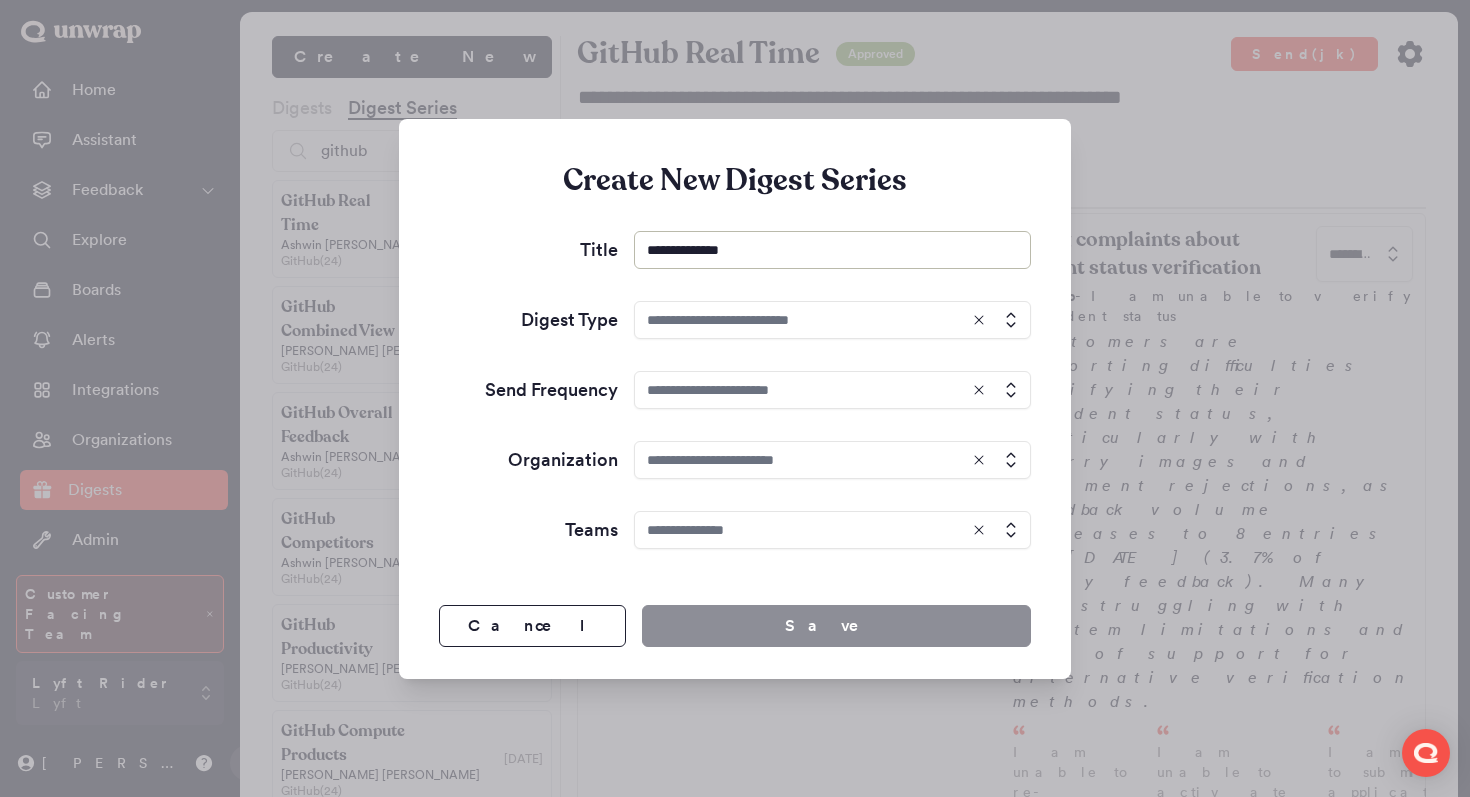 type on "**********" 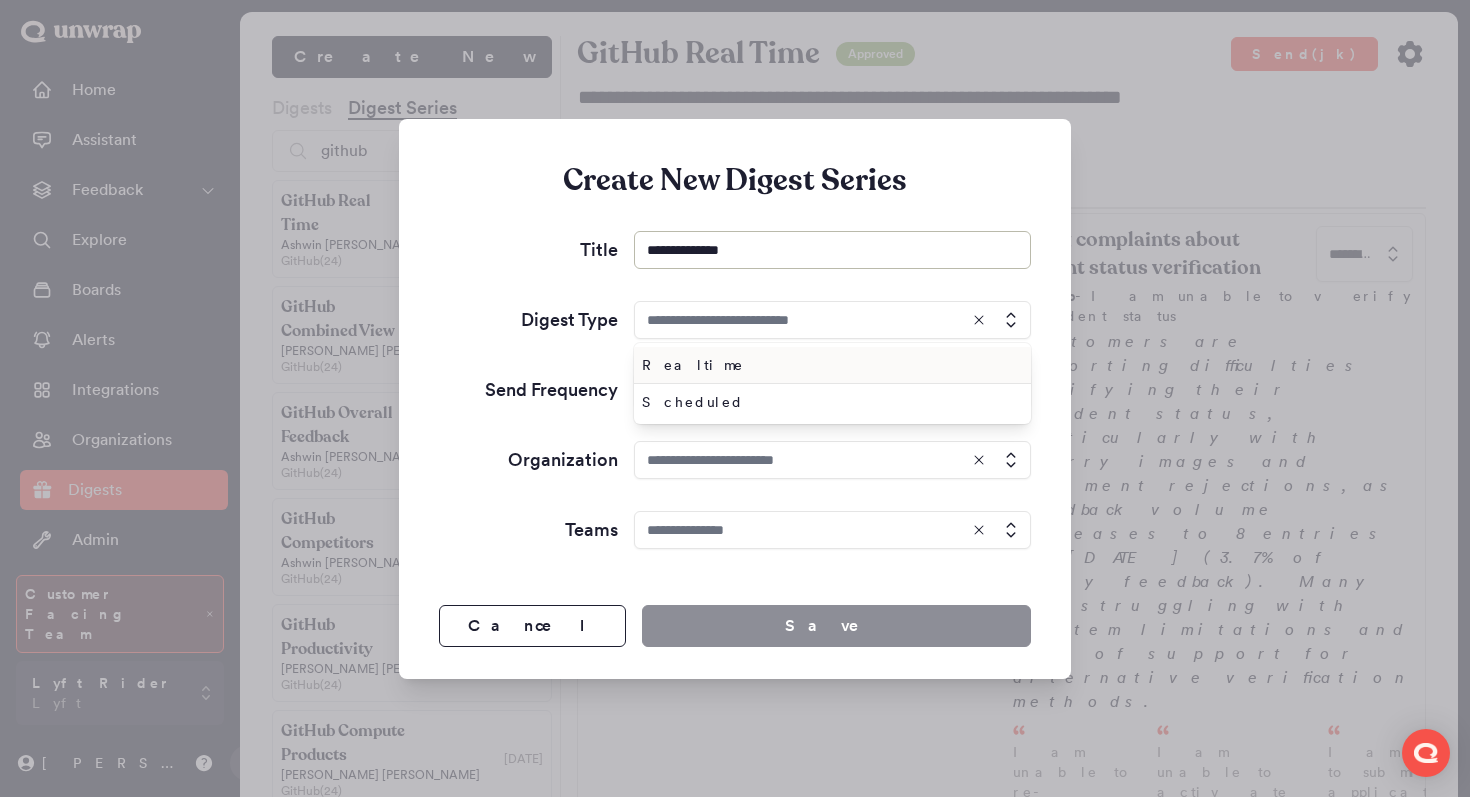 click on "Realtime" at bounding box center (828, 365) 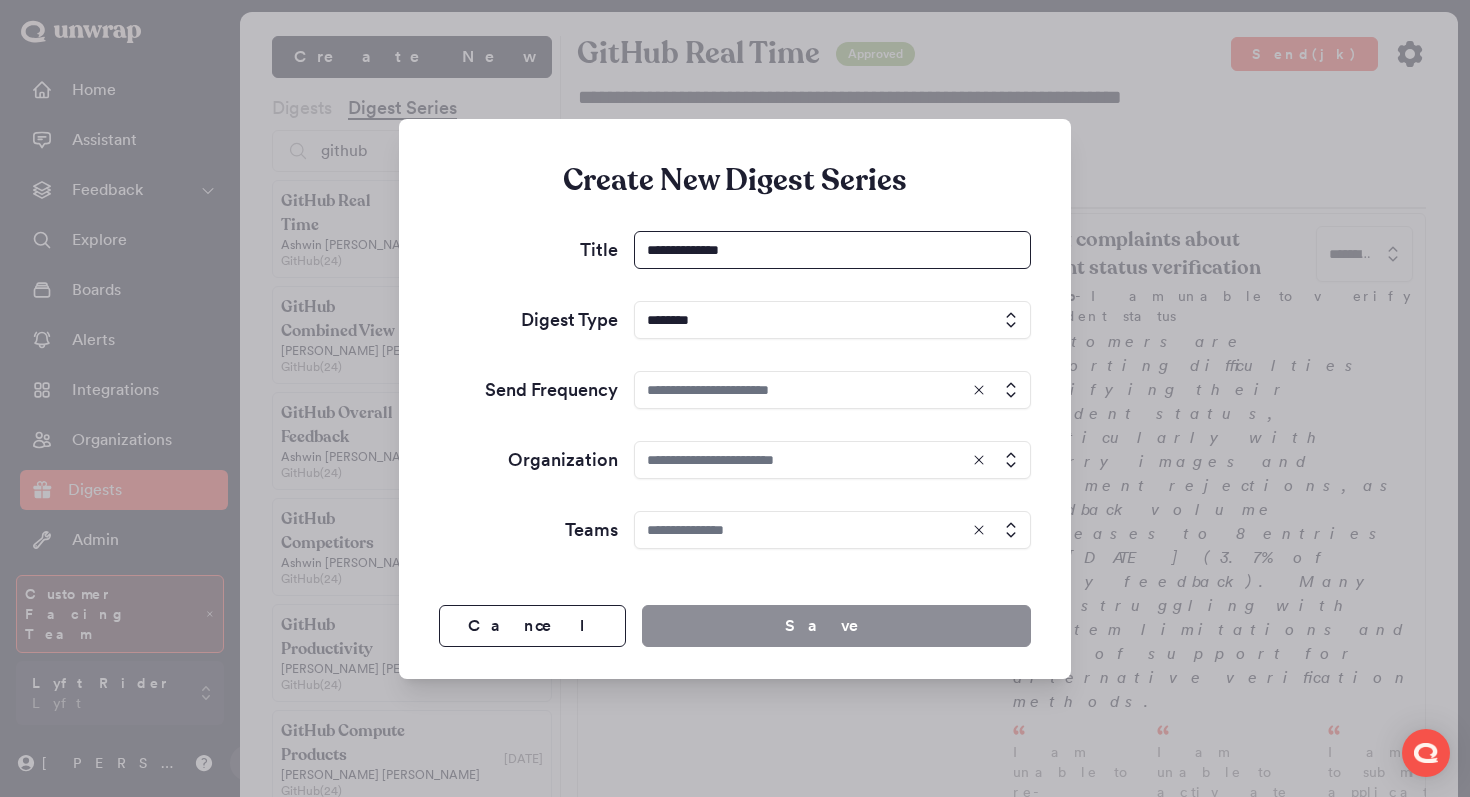 click on "**********" at bounding box center (832, 250) 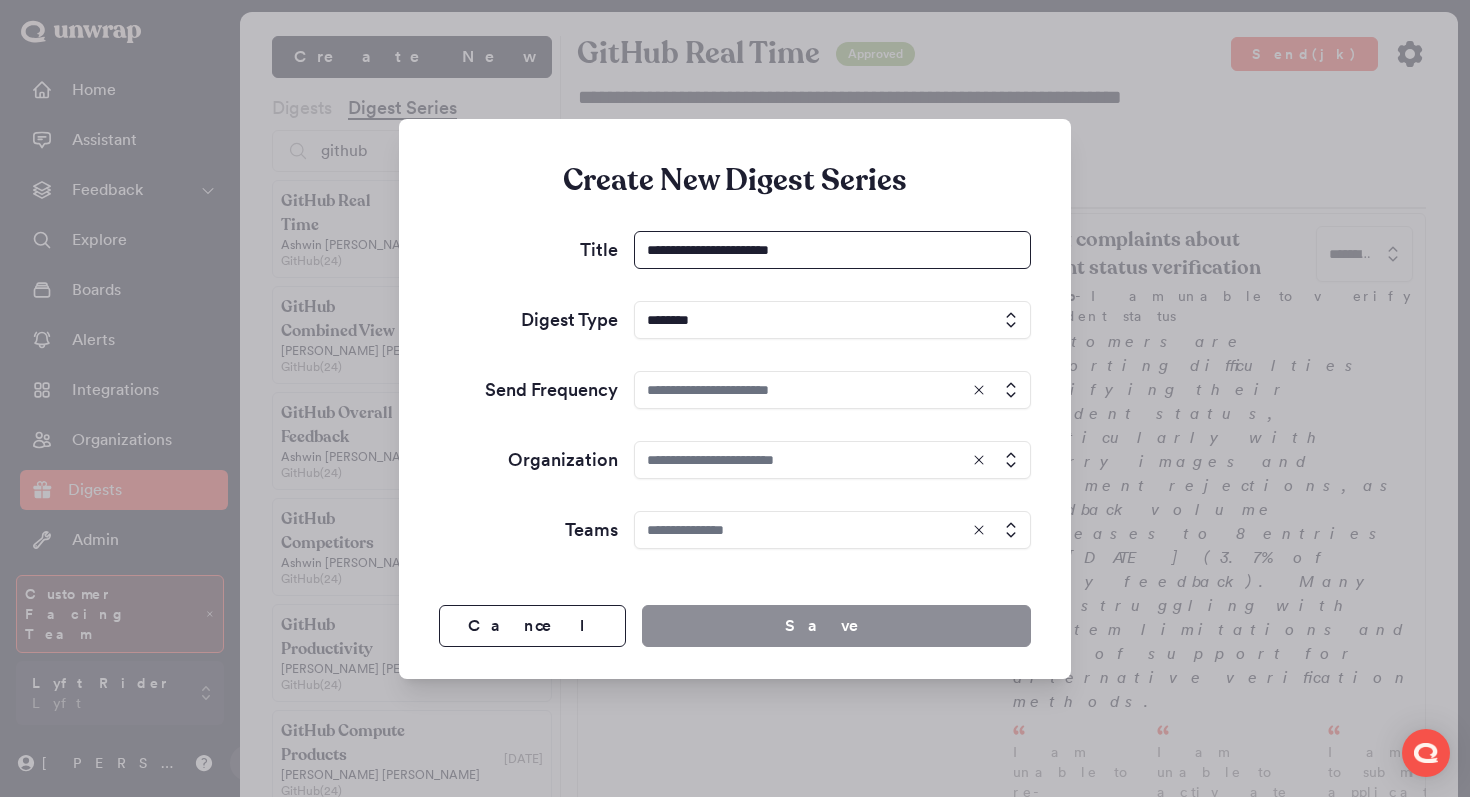 type on "**********" 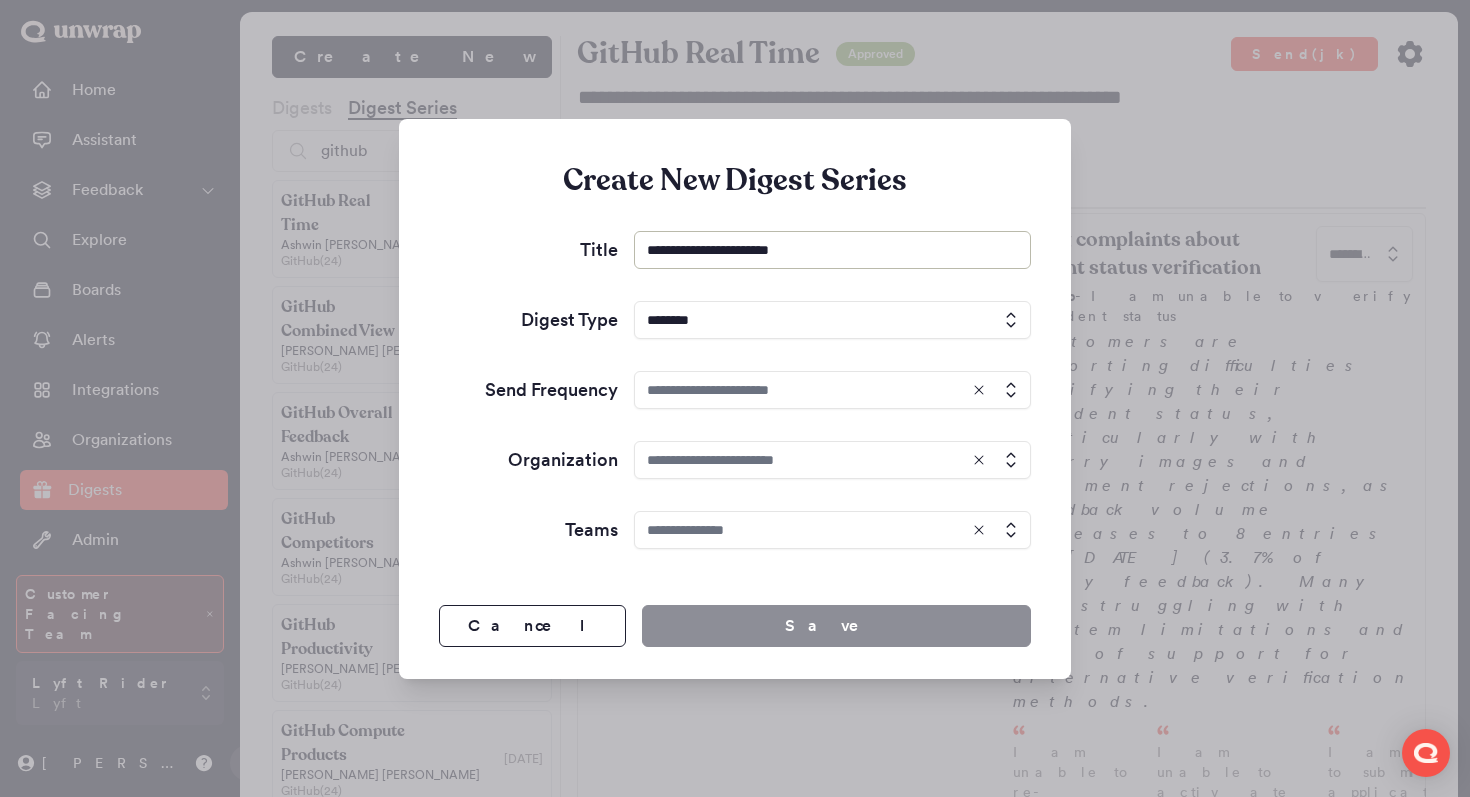 click at bounding box center (832, 390) 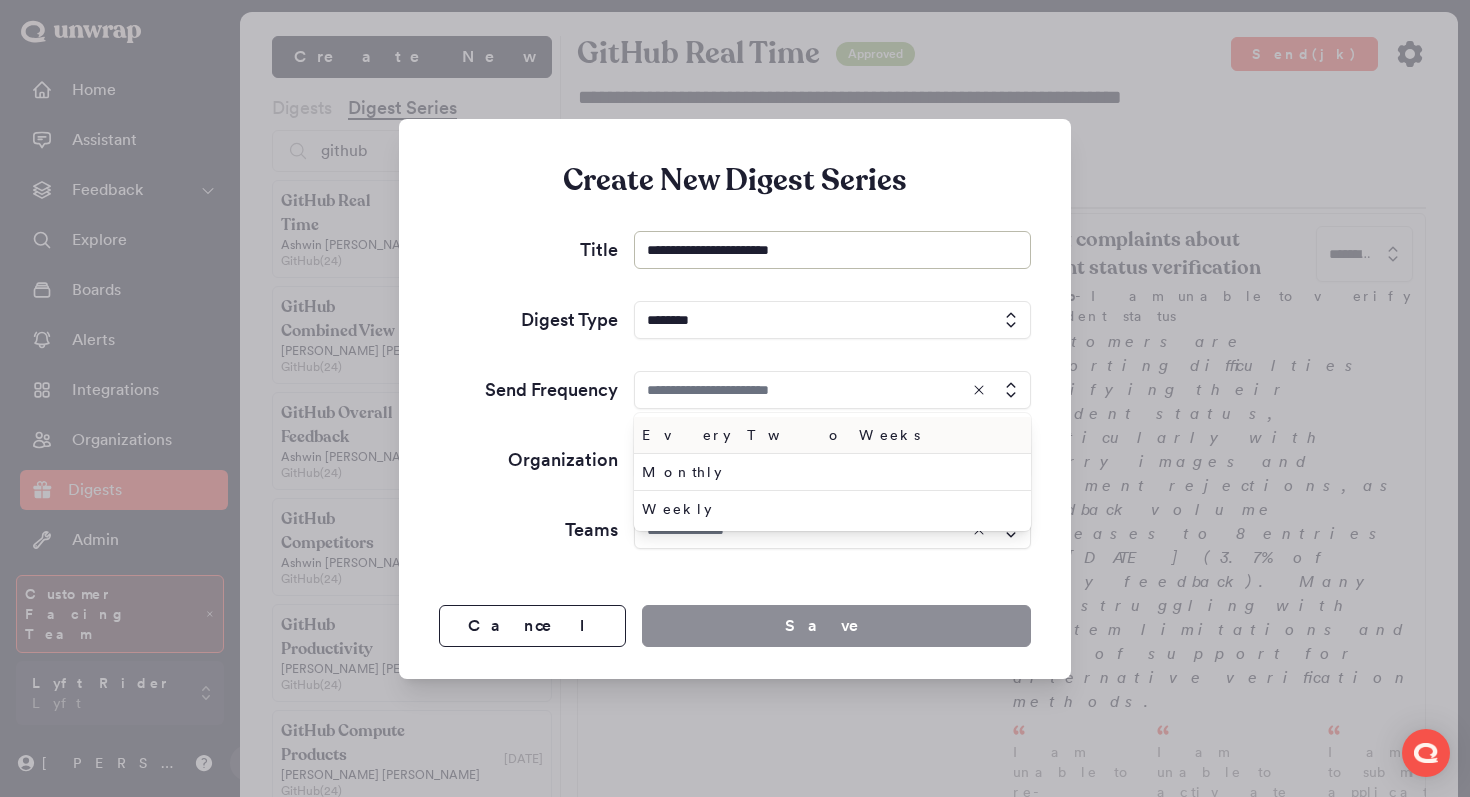 click on "Every Two Weeks" at bounding box center (828, 435) 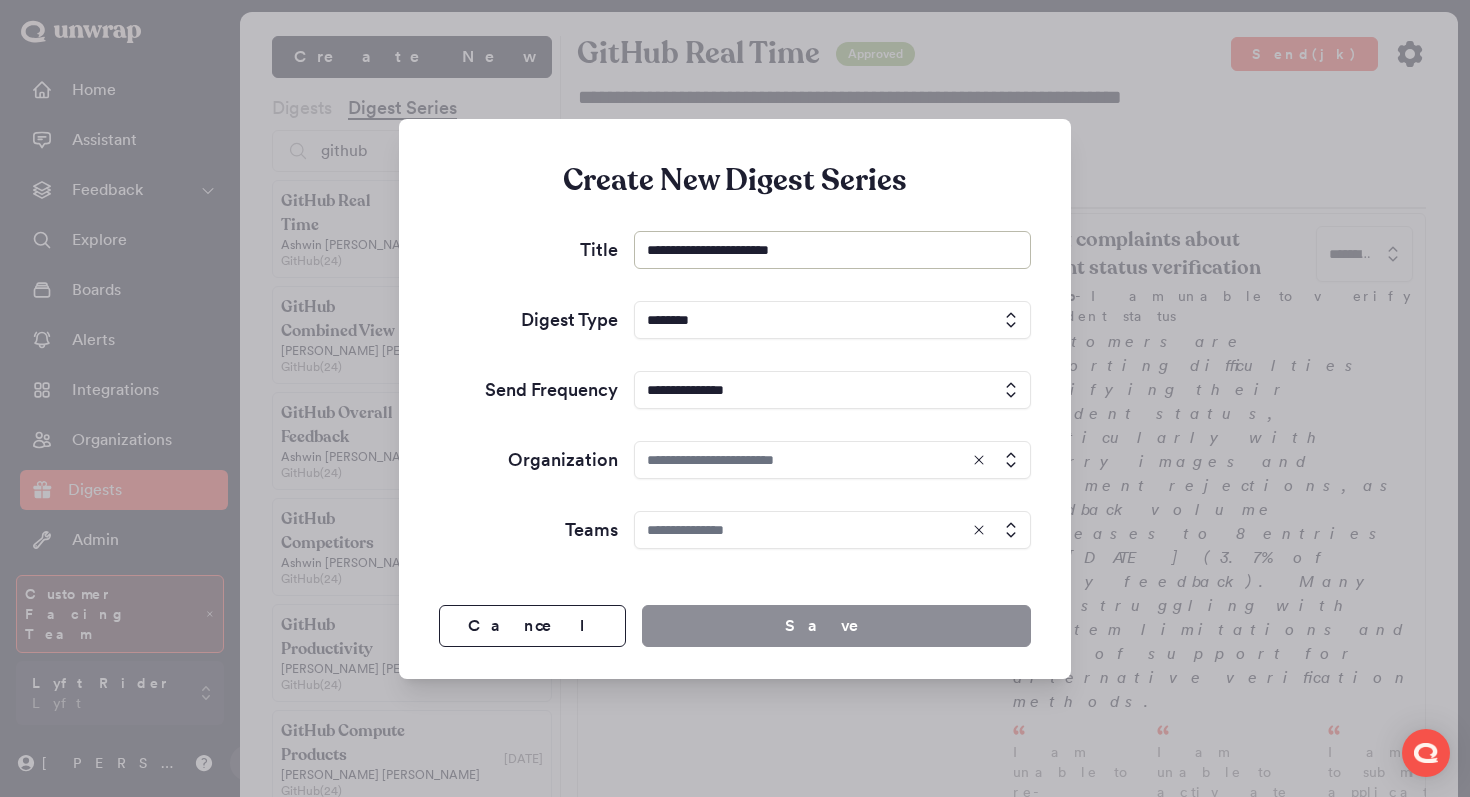 click on "**********" at bounding box center (735, 406) 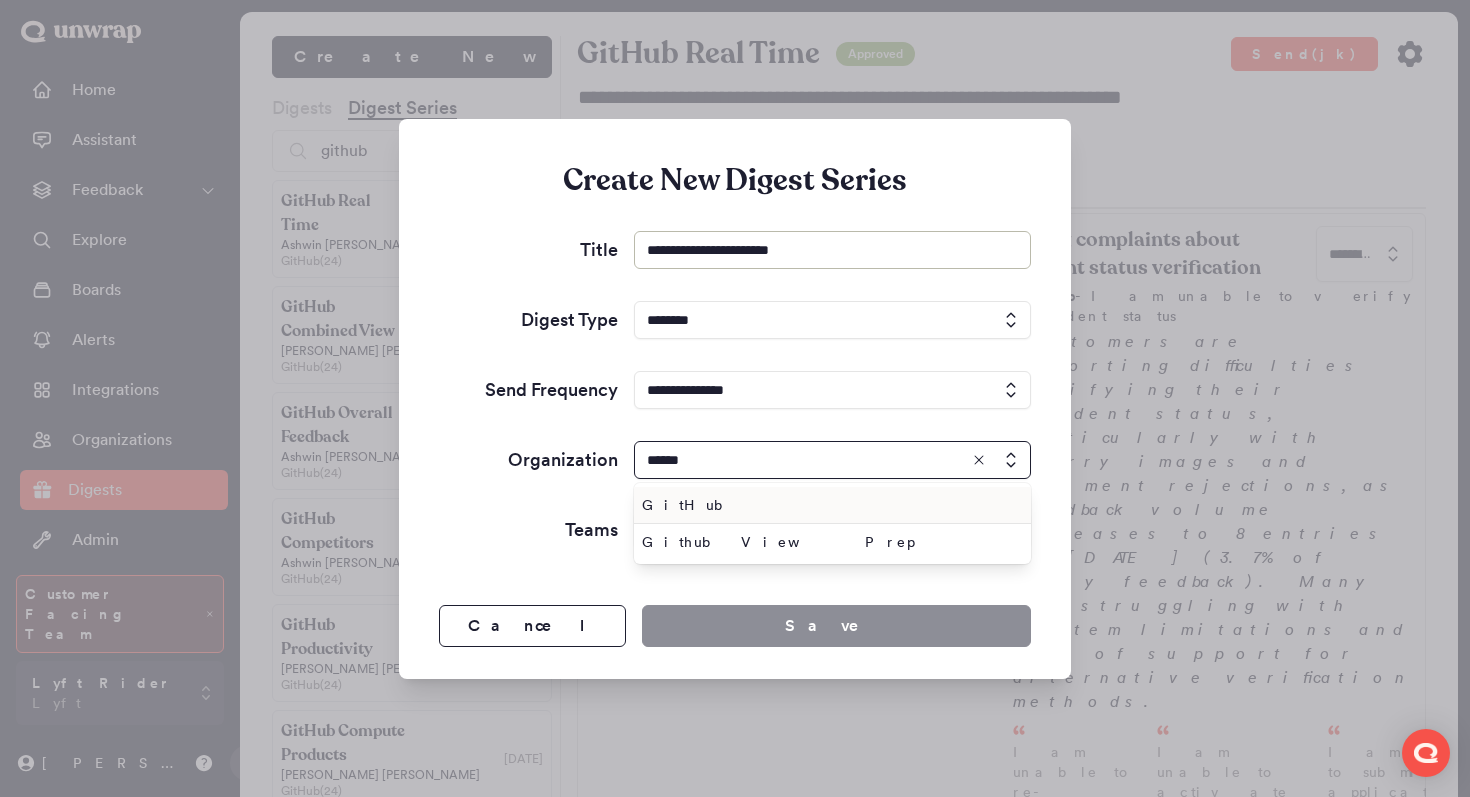 type on "******" 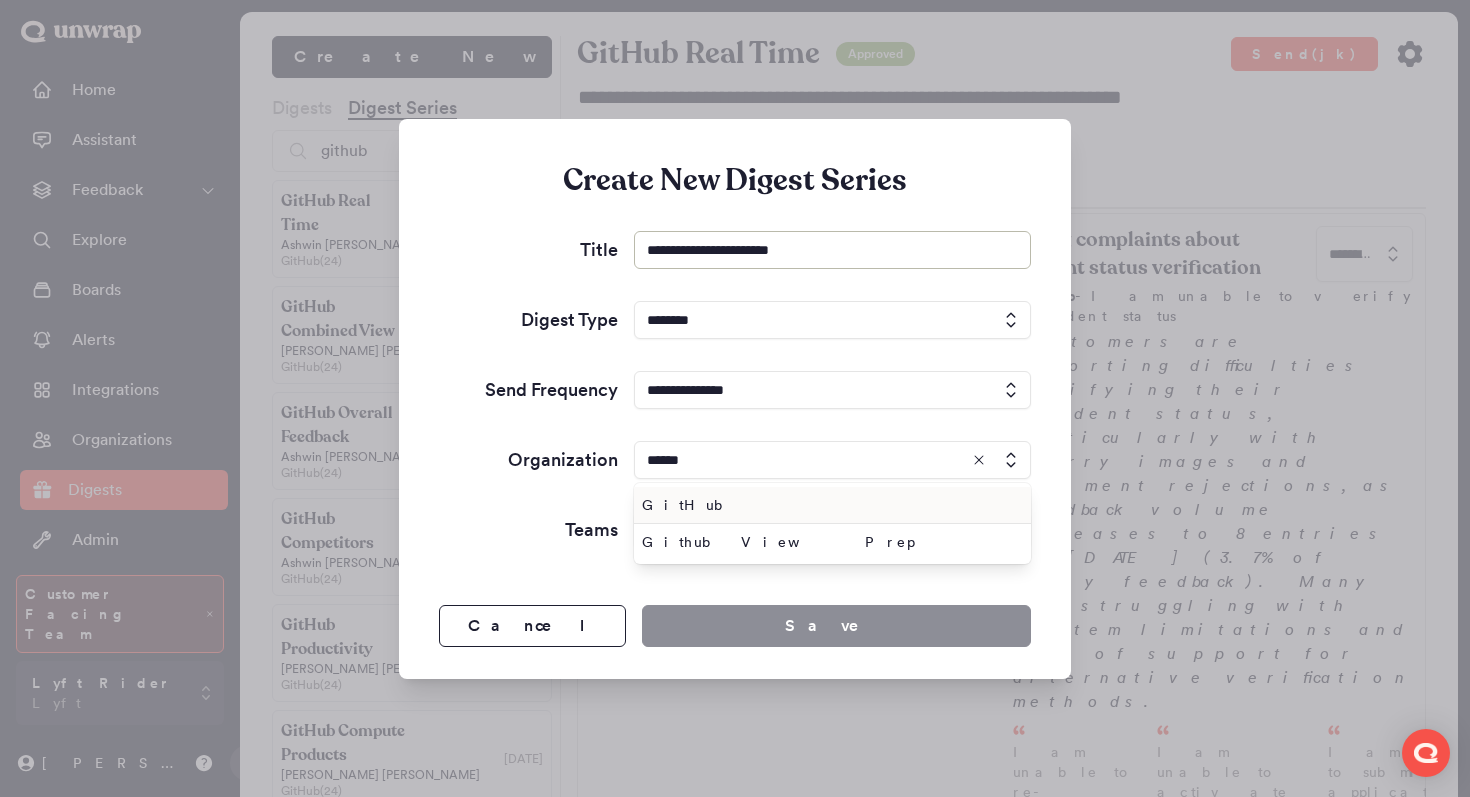 click on "GitHub" at bounding box center (828, 505) 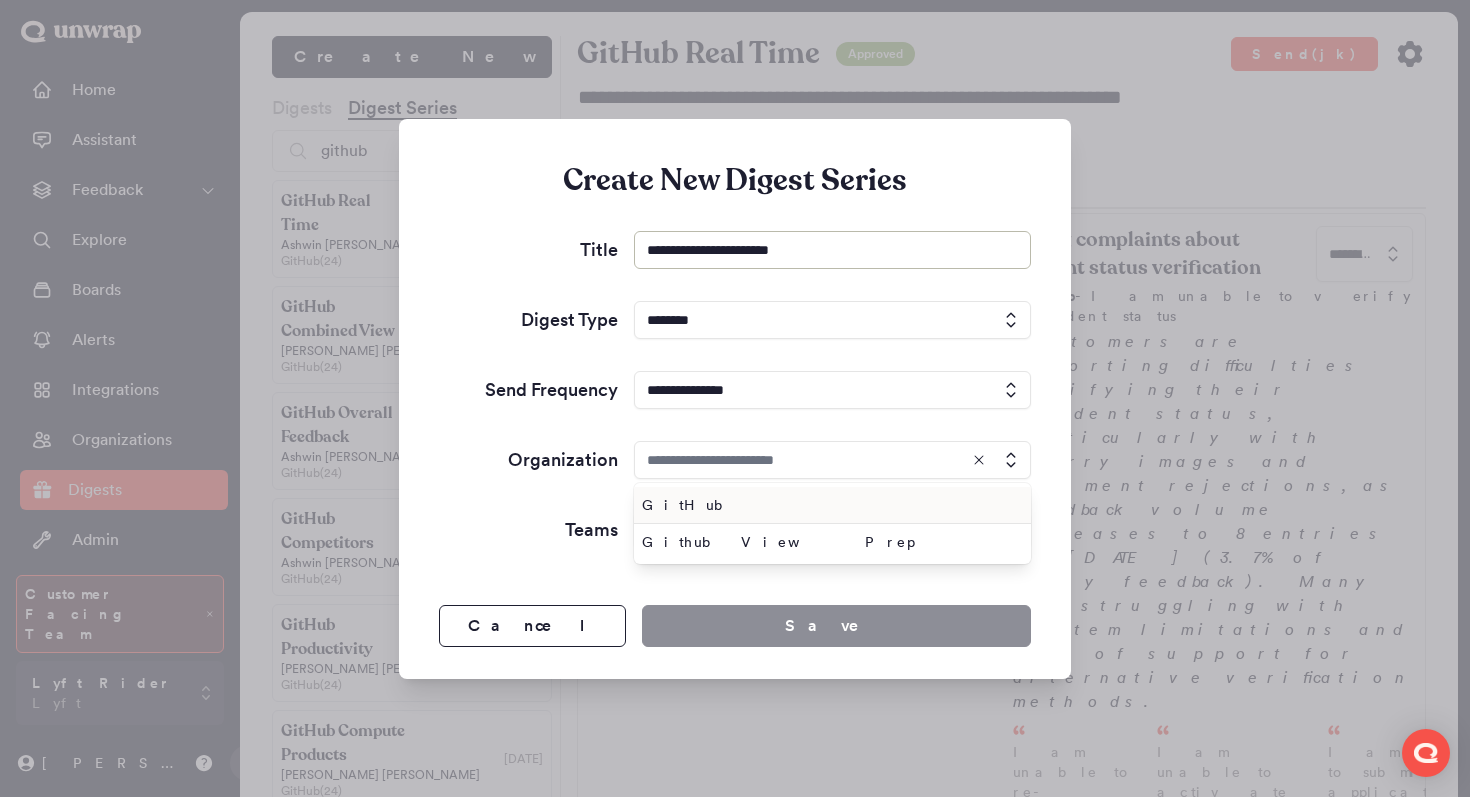 type on "******" 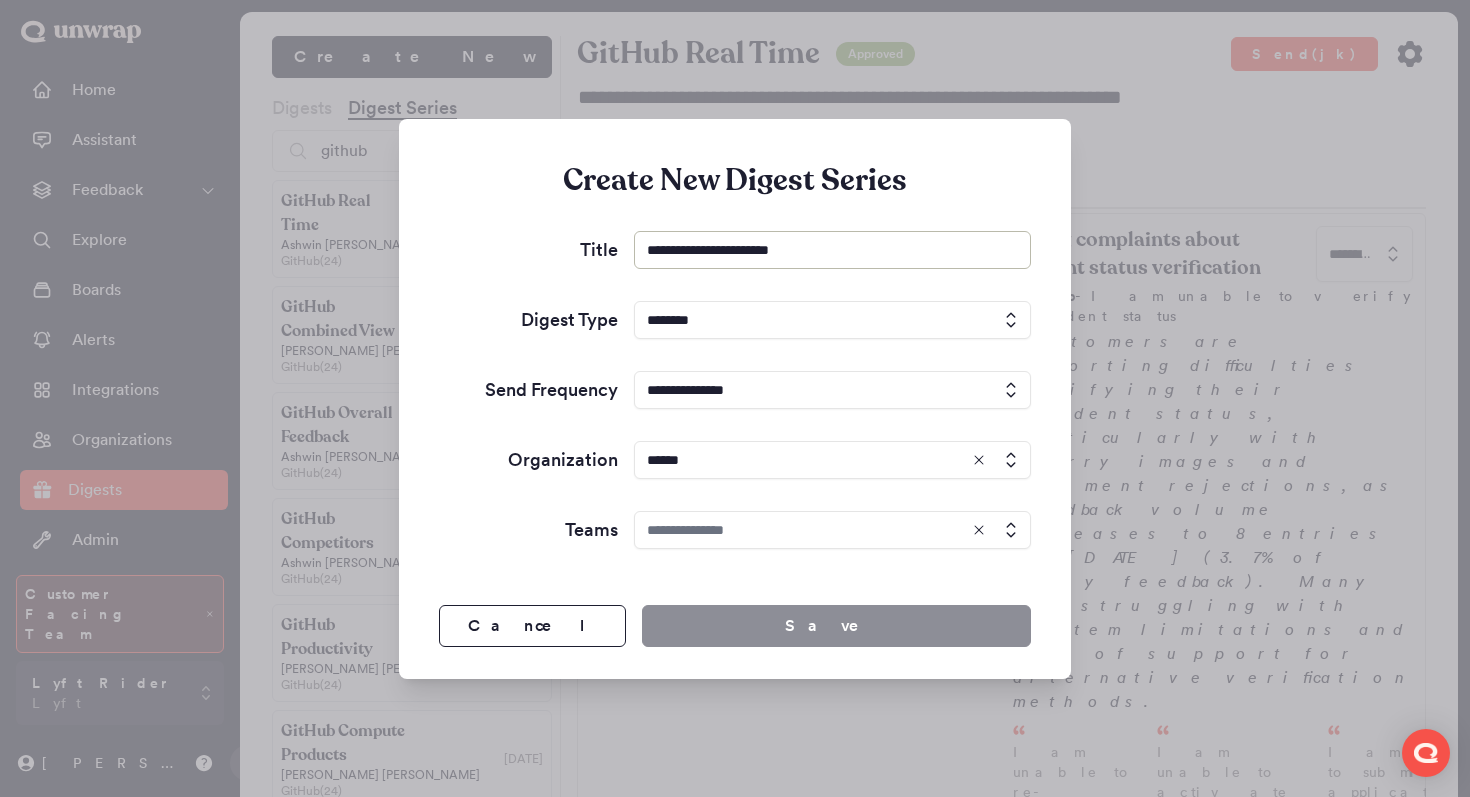 click at bounding box center [832, 530] 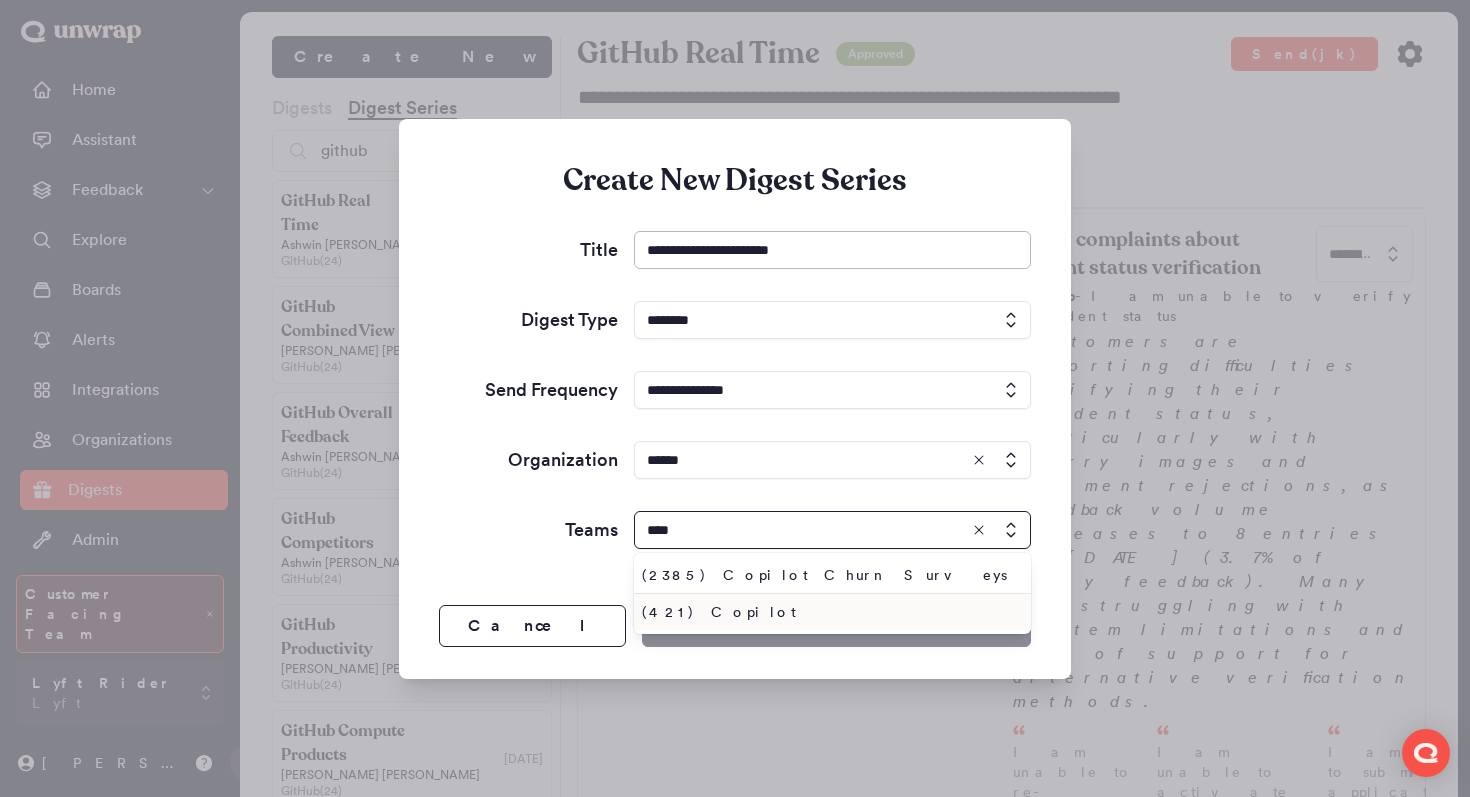 type on "****" 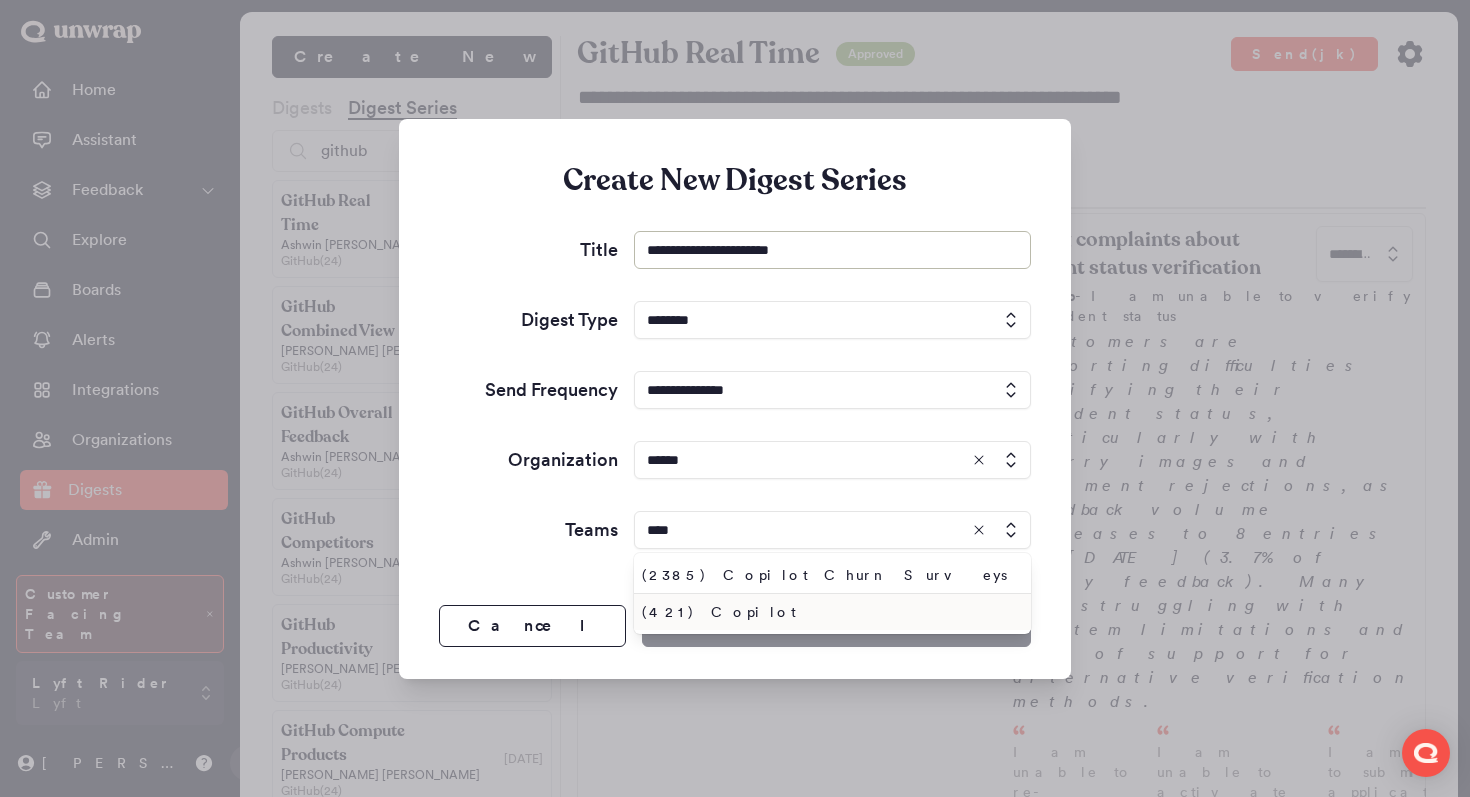 click on "(421) Copilot" at bounding box center (828, 612) 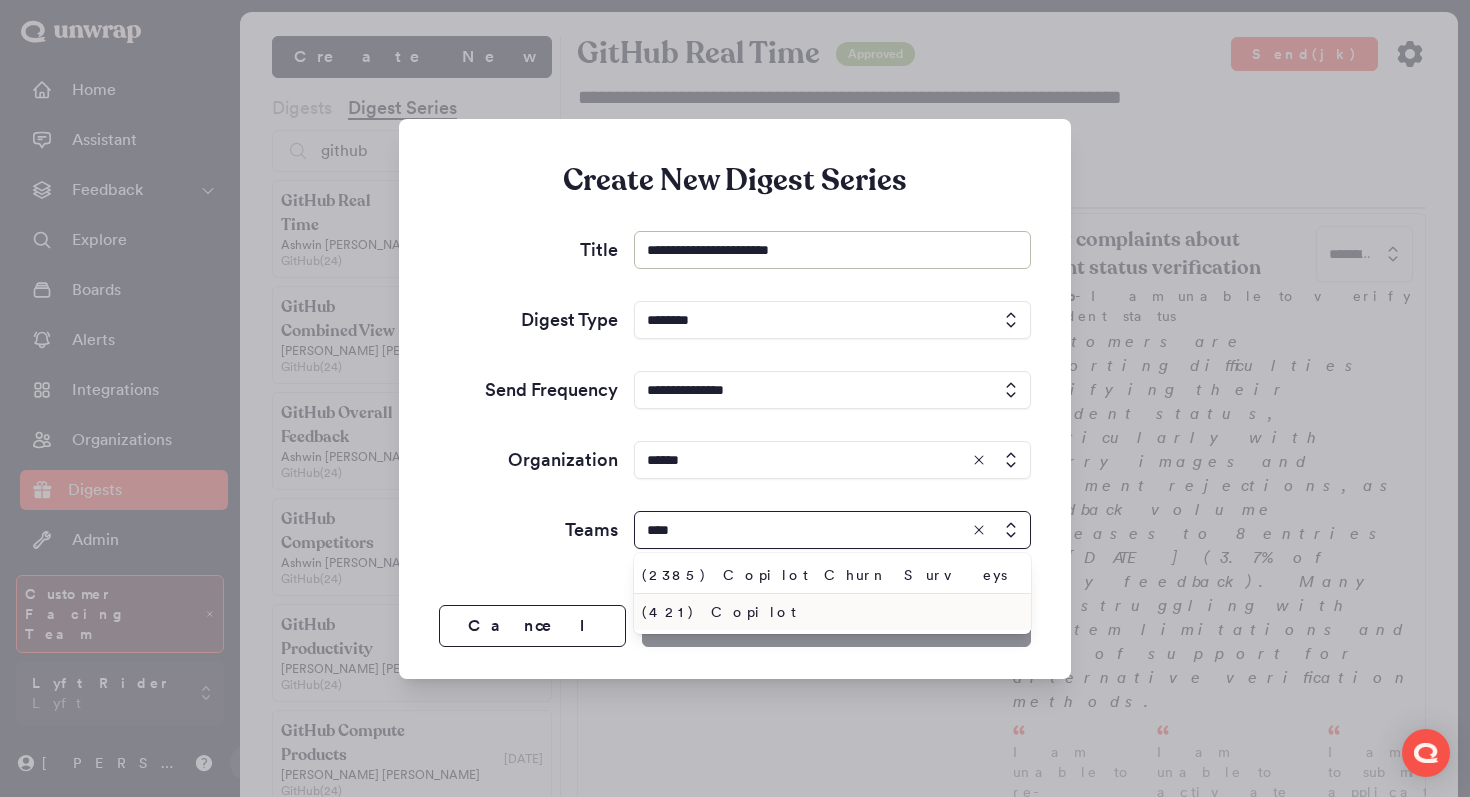 type 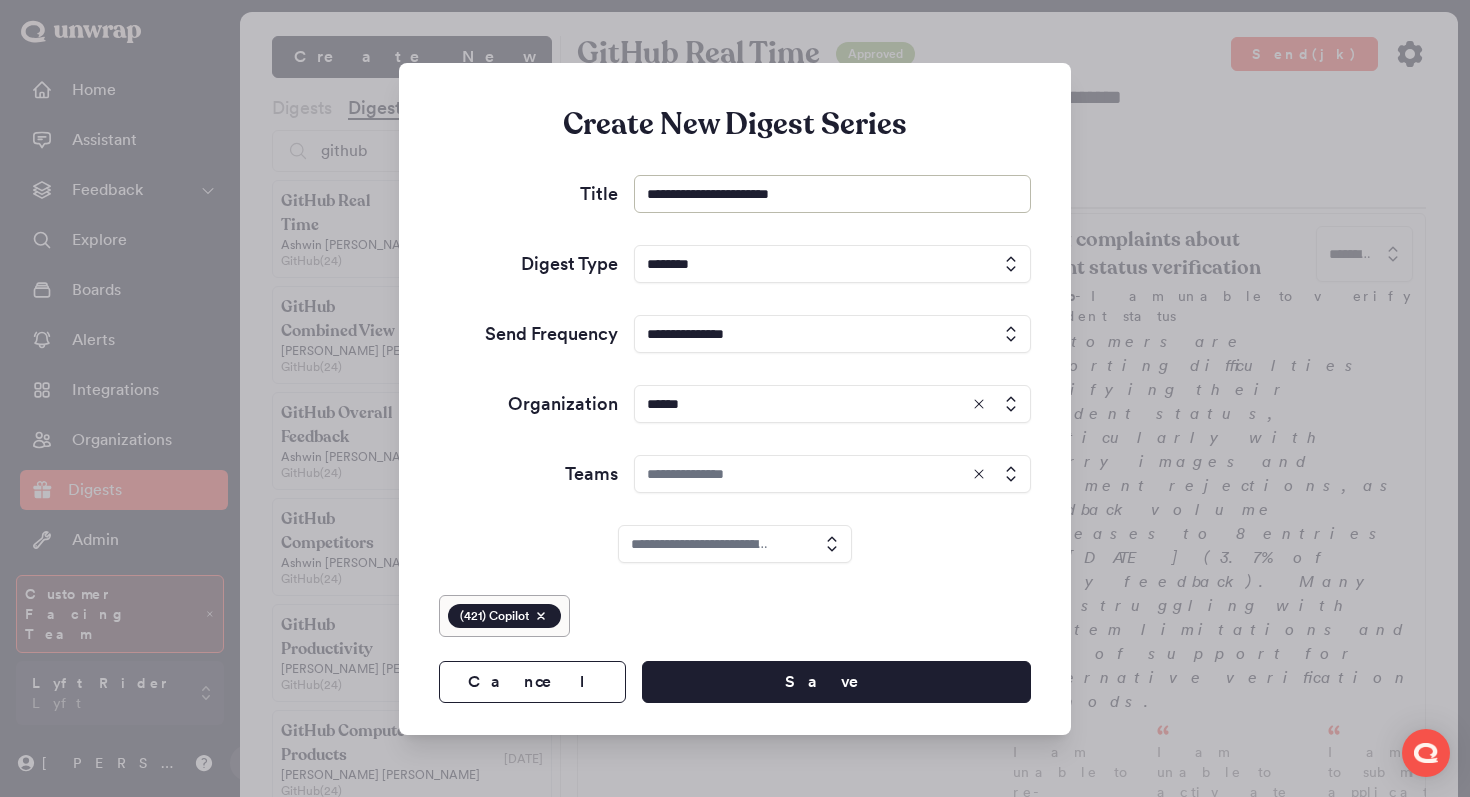 click at bounding box center (832, 474) 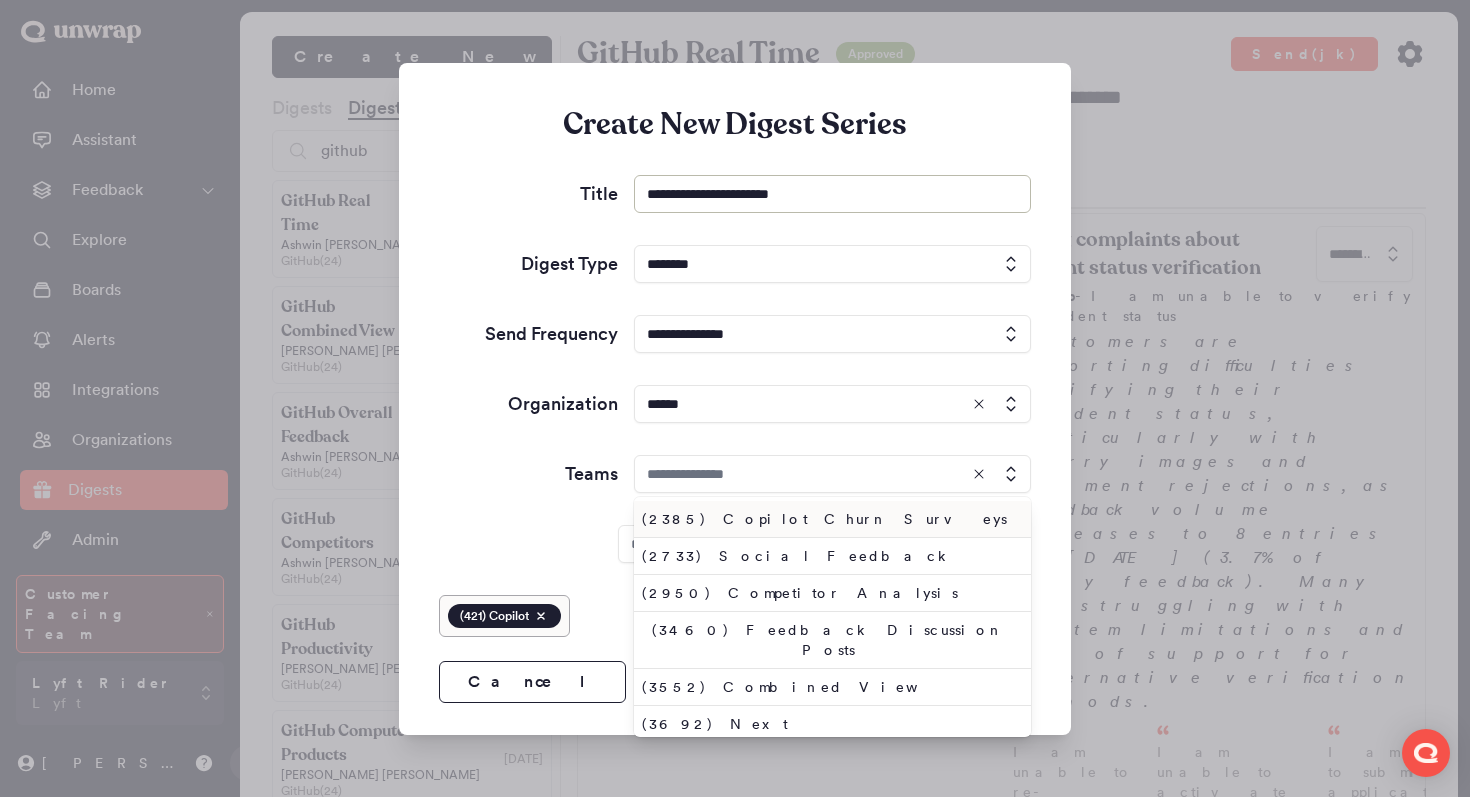 click on "Teams" at bounding box center (516, 474) 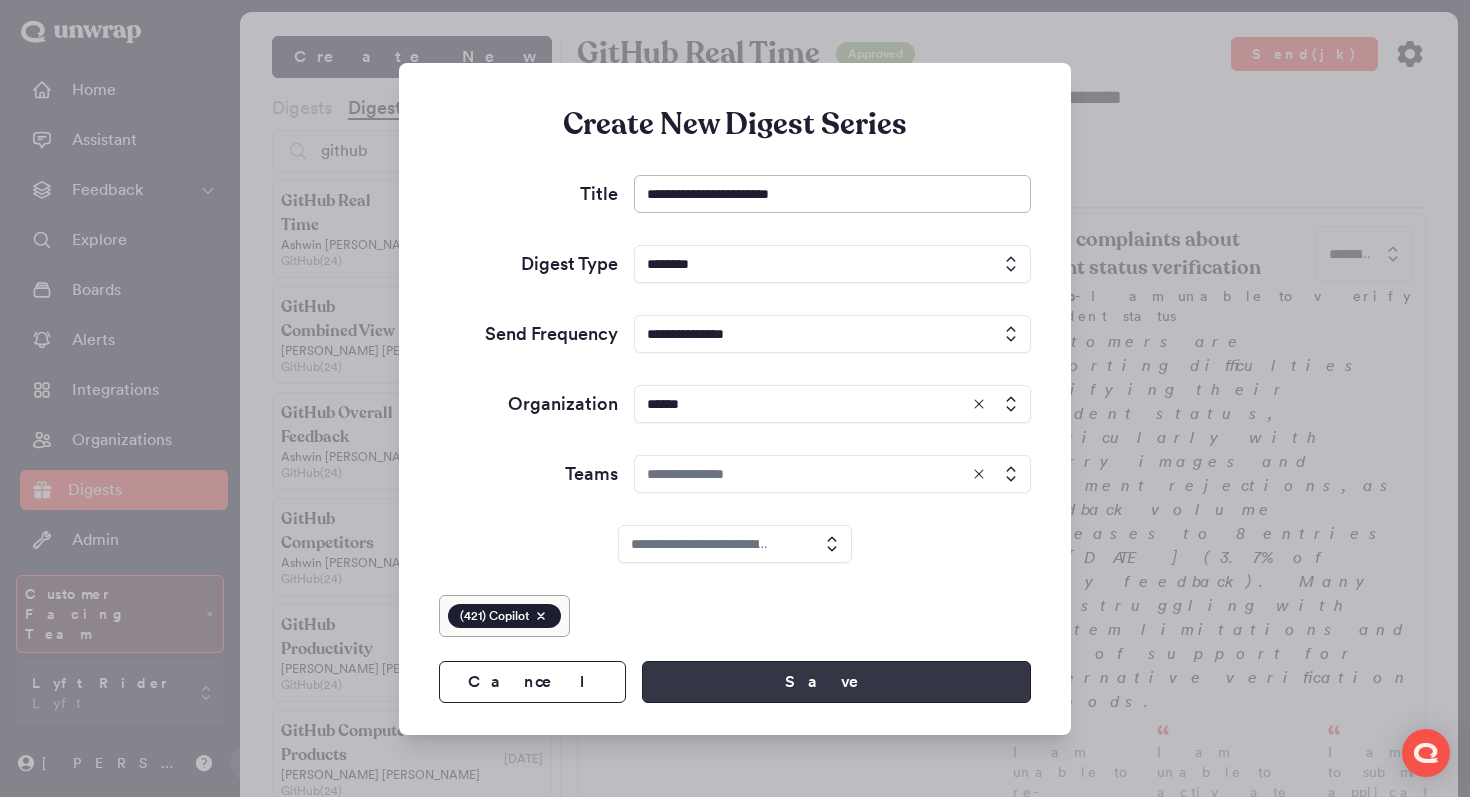click on "Save" at bounding box center [836, 682] 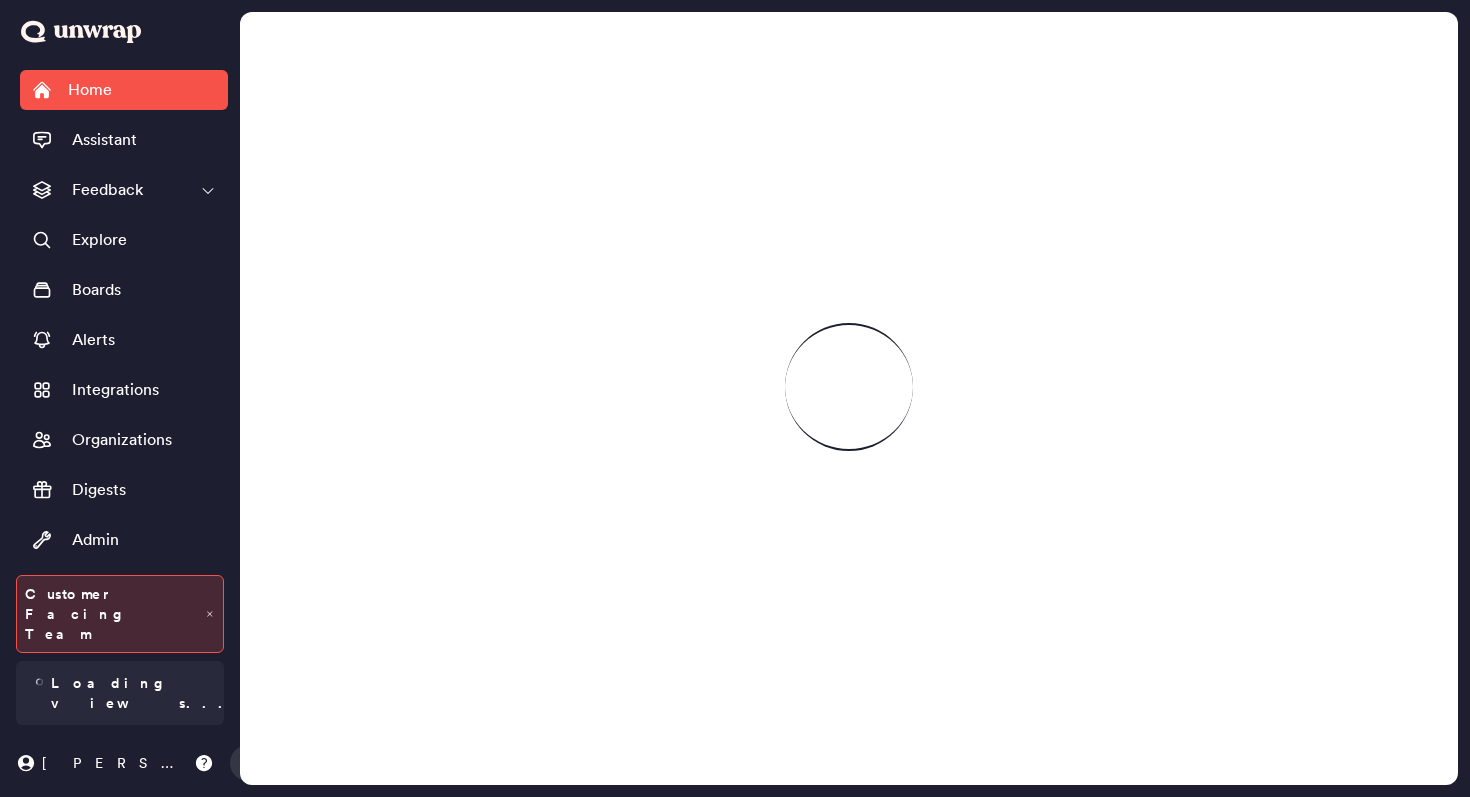 scroll, scrollTop: 0, scrollLeft: 0, axis: both 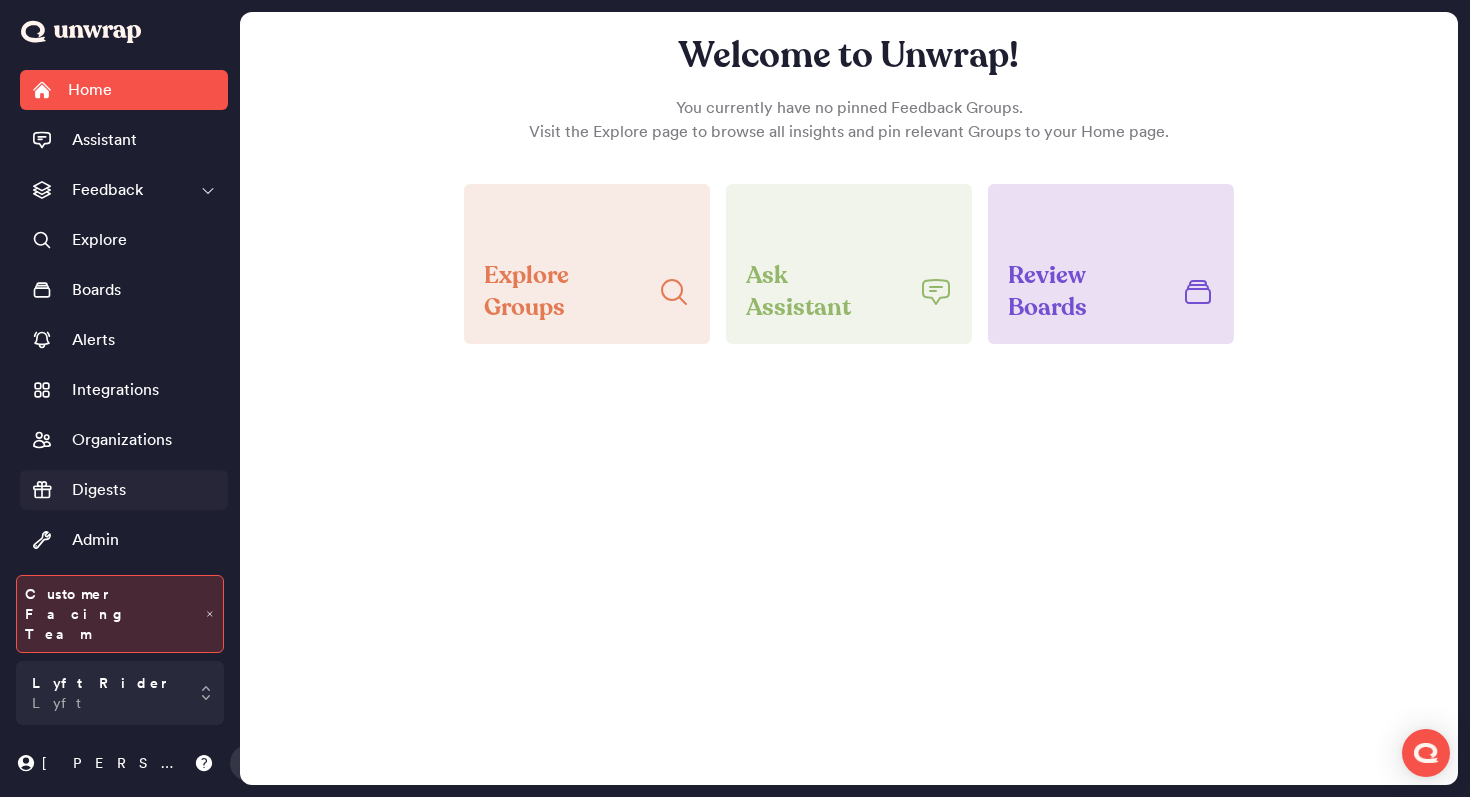 click on "Digests" at bounding box center [124, 490] 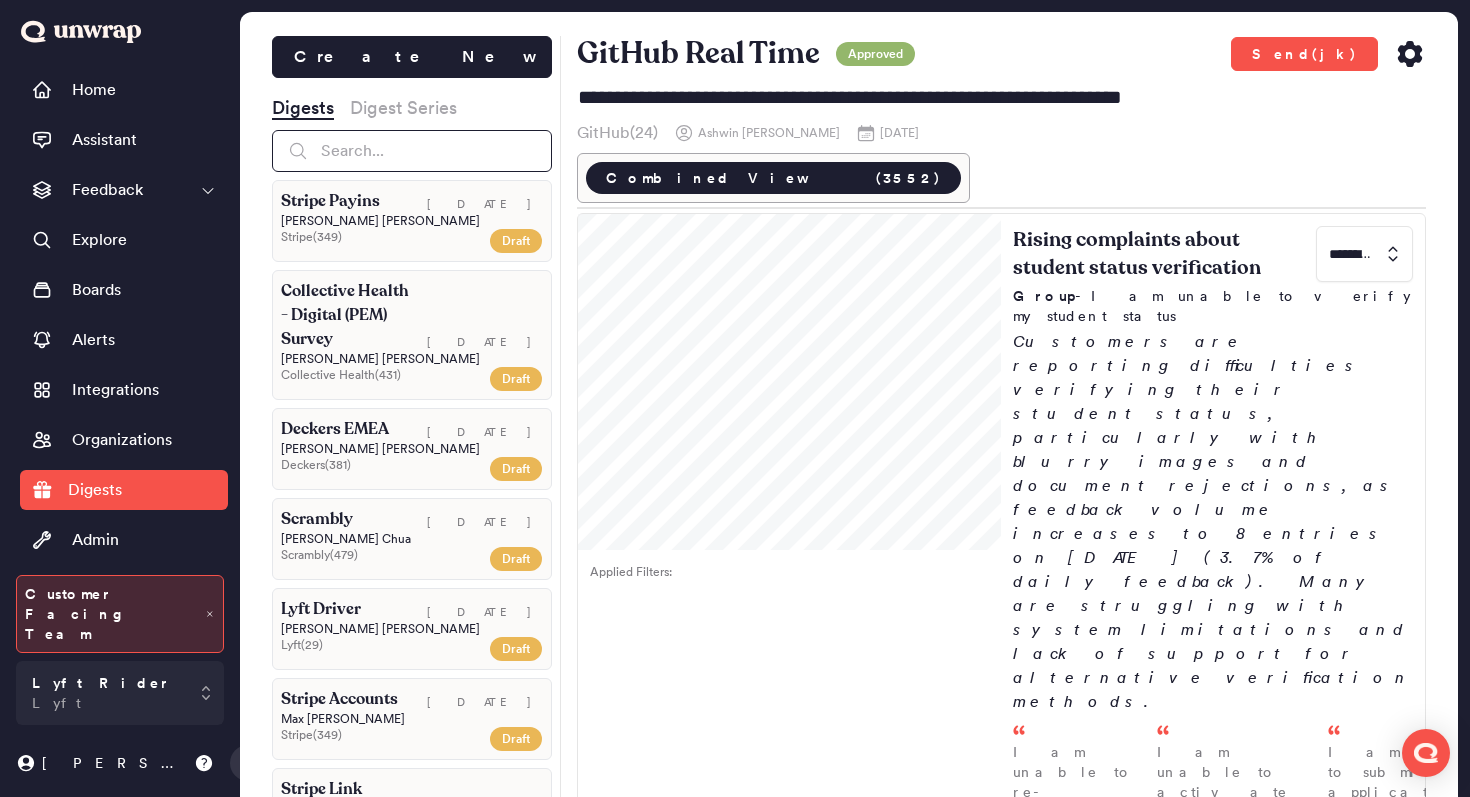 click at bounding box center (412, 151) 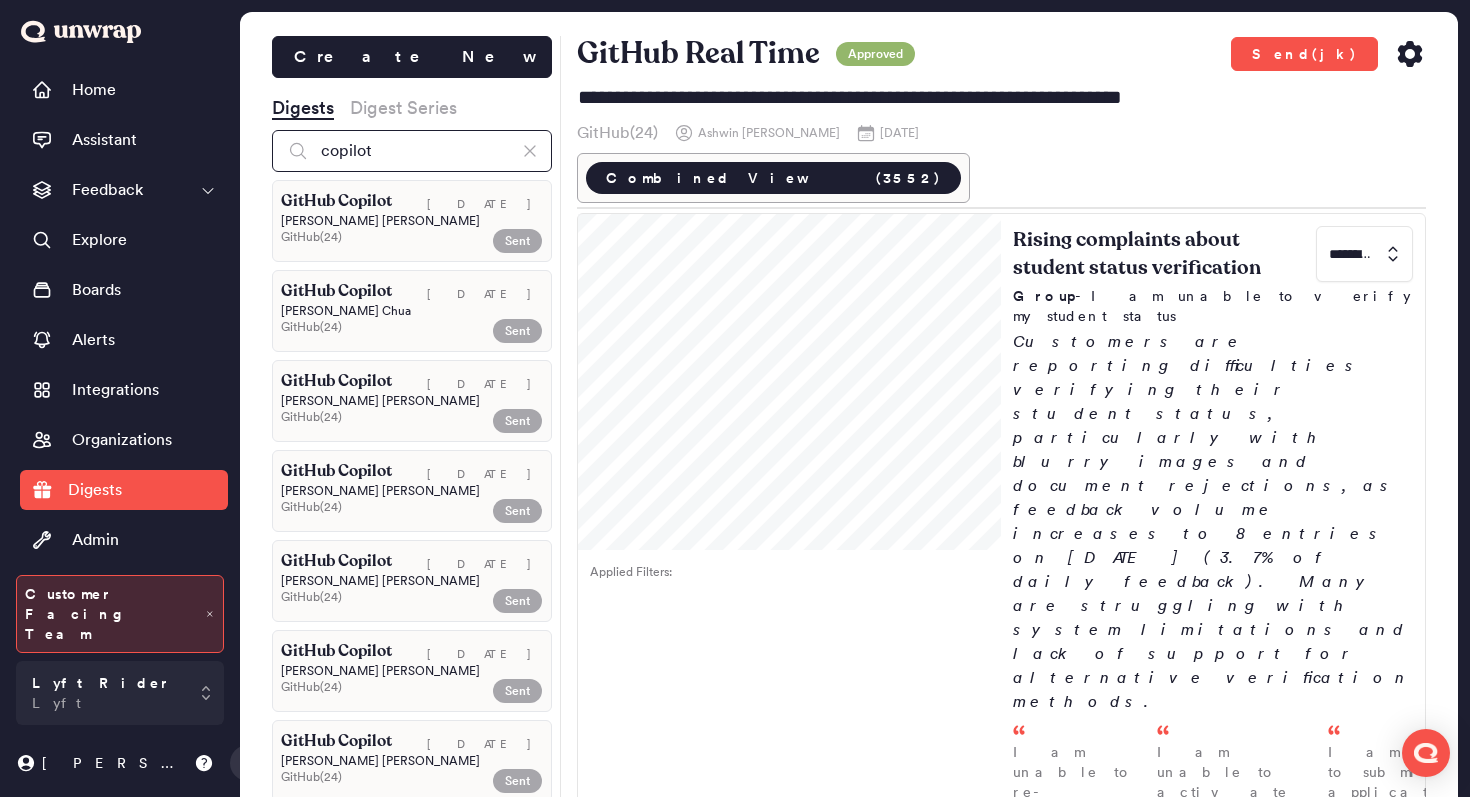 type on "copilot" 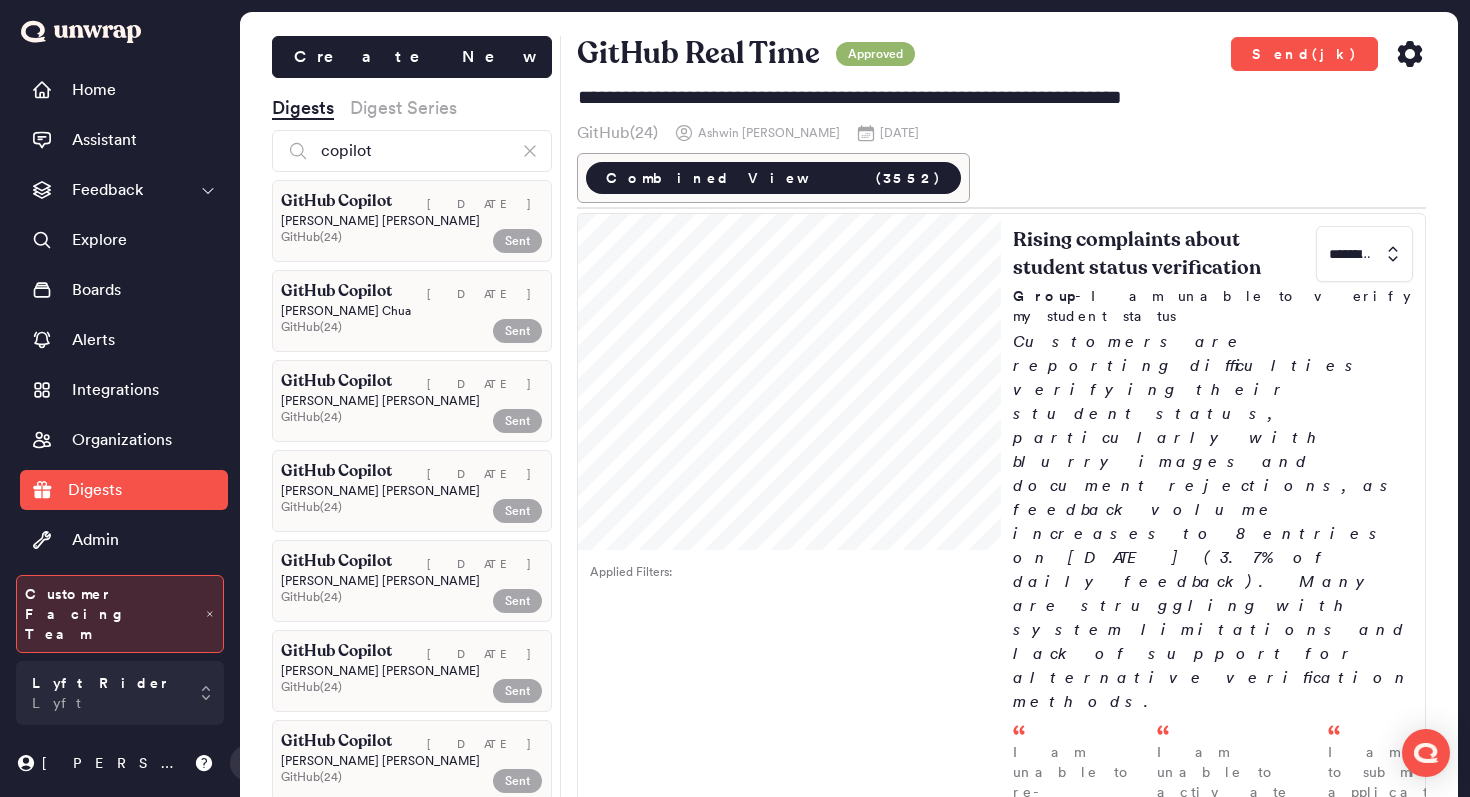 click on "GitHub Copilot" at bounding box center [336, 201] 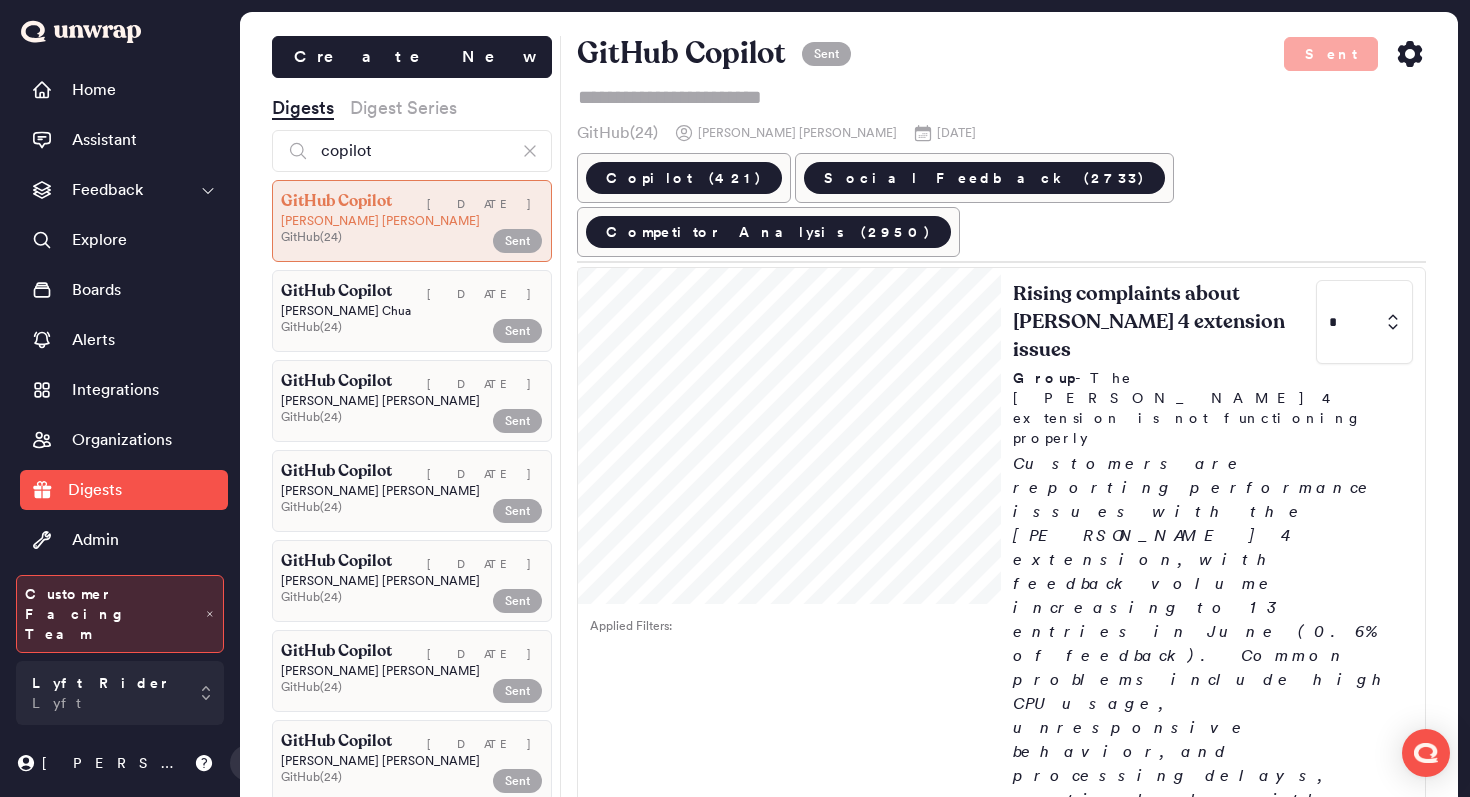 click on "Create New Digests Digest Series copilot GitHub Copilot Mon Jun 30 2025 Josh   Levine GitHub  ( 24 ) Sent GitHub Copilot Tue Jun 03 2025 Yvette   Chua GitHub  ( 24 ) Sent GitHub Copilot Sun Apr 06 2025 Jackson   Hoagland GitHub  ( 24 ) Sent GitHub Copilot Thu Mar 06 2025 Jackson   Hoagland GitHub  ( 24 ) Sent GitHub Copilot Wed Feb 12 2025 Jackson   Hoagland GitHub  ( 24 ) Sent GitHub Copilot Mon Jan 13 2025 Jackson   Hoagland GitHub  ( 24 ) Sent GitHub Copilot Fri Dec 06 2024 Jackson   Hoagland GitHub  ( 24 ) Sent GitHub Copilot Thu Nov 07 2024 Ashwin   Singhania GitHub  ( 24 ) Sent GitHub Copilot Tue Oct 08 2024 Ashwin   Singhania GitHub  ( 24 ) Sent GitHub Copilot Mon Aug 26 2024 Ashwin   Singhania GitHub  ( 24 ) Sent GitHub Copilot Tue Jul 16 2024 Ashwin   Singhania GitHub  ( 24 ) Sent GitHub Copilot Mon Jun 10 2024 Ashwin   Singhania GitHub  ( 24 ) Sent GitHub Copilot Tue May 07 2024 Ashwin   Singhania GitHub  ( 24 ) Sent GitHub Copilot Fri Apr 12 2024 Ashwin   Singhania GitHub  ( 24 ) Sent Ashwin    ( )" at bounding box center [412, 434] 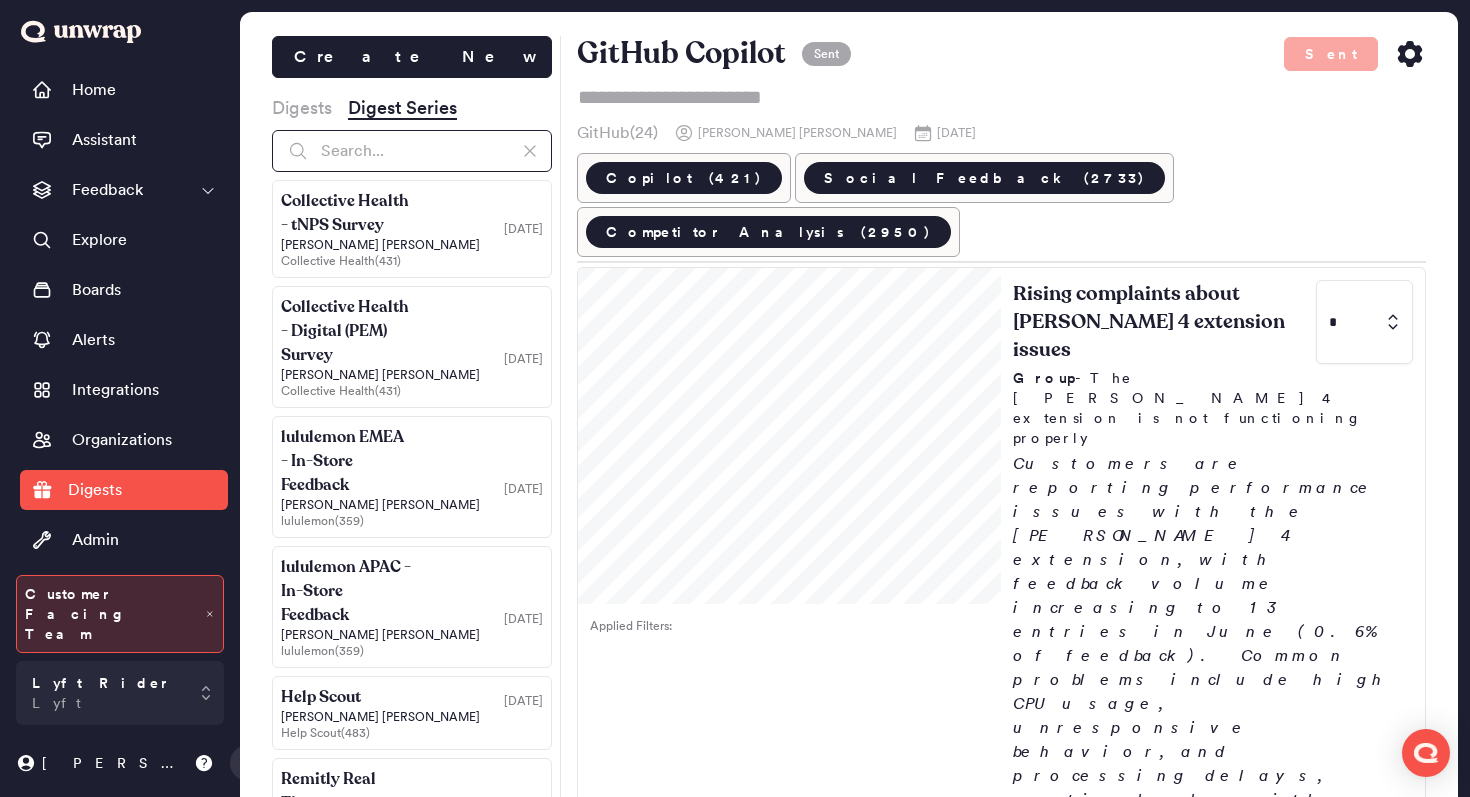click at bounding box center [412, 151] 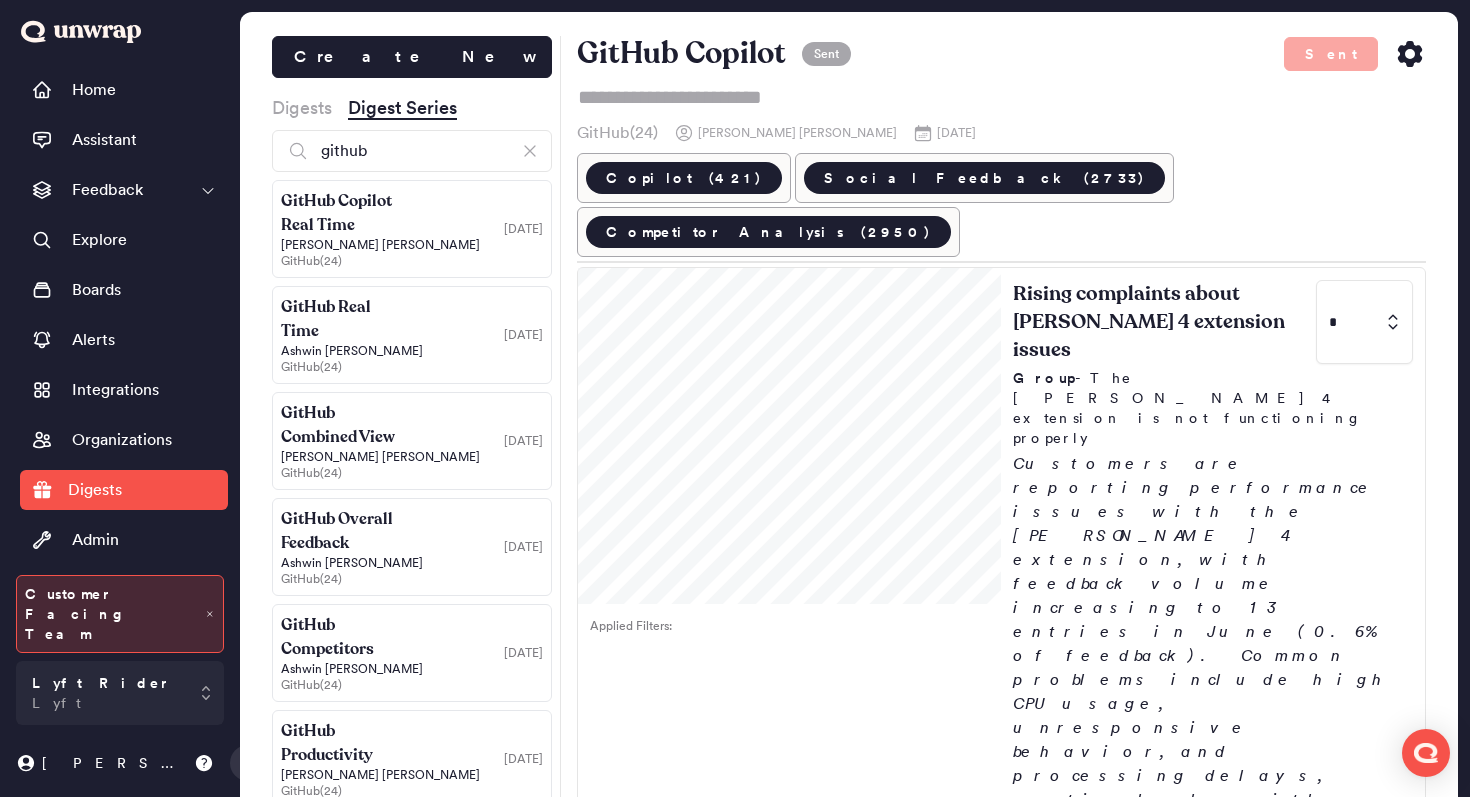 click on "GitHub  ( 24 )" at bounding box center [412, 261] 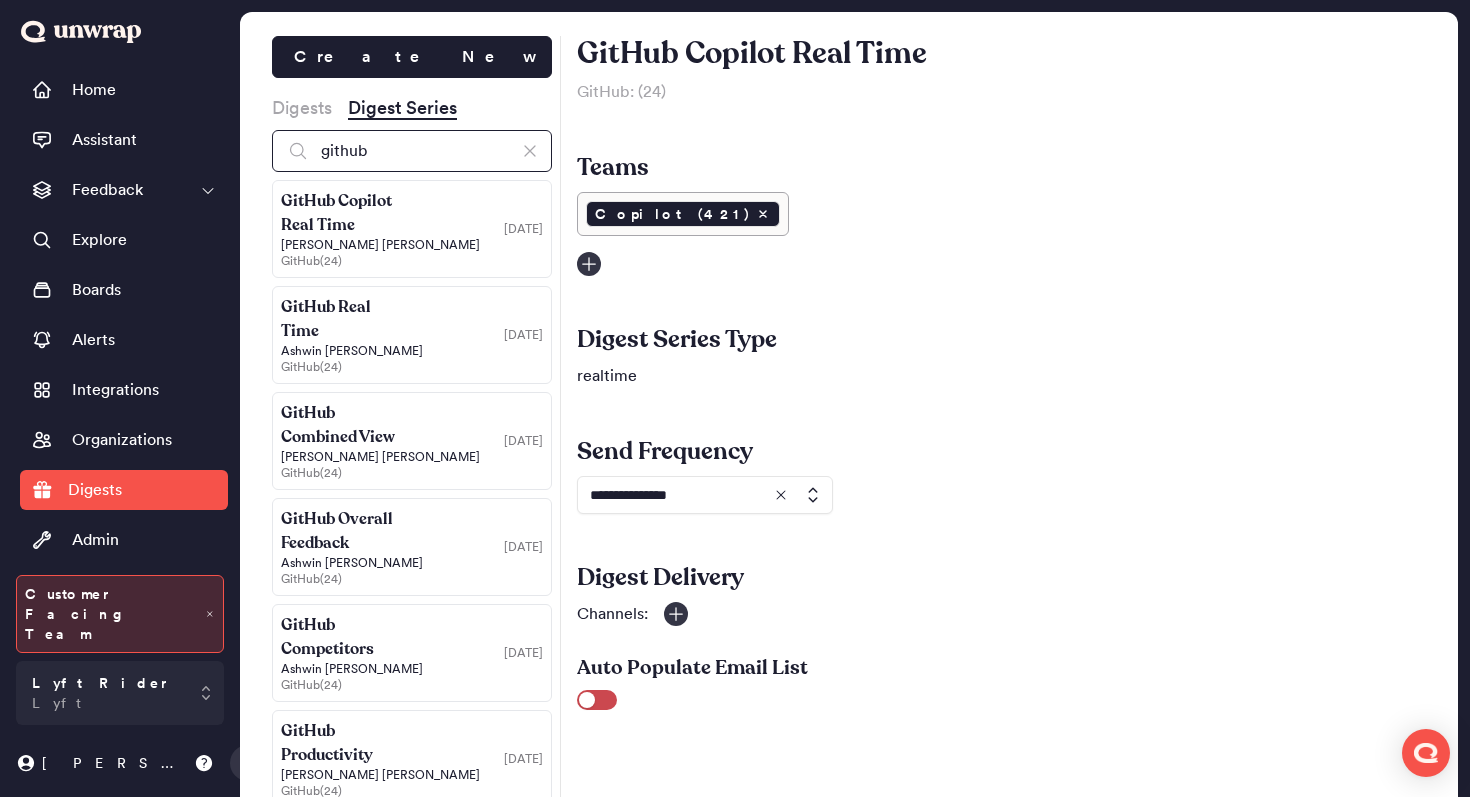 click on "github" at bounding box center [412, 151] 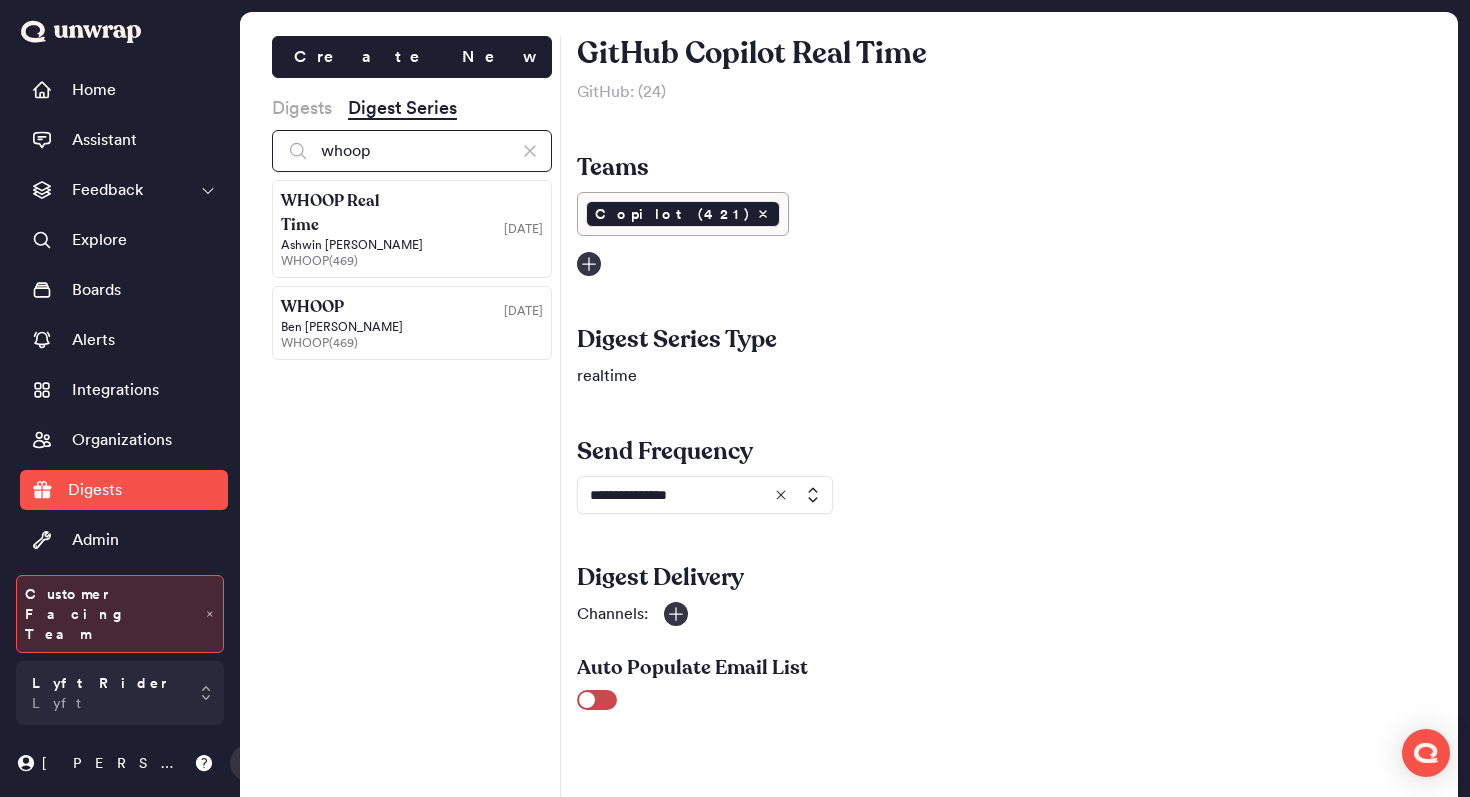 type on "whoop" 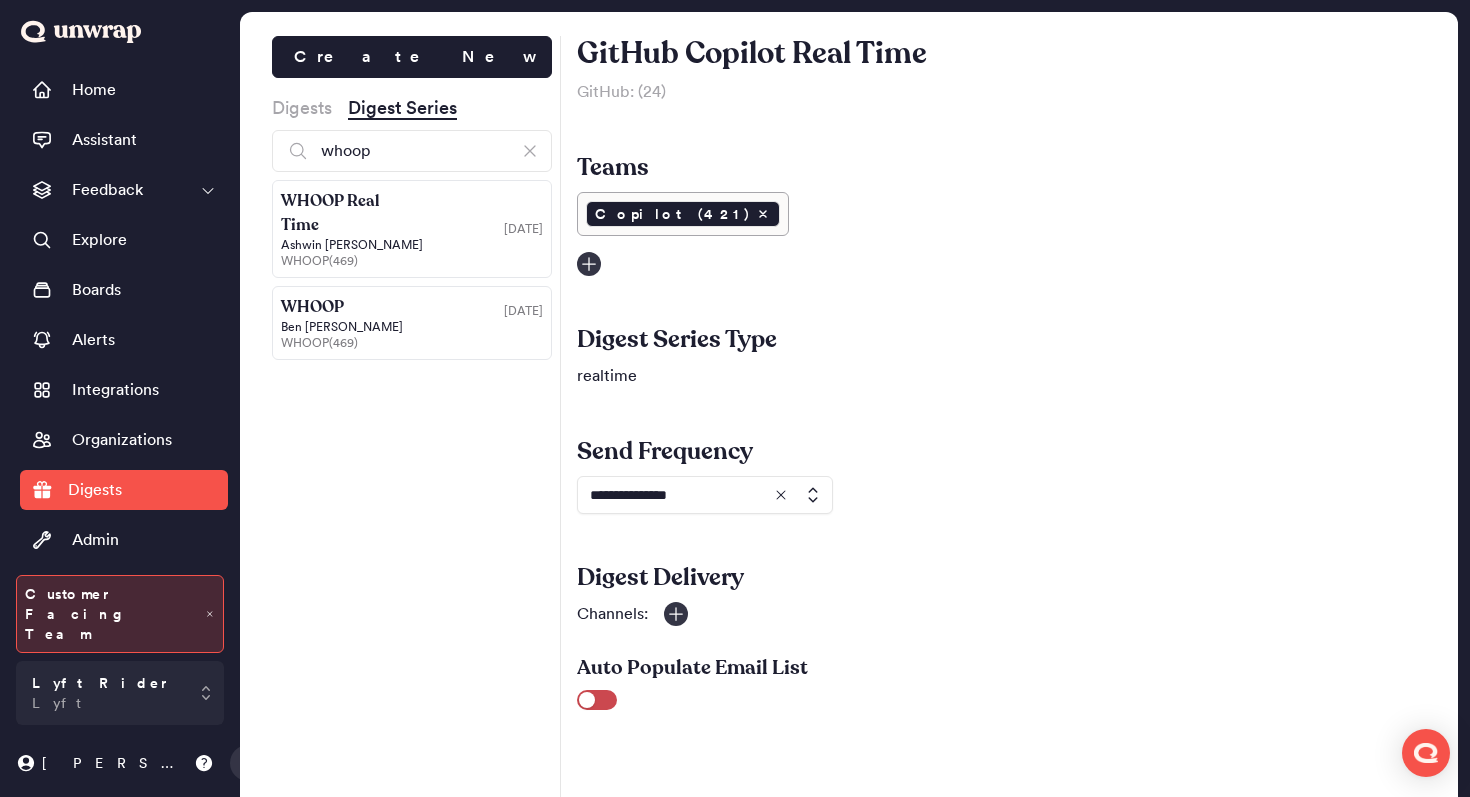 click on "WHOOP" at bounding box center (346, 307) 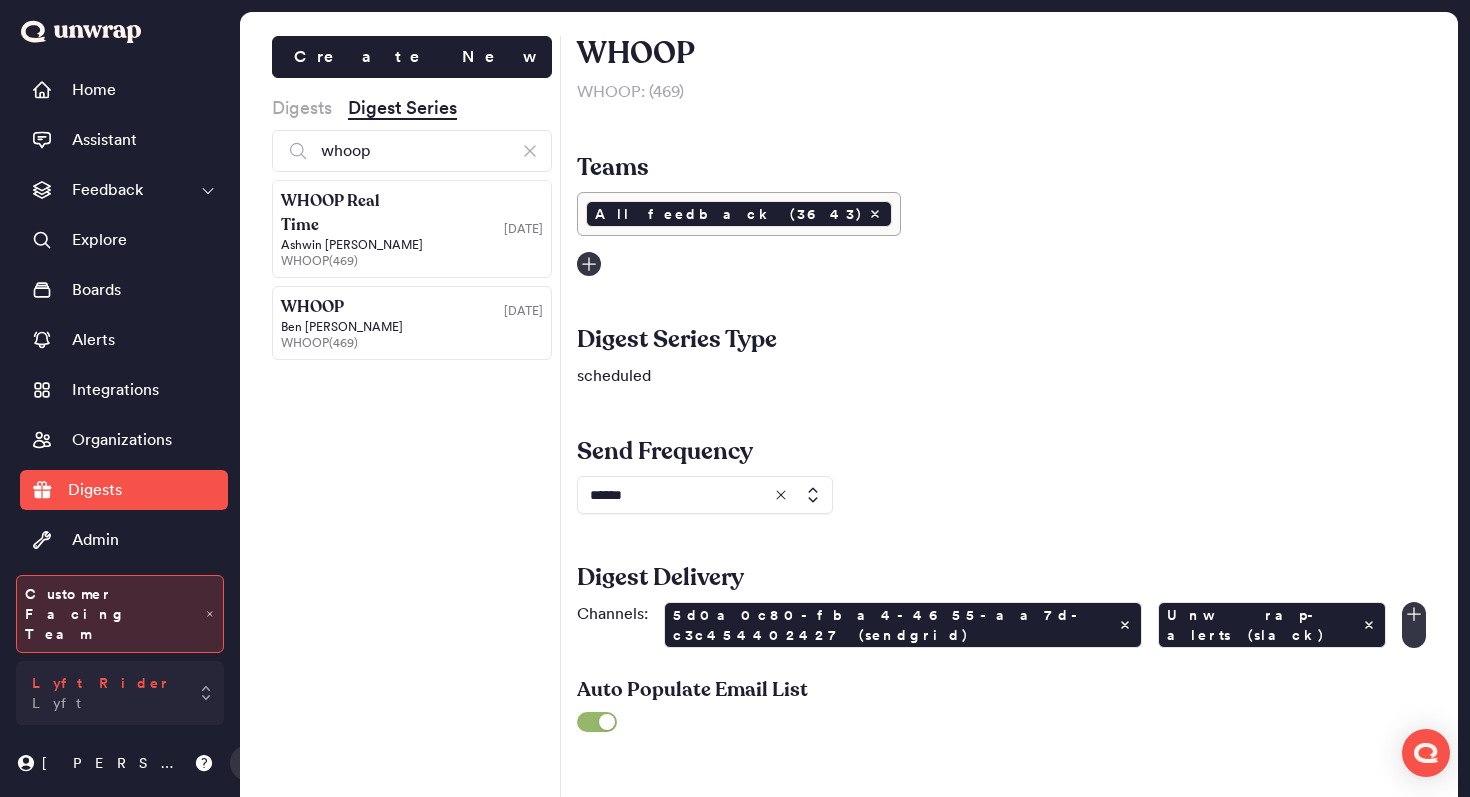 click on "Lyft Rider Lyft" at bounding box center [101, 693] 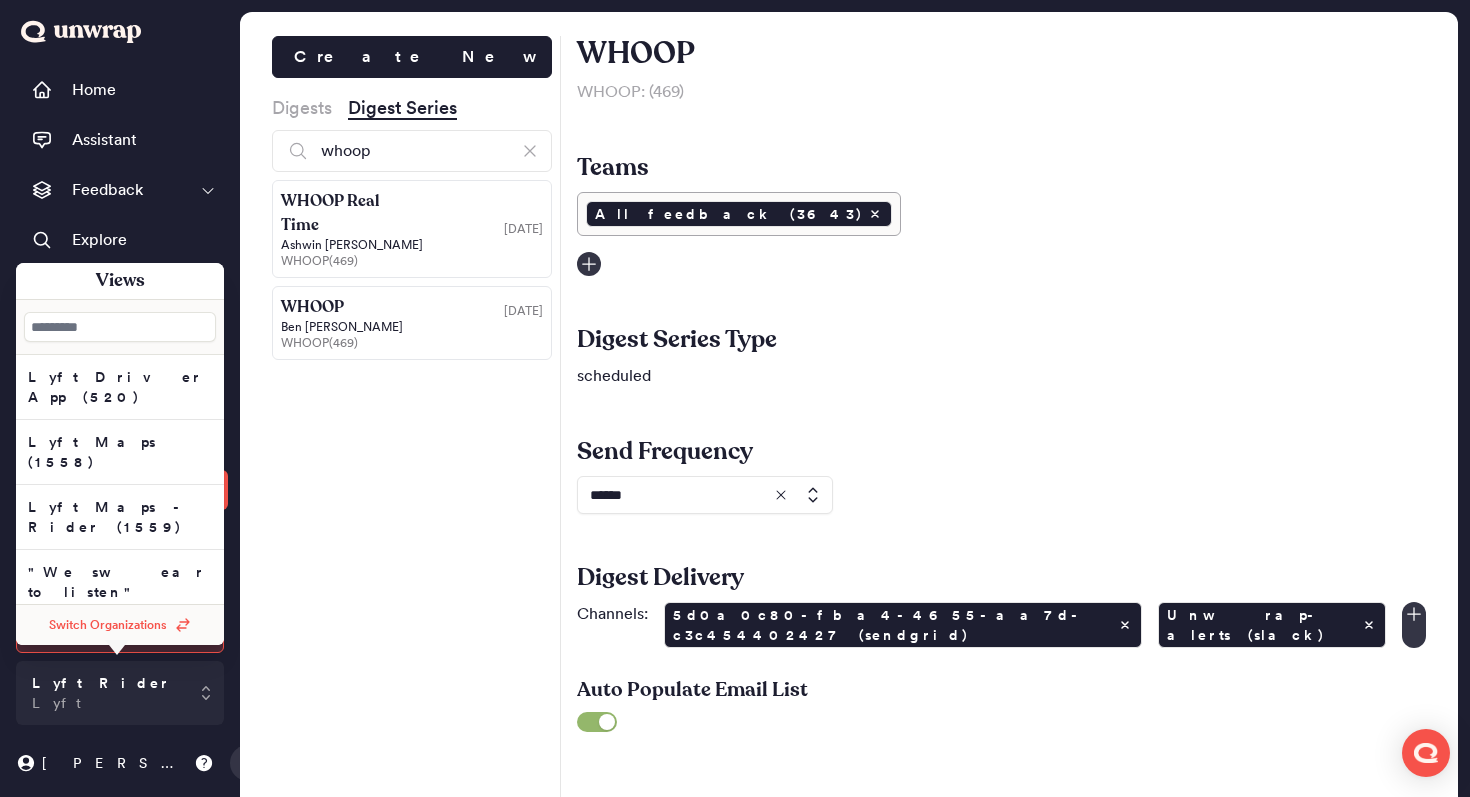 click on "Switch Organizations" at bounding box center [120, 625] 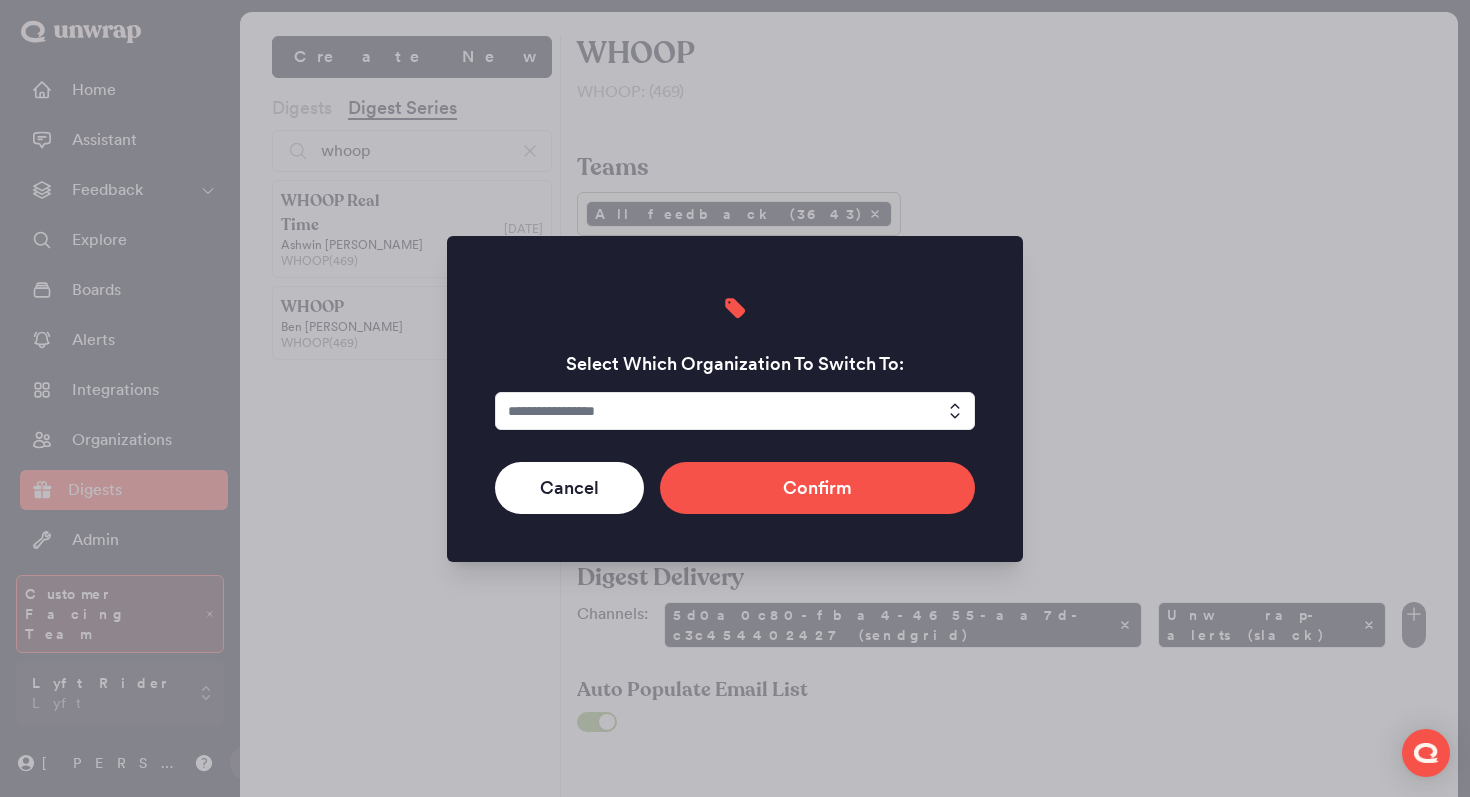 click at bounding box center [735, 411] 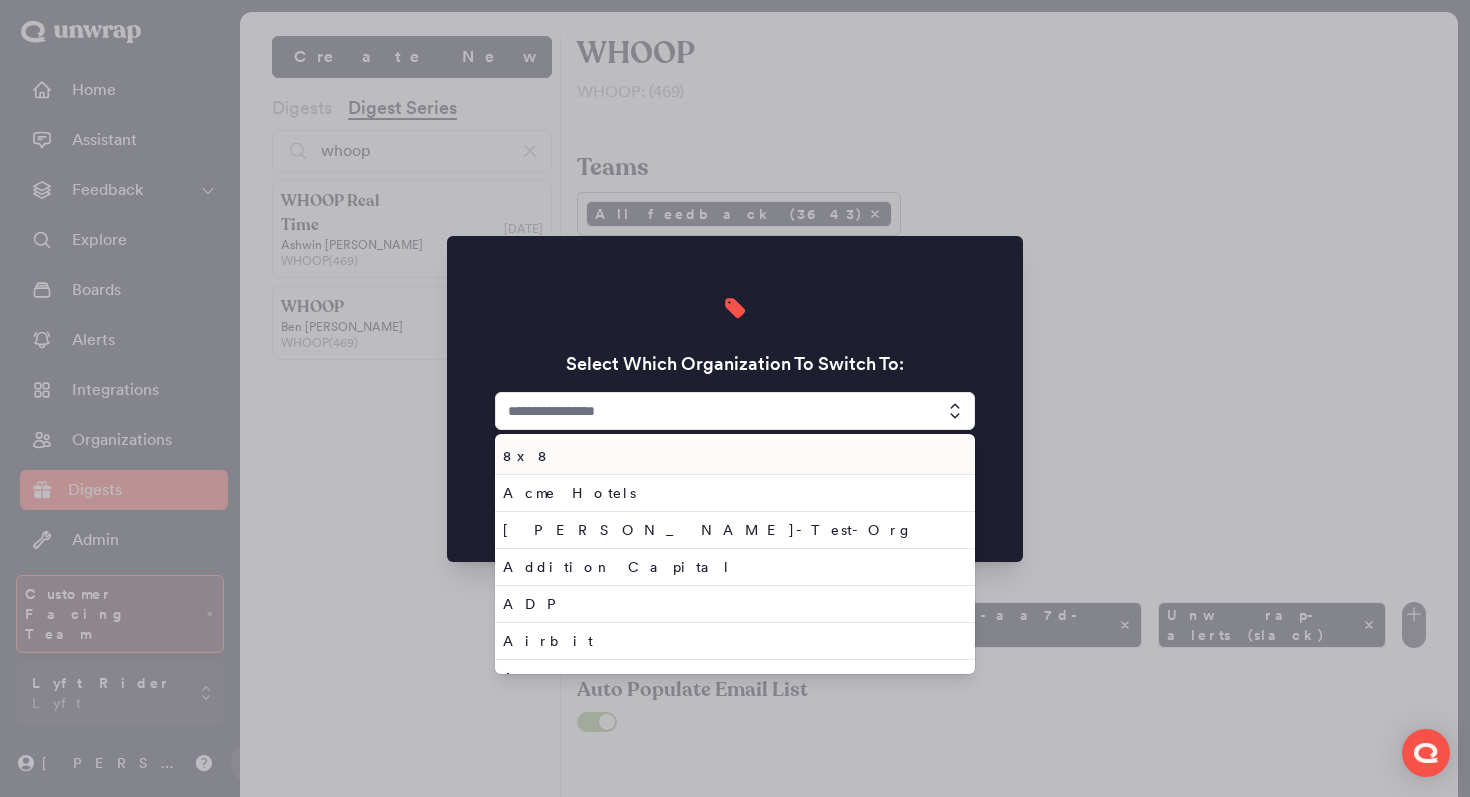 click at bounding box center (735, 411) 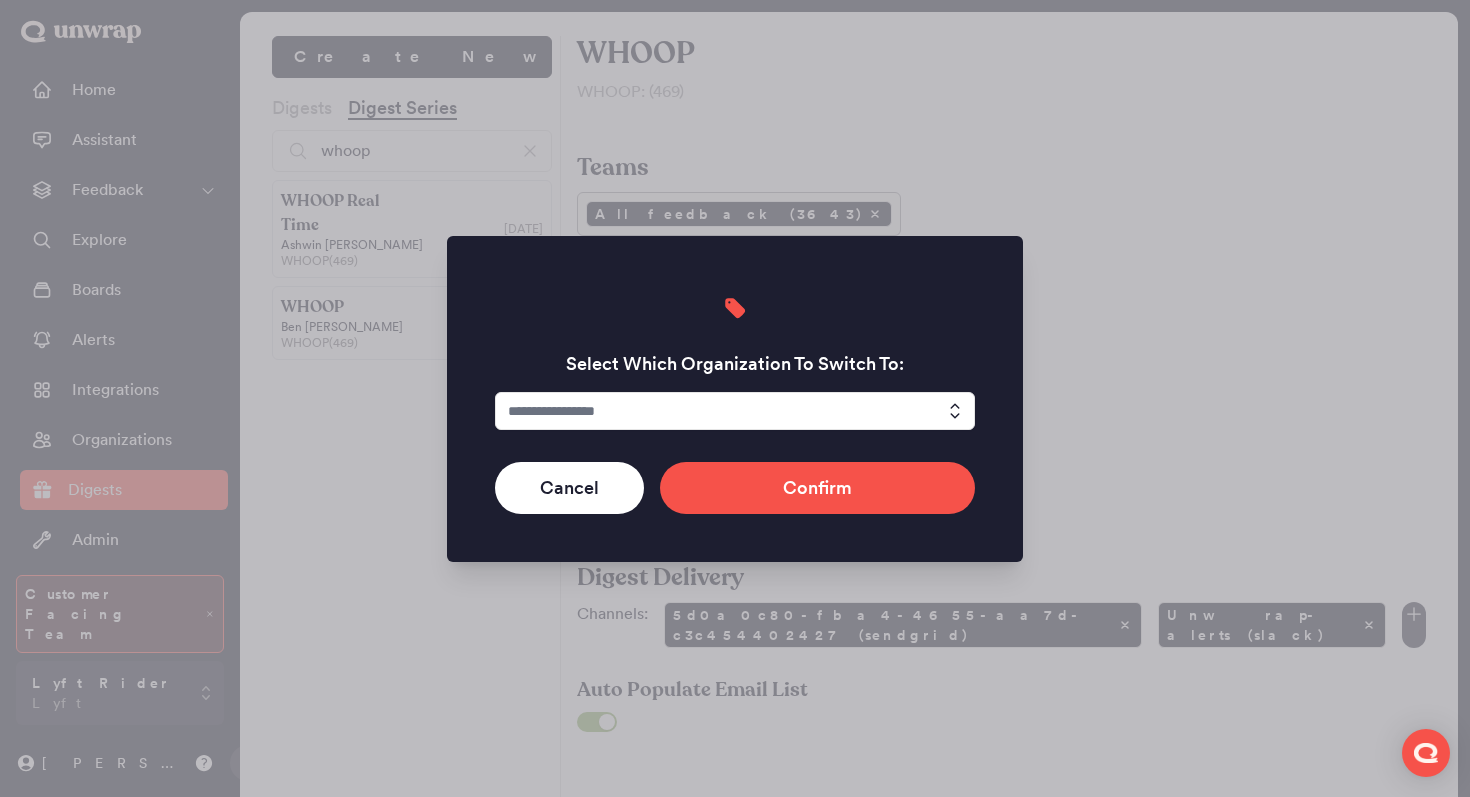 click at bounding box center (735, 411) 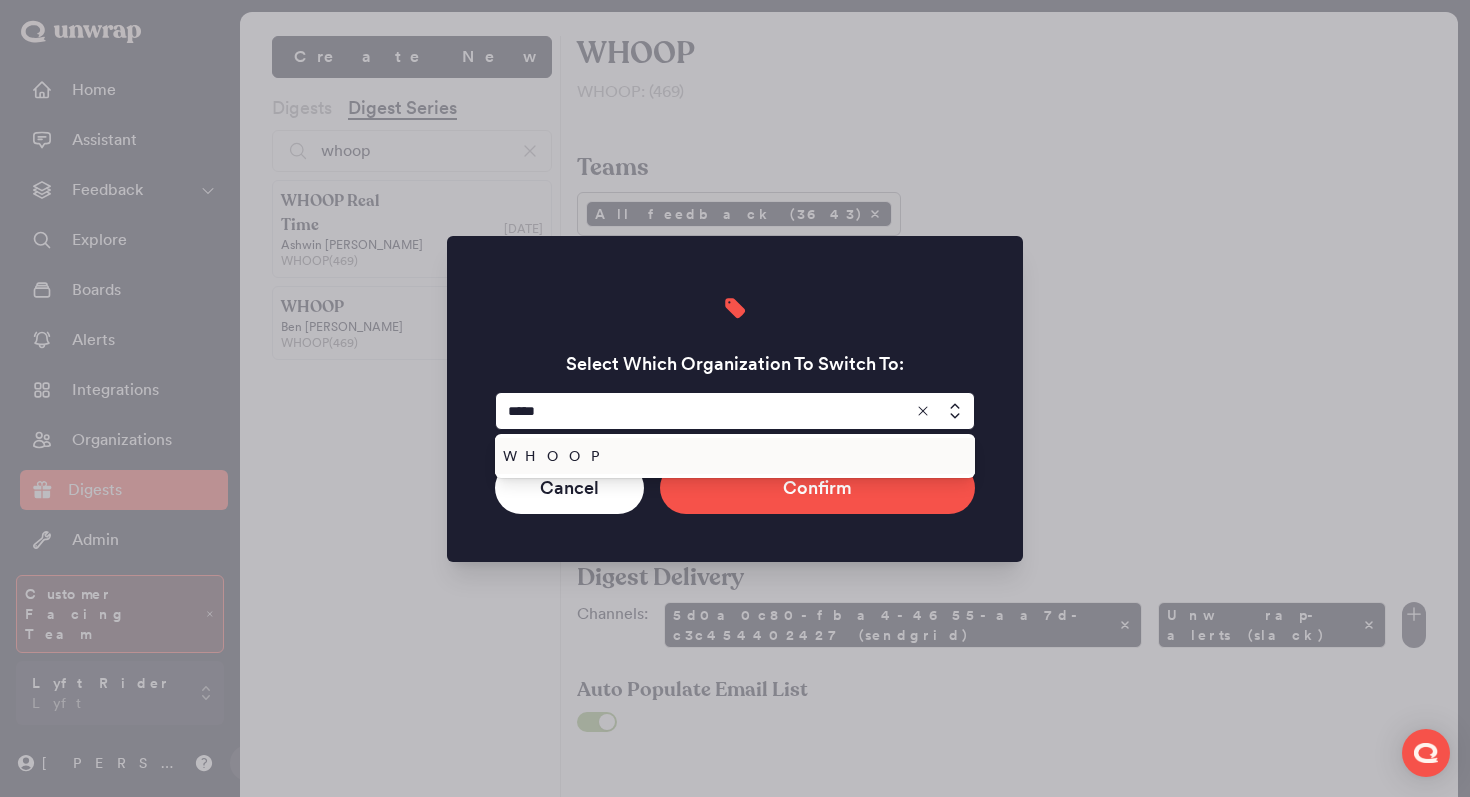 type on "*****" 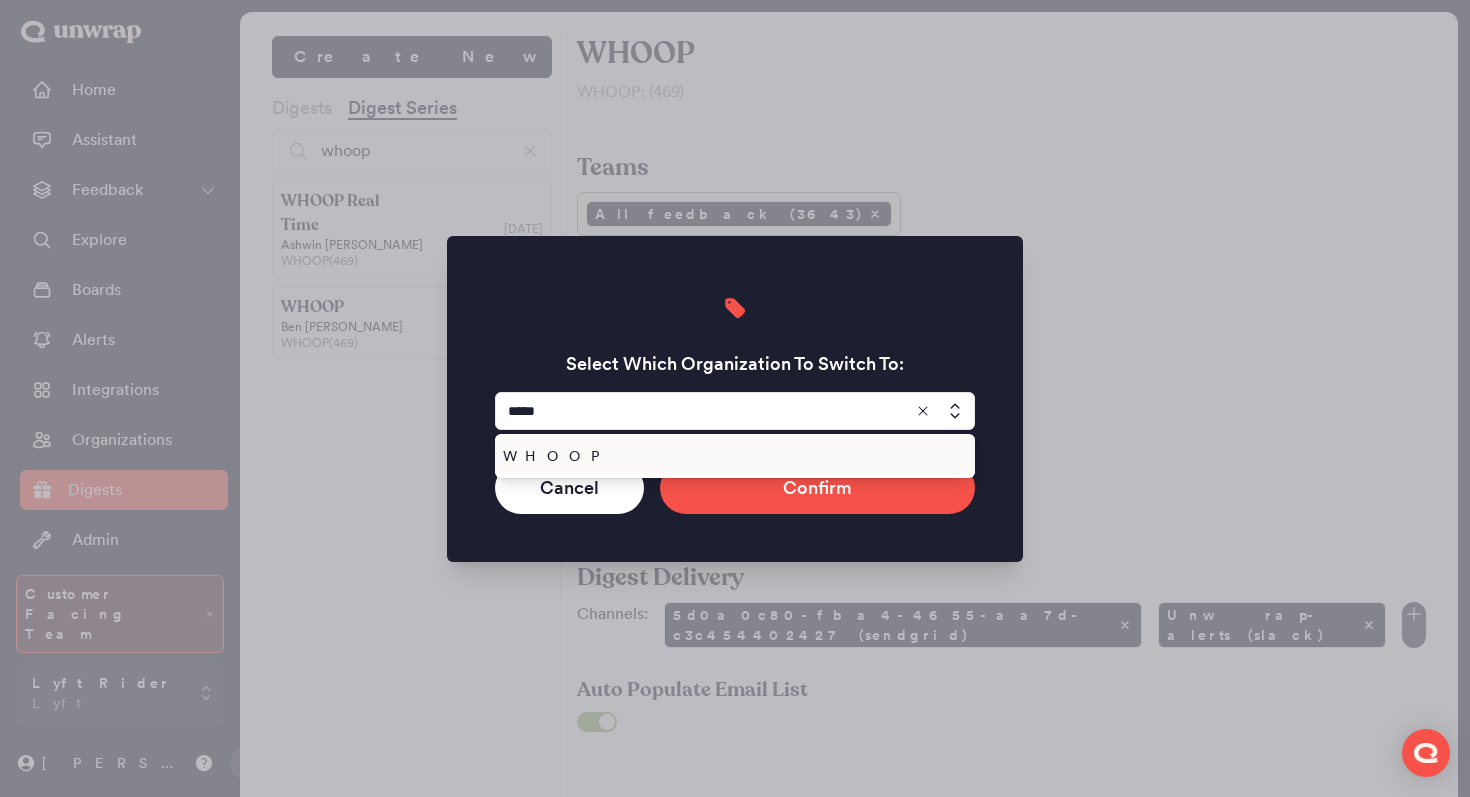 click on "WHOOP" at bounding box center (731, 456) 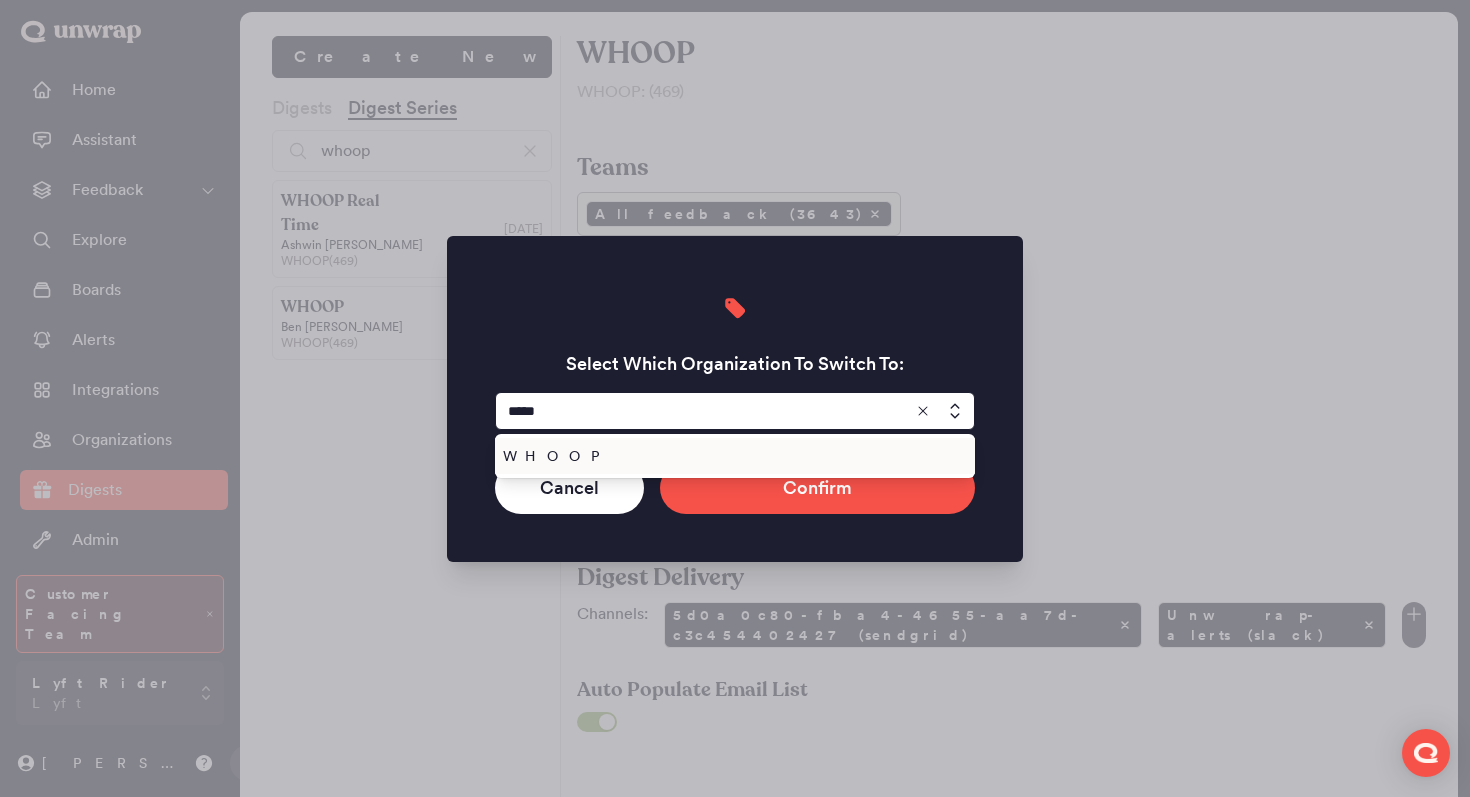 type on "*****" 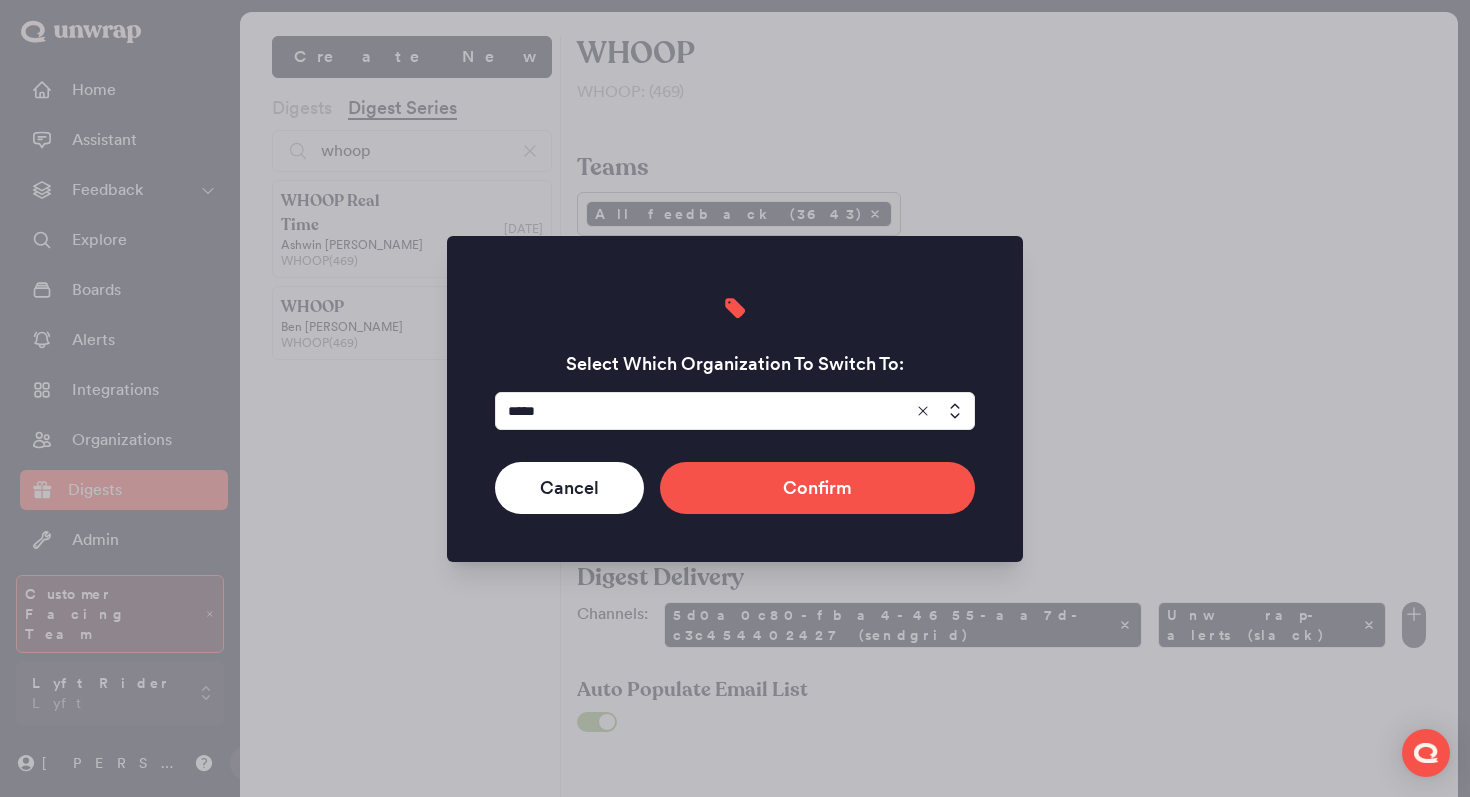 click on "Select Which Organization To Switch To: ***** Cancel Confirm" at bounding box center (735, 399) 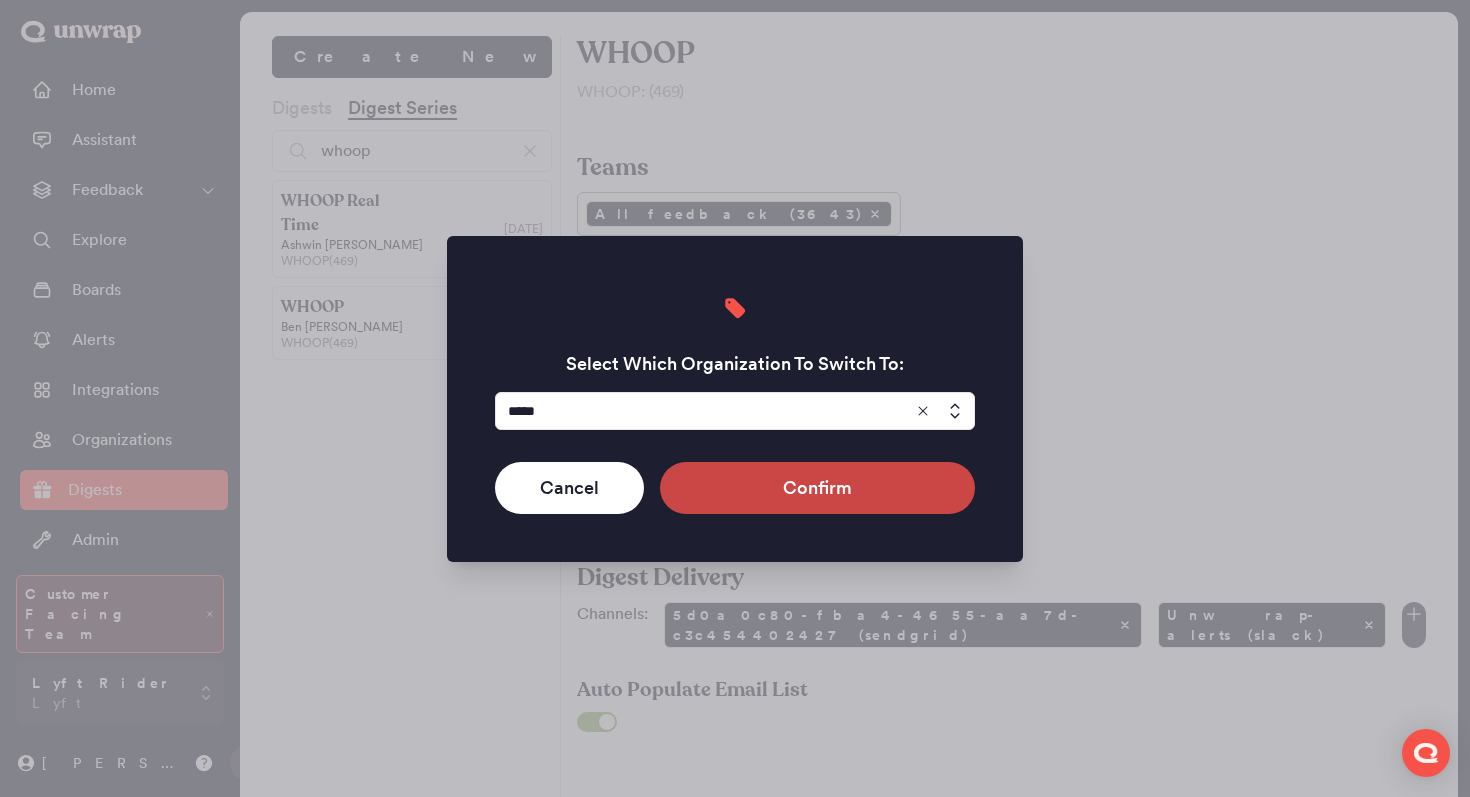 click on "Confirm" at bounding box center [817, 488] 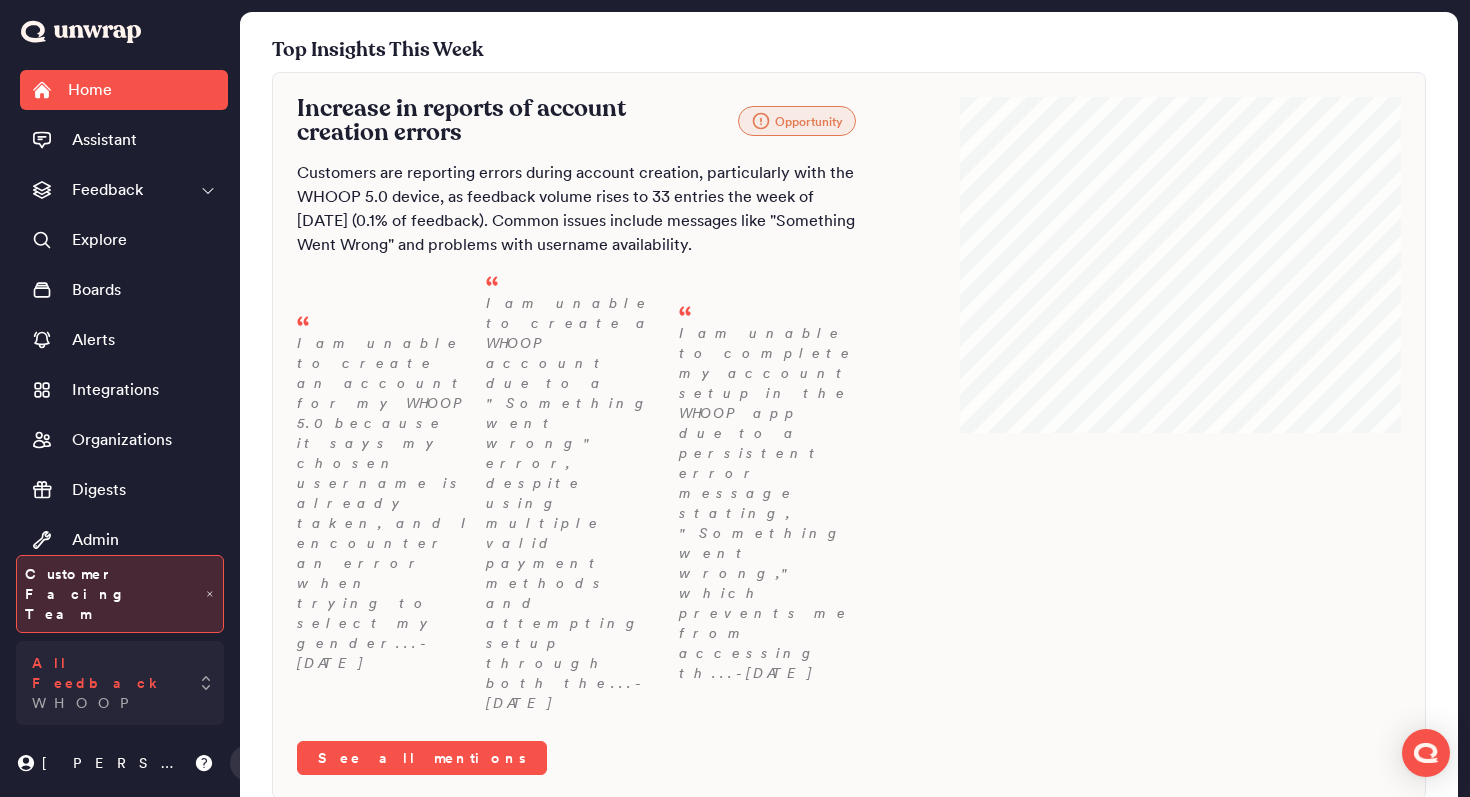 click on "All Feedback" at bounding box center [106, 673] 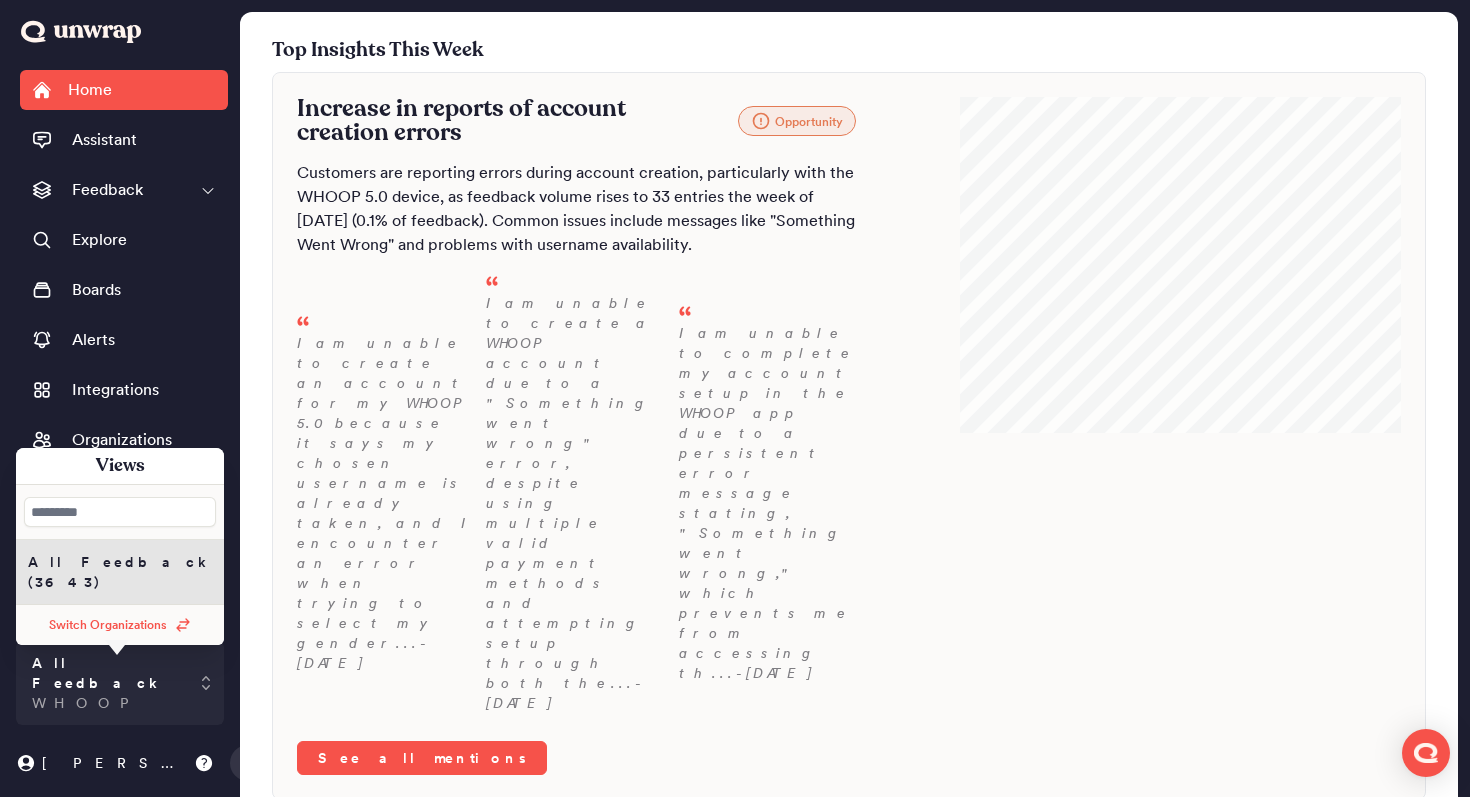 click on "Switch Organizations" at bounding box center [108, 625] 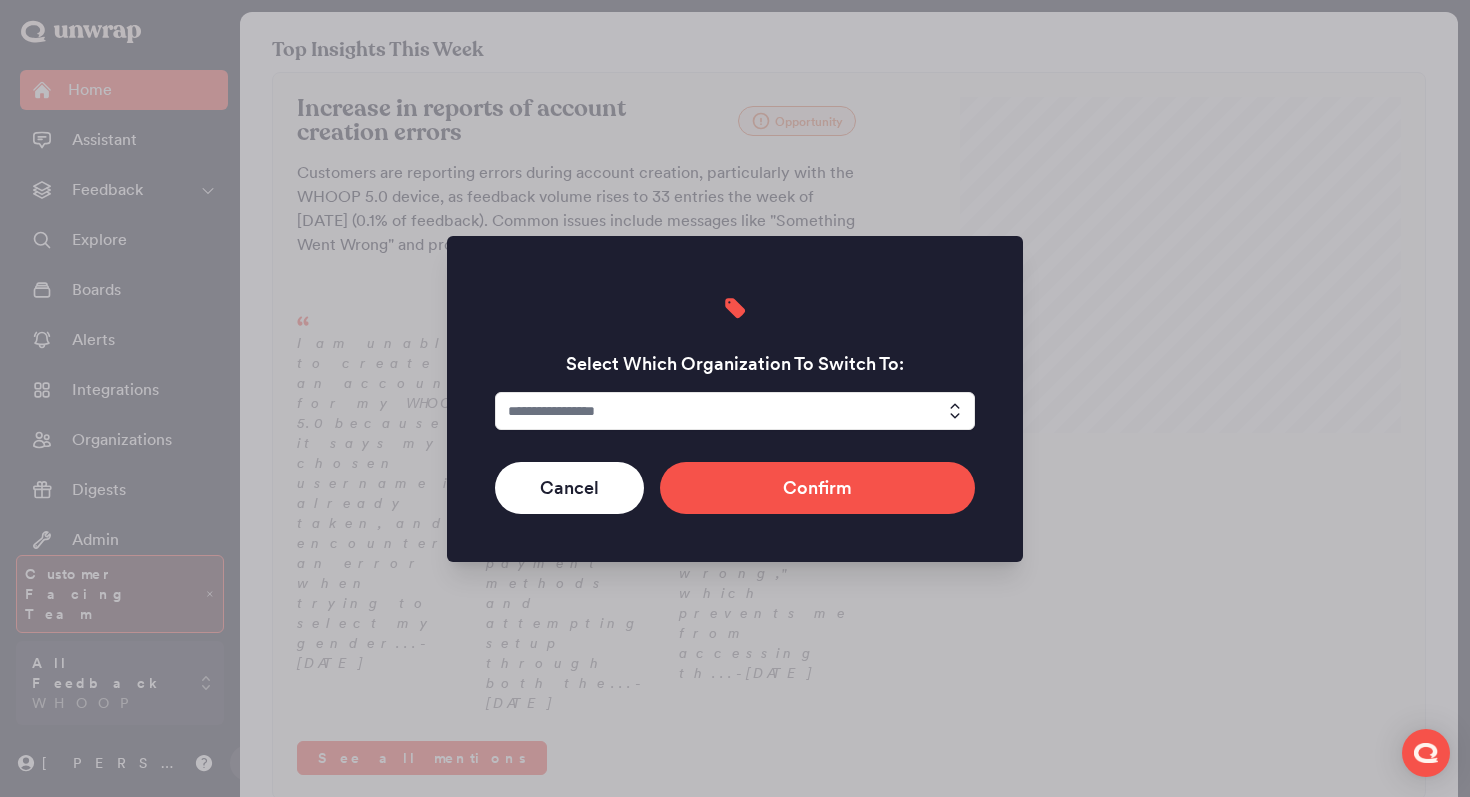 click at bounding box center (735, 411) 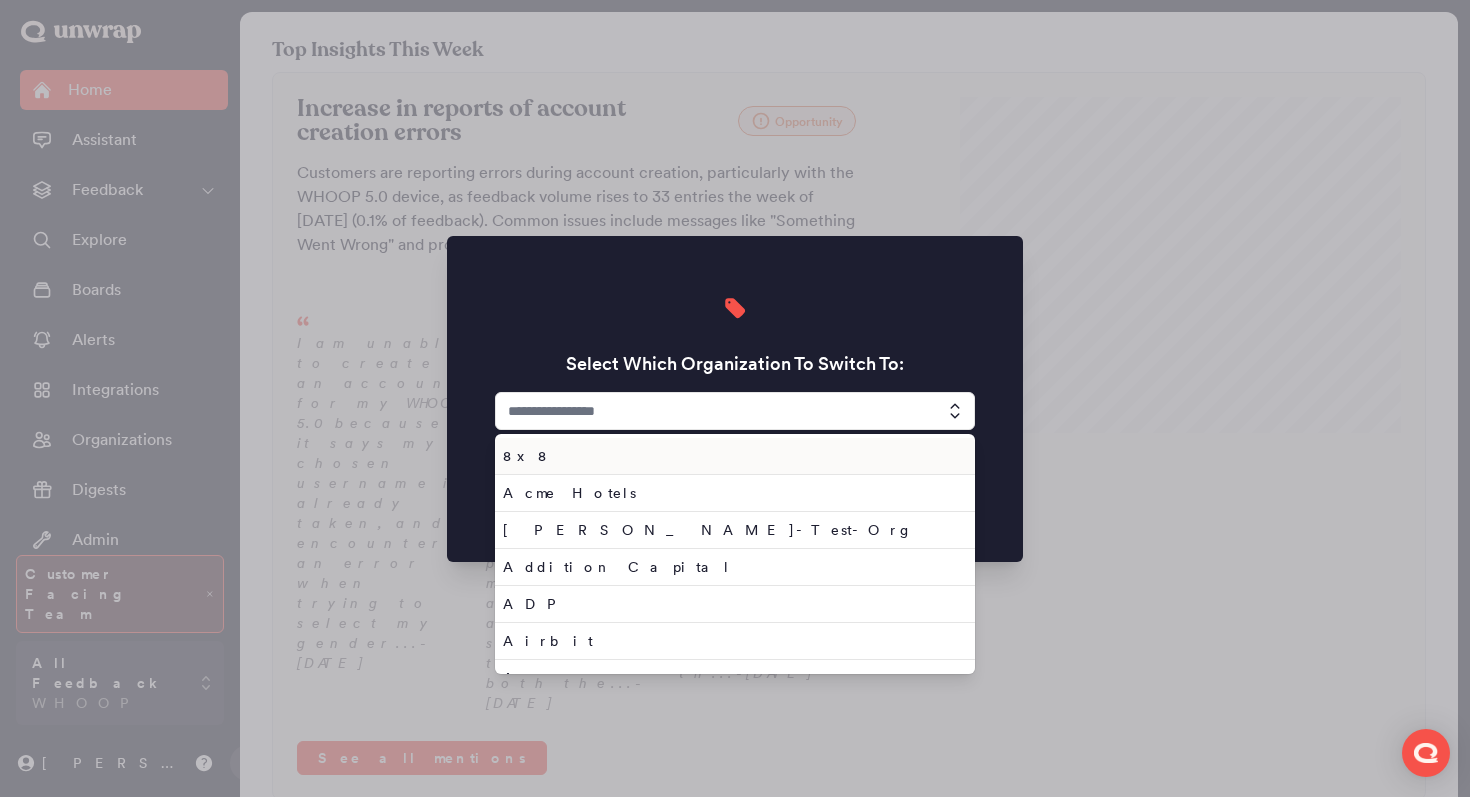 click at bounding box center [735, 411] 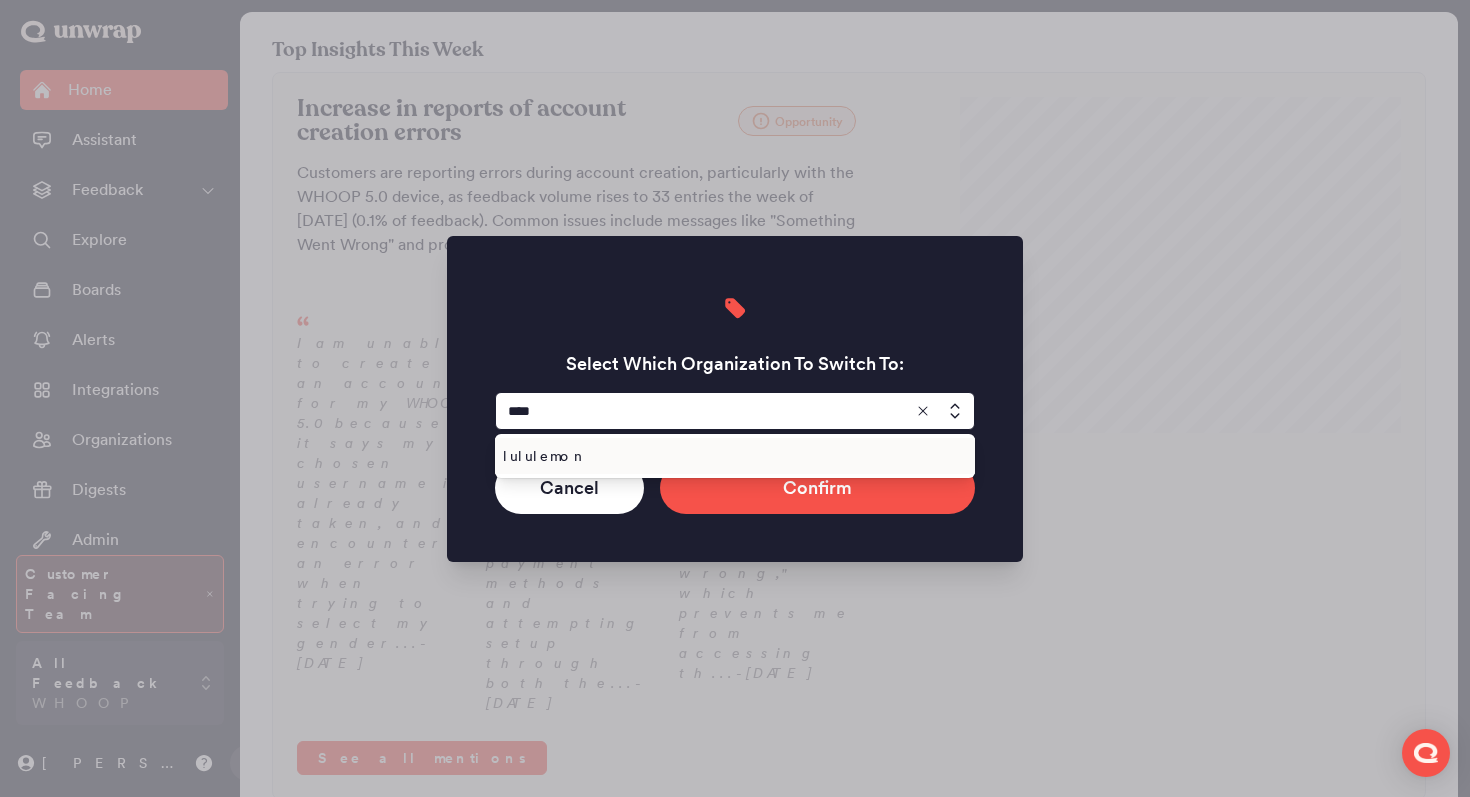 type on "****" 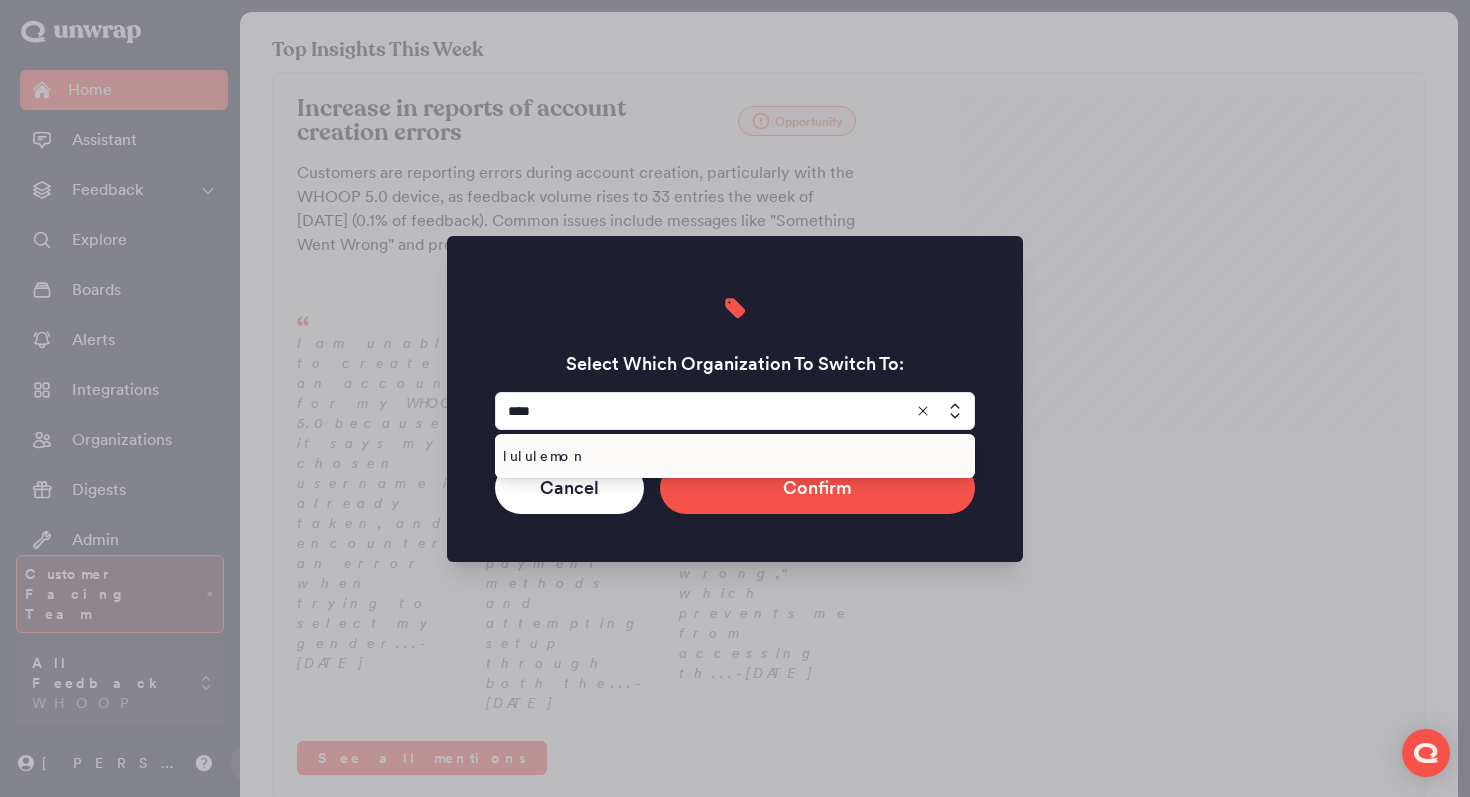 drag, startPoint x: 685, startPoint y: 451, endPoint x: 714, endPoint y: 453, distance: 29.068884 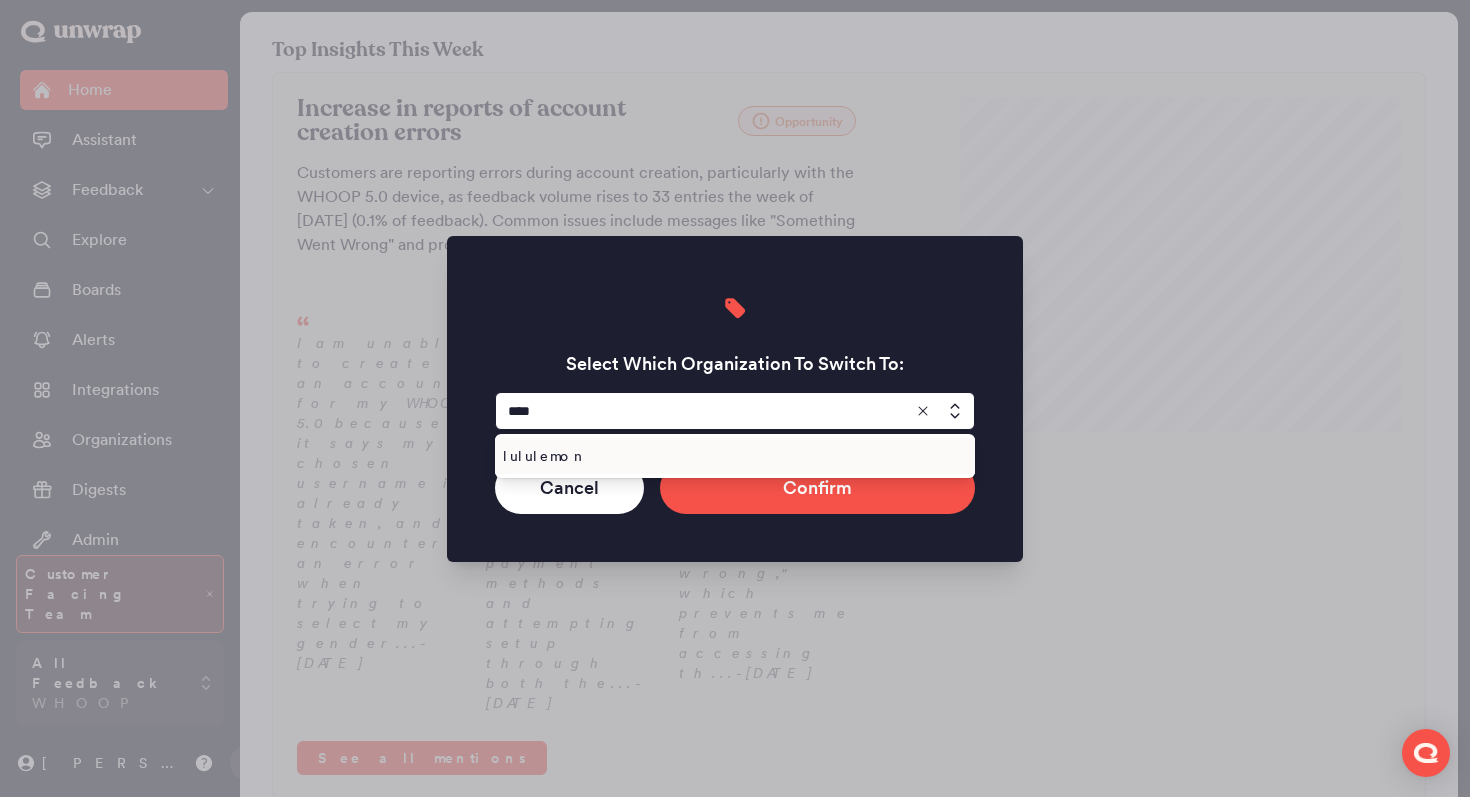 type on "*********" 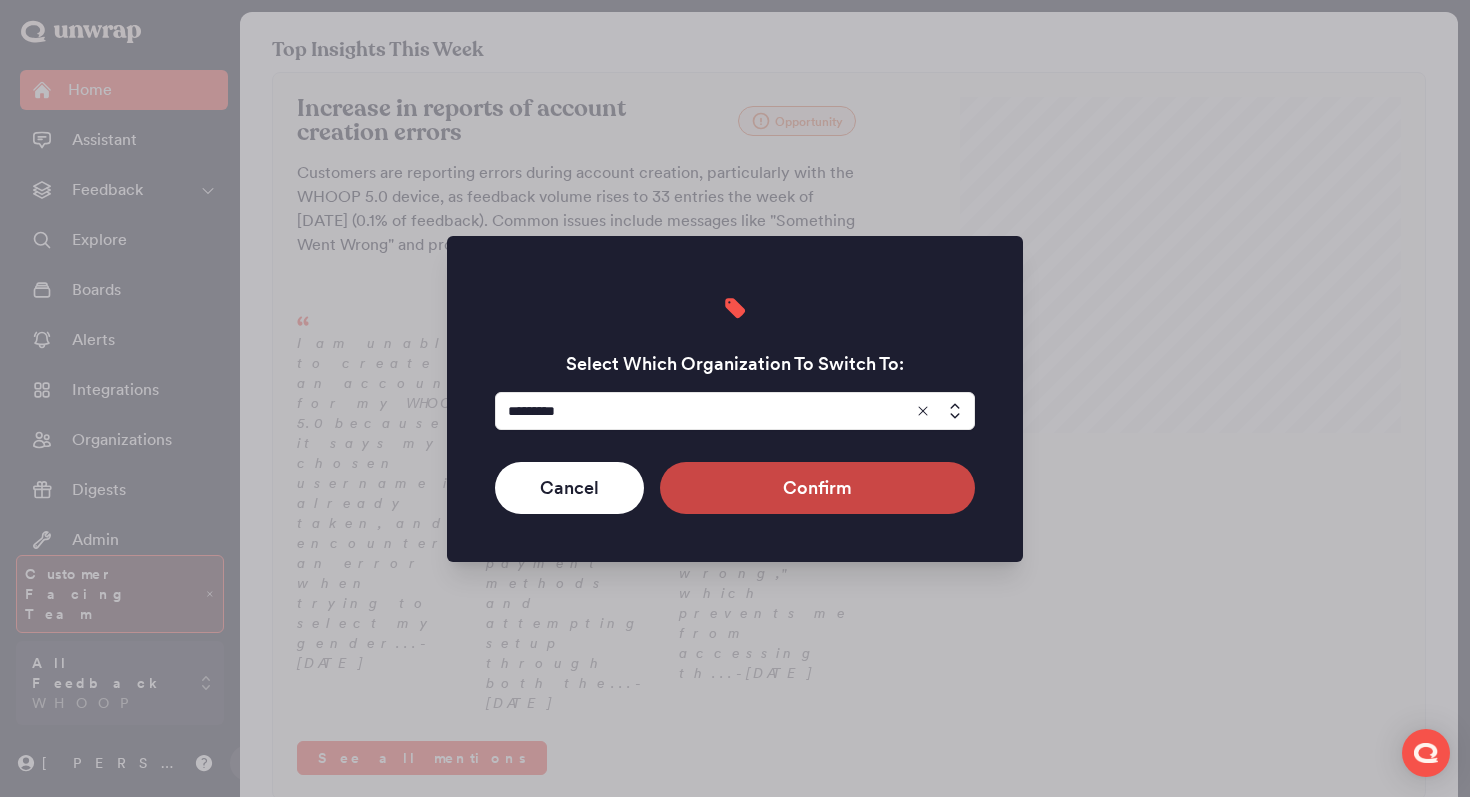 click on "Confirm" at bounding box center (817, 488) 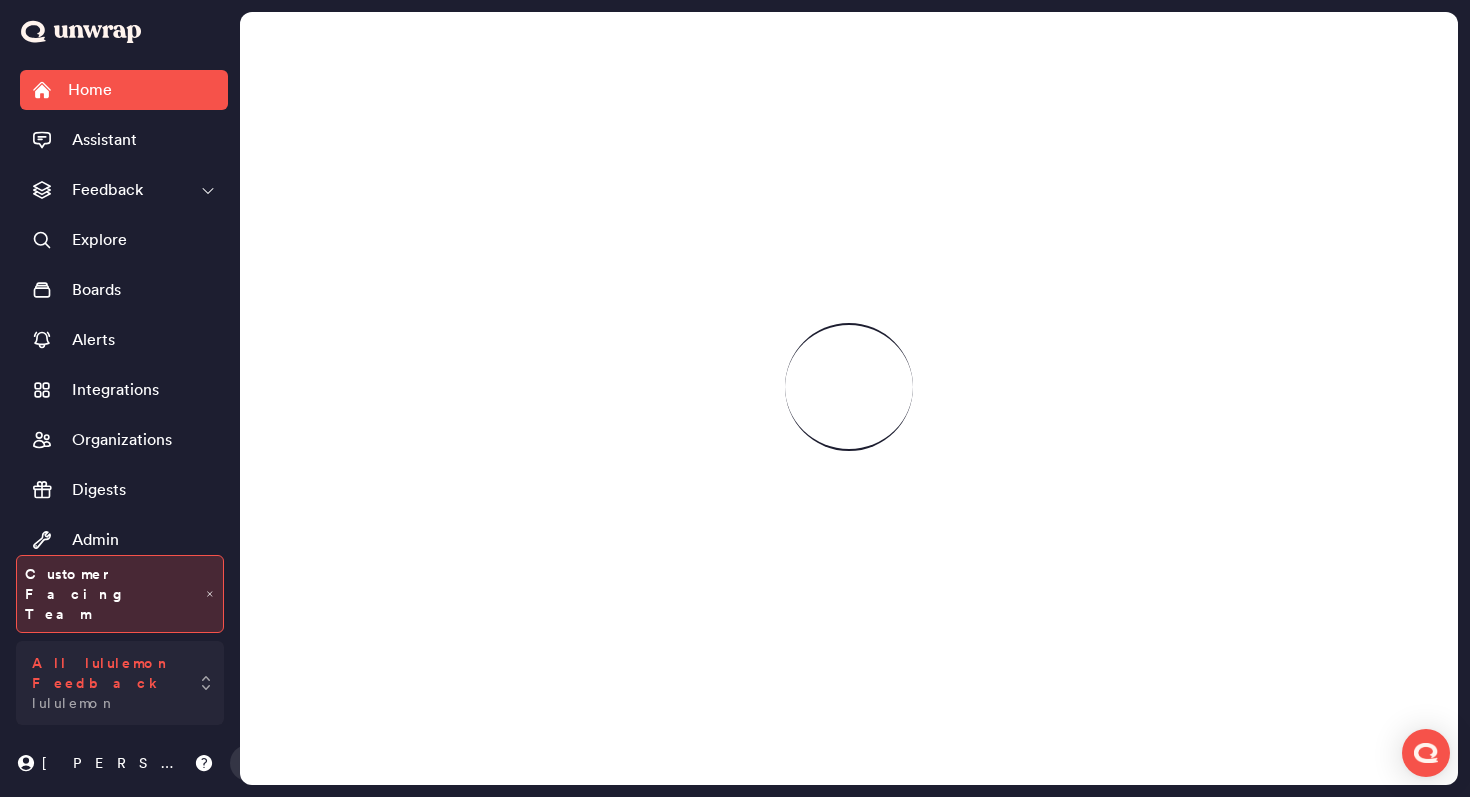 click on "All lululemon Feedback" at bounding box center (106, 673) 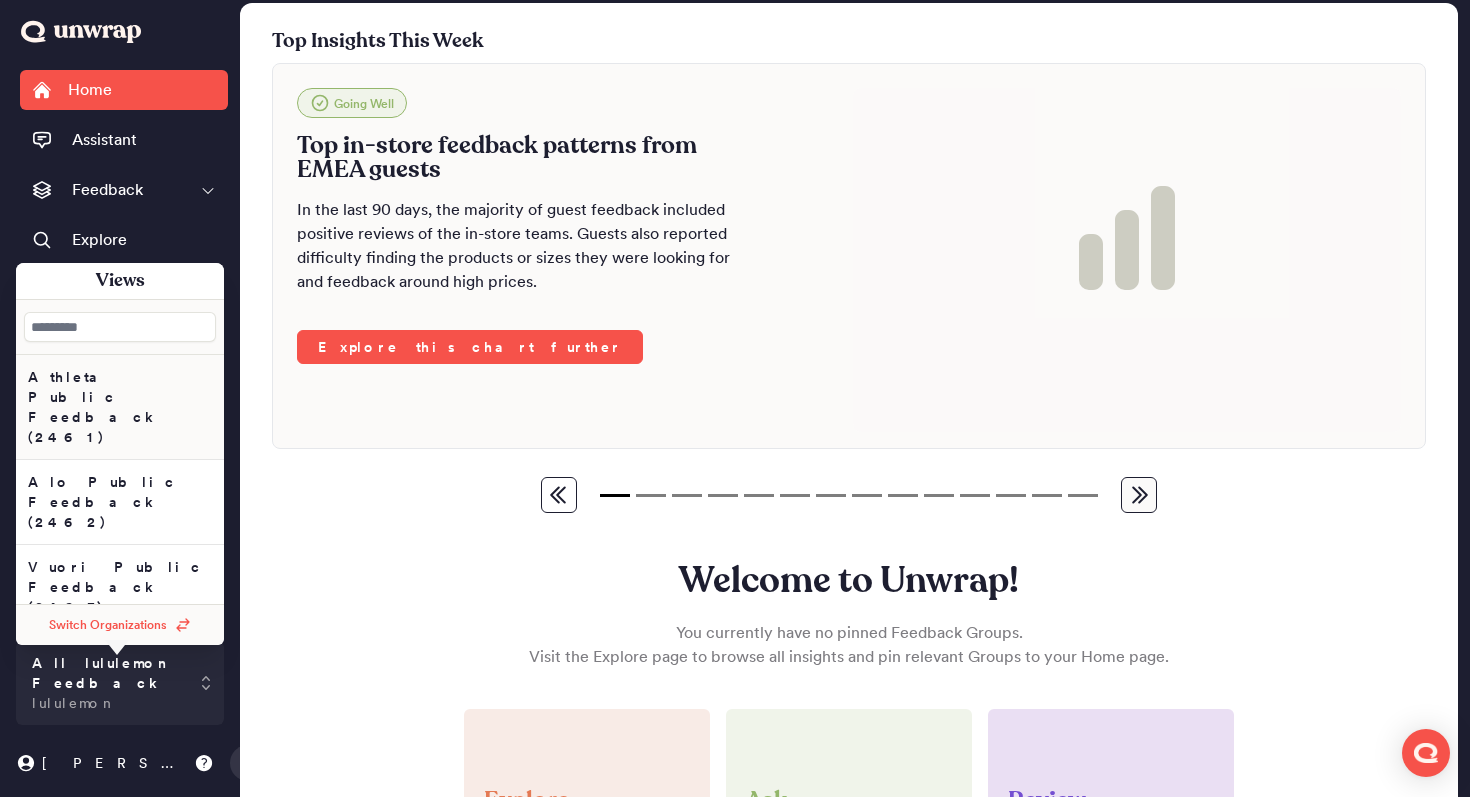 scroll, scrollTop: 12, scrollLeft: 0, axis: vertical 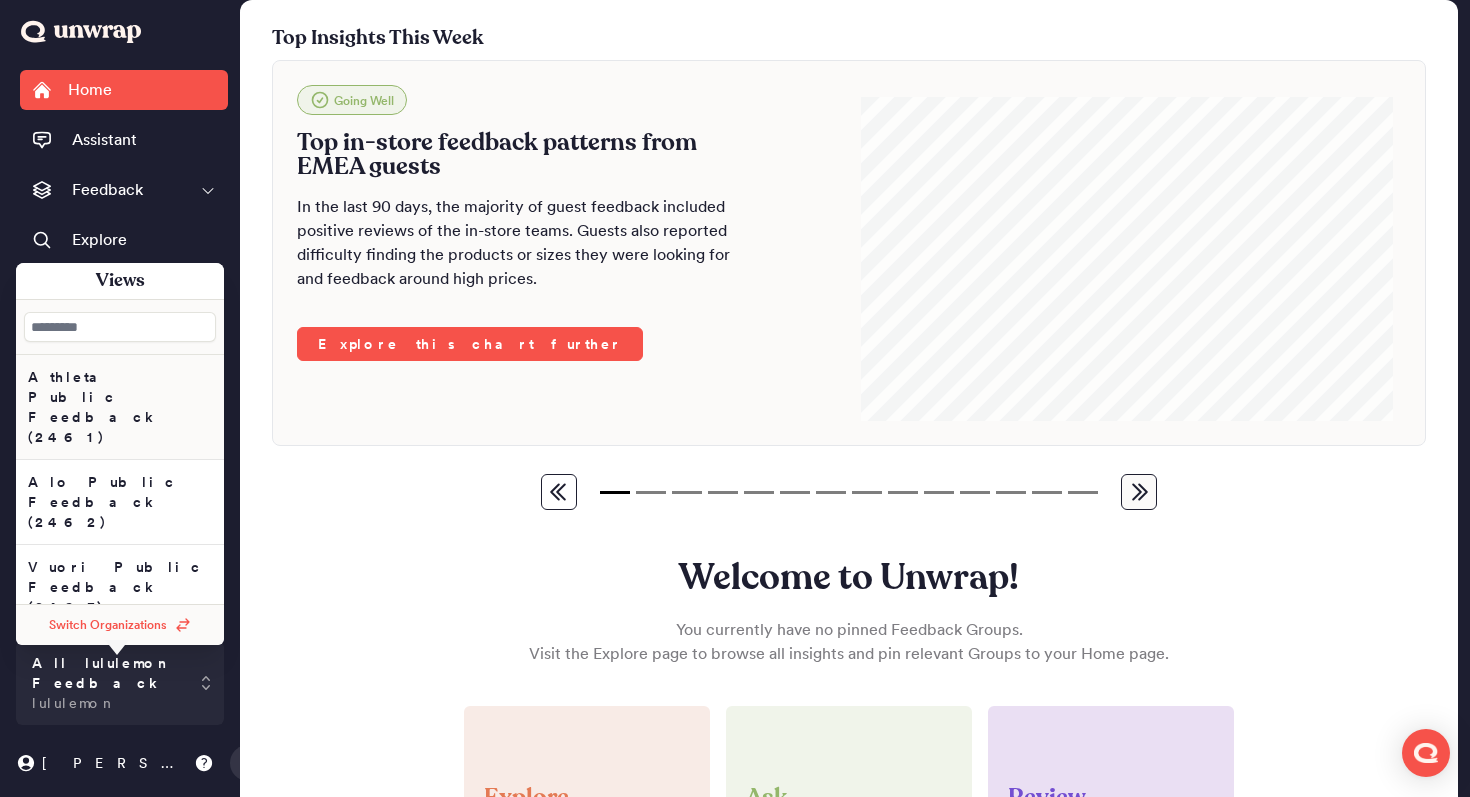click on "Athleta Public Feedback (2461)" at bounding box center [120, 407] 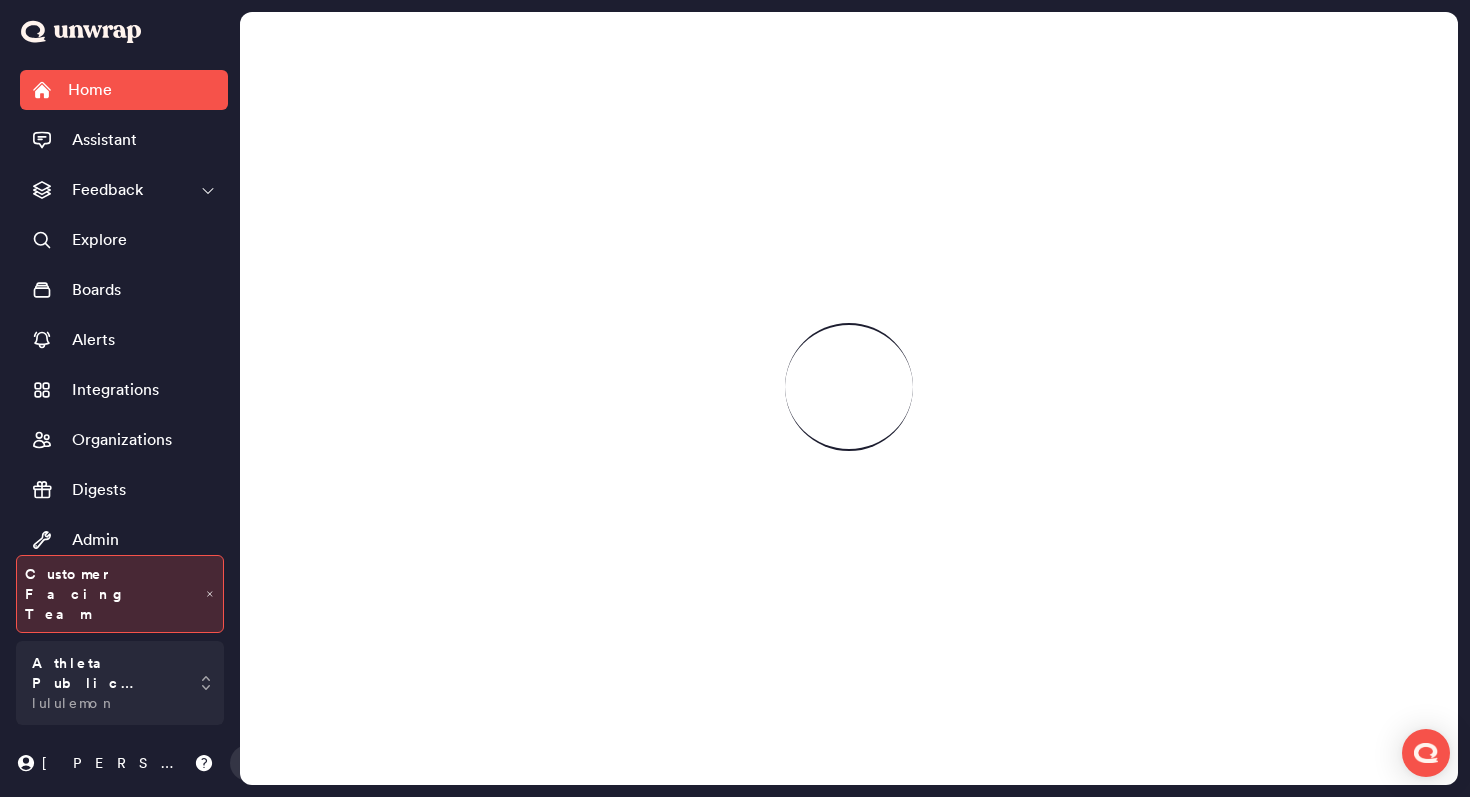 scroll, scrollTop: 0, scrollLeft: 0, axis: both 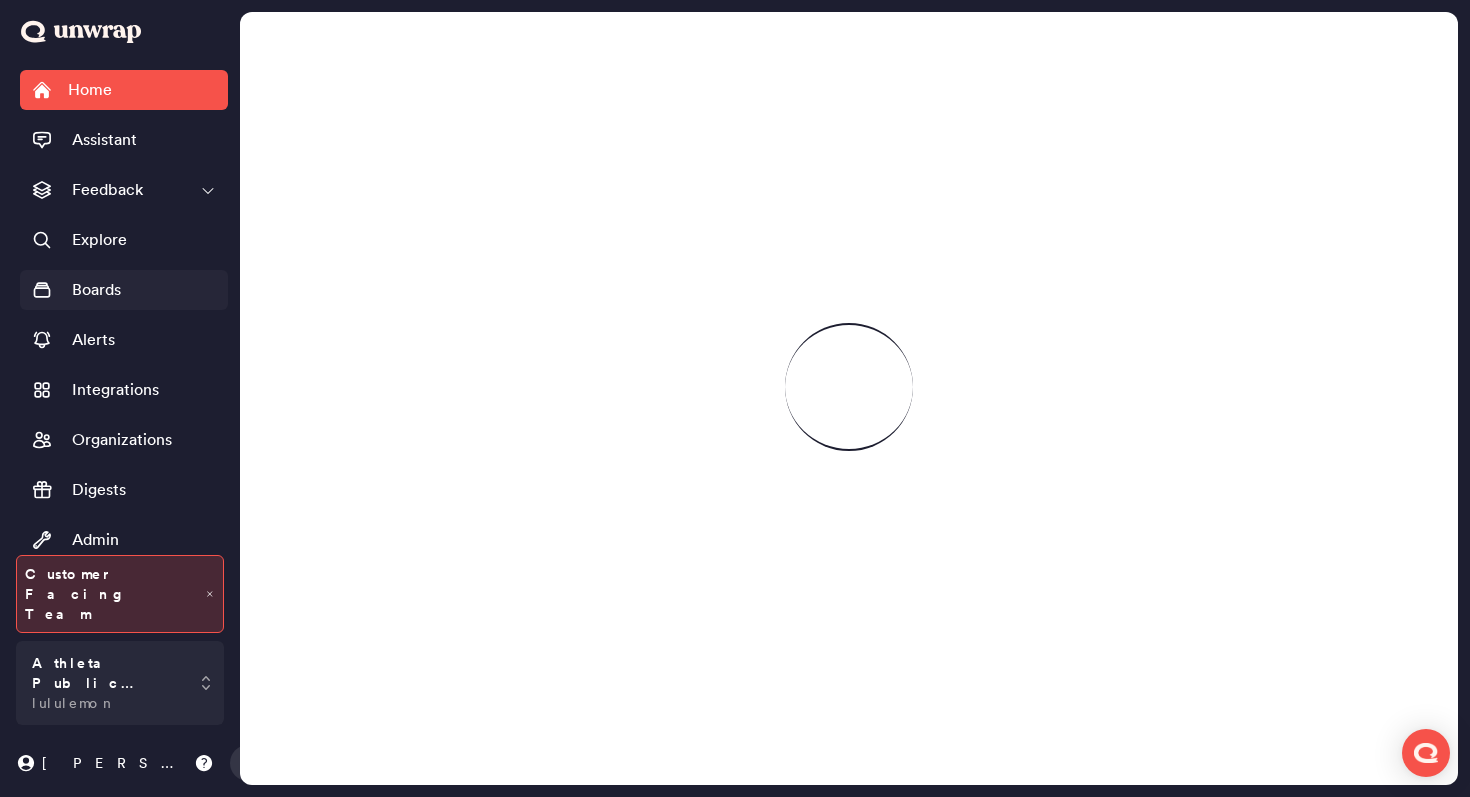 click on "Boards" at bounding box center [124, 290] 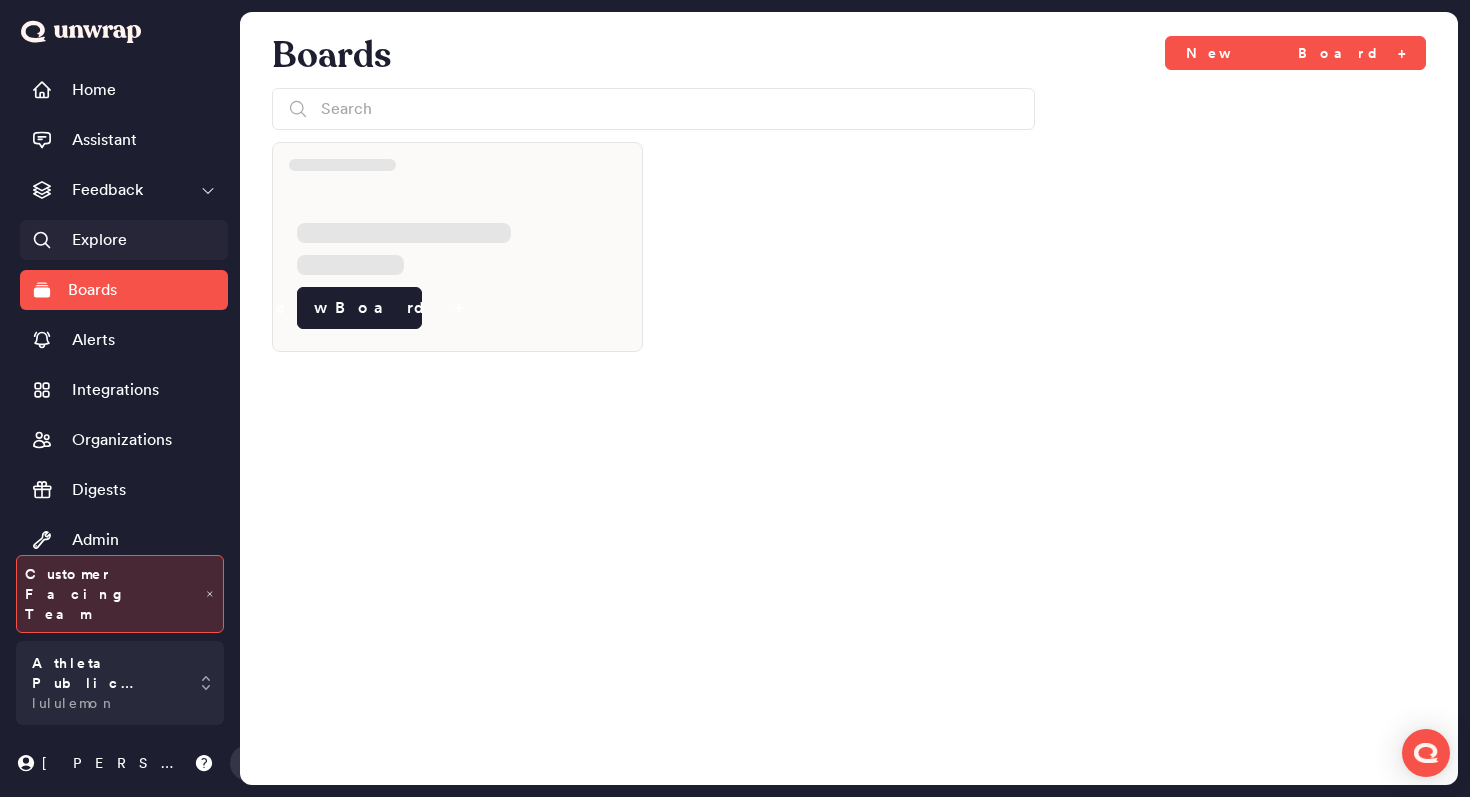 click on "Explore" at bounding box center (124, 240) 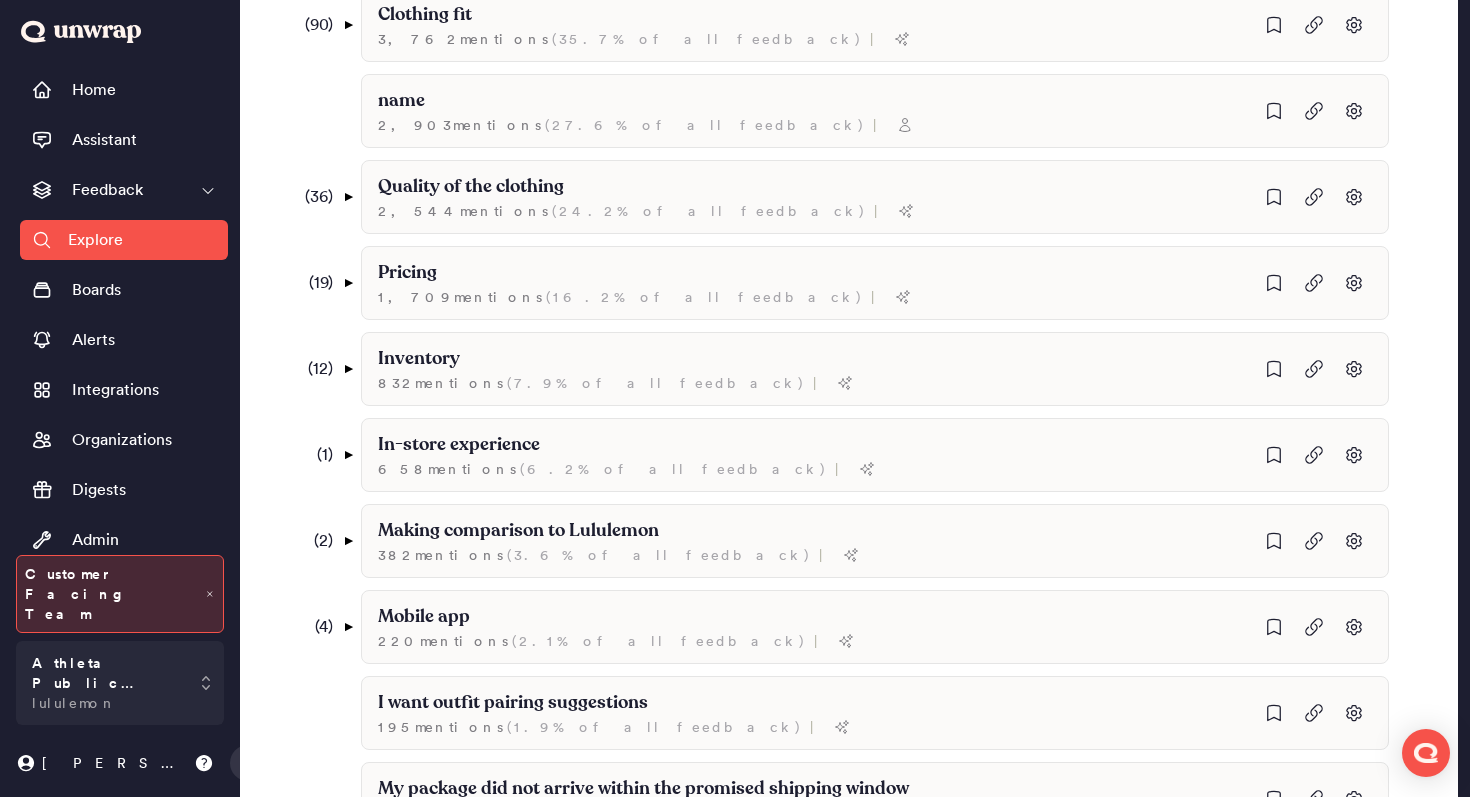 scroll, scrollTop: 455, scrollLeft: 0, axis: vertical 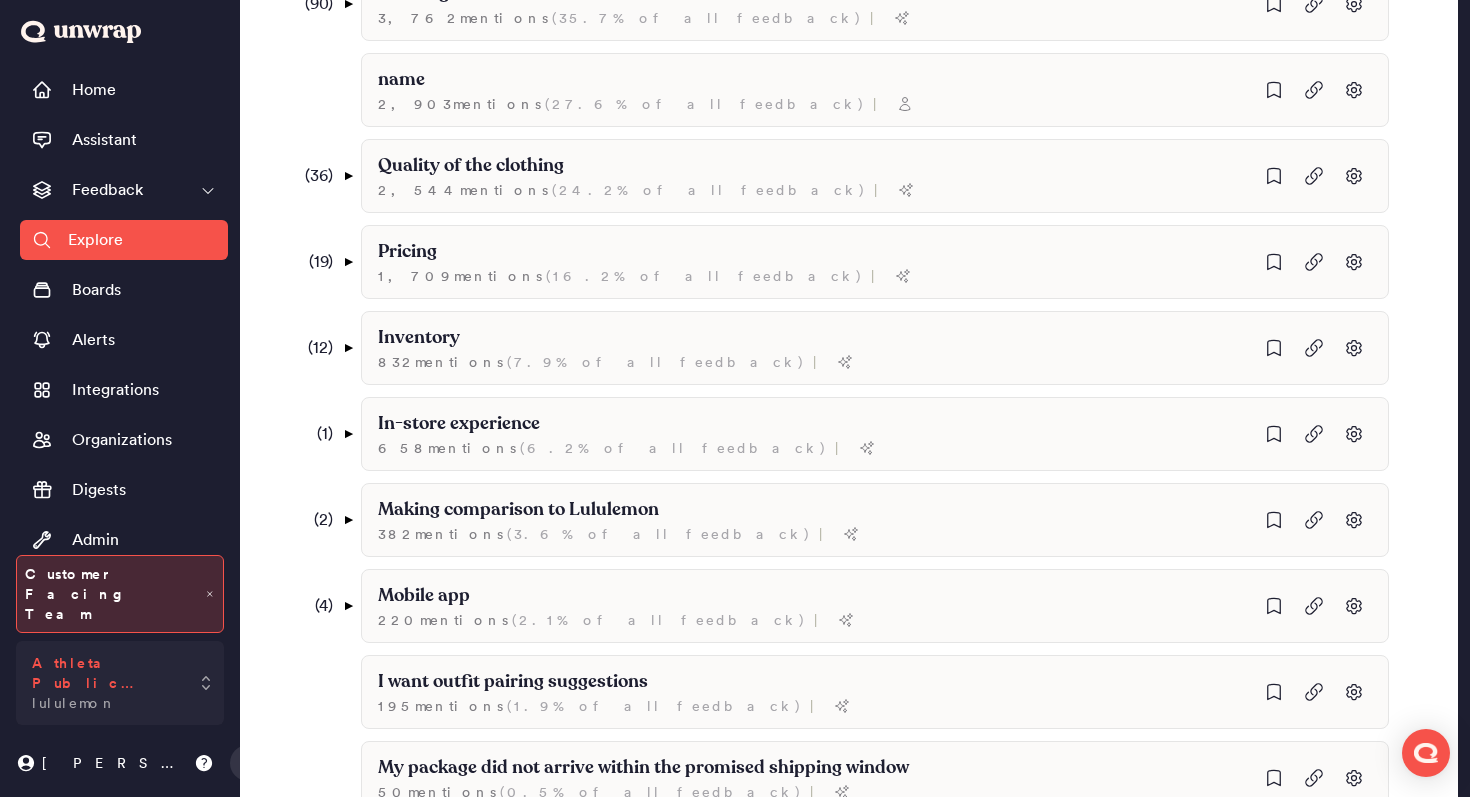 click on "Athleta Public Feedback" 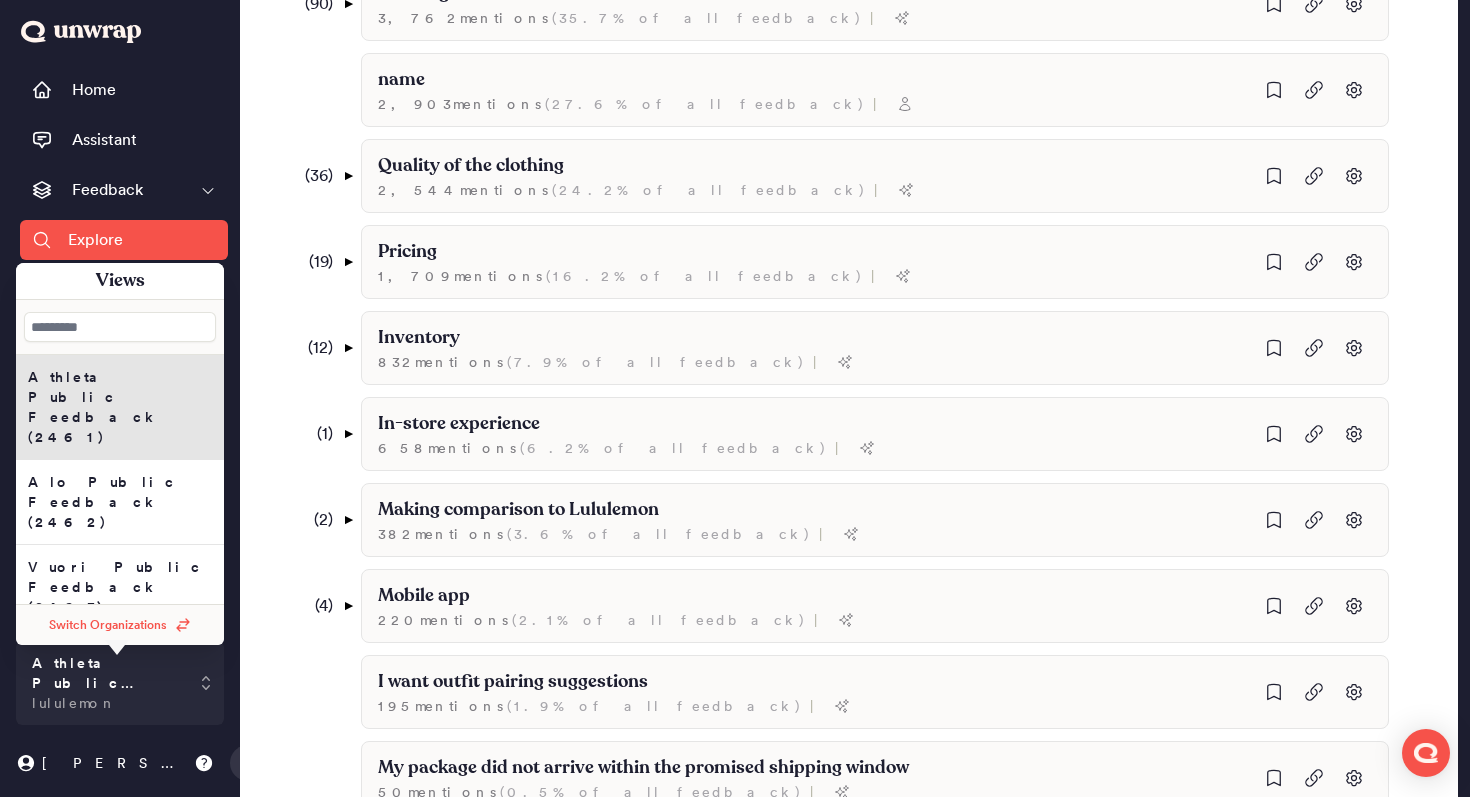 click on "All lululemon Feedback (3248)" 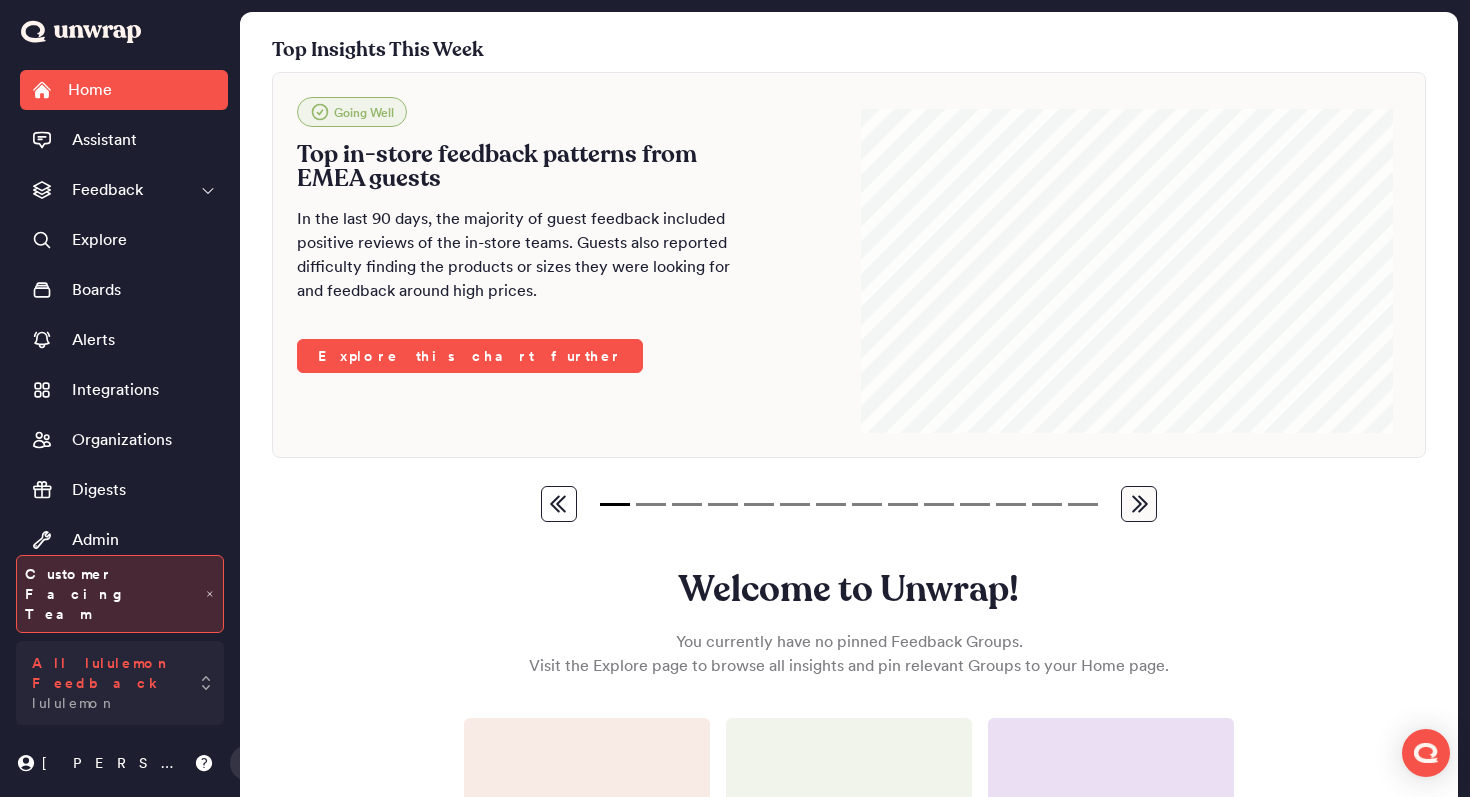 click on "All lululemon Feedback" 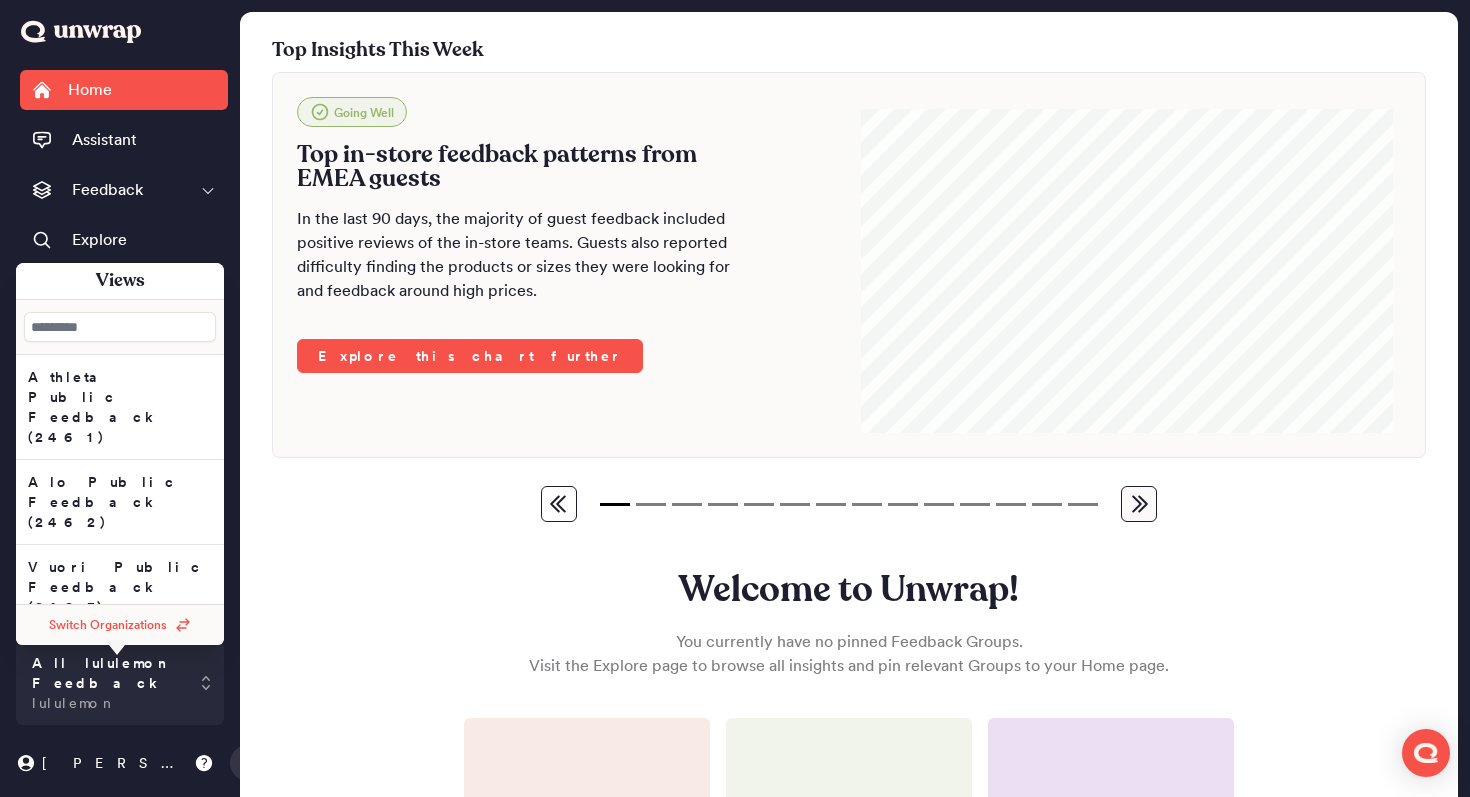click on "Top Insights This Week Going Well Top in-store feedback patterns from EMEA guests In the last 90 days, the majority of guest feedback included positive reviews of the in-store teams. Guests also reported difficulty finding the products or sizes they were looking for and feedback around high prices.  Explore this chart further Going Well Top in-store feedback patterns from APAC guests In the last 90 days, the majority of guest feedback included positive reviews of the in-store teams (73.2% of all APAC feedback). Guests also reported crowded stores with long wait times and difficulty finding the products or sizes they were looking for.  Explore this chart further Growing mentions of December delivery dates Opportunity Guests report confusion and concern over the December 31st delivery date appearing in order communications. They mention that the date appears in confirmation emails, tracking updates, or shipping notices despite recent orders or short processing times.  -  Jul 01  -  Jun 30  -  Jun 30 Opportunity" 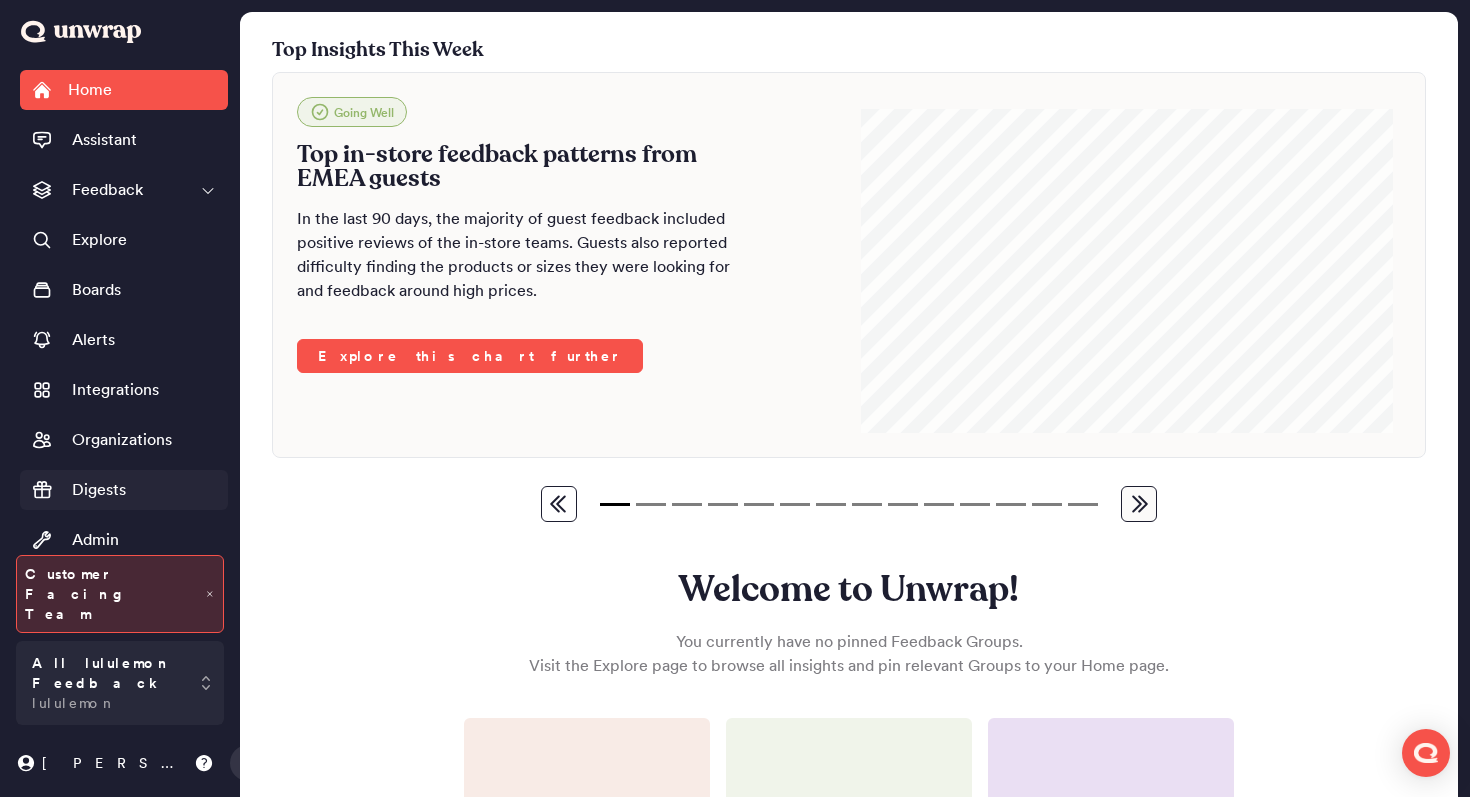 click on "Digests" 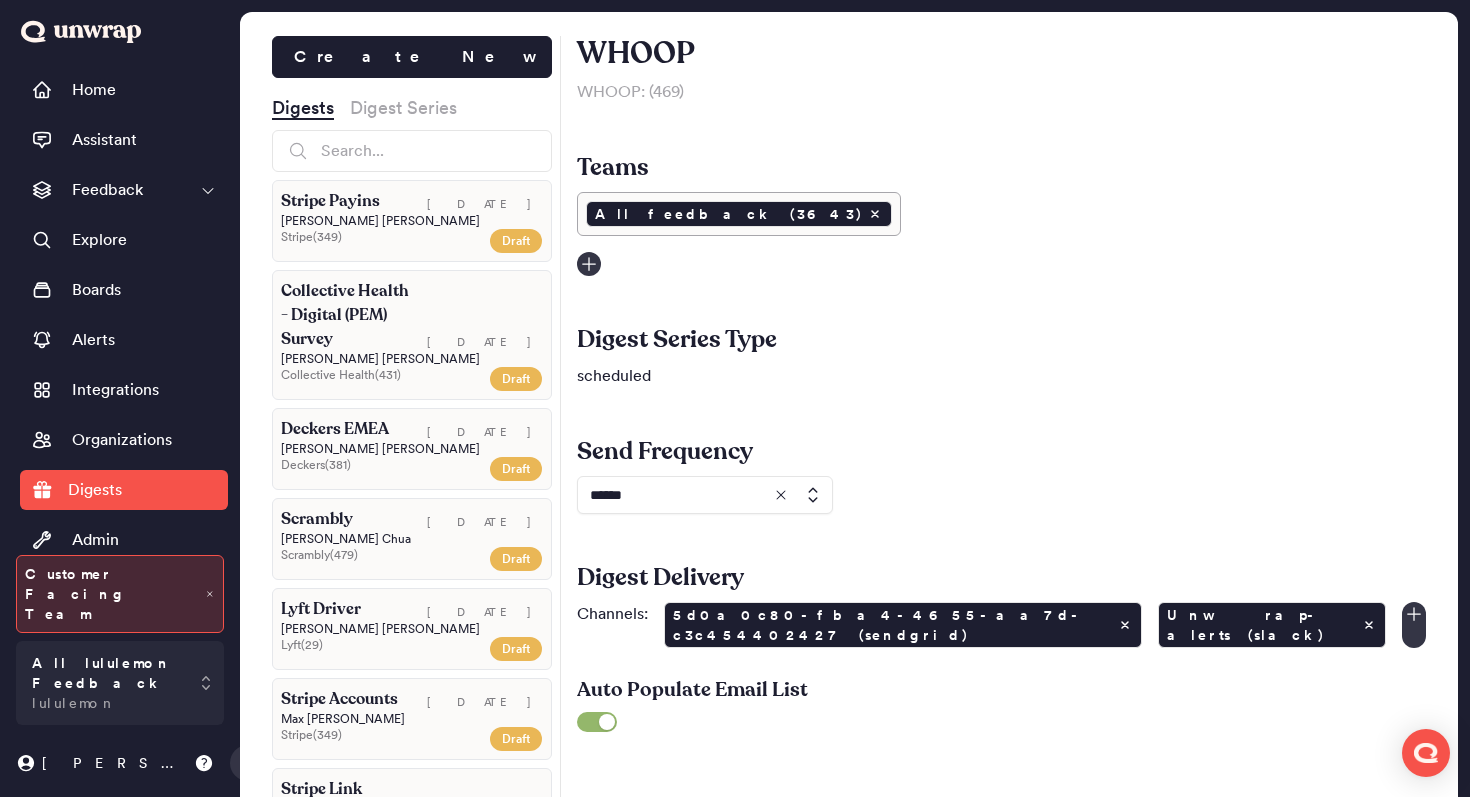 click on "Digest Series" 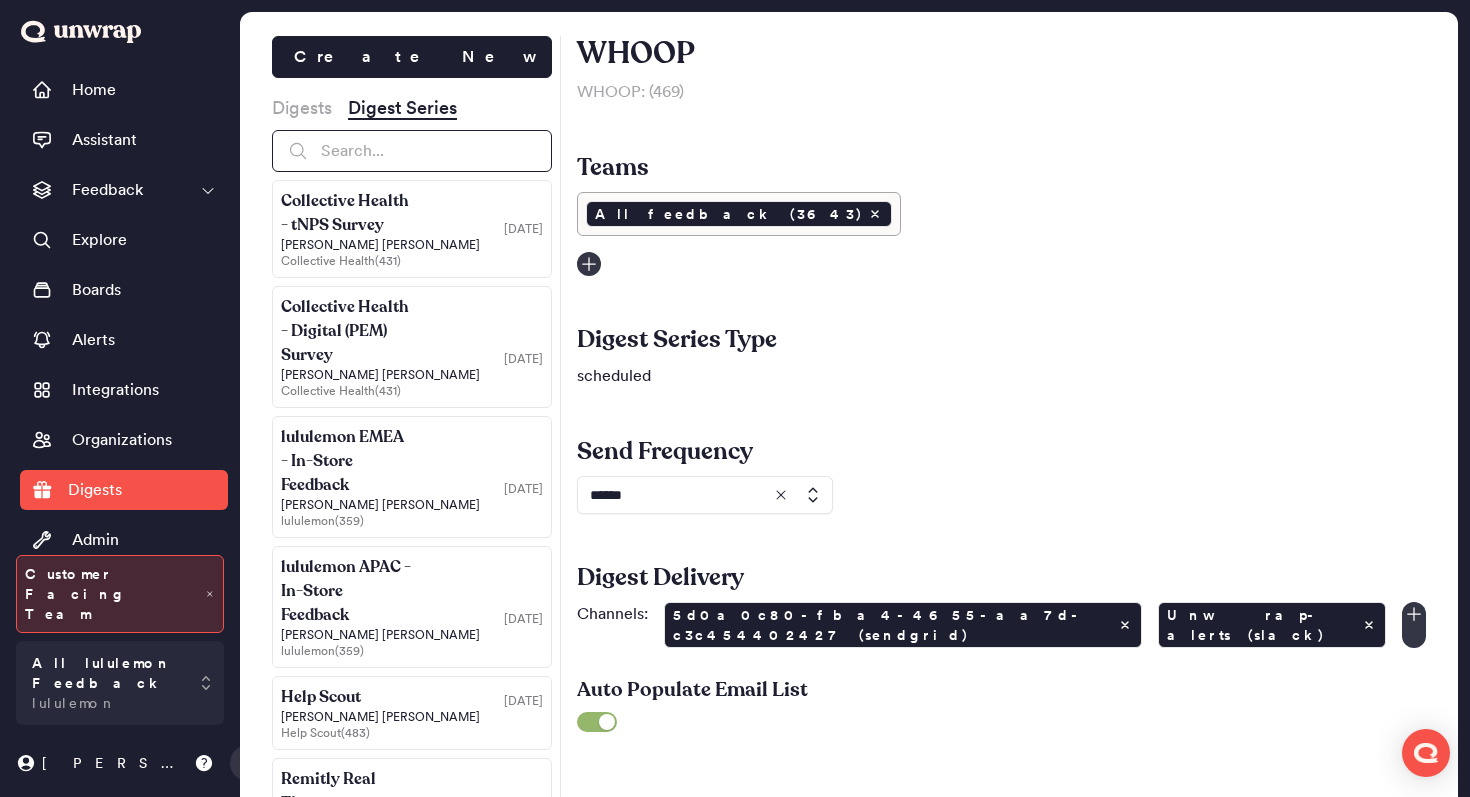 click 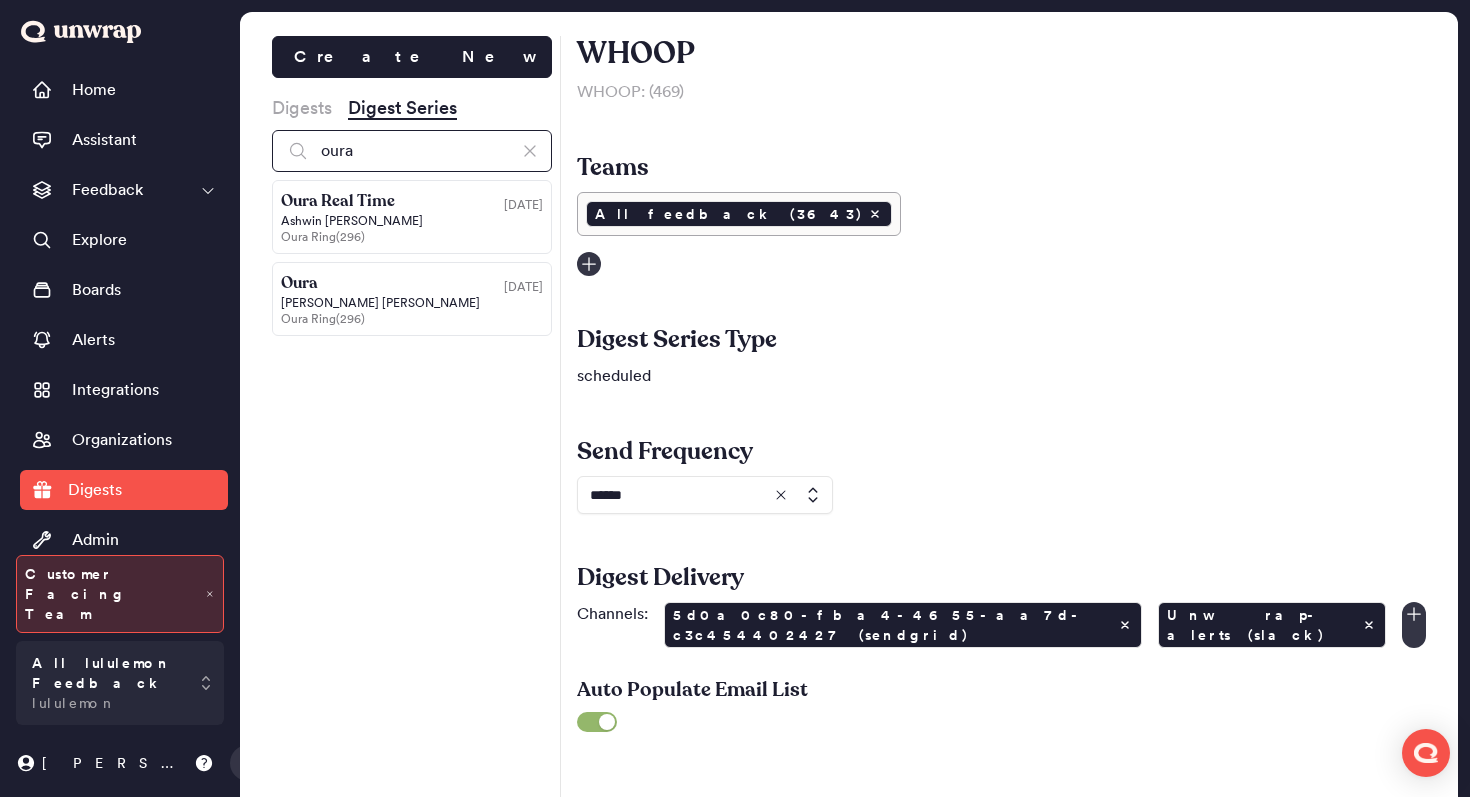 type on "oura" 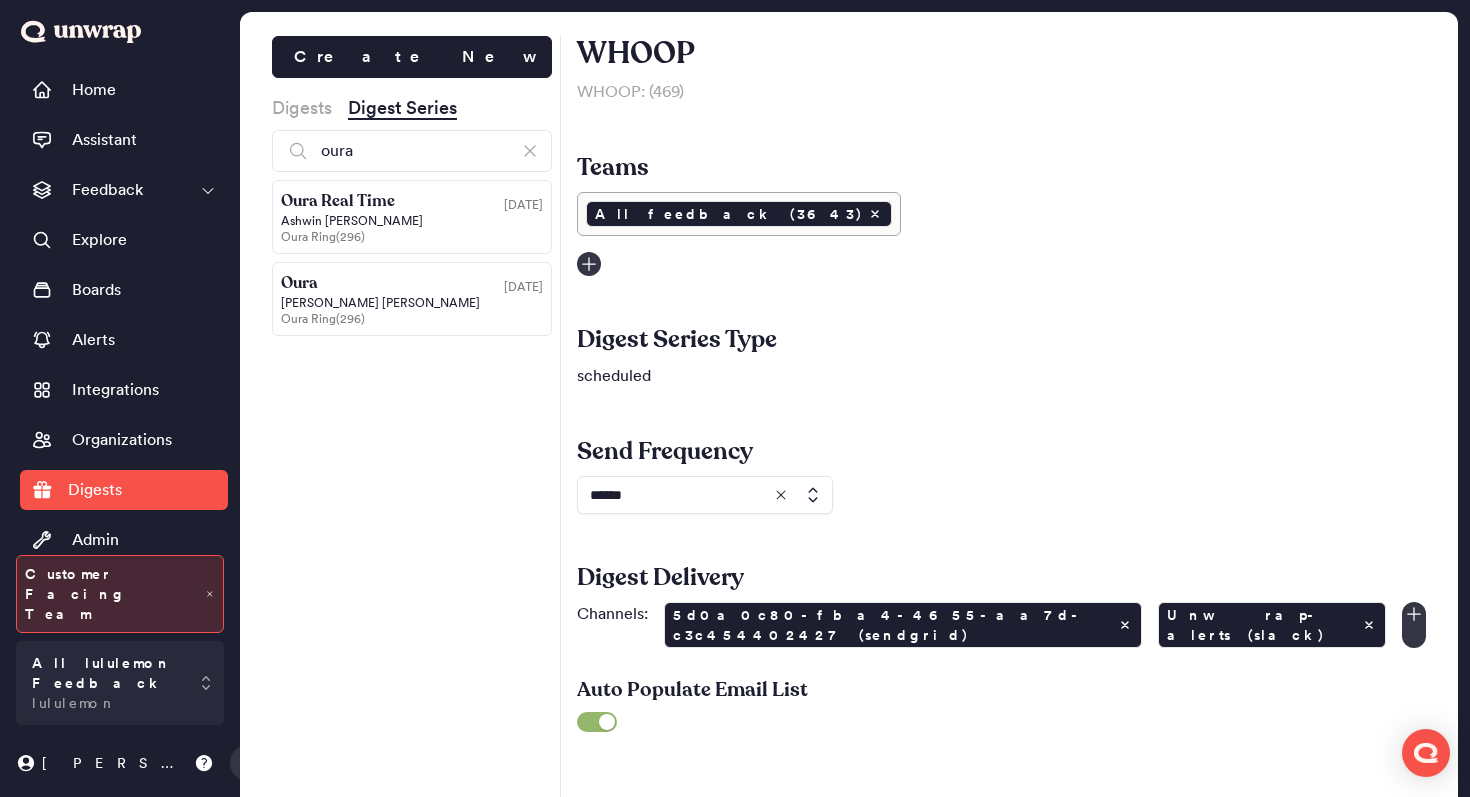 click on "Ezra   Torio" 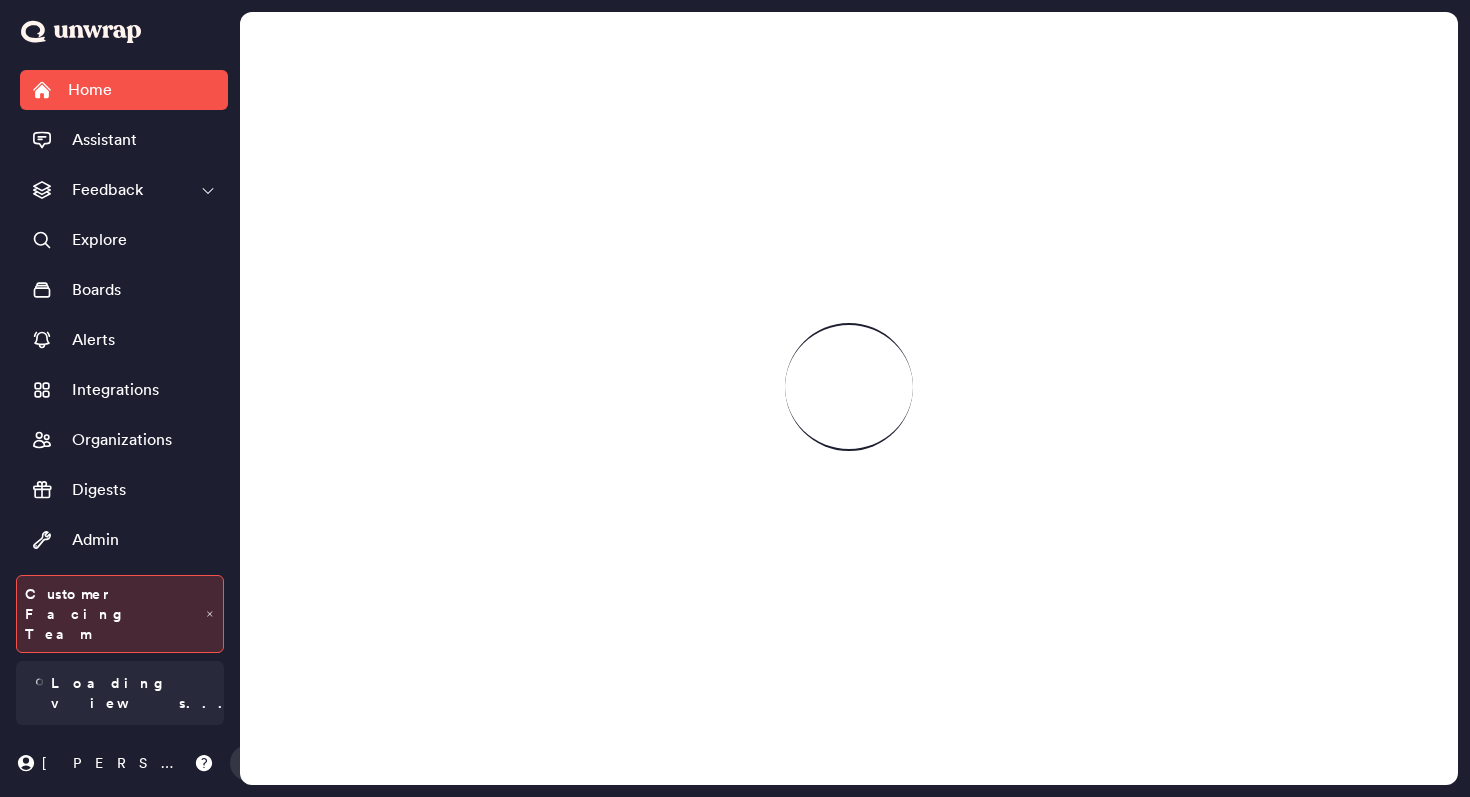 scroll, scrollTop: 0, scrollLeft: 0, axis: both 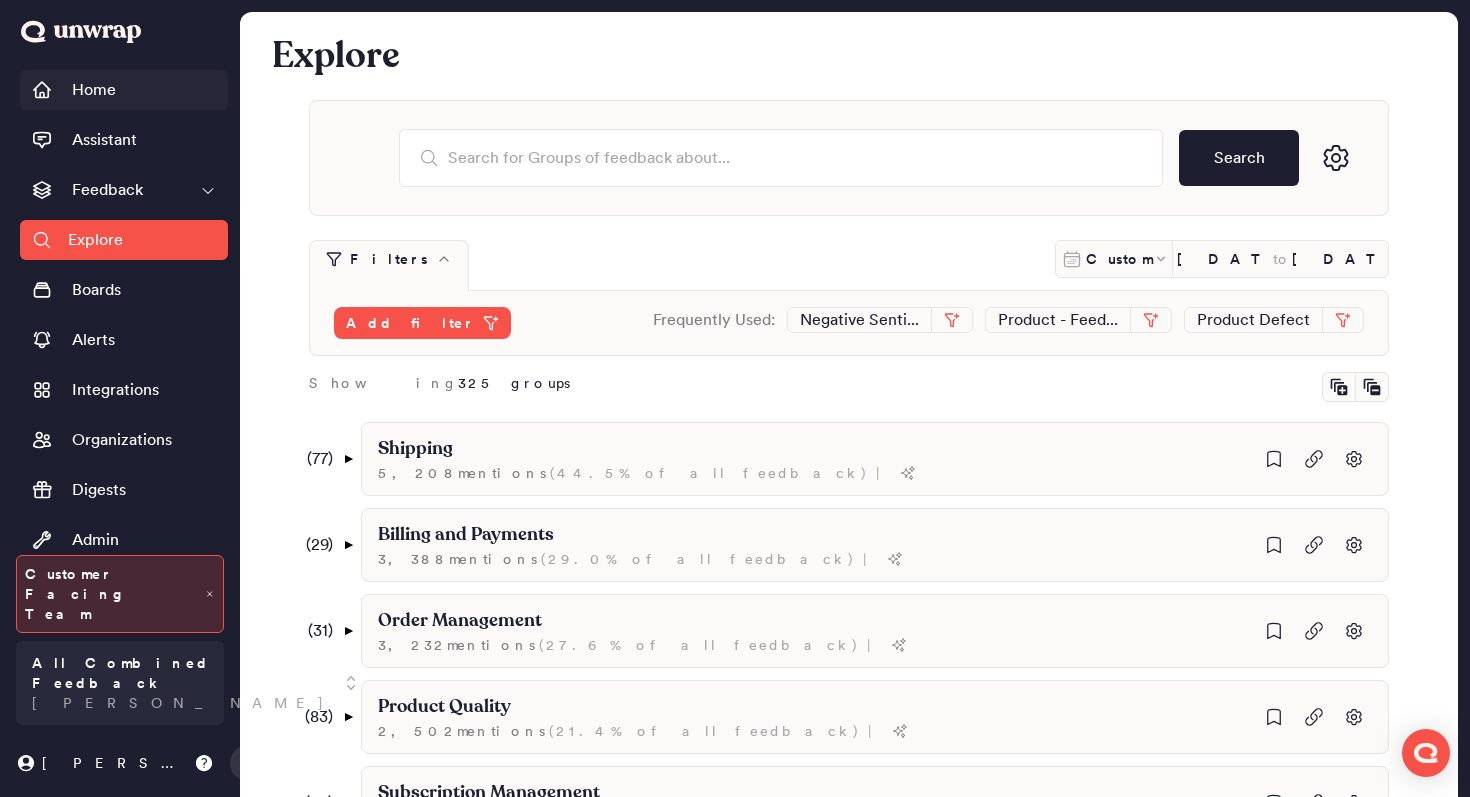 click on "Home" at bounding box center [124, 90] 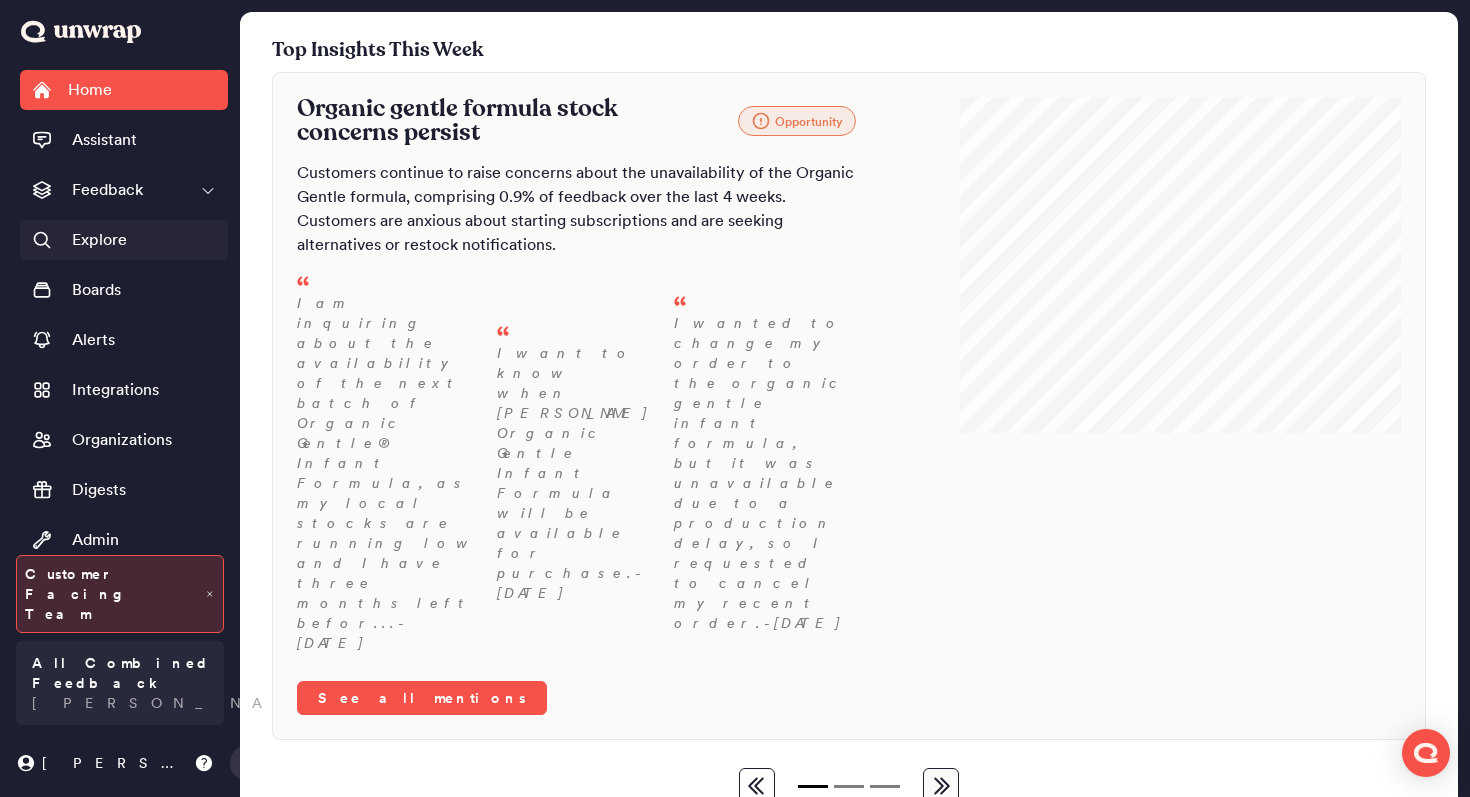 click on "Explore" at bounding box center (124, 240) 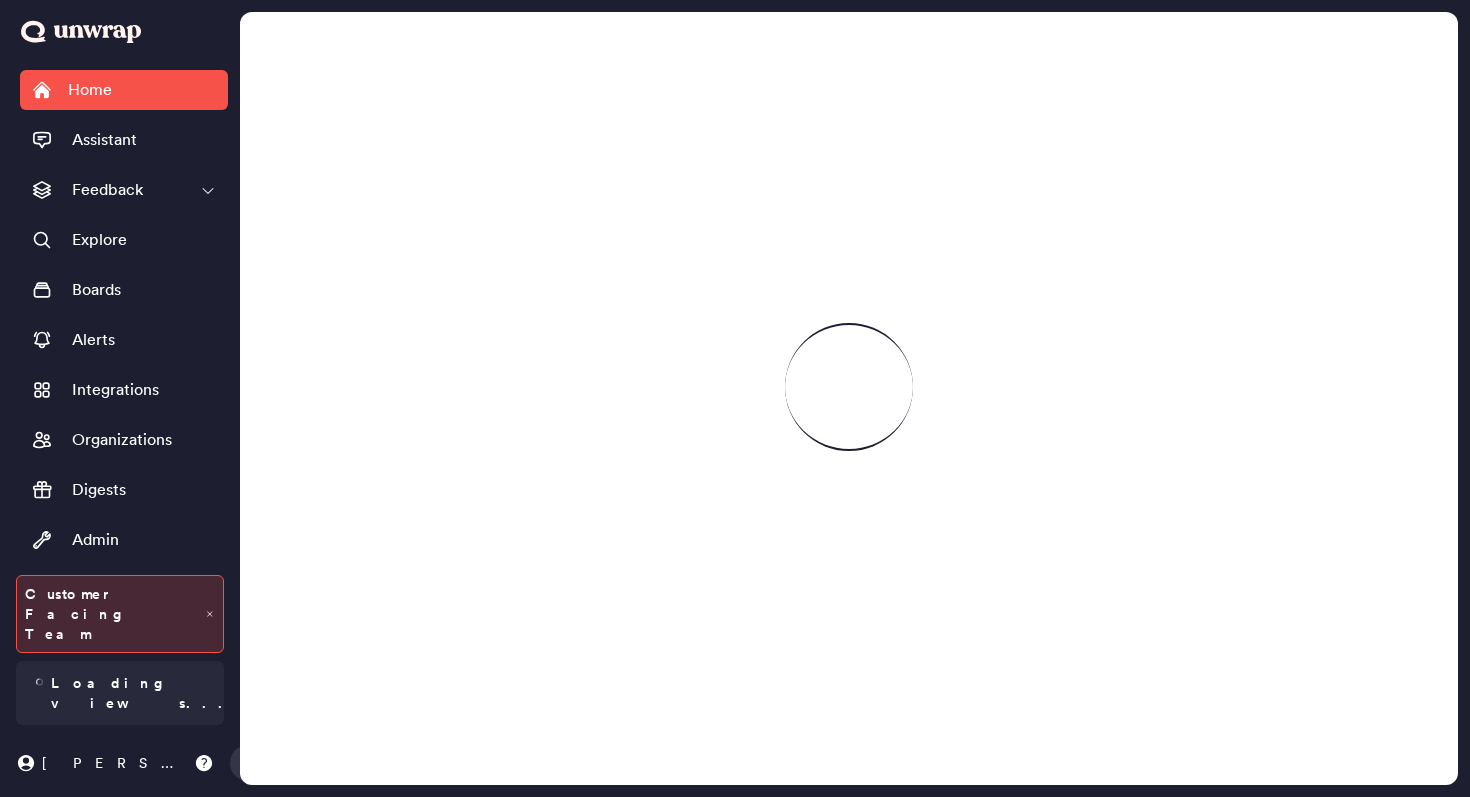 scroll, scrollTop: 0, scrollLeft: 0, axis: both 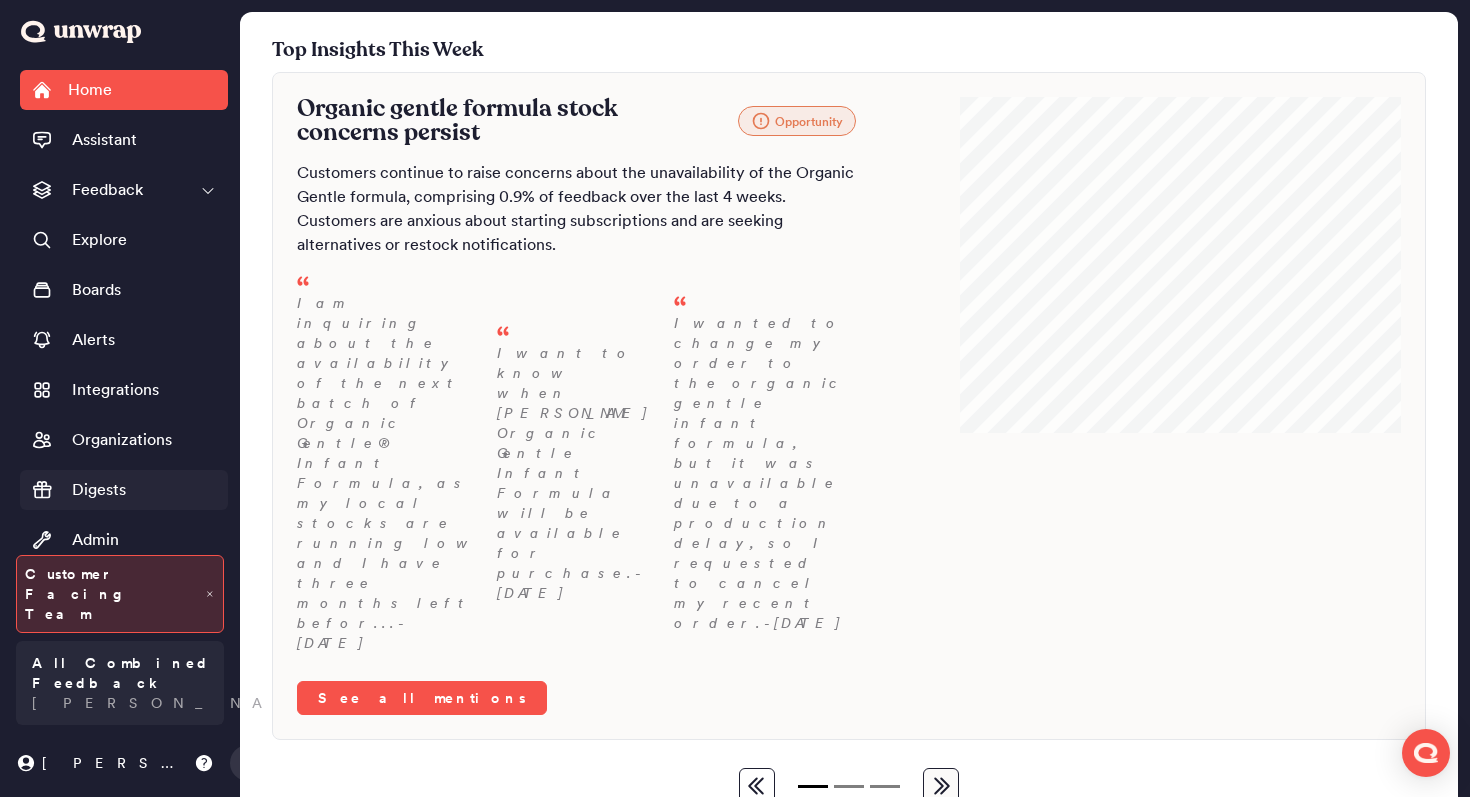 click on "Digests" at bounding box center [124, 490] 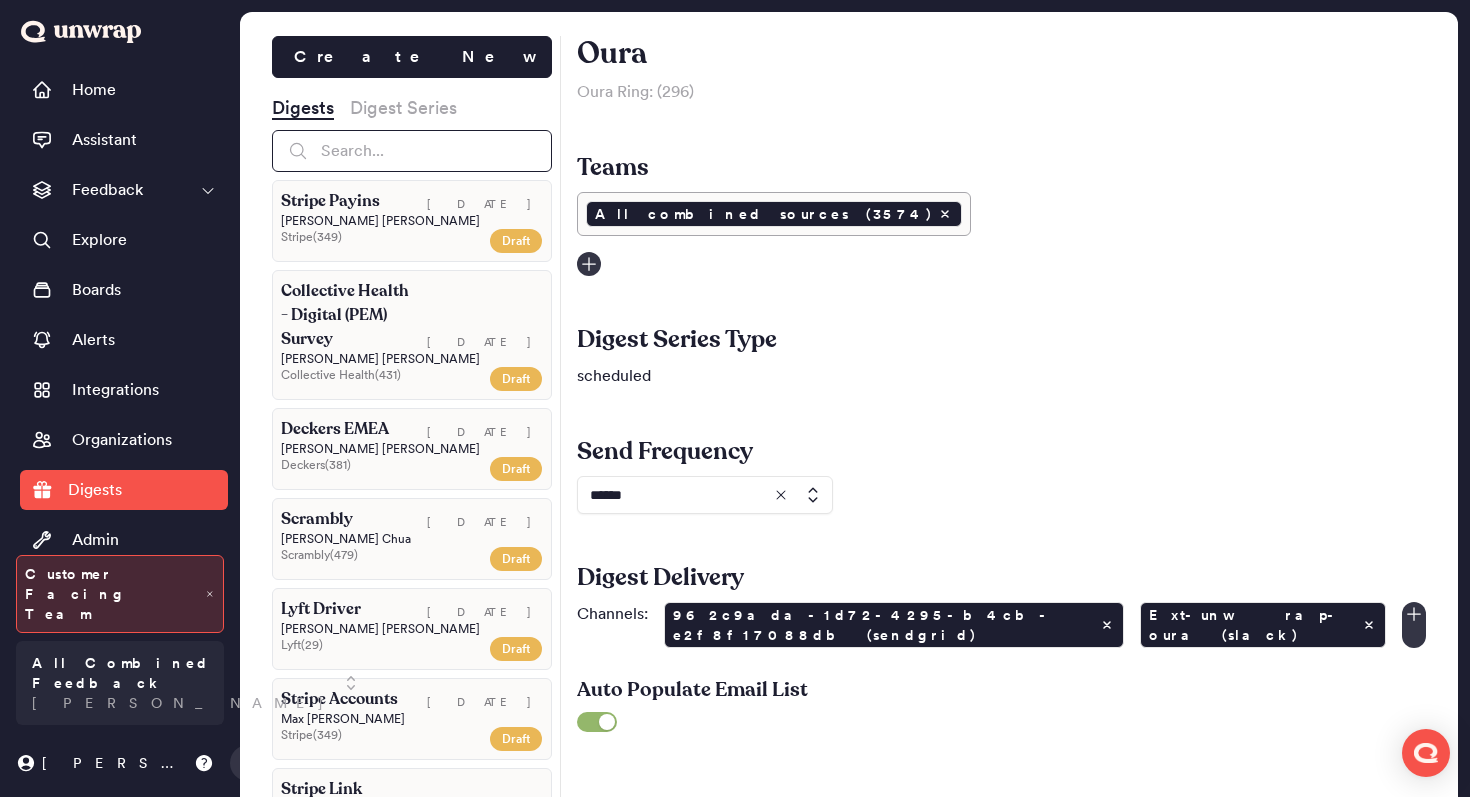 click at bounding box center (412, 151) 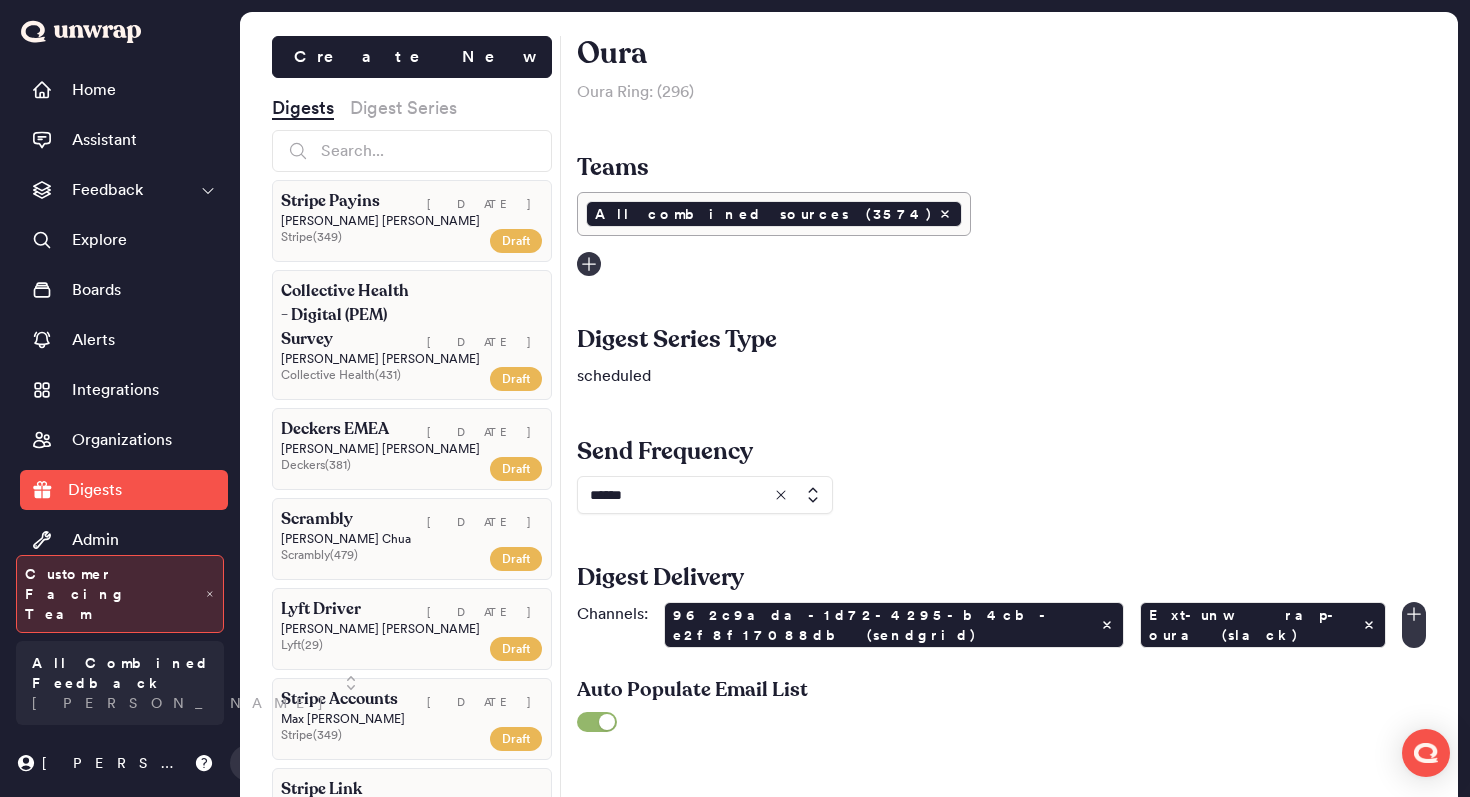 click on "Digest Series" at bounding box center [403, 108] 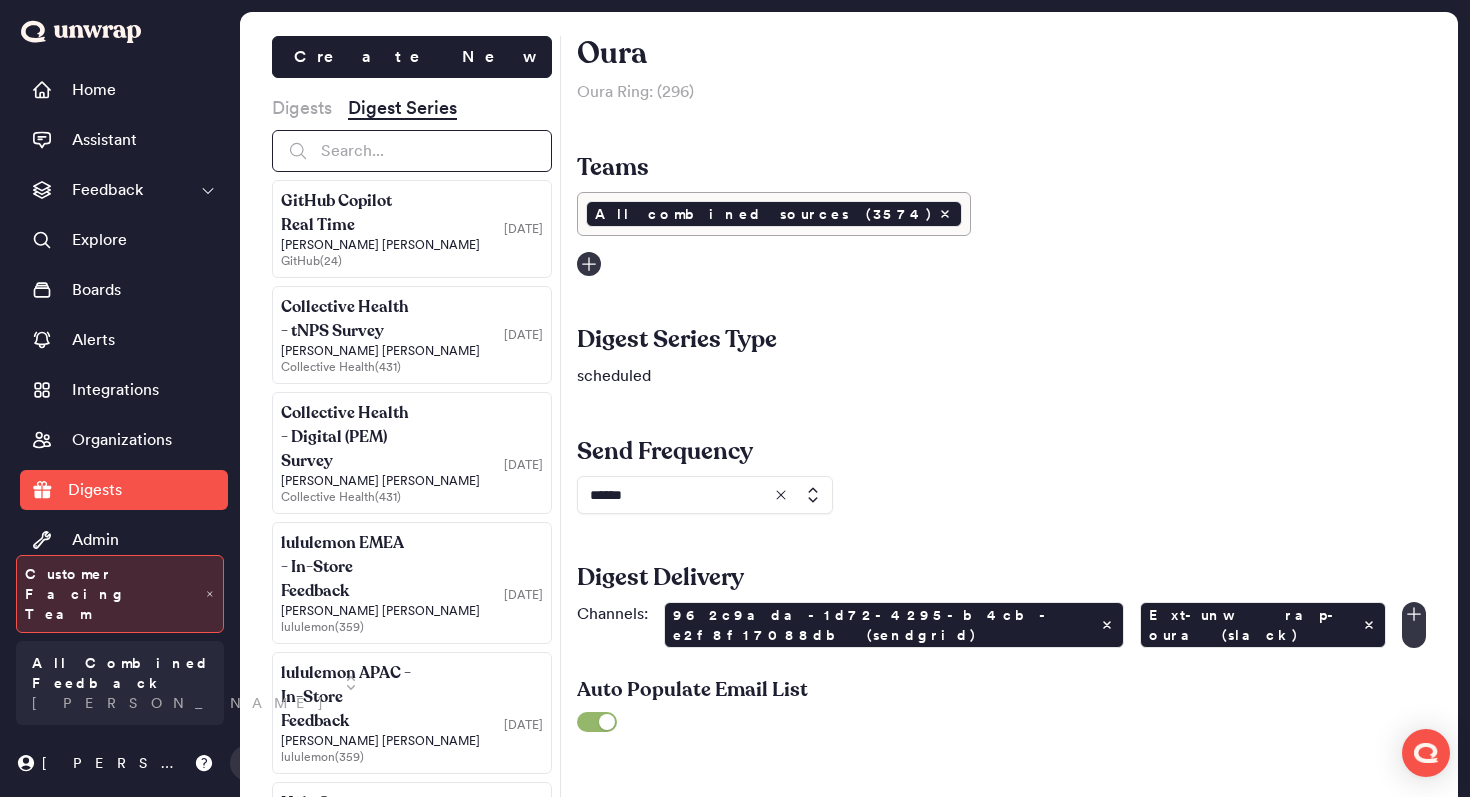 click at bounding box center [412, 151] 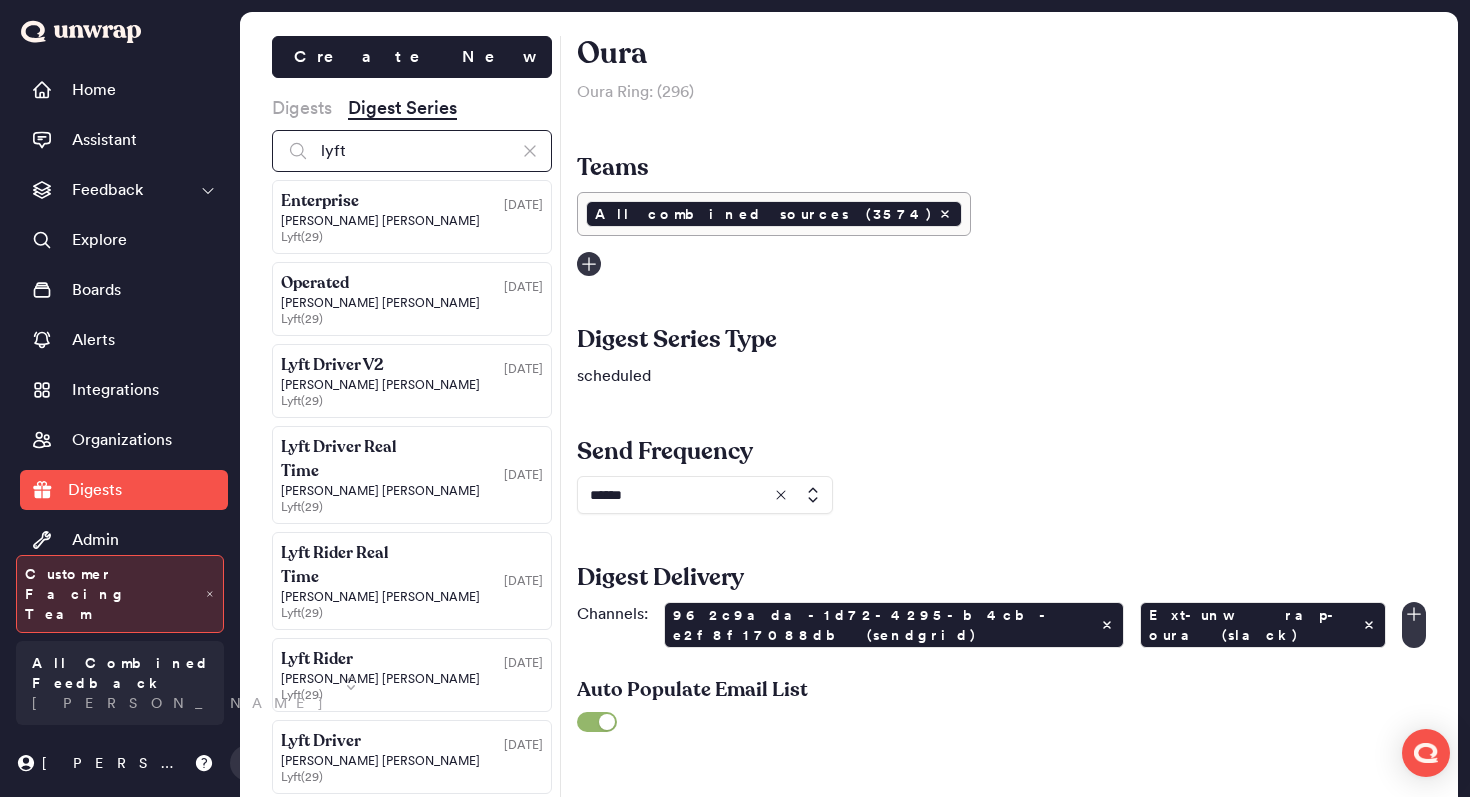 scroll, scrollTop: 56, scrollLeft: 0, axis: vertical 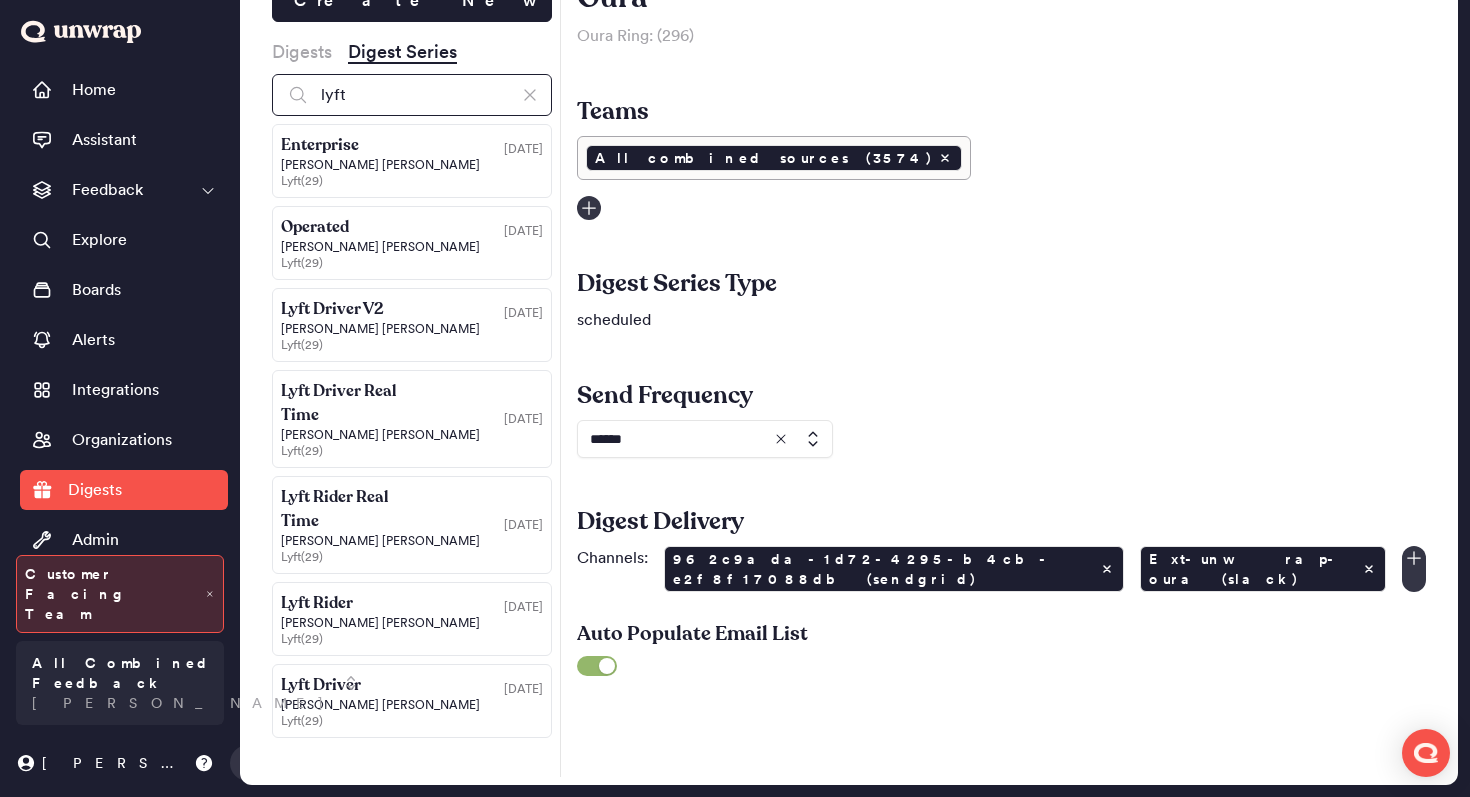 type on "lyft" 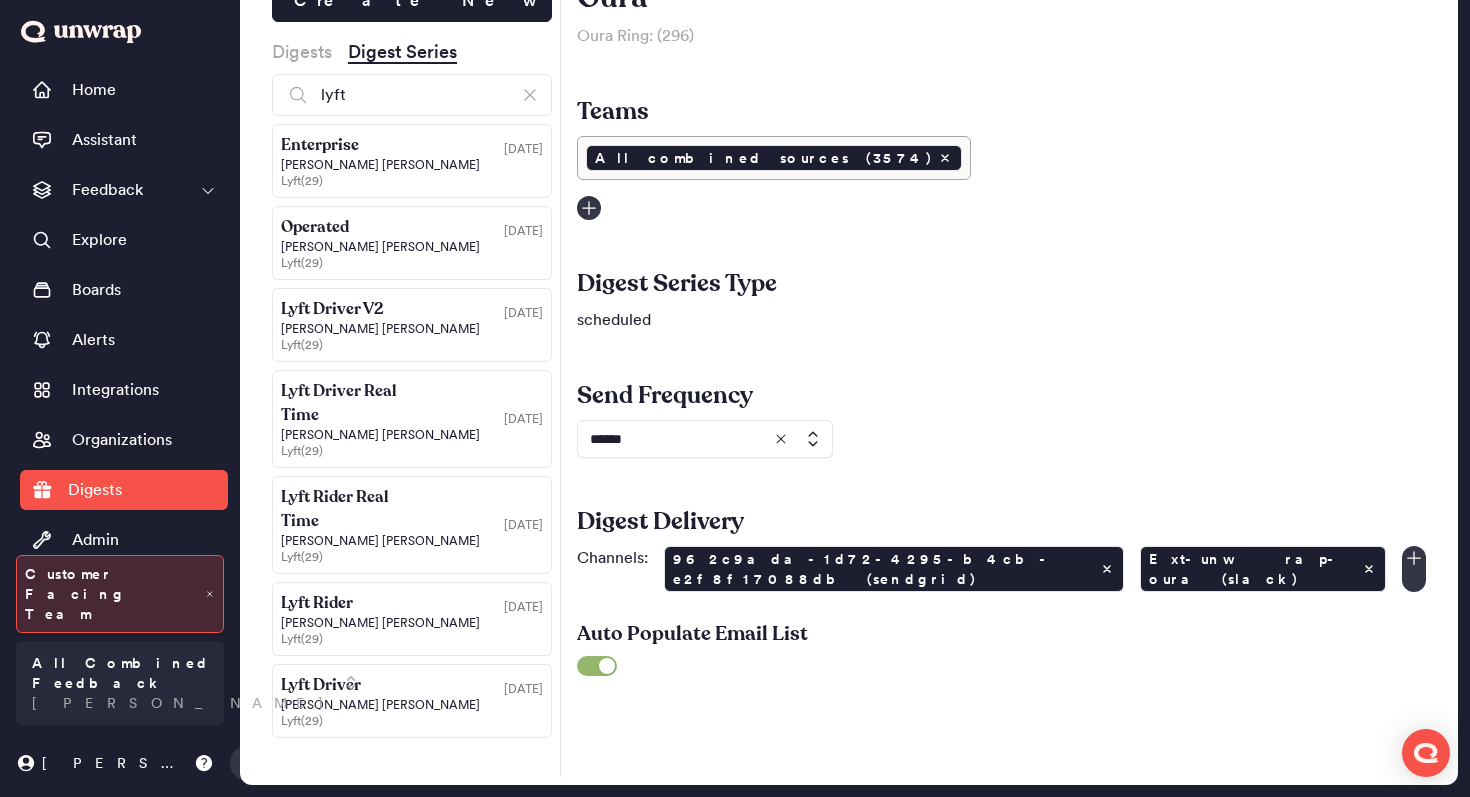 click on "[PERSON_NAME]" at bounding box center [412, 329] 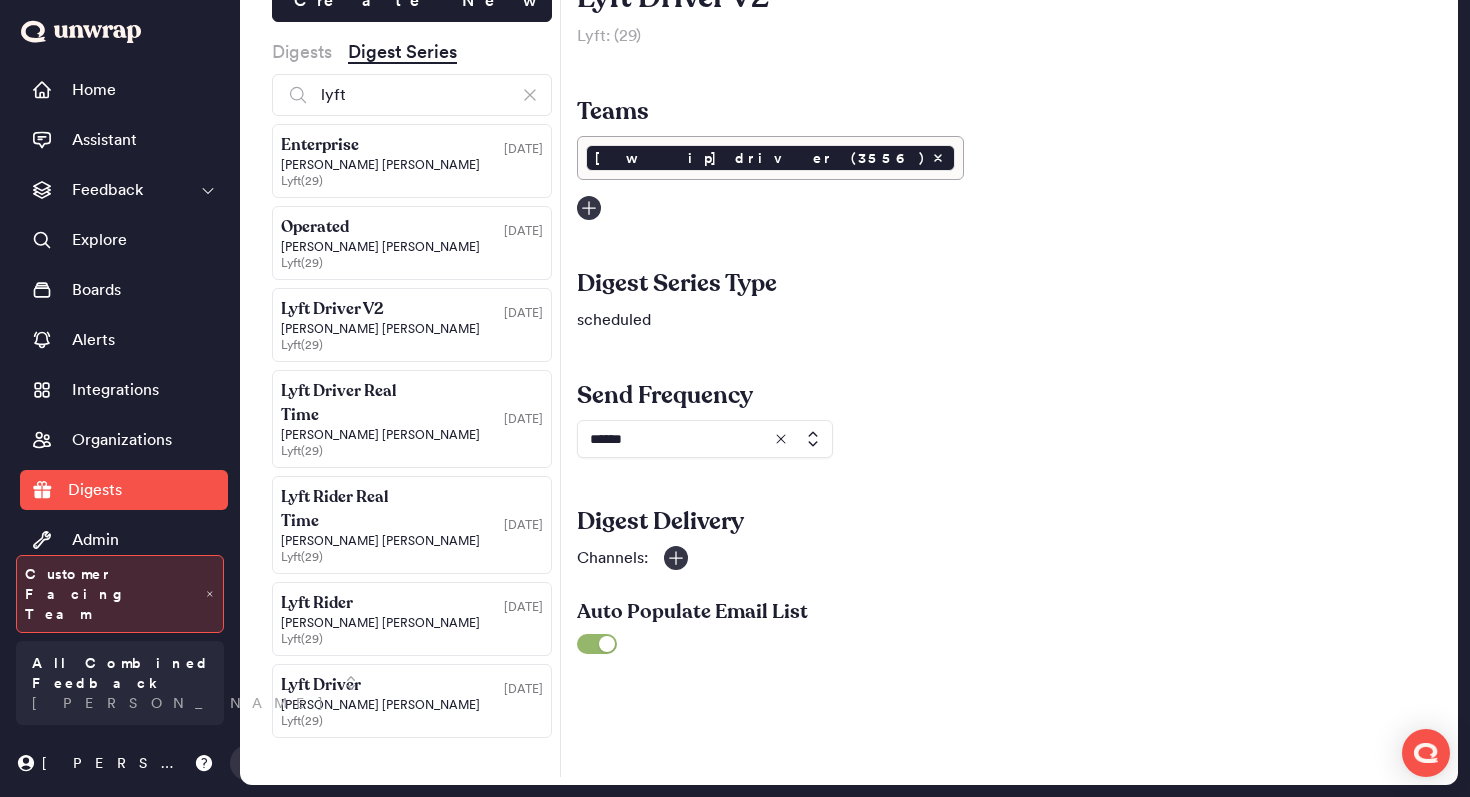 click on "Lyft Rider Real Time" at bounding box center (346, 509) 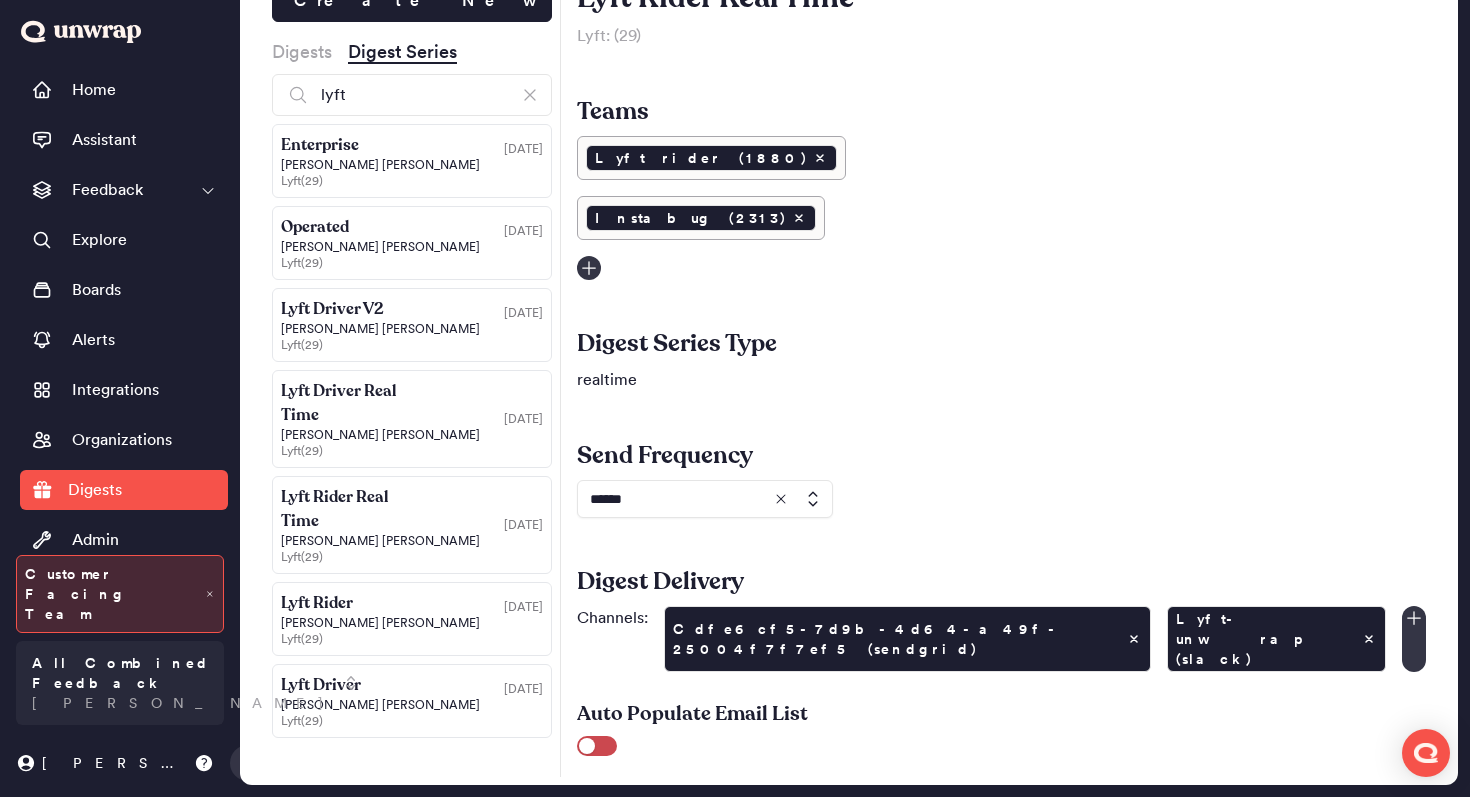 click on "Lyft Rider" at bounding box center (346, 603) 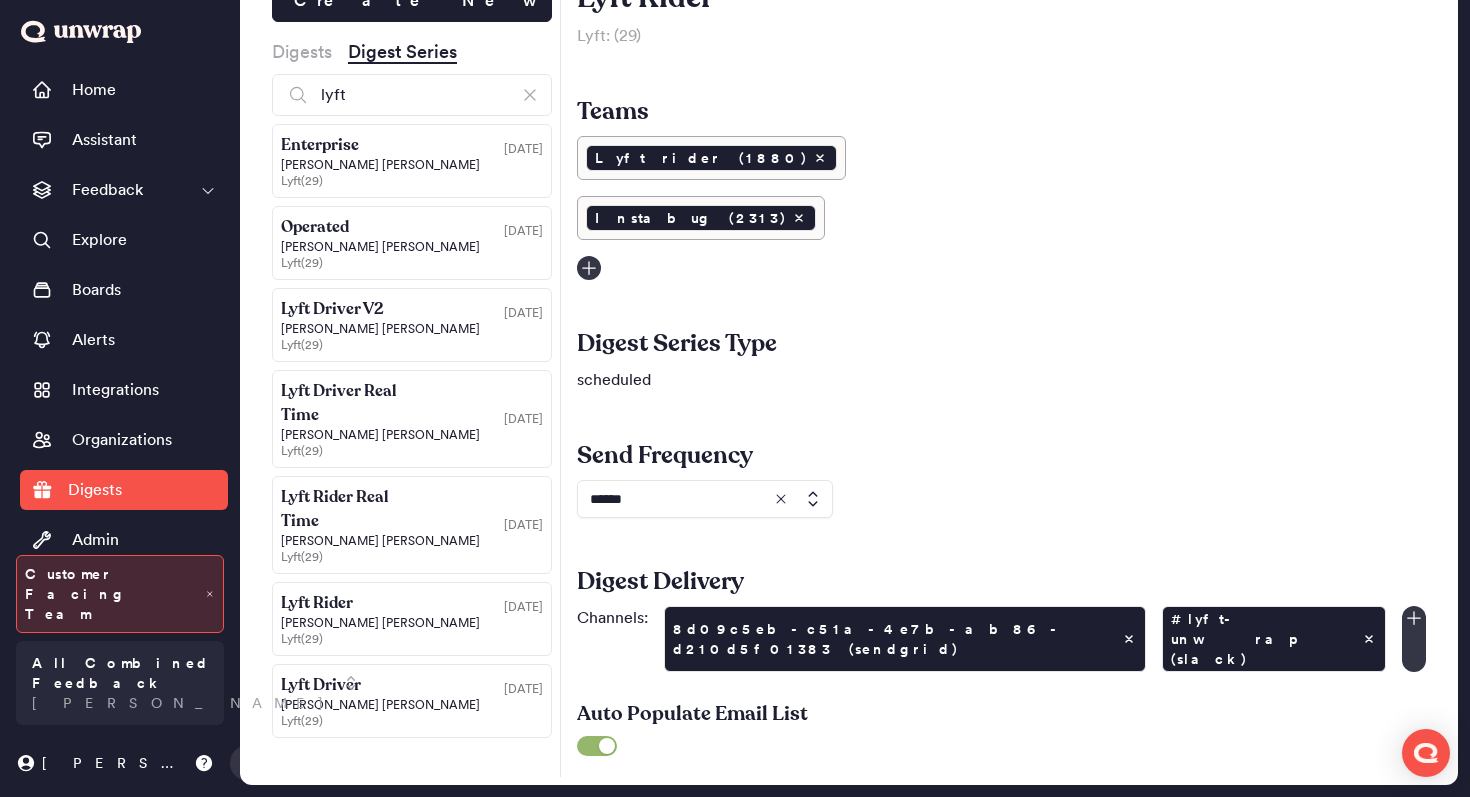 click on "Lyft Driver" at bounding box center (321, 685) 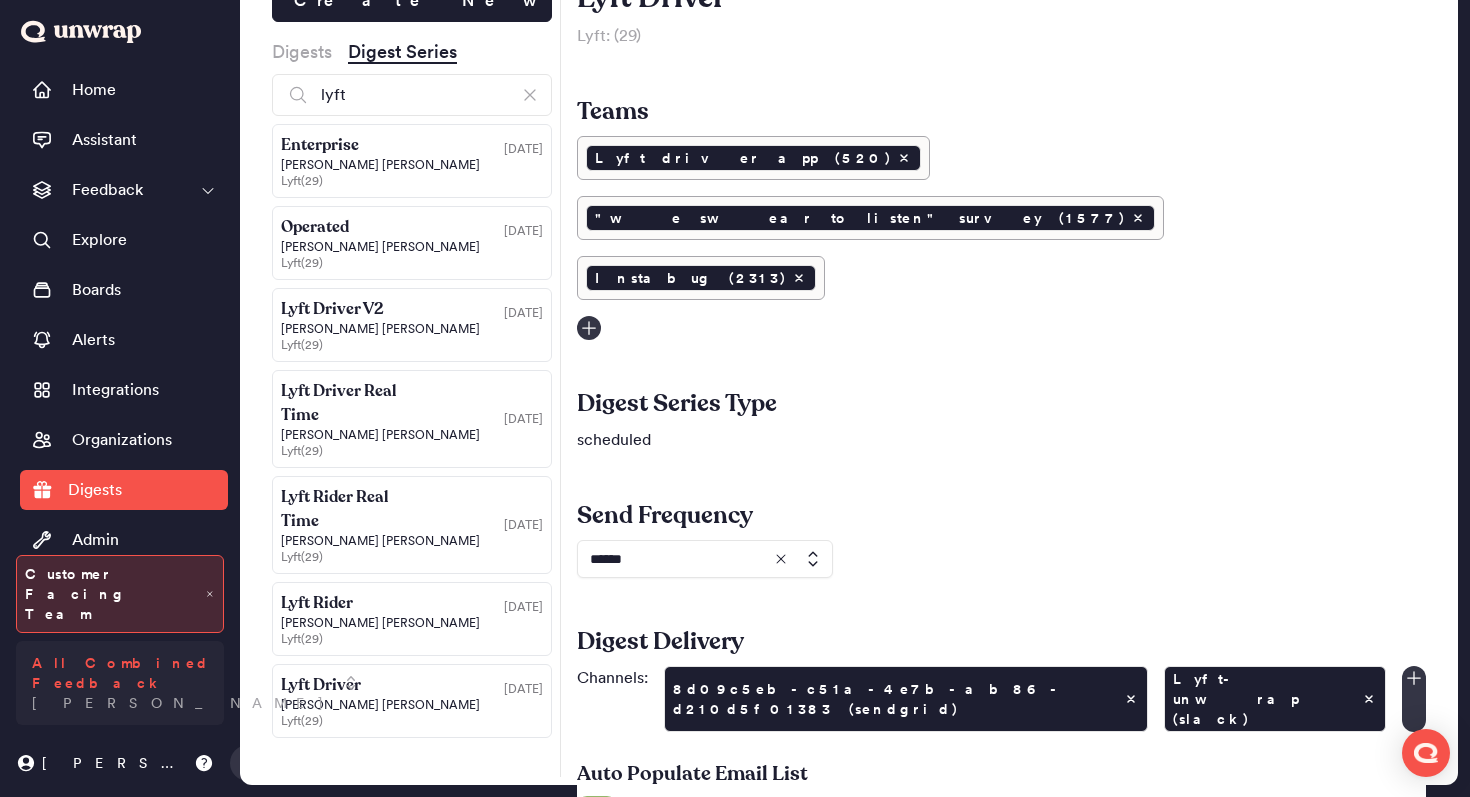 click on "All Combined Feedback" at bounding box center (178, 673) 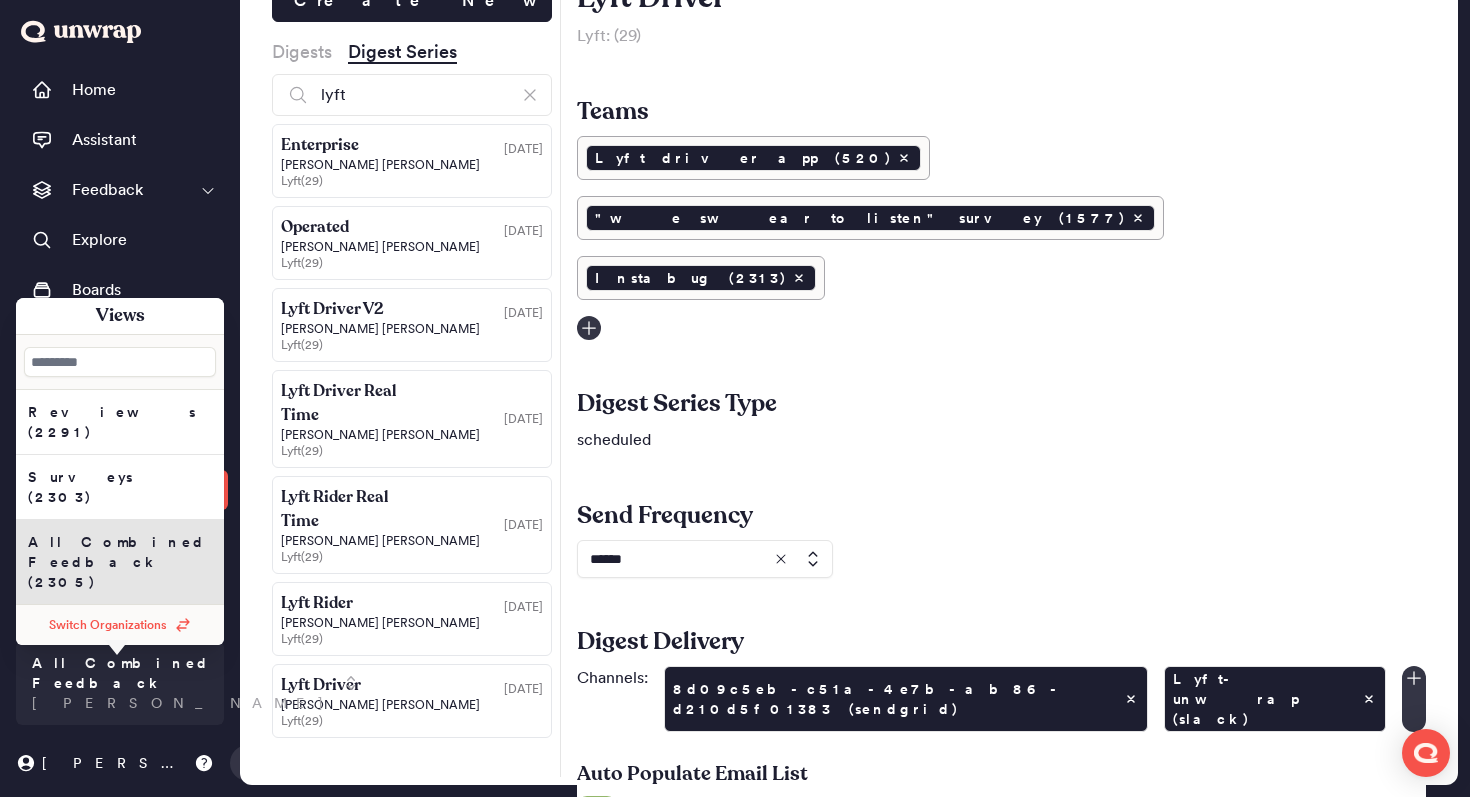 click on "Switch Organizations" at bounding box center [108, 625] 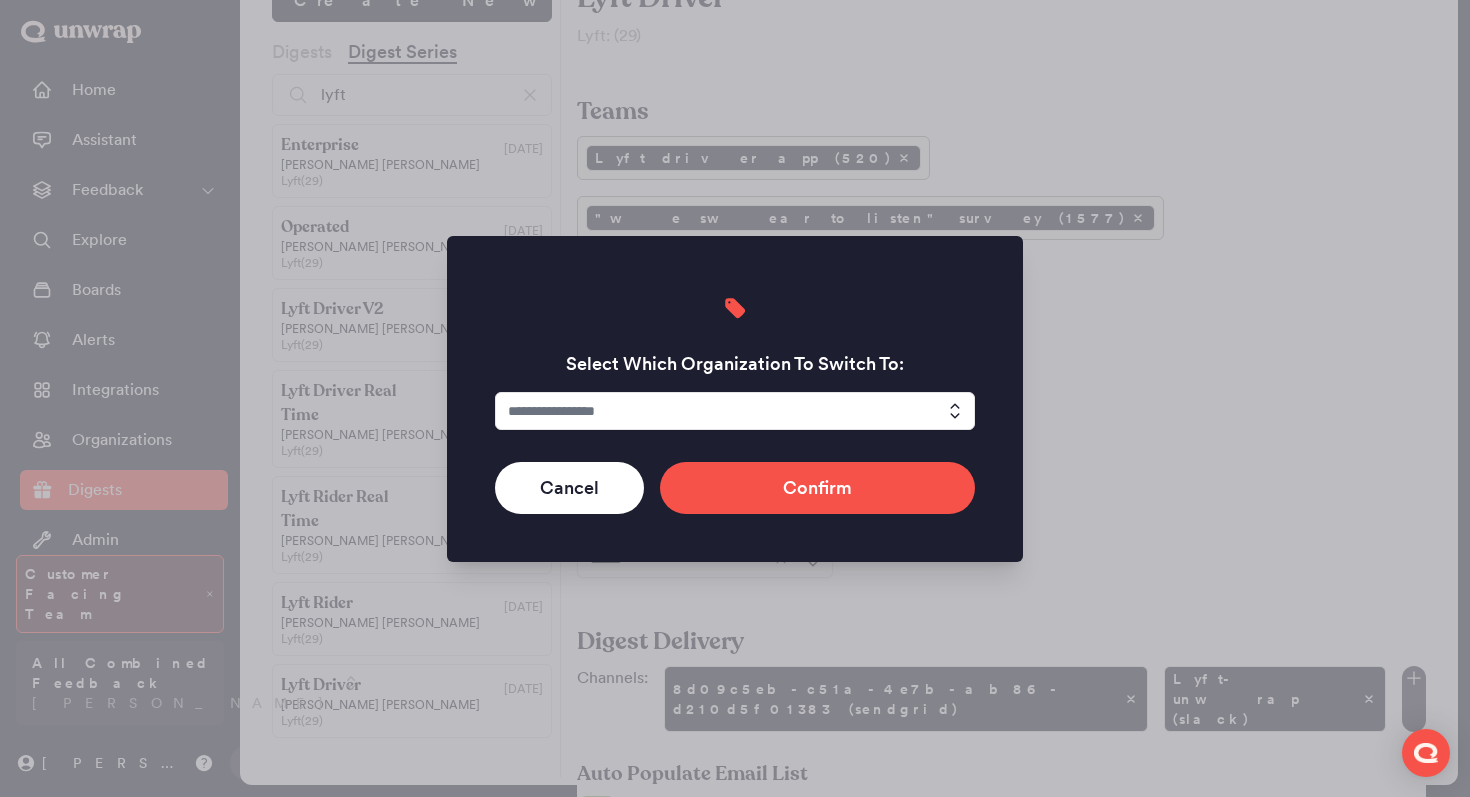 click at bounding box center (735, 411) 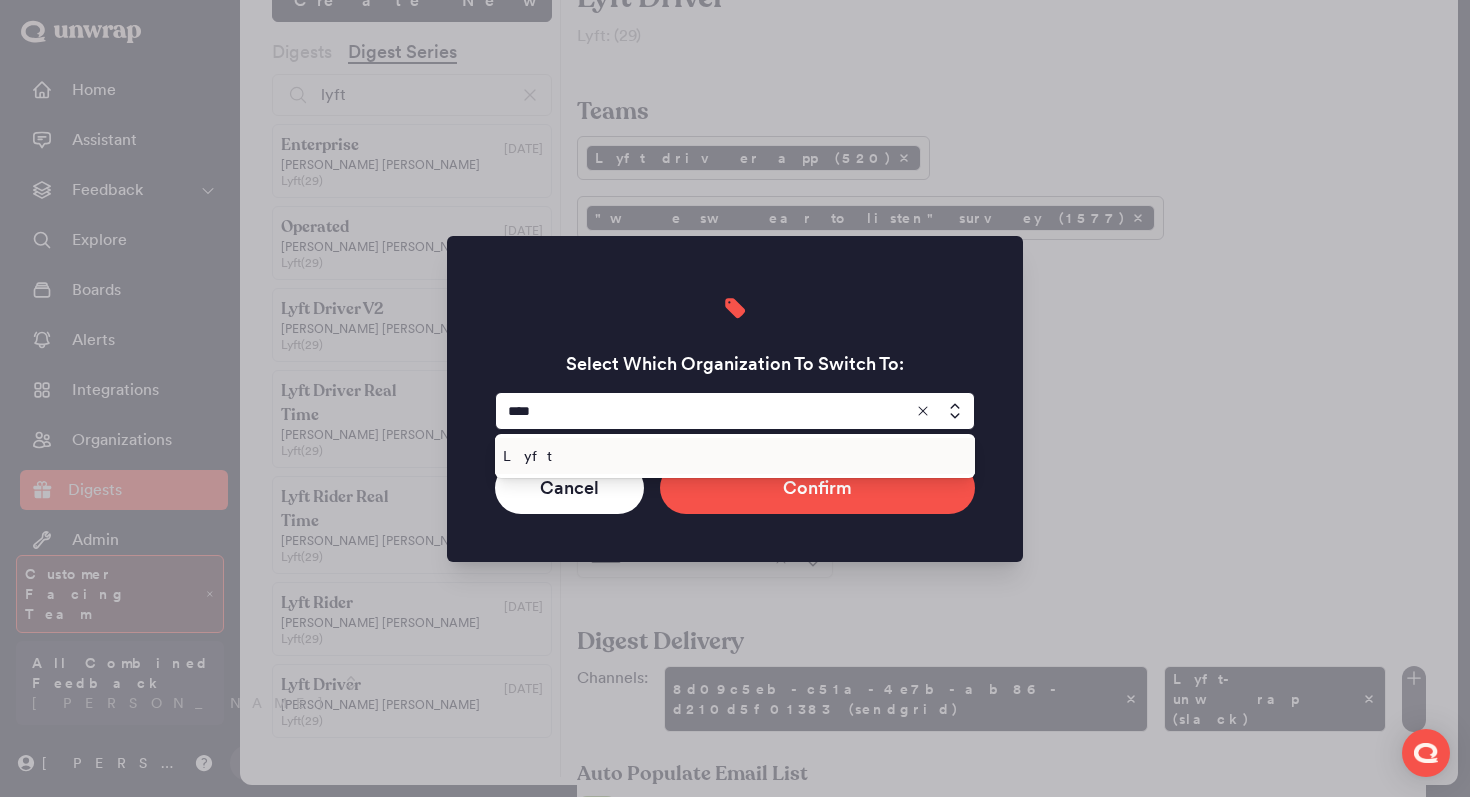 type on "****" 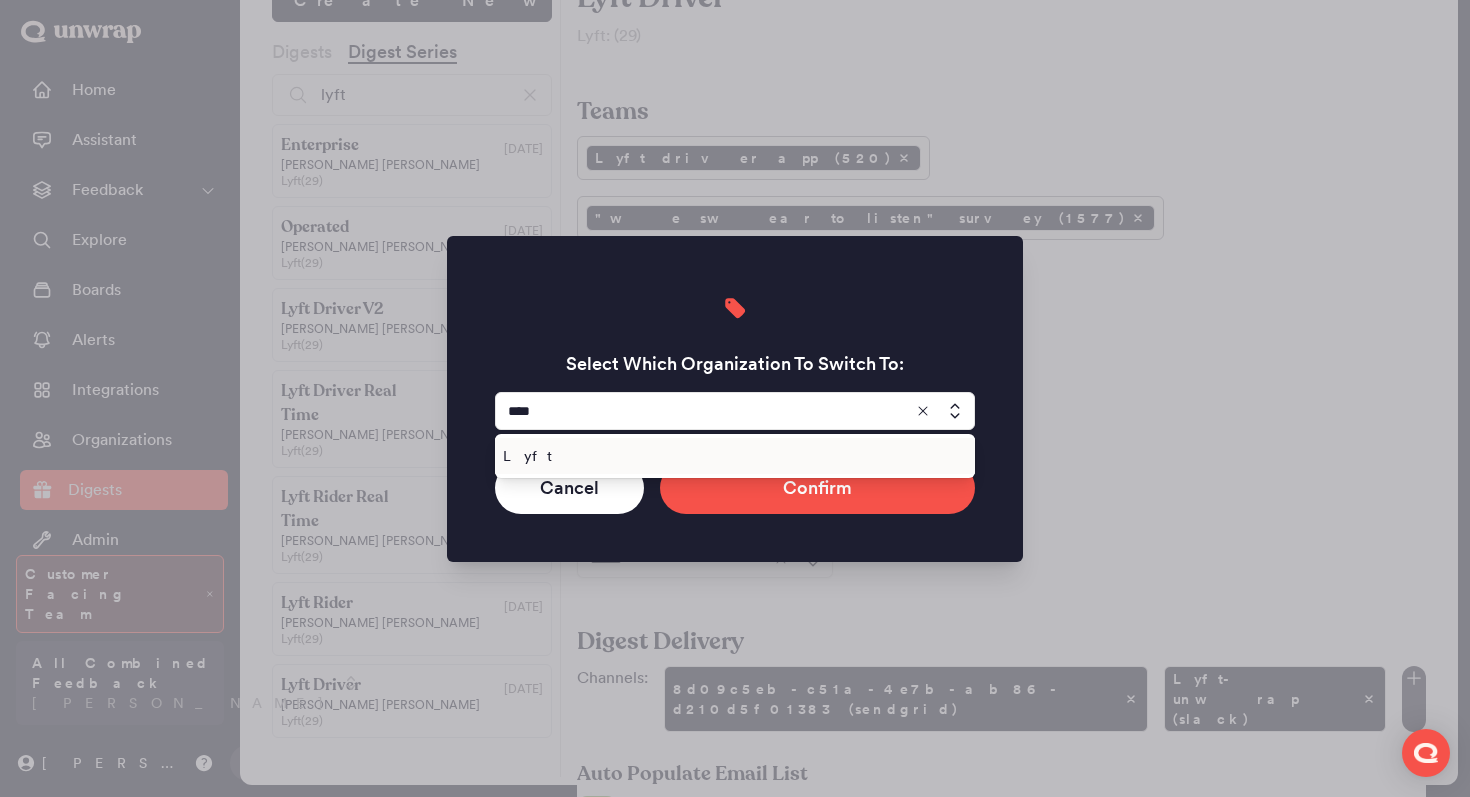 click on "Lyft" at bounding box center [731, 456] 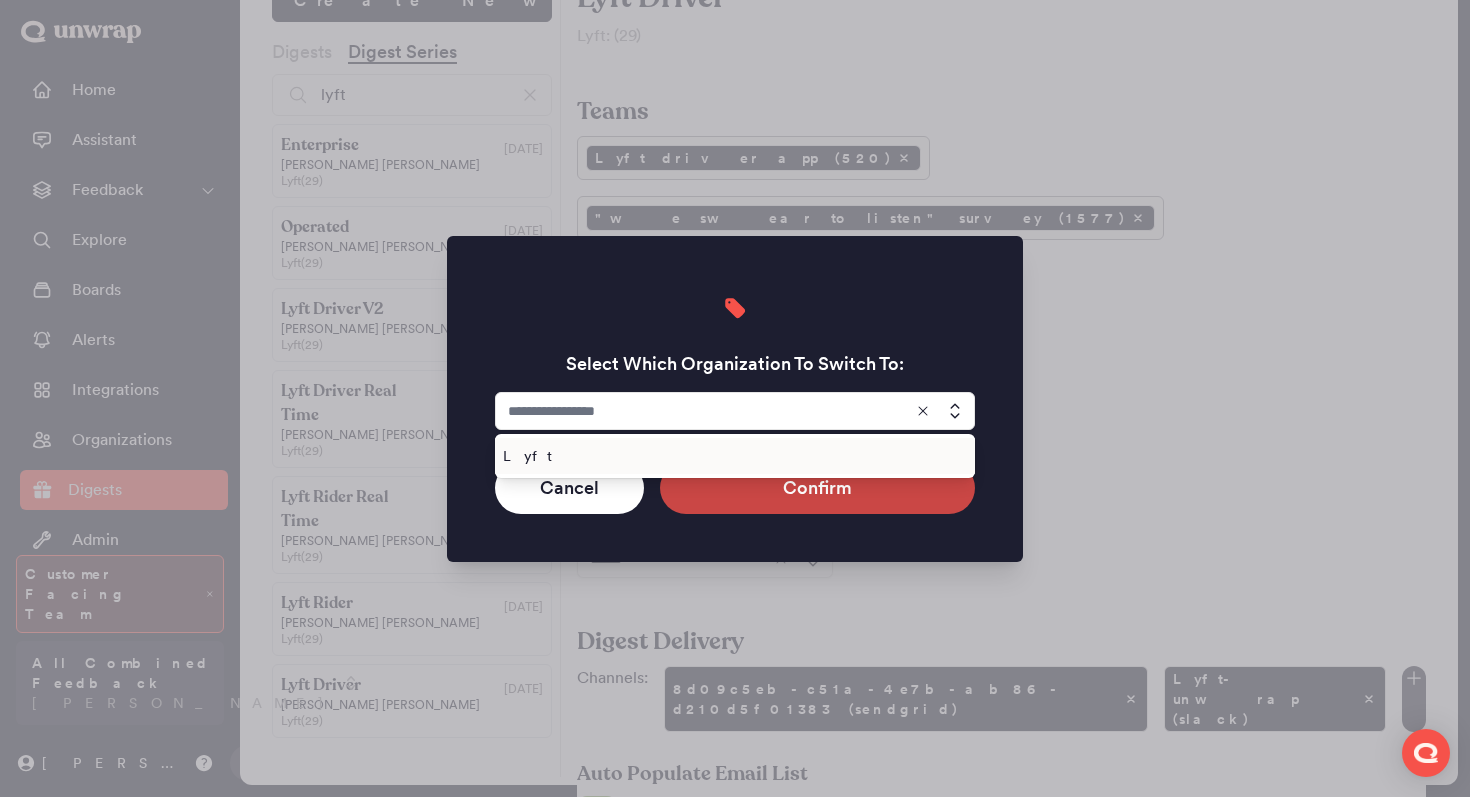 type on "****" 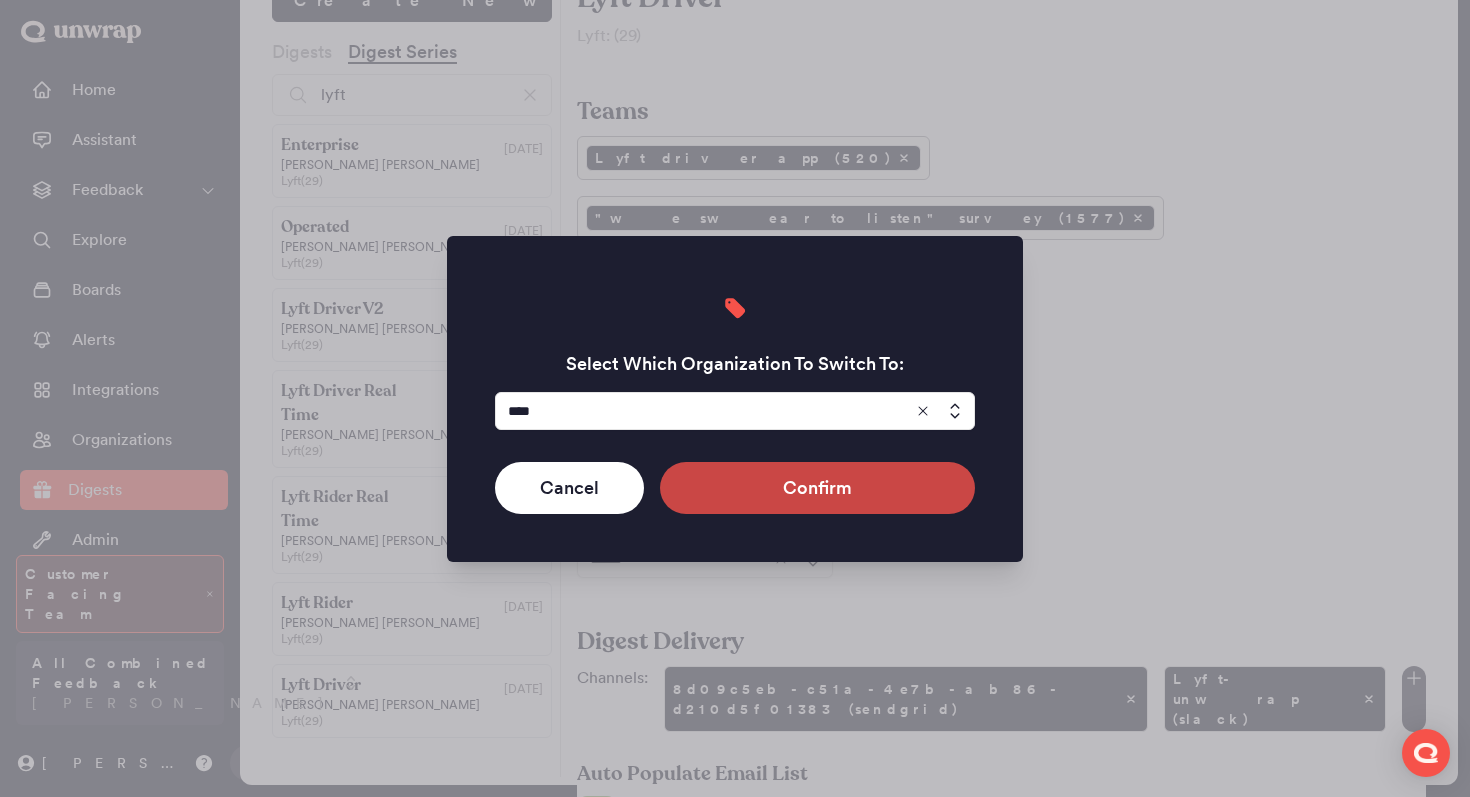 click on "Confirm" at bounding box center [817, 488] 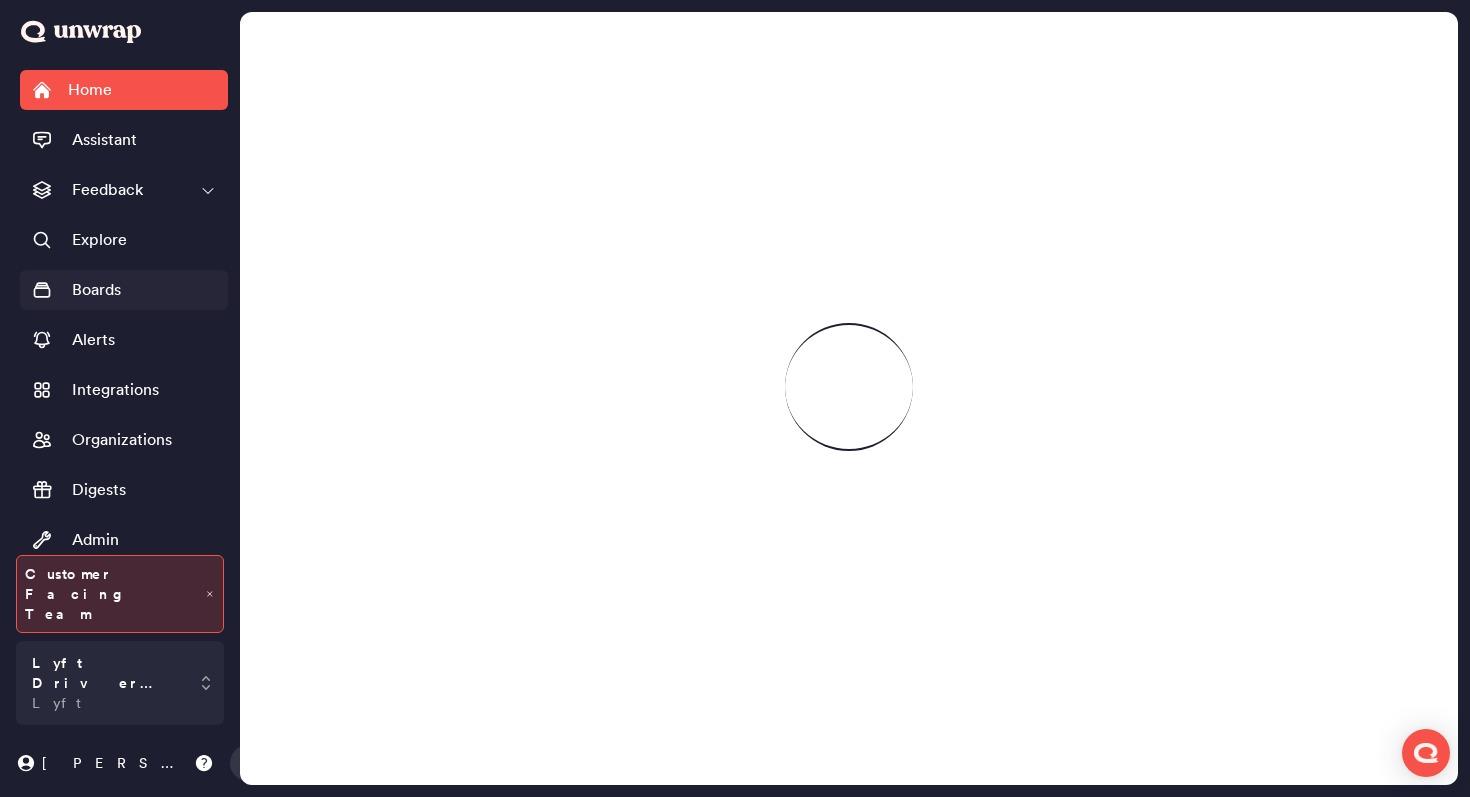 click on "Boards" at bounding box center [96, 290] 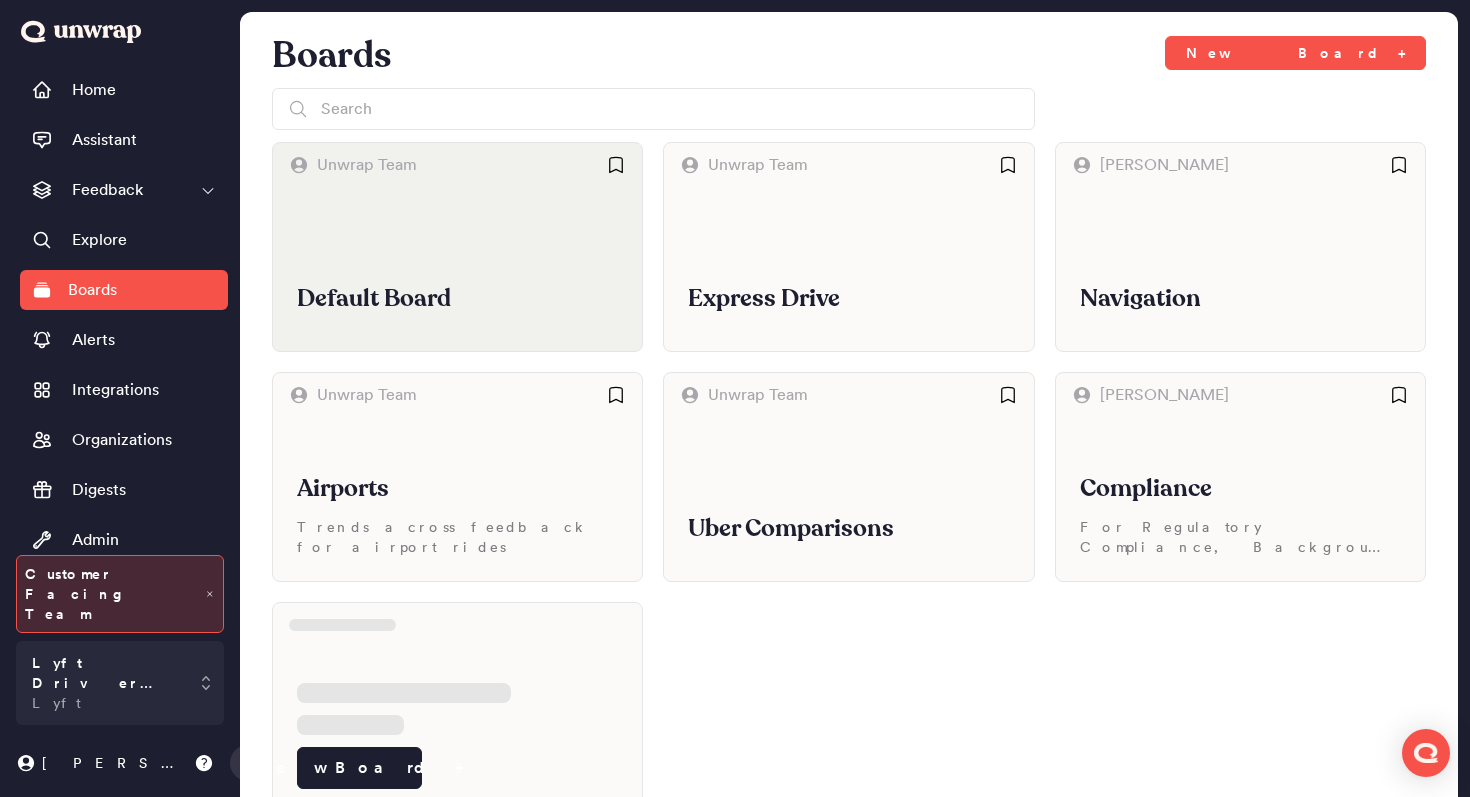 click on "Default Board" at bounding box center (457, 269) 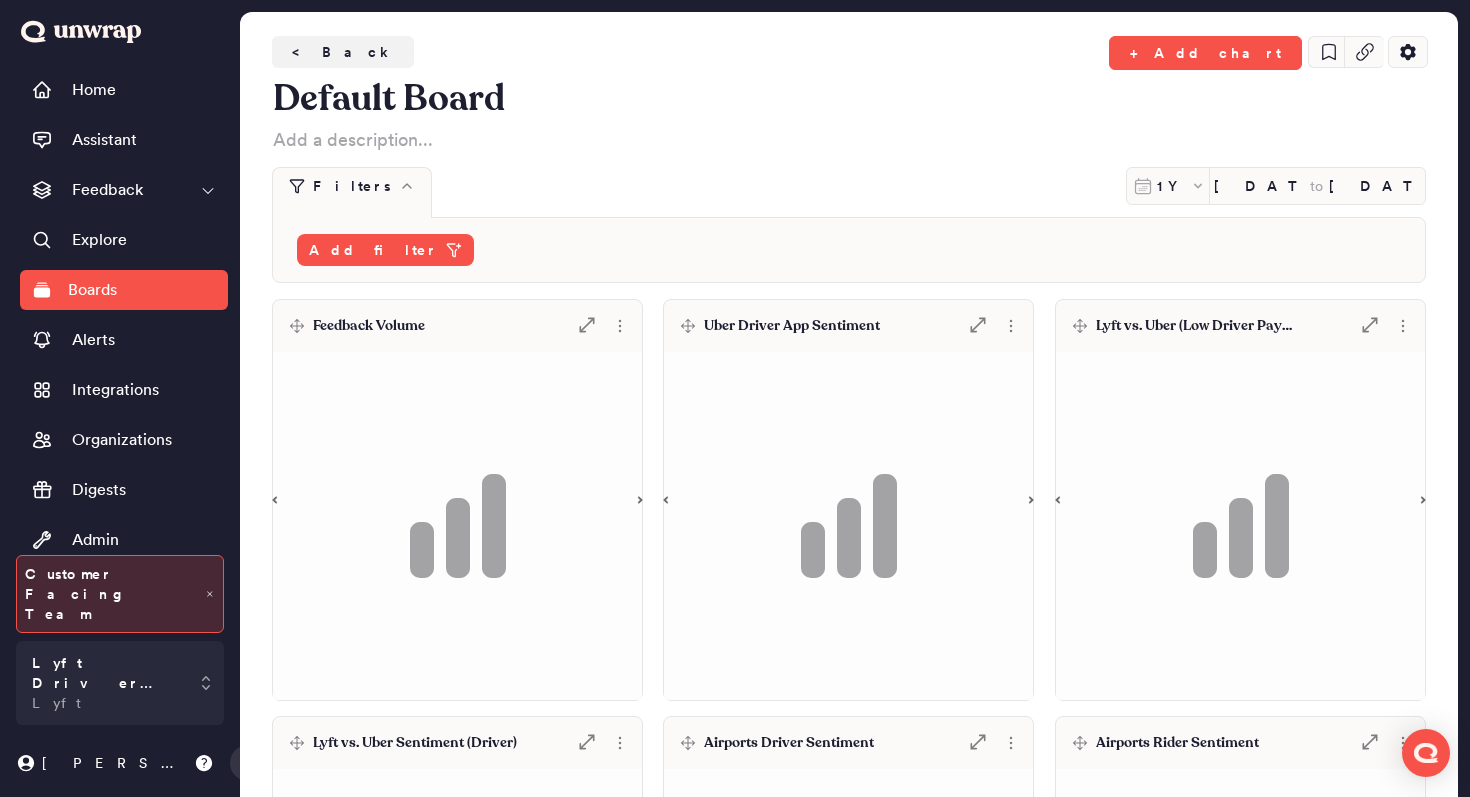 click on "Feedback Volume
.st0 {
fill: #7e7d82;
}" at bounding box center [457, 326] 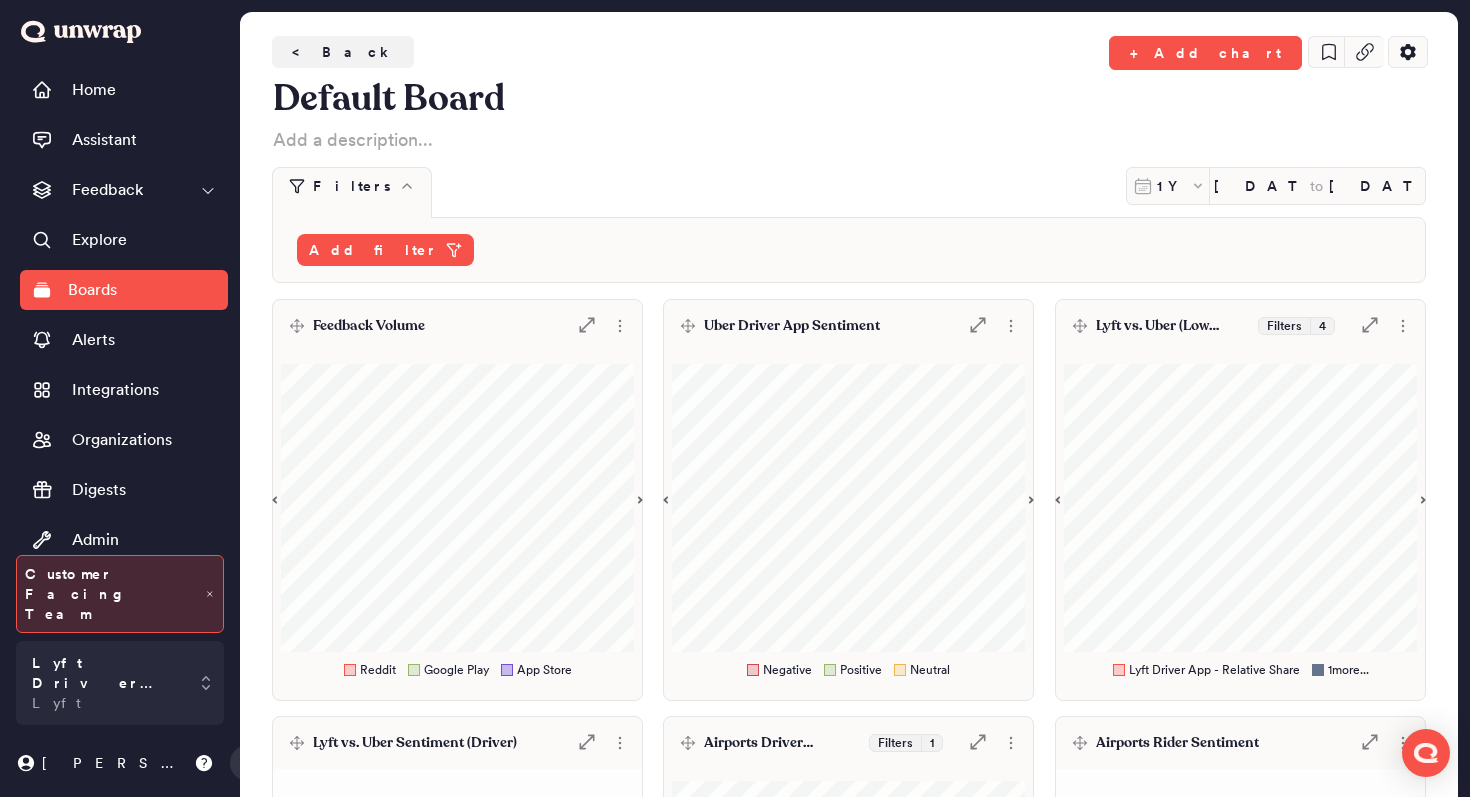 click on "Feedback Volume
.st0 {
fill: #7e7d82;
}" at bounding box center [457, 326] 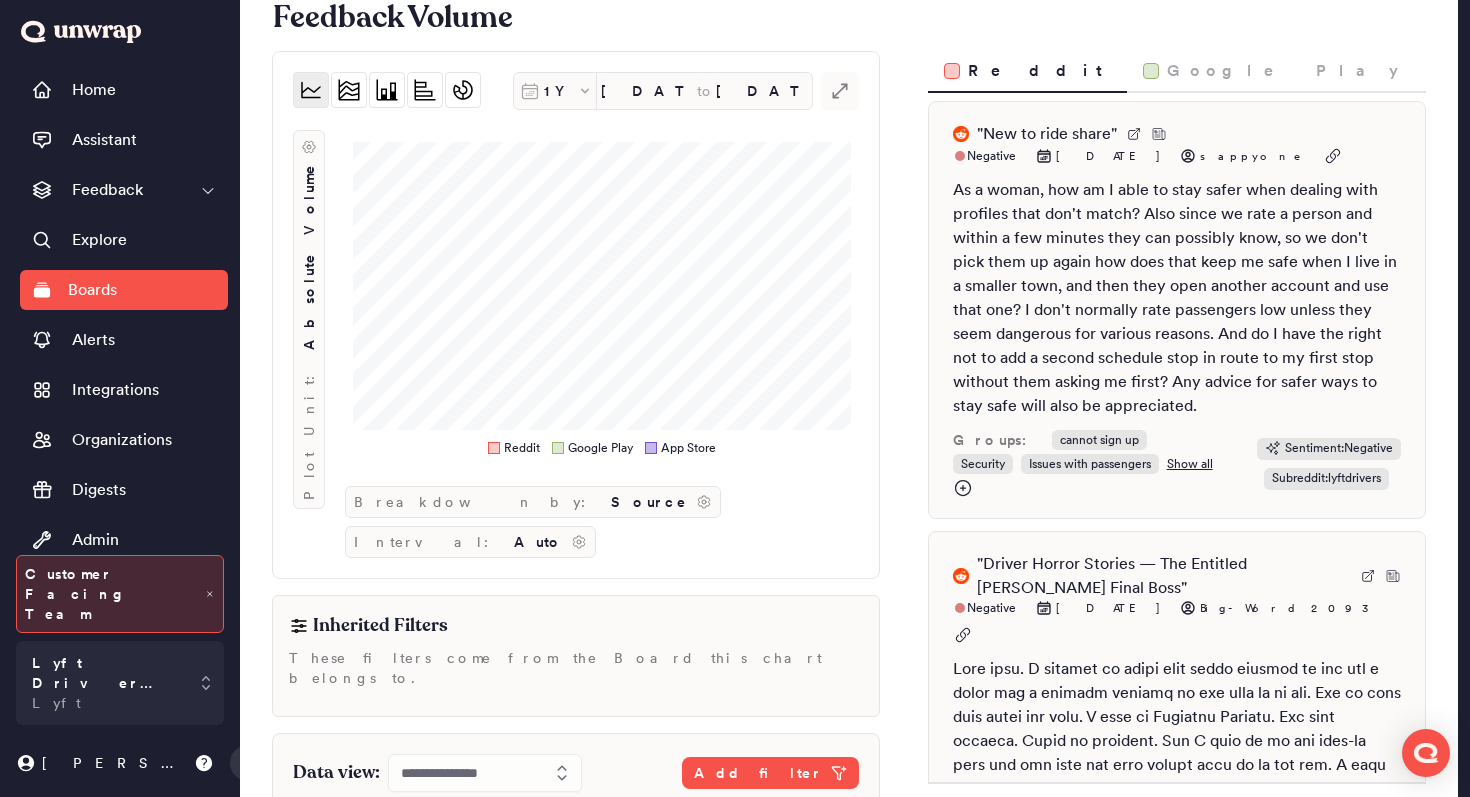scroll, scrollTop: 107, scrollLeft: 0, axis: vertical 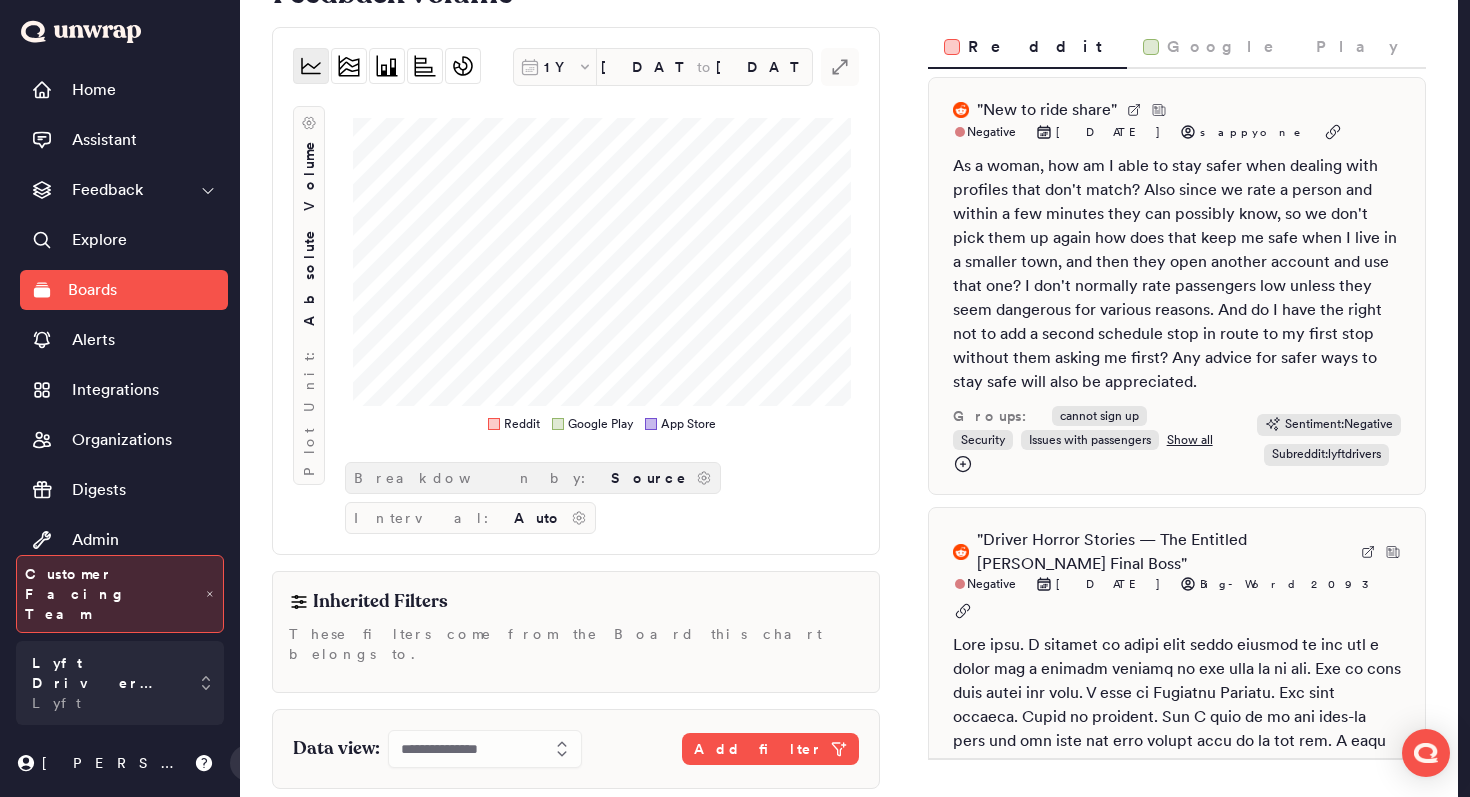 click on "Source" at bounding box center [649, 478] 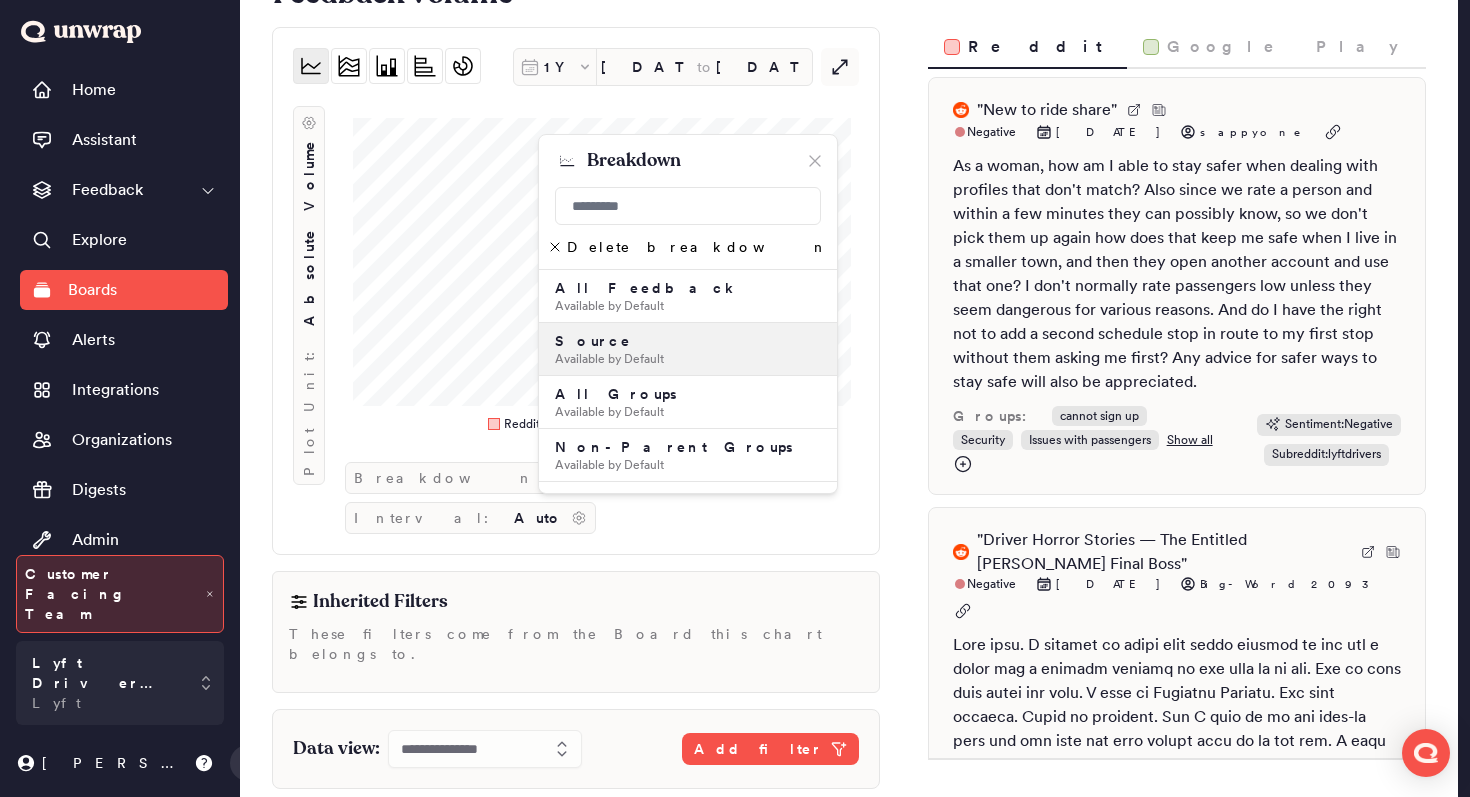click on "Source Available by Default" at bounding box center (688, 349) 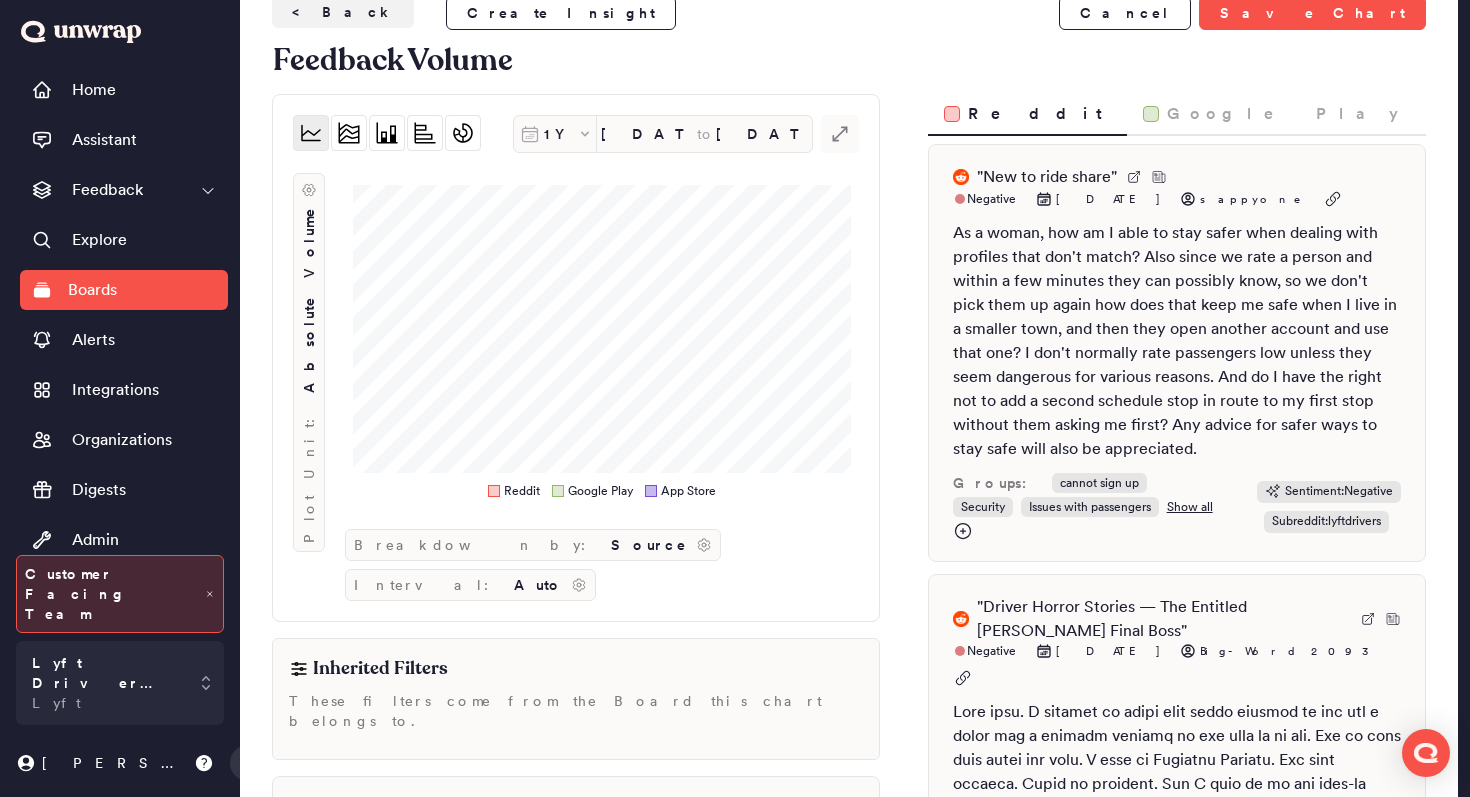scroll, scrollTop: 0, scrollLeft: 0, axis: both 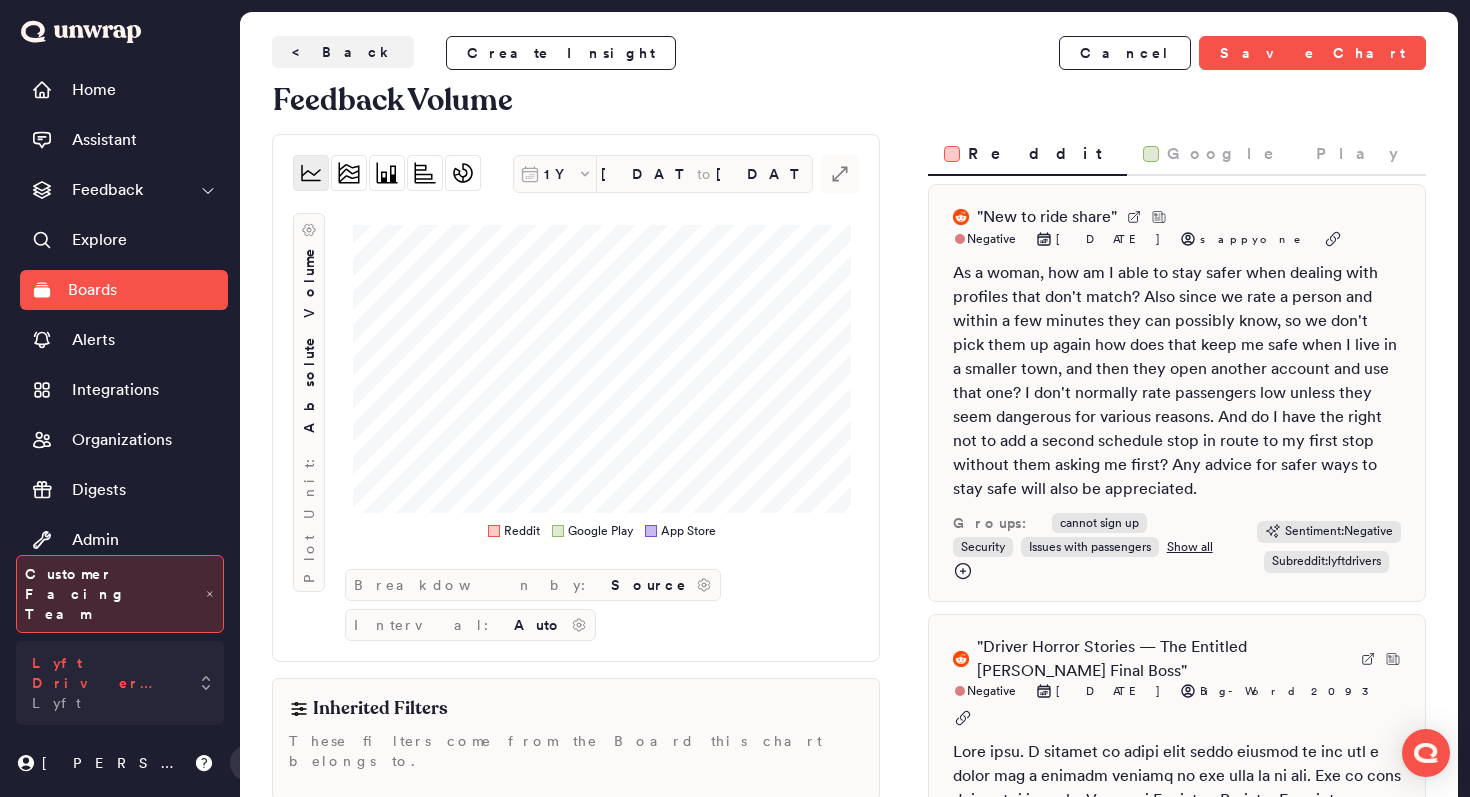 click on "Lyft Driver App Lyft" at bounding box center [106, 683] 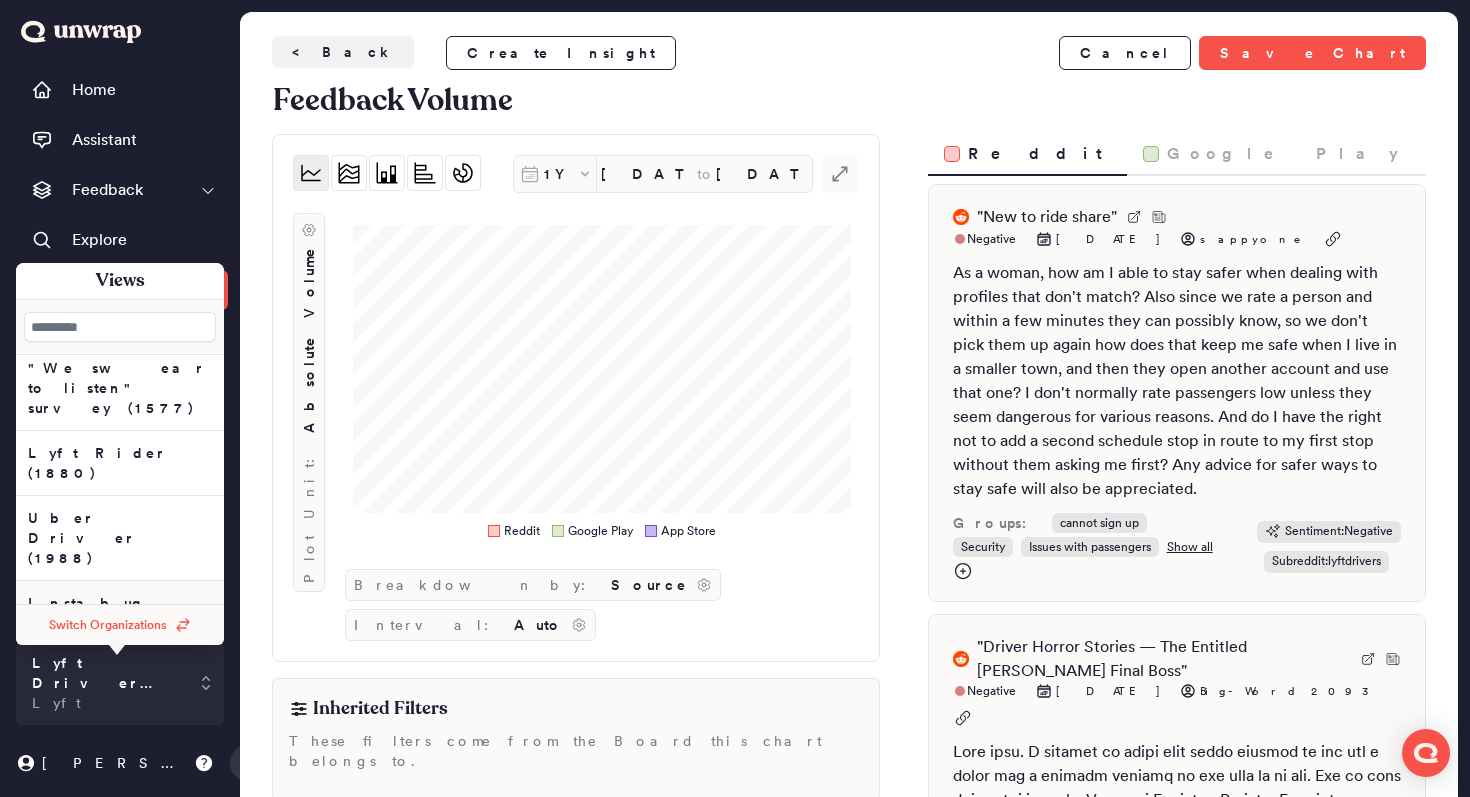 scroll, scrollTop: 252, scrollLeft: 0, axis: vertical 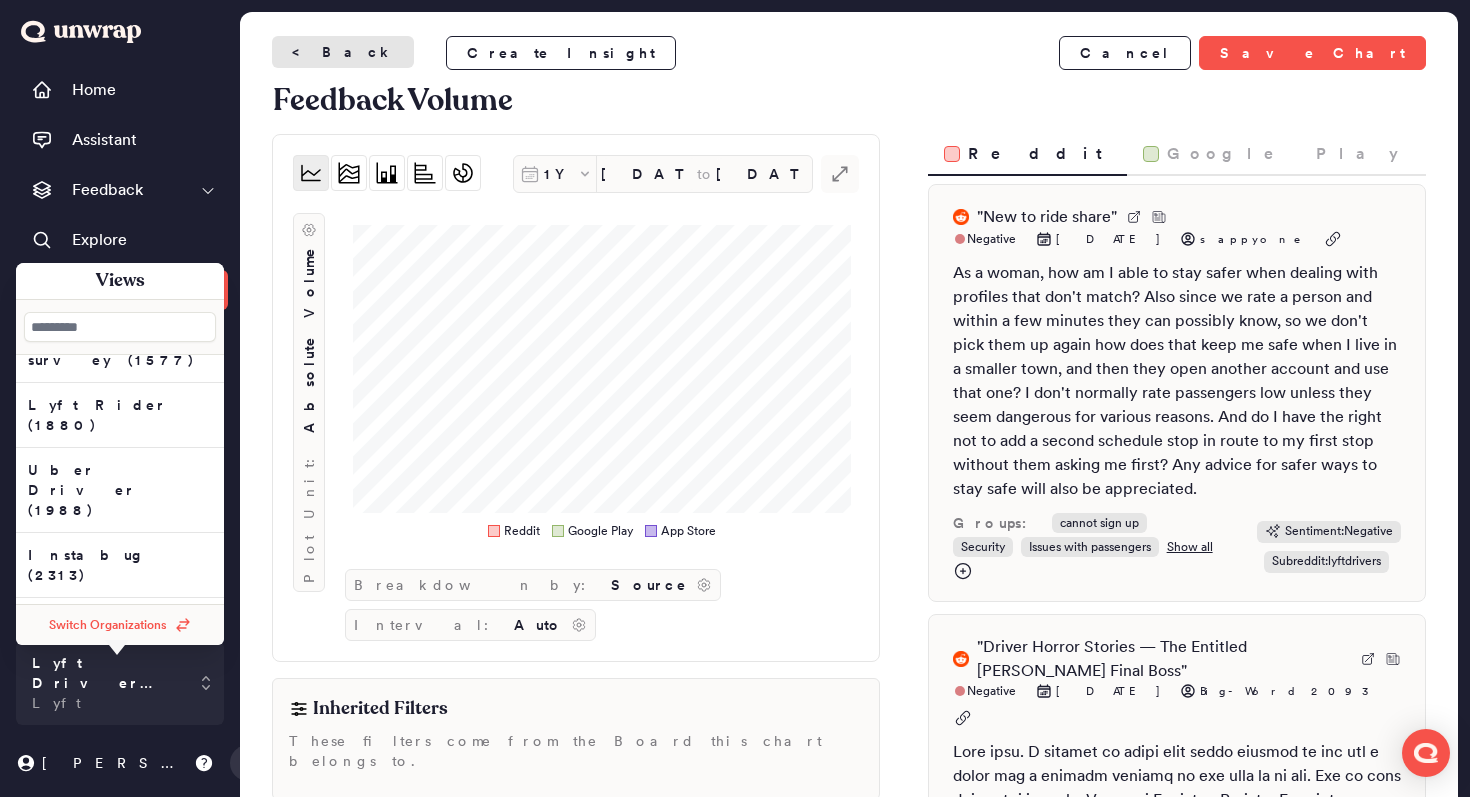 click on "< Back" at bounding box center (343, 52) 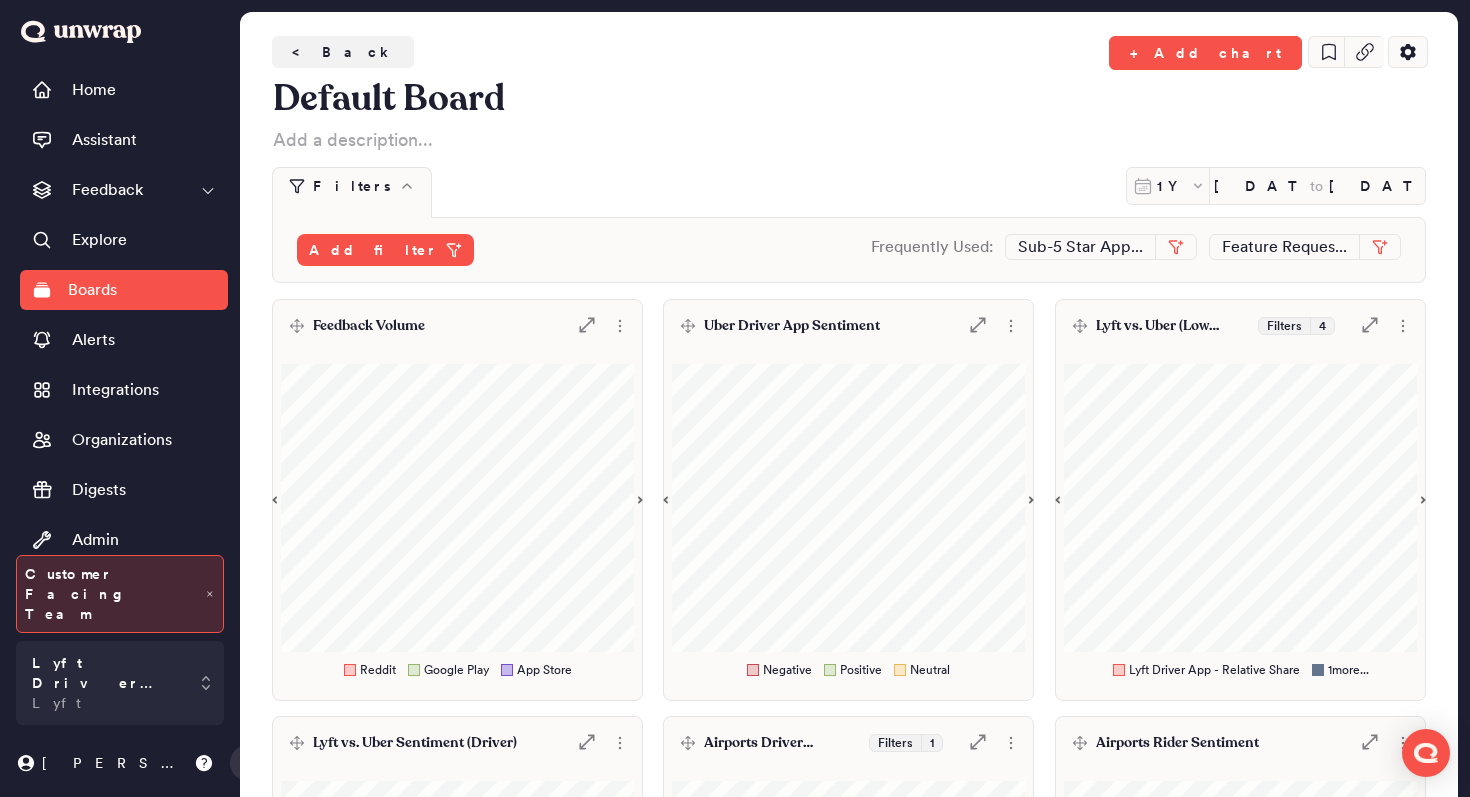click on "Feedback Volume
.st0 {
fill: #7e7d82;
}" at bounding box center (457, 326) 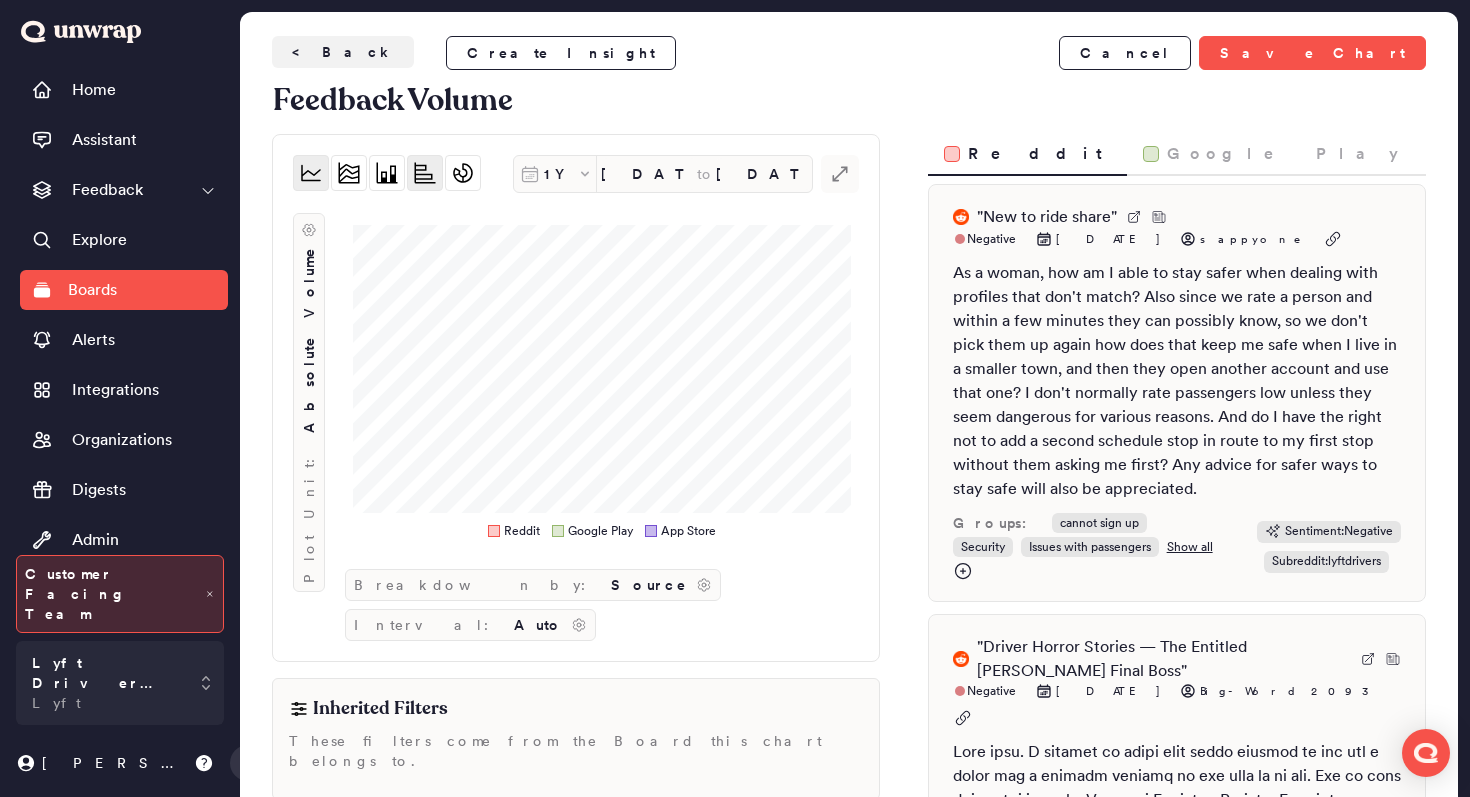 click at bounding box center (425, 173) 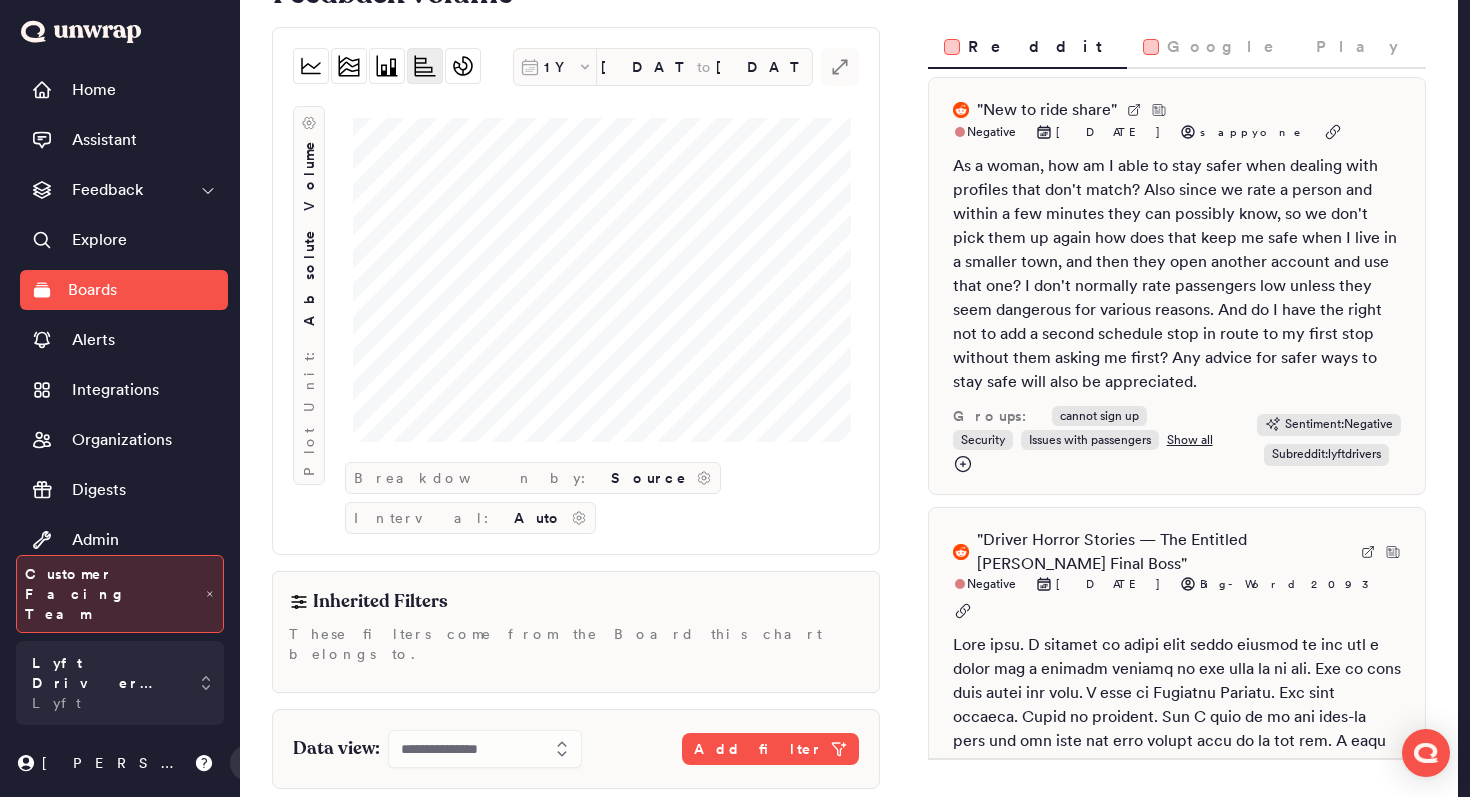scroll, scrollTop: 0, scrollLeft: 0, axis: both 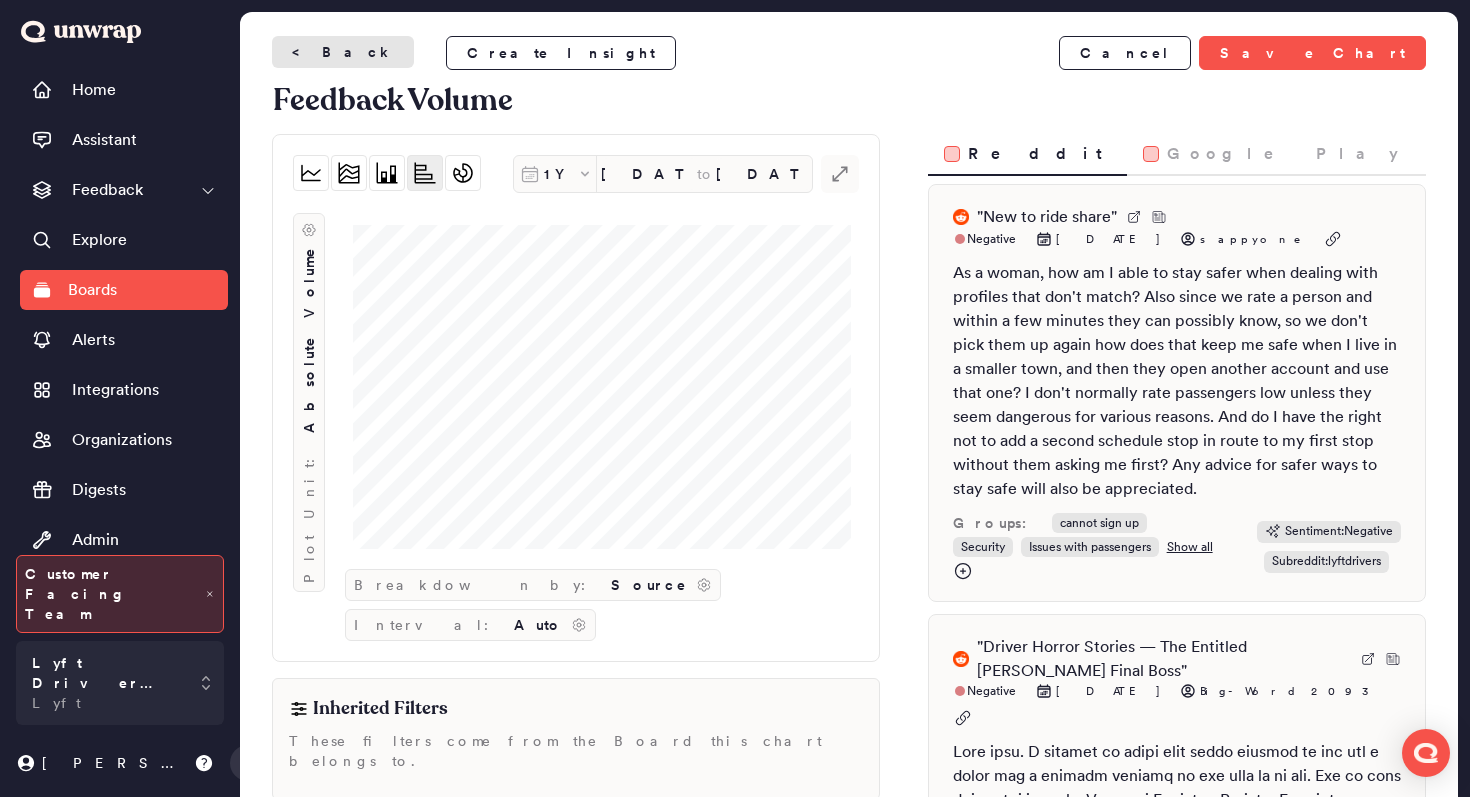 click on "< Back" at bounding box center [343, 52] 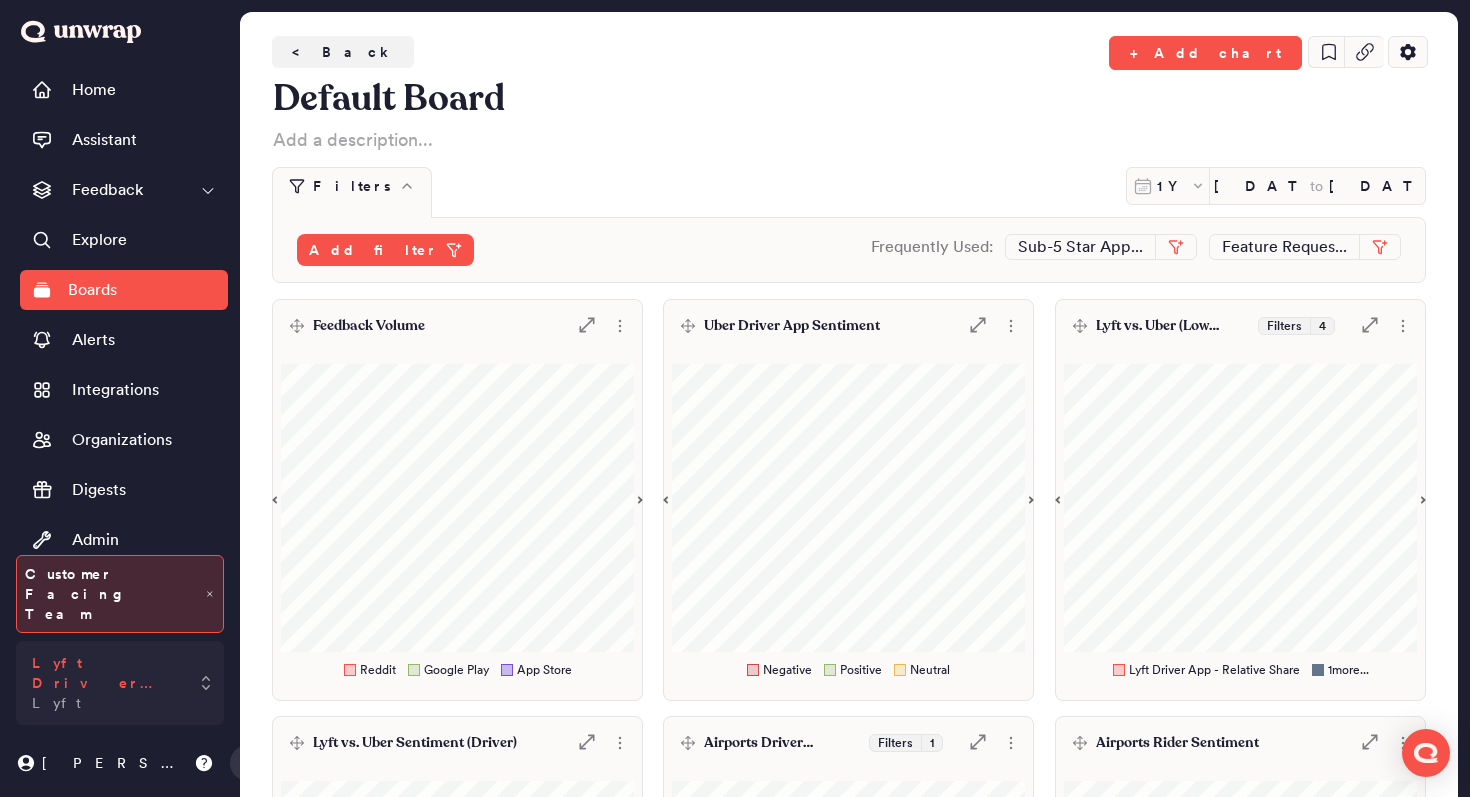 click on "Lyft Driver App Lyft" at bounding box center (106, 683) 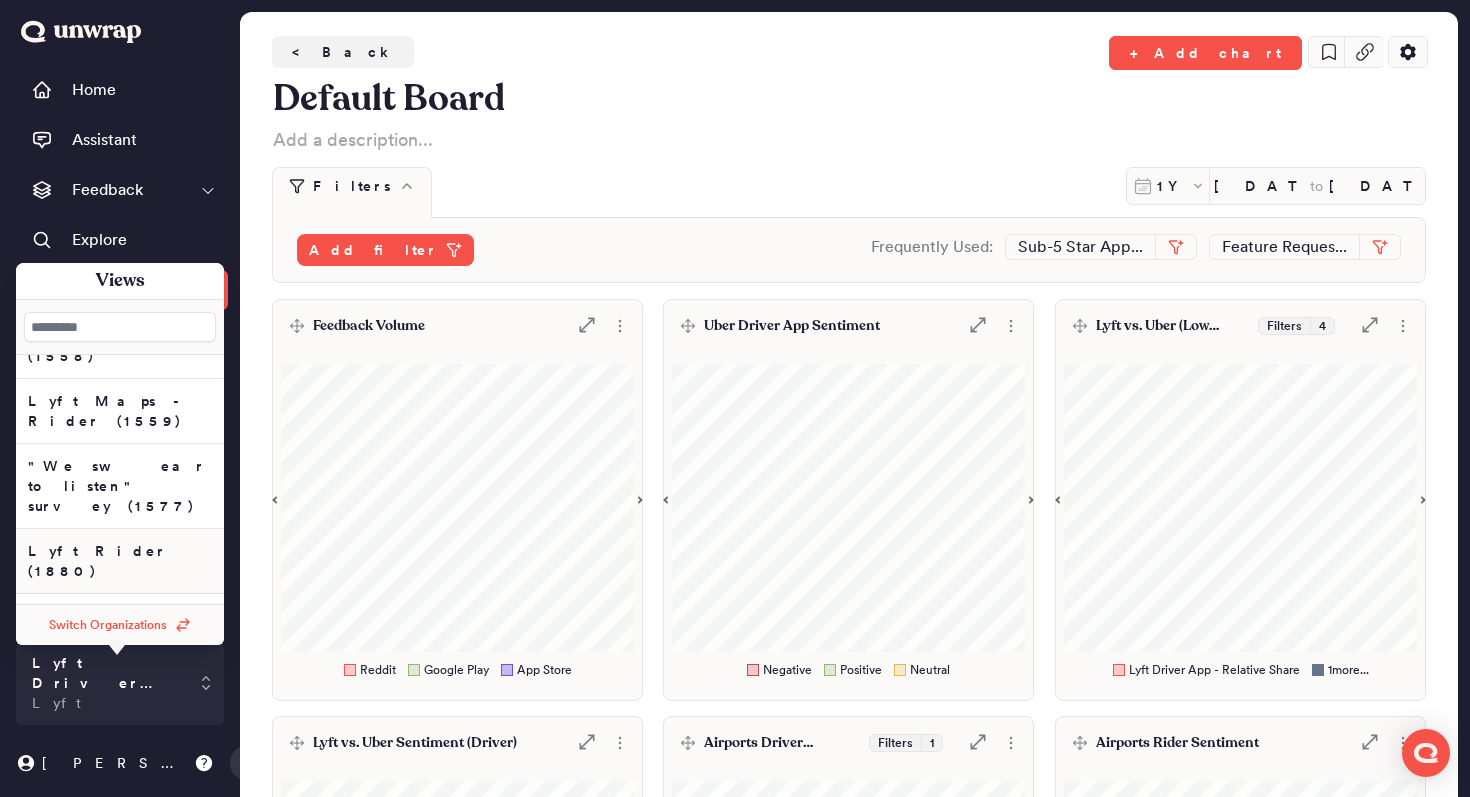 scroll, scrollTop: 108, scrollLeft: 0, axis: vertical 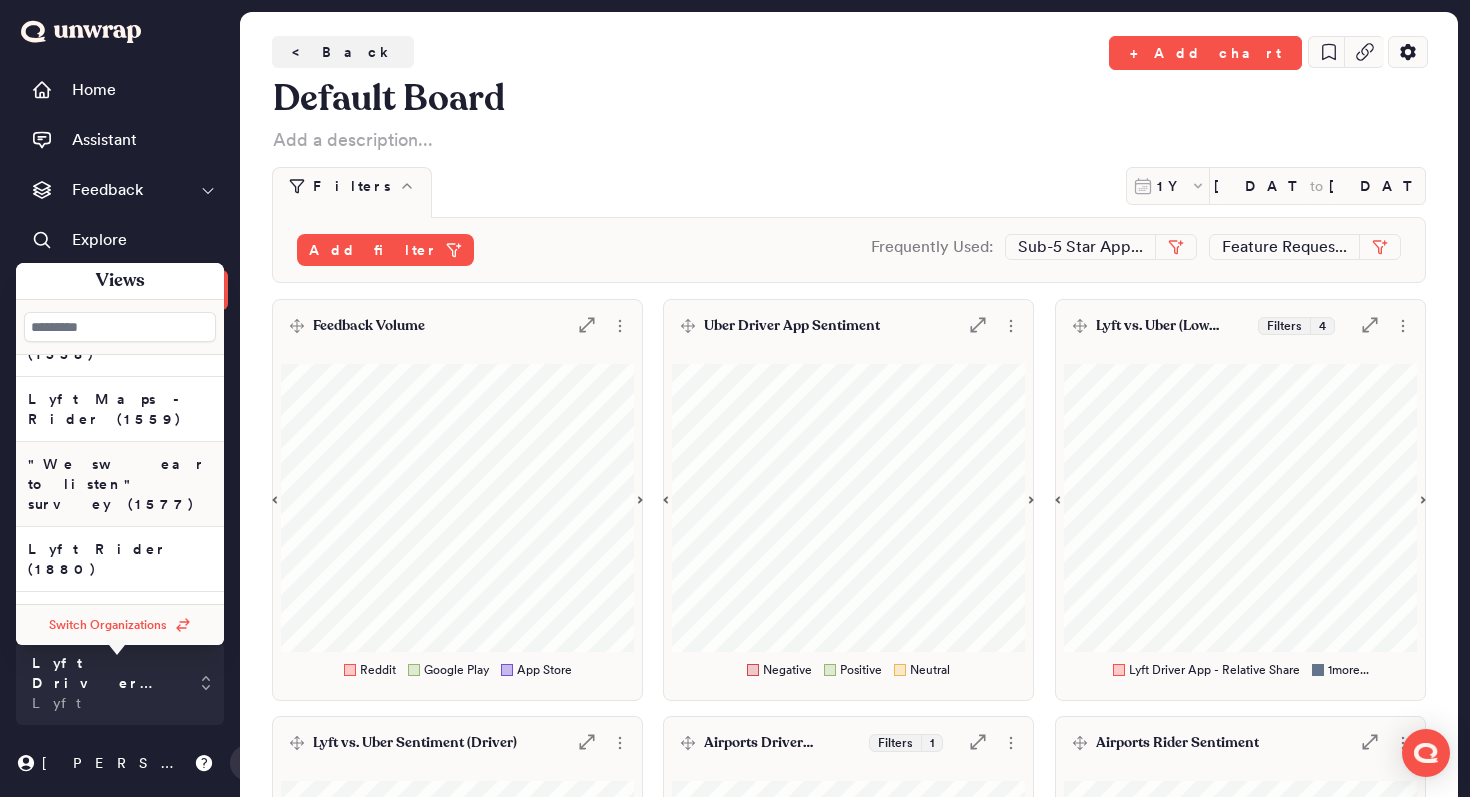 click on ""We swear to listen" survey (1577)" at bounding box center (120, 344) 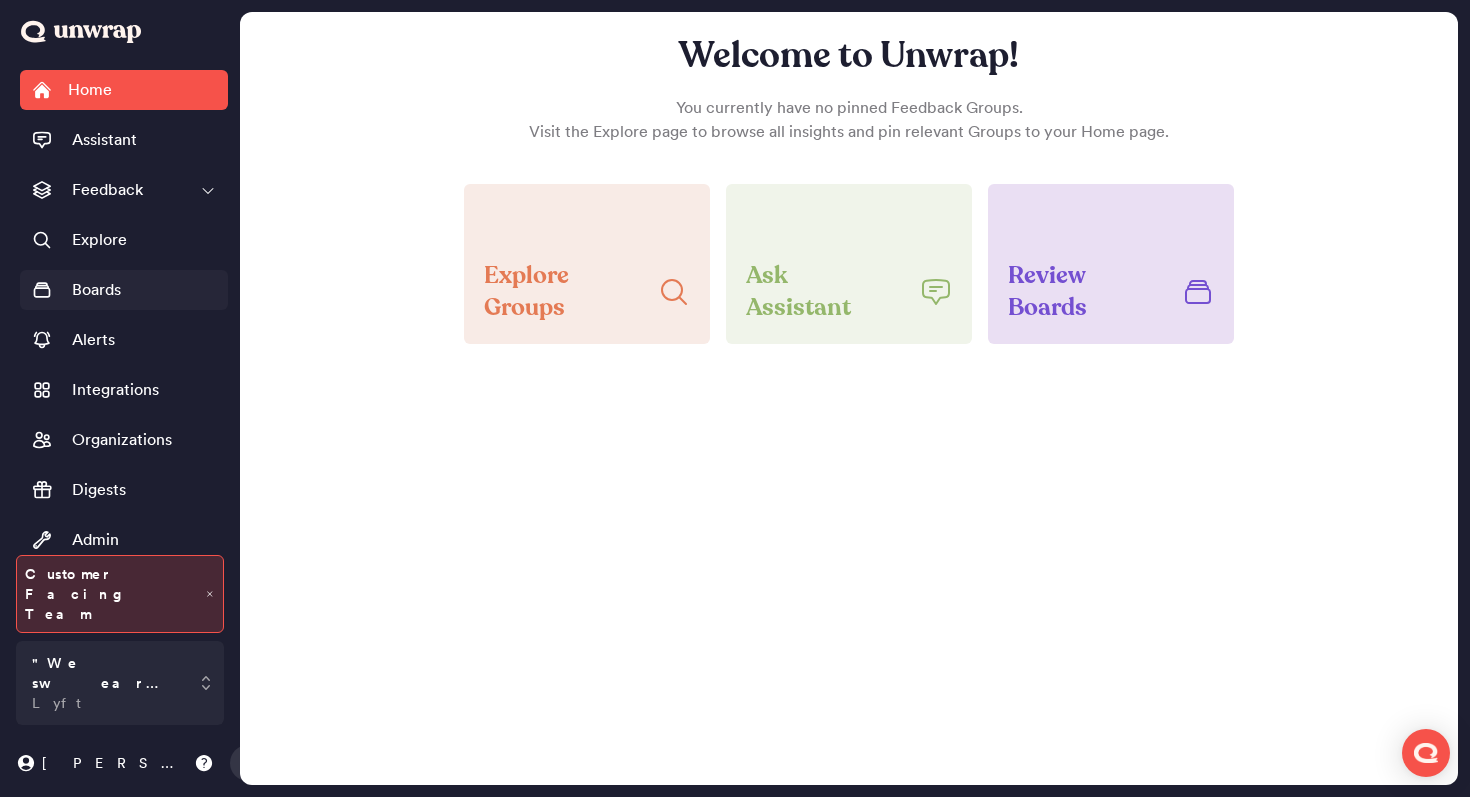 click on "Boards" at bounding box center (124, 290) 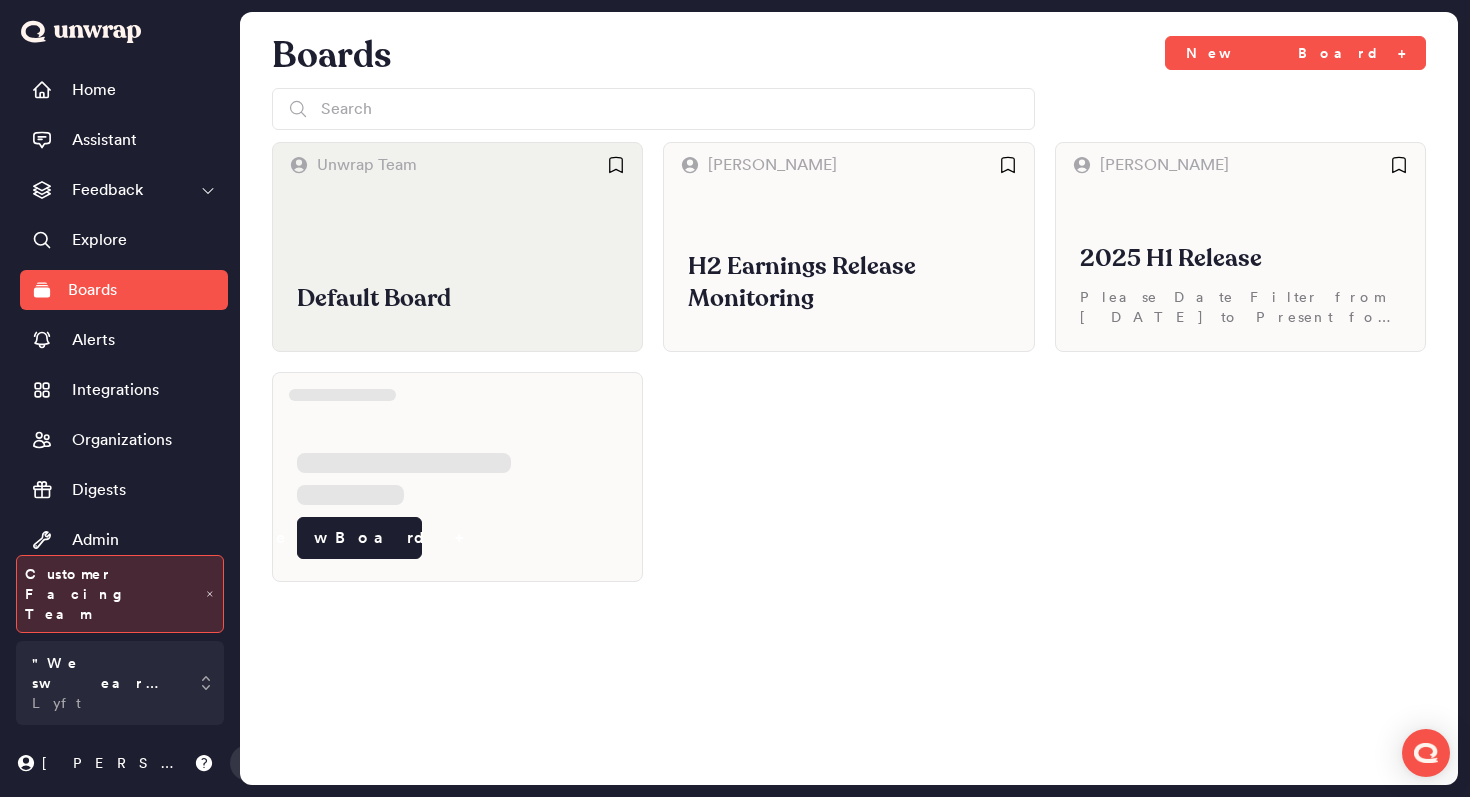 click on "Default Board" at bounding box center (457, 269) 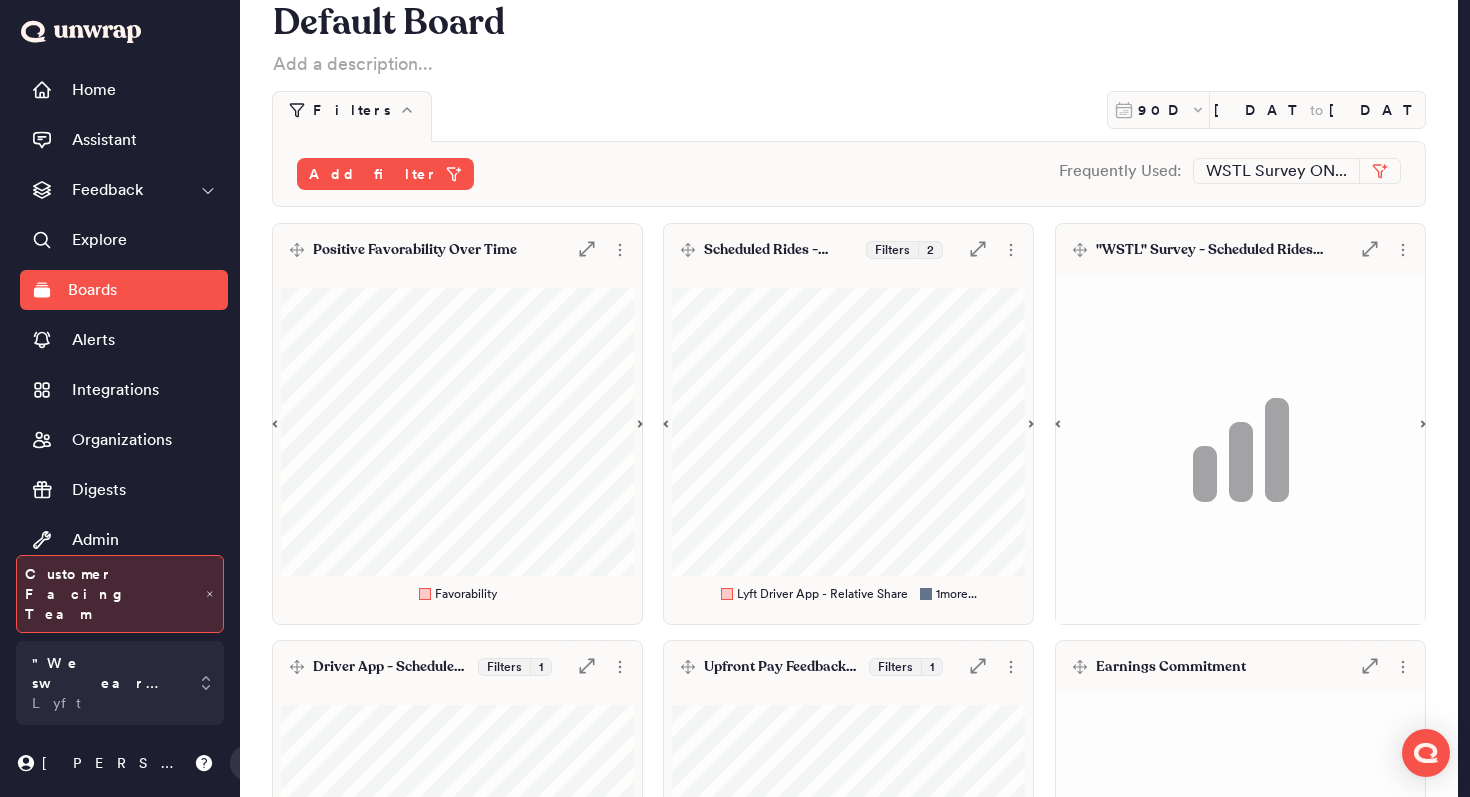 scroll, scrollTop: 84, scrollLeft: 0, axis: vertical 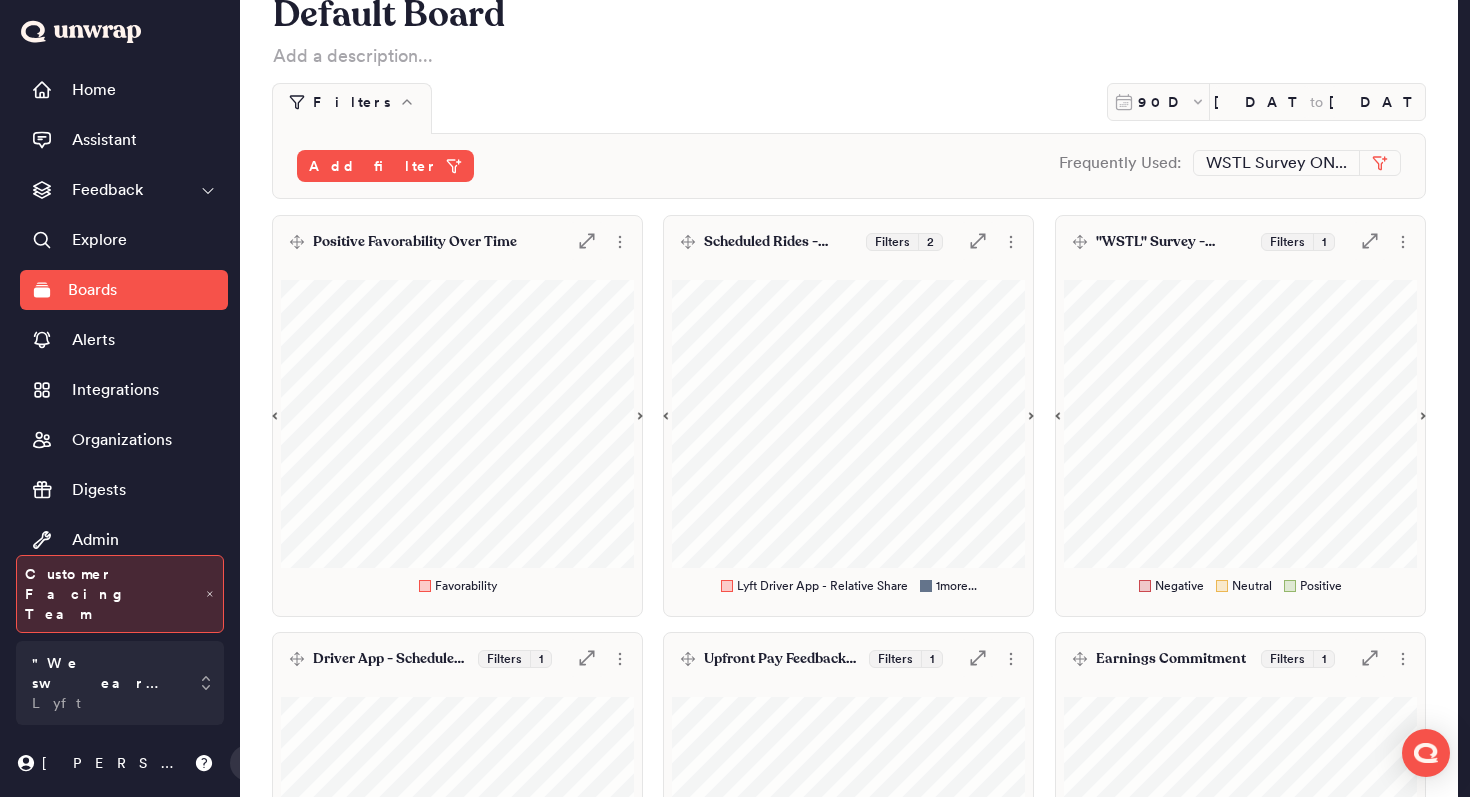 click on "Positive Favorability Over Time
.st0 {
fill: #7e7d82;
}" at bounding box center (457, 242) 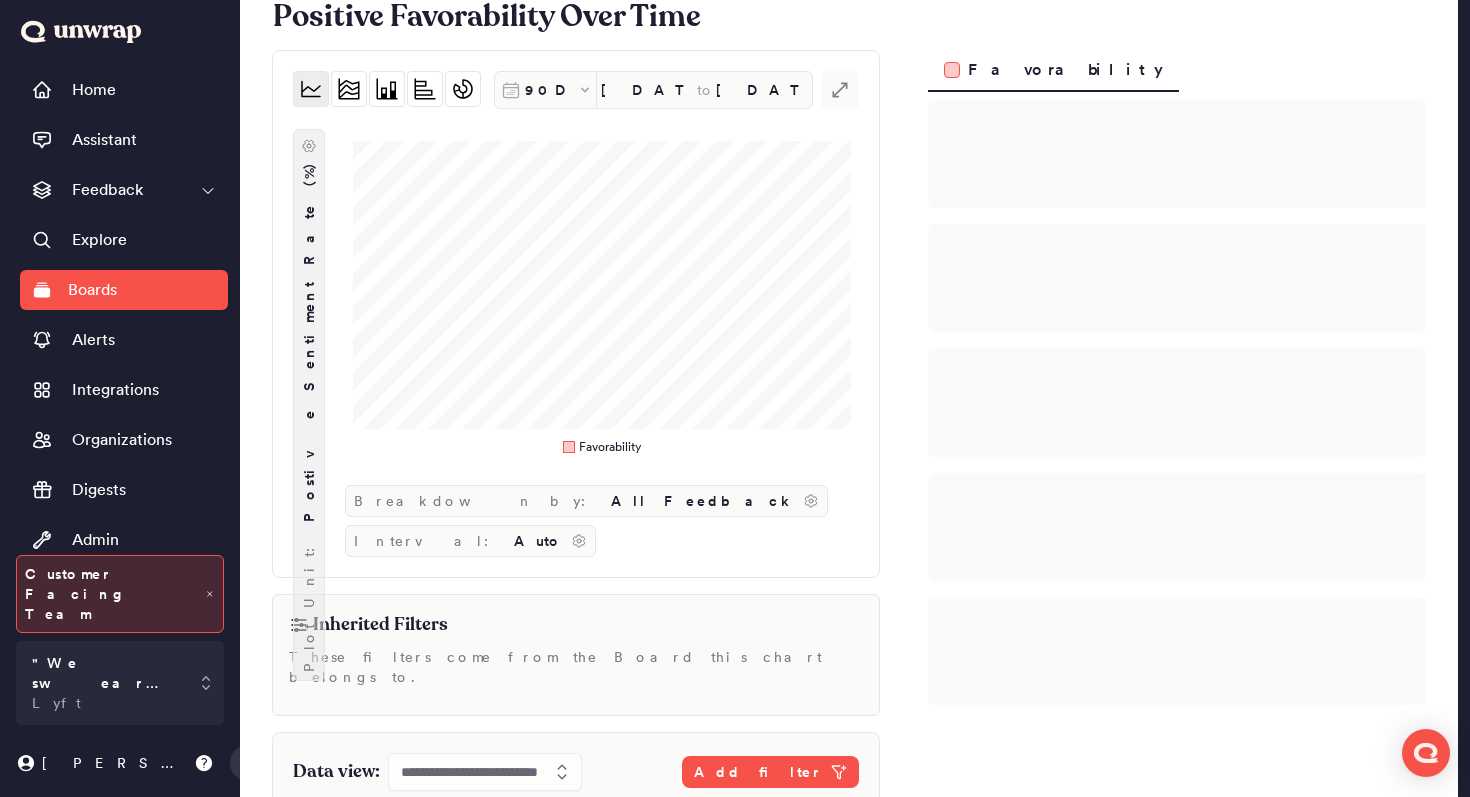 click on "Postive Sentiment Rate (%)" at bounding box center (309, 342) 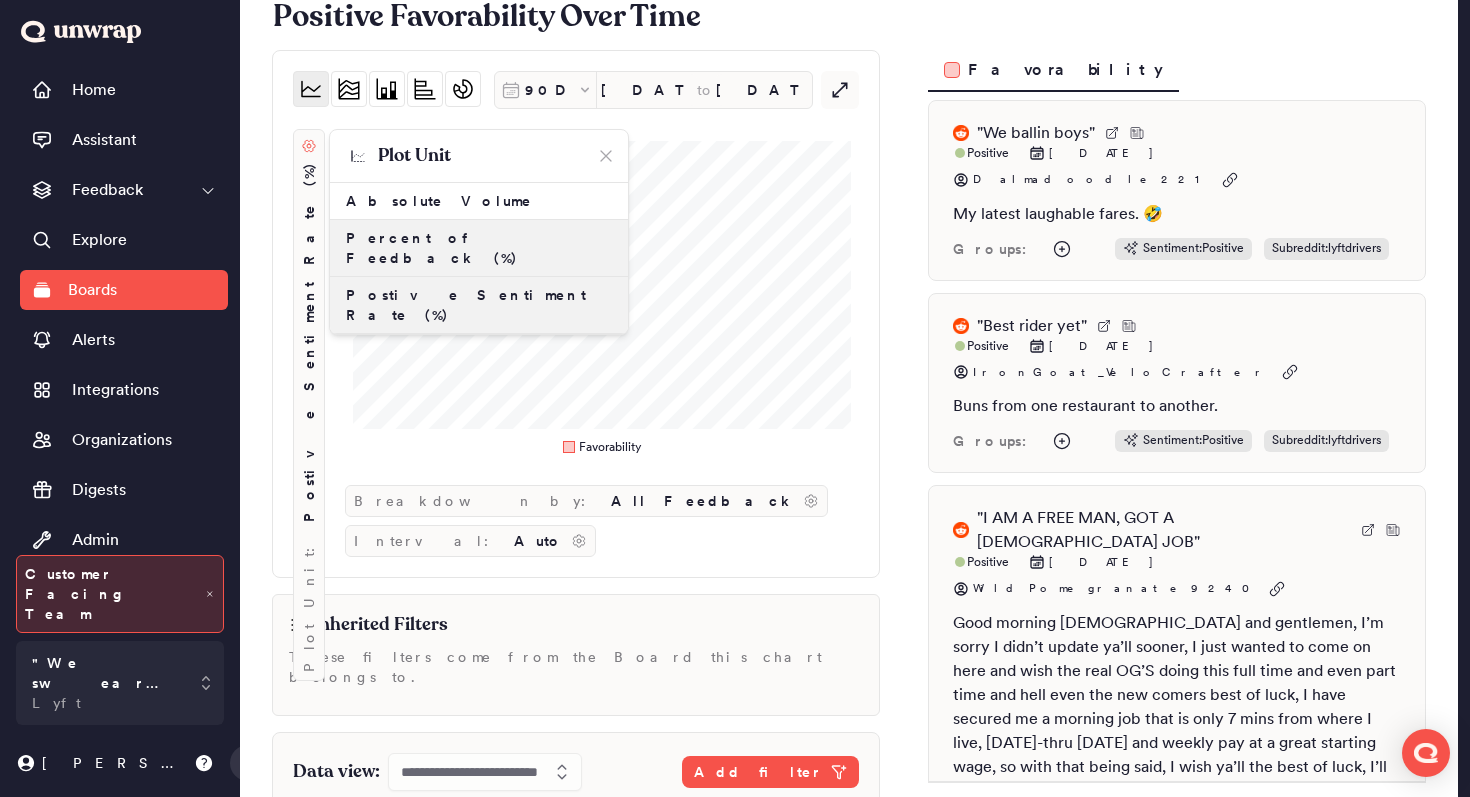 click on "Percent of Feedback (%)" at bounding box center (479, 248) 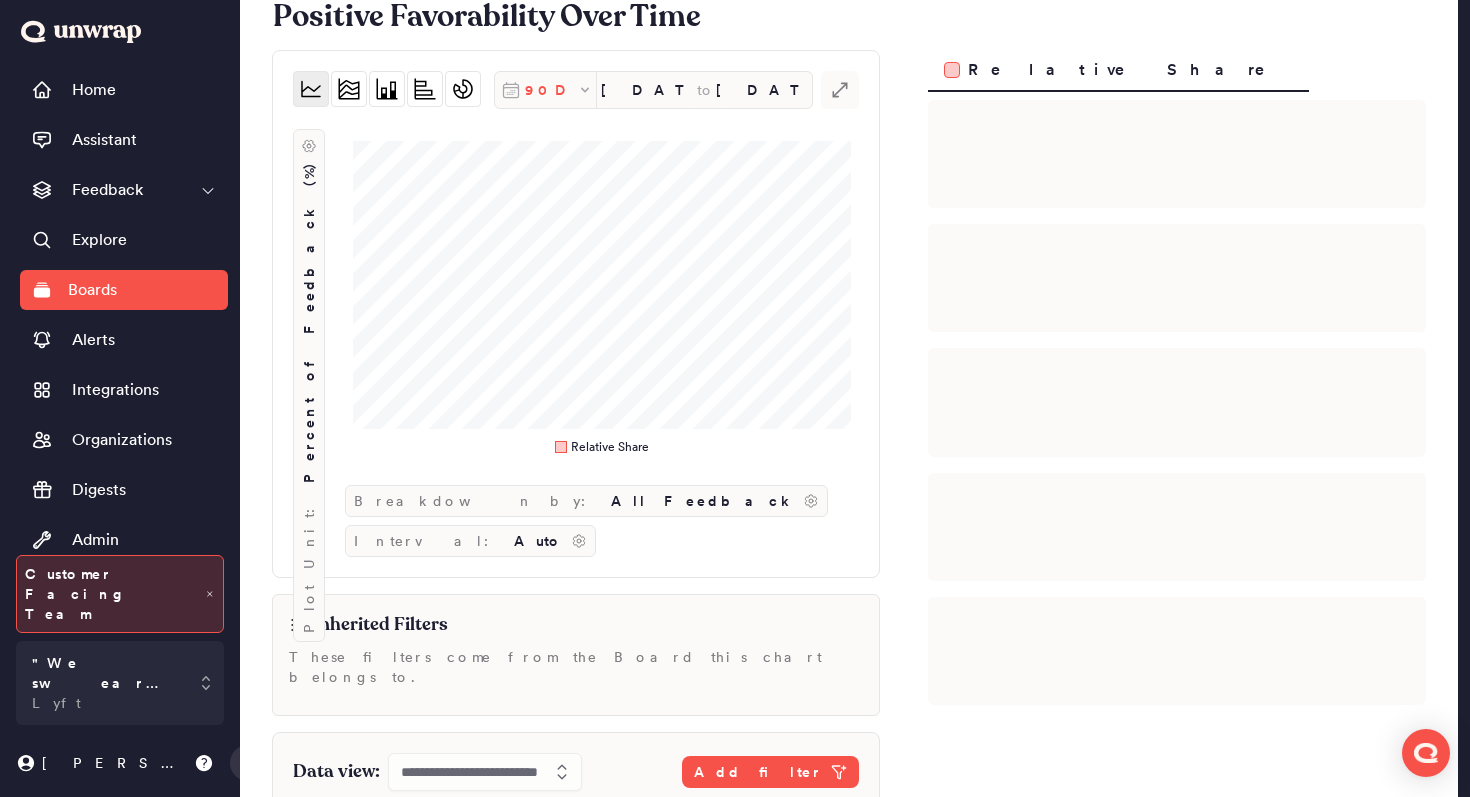 click on "90D" at bounding box center (551, 90) 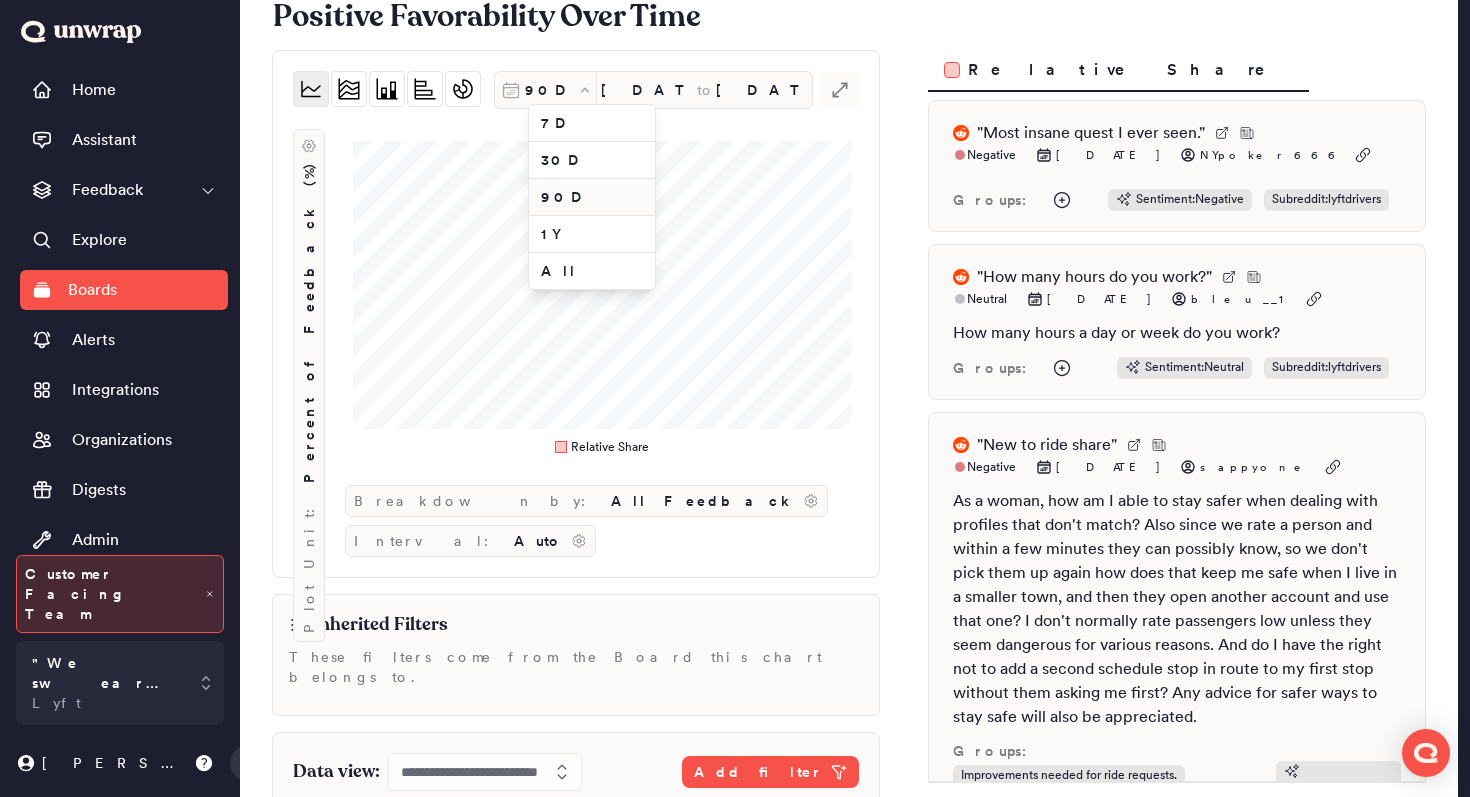 scroll, scrollTop: 107, scrollLeft: 0, axis: vertical 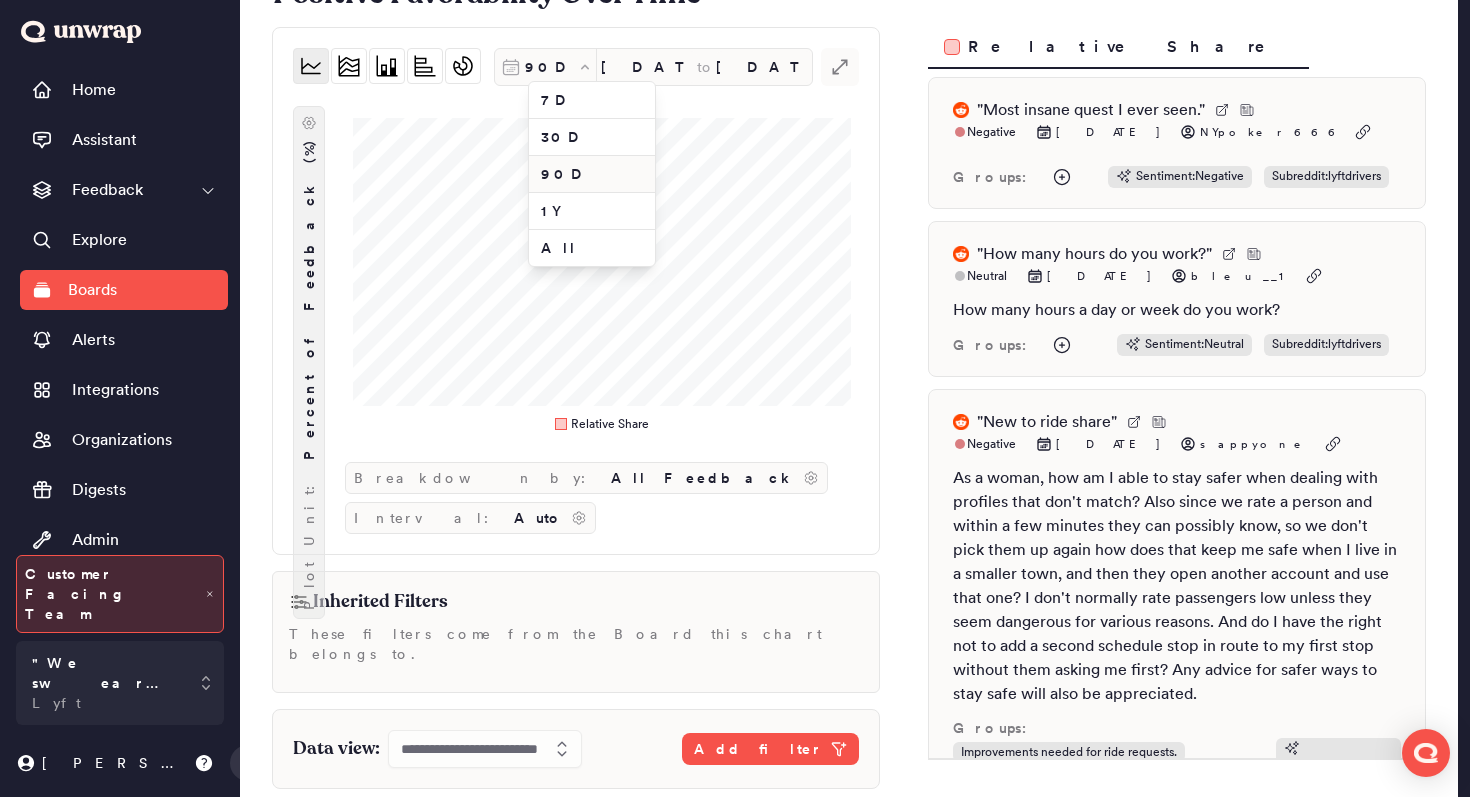 click on "Percent of Feedback (%)" at bounding box center (309, 299) 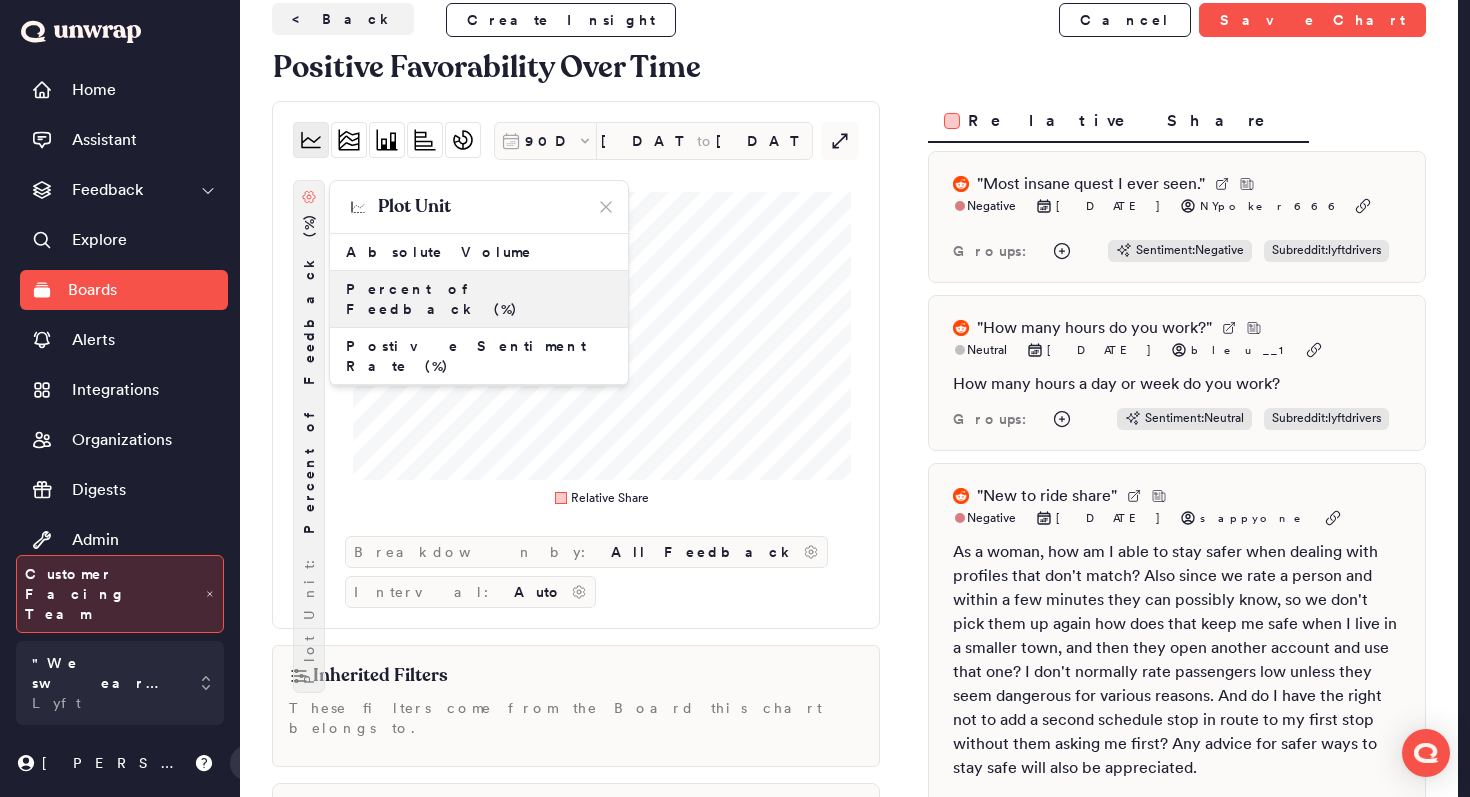 scroll, scrollTop: 15, scrollLeft: 0, axis: vertical 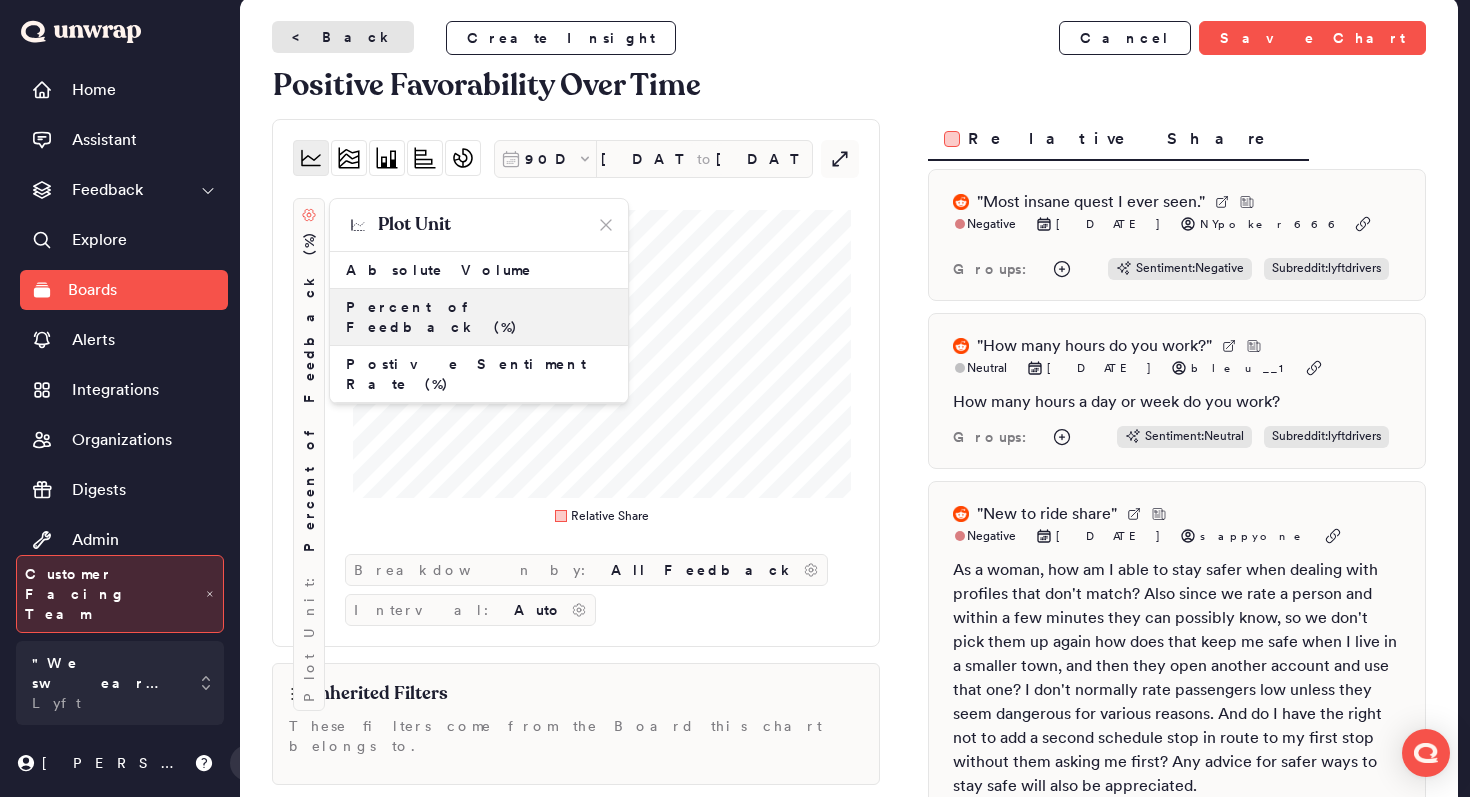 click on "< Back" at bounding box center (343, 37) 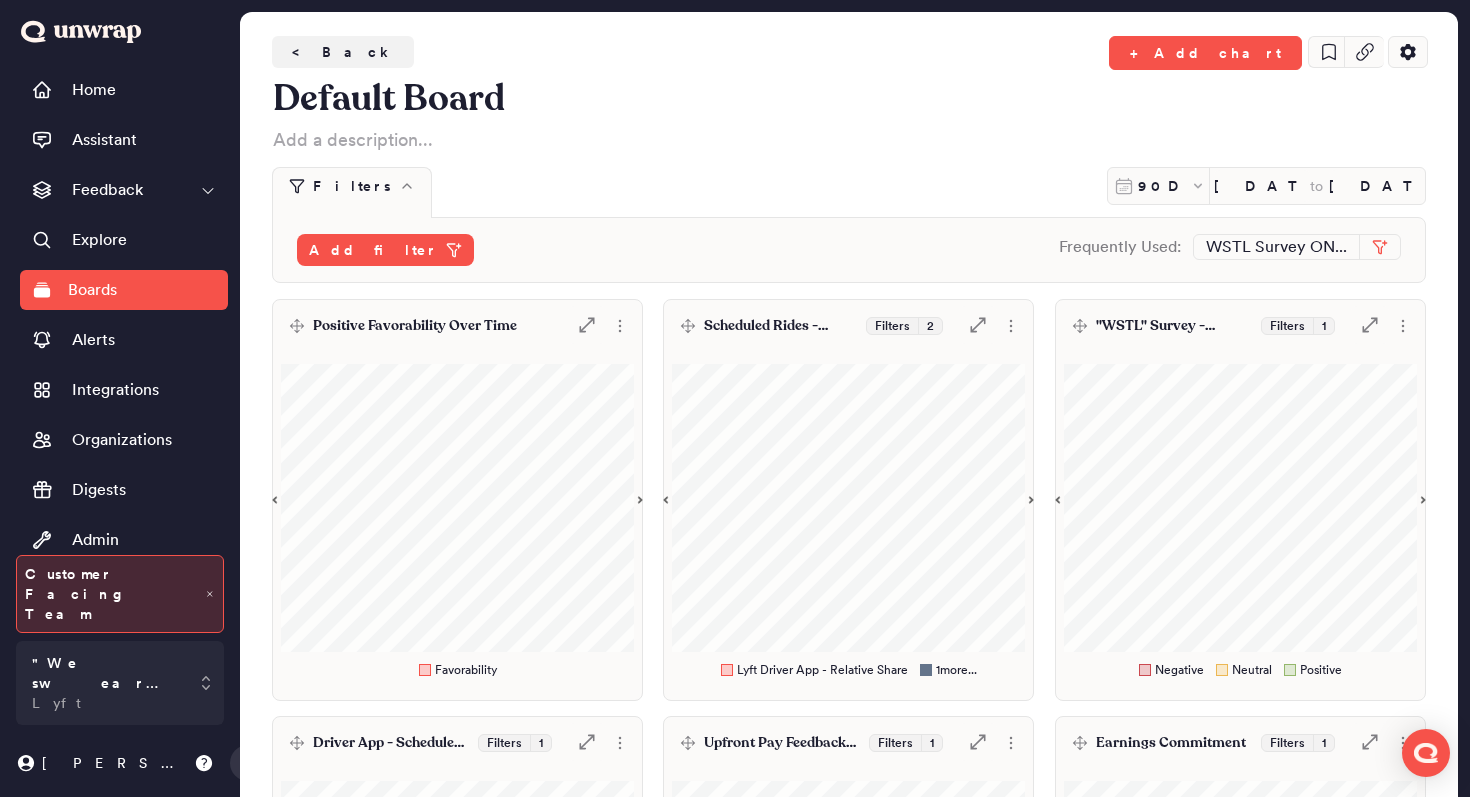 scroll, scrollTop: 1175, scrollLeft: 0, axis: vertical 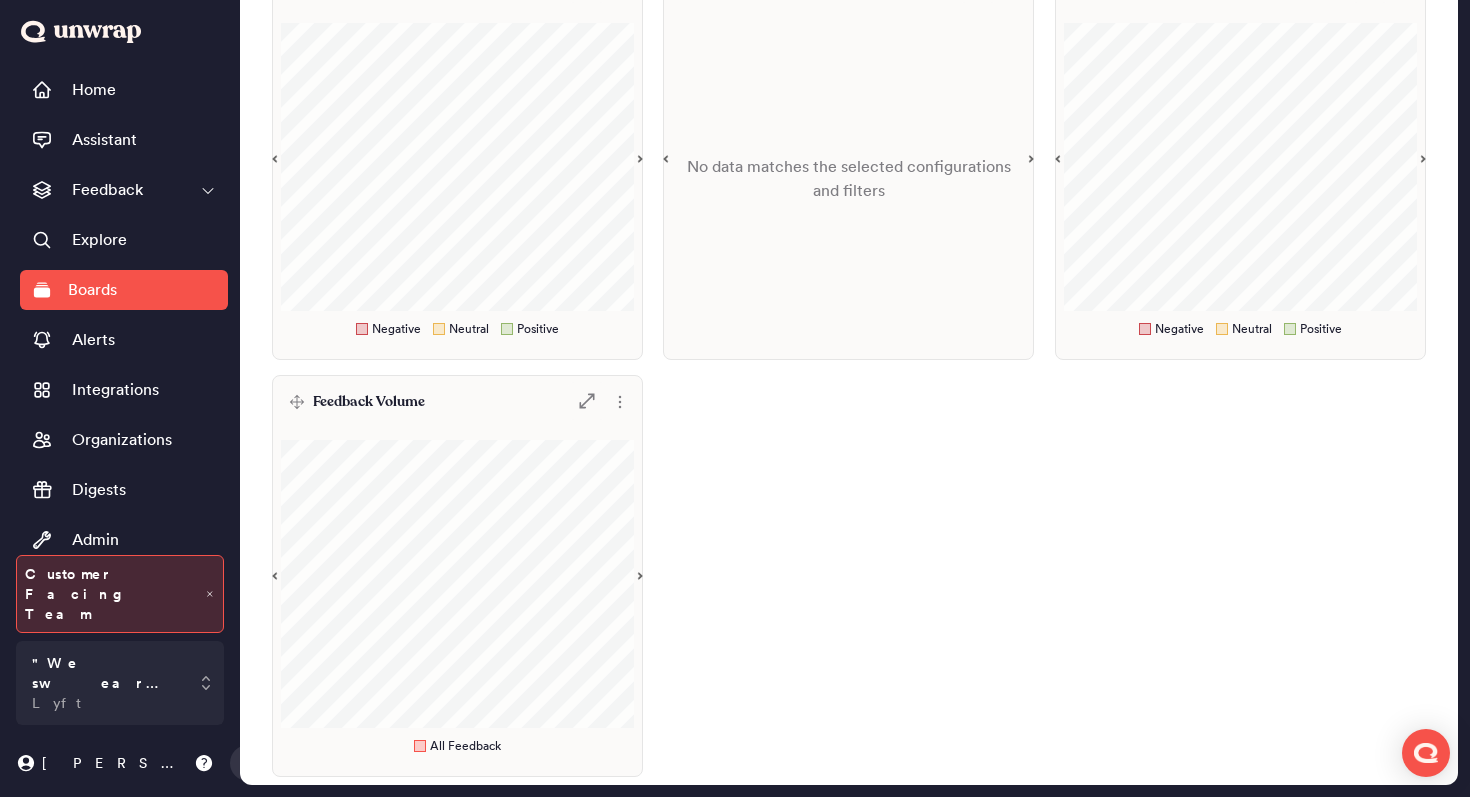 click on "Feedback Volume
.st0 {
fill: #7e7d82;
}" at bounding box center [457, 402] 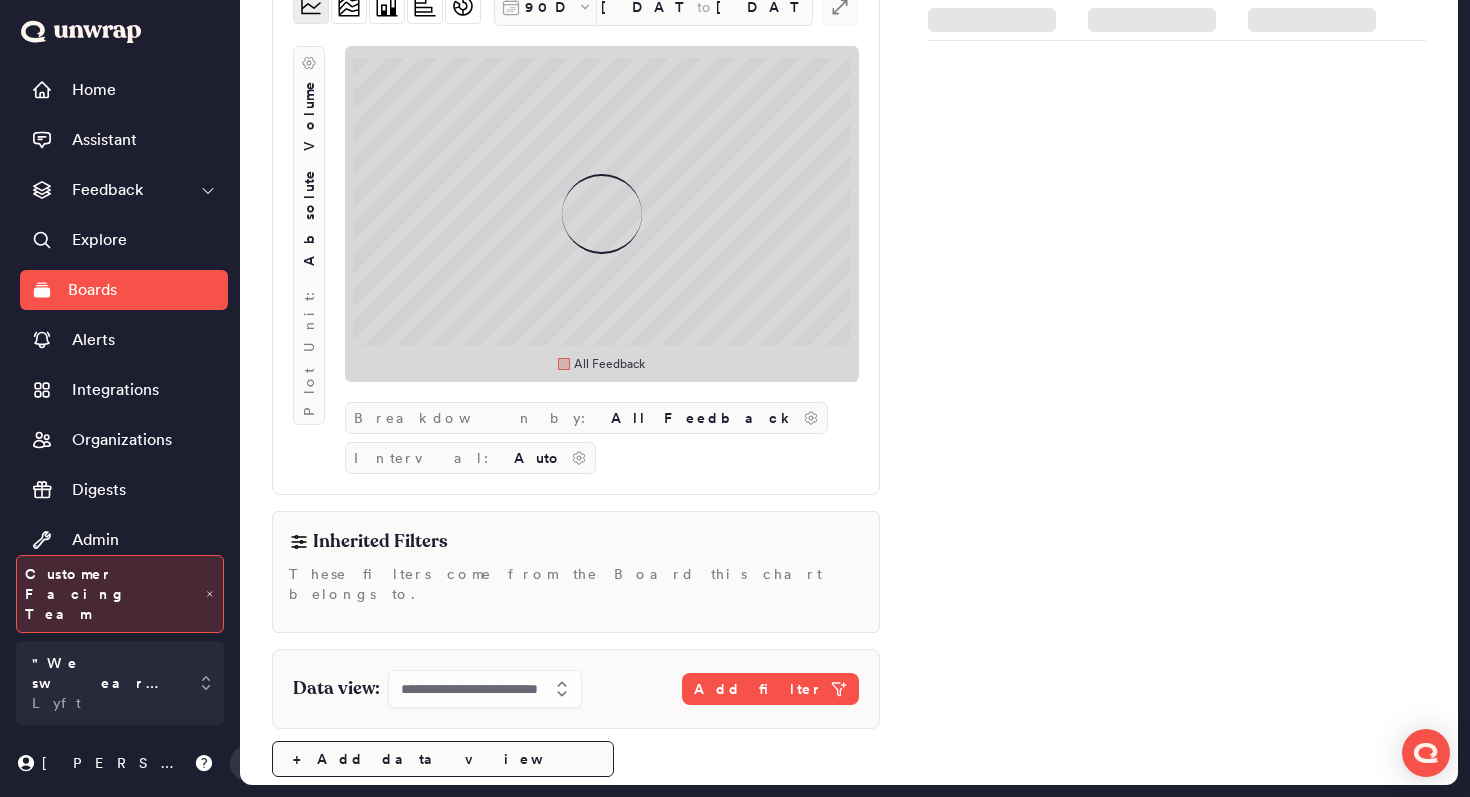 scroll, scrollTop: 107, scrollLeft: 0, axis: vertical 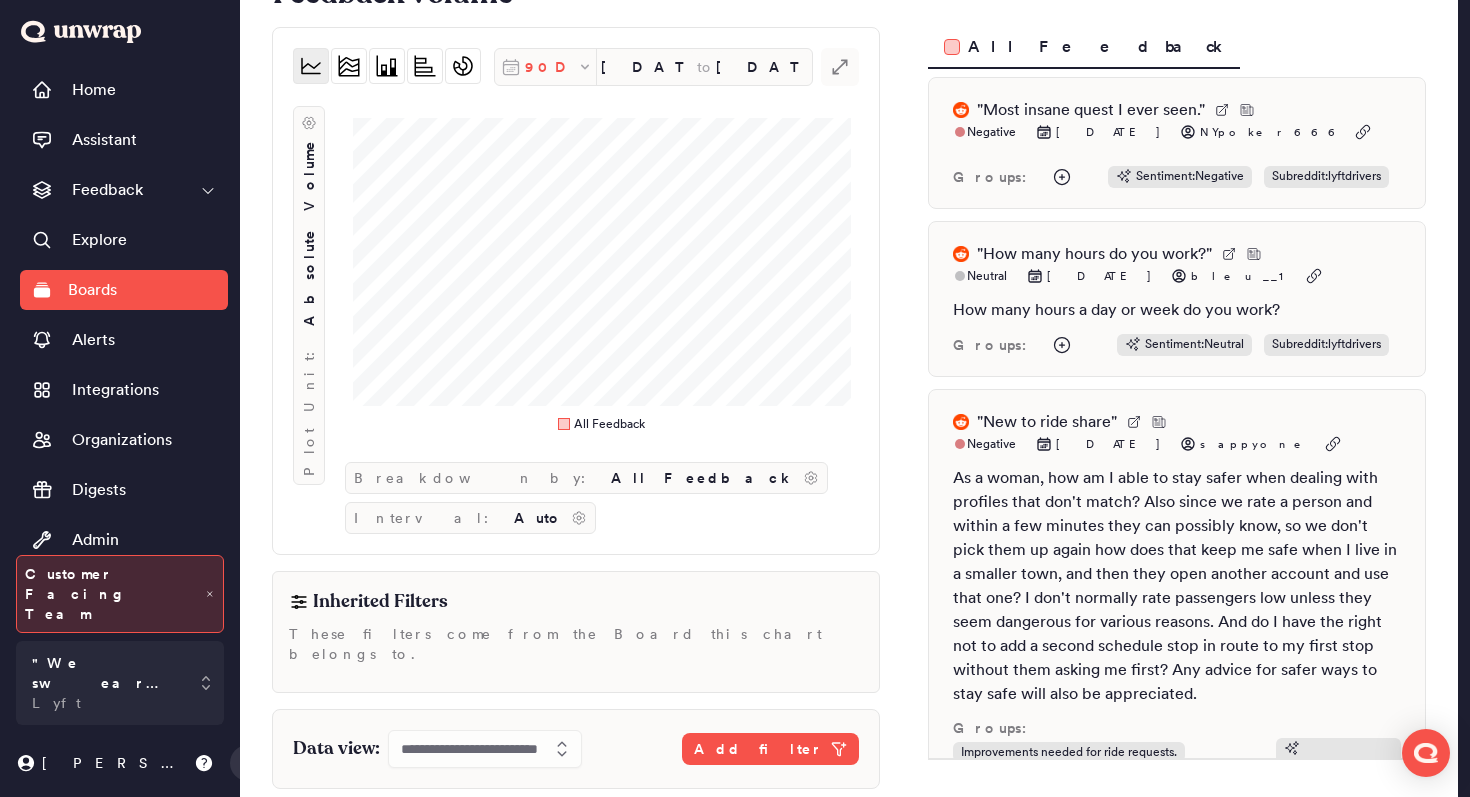 click on "90D" at bounding box center (551, 67) 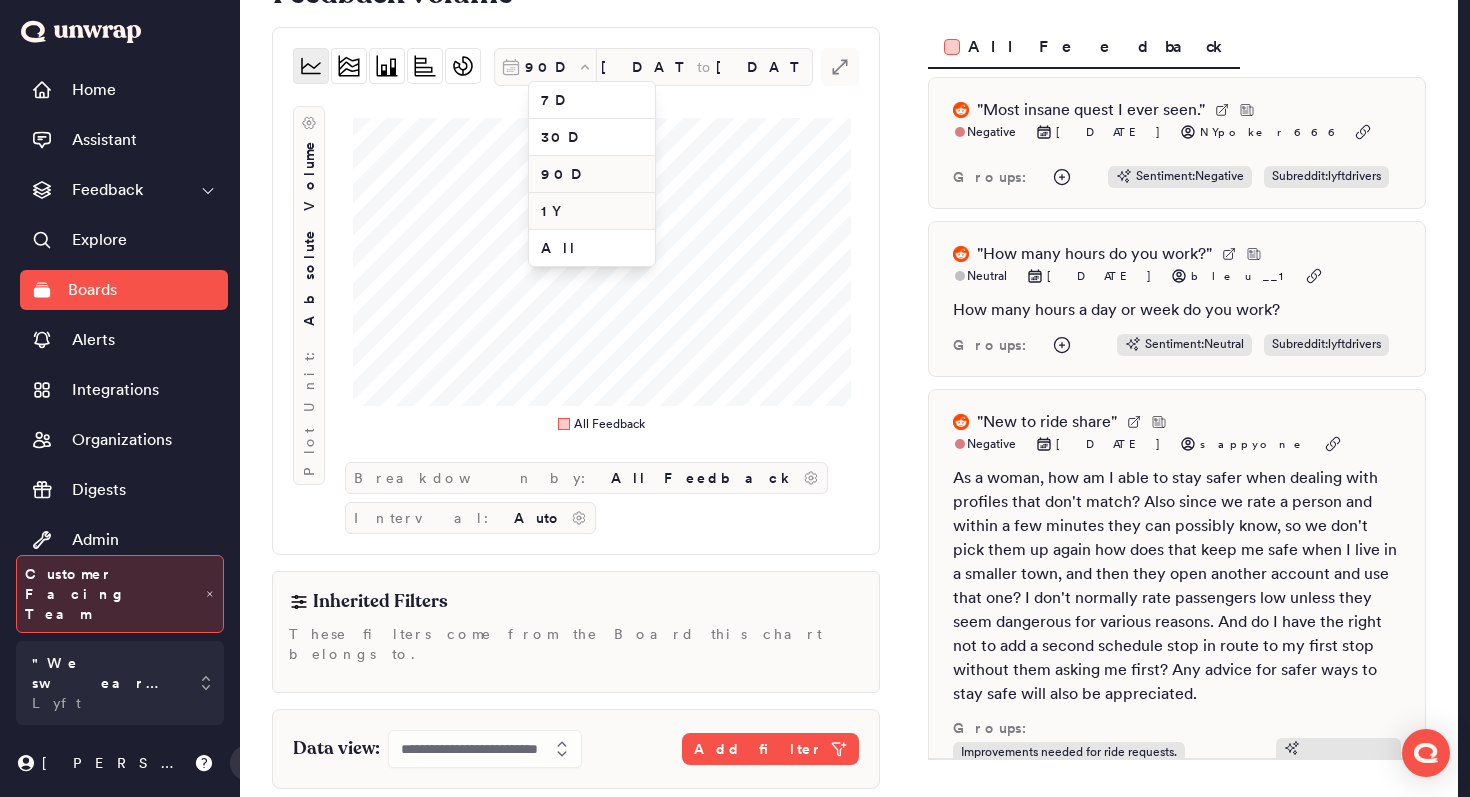 click on "1Y" at bounding box center [592, 211] 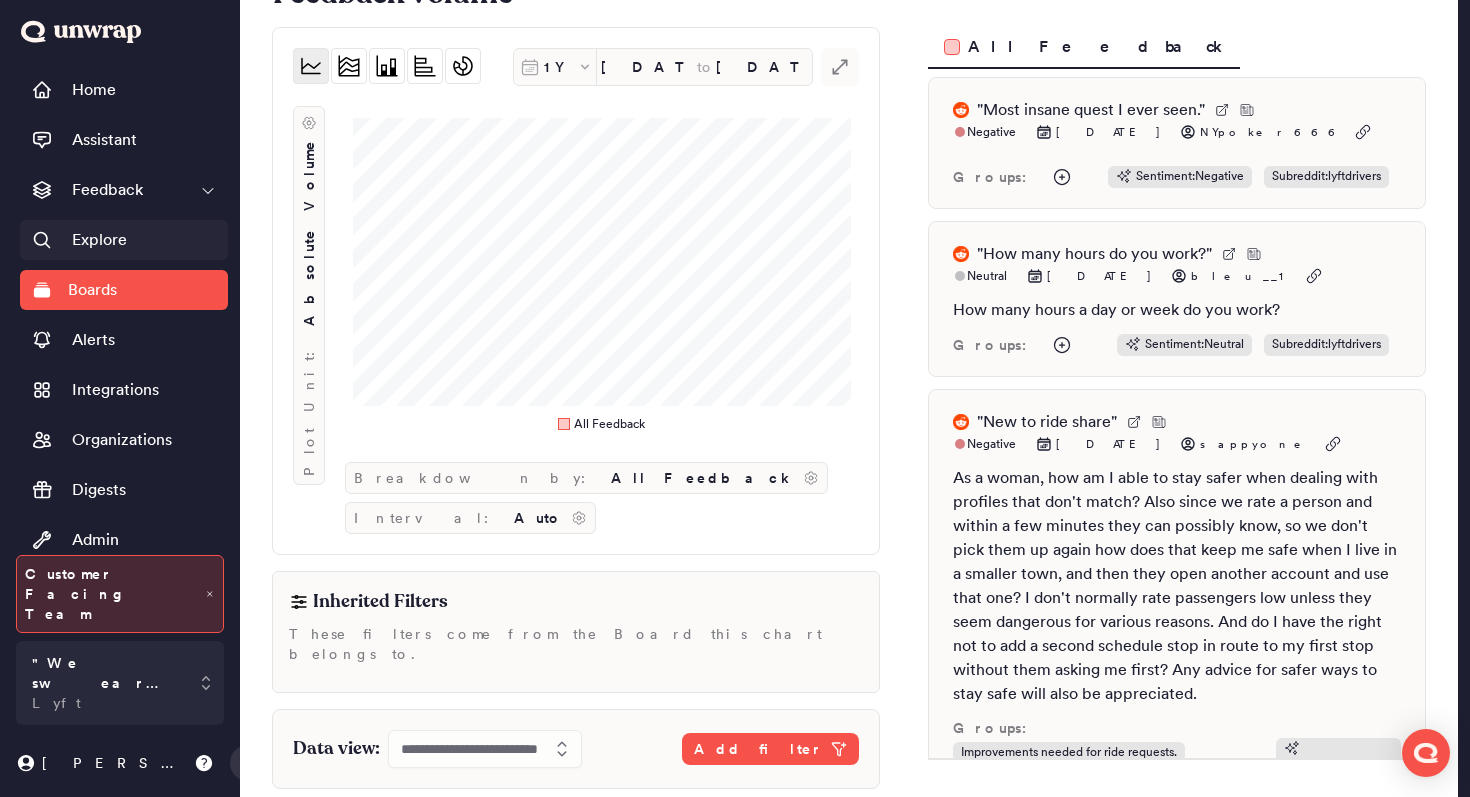 click on "Explore" at bounding box center (99, 240) 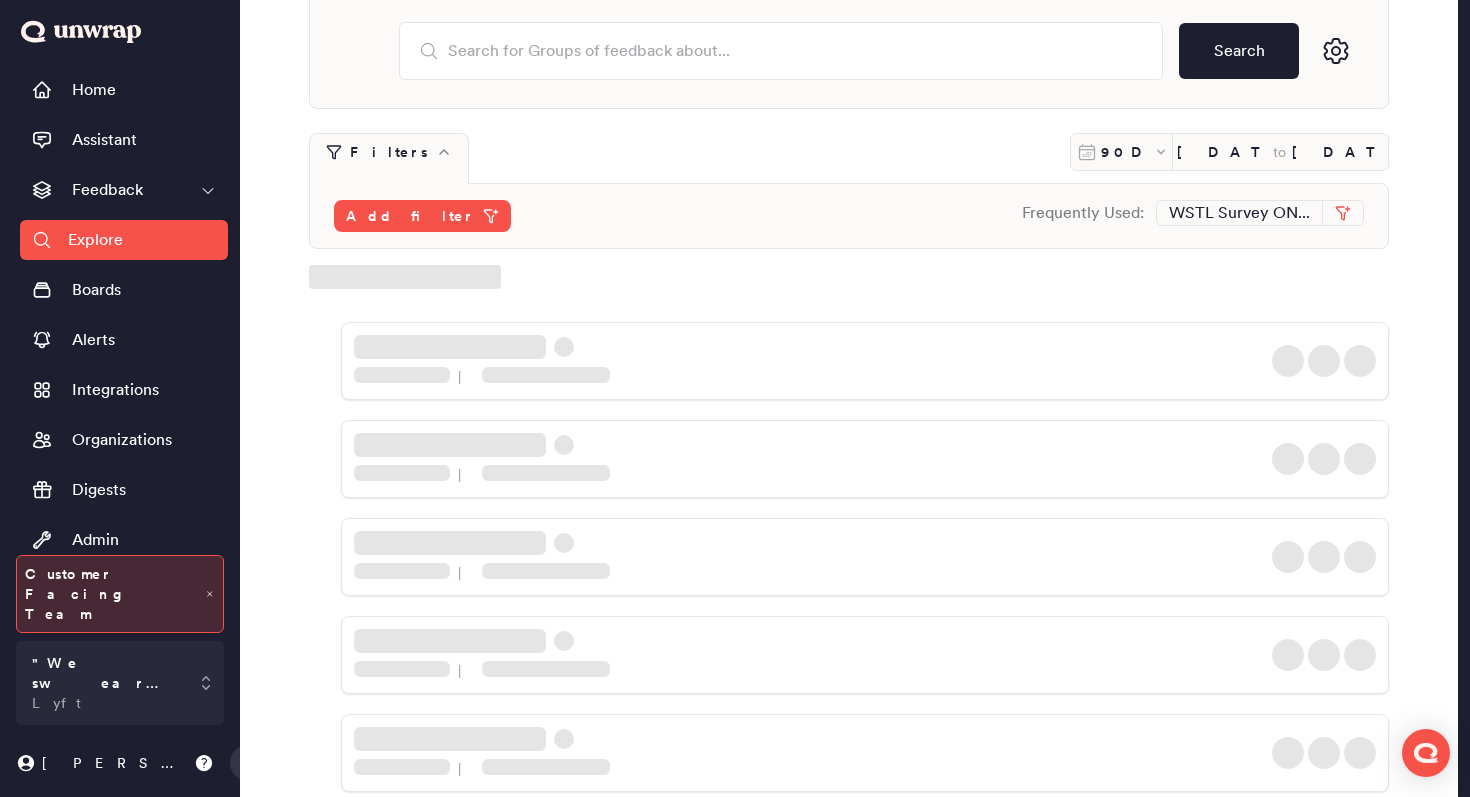 click on "Group List" at bounding box center [110, 590] 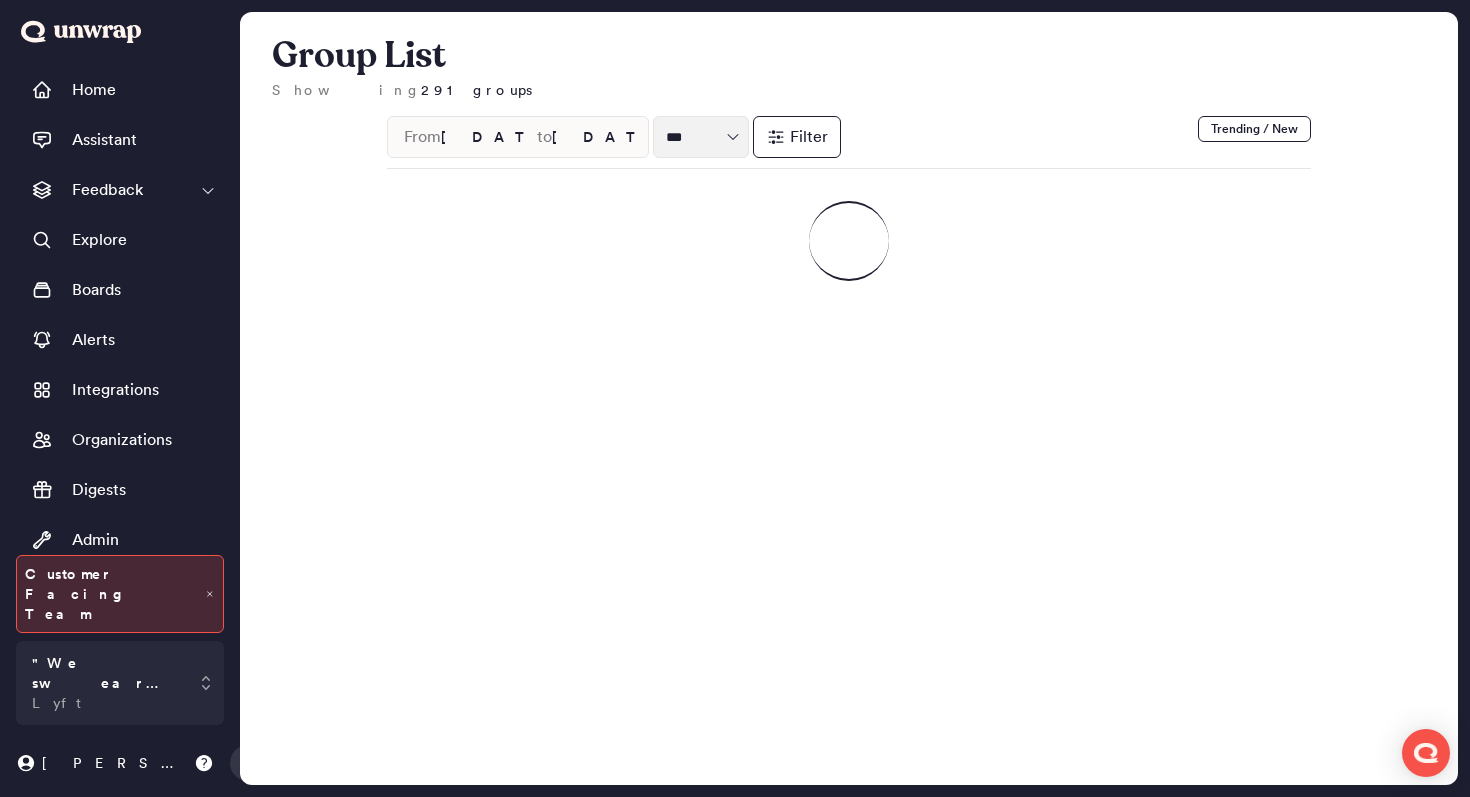 click at bounding box center [701, 137] 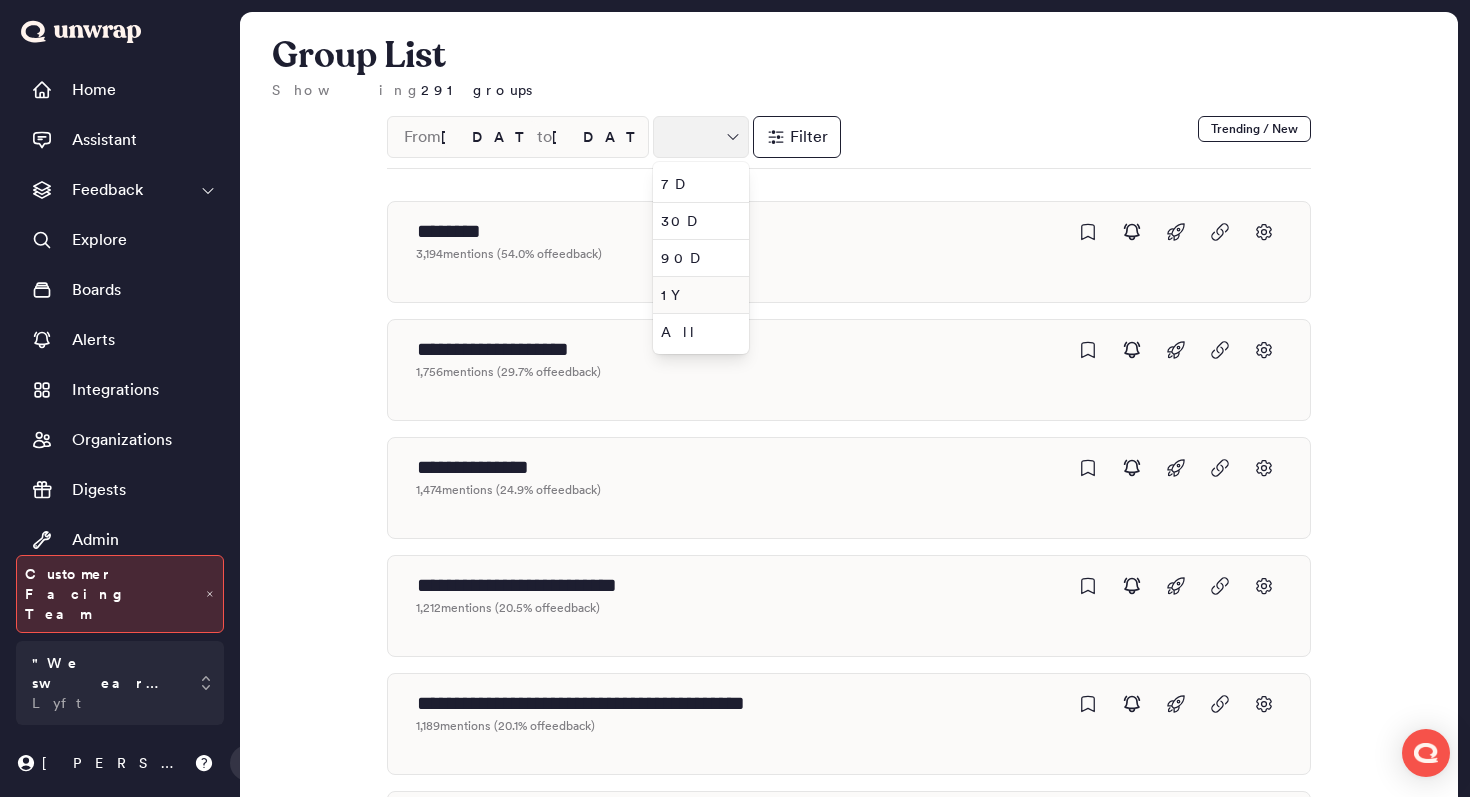type on "***" 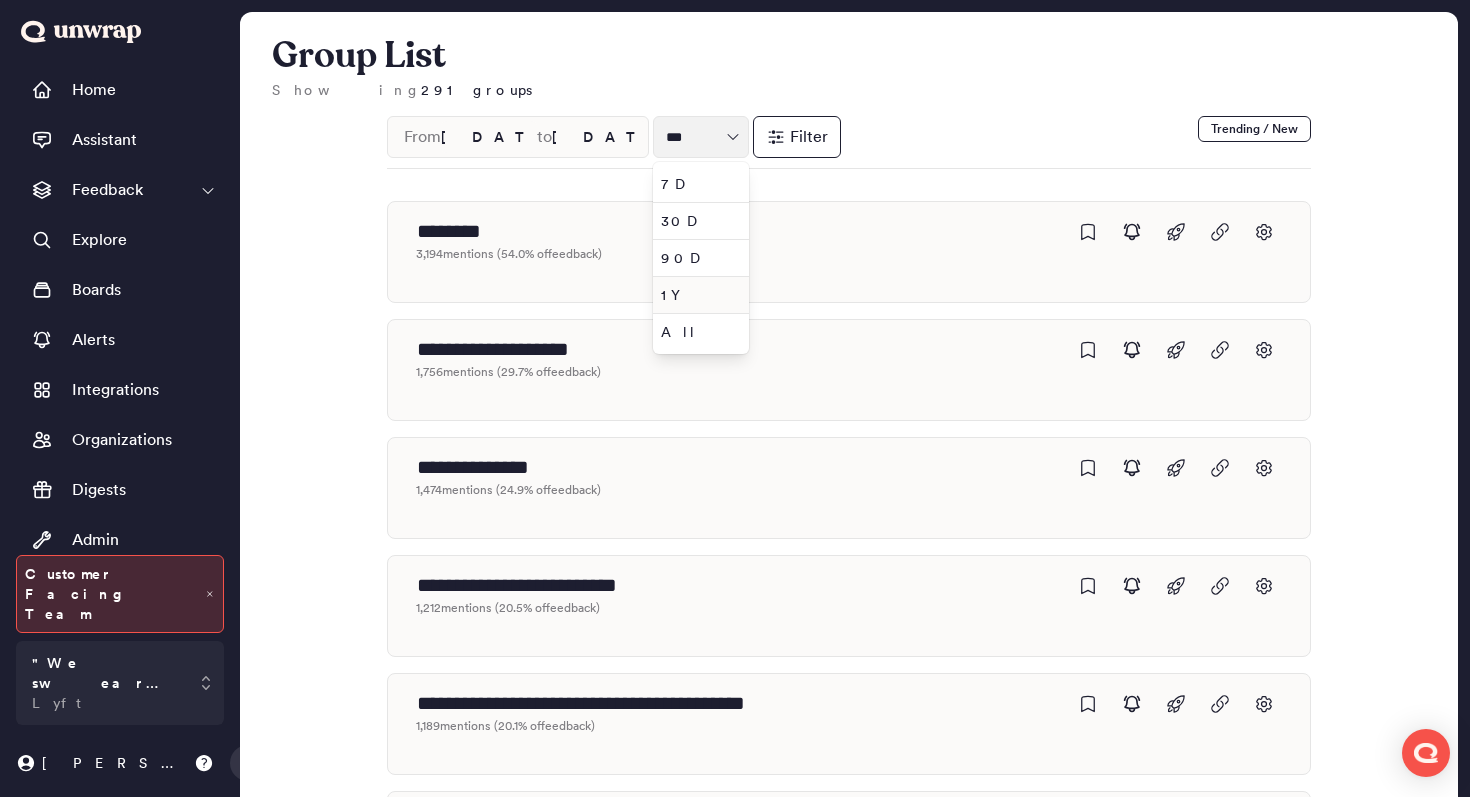 click on "1Y" at bounding box center (697, 295) 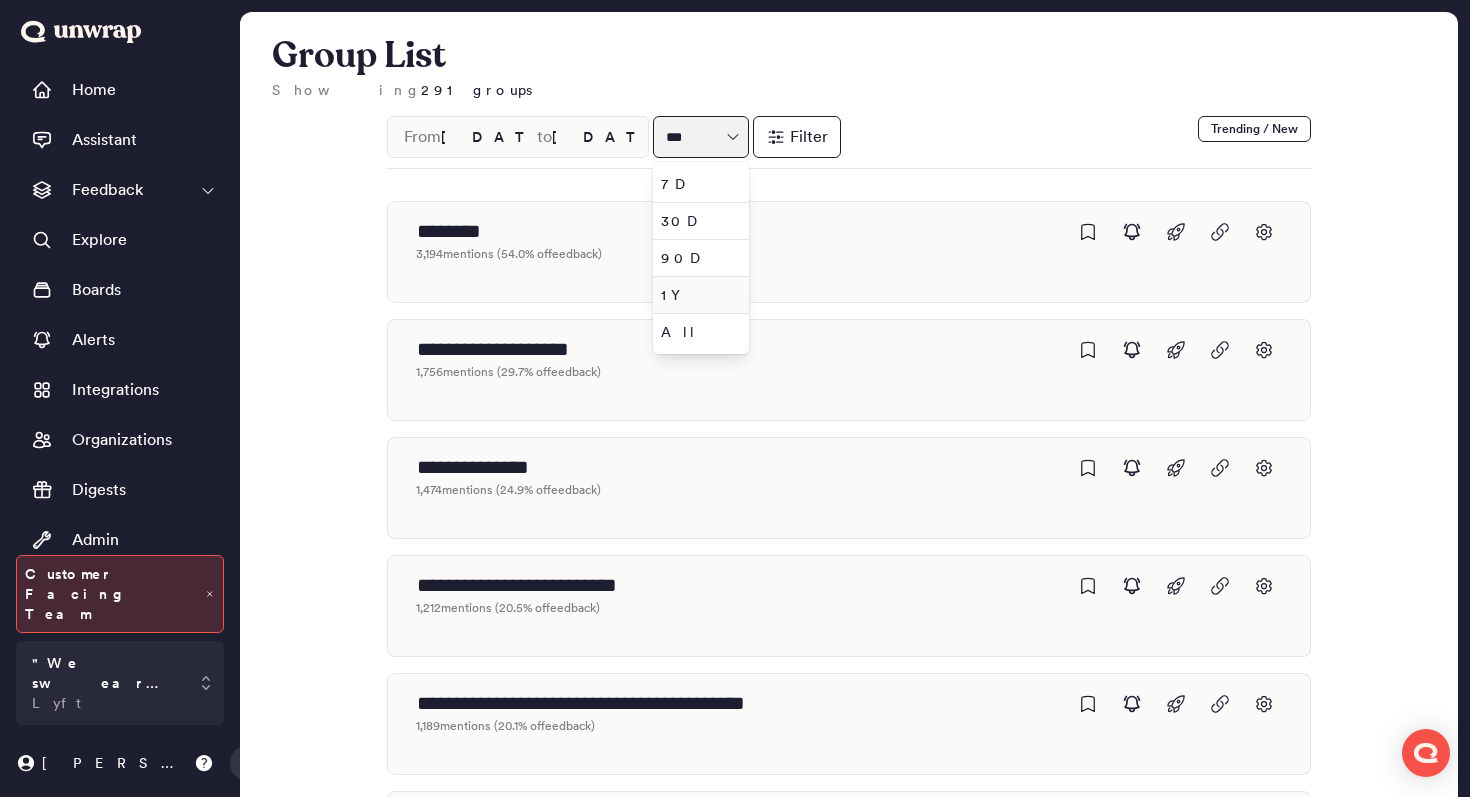 type on "[DATE]" 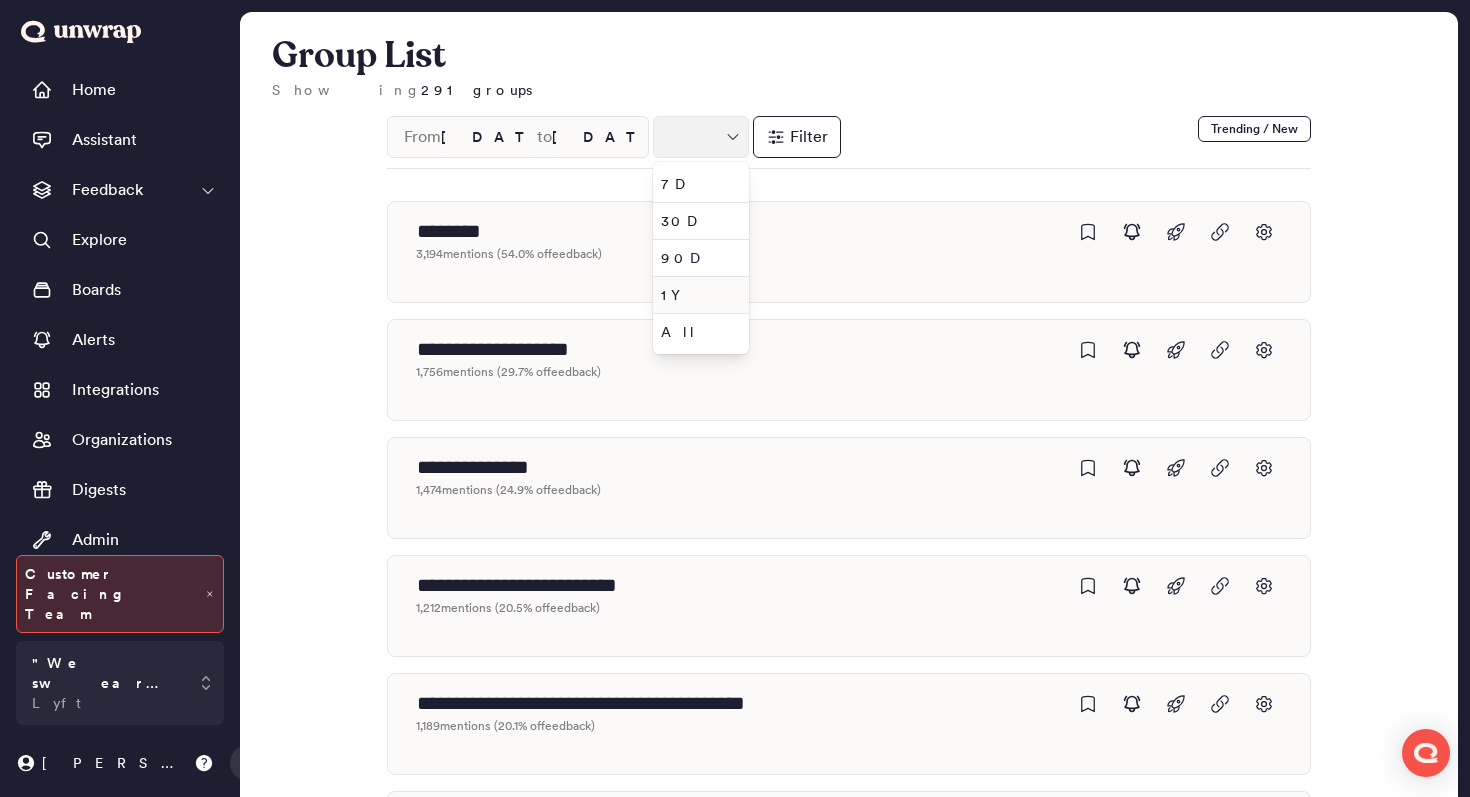 type on "**" 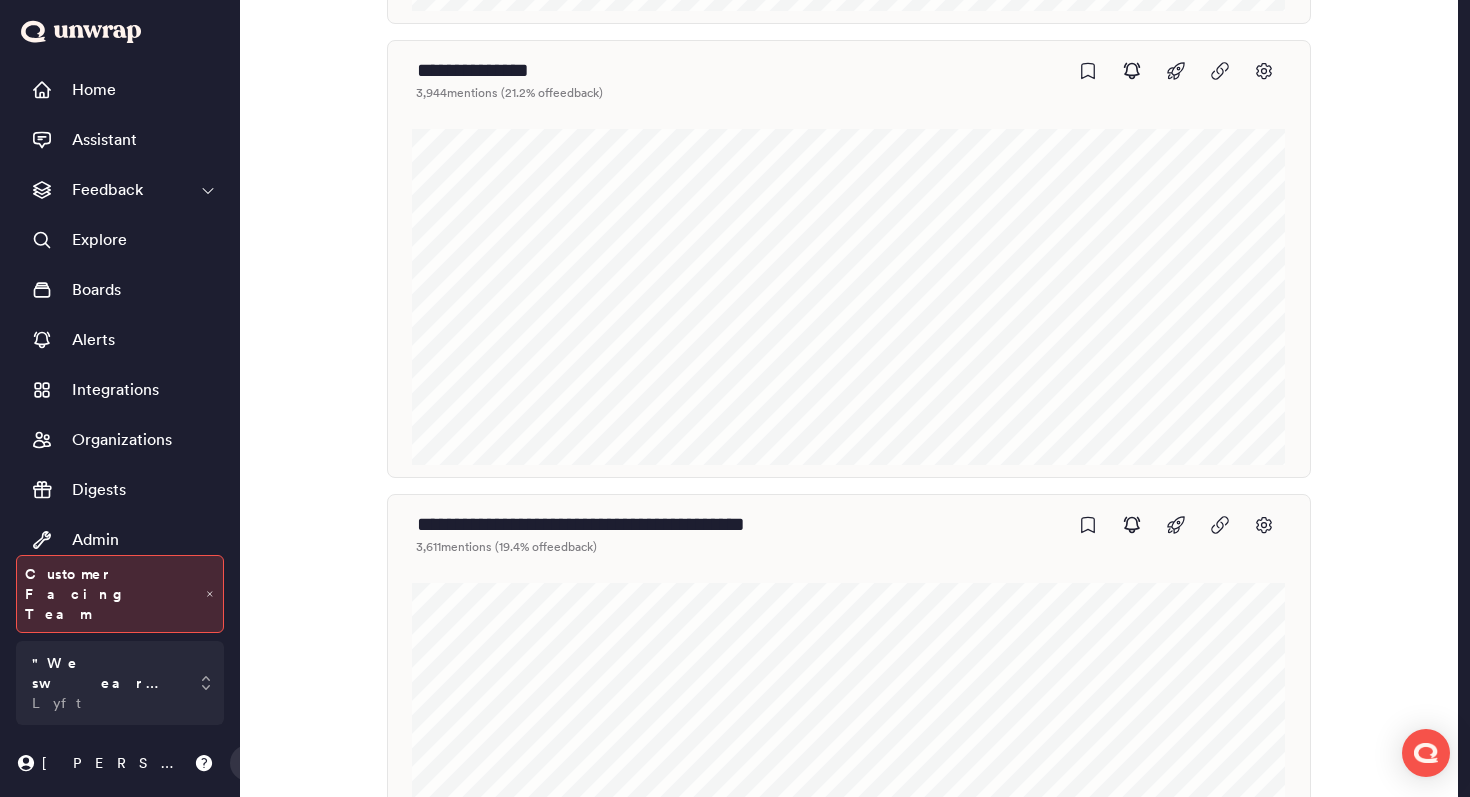 scroll, scrollTop: 1076, scrollLeft: 0, axis: vertical 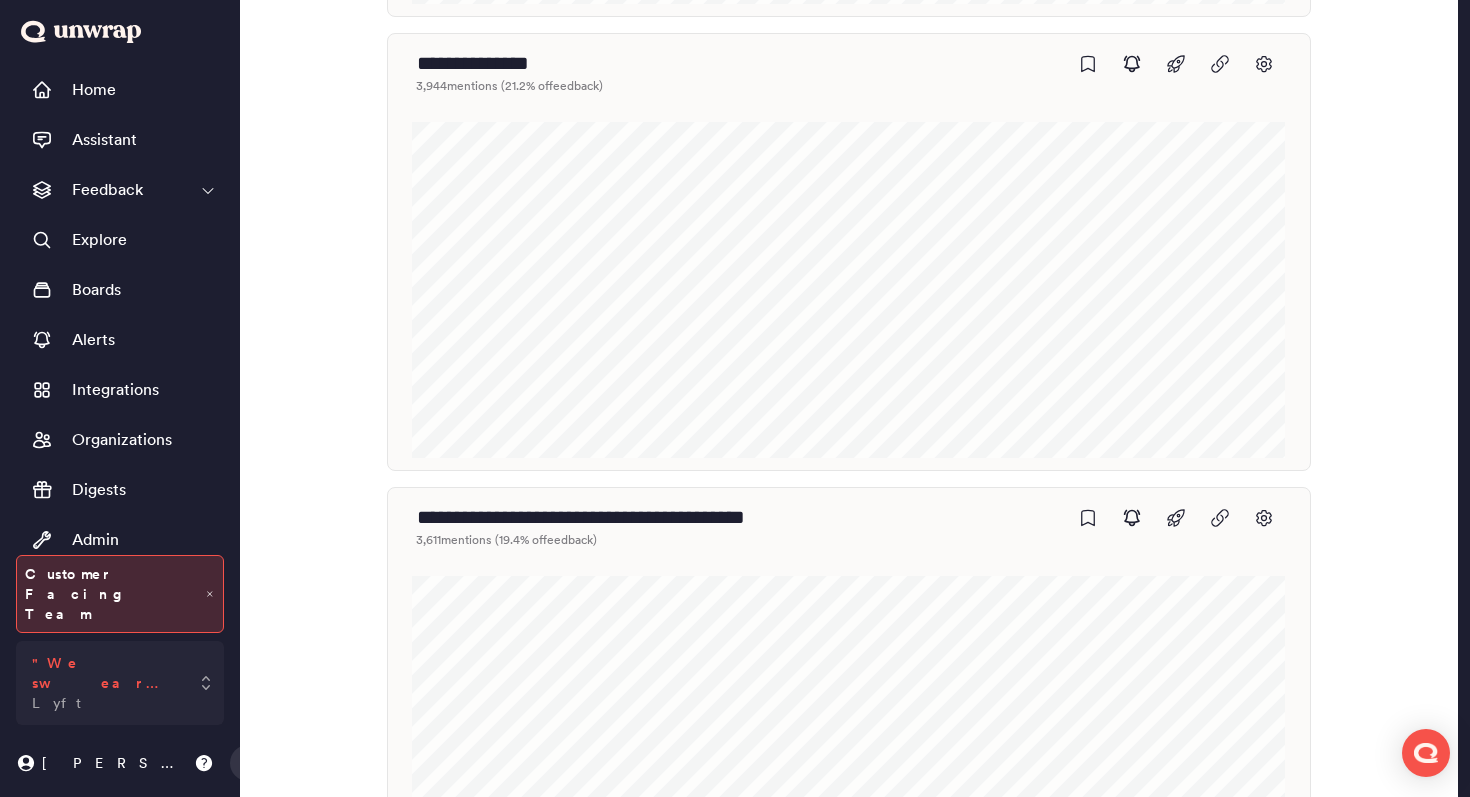 click on ""We swear to listen" survey" at bounding box center (106, 673) 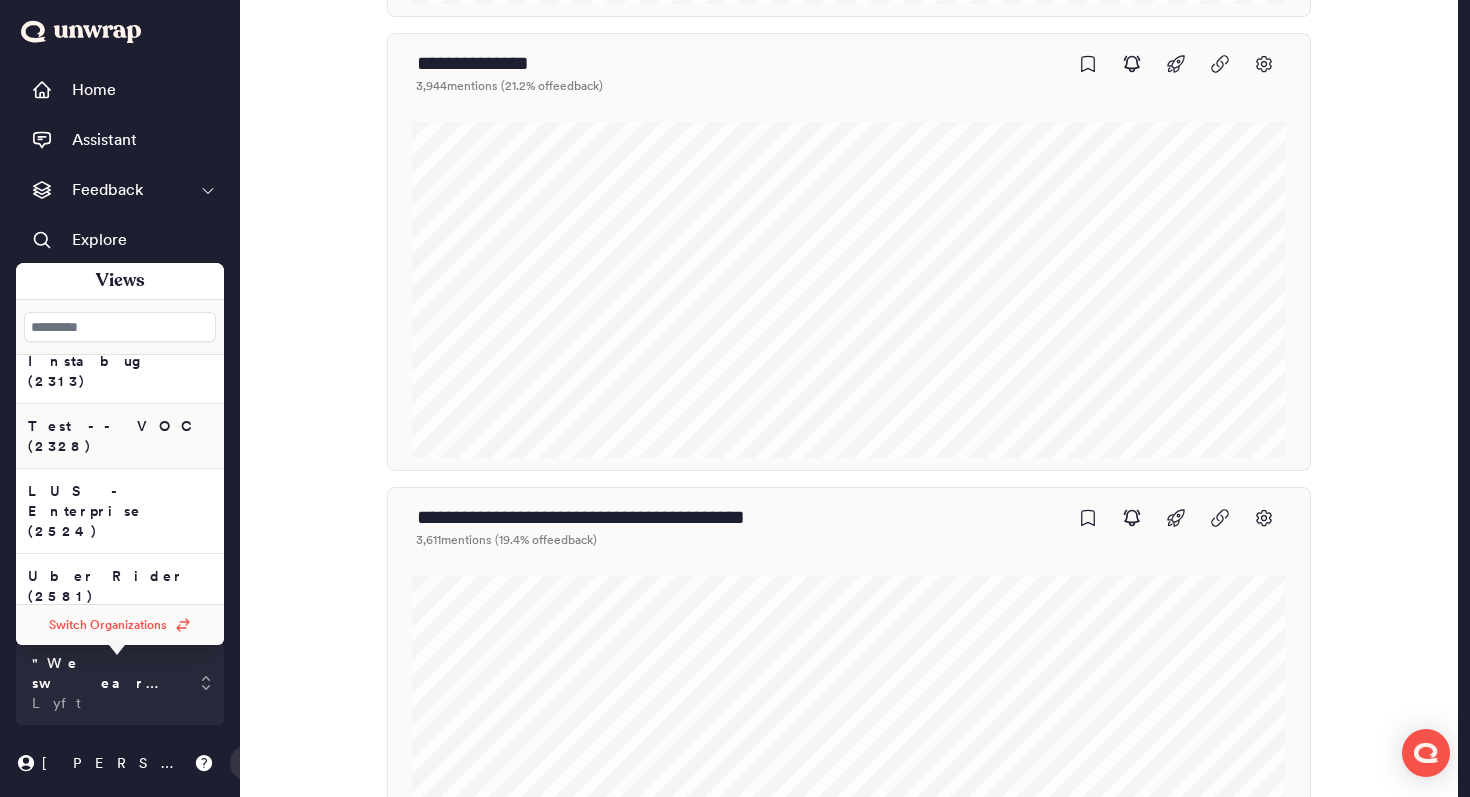 scroll, scrollTop: 465, scrollLeft: 0, axis: vertical 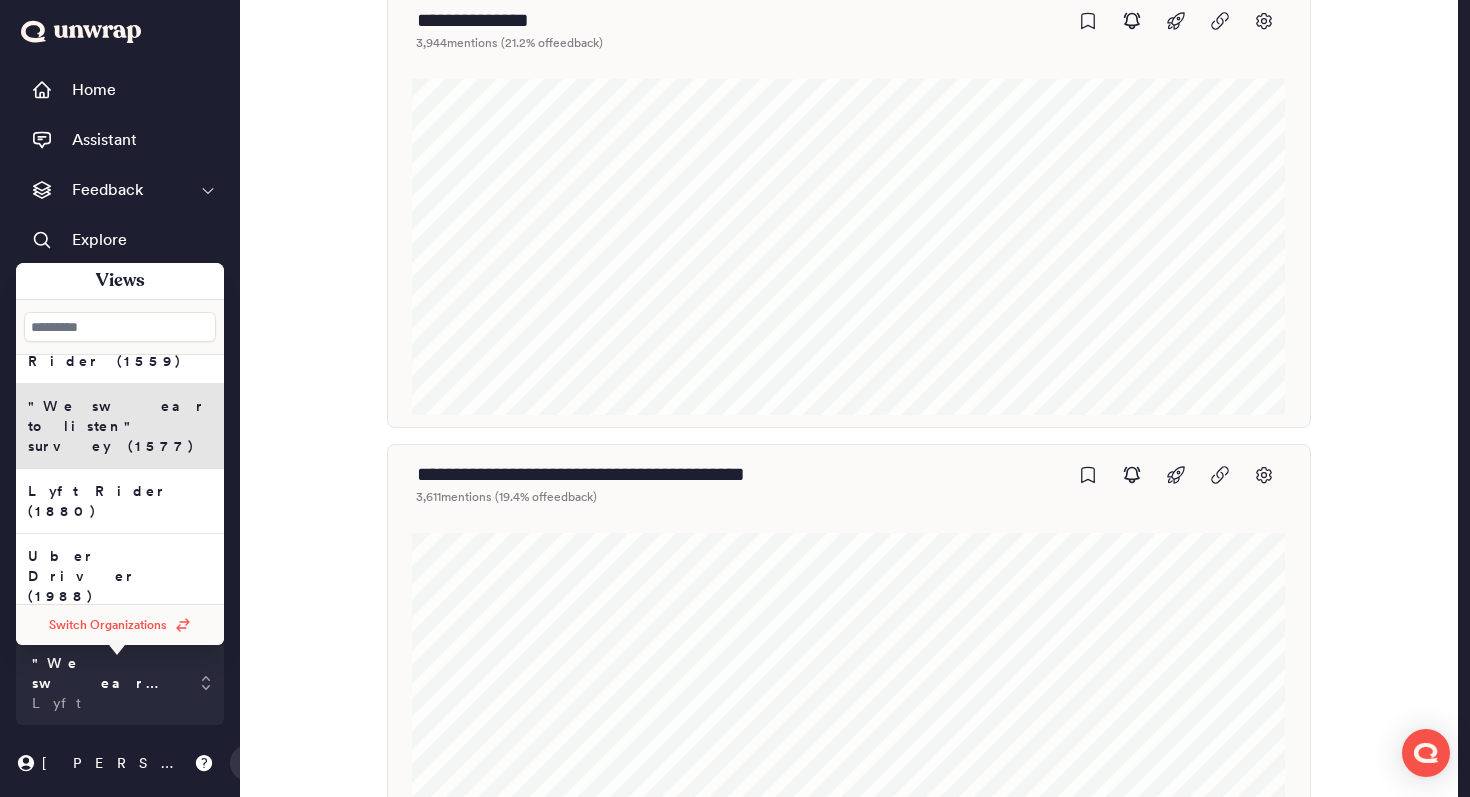 click on "Instabug (2313)" at bounding box center [120, 221] 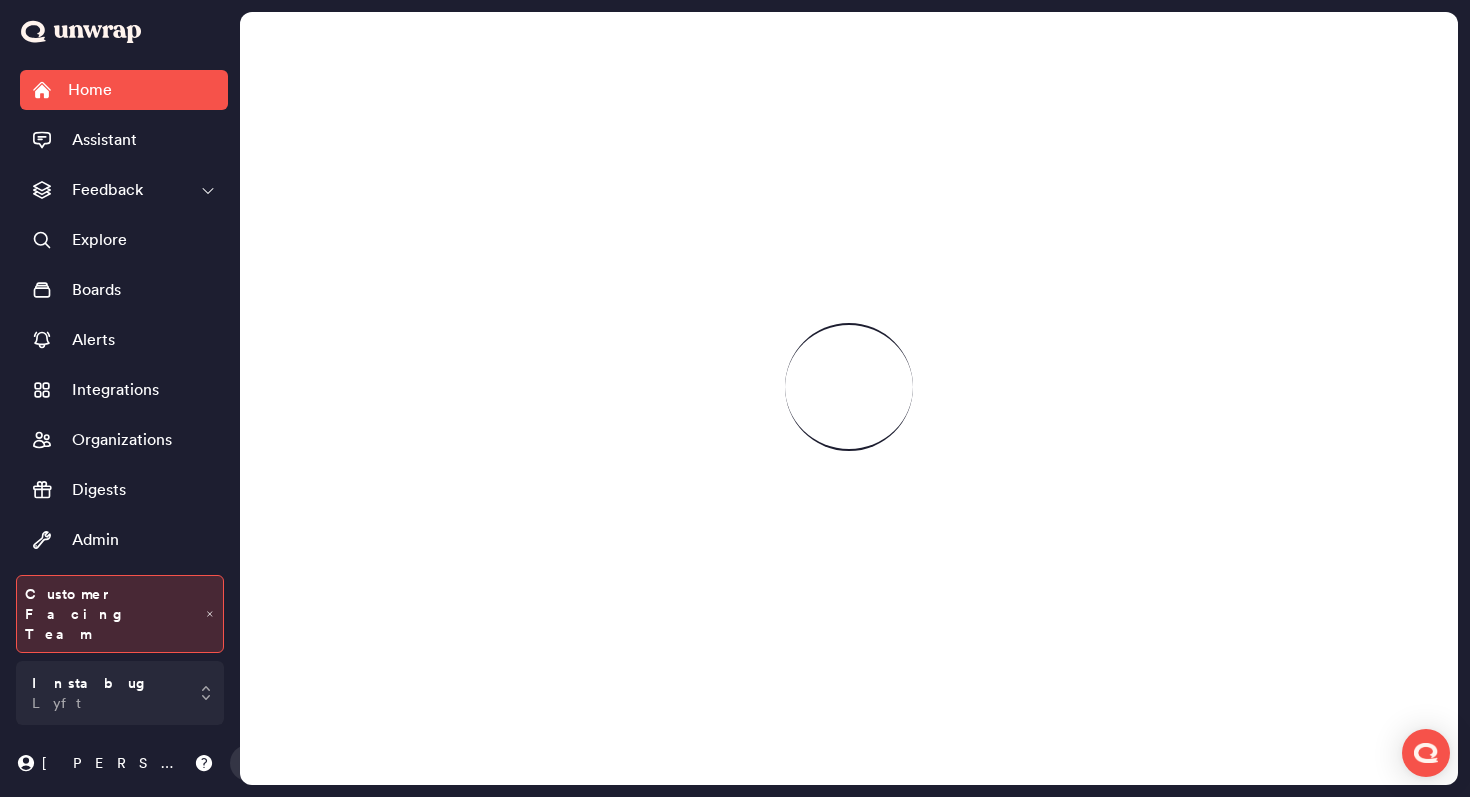 scroll, scrollTop: 0, scrollLeft: 0, axis: both 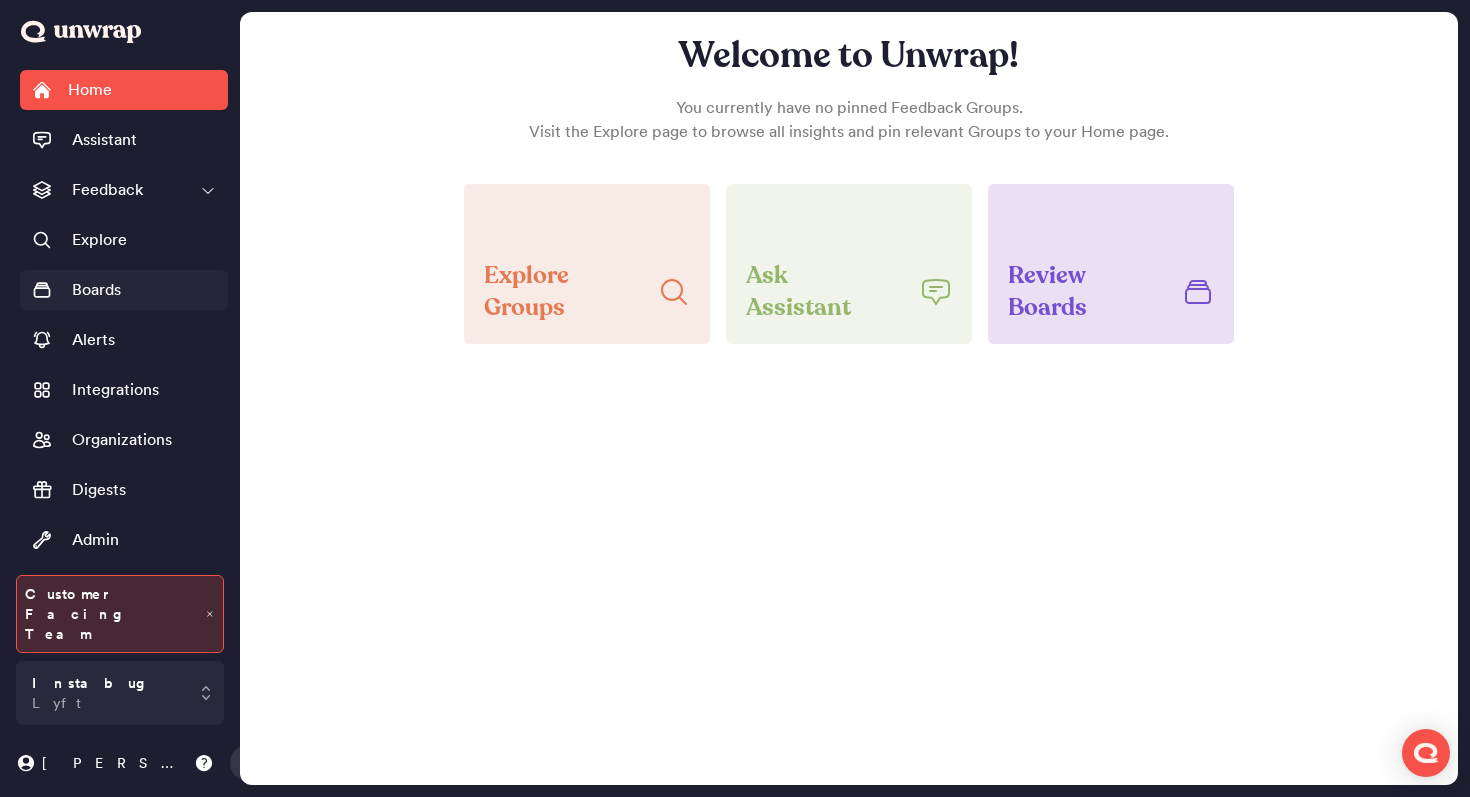 click on "Boards" at bounding box center (124, 290) 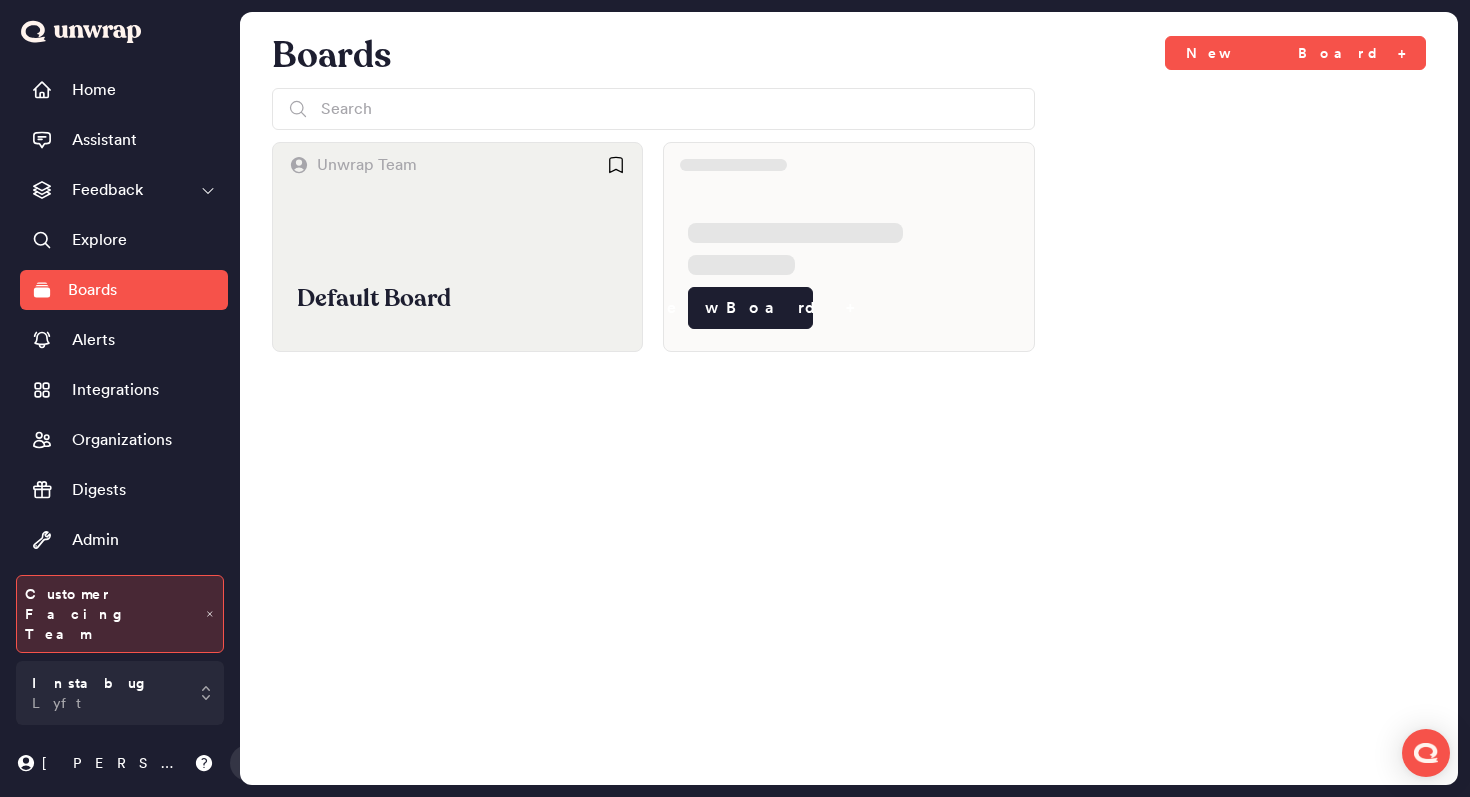 click on "Default Board" at bounding box center [457, 269] 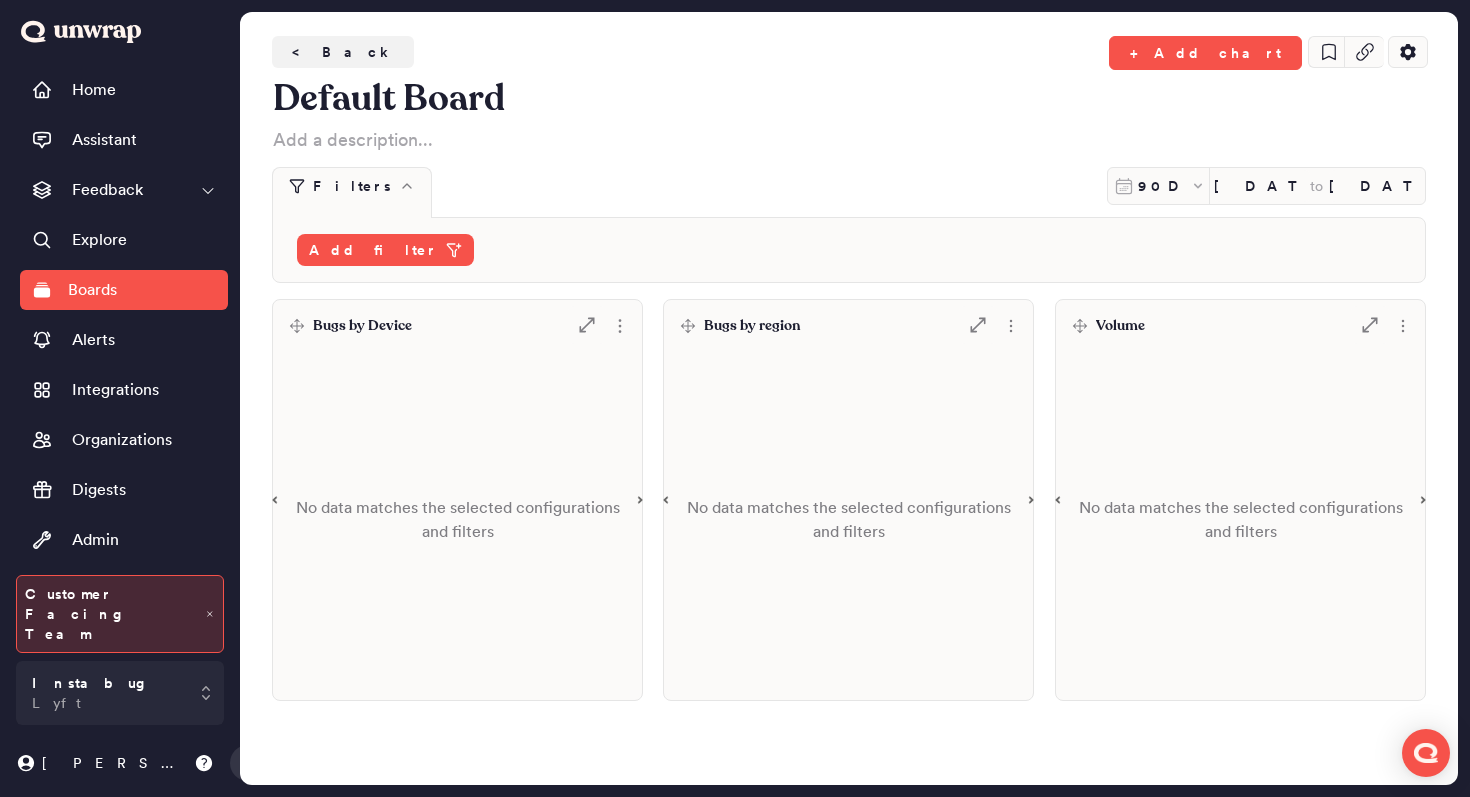 click 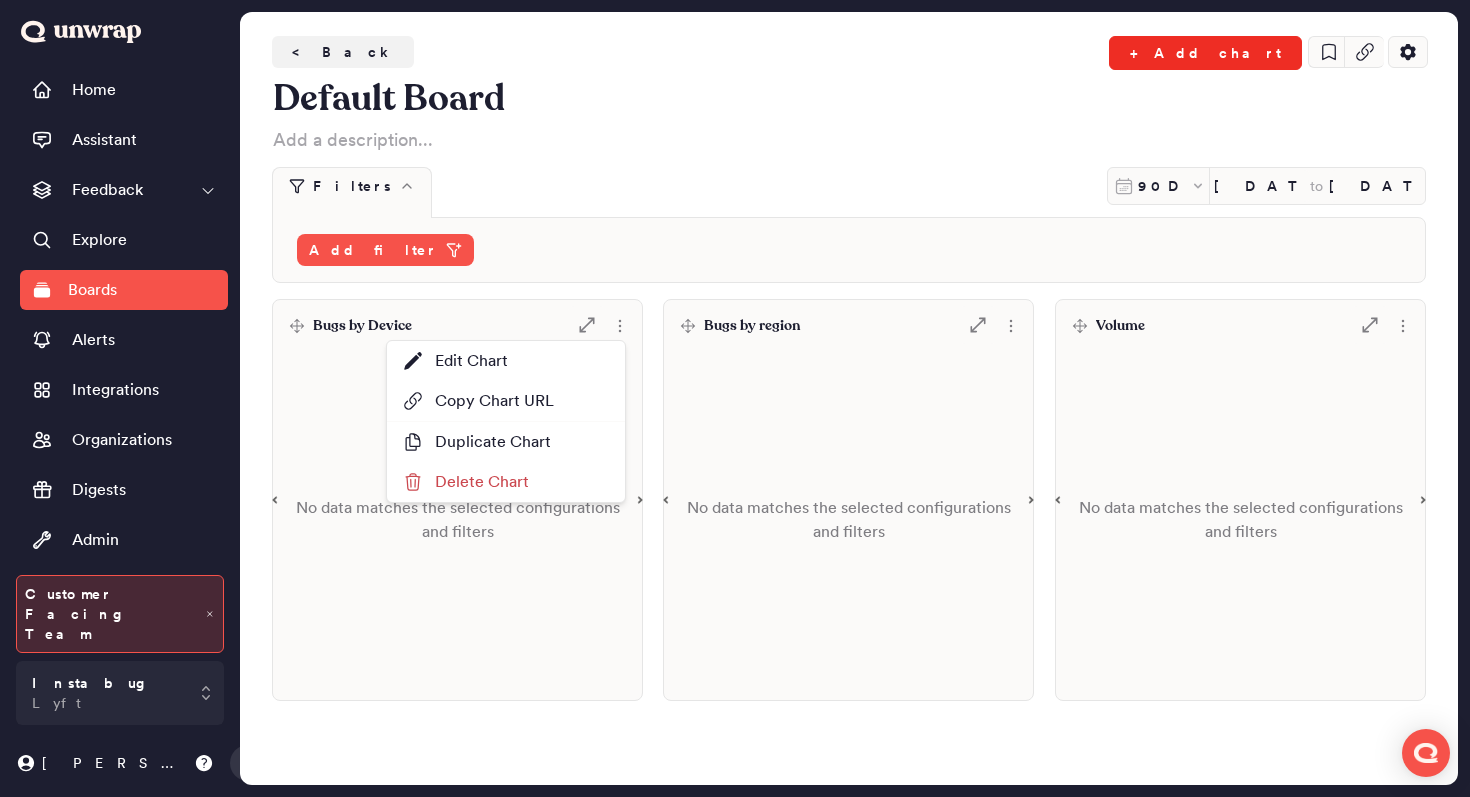 click on "+ Add chart" at bounding box center (1205, 53) 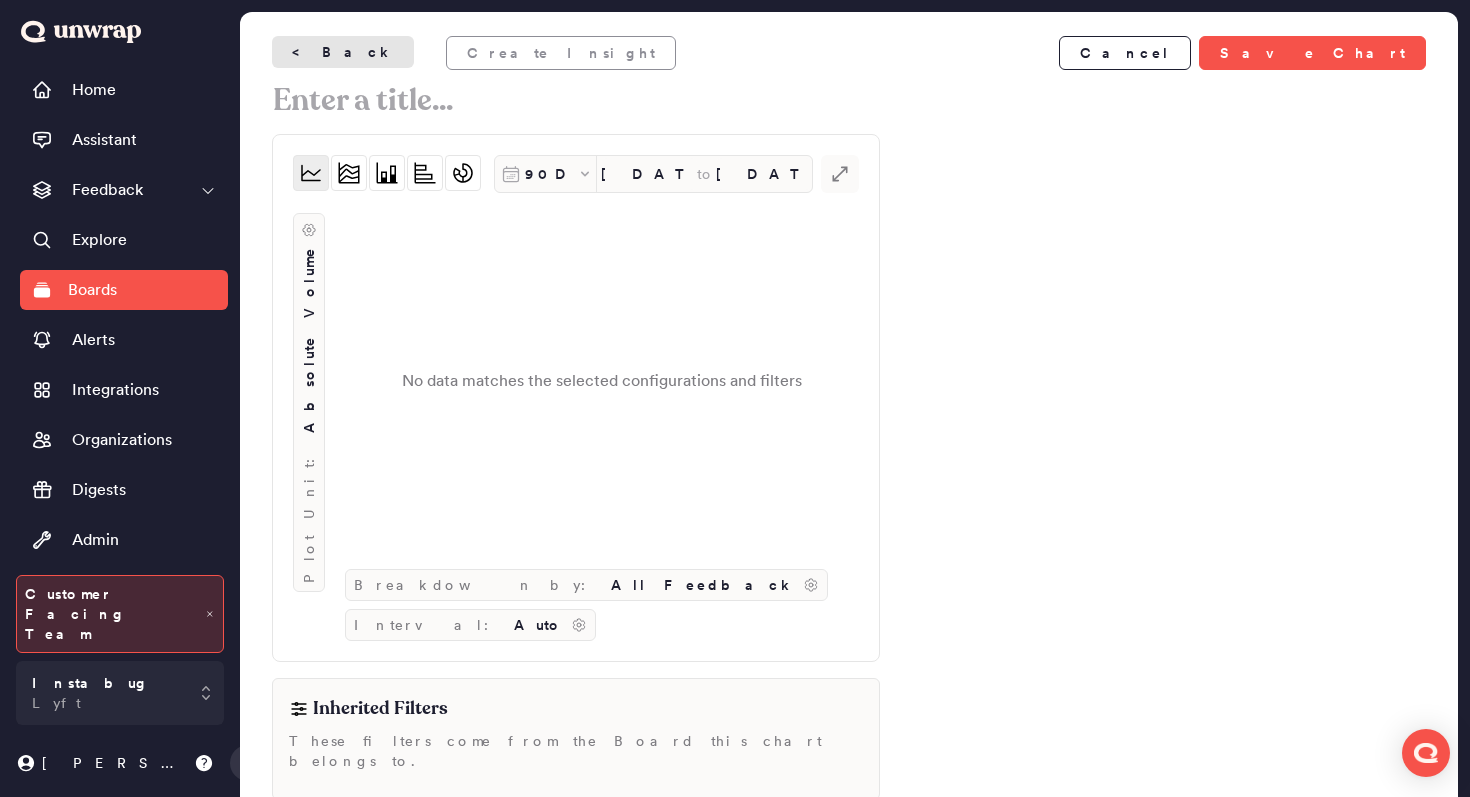 click on "< Back" at bounding box center (343, 52) 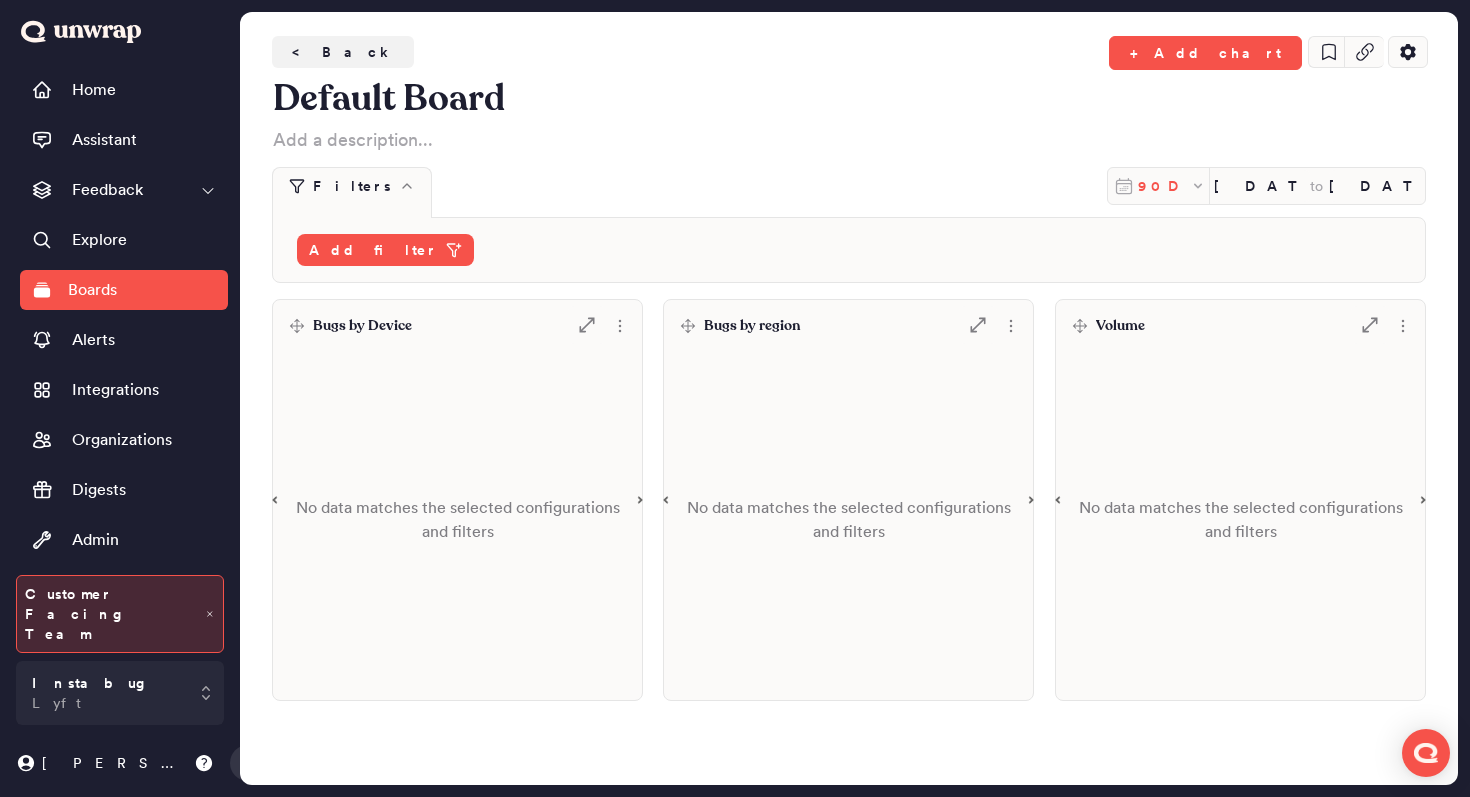 click on "90D" at bounding box center (1164, 186) 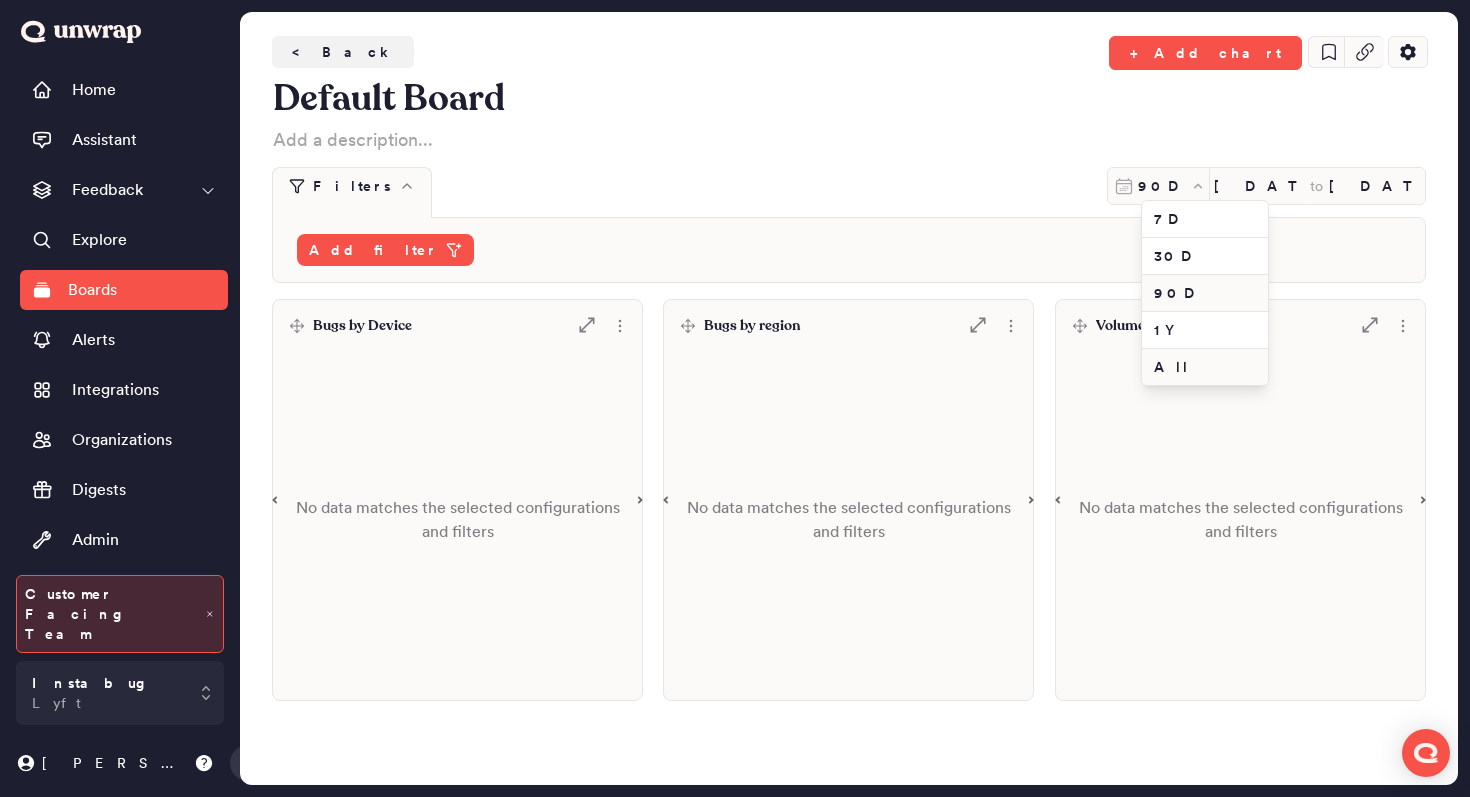 click on "All" at bounding box center (1205, 367) 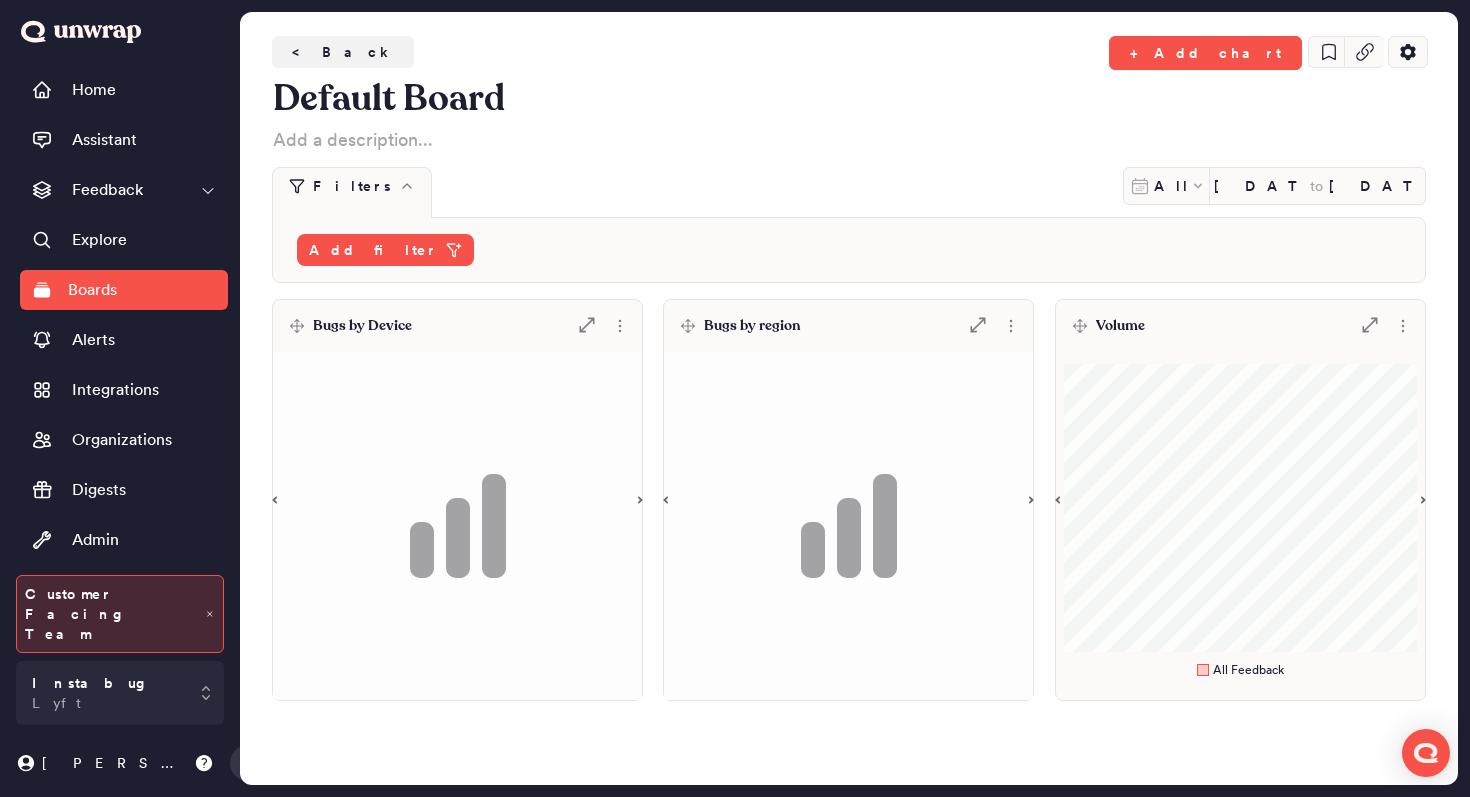 click on "Volume
.st0 {
fill: #7e7d82;
}" at bounding box center (1240, 326) 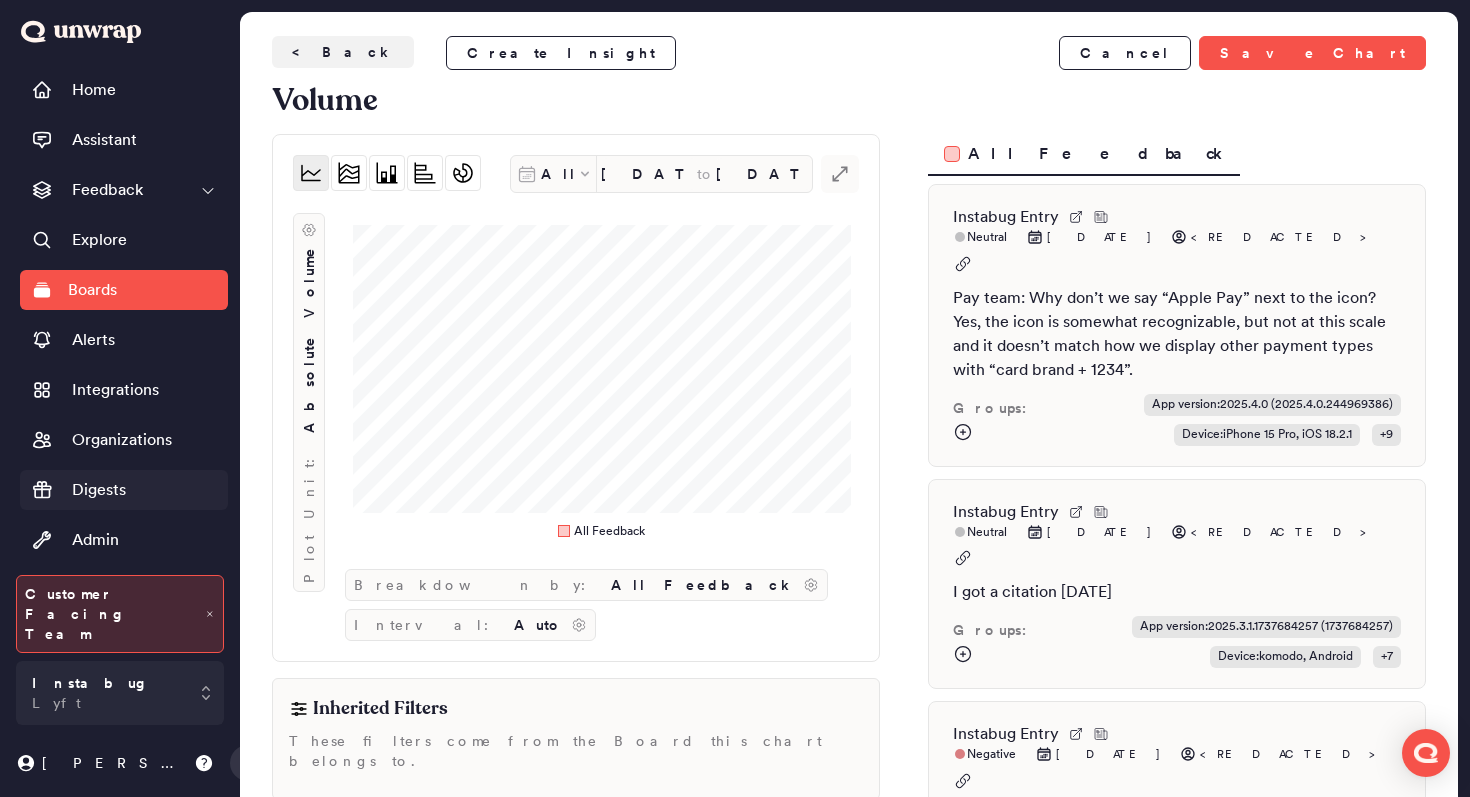 click on "Digests" at bounding box center (99, 490) 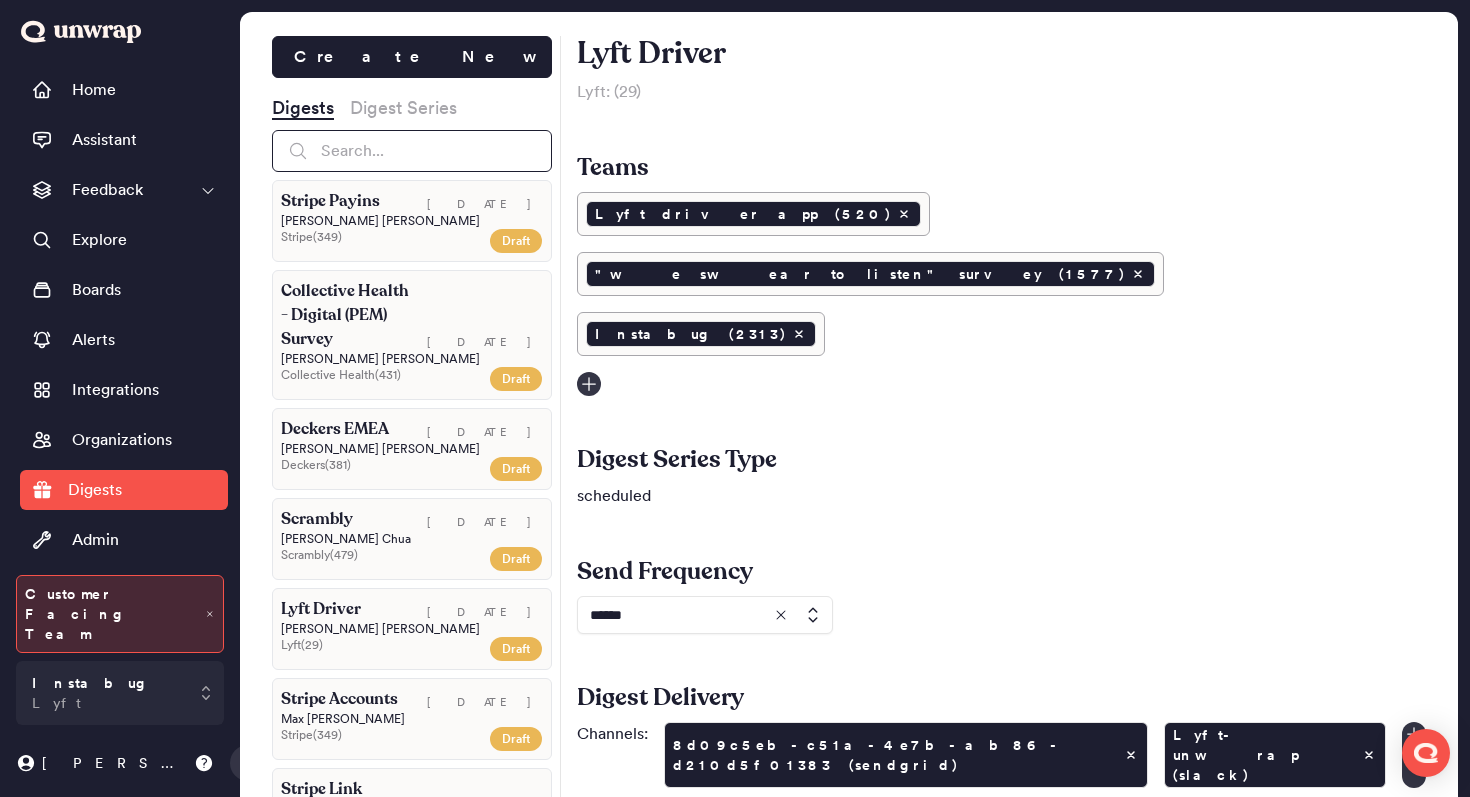 click at bounding box center [412, 151] 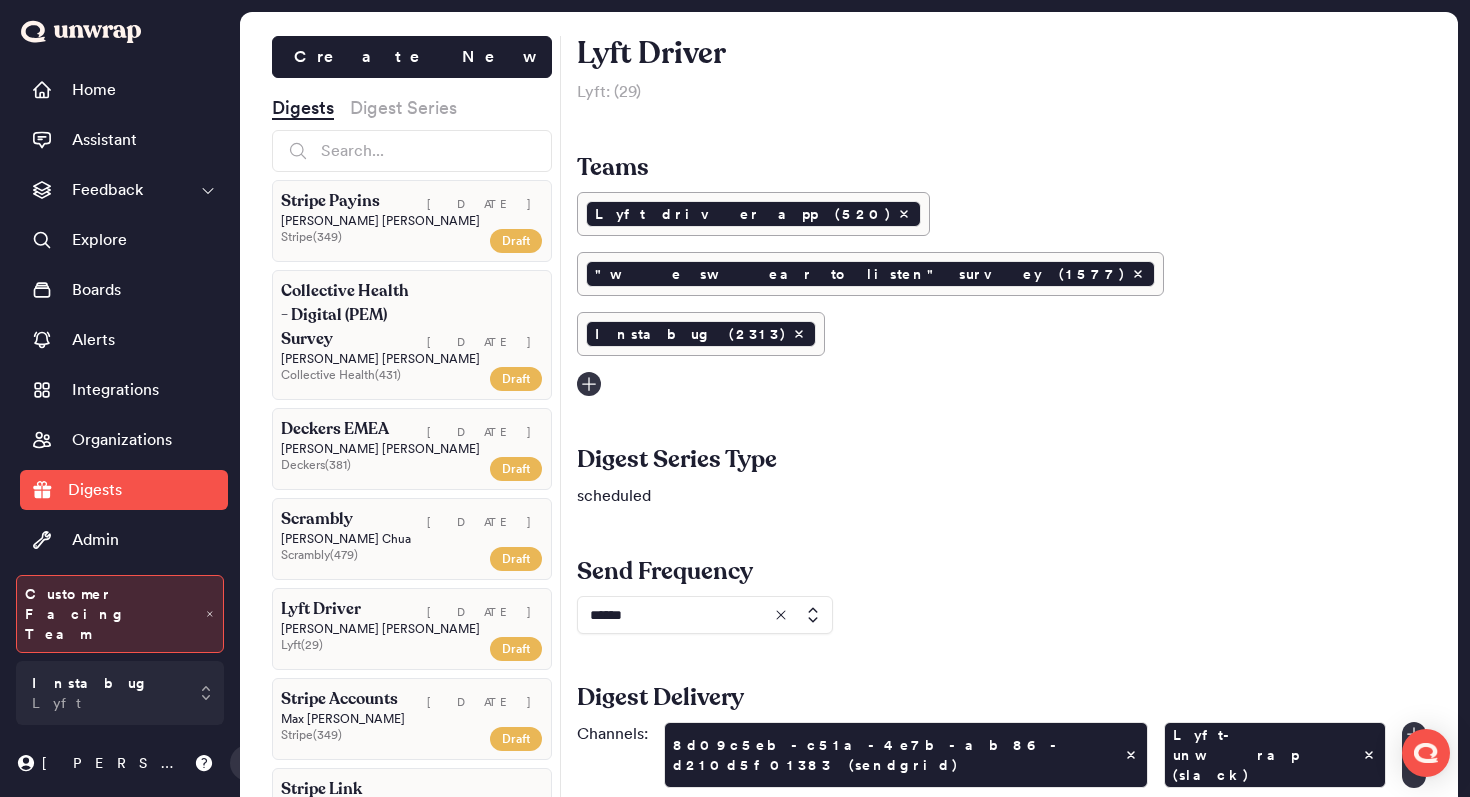 click on "Digest Series" at bounding box center (403, 108) 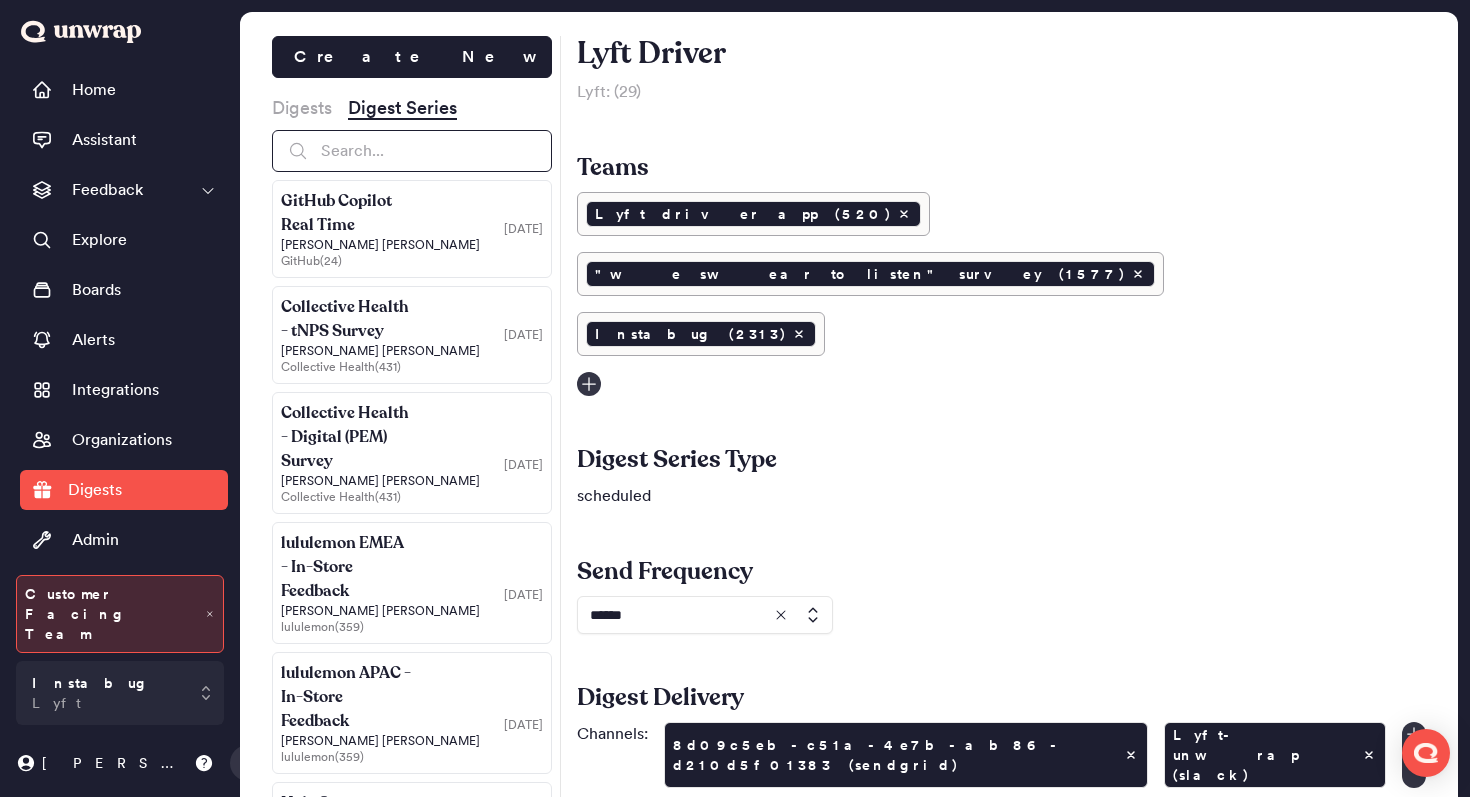 click at bounding box center [412, 151] 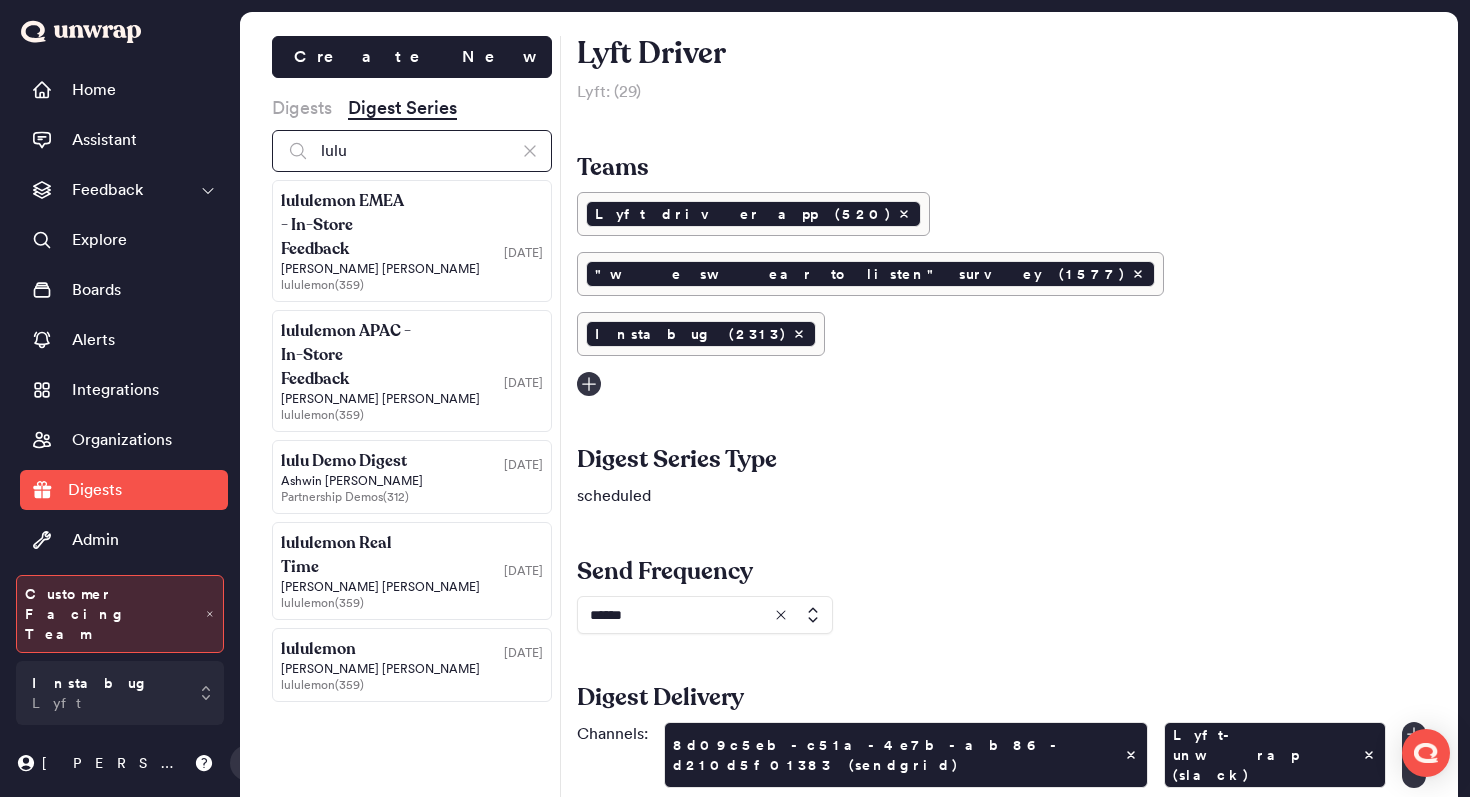 type on "lulu" 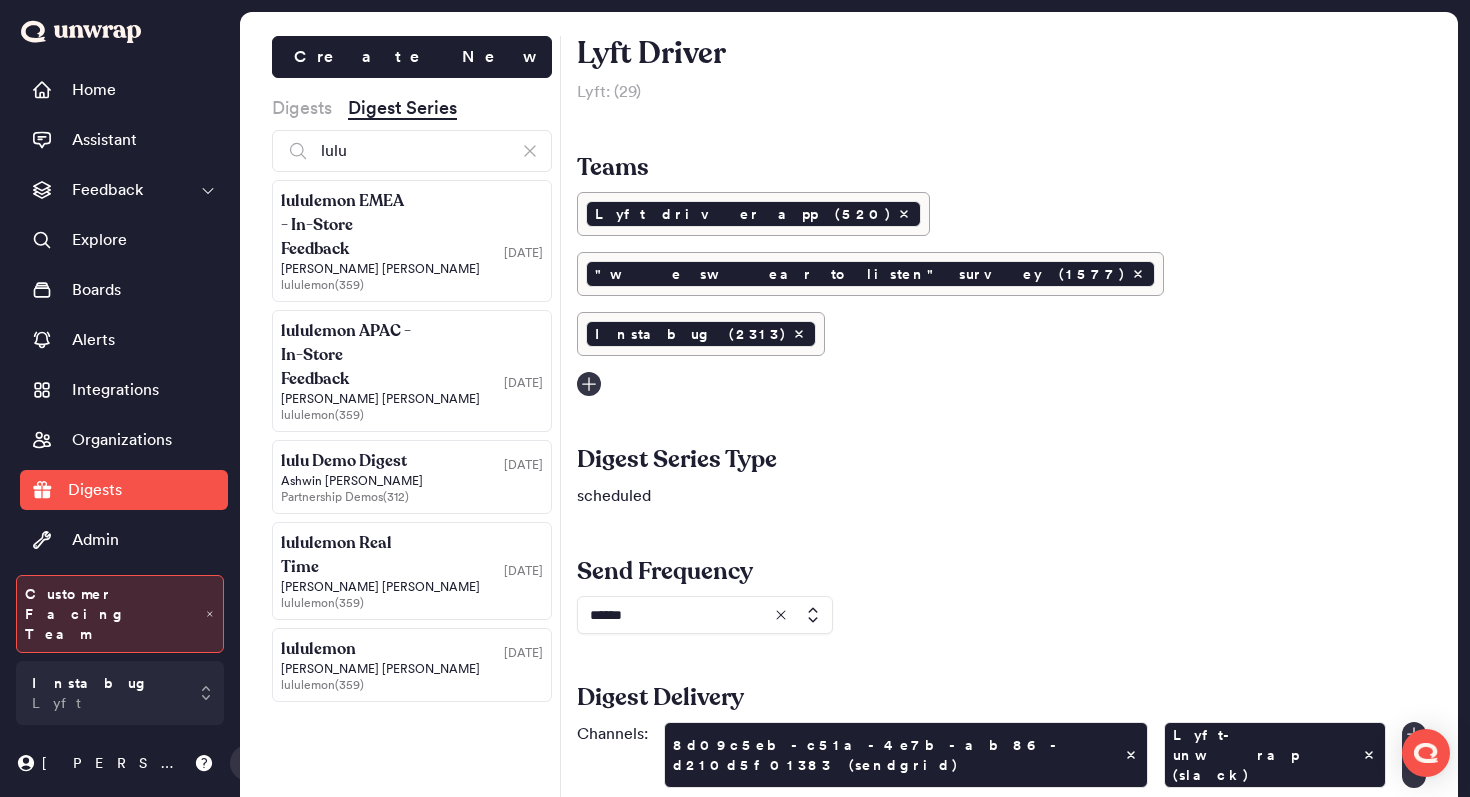 click on "lululemon EMEA - In-Store Feedback" at bounding box center (346, 225) 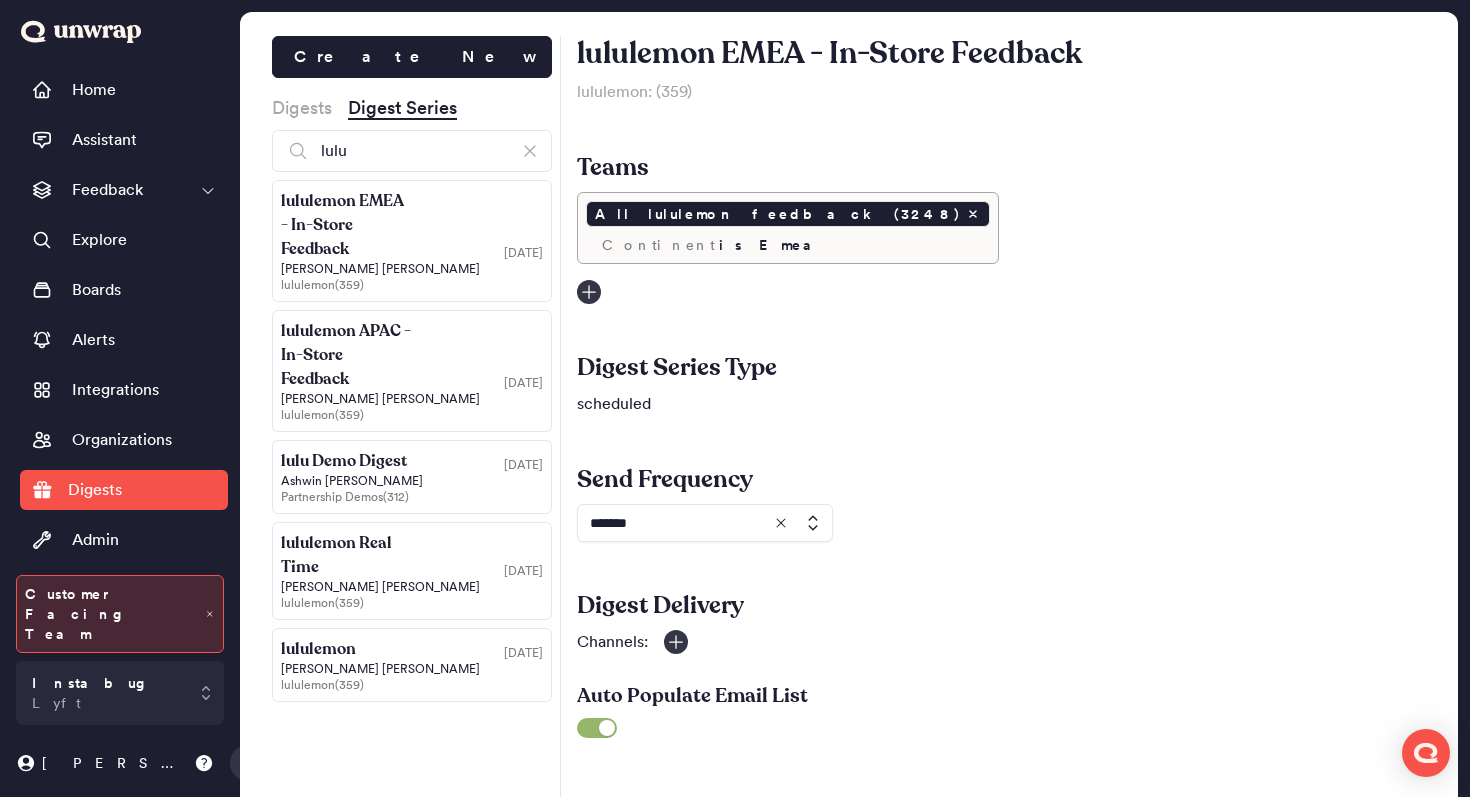 click on "Ezra   Torio" at bounding box center (412, 669) 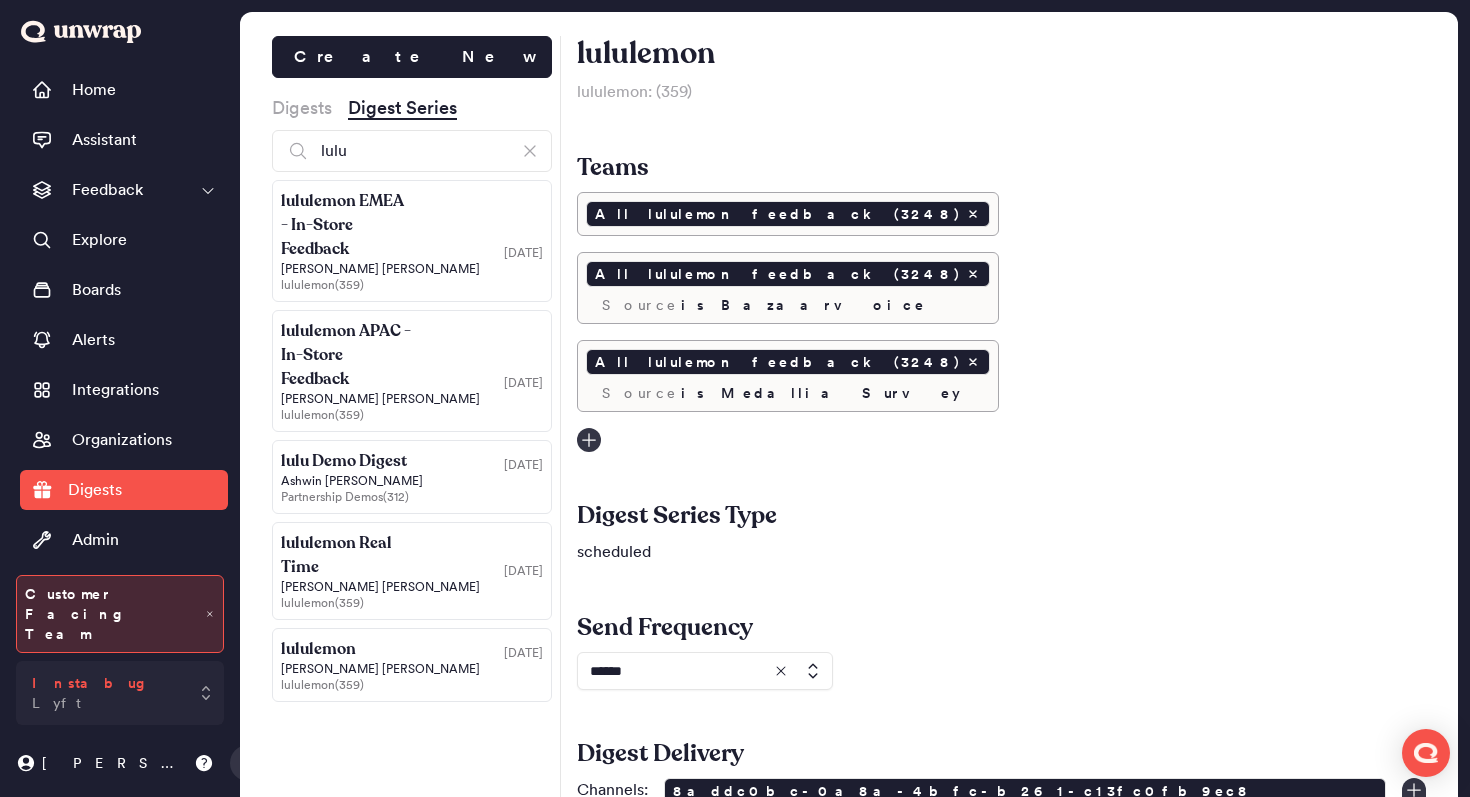click on "Instabug" at bounding box center [90, 683] 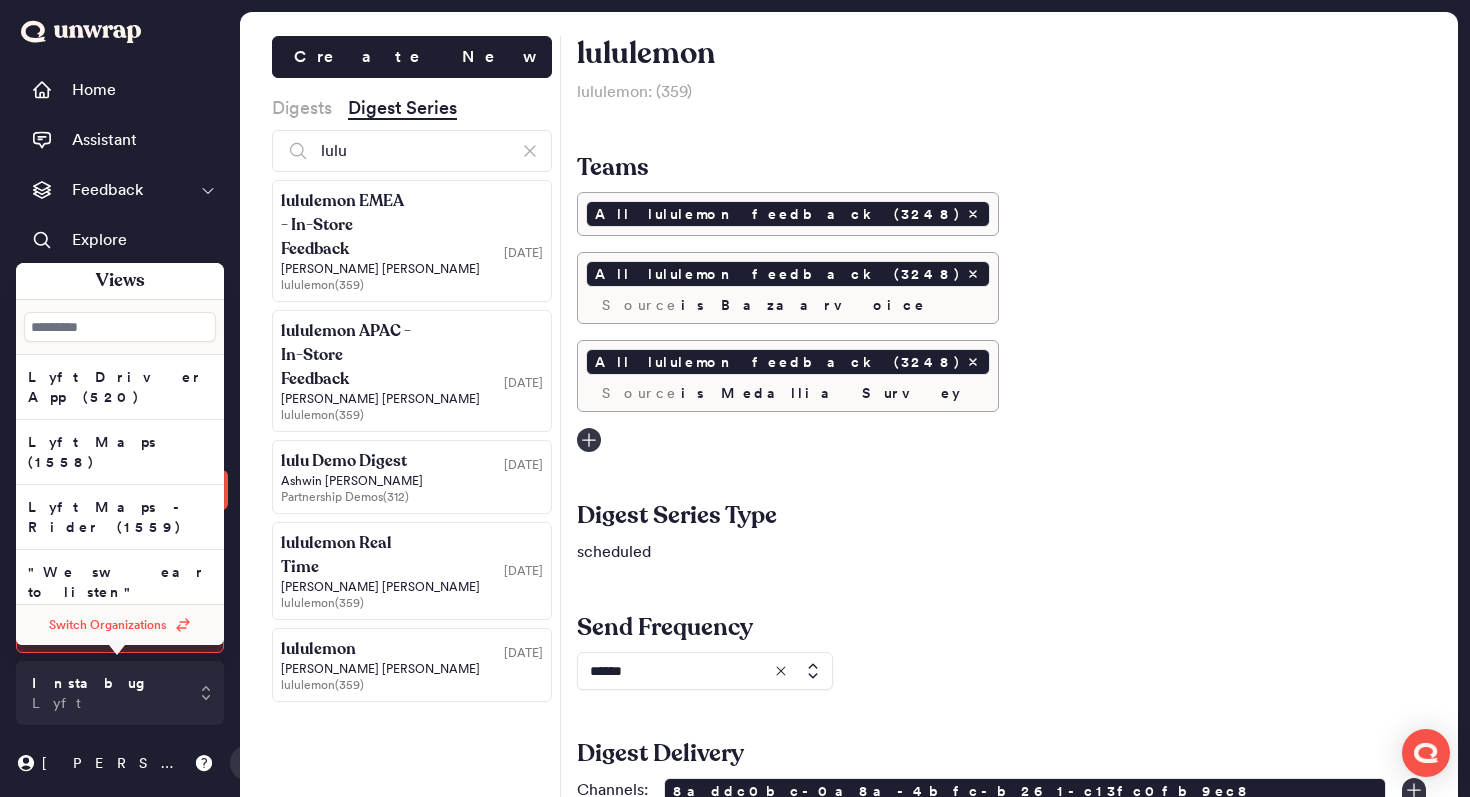 click on "Switch Organizations" at bounding box center [108, 625] 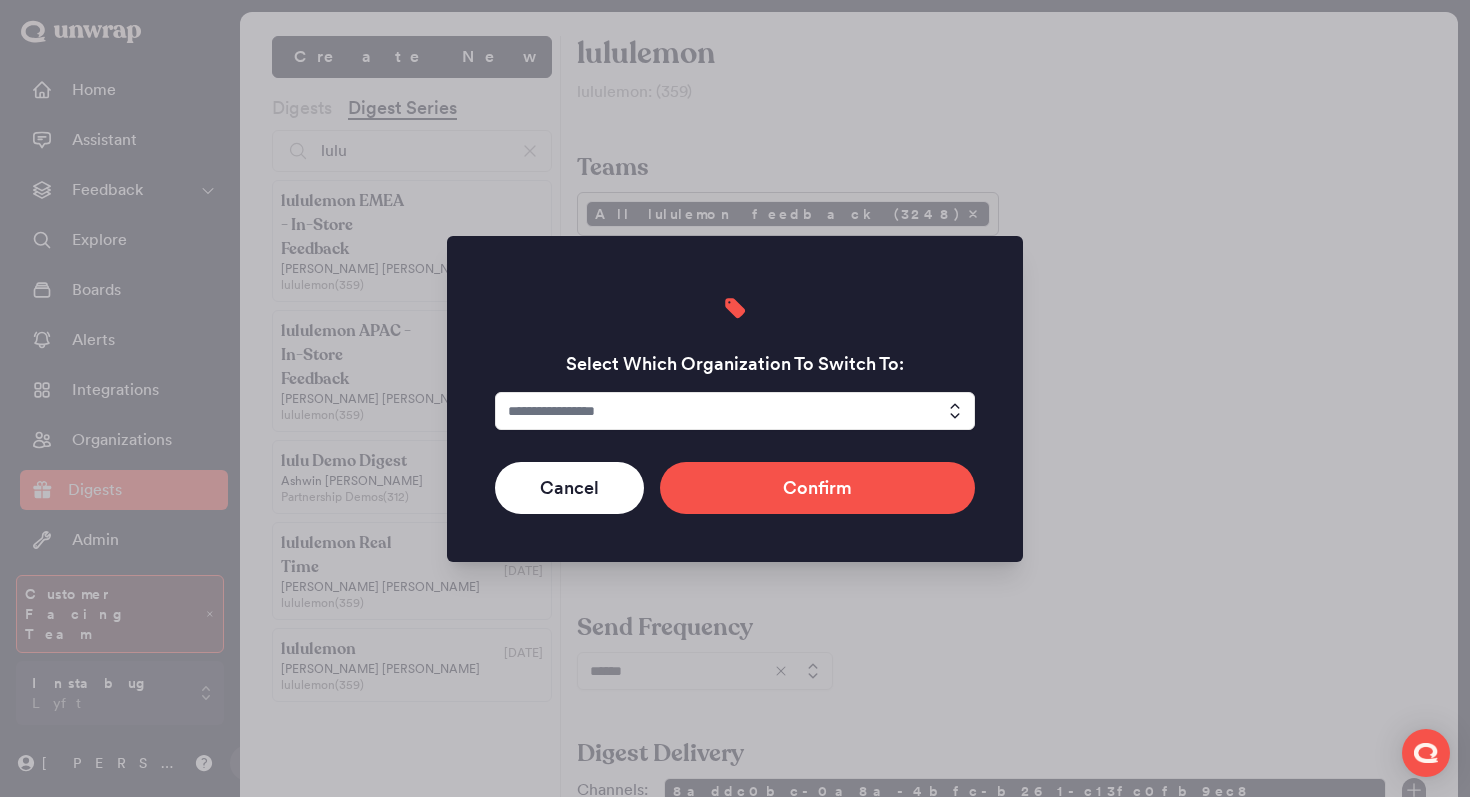 click at bounding box center (735, 411) 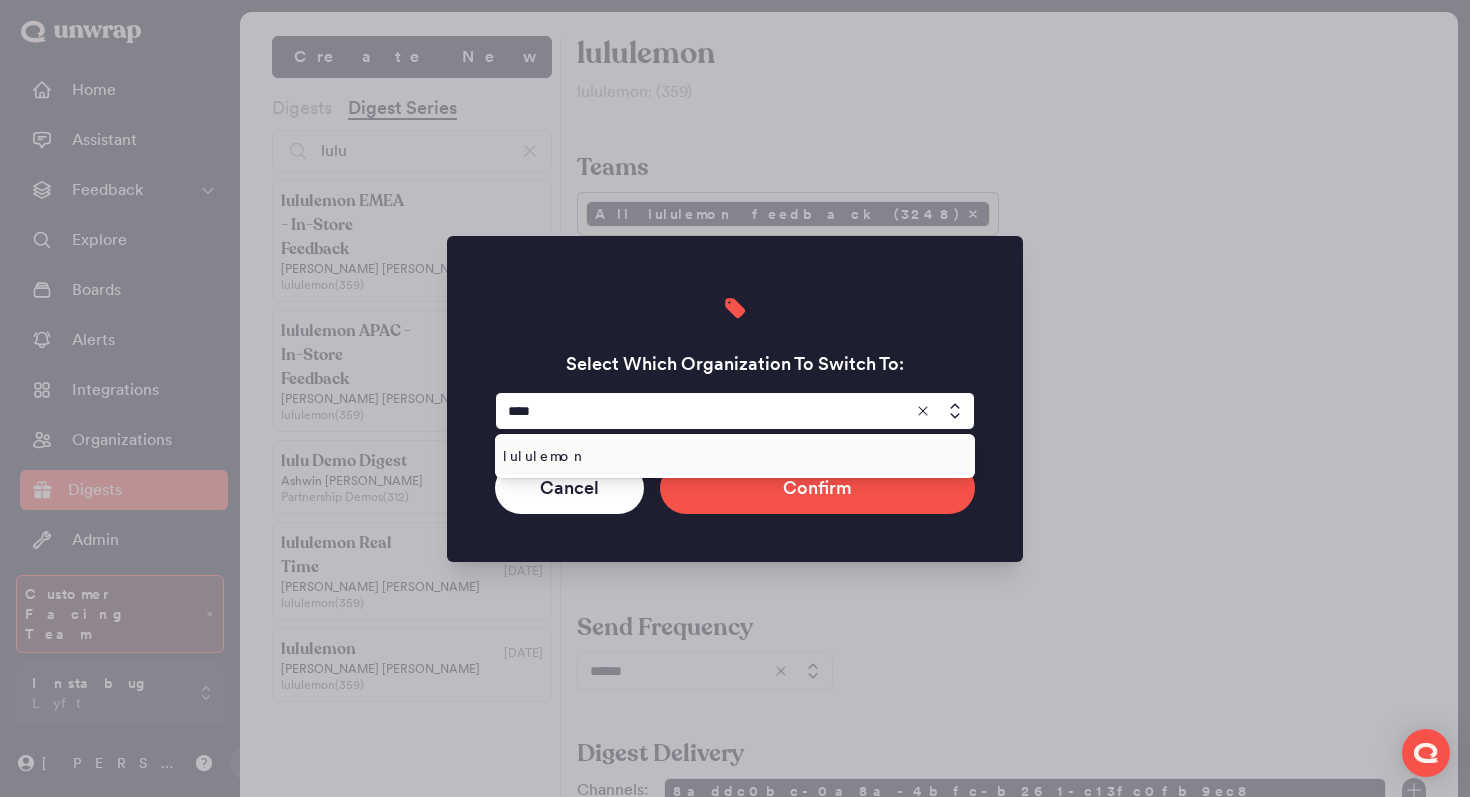 type on "****" 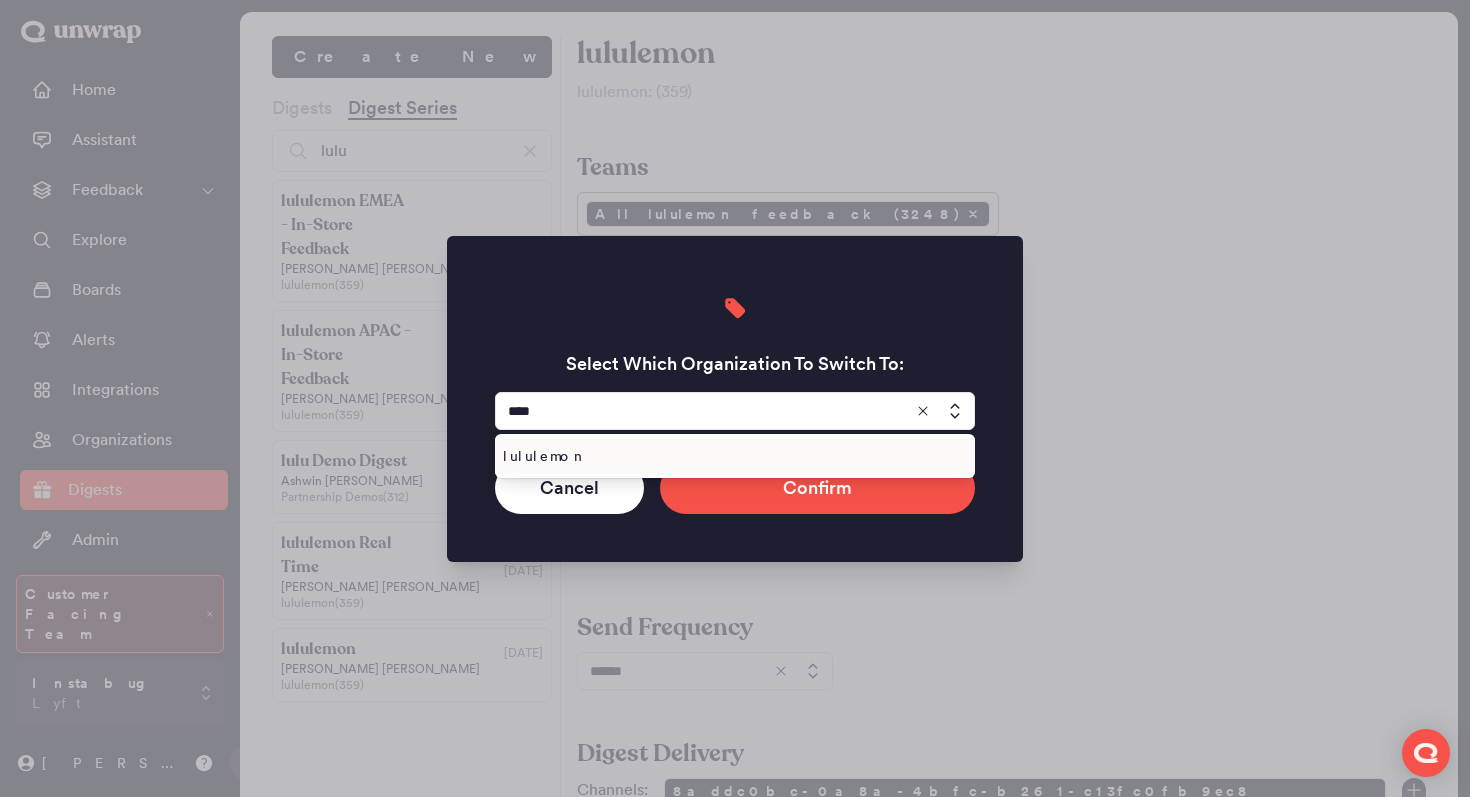 click at bounding box center [735, 398] 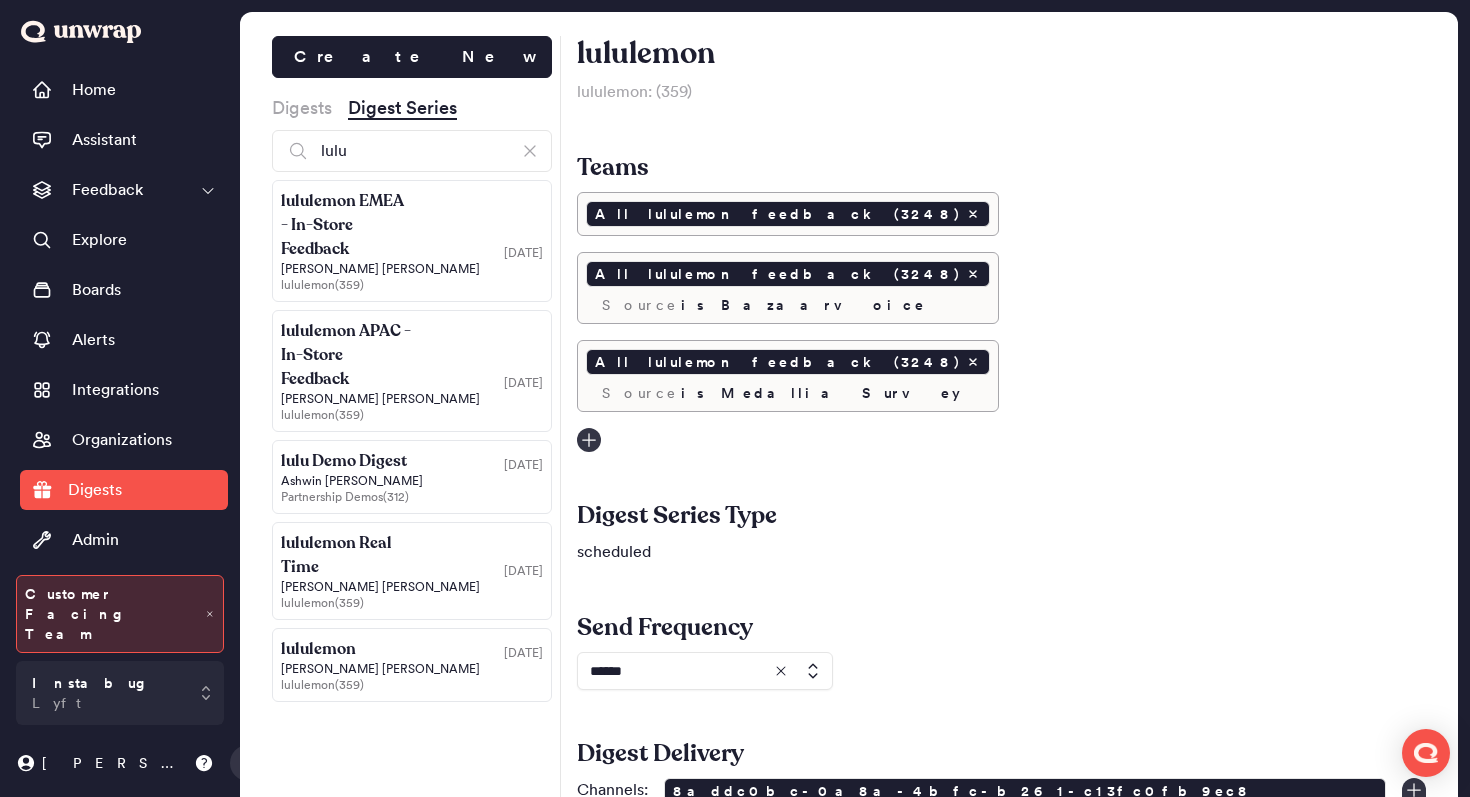 click on "[DATE]" at bounding box center [477, 225] 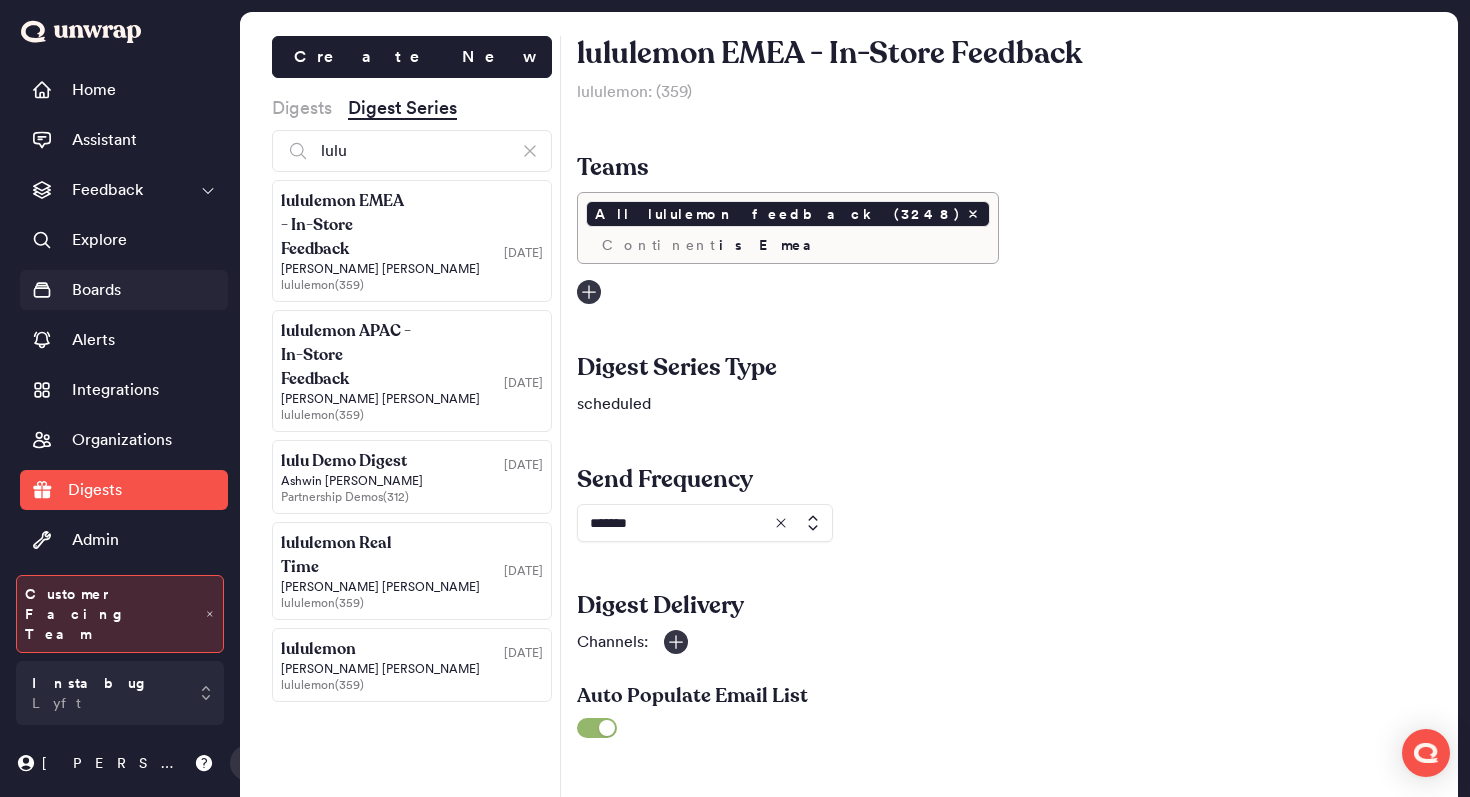 click on "Boards" at bounding box center [124, 290] 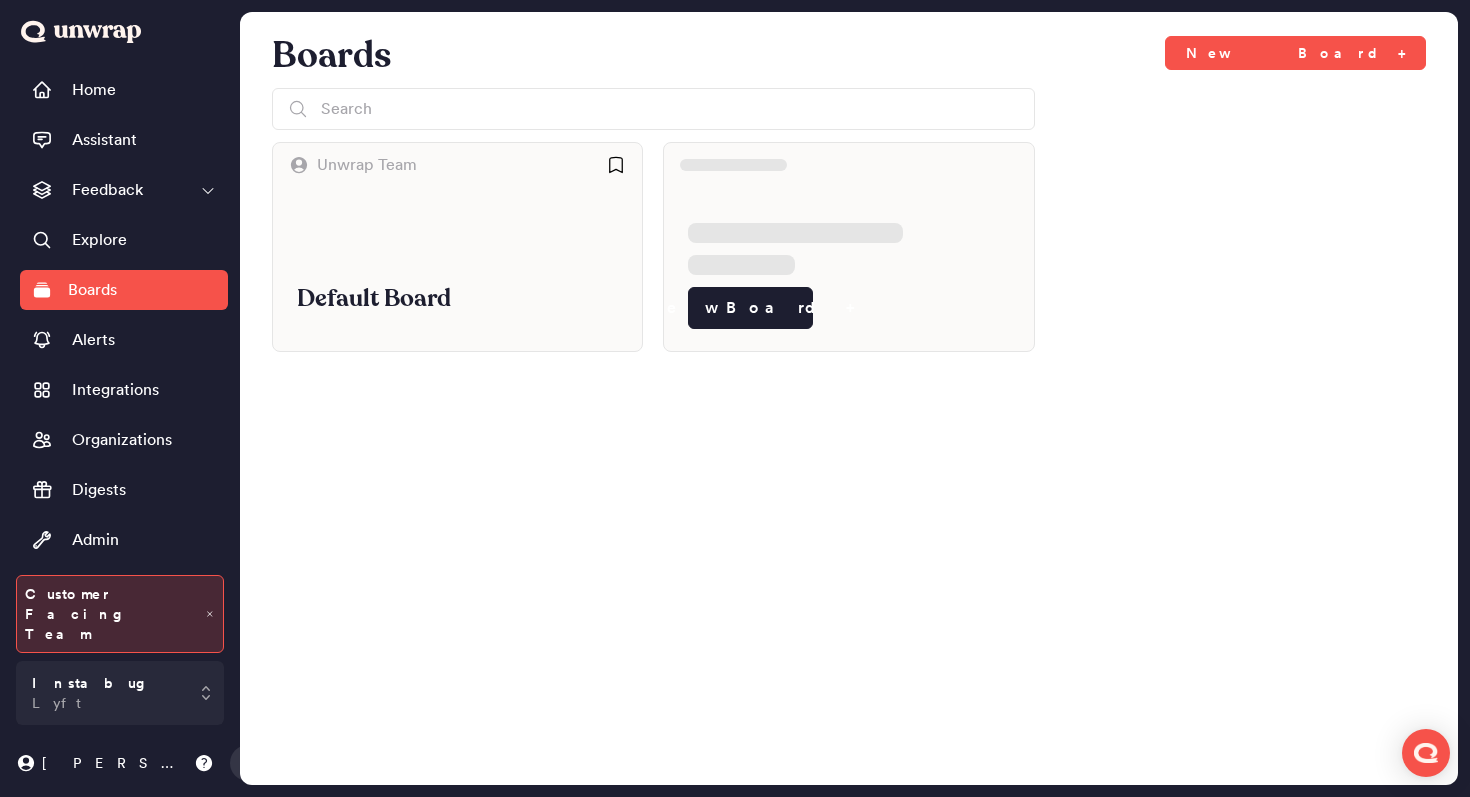 click on "Default Board" at bounding box center (457, 269) 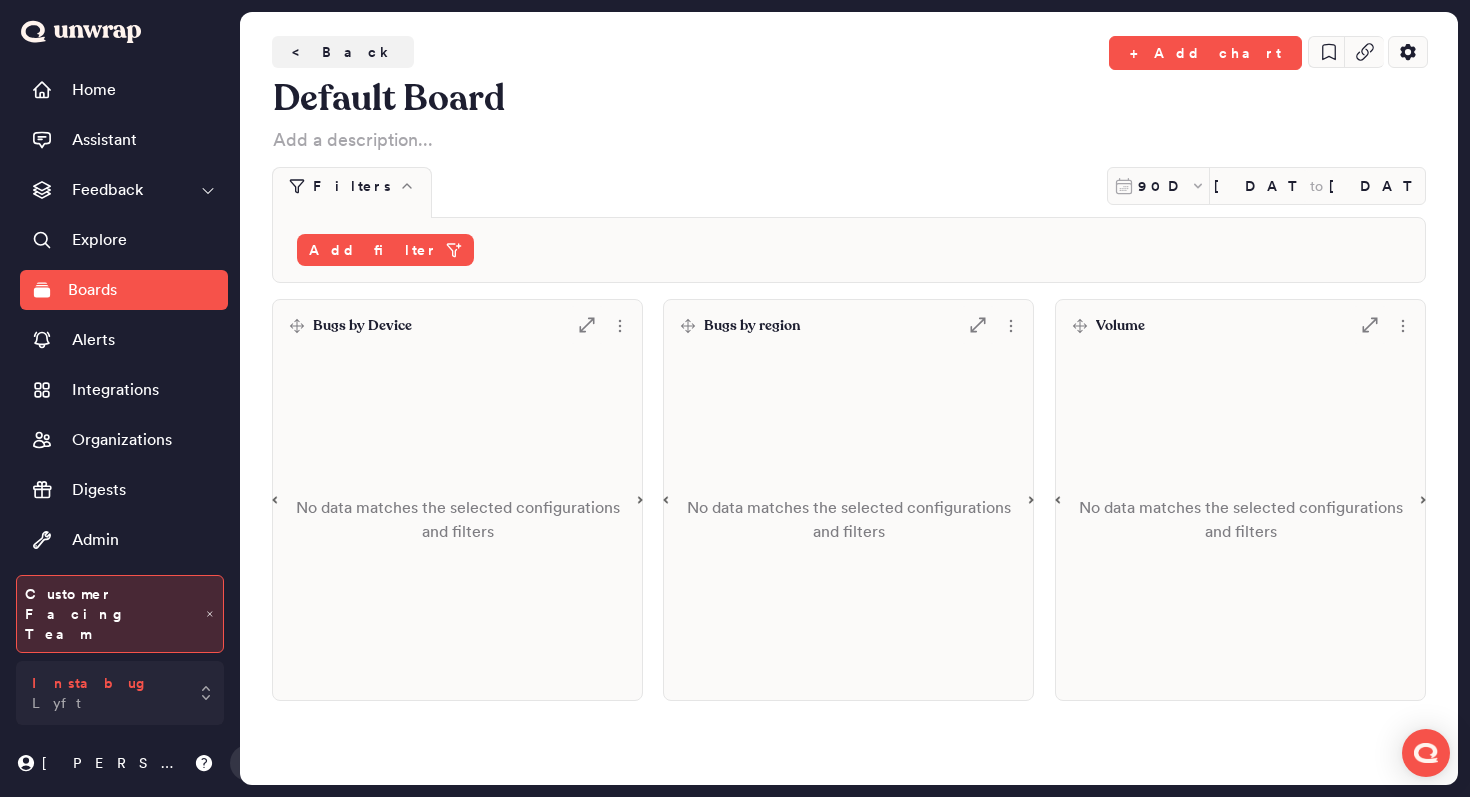 click on "Instabug Lyft" at bounding box center [120, 693] 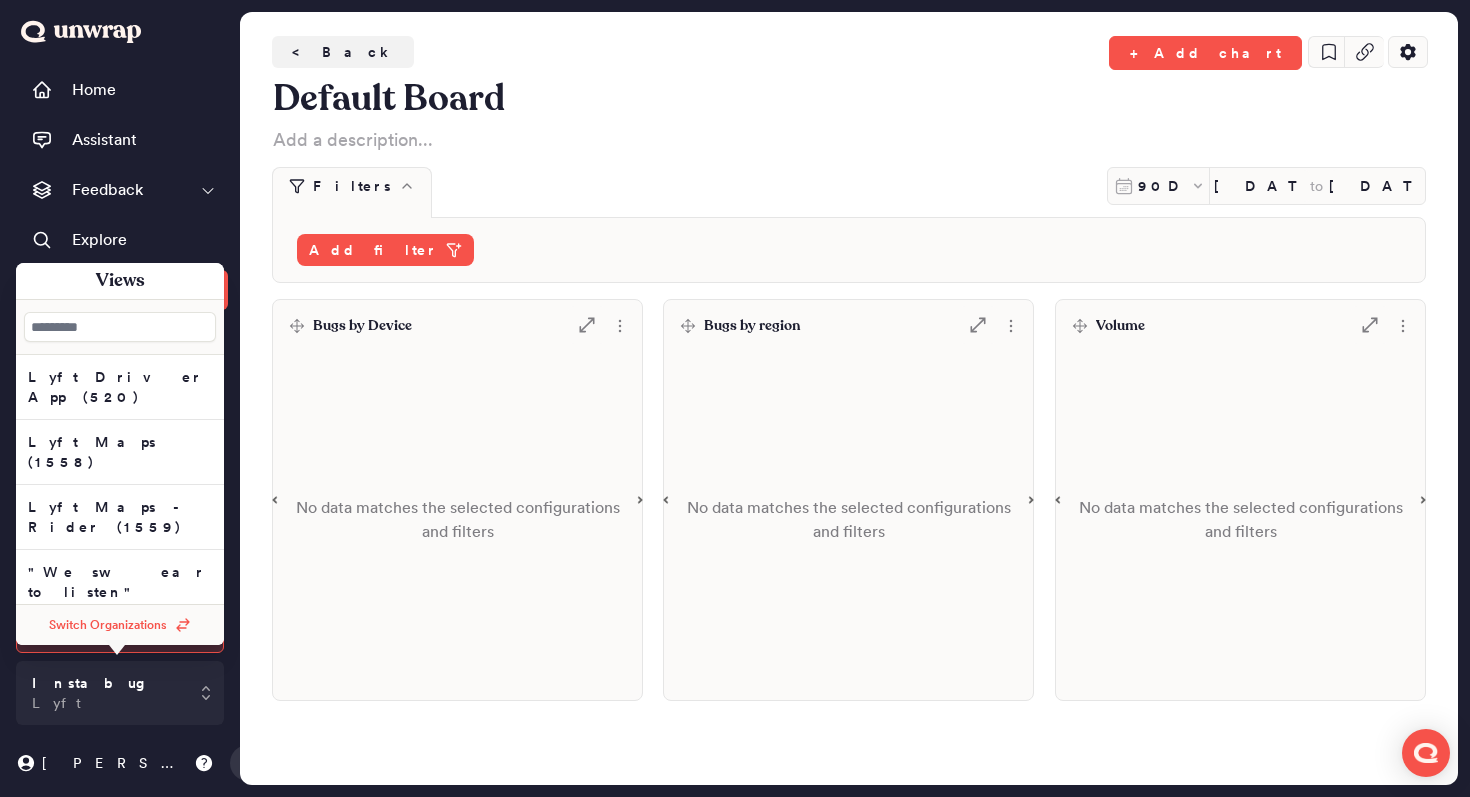 click on "Switch Organizations" at bounding box center (108, 625) 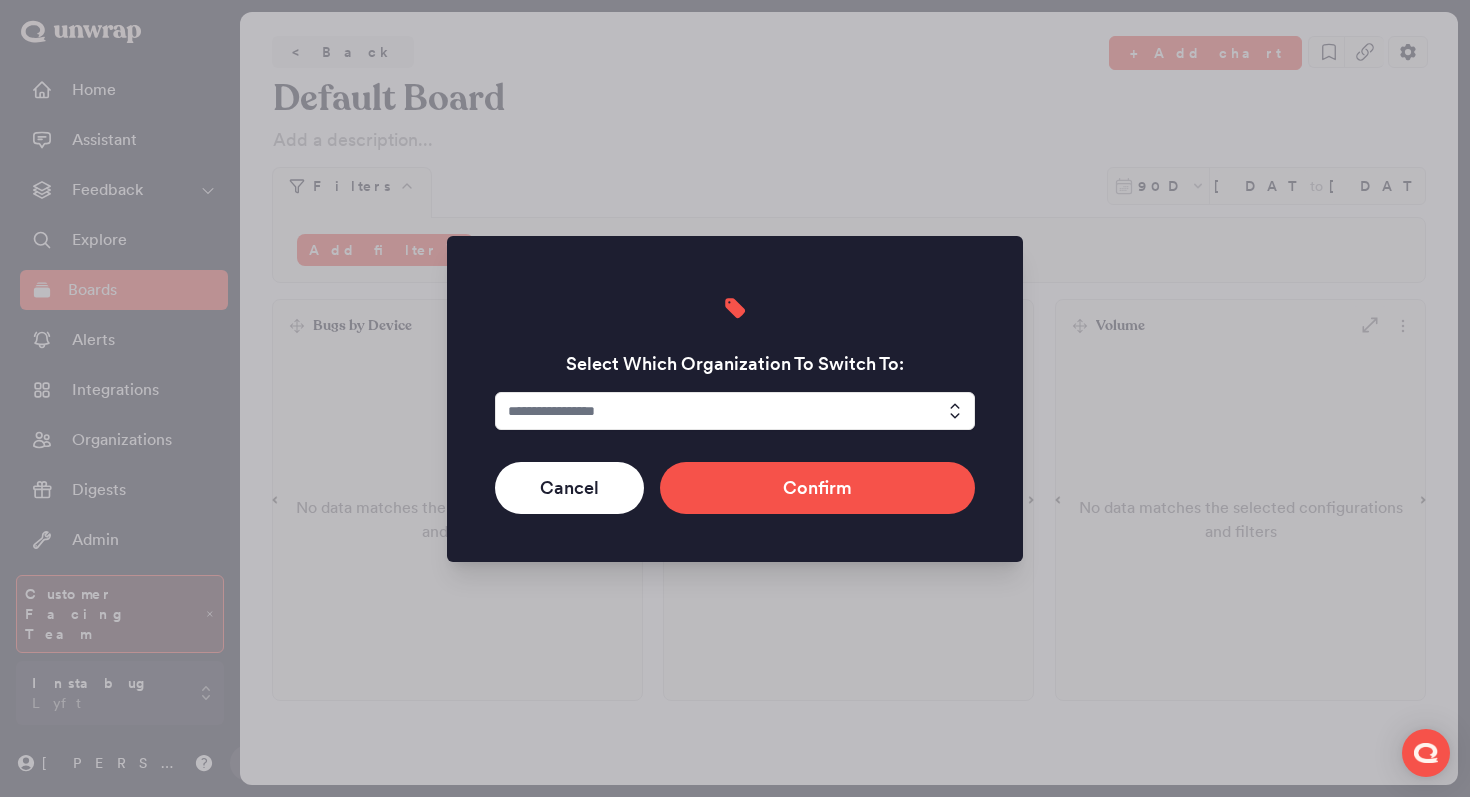 click at bounding box center [735, 411] 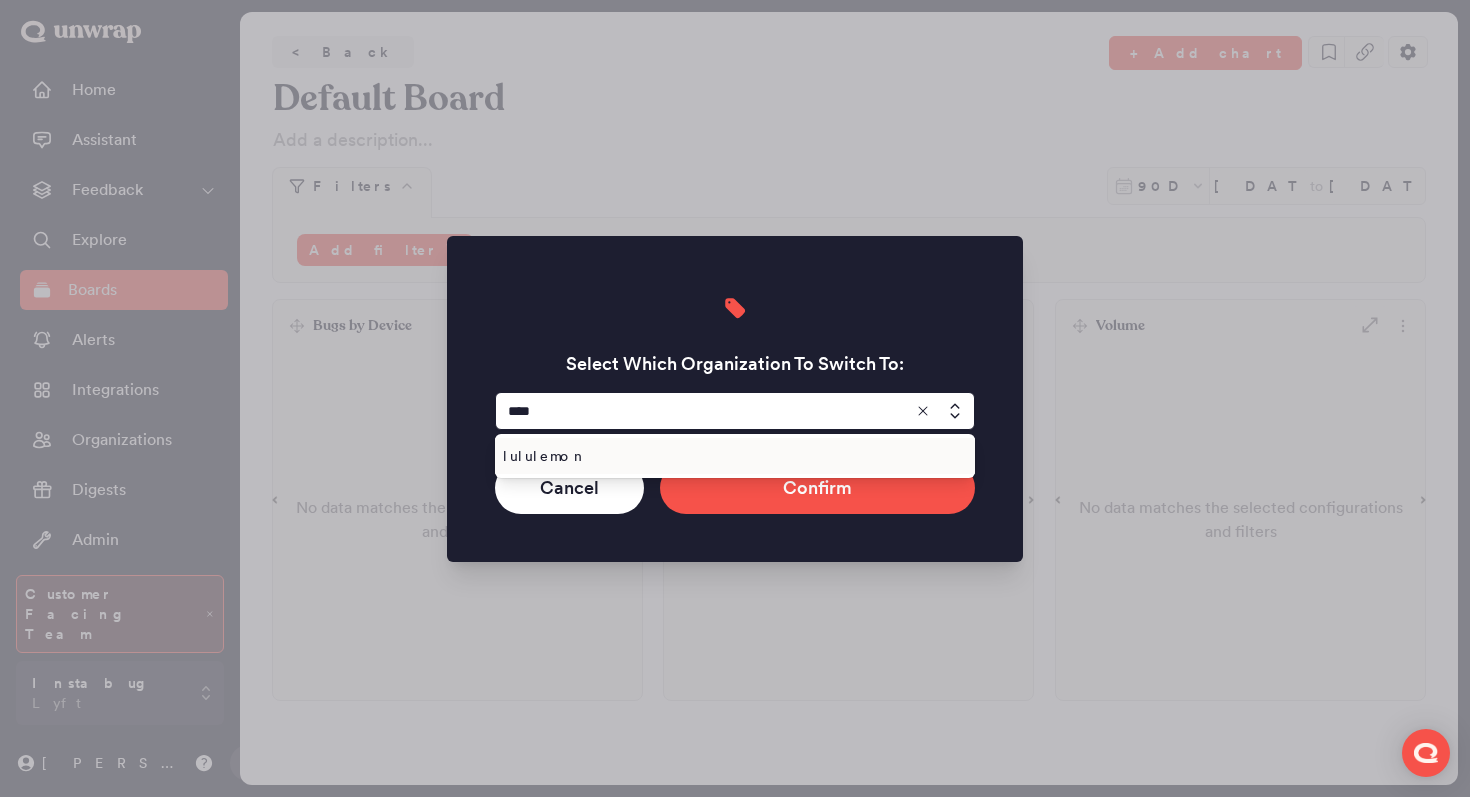 type on "****" 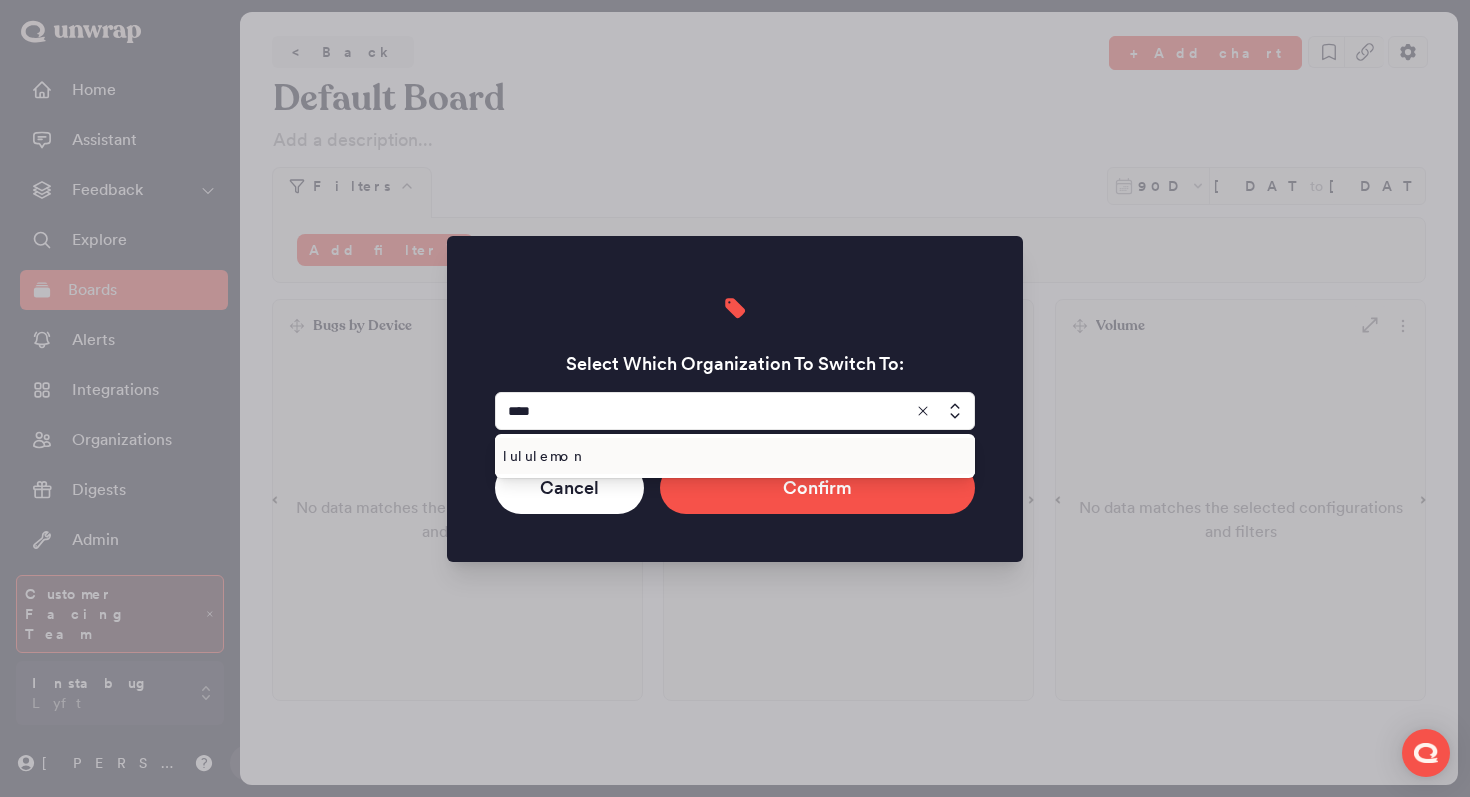 click on "lululemon" at bounding box center [731, 456] 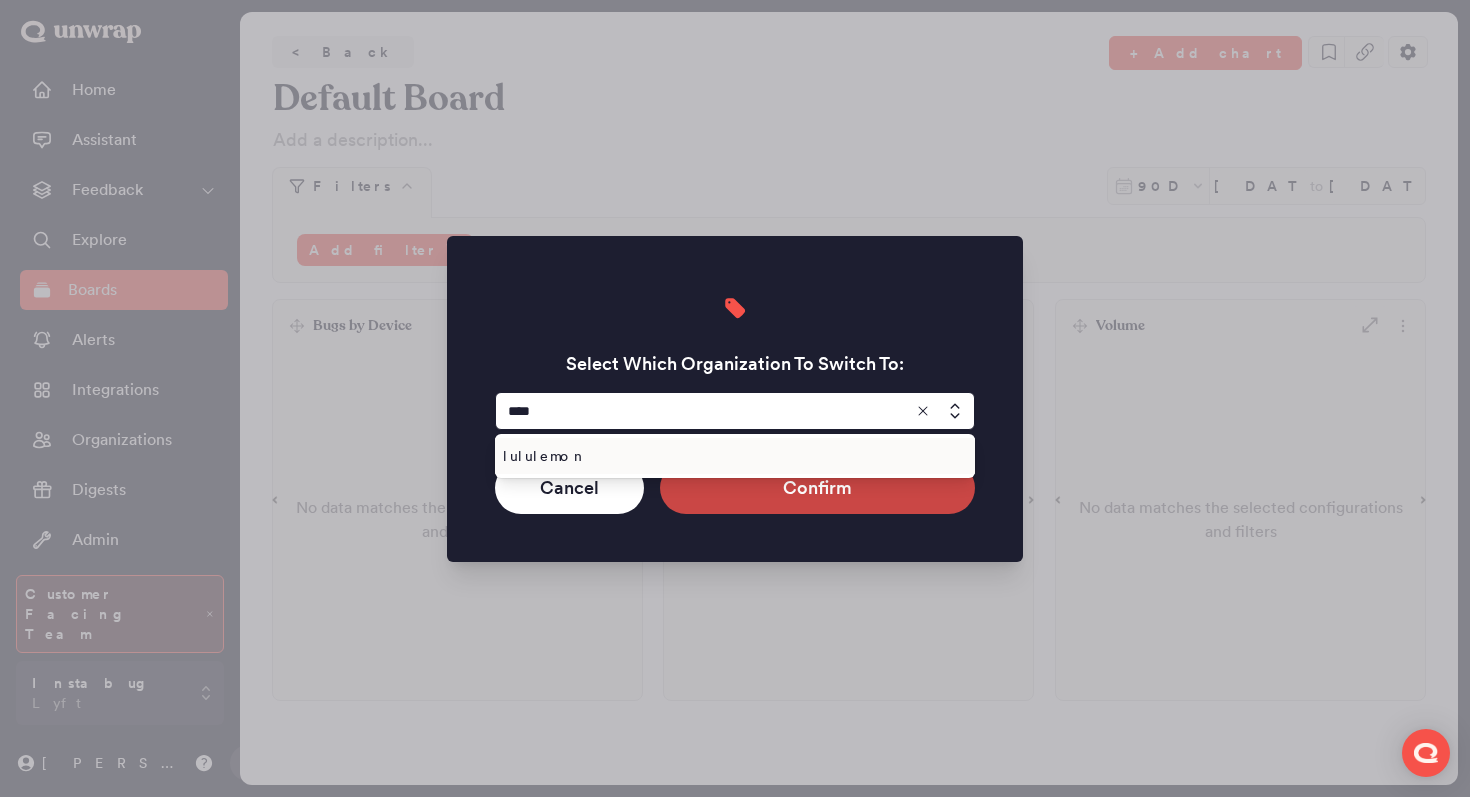 type on "*********" 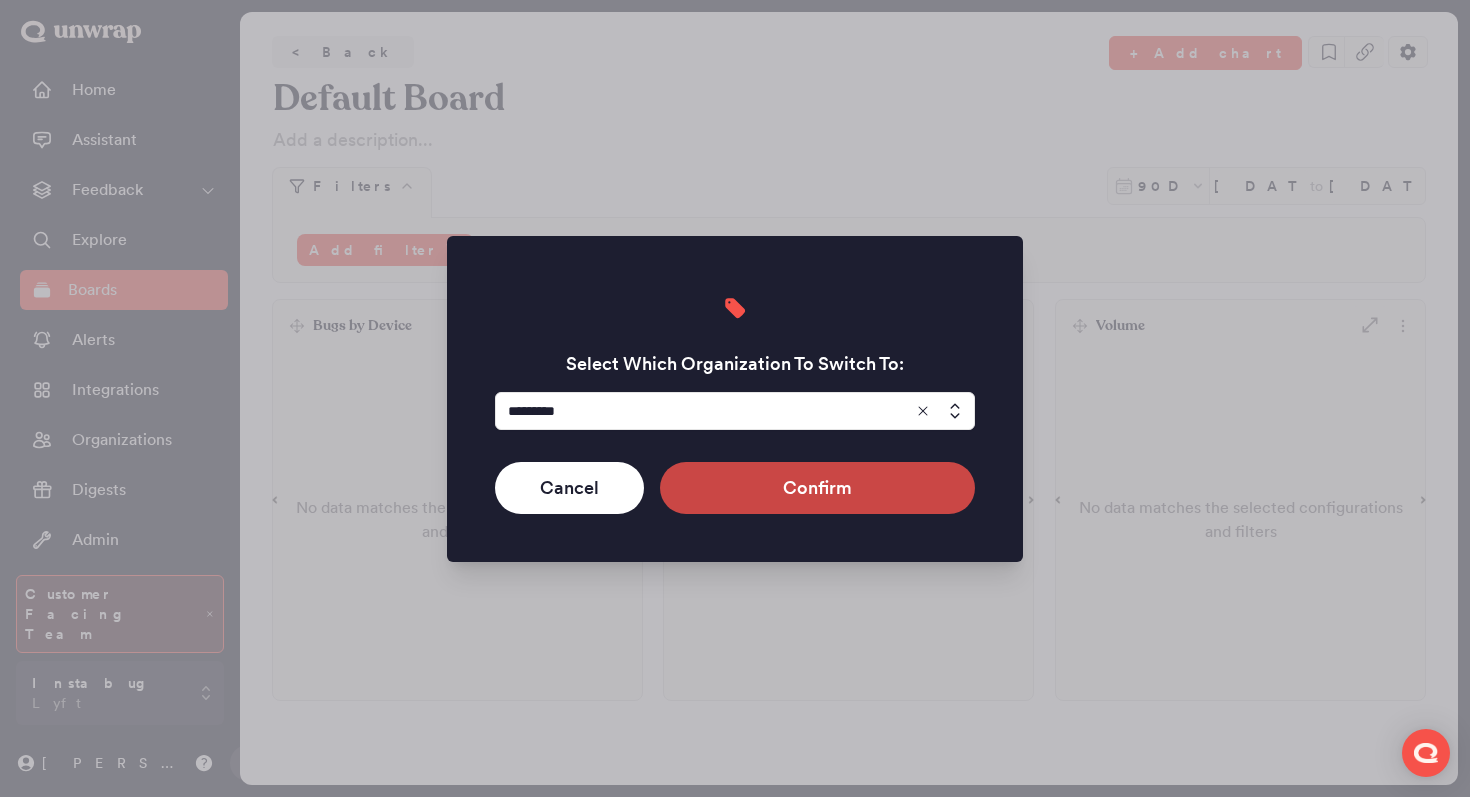 click on "Confirm" at bounding box center [817, 488] 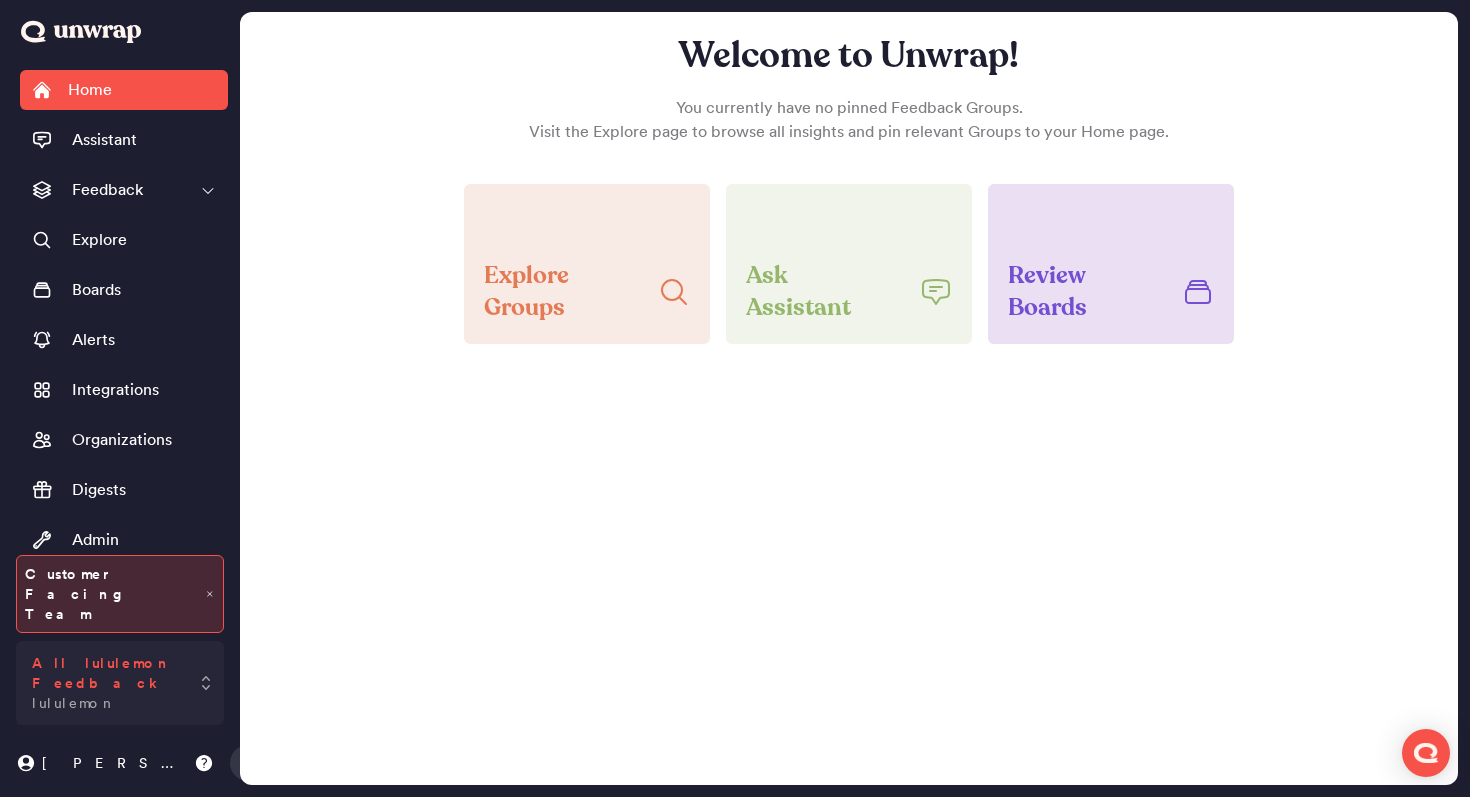 click on "All lululemon Feedback lululemon" at bounding box center [120, 683] 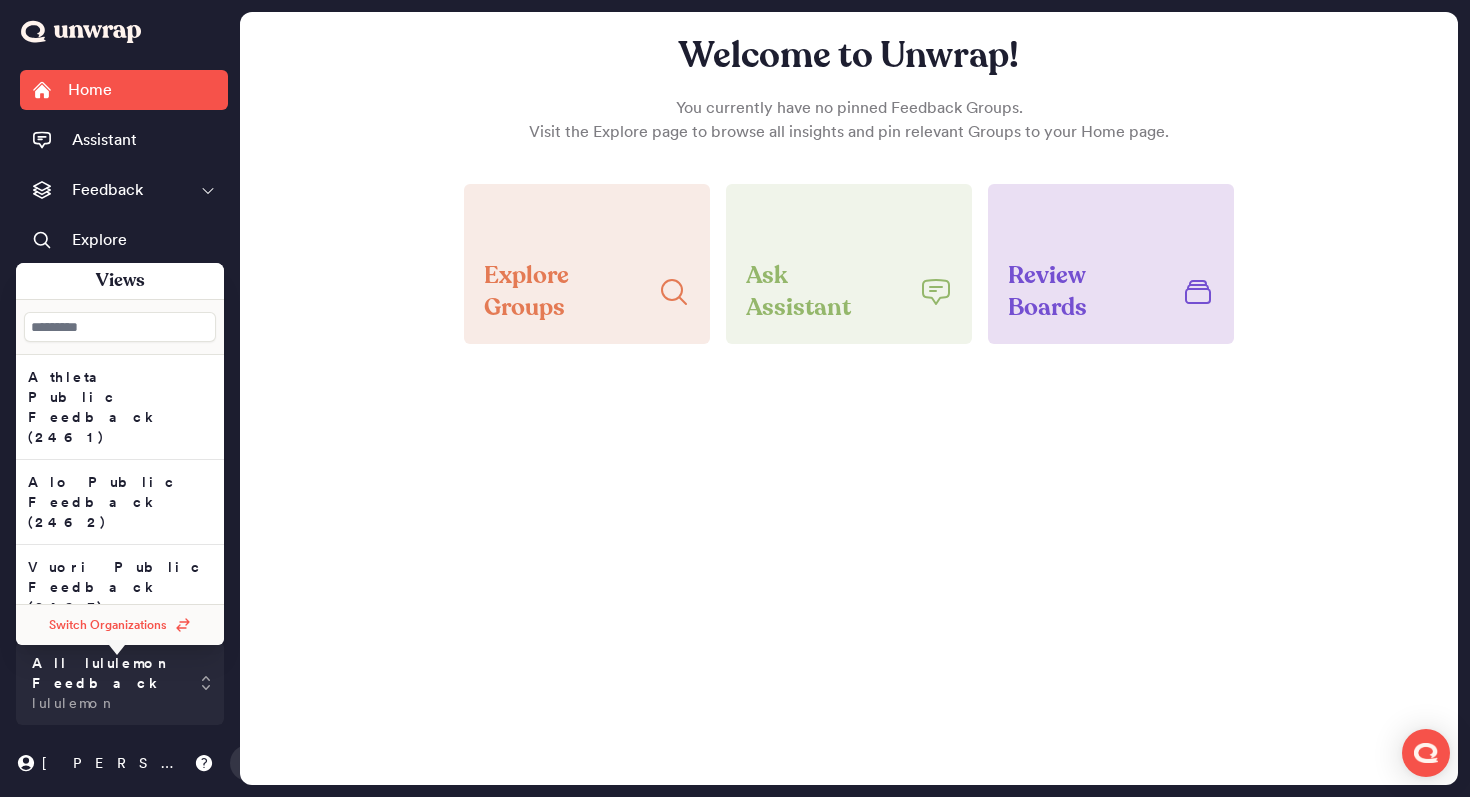 drag, startPoint x: 384, startPoint y: 465, endPoint x: 299, endPoint y: 407, distance: 102.90287 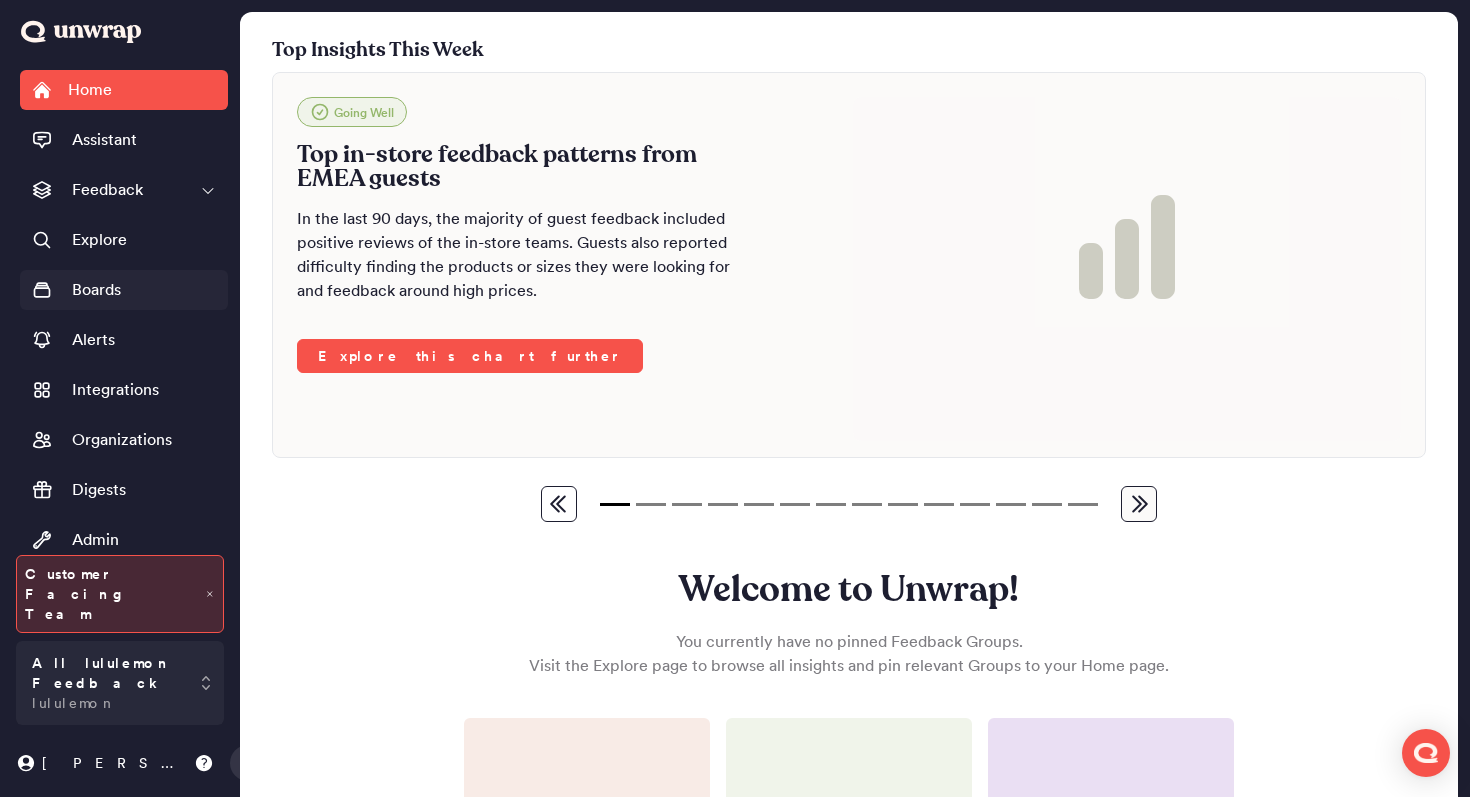 click on "Boards" at bounding box center (96, 290) 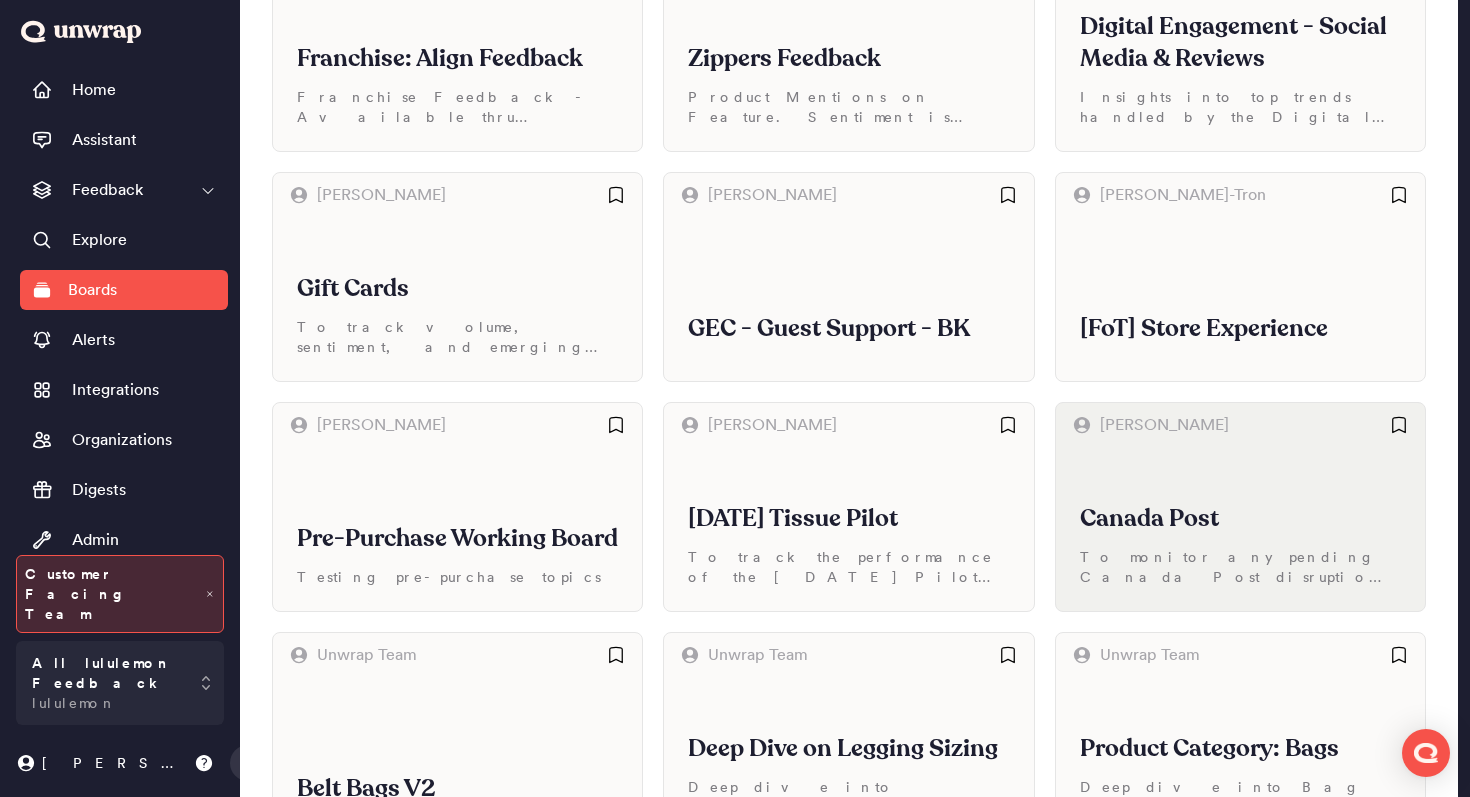 scroll, scrollTop: 3255, scrollLeft: 0, axis: vertical 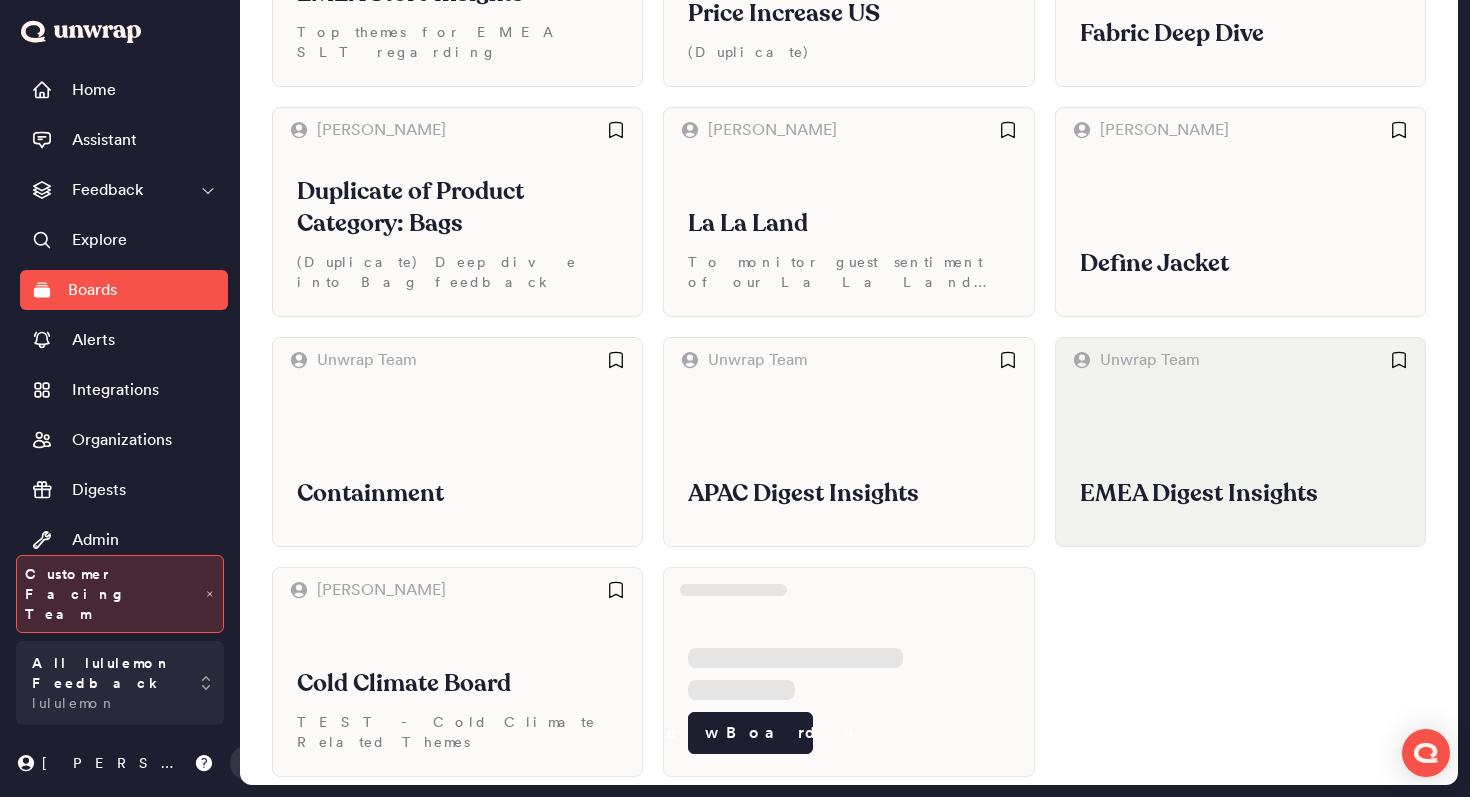 click on "EMEA Digest Insights" at bounding box center [1240, 464] 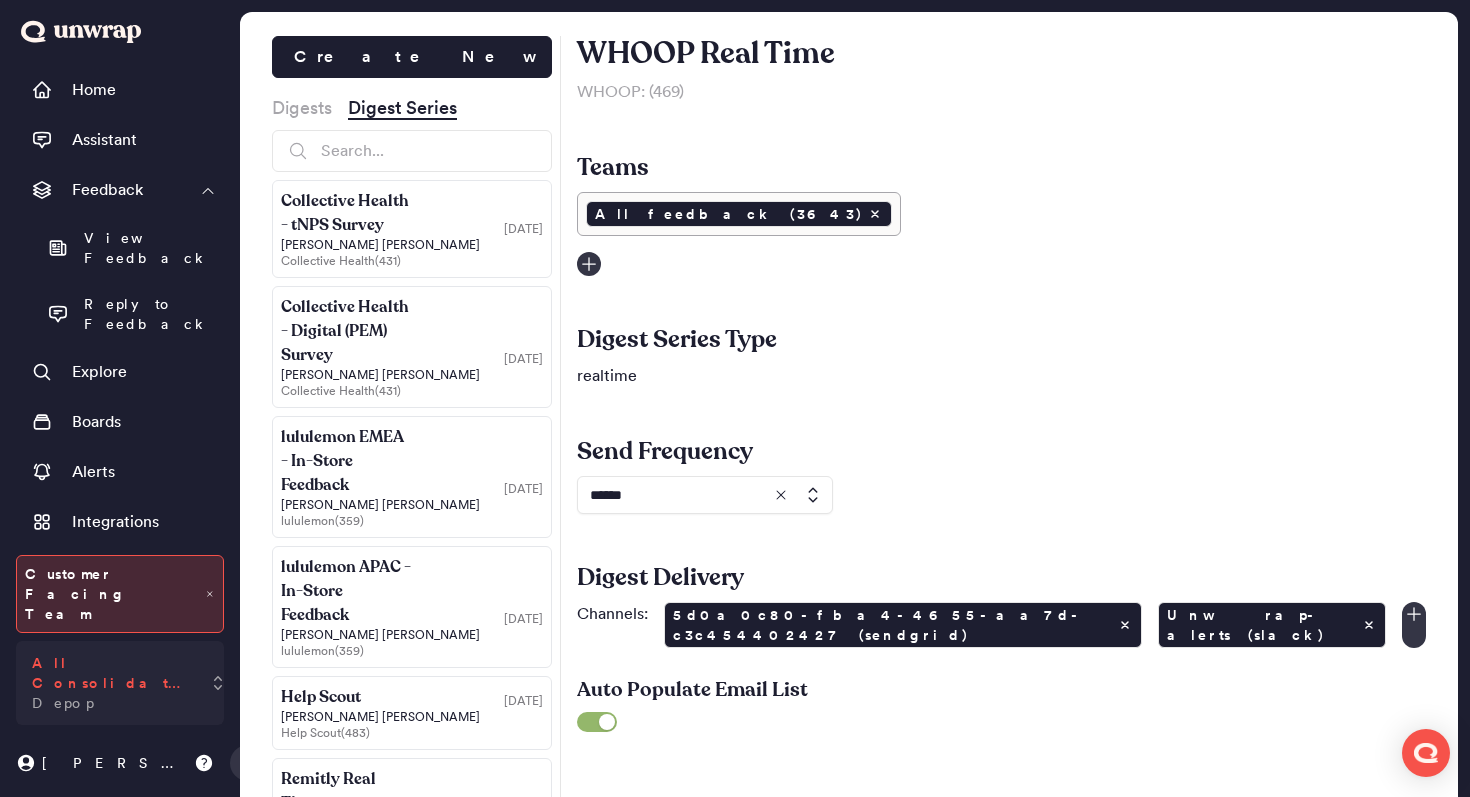 click on "All Consolidated Feedback Depop" at bounding box center (120, 683) 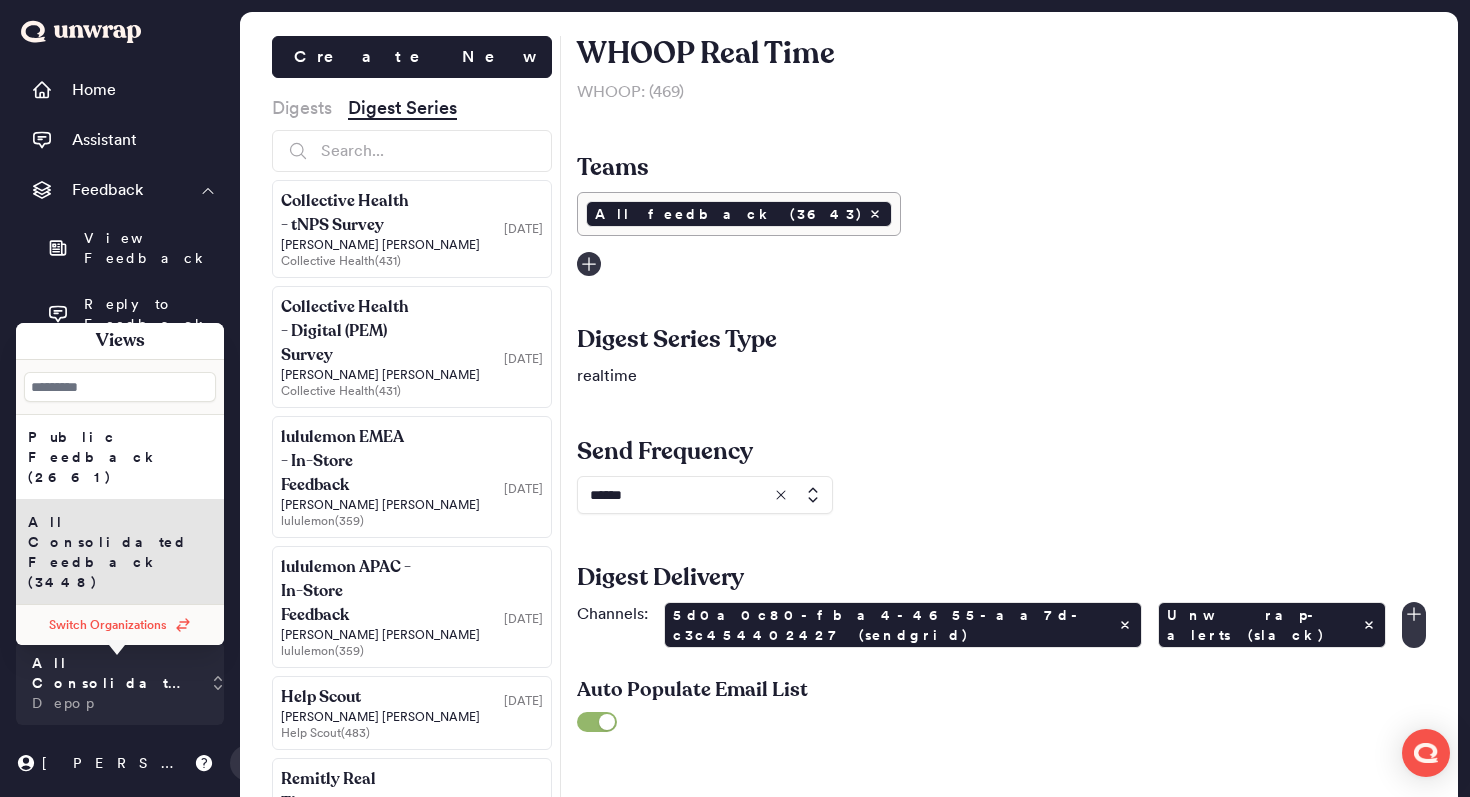 click on "Switch Organizations" at bounding box center (108, 625) 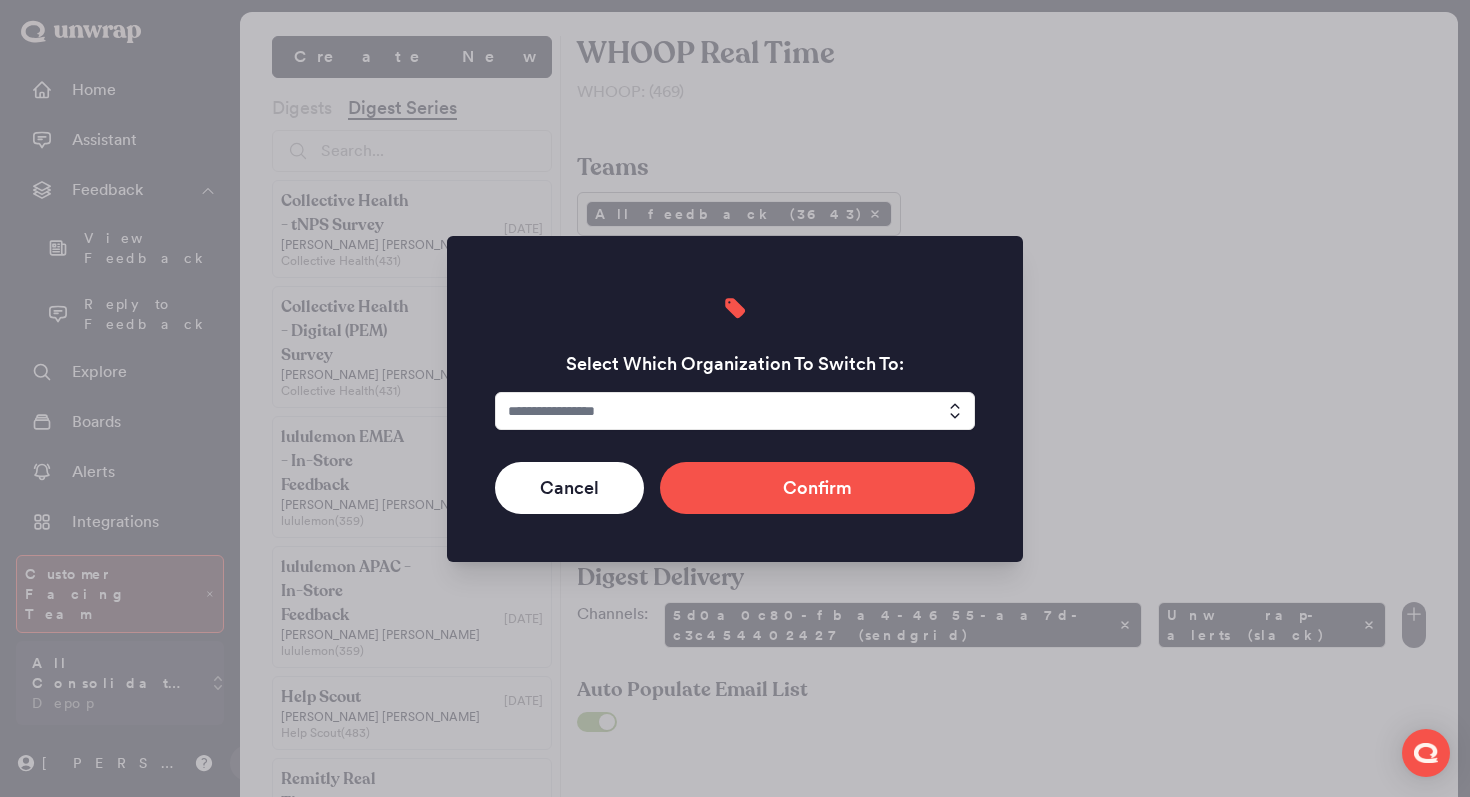 click at bounding box center (735, 411) 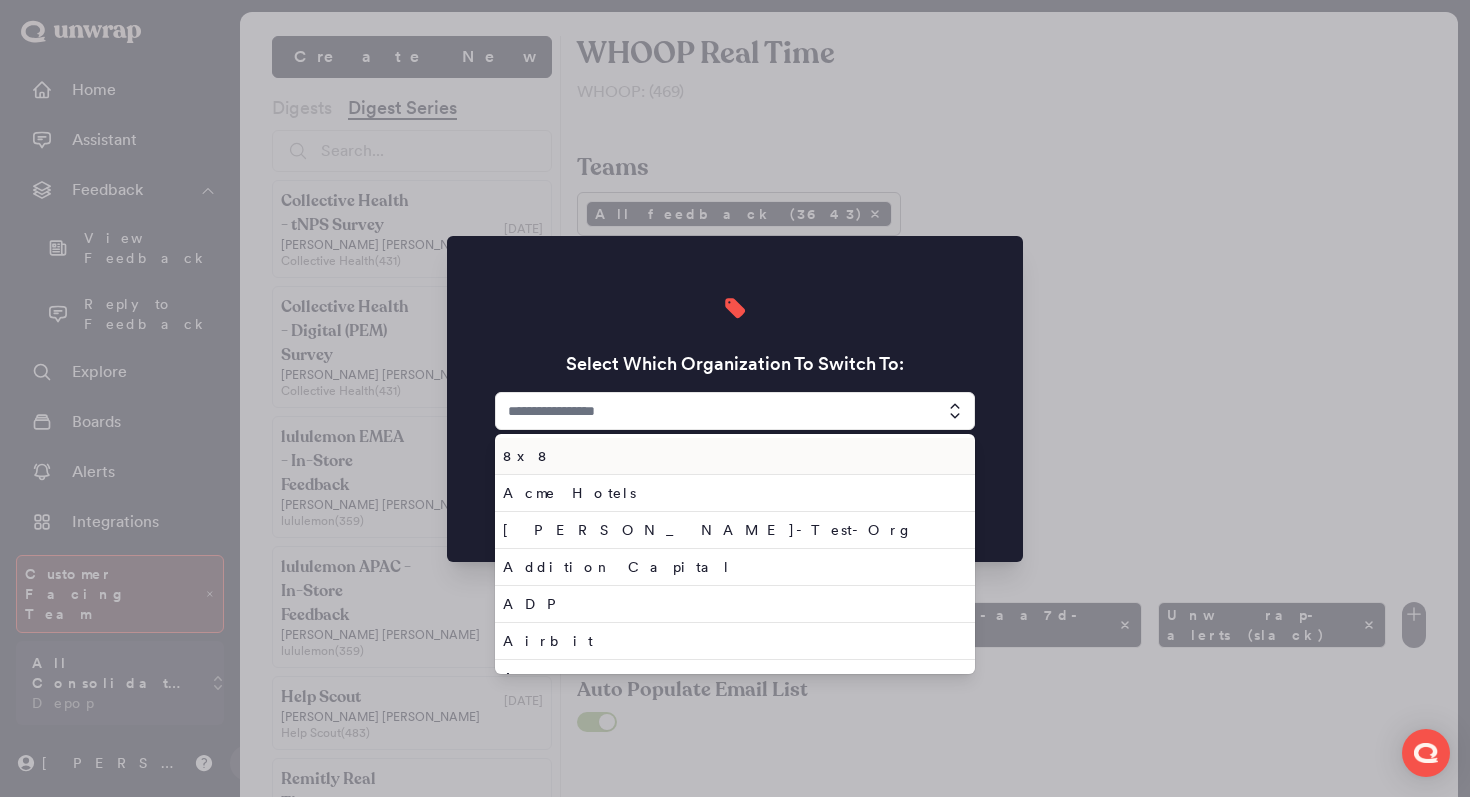 click at bounding box center (735, 411) 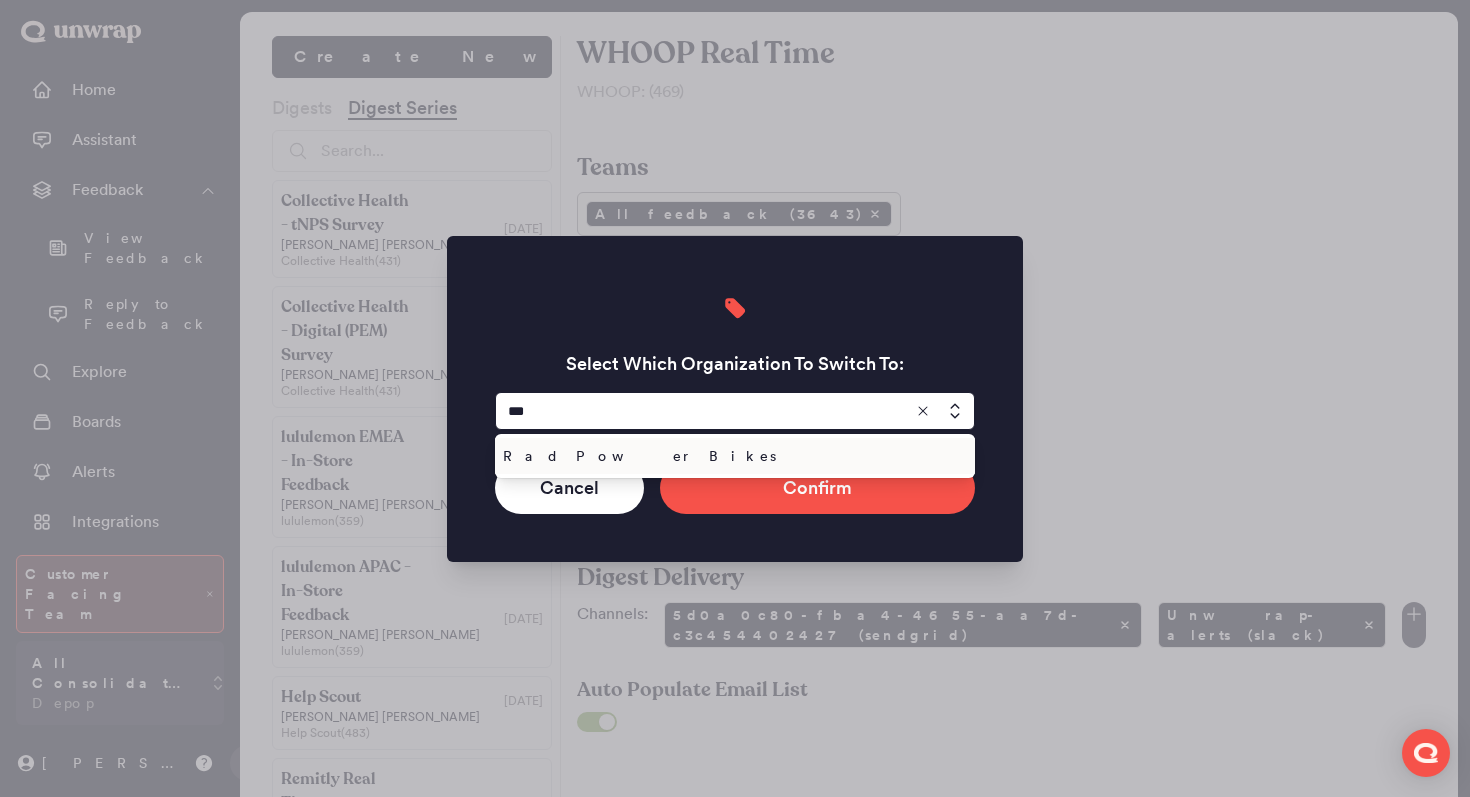 type on "***" 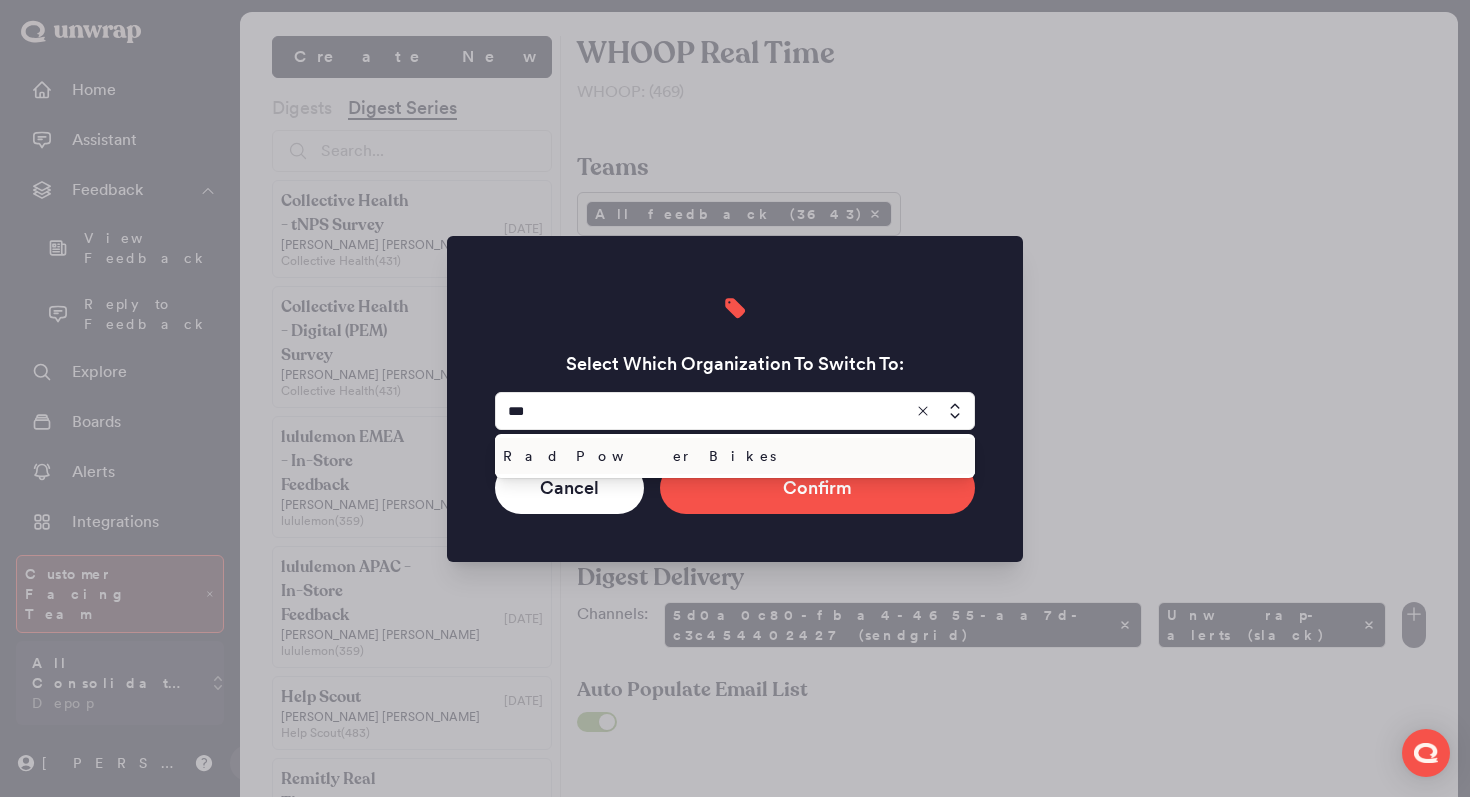 click on "Rad Power Bikes" at bounding box center (731, 456) 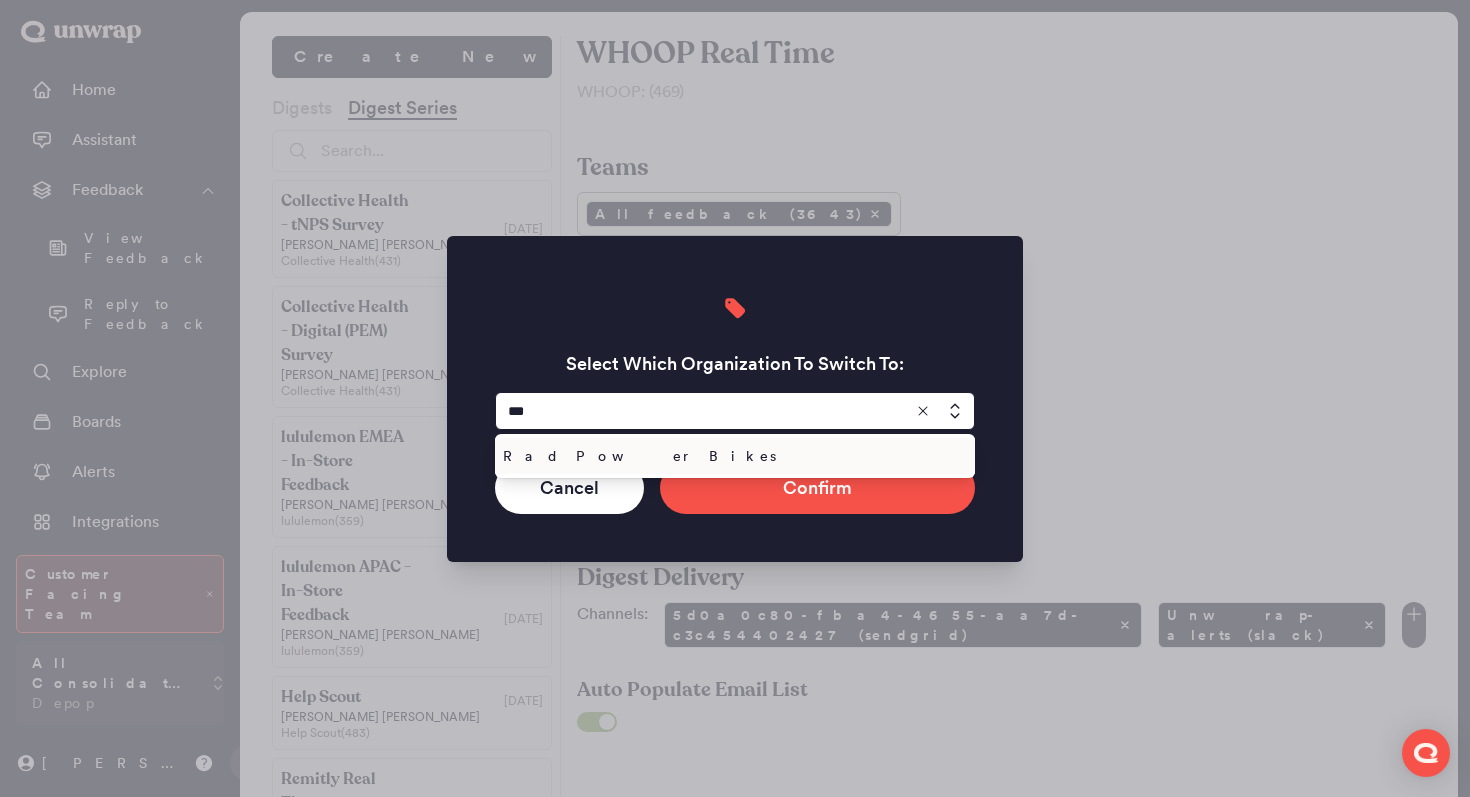 type on "**********" 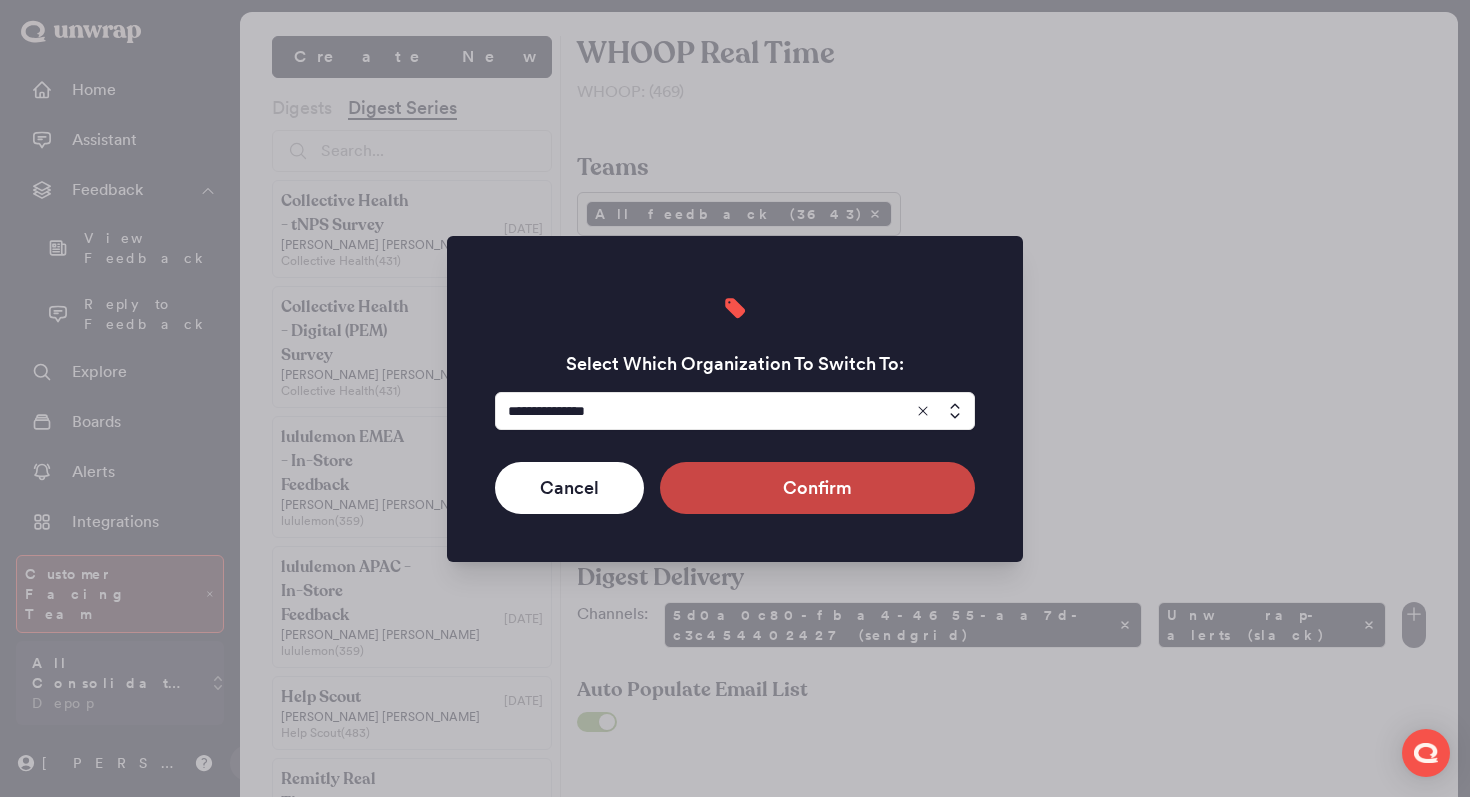 click on "Confirm" at bounding box center [817, 488] 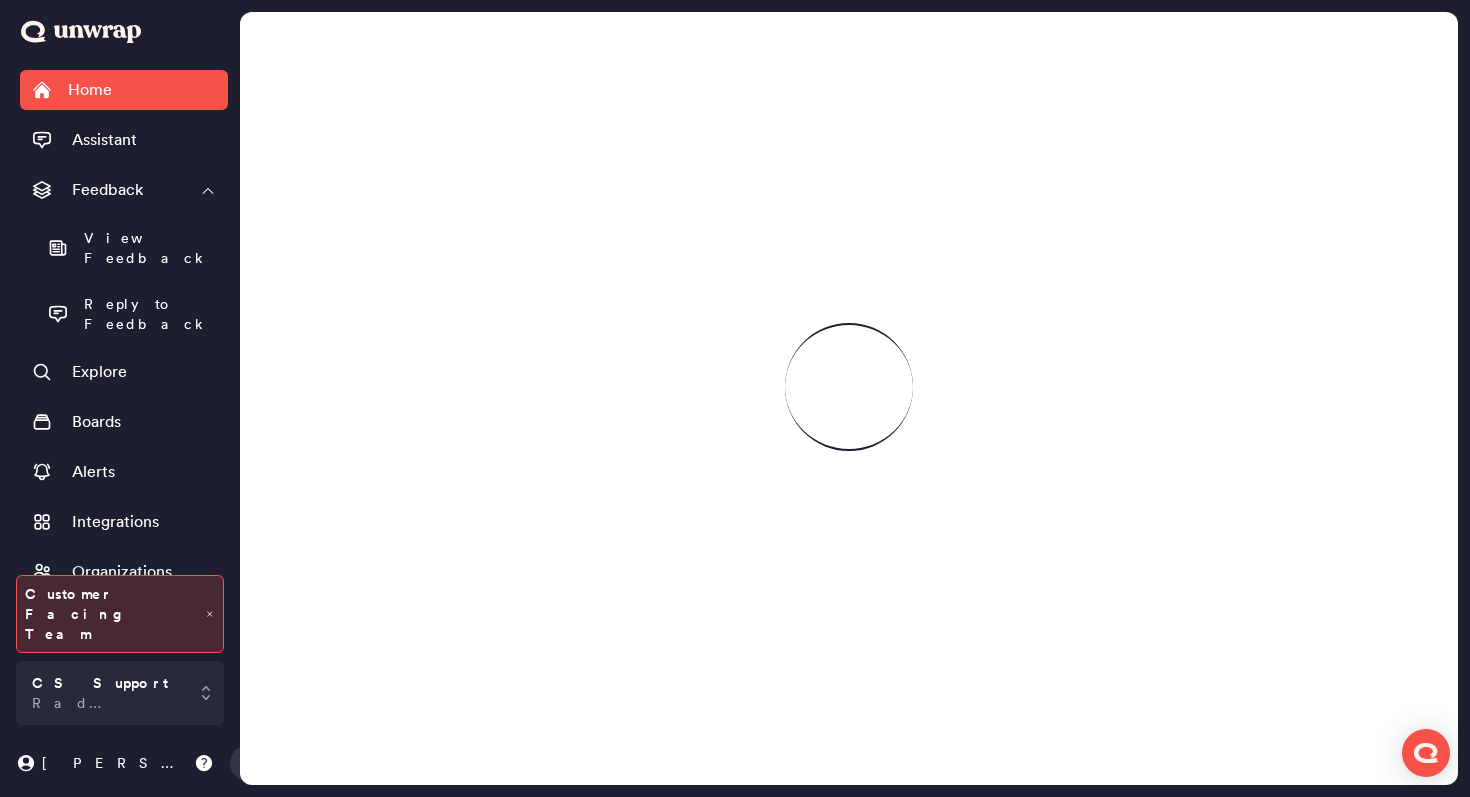 click on "CS Support" at bounding box center (100, 683) 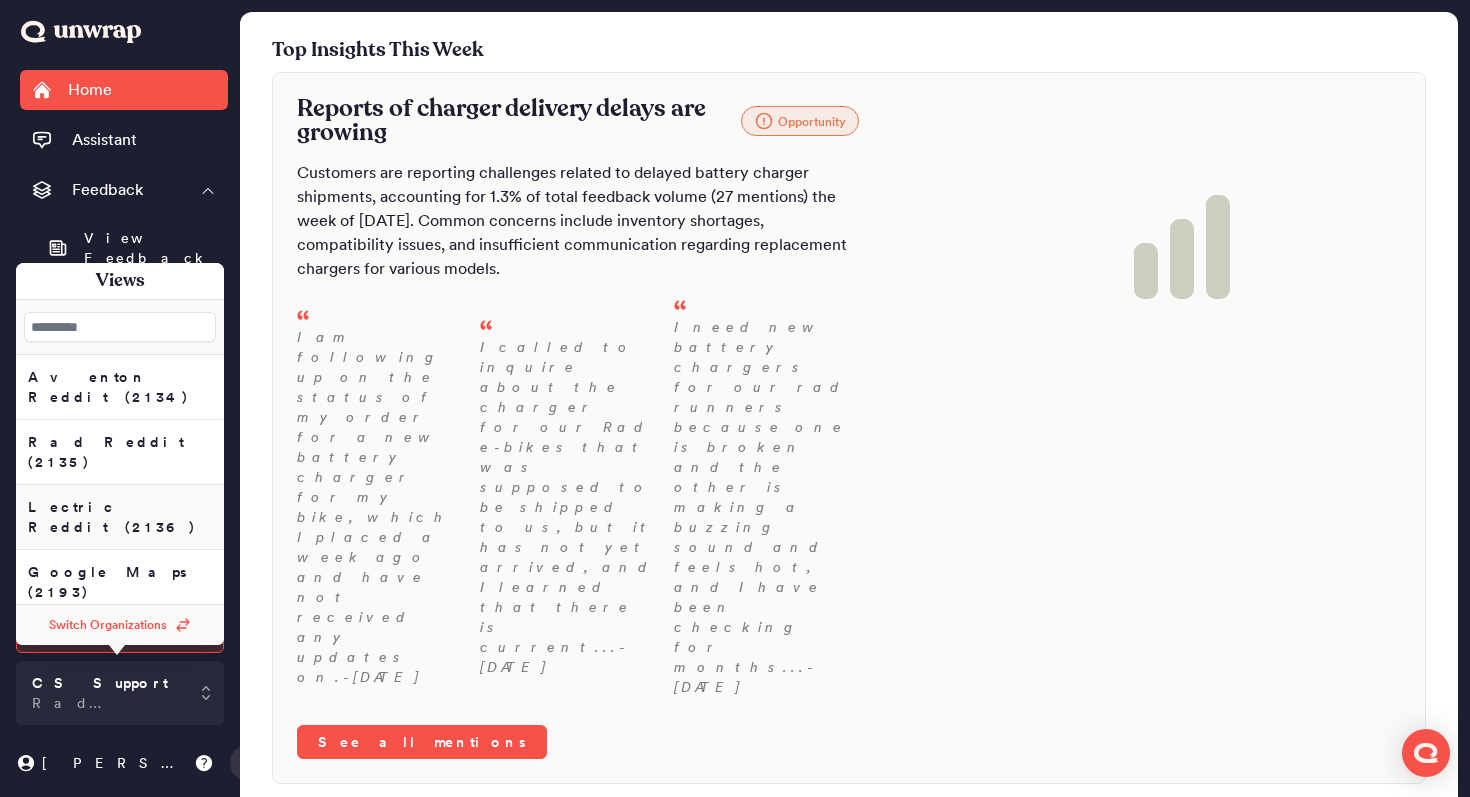 scroll, scrollTop: 65, scrollLeft: 0, axis: vertical 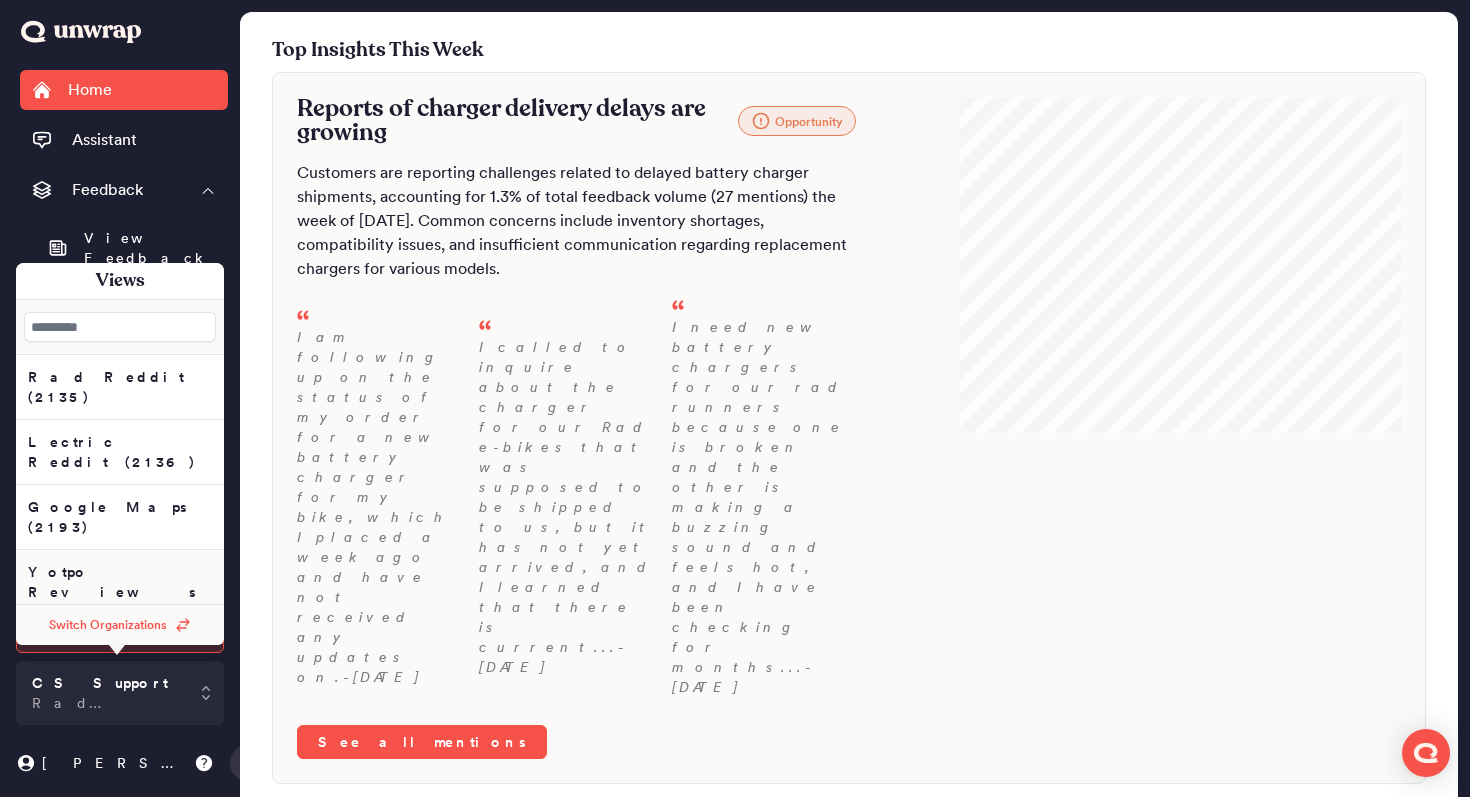 click on "Yotpo Reviews (2276)" at bounding box center [120, 322] 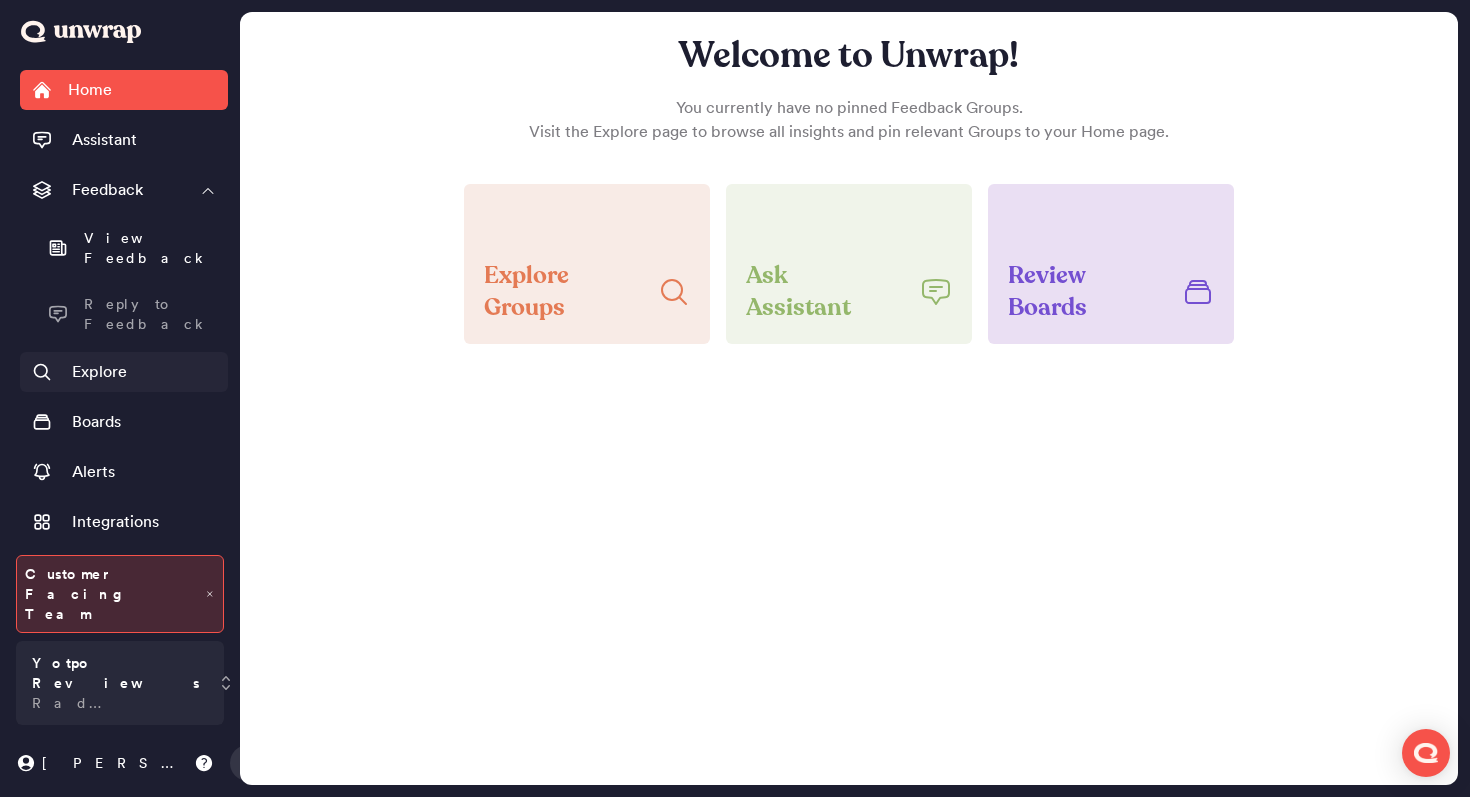 click on "Explore" at bounding box center [99, 372] 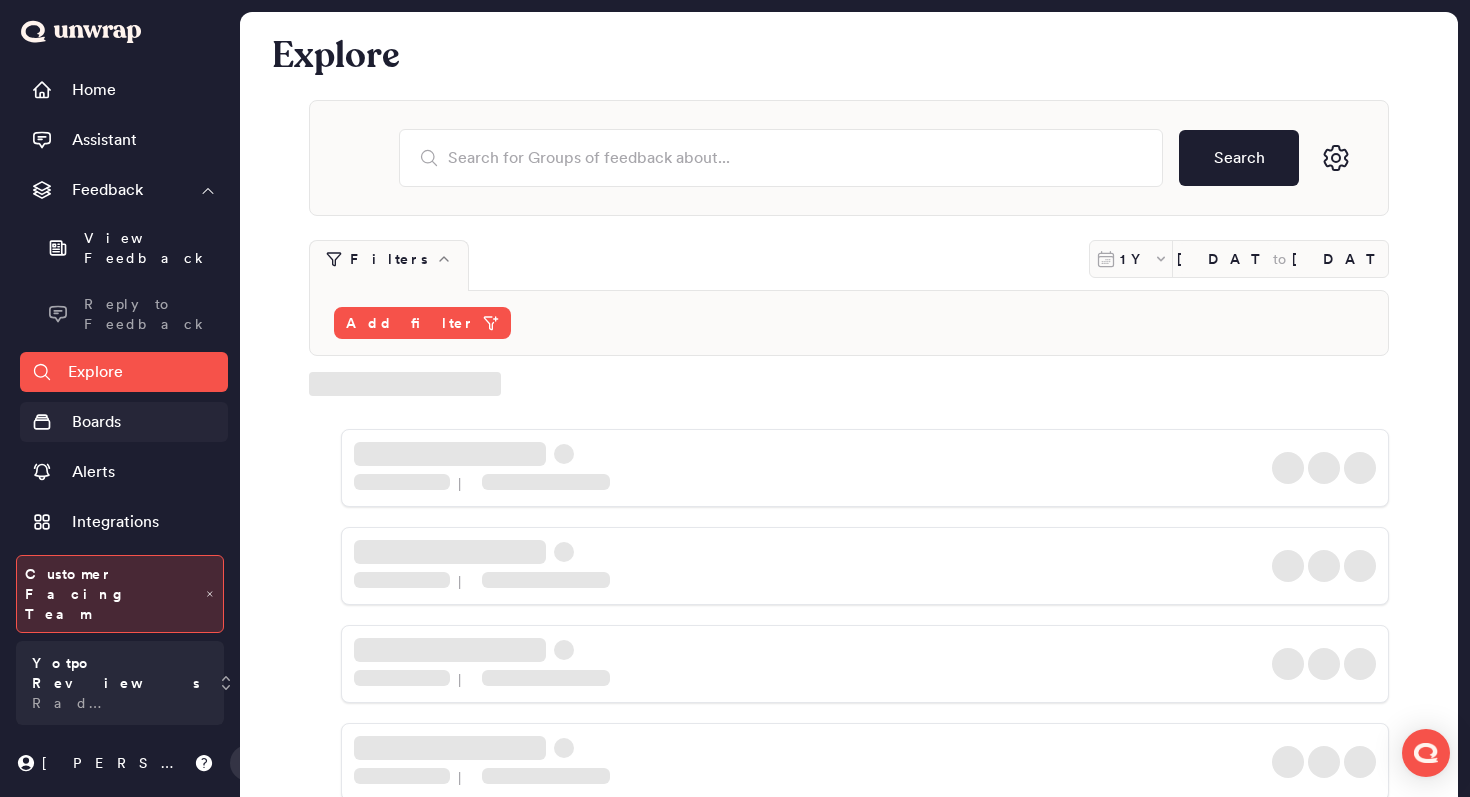 click on "Boards" at bounding box center [96, 422] 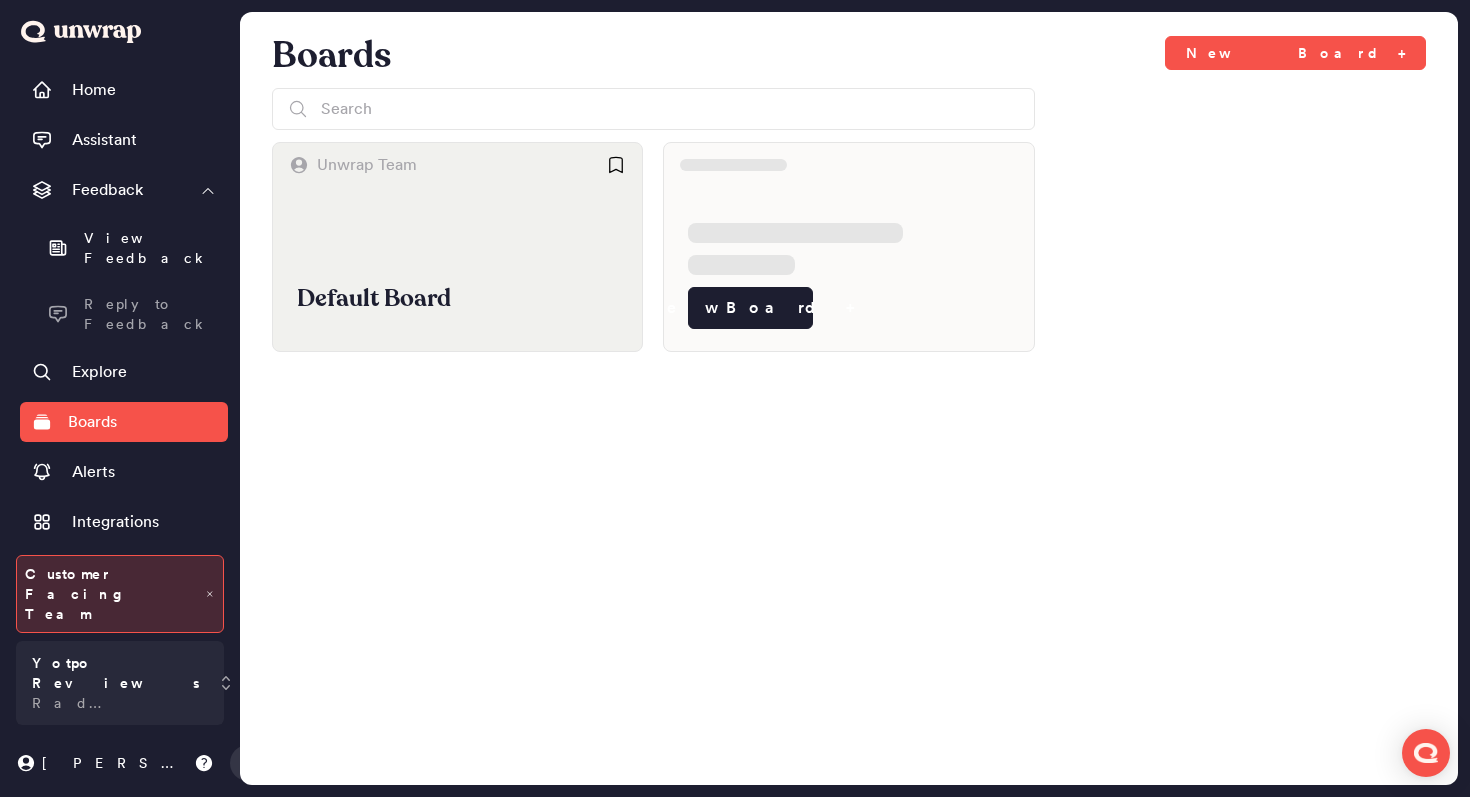 click on "Default Board" at bounding box center [457, 269] 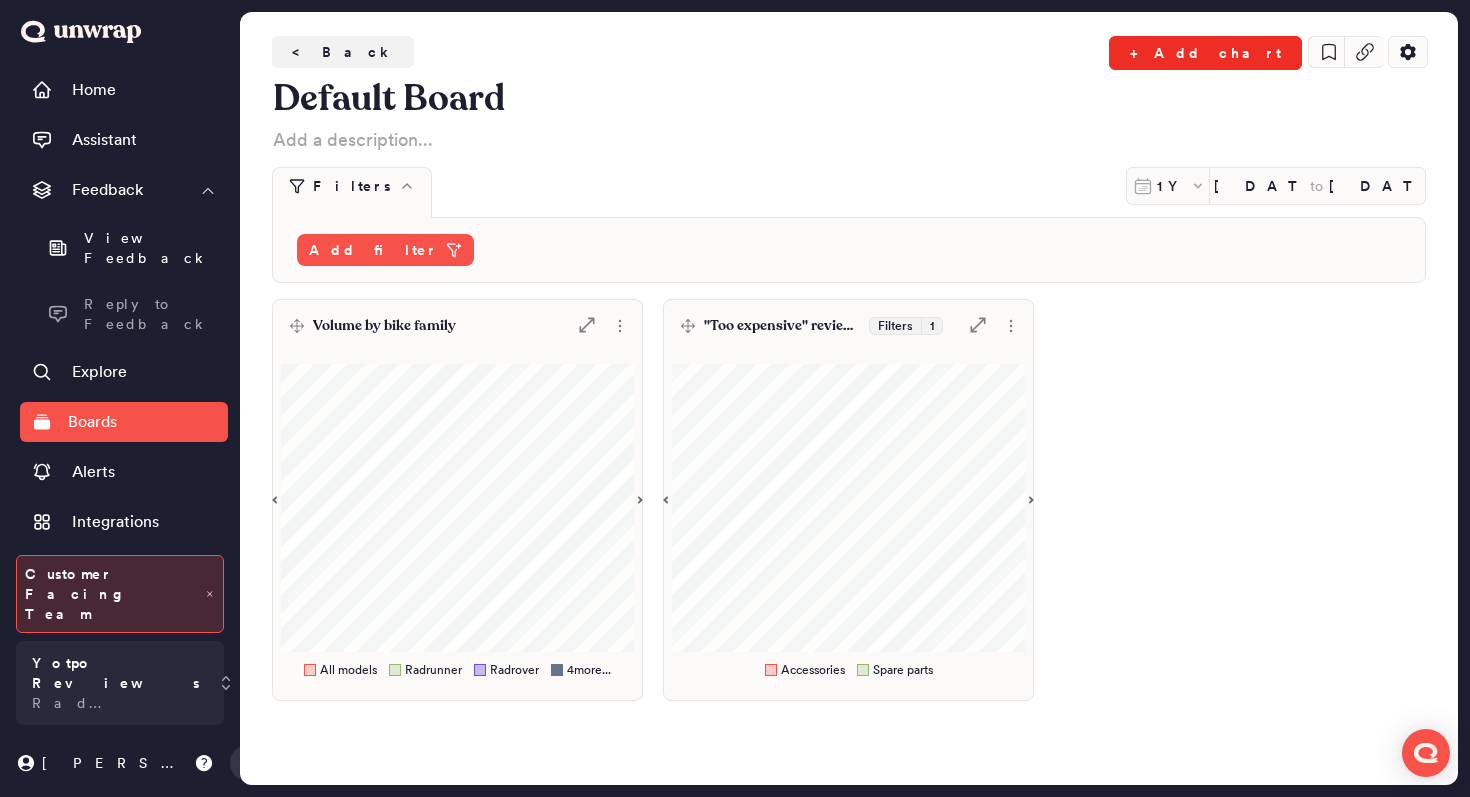 click on "+ Add chart" at bounding box center [1205, 53] 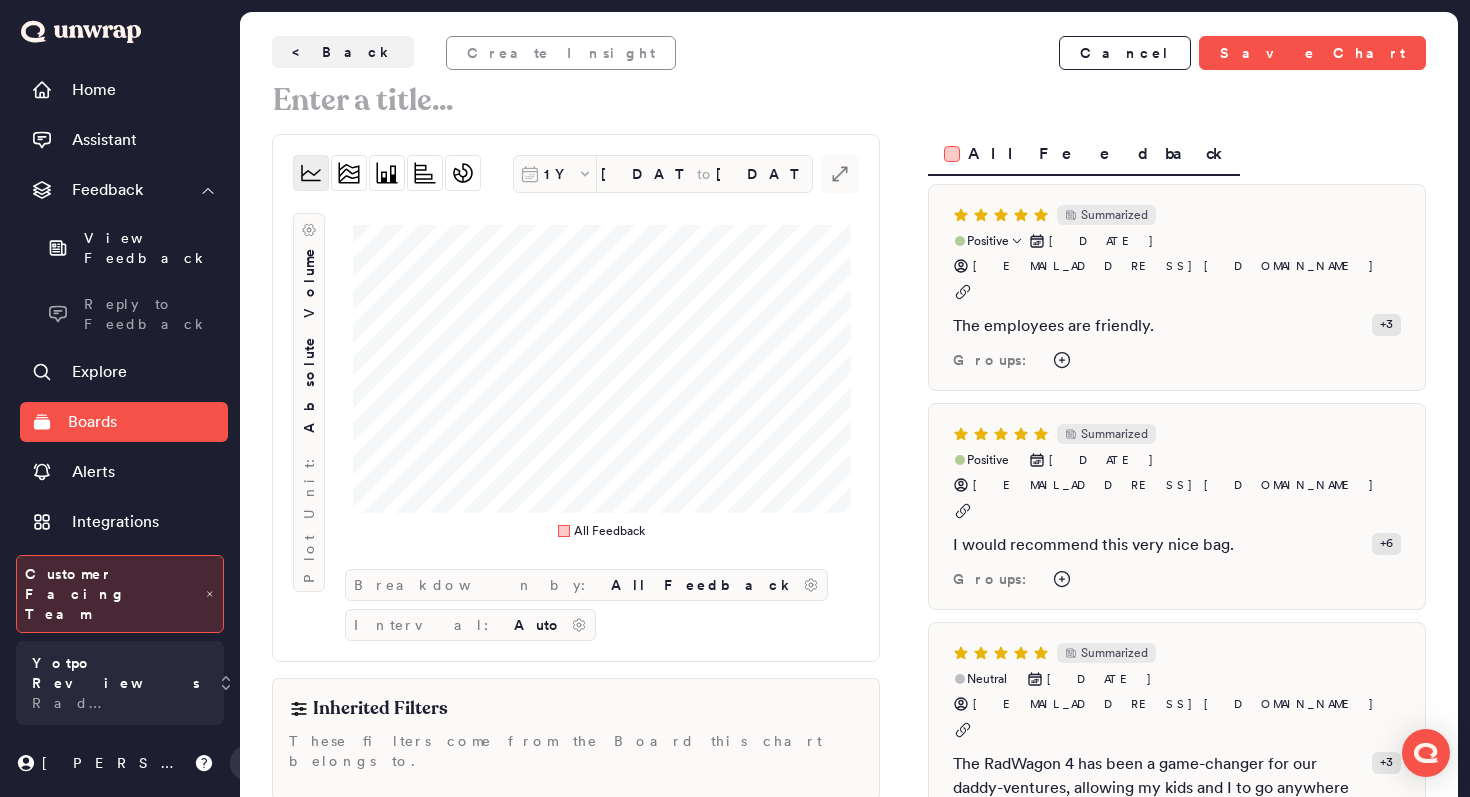 click on "Summarized Positive Jul 8, 2025 socalsd5@yahoo.com The employees are friendly.    + 3 Groups:" at bounding box center (1177, 287) 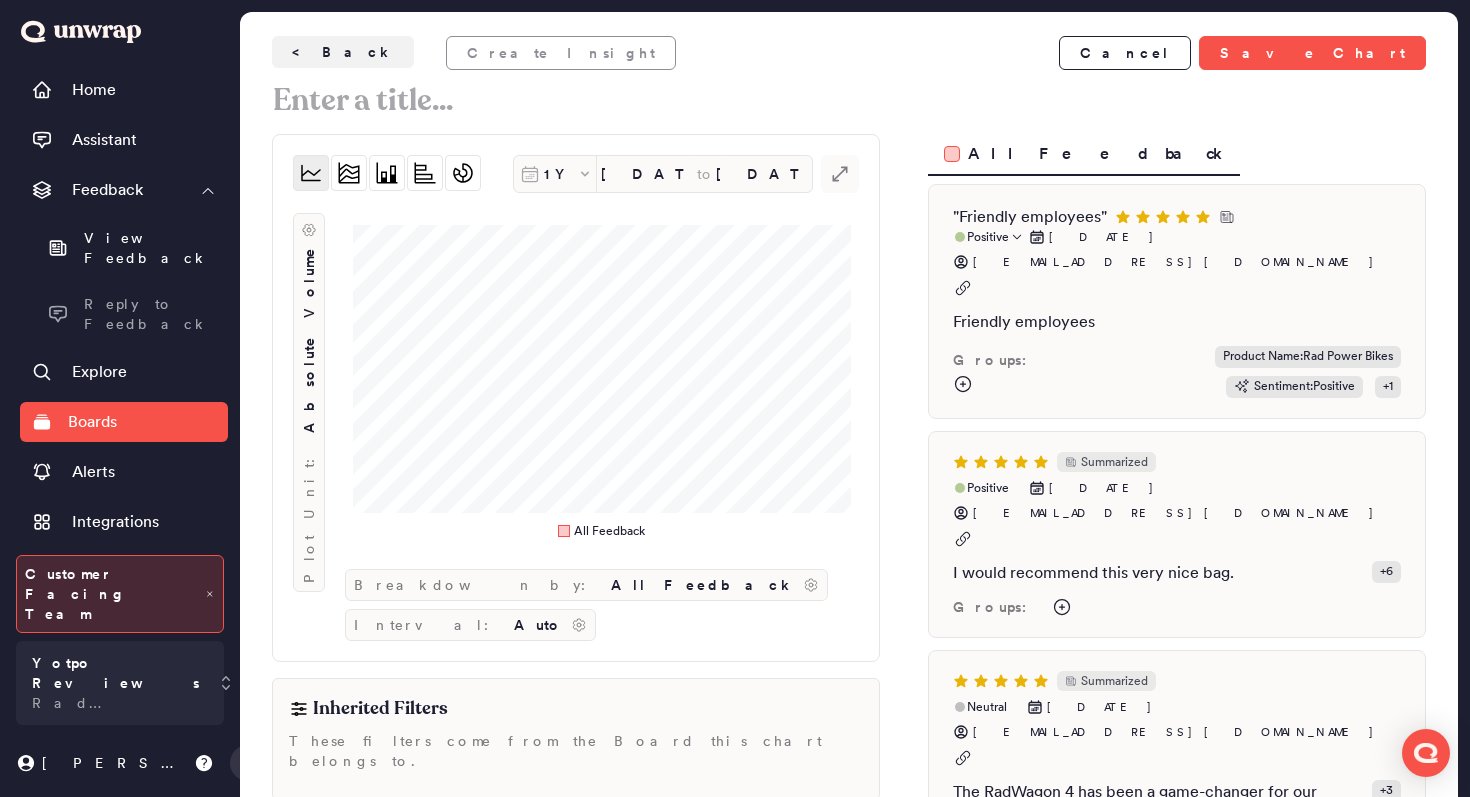 click on "" Friendly employees " Positive Jul 8, 2025 socalsd5@yahoo.com" at bounding box center [1177, 251] 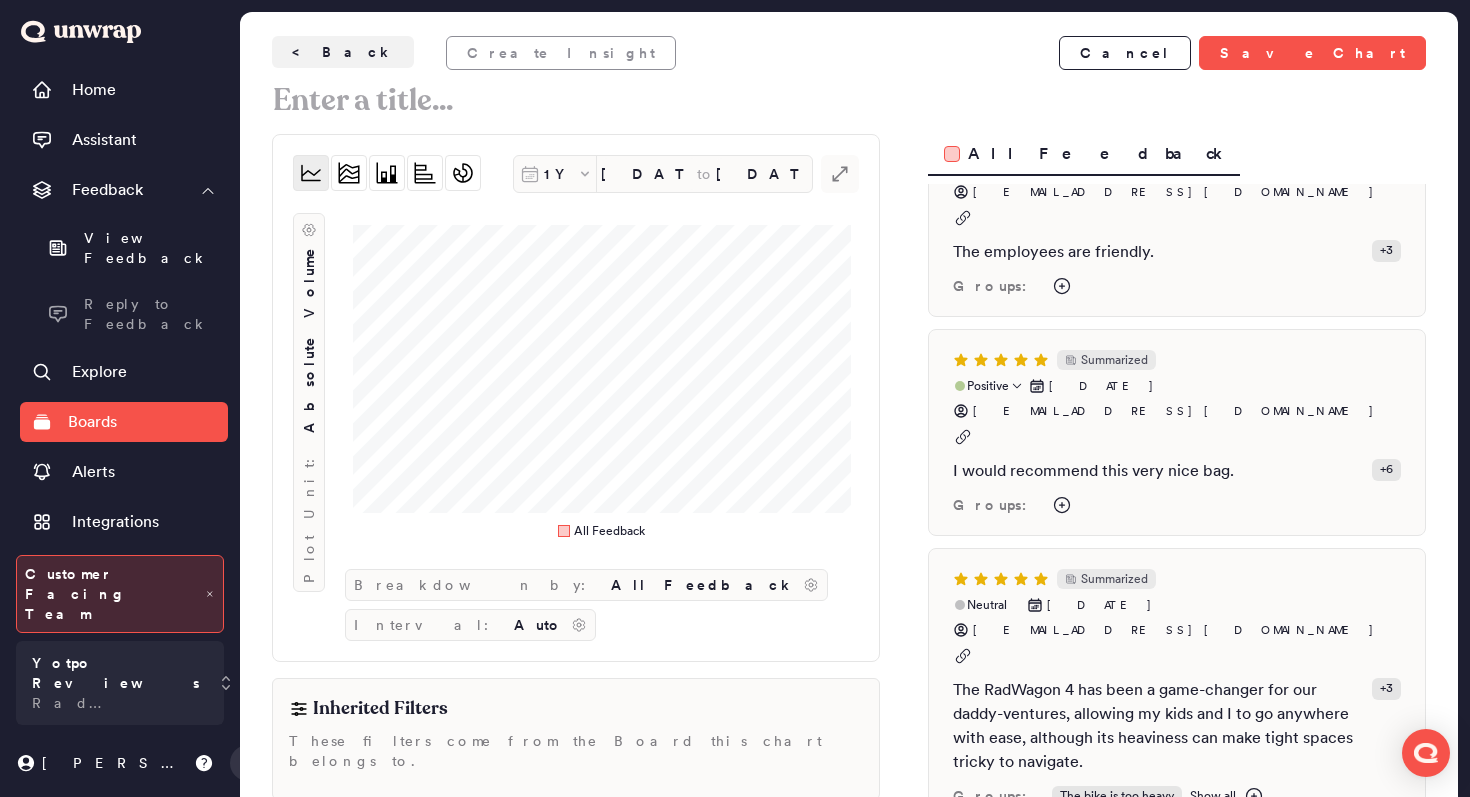 scroll, scrollTop: 93, scrollLeft: 0, axis: vertical 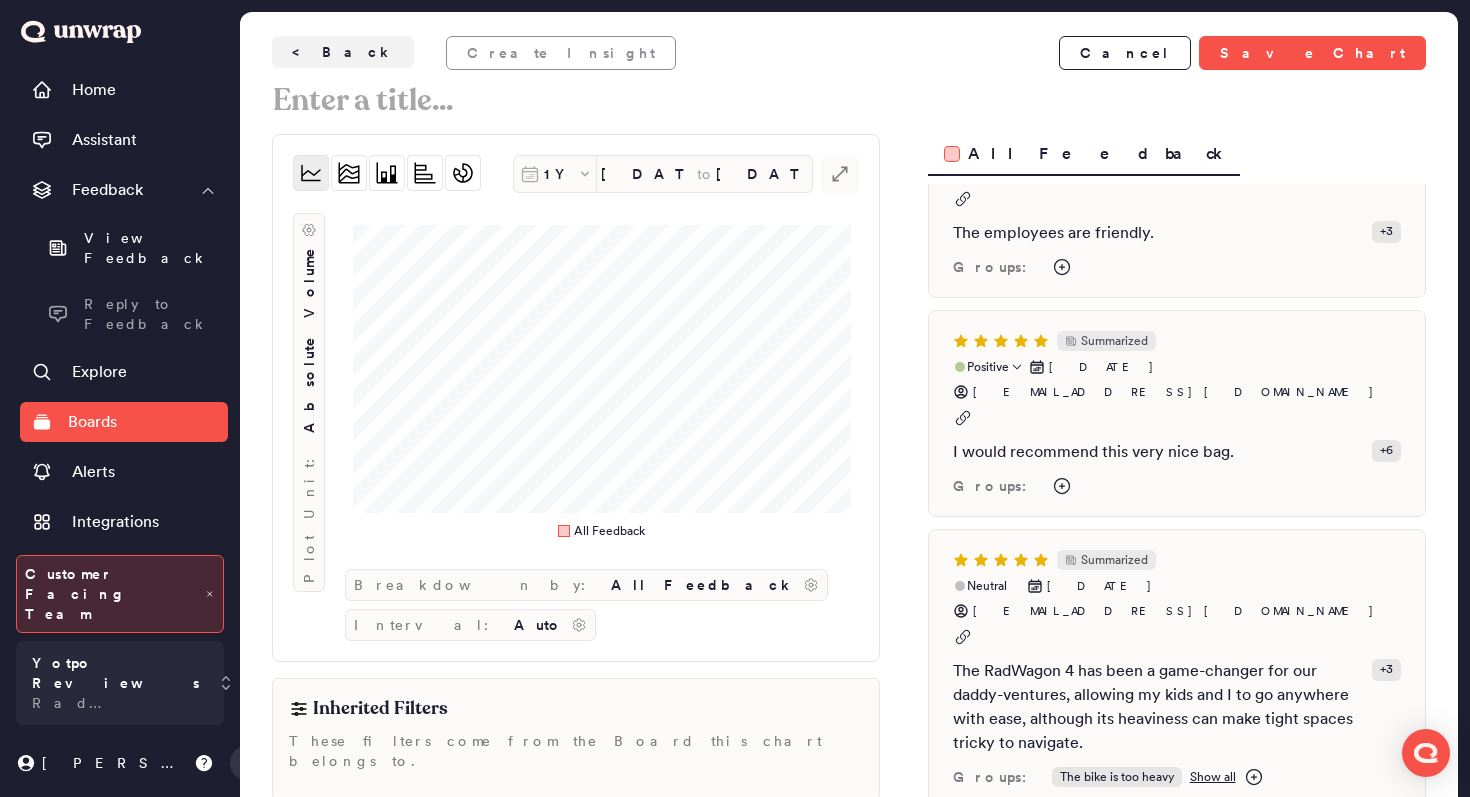 click on "Summarized Positive Jul 8, 2025 socalsd5@yahoo.com I would recommend this very nice bag.    + 6 Groups:" at bounding box center [1177, 413] 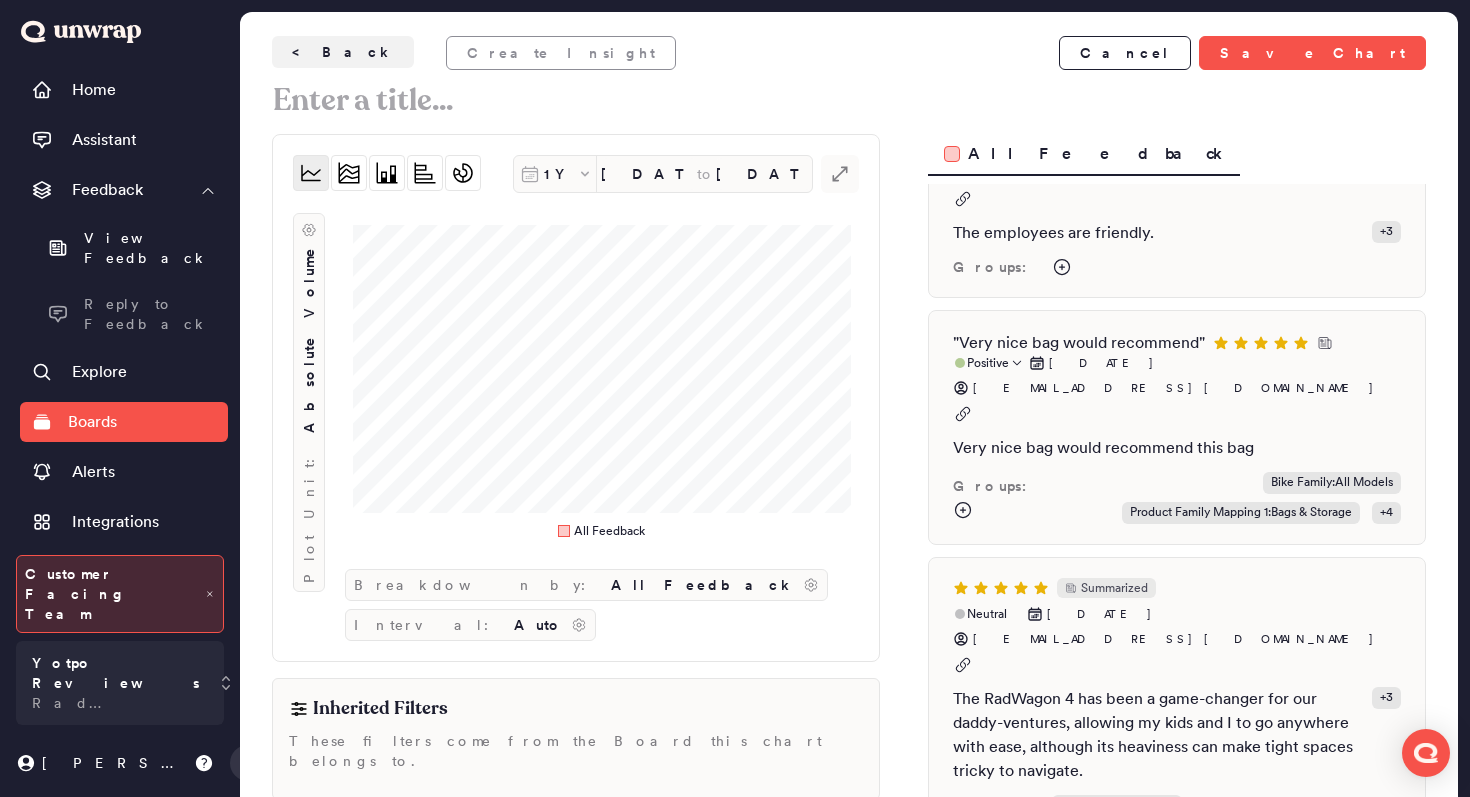 click on "Very nice bag would recommend this bag" at bounding box center (1177, 448) 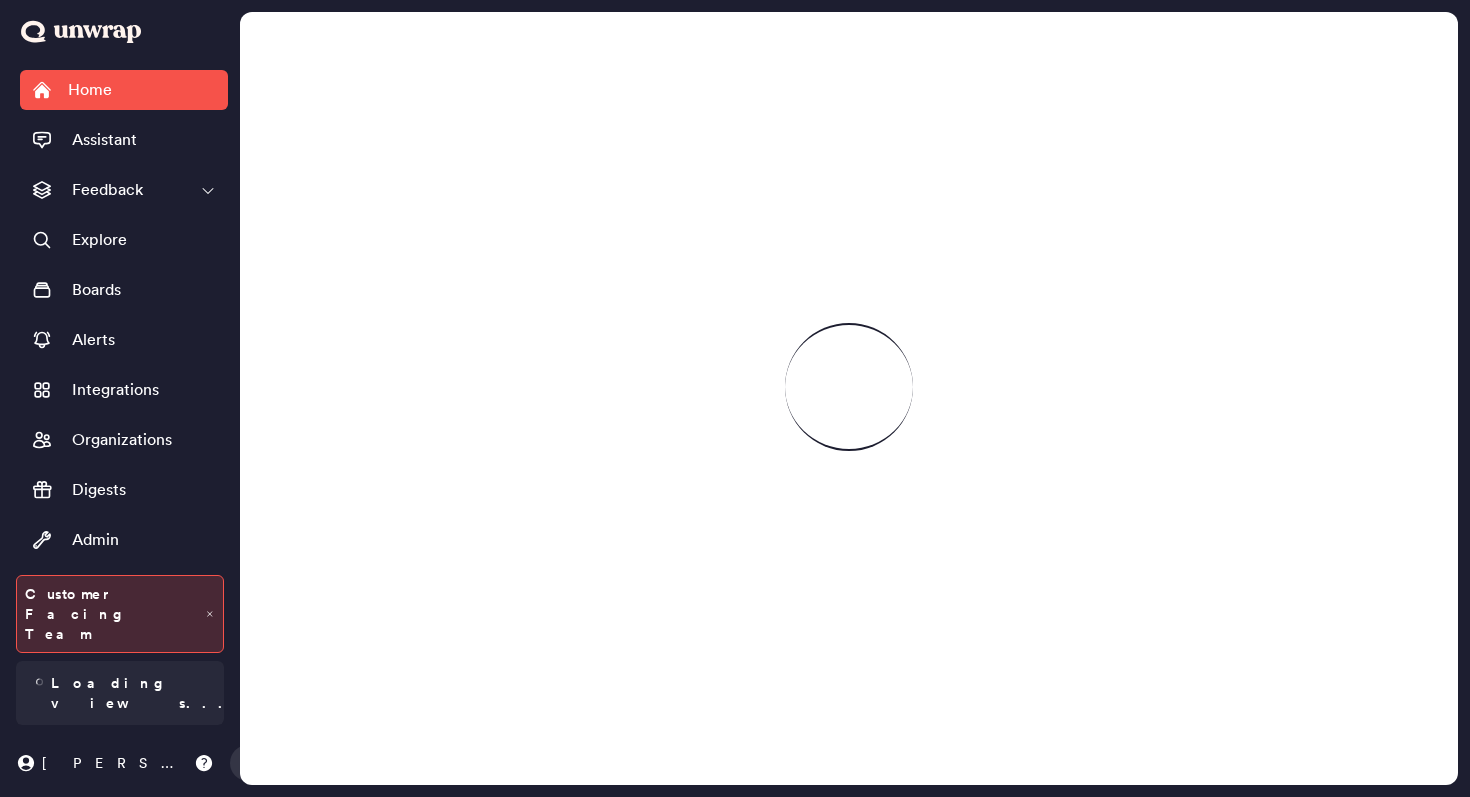 scroll, scrollTop: 0, scrollLeft: 0, axis: both 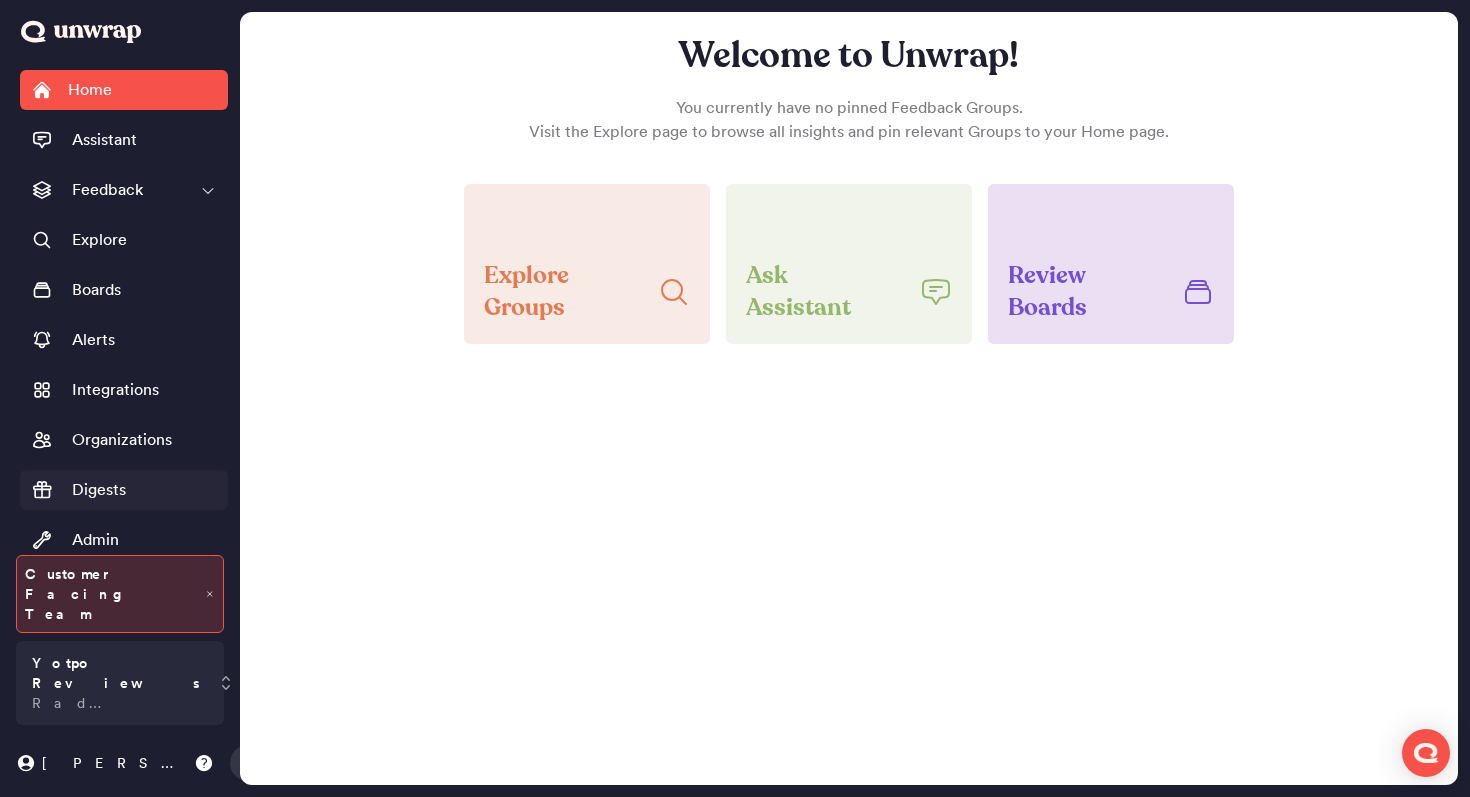 click on "Digests" at bounding box center [99, 490] 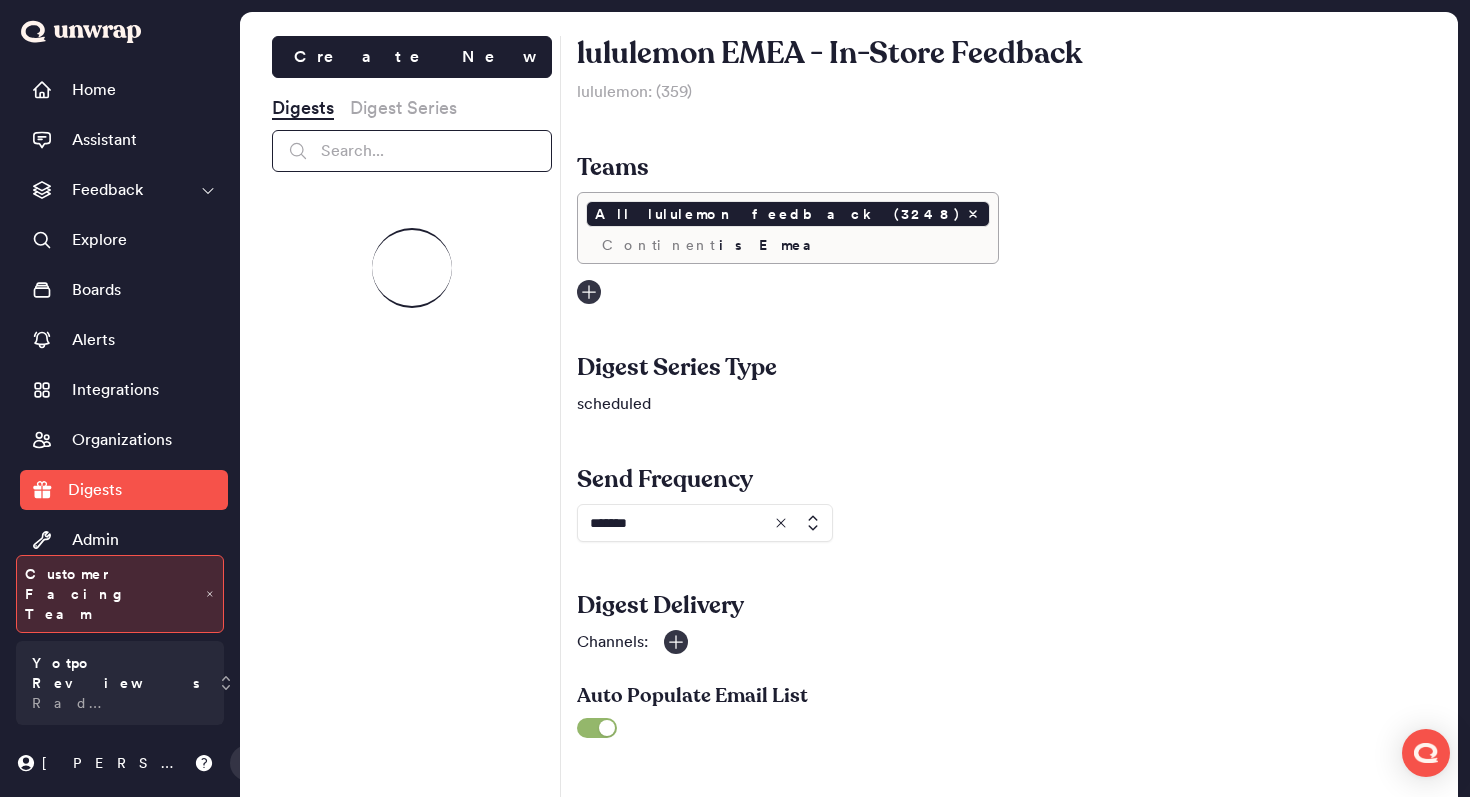 click at bounding box center (412, 151) 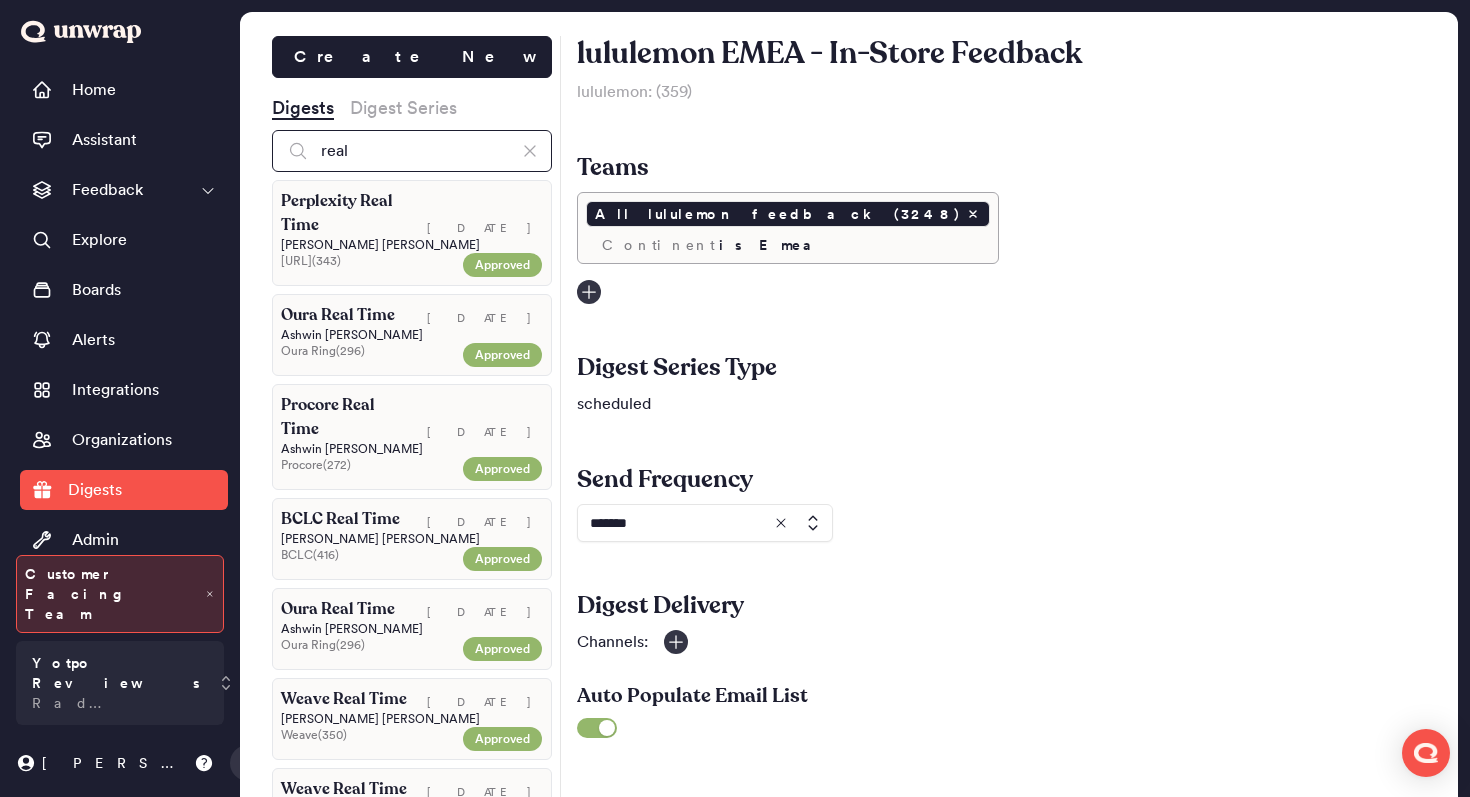 type on "real" 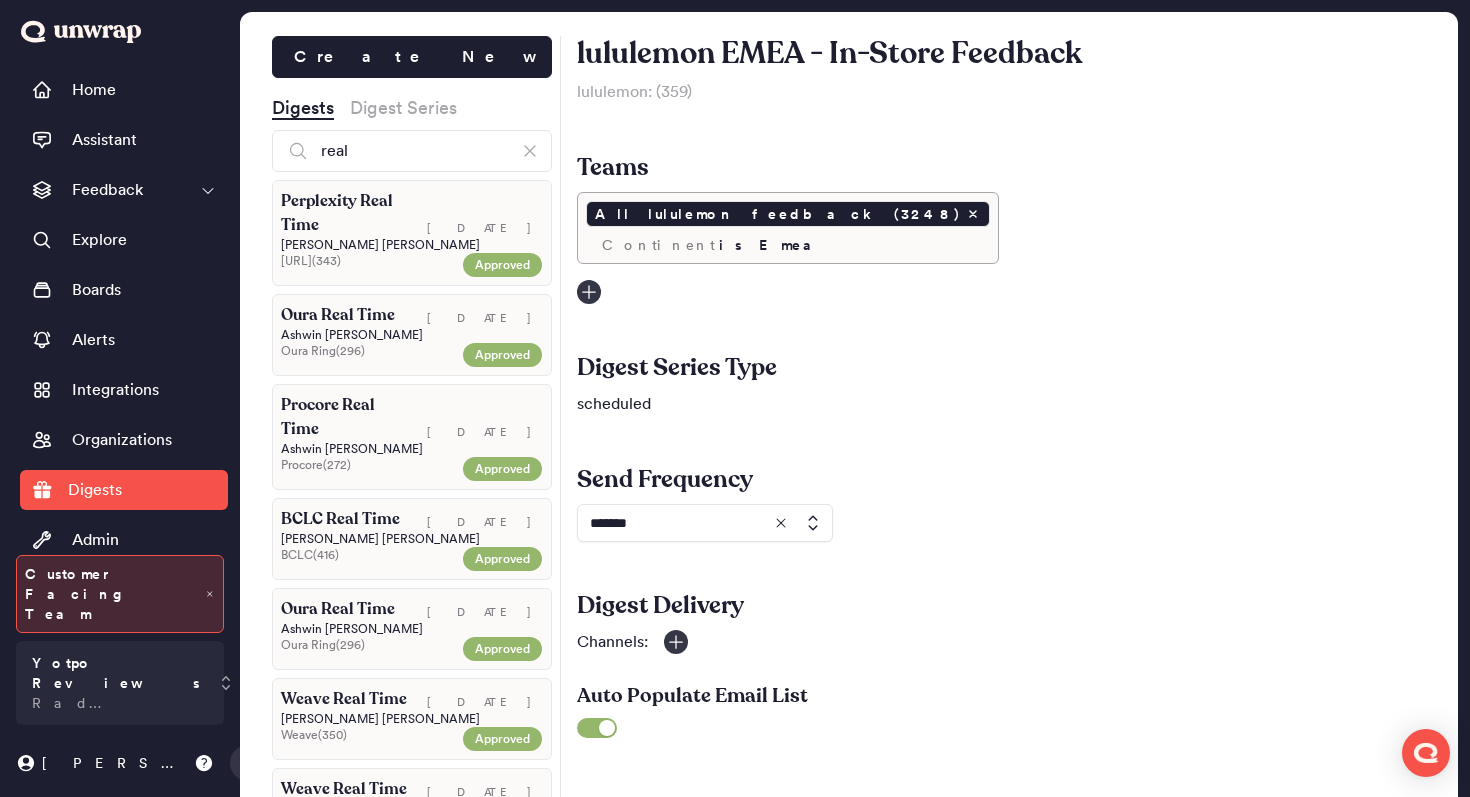 click on "Perplexity Real Time" at bounding box center [346, 213] 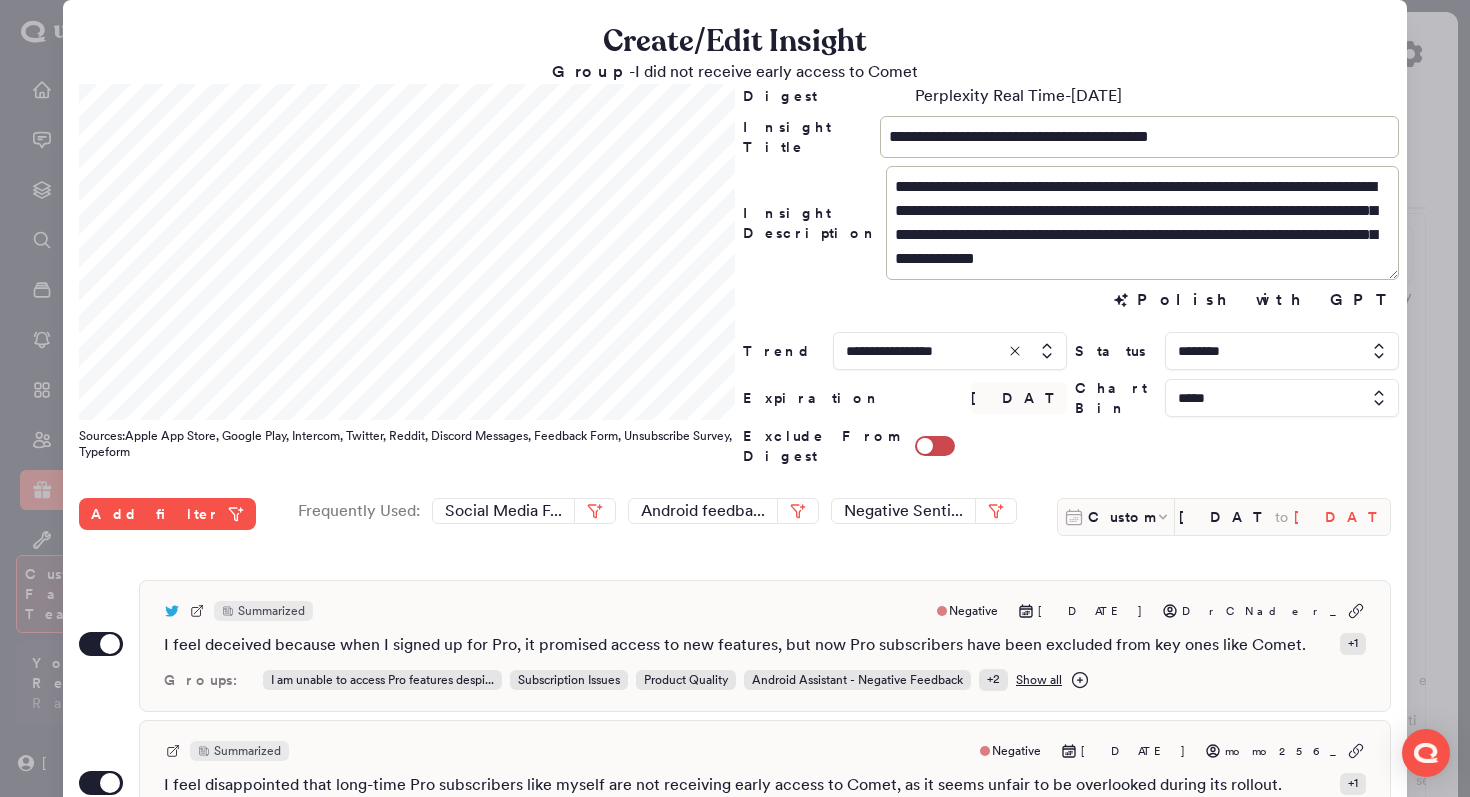 click on "[DATE]" at bounding box center (1342, 517) 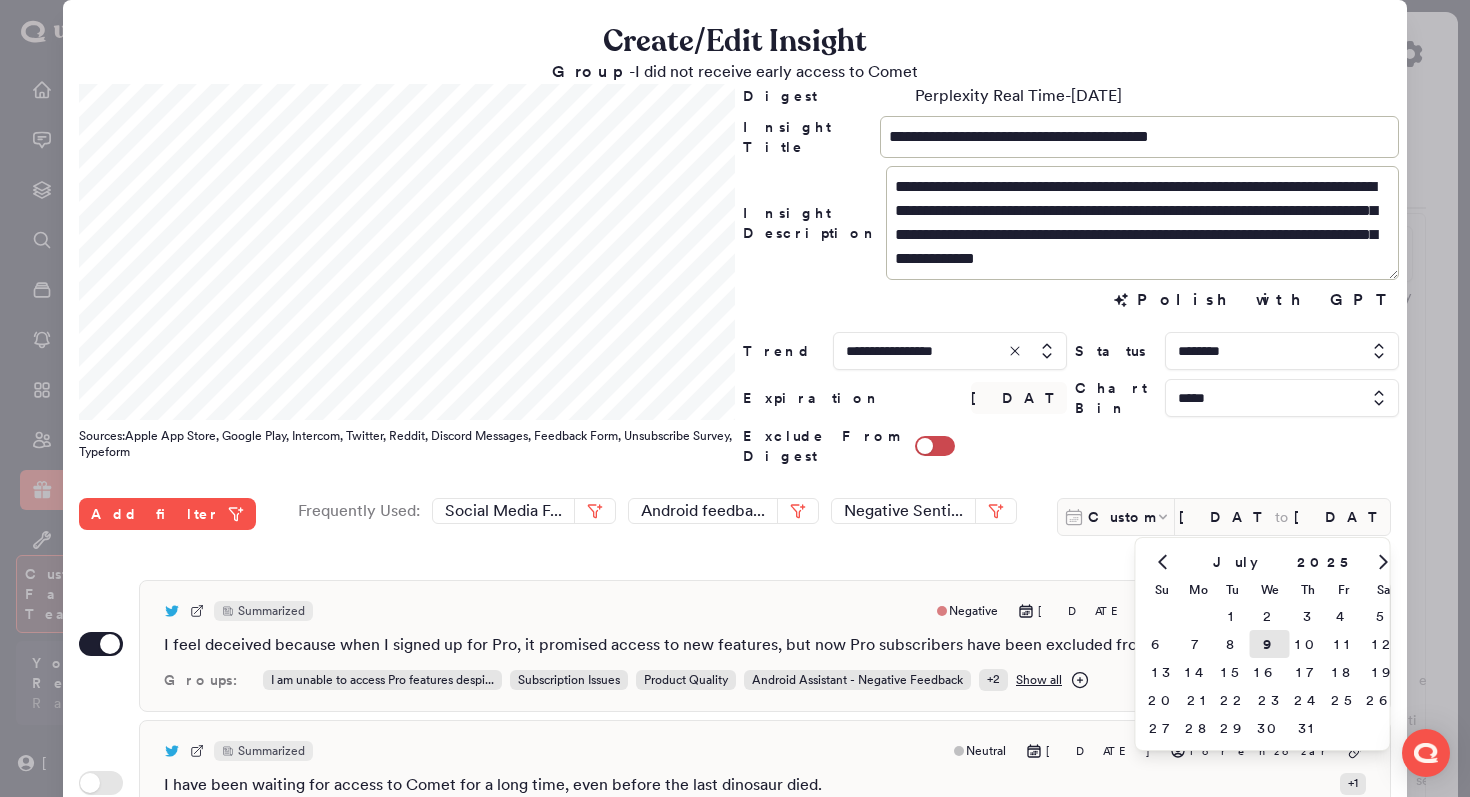 click on "9" at bounding box center [1270, 644] 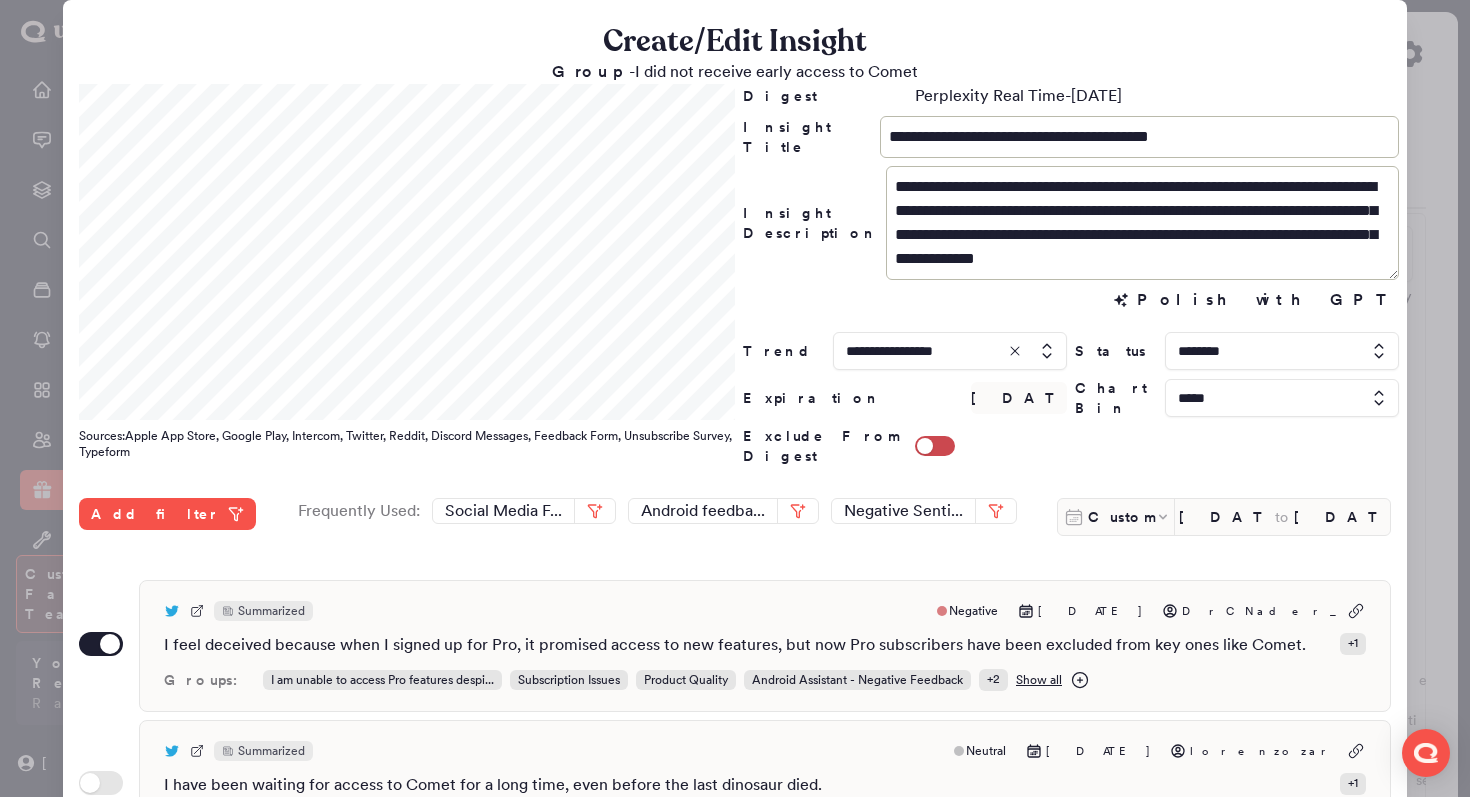 drag, startPoint x: 1429, startPoint y: 130, endPoint x: 1395, endPoint y: 141, distance: 35.735138 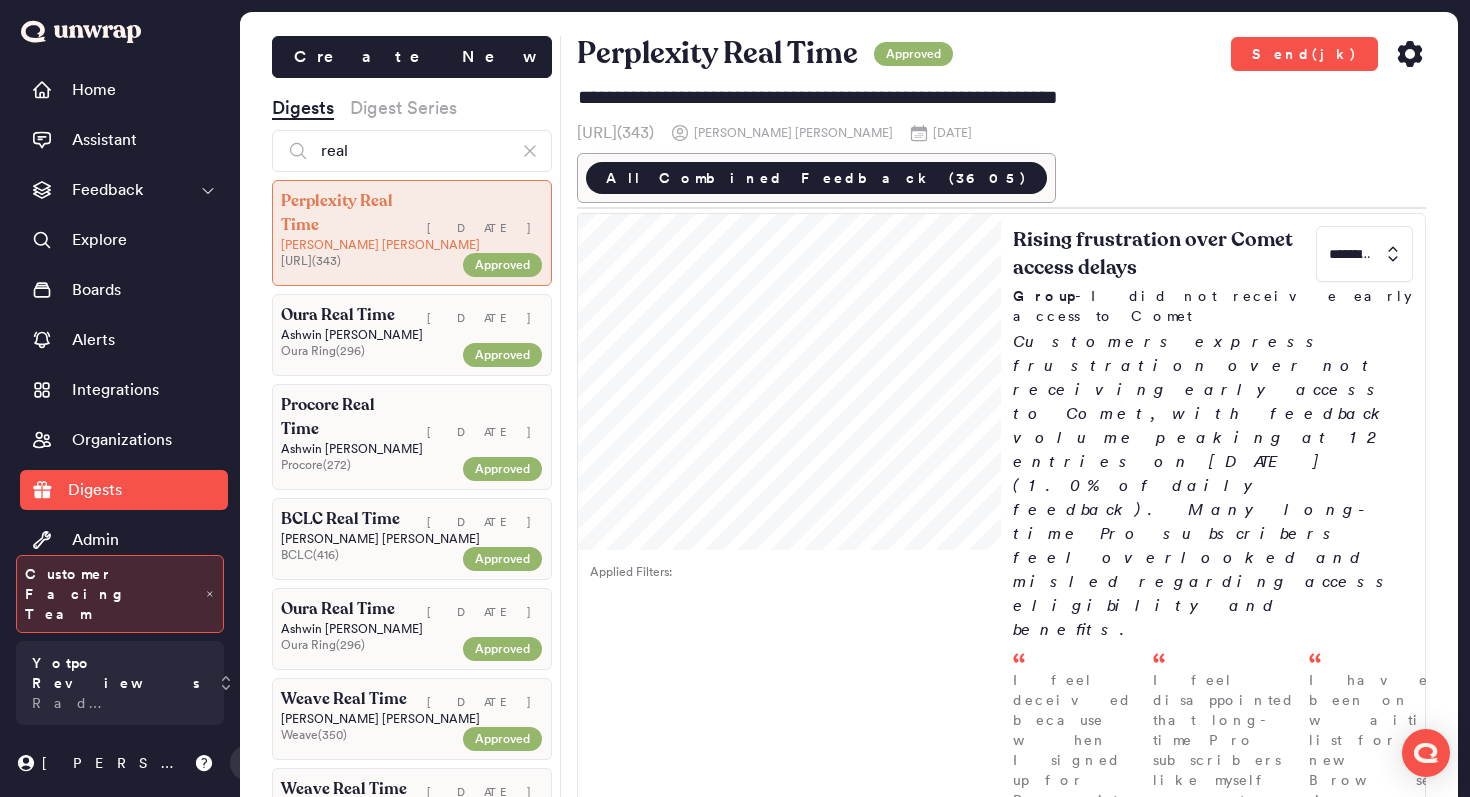 click on "Oura Real Time [DATE] [PERSON_NAME] Oura Ring  ( 296 ) Approved" at bounding box center [412, 335] 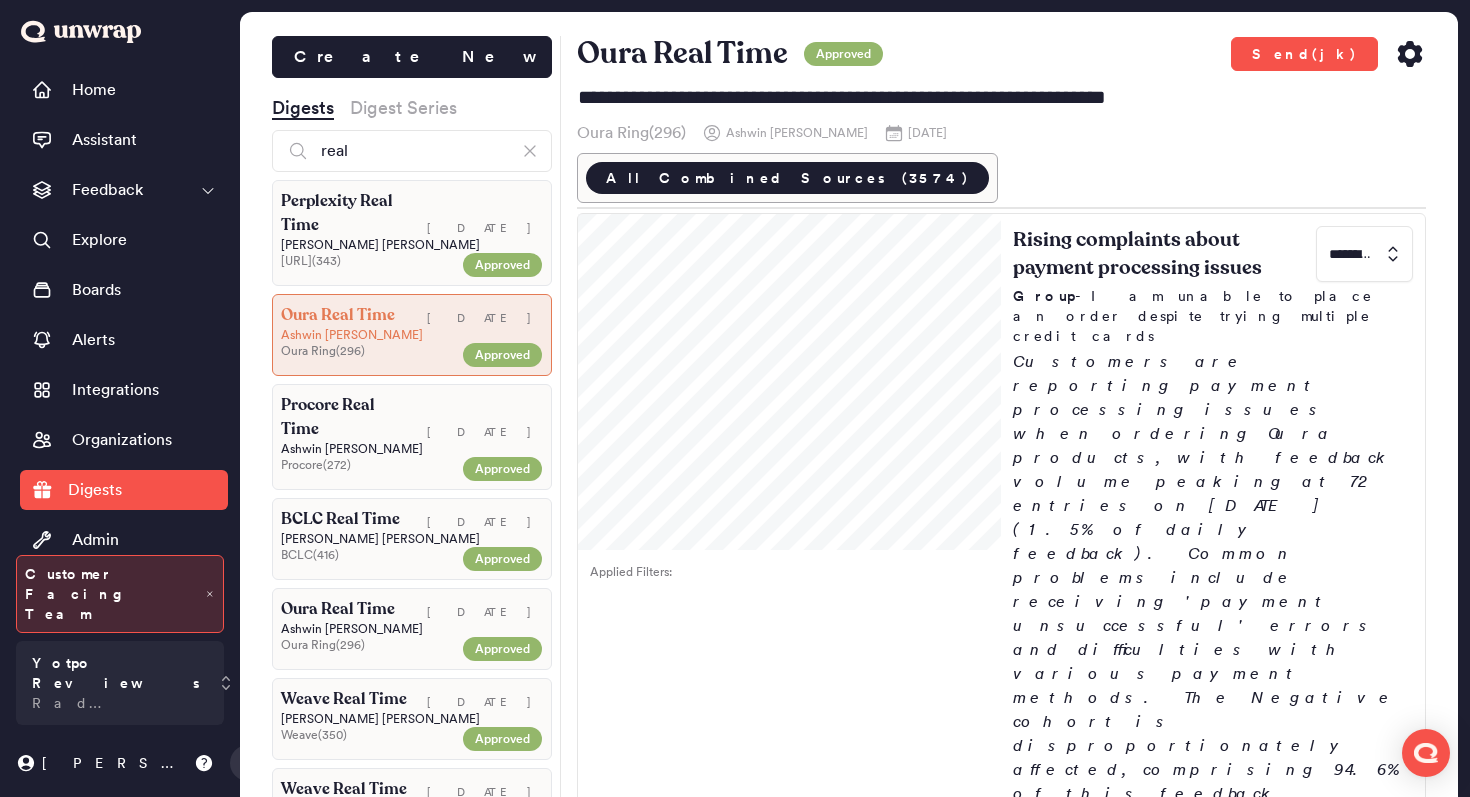click on "[DATE]" at bounding box center [477, 213] 